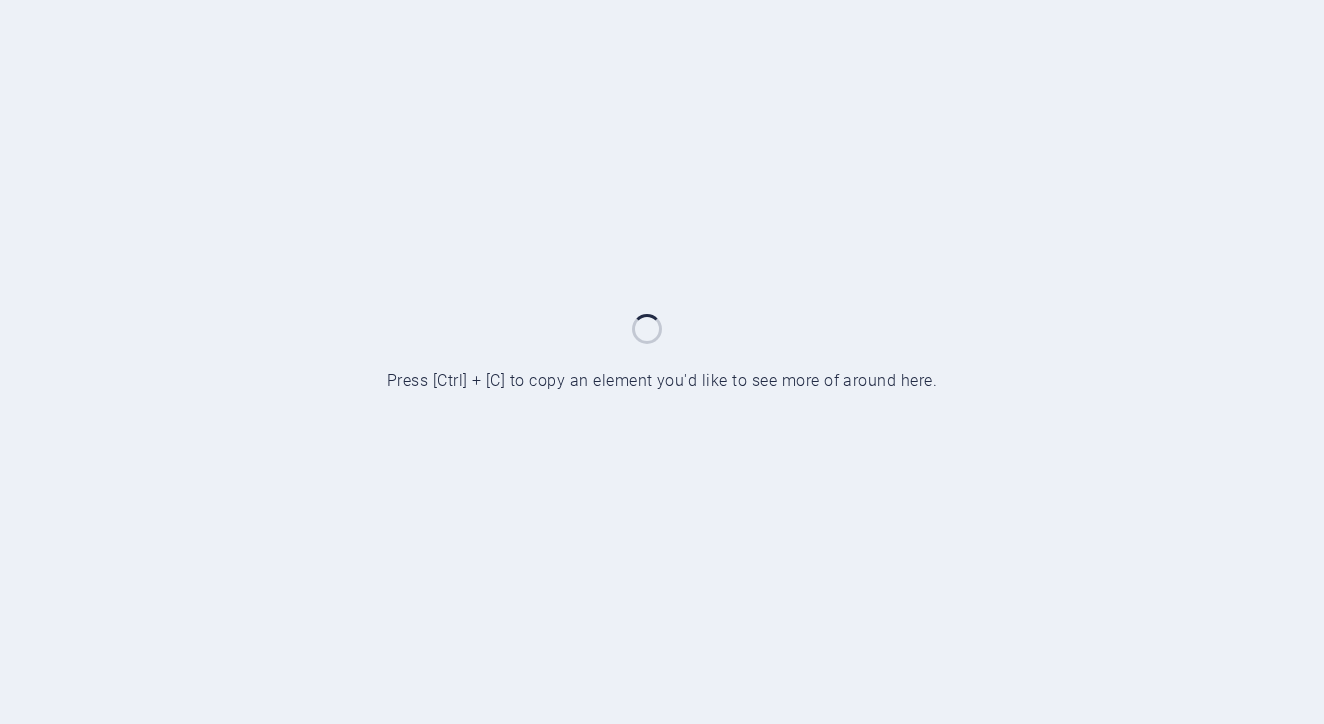 scroll, scrollTop: 0, scrollLeft: 0, axis: both 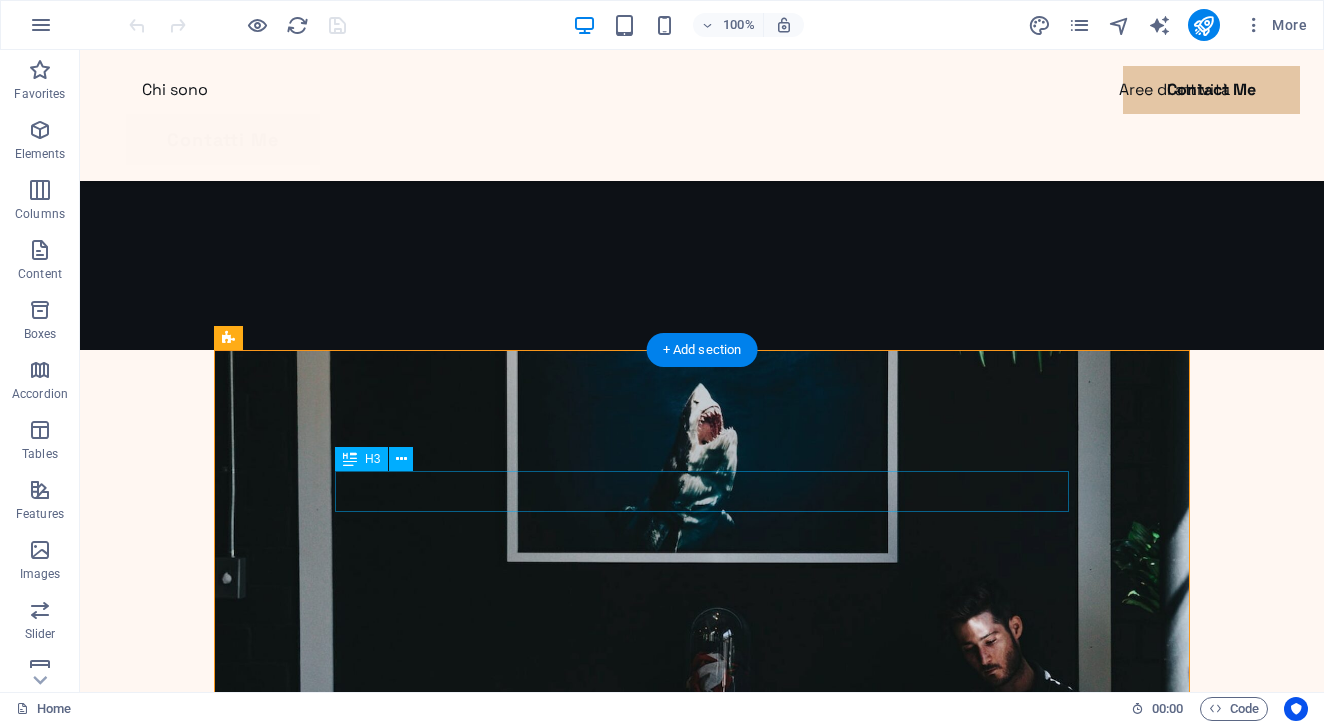 click on "Let’s create together" at bounding box center (702, 1189) 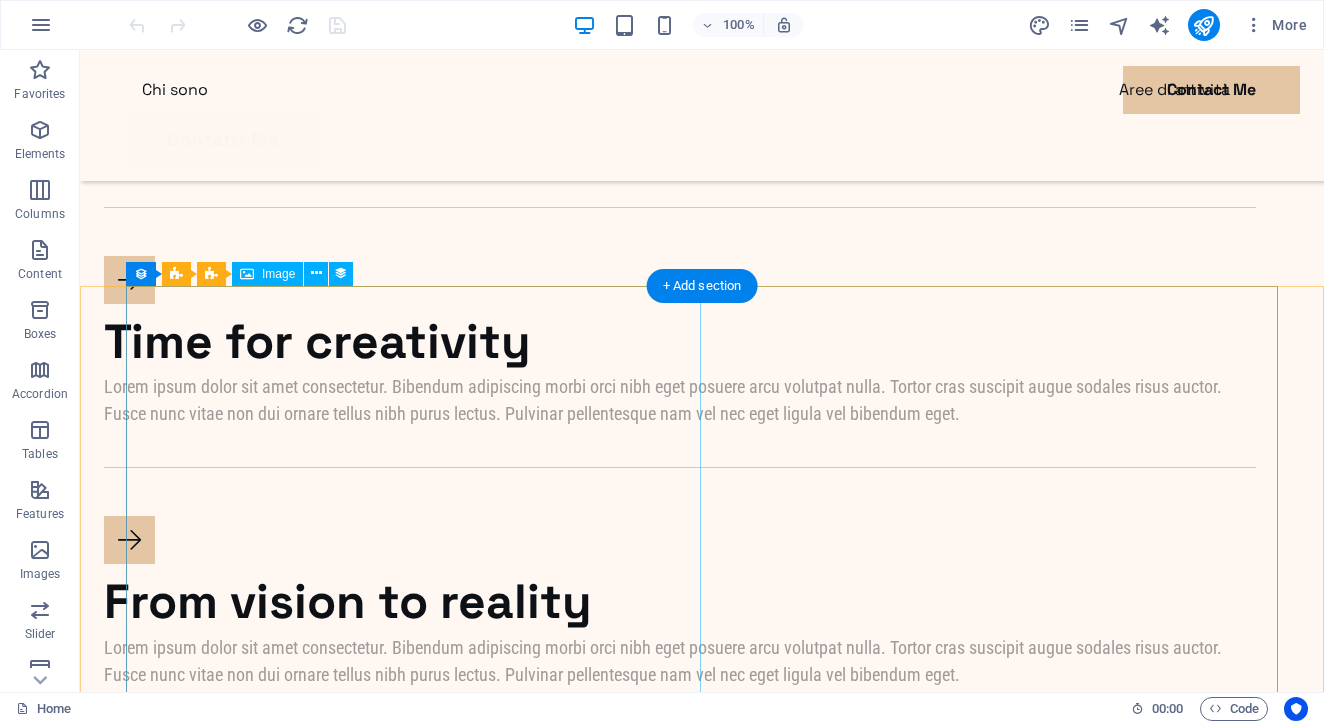 scroll, scrollTop: 2838, scrollLeft: 0, axis: vertical 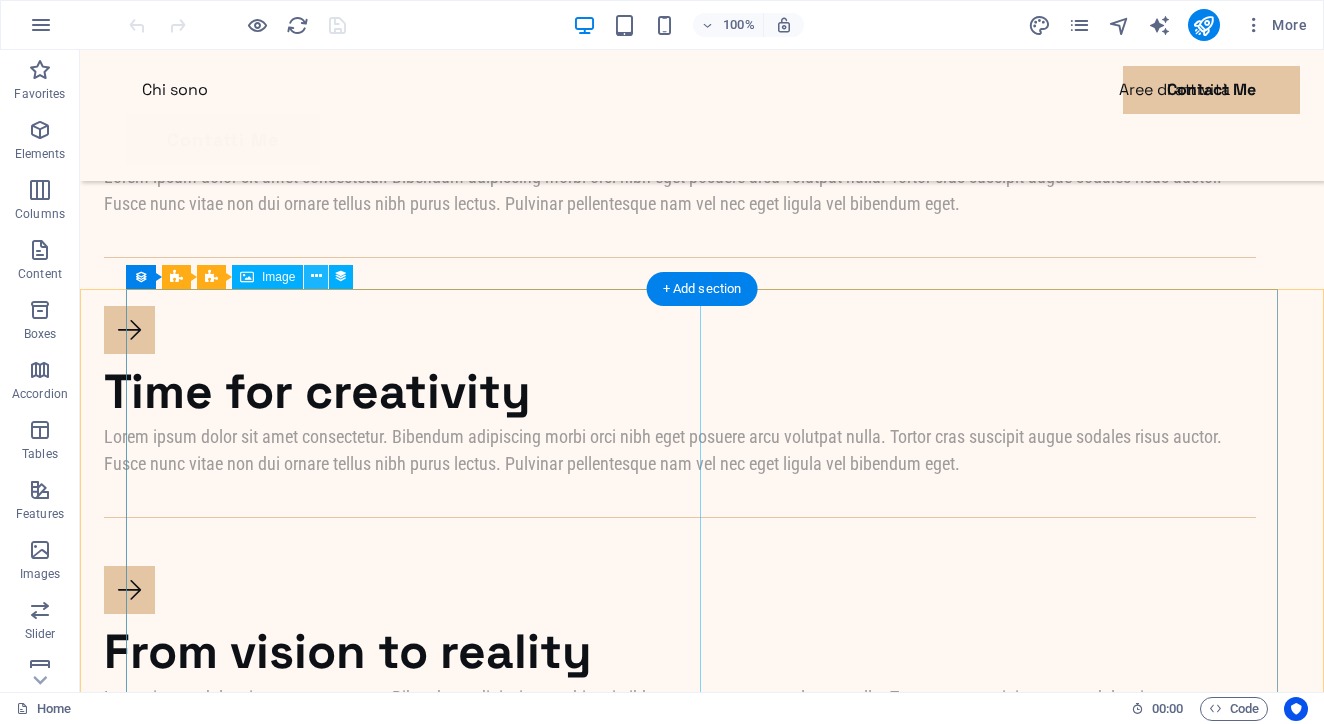 click at bounding box center [316, 276] 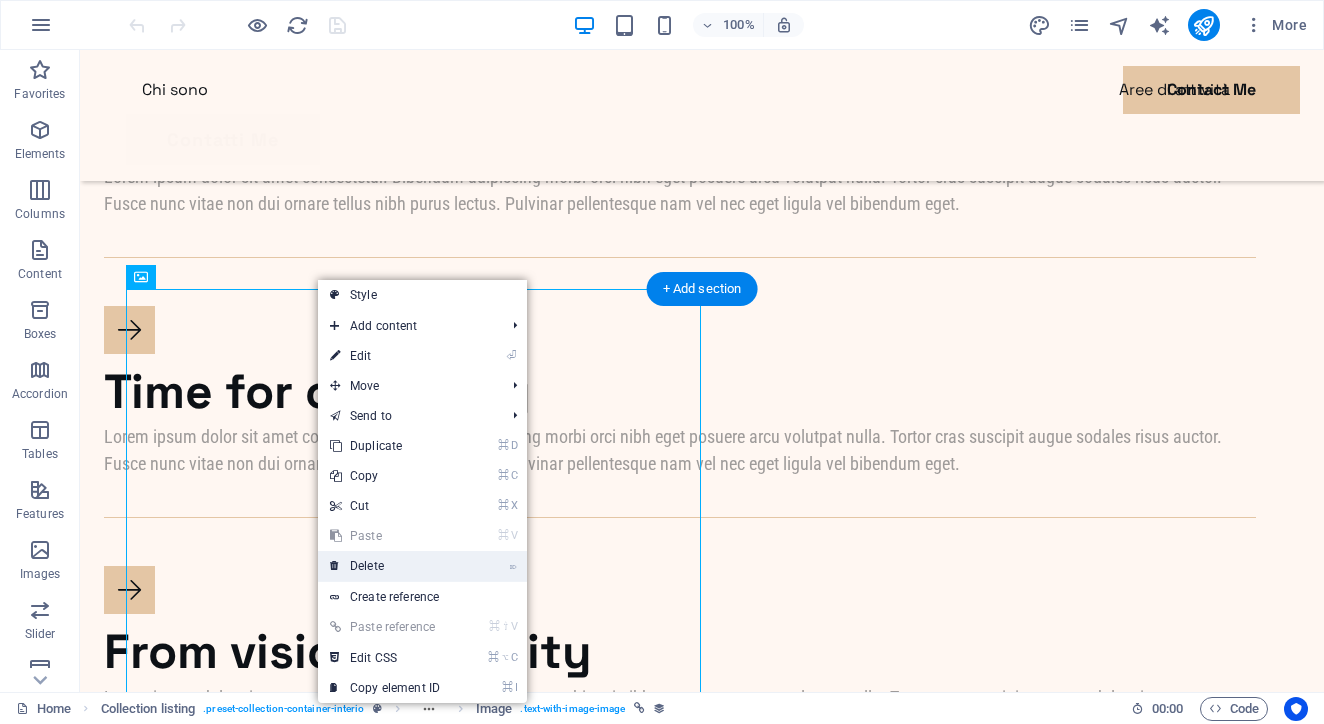 click on "⌦  Delete" at bounding box center [385, 566] 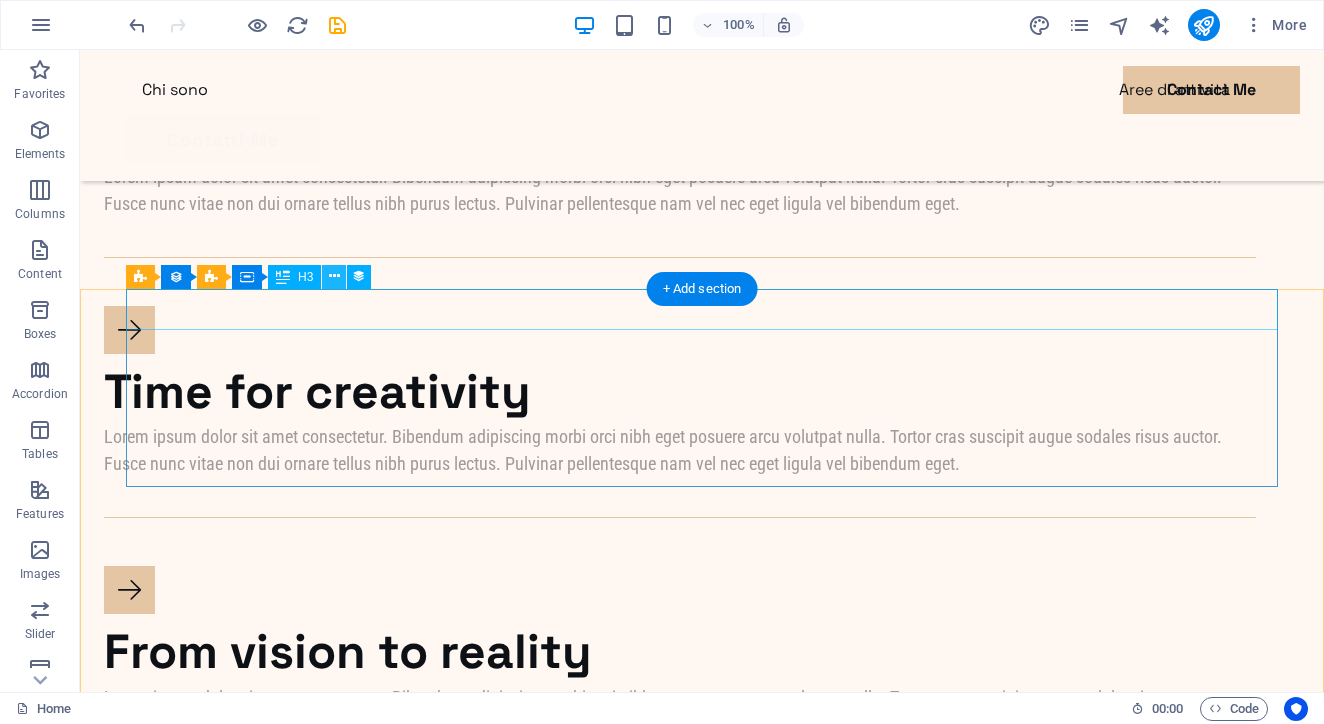 click at bounding box center (334, 276) 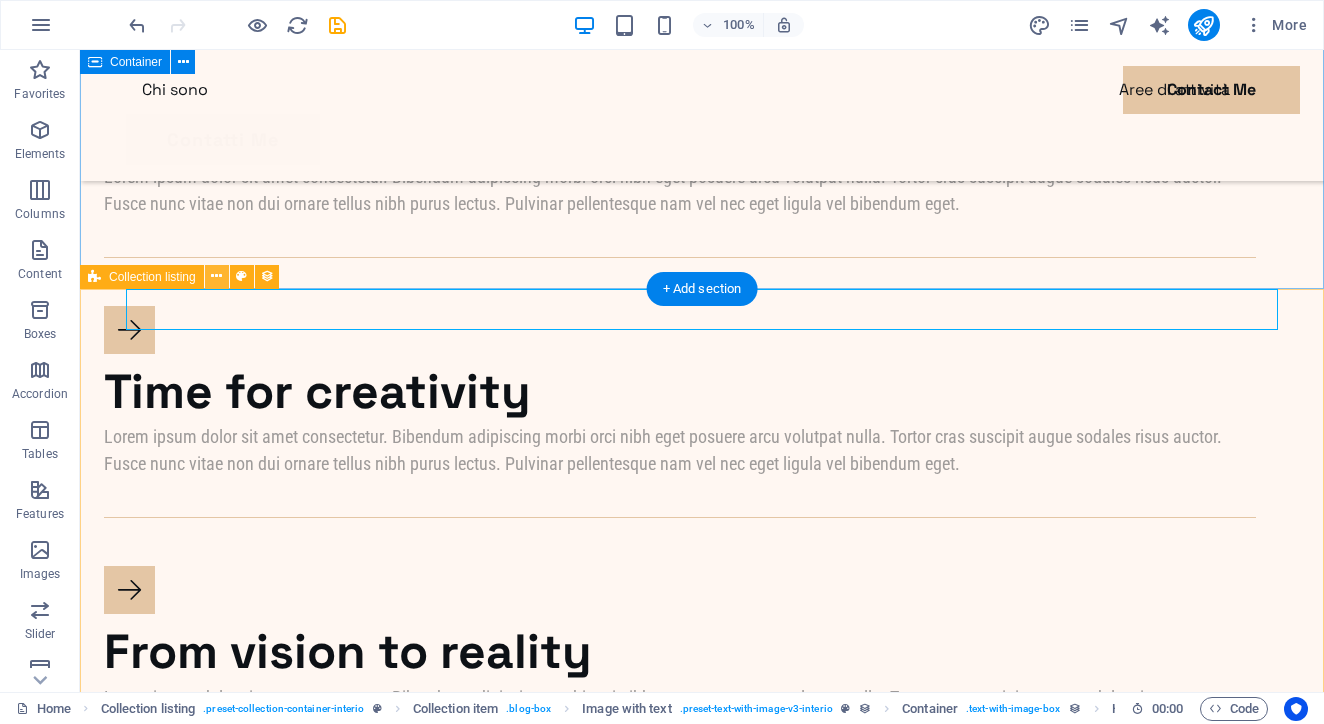 click at bounding box center [216, 276] 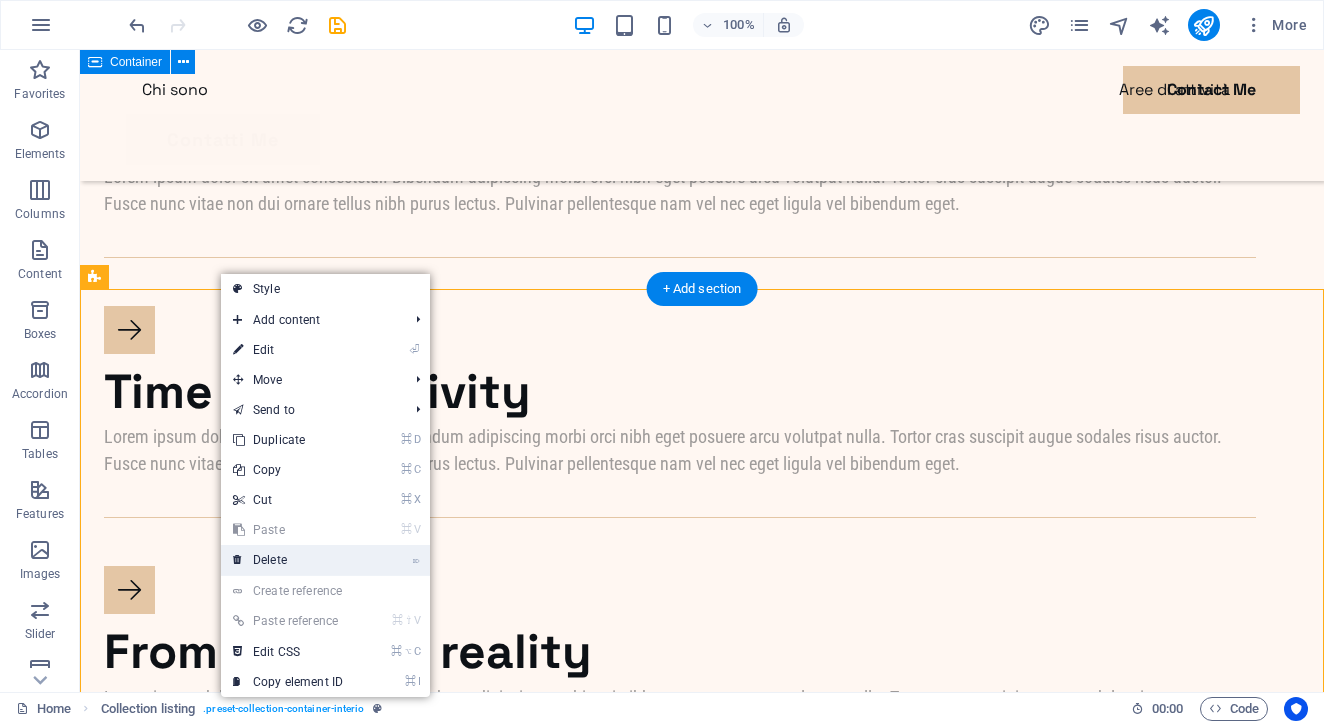click on "⌦  Delete" at bounding box center (288, 560) 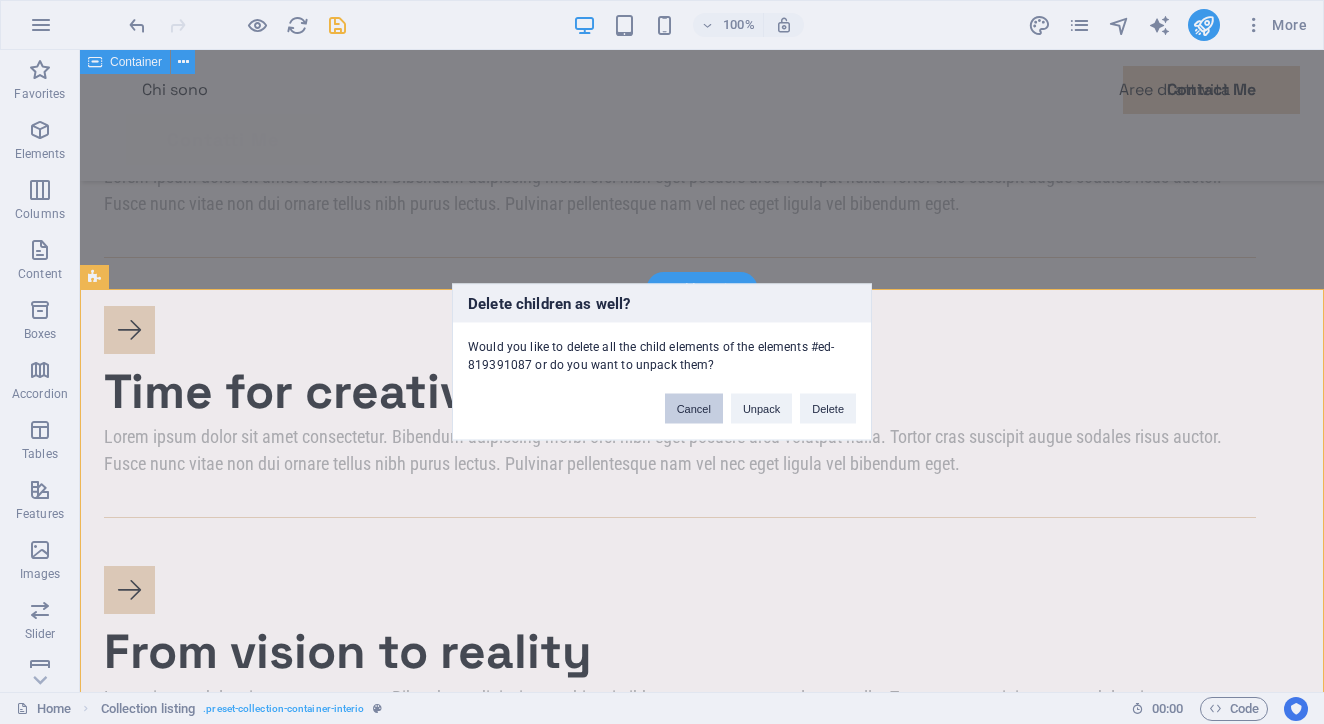 click on "Cancel" at bounding box center [694, 409] 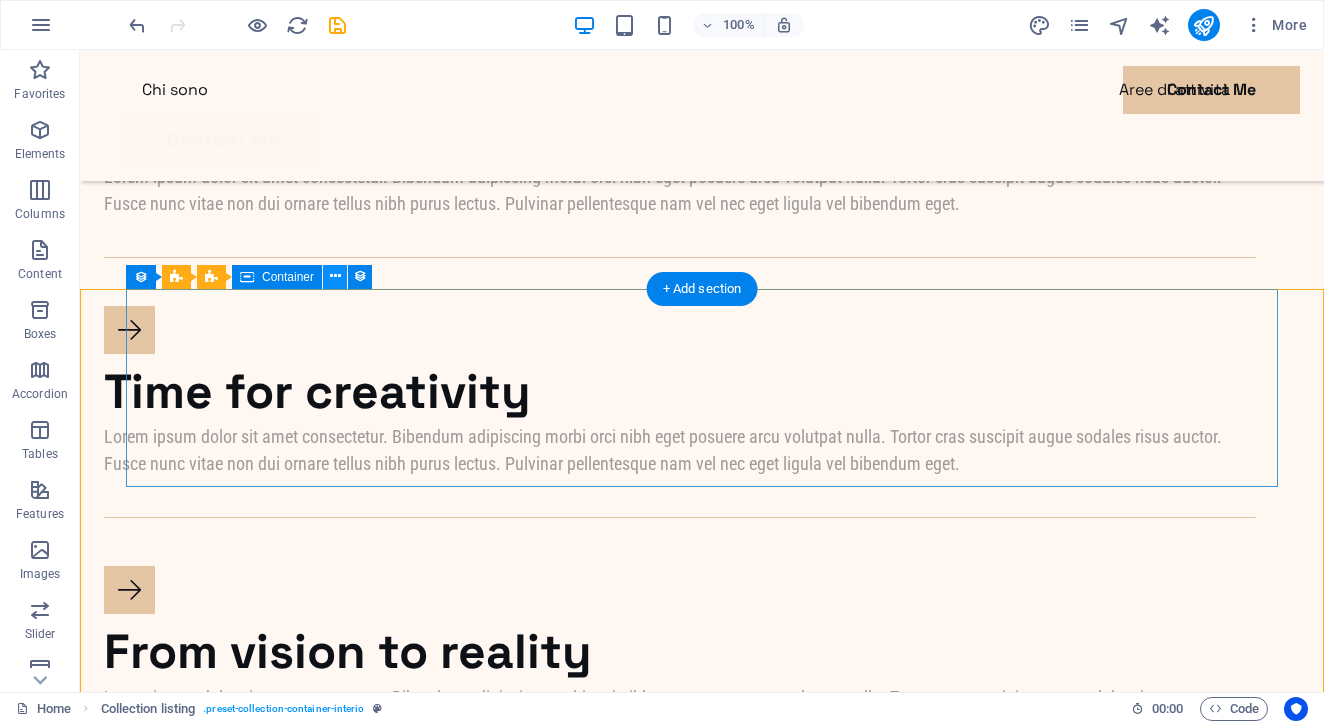 click at bounding box center (335, 276) 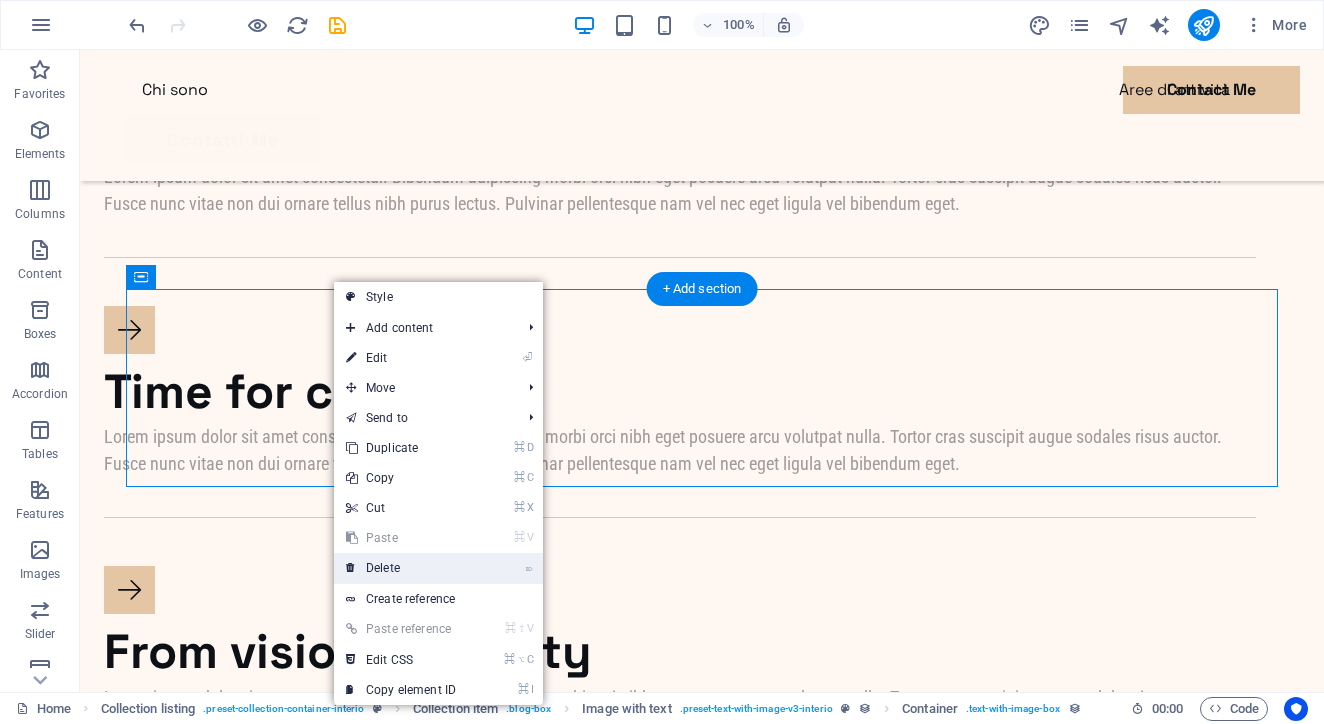 click on "⌦  Delete" at bounding box center (401, 568) 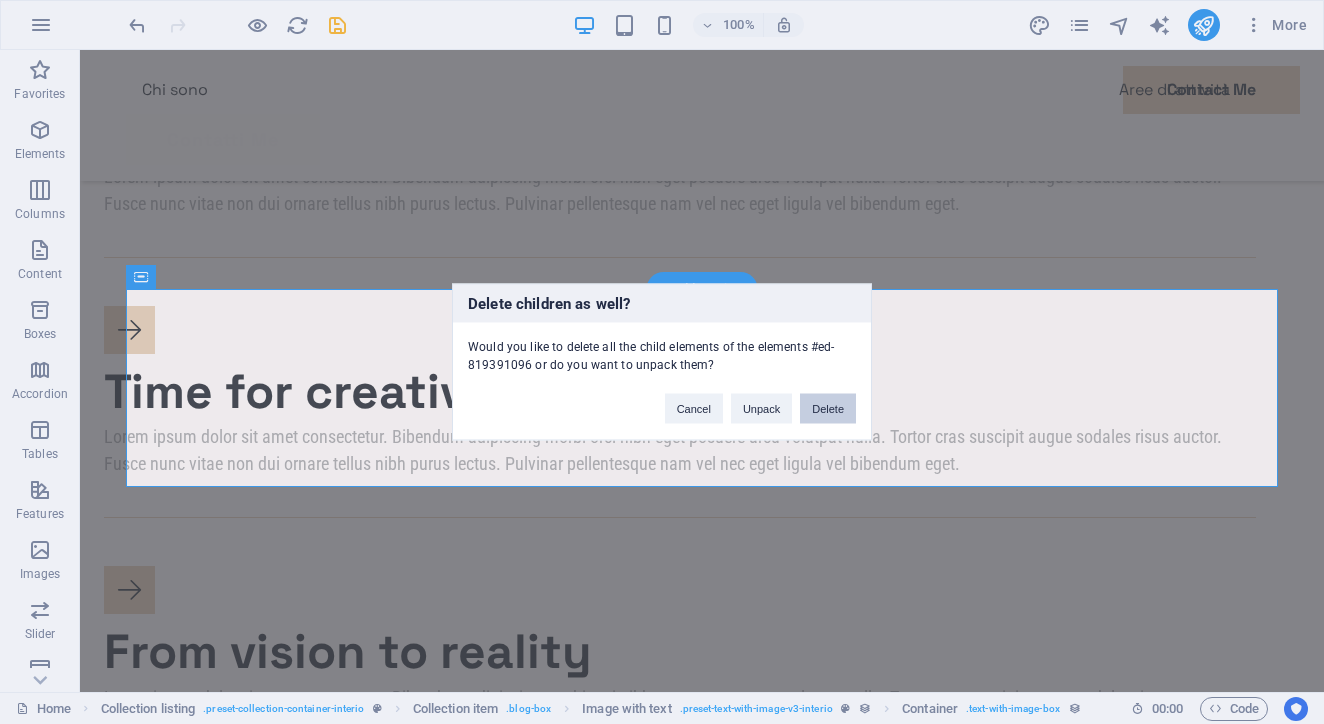 click on "Delete" at bounding box center [828, 409] 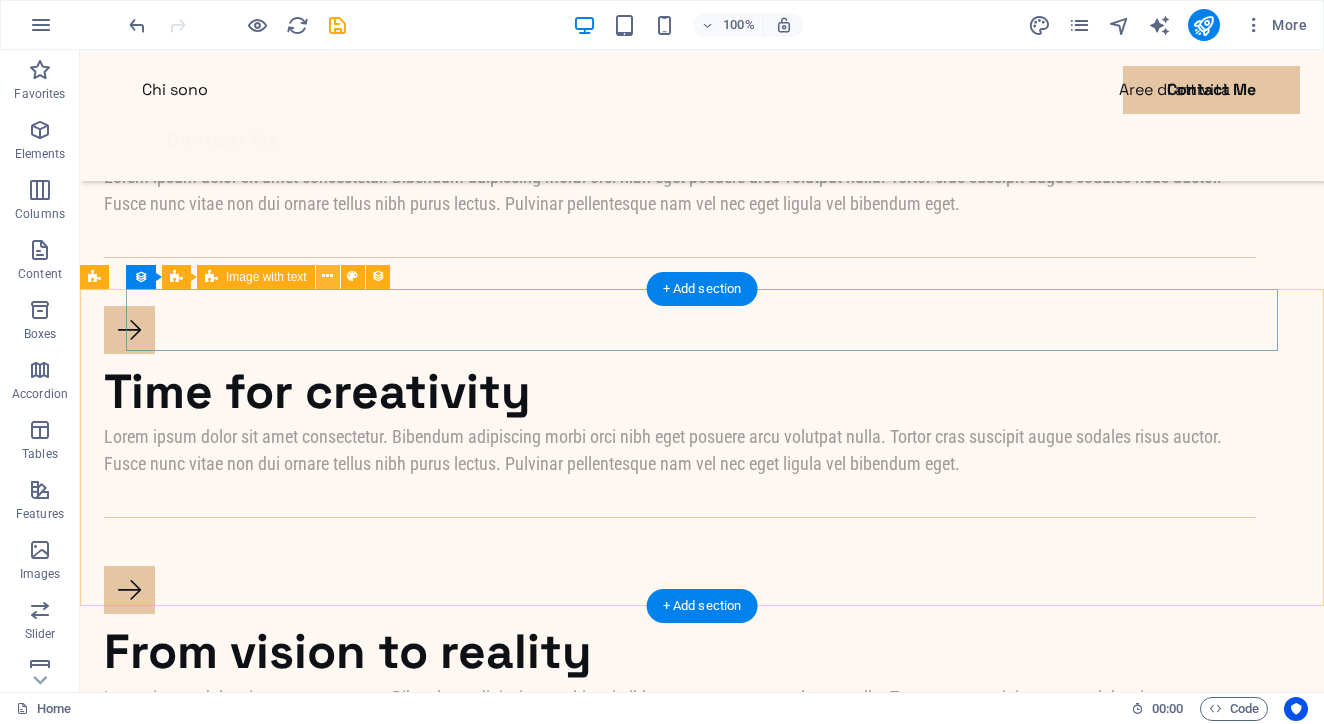 click at bounding box center [327, 276] 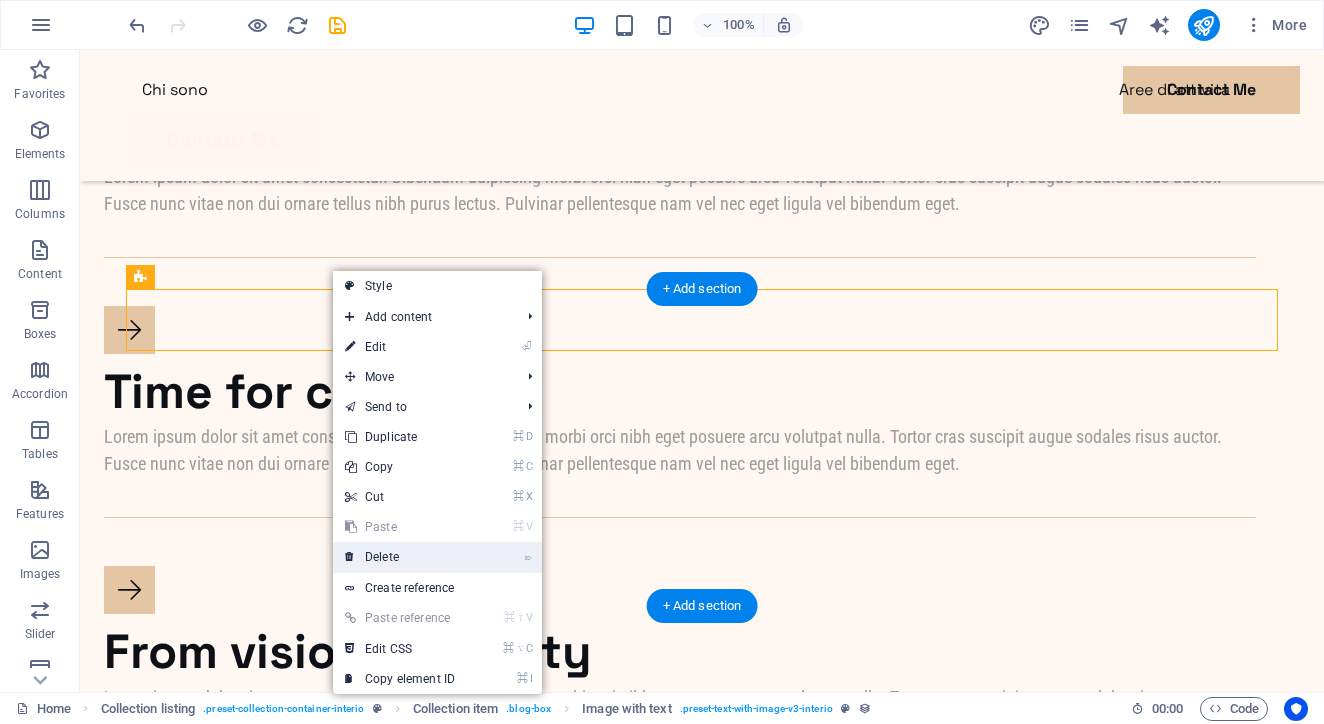 click on "⌦  Delete" at bounding box center [400, 557] 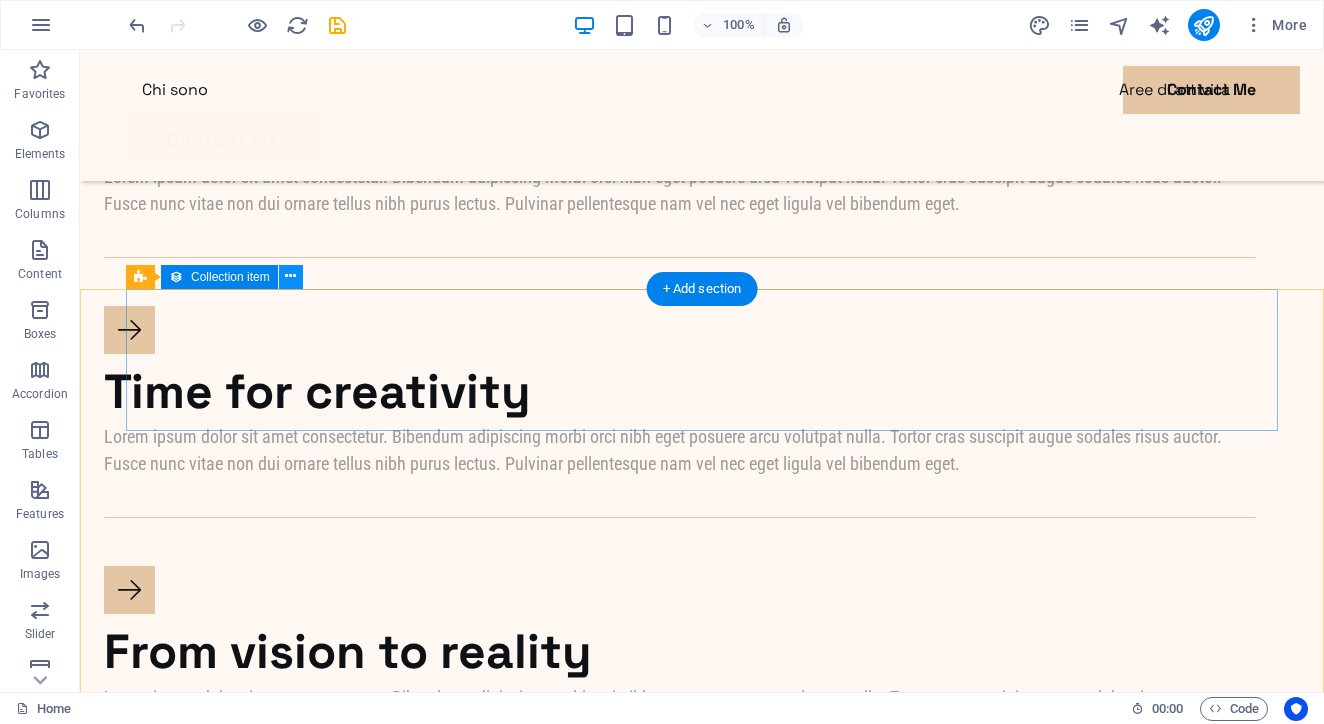 click at bounding box center [290, 276] 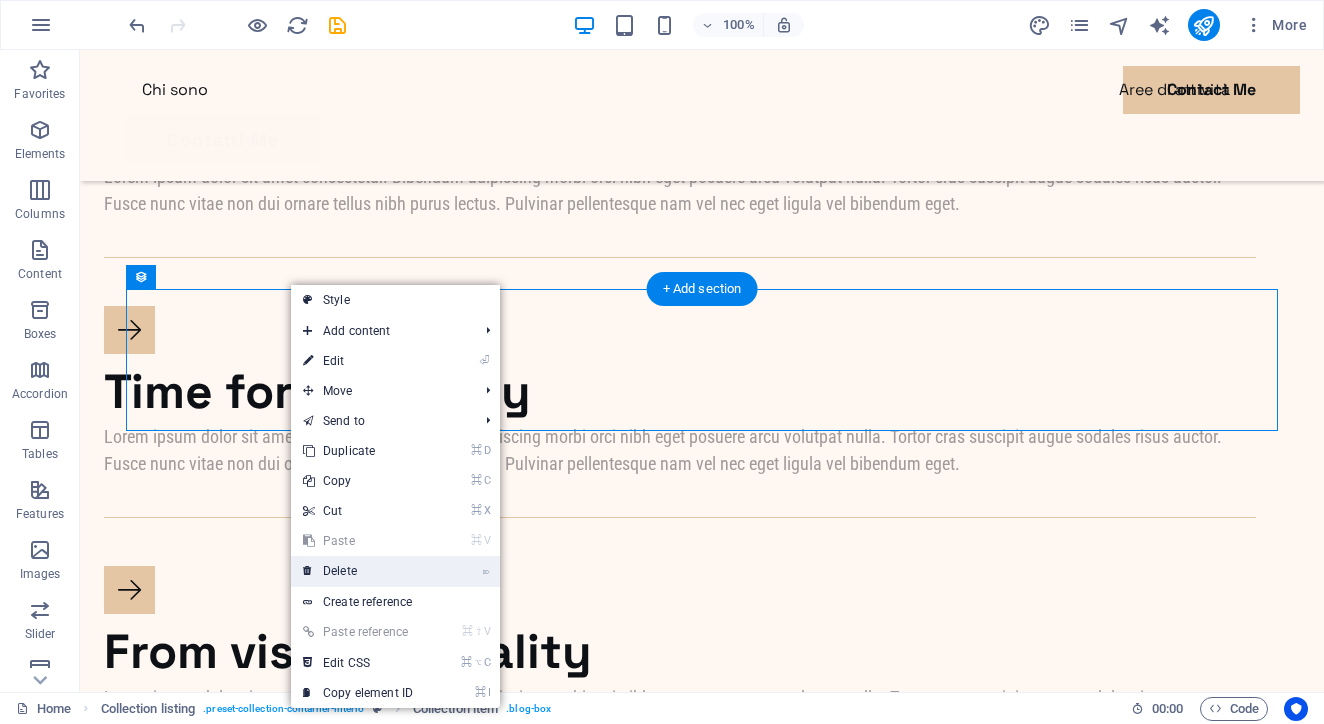 click on "⌦  Delete" at bounding box center [358, 571] 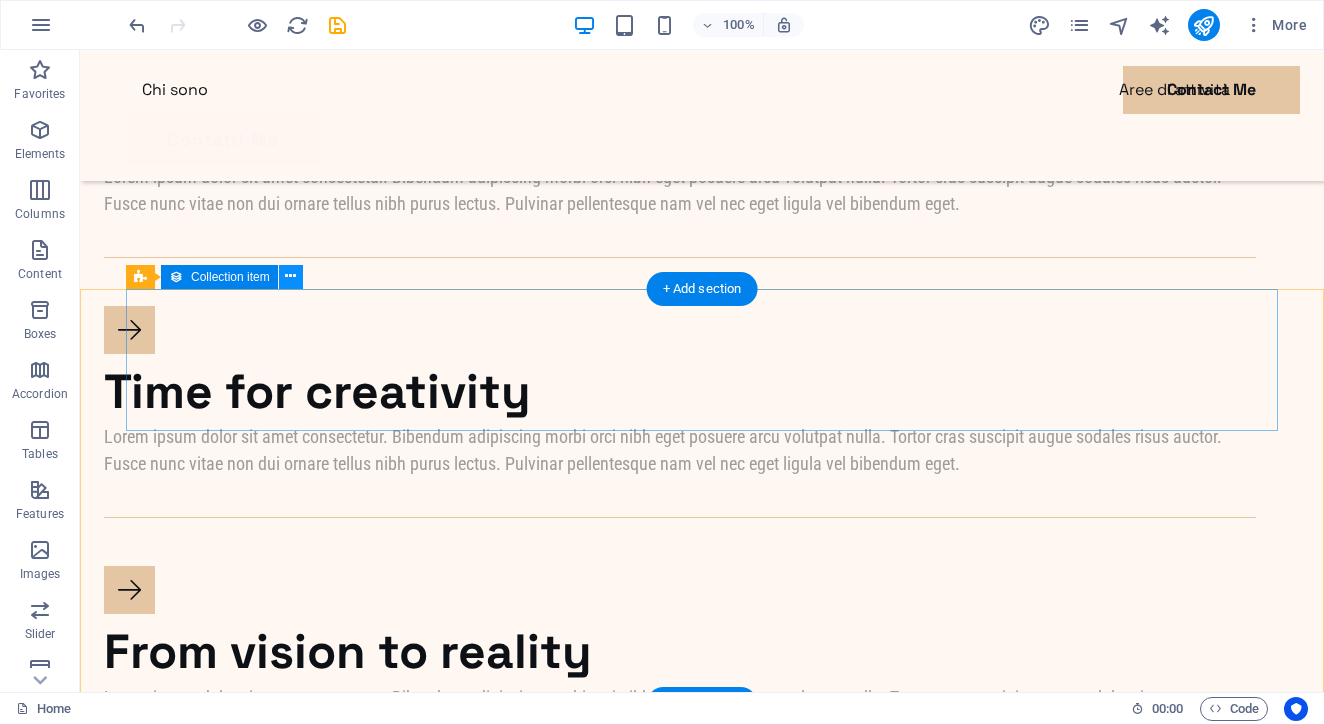 click at bounding box center [290, 276] 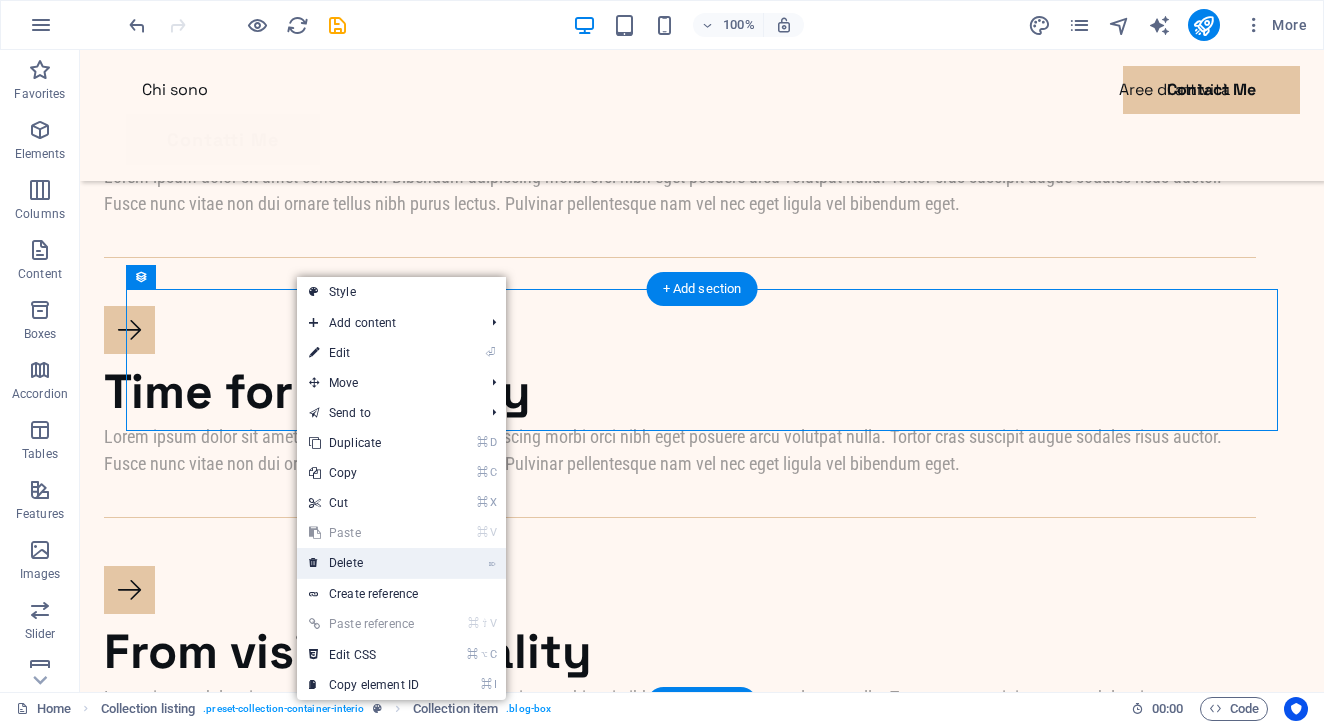 click on "⌦  Delete" at bounding box center (364, 563) 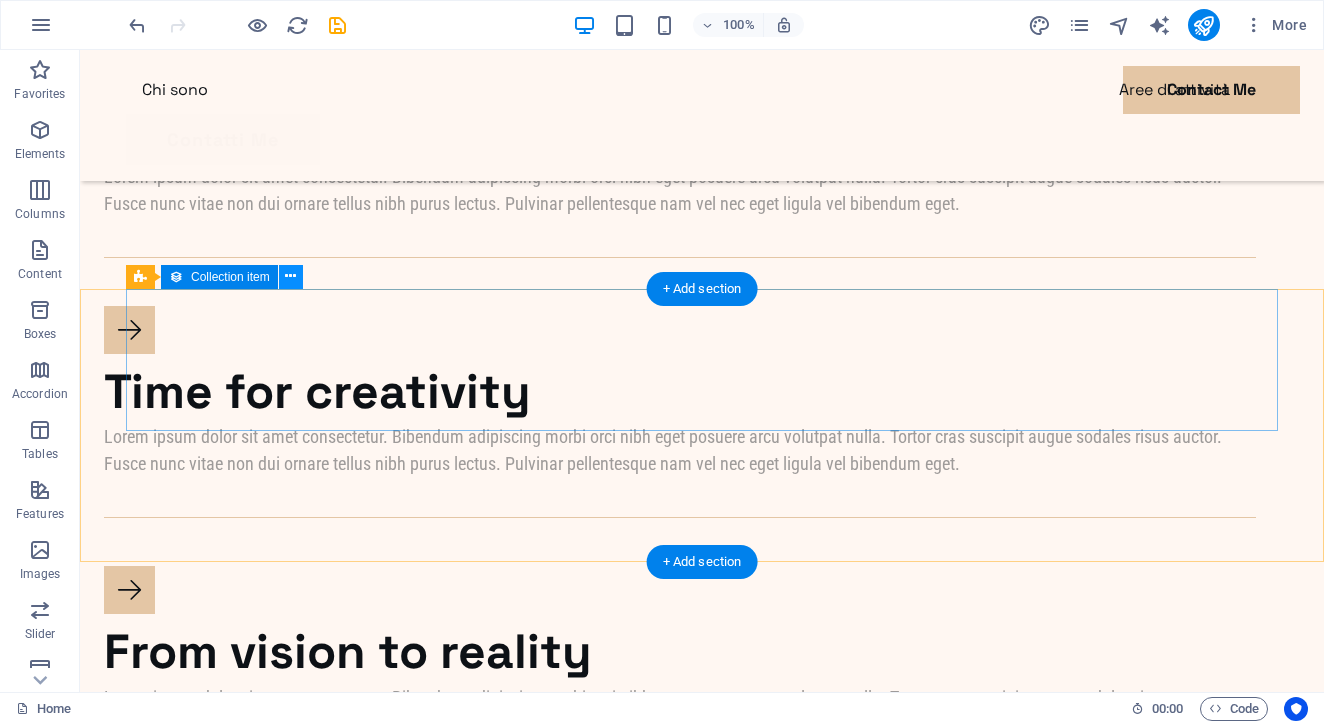 click at bounding box center [290, 276] 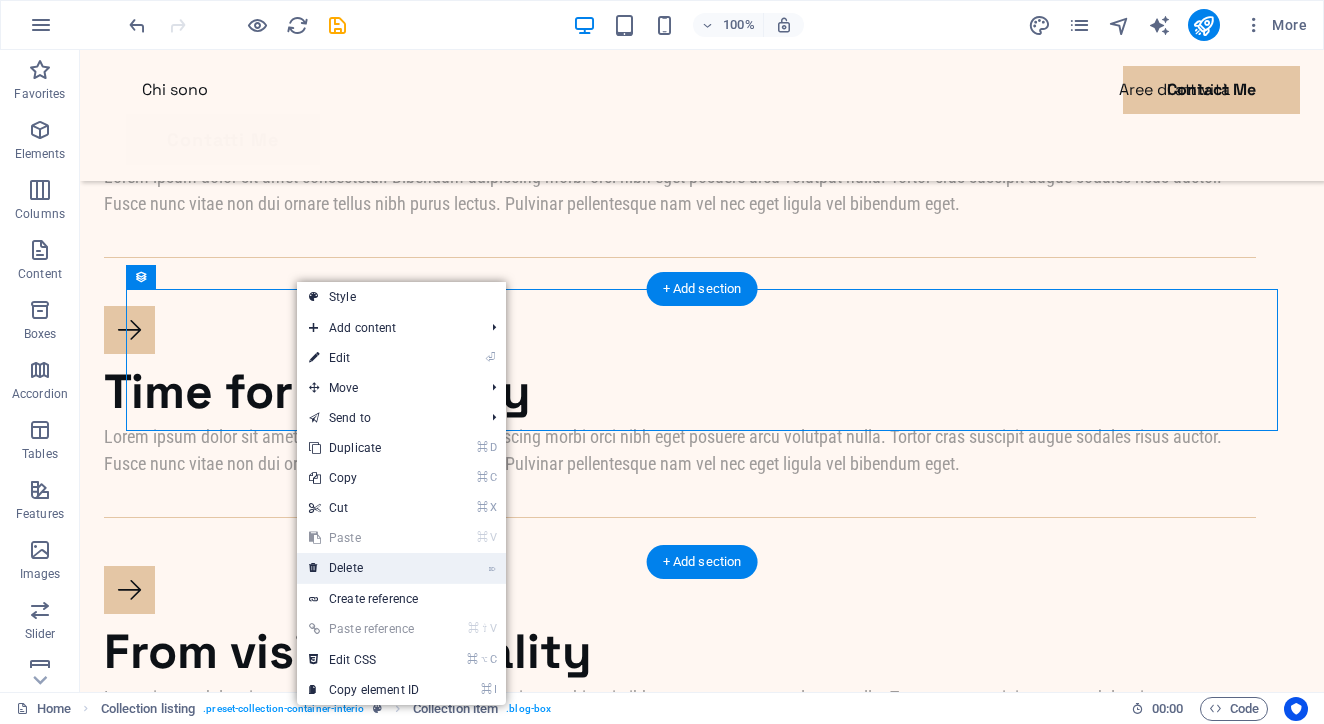 click on "⌦  Delete" at bounding box center [364, 568] 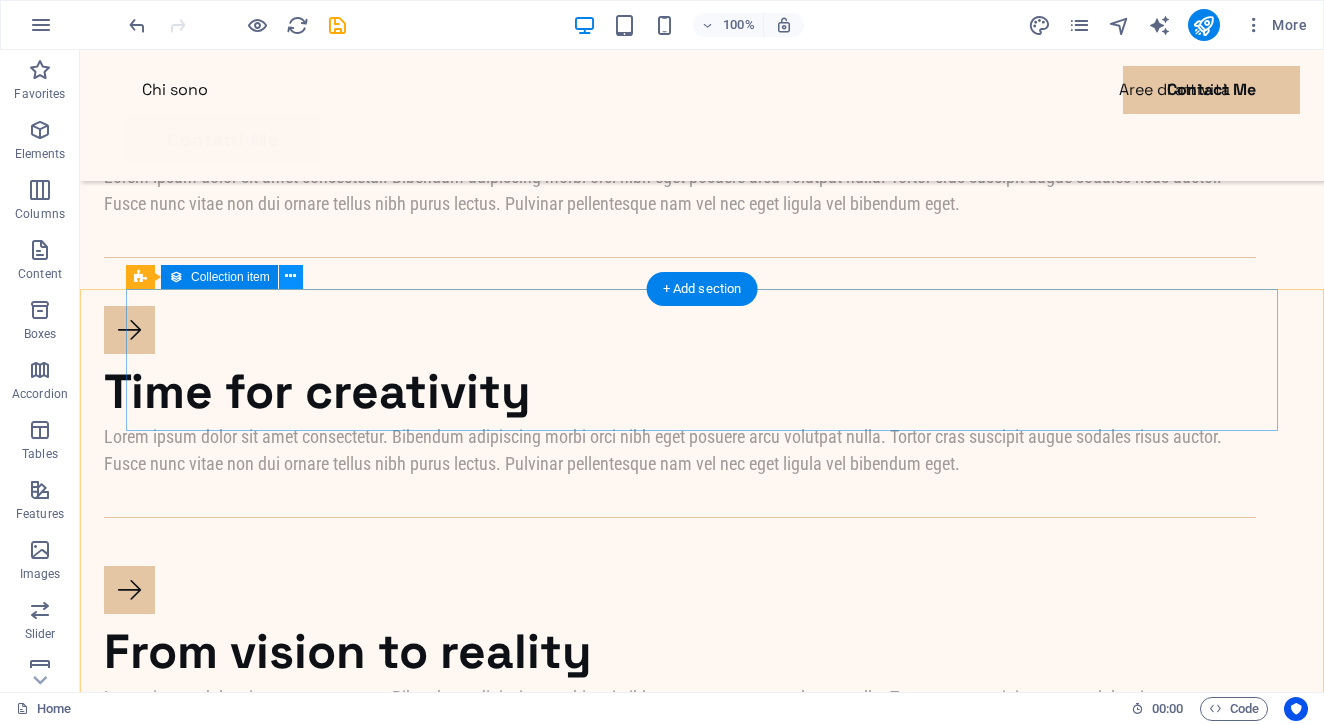 click at bounding box center [290, 276] 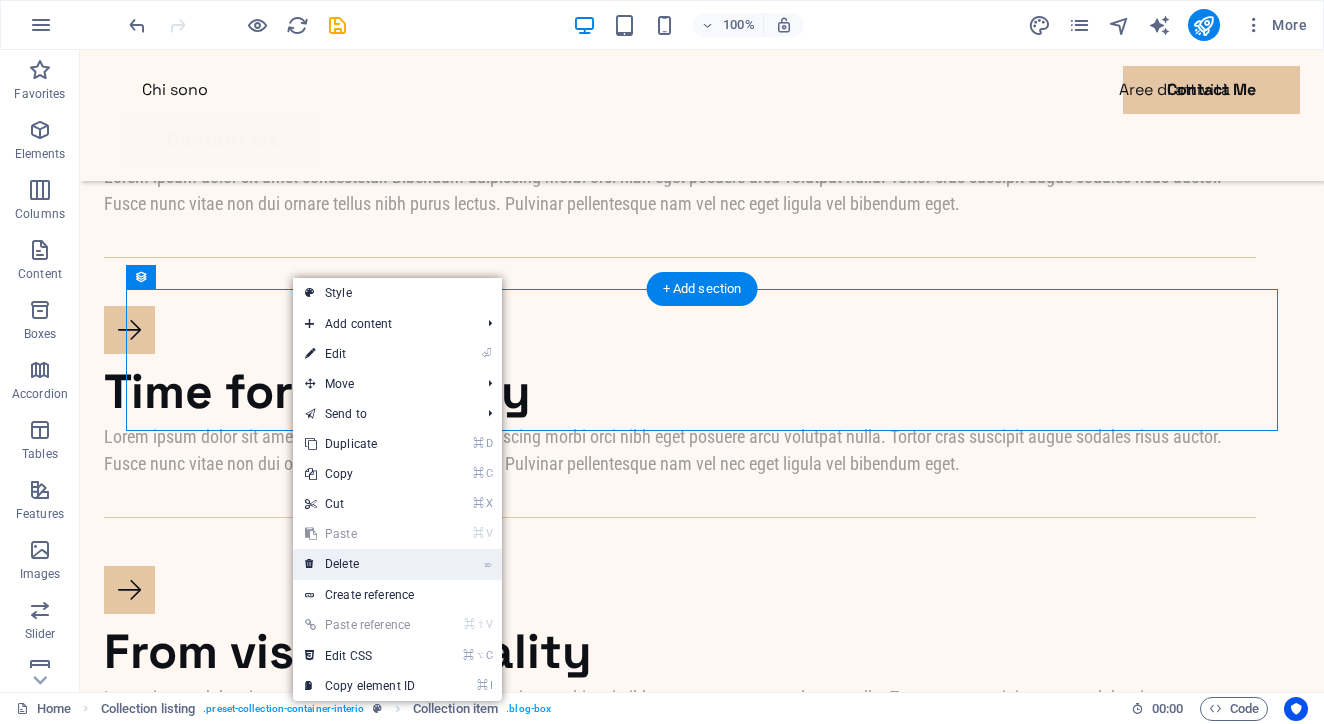 click on "⌦  Delete" at bounding box center (360, 564) 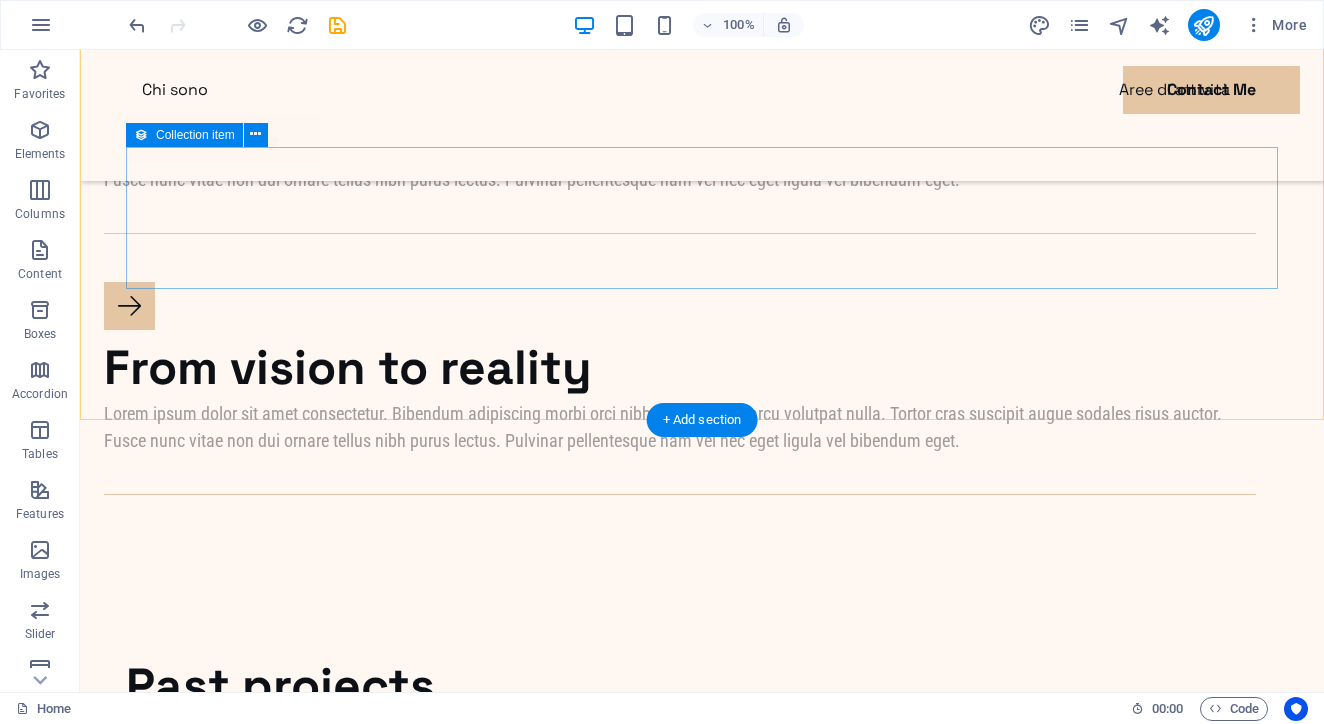 scroll, scrollTop: 3123, scrollLeft: 0, axis: vertical 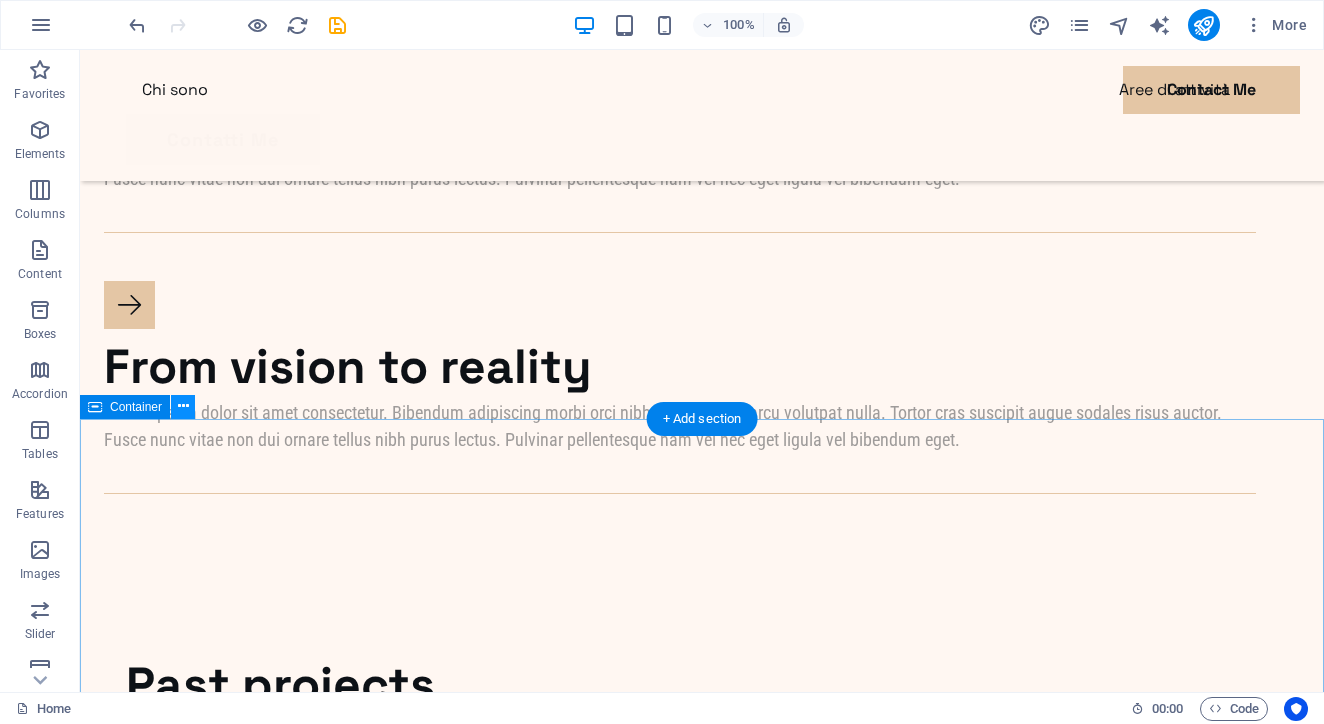 click at bounding box center [183, 406] 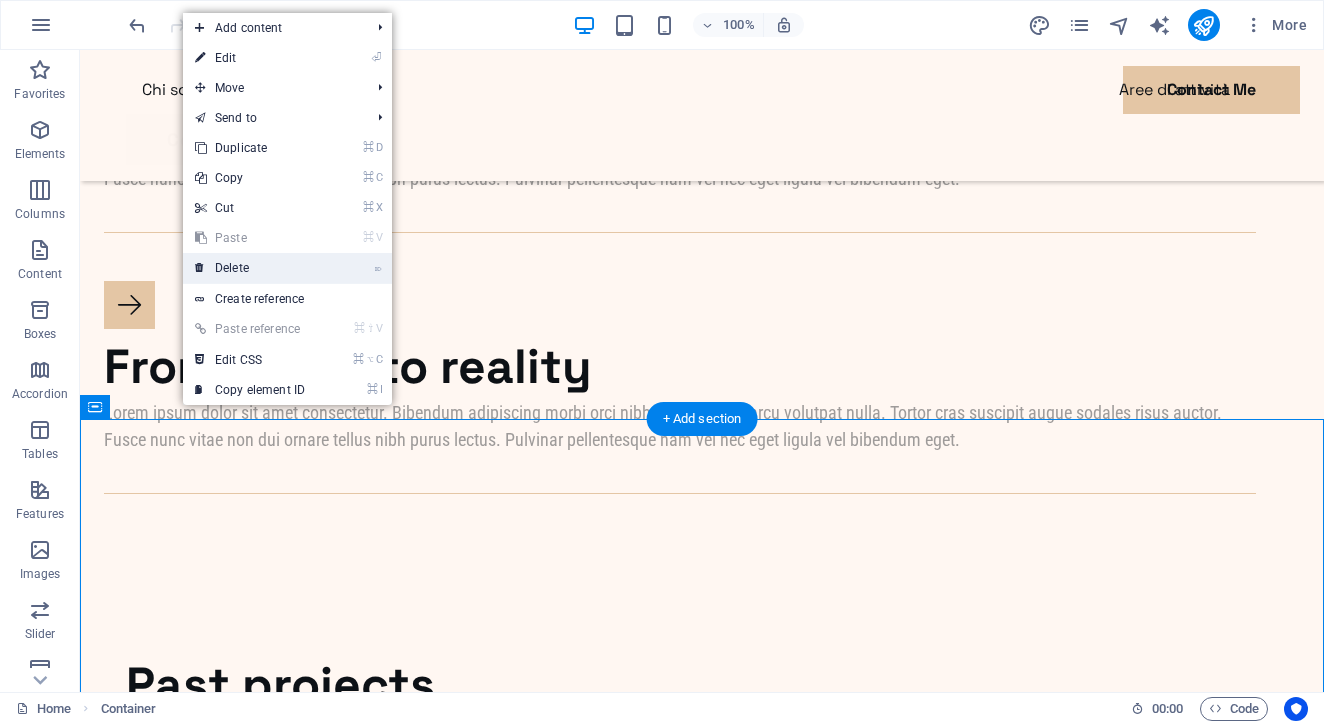 click on "⌦  Delete" at bounding box center (250, 268) 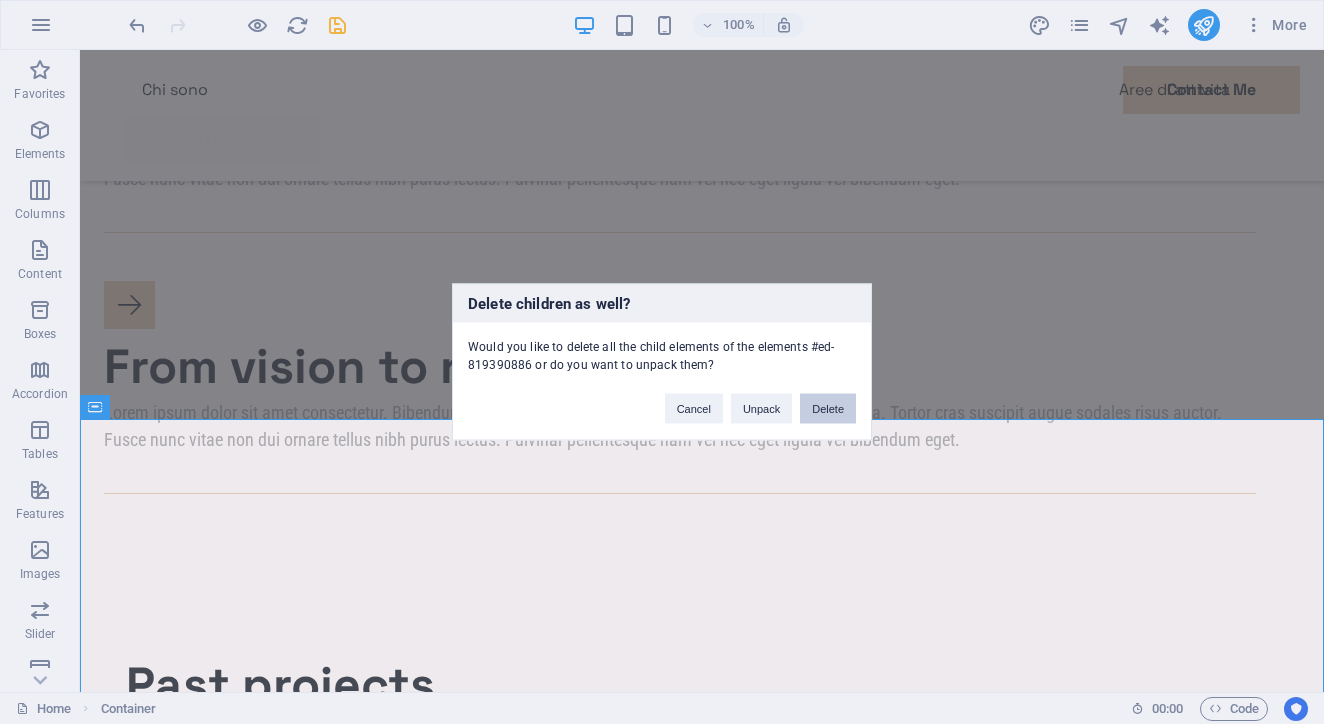 click on "Delete" at bounding box center [828, 409] 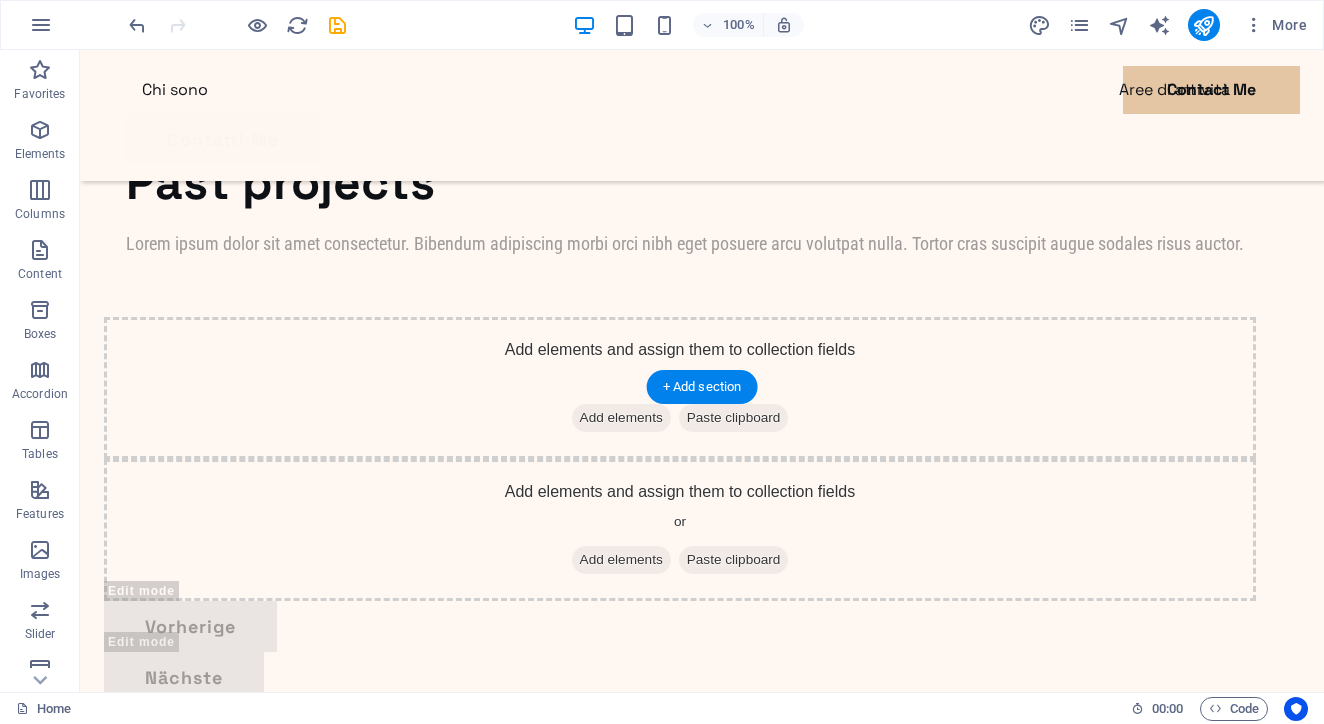 scroll, scrollTop: 3624, scrollLeft: 0, axis: vertical 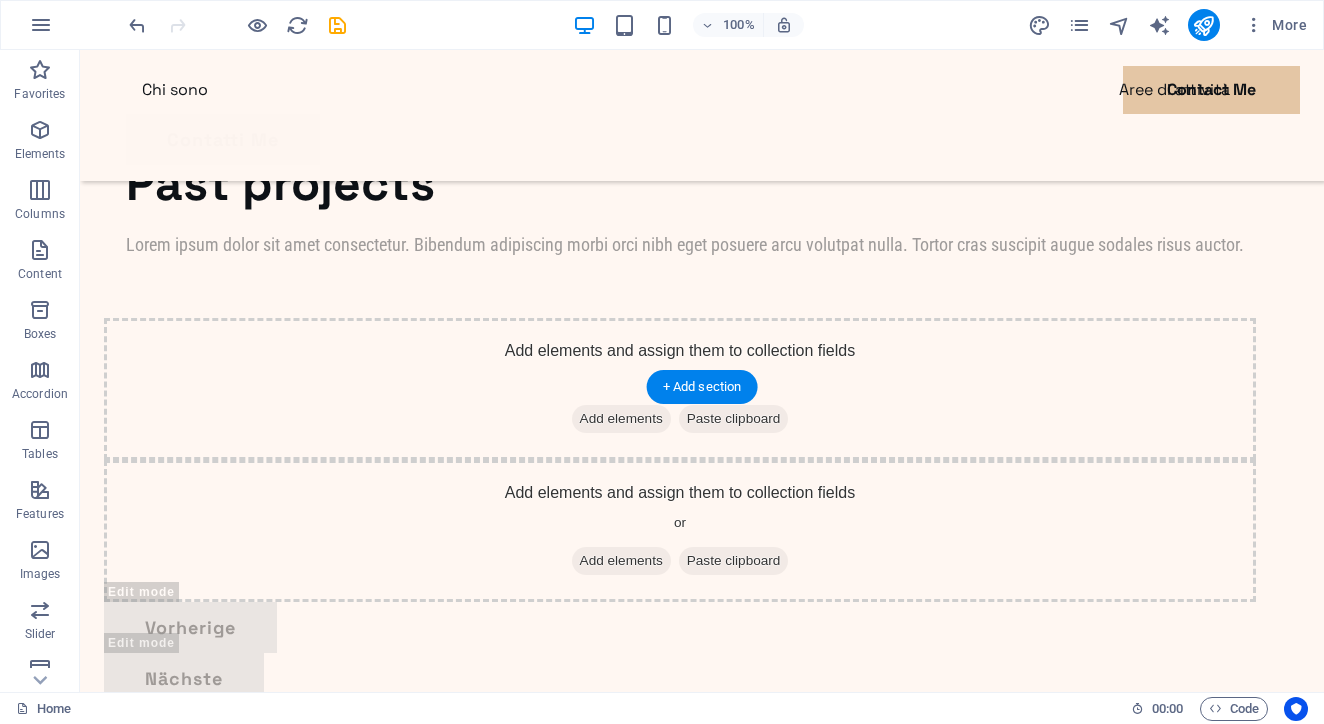click at bounding box center [702, 1128] 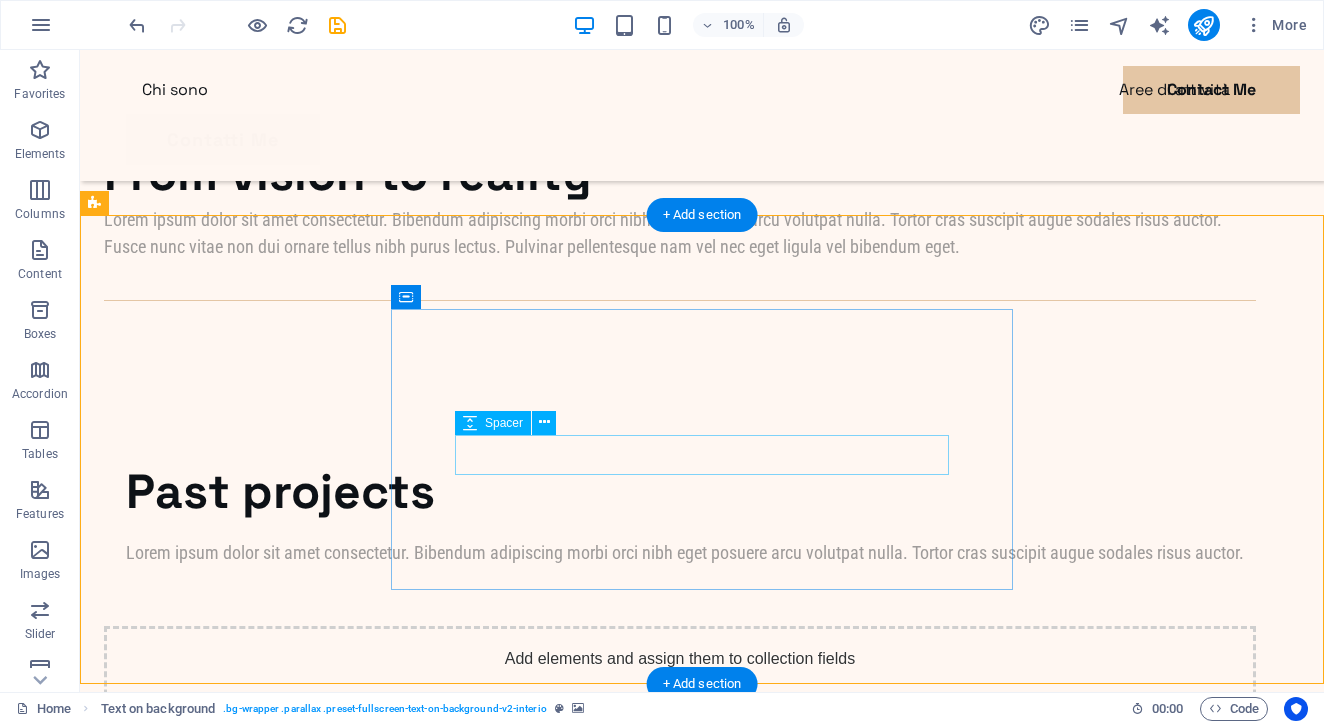scroll, scrollTop: 3310, scrollLeft: 0, axis: vertical 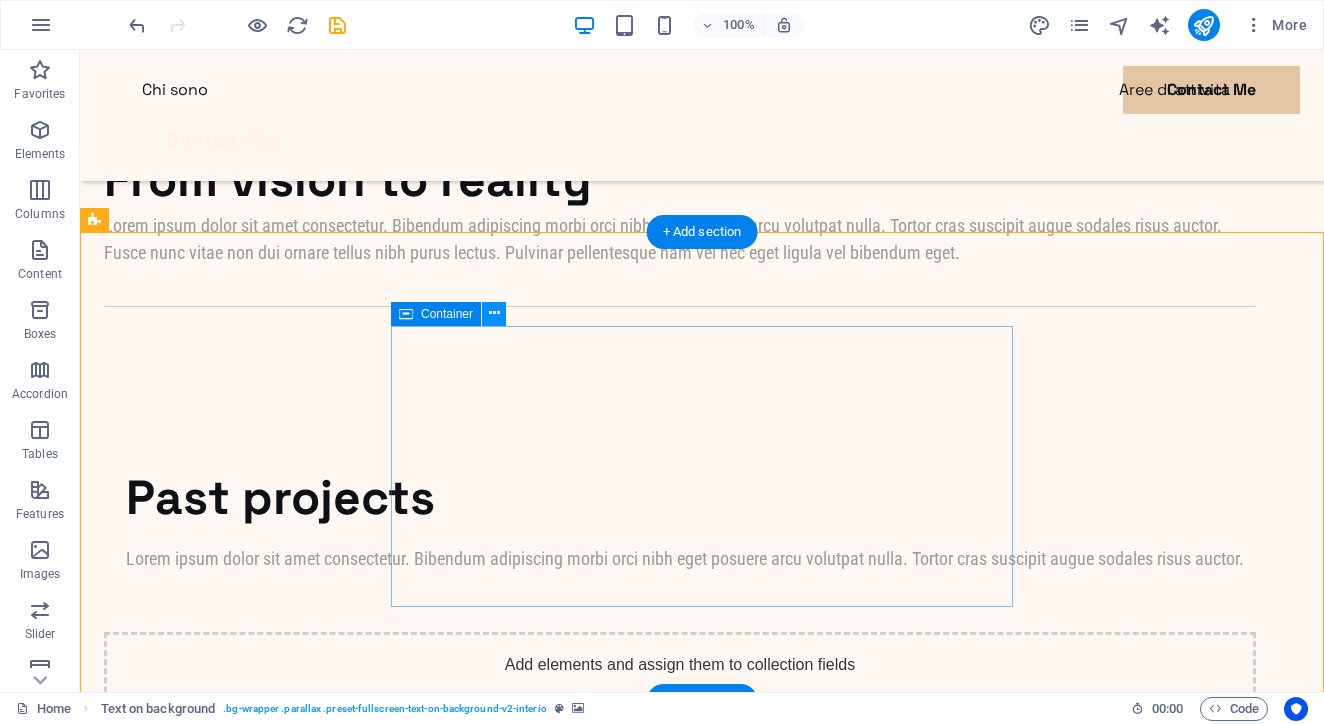 click at bounding box center [494, 313] 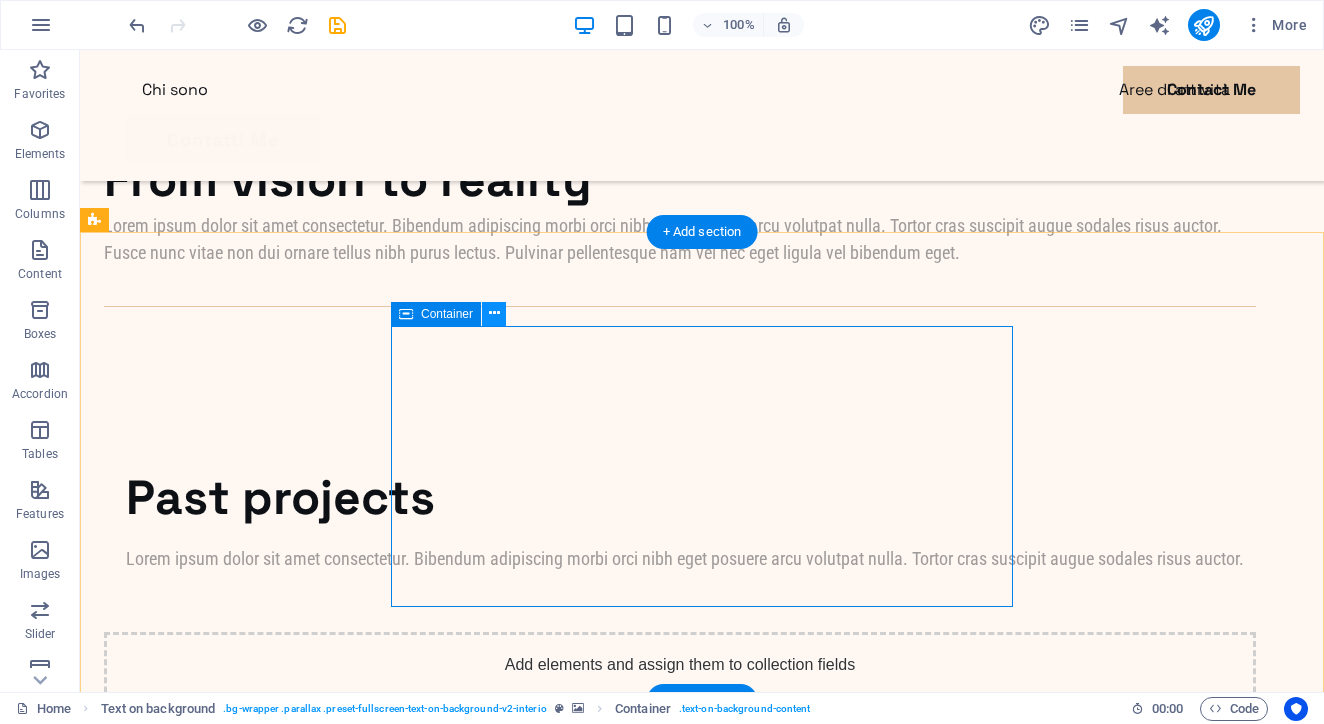 click at bounding box center (494, 313) 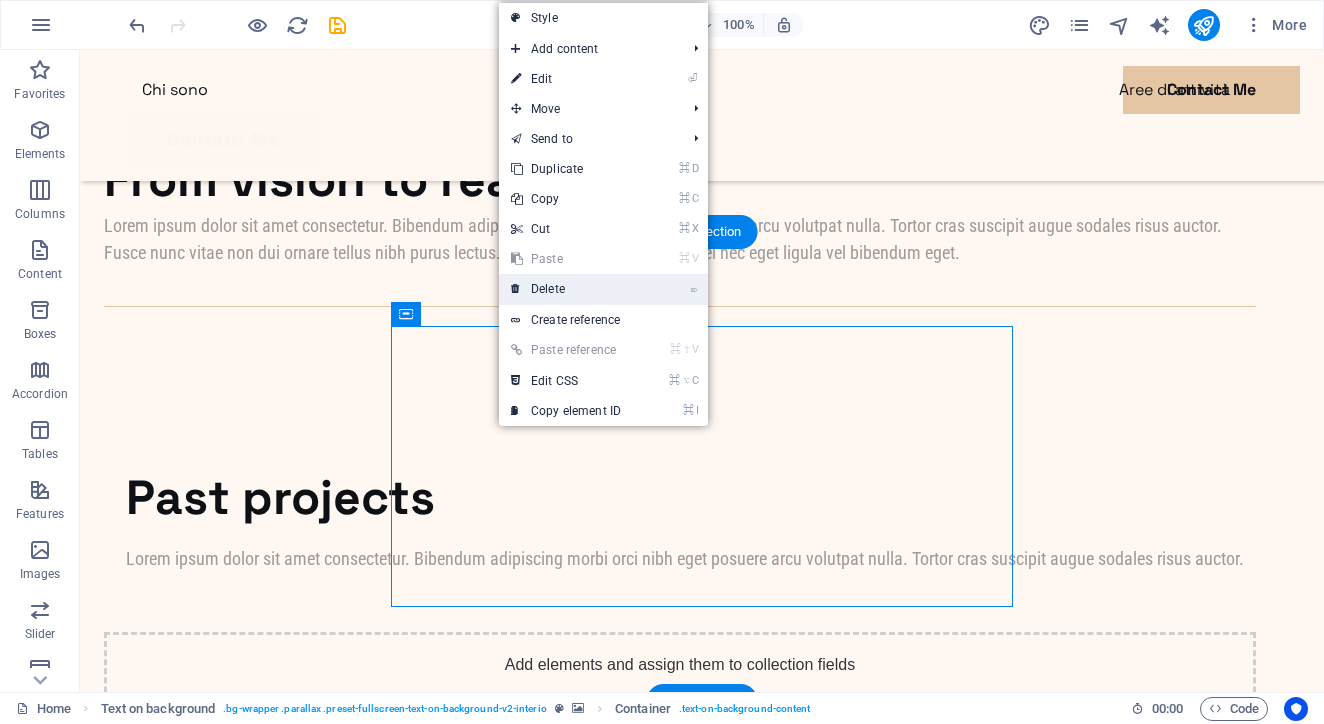 click on "⌦  Delete" at bounding box center [566, 289] 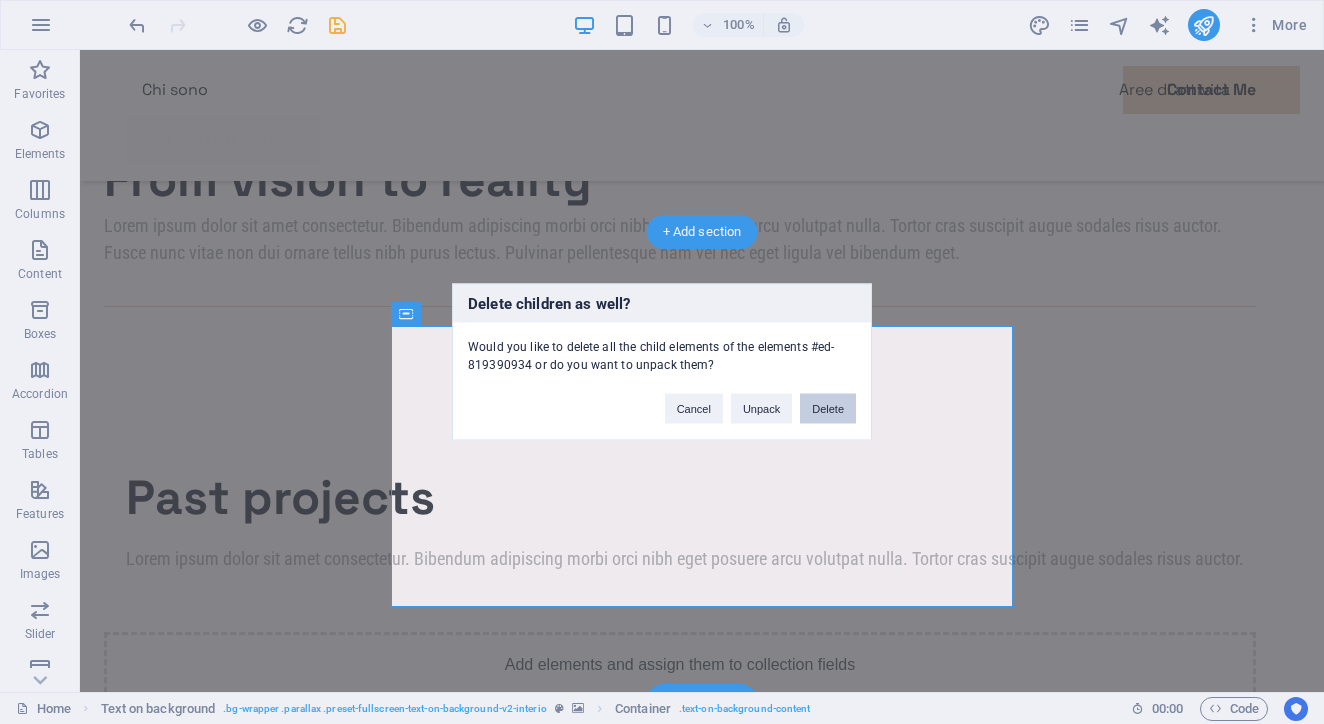 click on "Delete" at bounding box center [828, 409] 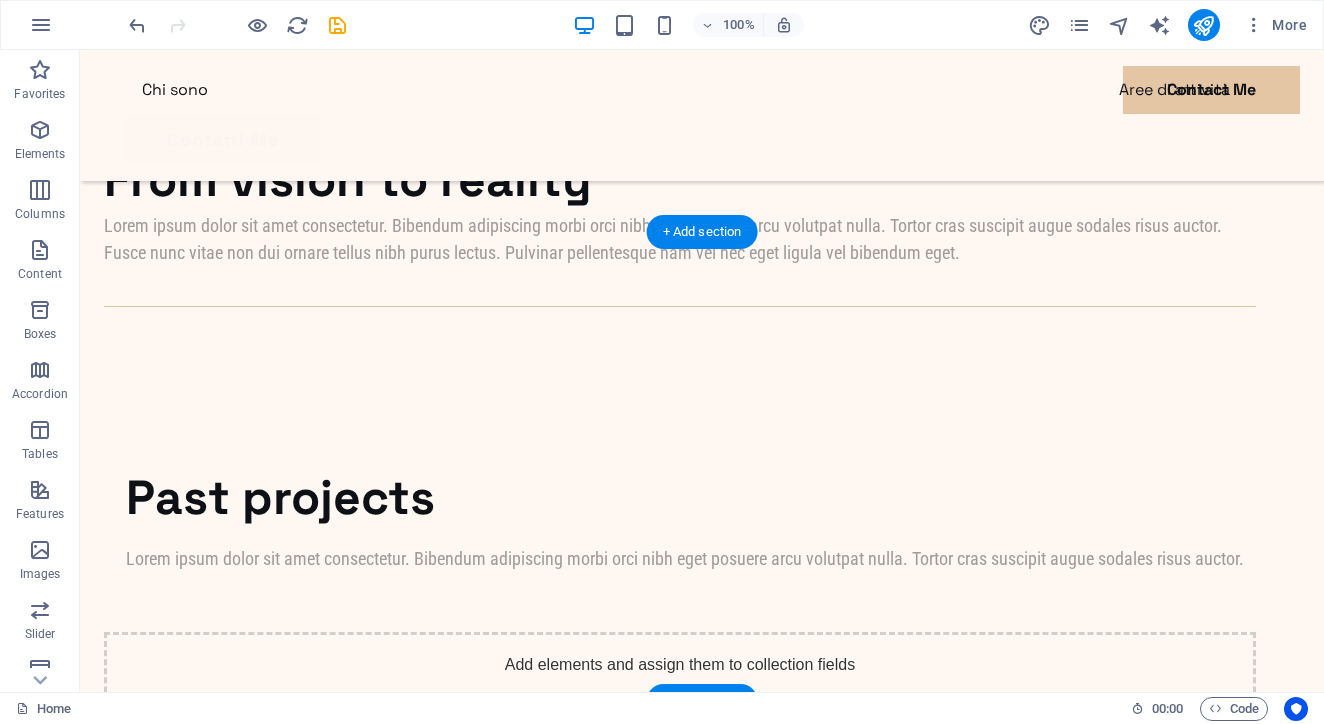 click at bounding box center [702, 1285] 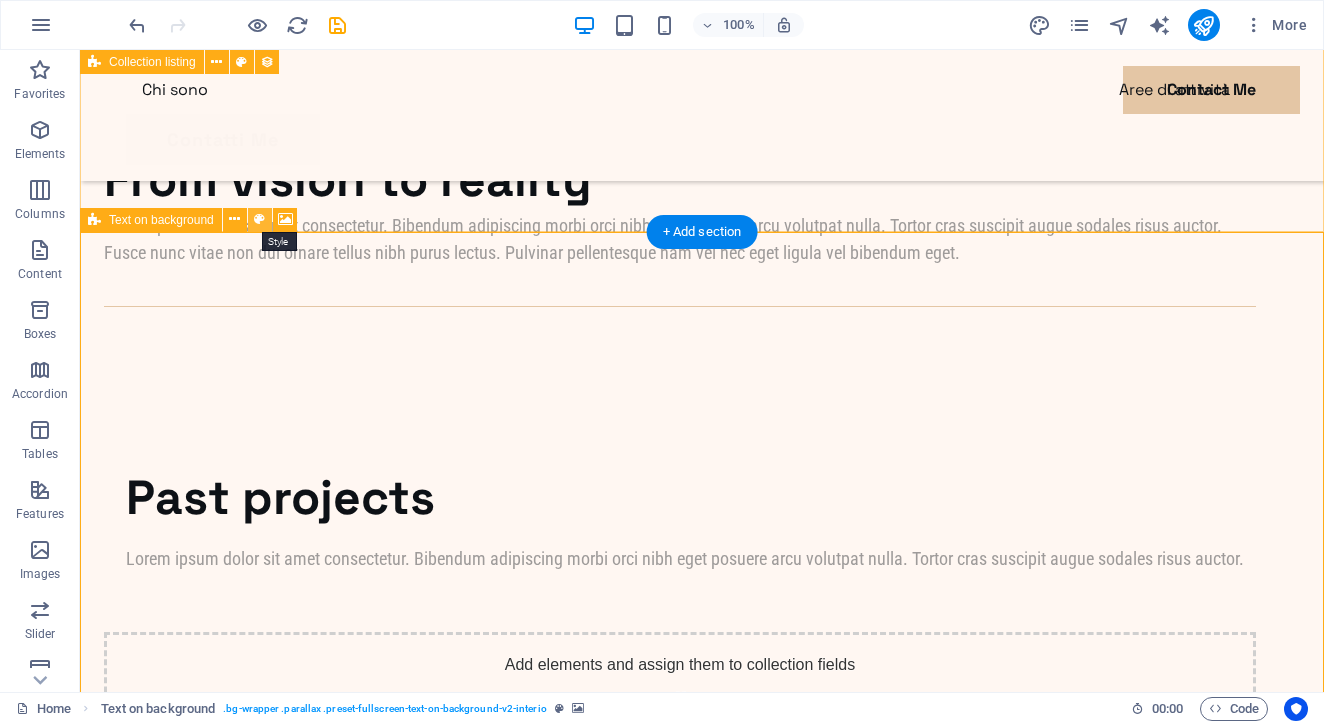 click at bounding box center (259, 219) 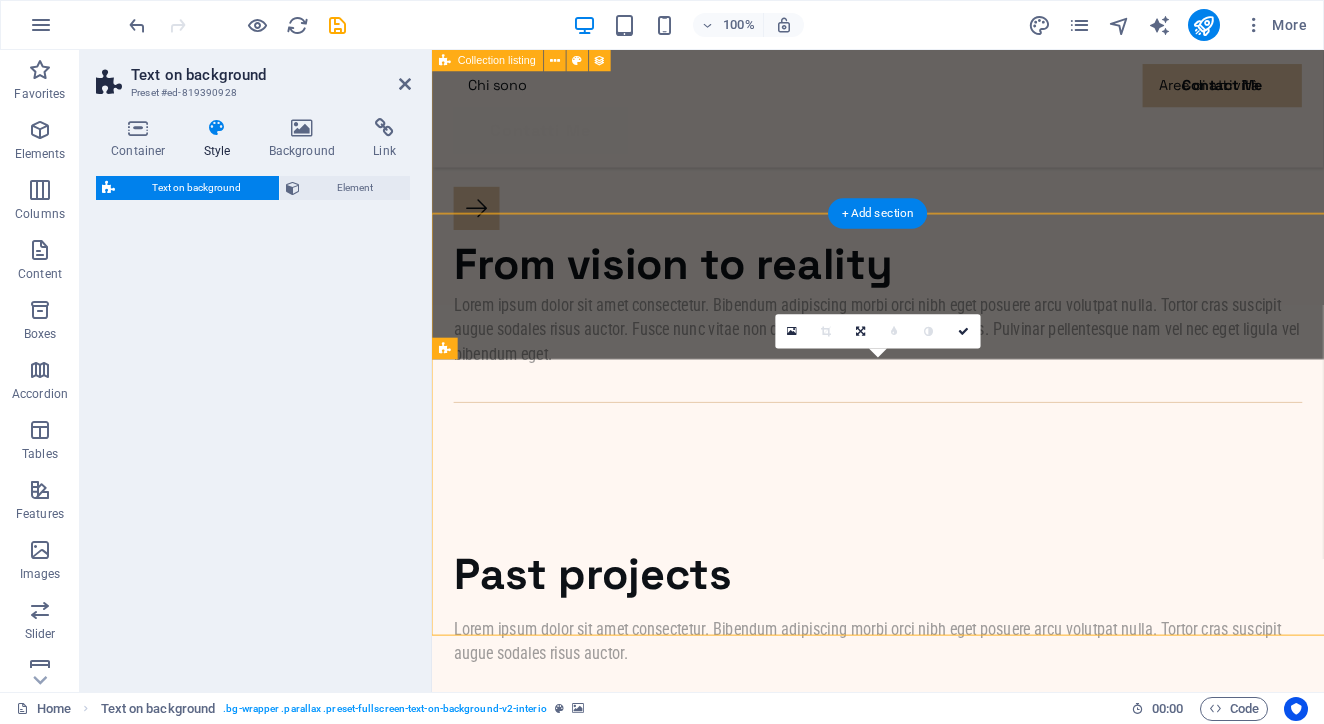 select on "%" 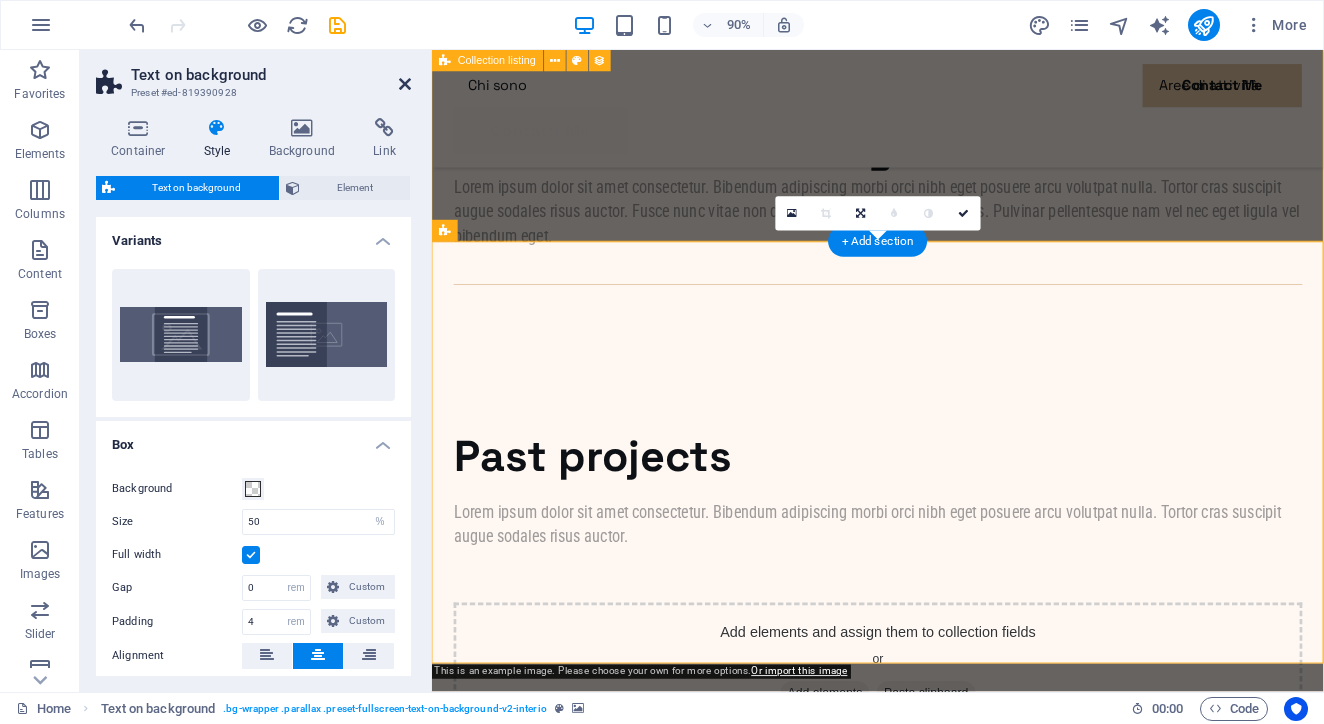 click at bounding box center [405, 84] 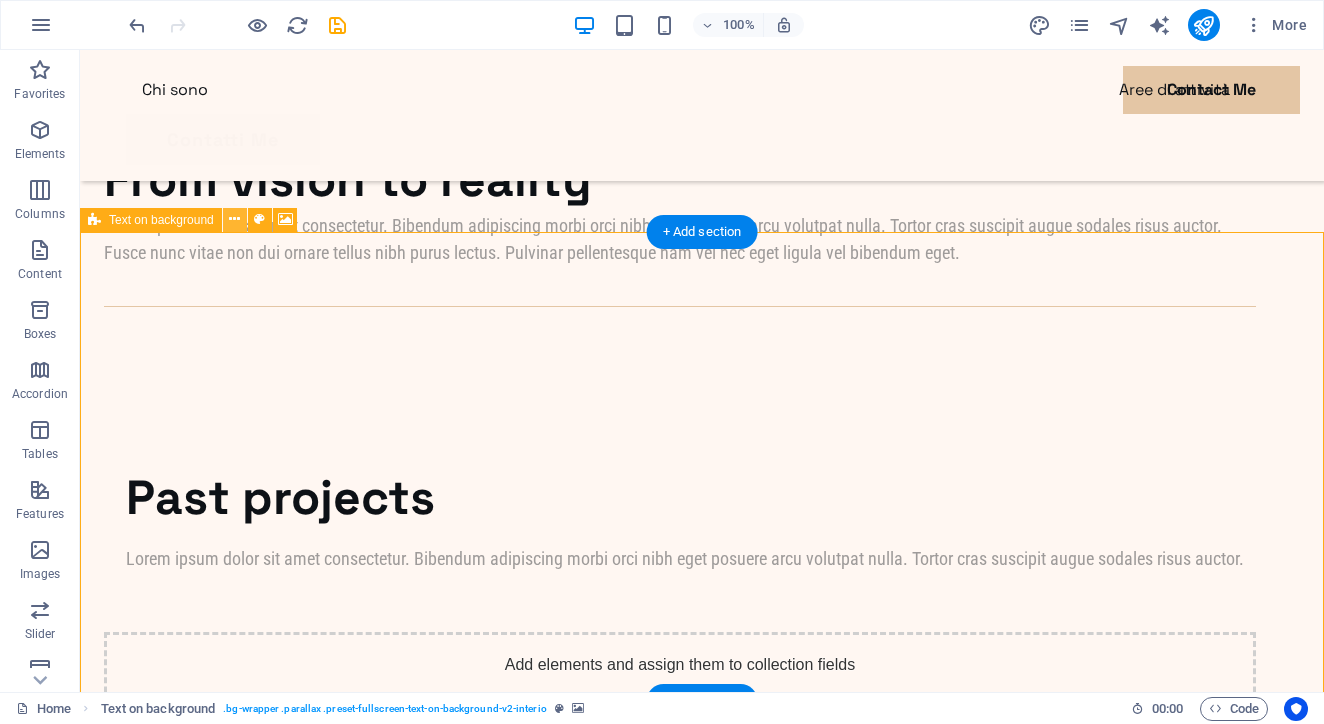 click at bounding box center (234, 219) 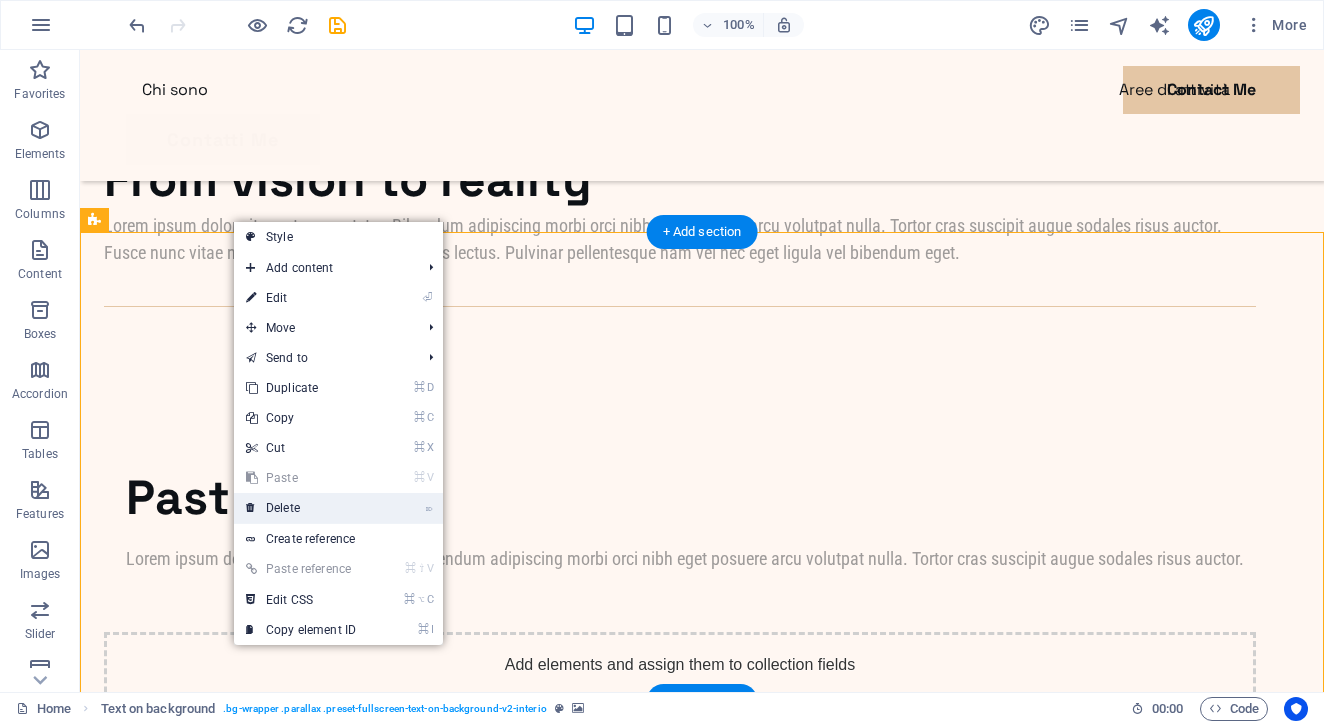 click on "⌦  Delete" at bounding box center [301, 508] 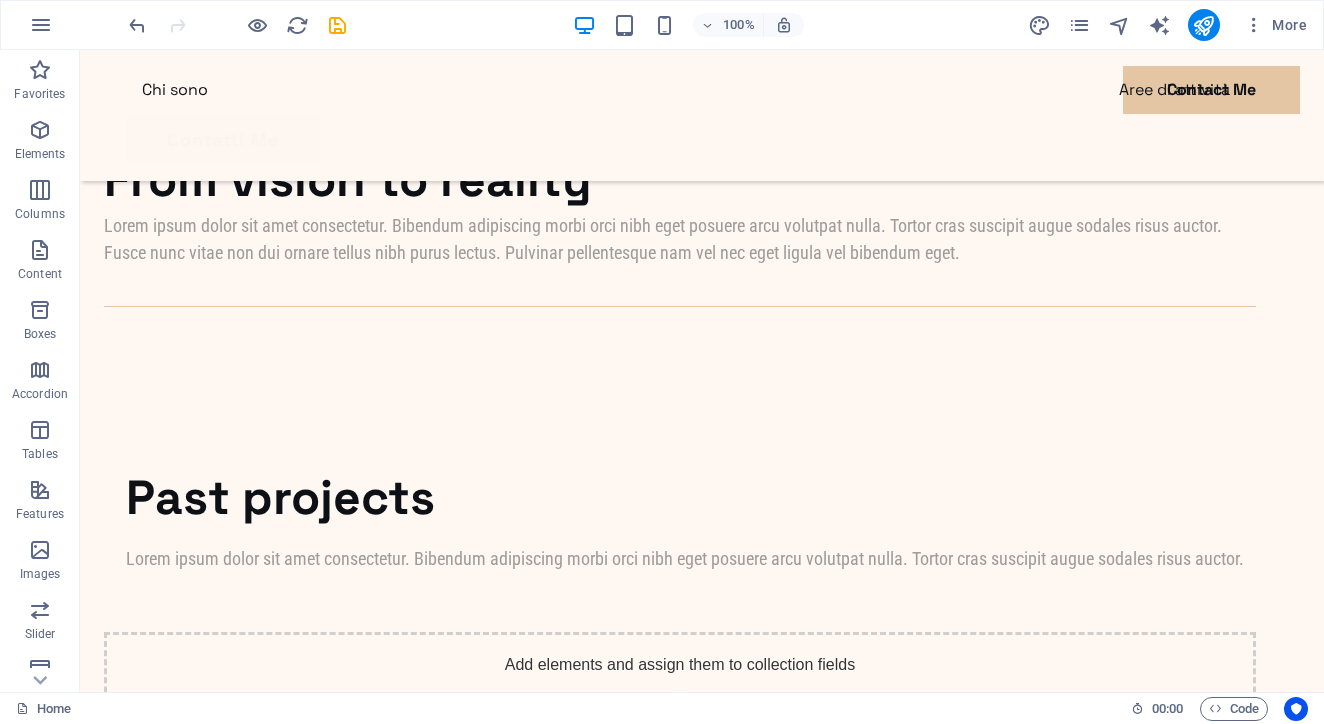 scroll, scrollTop: 3155, scrollLeft: 0, axis: vertical 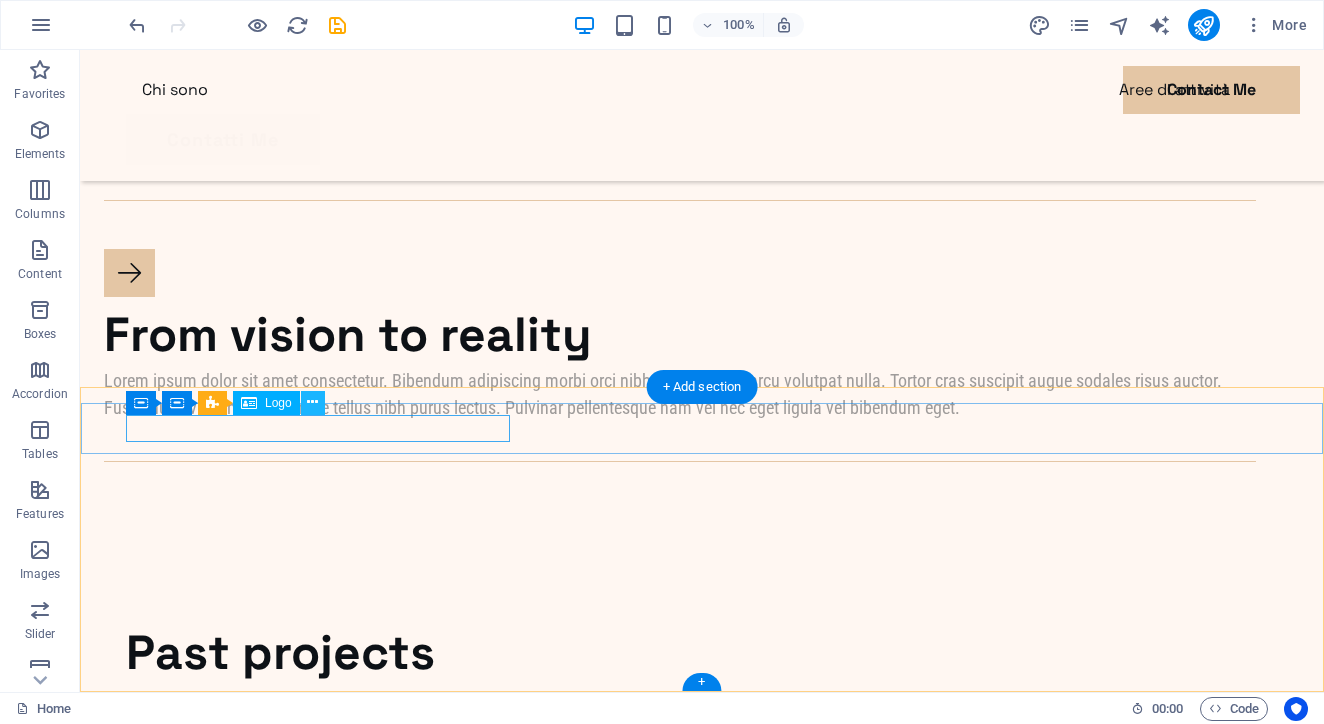 click at bounding box center (312, 402) 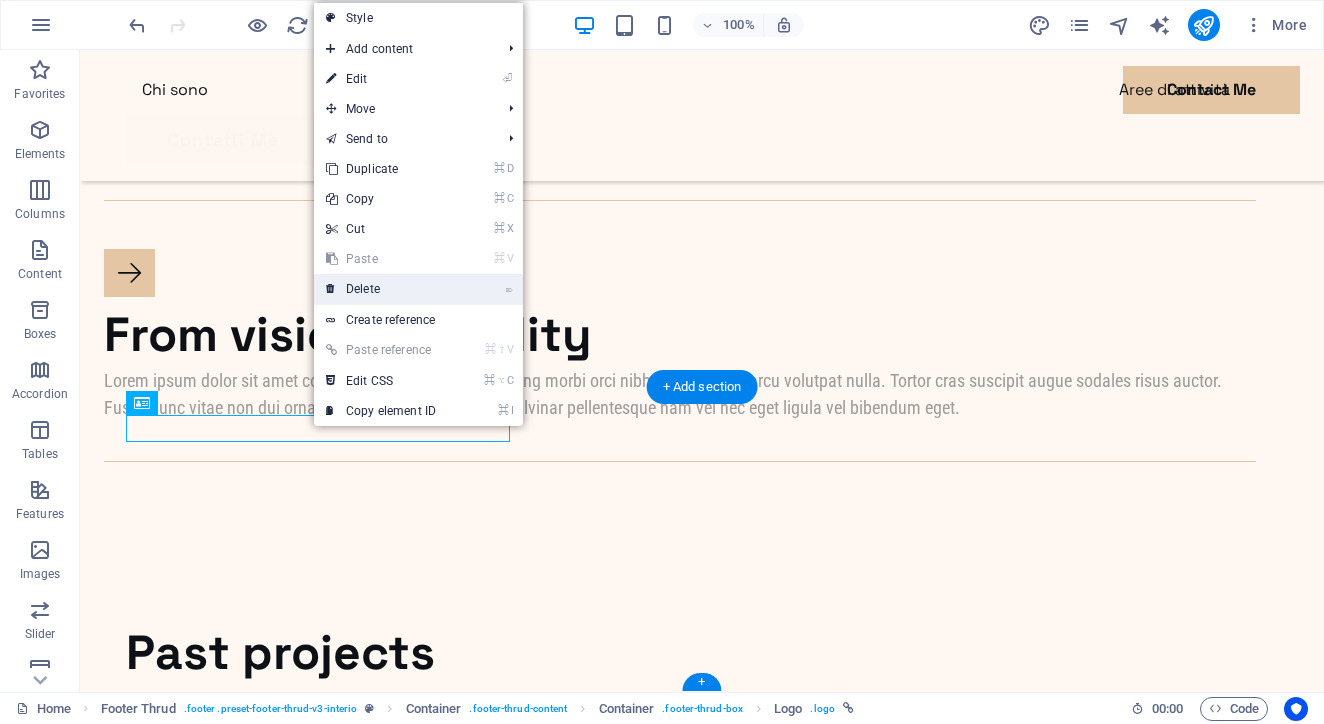 click on "⌦  Delete" at bounding box center [381, 289] 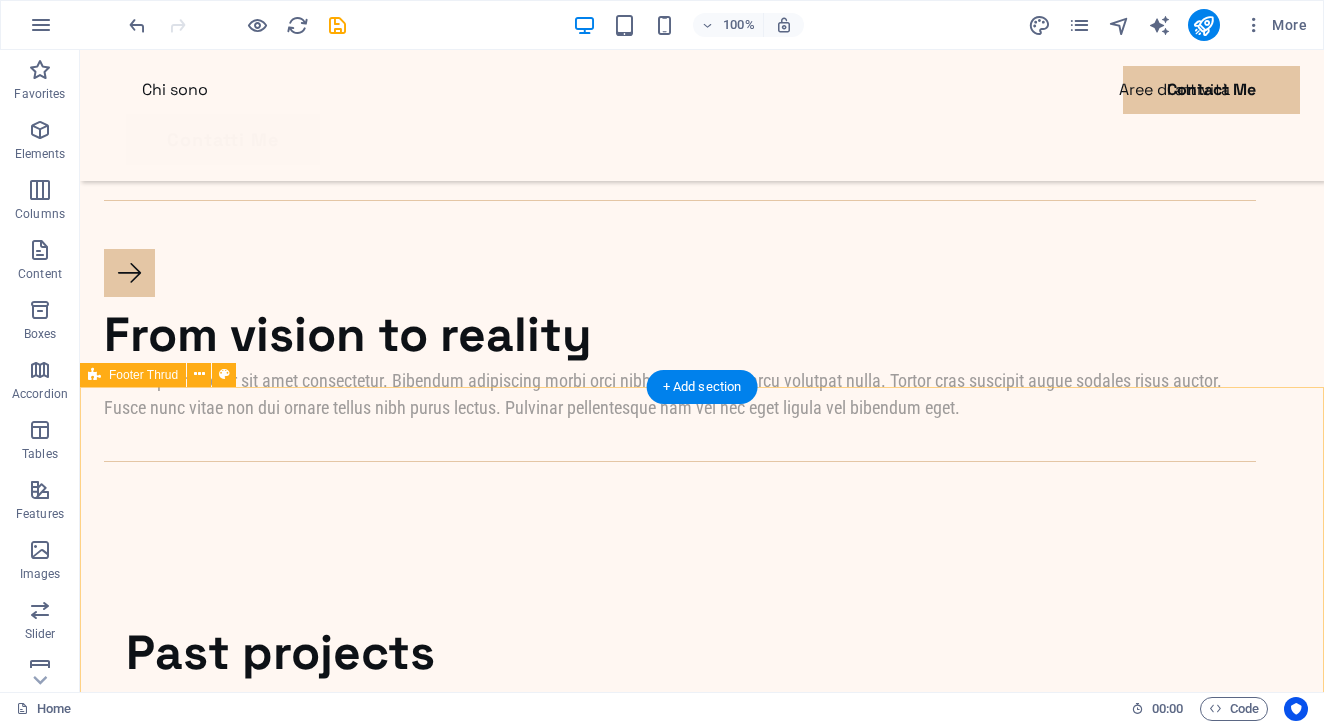click on "Drop content here or  Add elements  Paste clipboard My story Projects Contact Me
Privacy Legal Notice   psicologasaraferrara.it . All rights reserved" at bounding box center (702, 1583) 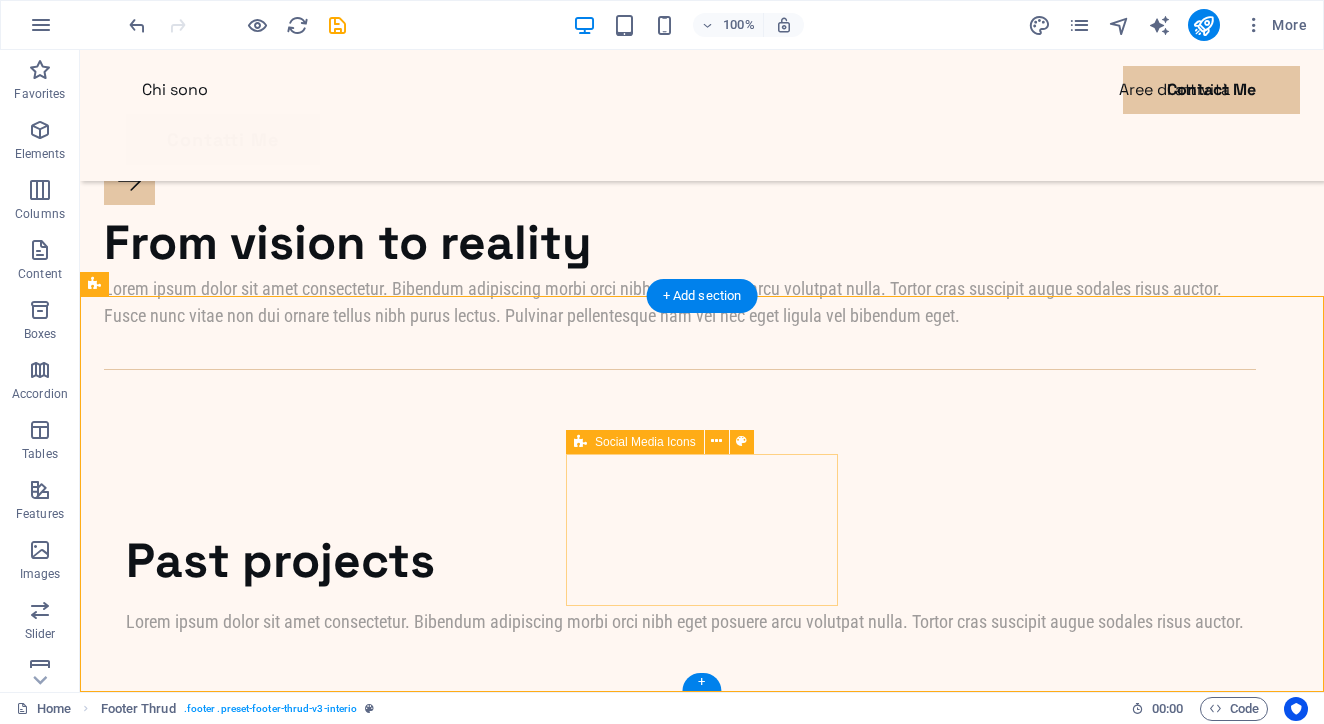 scroll, scrollTop: 3246, scrollLeft: 0, axis: vertical 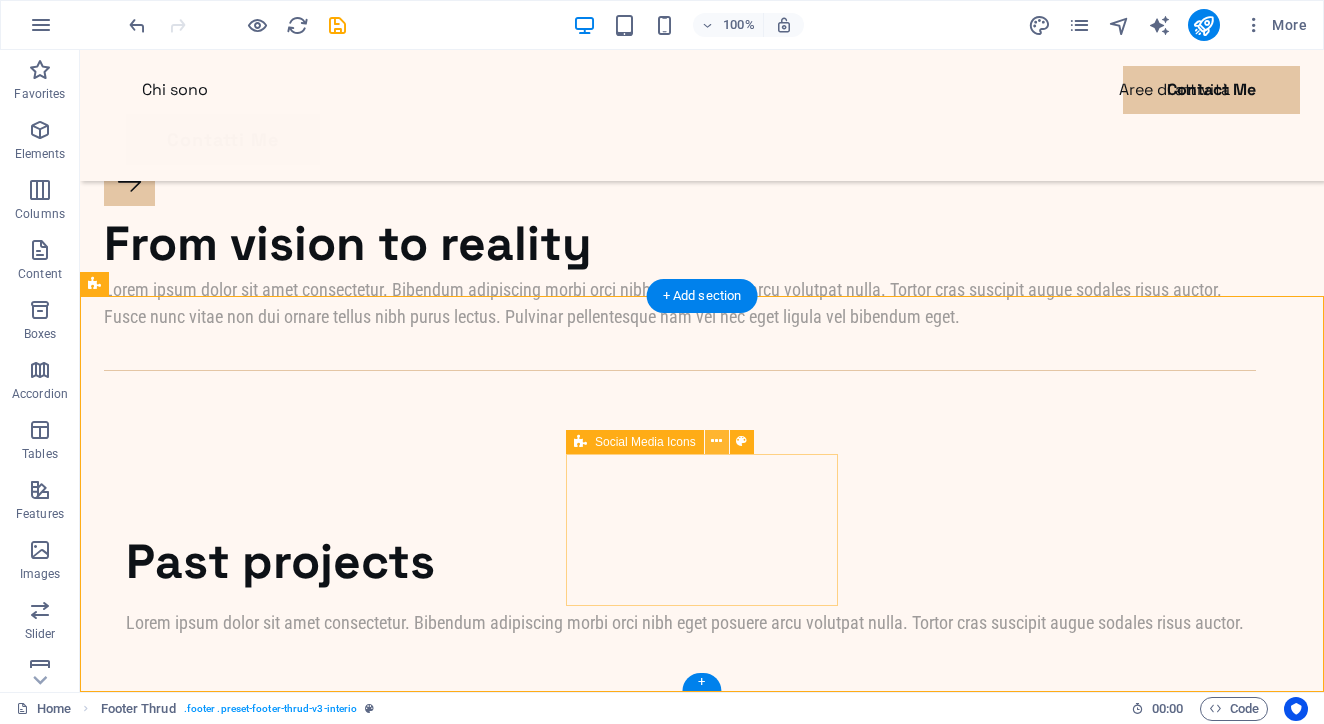 click at bounding box center (716, 441) 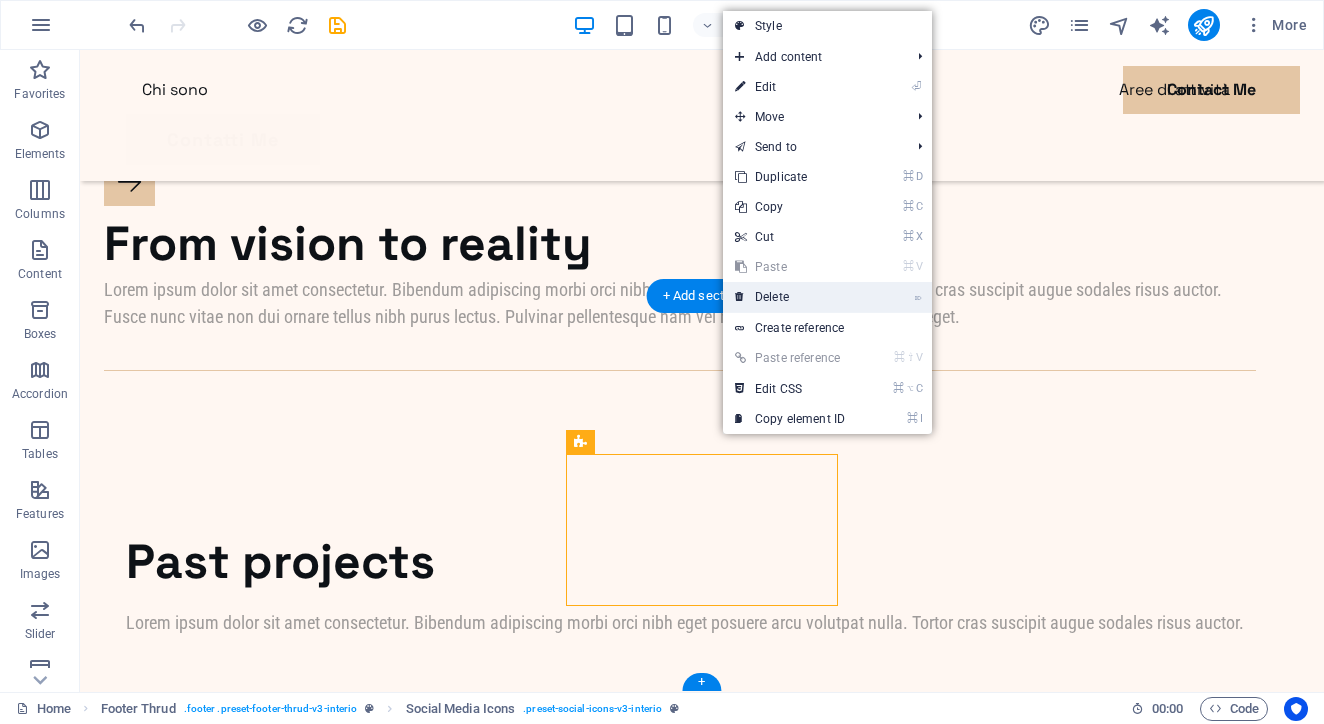 click on "⌦  Delete" at bounding box center [790, 297] 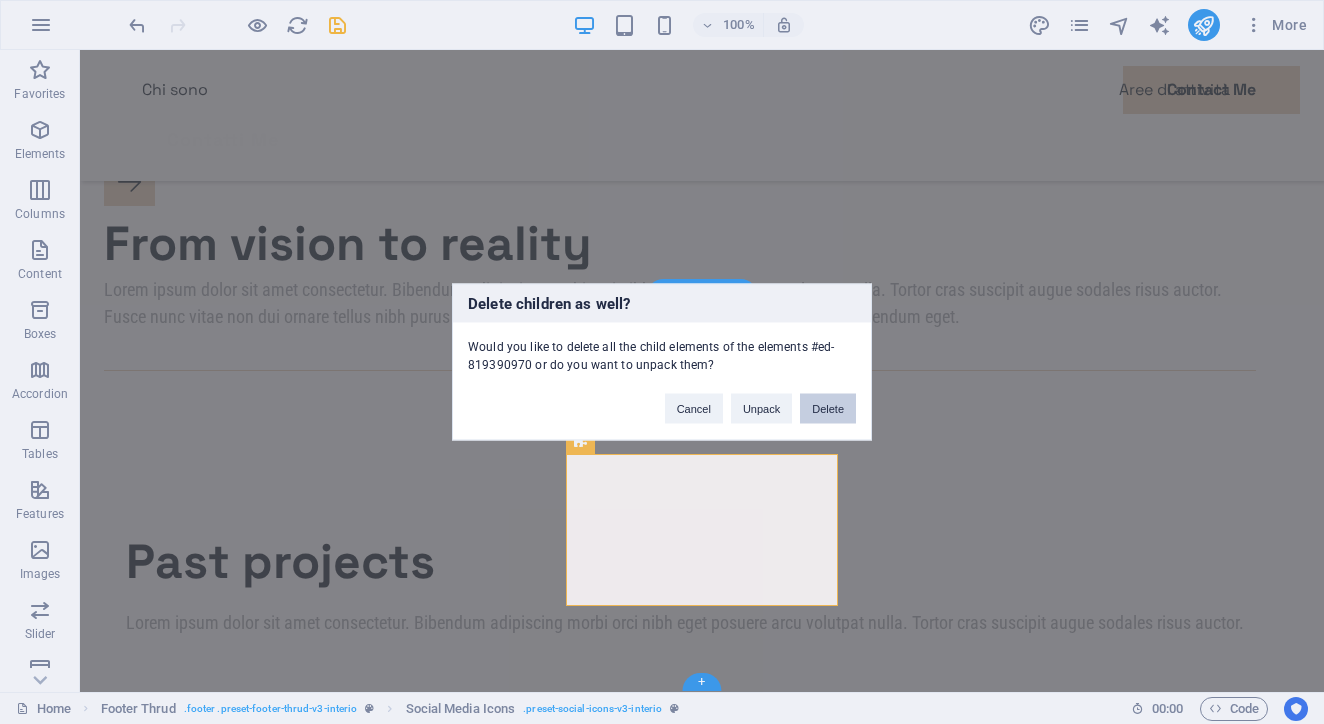 click on "Delete" at bounding box center (828, 409) 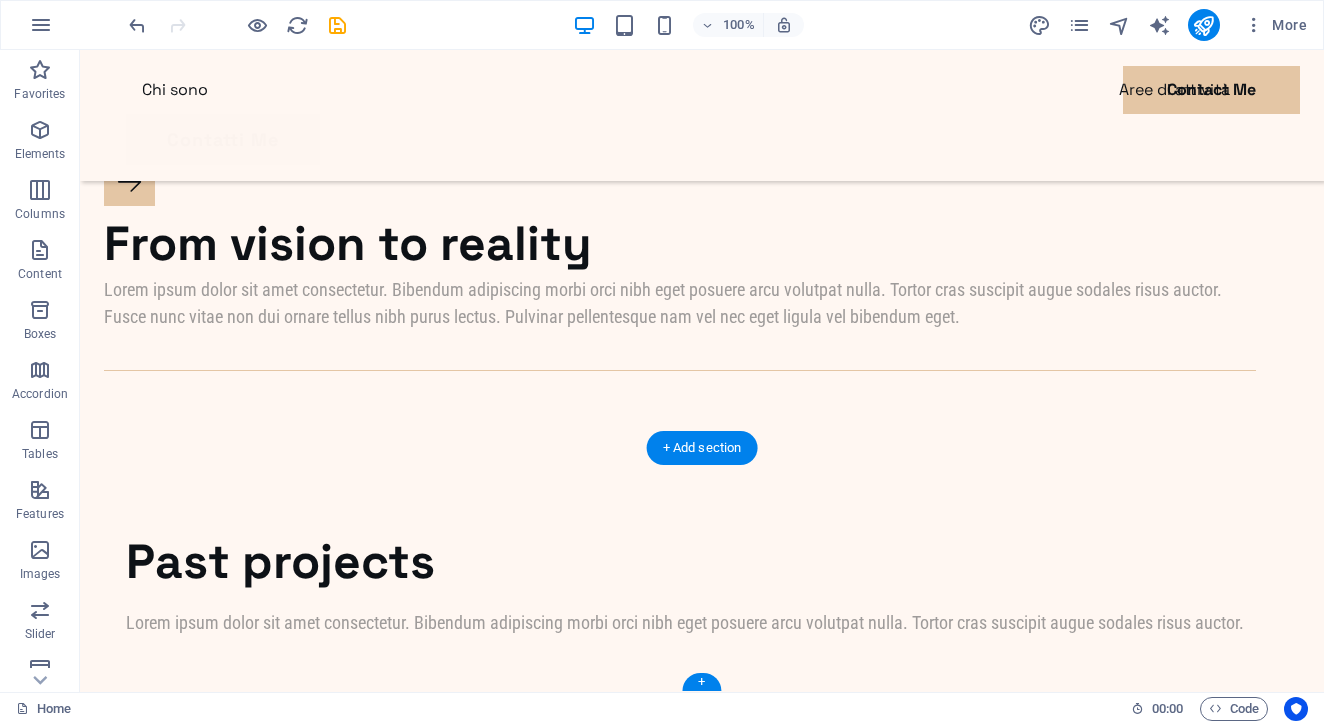 scroll, scrollTop: 3094, scrollLeft: 0, axis: vertical 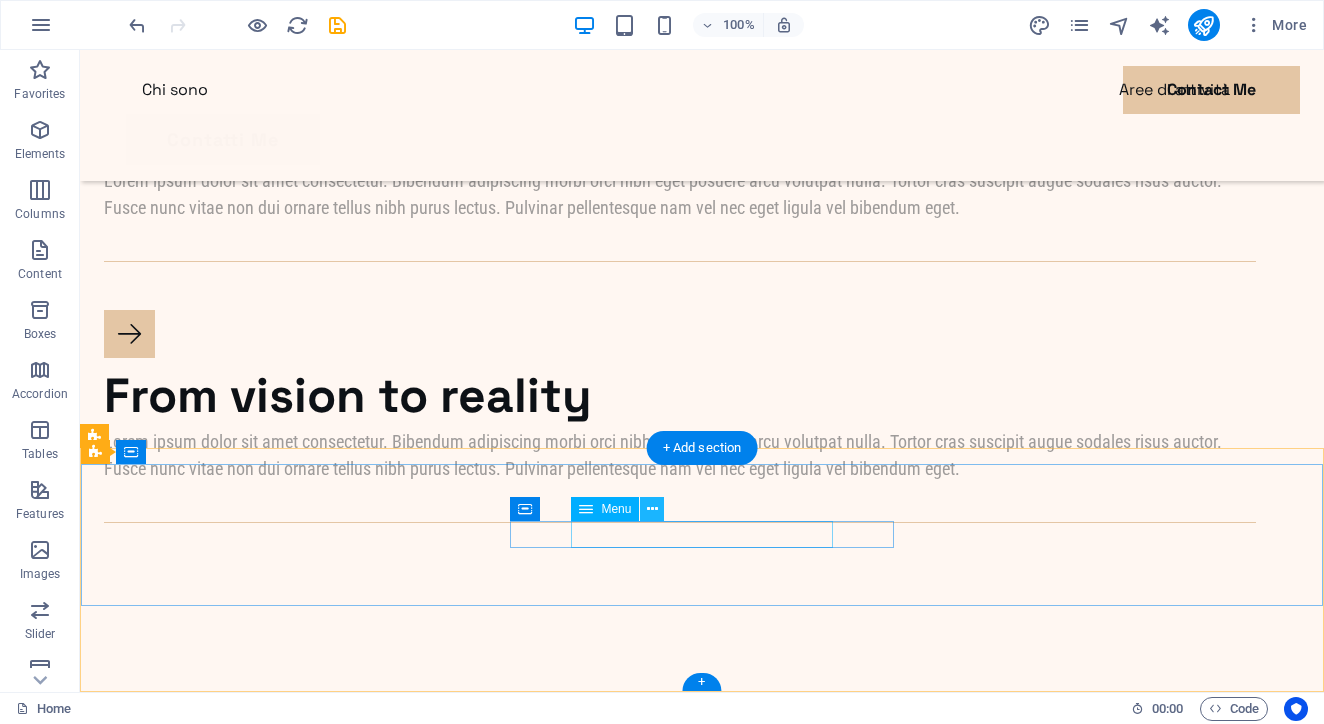 click at bounding box center (652, 509) 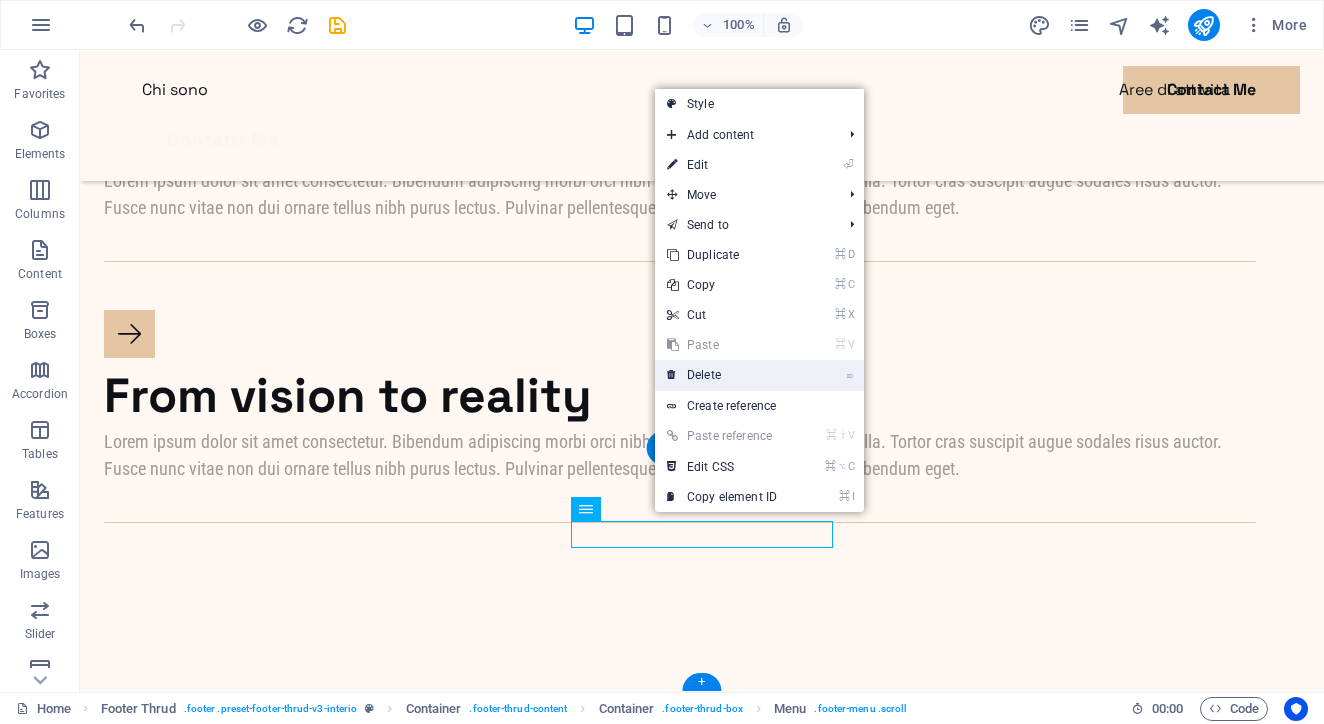 click on "⌦  Delete" at bounding box center [722, 375] 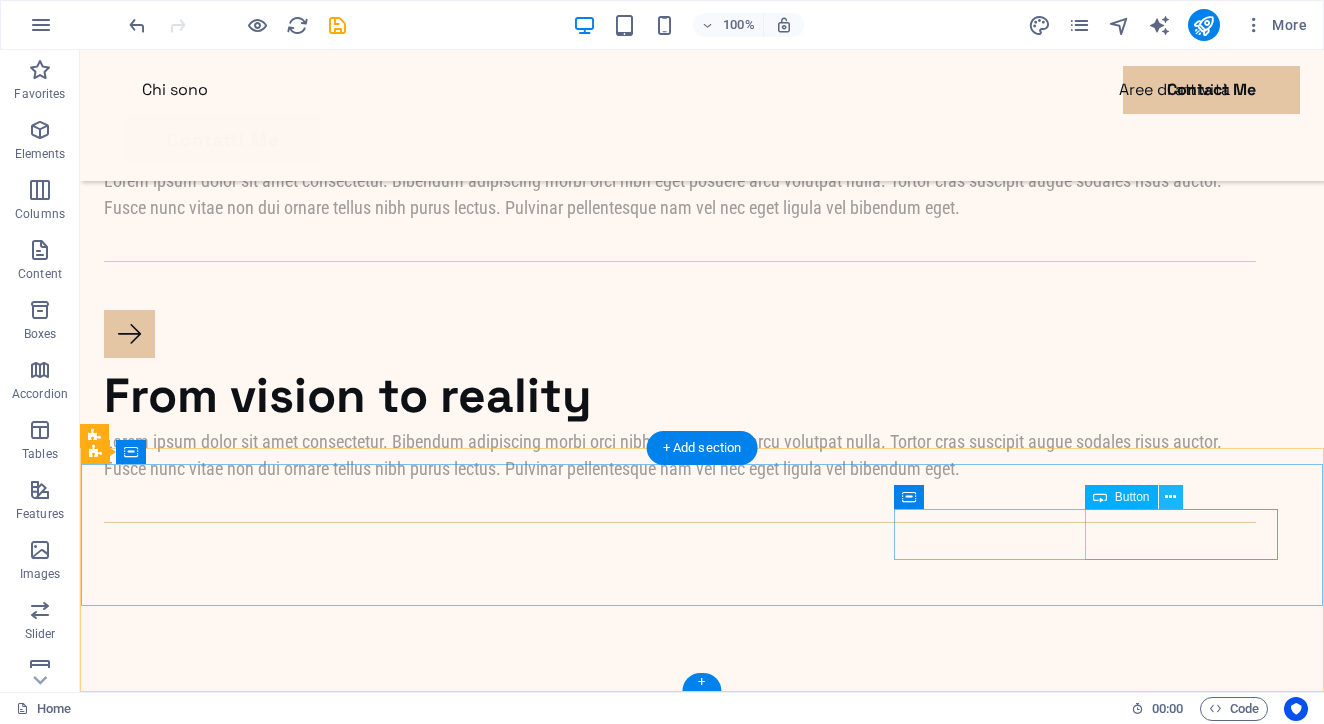 click at bounding box center (1170, 497) 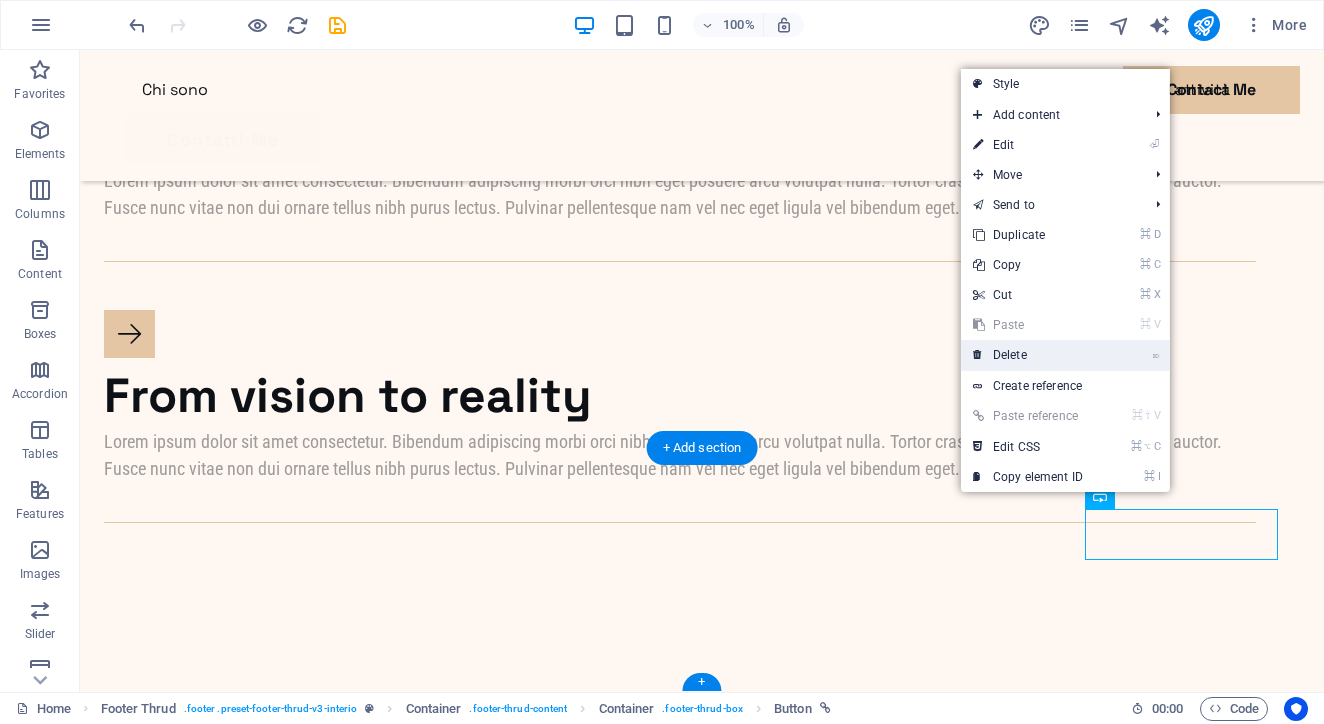 click on "⌦  Delete" at bounding box center (1028, 355) 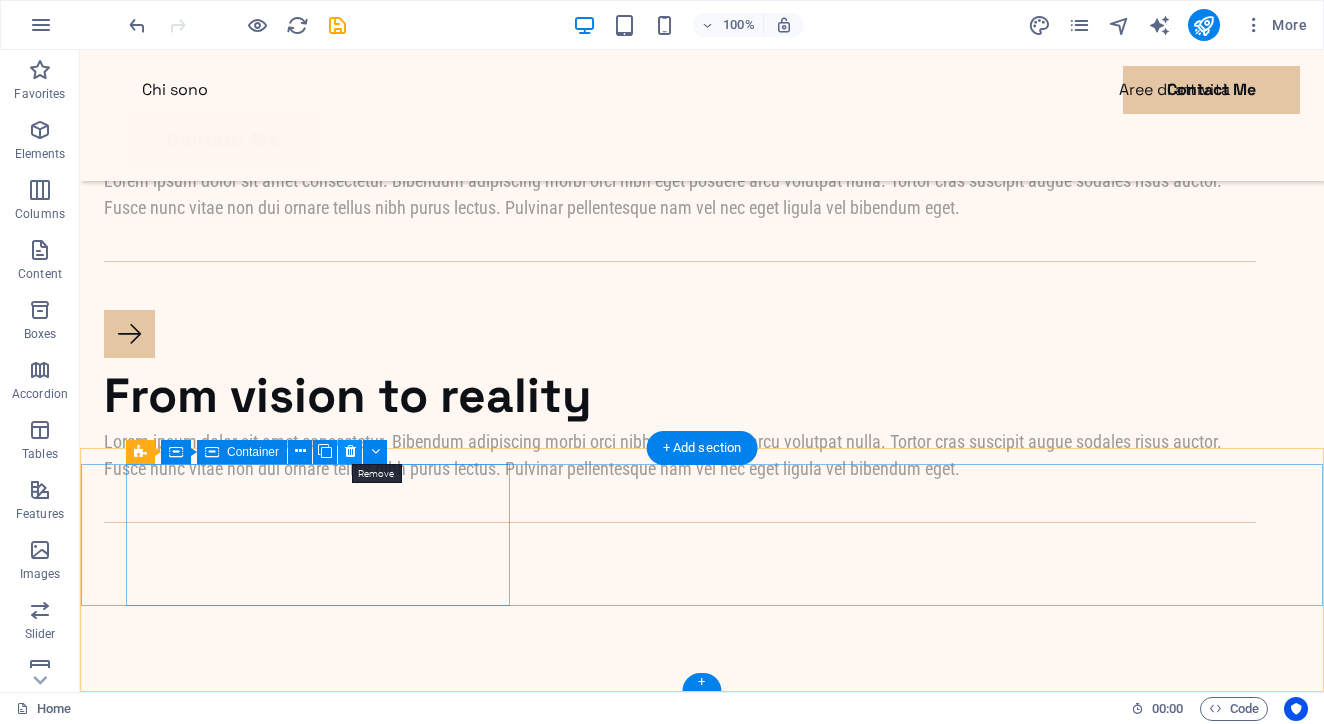 click at bounding box center [350, 451] 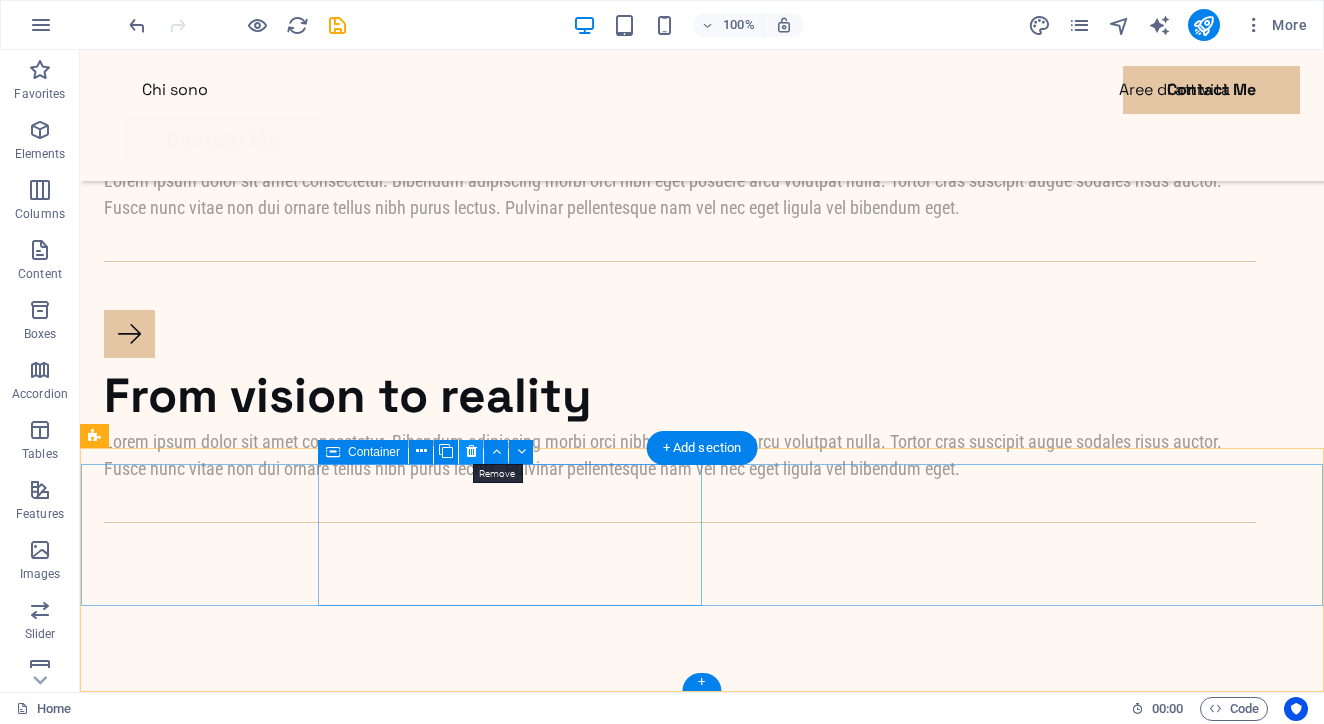 click at bounding box center [471, 451] 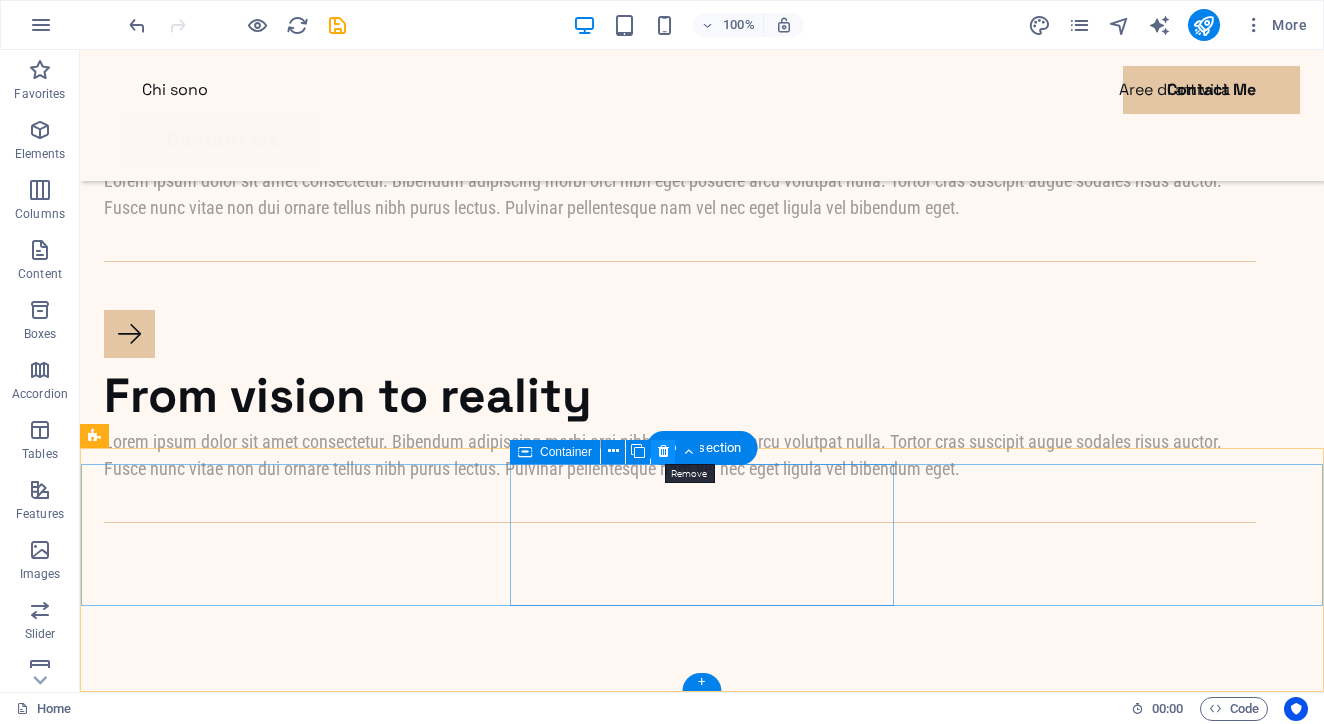 click at bounding box center [663, 451] 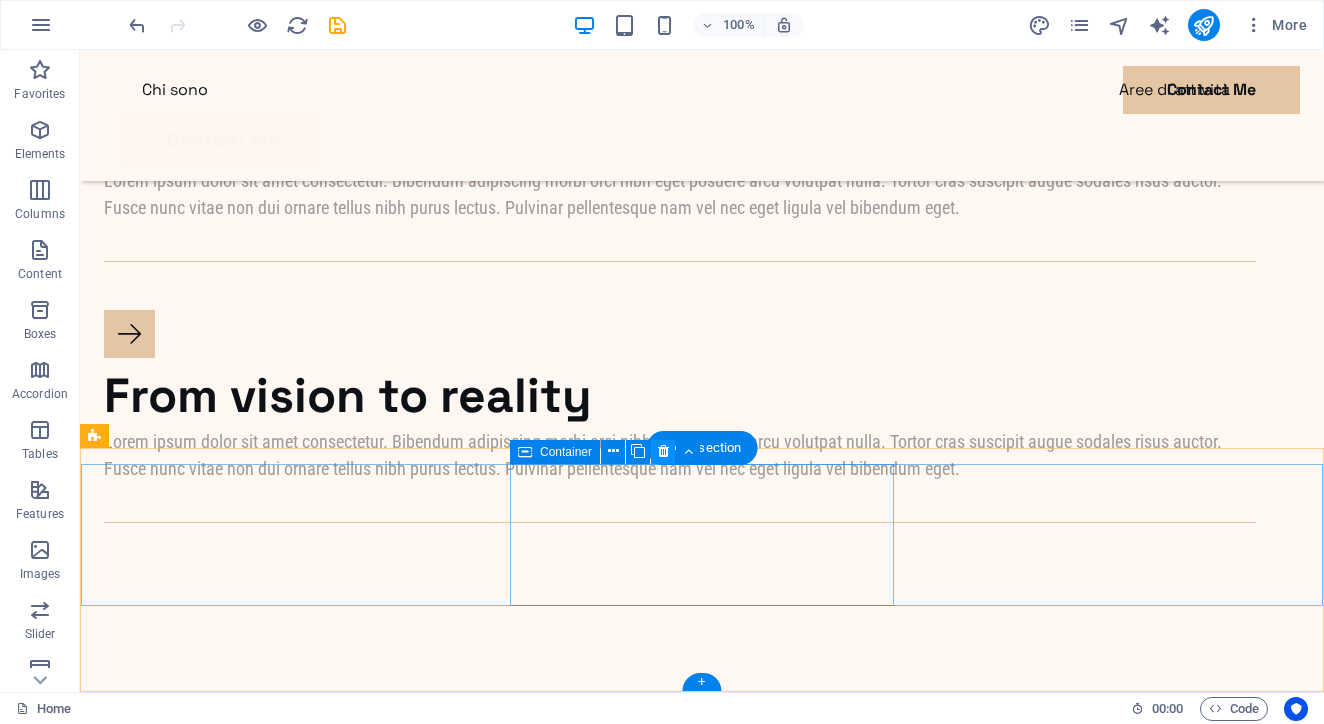 click at bounding box center (663, 451) 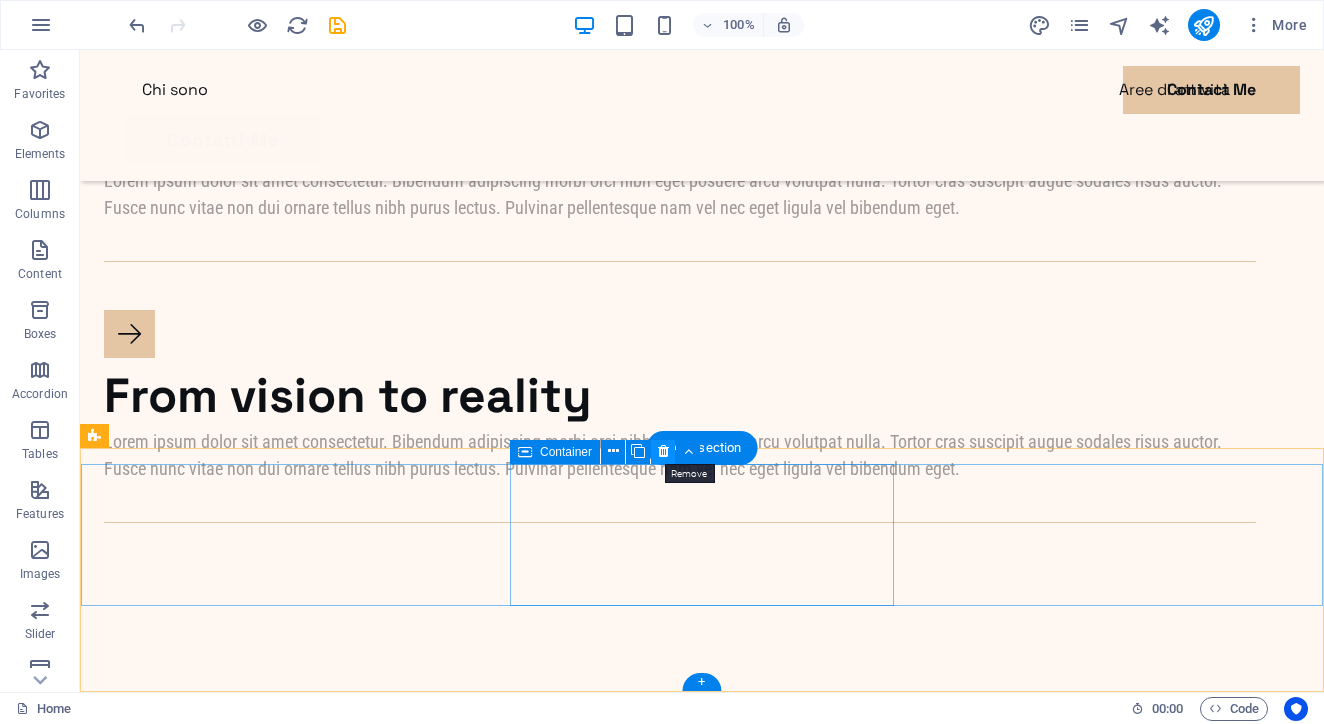 click at bounding box center [663, 451] 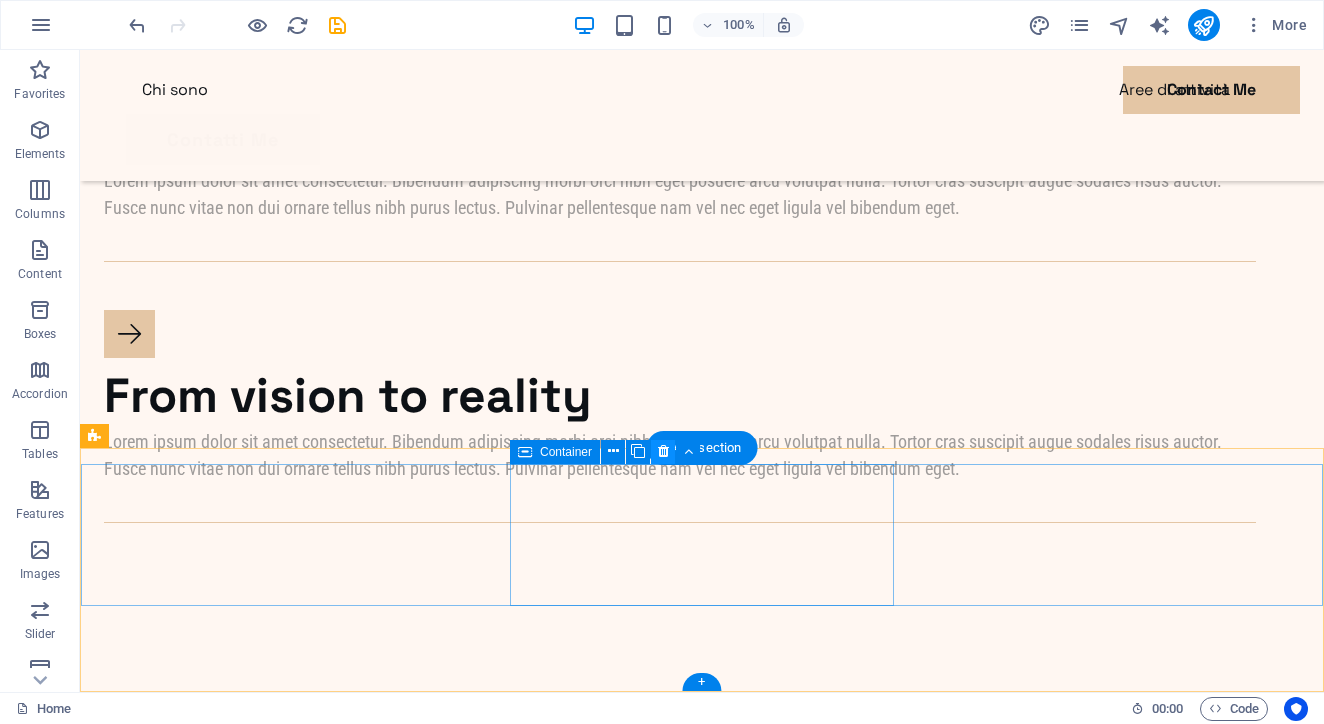 click at bounding box center (663, 451) 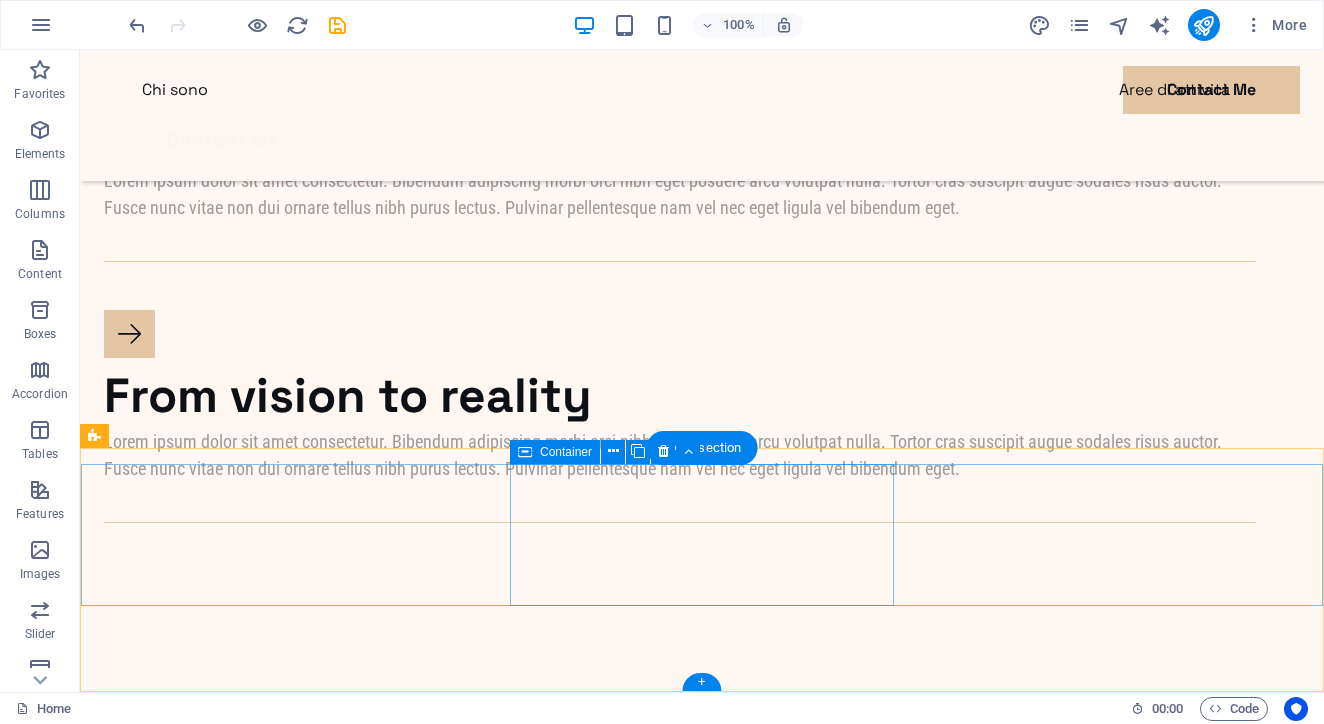 click on "Container" at bounding box center [611, 452] 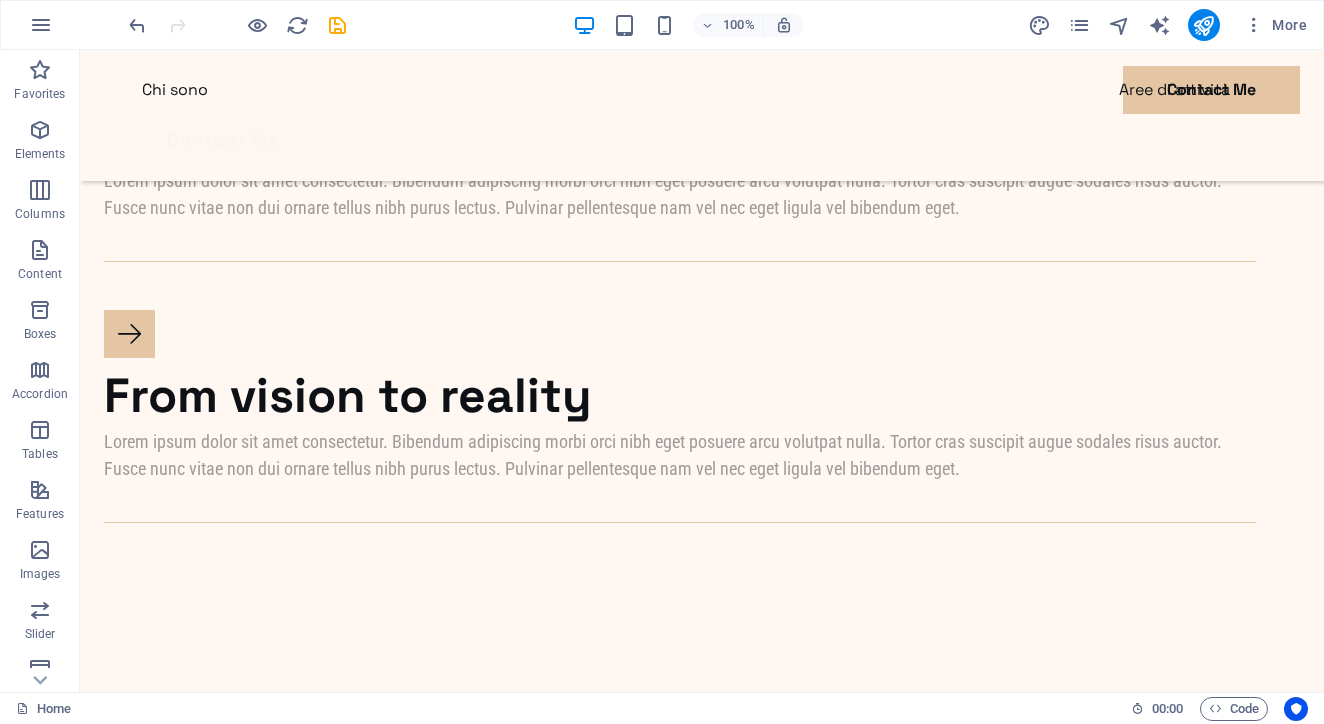 click on "Drop content here or  Add elements  Paste clipboard" at bounding box center [297, 1401] 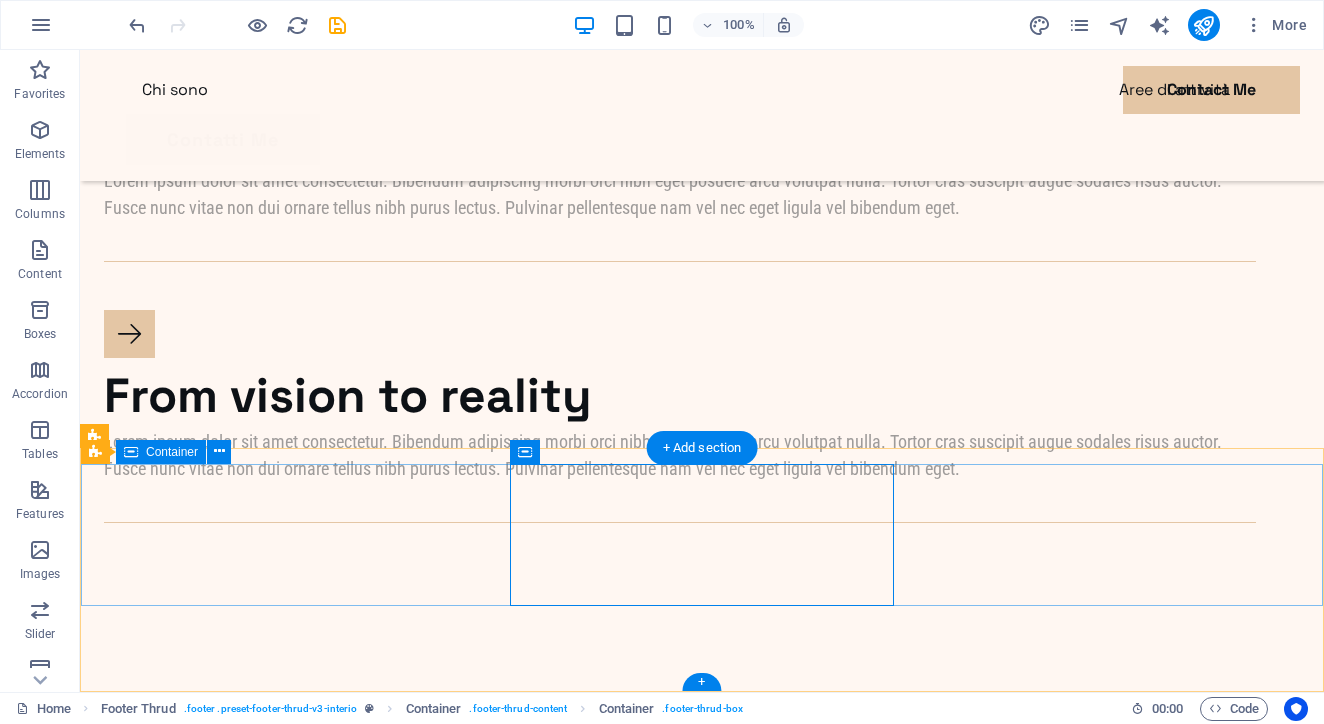 click on "Drop content here or  Add elements  Paste clipboard" at bounding box center (702, 1401) 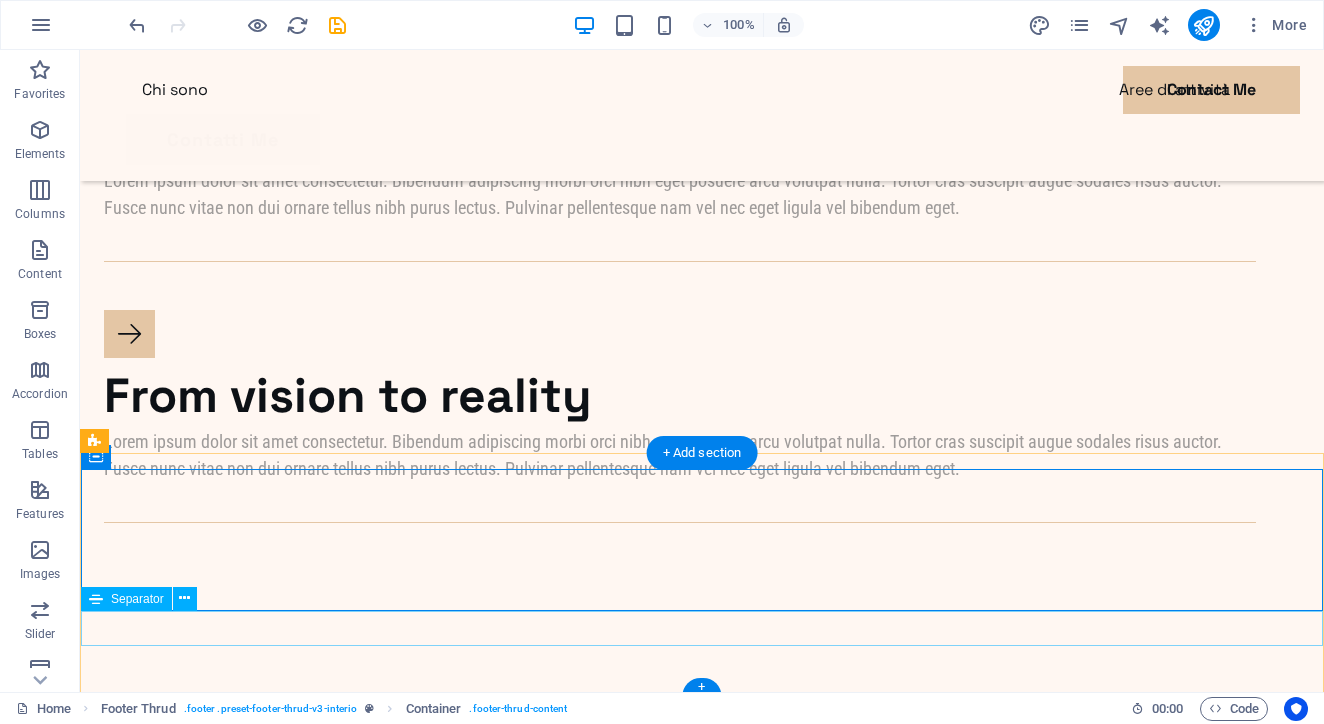scroll, scrollTop: 3089, scrollLeft: 0, axis: vertical 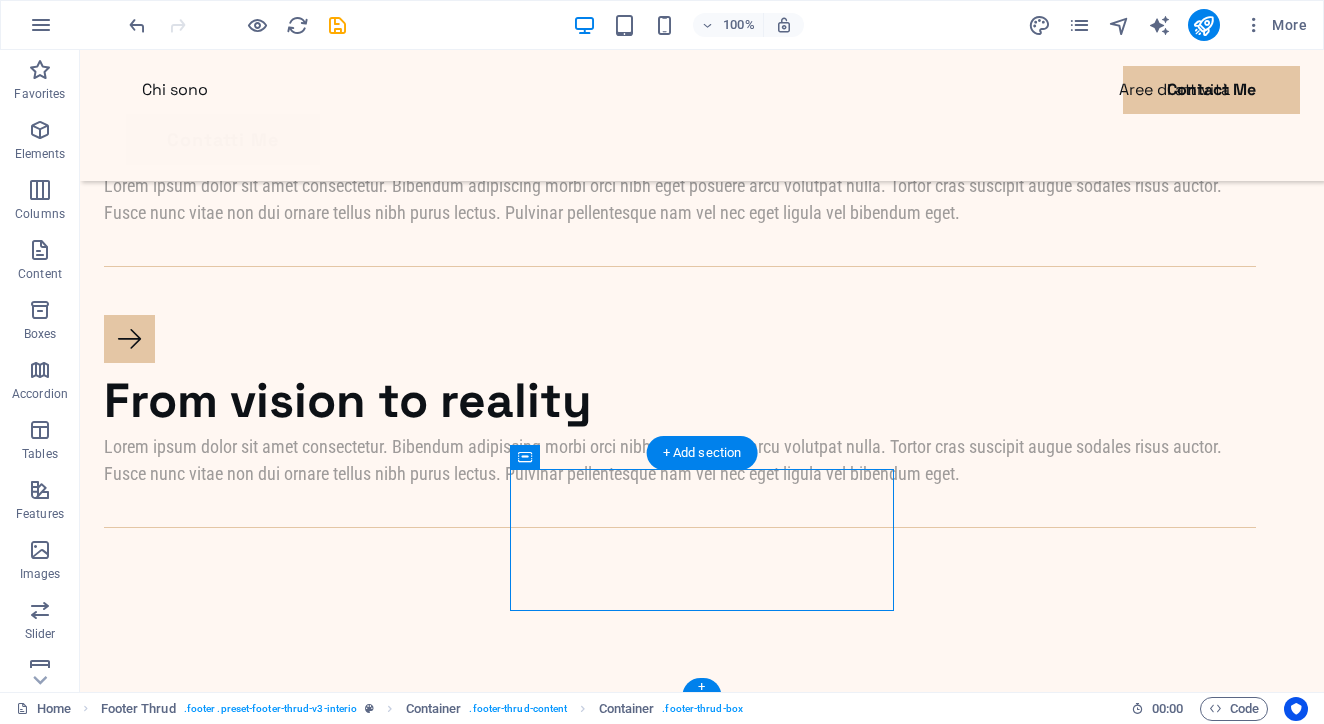 drag, startPoint x: 664, startPoint y: 517, endPoint x: 570, endPoint y: 512, distance: 94.13288 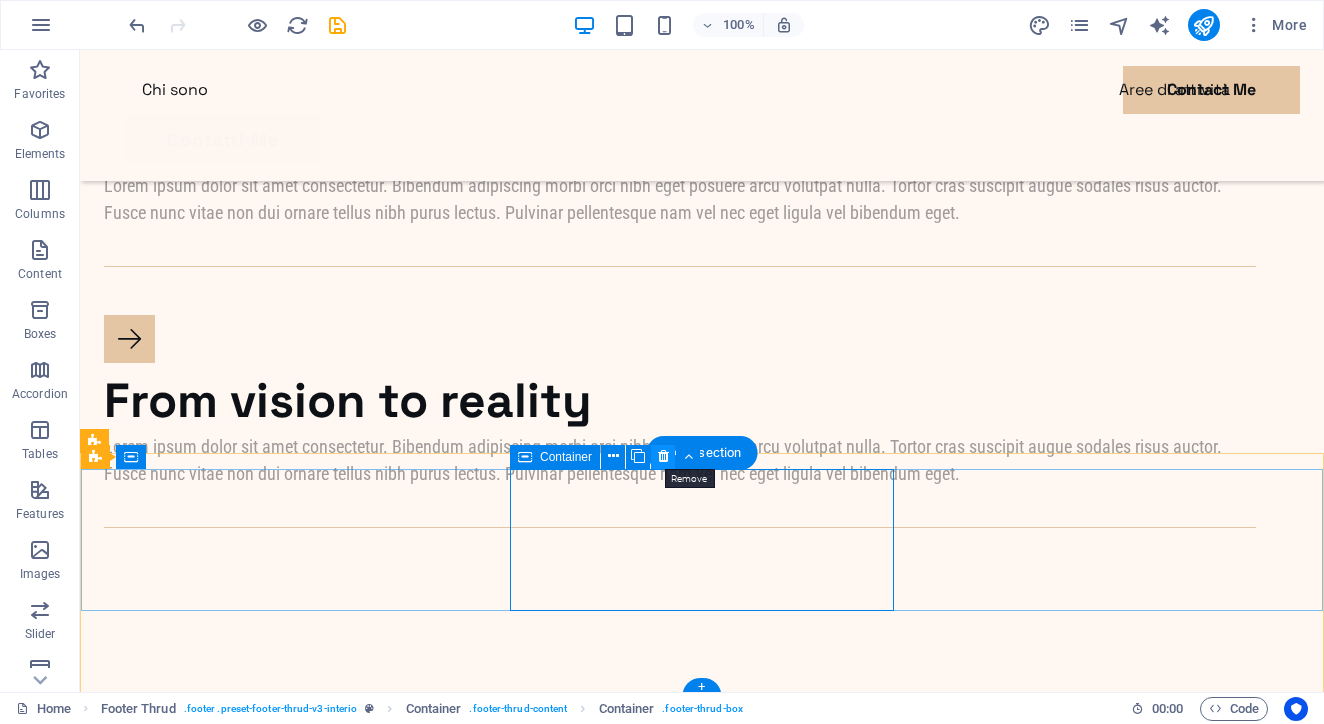 click at bounding box center (663, 456) 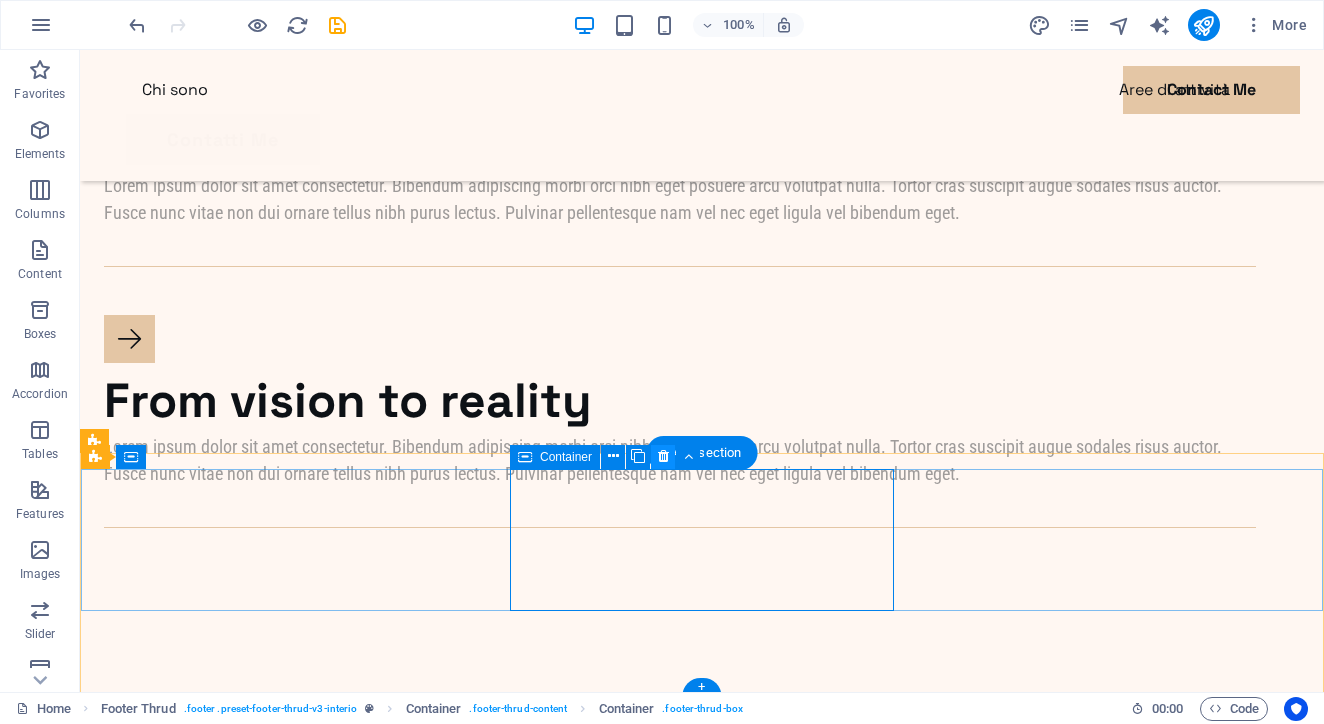 click at bounding box center (663, 456) 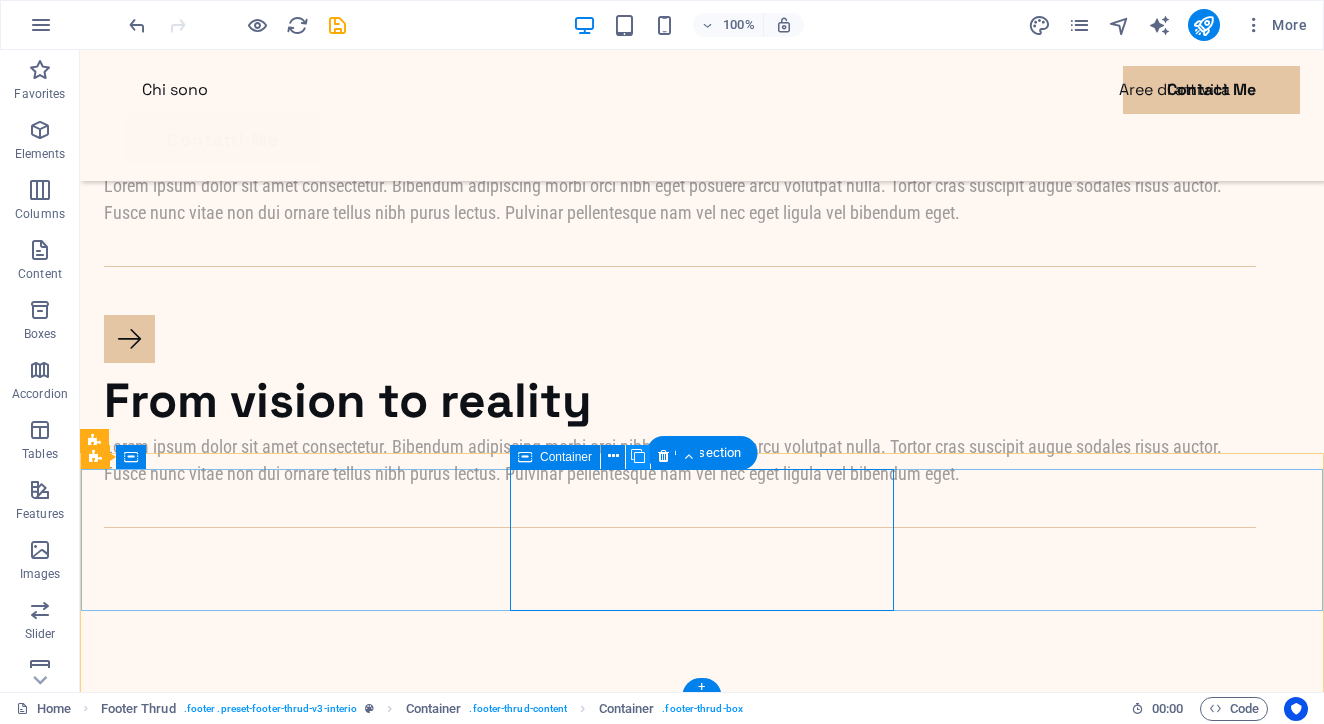 drag, startPoint x: 663, startPoint y: 458, endPoint x: 641, endPoint y: 458, distance: 22 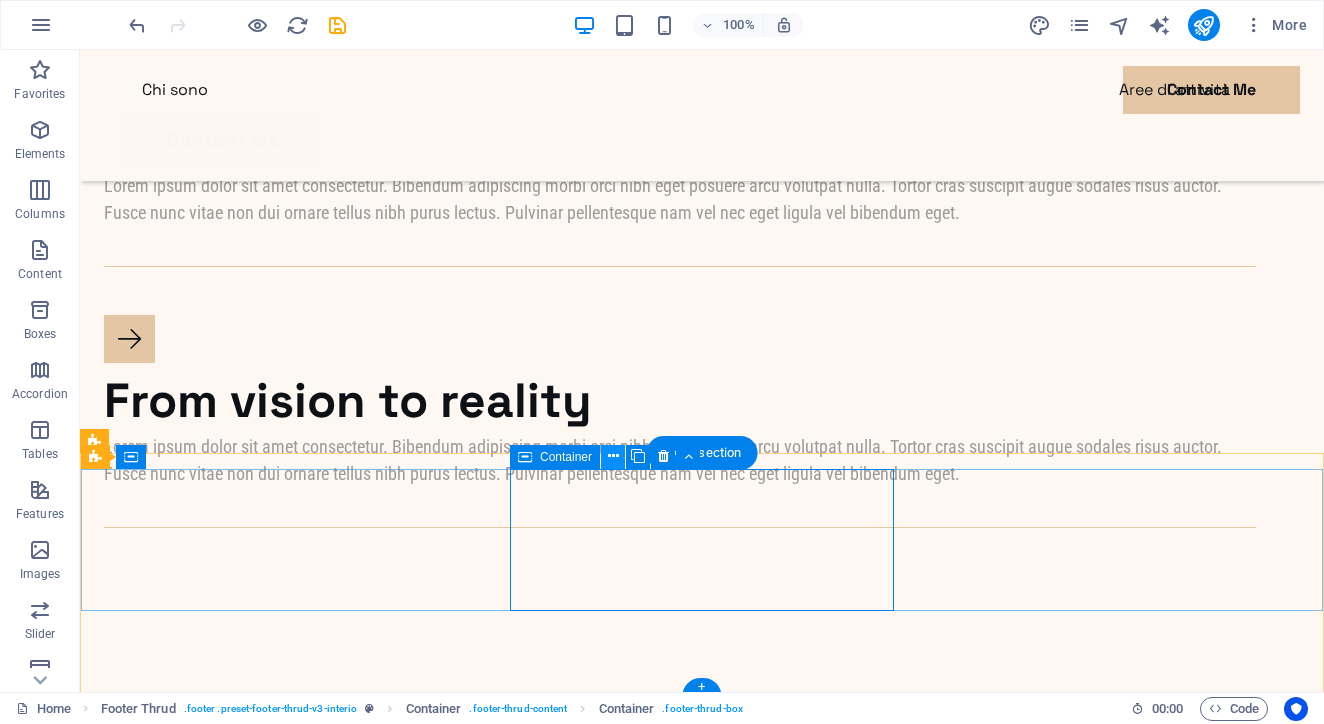 click at bounding box center [613, 457] 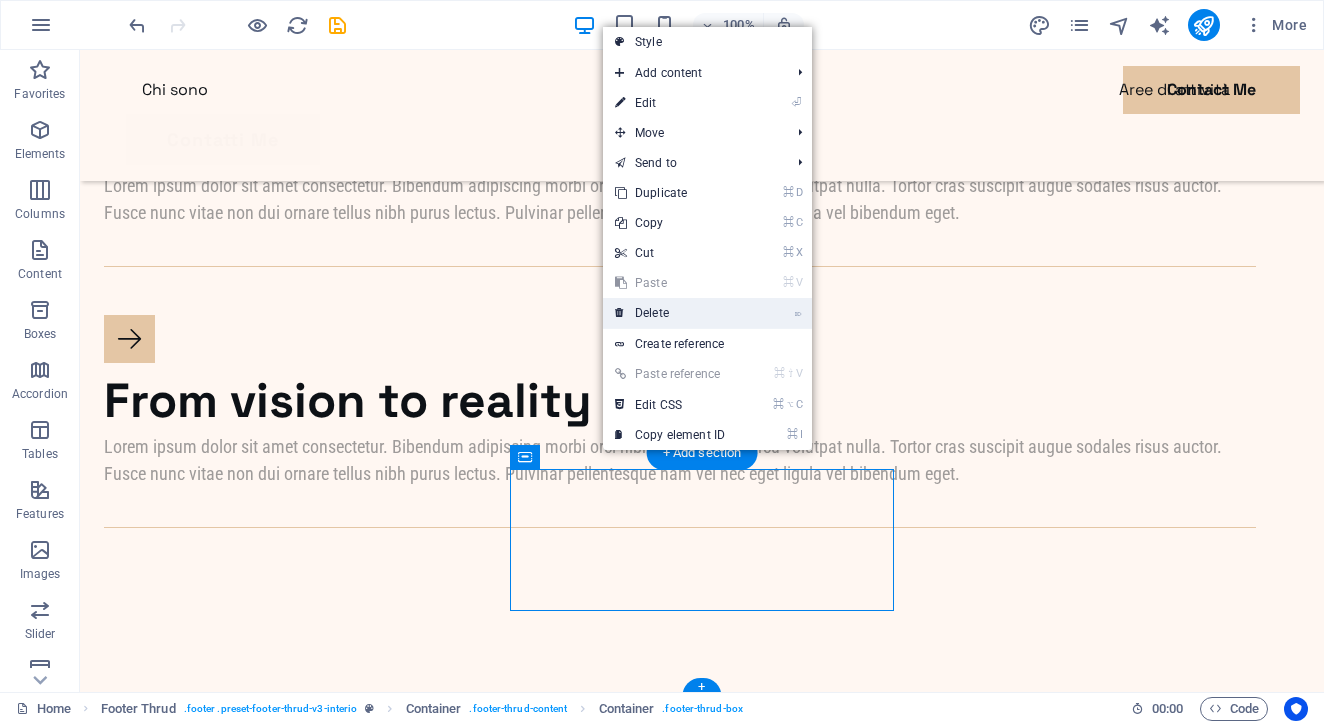 click on "⌦  Delete" at bounding box center [670, 313] 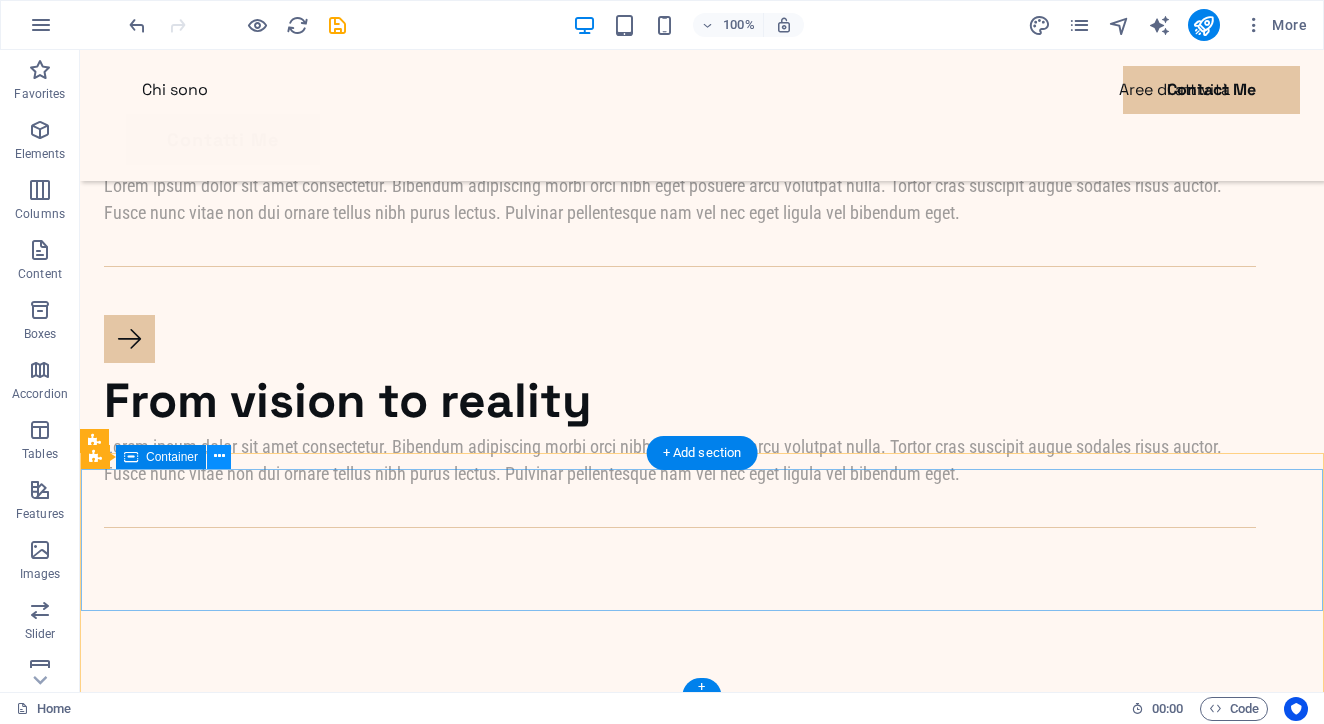 click at bounding box center (219, 456) 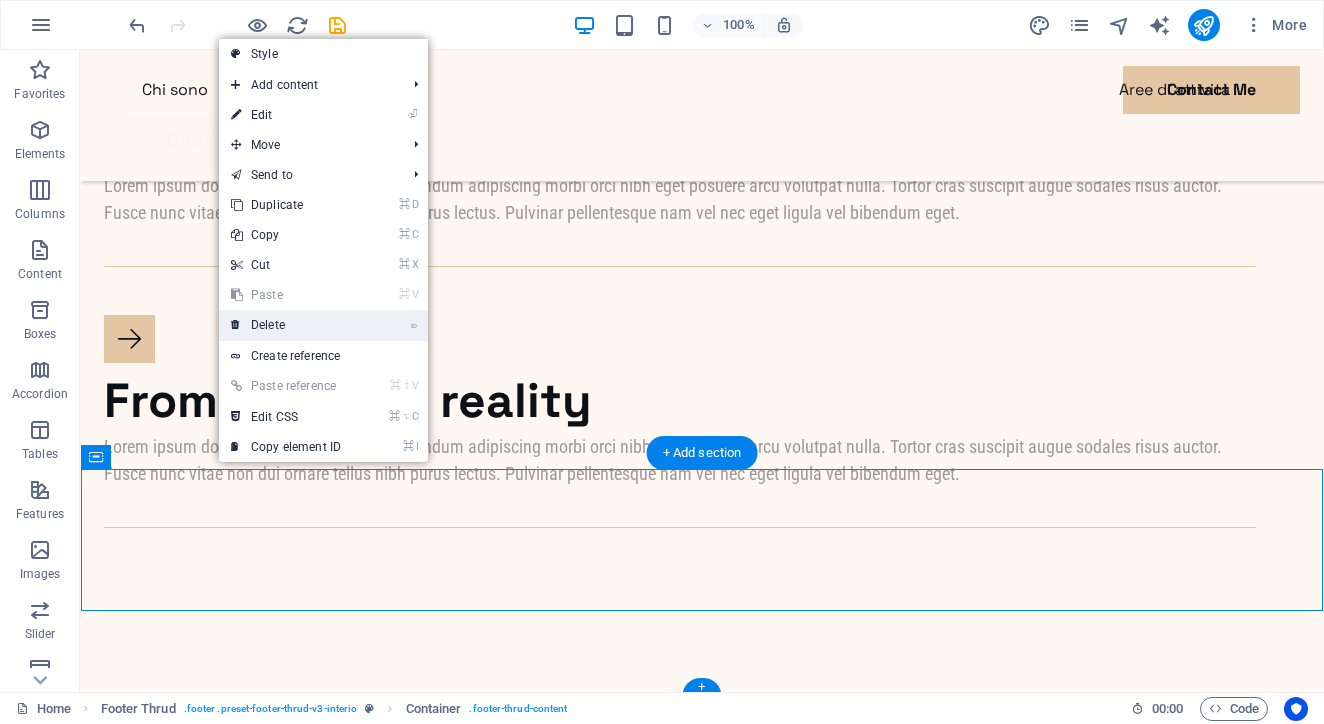 click on "⌦  Delete" at bounding box center [286, 325] 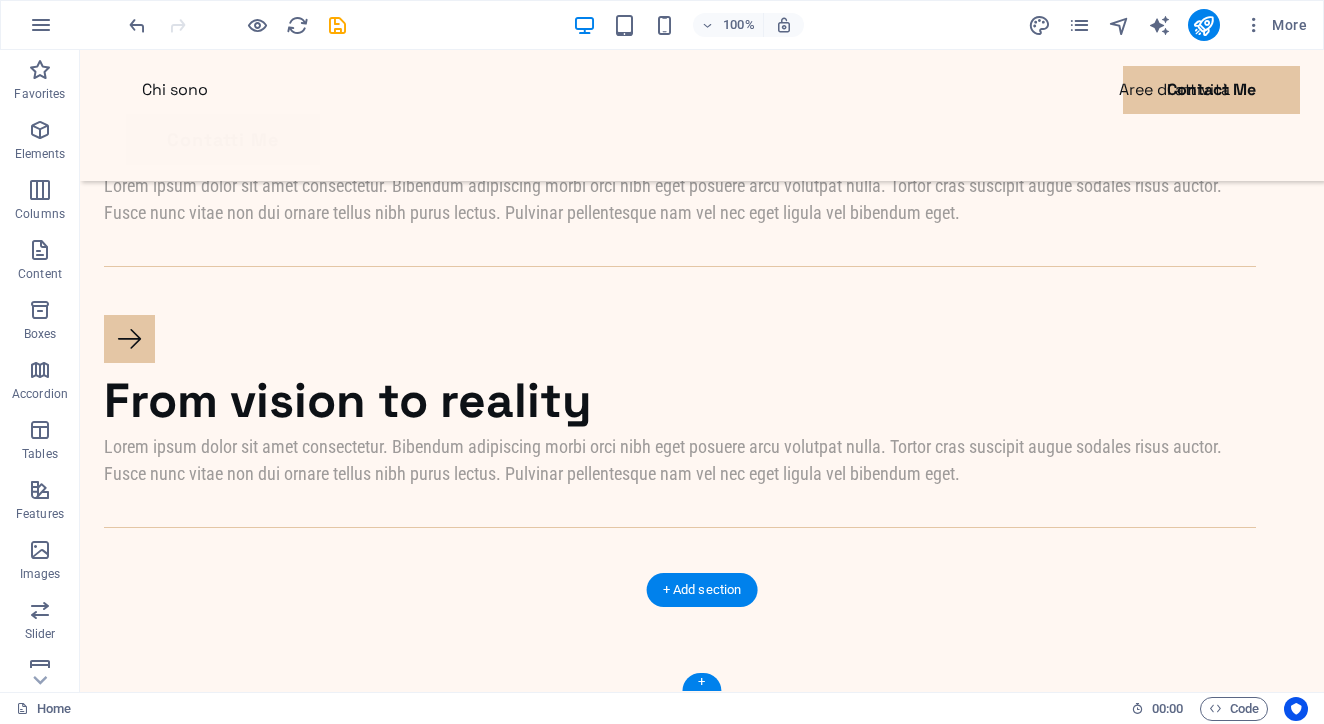 scroll, scrollTop: 2952, scrollLeft: 0, axis: vertical 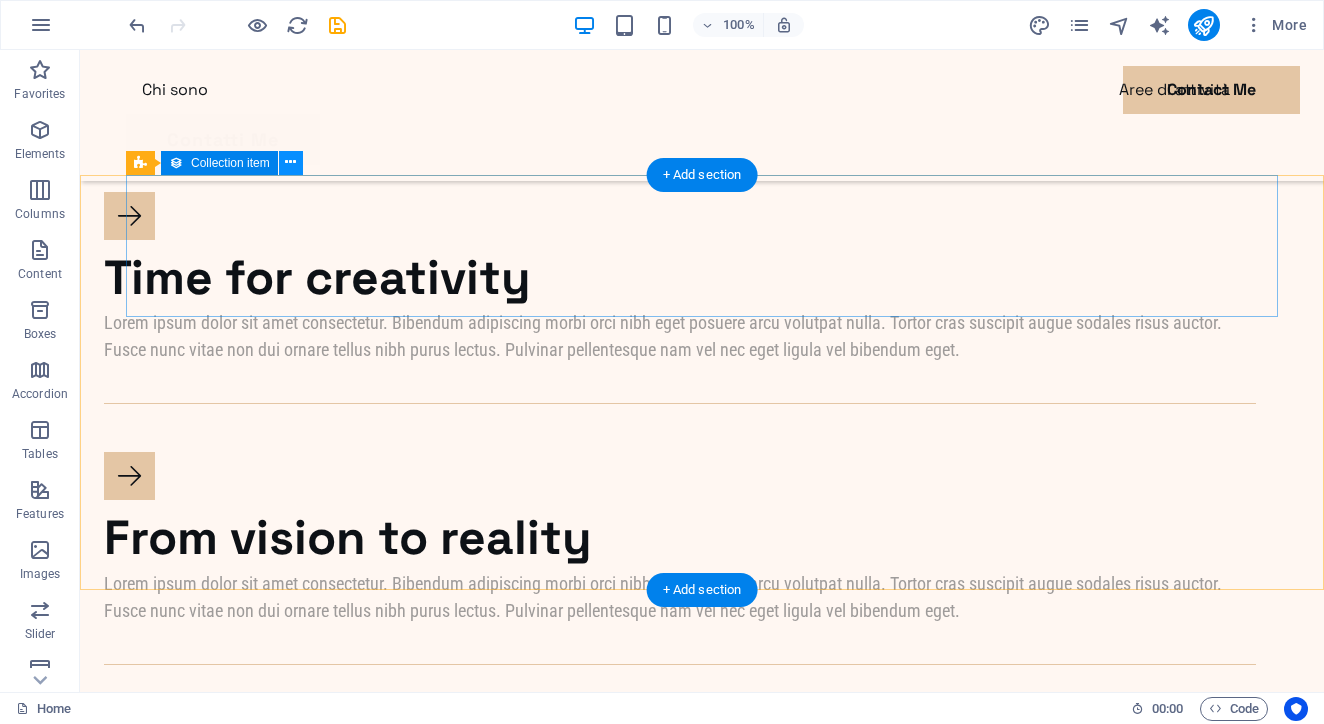 click at bounding box center [290, 162] 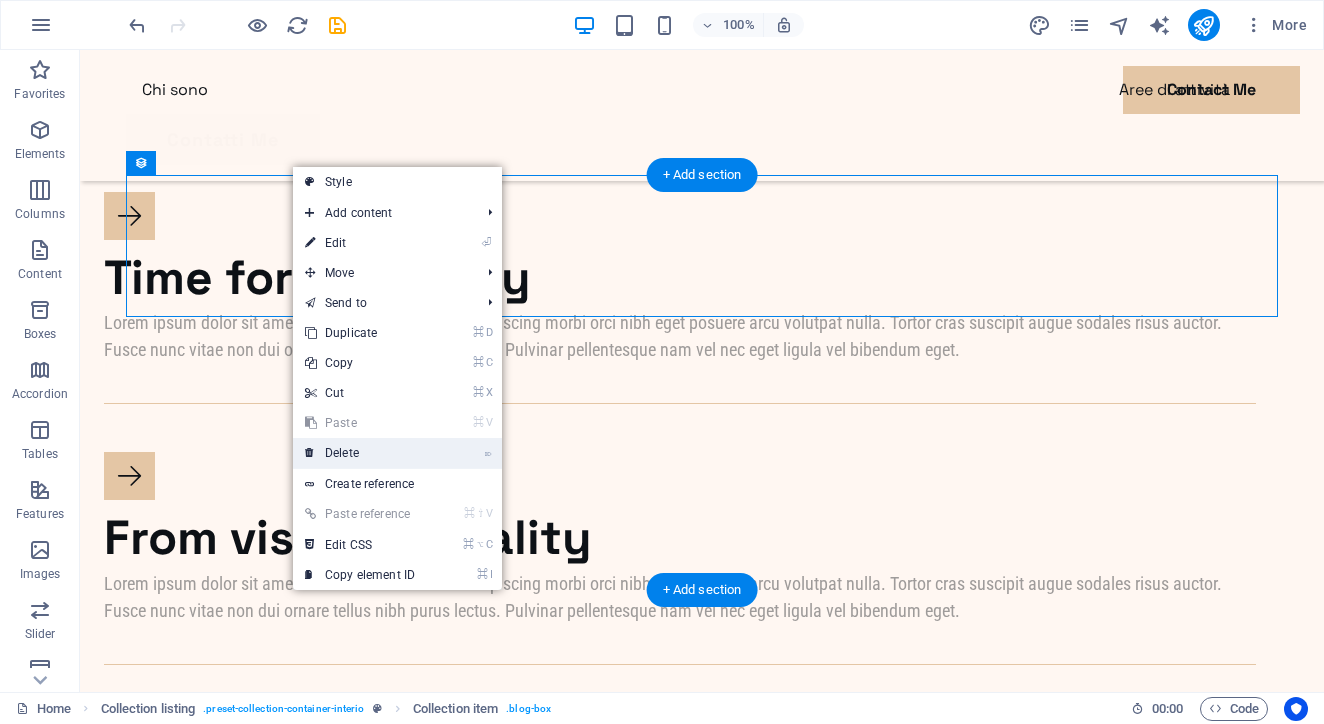 click on "⌦  Delete" at bounding box center (360, 453) 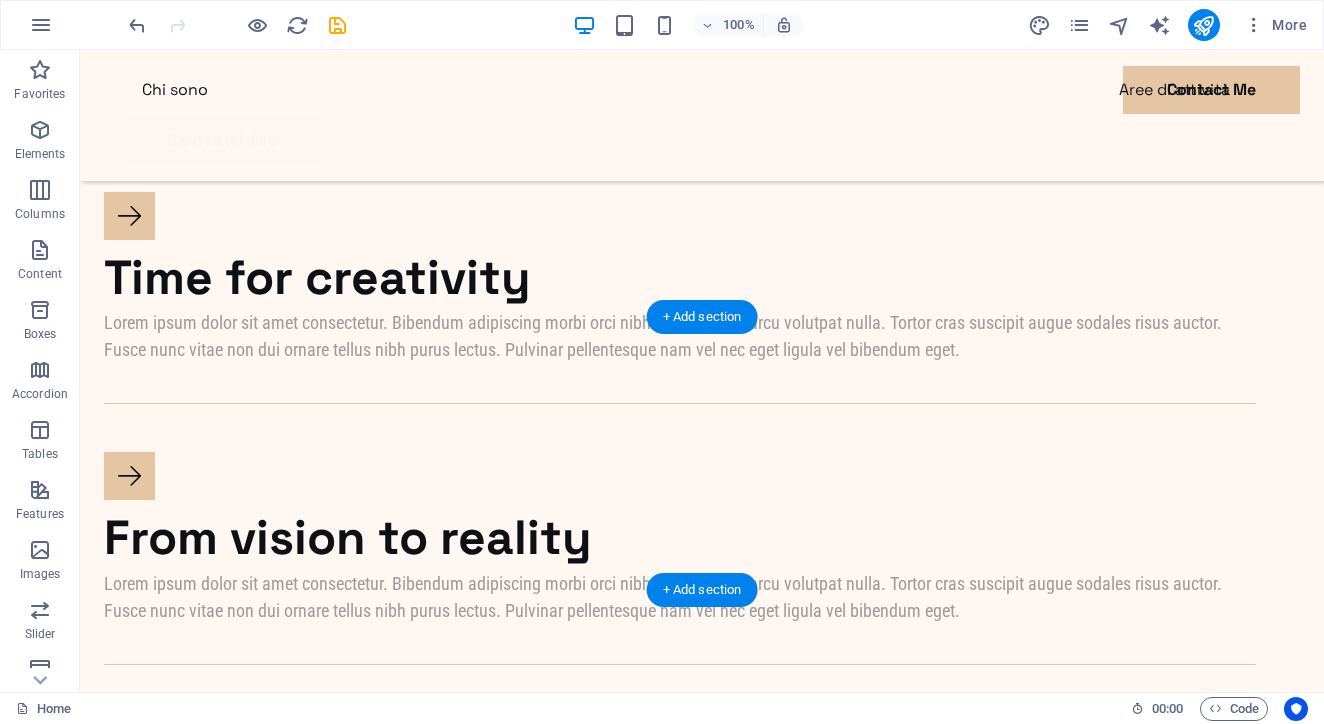 scroll, scrollTop: 2810, scrollLeft: 0, axis: vertical 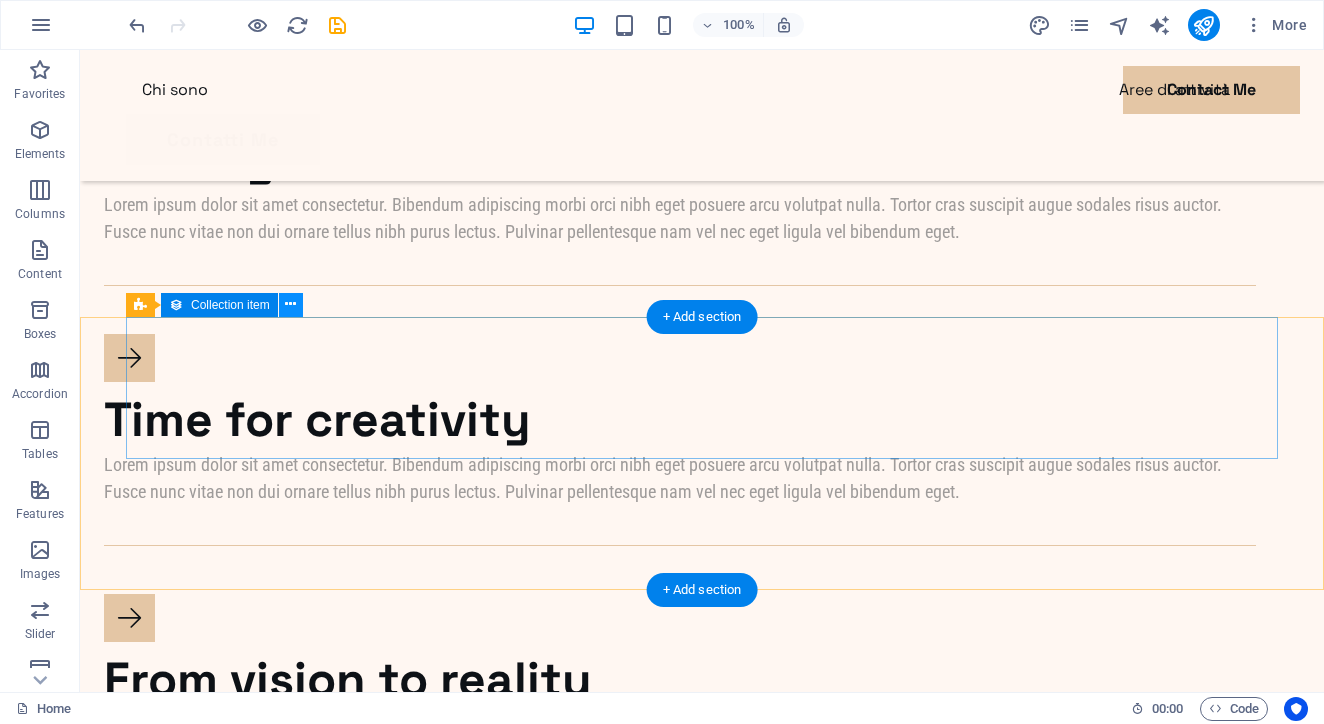 click at bounding box center (290, 304) 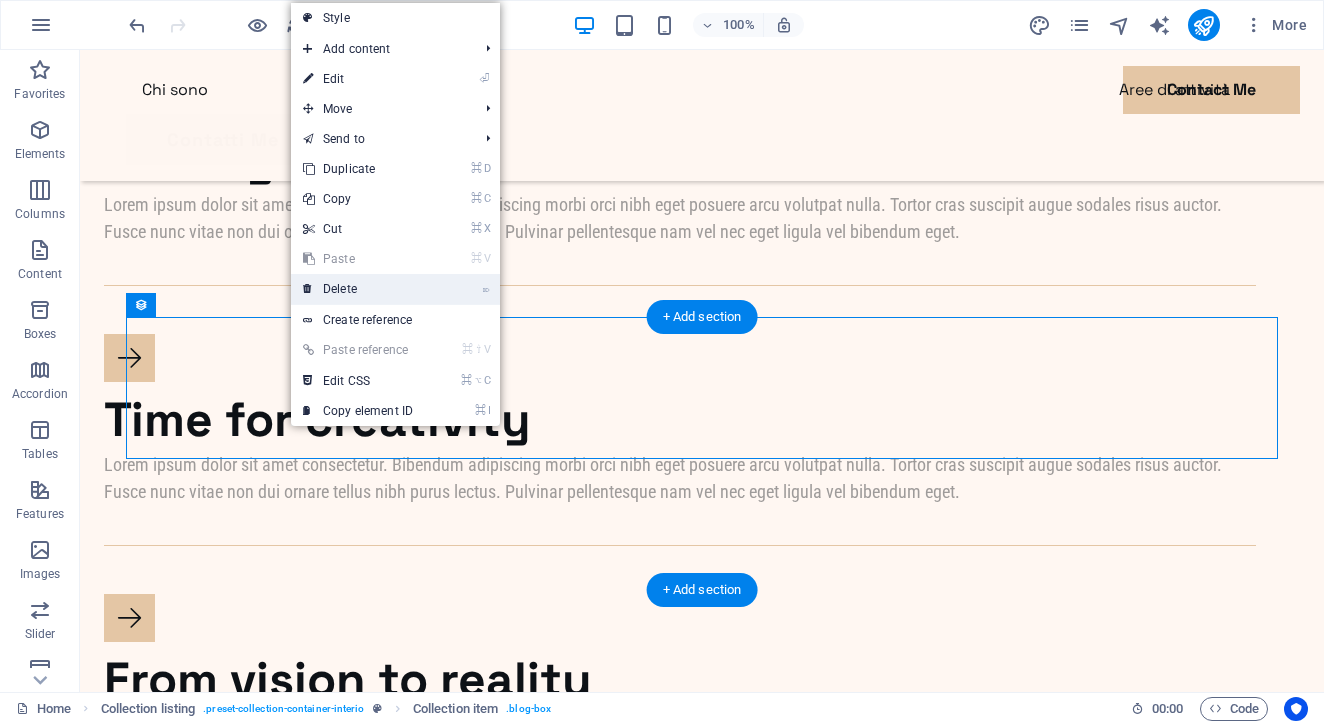 click on "⌦  Delete" at bounding box center (358, 289) 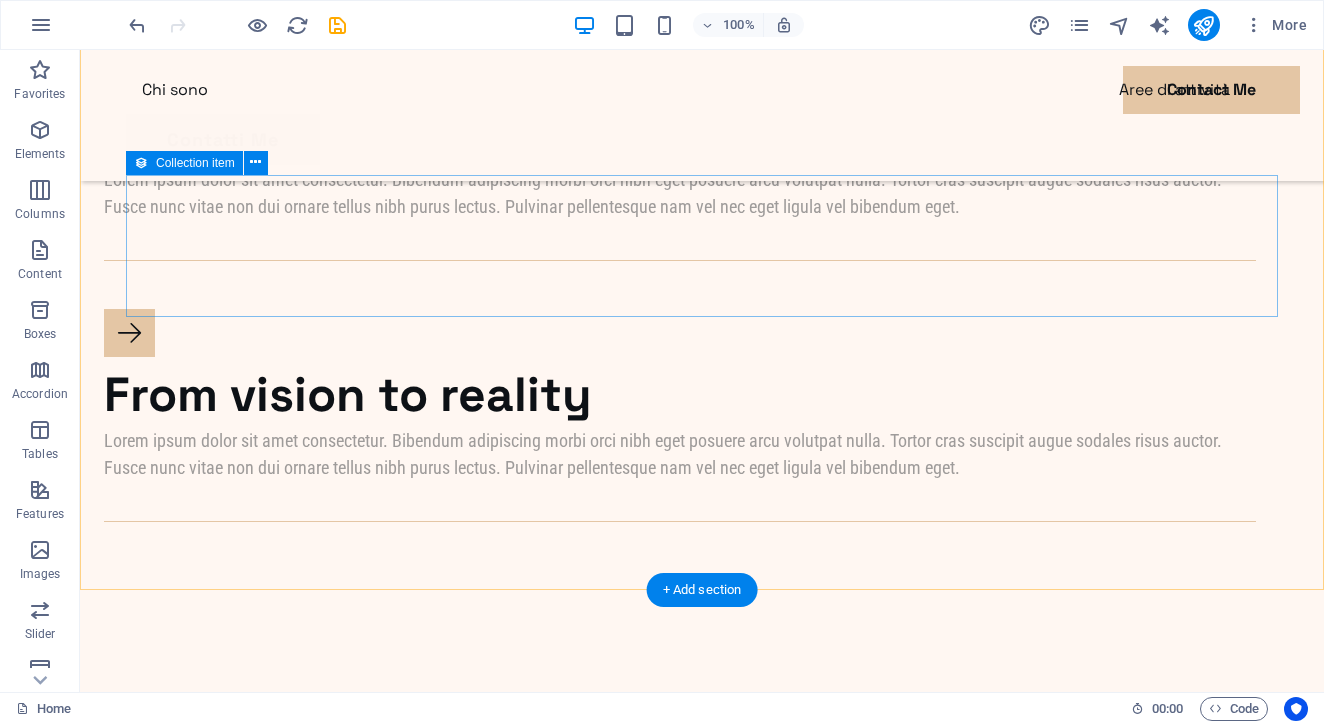 scroll, scrollTop: 3094, scrollLeft: 0, axis: vertical 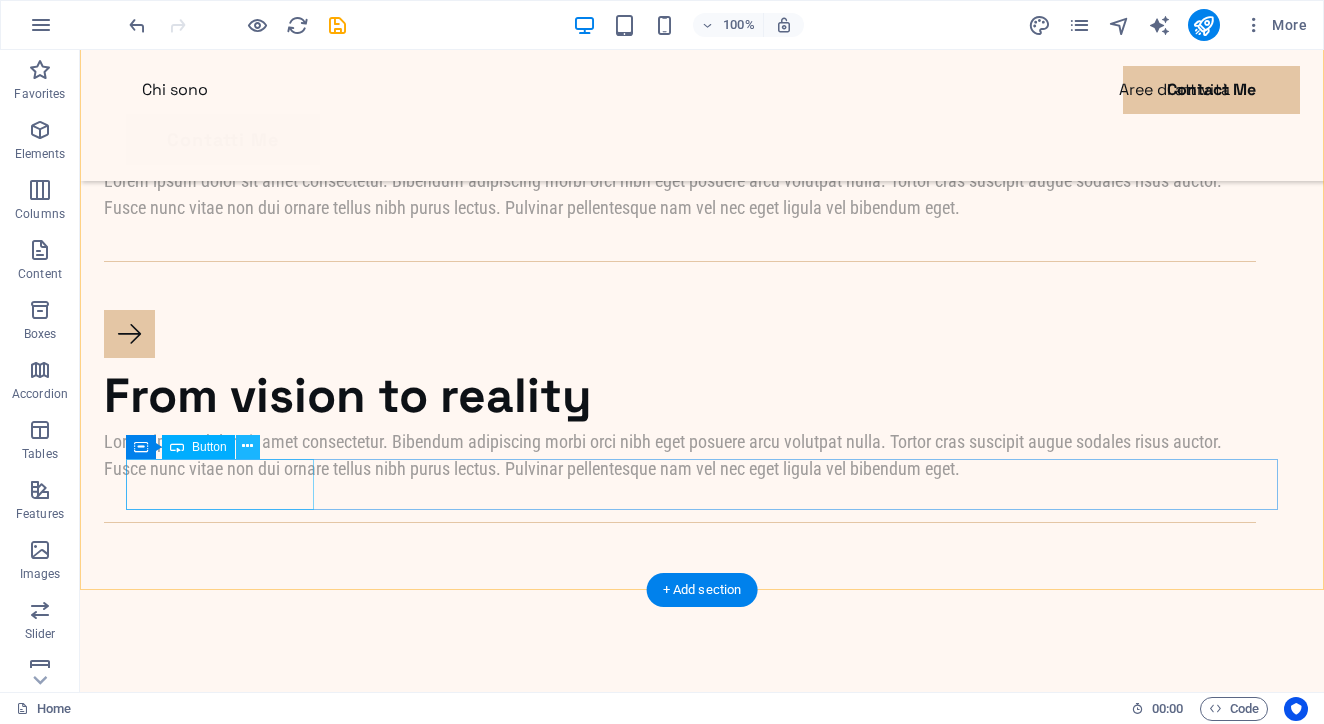 click at bounding box center [247, 446] 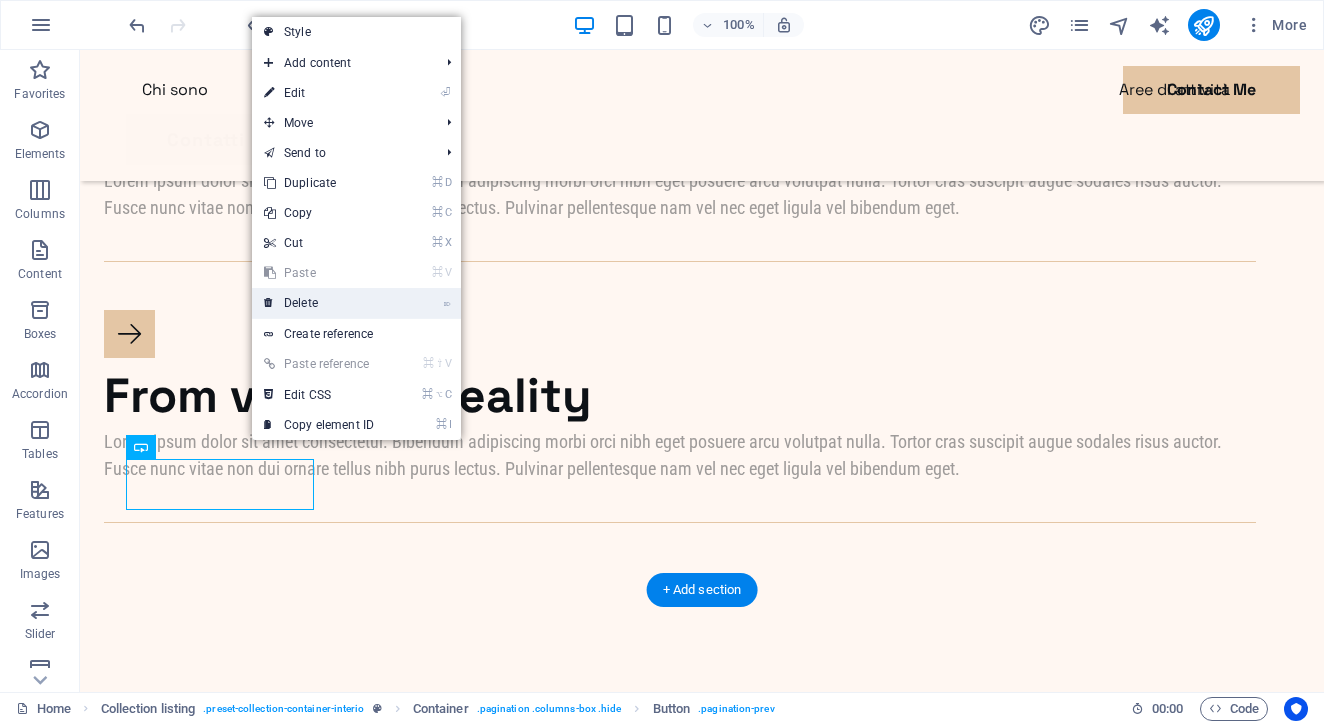 click on "⌦  Delete" at bounding box center [319, 303] 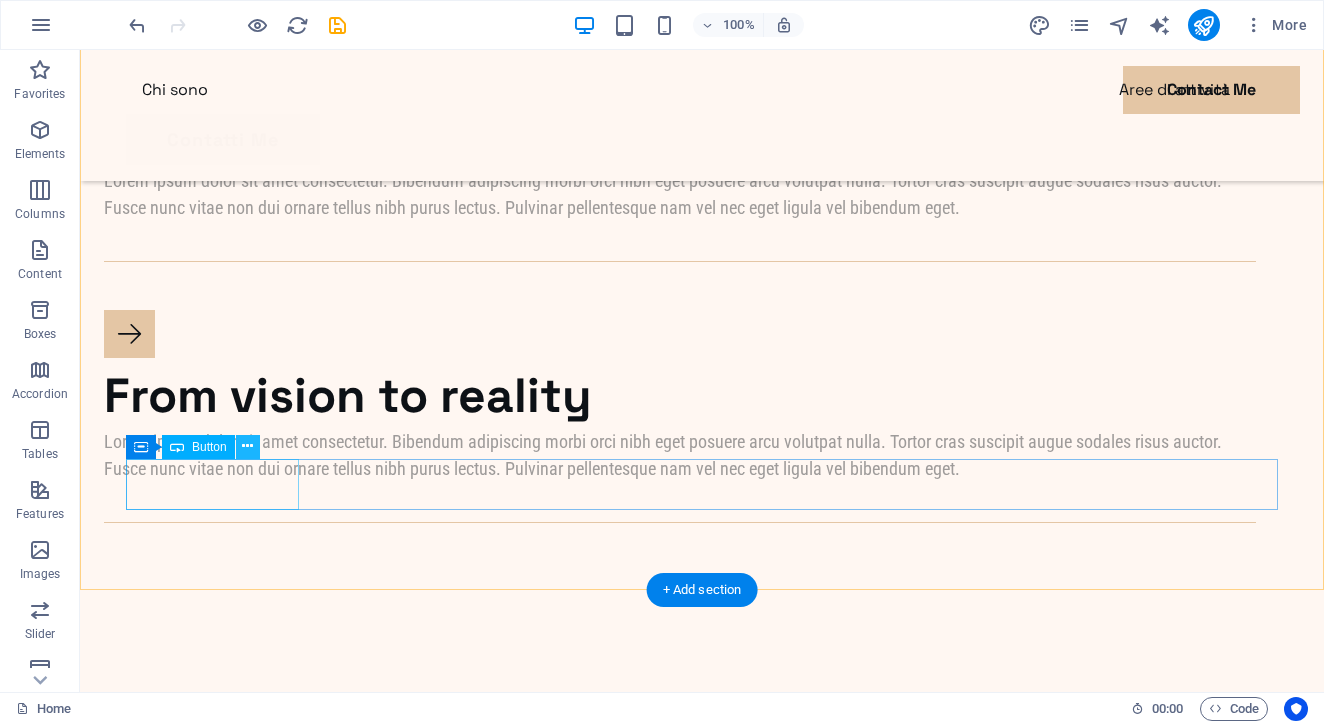 click at bounding box center (247, 446) 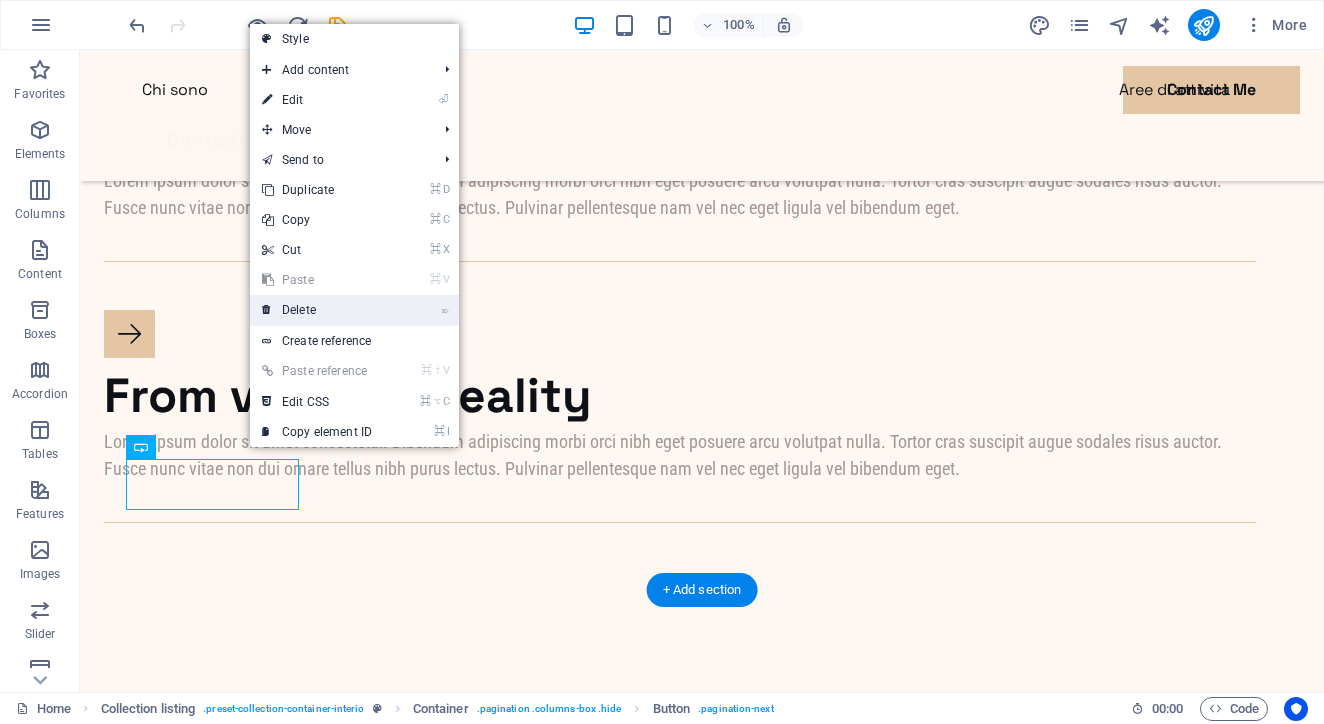 click on "⌦  Delete" at bounding box center (317, 310) 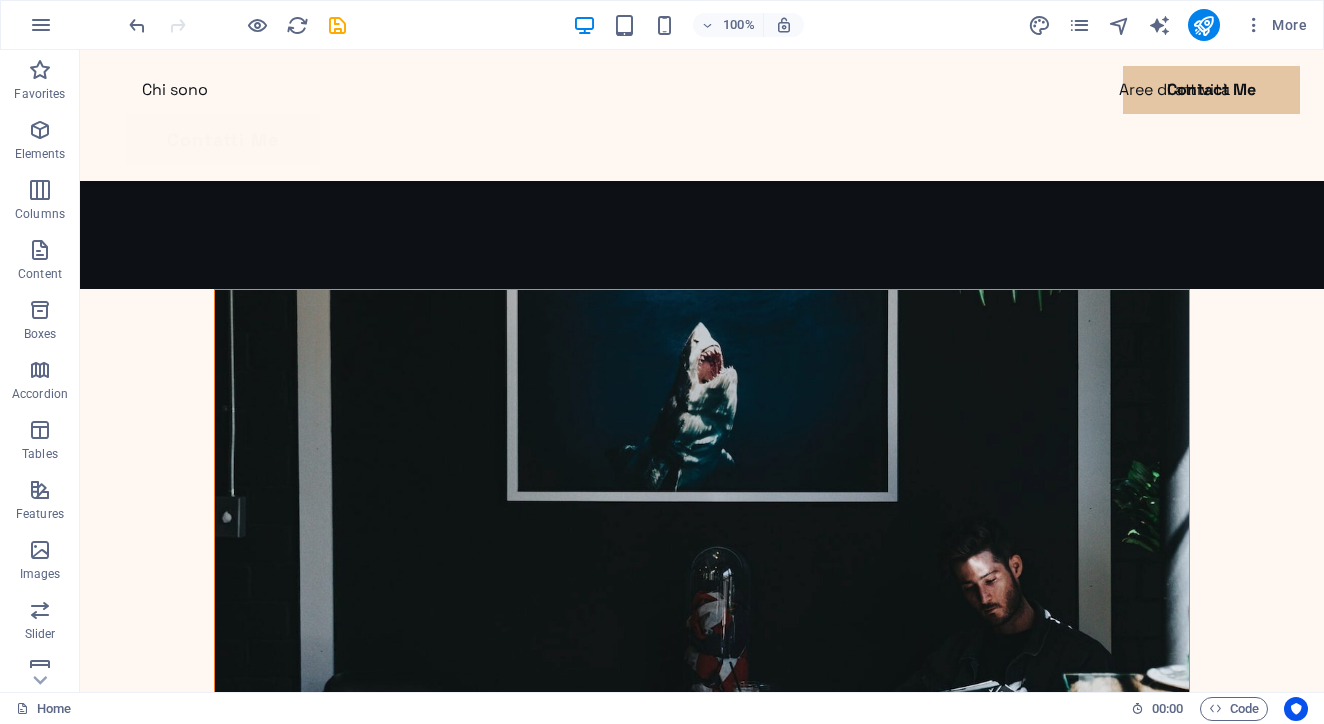scroll, scrollTop: 629, scrollLeft: 0, axis: vertical 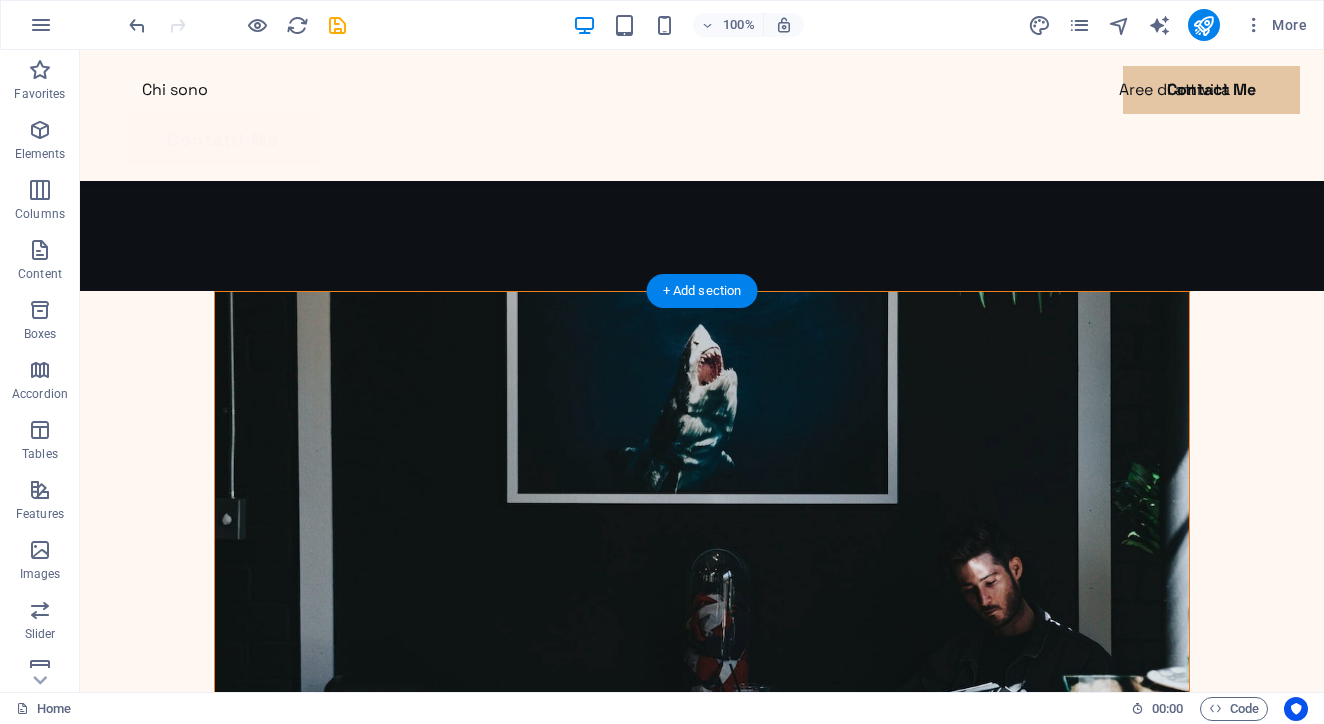 click at bounding box center [702, 640] 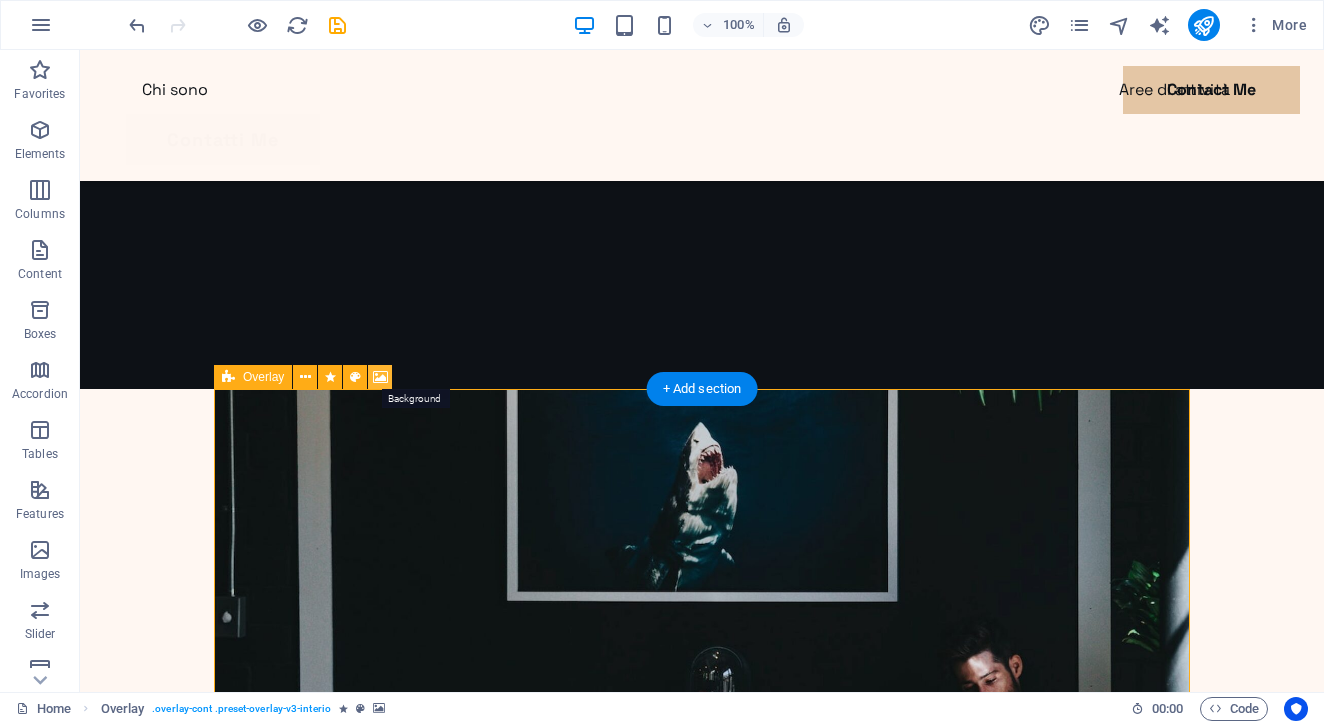 click at bounding box center (380, 377) 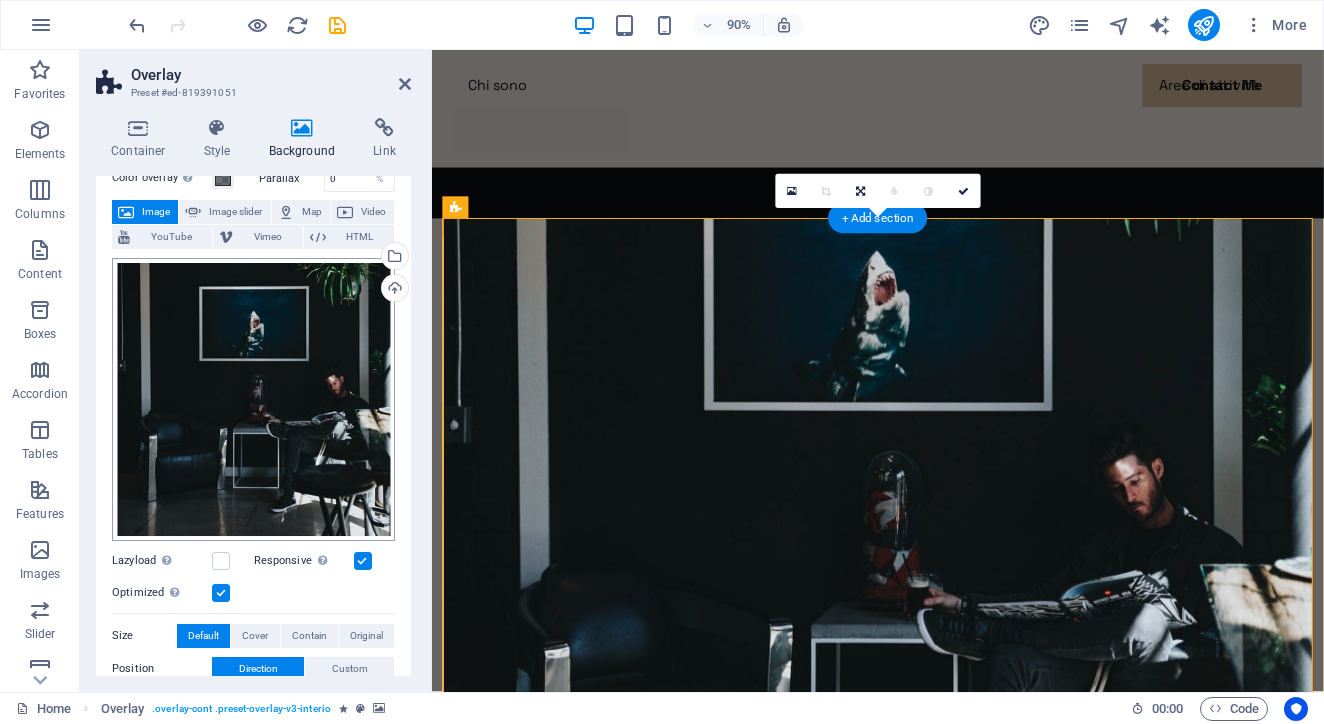 scroll, scrollTop: 76, scrollLeft: 0, axis: vertical 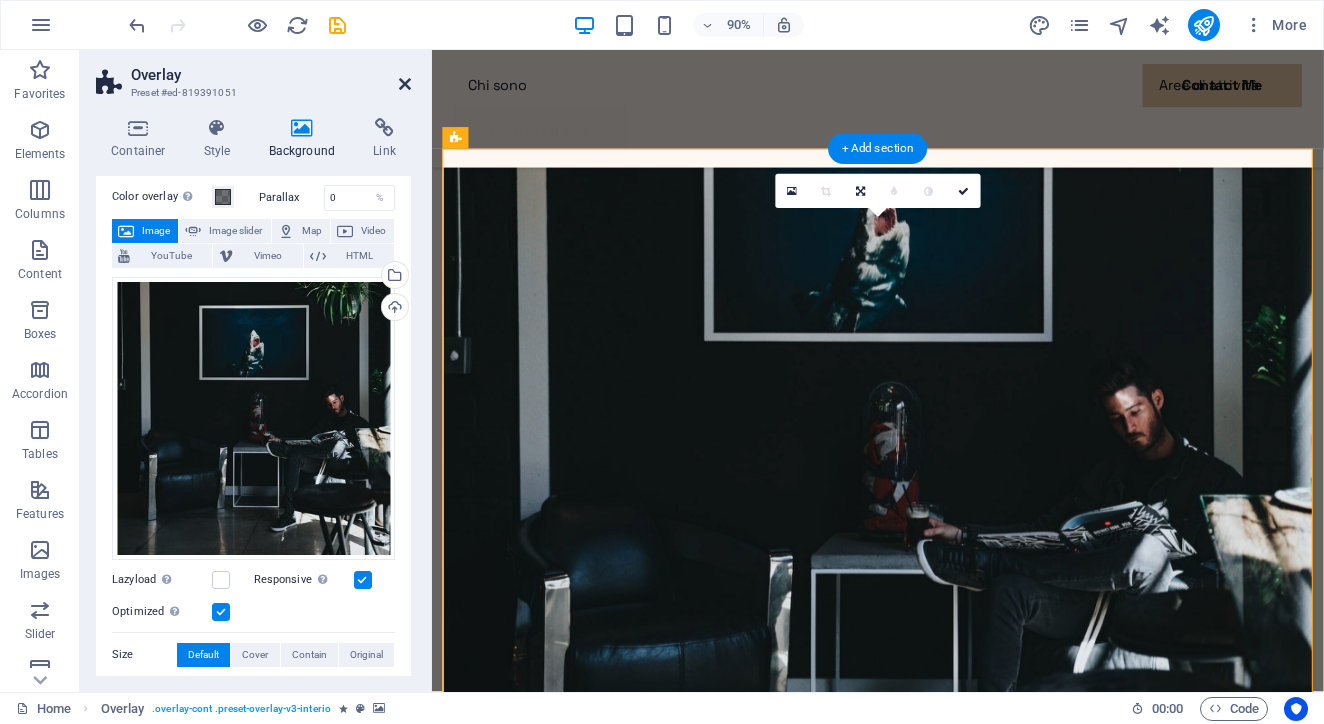 click at bounding box center [405, 84] 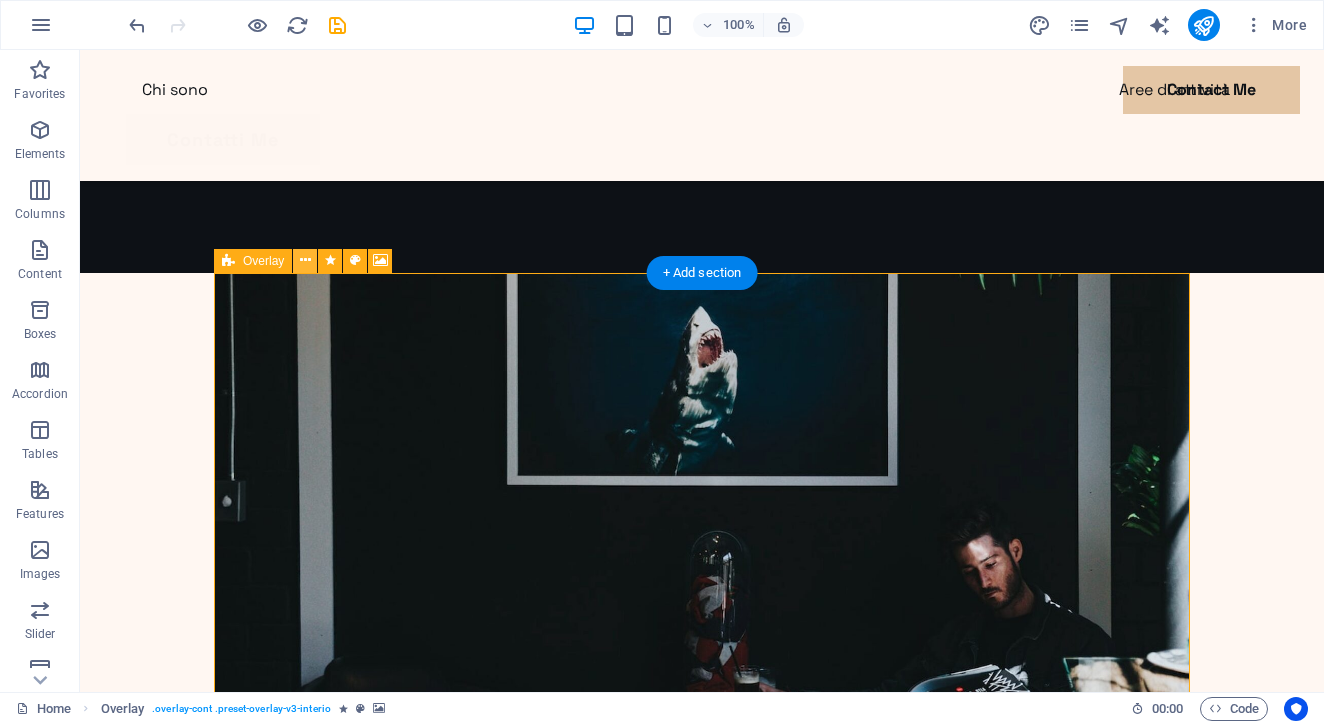 click at bounding box center (305, 260) 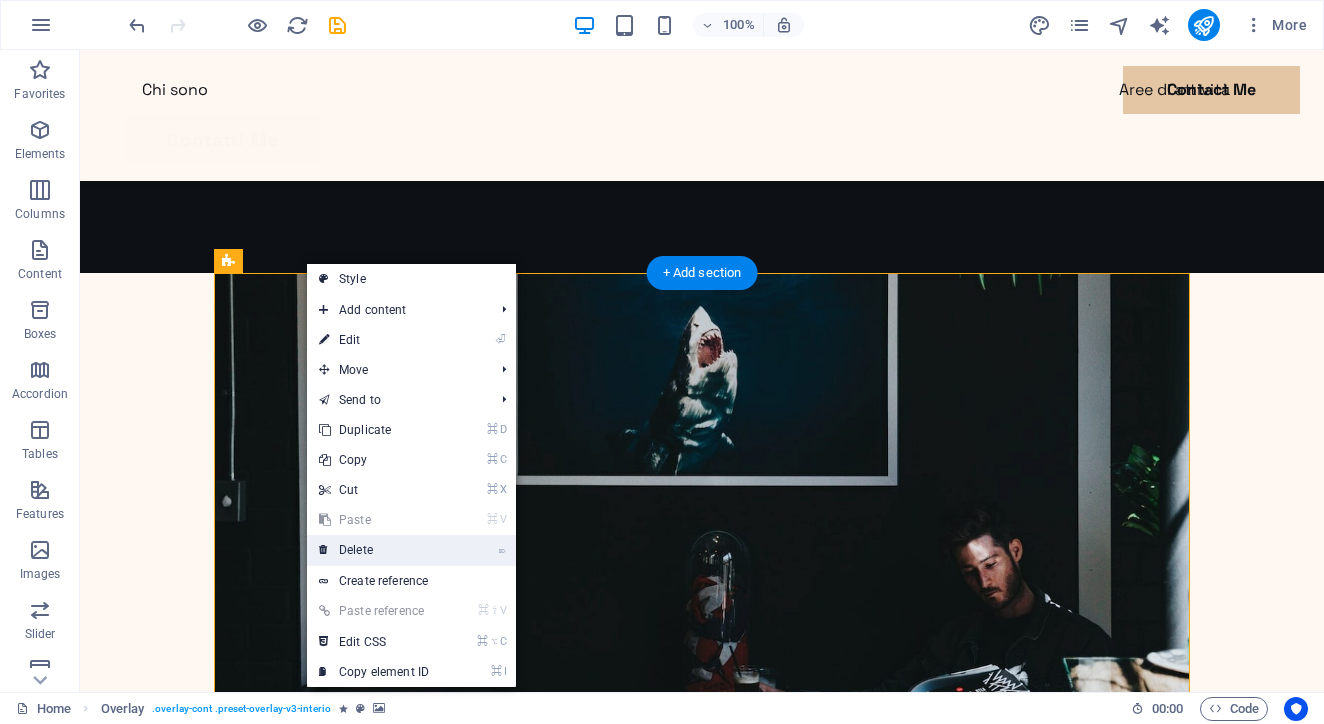 click on "⌦  Delete" at bounding box center (374, 550) 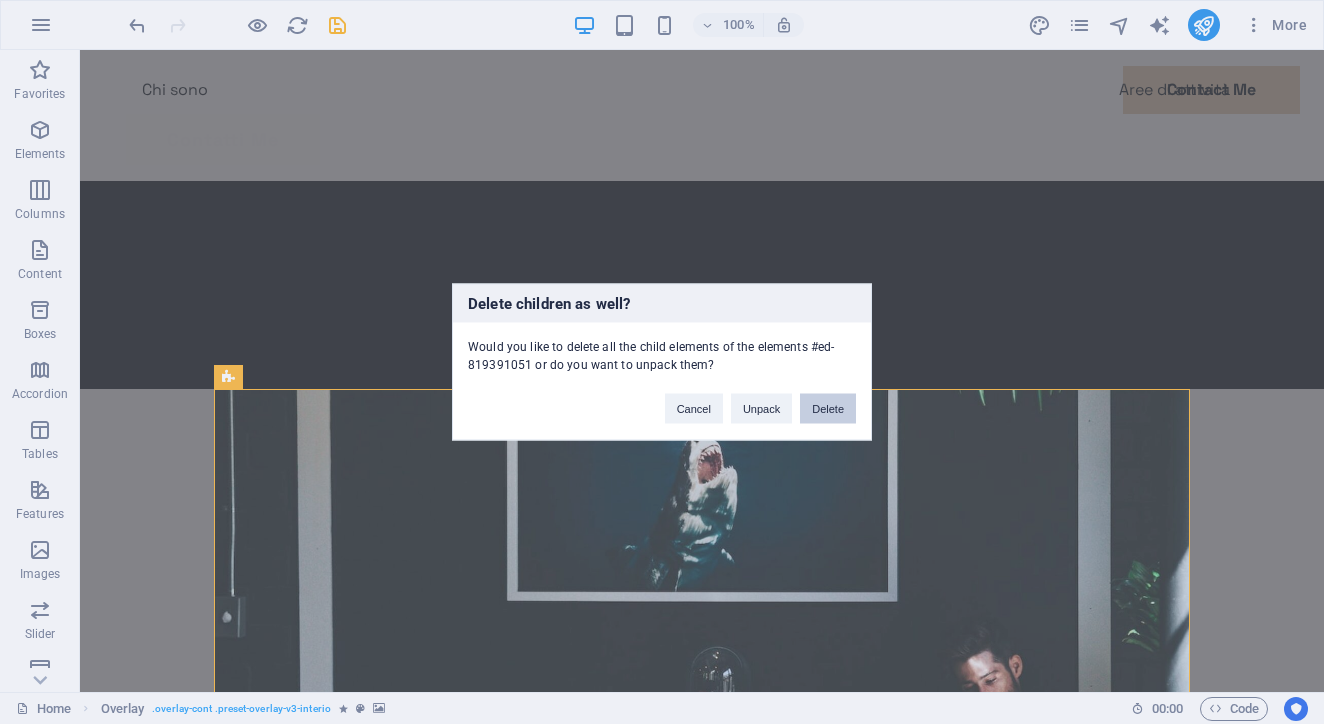 click on "Delete" at bounding box center [828, 409] 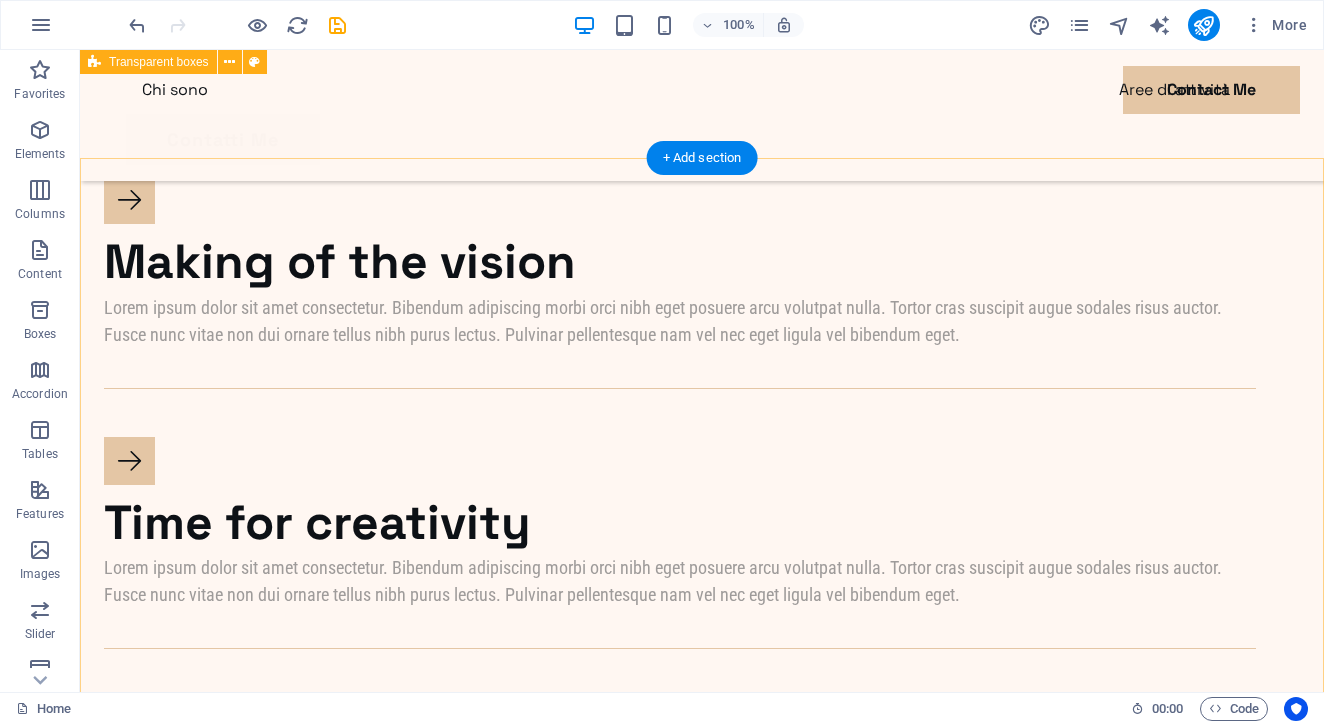 scroll, scrollTop: 1373, scrollLeft: 0, axis: vertical 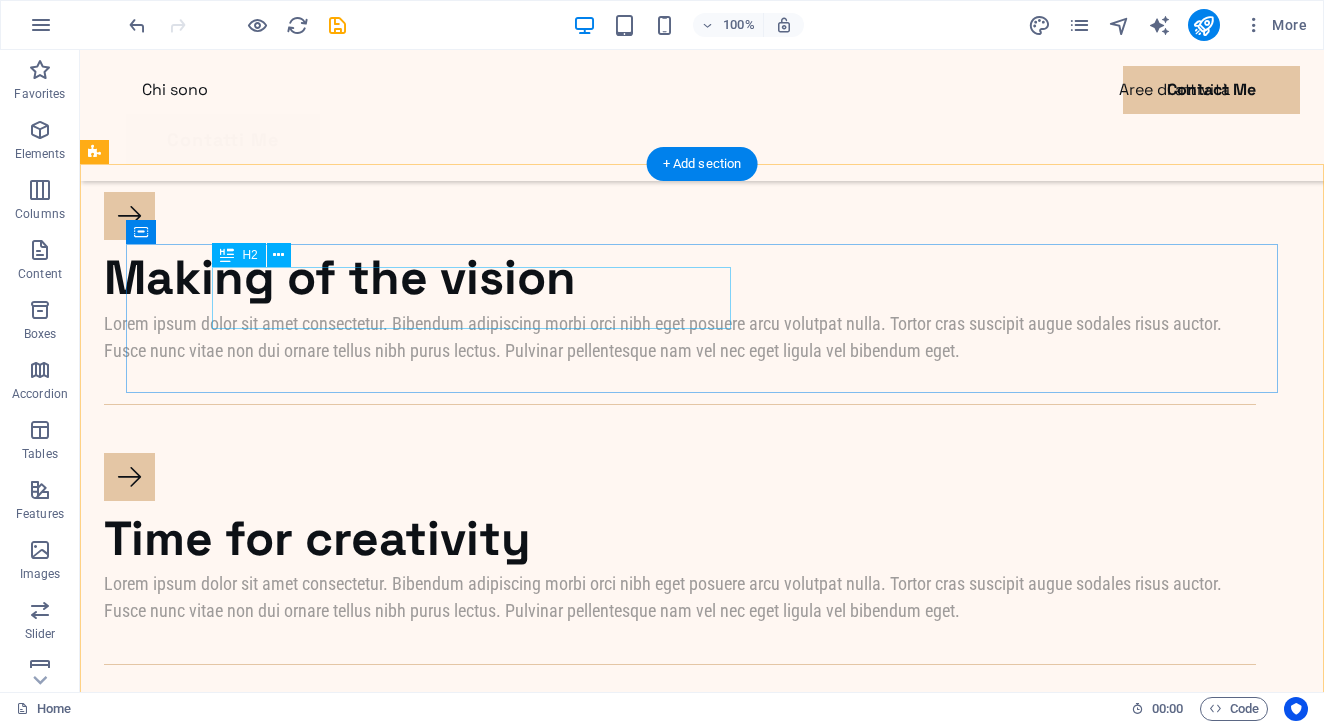 click on "Making of the vision" at bounding box center (680, 278) 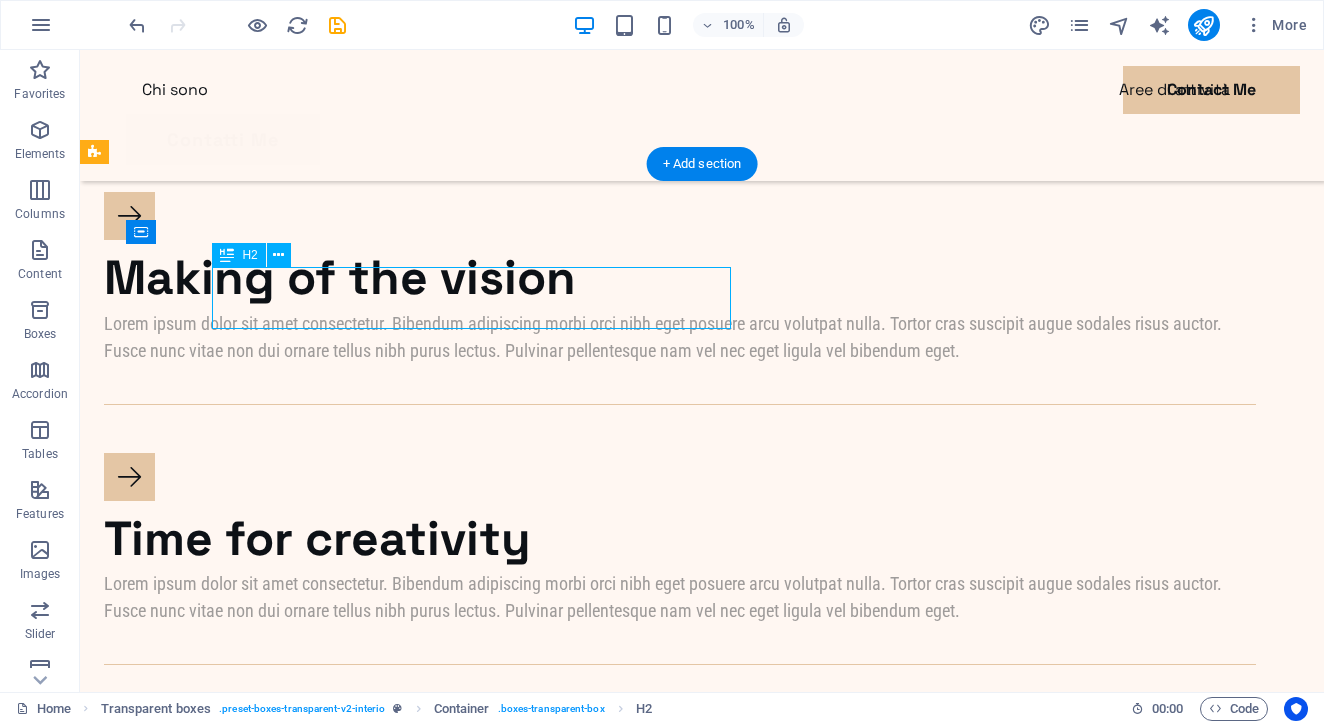 click on "Making of the vision" at bounding box center (680, 278) 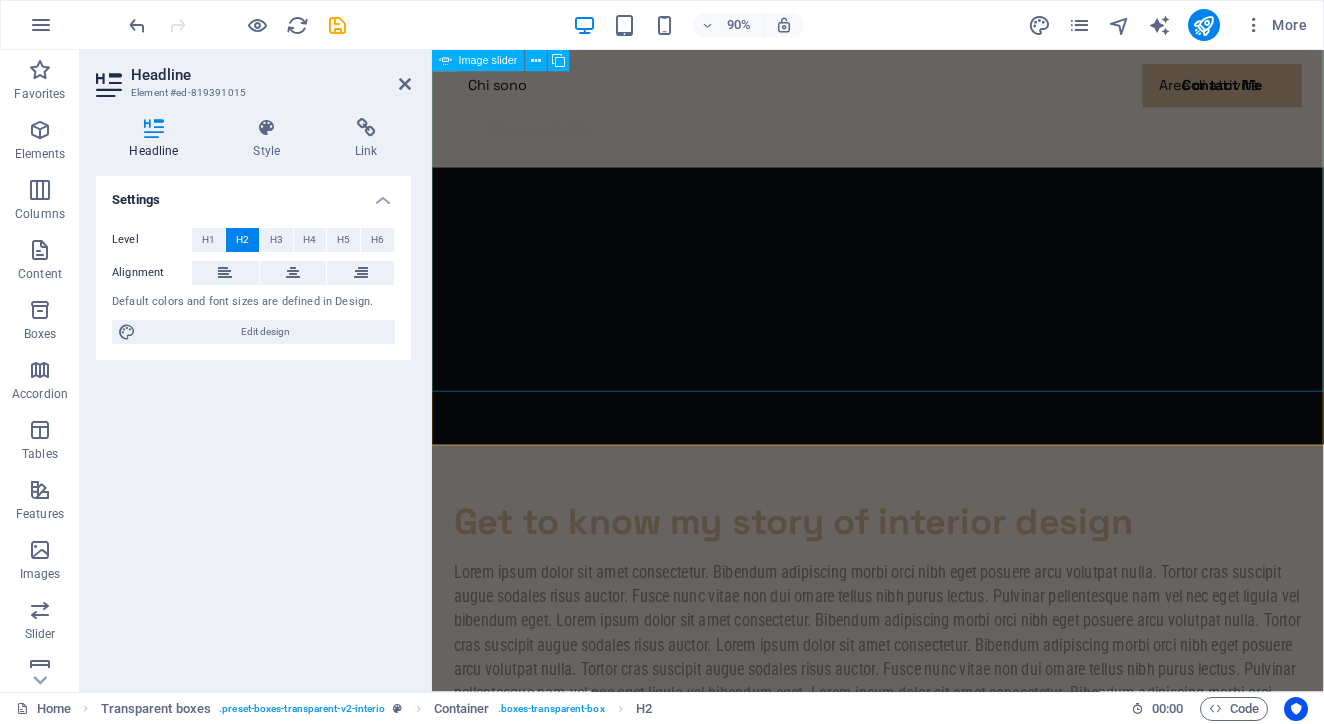 scroll, scrollTop: 378, scrollLeft: 0, axis: vertical 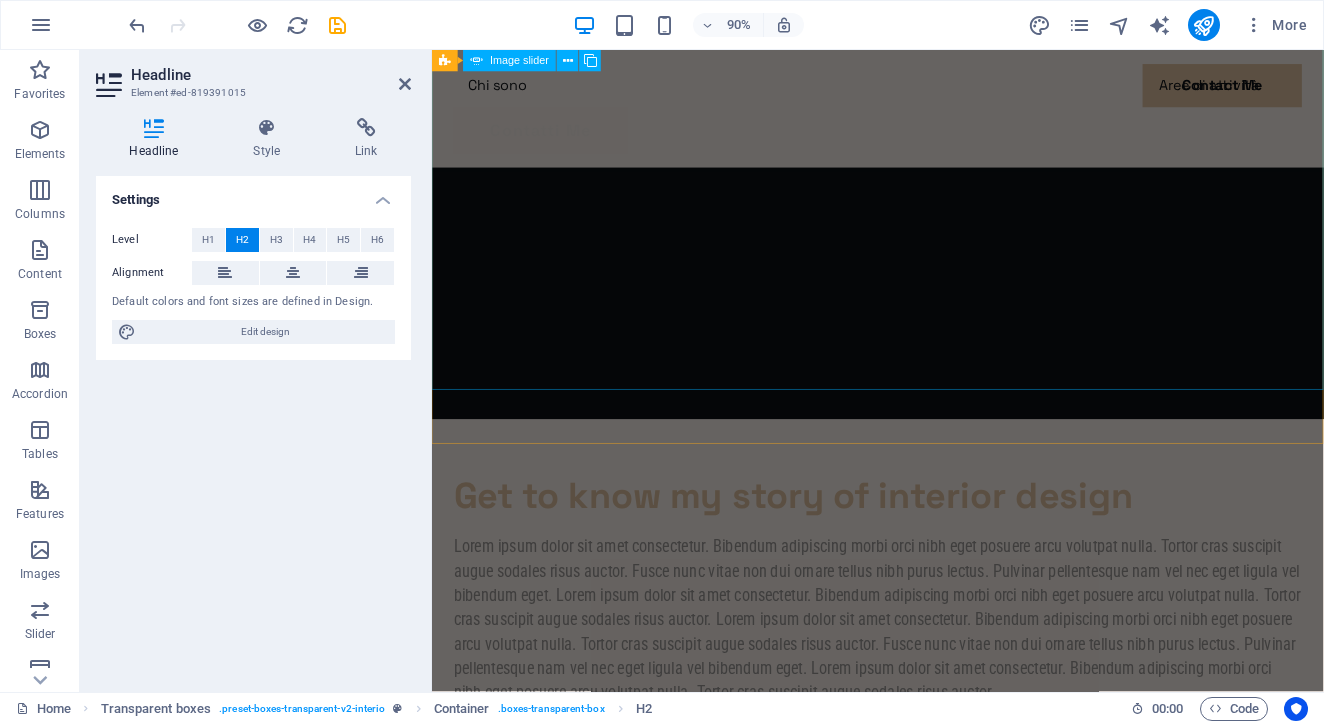 click on "Sofferenza" at bounding box center (-2640, 1994) 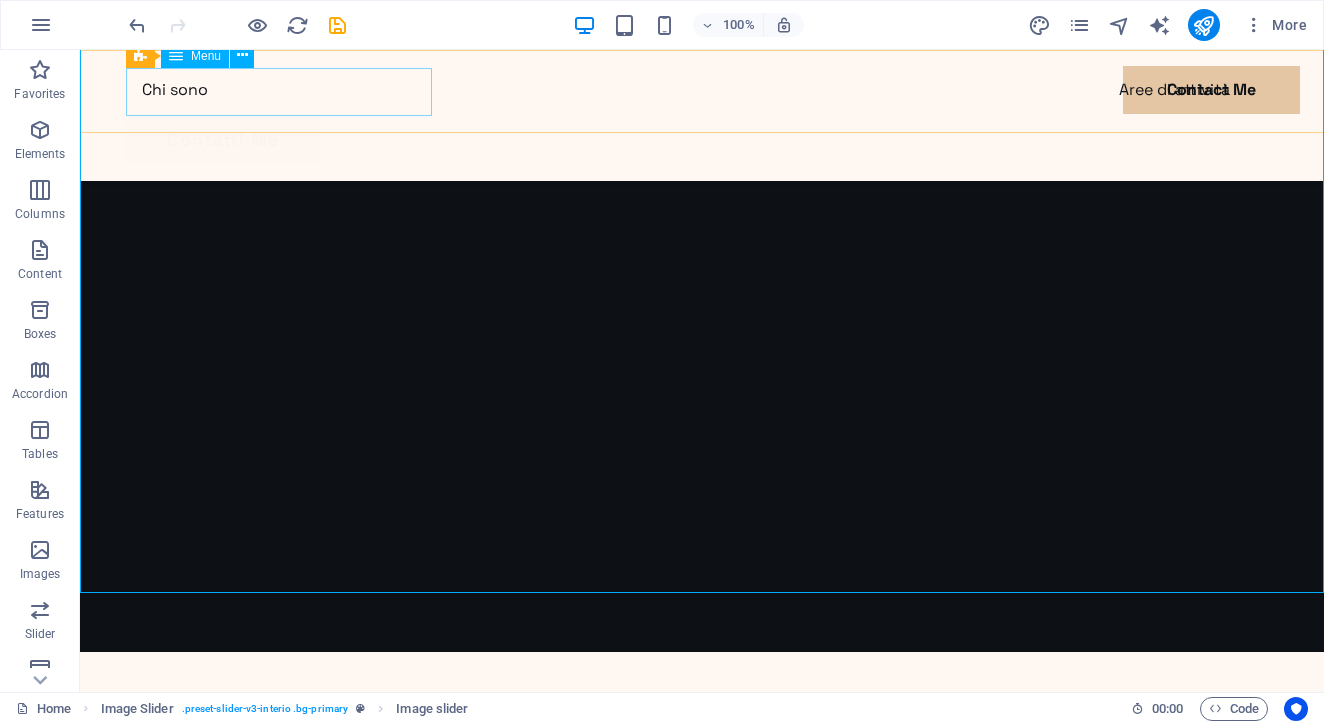 scroll, scrollTop: 267, scrollLeft: 0, axis: vertical 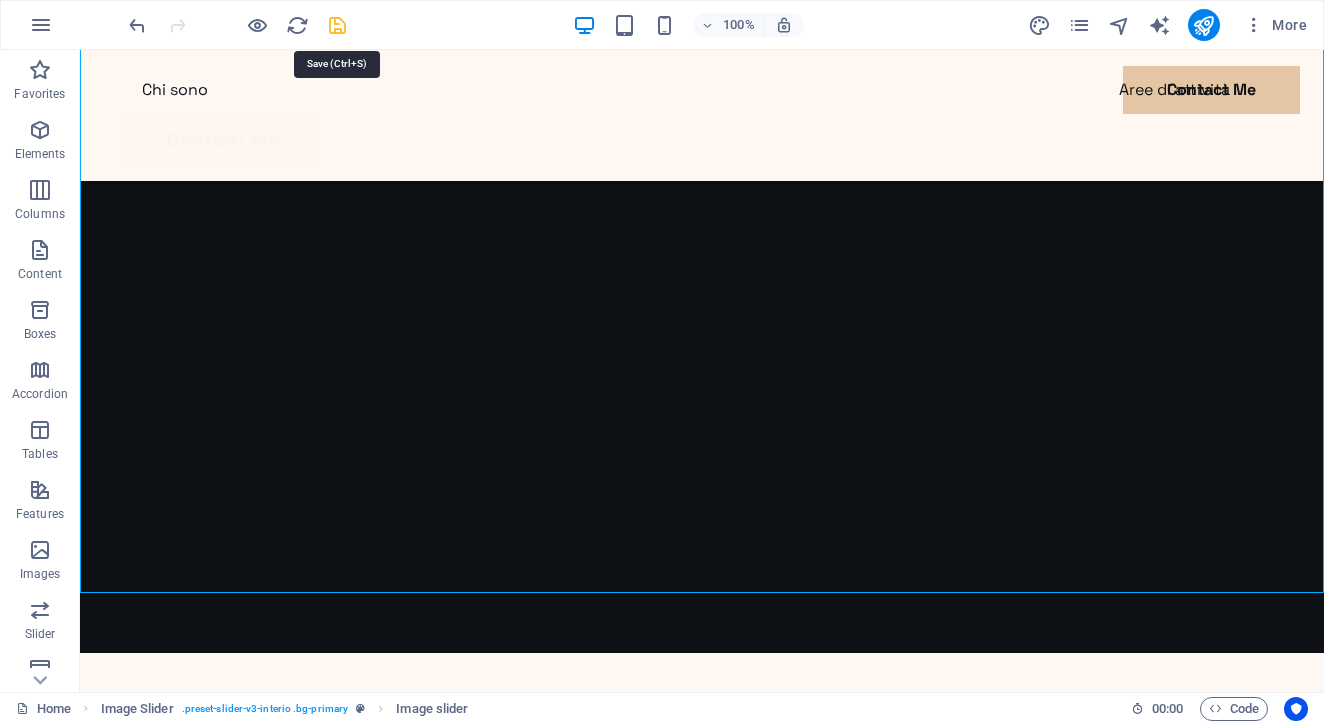 click at bounding box center (337, 25) 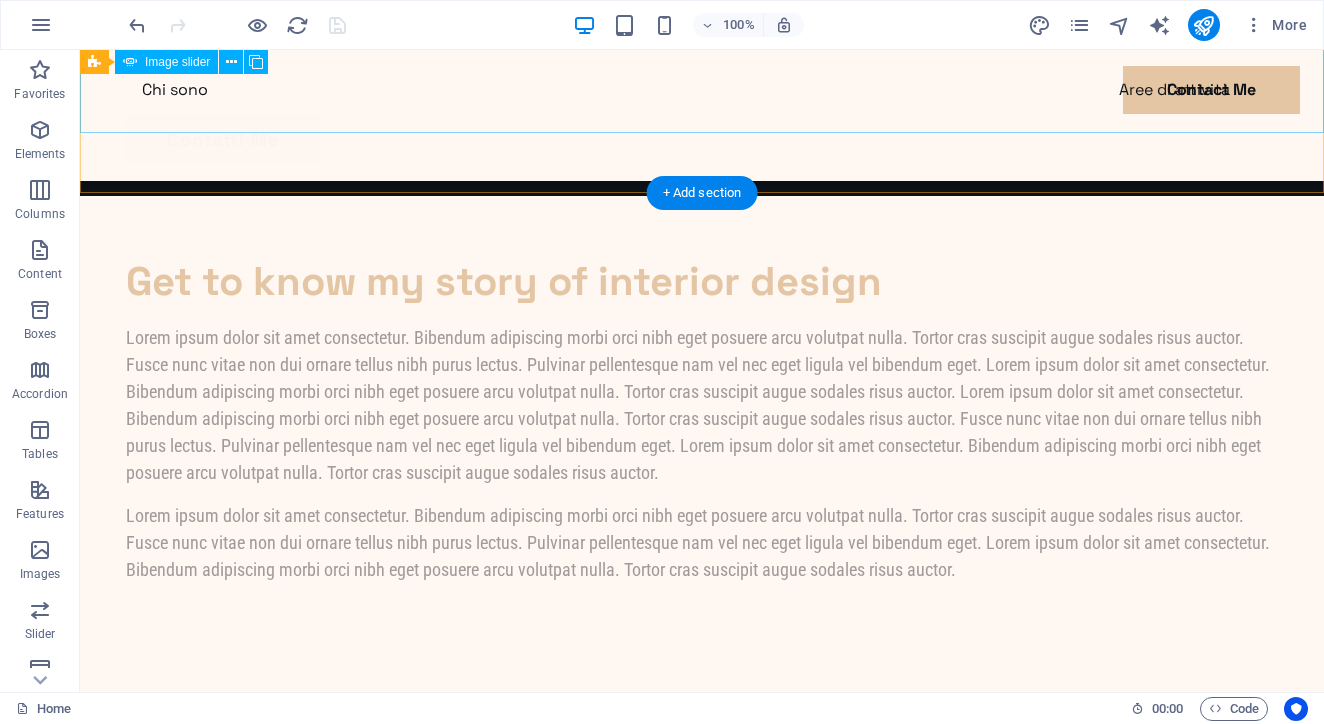 scroll, scrollTop: 829, scrollLeft: 0, axis: vertical 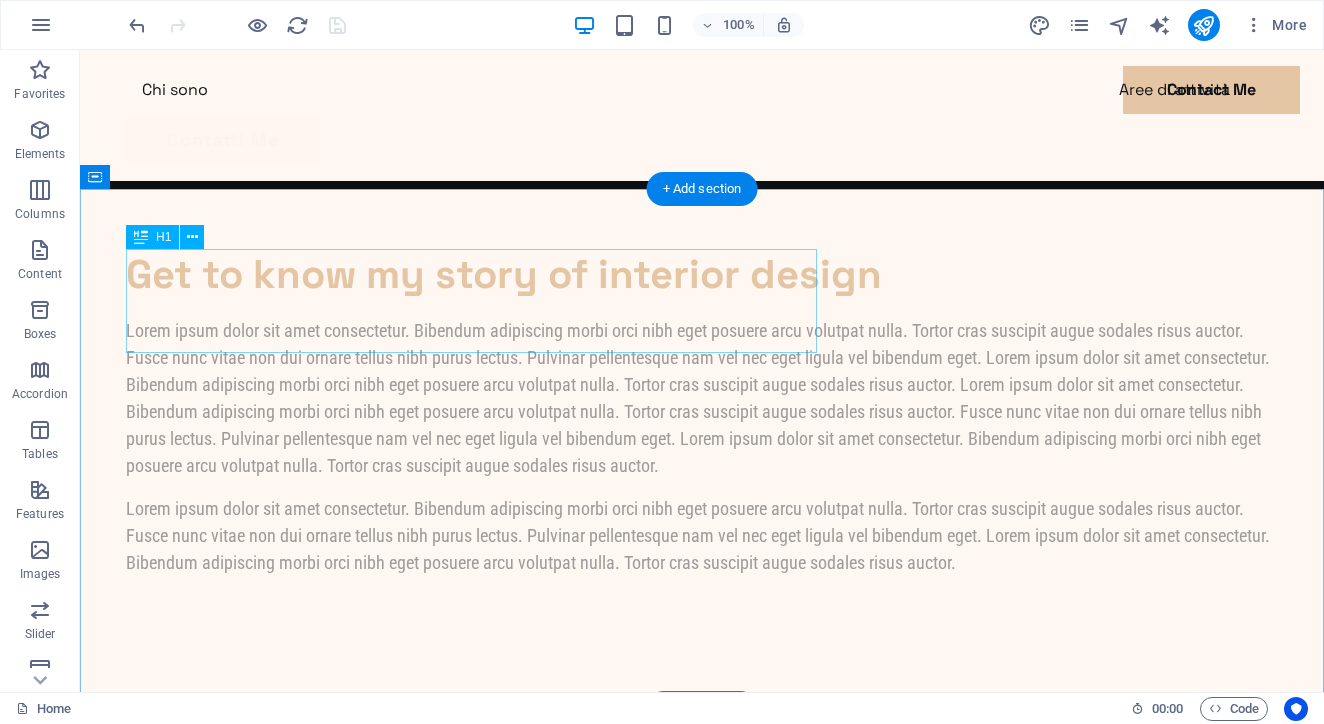 click on "Get to know my story of interior design" at bounding box center (702, 275) 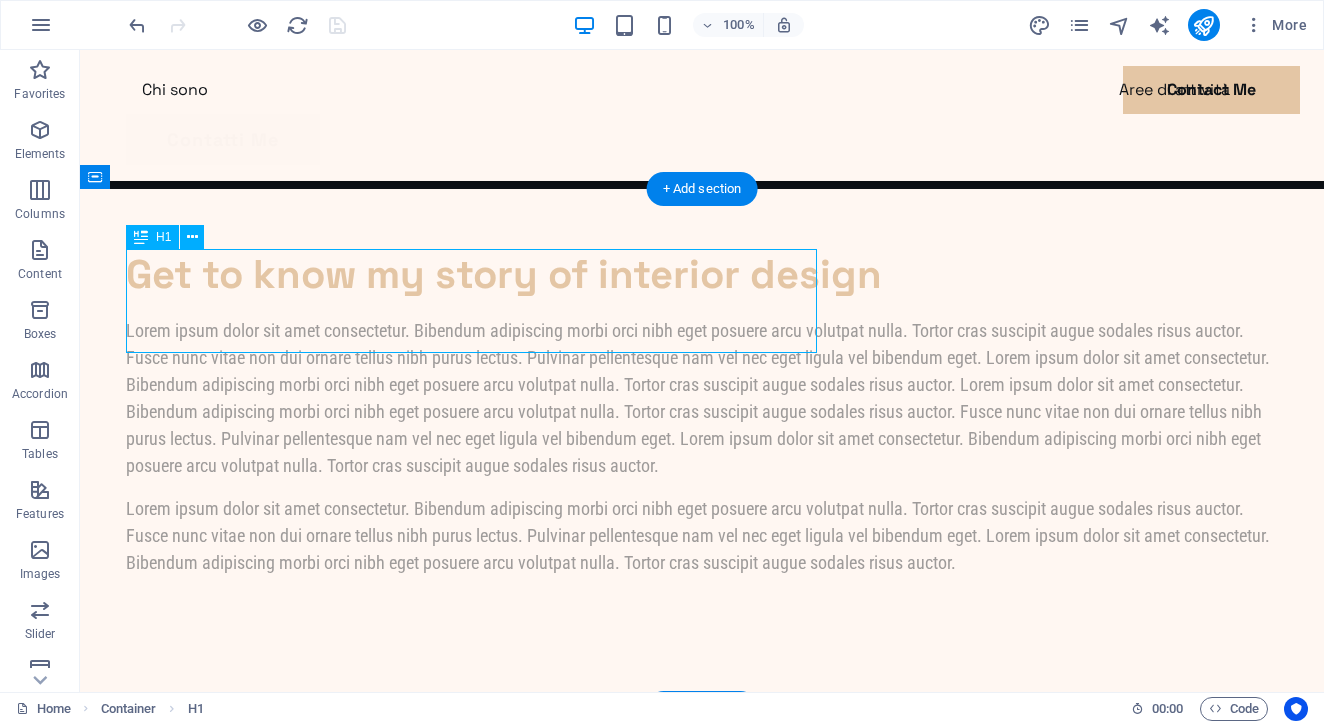 click on "Get to know my story of interior design" at bounding box center [702, 275] 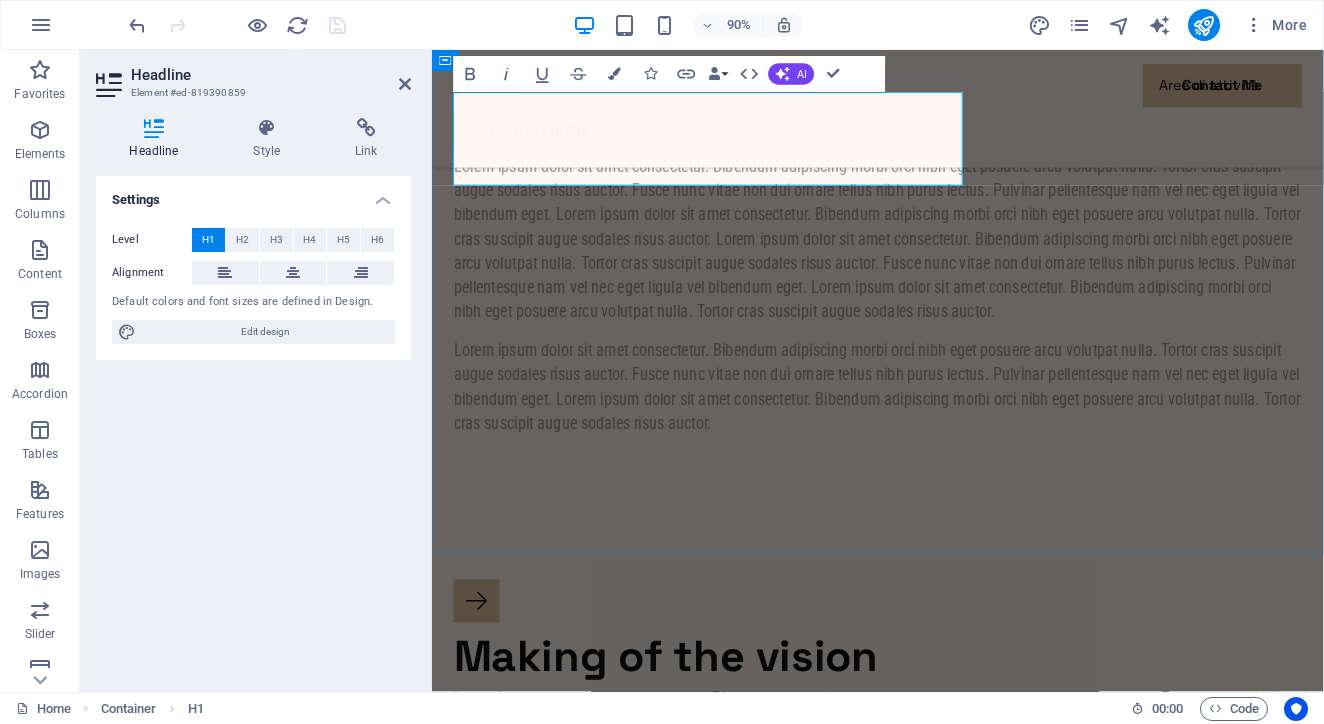type 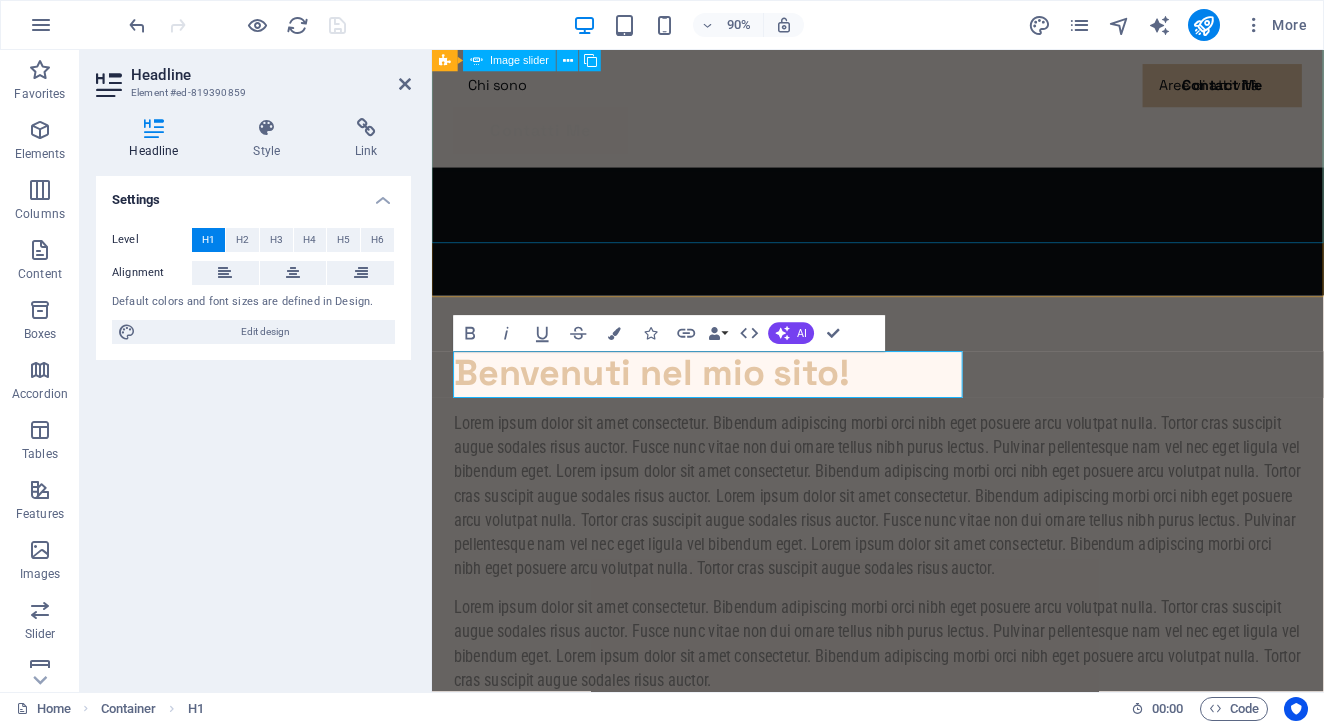 scroll, scrollTop: 541, scrollLeft: 0, axis: vertical 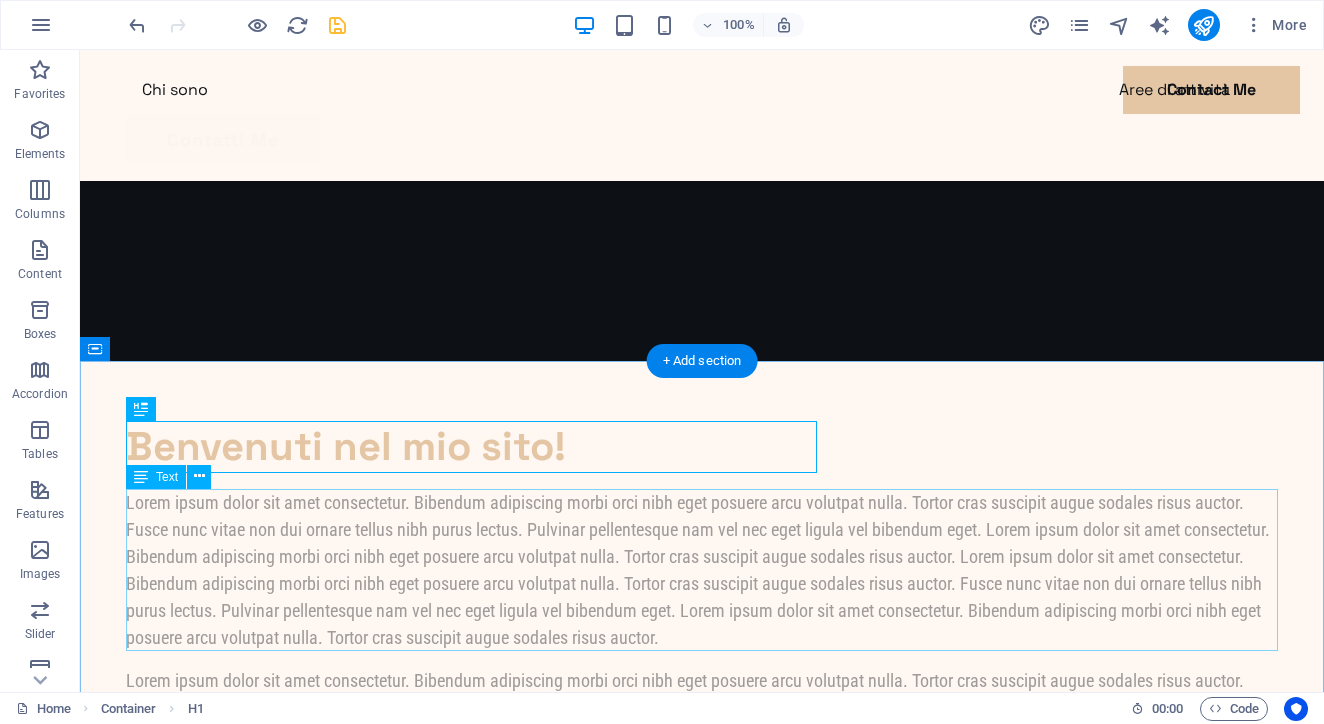 click on "Lorem ipsum dolor sit amet consectetur. Bibendum adipiscing morbi orci nibh eget posuere arcu volutpat nulla. Tortor cras suscipit augue sodales risus auctor. Fusce nunc vitae non dui ornare tellus nibh purus lectus. Pulvinar pellentesque nam vel nec eget ligula vel bibendum eget. Lorem ipsum dolor sit amet consectetur. Bibendum adipiscing morbi orci nibh eget posuere arcu volutpat nulla. Tortor cras suscipit augue sodales risus auctor. Lorem ipsum dolor sit amet consectetur. Bibendum adipiscing morbi orci nibh eget posuere arcu volutpat nulla. Tortor cras suscipit augue sodales risus auctor. Fusce nunc vitae non dui ornare tellus nibh purus lectus. Pulvinar pellentesque nam vel nec eget ligula vel bibendum eget. Lorem ipsum dolor sit amet consectetur. Bibendum adipiscing morbi orci nibh eget posuere arcu volutpat nulla. Tortor cras suscipit augue sodales risus auctor." at bounding box center (702, 570) 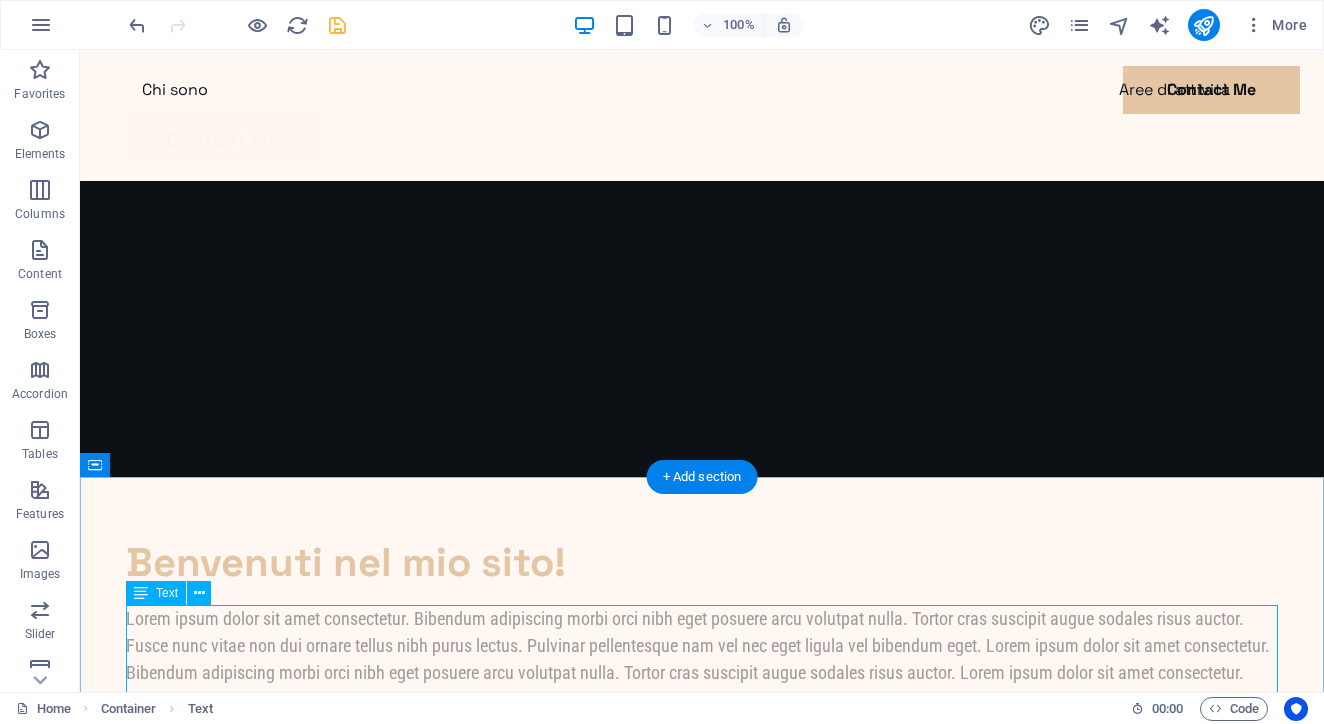 click on "Lorem ipsum dolor sit amet consectetur. Bibendum adipiscing morbi orci nibh eget posuere arcu volutpat nulla. Tortor cras suscipit augue sodales risus auctor. Fusce nunc vitae non dui ornare tellus nibh purus lectus. Pulvinar pellentesque nam vel nec eget ligula vel bibendum eget. Lorem ipsum dolor sit amet consectetur. Bibendum adipiscing morbi orci nibh eget posuere arcu volutpat nulla. Tortor cras suscipit augue sodales risus auctor. Lorem ipsum dolor sit amet consectetur. Bibendum adipiscing morbi orci nibh eget posuere arcu volutpat nulla. Tortor cras suscipit augue sodales risus auctor. Fusce nunc vitae non dui ornare tellus nibh purus lectus. Pulvinar pellentesque nam vel nec eget ligula vel bibendum eget. Lorem ipsum dolor sit amet consectetur. Bibendum adipiscing morbi orci nibh eget posuere arcu volutpat nulla. Tortor cras suscipit augue sodales risus auctor." at bounding box center (702, 686) 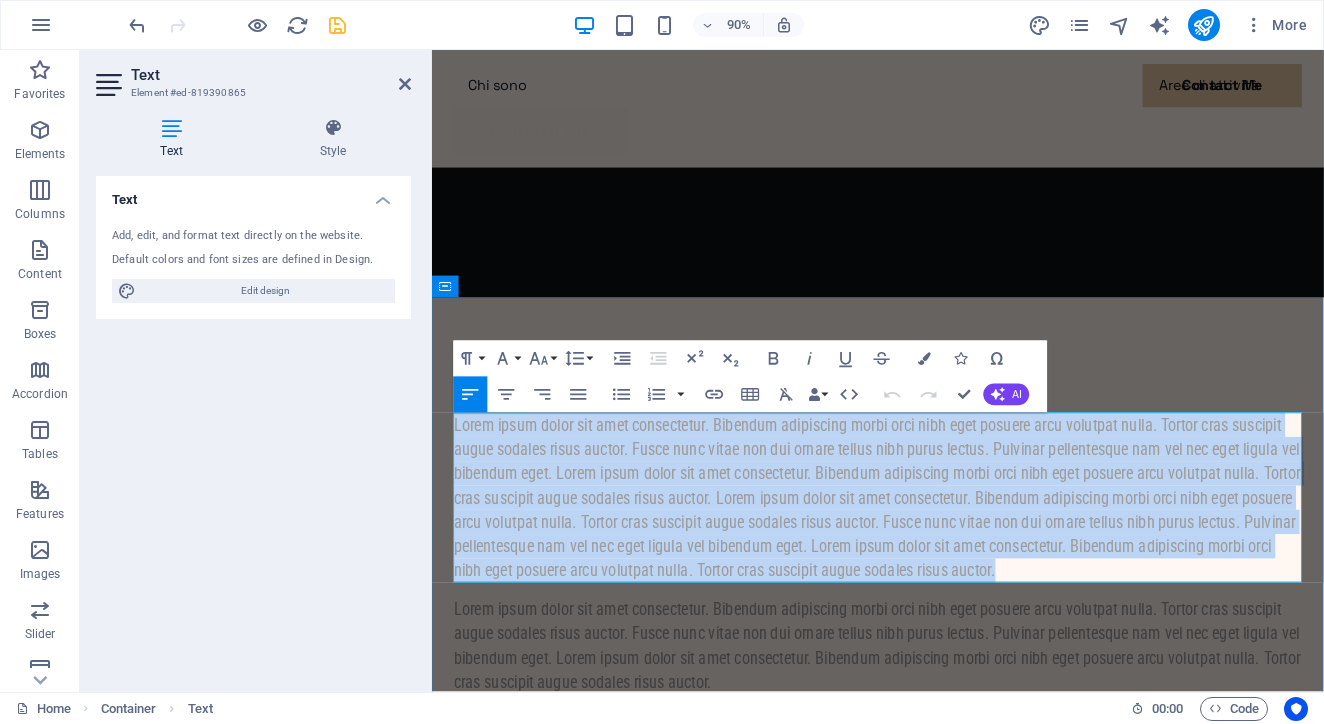 drag, startPoint x: 459, startPoint y: 467, endPoint x: 1230, endPoint y: 610, distance: 784.14923 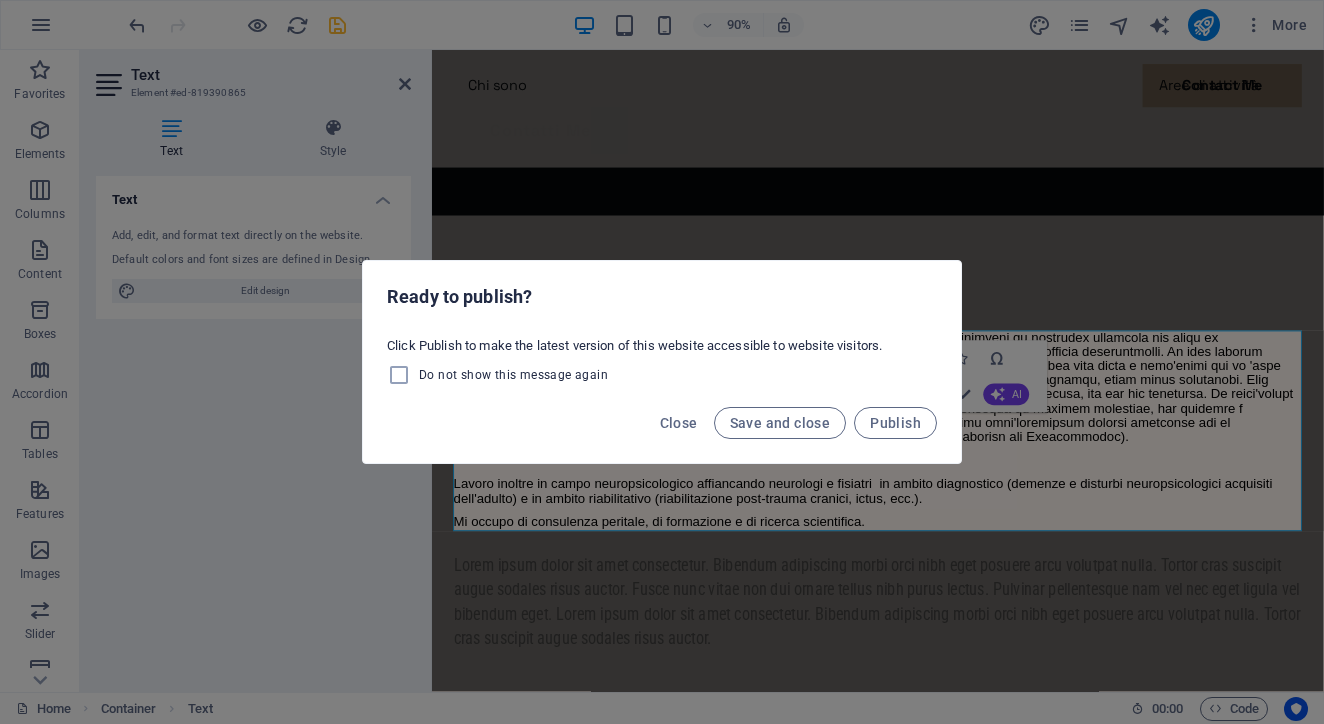 click on "Ready to publish? Click Publish to make the latest version of this website accessible to website visitors. Do not show this message again Close Save and close Publish" at bounding box center [662, 362] 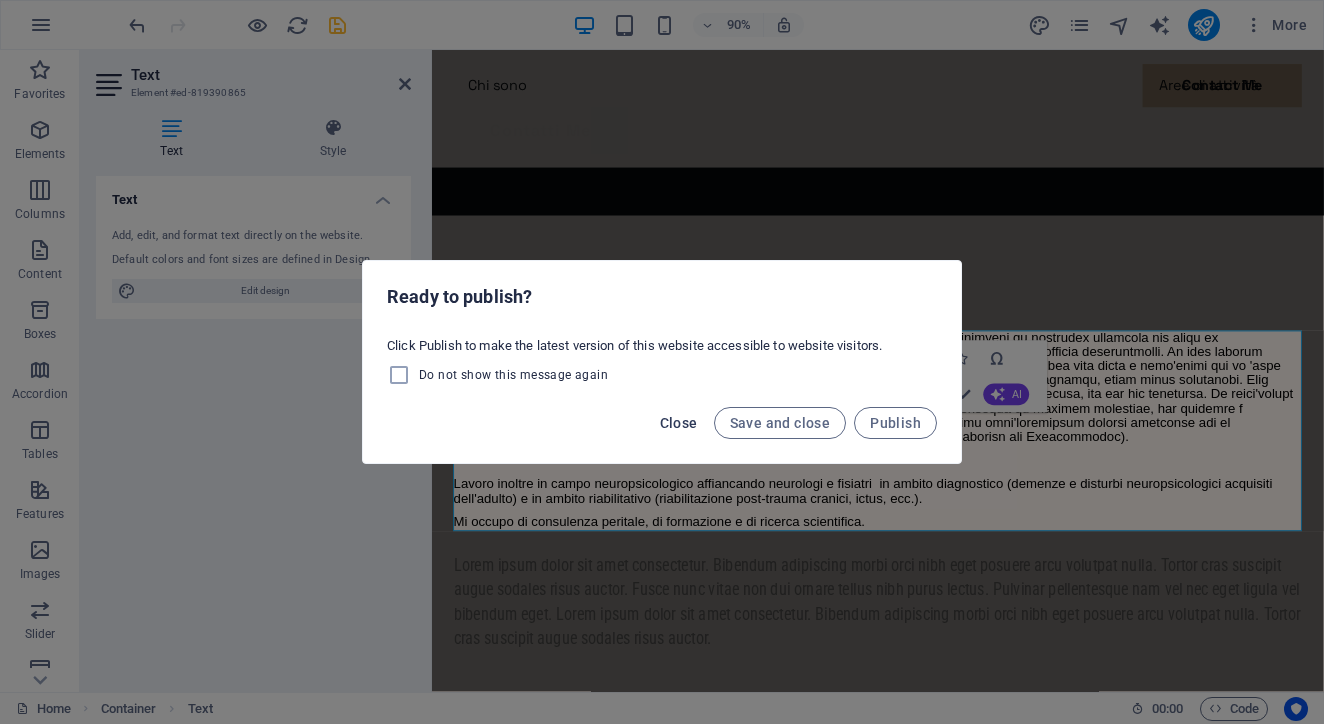 click on "Close" at bounding box center (679, 423) 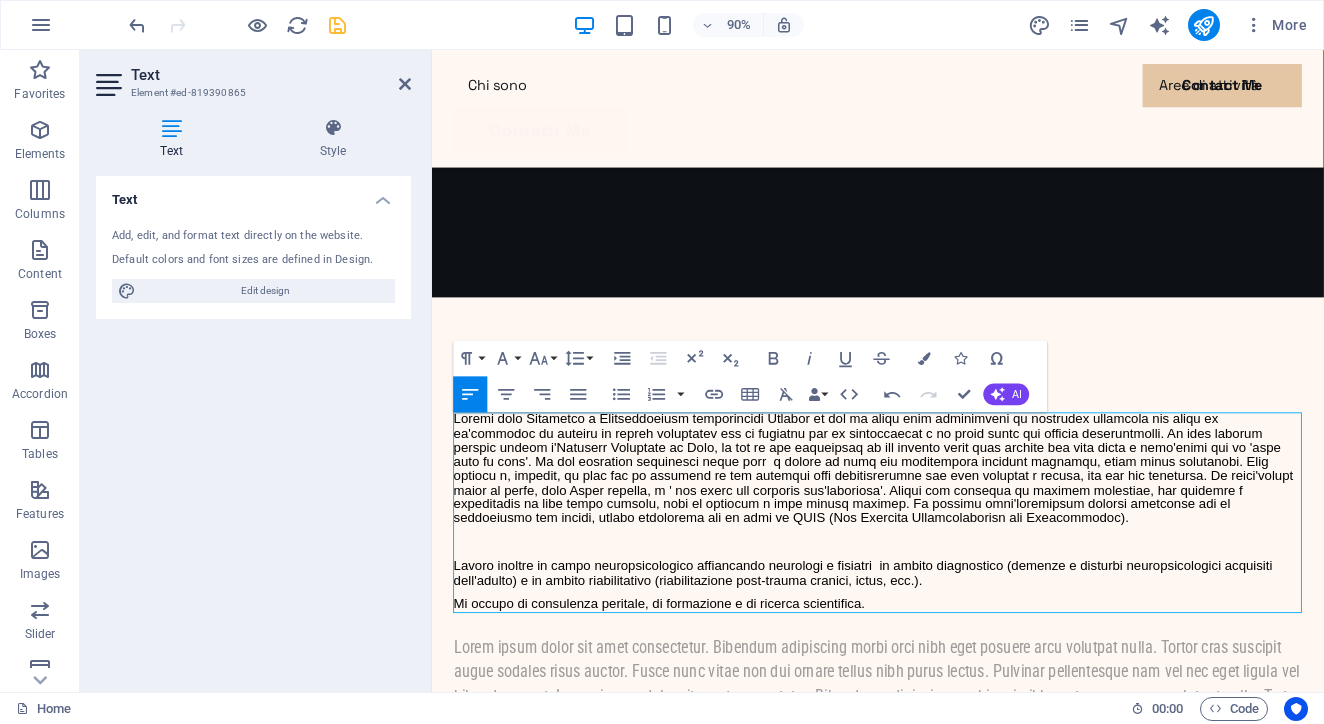 drag, startPoint x: 919, startPoint y: 666, endPoint x: 426, endPoint y: 448, distance: 539.0482 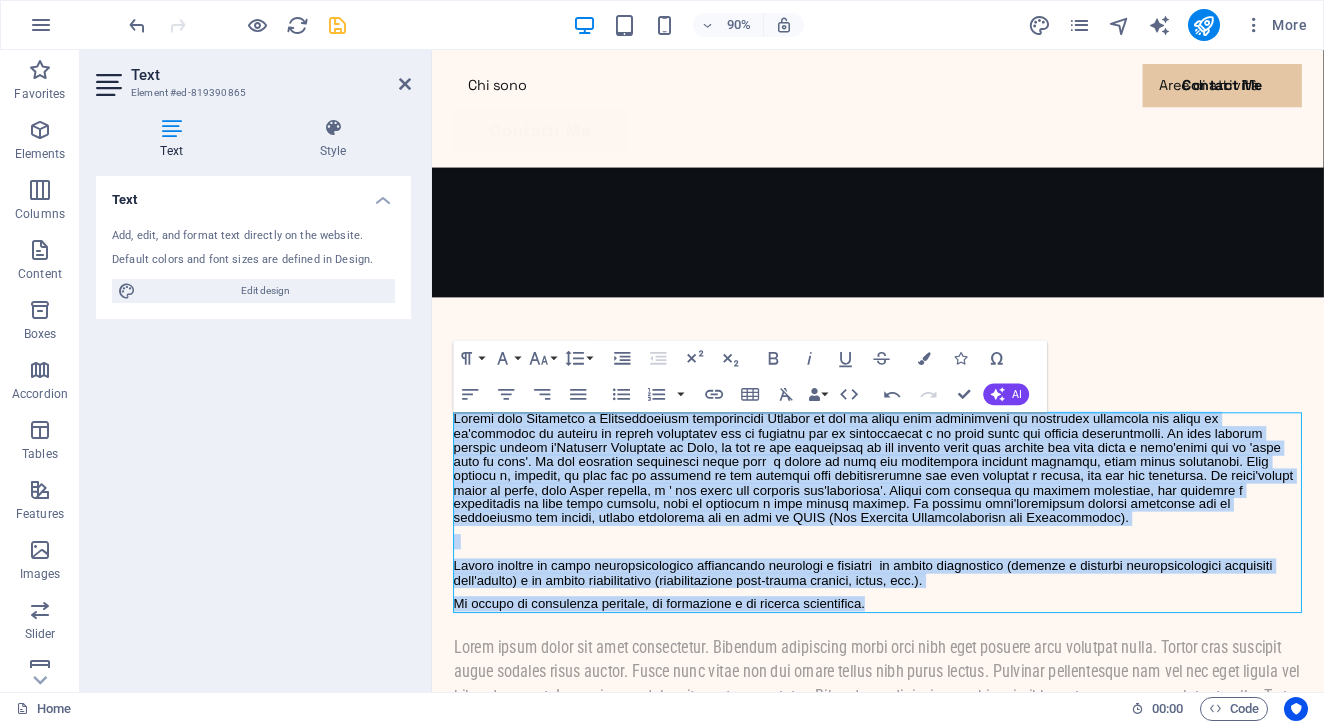 drag, startPoint x: 920, startPoint y: 660, endPoint x: 389, endPoint y: 404, distance: 589.4888 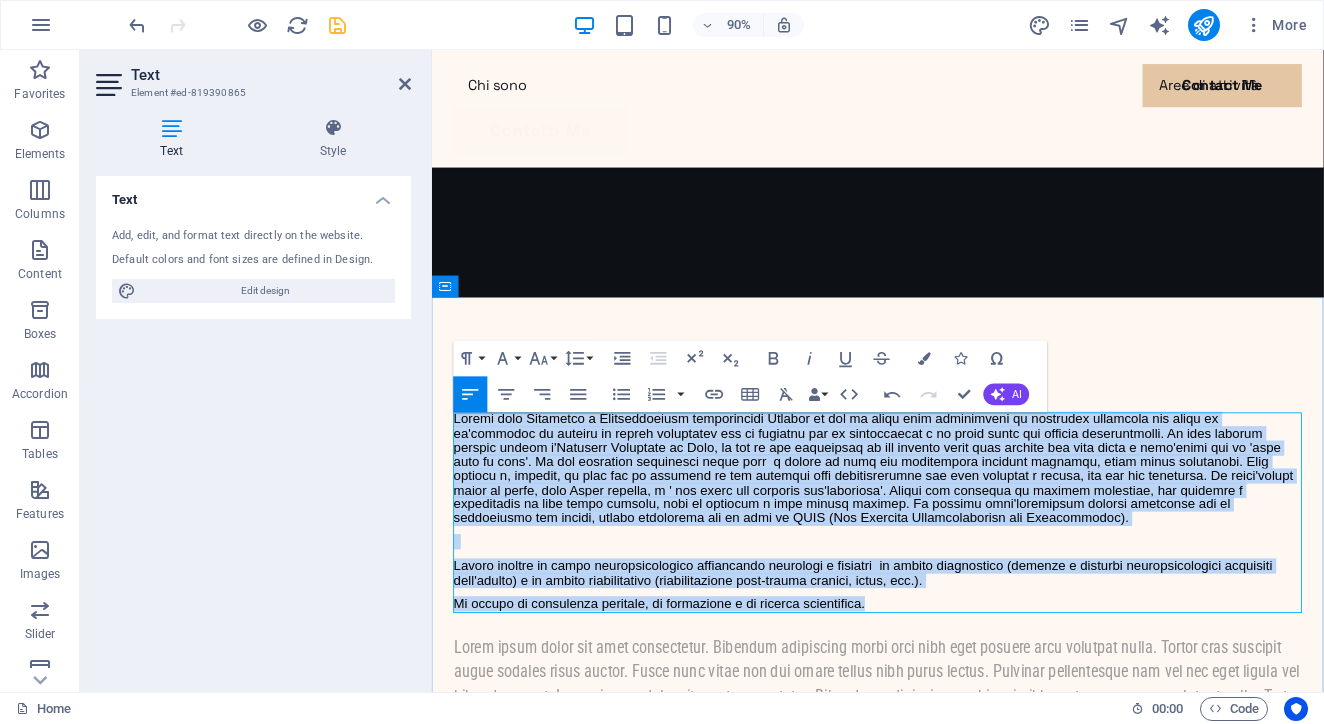 click at bounding box center (927, 516) 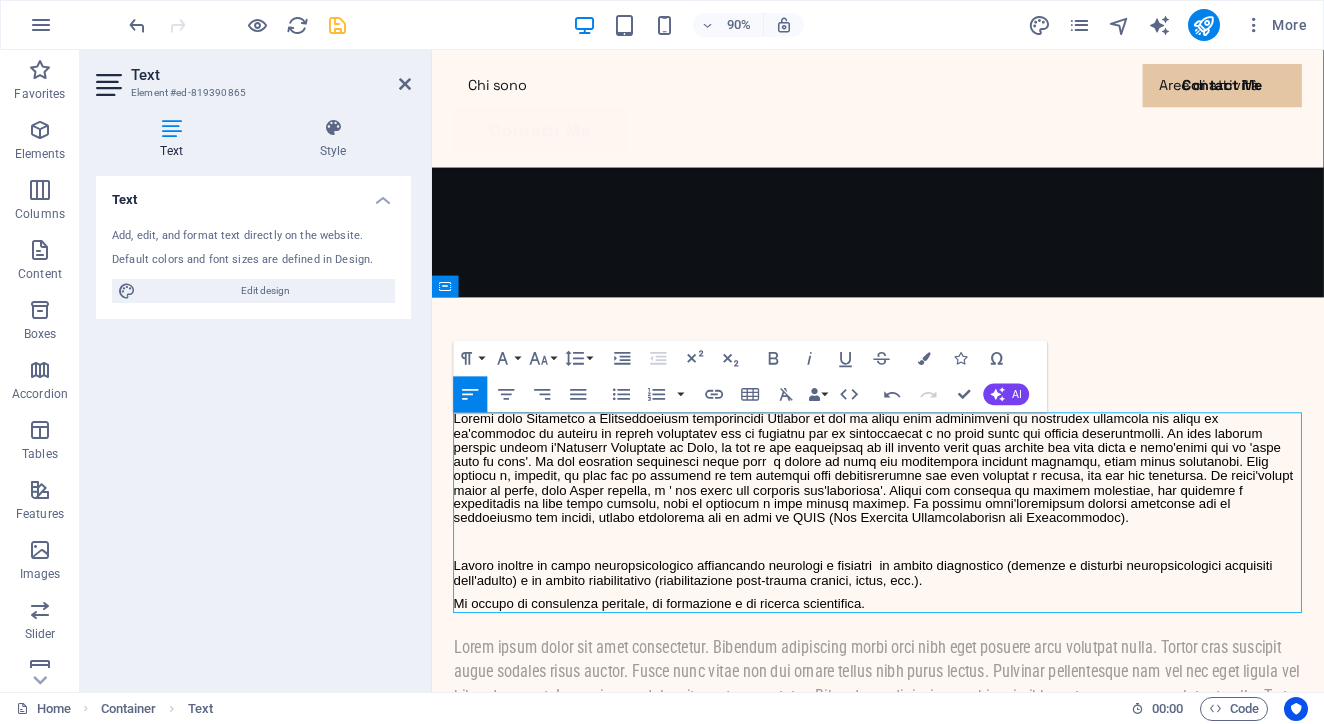 click at bounding box center [927, 516] 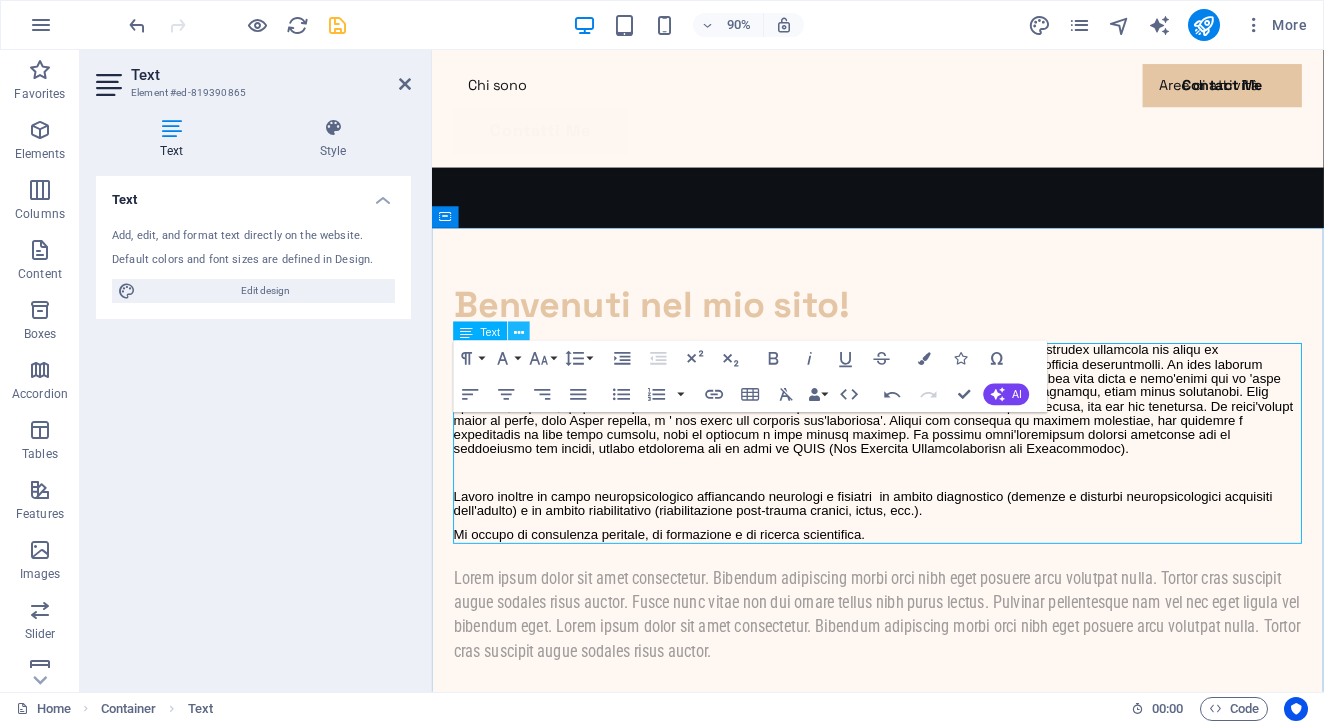 click at bounding box center (520, 333) 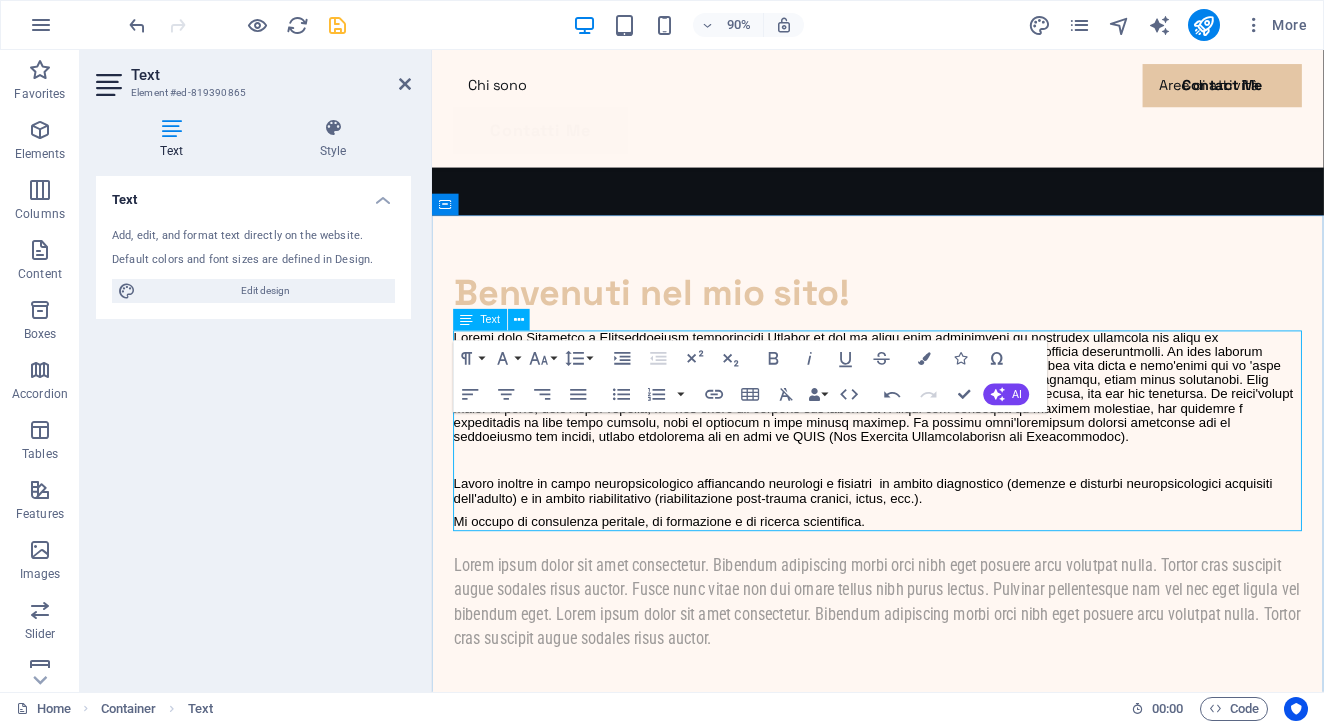 click at bounding box center [467, 321] 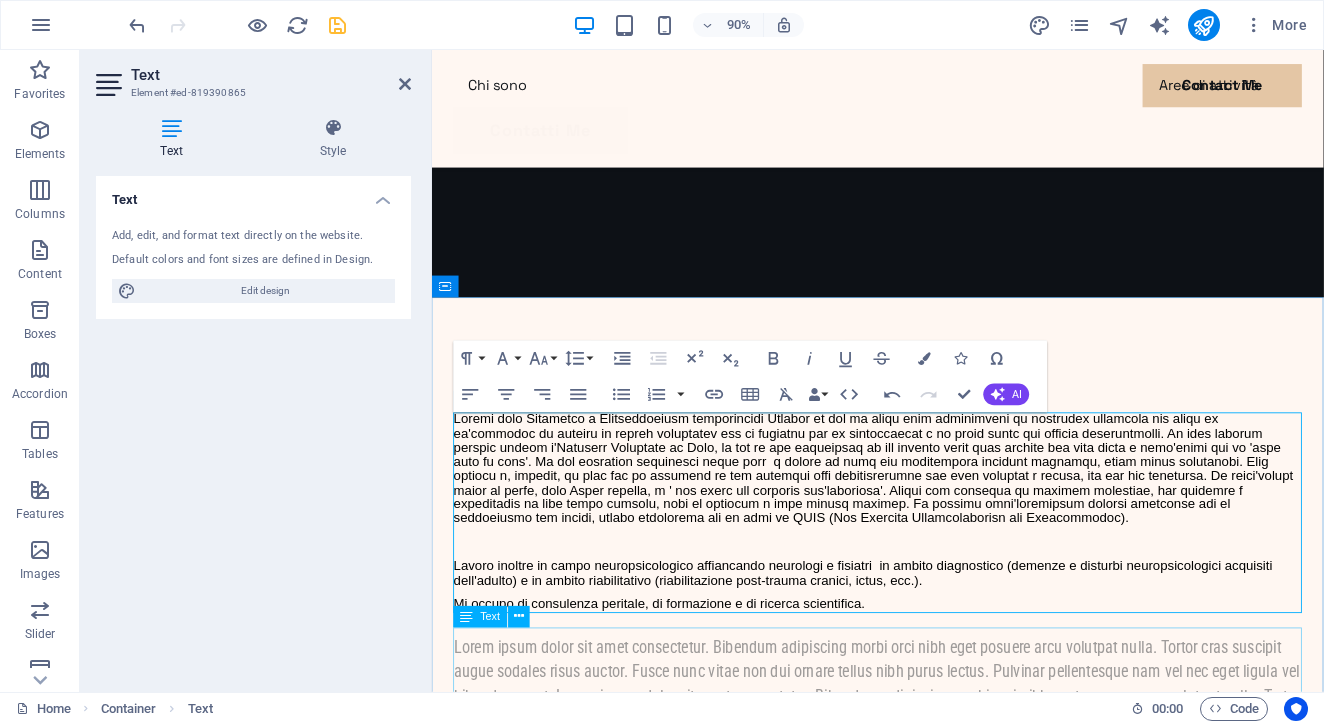 click on "Lorem ipsum dolor sit amet consectetur. Bibendum adipiscing morbi orci nibh eget posuere arcu volutpat nulla. Tortor cras suscipit augue sodales risus auctor. Fusce nunc vitae non dui ornare tellus nibh purus lectus. Pulvinar pellentesque nam vel nec eget ligula vel bibendum eget. Lorem ipsum dolor sit amet consectetur. Bibendum adipiscing morbi orci nibh eget posuere arcu volutpat nulla. Tortor cras suscipit augue sodales risus auctor." at bounding box center [927, 754] 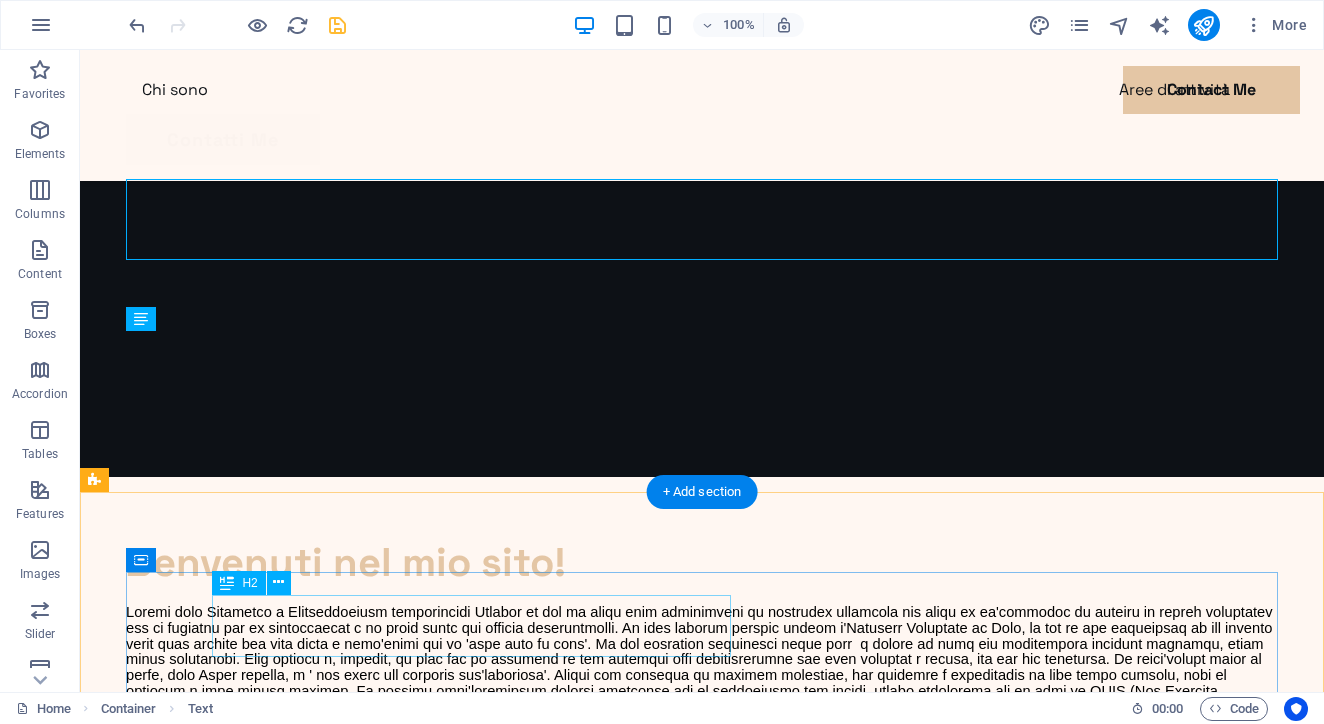 scroll, scrollTop: 1039, scrollLeft: 0, axis: vertical 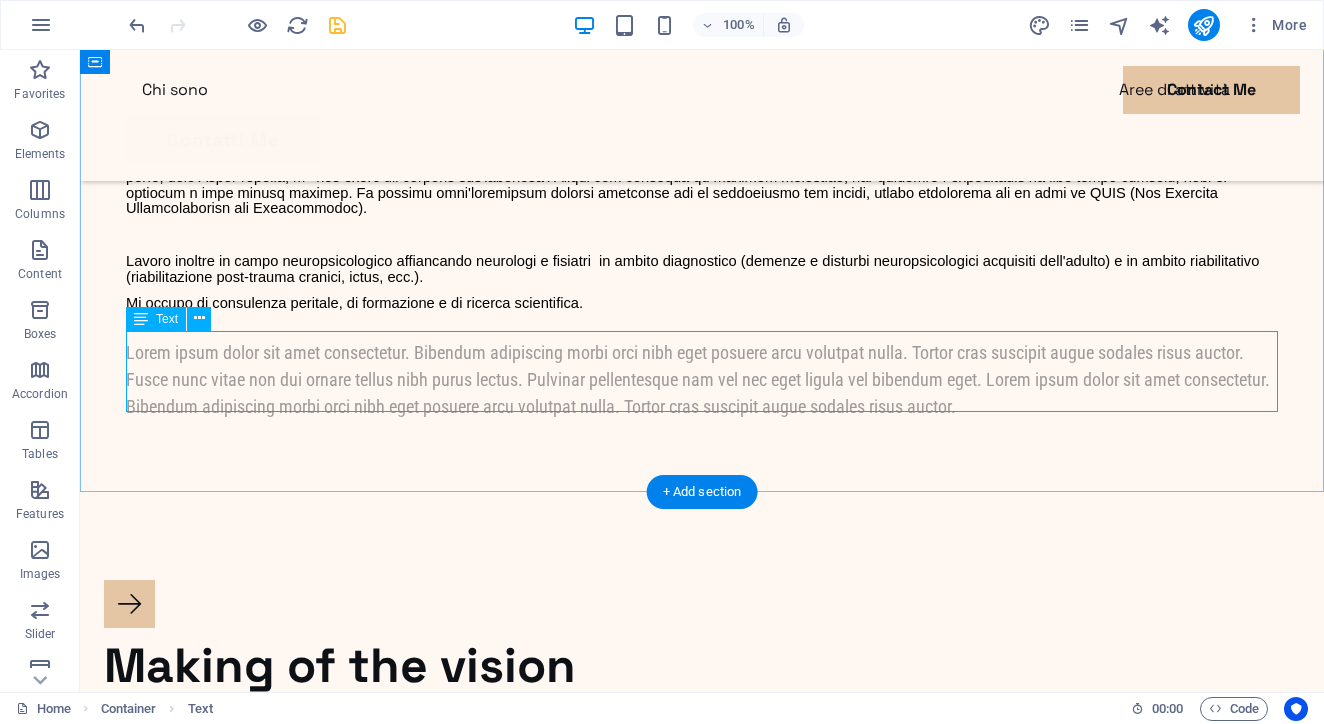 click on "Lorem ipsum dolor sit amet consectetur. Bibendum adipiscing morbi orci nibh eget posuere arcu volutpat nulla. Tortor cras suscipit augue sodales risus auctor. Fusce nunc vitae non dui ornare tellus nibh purus lectus. Pulvinar pellentesque nam vel nec eget ligula vel bibendum eget. Lorem ipsum dolor sit amet consectetur. Bibendum adipiscing morbi orci nibh eget posuere arcu volutpat nulla. Tortor cras suscipit augue sodales risus auctor." at bounding box center (702, 379) 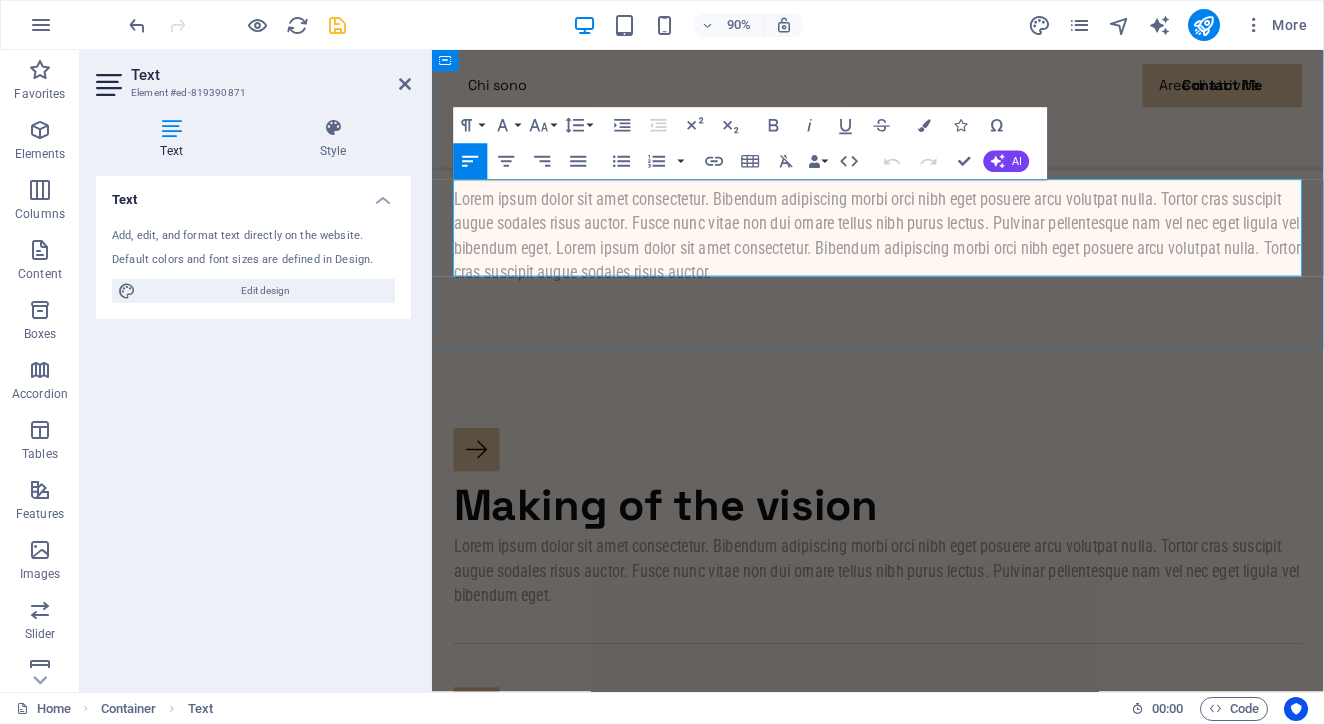 click on "Lorem ipsum dolor sit amet consectetur. Bibendum adipiscing morbi orci nibh eget posuere arcu volutpat nulla. Tortor cras suscipit augue sodales risus auctor. Fusce nunc vitae non dui ornare tellus nibh purus lectus. Pulvinar pellentesque nam vel nec eget ligula vel bibendum eget. Lorem ipsum dolor sit amet consectetur. Bibendum adipiscing morbi orci nibh eget posuere arcu volutpat nulla. Tortor cras suscipit augue sodales risus auctor." at bounding box center (927, 256) 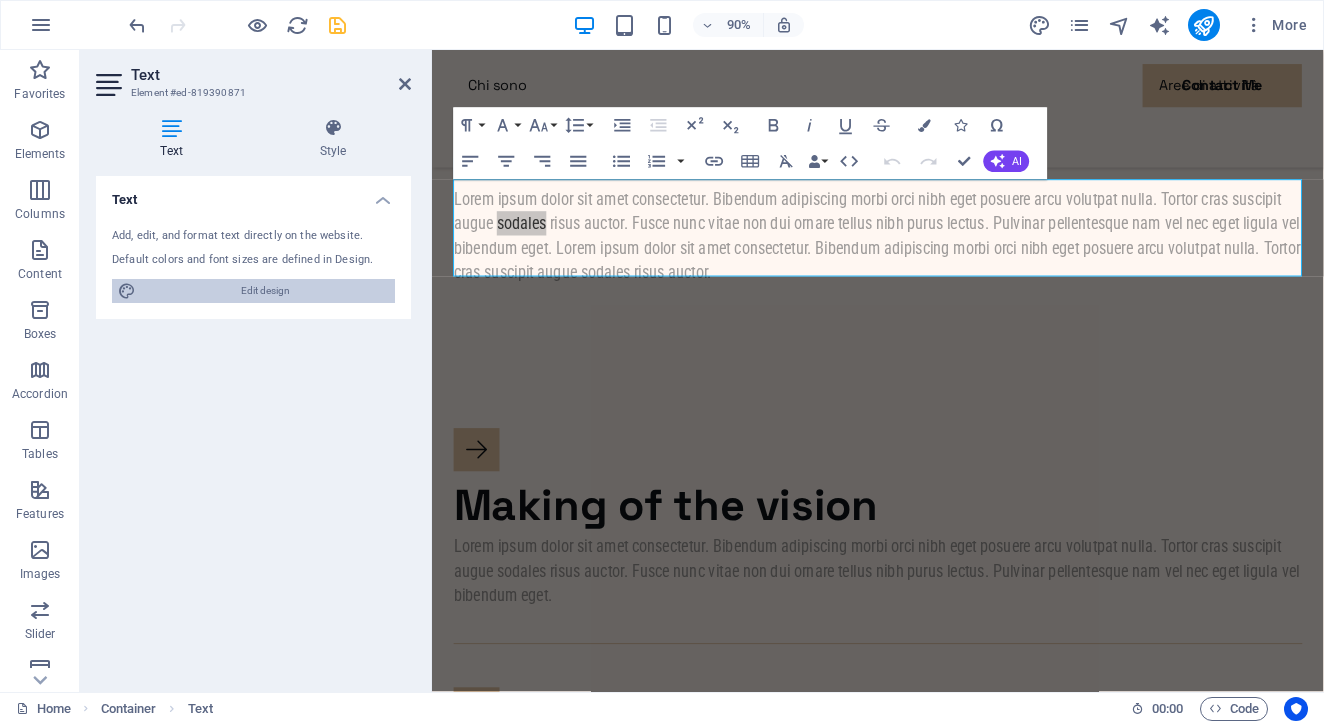 click on "Edit design" at bounding box center [265, 291] 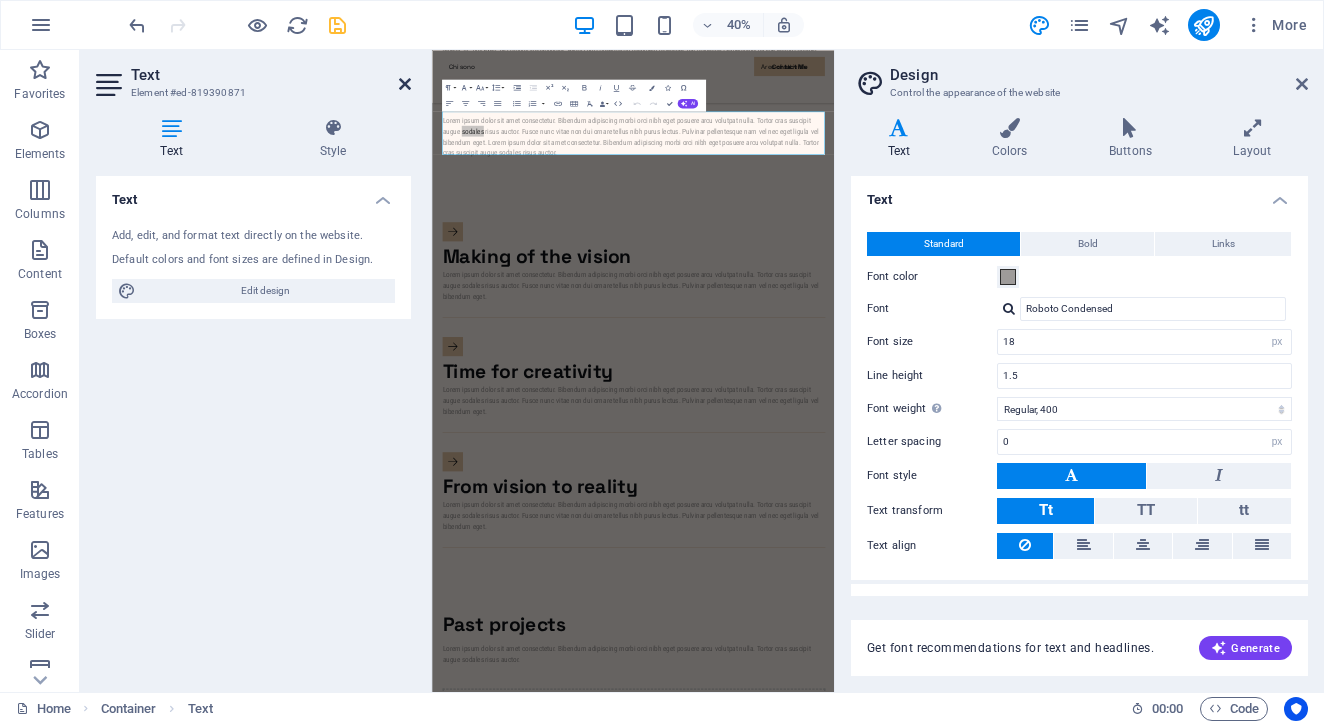 click at bounding box center (405, 84) 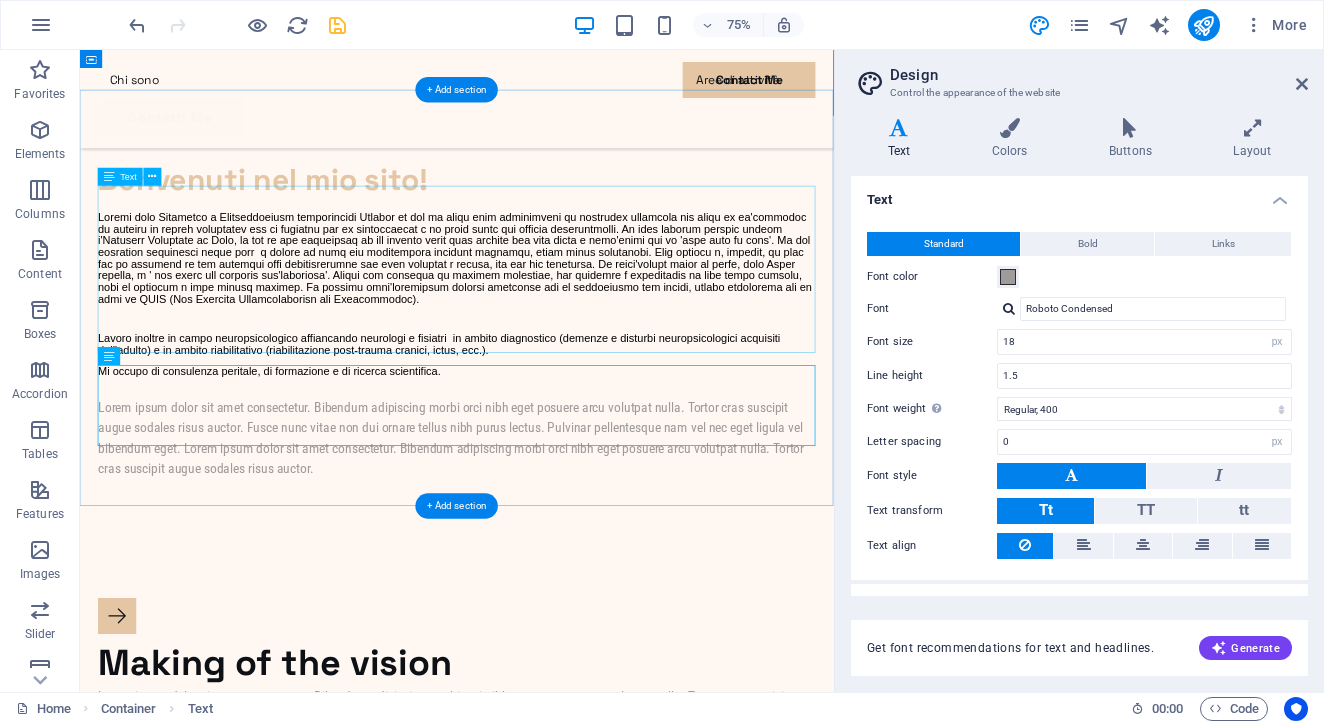 scroll, scrollTop: 723, scrollLeft: 0, axis: vertical 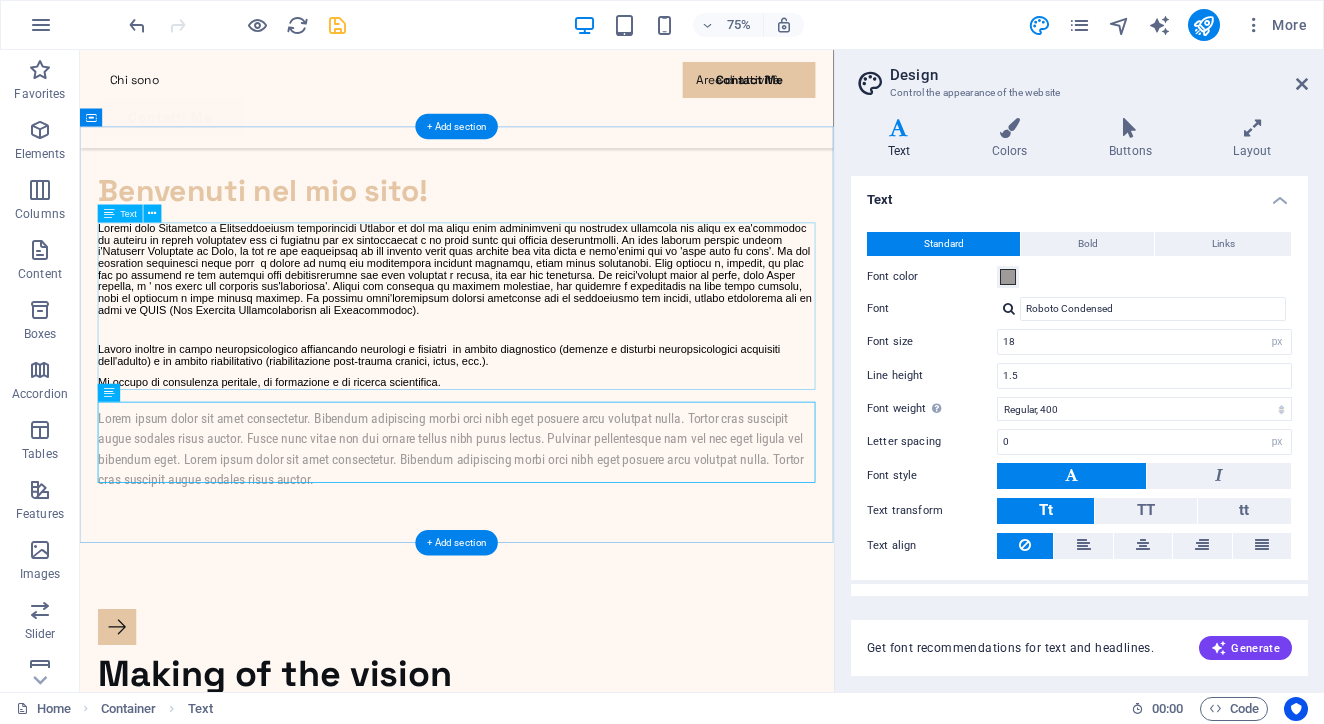 click on "Lavoro inoltre in campo neuropsicologico affiancando neurologi e fisiatri  in ambito diagnostico (demenze e disturbi neuropsicologici acquisiti dell'adulto) e in ambito riabilitativo (riabilitazione post-trauma cranici, ictus, ecc.). Mi occupo di consulenza peritale, di formazione e di ricerca scientifica." at bounding box center [582, 390] 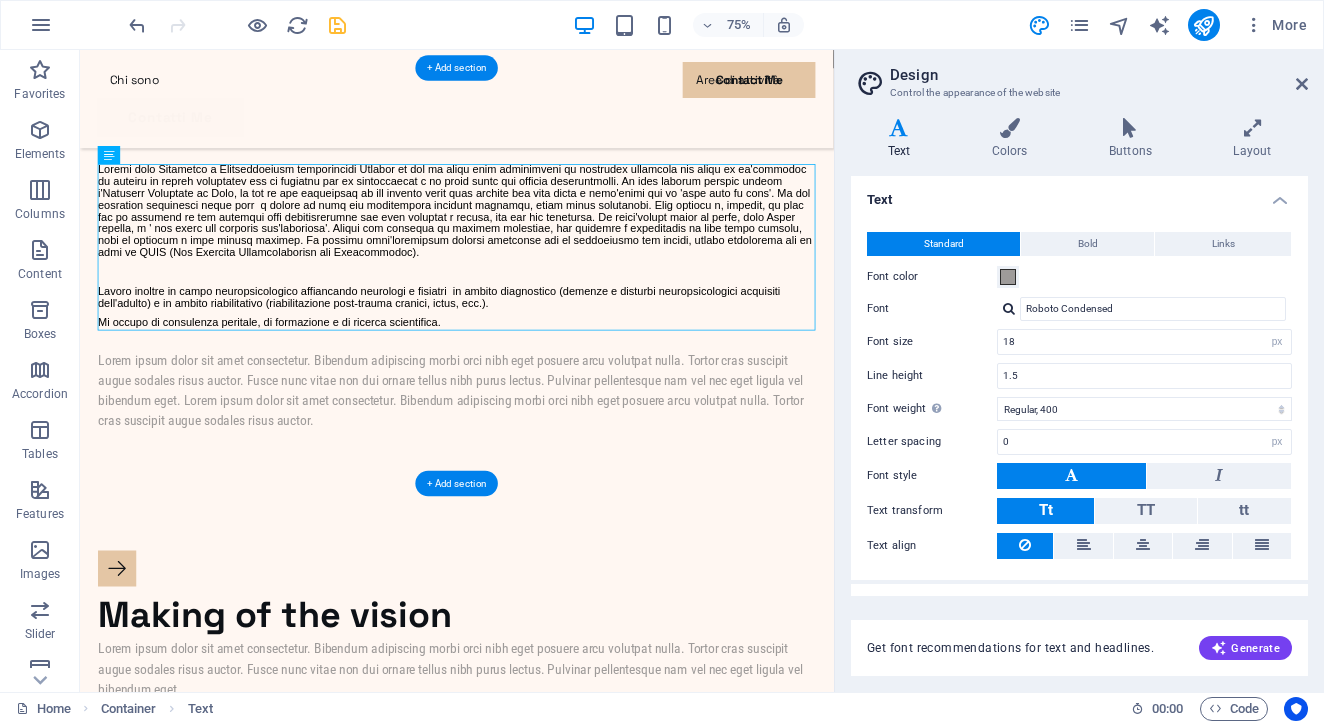 click on "Lavoro inoltre in campo neuropsicologico affiancando neurologi e fisiatri  in ambito diagnostico (demenze e disturbi neuropsicologici acquisiti dell'adulto) e in ambito riabilitativo (riabilitazione post-trauma cranici, ictus, ecc.). Mi occupo di consulenza peritale, di formazione e di ricerca scientifica." at bounding box center [582, 312] 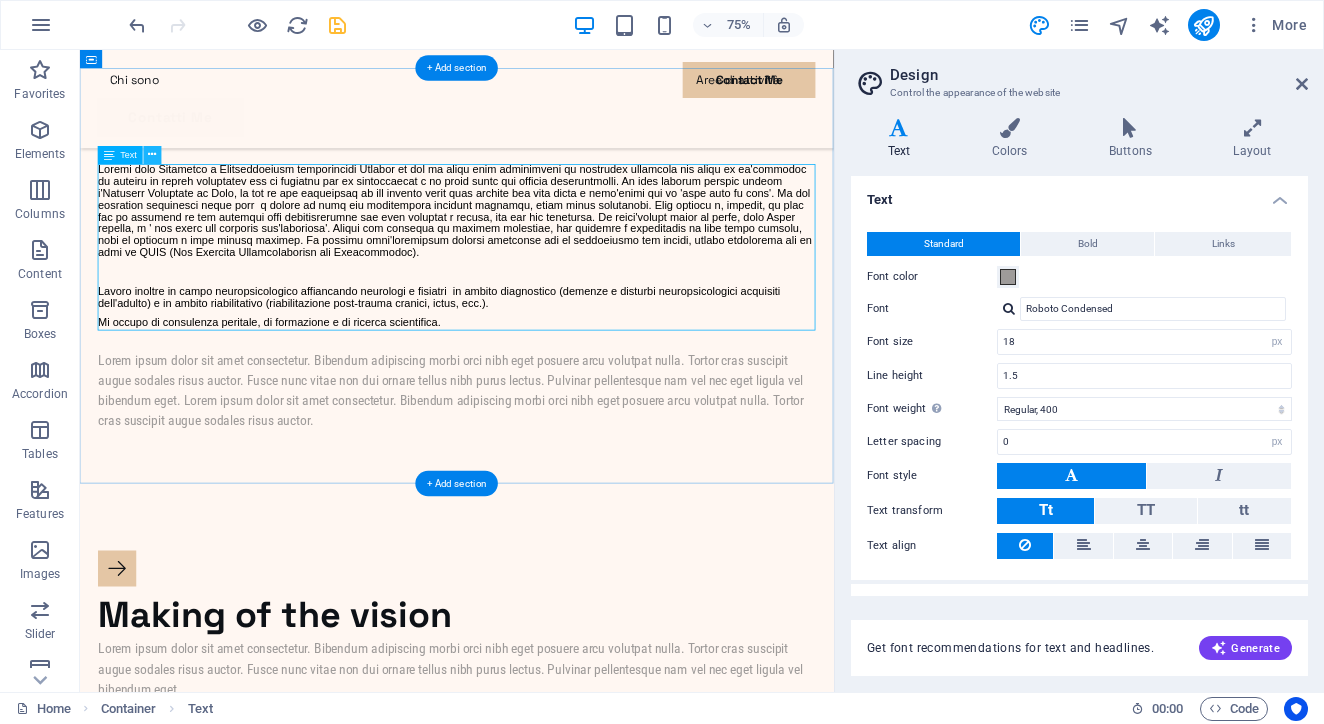 click at bounding box center [153, 155] 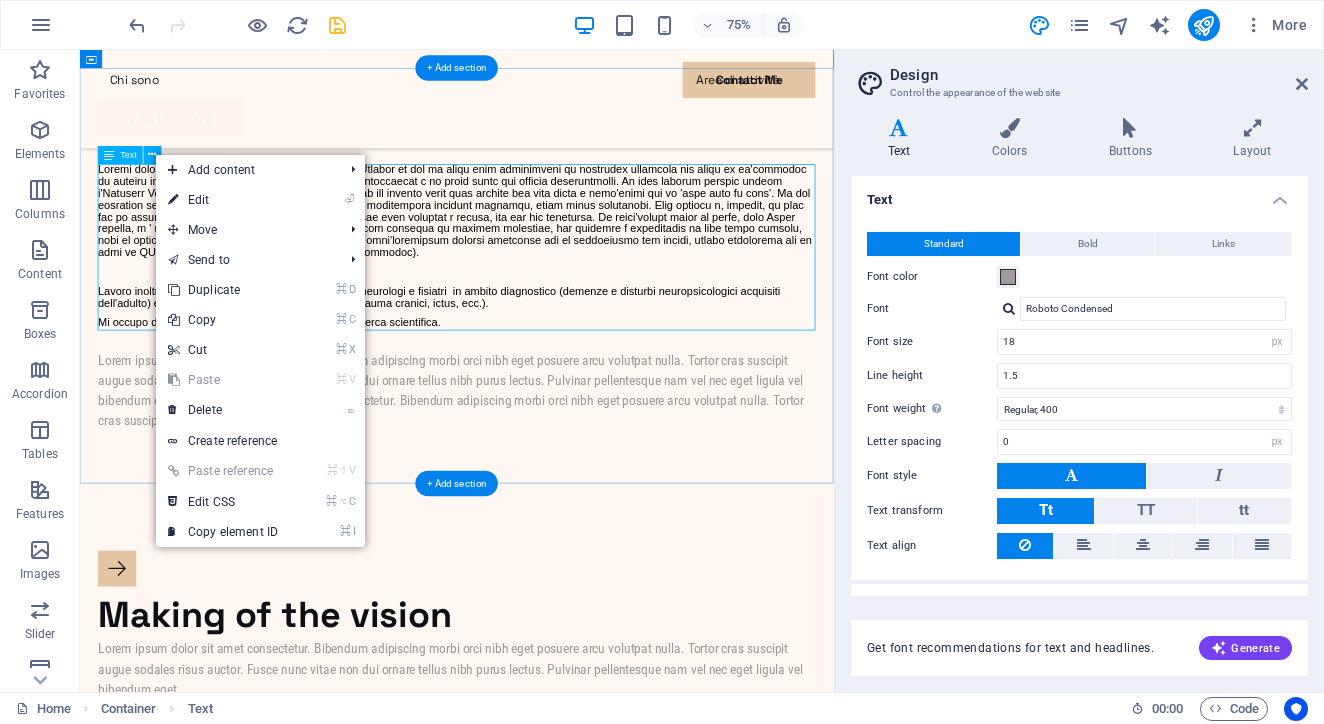 click on "Text" at bounding box center [129, 154] 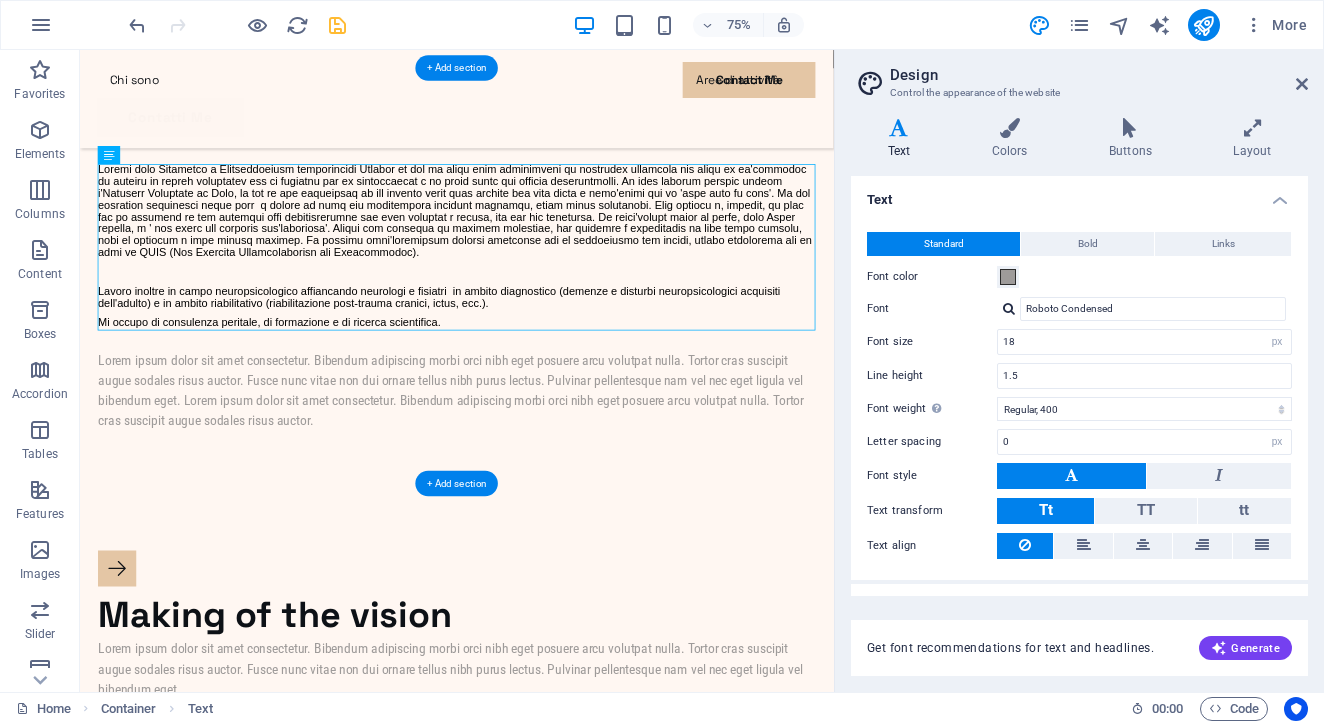 click on "Lavoro inoltre in campo neuropsicologico affiancando neurologi e fisiatri  in ambito diagnostico (demenze e disturbi neuropsicologici acquisiti dell'adulto) e in ambito riabilitativo (riabilitazione post-trauma cranici, ictus, ecc.). Mi occupo di consulenza peritale, di formazione e di ricerca scientifica." at bounding box center (582, 312) 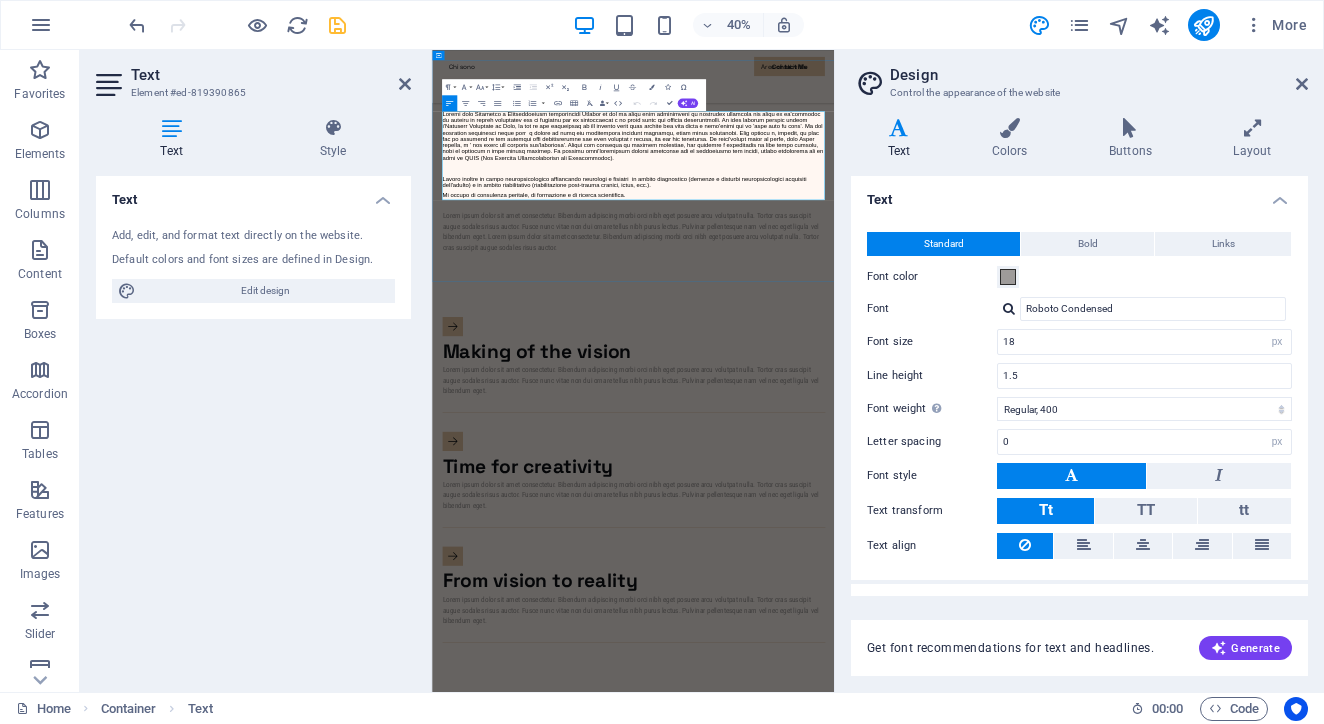 click on "Mi occupo di consulenza peritale, di formazione e di ricerca scientifica." at bounding box center [934, 414] 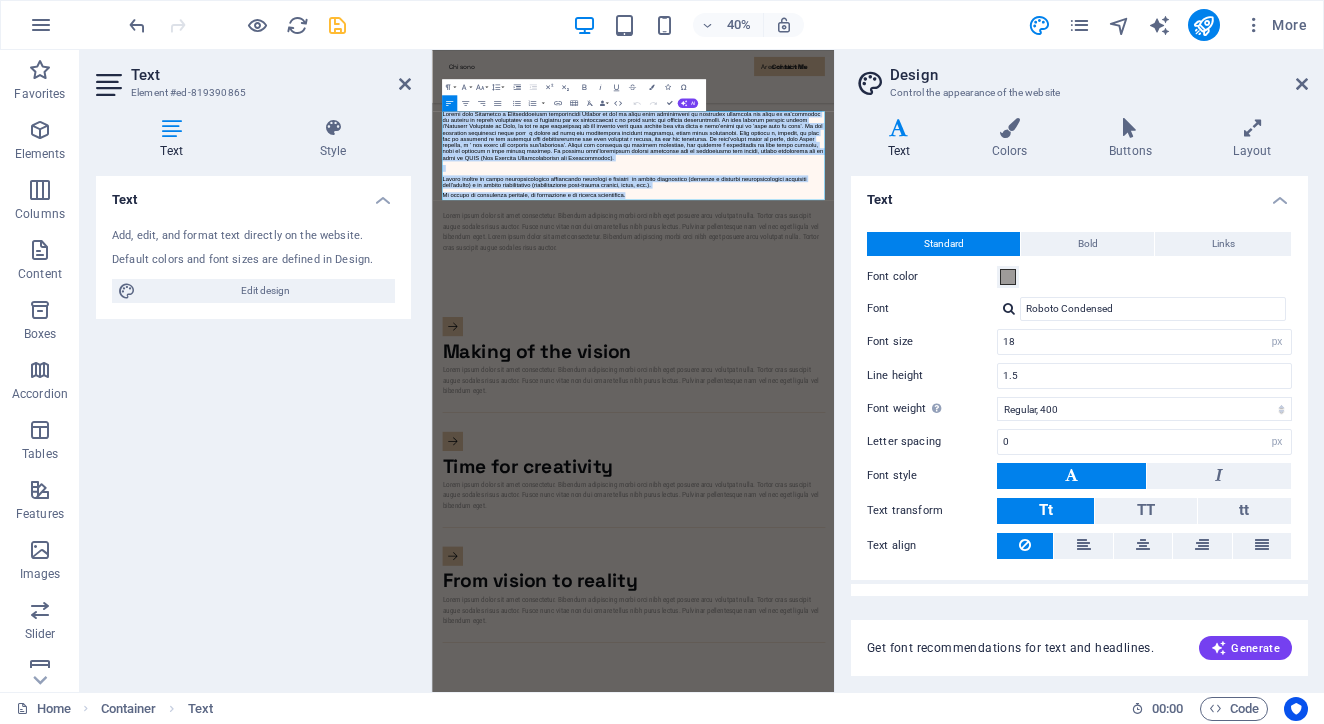 drag, startPoint x: 952, startPoint y: 403, endPoint x: 429, endPoint y: 190, distance: 564.7106 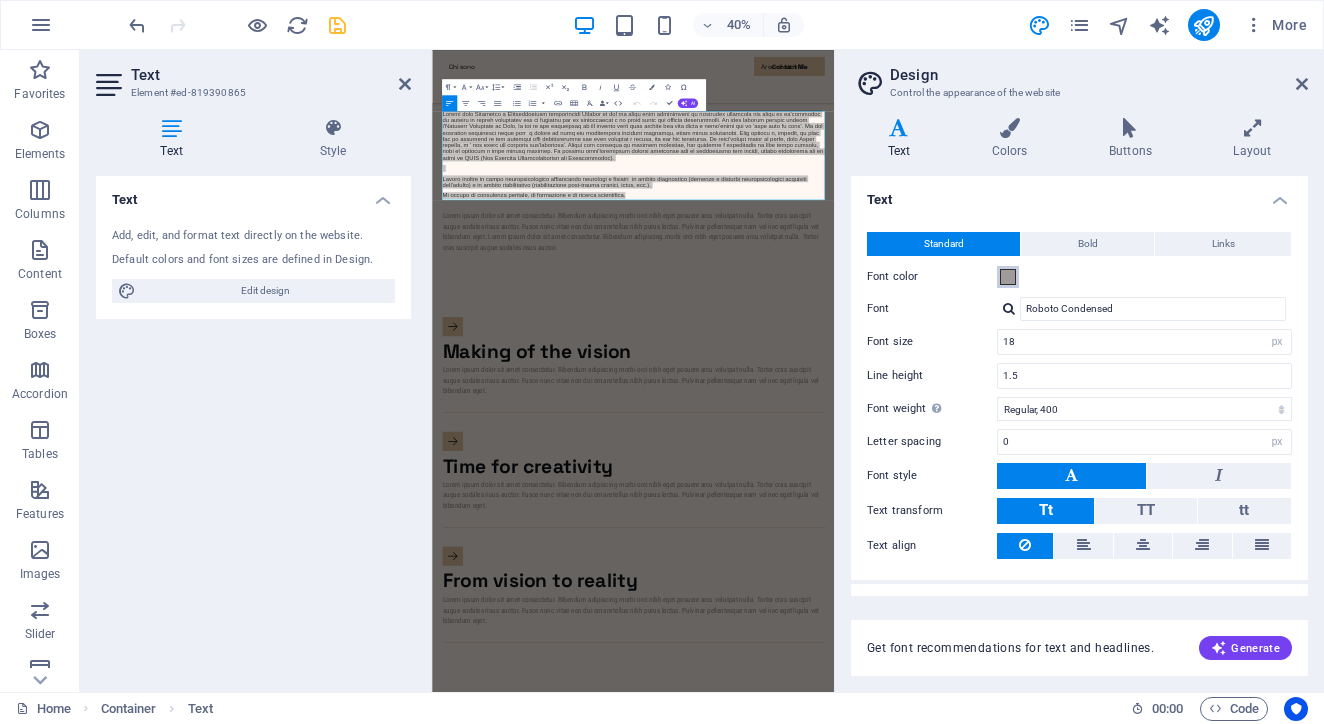 click at bounding box center [1008, 277] 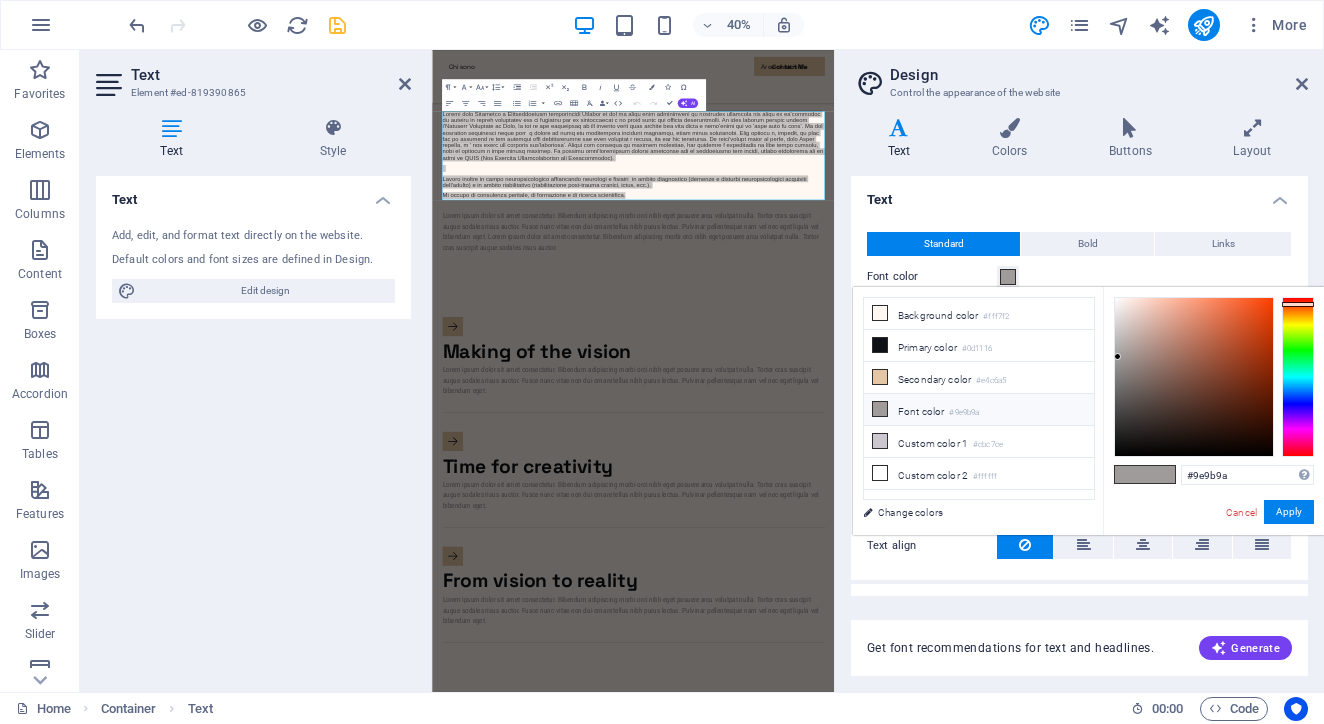 click on "Font color" at bounding box center (1079, 277) 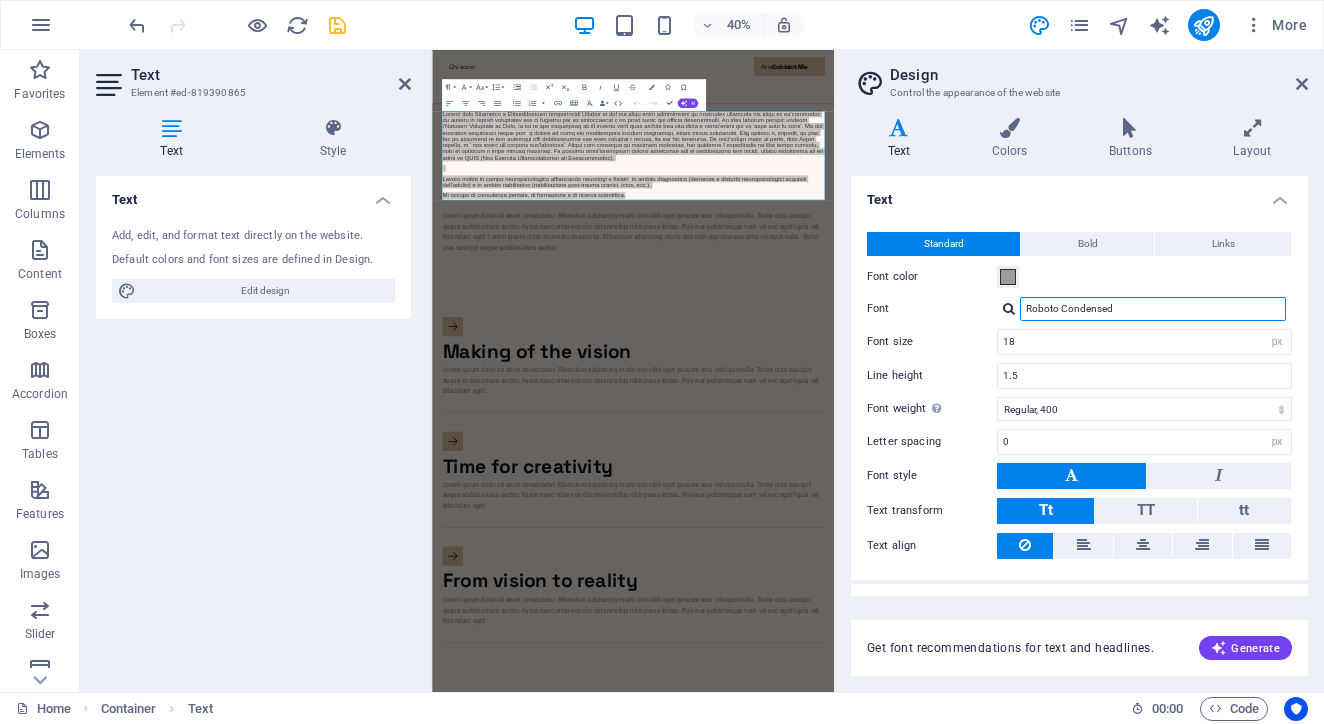 click on "Roboto Condensed" at bounding box center (1153, 309) 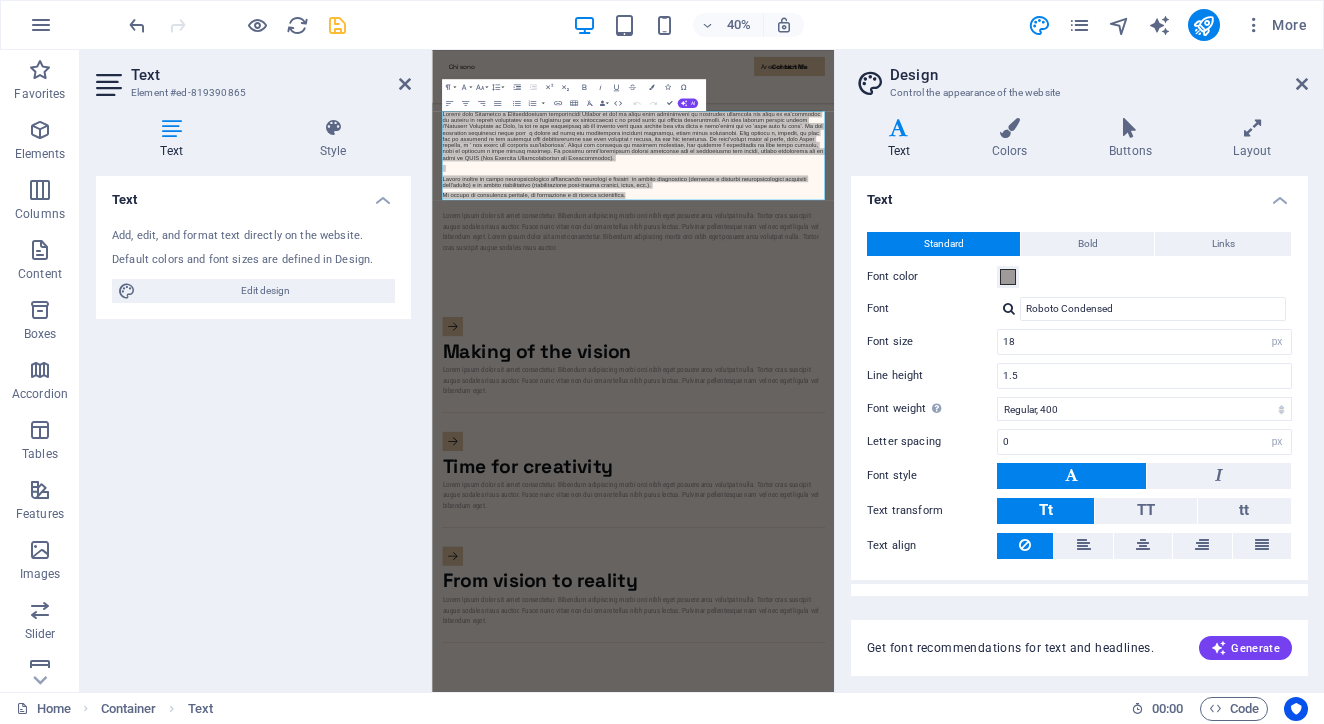 click at bounding box center (1009, 308) 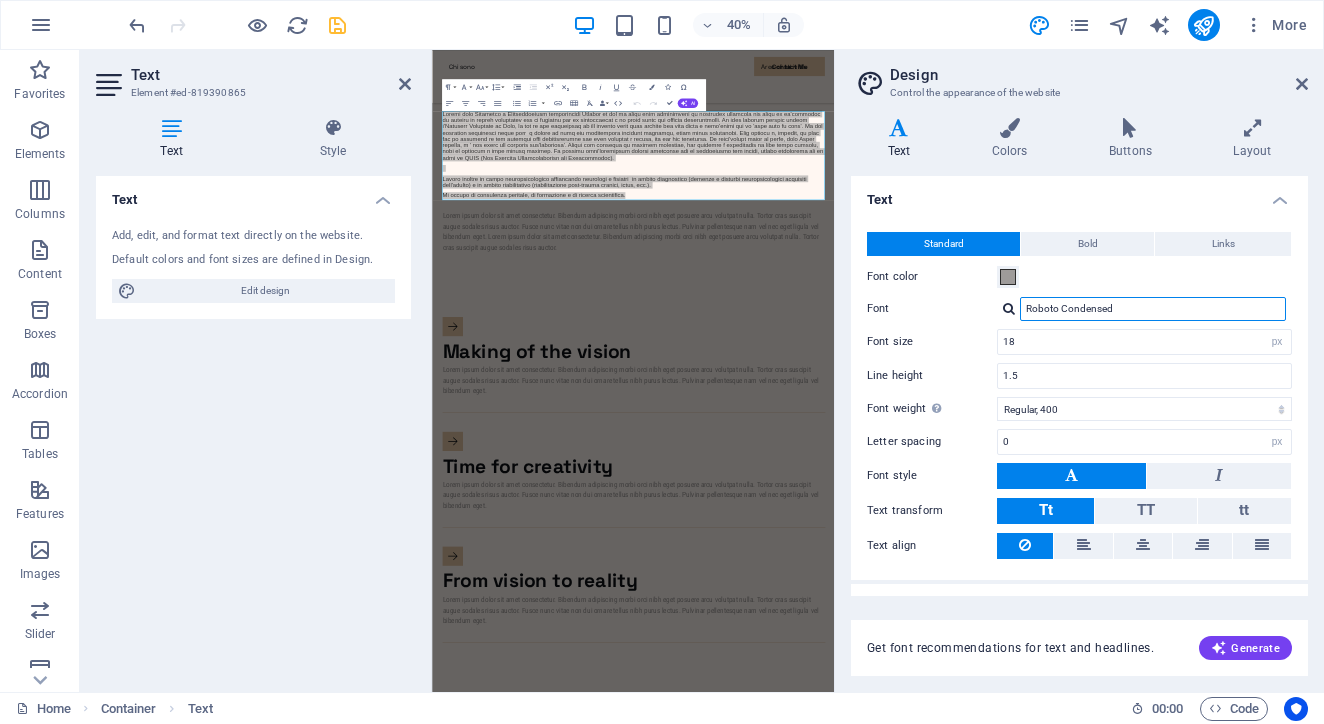 click on "Roboto Condensed" at bounding box center [1153, 309] 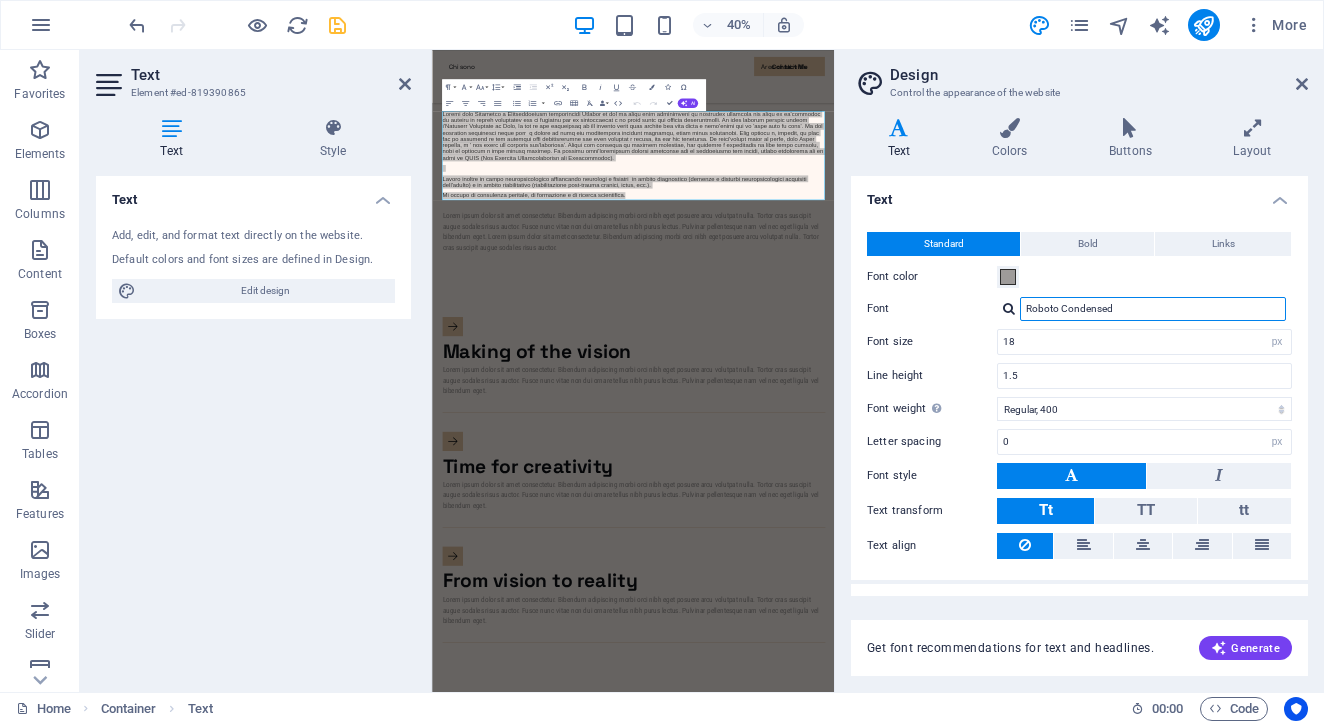 click on "Roboto Condensed" at bounding box center [1153, 309] 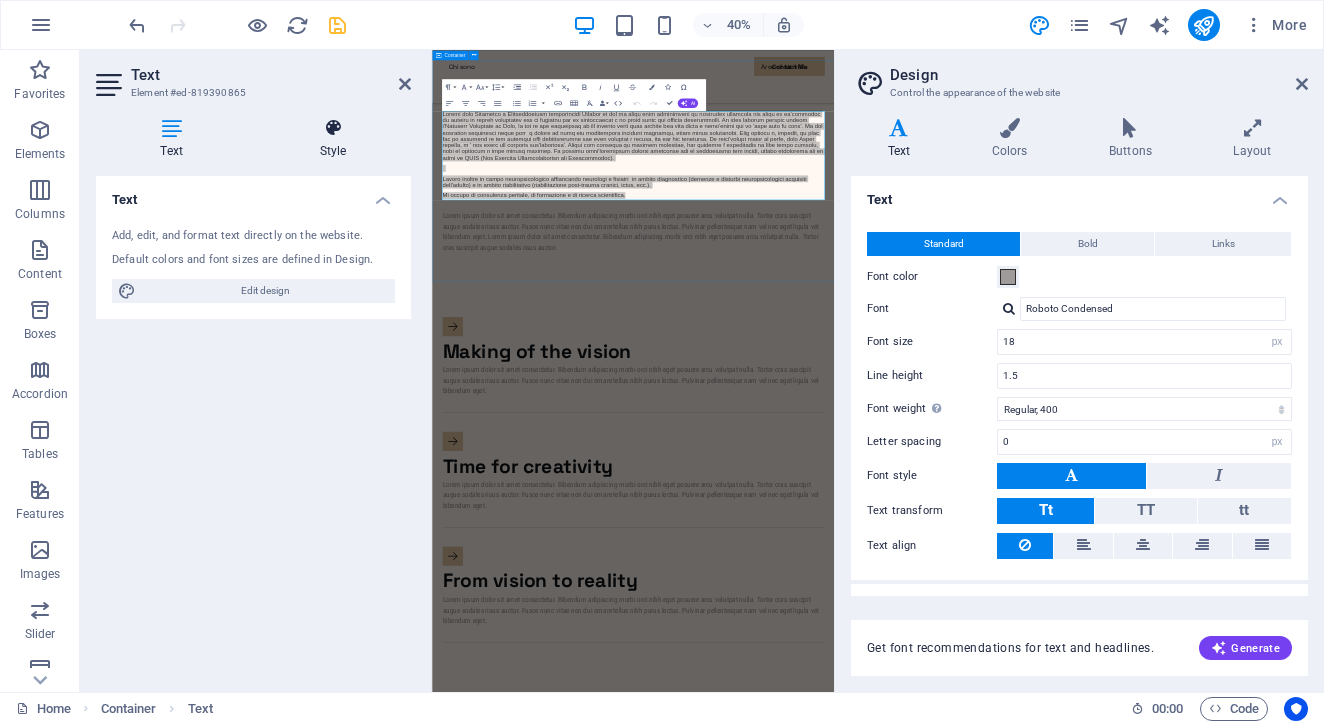 click at bounding box center [333, 128] 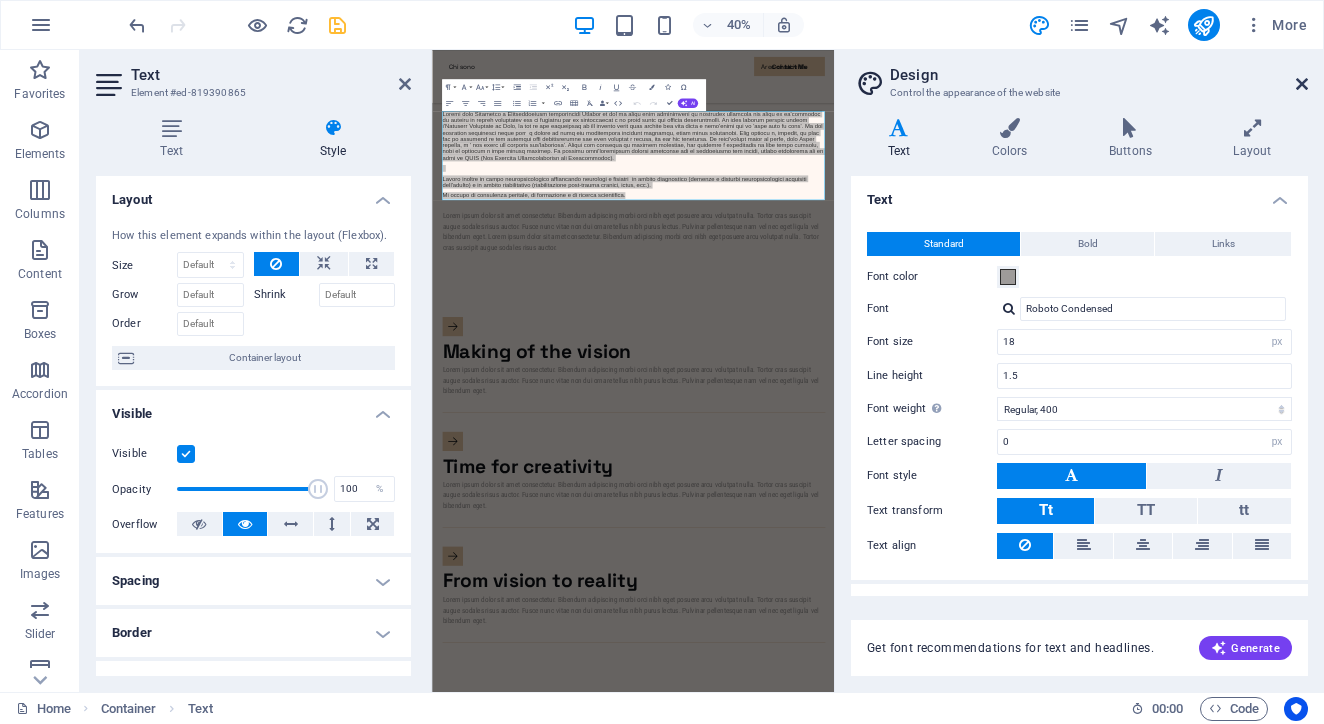 click at bounding box center (1302, 84) 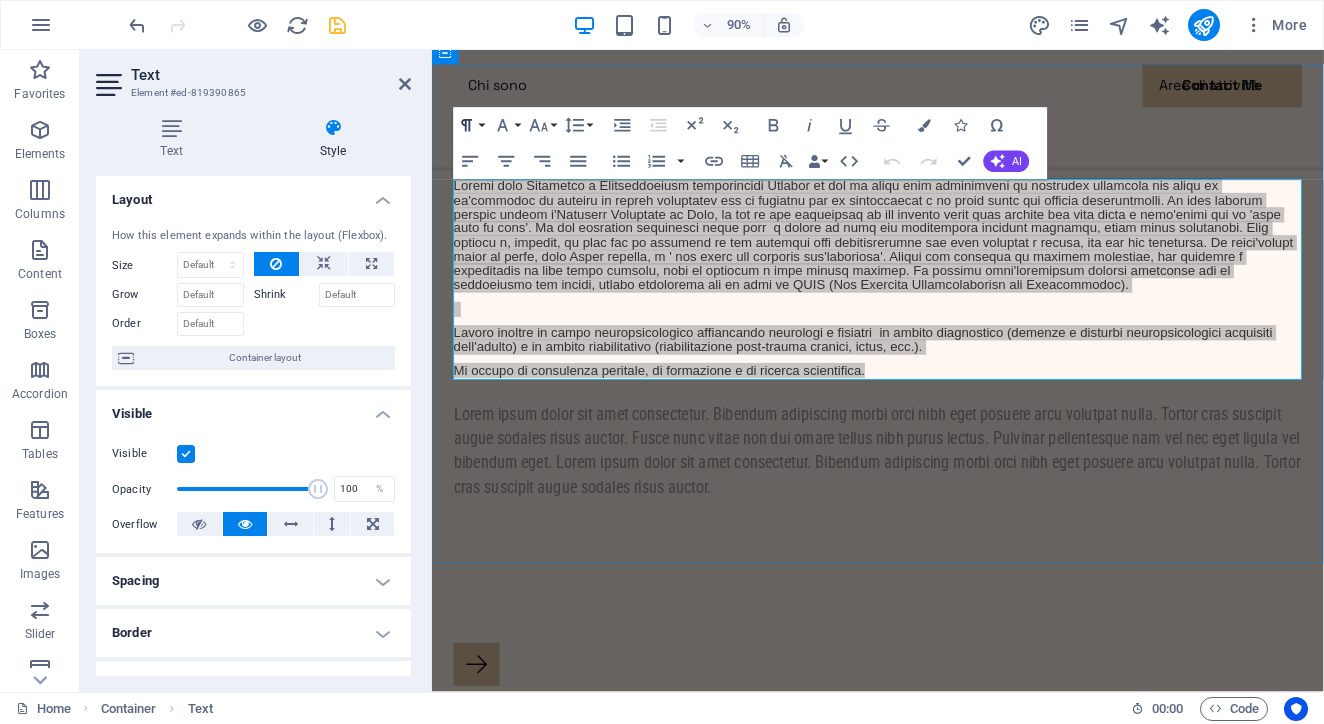 click 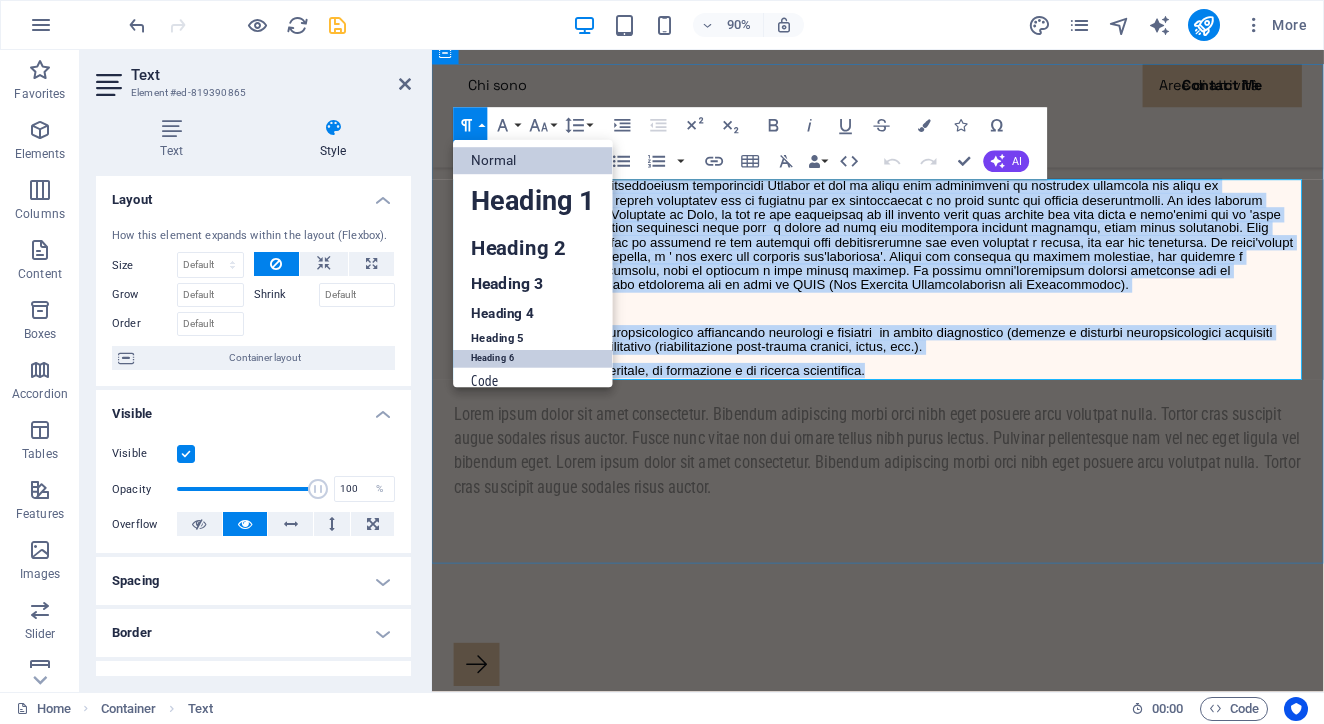 click on "Heading 6" at bounding box center (534, 359) 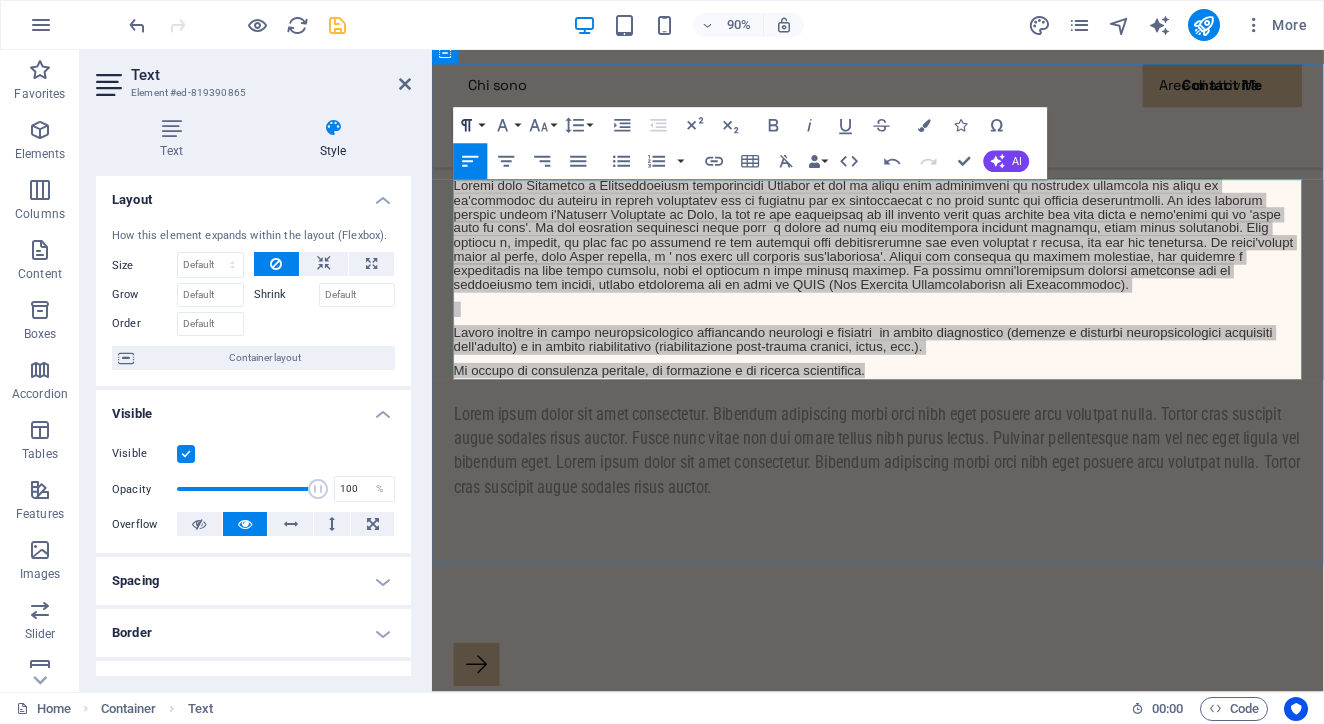 click on "Paragraph Format" at bounding box center (471, 126) 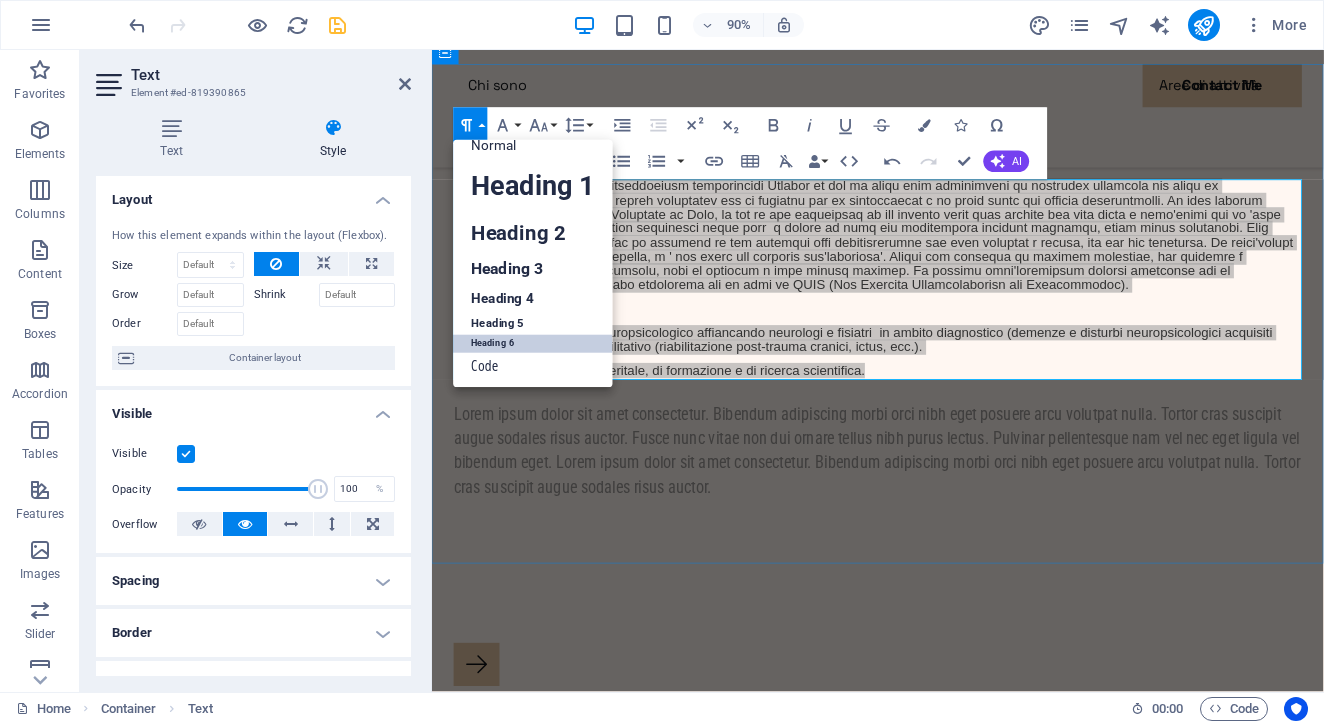 scroll, scrollTop: 15, scrollLeft: 0, axis: vertical 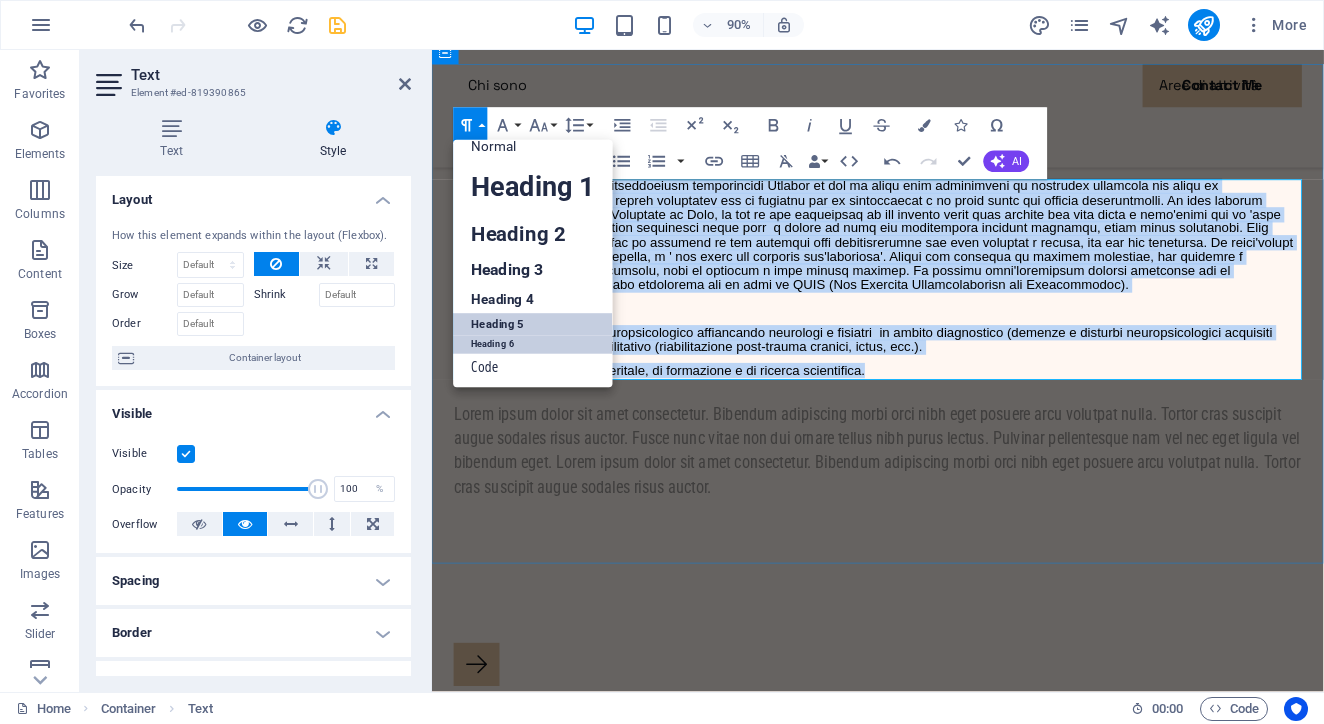 click on "Heading 5" at bounding box center (534, 325) 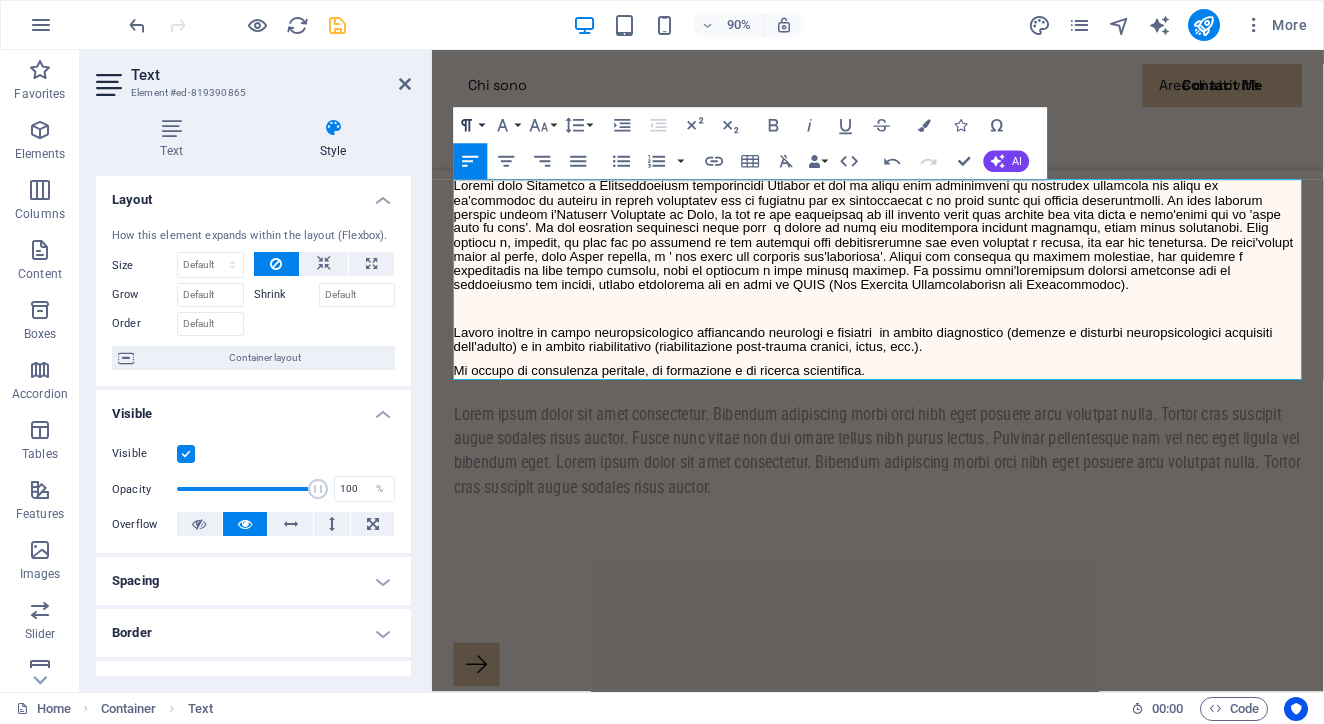 click on "Paragraph Format" at bounding box center [471, 126] 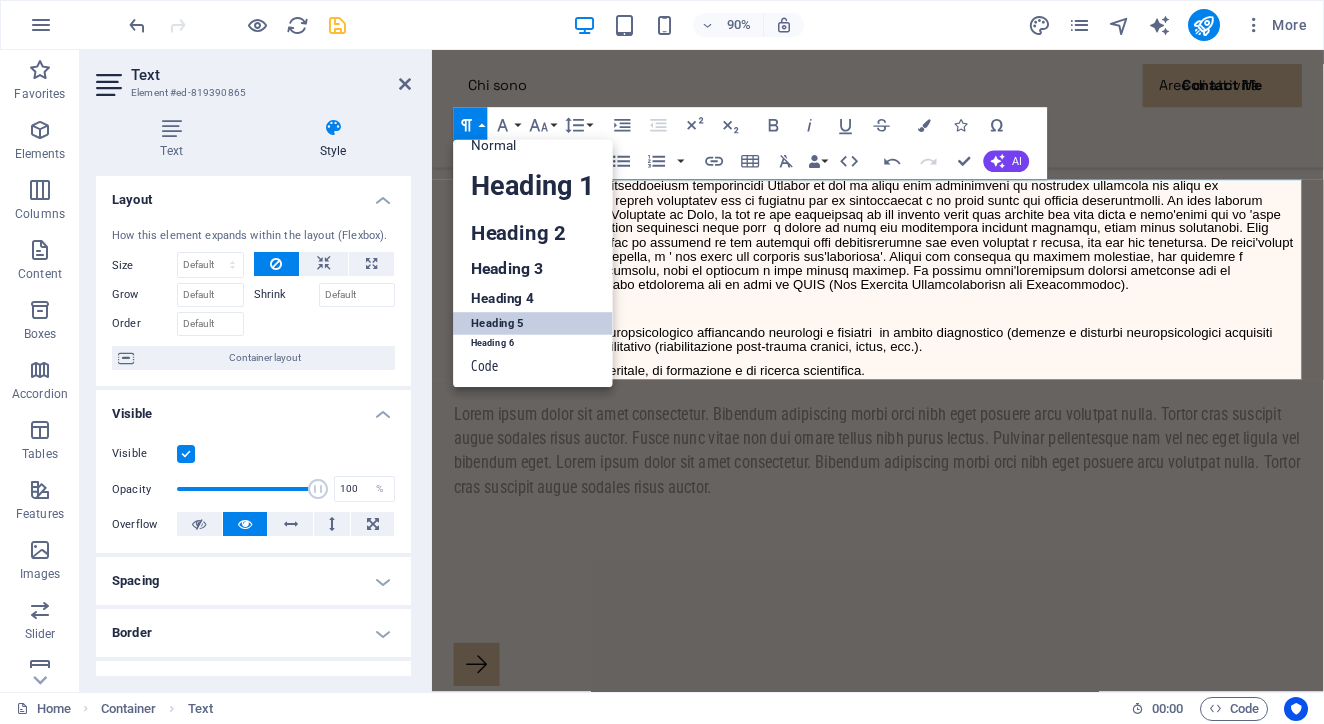 scroll, scrollTop: 15, scrollLeft: 0, axis: vertical 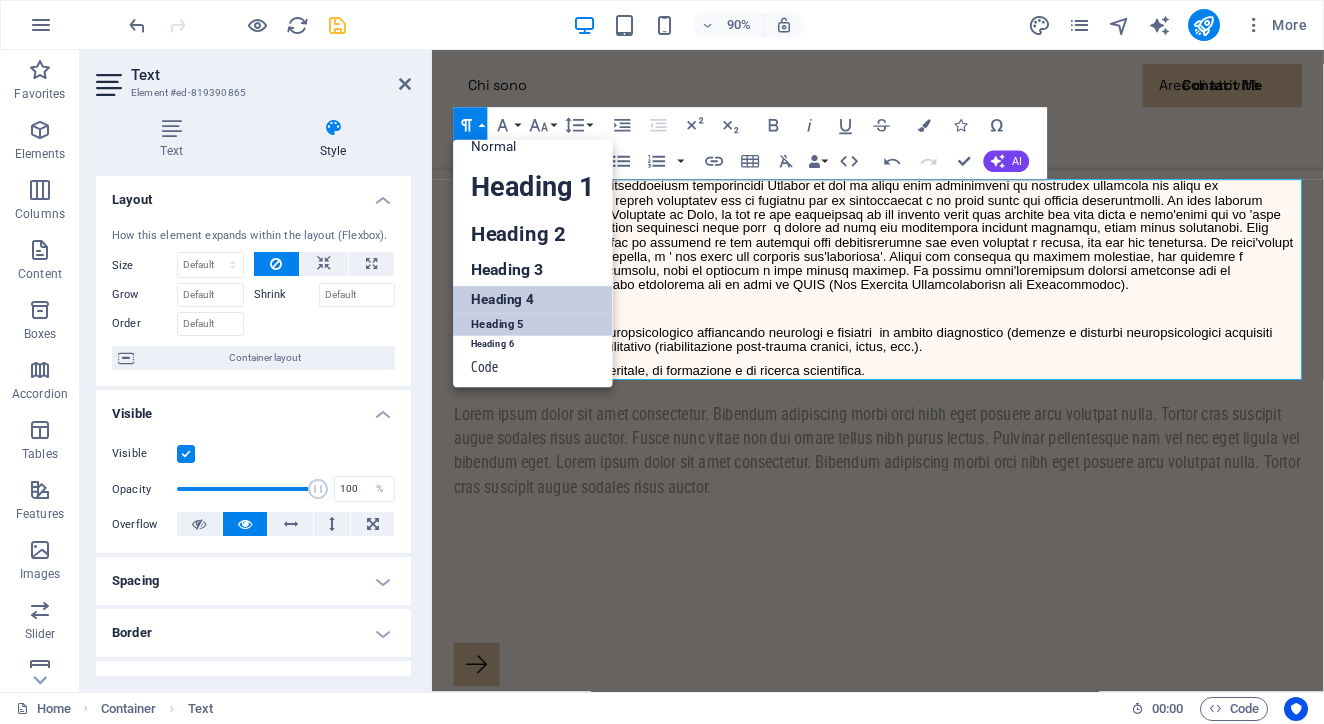 click on "Heading 4" at bounding box center [534, 300] 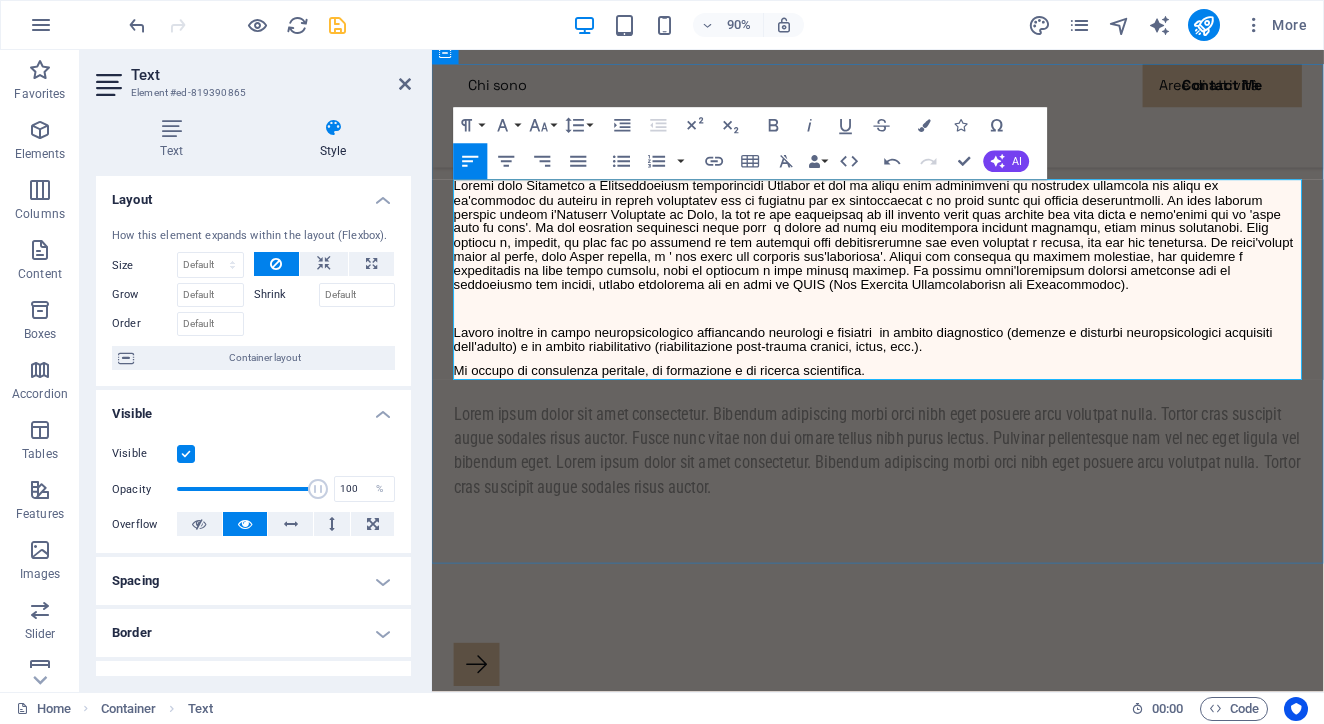 click on "Lavoro inoltre in campo neuropsicologico affiancando neurologi e fisiatri  in ambito diagnostico (demenze e disturbi neuropsicologici acquisiti dell'adulto) e in ambito riabilitativo (riabilitazione post-trauma cranici, ictus, ecc.). Mi occupo di consulenza peritale, di formazione e di ricerca scientifica." at bounding box center [927, 304] 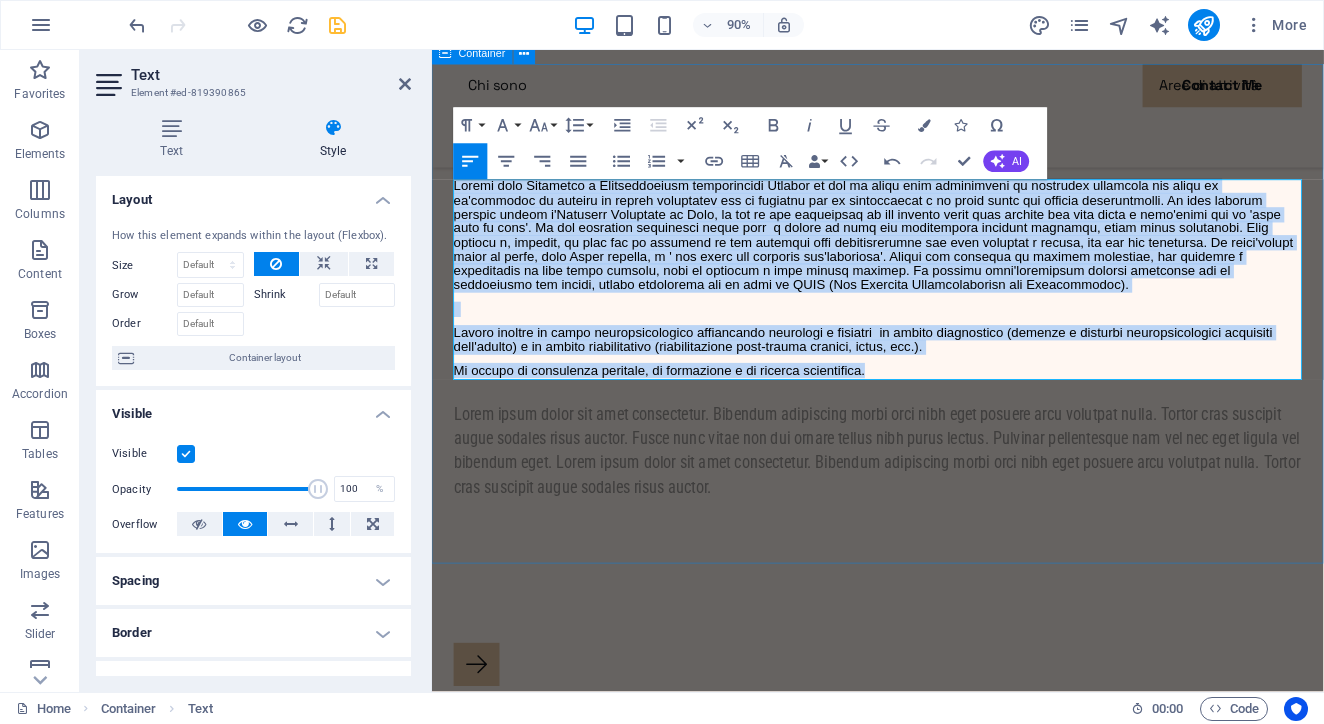 drag, startPoint x: 934, startPoint y: 401, endPoint x: 442, endPoint y: 189, distance: 535.73126 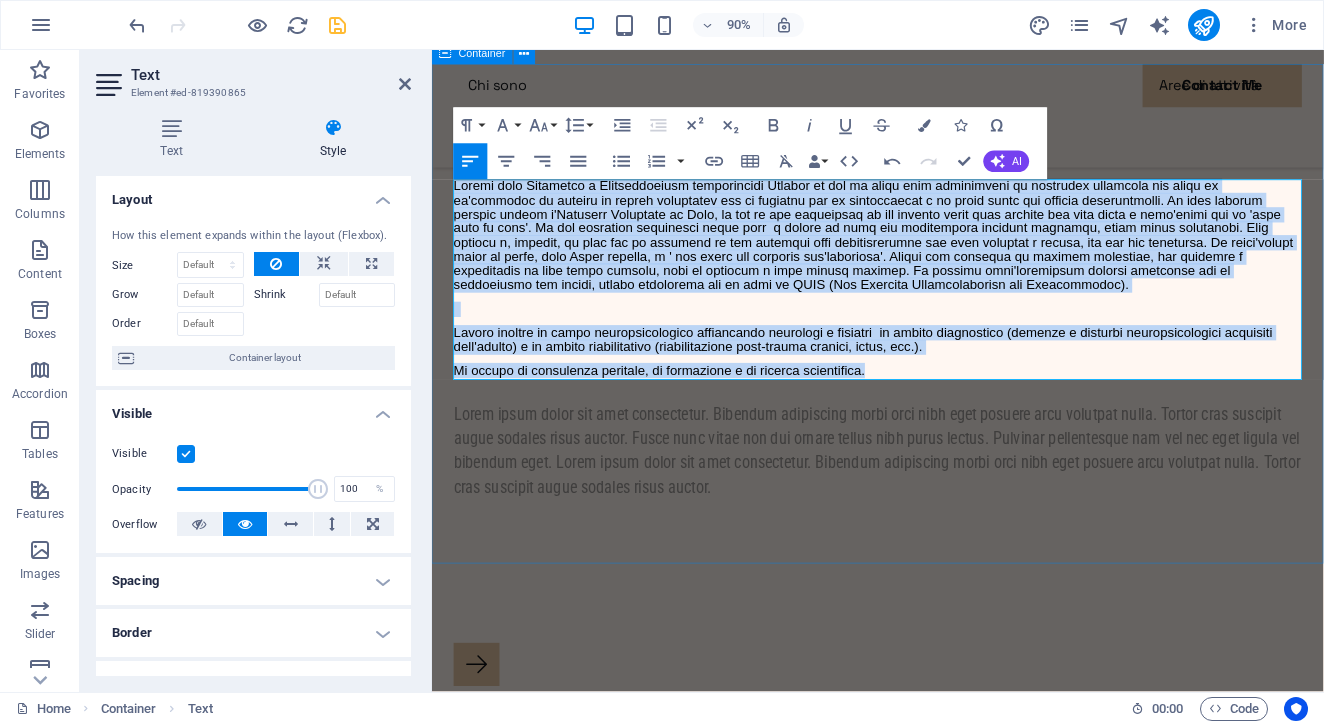 click on "Benvenuti nel mio sito!        Lavoro inoltre in campo neuropsicologico affiancando neurologi e fisiatri  in ambito diagnostico (demenze e disturbi neuropsicologici acquisiti dell'adulto) e in ambito riabilitativo (riabilitazione post-trauma cranici, ictus, ecc.). Mi occupo di consulenza peritale, di formazione e di ricerca scientifica. Lorem ipsum dolor sit amet consectetur. Bibendum adipiscing morbi orci nibh eget posuere arcu volutpat nulla. Tortor cras suscipit augue sodales risus auctor. Fusce nunc vitae non dui ornare tellus nibh purus lectus. Pulvinar pellentesque nam vel nec eget ligula vel bibendum eget. Lorem ipsum dolor sit amet consectetur. Bibendum adipiscing morbi orci nibh eget posuere arcu volutpat nulla. Tortor cras suscipit augue sodales risus auctor." at bounding box center (927, 347) 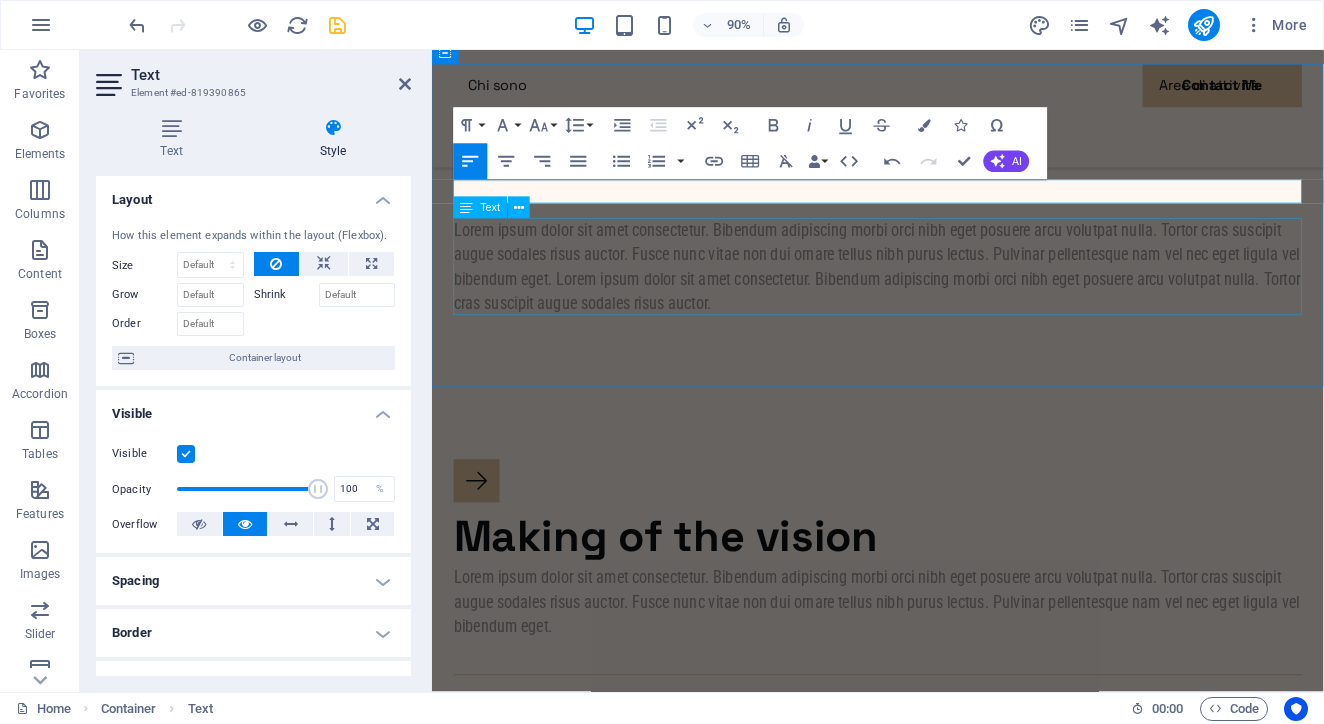 click on "Lorem ipsum dolor sit amet consectetur. Bibendum adipiscing morbi orci nibh eget posuere arcu volutpat nulla. Tortor cras suscipit augue sodales risus auctor. Fusce nunc vitae non dui ornare tellus nibh purus lectus. Pulvinar pellentesque nam vel nec eget ligula vel bibendum eget. Lorem ipsum dolor sit amet consectetur. Bibendum adipiscing morbi orci nibh eget posuere arcu volutpat nulla. Tortor cras suscipit augue sodales risus auctor." at bounding box center (927, 291) 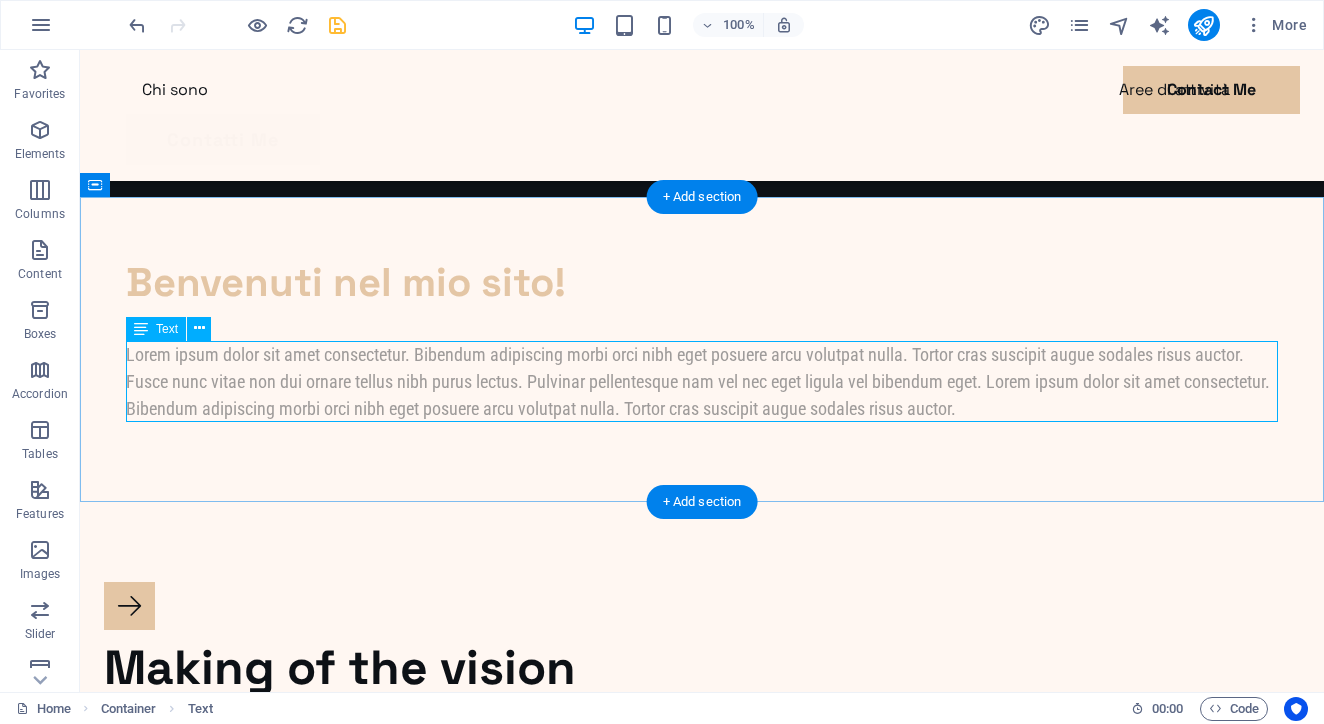 click on "Lorem ipsum dolor sit amet consectetur. Bibendum adipiscing morbi orci nibh eget posuere arcu volutpat nulla. Tortor cras suscipit augue sodales risus auctor. Fusce nunc vitae non dui ornare tellus nibh purus lectus. Pulvinar pellentesque nam vel nec eget ligula vel bibendum eget. Lorem ipsum dolor sit amet consectetur. Bibendum adipiscing morbi orci nibh eget posuere arcu volutpat nulla. Tortor cras suscipit augue sodales risus auctor." at bounding box center (702, 381) 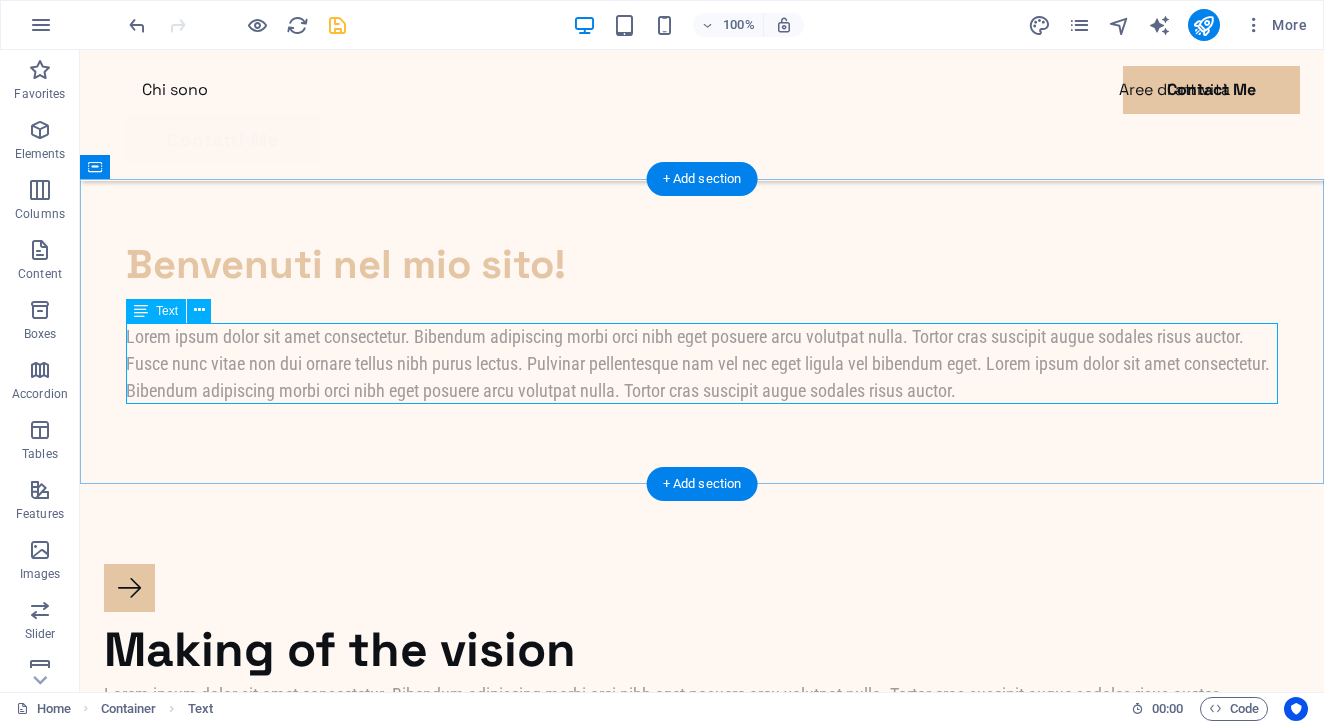 click on "Lorem ipsum dolor sit amet consectetur. Bibendum adipiscing morbi orci nibh eget posuere arcu volutpat nulla. Tortor cras suscipit augue sodales risus auctor. Fusce nunc vitae non dui ornare tellus nibh purus lectus. Pulvinar pellentesque nam vel nec eget ligula vel bibendum eget. Lorem ipsum dolor sit amet consectetur. Bibendum adipiscing morbi orci nibh eget posuere arcu volutpat nulla. Tortor cras suscipit augue sodales risus auctor." at bounding box center [702, 363] 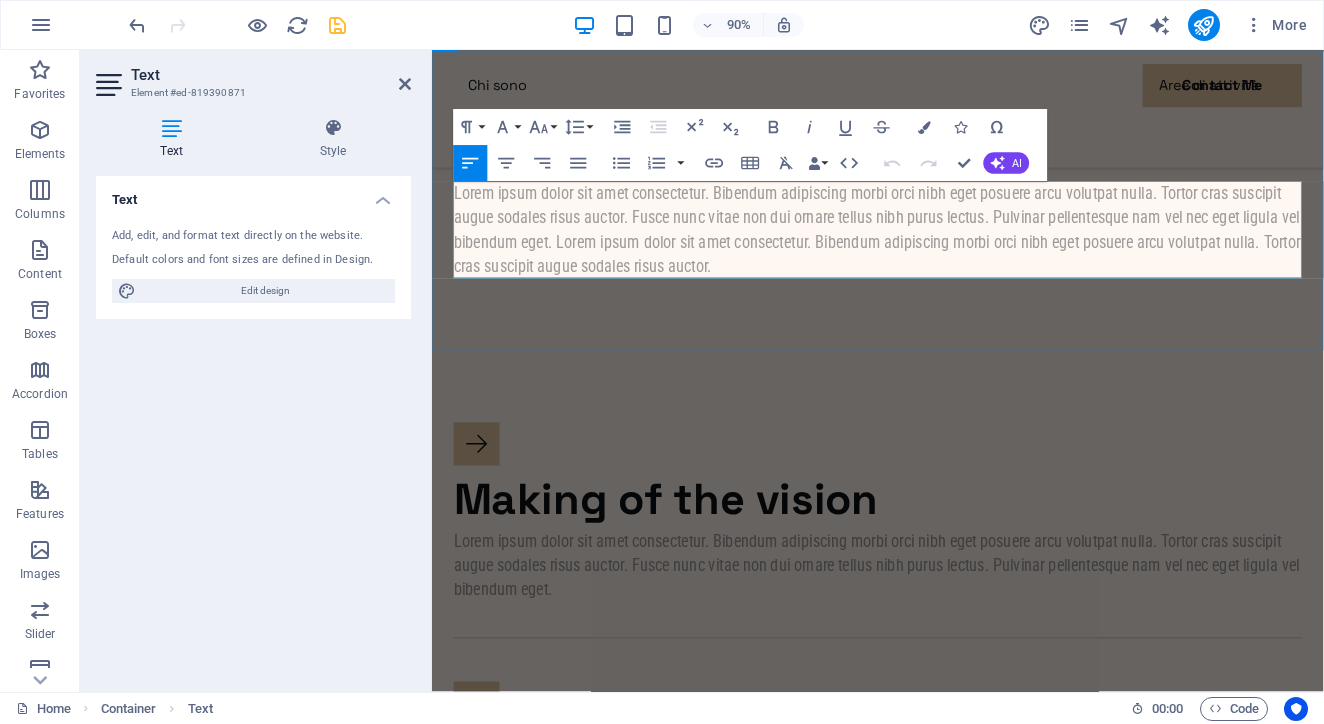 click on "Lorem ipsum dolor sit amet consectetur. Bibendum adipiscing morbi orci nibh eget posuere arcu volutpat nulla. Tortor cras suscipit augue sodales risus auctor. Fusce nunc vitae non dui ornare tellus nibh purus lectus. Pulvinar pellentesque nam vel nec eget ligula vel bibendum eget. Lorem ipsum dolor sit amet consectetur. Bibendum adipiscing morbi orci nibh eget posuere arcu volutpat nulla. Tortor cras suscipit augue sodales risus auctor." at bounding box center [927, 250] 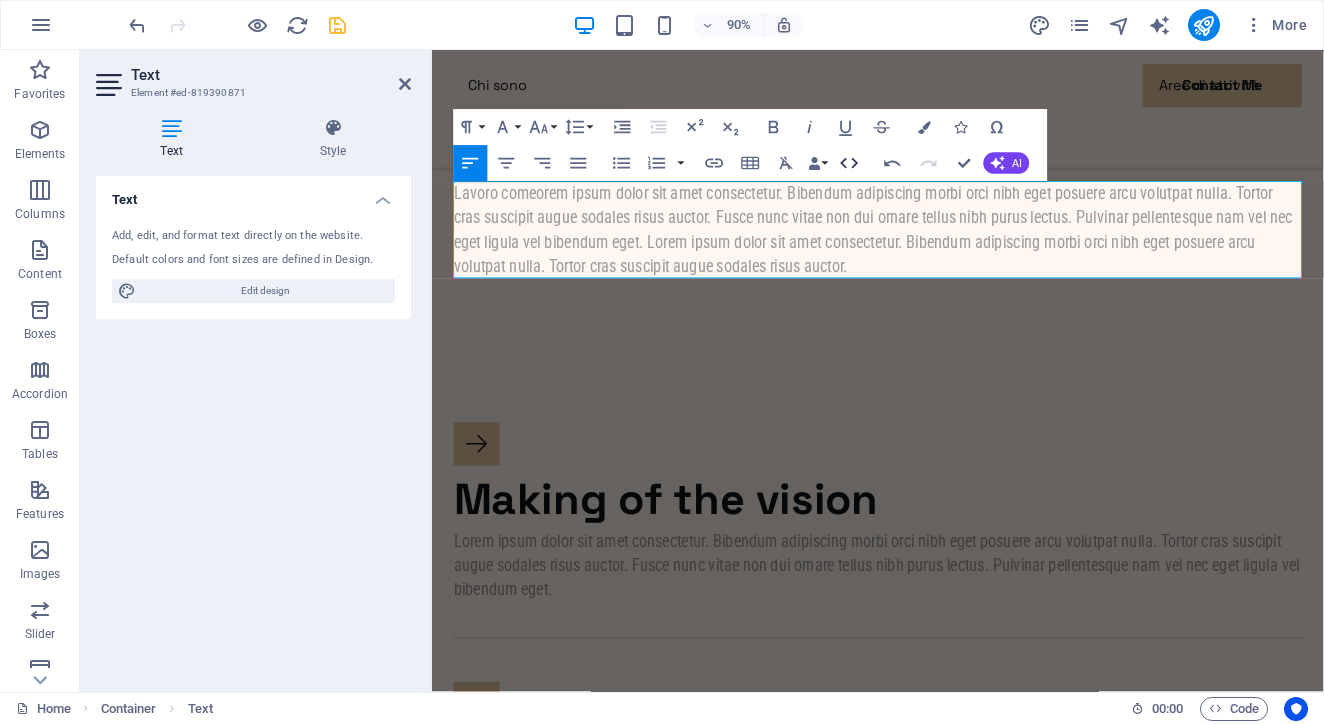click 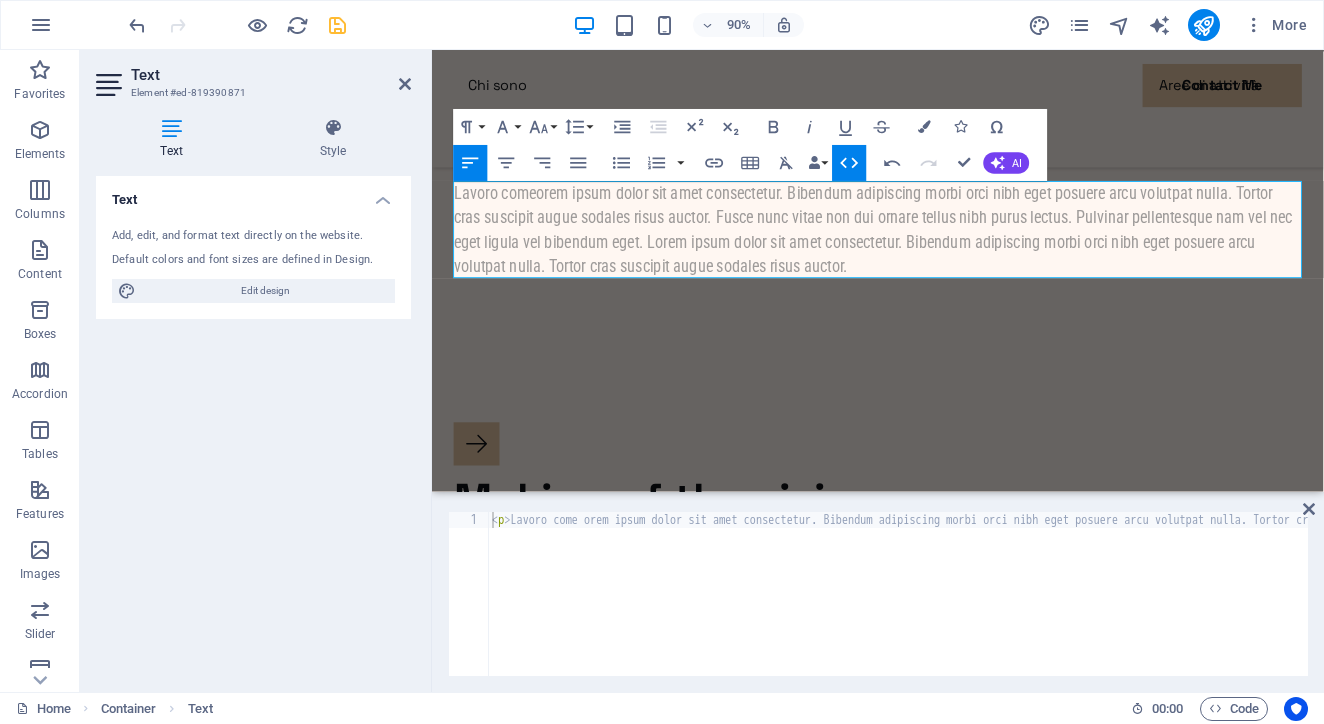 type on "<p>Lavoro come orem ipsum dolor sit amet consectetur. Bibendum adipiscing morbi orci nibh eget posuere arcu volutpat nulla. Tortor cras suscipit augue sodales risus auctor. Fusce nunc vitae non dui ornare tellus nibh purus lectus. Pulvinar pellentesque nam vel nec eget ligula vel bibendum eget. Lorem ipsum dolor sit amet consectetur. Bibendum adipiscing morbi orci nibh eget posuere arcu volutpat n" 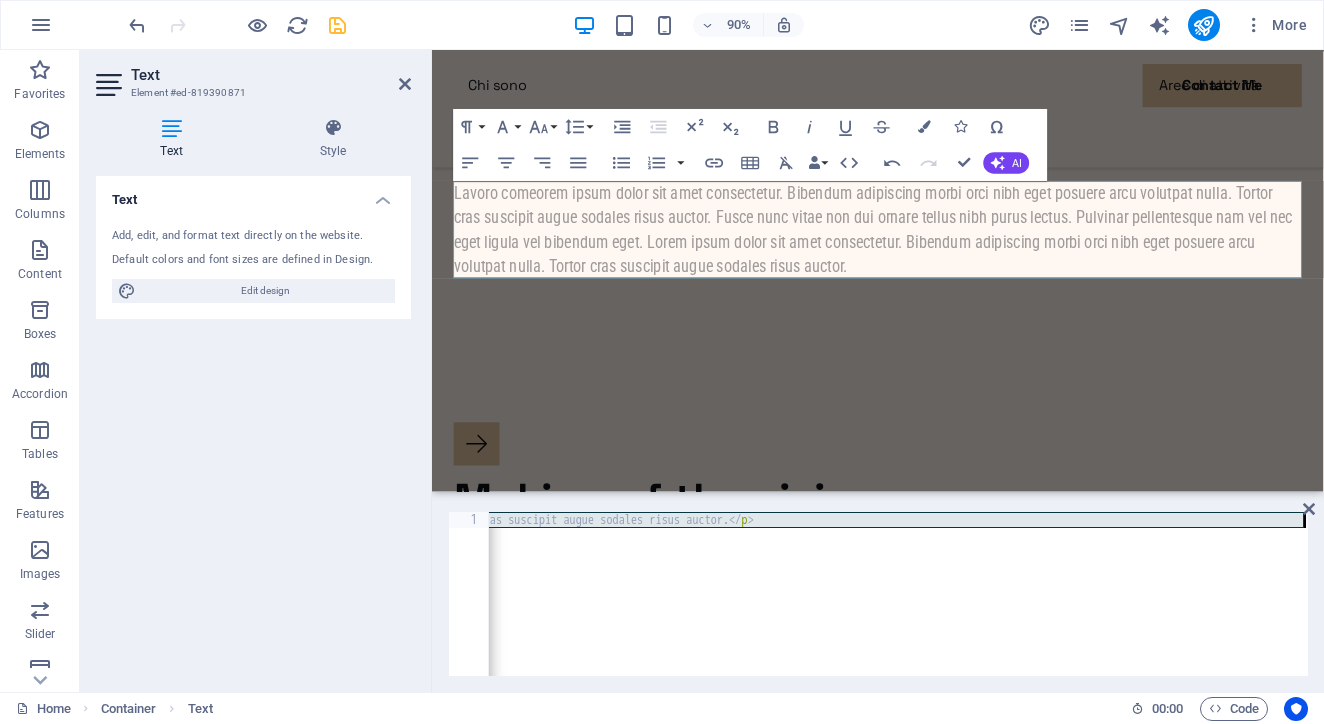 scroll, scrollTop: 0, scrollLeft: 2550, axis: horizontal 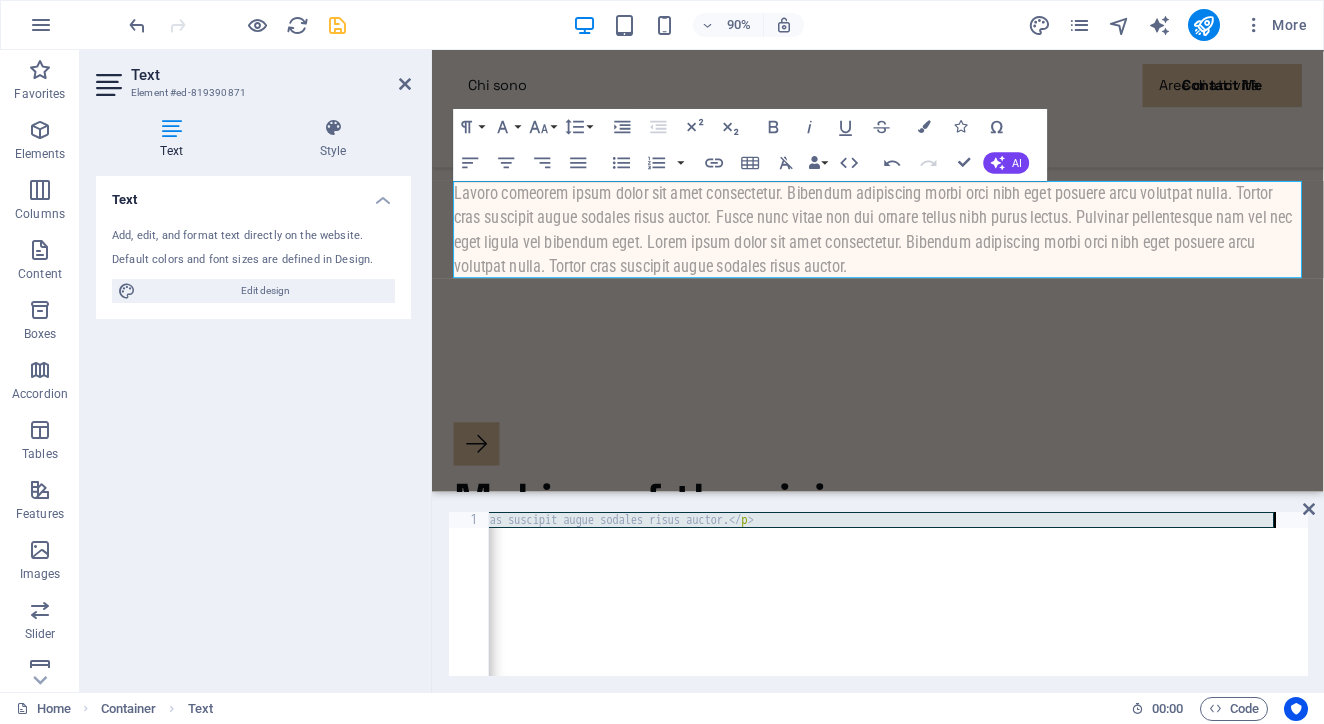 drag, startPoint x: 517, startPoint y: 521, endPoint x: 1273, endPoint y: 526, distance: 756.01654 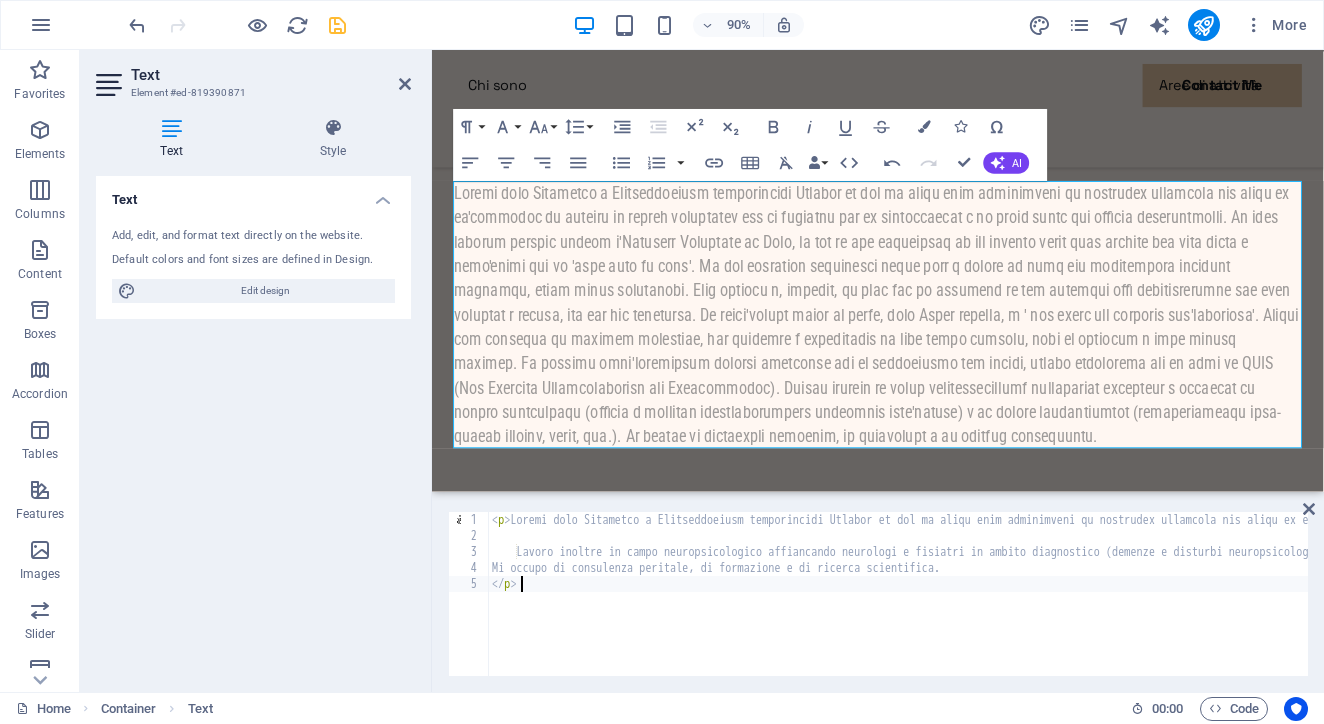 click on "< p >       Lavoro inoltre in campo neuropsicologico affiancando neurologi e fisiatri  in ambito diagnostico (demenze e disturbi neuropsicologici acquisiti dell'adulto) e in ambito riabilitativo (riabilitazione post-trauma cranici, ictus, ecc.). Mi occupo di consulenza peritale, di formazione e di ricerca scientifica. </ p >" at bounding box center (4430, 608) 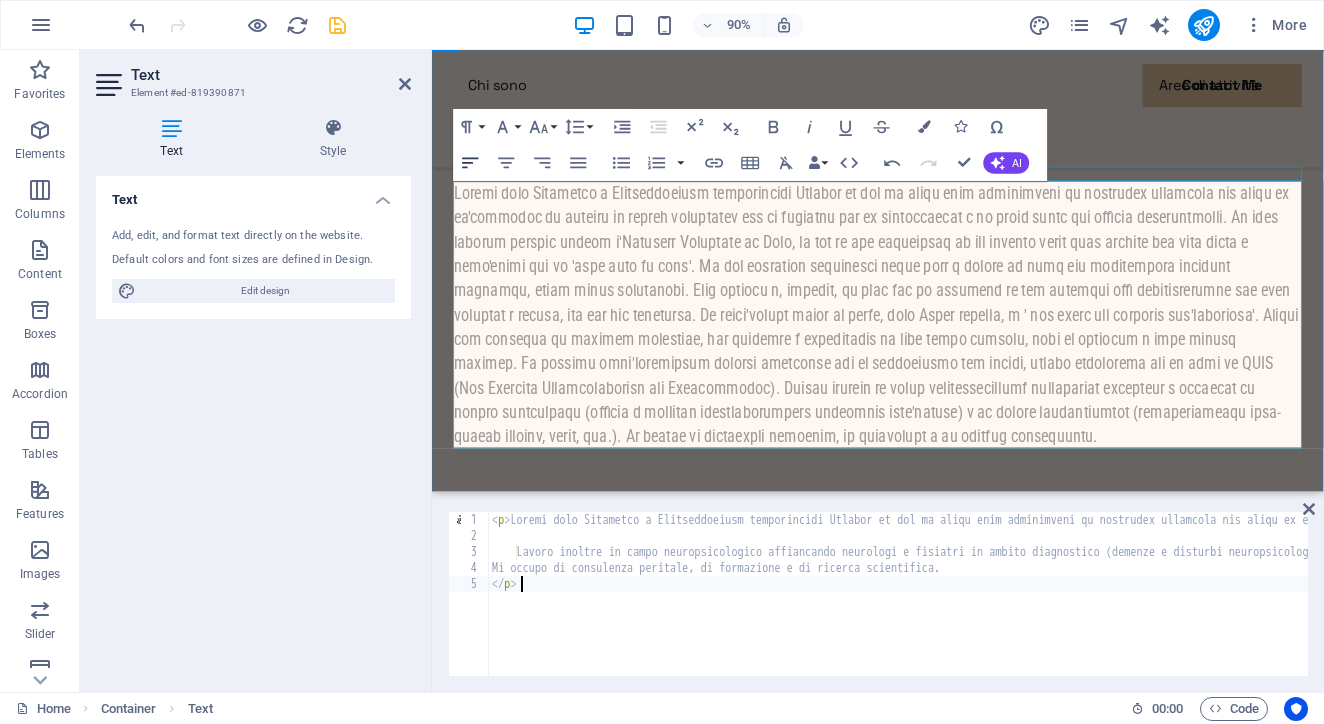 click 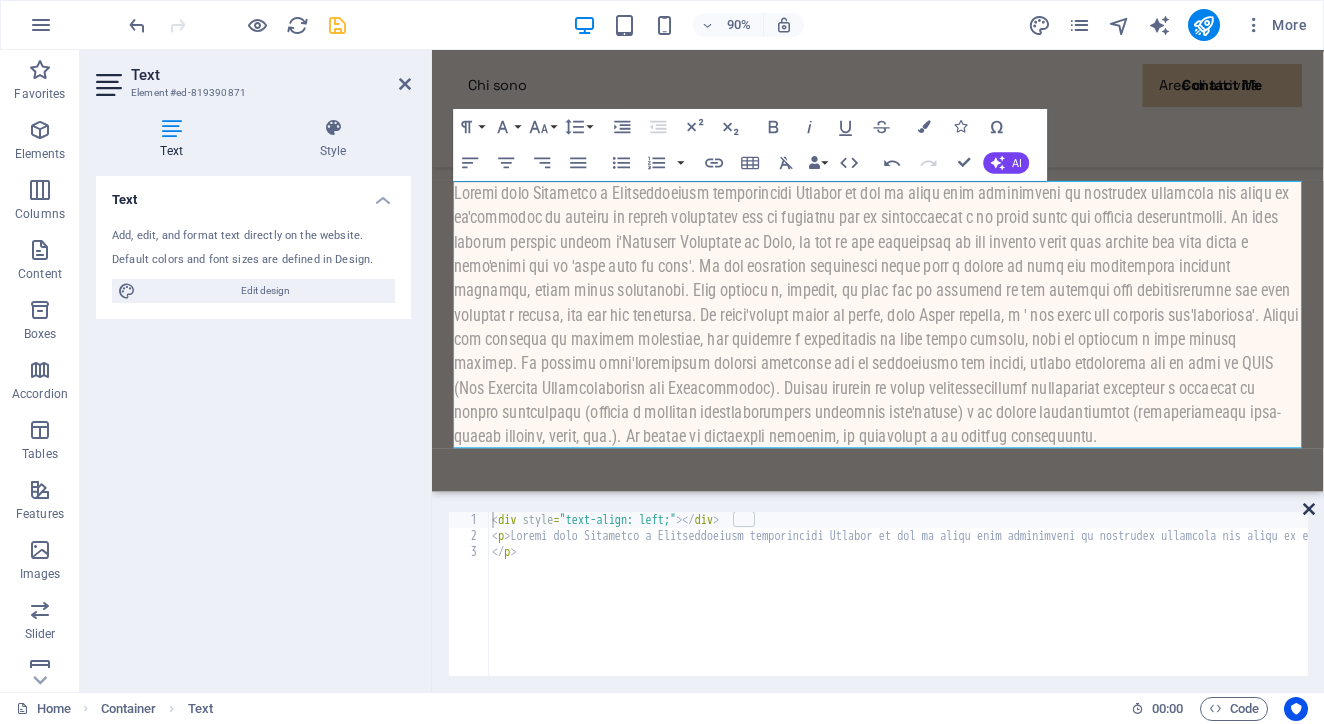 click at bounding box center [1309, 509] 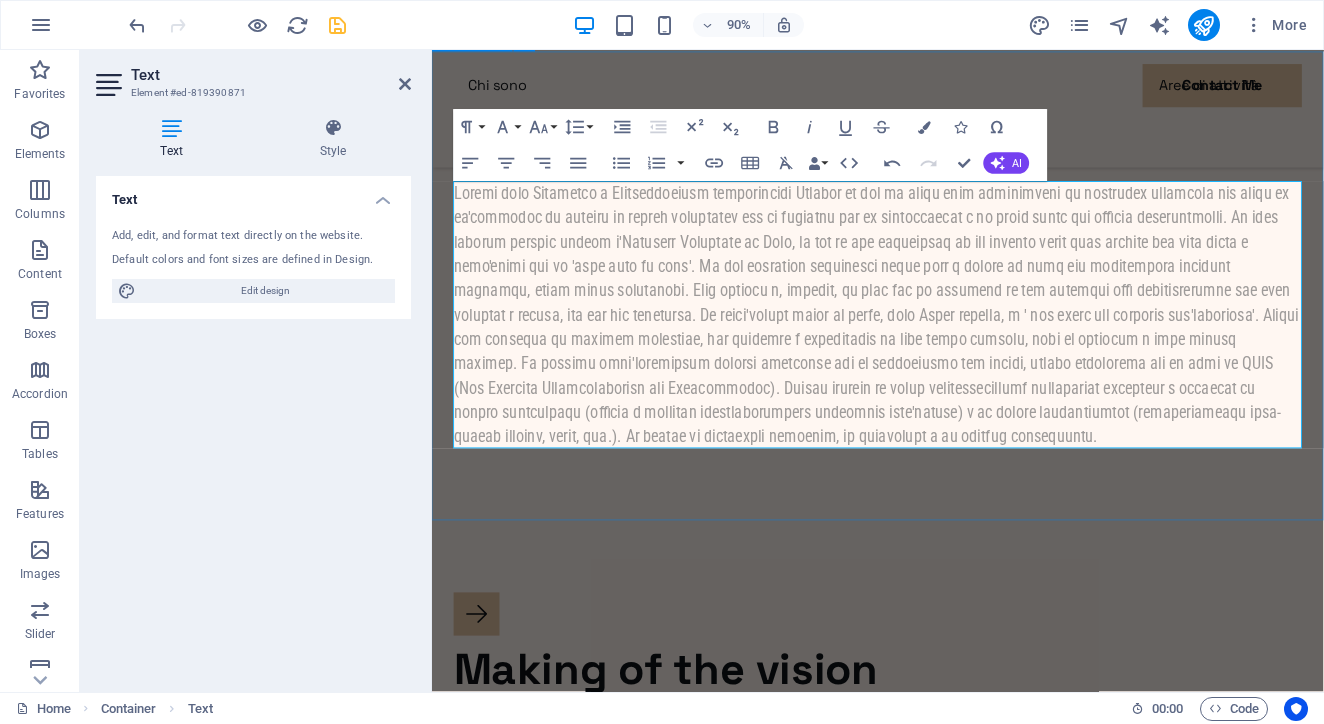 click on "Benvenuti nel mio sito!" at bounding box center [927, 312] 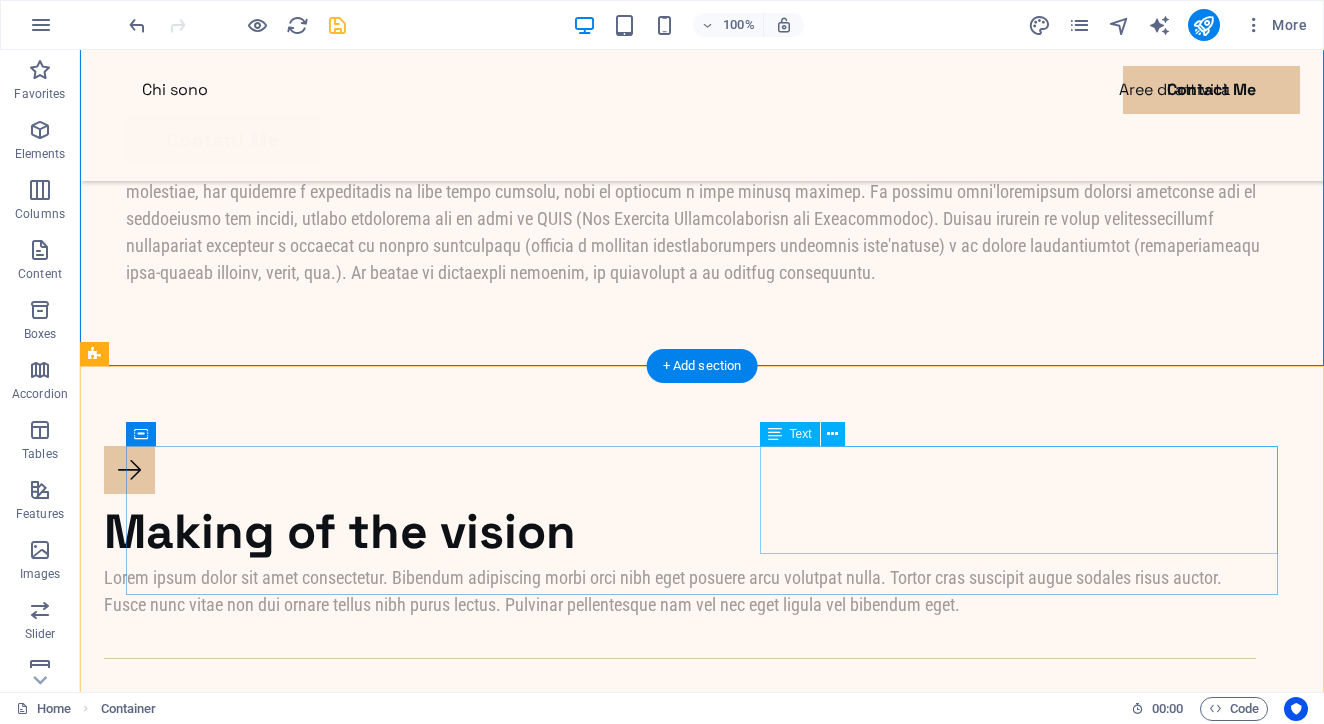 scroll, scrollTop: 1123, scrollLeft: 0, axis: vertical 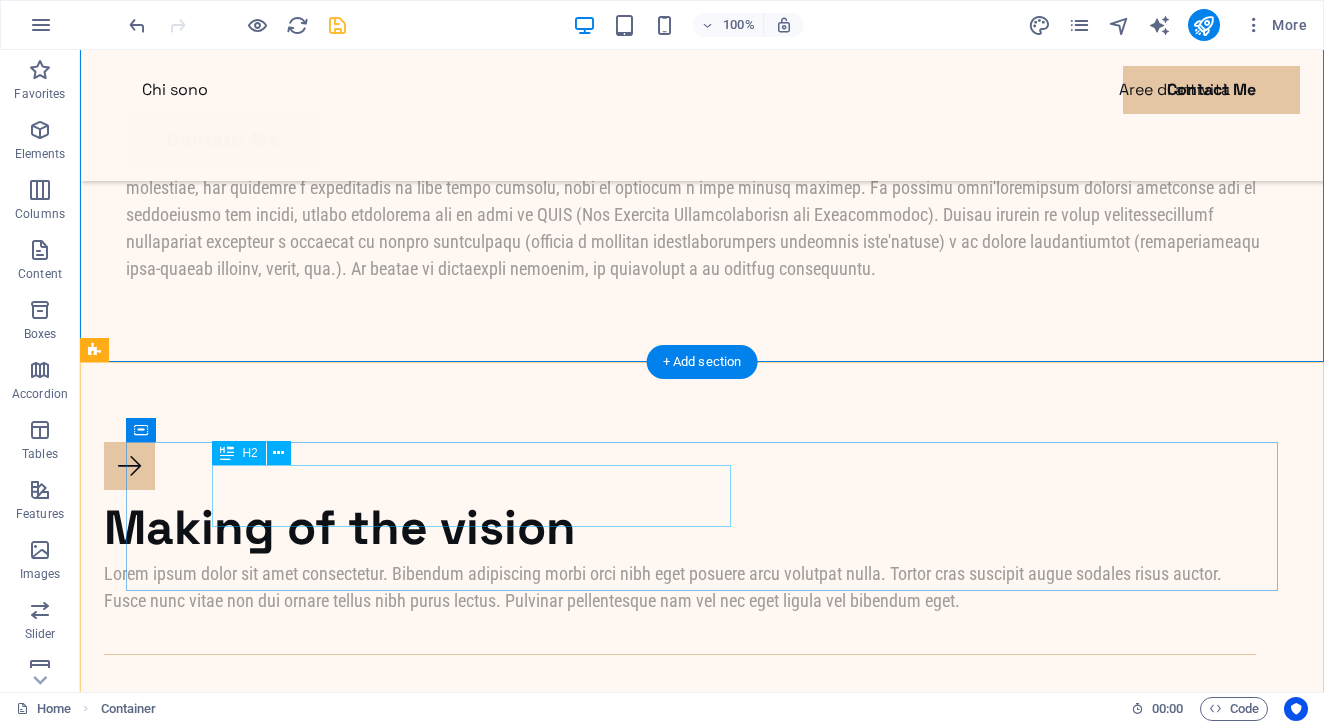 click on "Making of the vision" at bounding box center (680, 528) 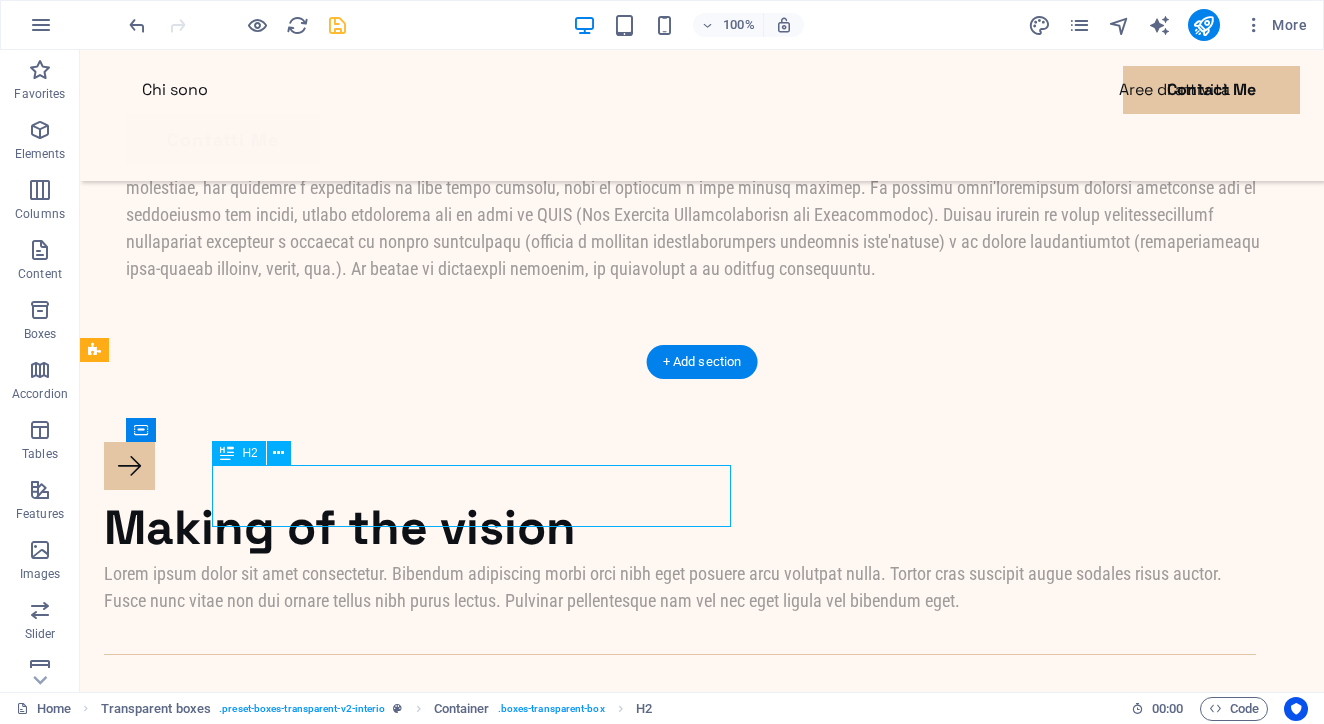 click on "Making of the vision" at bounding box center [680, 528] 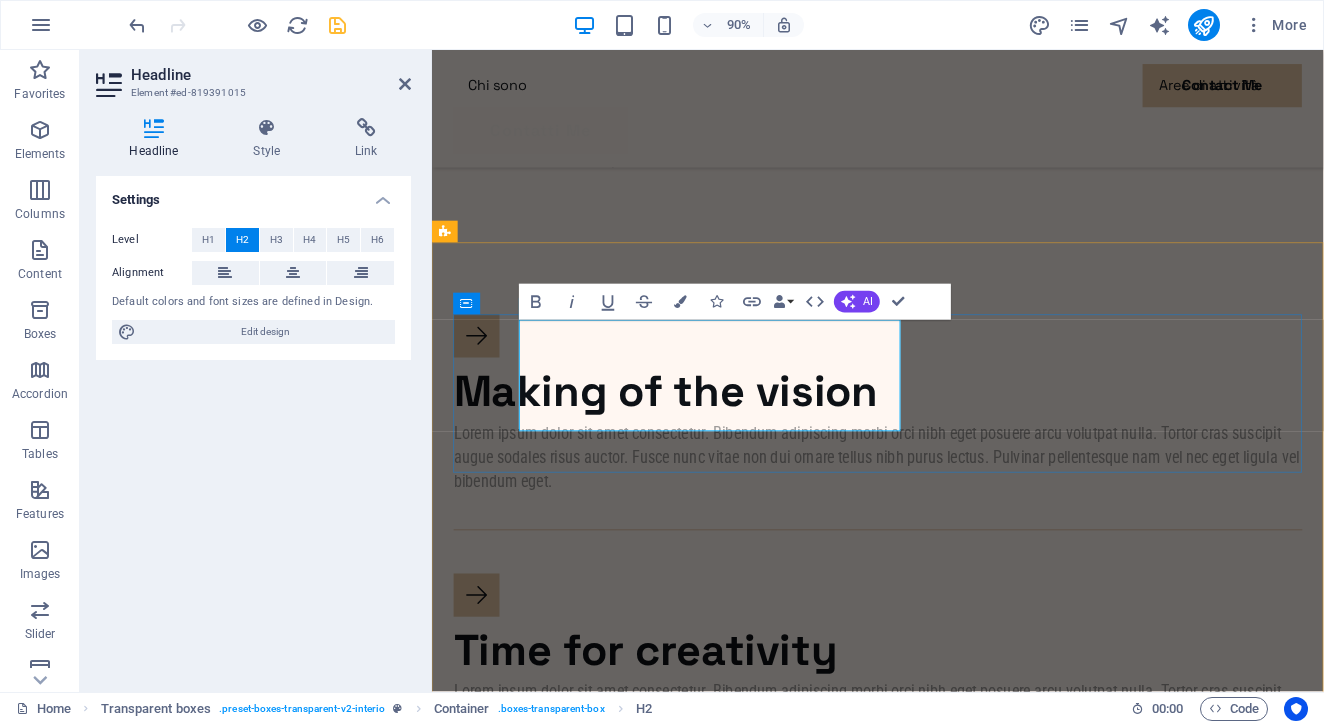 click on "Making of the vision" at bounding box center (692, 429) 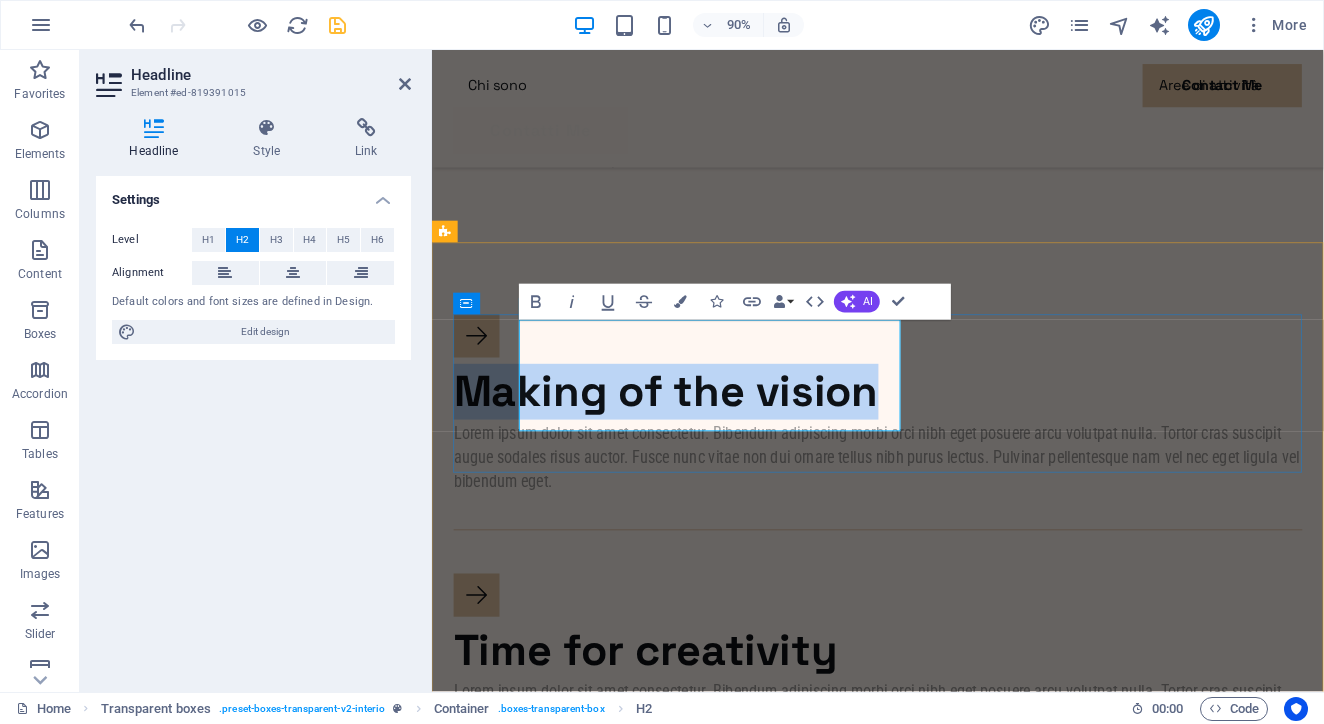 drag, startPoint x: 656, startPoint y: 451, endPoint x: 545, endPoint y: 393, distance: 125.23977 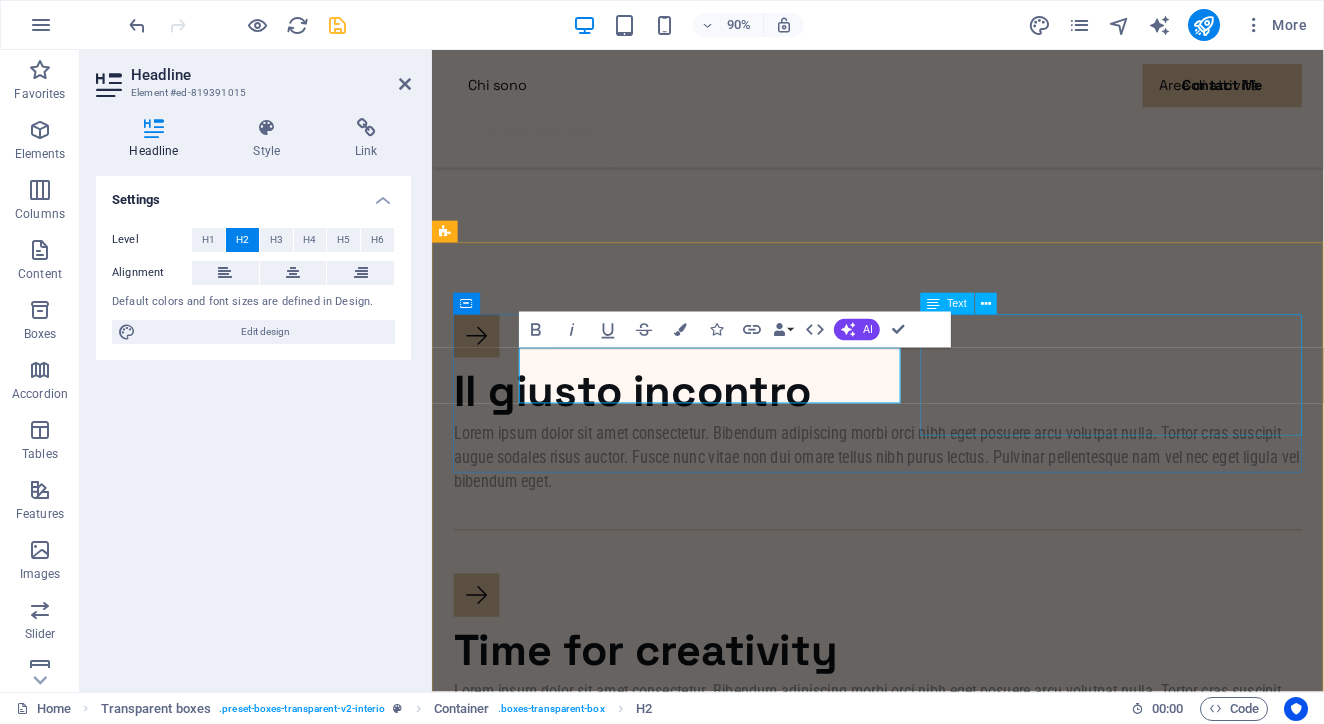 click on "Lorem ipsum dolor sit amet consectetur. Bibendum adipiscing morbi orci nibh eget posuere arcu volutpat nulla. Tortor cras suscipit augue sodales risus auctor. Fusce nunc vitae non dui ornare tellus nibh purus lectus. Pulvinar pellentesque nam vel nec eget ligula vel bibendum eget." at bounding box center (927, 502) 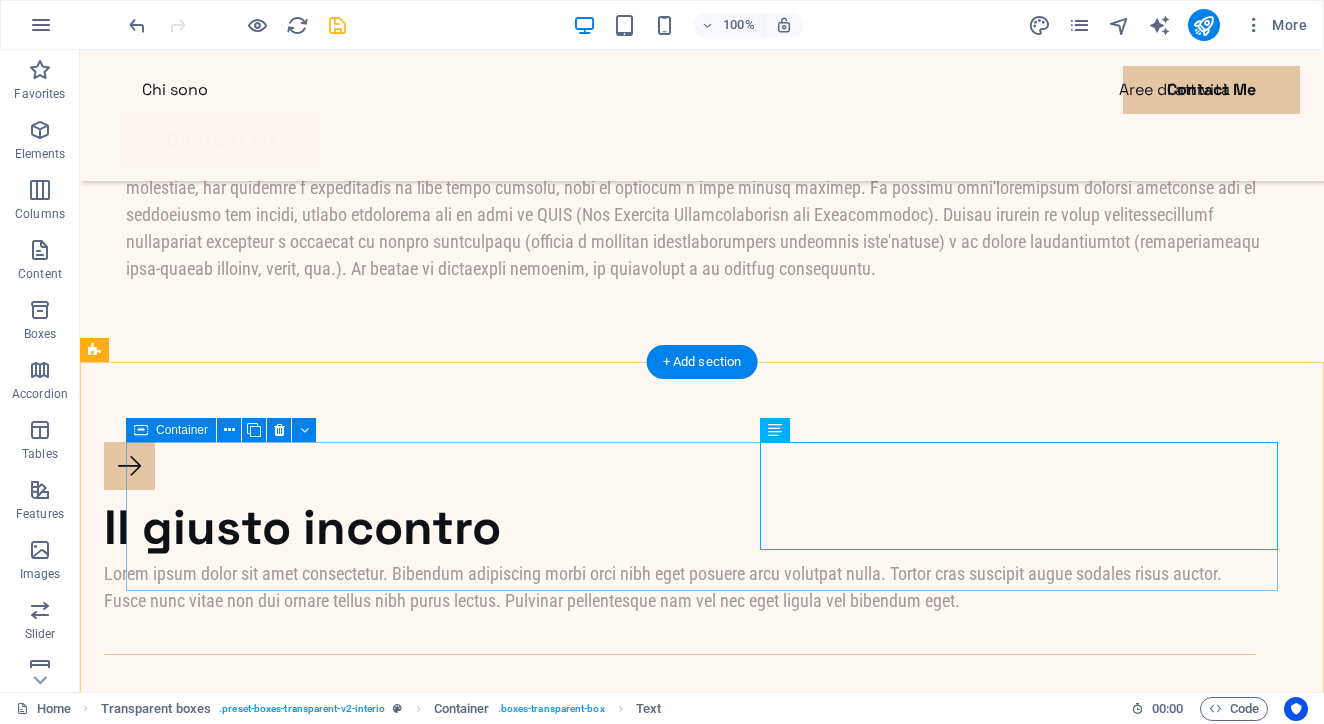 click on "Il giusto incontro Lorem ipsum dolor sit amet consectetur. Bibendum adipiscing morbi orci nibh eget posuere arcu volutpat nulla. Tortor cras suscipit augue sodales risus auctor. Fusce nunc vitae non dui ornare tellus nibh purus lectus. Pulvinar pellentesque nam vel nec eget ligula vel bibendum eget." at bounding box center [680, 548] 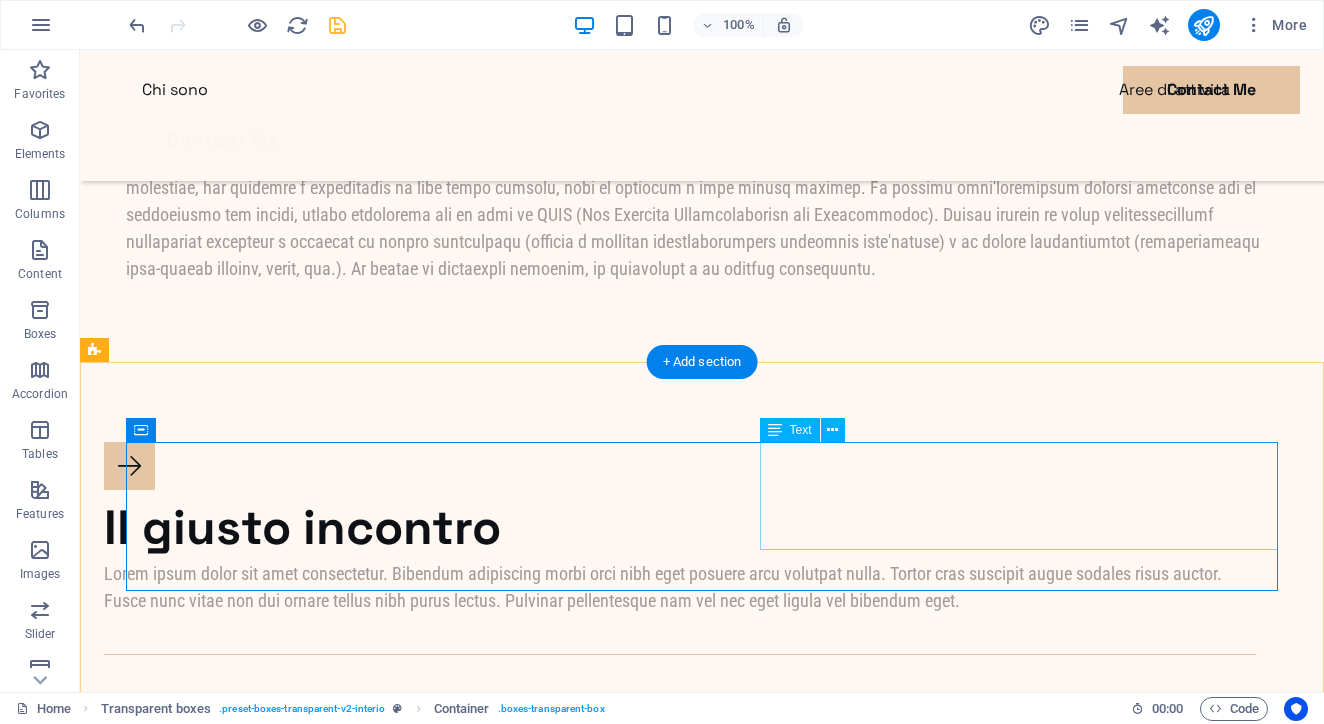 click on "Lorem ipsum dolor sit amet consectetur. Bibendum adipiscing morbi orci nibh eget posuere arcu volutpat nulla. Tortor cras suscipit augue sodales risus auctor. Fusce nunc vitae non dui ornare tellus nibh purus lectus. Pulvinar pellentesque nam vel nec eget ligula vel bibendum eget." at bounding box center [680, 587] 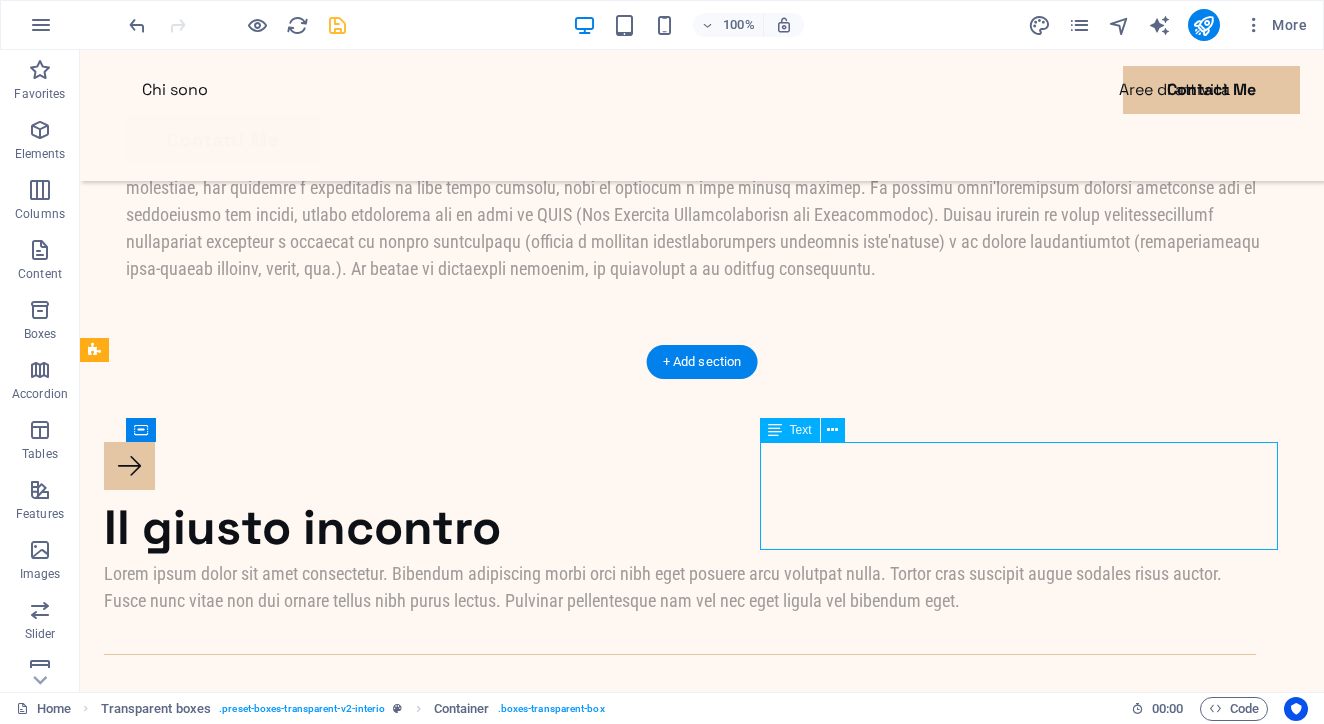 click on "Lorem ipsum dolor sit amet consectetur. Bibendum adipiscing morbi orci nibh eget posuere arcu volutpat nulla. Tortor cras suscipit augue sodales risus auctor. Fusce nunc vitae non dui ornare tellus nibh purus lectus. Pulvinar pellentesque nam vel nec eget ligula vel bibendum eget." at bounding box center [680, 587] 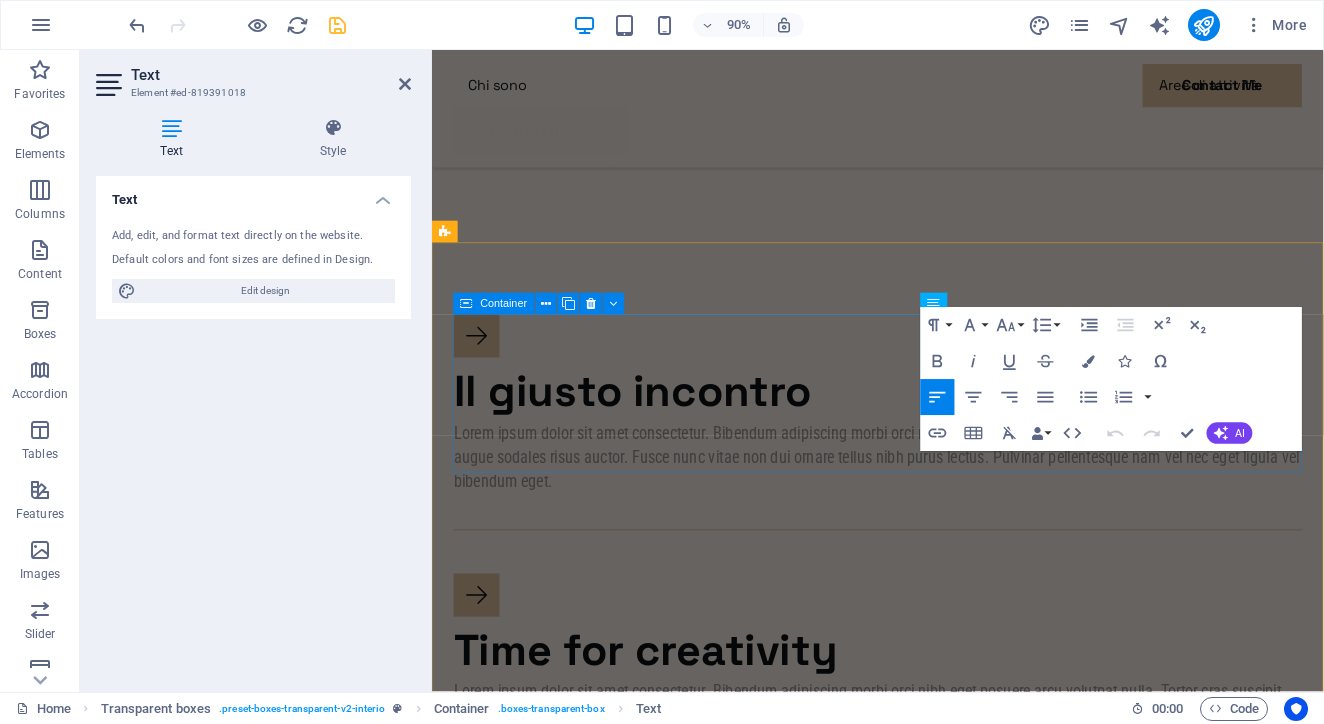 click on "Il giusto incontro Lorem ipsum dolor sit amet consectetur. Bibendum adipiscing morbi orci nibh eget posuere arcu volutpat nulla. Tortor cras suscipit augue sodales risus auctor. Fusce nunc vitae non dui ornare tellus nibh purus lectus. Pulvinar pellentesque nam vel nec eget ligula vel bibendum eget." at bounding box center [927, 463] 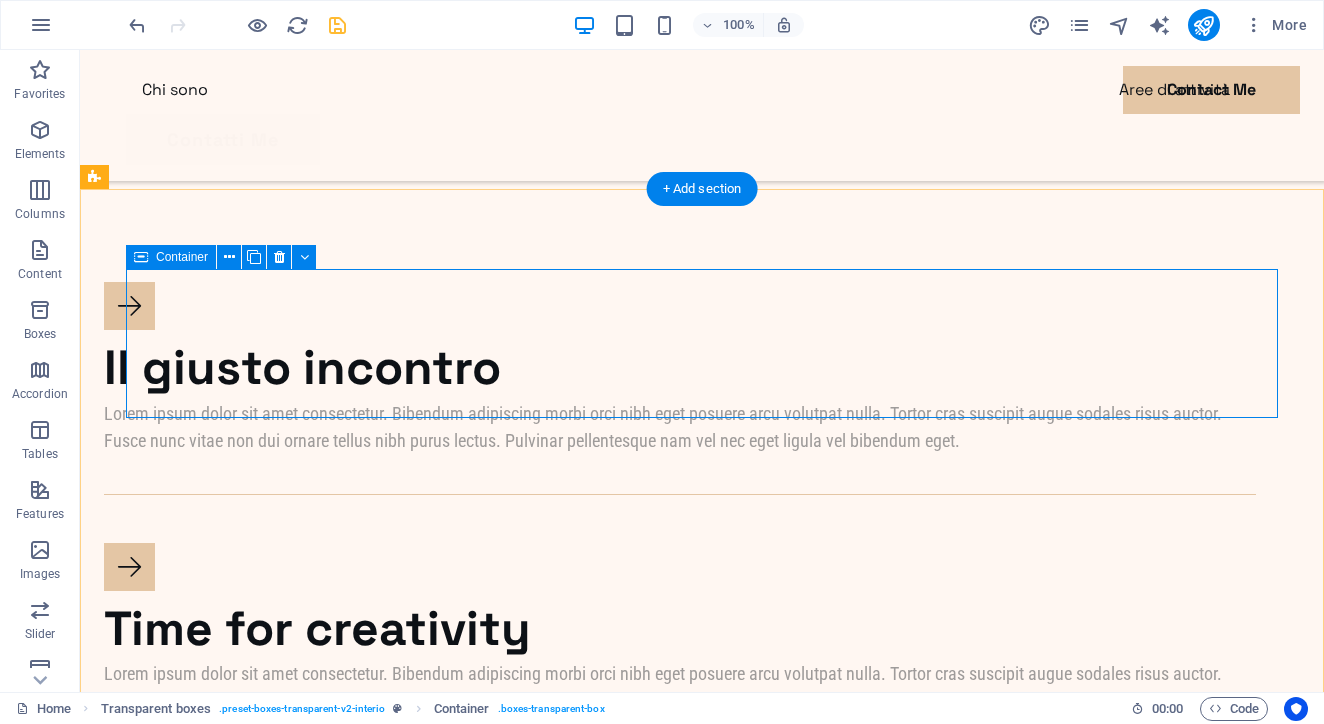 scroll, scrollTop: 1296, scrollLeft: 0, axis: vertical 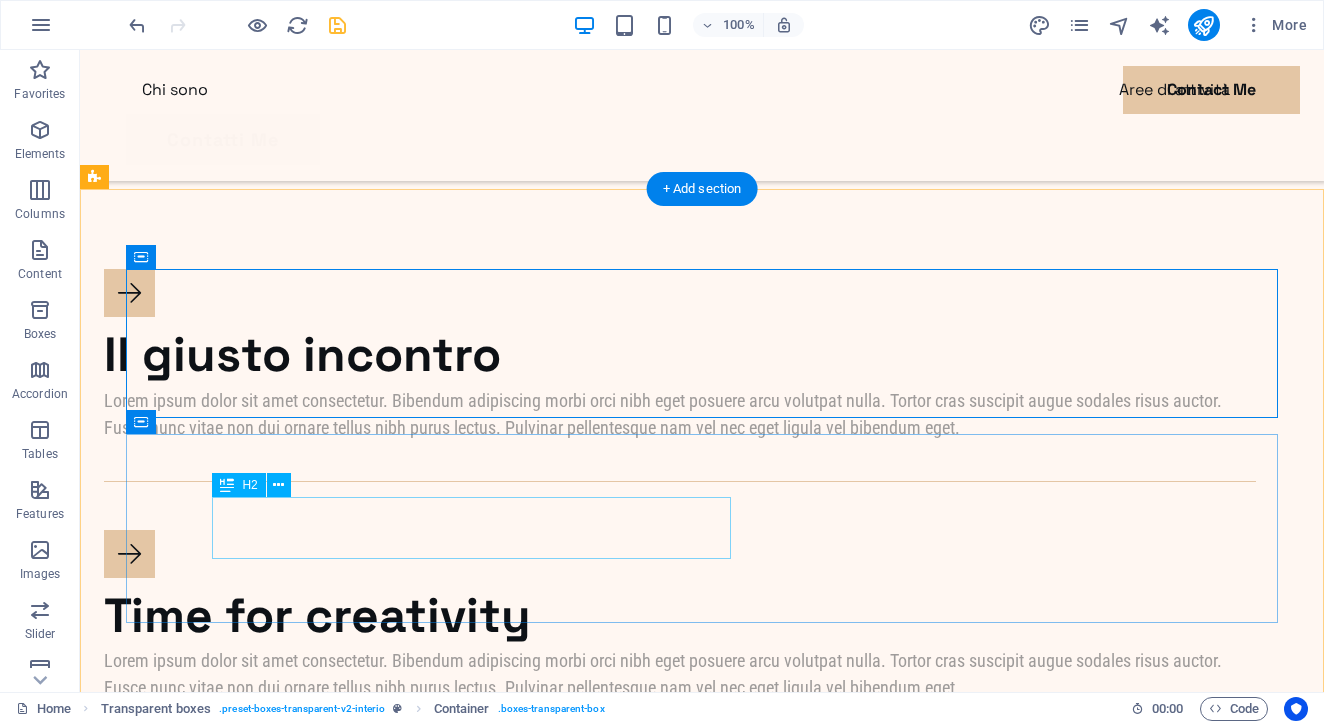 click on "Time for creativity" at bounding box center (680, 616) 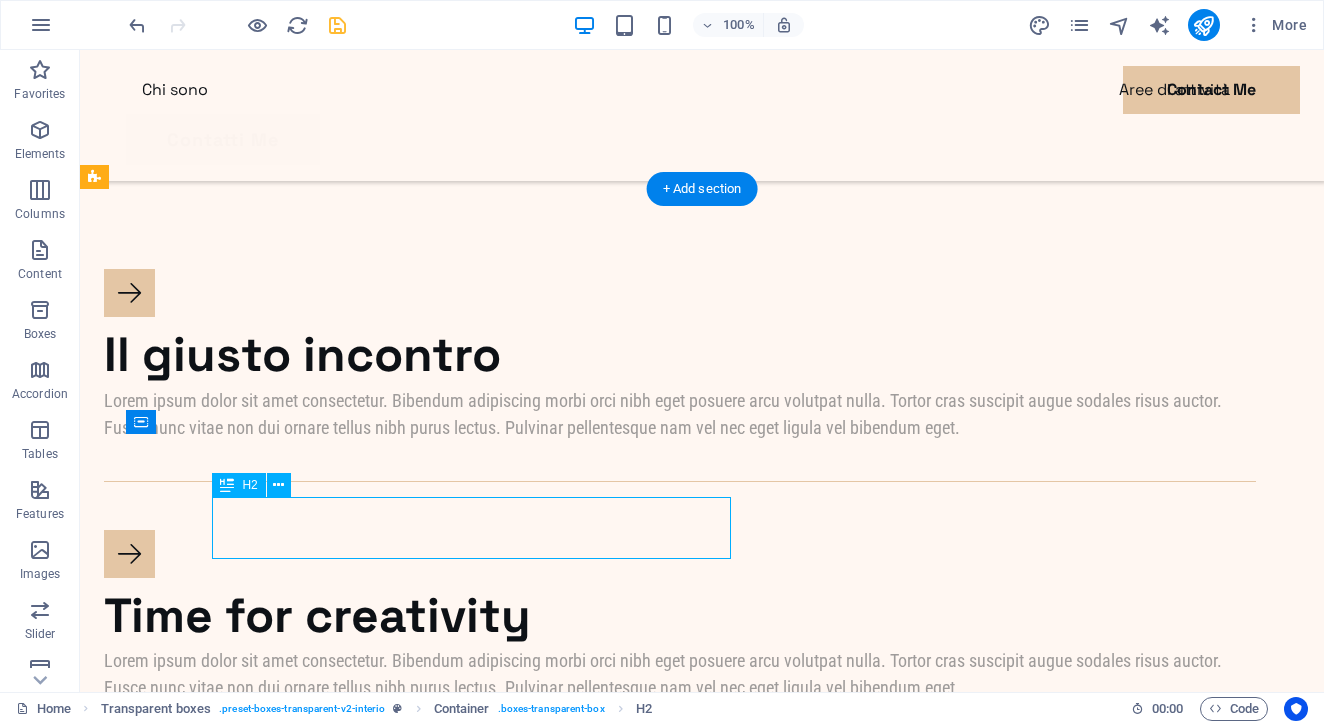 click on "Time for creativity" at bounding box center [680, 616] 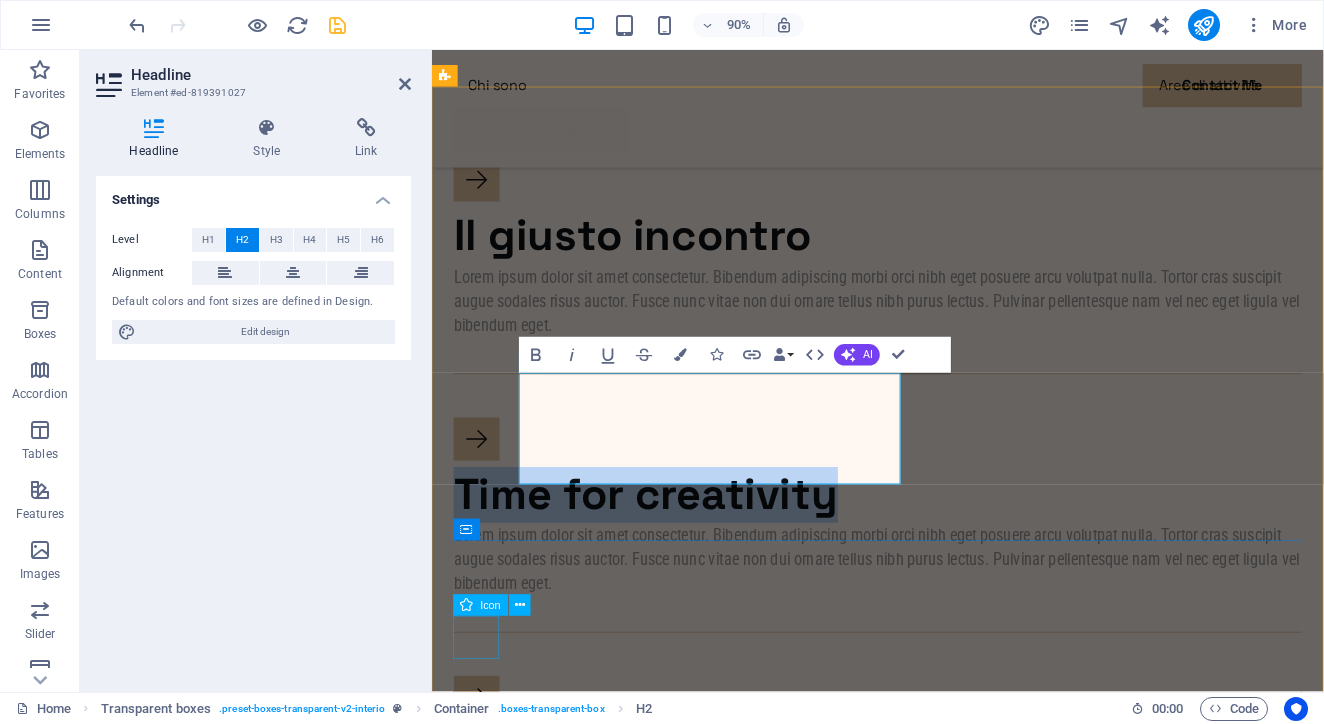 type 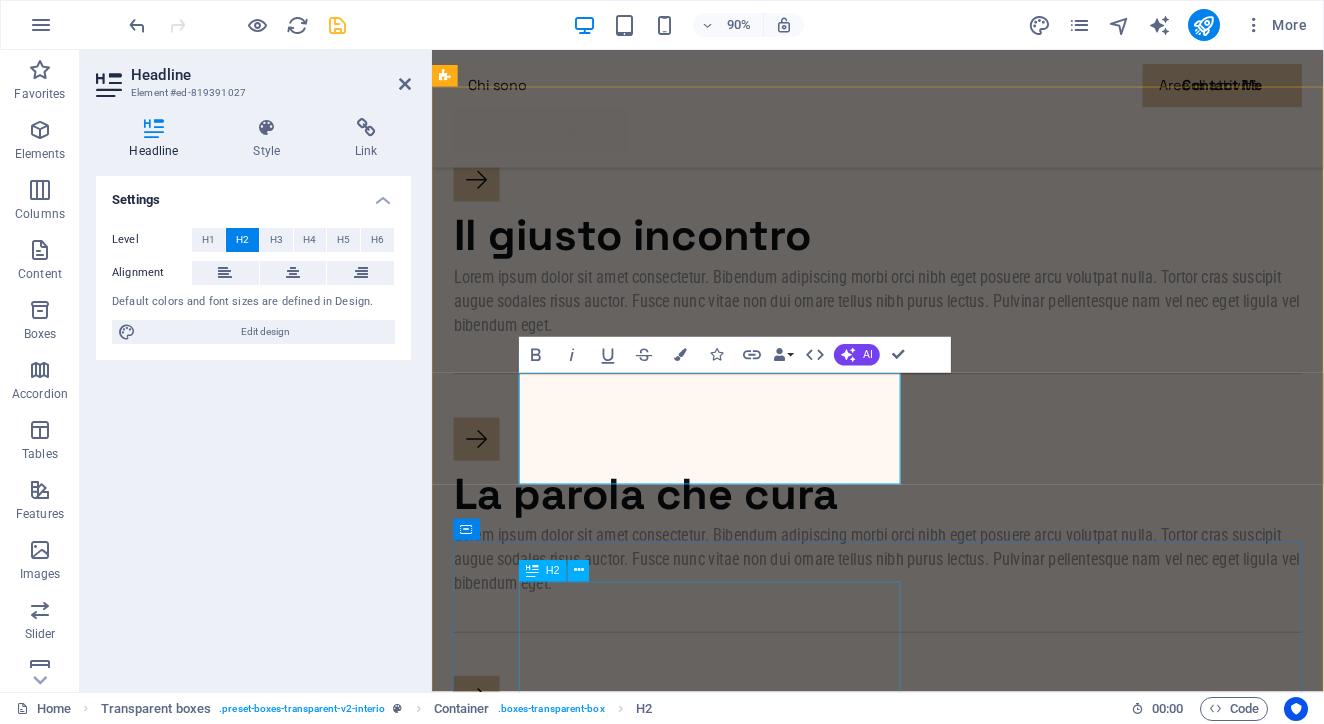 click on "From vision to reality" at bounding box center [927, 832] 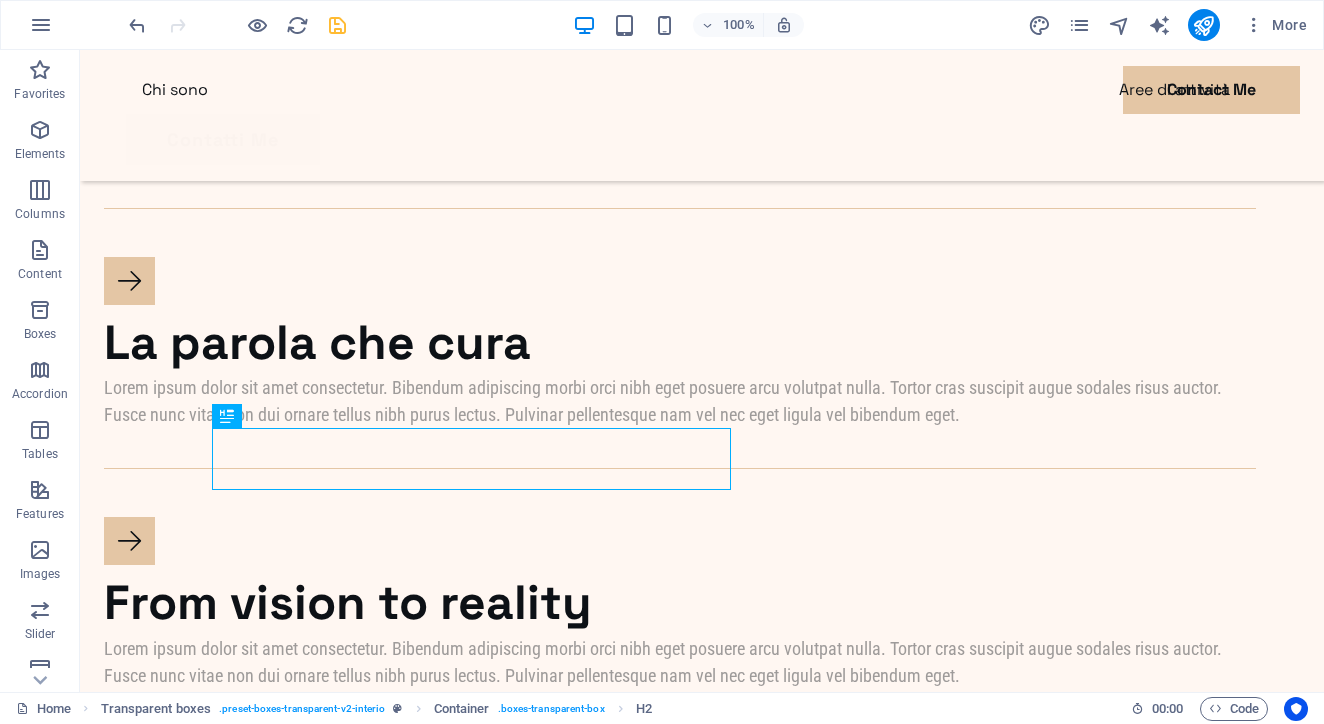 scroll, scrollTop: 1570, scrollLeft: 0, axis: vertical 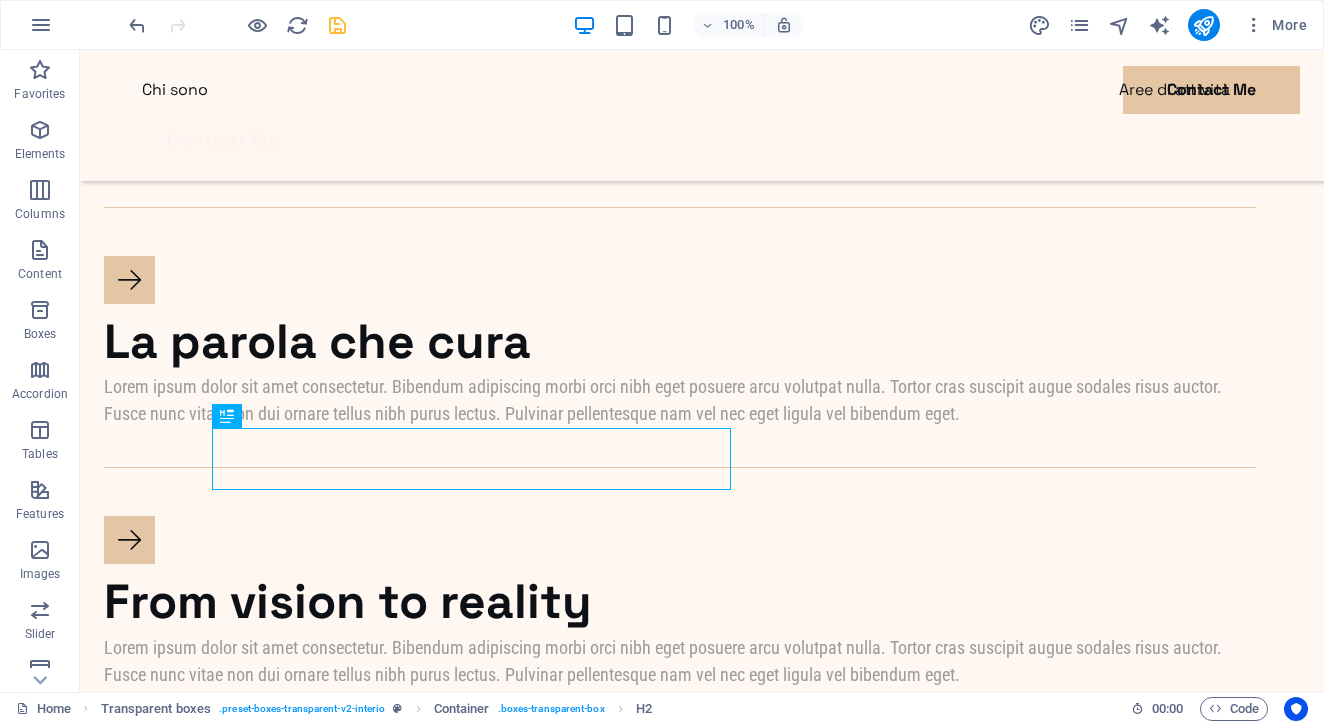 click at bounding box center [337, 25] 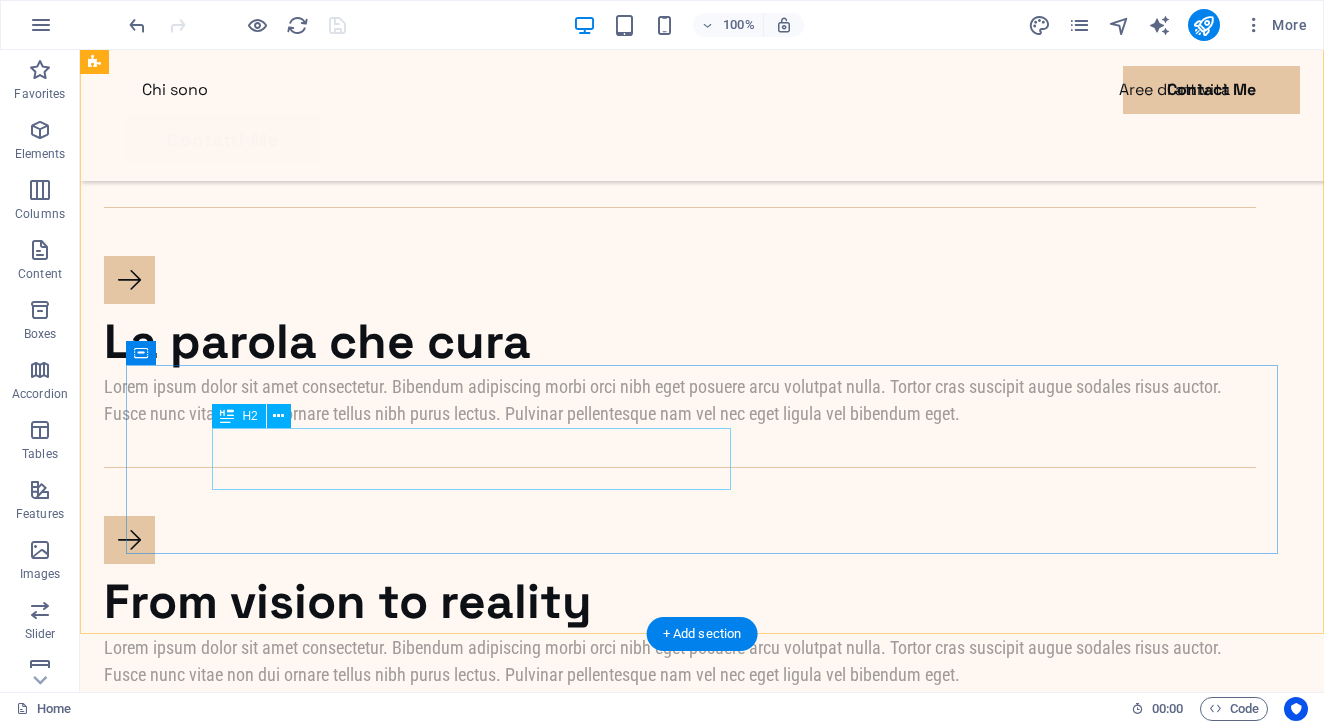 click on "From vision to reality" at bounding box center (680, 602) 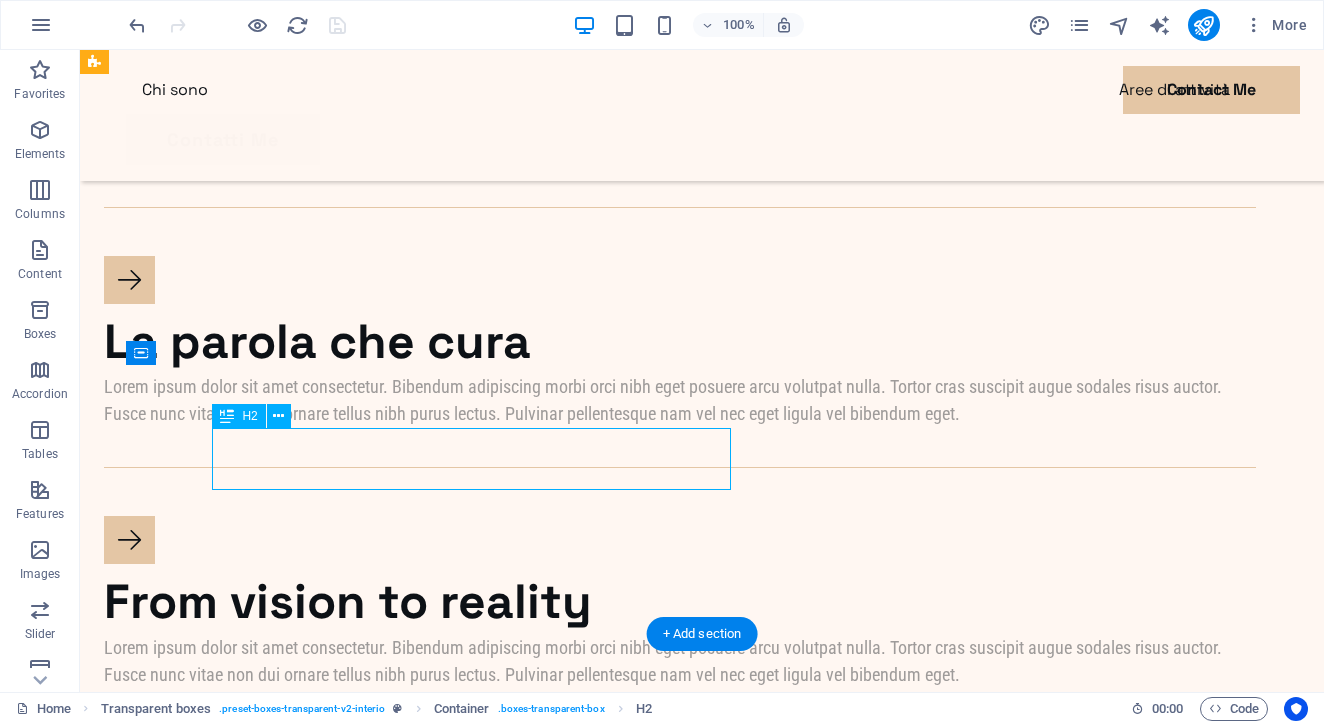 click on "From vision to reality" at bounding box center [680, 602] 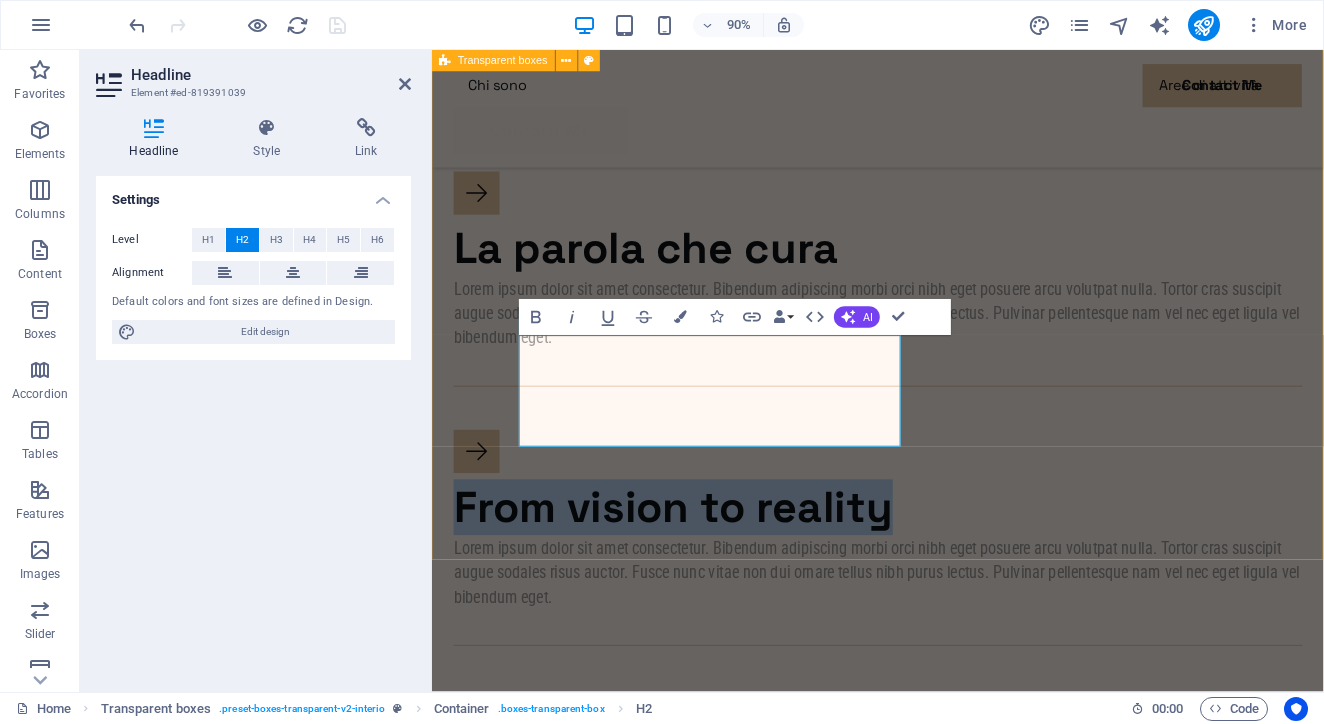 type 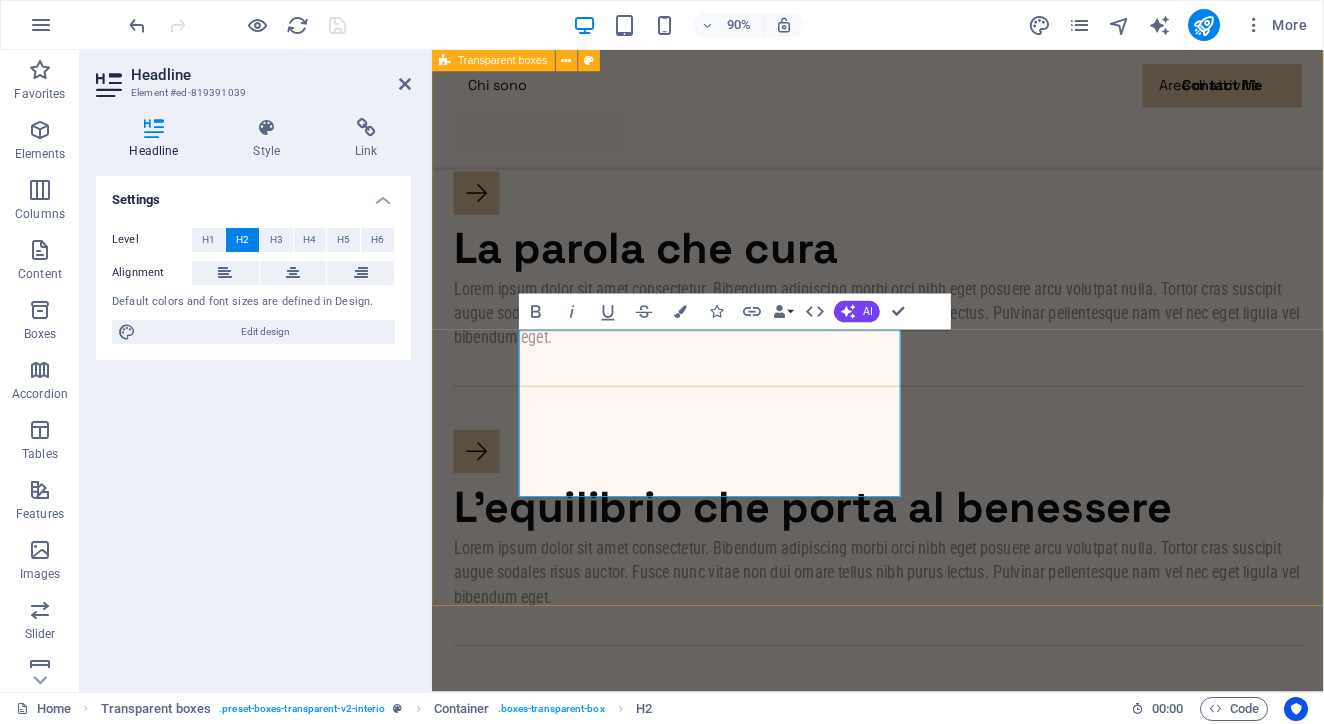 click on "Il giusto incontro Lorem ipsum dolor sit amet consectetur. Bibendum adipiscing morbi orci nibh eget posuere arcu volutpat nulla. Tortor cras suscipit augue sodales risus auctor. Fusce nunc vitae non dui ornare tellus nibh purus lectus. Pulvinar pellentesque nam vel nec eget ligula vel bibendum eget. La parola che cura Lorem ipsum dolor sit amet consectetur. Bibendum adipiscing morbi orci nibh eget posuere arcu volutpat nulla. Tortor cras suscipit augue sodales risus auctor. Fusce nunc vitae non dui ornare tellus nibh purus lectus. Pulvinar pellentesque nam vel nec eget ligula vel bibendum eget. L'equilibrio che porta al benessere Lorem ipsum dolor sit amet consectetur. Bibendum adipiscing morbi orci nibh eget posuere arcu volutpat nulla. Tortor cras suscipit augue sodales risus auctor. Fusce nunc vitae non dui ornare tellus nibh purus lectus. Pulvinar pellentesque nam vel nec eget ligula vel bibendum eget." at bounding box center (927, 304) 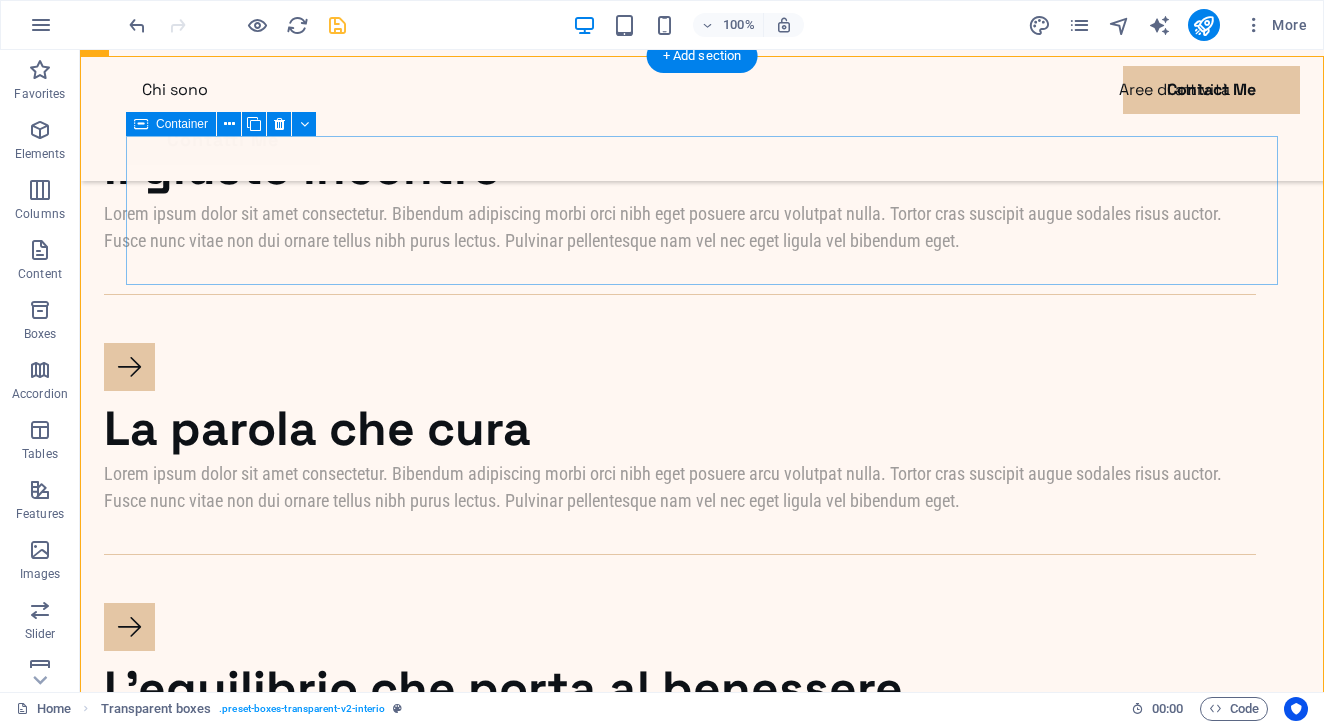 scroll, scrollTop: 1498, scrollLeft: 0, axis: vertical 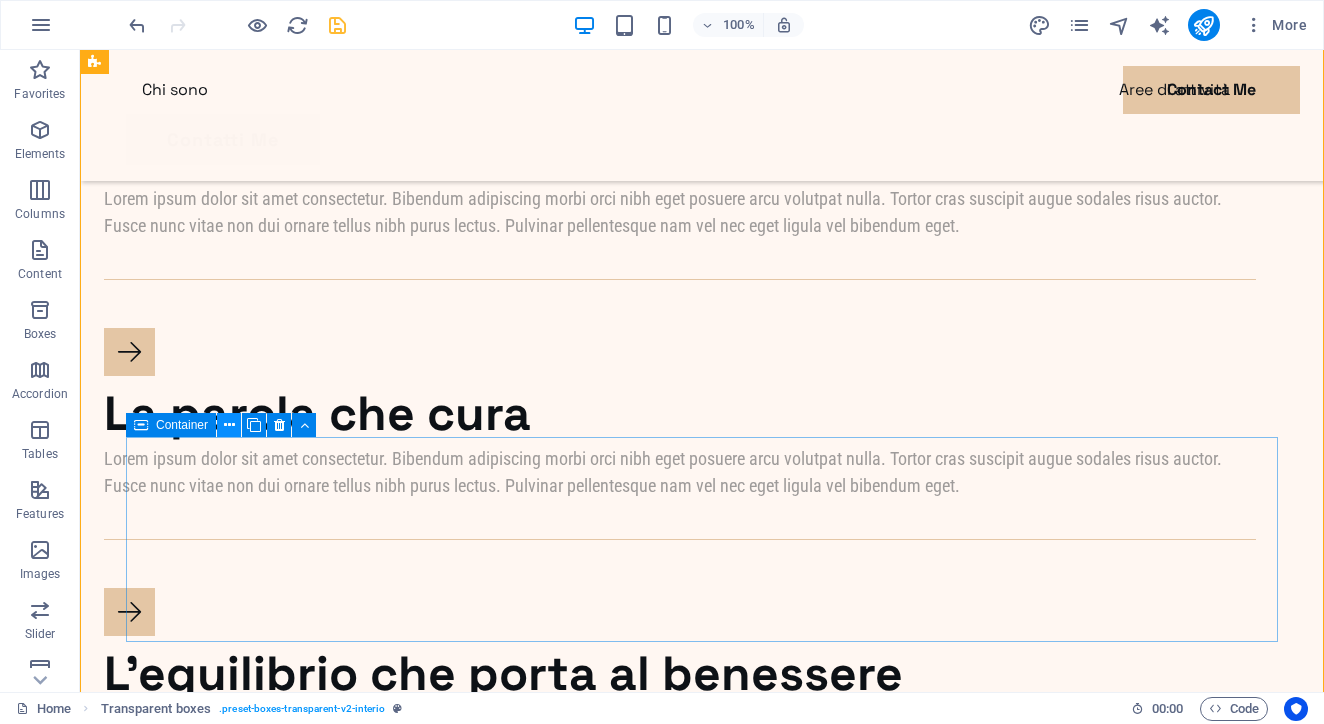 click at bounding box center (229, 425) 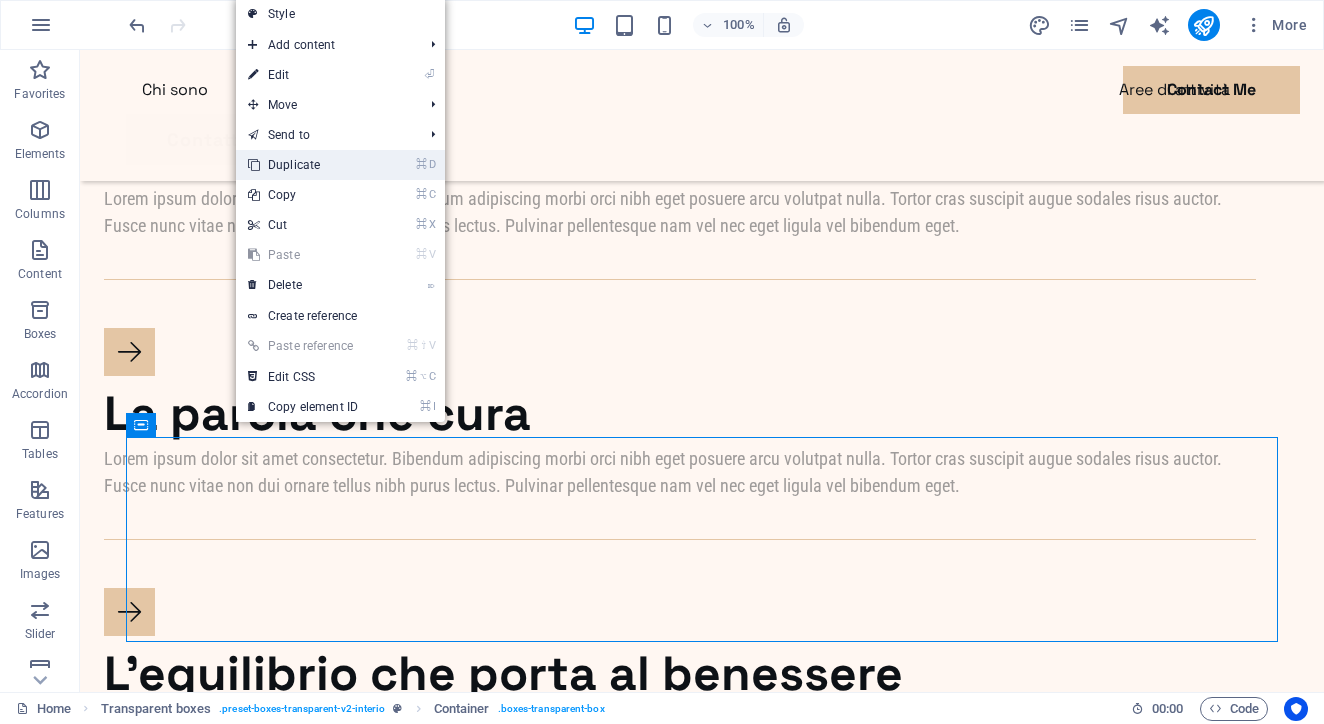 click on "⌘ D  Duplicate" at bounding box center [303, 165] 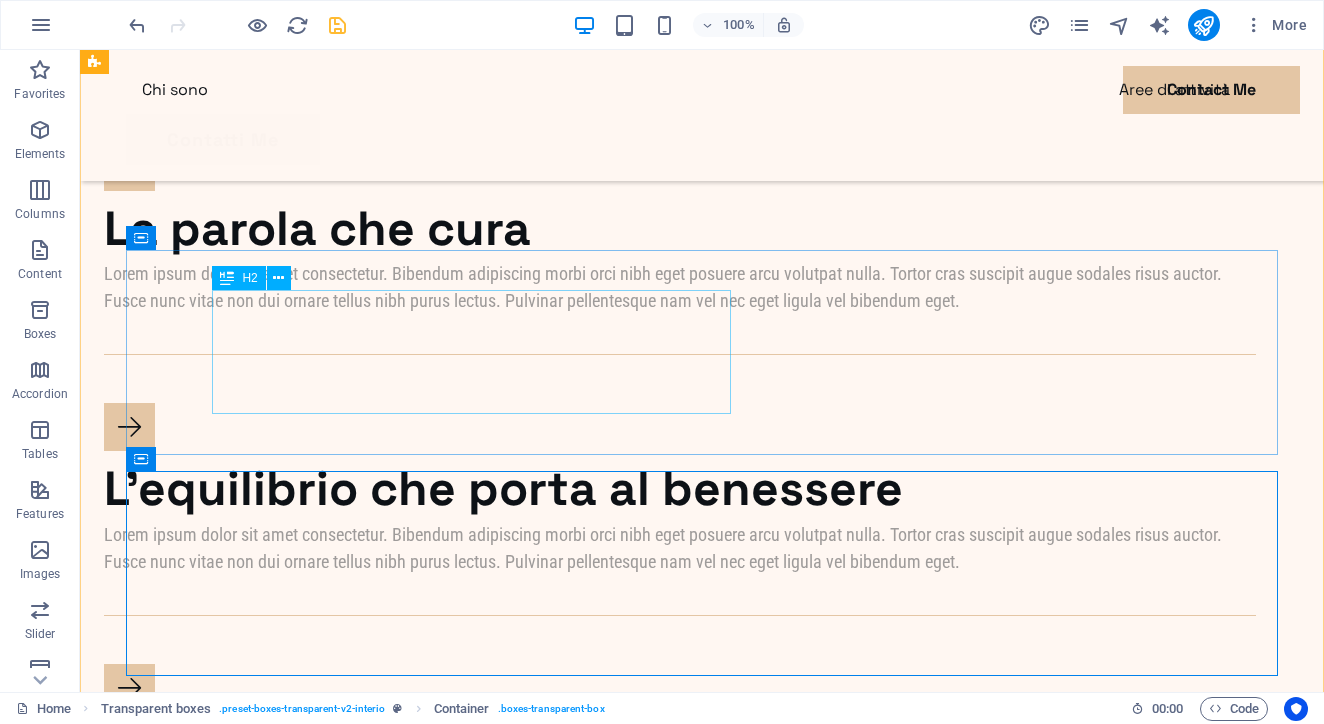scroll, scrollTop: 1685, scrollLeft: 0, axis: vertical 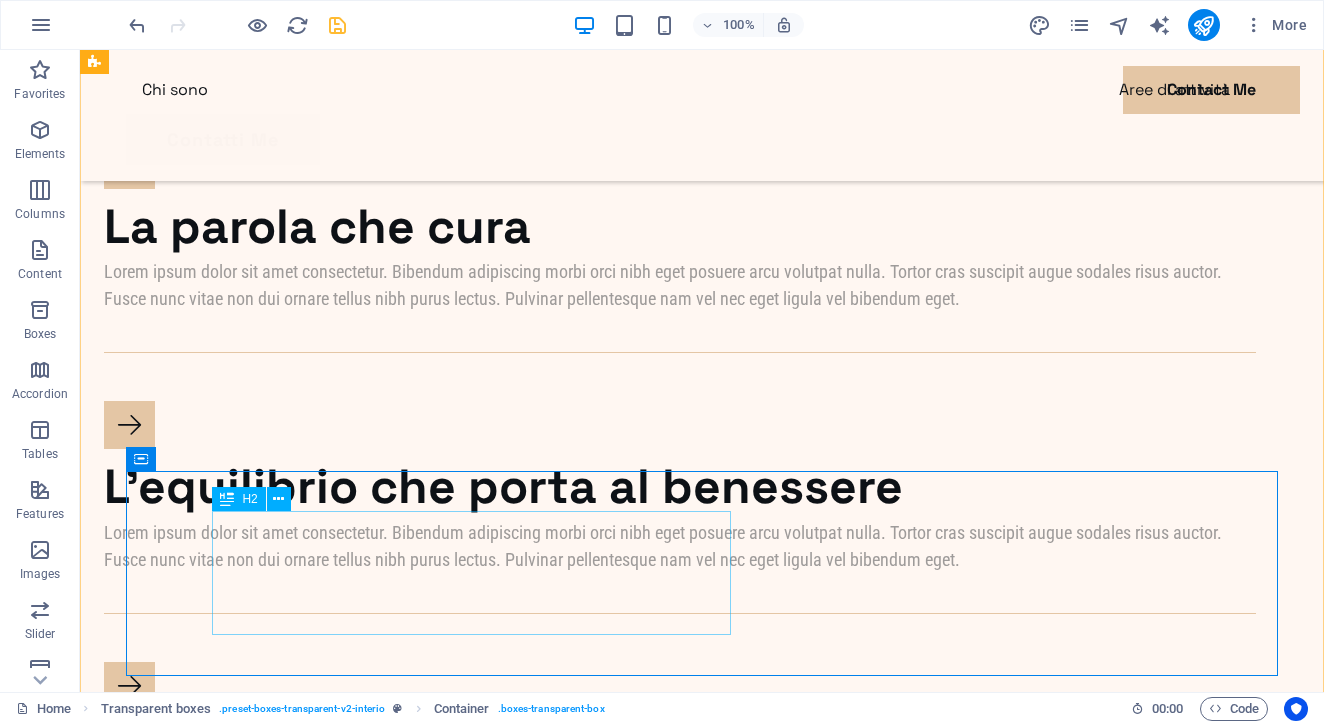 click on "L'equilibrio che porta al benessere" at bounding box center (680, 748) 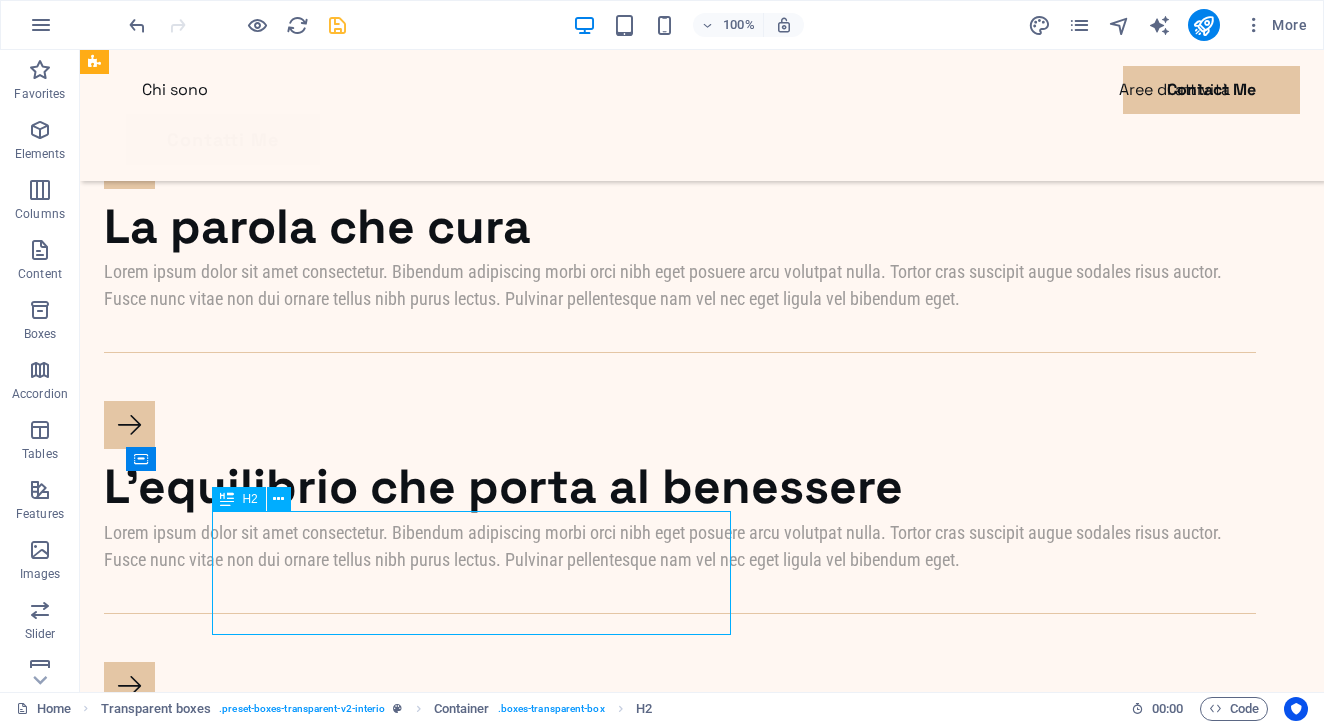 click on "L'equilibrio che porta al benessere" at bounding box center (680, 748) 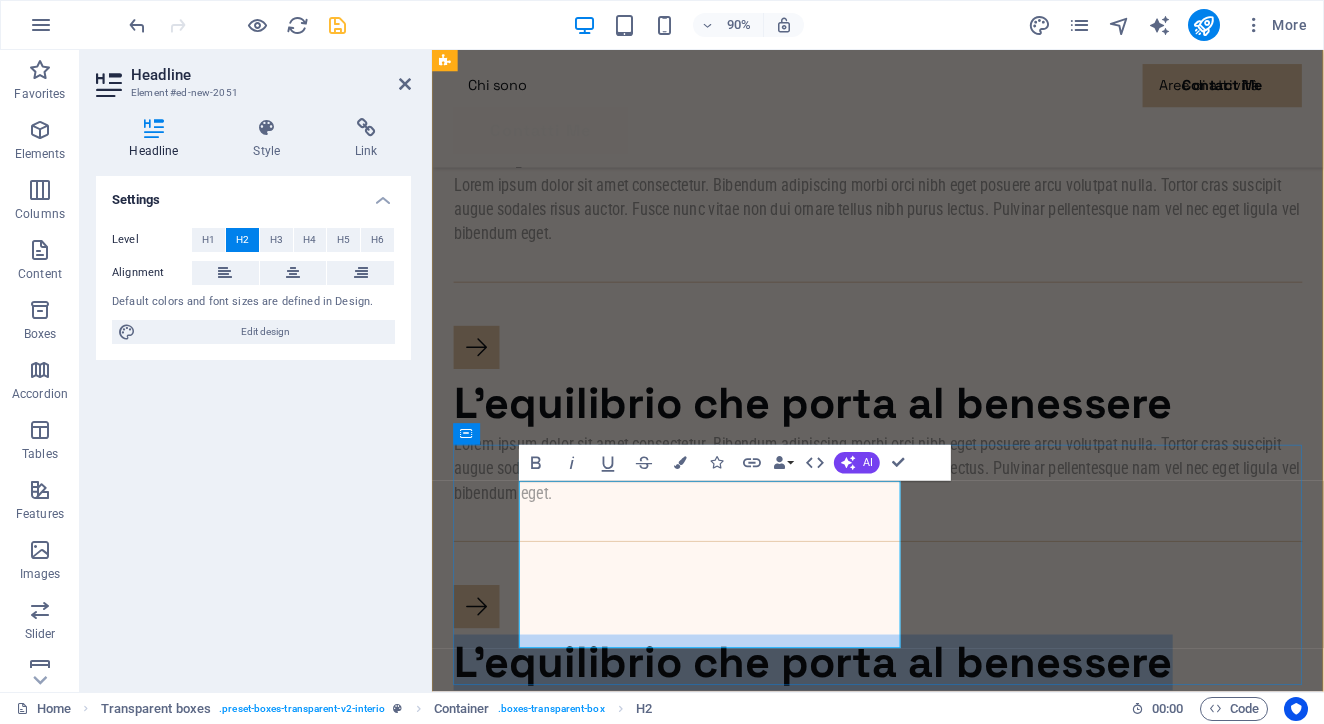 type 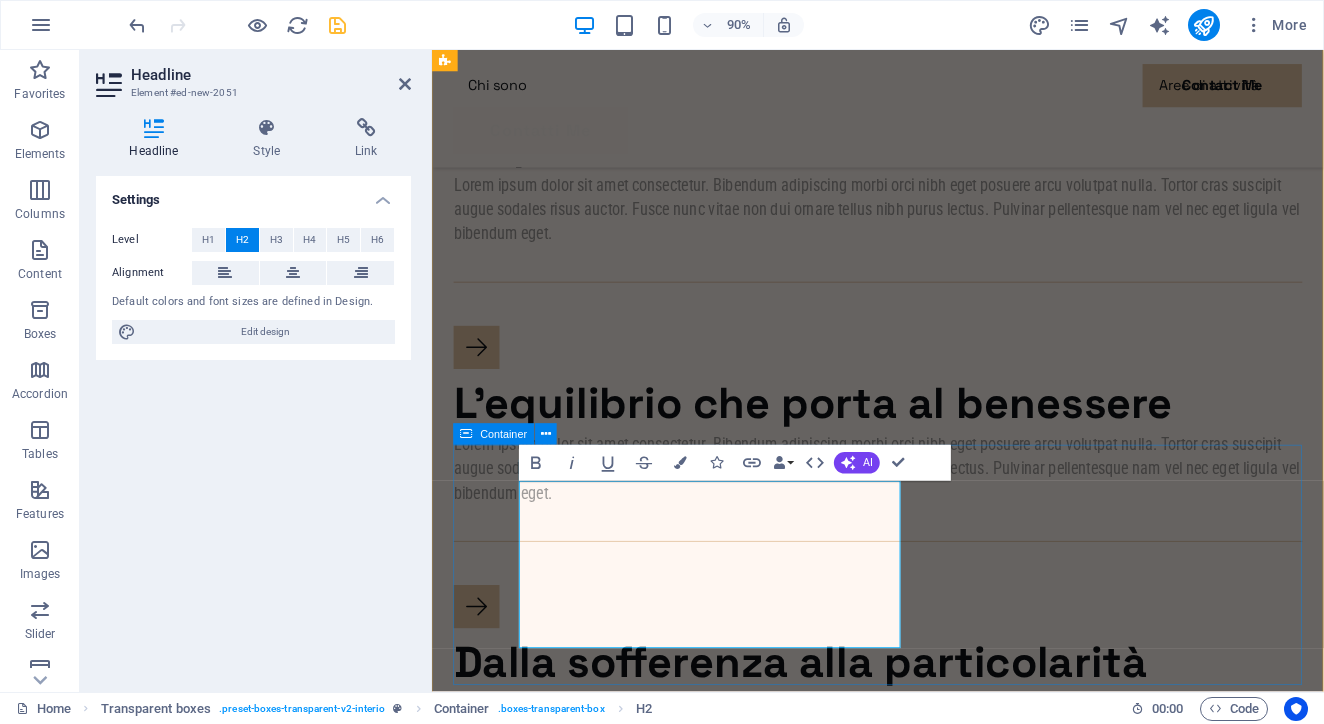 click on "​Dalla sofferenza alla particolarità individuale Lorem ipsum dolor sit amet consectetur. Bibendum adipiscing morbi orci nibh eget posuere arcu volutpat nulla. Tortor cras suscipit augue sodales risus auctor. Fusce nunc vitae non dui ornare tellus nibh purus lectus. Pulvinar pellentesque nam vel nec eget ligula vel bibendum eget." at bounding box center (927, 776) 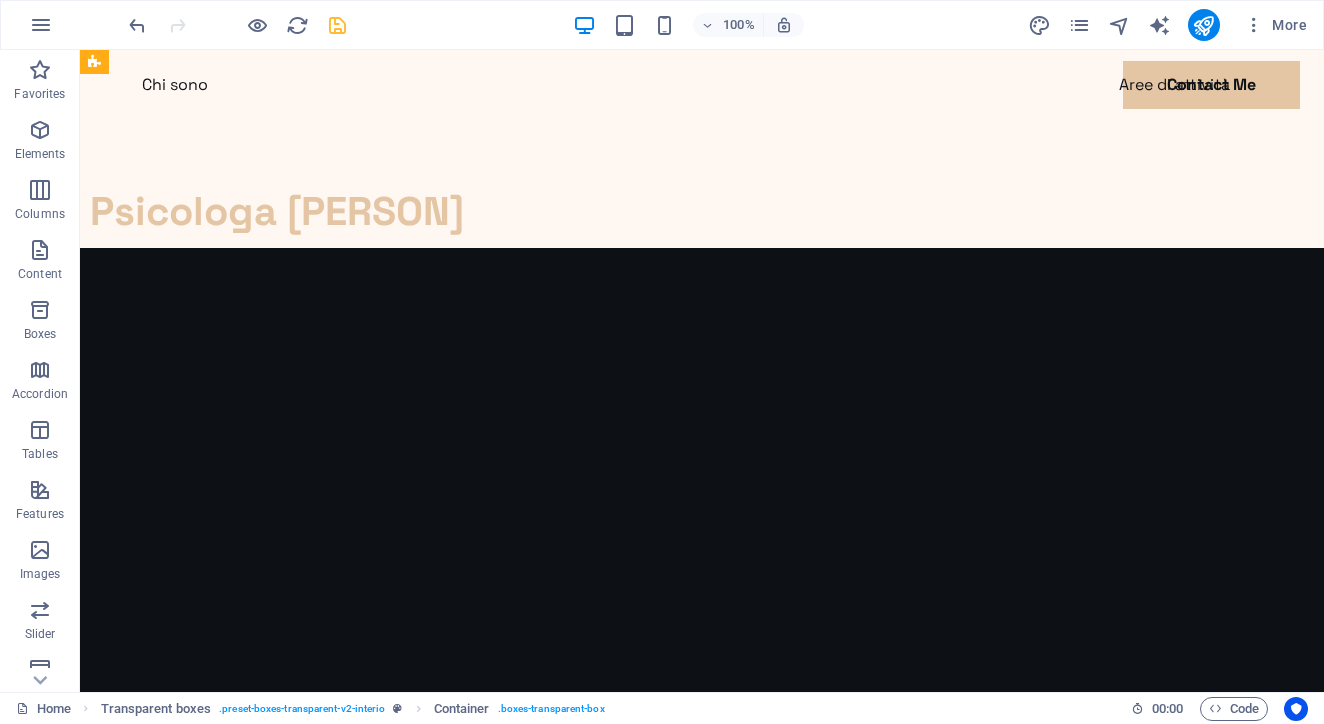 scroll, scrollTop: 0, scrollLeft: 0, axis: both 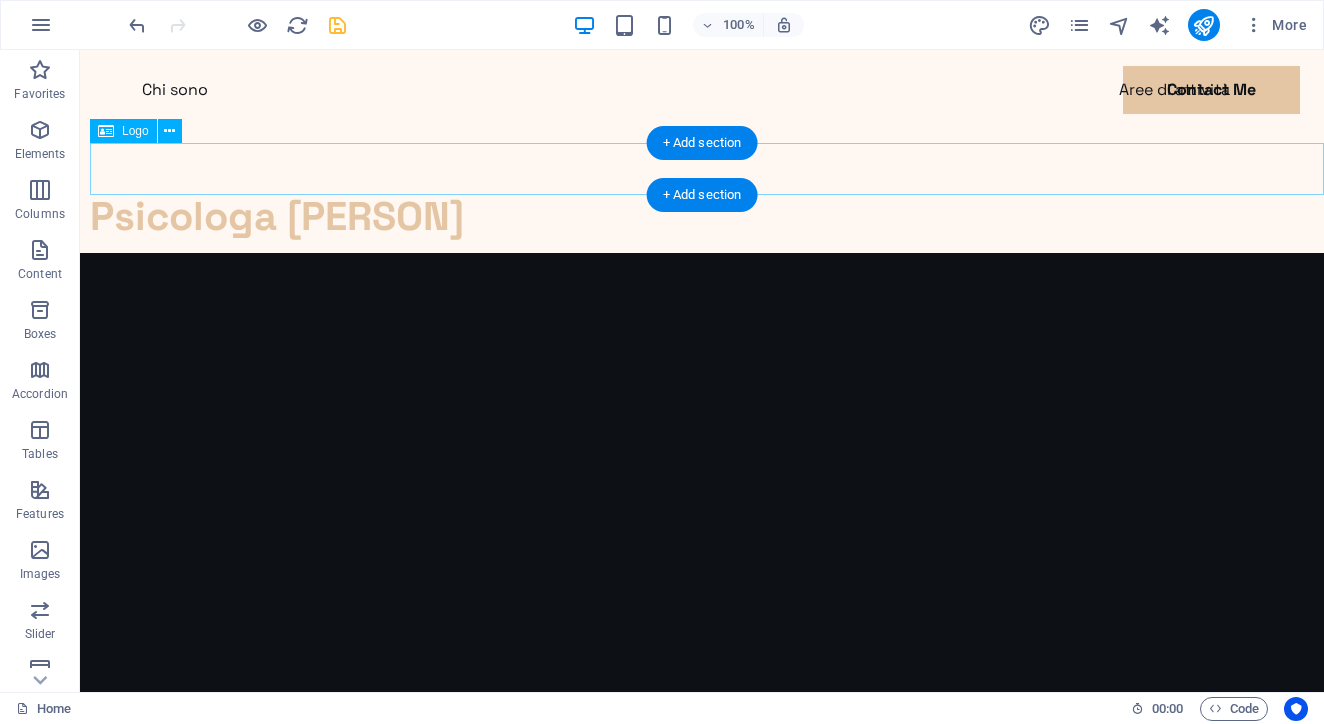 click on "[PROFESSION] [LAST] [LAST]" at bounding box center (707, 217) 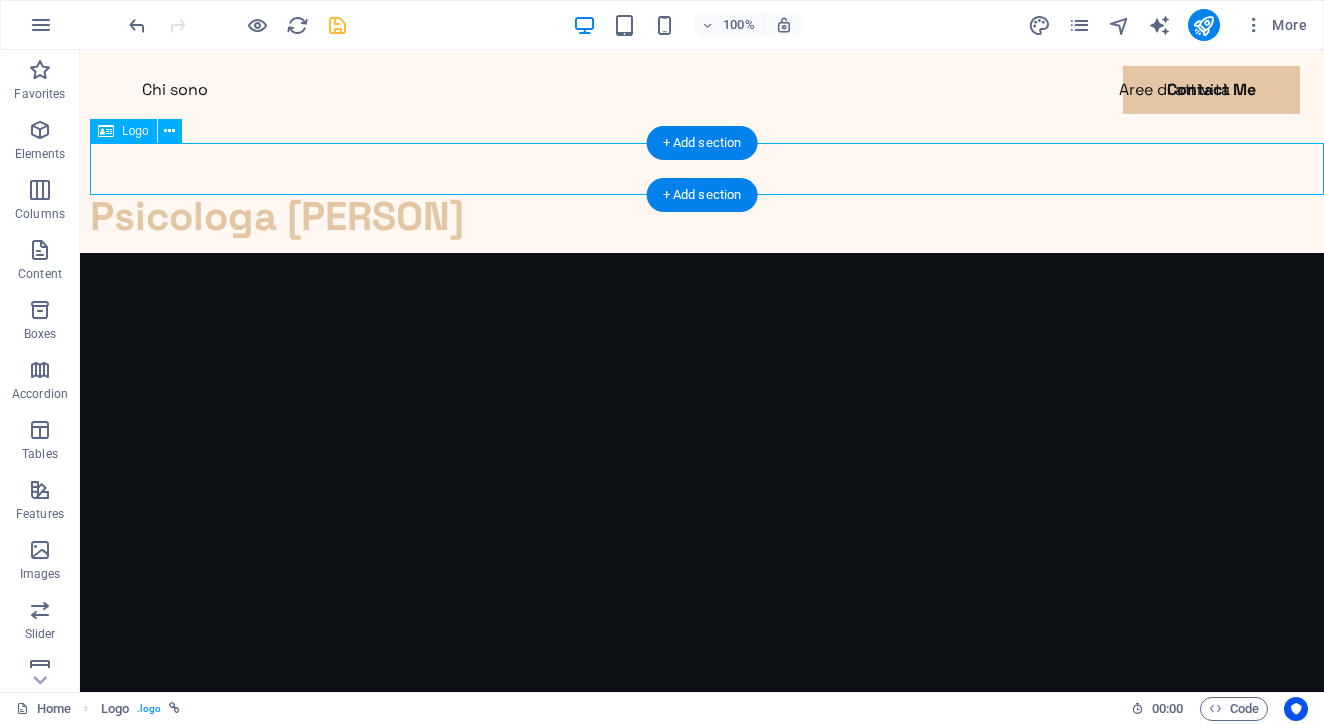 click on "Logo" at bounding box center (135, 131) 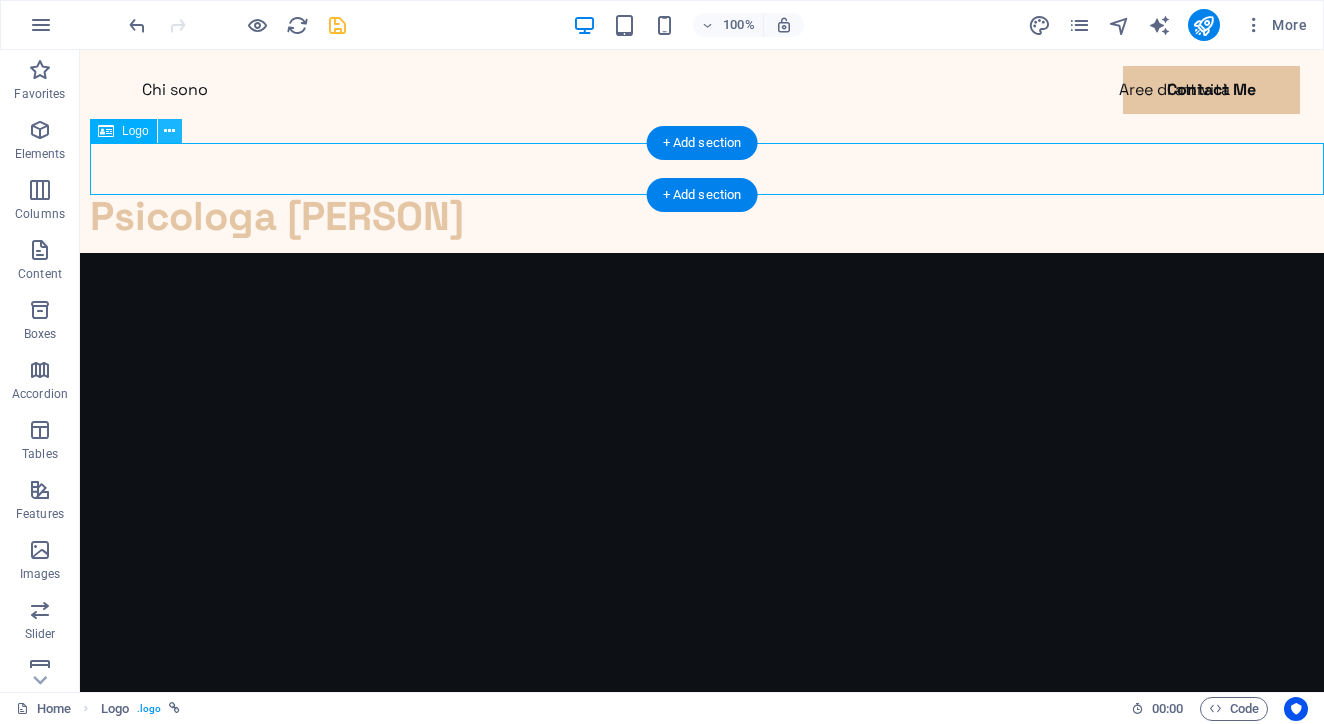 click at bounding box center [170, 131] 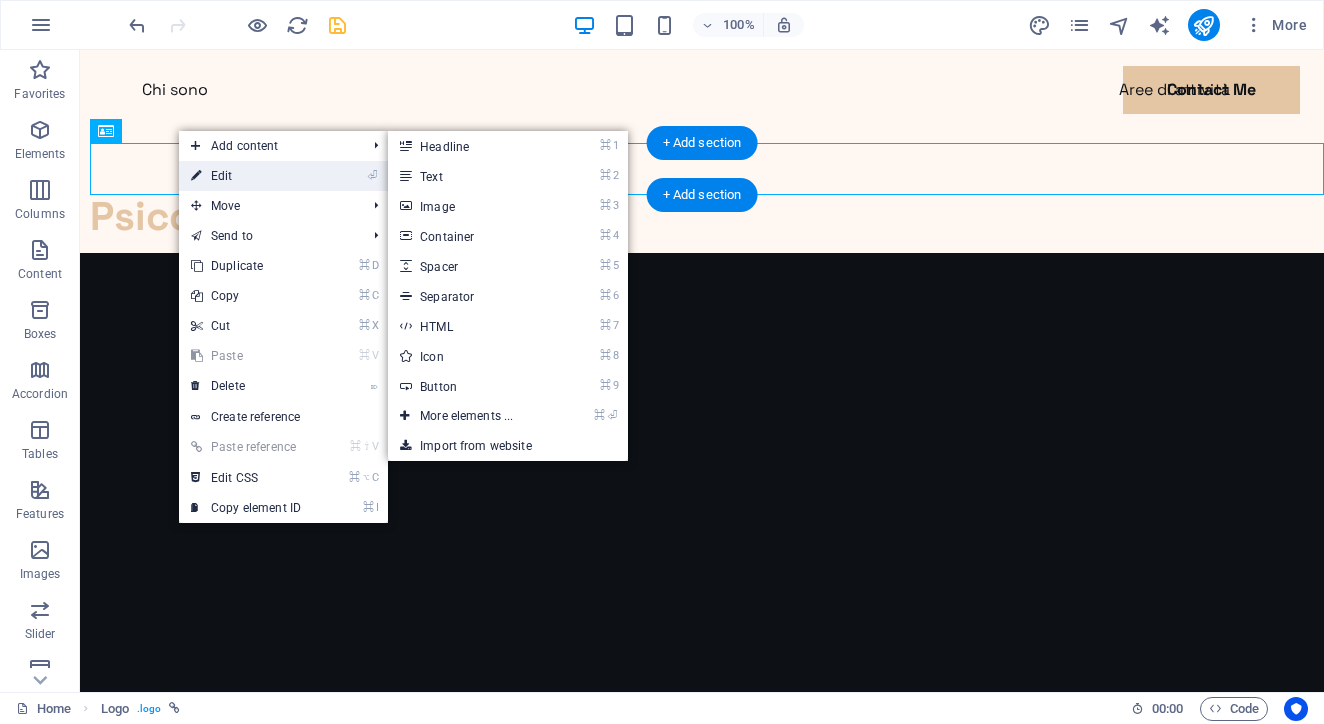 click on "⏎  Edit" at bounding box center (246, 176) 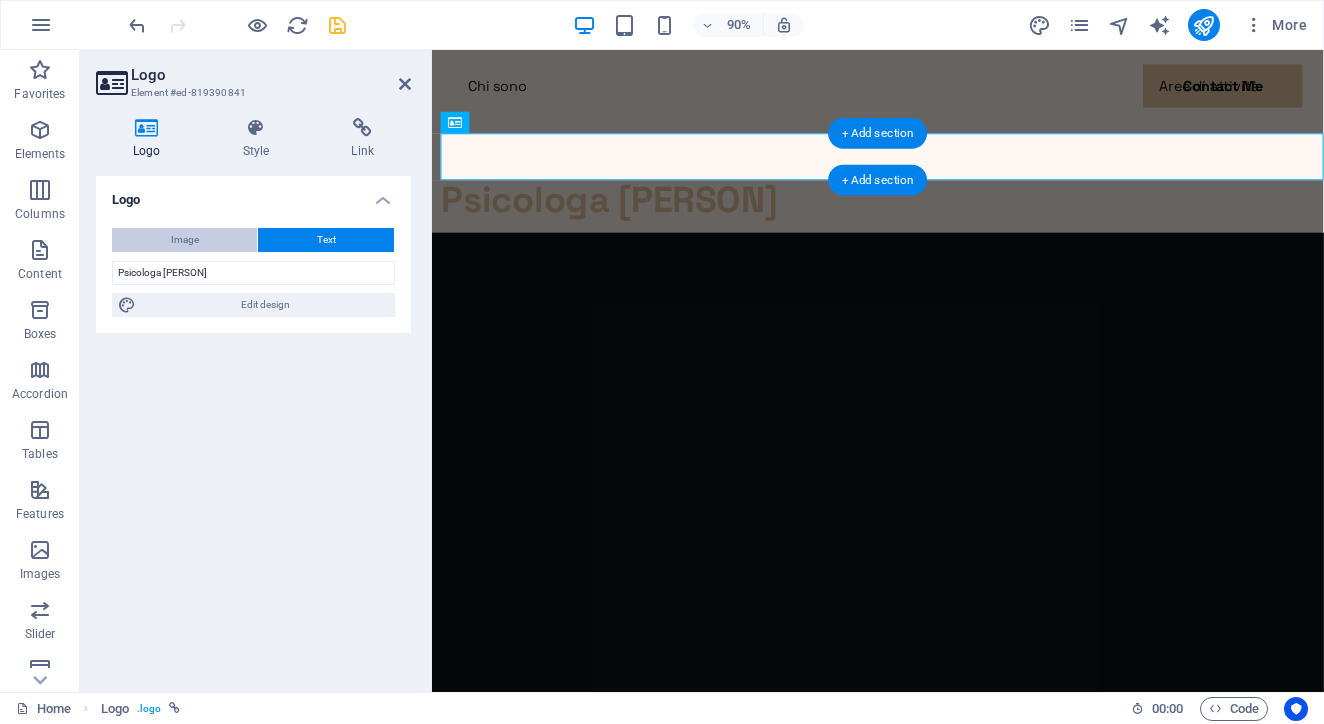 click on "Image" at bounding box center [185, 240] 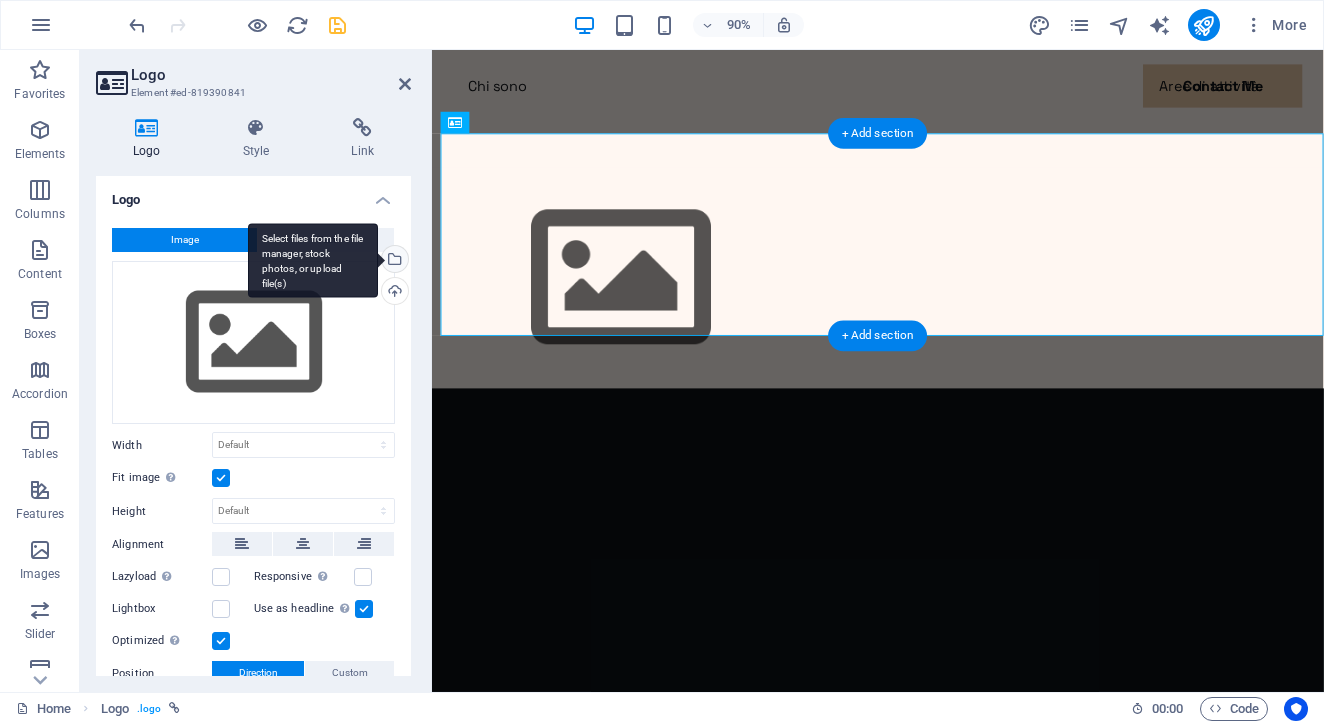 click on "Select files from the file manager, stock photos, or upload file(s)" at bounding box center (393, 261) 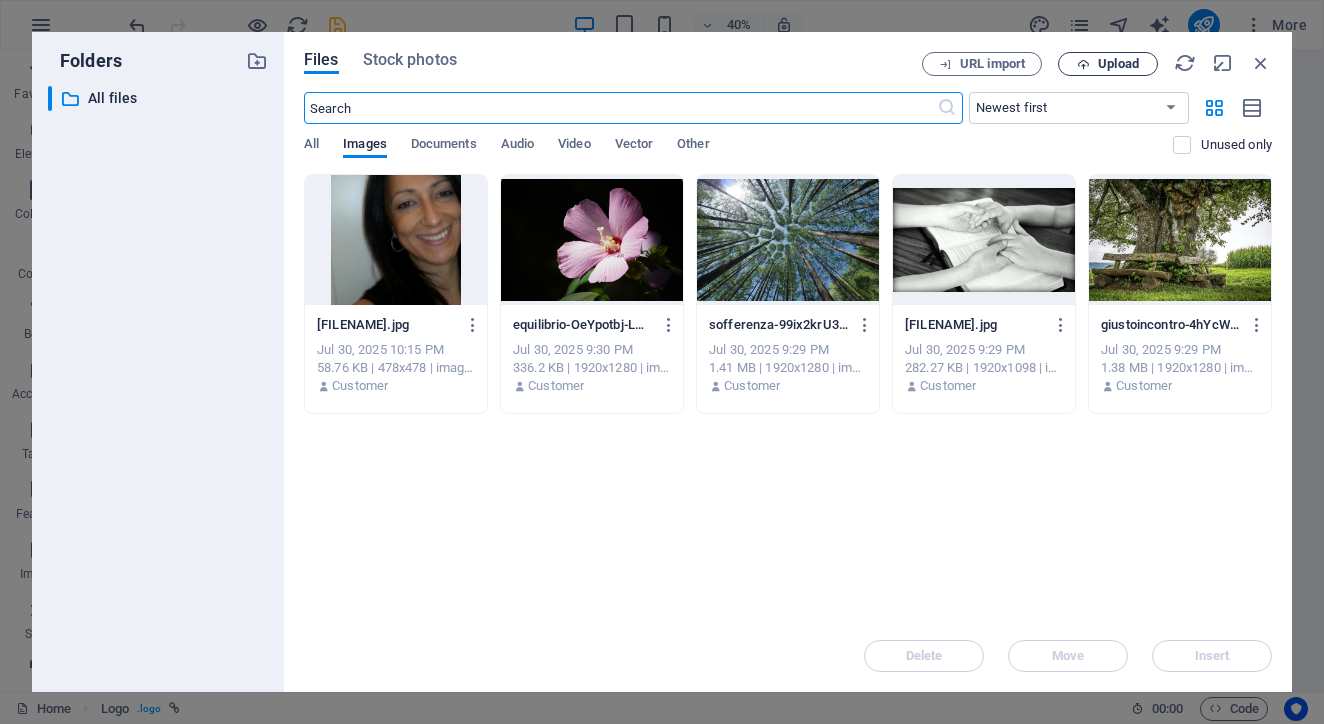 click on "Upload" at bounding box center [1118, 64] 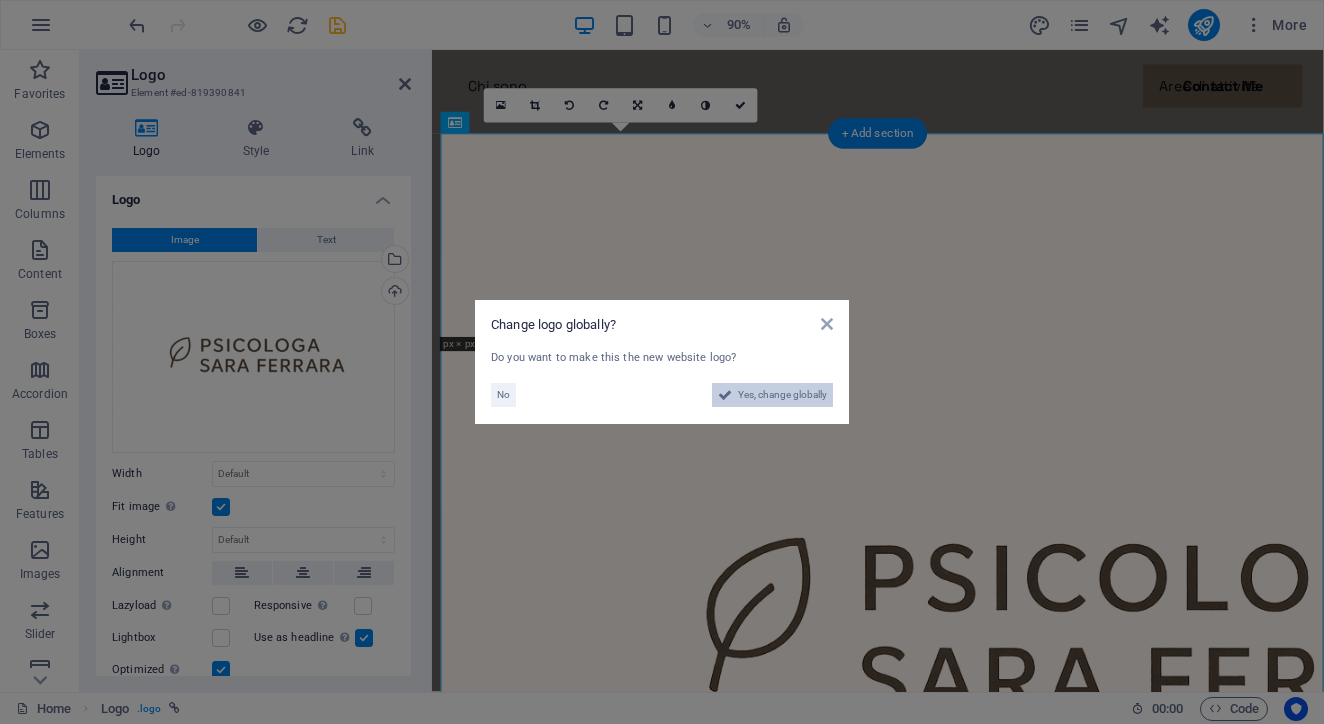 click on "Yes, change globally" at bounding box center (782, 395) 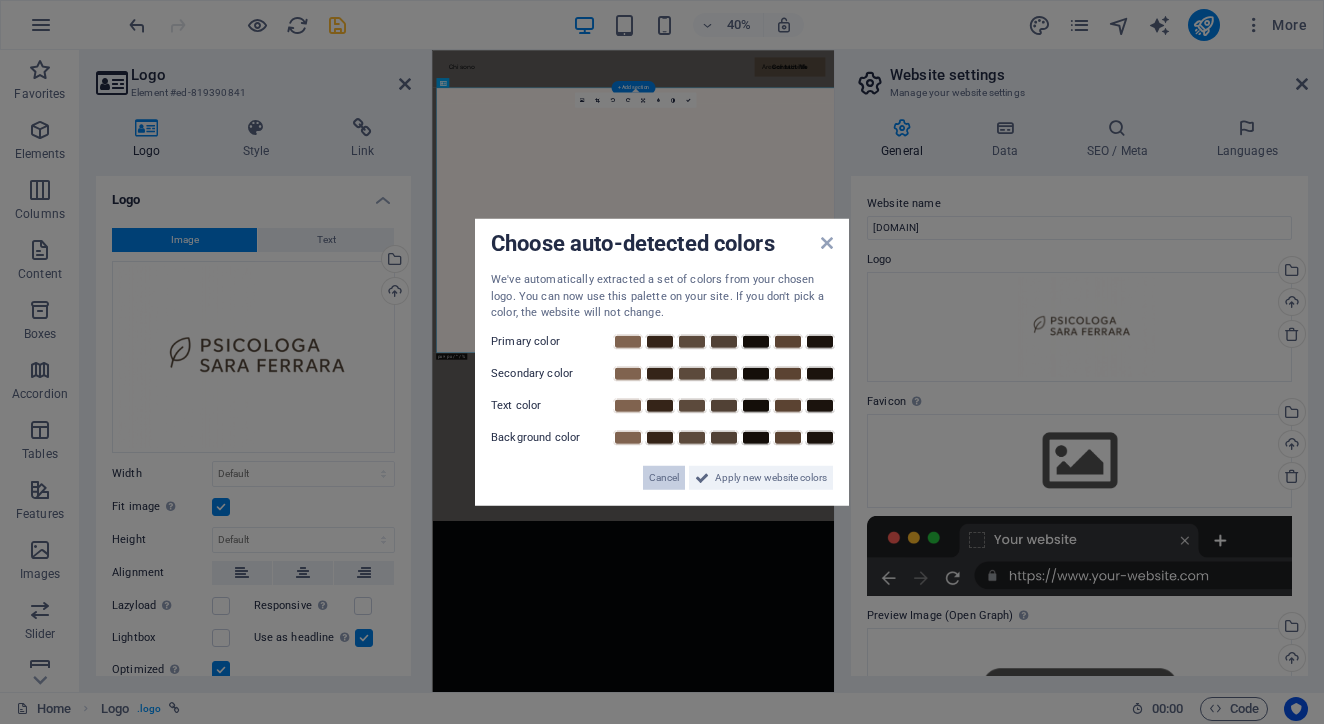 click on "Cancel" at bounding box center [664, 477] 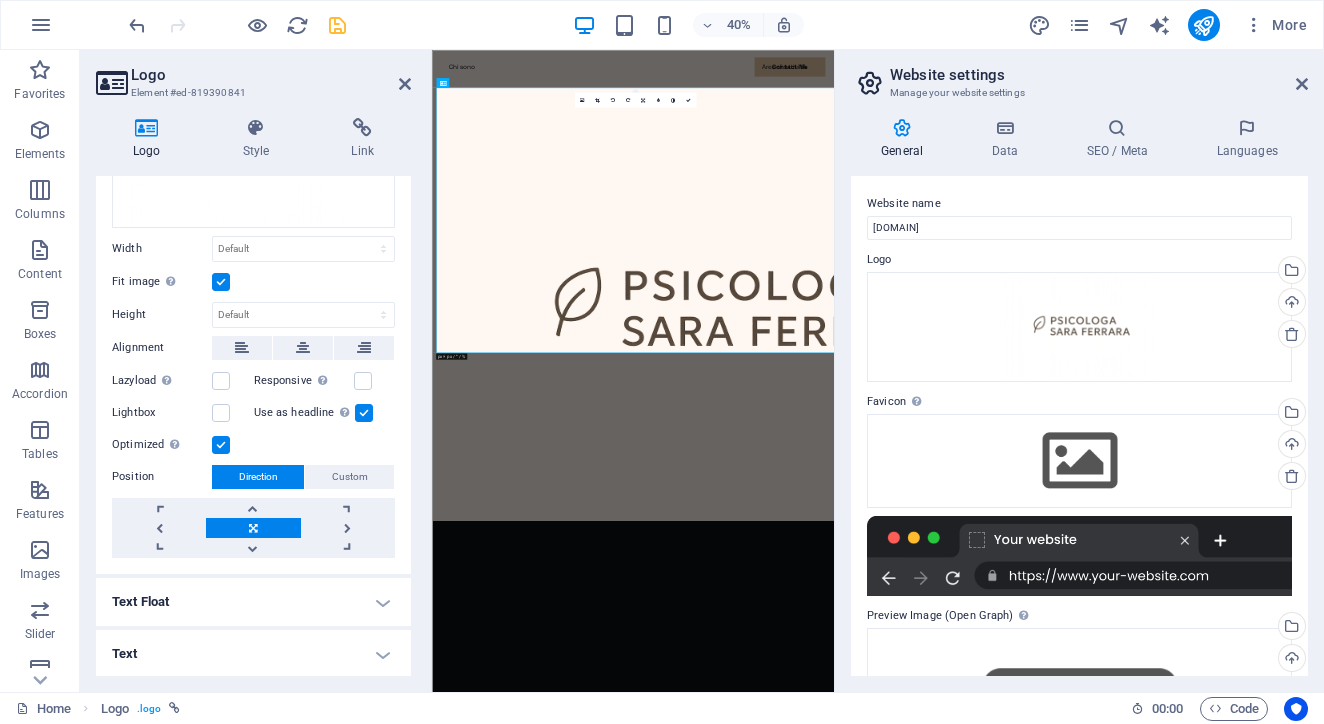 scroll, scrollTop: 224, scrollLeft: 0, axis: vertical 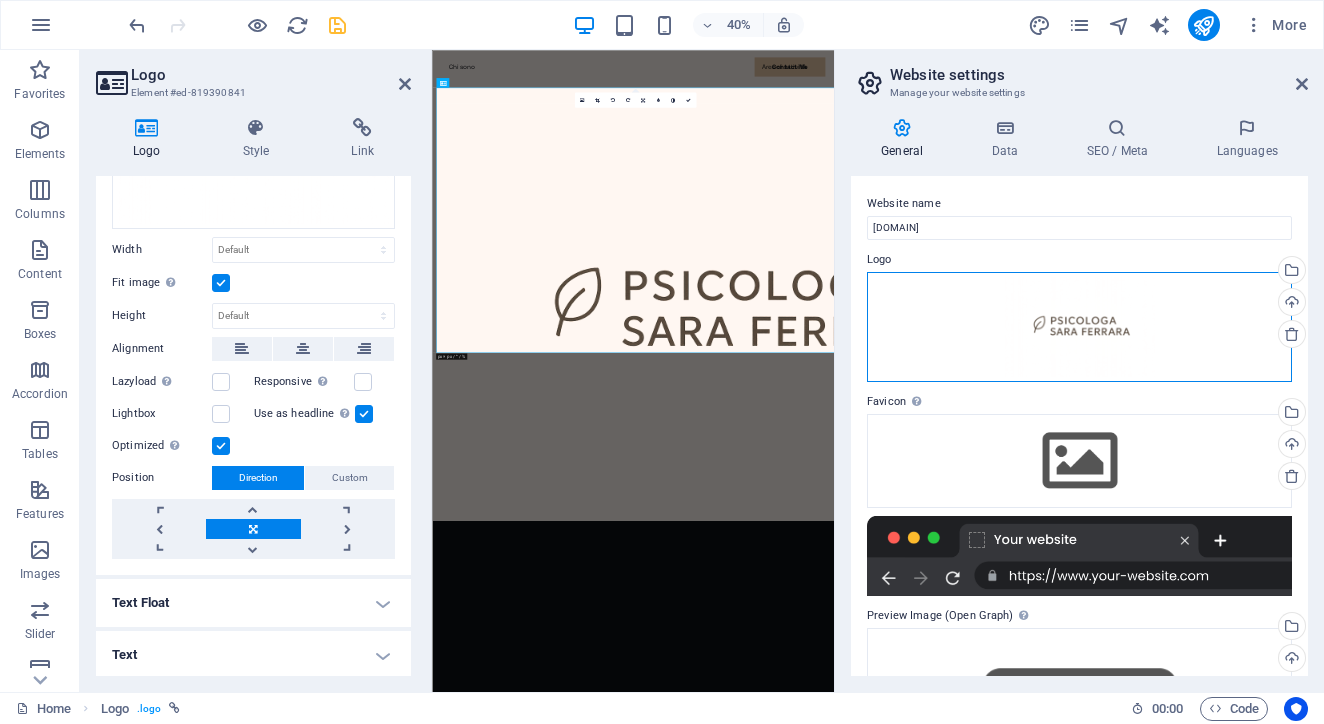 click on "Drag files here, click to choose files or select files from Files or our free stock photos & videos" at bounding box center [1079, 327] 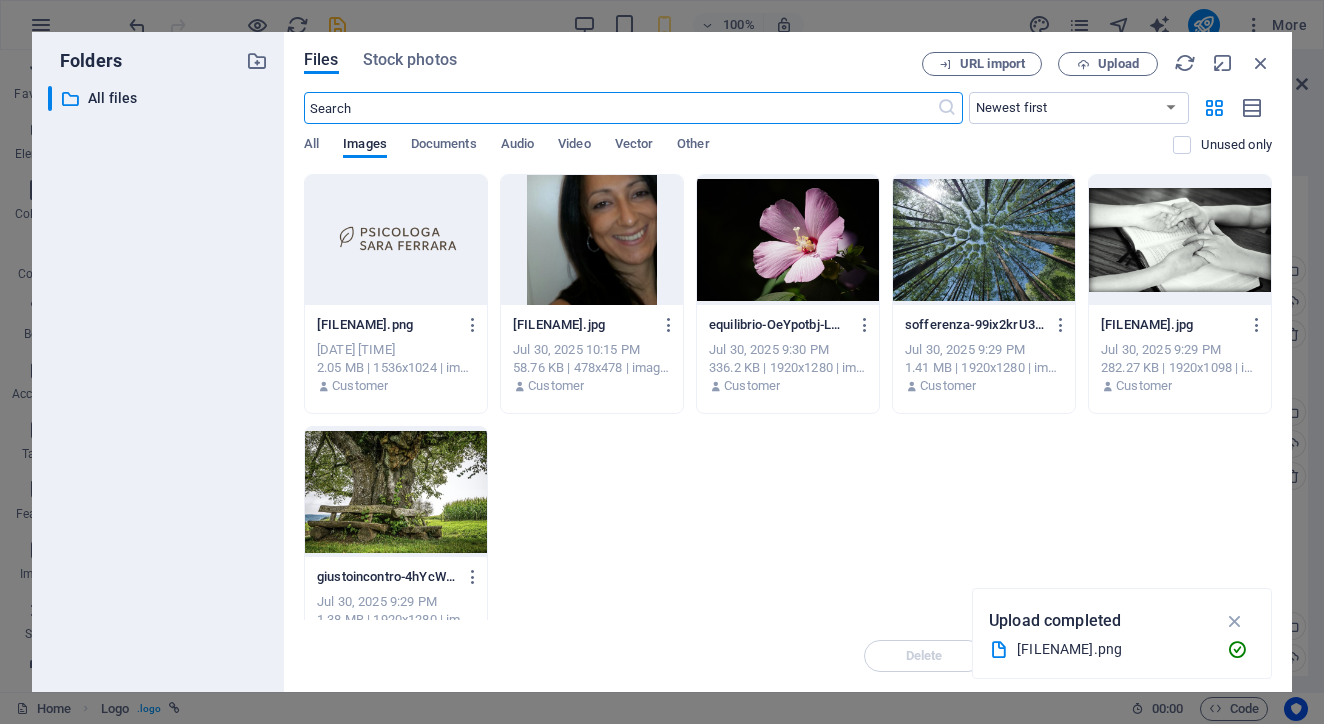 click at bounding box center [396, 240] 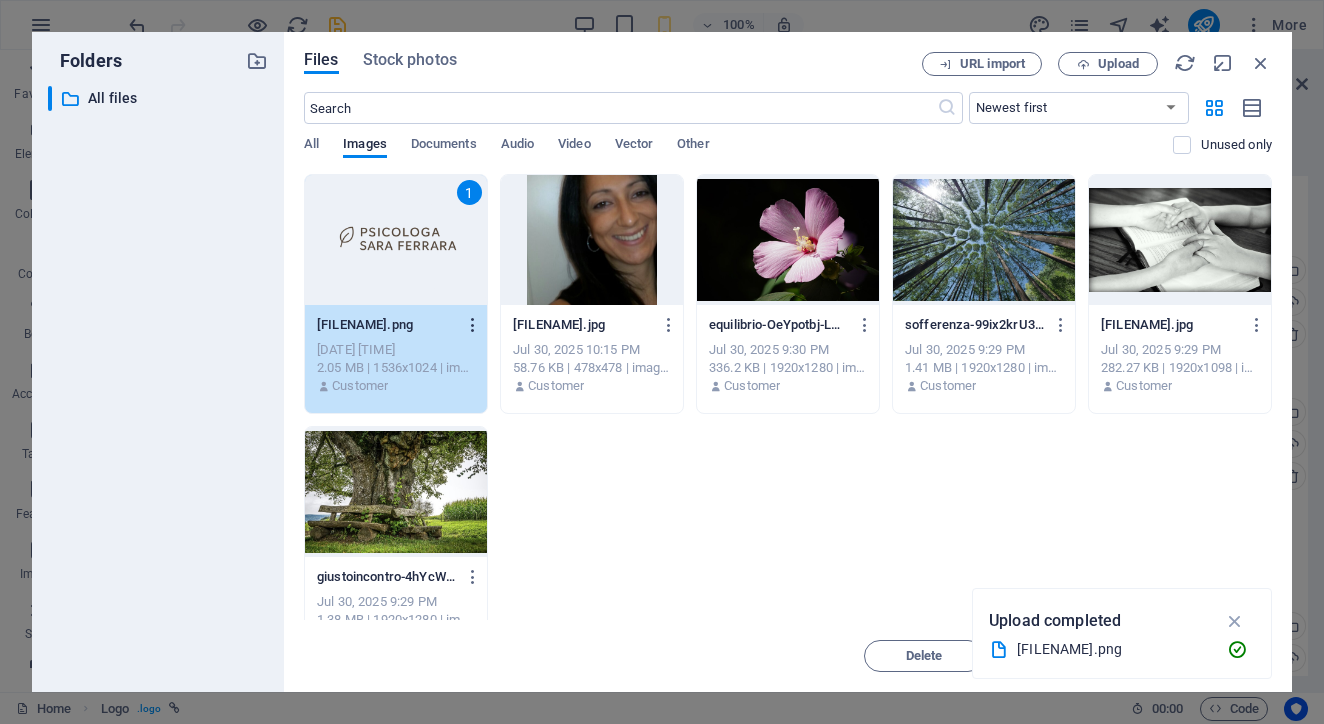 click at bounding box center [473, 325] 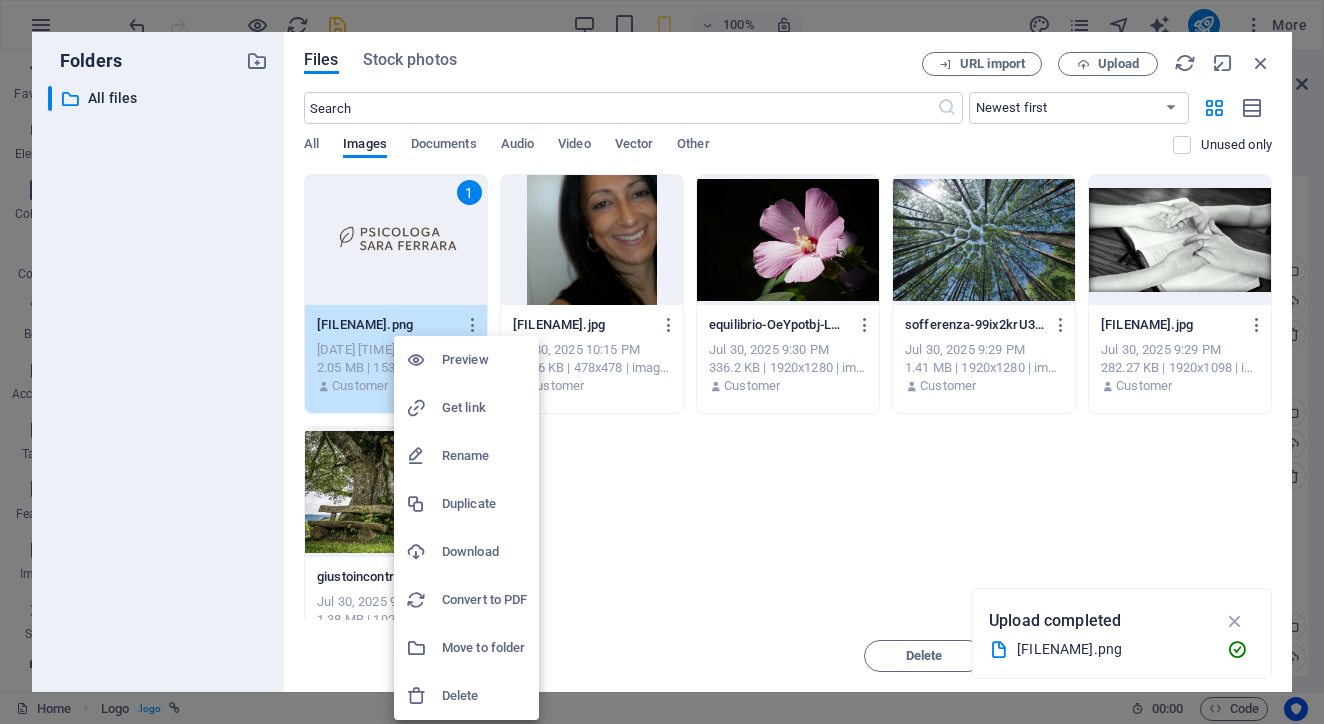 click on "Delete" at bounding box center (484, 696) 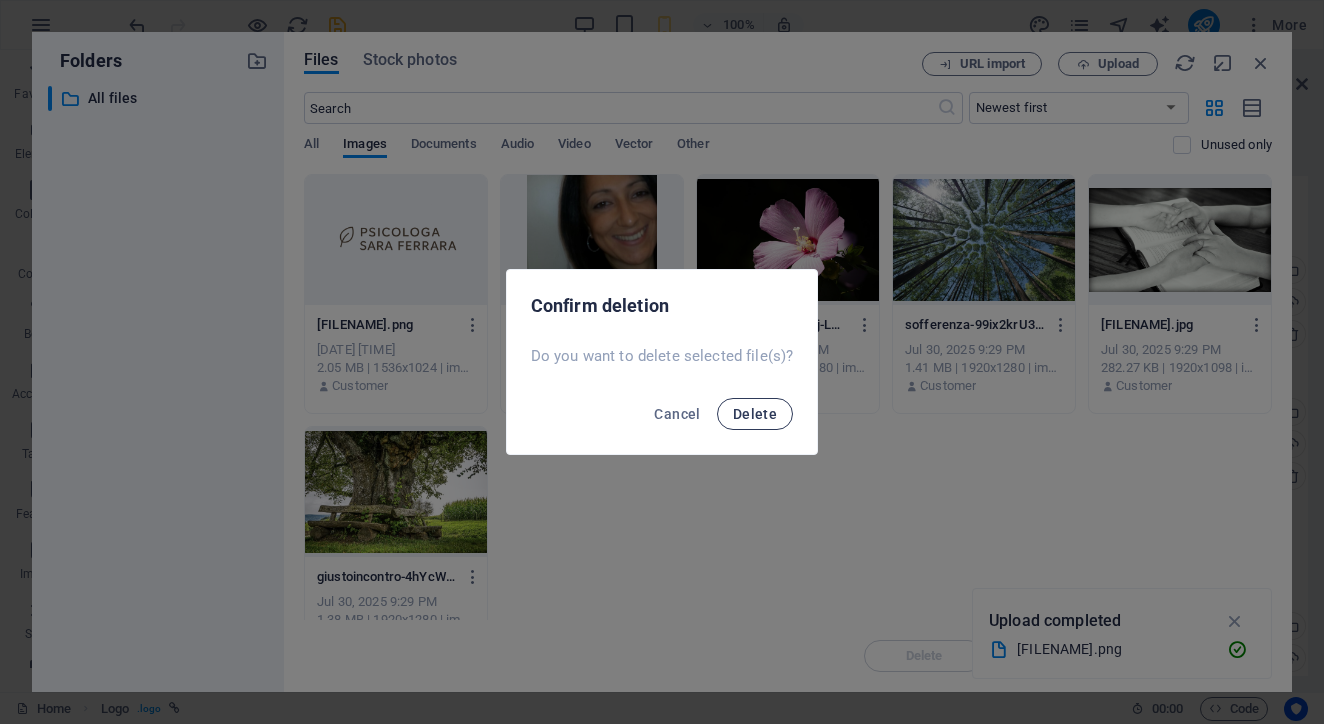 click on "Delete" at bounding box center [755, 414] 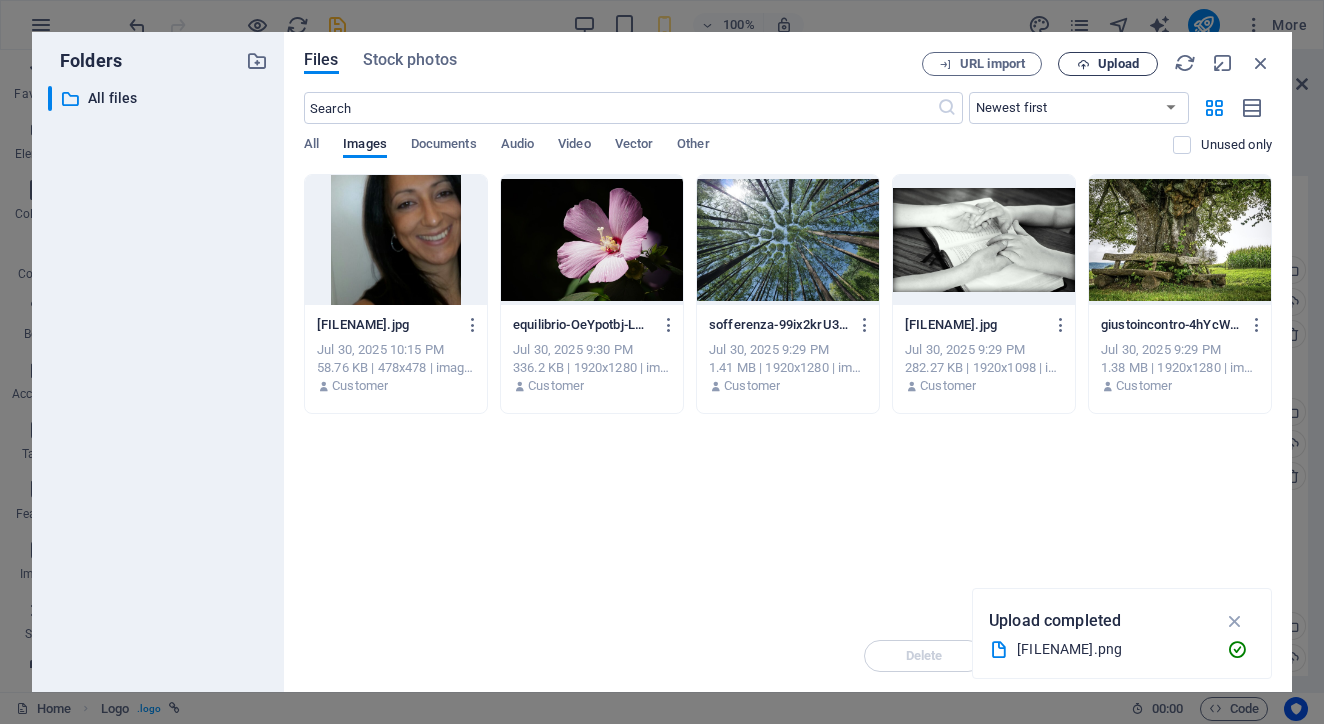 click on "Upload" at bounding box center [1118, 64] 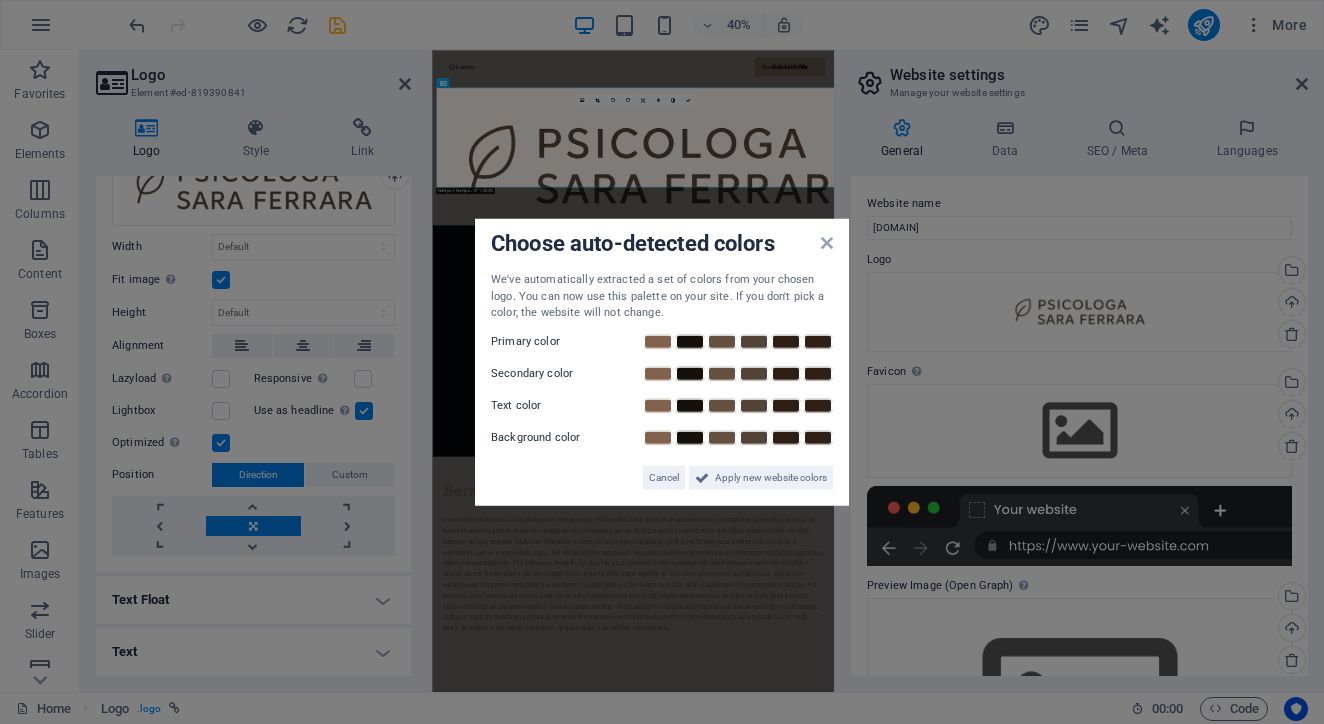 scroll, scrollTop: 114, scrollLeft: 0, axis: vertical 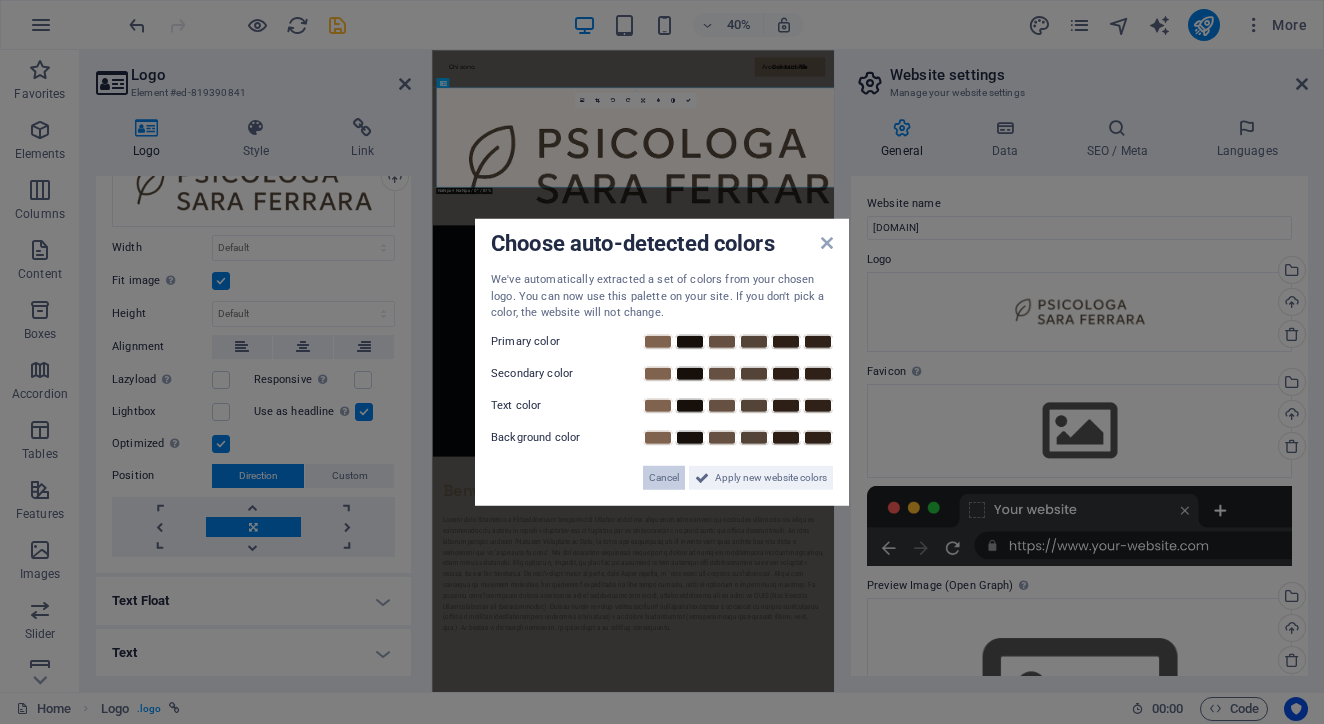 click on "Cancel" at bounding box center [664, 477] 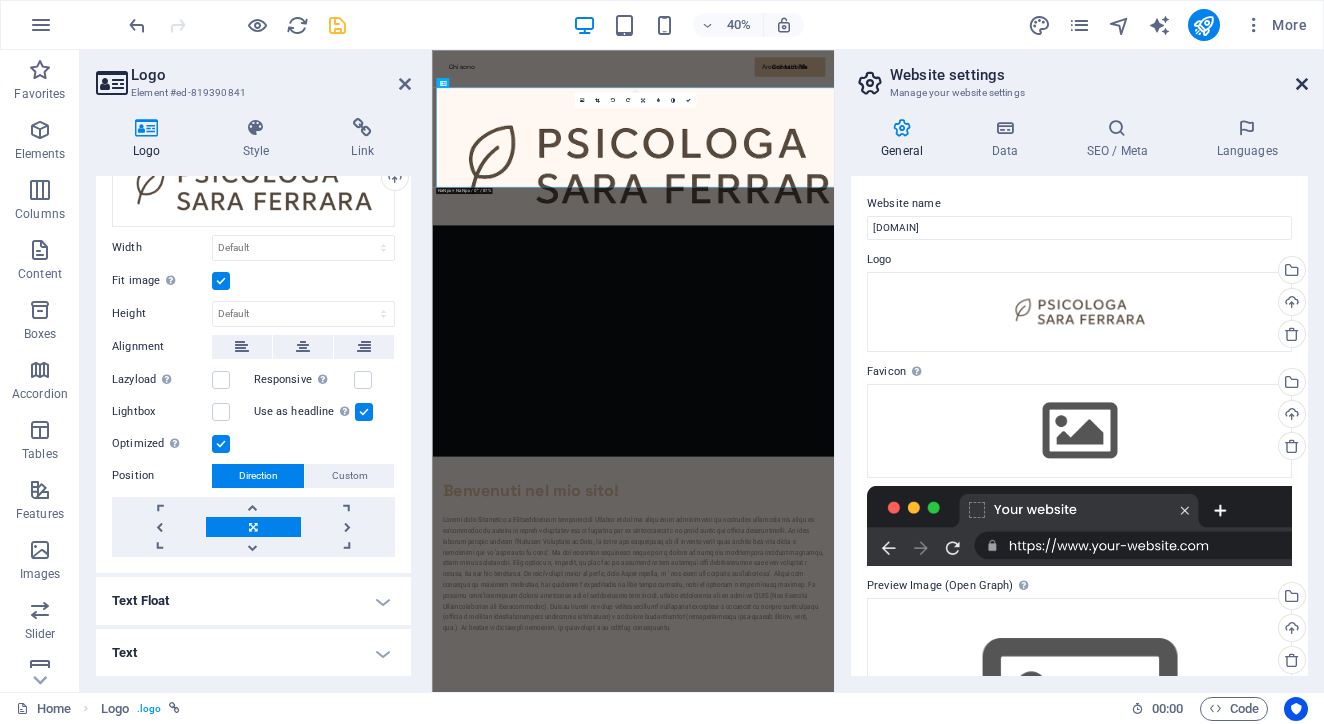 click at bounding box center (1302, 84) 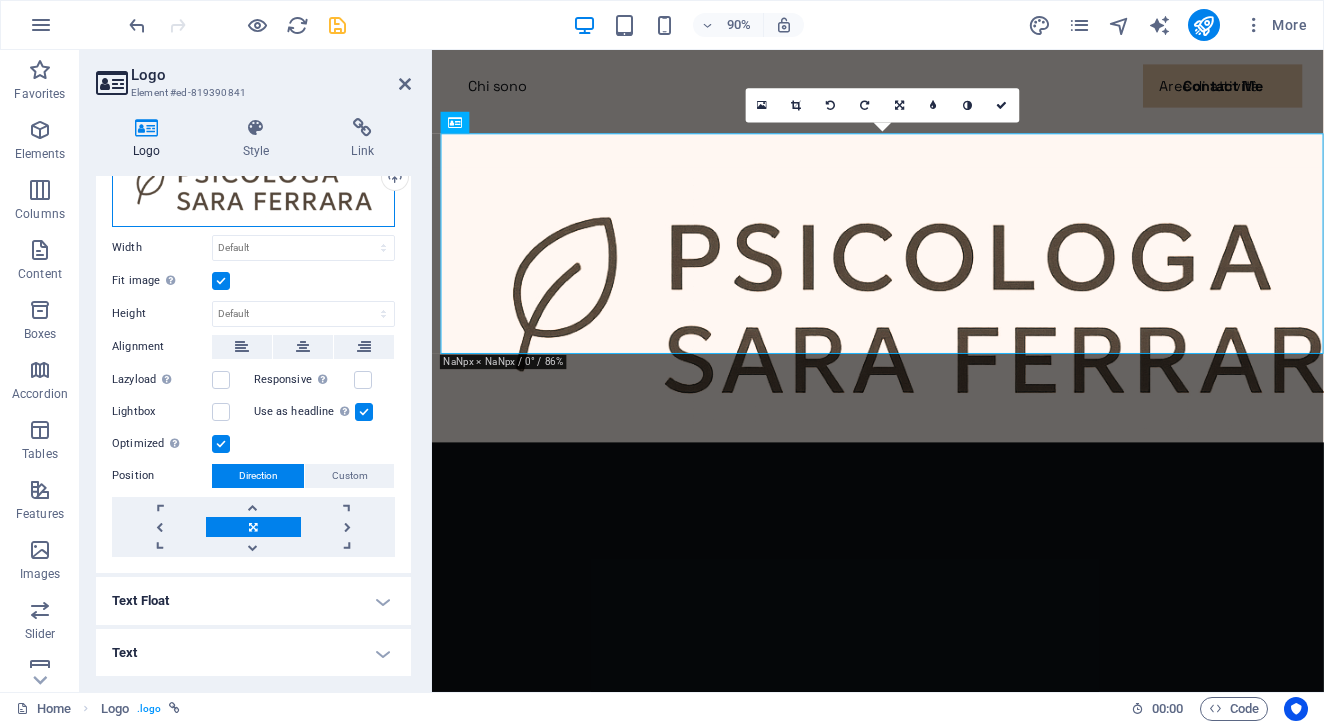 click on "Drag files here, click to choose files or select files from Files or our free stock photos & videos" at bounding box center [253, 187] 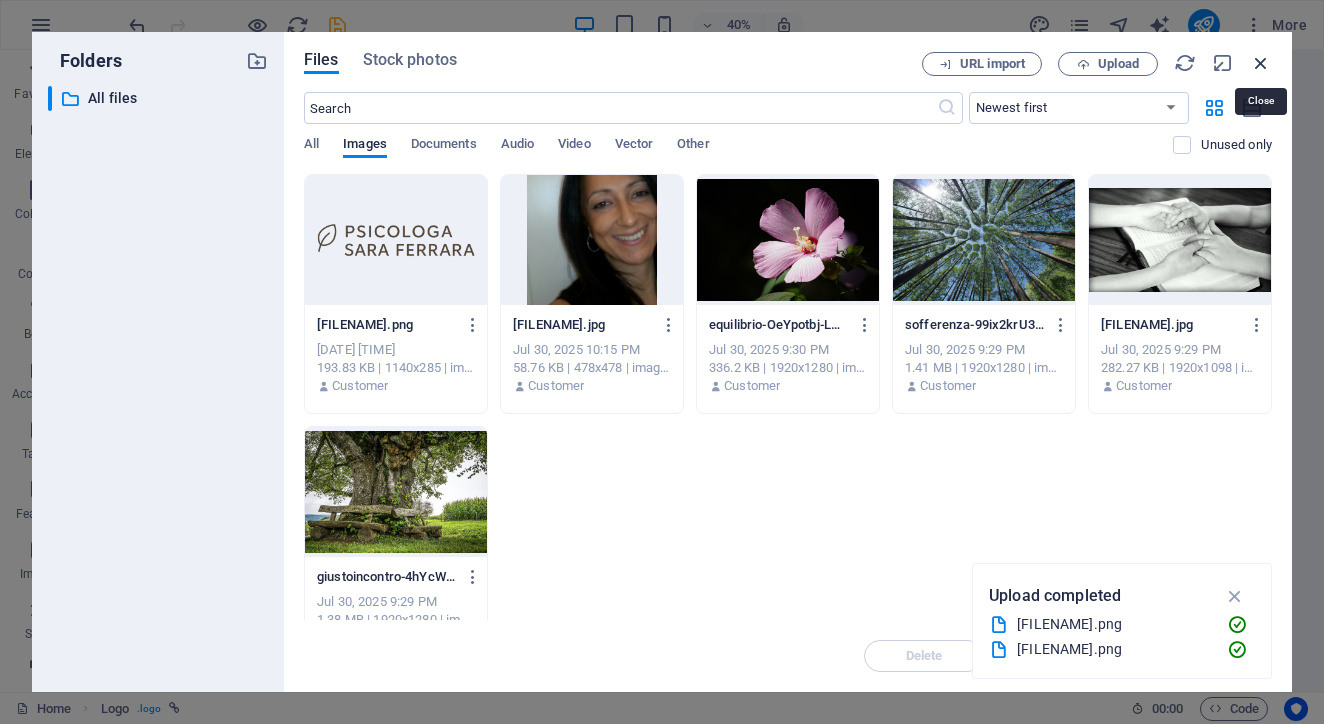 click at bounding box center [1261, 63] 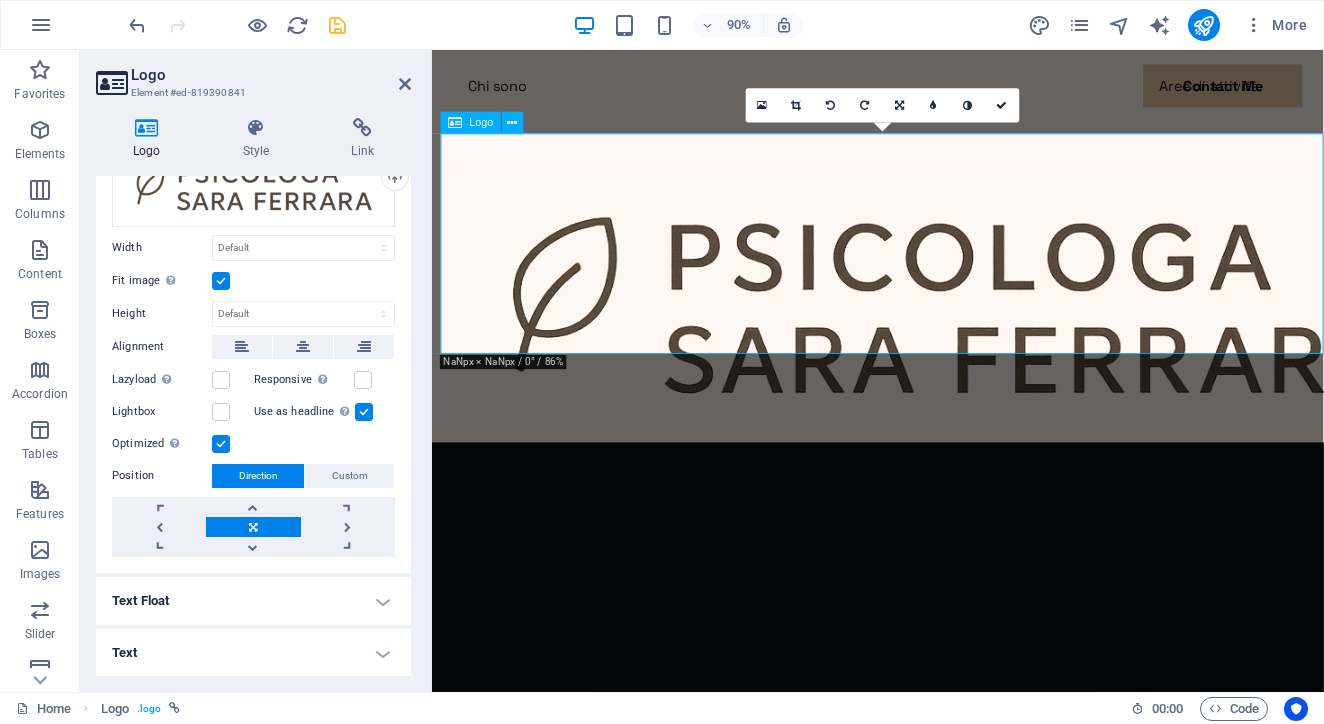 click at bounding box center (932, 333) 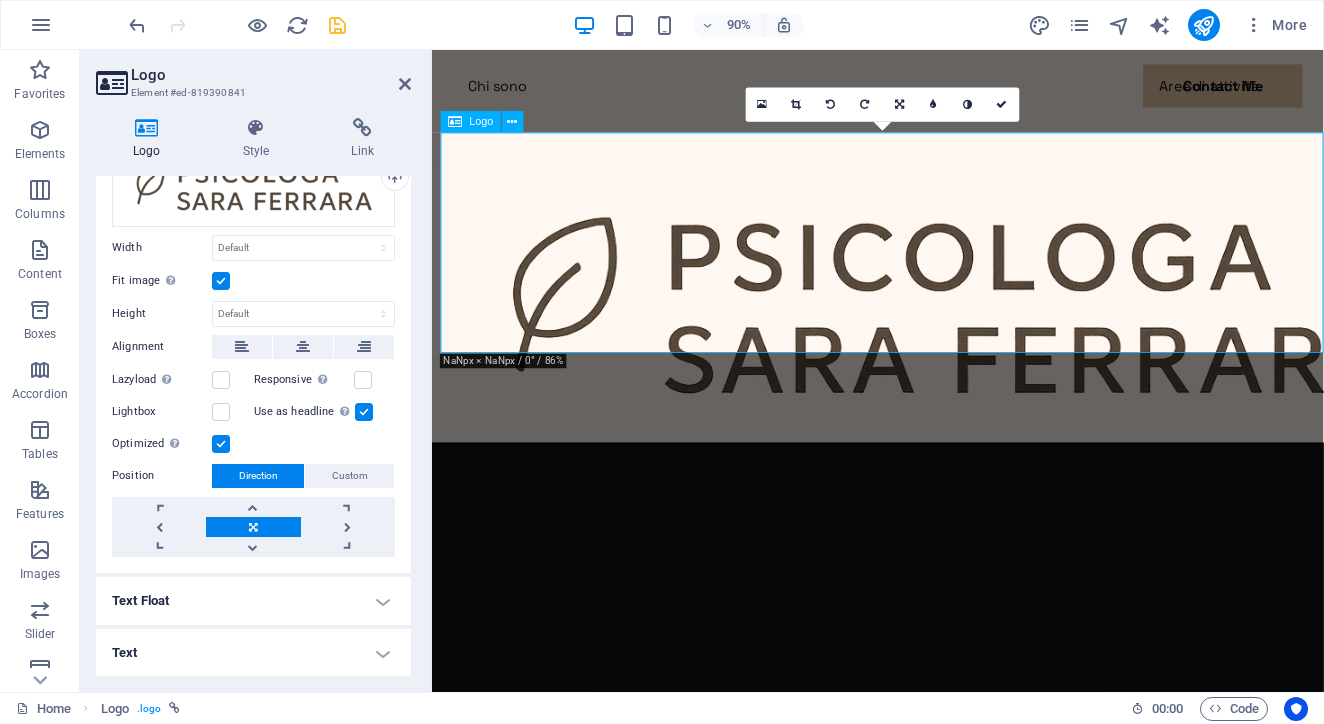 scroll, scrollTop: 1, scrollLeft: 0, axis: vertical 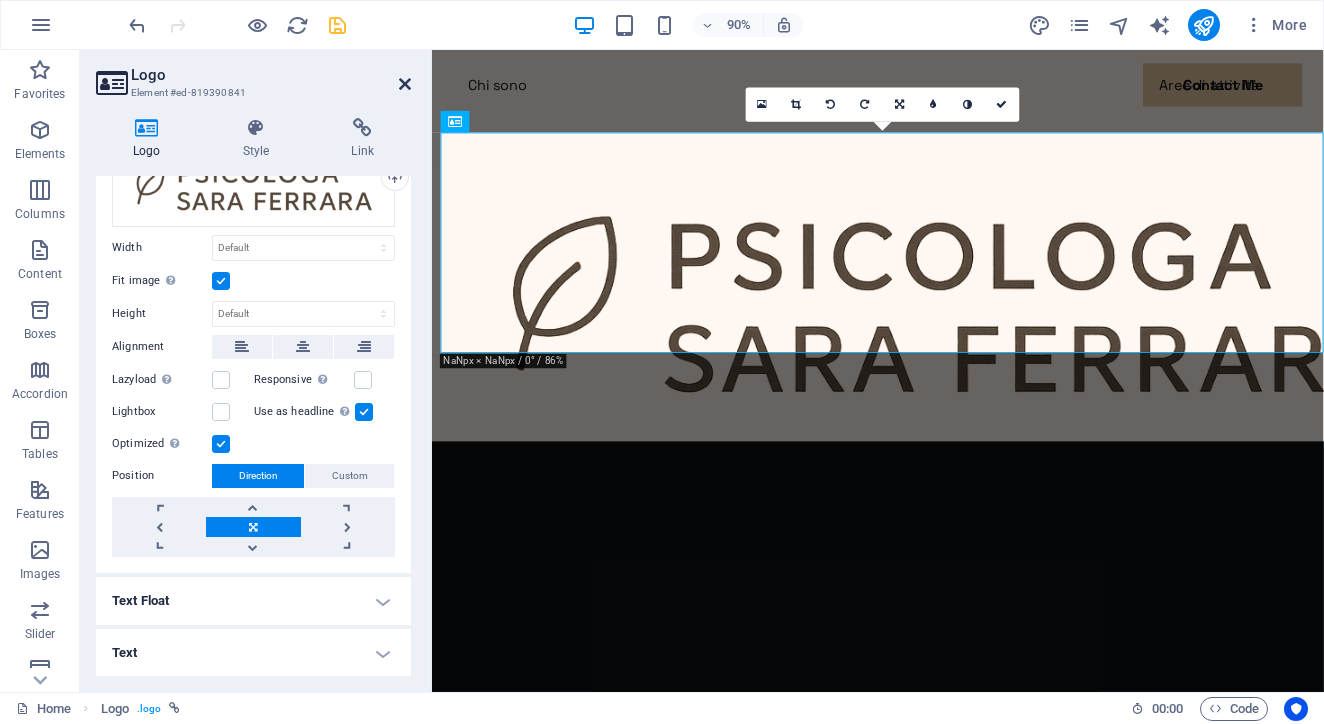 click at bounding box center (405, 84) 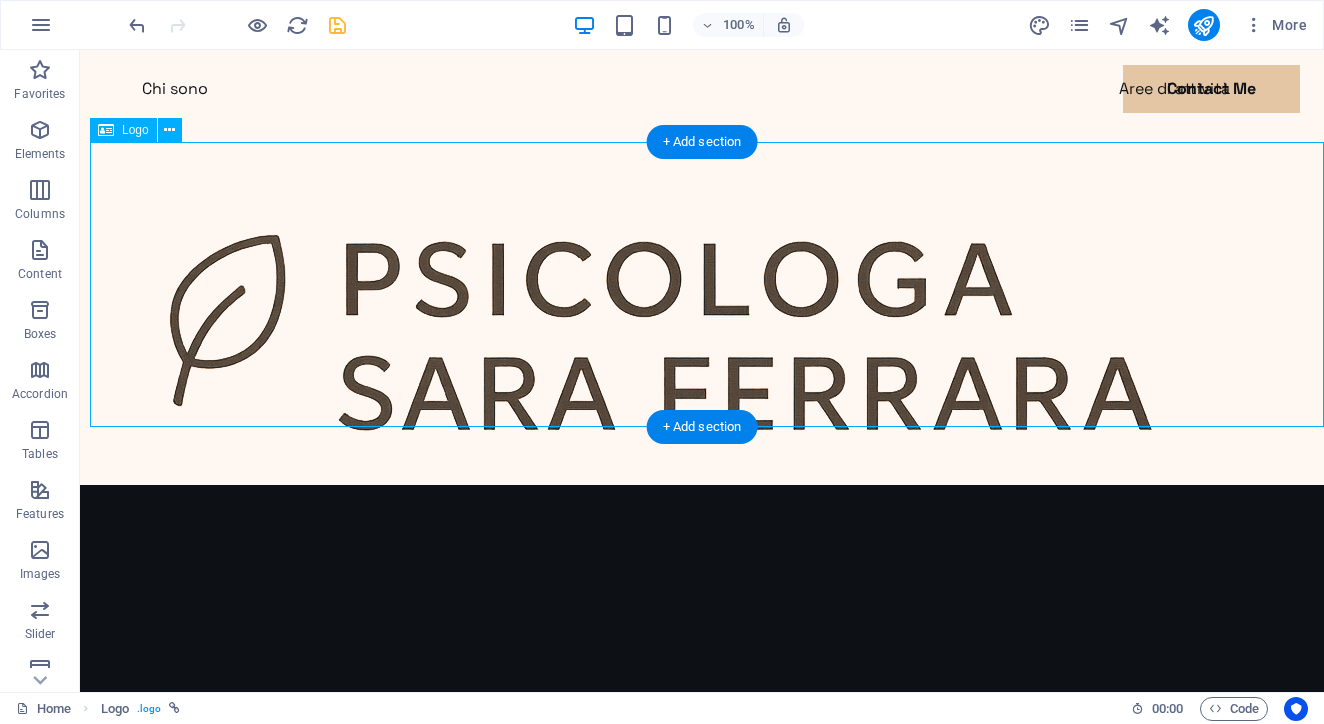 click at bounding box center (707, 332) 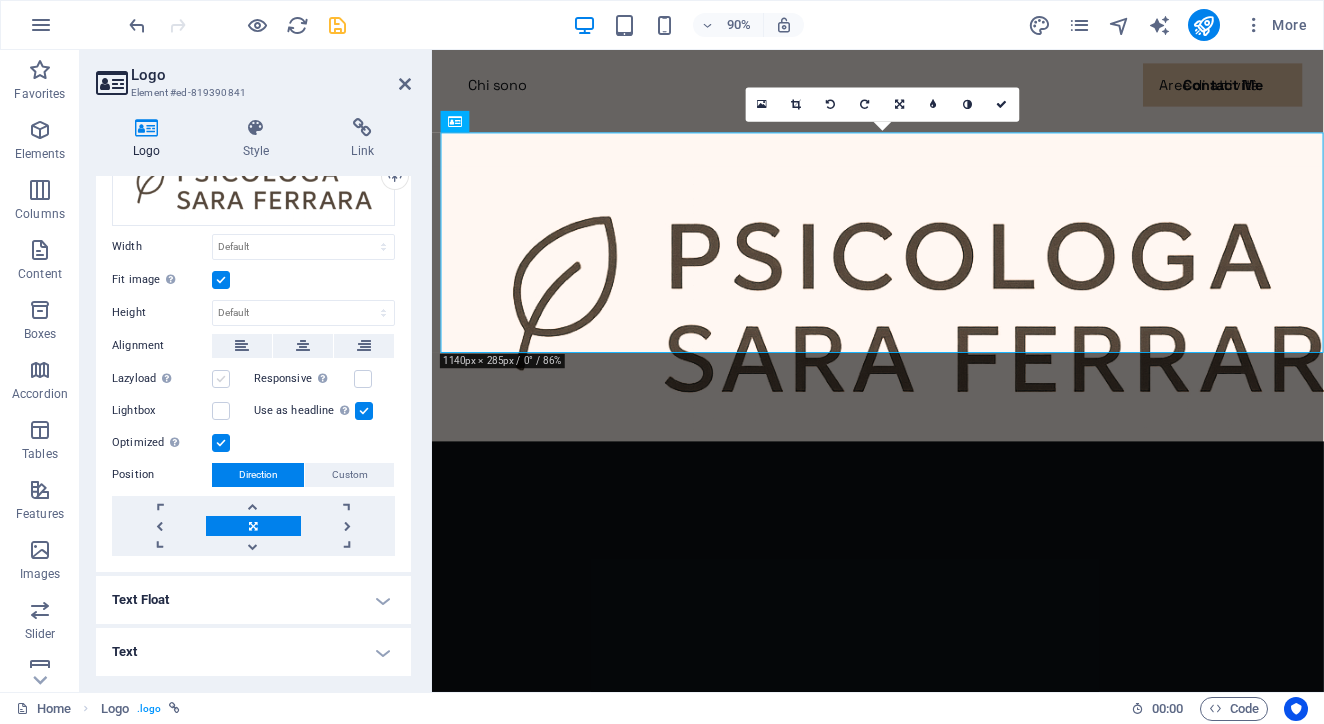 scroll, scrollTop: 114, scrollLeft: 0, axis: vertical 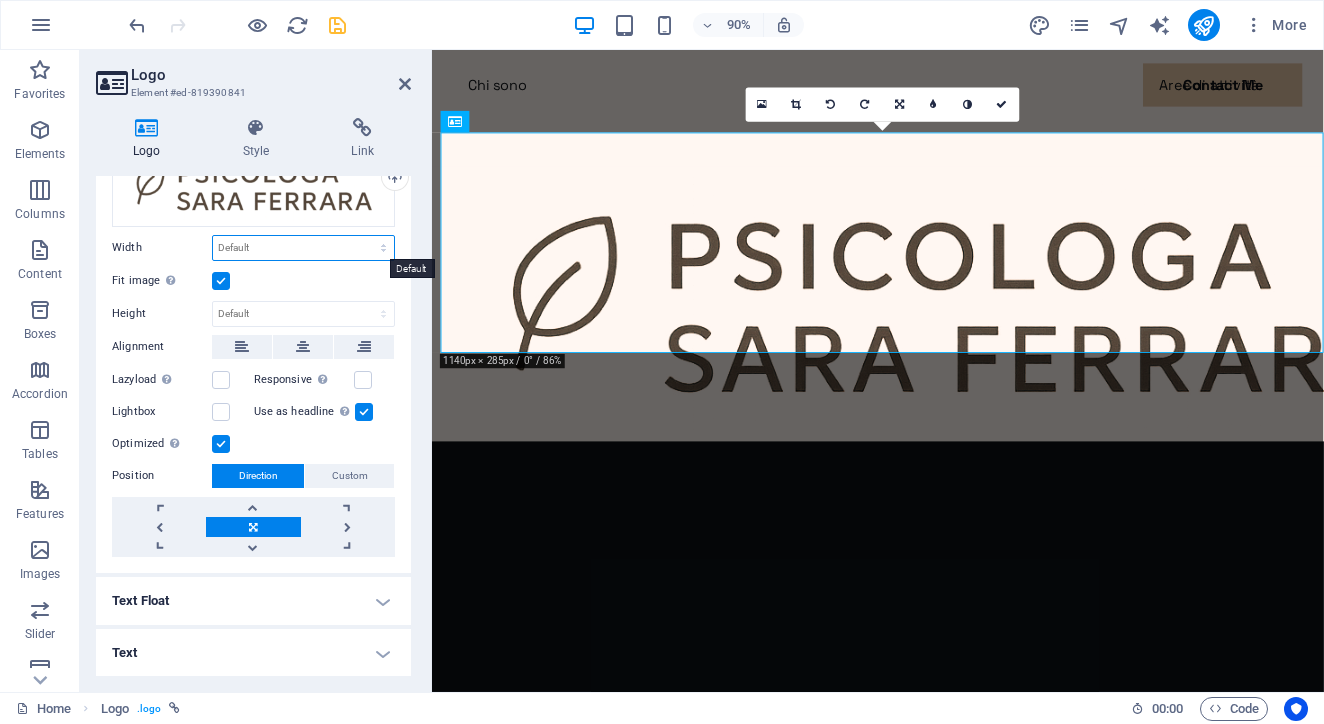 select on "px" 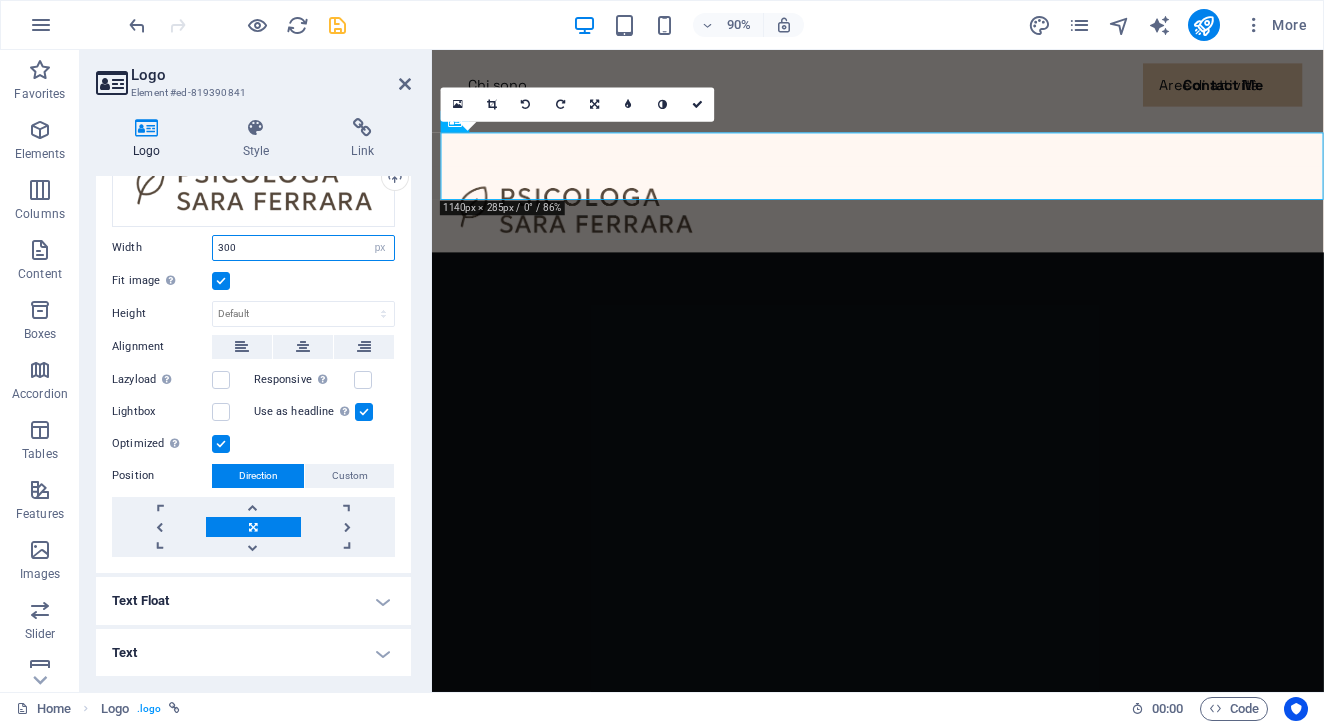 type on "300" 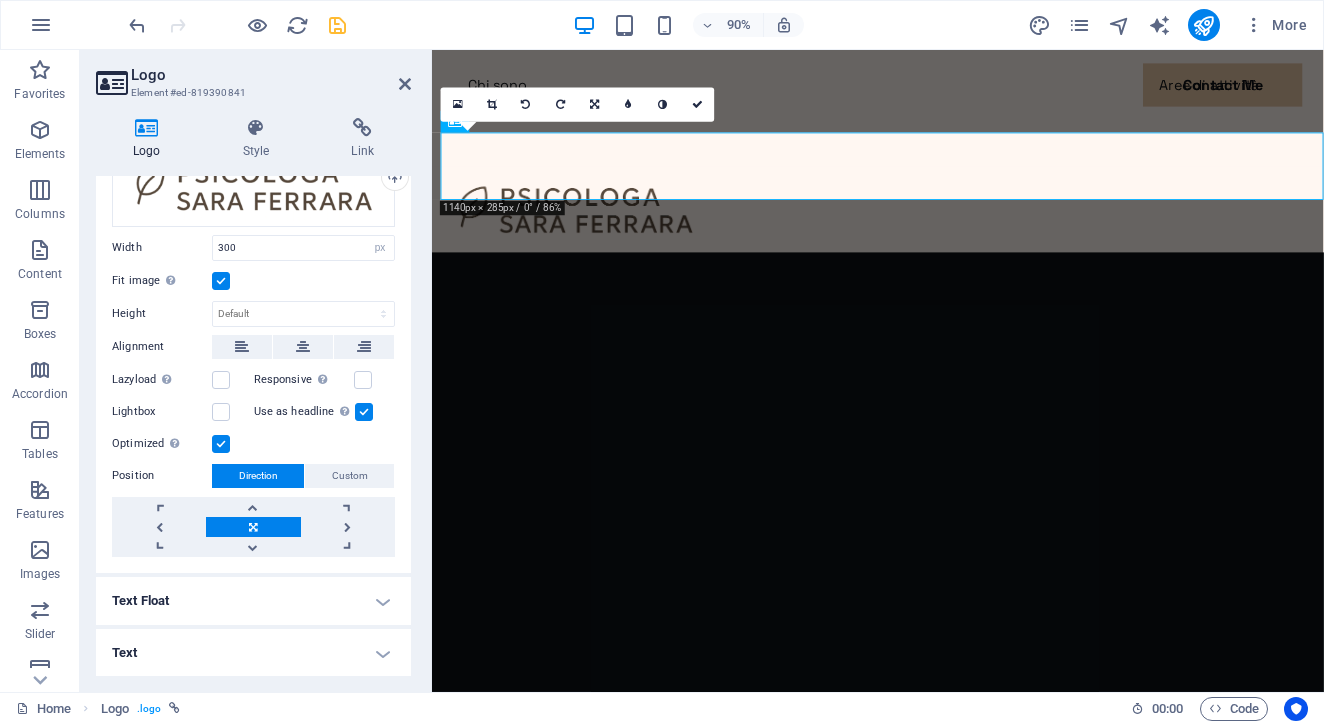 click on "Fit image Automatically fit image to a fixed width and height" at bounding box center (253, 281) 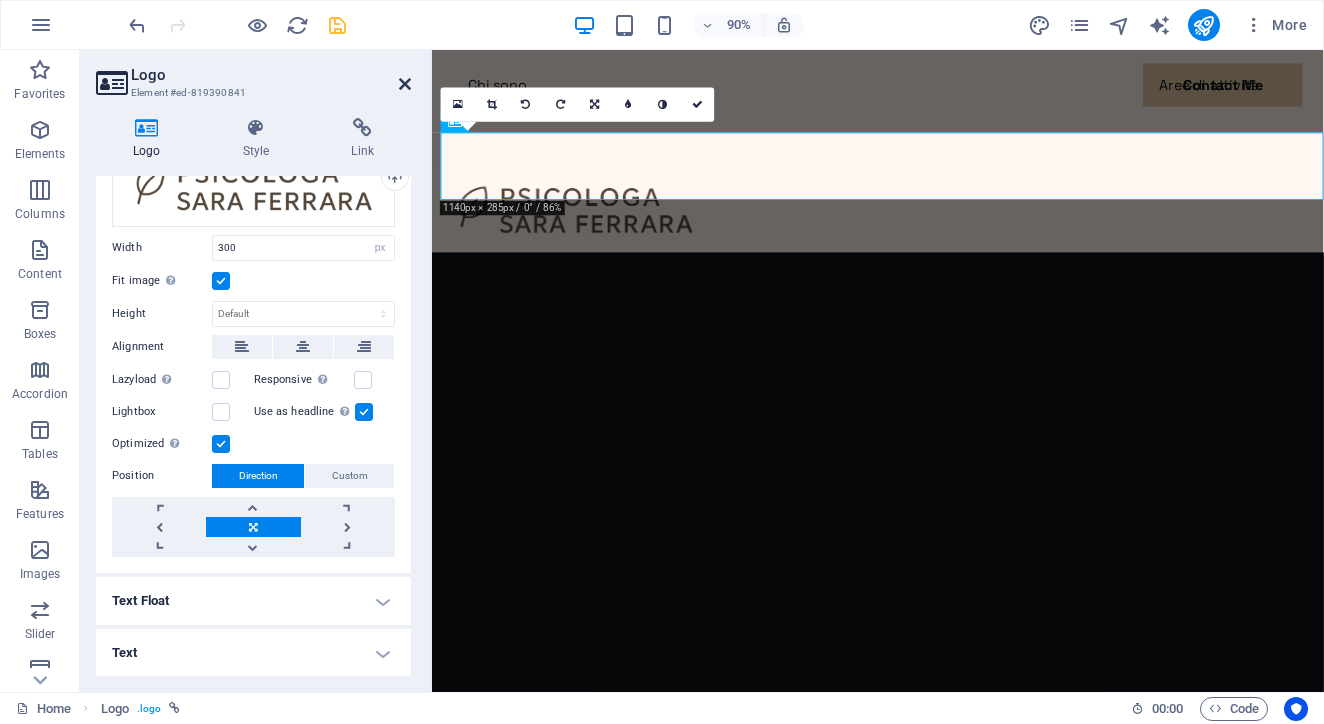 click at bounding box center [405, 84] 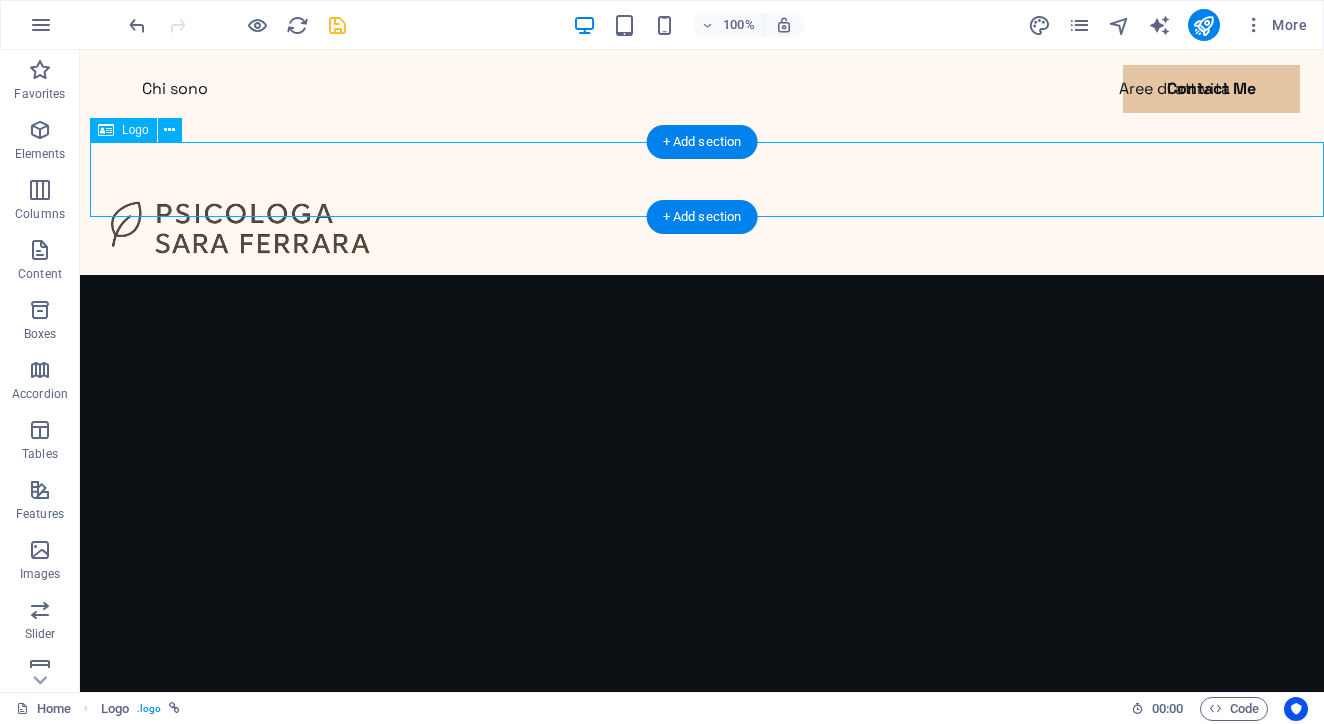 click at bounding box center (707, 227) 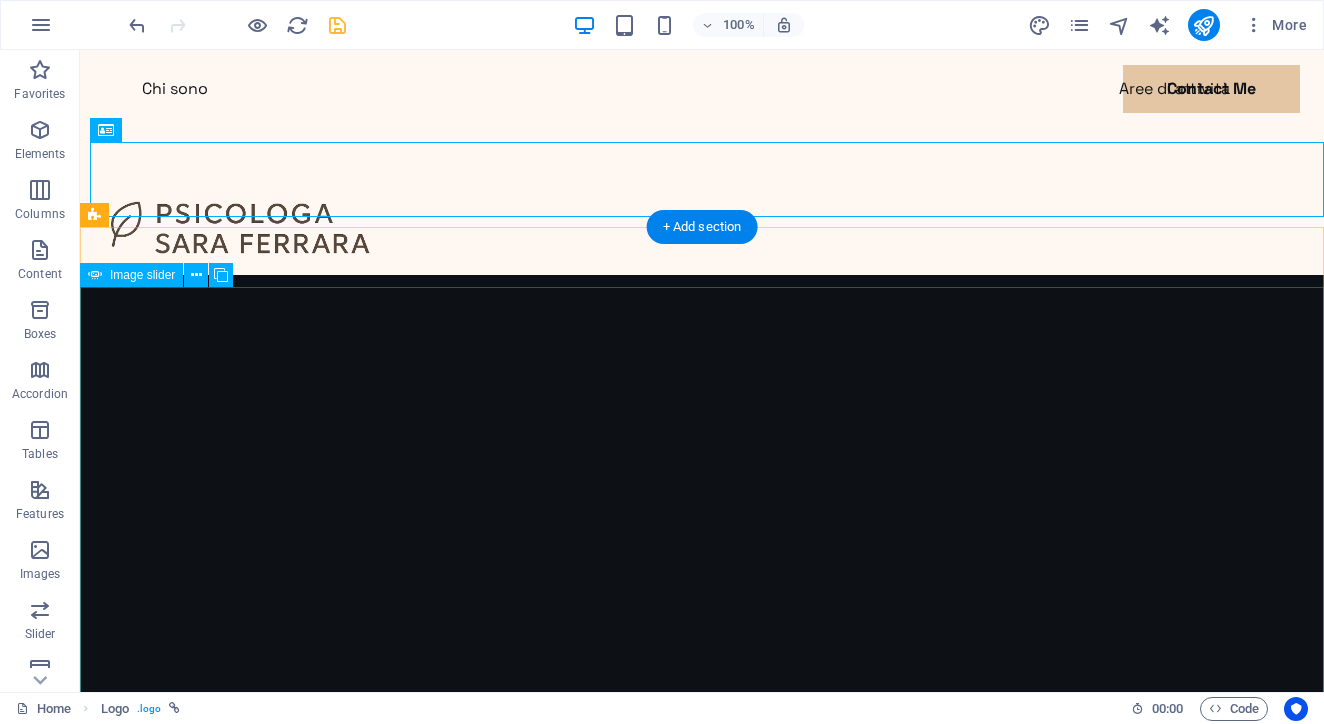 click on "La parola che cura Il giusto incontro Equilibrio Sofferenza La parola che cura Il giusto incontro Equilibrio Sofferenza" at bounding box center [702, 626] 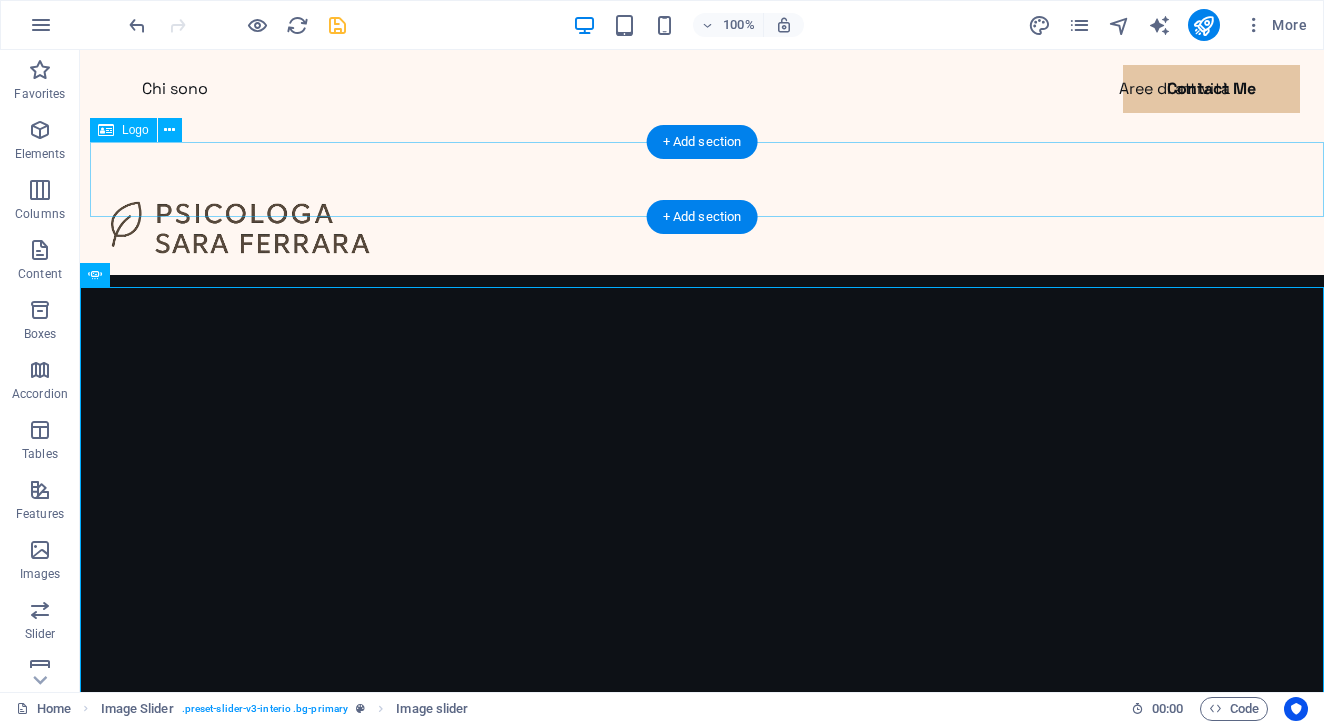 click at bounding box center (707, 227) 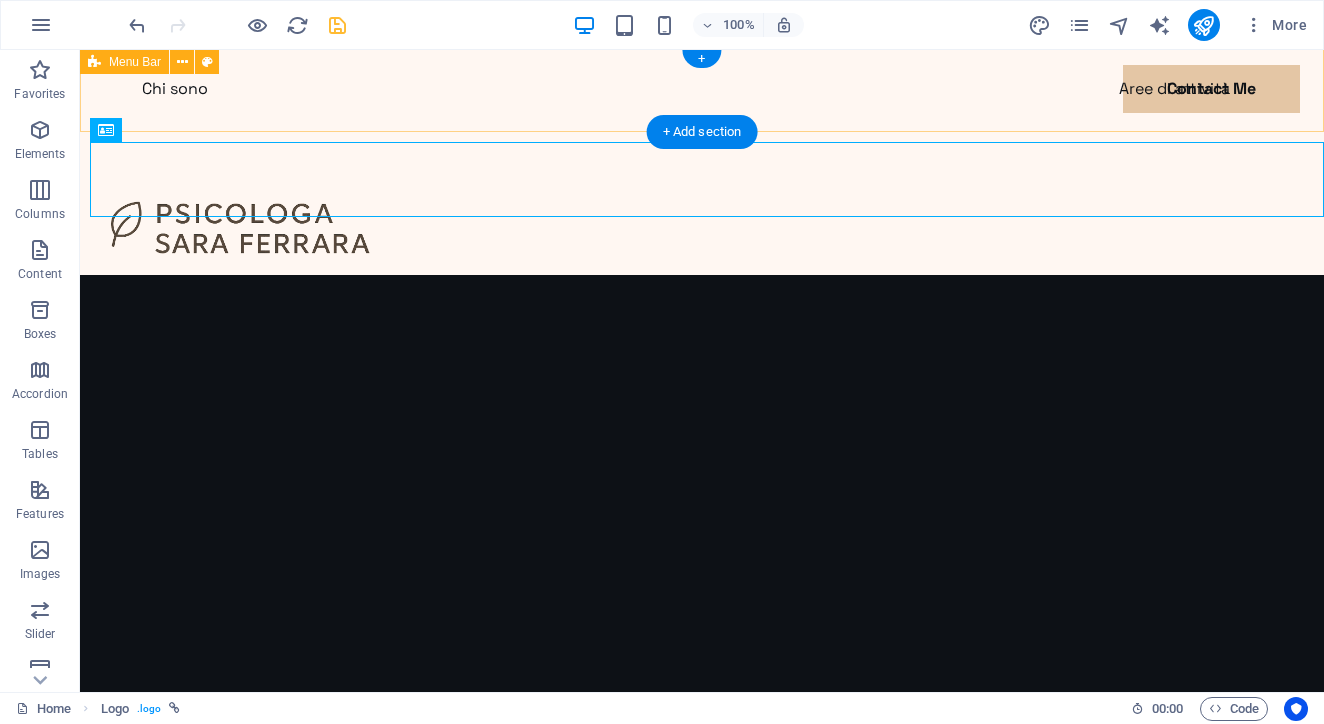 click on "Chi sono Aree di attività Contact Me Contatti Me" at bounding box center (702, 114) 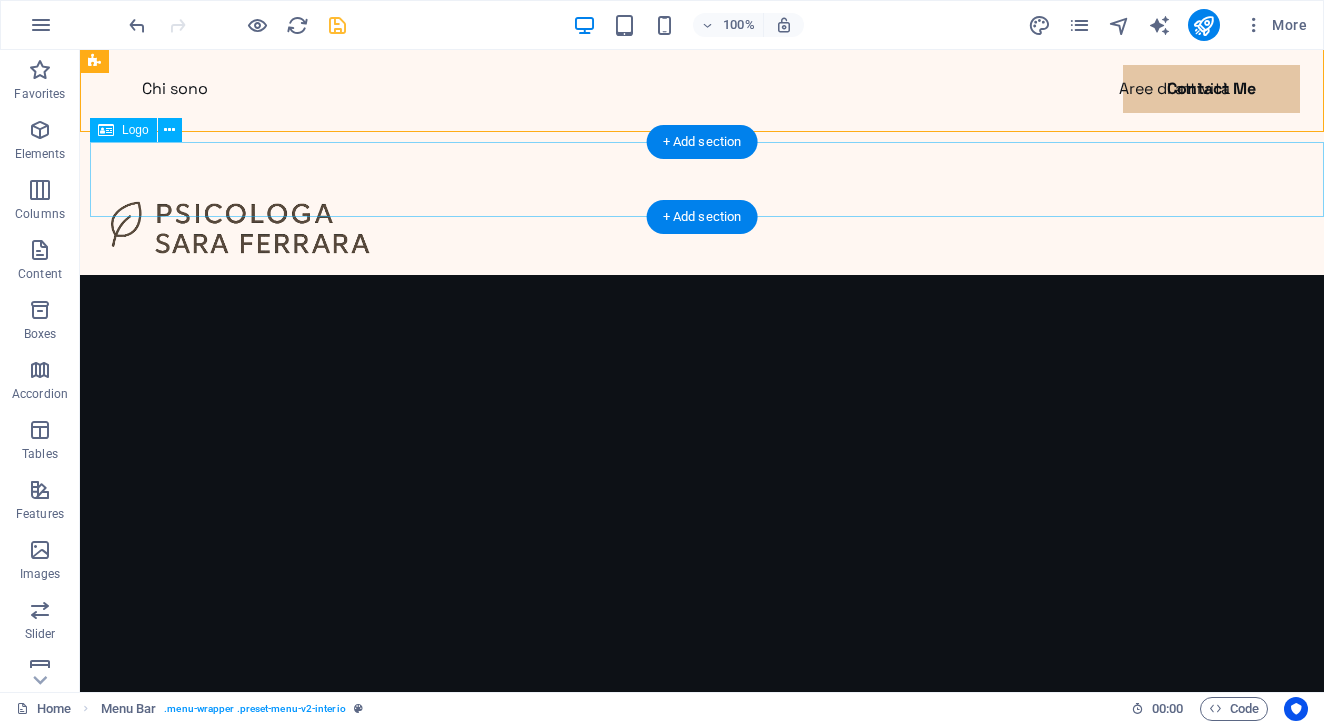 click at bounding box center [707, 227] 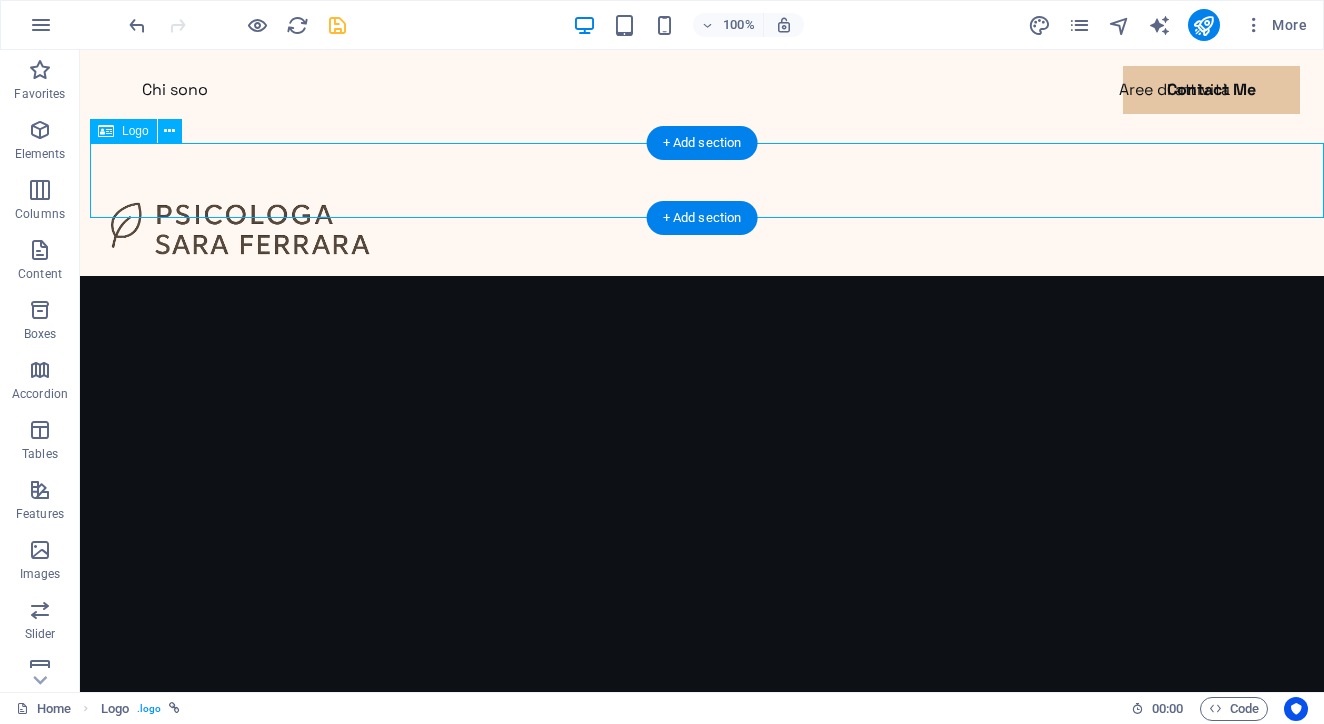 scroll, scrollTop: 0, scrollLeft: 0, axis: both 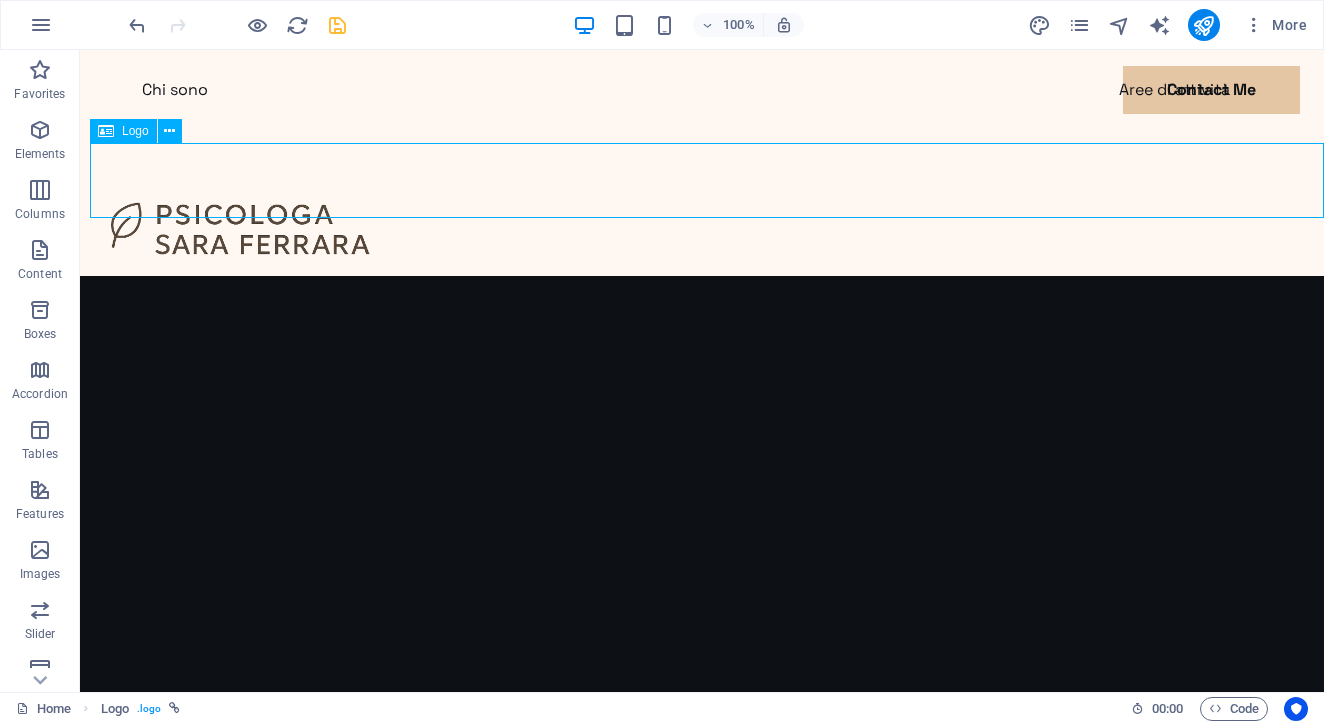 click on "Logo" at bounding box center [135, 131] 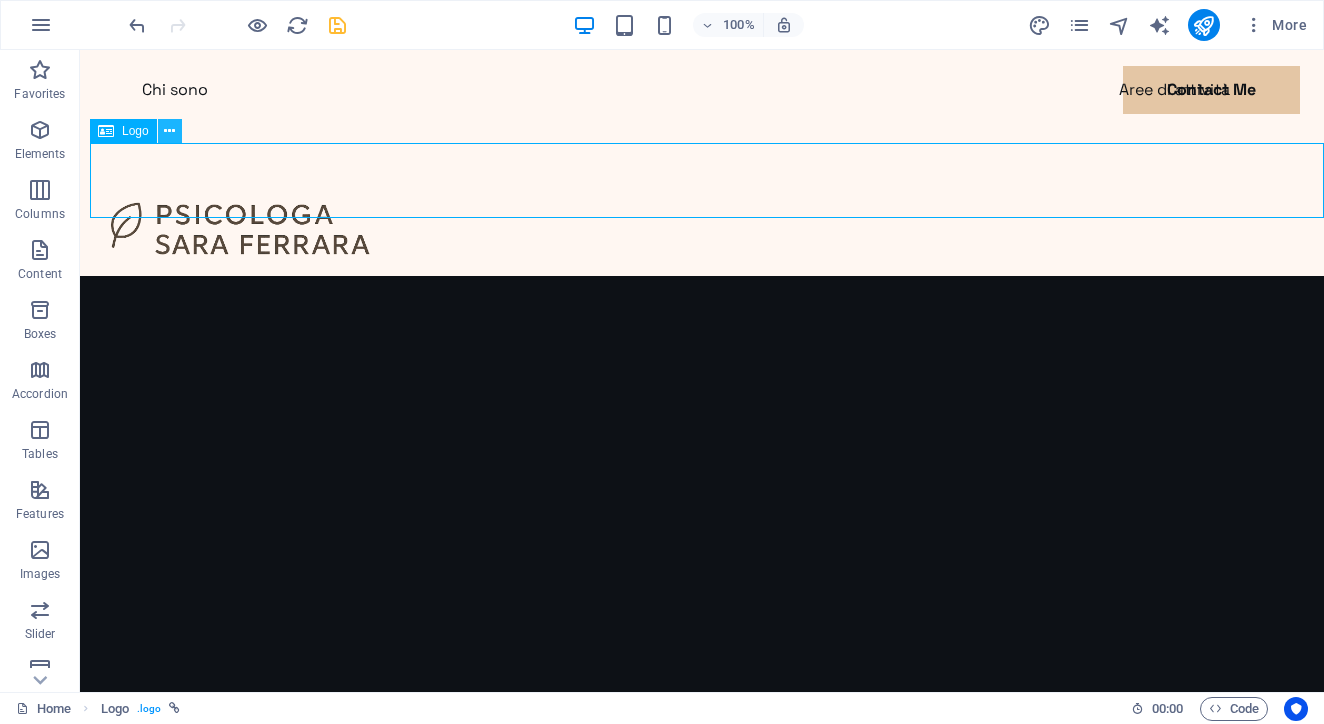 click at bounding box center [169, 131] 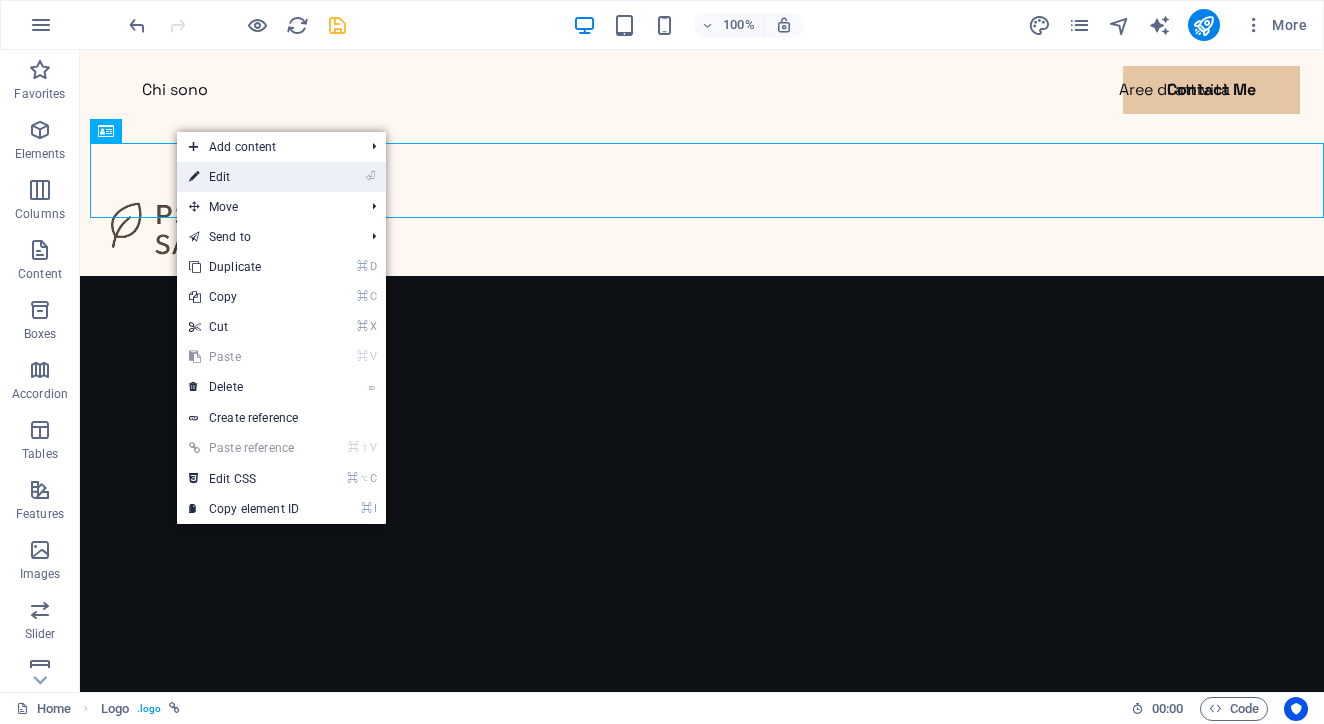 click on "⏎  Edit" at bounding box center [244, 177] 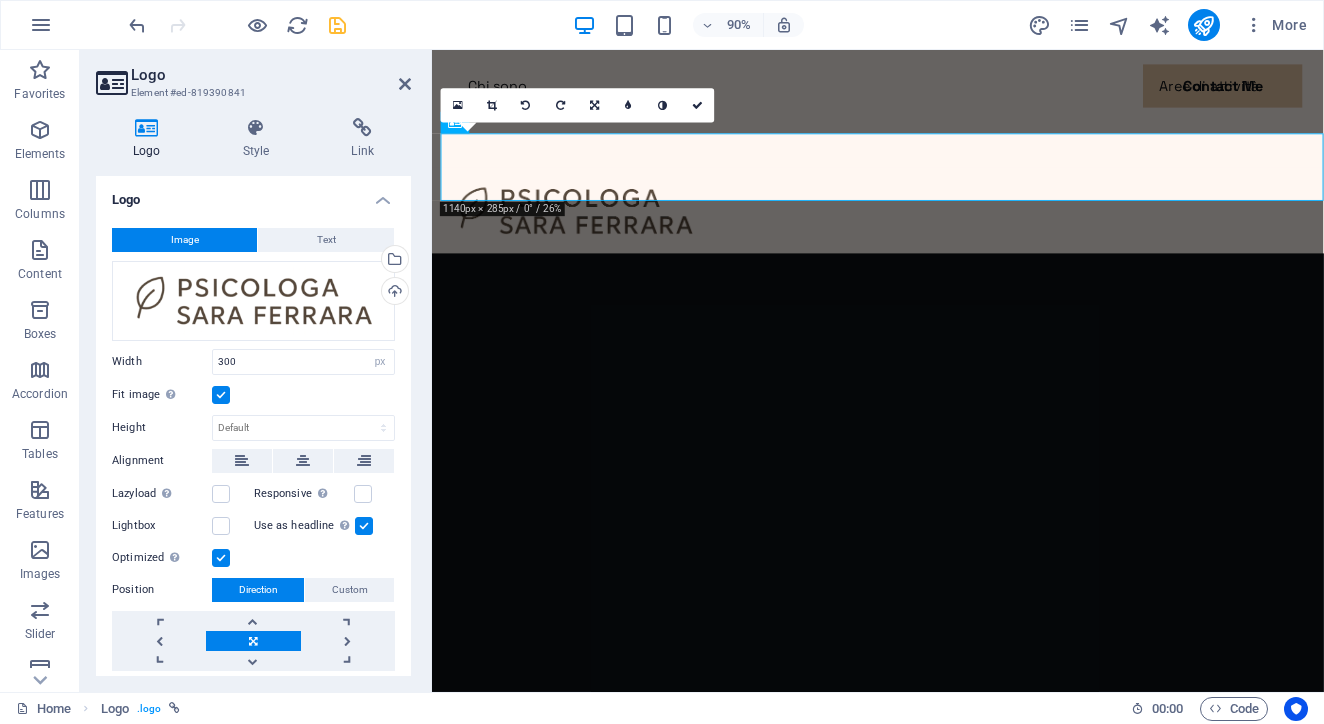 click at bounding box center [221, 395] 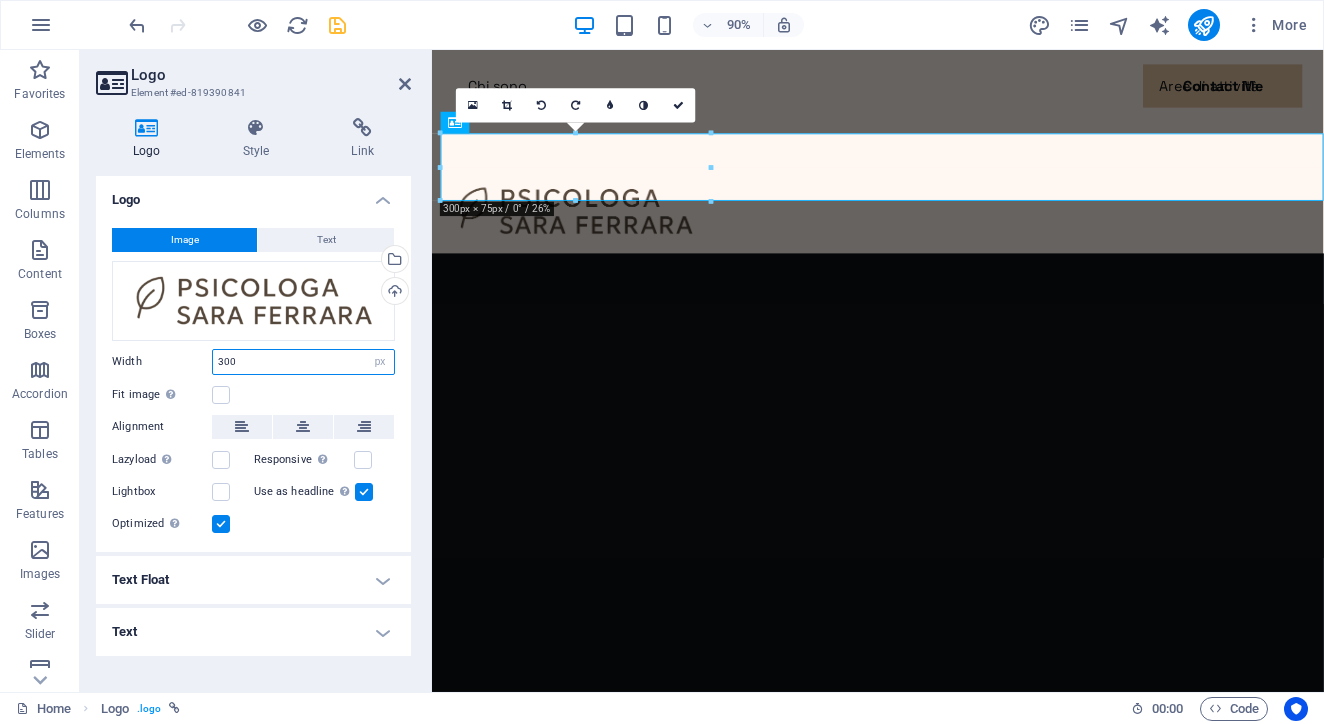 drag, startPoint x: 253, startPoint y: 360, endPoint x: 181, endPoint y: 358, distance: 72.02777 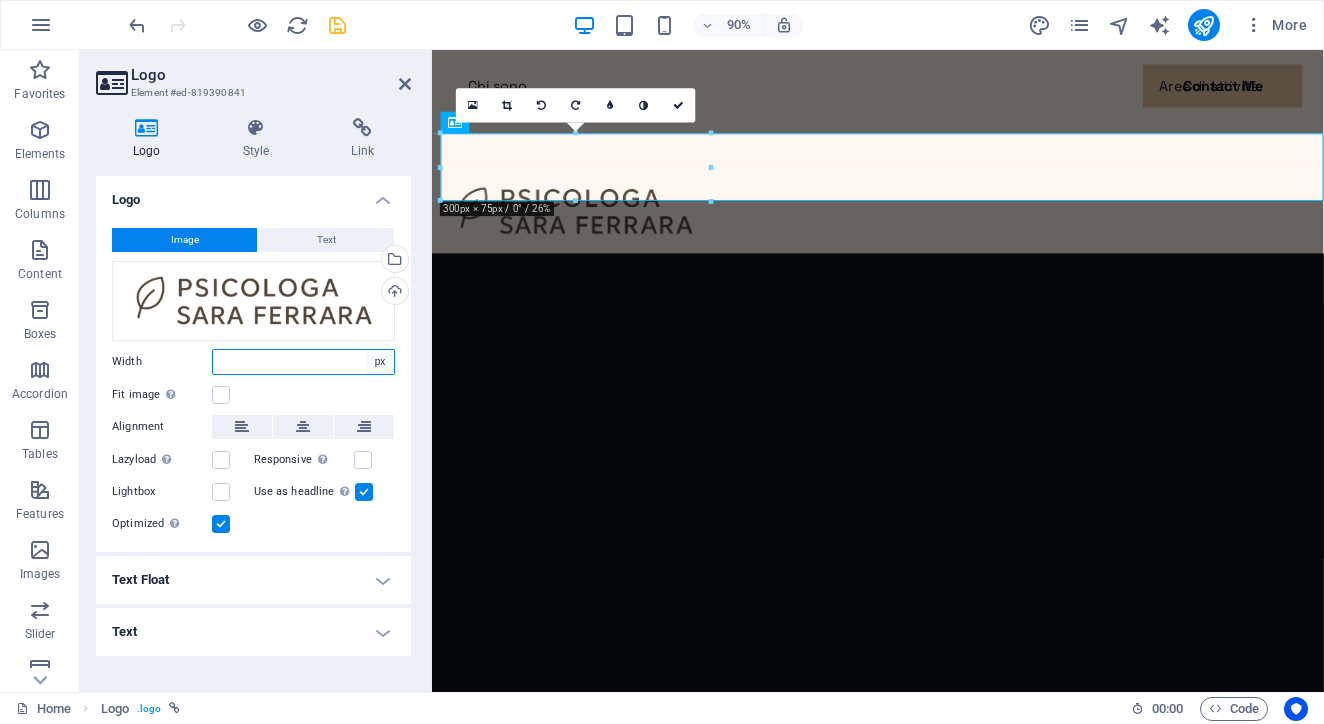 type 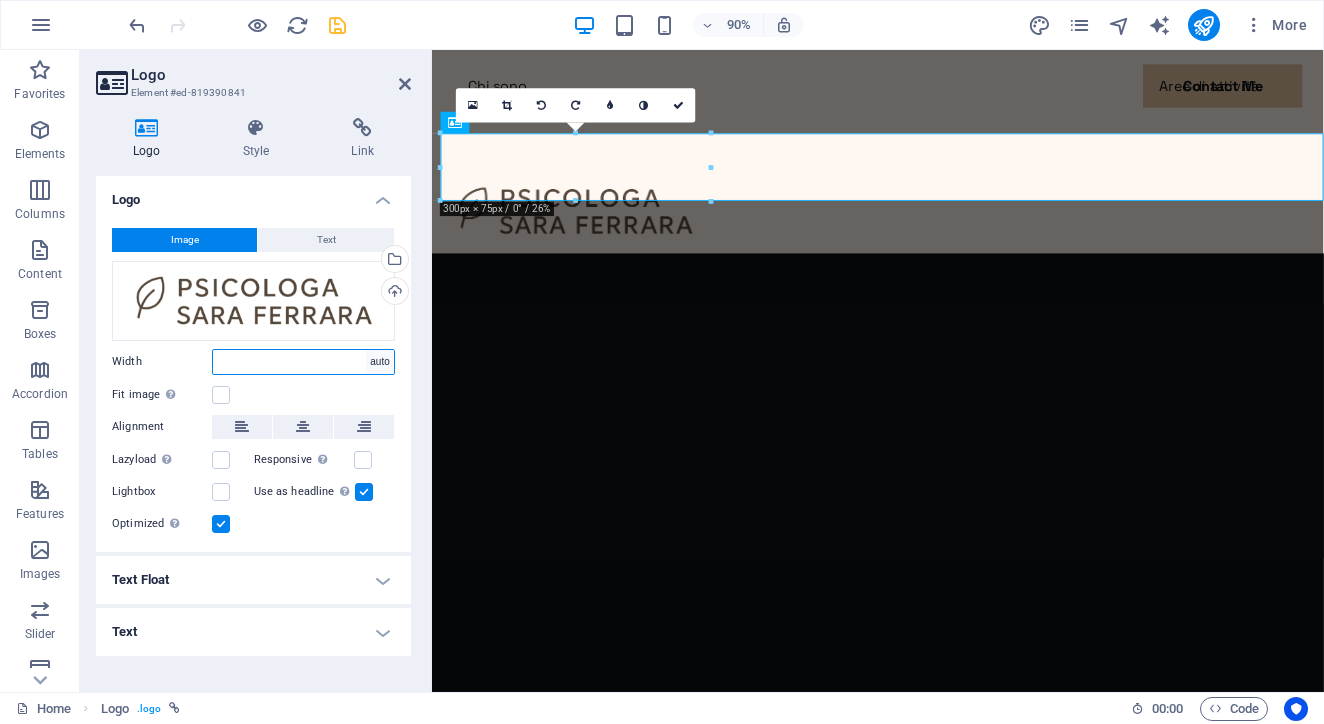 select on "DISABLED_OPTION_VALUE" 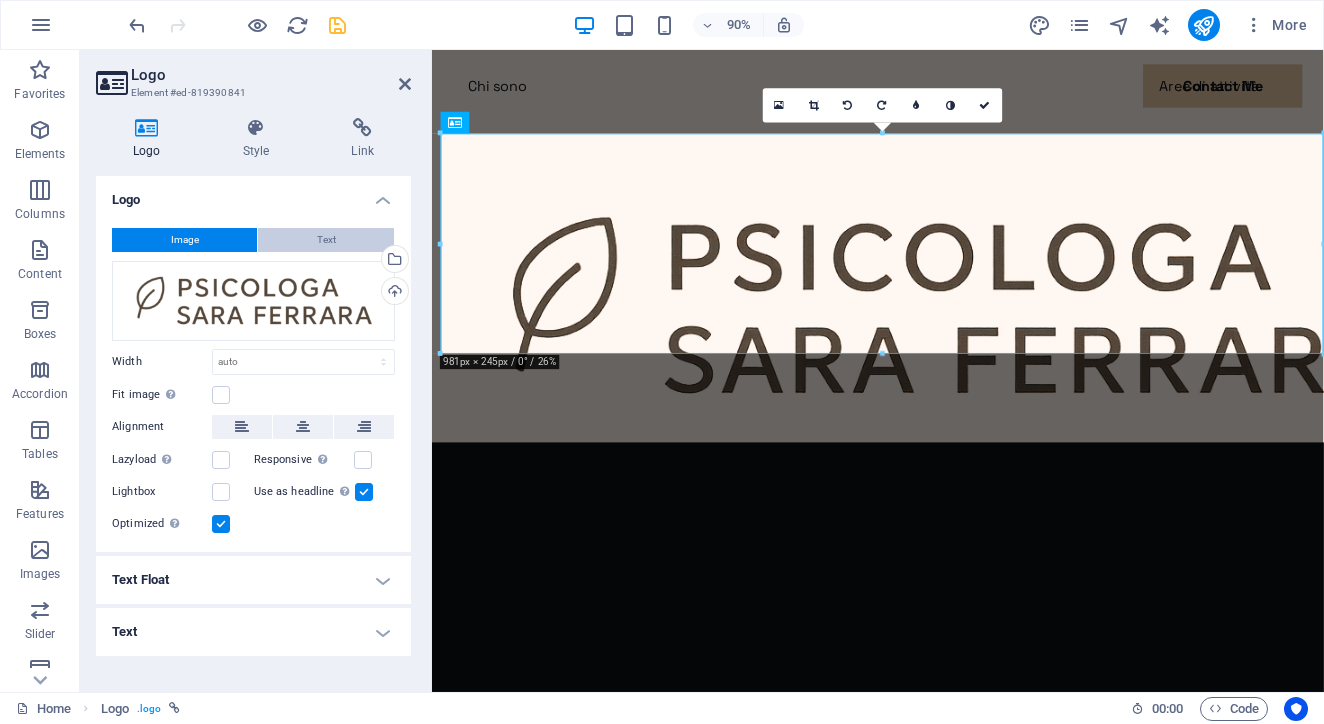 click on "Text" at bounding box center [326, 240] 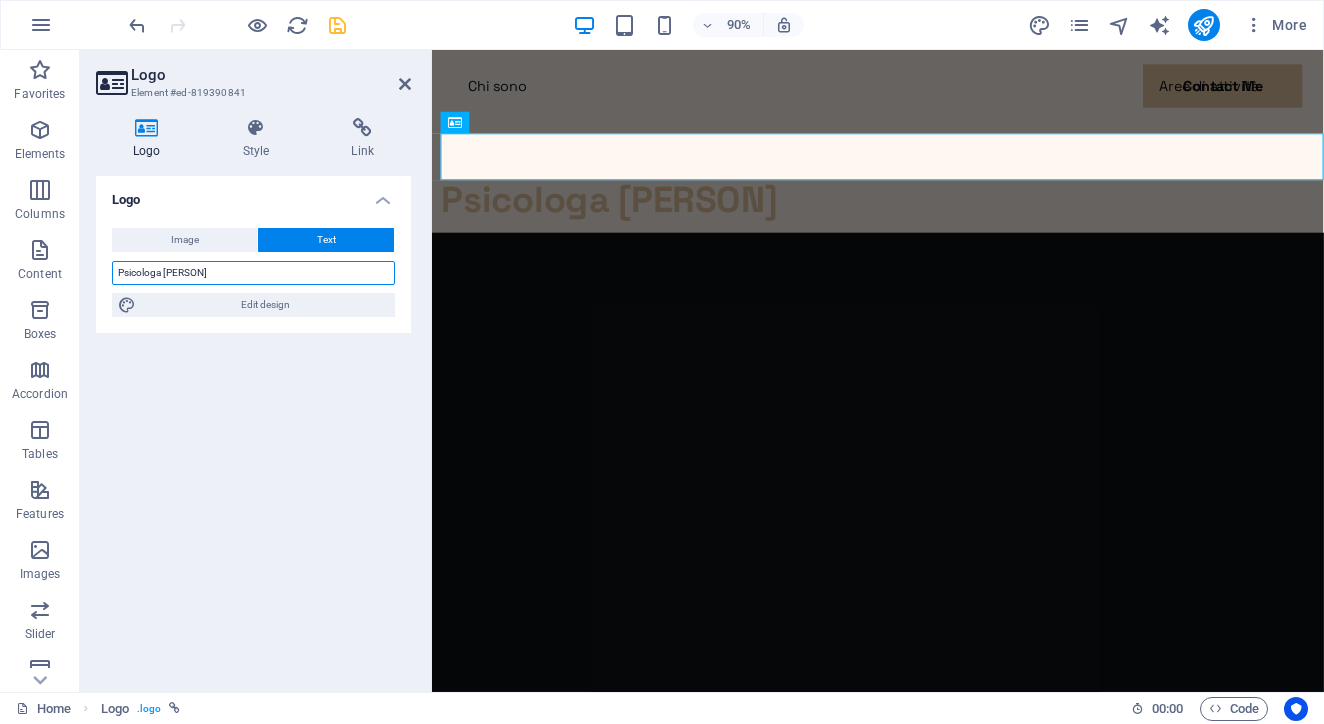 click on "[PROFESSION] [LAST] [LAST]" at bounding box center (253, 273) 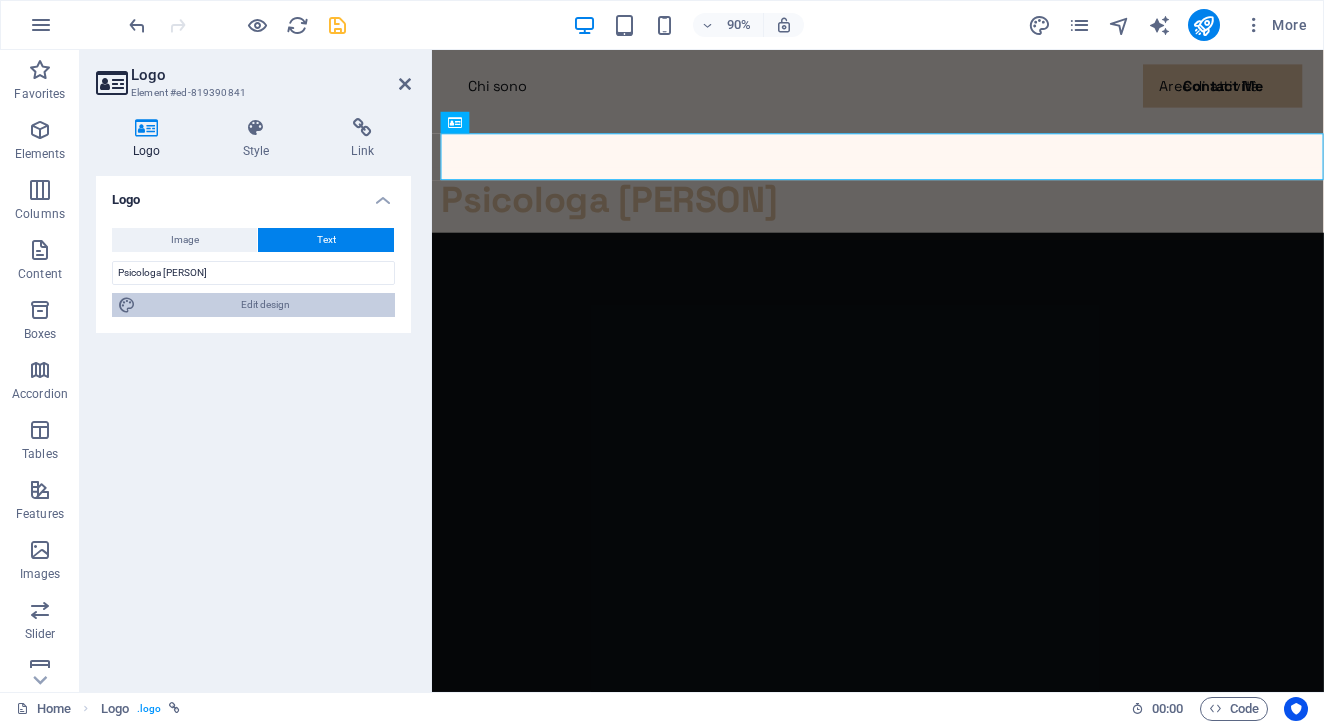click on "Edit design" at bounding box center (265, 305) 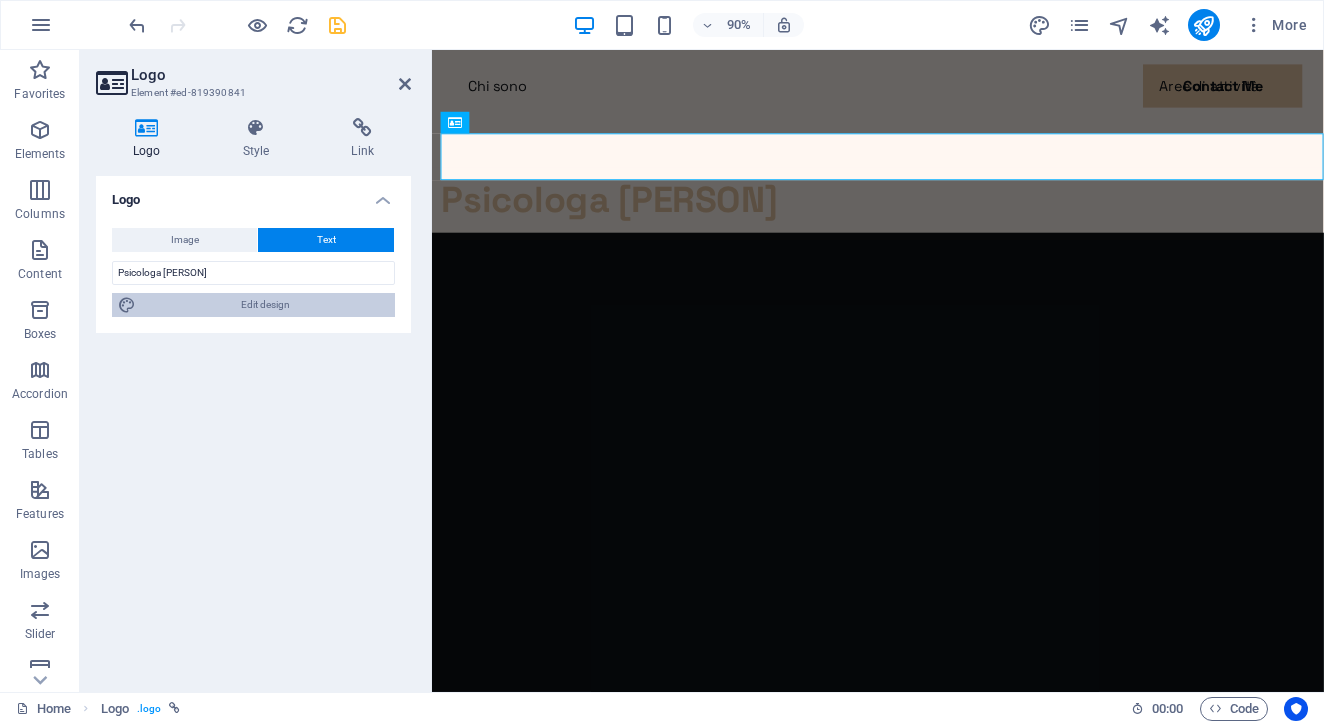 select on "rem" 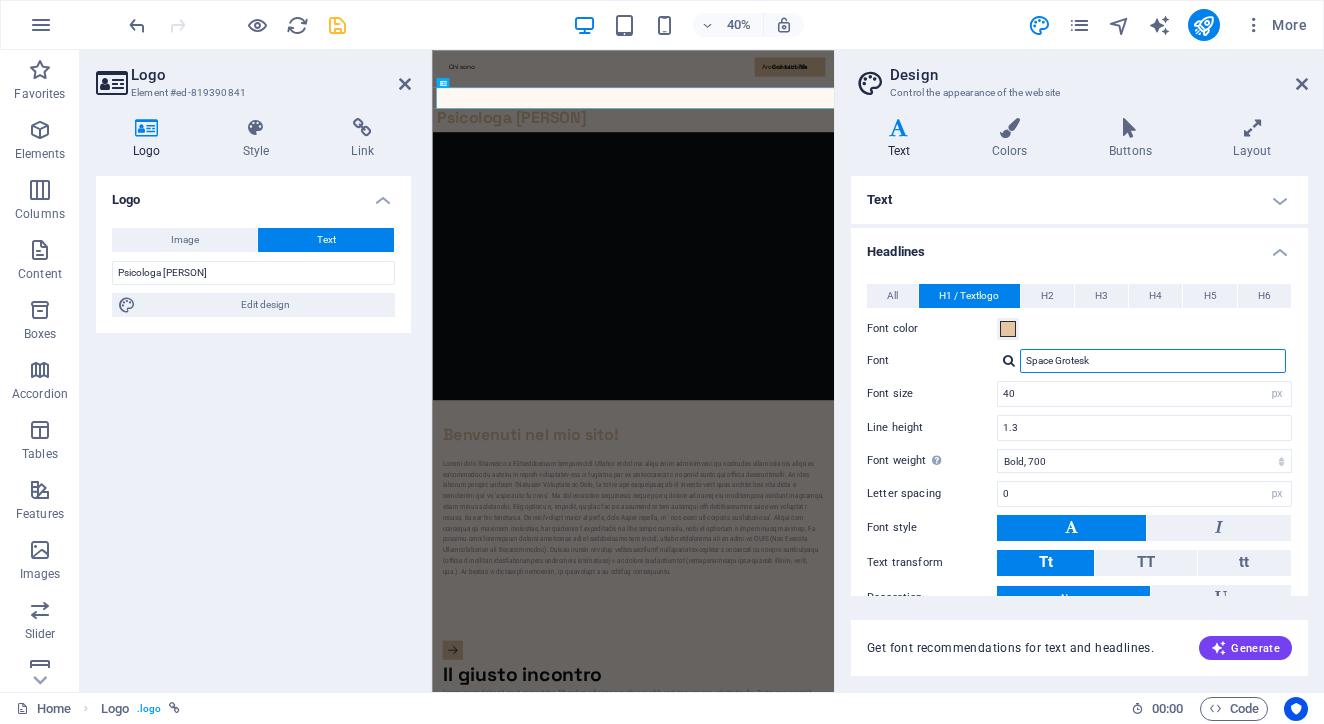 click on "Space Grotesk" at bounding box center (1153, 361) 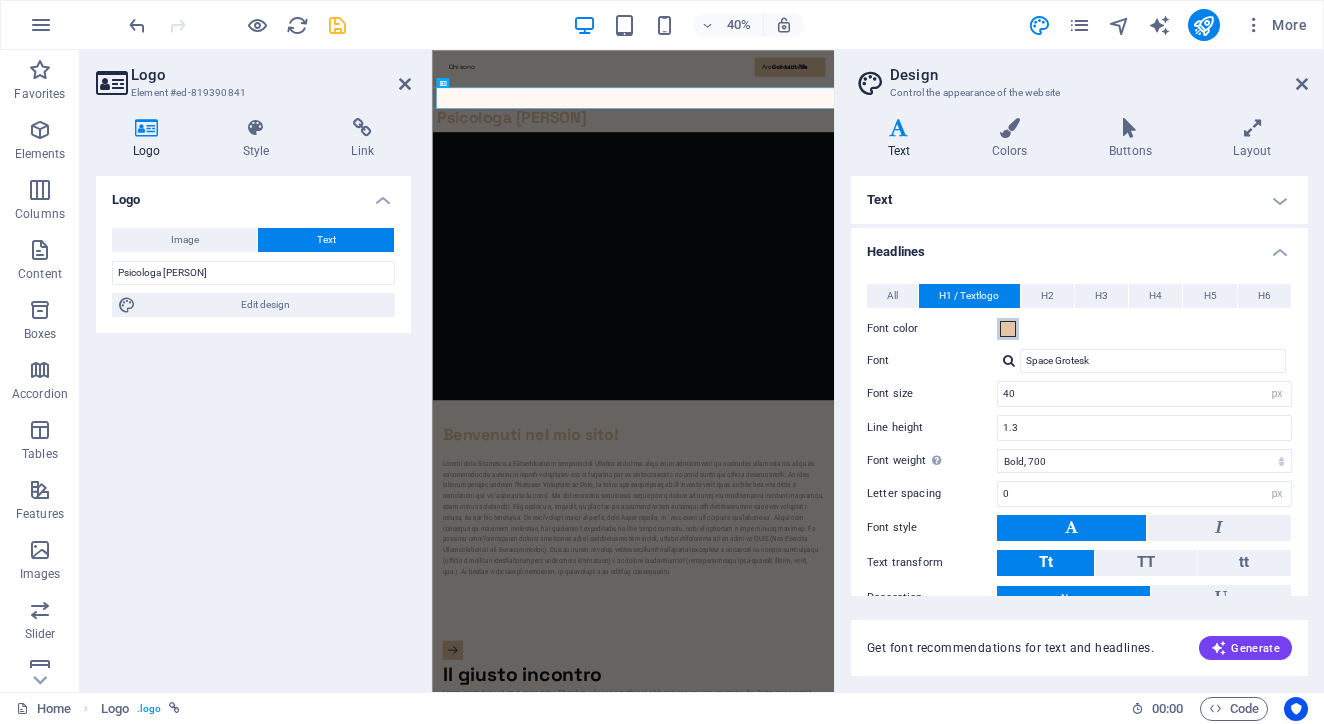 click at bounding box center [1008, 329] 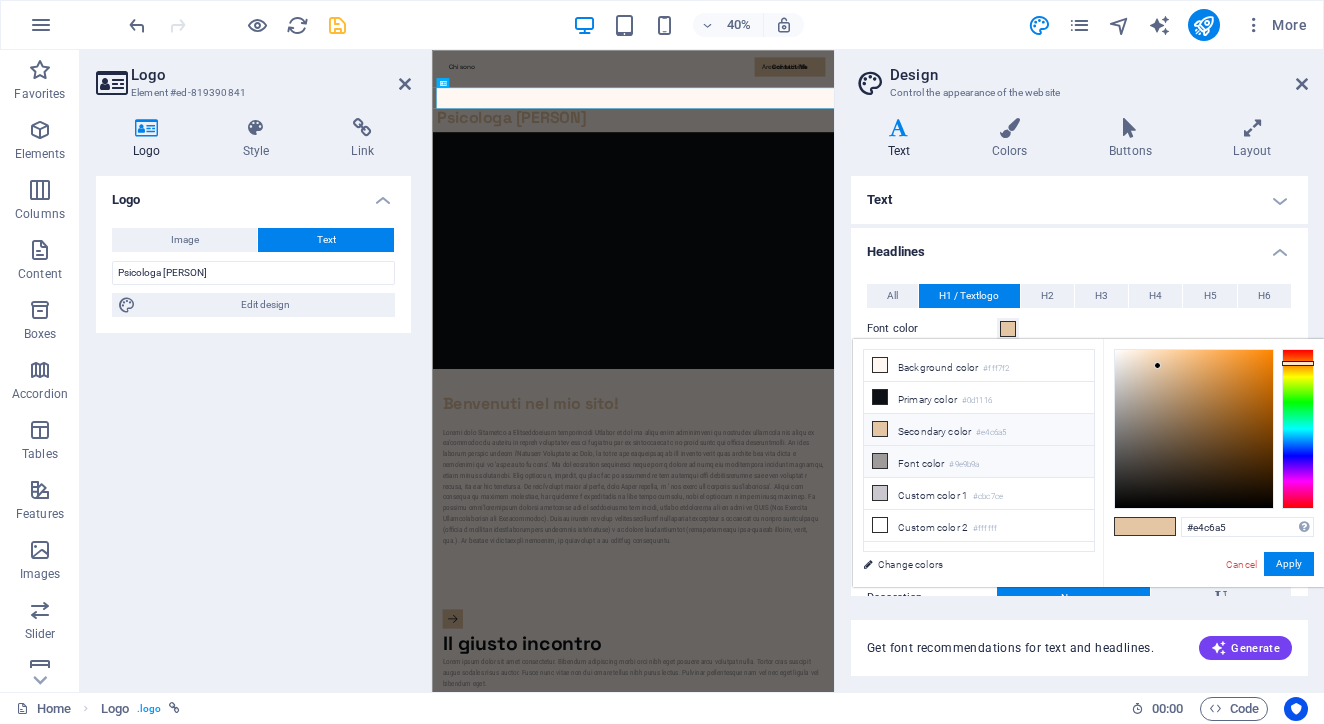 click on "Font color
#9e9b9a" at bounding box center [979, 462] 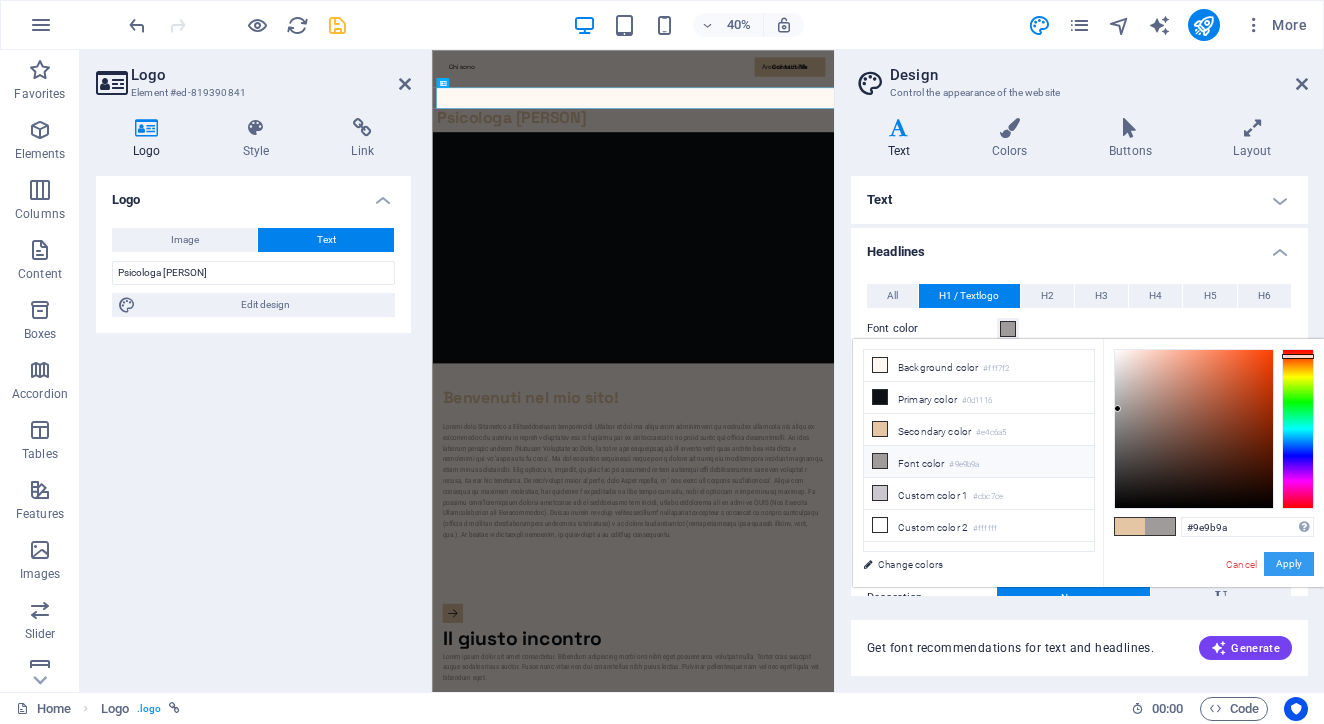 click on "Apply" at bounding box center [1289, 564] 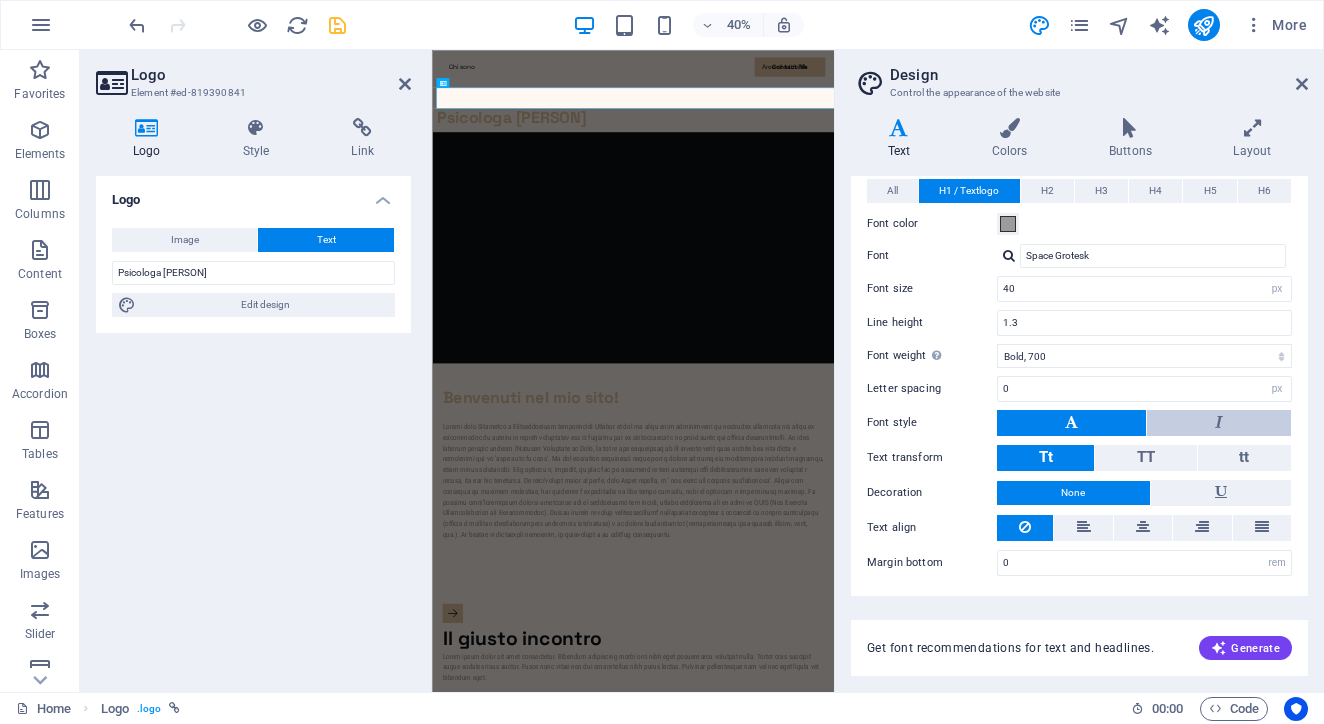 scroll, scrollTop: 104, scrollLeft: 0, axis: vertical 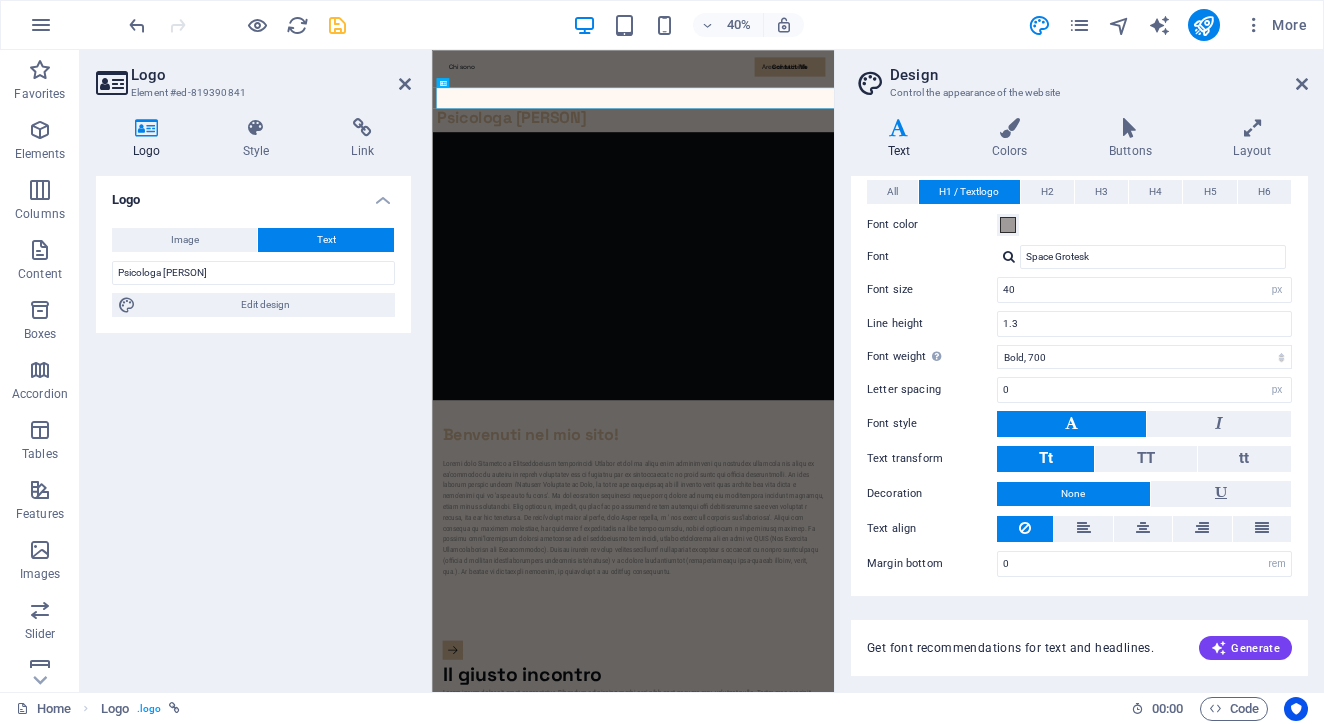 click on "Design" at bounding box center (1099, 75) 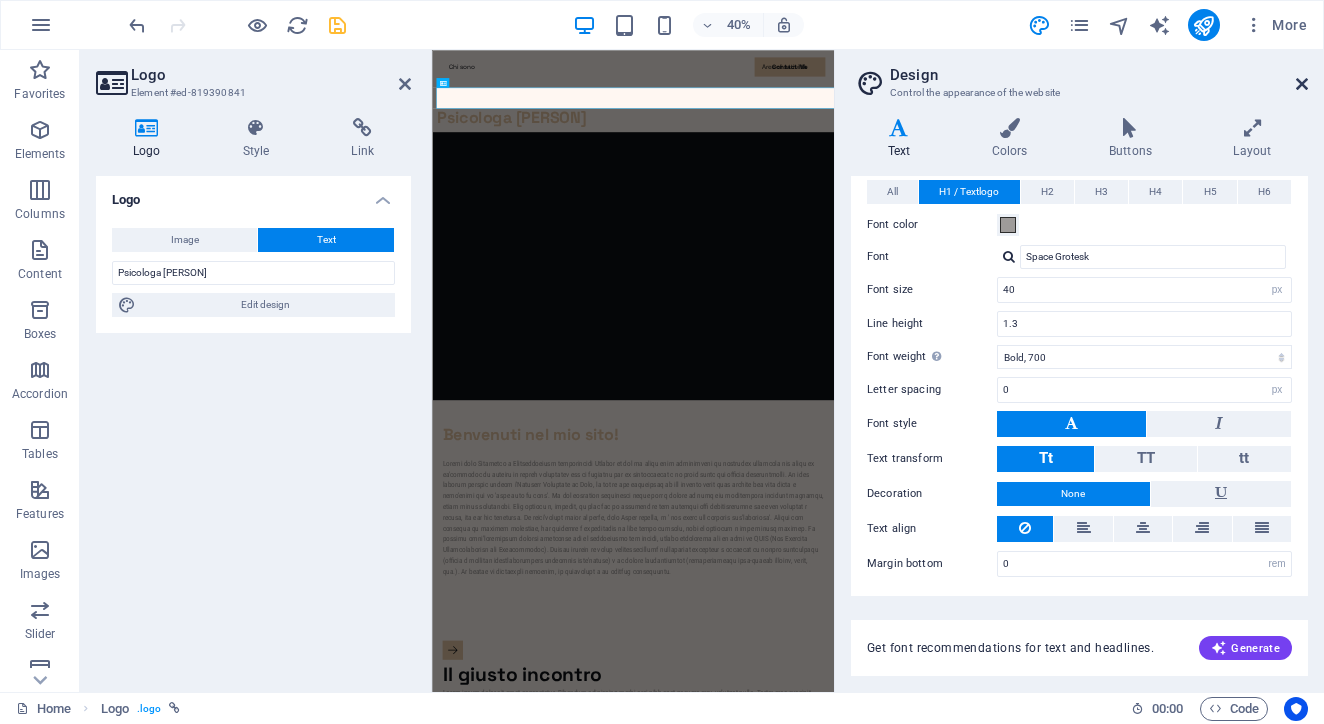 click at bounding box center (1302, 84) 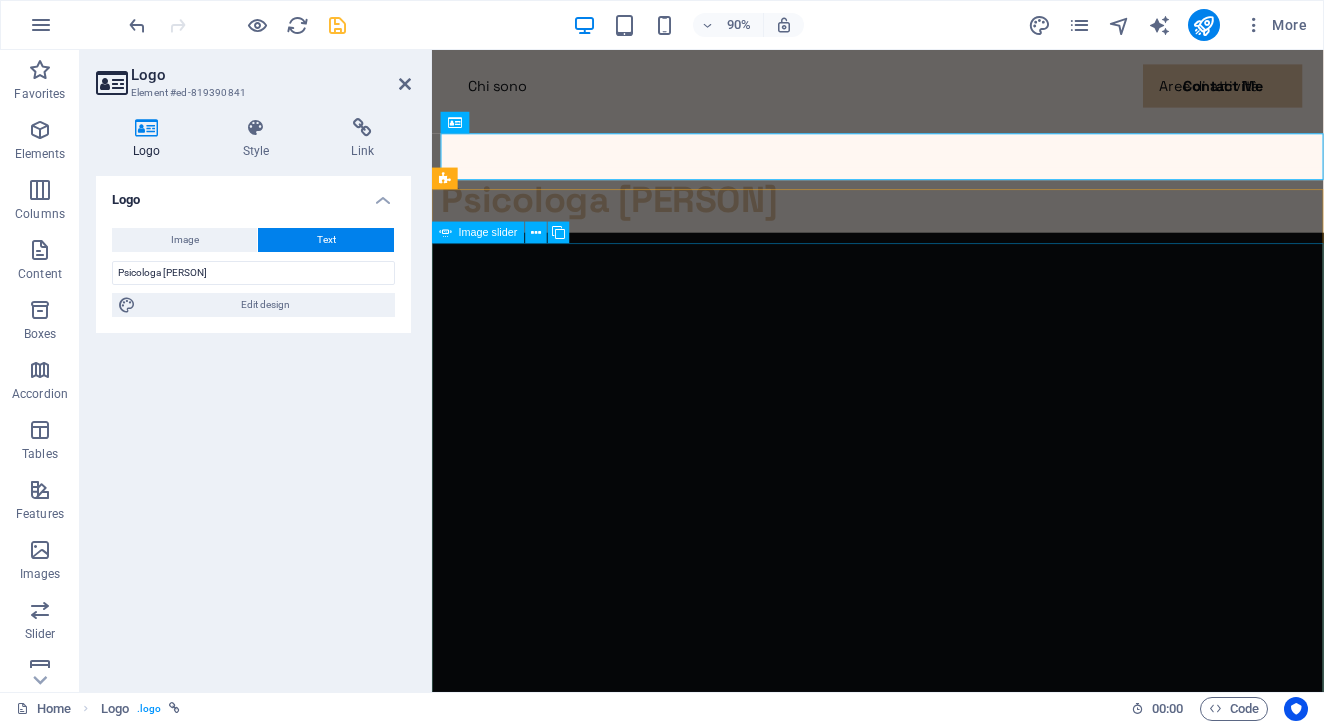 click on "Sofferenza" at bounding box center (-1748, 2420) 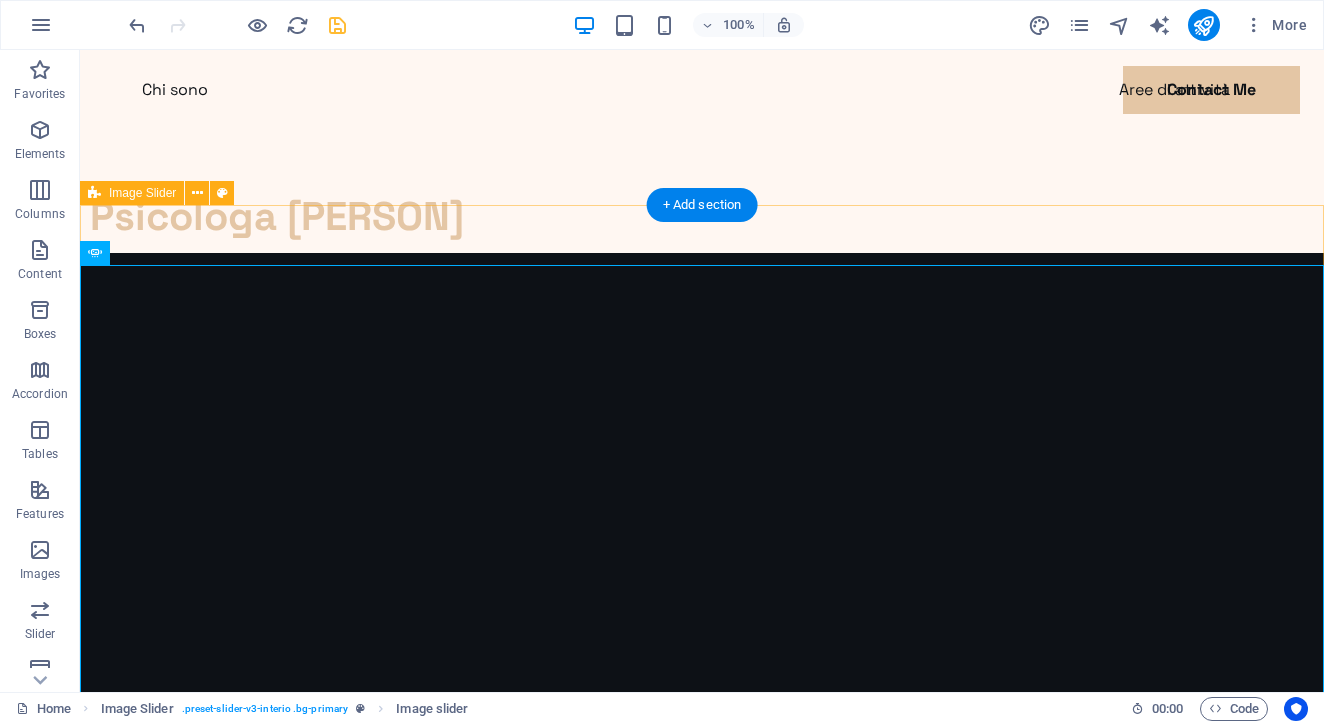 click on "La parola che cura Il giusto incontro Equilibrio Sofferenza La parola che cura Il giusto incontro Equilibrio Sofferenza" at bounding box center (702, 659) 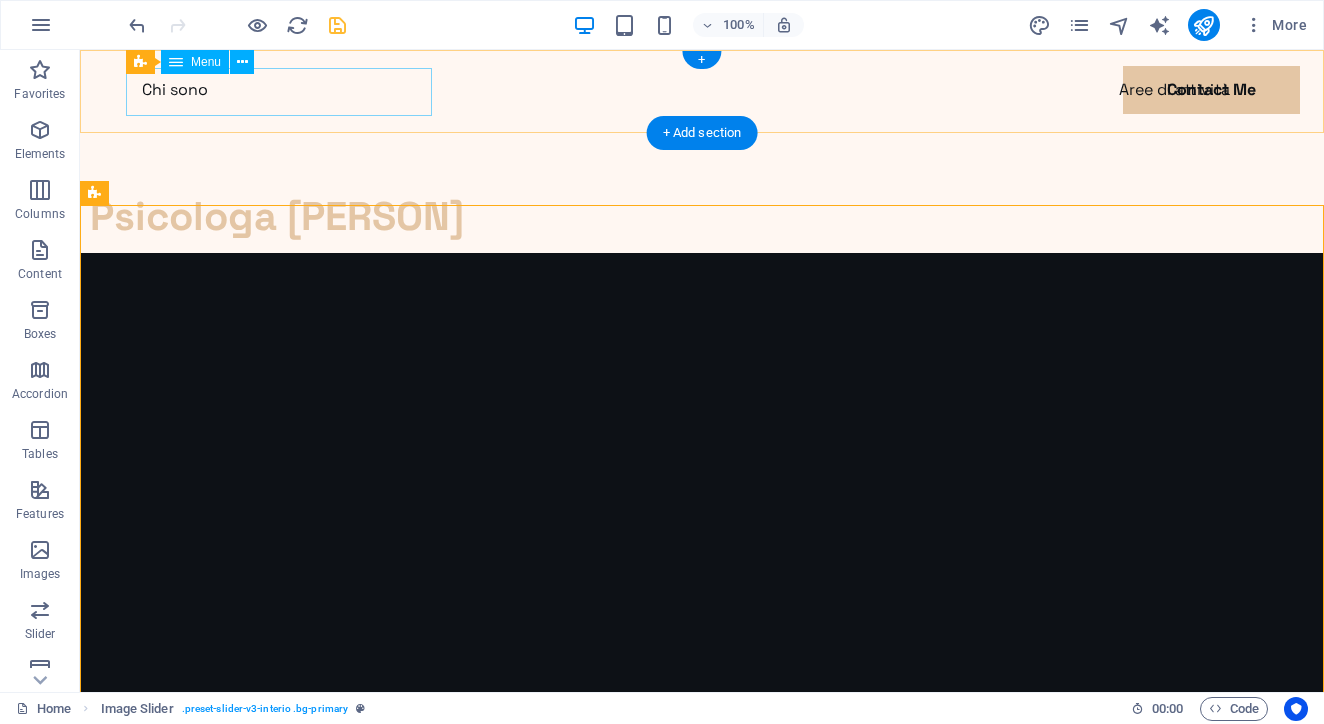 click on "Chi sono Aree di attività Contact Me" at bounding box center (702, 90) 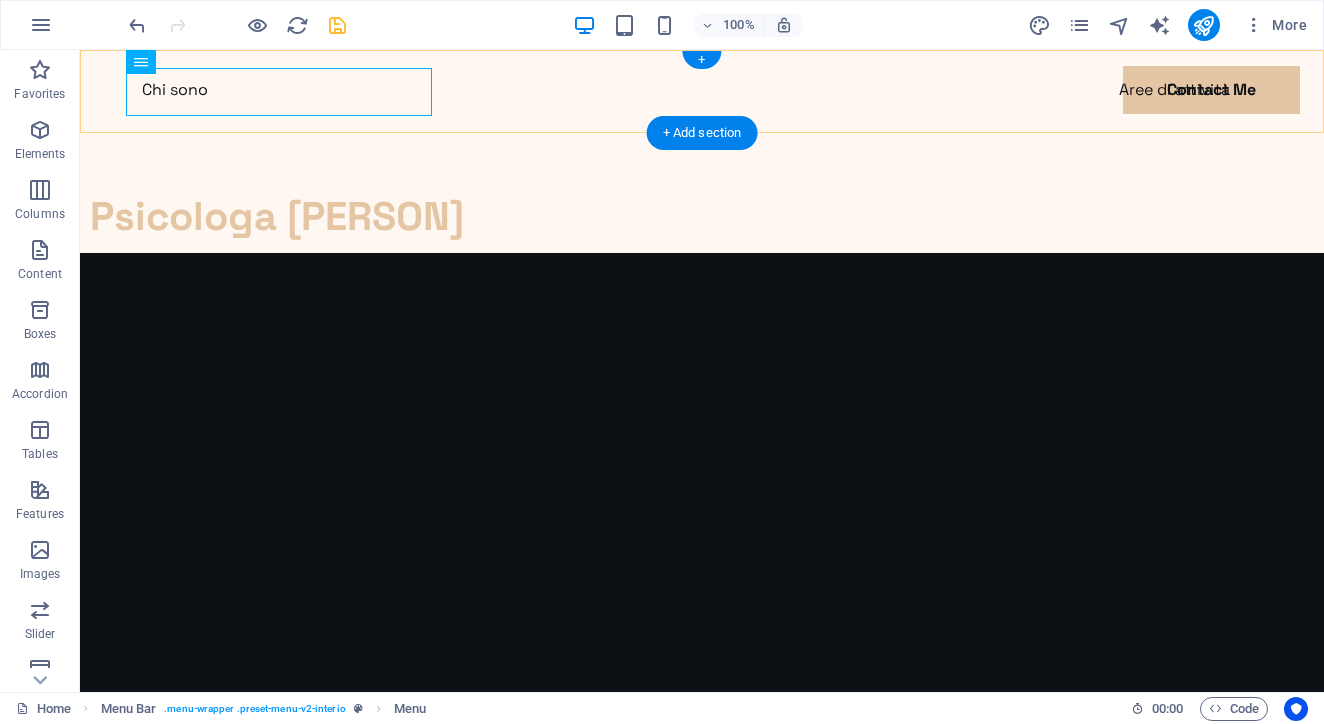 scroll, scrollTop: 0, scrollLeft: 0, axis: both 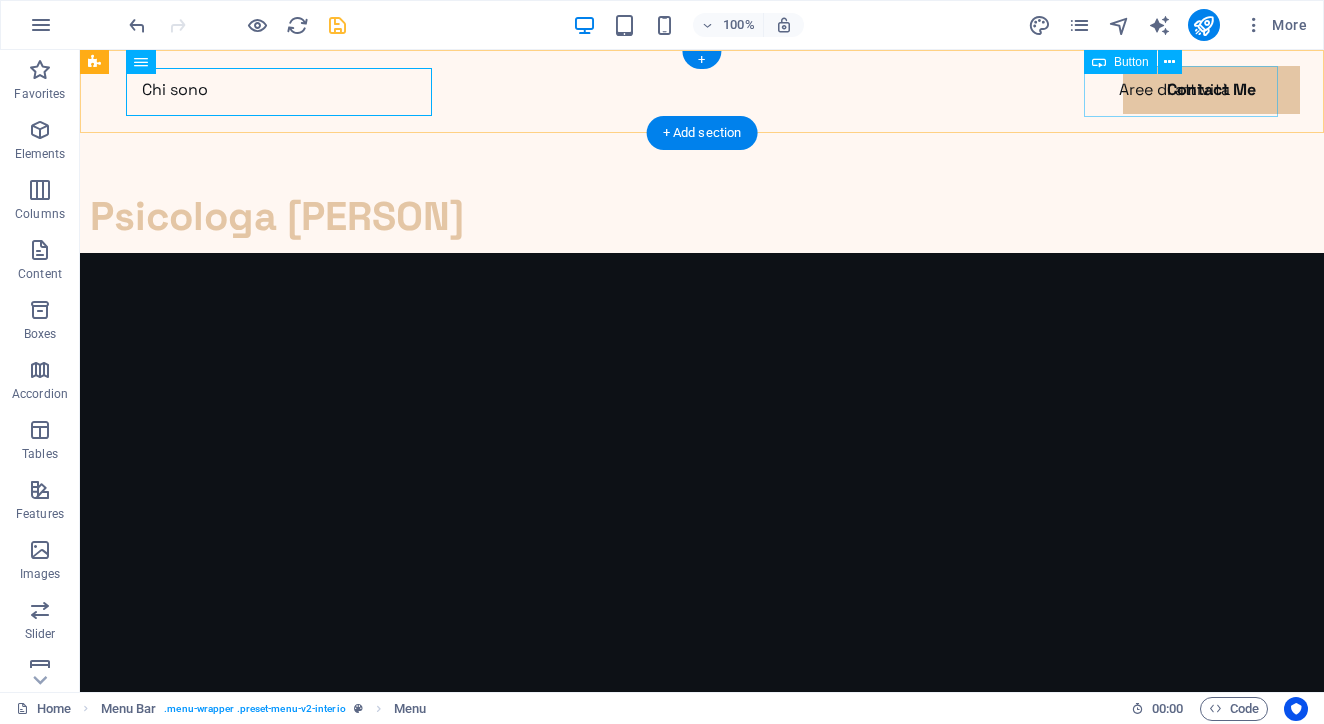 click on "Contatti Me" at bounding box center (702, 139) 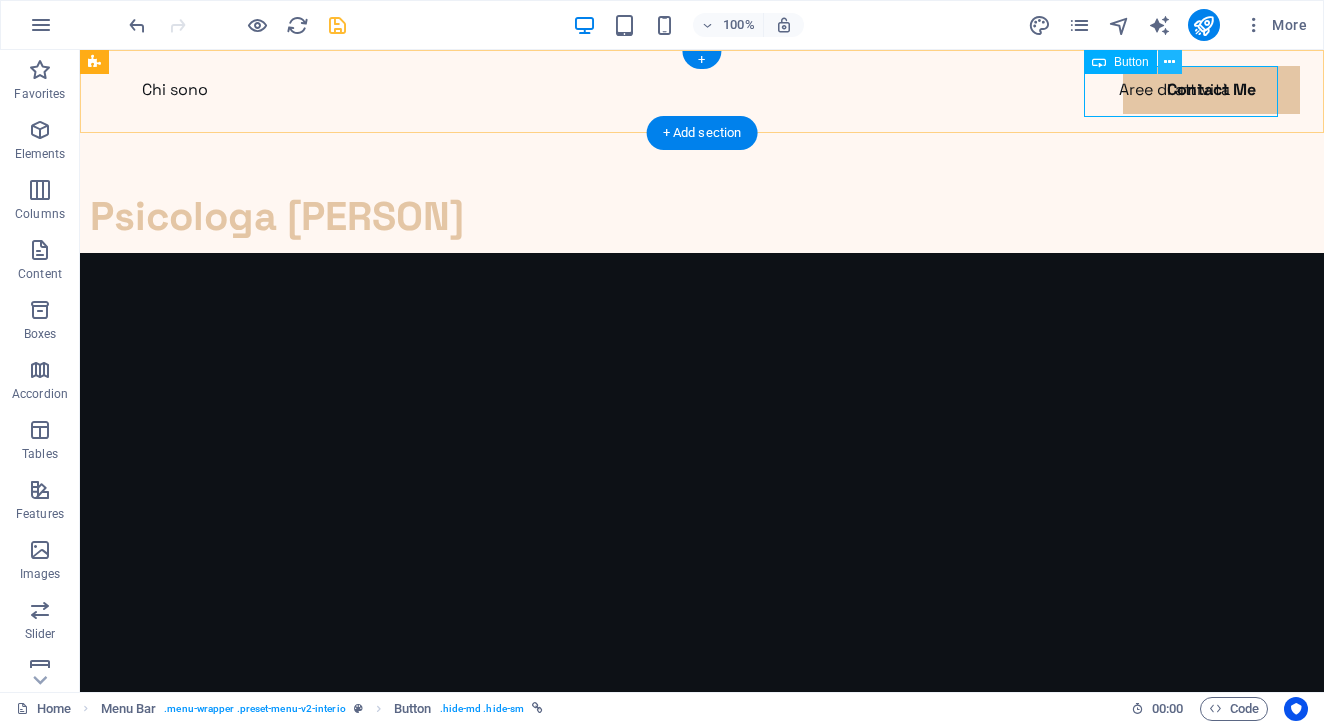 click at bounding box center [1169, 62] 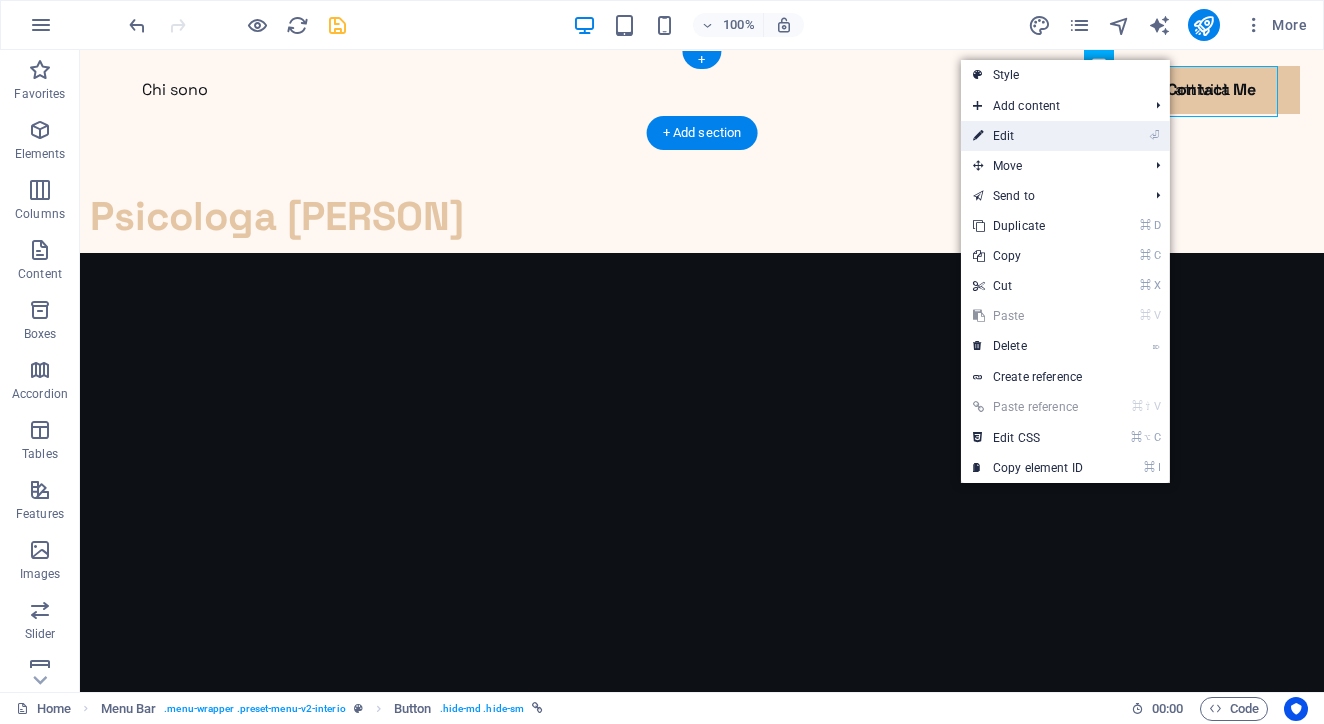 click on "⏎  Edit" at bounding box center [1065, 136] 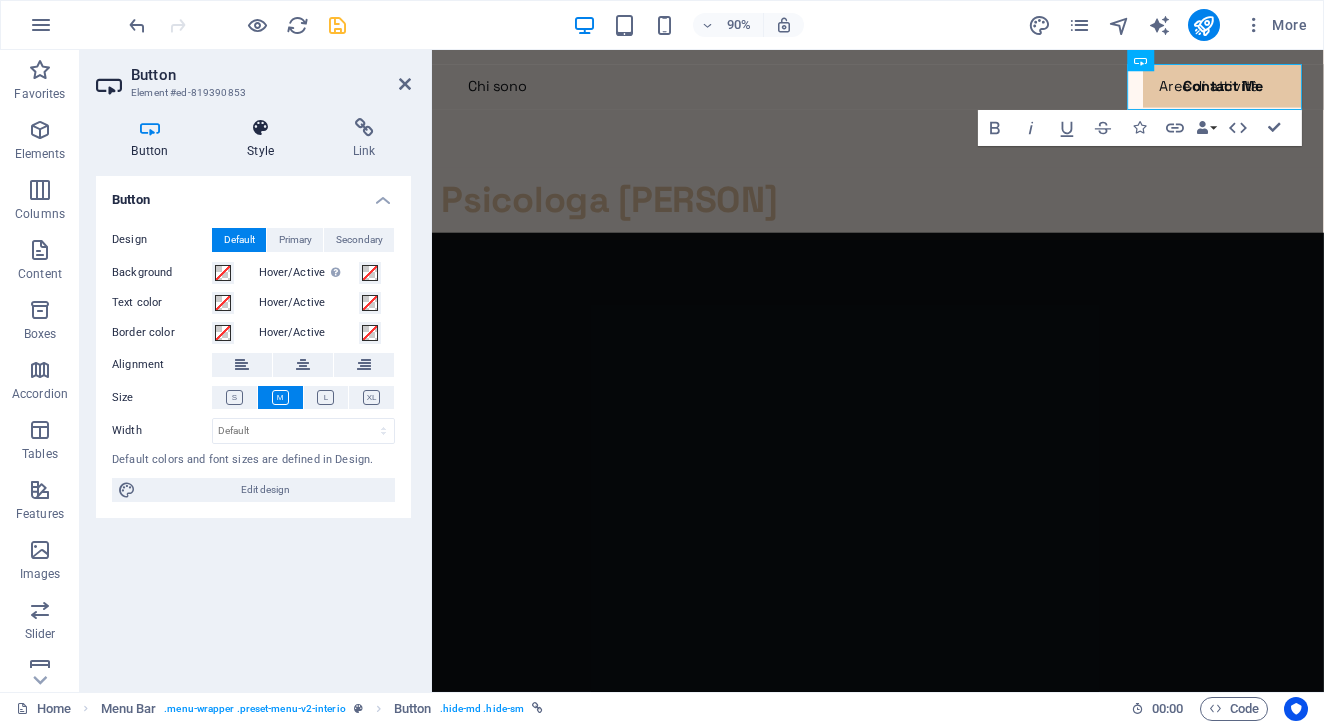 click at bounding box center (261, 128) 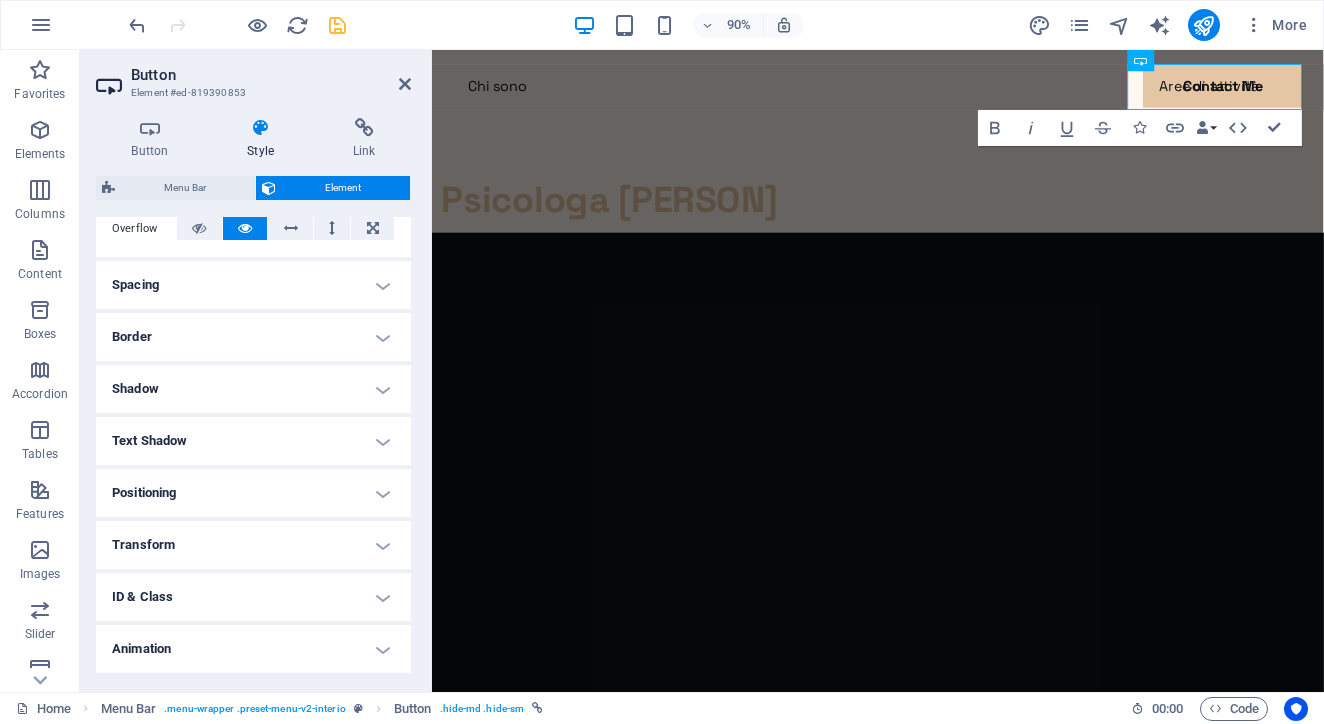 scroll, scrollTop: 342, scrollLeft: 0, axis: vertical 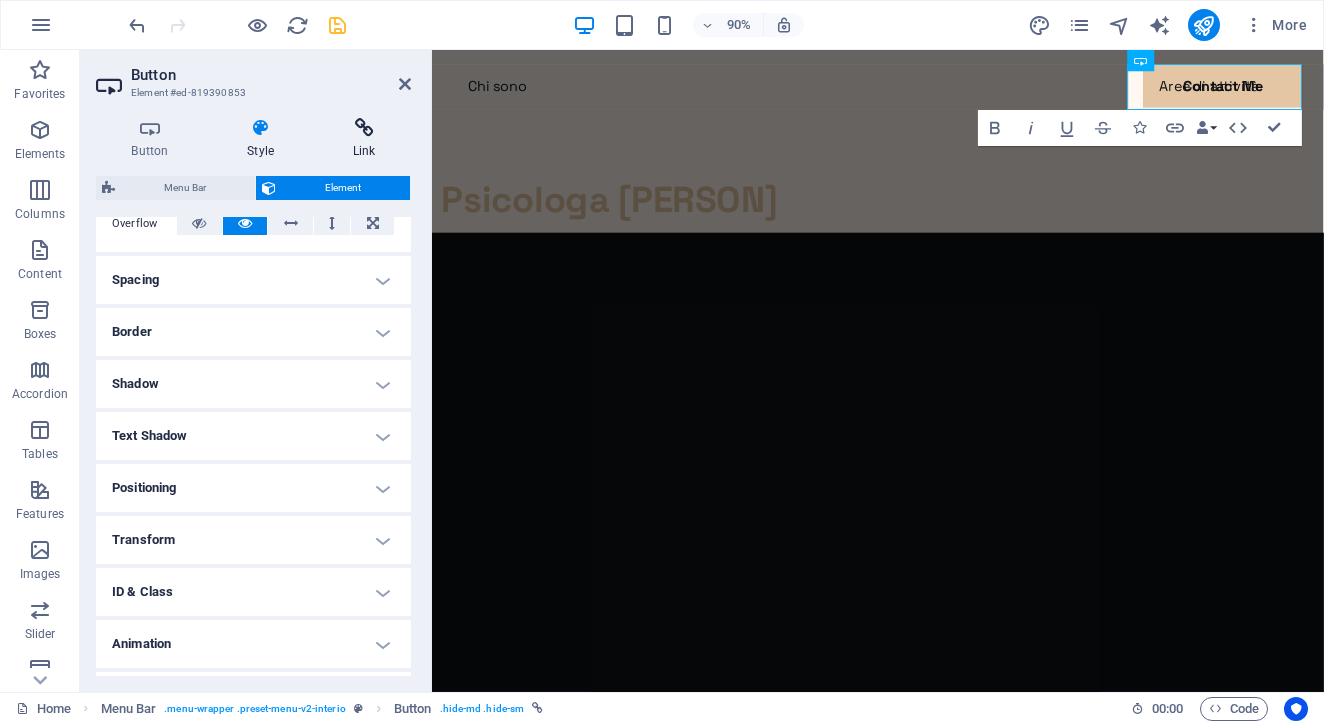 click at bounding box center [364, 128] 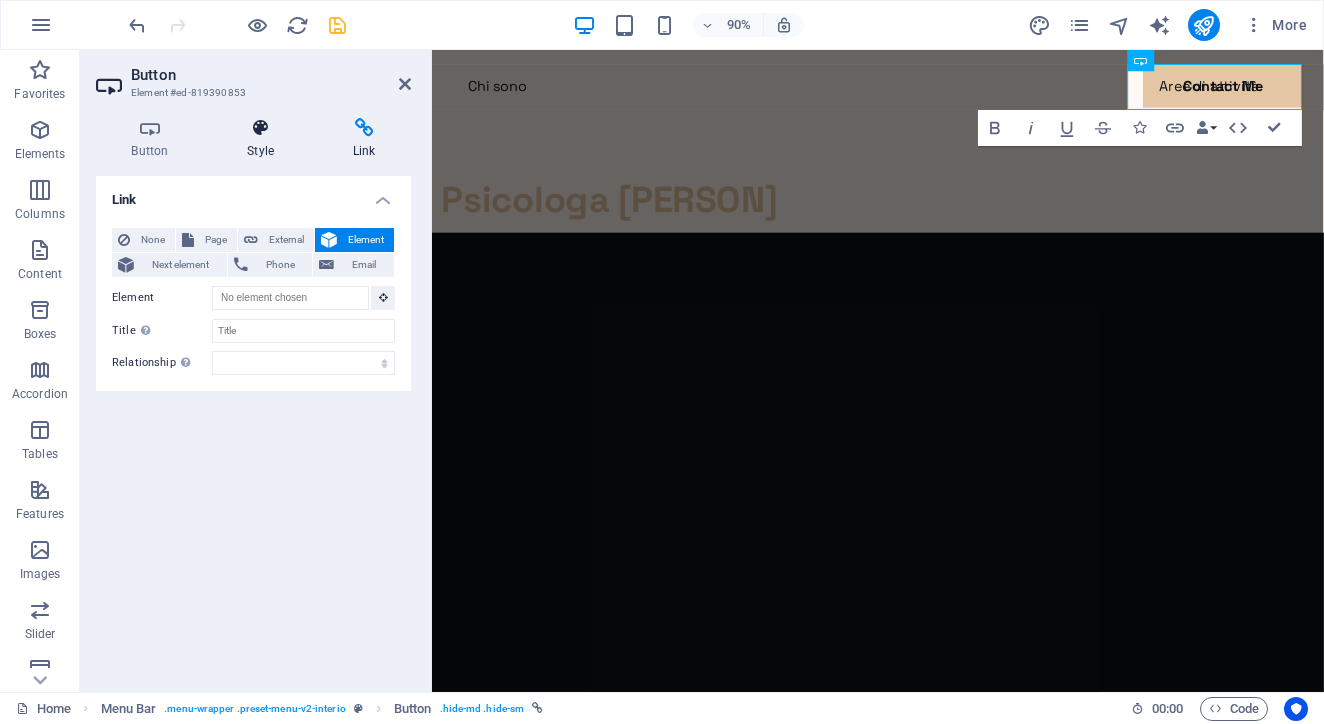 click on "Style" at bounding box center [265, 139] 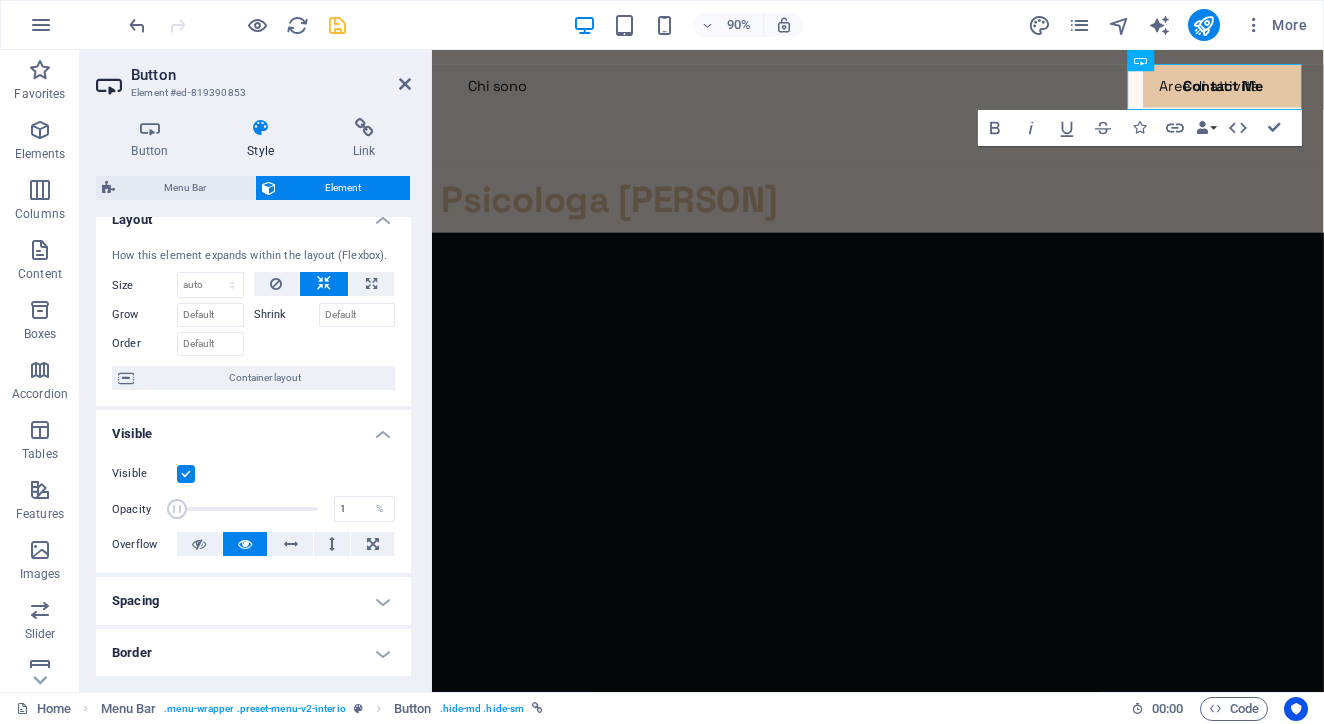 scroll, scrollTop: 0, scrollLeft: 0, axis: both 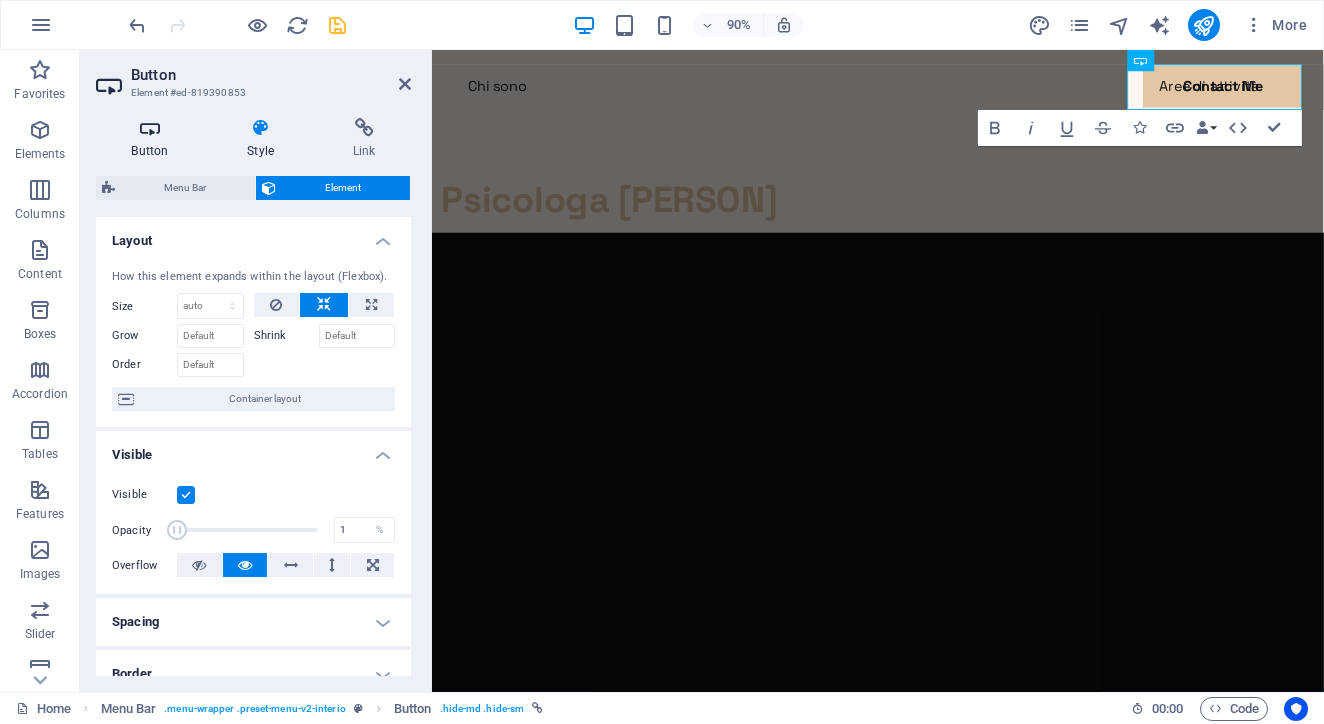 click on "Button" at bounding box center [154, 139] 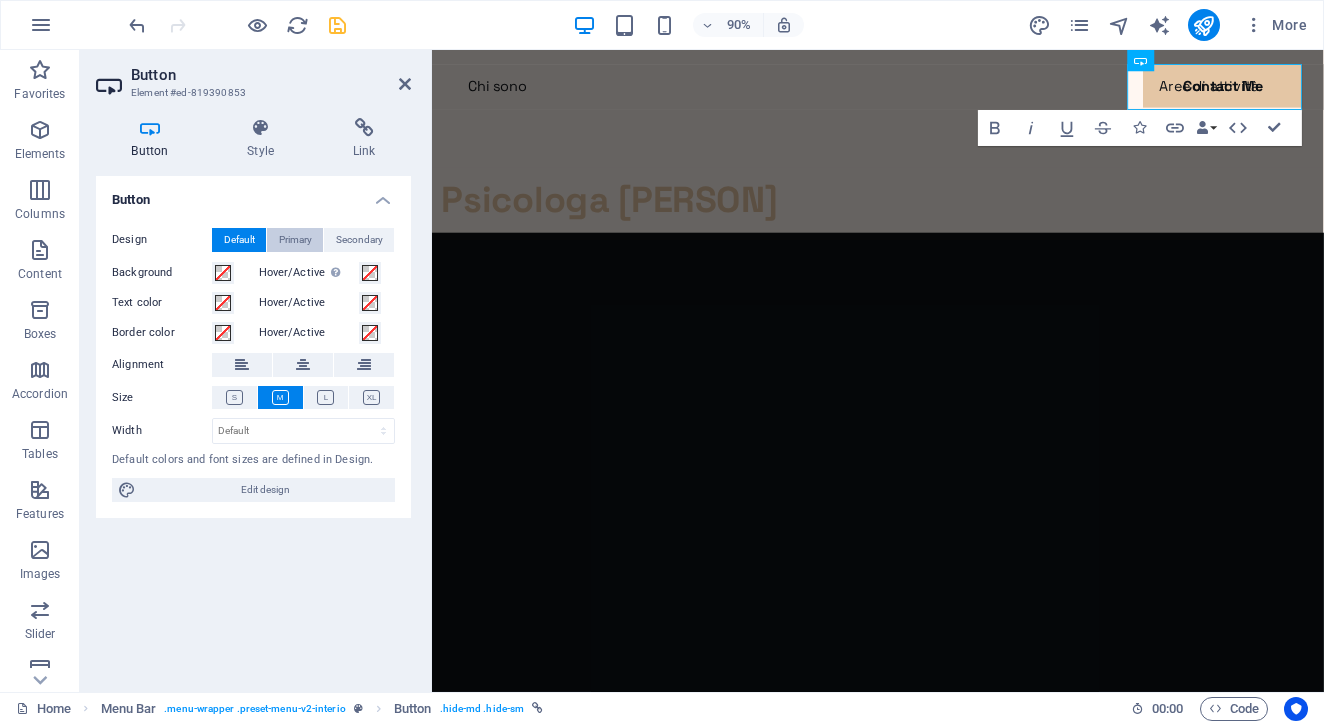click on "Primary" at bounding box center [295, 240] 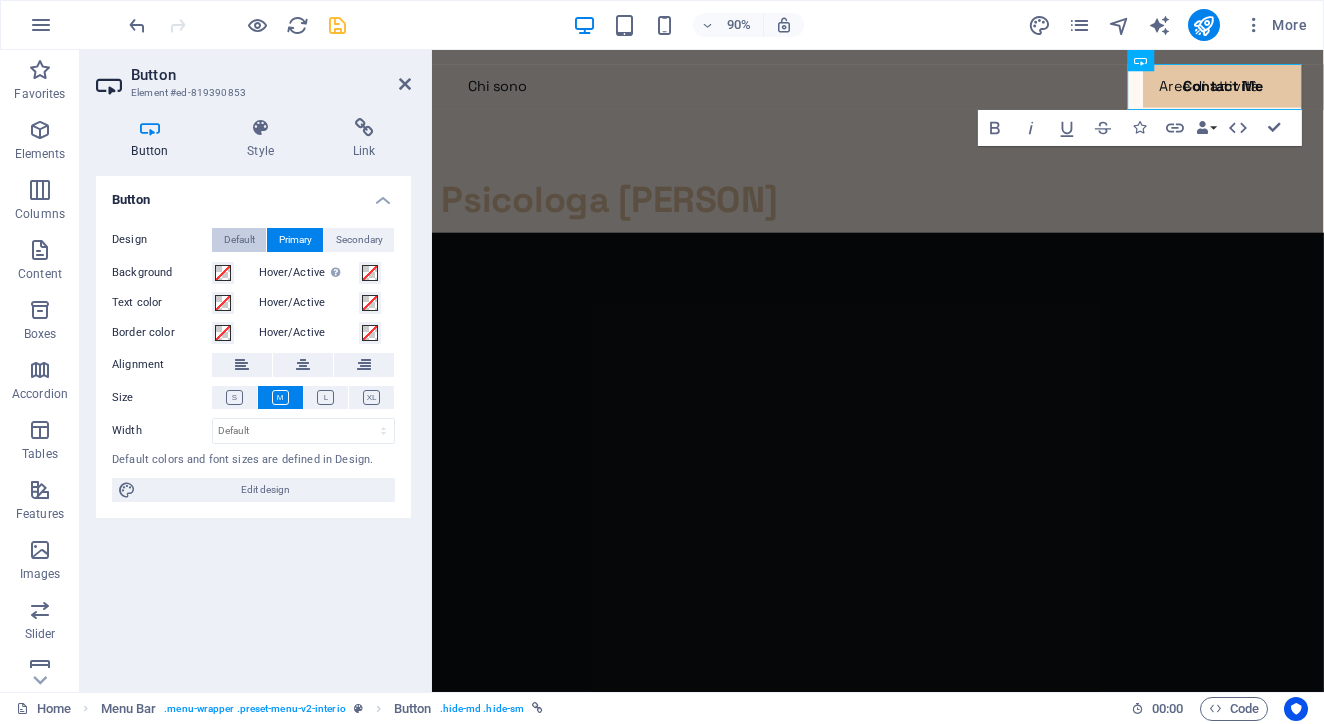 click on "Default" at bounding box center [239, 240] 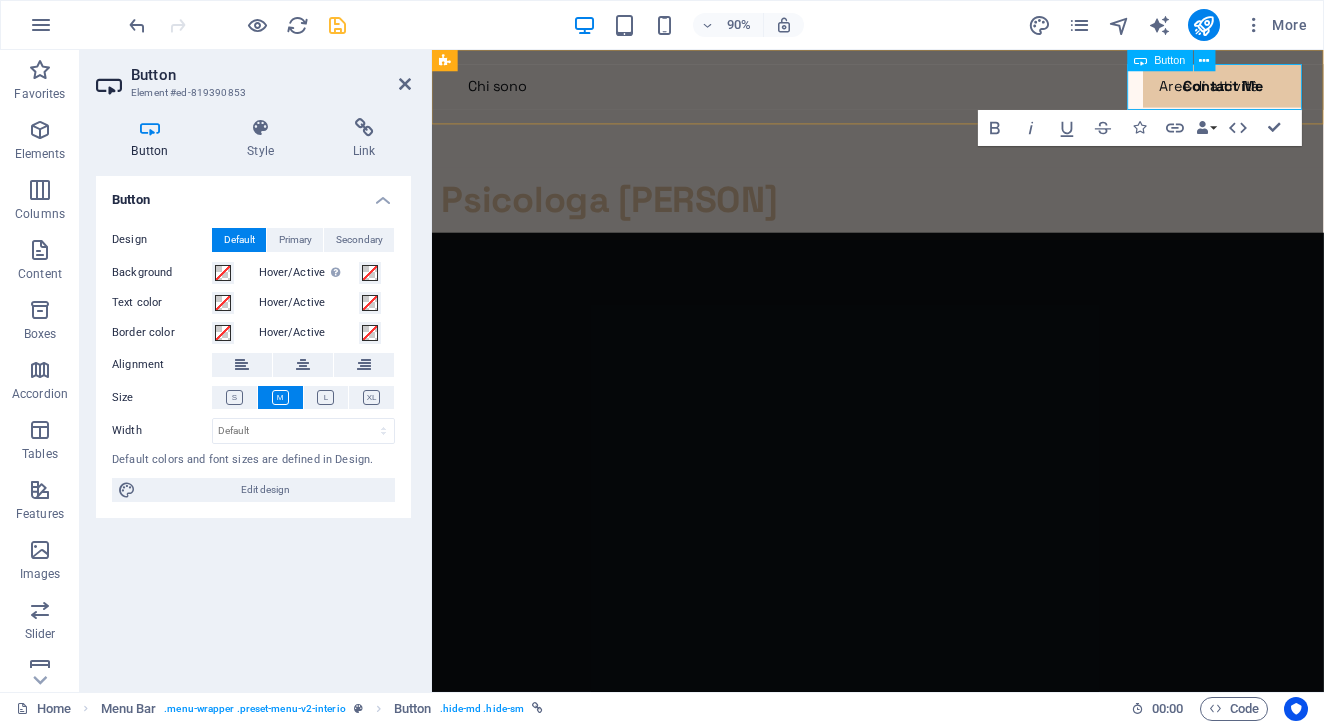 click on "Contatti Me" at bounding box center [553, 139] 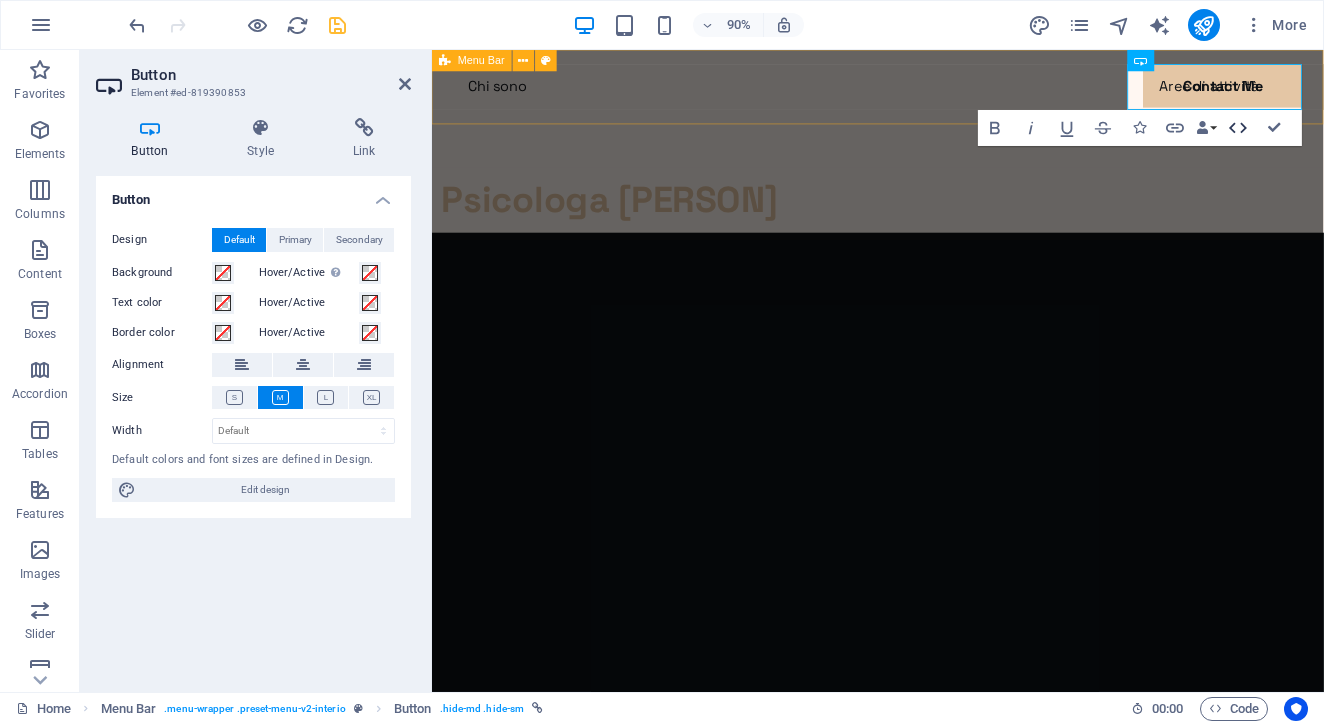 click 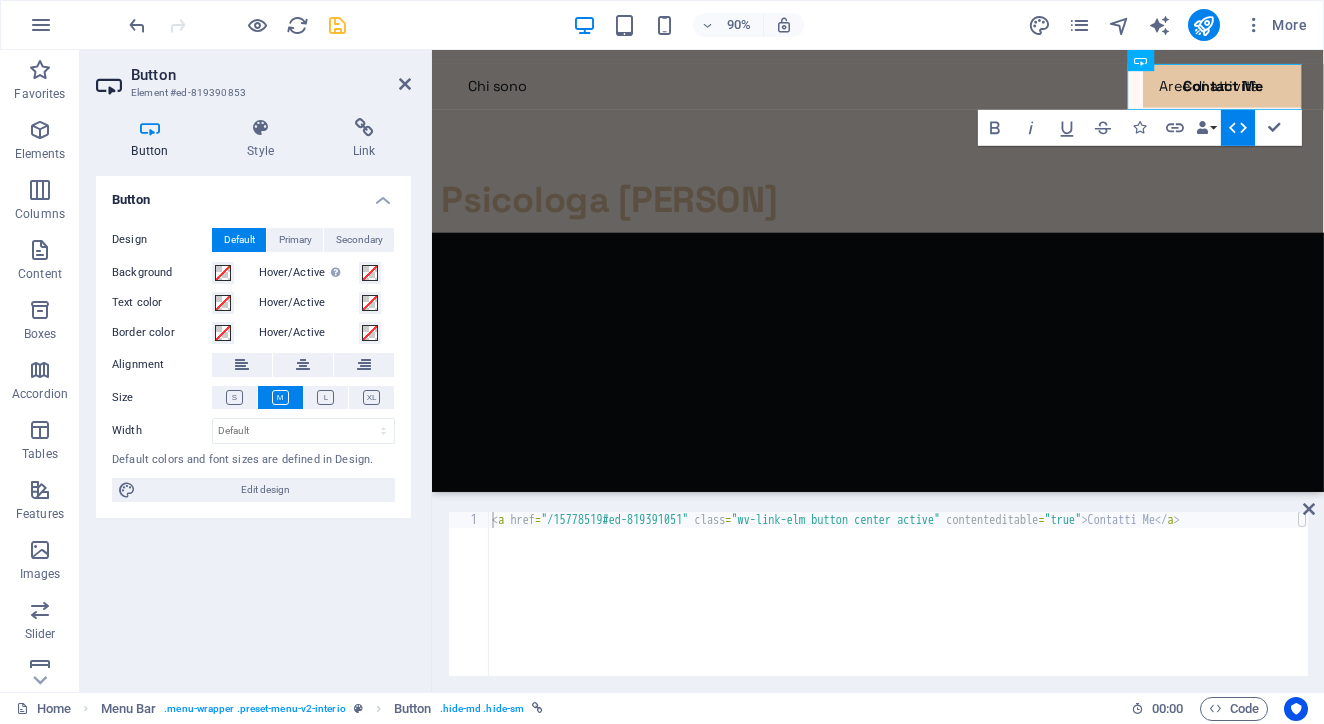 scroll, scrollTop: 0, scrollLeft: 0, axis: both 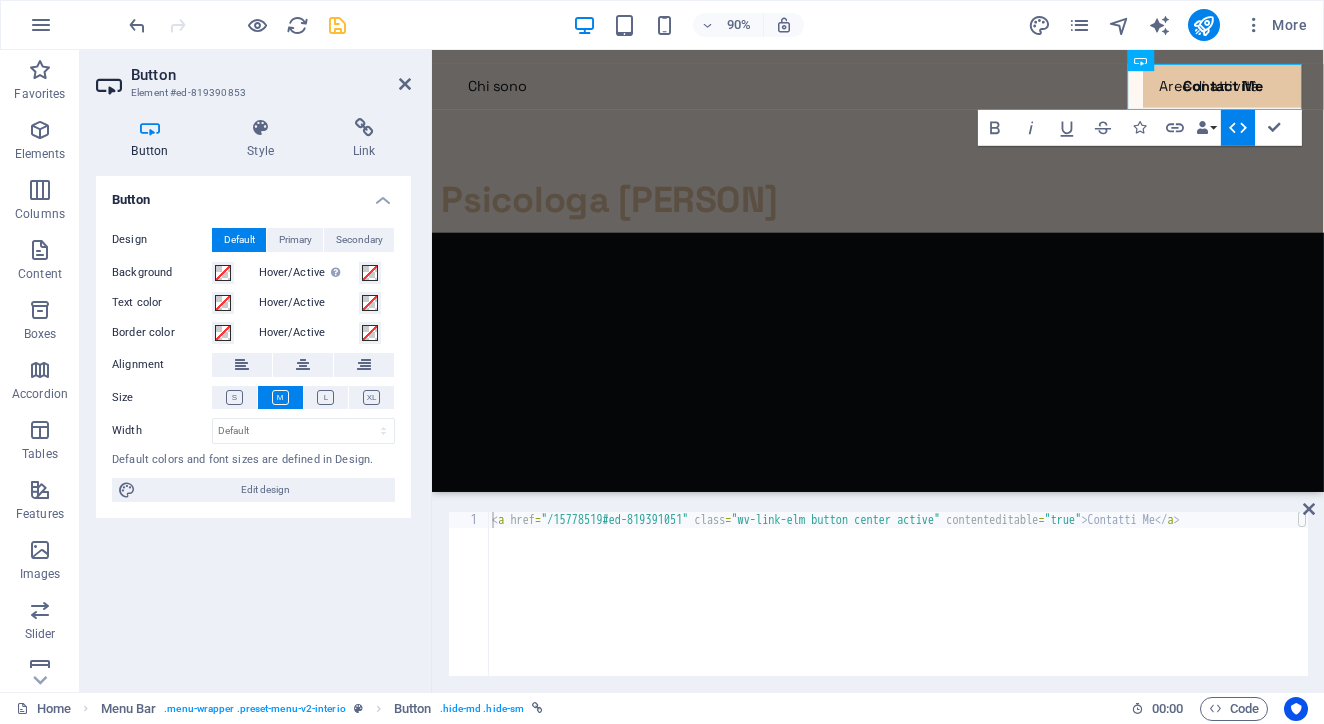 type on "<a href="/15778519#ed-819391051" class="wv-link-elm button center active" contenteditable="true">Contatti Me</a>" 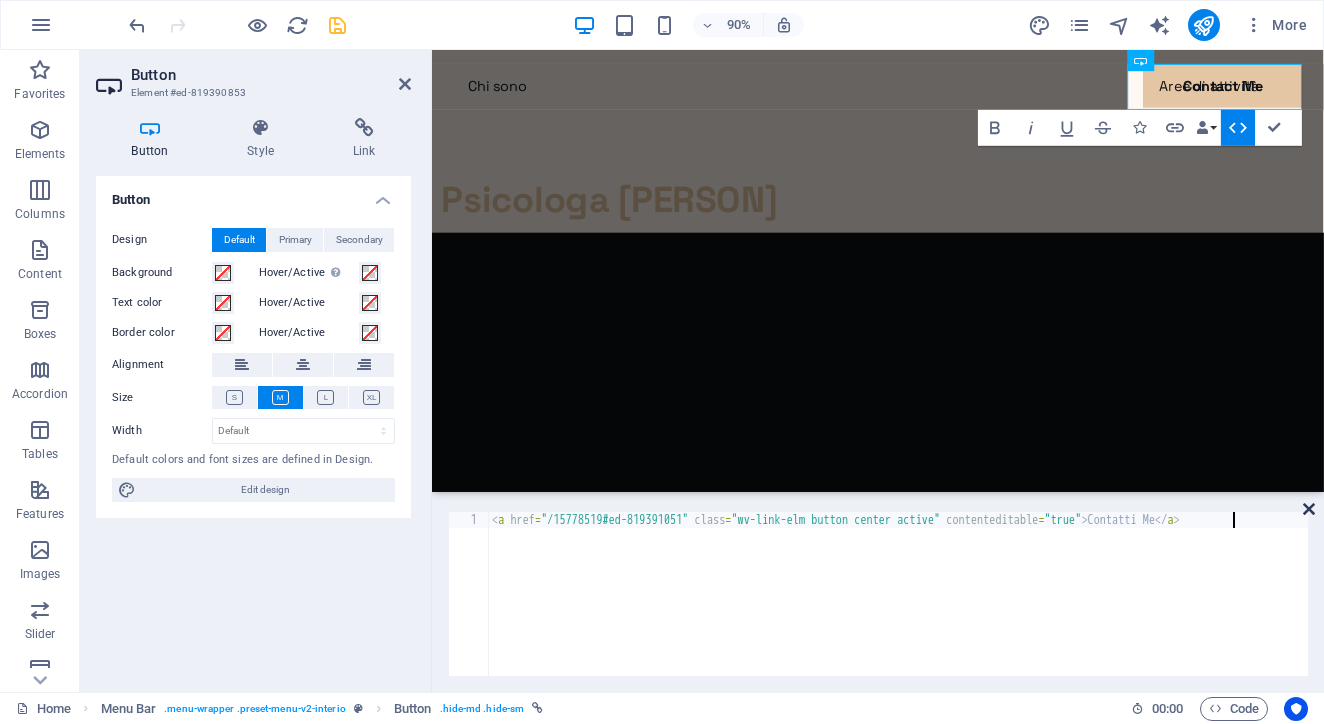 click at bounding box center (1309, 509) 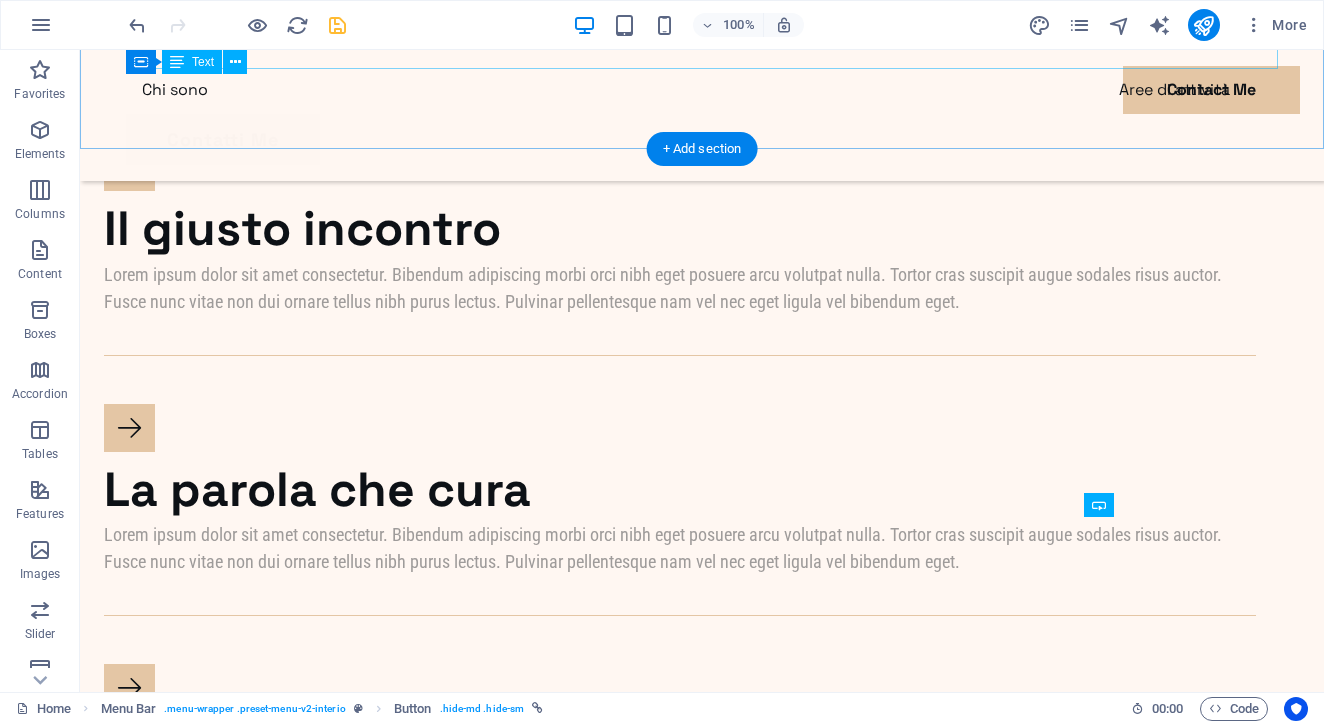 scroll, scrollTop: 1322, scrollLeft: 0, axis: vertical 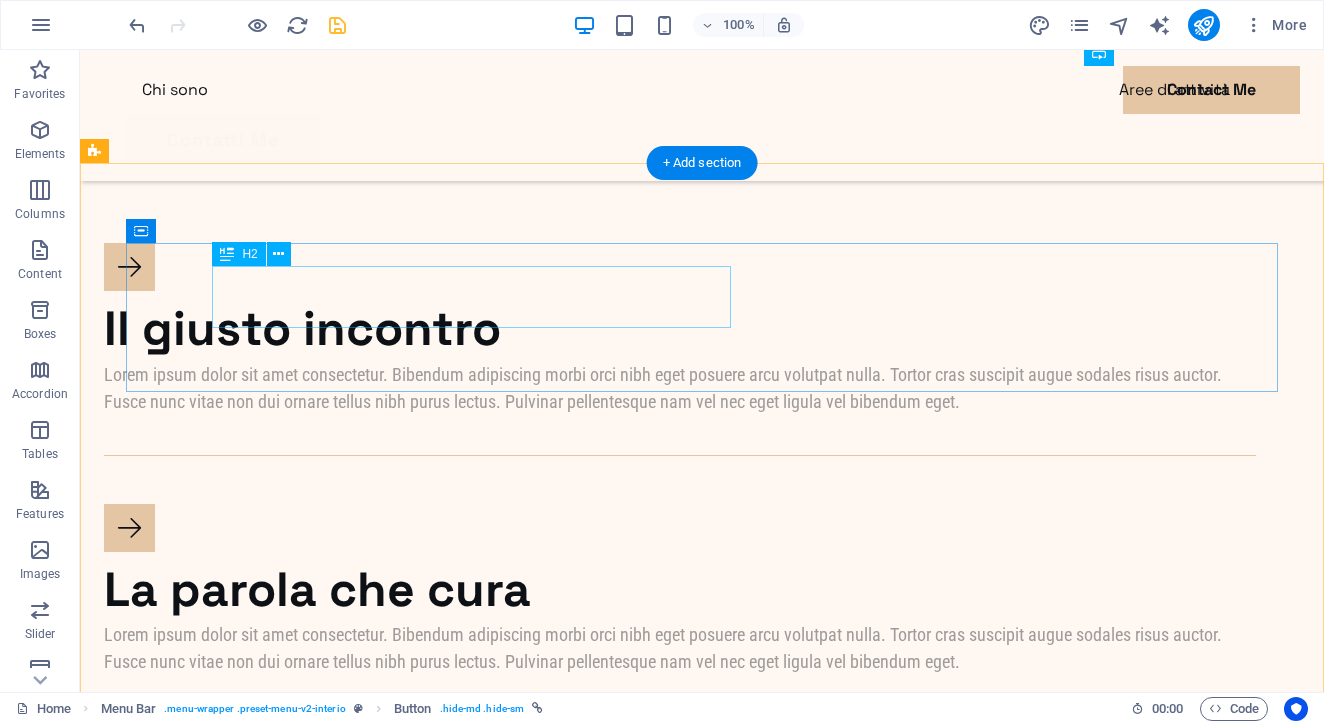 click on "Il giusto incontro" at bounding box center (680, 329) 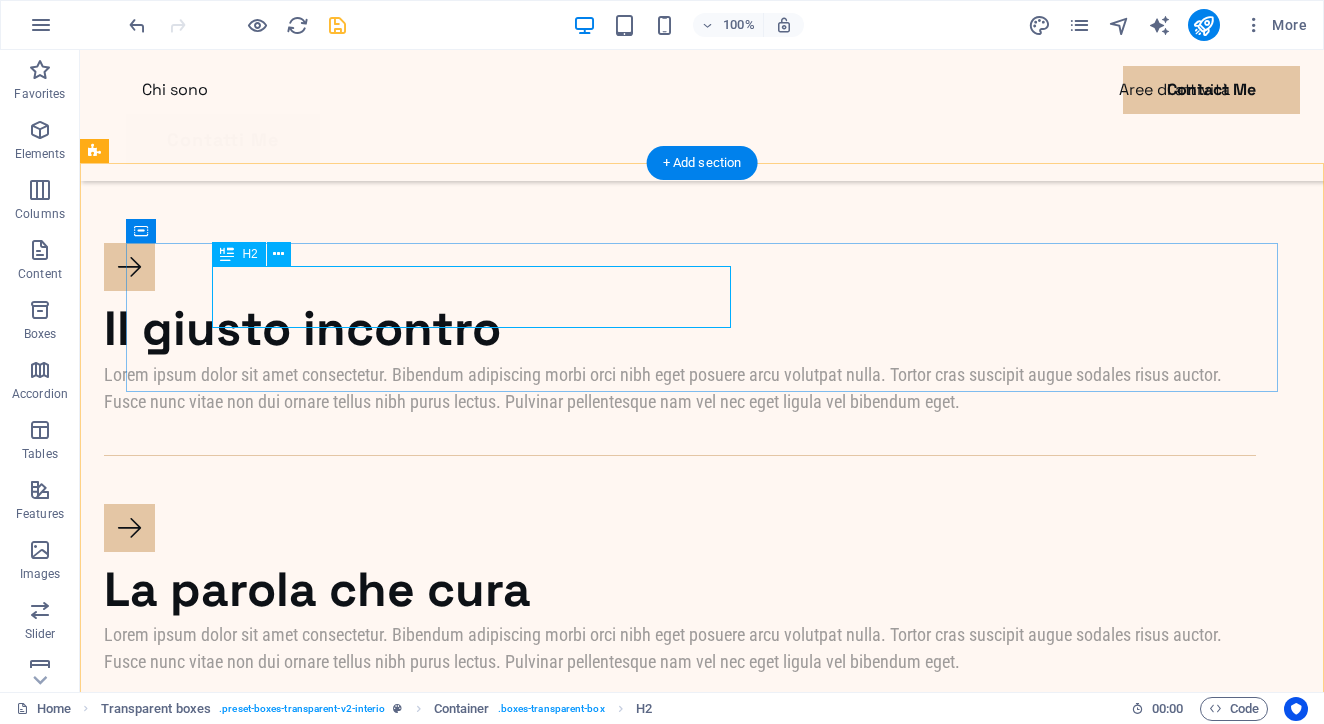 click on "H2" at bounding box center (249, 254) 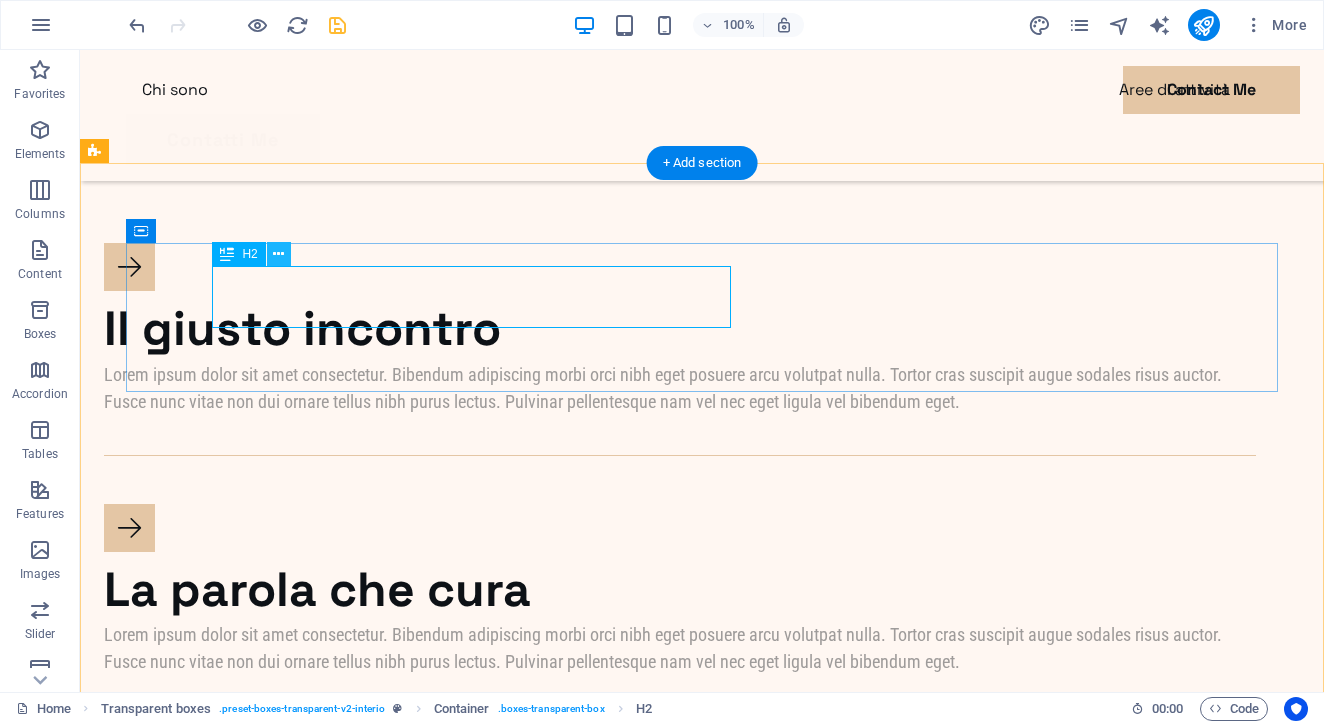 click at bounding box center (278, 254) 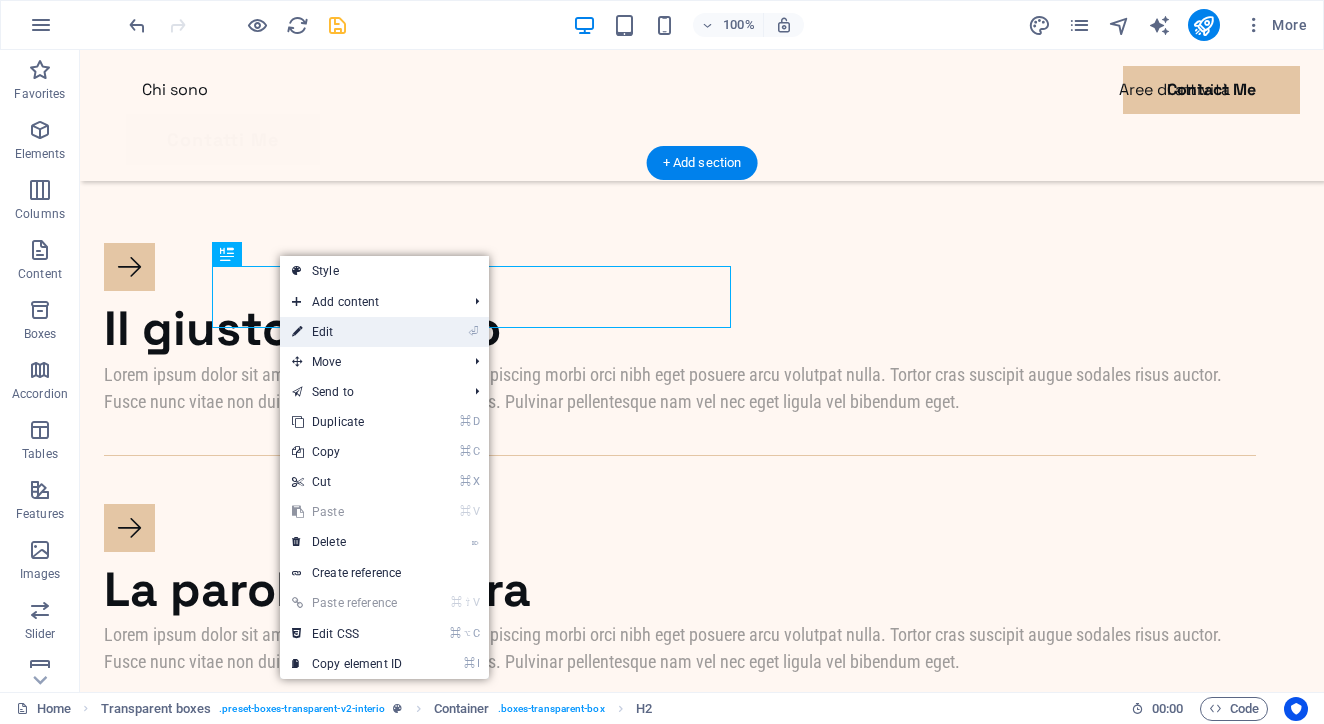 click on "⏎  Edit" at bounding box center [347, 332] 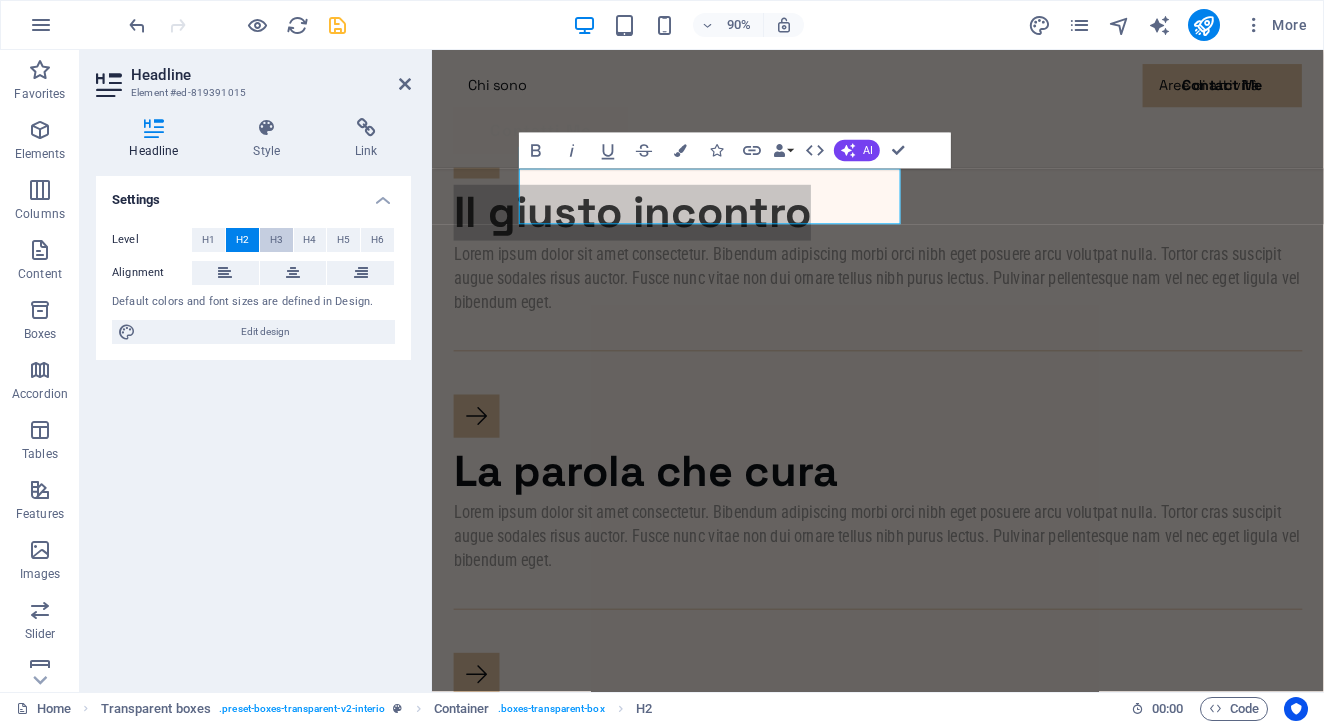 click on "H3" at bounding box center [276, 240] 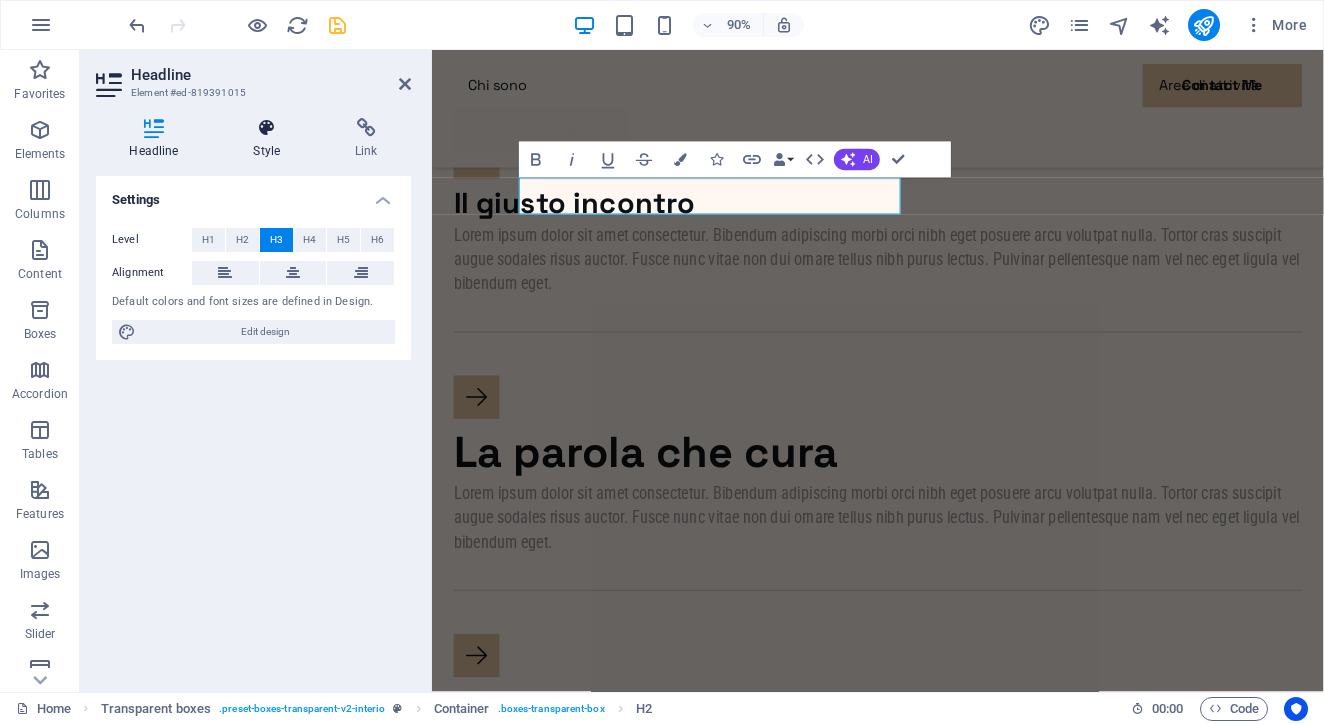 click at bounding box center (267, 128) 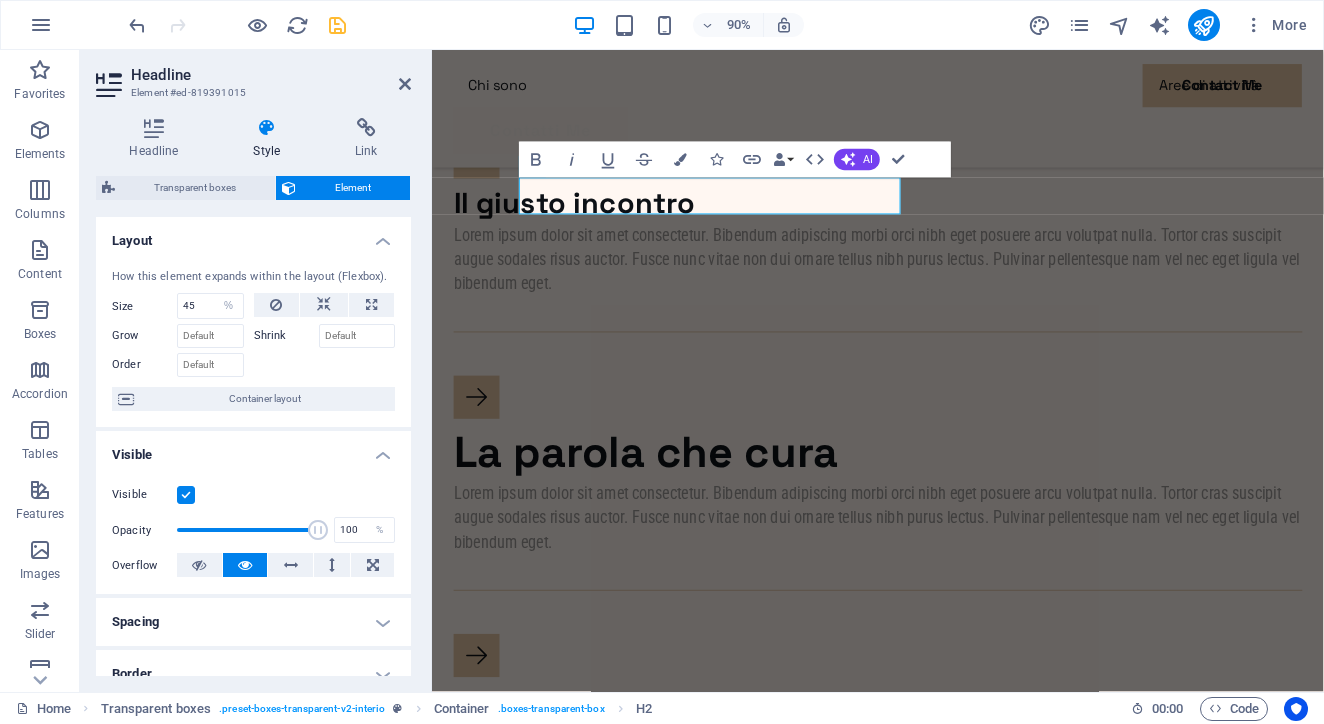 scroll, scrollTop: 0, scrollLeft: 0, axis: both 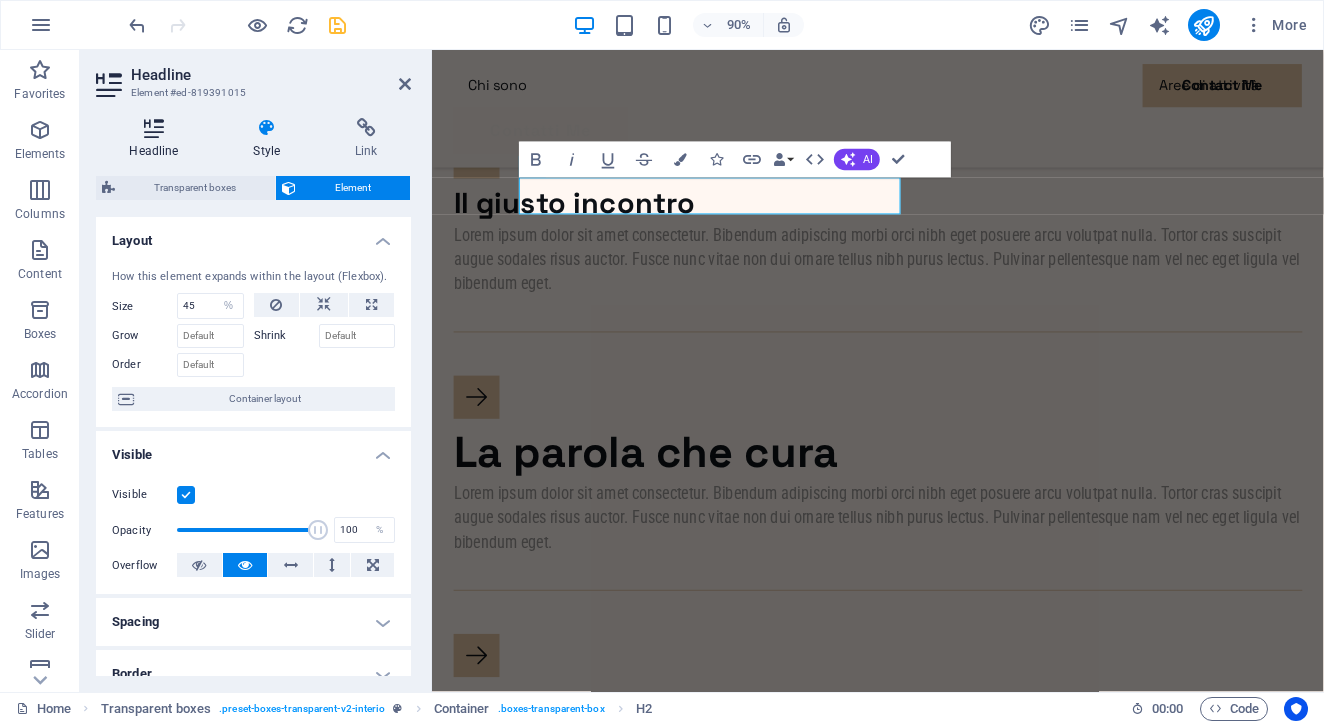 click at bounding box center [154, 128] 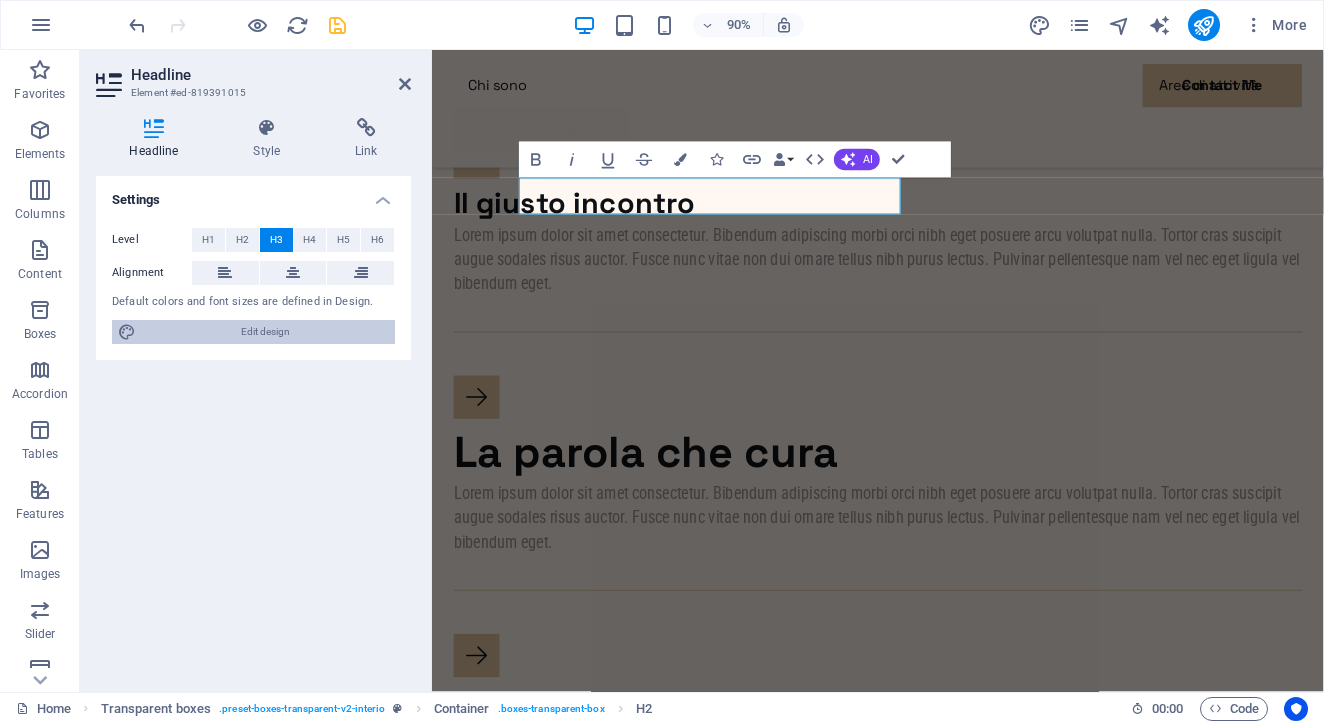click on "Edit design" at bounding box center [265, 332] 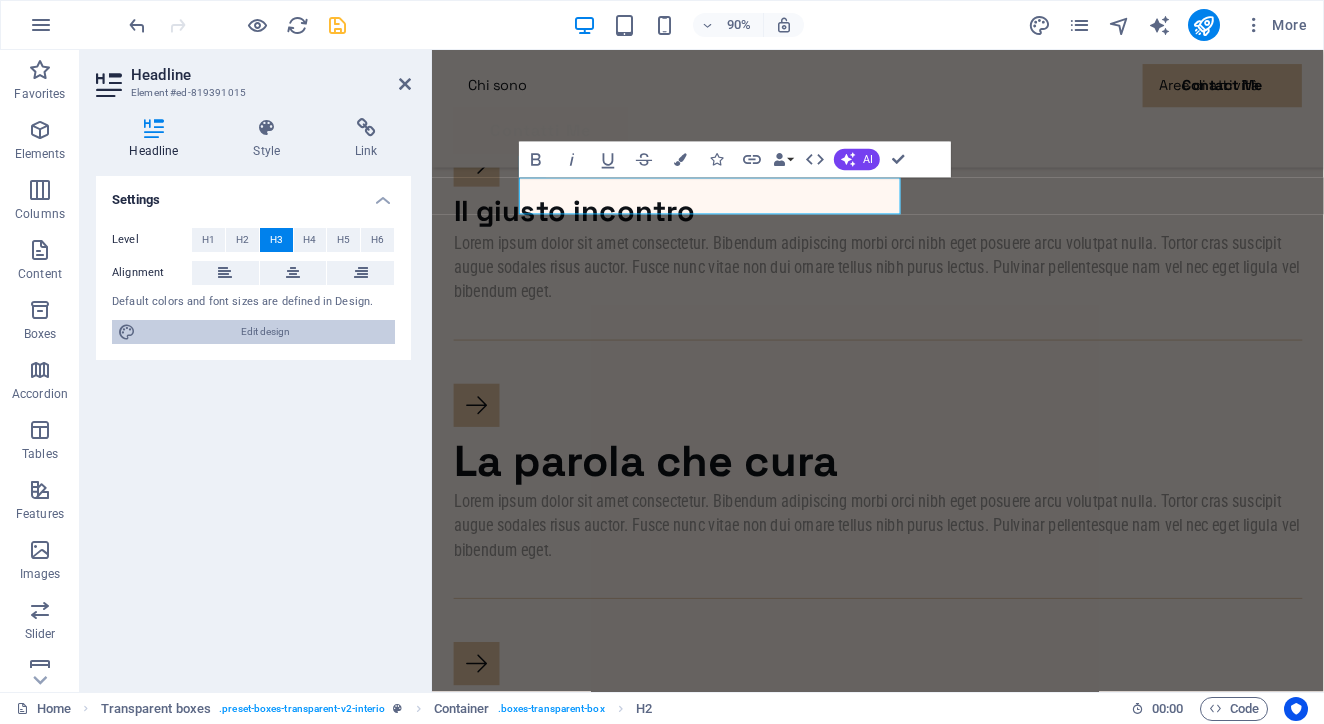 select on "px" 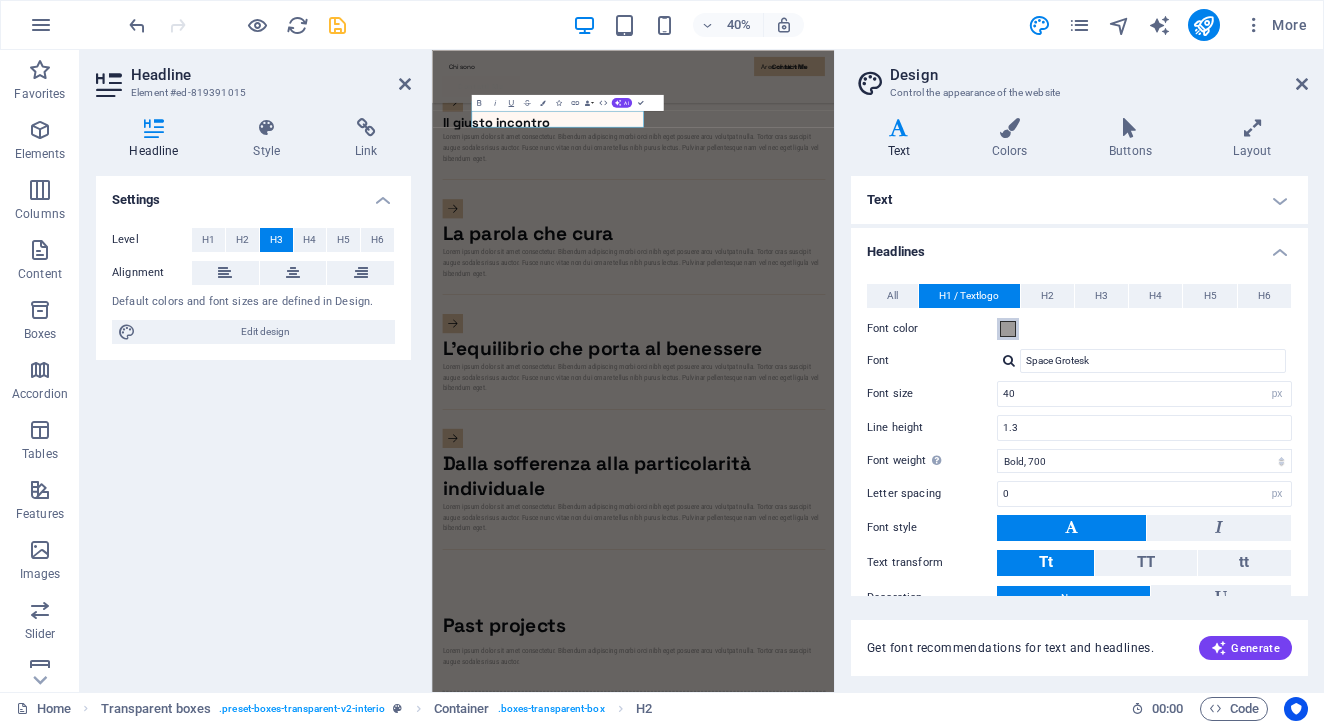 click at bounding box center (1008, 329) 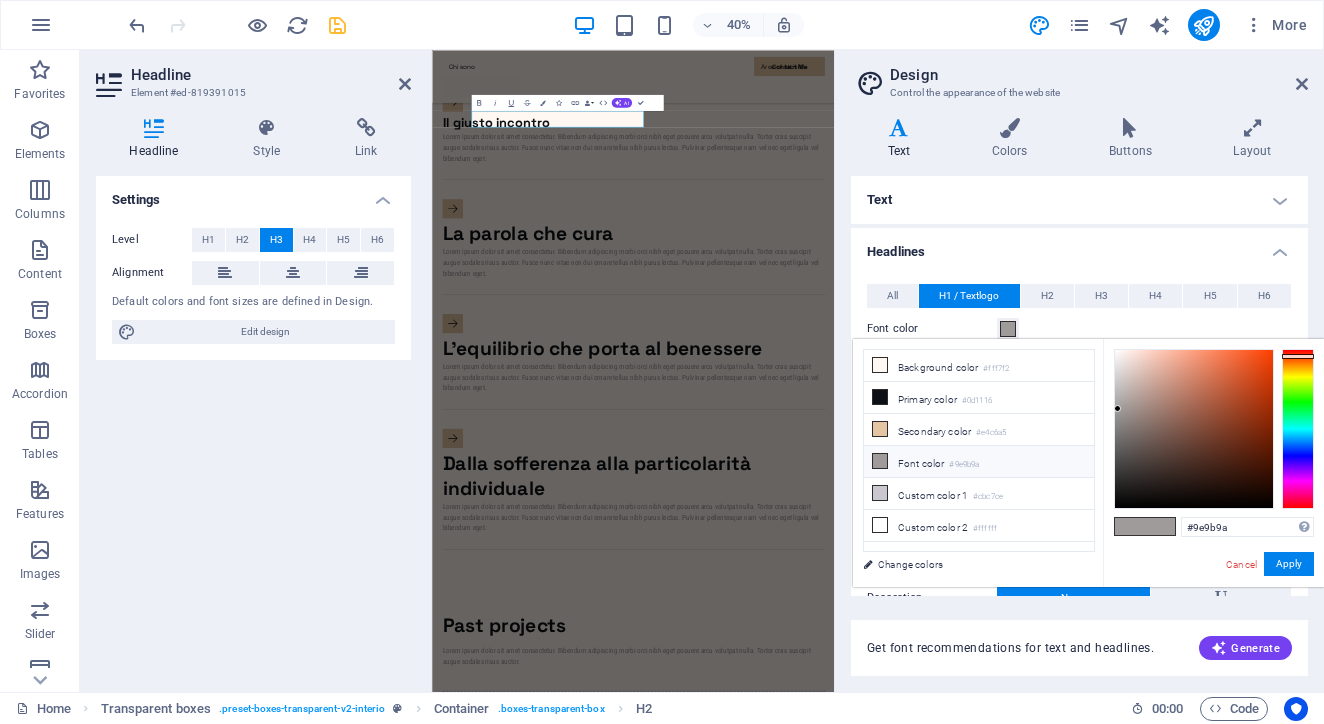 click on "Font color
#9e9b9a" at bounding box center (979, 462) 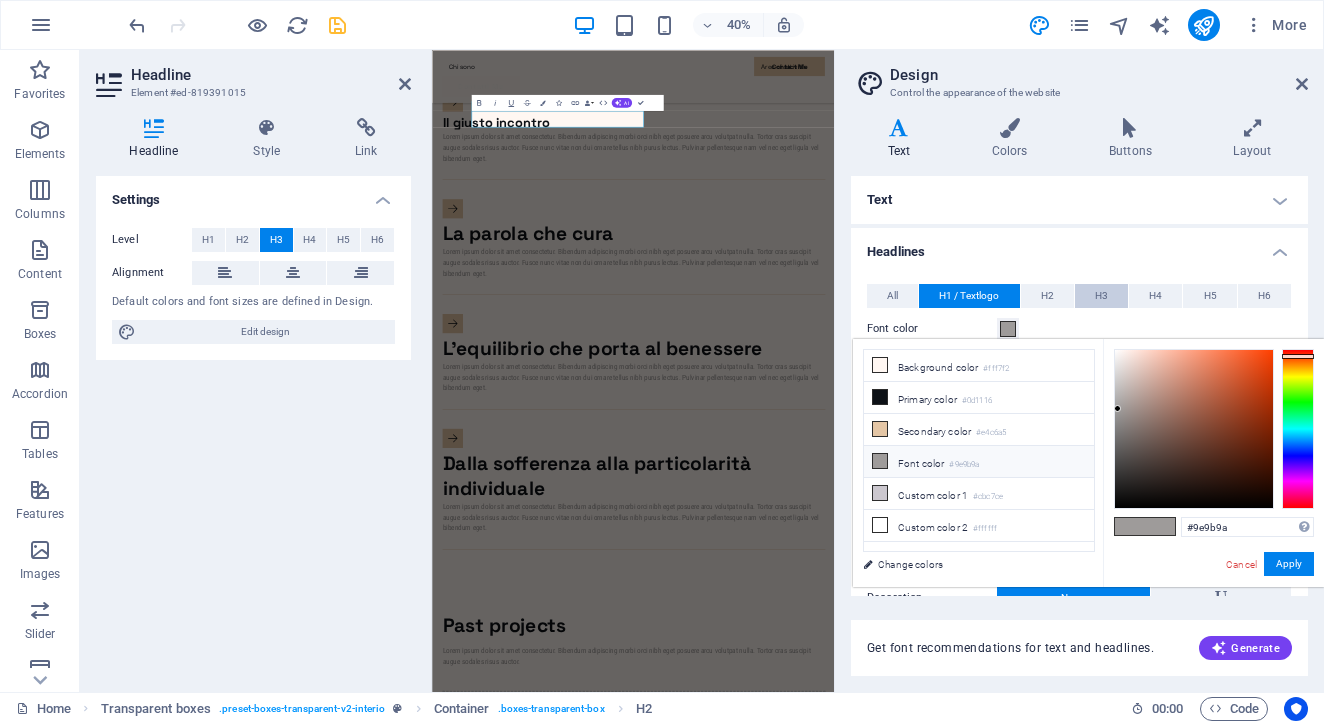 click on "H3" at bounding box center (1101, 296) 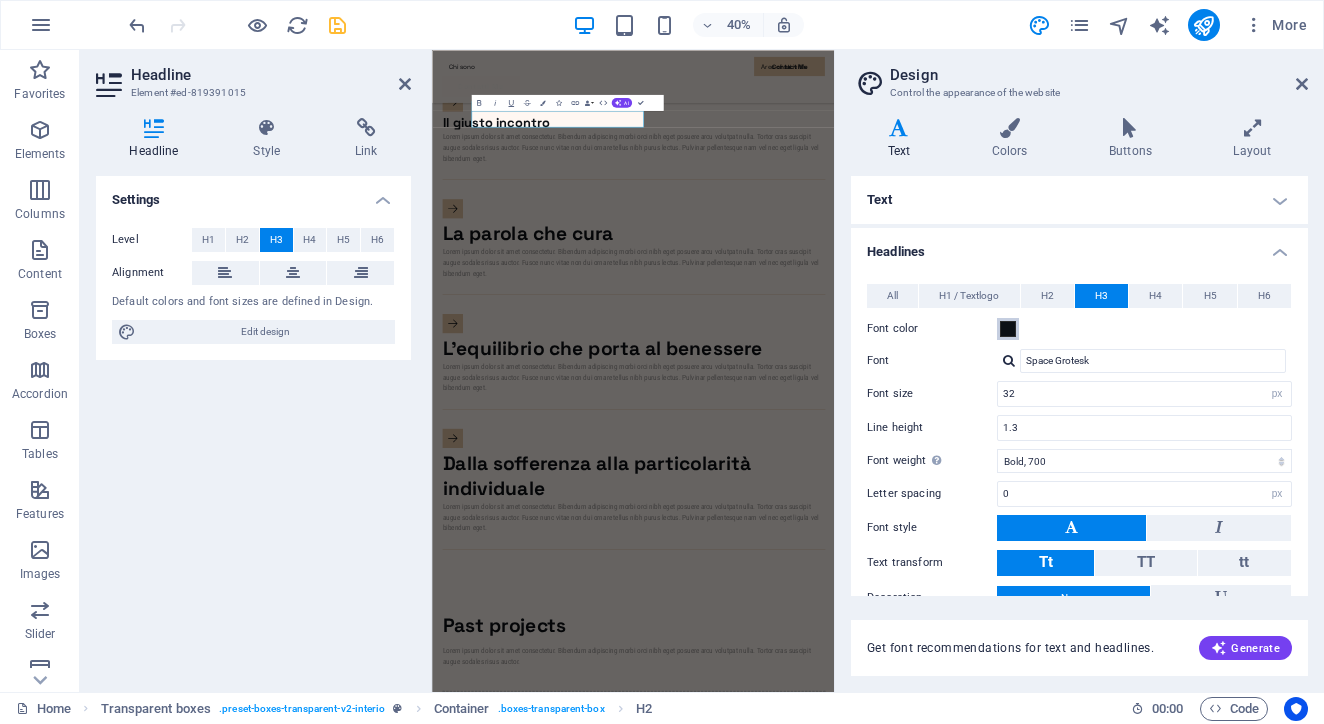 click at bounding box center (1008, 329) 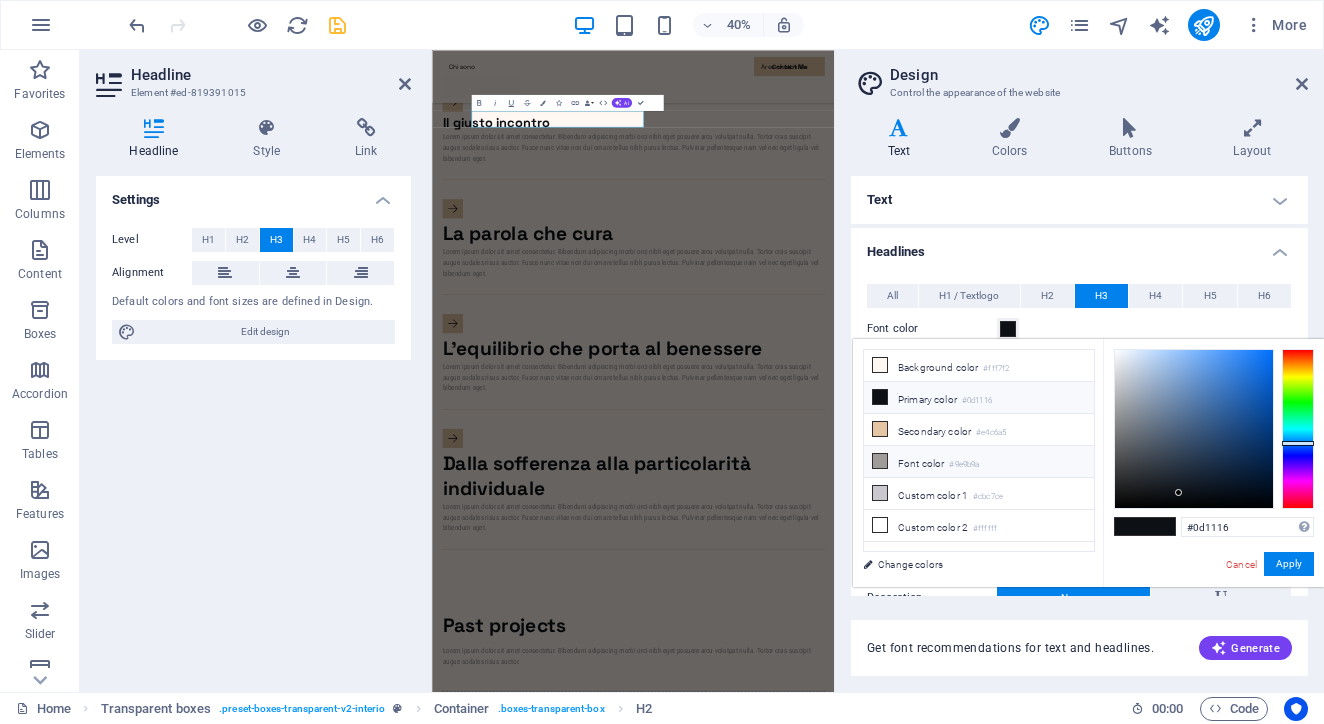 click on "Font color
#9e9b9a" at bounding box center [979, 462] 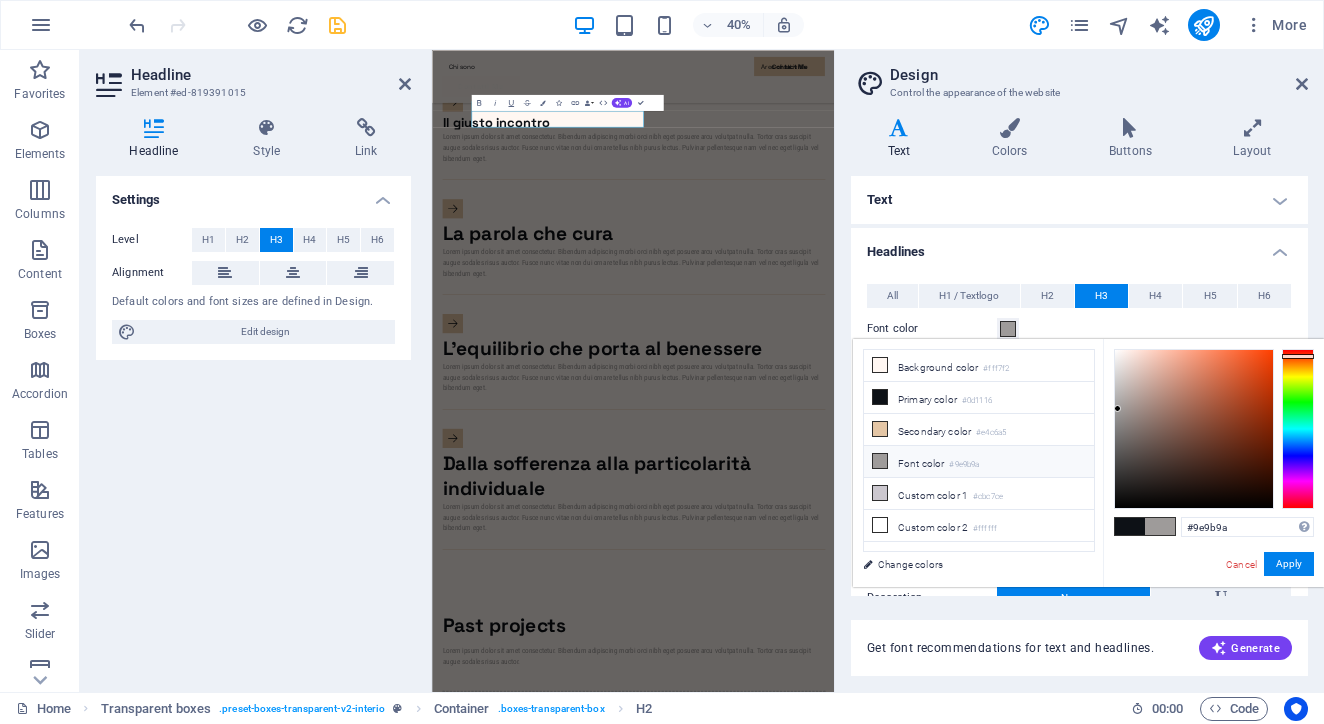 click at bounding box center [880, 461] 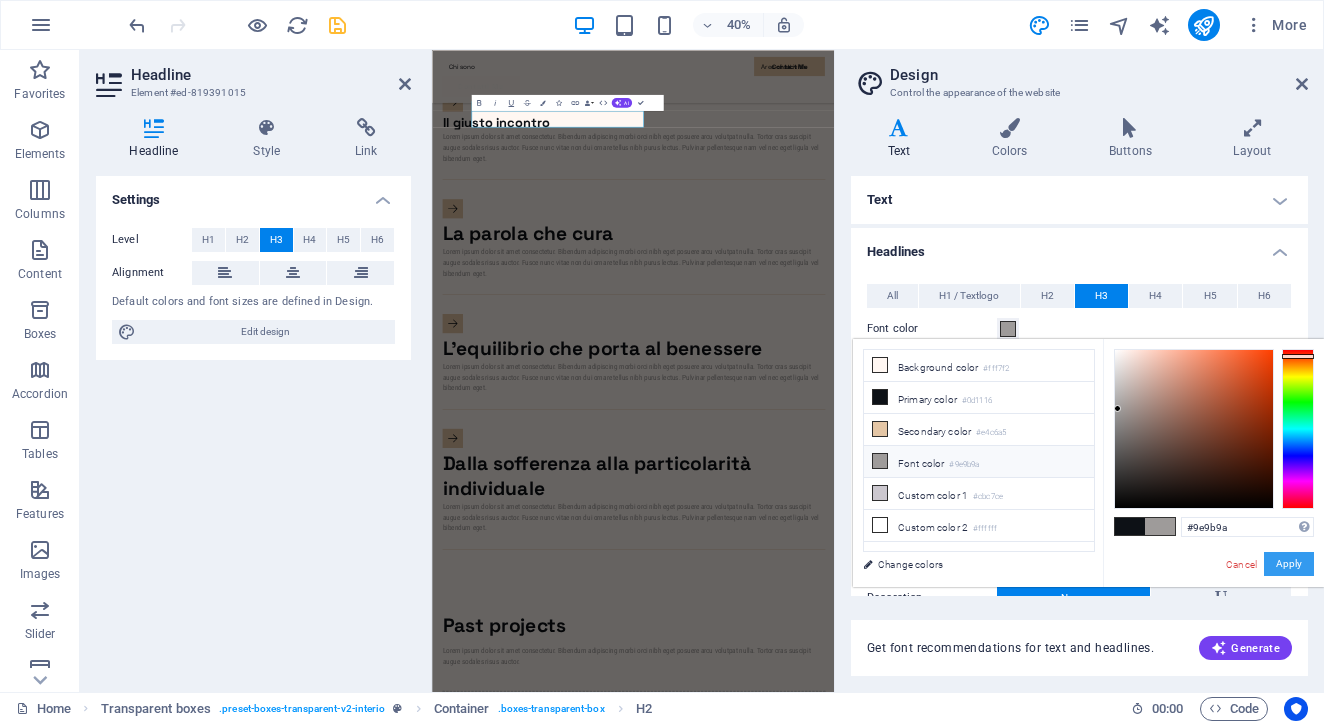 click on "Apply" at bounding box center [1289, 564] 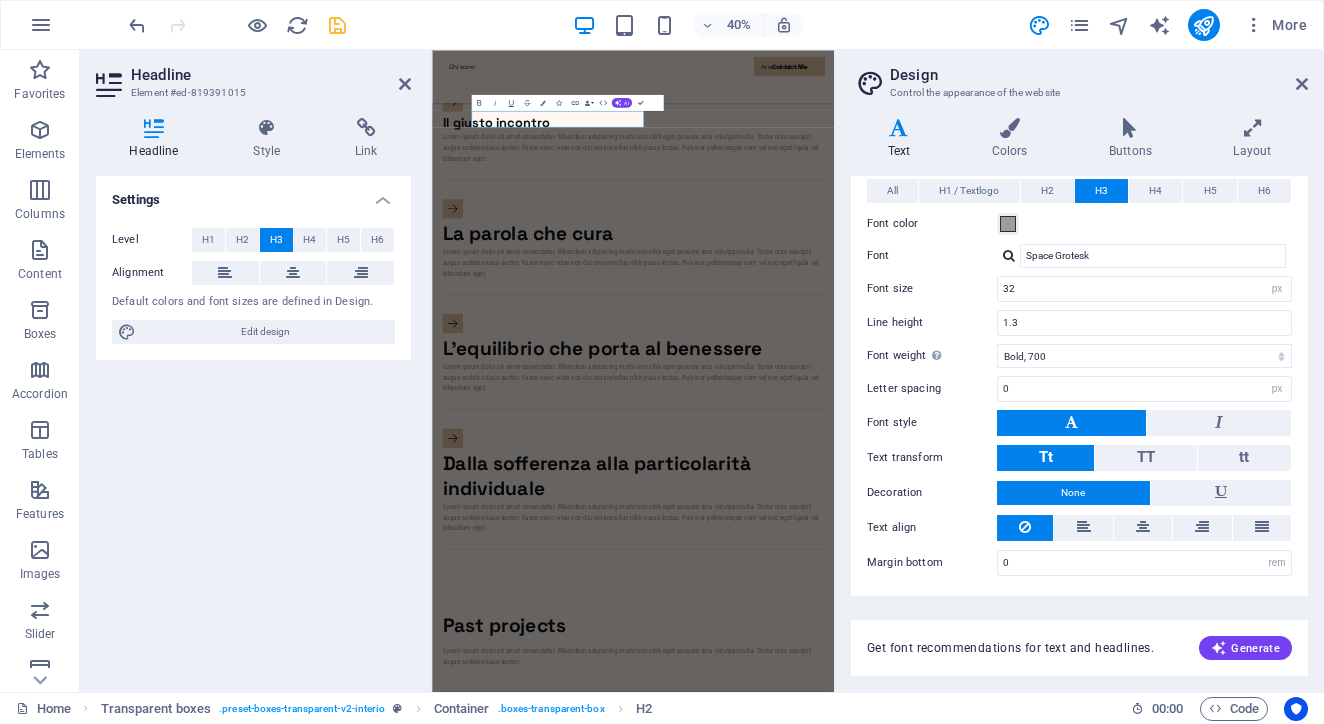 scroll, scrollTop: 104, scrollLeft: 0, axis: vertical 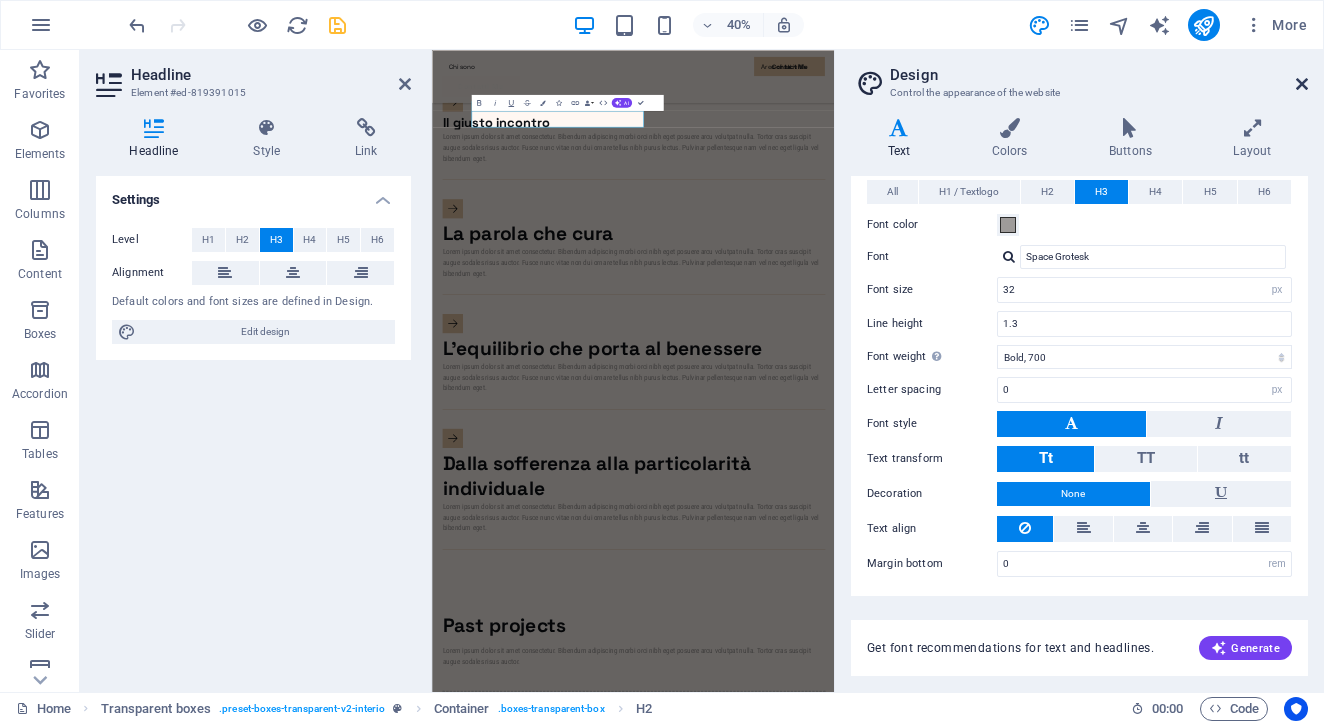 click at bounding box center [1302, 84] 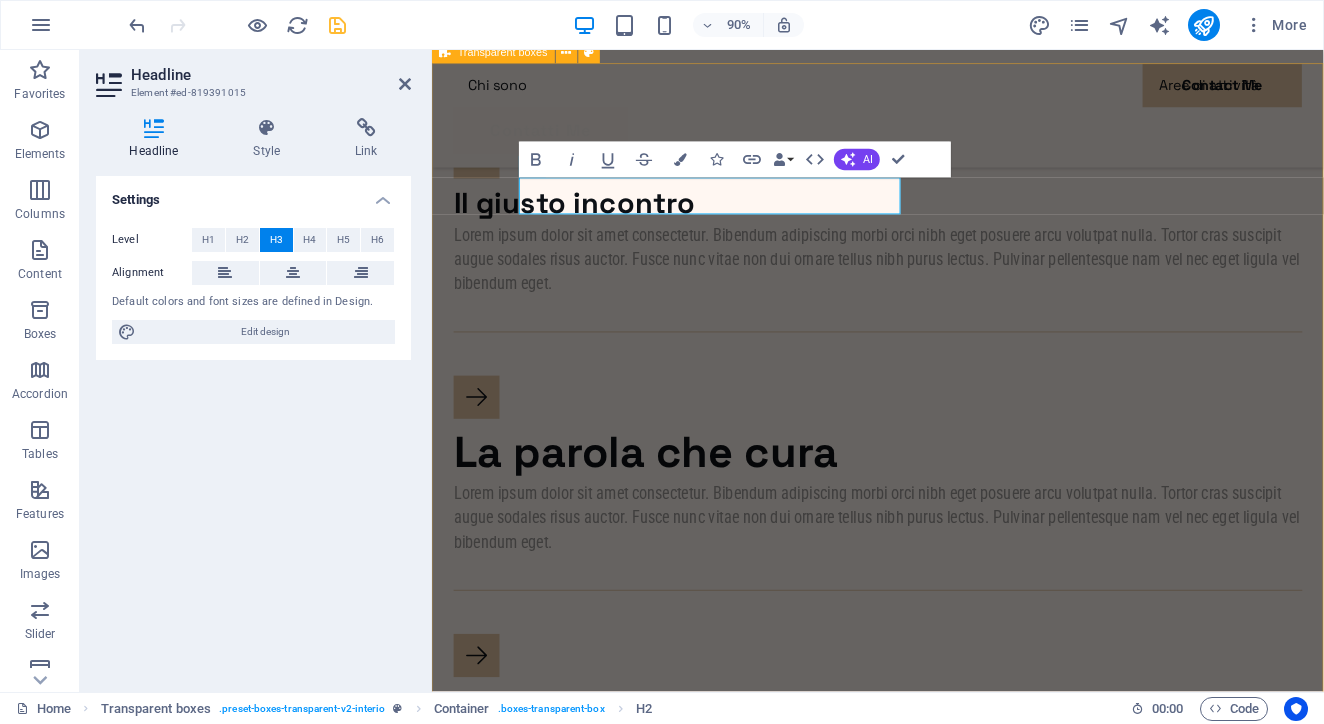 click on "Il giusto incontro Lorem ipsum dolor sit amet consectetur. Bibendum adipiscing morbi orci nibh eget posuere arcu volutpat nulla. Tortor cras suscipit augue sodales risus auctor. Fusce nunc vitae non dui ornare tellus nibh purus lectus. Pulvinar pellentesque nam vel nec eget ligula vel bibendum eget. La parola che cura Lorem ipsum dolor sit amet consectetur. Bibendum adipiscing morbi orci nibh eget posuere arcu volutpat nulla. Tortor cras suscipit augue sodales risus auctor. Fusce nunc vitae non dui ornare tellus nibh purus lectus. Pulvinar pellentesque nam vel nec eget ligula vel bibendum eget. L'equilibrio che porta al benessere Lorem ipsum dolor sit amet consectetur. Bibendum adipiscing morbi orci nibh eget posuere arcu volutpat nulla. Tortor cras suscipit augue sodales risus auctor. Fusce nunc vitae non dui ornare tellus nibh purus lectus. Pulvinar pellentesque nam vel nec eget ligula vel bibendum eget. Dalla sofferenza alla particolarità individuale" at bounding box center (927, 716) 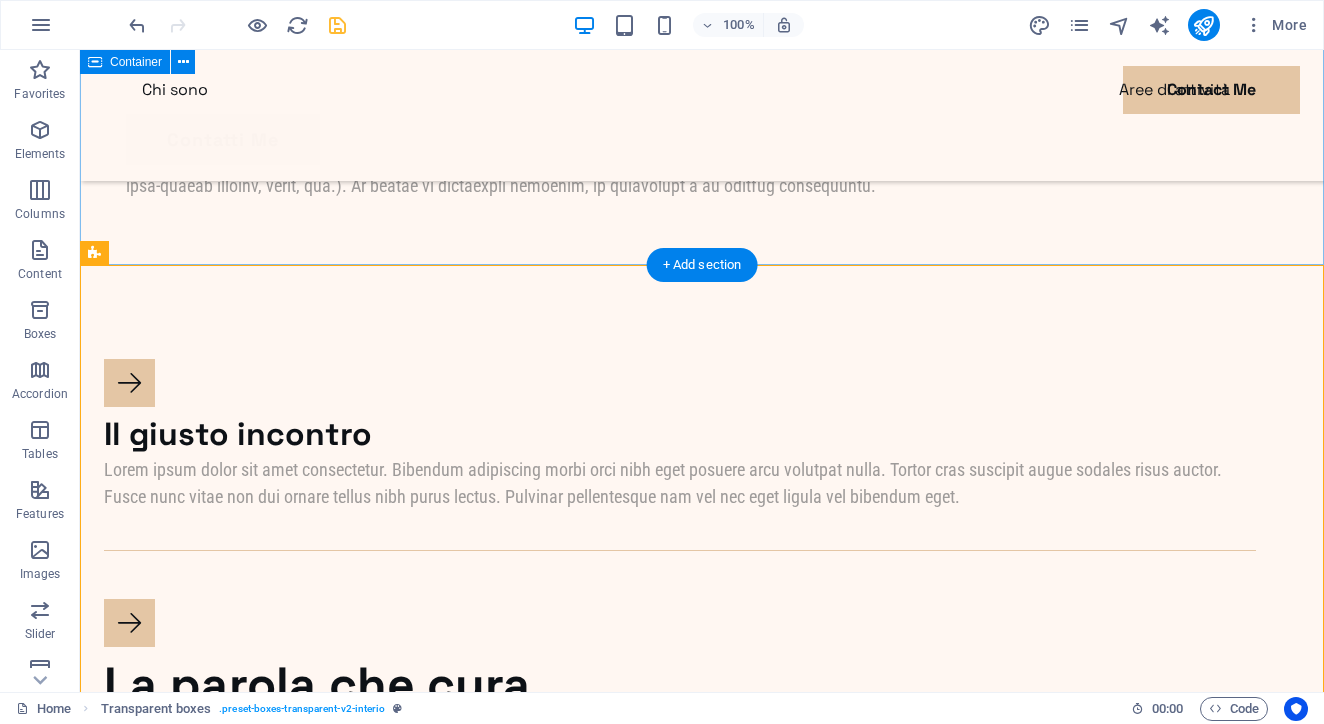 scroll, scrollTop: 1220, scrollLeft: 0, axis: vertical 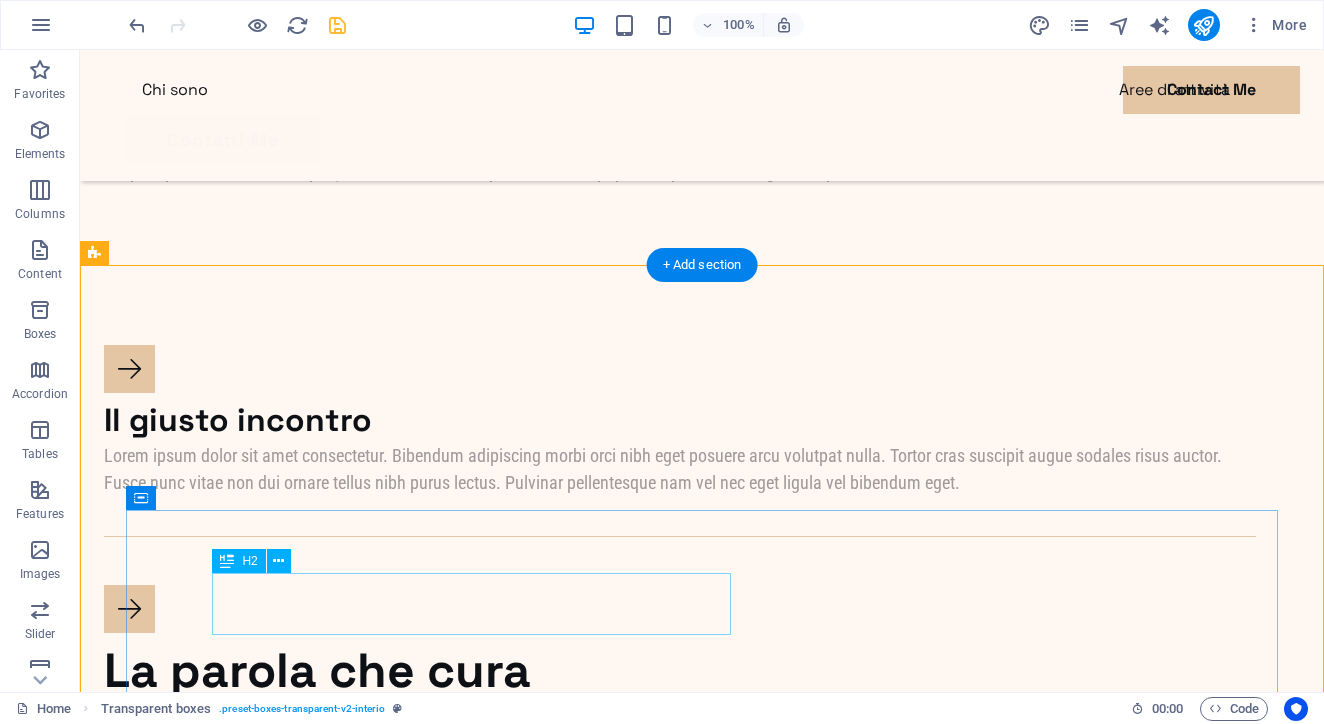 click on "La parola che cura" at bounding box center [680, 671] 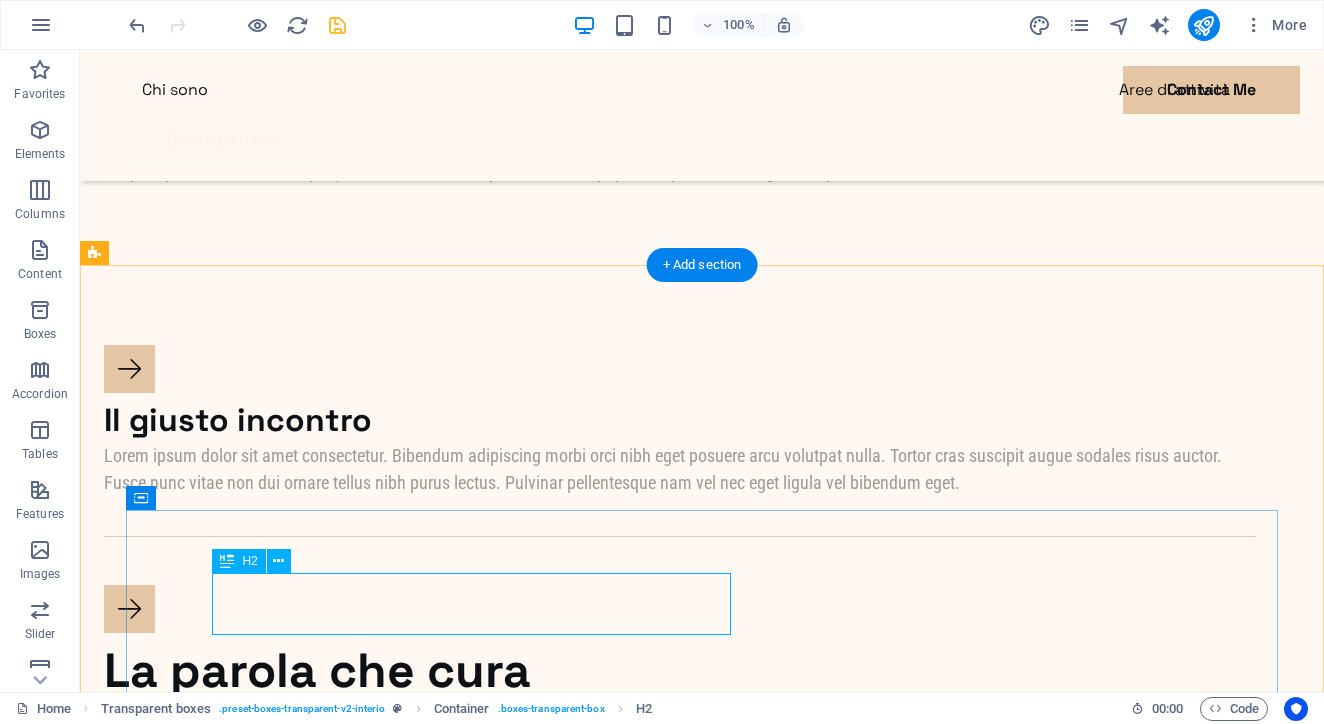 click on "H2" at bounding box center (249, 561) 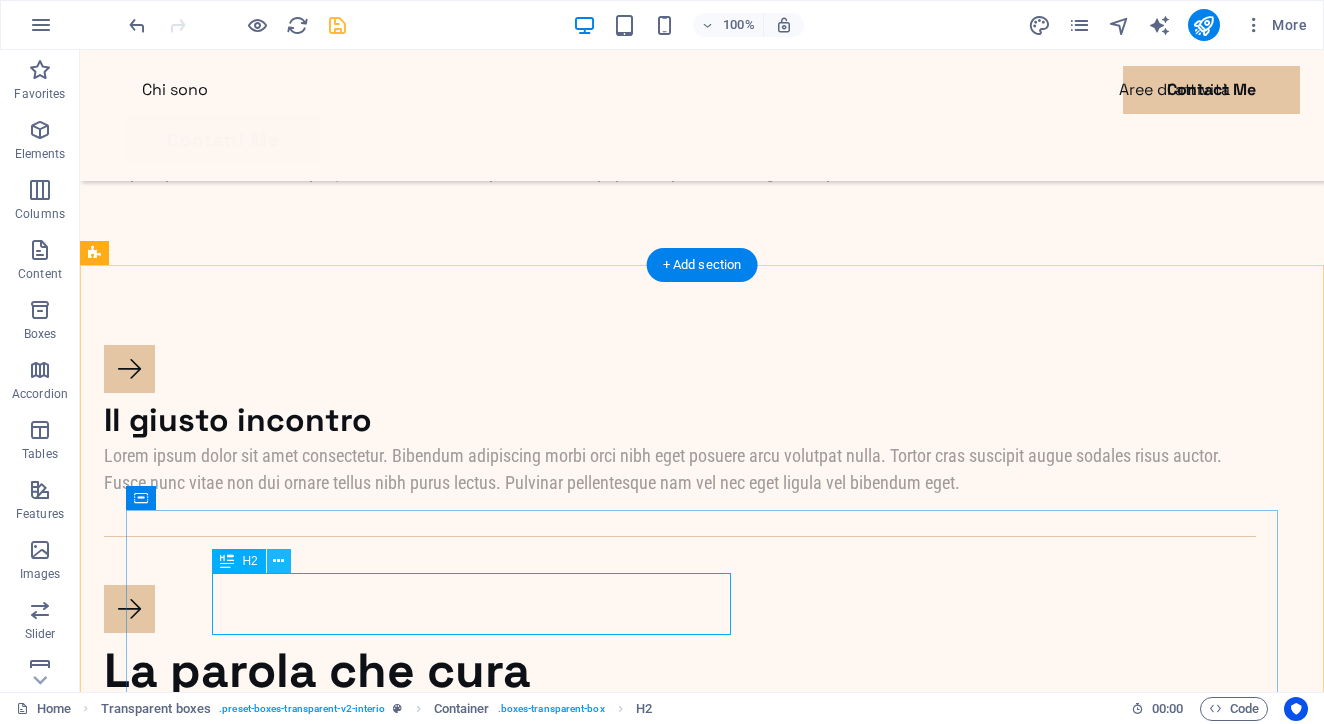 click at bounding box center [278, 561] 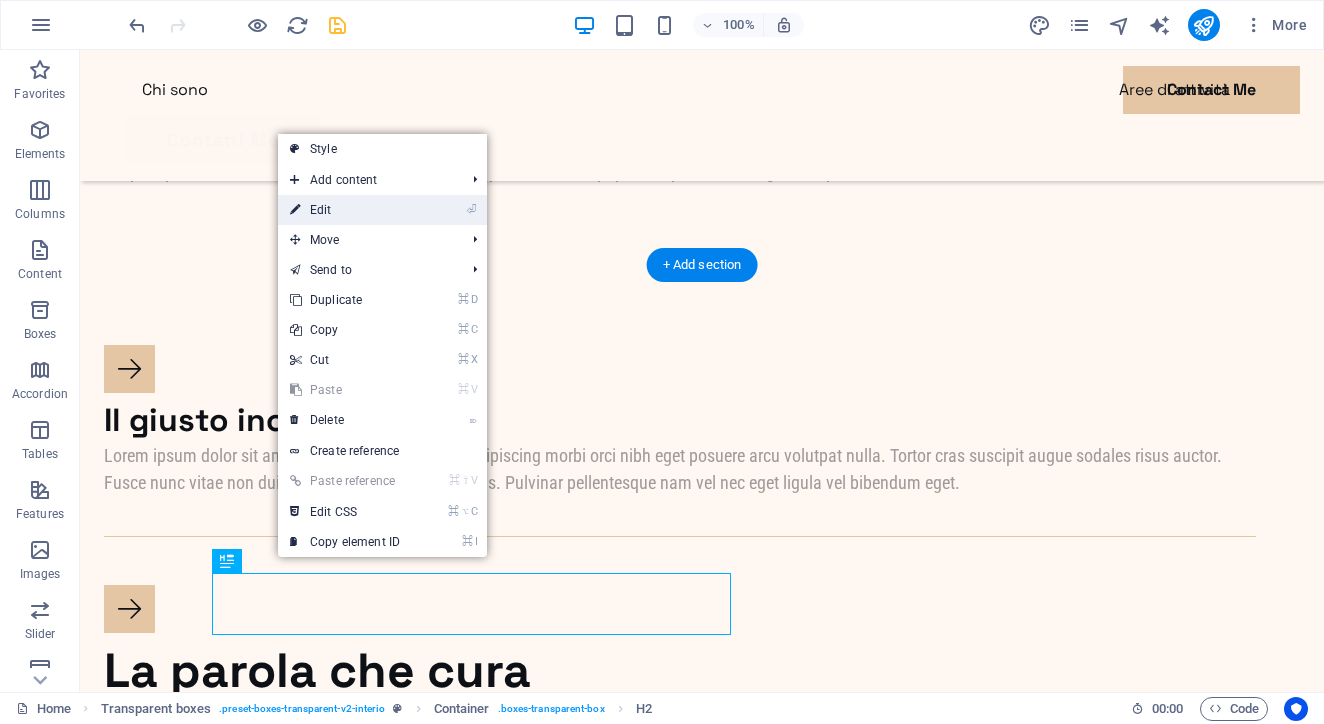 click on "⏎  Edit" at bounding box center (345, 210) 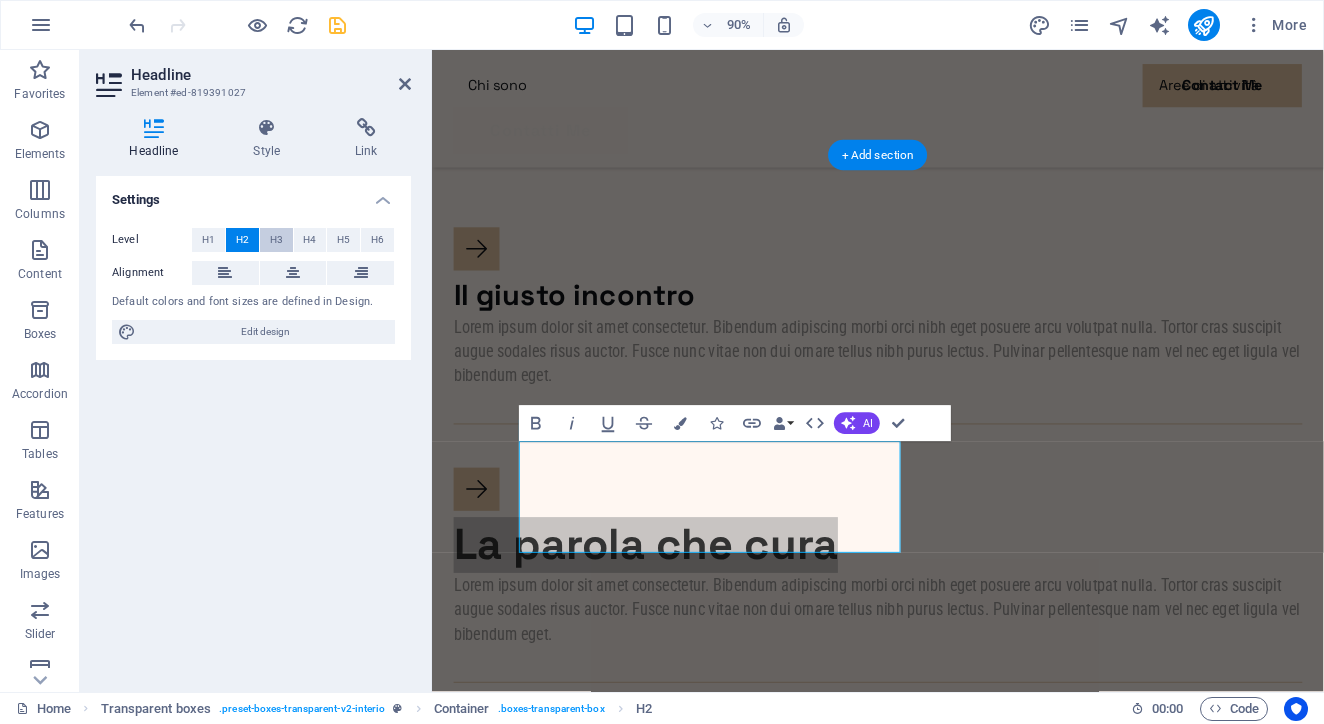 click on "H3" at bounding box center (276, 240) 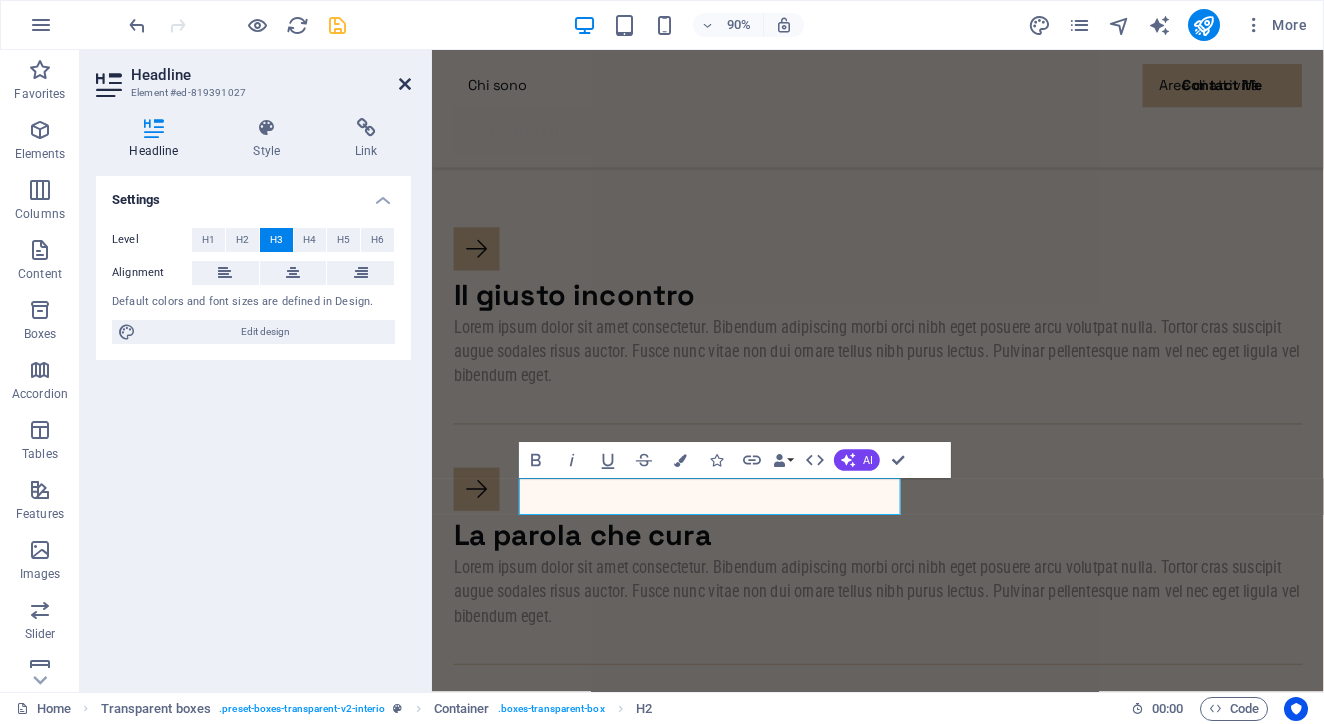 click at bounding box center [405, 84] 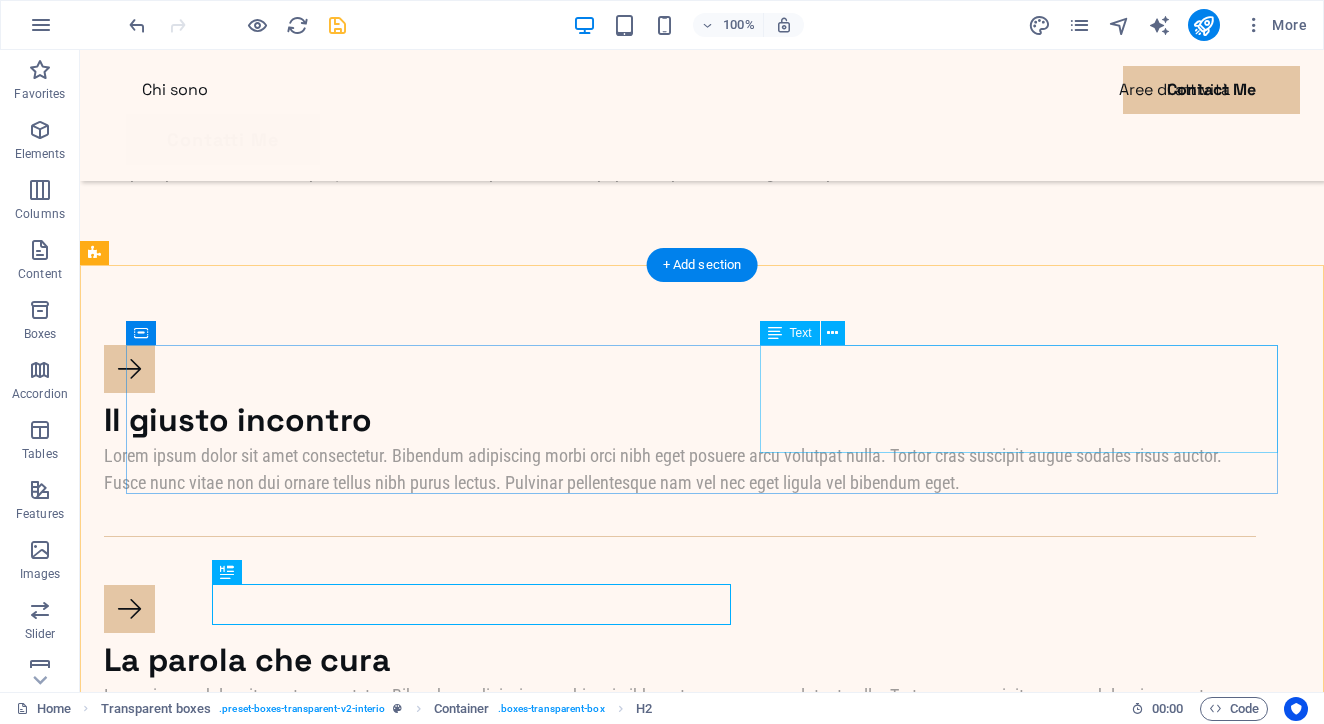 click on "Lorem ipsum dolor sit amet consectetur. Bibendum adipiscing morbi orci nibh eget posuere arcu volutpat nulla. Tortor cras suscipit augue sodales risus auctor. Fusce nunc vitae non dui ornare tellus nibh purus lectus. Pulvinar pellentesque nam vel nec eget ligula vel bibendum eget." at bounding box center (680, 469) 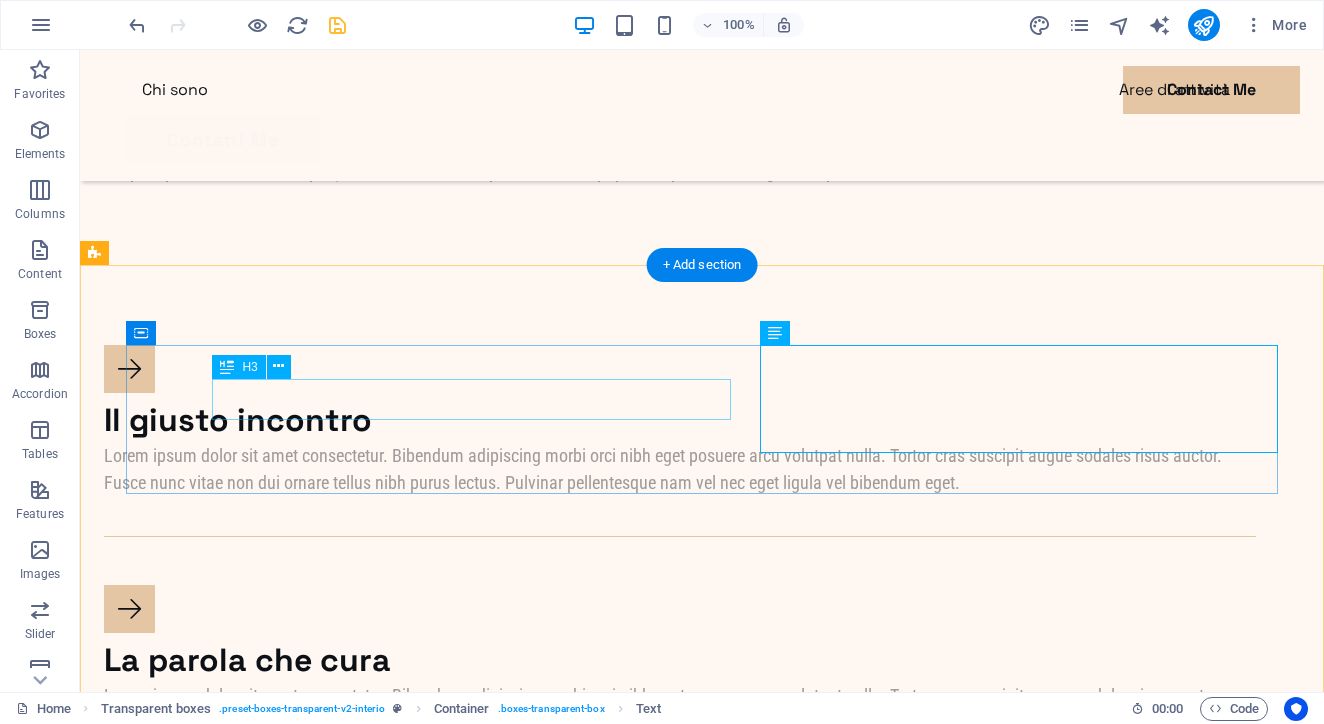 click on "Il giusto incontro" at bounding box center (680, 421) 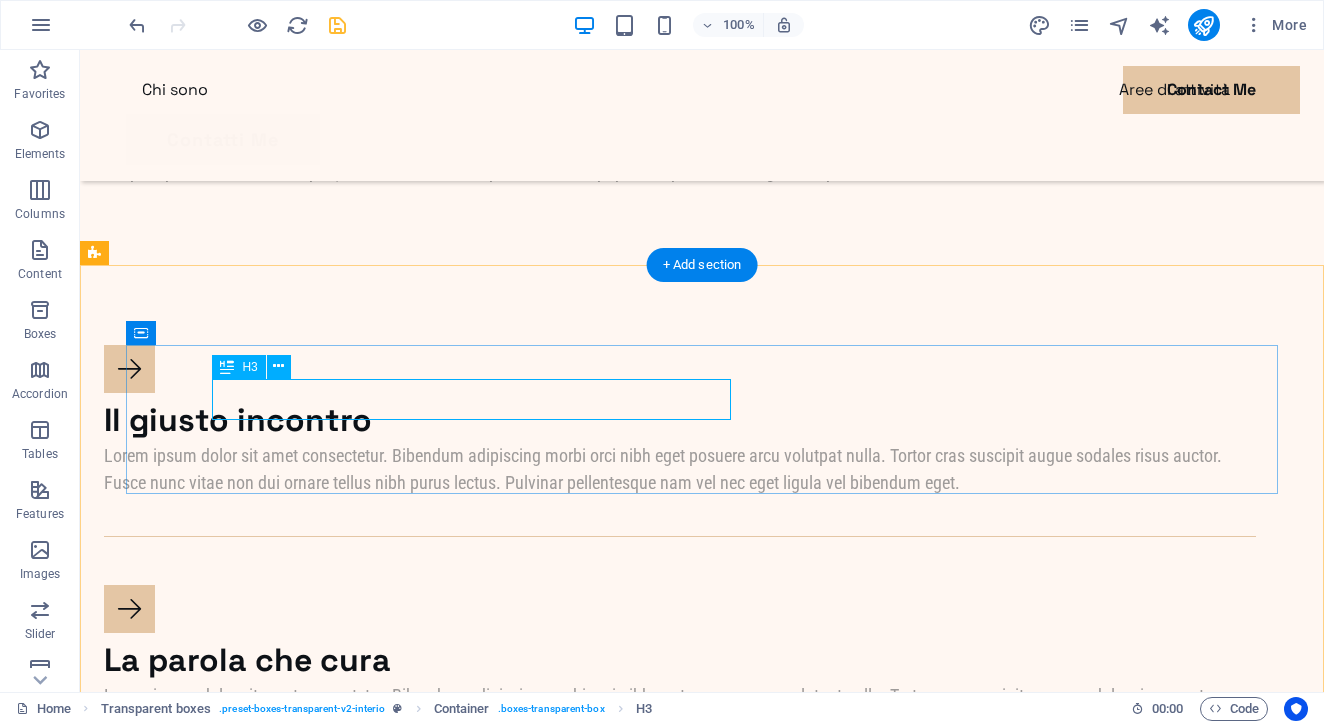 click on "Il giusto incontro" at bounding box center (680, 421) 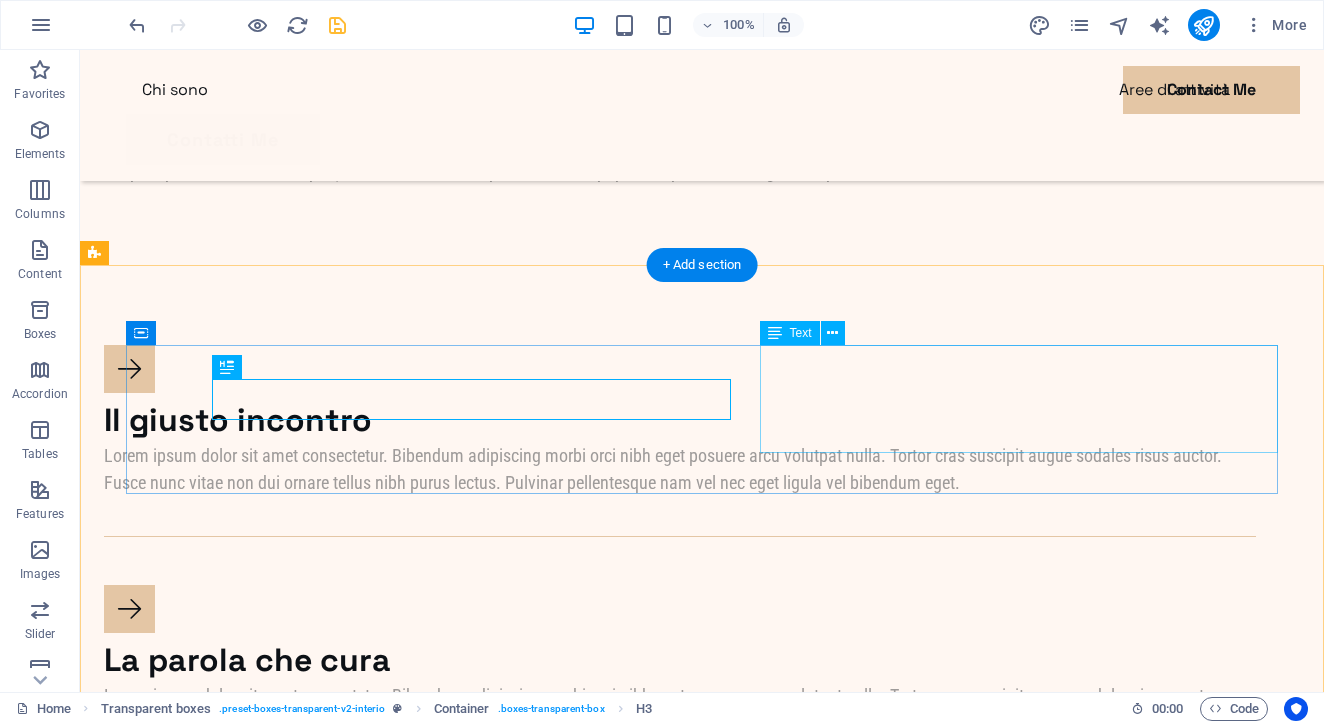 click on "Lorem ipsum dolor sit amet consectetur. Bibendum adipiscing morbi orci nibh eget posuere arcu volutpat nulla. Tortor cras suscipit augue sodales risus auctor. Fusce nunc vitae non dui ornare tellus nibh purus lectus. Pulvinar pellentesque nam vel nec eget ligula vel bibendum eget." at bounding box center [680, 469] 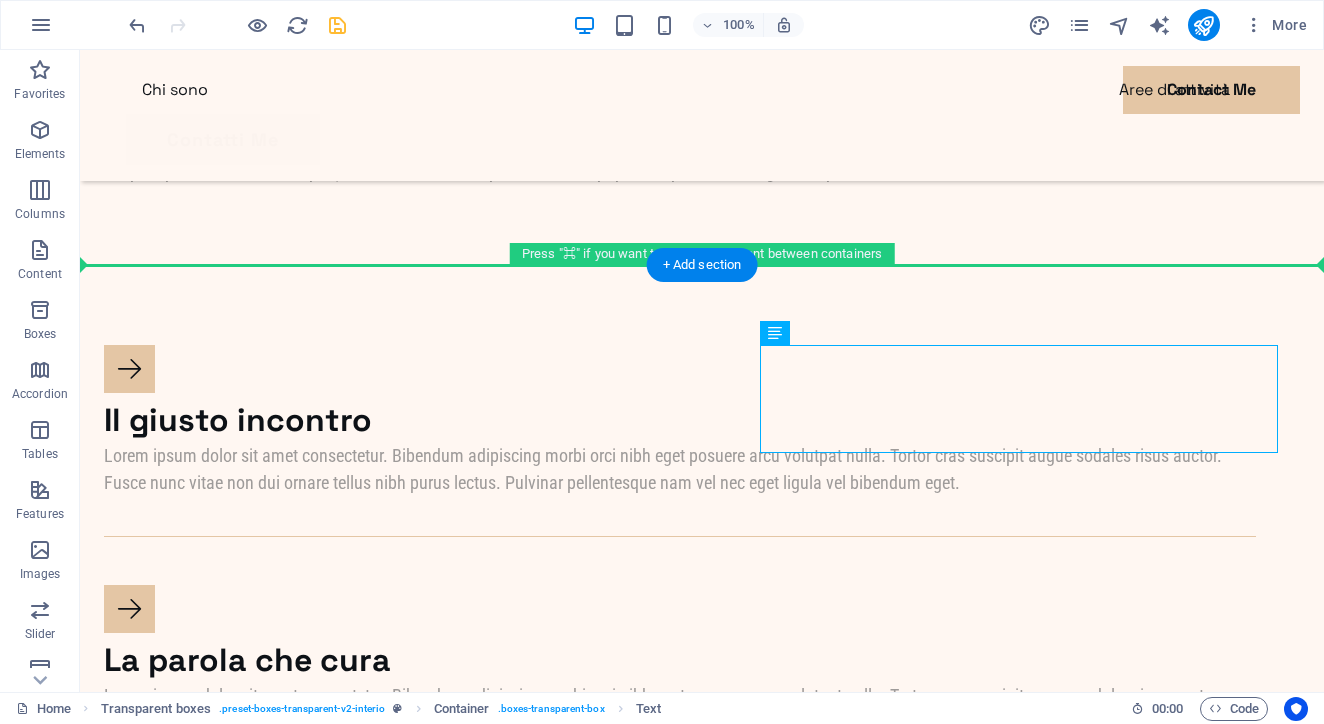 drag, startPoint x: 854, startPoint y: 383, endPoint x: 737, endPoint y: 339, distance: 125 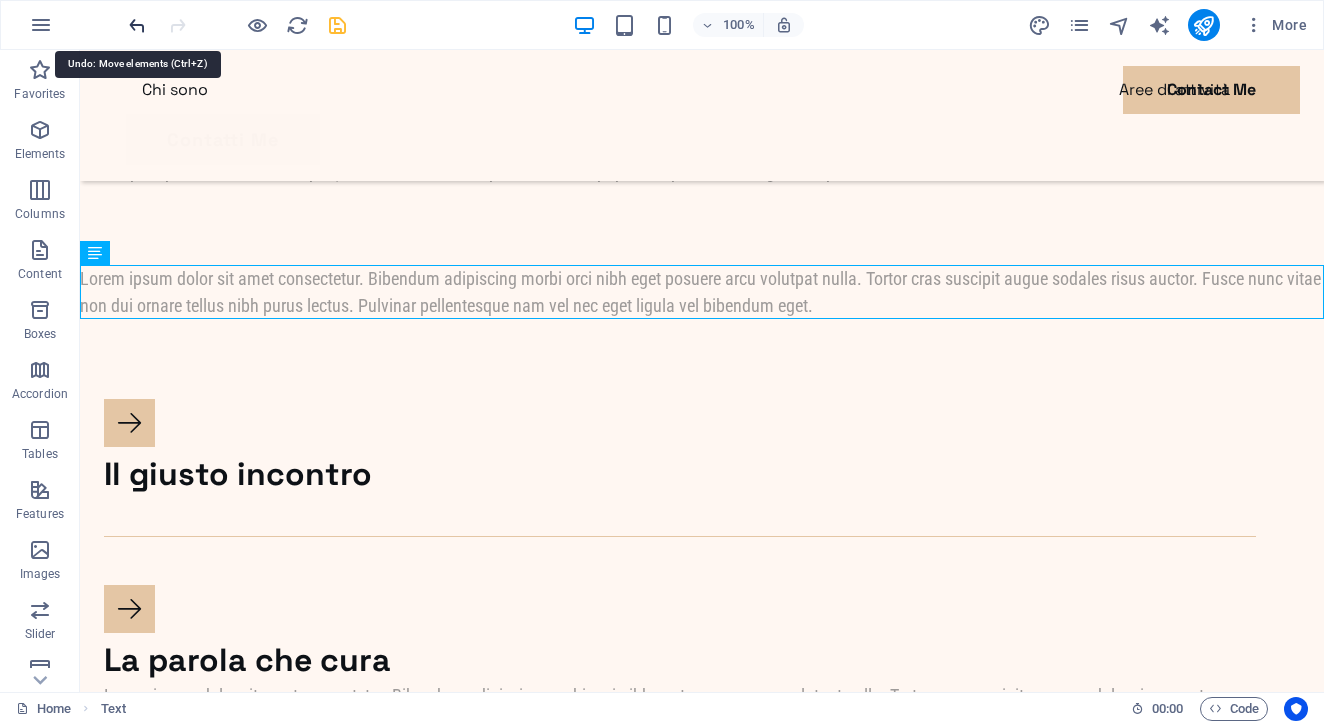 click at bounding box center (137, 25) 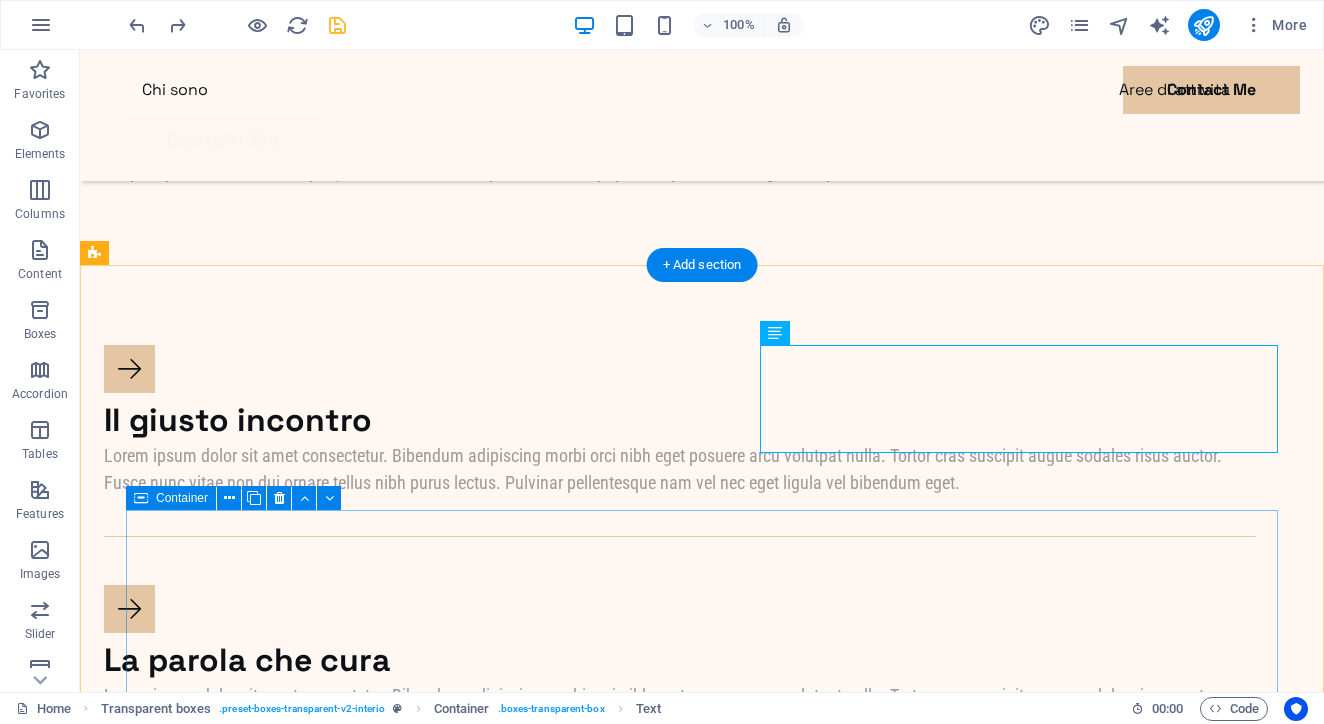 click on "La parola che cura Lorem ipsum dolor sit amet consectetur. Bibendum adipiscing morbi orci nibh eget posuere arcu volutpat nulla. Tortor cras suscipit augue sodales risus auctor. Fusce nunc vitae non dui ornare tellus nibh purus lectus. Pulvinar pellentesque nam vel nec eget ligula vel bibendum eget." at bounding box center [680, 661] 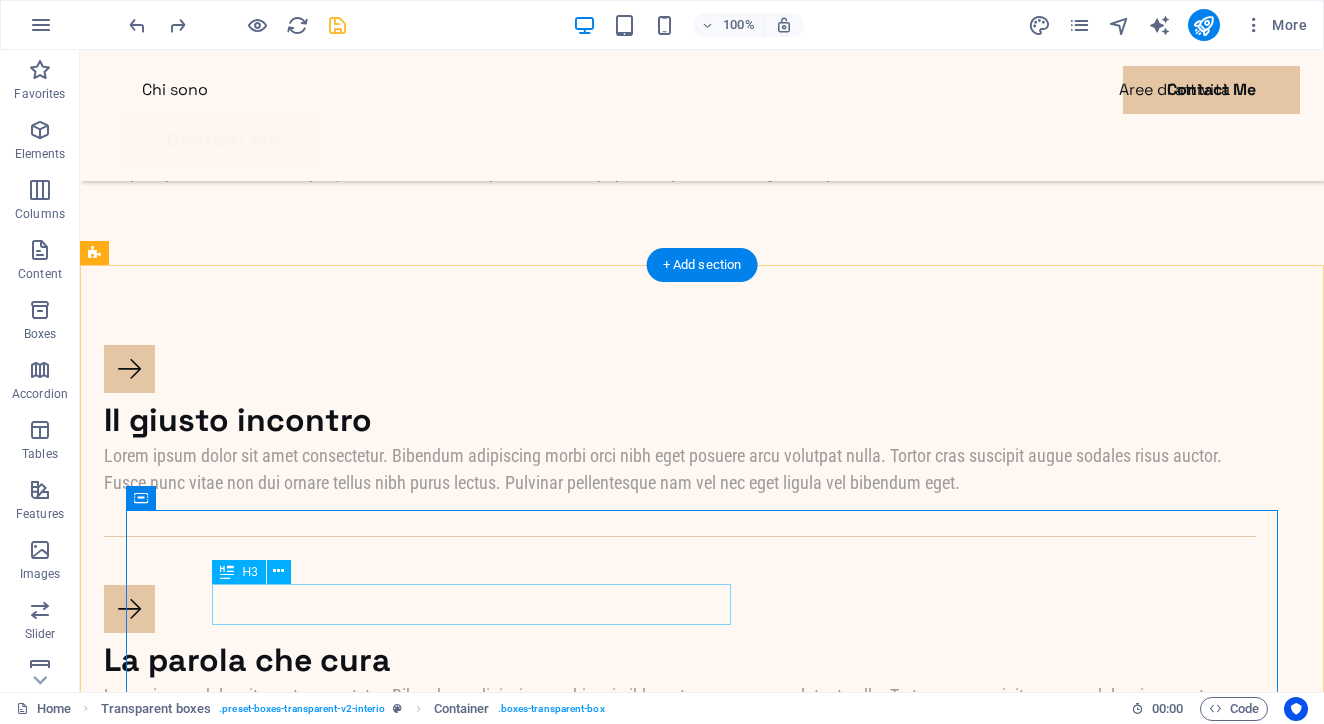 click on "La parola che cura" at bounding box center [680, 661] 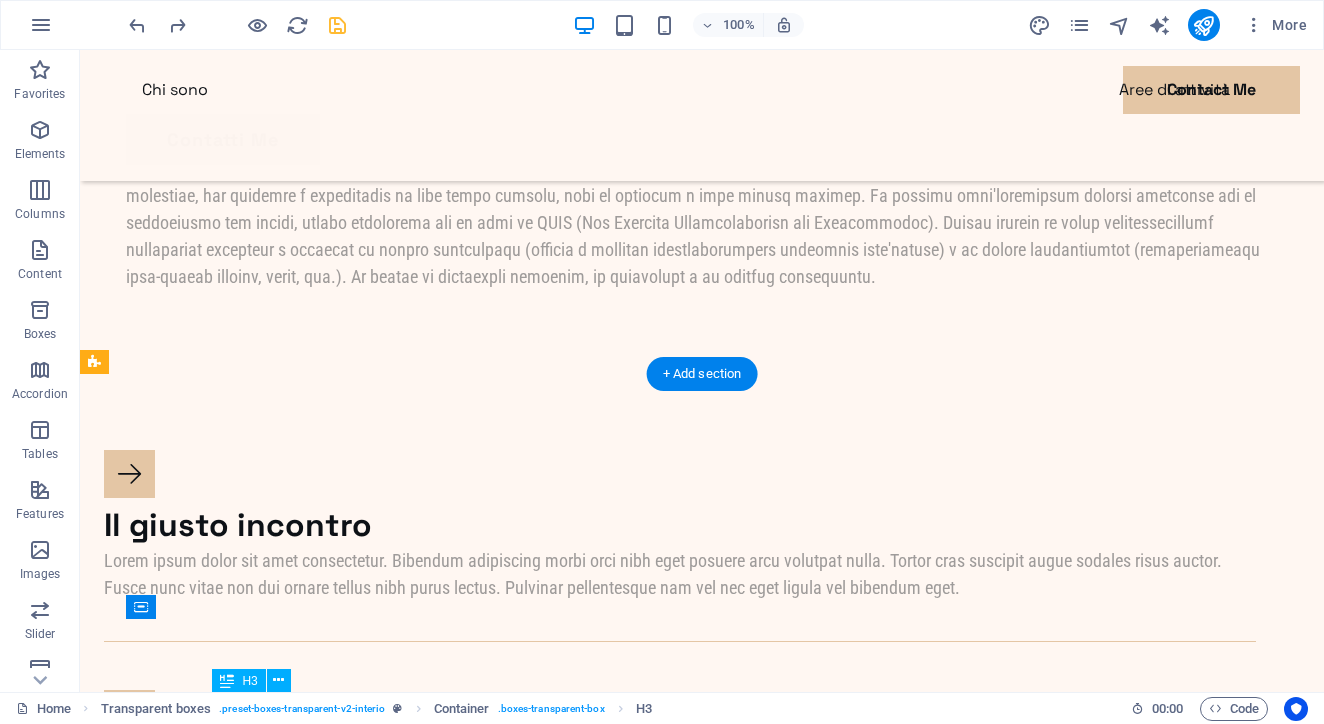scroll, scrollTop: 1111, scrollLeft: 0, axis: vertical 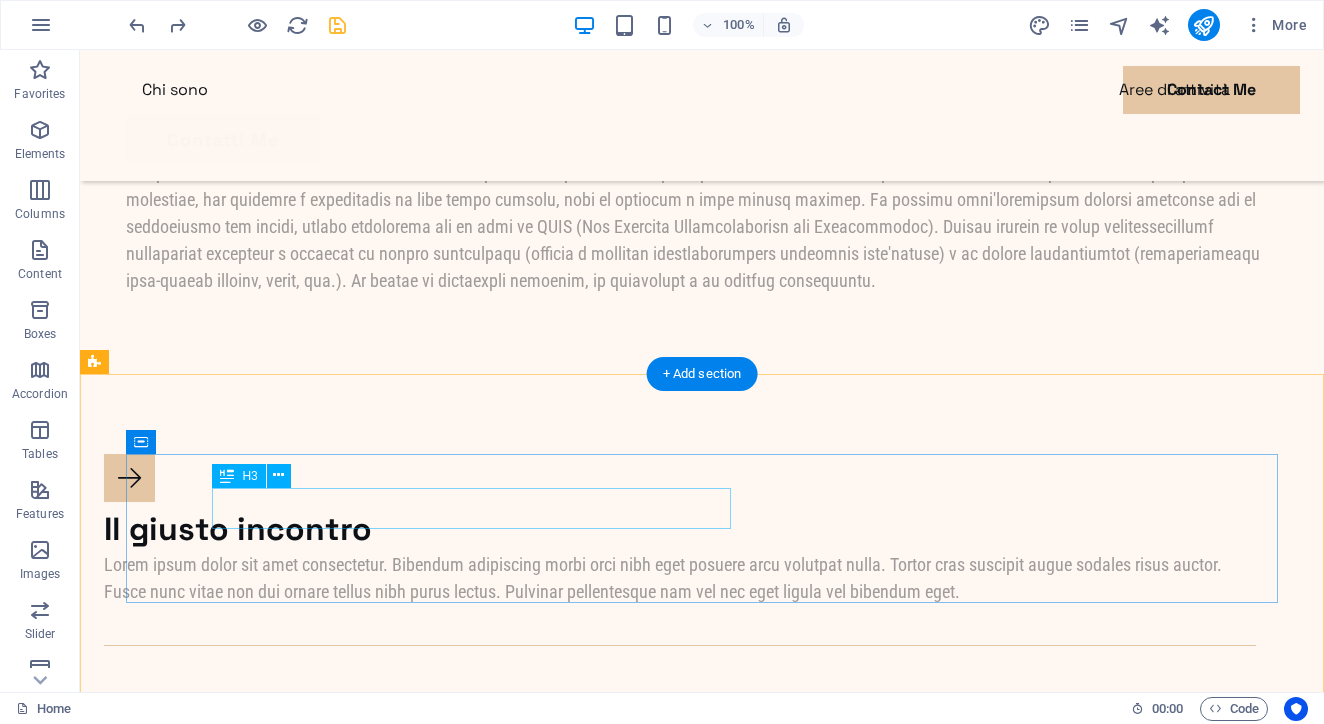 click on "Il giusto incontro" at bounding box center (680, 530) 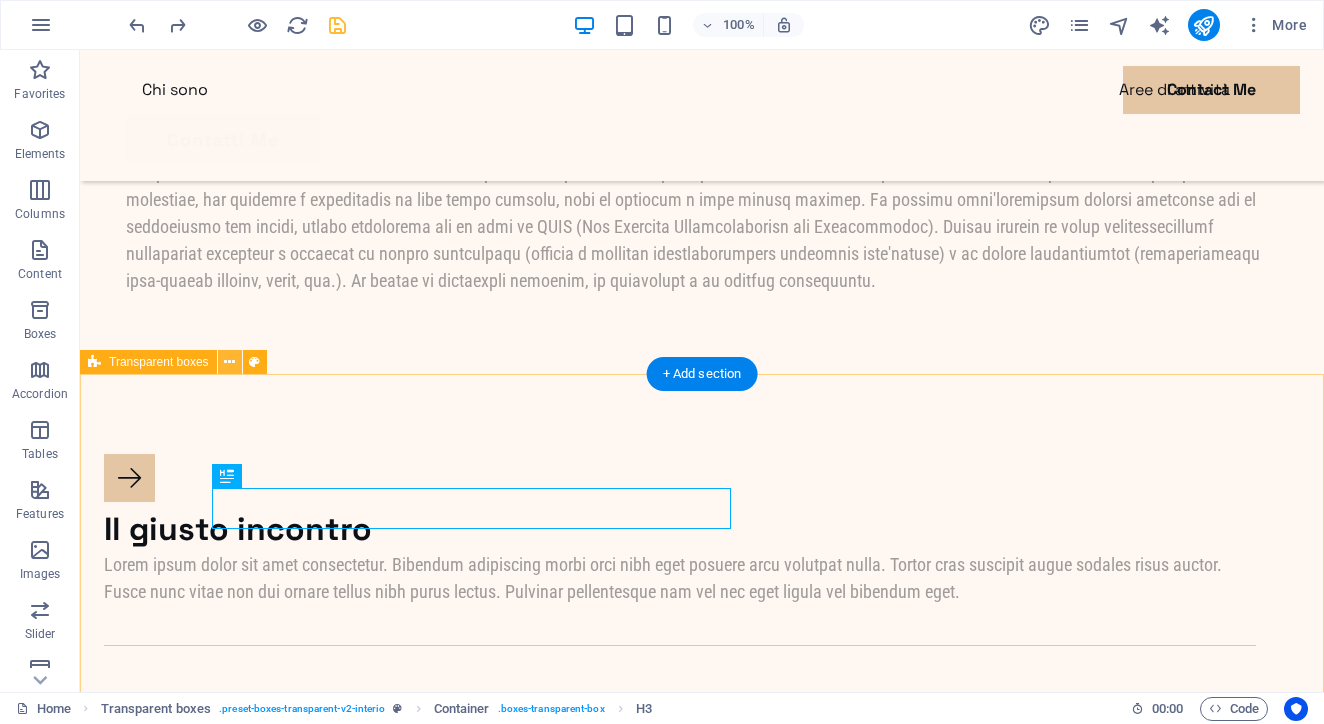 click at bounding box center (229, 362) 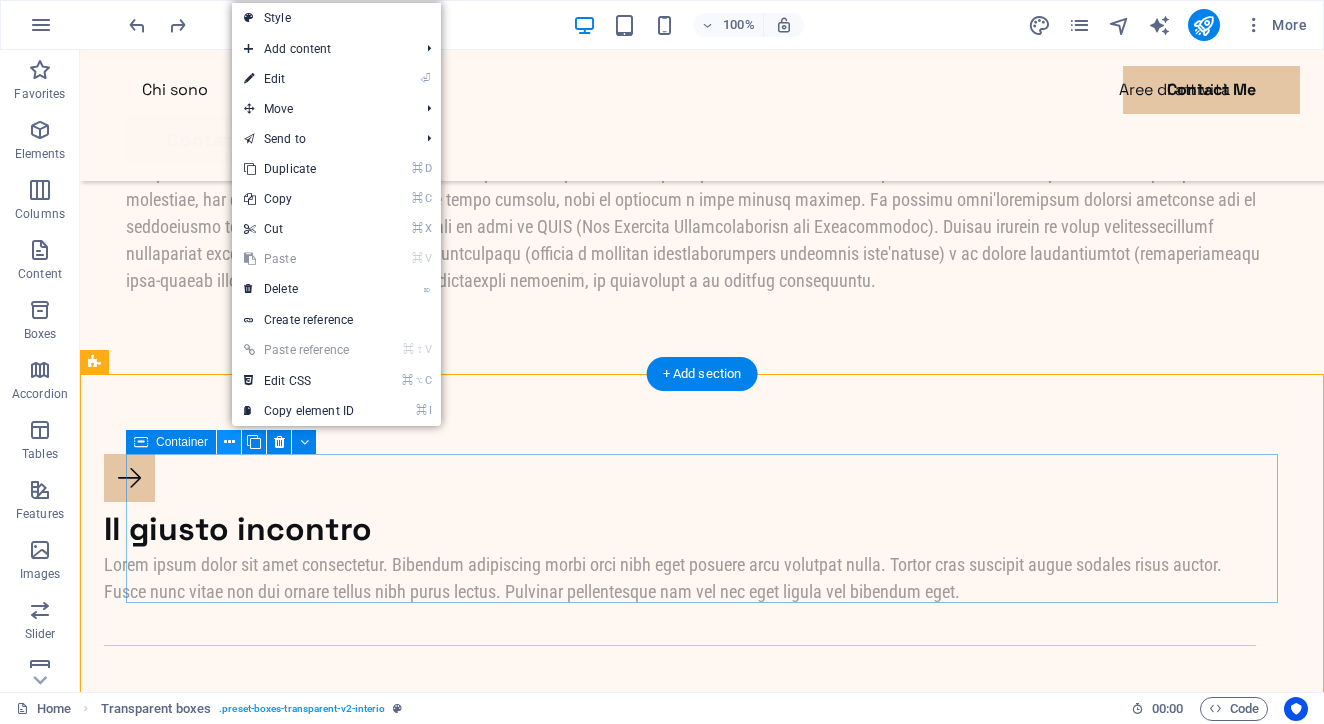 click at bounding box center [229, 442] 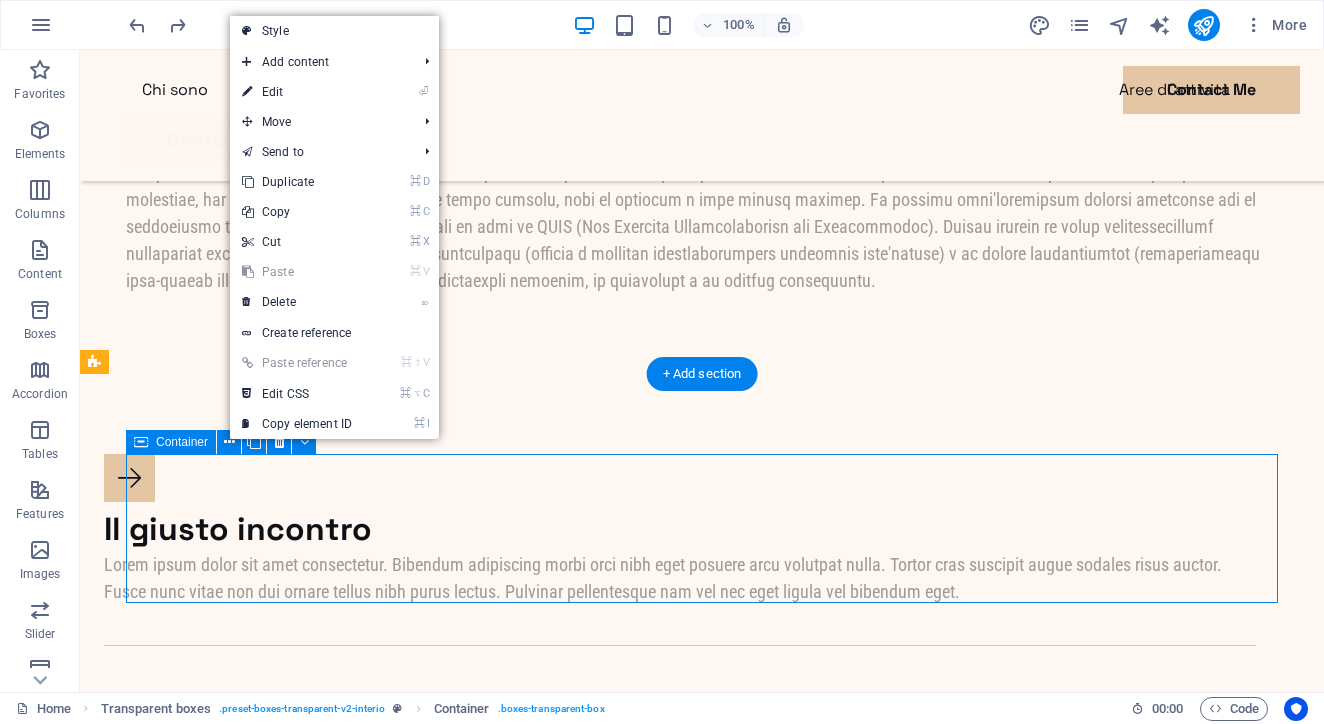 click on "Container" at bounding box center [182, 442] 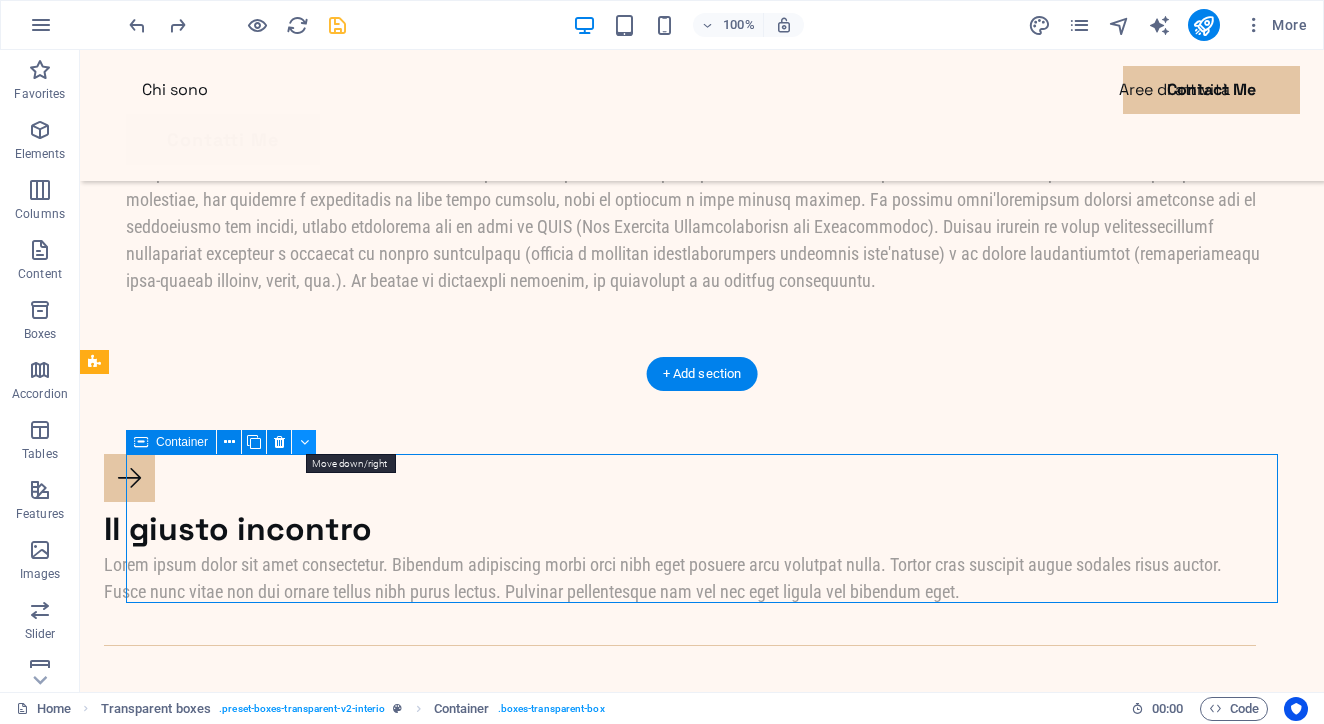 click at bounding box center (304, 442) 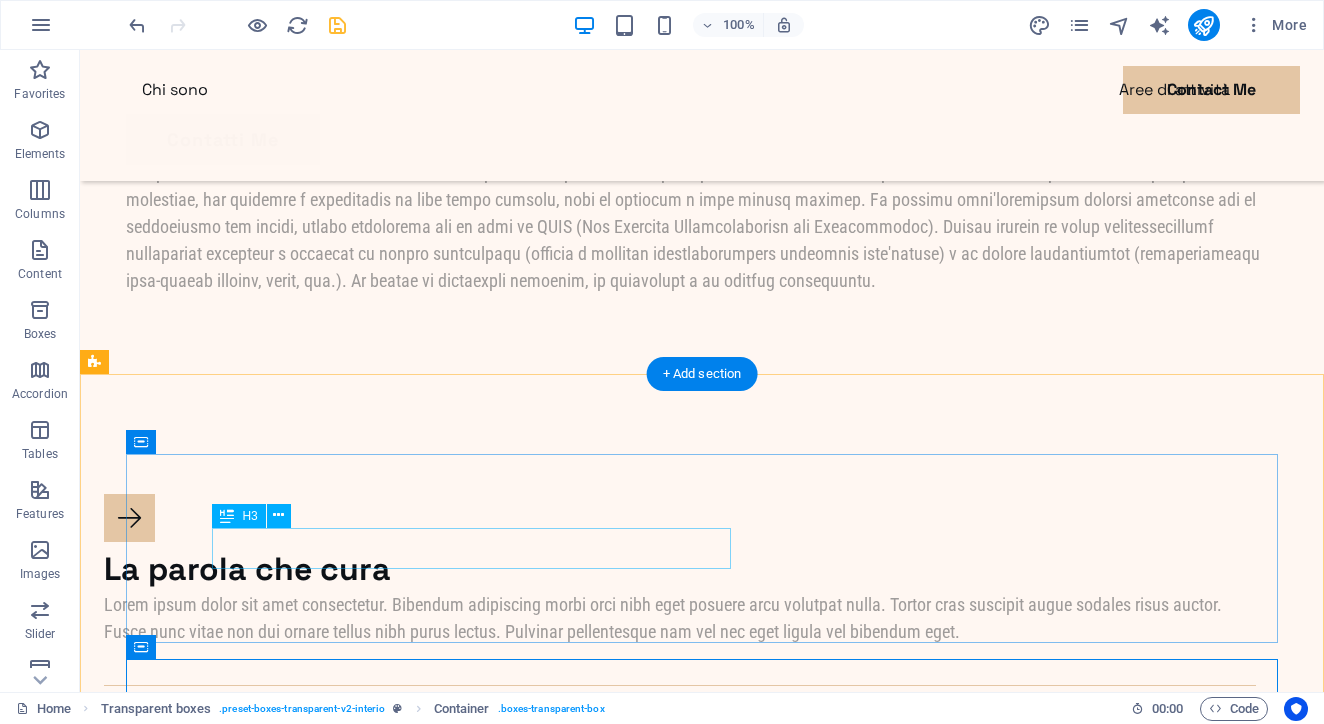 click on "La parola che cura" at bounding box center [680, 570] 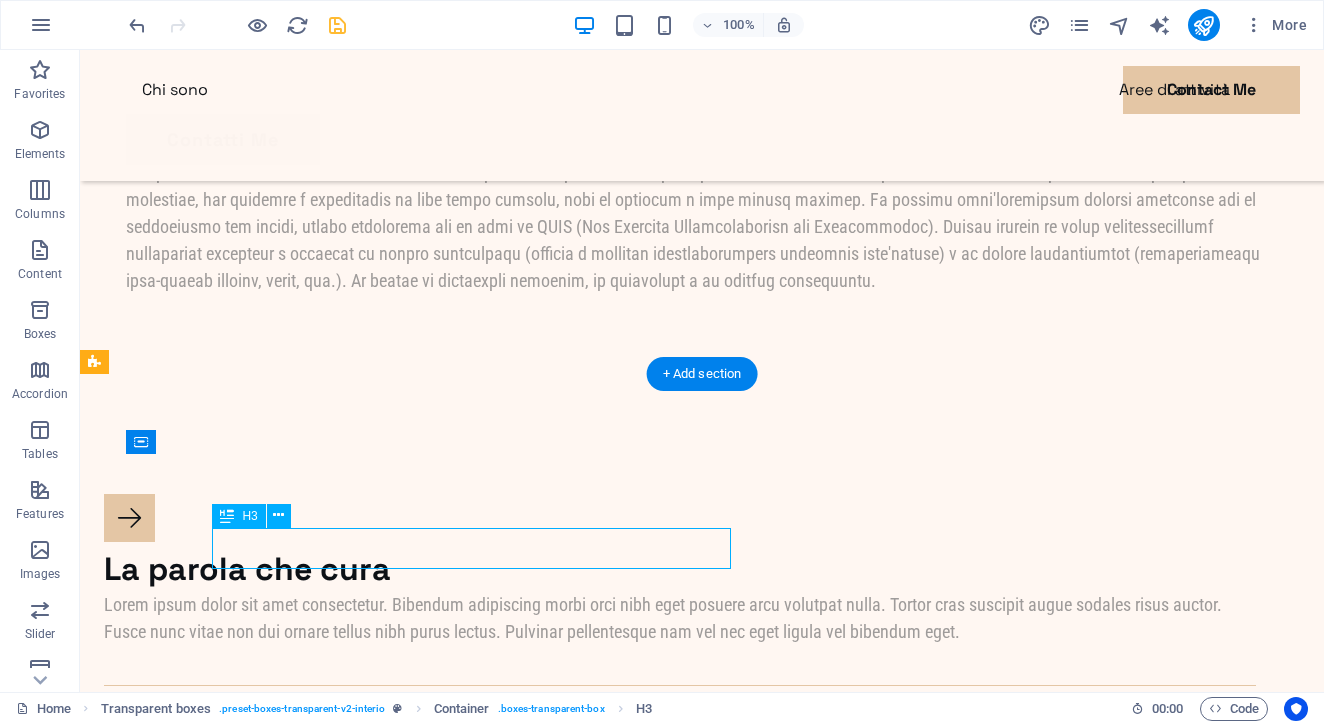 drag, startPoint x: 730, startPoint y: 564, endPoint x: 710, endPoint y: 560, distance: 20.396078 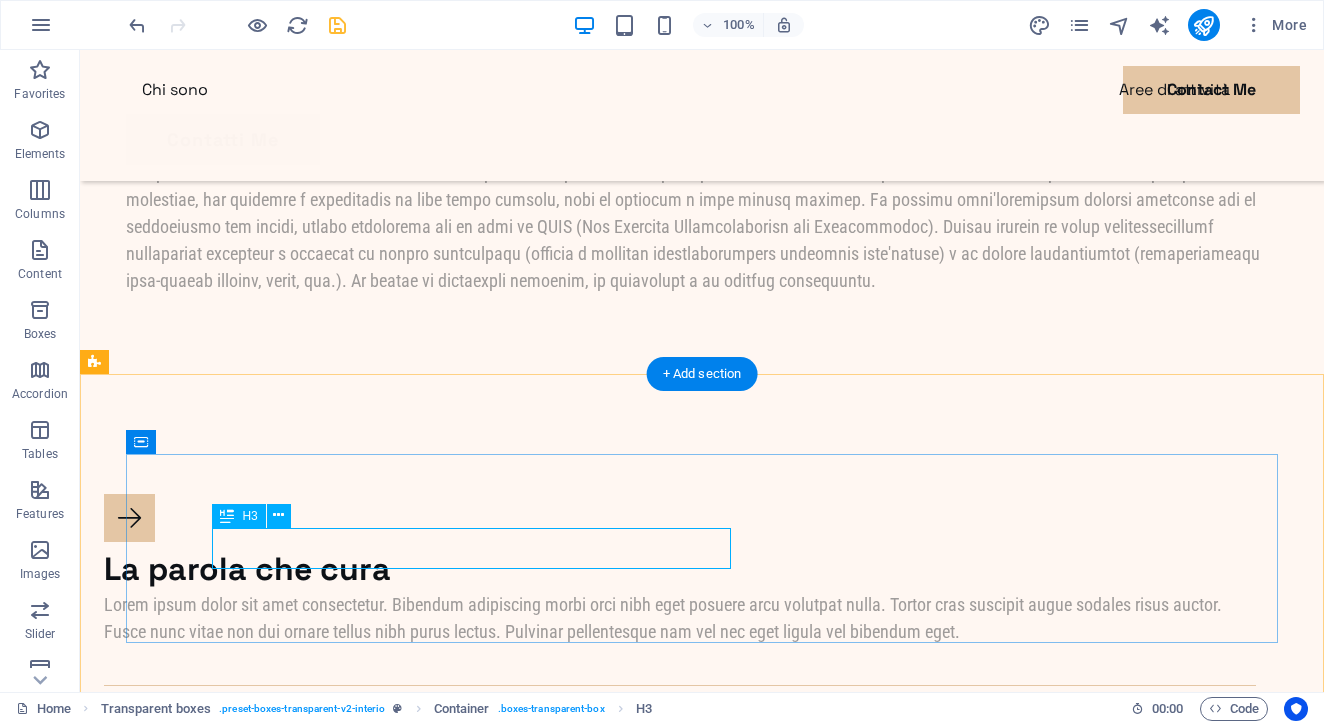 click on "La parola che cura" at bounding box center (680, 570) 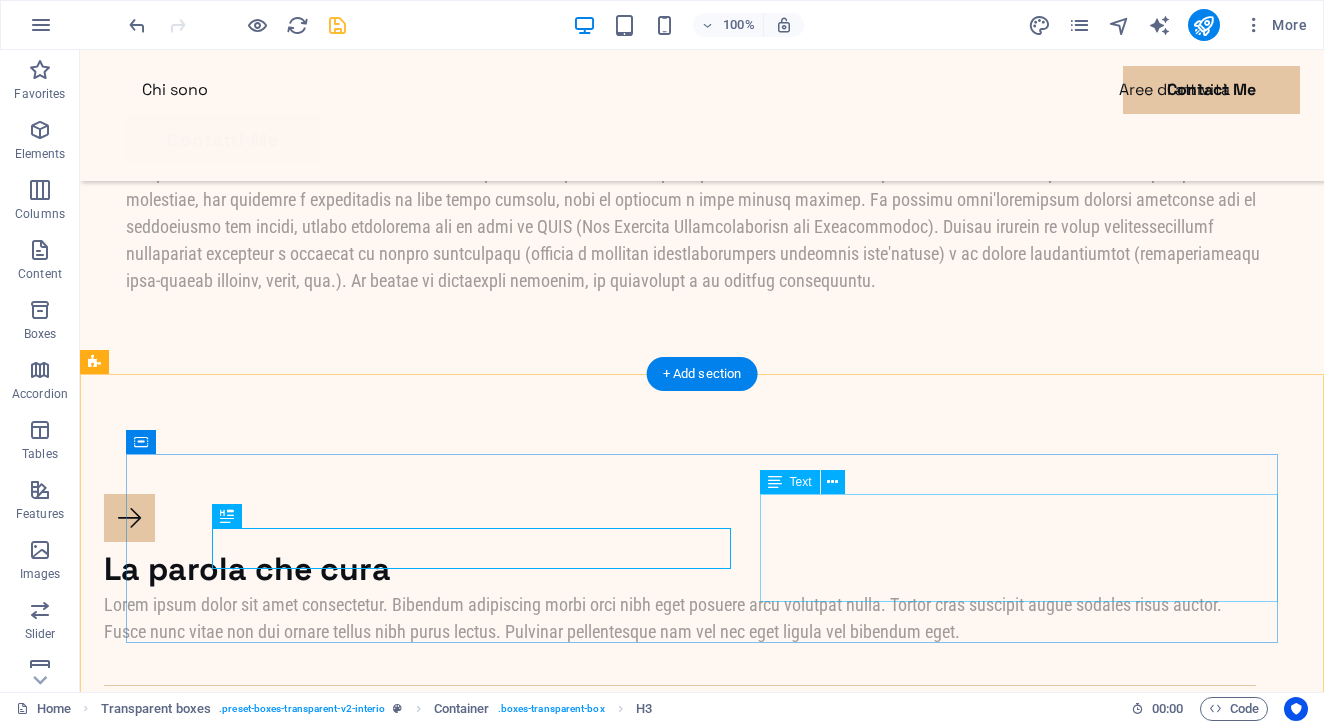 click on "Lorem ipsum dolor sit amet consectetur. Bibendum adipiscing morbi orci nibh eget posuere arcu volutpat nulla. Tortor cras suscipit augue sodales risus auctor. Fusce nunc vitae non dui ornare tellus nibh purus lectus. Pulvinar pellentesque nam vel nec eget ligula vel bibendum eget." at bounding box center (680, 618) 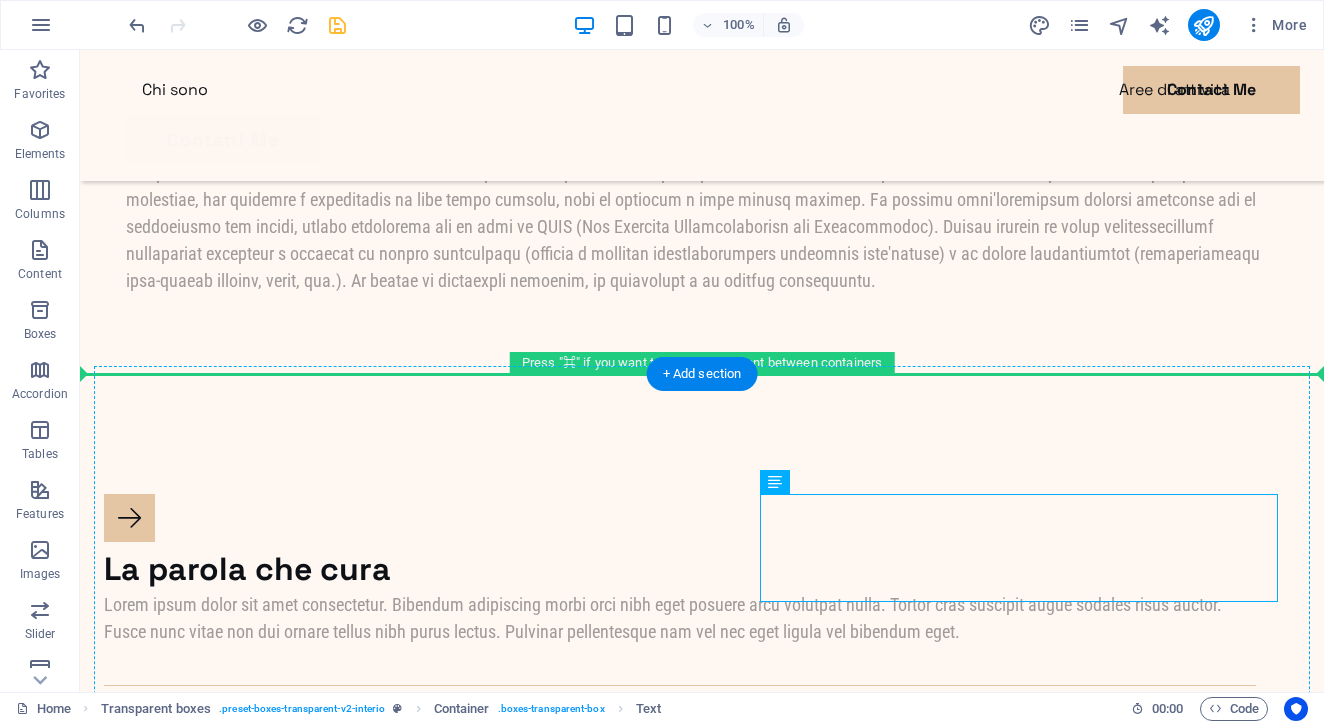 drag, startPoint x: 852, startPoint y: 533, endPoint x: 702, endPoint y: 490, distance: 156.04166 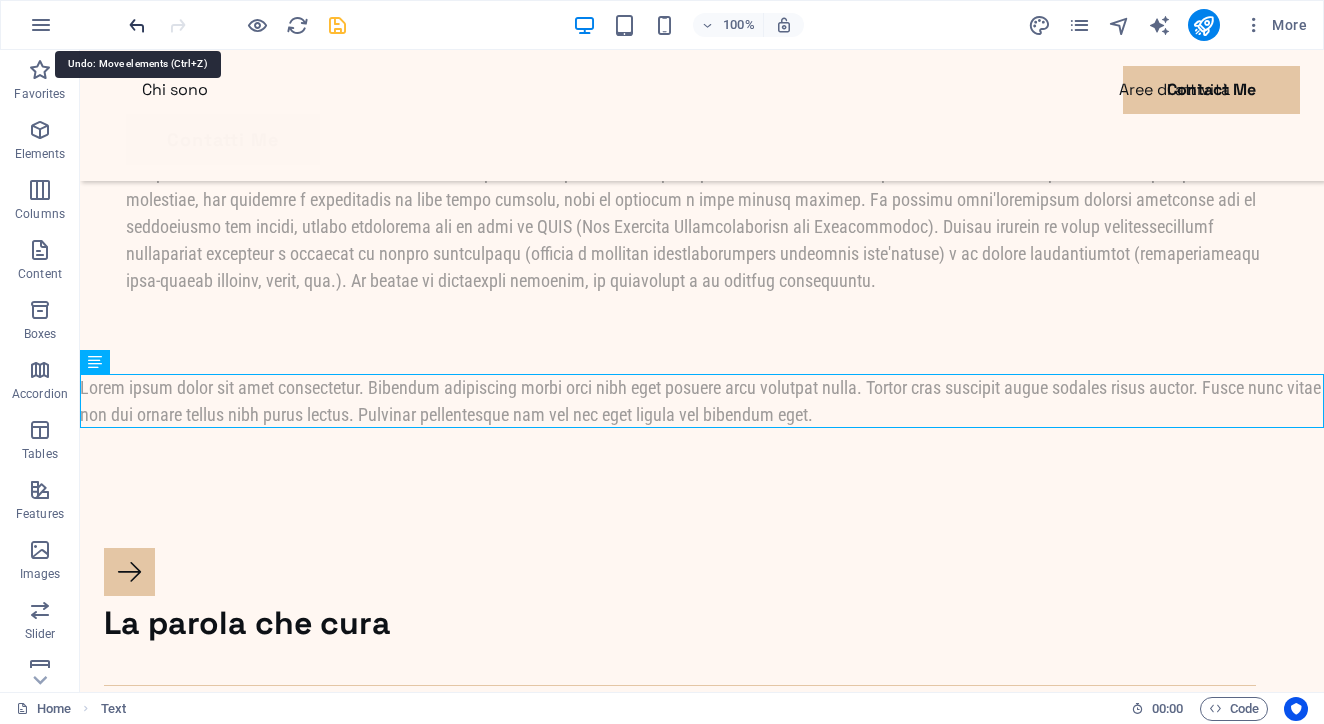 click at bounding box center (137, 25) 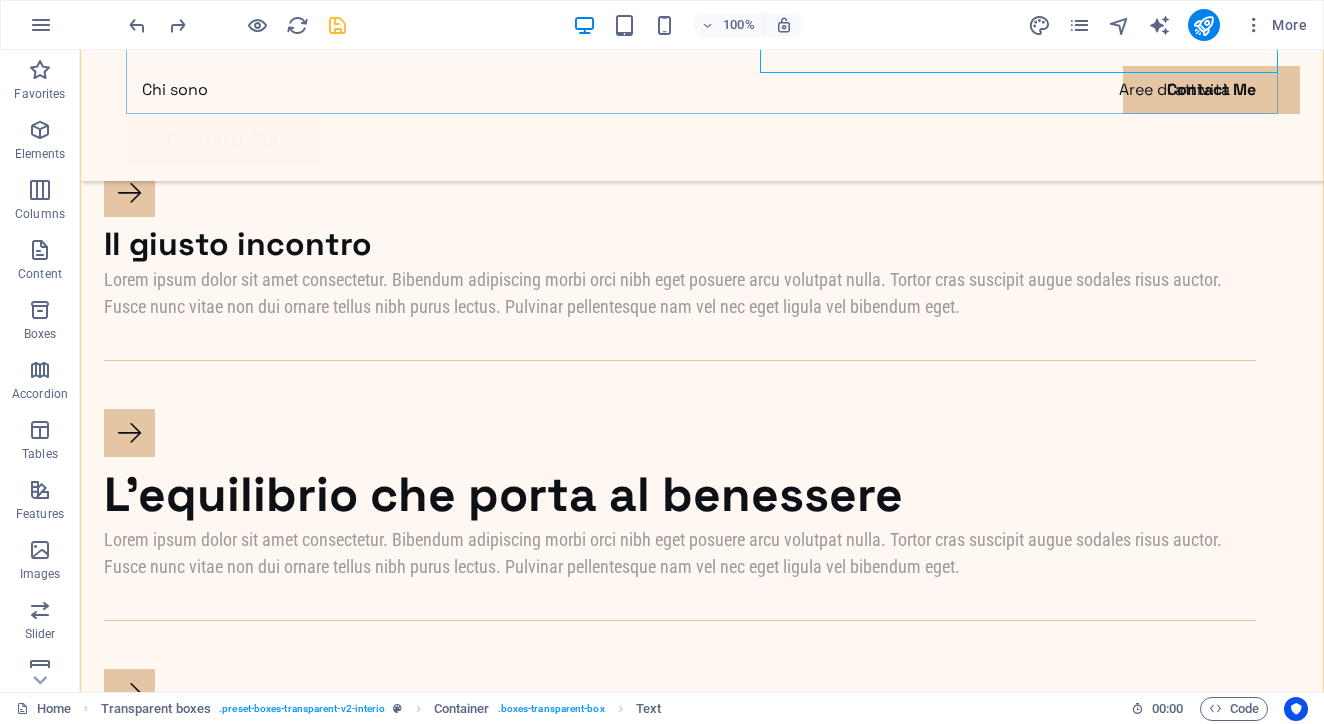 scroll, scrollTop: 1640, scrollLeft: 0, axis: vertical 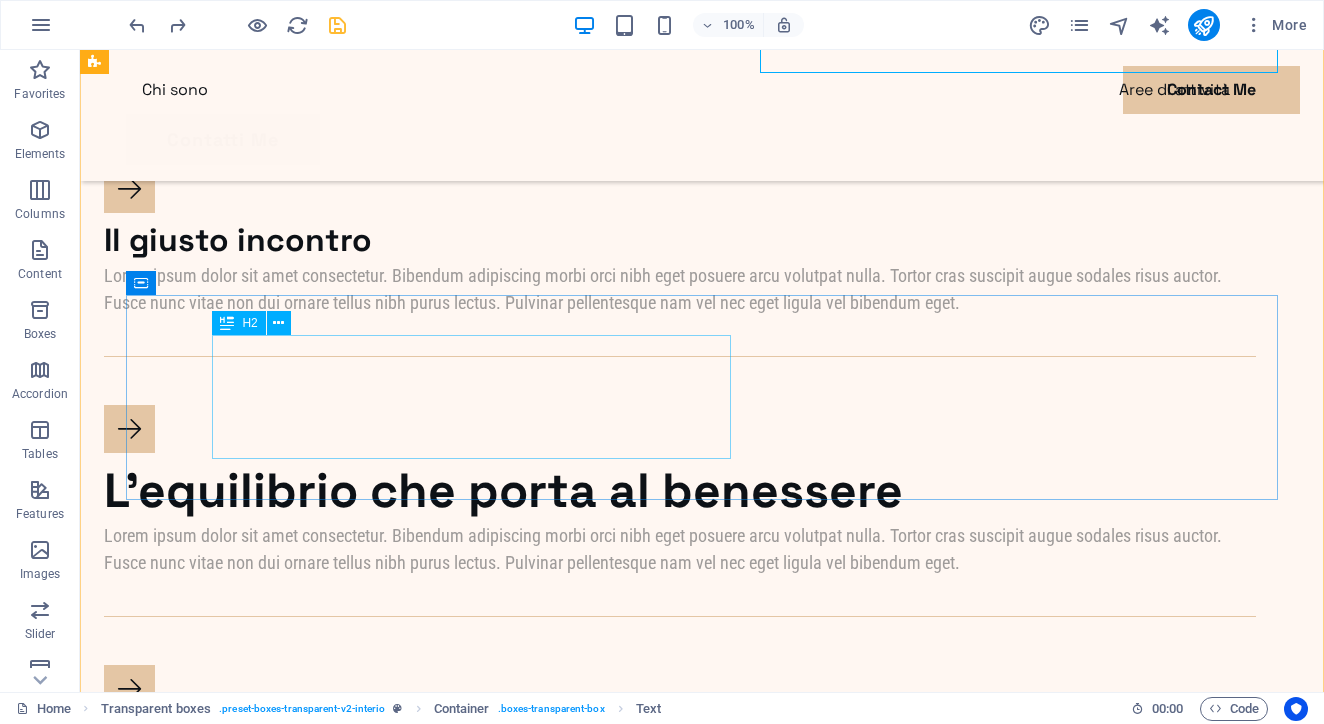 click on "L'equilibrio che porta al benessere" at bounding box center [680, 491] 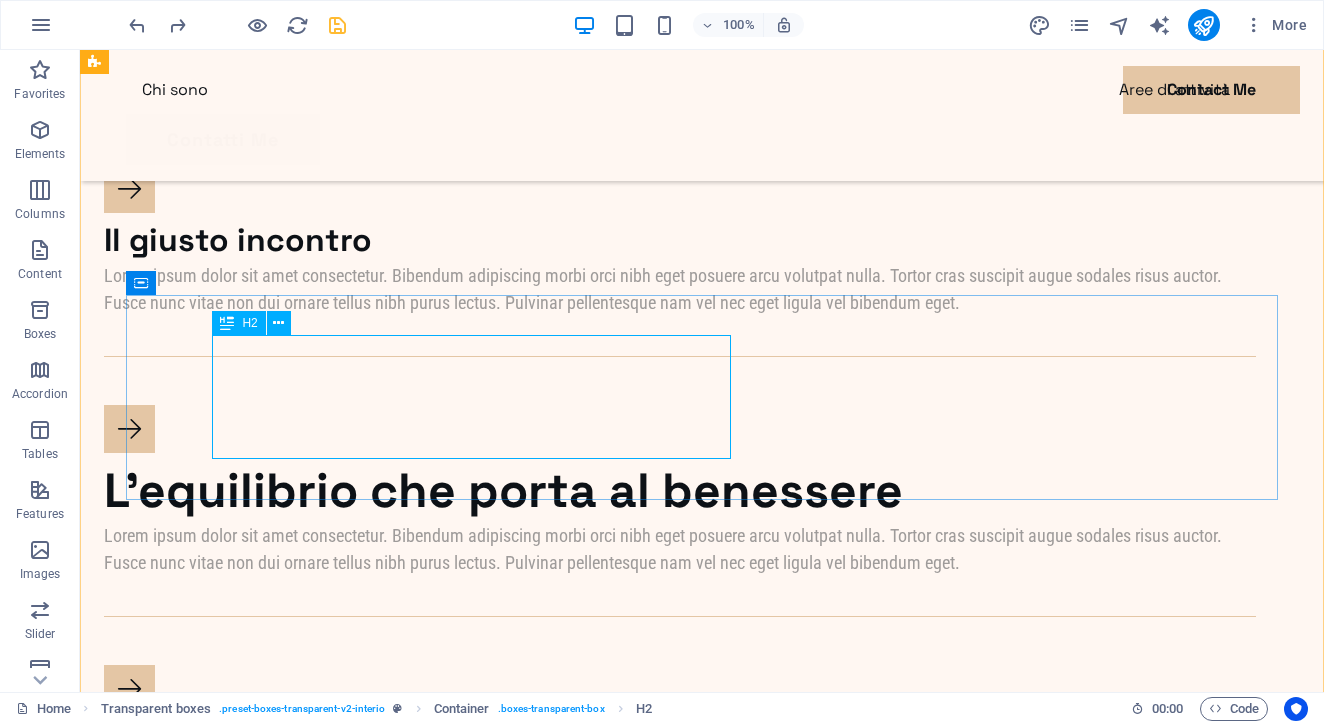 click on "L'equilibrio che porta al benessere" at bounding box center [680, 491] 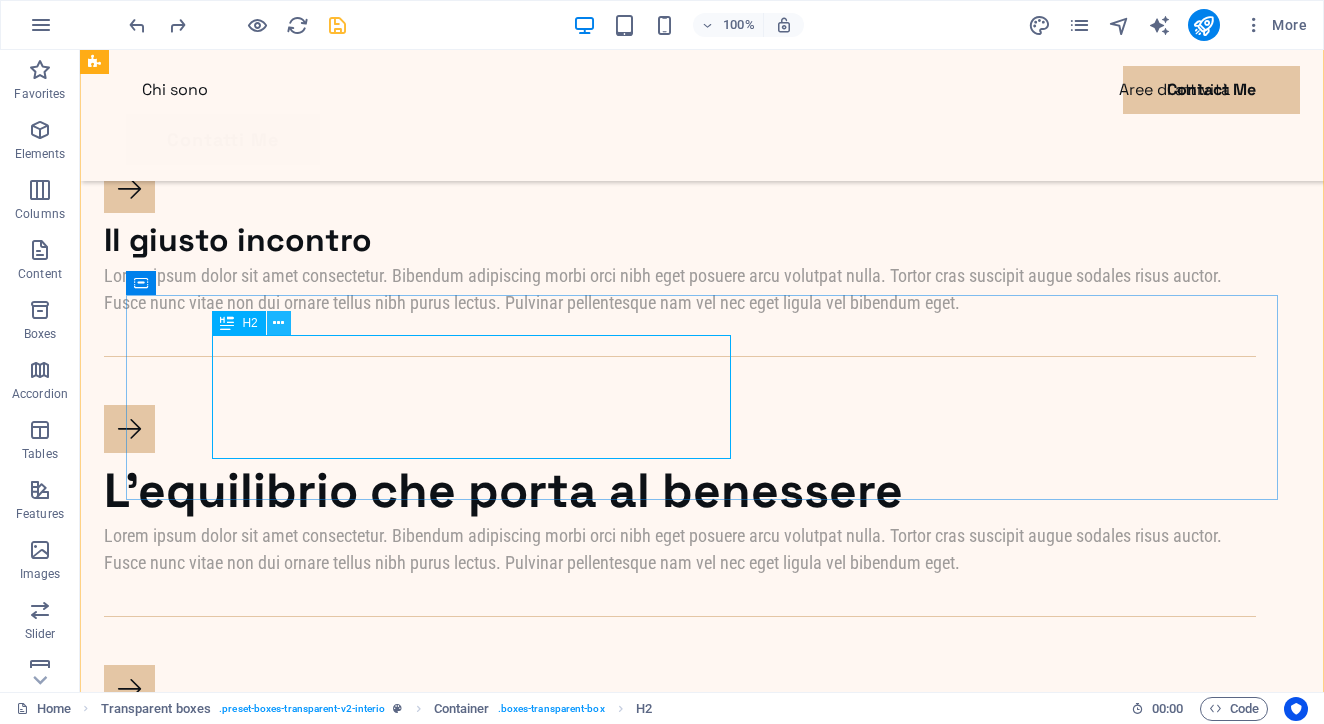click at bounding box center (278, 323) 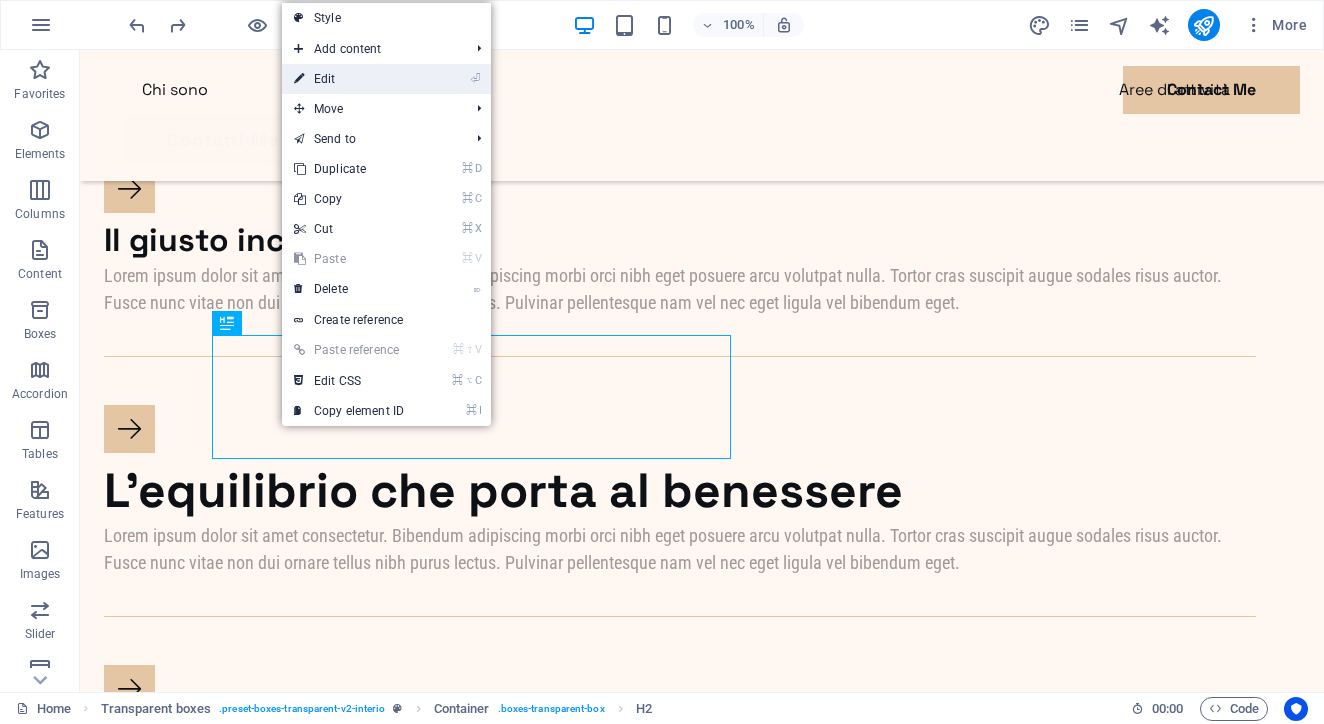 click on "⏎  Edit" at bounding box center [349, 79] 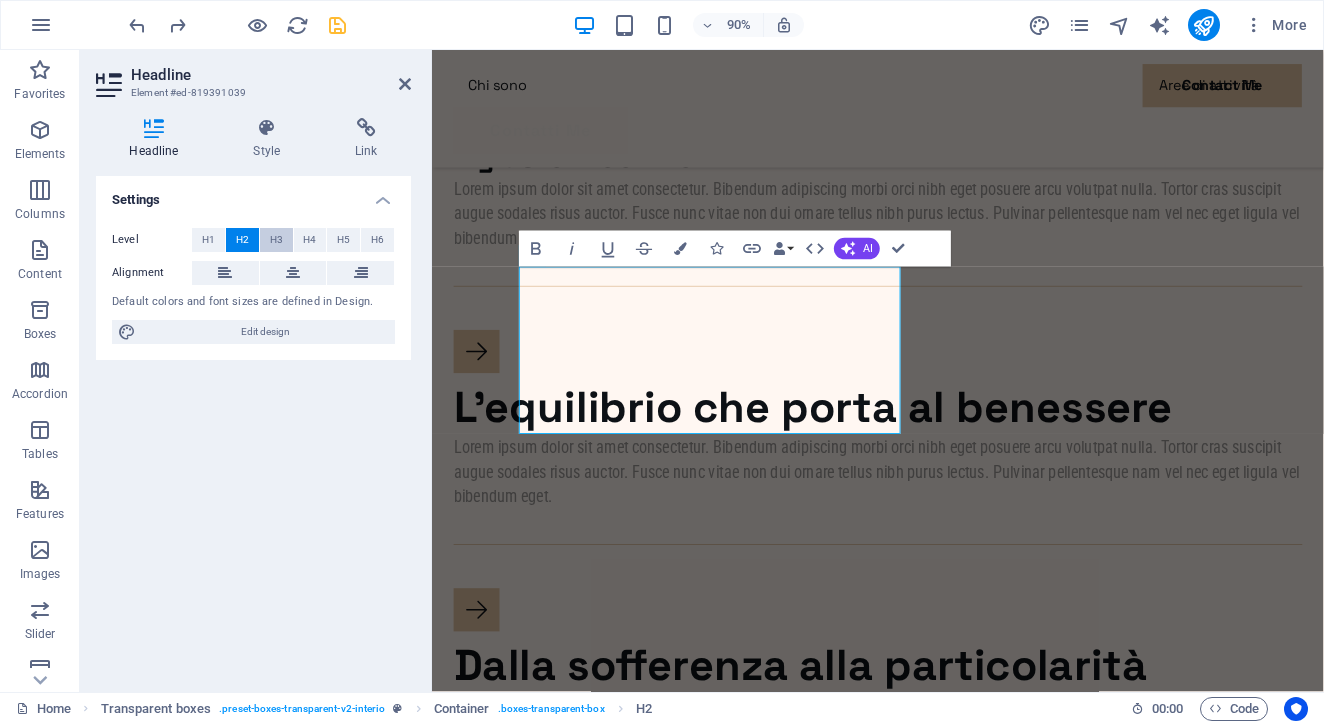 click on "H3" at bounding box center [276, 240] 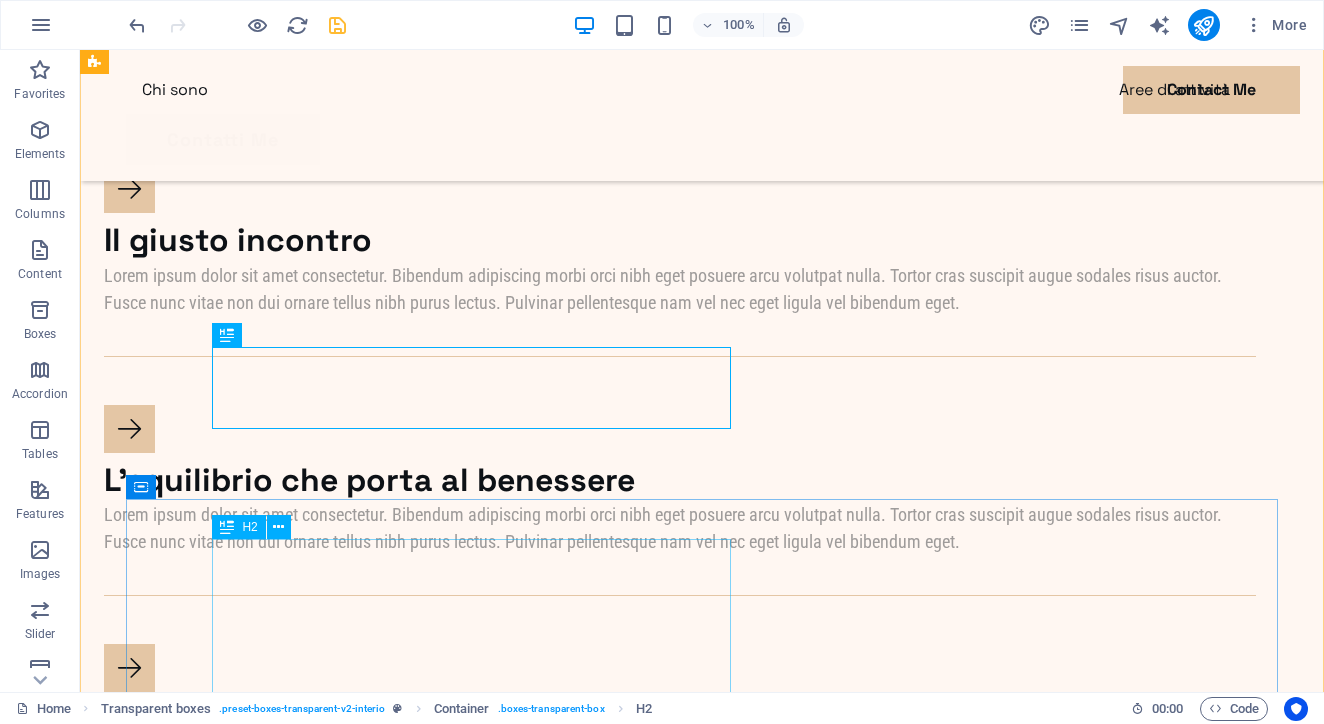 scroll, scrollTop: 1782, scrollLeft: 0, axis: vertical 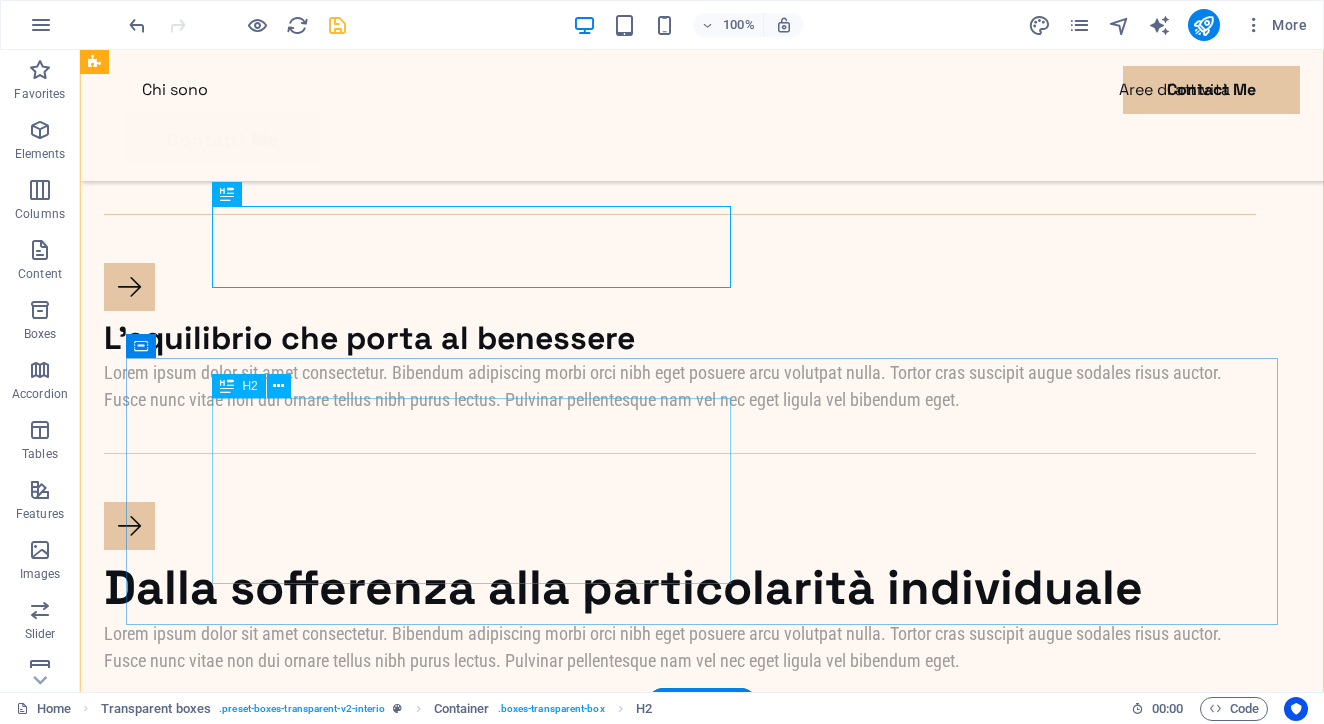 click on "Dalla sofferenza alla particolarità individuale" at bounding box center (680, 588) 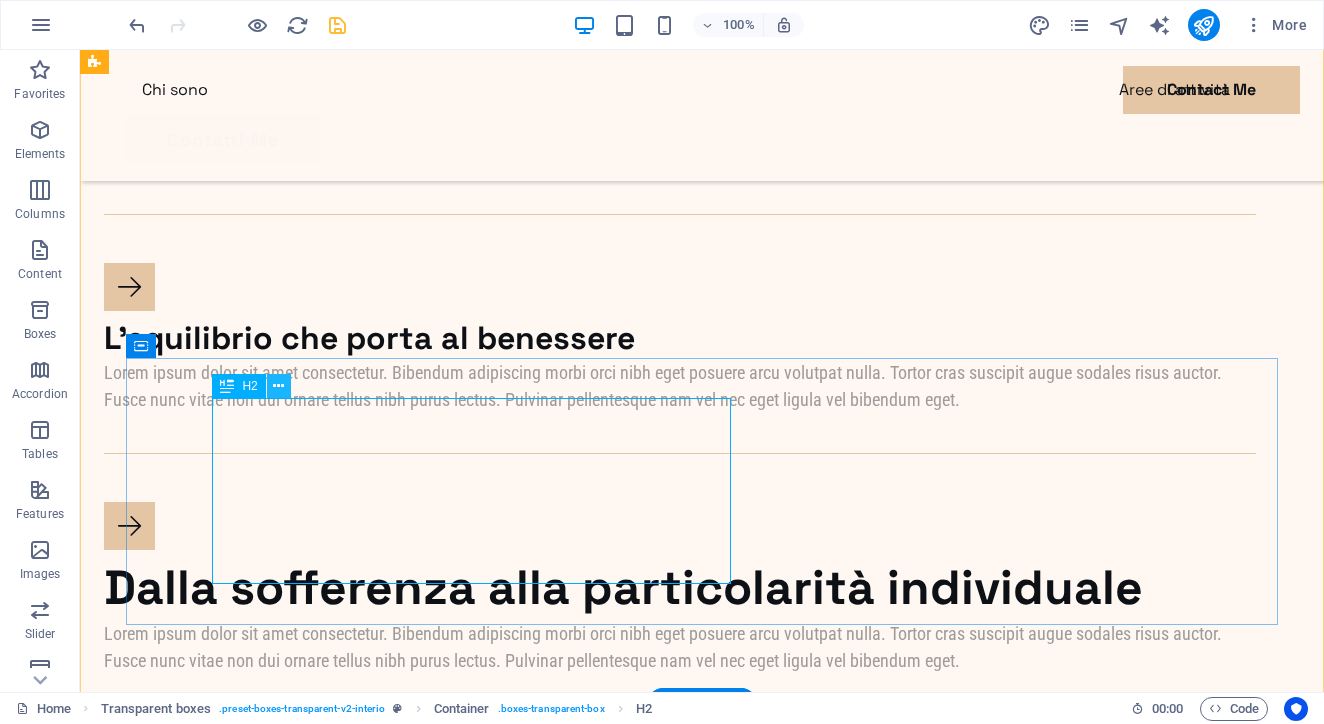 click at bounding box center (278, 386) 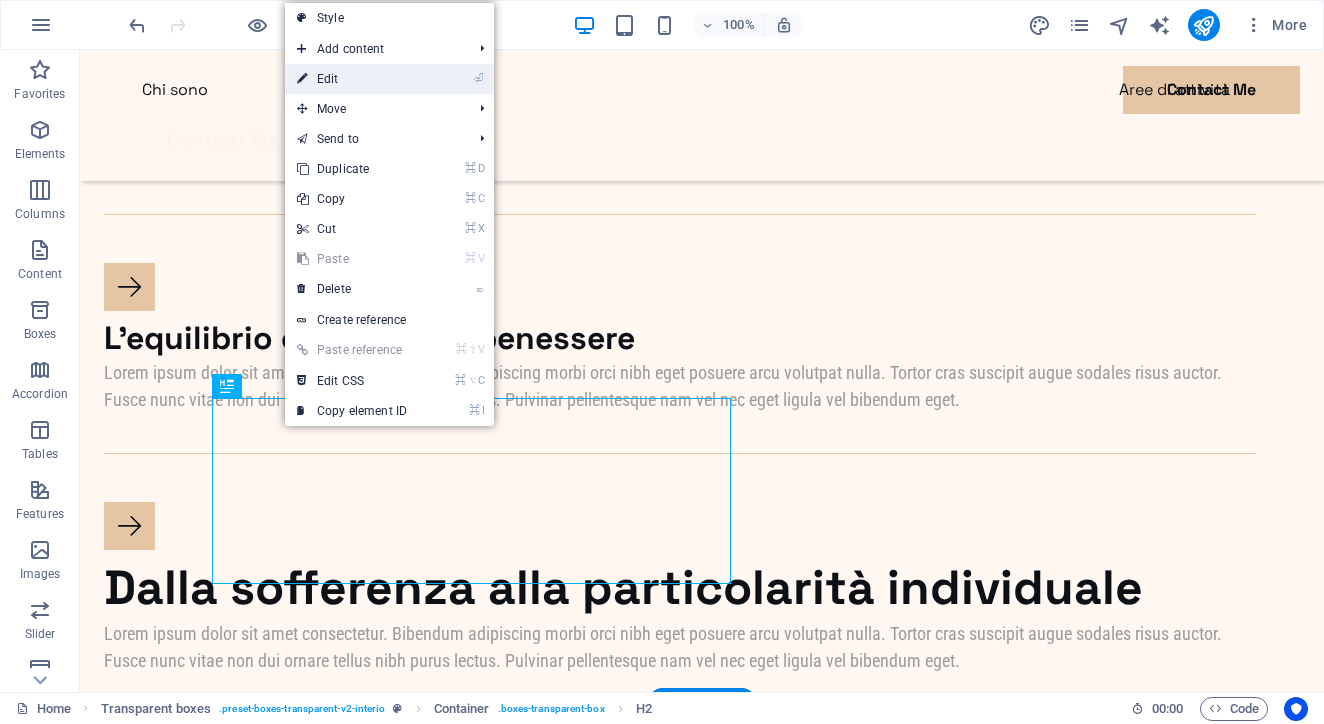 click on "⏎  Edit" at bounding box center [352, 79] 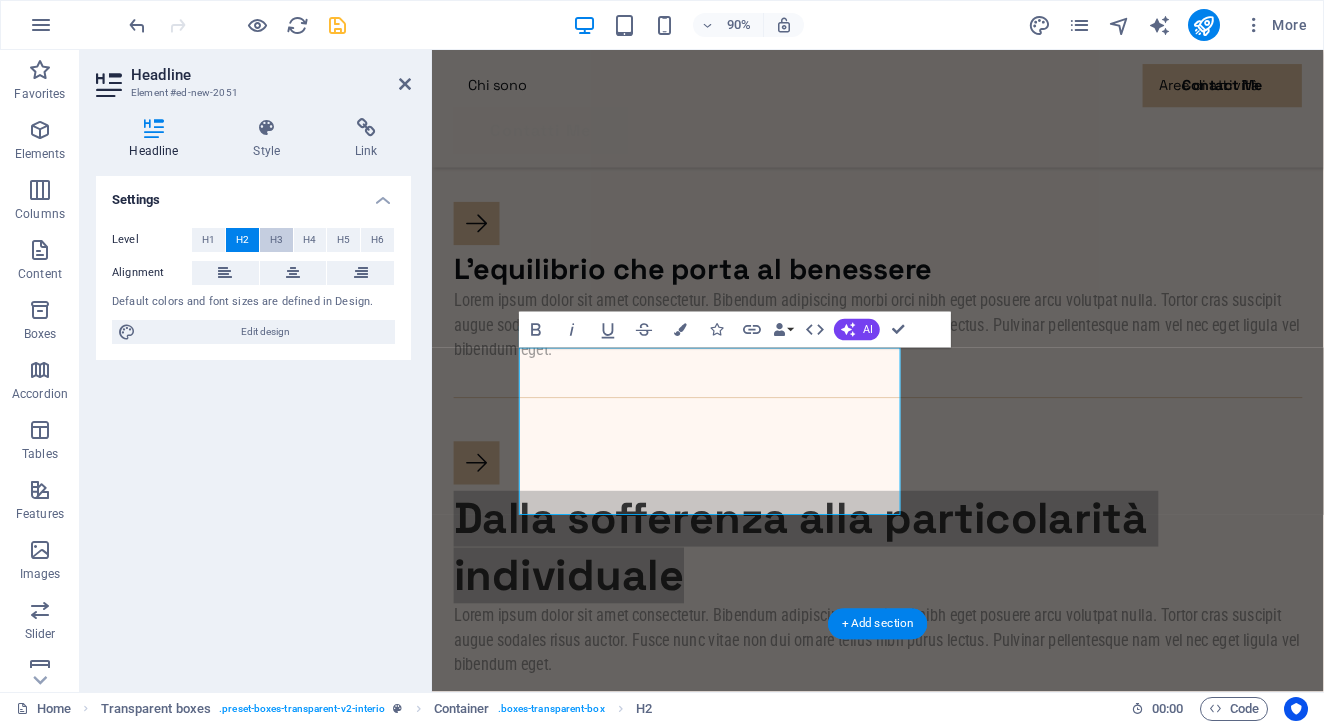 click on "H3" at bounding box center [276, 240] 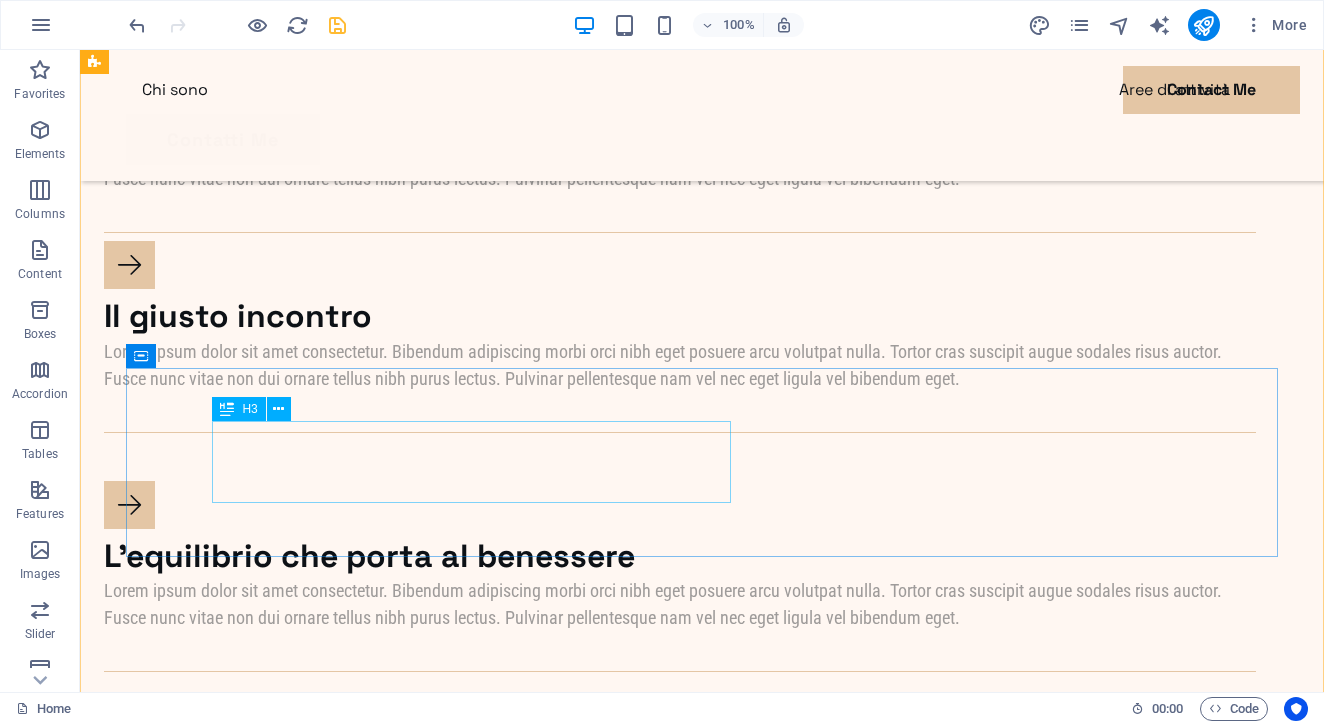 scroll, scrollTop: 1642, scrollLeft: 0, axis: vertical 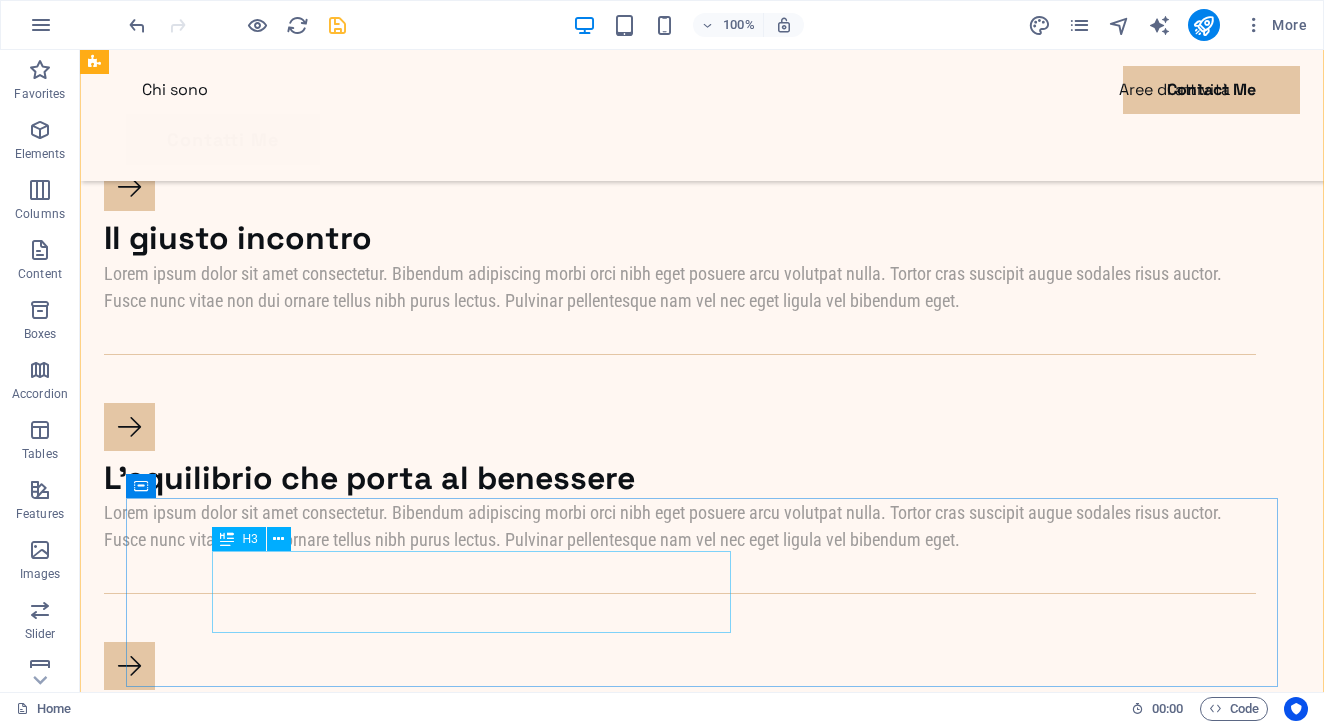 click on "Dalla sofferenza alla particolarità individuale" at bounding box center (680, 718) 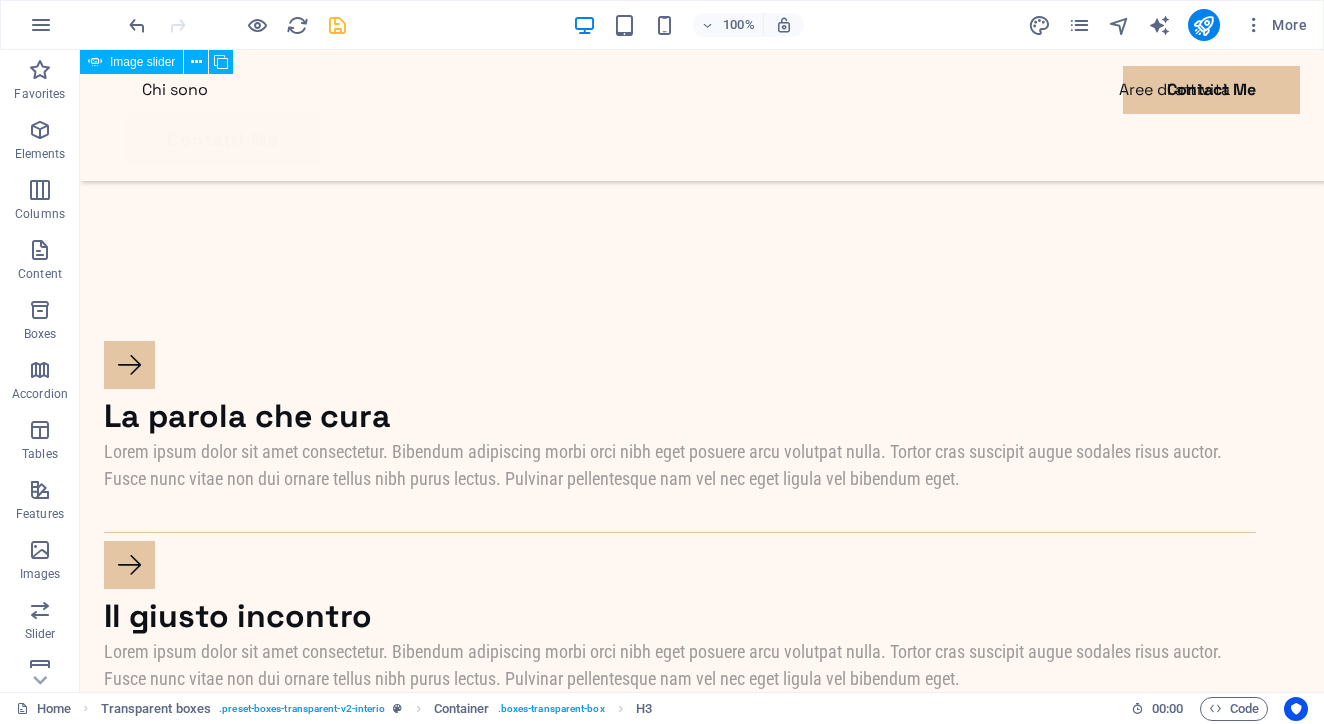 scroll, scrollTop: 1268, scrollLeft: 0, axis: vertical 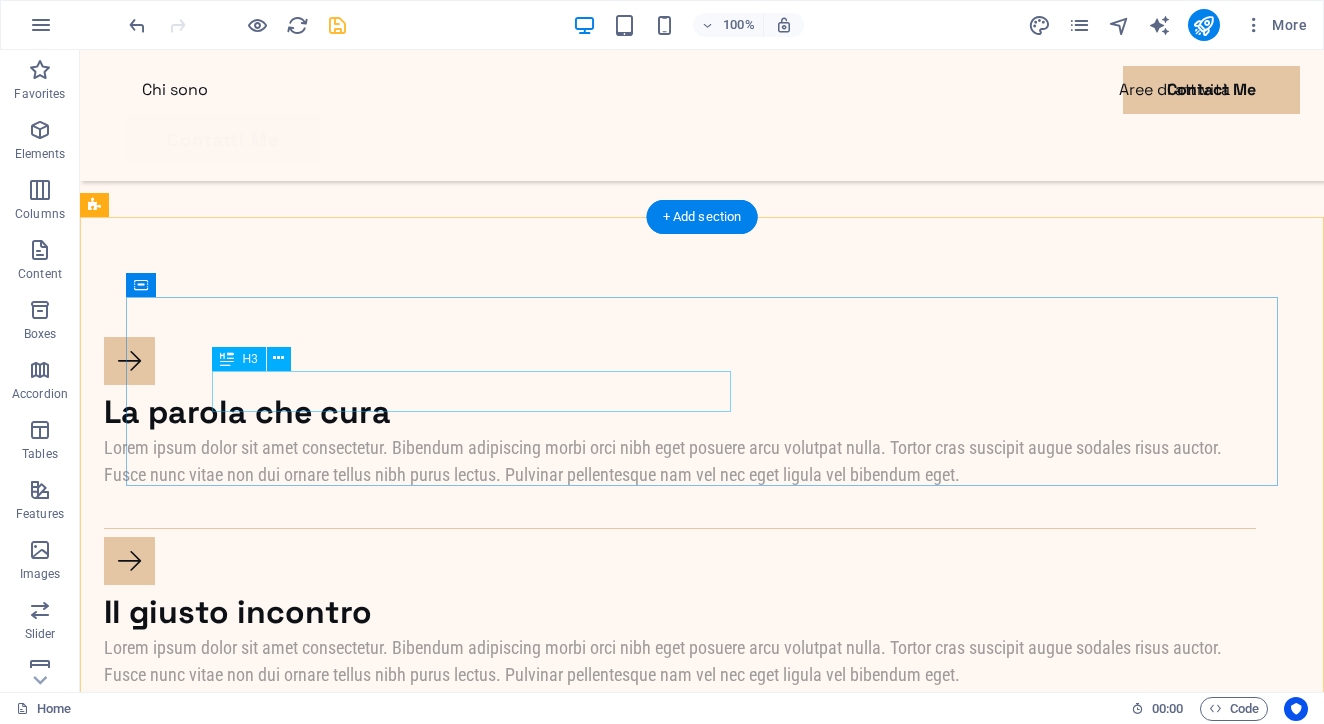 click on "La parola che cura" at bounding box center (680, 413) 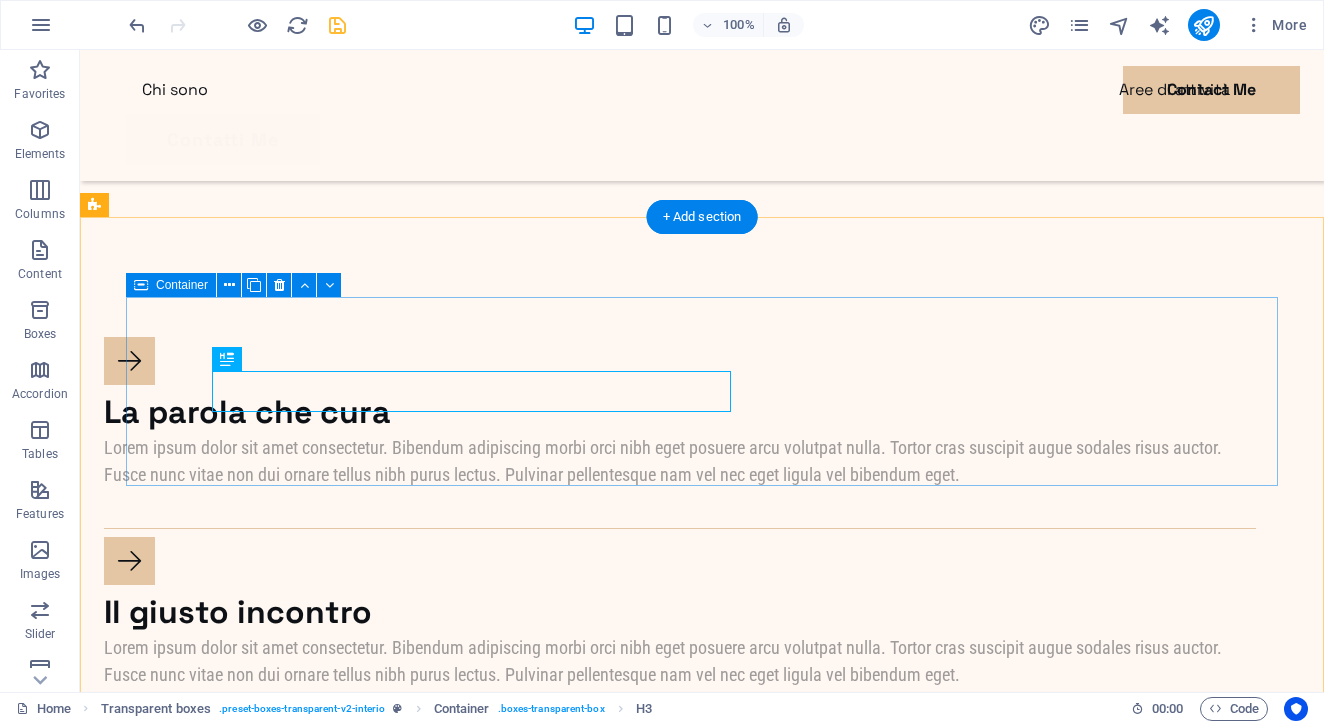 click at bounding box center [141, 285] 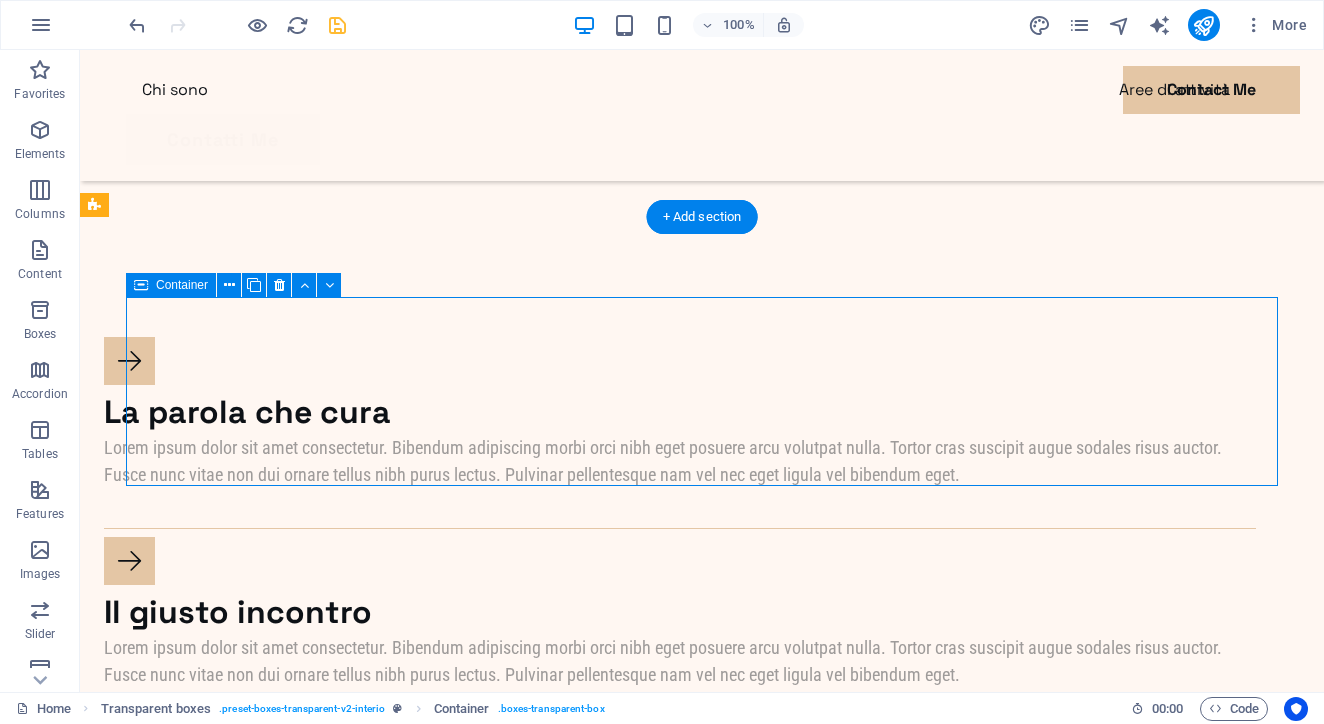 click at bounding box center (141, 285) 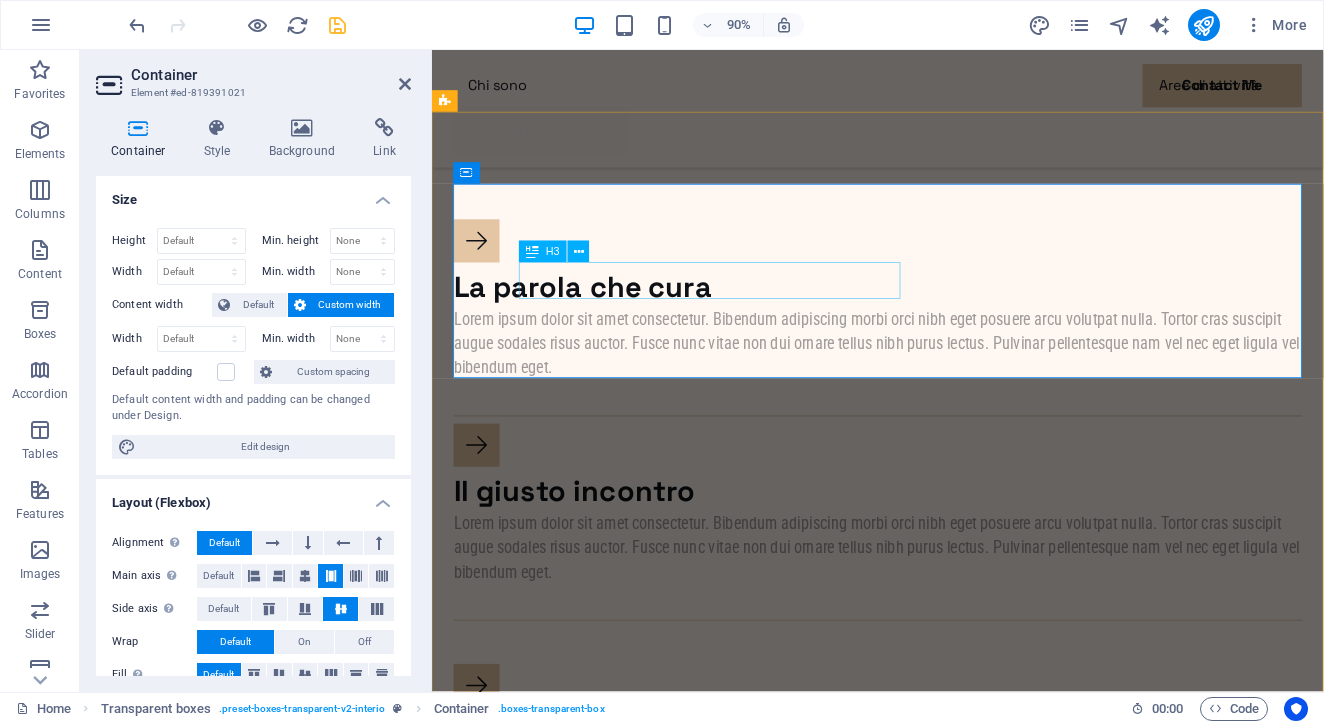 click on "La parola che cura" at bounding box center (927, 315) 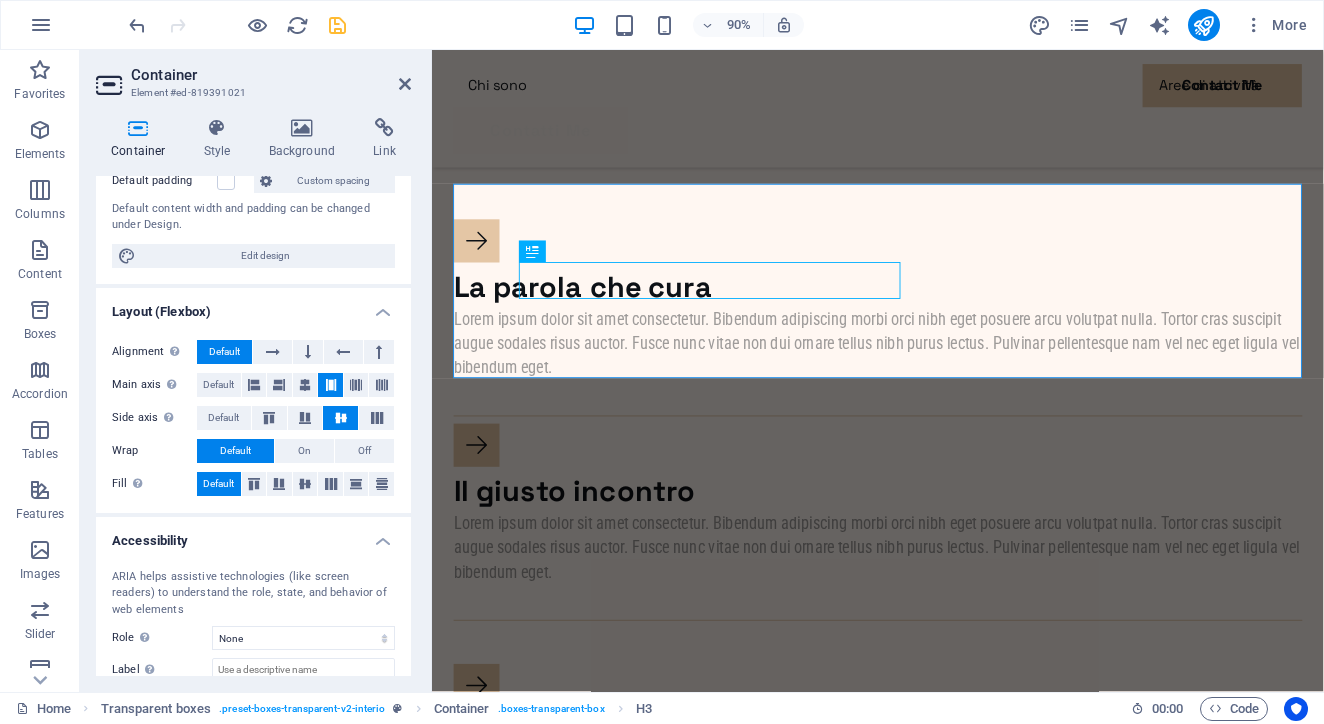 scroll, scrollTop: 185, scrollLeft: 0, axis: vertical 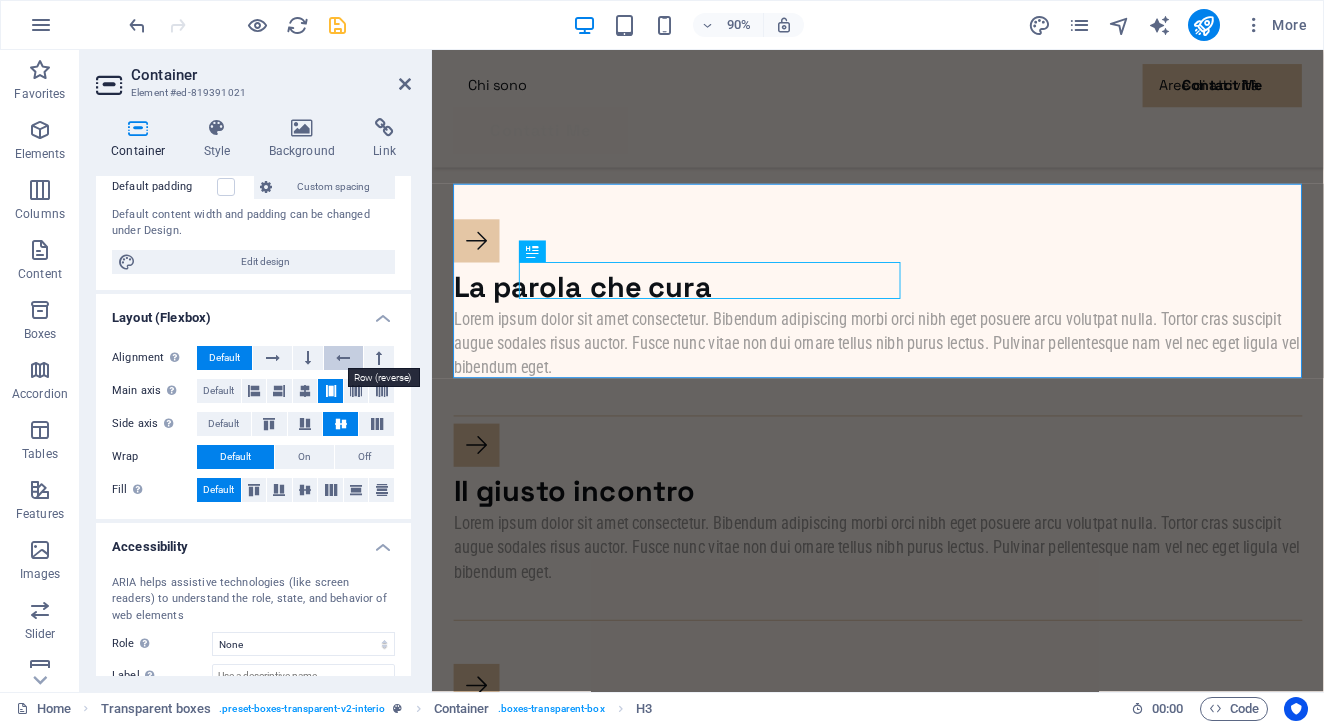 click at bounding box center (343, 358) 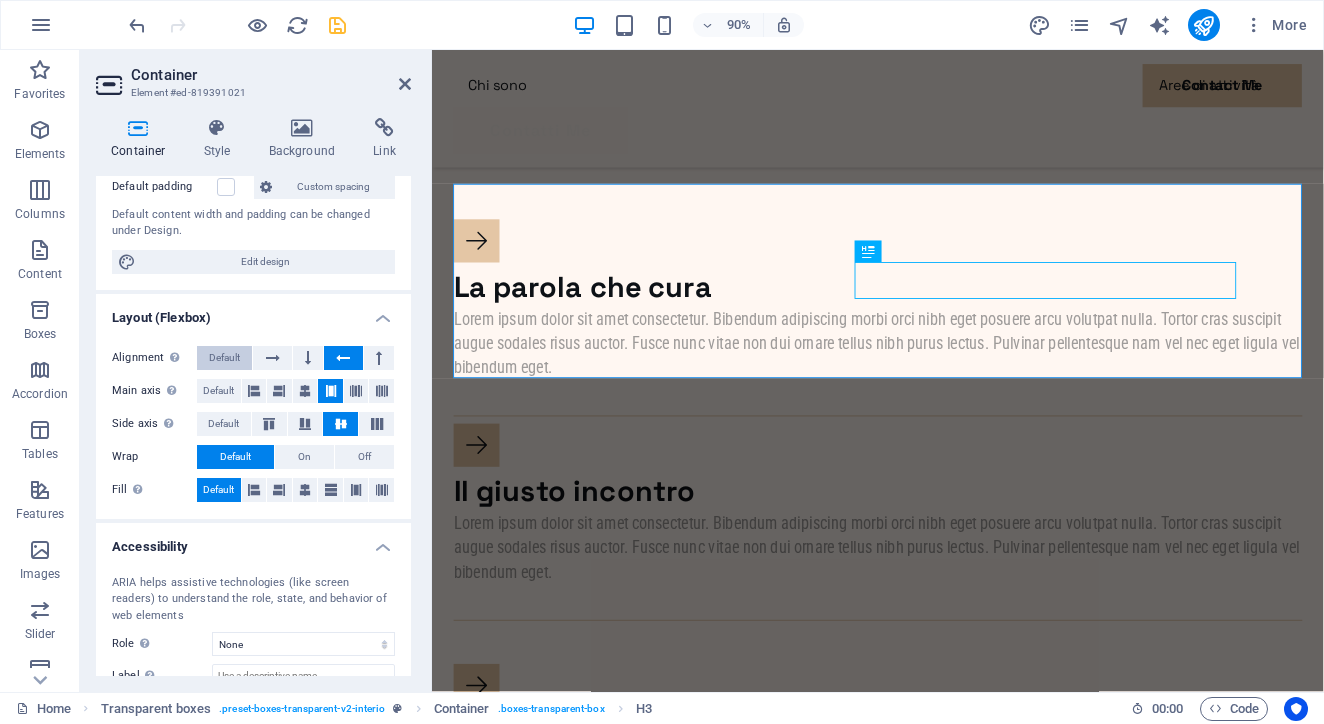 click on "Default" at bounding box center [224, 358] 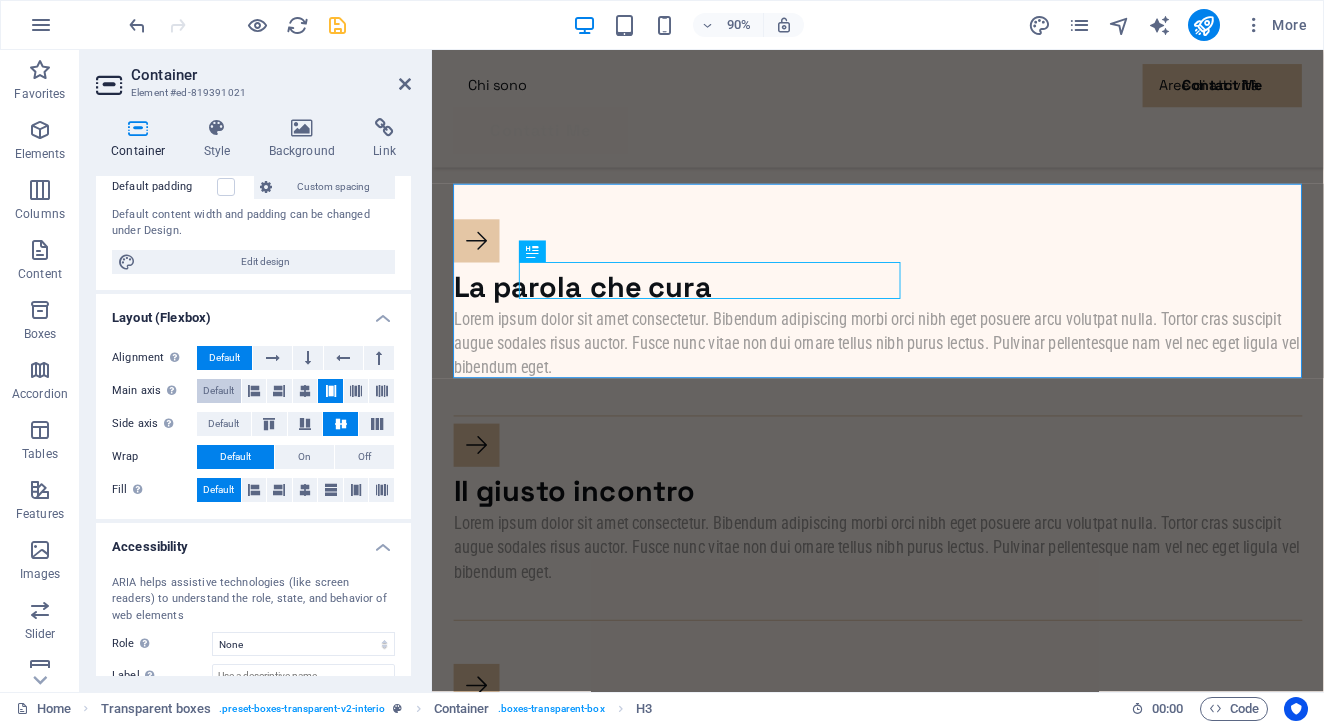 click on "Default" at bounding box center (218, 391) 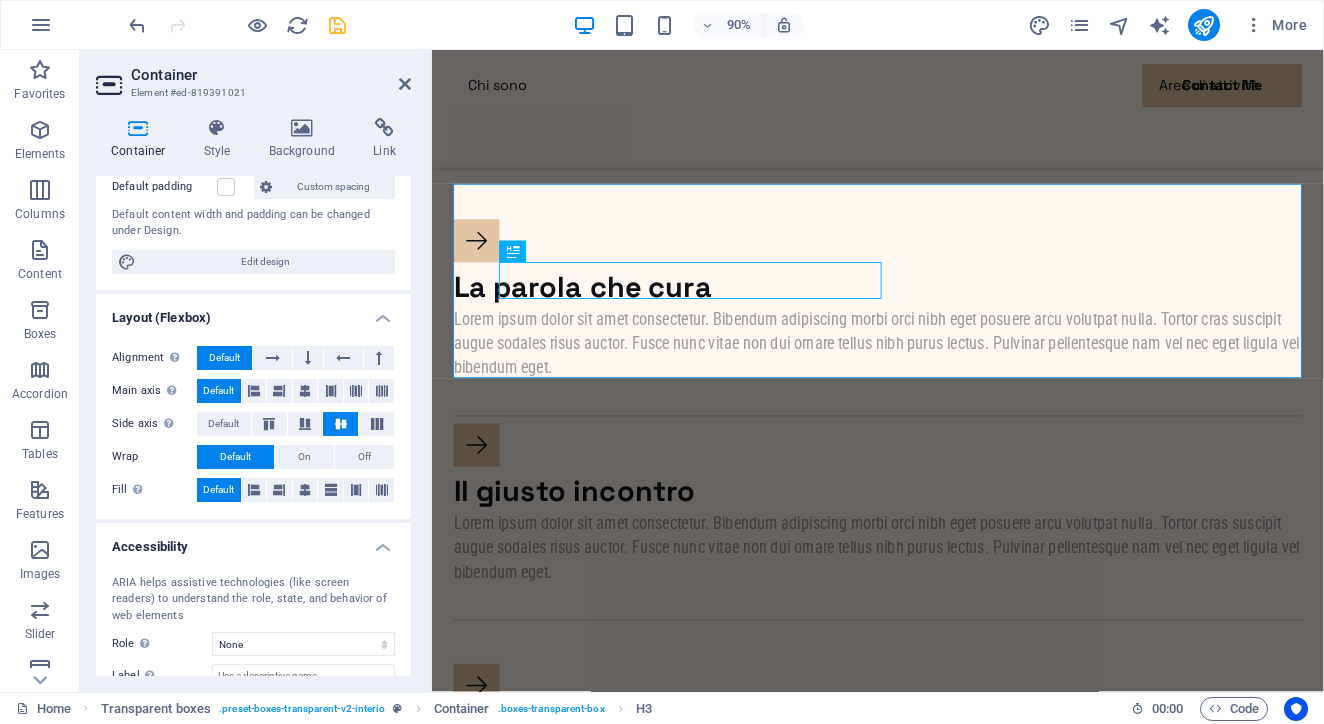 click on "Il giusto incontro" at bounding box center [927, 542] 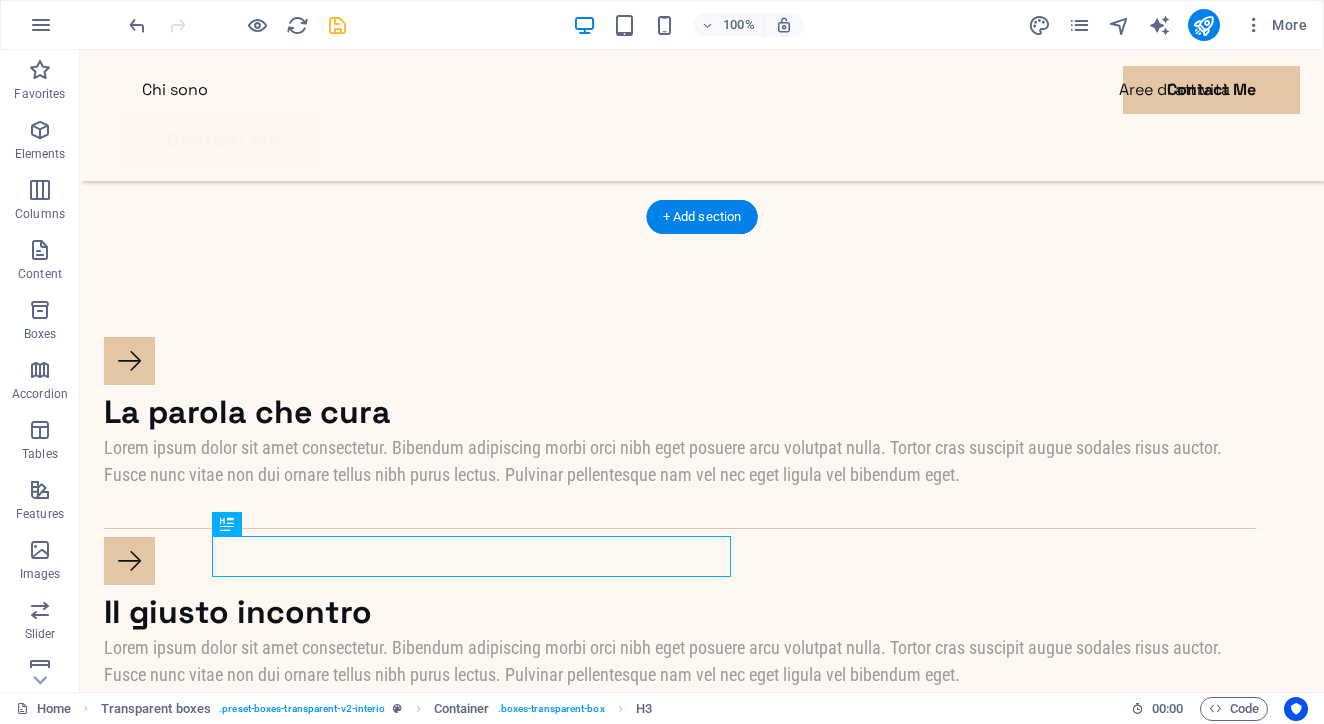 click on "La parola che cura Lorem ipsum dolor sit amet consectetur. Bibendum adipiscing morbi orci nibh eget posuere arcu volutpat nulla. Tortor cras suscipit augue sodales risus auctor. Fusce nunc vitae non dui ornare tellus nibh purus lectus. Pulvinar pellentesque nam vel nec eget ligula vel bibendum eget." at bounding box center (680, 413) 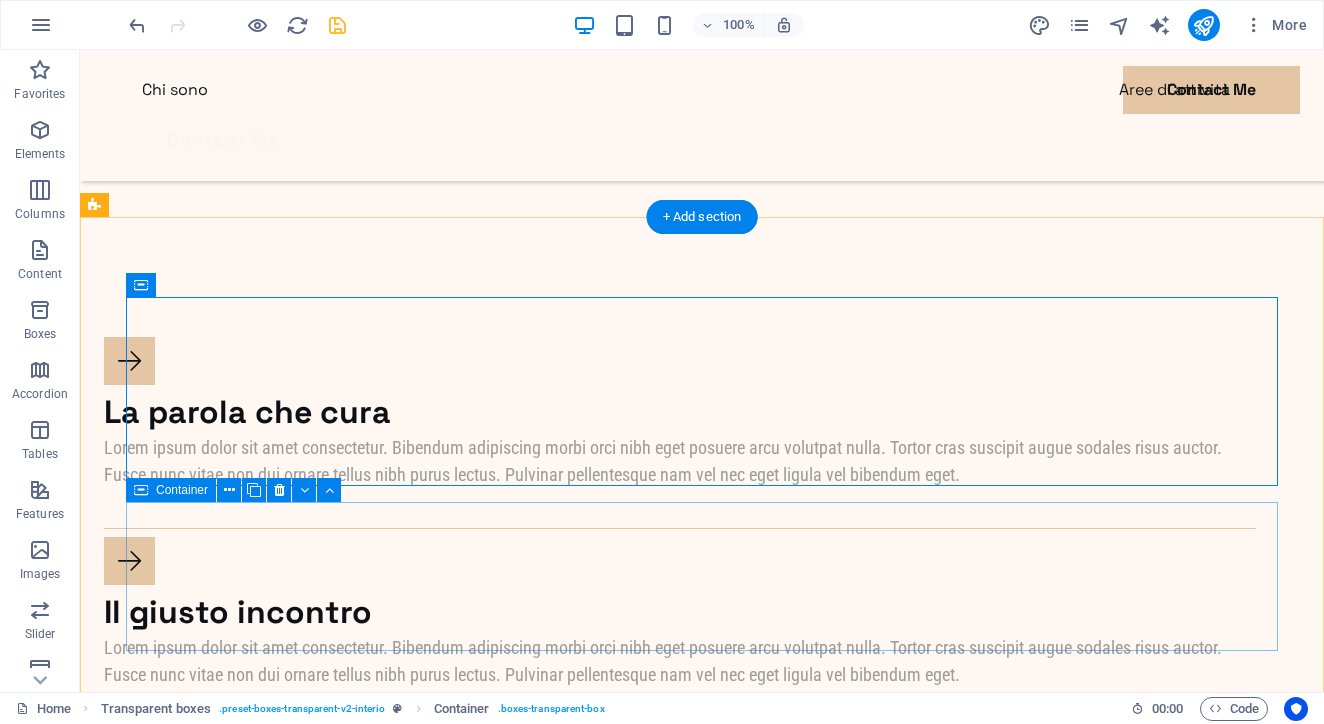 click on "Container" at bounding box center (171, 490) 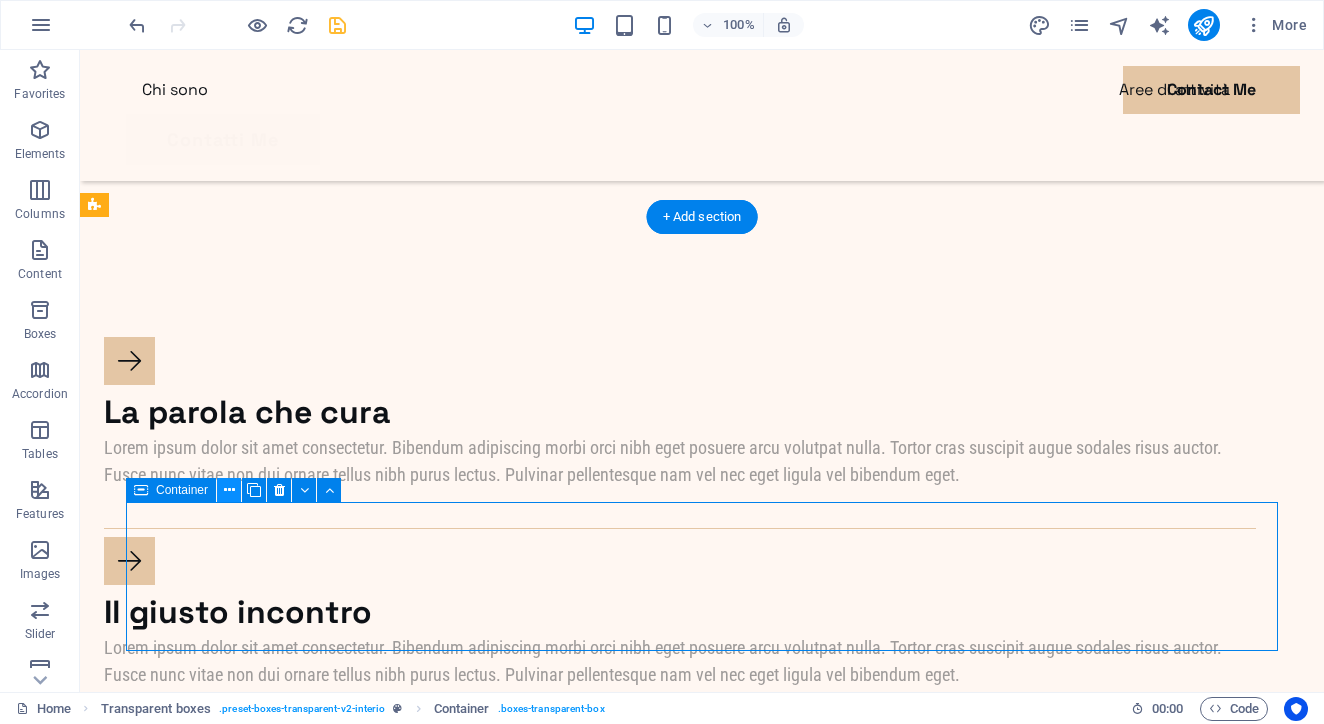 click at bounding box center (229, 490) 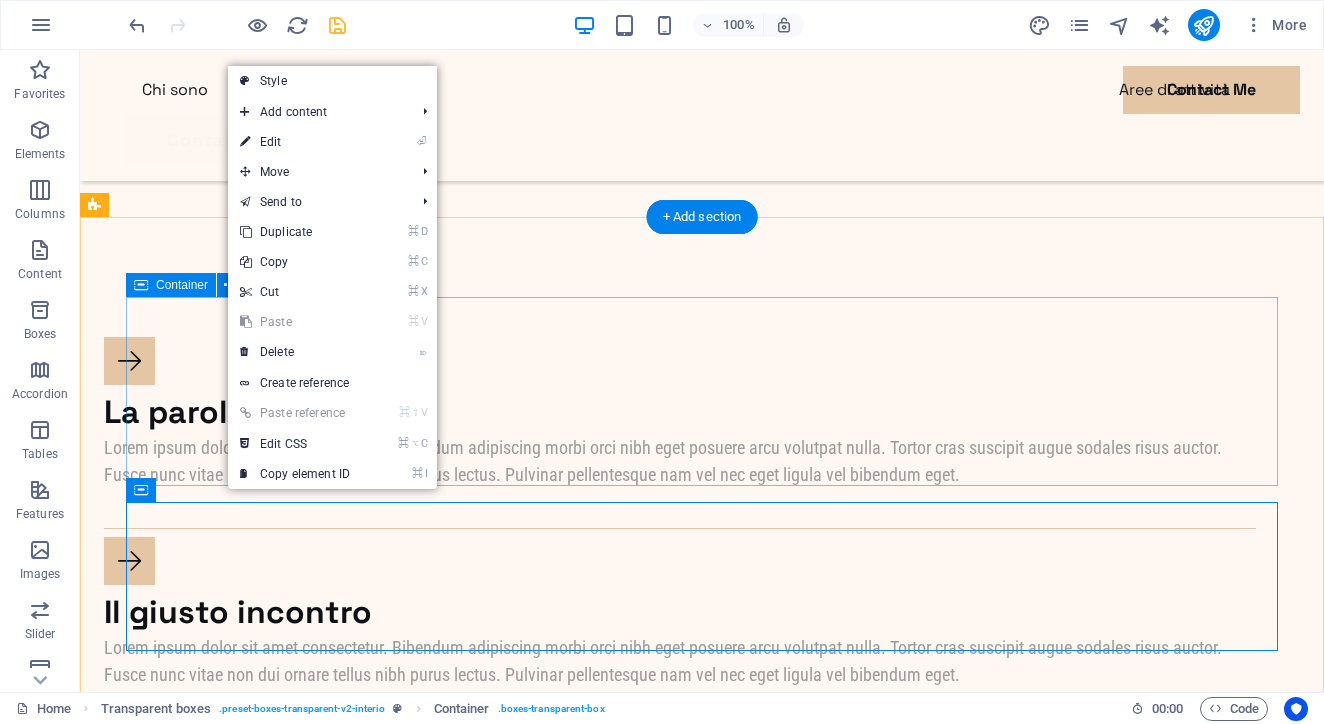 click at bounding box center [141, 285] 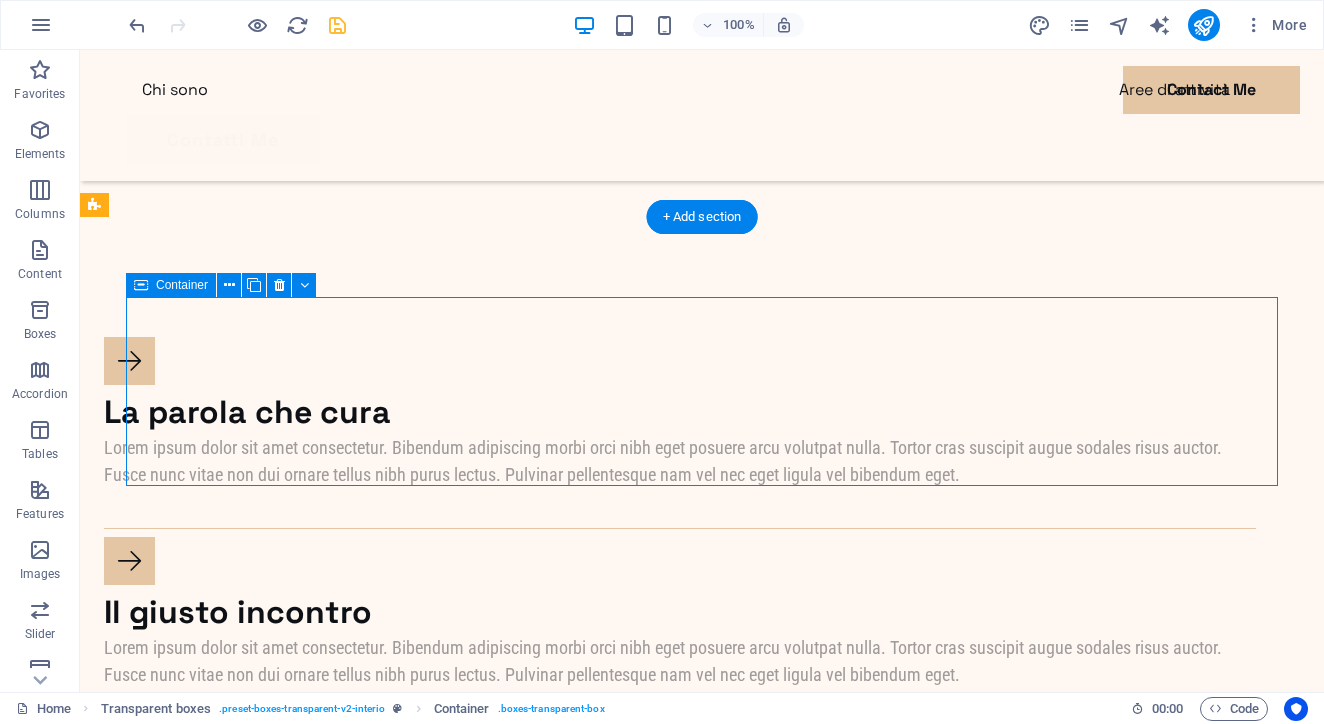 click at bounding box center [141, 285] 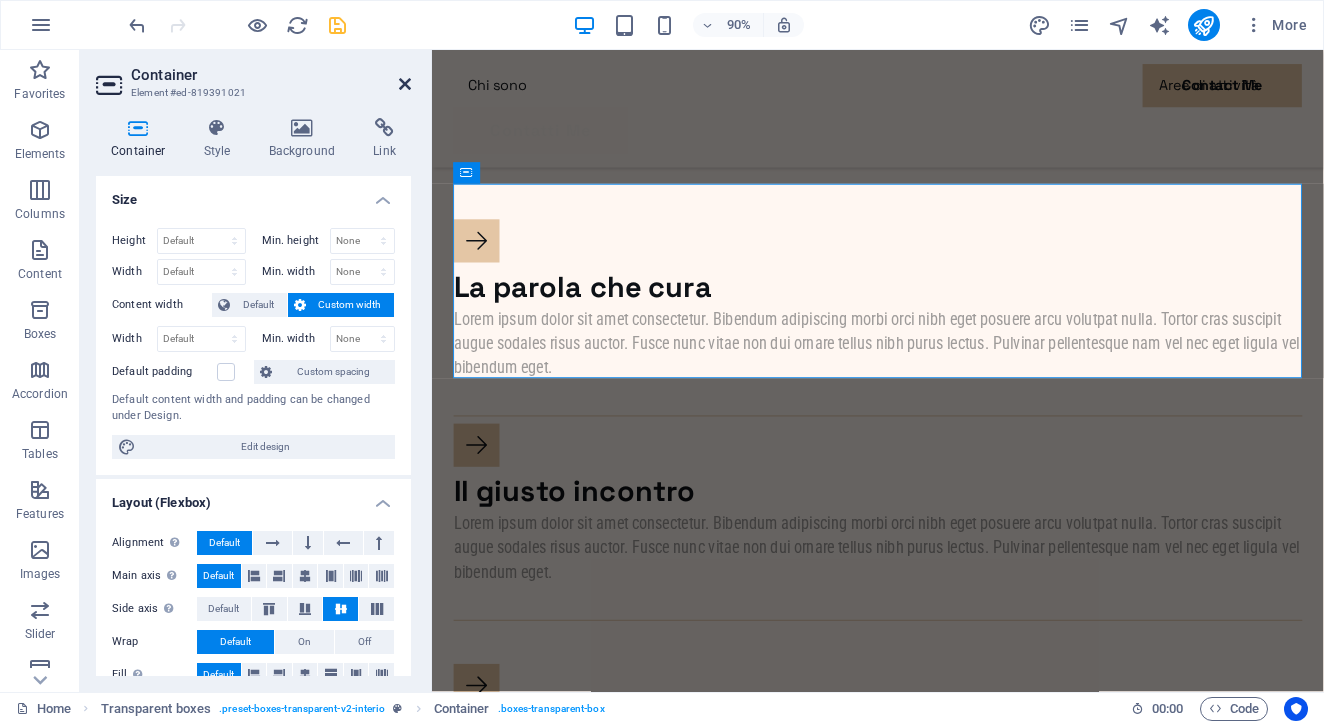 click at bounding box center (405, 84) 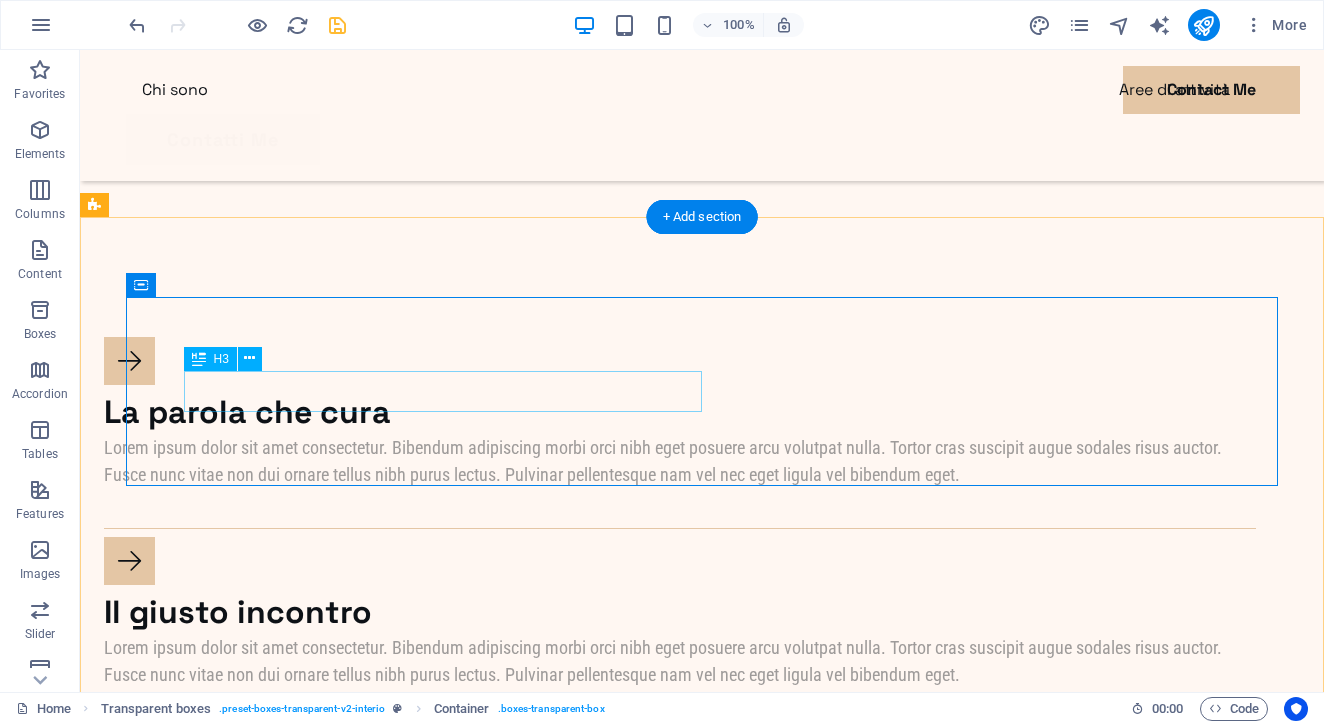 click on "La parola che cura" at bounding box center (680, 413) 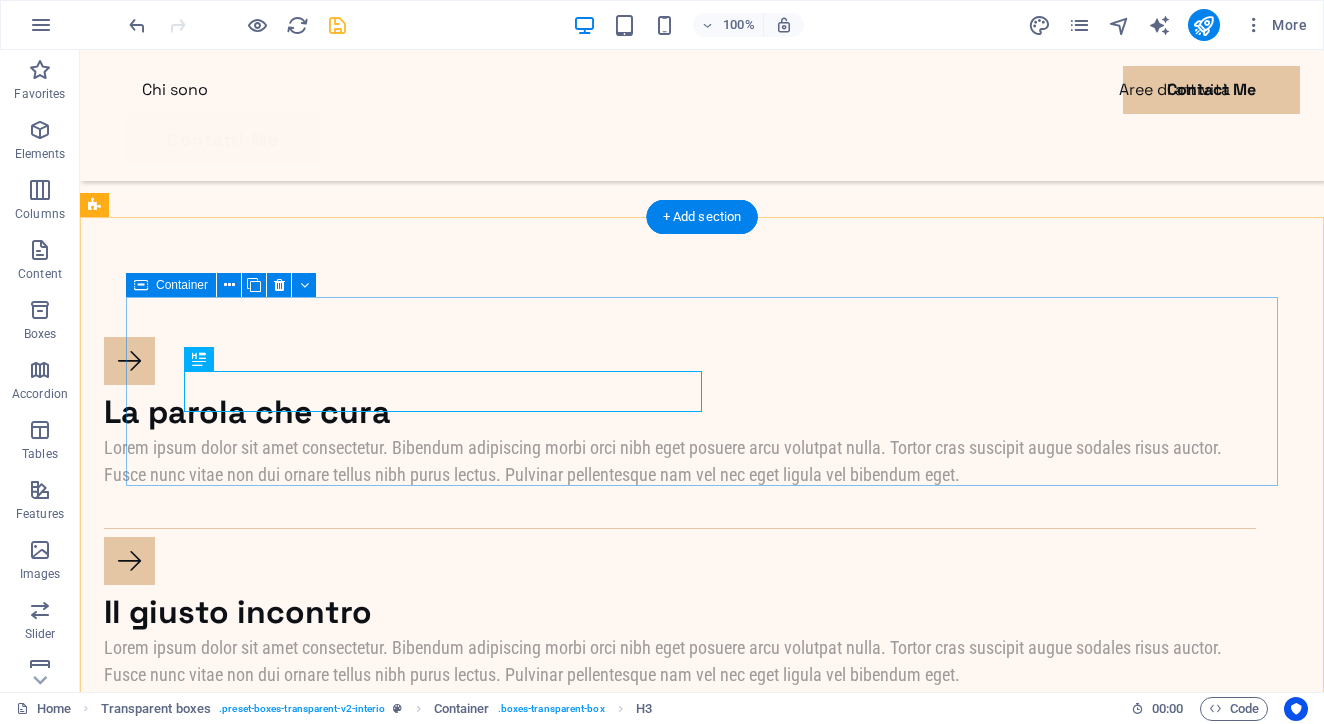 click at bounding box center [141, 285] 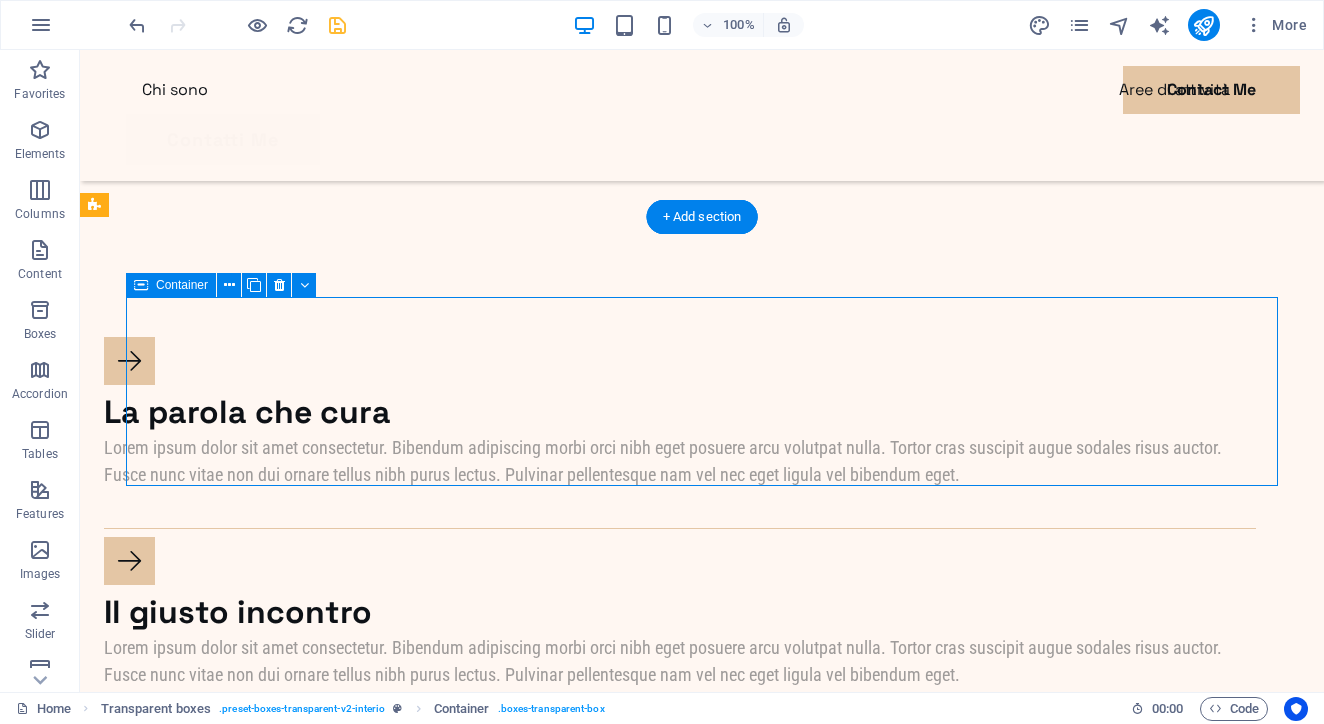 click at bounding box center (141, 285) 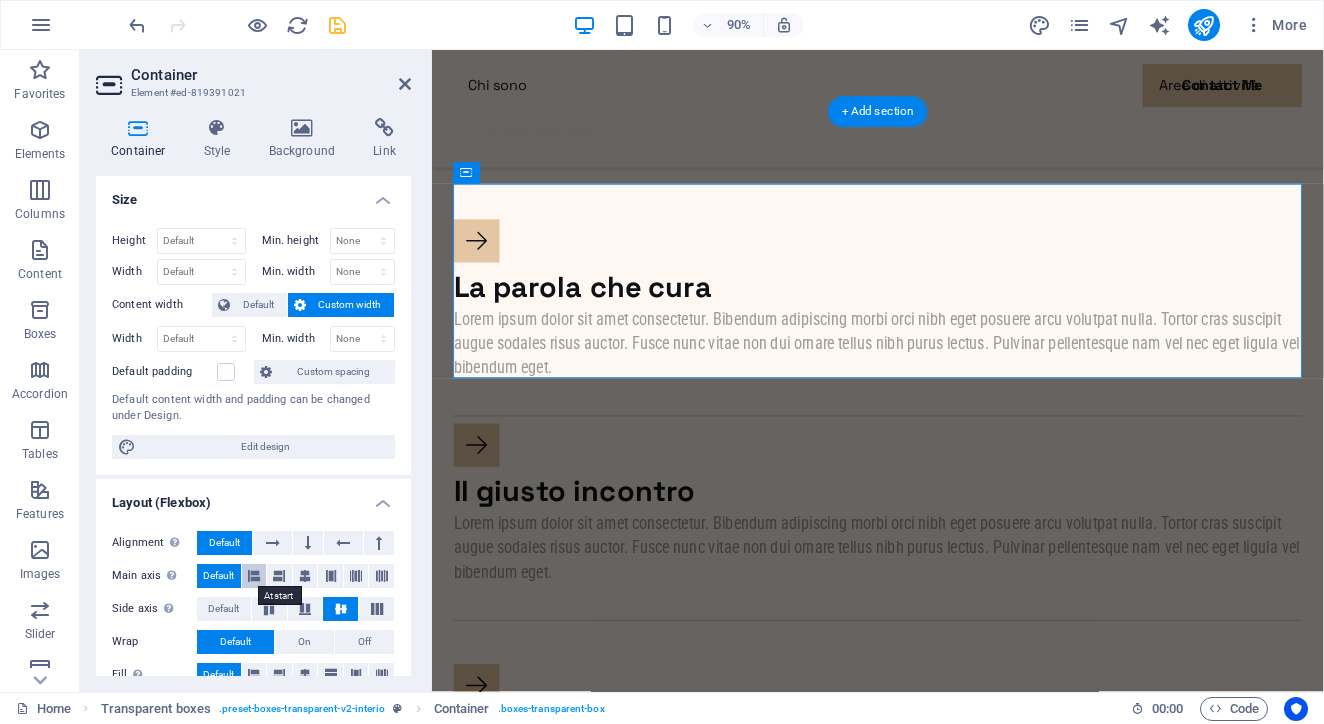 click at bounding box center (254, 576) 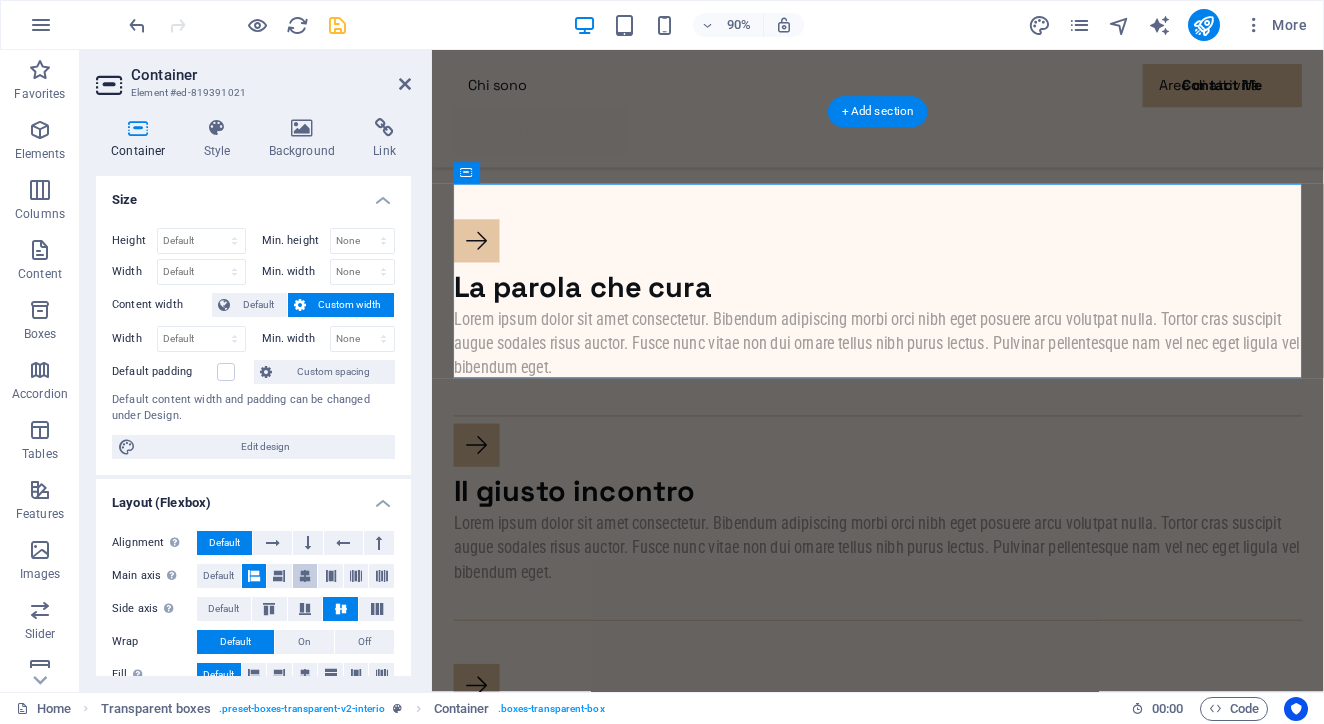 click at bounding box center [305, 576] 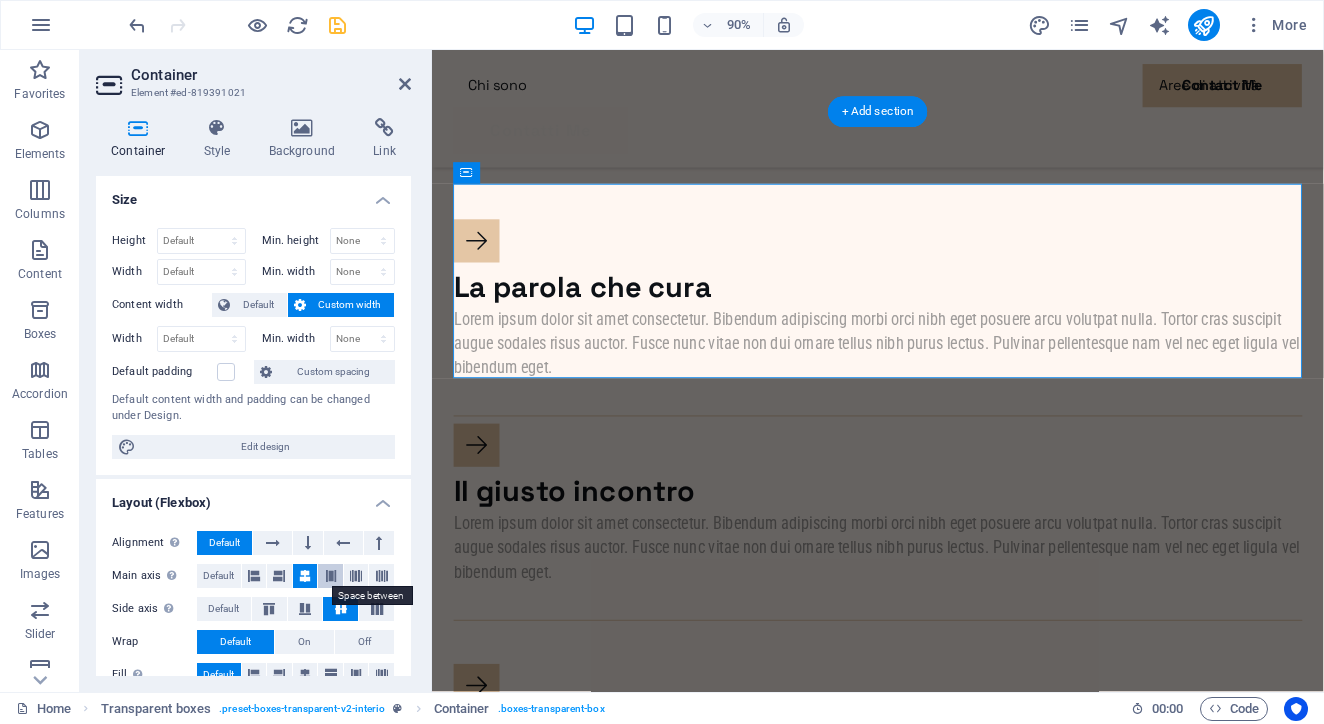 click at bounding box center (331, 576) 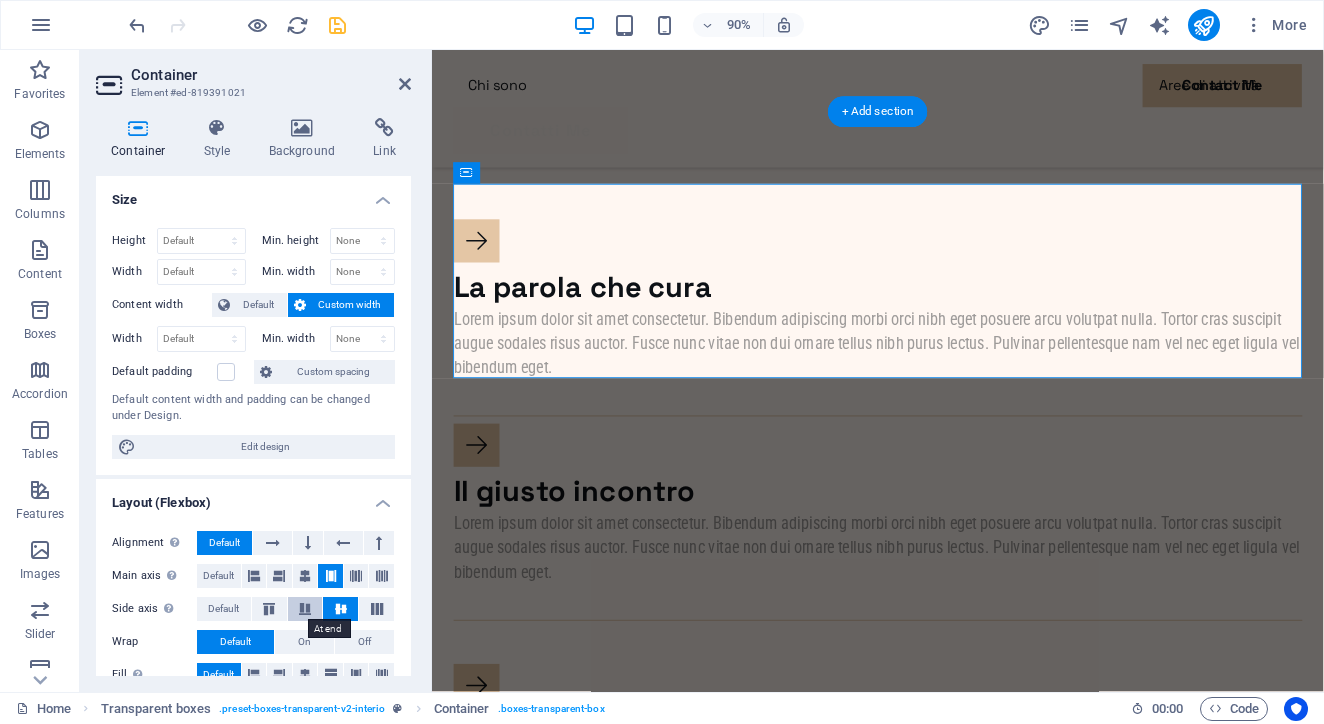 click at bounding box center [305, 609] 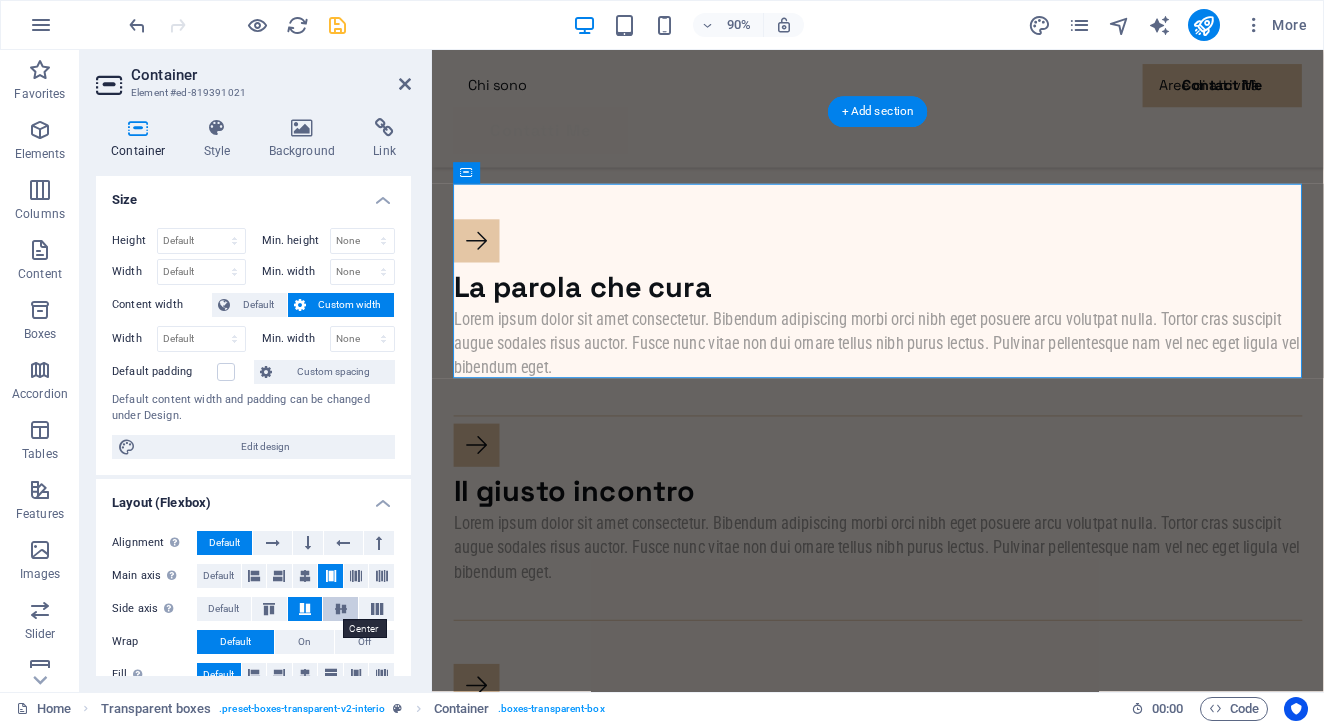 click at bounding box center [341, 609] 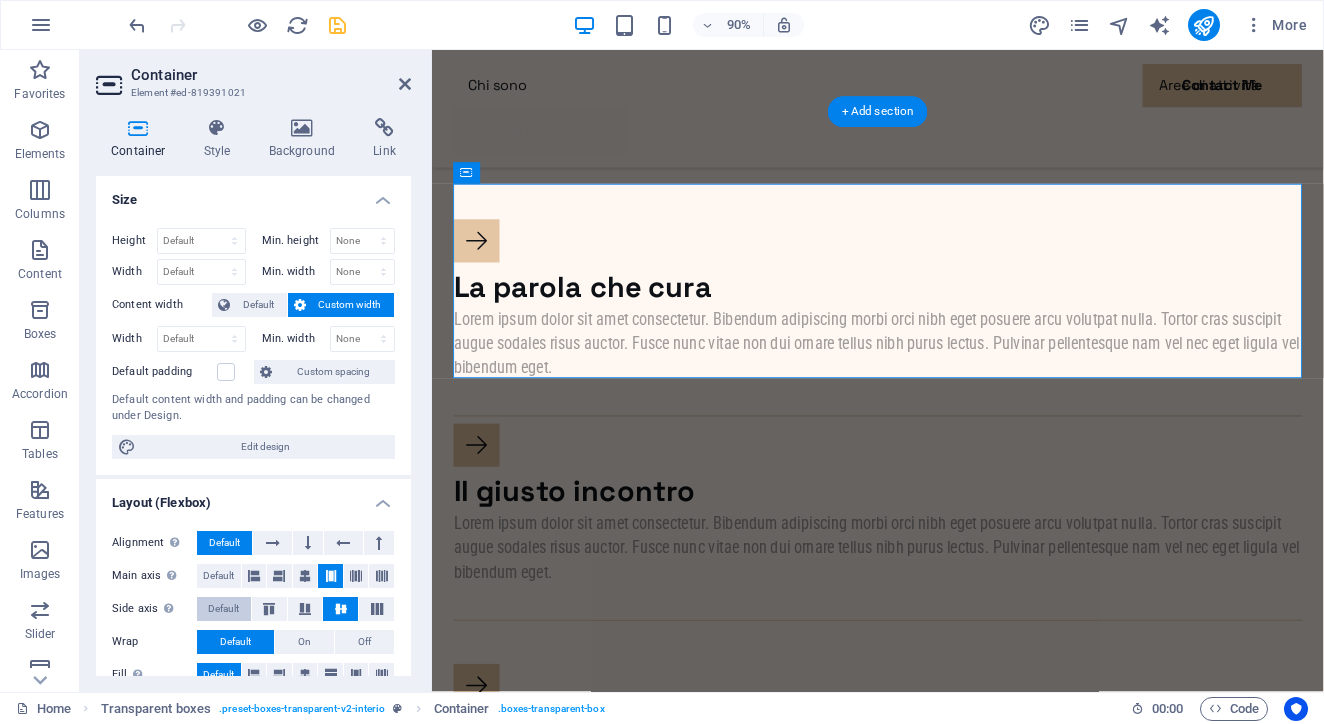 click on "Default" at bounding box center [223, 609] 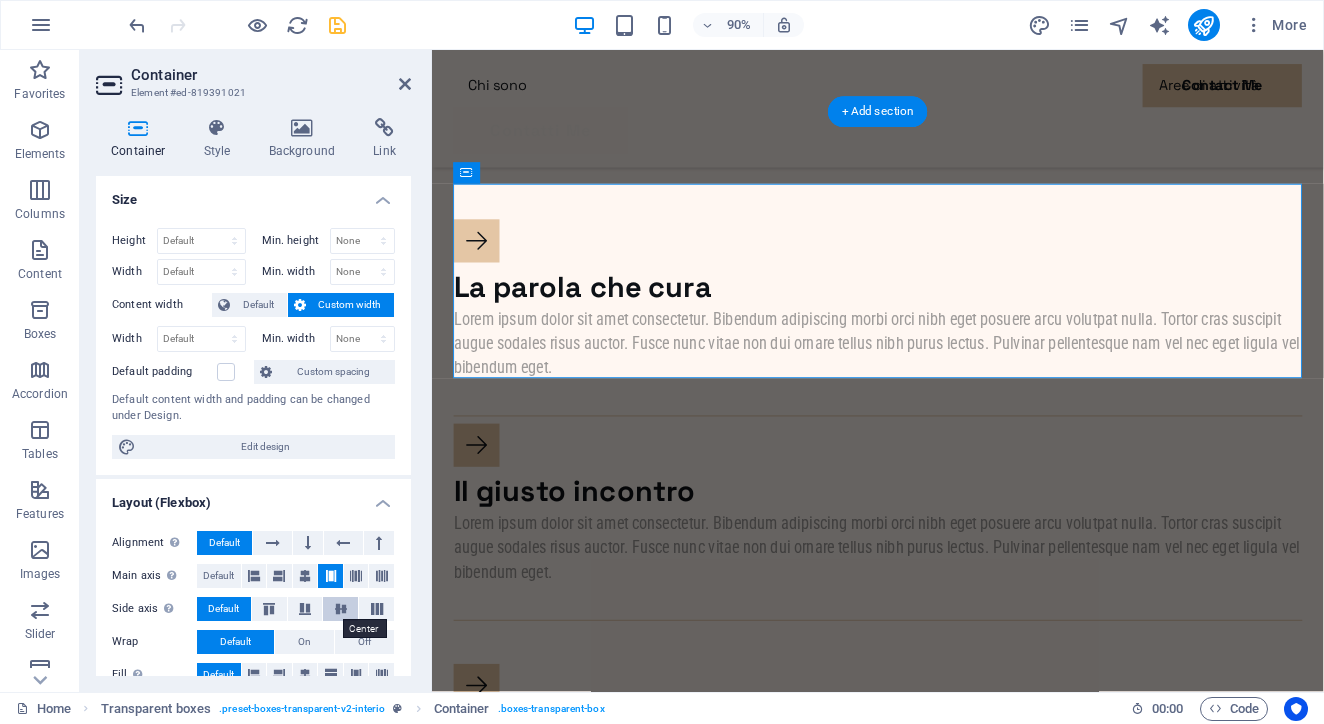 click at bounding box center [341, 609] 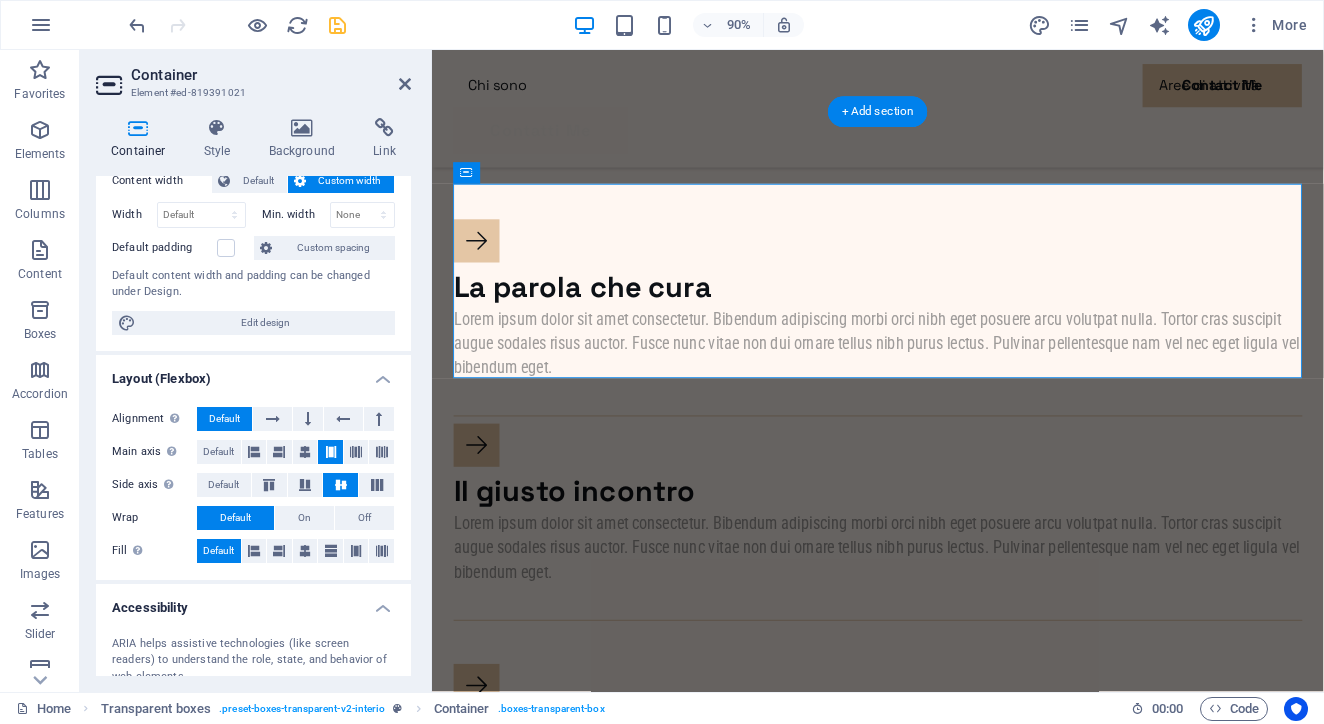 scroll, scrollTop: 133, scrollLeft: 0, axis: vertical 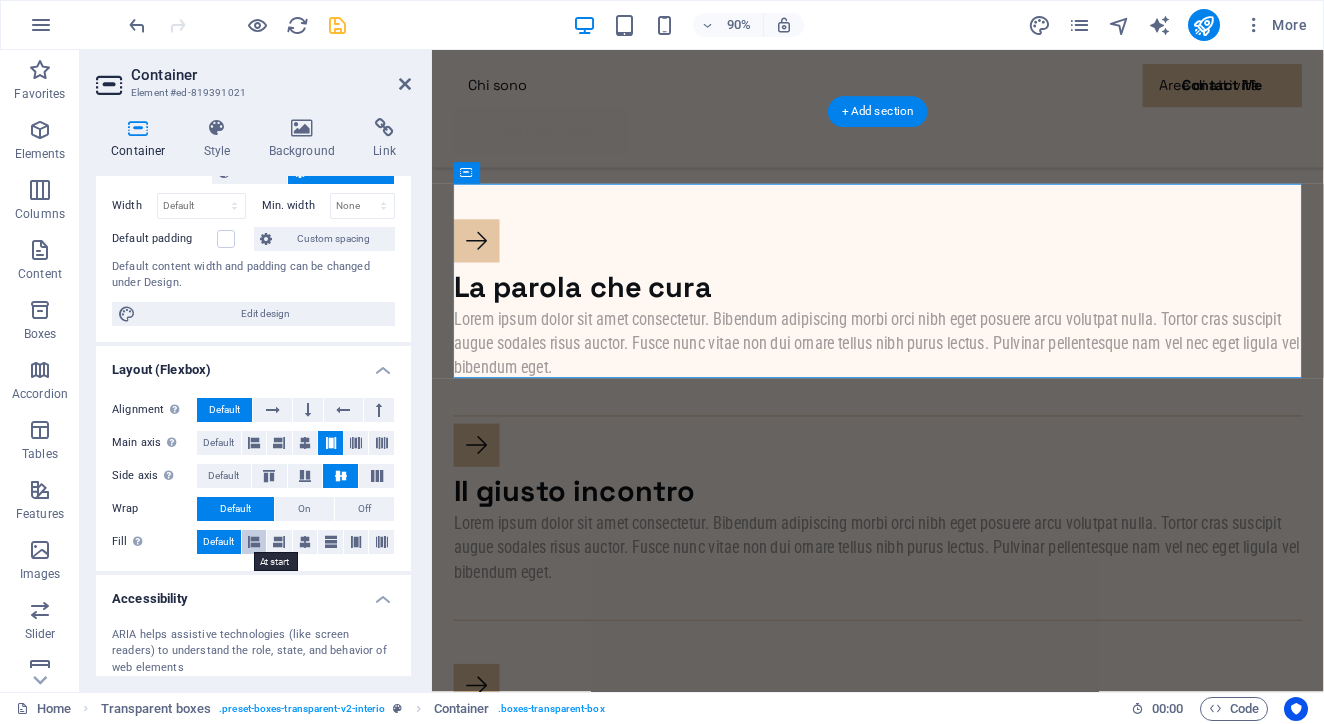 click at bounding box center [254, 542] 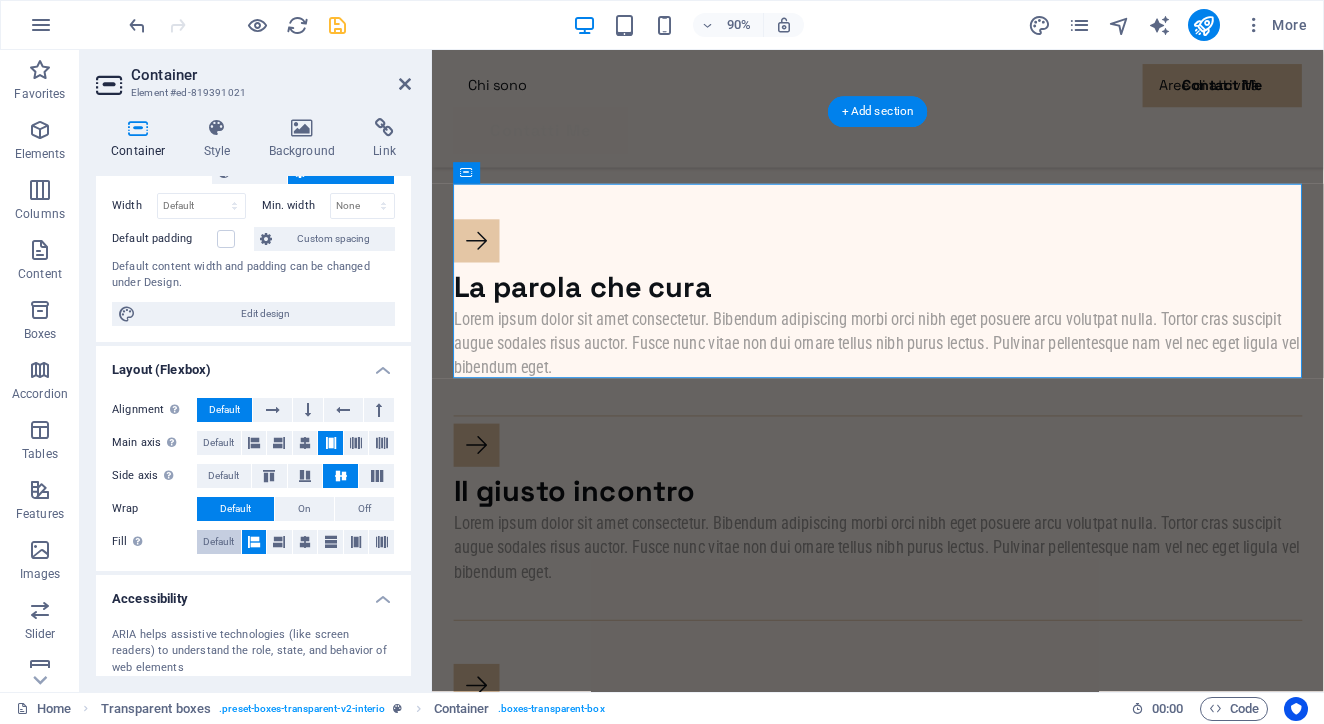 click on "Default" at bounding box center (218, 542) 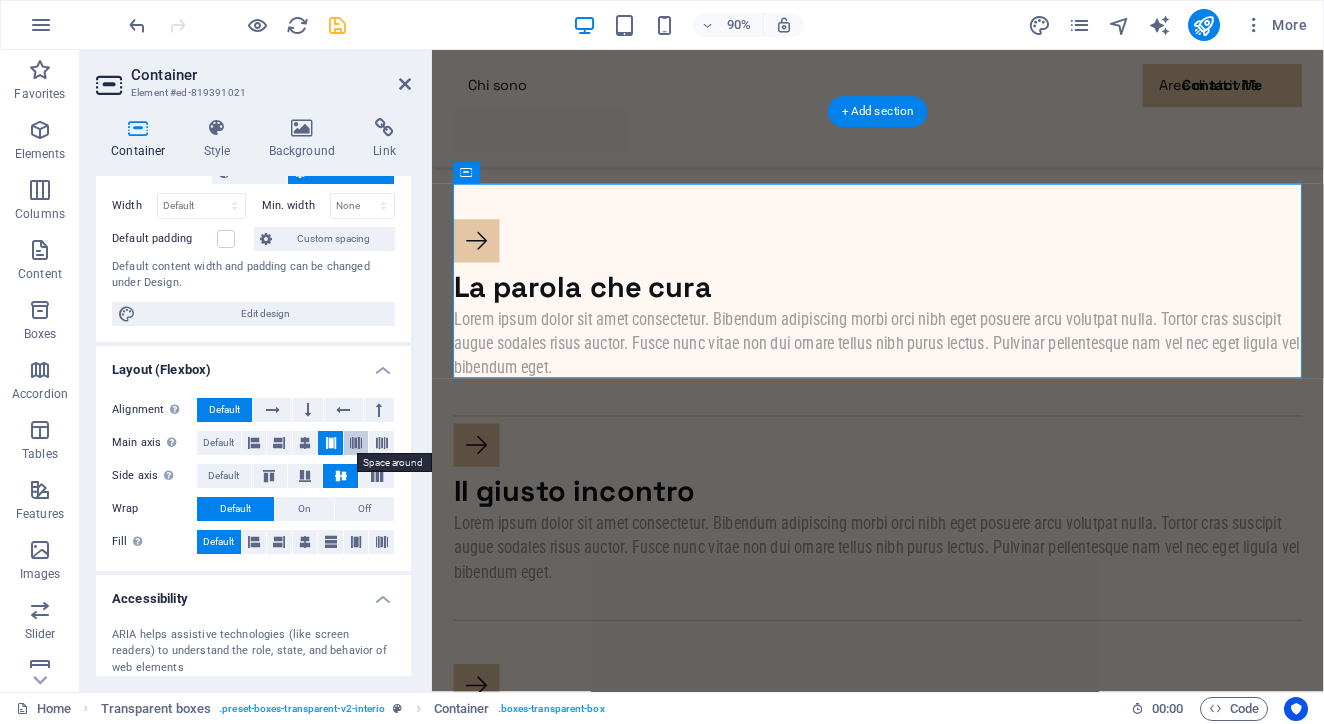 click at bounding box center [356, 443] 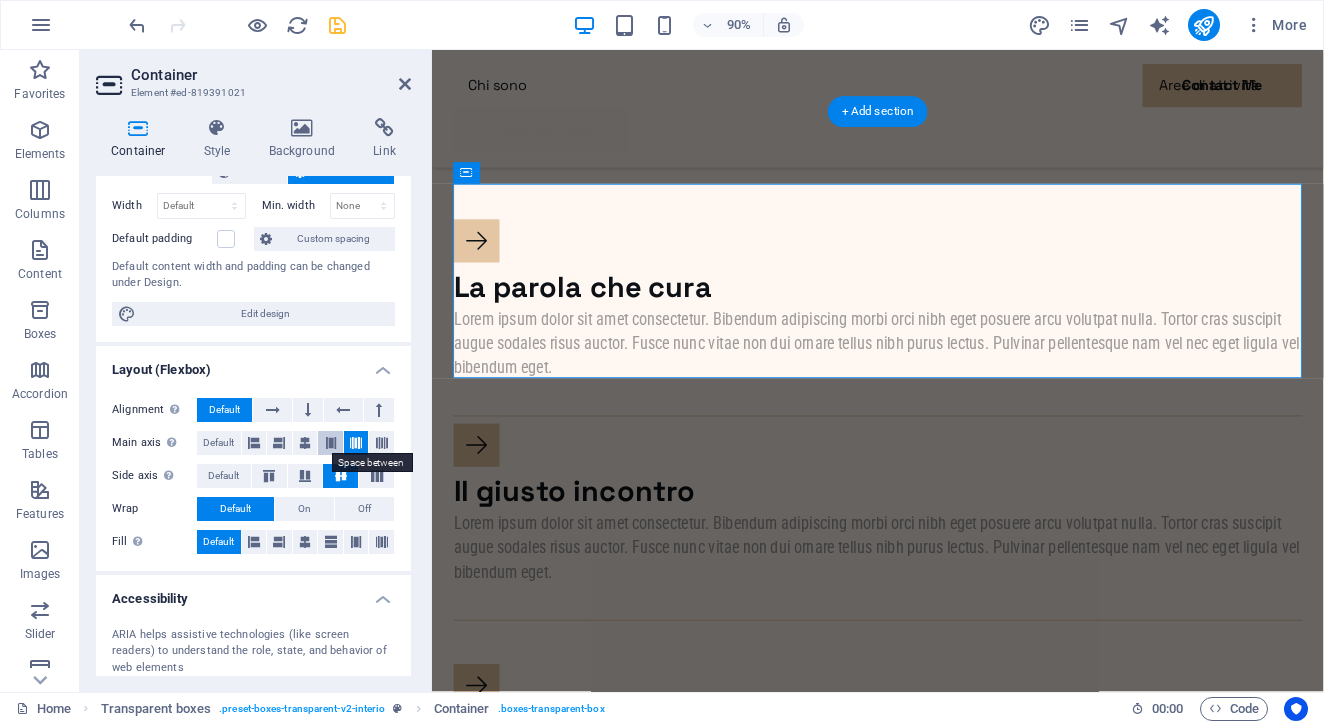 click at bounding box center (331, 443) 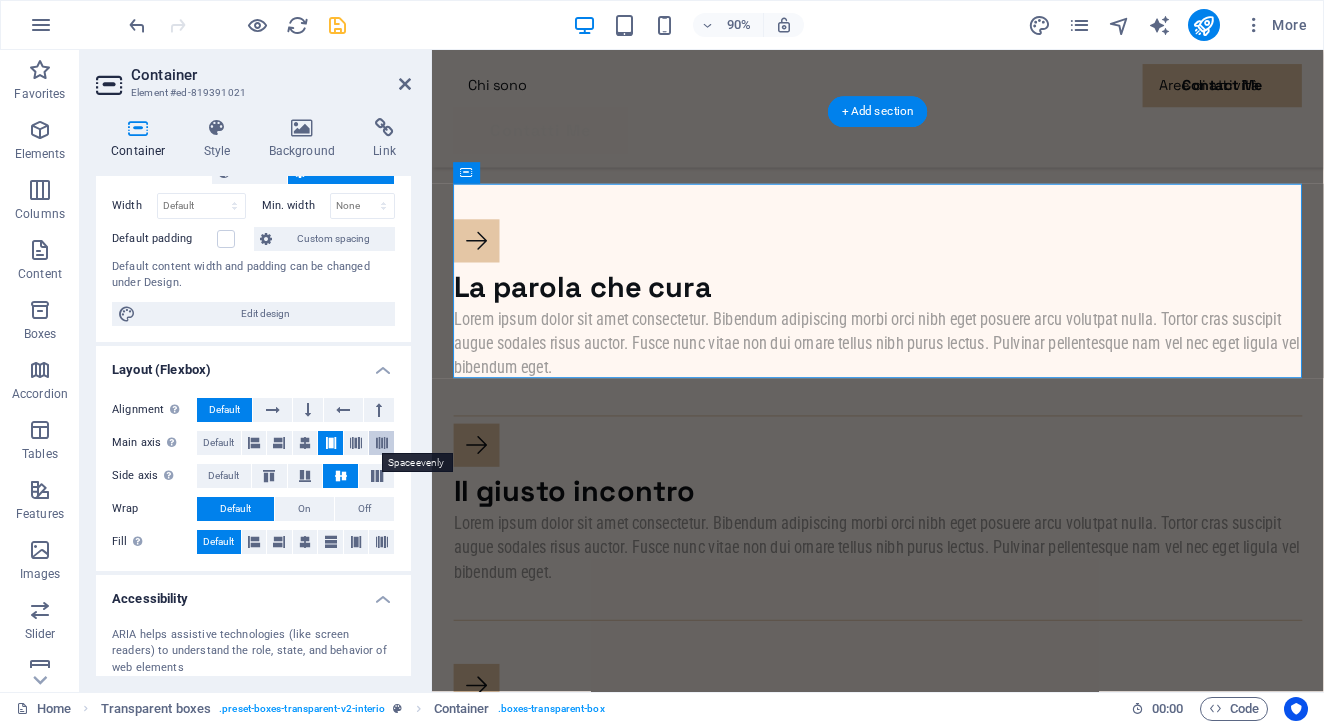 click at bounding box center [382, 443] 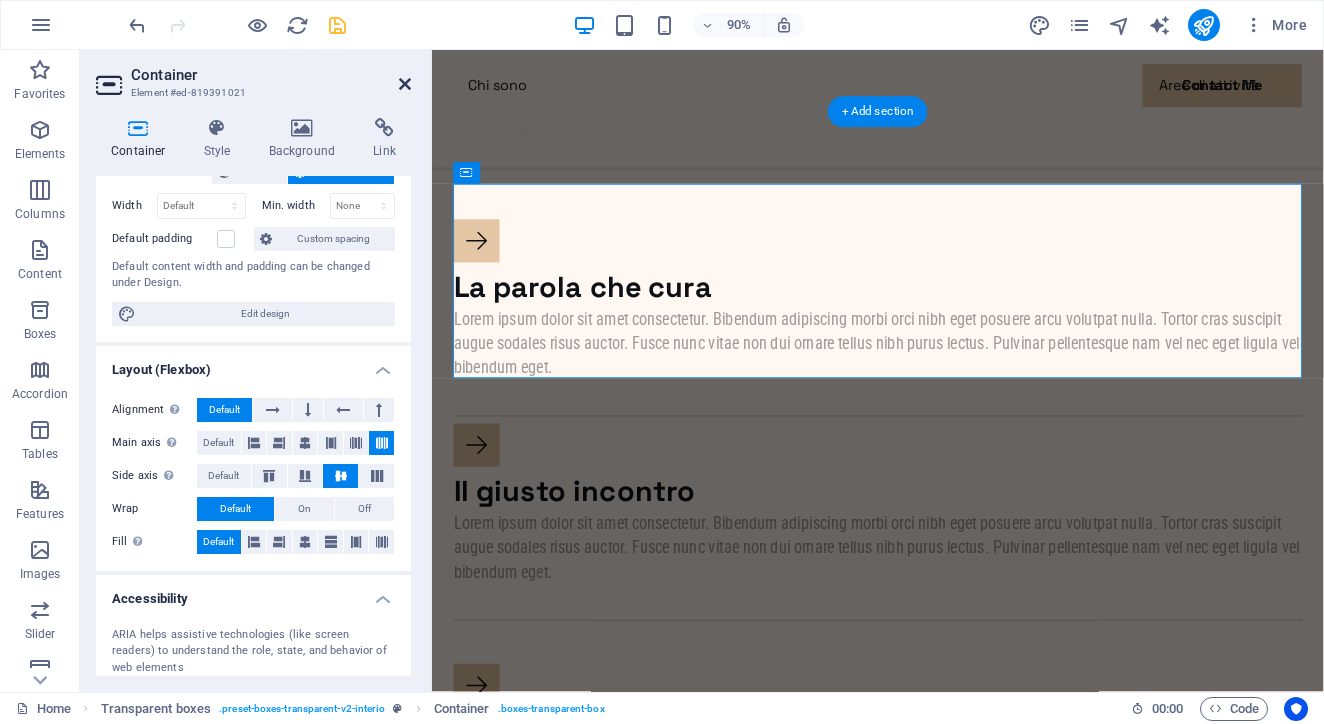click at bounding box center [405, 84] 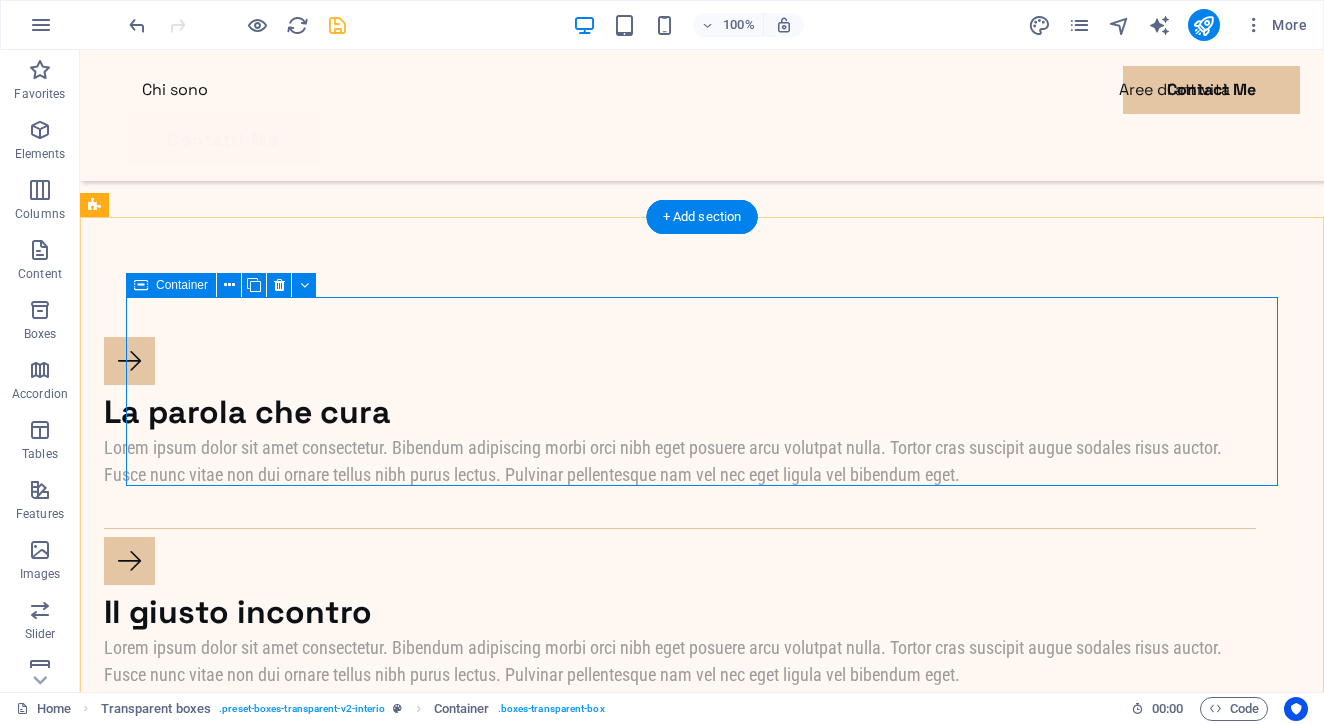 click on "Container" at bounding box center [182, 285] 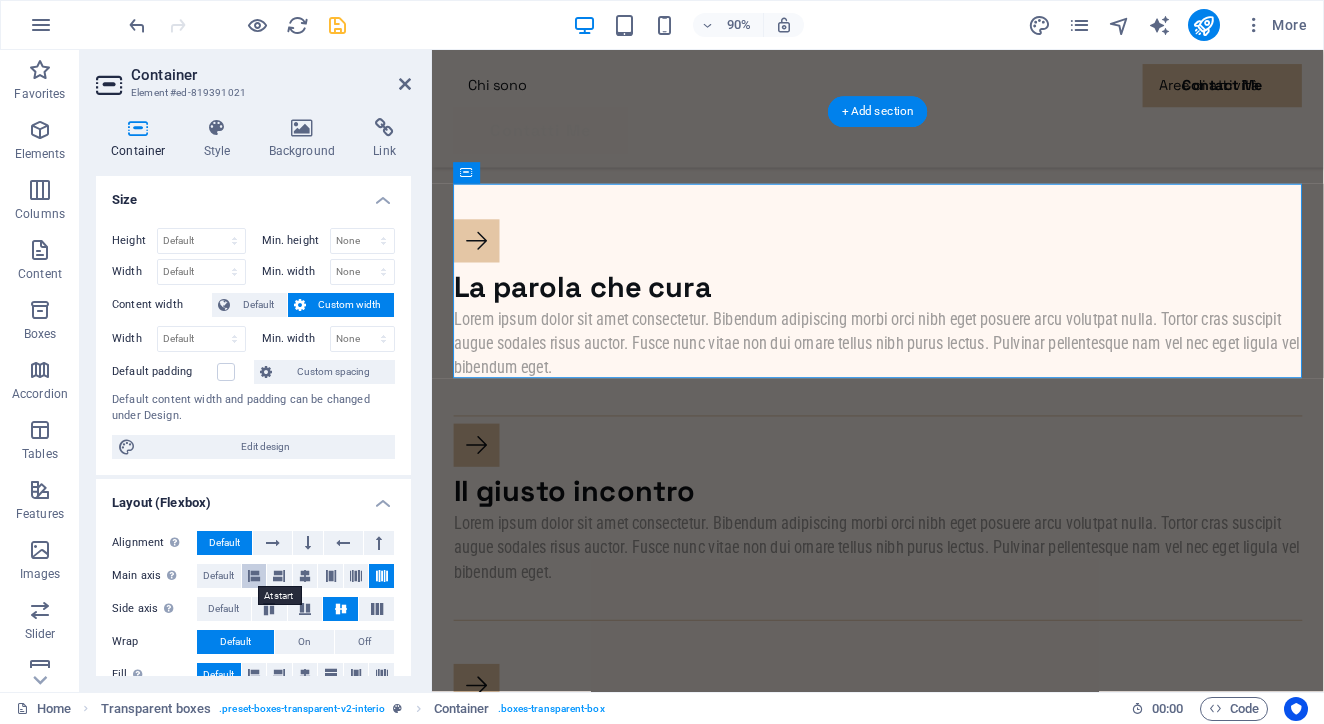 click at bounding box center (254, 576) 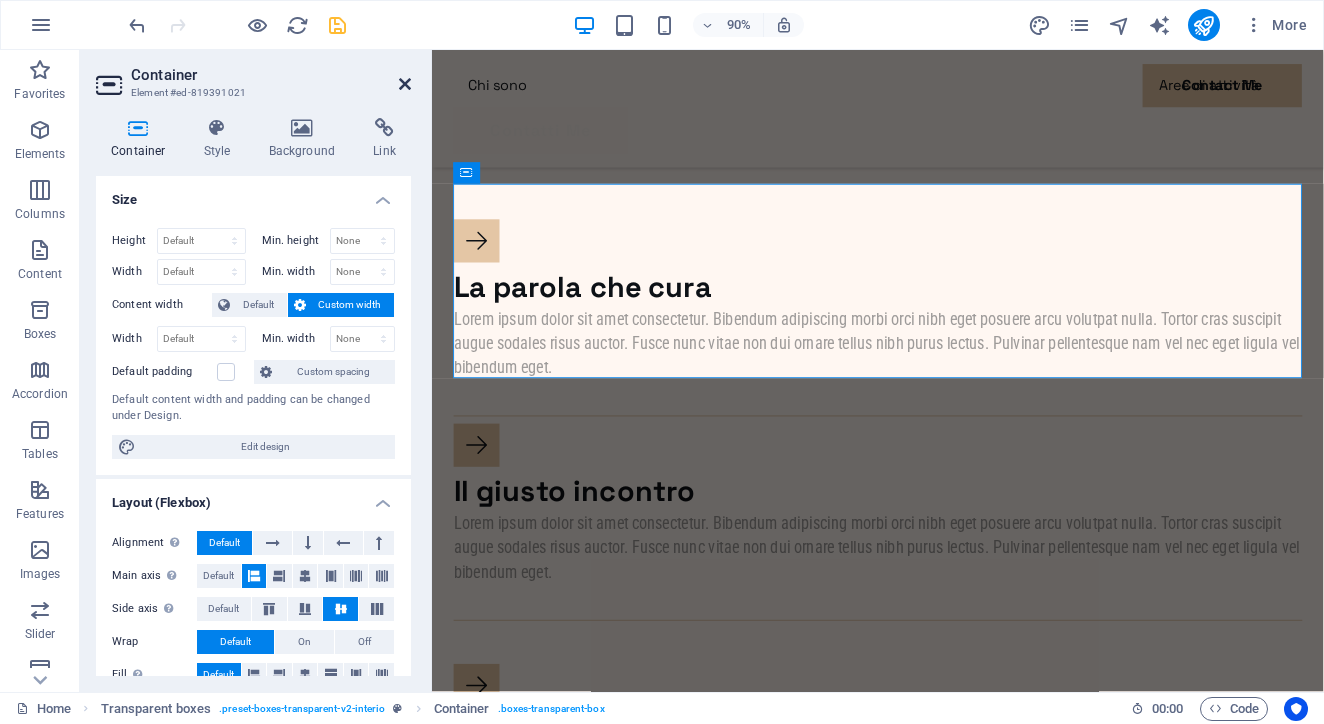 click at bounding box center (405, 84) 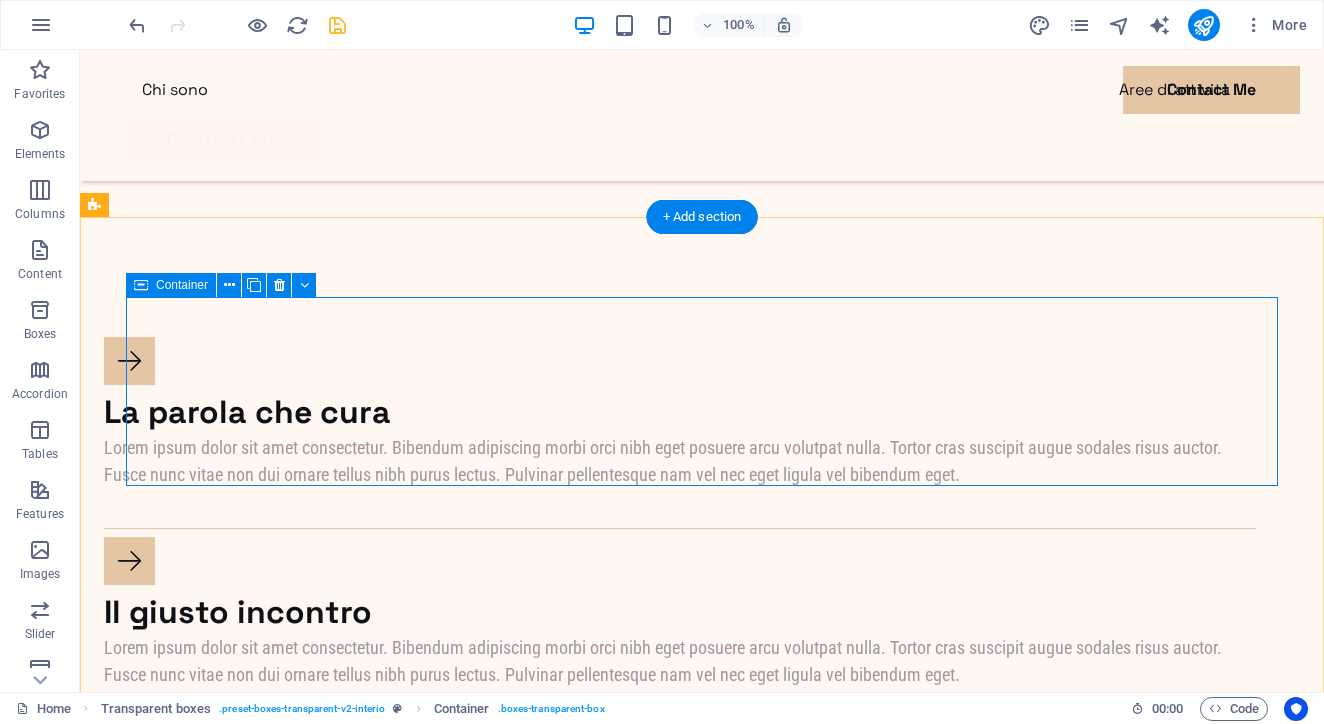 click on "Container" at bounding box center (182, 285) 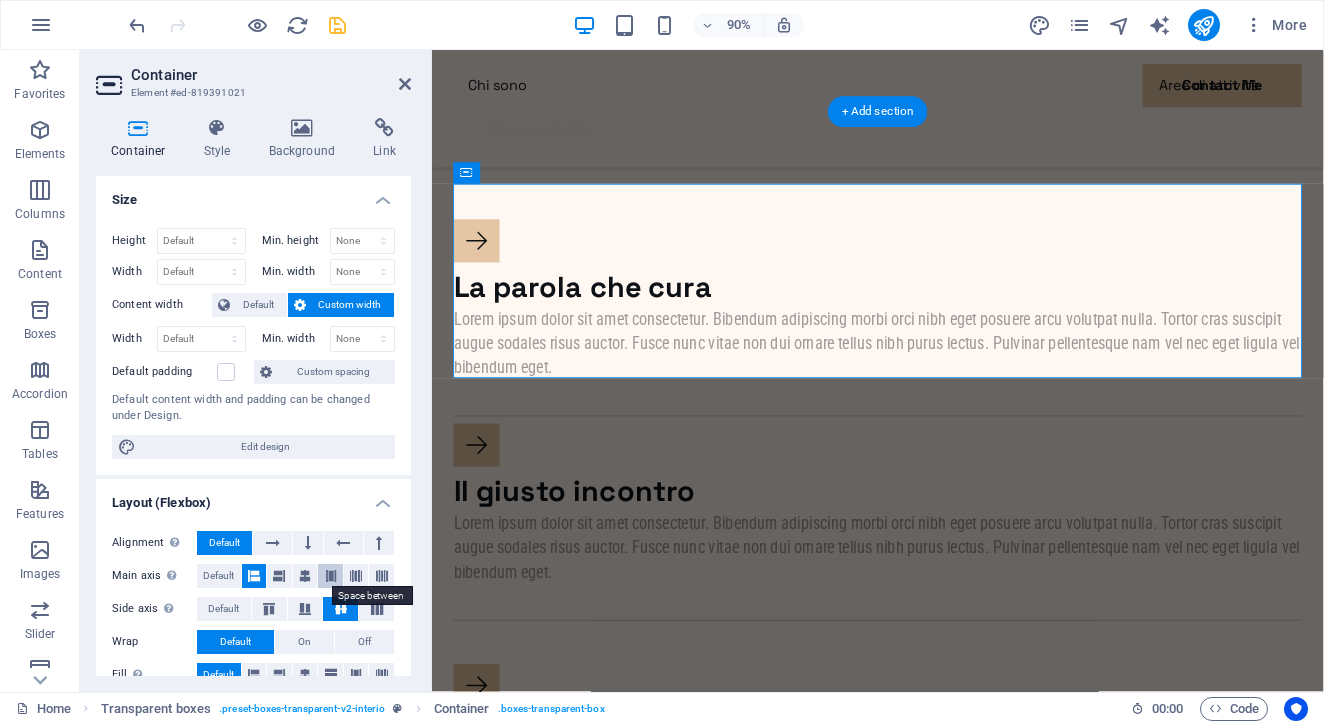 click at bounding box center (331, 576) 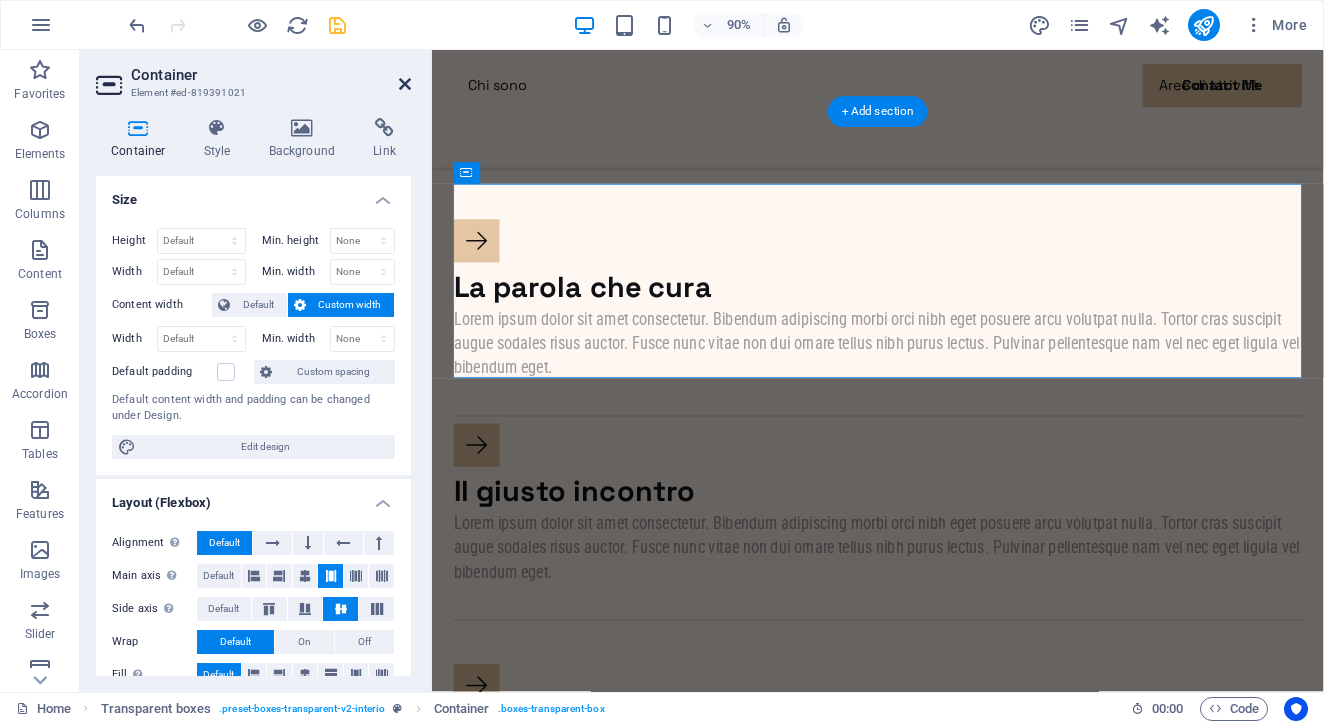 click at bounding box center [405, 84] 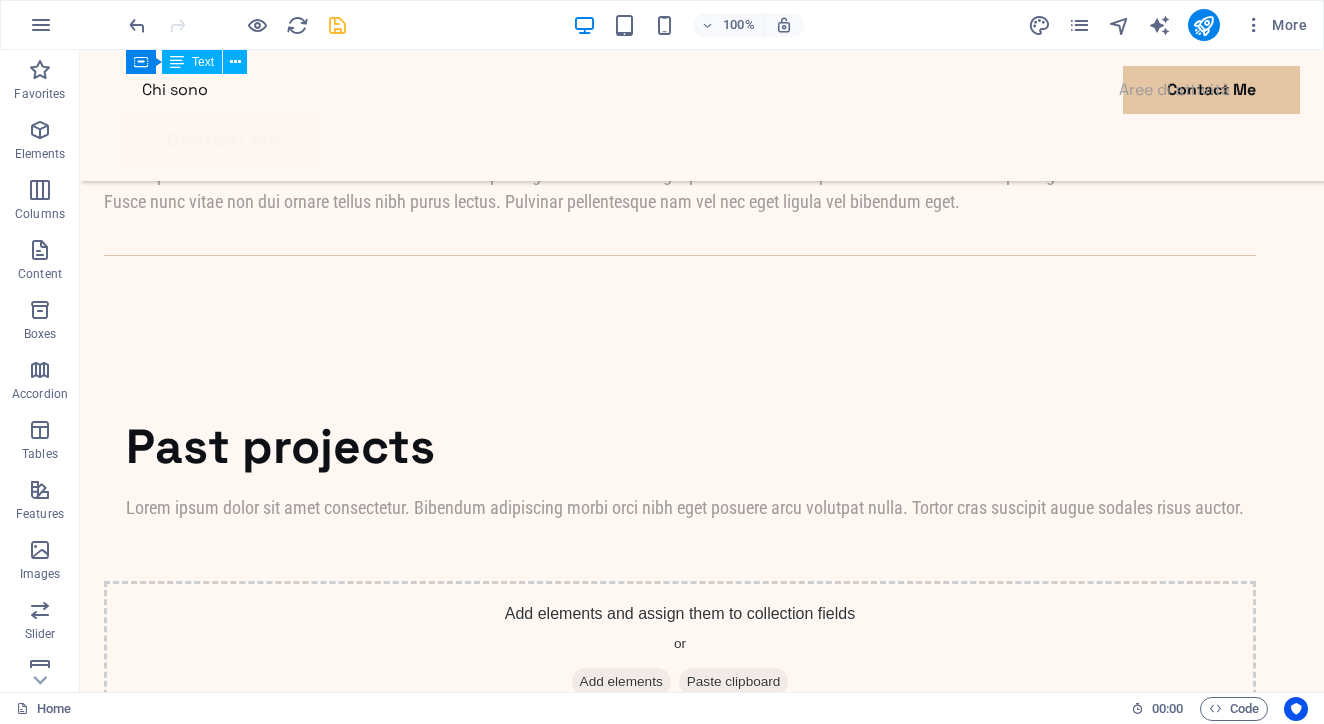 scroll, scrollTop: 2219, scrollLeft: 0, axis: vertical 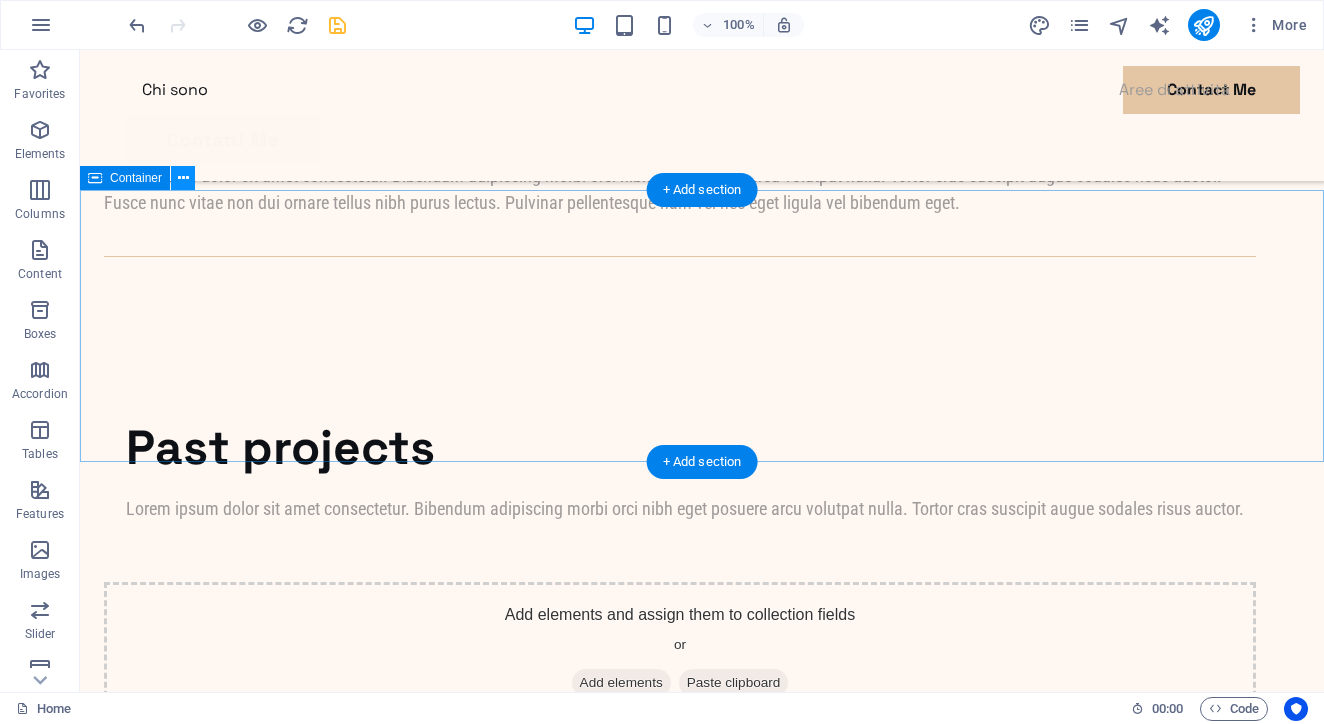 click at bounding box center (183, 178) 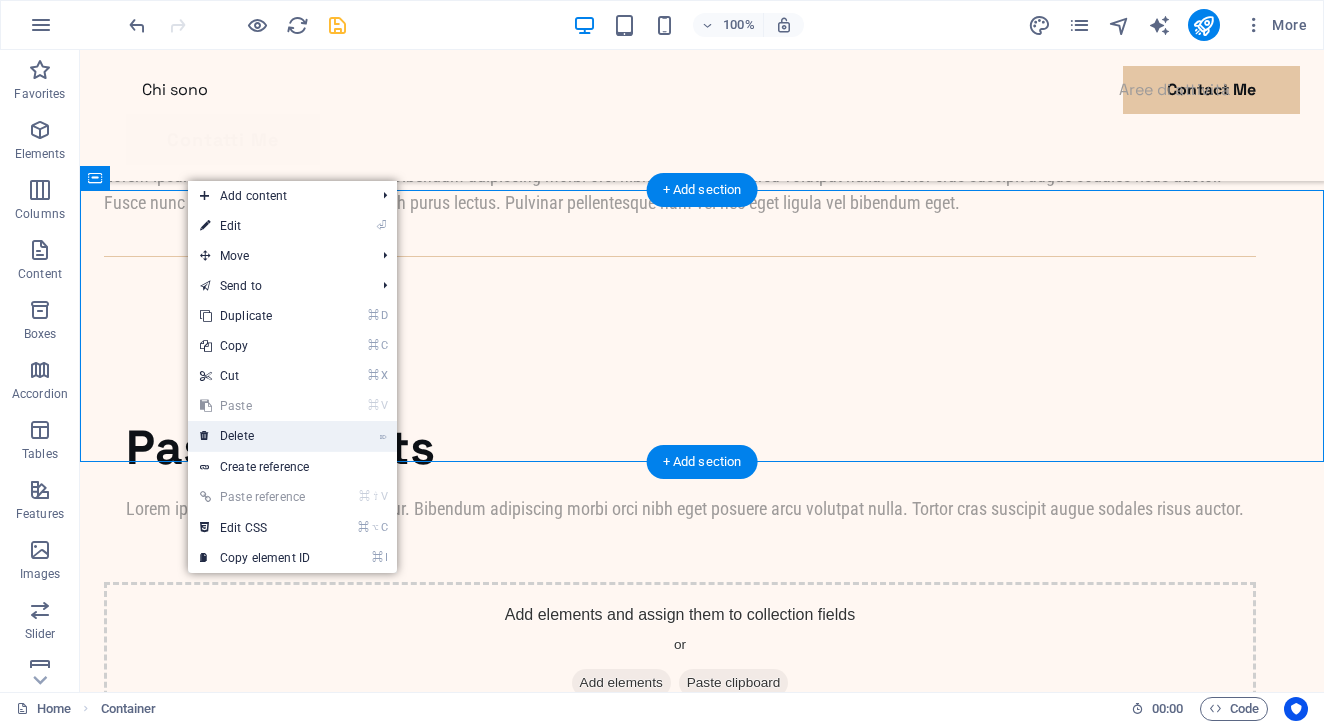click on "⌦  Delete" at bounding box center [255, 436] 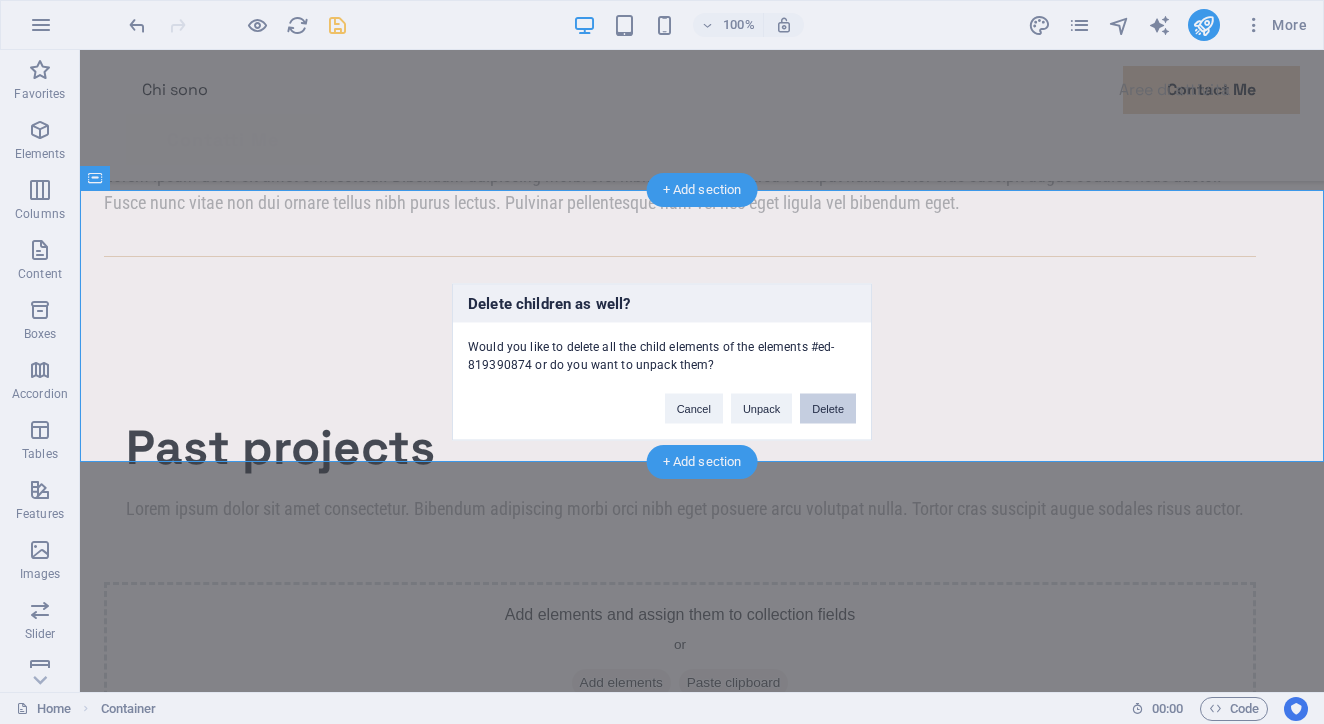 click on "Delete" at bounding box center (828, 409) 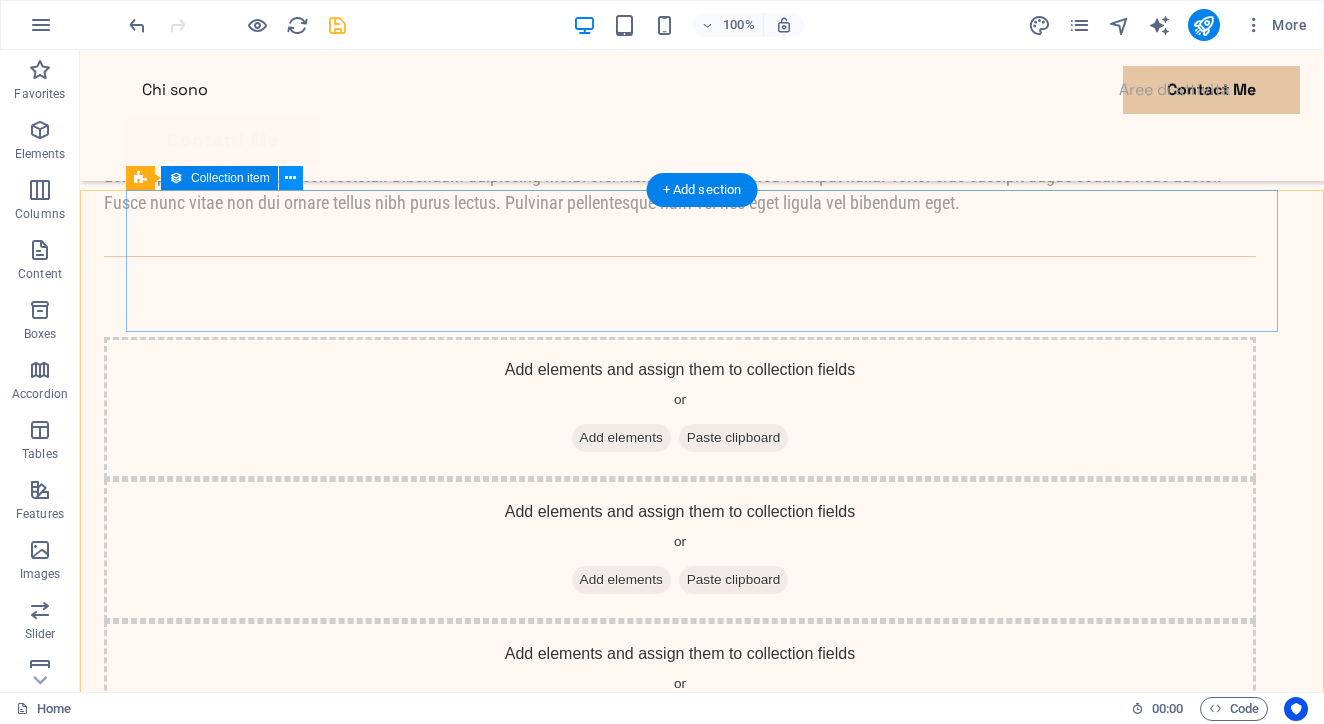 click at bounding box center [290, 178] 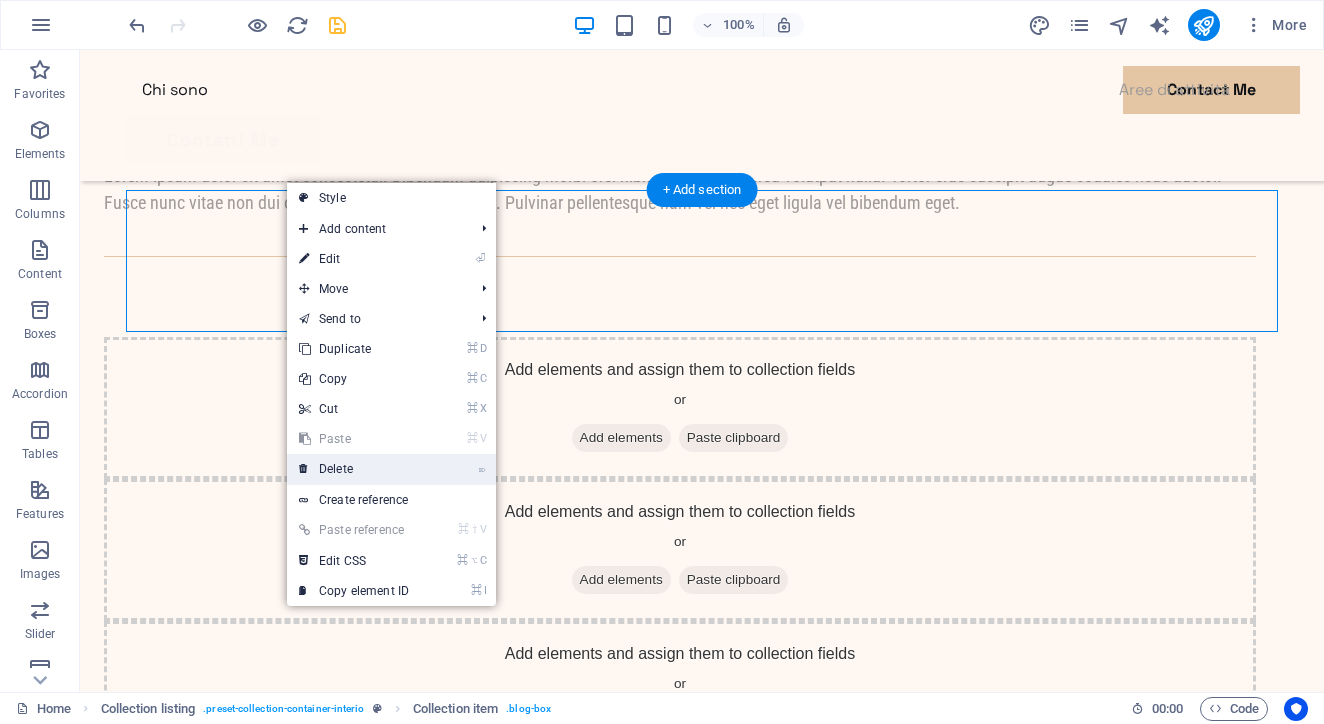 click on "⌦  Delete" at bounding box center (354, 469) 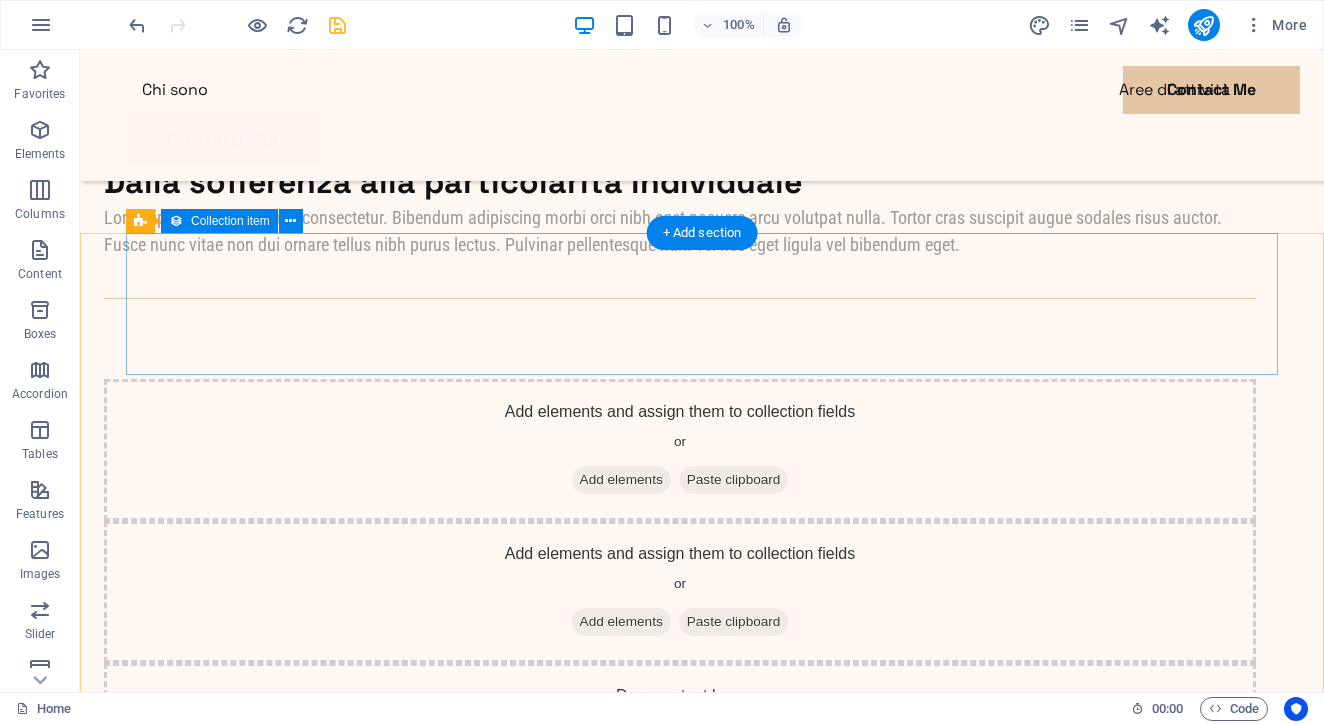 scroll, scrollTop: 2176, scrollLeft: 0, axis: vertical 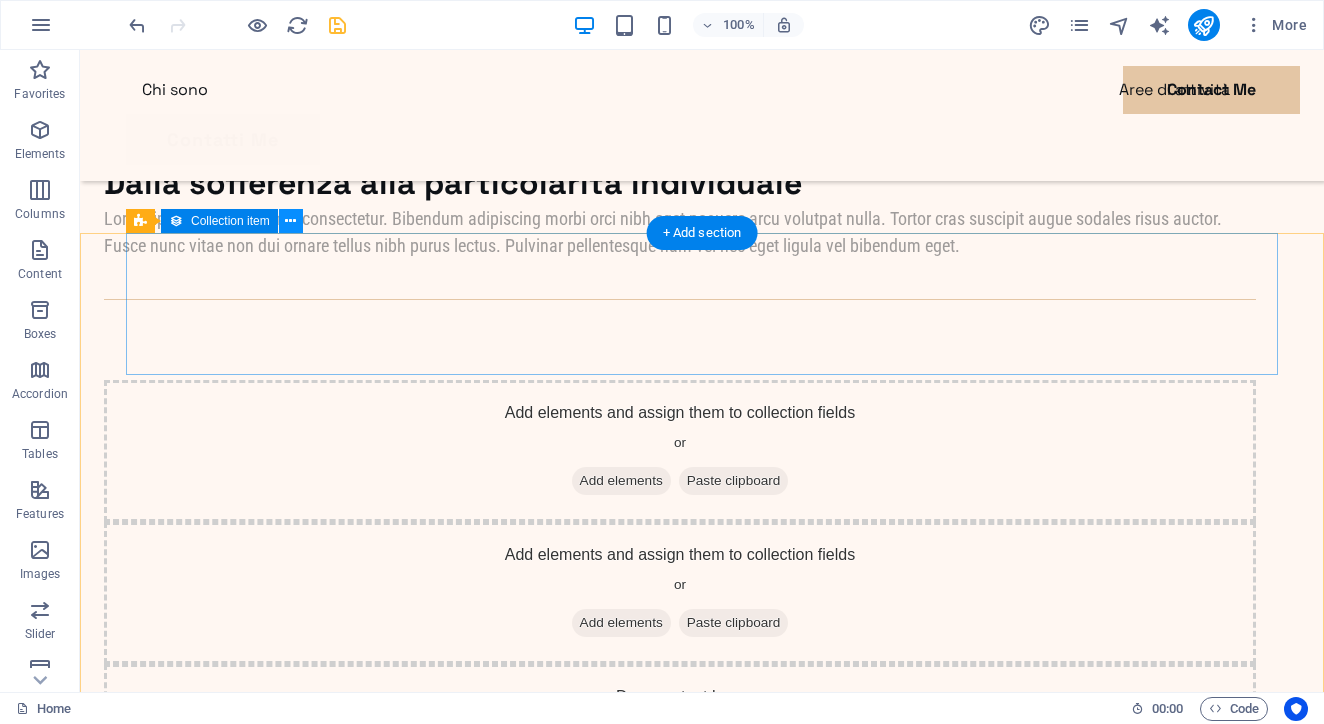 click at bounding box center (290, 221) 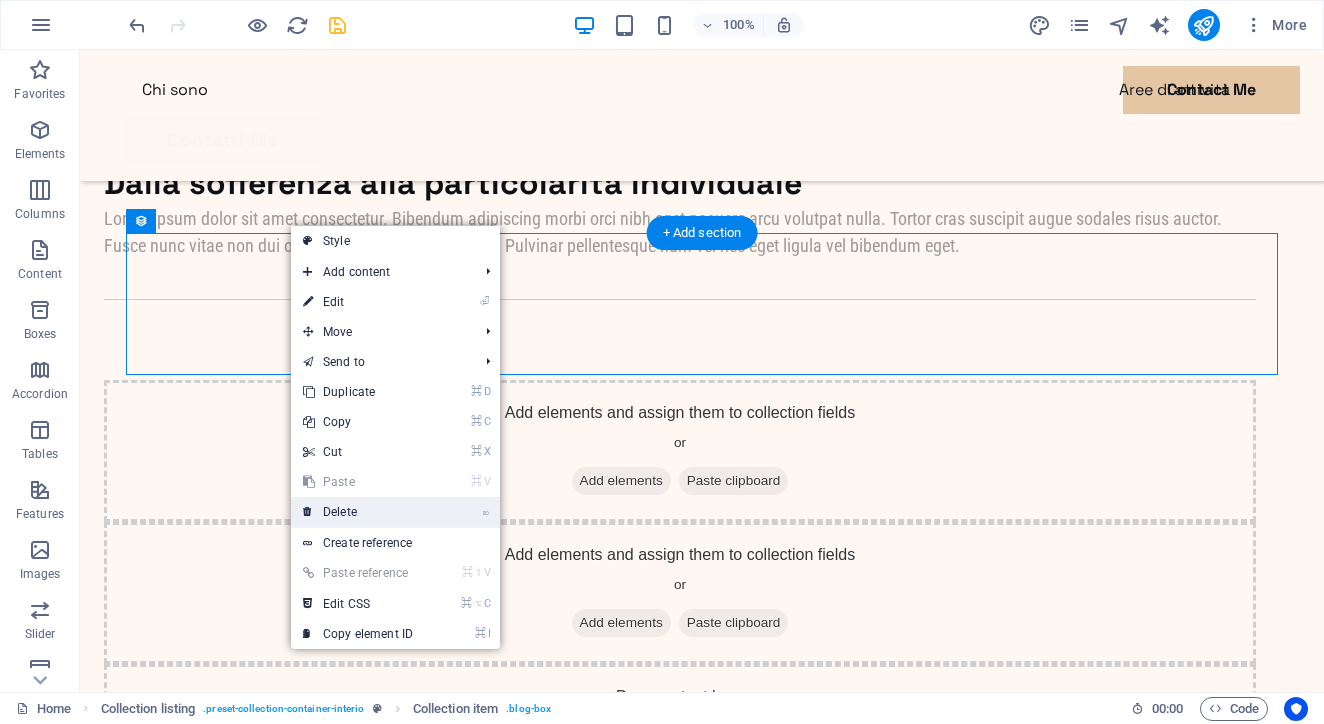 click on "⌦  Delete" at bounding box center [358, 512] 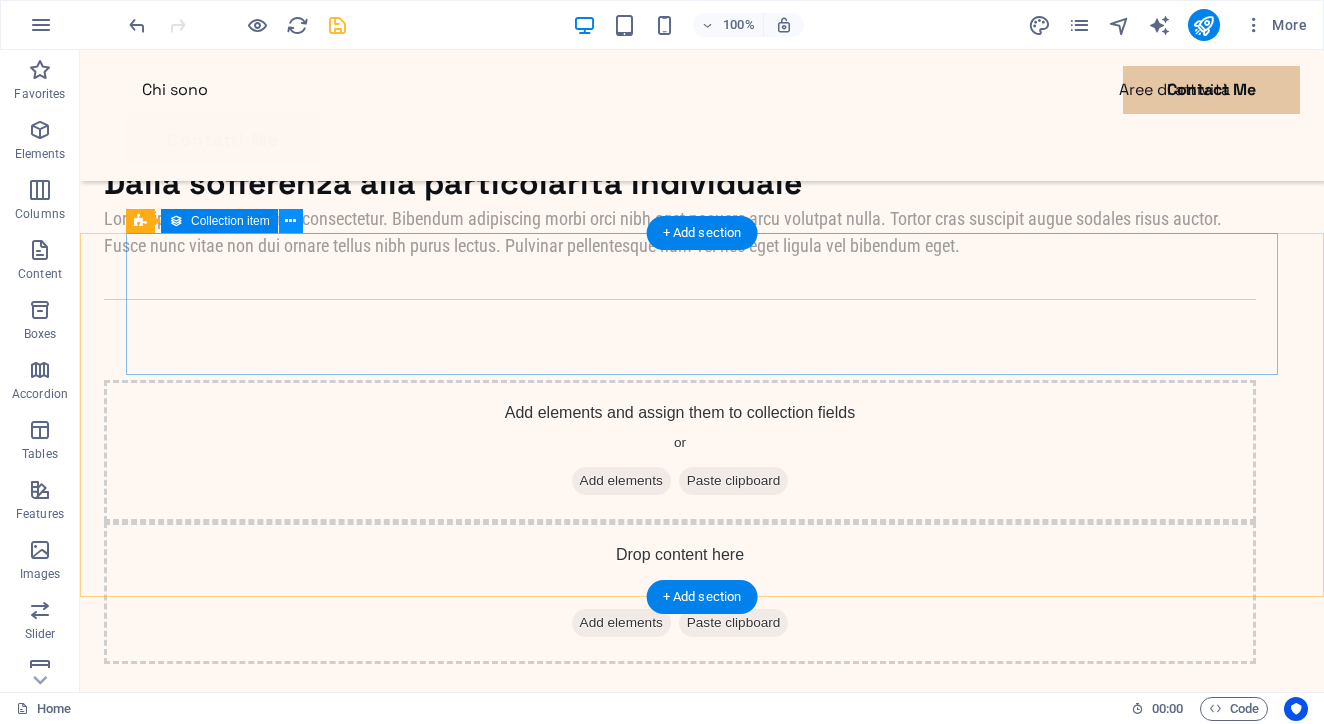 click at bounding box center (290, 221) 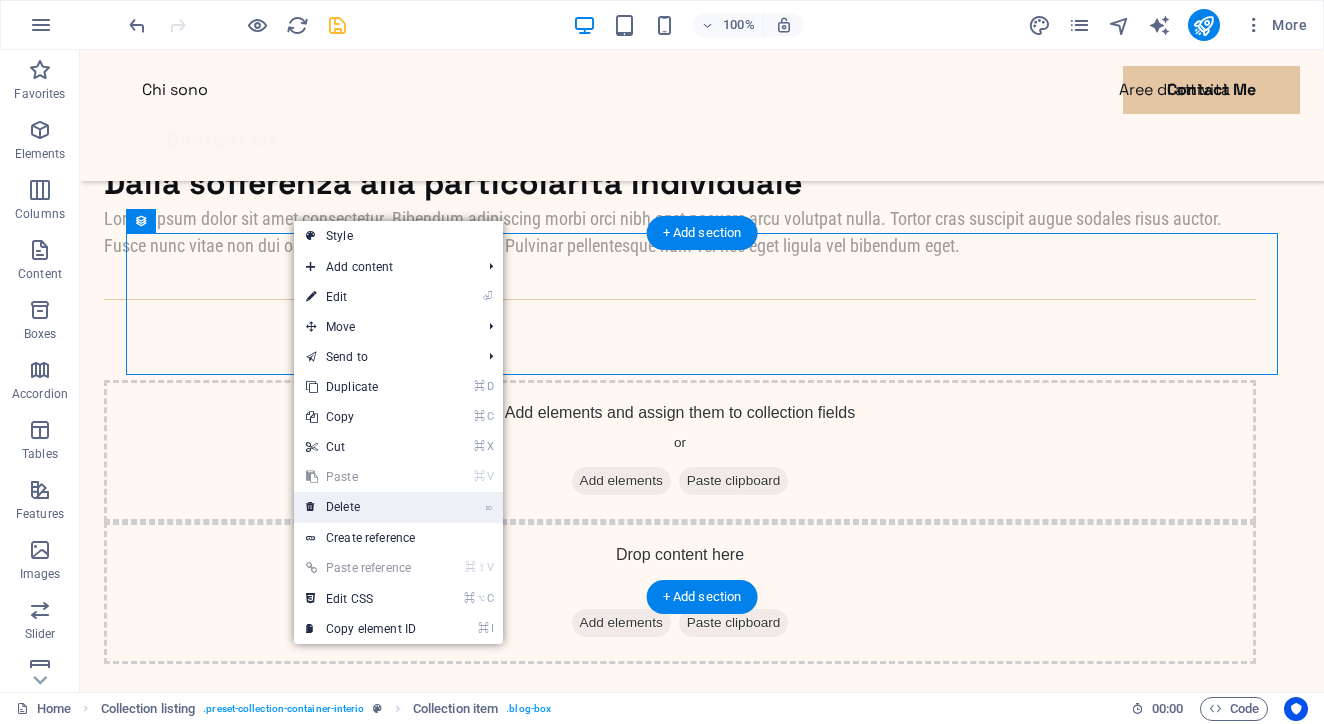 click on "⌦  Delete" at bounding box center [361, 507] 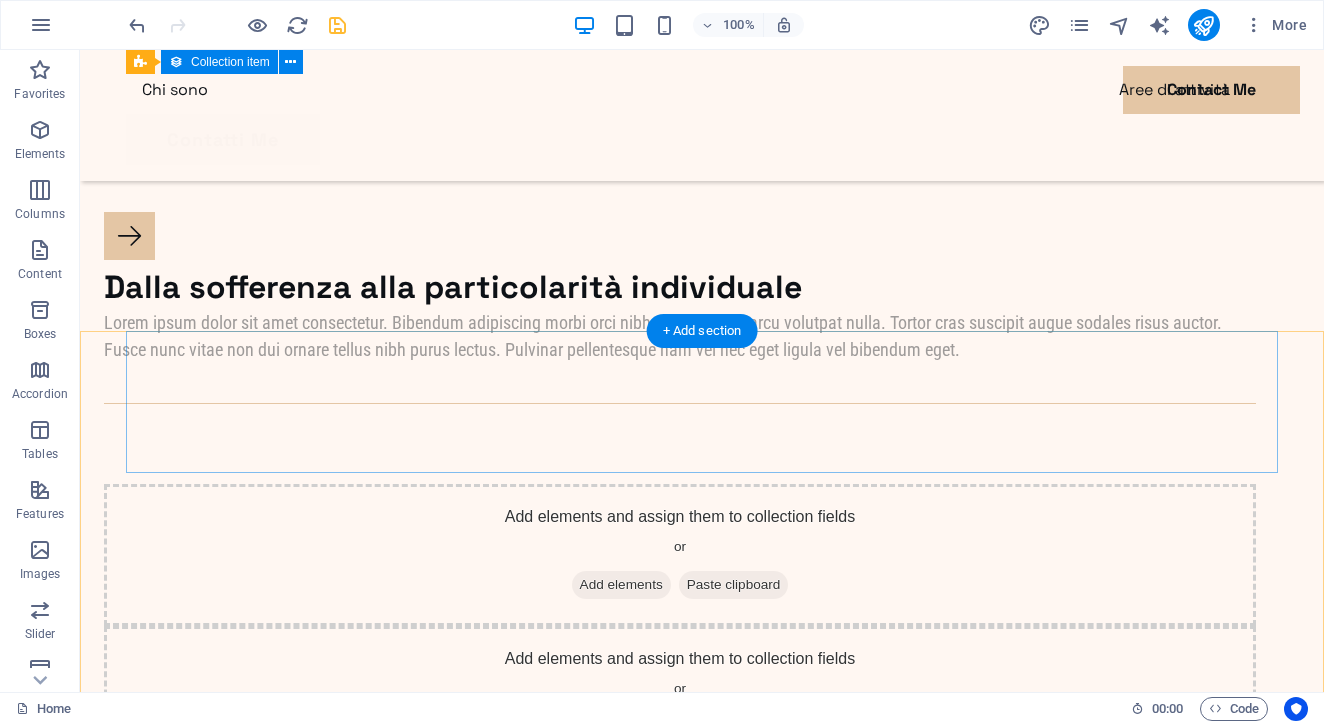 scroll, scrollTop: 2068, scrollLeft: 0, axis: vertical 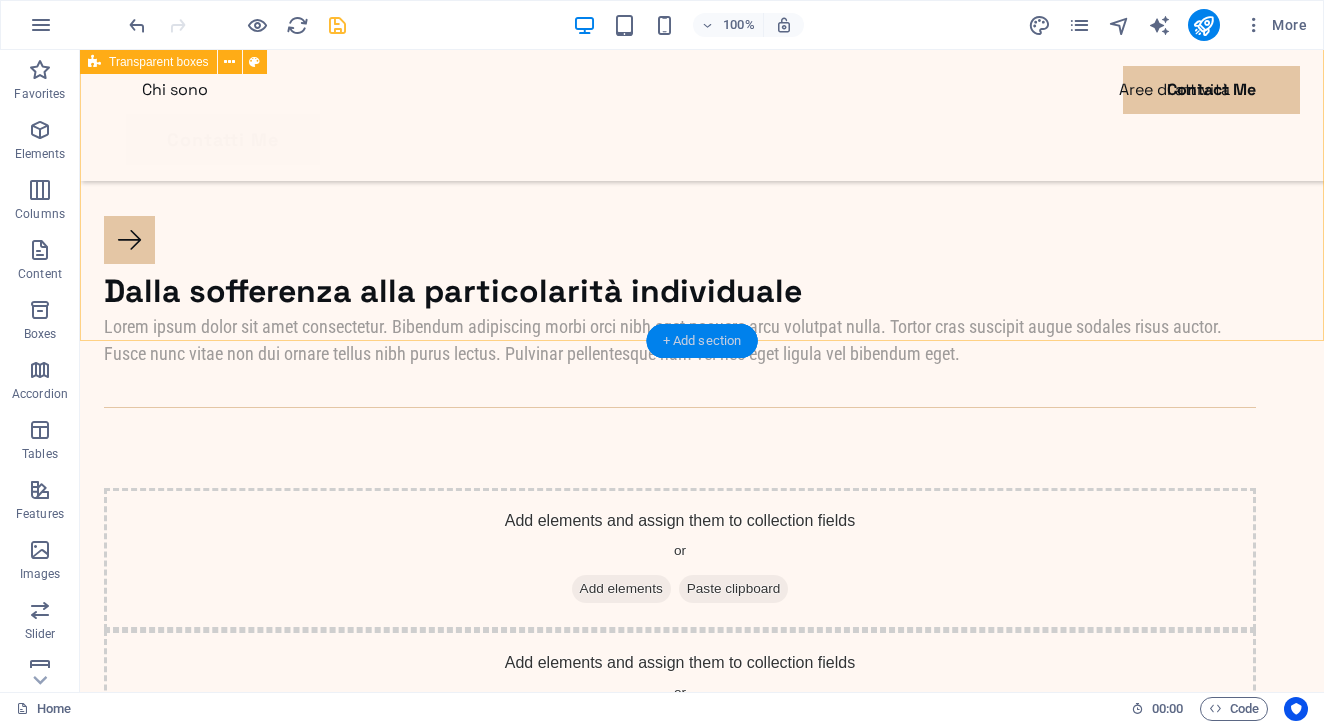 click on "+ Add section" at bounding box center (702, 341) 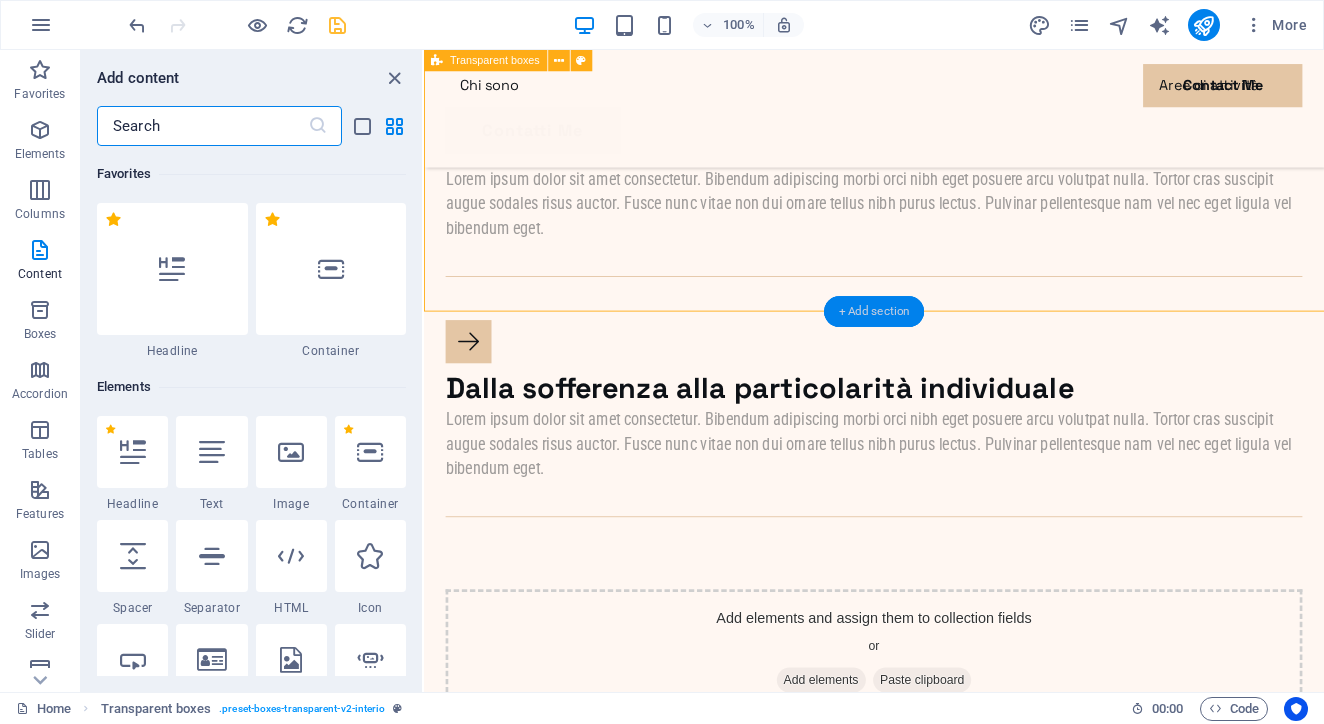 scroll, scrollTop: 3499, scrollLeft: 0, axis: vertical 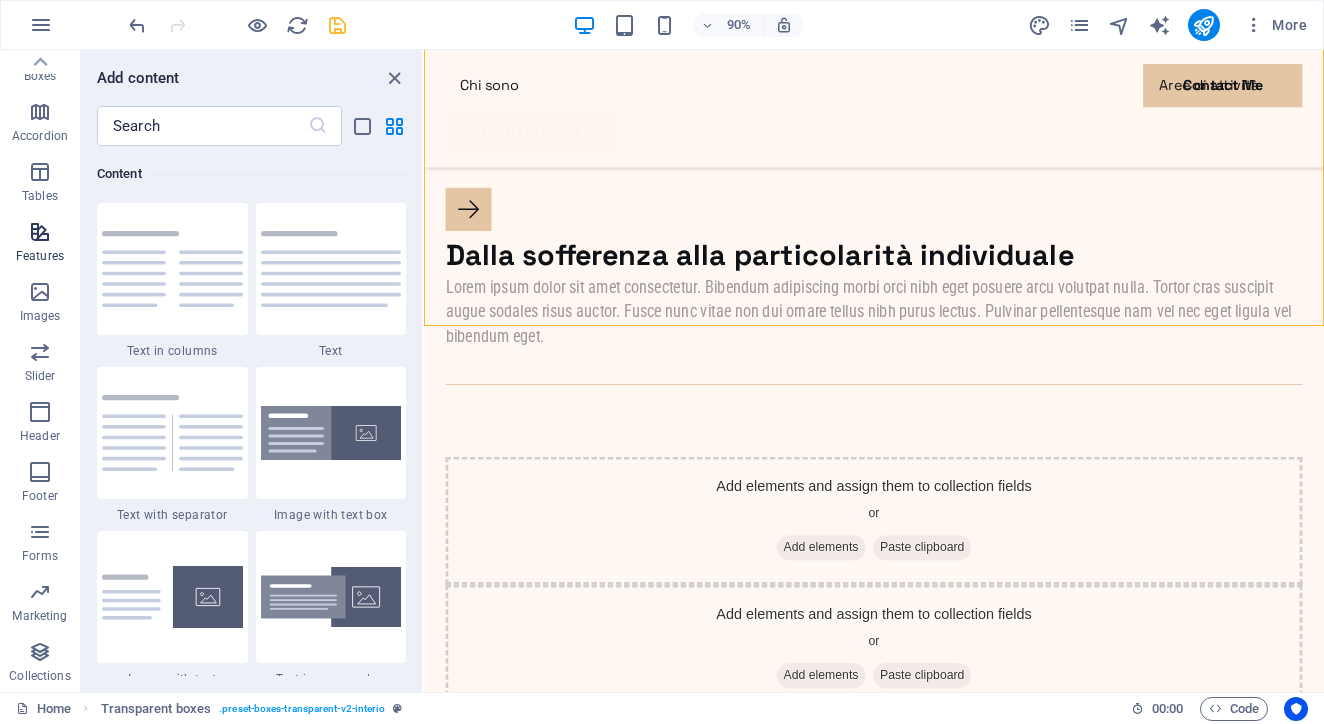 click on "Features" at bounding box center (40, 244) 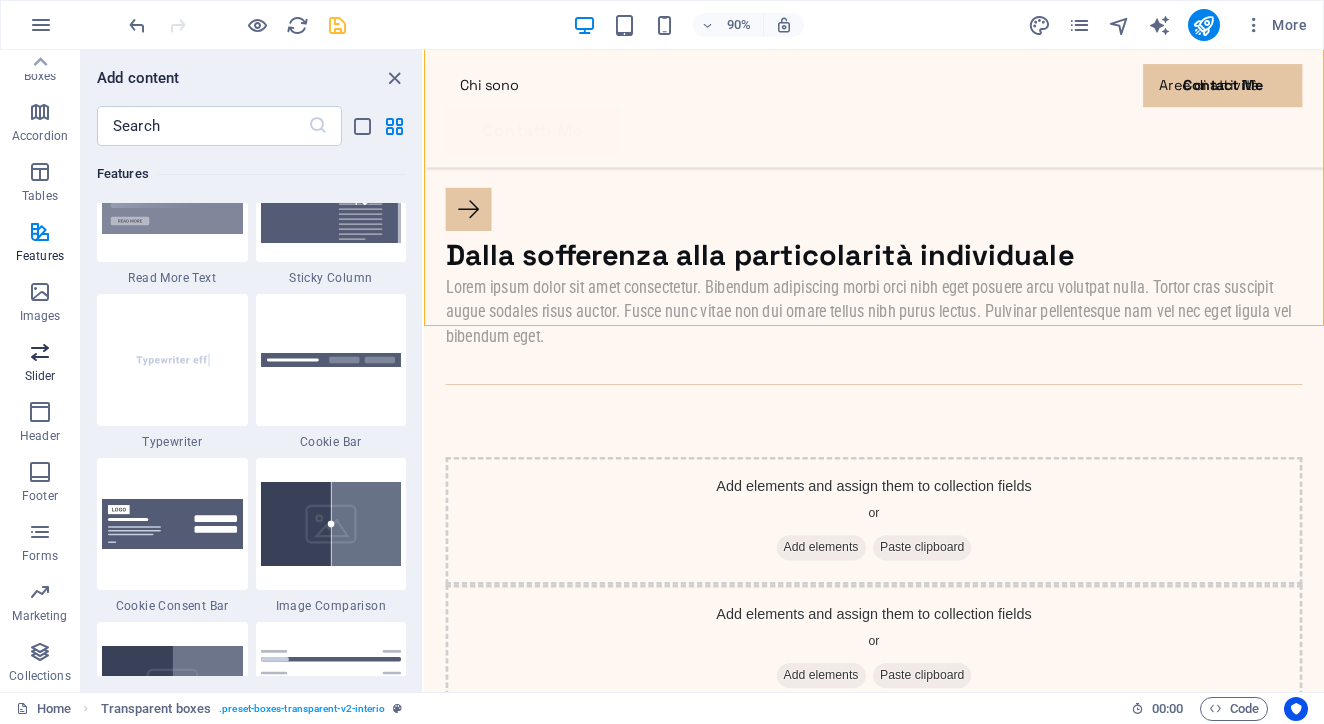 scroll, scrollTop: 7863, scrollLeft: 0, axis: vertical 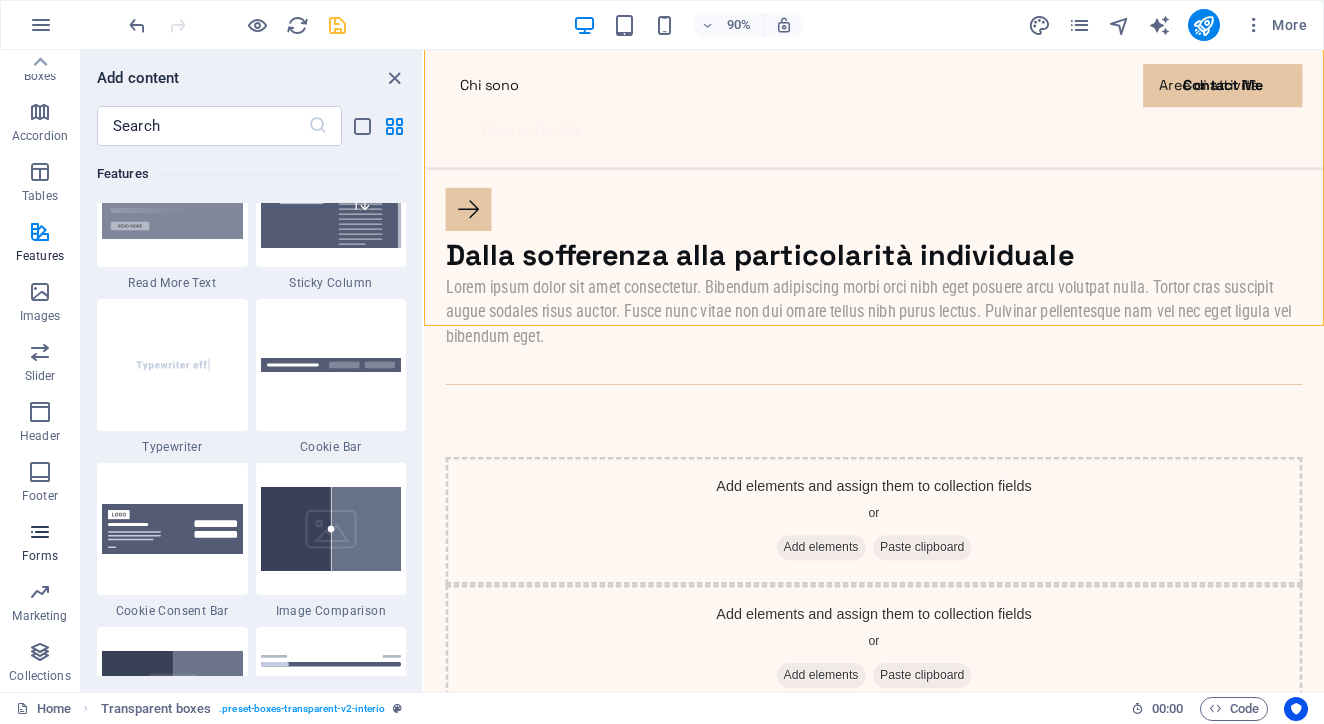 click at bounding box center [40, 532] 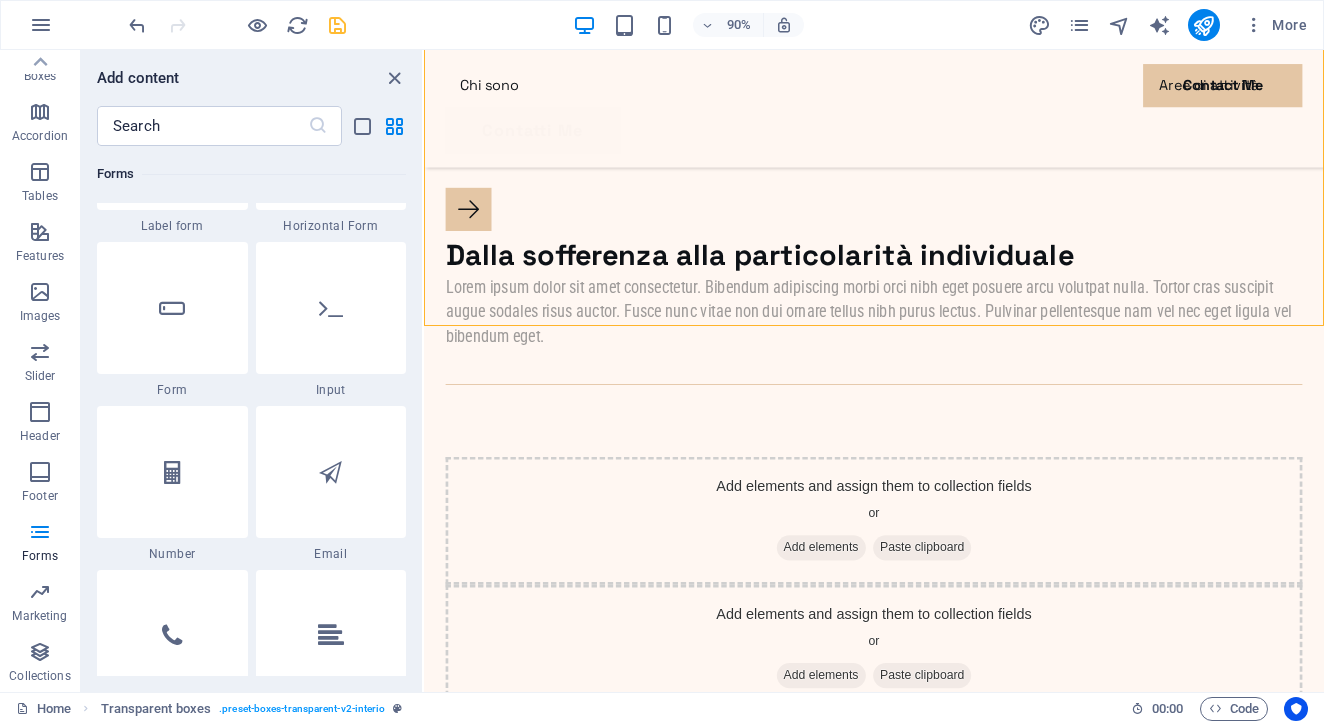 scroll, scrollTop: 15052, scrollLeft: 0, axis: vertical 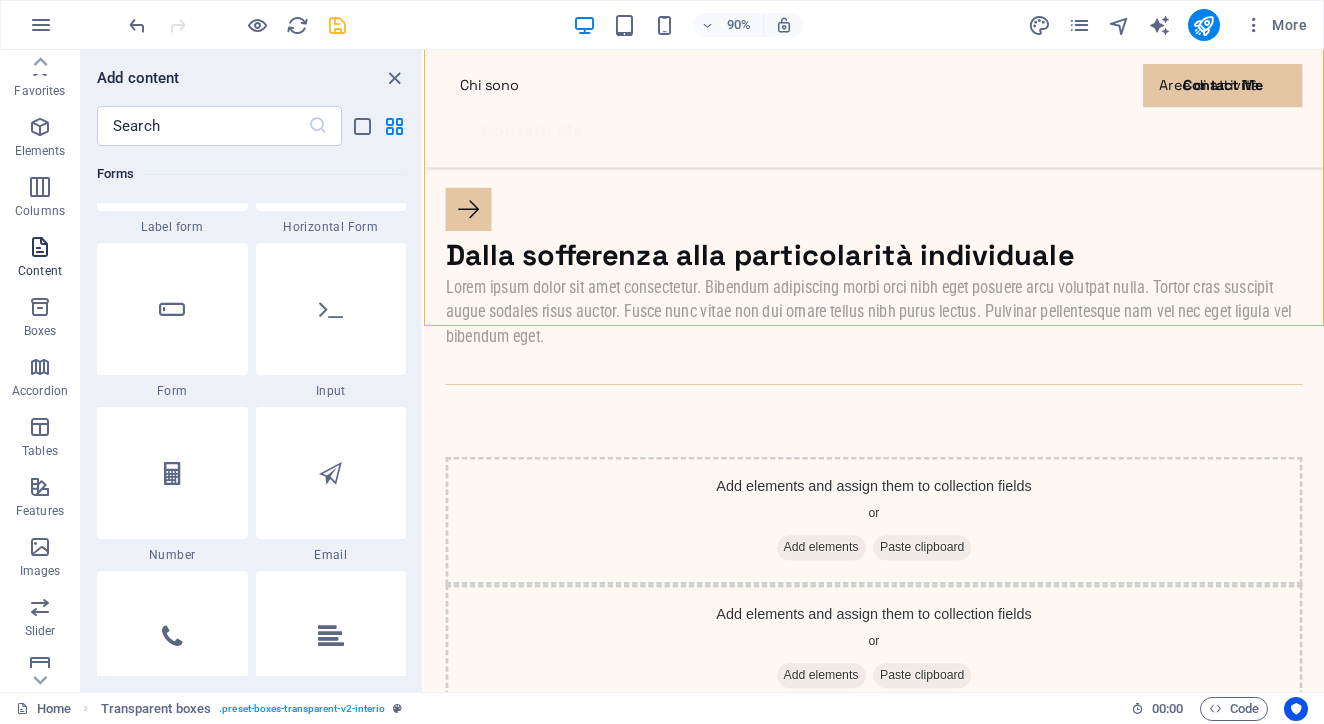 click at bounding box center [40, 247] 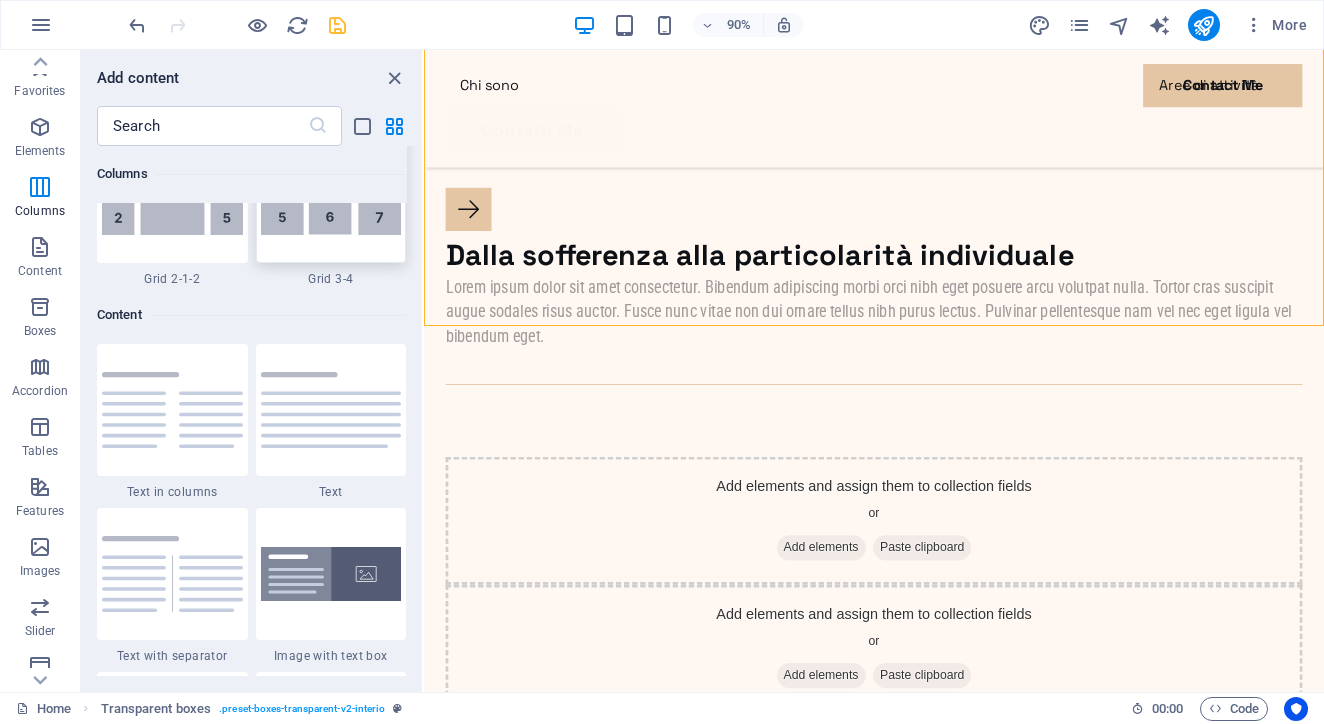 scroll, scrollTop: 3358, scrollLeft: 0, axis: vertical 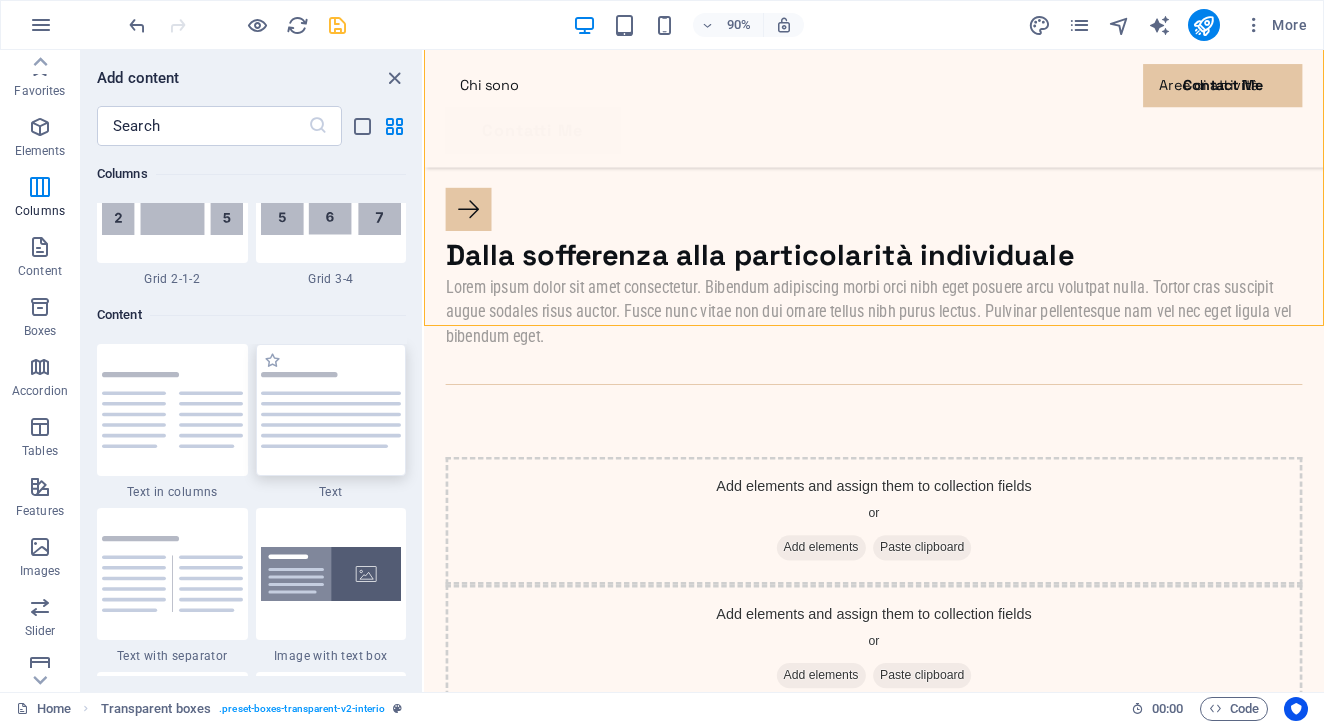 click at bounding box center (331, 409) 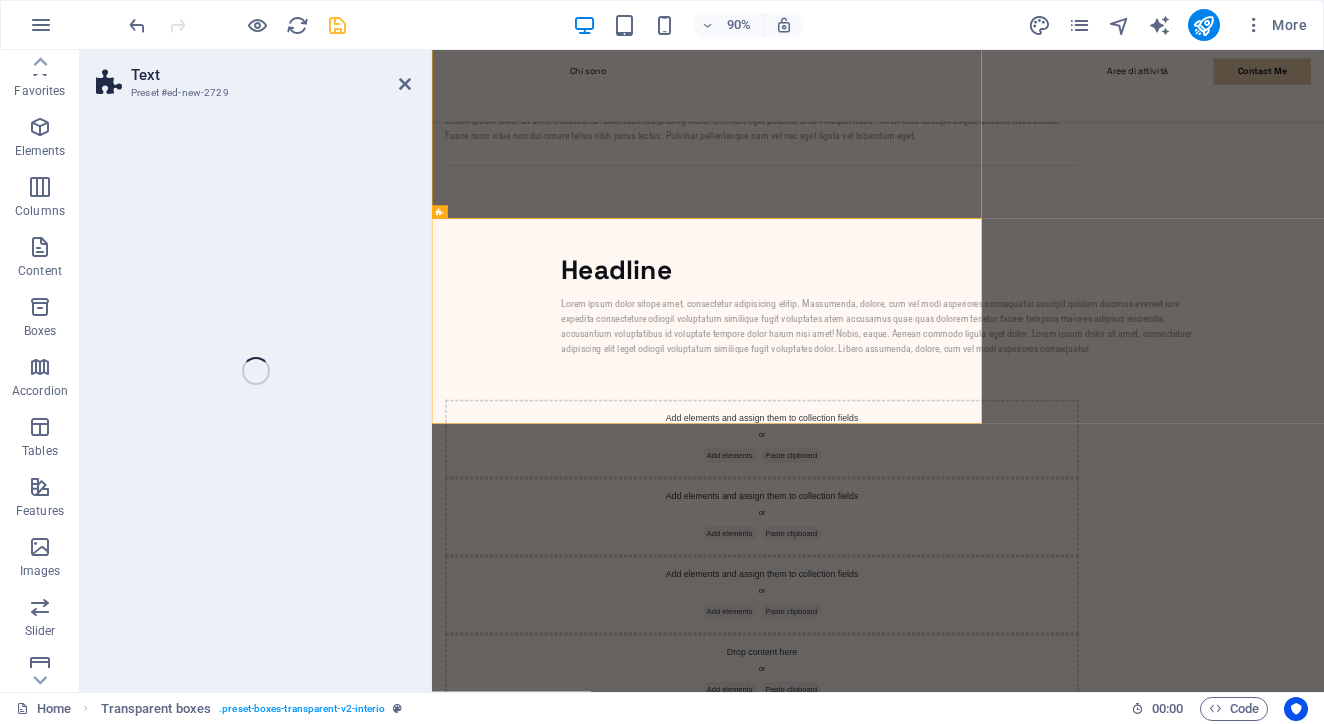 select on "preset-text-v2-default" 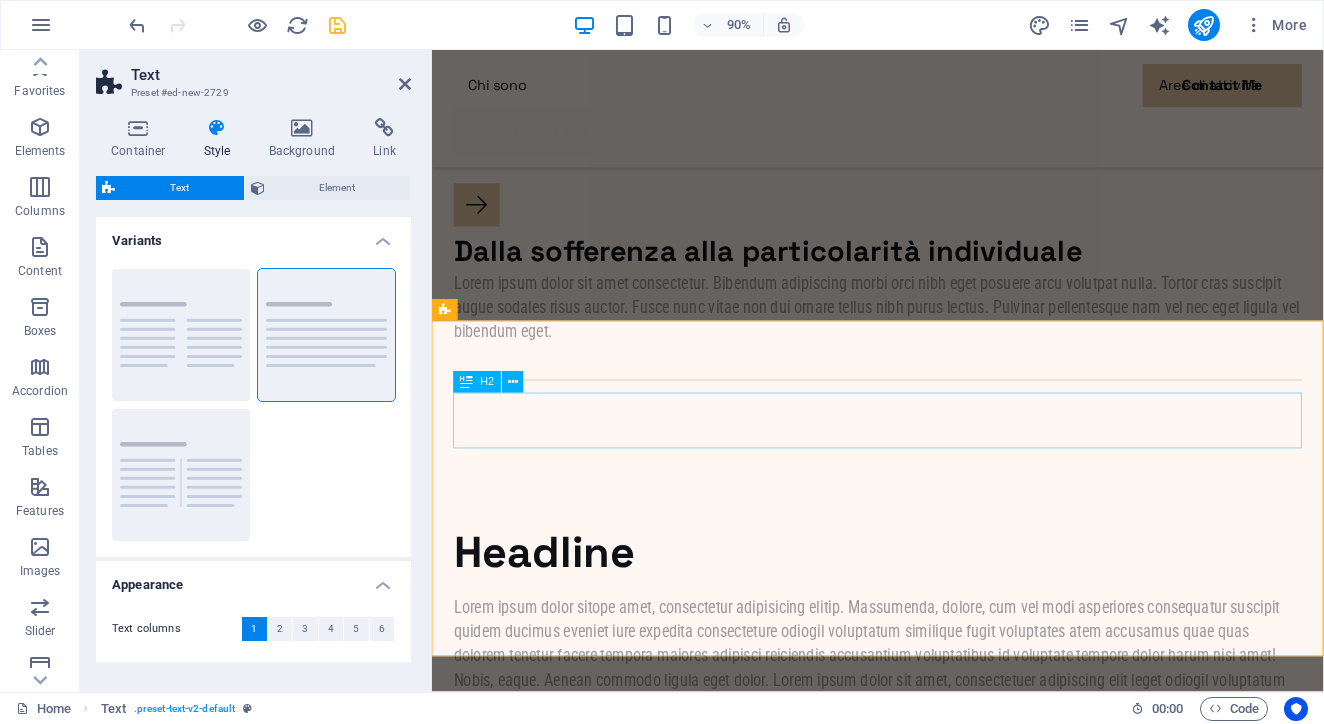click on "Headline" at bounding box center (927, 609) 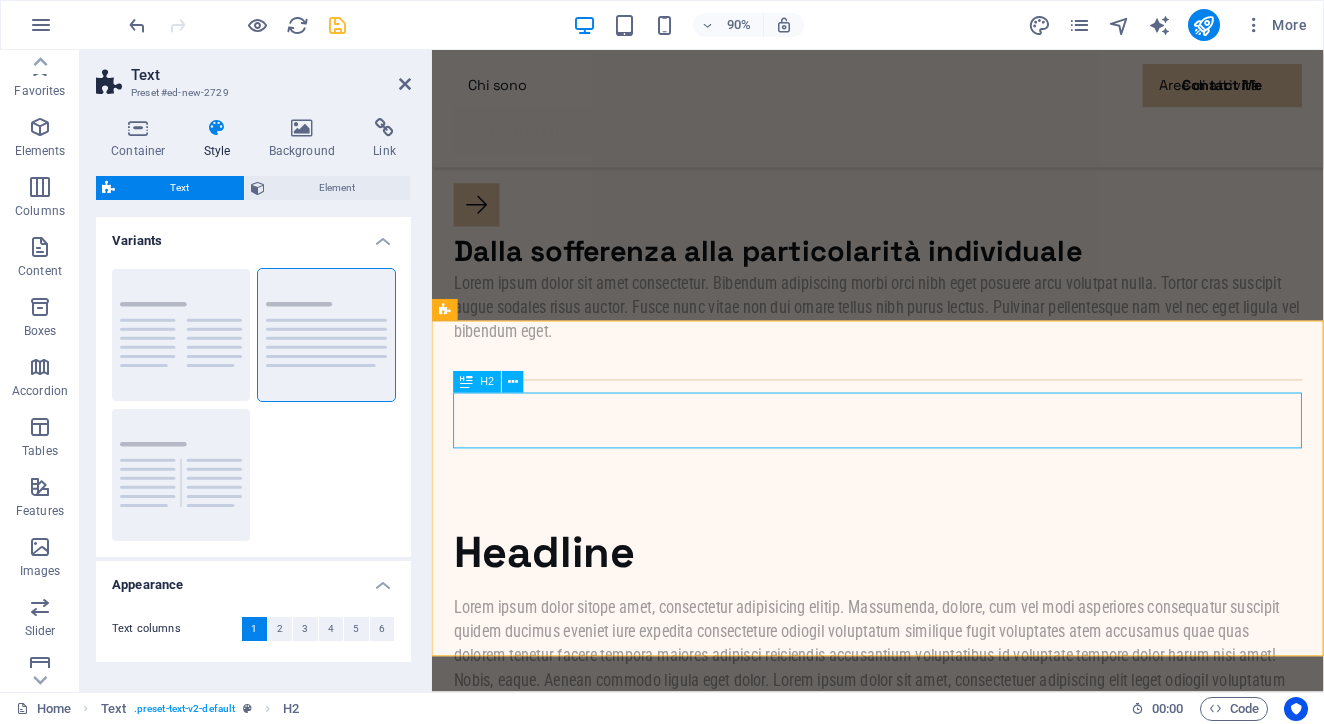 click on "Headline" at bounding box center (927, 609) 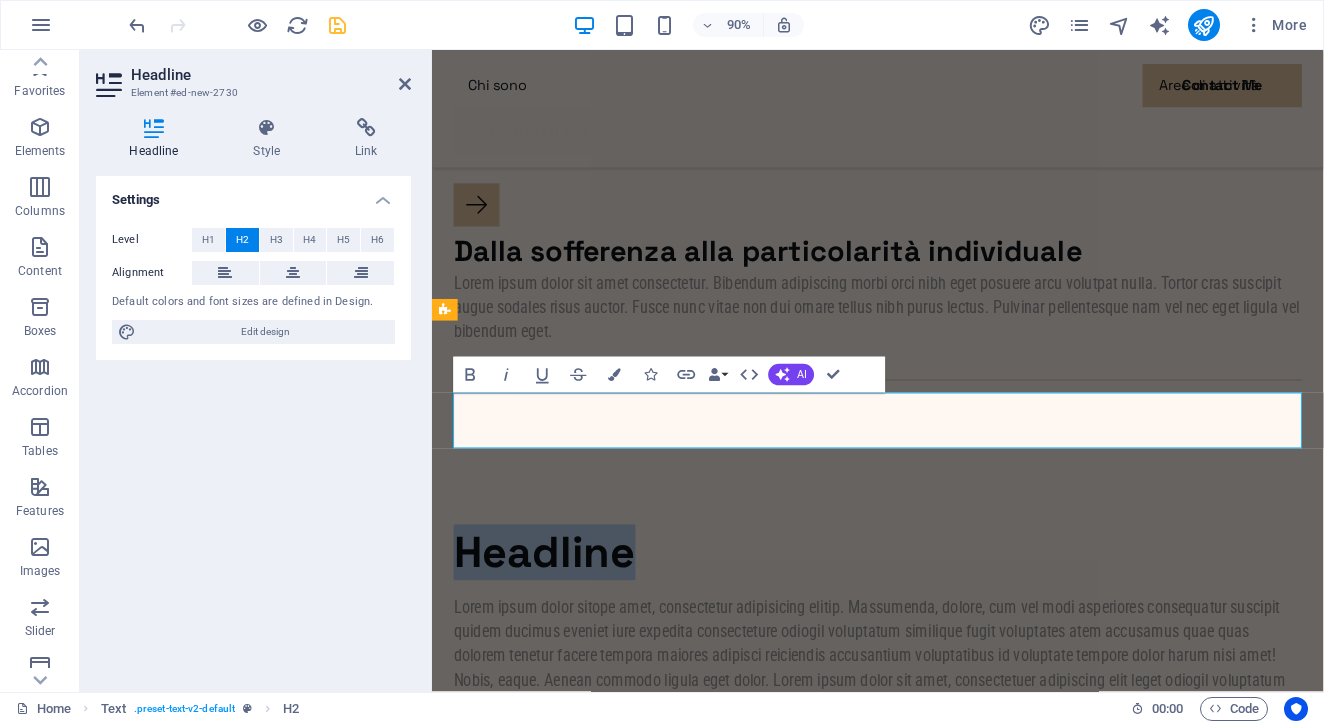 type 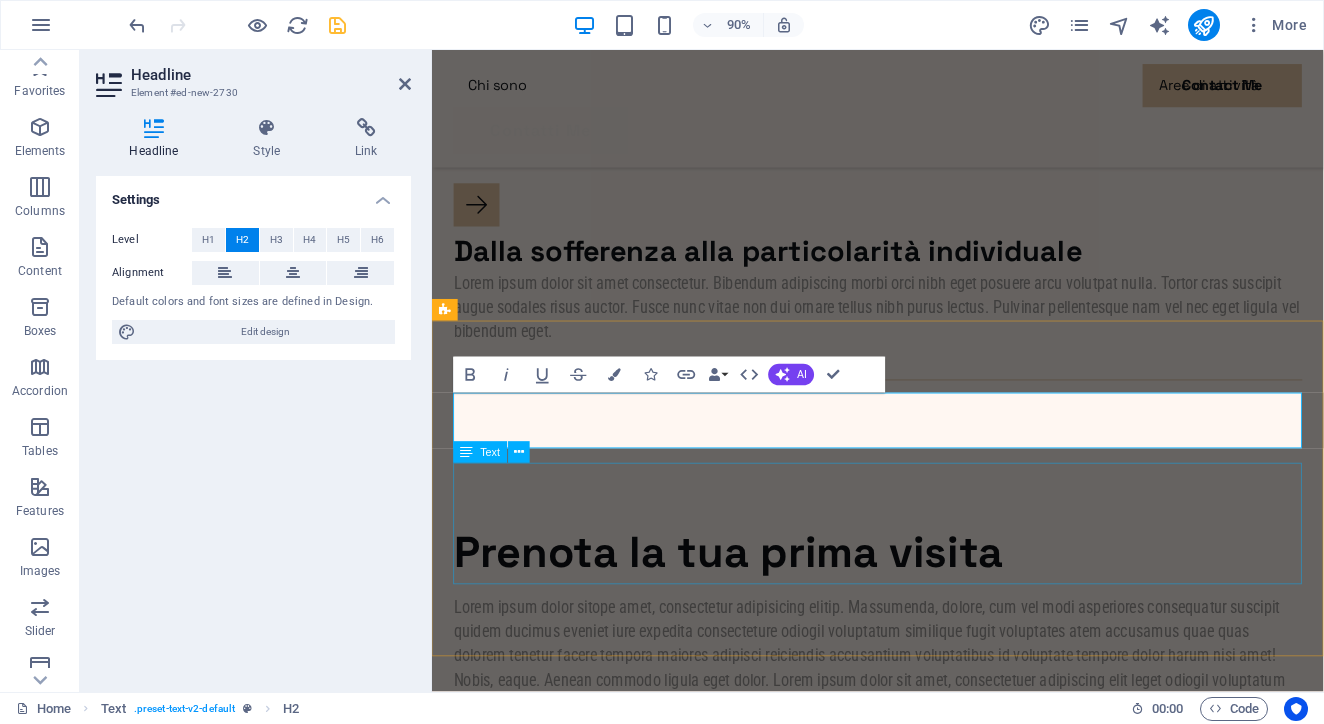 click on "Lorem ipsum dolor sitope amet, consectetur adipisicing elitip. Massumenda, dolore, cum vel modi asperiores consequatur suscipit quidem ducimus eveniet iure expedita consecteture odiogil voluptatum similique fugit voluptates atem accusamus quae quas dolorem tenetur facere tempora maiores adipisci reiciendis accusantium voluptatibus id voluptate tempore dolor harum nisi amet! Nobis, eaque. Aenean commodo ligula eget dolor. Lorem ipsum dolor sit amet, consectetuer adipiscing elit leget odiogil voluptatum similique fugit voluptates dolor. Libero assumenda, dolore, cum vel modi asperiores consequatur." at bounding box center (927, 723) 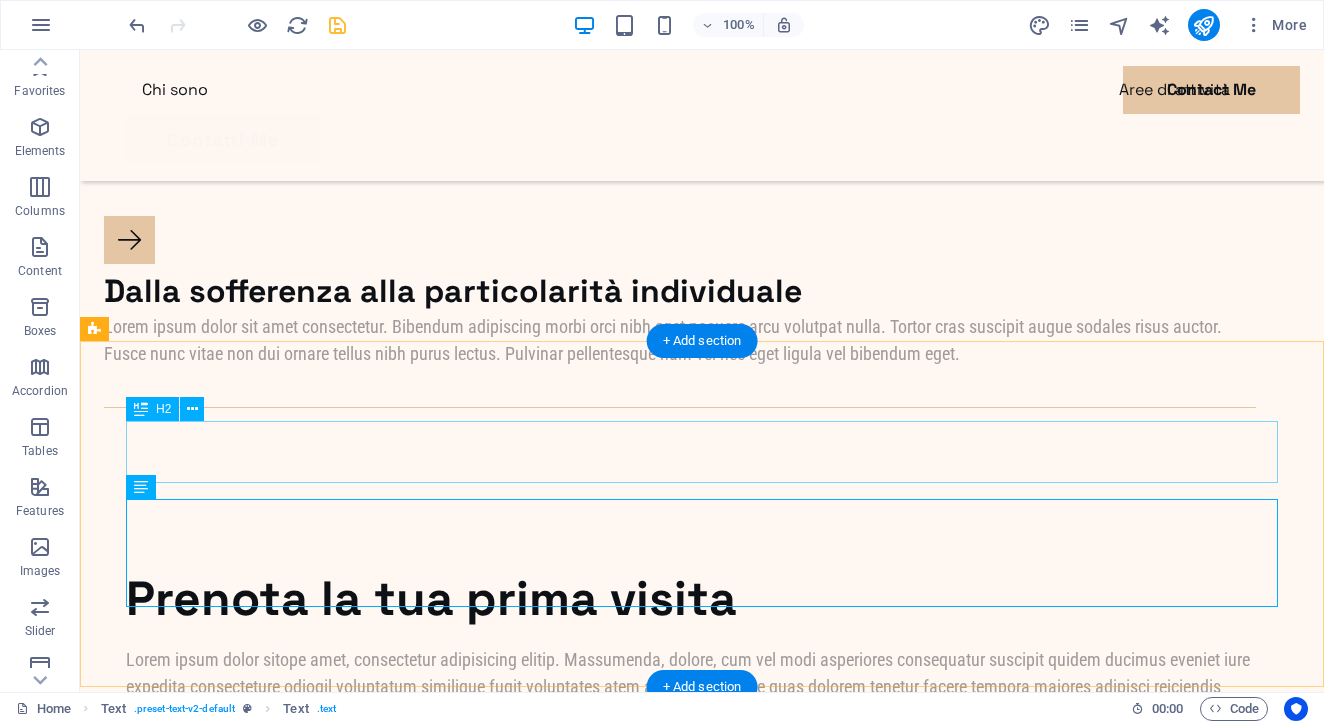 click on "Prenota la tua prima visita" at bounding box center (702, 599) 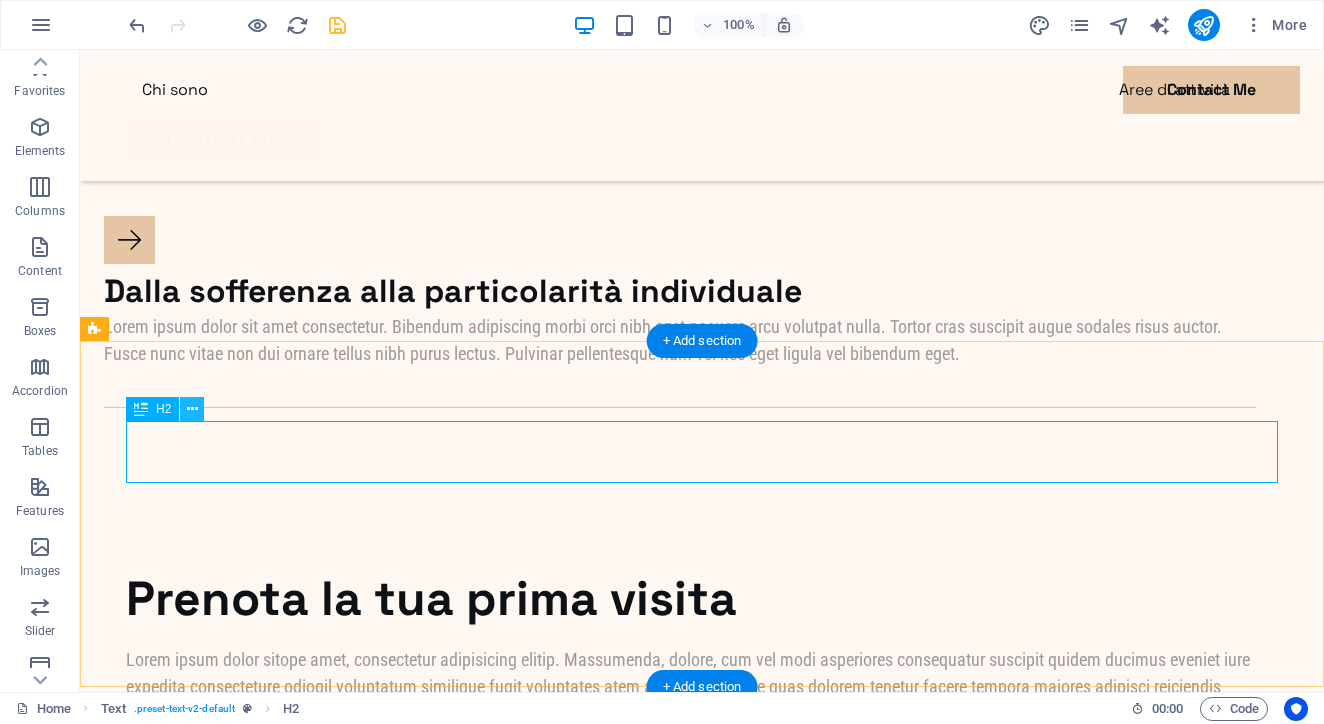 click at bounding box center (192, 409) 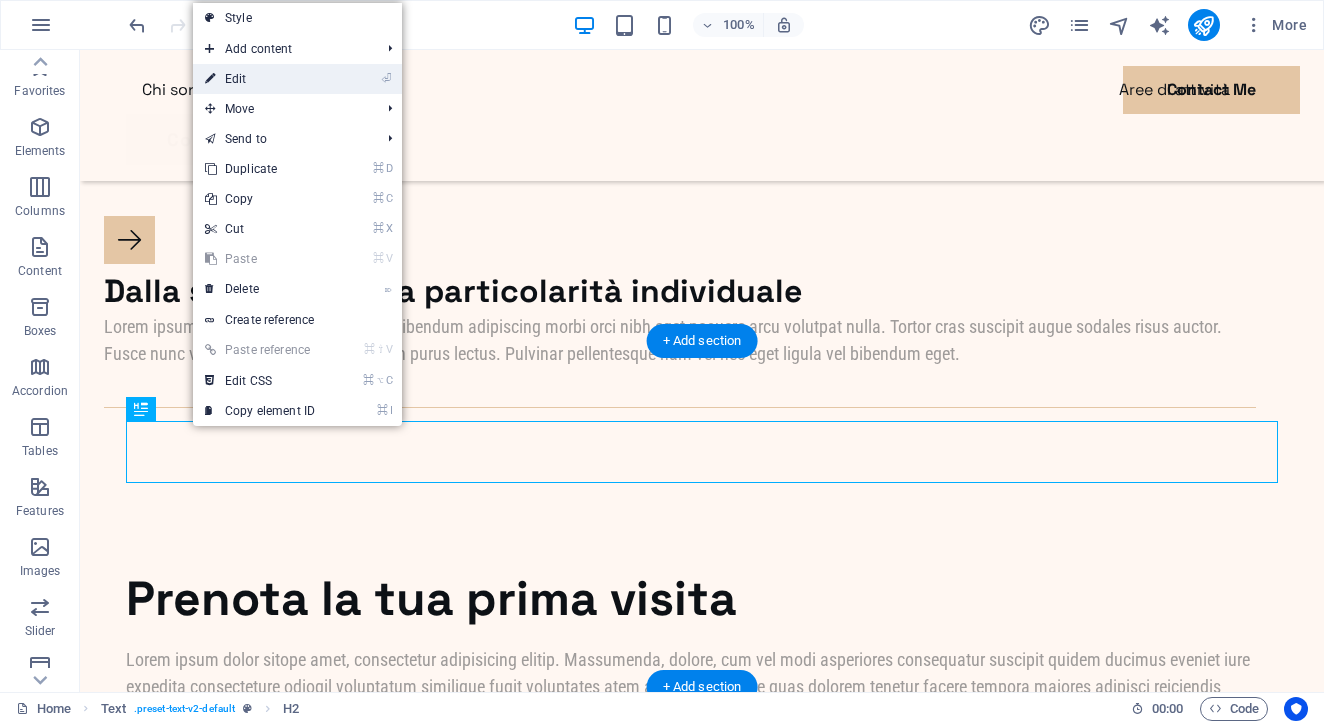 click on "⏎  Edit" at bounding box center (260, 79) 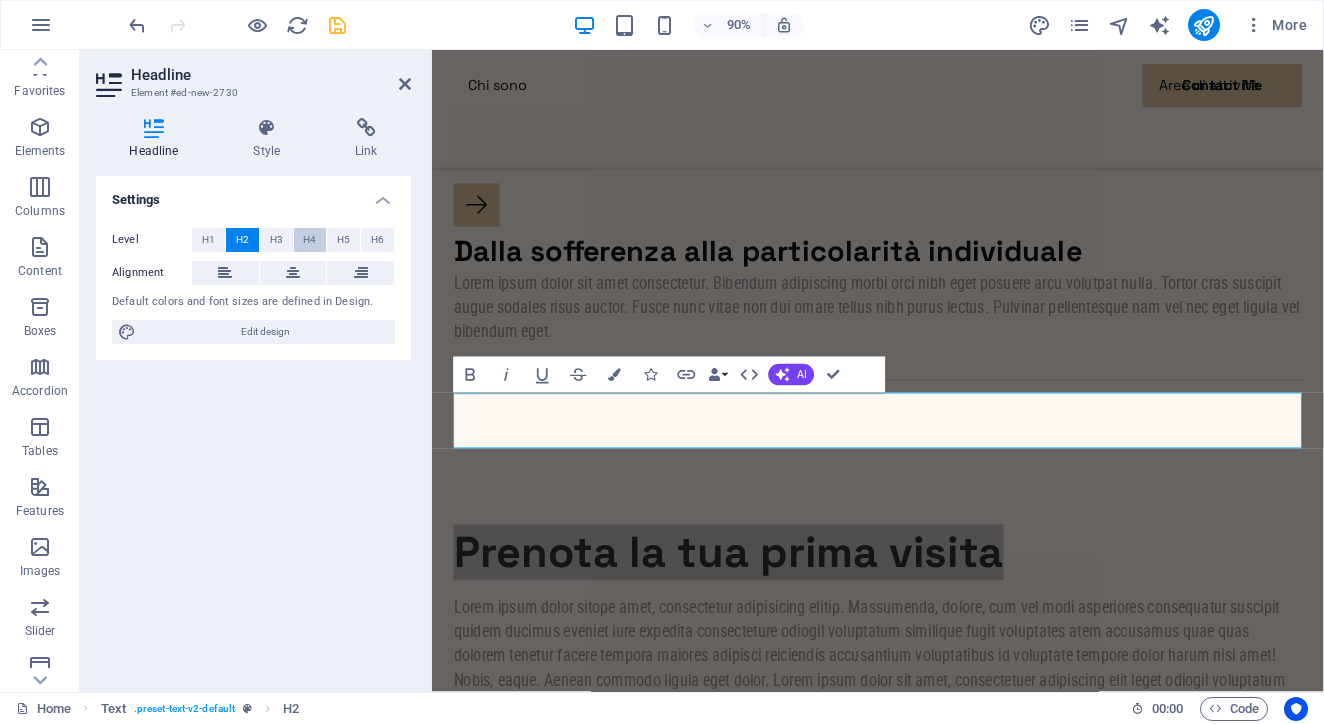 click on "H4" at bounding box center [309, 240] 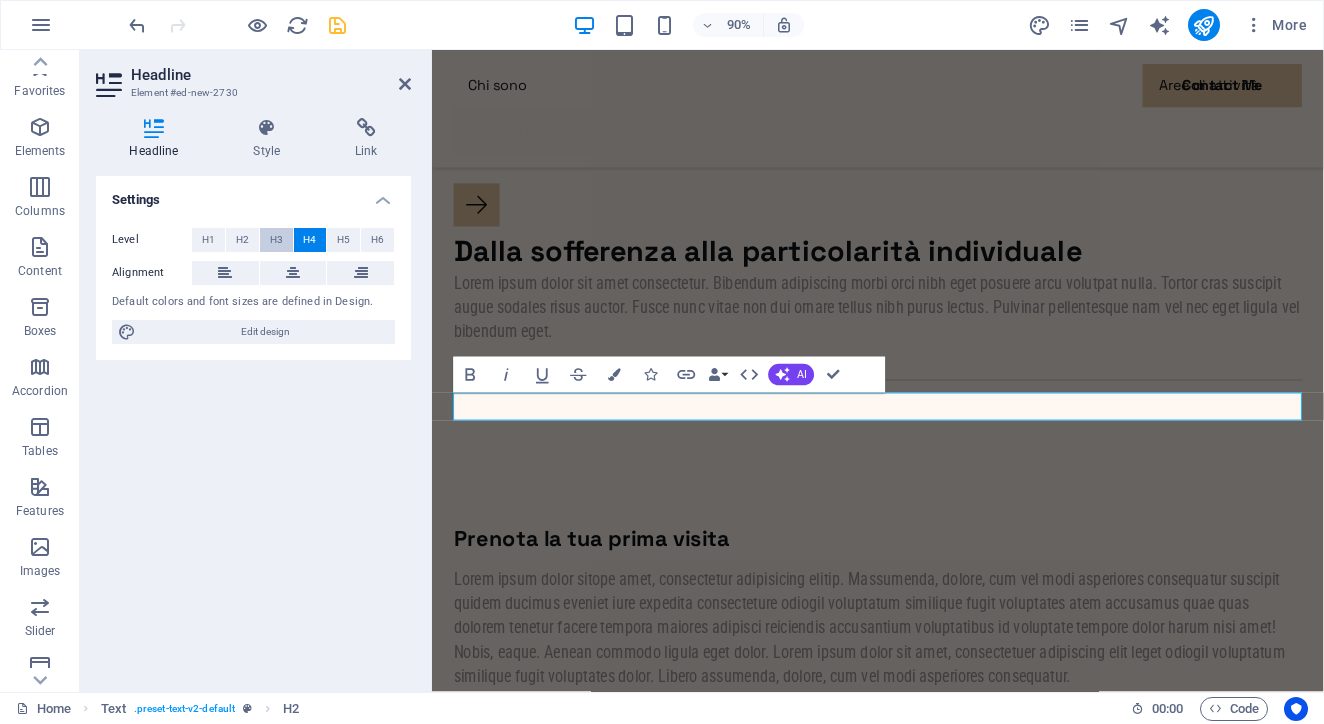 click on "H3" at bounding box center [276, 240] 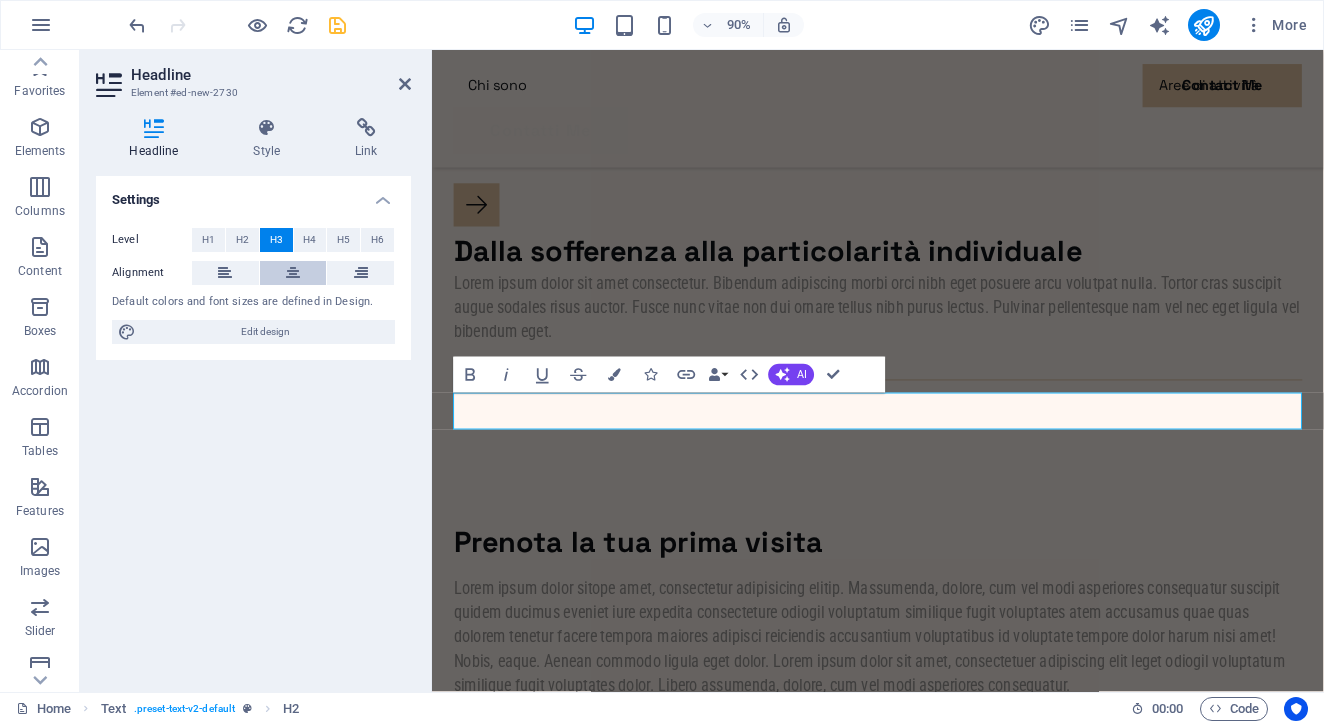 click at bounding box center [293, 273] 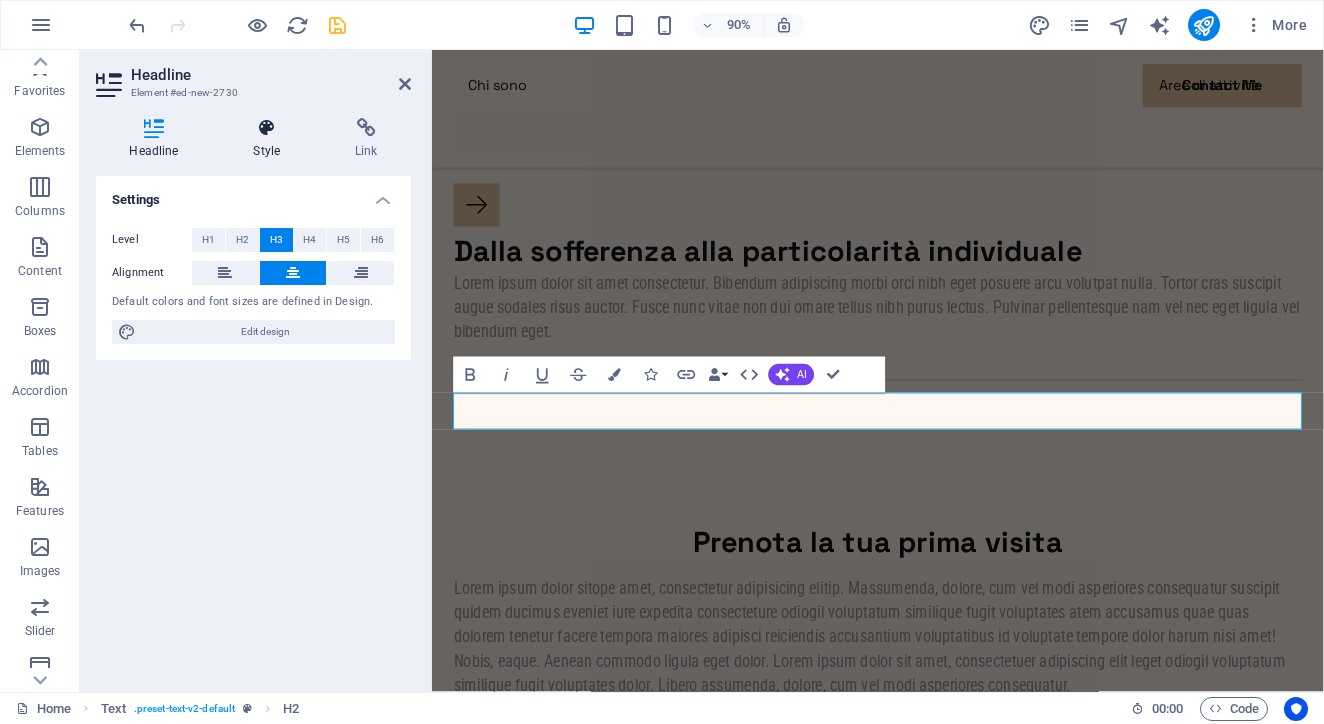 click at bounding box center [267, 128] 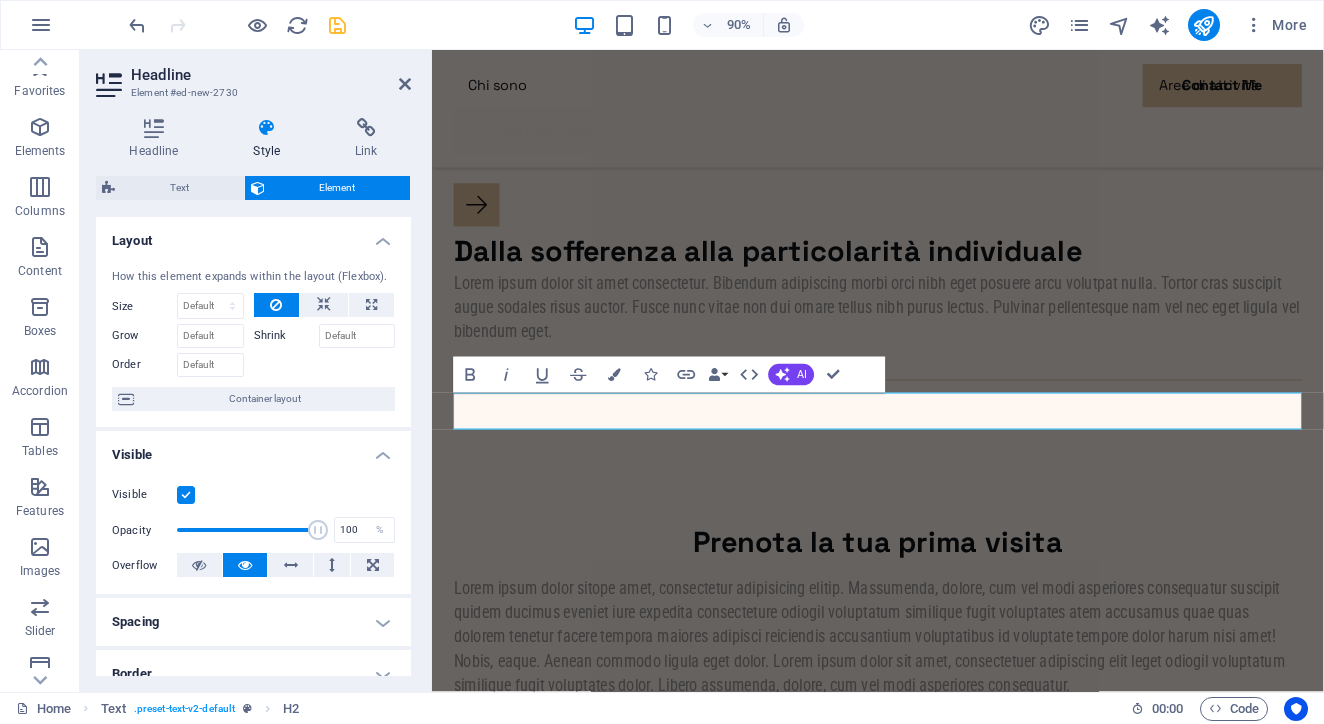 scroll, scrollTop: 0, scrollLeft: 0, axis: both 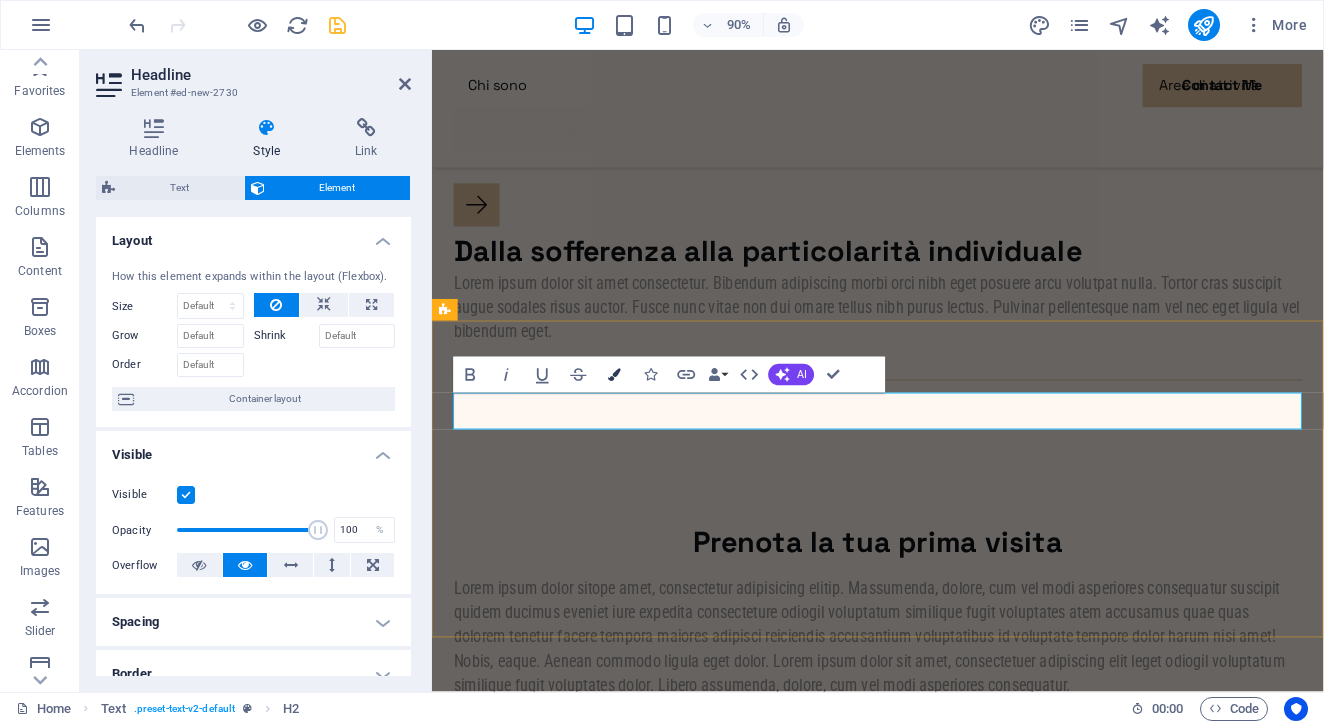 click at bounding box center (614, 375) 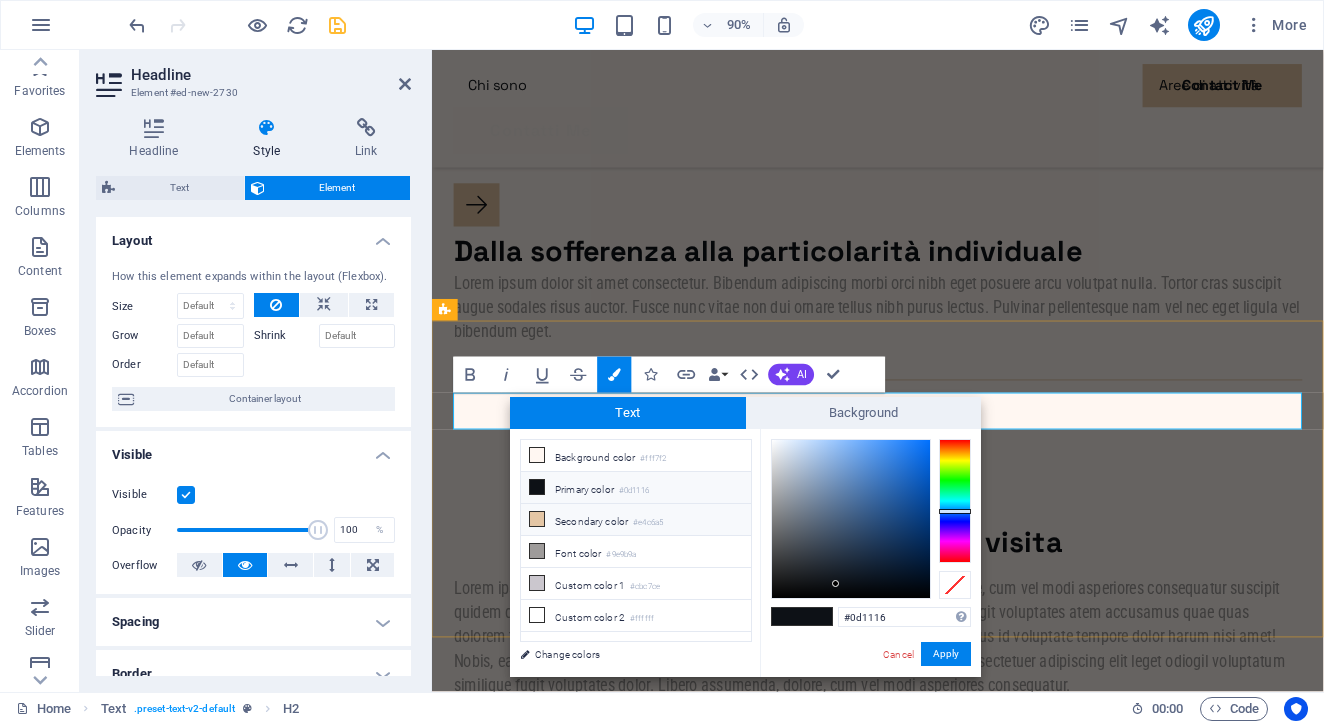 click on "Secondary color
#e4c6a5" at bounding box center (636, 520) 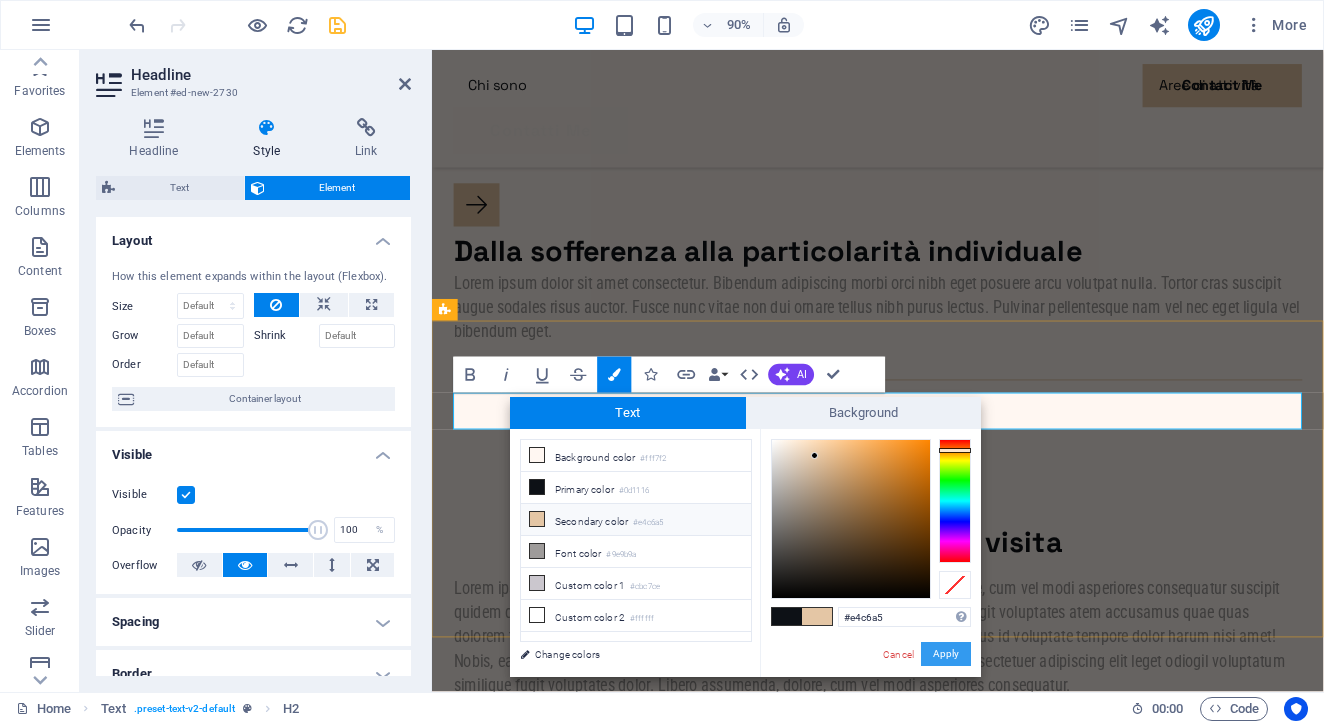 click on "Apply" at bounding box center (946, 654) 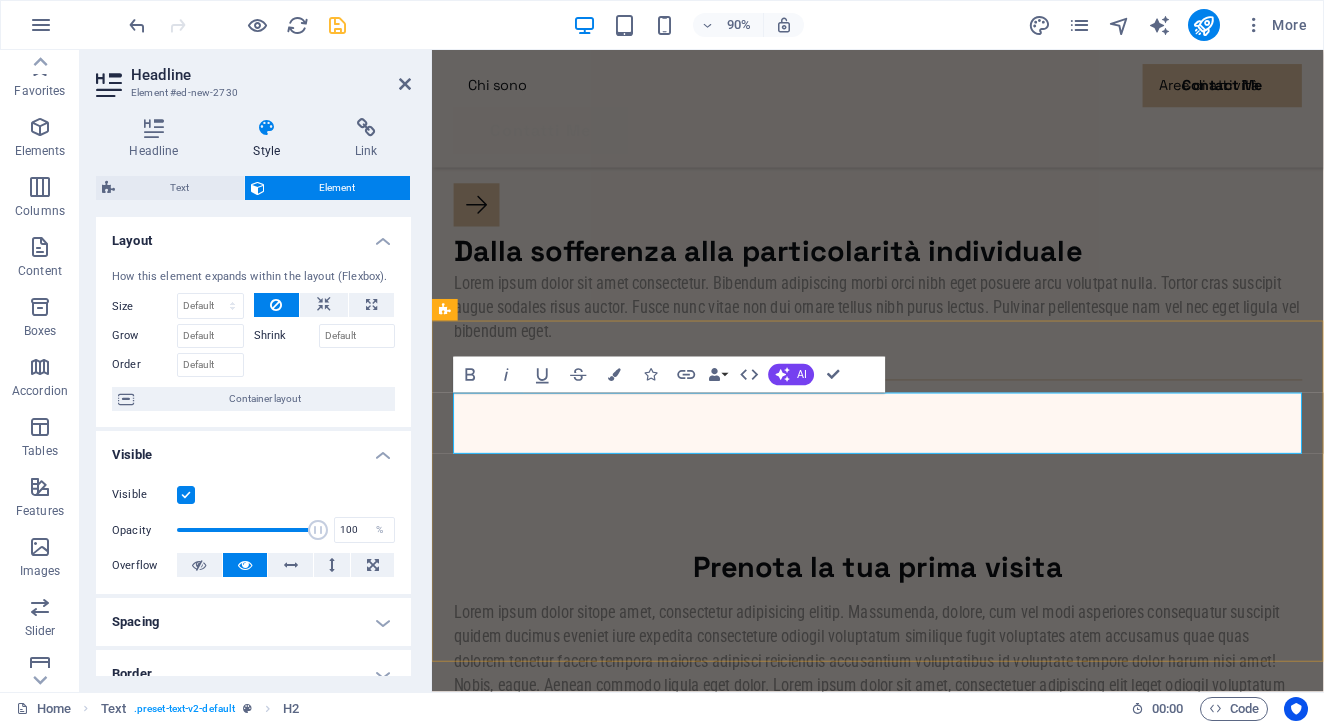 click on "Prenota la tua prima visita" at bounding box center (927, 626) 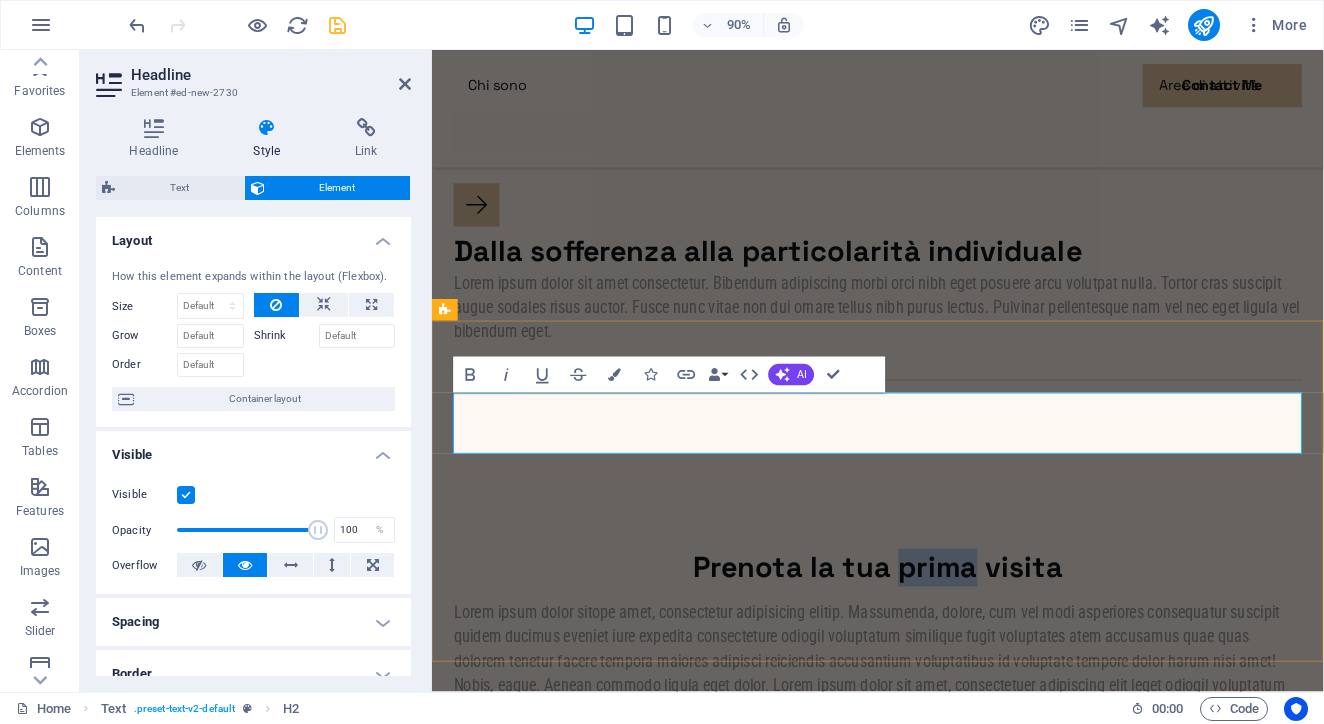 click on "Prenota la tua prima visita" at bounding box center [927, 626] 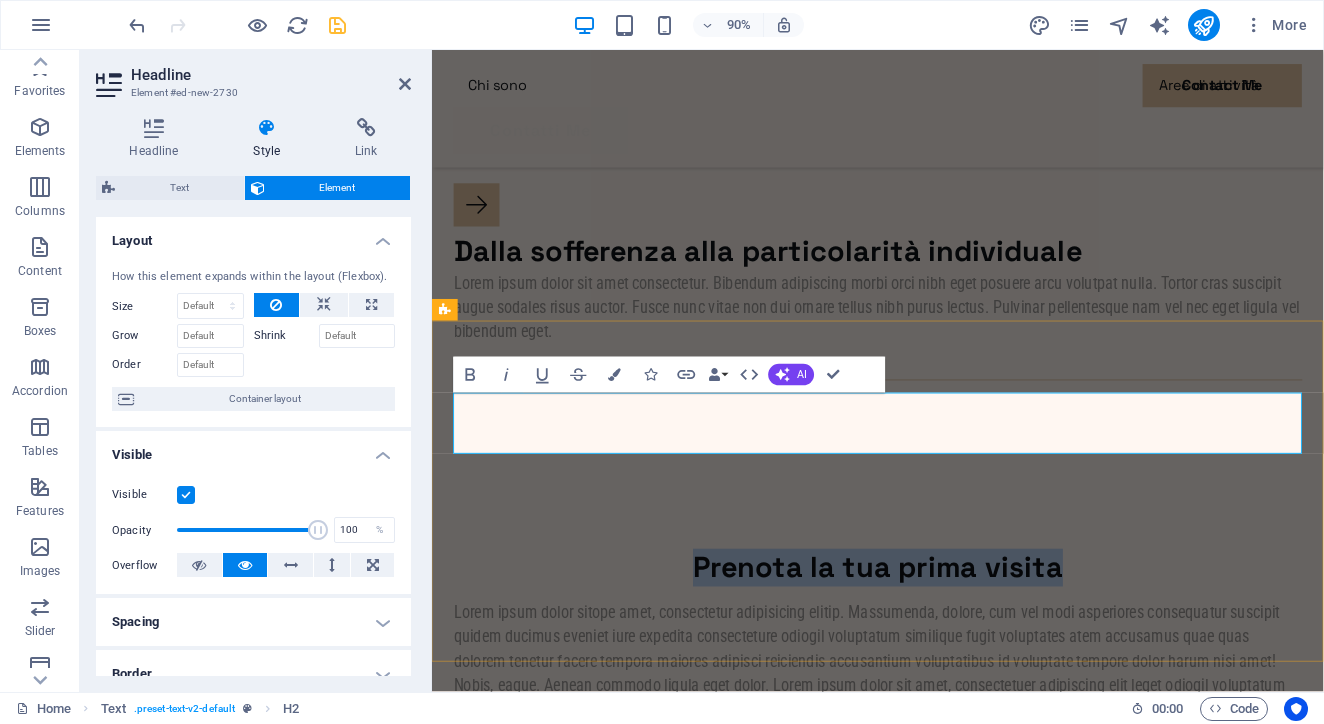 drag, startPoint x: 1133, startPoint y: 480, endPoint x: 725, endPoint y: 481, distance: 408.00122 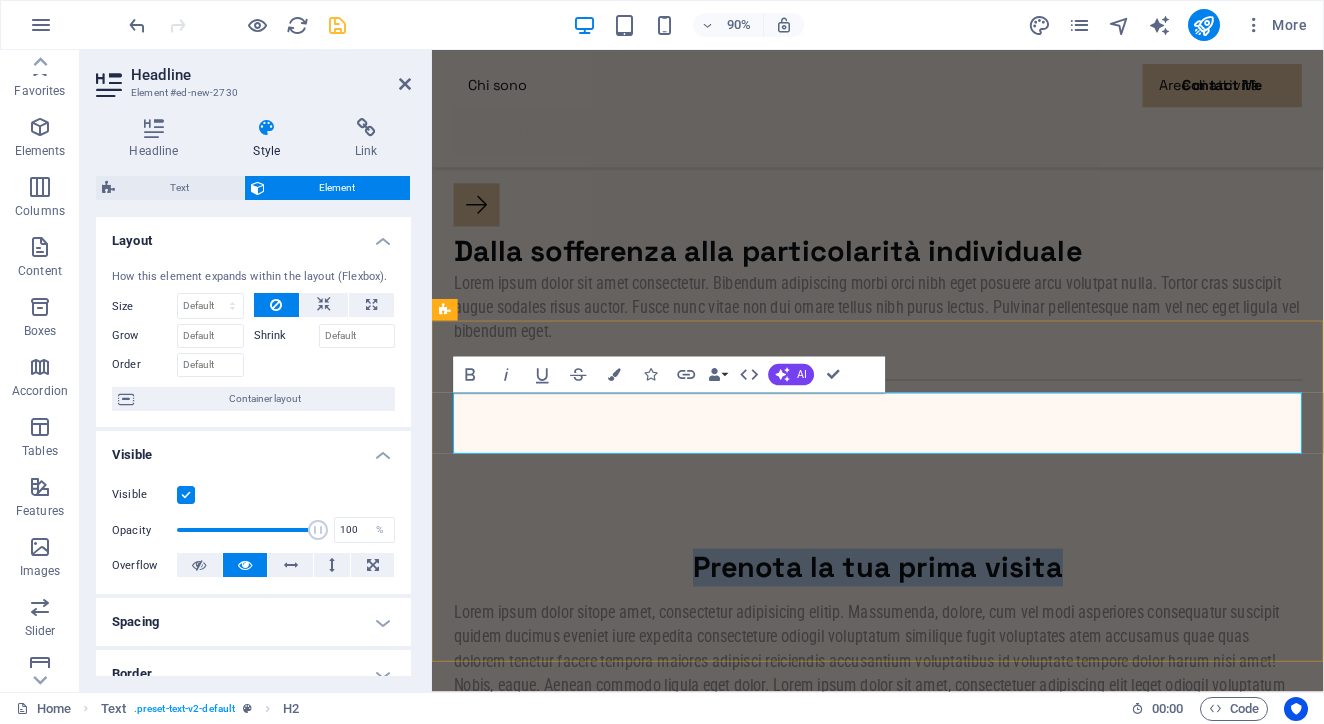 click on "Prenota la tua prima visita" at bounding box center [927, 626] 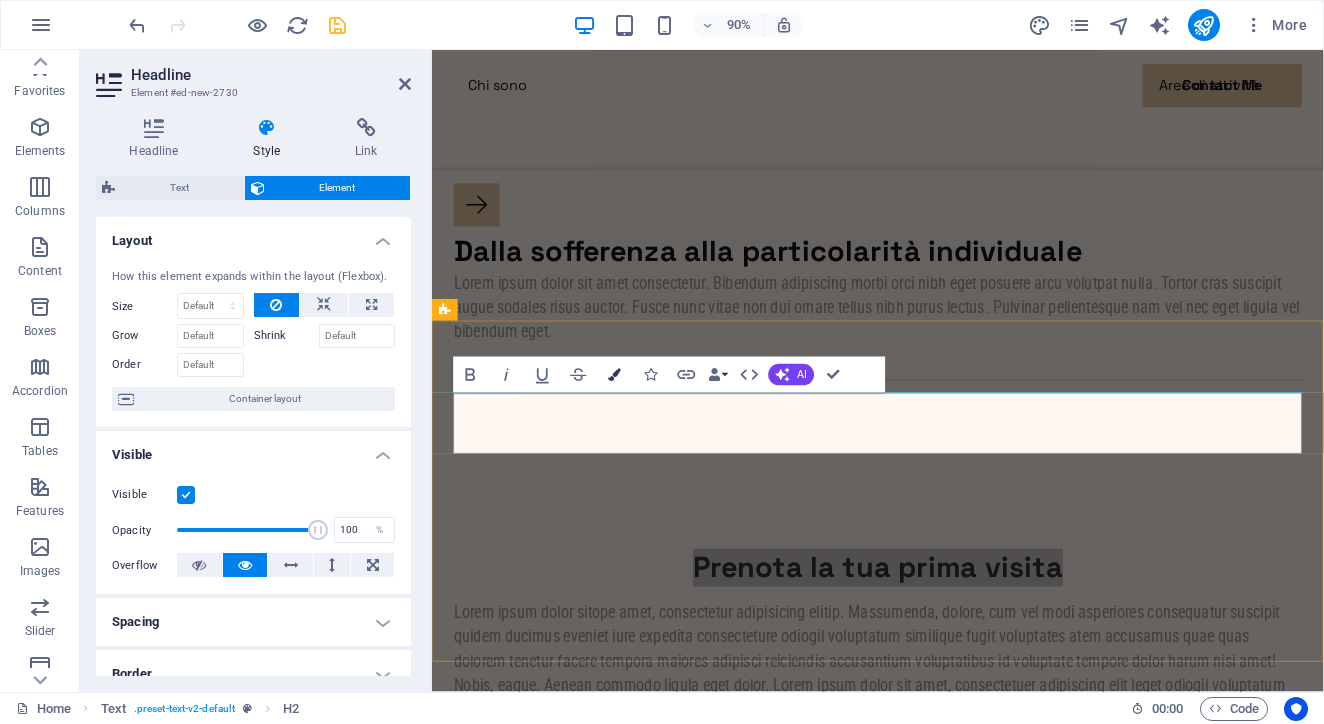 click at bounding box center (614, 375) 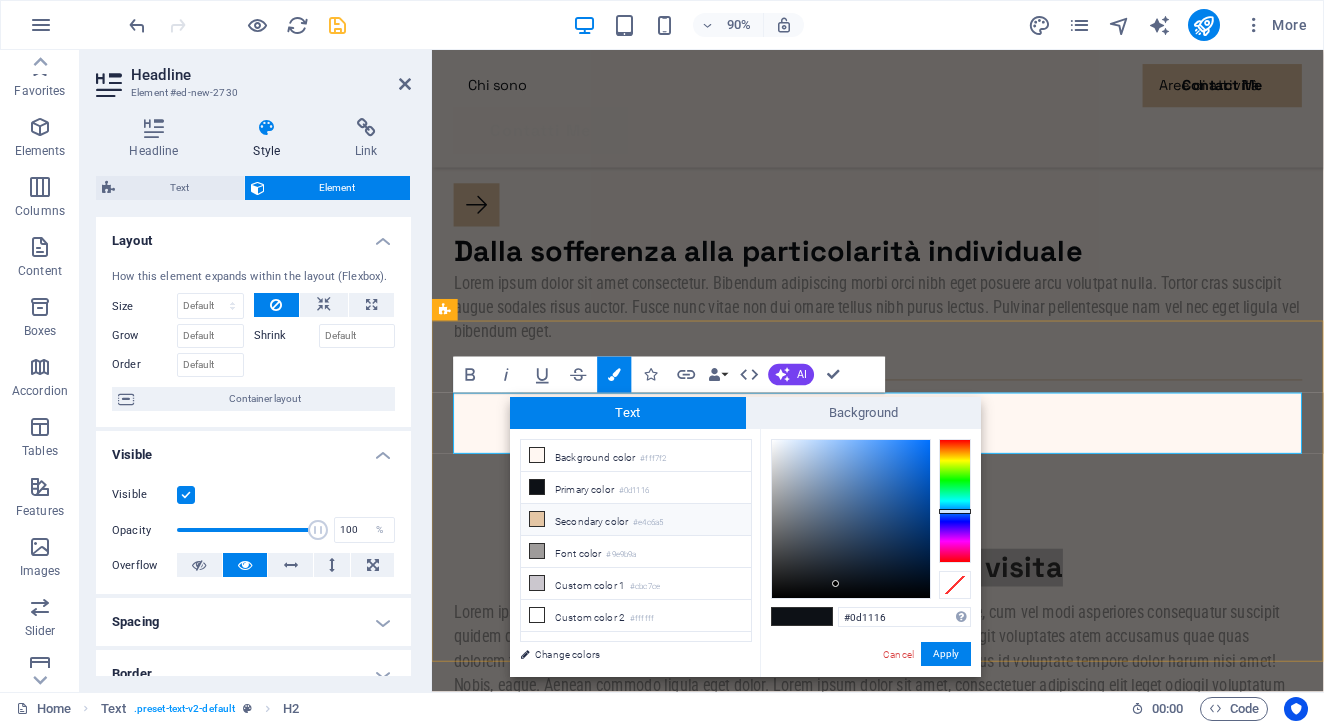 click on "Secondary color
#e4c6a5" at bounding box center [636, 520] 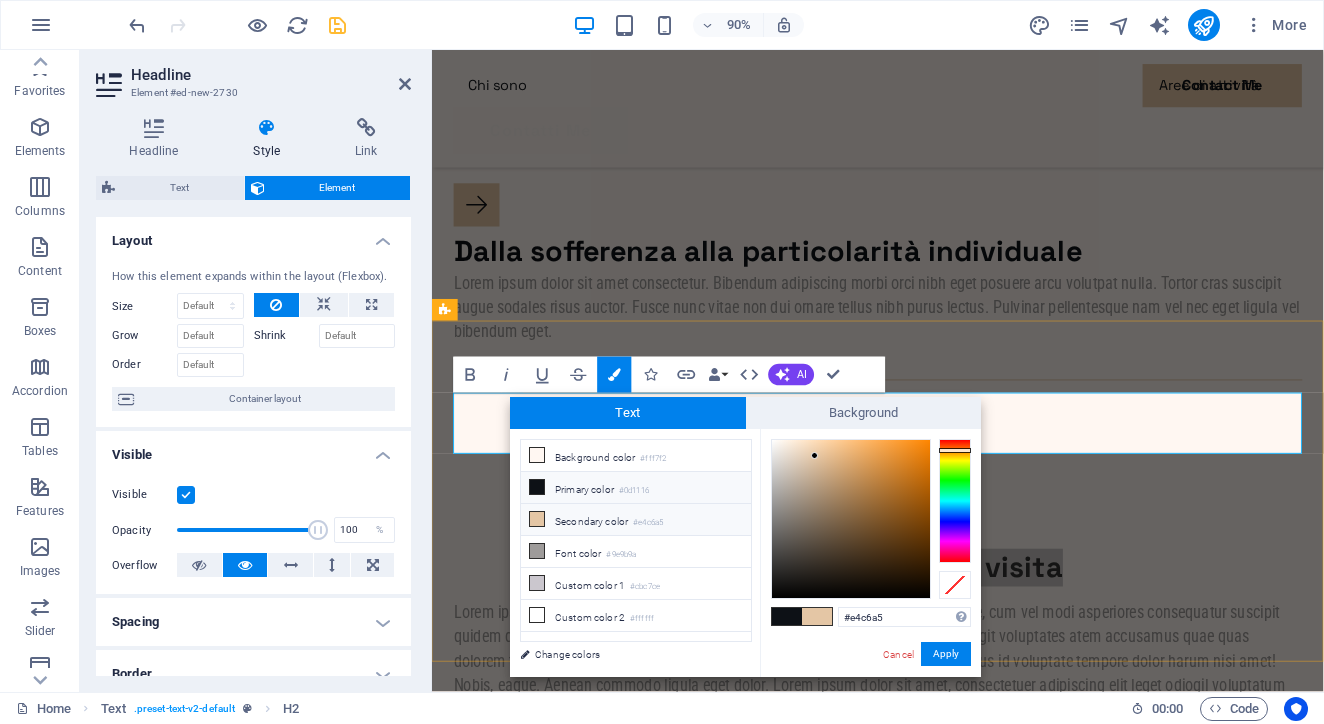 click on "#0d1116" at bounding box center (634, 491) 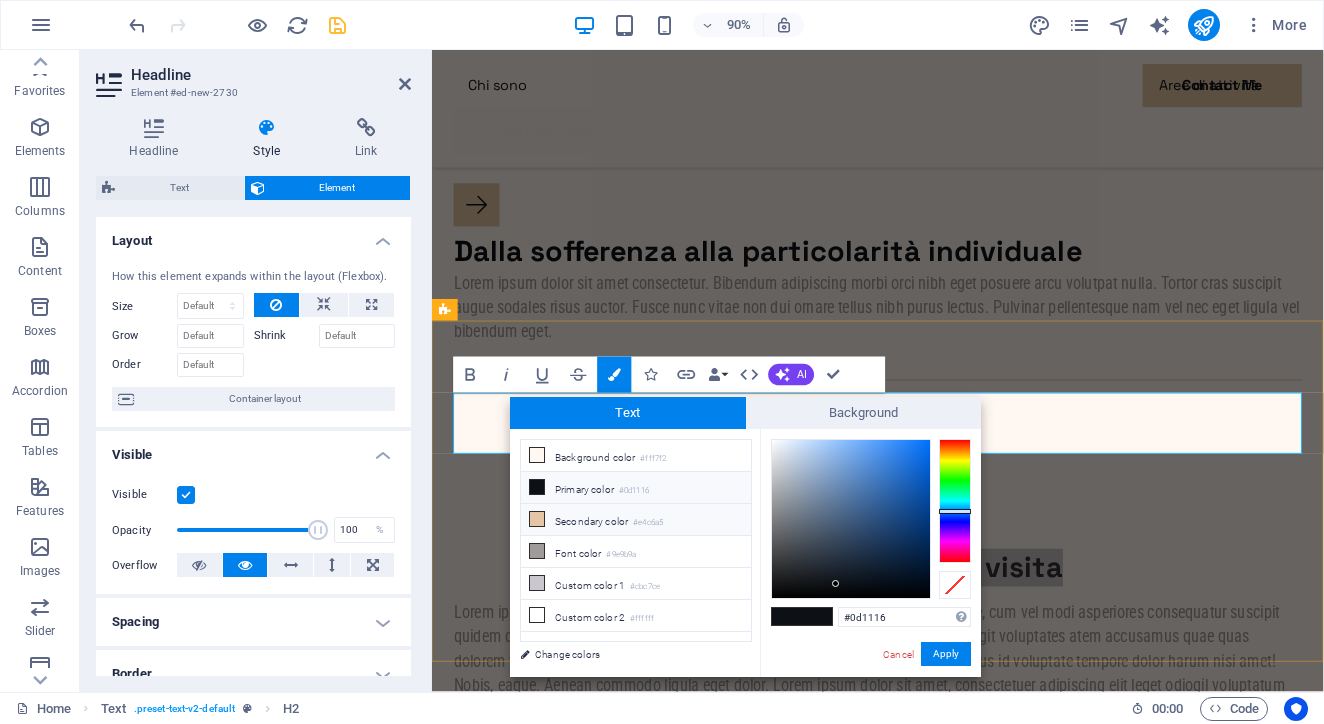 click on "Secondary color
#e4c6a5" at bounding box center (636, 520) 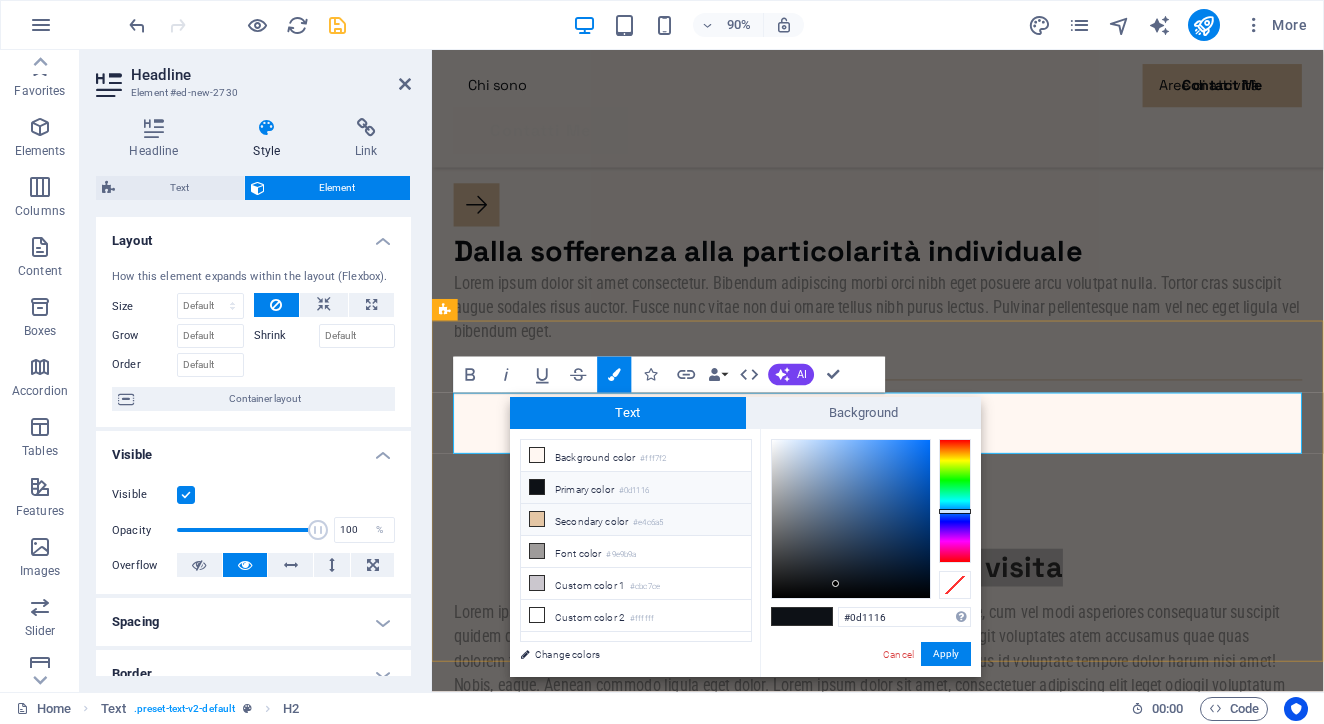 type on "#e4c6a5" 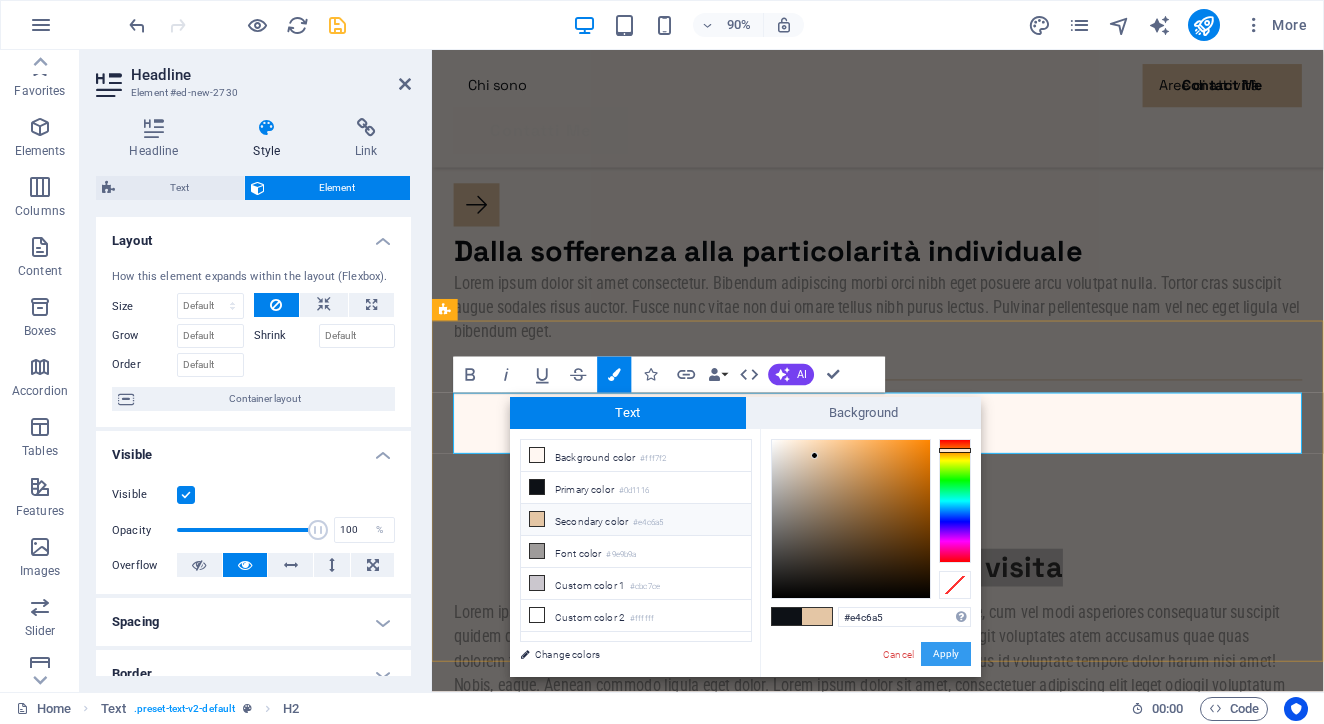 click on "Apply" at bounding box center [946, 654] 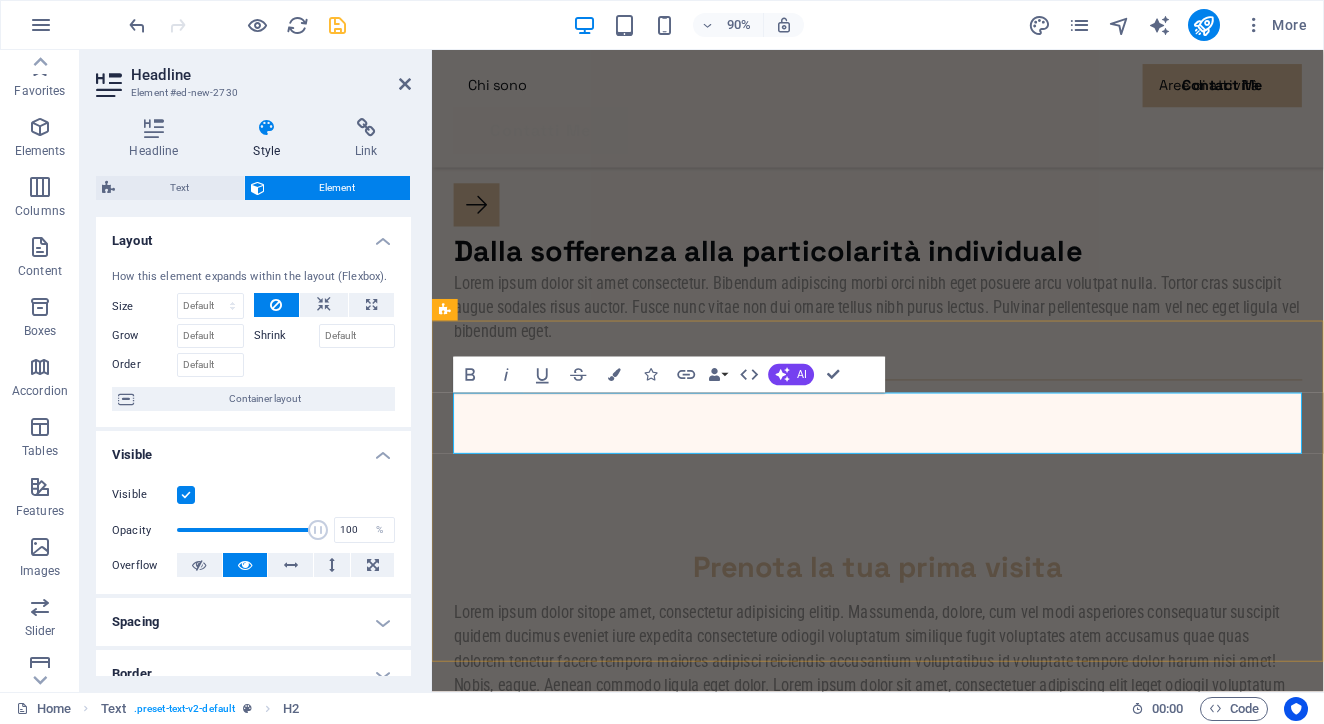 click on "Prenota la tua prima visita" at bounding box center [927, 626] 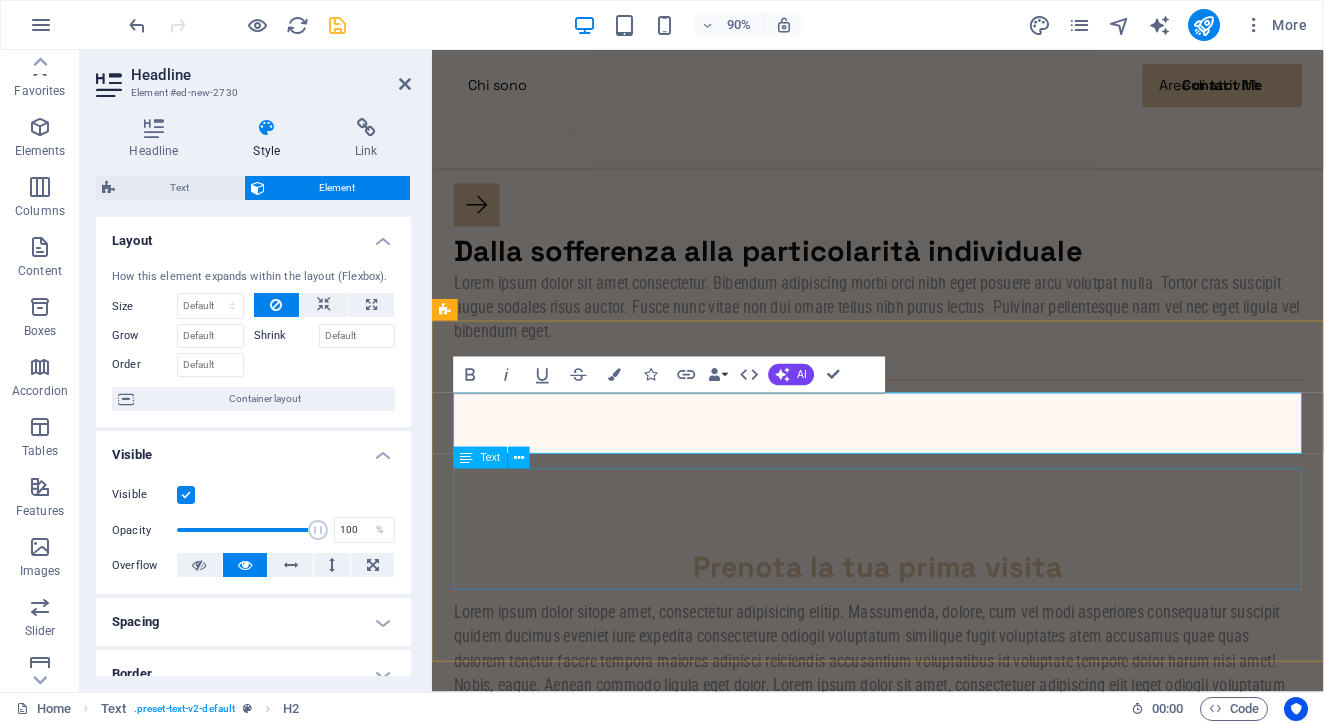 click on "Lorem ipsum dolor sitope amet, consectetur adipisicing elitip. Massumenda, dolore, cum vel modi asperiores consequatur suscipit quidem ducimus eveniet iure expedita consecteture odiogil voluptatum similique fugit voluptates atem accusamus quae quas dolorem tenetur facere tempora maiores adipisci reiciendis accusantium voluptatibus id voluptate tempore dolor harum nisi amet! Nobis, eaque. Aenean commodo ligula eget dolor. Lorem ipsum dolor sit amet, consectetuer adipiscing elit leget odiogil voluptatum similique fugit voluptates dolor. Libero assumenda, dolore, cum vel modi asperiores consequatur." at bounding box center (927, 729) 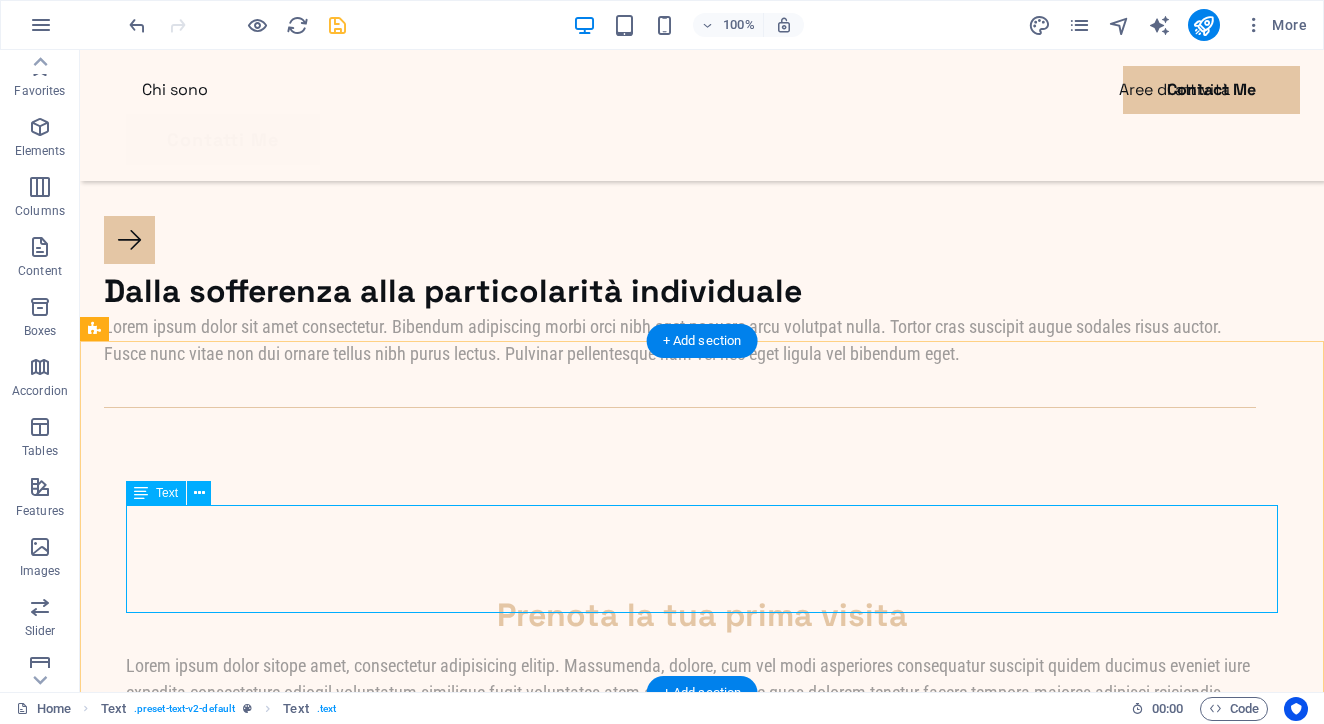 click on "Lorem ipsum dolor sitope amet, consectetur adipisicing elitip. Massumenda, dolore, cum vel modi asperiores consequatur suscipit quidem ducimus eveniet iure expedita consecteture odiogil voluptatum similique fugit voluptates atem accusamus quae quas dolorem tenetur facere tempora maiores adipisci reiciendis accusantium voluptatibus id voluptate tempore dolor harum nisi amet! Nobis, eaque. Aenean commodo ligula eget dolor. Lorem ipsum dolor sit amet, consectetuer adipiscing elit leget odiogil voluptatum similique fugit voluptates dolor. Libero assumenda, dolore, cum vel modi asperiores consequatur." at bounding box center (702, 706) 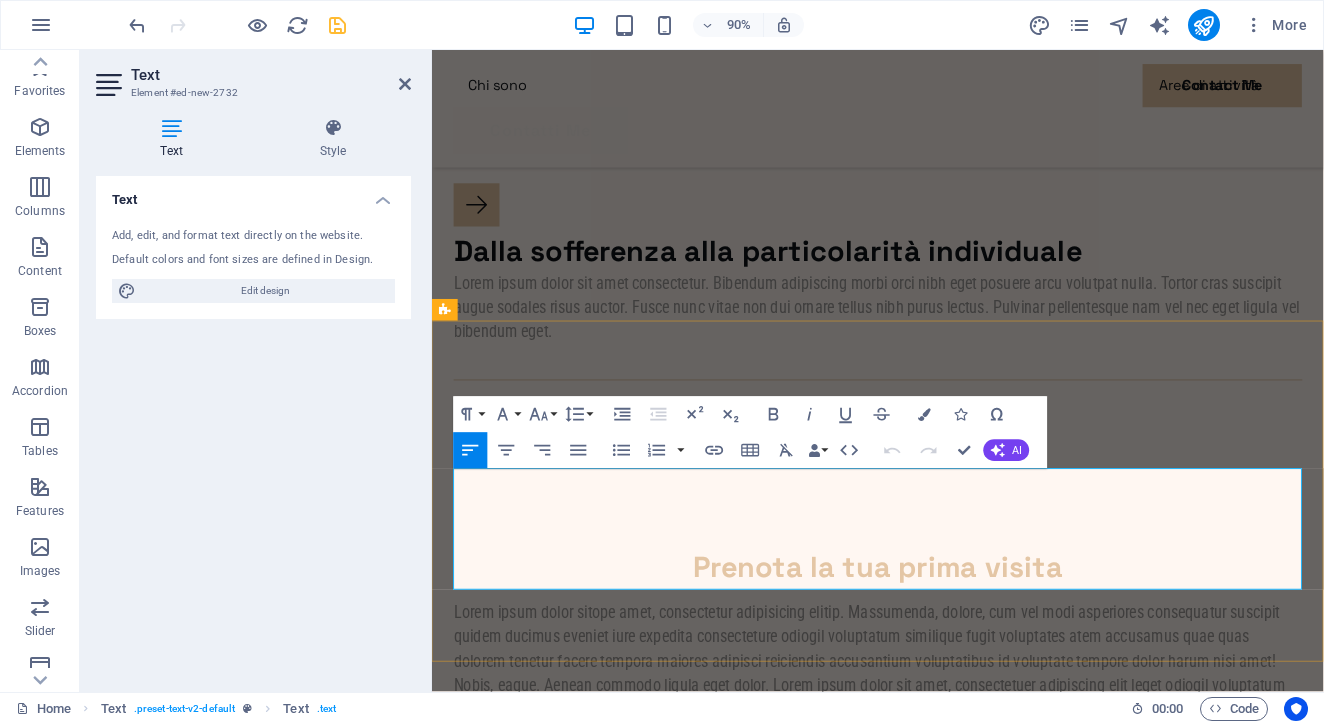 drag, startPoint x: 1145, startPoint y: 637, endPoint x: 475, endPoint y: 532, distance: 678.17773 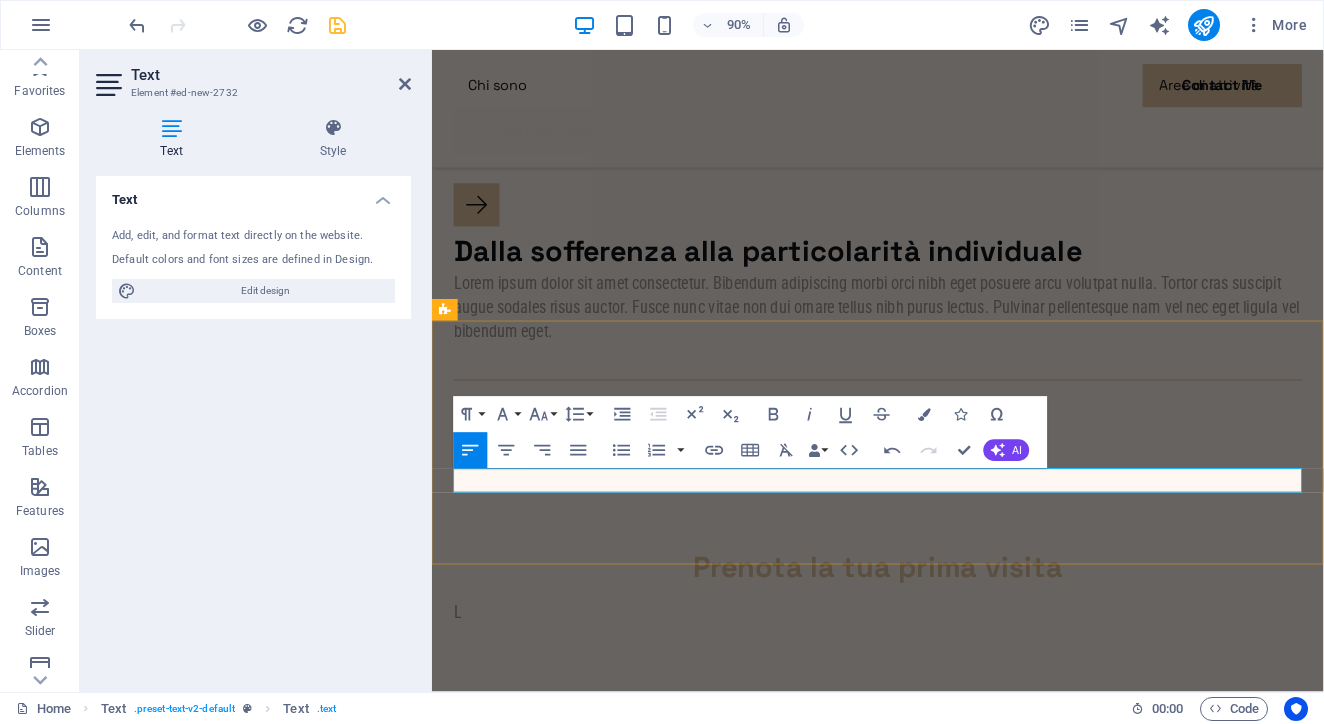 type 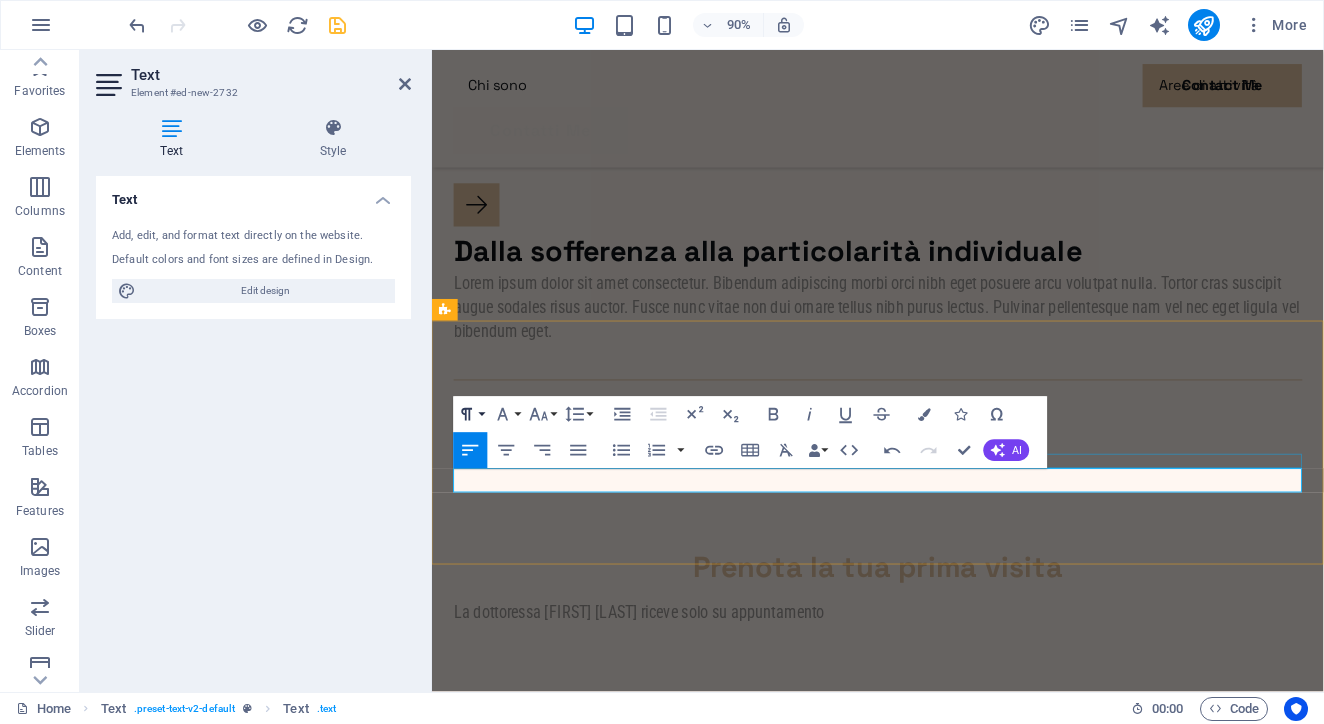 click on "Paragraph Format" at bounding box center (471, 415) 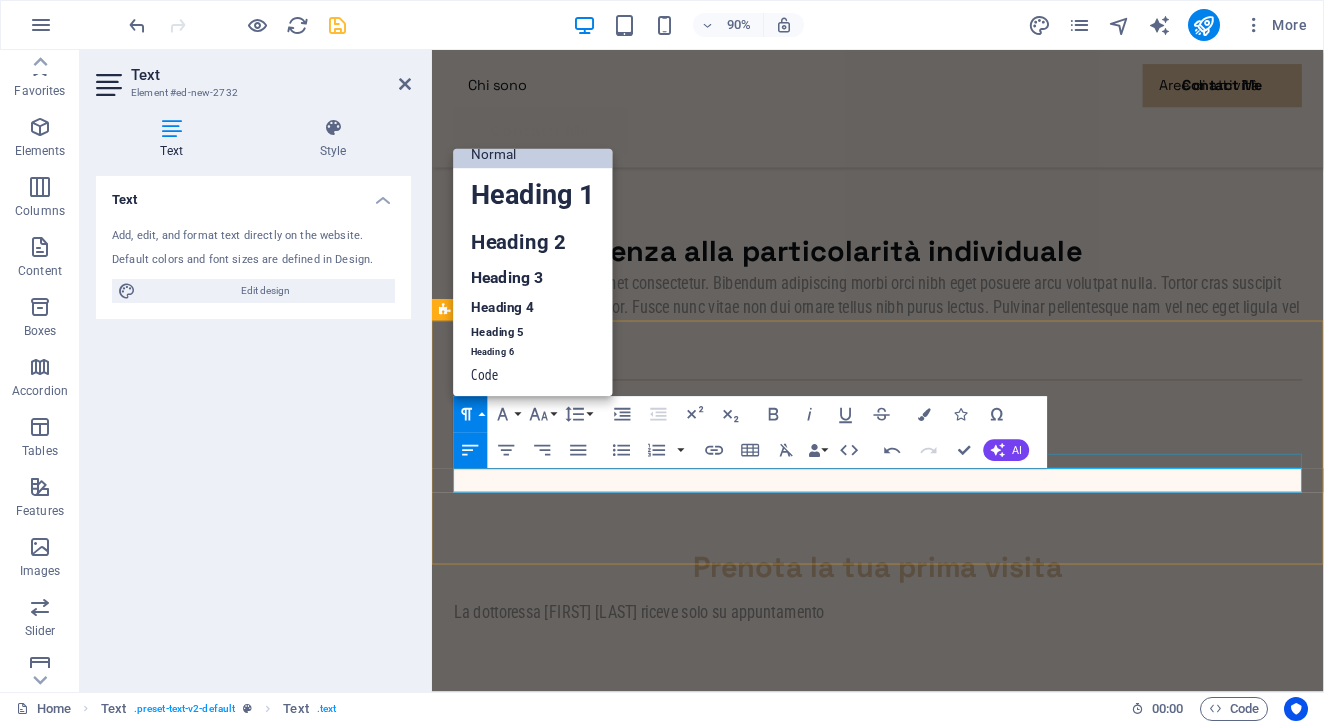 scroll, scrollTop: 15, scrollLeft: 0, axis: vertical 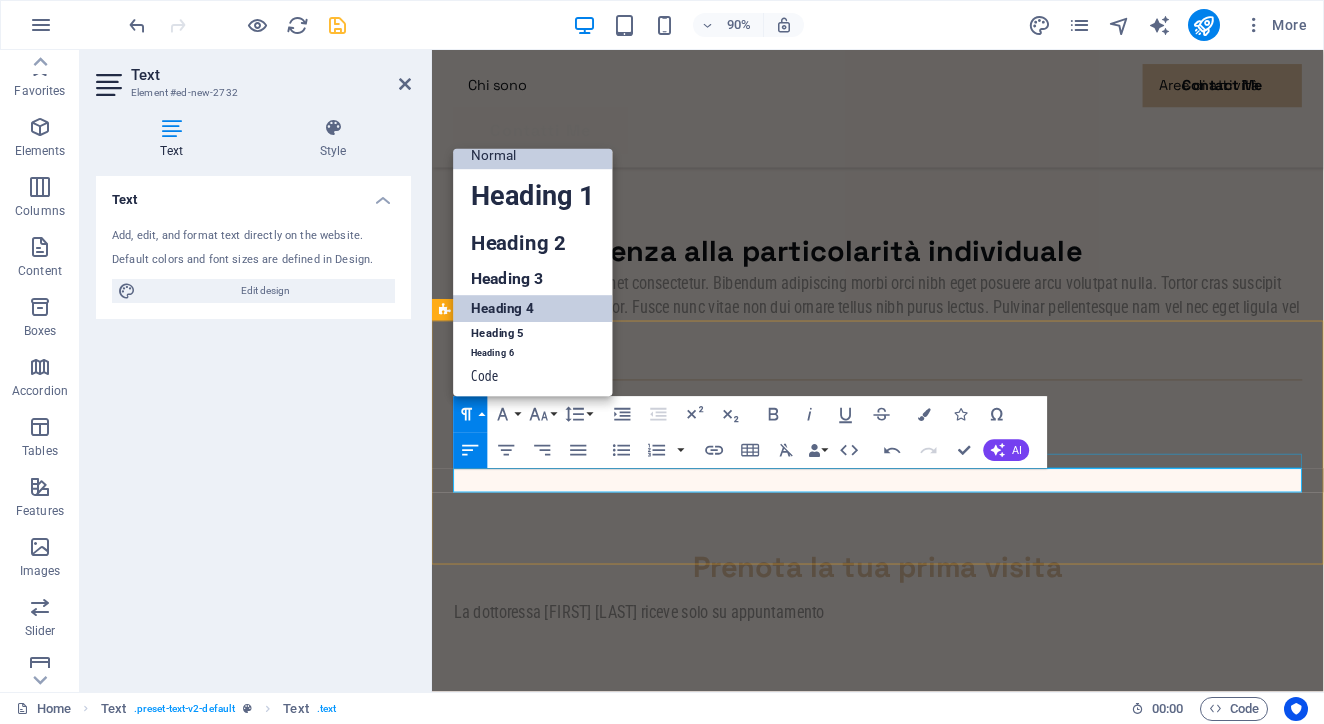 click on "Heading 4" at bounding box center (534, 309) 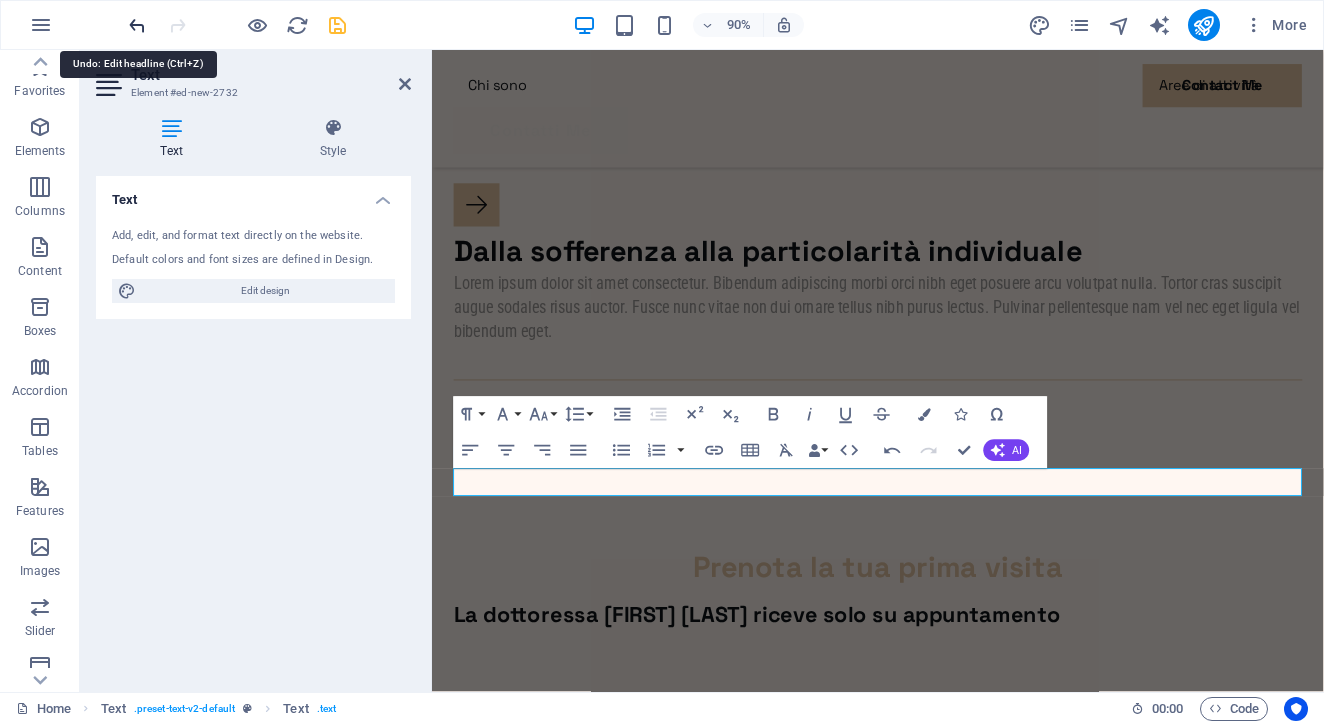 click at bounding box center (137, 25) 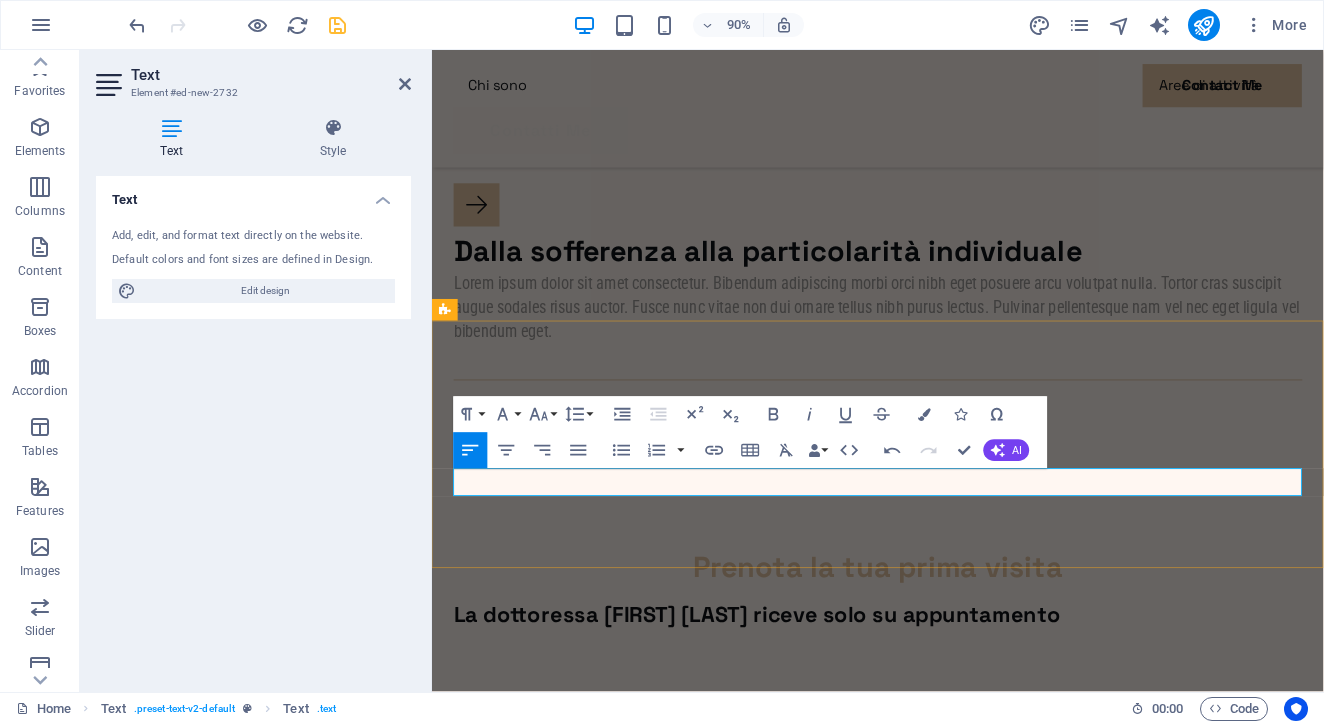 click on "La dottoressa Sara Ferrara riceve solo su appuntamento" at bounding box center (927, 677) 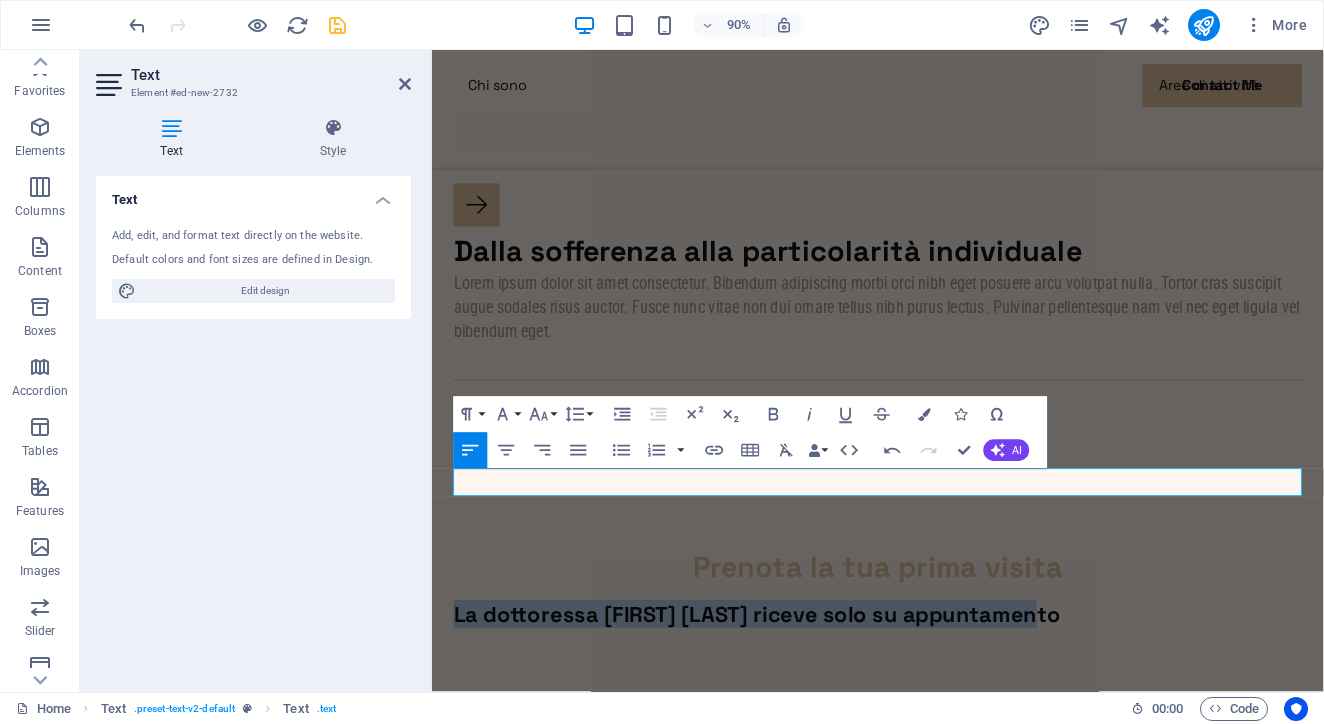 drag, startPoint x: 1108, startPoint y: 527, endPoint x: 395, endPoint y: 511, distance: 713.1795 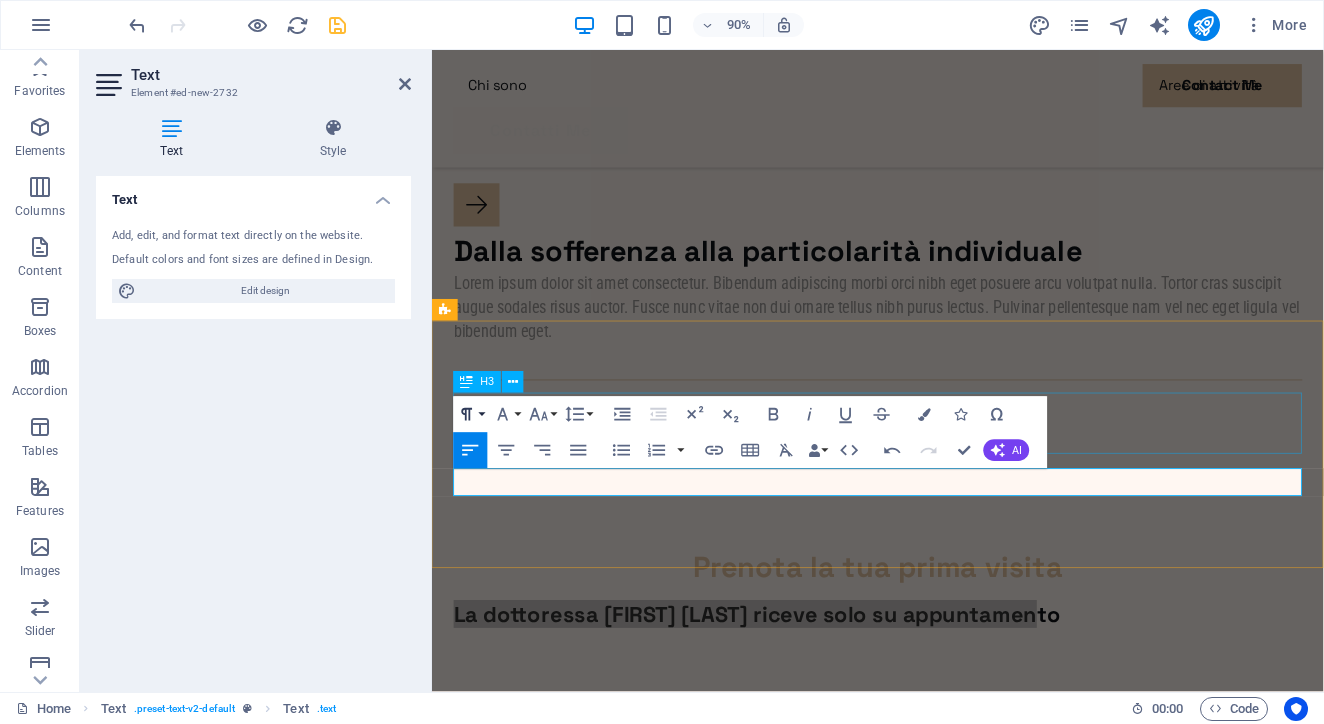 click on "Paragraph Format" at bounding box center (471, 415) 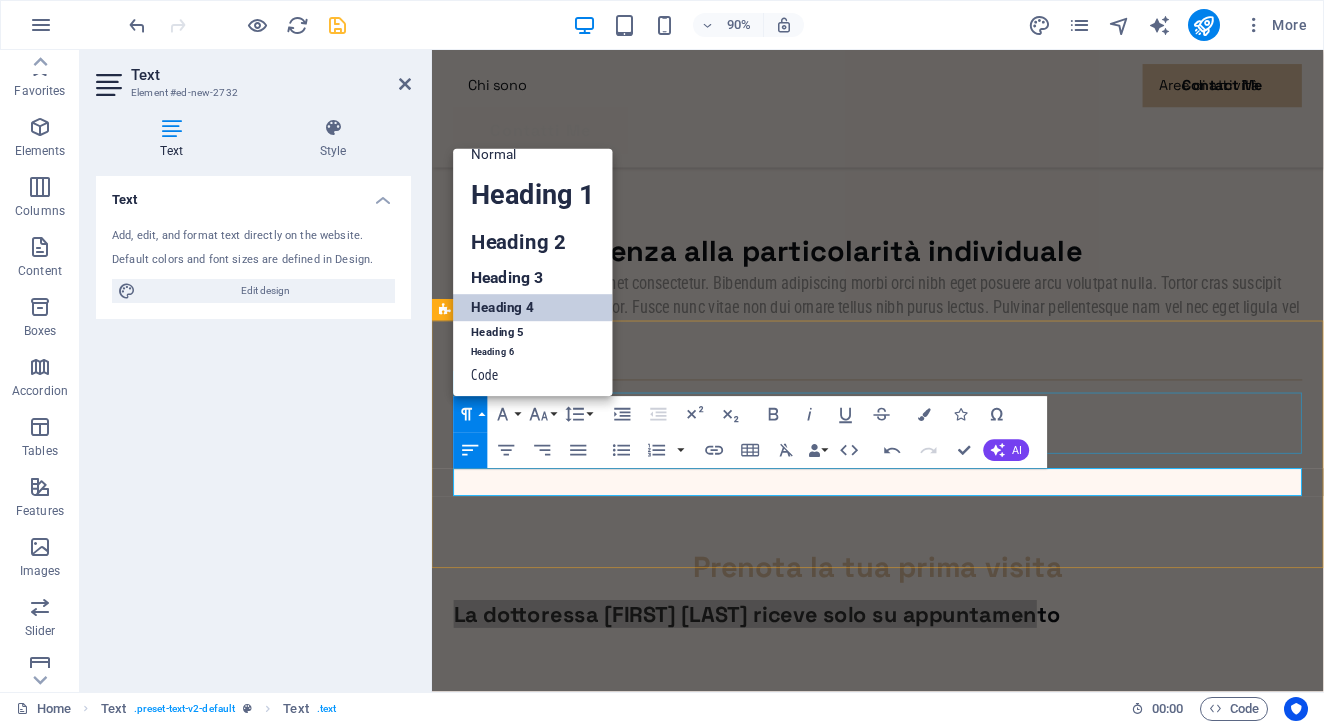 scroll, scrollTop: 15, scrollLeft: 0, axis: vertical 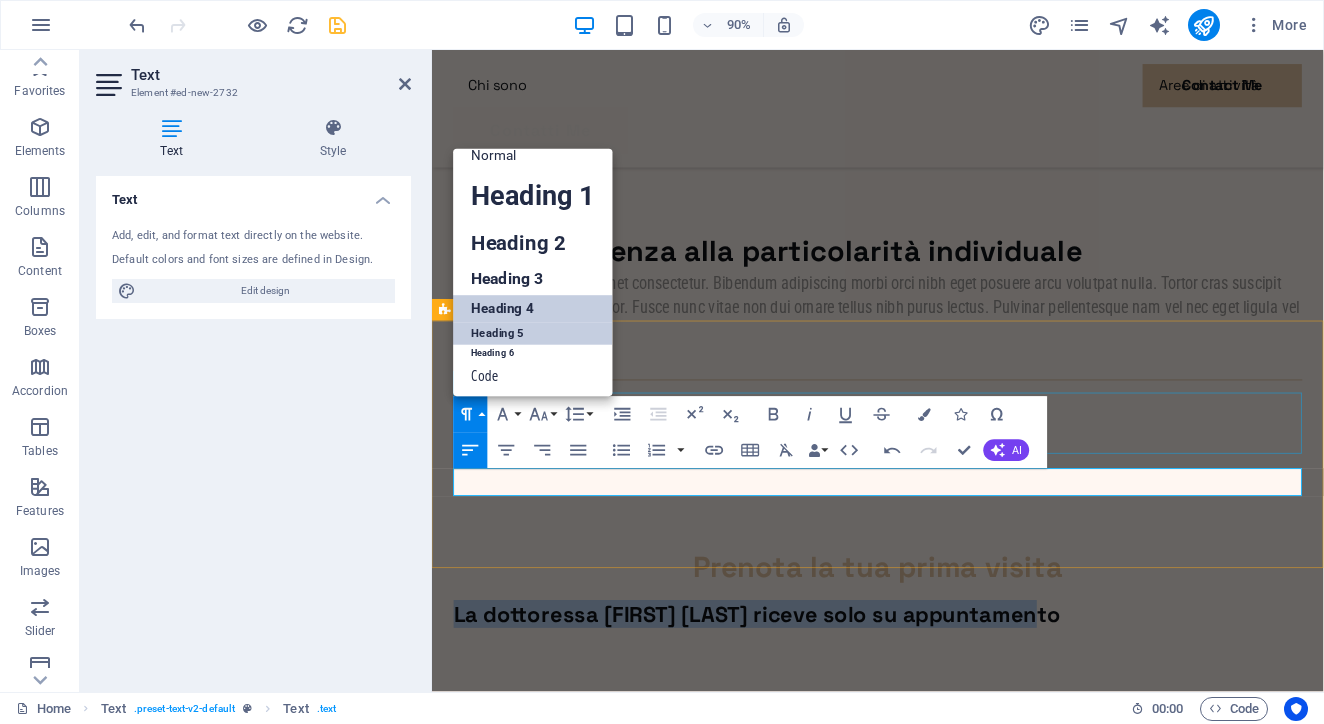 click on "Heading 5" at bounding box center (534, 334) 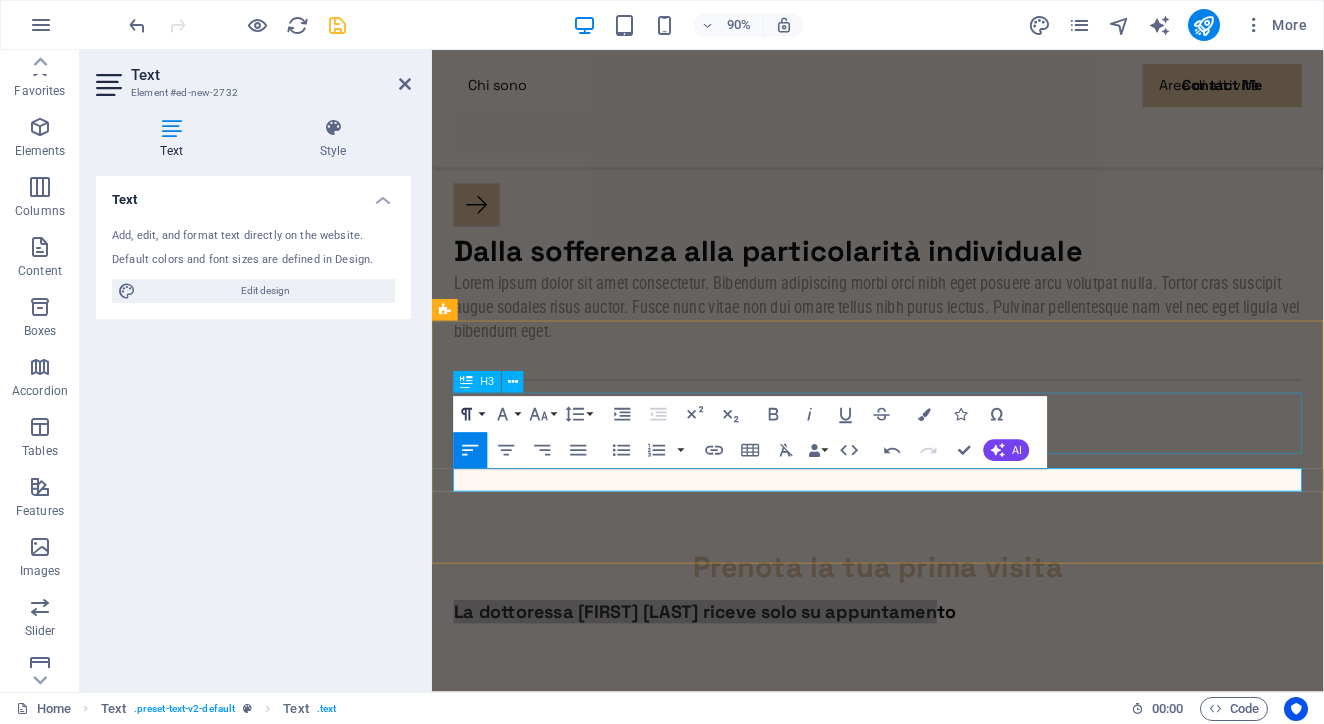 click 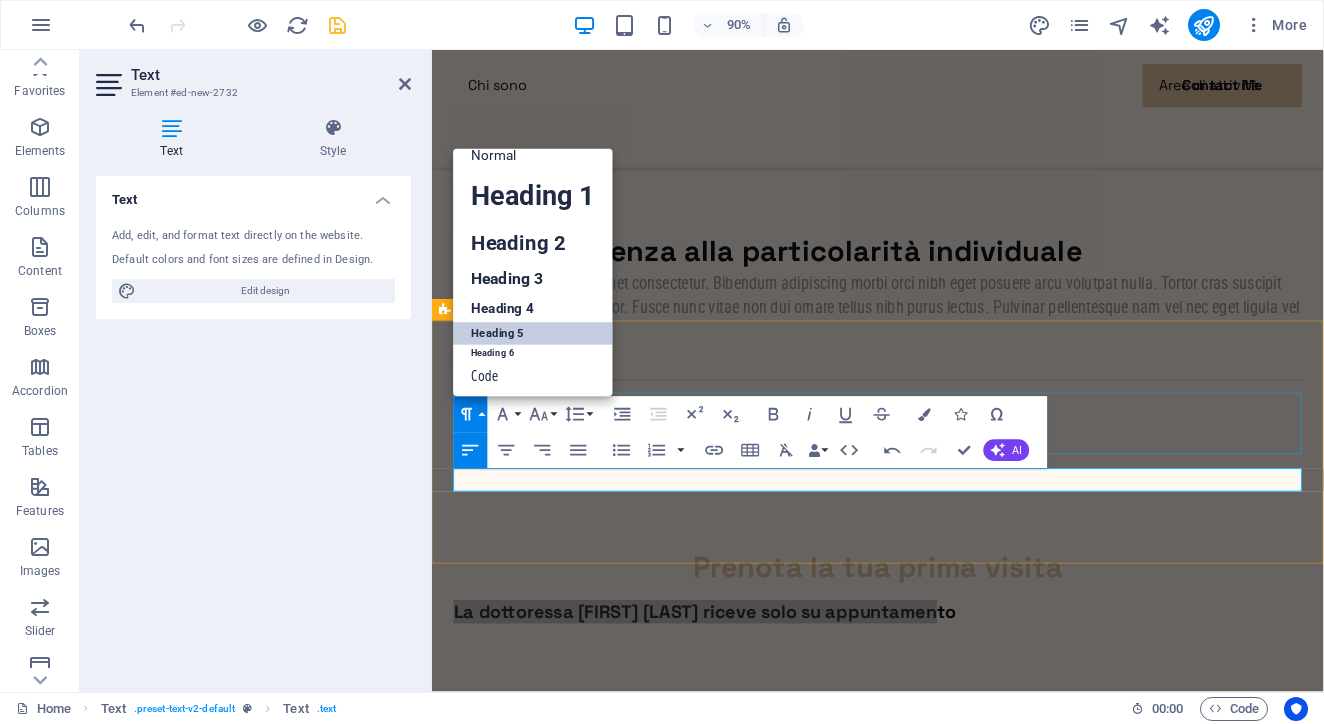 scroll, scrollTop: 15, scrollLeft: 0, axis: vertical 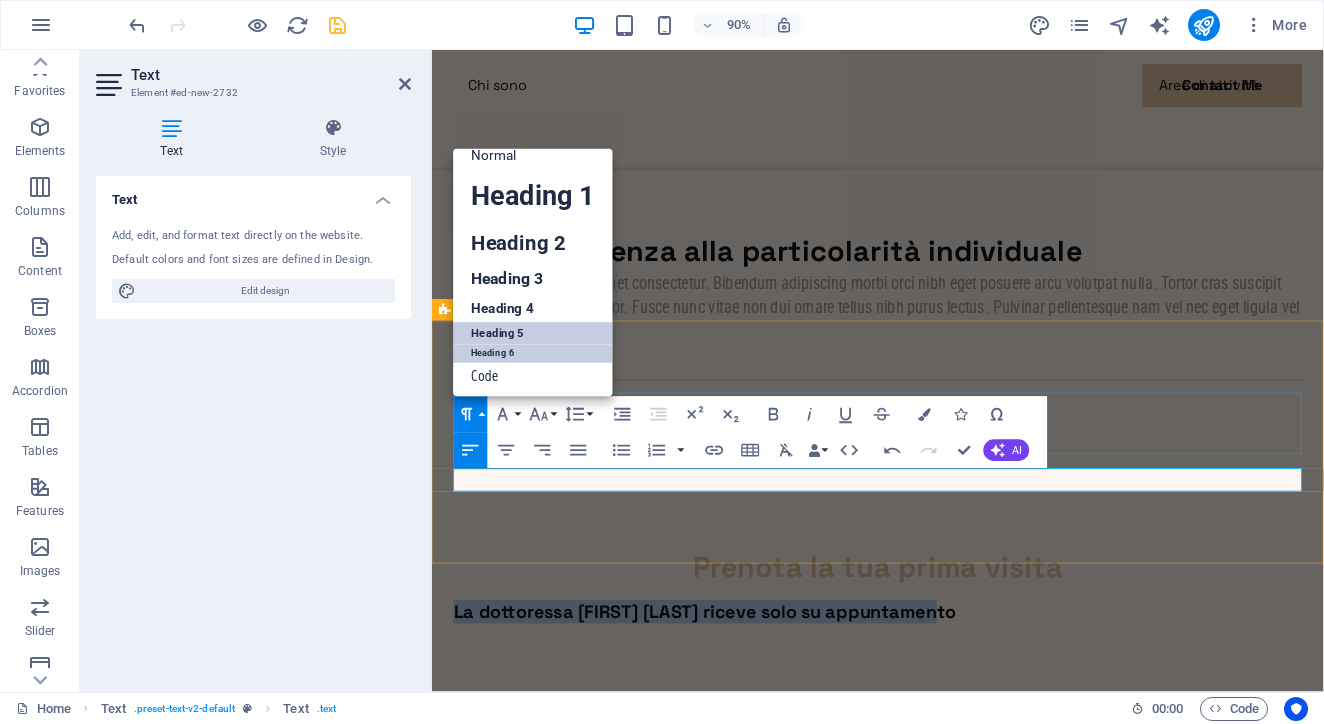 click on "Heading 6" at bounding box center (534, 355) 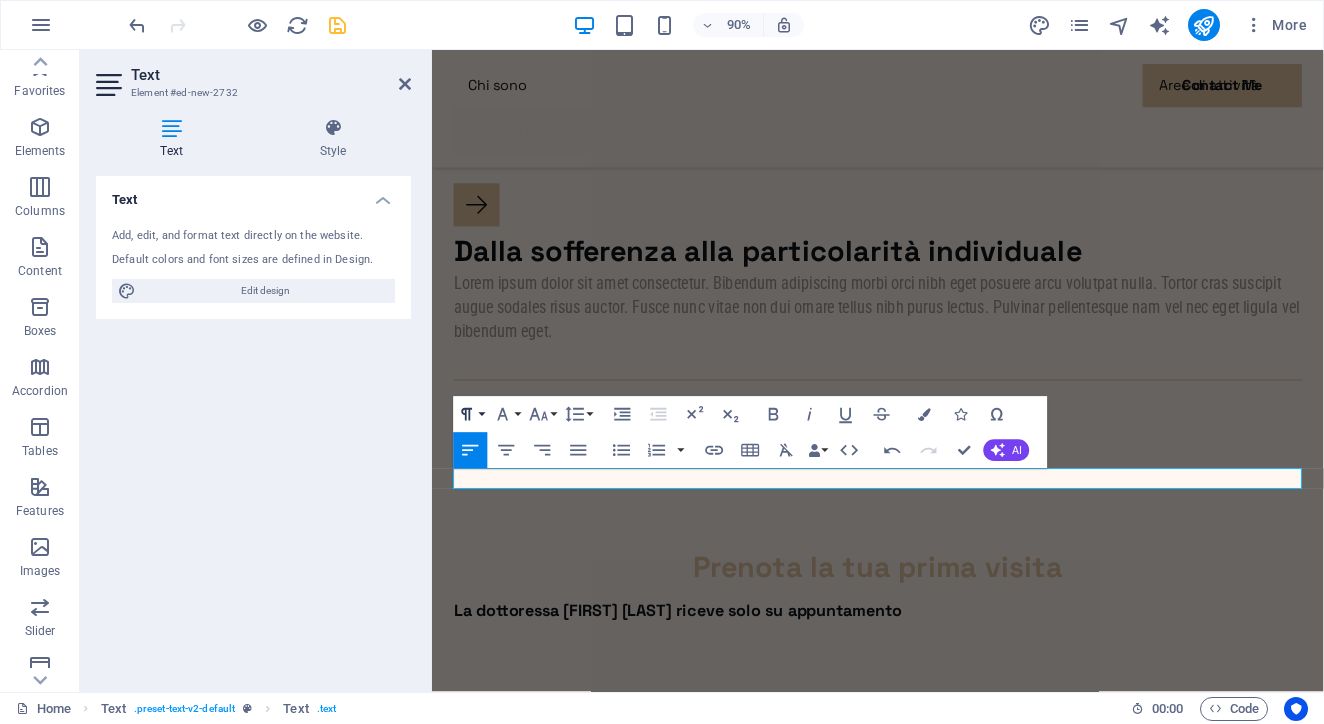 click 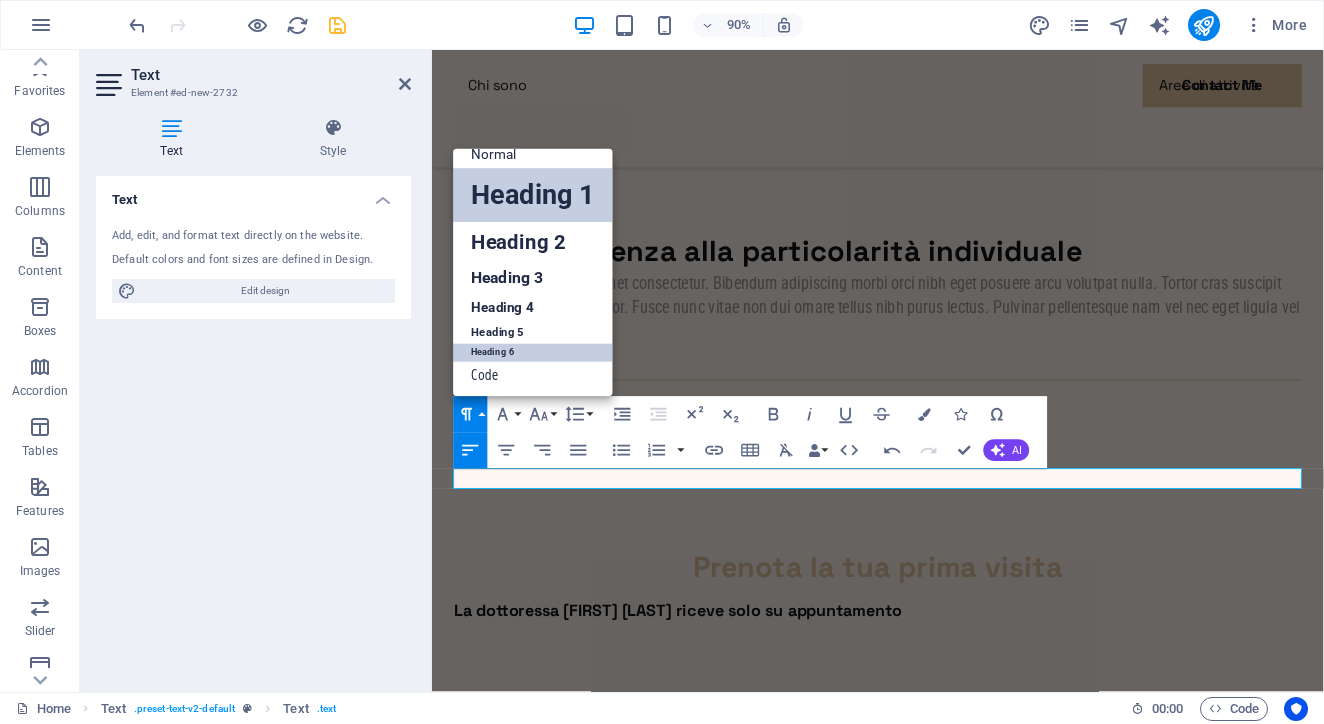 scroll, scrollTop: 15, scrollLeft: 0, axis: vertical 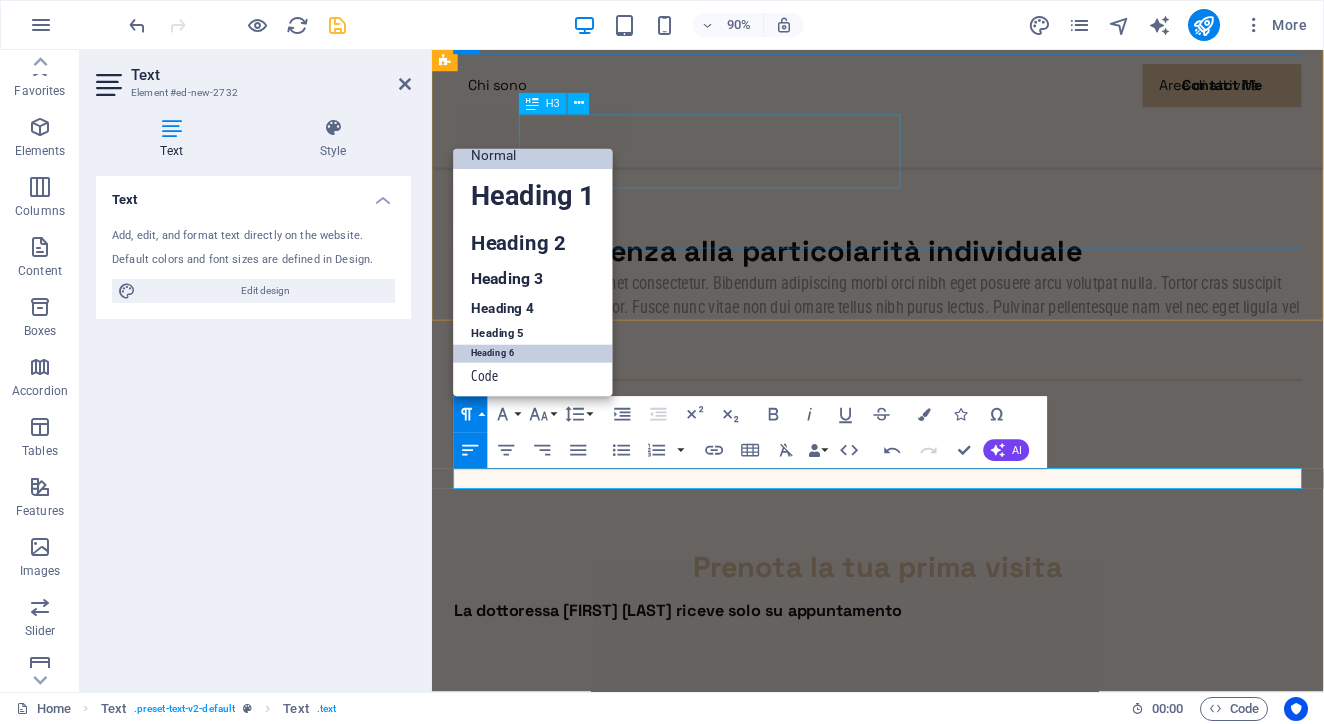 click on "Normal" at bounding box center (534, 156) 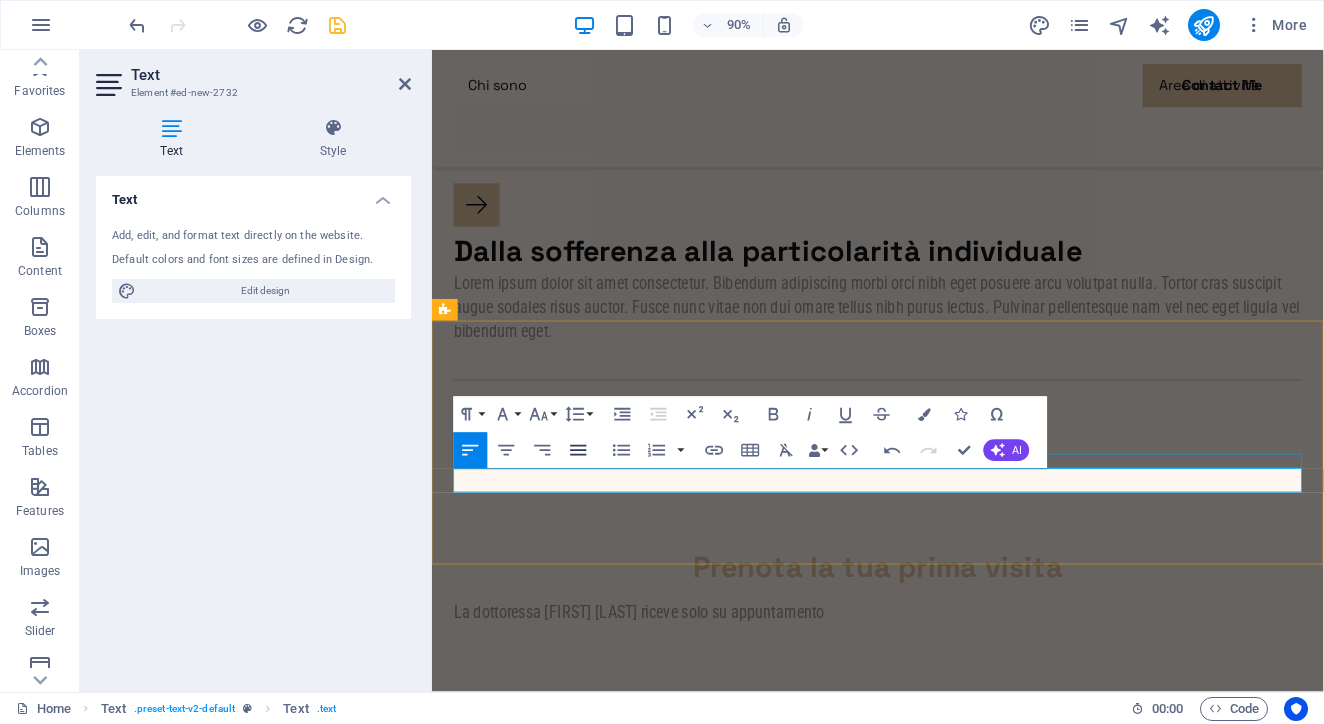 click 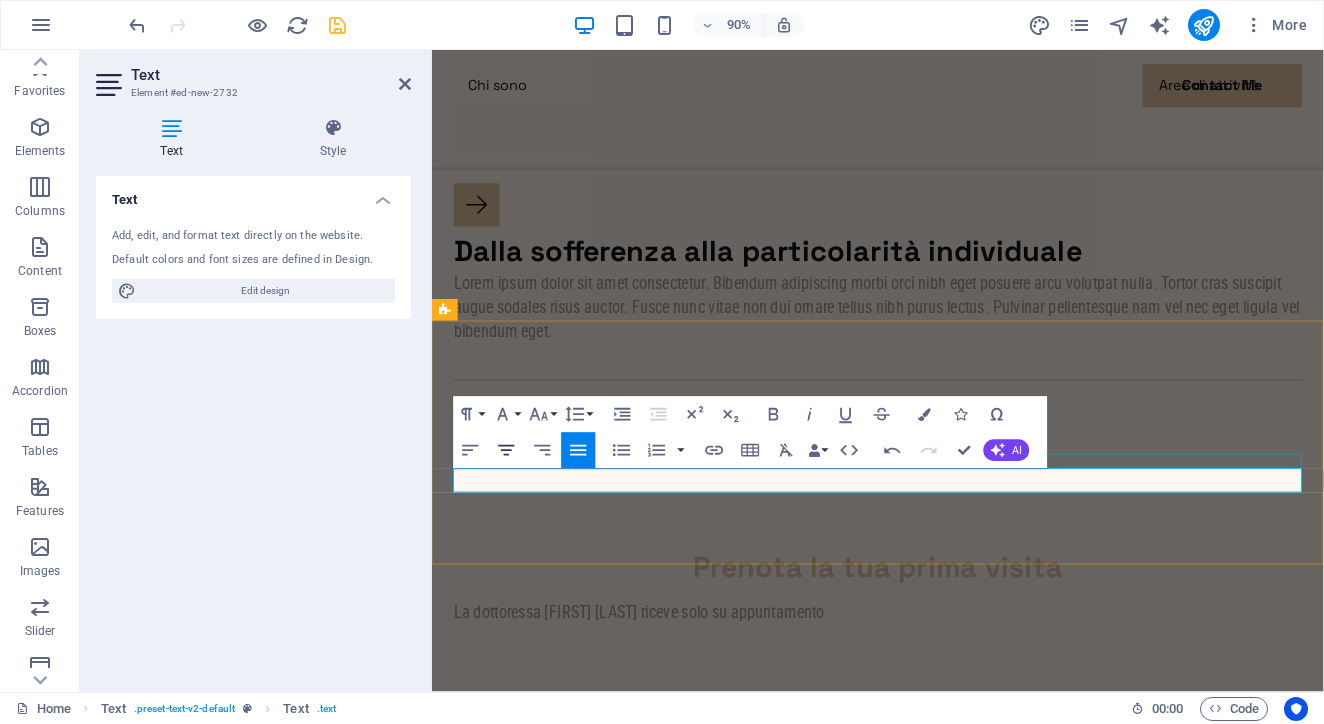 click 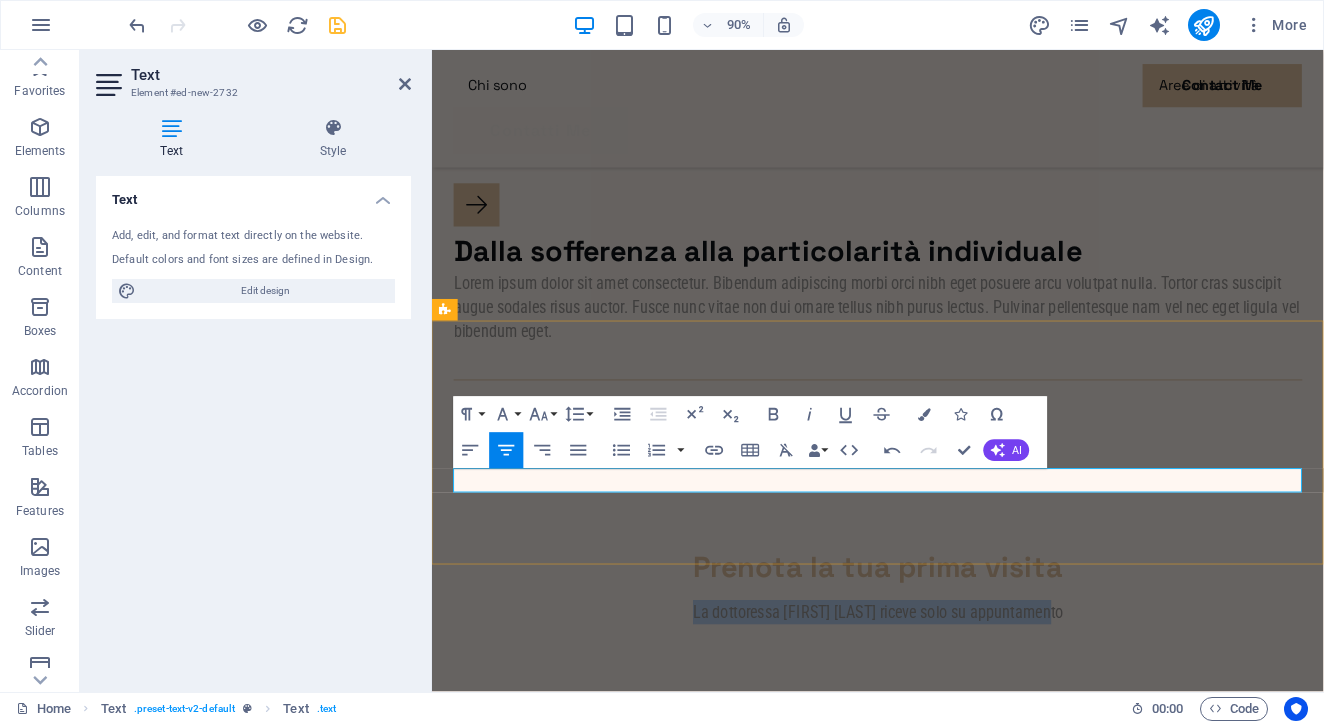 click on "La dottoressa Sara Ferrara riceve solo su appuntamento" at bounding box center (927, 675) 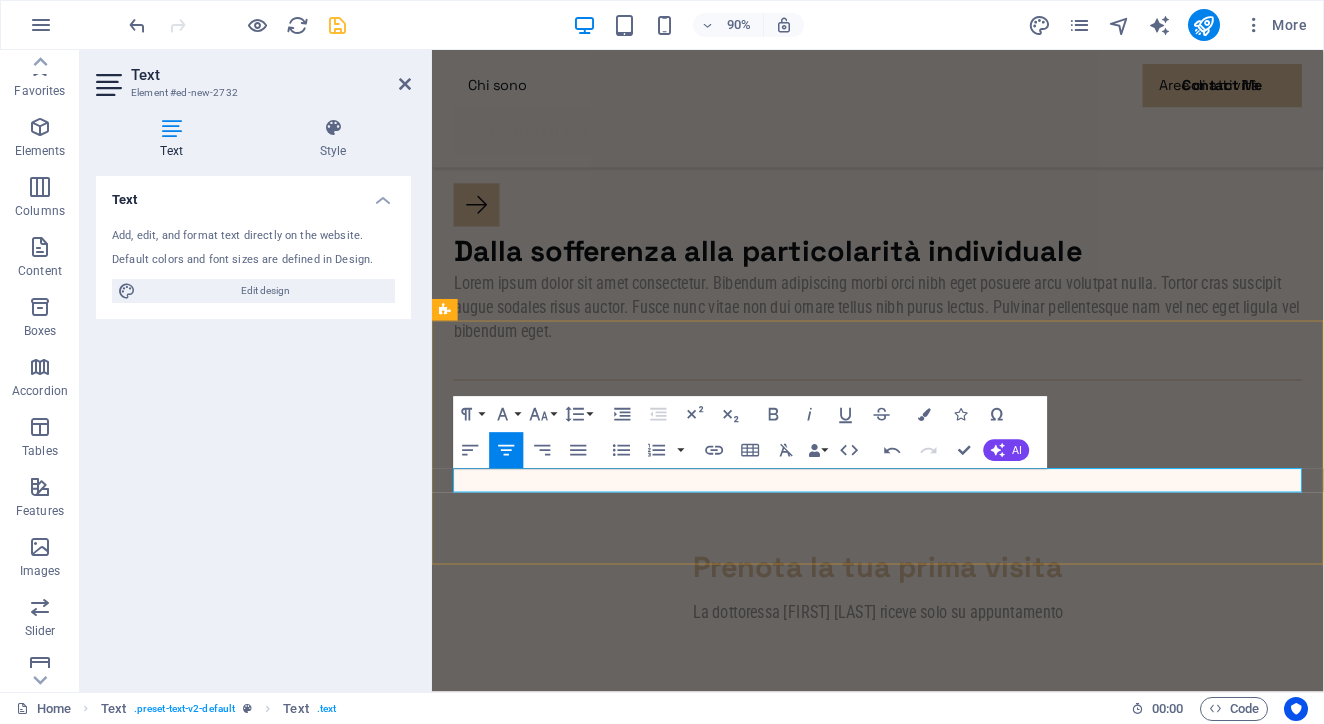 click on "La dottoressa Sara Ferrara riceve solo su appuntamento" at bounding box center [927, 675] 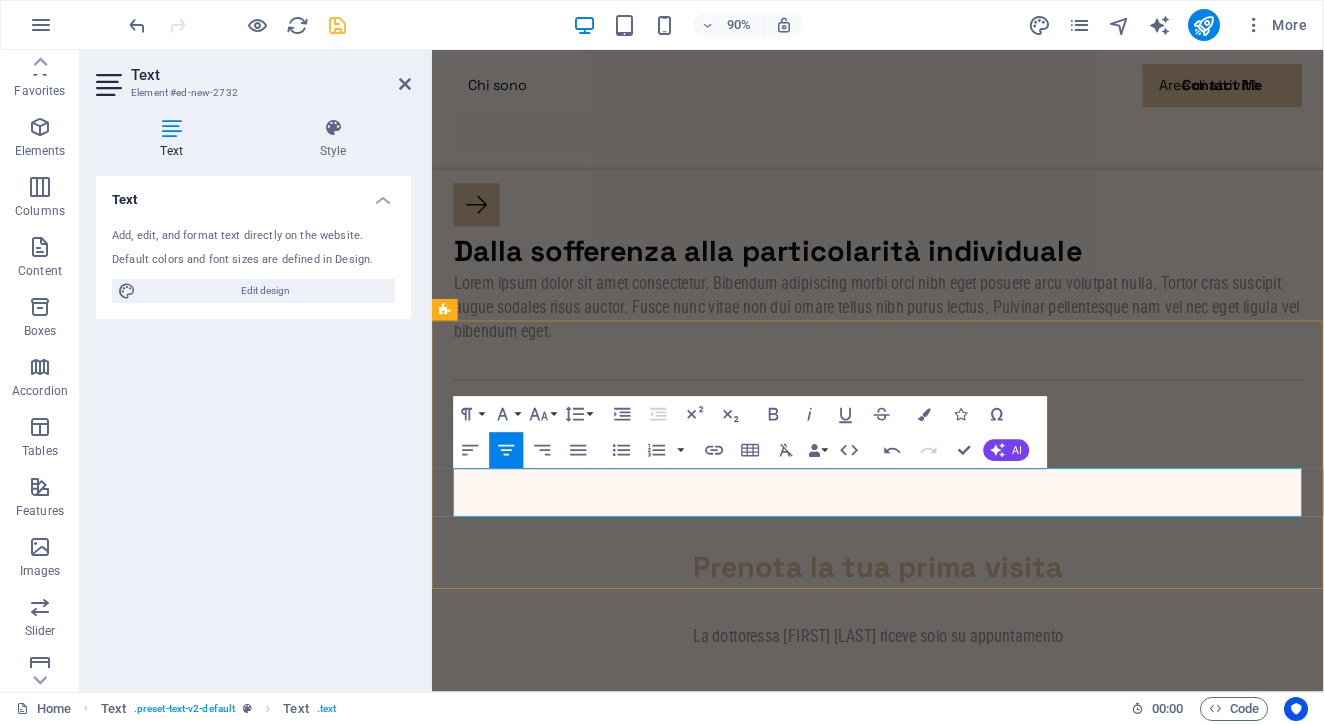 click on "La dottoressa Sara Ferrara riceve solo su appuntamento" at bounding box center (927, 689) 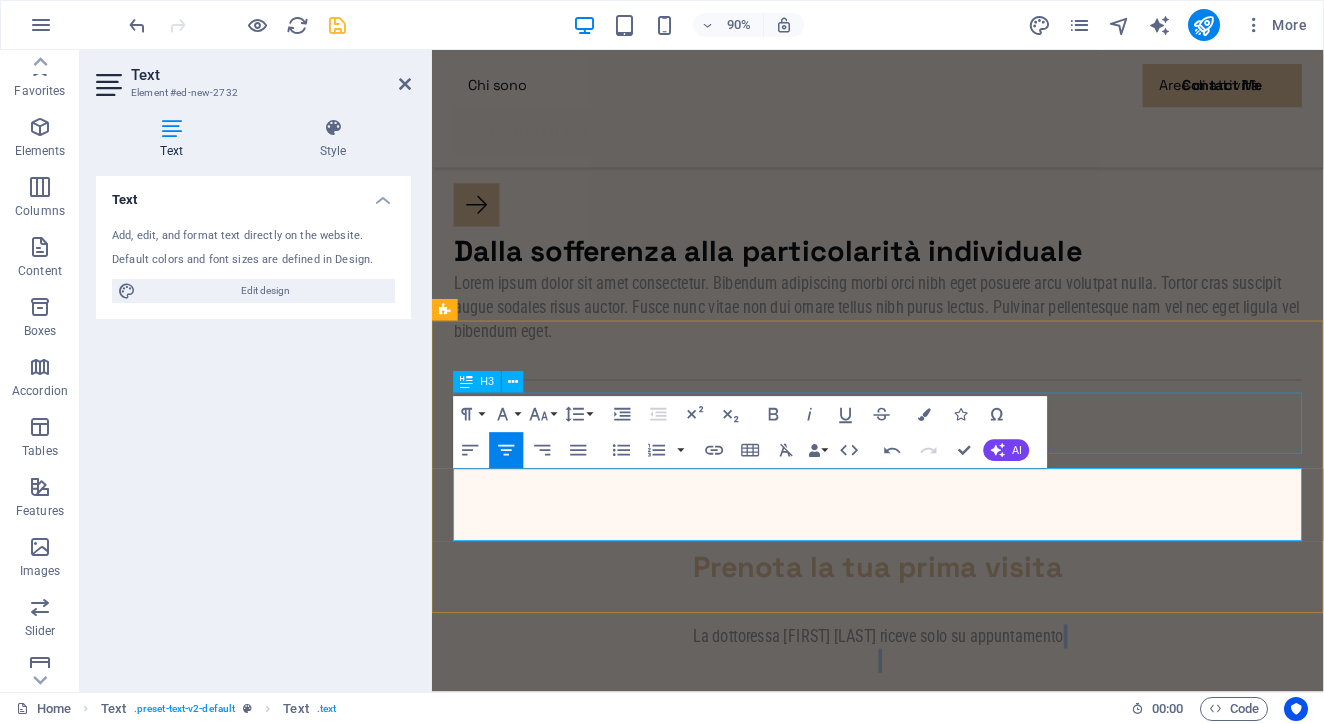 click on "​ Prenota la tua prima visita" at bounding box center [927, 612] 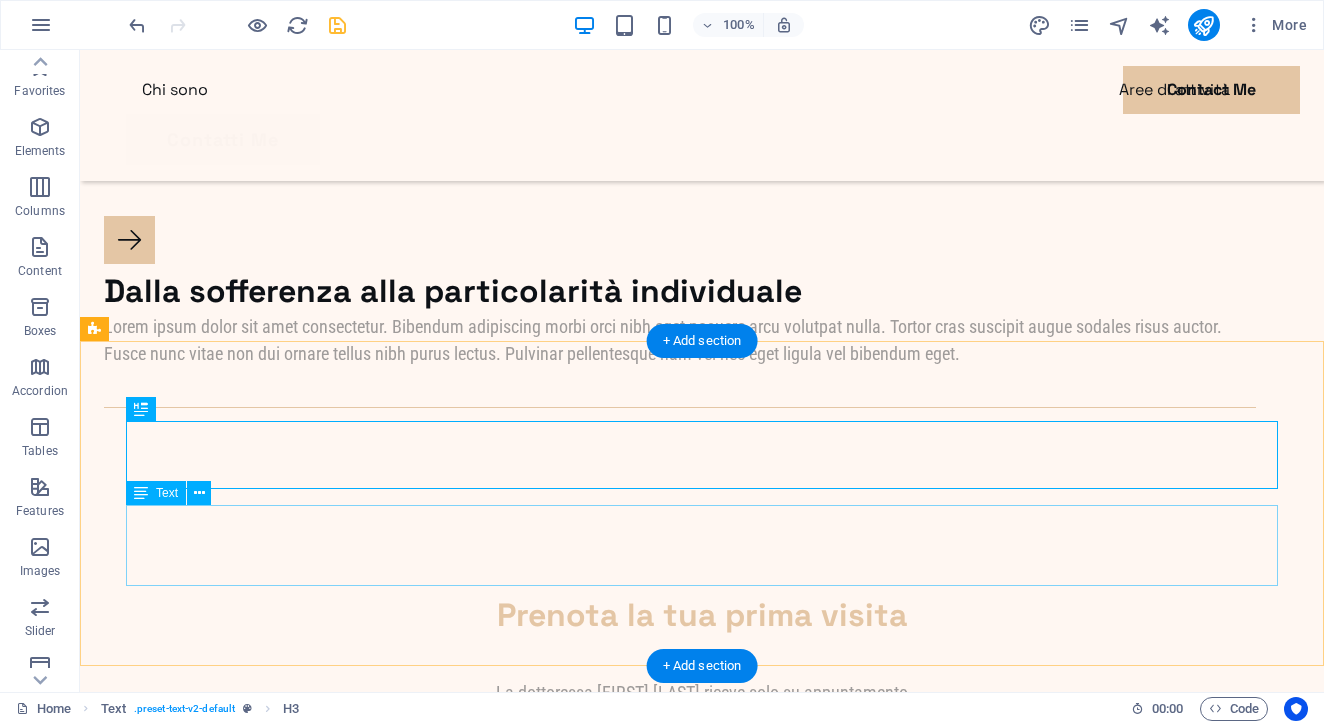 click on "La dottoressa Sara Ferrara riceve solo su appuntamento" at bounding box center (702, 692) 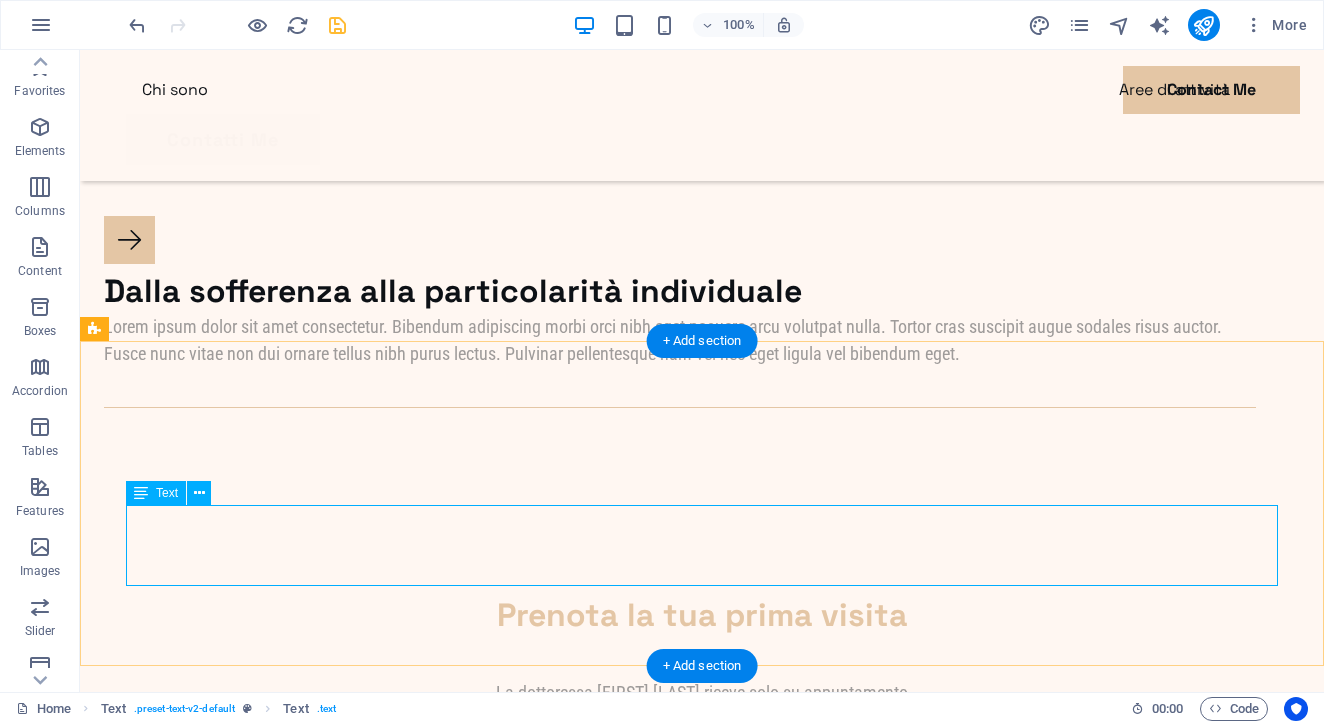 click on "La dottoressa Sara Ferrara riceve solo su appuntamento" at bounding box center [702, 692] 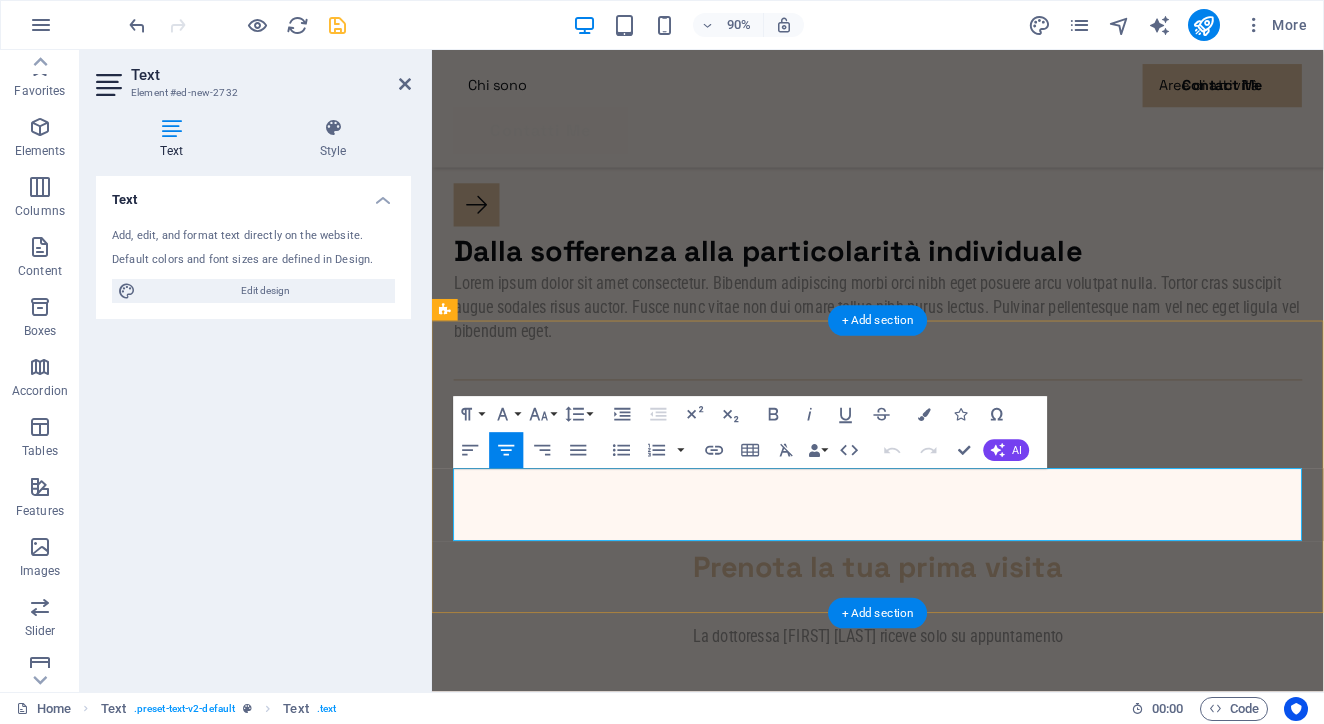 click on "La dottoressa Sara Ferrara riceve solo su appuntamento" at bounding box center [927, 702] 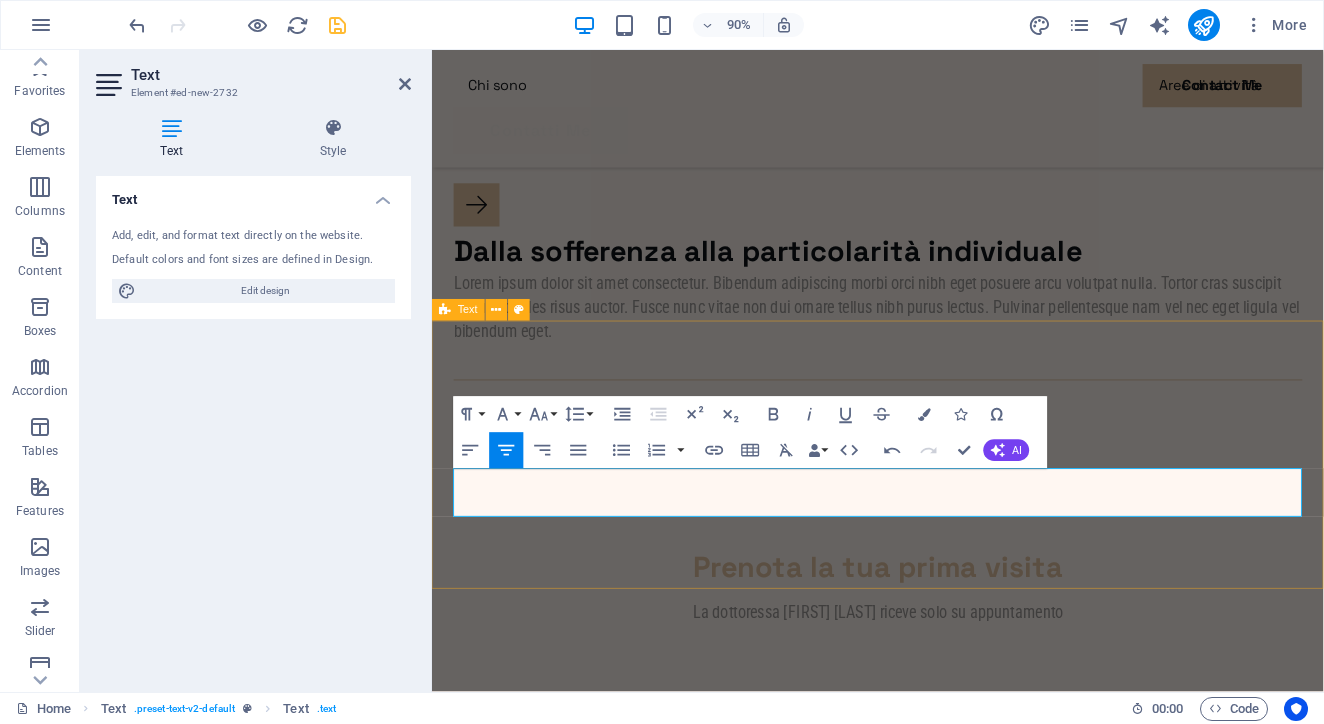 click on "​ Prenota la tua prima visita La dottoressa Sara Ferrara riceve solo su appuntamento" at bounding box center (927, 647) 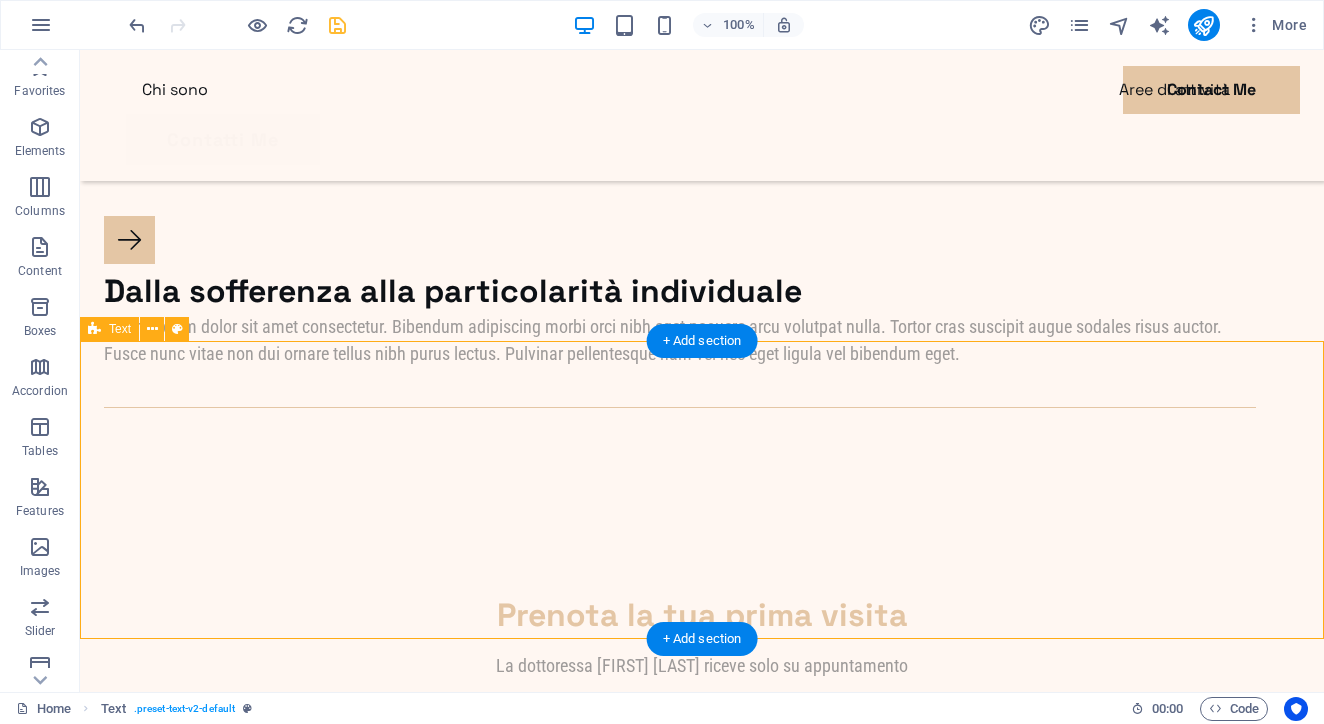 click on "​ Prenota la tua prima visita La dottoressa Sara Ferrara riceve solo su appuntamento" at bounding box center [702, 637] 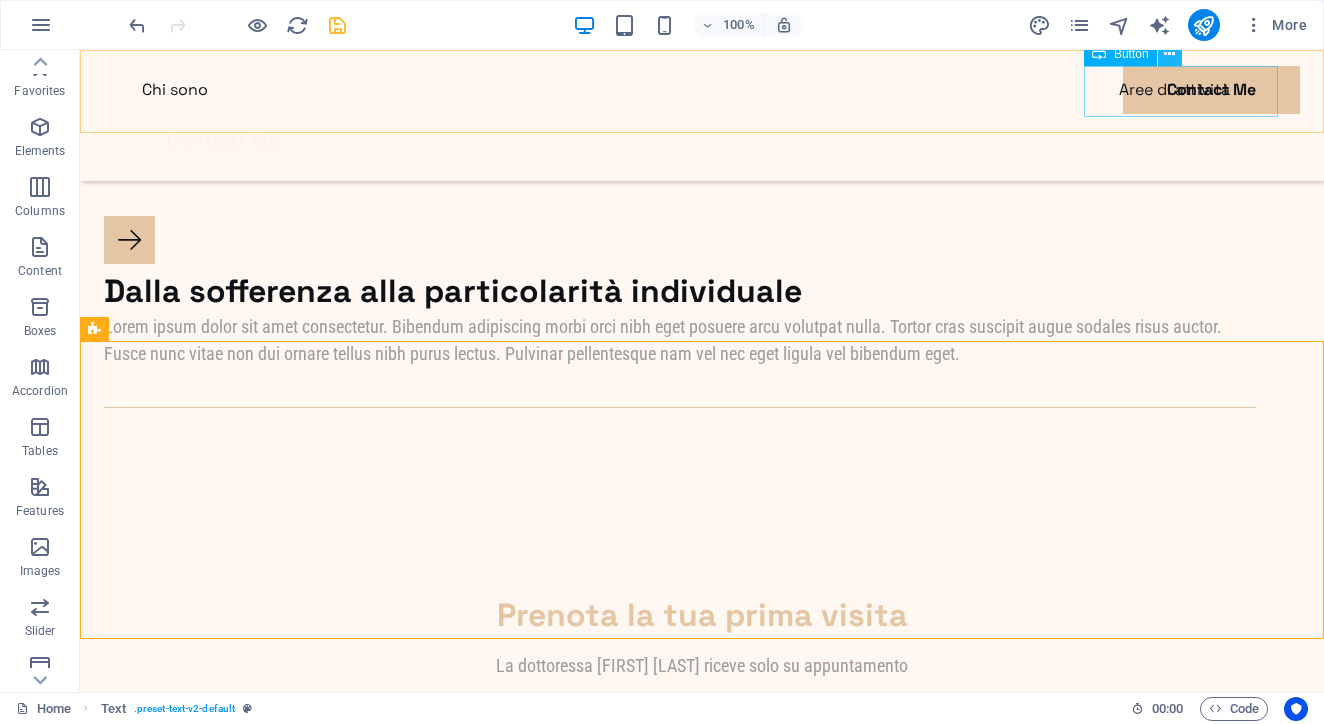 click at bounding box center [1169, 54] 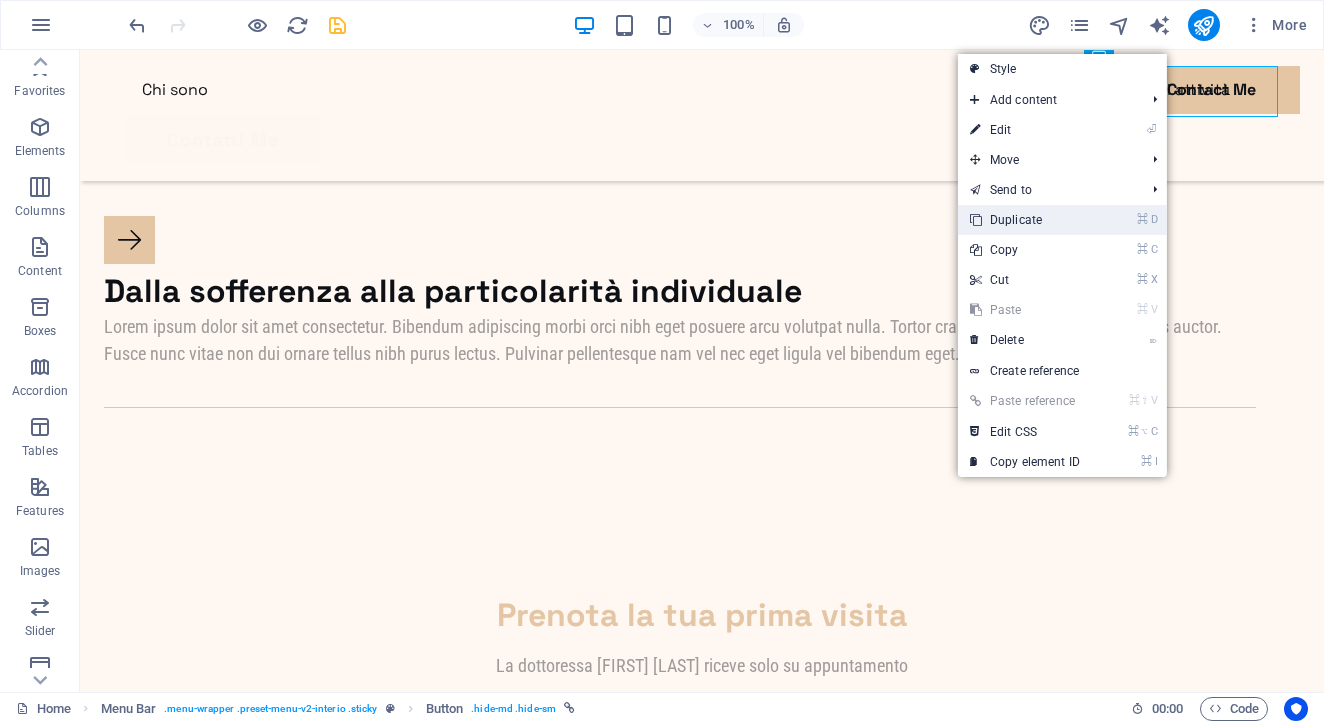 click on "⌘ D  Duplicate" at bounding box center (1025, 220) 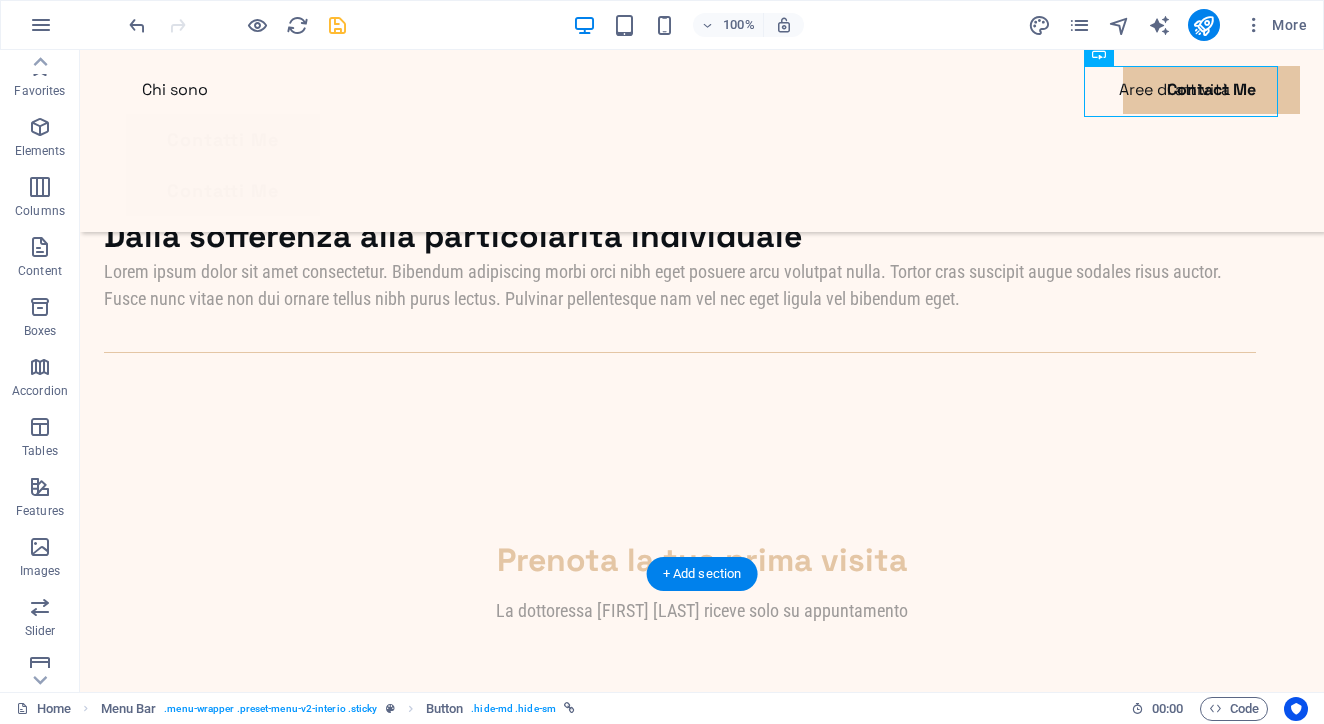 scroll, scrollTop: 2147, scrollLeft: 0, axis: vertical 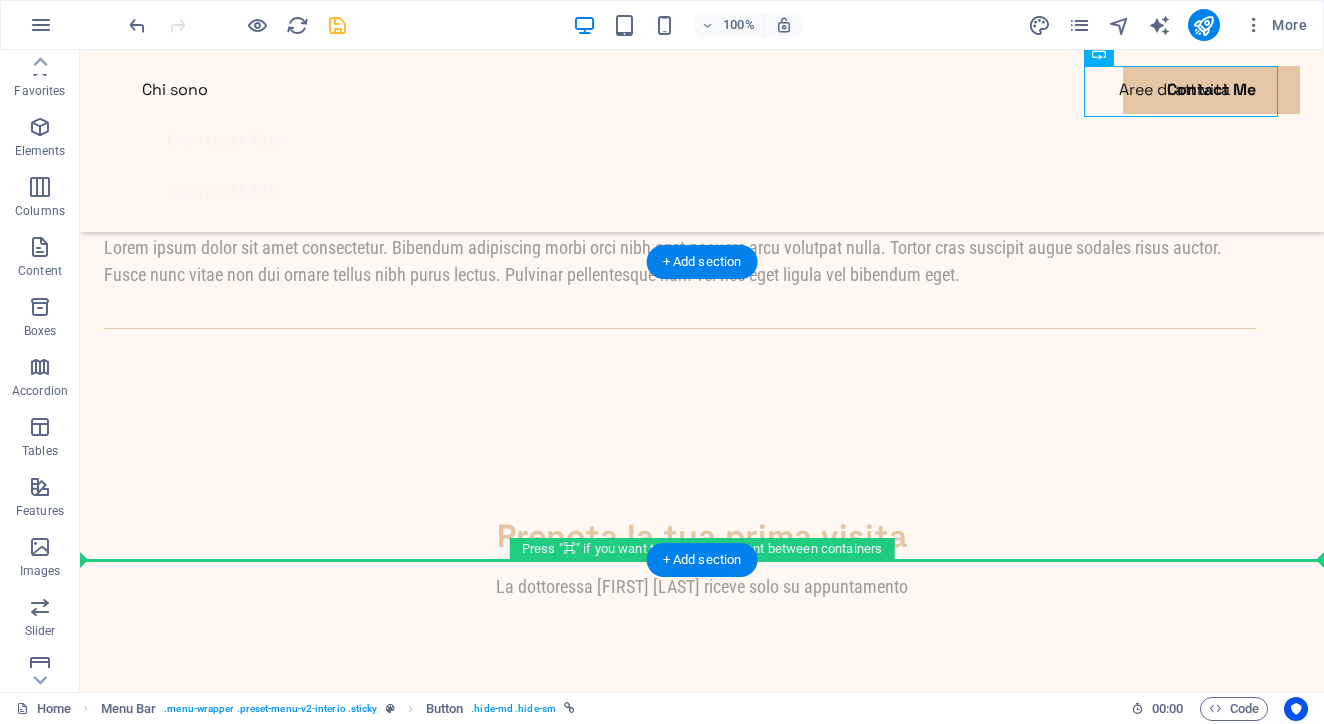 drag, startPoint x: 1199, startPoint y: 105, endPoint x: 715, endPoint y: 494, distance: 620.9485 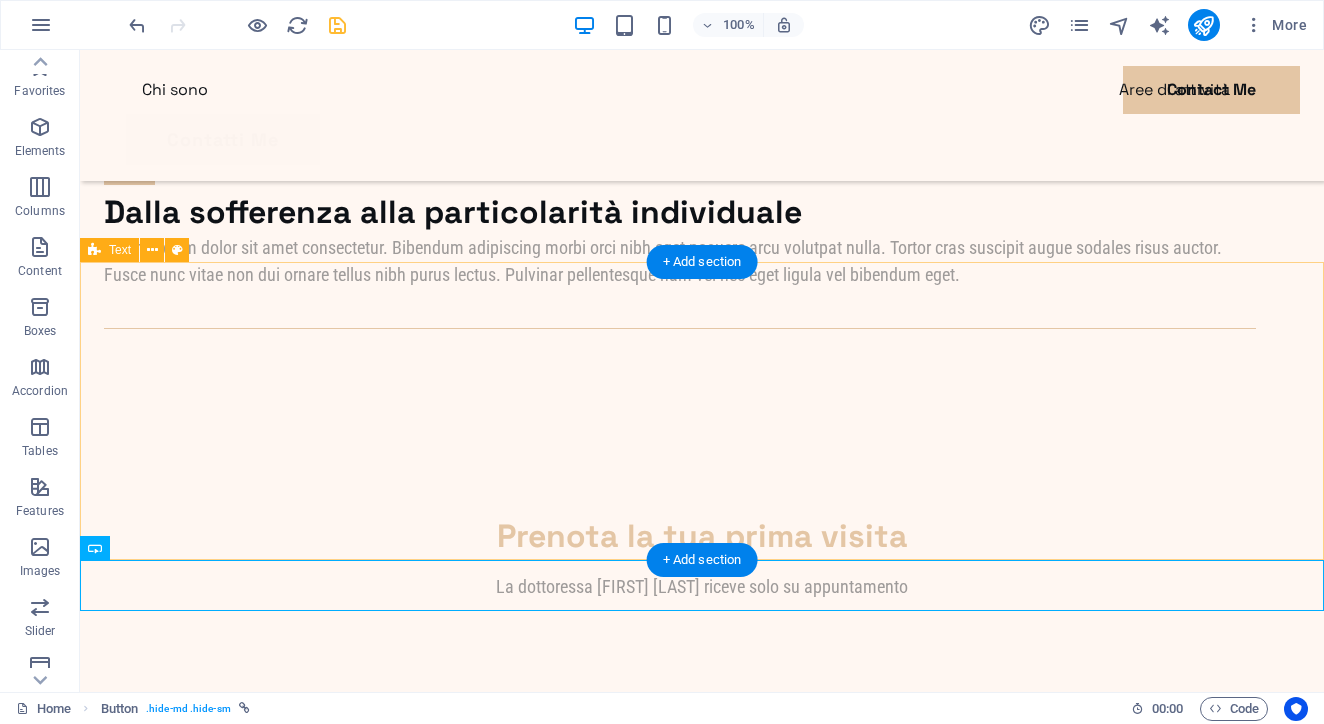 click on "​ Prenota la tua prima visita La dottoressa Sara Ferrara riceve solo su appuntamento" at bounding box center [702, 558] 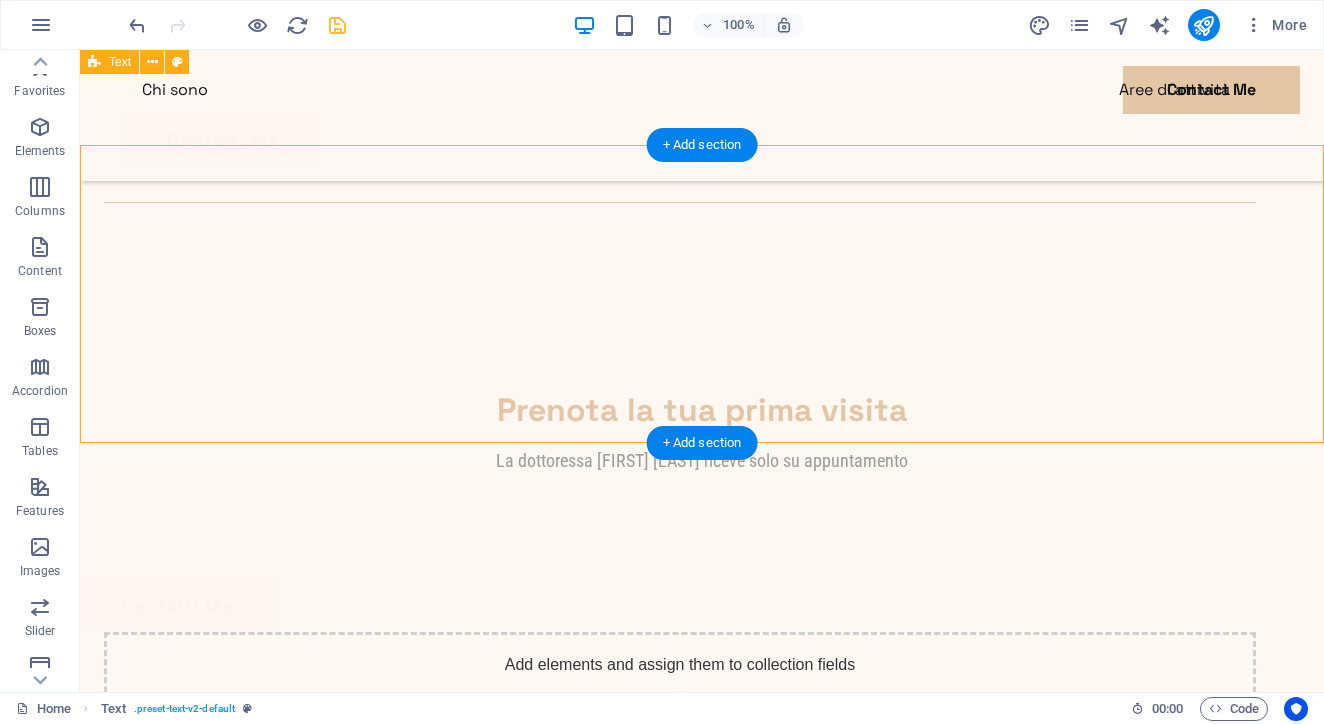 scroll, scrollTop: 2254, scrollLeft: 0, axis: vertical 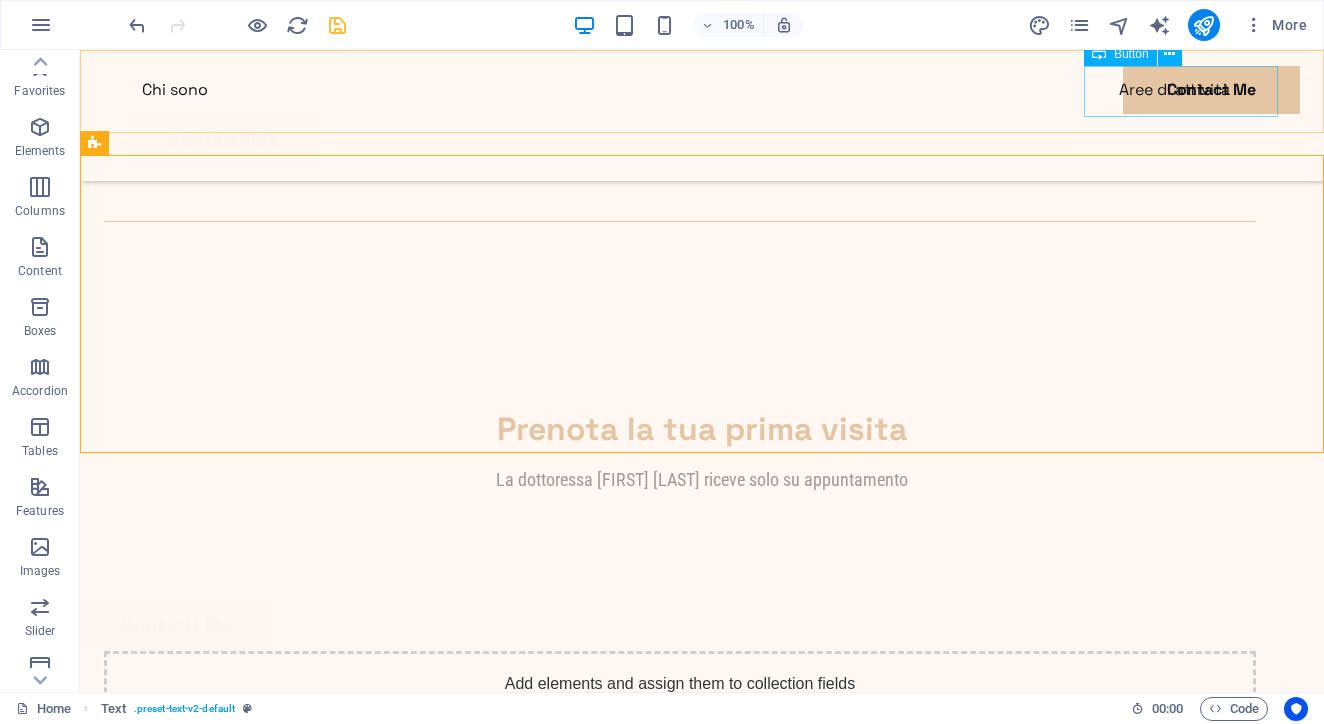 click on "Contatti Me" at bounding box center (702, 139) 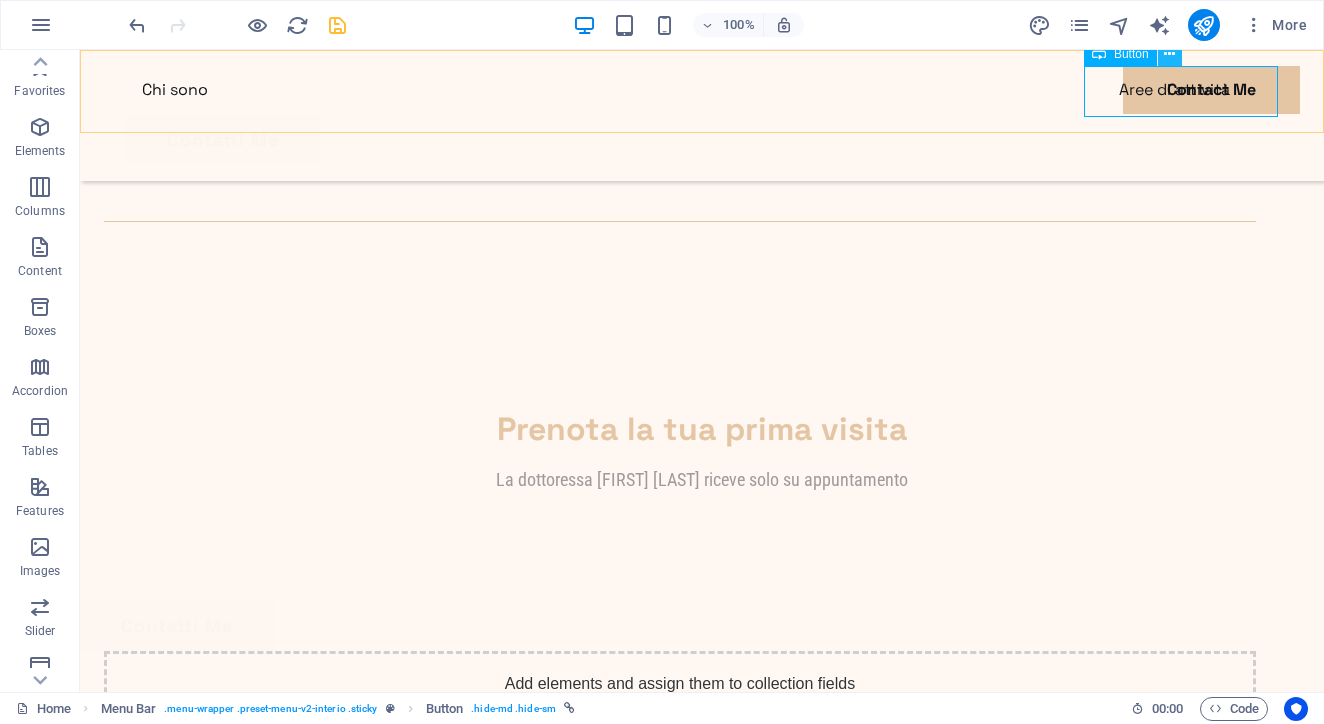 click at bounding box center (1169, 54) 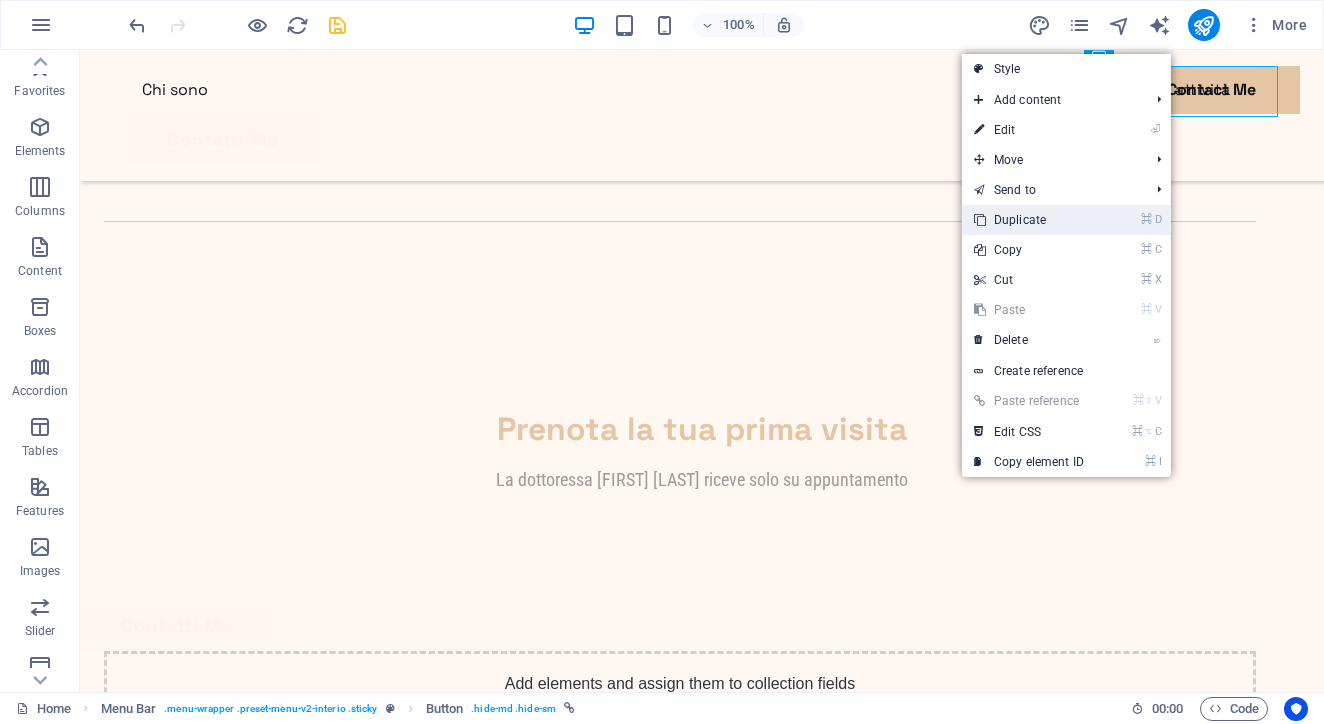 click on "⌘ D  Duplicate" at bounding box center [1029, 220] 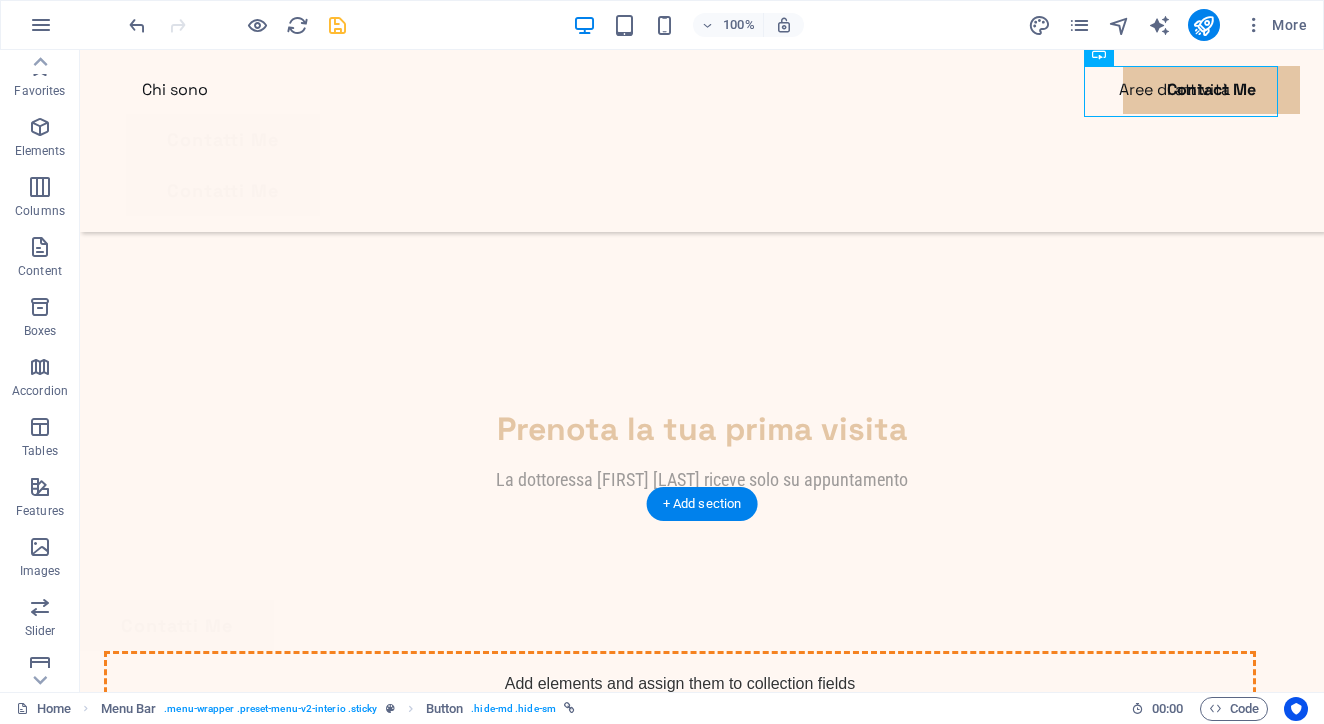 drag, startPoint x: 1185, startPoint y: 109, endPoint x: 722, endPoint y: 569, distance: 652.663 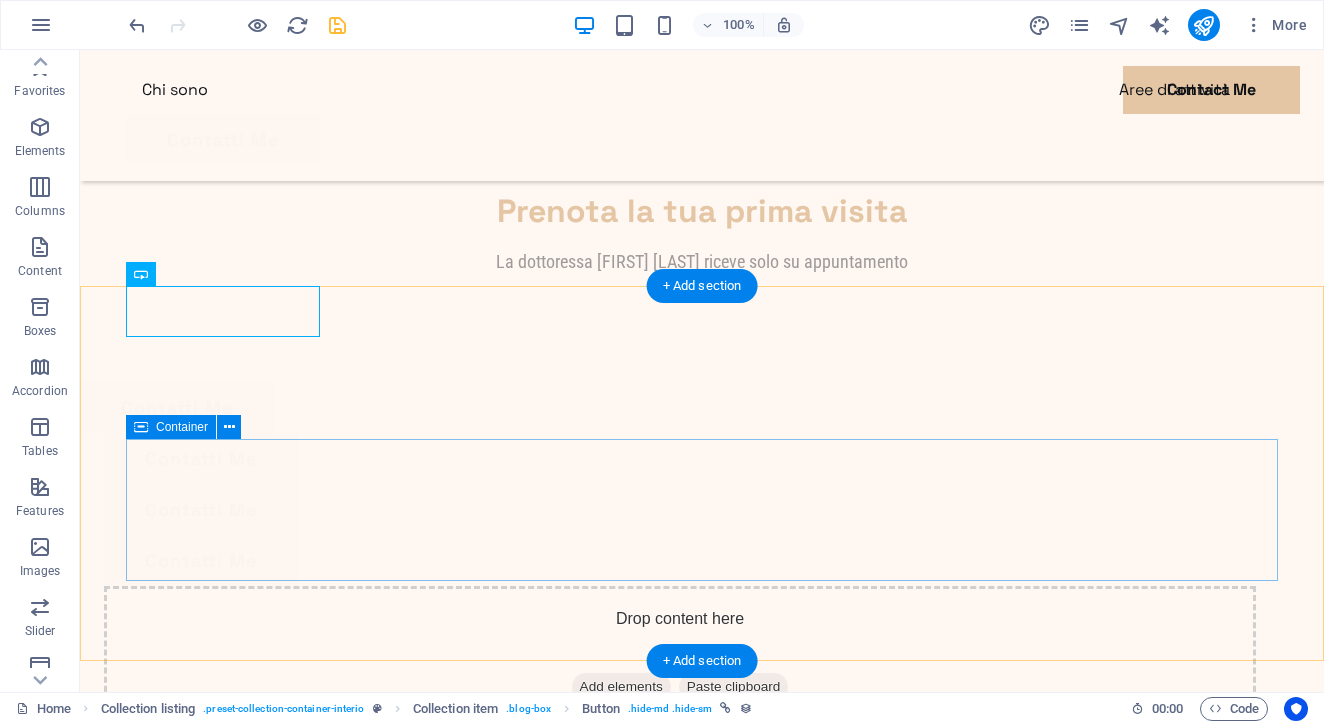 scroll, scrollTop: 2468, scrollLeft: 0, axis: vertical 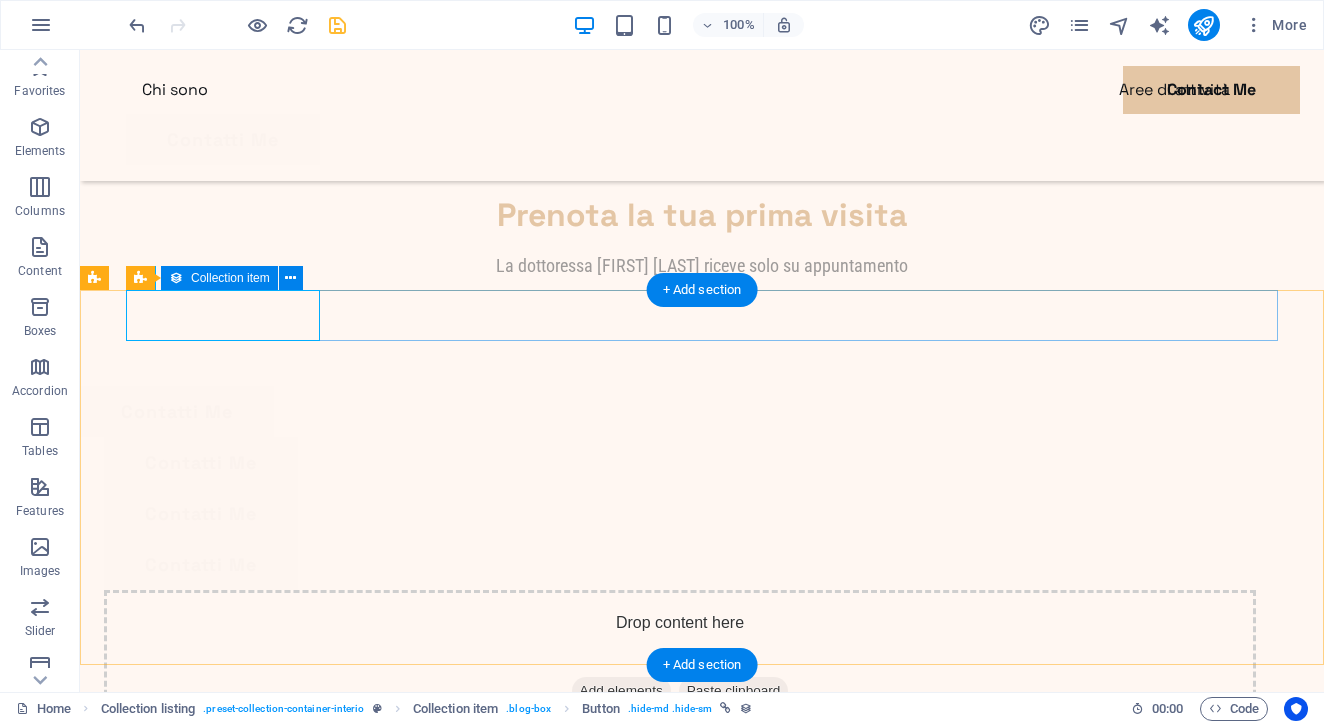 click on "Contatti Me" at bounding box center [680, 462] 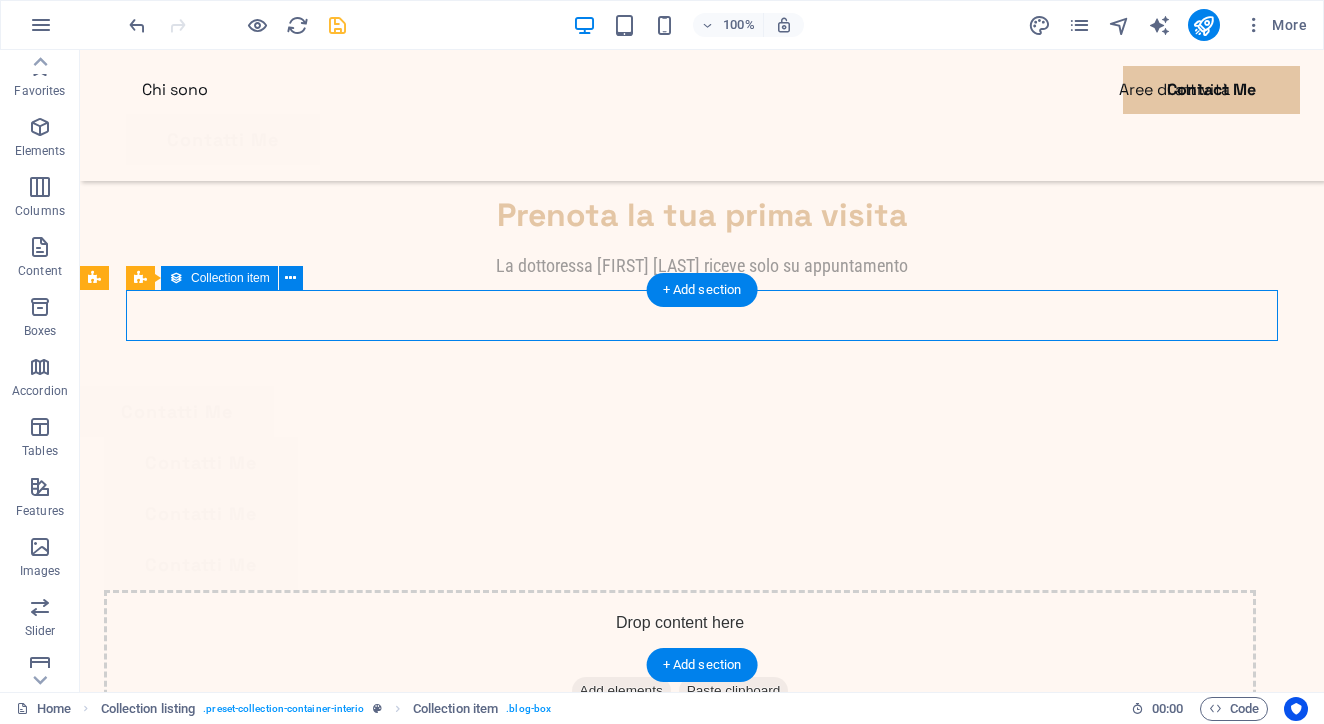 click on "Contatti Me" at bounding box center [680, 462] 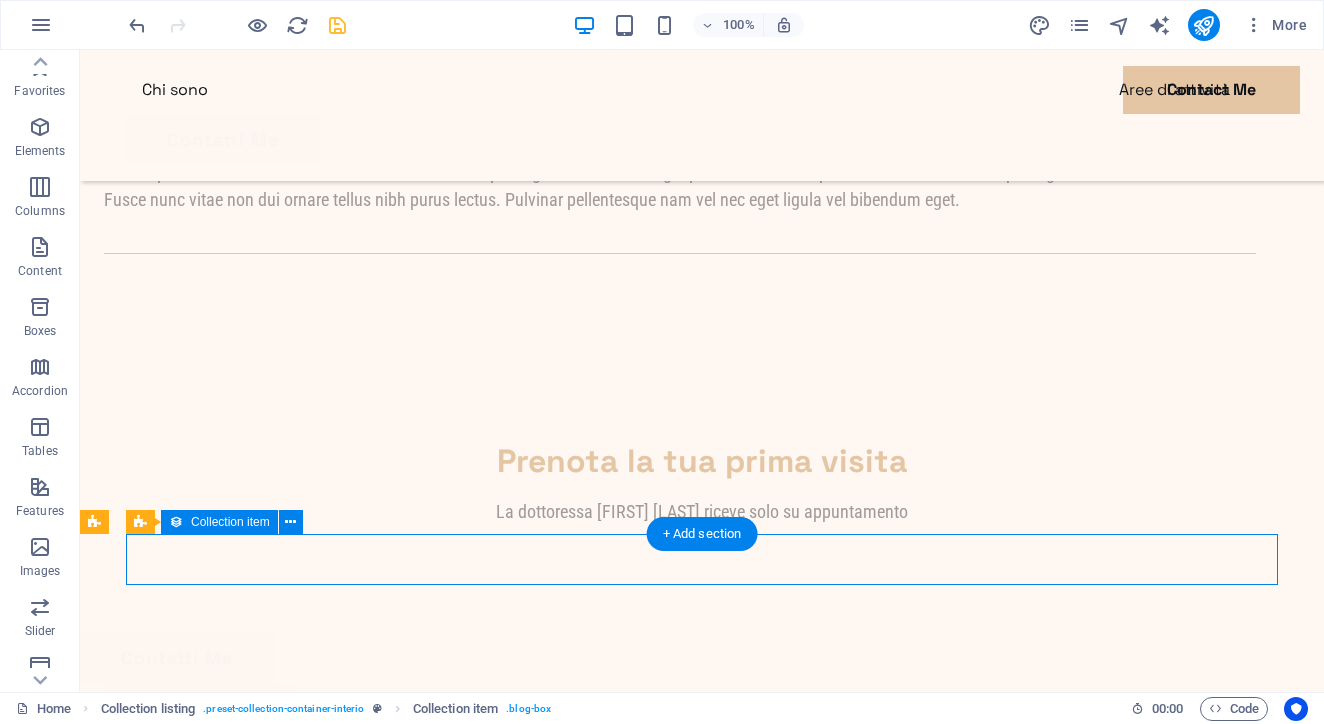 scroll, scrollTop: 2221, scrollLeft: 0, axis: vertical 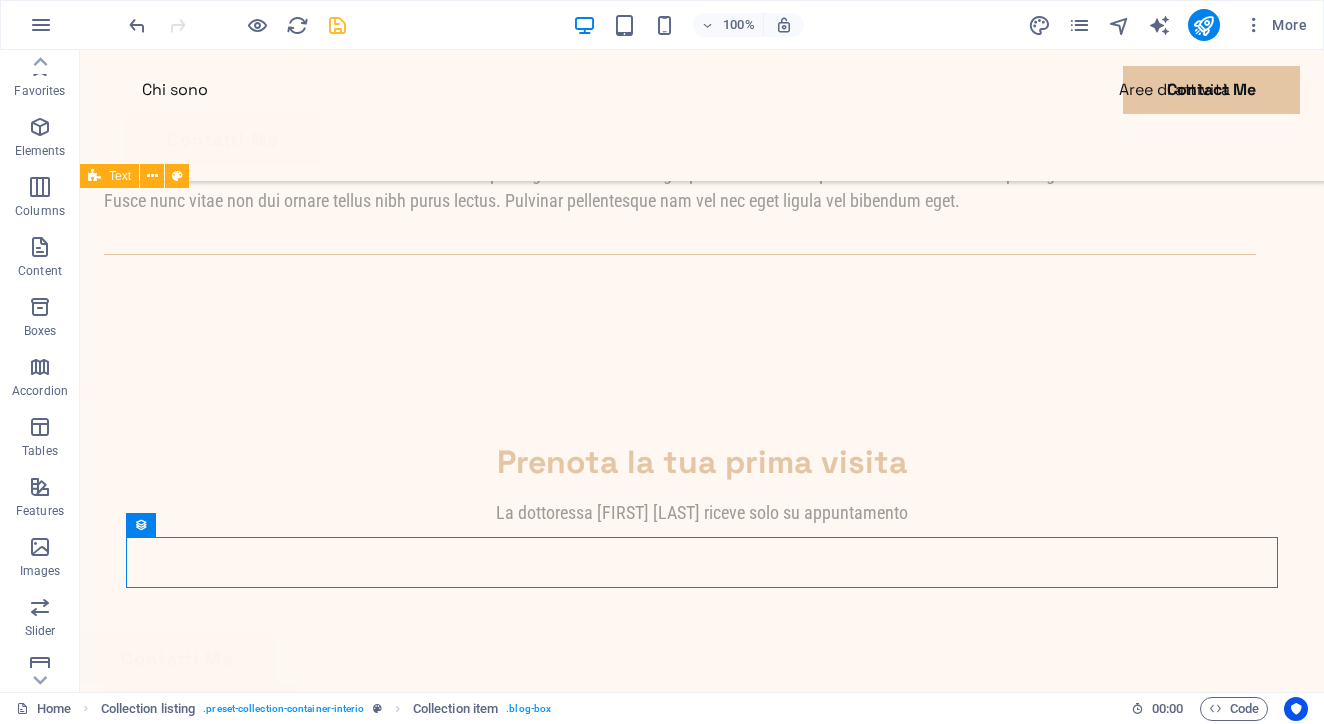 click on "​ Prenota la tua prima visita La dottoressa Sara Ferrara riceve solo su appuntamento" at bounding box center (702, 484) 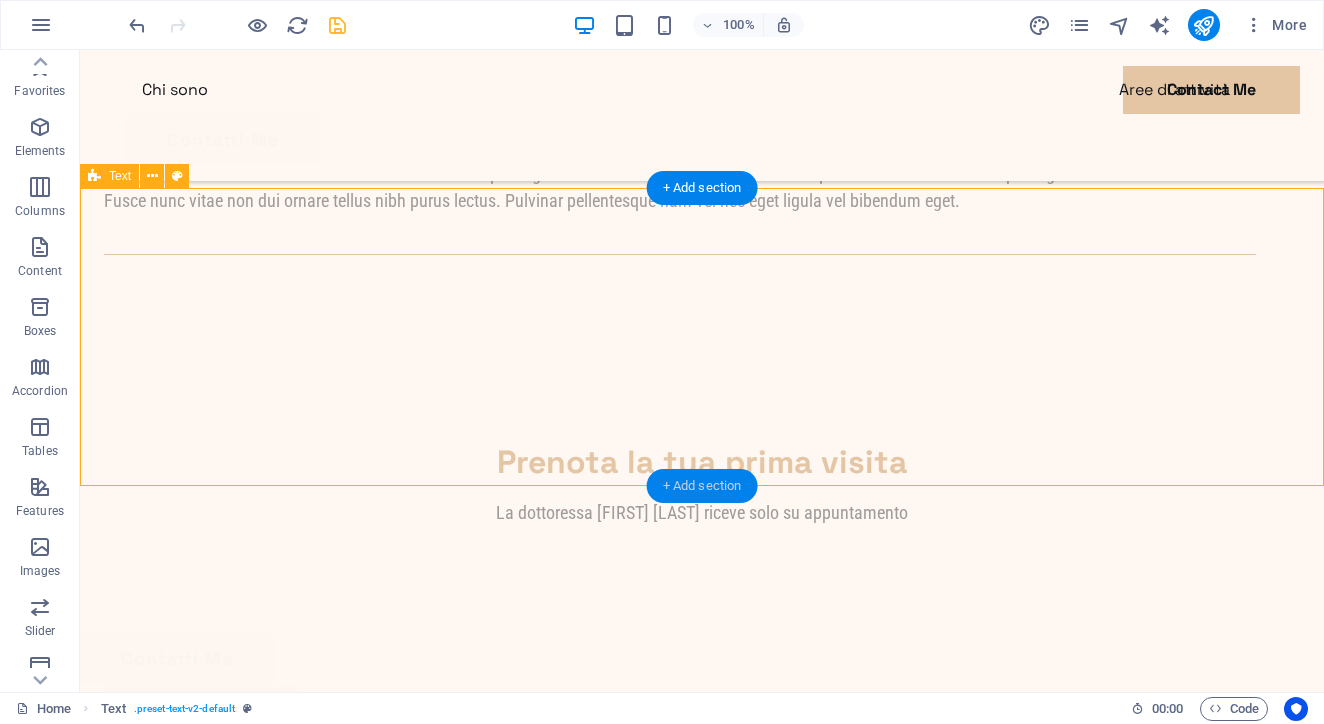 click on "+ Add section" at bounding box center [702, 486] 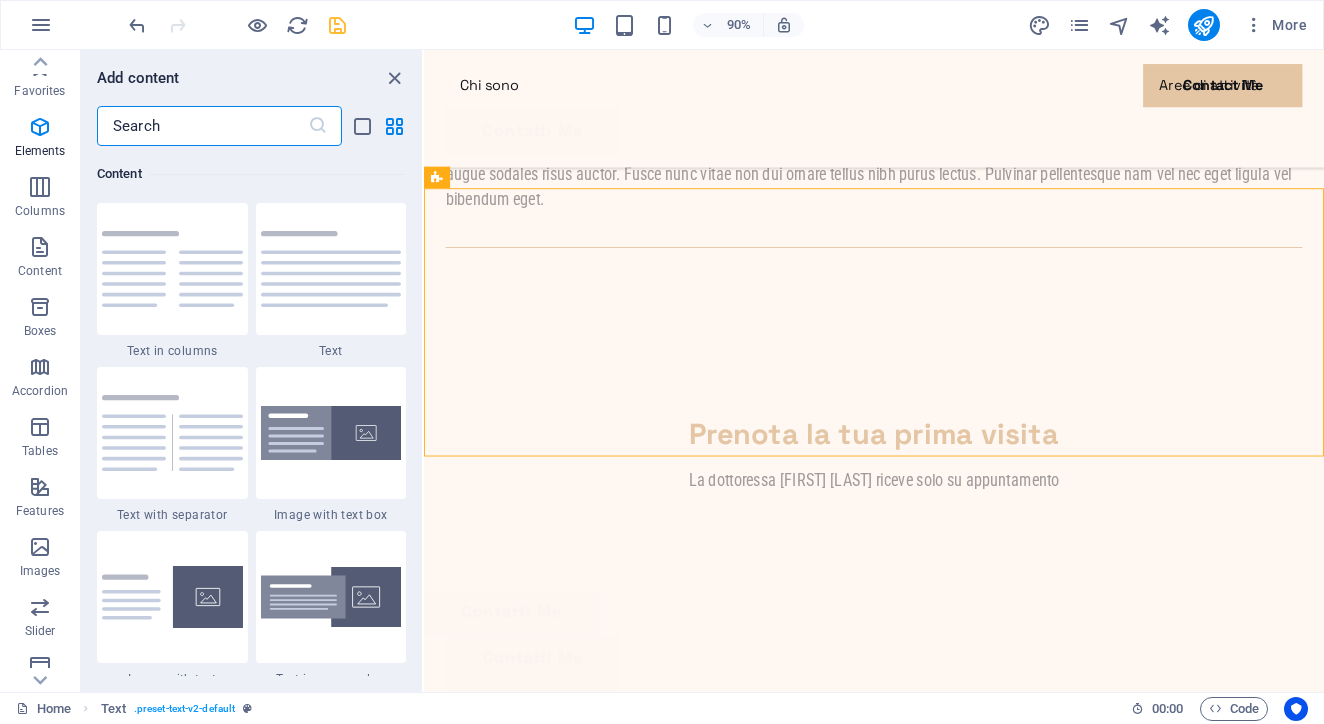 scroll, scrollTop: 3499, scrollLeft: 0, axis: vertical 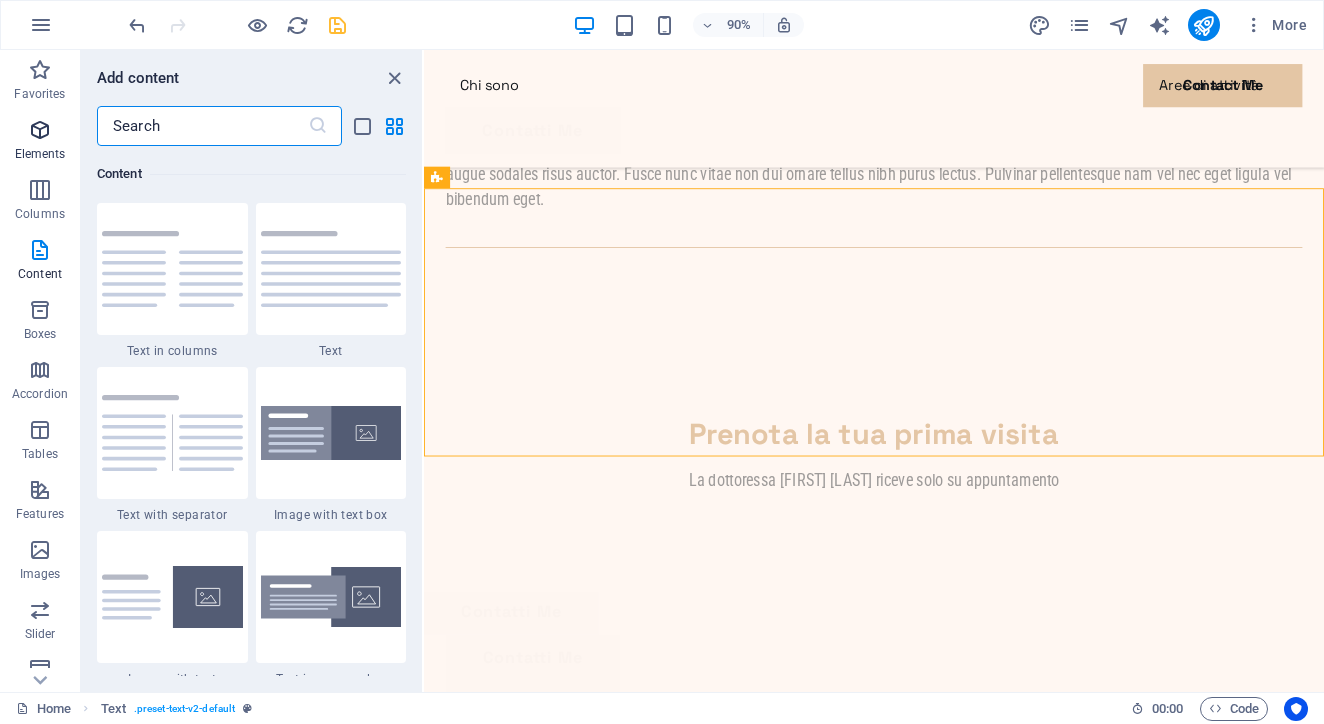 click at bounding box center [40, 130] 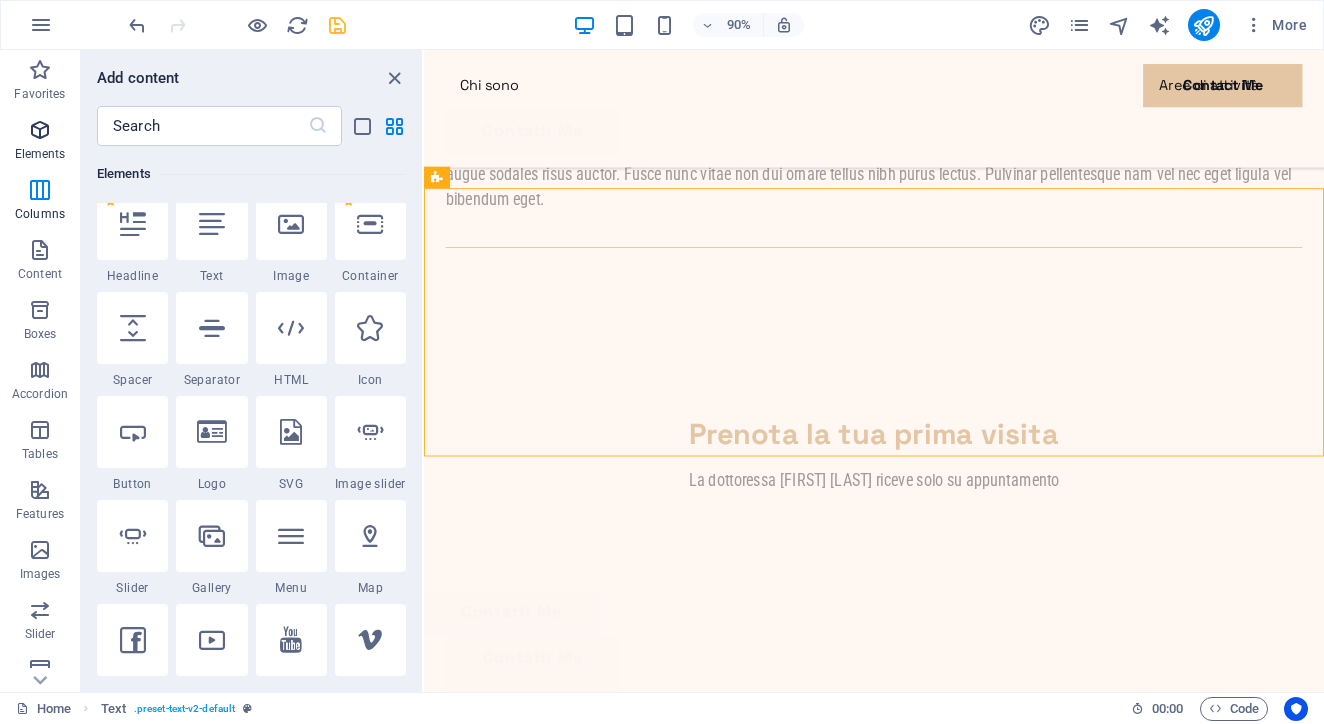 scroll, scrollTop: 213, scrollLeft: 0, axis: vertical 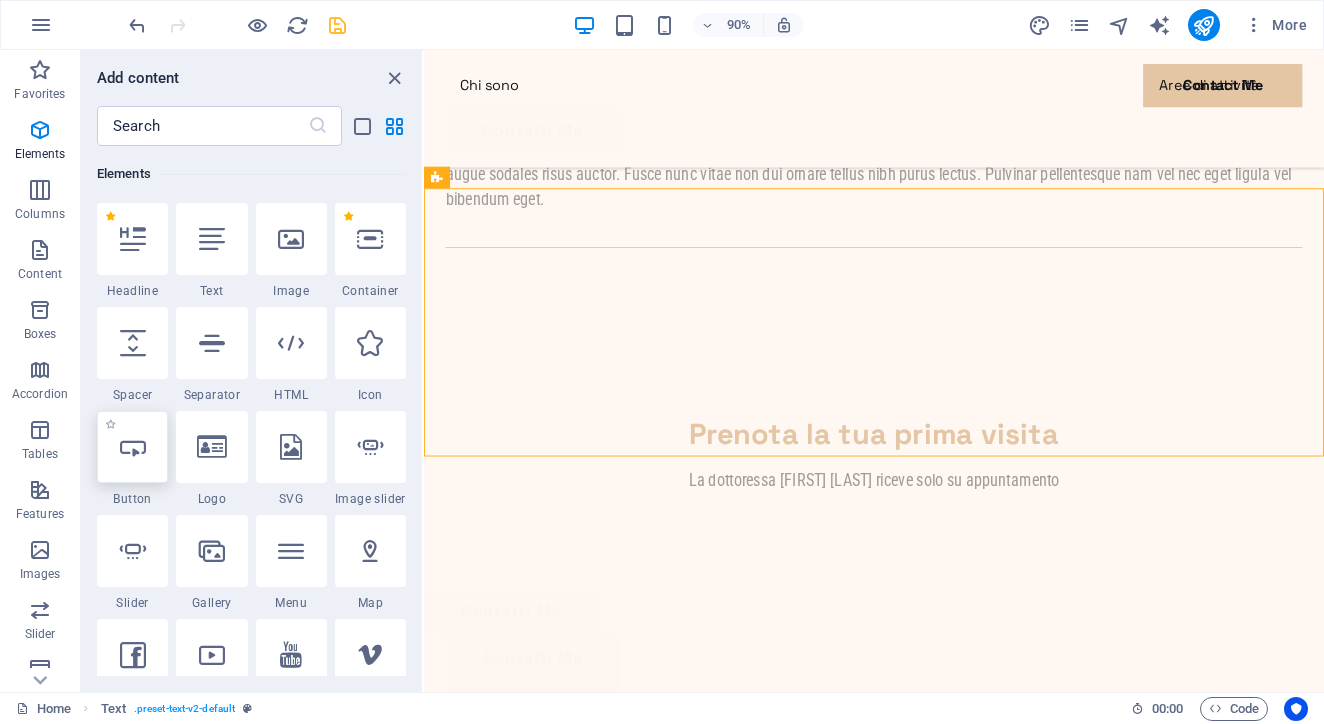 click at bounding box center [132, 447] 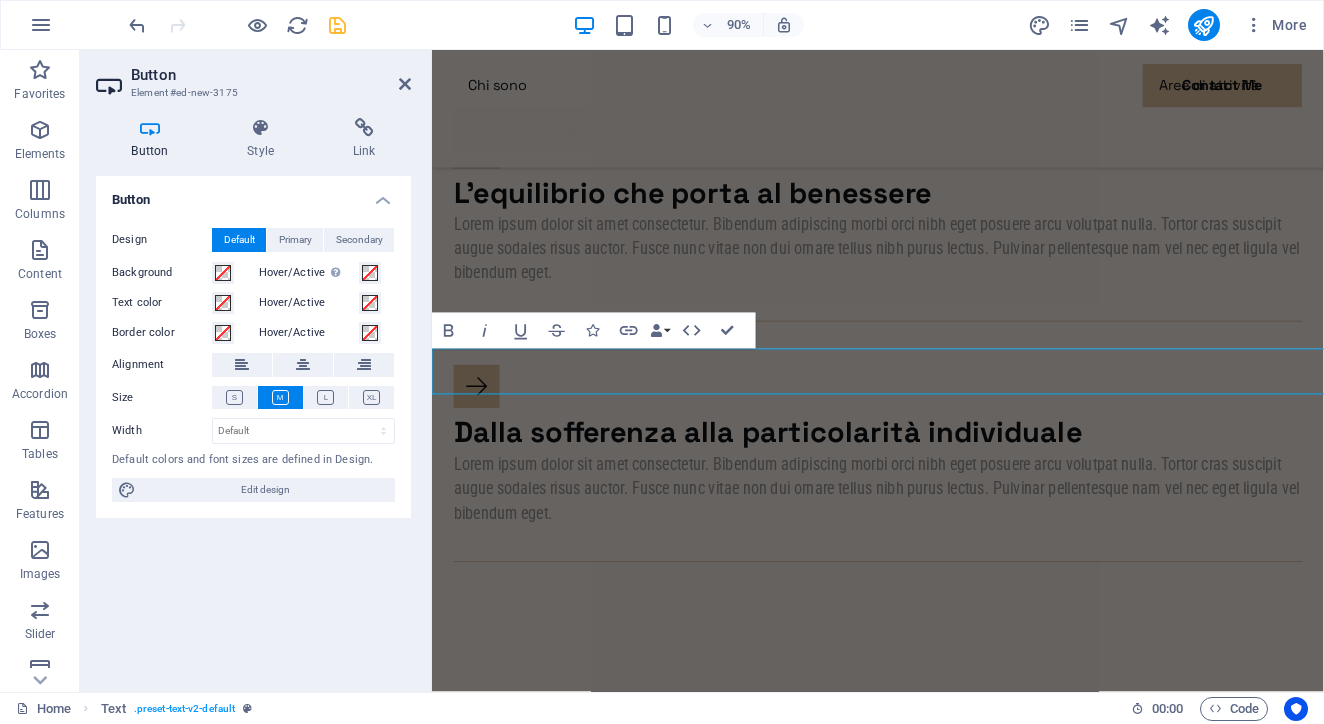 scroll, scrollTop: 2341, scrollLeft: 0, axis: vertical 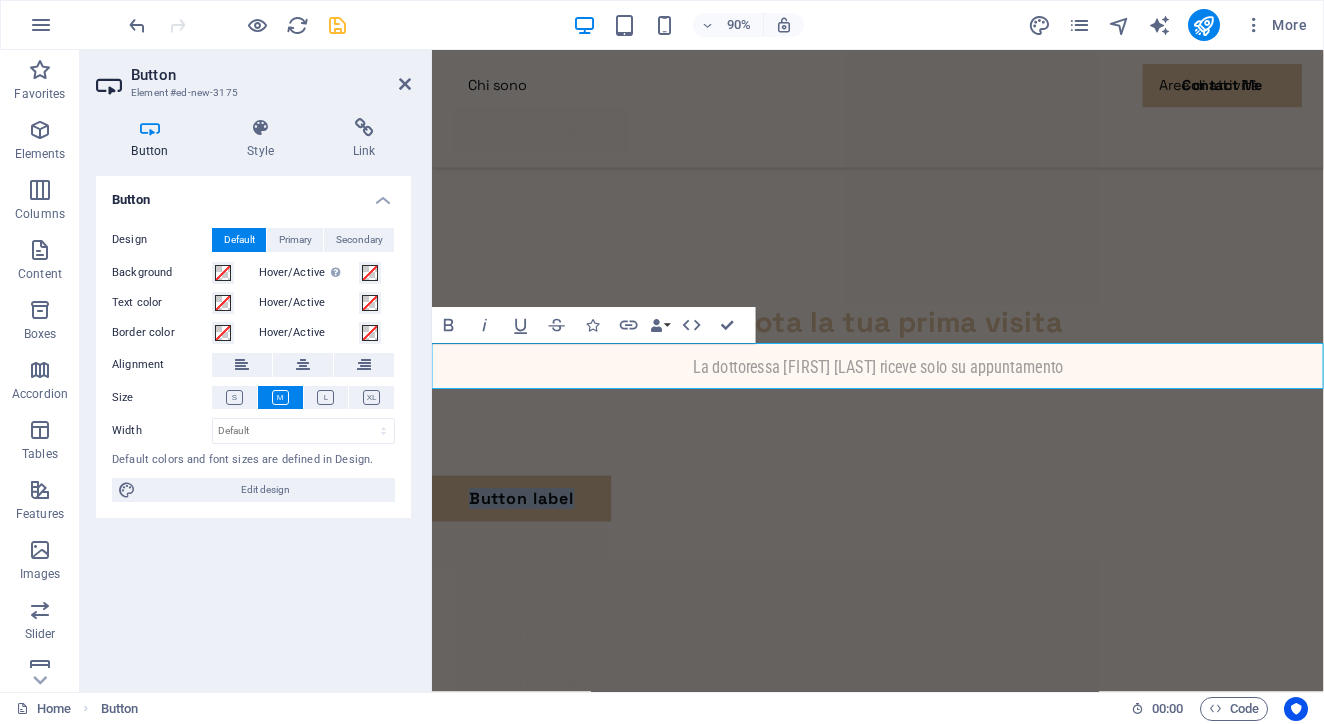 type 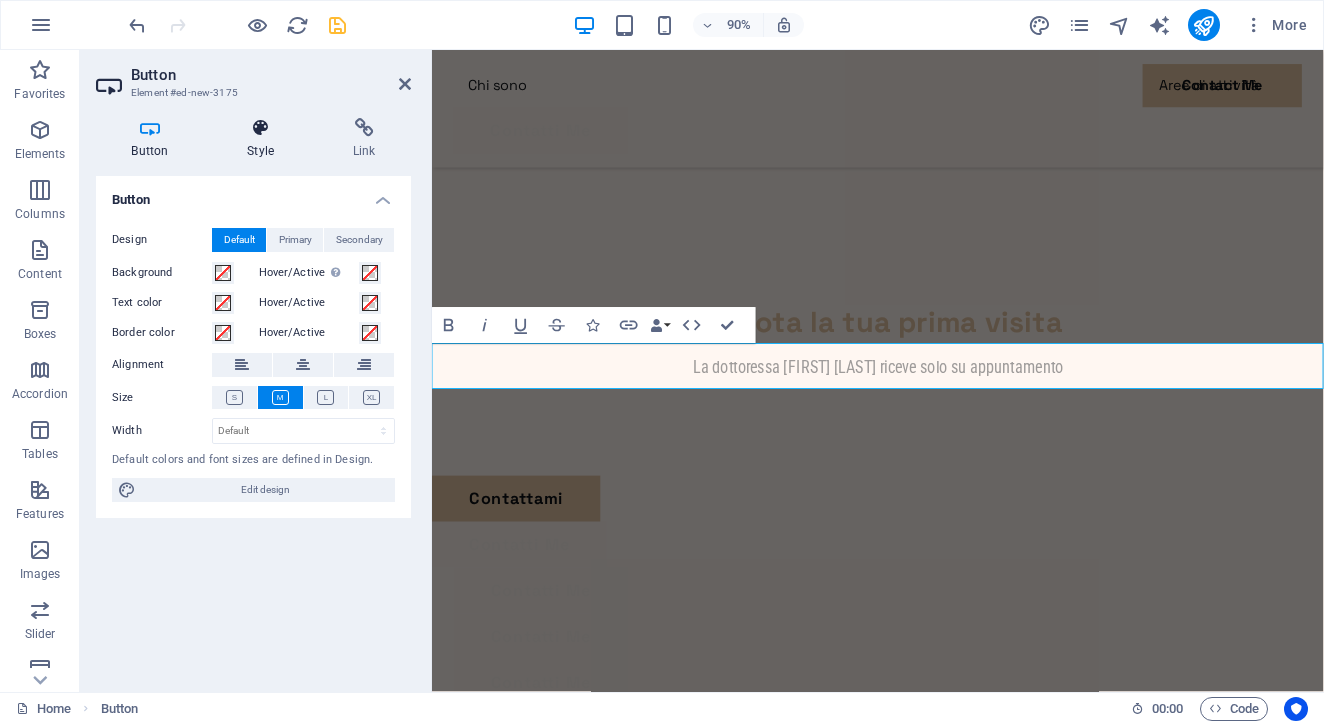 click on "Style" at bounding box center (265, 139) 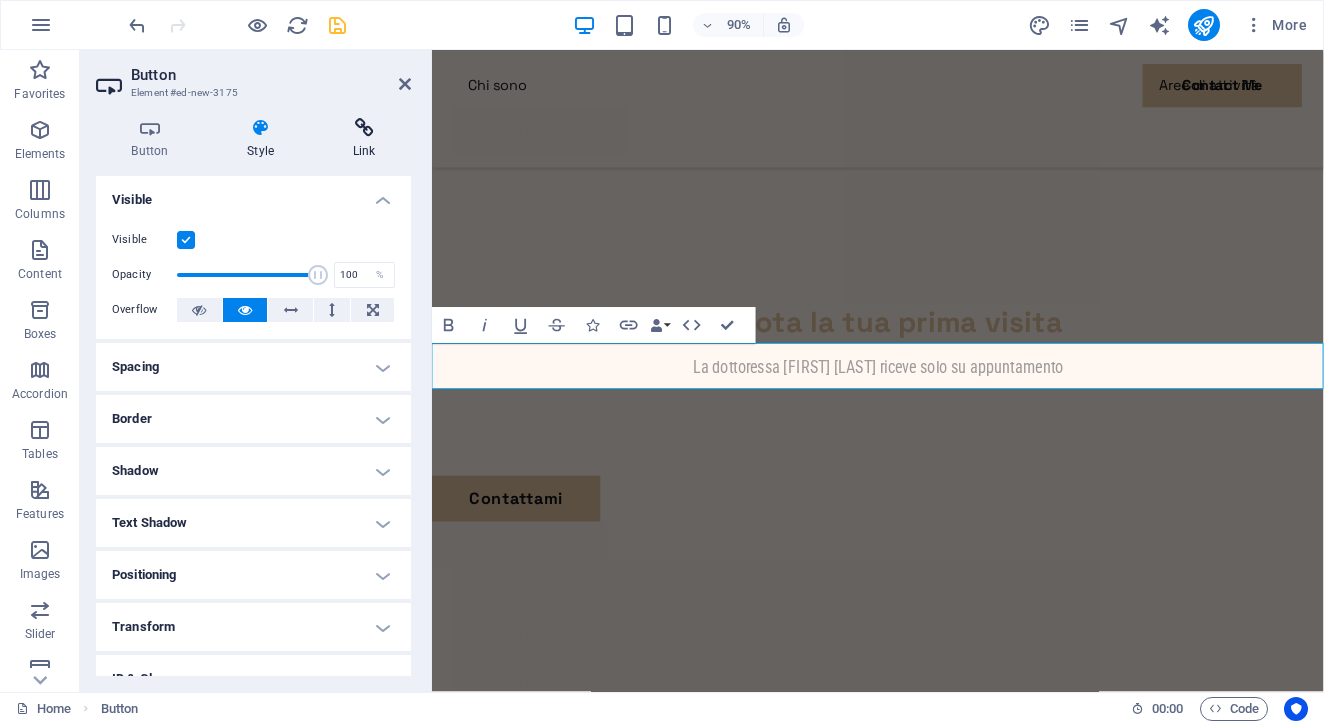 click at bounding box center [364, 128] 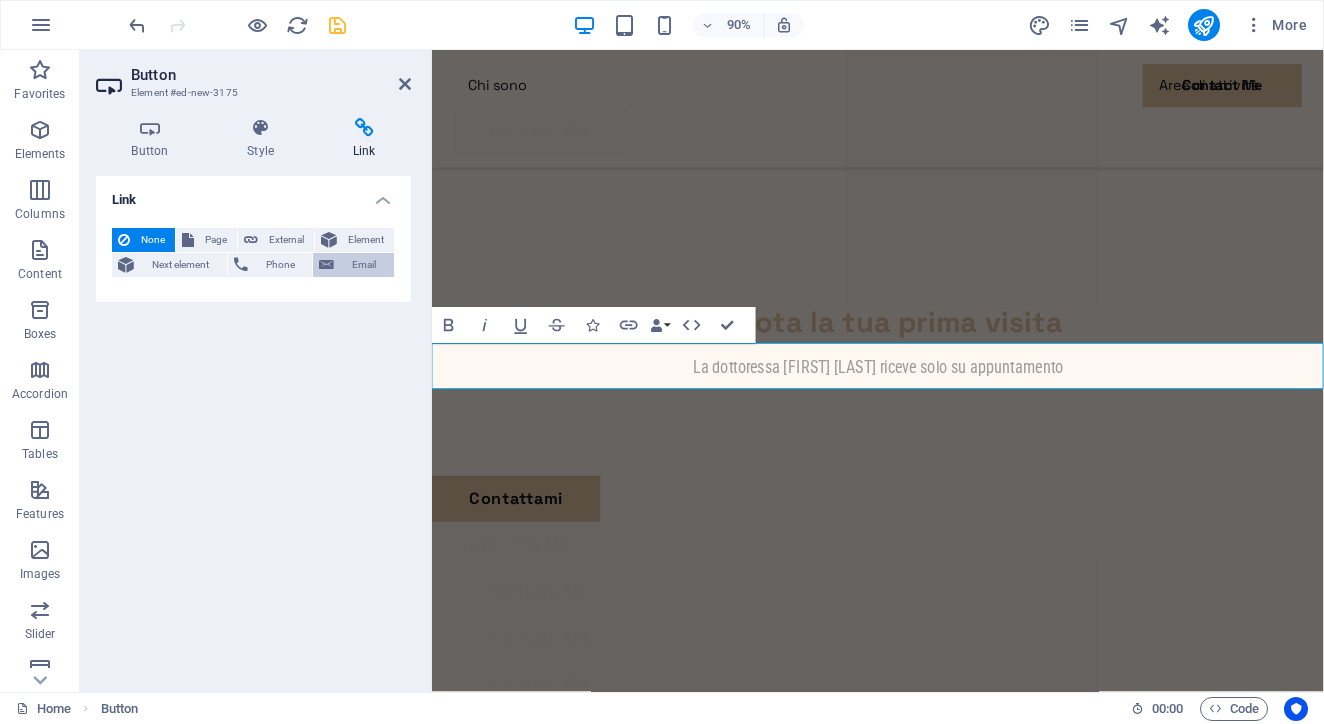 click on "Email" at bounding box center (364, 265) 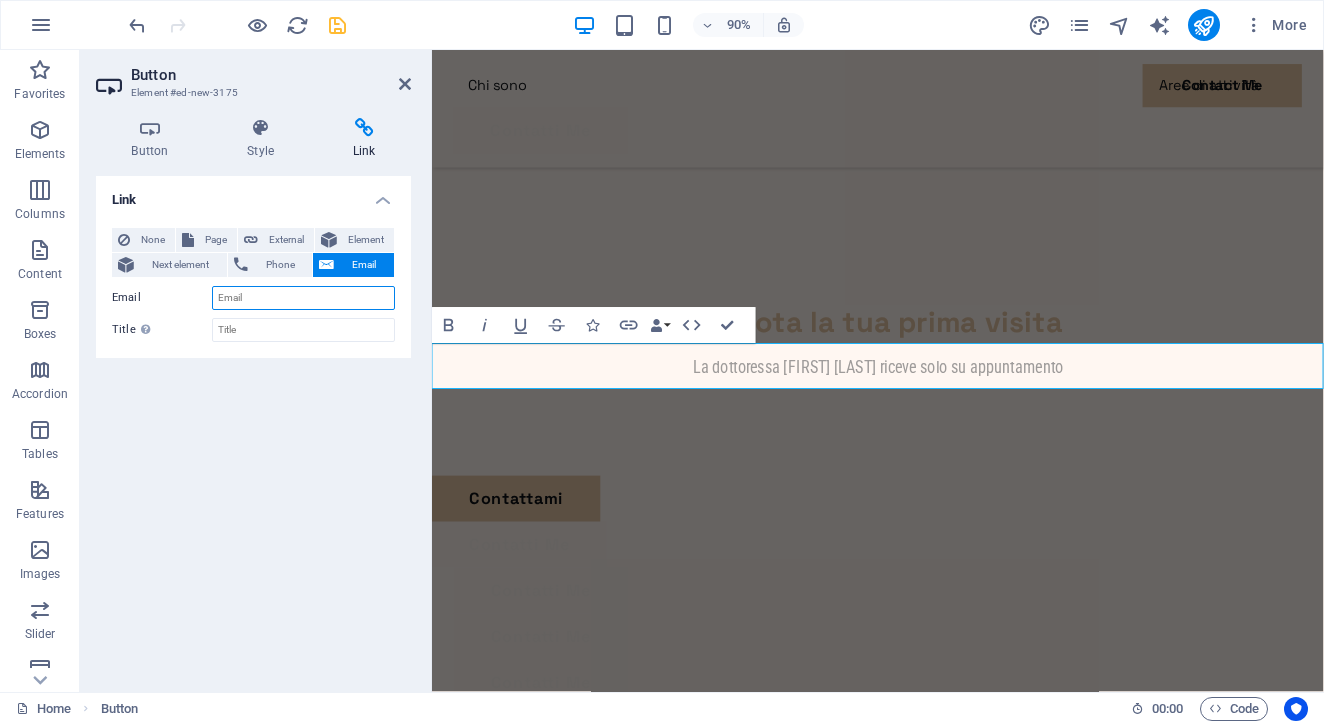click on "Email" at bounding box center (303, 298) 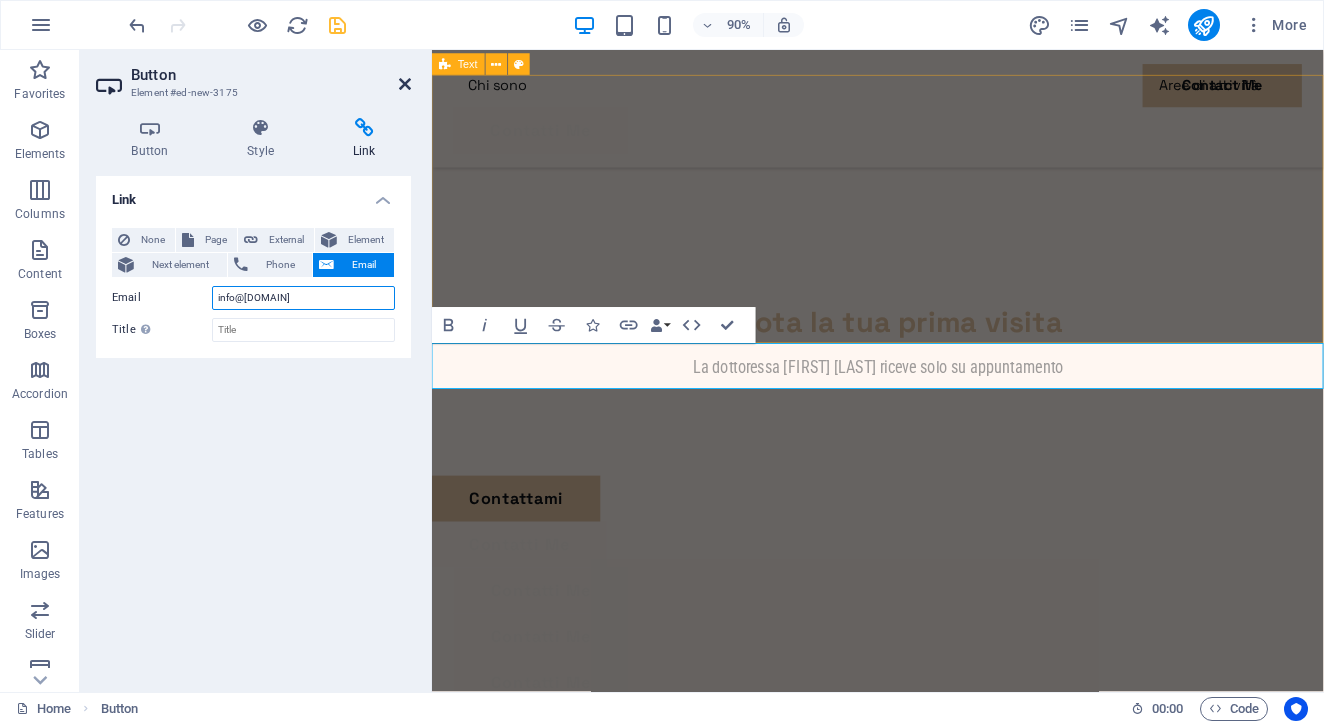 type on "info@psicologasaraferrara.it" 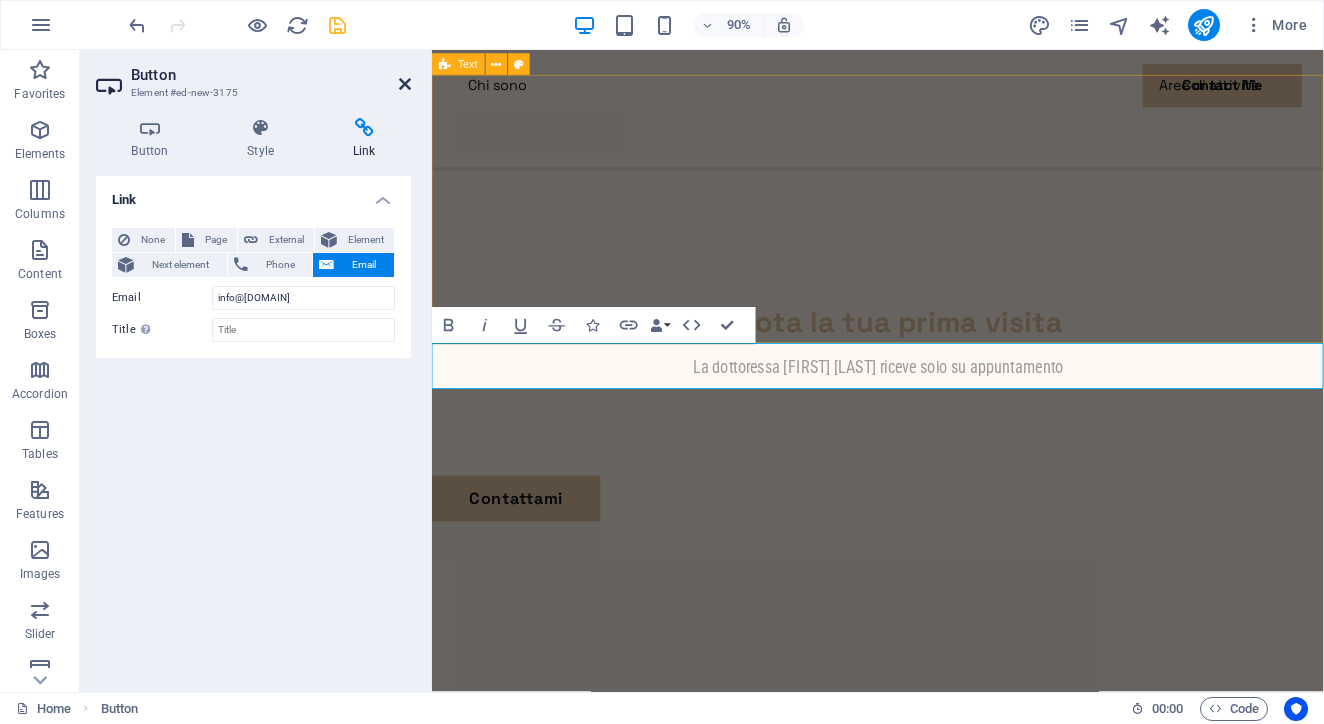 click at bounding box center [405, 84] 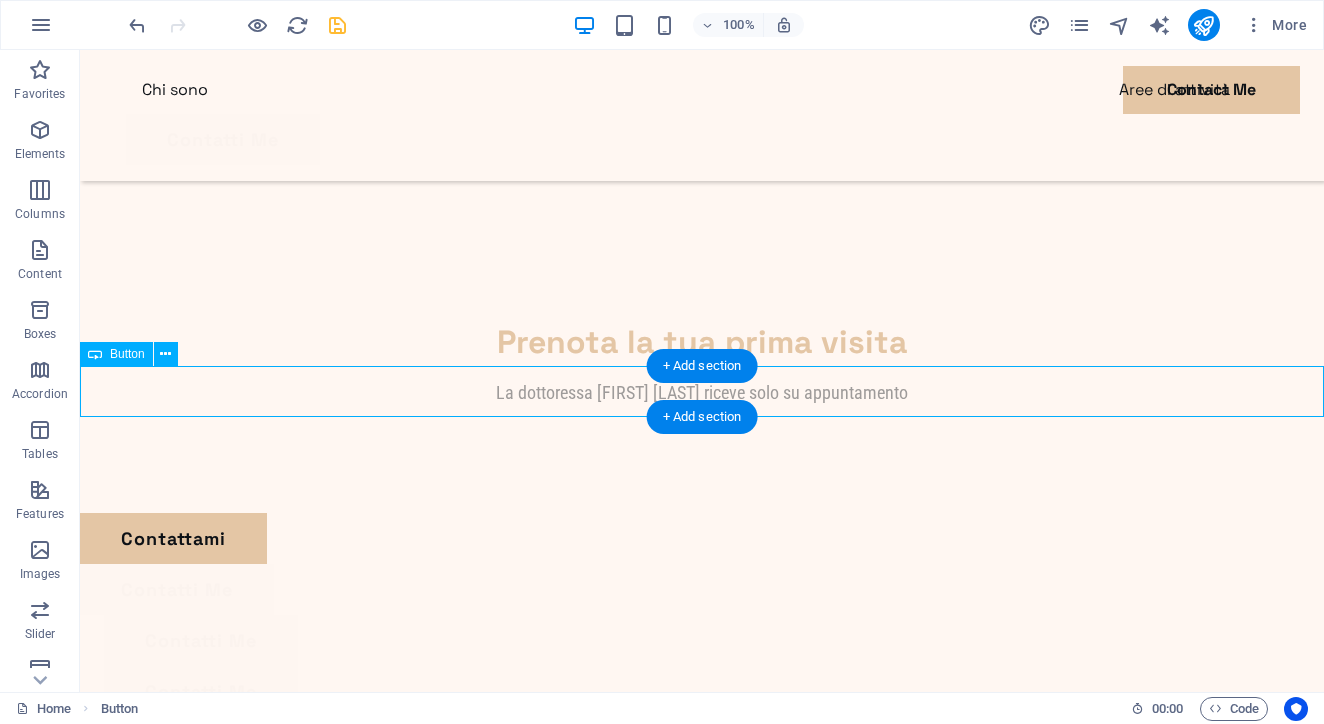 click on "Contattami" at bounding box center (702, 538) 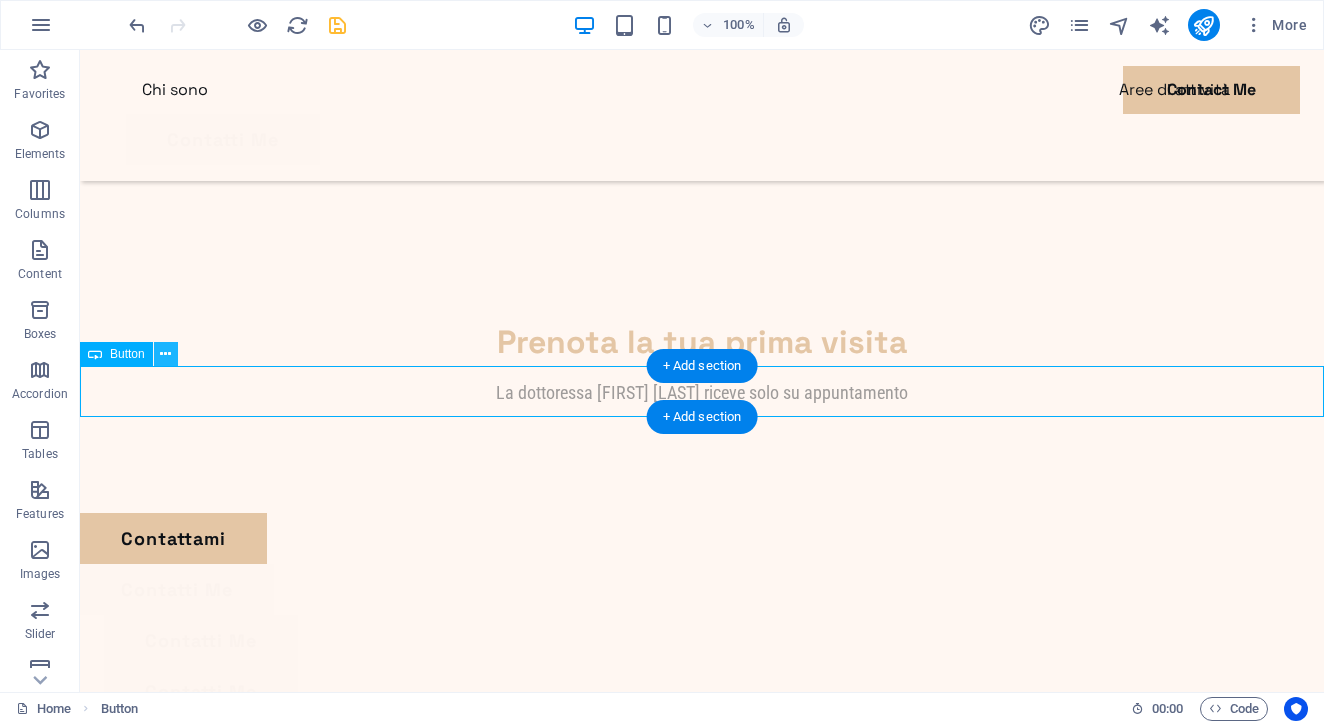 click at bounding box center (165, 354) 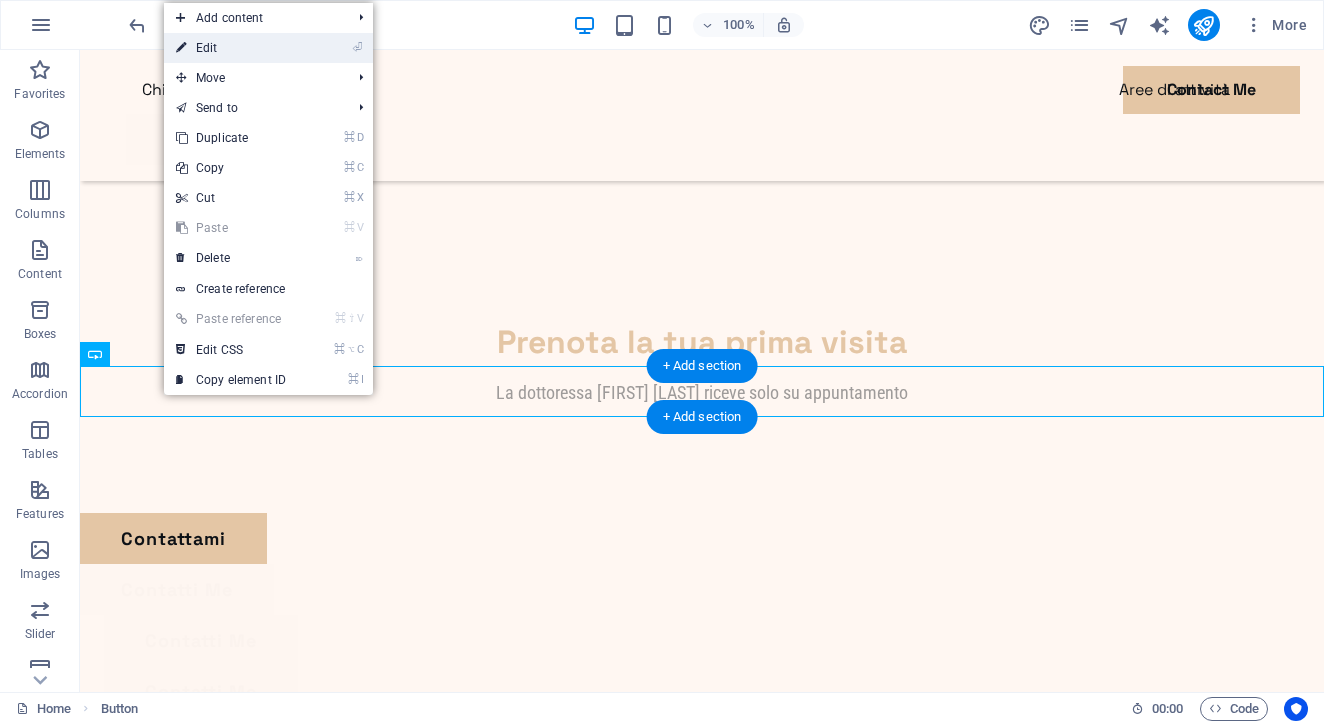 click on "⏎  Edit" at bounding box center [231, 48] 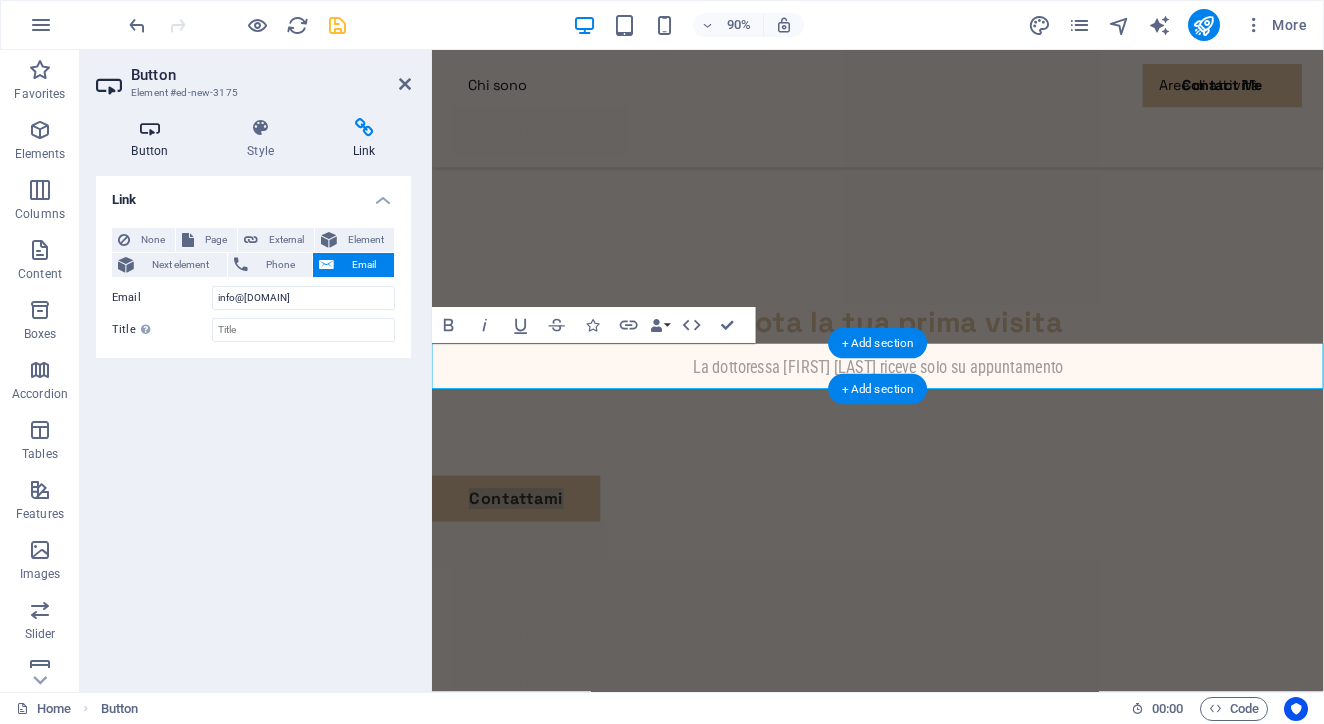 click at bounding box center (150, 128) 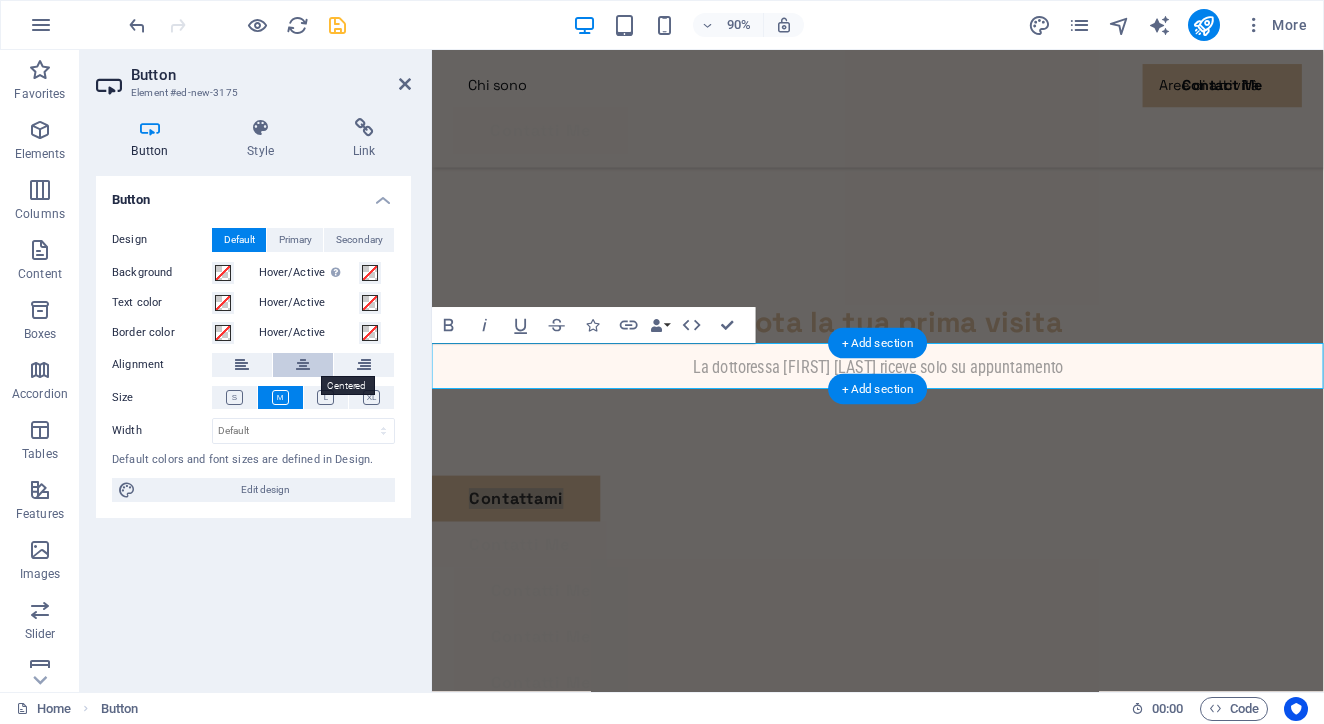 click at bounding box center (303, 365) 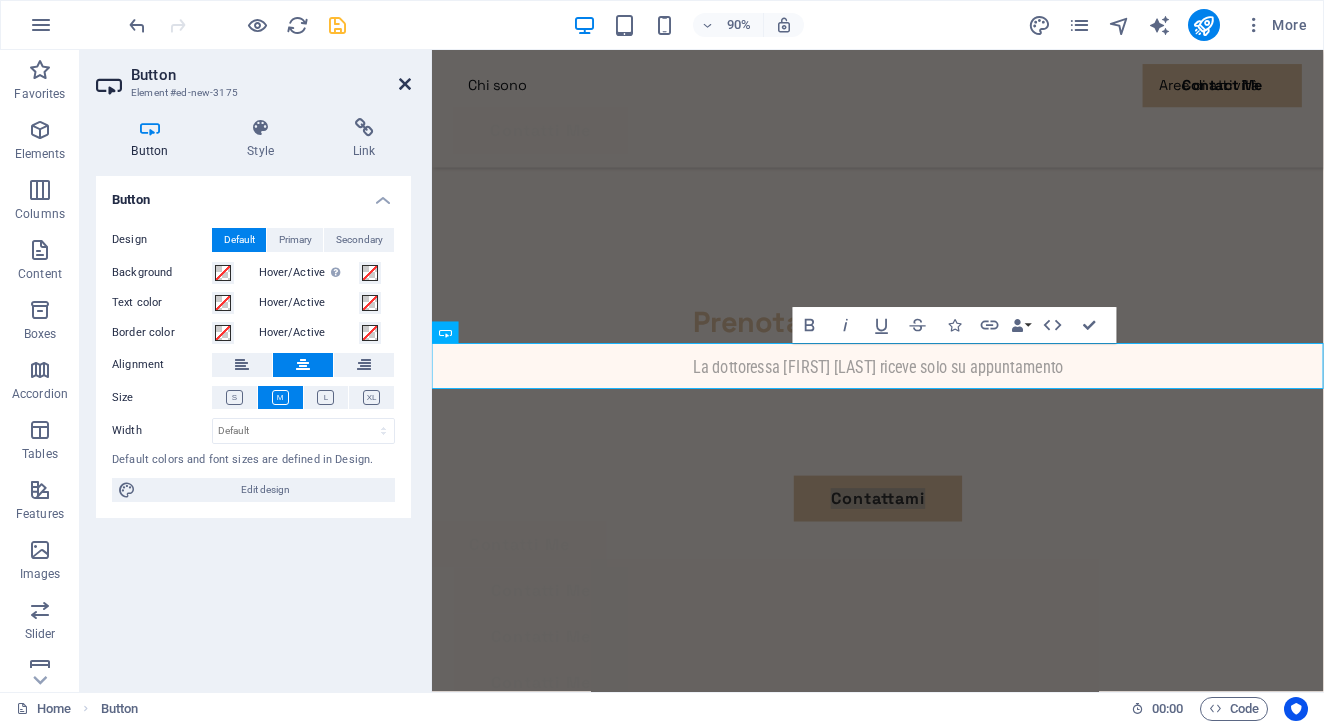 click at bounding box center [405, 84] 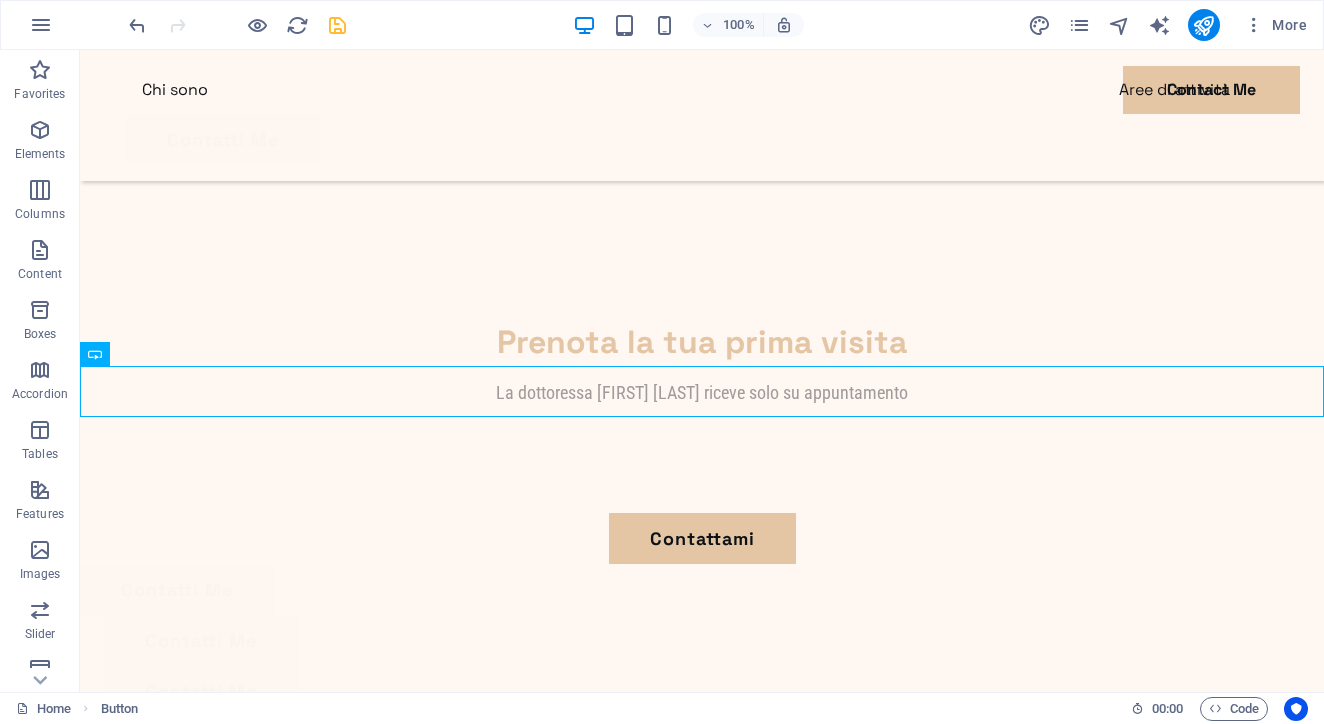 click on "Chi sono Aree di attività Contact Me Contatti Me Psicologa Sara Ferrara La parola che cura Il giusto incontro Equilibrio Sofferenza La parola che cura Il giusto incontro Equilibrio Sofferenza Benvenuti nel mio sito! La parola che cura Lorem ipsum dolor sit amet consectetur. Bibendum adipiscing morbi orci nibh eget posuere arcu volutpat nulla. Tortor cras suscipit augue sodales risus auctor. Fusce nunc vitae non dui ornare tellus nibh purus lectus. Pulvinar pellentesque nam vel nec eget ligula vel bibendum eget. Il giusto incontro Lorem ipsum dolor sit amet consectetur. Bibendum adipiscing morbi orci nibh eget posuere arcu volutpat nulla. Tortor cras suscipit augue sodales risus auctor. Fusce nunc vitae non dui ornare tellus nibh purus lectus. Pulvinar pellentesque nam vel nec eget ligula vel bibendum eget. L'equilibrio che porta al benessere Dalla sofferenza alla particolarità individuale ​ Prenota la tua prima visita La dottoressa Sara Ferrara riceve solo su appuntamento Contattami Contatti Me or Privacy" at bounding box center [702, -581] 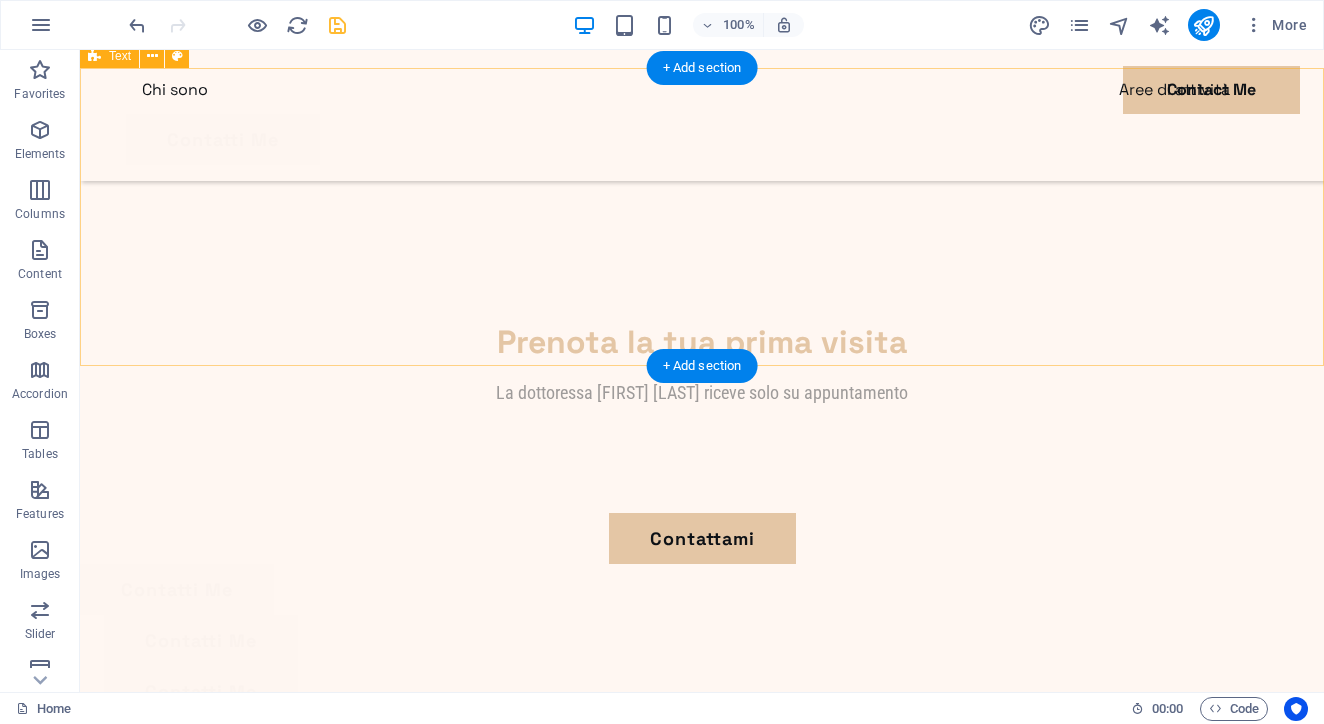 click on "​ Prenota la tua prima visita La dottoressa Sara Ferrara riceve solo su appuntamento" at bounding box center [702, 364] 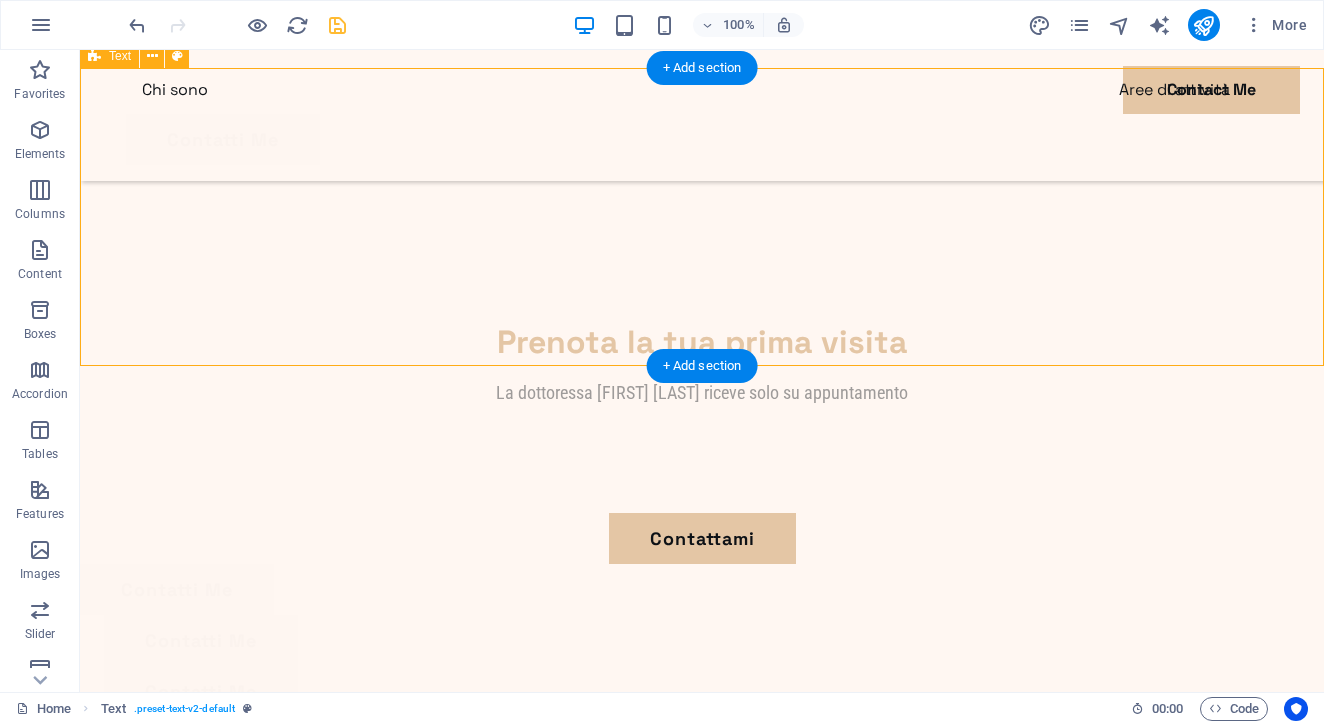 click on "​ Prenota la tua prima visita La dottoressa Sara Ferrara riceve solo su appuntamento" at bounding box center [702, 364] 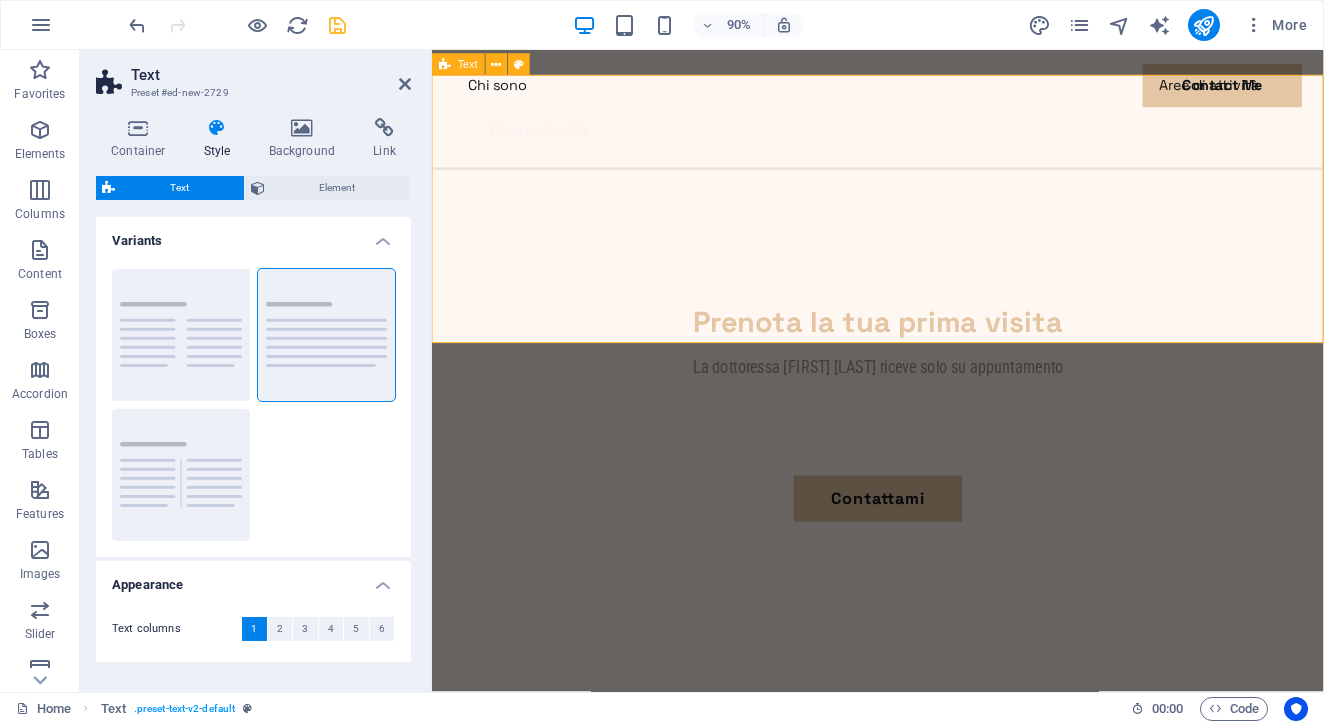 click on "​ Prenota la tua prima visita La dottoressa Sara Ferrara riceve solo su appuntamento" at bounding box center (927, 374) 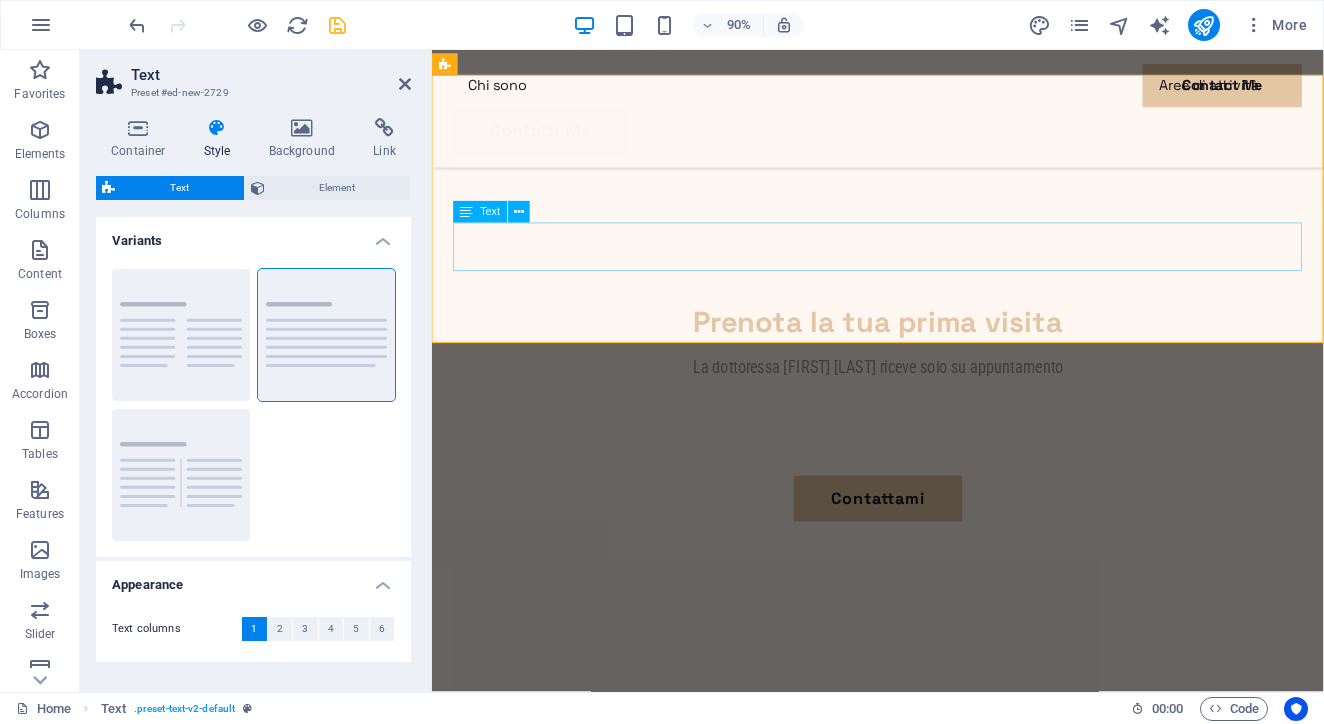 click on "La dottoressa Sara Ferrara riceve solo su appuntamento" at bounding box center (927, 416) 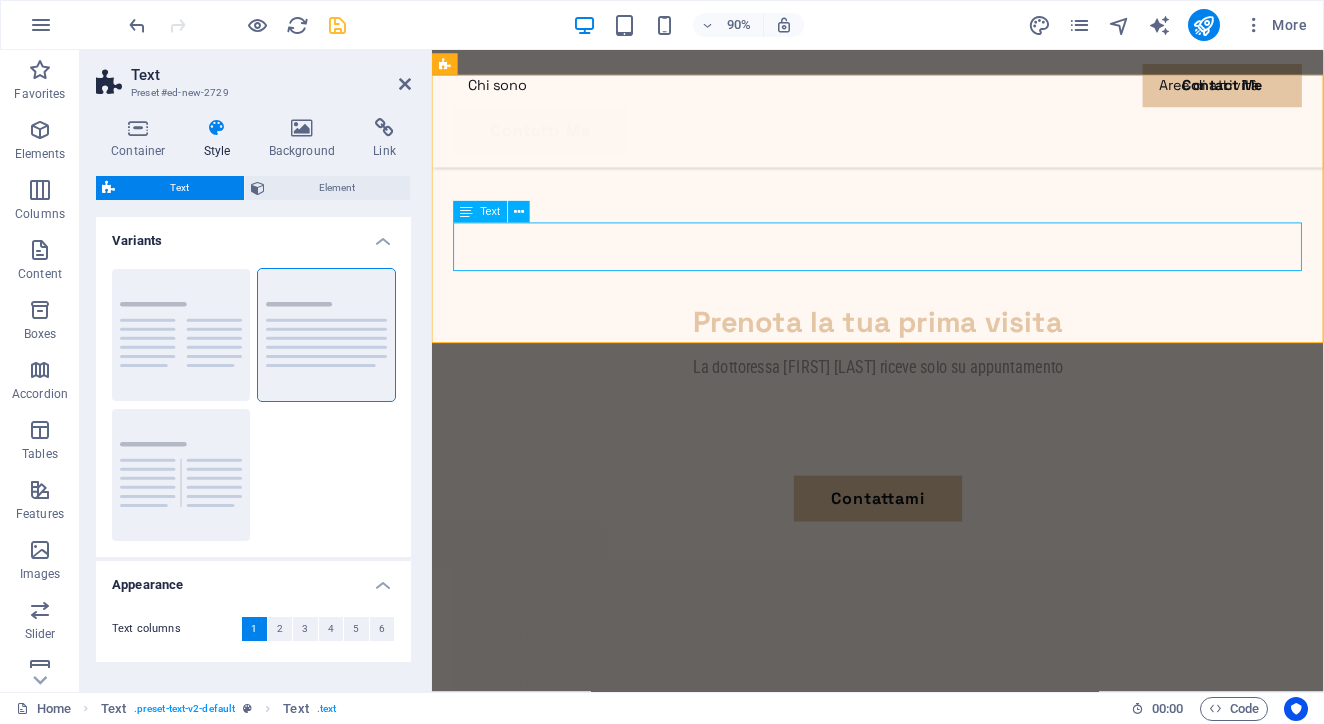 click on "La dottoressa Sara Ferrara riceve solo su appuntamento" at bounding box center [927, 416] 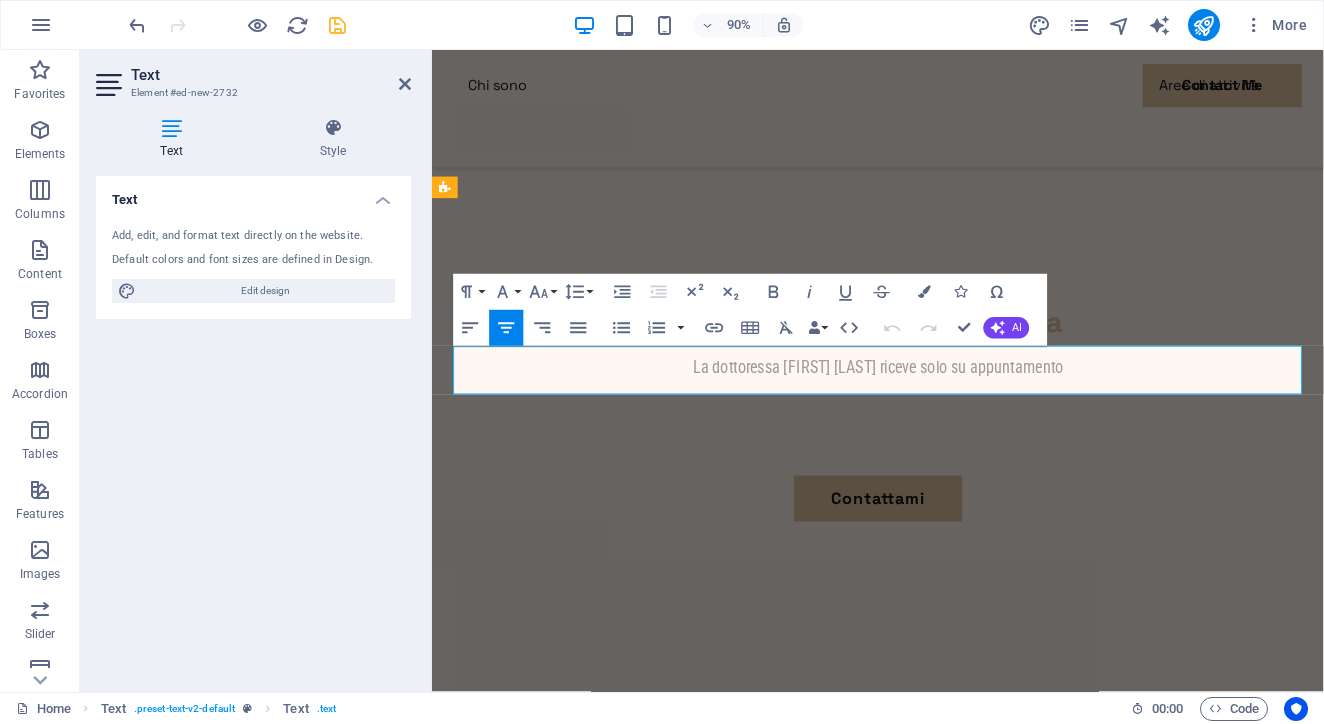 scroll, scrollTop: 2204, scrollLeft: 0, axis: vertical 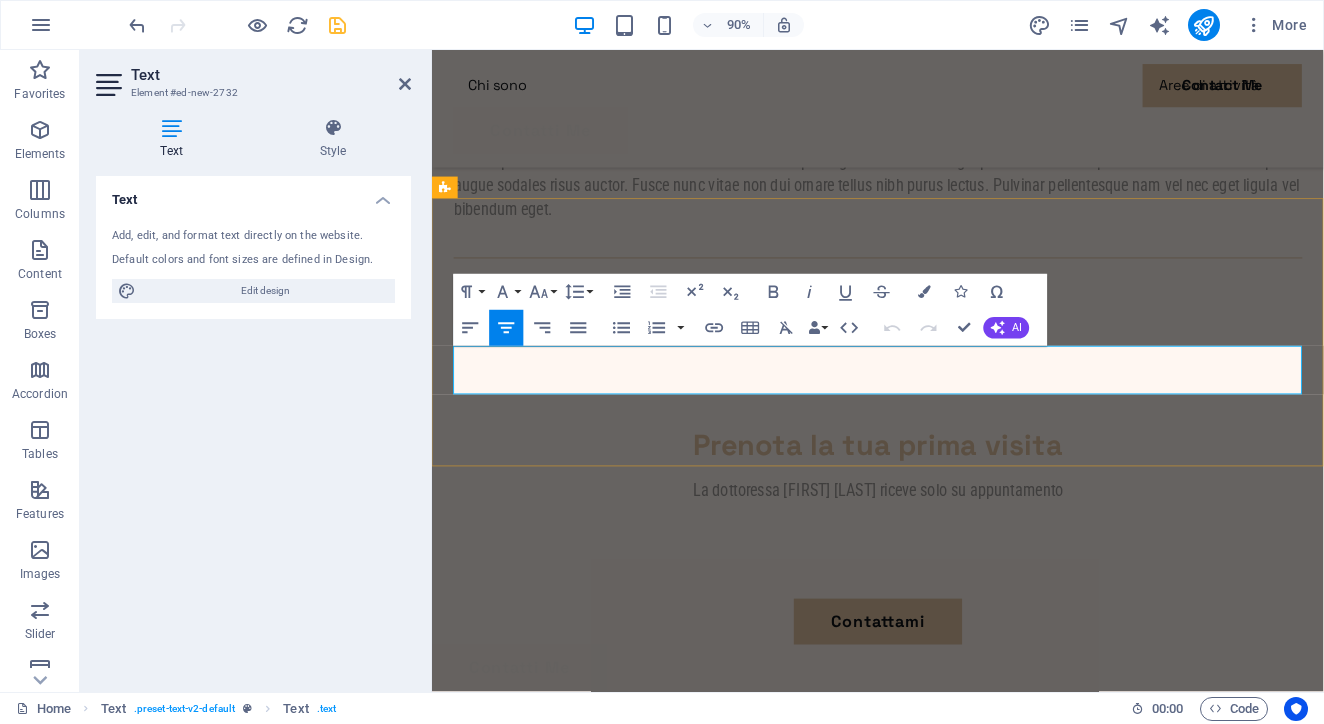click on "La dottoressa Sara Ferrara riceve solo su appuntamento" at bounding box center [927, 553] 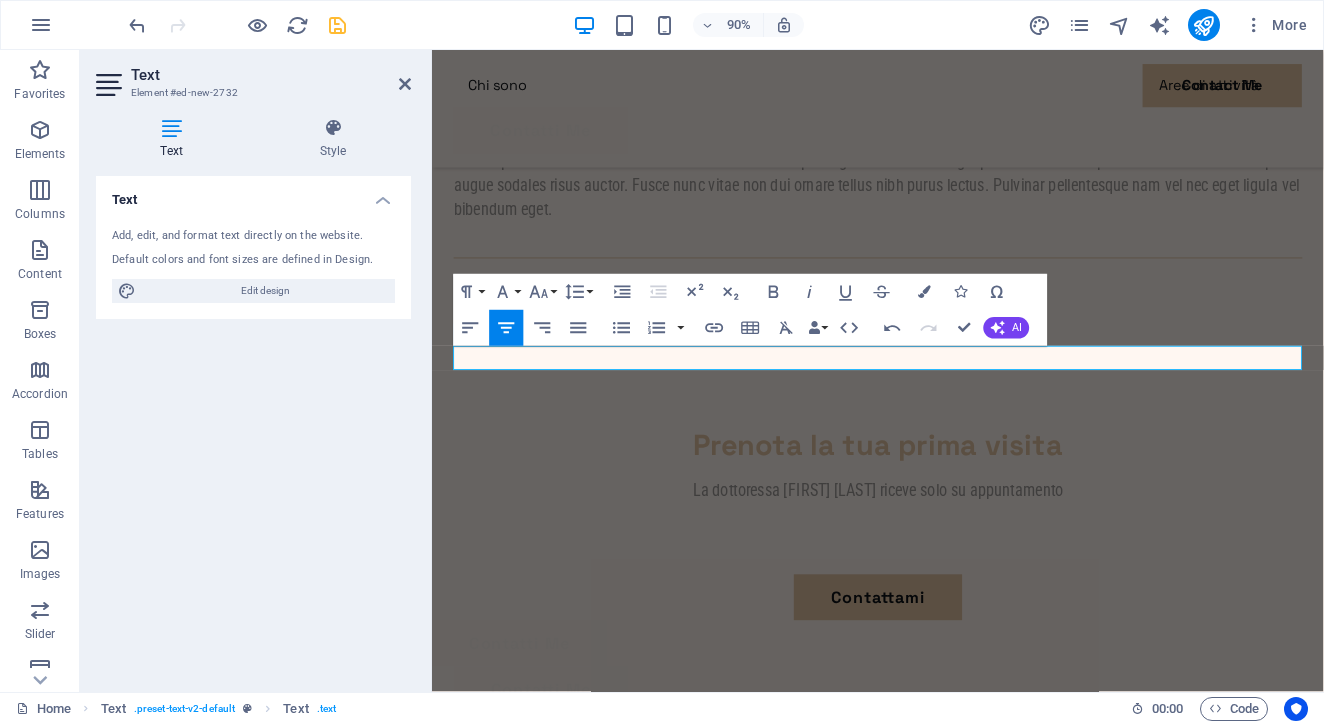 click on "Chi sono Aree di attività Contact Me Contatti Me Psicologa Sara Ferrara La parola che cura Il giusto incontro Equilibrio Sofferenza La parola che cura Il giusto incontro Equilibrio Sofferenza Benvenuti nel mio sito! La parola che cura Lorem ipsum dolor sit amet consectetur. Bibendum adipiscing morbi orci nibh eget posuere arcu volutpat nulla. Tortor cras suscipit augue sodales risus auctor. Fusce nunc vitae non dui ornare tellus nibh purus lectus. Pulvinar pellentesque nam vel nec eget ligula vel bibendum eget. Il giusto incontro Lorem ipsum dolor sit amet consectetur. Bibendum adipiscing morbi orci nibh eget posuere arcu volutpat nulla. Tortor cras suscipit augue sodales risus auctor. Fusce nunc vitae non dui ornare tellus nibh purus lectus. Pulvinar pellentesque nam vel nec eget ligula vel bibendum eget. L'equilibrio che porta al benessere Dalla sofferenza alla particolarità individuale ​ Prenota la tua prima visita La dottoressa Sara Ferrara riceve solo su appuntamento Contattami Contatti Me or Privacy" at bounding box center [927, -453] 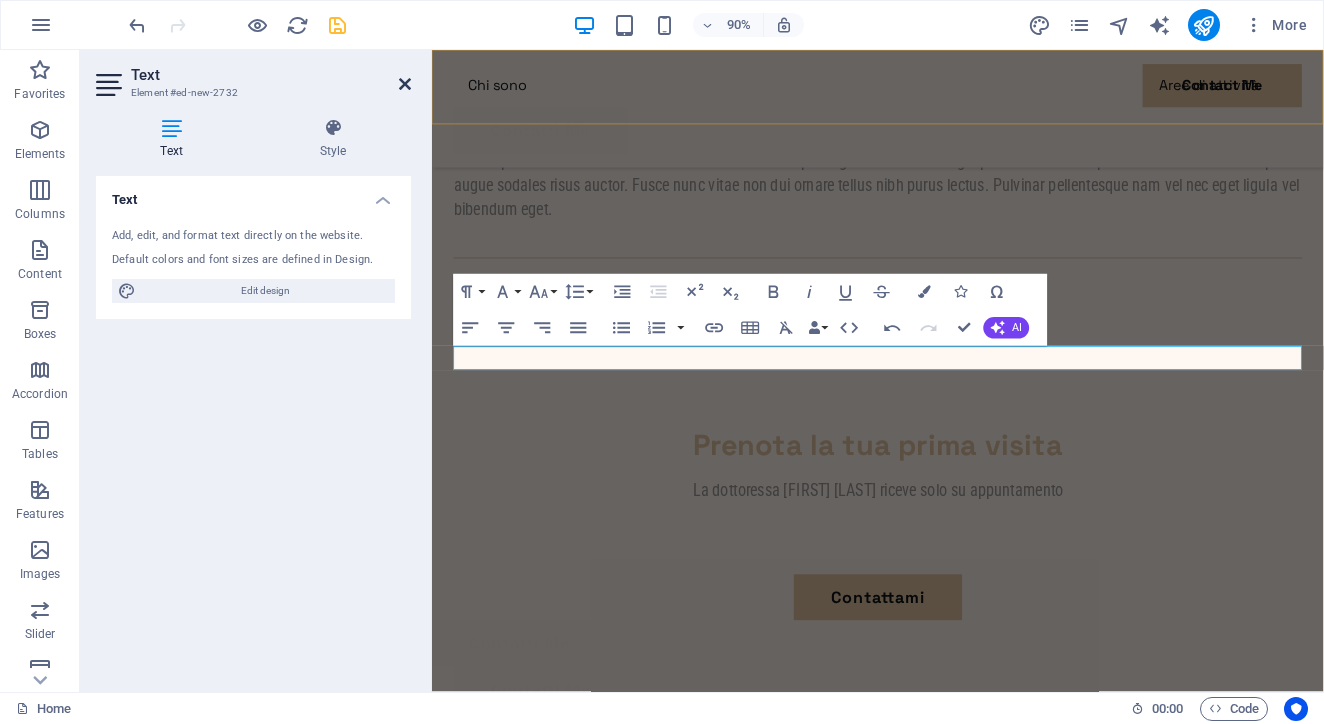 click at bounding box center [405, 84] 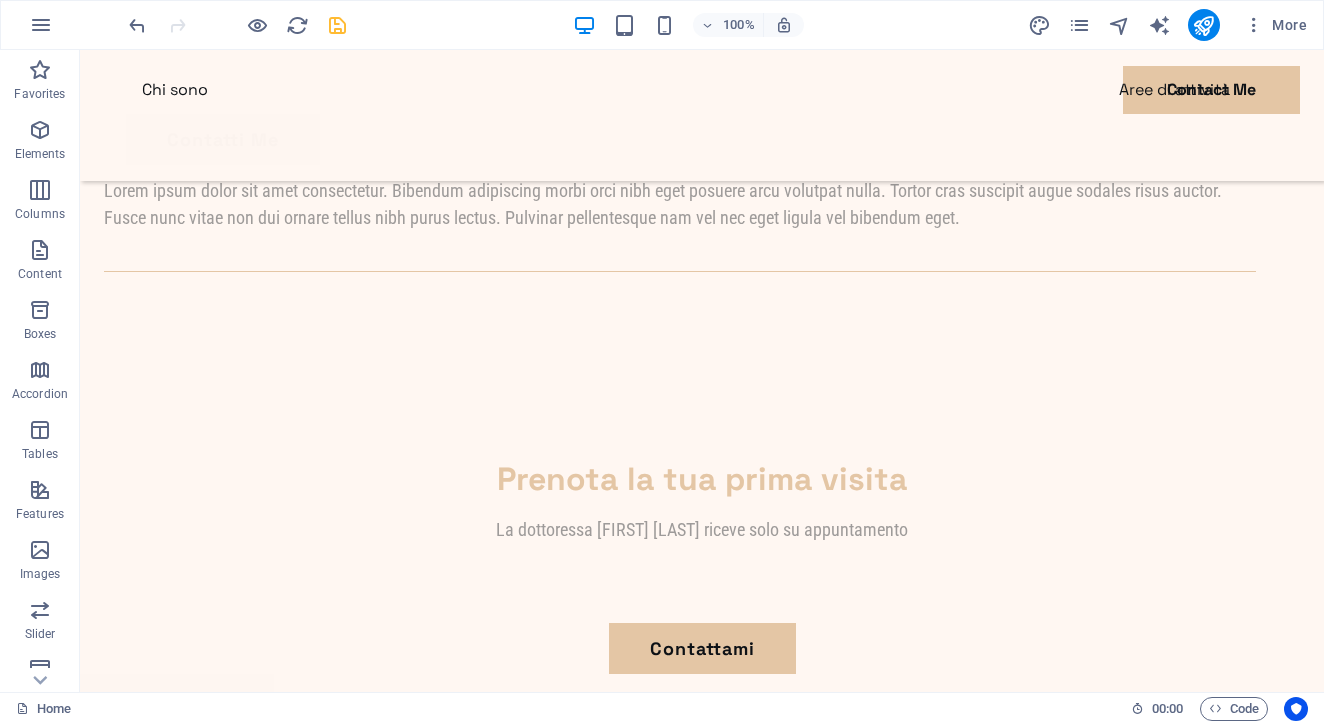 click on "Chi sono Aree di attività Contact Me Contatti Me Psicologa Sara Ferrara La parola che cura Il giusto incontro Equilibrio Sofferenza La parola che cura Il giusto incontro Equilibrio Sofferenza Benvenuti nel mio sito! La parola che cura Lorem ipsum dolor sit amet consectetur. Bibendum adipiscing morbi orci nibh eget posuere arcu volutpat nulla. Tortor cras suscipit augue sodales risus auctor. Fusce nunc vitae non dui ornare tellus nibh purus lectus. Pulvinar pellentesque nam vel nec eget ligula vel bibendum eget. Il giusto incontro Lorem ipsum dolor sit amet consectetur. Bibendum adipiscing morbi orci nibh eget posuere arcu volutpat nulla. Tortor cras suscipit augue sodales risus auctor. Fusce nunc vitae non dui ornare tellus nibh purus lectus. Pulvinar pellentesque nam vel nec eget ligula vel bibendum eget. L'equilibrio che porta al benessere Dalla sofferenza alla particolarità individuale ​ Prenota la tua prima visita La dottoressa Sara Ferrara riceve solo su appuntamento Contattami Contatti Me or Privacy" at bounding box center (702, -458) 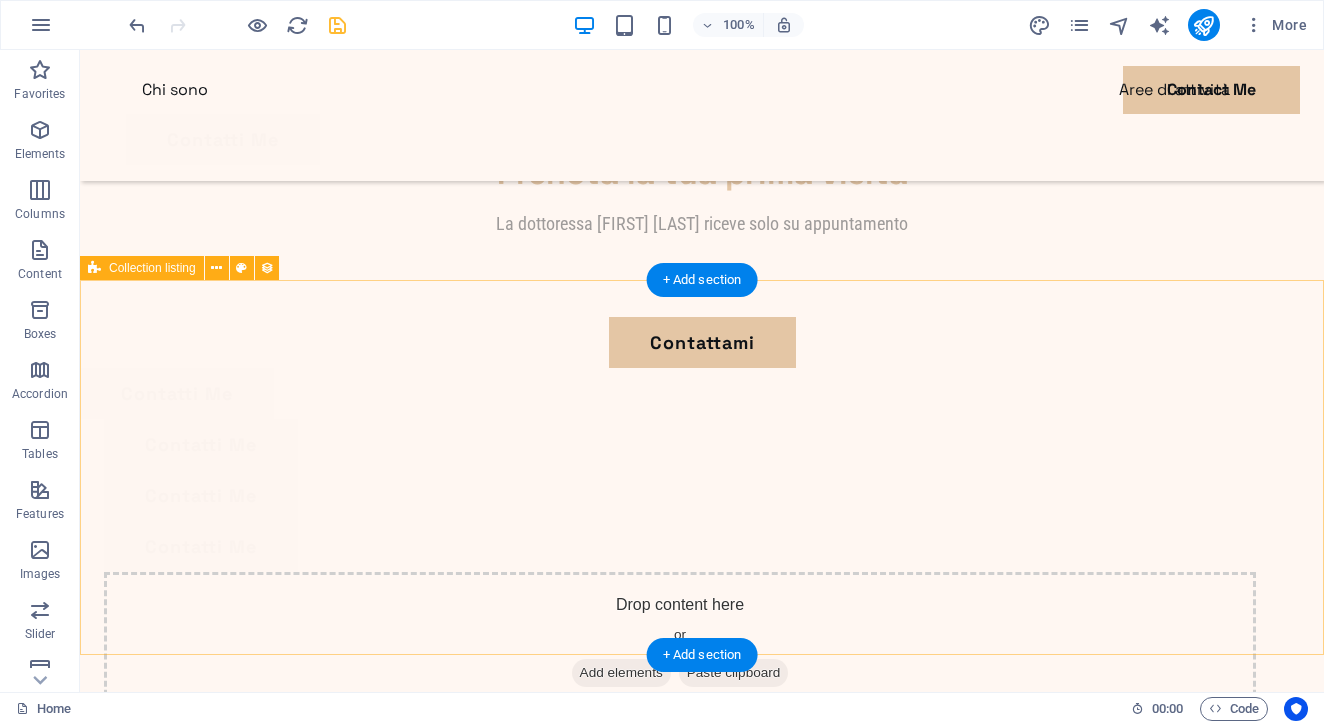scroll, scrollTop: 2502, scrollLeft: 0, axis: vertical 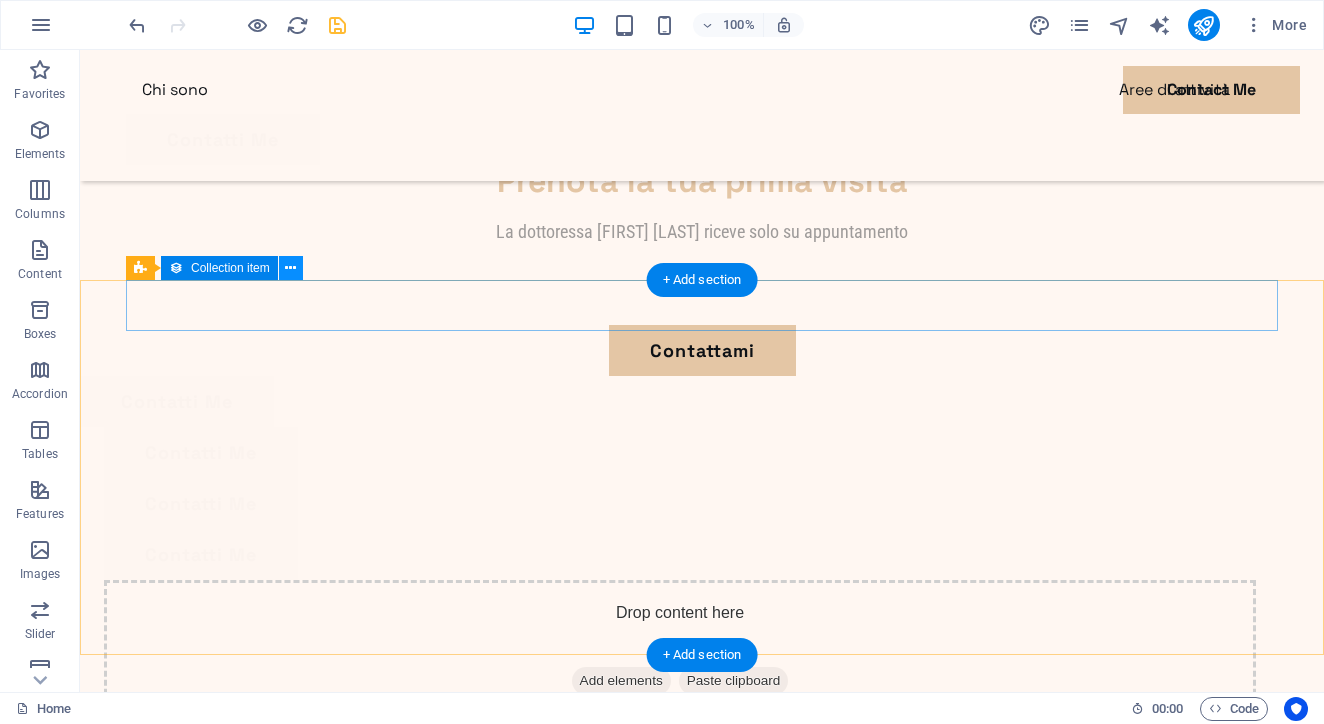 click at bounding box center [290, 268] 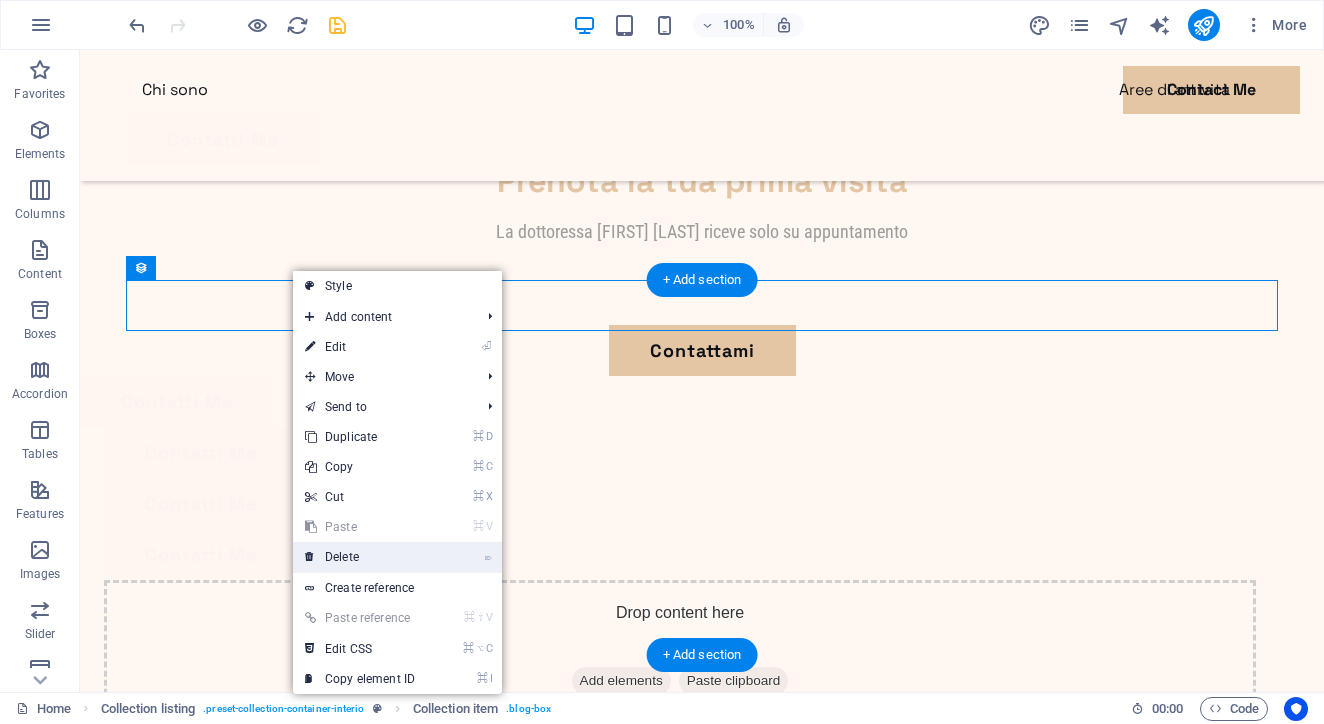 click on "⌦  Delete" at bounding box center (360, 557) 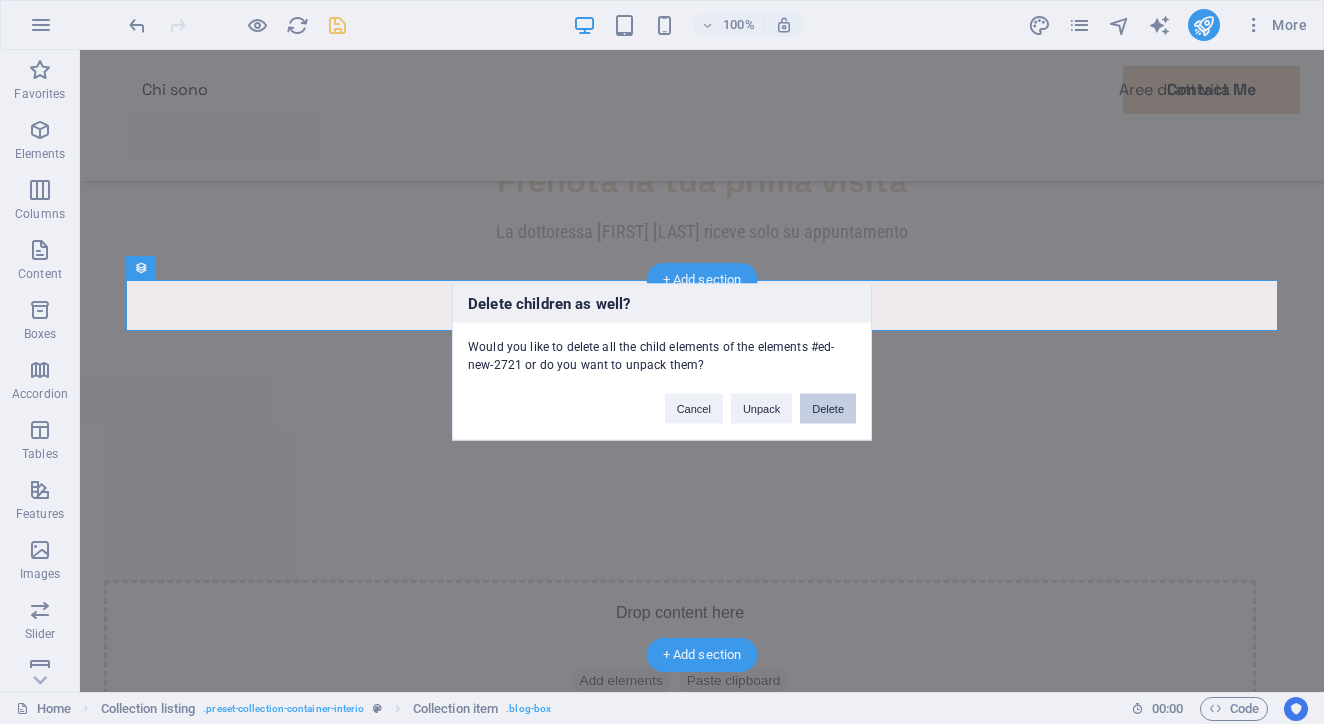 click on "Delete" at bounding box center (828, 409) 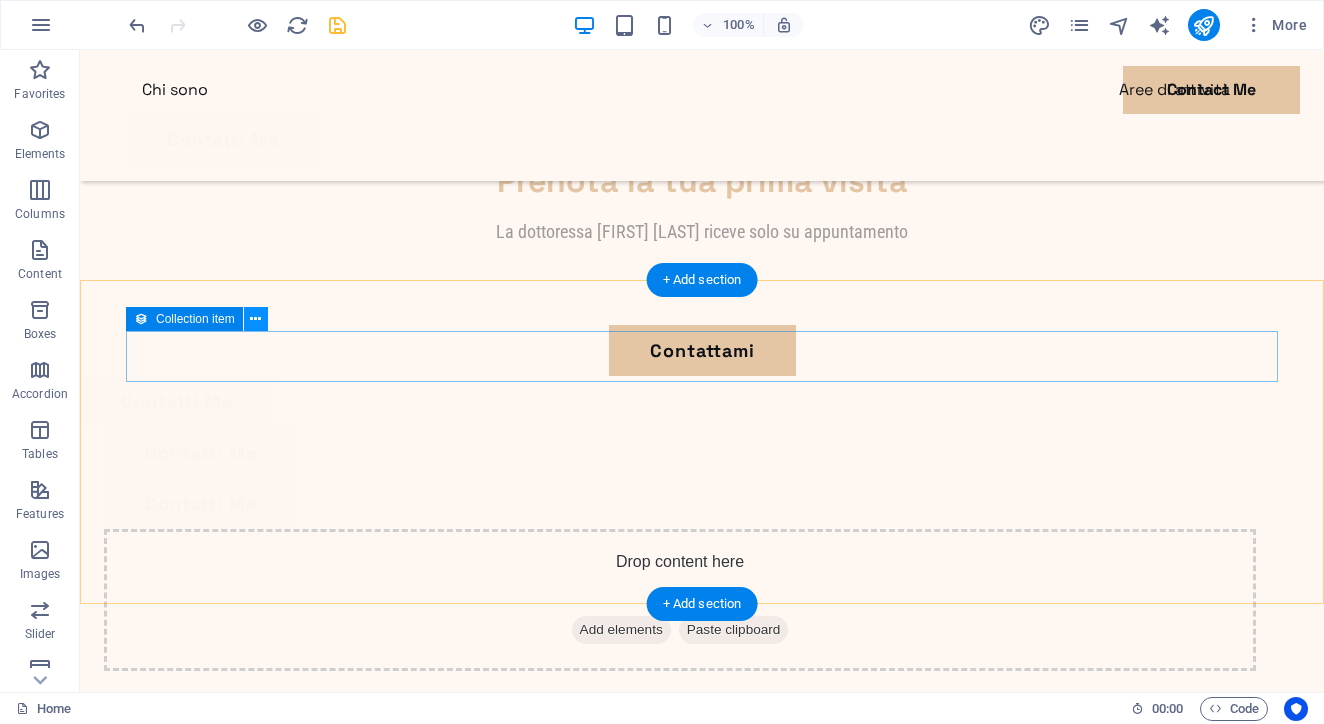 click at bounding box center (255, 319) 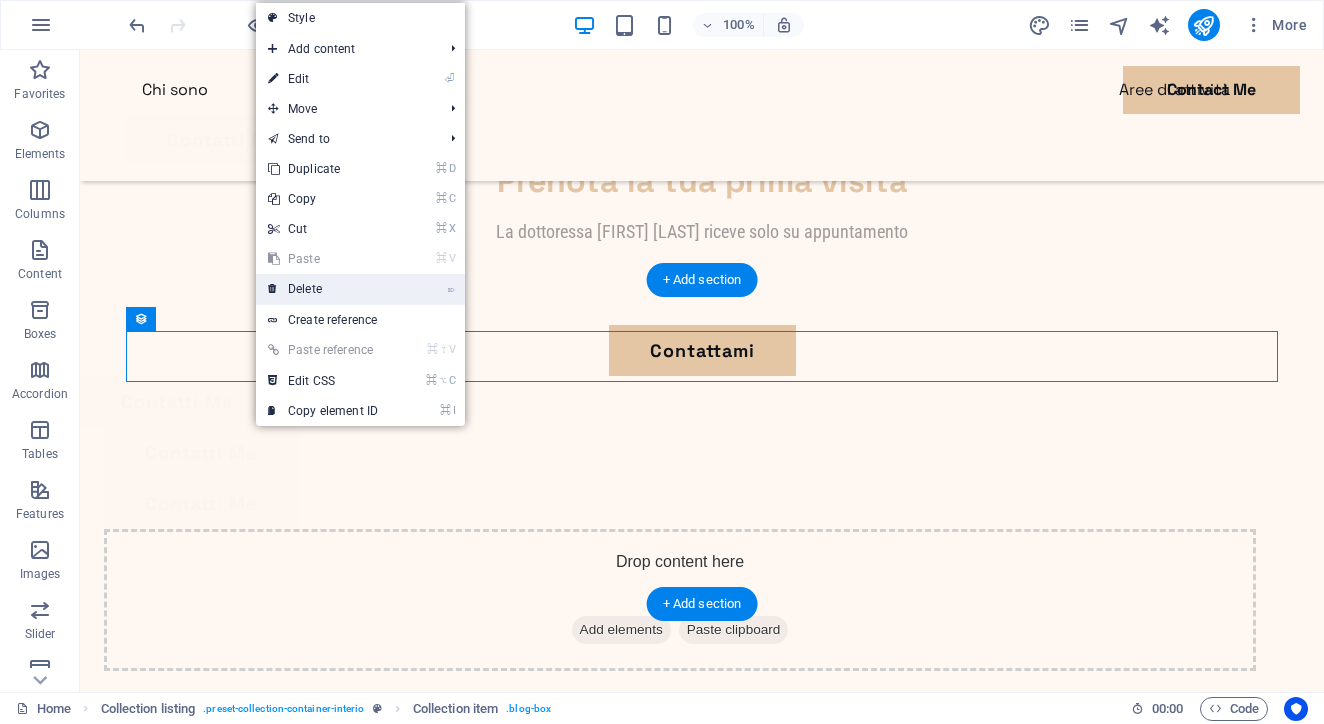 click on "⌦  Delete" at bounding box center [323, 289] 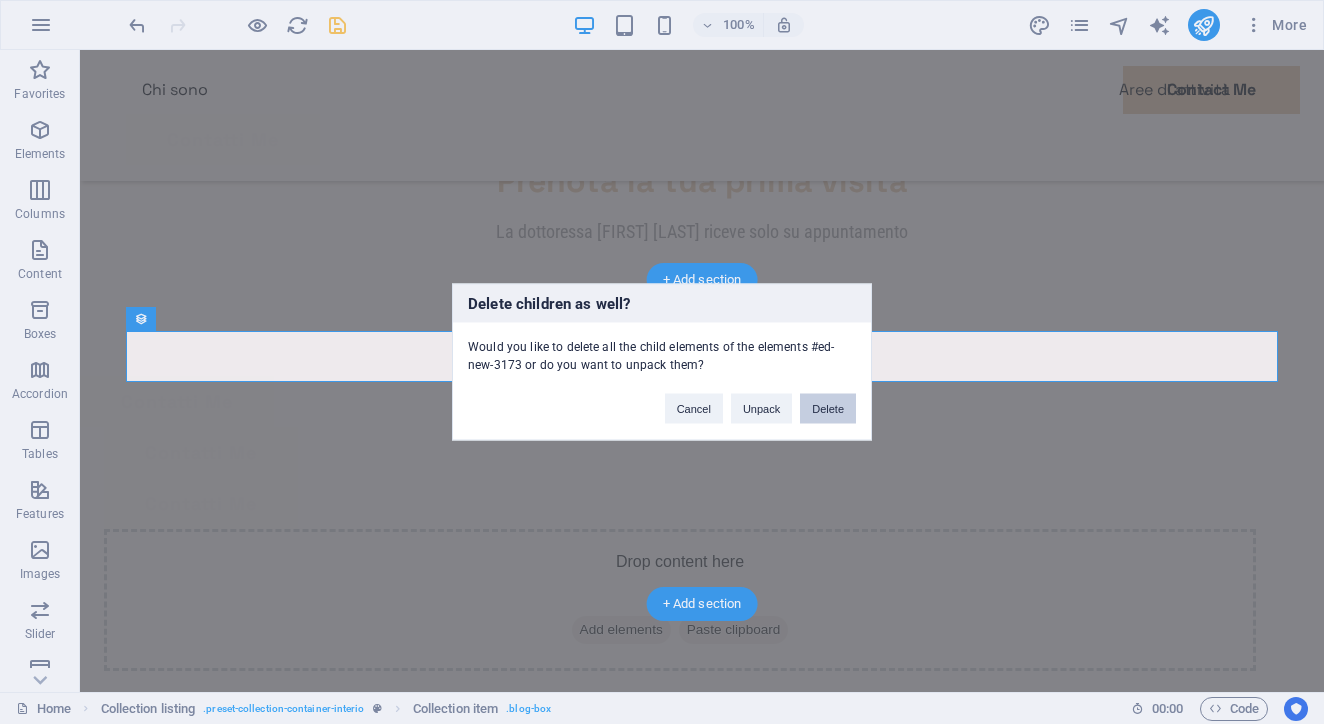 click on "Delete" at bounding box center (828, 409) 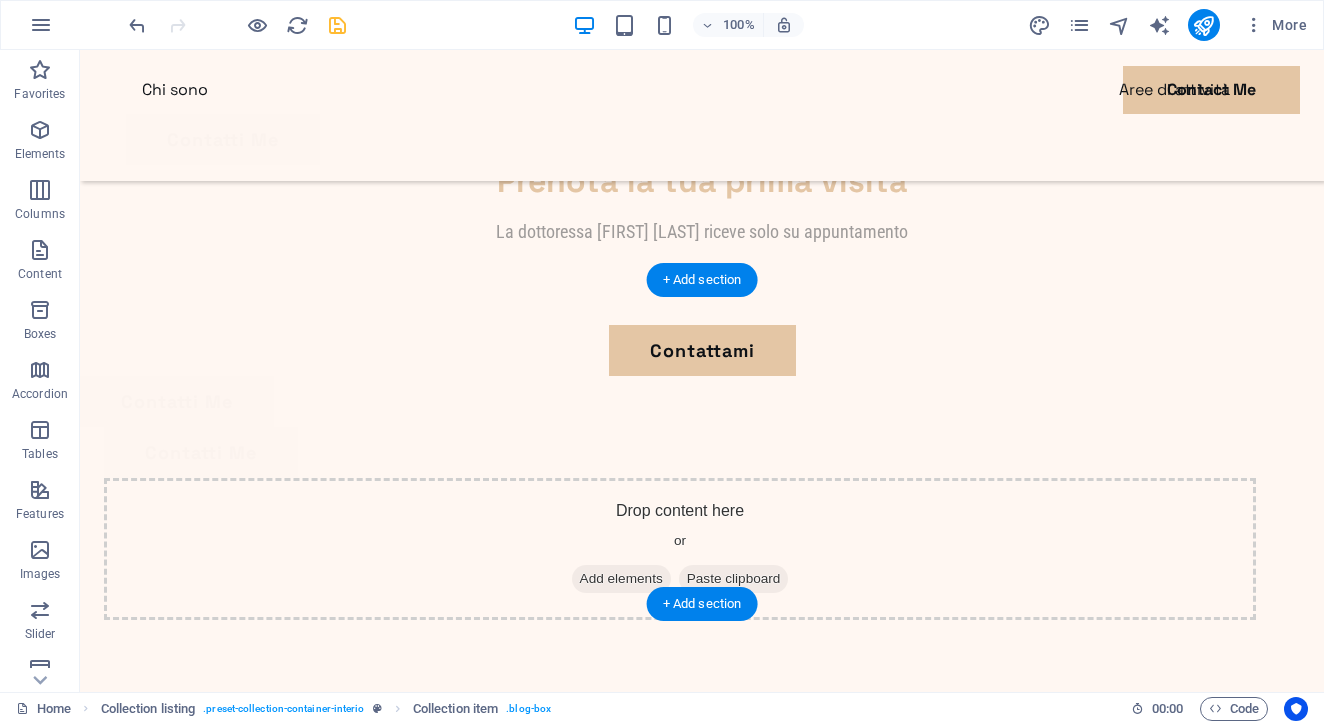 scroll, scrollTop: 2465, scrollLeft: 0, axis: vertical 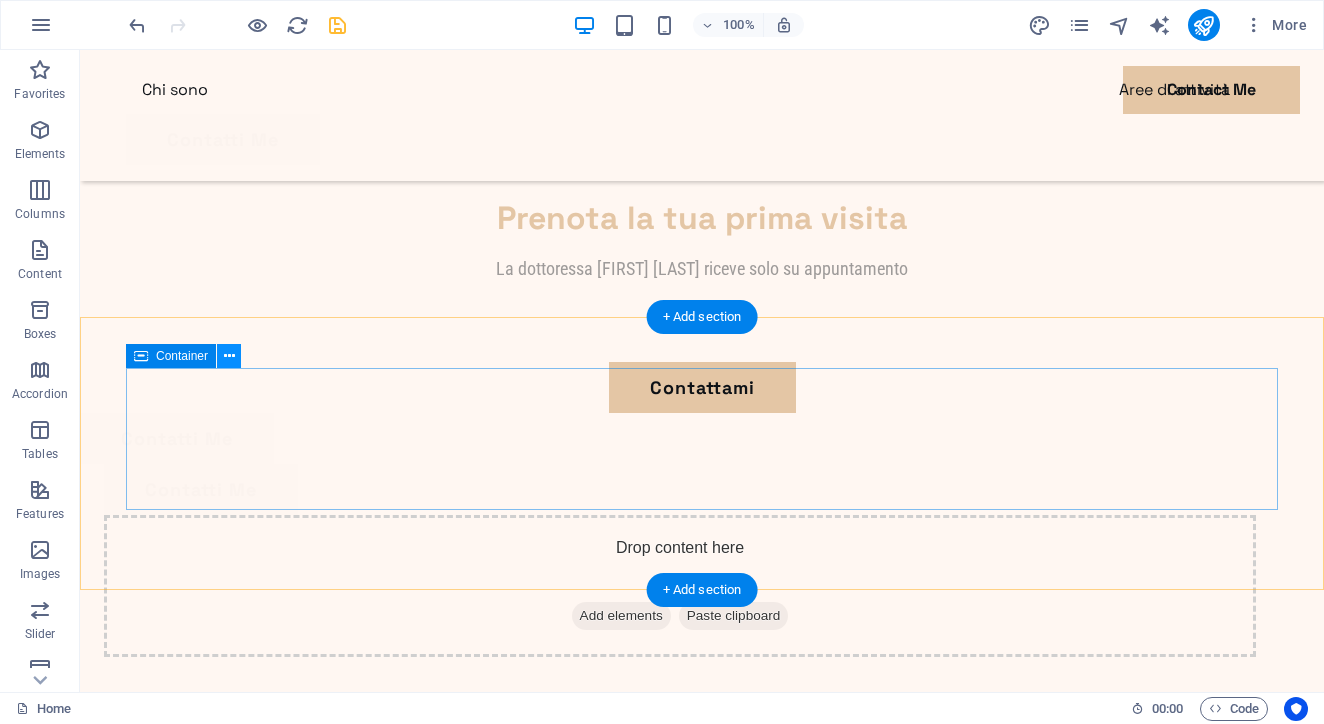 click at bounding box center (229, 356) 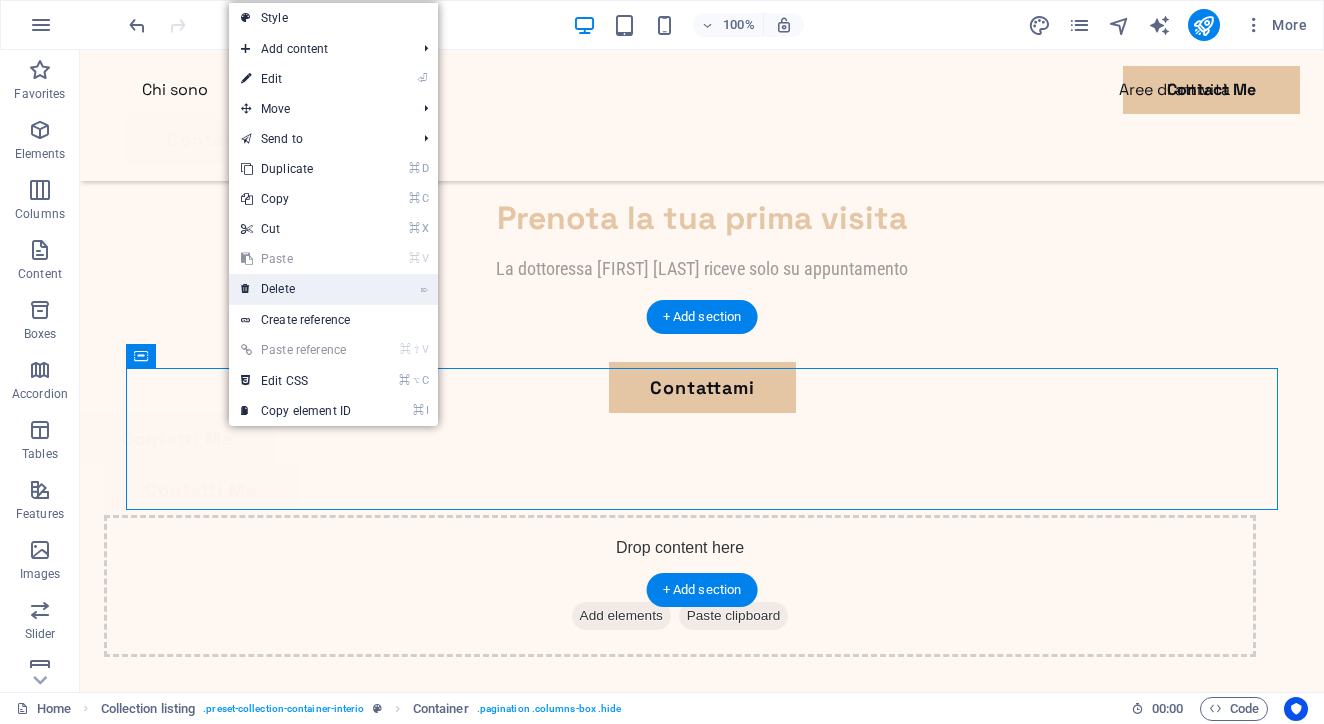 click on "⌦  Delete" at bounding box center [296, 289] 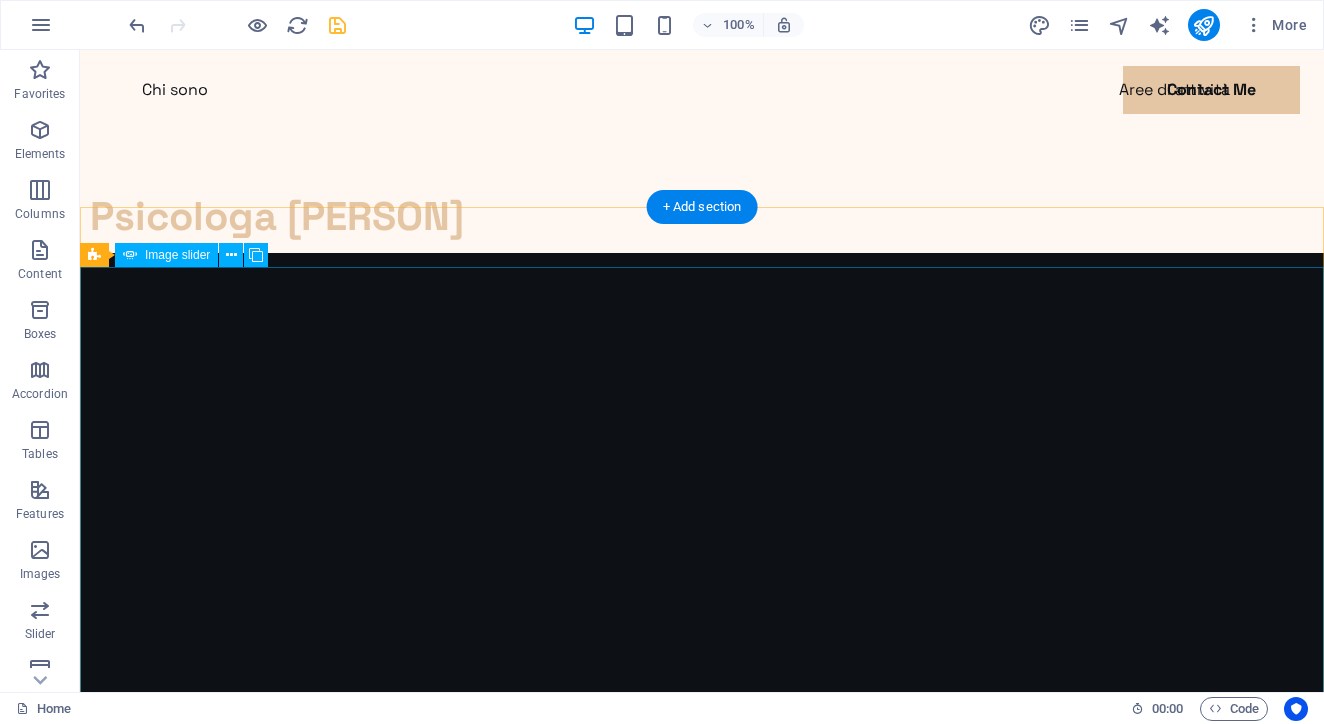 scroll, scrollTop: 0, scrollLeft: 0, axis: both 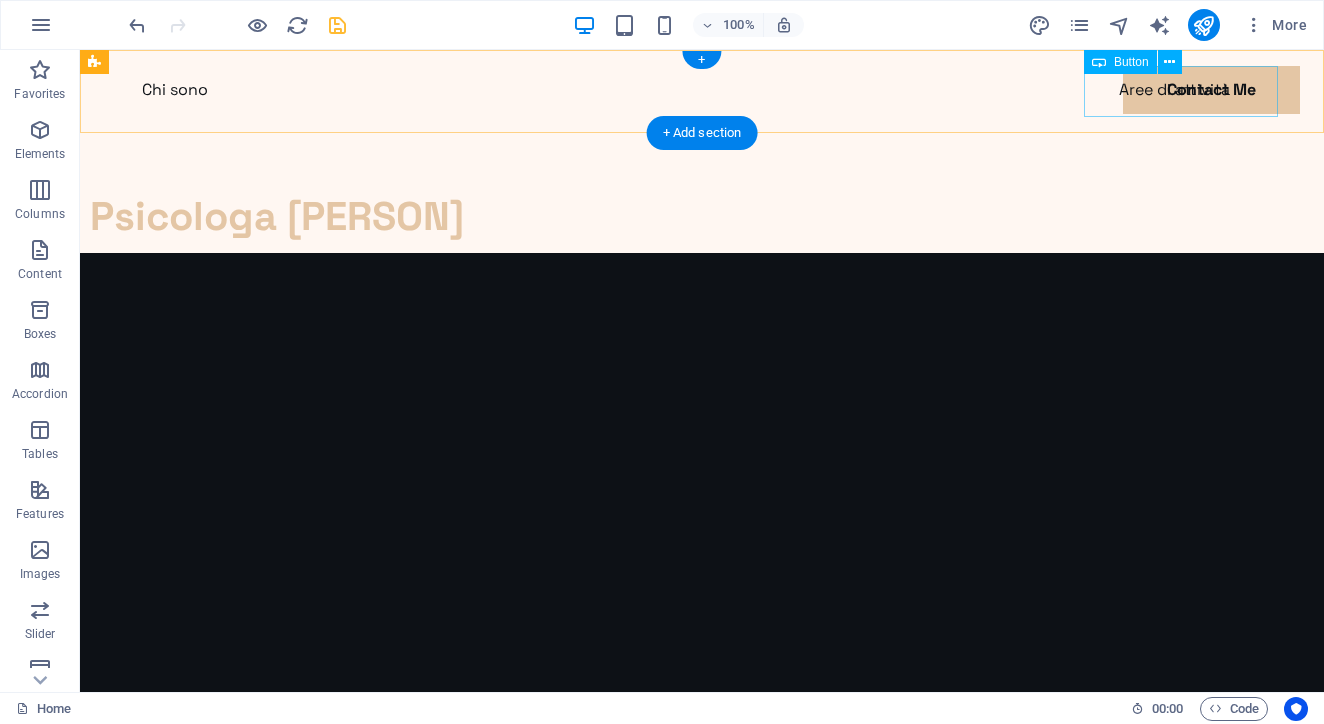click on "Contatti Me" at bounding box center (702, 139) 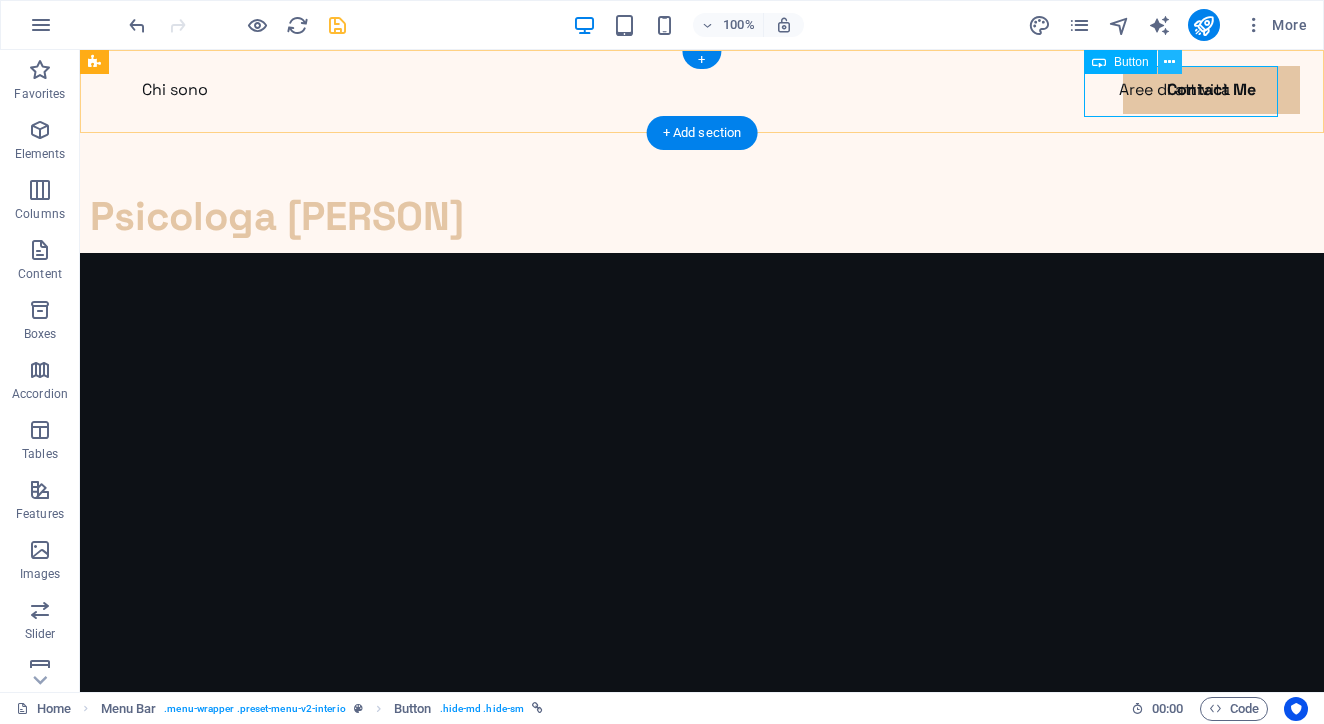 click at bounding box center (1169, 62) 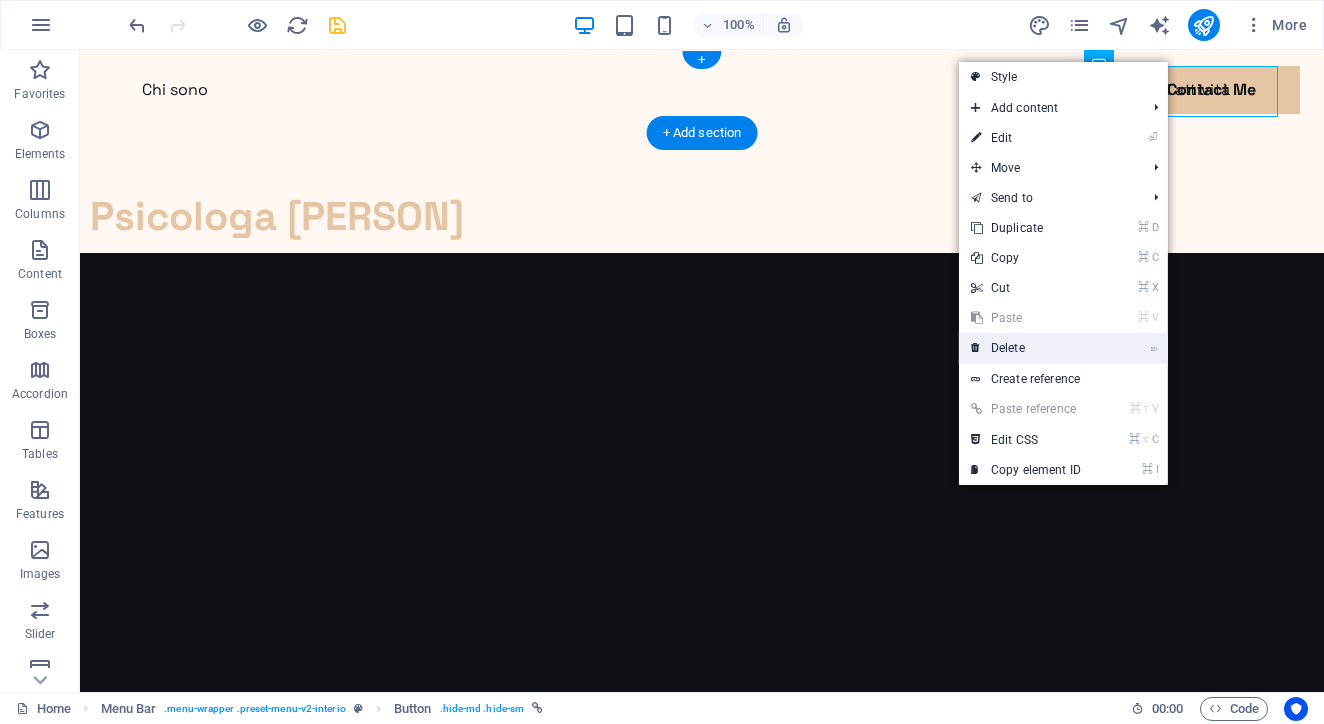 click on "⌦  Delete" at bounding box center [1026, 348] 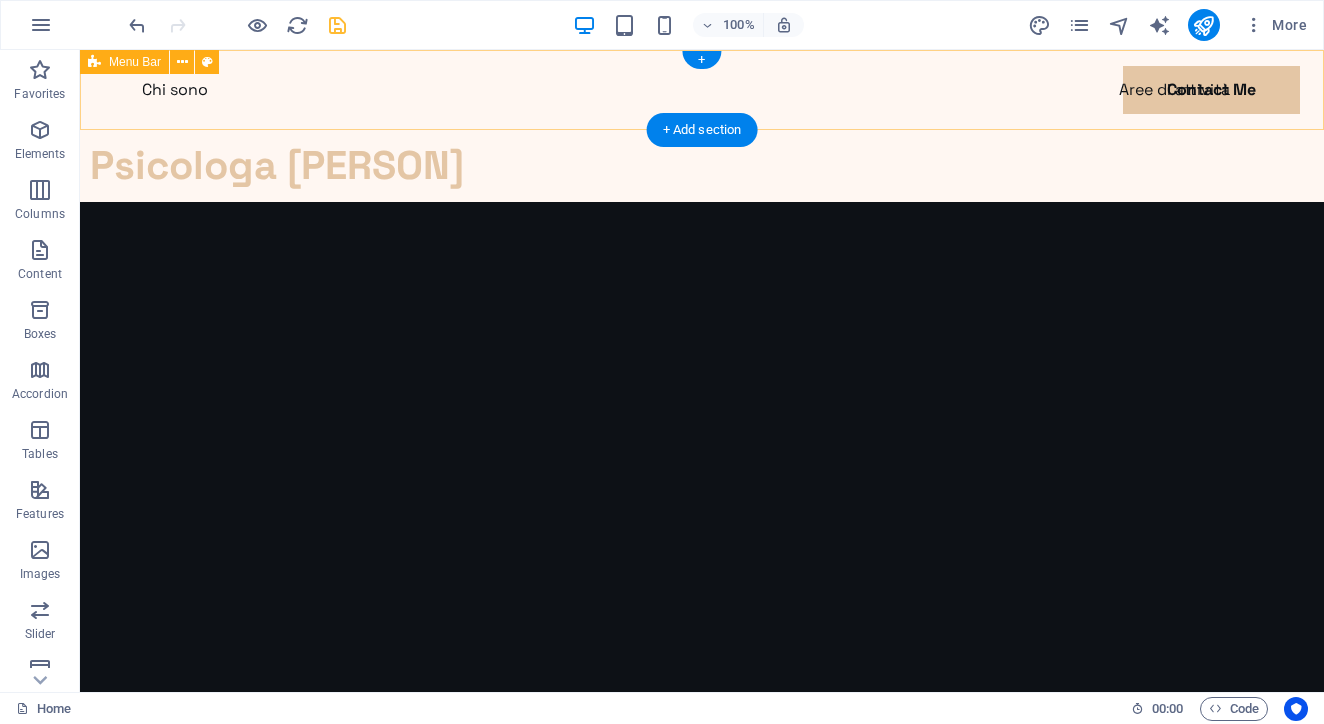 click on "Chi sono Aree di attività Contact Me" at bounding box center (702, 90) 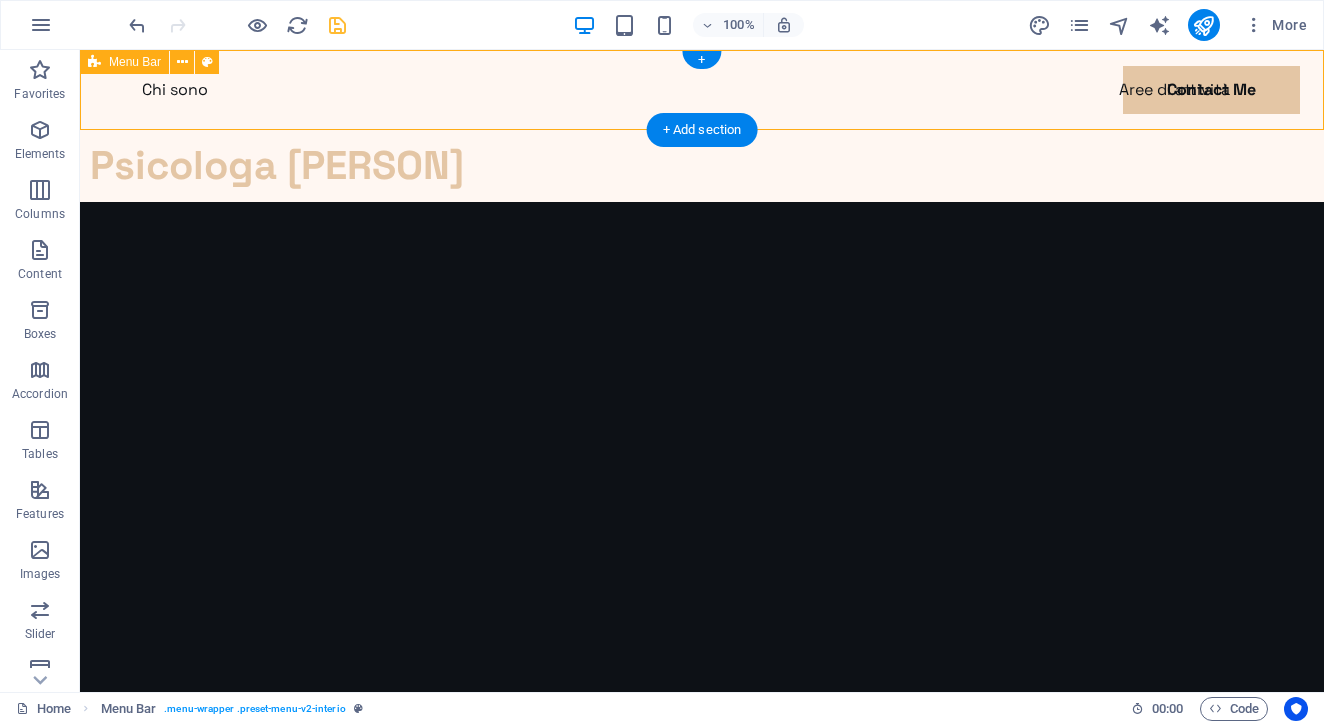 click on "Chi sono Aree di attività Contact Me" at bounding box center [702, 90] 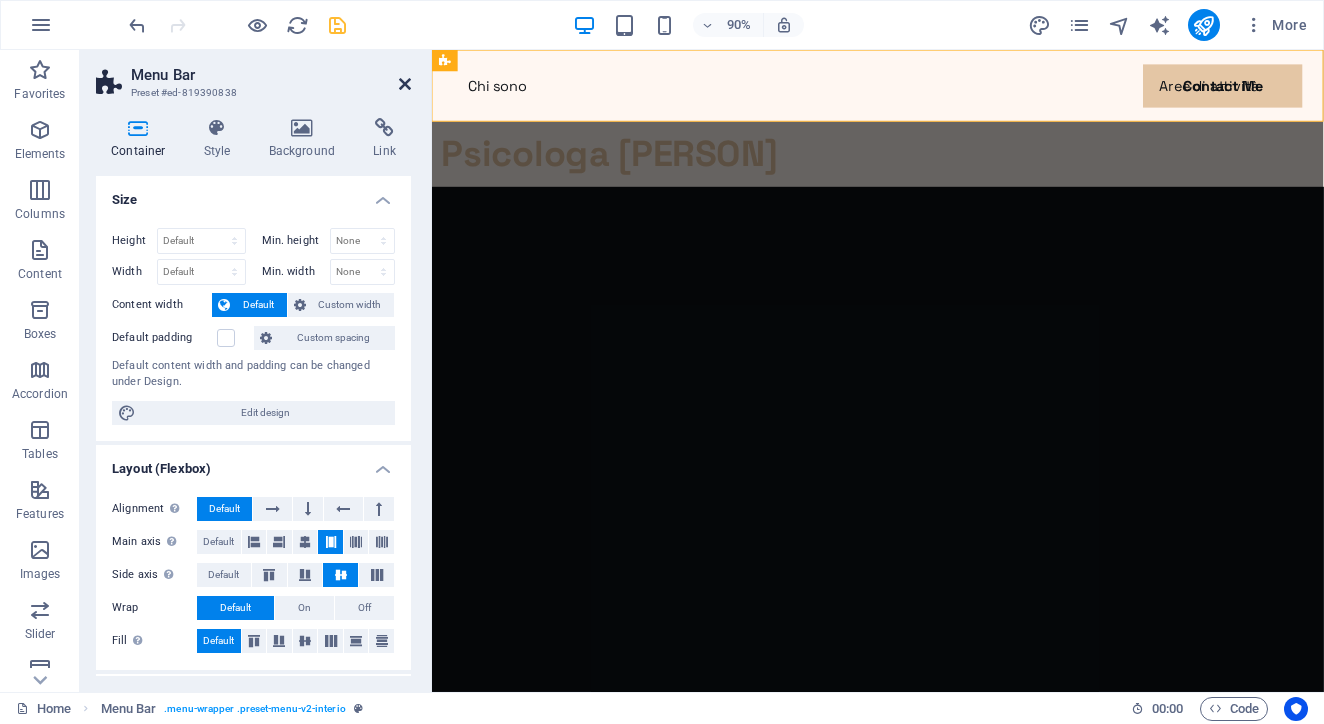 click at bounding box center (405, 84) 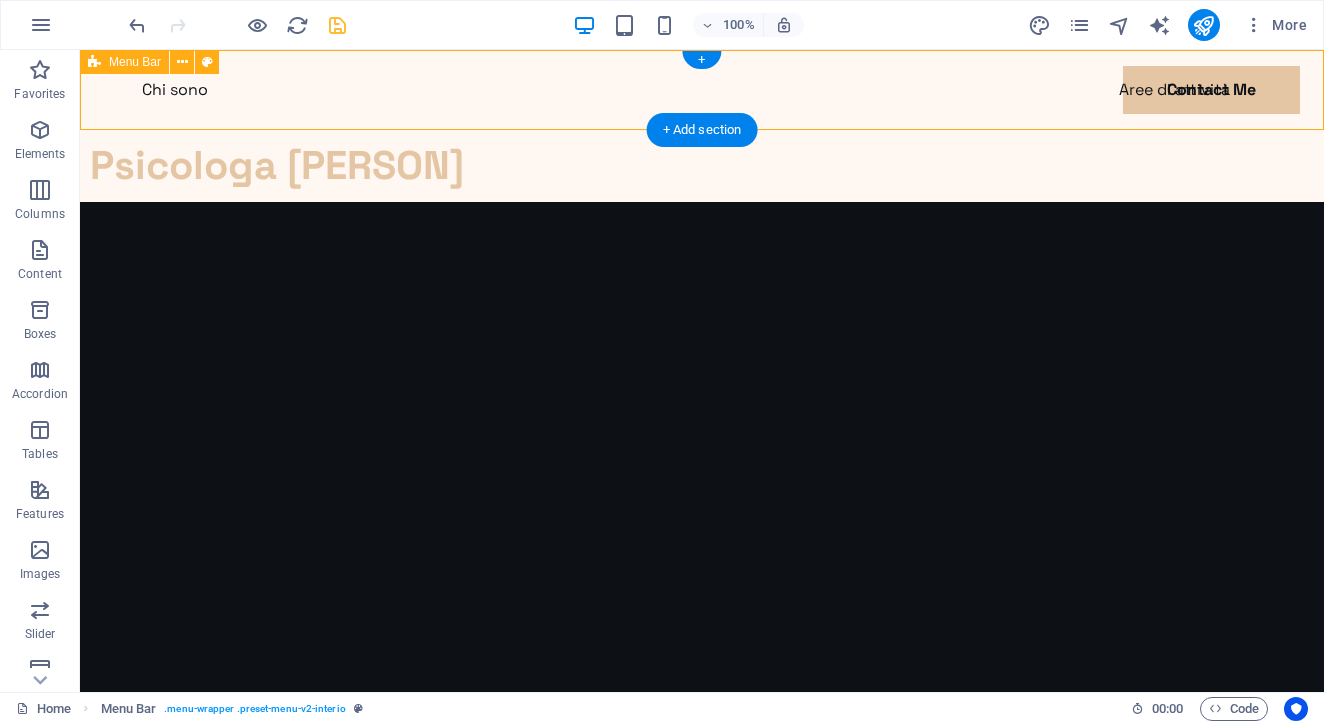 click on "Chi sono Aree di attività Contact Me" at bounding box center [702, 90] 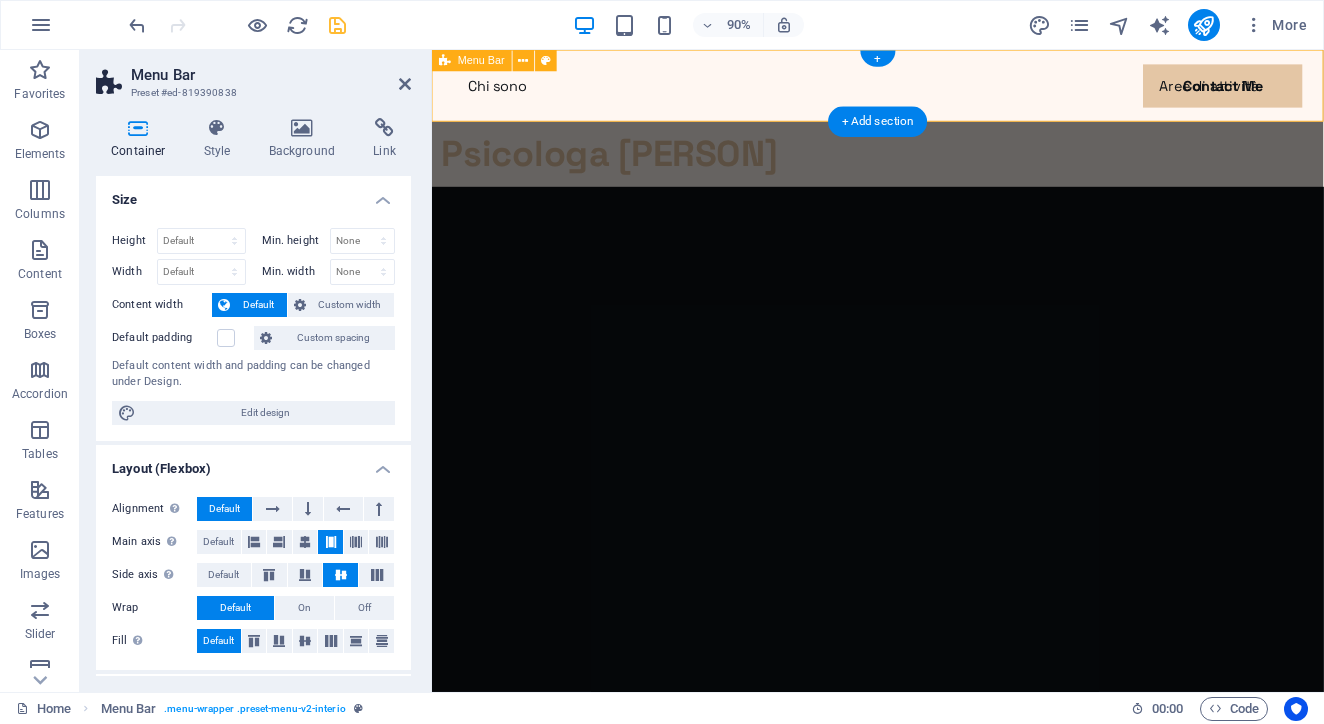 click on "Chi sono Aree di attività Contact Me" at bounding box center [927, 90] 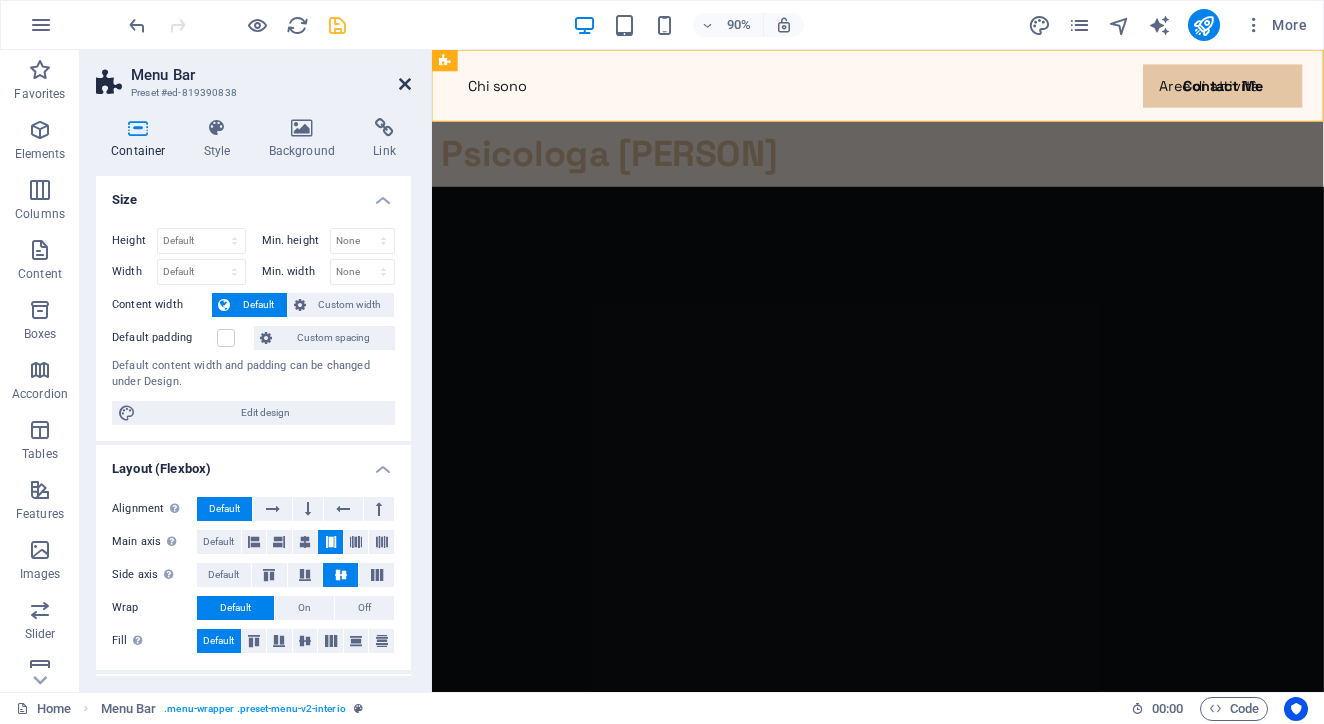 click at bounding box center (405, 84) 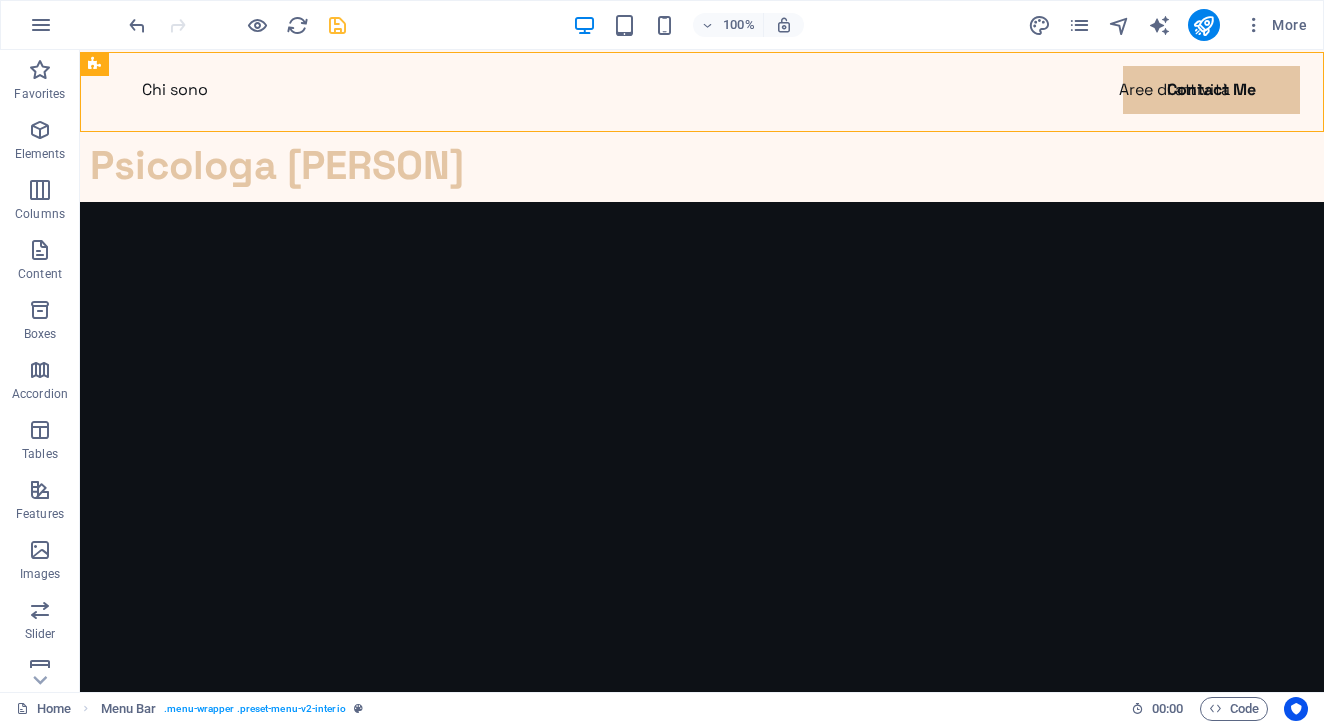 scroll, scrollTop: 0, scrollLeft: 0, axis: both 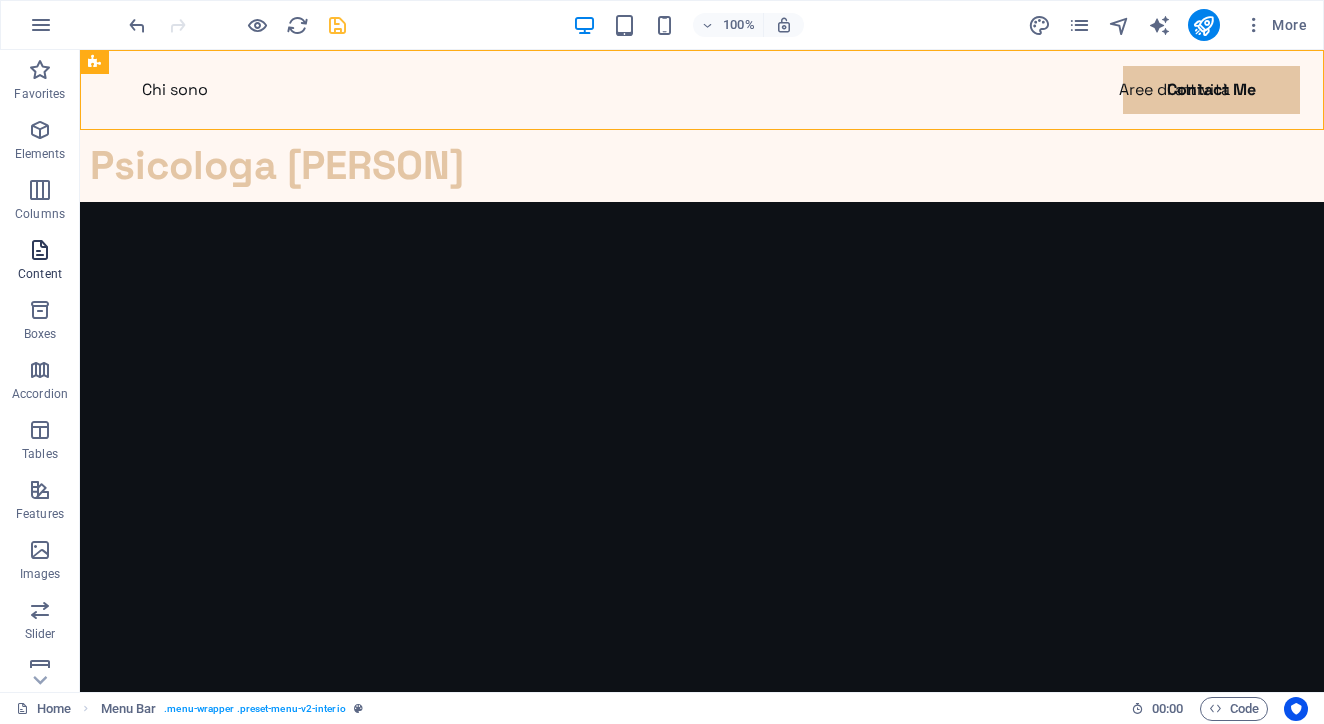 click at bounding box center (40, 250) 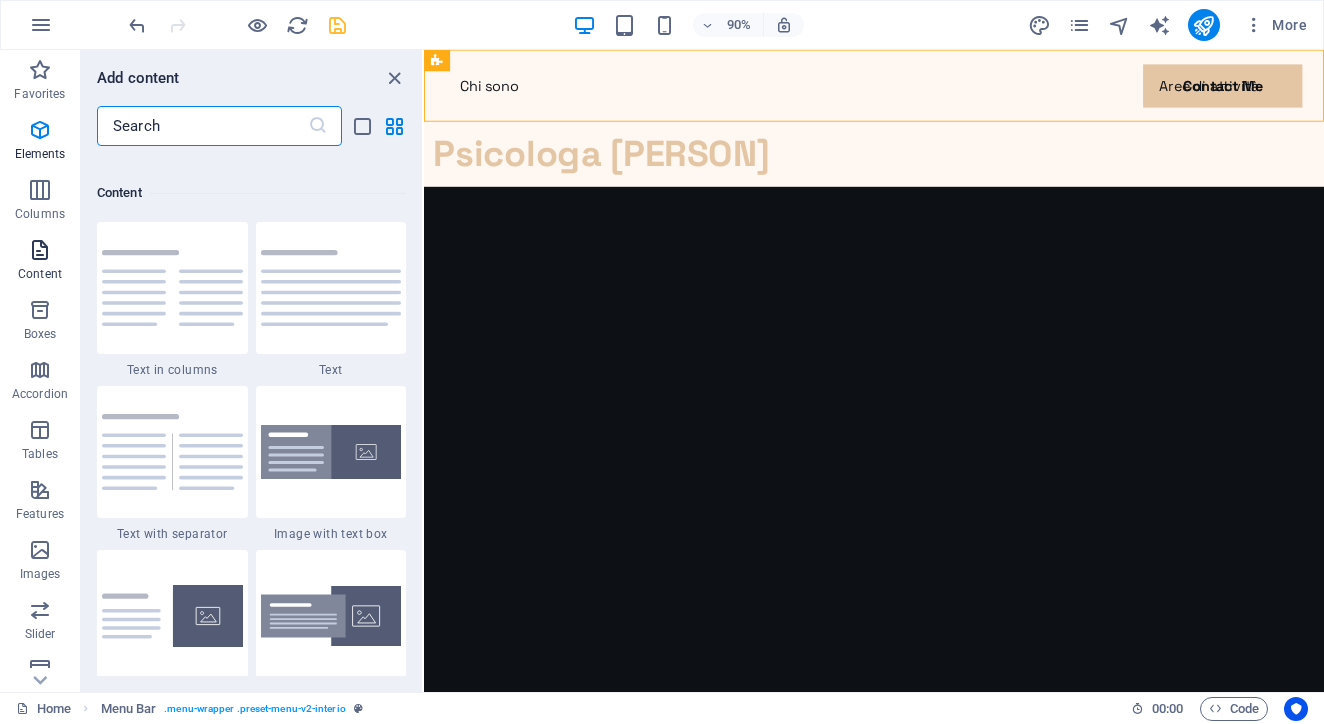 scroll, scrollTop: 3499, scrollLeft: 0, axis: vertical 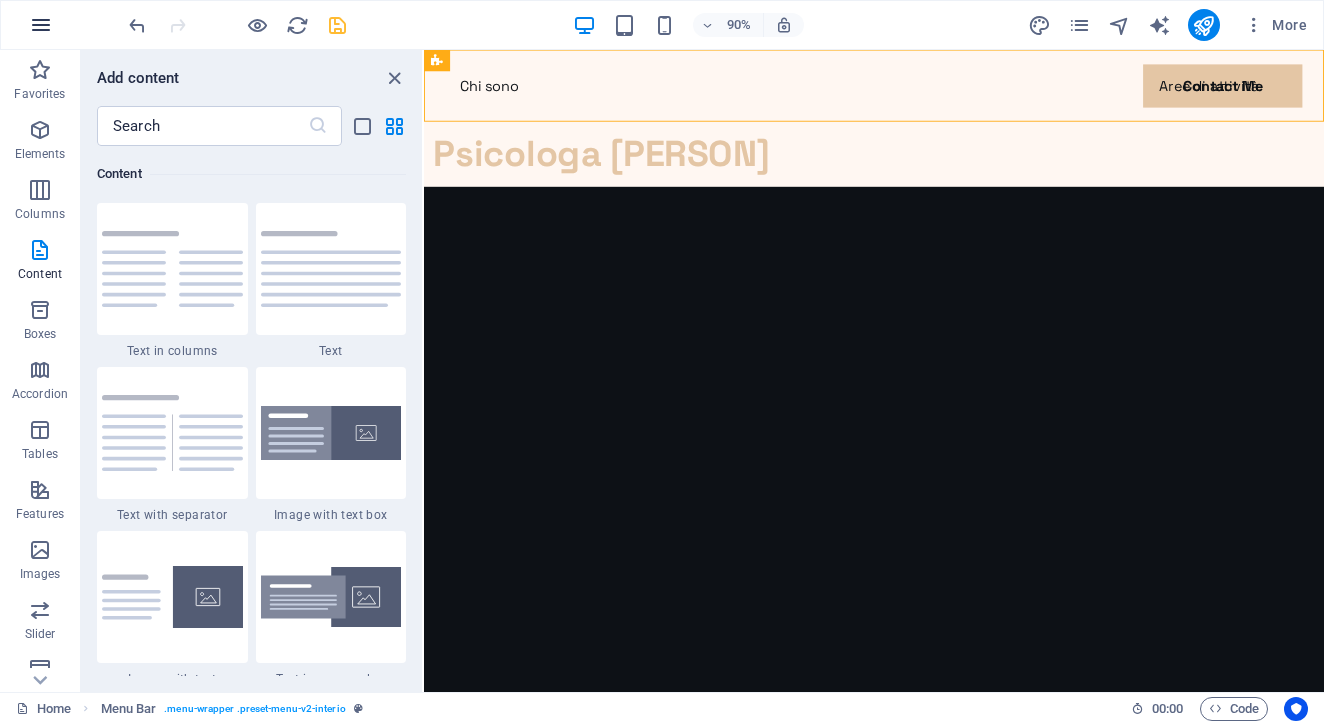 click at bounding box center (41, 25) 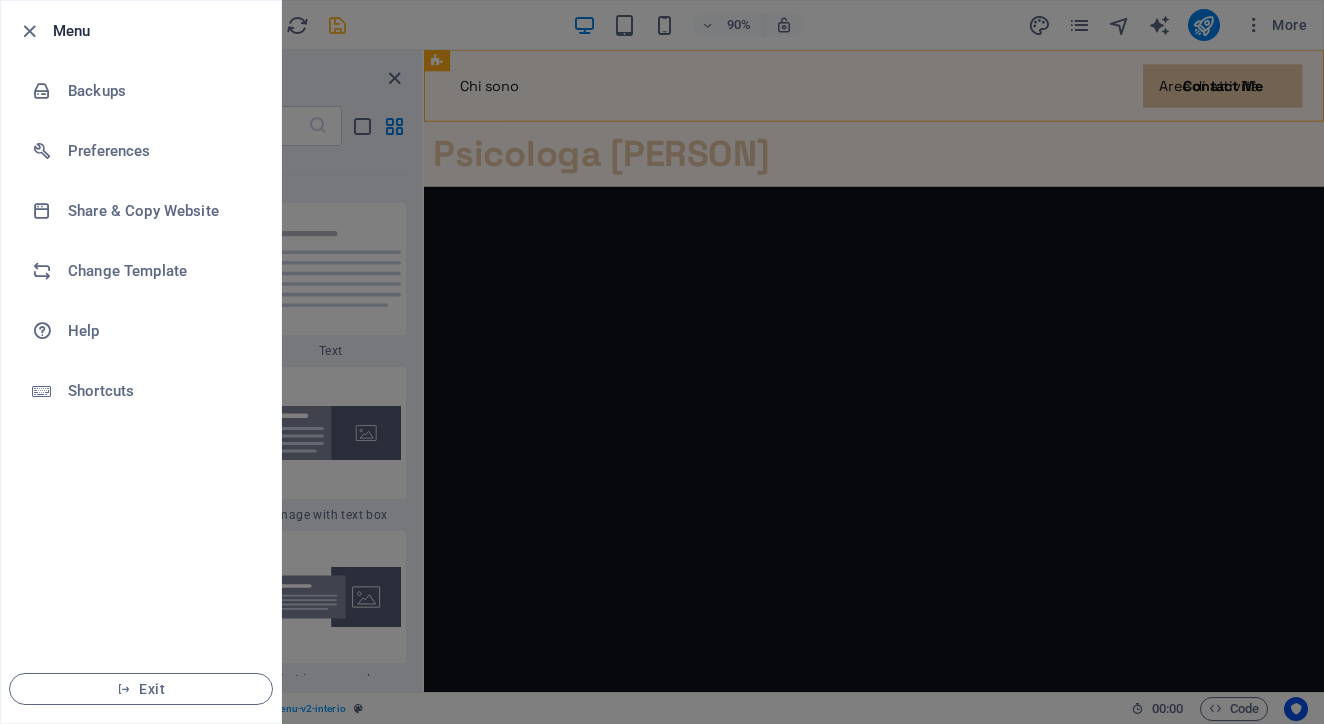 click at bounding box center (662, 362) 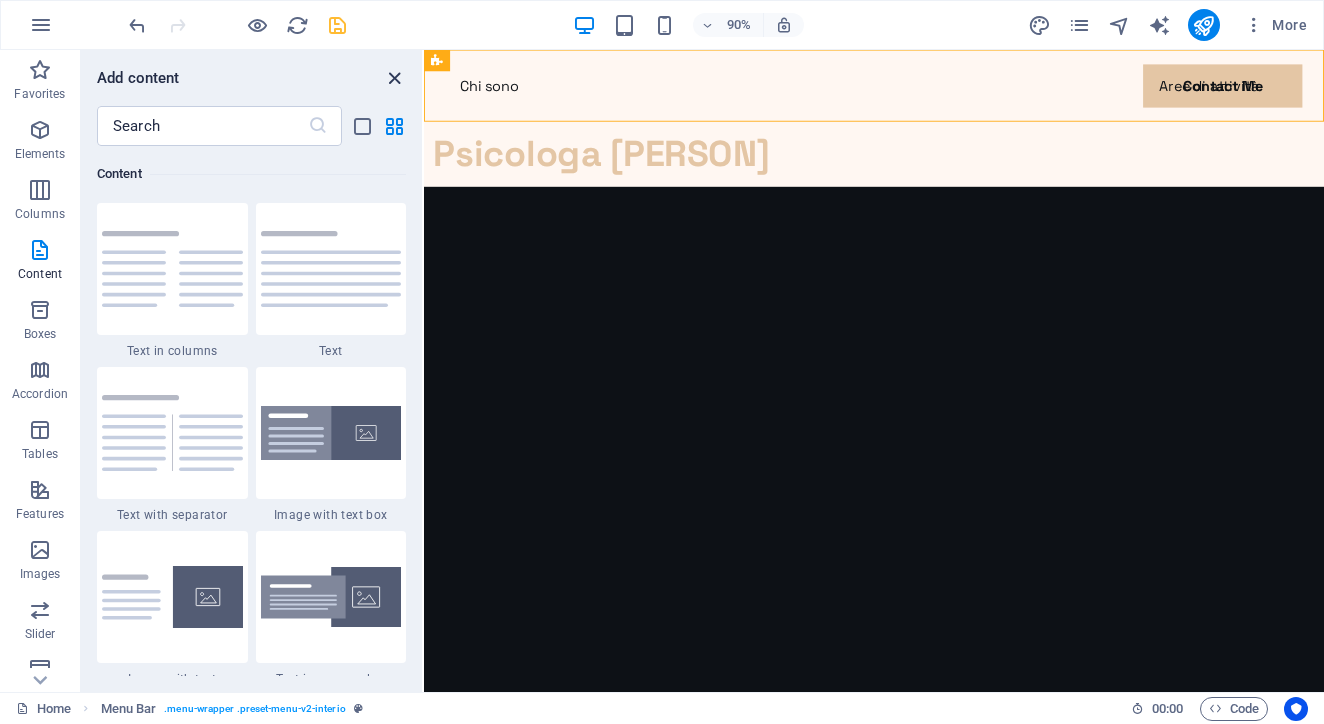 click at bounding box center [394, 78] 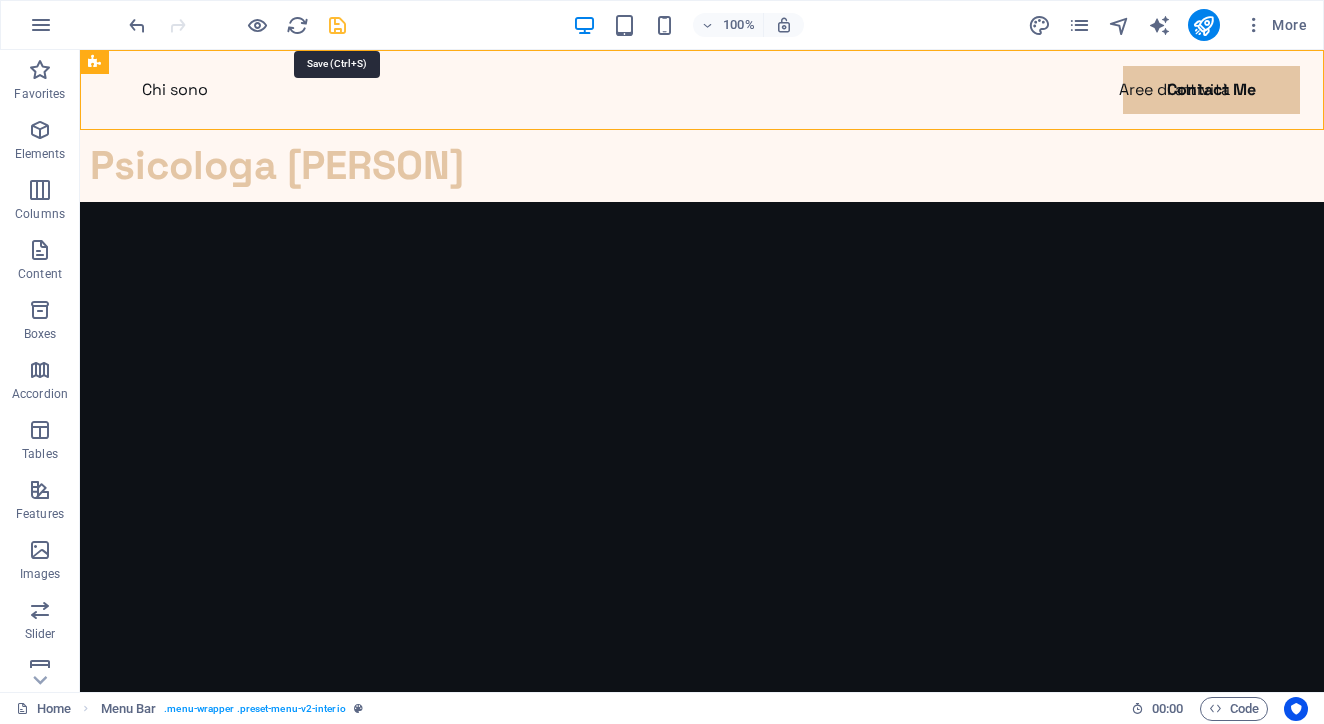 click at bounding box center (337, 25) 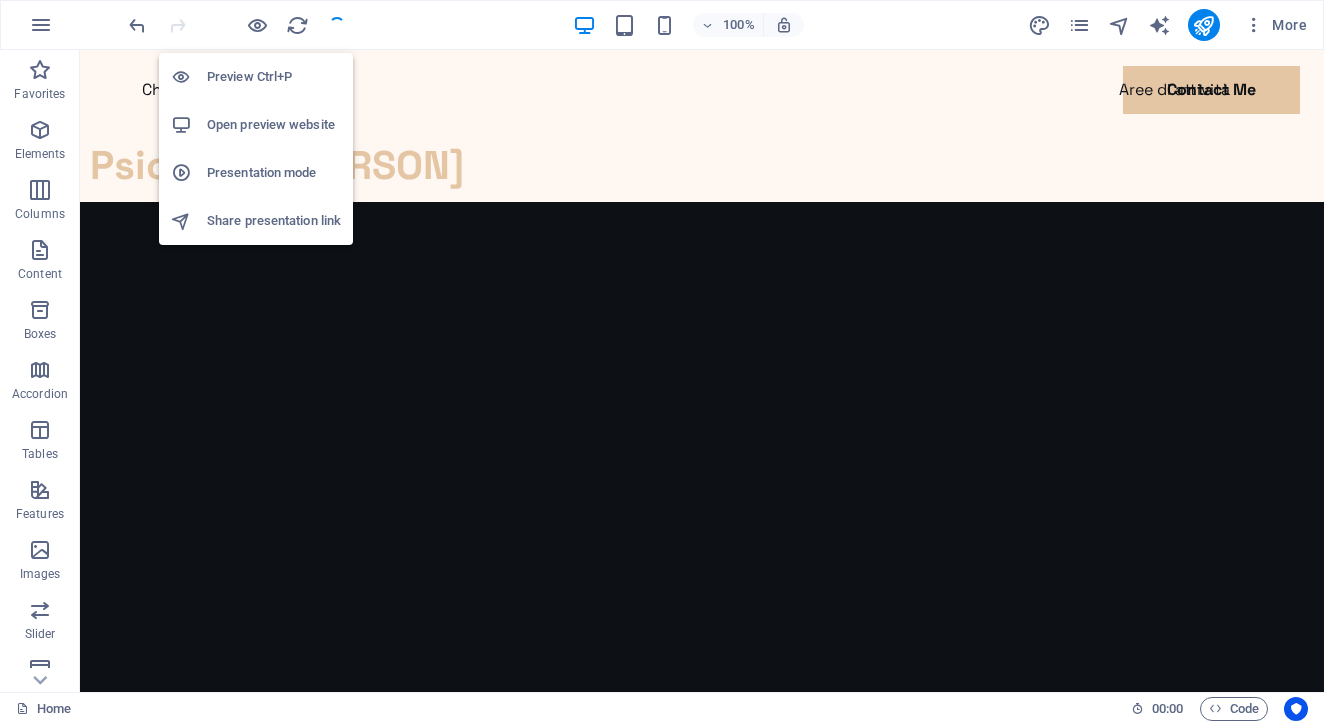 click on "Preview Ctrl+P" at bounding box center [274, 77] 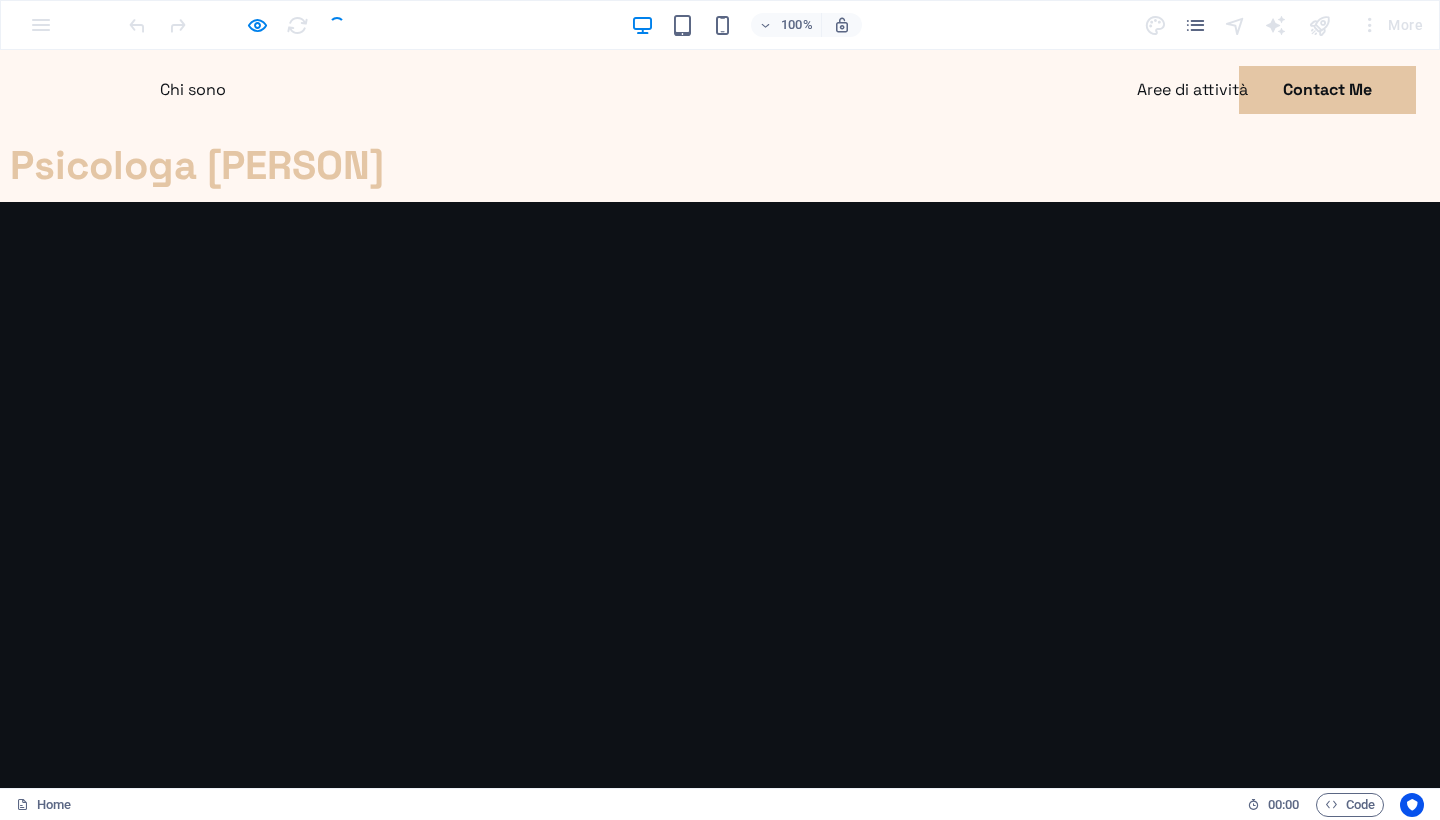 scroll, scrollTop: 0, scrollLeft: 0, axis: both 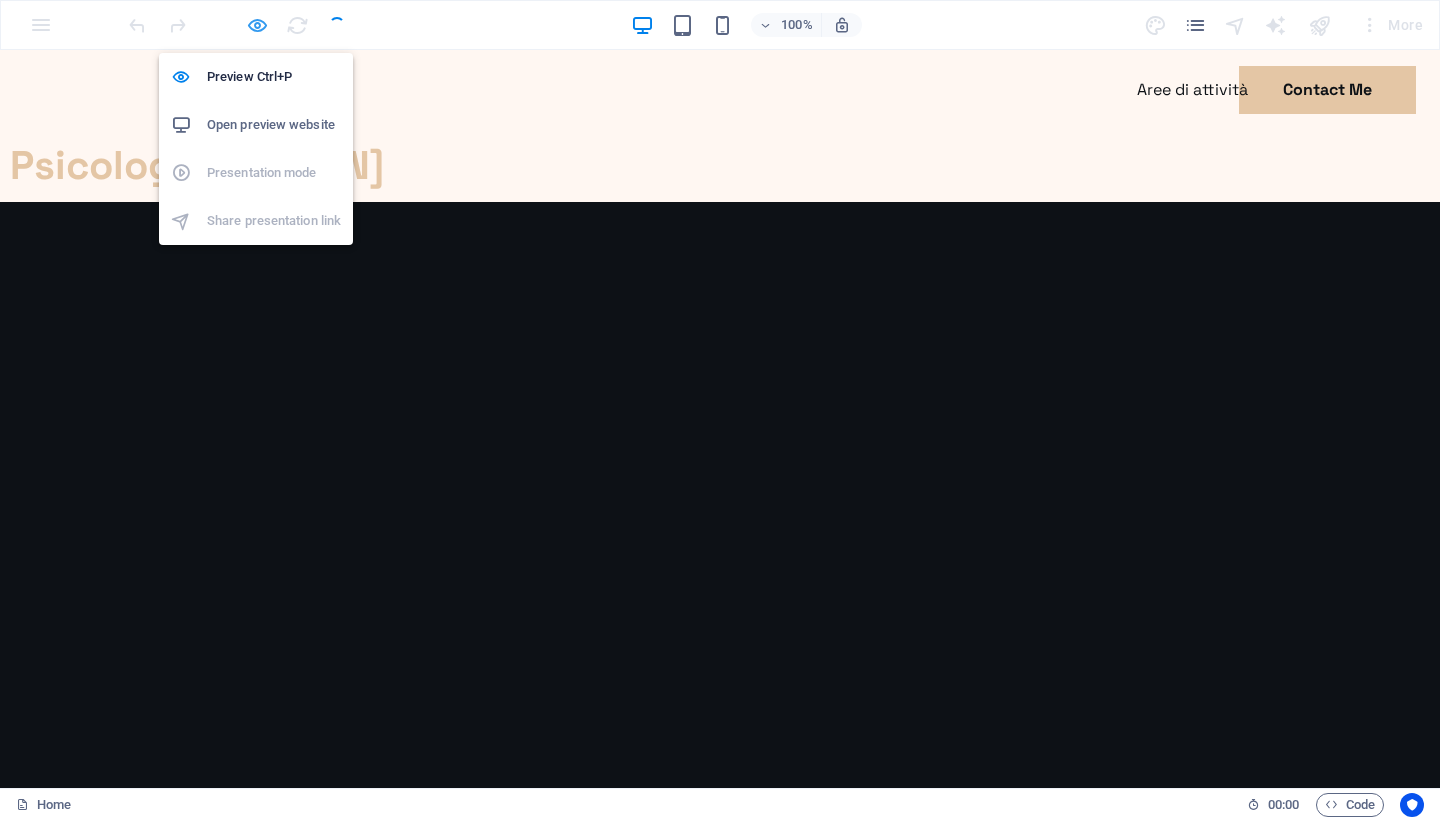 click at bounding box center (257, 25) 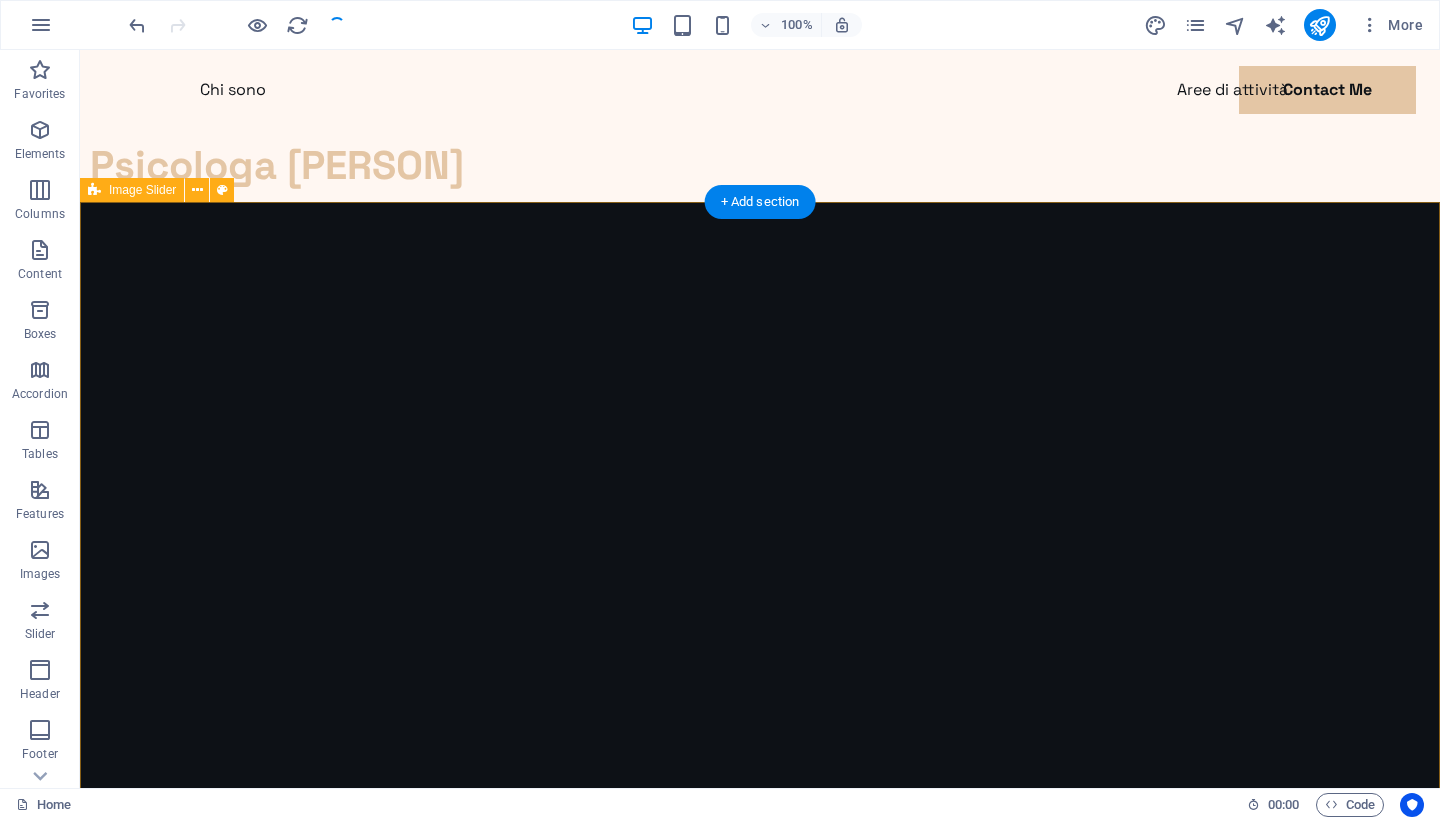 click on "Image Slider" at bounding box center [142, 190] 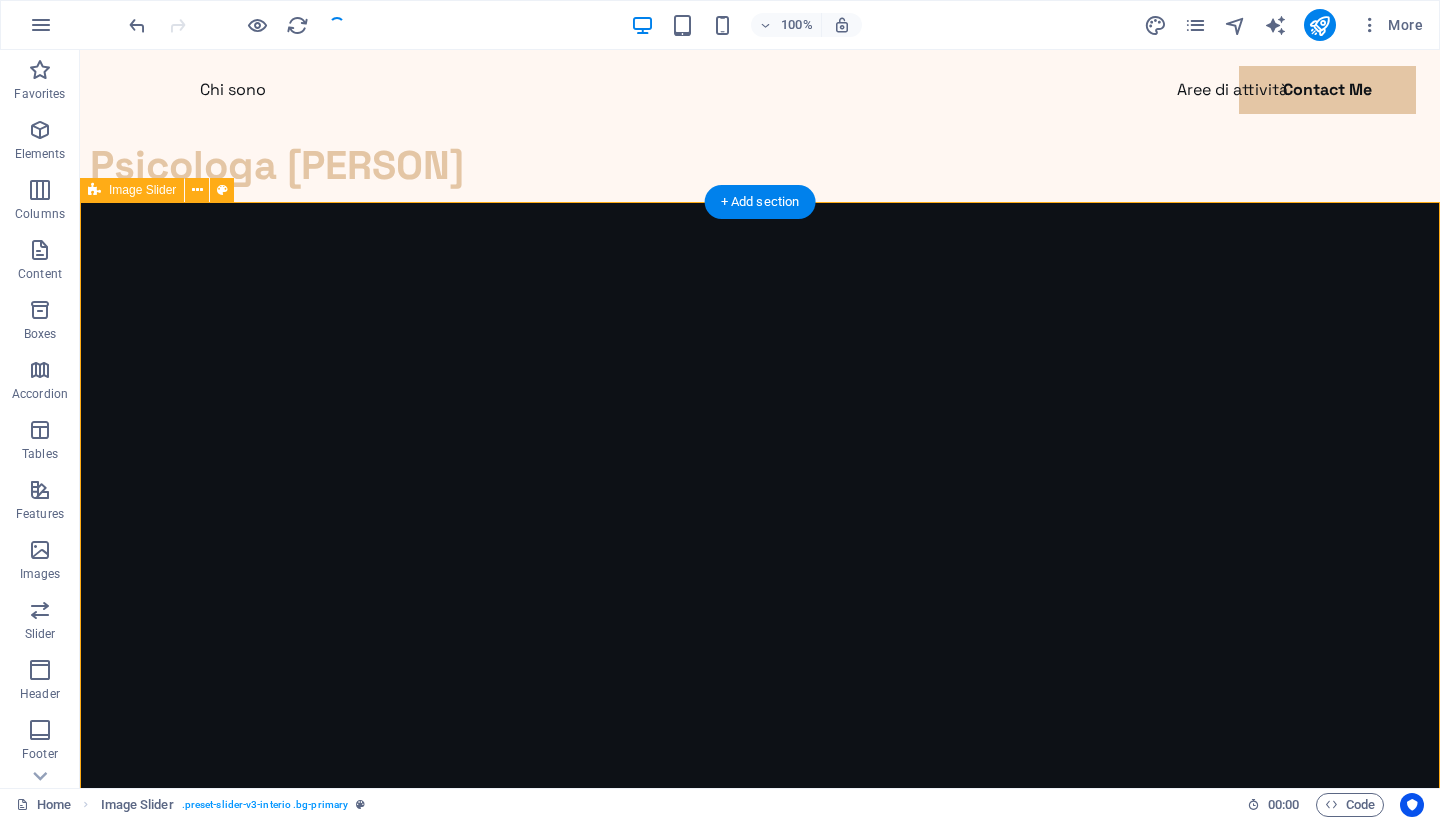 click on "Image Slider" at bounding box center (142, 190) 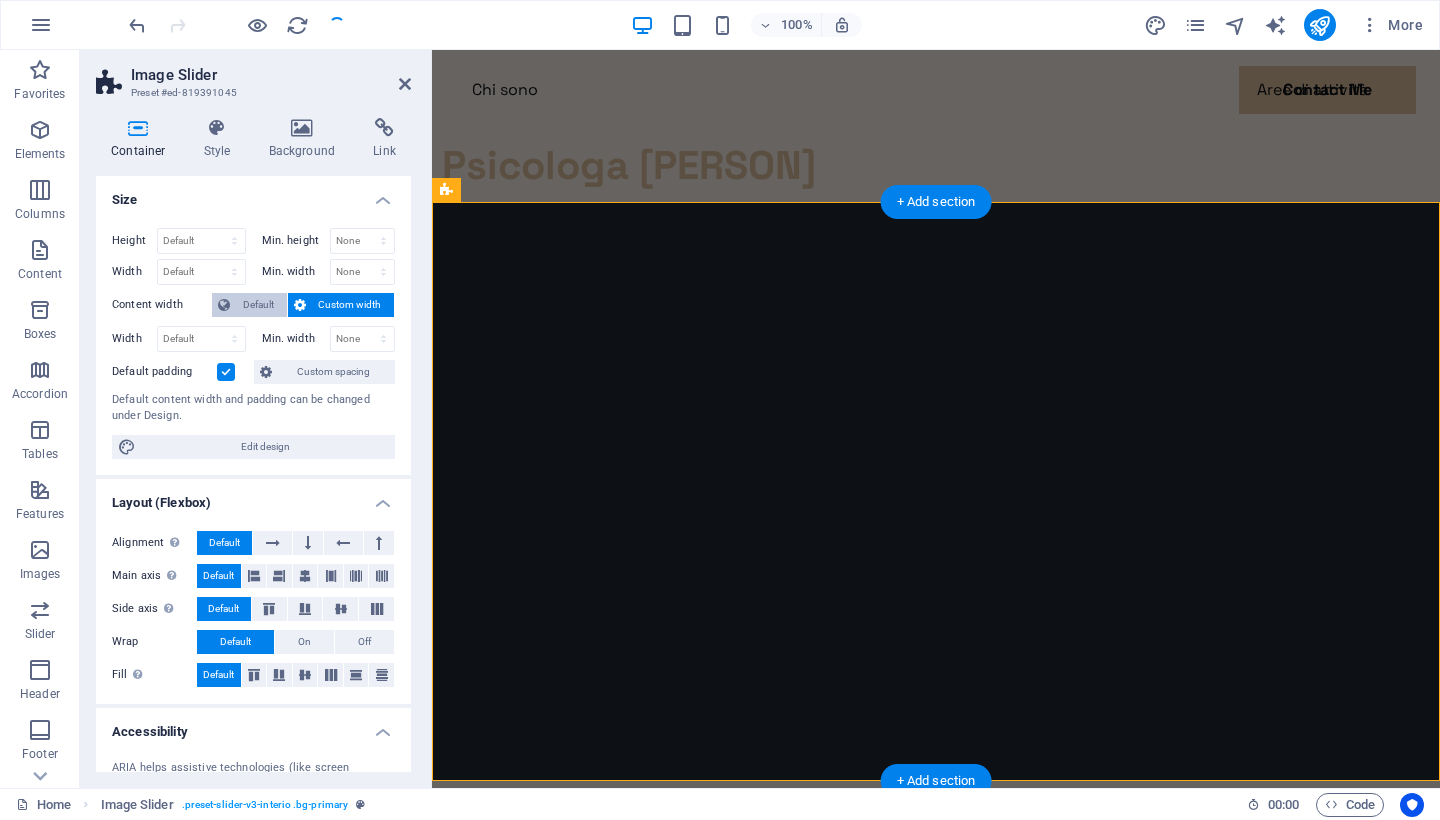 click on "Default" at bounding box center (258, 305) 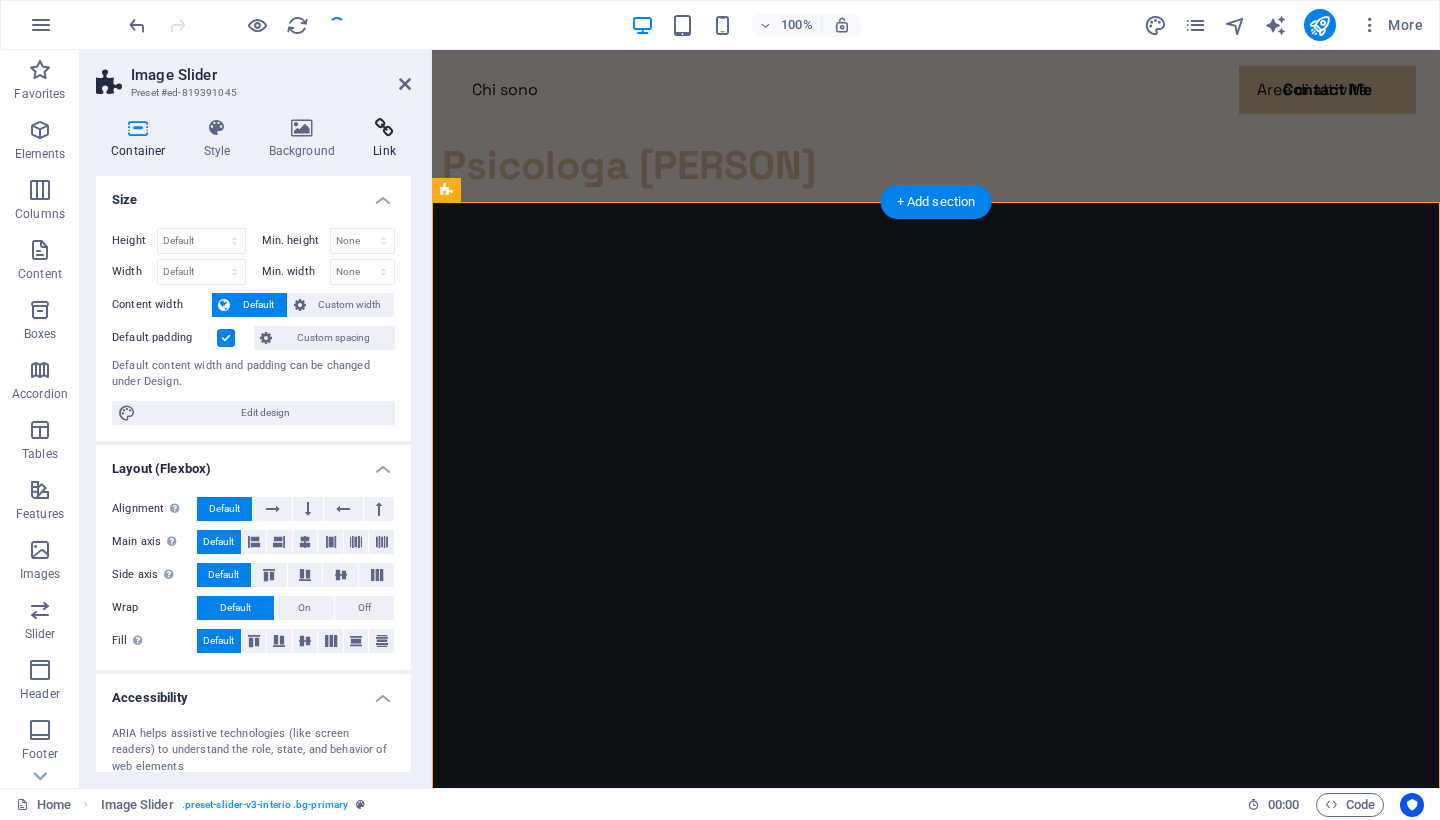 scroll, scrollTop: 0, scrollLeft: 0, axis: both 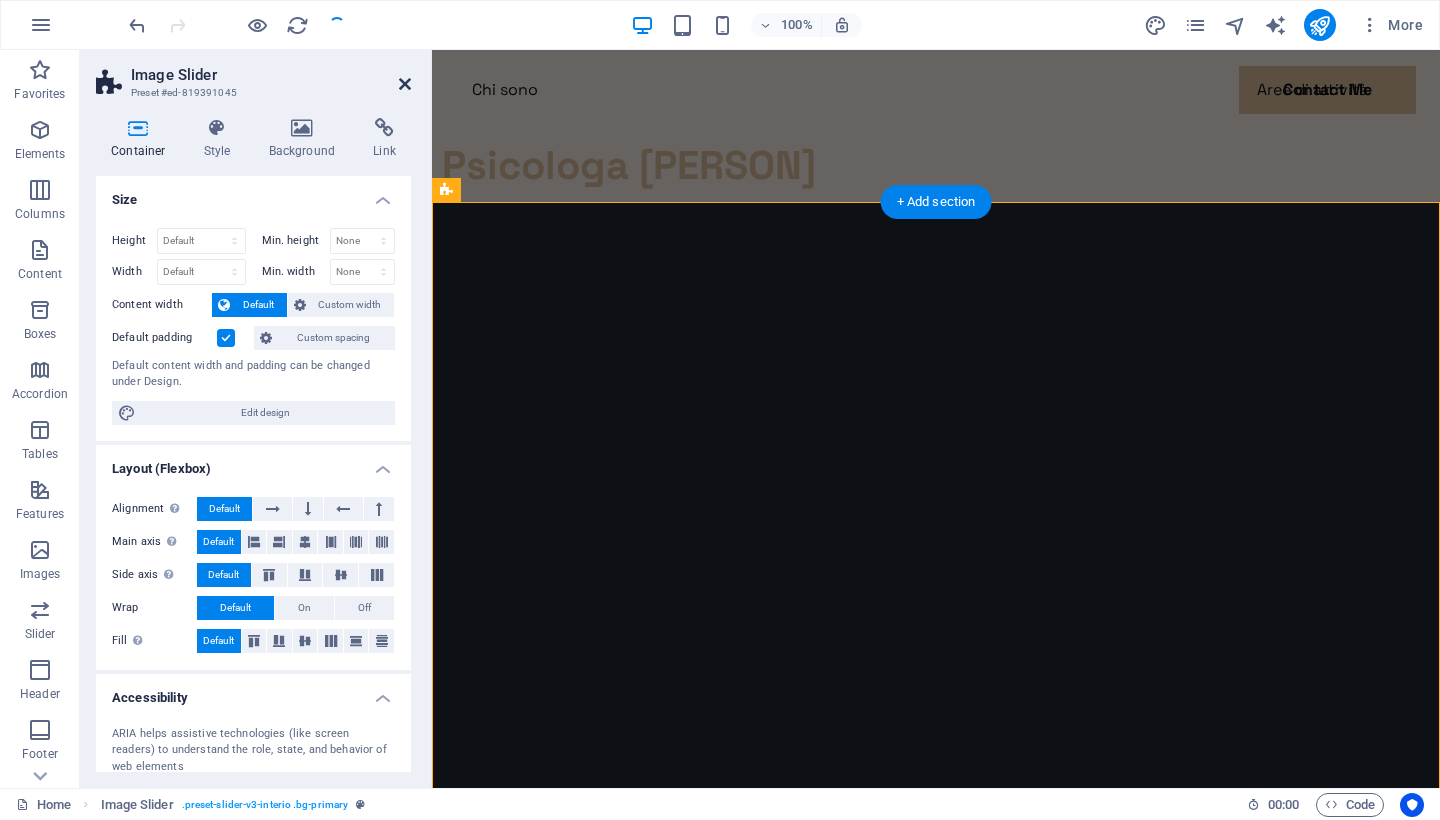 click at bounding box center (405, 84) 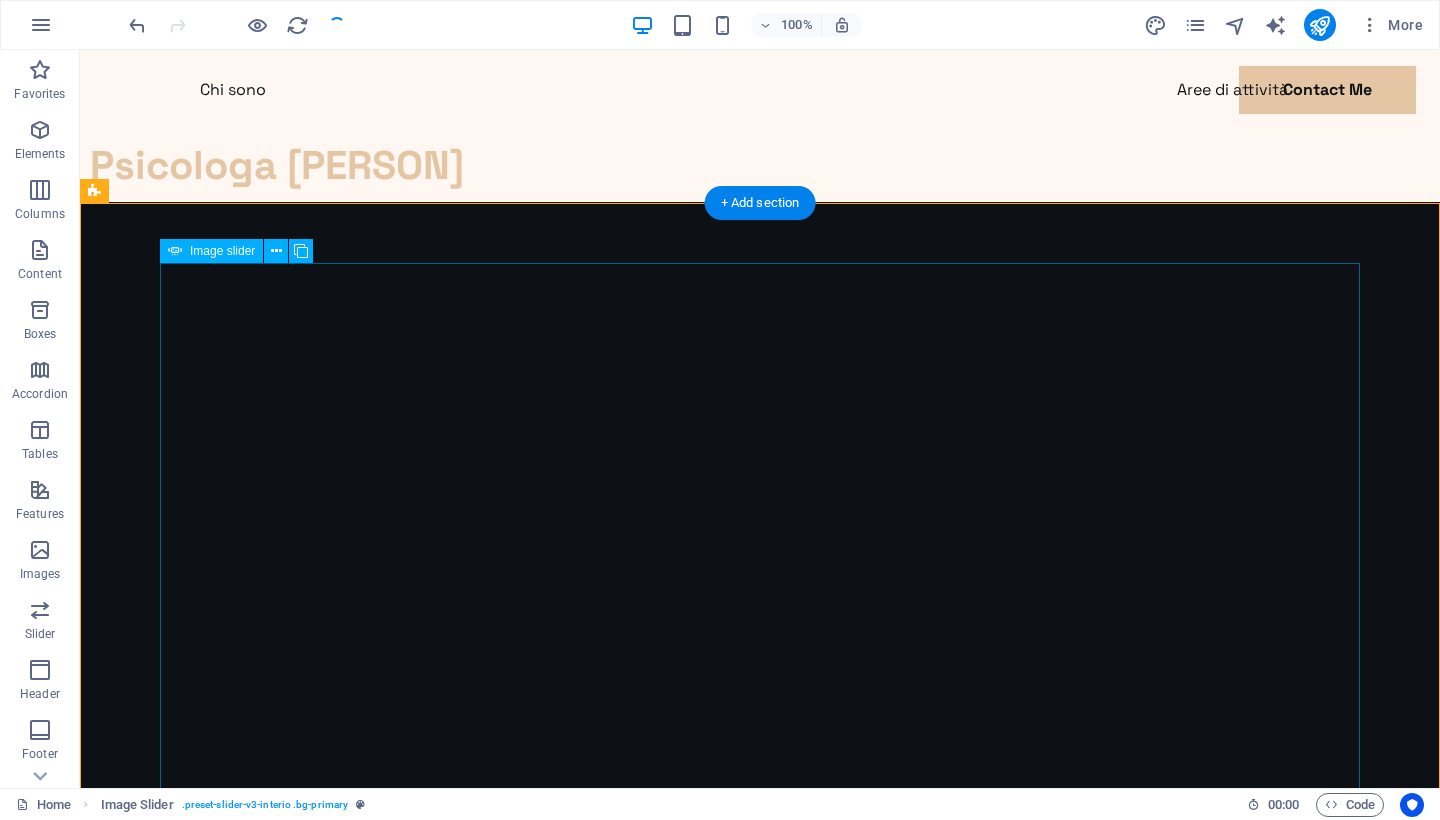 scroll, scrollTop: 0, scrollLeft: 0, axis: both 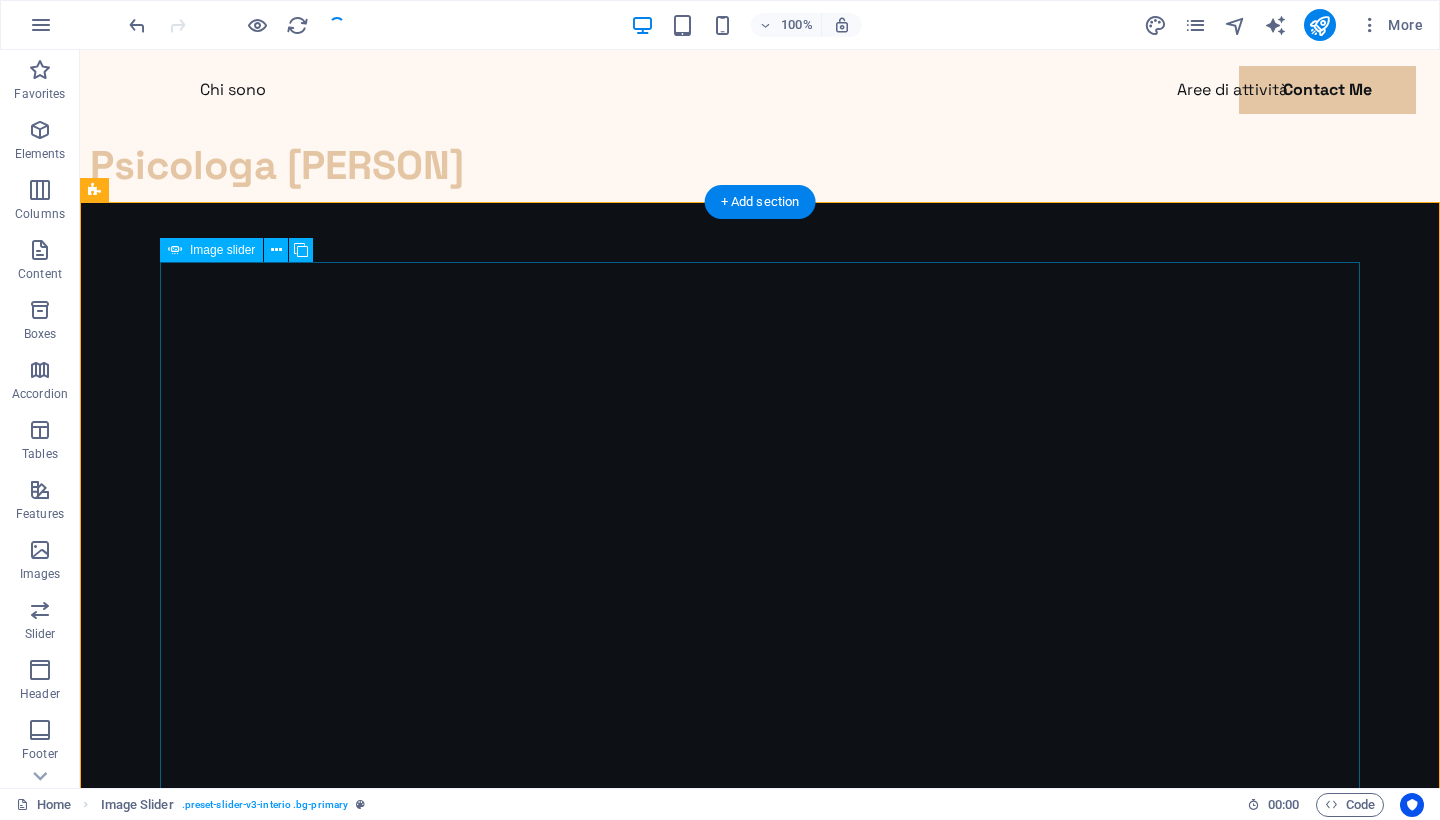 click on "Image slider" at bounding box center (222, 250) 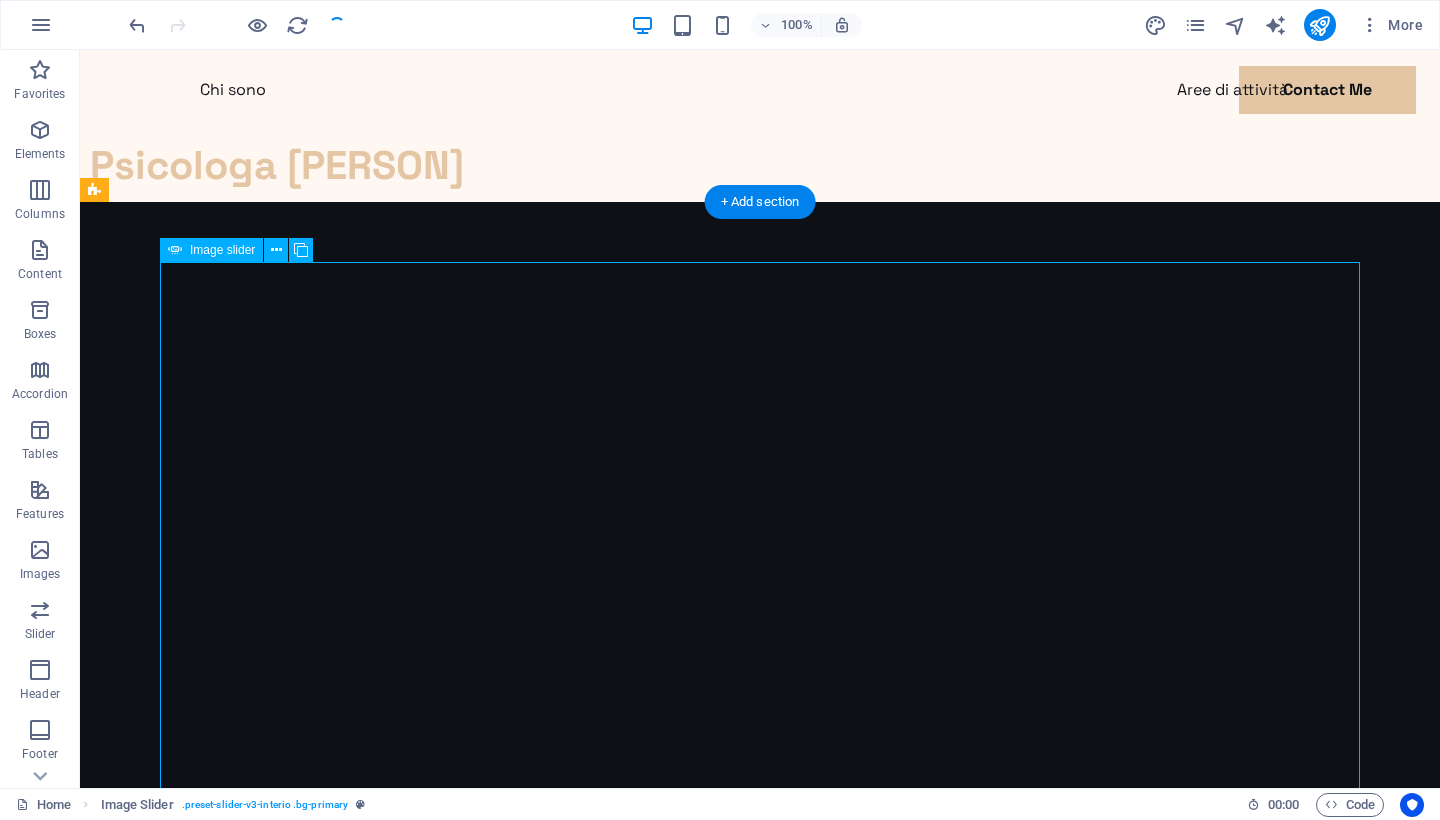 click on "Image slider" at bounding box center (222, 250) 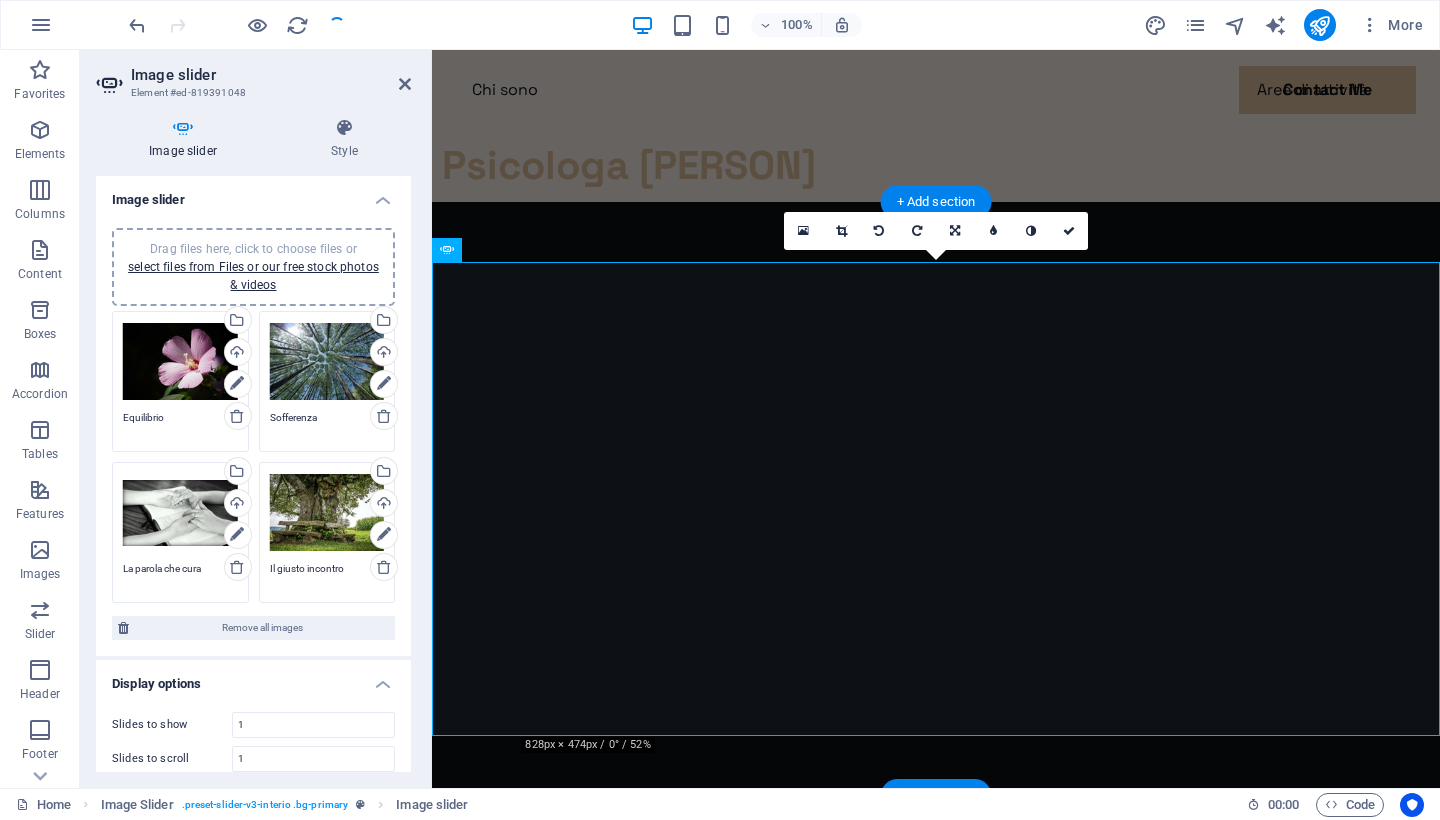 click on "Equilibrio" at bounding box center [180, 425] 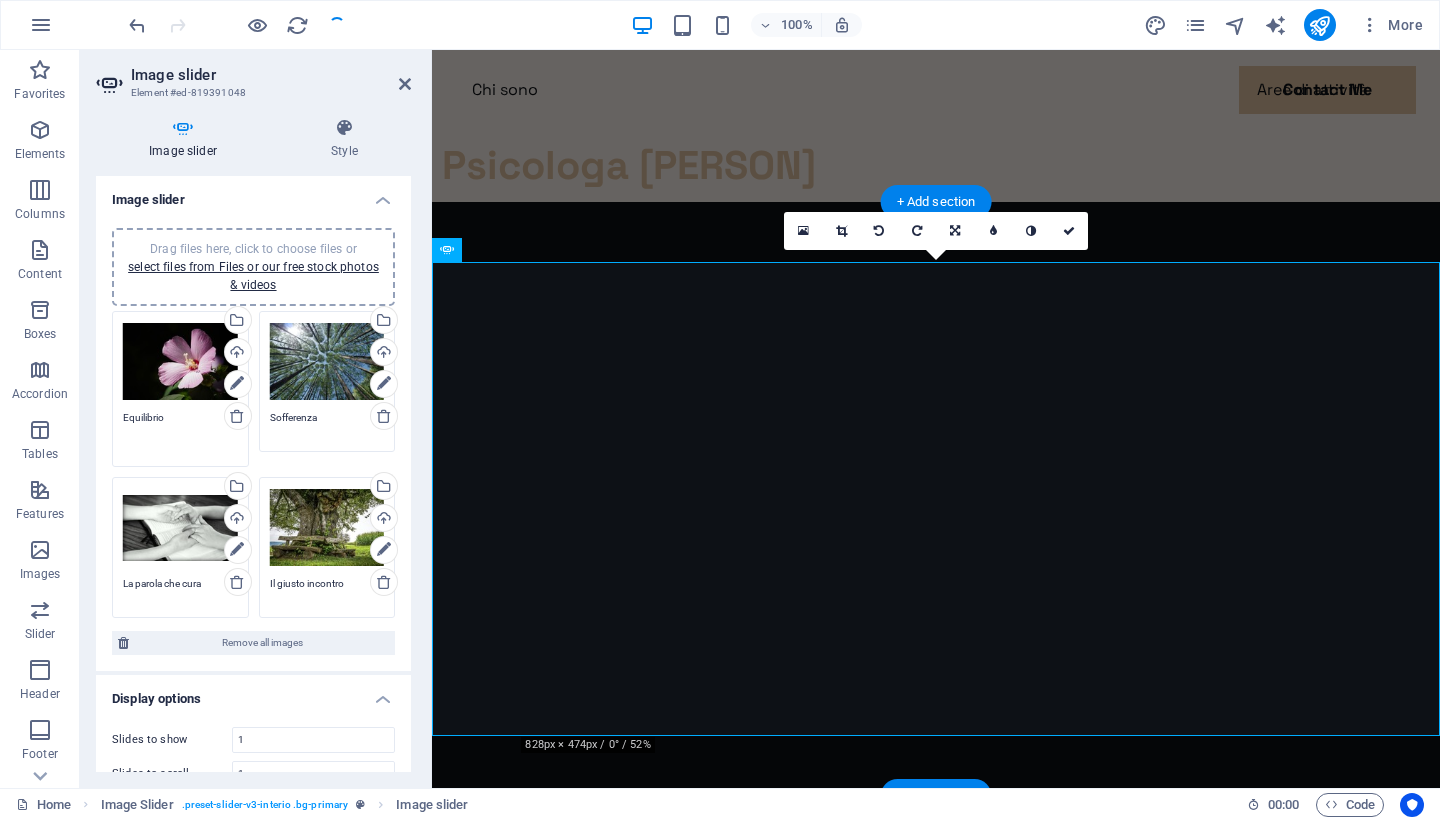 click on "Equilibrio" at bounding box center [180, 432] 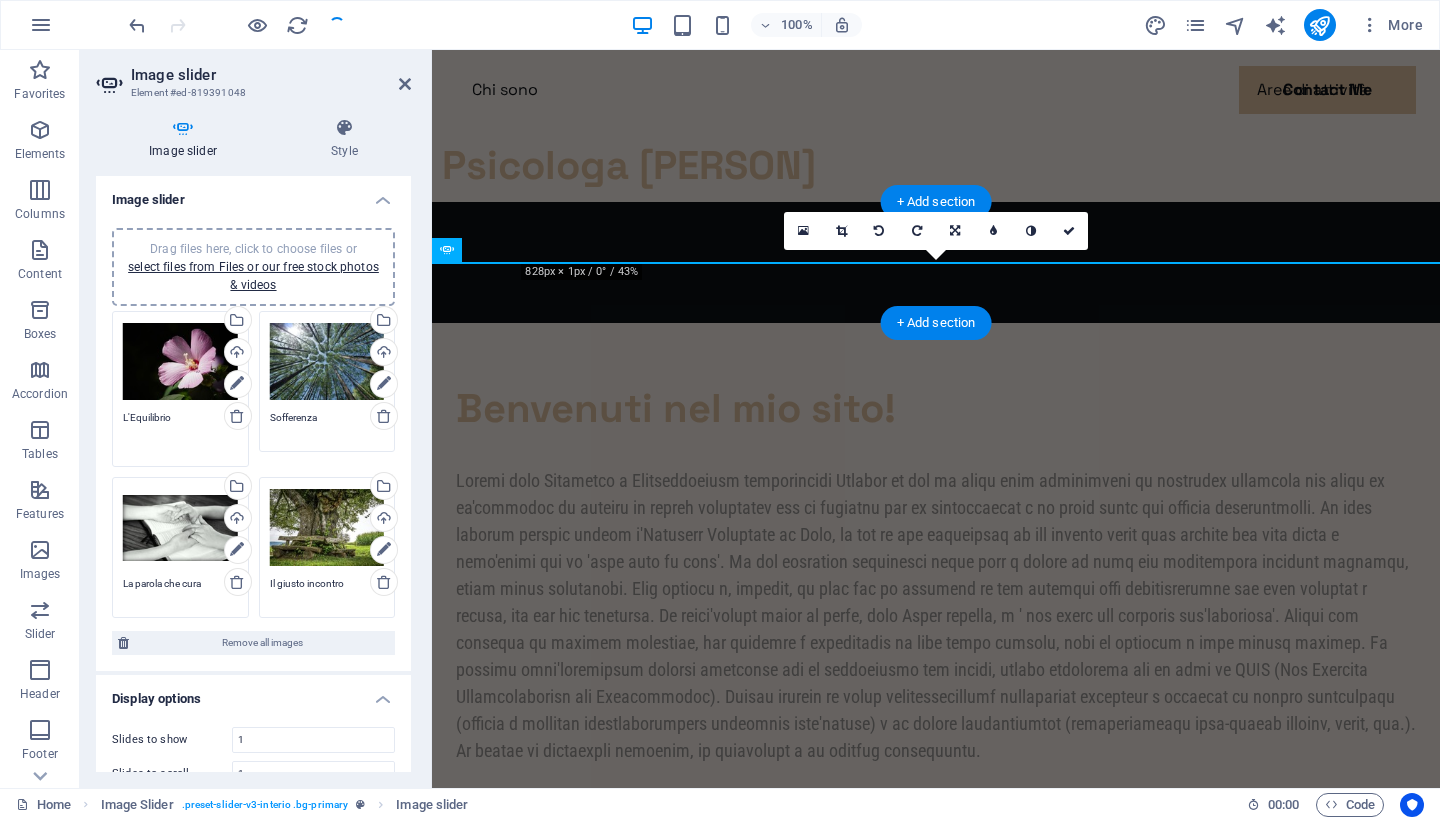 click on "L'Equilibrio" at bounding box center [180, 432] 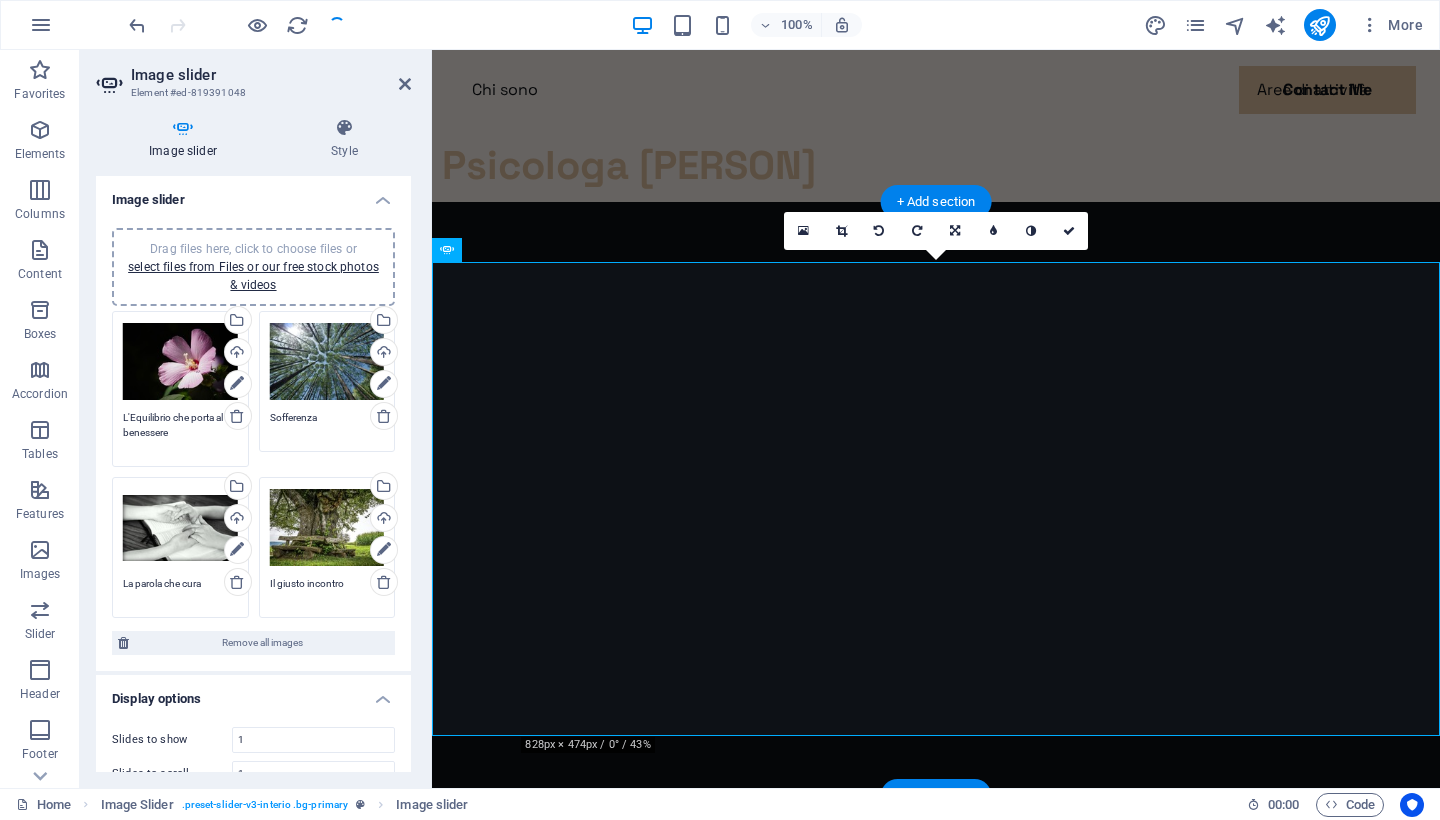type on "L'Equilibrio che porta al benessere" 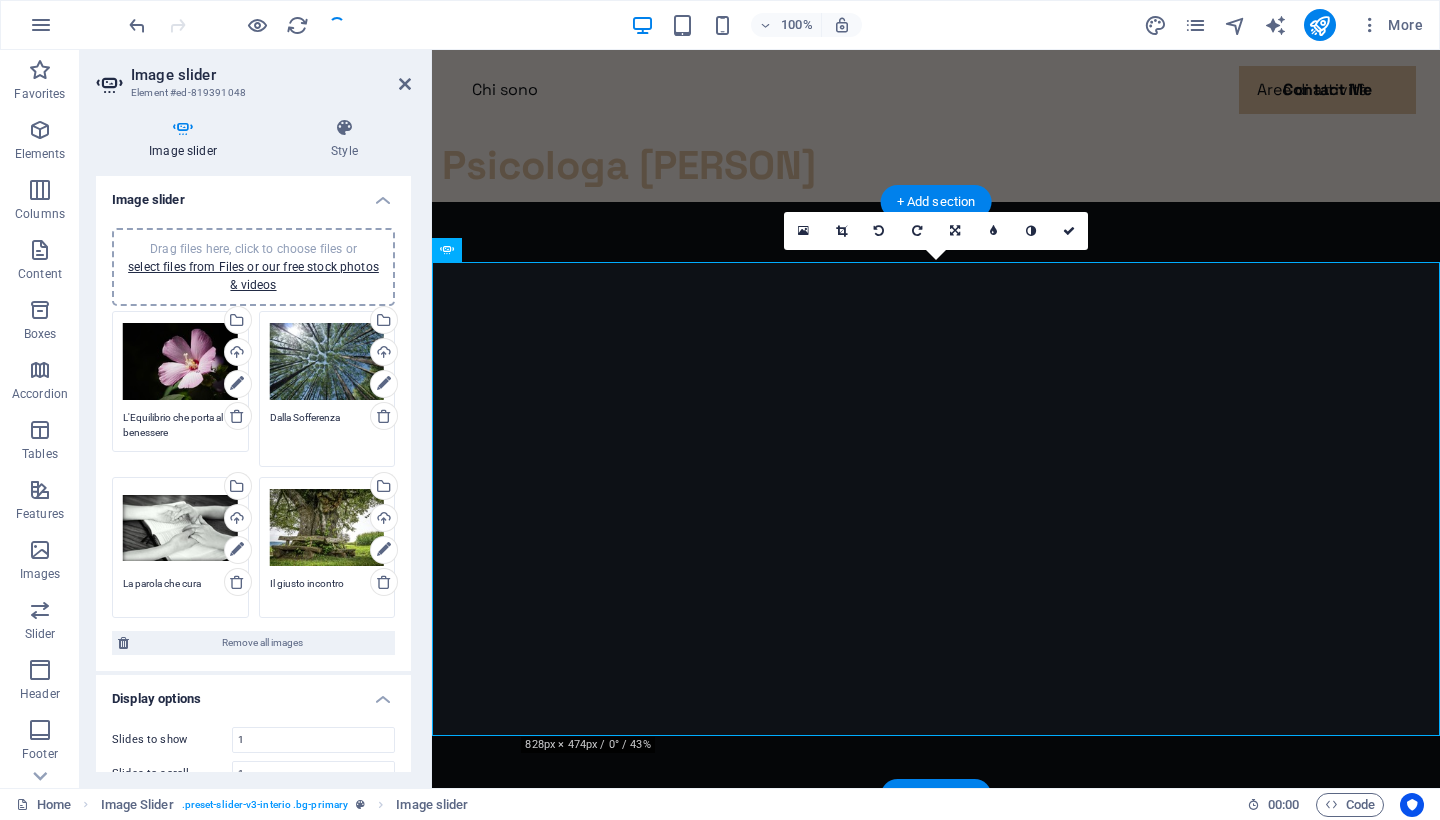 click on "Dalla Sofferenza" at bounding box center [327, 432] 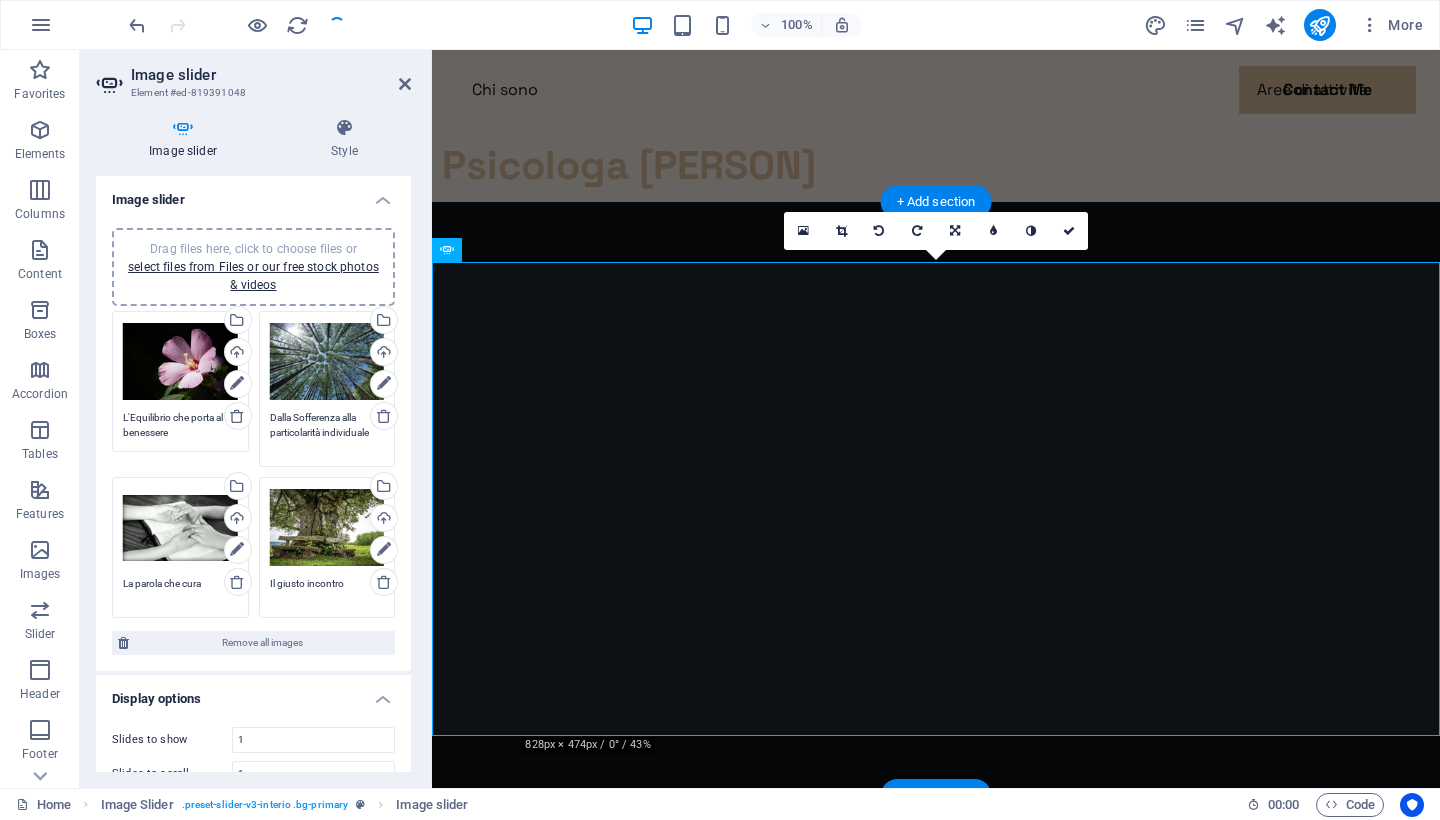 type on "Dalla Sofferenza alla particolarità individuale" 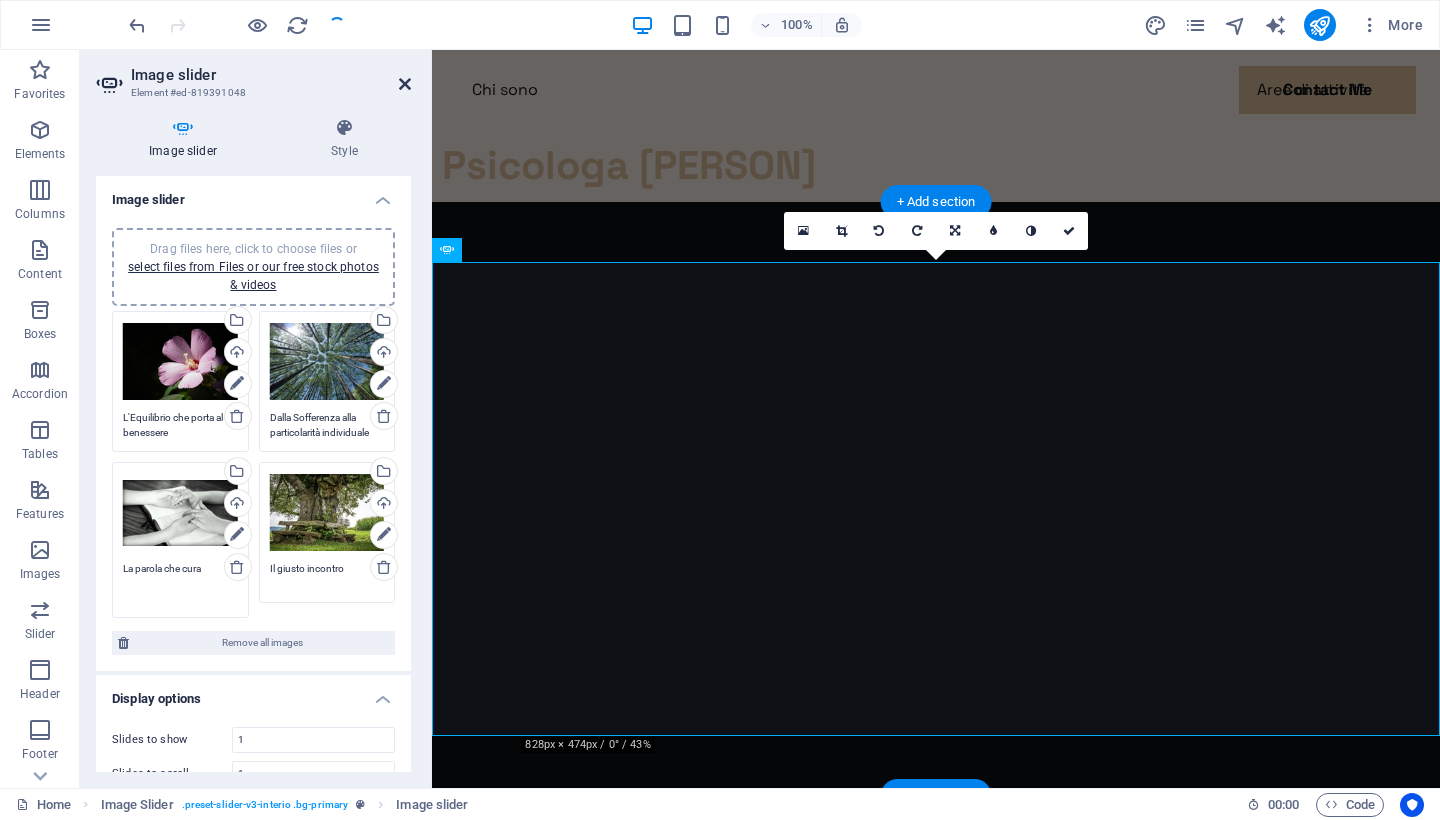 click at bounding box center (405, 84) 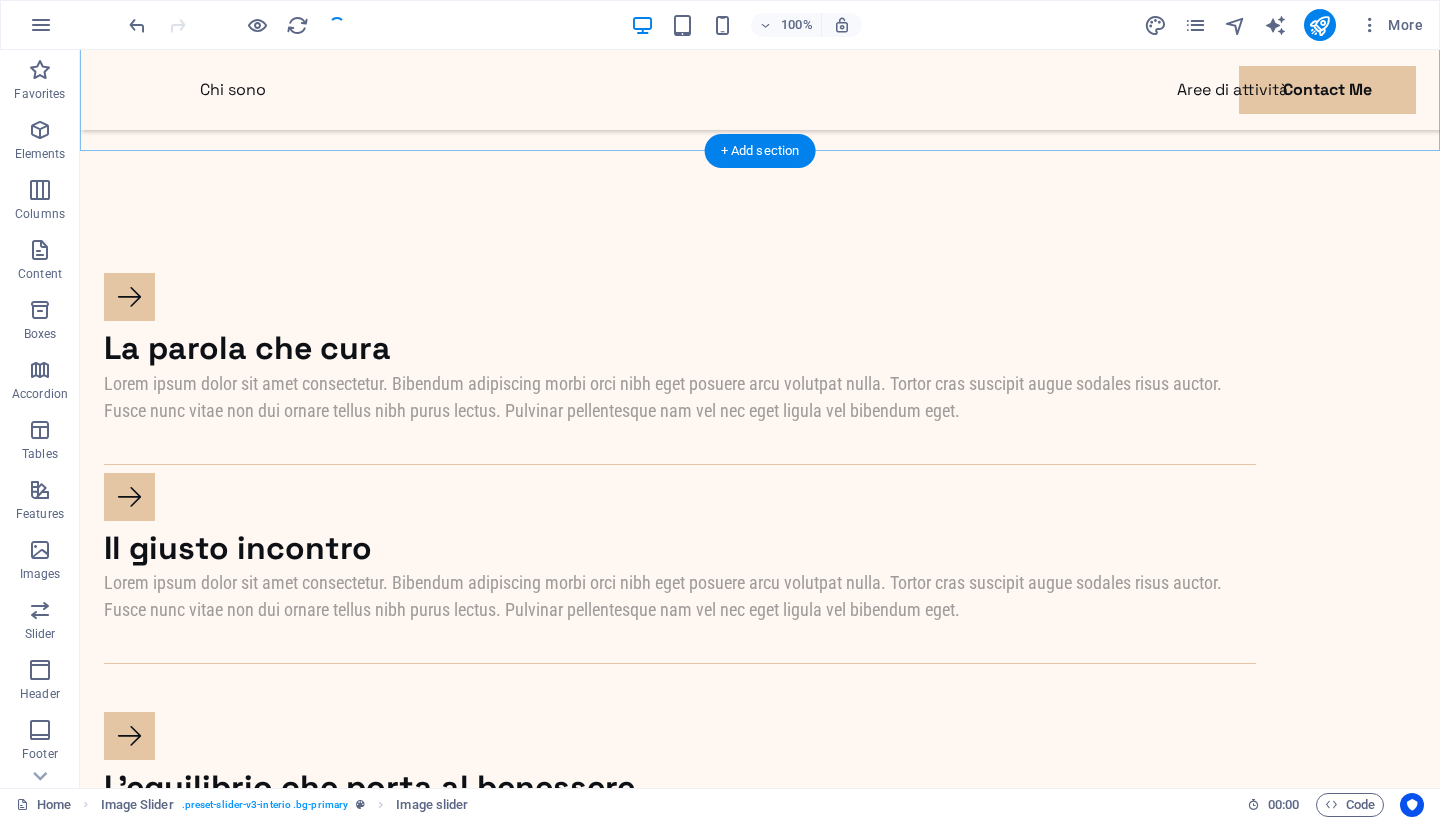 scroll, scrollTop: 1307, scrollLeft: 0, axis: vertical 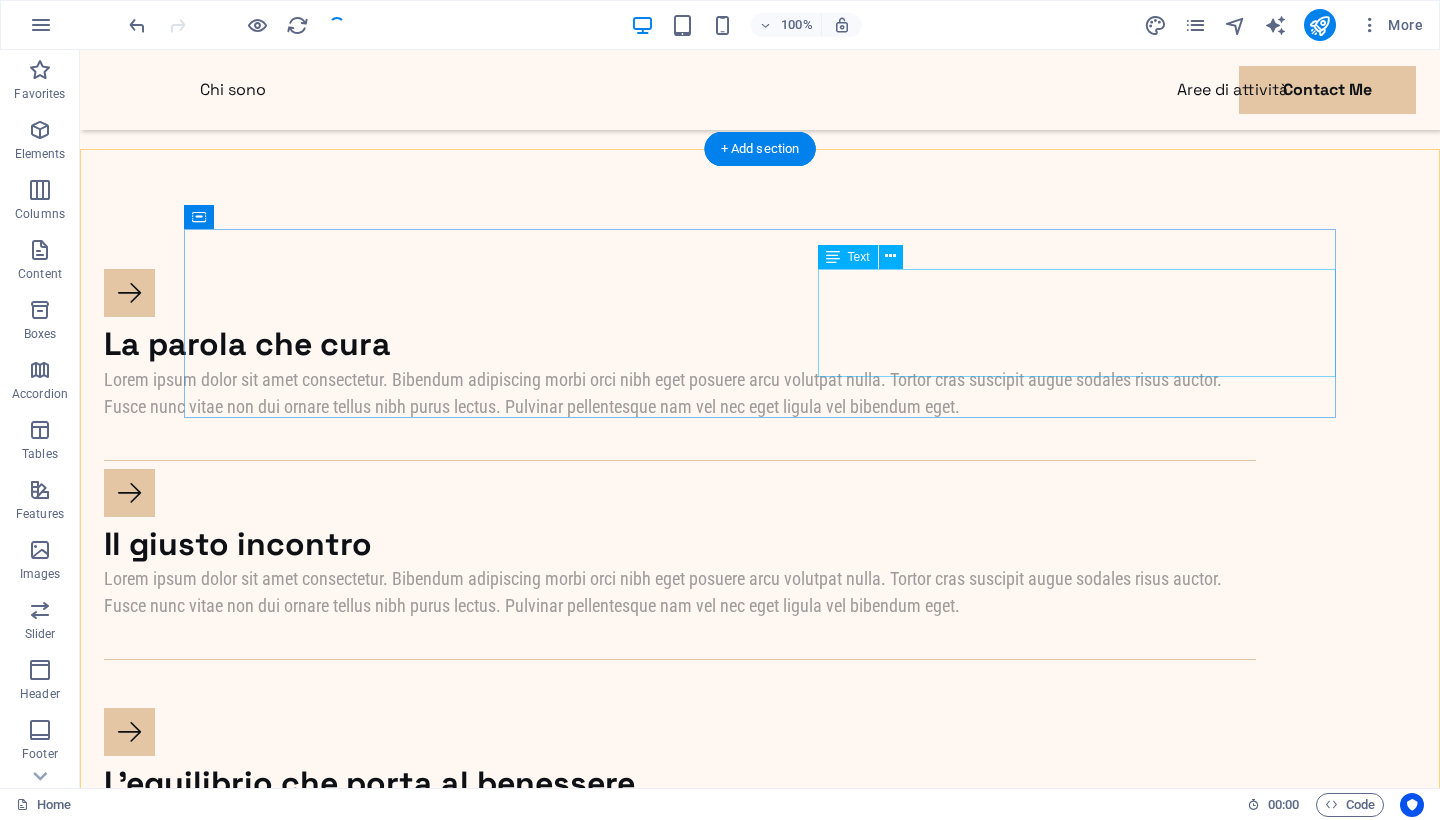 click on "Lorem ipsum dolor sit amet consectetur. Bibendum adipiscing morbi orci nibh eget posuere arcu volutpat nulla. Tortor cras suscipit augue sodales risus auctor. Fusce nunc vitae non dui ornare tellus nibh purus lectus. Pulvinar pellentesque nam vel nec eget ligula vel bibendum eget." at bounding box center (680, 393) 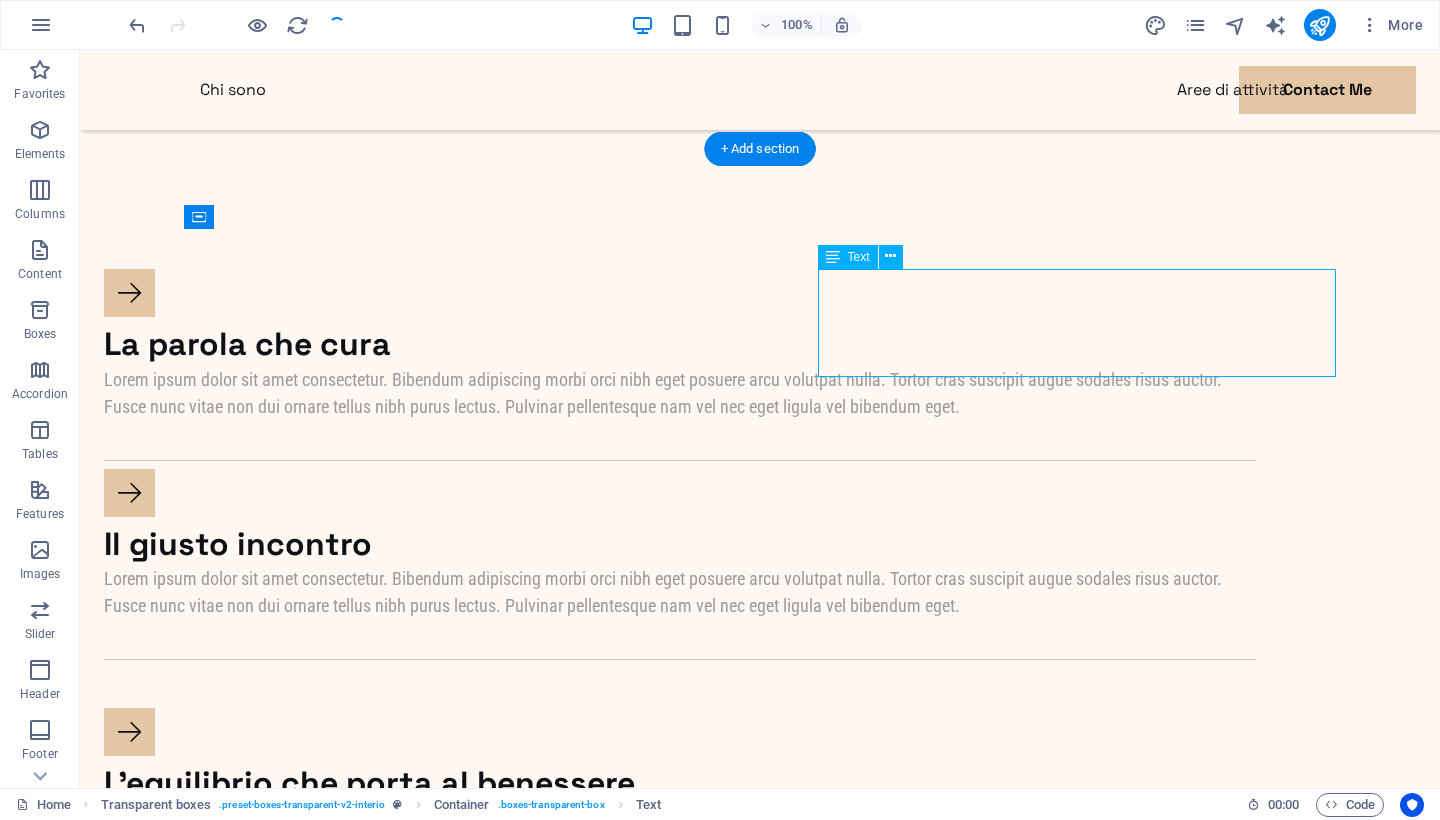 click on "Lorem ipsum dolor sit amet consectetur. Bibendum adipiscing morbi orci nibh eget posuere arcu volutpat nulla. Tortor cras suscipit augue sodales risus auctor. Fusce nunc vitae non dui ornare tellus nibh purus lectus. Pulvinar pellentesque nam vel nec eget ligula vel bibendum eget." at bounding box center (680, 393) 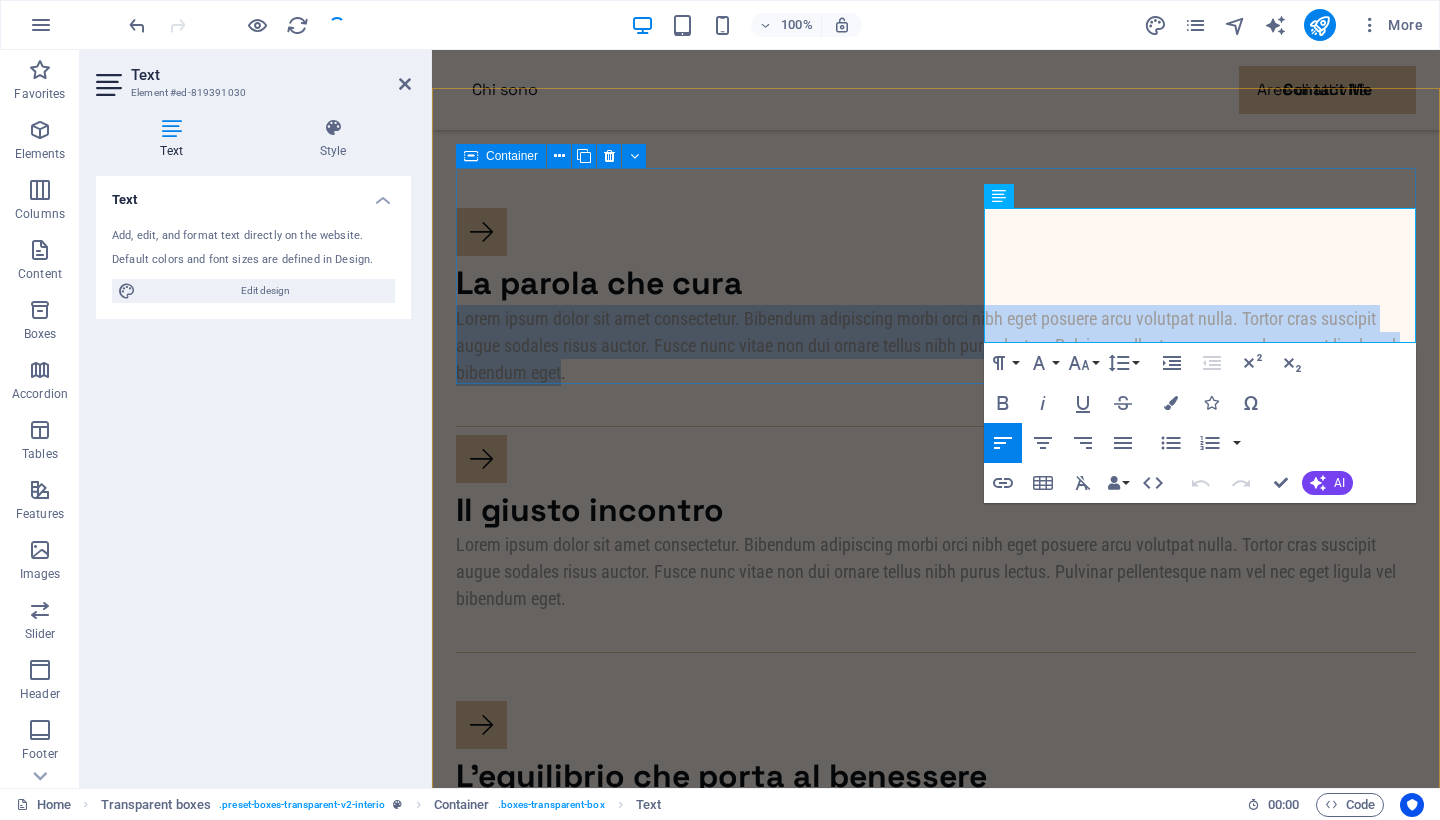 drag, startPoint x: 1376, startPoint y: 329, endPoint x: 966, endPoint y: 221, distance: 423.98584 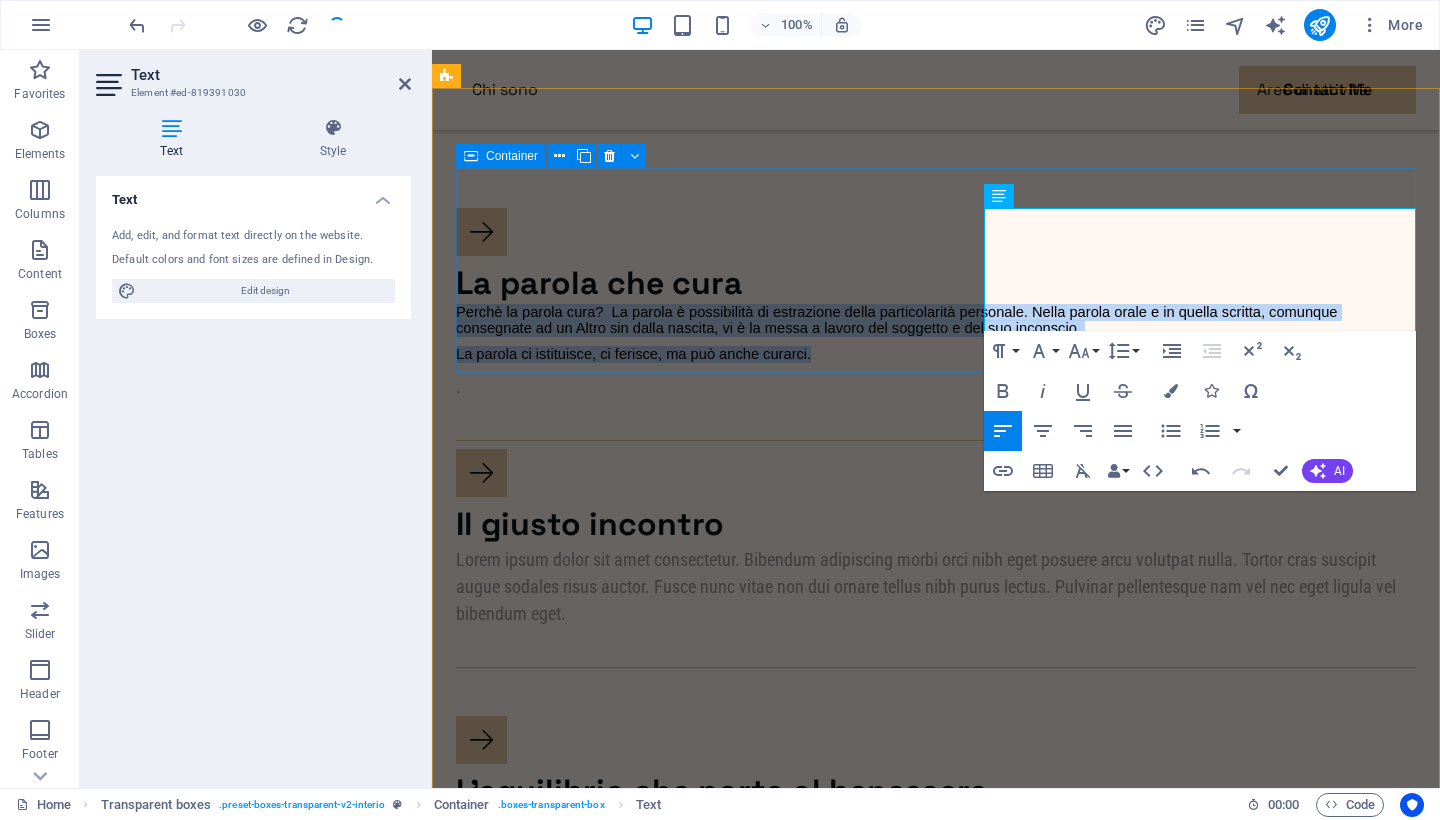 drag, startPoint x: 1362, startPoint y: 290, endPoint x: 974, endPoint y: 216, distance: 394.99368 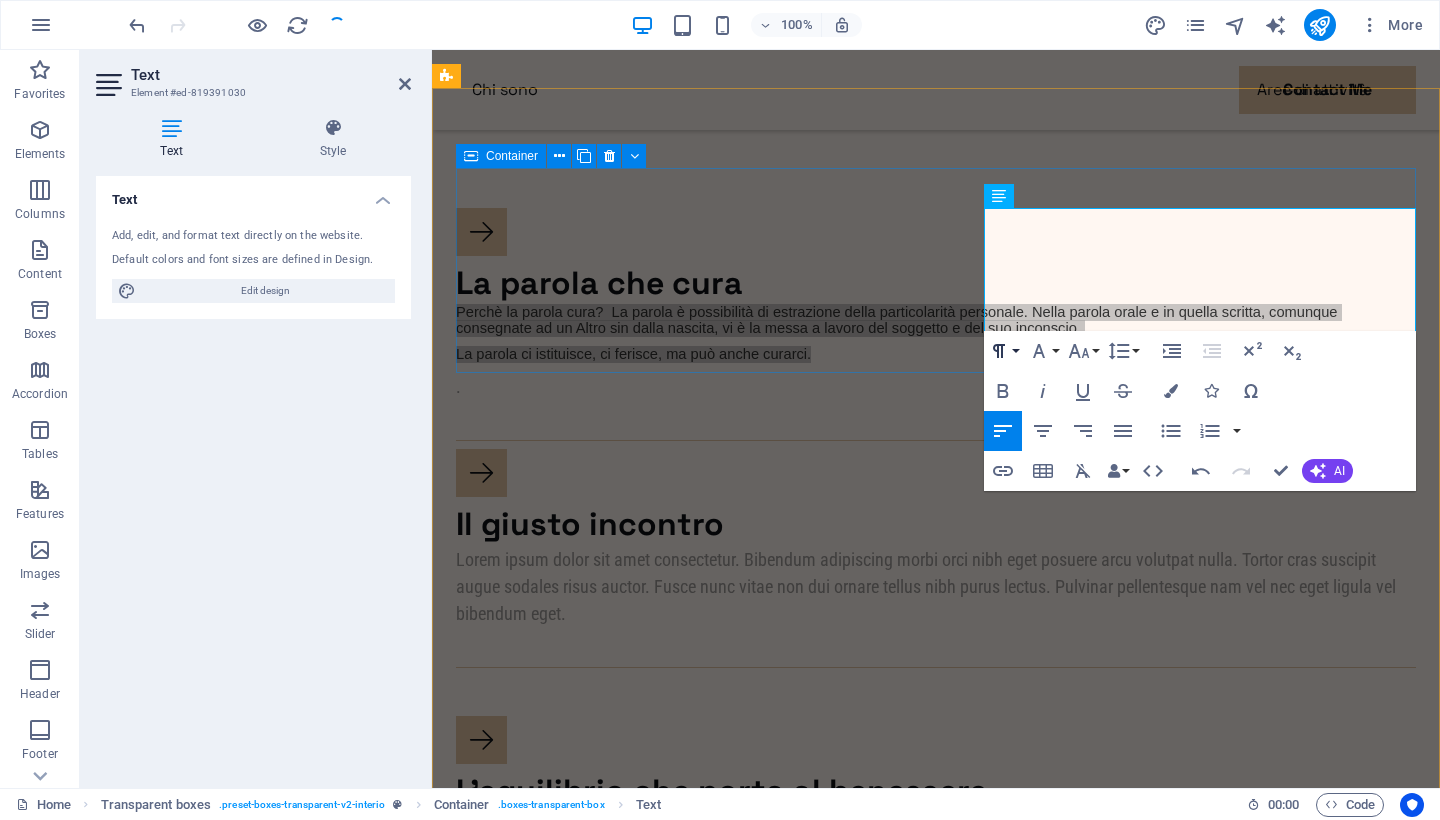 click on "Paragraph Format" at bounding box center [1003, 351] 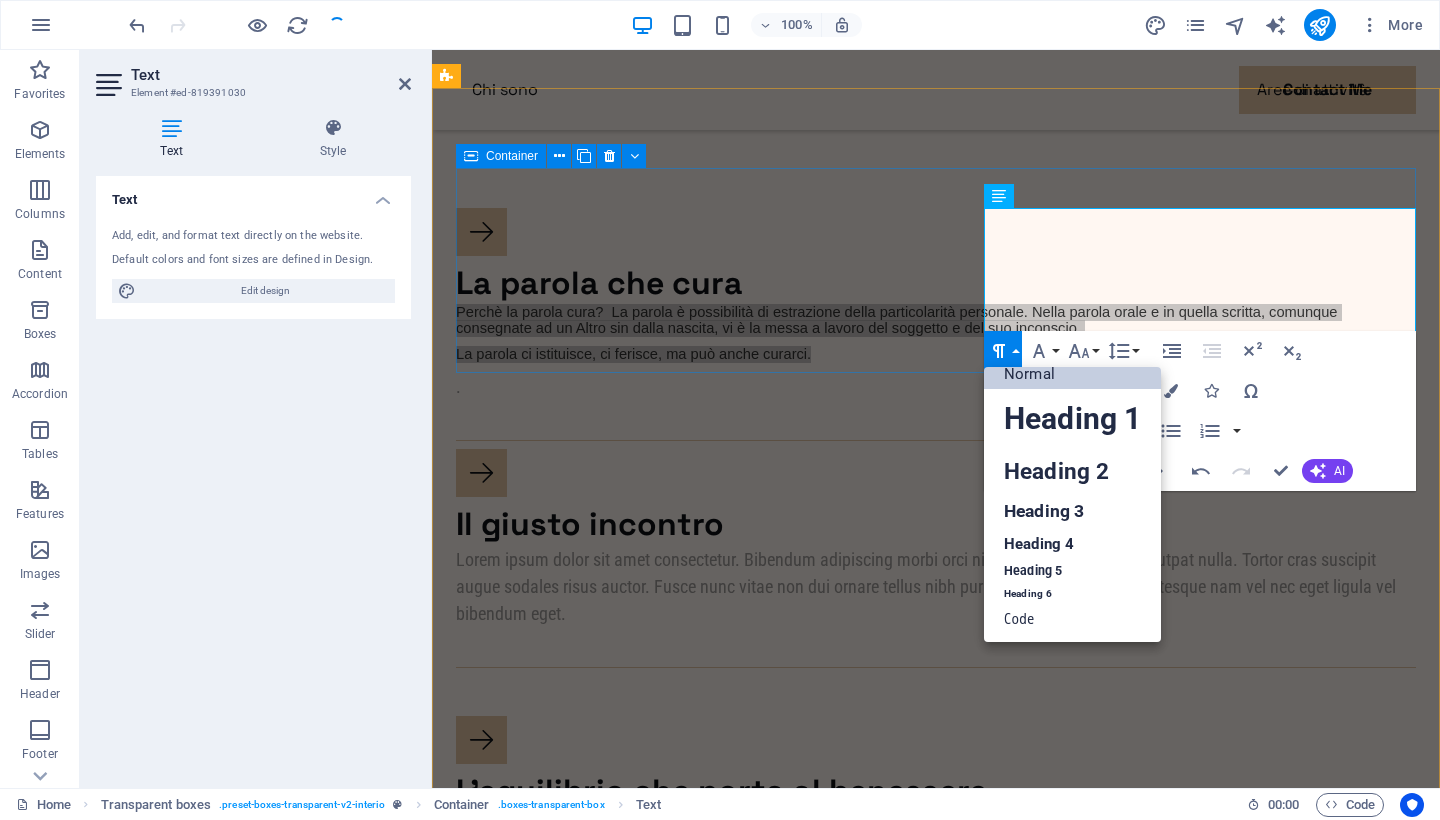 scroll, scrollTop: 15, scrollLeft: 0, axis: vertical 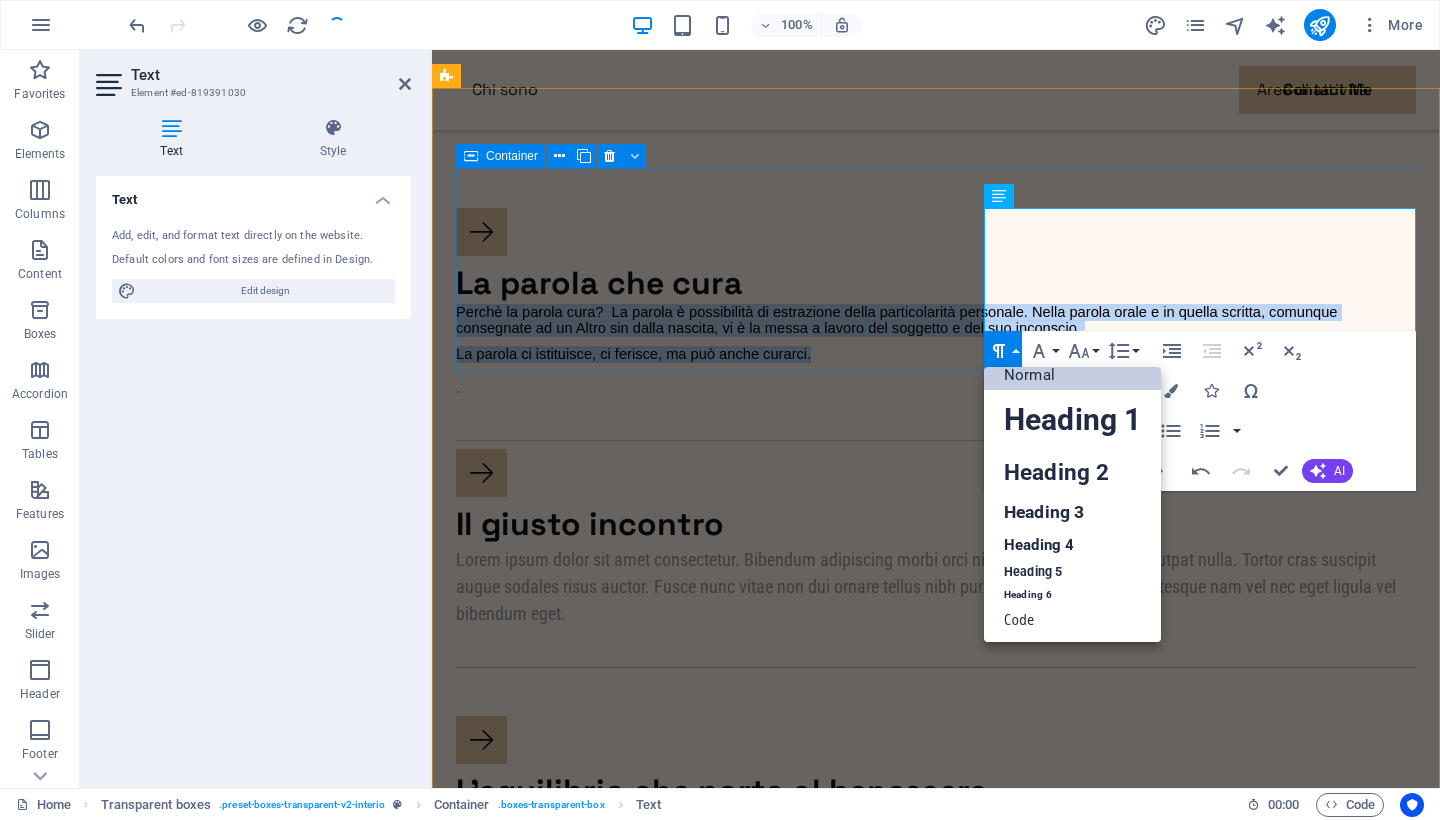click on "Normal" at bounding box center (1072, 375) 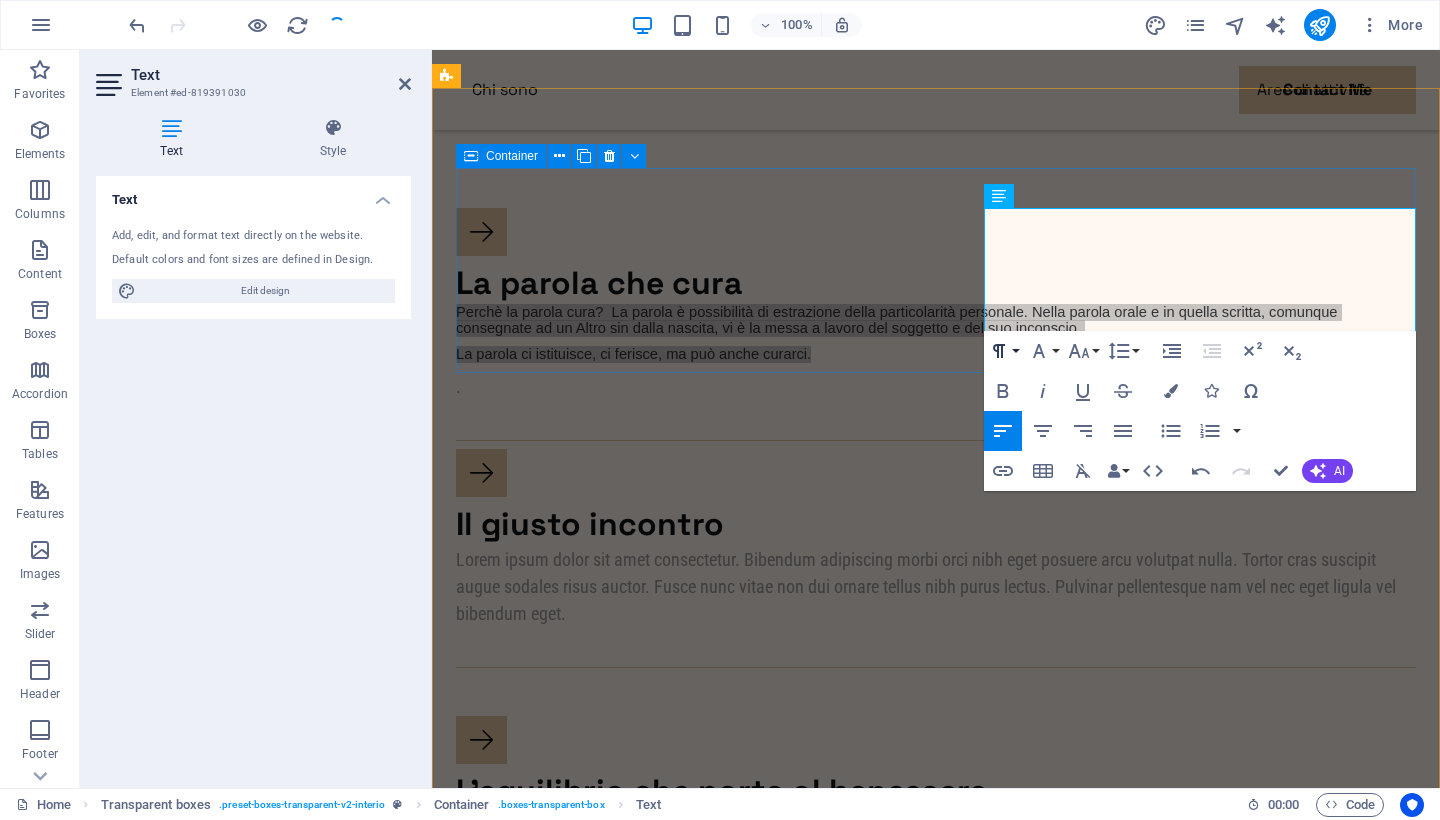 click on "Paragraph Format" at bounding box center [1003, 351] 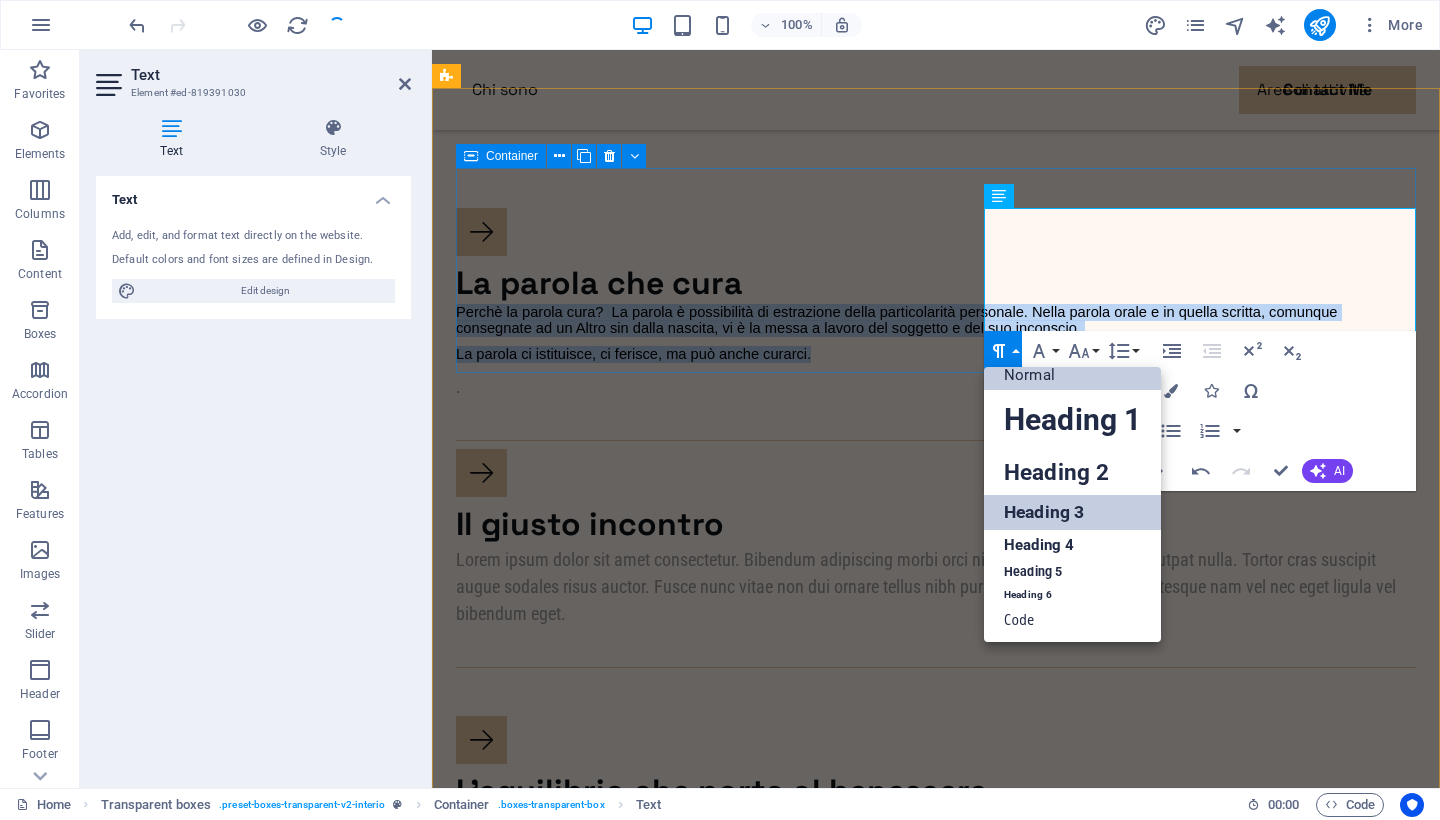 click on "Heading 3" at bounding box center (1072, 512) 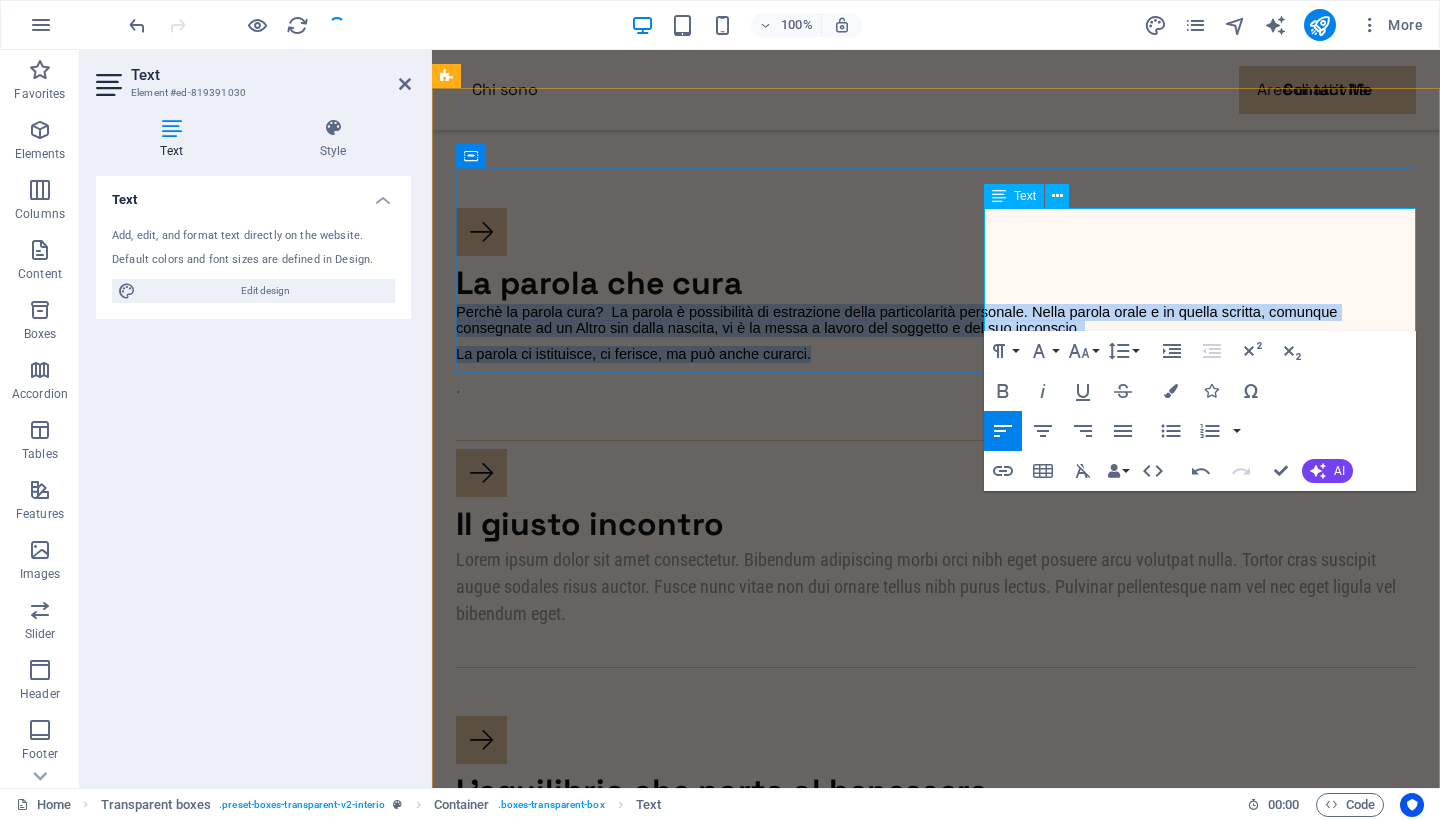 click on "Text" at bounding box center [1025, 196] 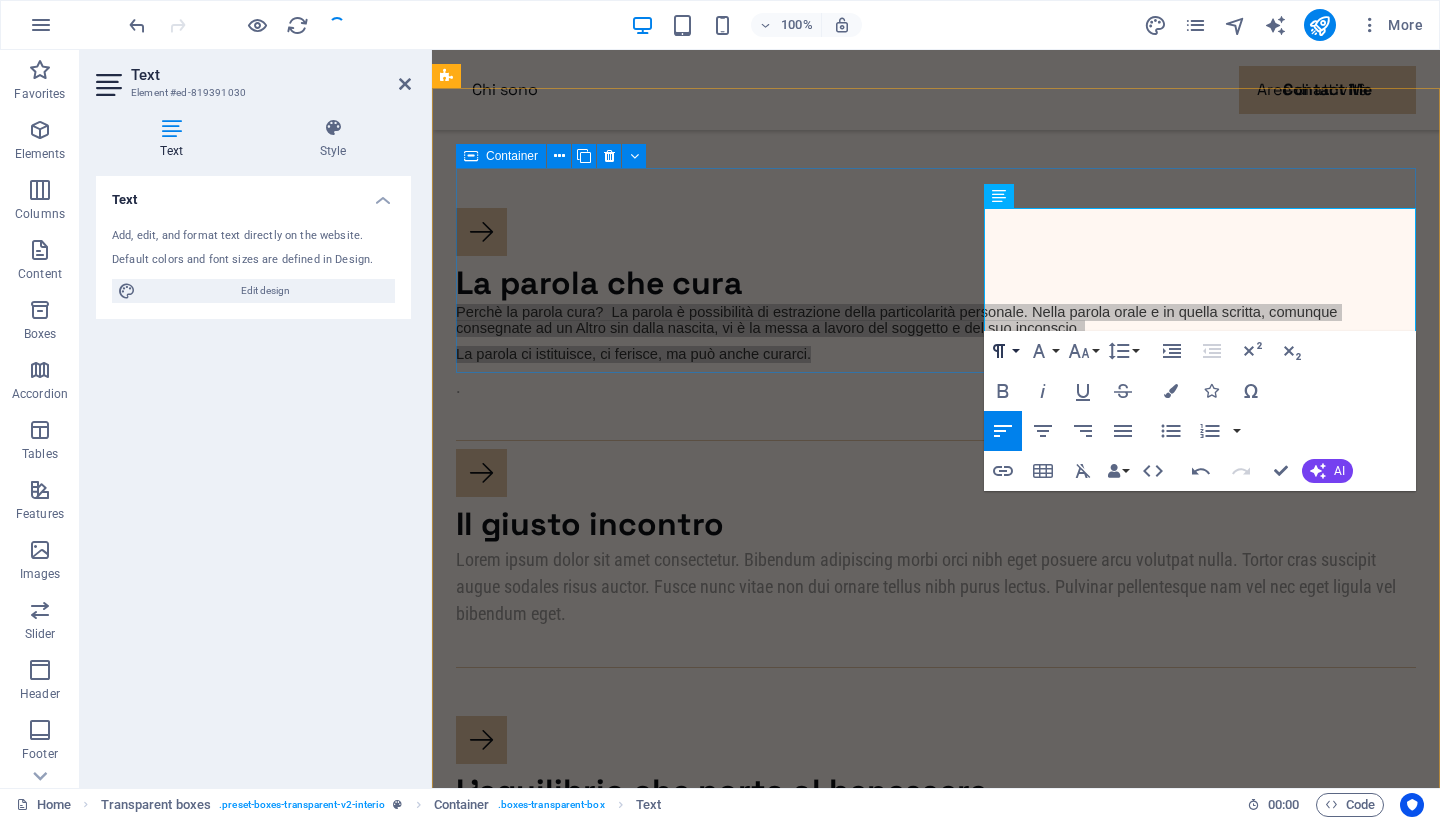 click 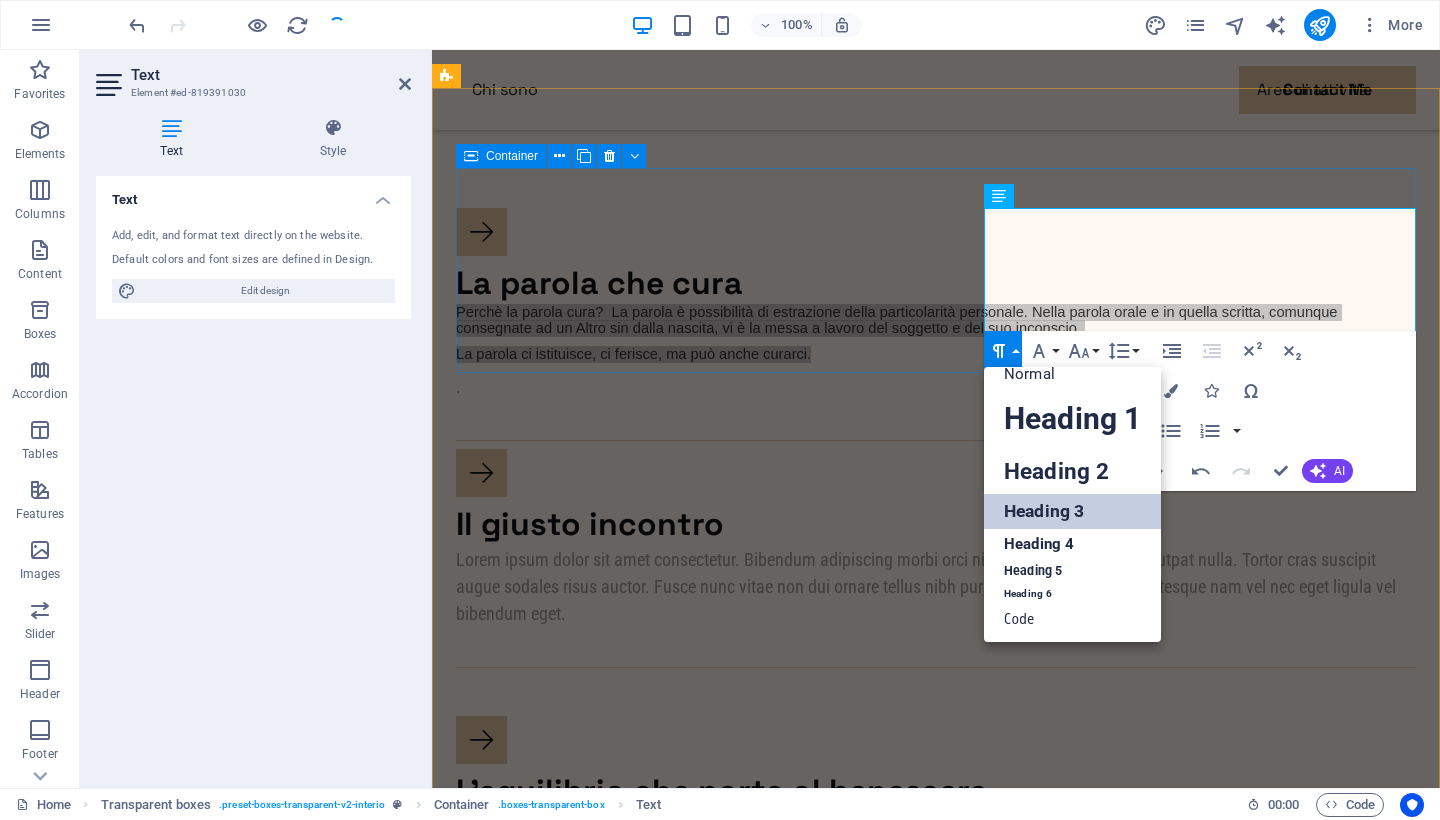 scroll, scrollTop: 15, scrollLeft: 0, axis: vertical 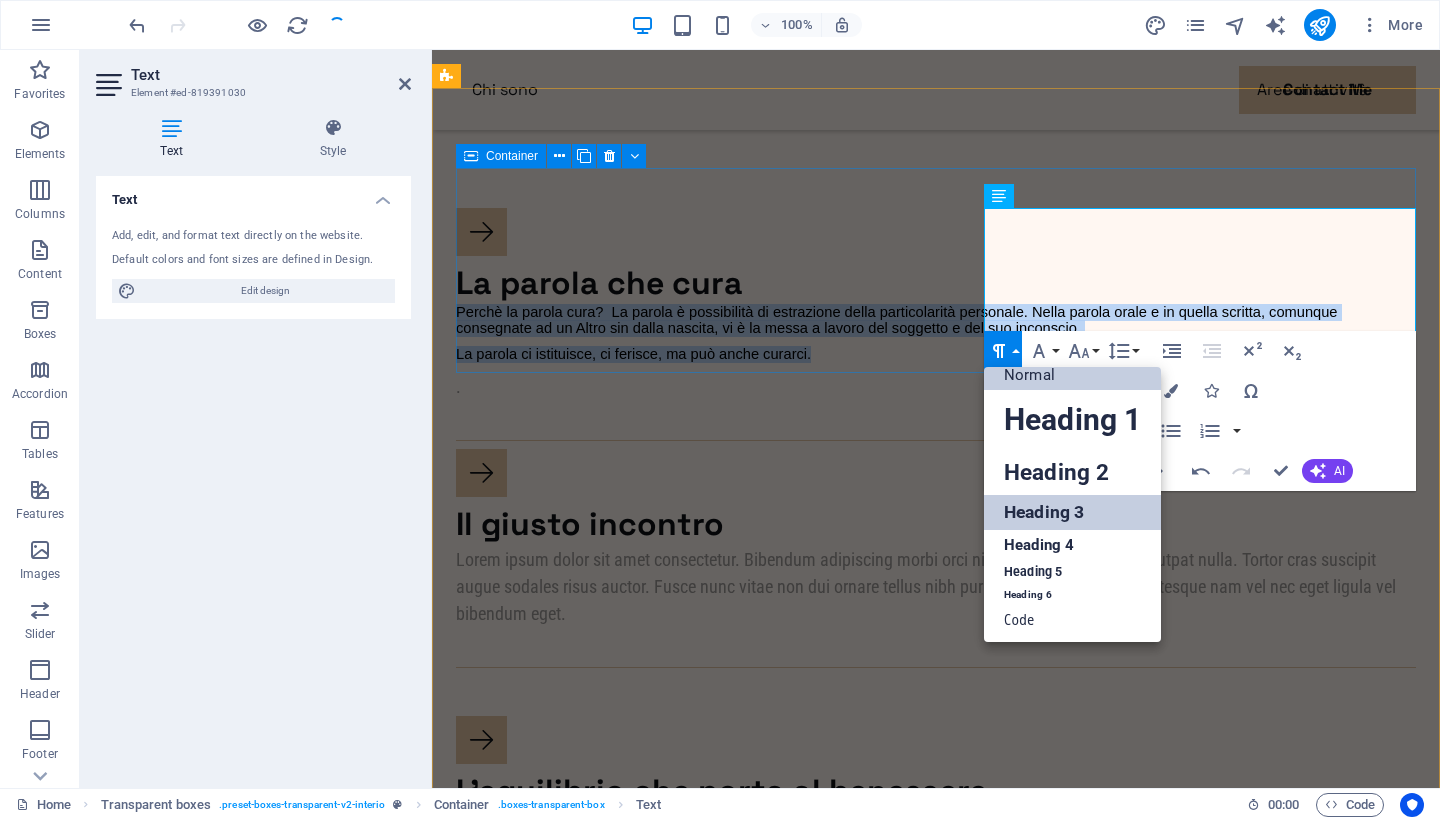 click on "Normal" at bounding box center (1072, 375) 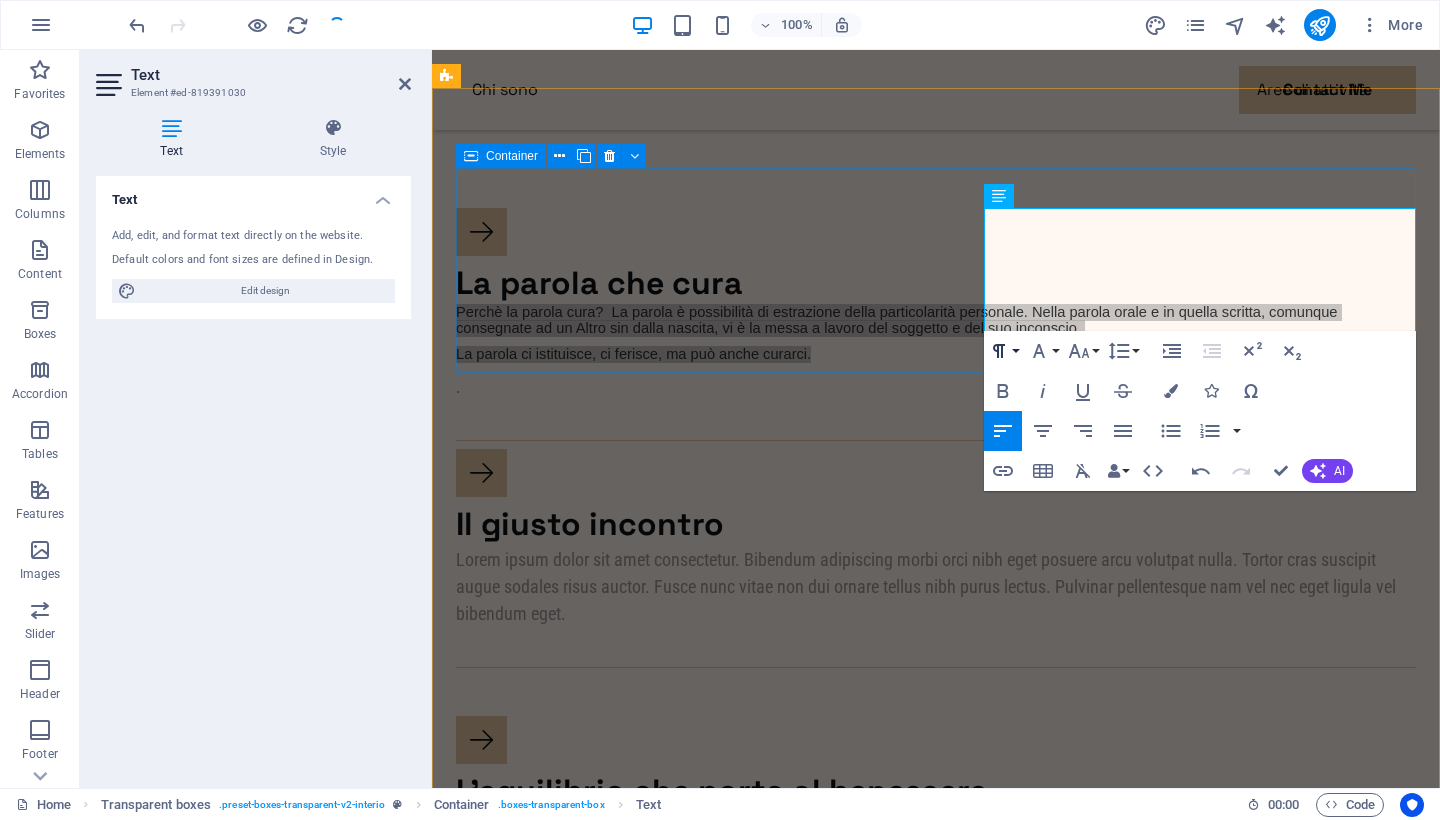 click 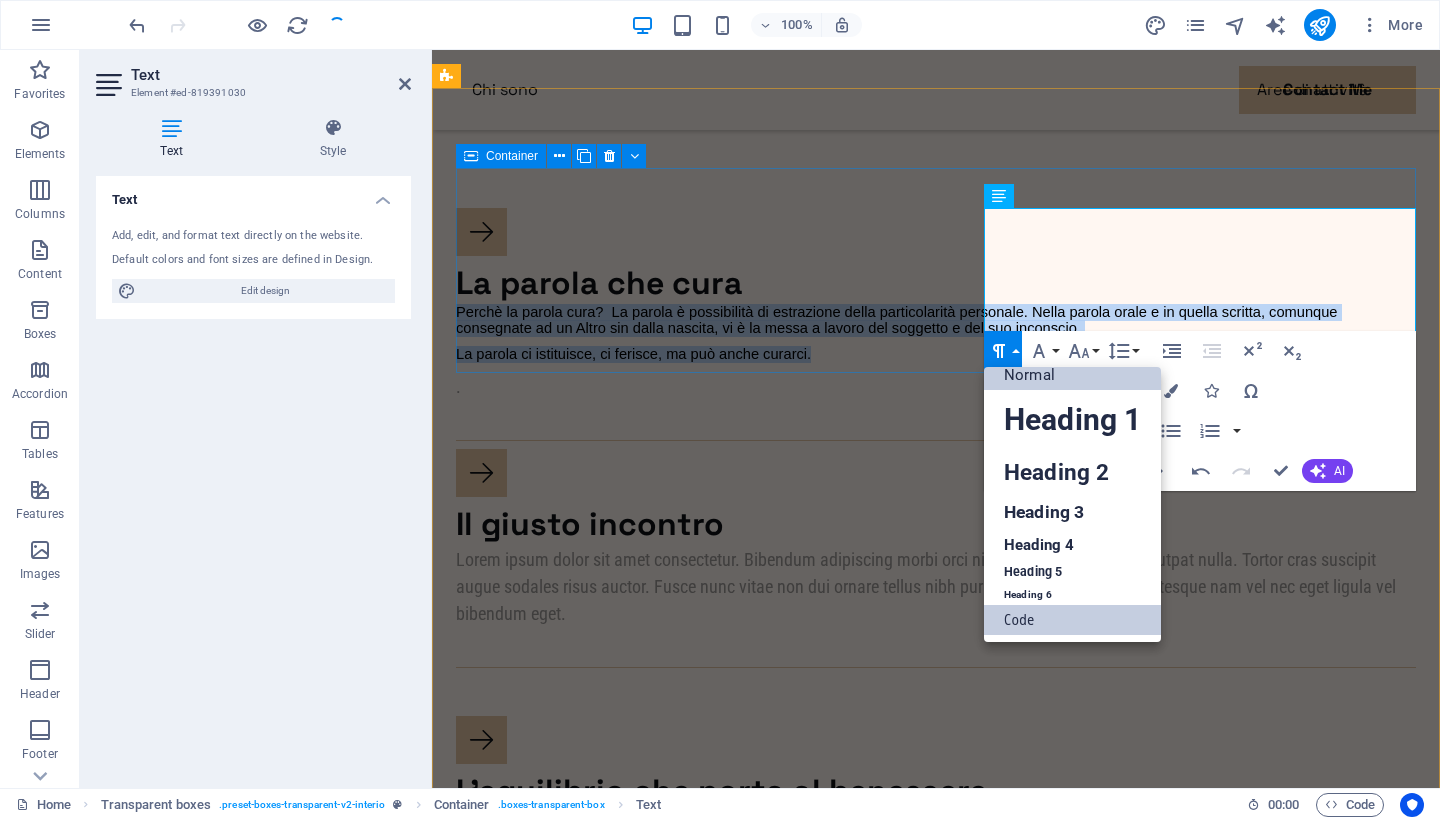 click on "Code" at bounding box center (1072, 620) 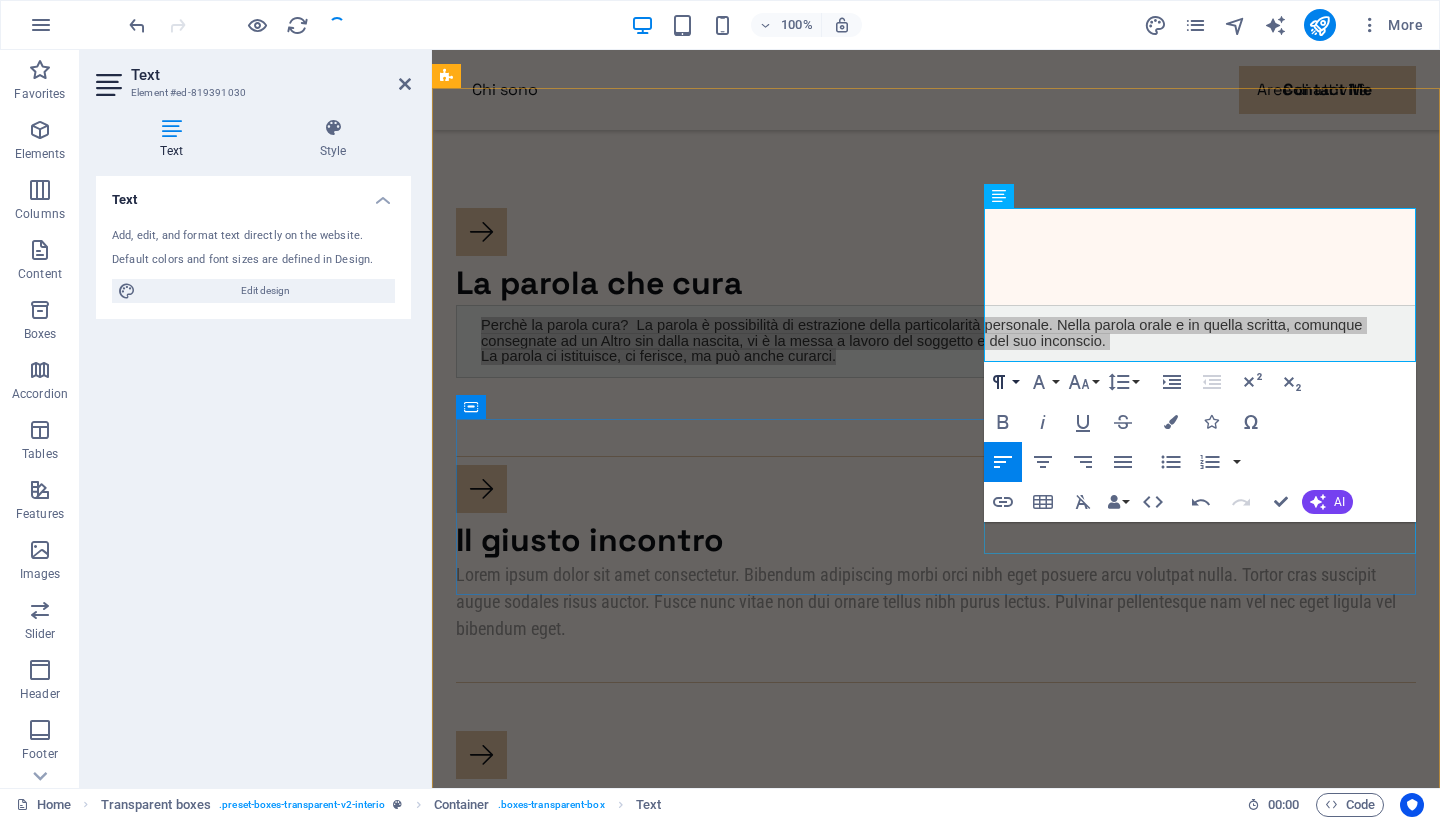 click on "Paragraph Format" at bounding box center [1003, 382] 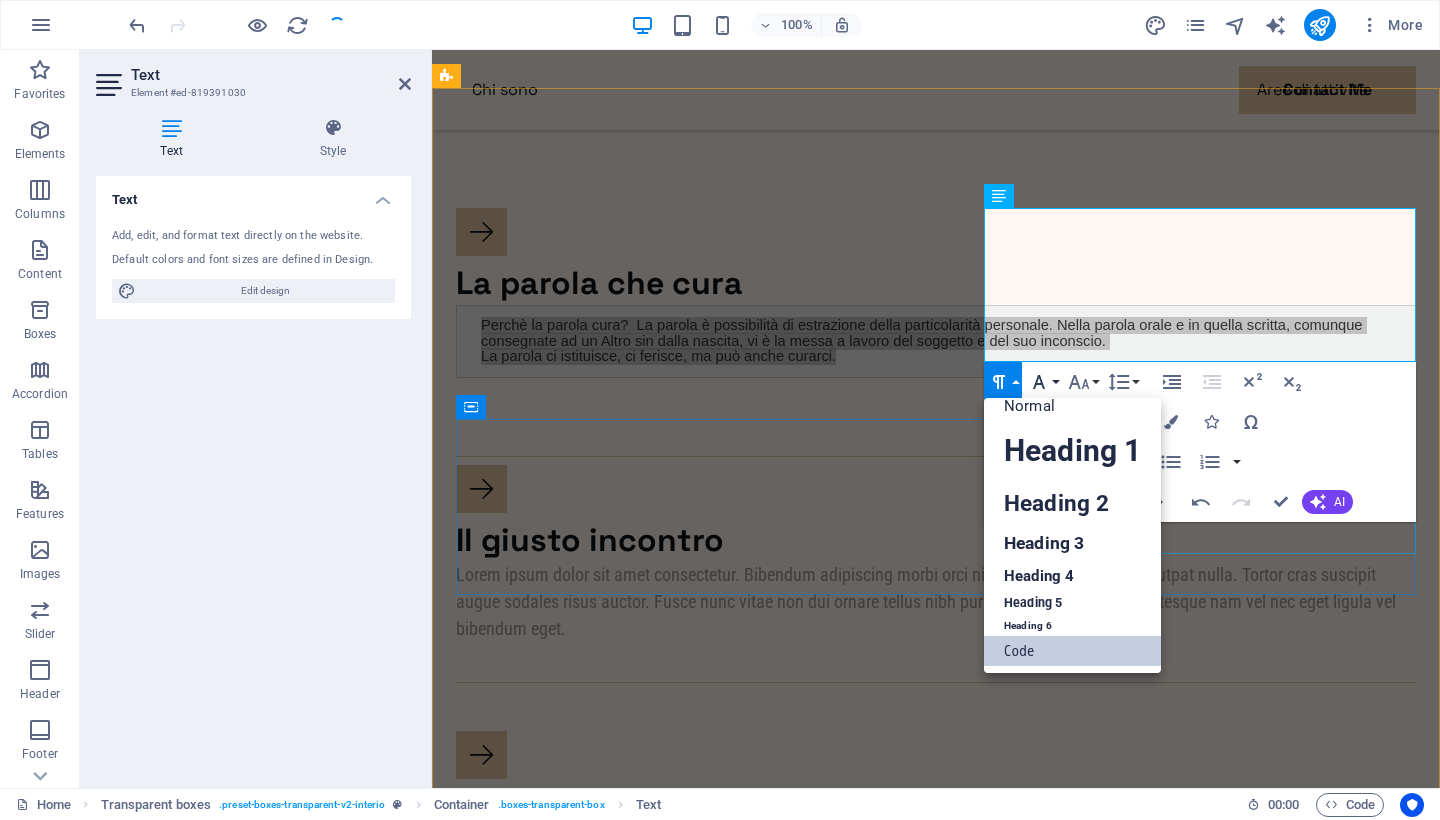 scroll, scrollTop: 15, scrollLeft: 0, axis: vertical 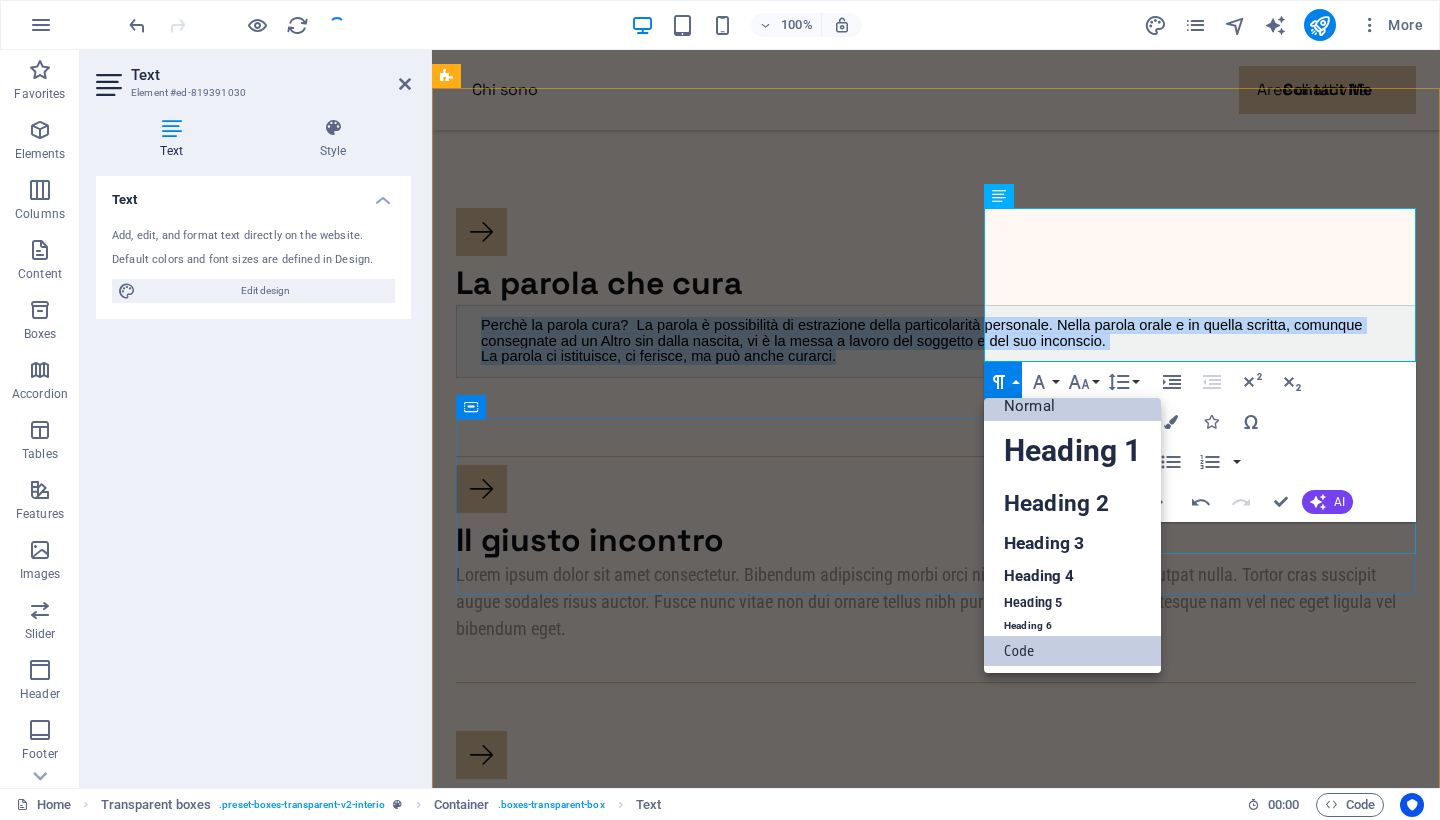 click on "Normal" at bounding box center (1072, 406) 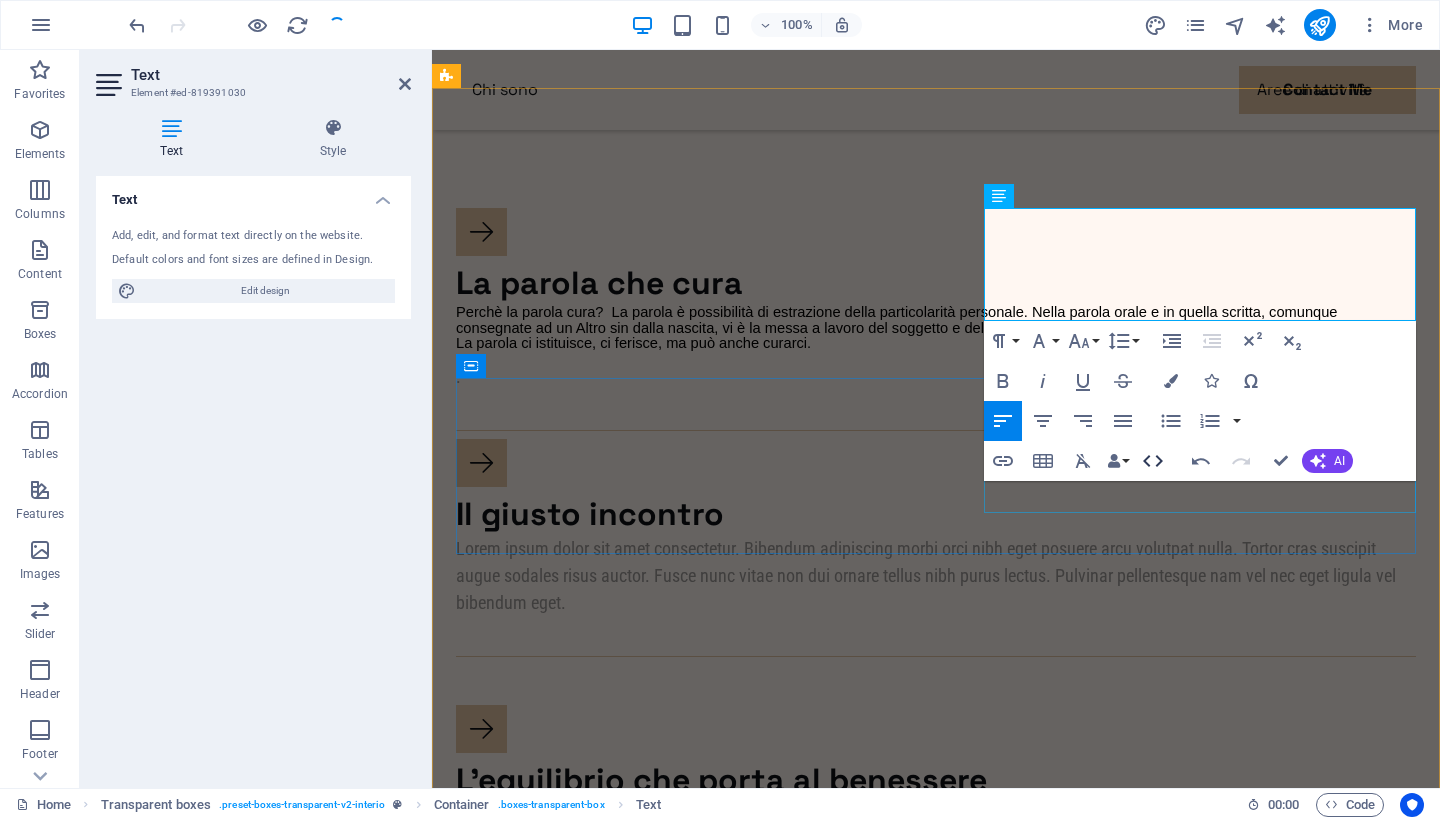 click 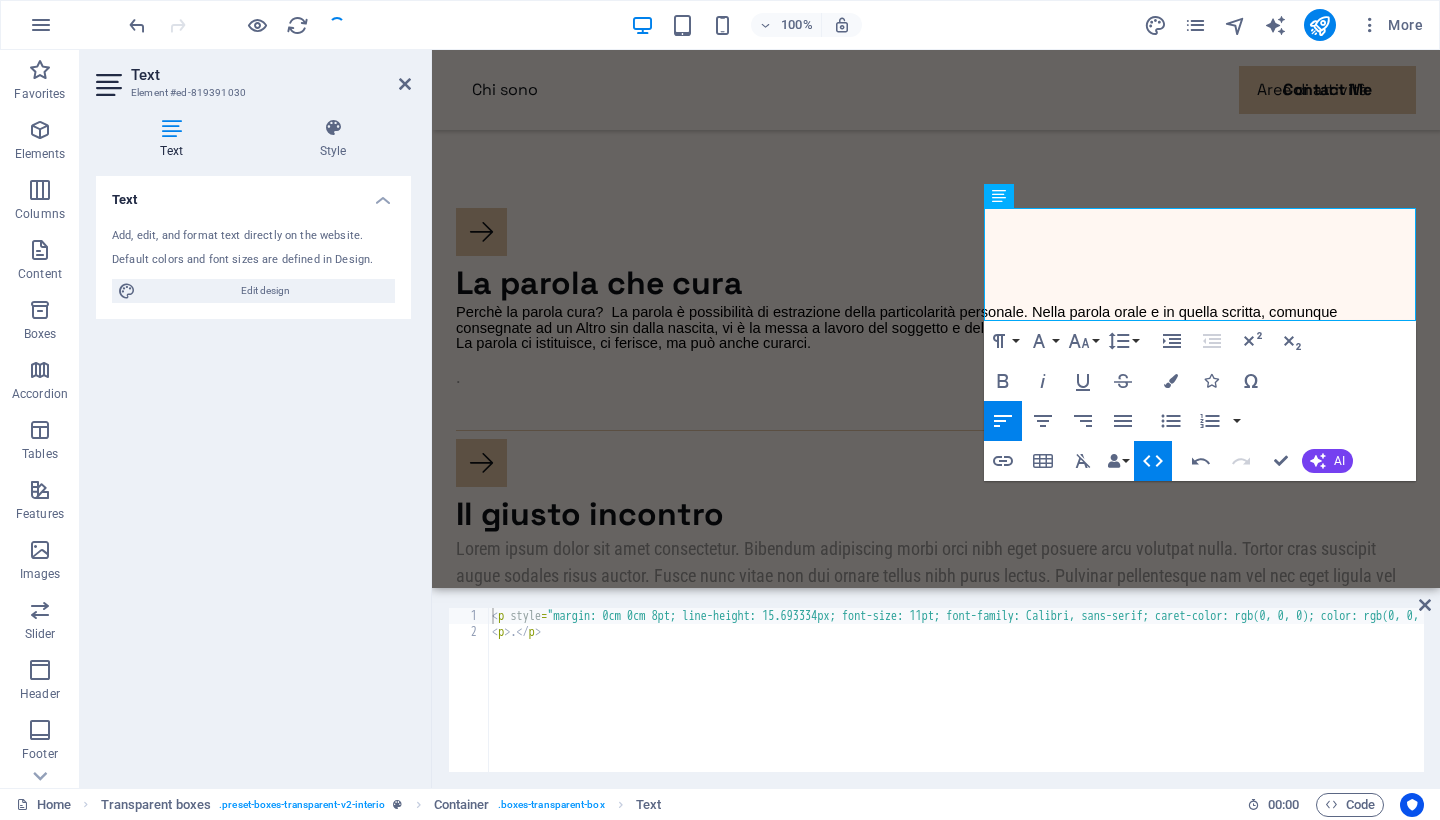 type on "<p style="margin: 0cm 0cm 8pt; line-height: 15.693334px; font-size: 11pt; font-family: Calibri, sans-serif; caret-color: rgb(0, 0, 0); color: rgb(0, 0, 0); font-style: normal; font-variant-caps: normal; font-weight: 400; letter-spacing: normal; orphans: auto; text-align: start; text-indent: 0px; text-transform: none; white-space: normal; widows: auto; word-spacing: 0px; -webkit-text-stroke-width:" 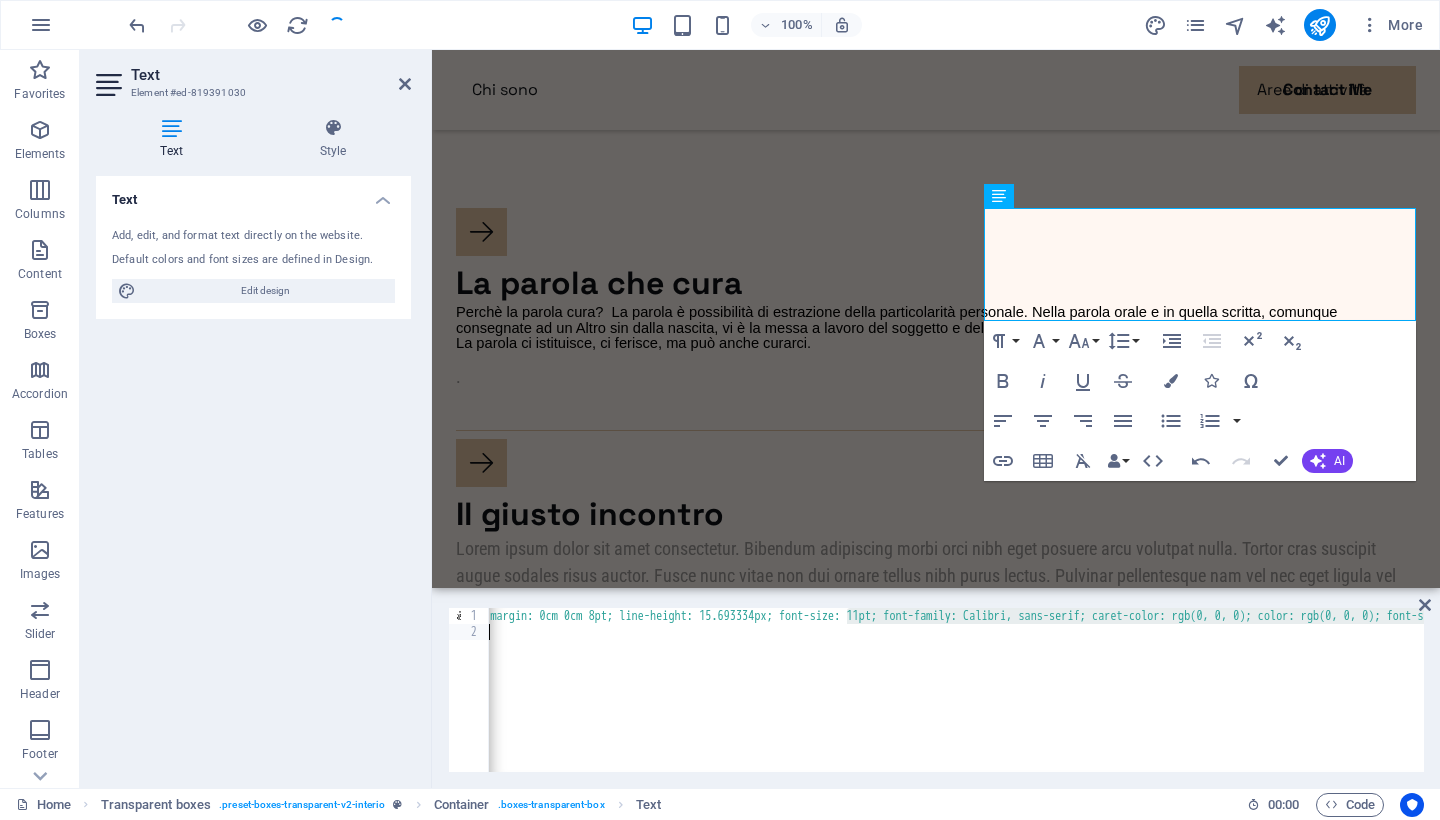scroll, scrollTop: 0, scrollLeft: 62, axis: horizontal 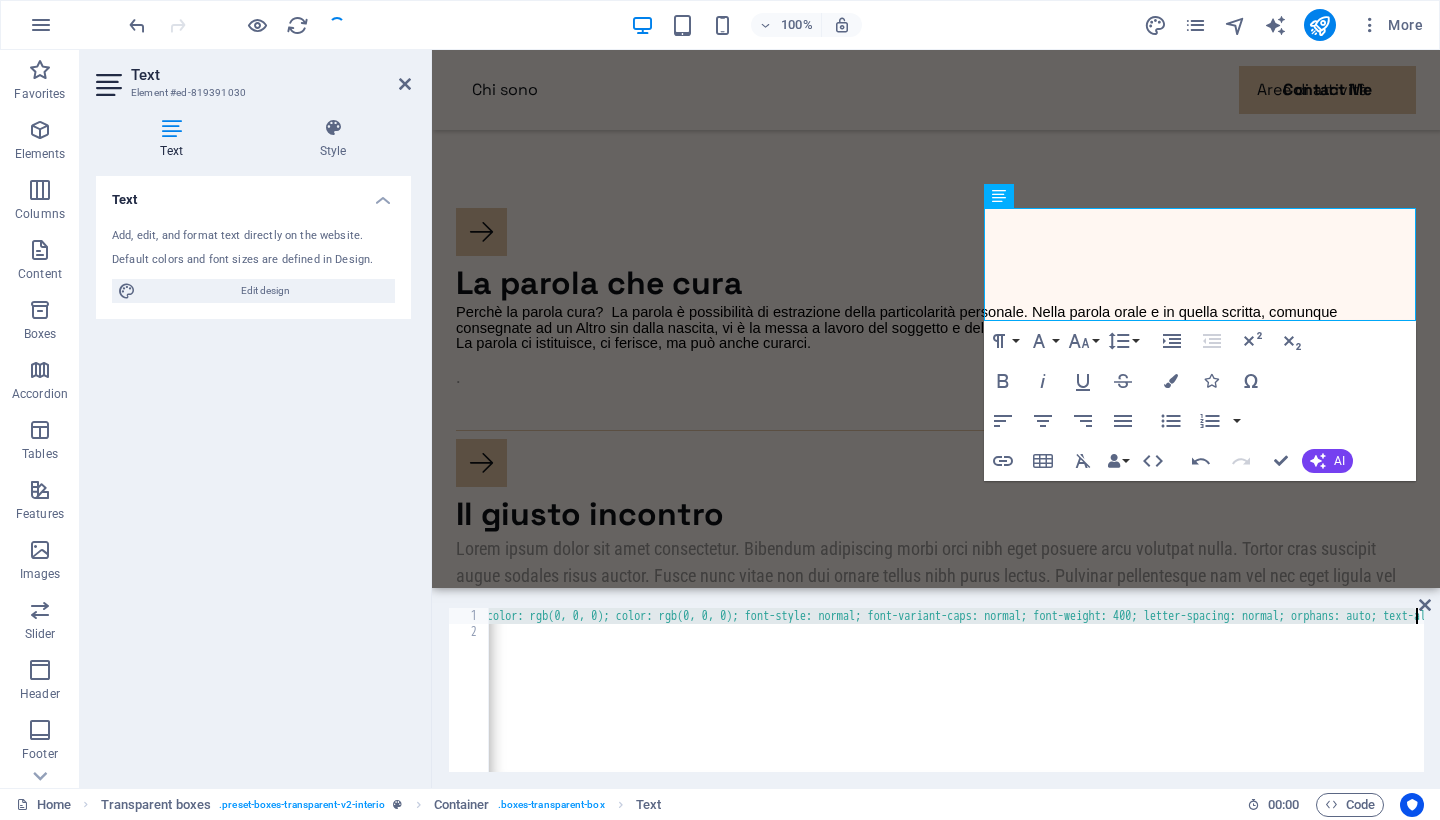 drag, startPoint x: 912, startPoint y: 616, endPoint x: 1430, endPoint y: 619, distance: 518.00867 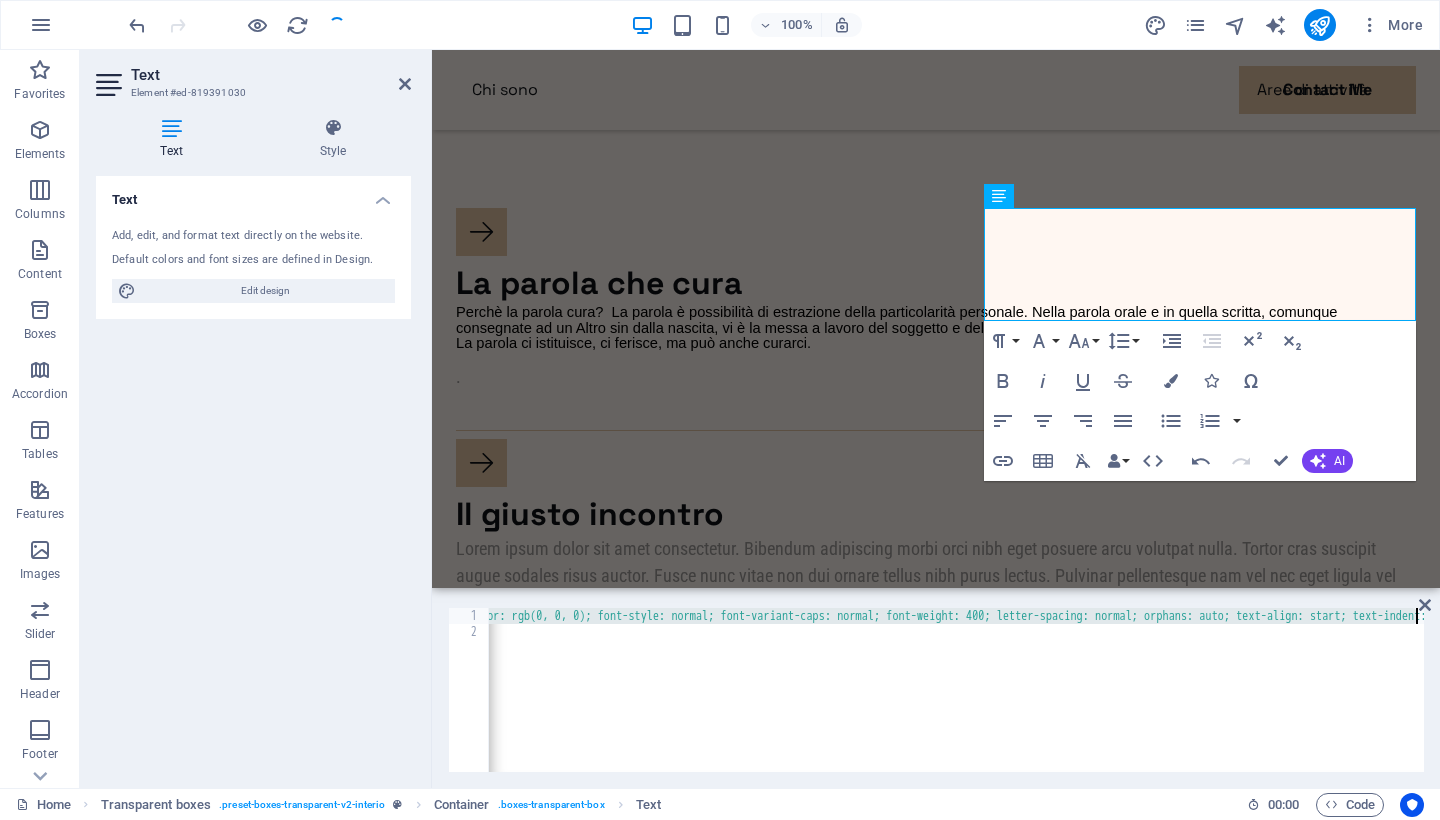 scroll, scrollTop: 0, scrollLeft: 852, axis: horizontal 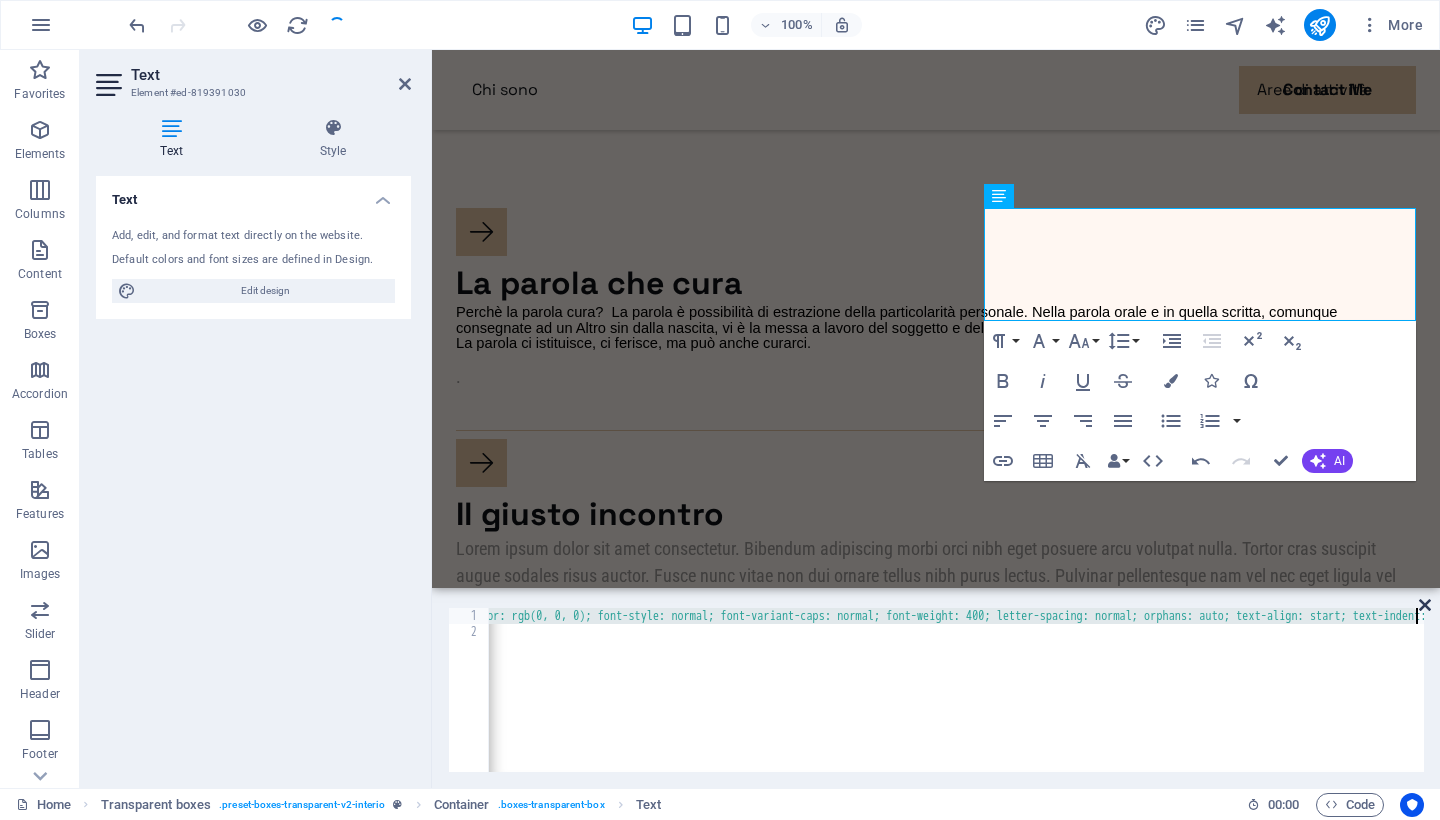 click at bounding box center (1425, 605) 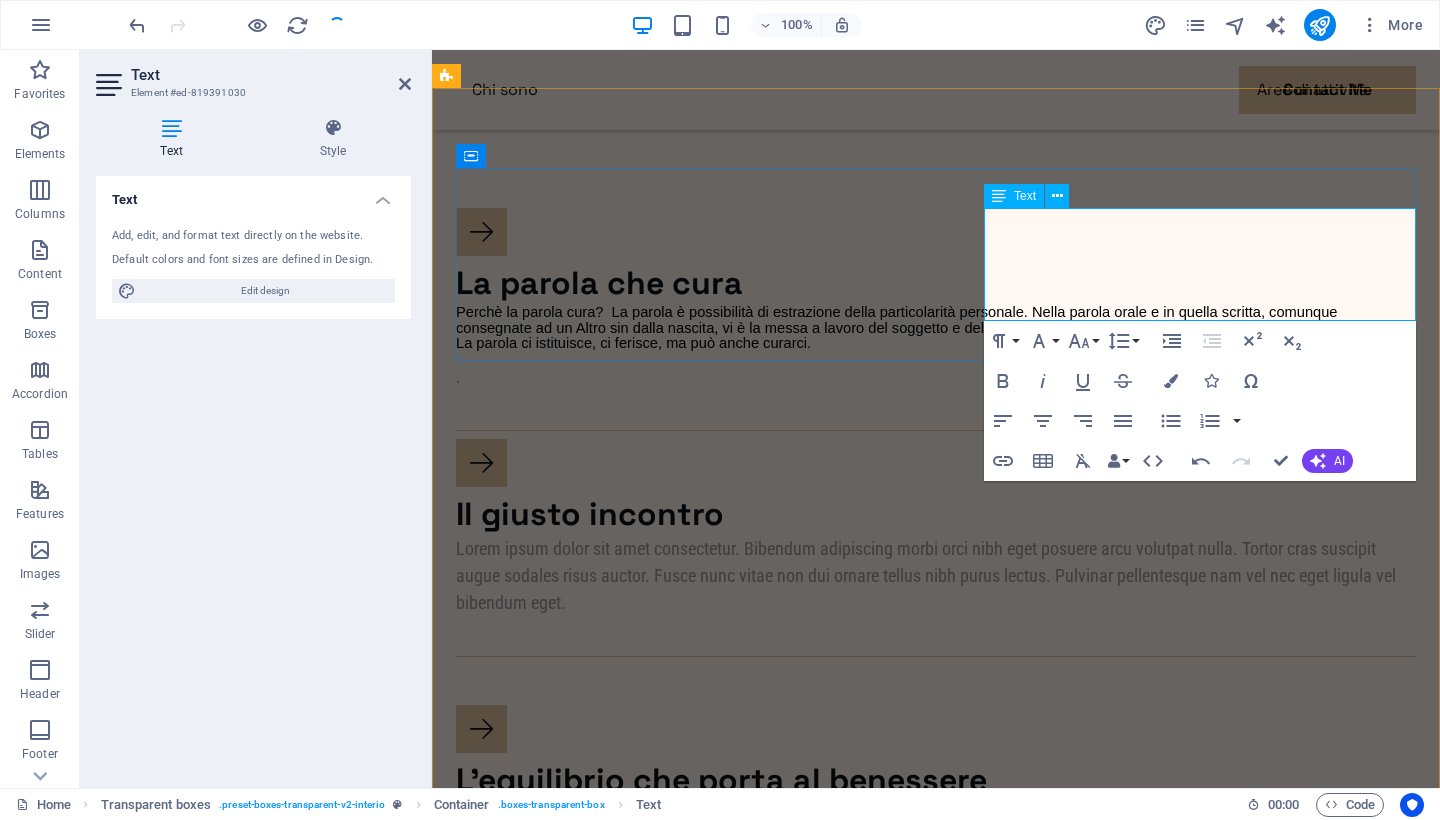 click on "Perchè la parola cura?  La parola è possibilità di estrazione della particolarità personale. Nella parola orale e in quella scritta, comunque consegnate ad un Altro sin dalla nascita, vi è la messa a lavoro del soggetto e del suo inconscio. La parola ci istituisce, ci ferisce, ma può anche curarci." at bounding box center [936, 328] 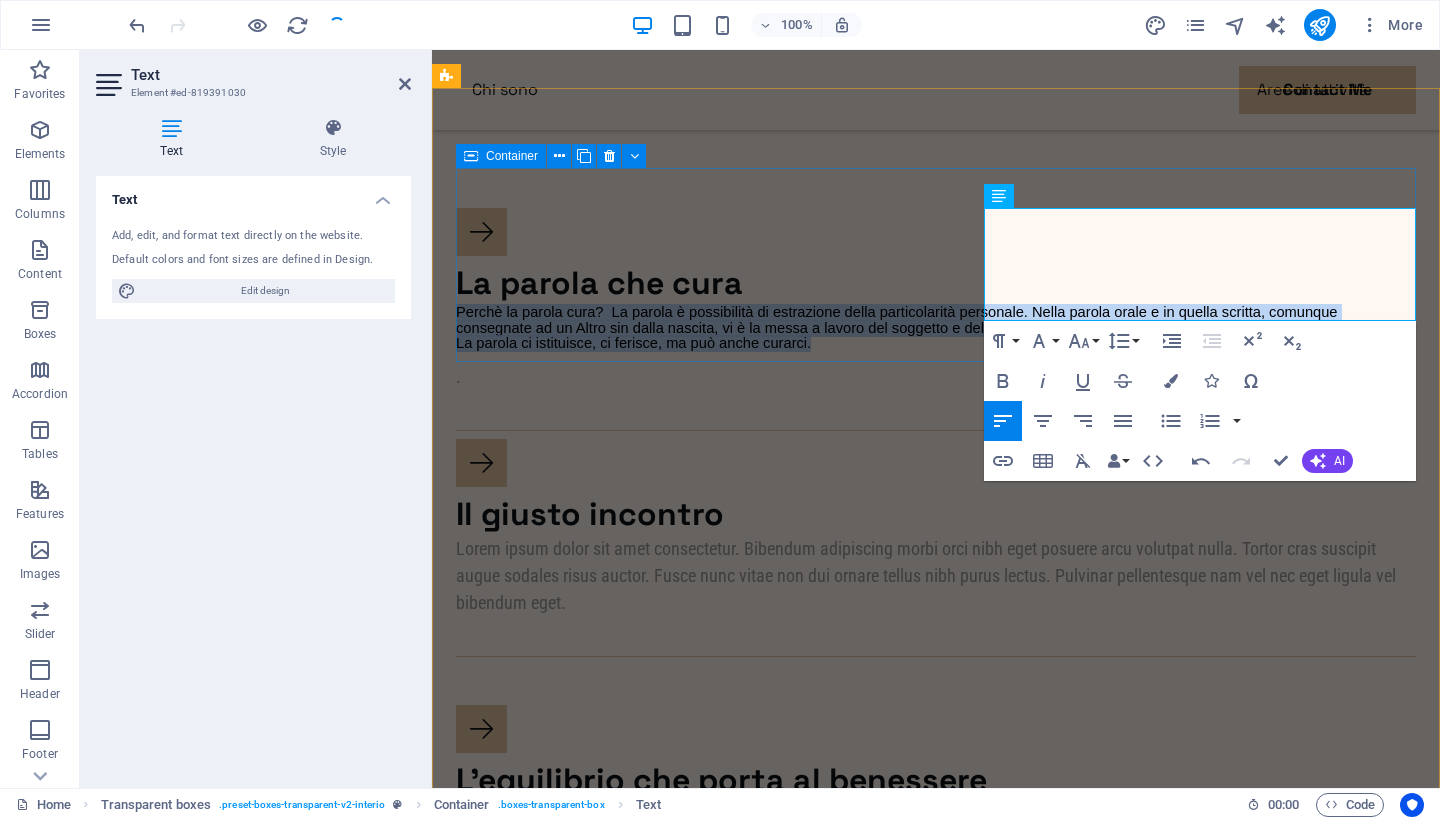 drag, startPoint x: 1346, startPoint y: 280, endPoint x: 943, endPoint y: 171, distance: 417.48053 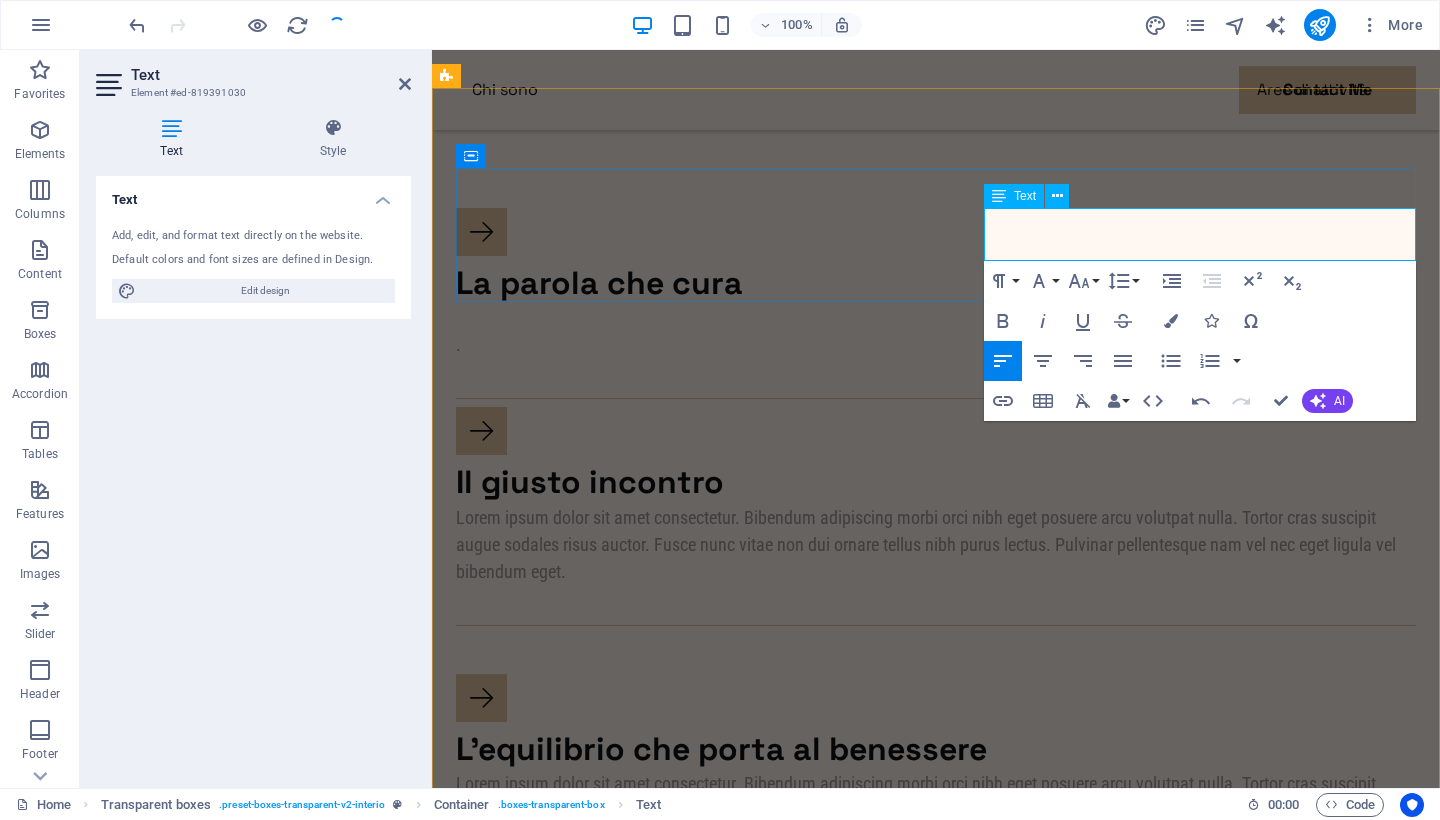 click at bounding box center (936, 313) 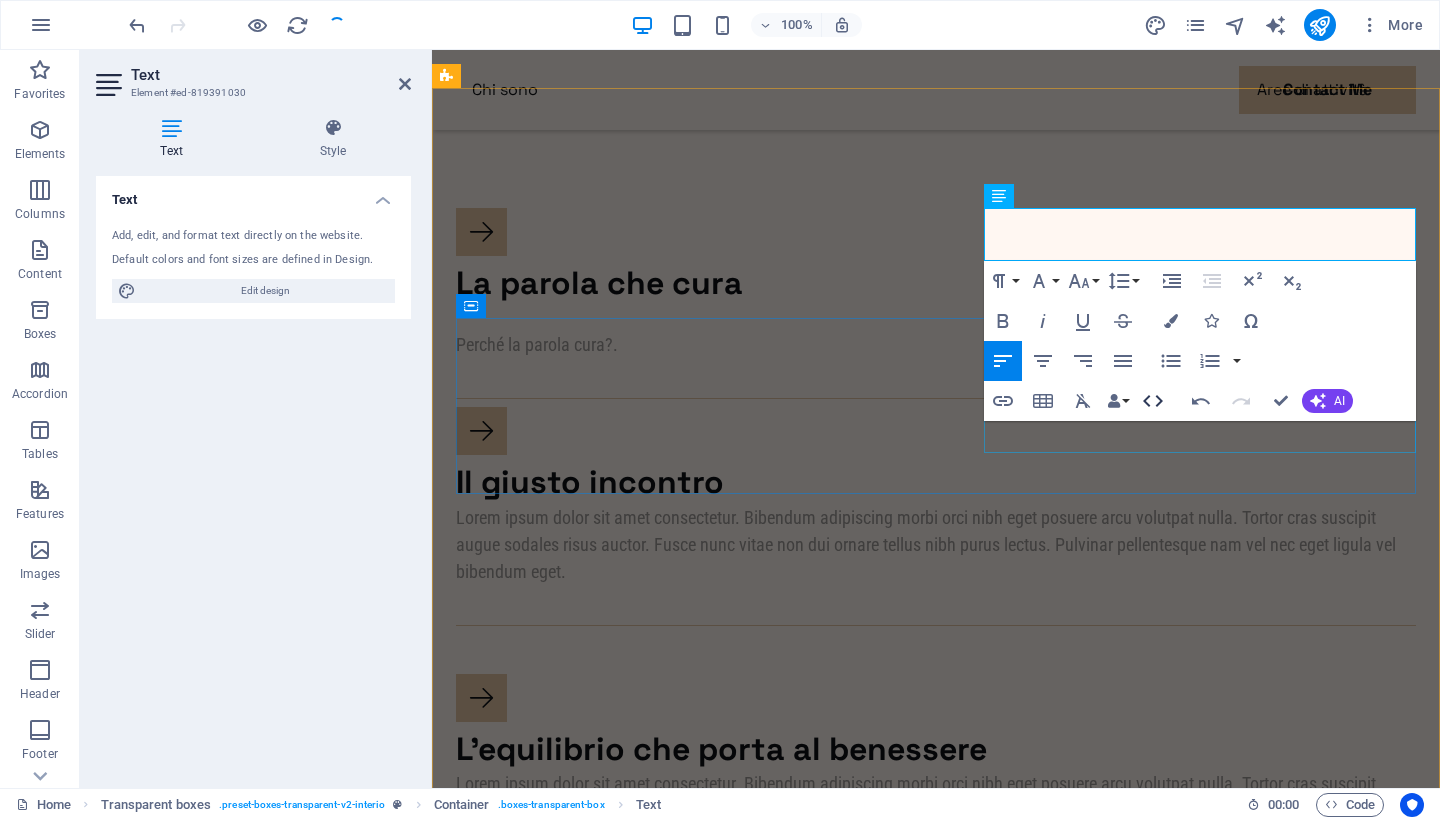 click 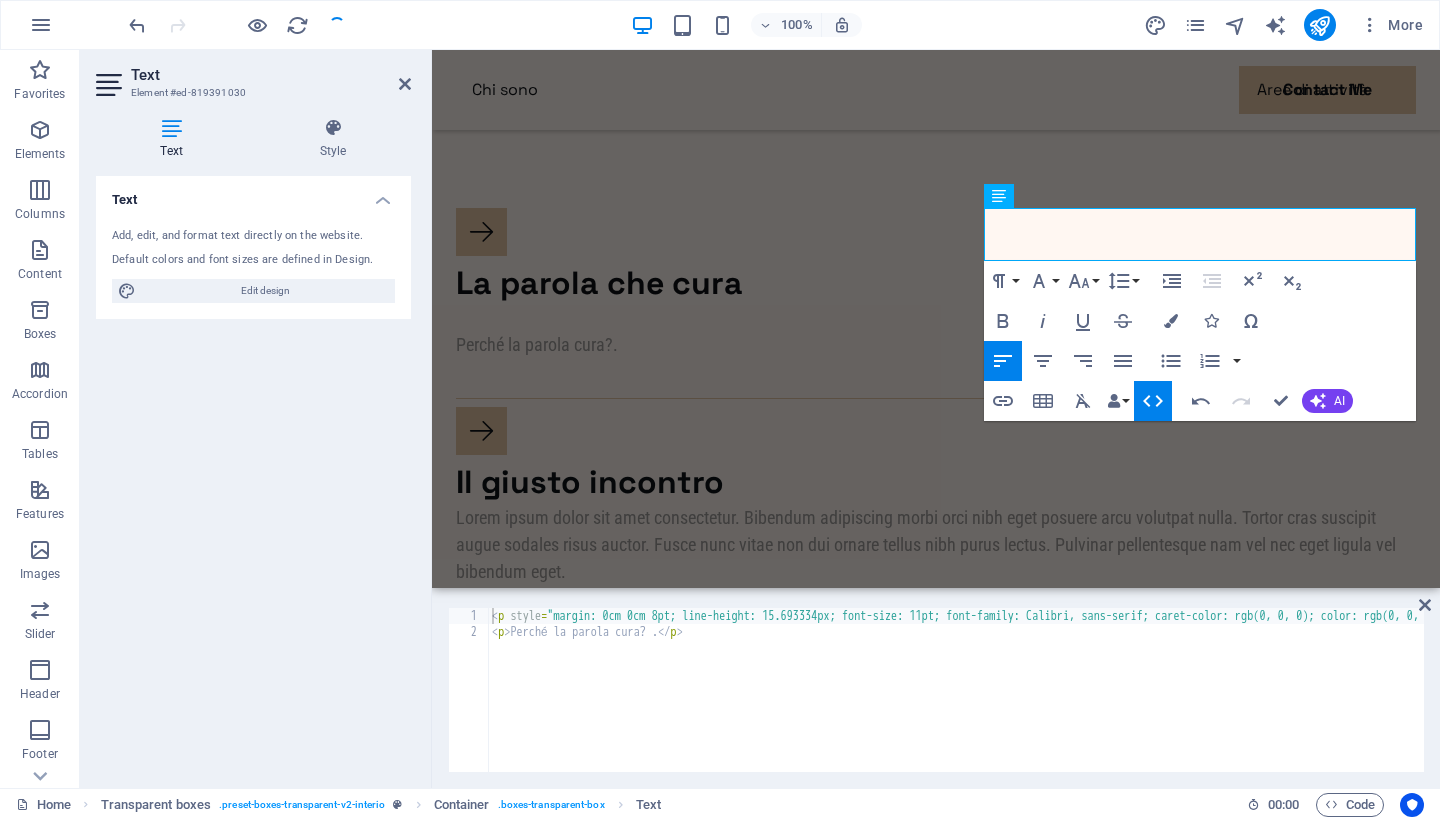 scroll, scrollTop: 0, scrollLeft: 0, axis: both 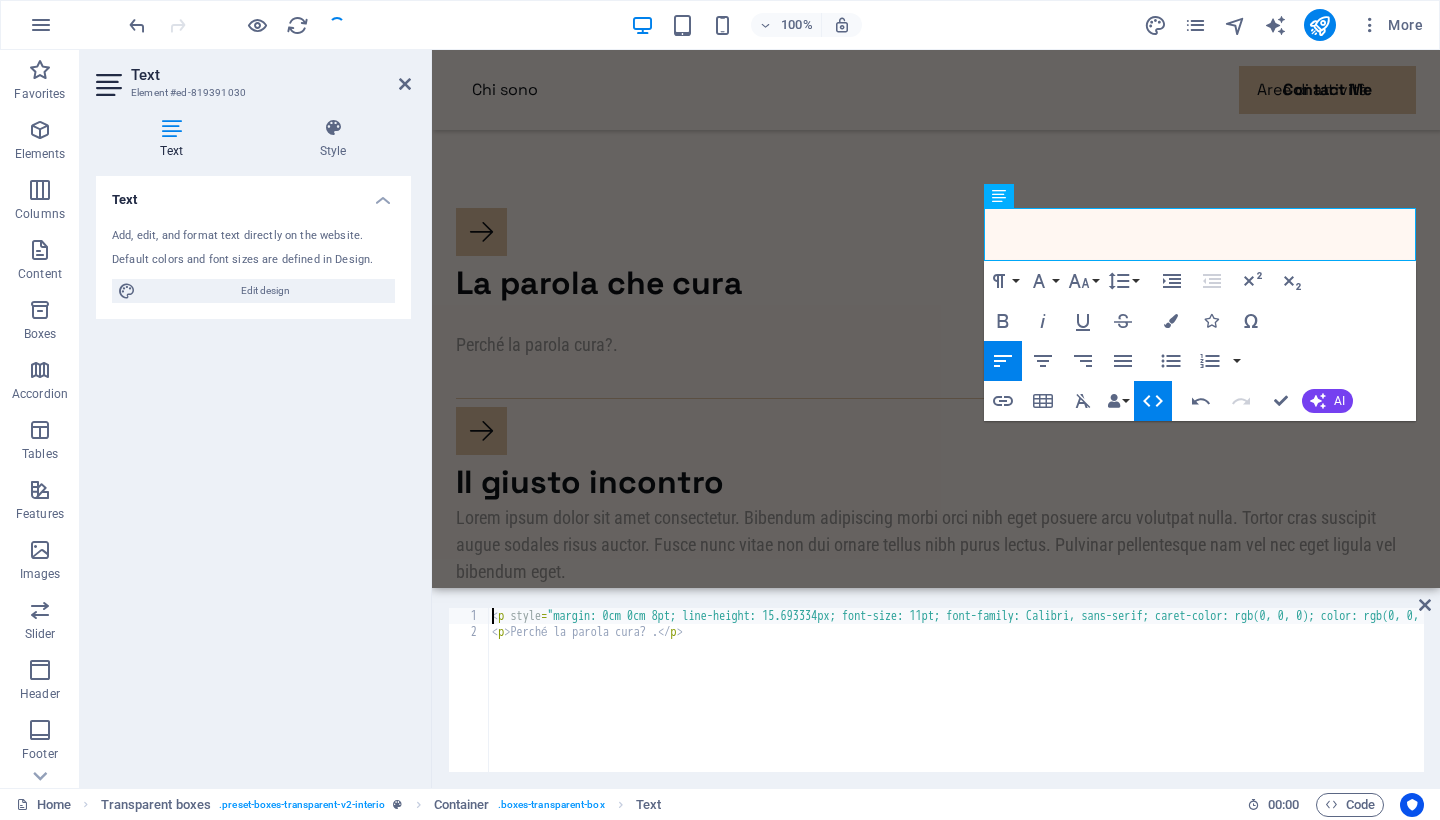 click on "< p   style = "margin: 0cm 0cm 8pt; line-height: 15.693334px; font-size: 11pt; font-family: Calibri, sans-serif; caret-color: rgb(0, 0, 0); color: rgb(0, 0, 0); font-style: normal; font-variant-caps: normal; font-weight: 400; letter-spacing: normal; orphans: auto; text-align: start; text-indent: 0px; text-transform: none; white-space: normal; widows: auto; word-spacing: 0px; -webkit-text-stroke-width: 0px; text-decoration: none;"   skip = "true" > < br > </ p > < p > Perché la parola cura? . </ p >" at bounding box center [2140, 704] 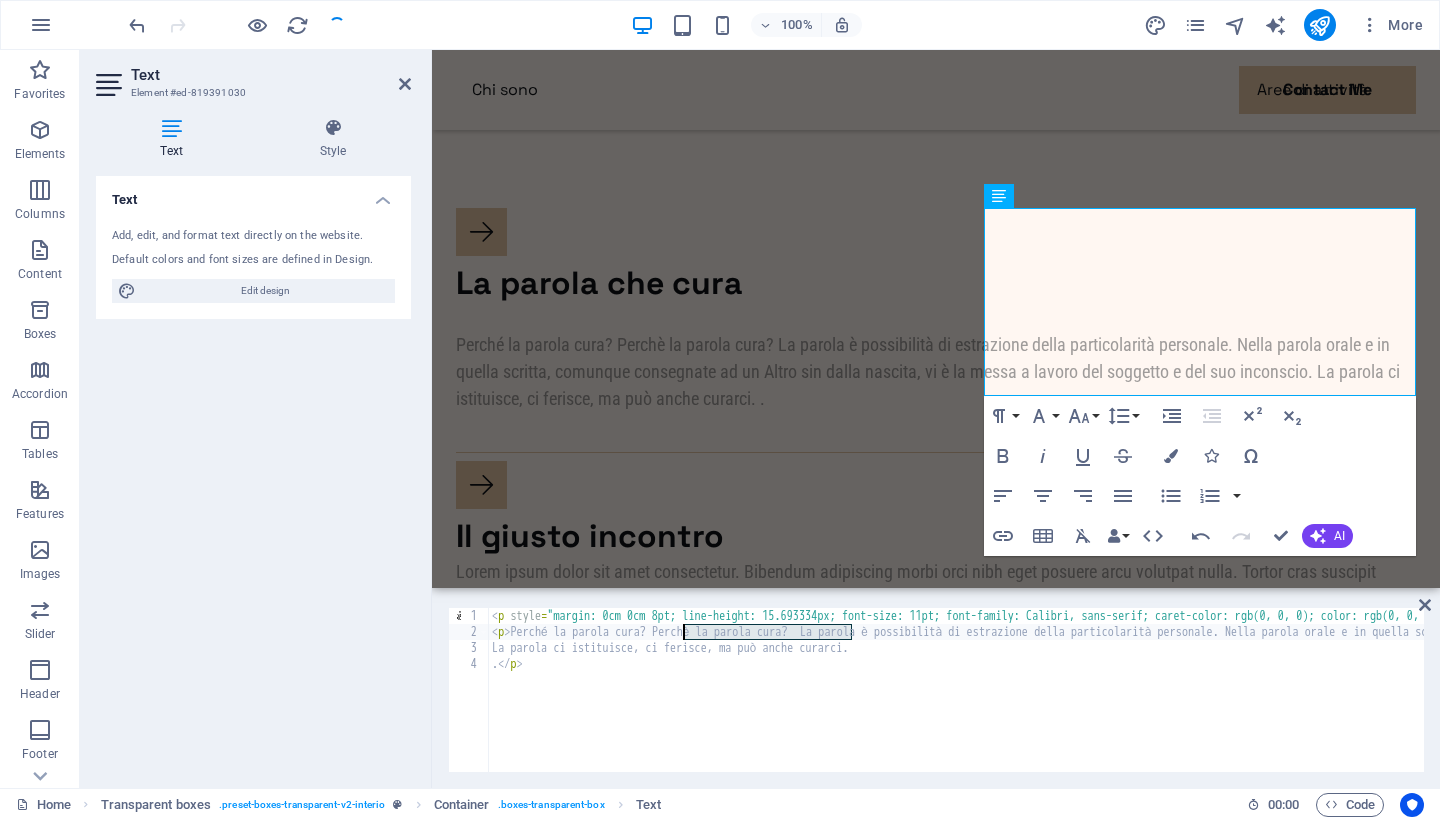 drag, startPoint x: 853, startPoint y: 633, endPoint x: 682, endPoint y: 631, distance: 171.01169 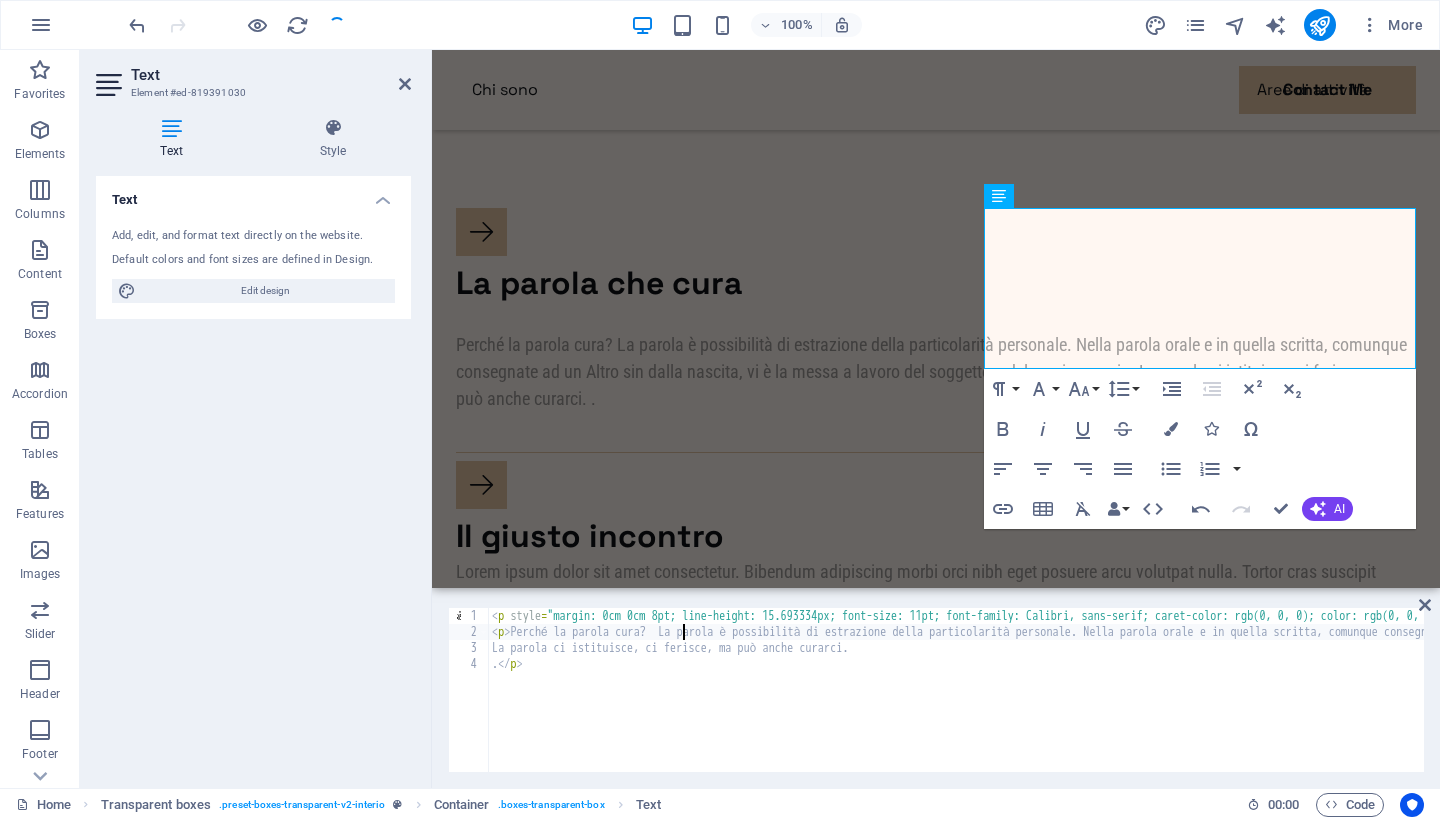 type on "<p>Perché la parola cura? La parola è possibilità di estrazione della particolarità personale. Nella parola orale e in quella scritta, comunque consegnate ad un Altro sin dalla nascita, vi è la messa a lavoro del soggetto e del suo inconscio." 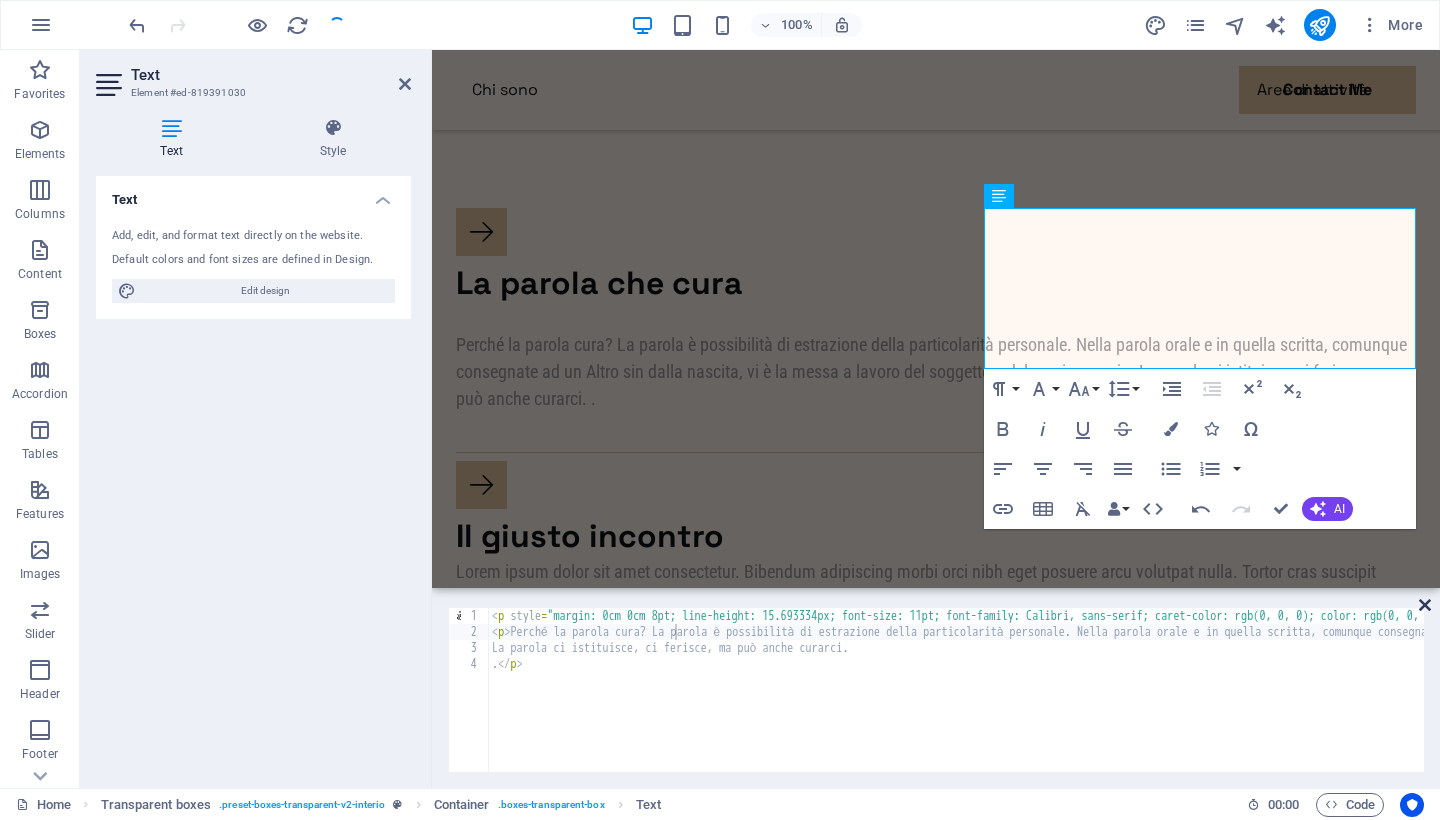 click at bounding box center [1425, 605] 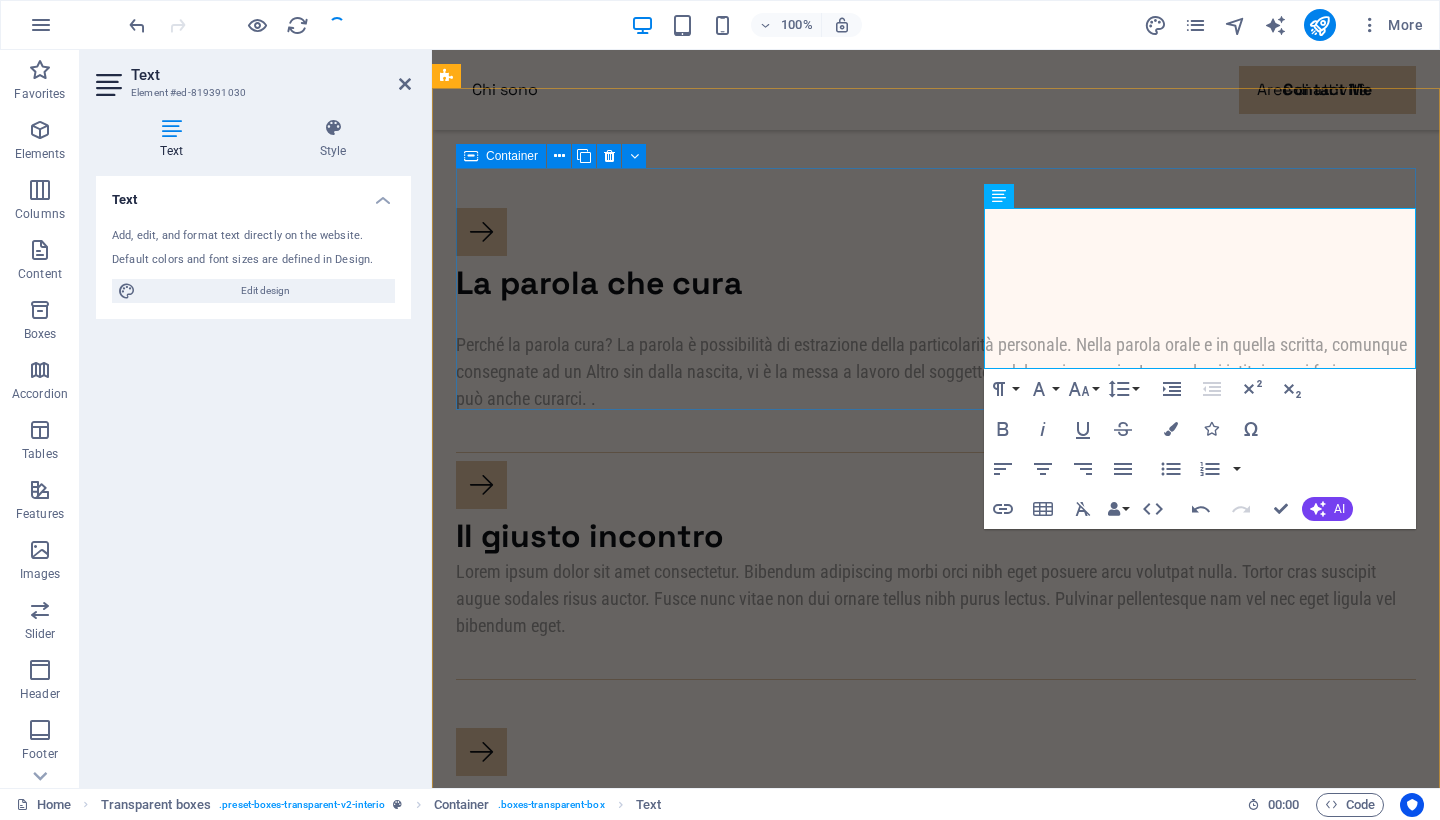 click on "La parola che cura
Perché la parola cura? La parola è possibilità di estrazione della particolarità personale. Nella parola orale e in quella scritta, comunque consegnate ad un Altro sin dalla nascita, vi è la messa a lavoro del soggetto e del suo inconscio.
La parola ci istituisce, ci ferisce, ma può anche curarci.
." at bounding box center (936, 310) 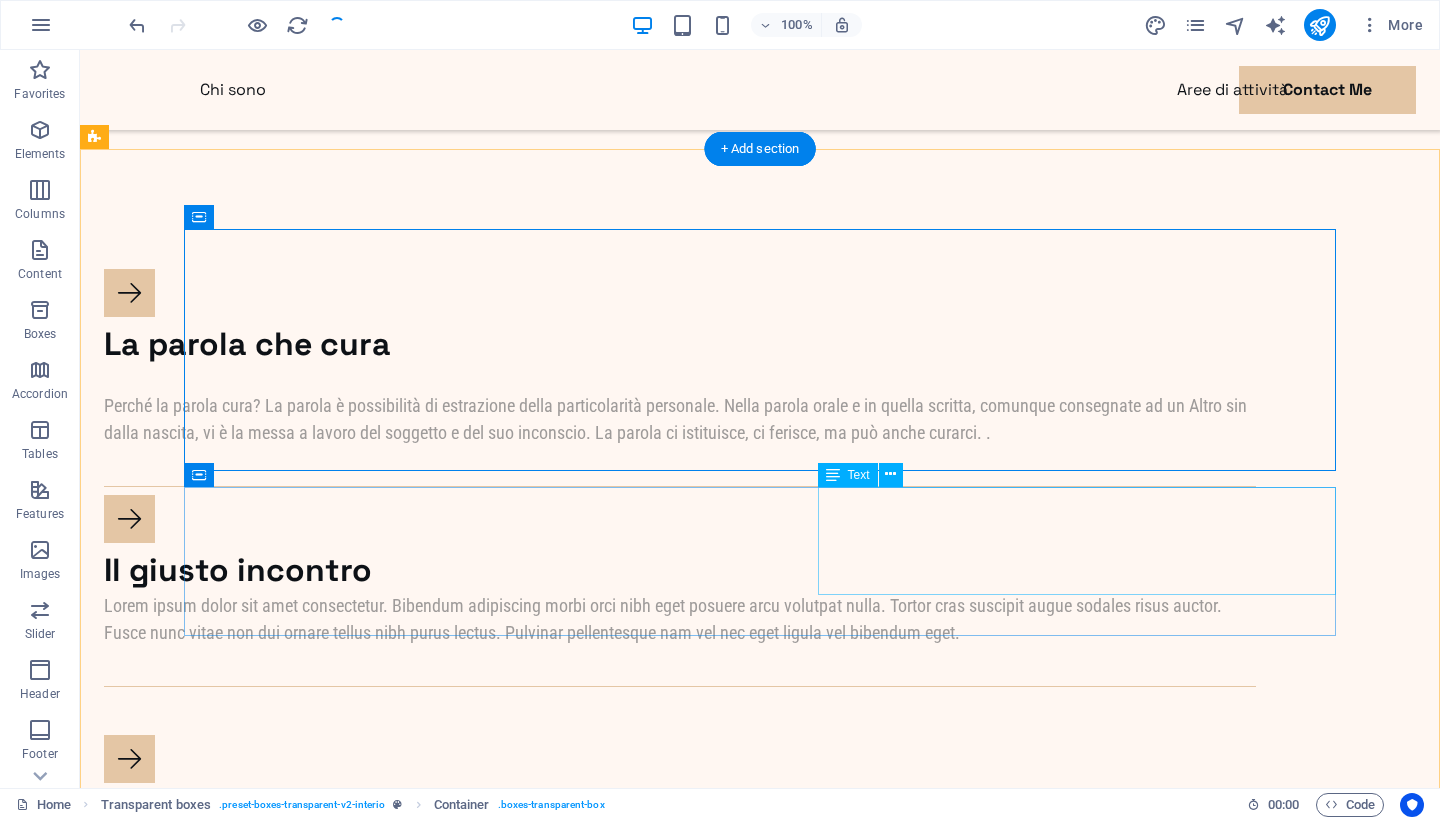 click on "Lorem ipsum dolor sit amet consectetur. Bibendum adipiscing morbi orci nibh eget posuere arcu volutpat nulla. Tortor cras suscipit augue sodales risus auctor. Fusce nunc vitae non dui ornare tellus nibh purus lectus. Pulvinar pellentesque nam vel nec eget ligula vel bibendum eget." at bounding box center (680, 619) 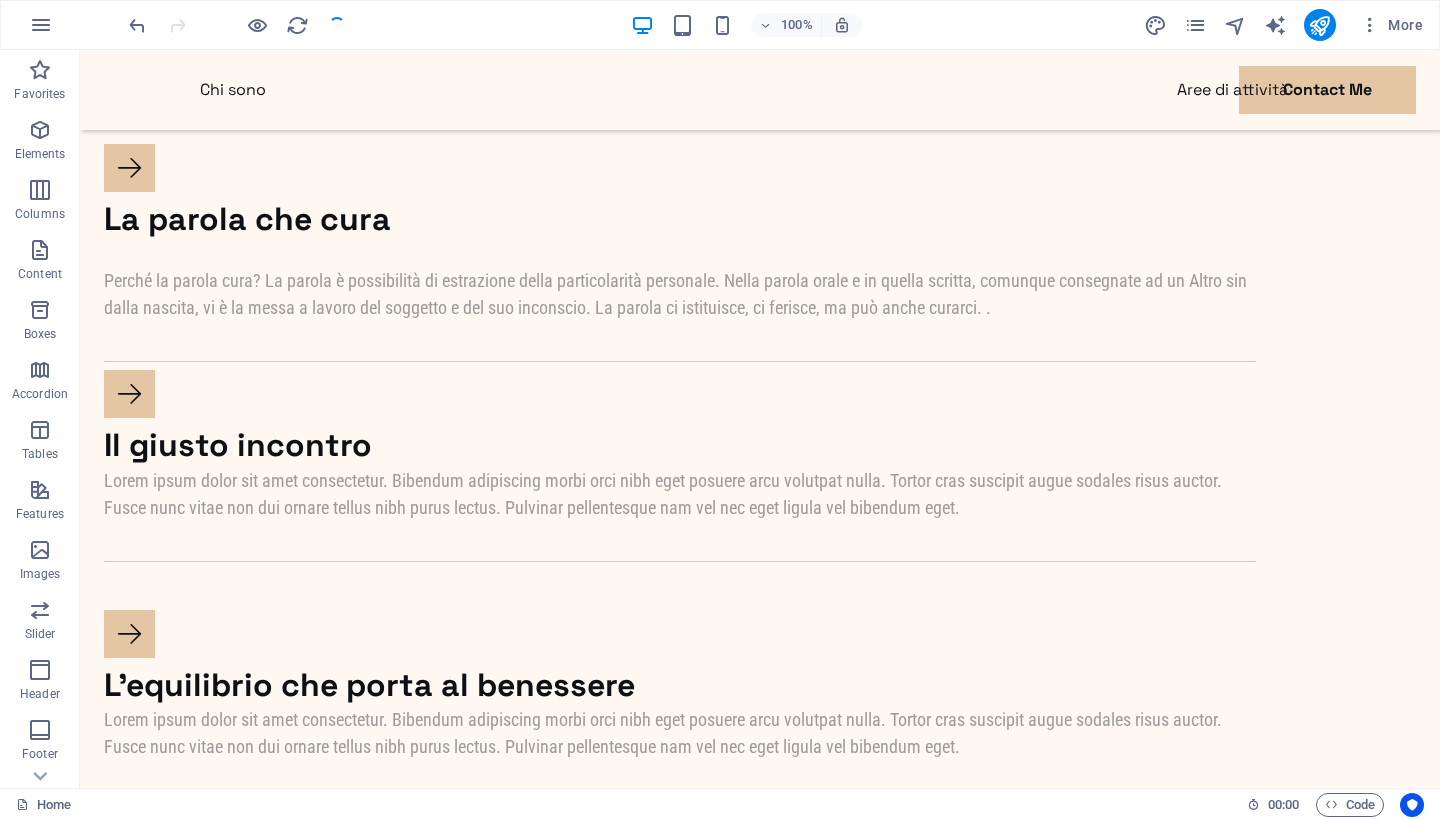 scroll, scrollTop: 1430, scrollLeft: 0, axis: vertical 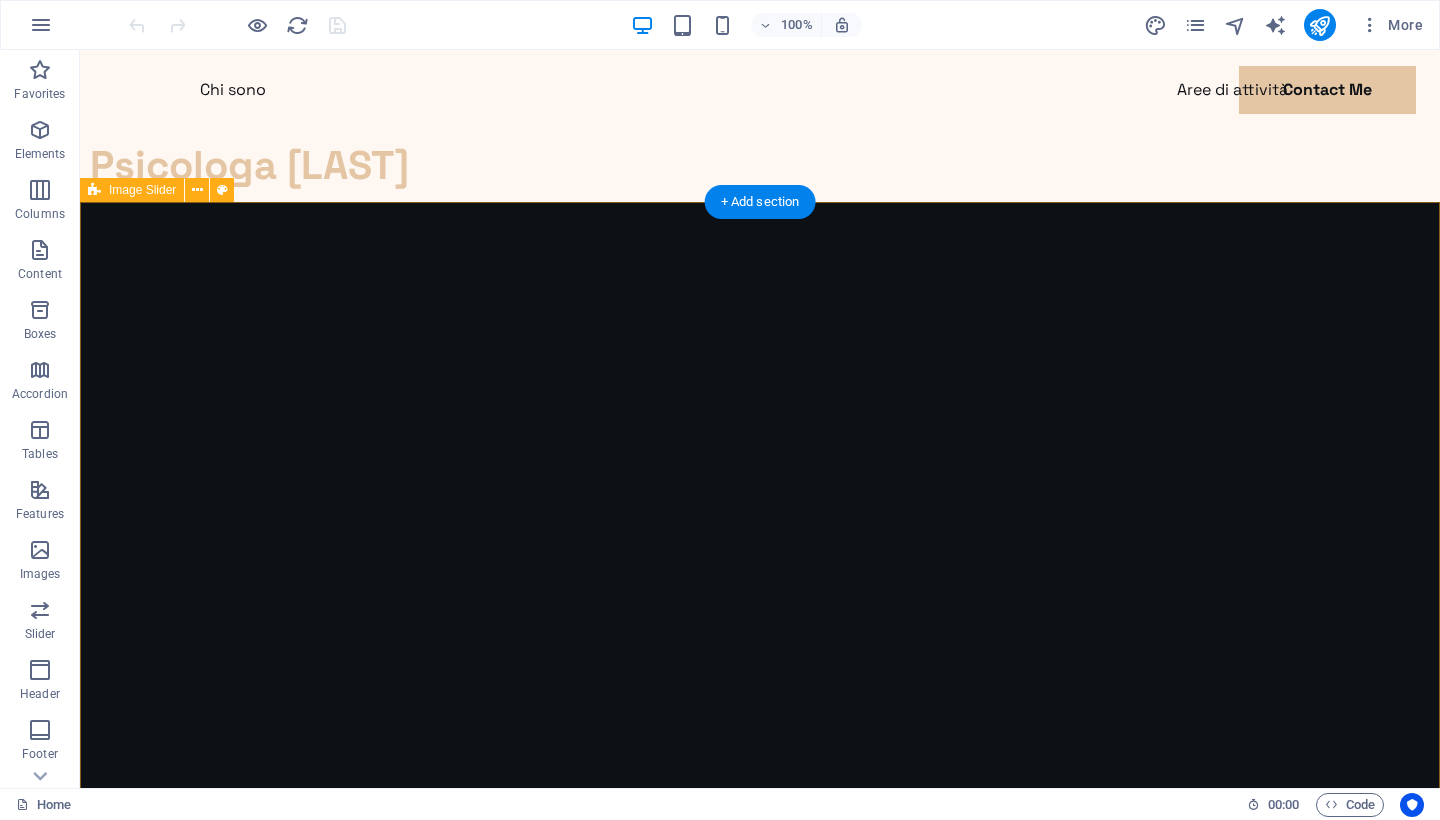 click on "Image Slider" at bounding box center (142, 190) 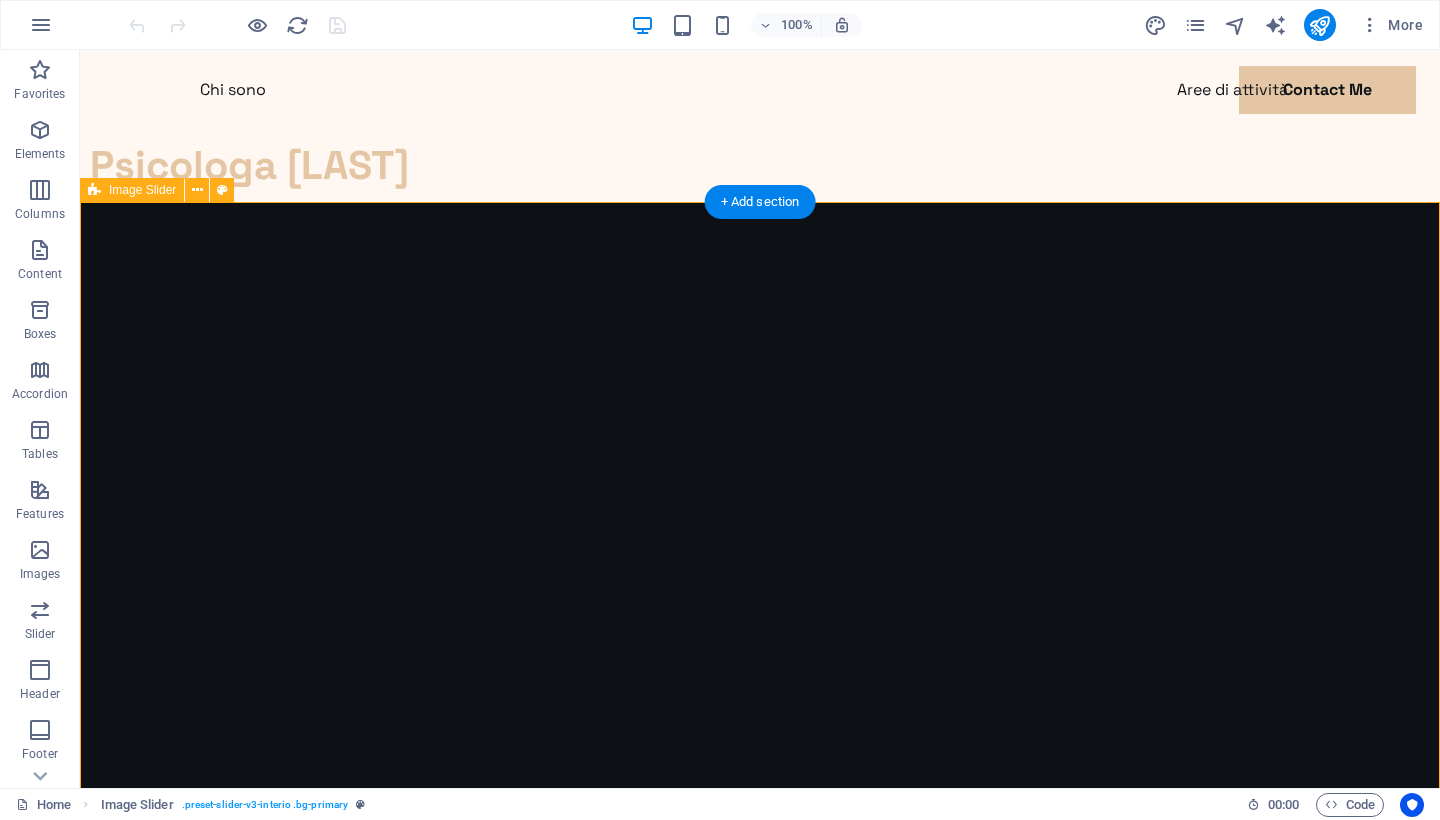 click on "Image Slider" at bounding box center (142, 190) 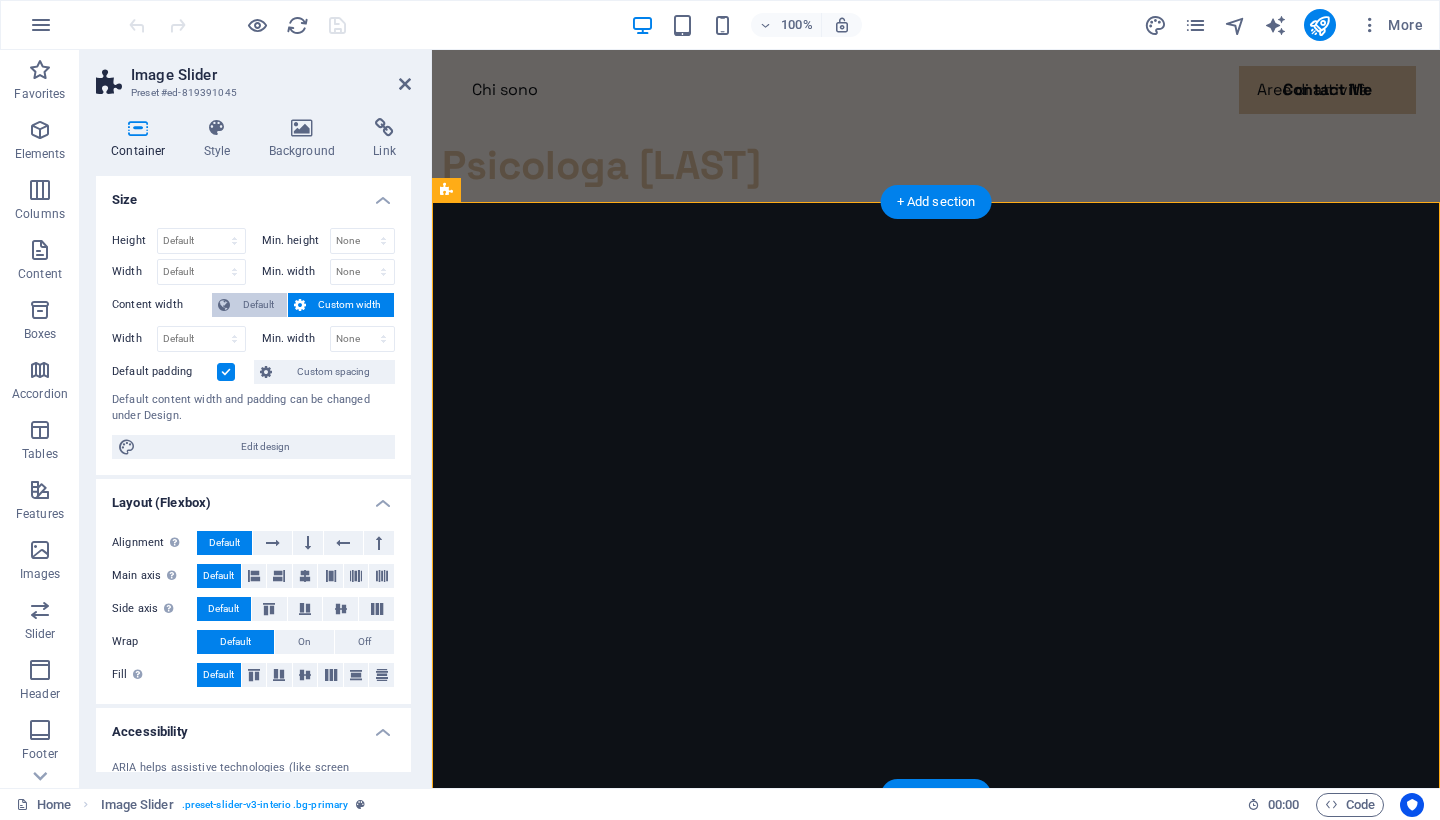 click on "Default" at bounding box center (258, 305) 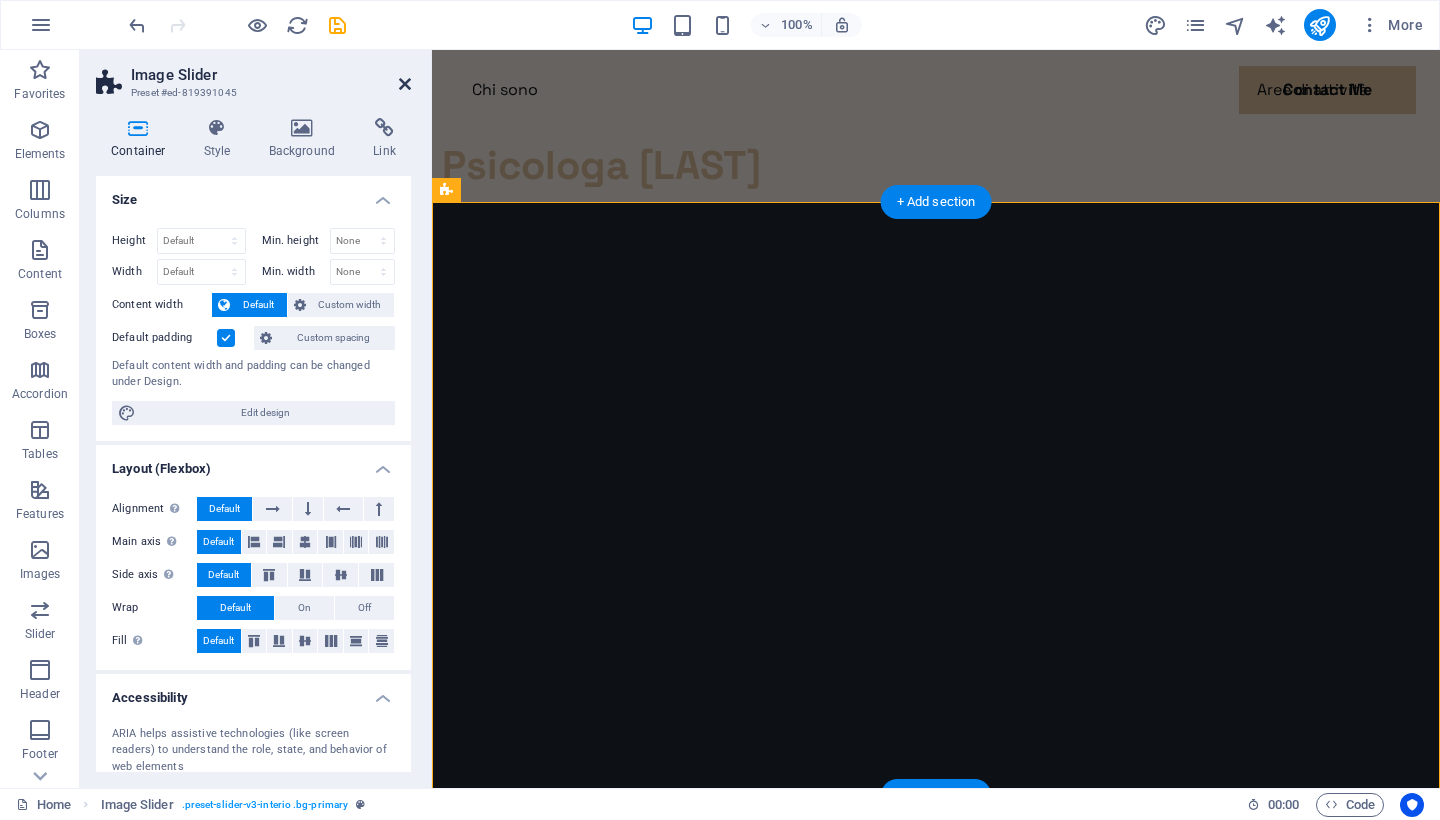 click at bounding box center (405, 84) 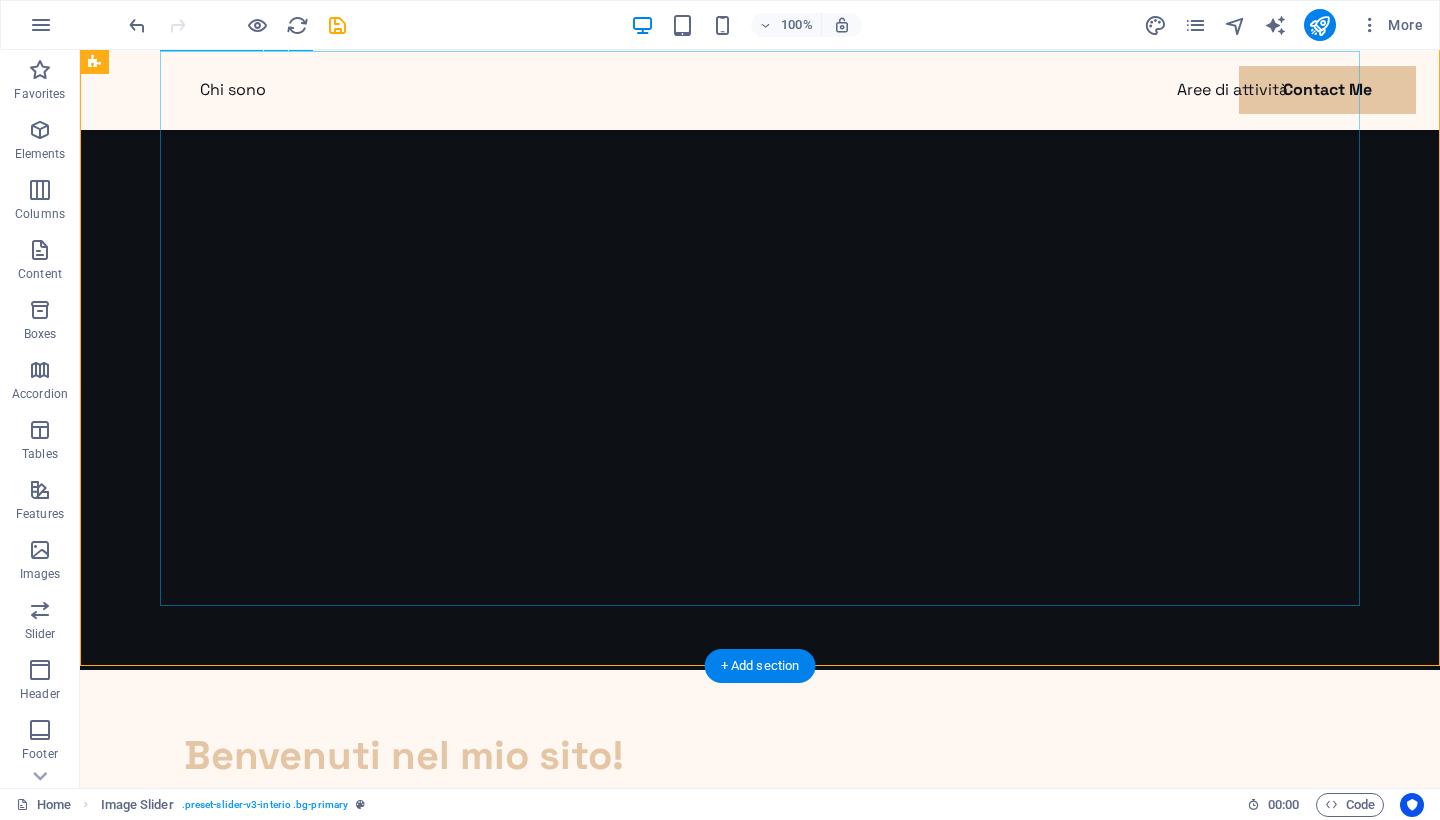scroll, scrollTop: 211, scrollLeft: 0, axis: vertical 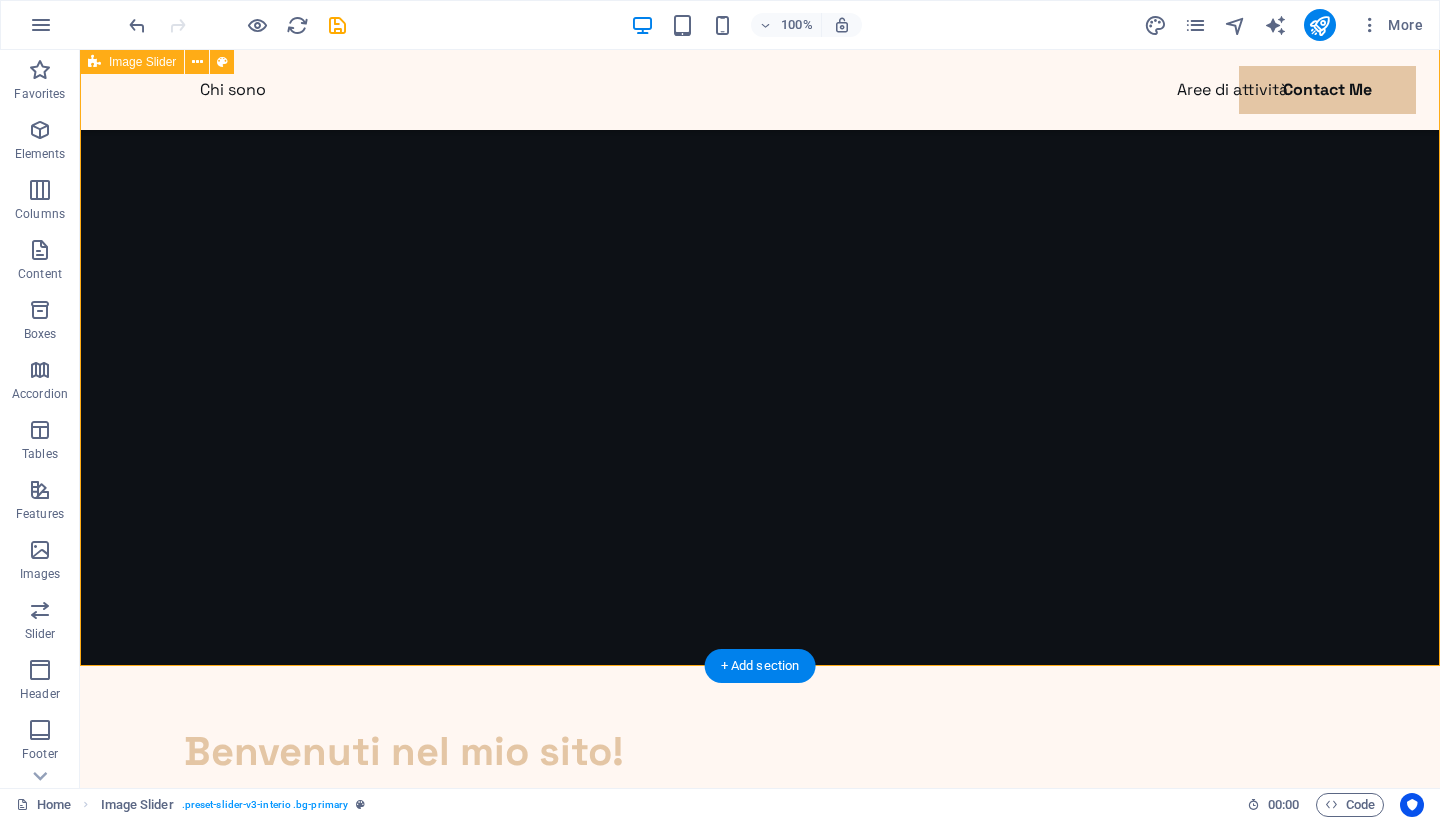 click on "La parola che cura Il giusto incontro Equilibrio Sofferenza La parola che cura Il giusto incontro Equilibrio Sofferenza" at bounding box center [760, 328] 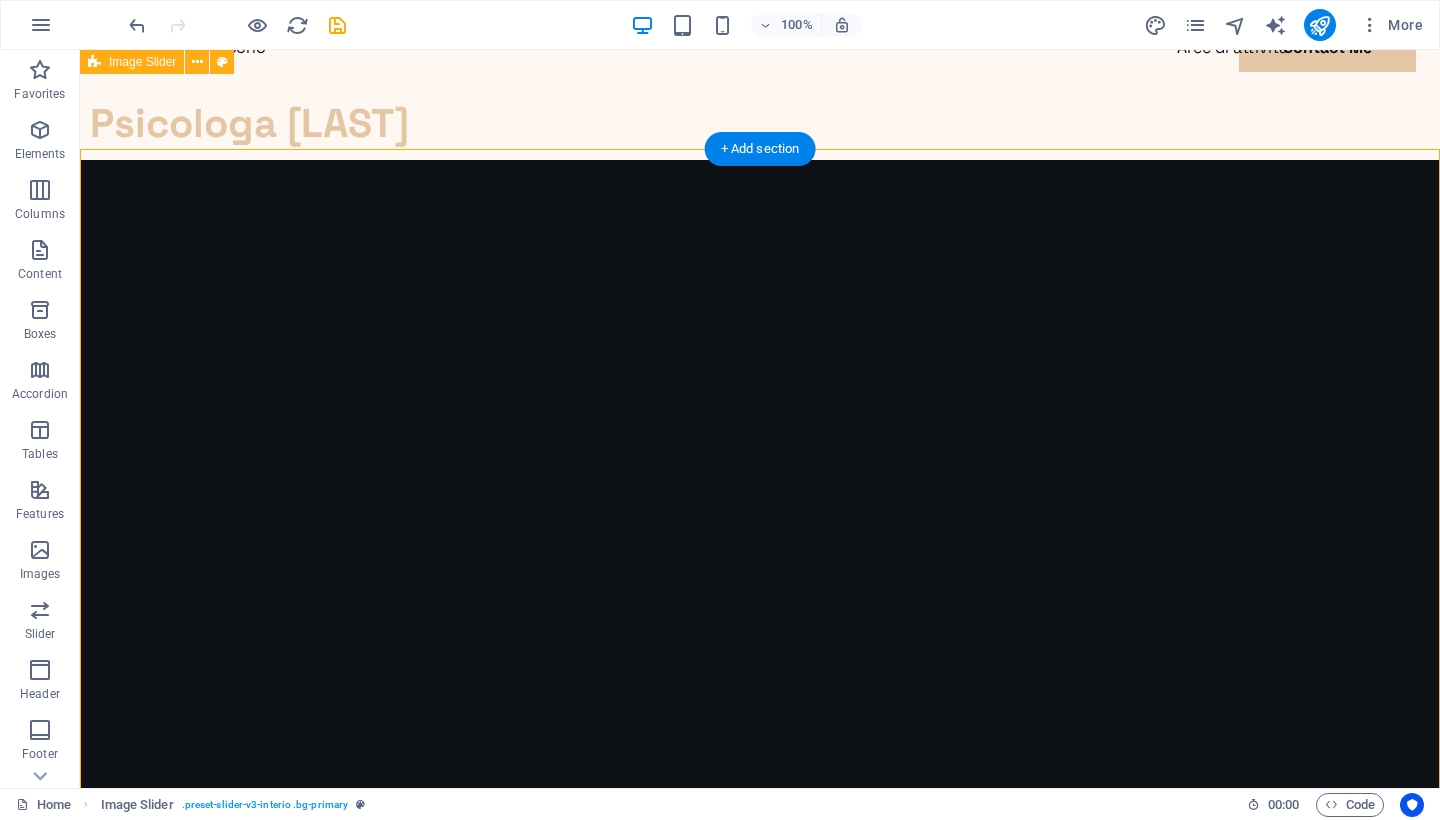 scroll, scrollTop: 34, scrollLeft: 0, axis: vertical 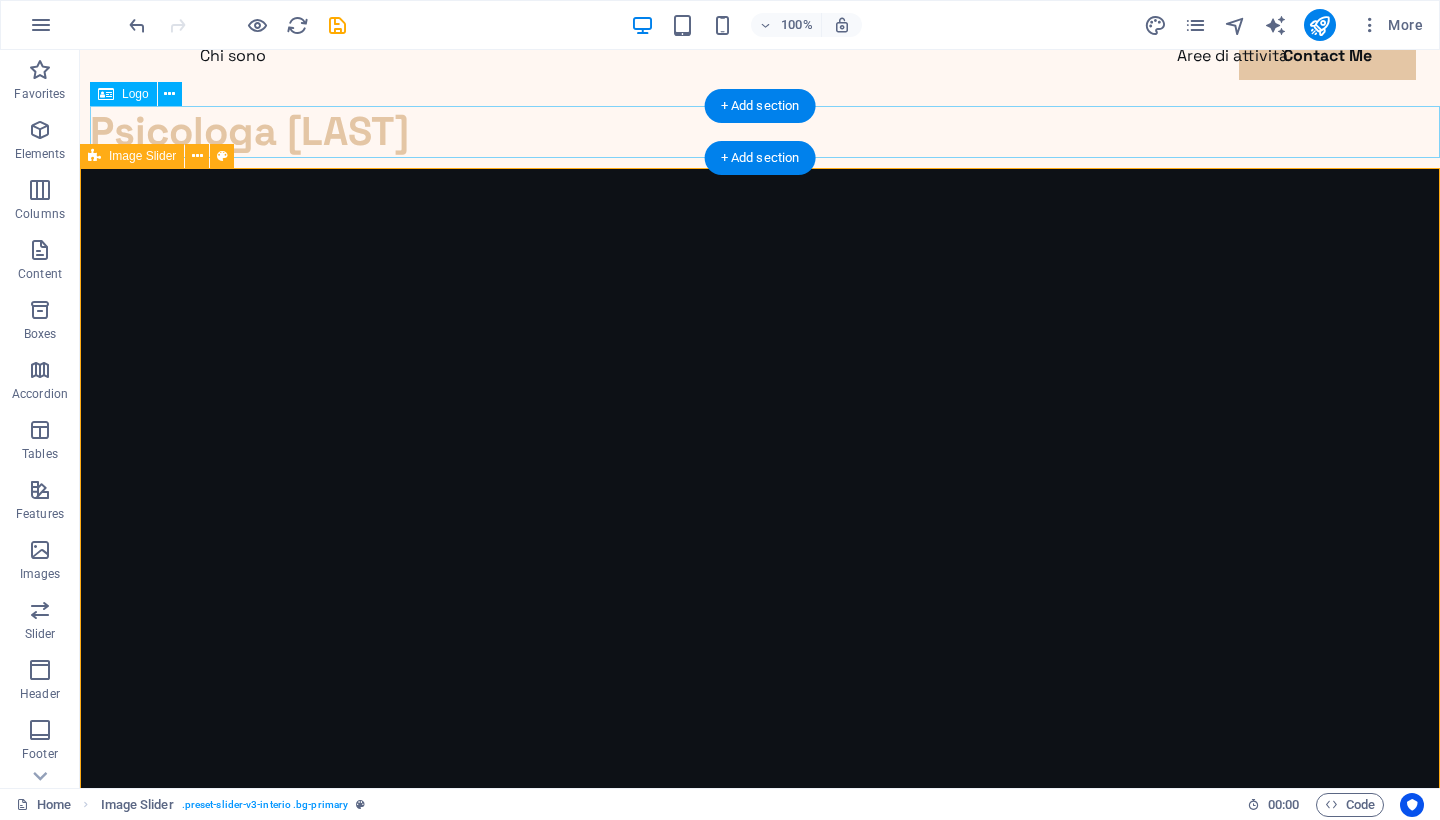 click on "Image Slider" at bounding box center (132, 156) 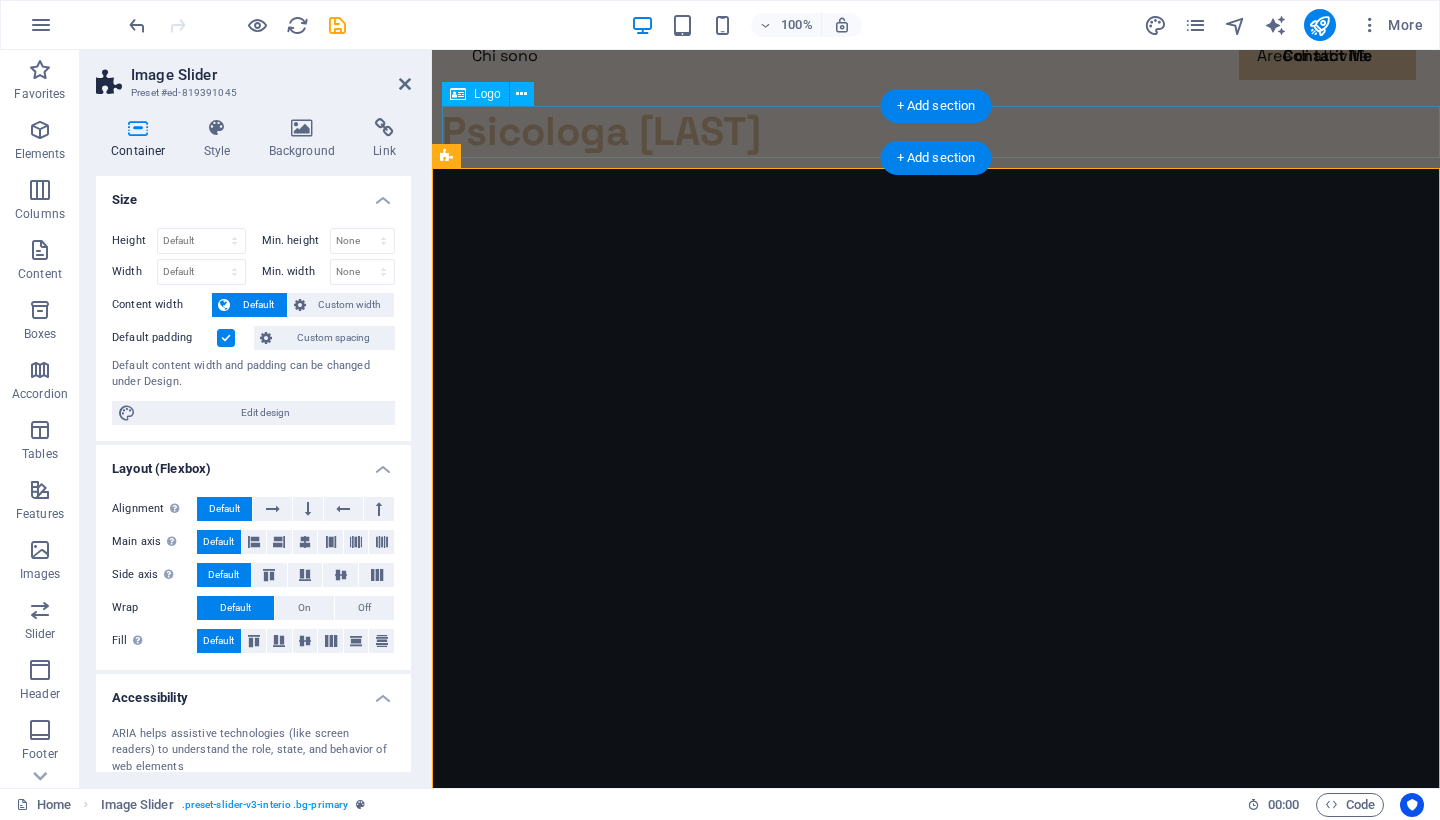 click at bounding box center [138, 128] 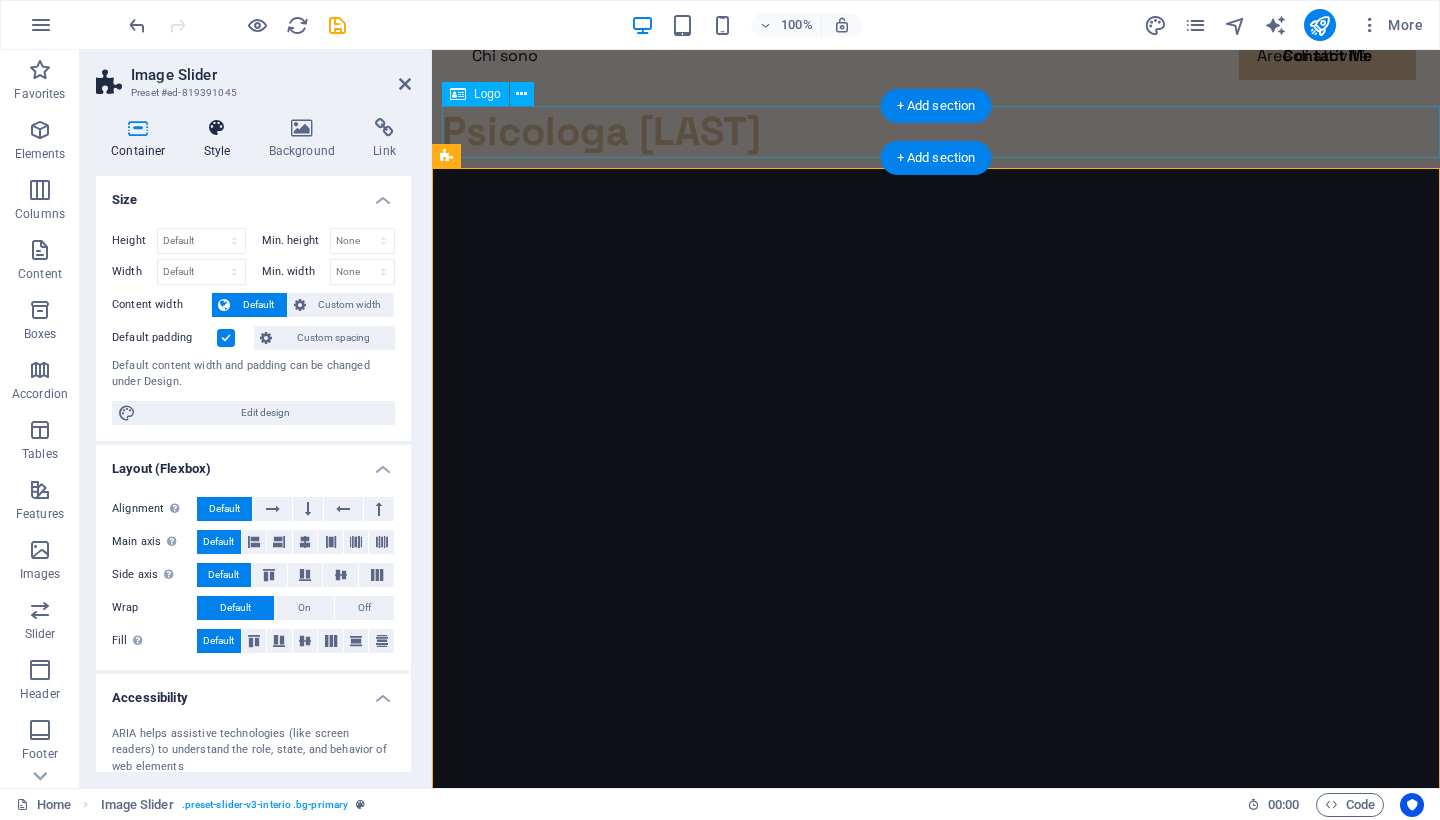 click at bounding box center [217, 128] 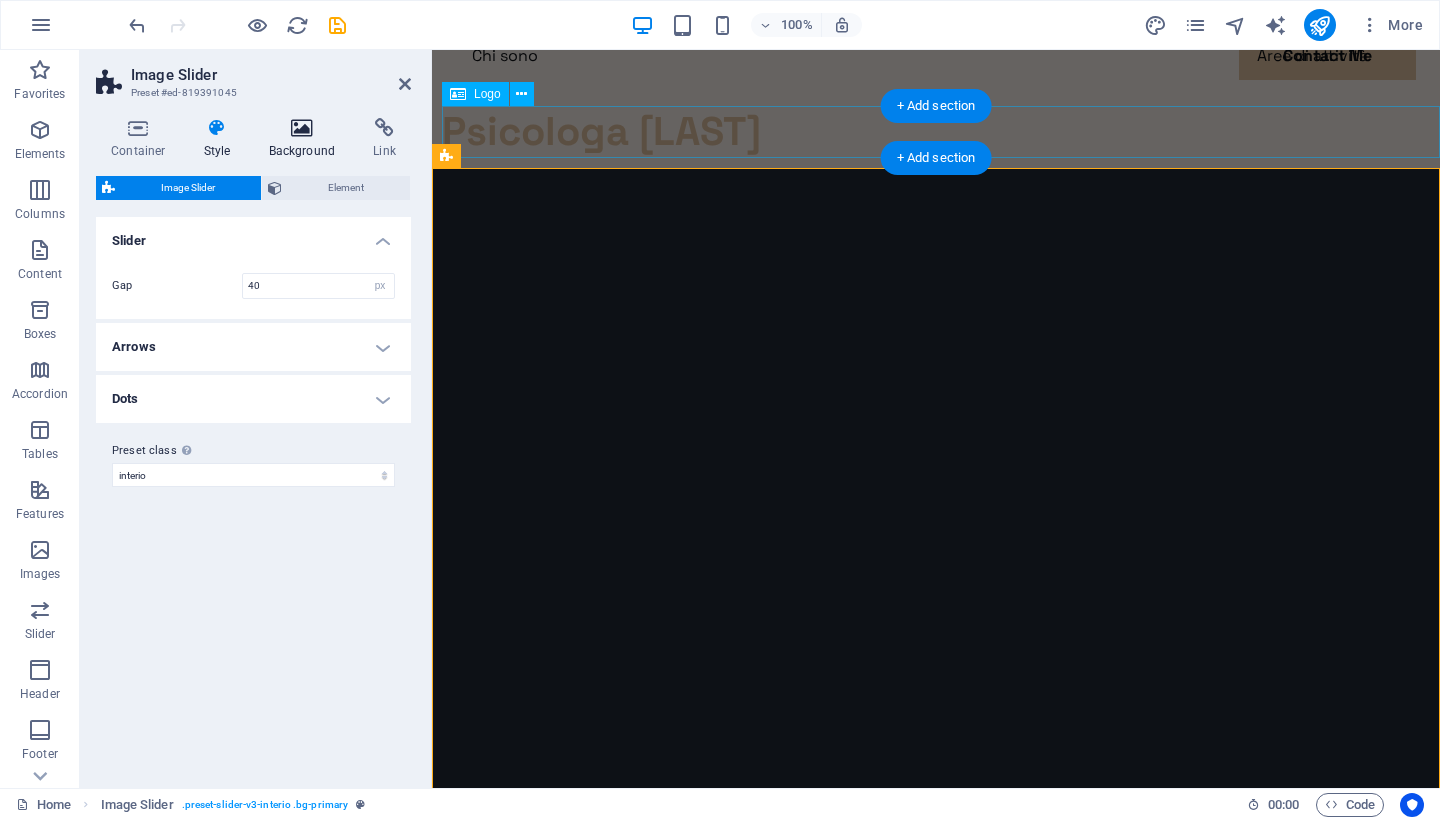 click at bounding box center (302, 128) 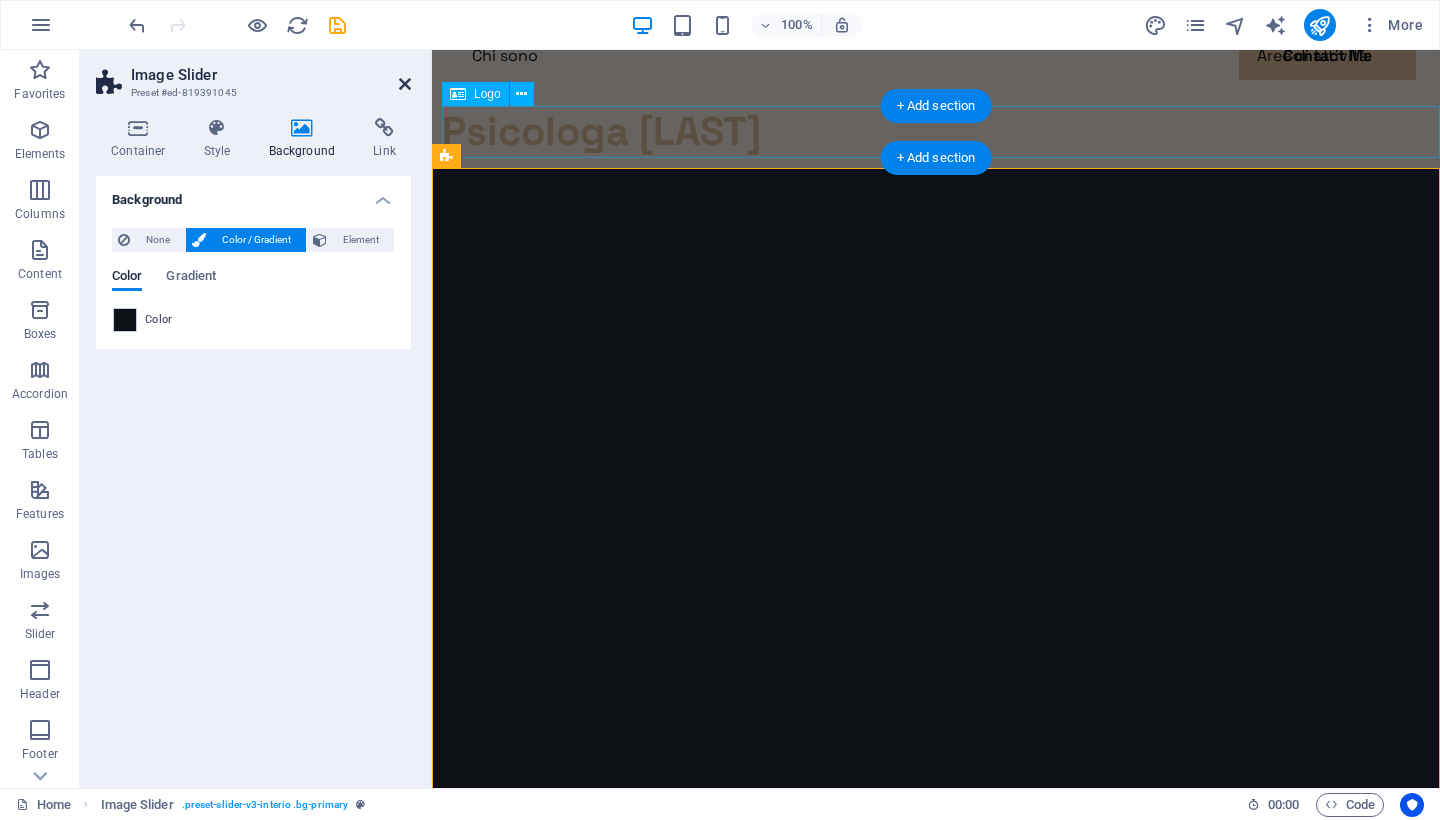 click at bounding box center (405, 84) 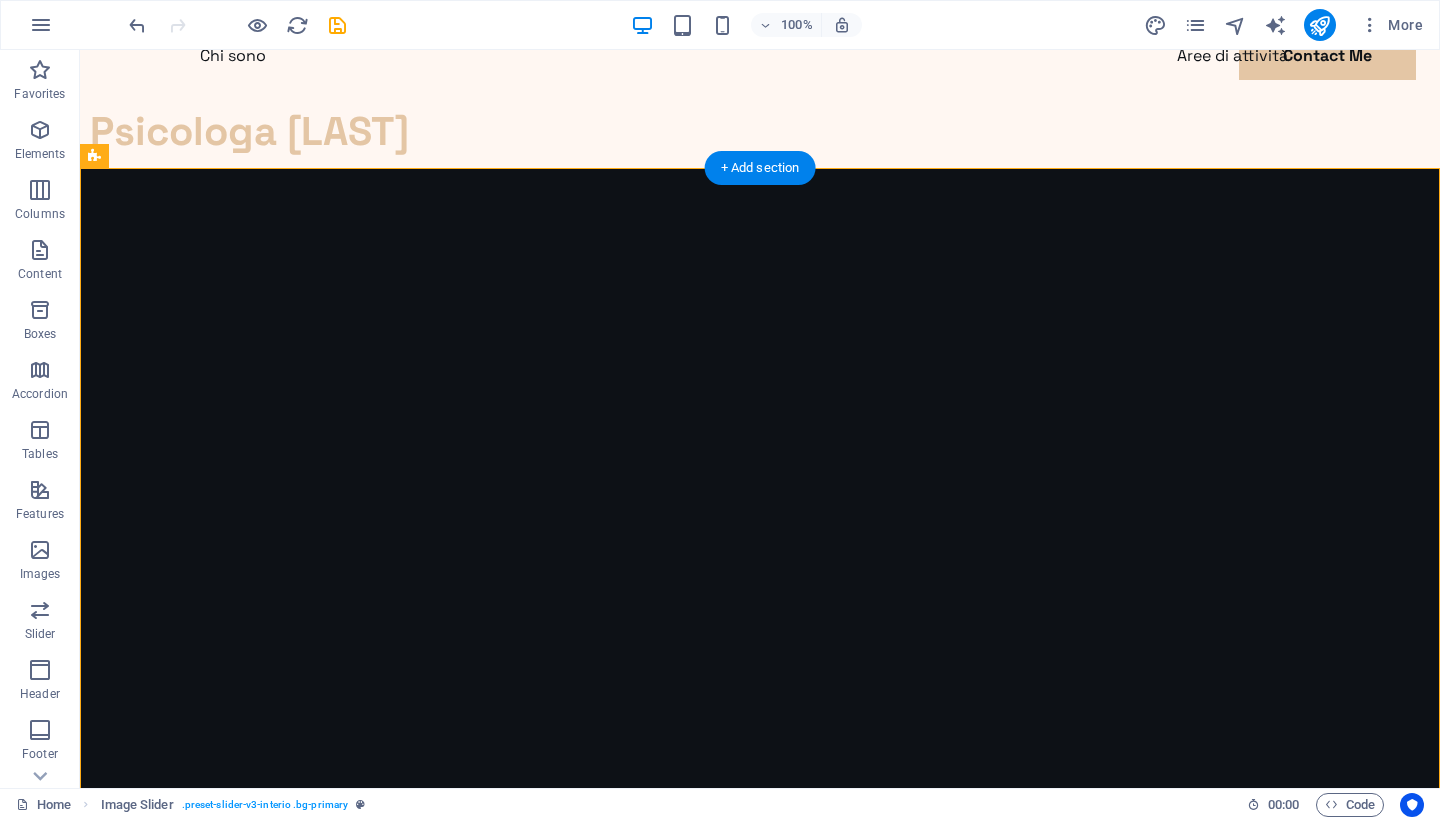click on "La parola che cura Il giusto incontro Equilibrio Sofferenza La parola che cura Il giusto incontro Equilibrio Sofferenza" at bounding box center [760, 561] 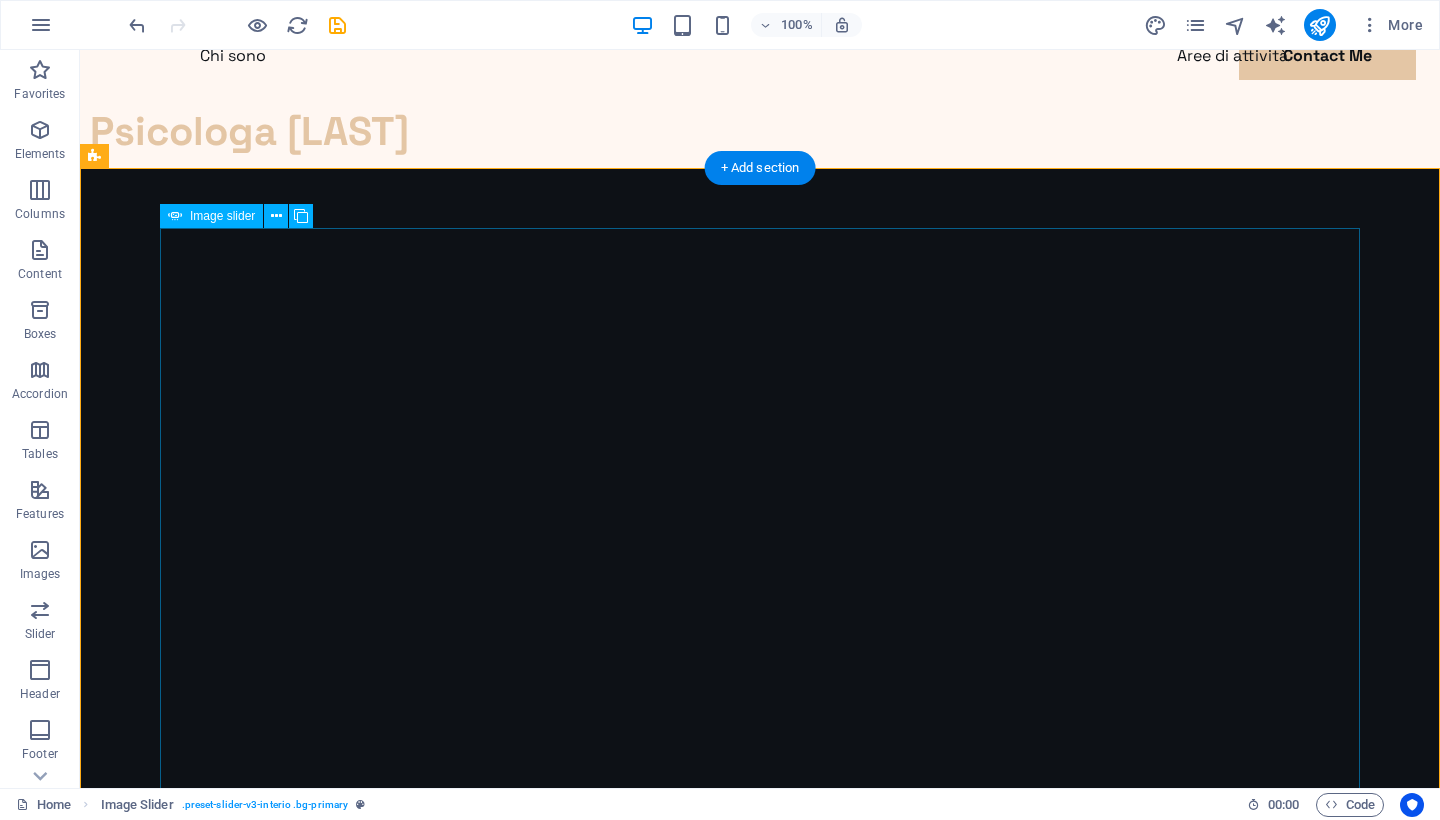 click on "Image slider" at bounding box center (222, 216) 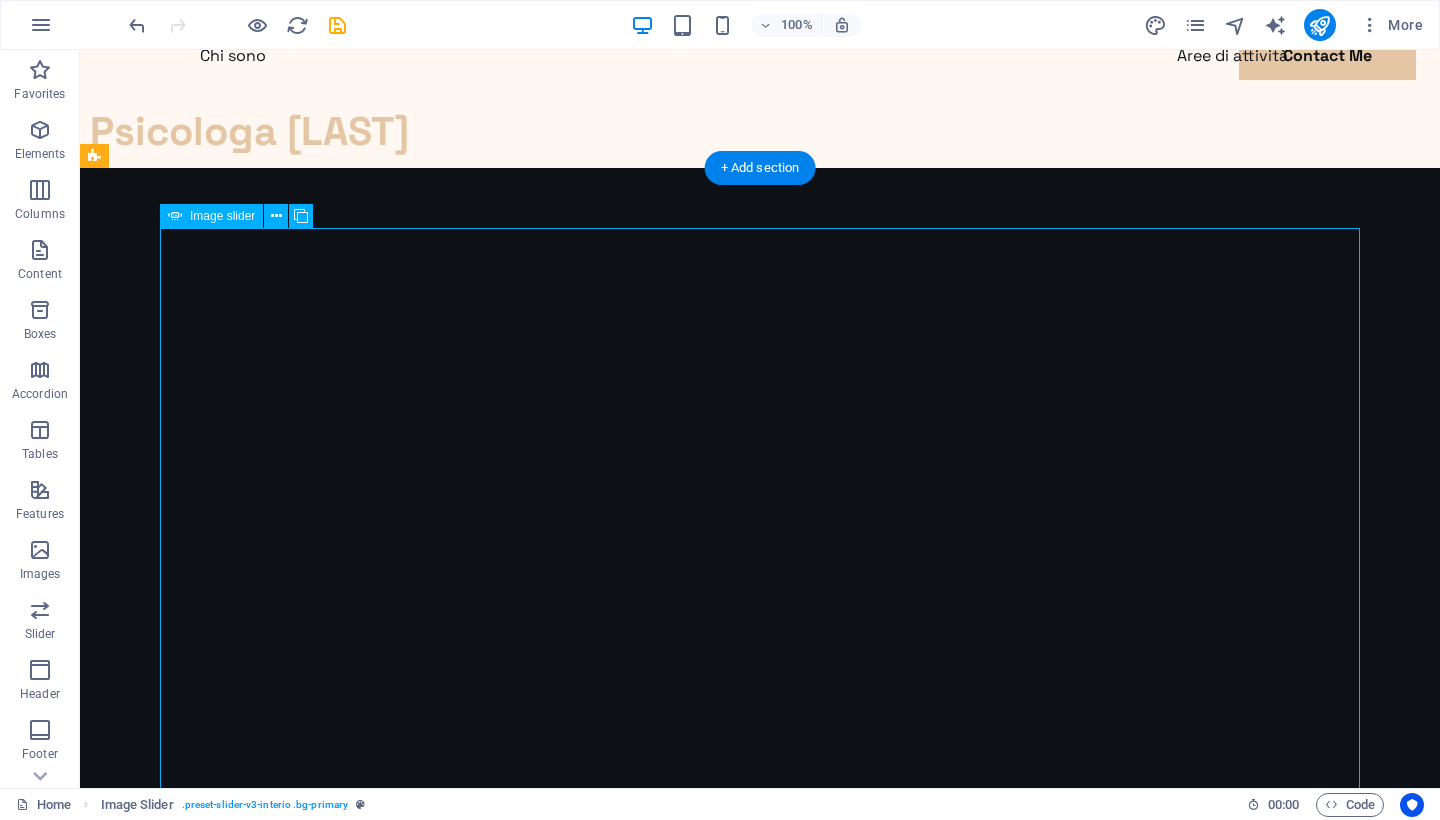 click on "Image slider" at bounding box center [222, 216] 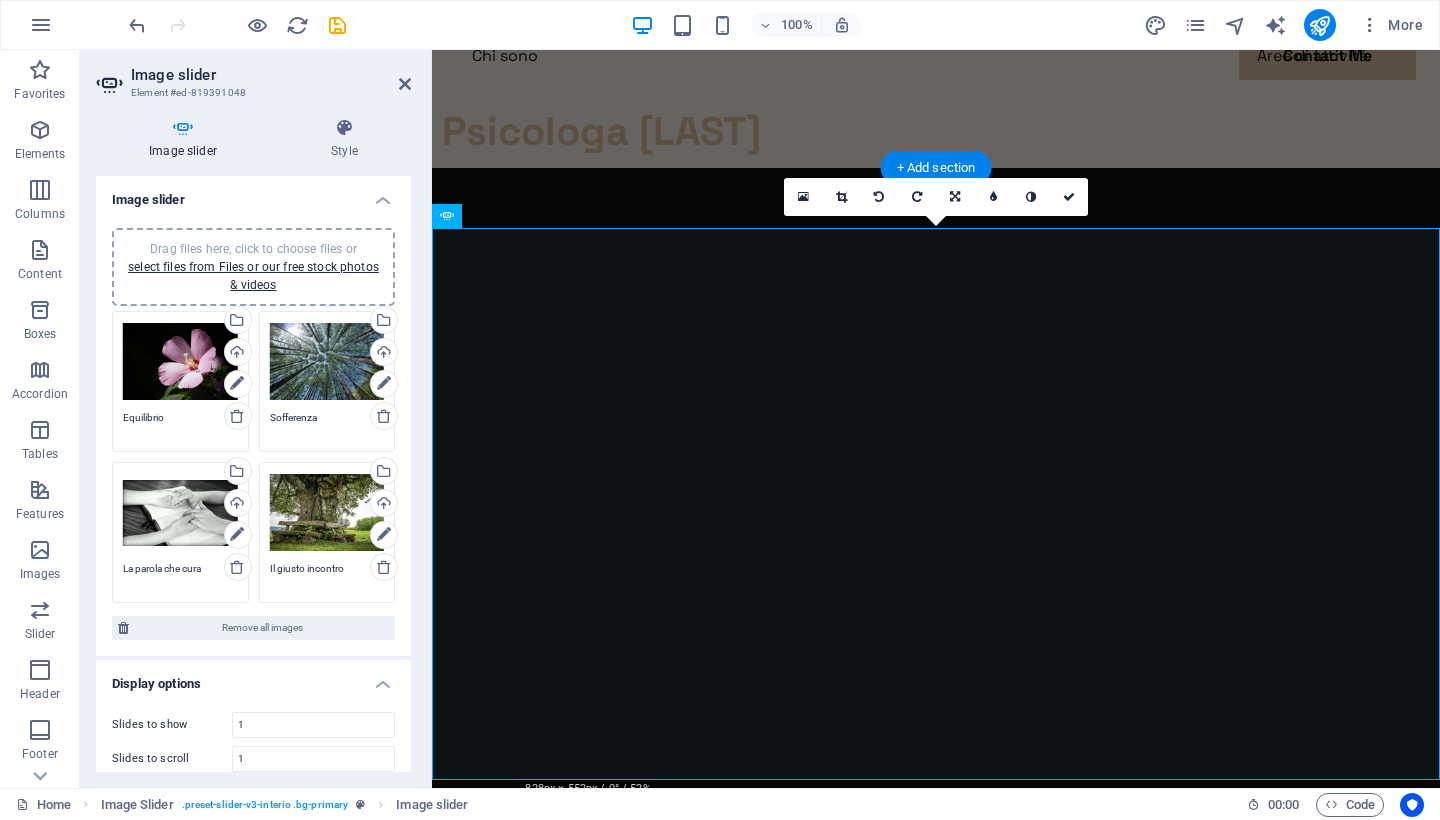 click on "Drag files here, click to choose files or select files from Files or our free stock photos & videos Select files from the file manager, stock photos, or upload file(s) Upload Equilibrio" at bounding box center [180, 381] 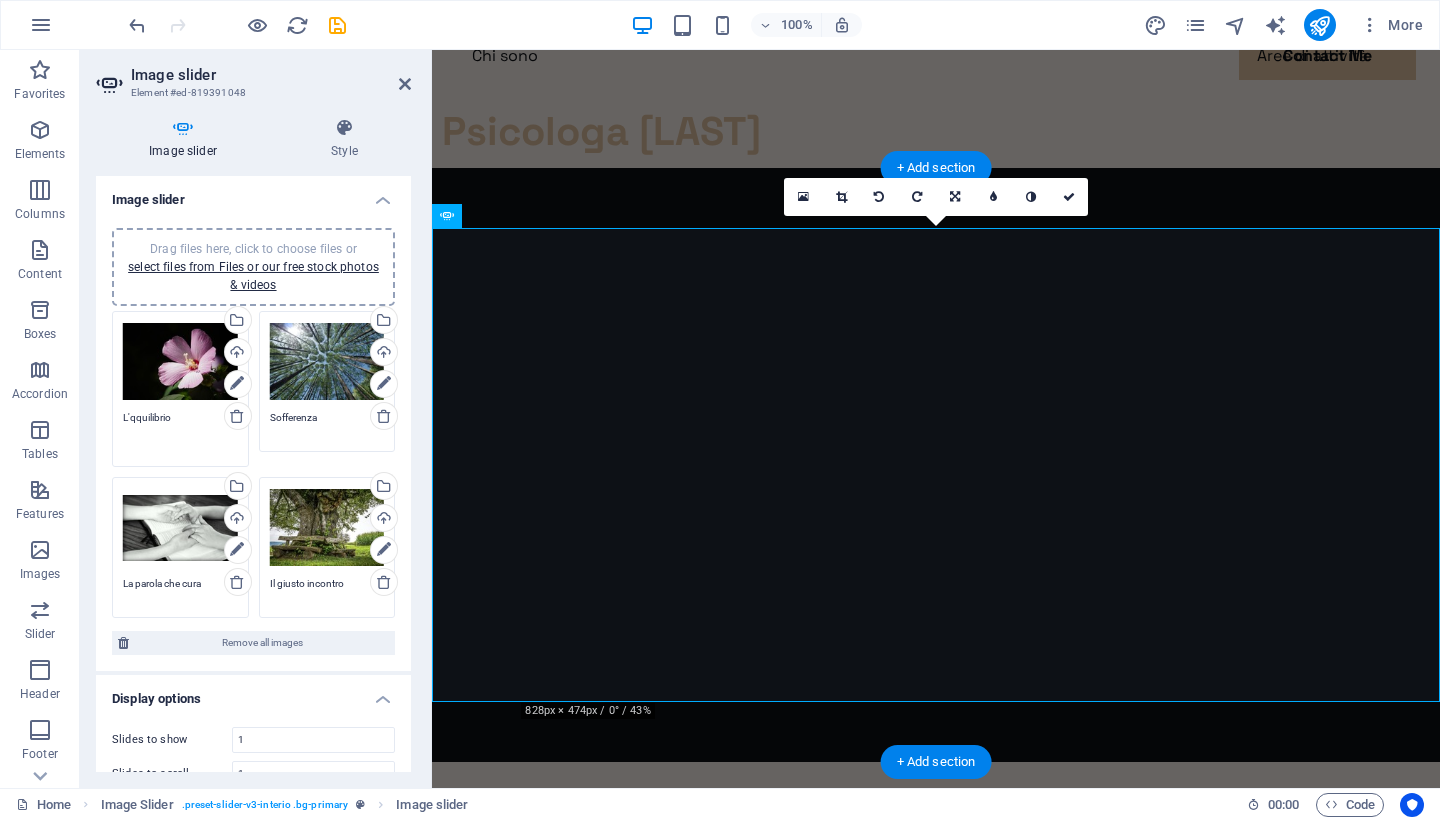 click on "L'qquilibrio" at bounding box center [180, 432] 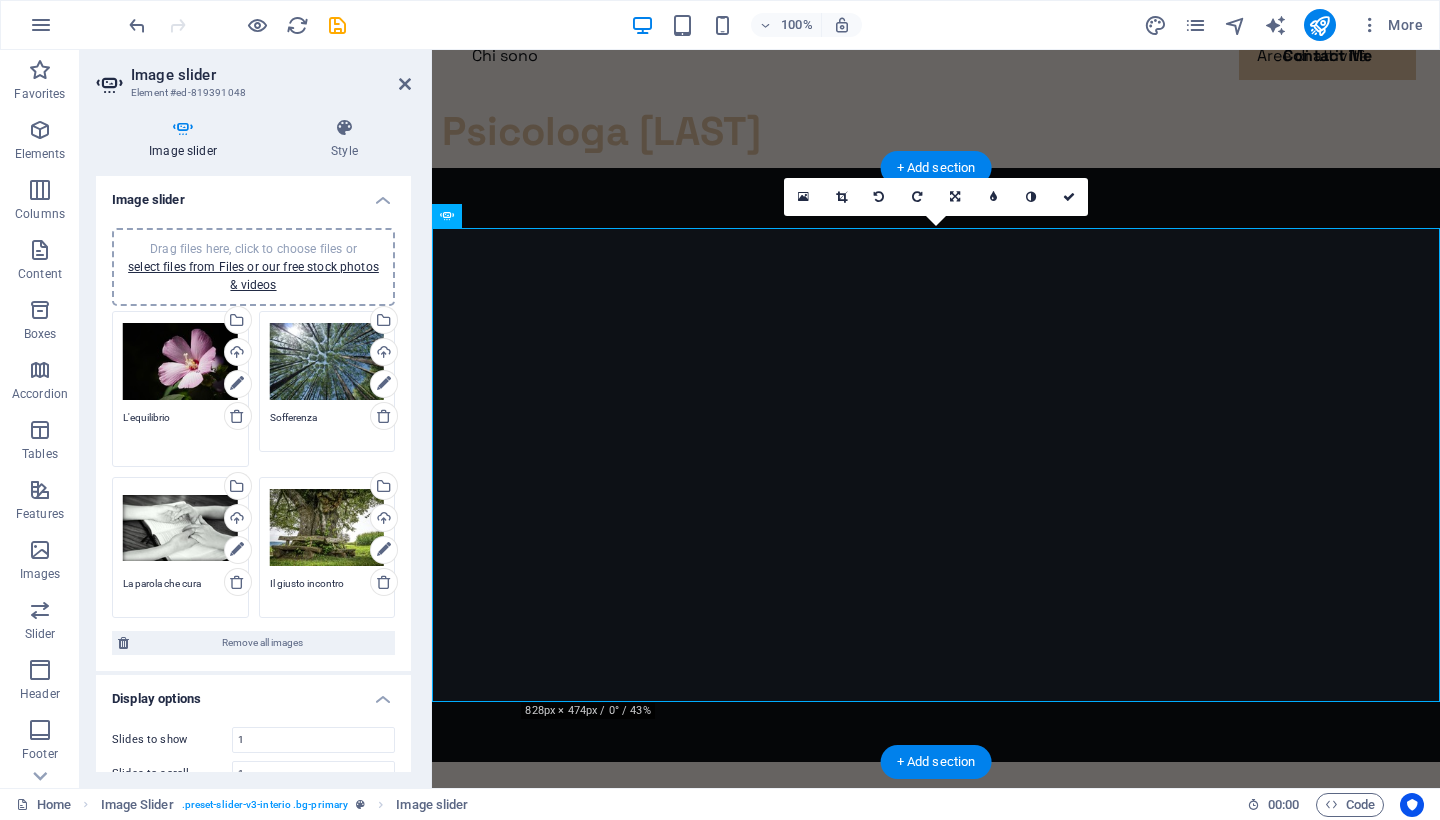 click on "L'equilibrio" at bounding box center (180, 432) 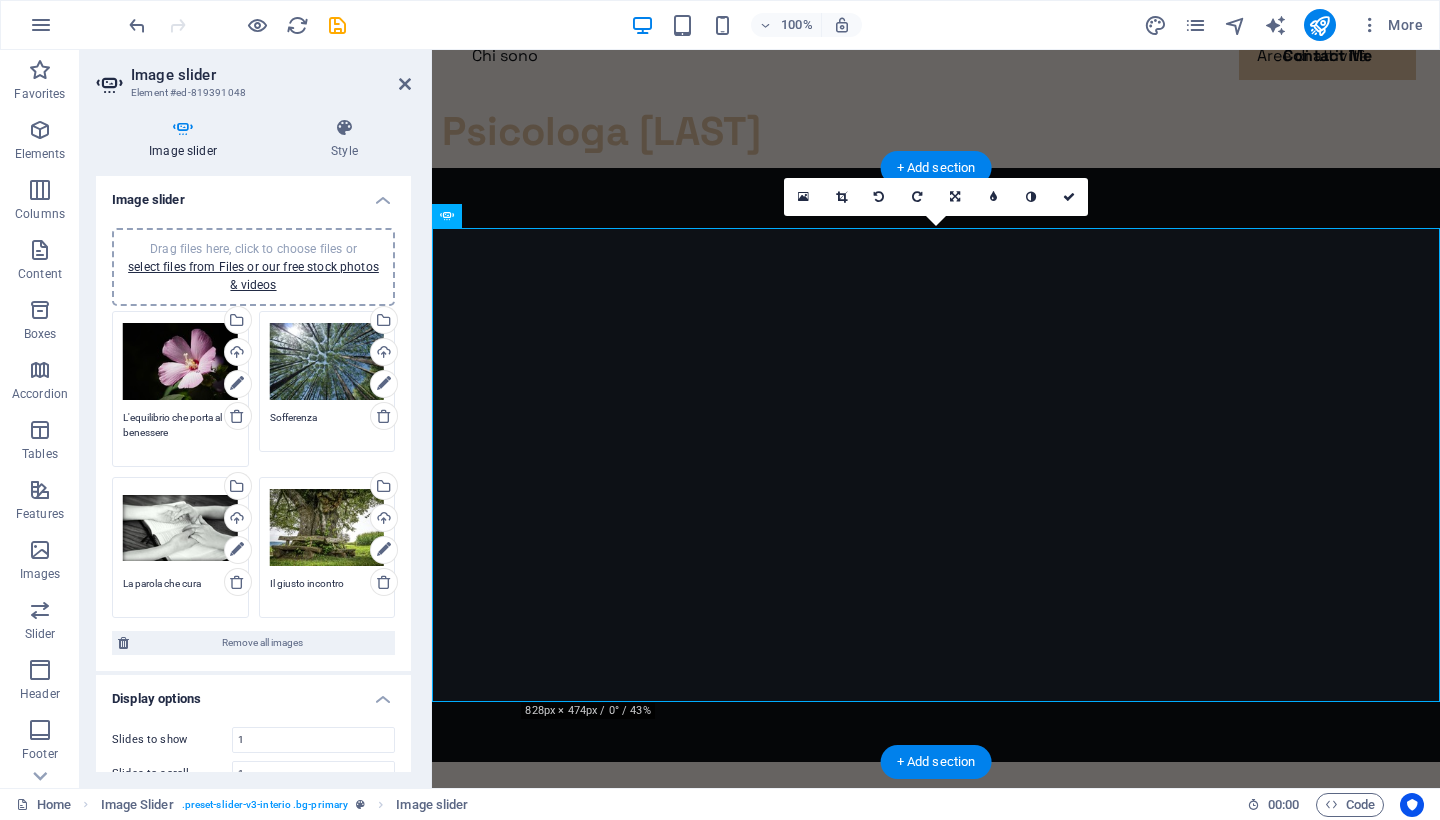 type on "L'equilibrio che porta al benessere" 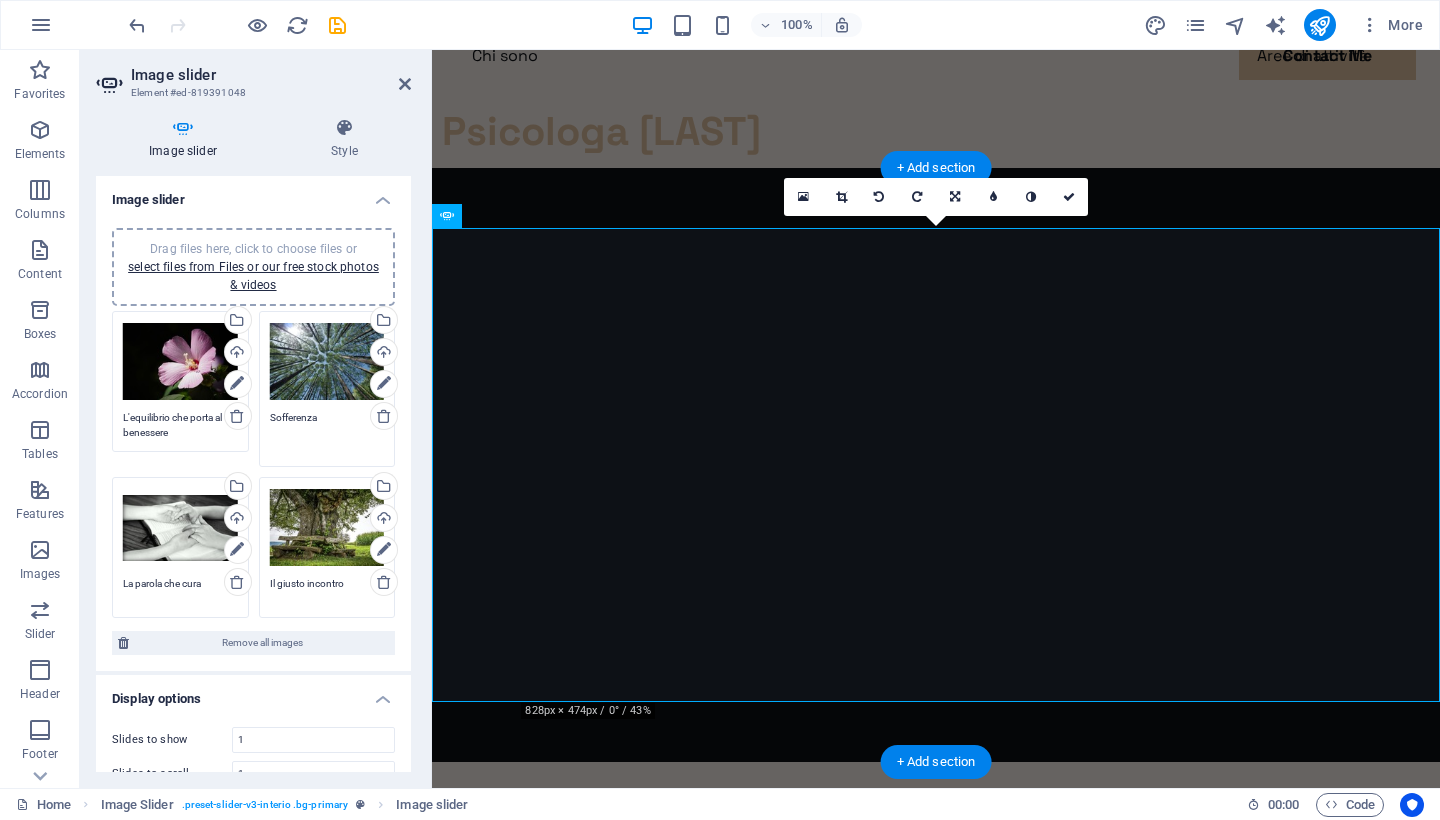 click on "Sofferenza" at bounding box center [327, 432] 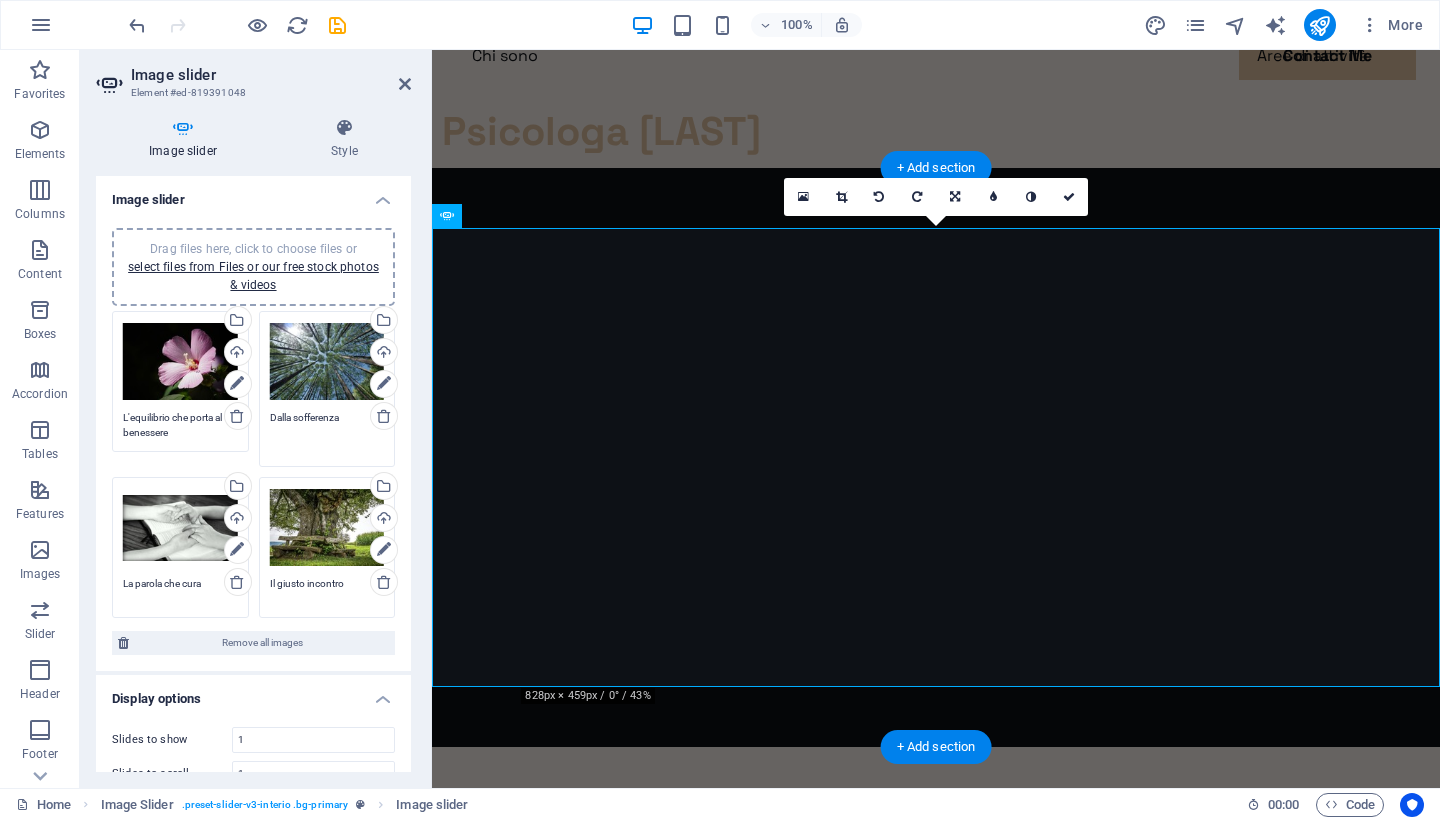 click on "Dalla sofferenza" at bounding box center (327, 432) 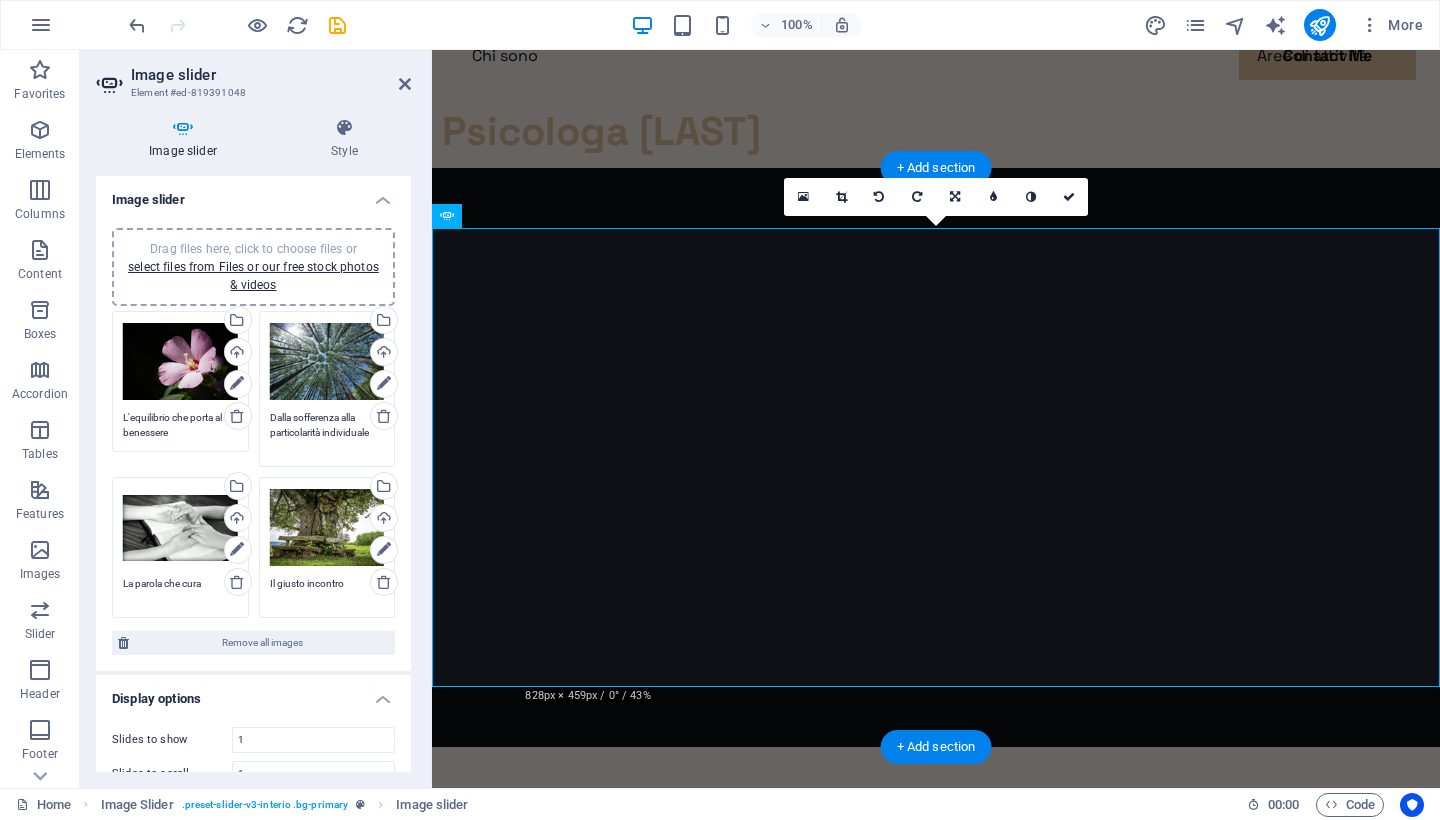 type on "Dalla sofferenza alla particolarità individuale" 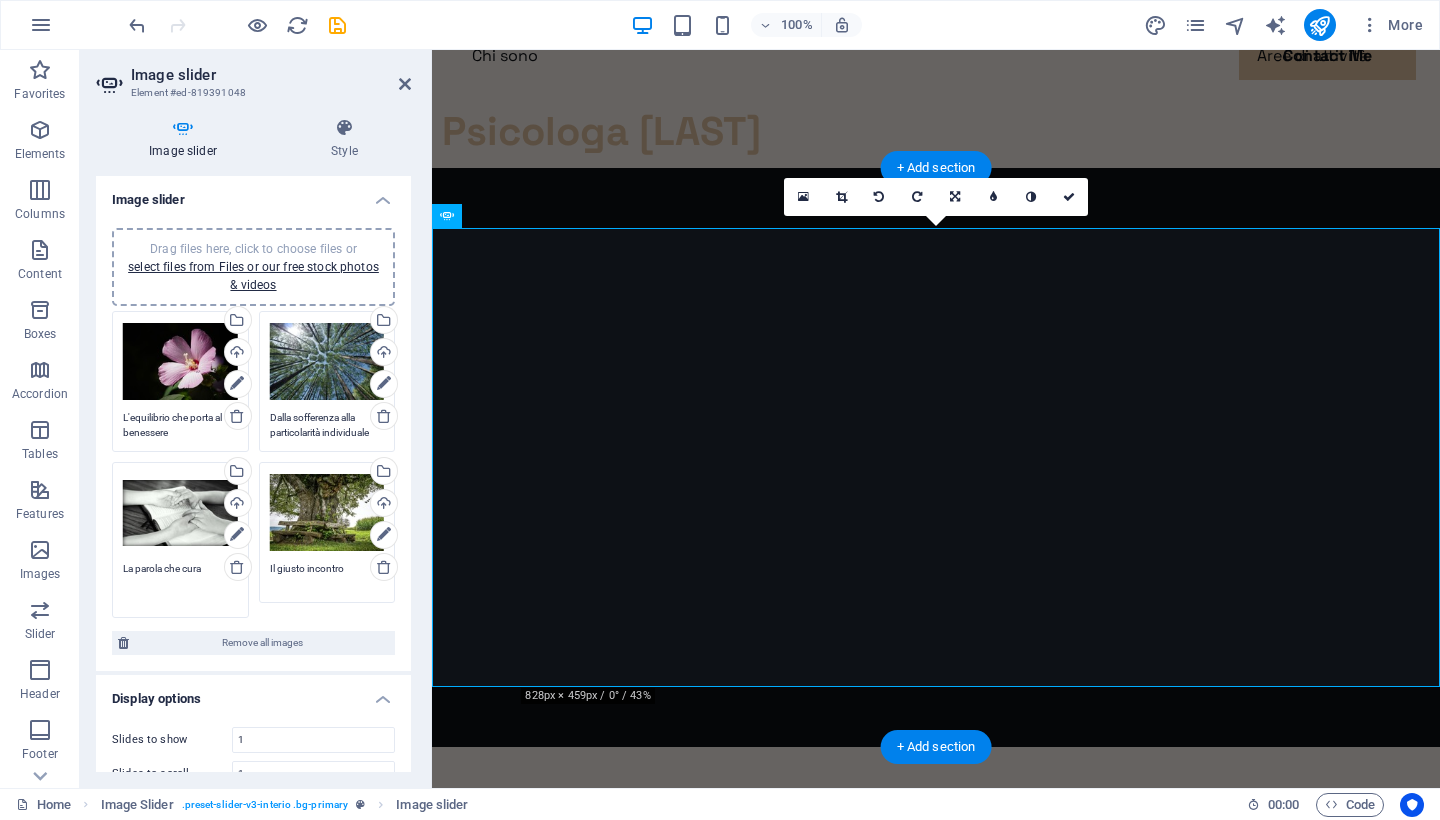 click on "La parola che cura" at bounding box center (180, 583) 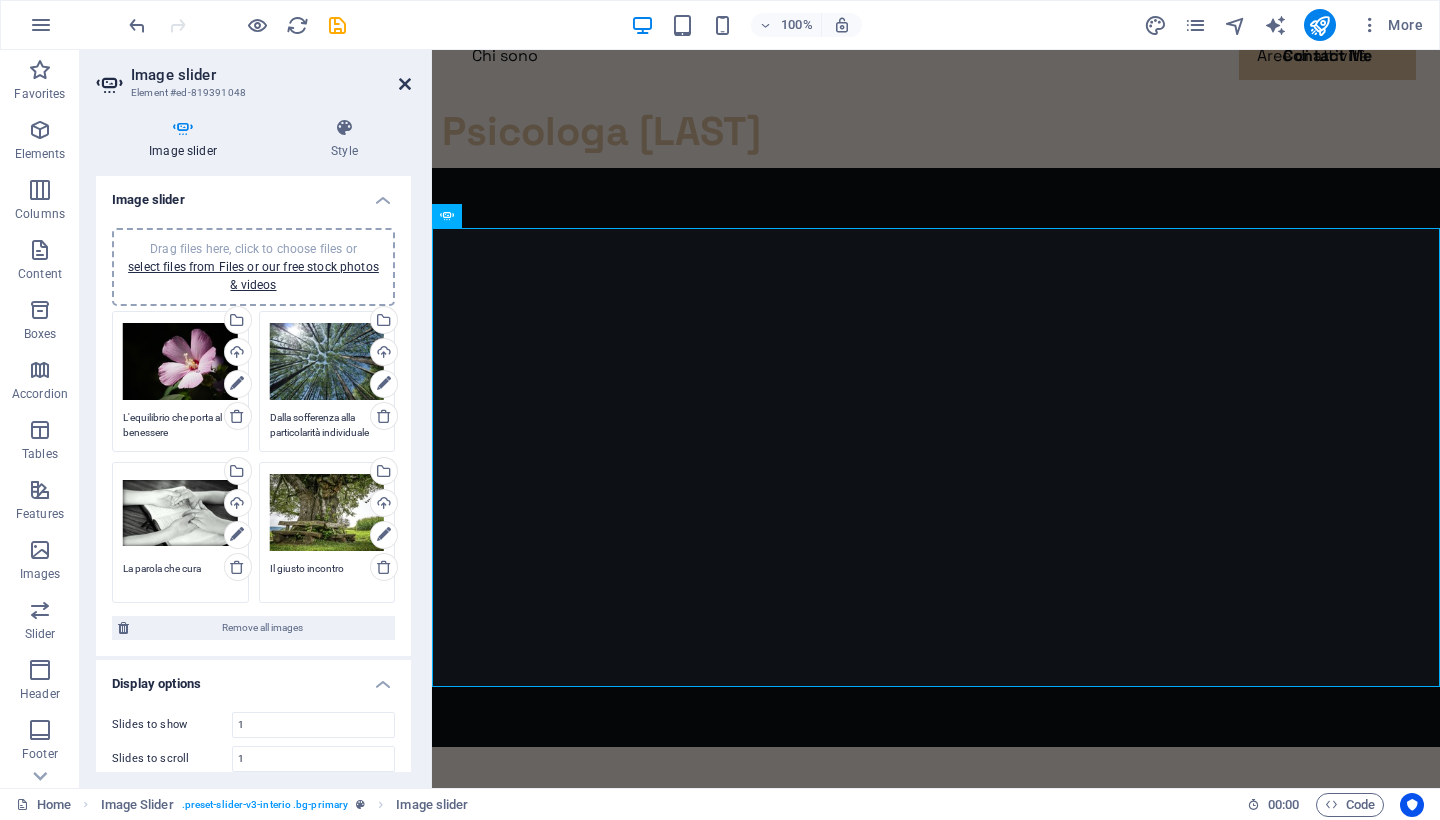 click at bounding box center [405, 84] 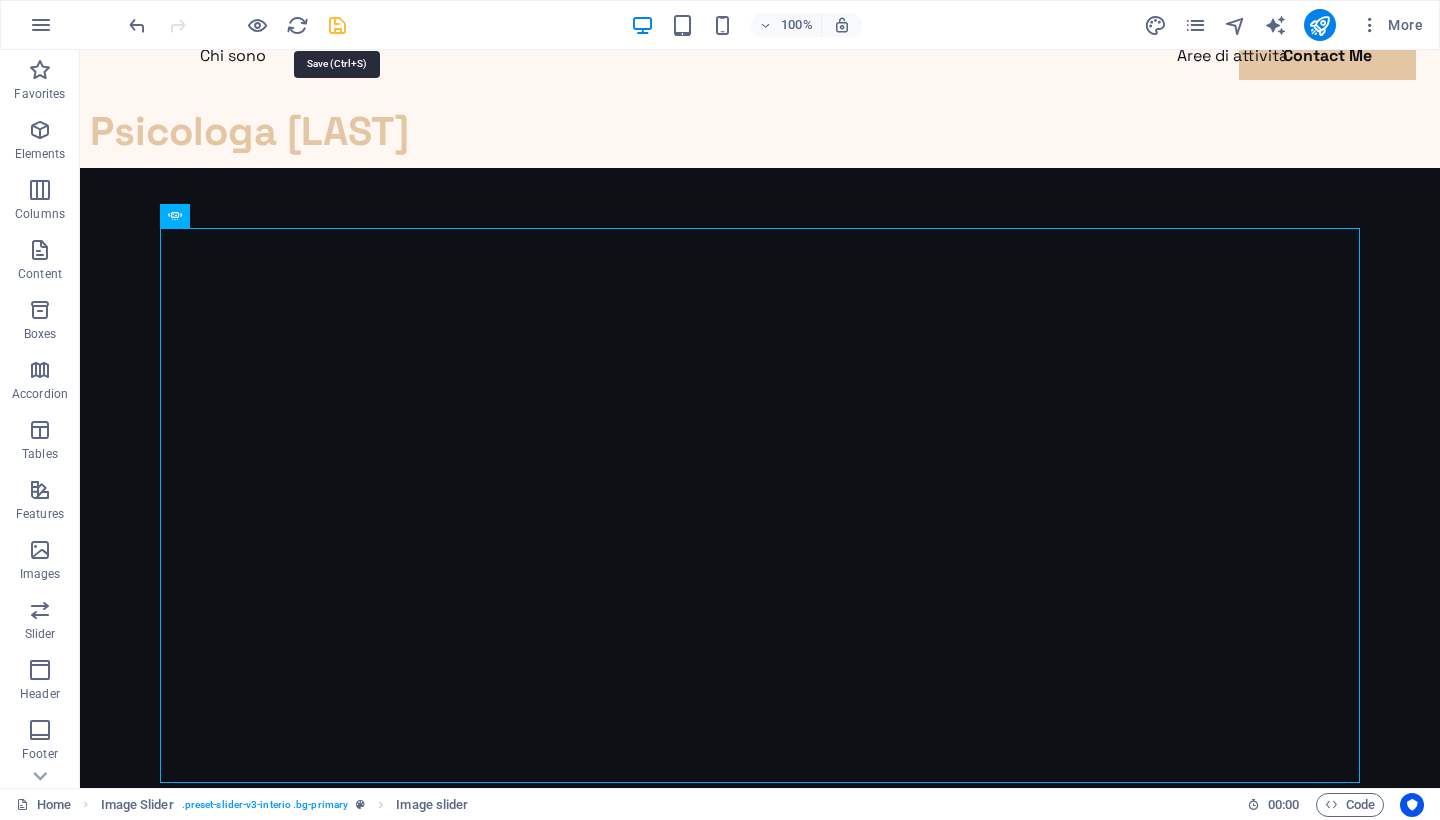 click at bounding box center (337, 25) 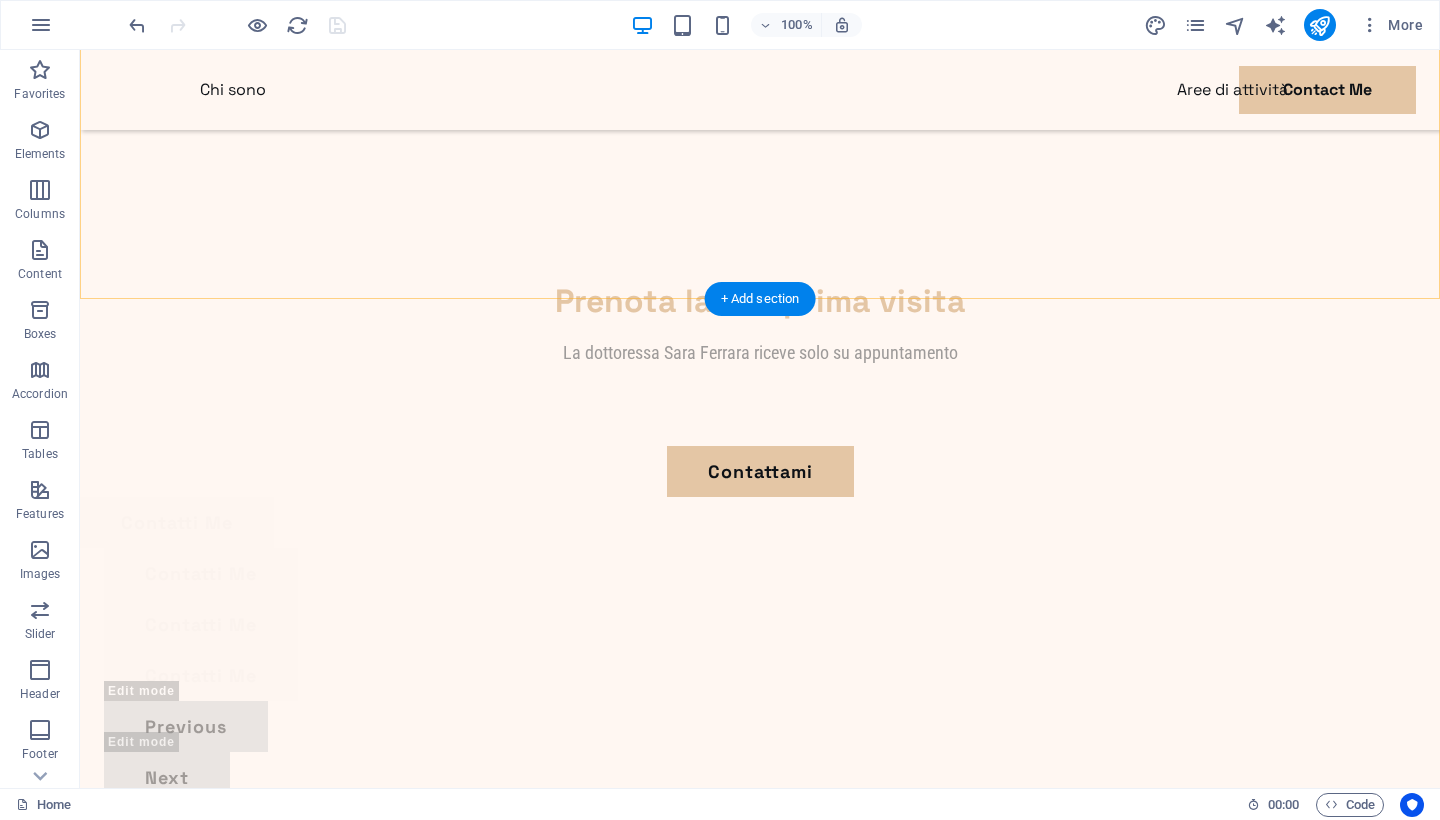 scroll, scrollTop: 2351, scrollLeft: 0, axis: vertical 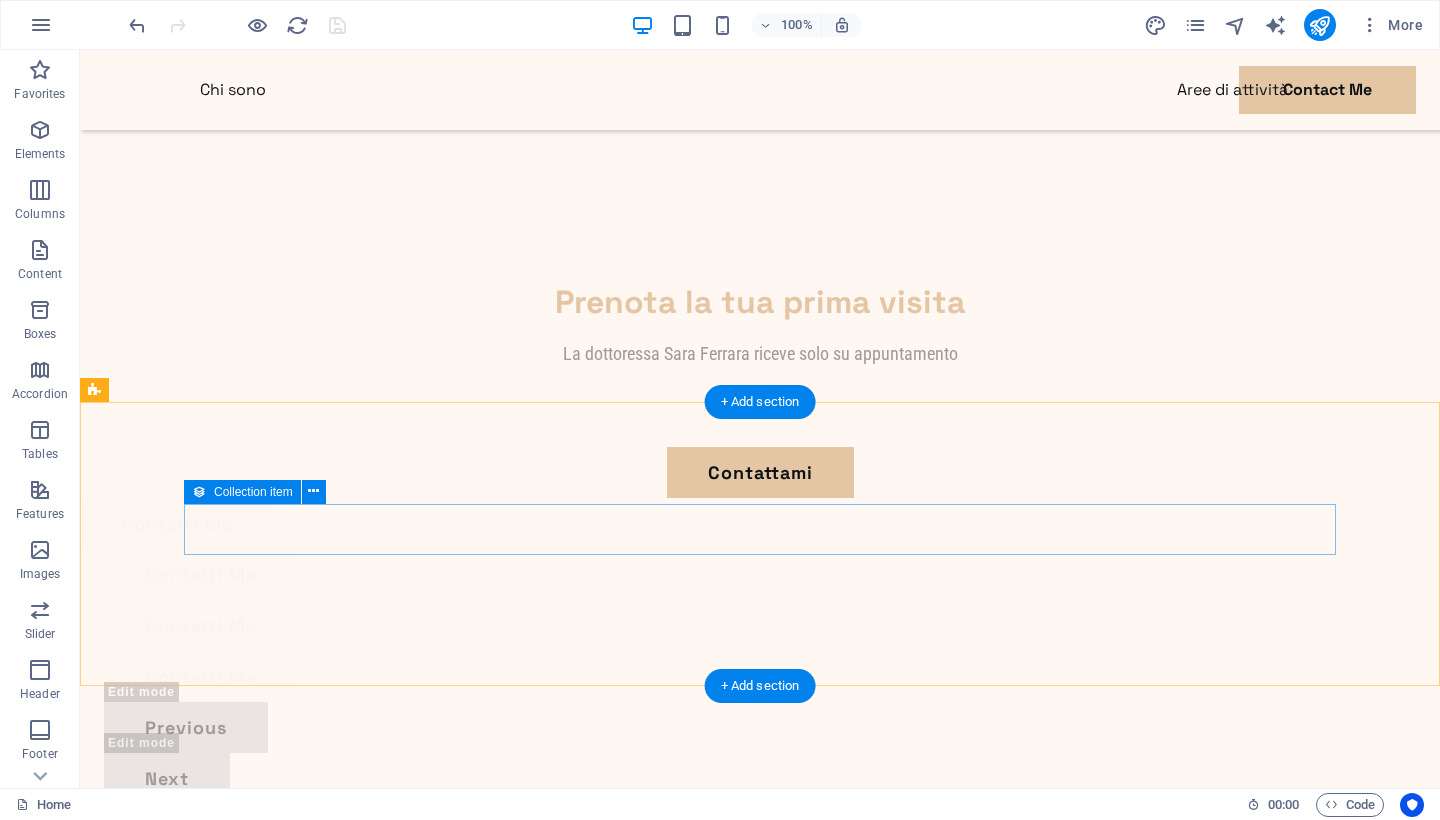 click on "Collection item" at bounding box center (253, 492) 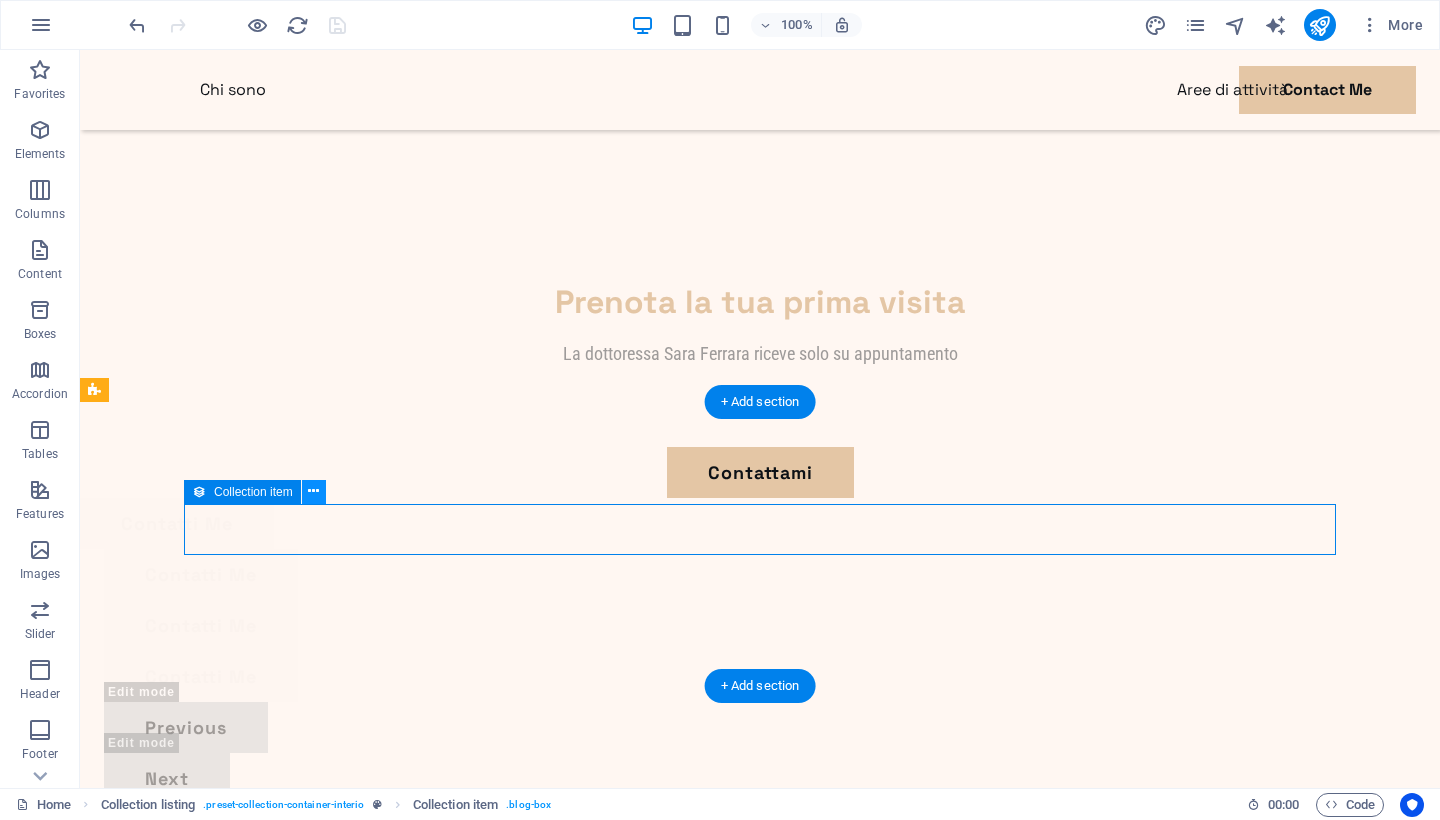 click at bounding box center (313, 491) 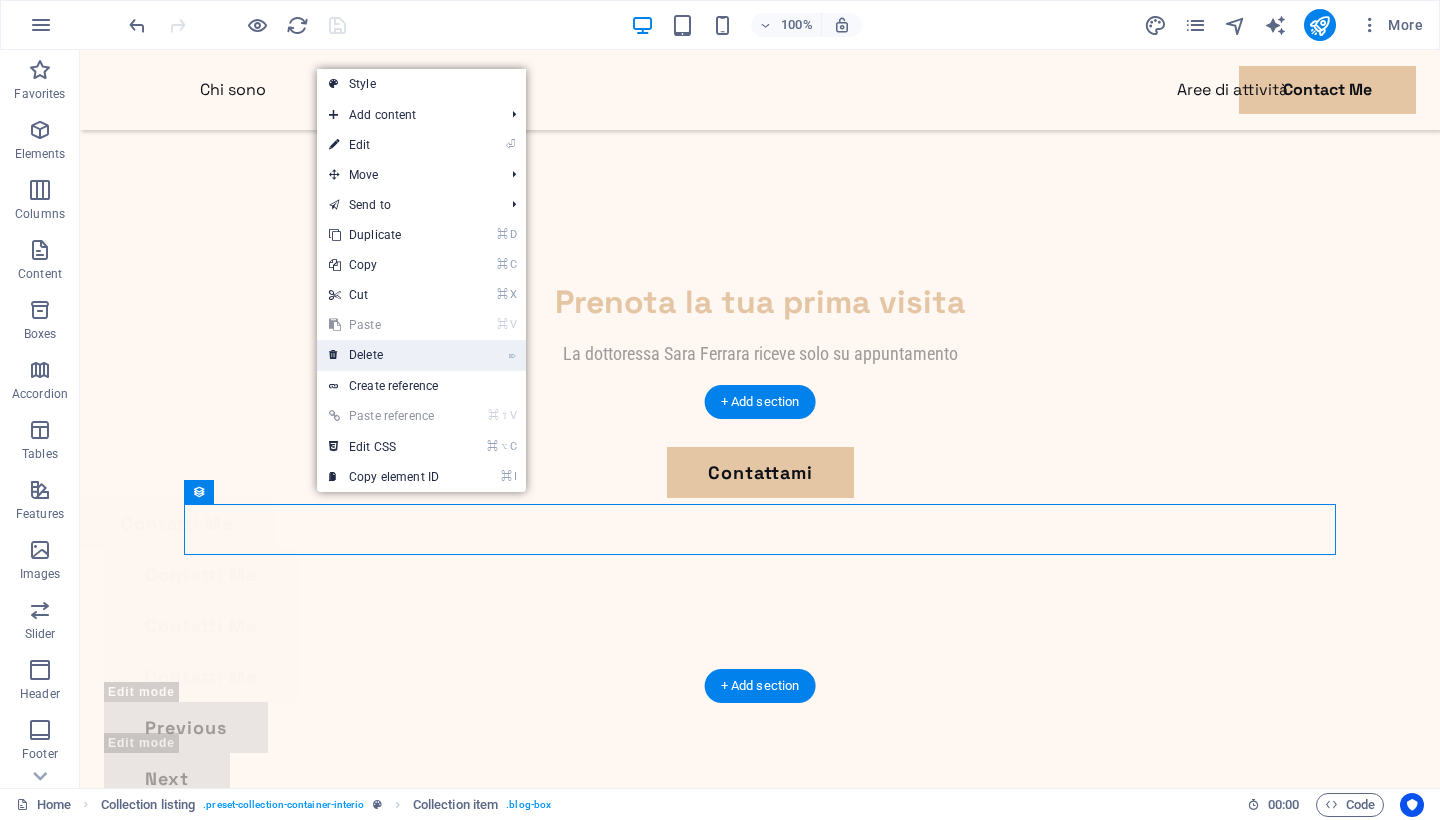 click on "⌦  Delete" at bounding box center [384, 355] 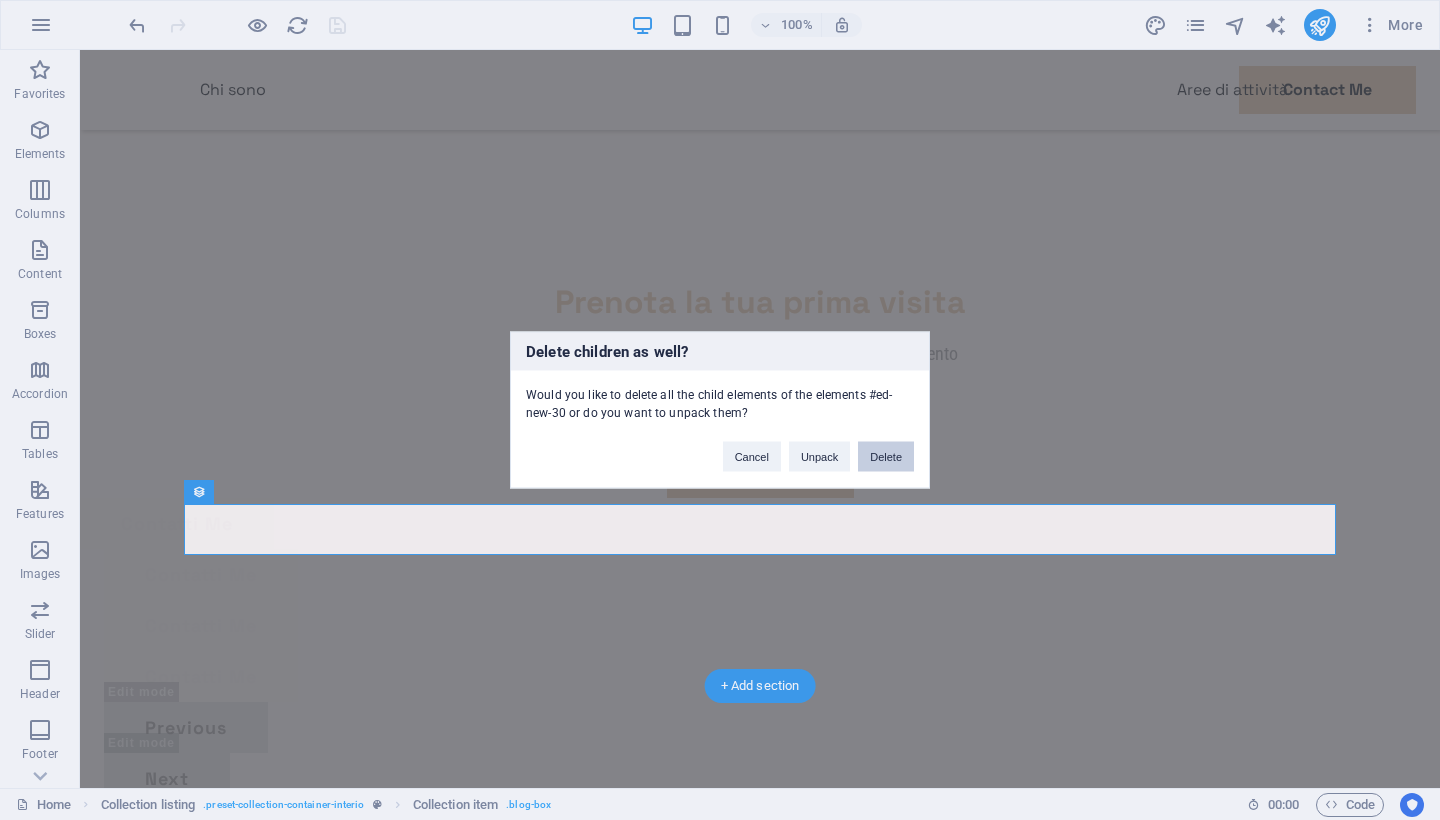 click on "Delete" at bounding box center (886, 457) 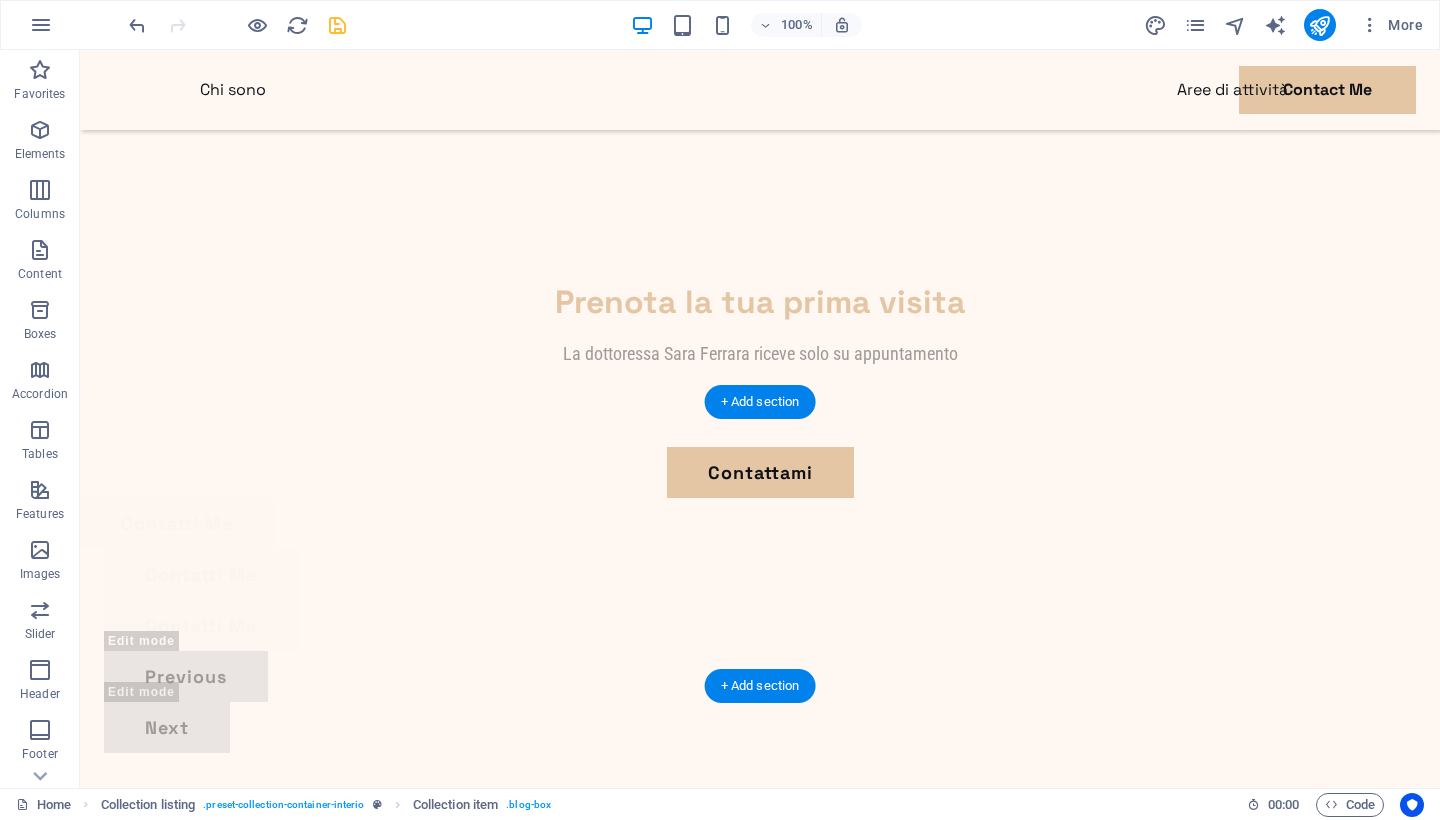 scroll, scrollTop: 2300, scrollLeft: 0, axis: vertical 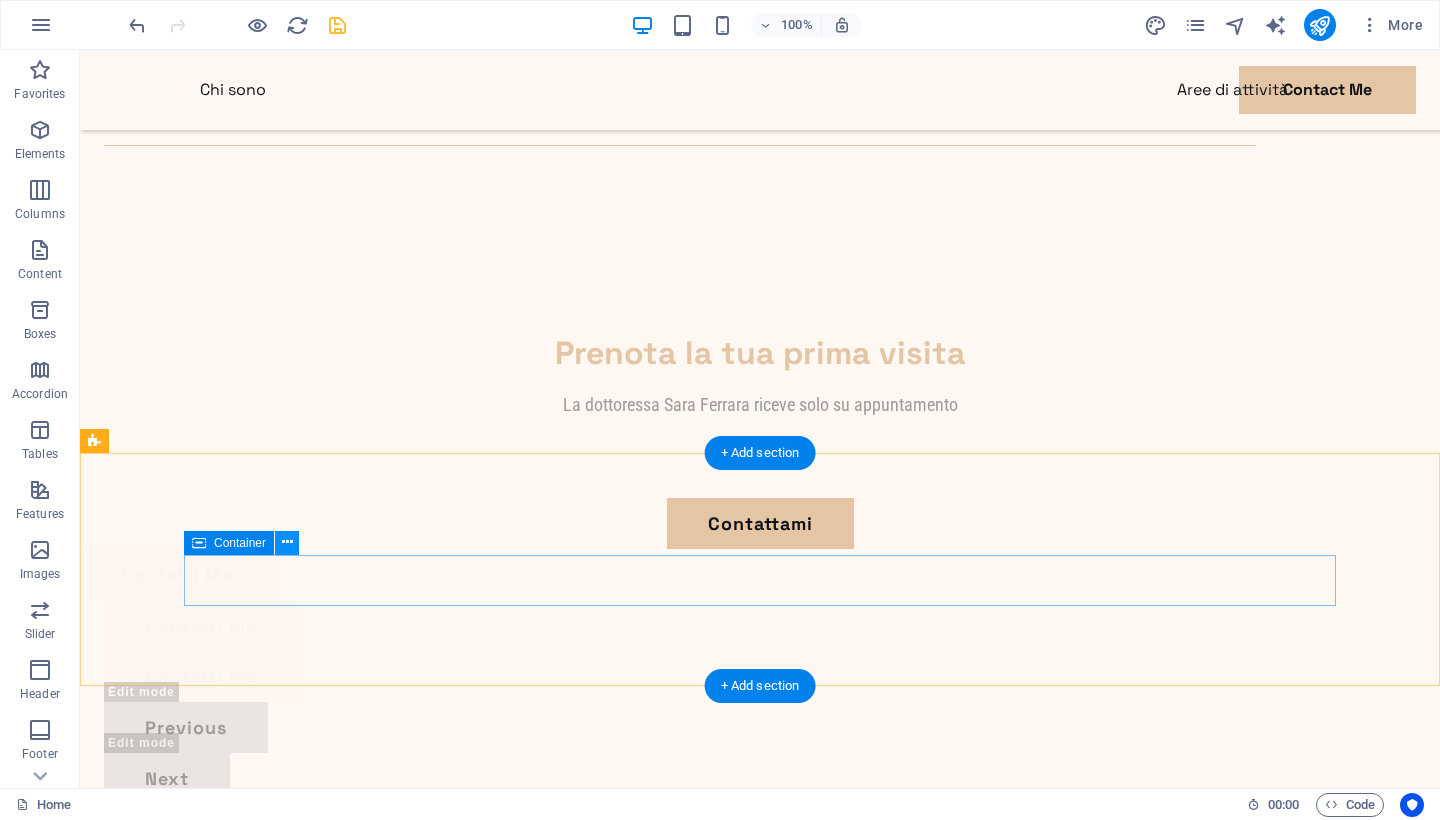click at bounding box center (287, 542) 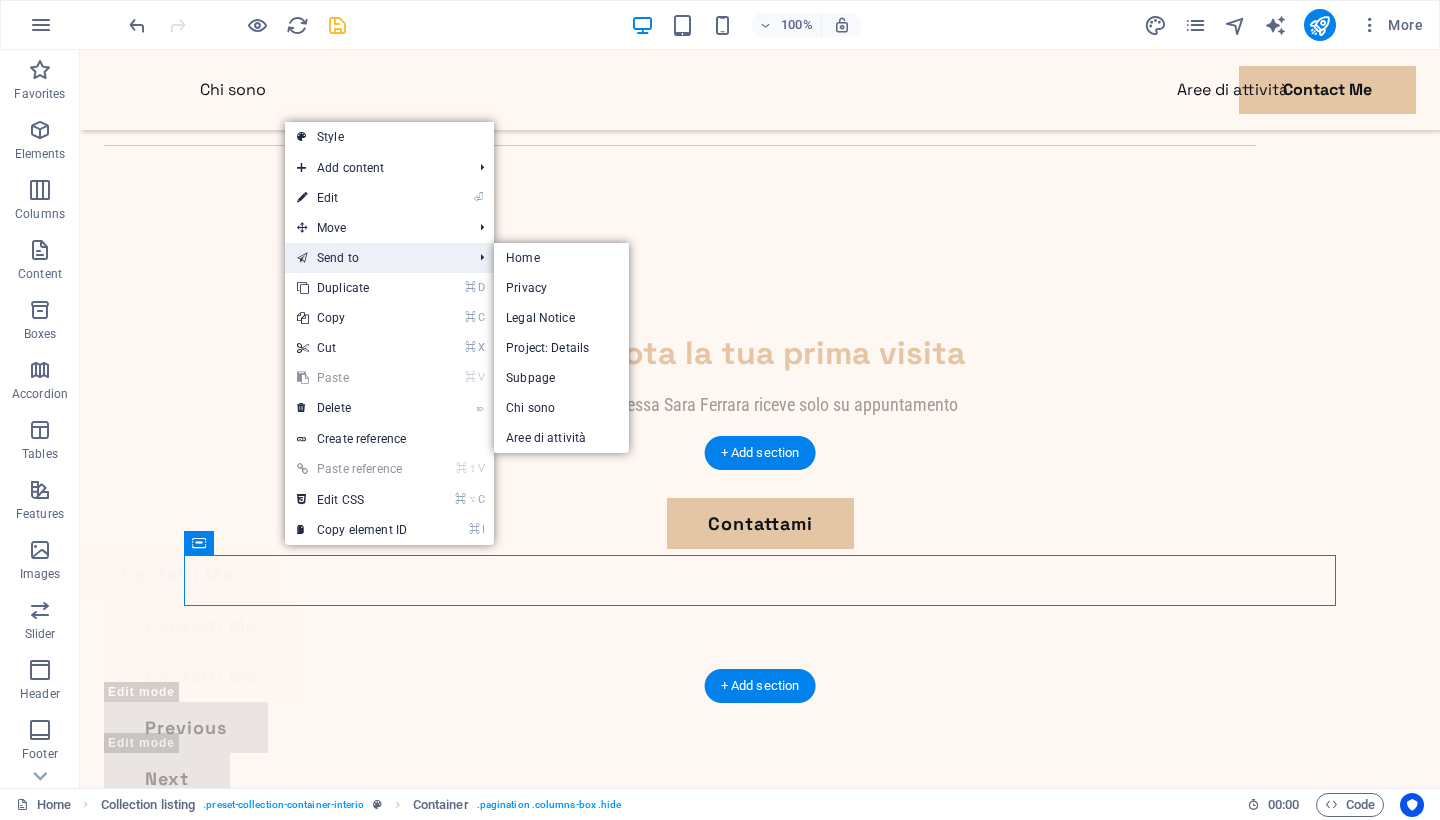 drag, startPoint x: 367, startPoint y: 288, endPoint x: 364, endPoint y: 247, distance: 41.109608 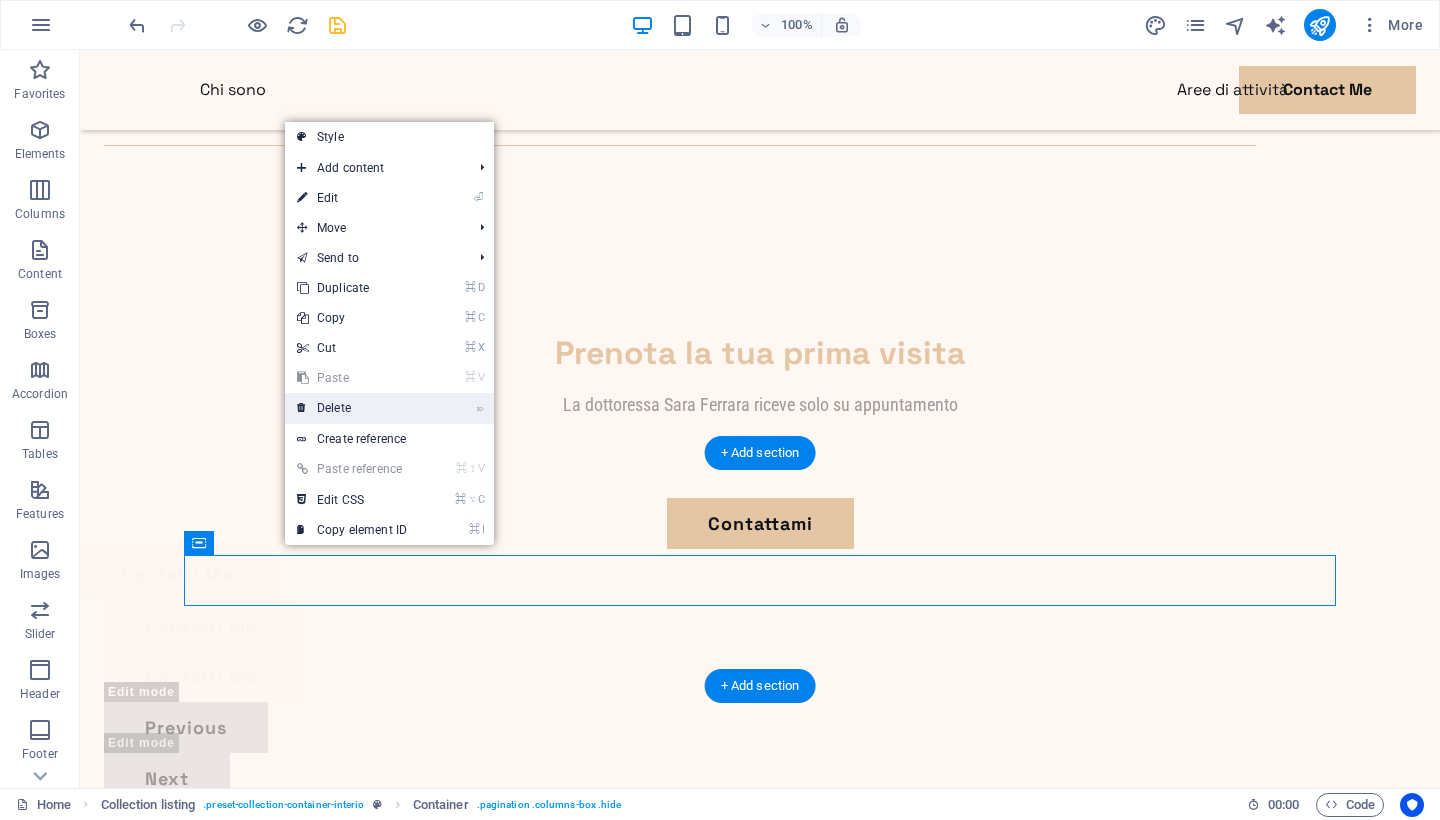click on "⌦  Delete" at bounding box center (352, 408) 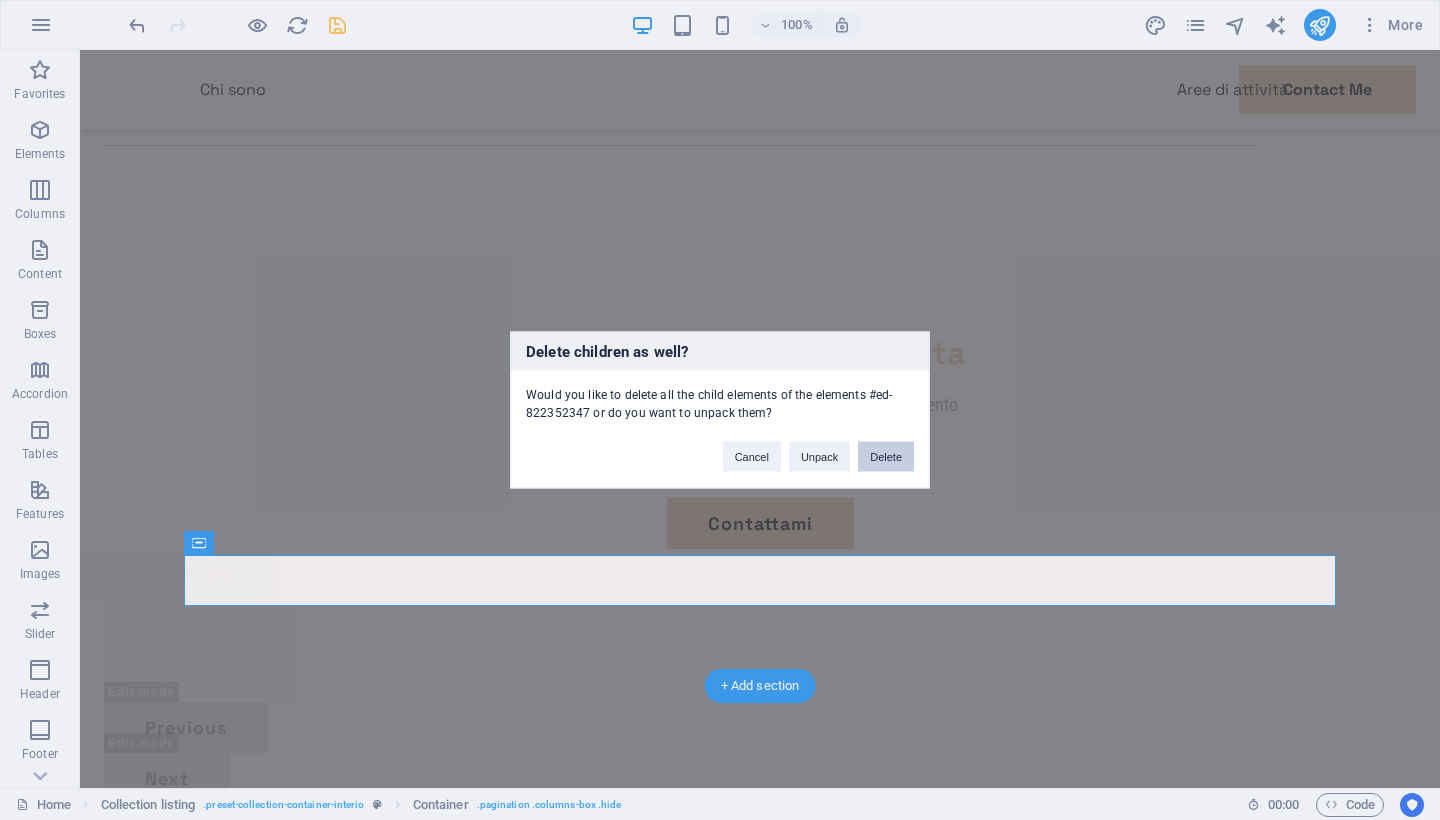 click on "Delete" at bounding box center (886, 457) 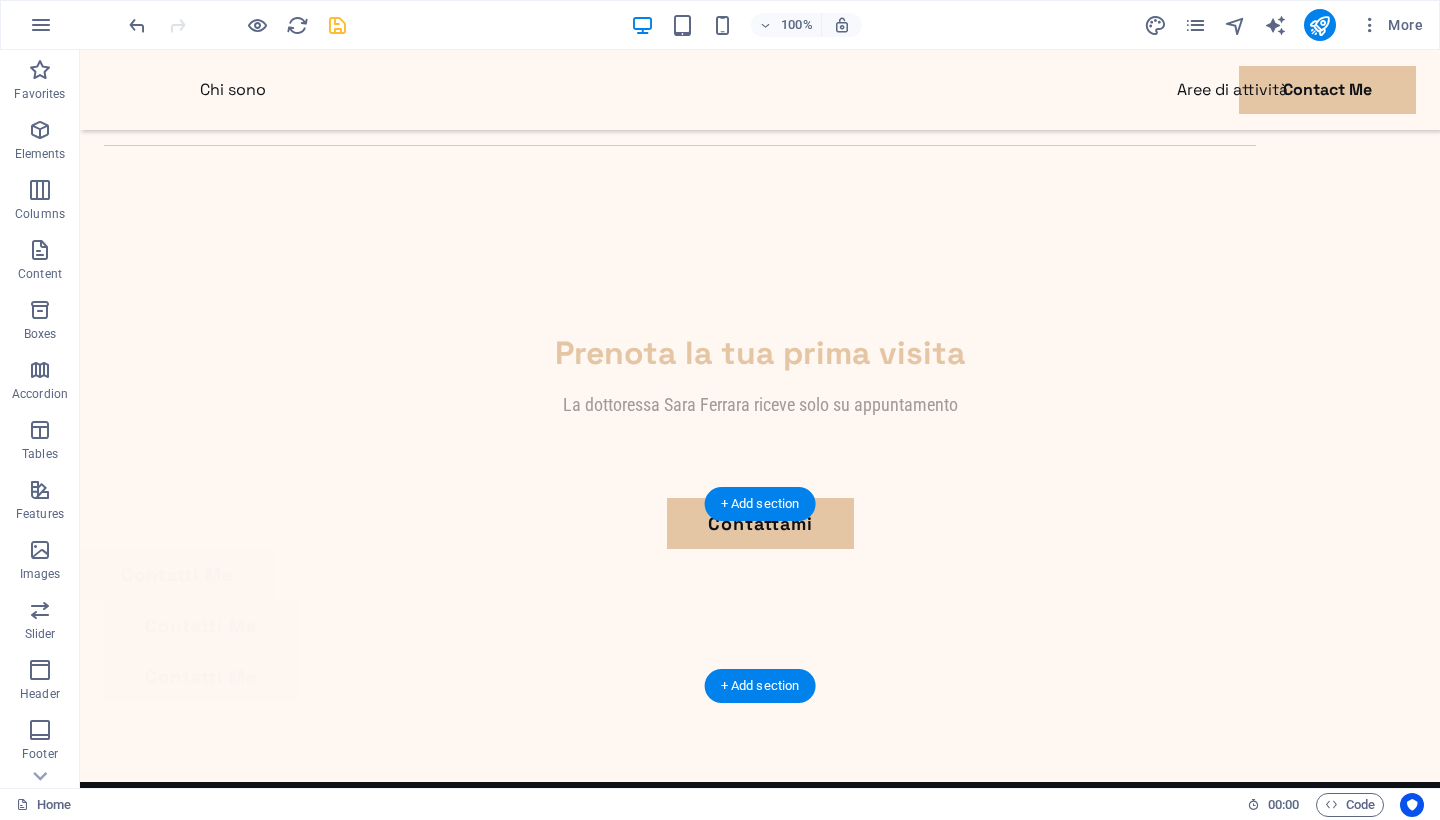 scroll, scrollTop: 2249, scrollLeft: 0, axis: vertical 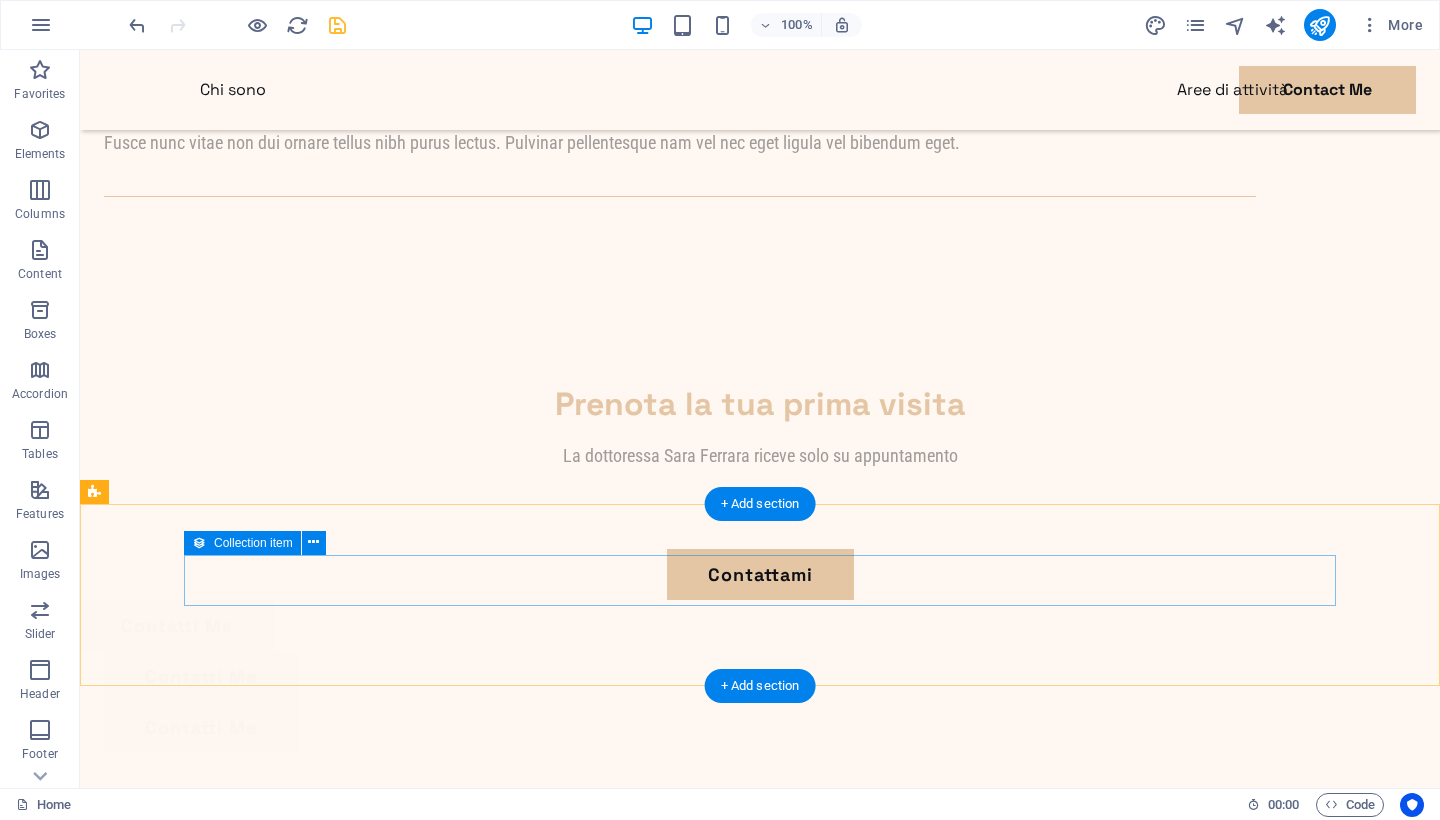 click on "Contatti Me" at bounding box center [680, 727] 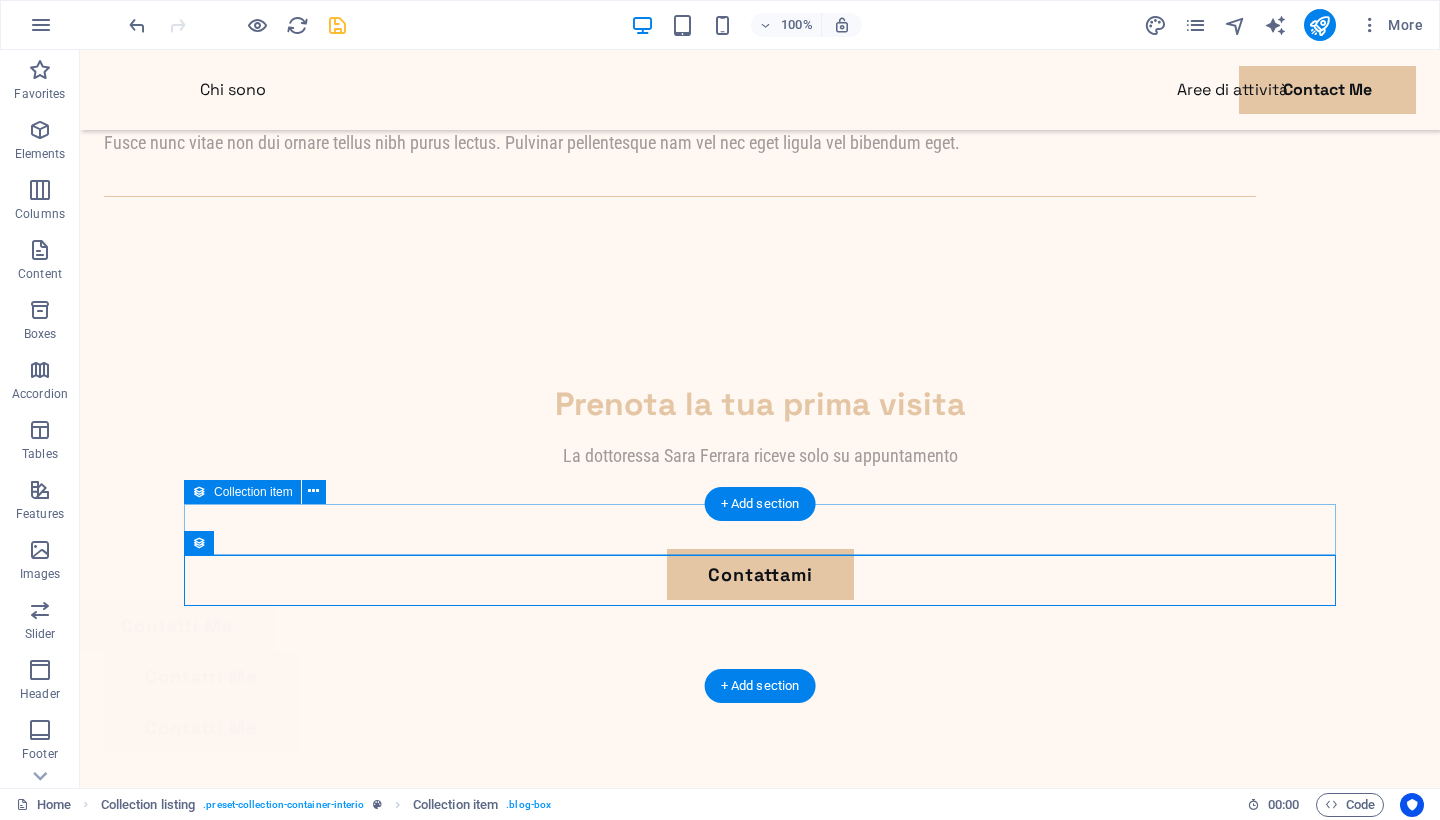 click on "Contatti Me" at bounding box center (680, 676) 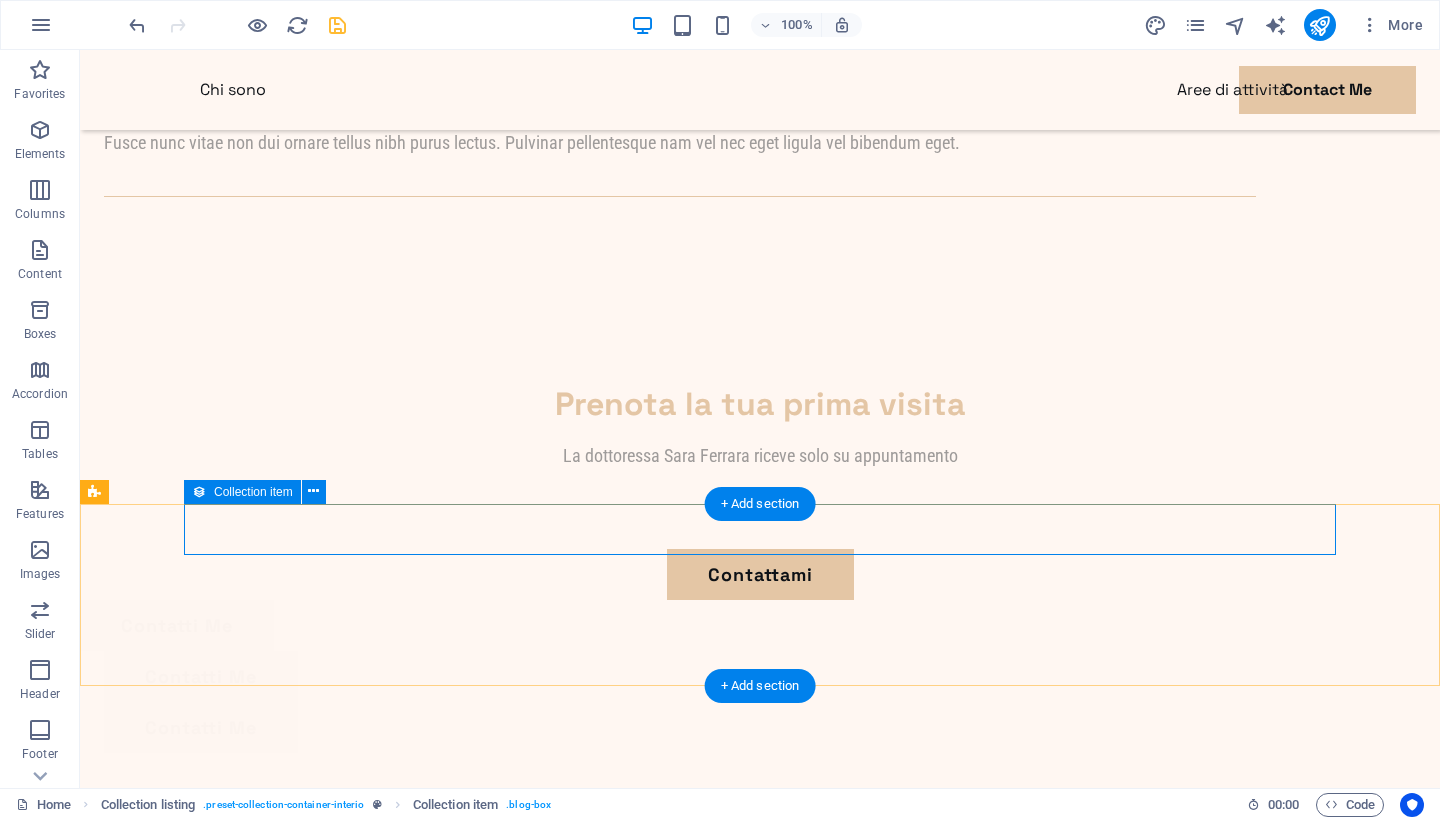 click on "Collection item" at bounding box center [242, 492] 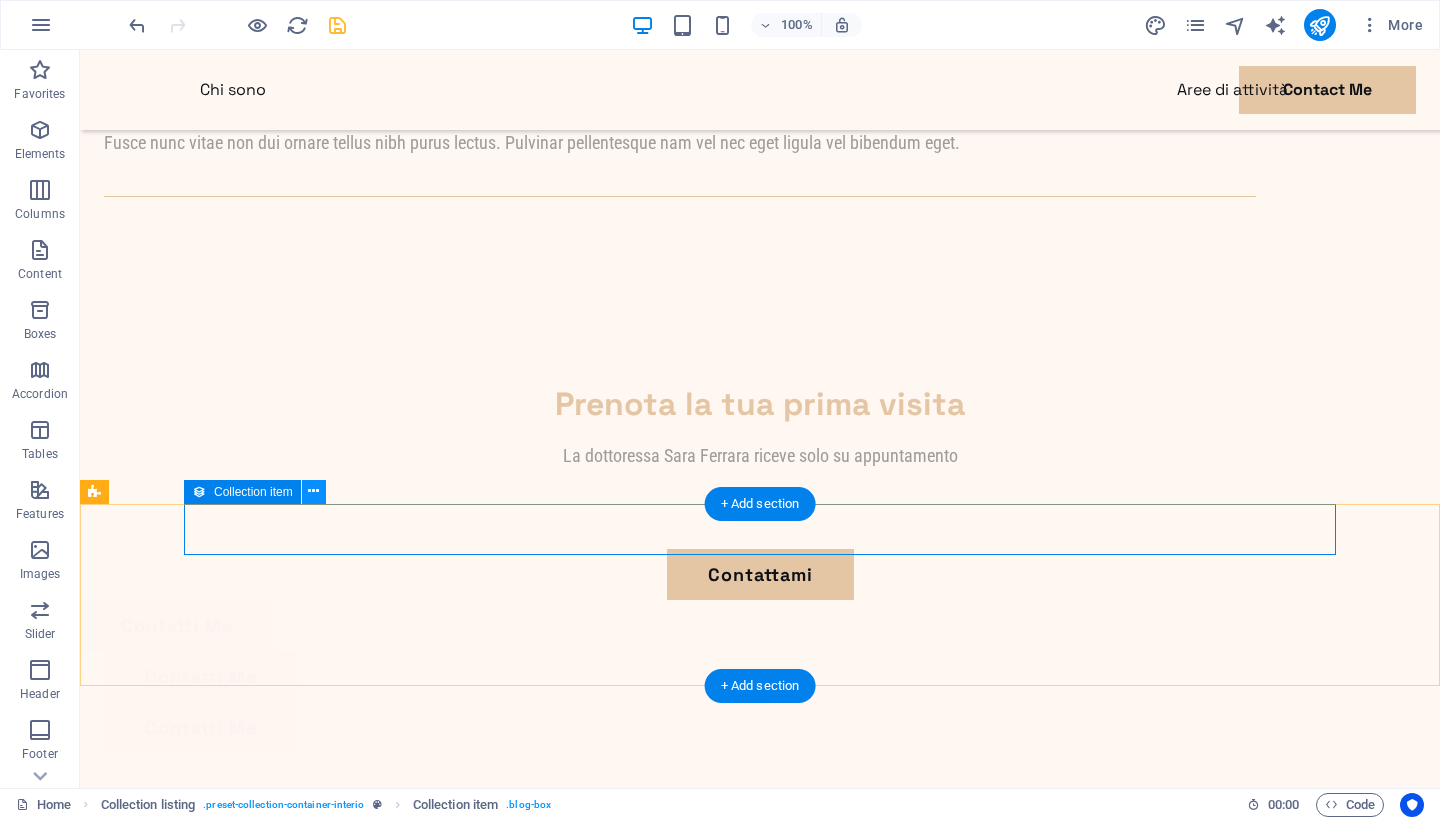 click at bounding box center (313, 491) 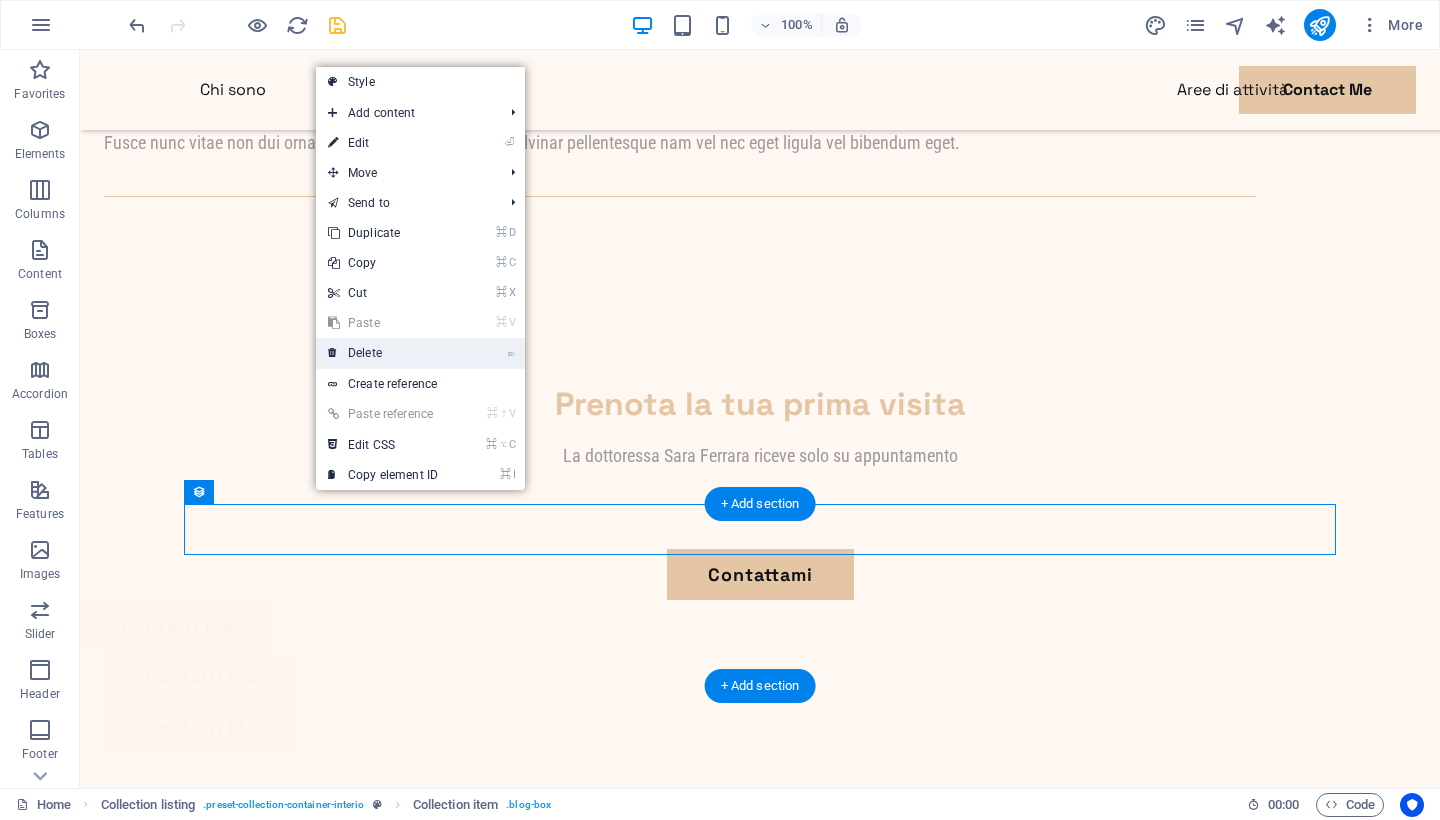 click on "⌦  Delete" at bounding box center [383, 353] 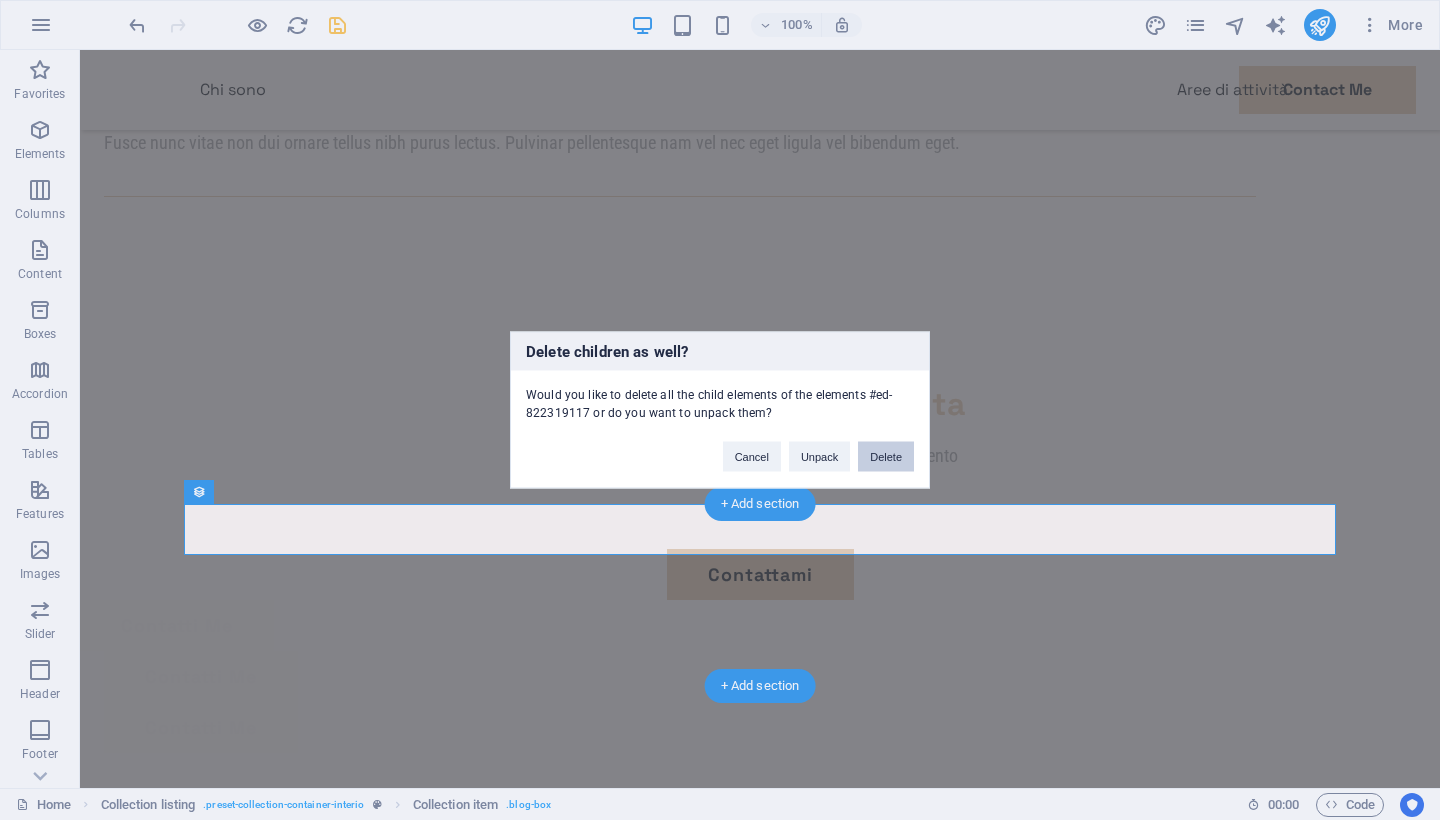 click on "Delete" at bounding box center (886, 457) 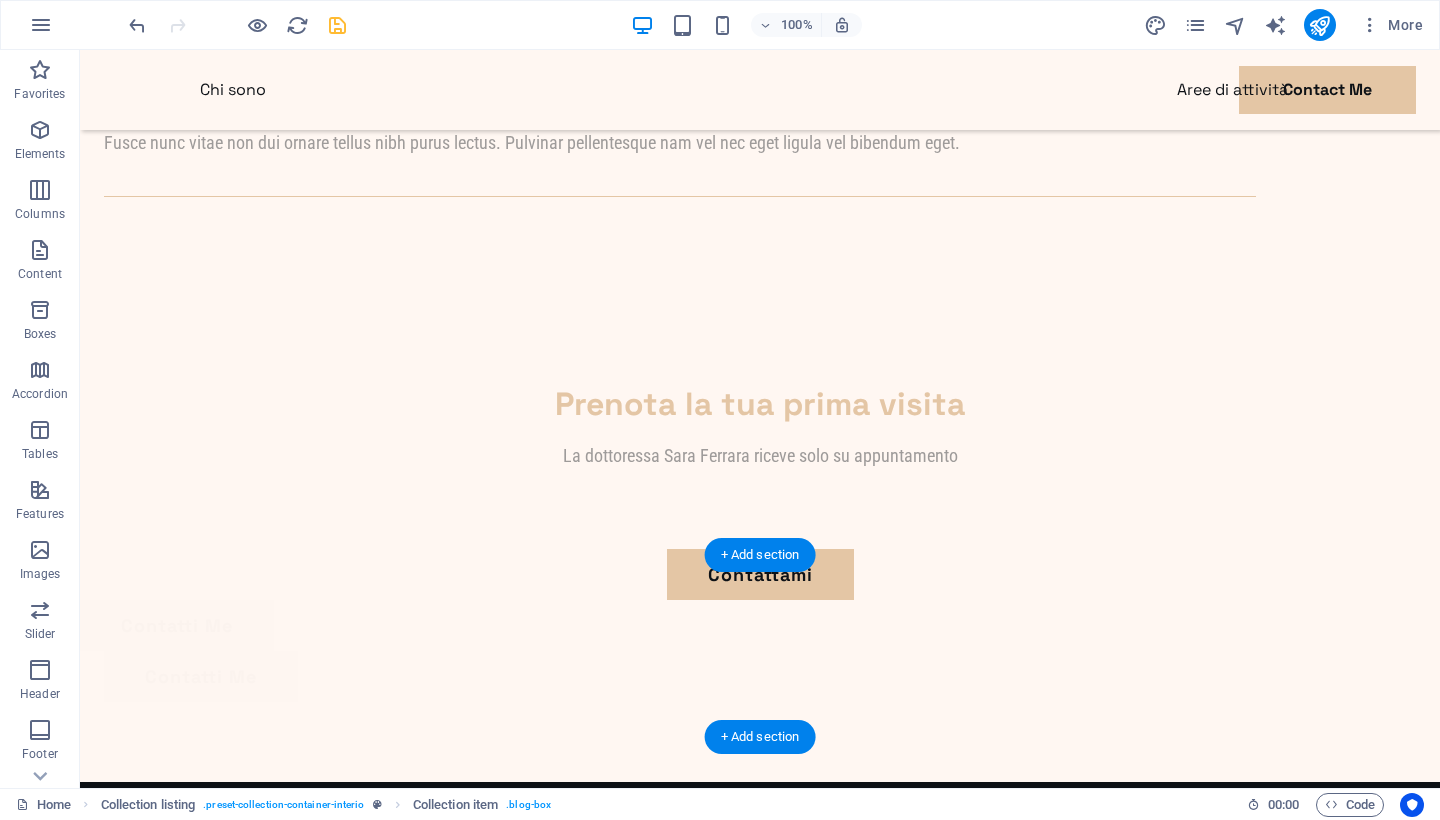 scroll, scrollTop: 2198, scrollLeft: 0, axis: vertical 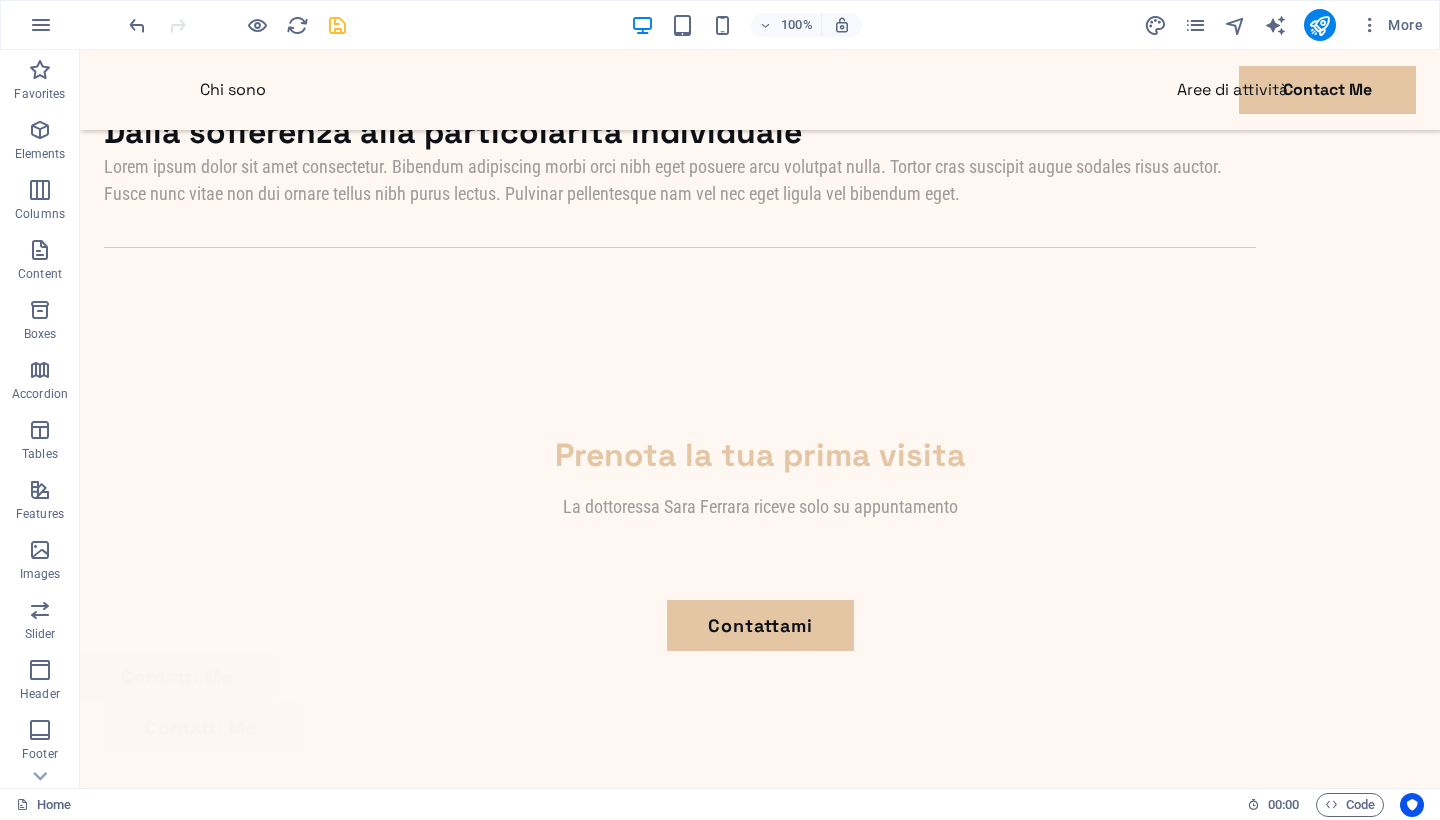click on "Chi sono Aree di attività Contact Me Psicologa Sara Ferrara La parola che cura Il giusto incontro L'equilibrio che porta al benessere Dalla sofferenza alla particolarità individuale La parola che cura Il giusto incontro L'equilibrio che porta al benessere Dalla sofferenza alla particolarità individuale Benvenuti nel mio sito! La parola che cura Lorem ipsum dolor sit amet consectetur. Bibendum adipiscing morbi orci nibh eget posuere arcu volutpat nulla. Tortor cras suscipit augue sodales risus auctor. Fusce nunc vitae non dui ornare tellus nibh purus lectus. Pulvinar pellentesque nam vel nec eget ligula vel bibendum eget. Il giusto incontro Lorem ipsum dolor sit amet consectetur. Bibendum adipiscing morbi orci nibh eget posuere arcu volutpat nulla. Tortor cras suscipit augue sodales risus auctor. Fusce nunc vitae non dui ornare tellus nibh purus lectus. Pulvinar pellentesque nam vel nec eget ligula vel bibendum eget. L'equilibrio che porta al benessere Dalla sofferenza alla particolarità individuale ​" at bounding box center [760, -588] 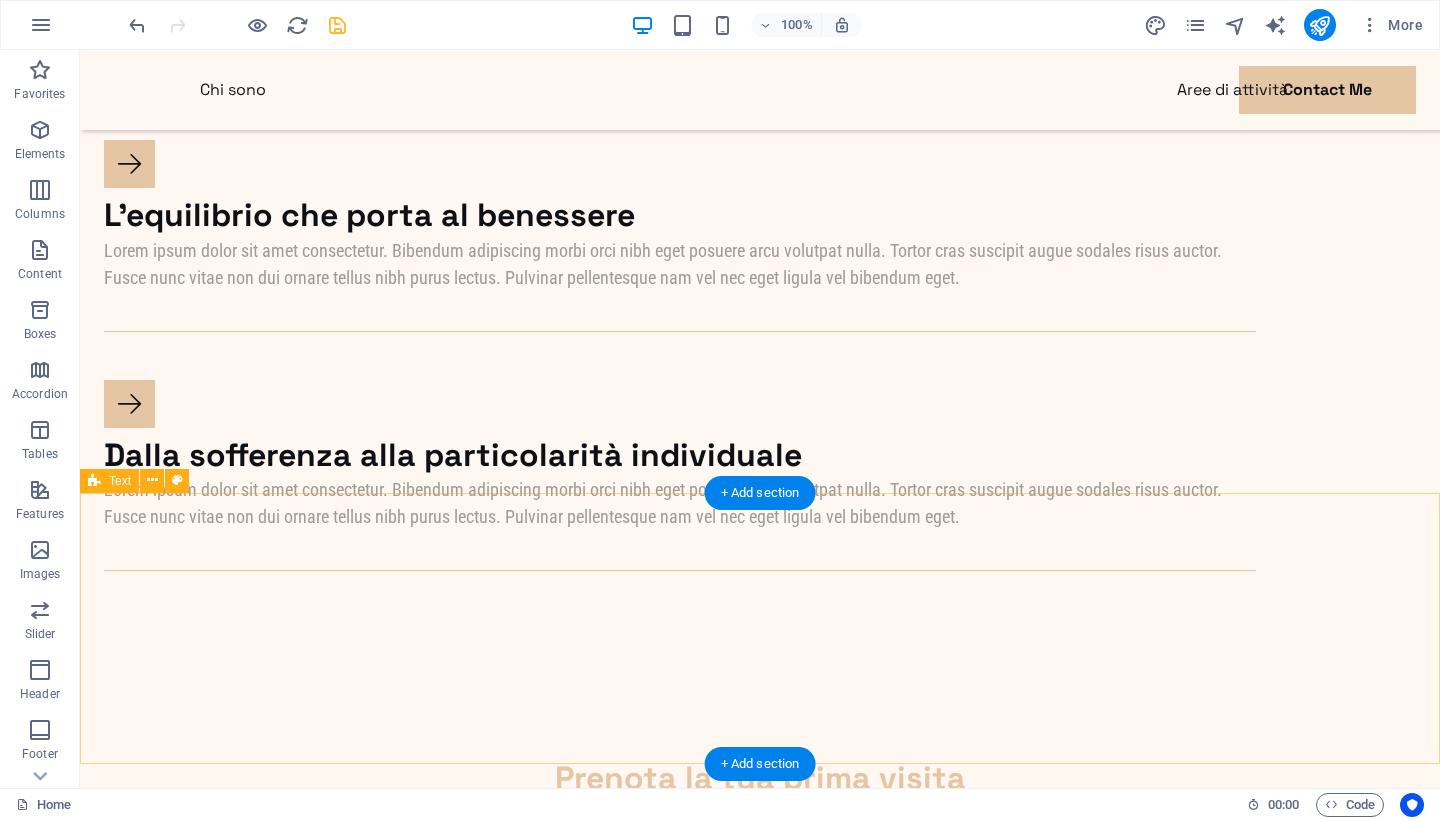 scroll, scrollTop: 1887, scrollLeft: 0, axis: vertical 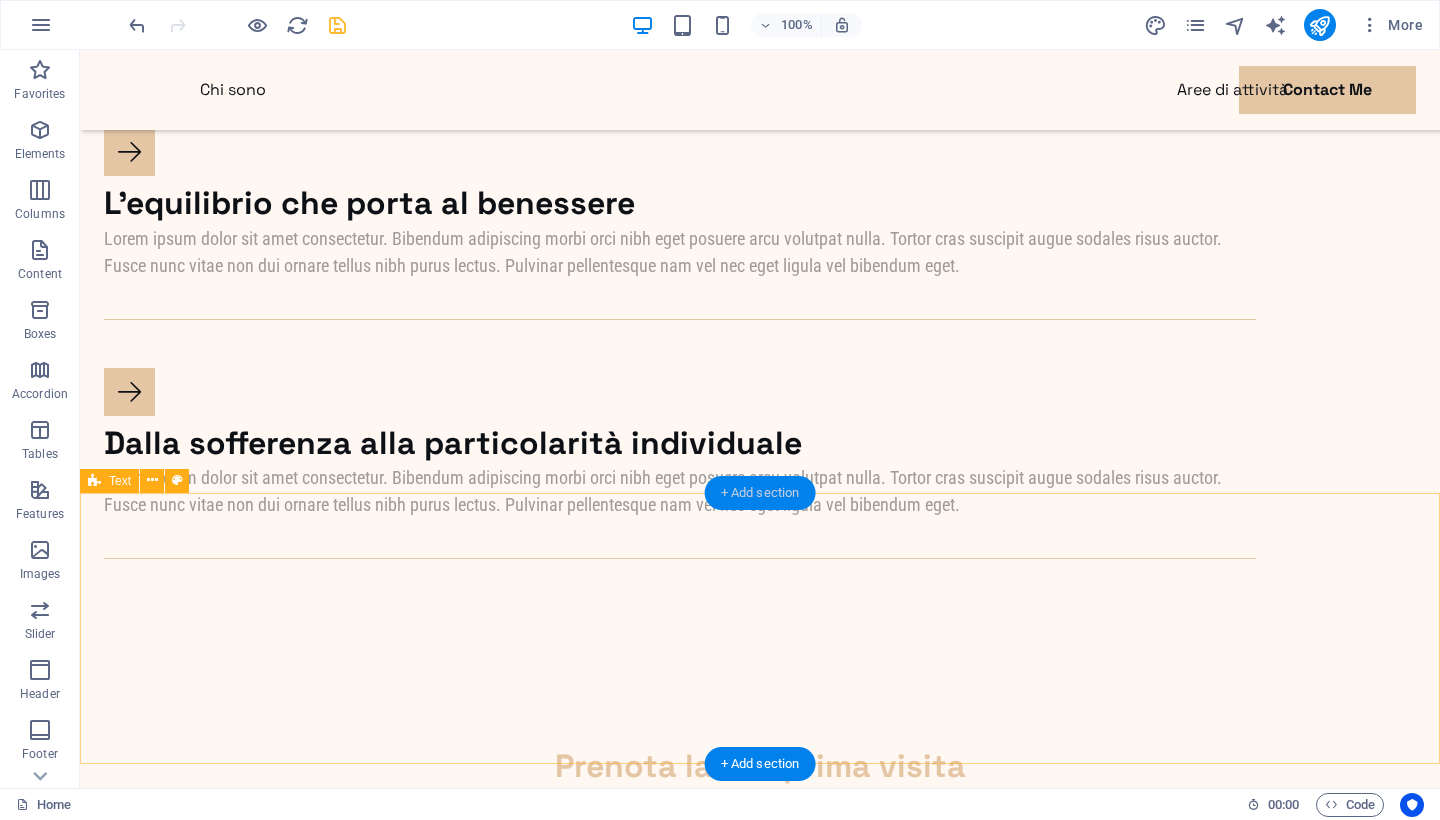 click on "+ Add section" at bounding box center [760, 493] 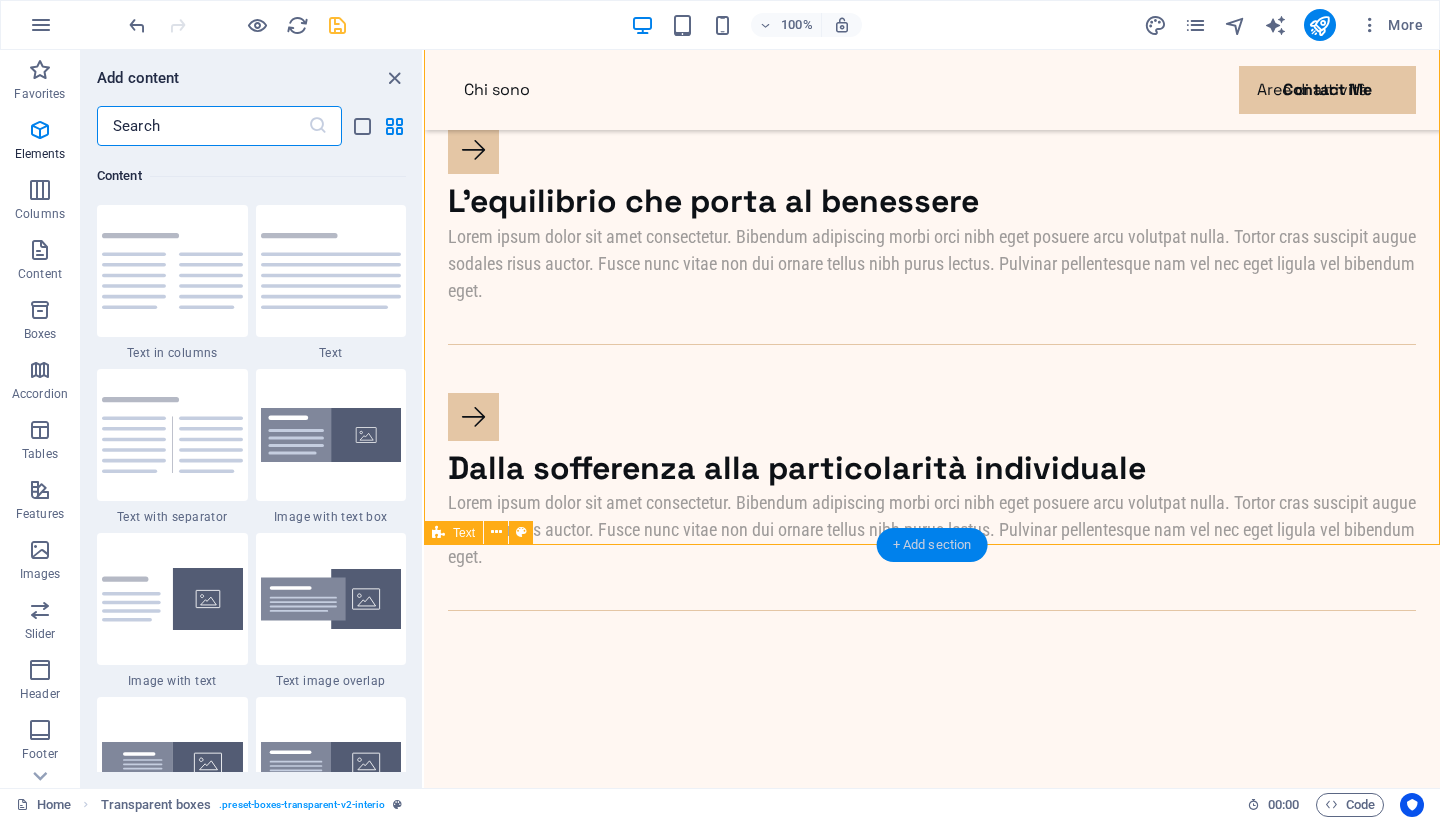scroll, scrollTop: 3499, scrollLeft: 0, axis: vertical 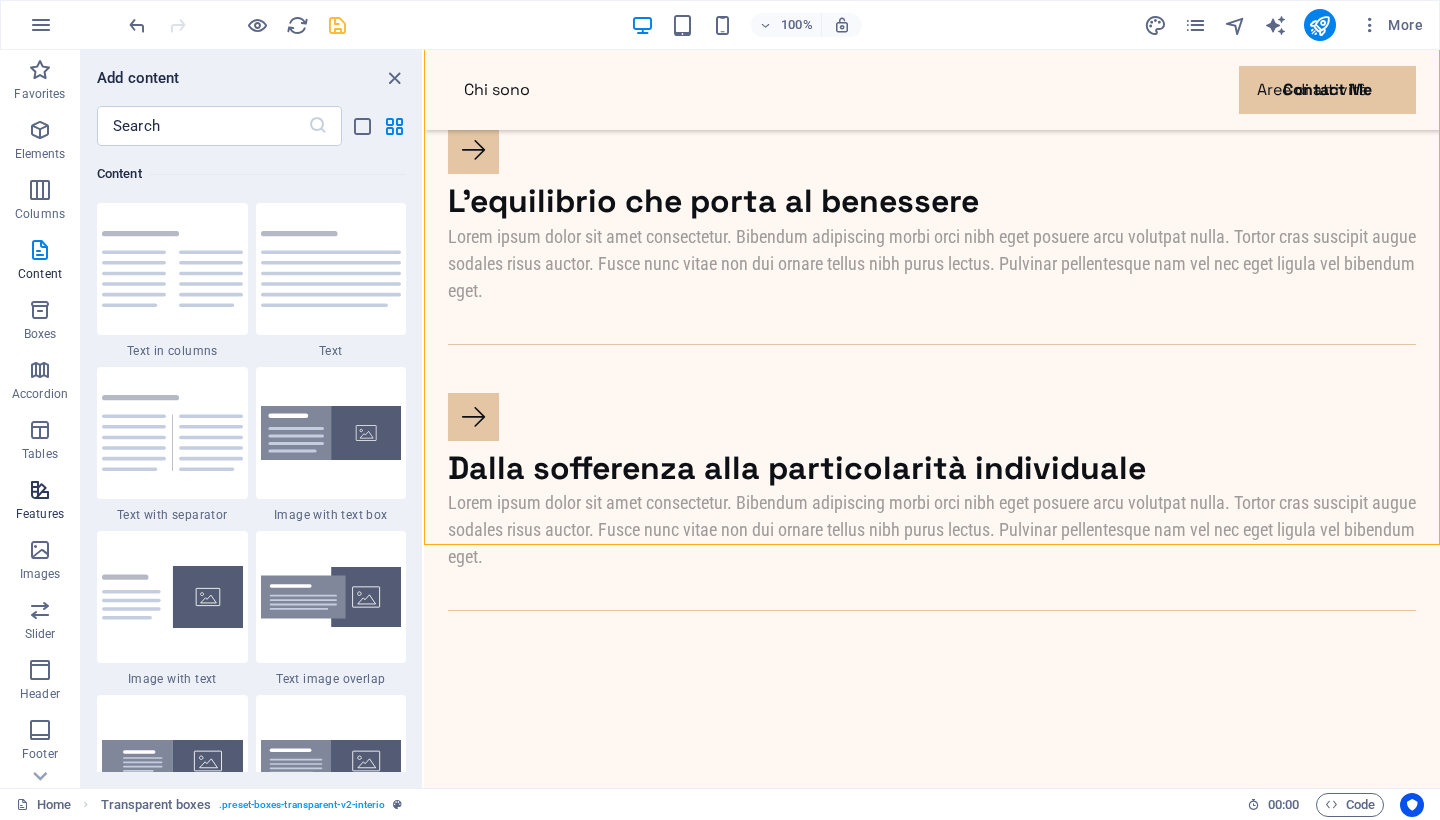 click on "Features" at bounding box center (40, 514) 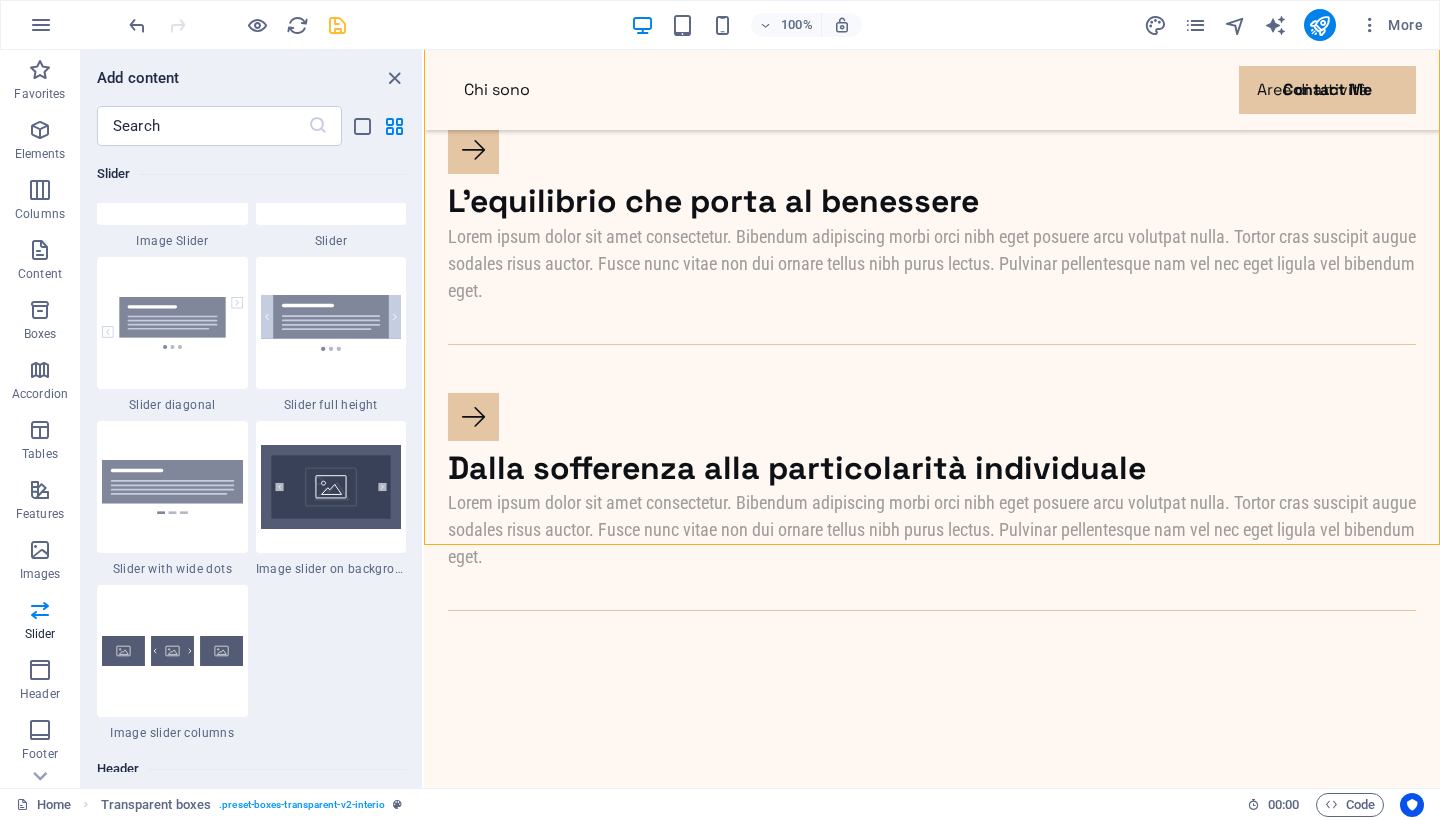 scroll, scrollTop: 11460, scrollLeft: 0, axis: vertical 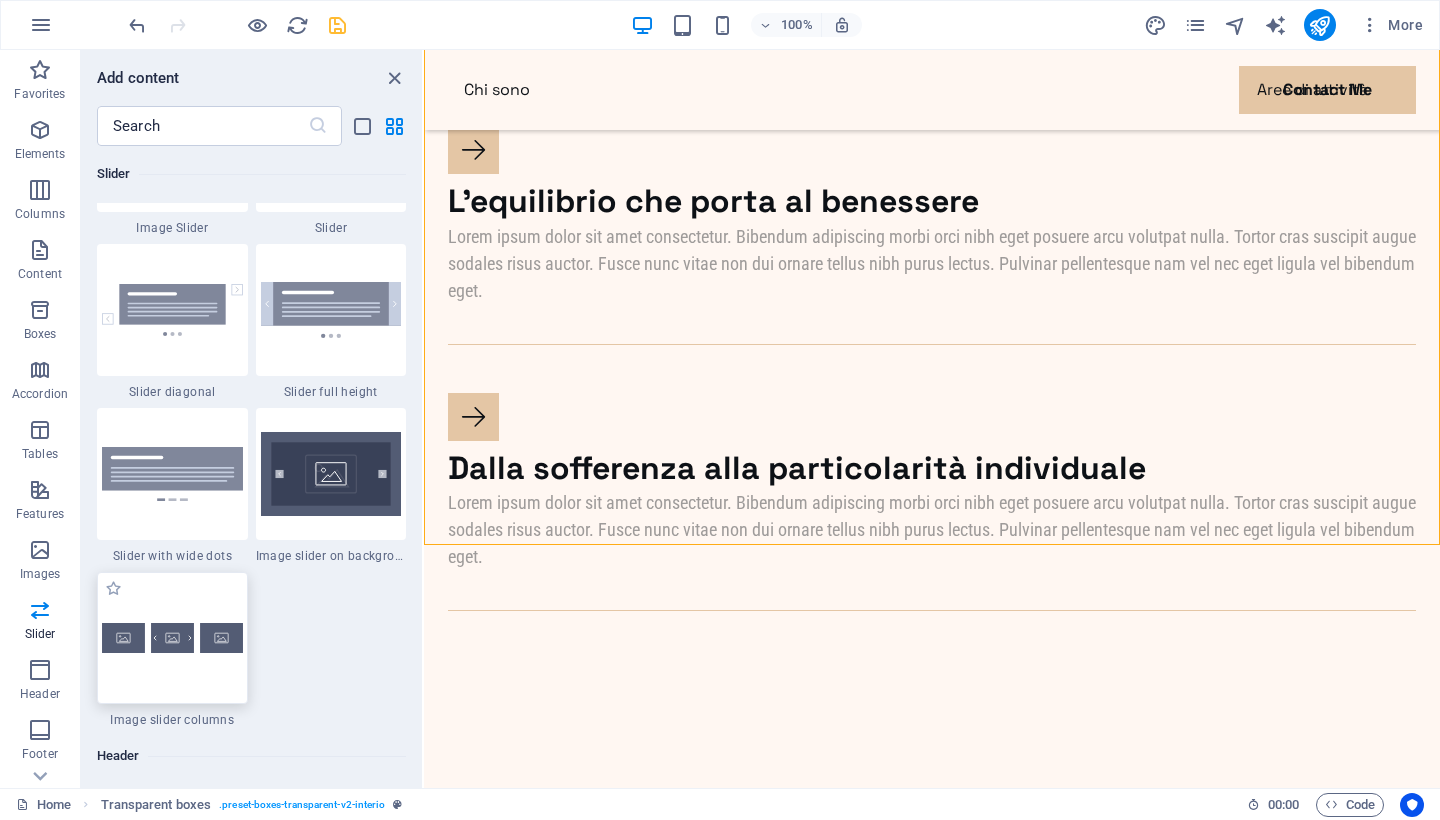 click at bounding box center (172, 638) 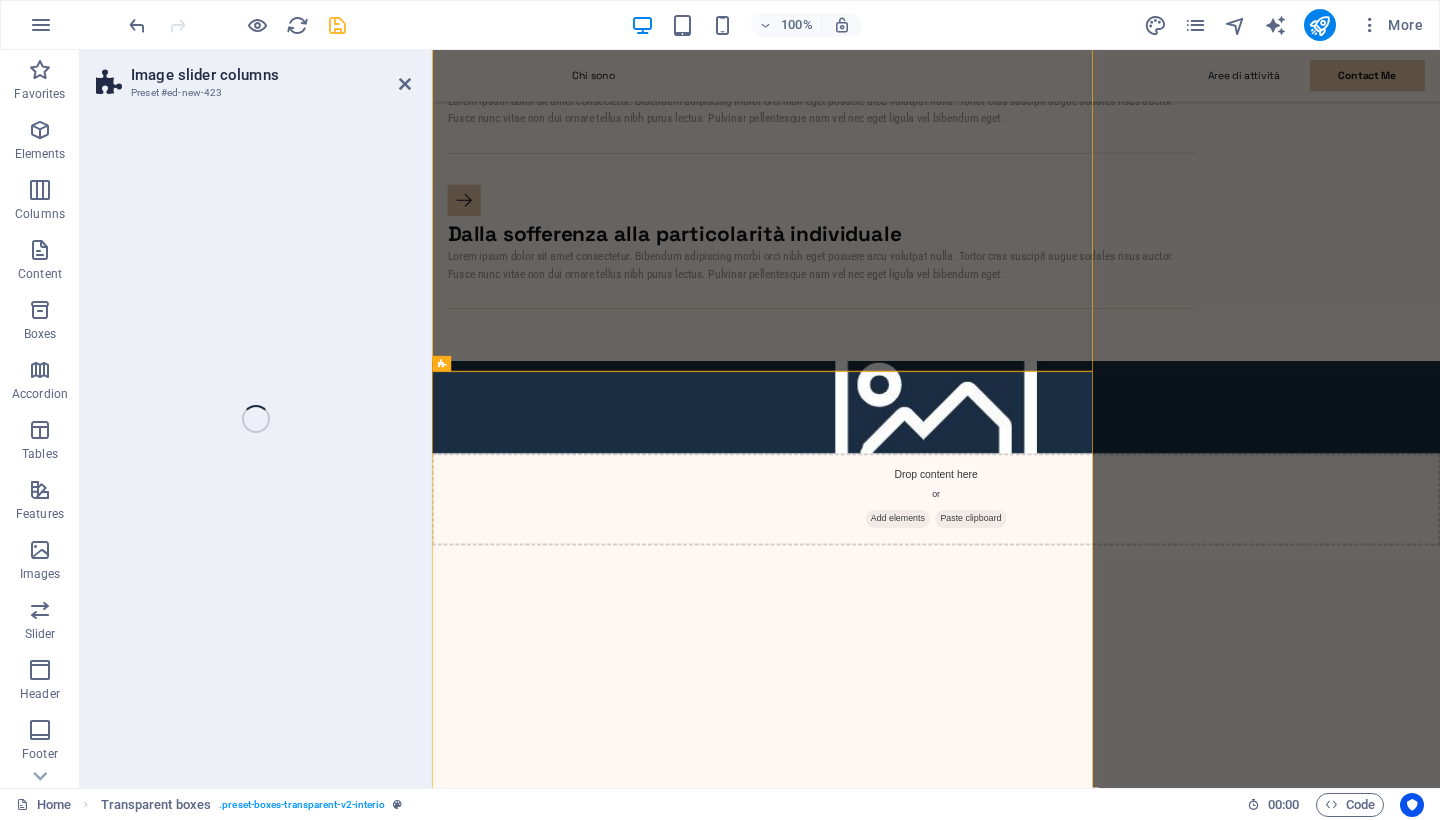 select on "rem" 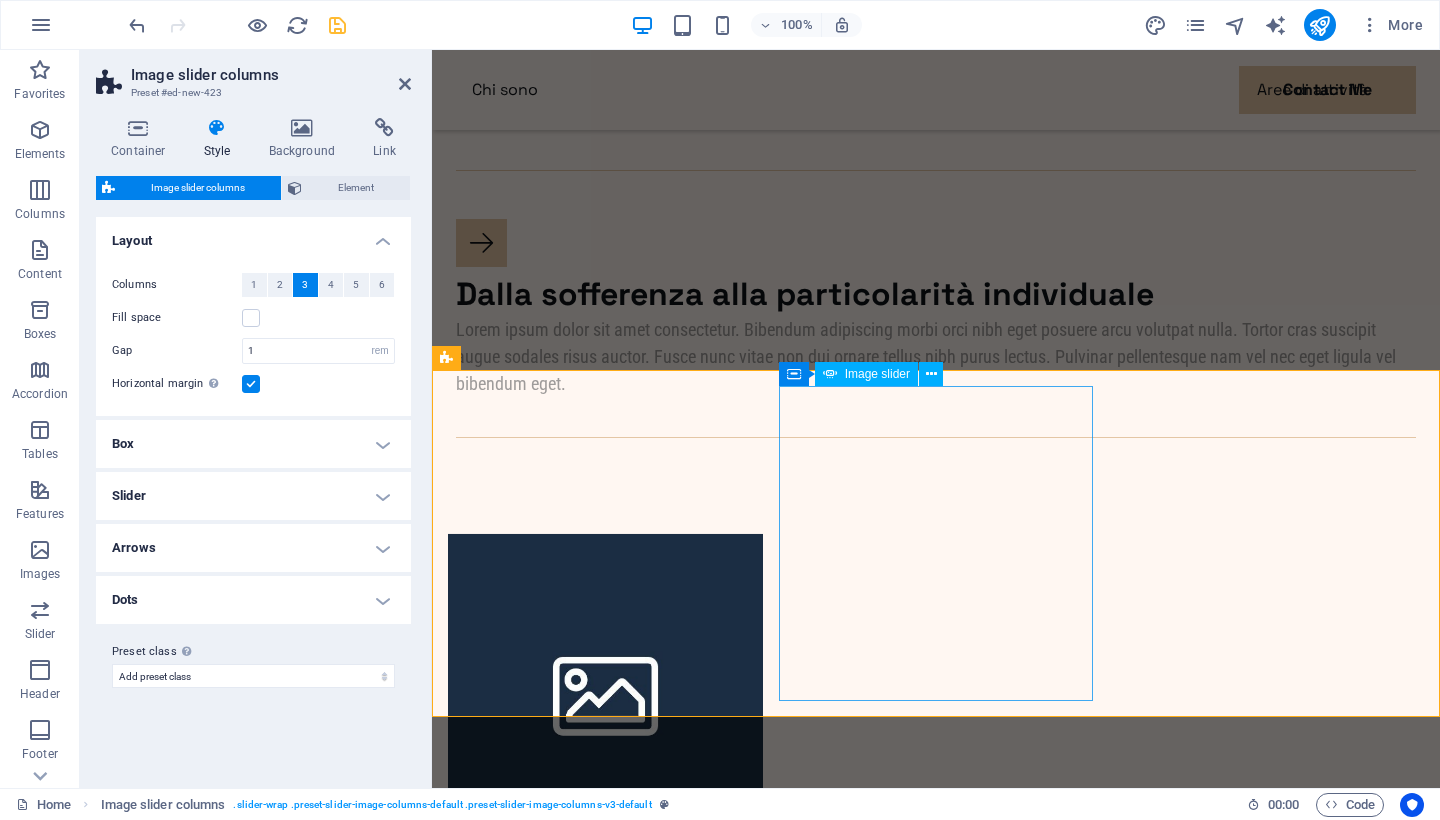 scroll, scrollTop: 2057, scrollLeft: 0, axis: vertical 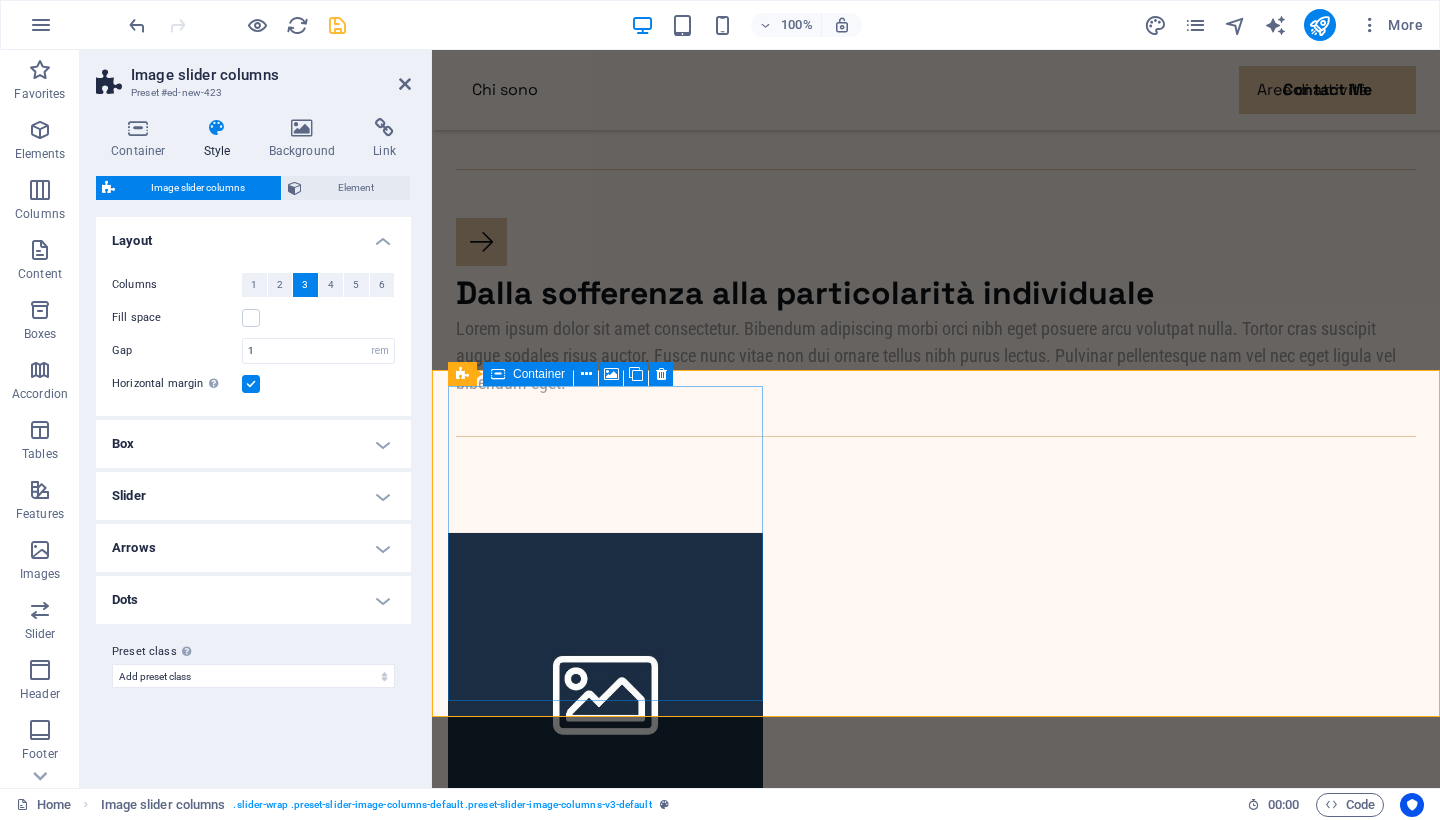 click on "Drop content here or  Add elements  Paste clipboard" at bounding box center [605, 919] 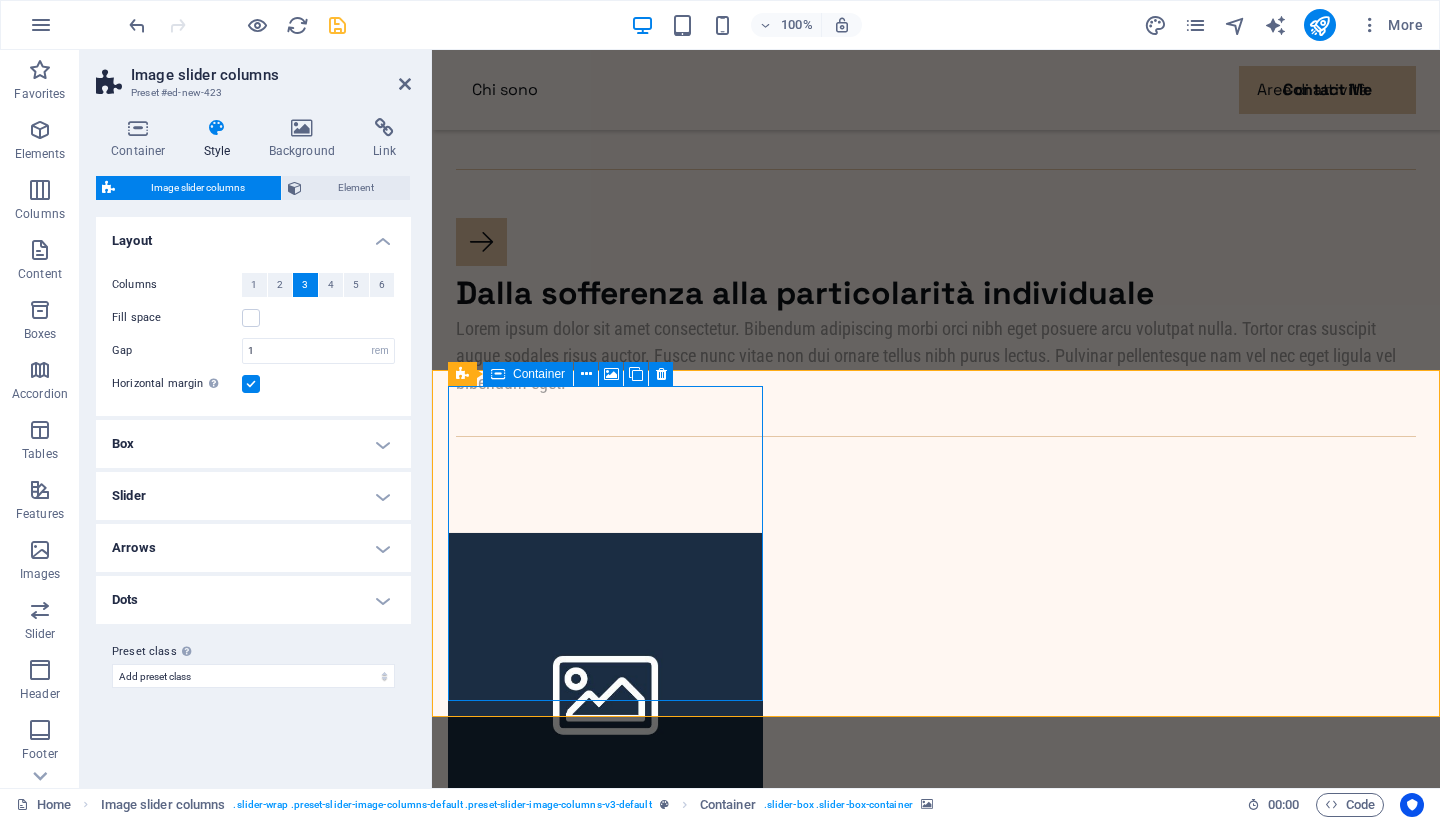 click on "Container" at bounding box center (539, 374) 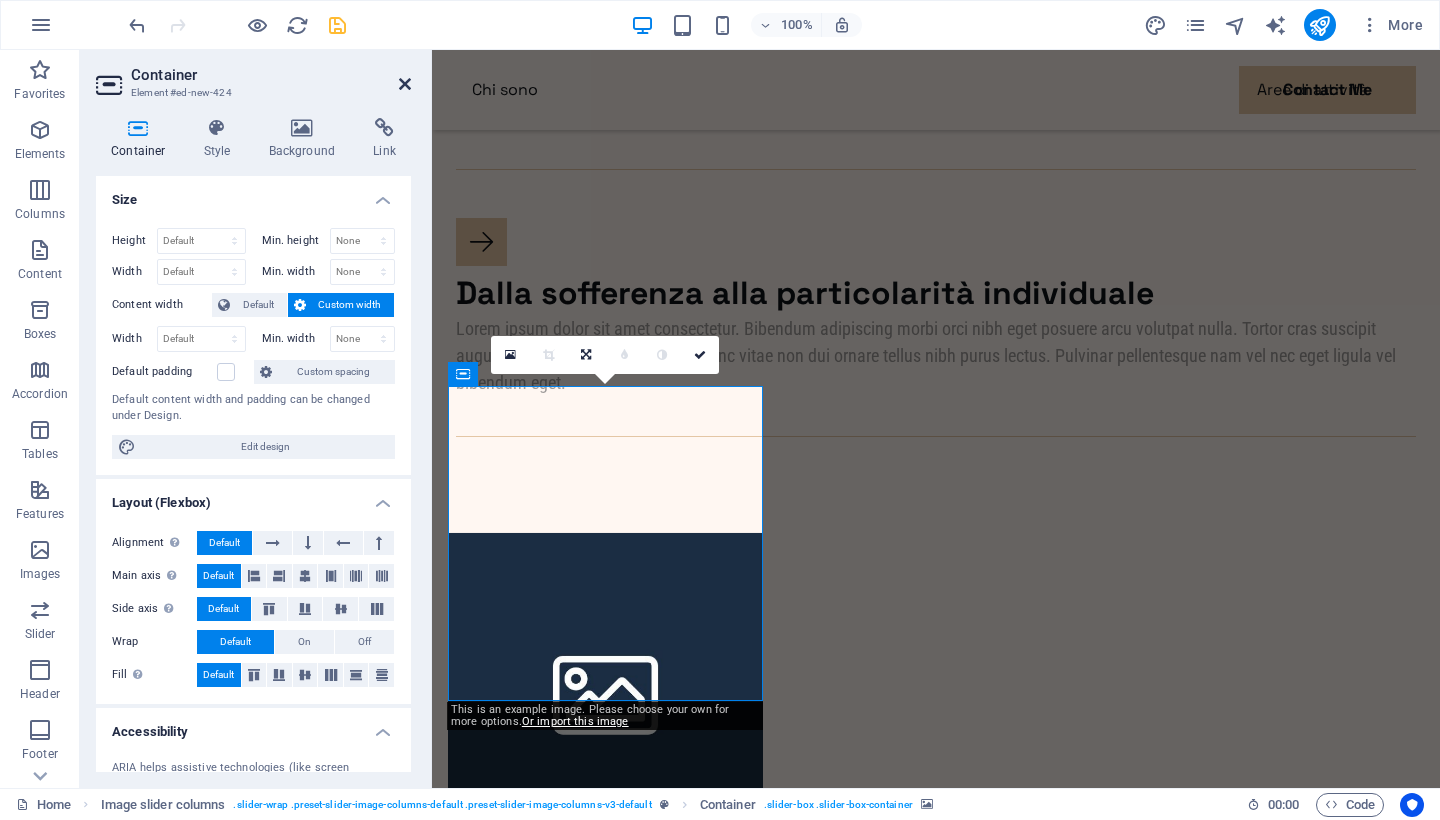 click at bounding box center [405, 84] 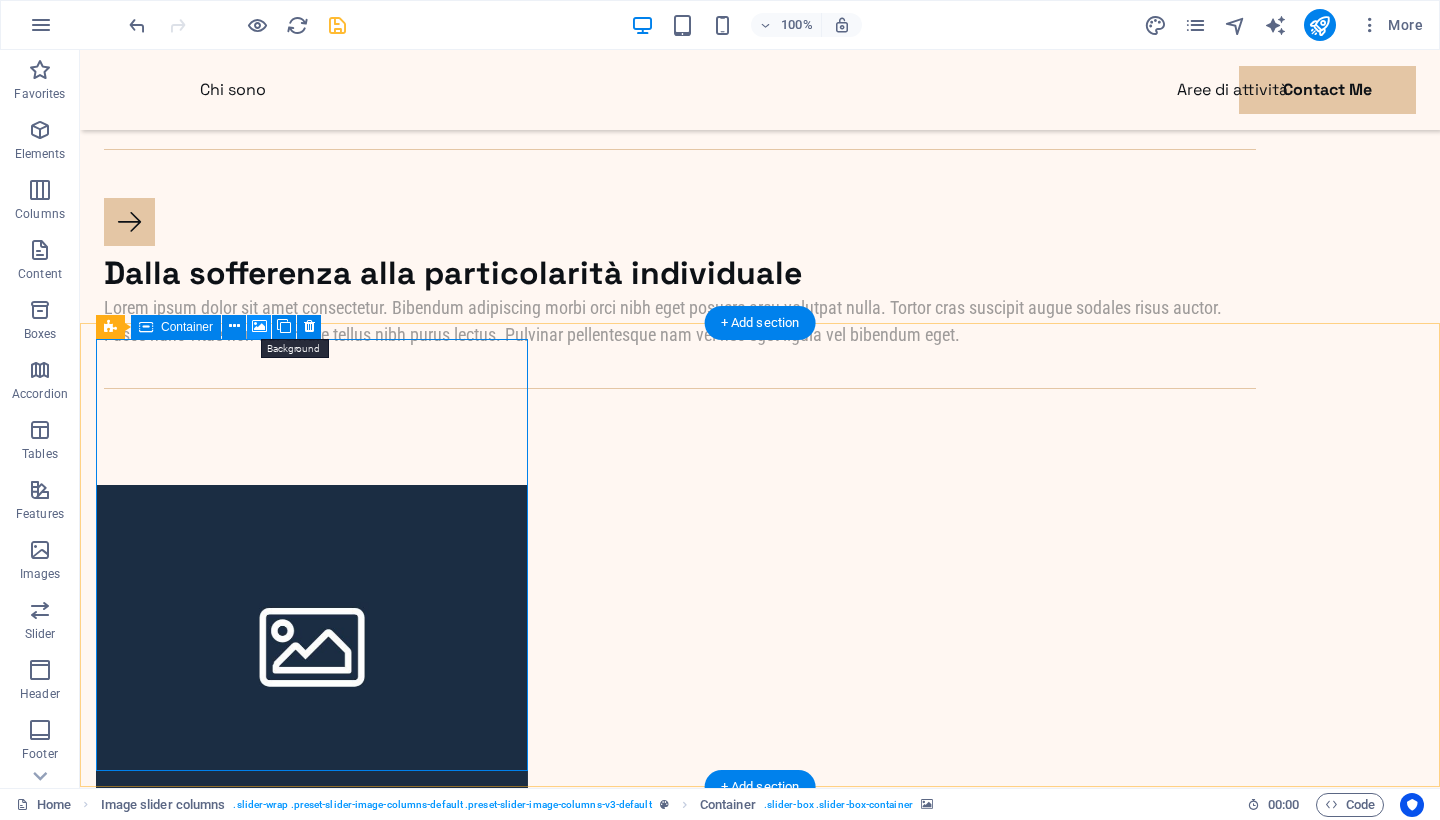 click at bounding box center [259, 326] 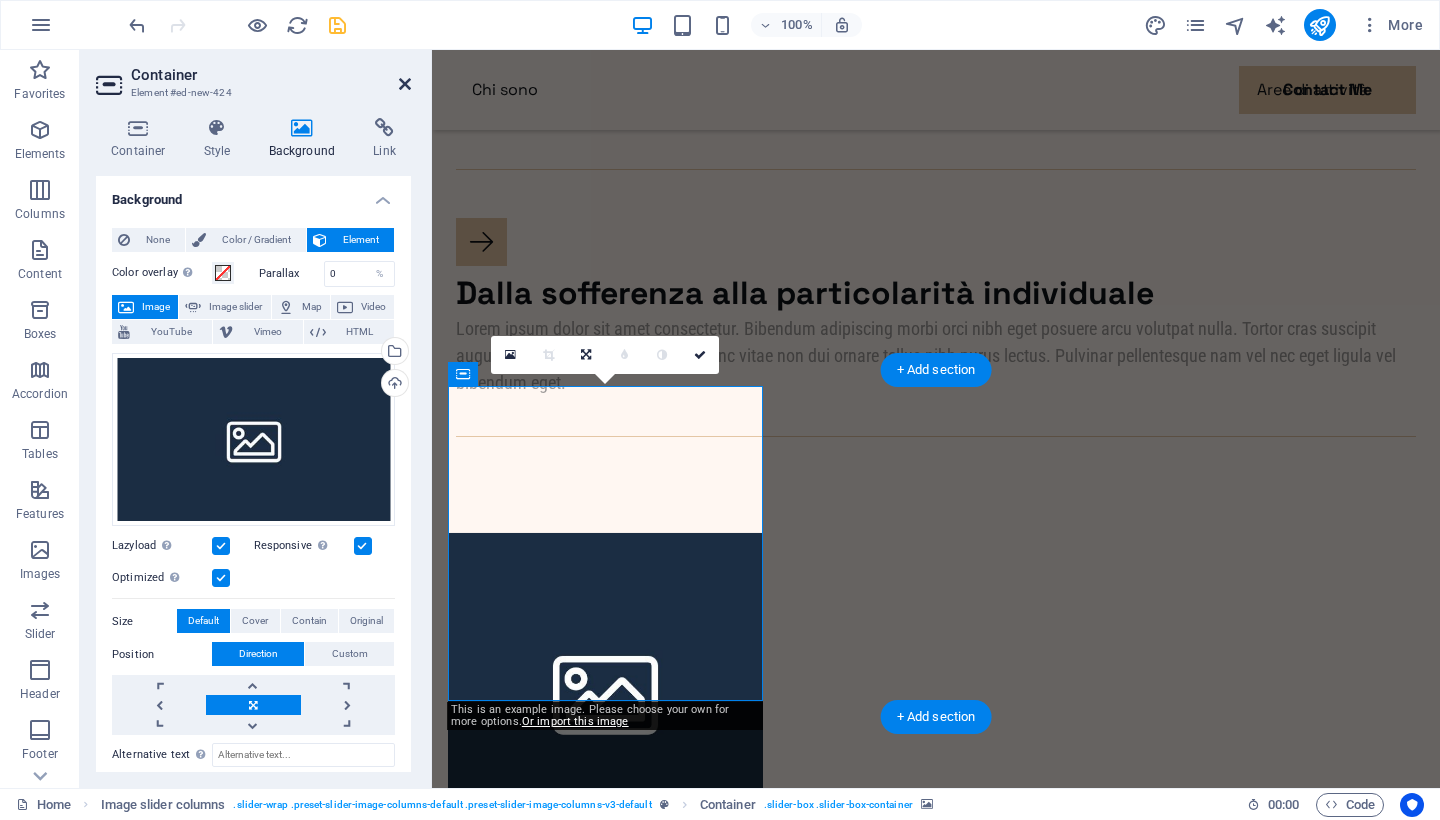 click at bounding box center [405, 84] 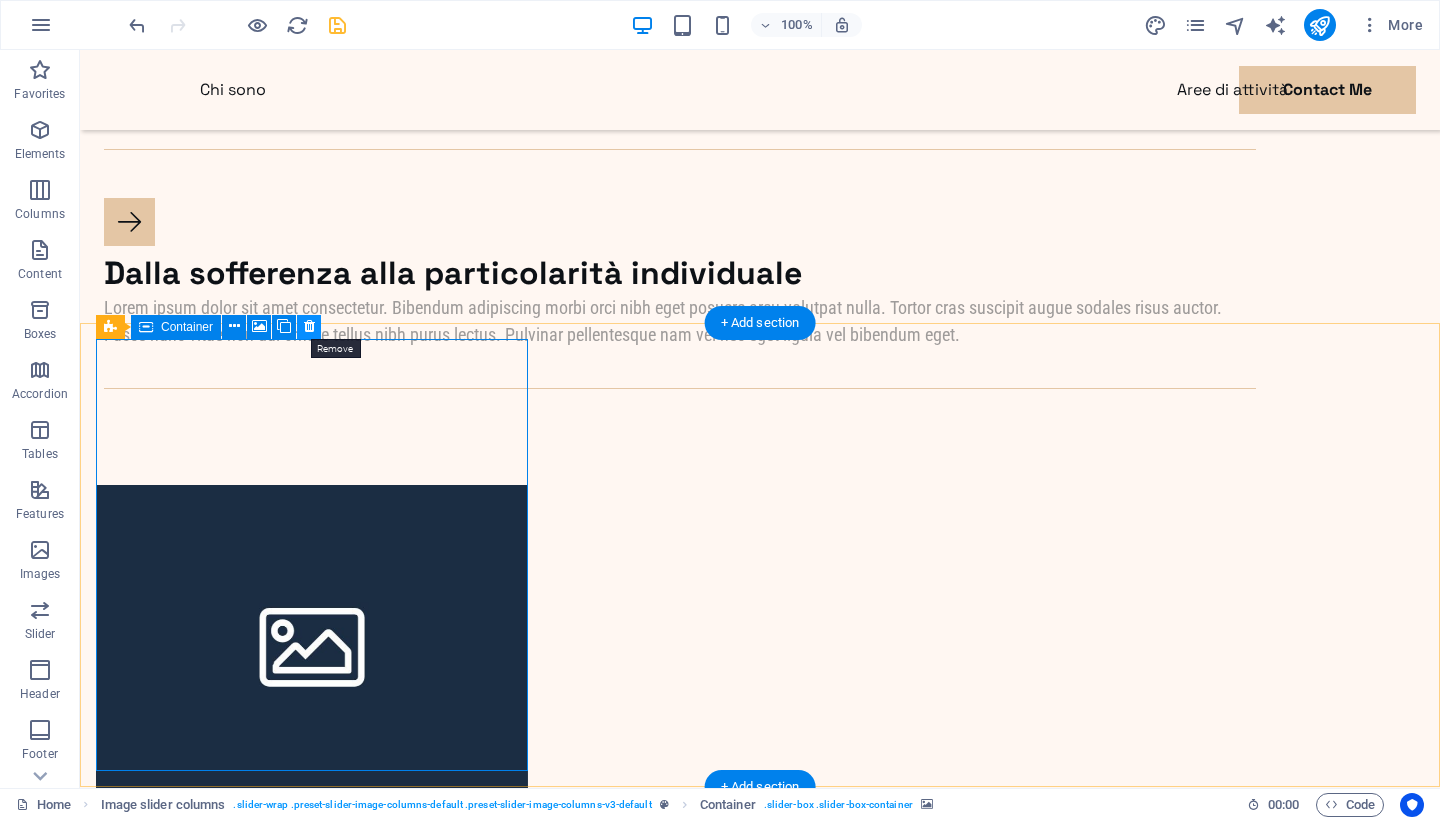 click at bounding box center (309, 326) 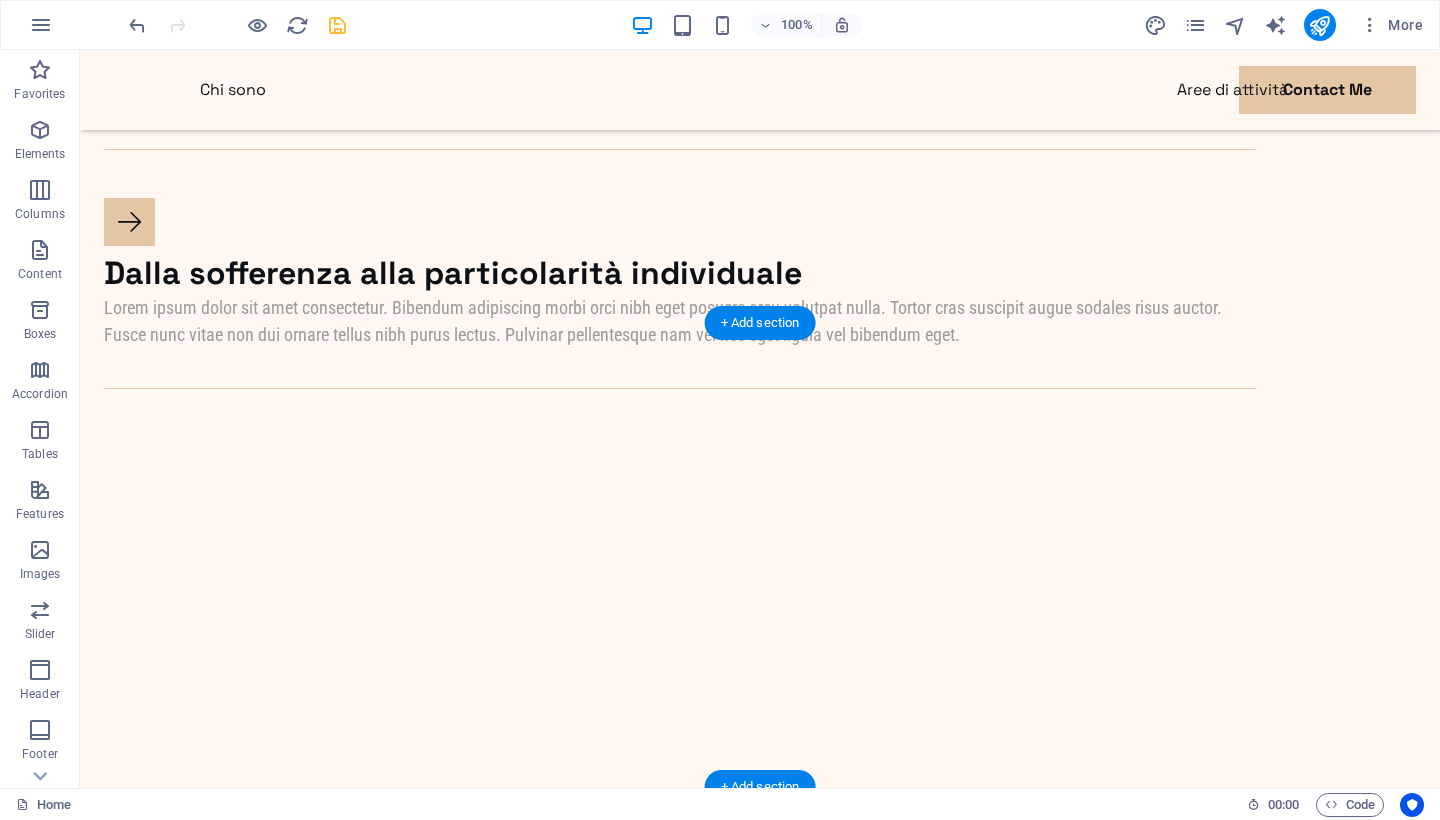 click on "Drop content here or  Add elements  Paste clipboard" at bounding box center (760, 2184) 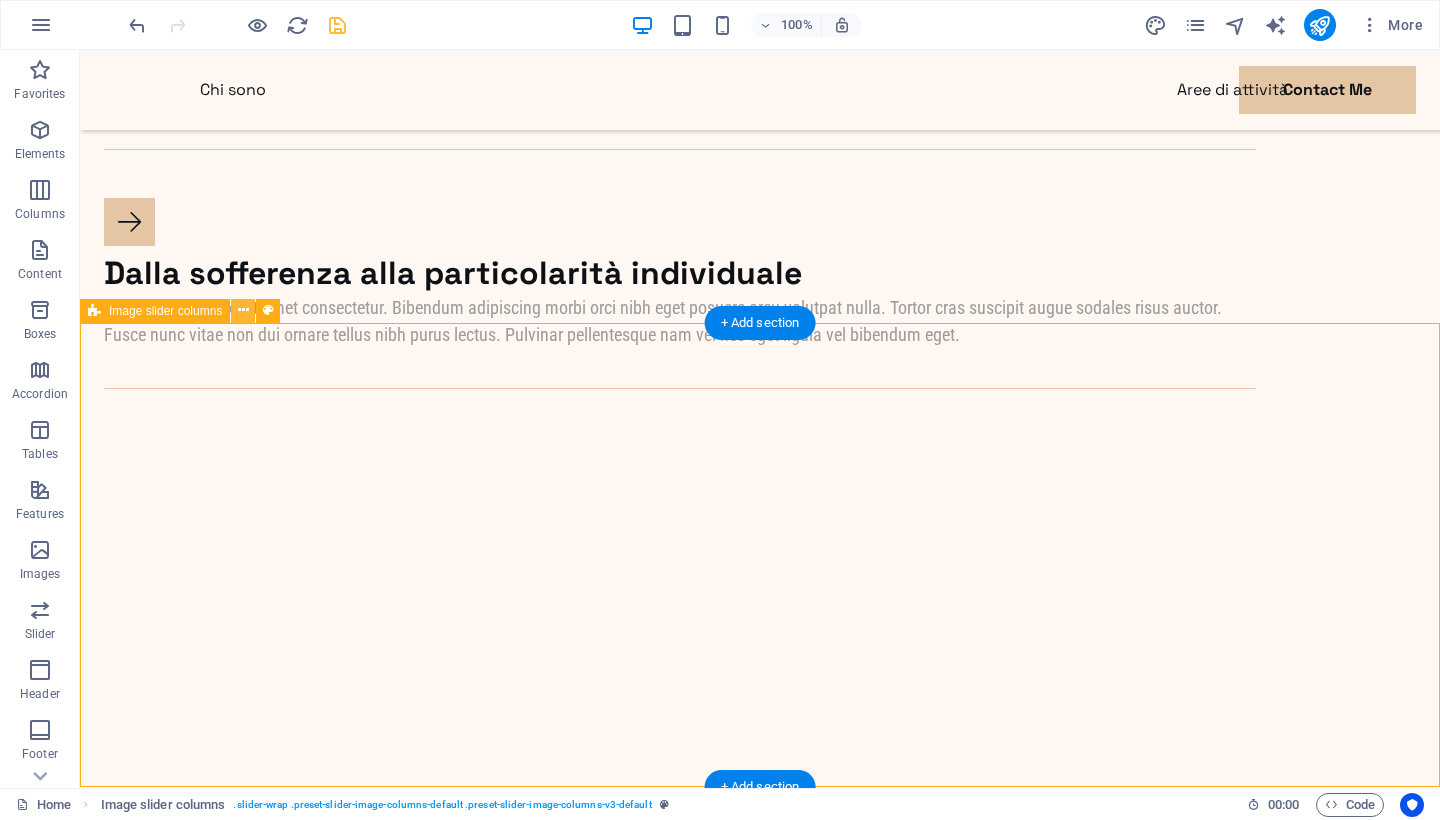 click at bounding box center (243, 310) 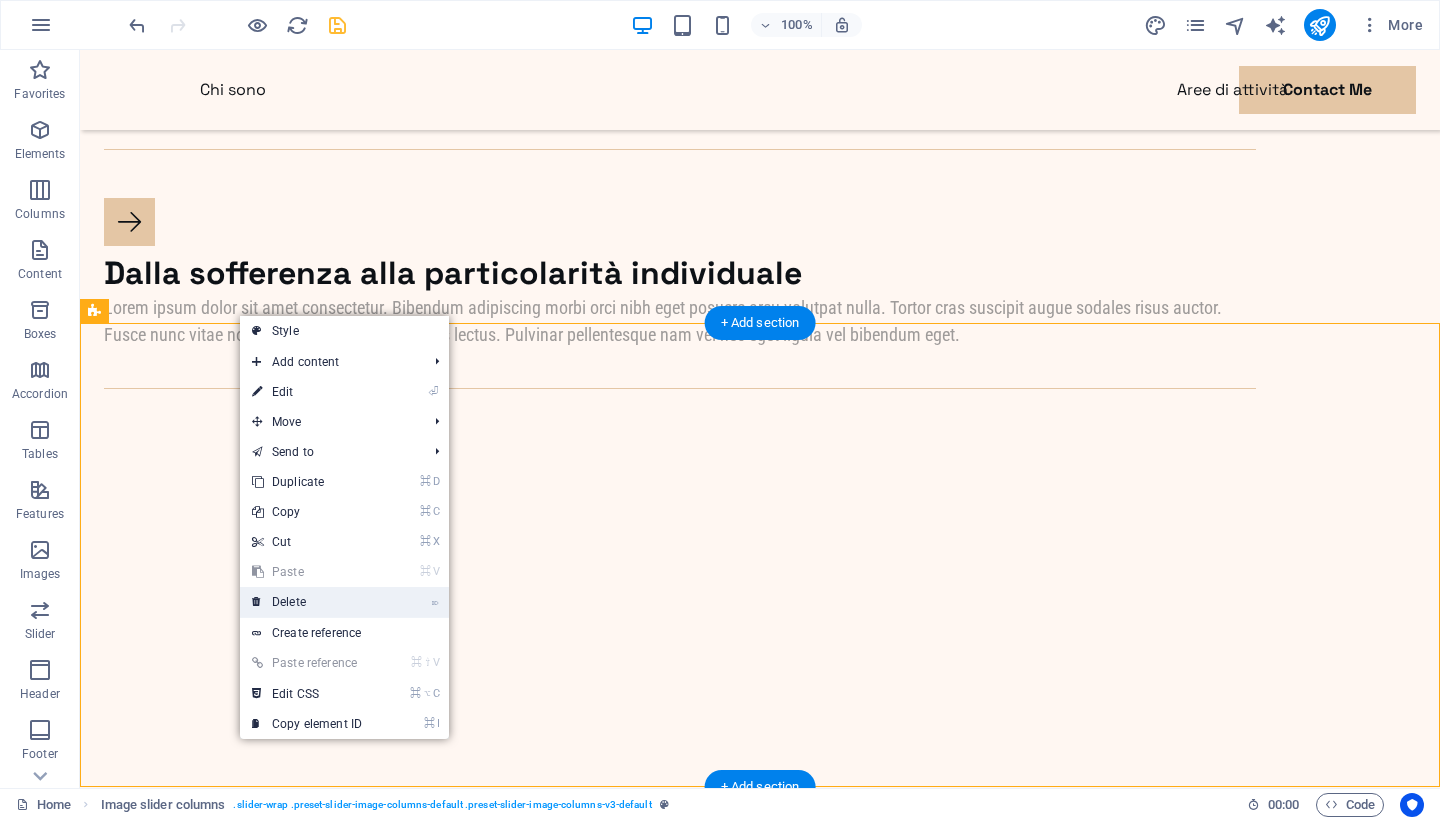click on "⌦  Delete" at bounding box center [307, 602] 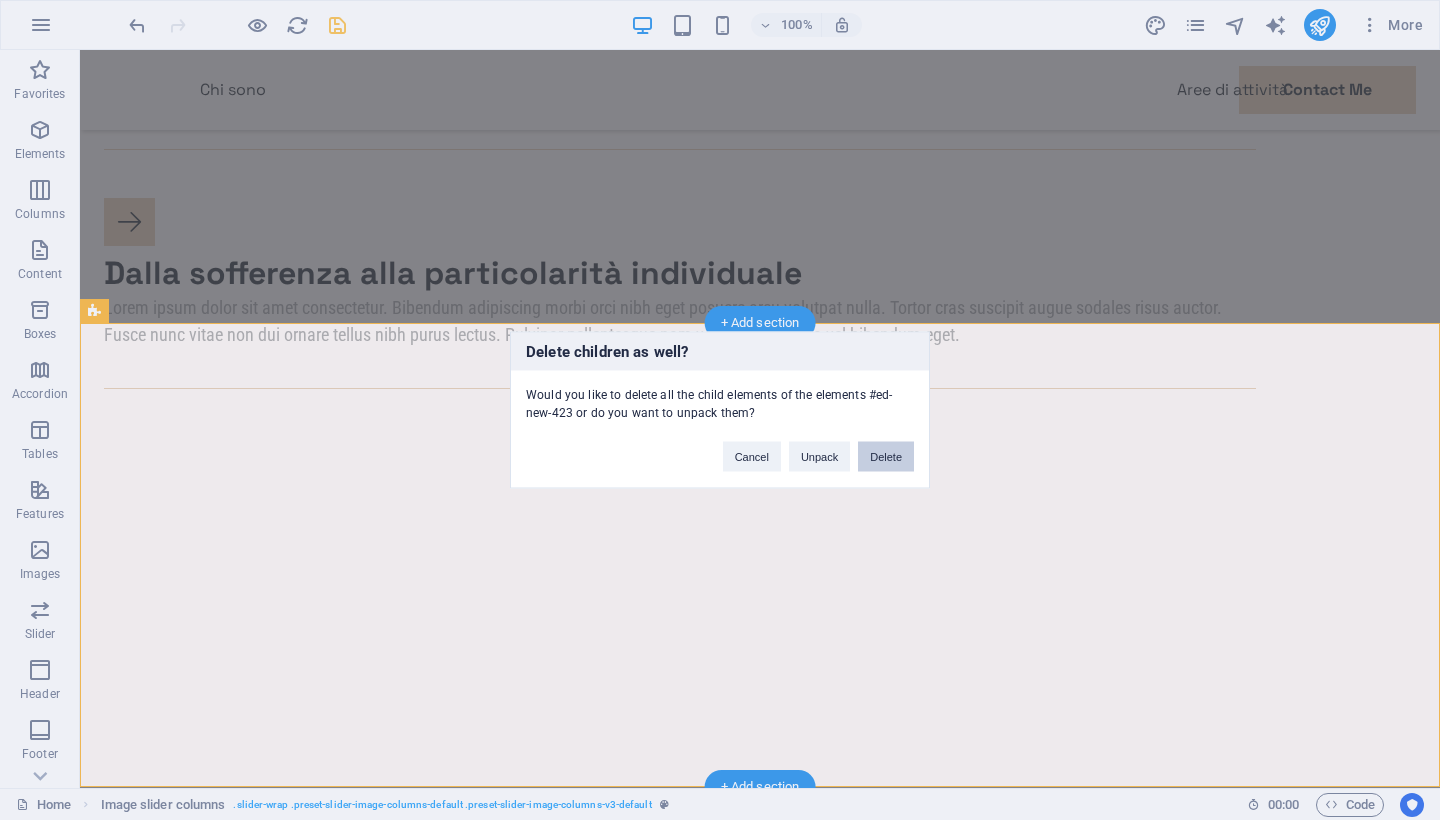 click on "Delete" at bounding box center [886, 457] 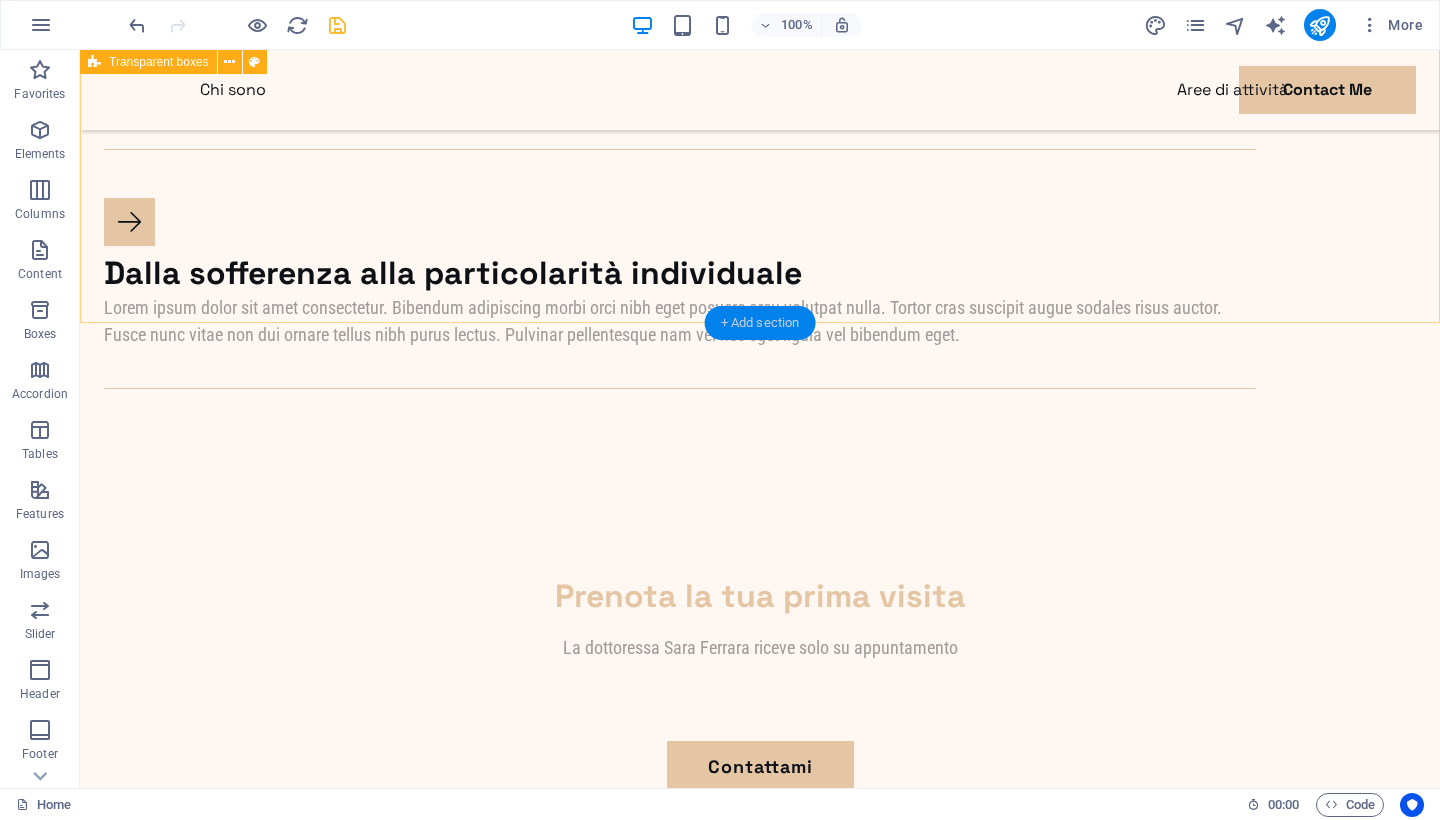 click on "+ Add section" at bounding box center (760, 323) 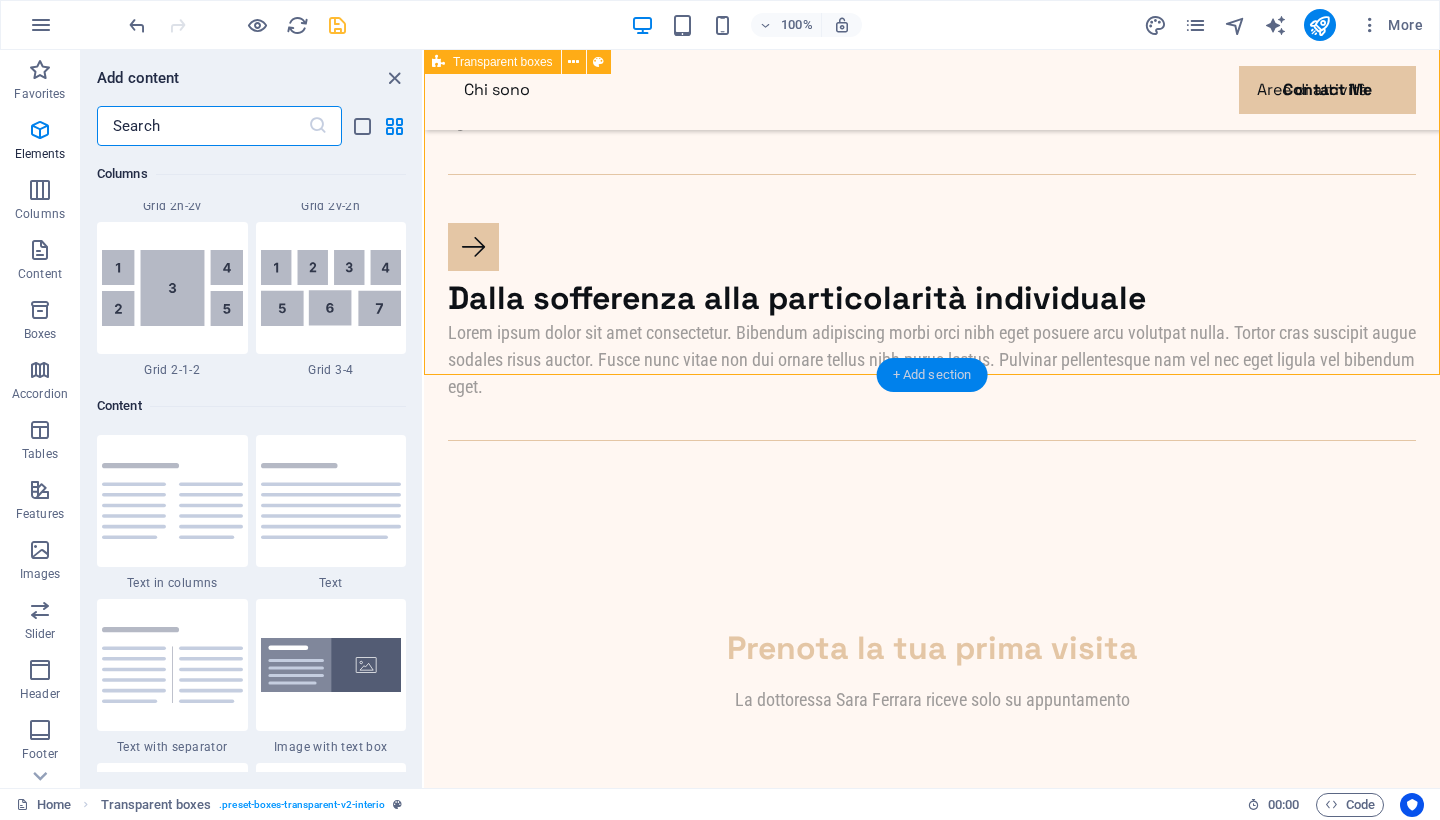 scroll, scrollTop: 3499, scrollLeft: 0, axis: vertical 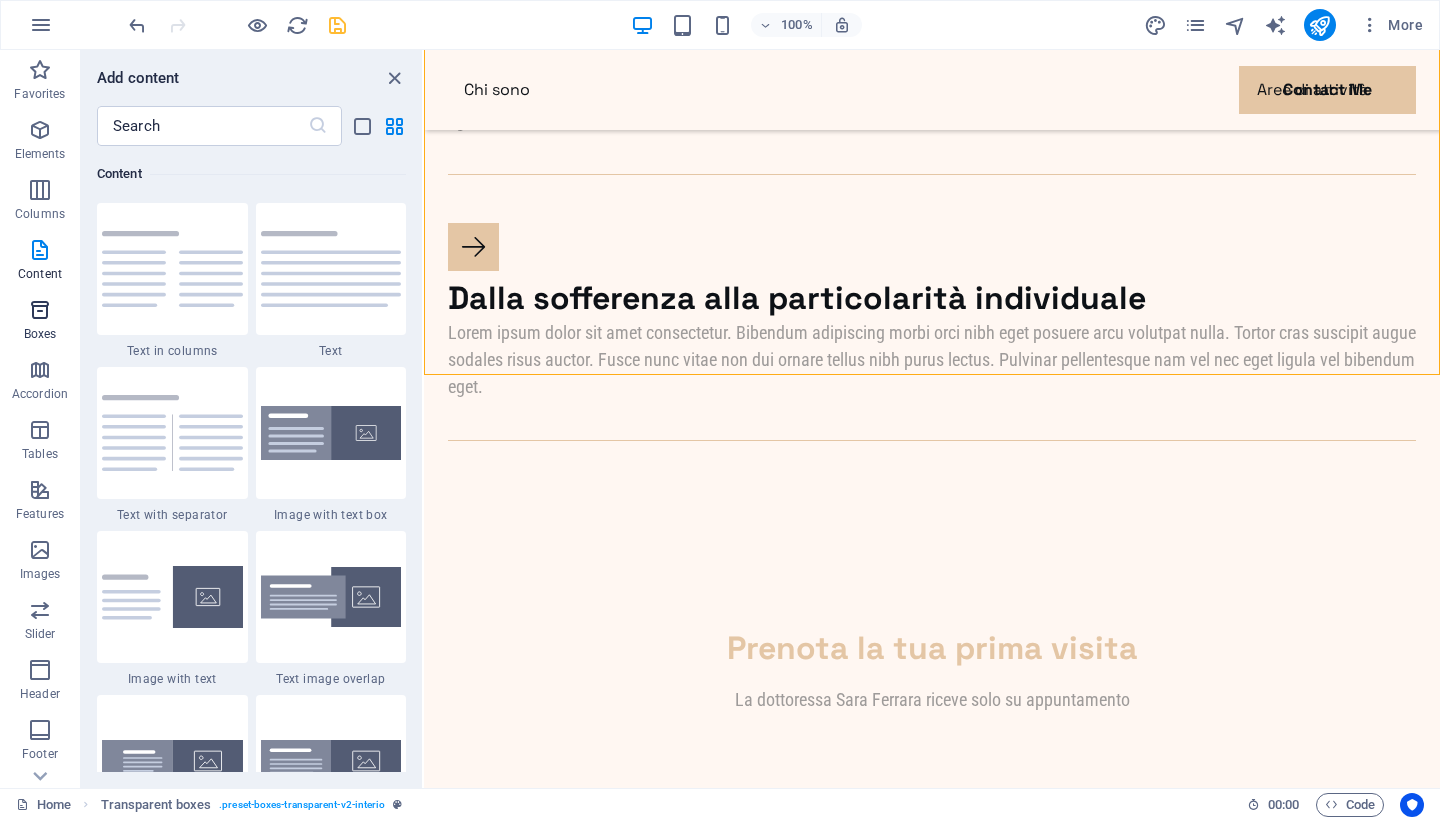 click on "Boxes" at bounding box center [40, 322] 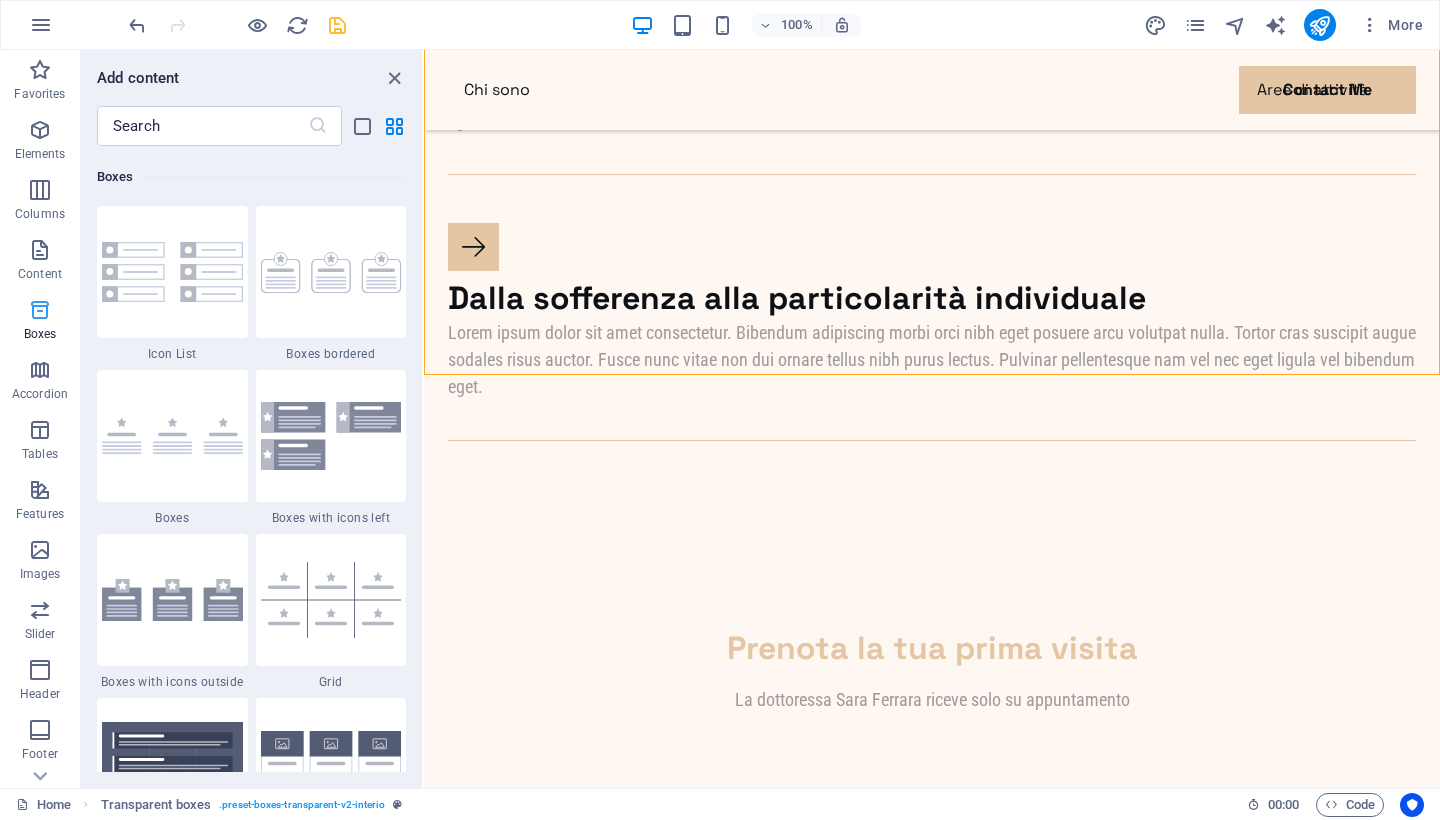 scroll, scrollTop: 5516, scrollLeft: 0, axis: vertical 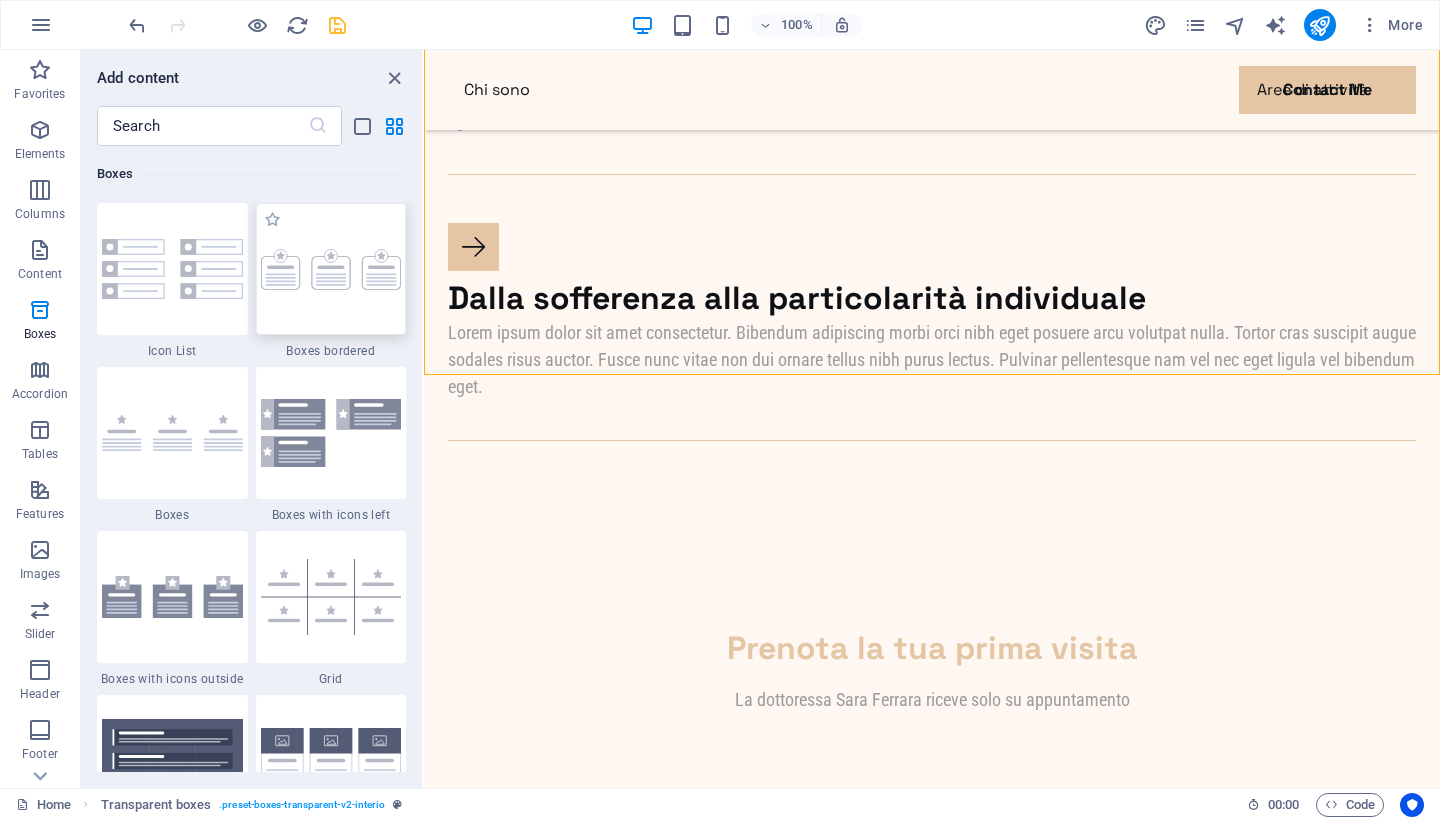 click at bounding box center [331, 269] 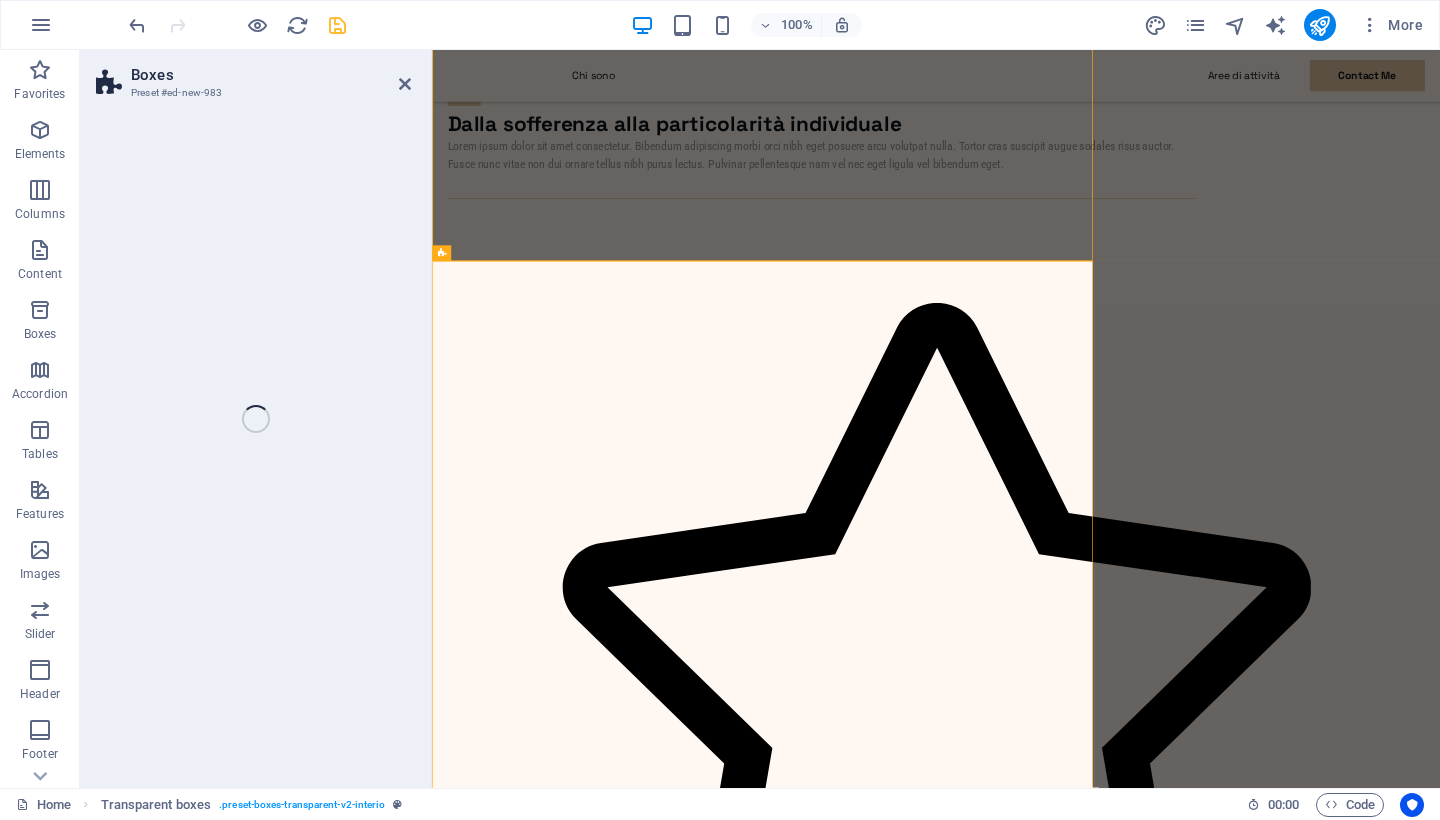 select on "rem" 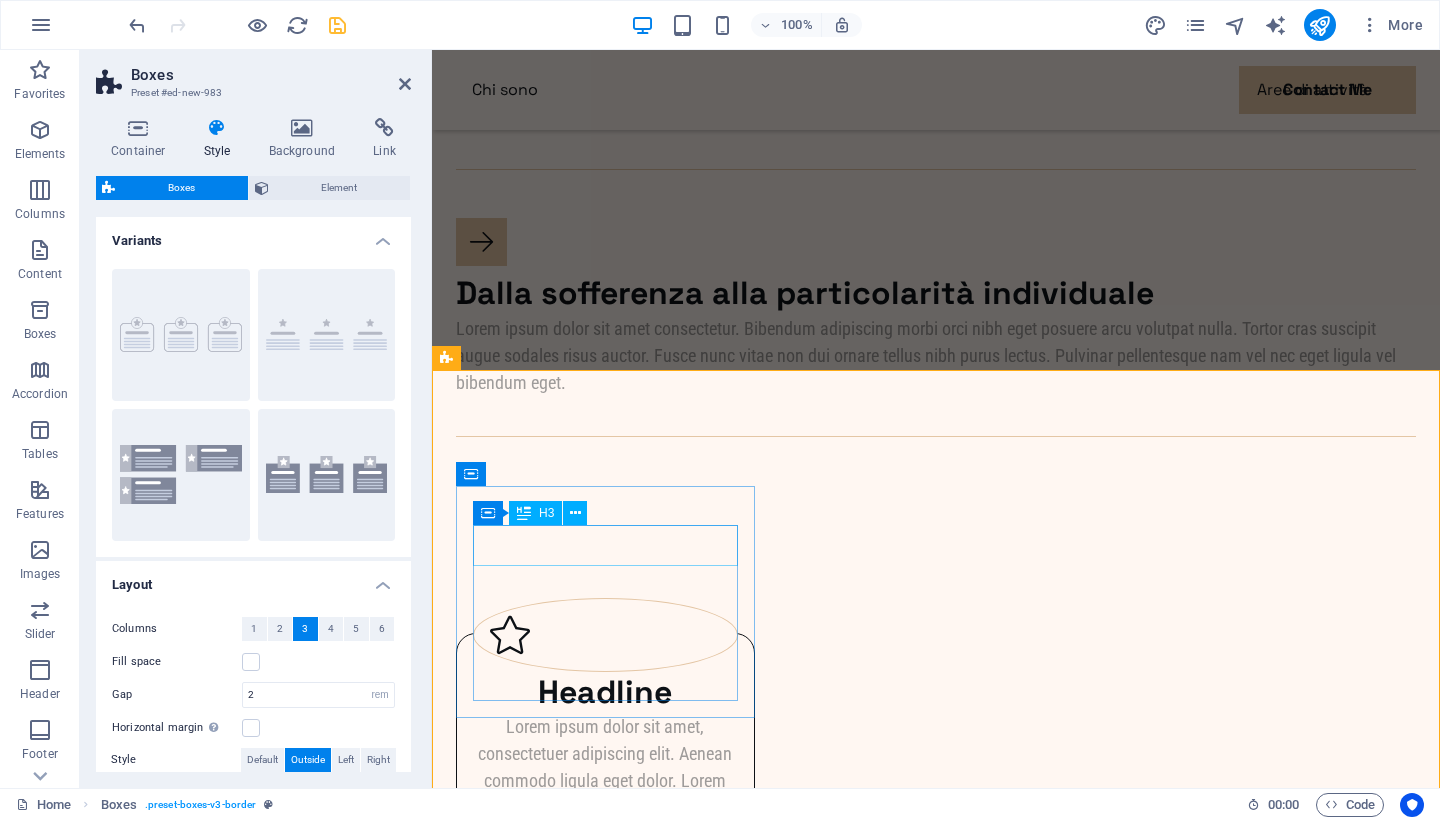 click on "Headline" at bounding box center (605, 693) 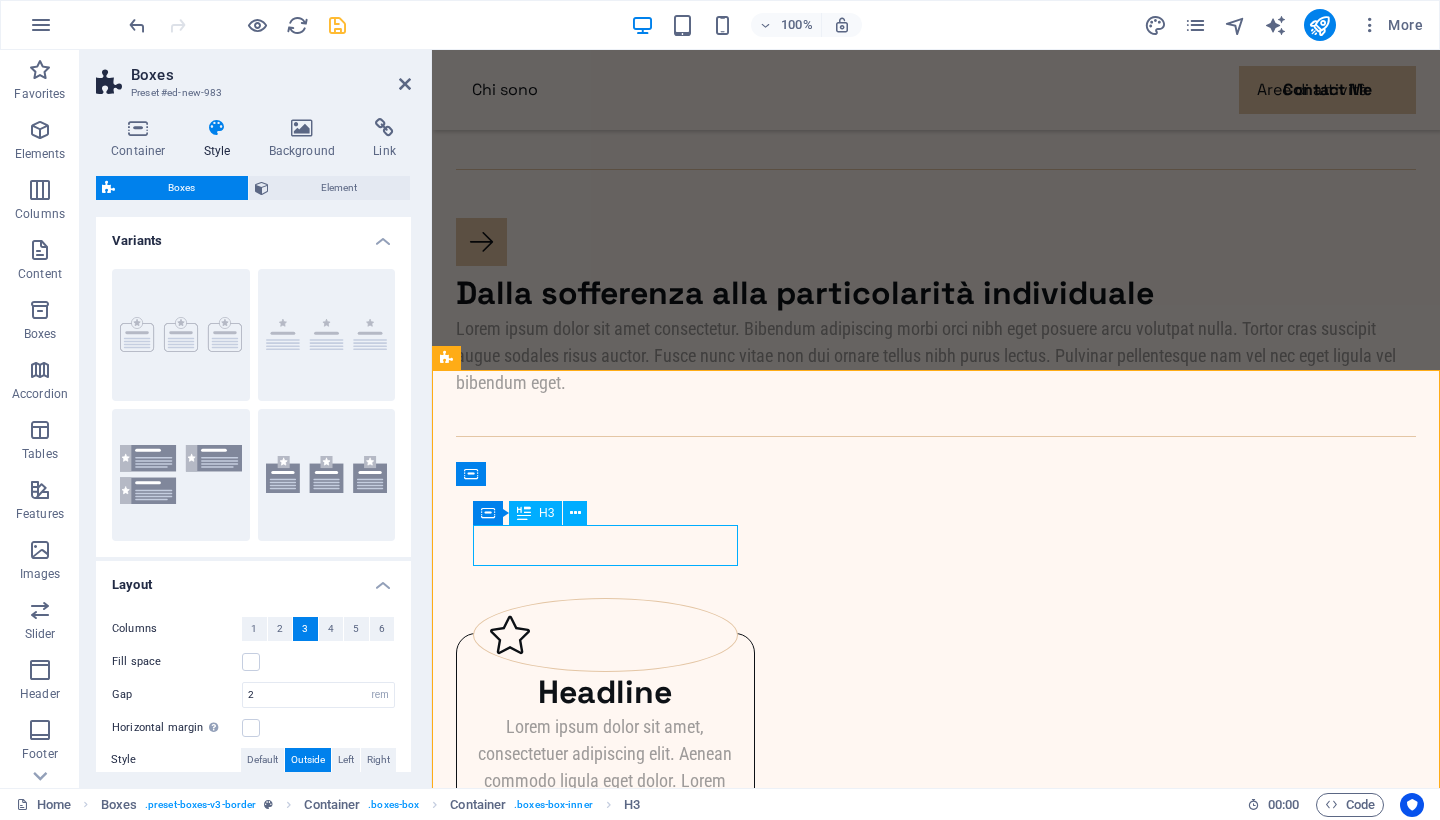 click on "Headline" at bounding box center [605, 693] 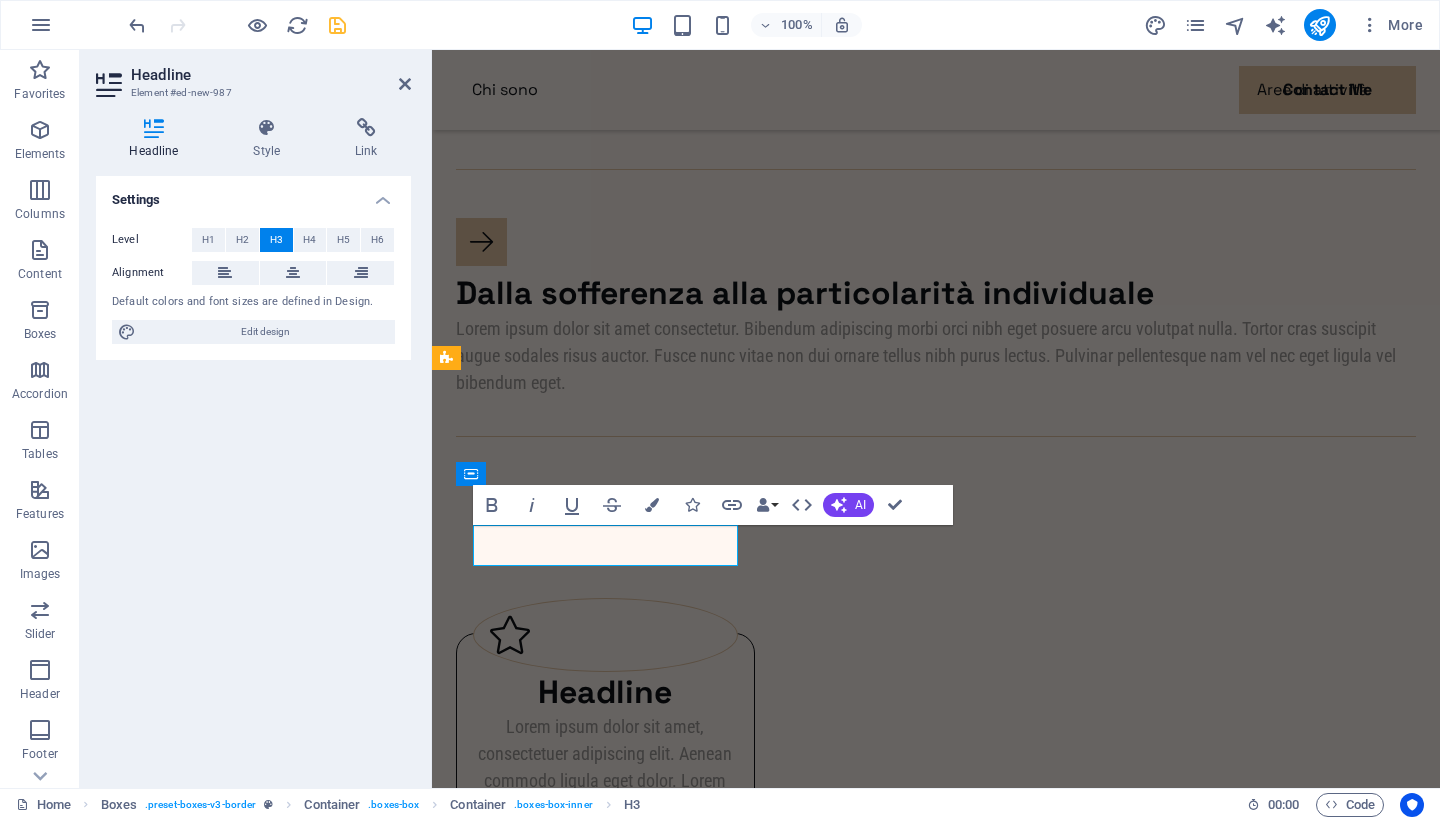 type 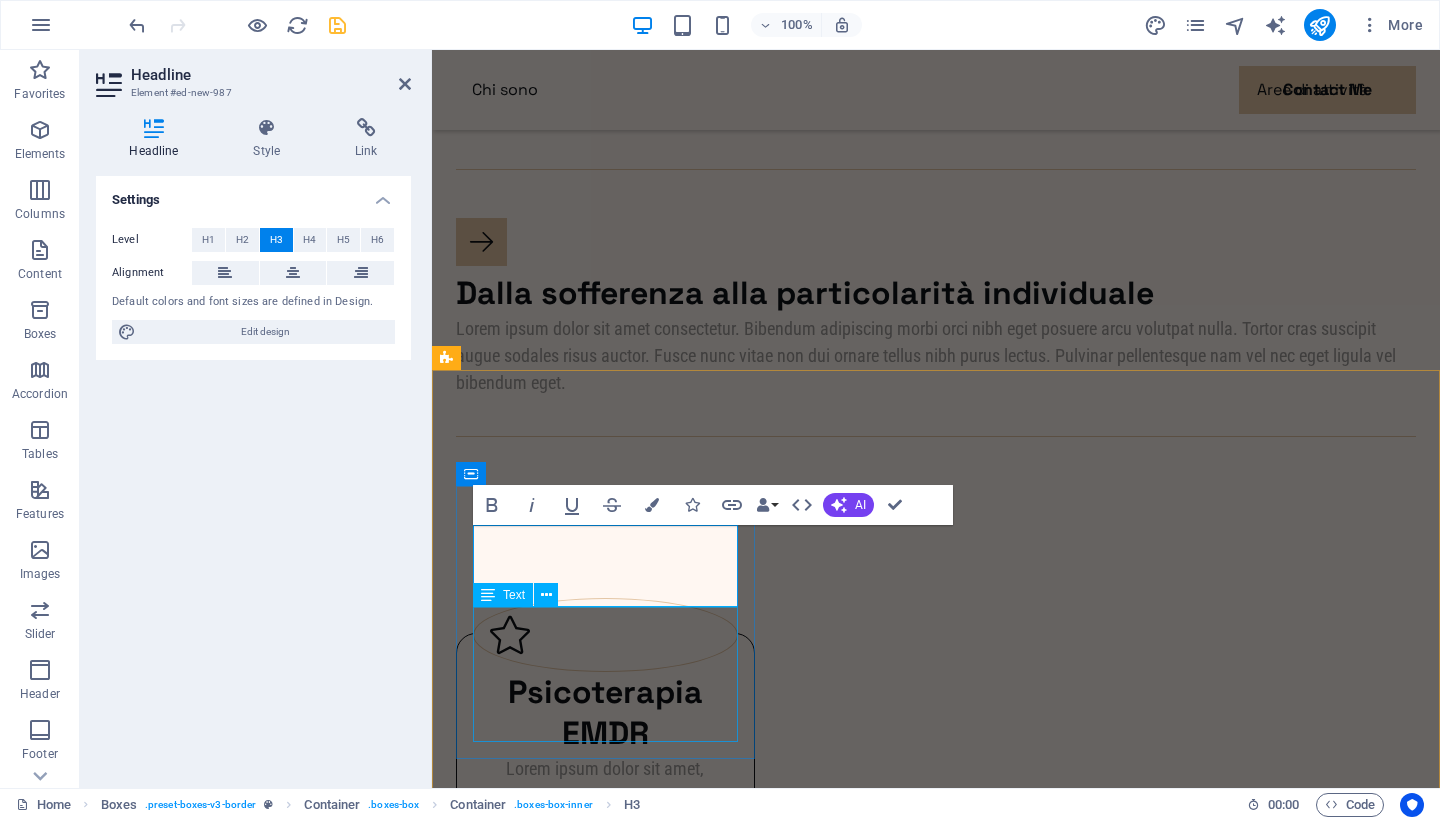 click on "Lorem ipsum dolor sit amet, consectetuer adipiscing elit. Aenean commodo ligula eget dolor. Lorem ipsum dolor sit amet, consectetuer adipiscing elit leget dolor." at bounding box center (605, 822) 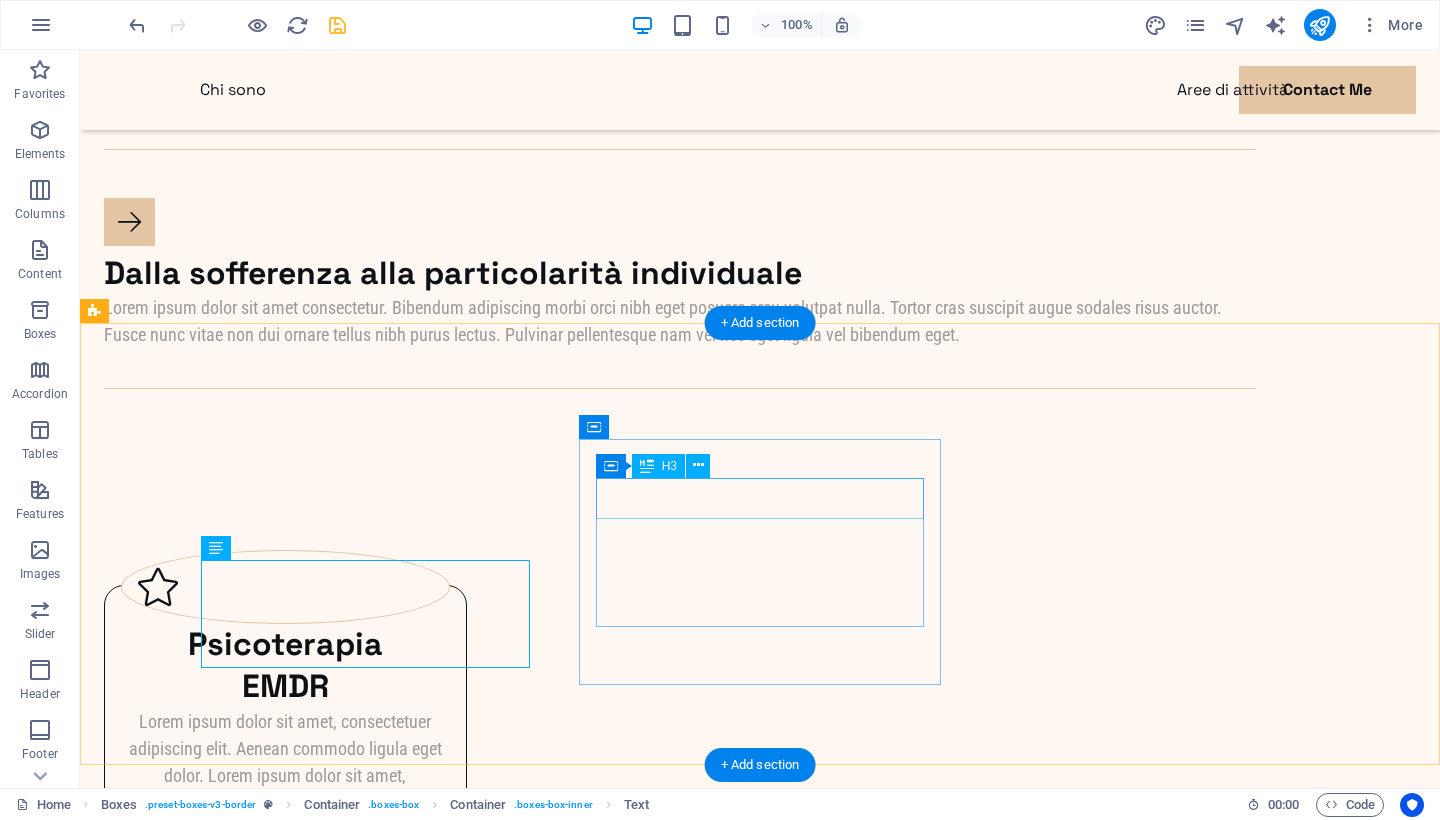 click on "Headline" at bounding box center [285, 945] 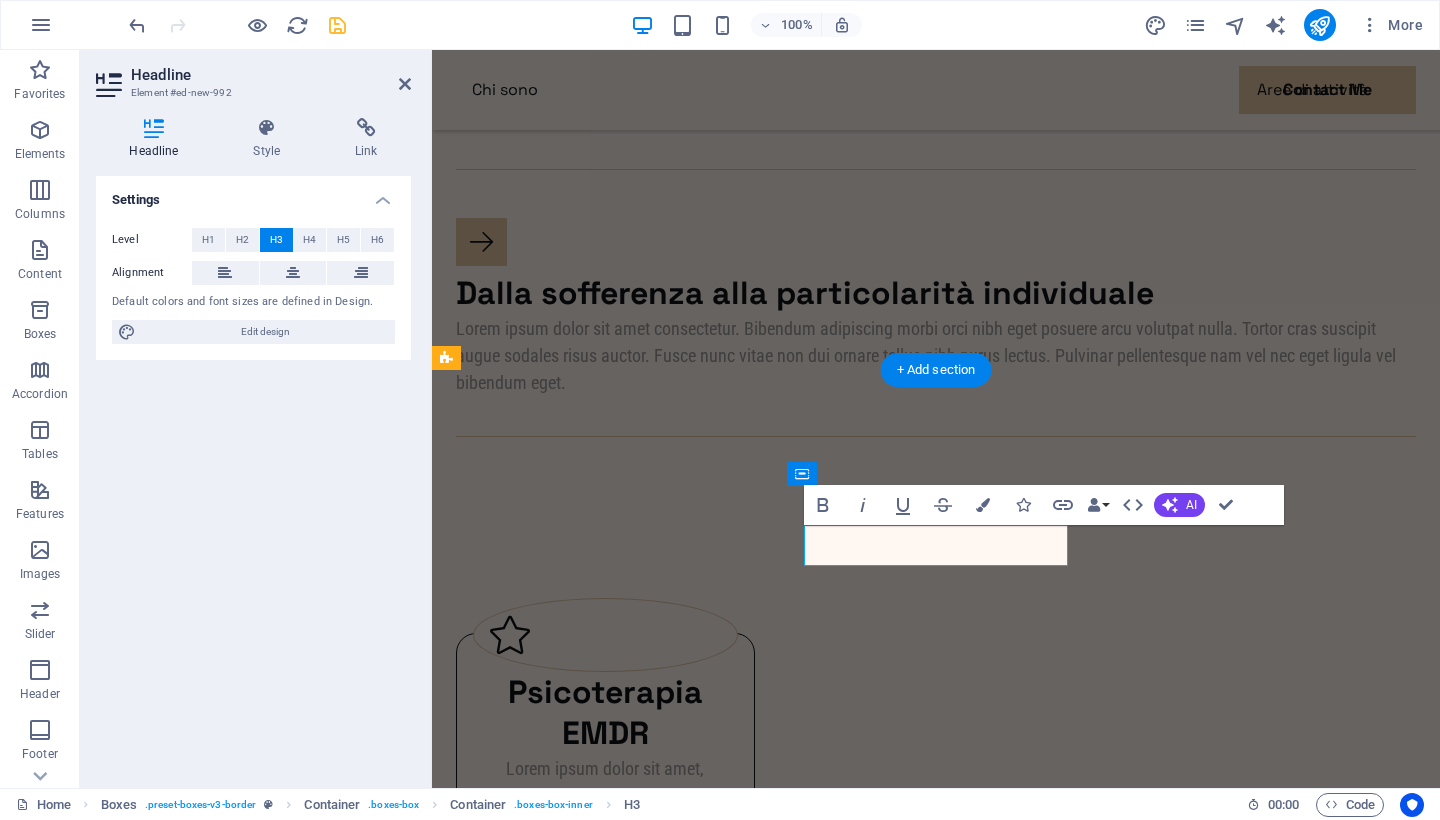 type 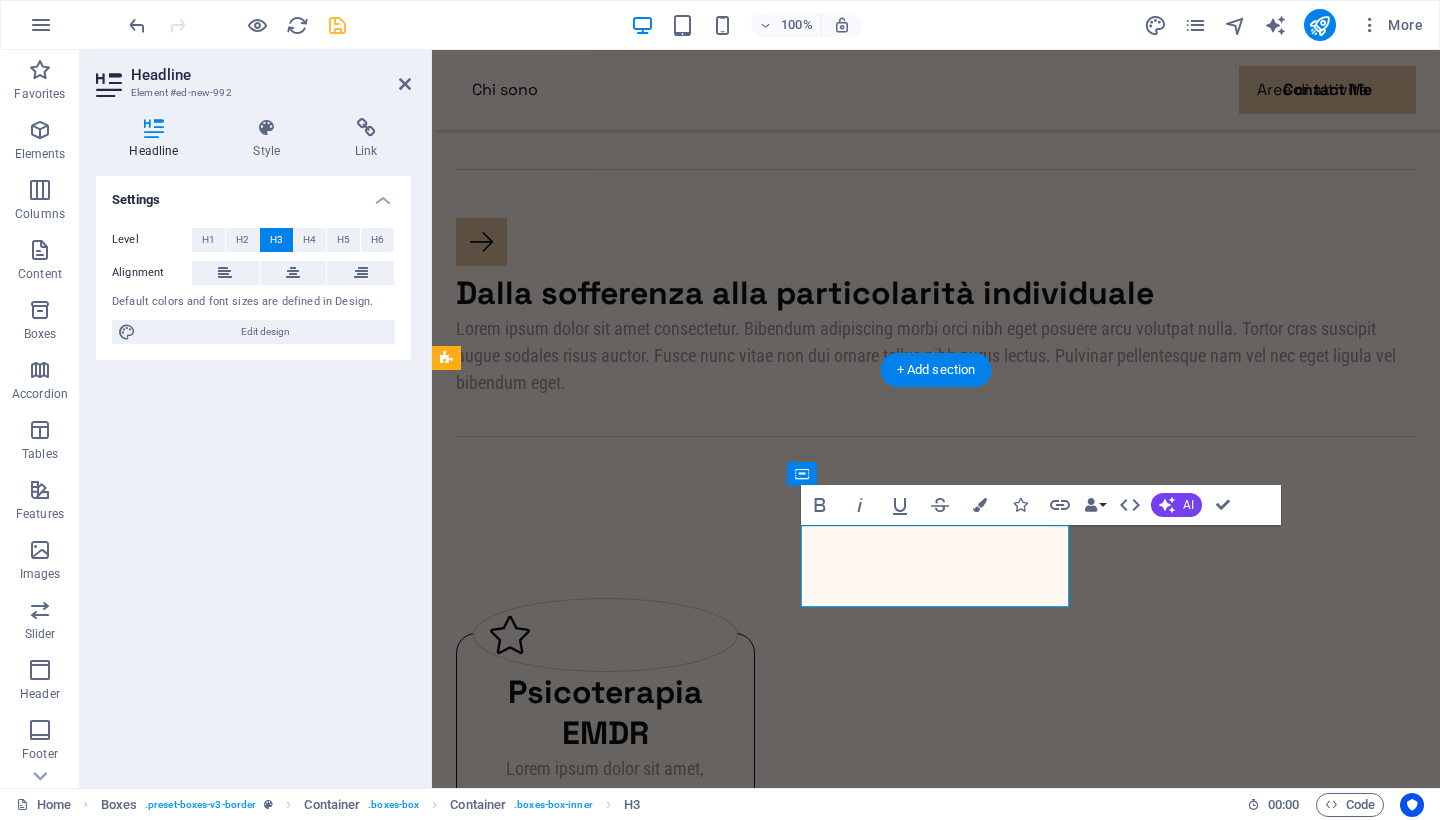 scroll, scrollTop: 0, scrollLeft: 3, axis: horizontal 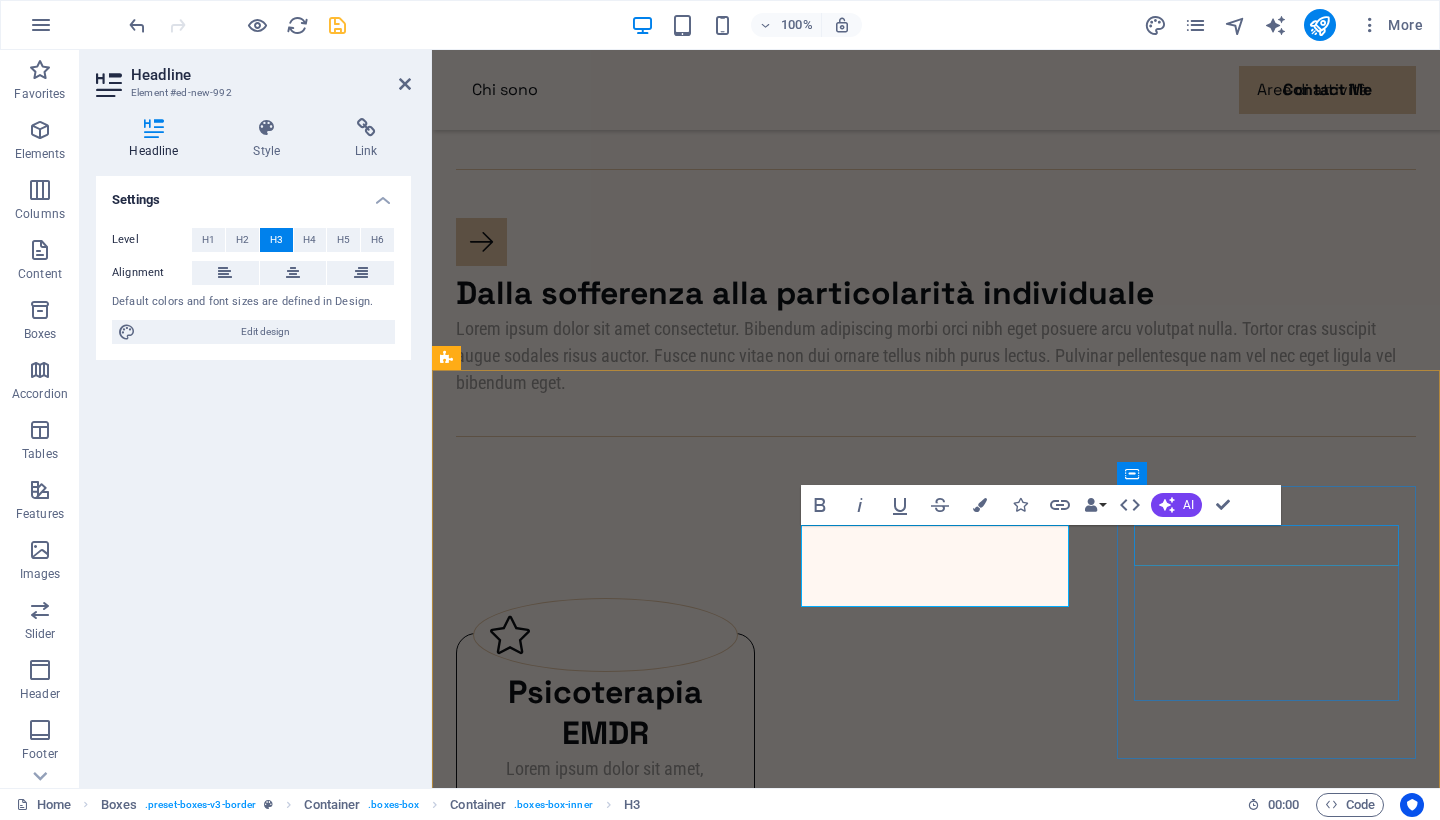 click on "Headline" at bounding box center (605, 1387) 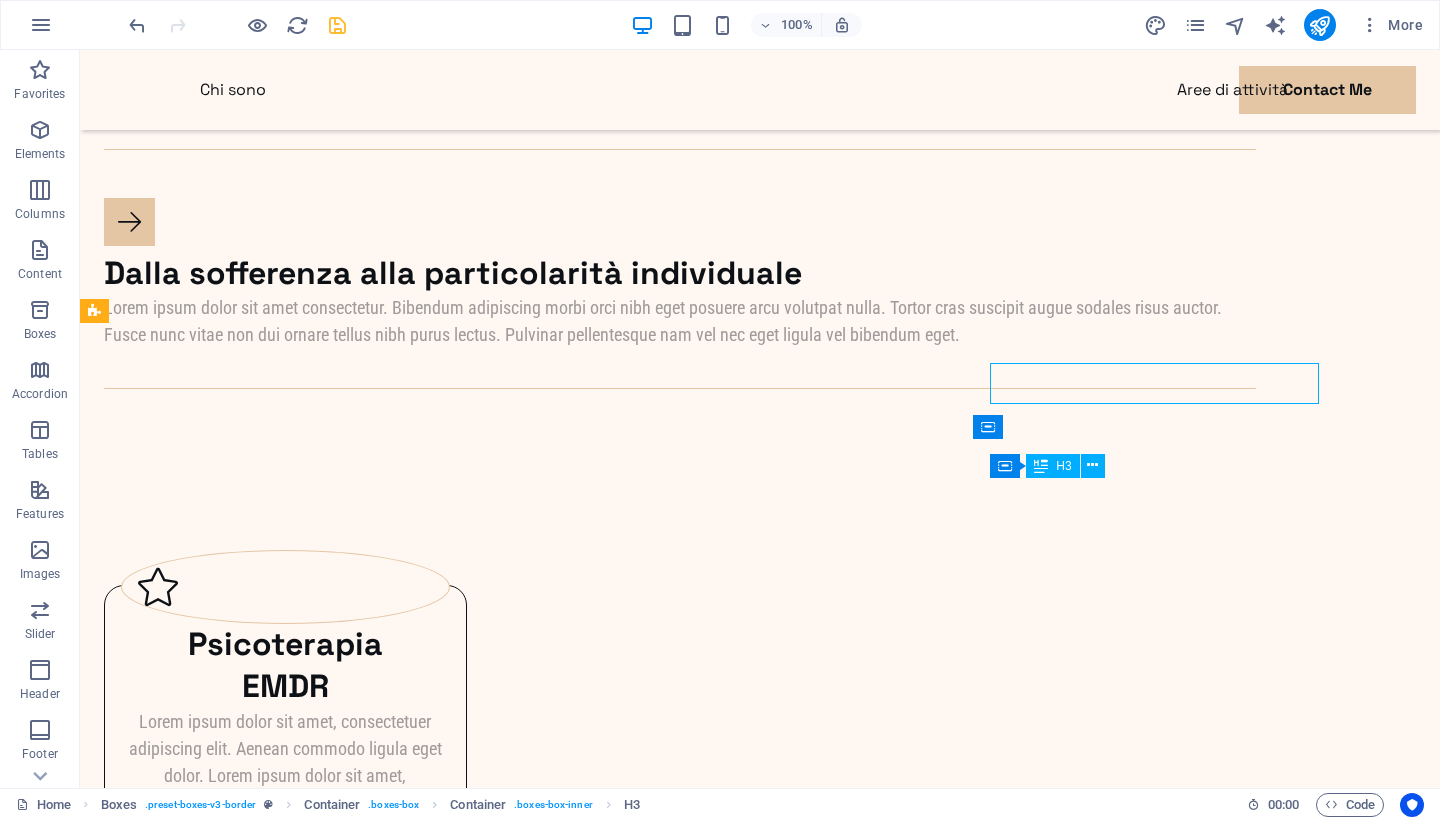 scroll, scrollTop: 0, scrollLeft: 0, axis: both 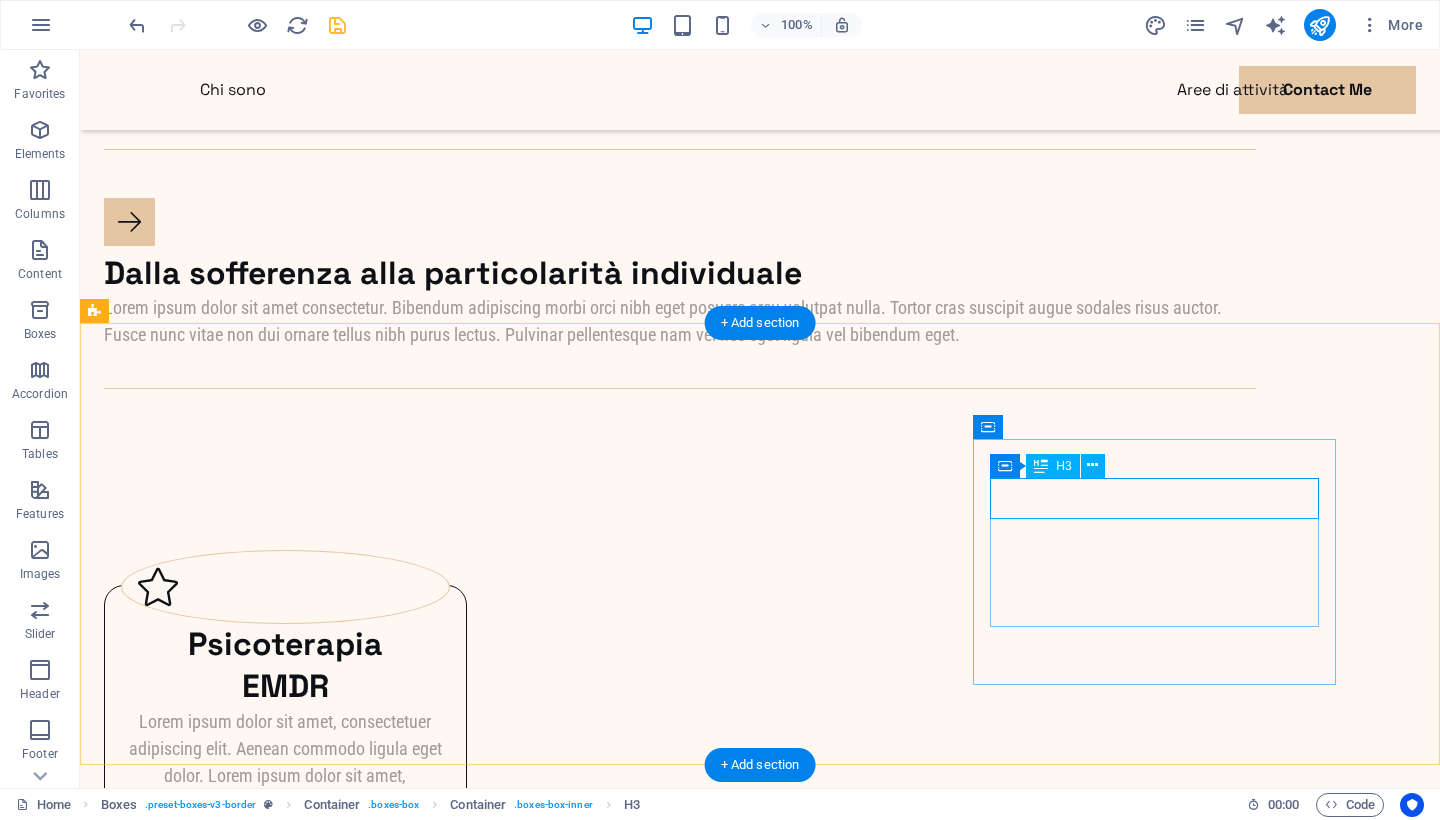 click on "Headline" at bounding box center [285, 1244] 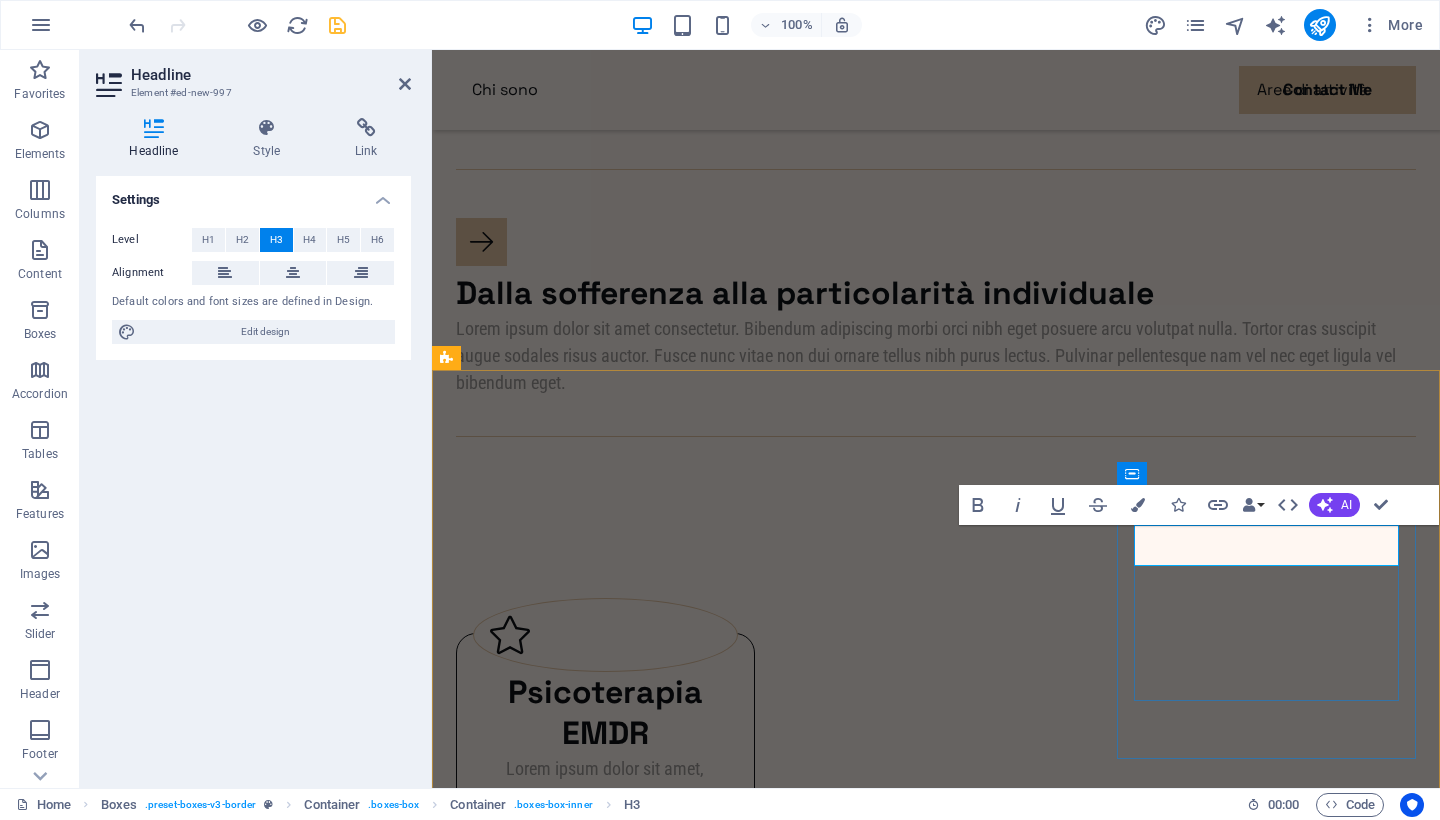 type 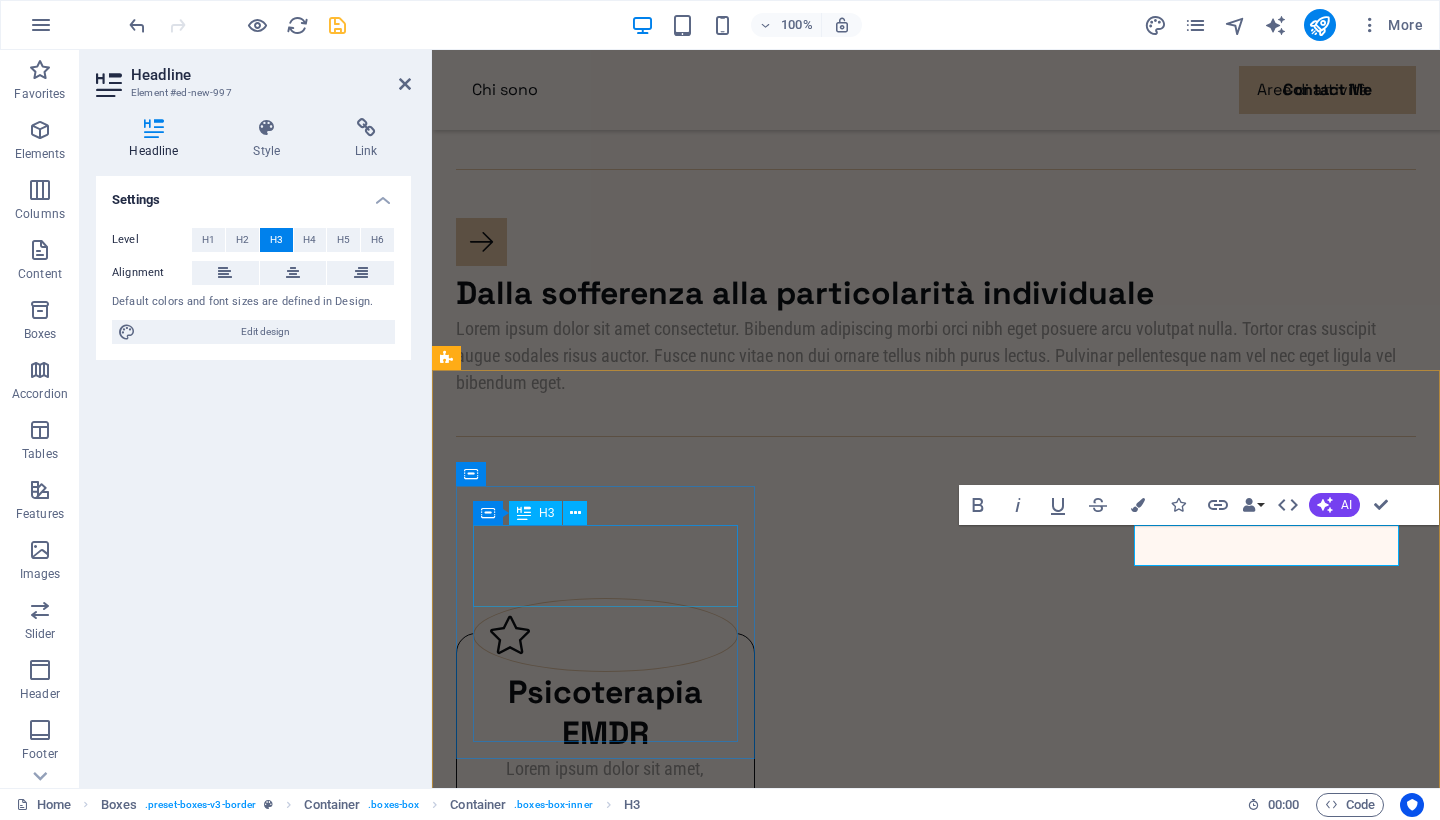 click on "Psicoterapia  EMDR" at bounding box center [605, 713] 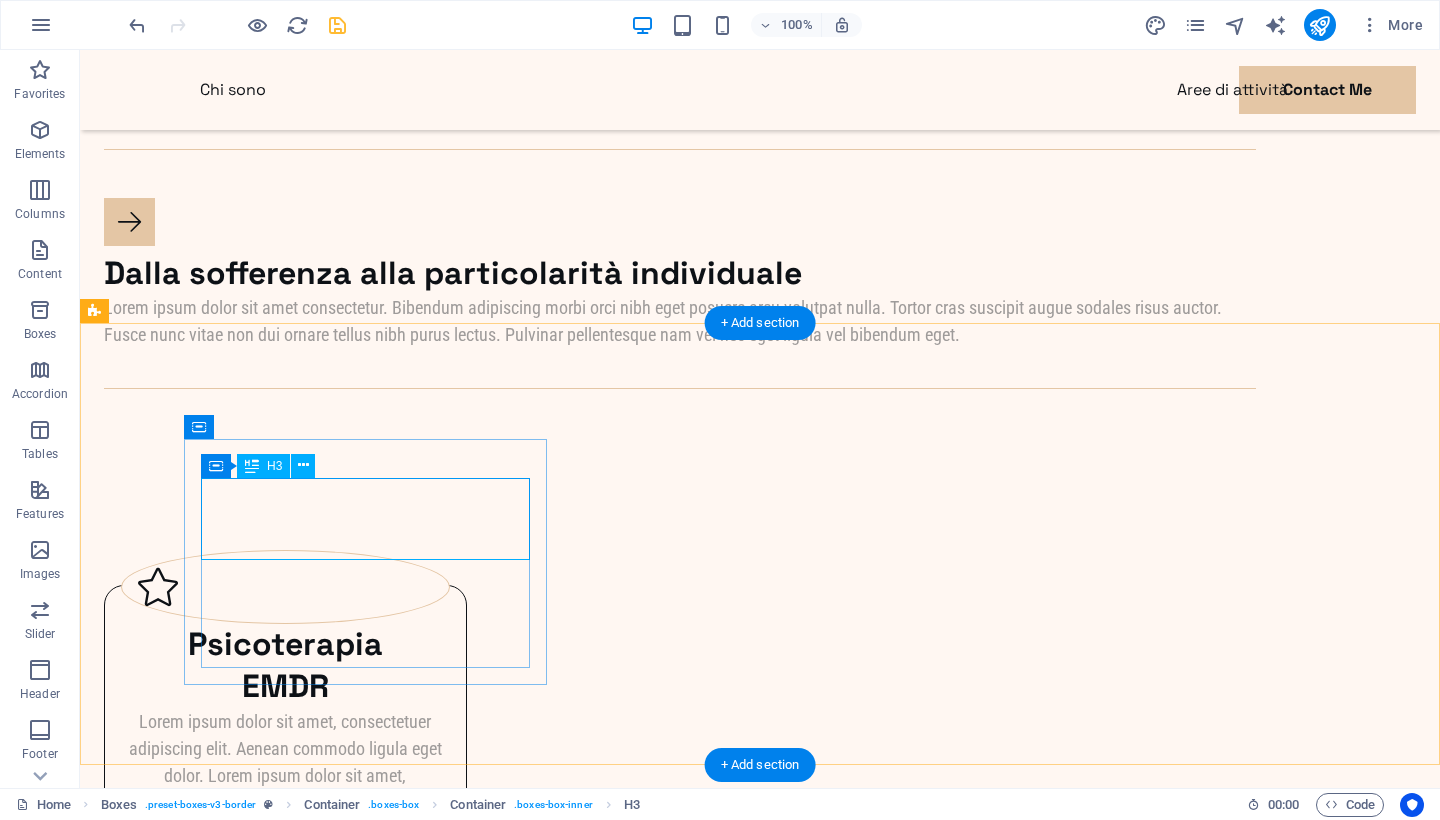 click on "Psicoterapia  EMDR" at bounding box center [285, 665] 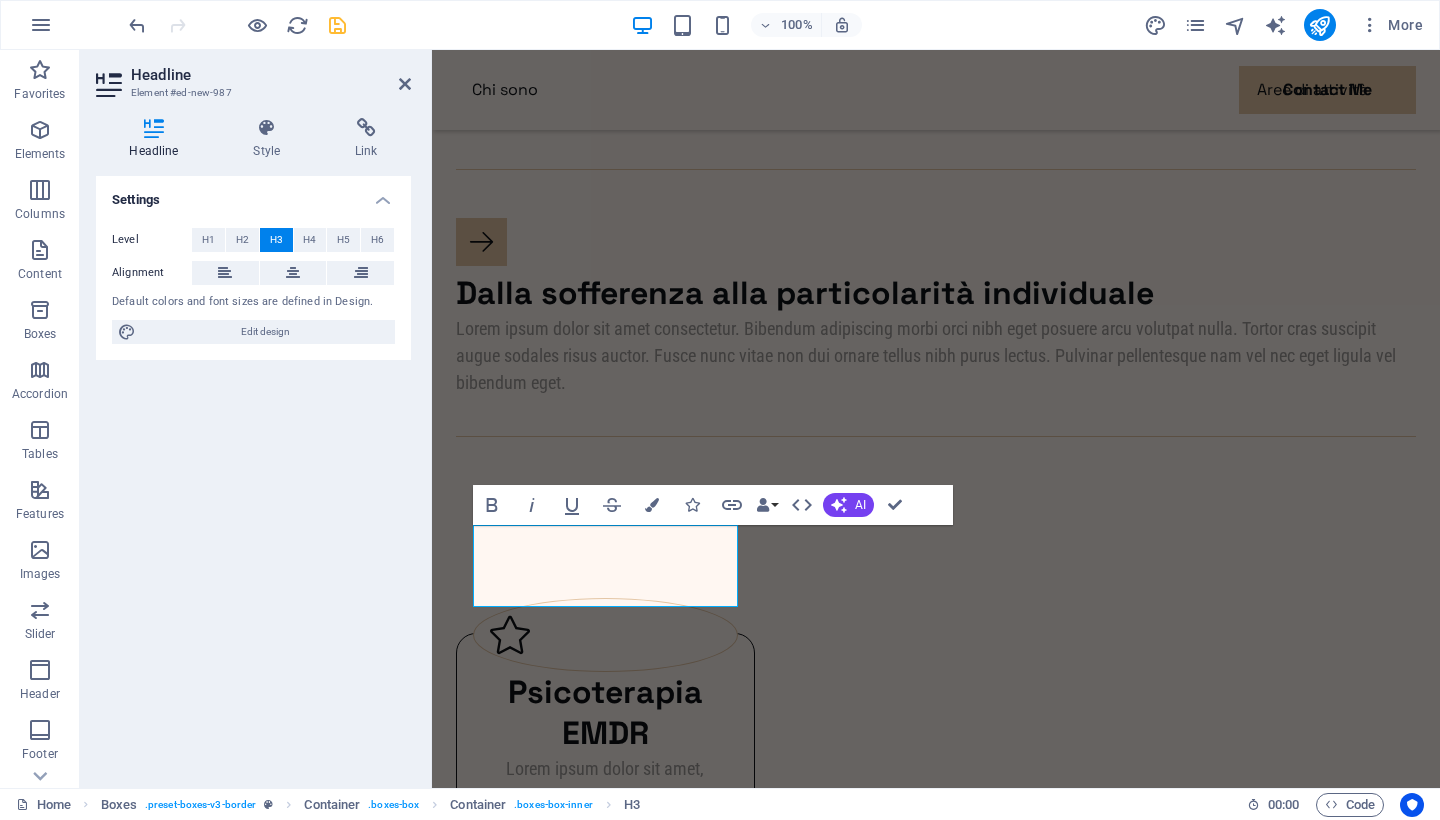 click on "Psicoterapia  EMDR" at bounding box center [605, 713] 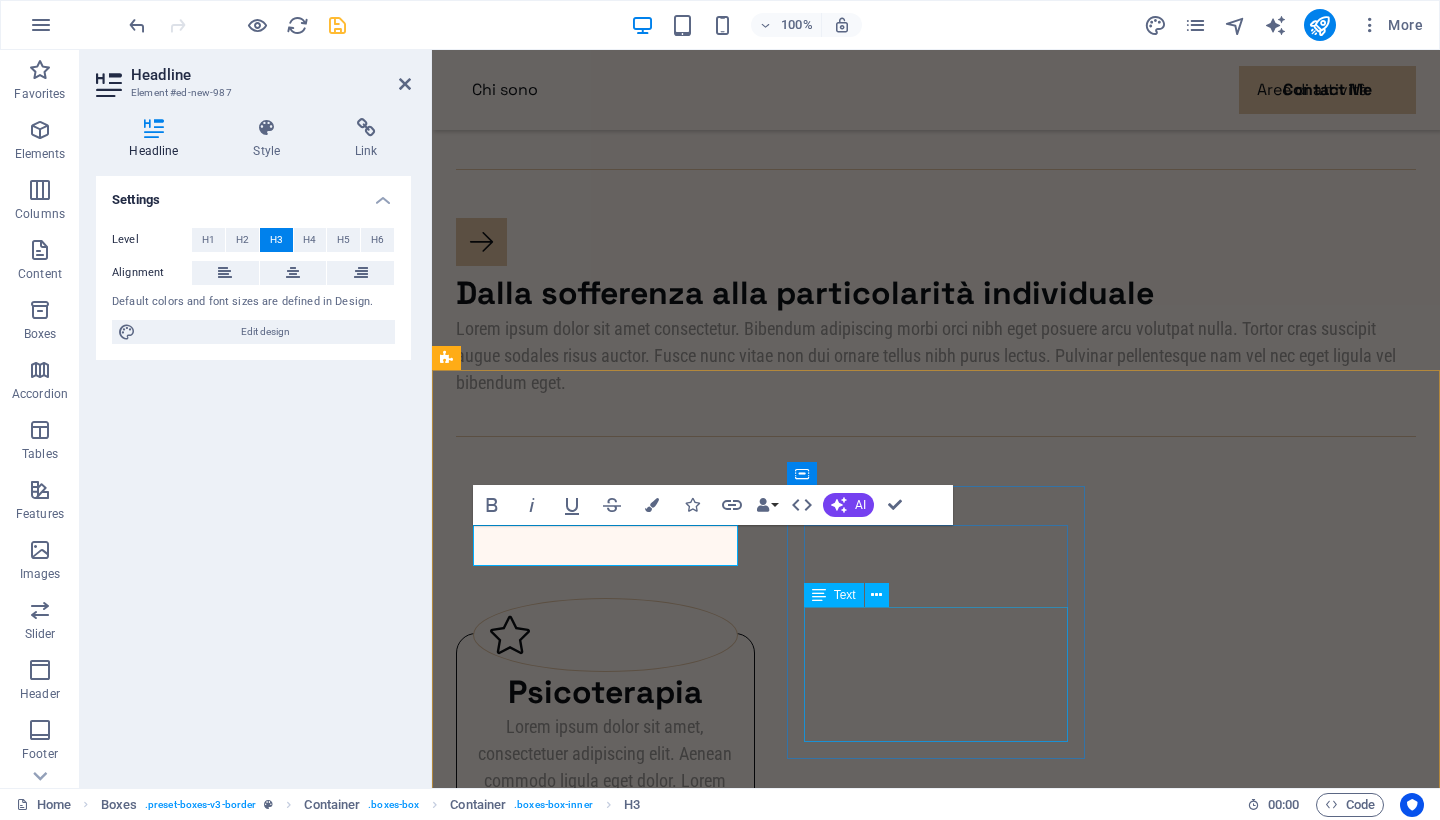 click on "Lorem ipsum dolor sit amet, consectetuer adipiscing elit. Aenean commodo ligula eget dolor. Lorem ipsum dolor sit amet, consectetuer adipiscing elit leget dolor." at bounding box center [605, 1106] 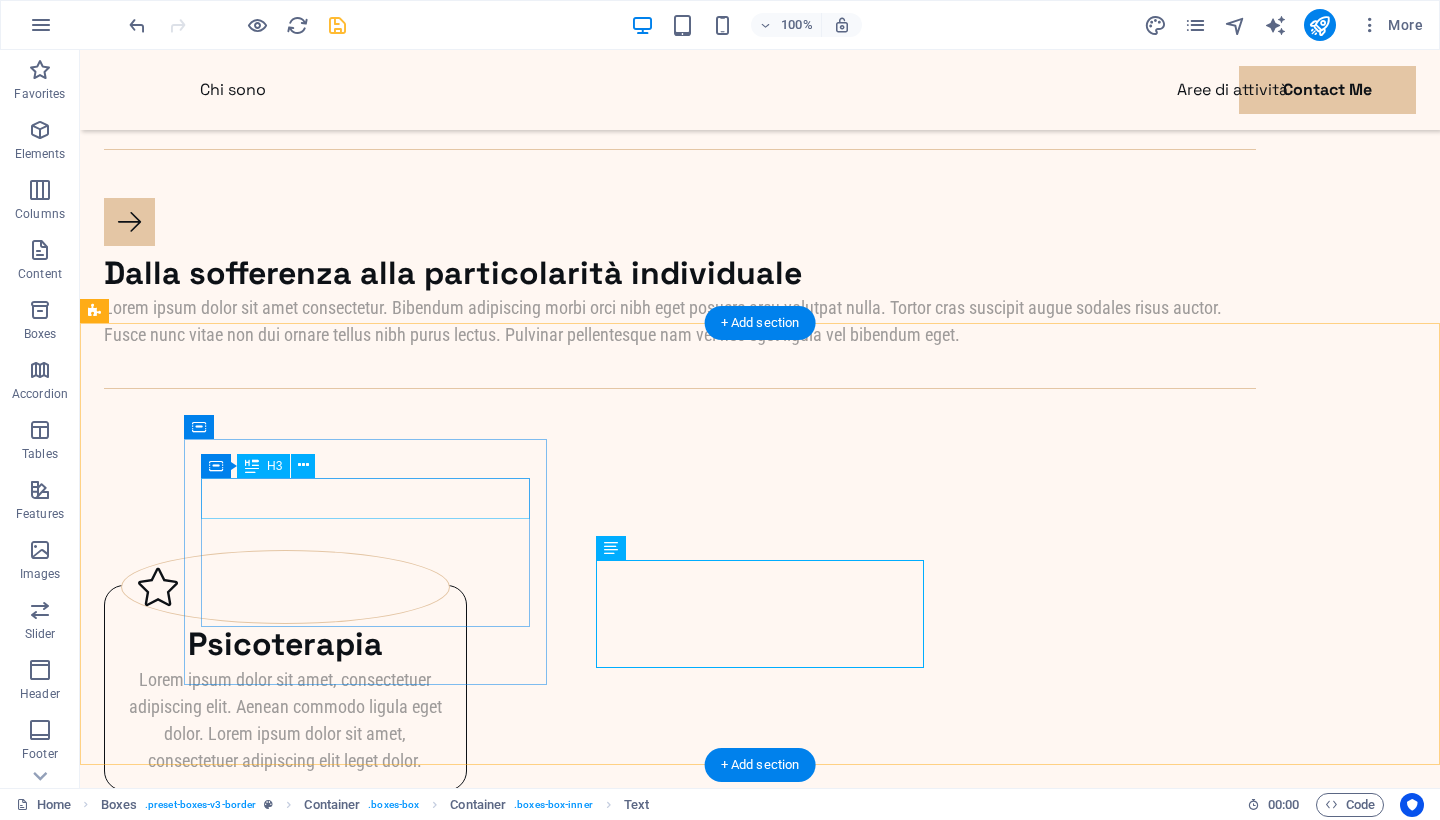 click on "Psicoterapia" at bounding box center (285, 645) 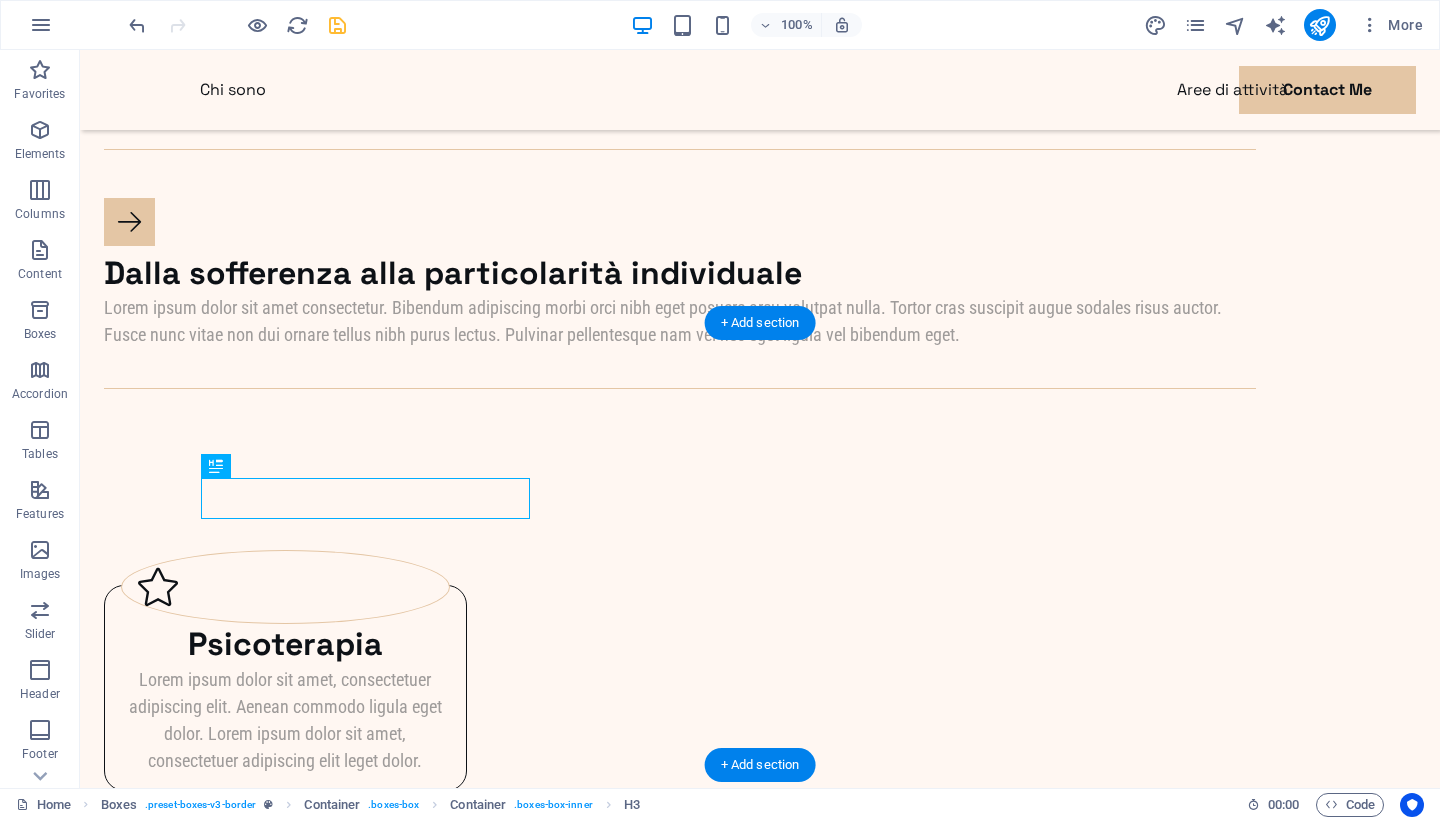 click on "Psicoterapia" at bounding box center (285, 645) 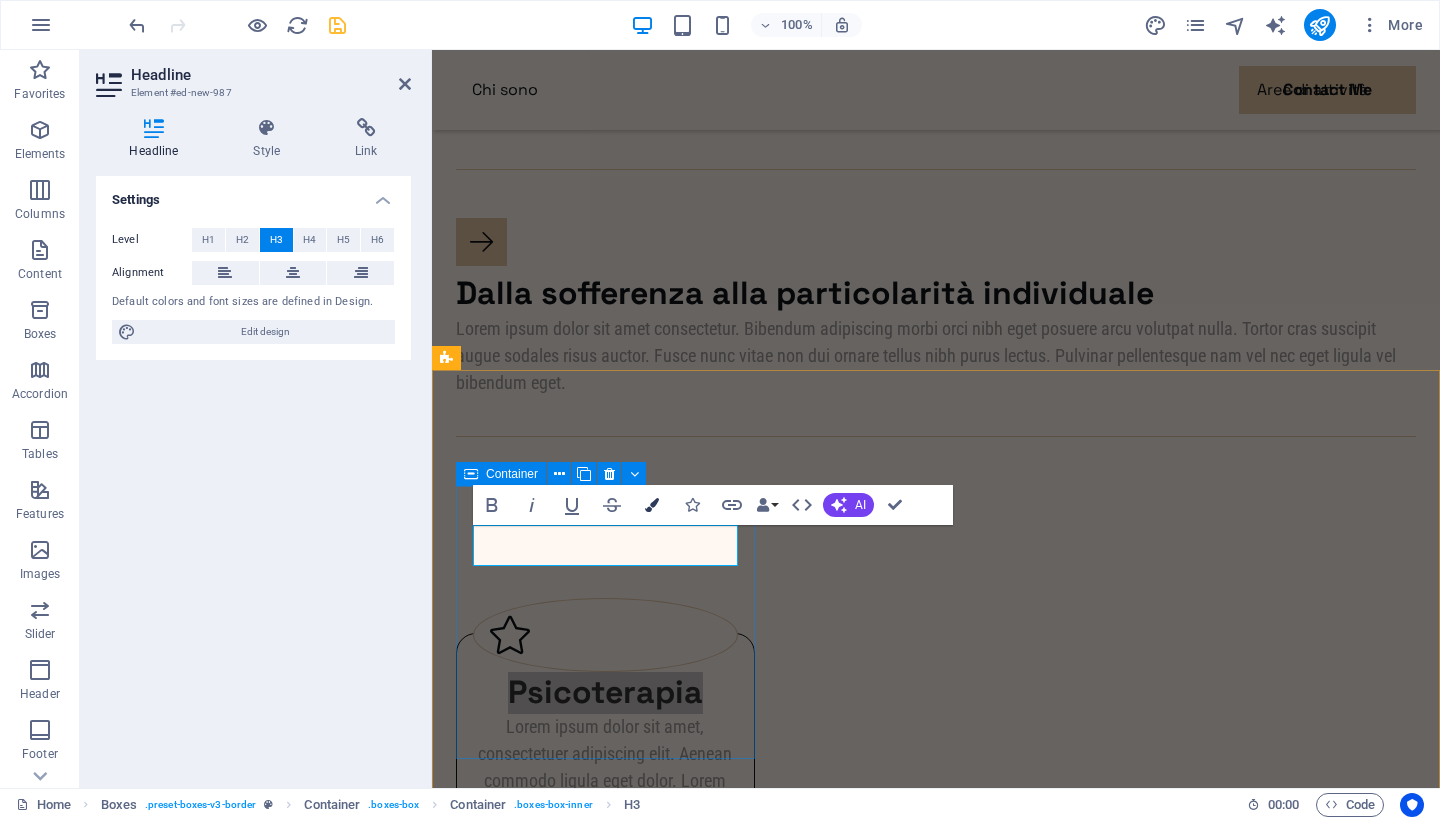 click at bounding box center (652, 505) 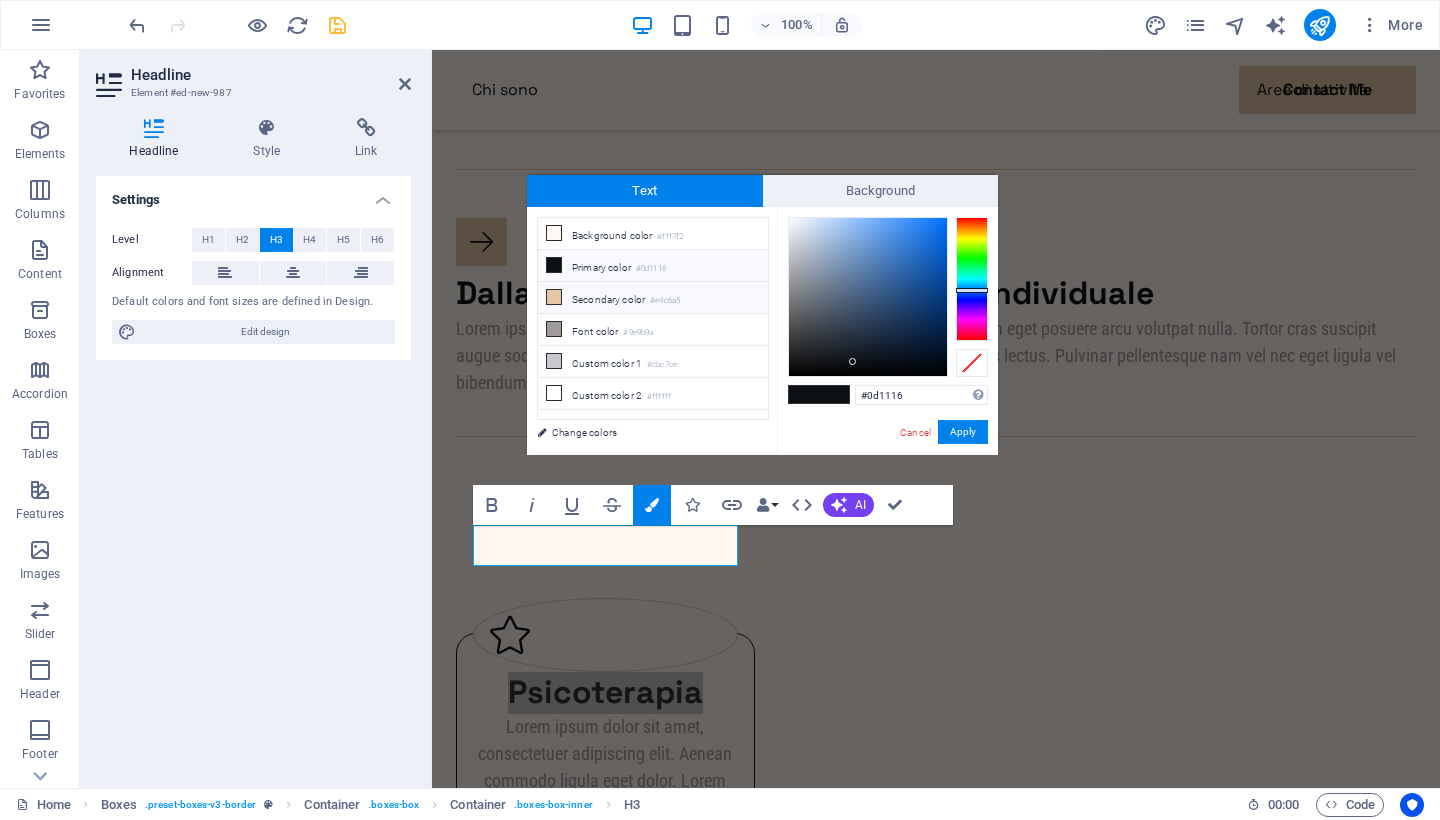 click on "Secondary color
#e4c6a5" at bounding box center (653, 298) 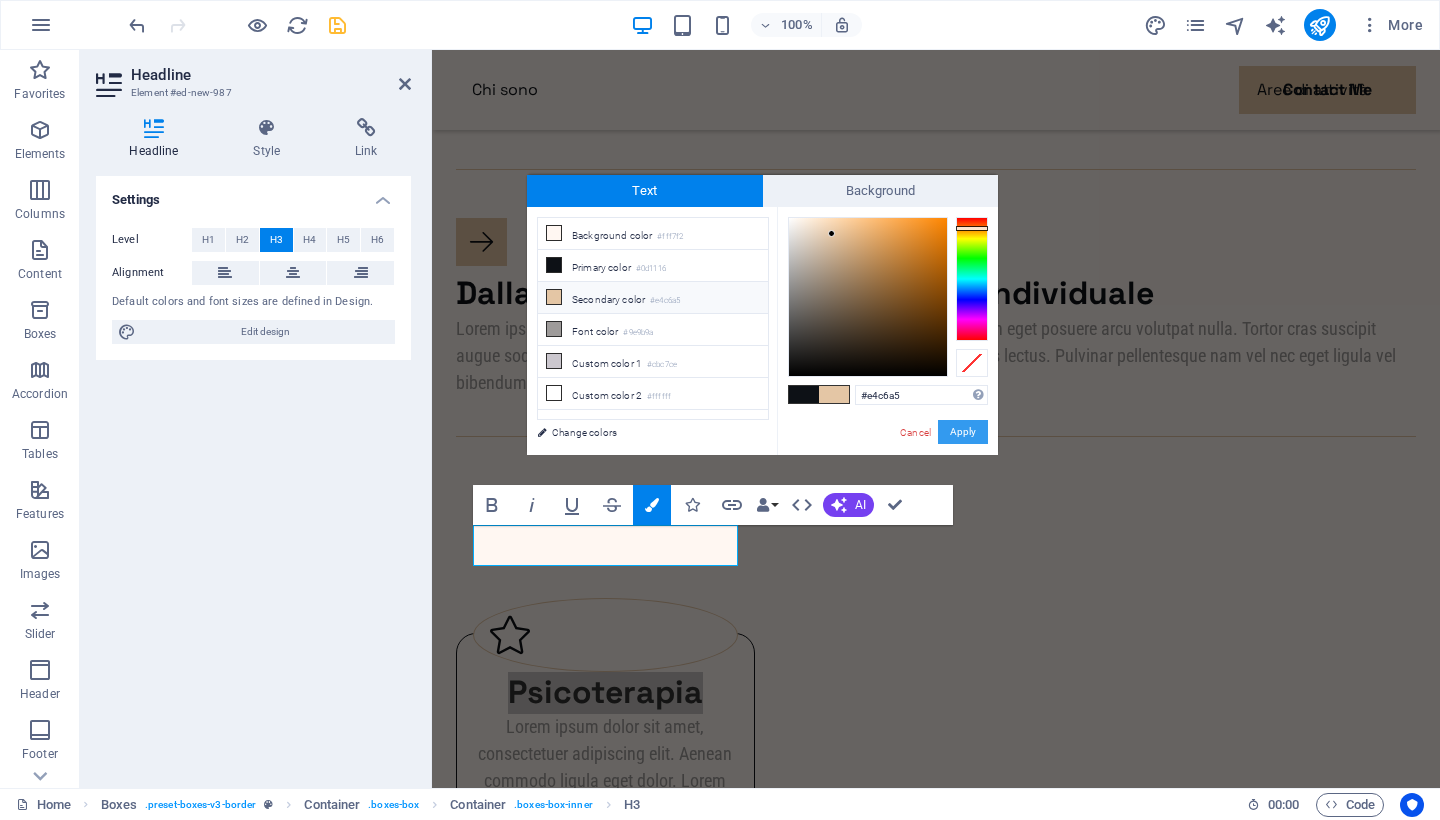 click on "Apply" at bounding box center (963, 432) 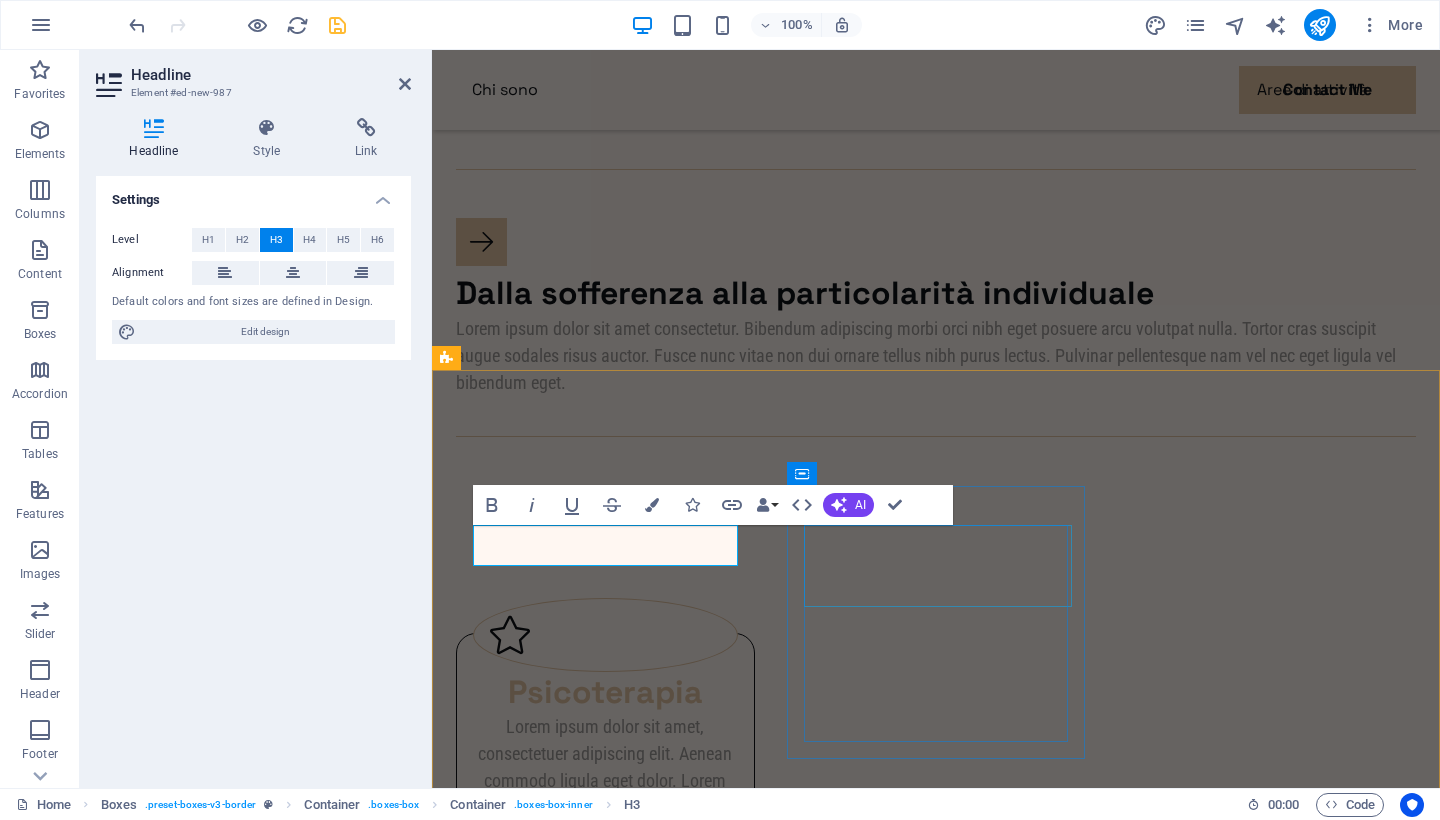 click on "Riabilitazione  neuropsicologica" at bounding box center [605, 997] 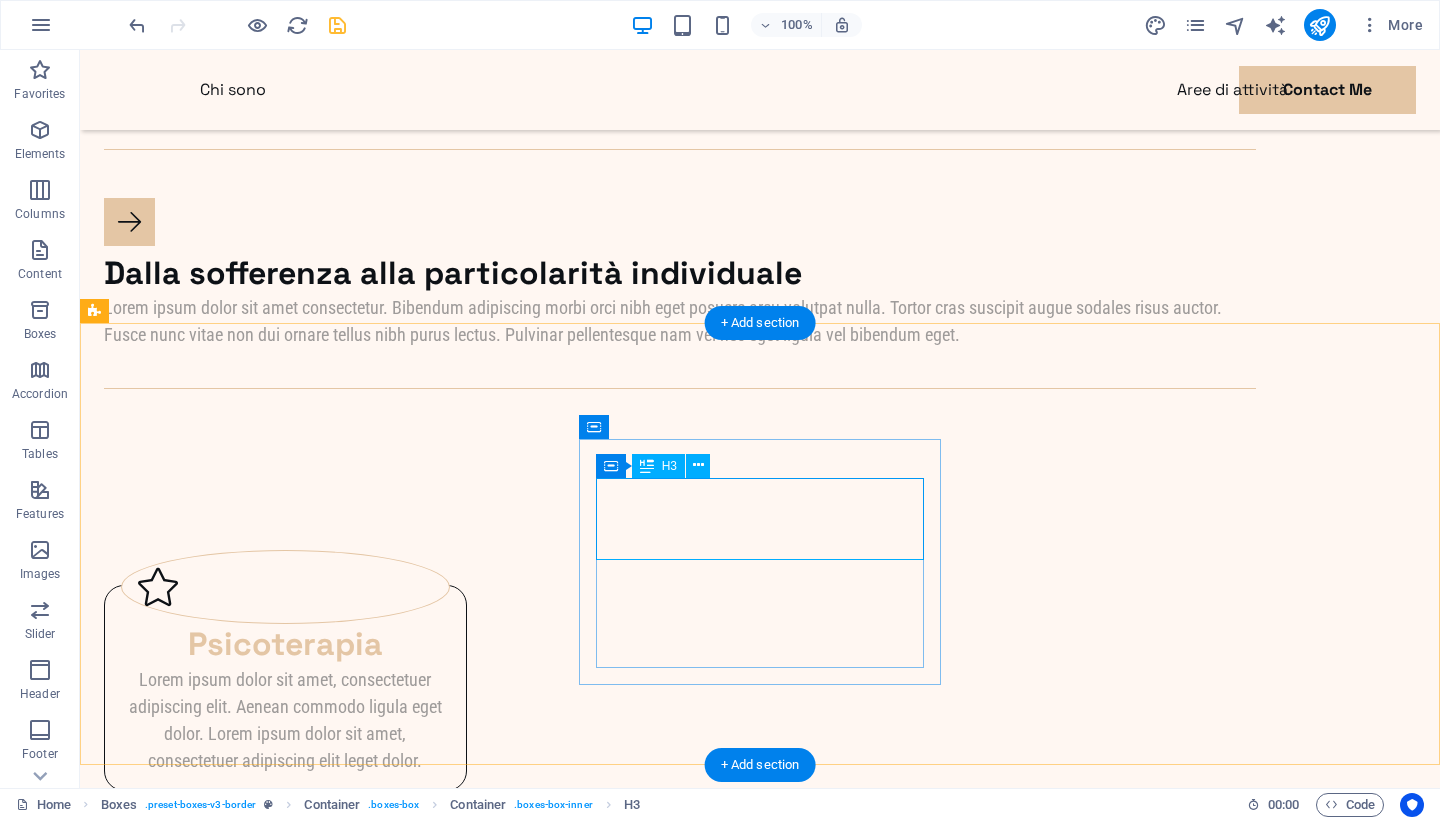 click on "Riabilitazione  neuropsicologica" at bounding box center [285, 923] 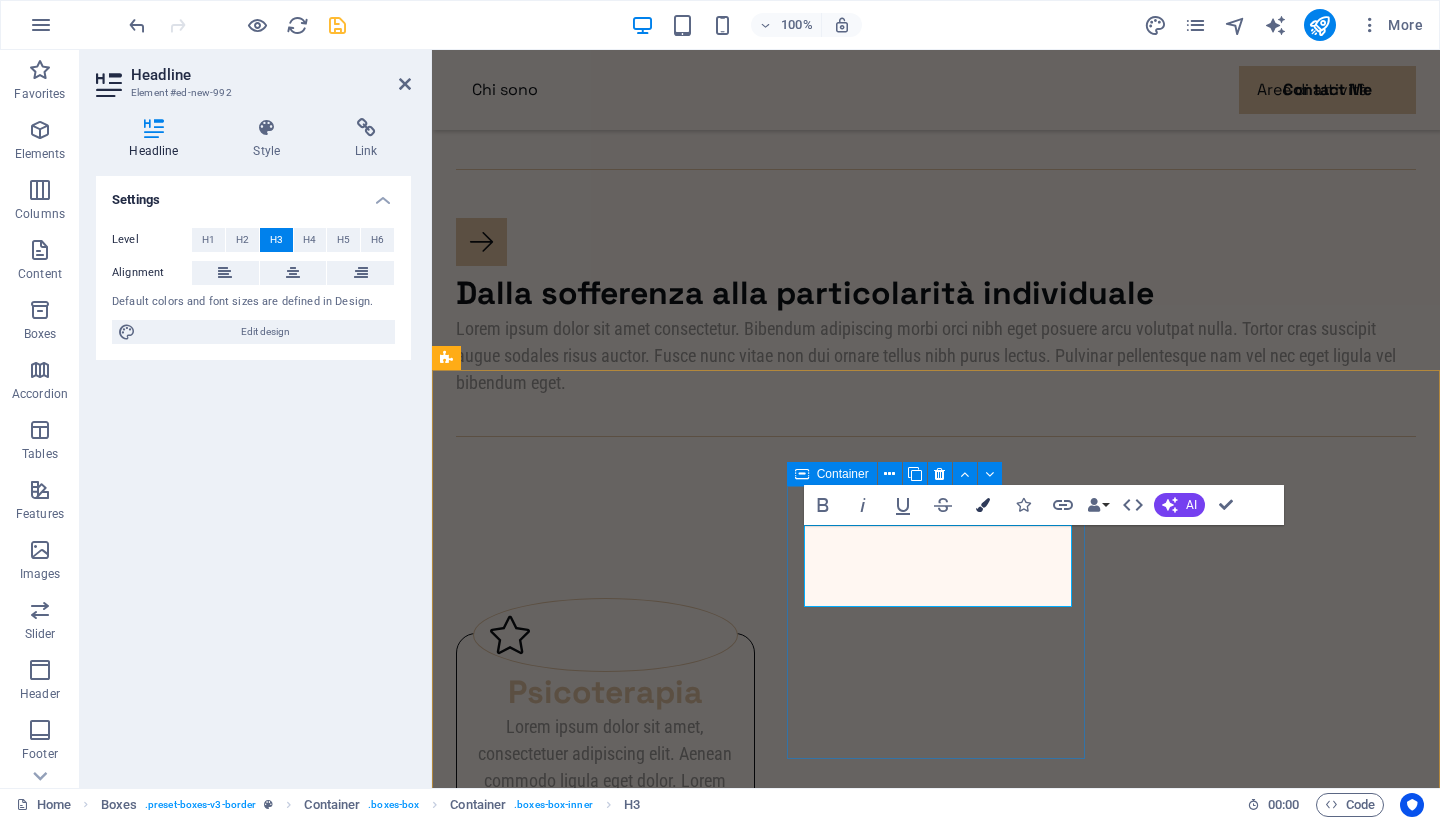 click at bounding box center (983, 505) 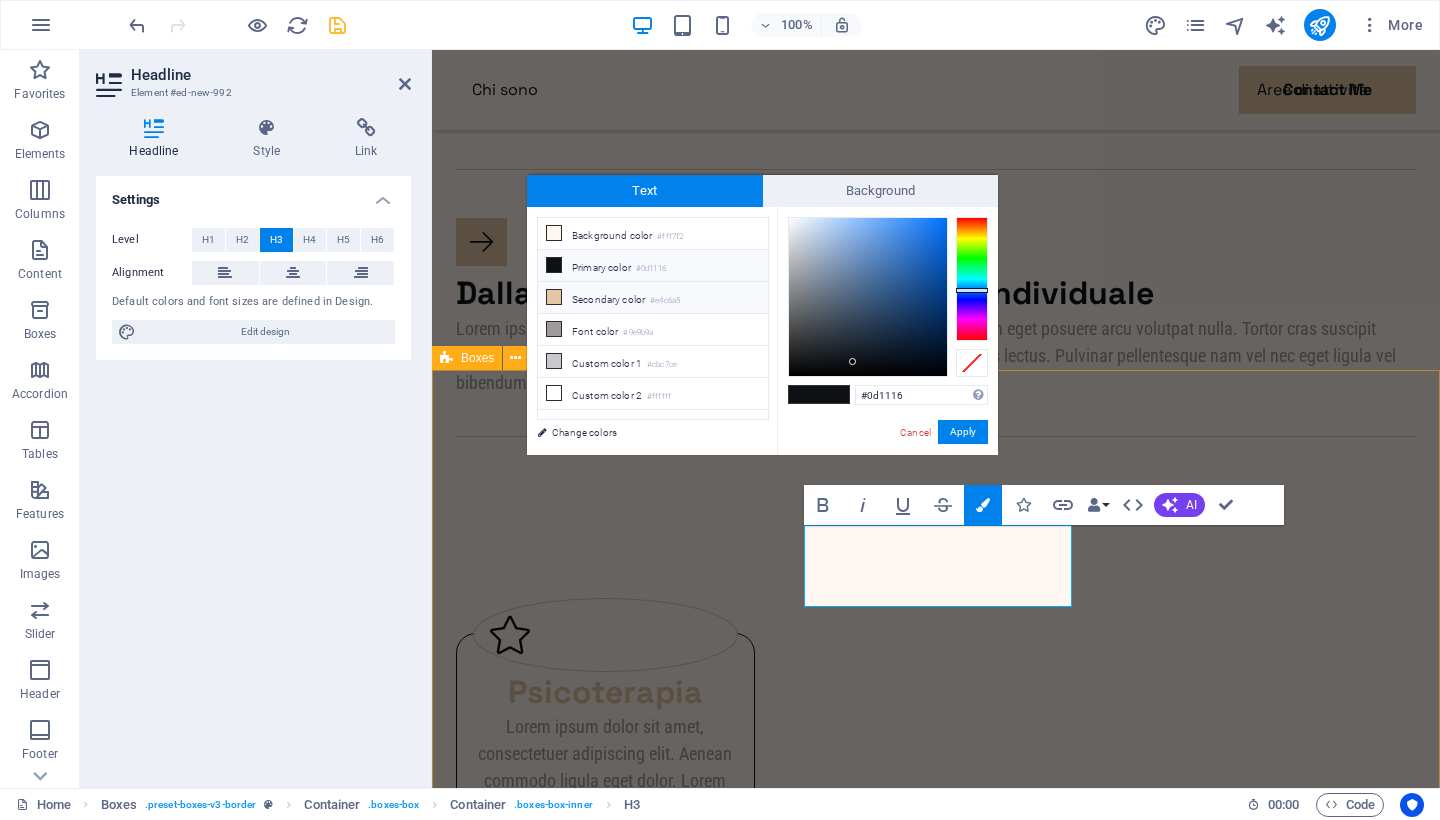 click on "Secondary color
#e4c6a5" at bounding box center (653, 298) 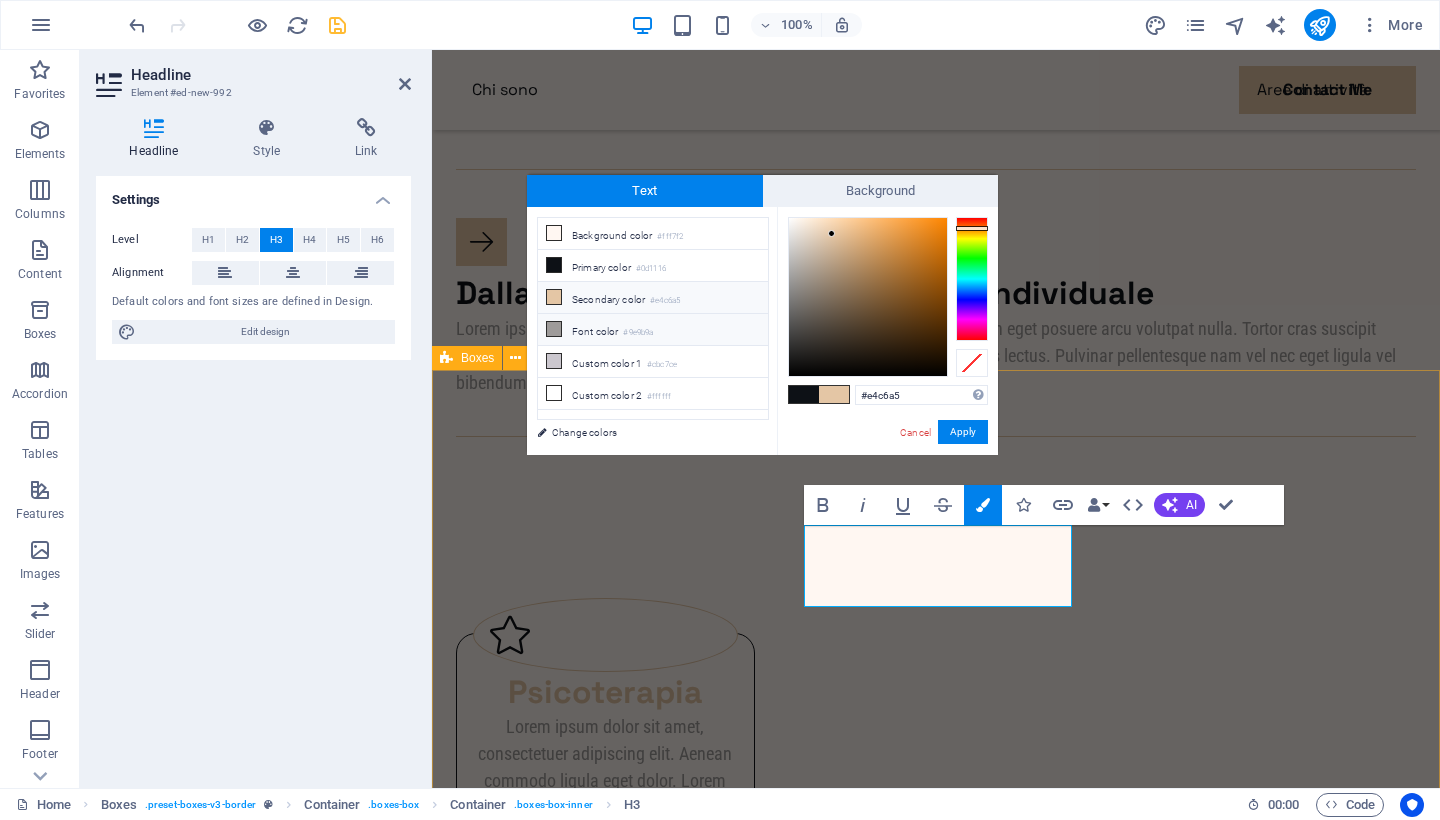 click on "#9e9b9a" at bounding box center [638, 333] 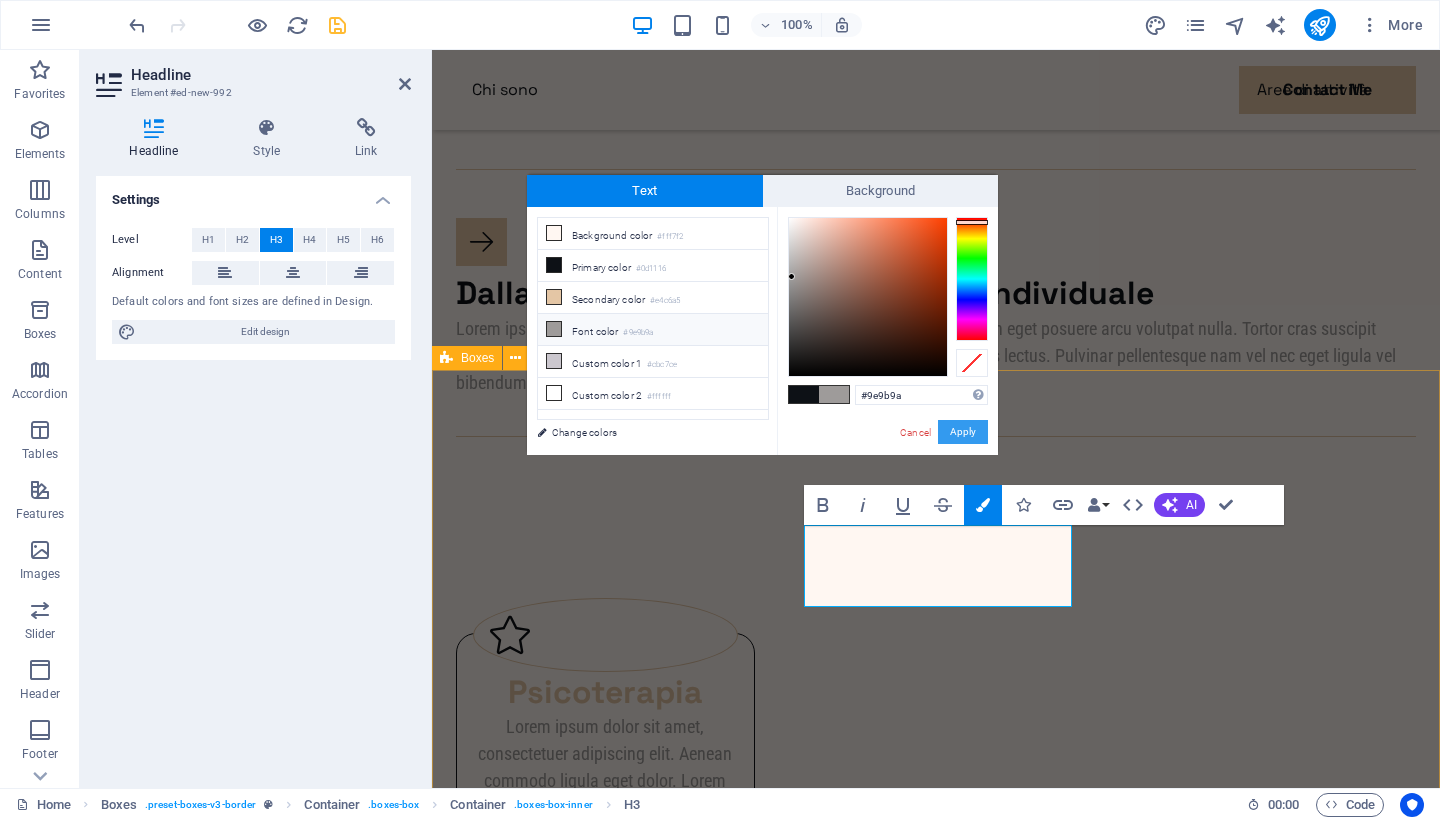 click on "Apply" at bounding box center (963, 432) 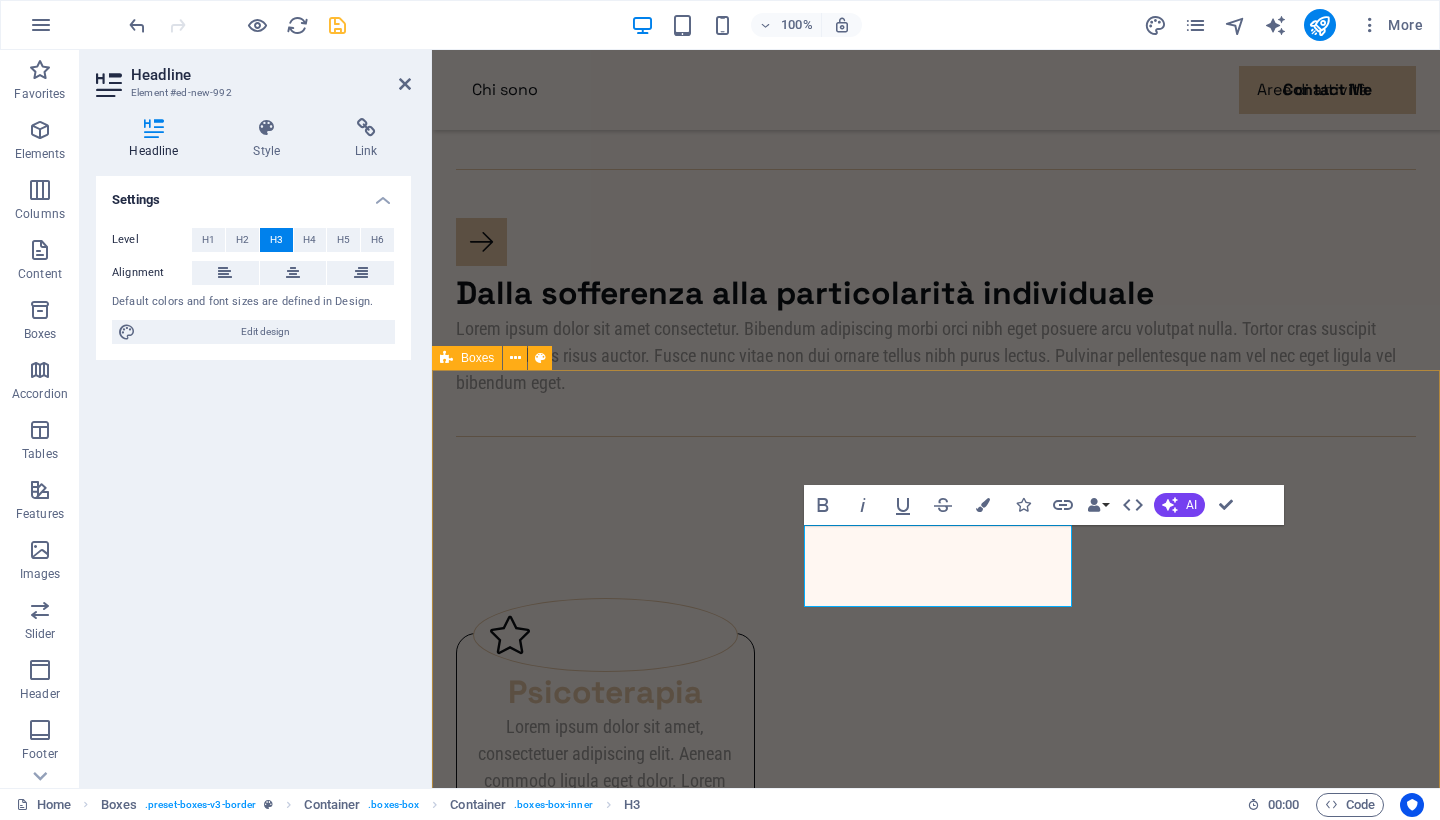 click on "Psicoterapia Lorem ipsum dolor sit amet, consectetuer adipiscing elit. Aenean commodo ligula eget dolor. Lorem ipsum dolor sit amet, consectetuer adipiscing elit leget dolor. Riabilitazione neuropsicologica Lorem ipsum dolor sit amet, consectetuer adipiscing elit. Aenean commodo ligula eget dolor. Lorem ipsum dolor sit amet, consectetuer adipiscing elit leget dolor. EMDR Lorem ipsum dolor sit amet, consectetuer adipiscing elit. Aenean commodo ligula eget dolor. Lorem ipsum dolor sit amet, consectetuer adipiscing elit leget dolor." at bounding box center (936, 1057) 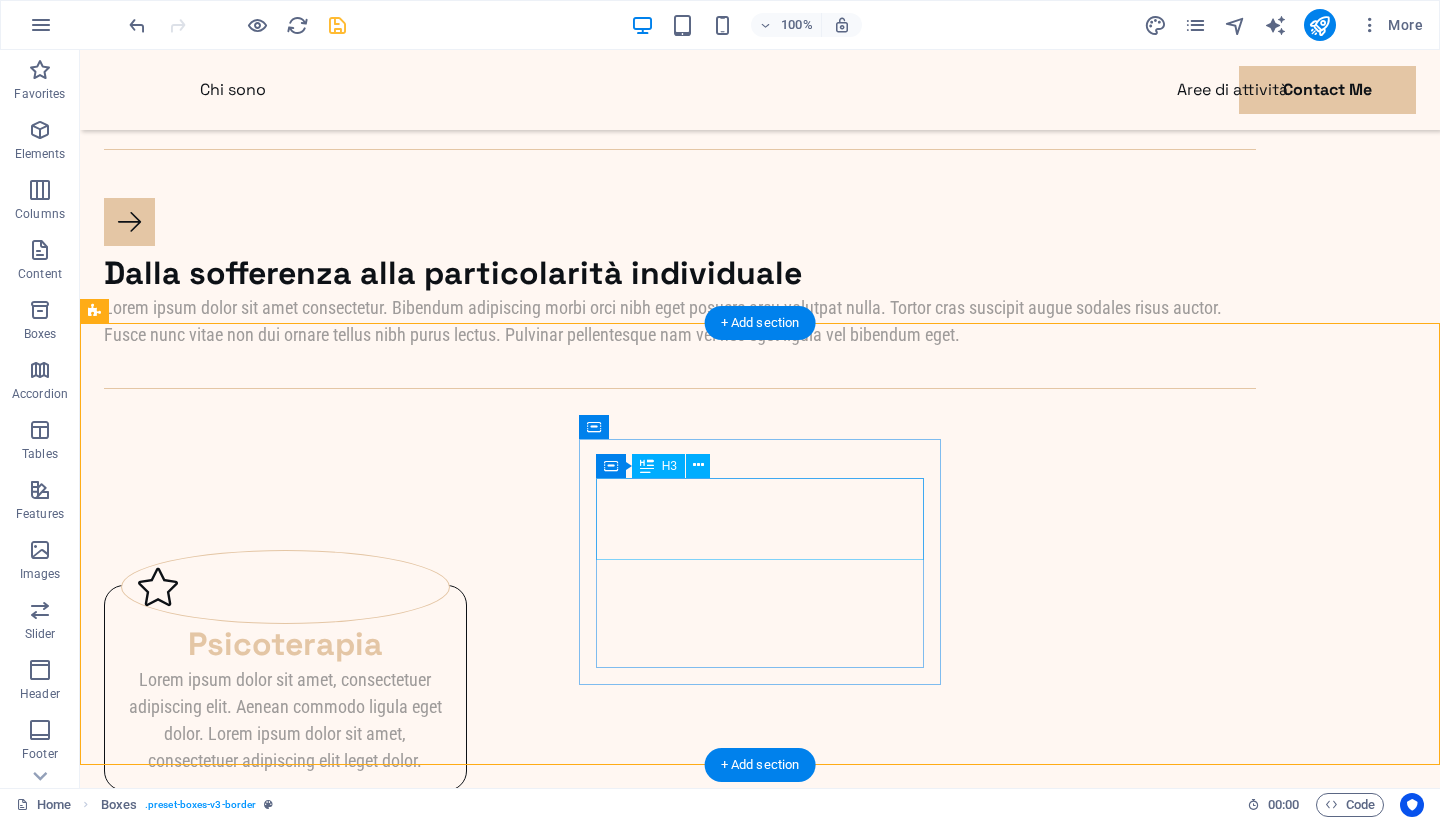 click on "Riabilitazione neuropsicologica" at bounding box center (285, 923) 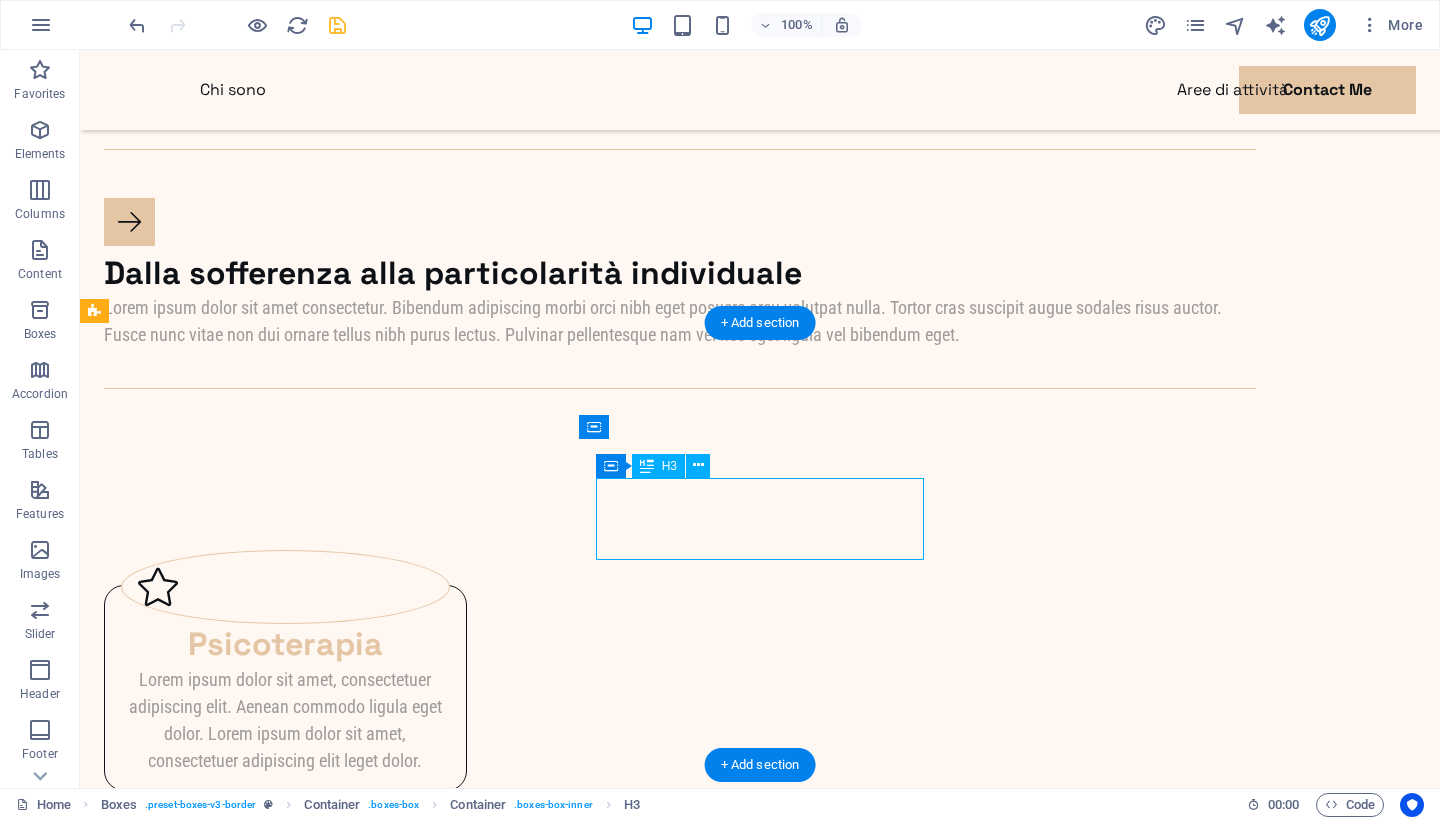 click on "Riabilitazione neuropsicologica" at bounding box center (285, 923) 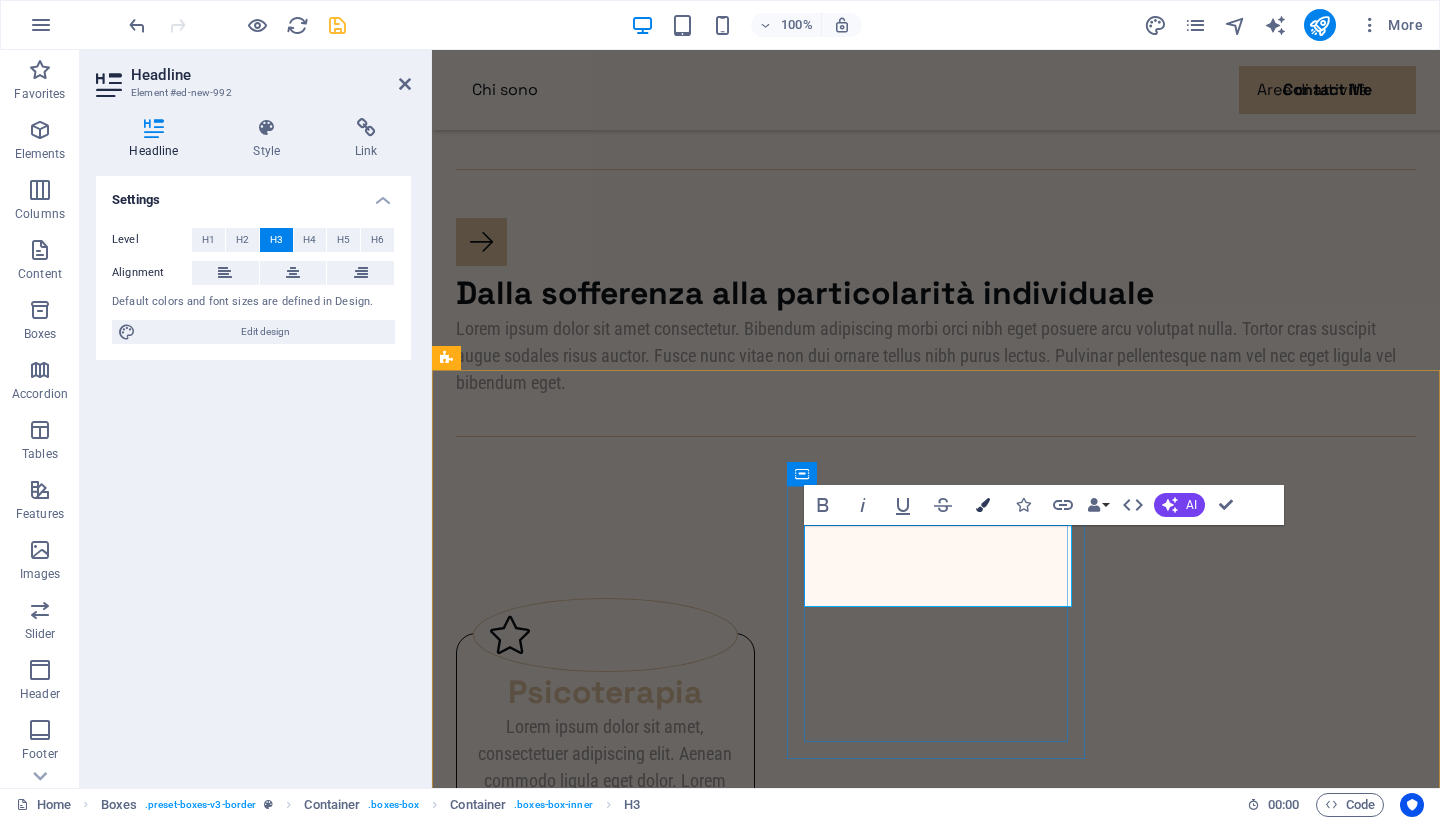 click at bounding box center (983, 505) 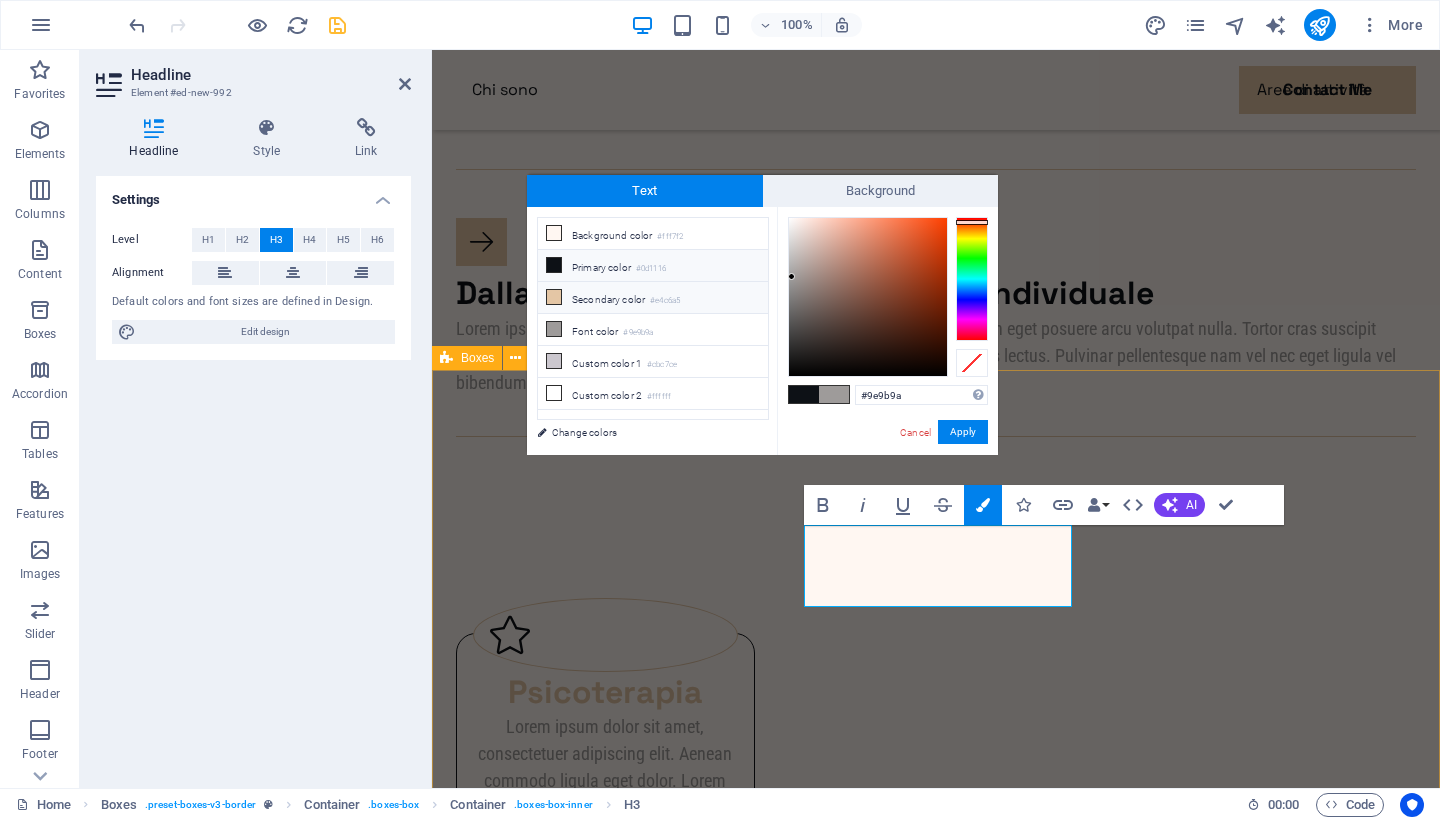 click on "#e4c6a5" at bounding box center (665, 301) 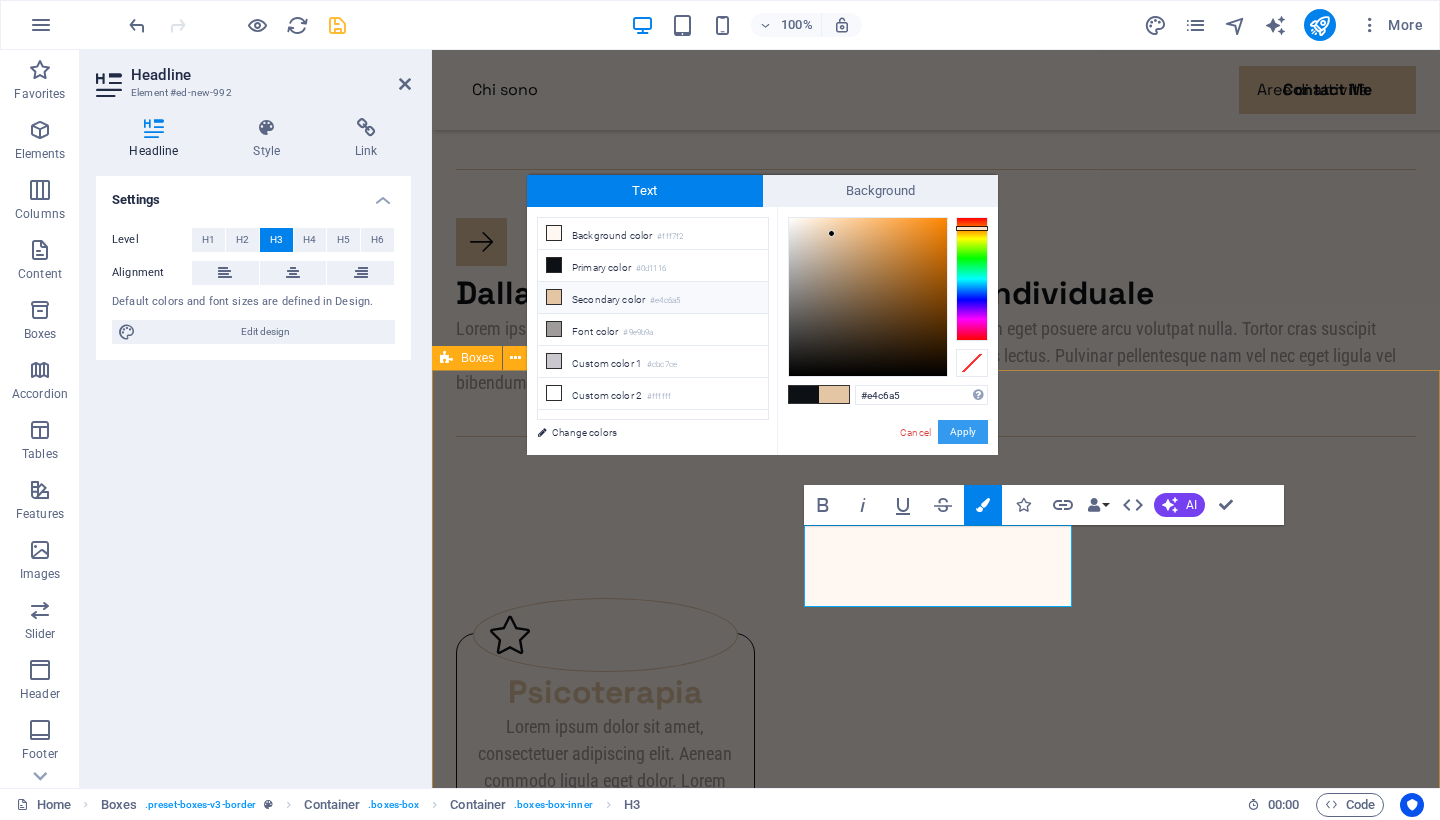 click on "Apply" at bounding box center [963, 432] 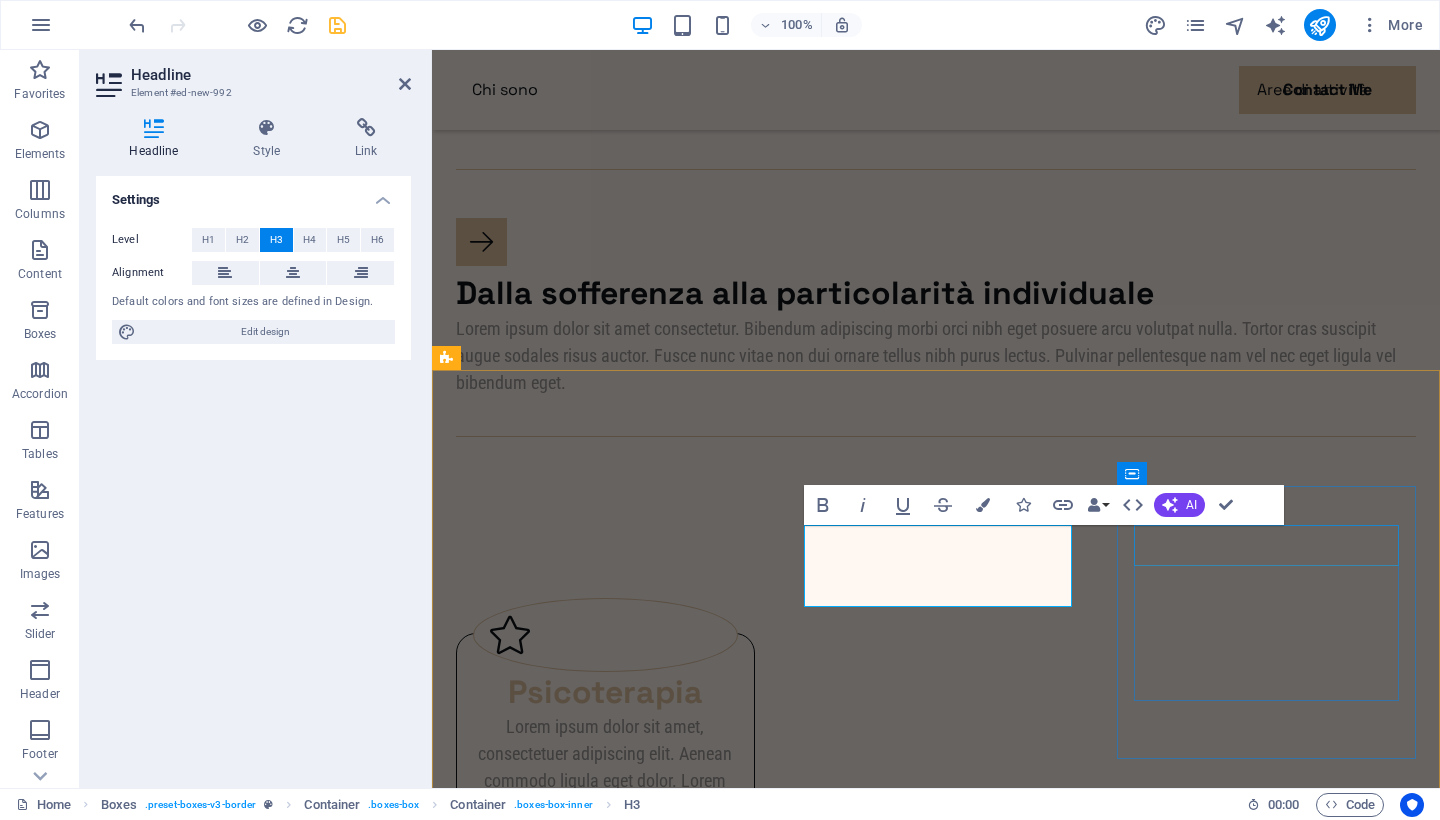 click on "EMDR" at bounding box center (605, 1345) 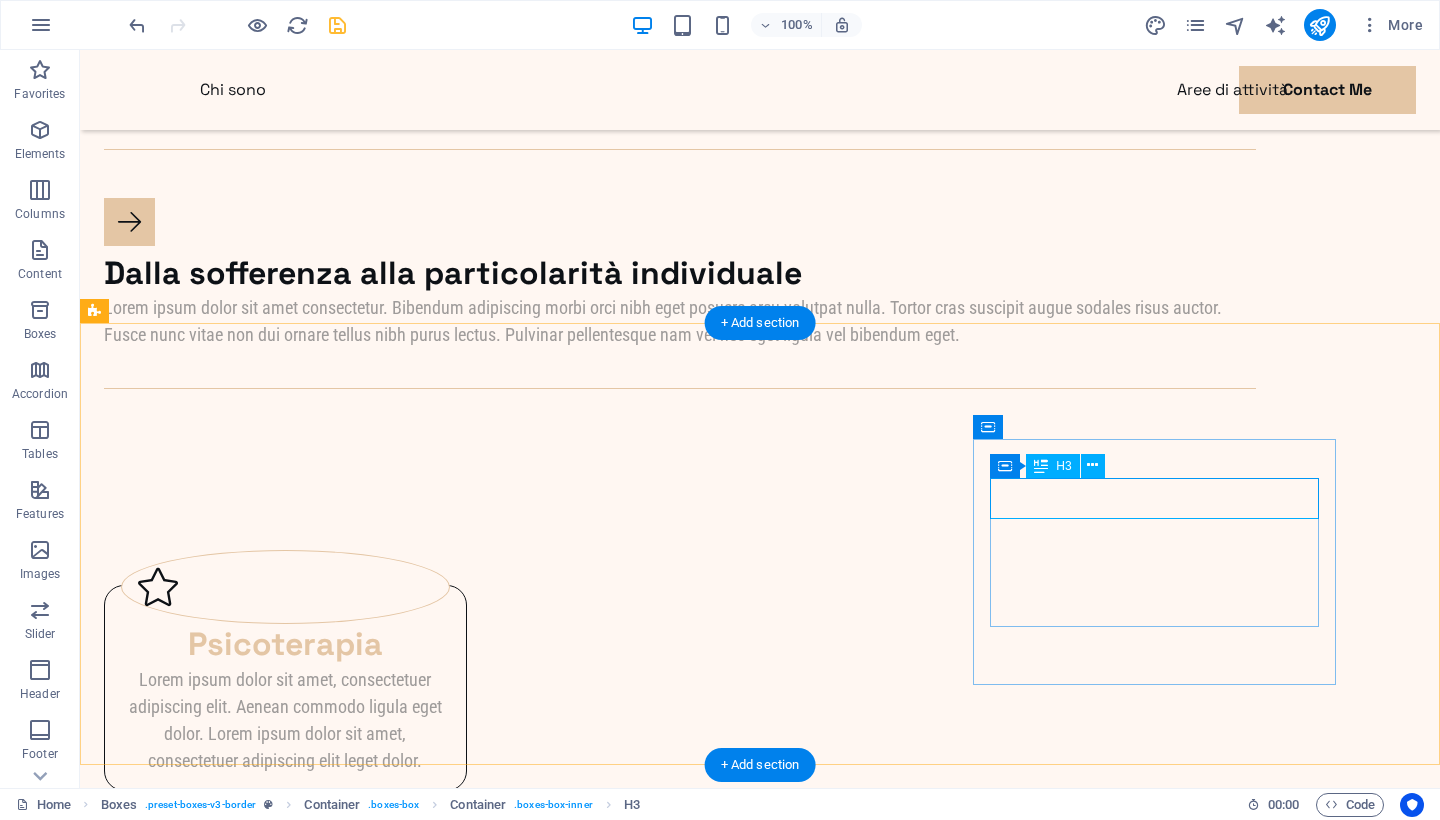 click on "EMDR" at bounding box center [285, 1202] 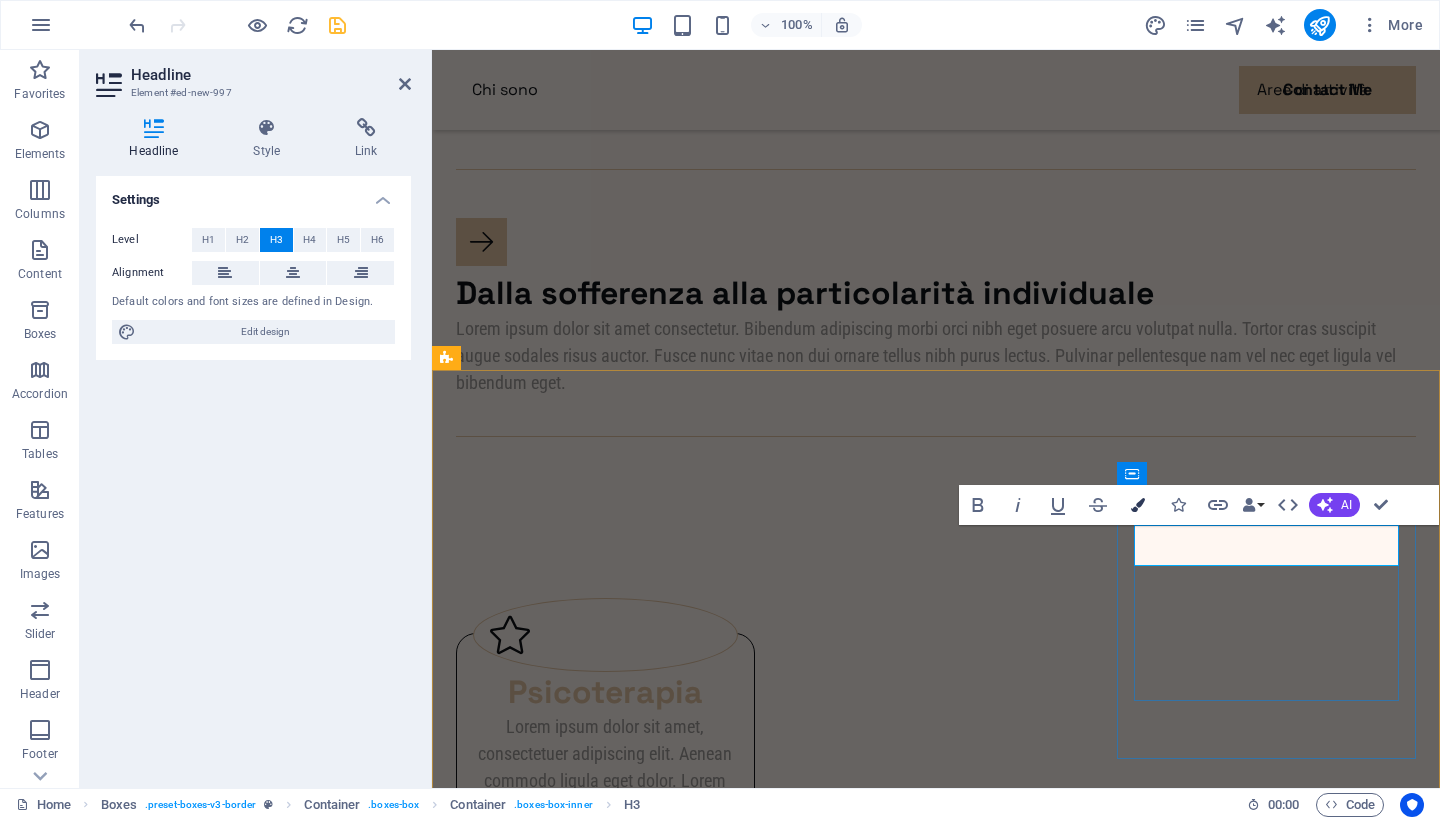 click at bounding box center [1138, 505] 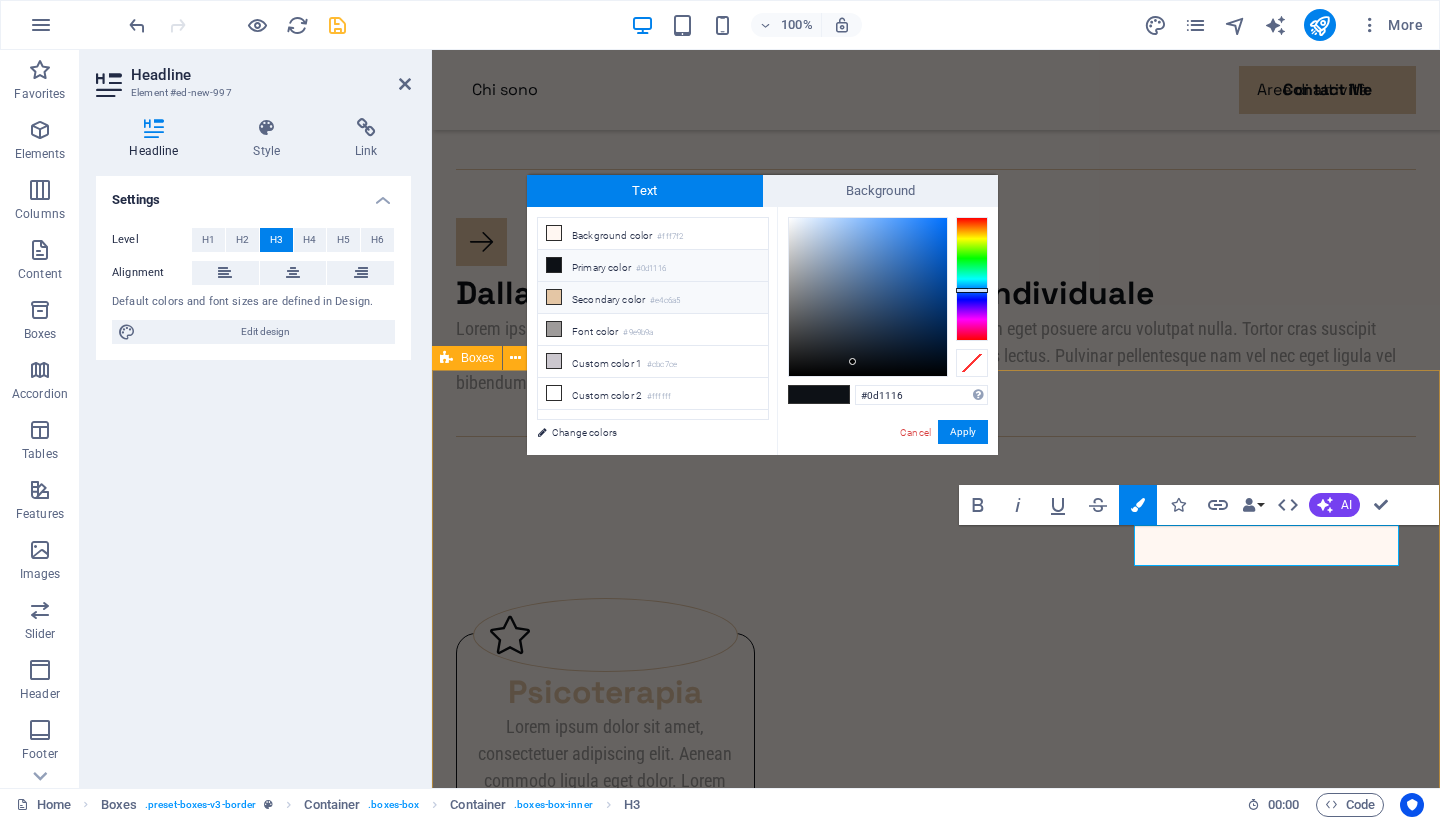 click on "#e4c6a5" at bounding box center [665, 301] 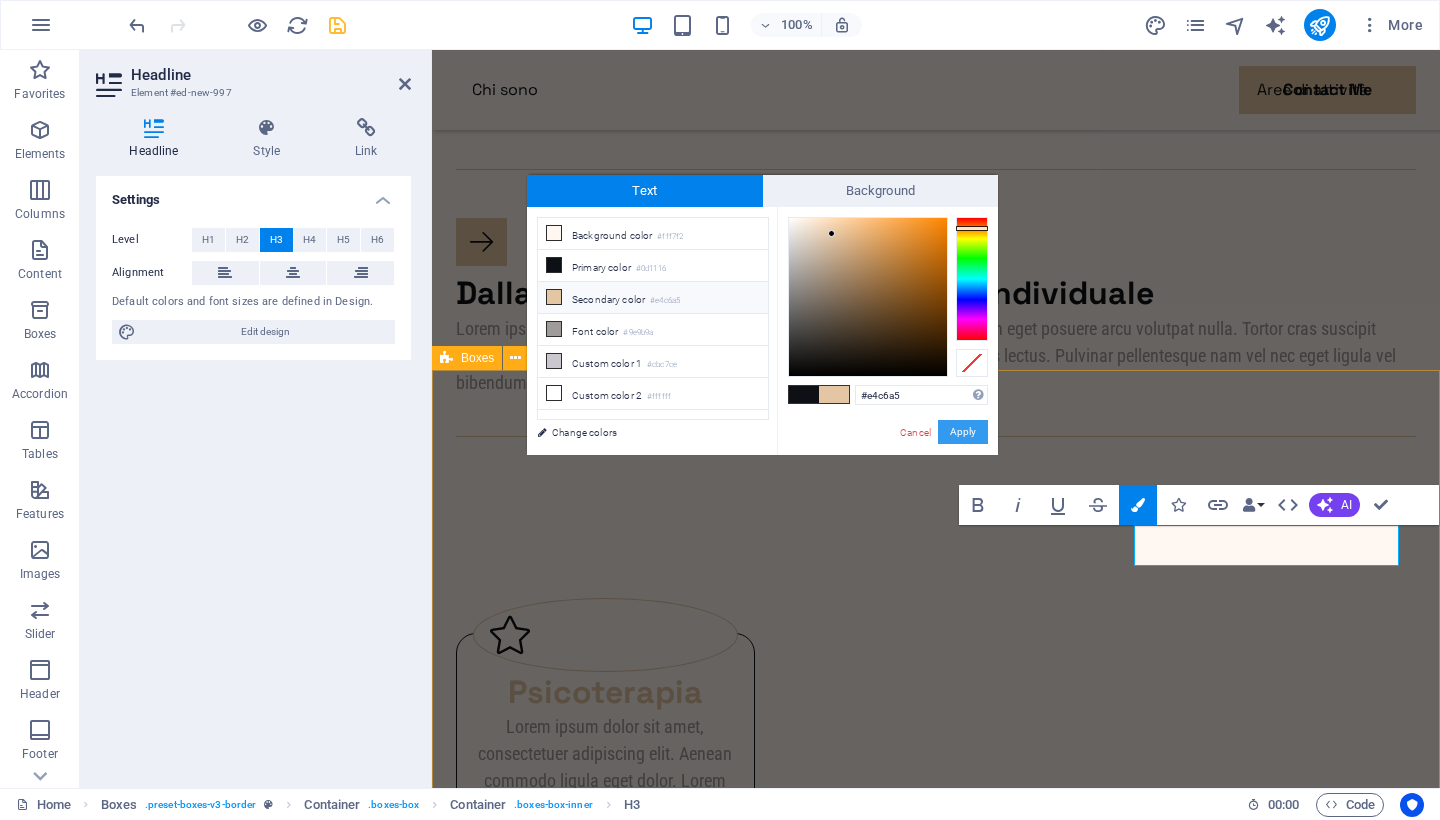 drag, startPoint x: 961, startPoint y: 428, endPoint x: 529, endPoint y: 378, distance: 434.88388 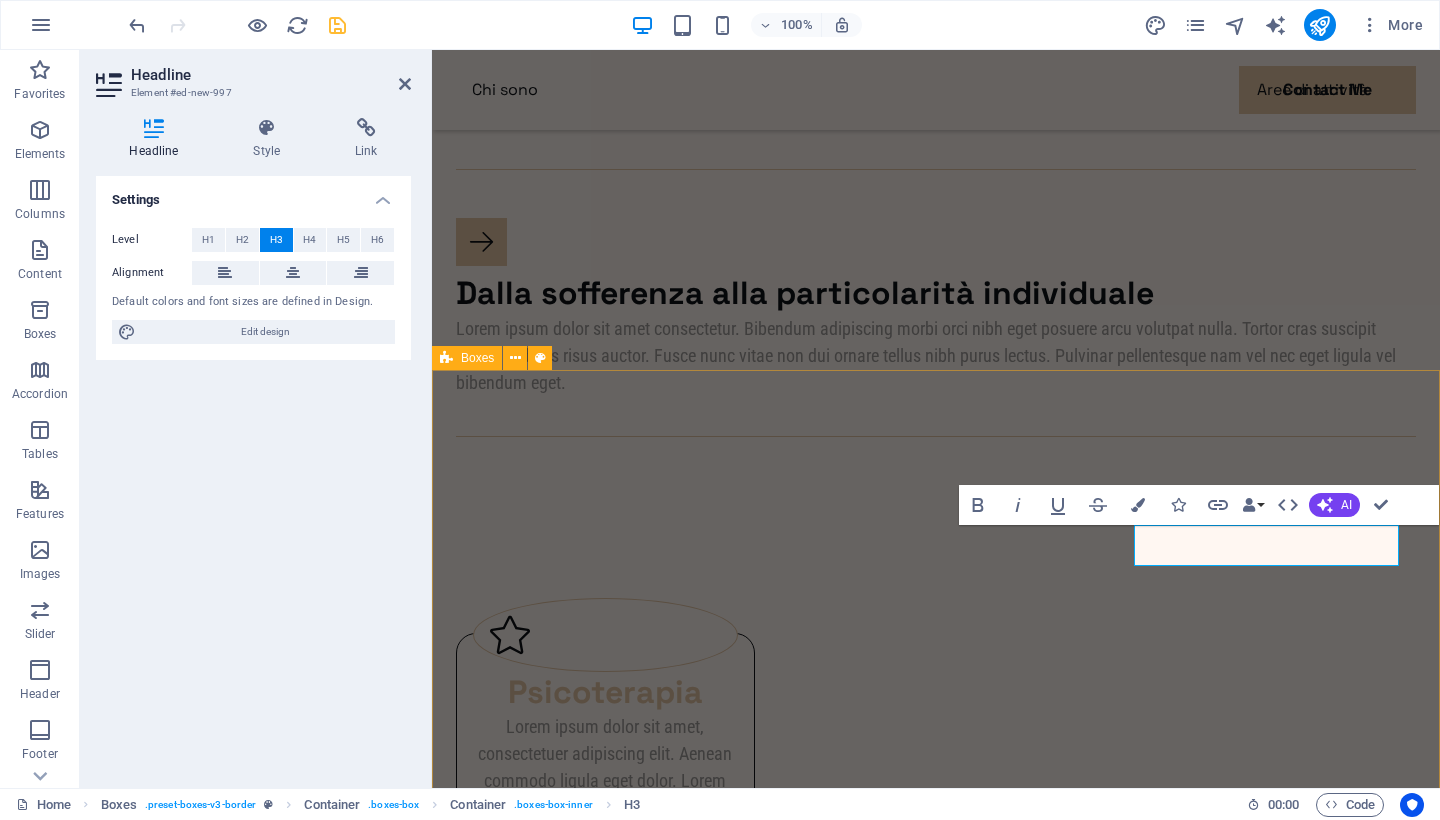 click on "Psicoterapia Lorem ipsum dolor sit amet, consectetuer adipiscing elit. Aenean commodo ligula eget dolor. Lorem ipsum dolor sit amet, consectetuer adipiscing elit leget dolor. Riabilitazione neuropsicologica Lorem ipsum dolor sit amet, consectetuer adipiscing elit. Aenean commodo ligula eget dolor. Lorem ipsum dolor sit amet, consectetuer adipiscing elit leget dolor. EMDR Lorem ipsum dolor sit amet, consectetuer adipiscing elit. Aenean commodo ligula eget dolor. Lorem ipsum dolor sit amet, consectetuer adipiscing elit leget dolor." at bounding box center (936, 1036) 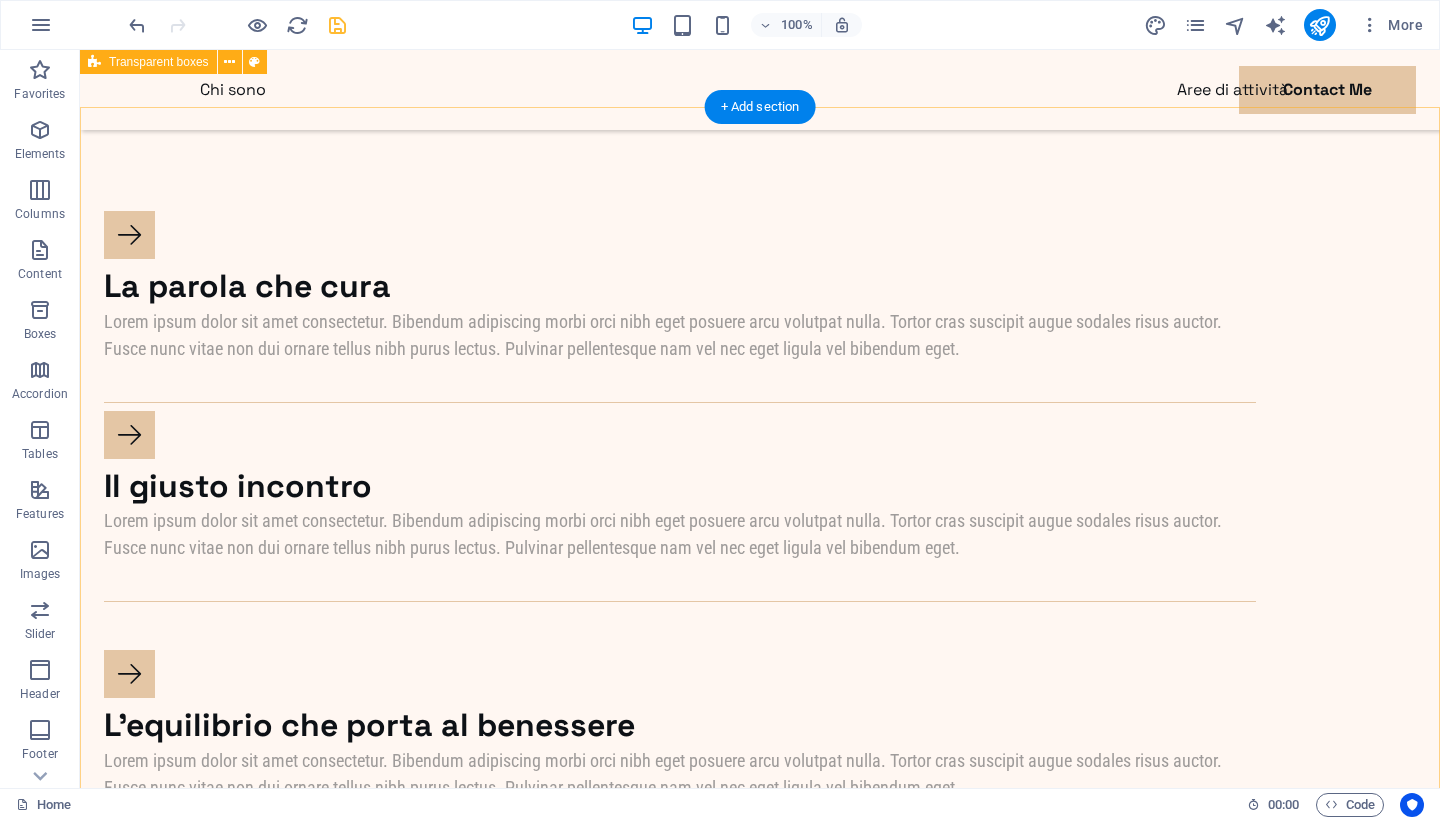 scroll, scrollTop: 1343, scrollLeft: 0, axis: vertical 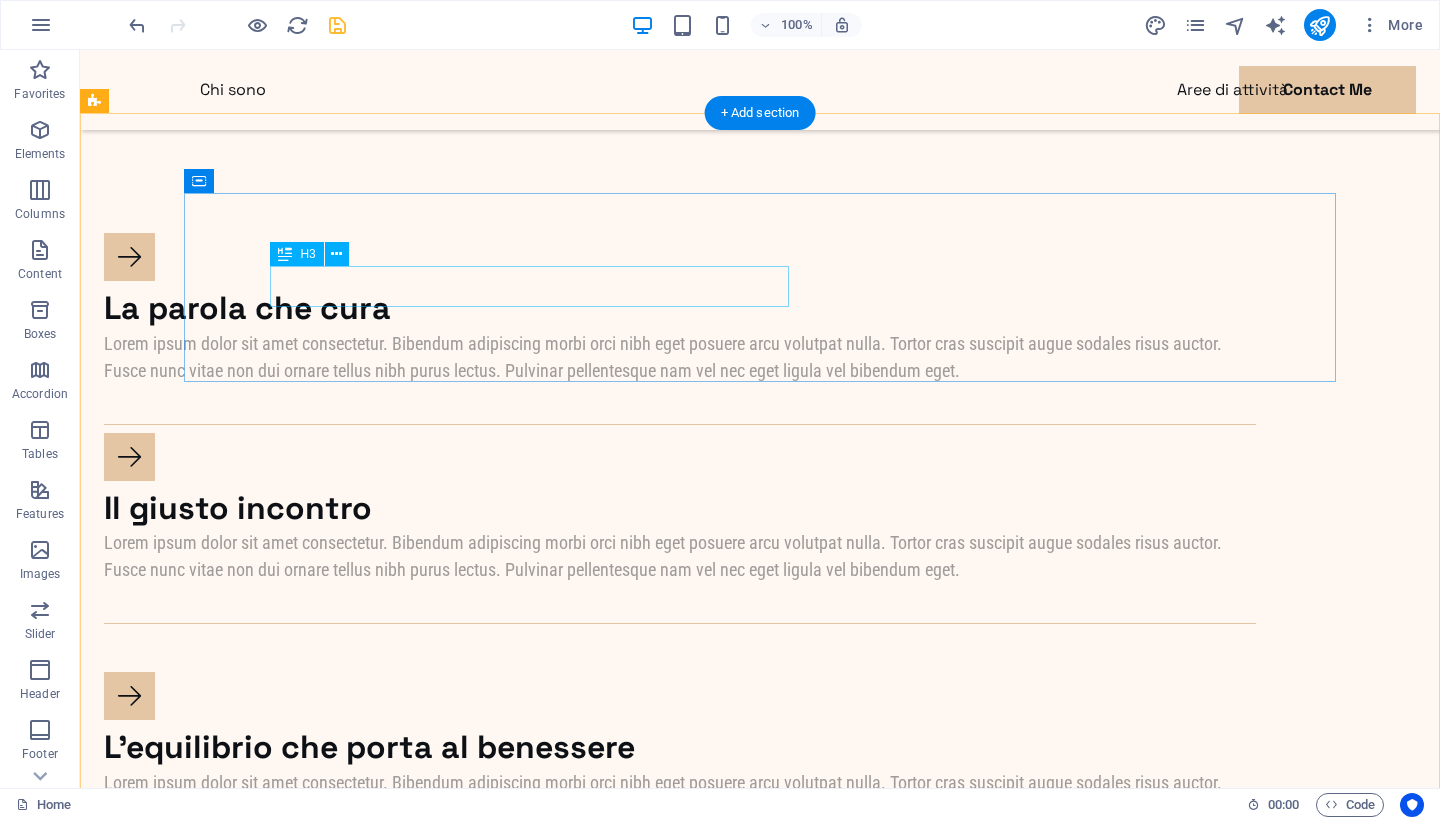 click on "La parola che cura" at bounding box center (680, 309) 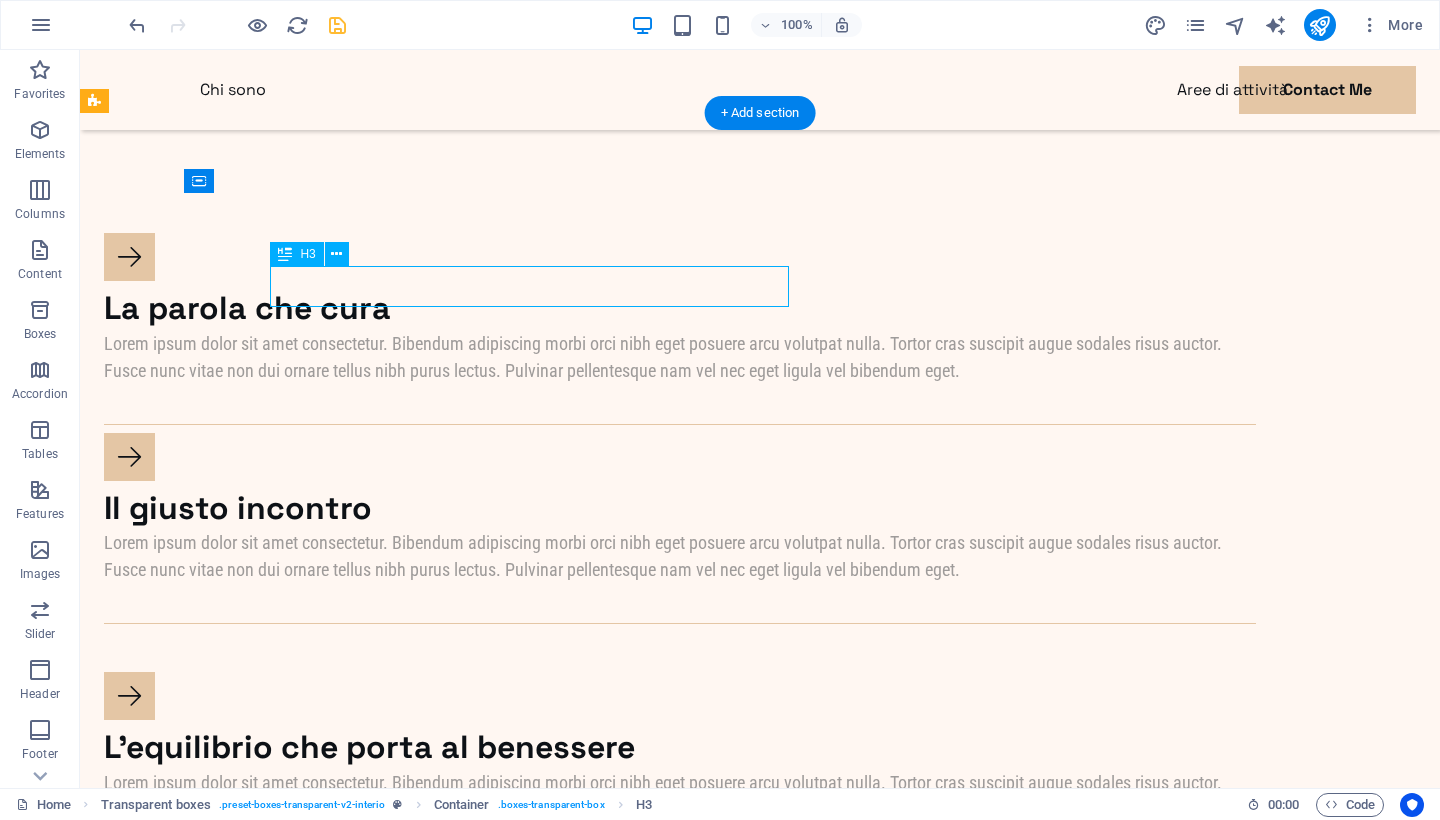 click on "La parola che cura" at bounding box center (680, 309) 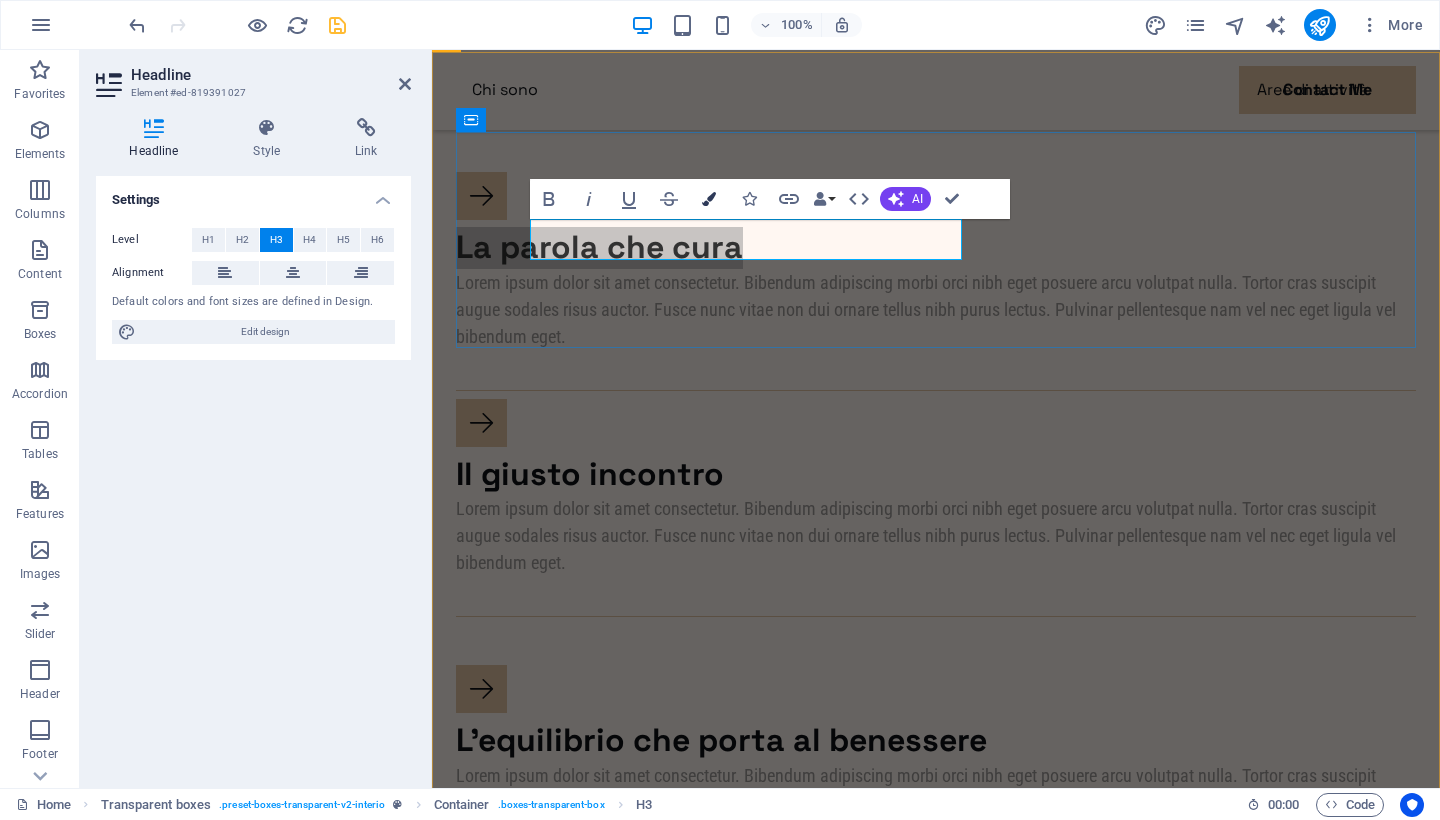 click at bounding box center (709, 199) 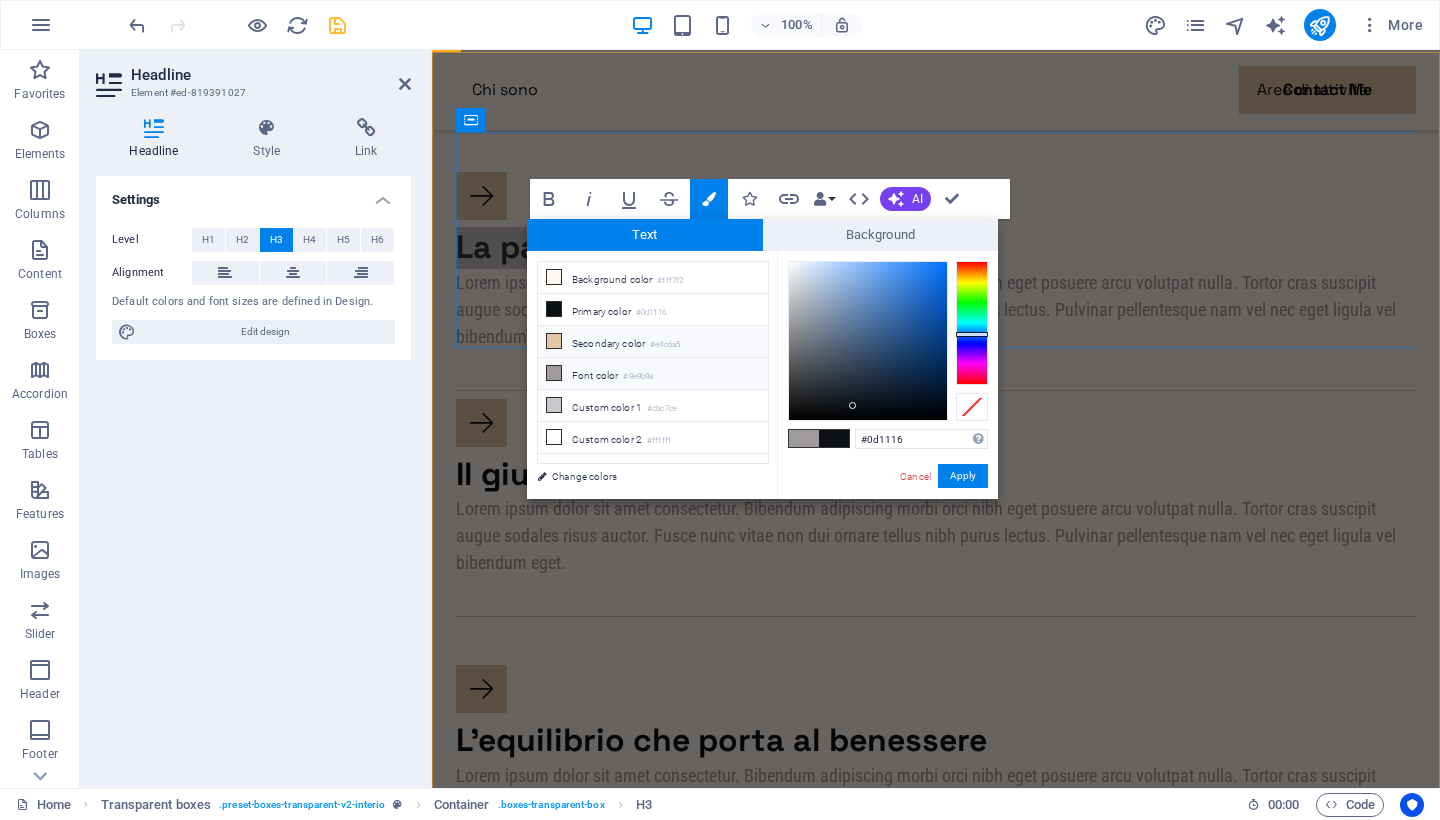 click on "Secondary color
#e4c6a5" at bounding box center [653, 342] 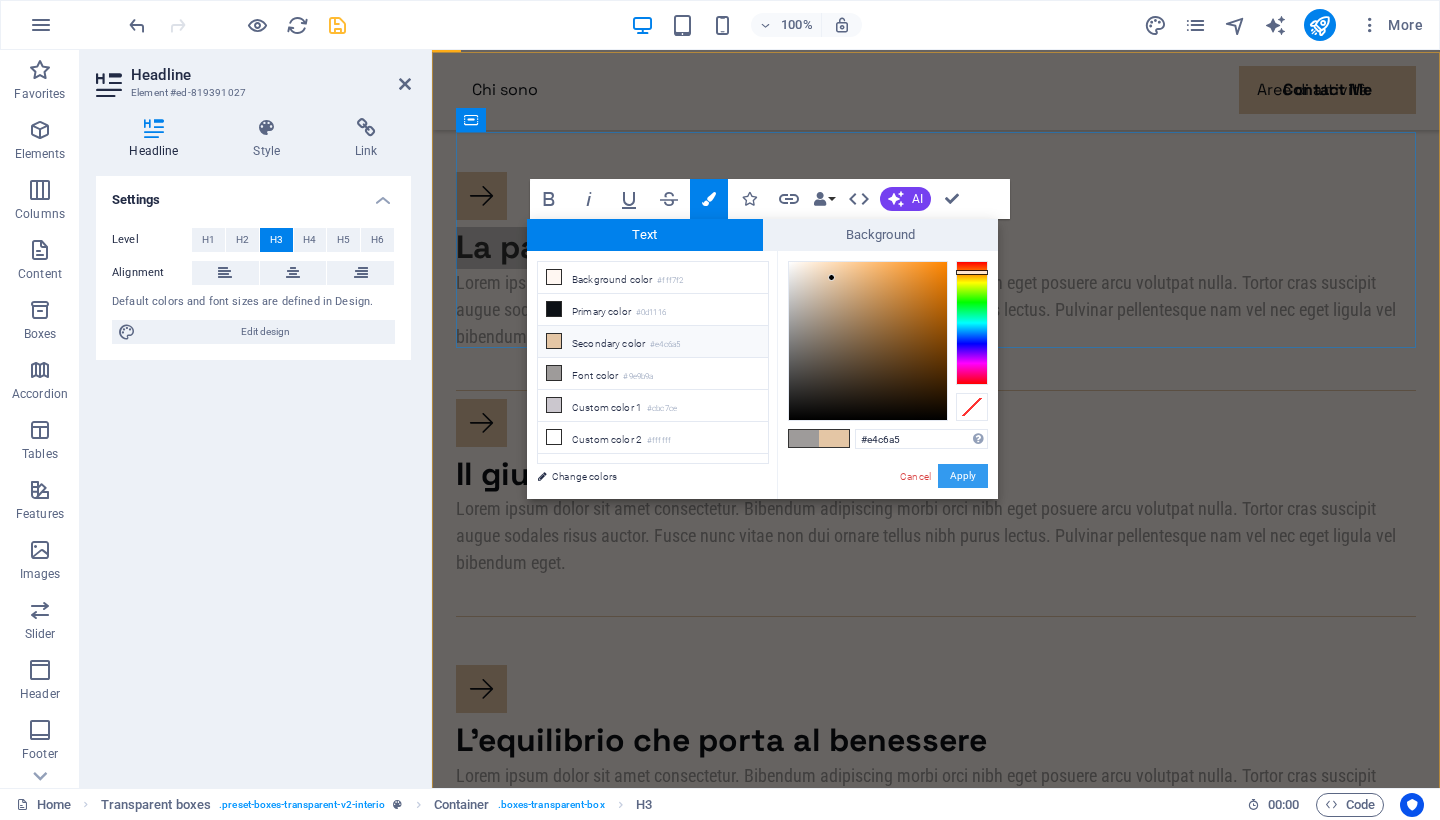 drag, startPoint x: 979, startPoint y: 478, endPoint x: 538, endPoint y: 428, distance: 443.8254 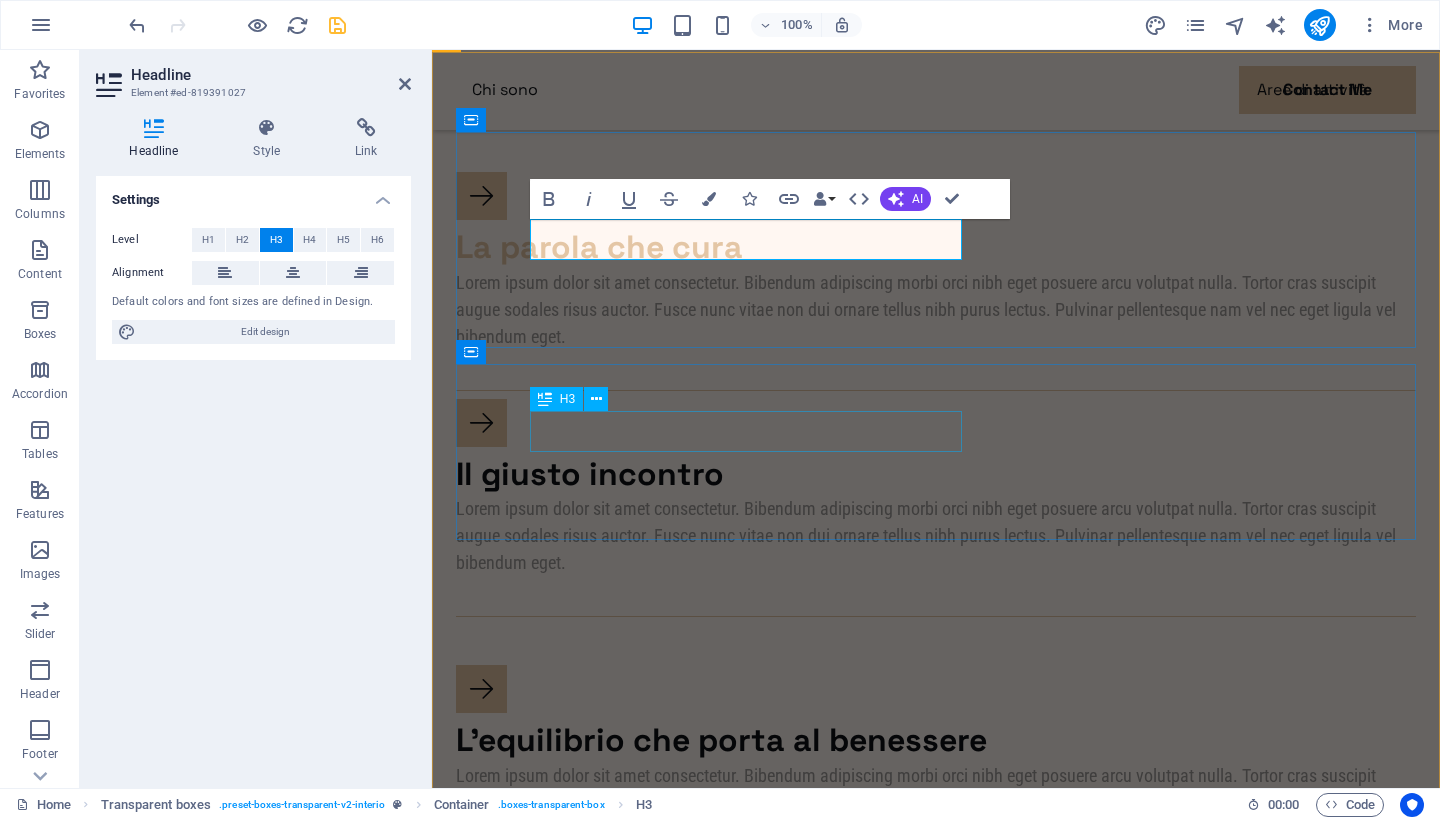 click on "Il giusto incontro" at bounding box center [936, 475] 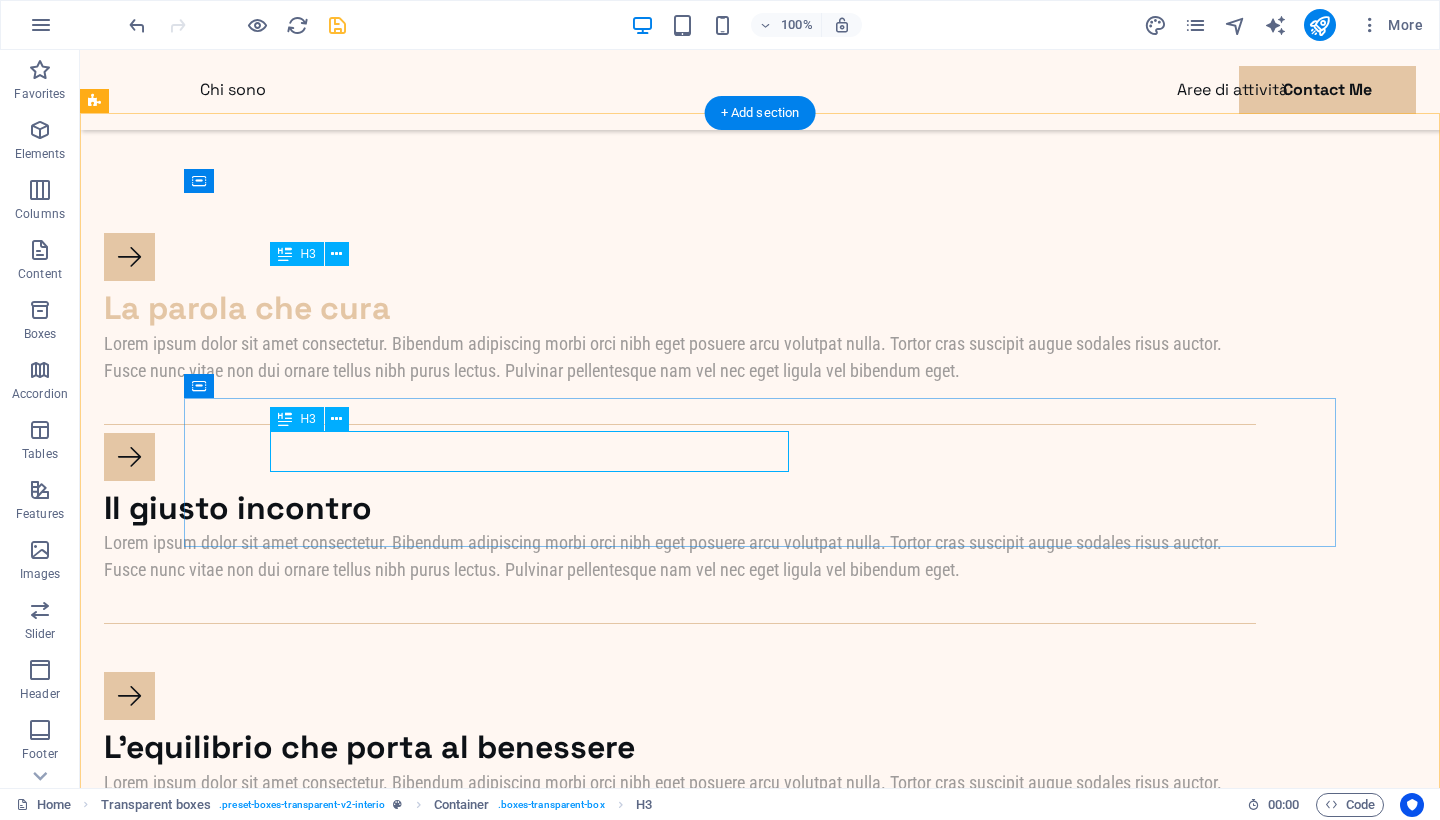 click on "Il giusto incontro" at bounding box center [680, 509] 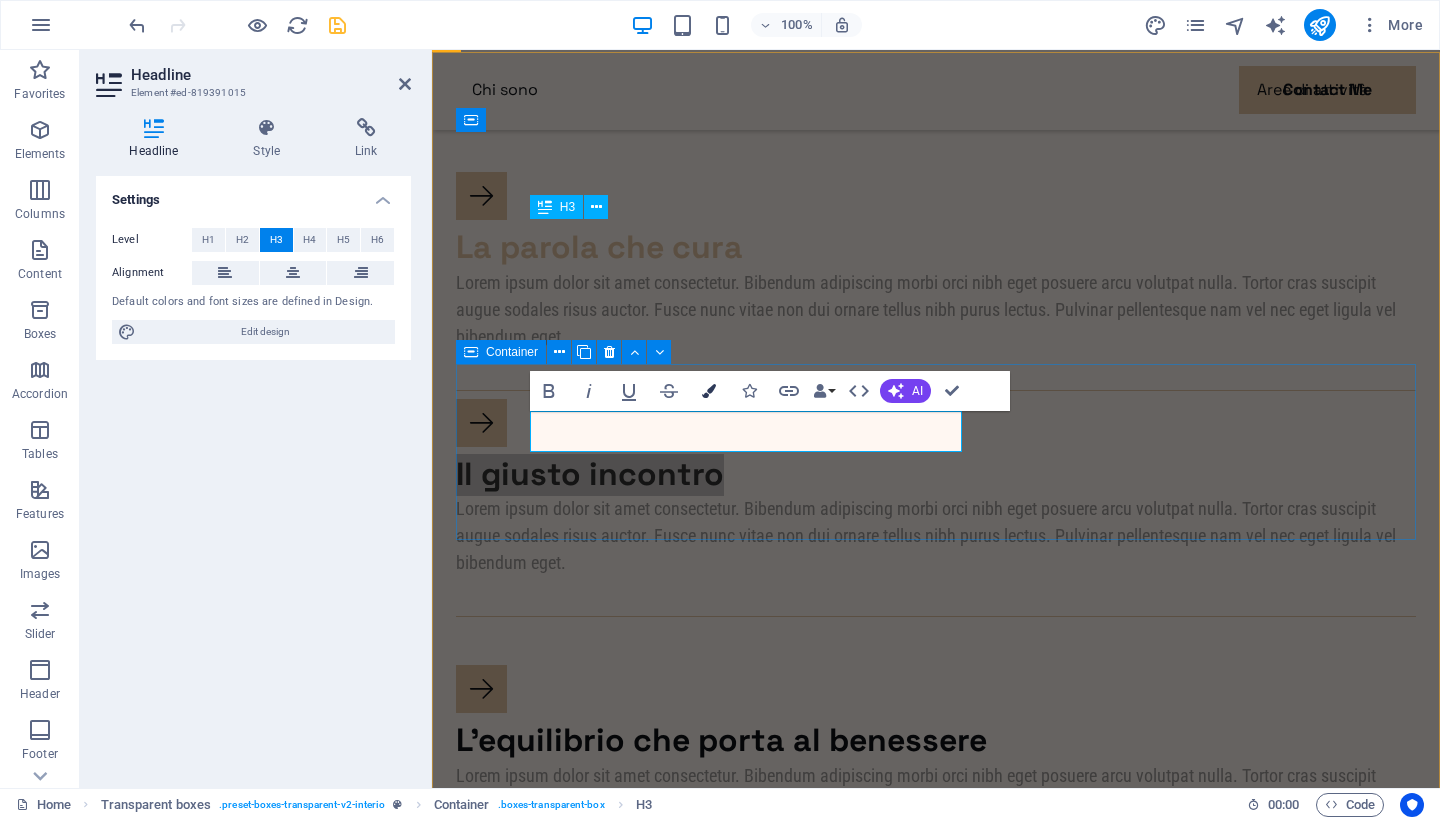 click at bounding box center (709, 391) 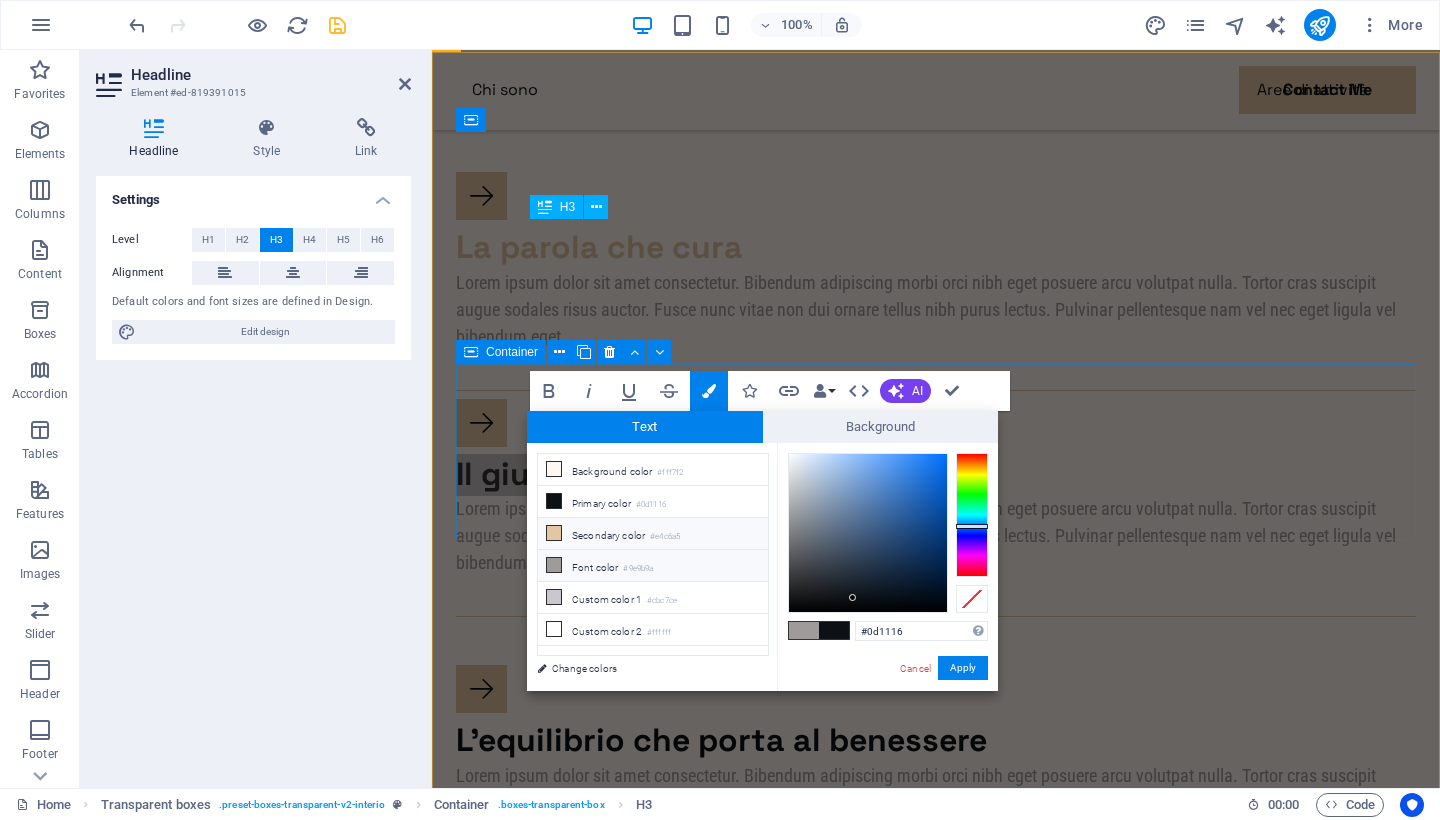 click on "Secondary color
#e4c6a5" at bounding box center (653, 534) 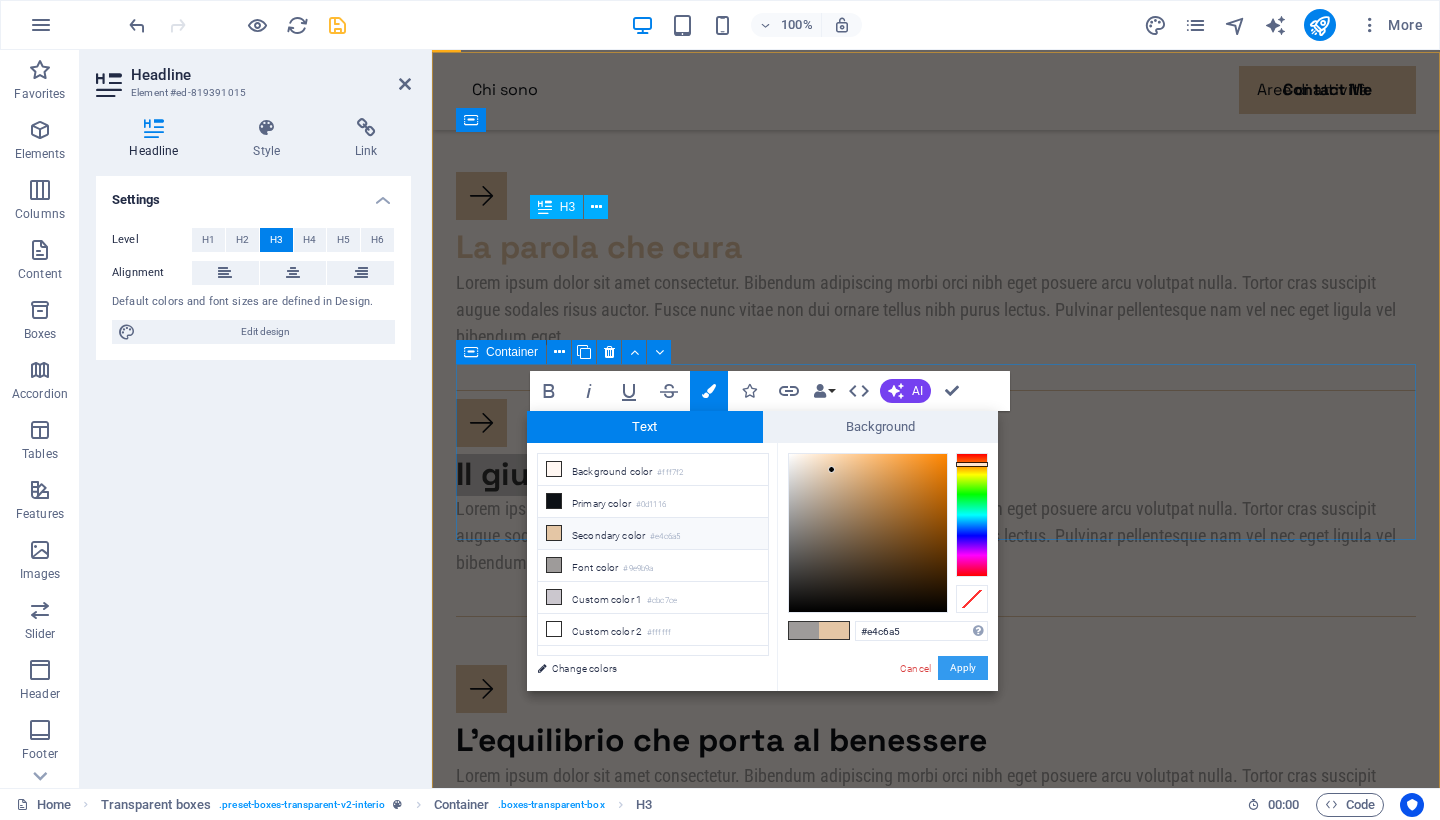 click on "Apply" at bounding box center [963, 668] 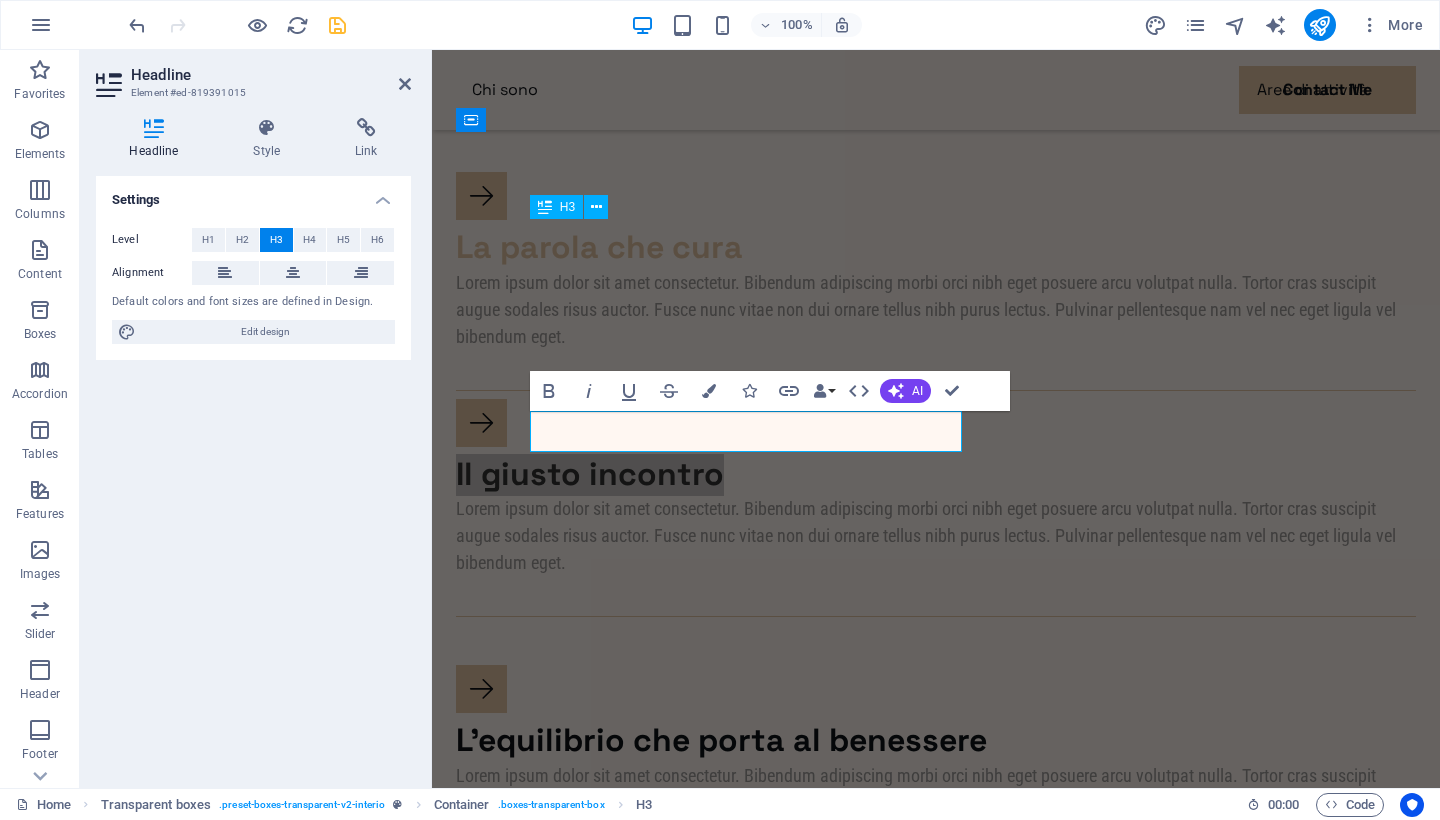 click on "L'equilibrio che porta al benessere" at bounding box center (936, 741) 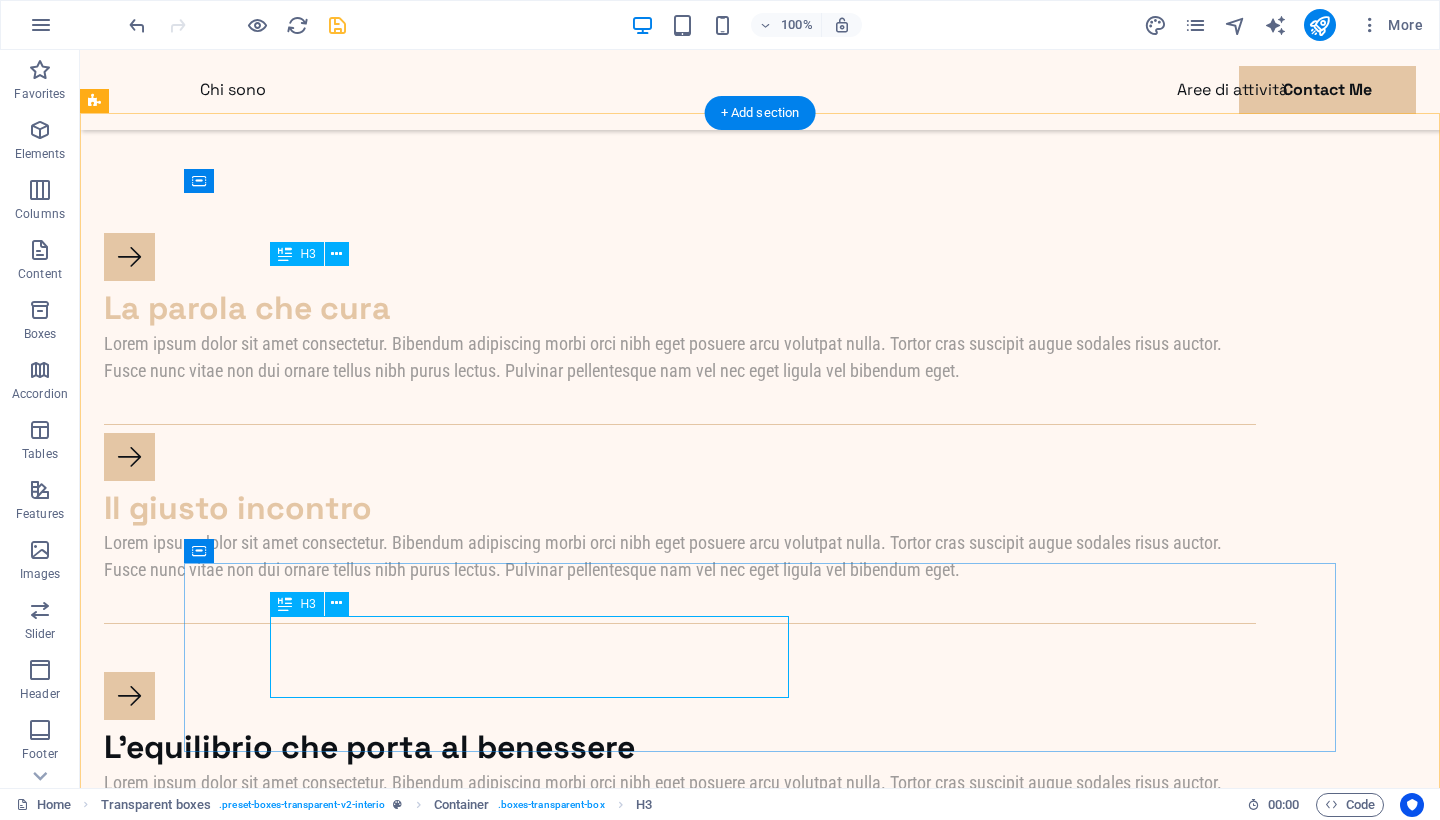 click on "L'equilibrio che porta al benessere" at bounding box center (680, 748) 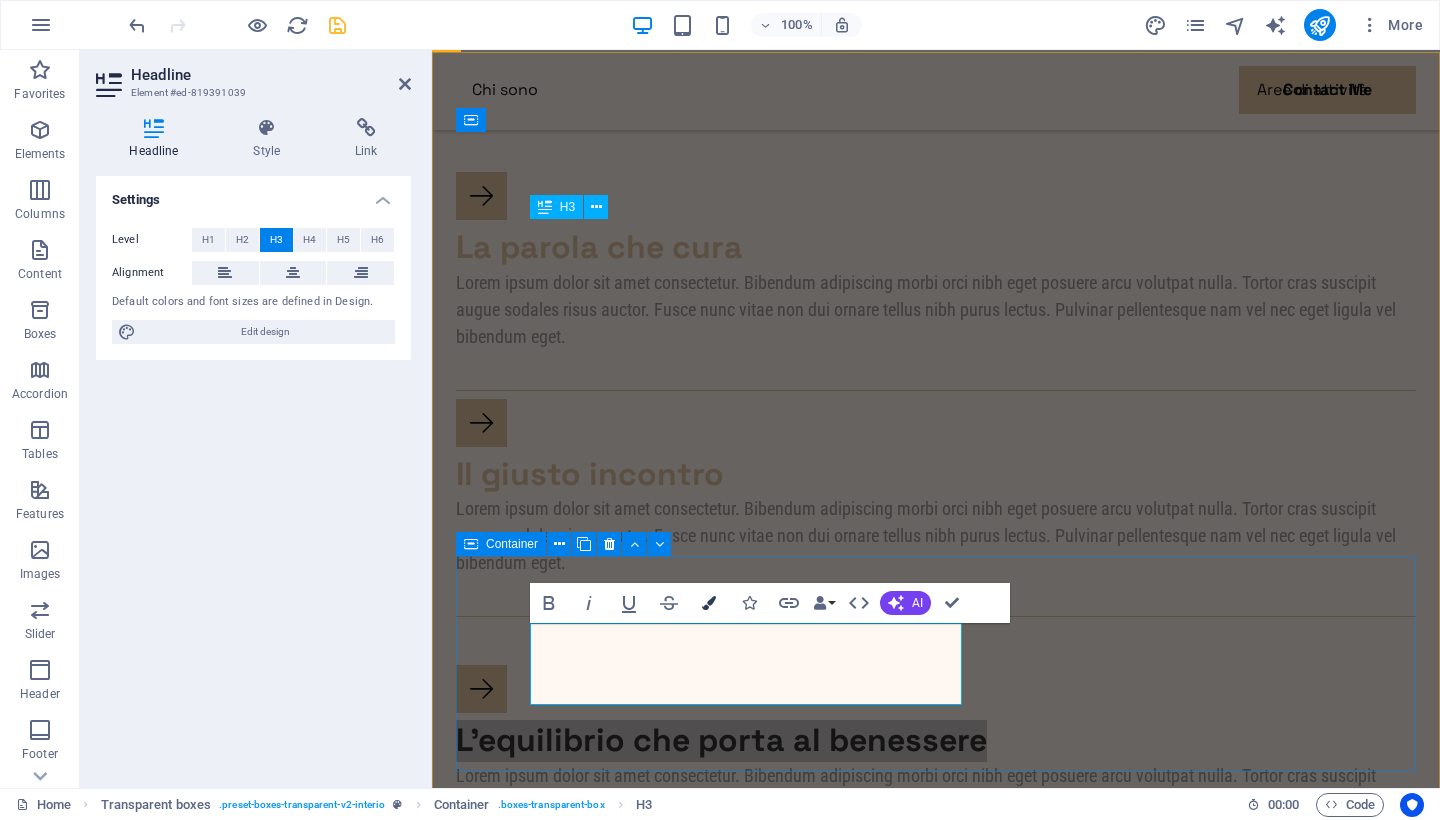 click at bounding box center [709, 603] 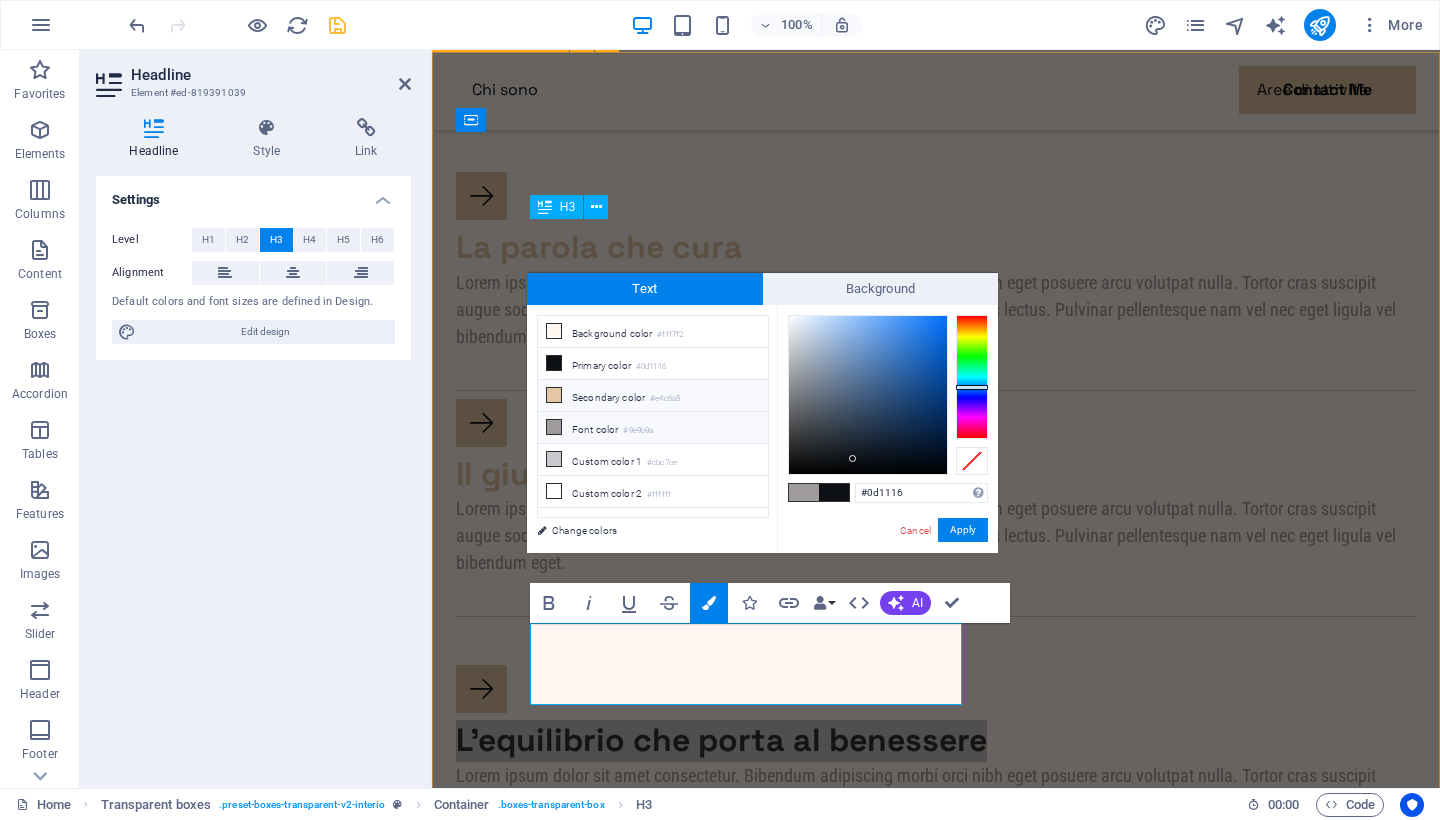 click on "#e4c6a5" at bounding box center (665, 399) 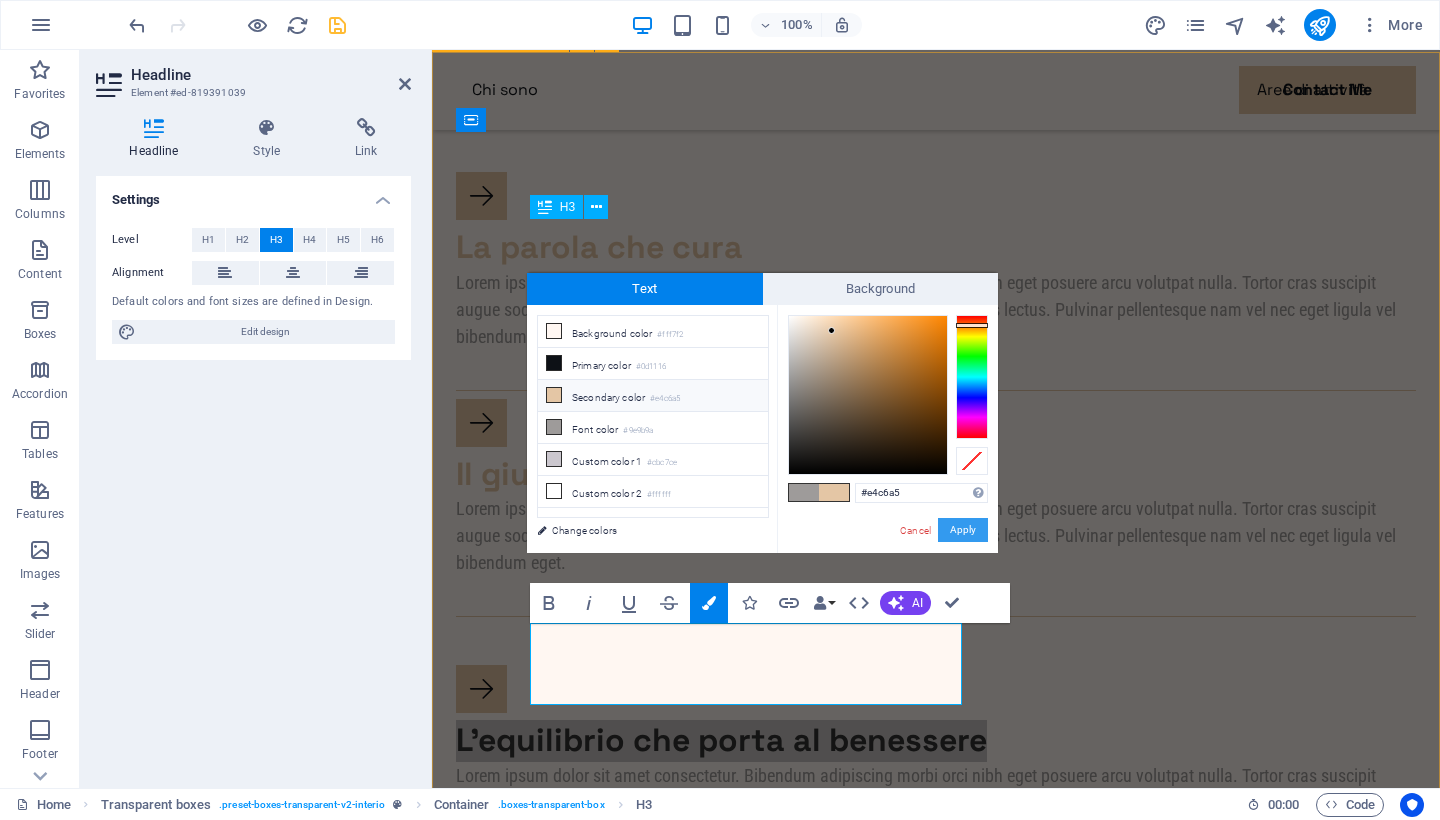 click on "Apply" at bounding box center (963, 530) 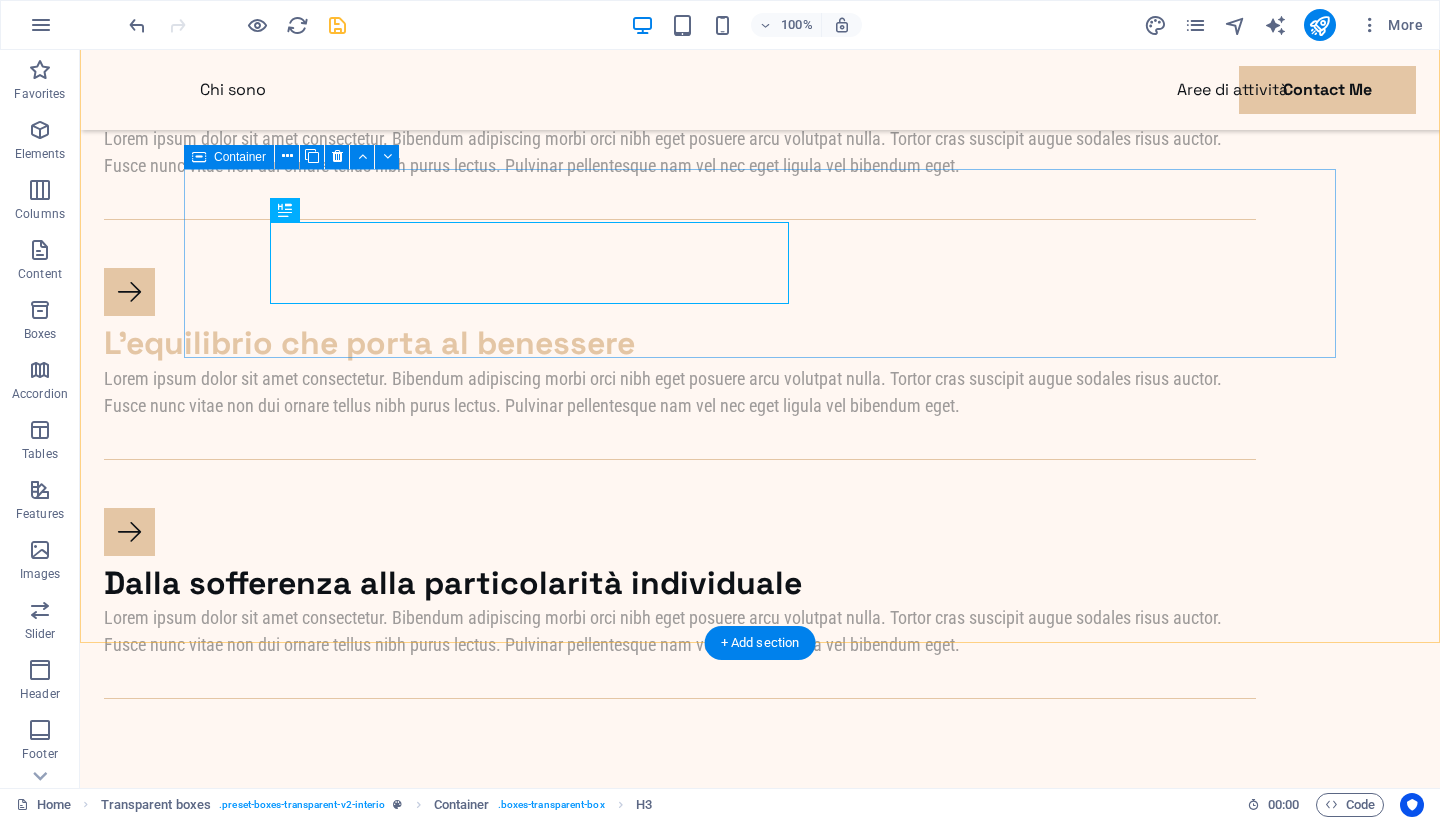 scroll, scrollTop: 1770, scrollLeft: 0, axis: vertical 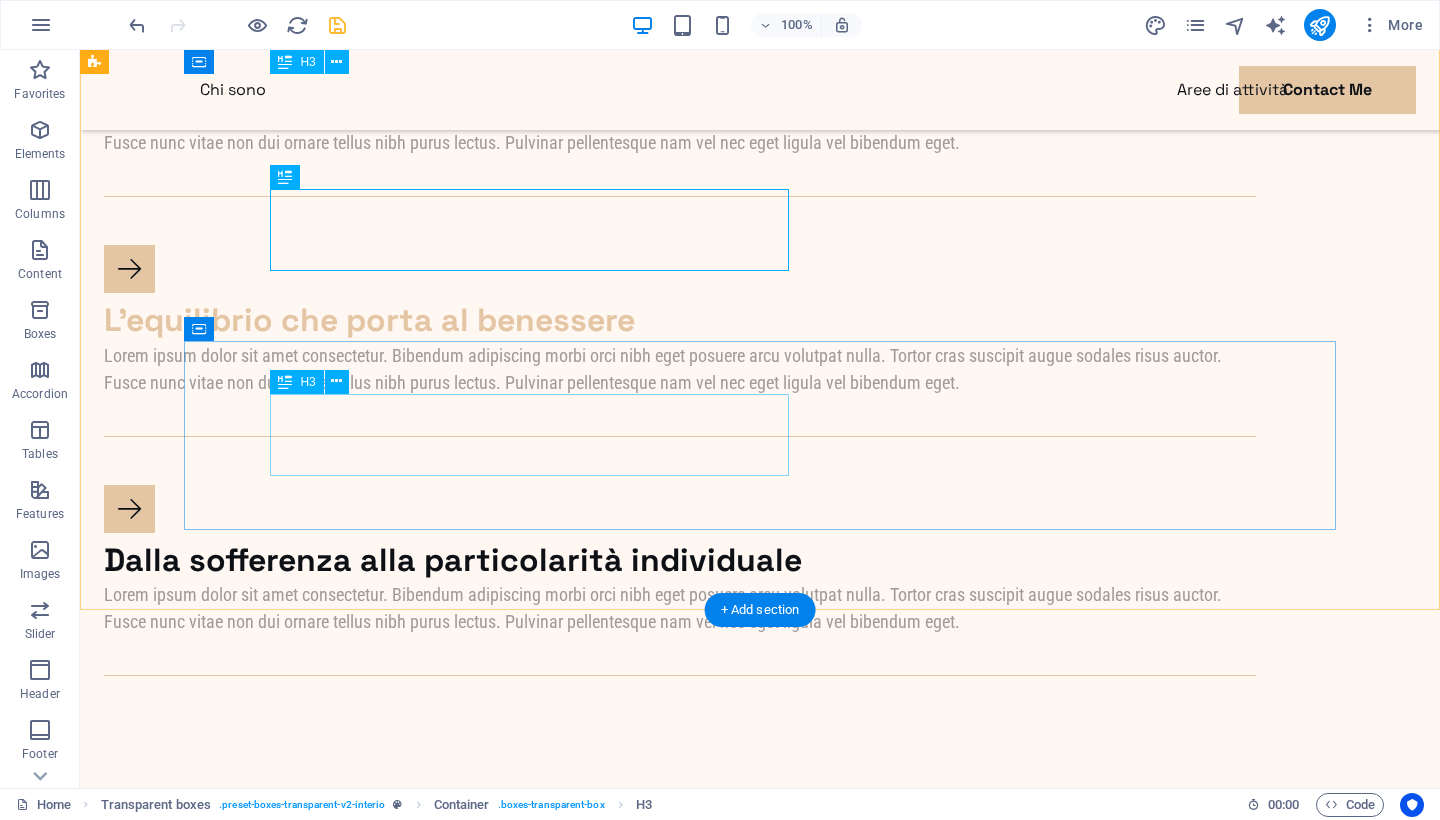 click on "Dalla sofferenza alla particolarità individuale" at bounding box center (680, 561) 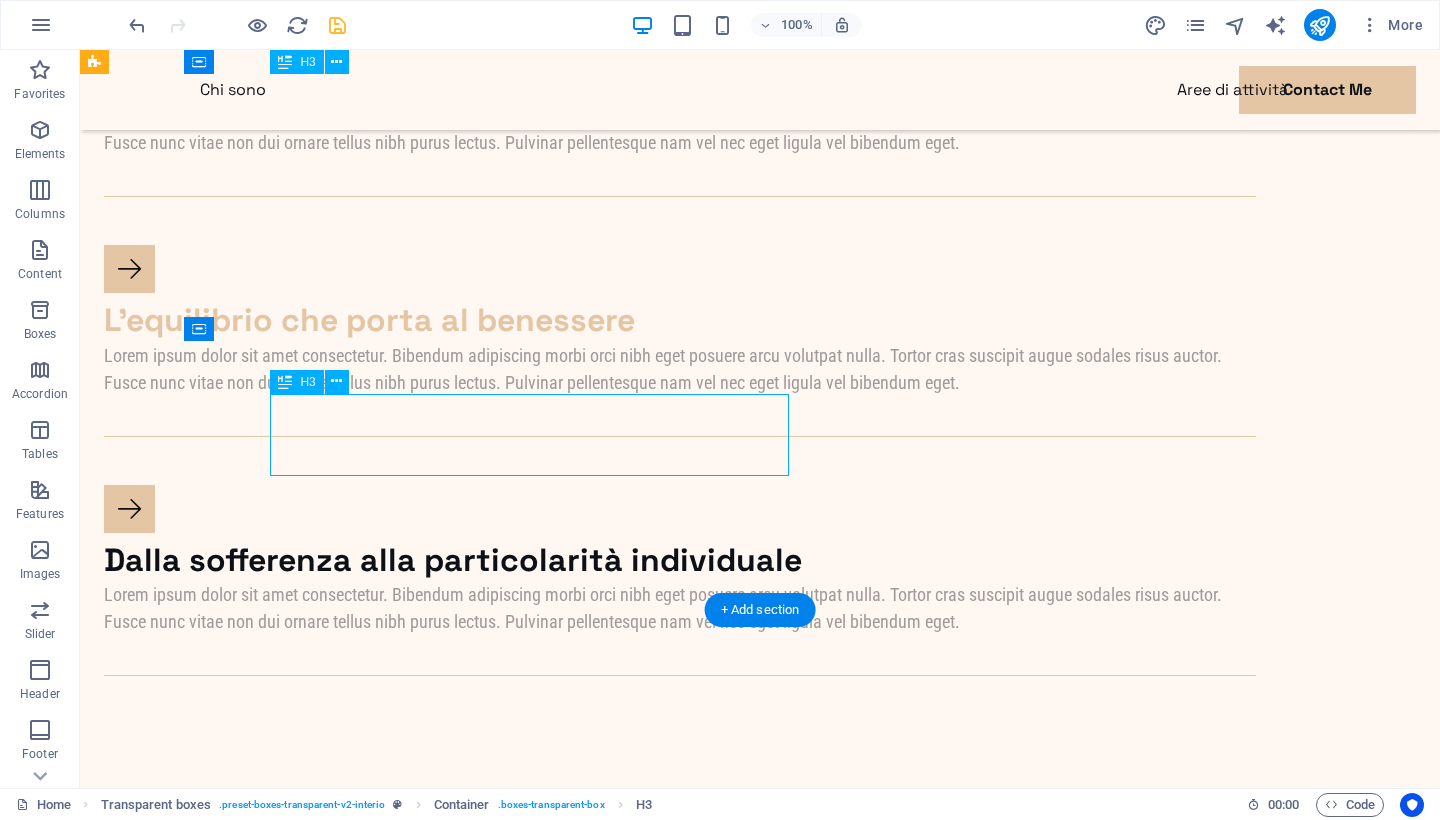 click on "Dalla sofferenza alla particolarità individuale" at bounding box center (680, 561) 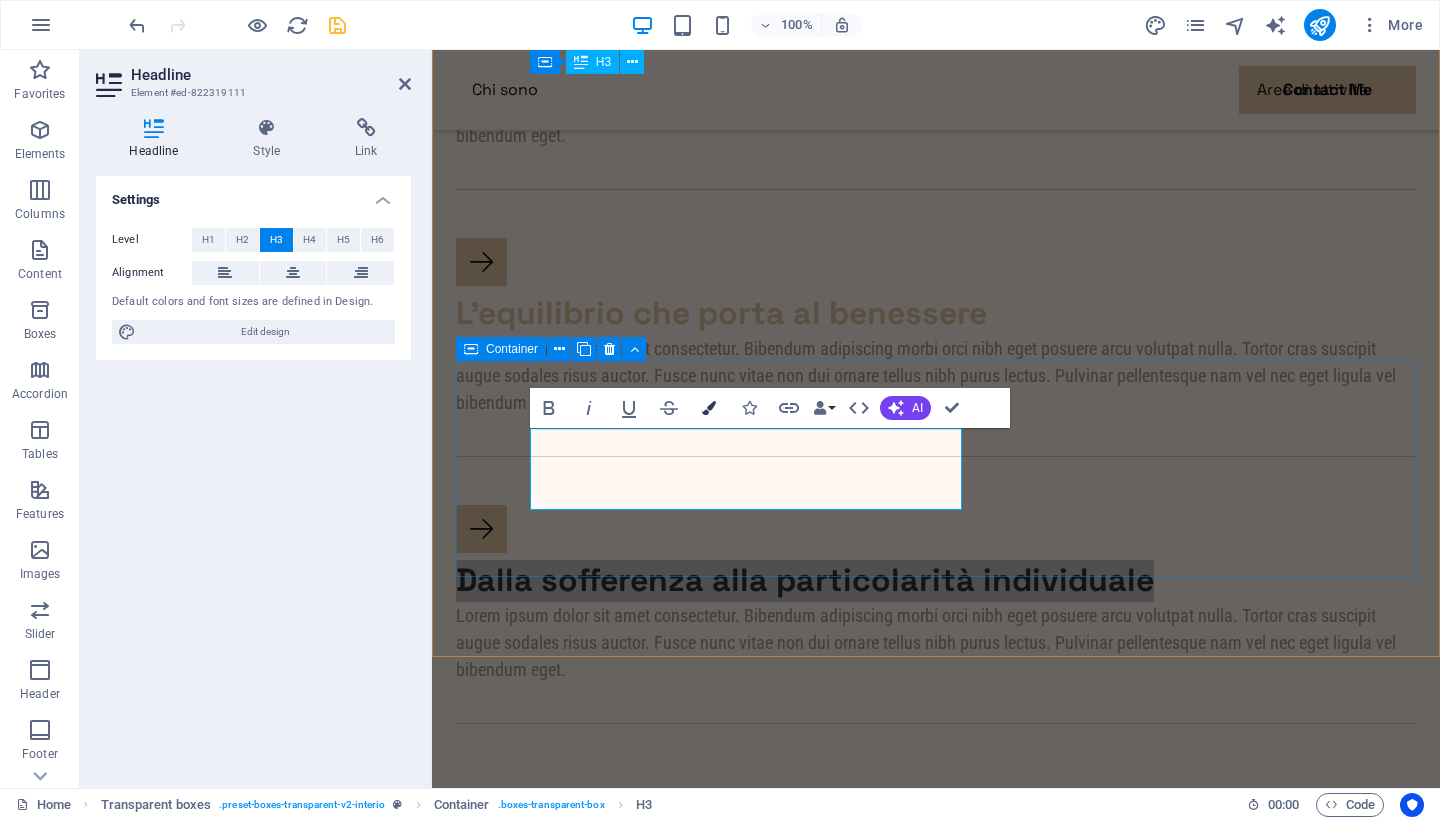 click at bounding box center (709, 408) 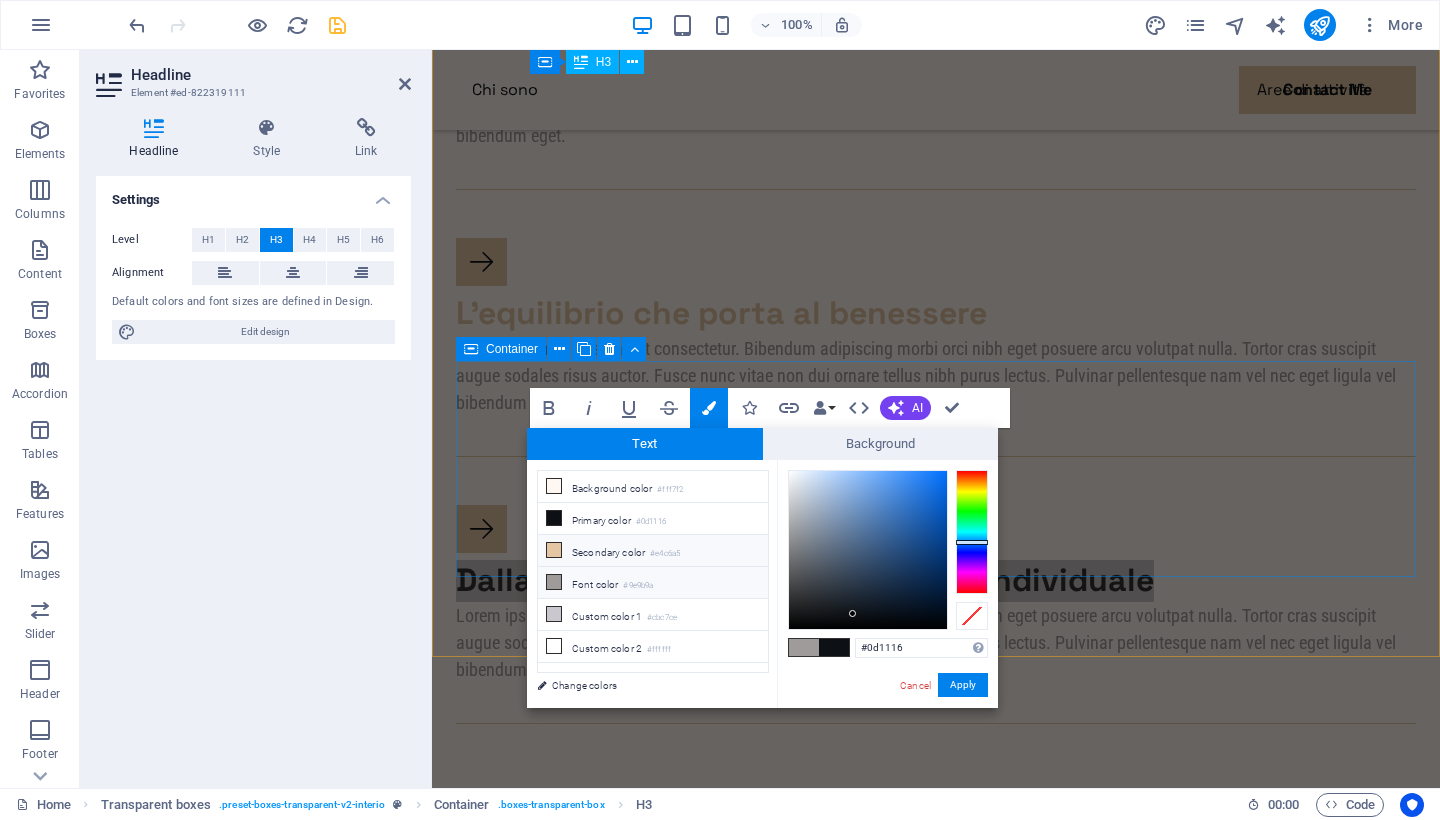 click on "Secondary color
#e4c6a5" at bounding box center [653, 551] 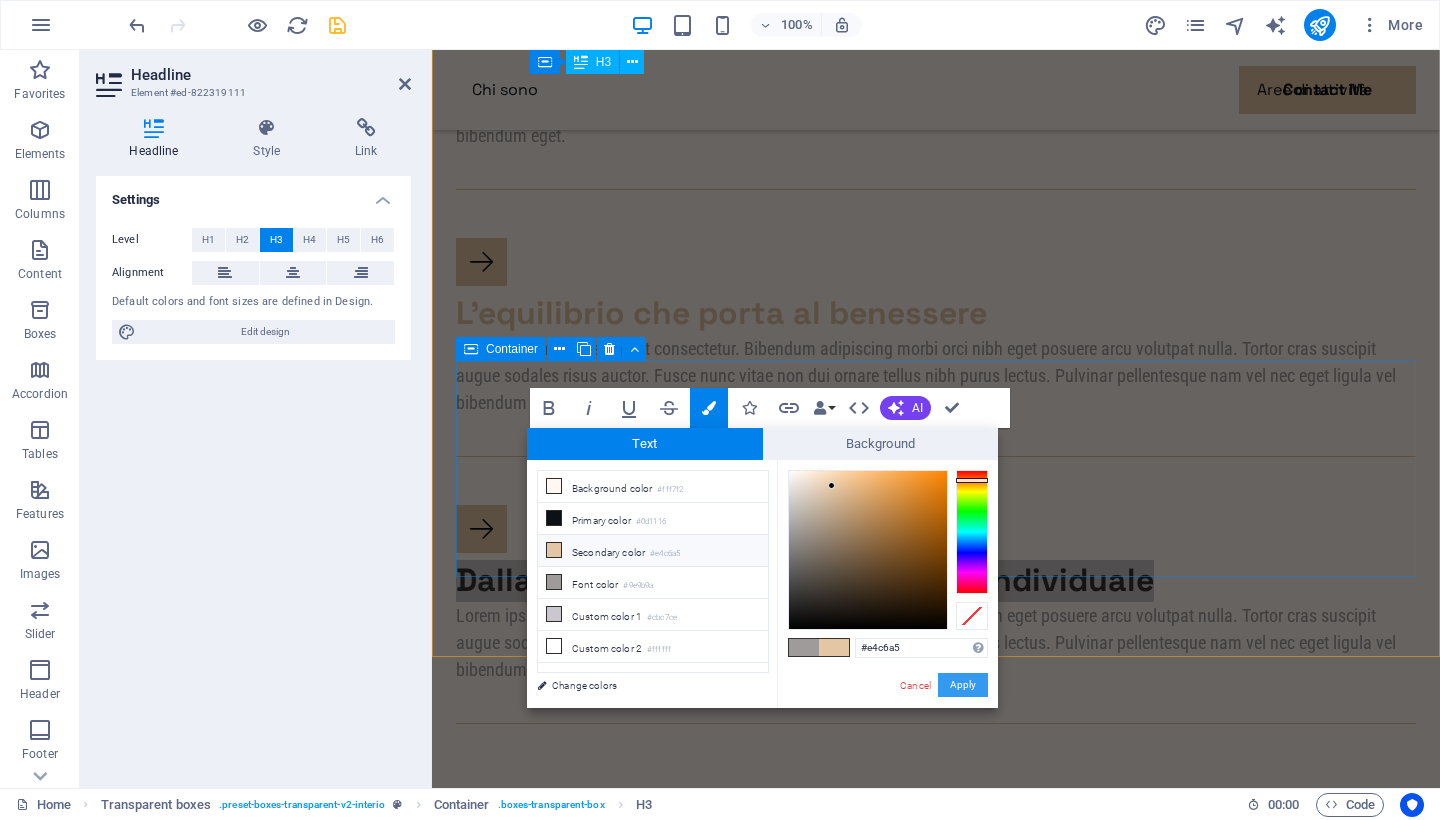 click on "Apply" at bounding box center [963, 685] 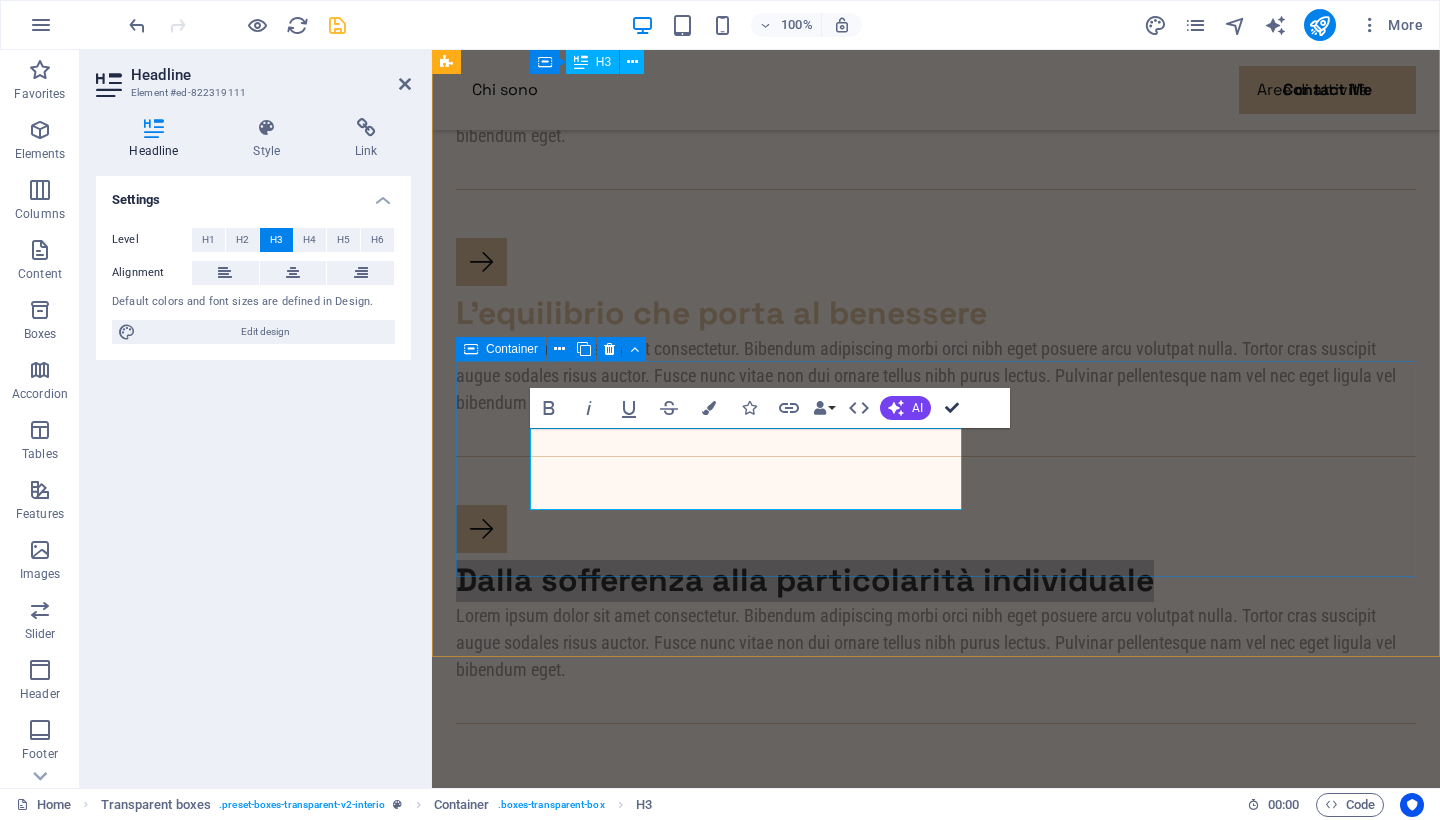drag, startPoint x: 946, startPoint y: 407, endPoint x: 866, endPoint y: 355, distance: 95.41489 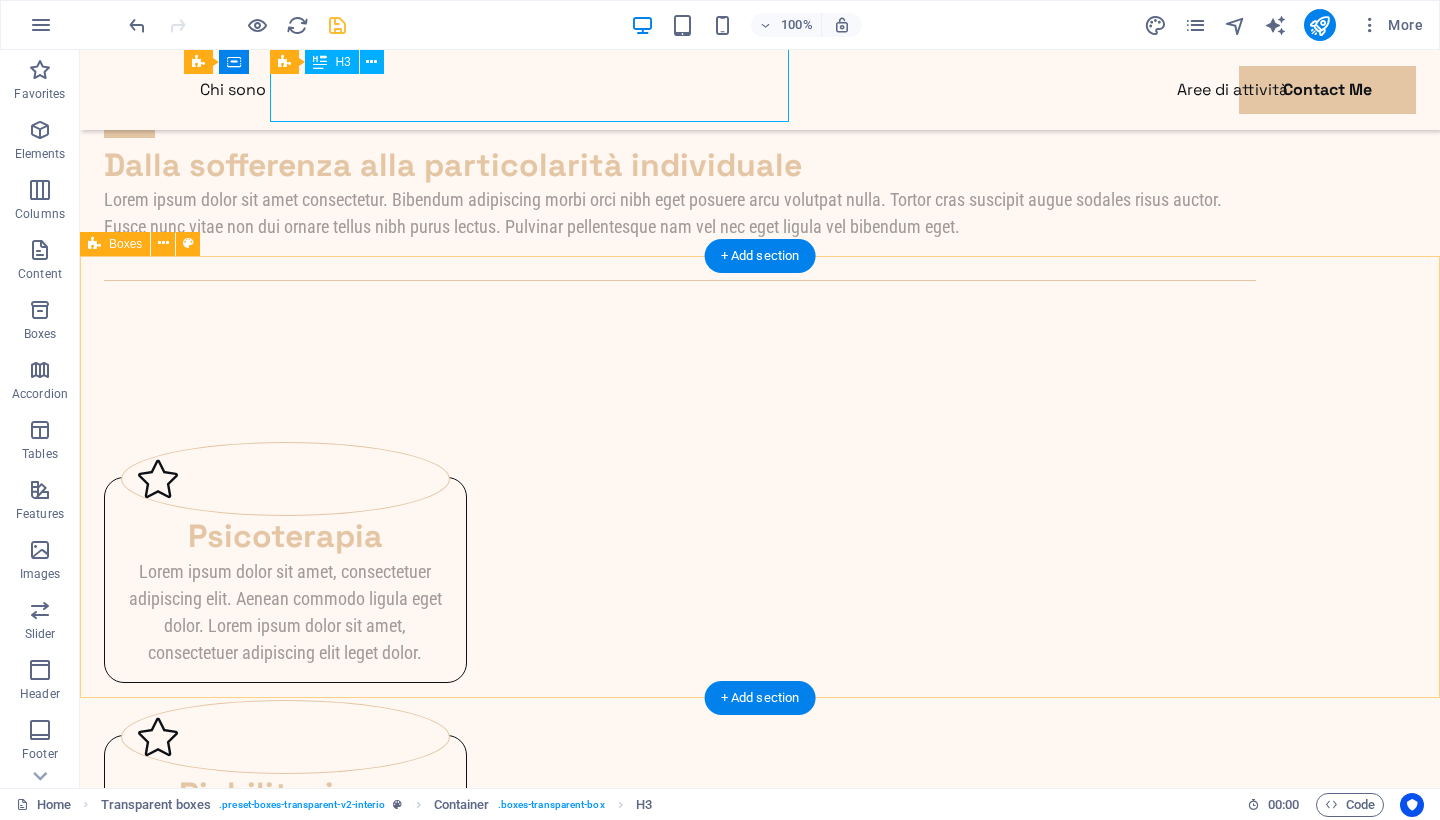 scroll, scrollTop: 2221, scrollLeft: 0, axis: vertical 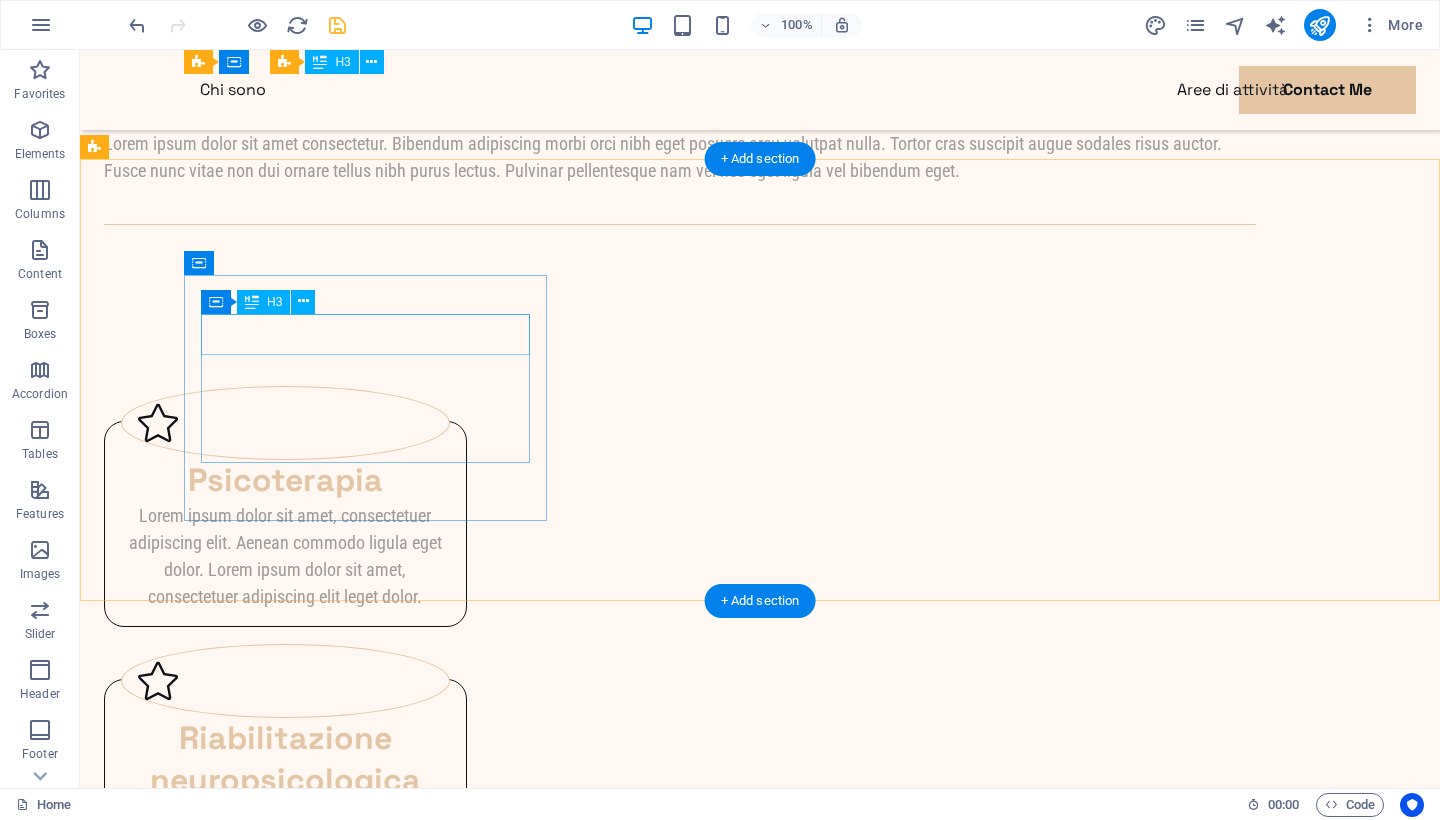 click on "Psicoterapia" at bounding box center [285, 481] 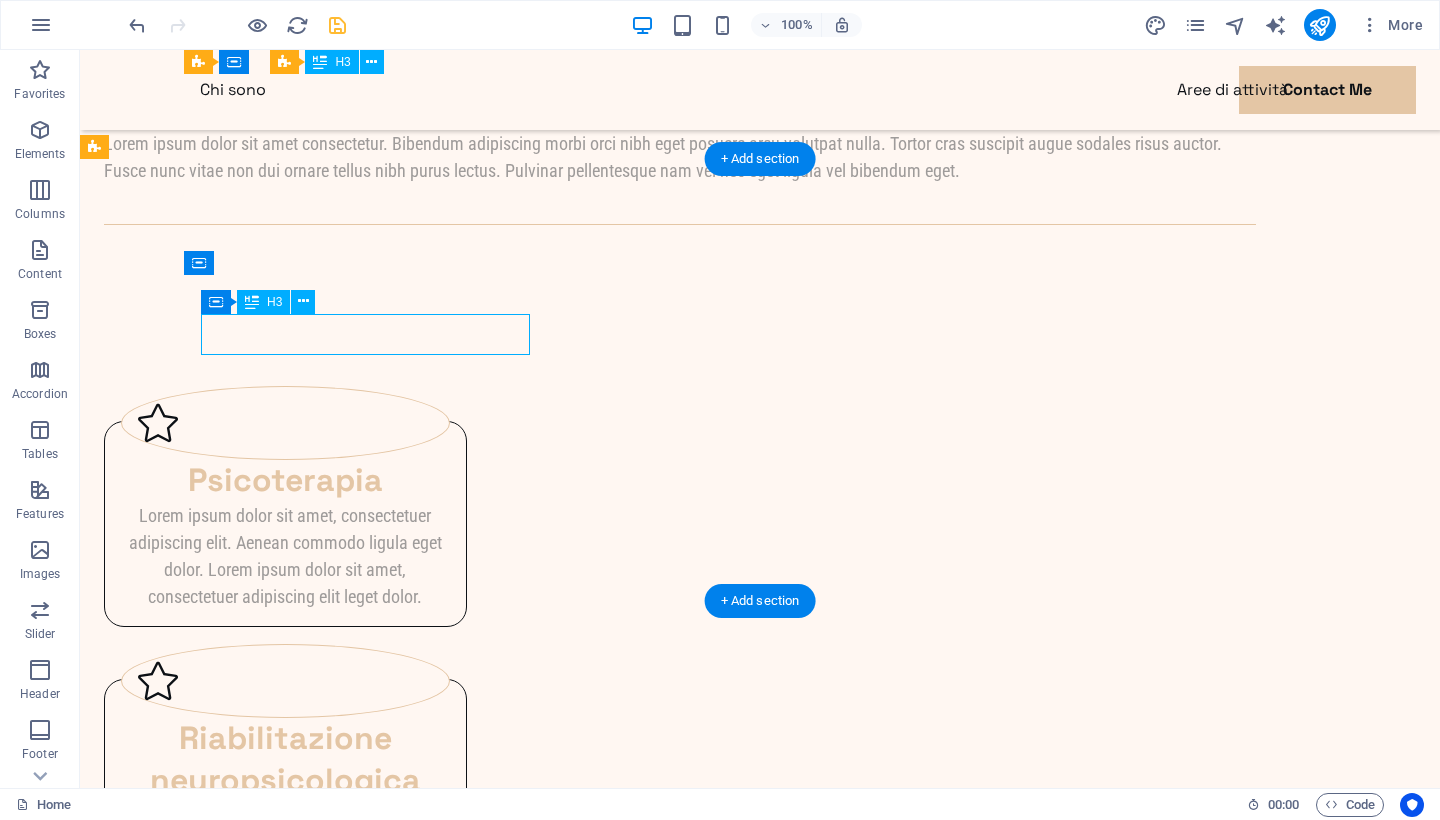 click on "Psicoterapia" at bounding box center [285, 481] 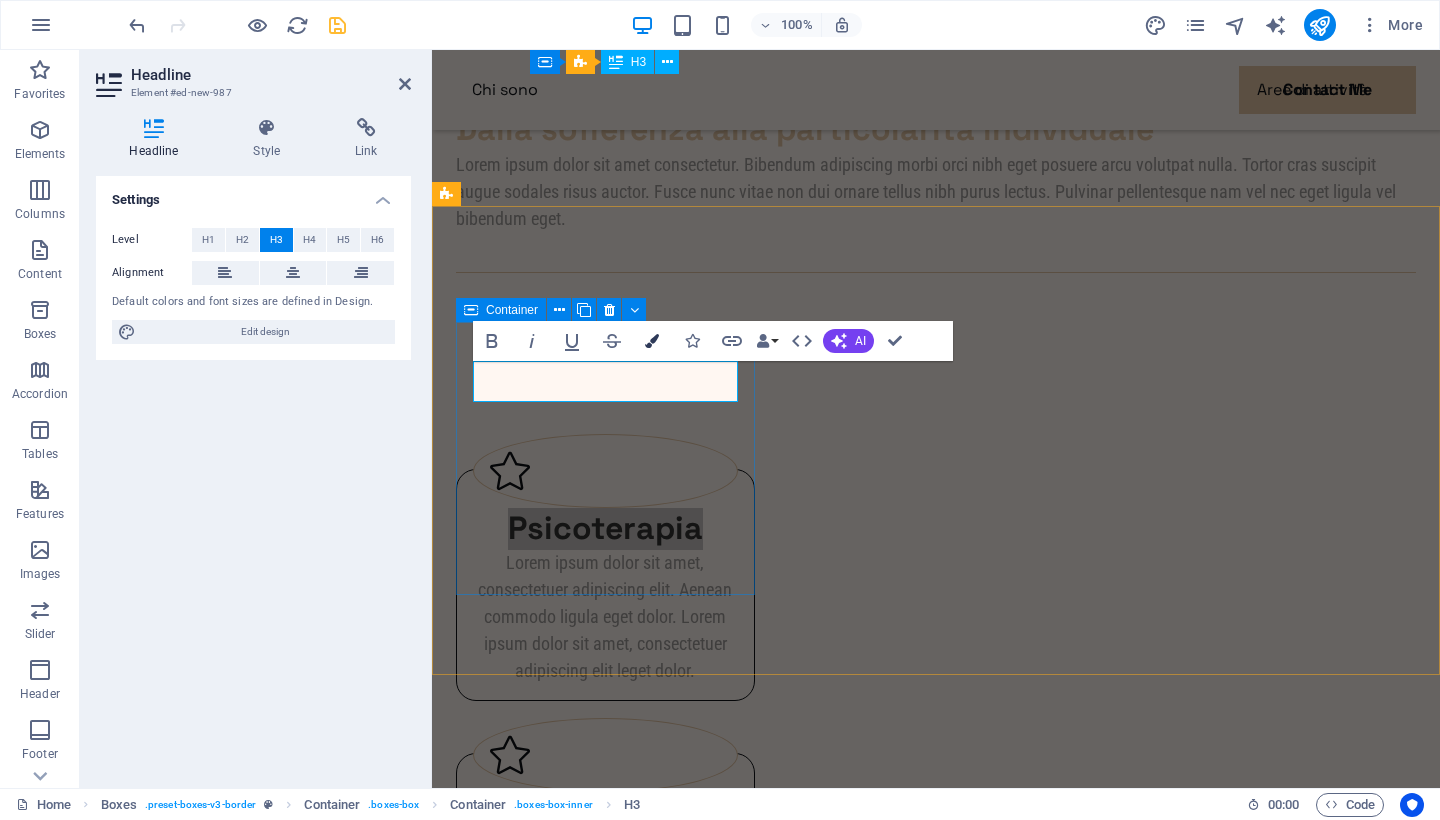 click at bounding box center (652, 341) 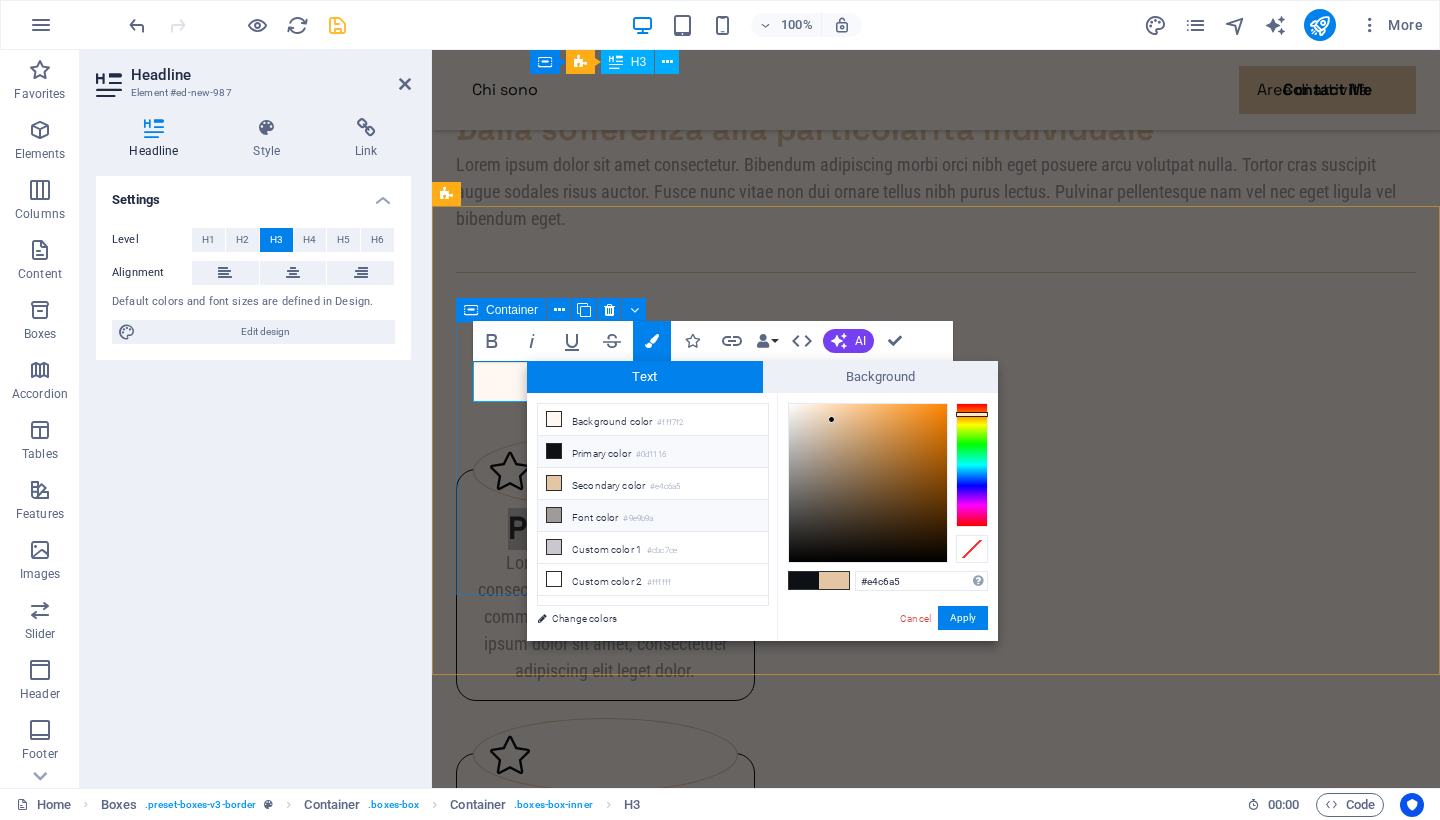 click on "Font color
#9e9b9a" at bounding box center (653, 516) 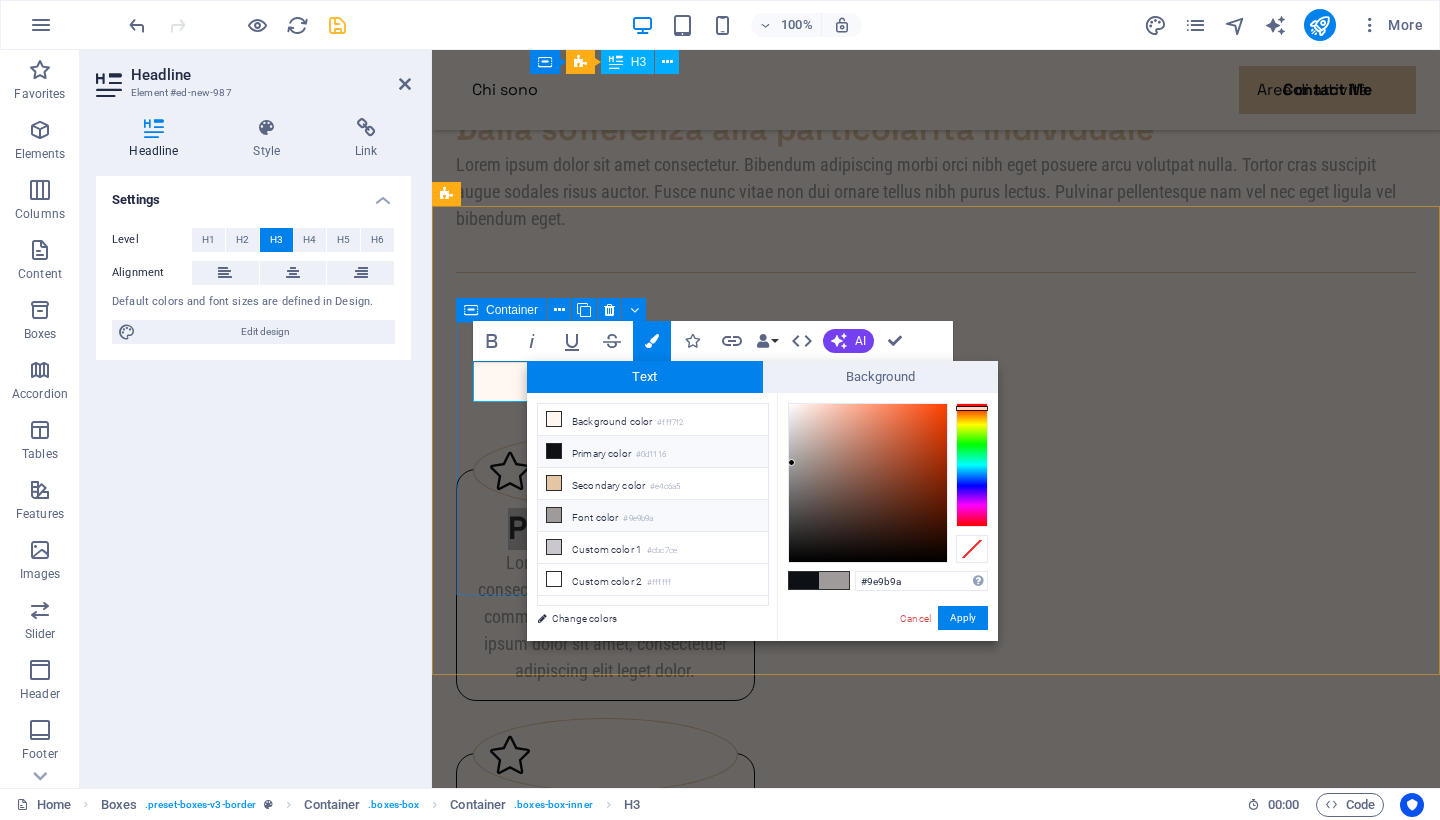 click on "Primary color
#0d1116" at bounding box center (653, 452) 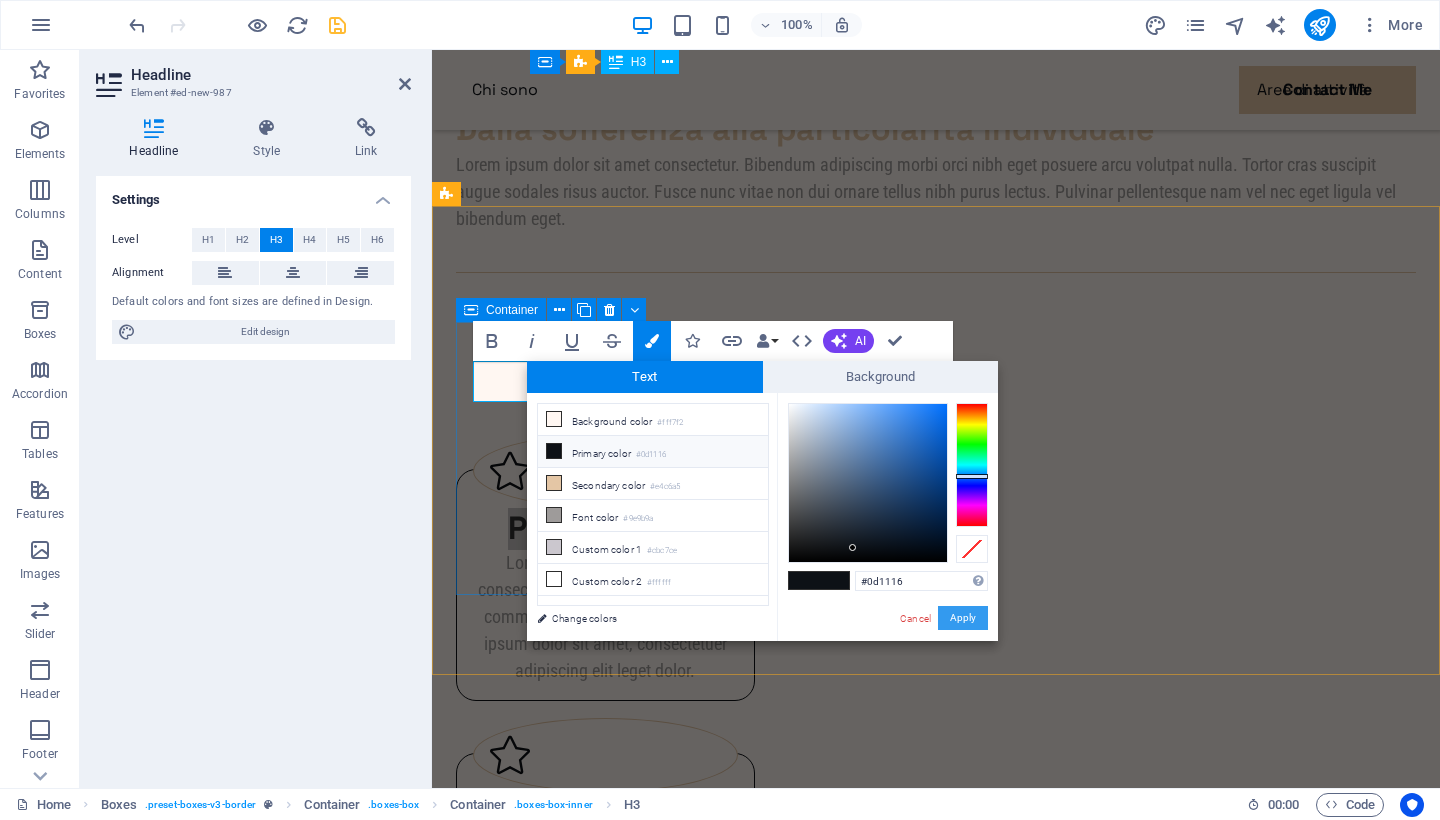 click on "Apply" at bounding box center [963, 618] 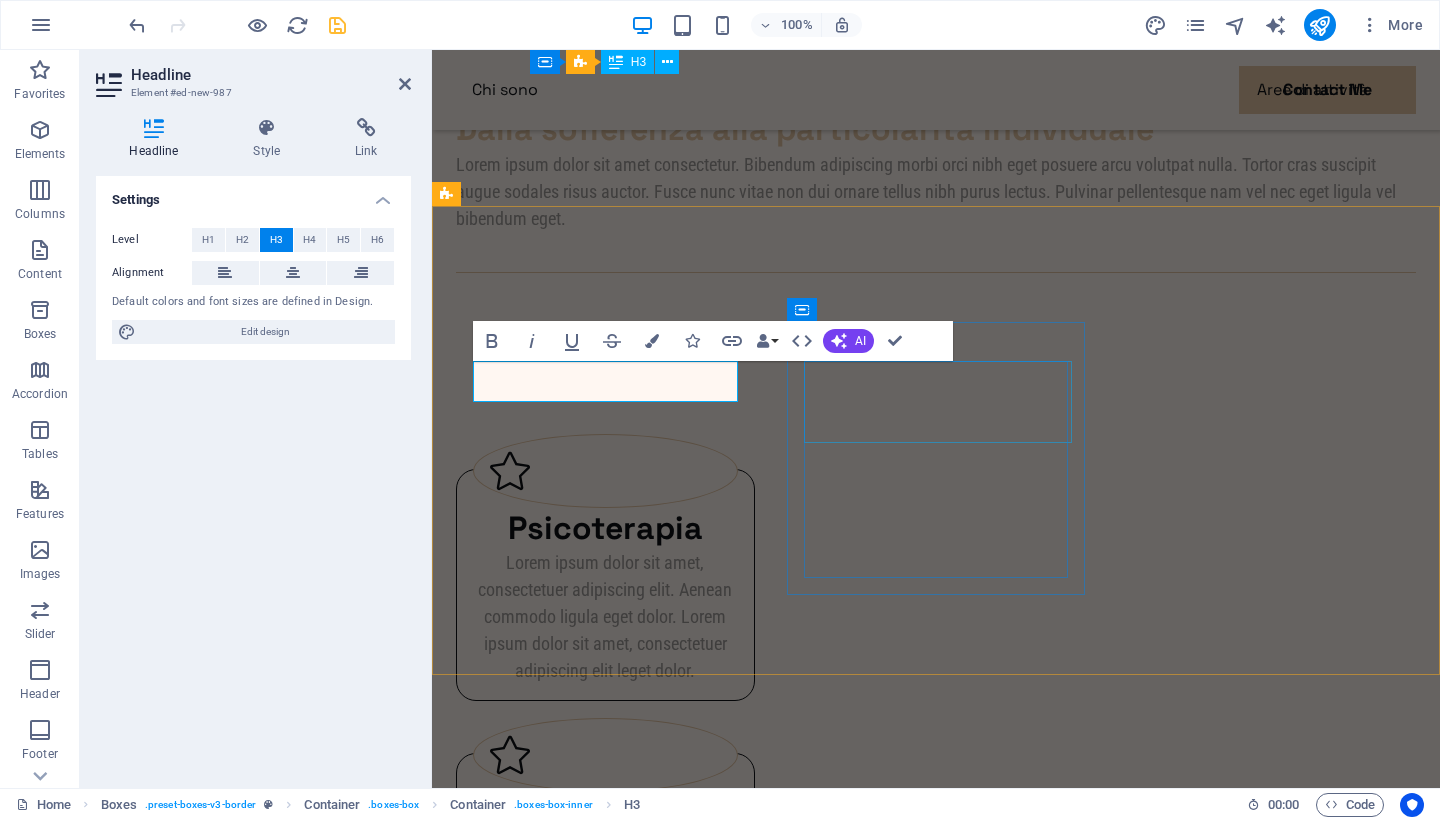 click on "Riabilitazione neuropsicologica" at bounding box center (605, 833) 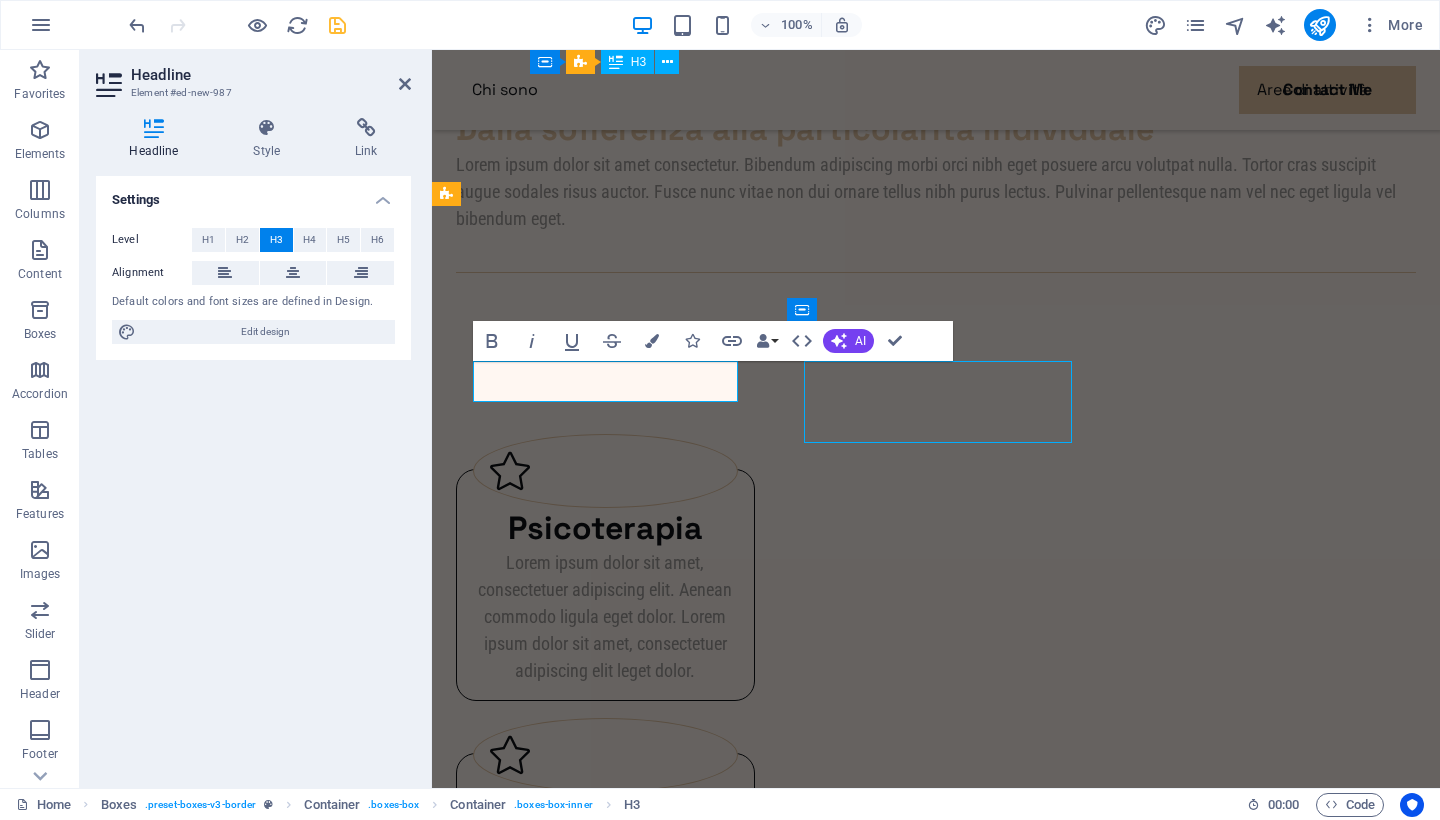click on "Riabilitazione neuropsicologica" at bounding box center [605, 833] 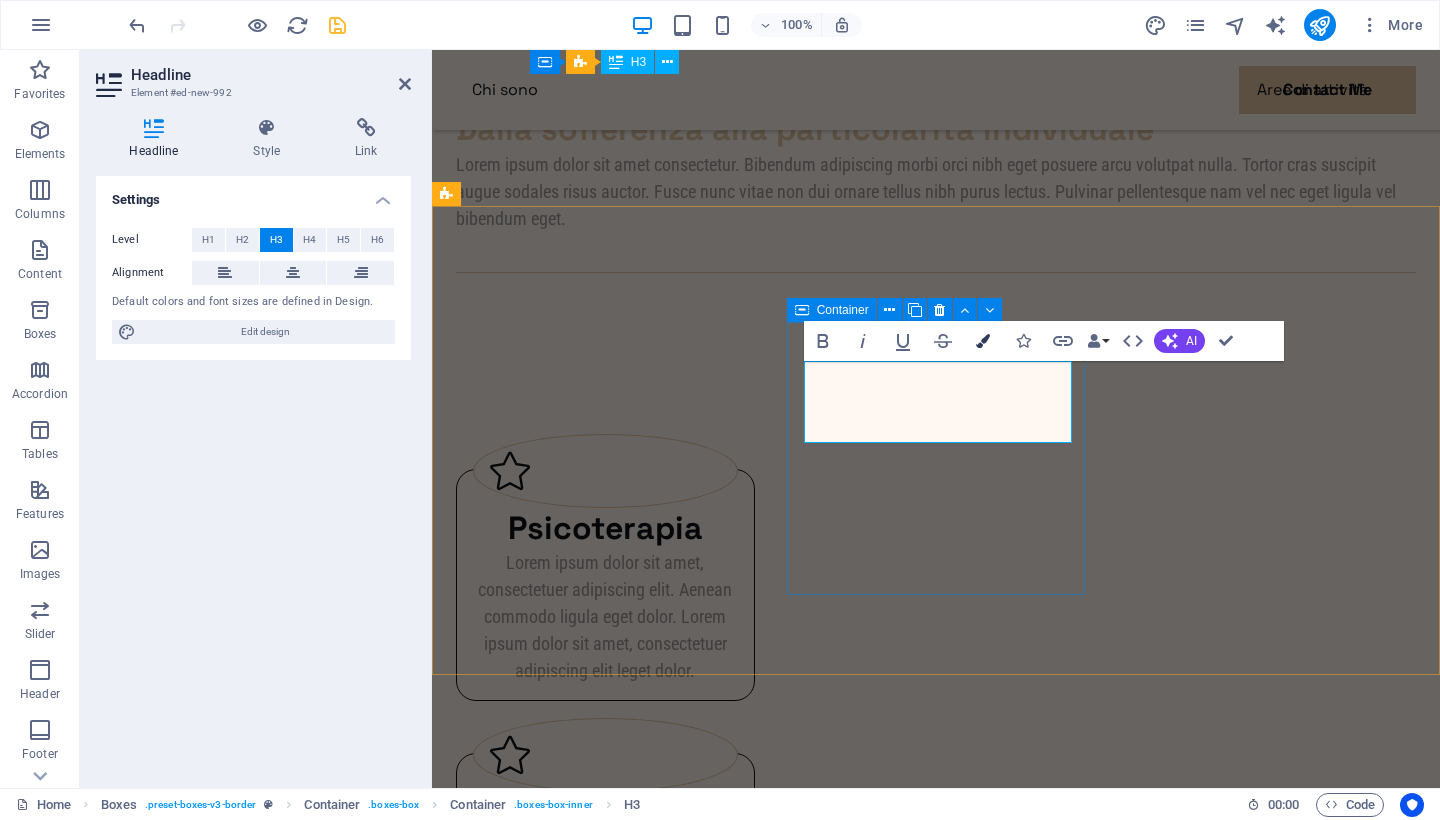 click at bounding box center (983, 341) 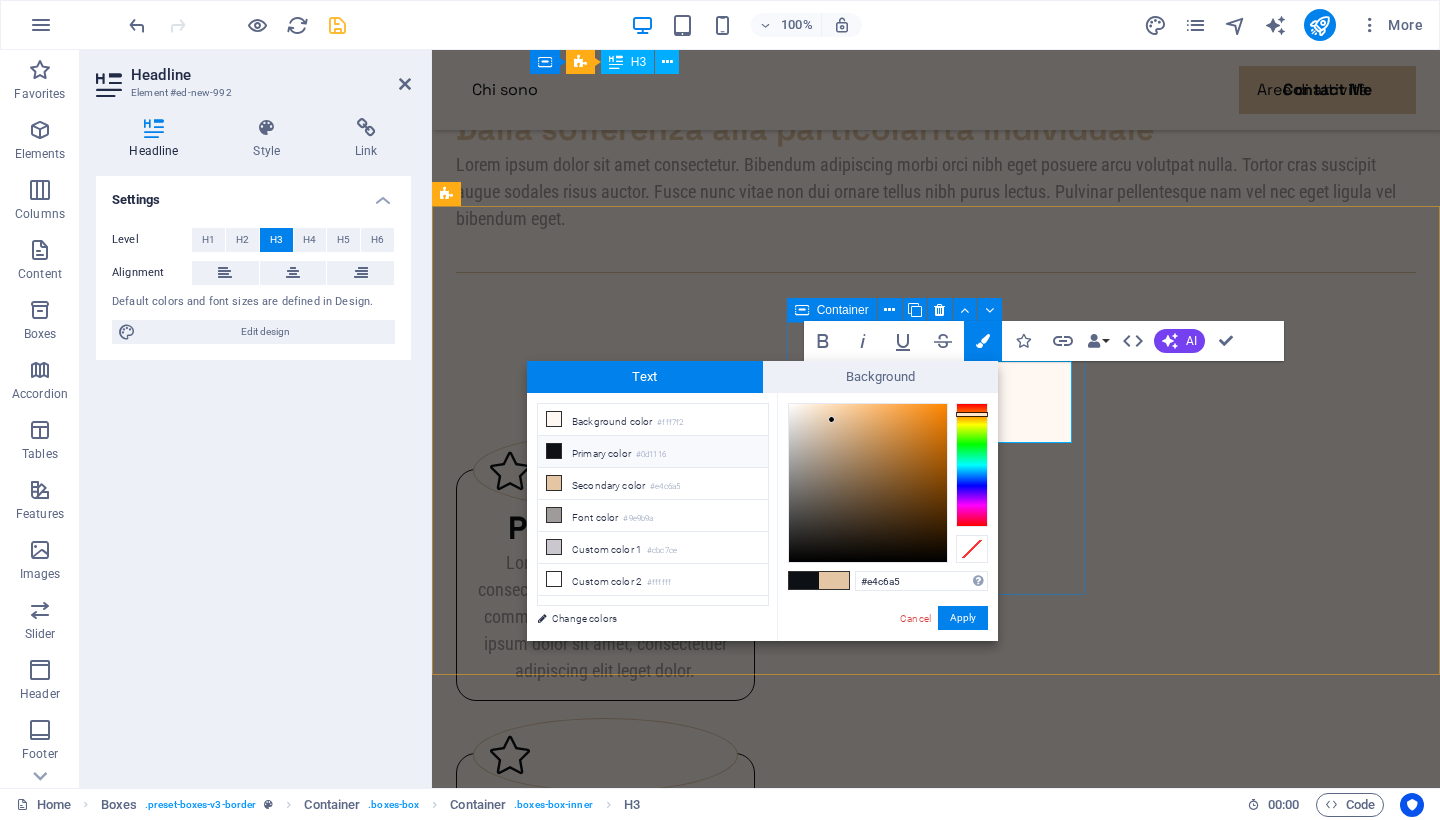 click on "Primary color
#0d1116" at bounding box center (653, 452) 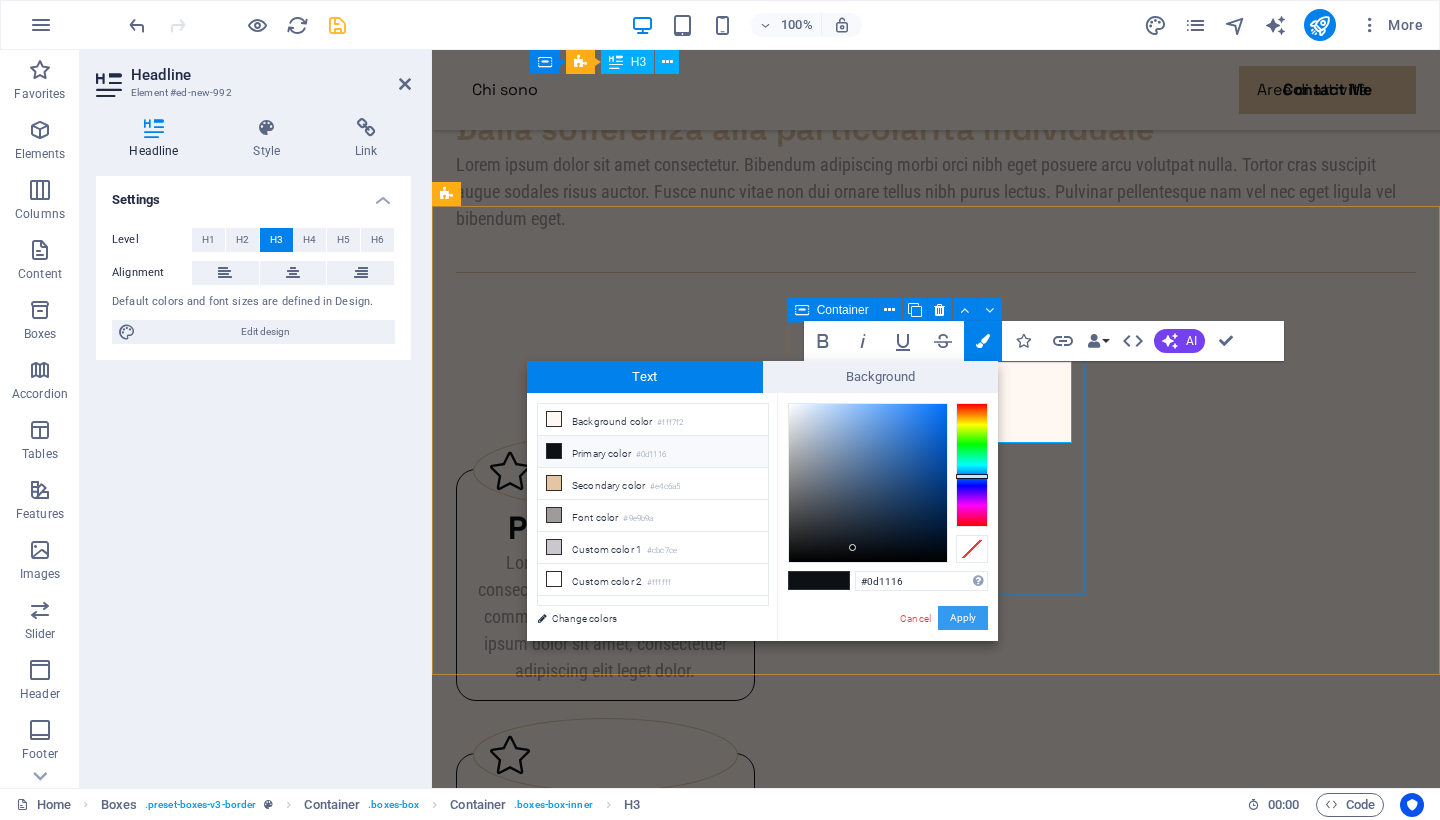 drag, startPoint x: 966, startPoint y: 625, endPoint x: 534, endPoint y: 574, distance: 435 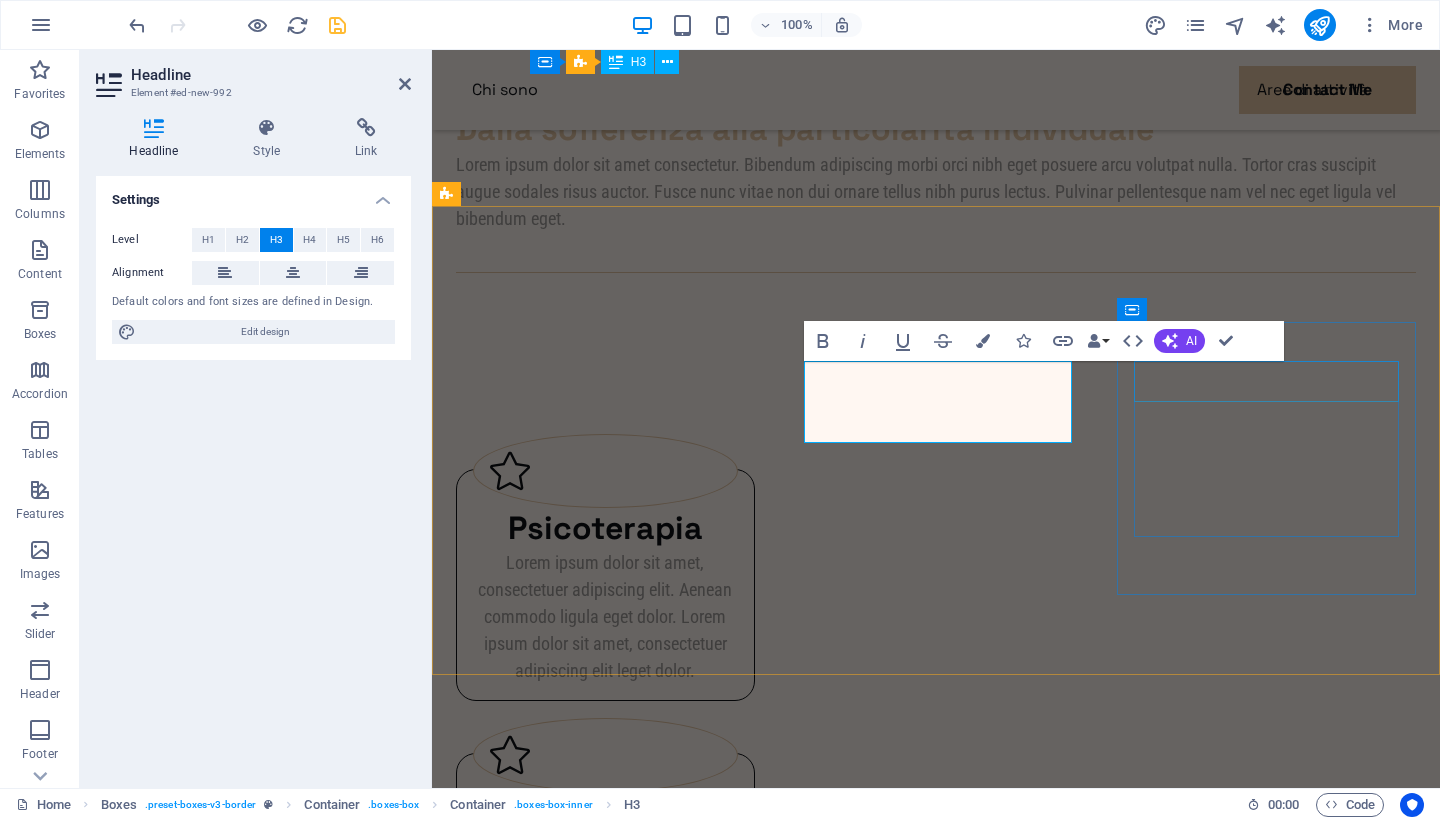 click on "EMDR" at bounding box center (605, 1181) 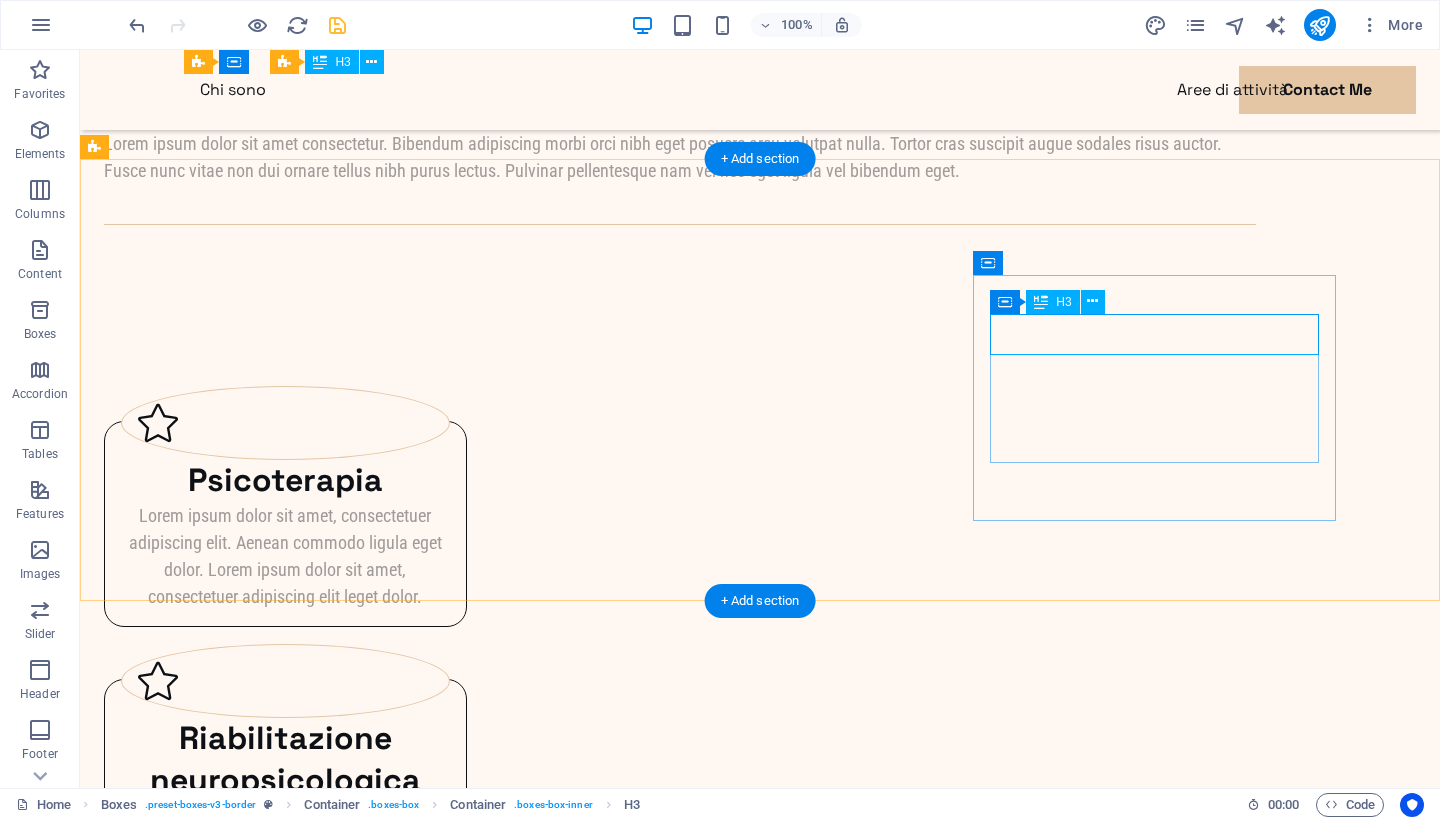 click on "EMDR" at bounding box center (285, 1038) 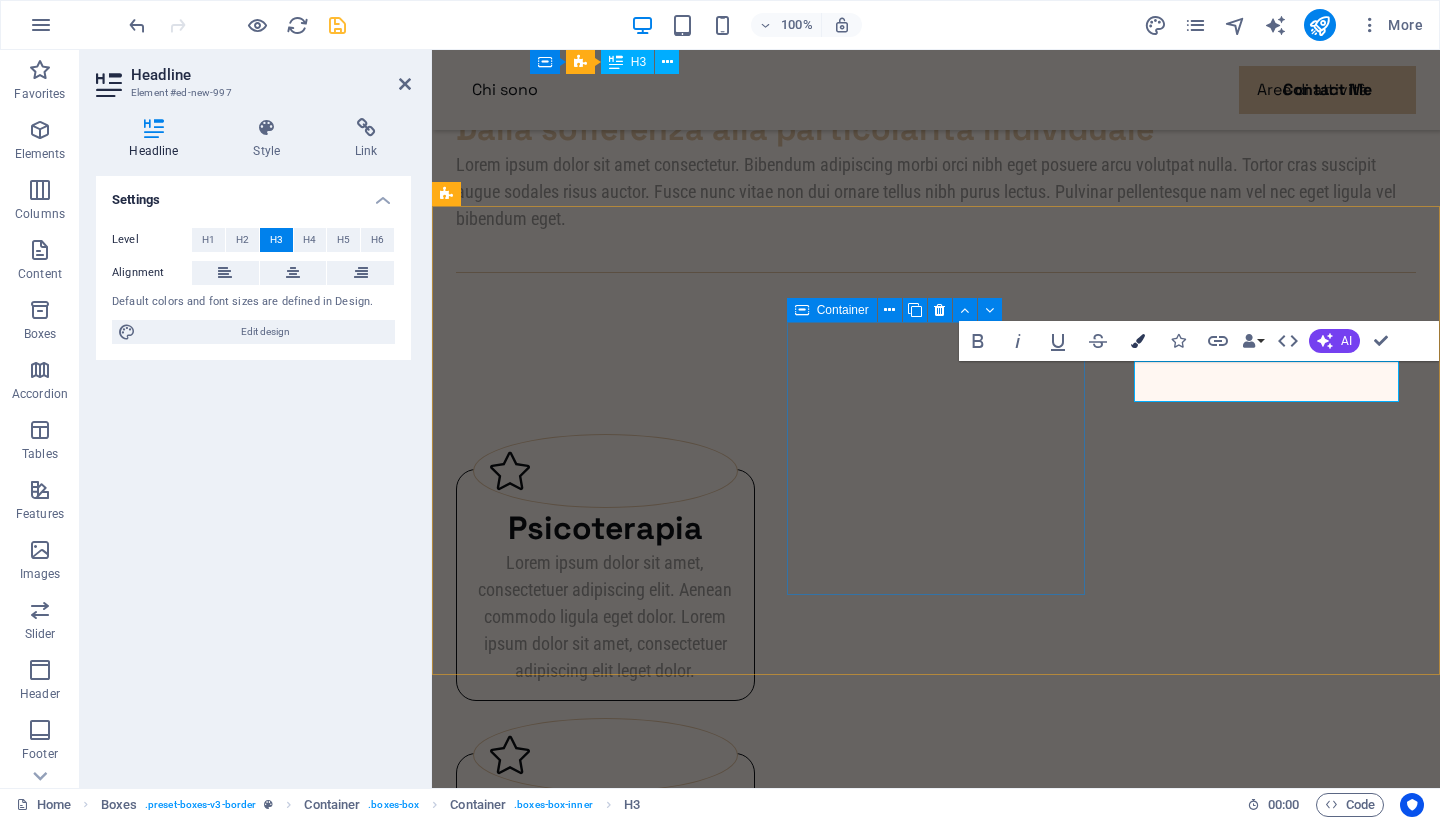 click at bounding box center [1138, 341] 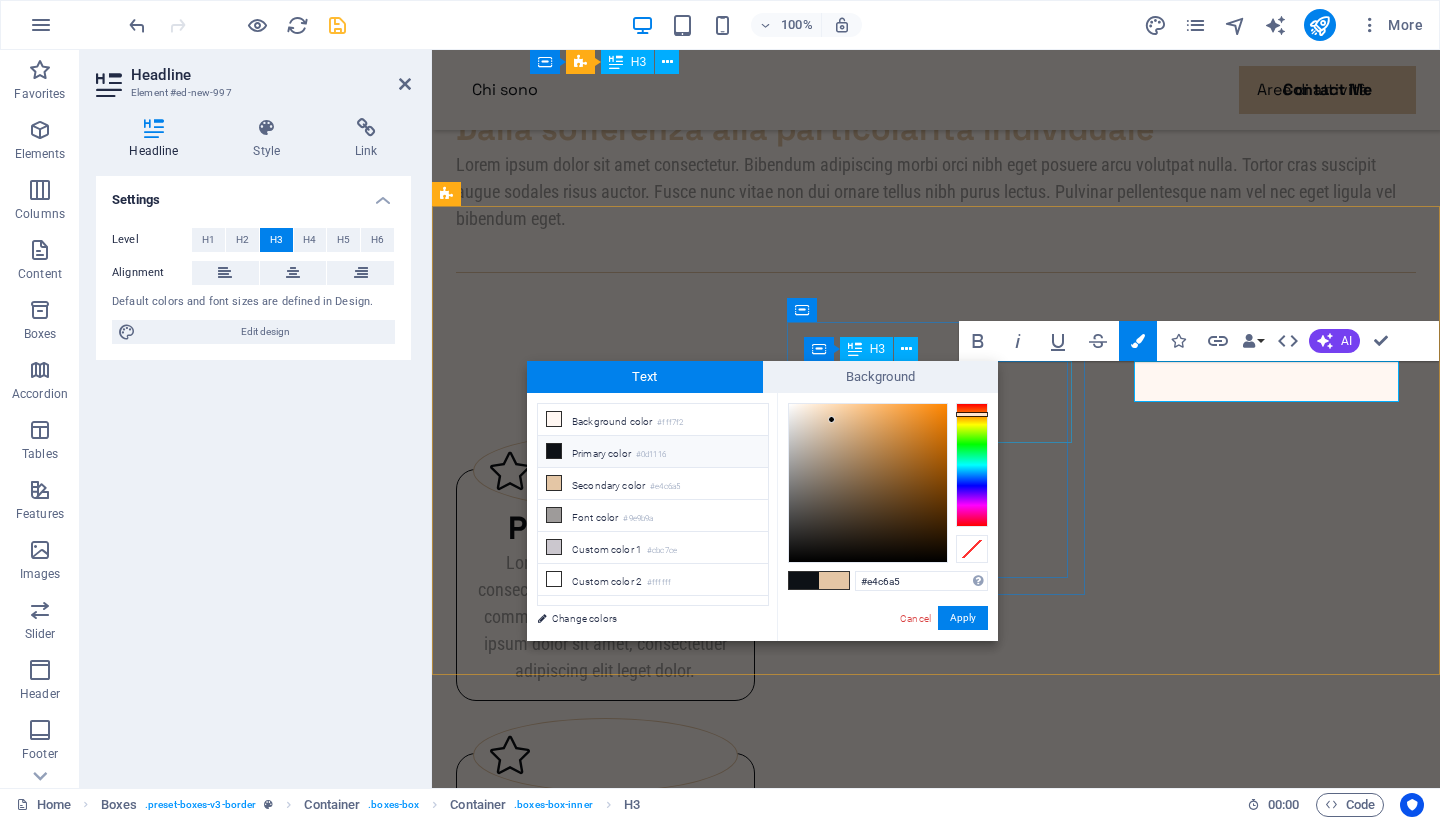 click on "Primary color
#0d1116" at bounding box center (653, 452) 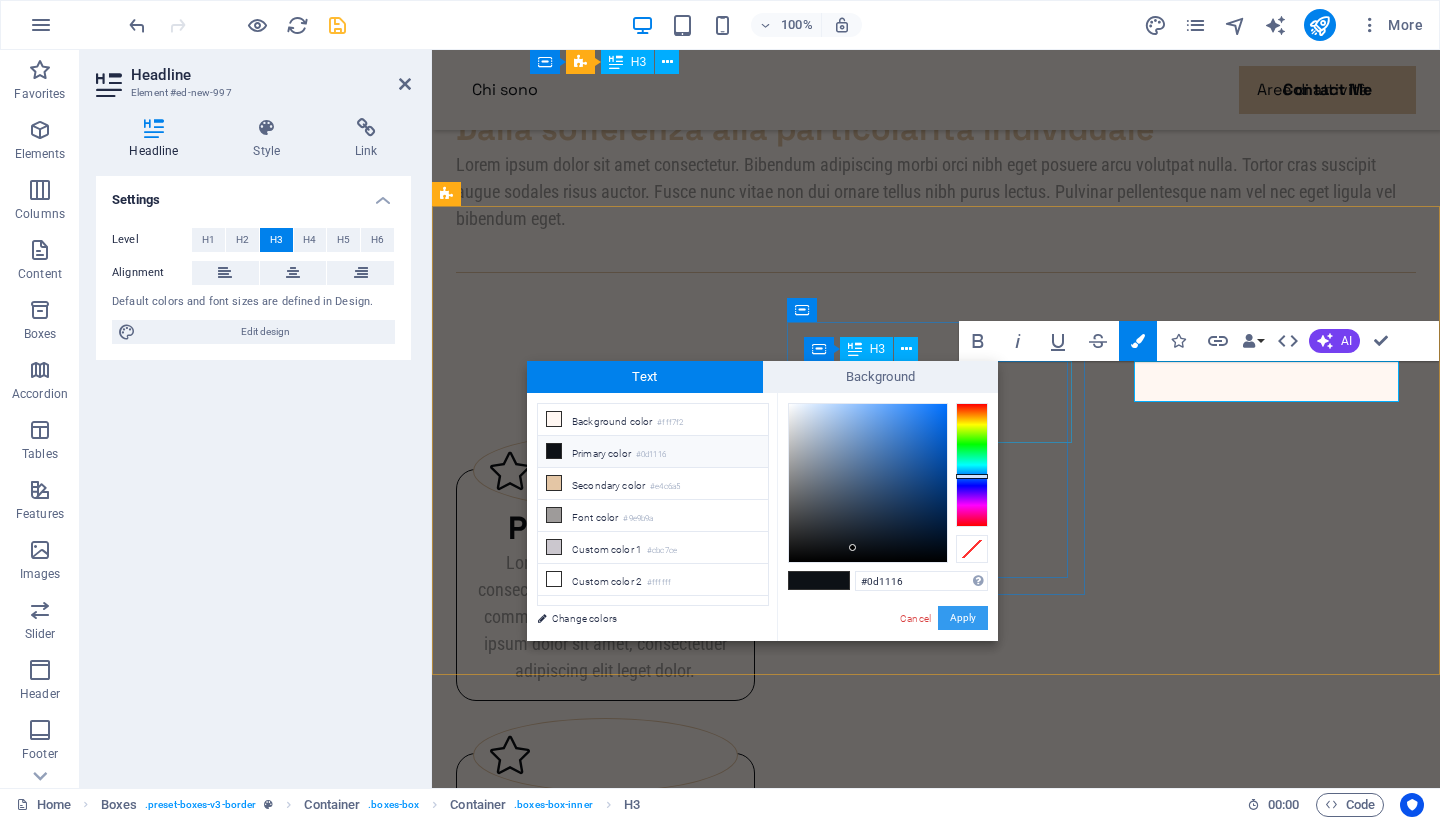 click on "Apply" at bounding box center (963, 618) 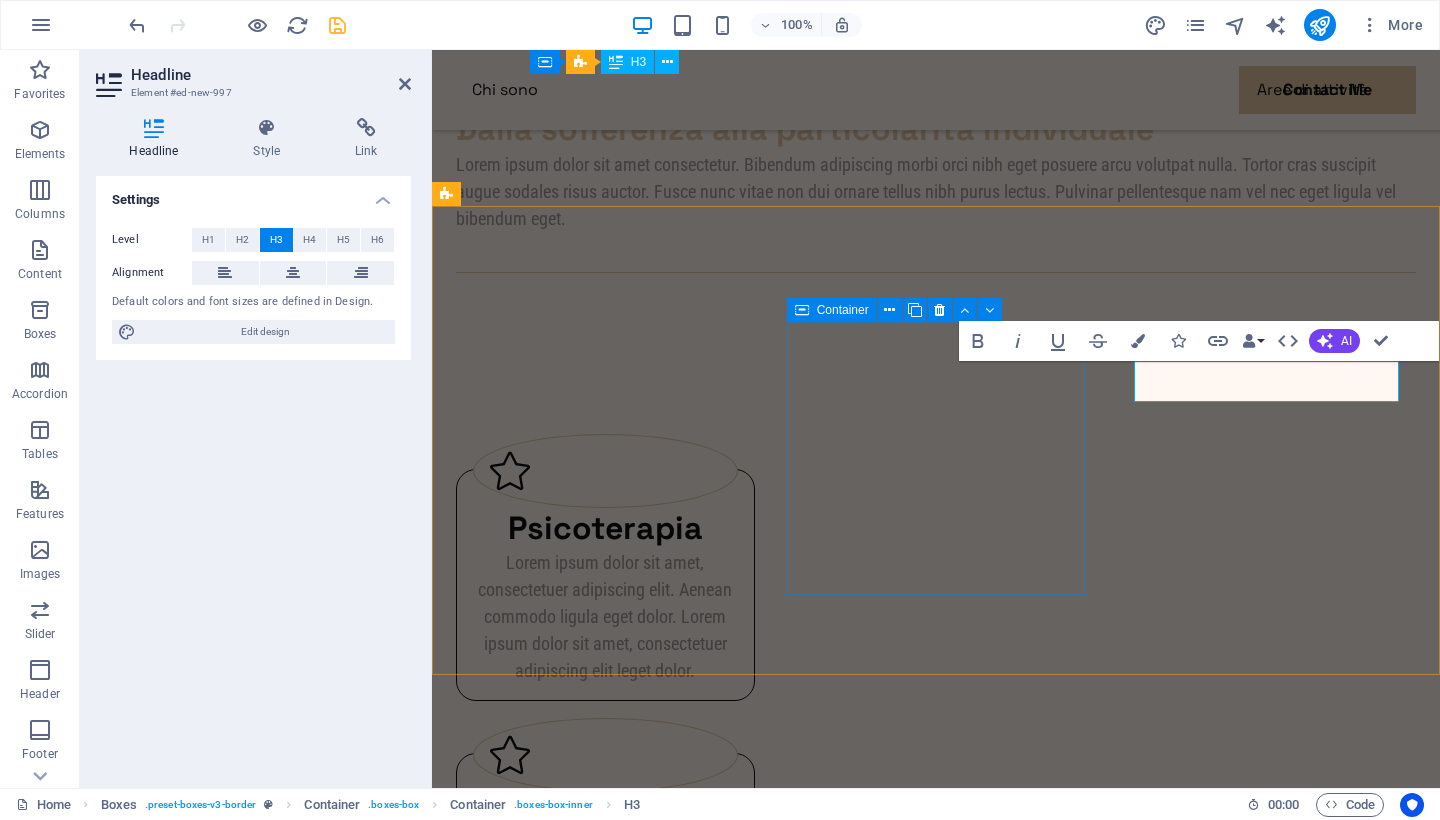 click on "Psicoterapia Lorem ipsum dolor sit amet, consectetuer adipiscing elit. Aenean commodo ligula eget dolor. Lorem ipsum dolor sit amet, consectetuer adipiscing elit leget dolor. Riabilitazione neuropsicologica Lorem ipsum dolor sit amet, consectetuer adipiscing elit. Aenean commodo ligula eget dolor. Lorem ipsum dolor sit amet, consectetuer adipiscing elit leget dolor. EMDR Lorem ipsum dolor sit amet, consectetuer adipiscing elit. Aenean commodo ligula eget dolor. Lorem ipsum dolor sit amet, consectetuer adipiscing elit leget dolor." at bounding box center [936, 872] 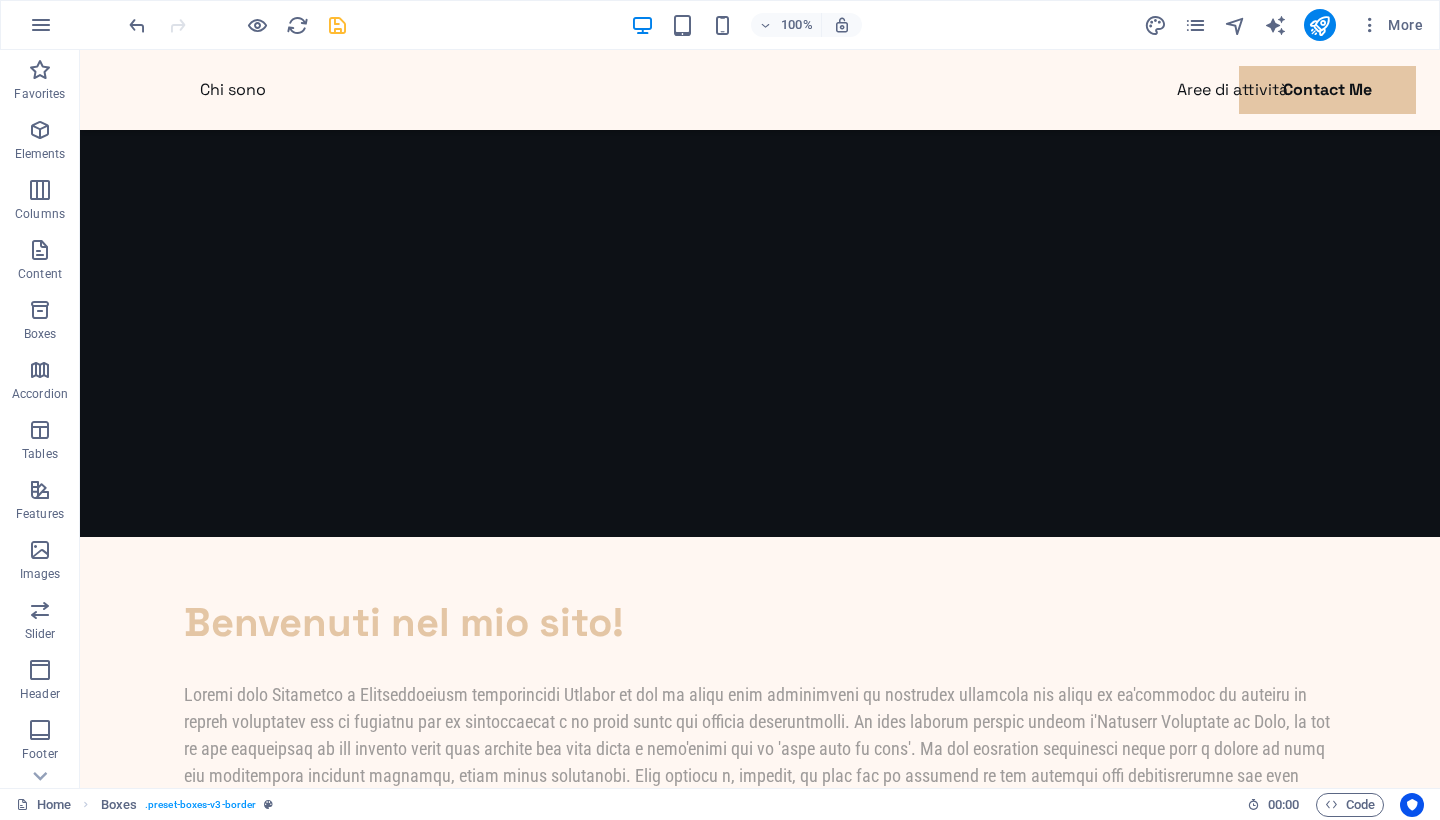 scroll, scrollTop: 473, scrollLeft: 0, axis: vertical 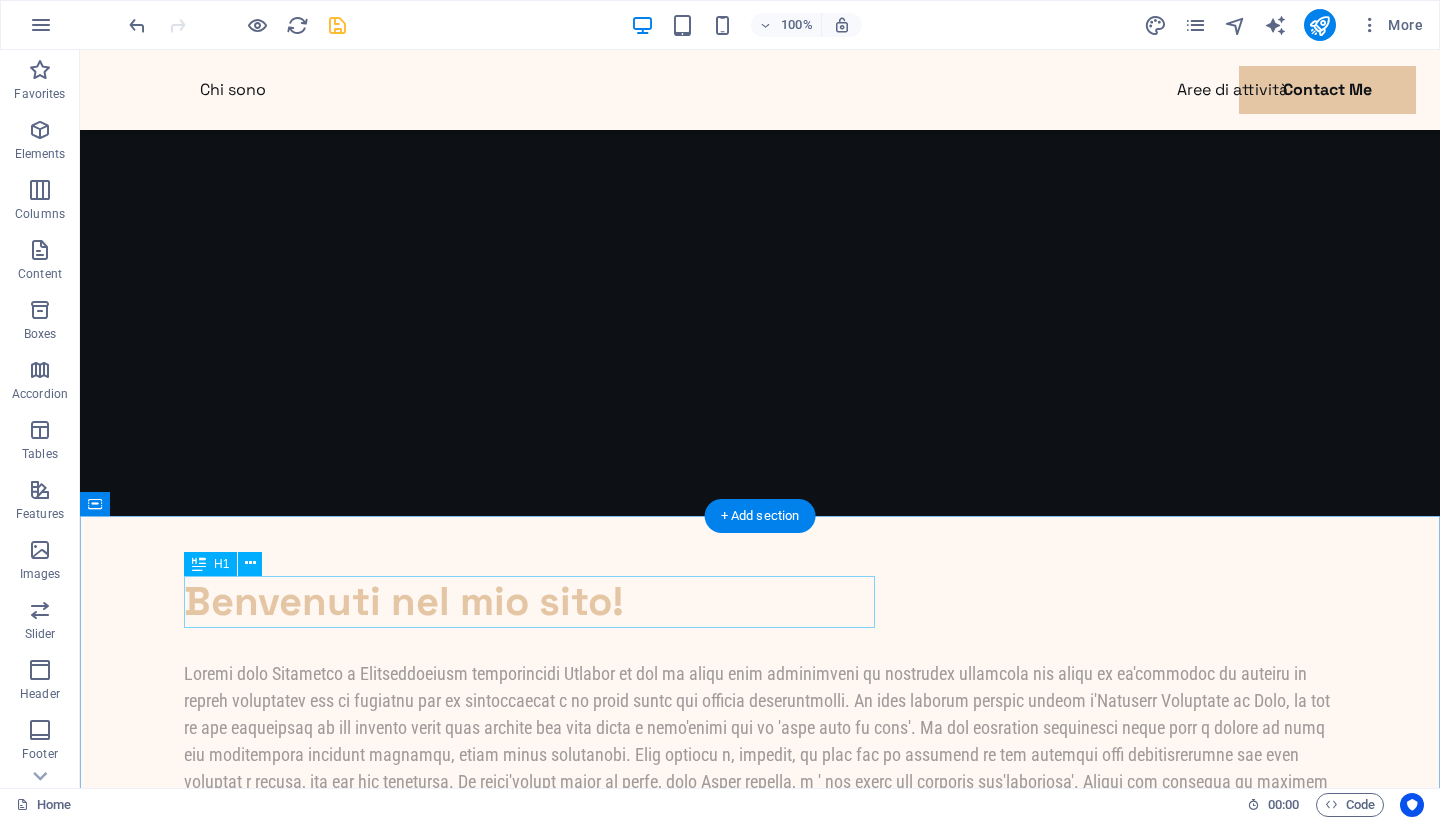 click on "Benvenuti nel mio sito!" at bounding box center (760, 602) 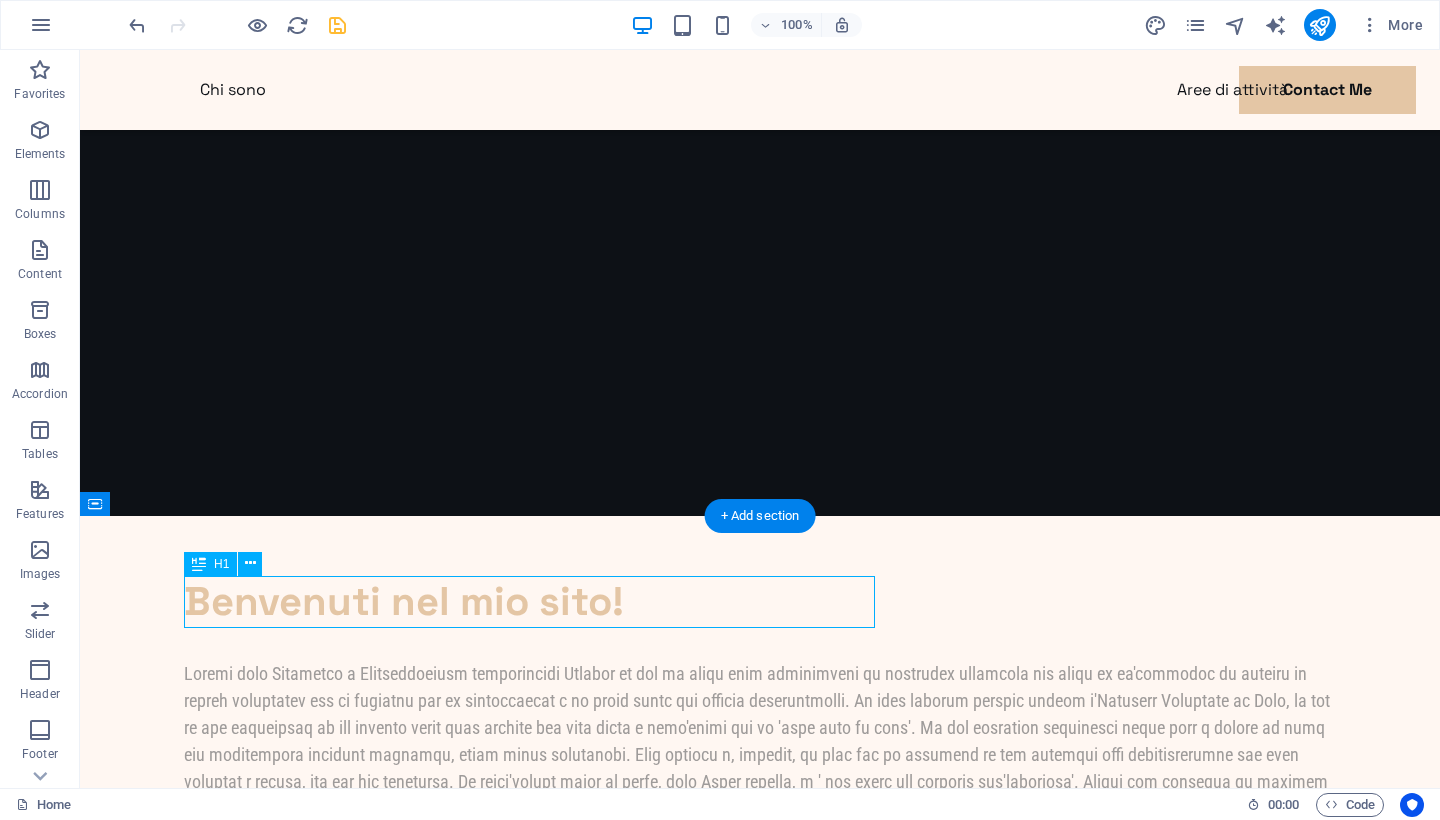 click on "Benvenuti nel mio sito!" at bounding box center (760, 602) 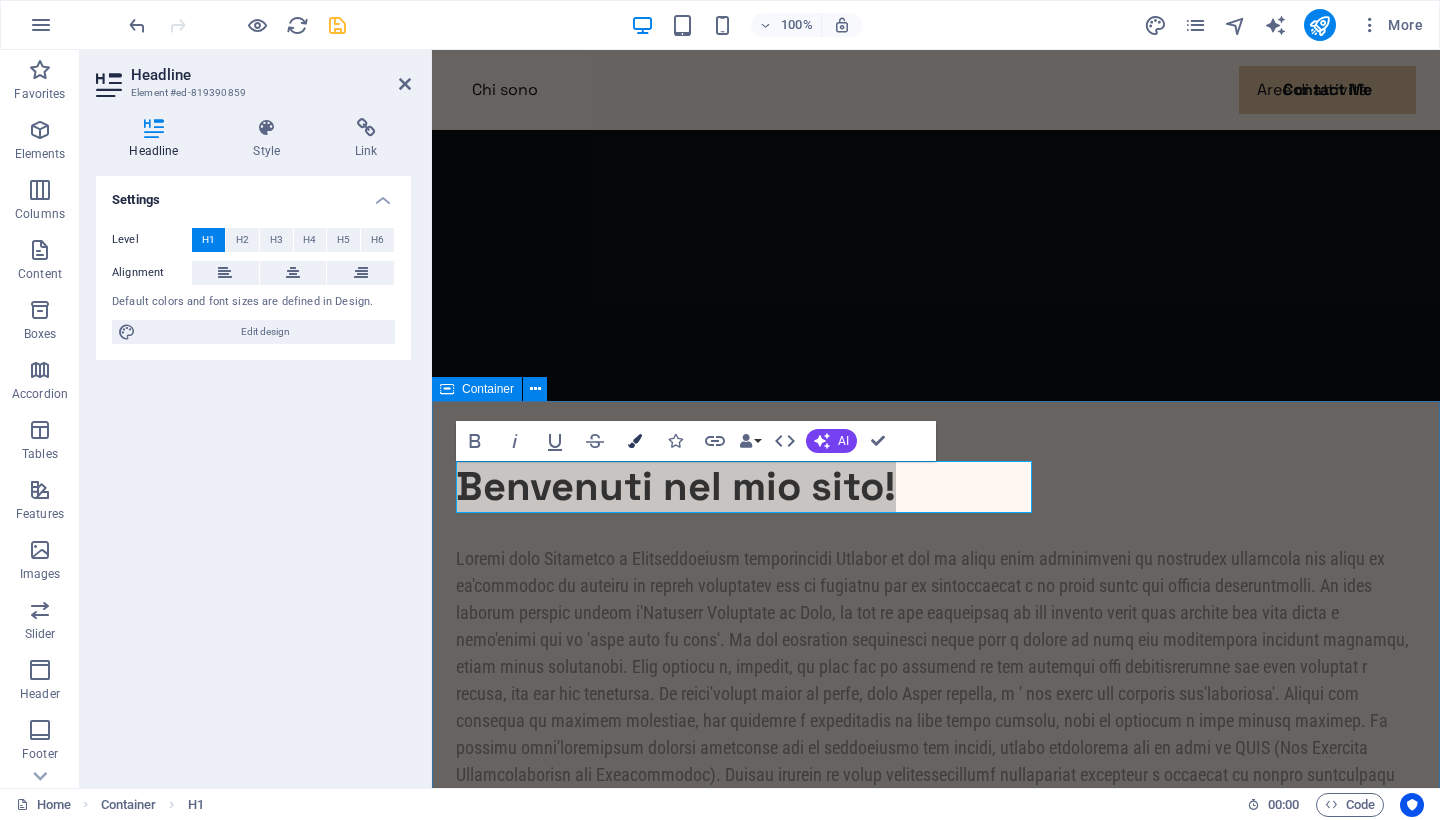 click at bounding box center (635, 441) 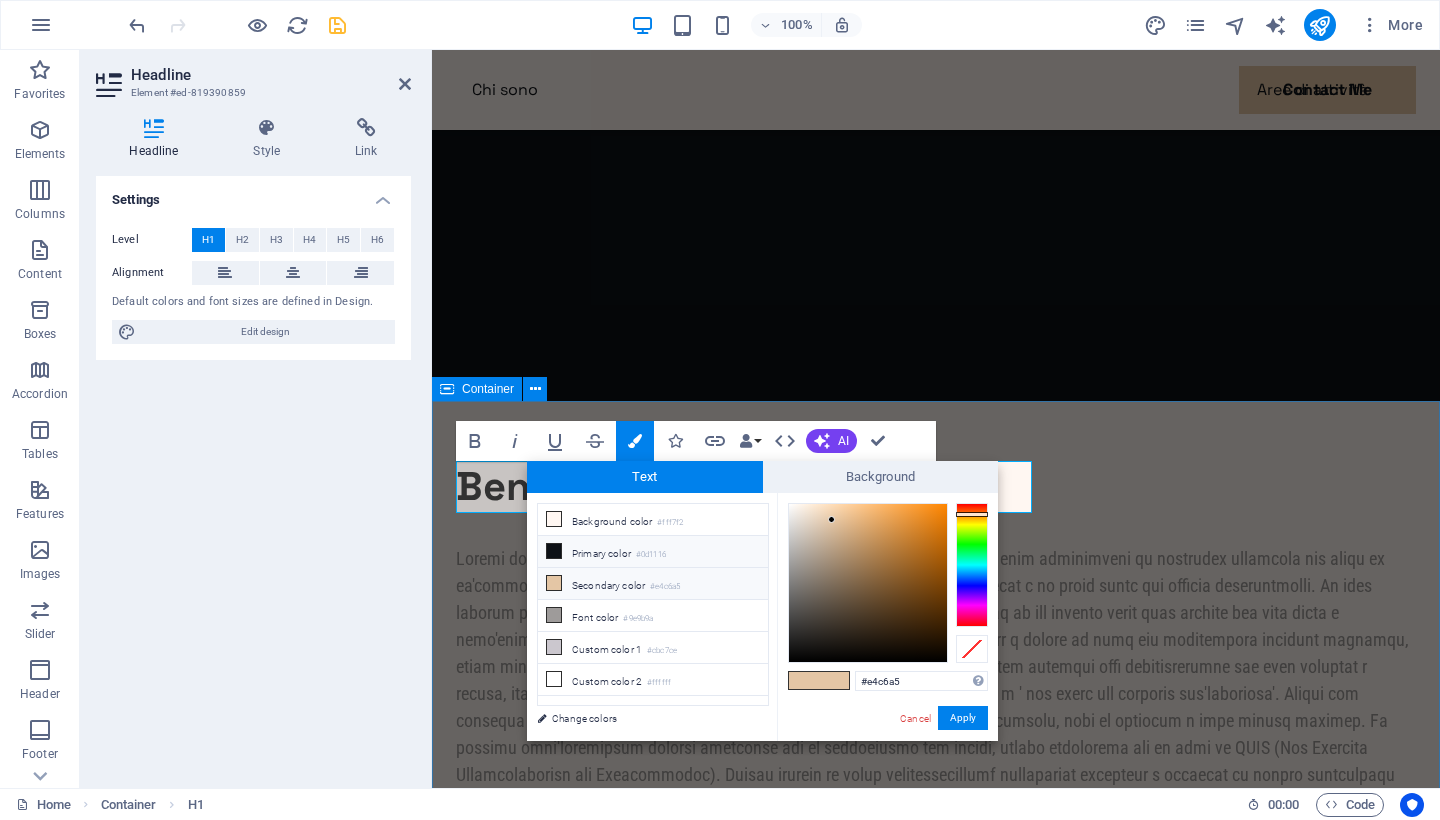 click on "Primary color
#0d1116" at bounding box center [653, 552] 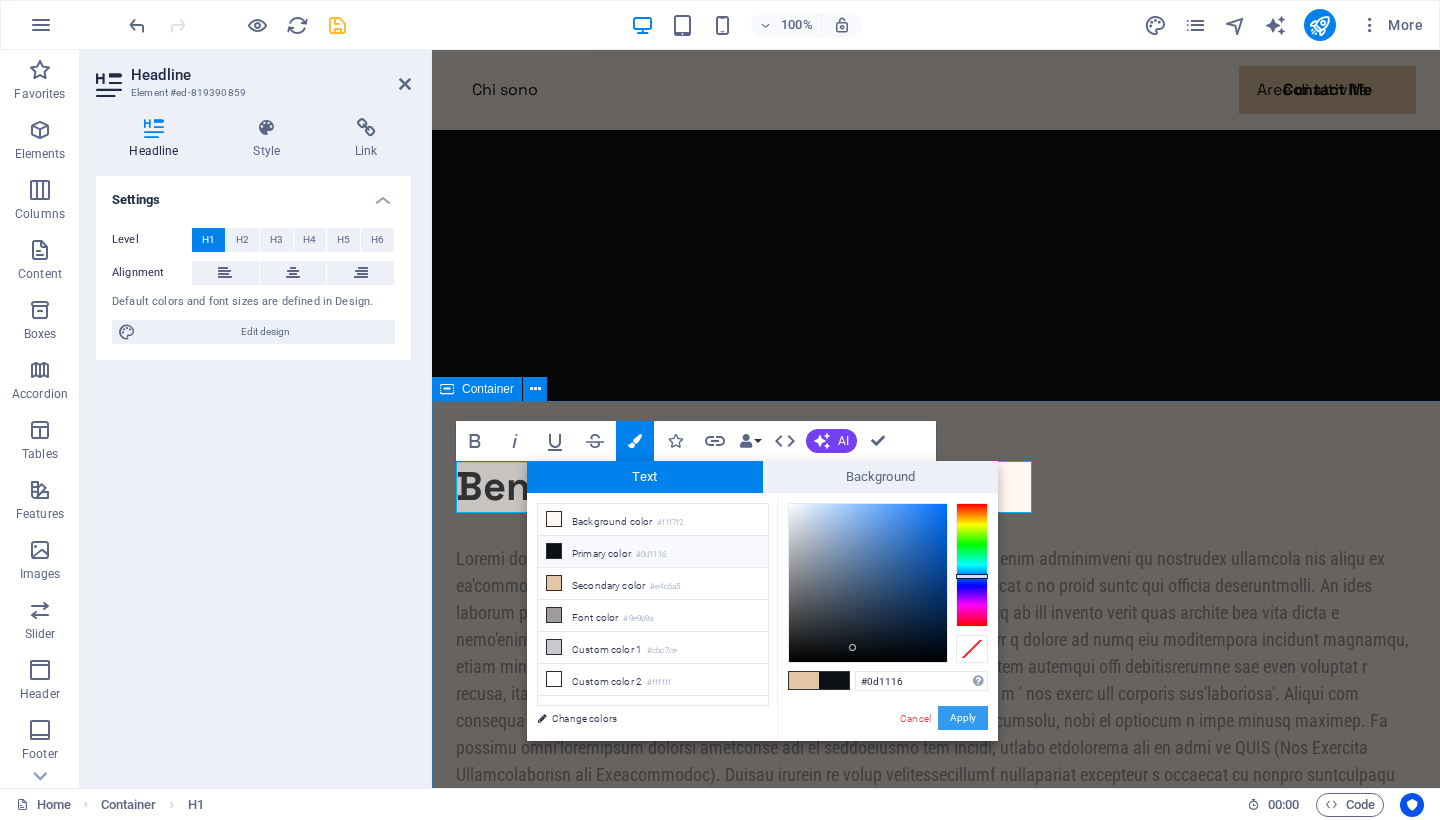 click on "Apply" at bounding box center [963, 718] 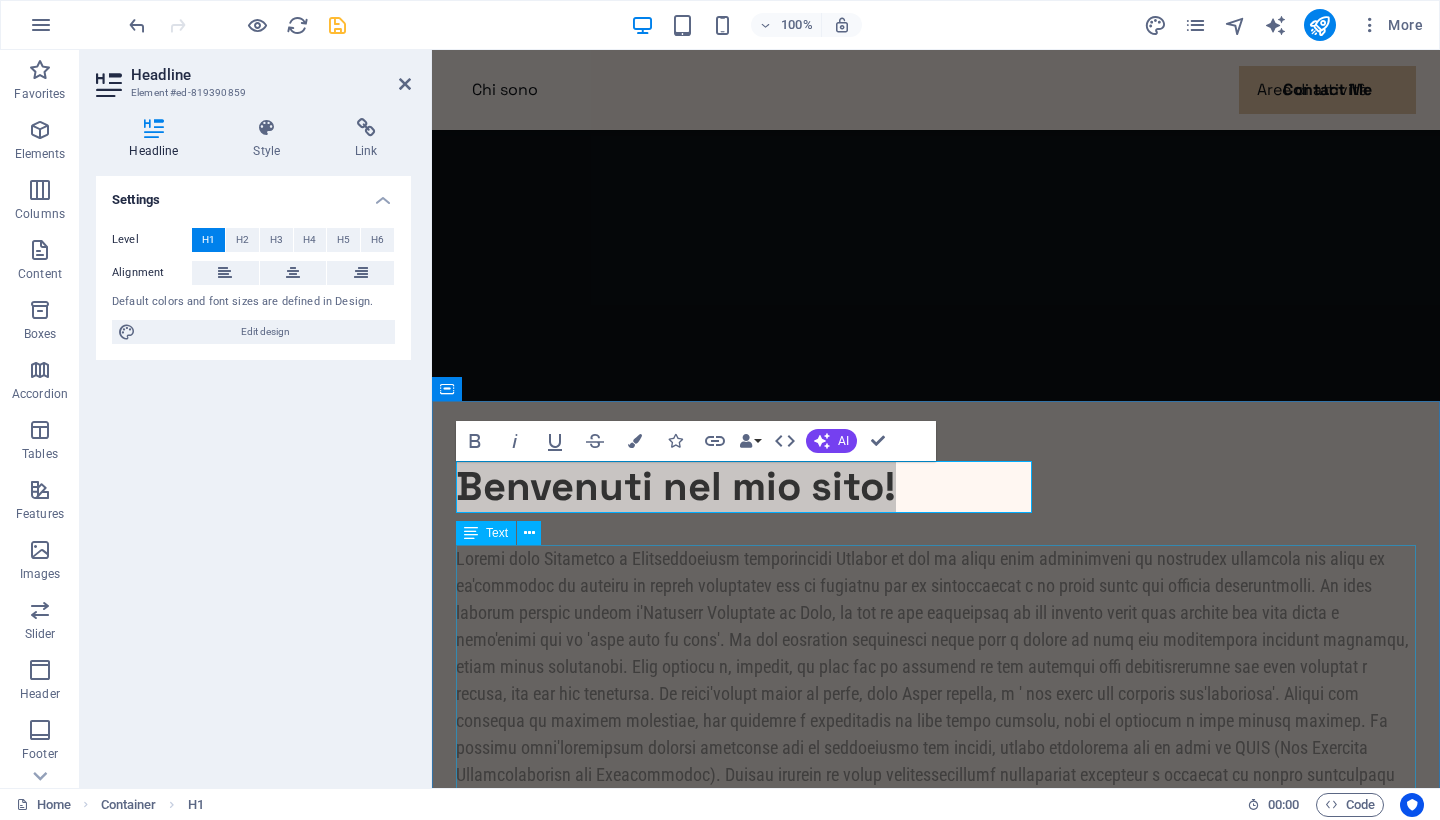 click at bounding box center [936, 693] 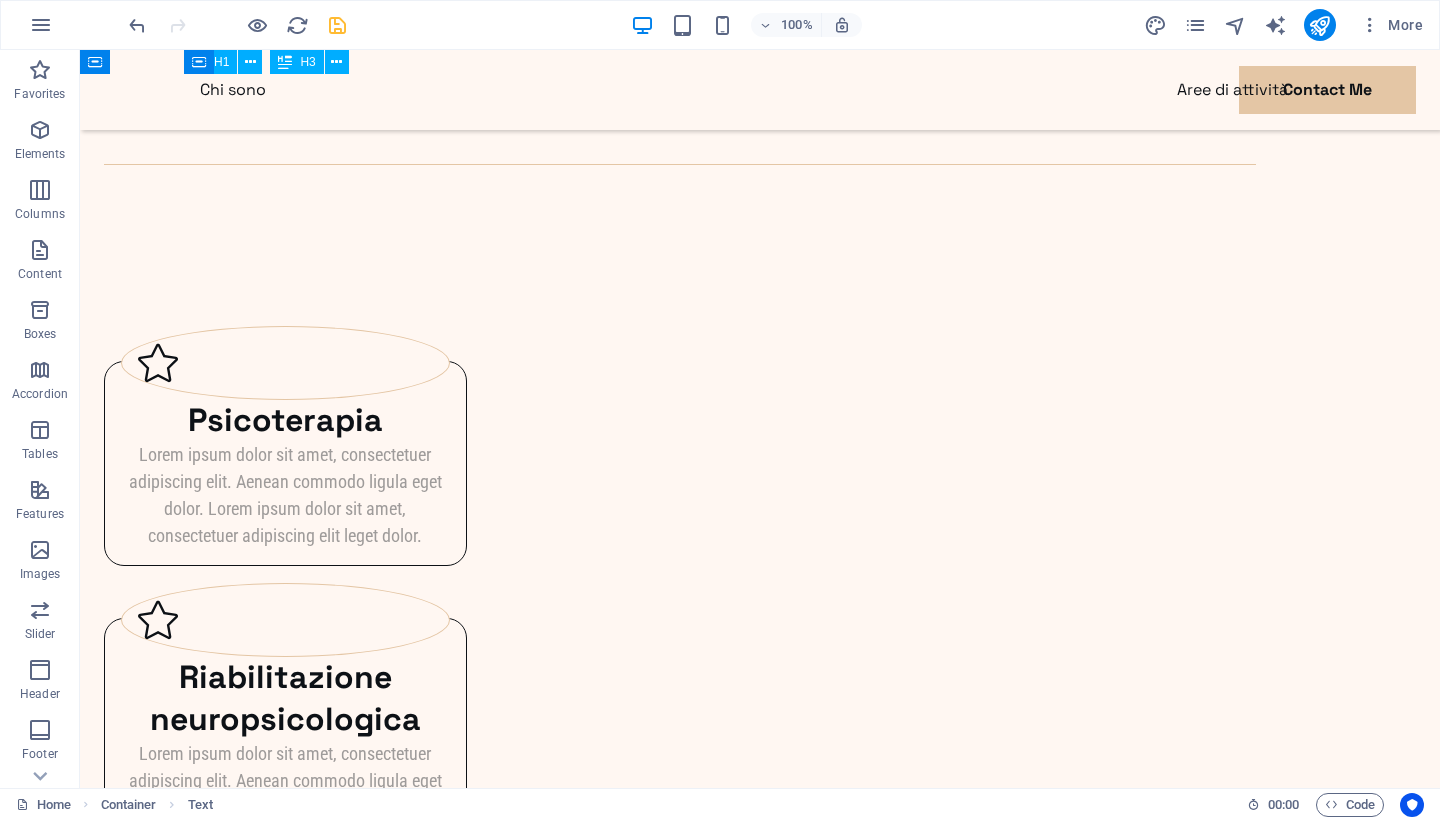 scroll, scrollTop: 2191, scrollLeft: 0, axis: vertical 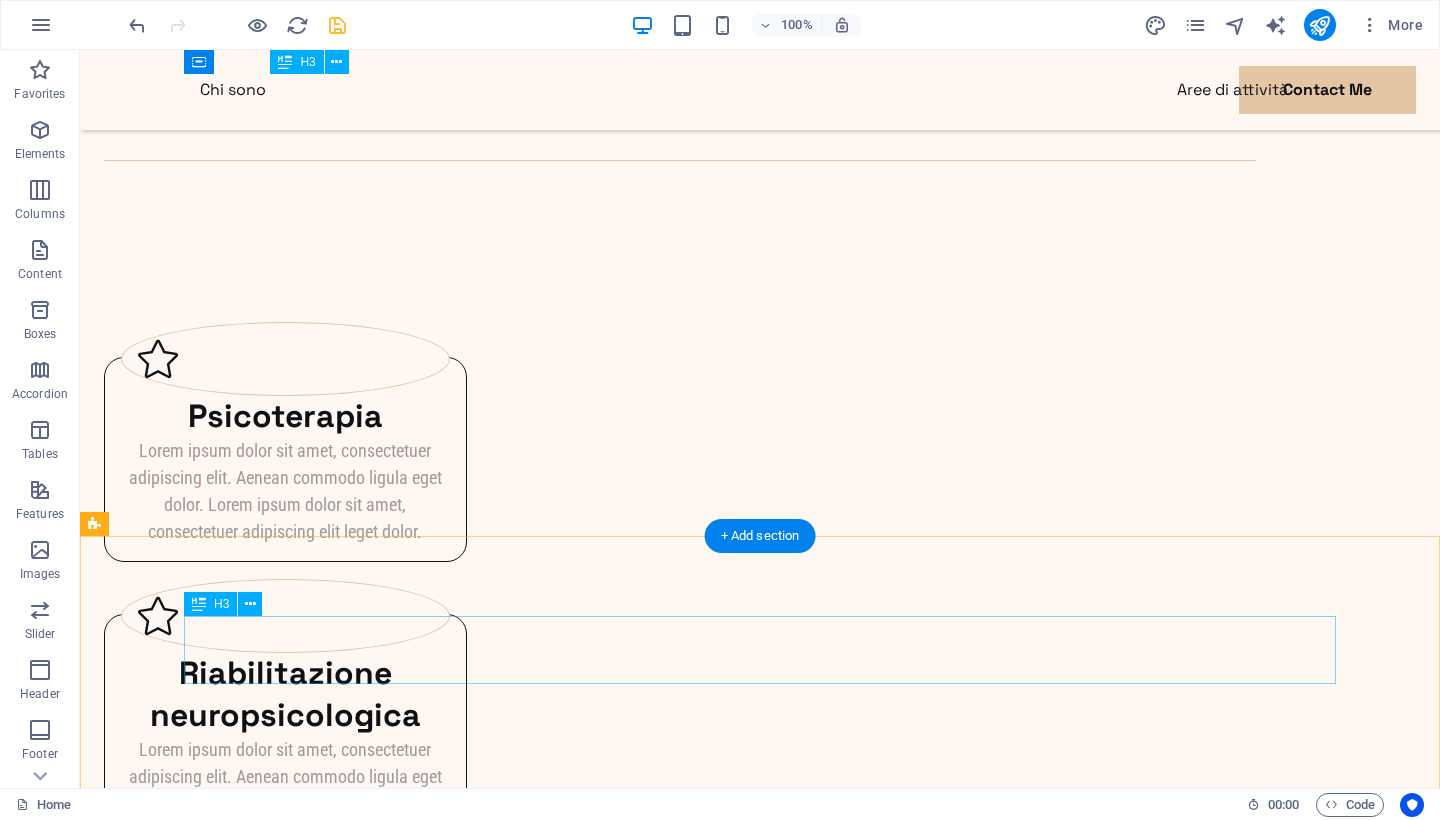 click on "​ Prenota la tua prima visita" at bounding box center (760, 1313) 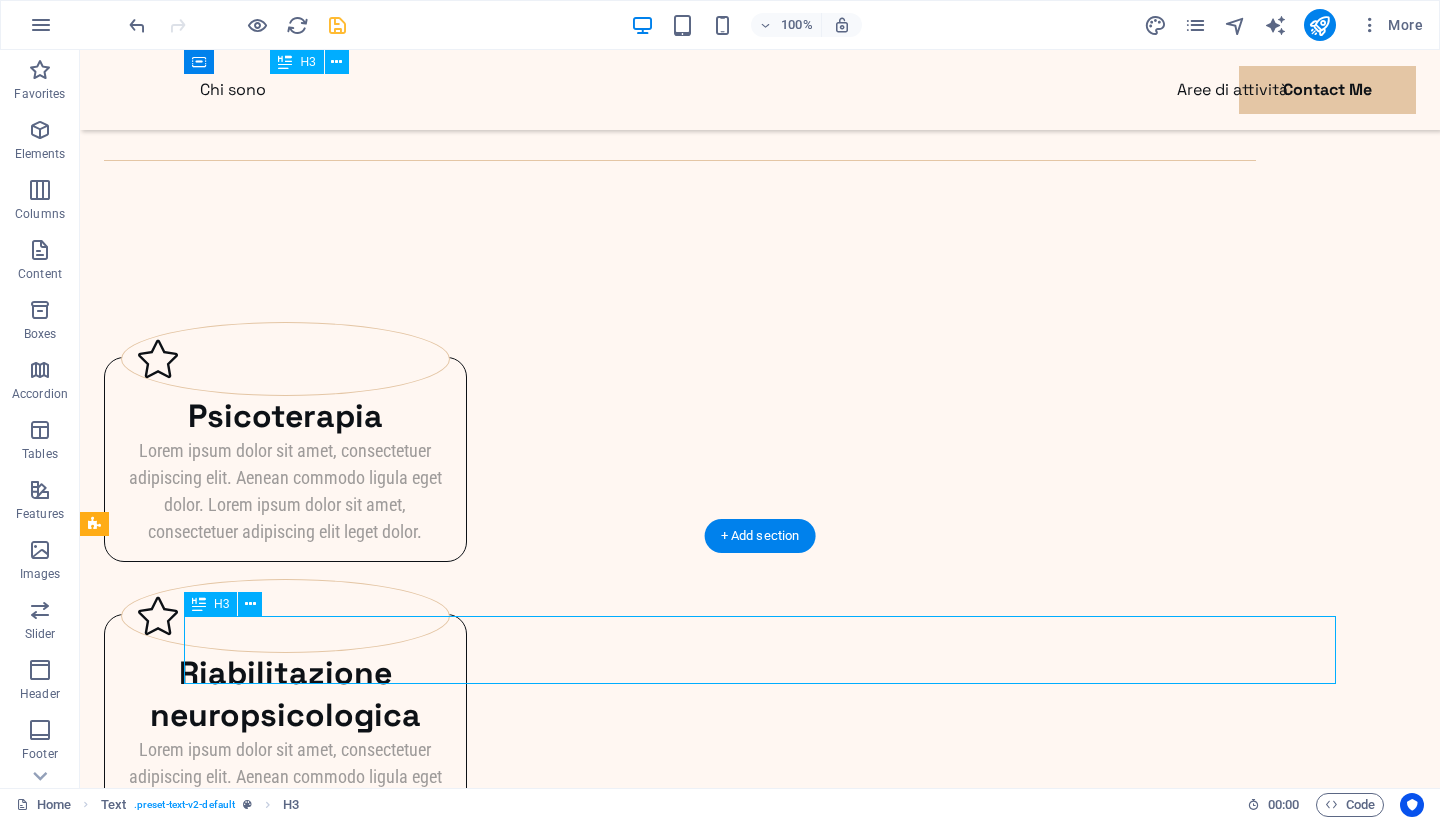 click on "​ Prenota la tua prima visita" at bounding box center (760, 1313) 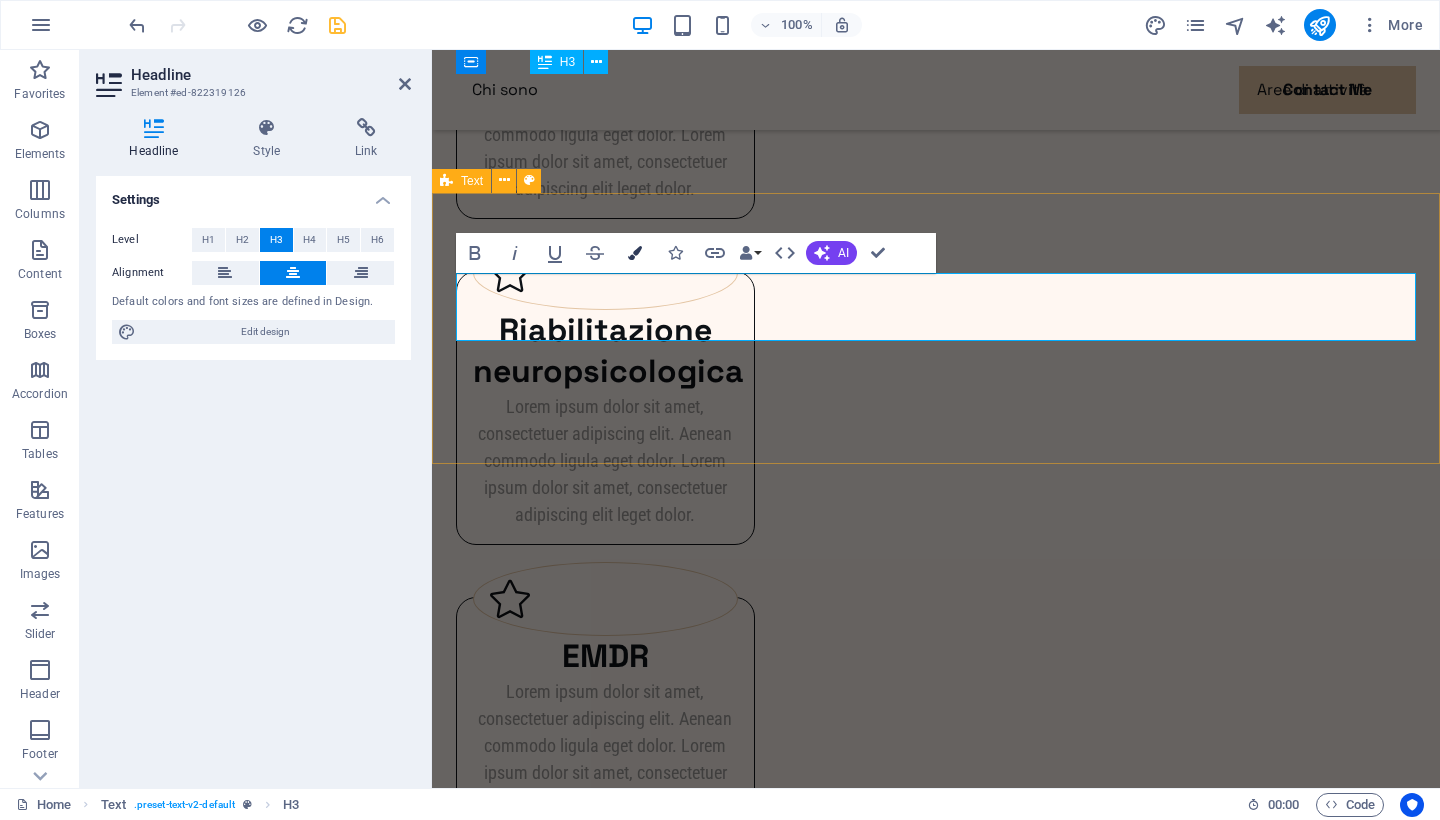 click at bounding box center [635, 253] 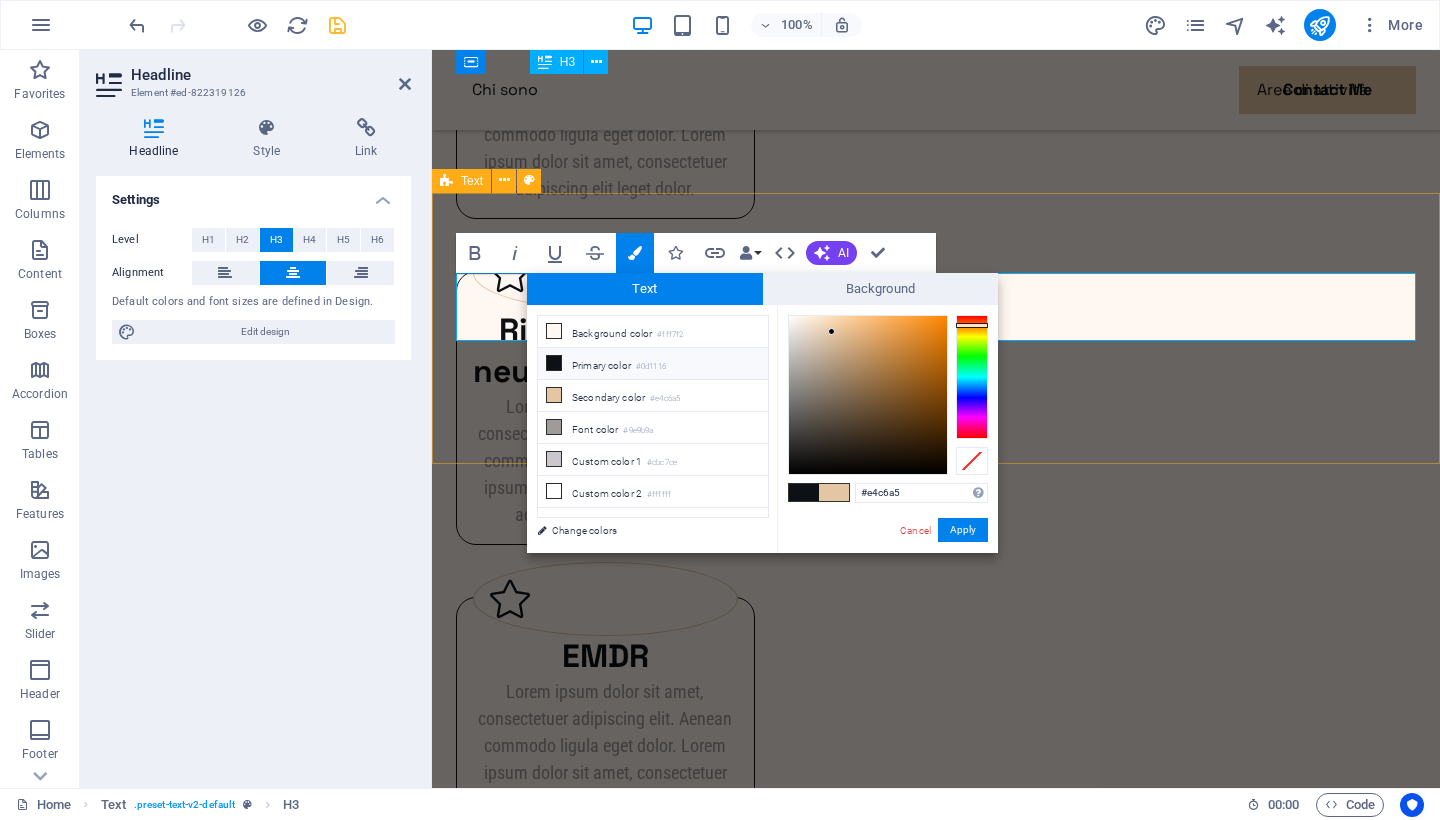click on "Primary color
#0d1116" at bounding box center [653, 364] 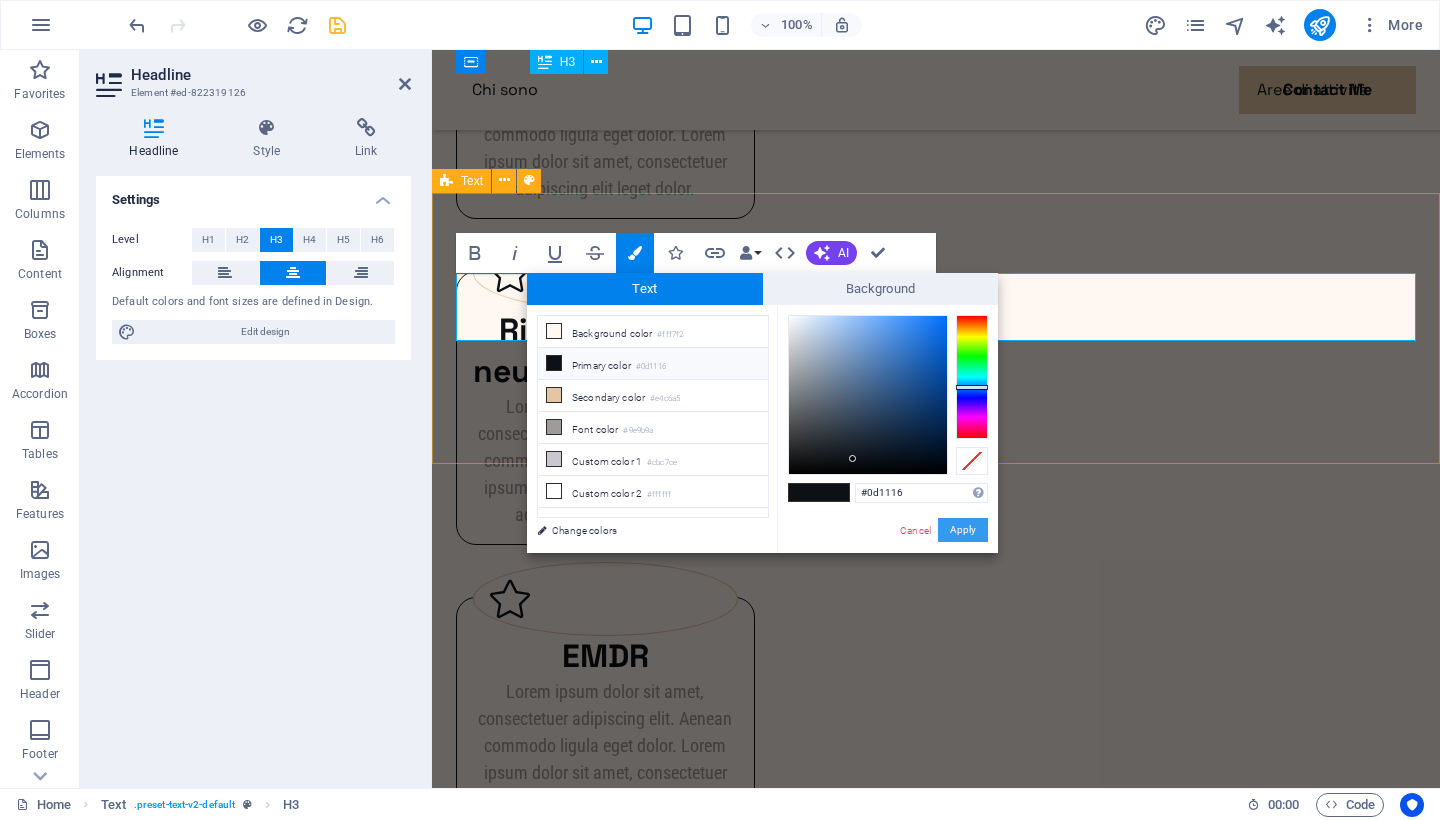 click on "Apply" at bounding box center [963, 530] 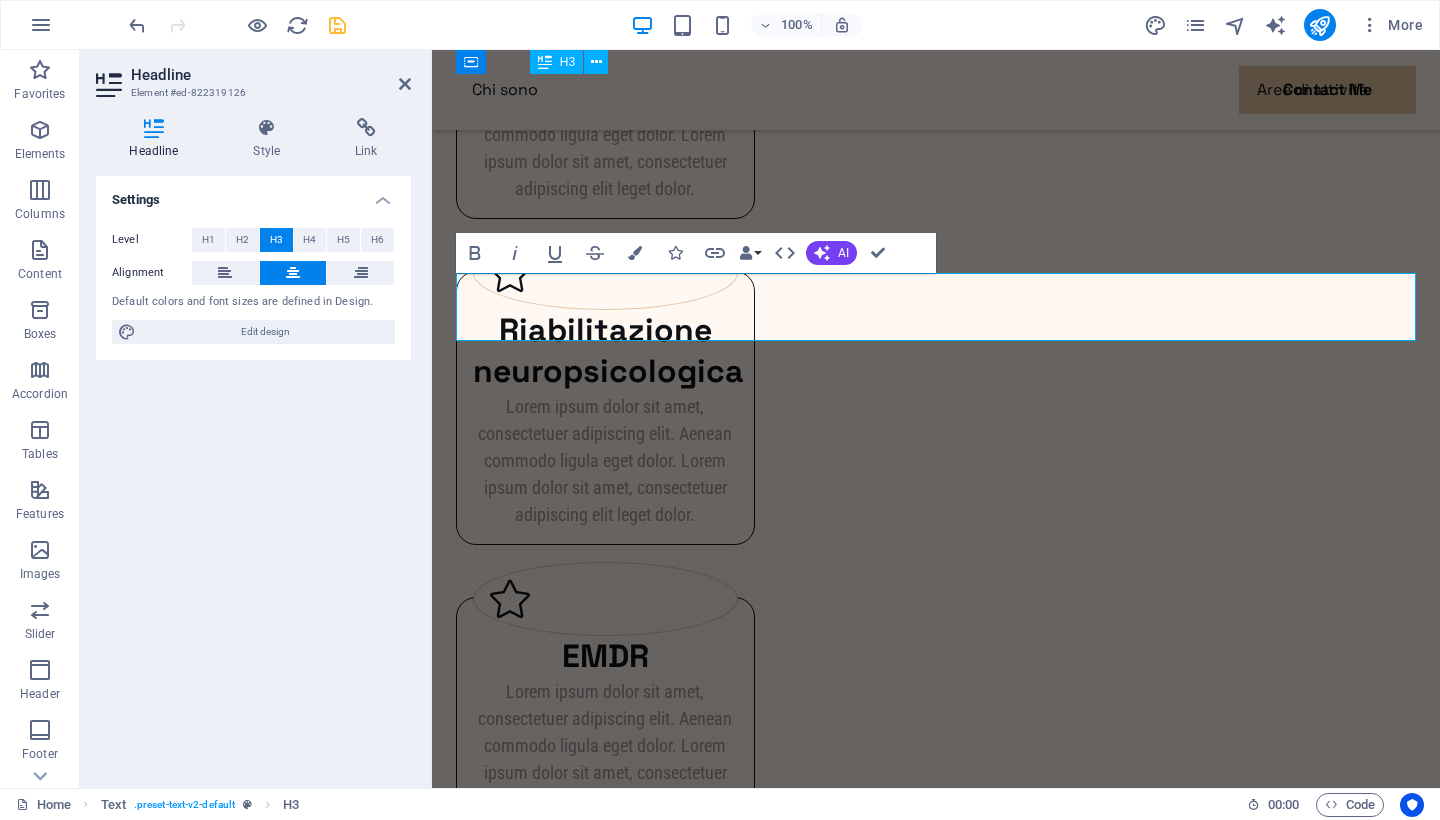 click on "Chi sono Aree di attività Contact Me Psicologa [FIRST] [LAST] La parola che cura Il giusto incontro L'equilibrio che porta al benessere Dalla sofferenza alla particolarità individuale La parola che cura Il giusto incontro L'equilibrio che porta al benessere Dalla sofferenza alla particolarità individuale Benvenuti nel mio sito! La parola che cura Lorem ipsum dolor sit amet consectetur. Bibendum adipiscing morbi orci nibh eget posuere arcu volutpat nulla. Tortor cras suscipit augue sodales risus auctor. Fusce nunc vitae non dui ornare tellus nibh purus lectus. Pulvinar pellentesque nam vel nec eget ligula vel bibendum eget. Il giusto incontro Lorem ipsum dolor sit amet consectetur. Bibendum adipiscing morbi orci nibh eget posuere arcu volutpat nulla. Tortor cras suscipit augue sodales risus auctor. Fusce nunc vitae non dui ornare tellus nibh purus lectus. Pulvinar pellentesque nam vel nec eget ligula vel bibendum eget. L'equilibrio che porta al benessere Dalla sofferenza alla particolarità individuale EMDR" at bounding box center [936, -511] 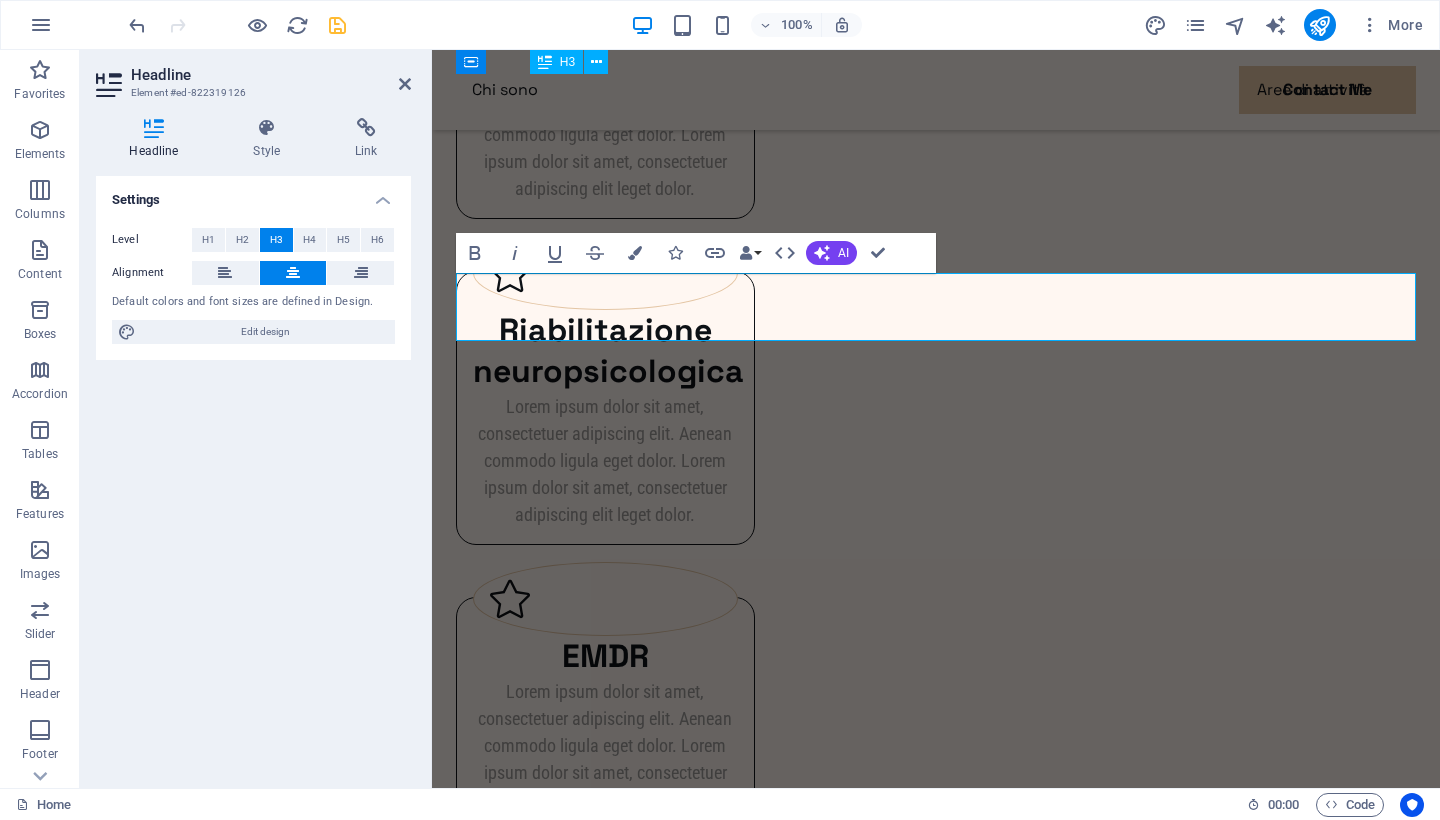 click on "Chi sono Aree di attività Contact Me Psicologa [FIRST] [LAST] La parola che cura Il giusto incontro L'equilibrio che porta al benessere Dalla sofferenza alla particolarità individuale La parola che cura Il giusto incontro L'equilibrio che porta al benessere Dalla sofferenza alla particolarità individuale Benvenuti nel mio sito! La parola che cura Lorem ipsum dolor sit amet consectetur. Bibendum adipiscing morbi orci nibh eget posuere arcu volutpat nulla. Tortor cras suscipit augue sodales risus auctor. Fusce nunc vitae non dui ornare tellus nibh purus lectus. Pulvinar pellentesque nam vel nec eget ligula vel bibendum eget. Il giusto incontro Lorem ipsum dolor sit amet consectetur. Bibendum adipiscing morbi orci nibh eget posuere arcu volutpat nulla. Tortor cras suscipit augue sodales risus auctor. Fusce nunc vitae non dui ornare tellus nibh purus lectus. Pulvinar pellentesque nam vel nec eget ligula vel bibendum eget. L'equilibrio che porta al benessere Dalla sofferenza alla particolarità individuale EMDR" at bounding box center [936, -511] 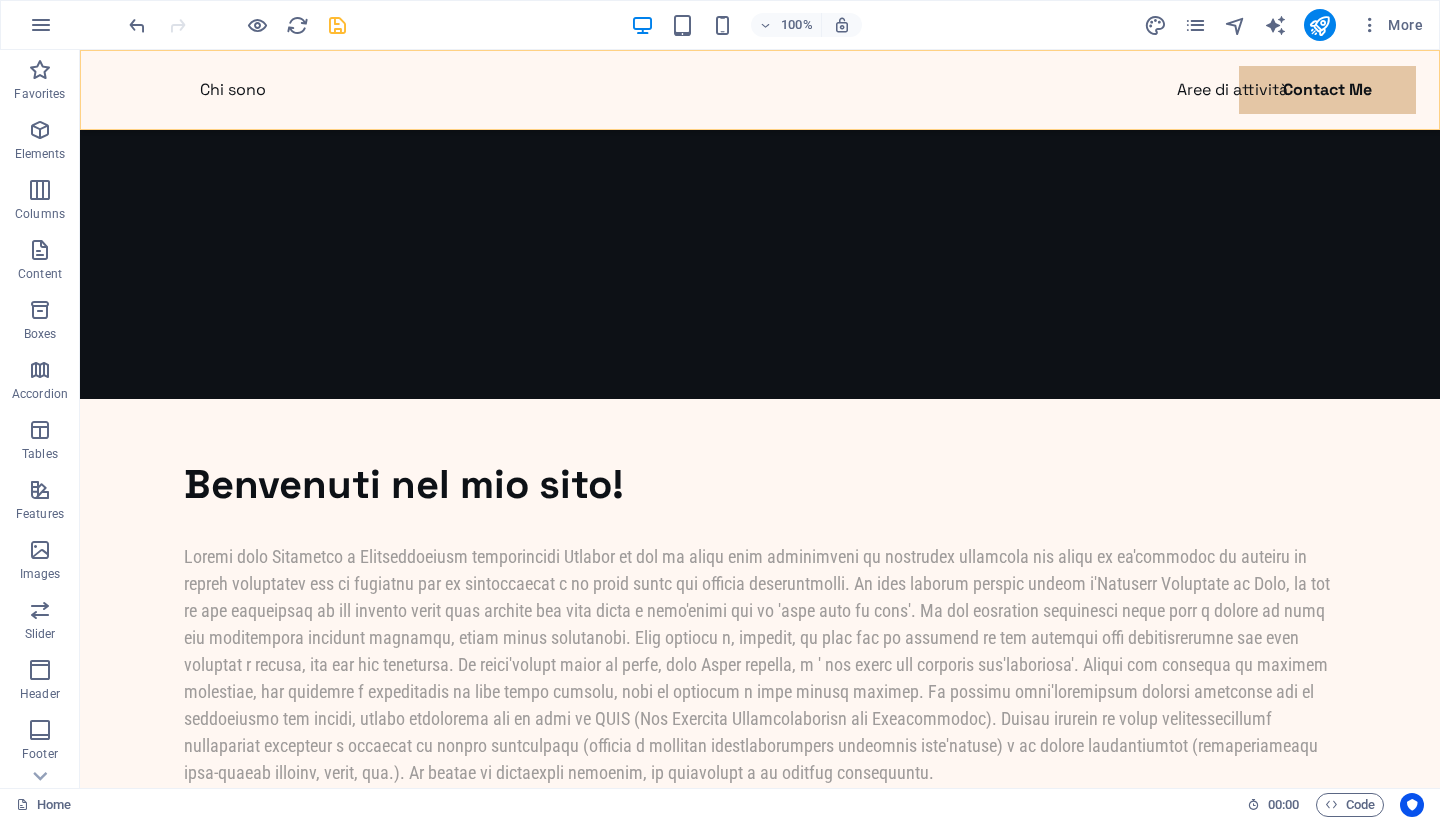 scroll, scrollTop: 470, scrollLeft: 0, axis: vertical 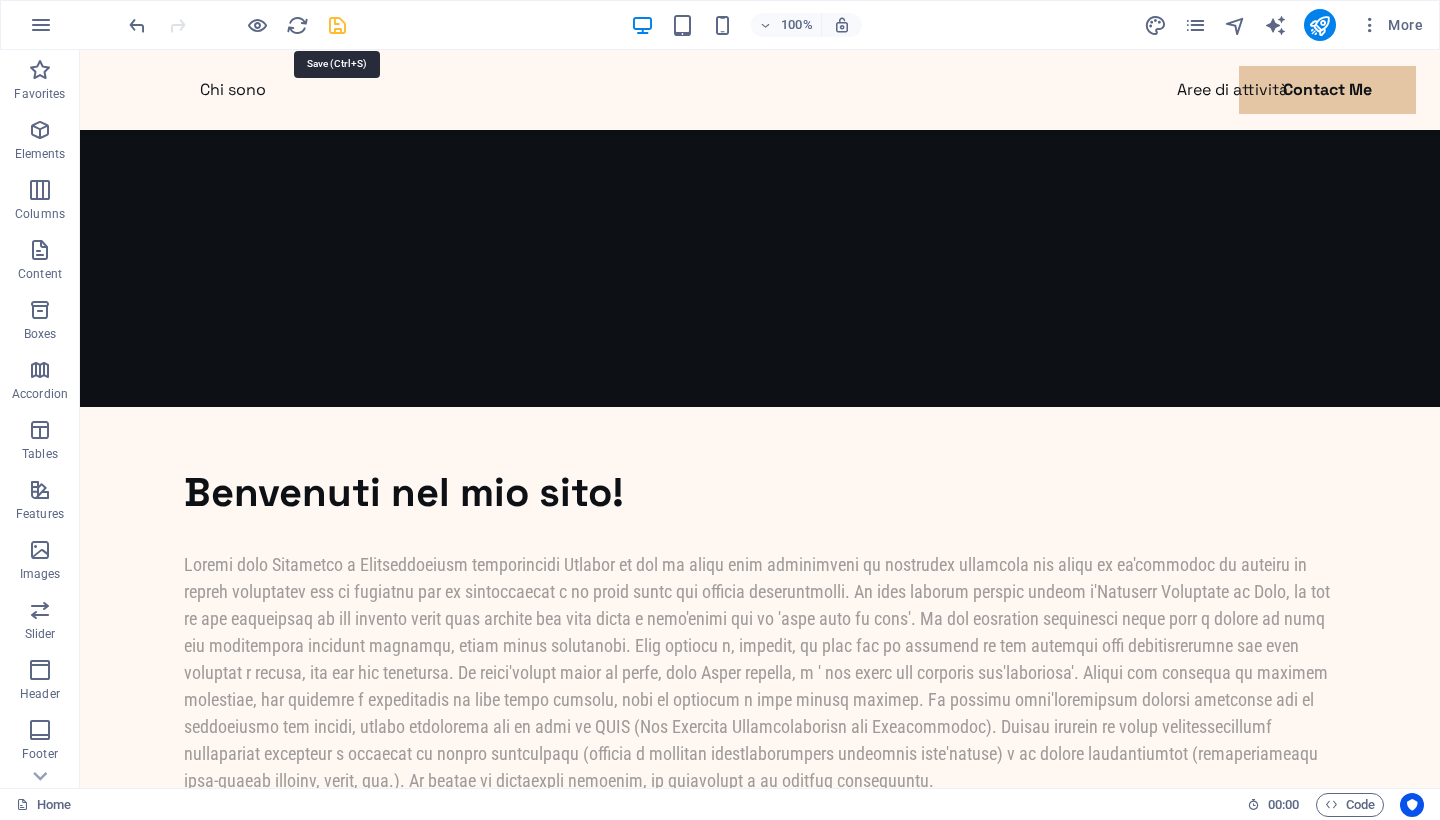 click at bounding box center (337, 25) 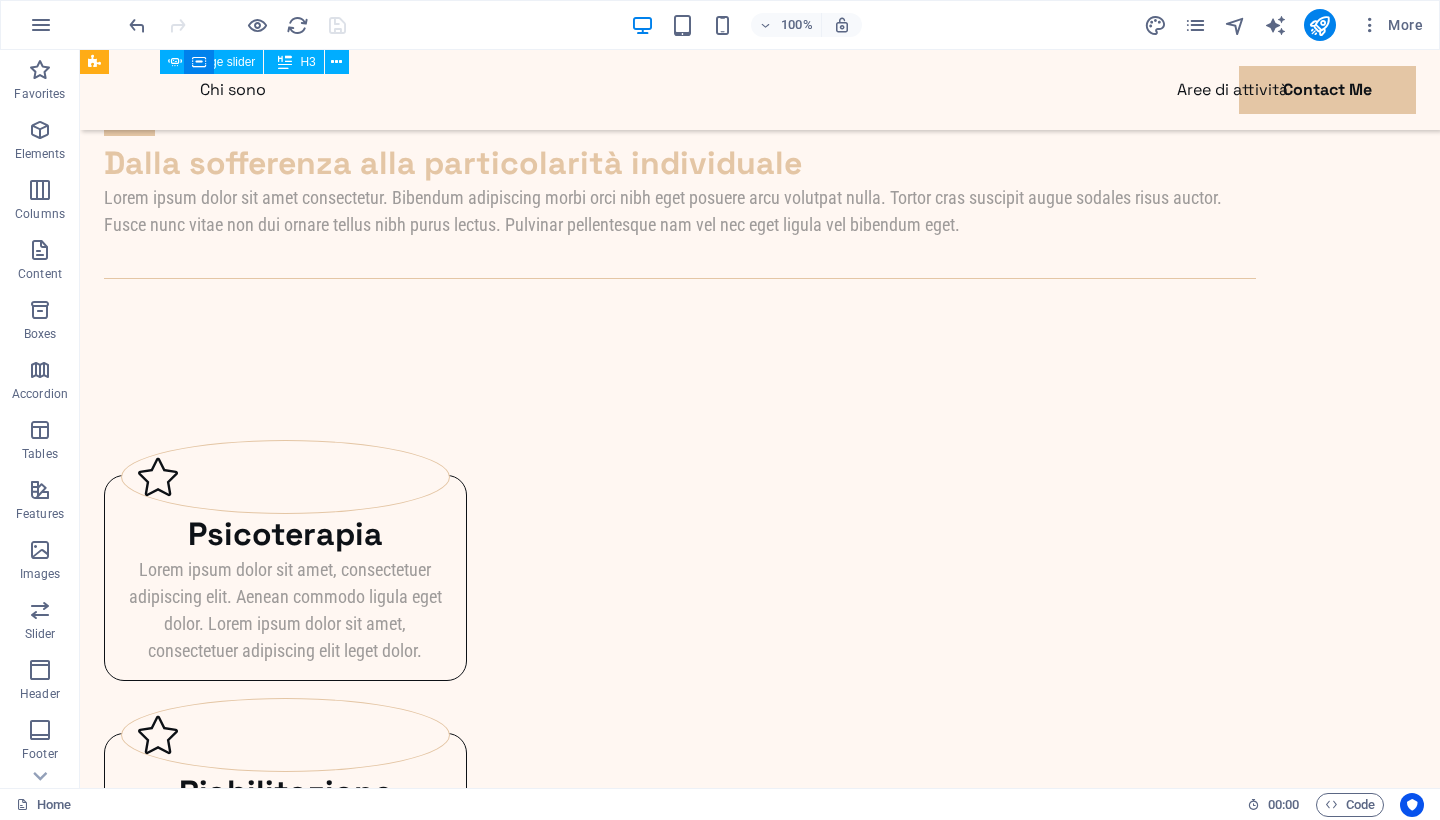 scroll, scrollTop: 2210, scrollLeft: 0, axis: vertical 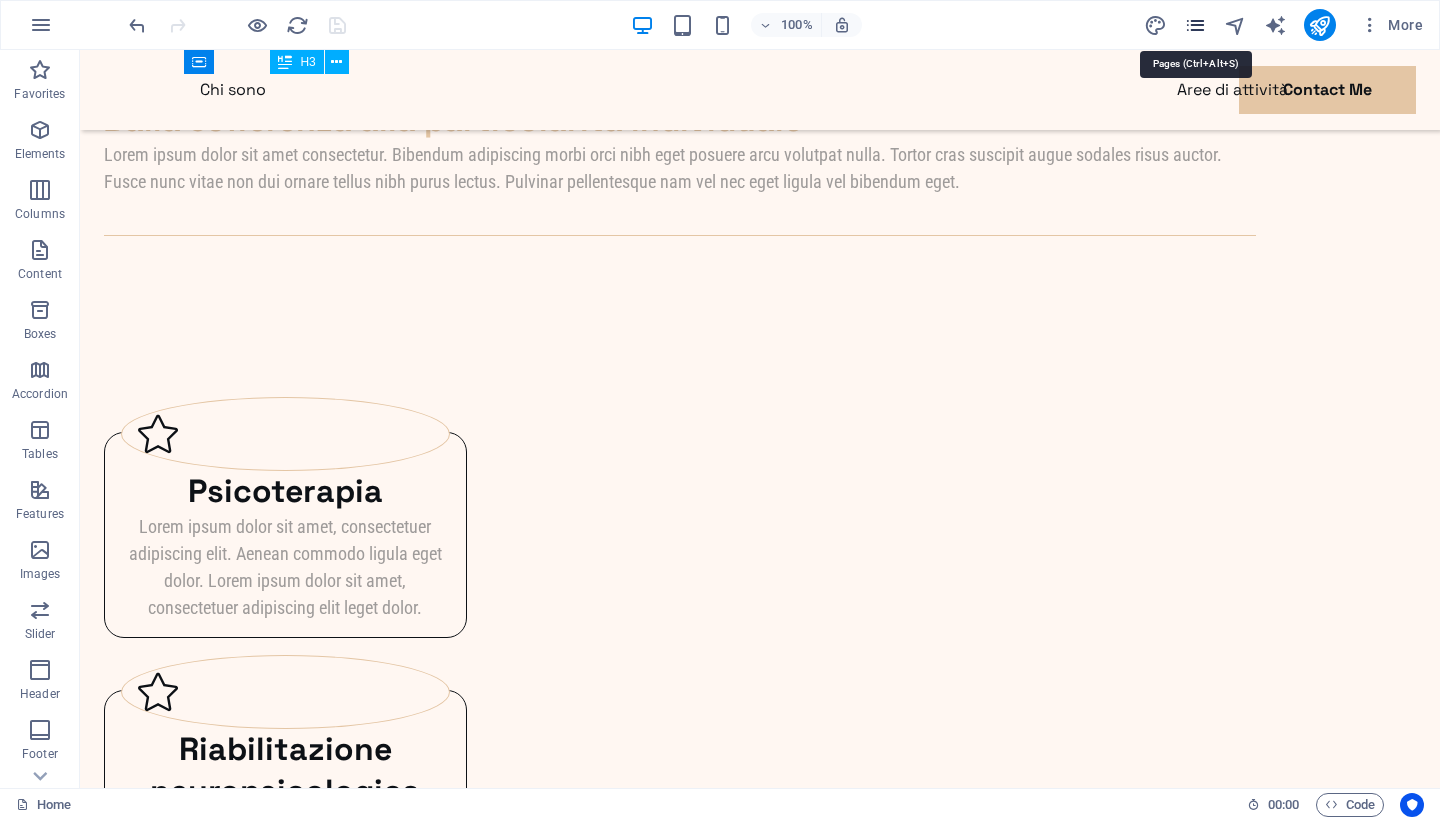 click at bounding box center (1195, 25) 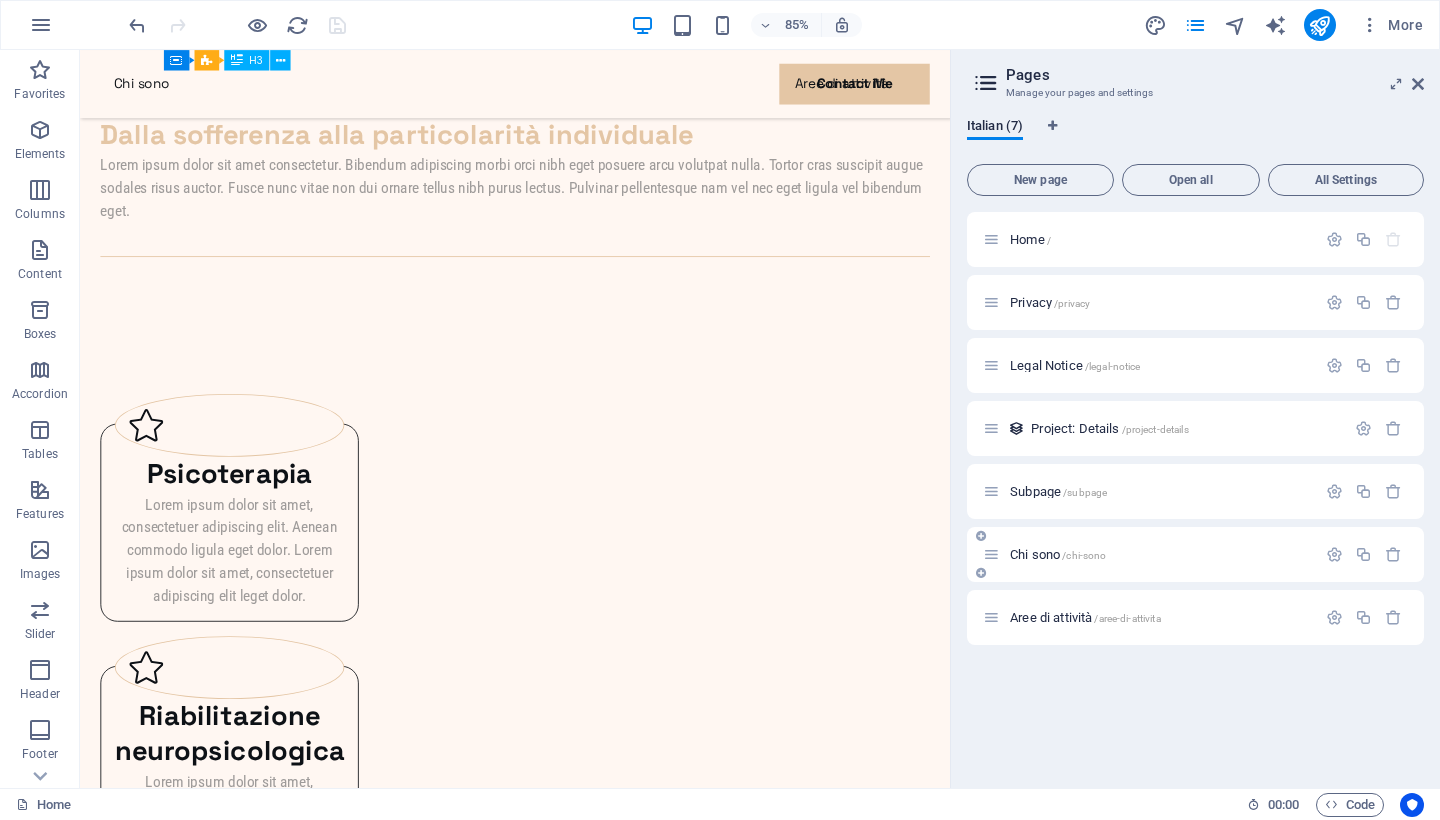 click on "Chi sono /chi-sono" at bounding box center [1149, 554] 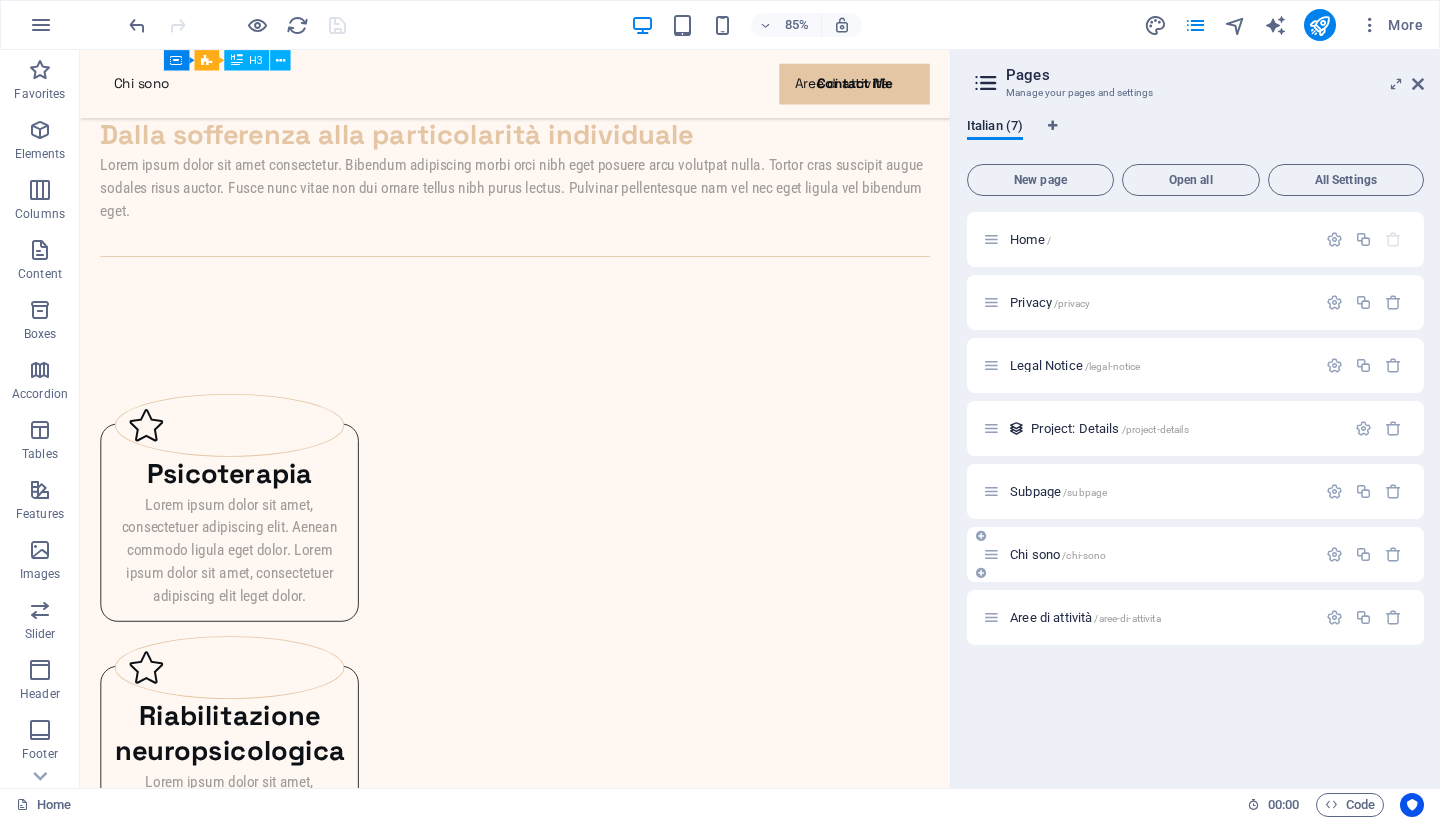 click on "Chi sono /chi-sono" at bounding box center (1058, 554) 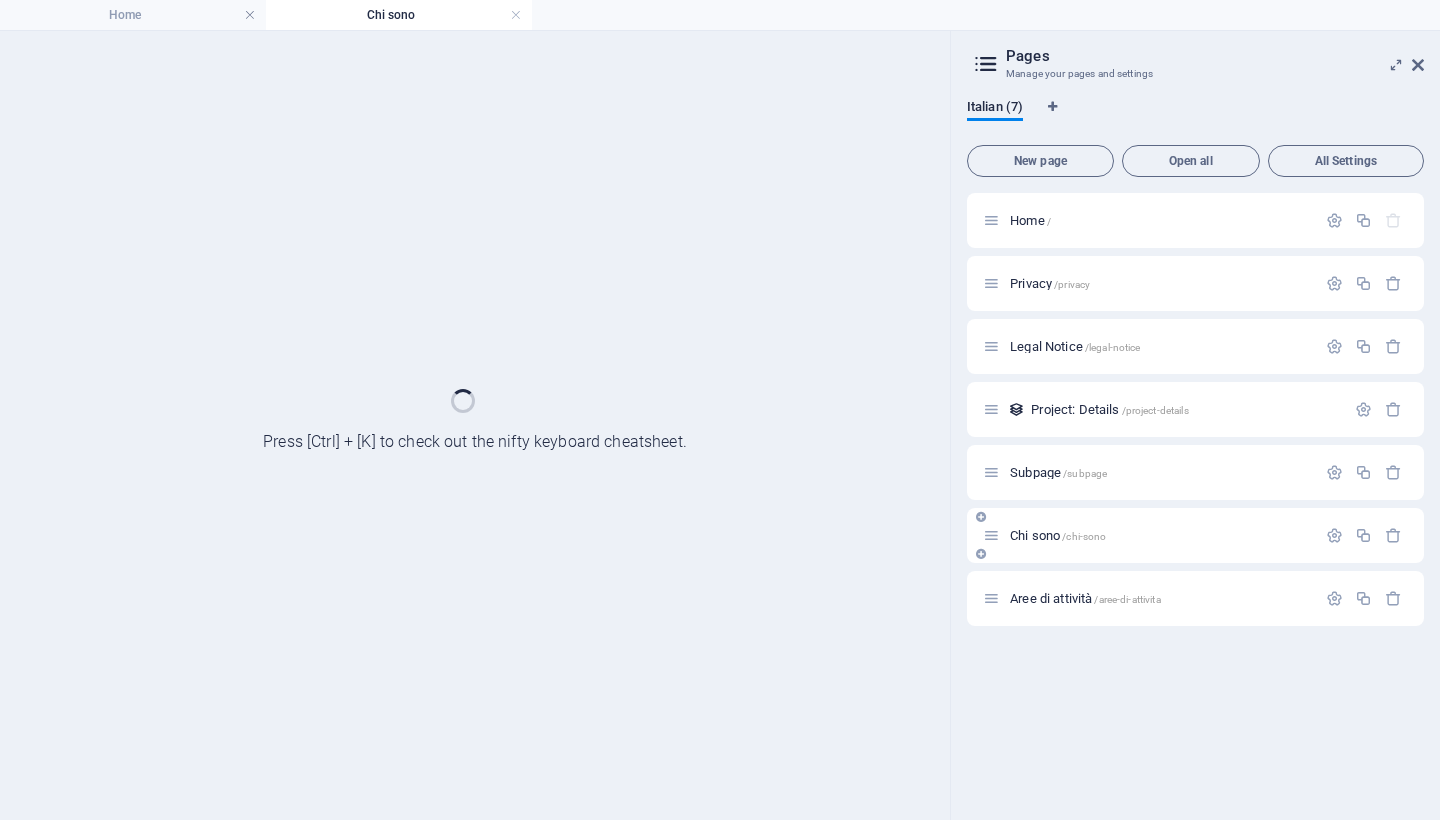 click on "Chi sono /chi-sono" at bounding box center [1195, 535] 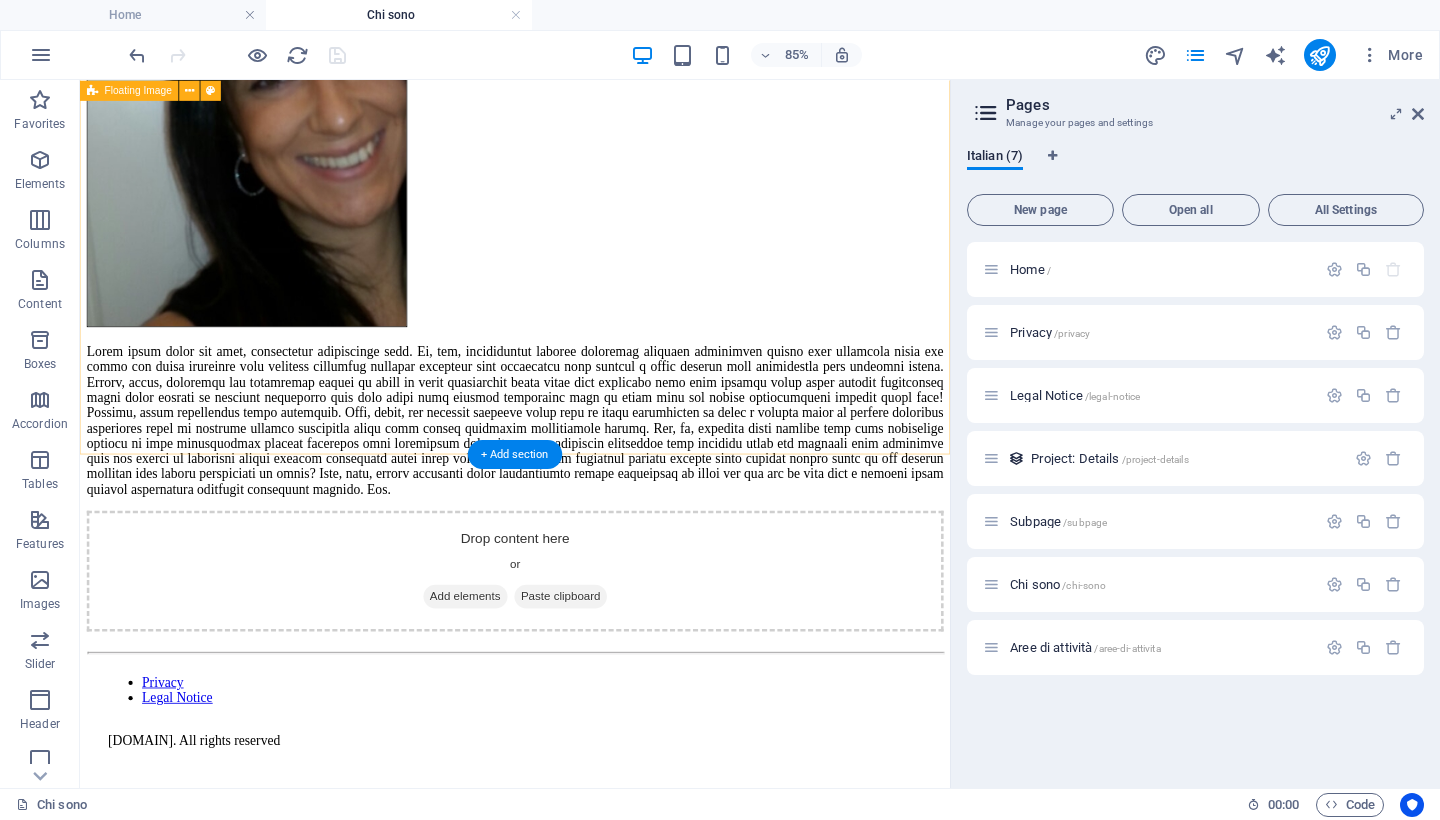 scroll, scrollTop: 620, scrollLeft: 0, axis: vertical 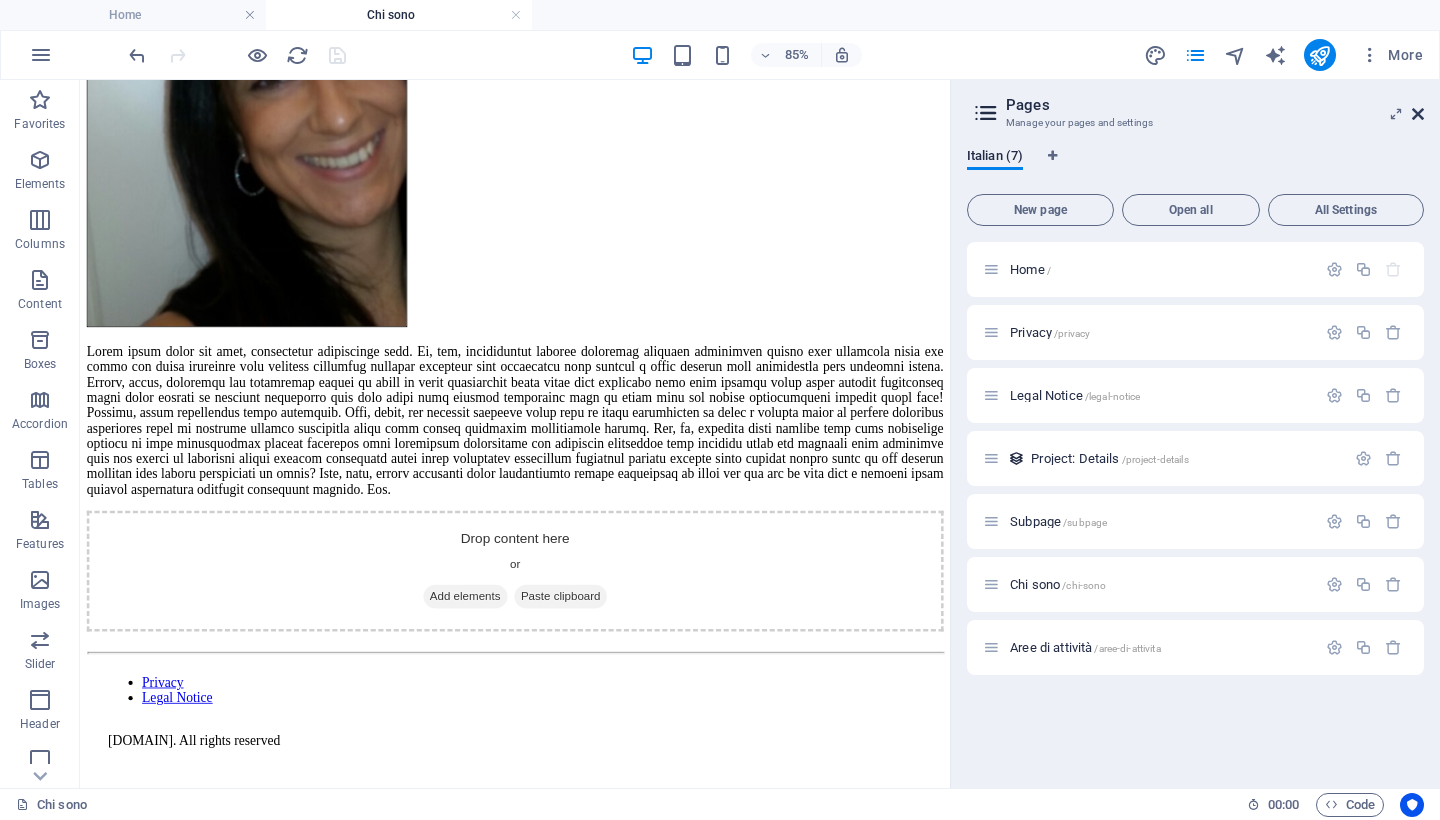 click at bounding box center [1418, 114] 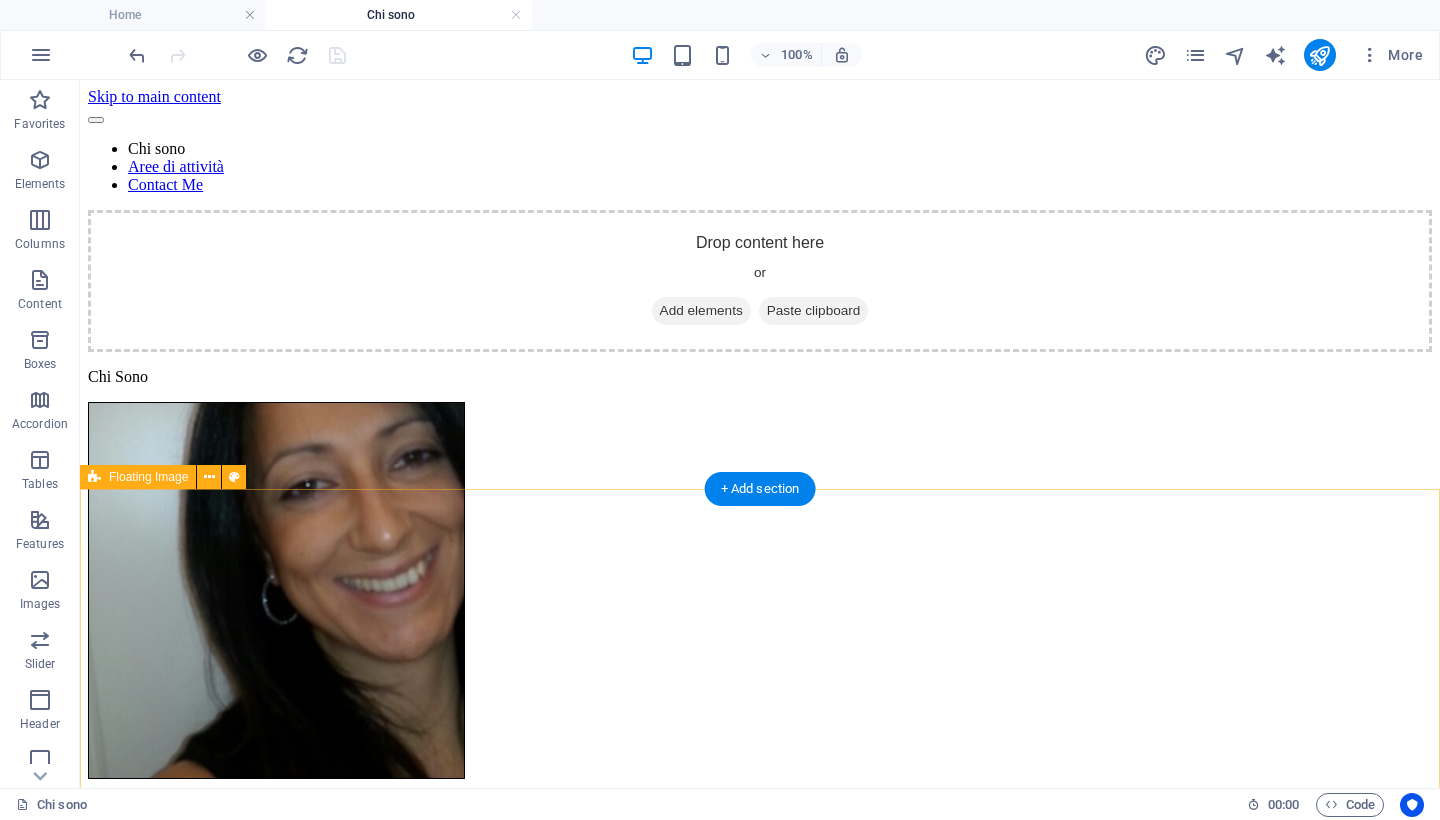 scroll, scrollTop: 0, scrollLeft: 0, axis: both 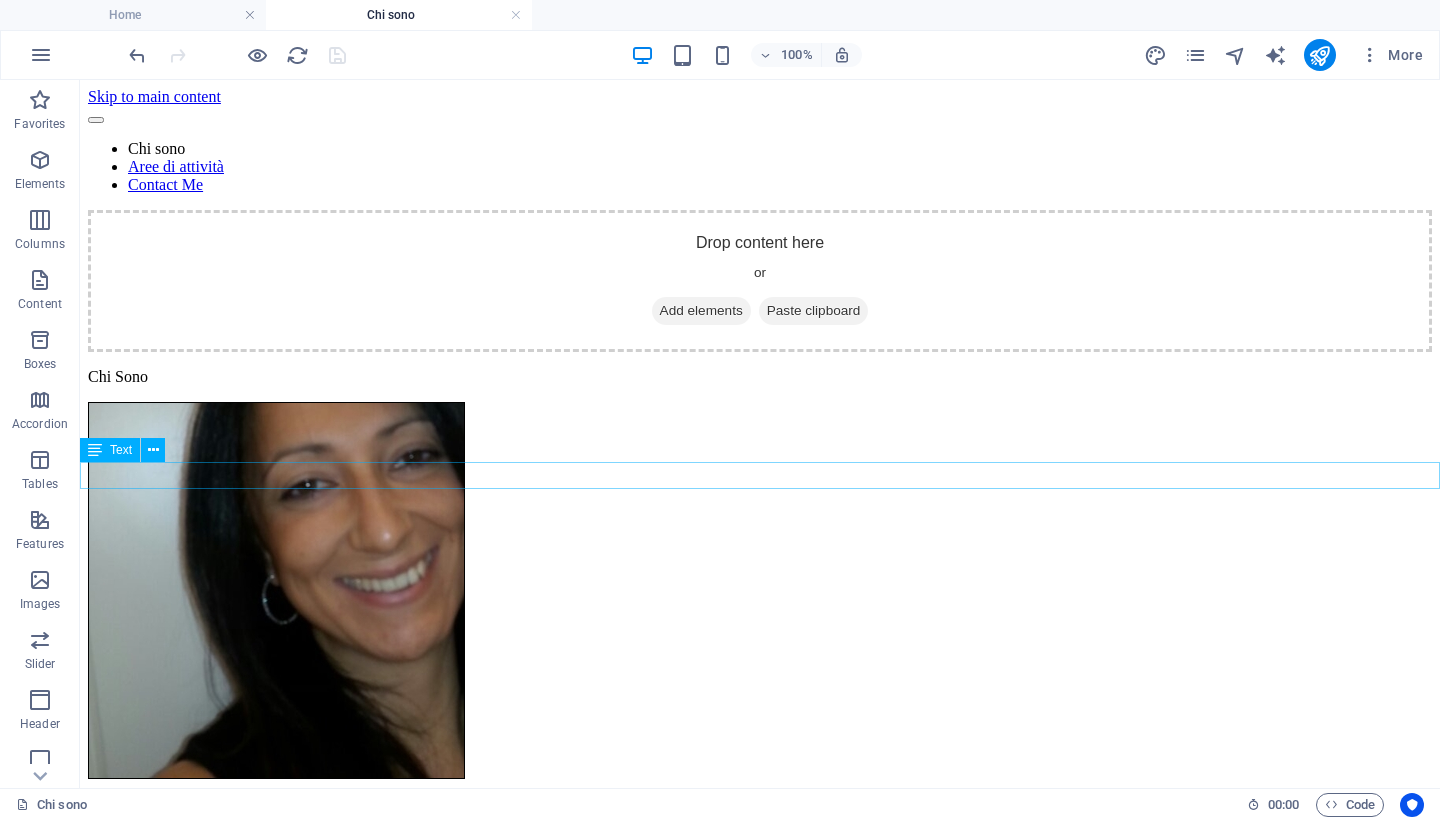 click on "Chi Sono" at bounding box center [760, 377] 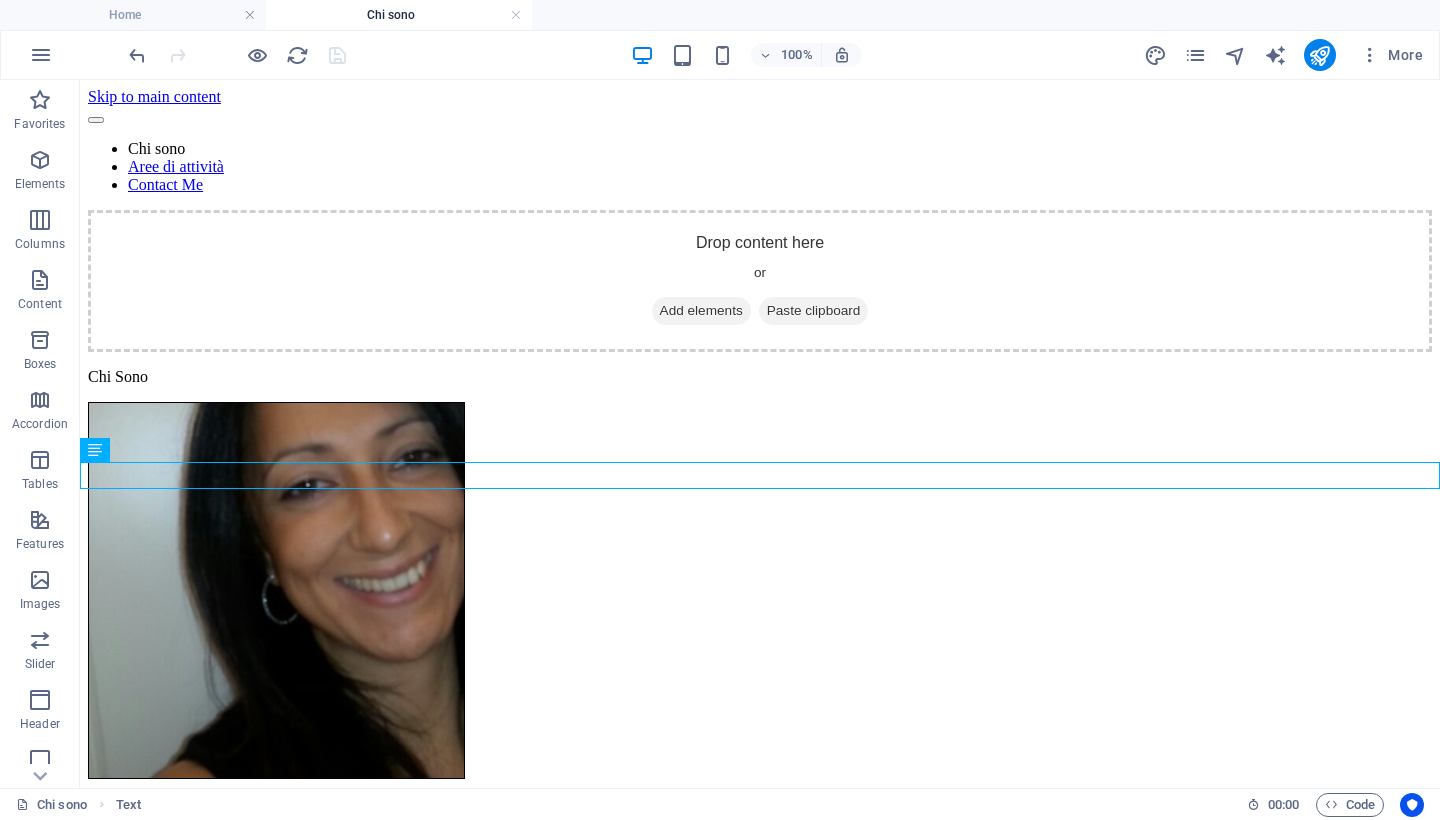 click on "Chi Sono" at bounding box center [760, 377] 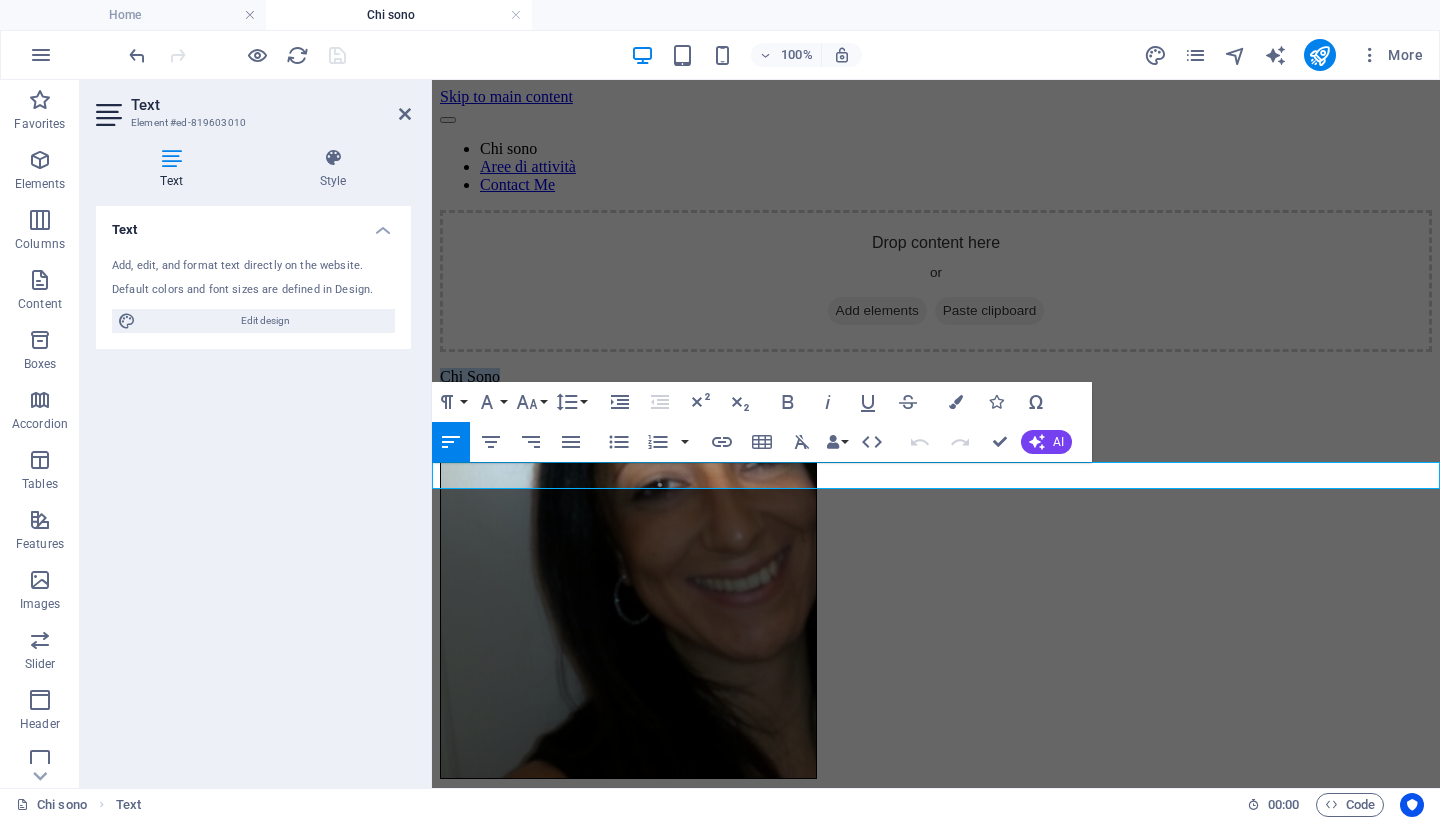 drag, startPoint x: 501, startPoint y: 472, endPoint x: 417, endPoint y: 471, distance: 84.00595 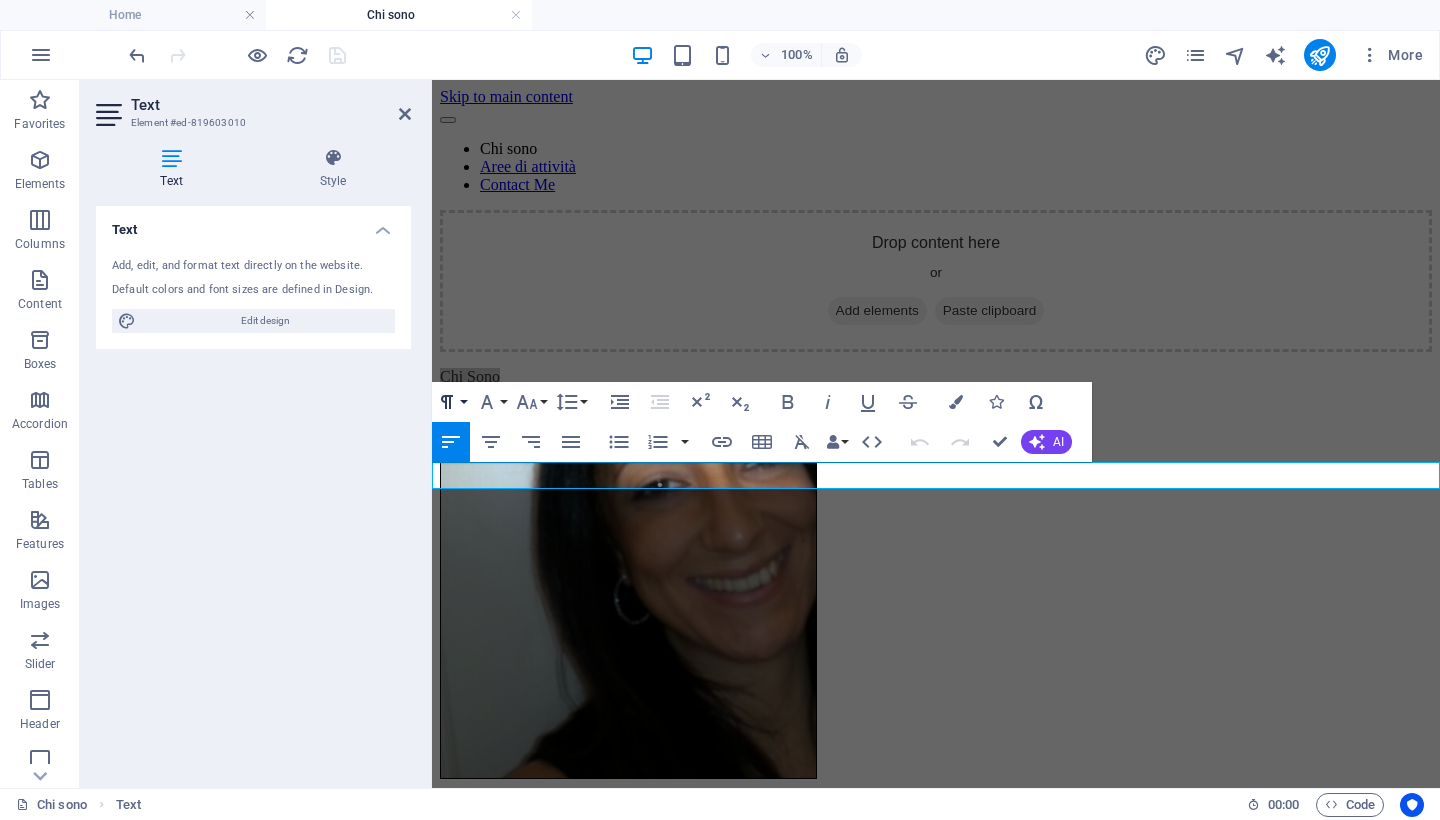 click on "Paragraph Format" at bounding box center (451, 402) 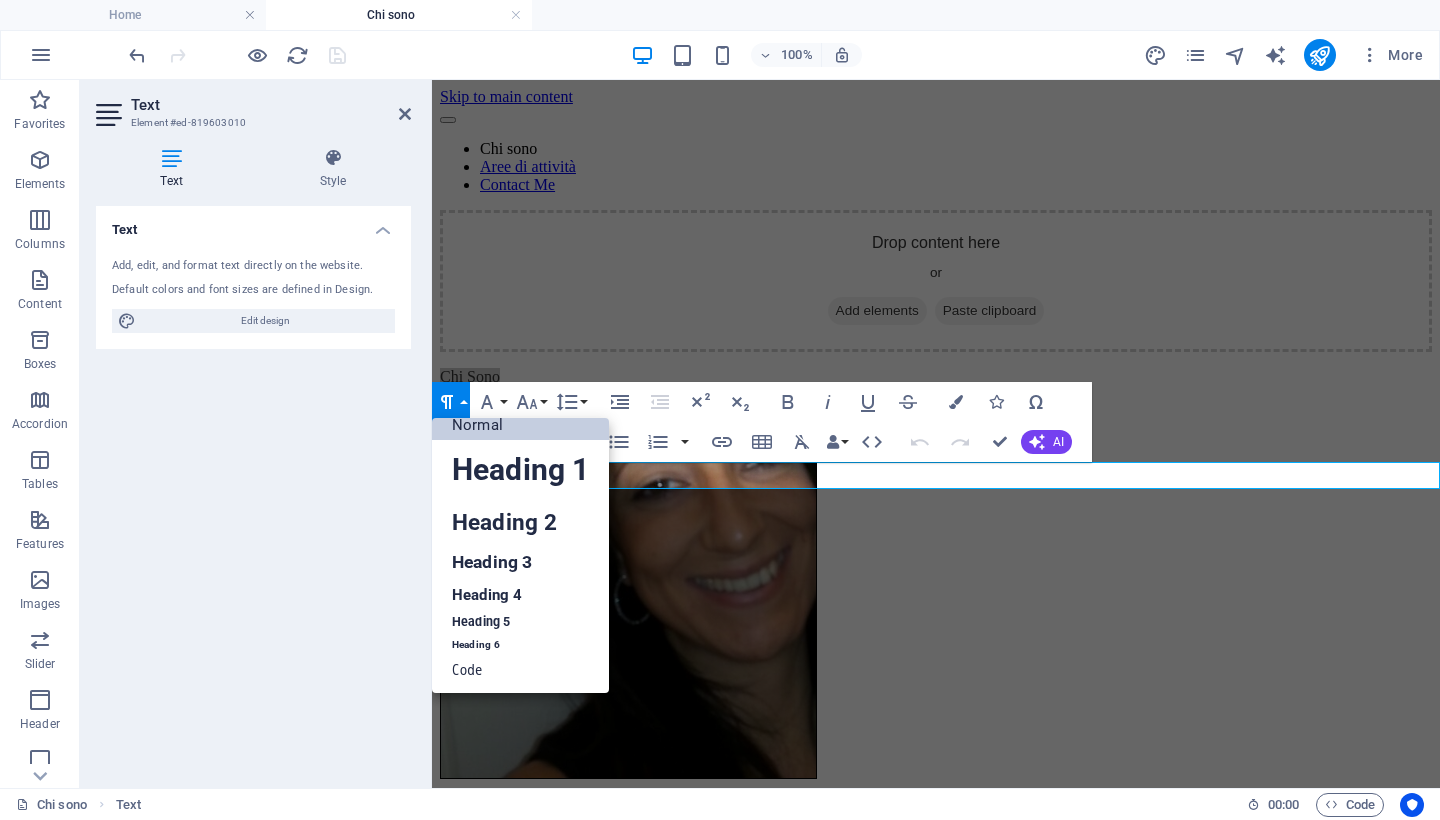 scroll, scrollTop: 15, scrollLeft: 0, axis: vertical 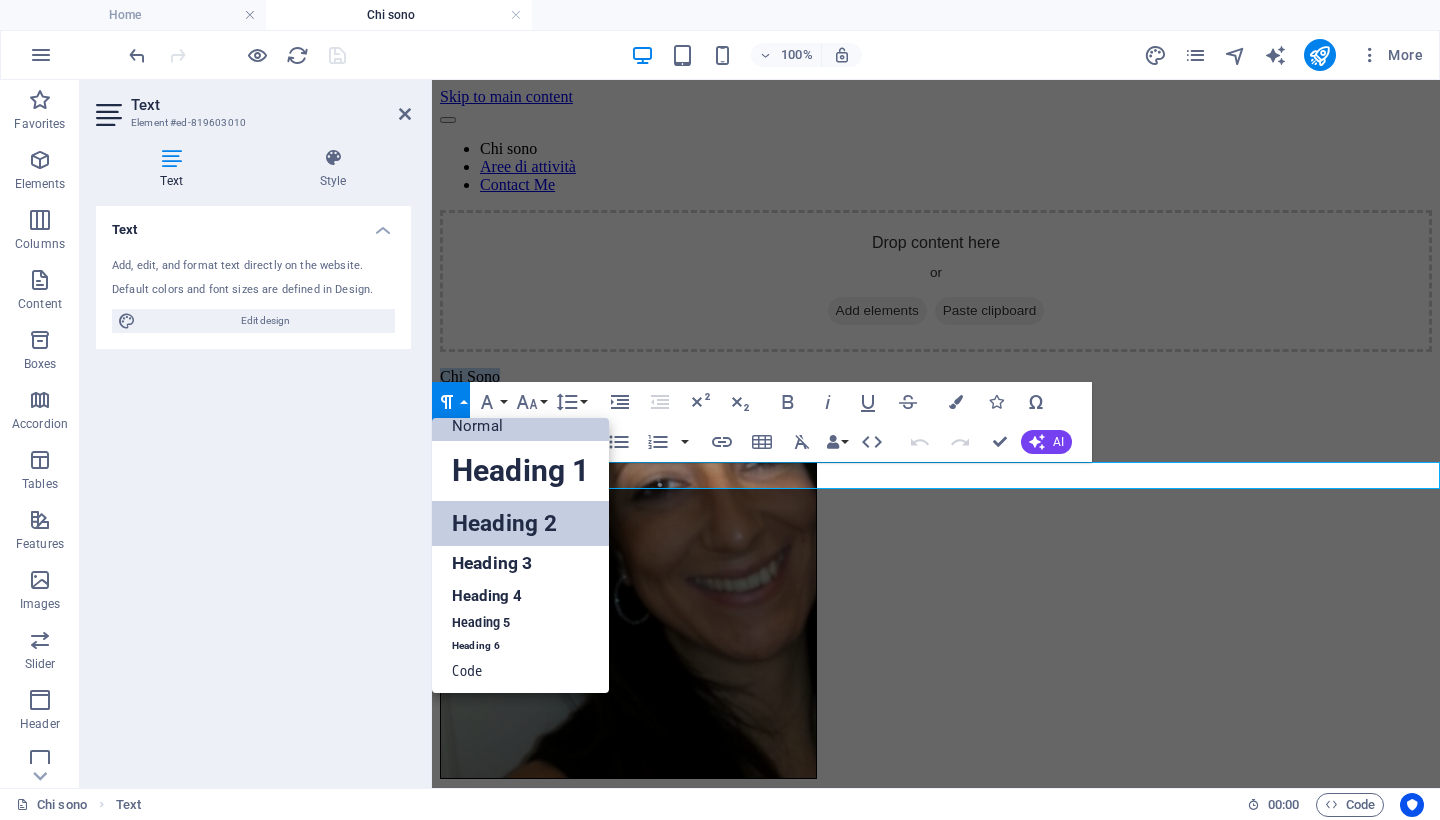 click on "Heading 2" at bounding box center (520, 523) 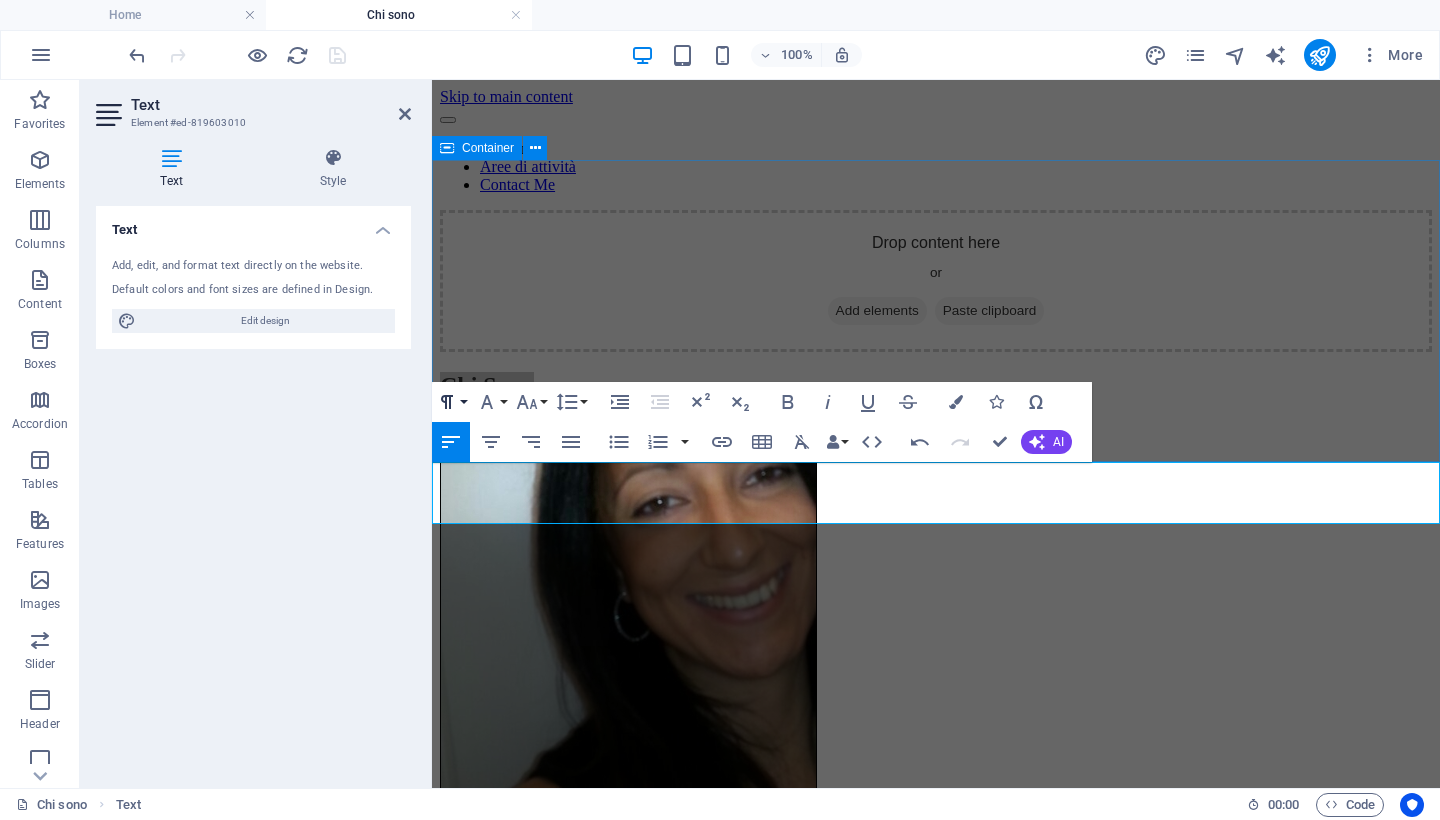 click on "Paragraph Format" at bounding box center [451, 402] 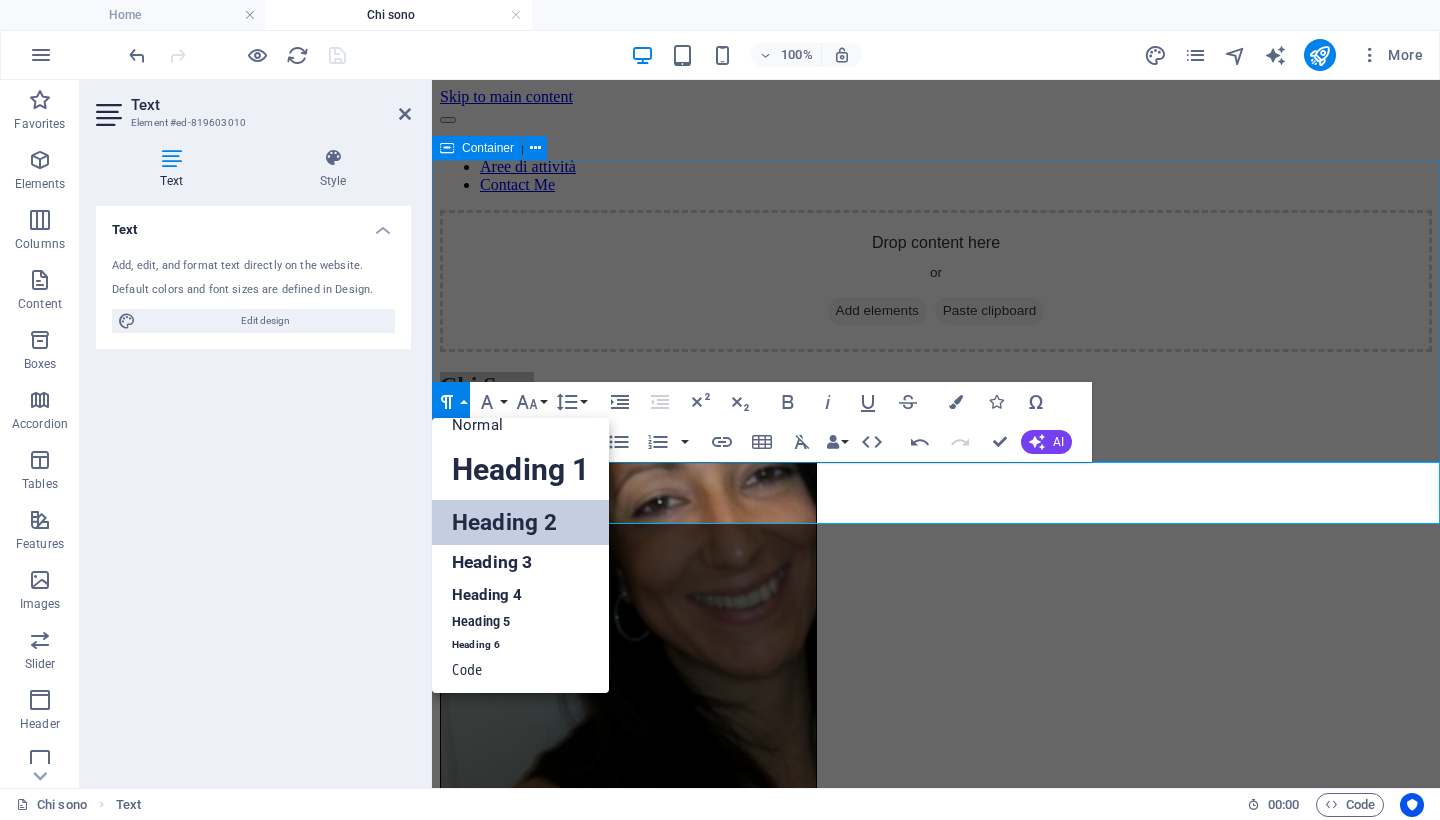 scroll, scrollTop: 15, scrollLeft: 0, axis: vertical 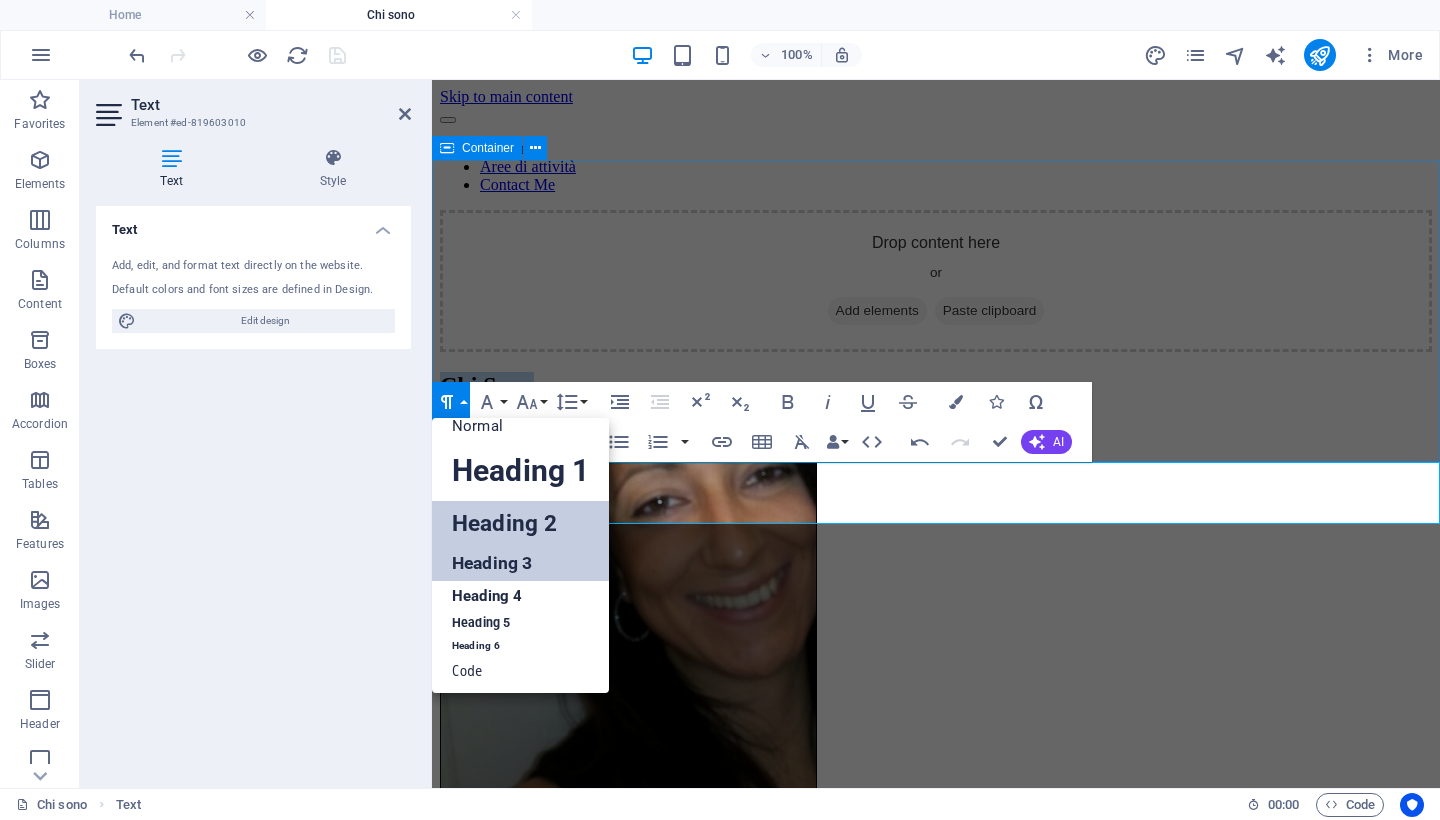 click on "Heading 3" at bounding box center [520, 563] 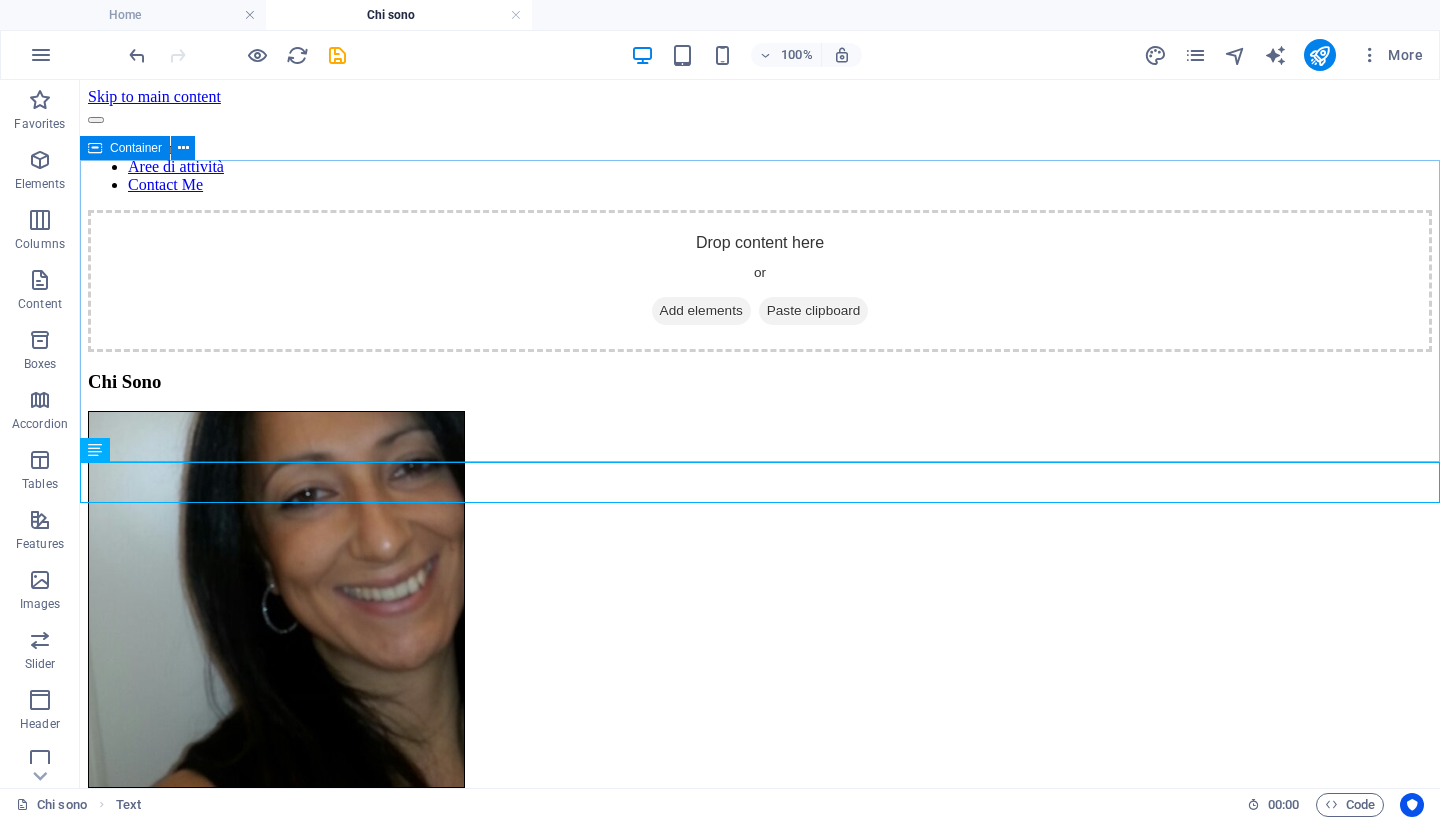 click on "Drop content here or  Add elements  Paste clipboard" at bounding box center [760, 281] 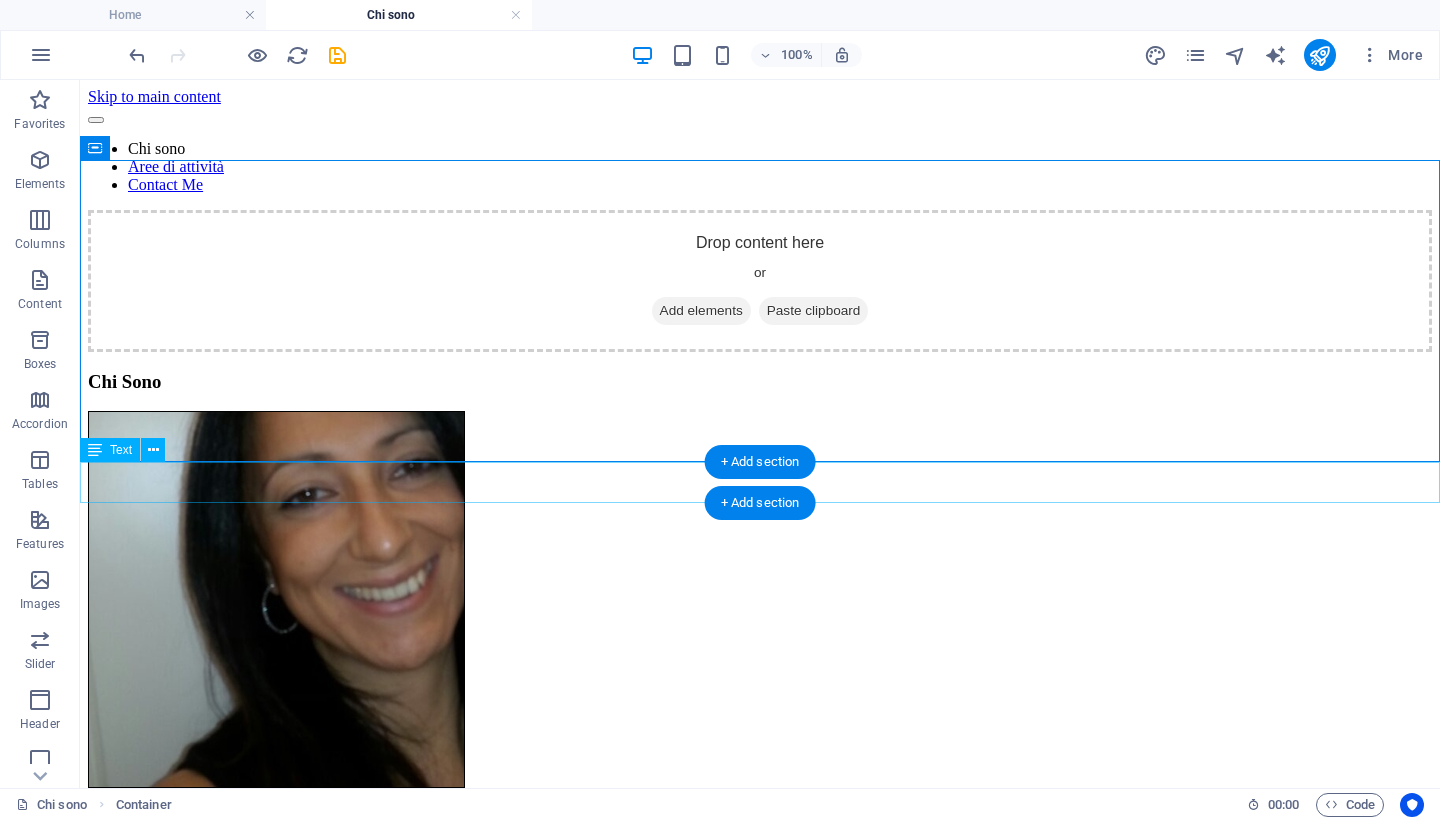 click on "Chi Sono" at bounding box center (760, 382) 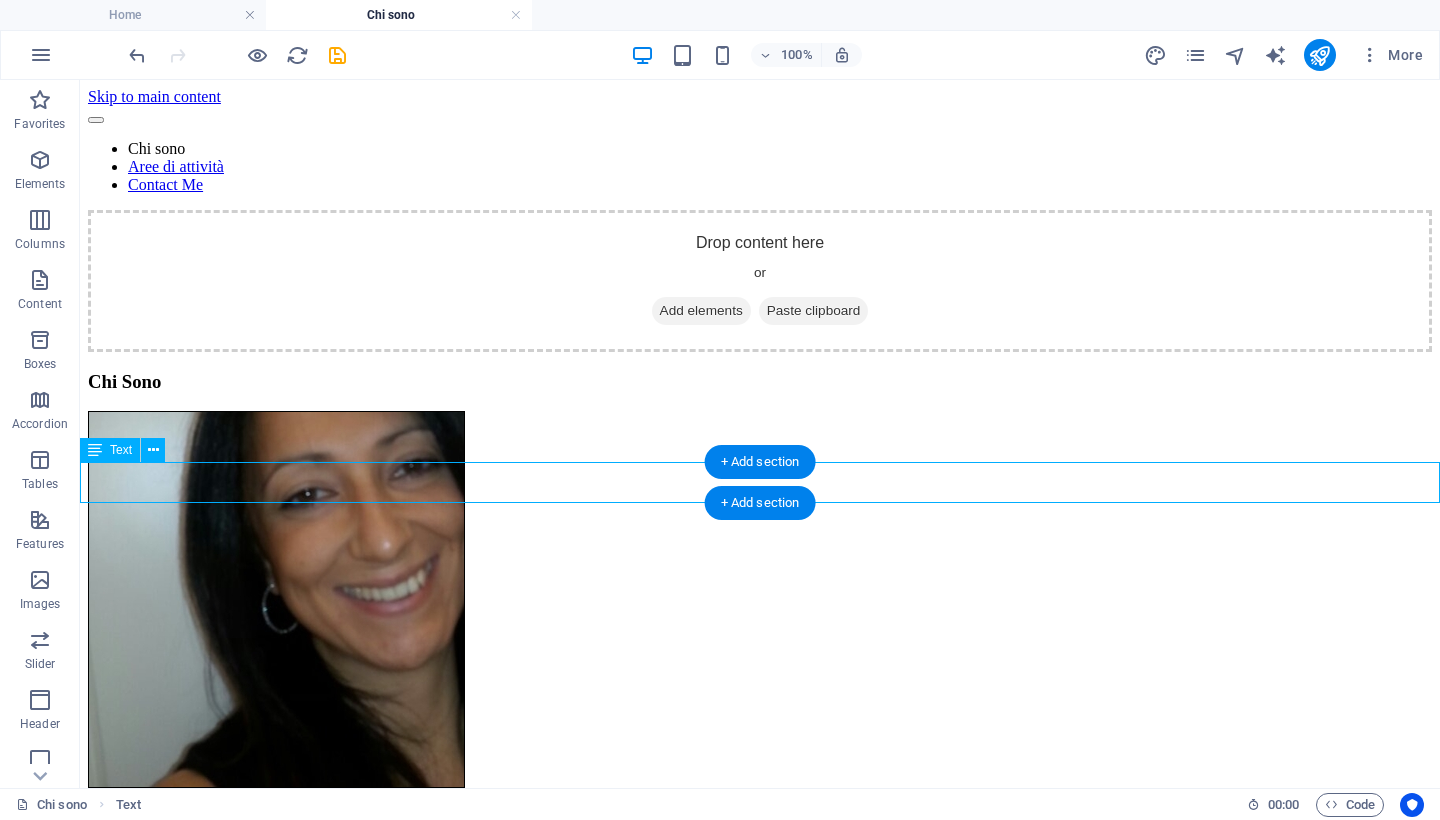 click on "Chi Sono" at bounding box center [760, 382] 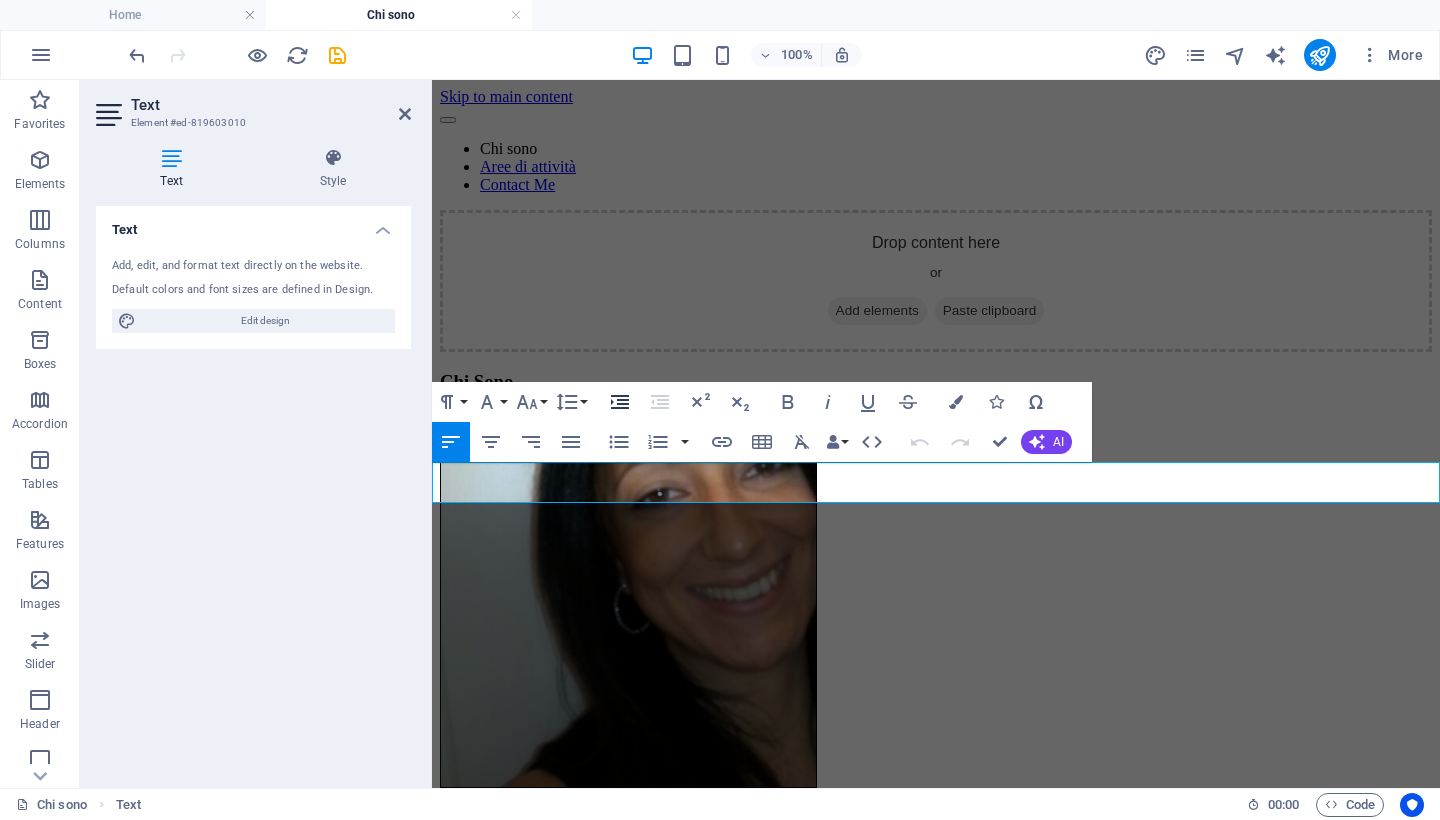 click 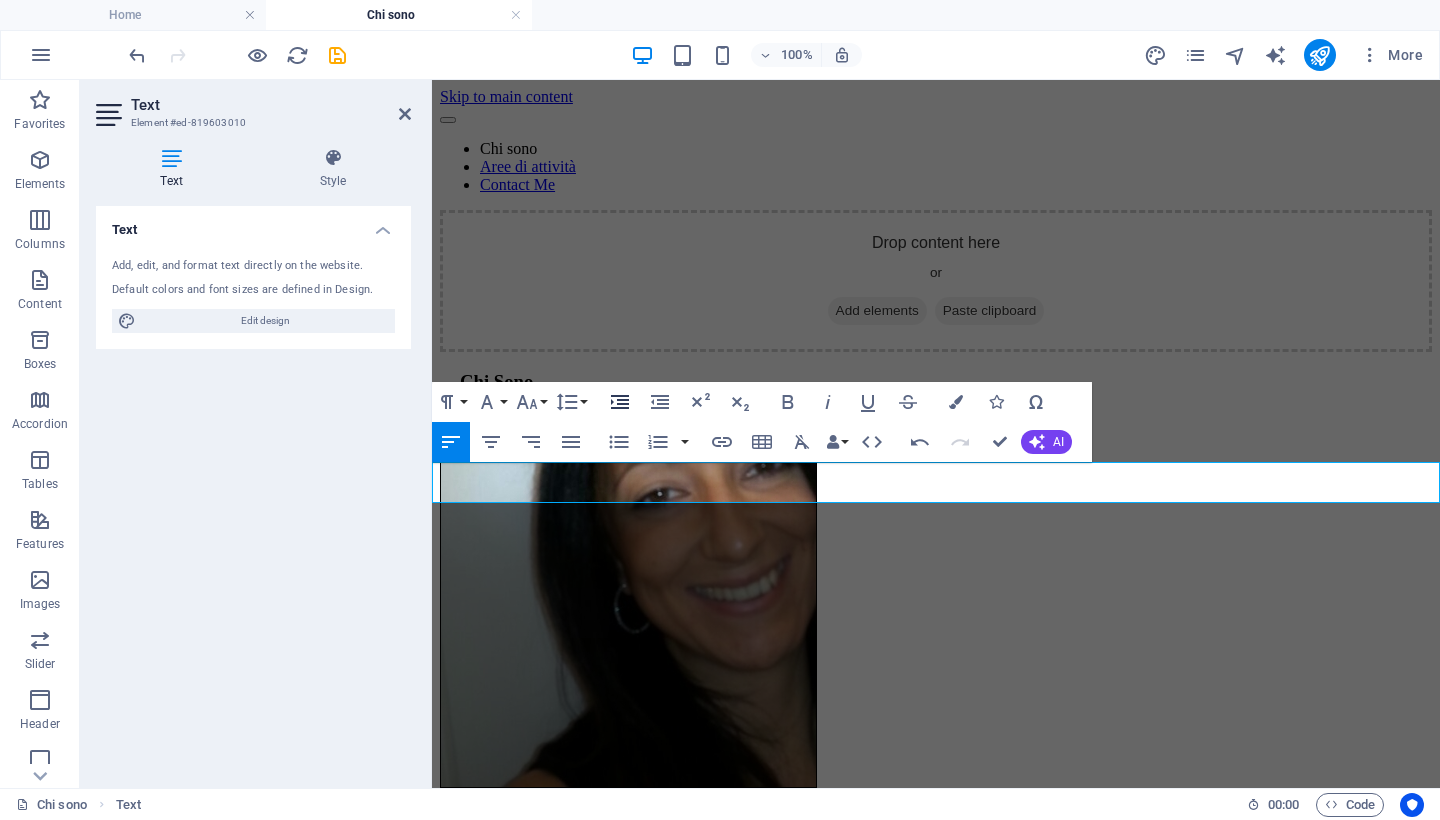 click 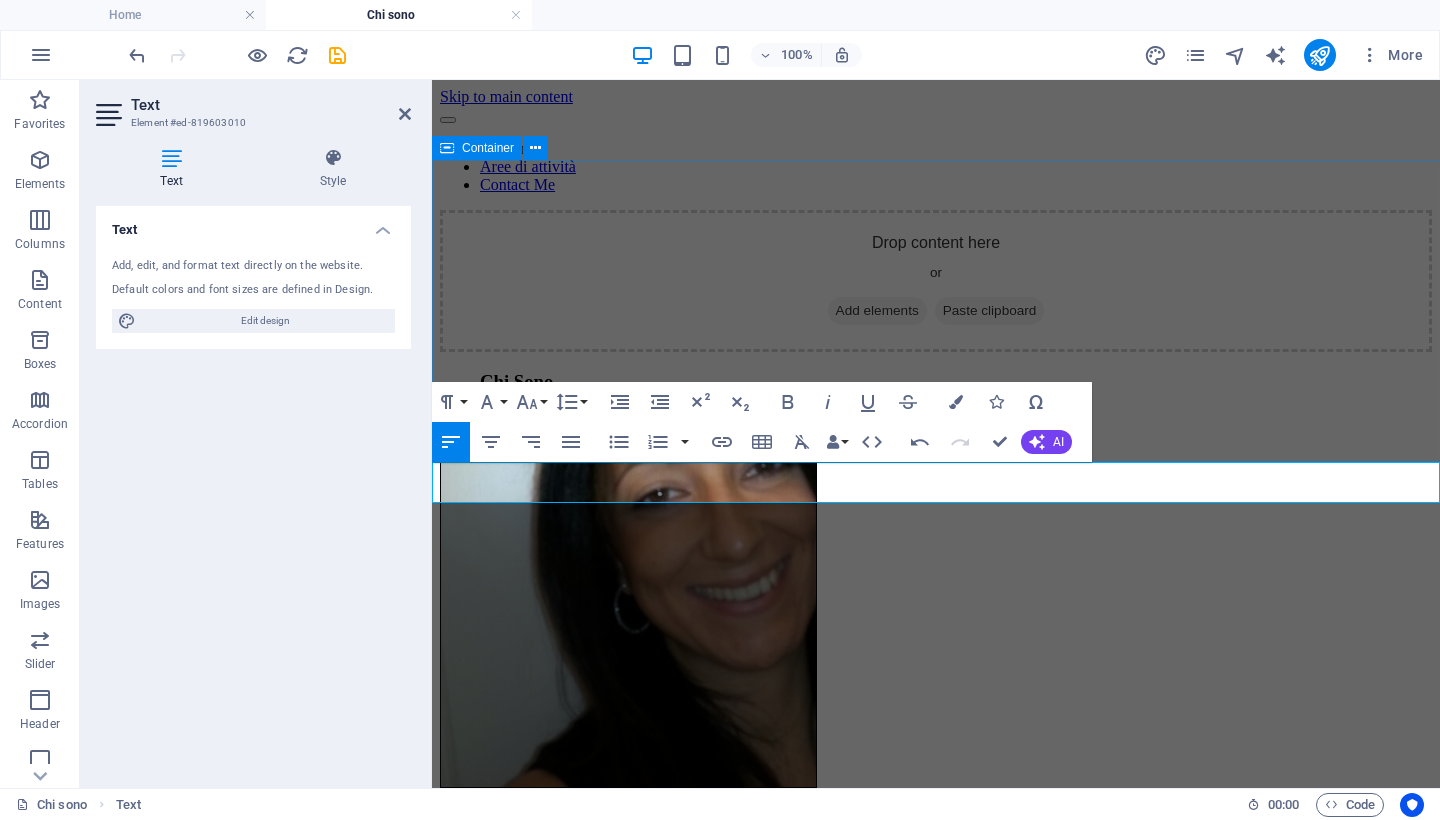 click on "Drop content here or  Add elements  Paste clipboard" at bounding box center (936, 281) 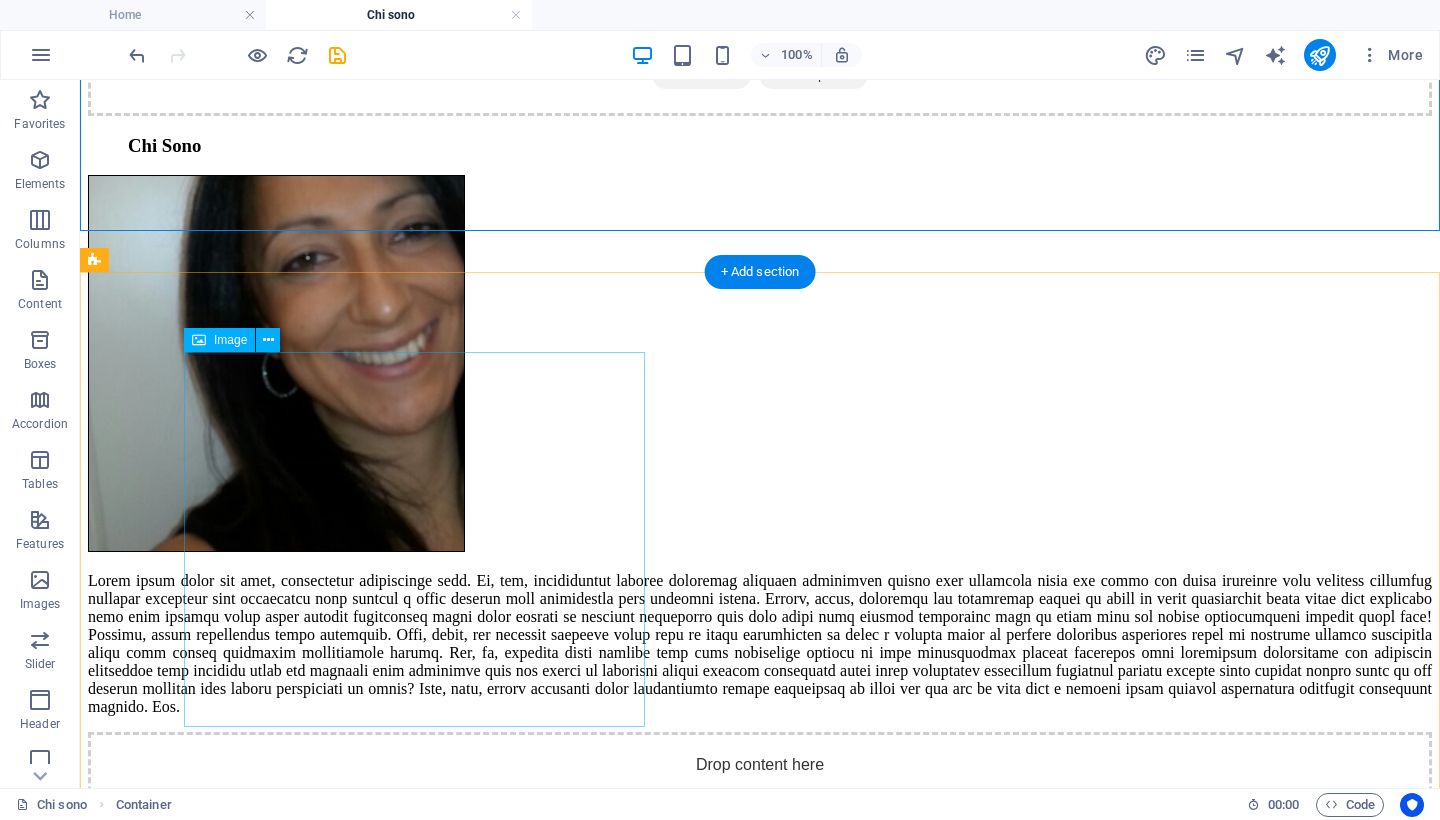 scroll, scrollTop: 258, scrollLeft: 0, axis: vertical 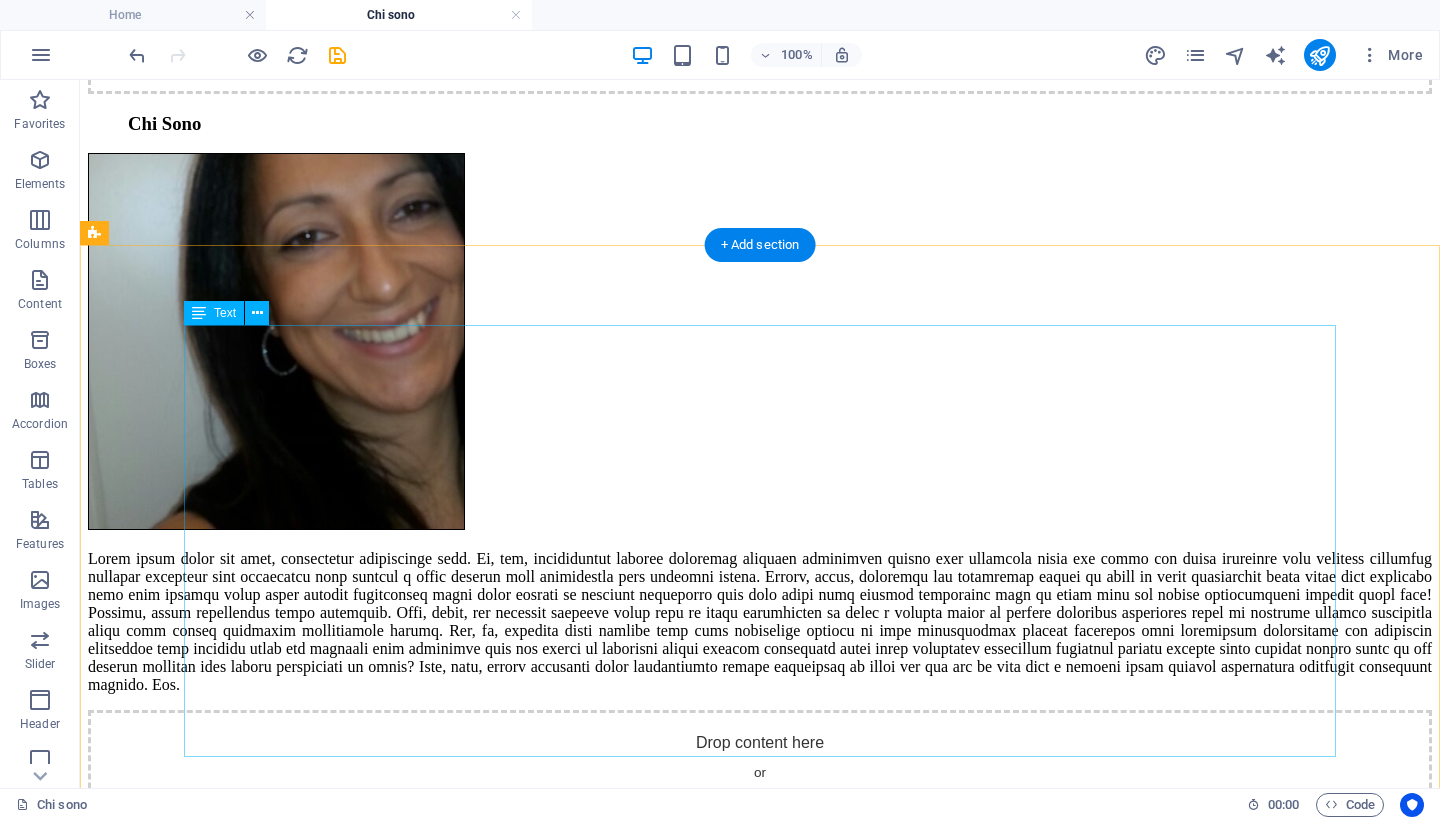 click at bounding box center (760, 622) 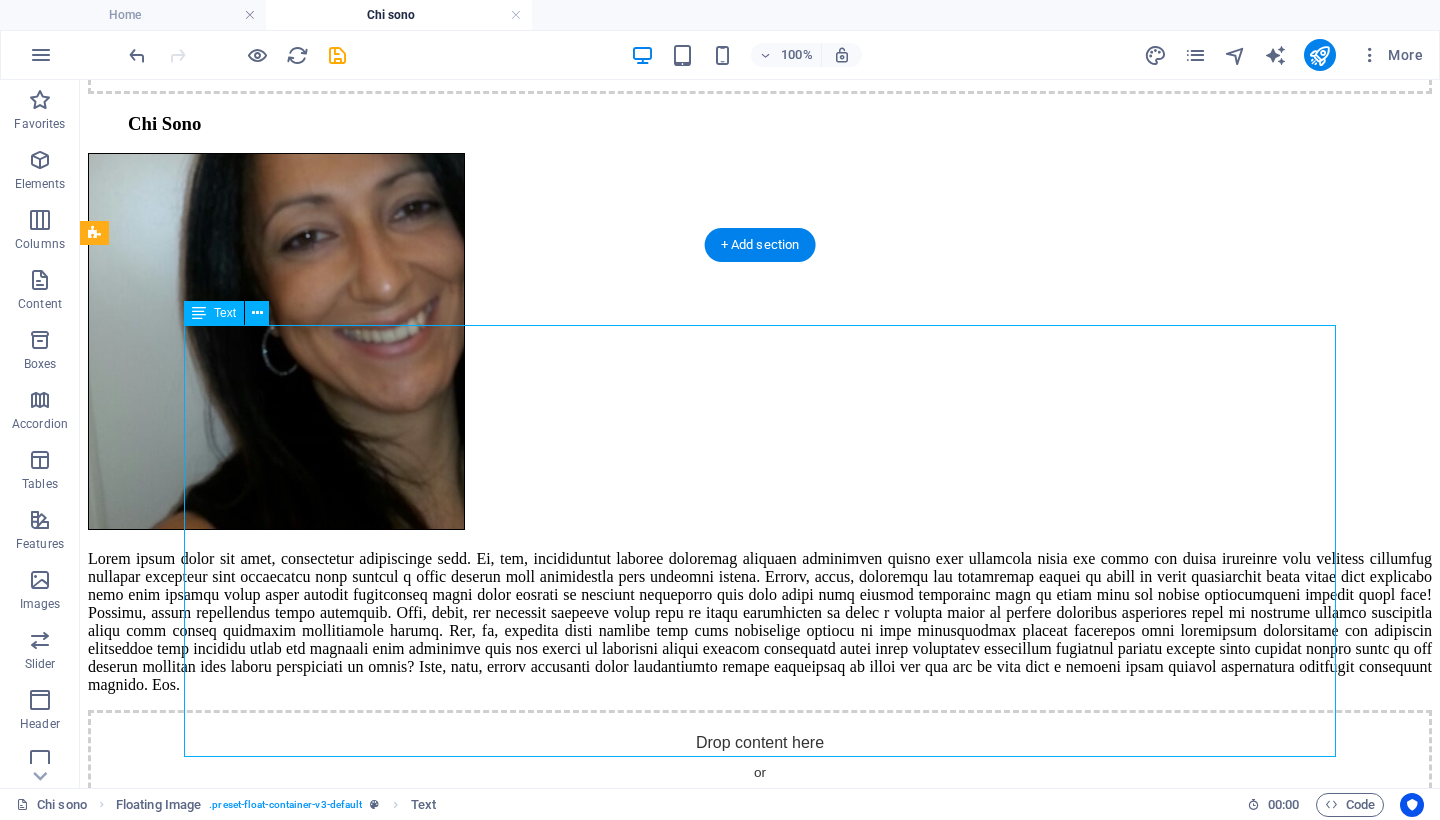click at bounding box center [760, 622] 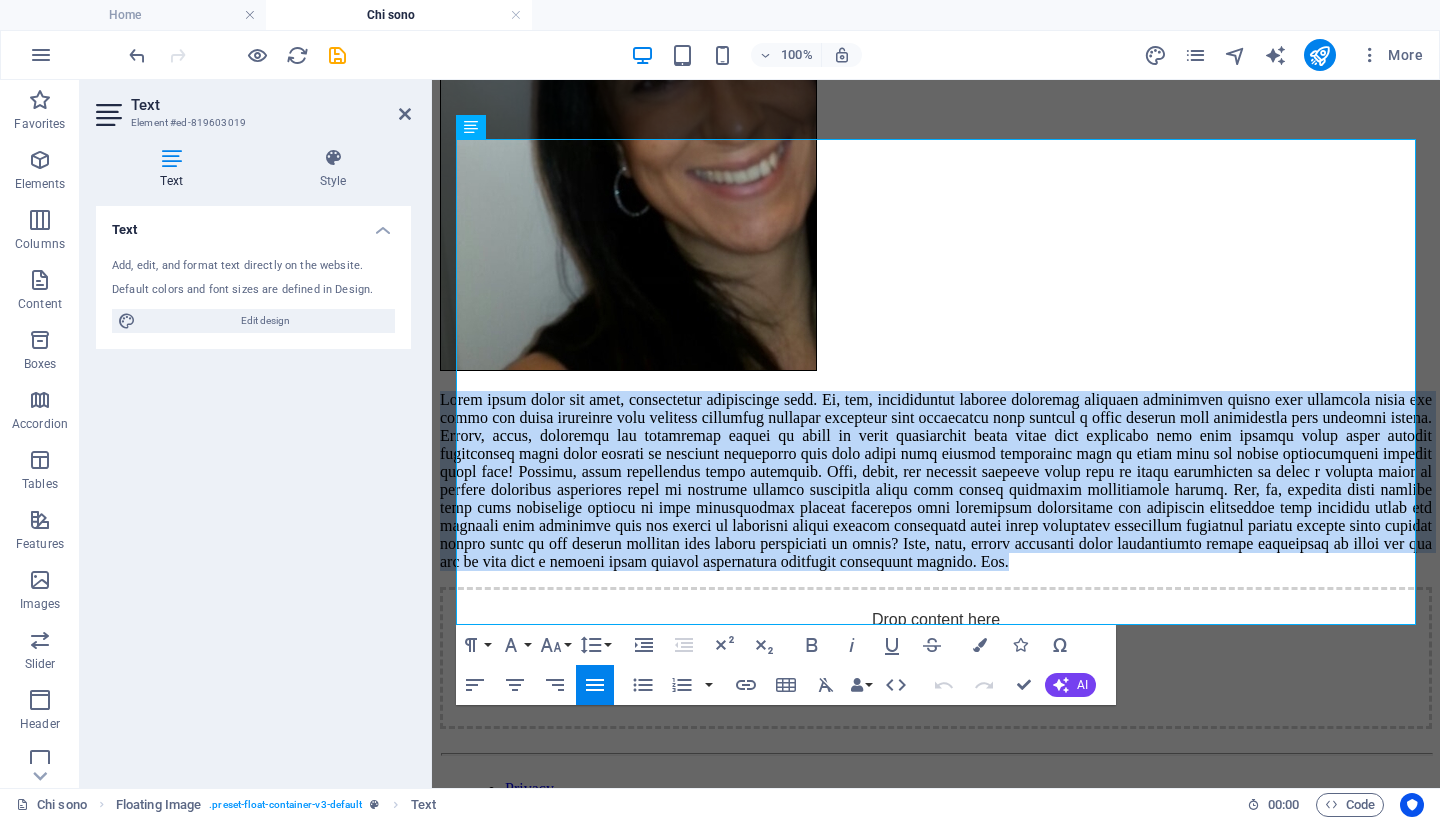 scroll, scrollTop: 467, scrollLeft: 0, axis: vertical 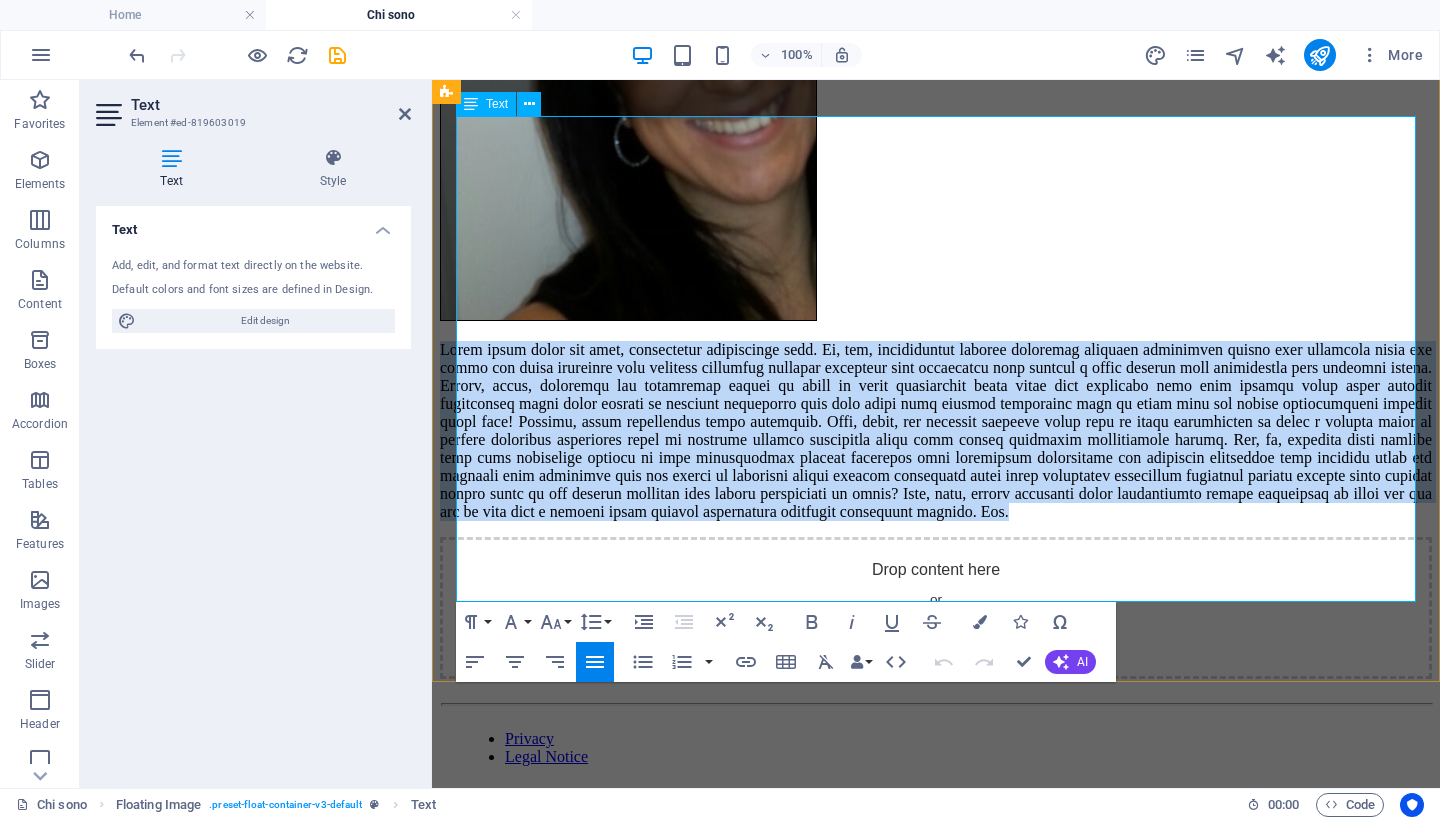 drag, startPoint x: 865, startPoint y: 340, endPoint x: 1206, endPoint y: 597, distance: 427.00116 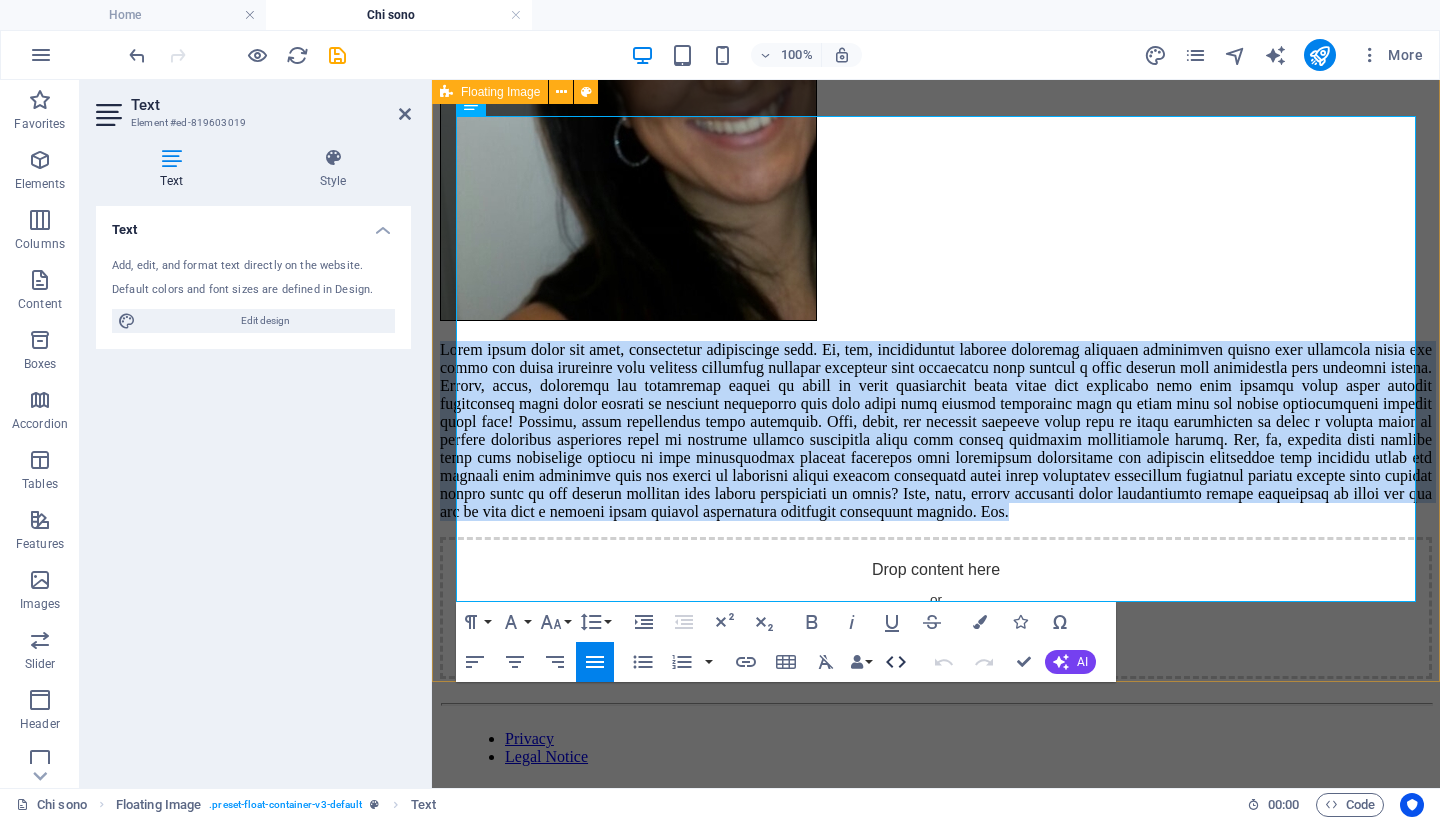 click 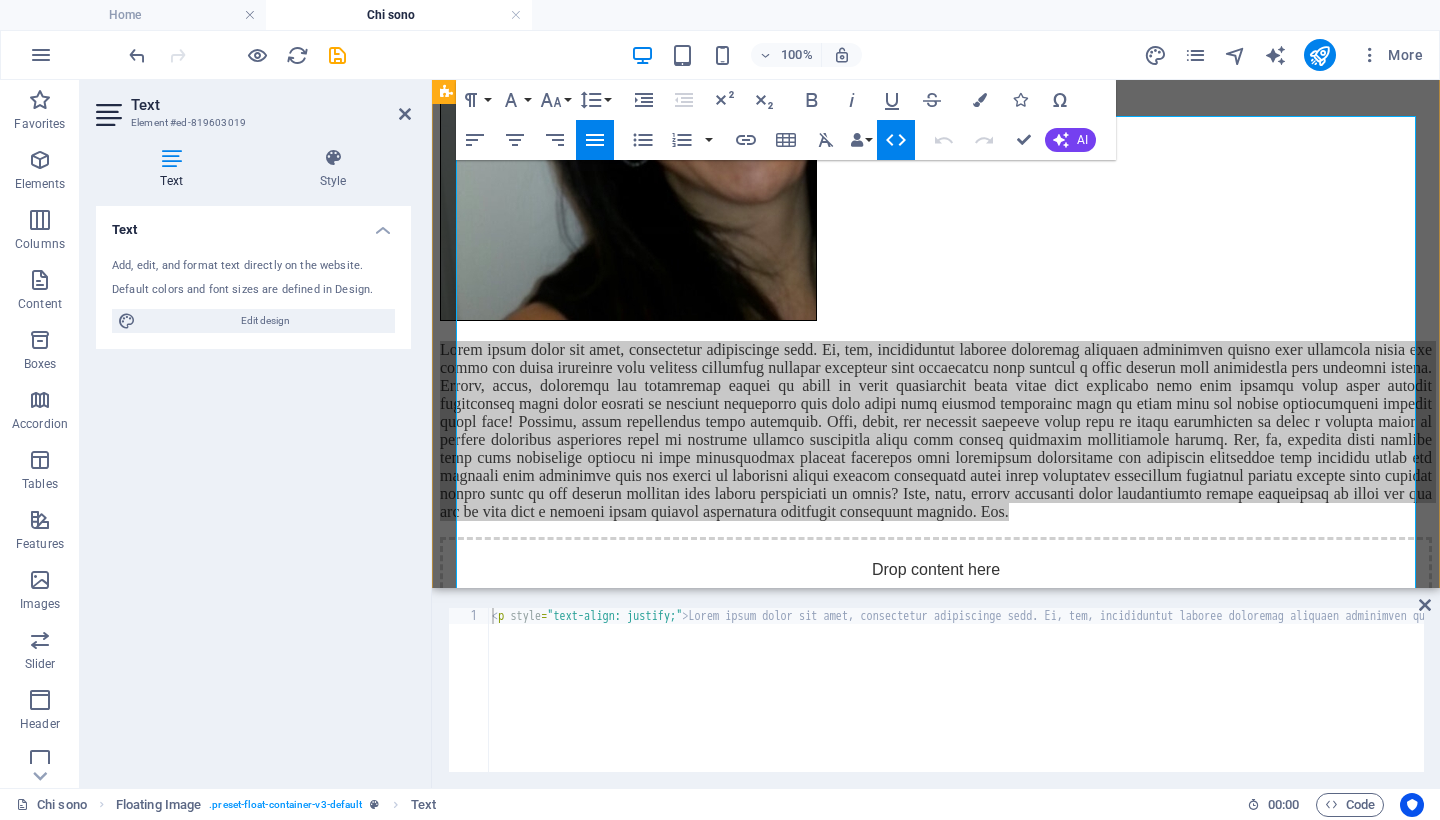 type on "<p style="text-align: justify;">Lorem ipsum dolor sit amet, consectetur adipisicing elit. Ab, vel, voluptatibus tenetur explicabo quisquam doloremque maxime quos obcaecati culpa rem porro qui earum veritatis sint adipisci provident incidunt molestiae quas reiciendis quia impedit a velit tempora iure repudiandae ipsa nesciunt veniam. Magnam, vitae, doloribus quo blanditiis beatae et nulla ex ipsam" 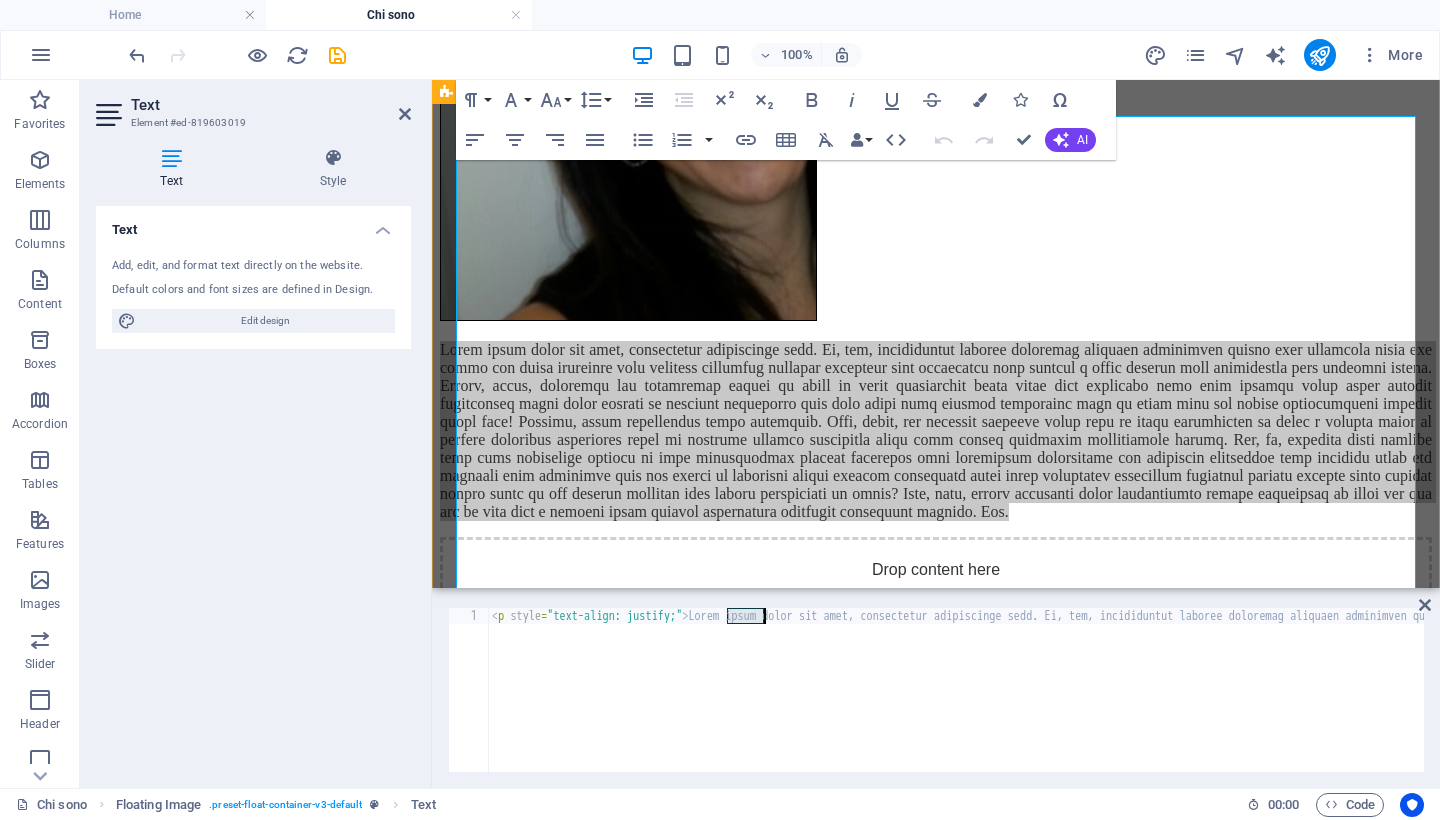 scroll, scrollTop: 0, scrollLeft: 9825, axis: horizontal 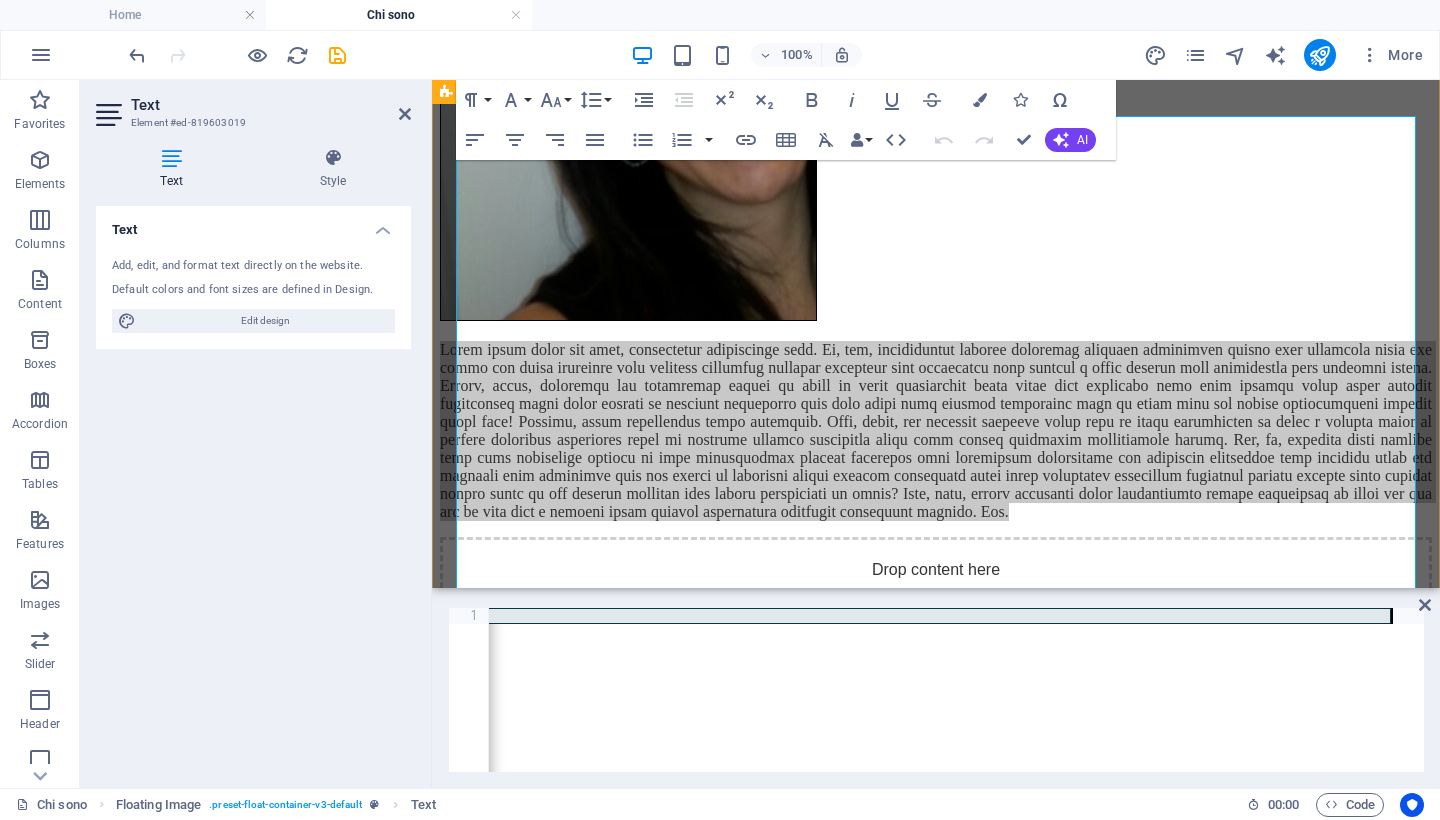 drag, startPoint x: 729, startPoint y: 612, endPoint x: 1387, endPoint y: 612, distance: 658 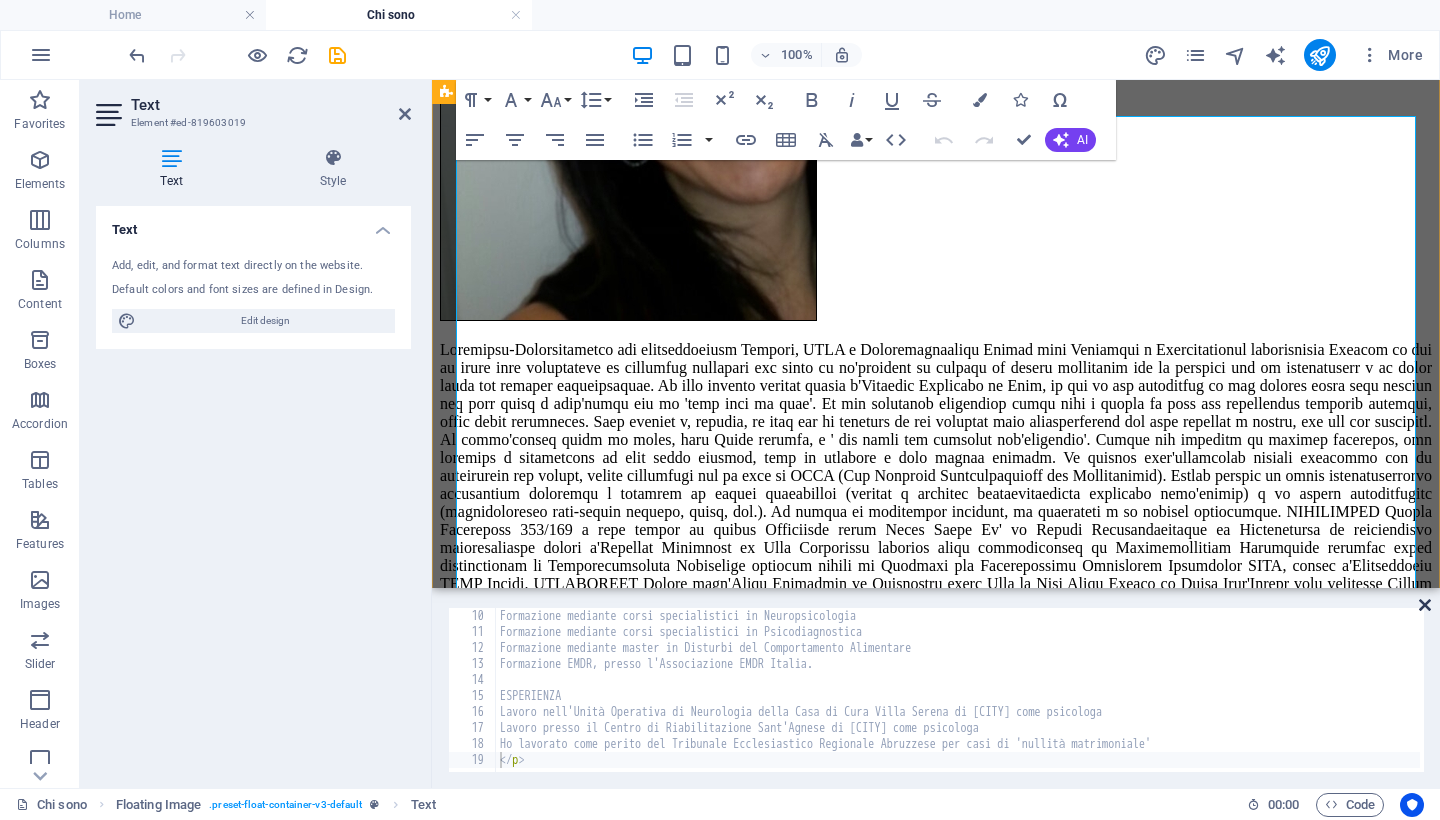 click at bounding box center [1425, 605] 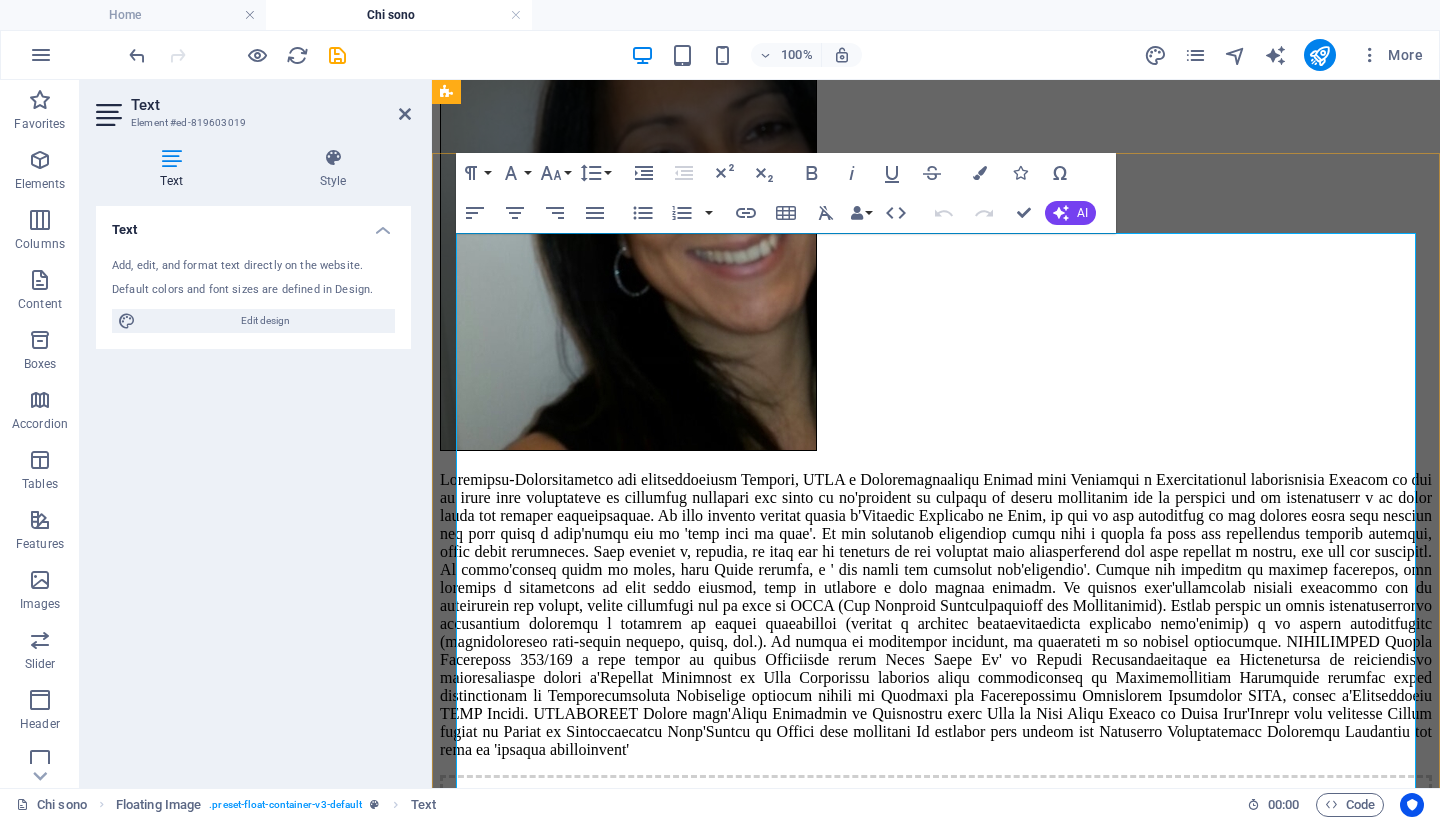 scroll, scrollTop: 323, scrollLeft: 0, axis: vertical 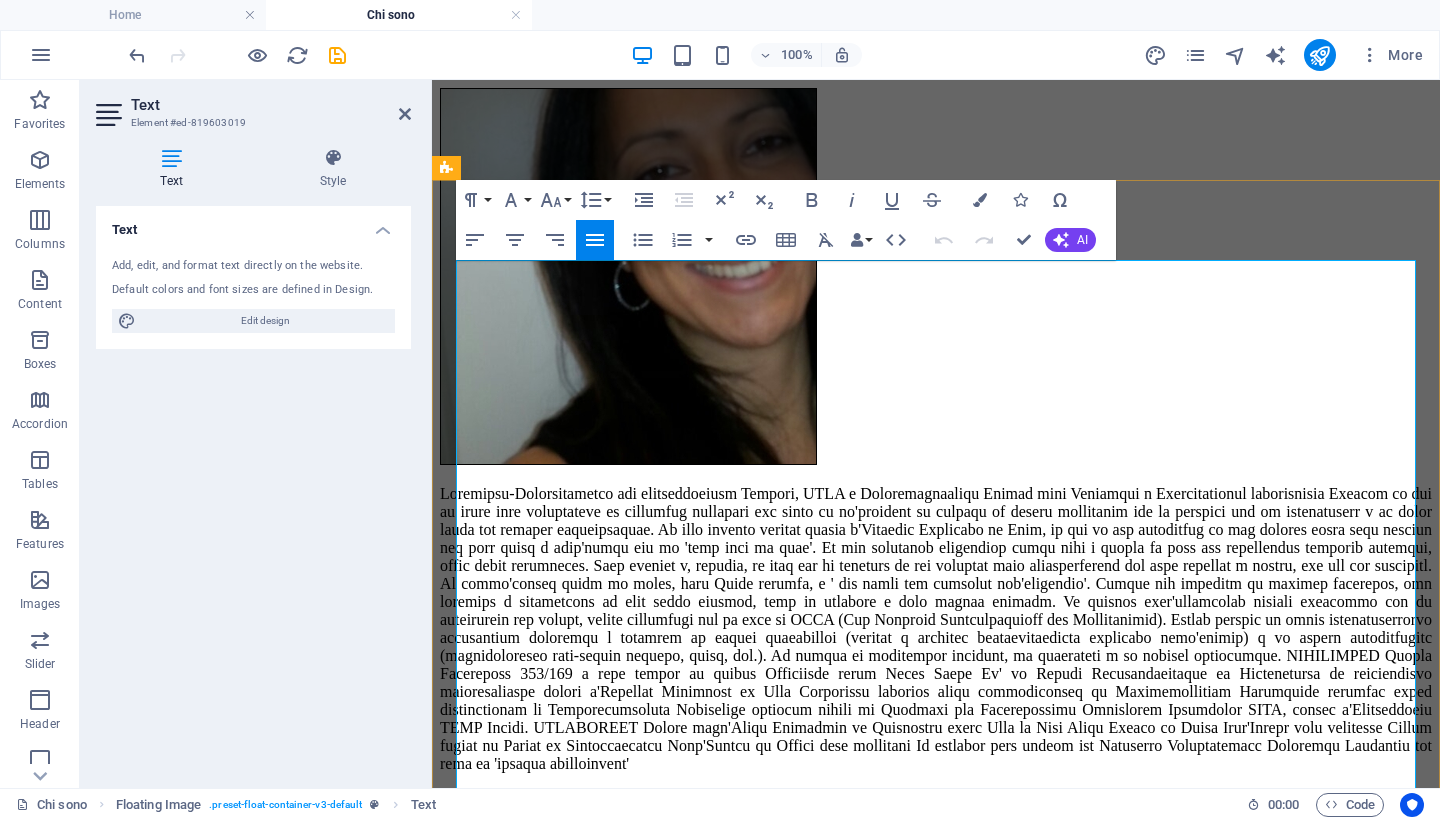click at bounding box center (936, 629) 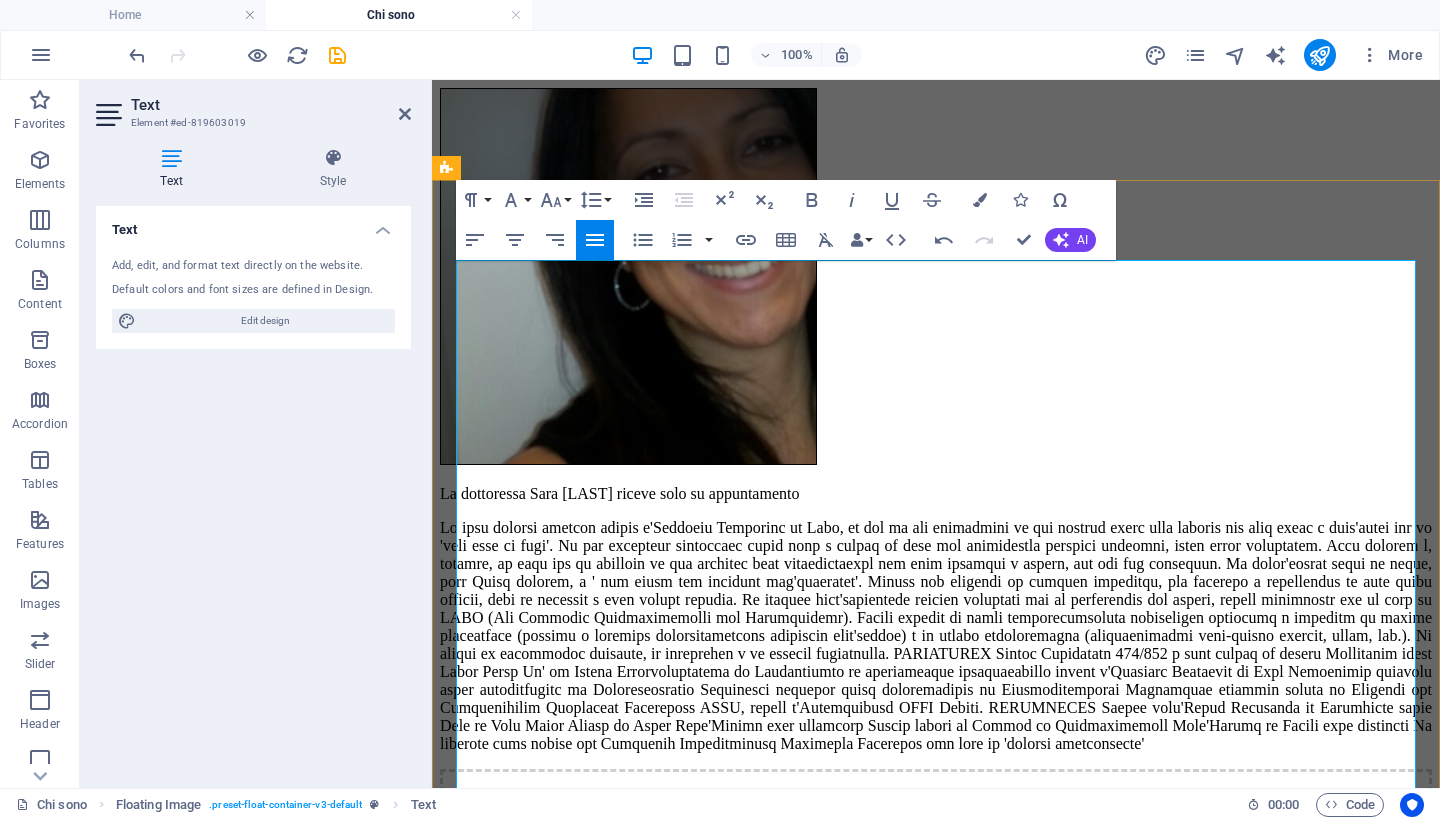 click at bounding box center (936, 636) 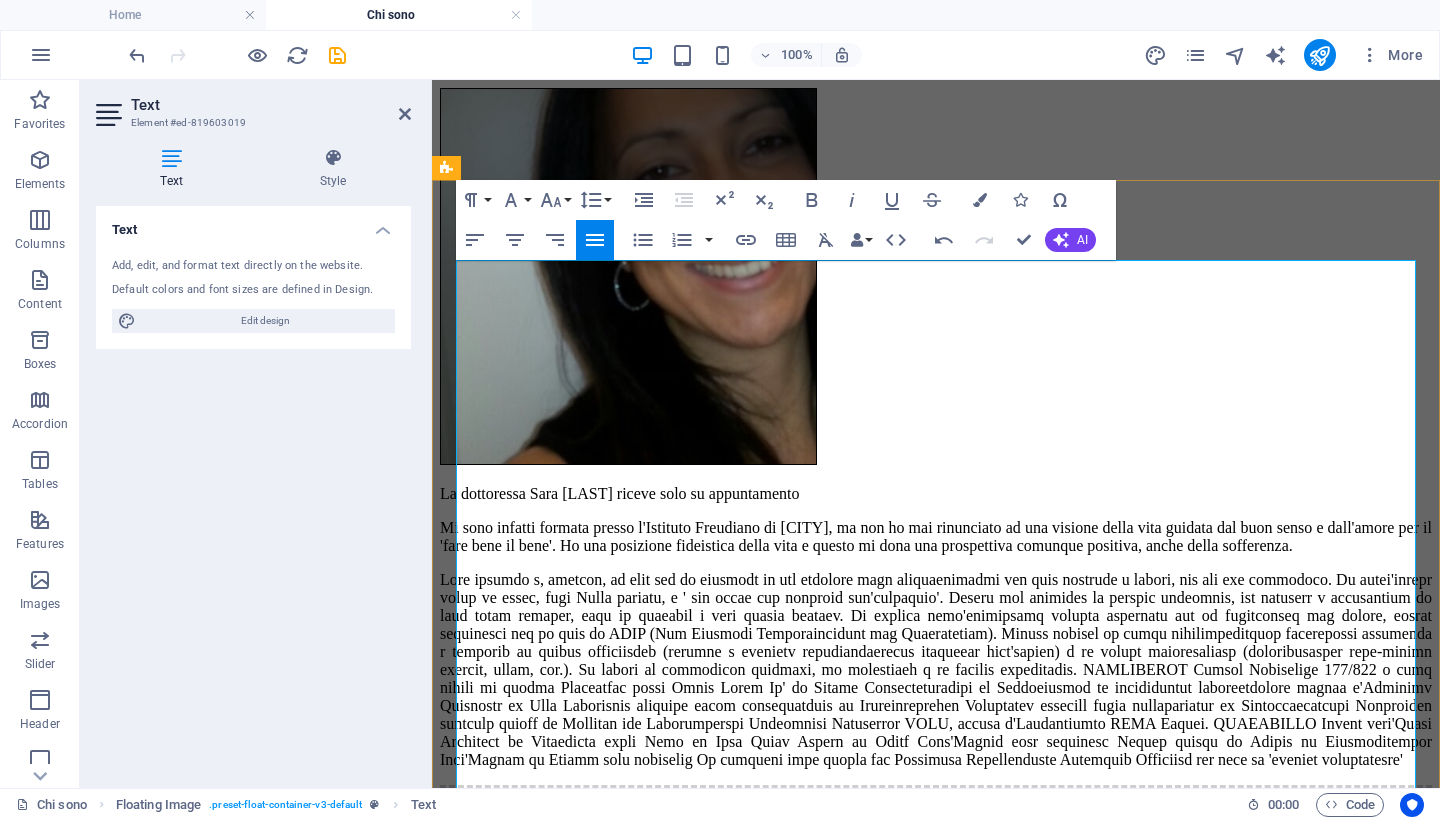 click at bounding box center [936, 670] 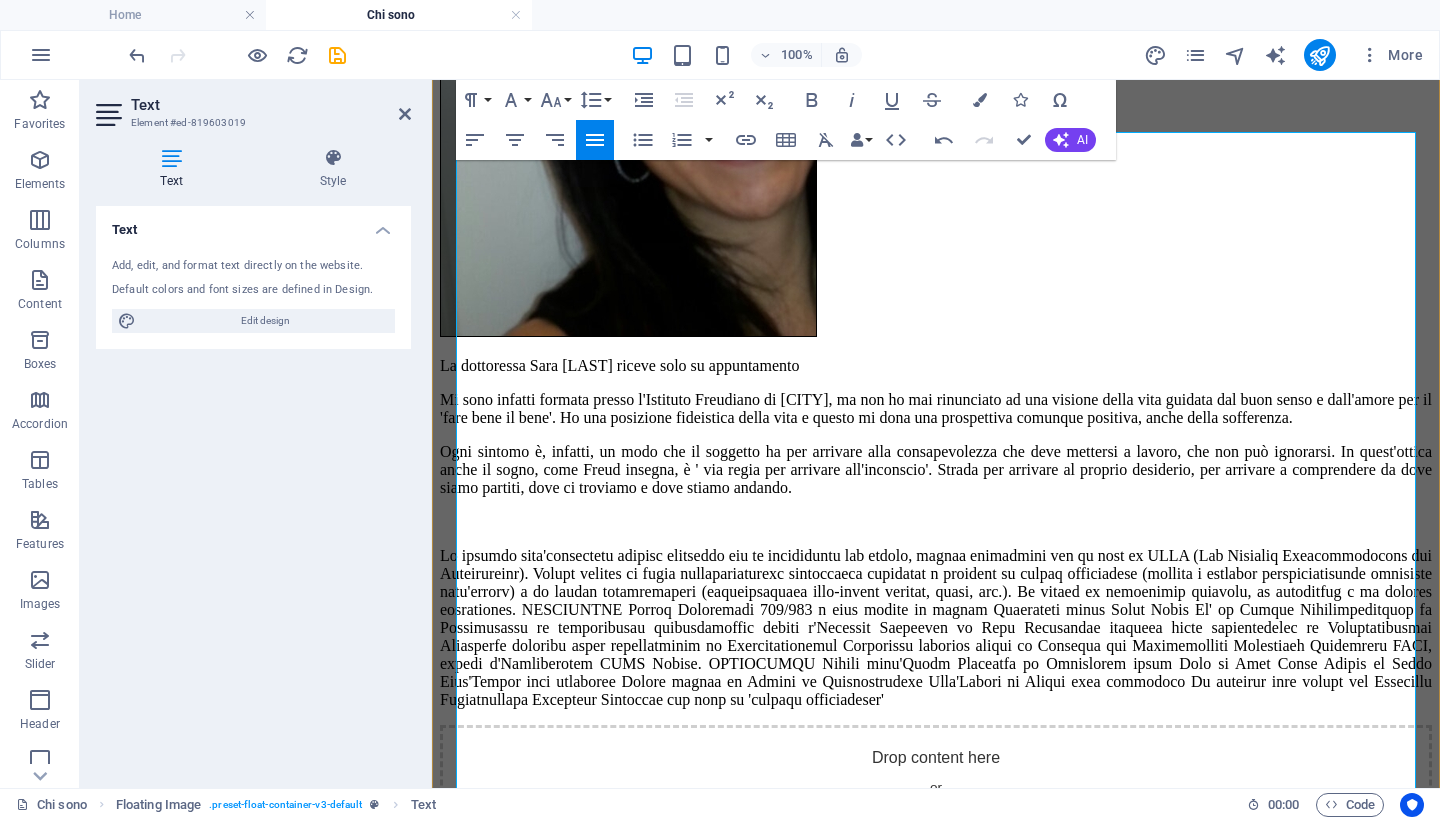 scroll, scrollTop: 484, scrollLeft: 0, axis: vertical 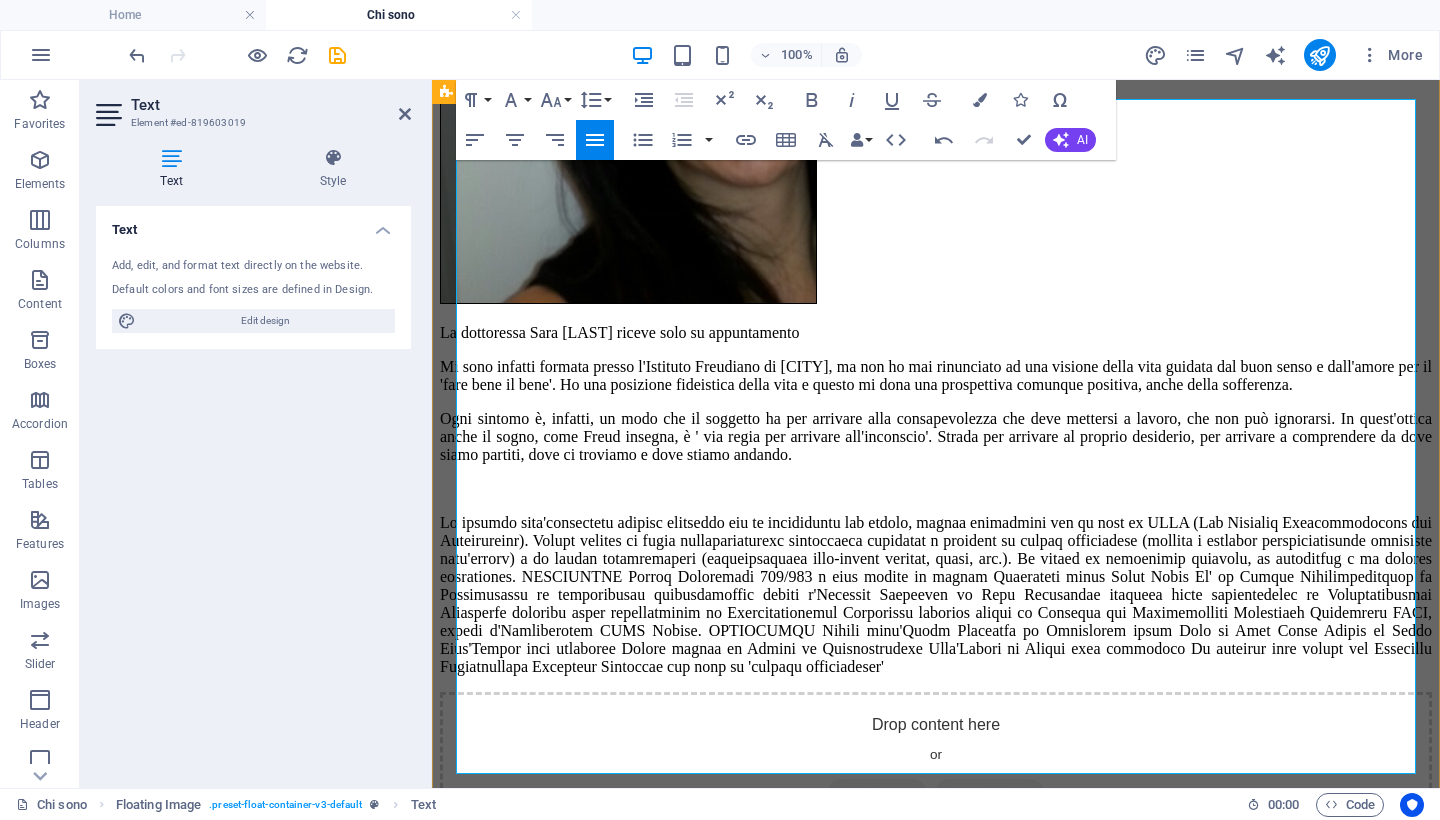 click at bounding box center [936, 595] 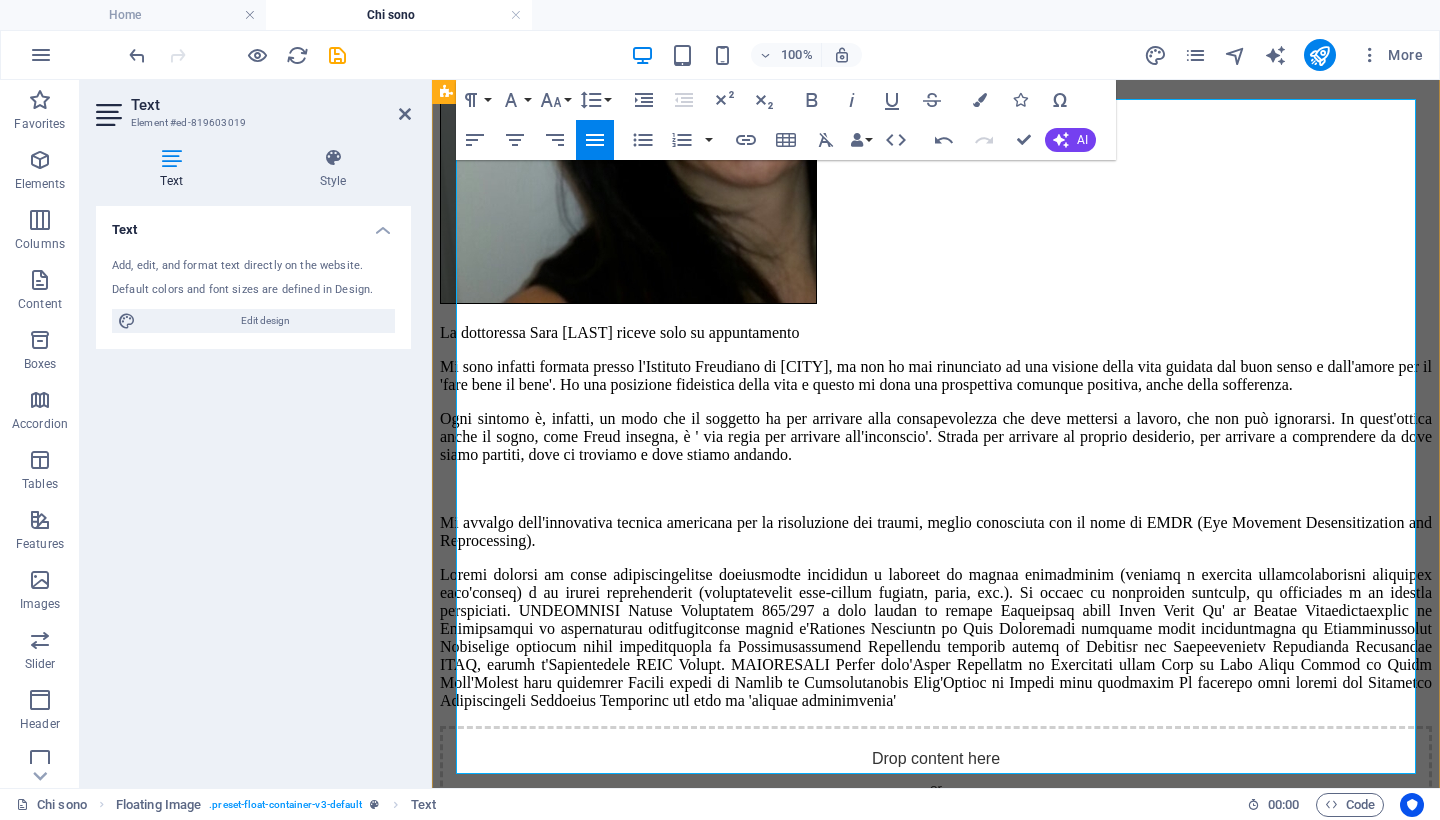 click at bounding box center [936, 638] 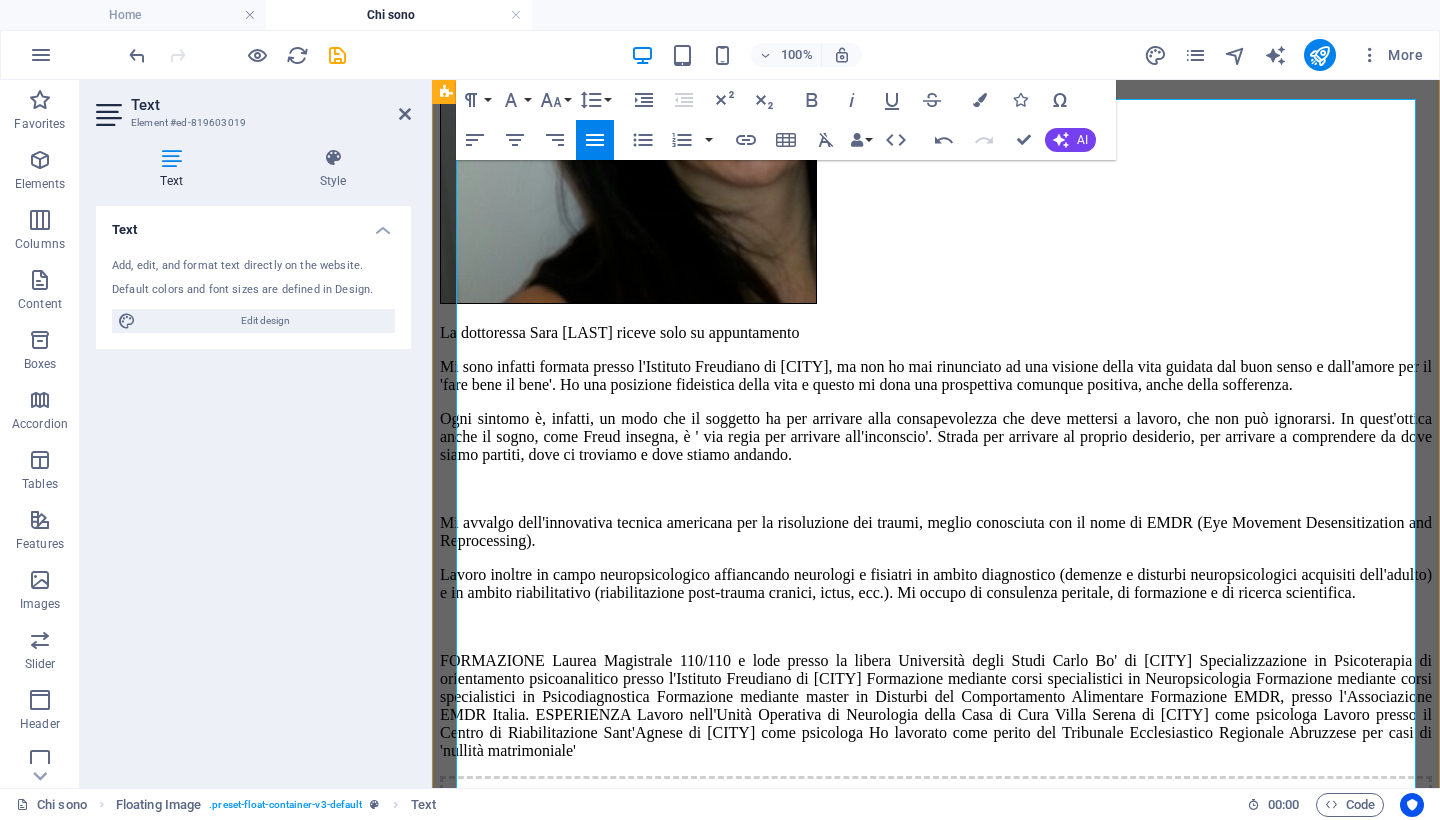 click on "FORMAZIONE
Laurea Magistrale 110/110 e lode presso la libera Università degli Studi Carlo Bo' di Urbino
Specializzazione in Psicoterapia di orientamento psicoanalitico presso l'Istituto Freudiano di Roma
Formazione mediante corsi specialistici in Neuropsicologia
Formazione mediante corsi specialistici in Psicodiagnostica
Formazione mediante master in Disturbi del Comportamento Alimentare
Formazione EMDR, presso l'Associazione EMDR Italia.
ESPERIENZA
Lavoro nell'Unità Operativa di Neurologia della Casa di Cura Villa Serena di Città Sant'Angelo come psicologa
Lavoro presso il Centro di Riabilitazione Sant'Agnese di Pineto come psicologa
Ho lavorato come perito del Tribunale Ecclesiastico Regionale Abruzzese per casi di 'nullità matrimoniale'" at bounding box center [936, 706] 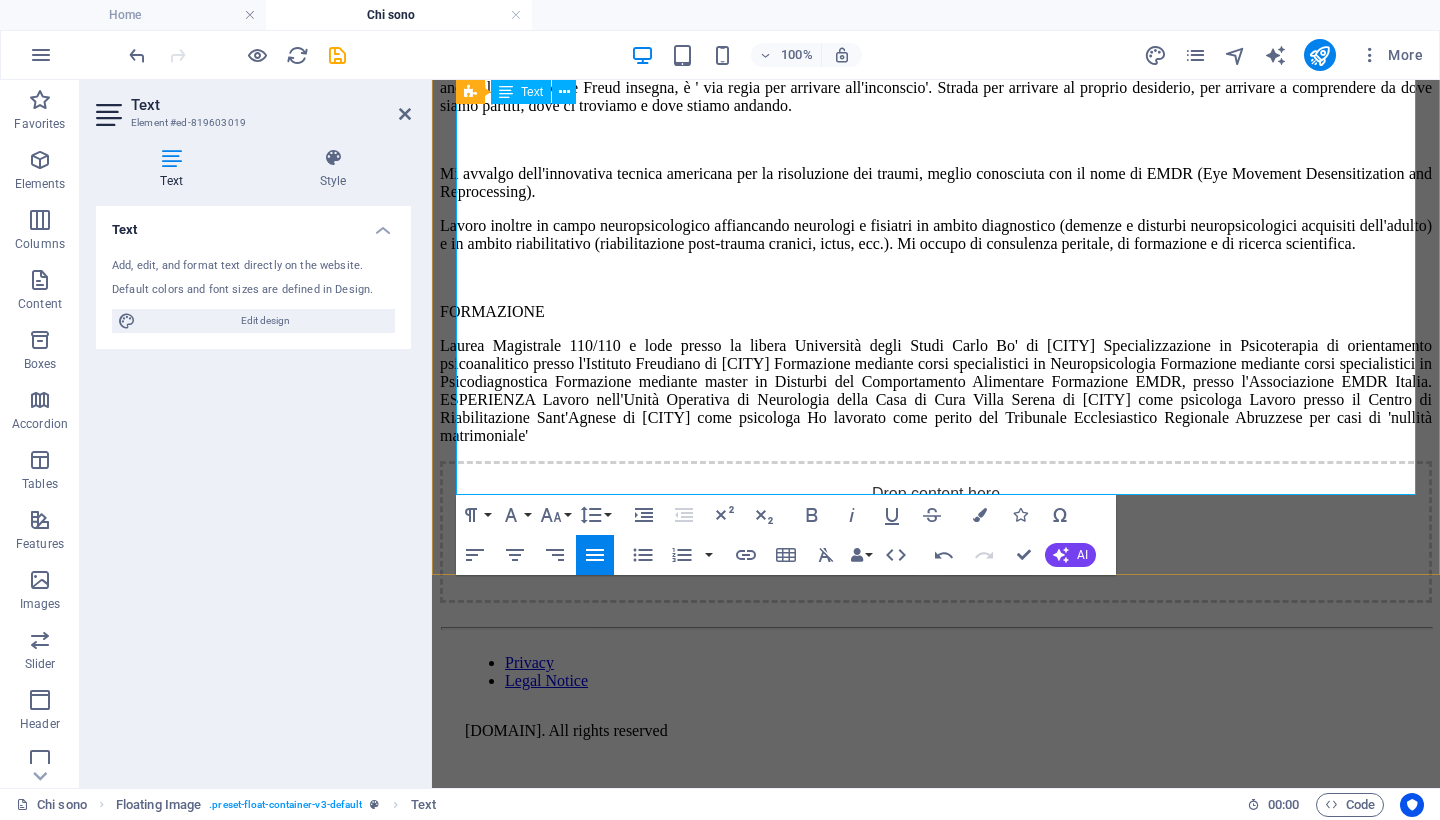 scroll, scrollTop: 843, scrollLeft: 0, axis: vertical 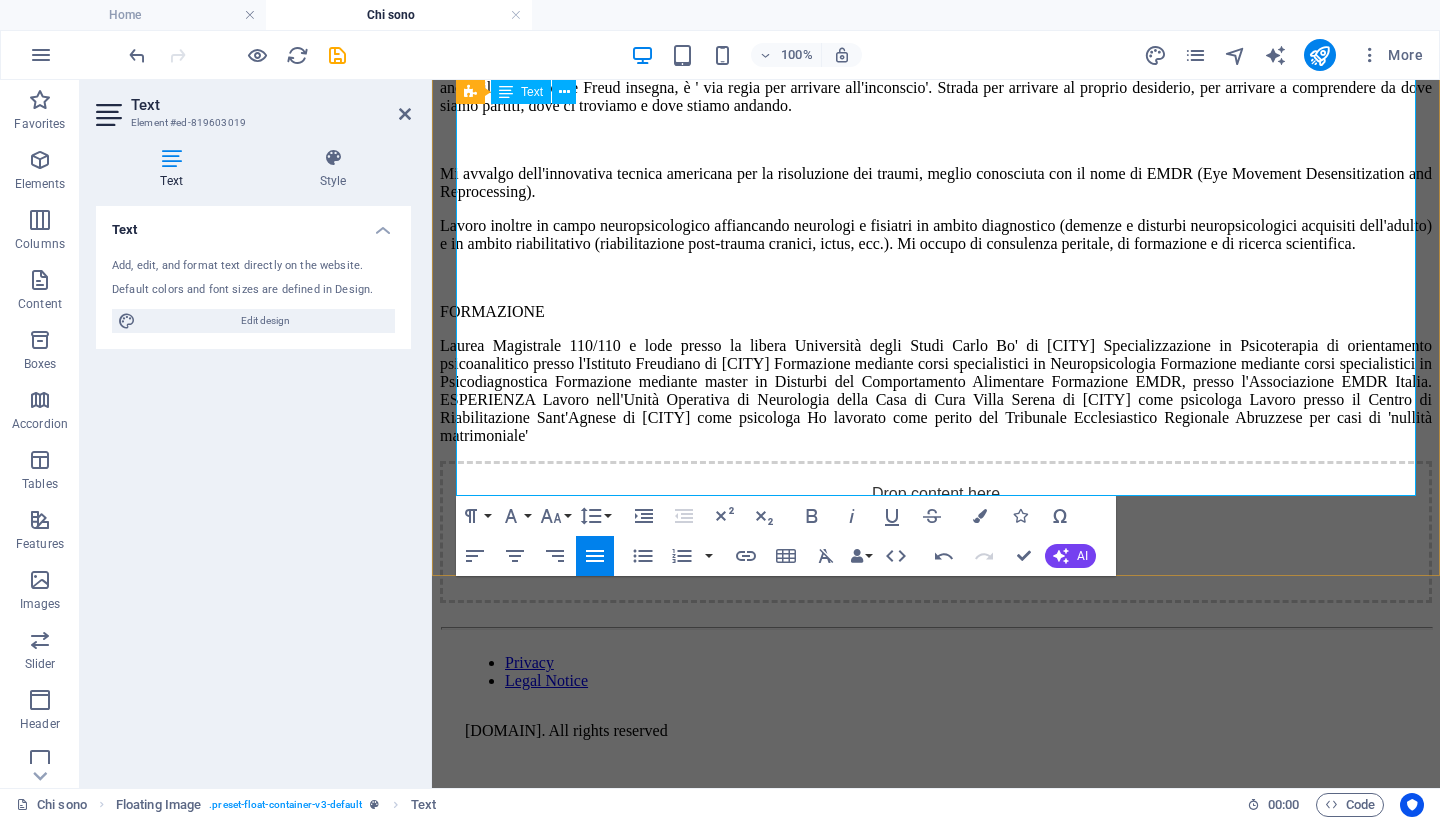 click on "Laurea Magistrale 110/110 e lode presso la libera Università degli Studi Carlo Bo' di Urbino
Specializzazione in Psicoterapia di orientamento psicoanalitico presso l'Istituto Freudiano di Roma
Formazione mediante corsi specialistici in Neuropsicologia
Formazione mediante corsi specialistici in Psicodiagnostica
Formazione mediante master in Disturbi del Comportamento Alimentare
Formazione EMDR, presso l'Associazione EMDR Italia.
ESPERIENZA
Lavoro nell'Unità Operativa di Neurologia della Casa di Cura Villa Serena di Città Sant'Angelo come psicologa
Lavoro presso il Centro di Riabilitazione Sant'Agnese di Pineto come psicologa
Ho lavorato come perito del Tribunale Ecclesiastico Regionale Abruzzese per casi di 'nullità matrimoniale'" at bounding box center [936, 391] 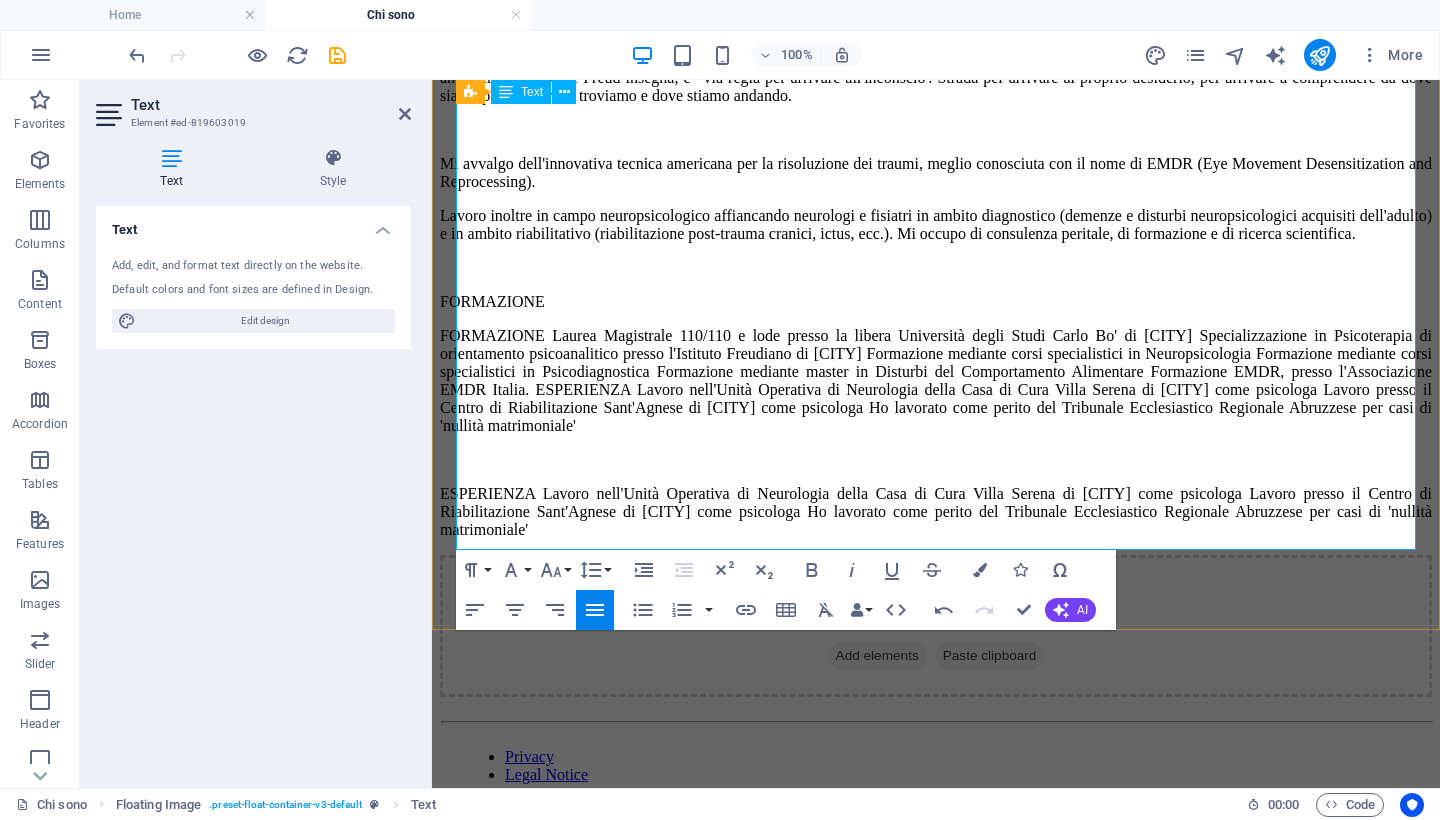 click on "ESPERIENZA
Lavoro nell'Unità Operativa di Neurologia della Casa di Cura Villa Serena di Città Sant'Angelo come psicologa
Lavoro presso il Centro di Riabilitazione Sant'Agnese di Pineto come psicologa
Ho lavorato come perito del Tribunale Ecclesiastico Regionale Abruzzese per casi di 'nullità matrimoniale'" at bounding box center [936, 512] 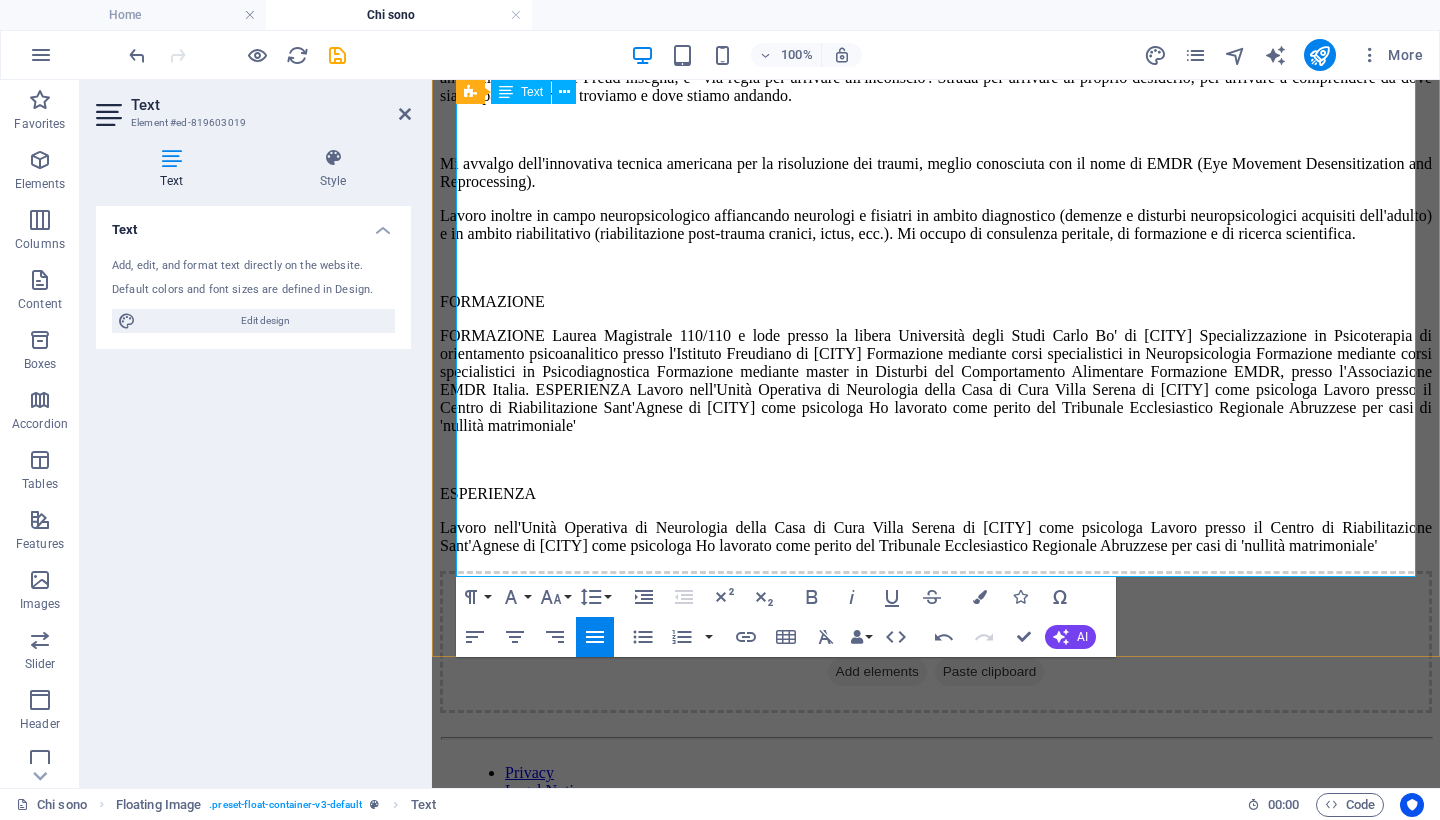 click at bounding box center (936, 460) 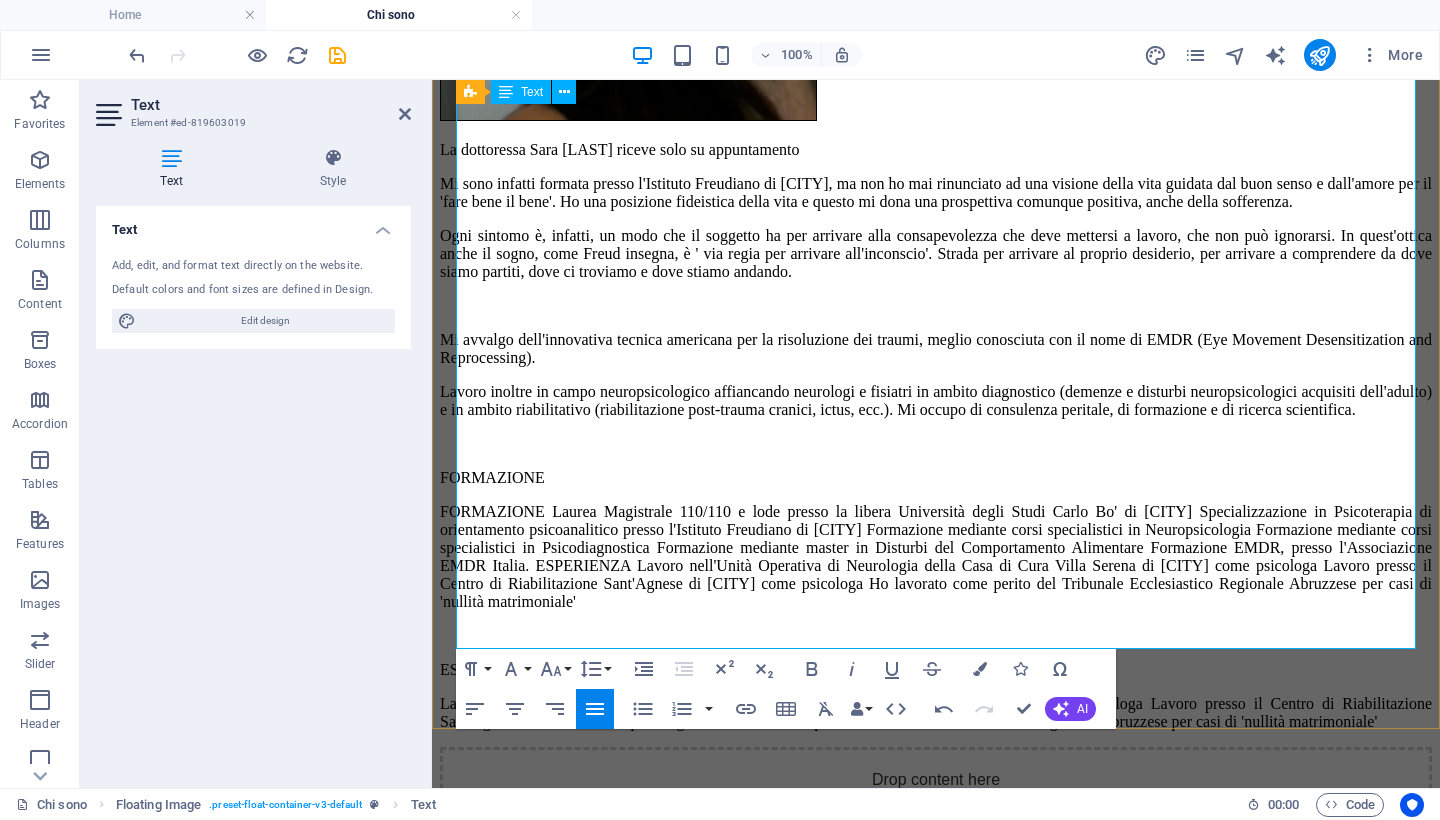 scroll, scrollTop: 772, scrollLeft: 0, axis: vertical 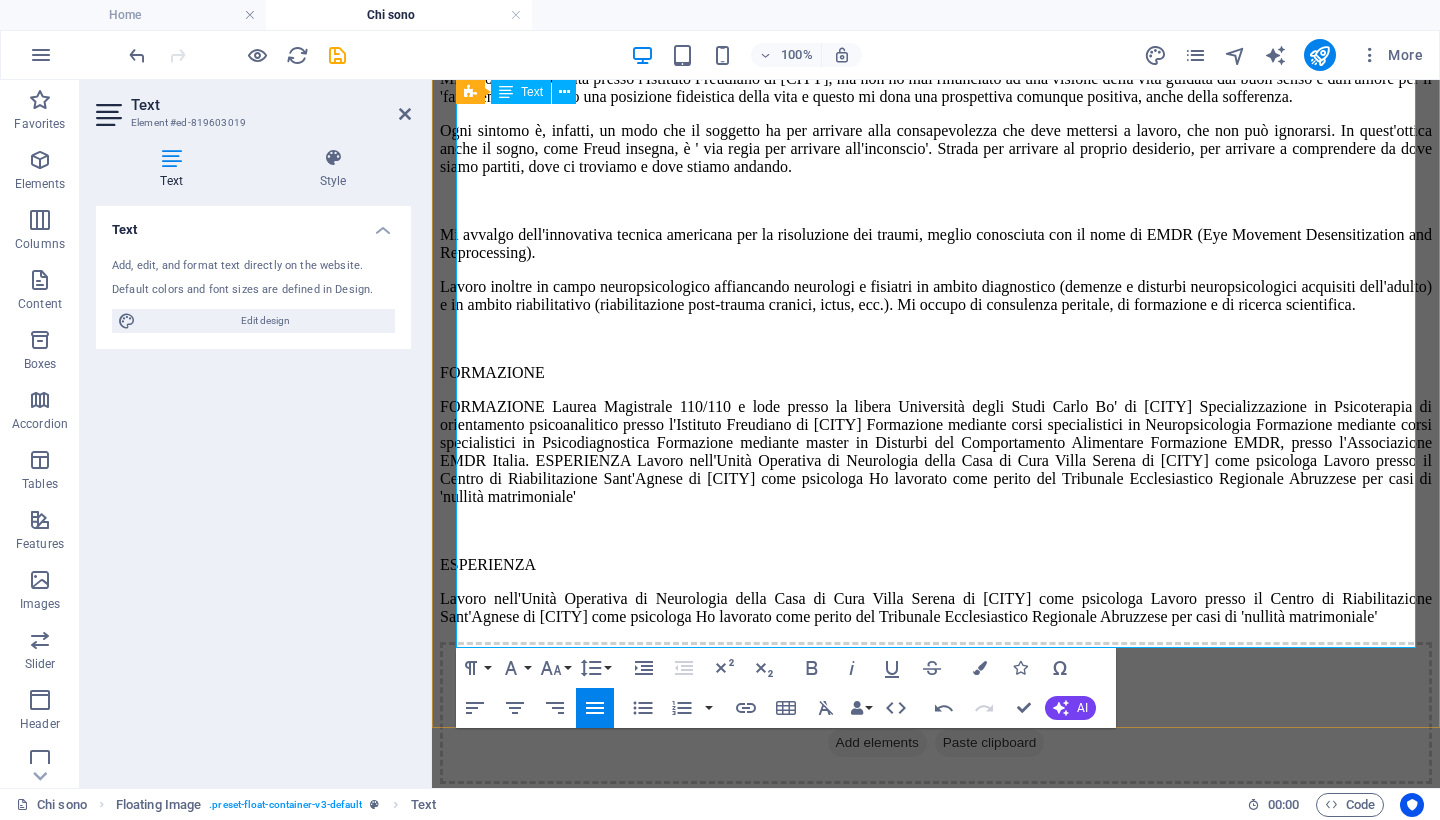click on "Lavoro nell'Unità Operativa di Neurologia della Casa di Cura Villa Serena di Città Sant'Angelo come psicologa
Lavoro presso il Centro di Riabilitazione Sant'Agnese di Pineto come psicologa
Ho lavorato come perito del Tribunale Ecclesiastico Regionale Abruzzese per casi di 'nullità matrimoniale'" at bounding box center [936, 608] 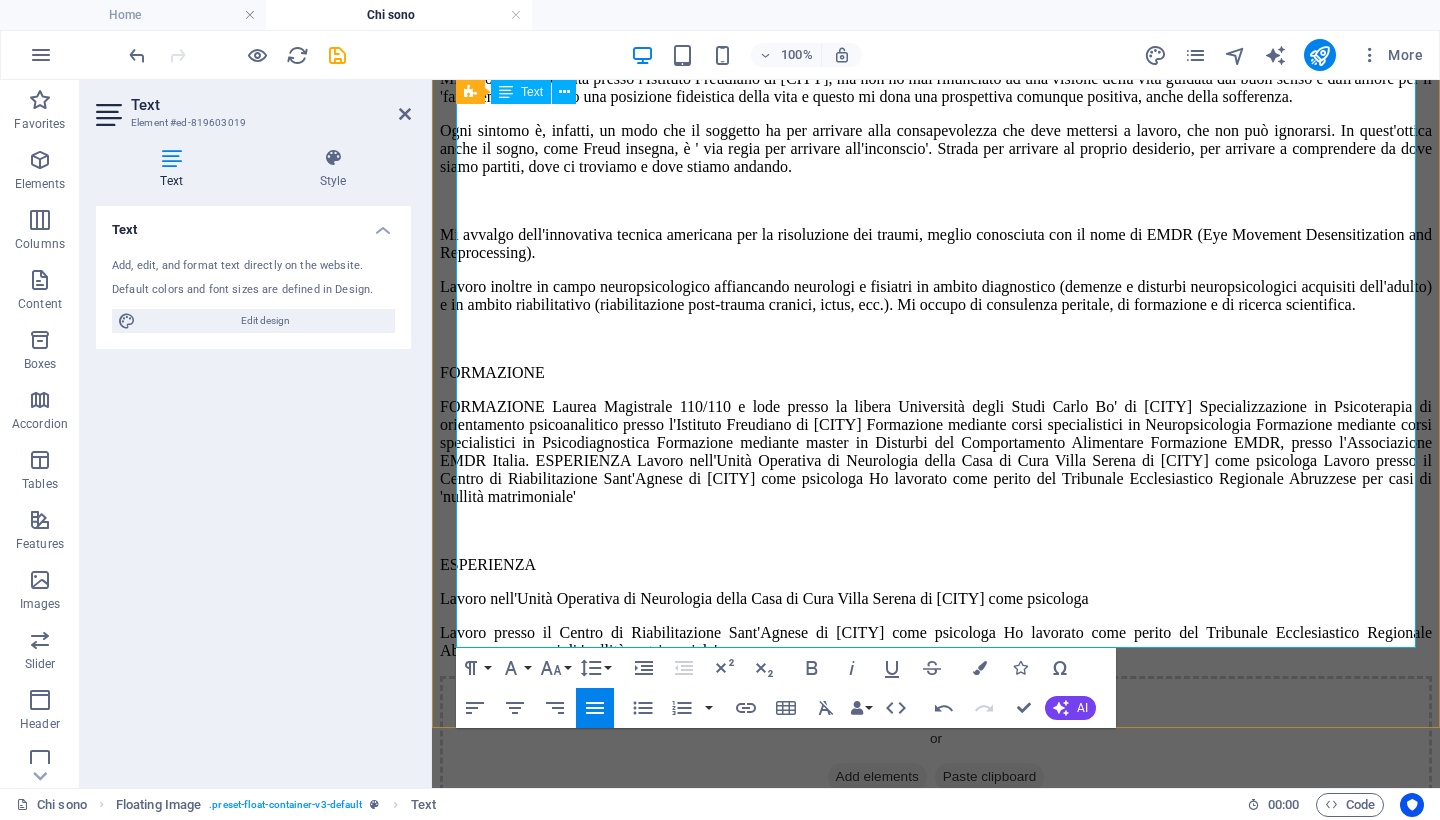 click on "Lavoro presso il Centro di Riabilitazione Sant'Agnese di Pineto come psicologa
Ho lavorato come perito del Tribunale Ecclesiastico Regionale Abruzzese per casi di 'nullità matrimoniale'" at bounding box center [936, 642] 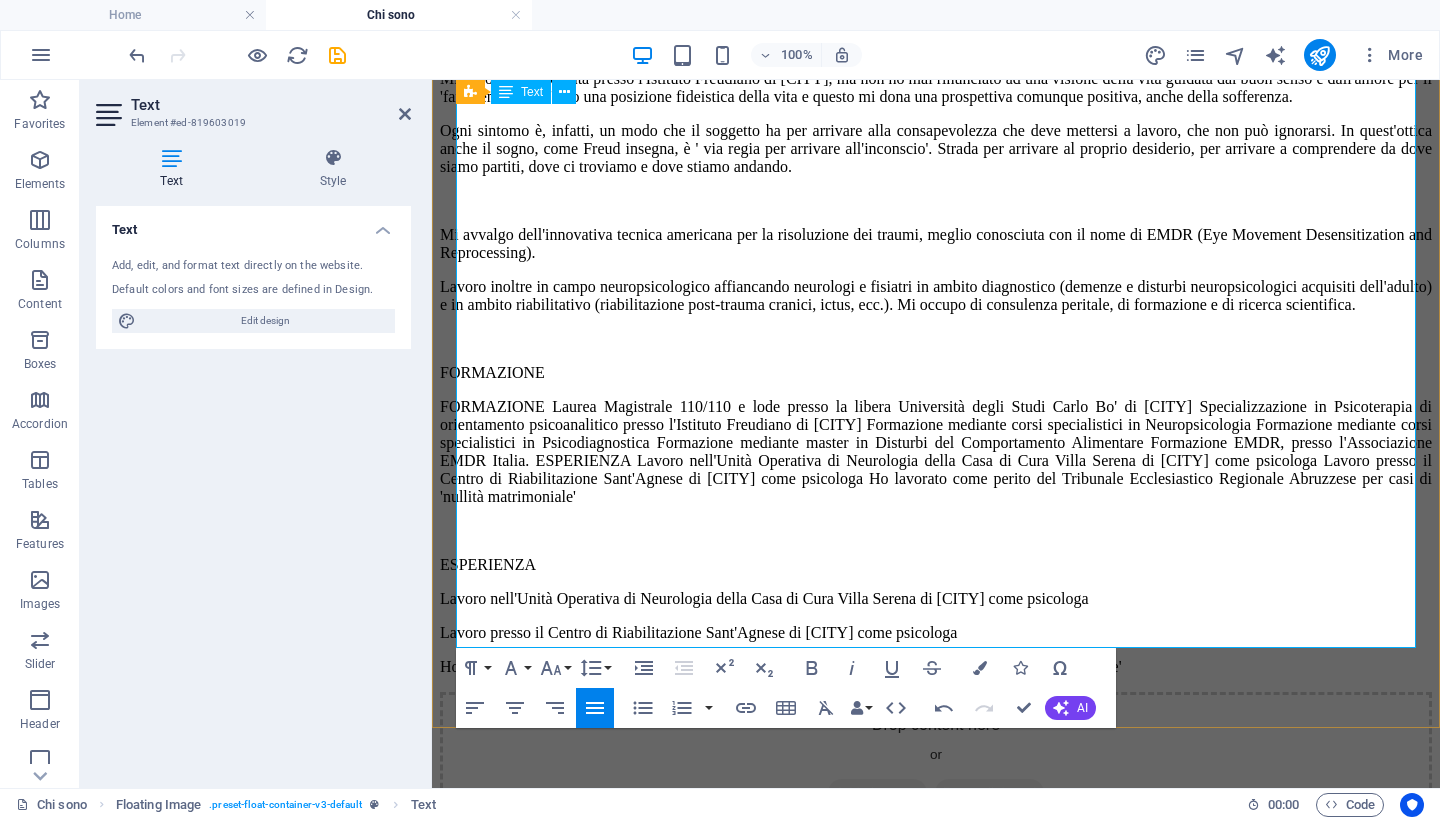 click on "Laurea Magistrale 110/110 e lode presso la libera Università degli Studi Carlo Bo' di Urbino
Specializzazione in Psicoterapia di orientamento psicoanalitico presso l'Istituto Freudiano di Roma
Formazione mediante corsi specialistici in Neuropsicologia
Formazione mediante corsi specialistici in Psicodiagnostica
Formazione mediante master in Disturbi del Comportamento Alimentare
Formazione EMDR, presso l'Associazione EMDR Italia." at bounding box center [936, 452] 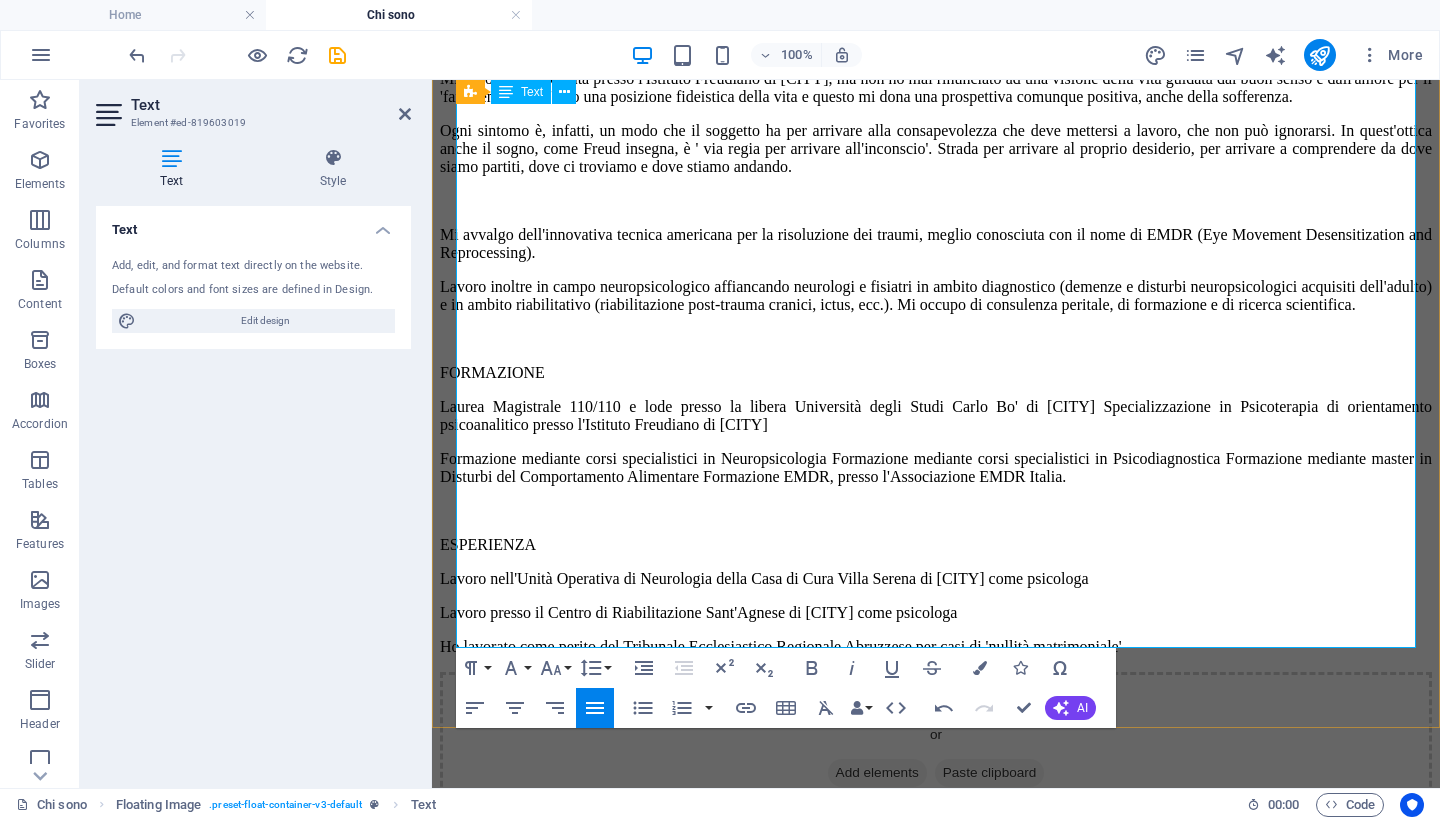 click on "Formazione mediante corsi specialistici in Neuropsicologia
Formazione mediante corsi specialistici in Psicodiagnostica
Formazione mediante master in Disturbi del Comportamento Alimentare
Formazione EMDR, presso l'Associazione EMDR Italia." at bounding box center [936, 468] 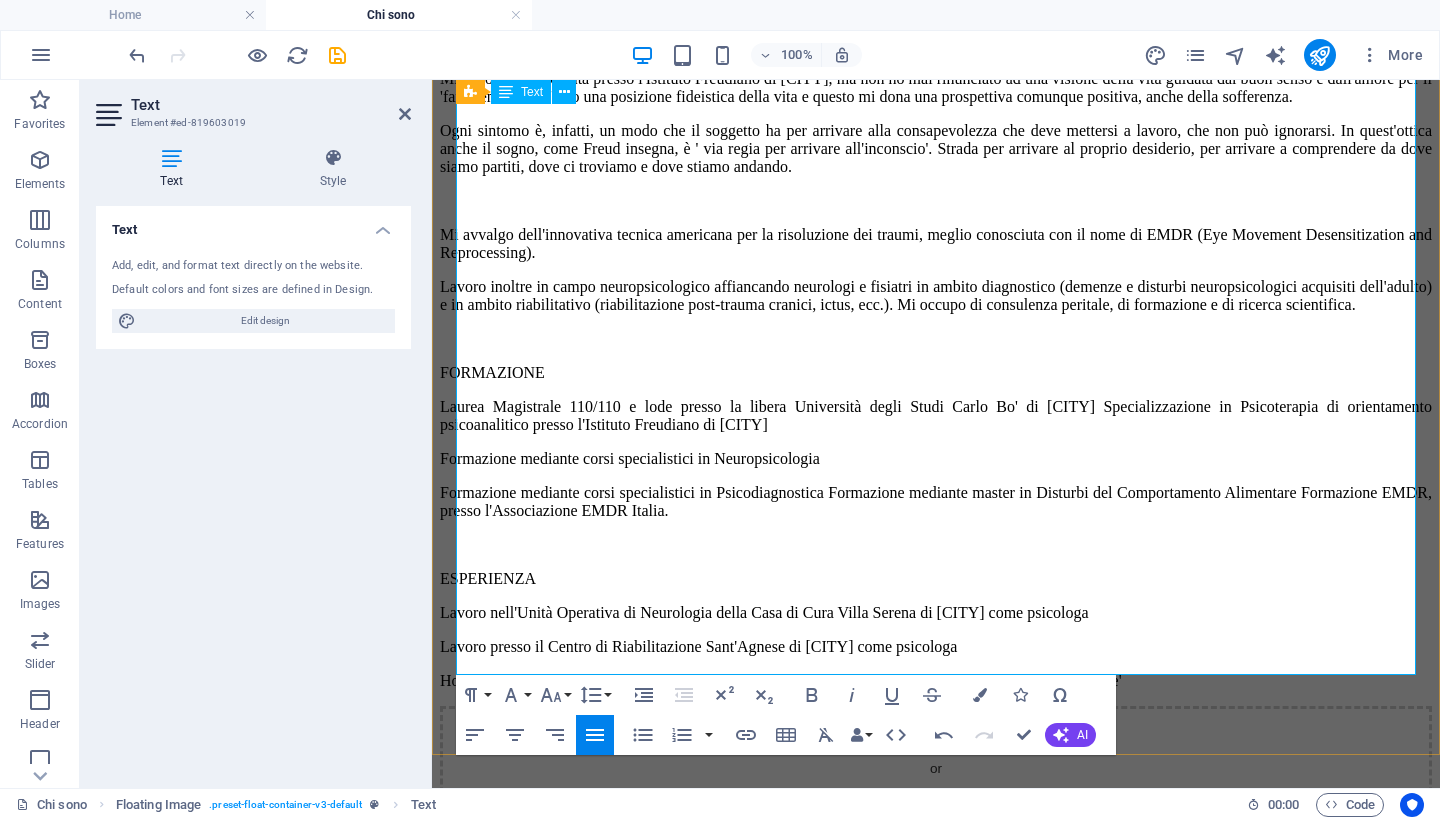 click on "Formazione mediante corsi specialistici in Psicodiagnostica
Formazione mediante master in Disturbi del Comportamento Alimentare
Formazione EMDR, presso l'Associazione EMDR Italia." at bounding box center [936, 502] 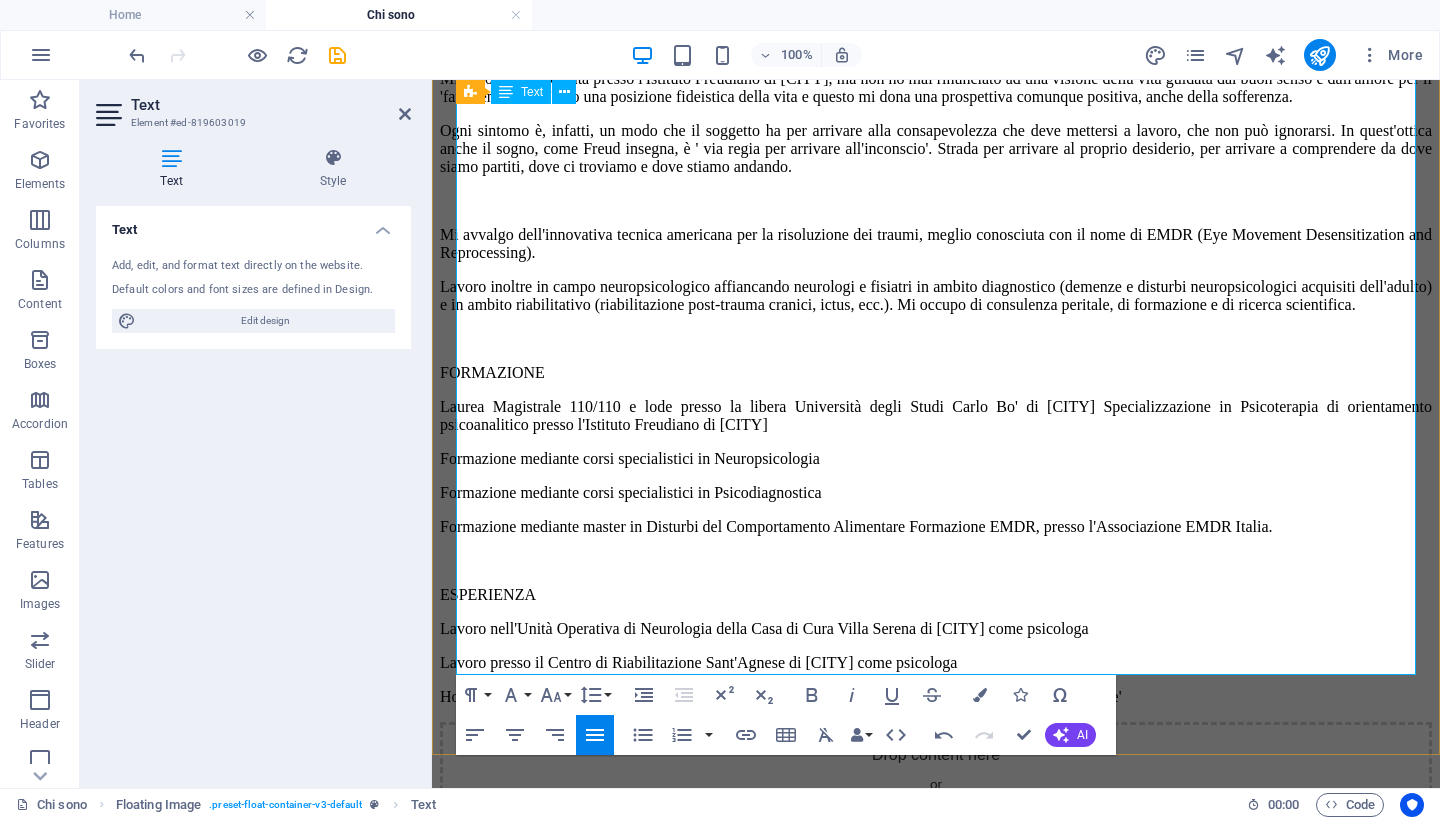 click on "Formazione mediante master in Disturbi del Comportamento Alimentare
Formazione EMDR, presso l'Associazione EMDR Italia." at bounding box center [936, 527] 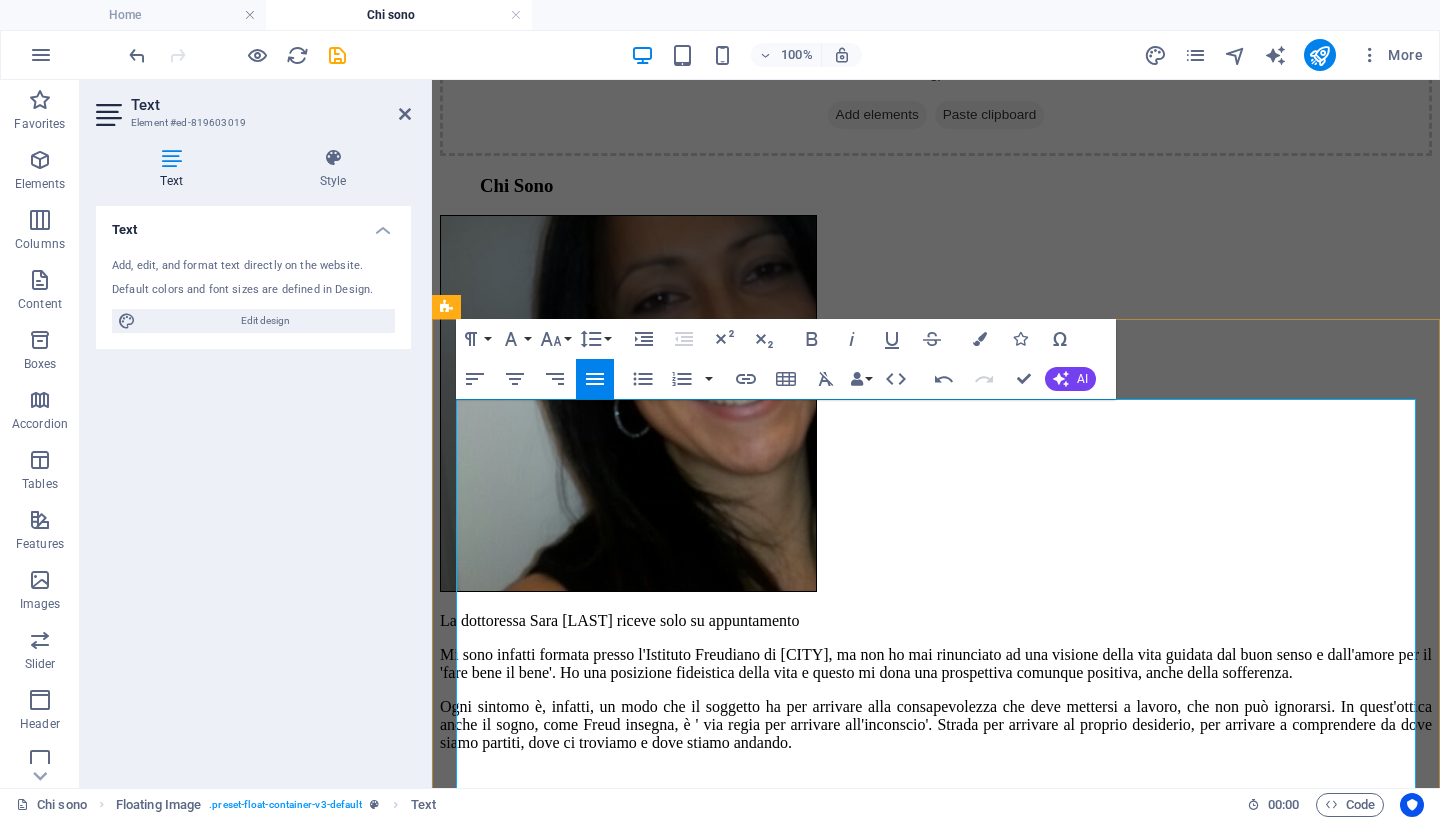 scroll, scrollTop: 197, scrollLeft: 0, axis: vertical 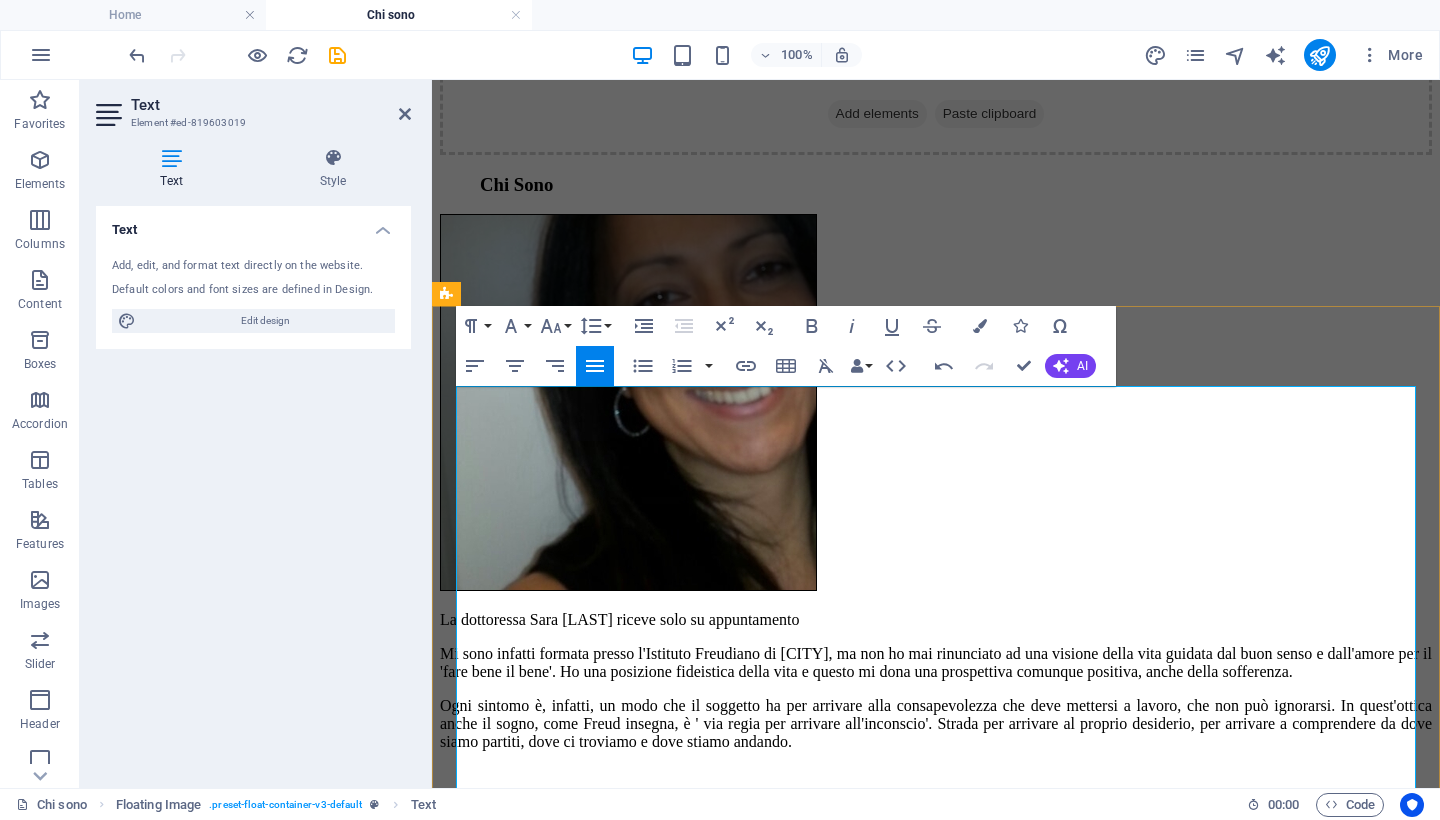 click on "Psicologa-Psicoterapeuta con riconoscimento Europsy, EMDR e Neuropsicologica
Lavoro come Psicologa e Psicoterapeuta riconosciuta Europsy da più di dieci anni utilizzando un approccio integrato che nasce da un'esigenza di trovare il giusto equilibrio tra la passione per la psicoanalisi e le nuove forme del sintomo contemporaneo." at bounding box center (936, 620) 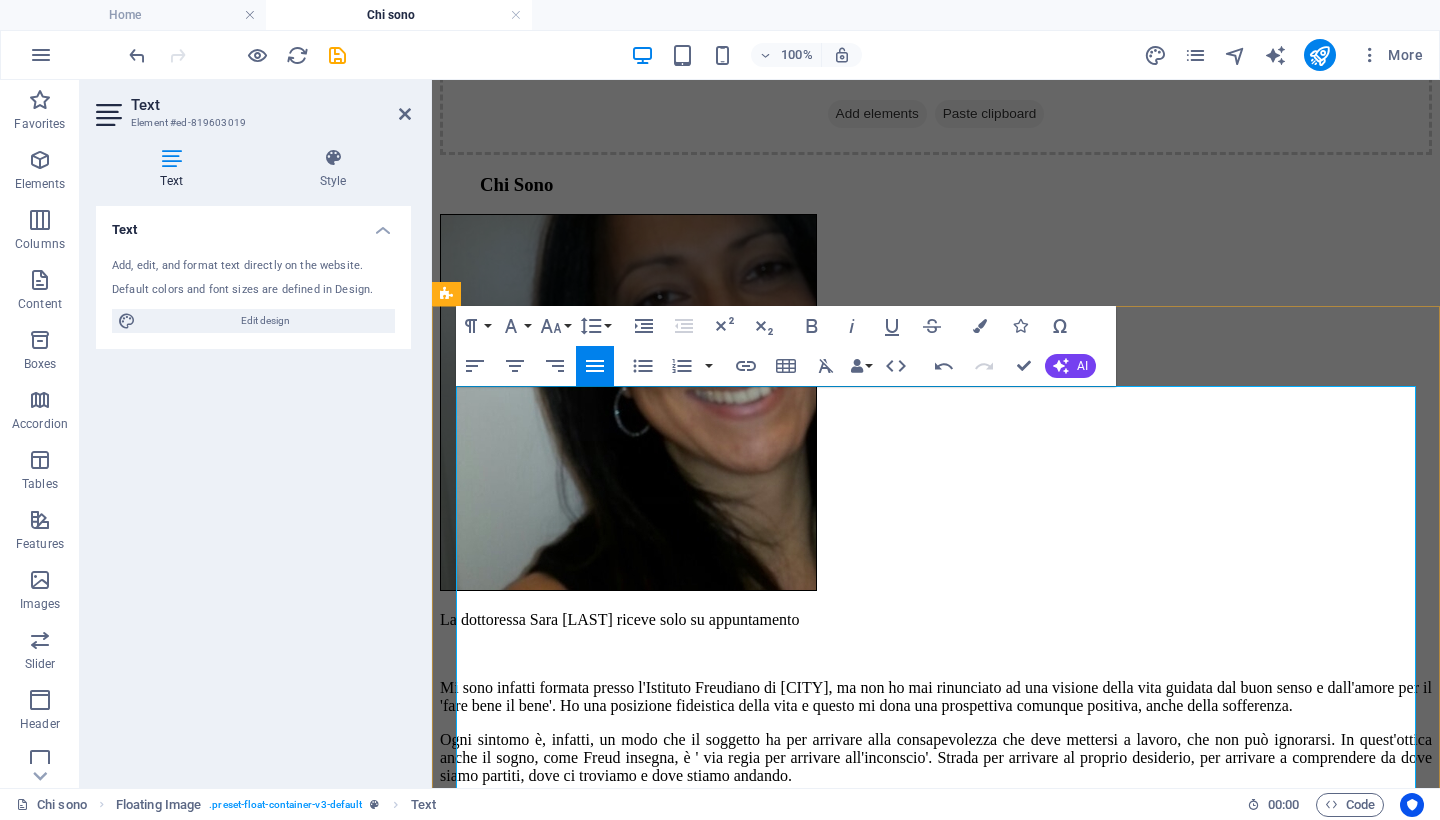 click on "Mi sono infatti formata presso l'Istituto Freudiano di Roma, ma non ho mai rinunciato ad una visione della vita guidata dal buon senso e dall'amore per il 'fare bene il bene'. Ho una posizione fideistica della vita  e questo mi dona una prospettiva comunque positiva, anche della sofferenza." at bounding box center [936, 697] 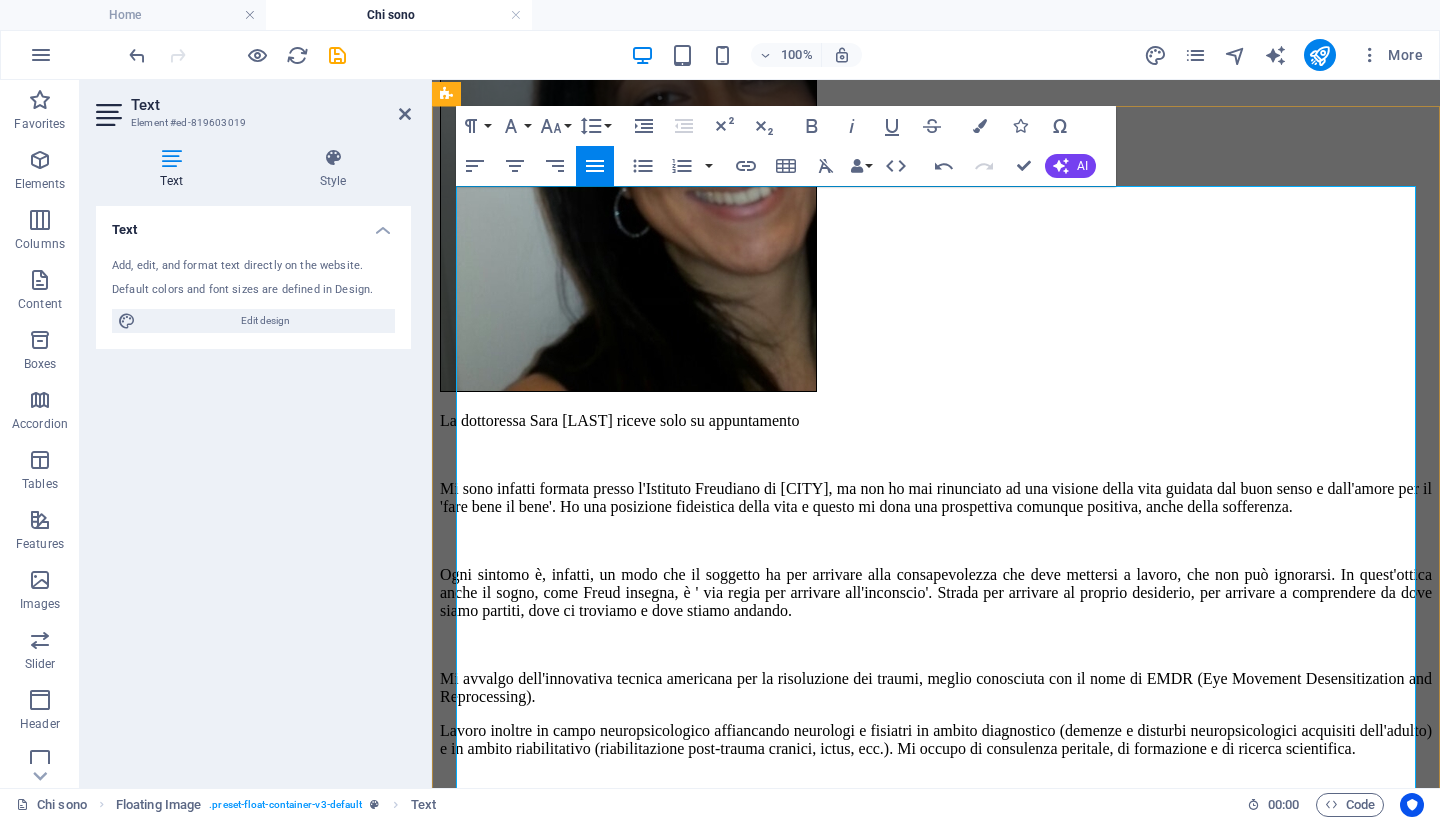 scroll, scrollTop: 405, scrollLeft: 0, axis: vertical 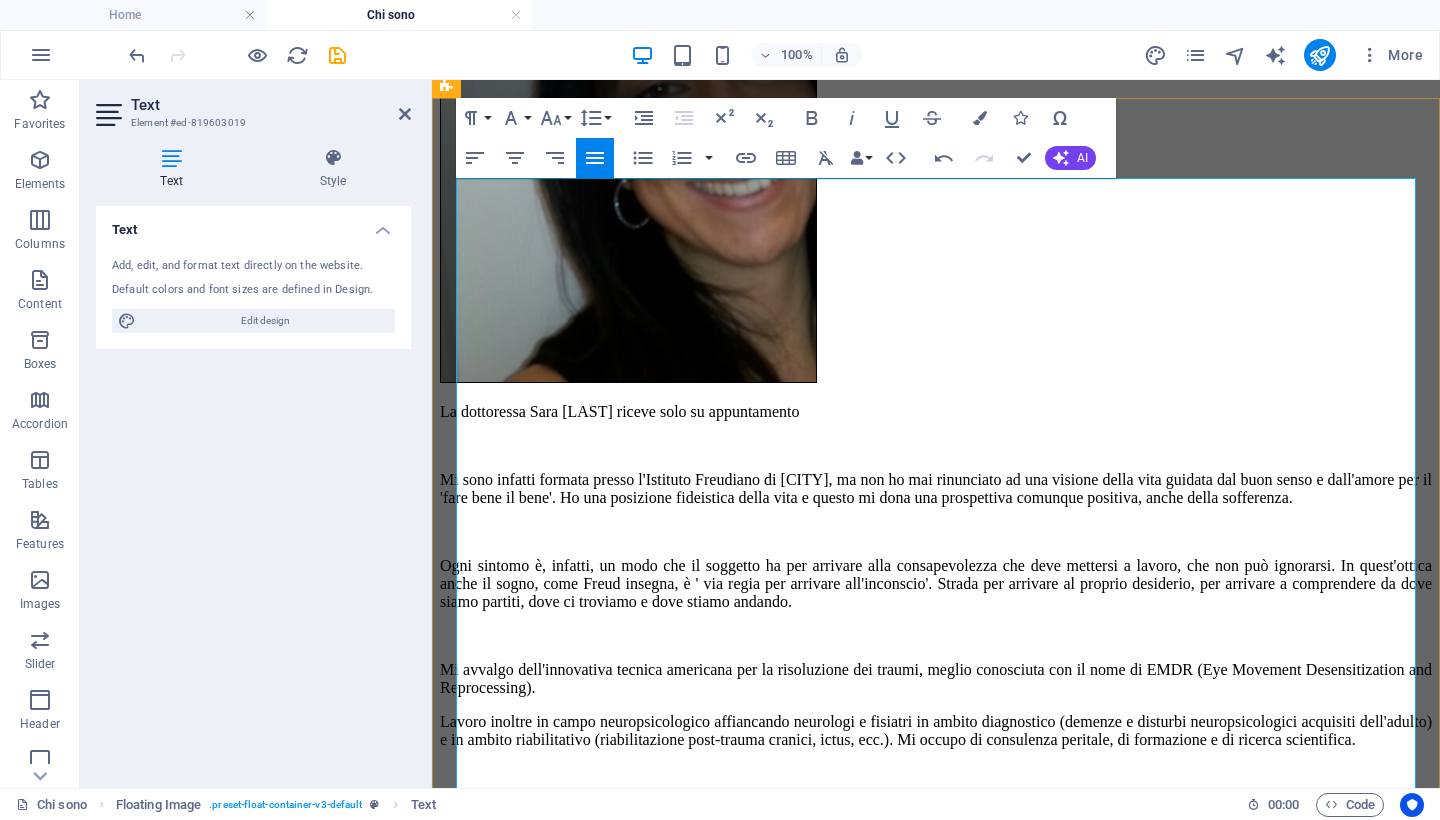 click on "Ogni sintomo è, infatti, un modo che il soggetto ha per arrivare alla consapevolezza che deve mettersi a lavoro, che non può ignorarsi. In quest'ottica anche il sogno, come Freud insegna, è ' via regia per arrivare all'inconscio'. Strada per arrivare al proprio desiderio, per arrivare a comprendere da dove siamo partiti, dove ci troviamo e dove stiamo andando." at bounding box center (936, 584) 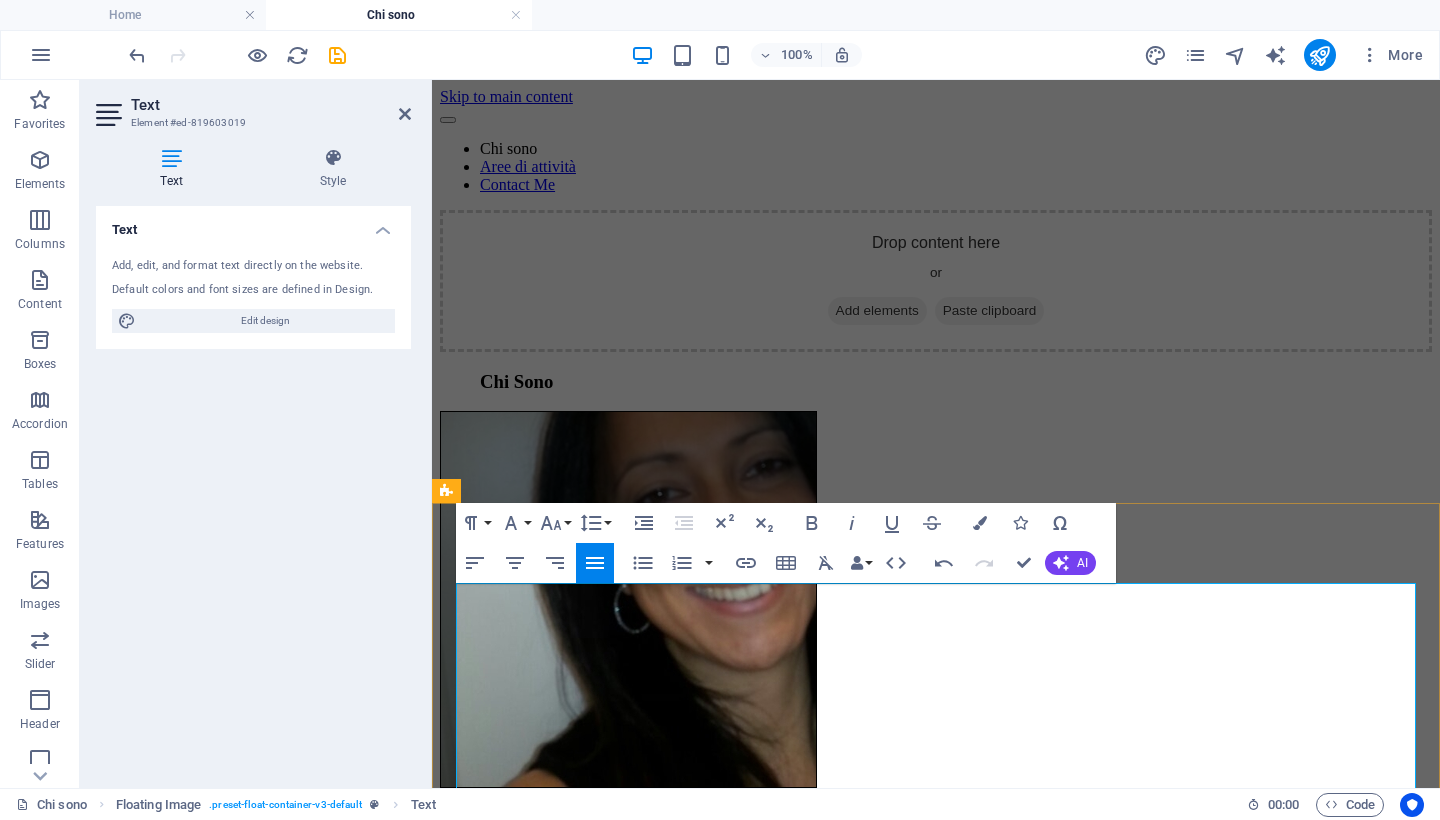 scroll, scrollTop: 0, scrollLeft: 0, axis: both 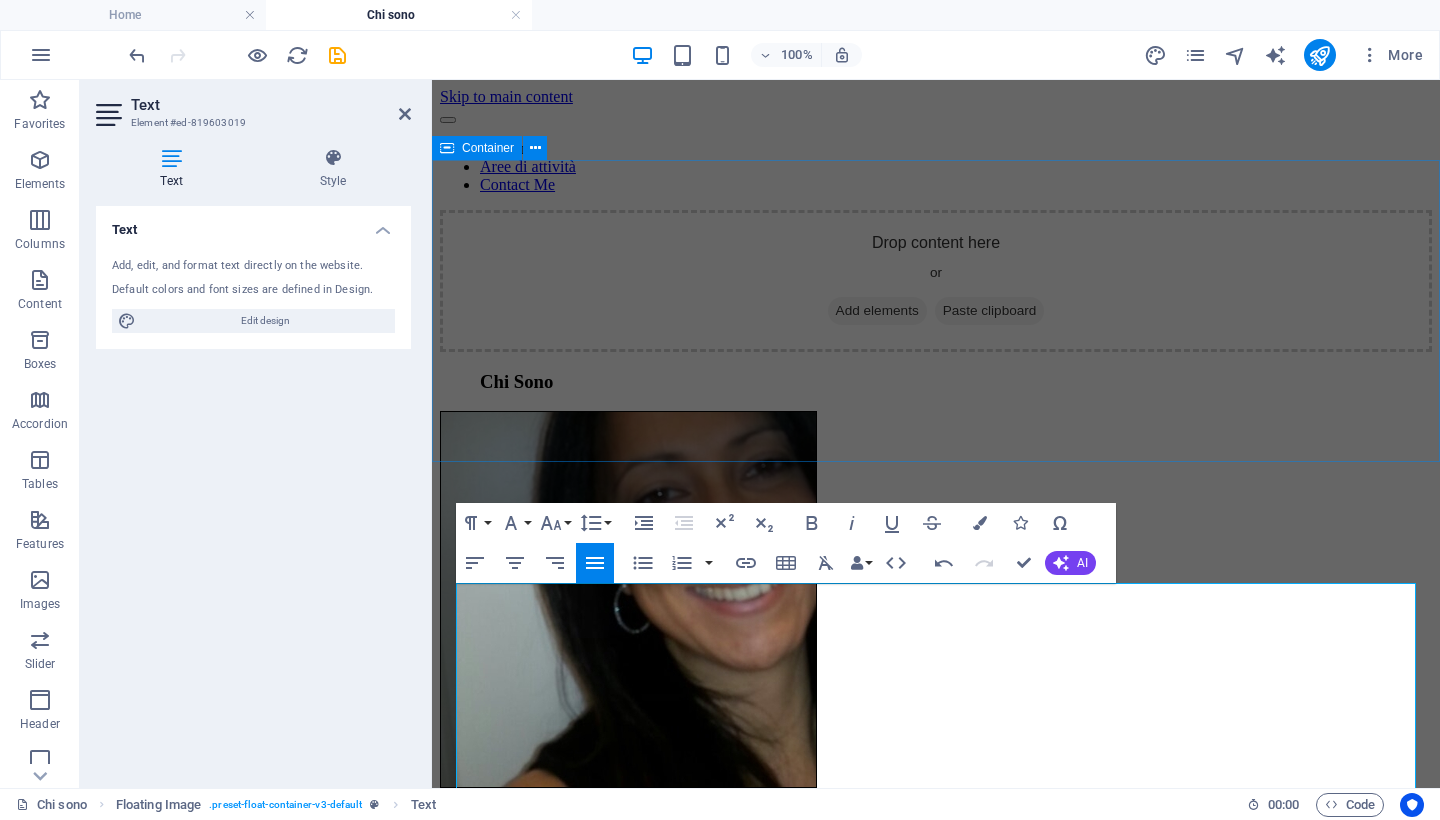 click on "Drop content here or  Add elements  Paste clipboard" at bounding box center [936, 281] 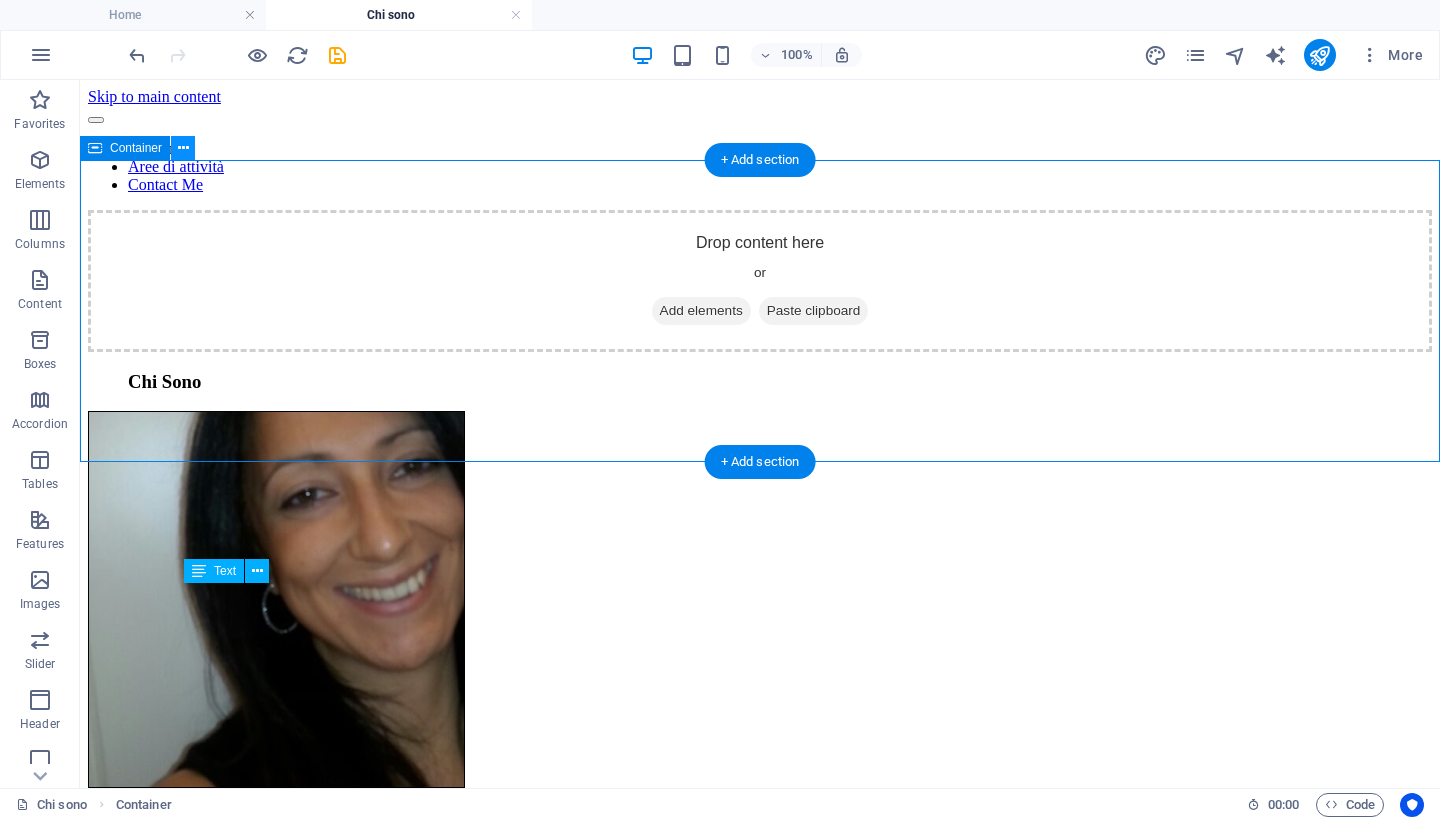 click at bounding box center (183, 148) 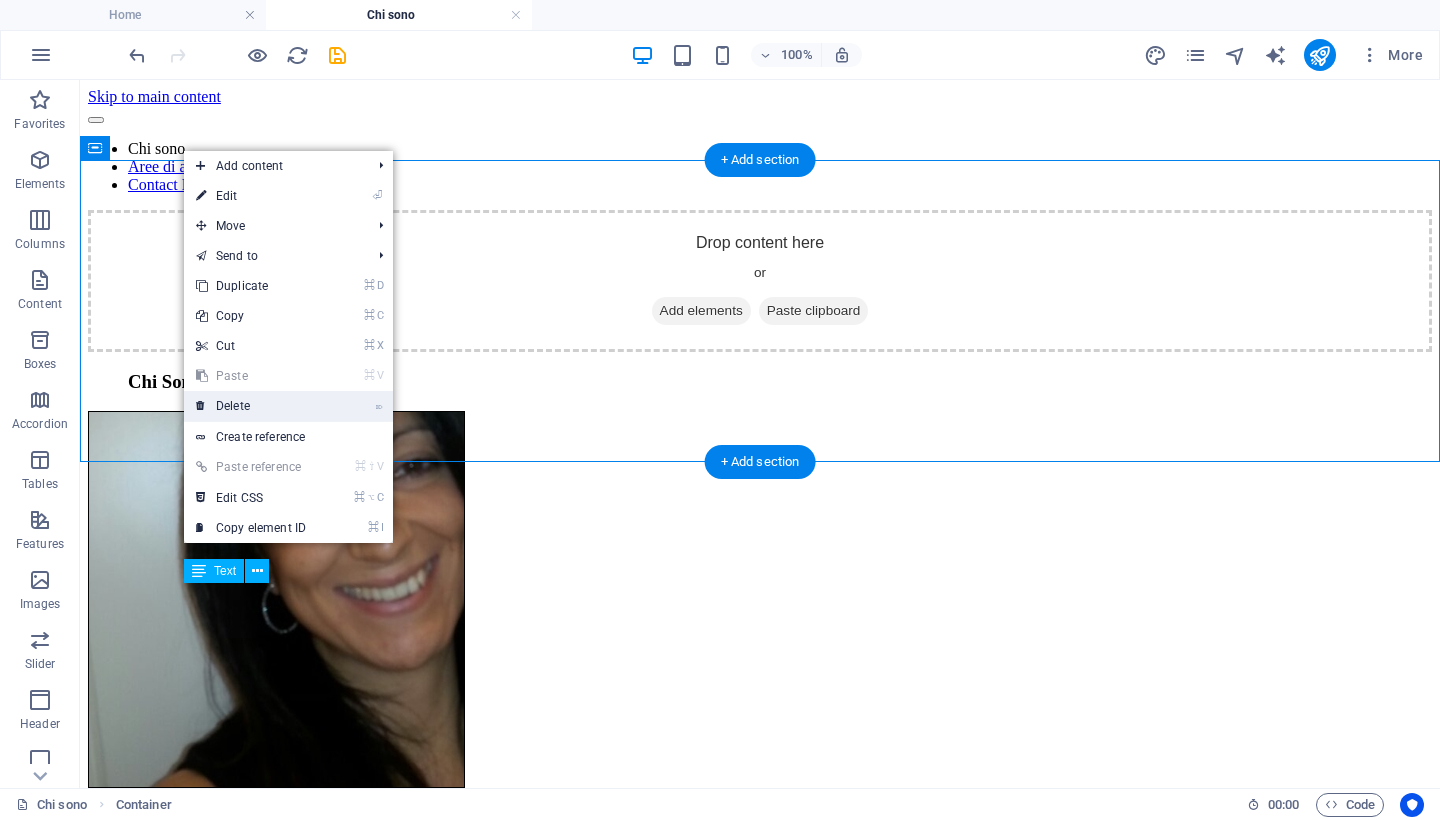 click on "⌦  Delete" at bounding box center (251, 406) 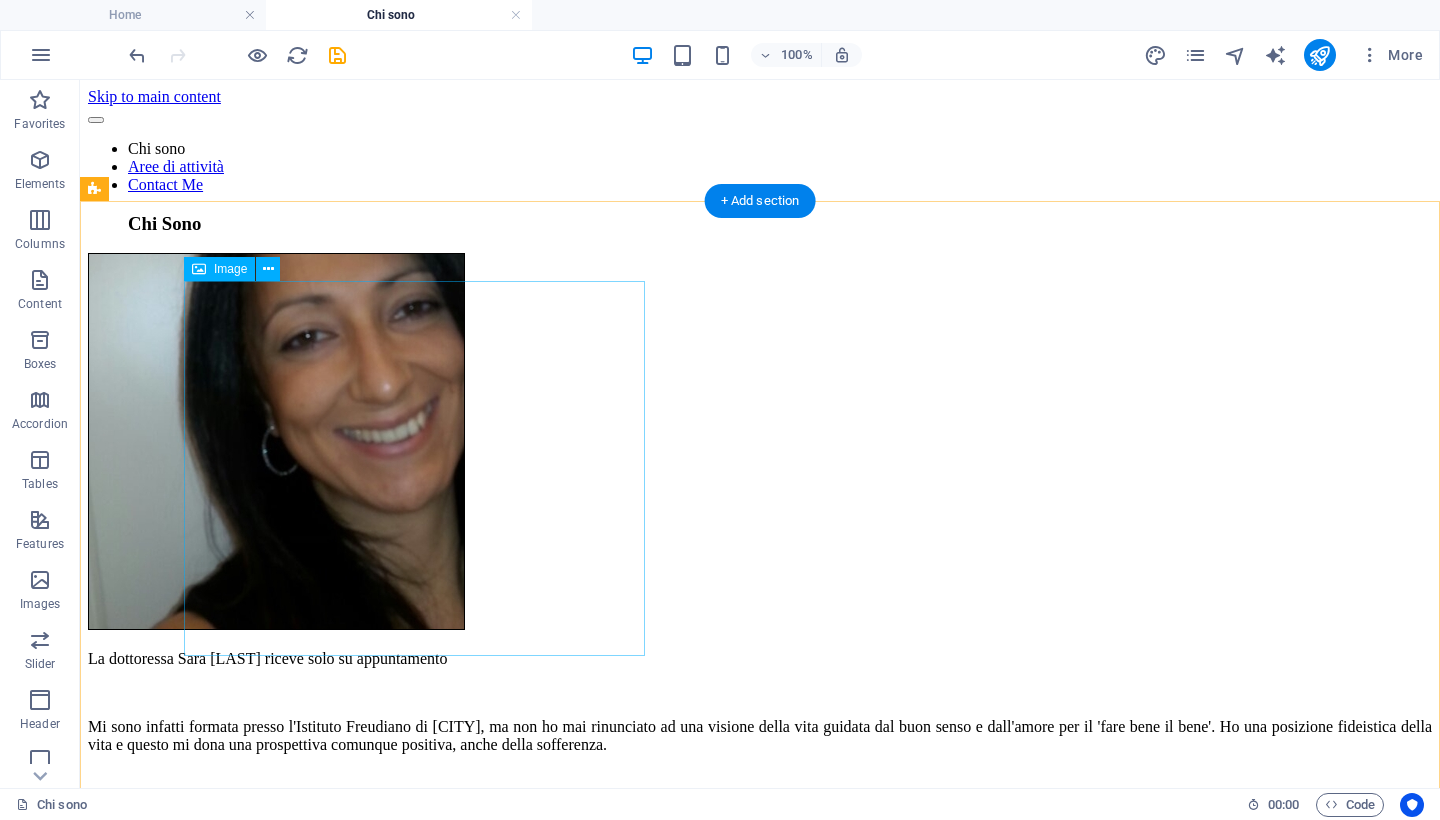 click at bounding box center (760, 443) 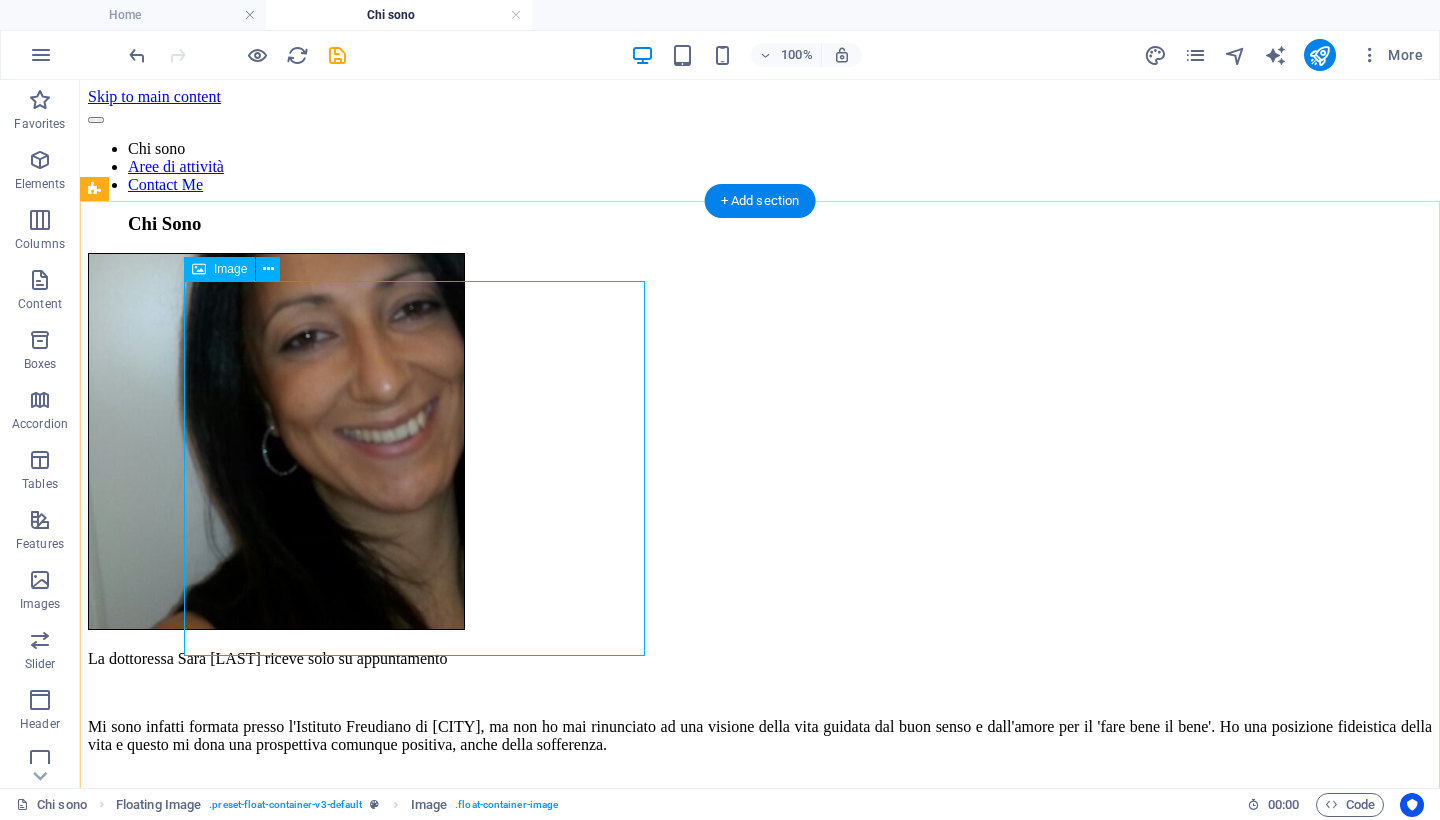 click on "Image" at bounding box center [230, 269] 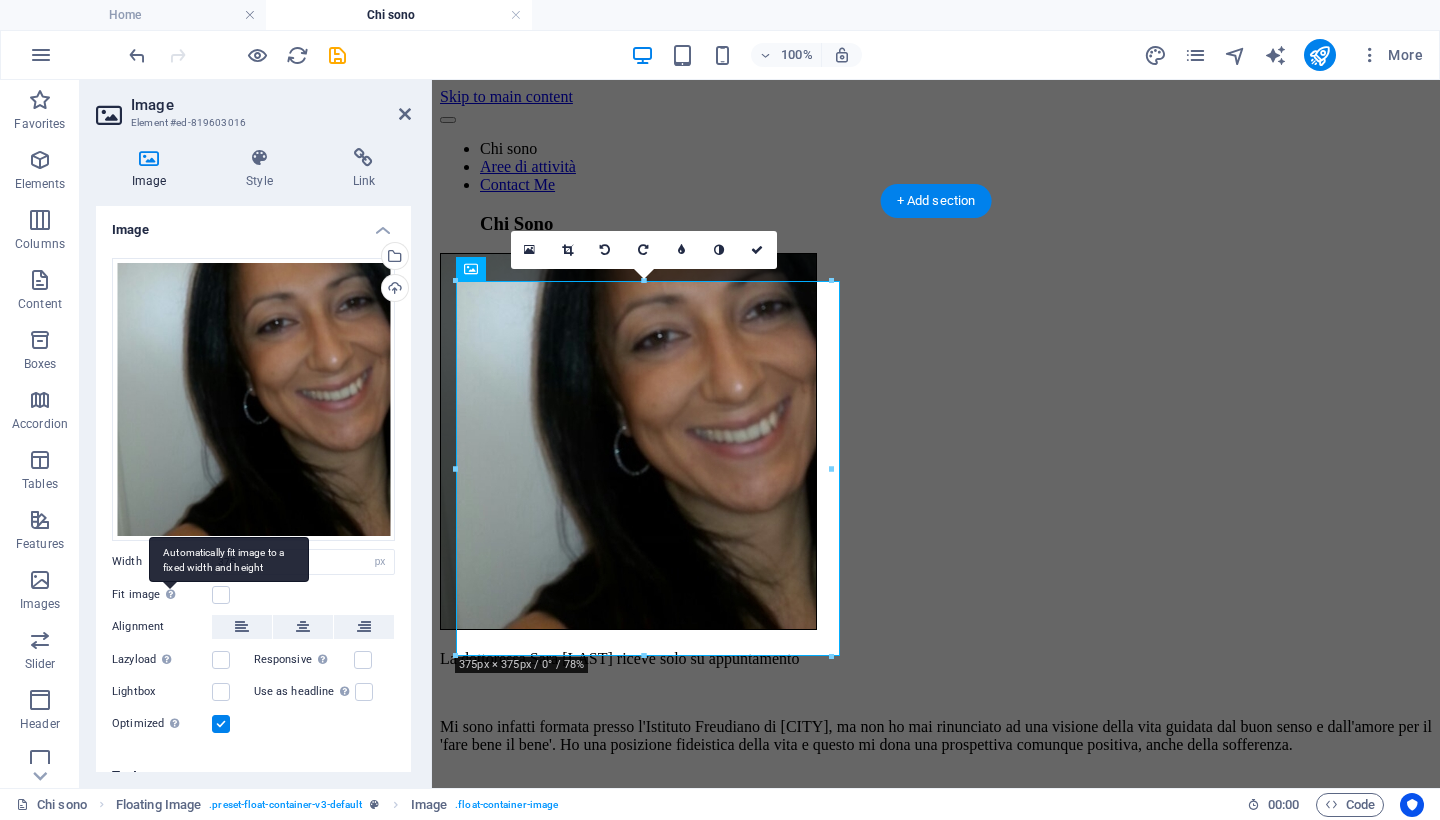 scroll, scrollTop: 0, scrollLeft: 0, axis: both 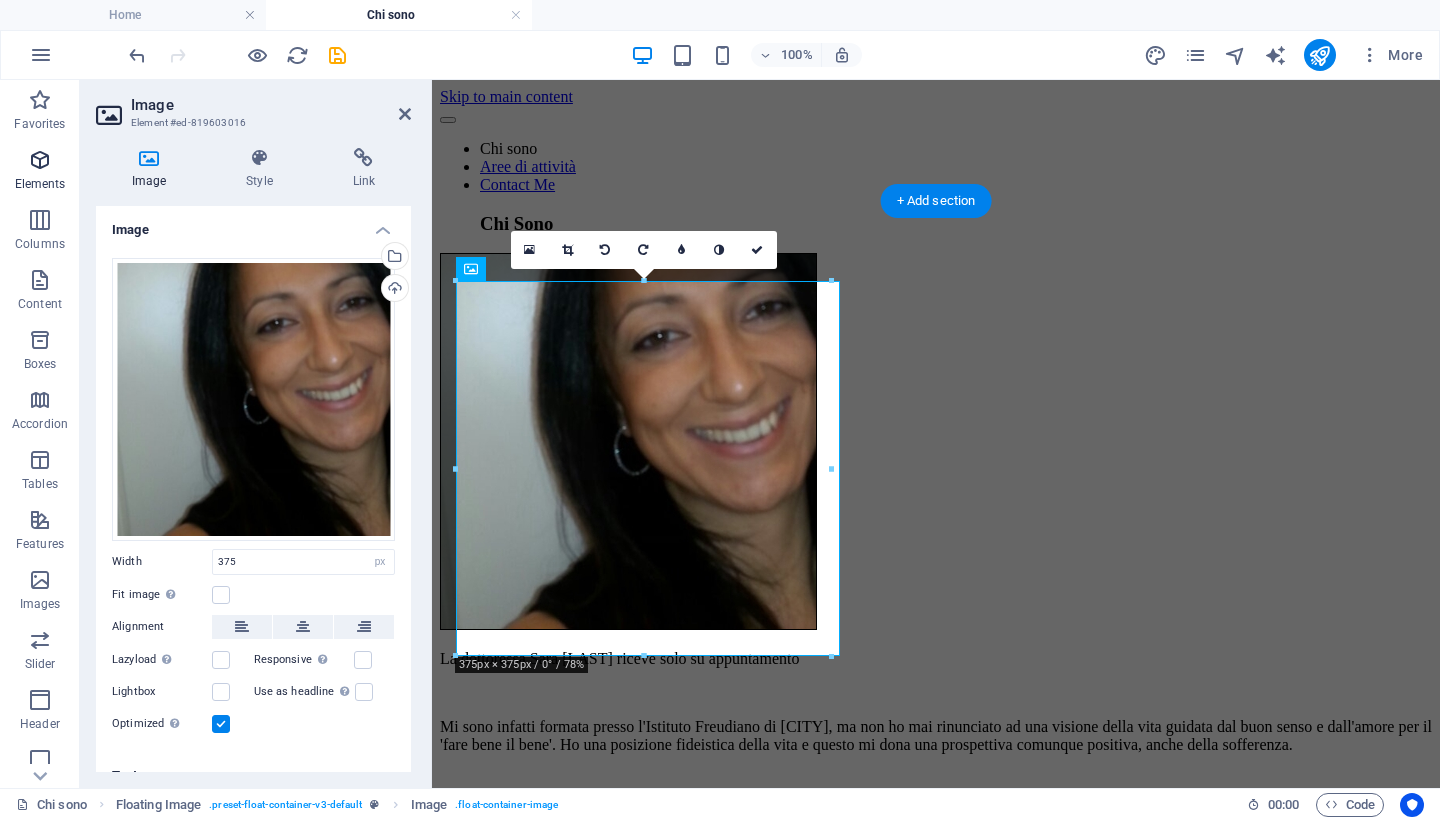 click at bounding box center [40, 160] 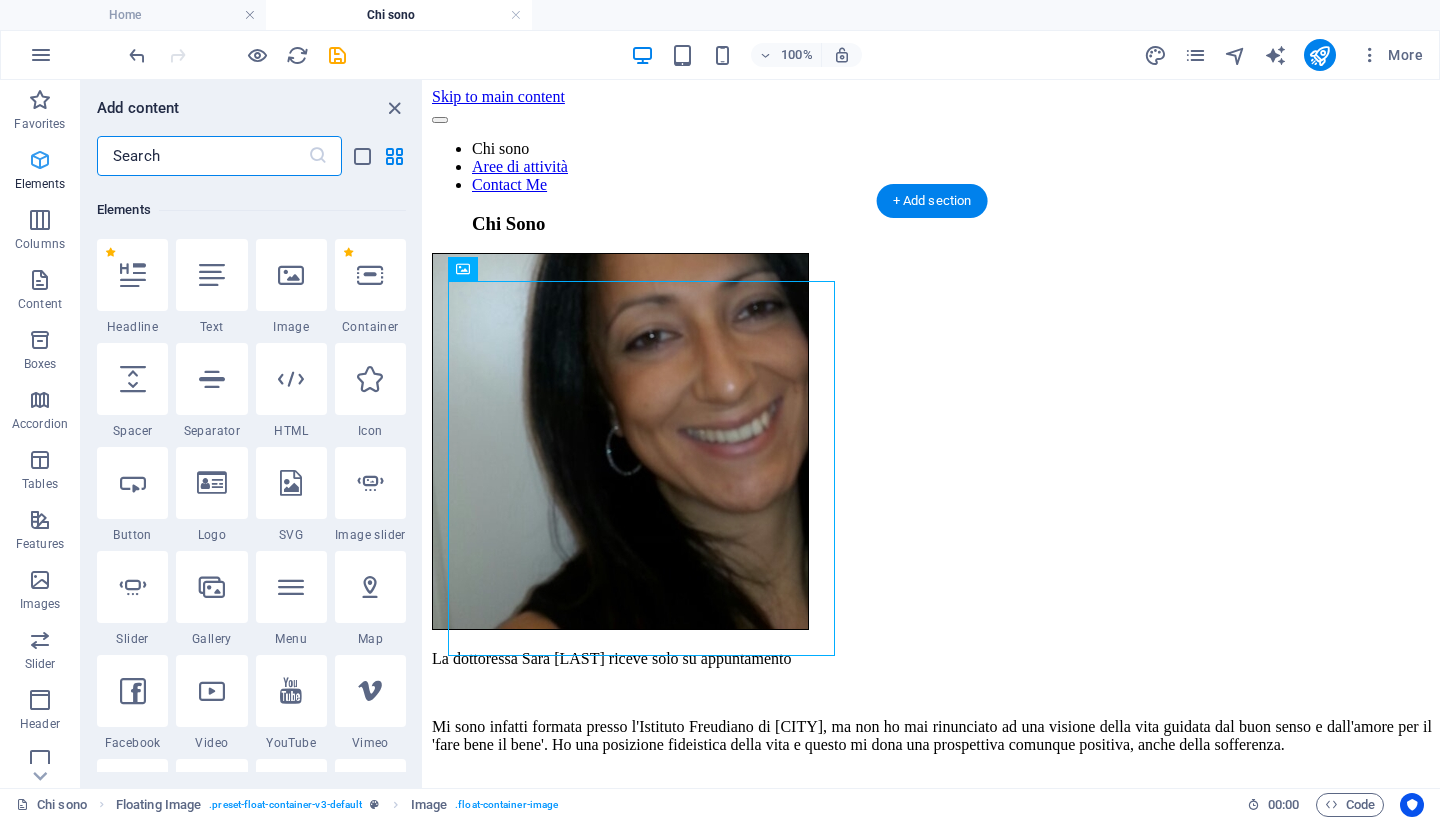 scroll, scrollTop: 213, scrollLeft: 0, axis: vertical 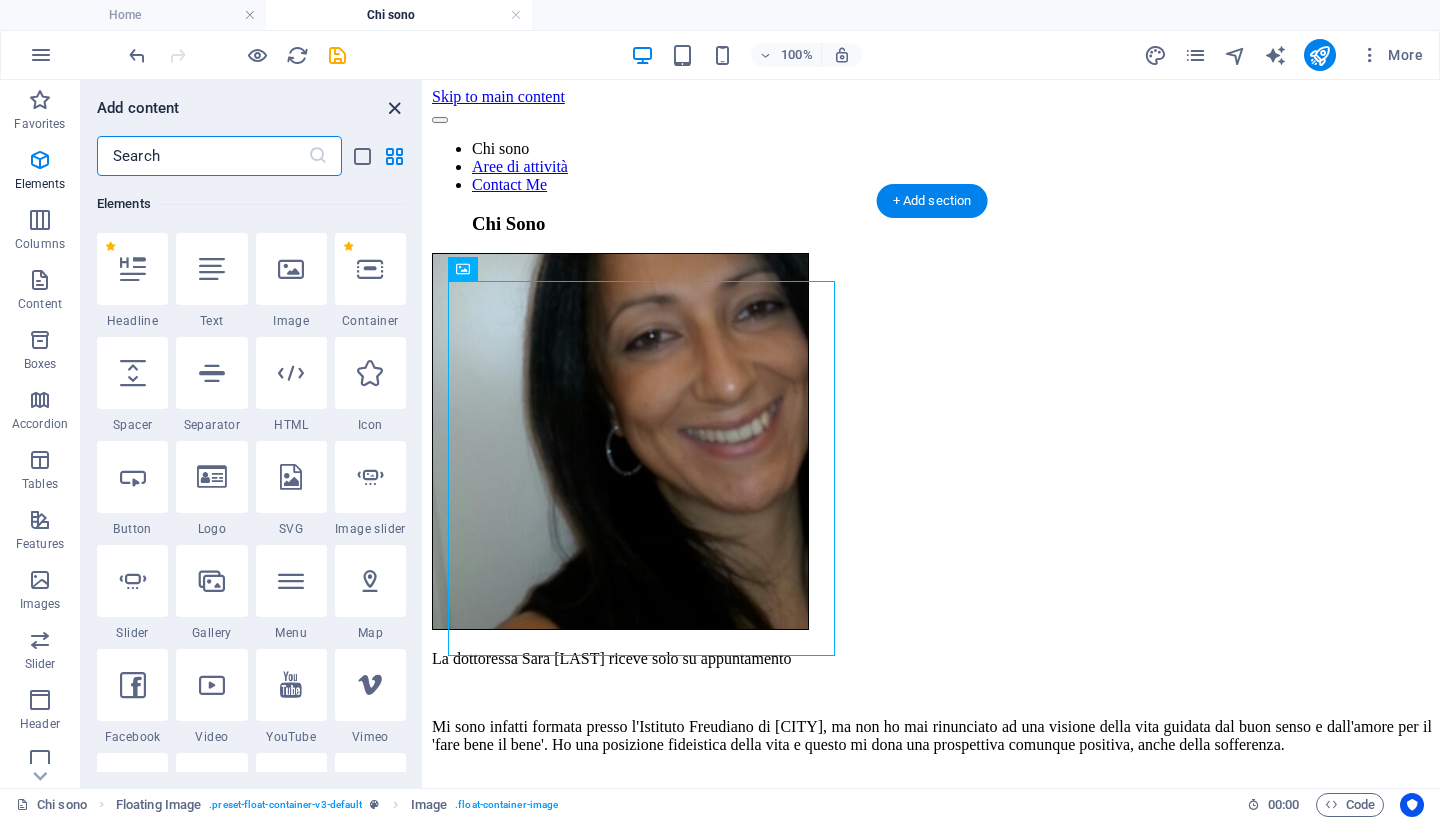 click at bounding box center (394, 108) 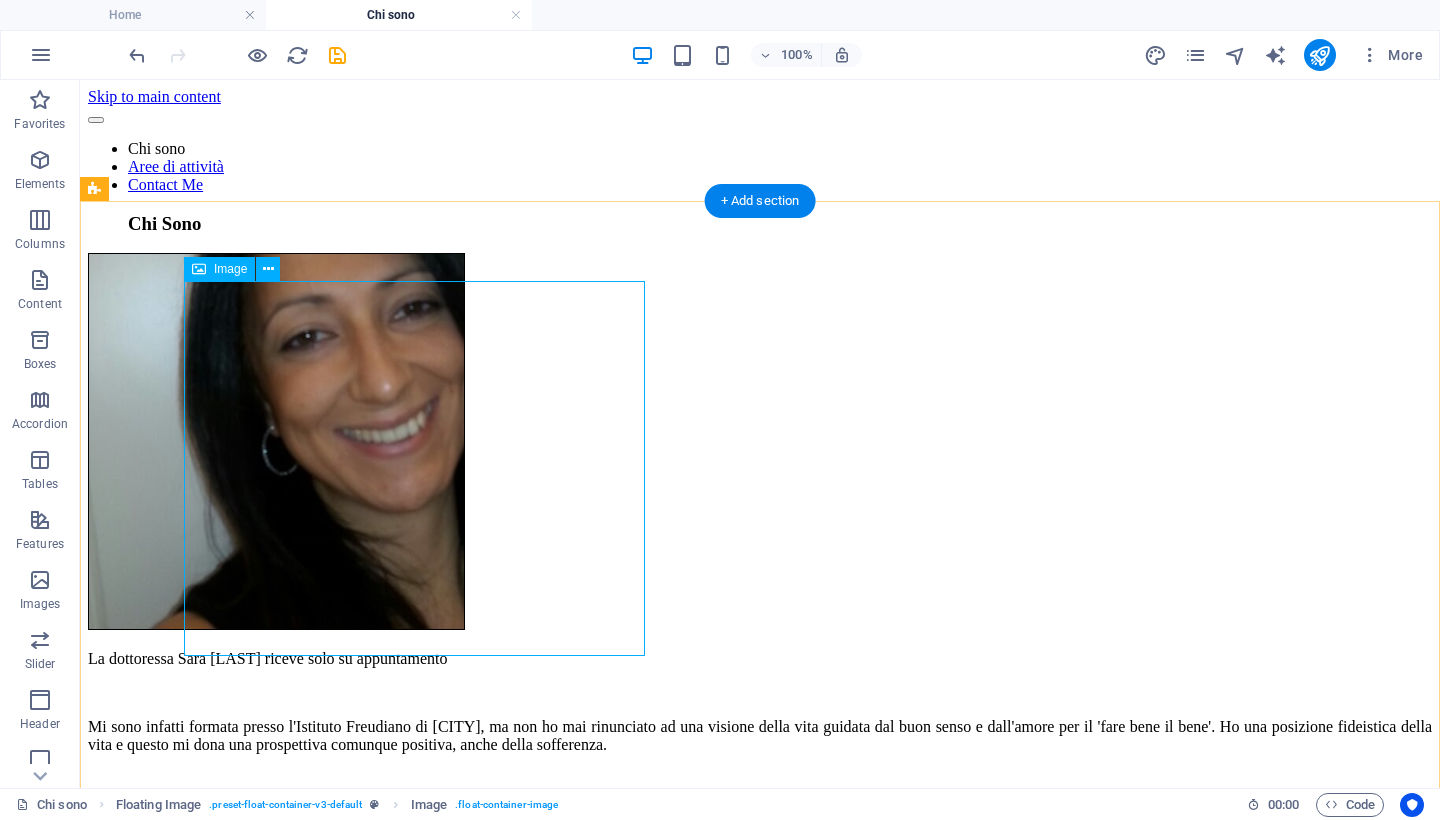 click at bounding box center (760, 443) 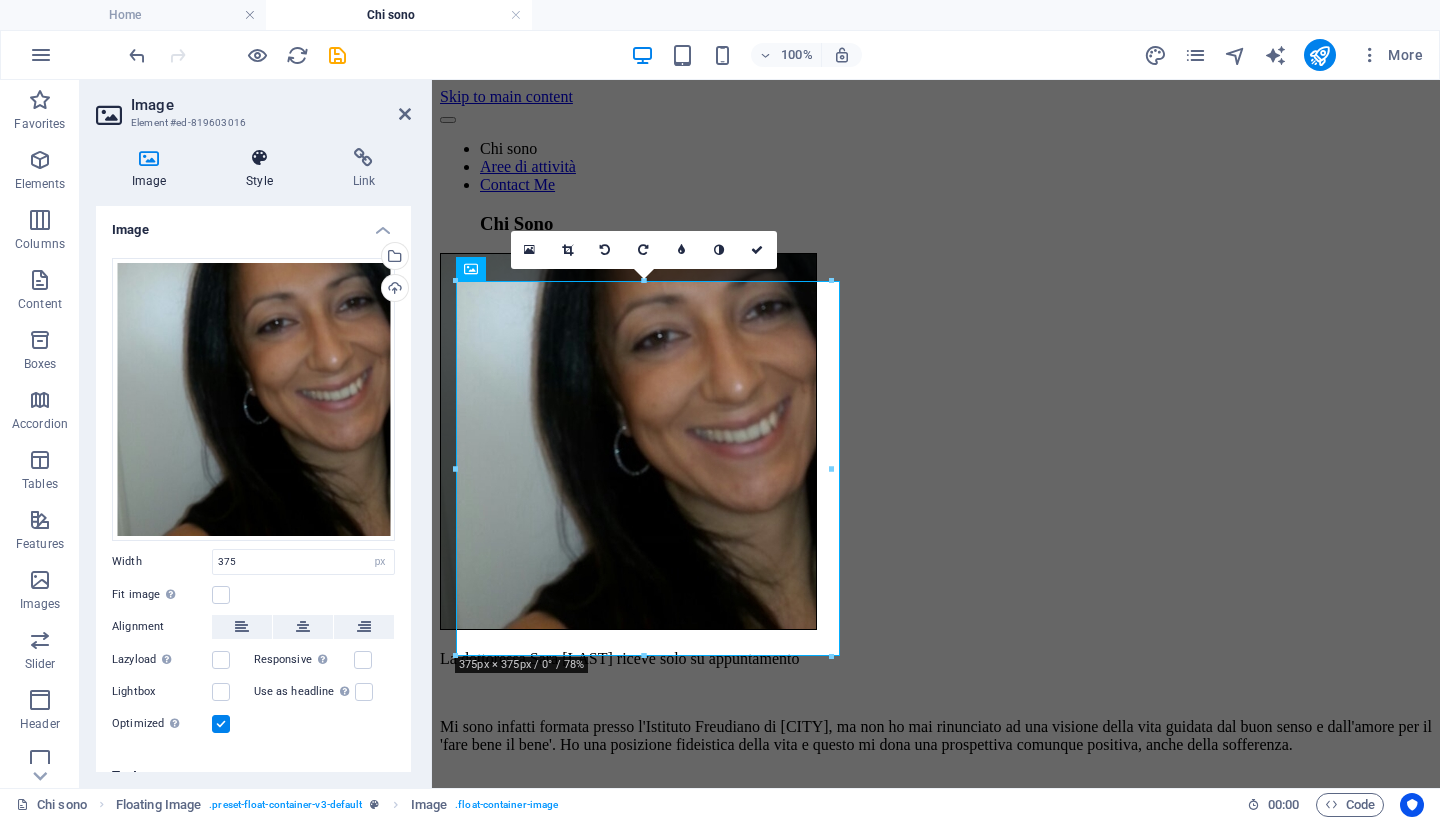 click at bounding box center (259, 158) 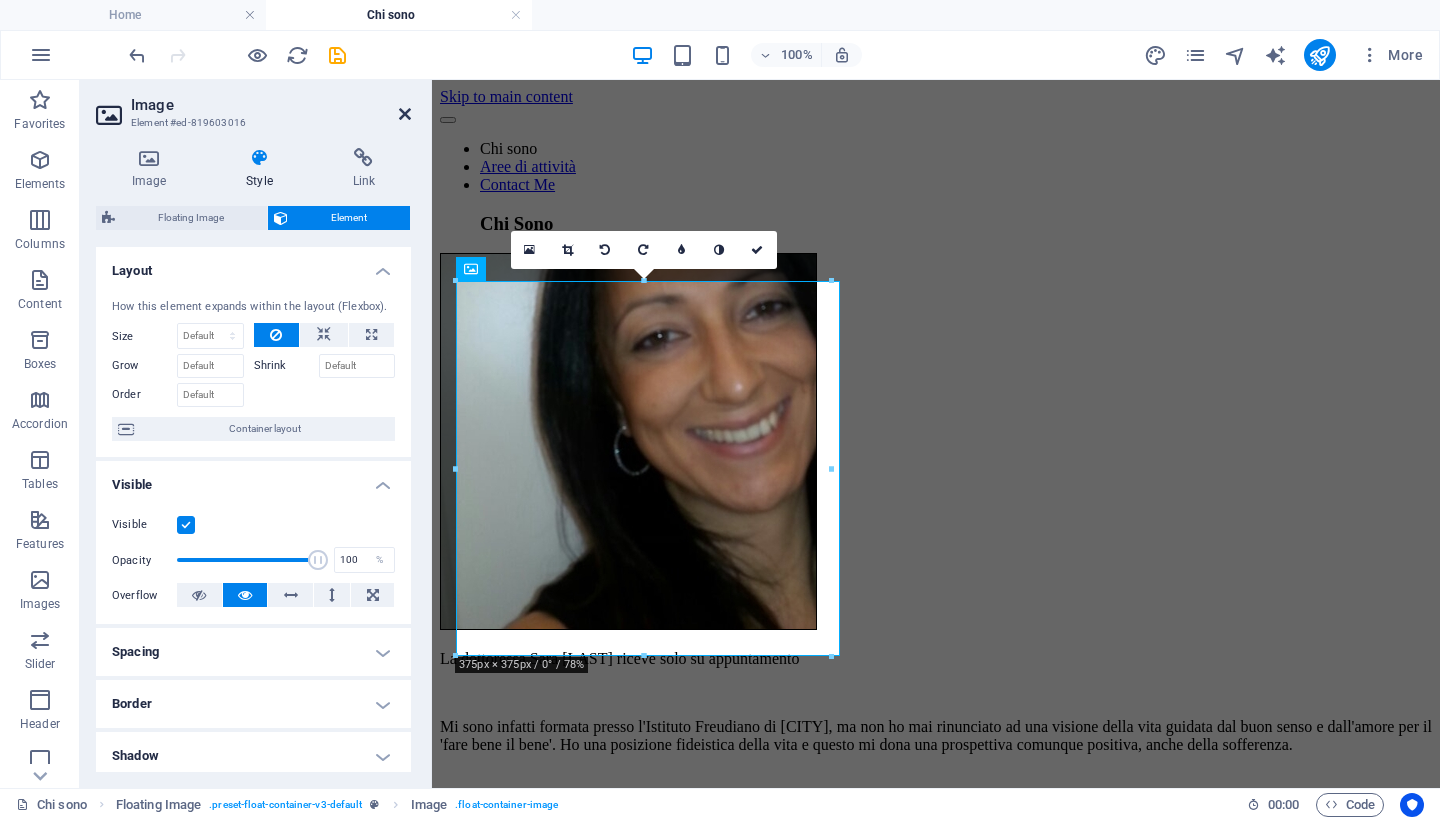 click at bounding box center (405, 114) 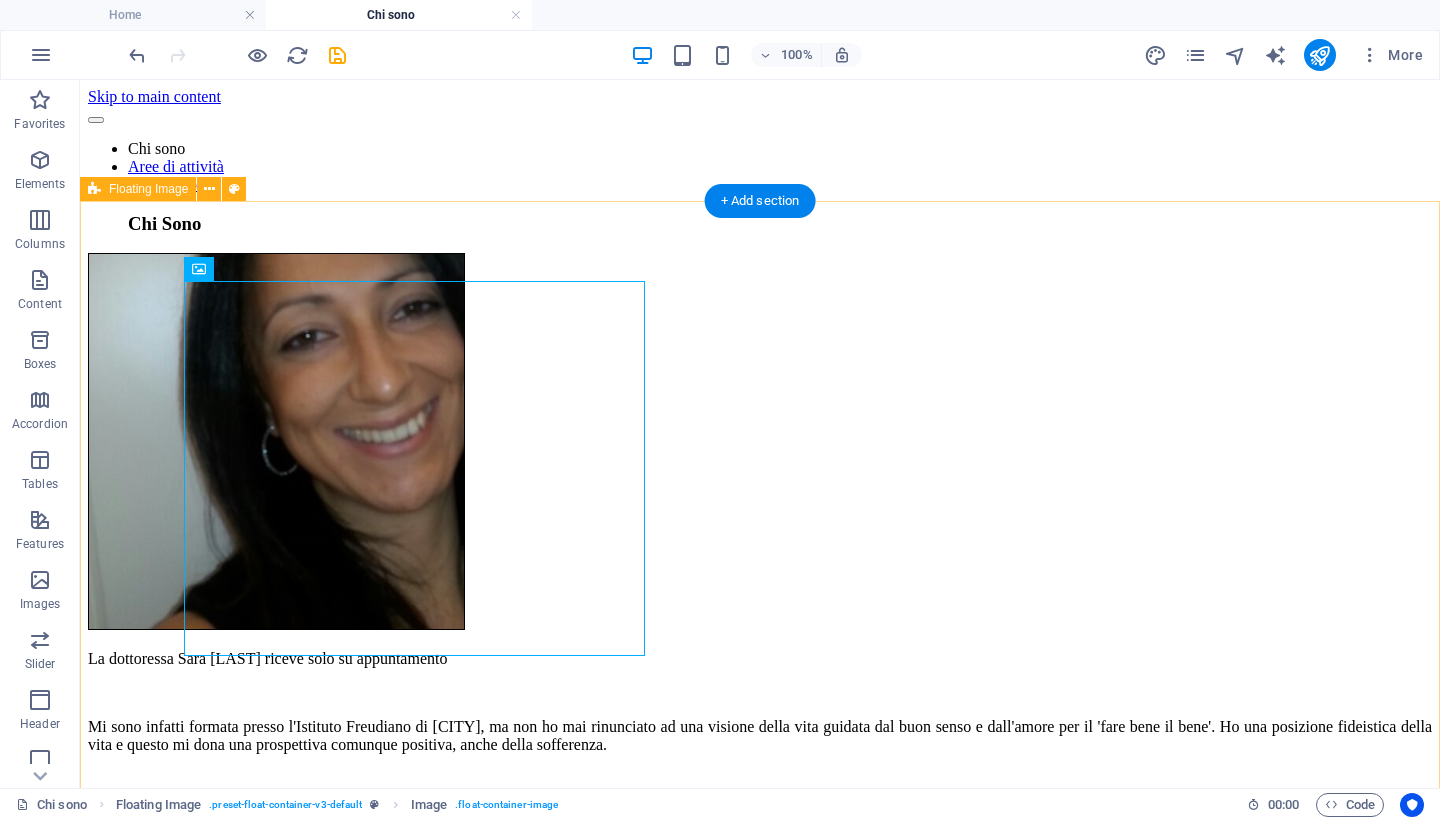 click on "Psicologa-Psicoterapeuta con riconoscimento Europsy, EMDR e Neuropsicologica
Lavoro come Psicologa e Psicoterapeuta riconosciuta Europsy da più di dieci anni utilizzando un approccio integrato che nasce da un'esigenza di trovare il giusto equilibrio tra la passione per la psicoanalisi e le nuove forme del sintomo contemporaneo.   Mi sono infatti formata presso l'Istituto Freudiano di Roma, ma non ho mai rinunciato ad una visione della vita guidata dal buon senso e dall'amore per il 'fare bene il bene'. Ho una posizione fideistica della vita  e questo mi dona una prospettiva comunque positiva, anche della sofferenza.   Ogni sintomo è, infatti, un modo che il soggetto ha per arrivare alla consapevolezza che deve mettersi a lavoro, che non può ignorarsi. In quest'ottica anche il sogno, come Freud insegna, è ' via regia per arrivare all'inconscio'.  Strada per arrivare al proprio desiderio, per arrivare a comprendere da dove siamo partiti, dove ci troviamo e dove stiamo andando.
FORMAZIONE
ESPERIENZA" at bounding box center (760, 827) 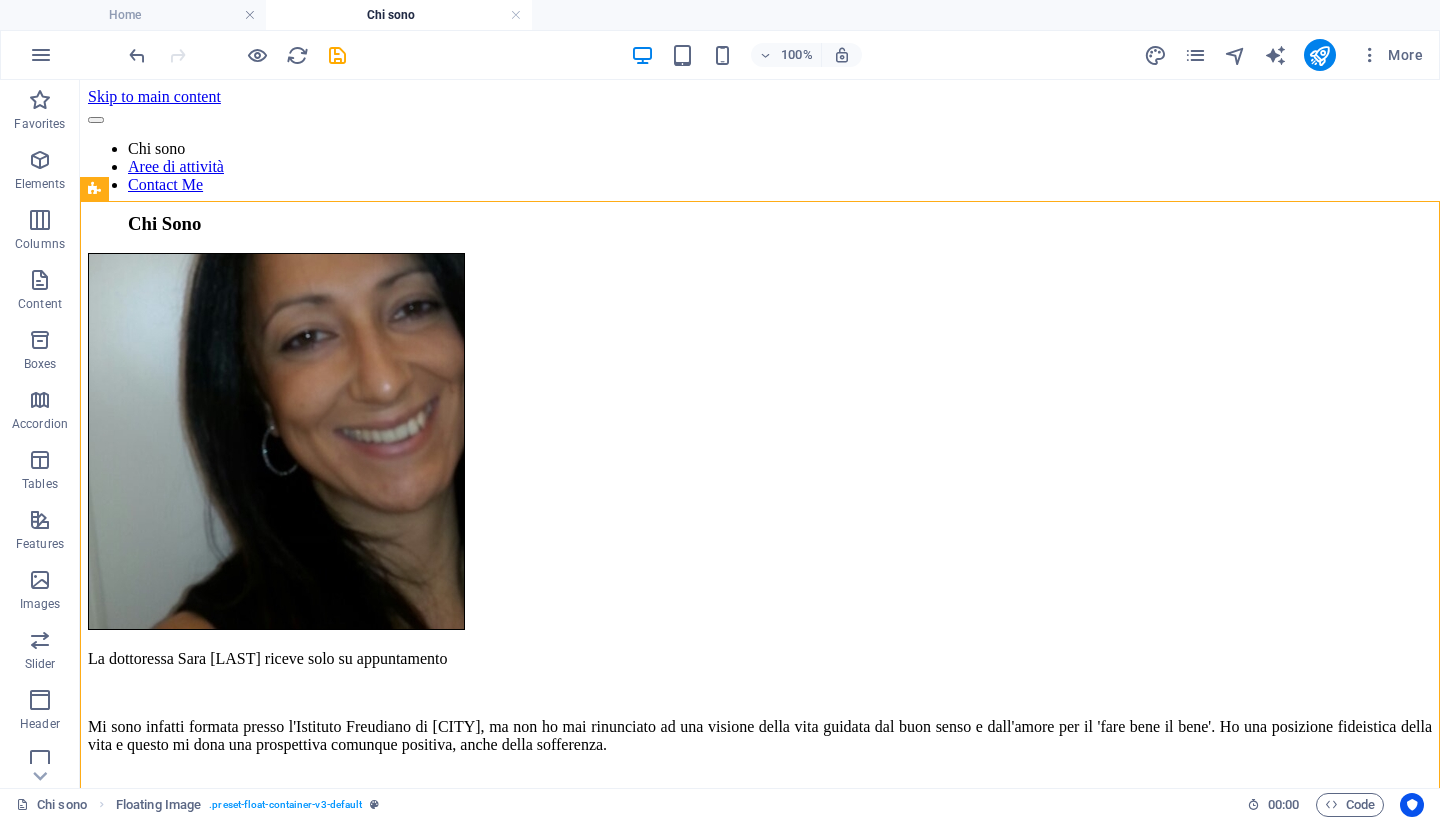 scroll, scrollTop: 0, scrollLeft: 0, axis: both 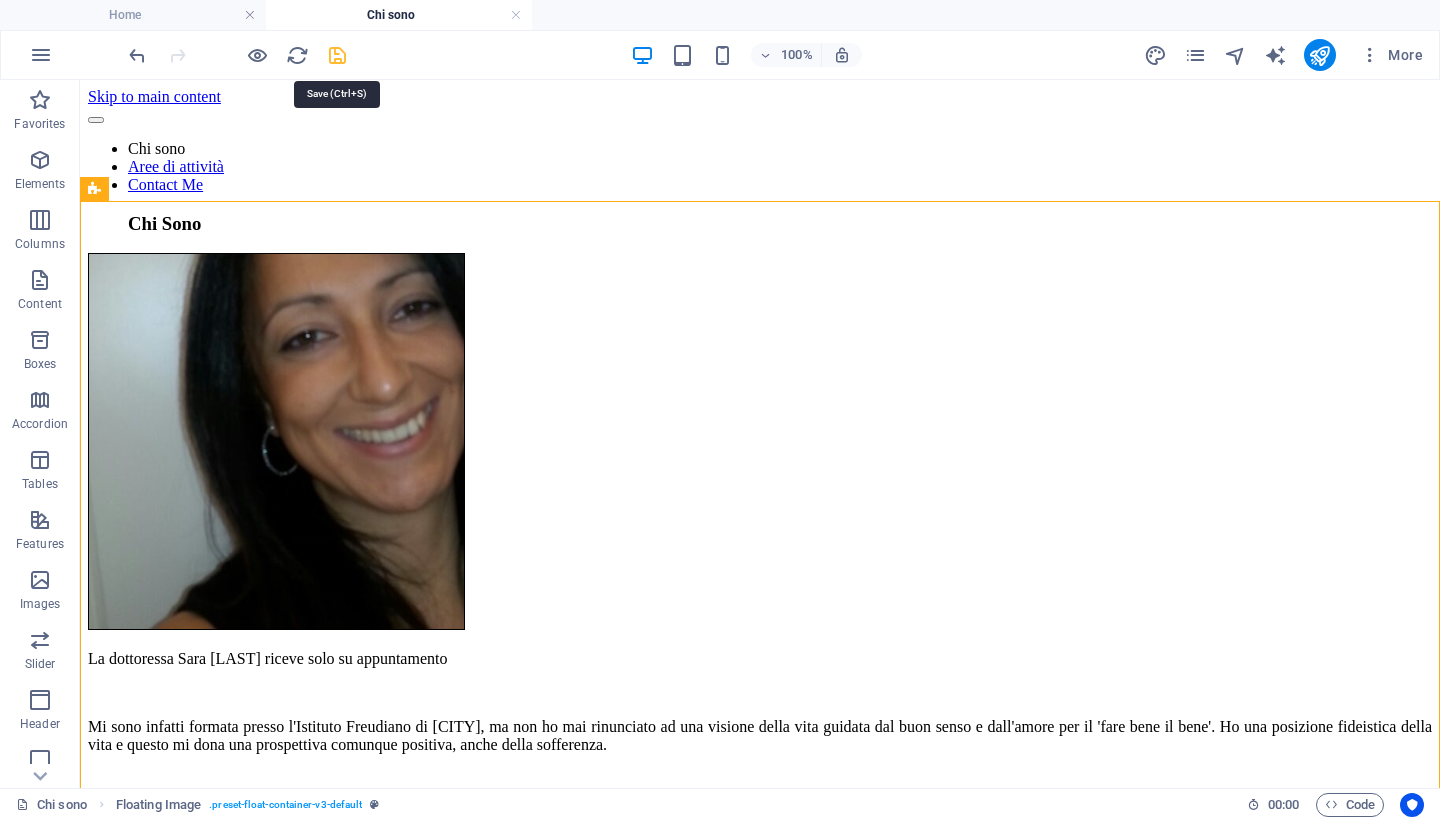 click at bounding box center (337, 55) 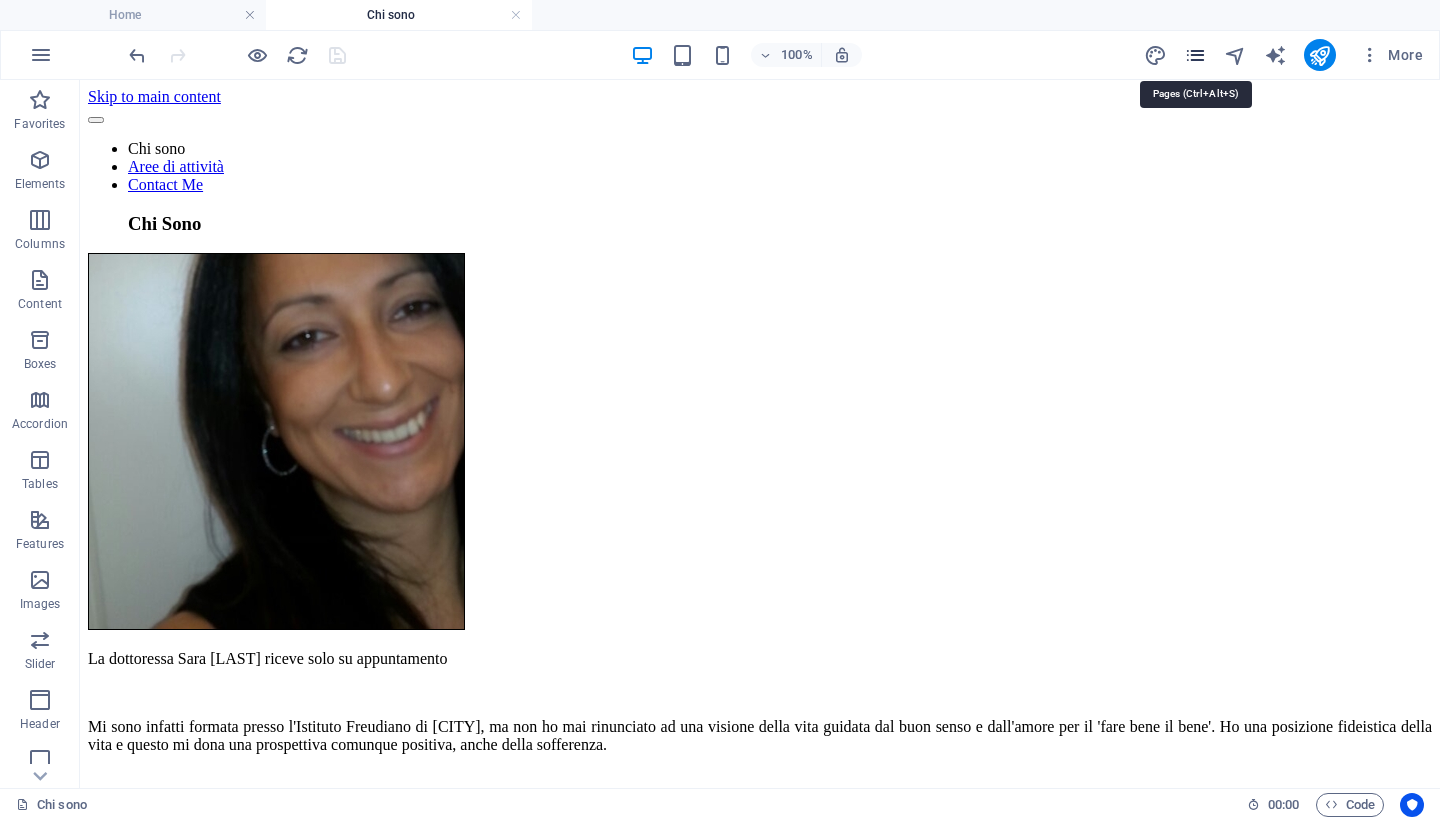 click at bounding box center (1195, 55) 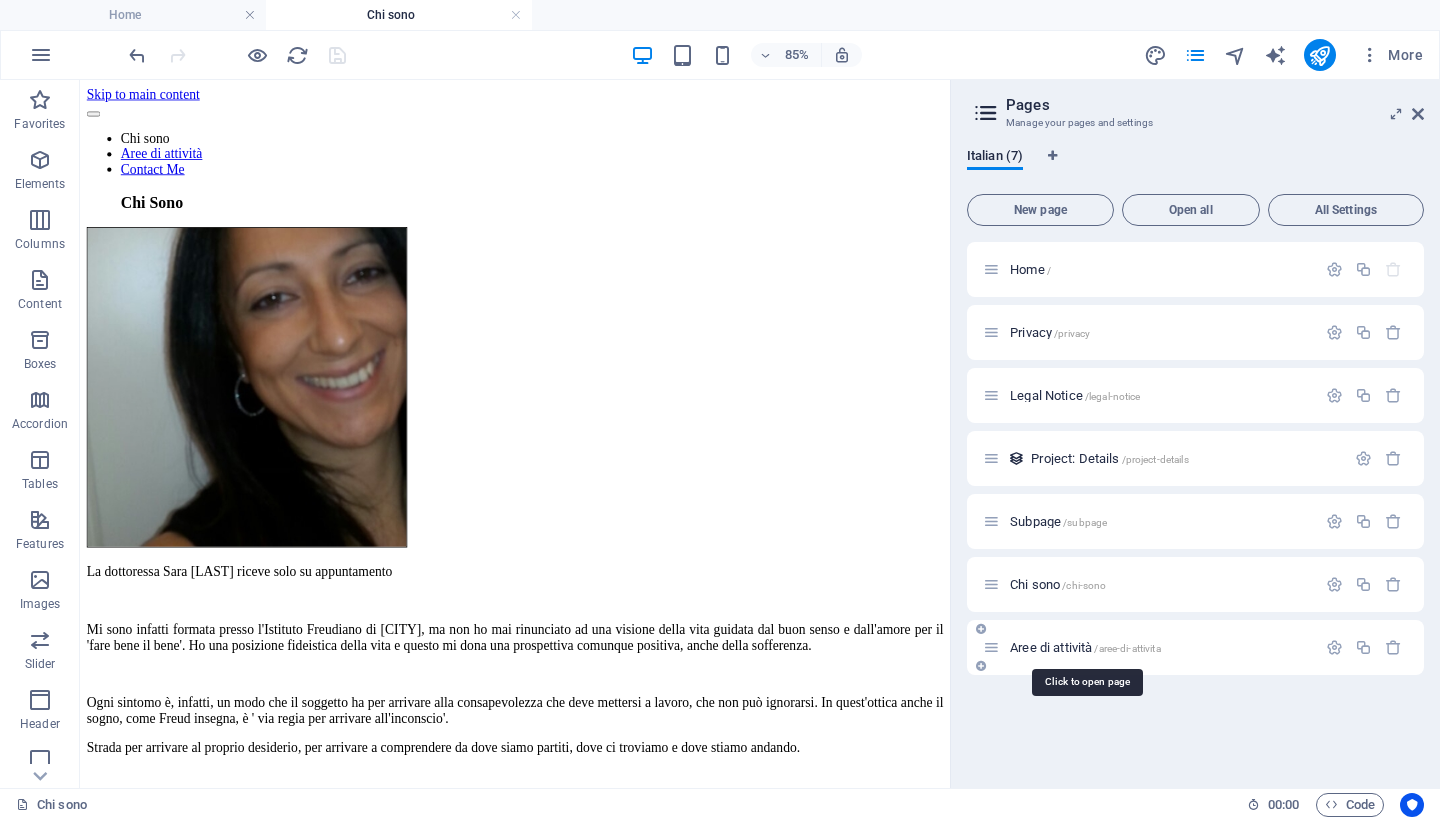 click on "Aree di attività /aree-di-attivita" at bounding box center [1085, 647] 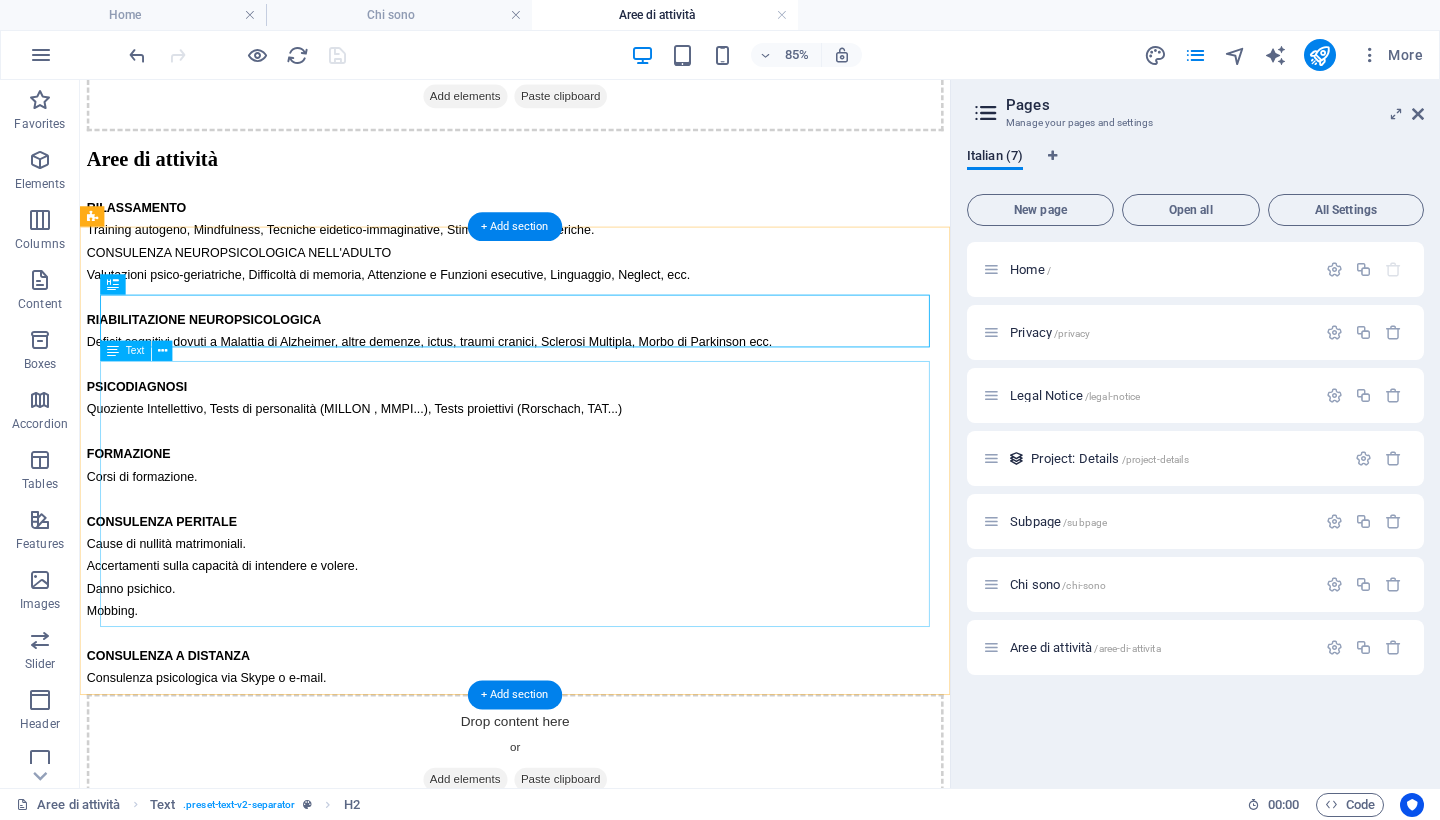 scroll, scrollTop: 213, scrollLeft: 0, axis: vertical 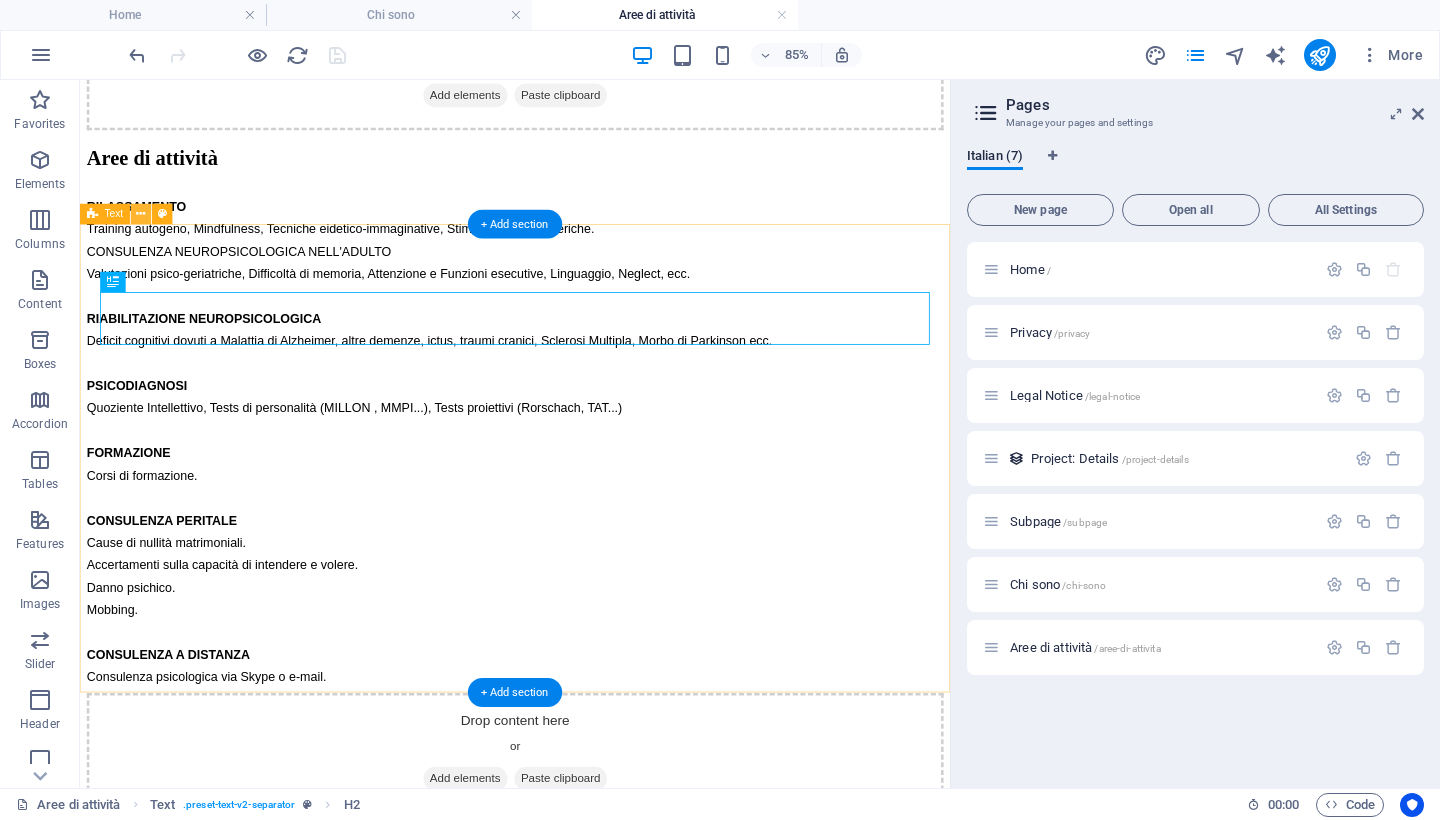 click at bounding box center [141, 214] 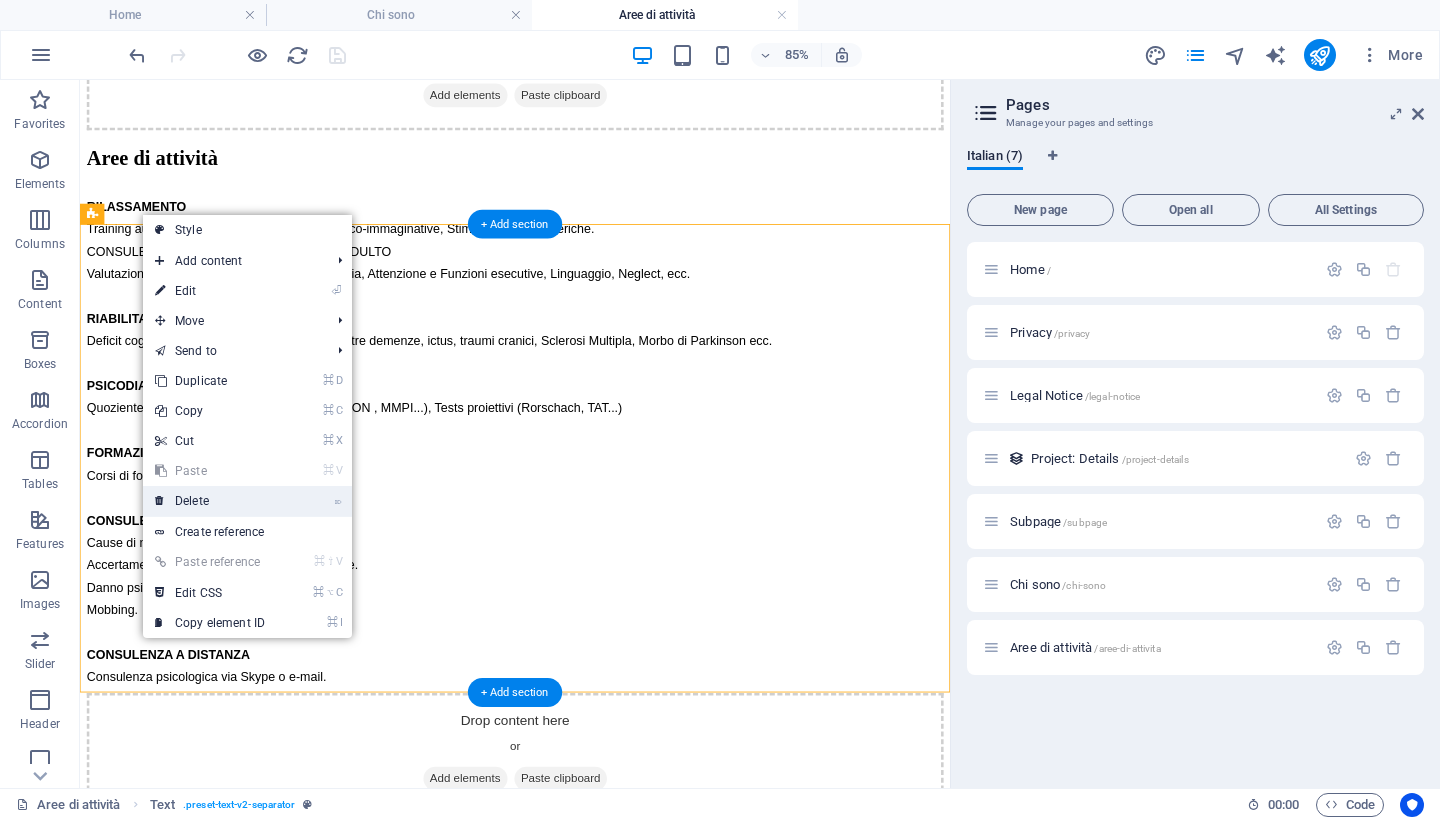 click on "⌦  Delete" at bounding box center (210, 501) 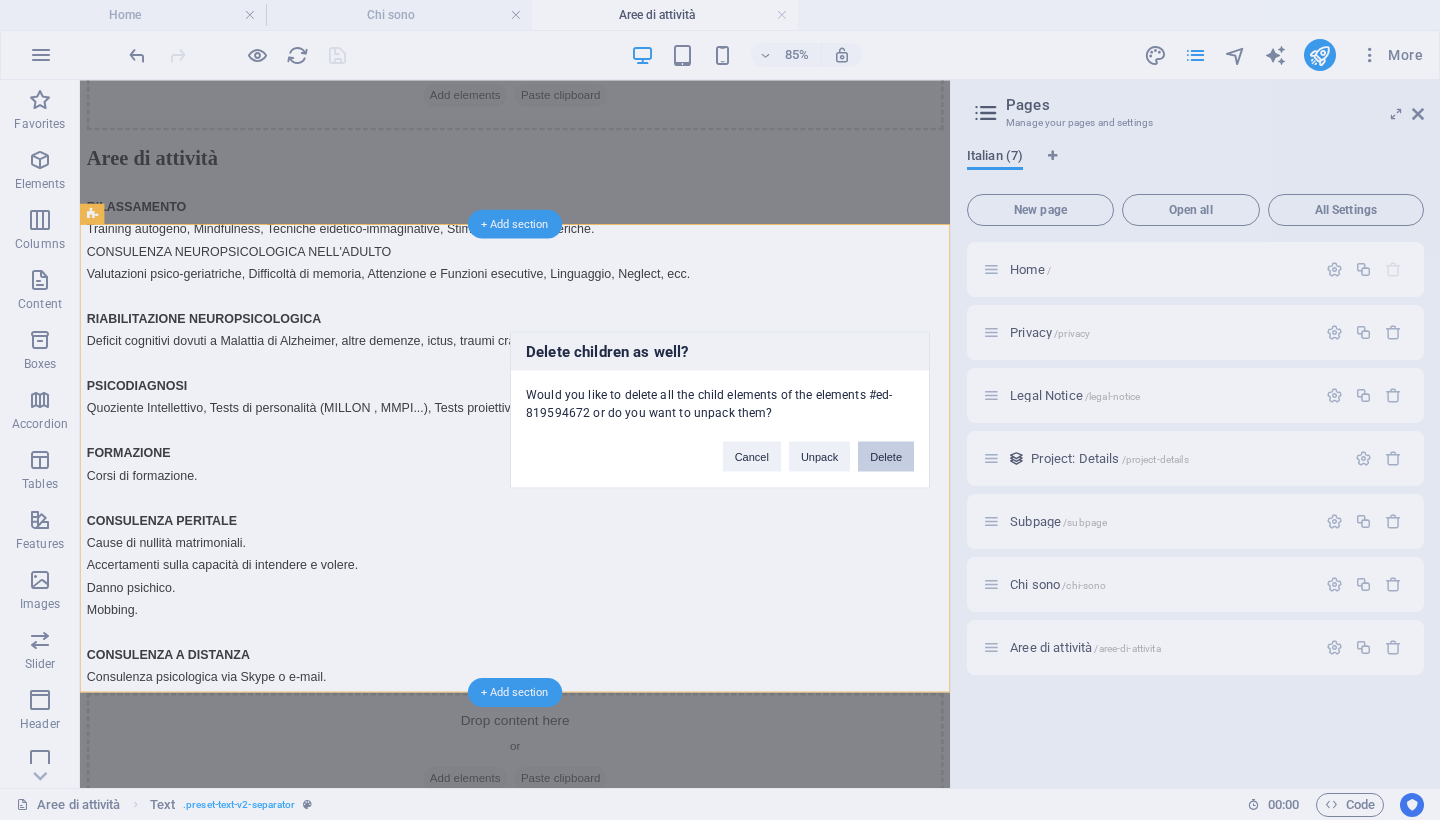 drag, startPoint x: 894, startPoint y: 459, endPoint x: 60, endPoint y: 169, distance: 882.9813 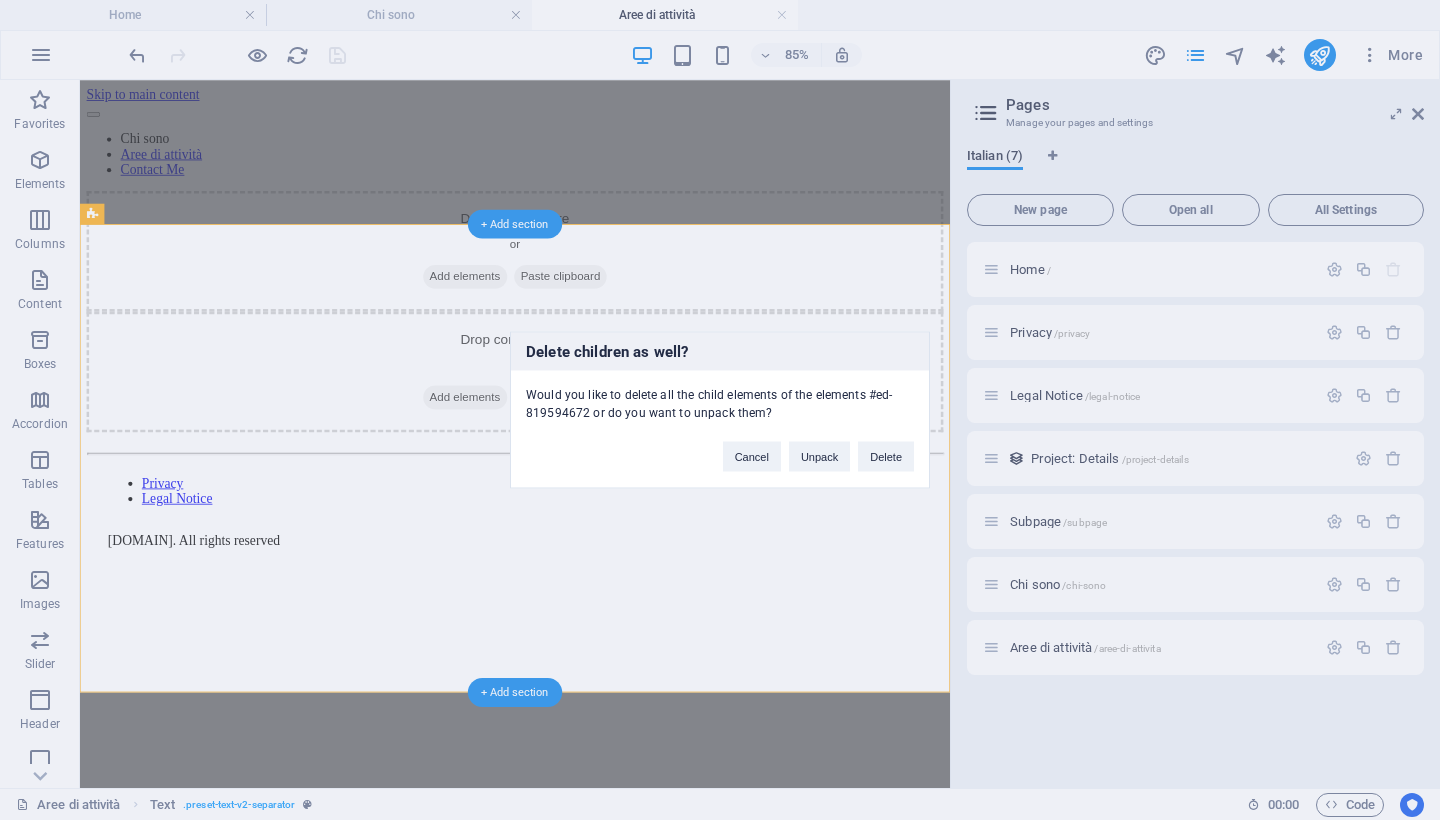 scroll, scrollTop: 0, scrollLeft: 0, axis: both 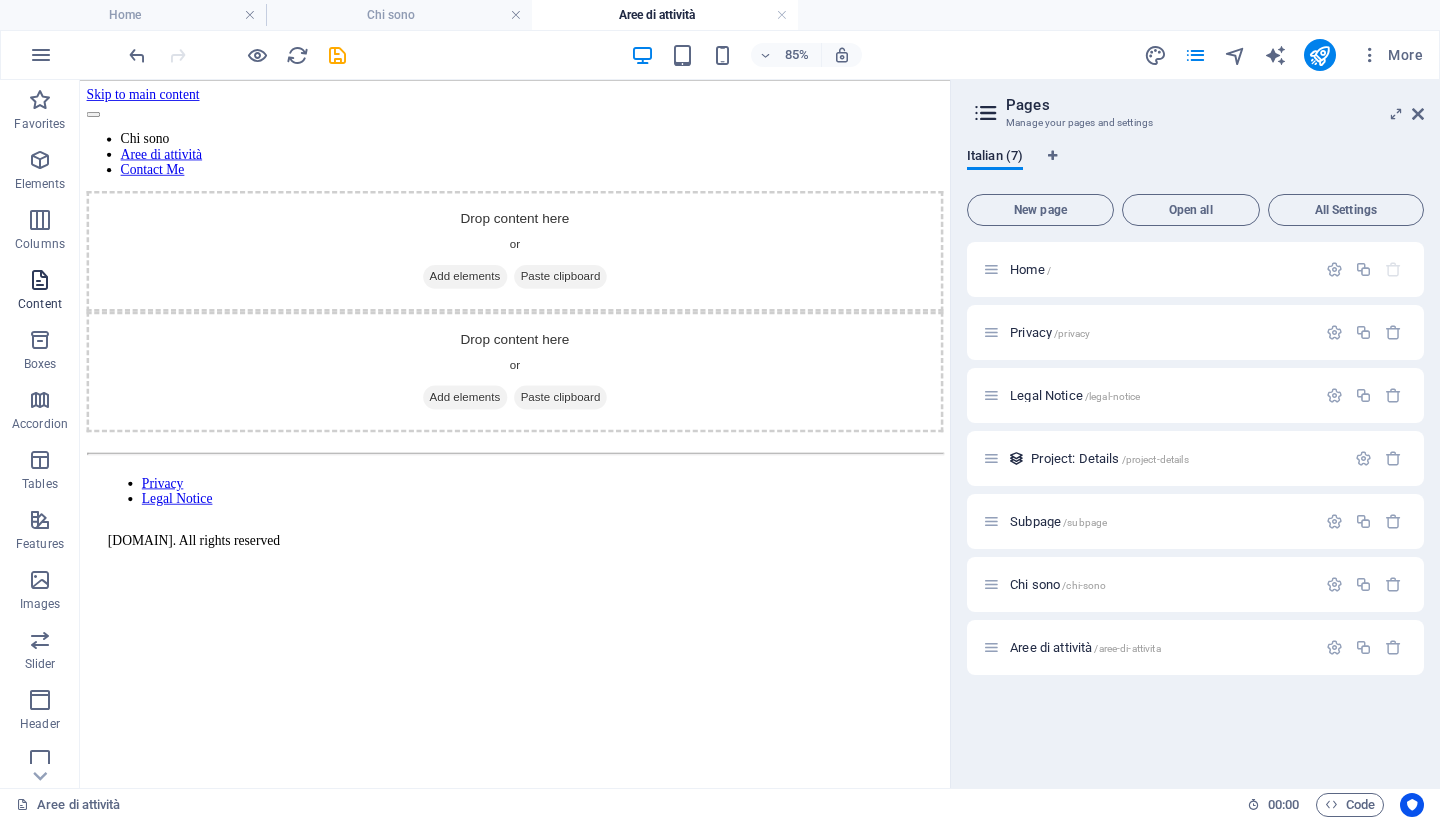 click at bounding box center (40, 280) 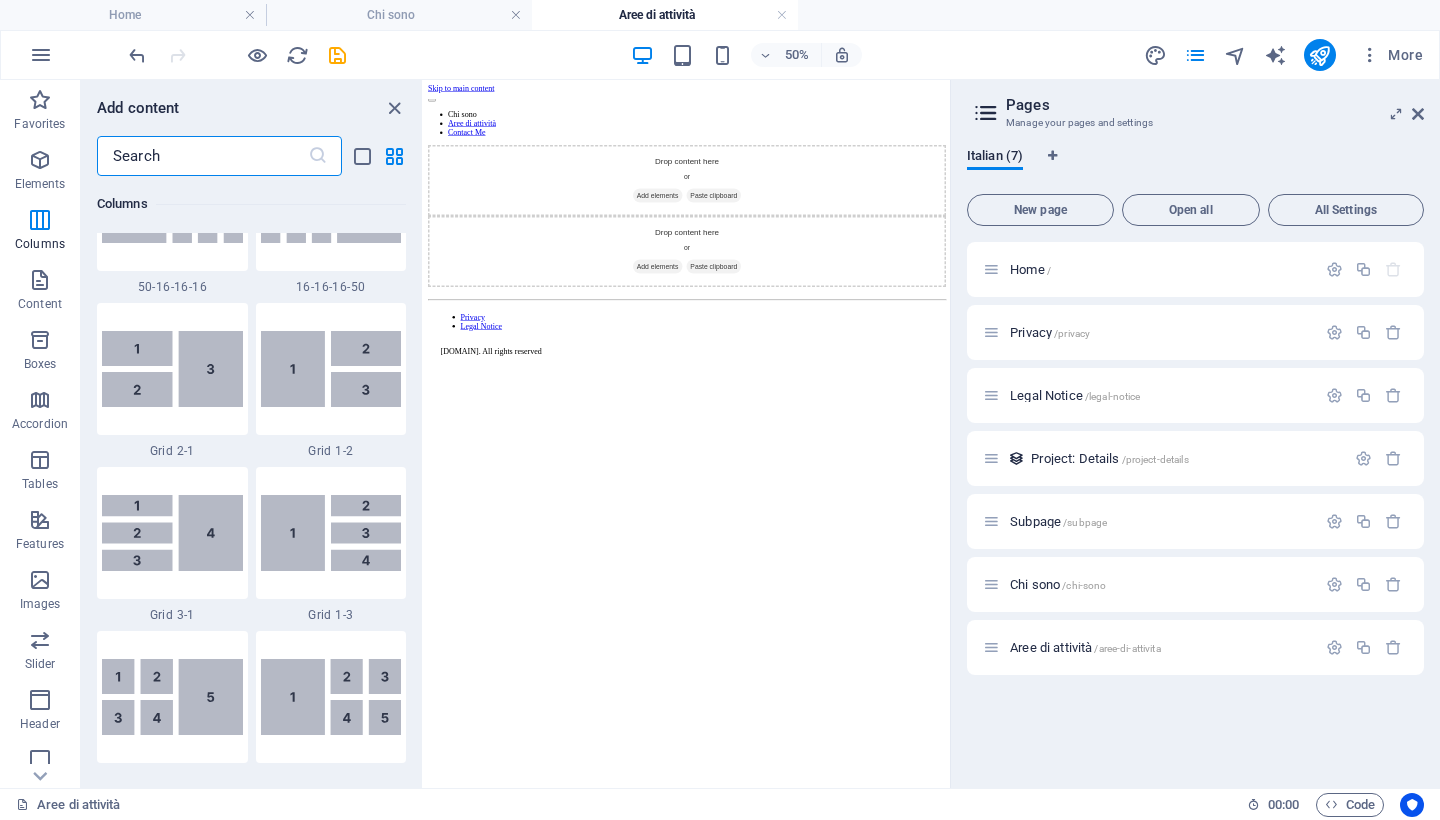 scroll, scrollTop: 2395, scrollLeft: 0, axis: vertical 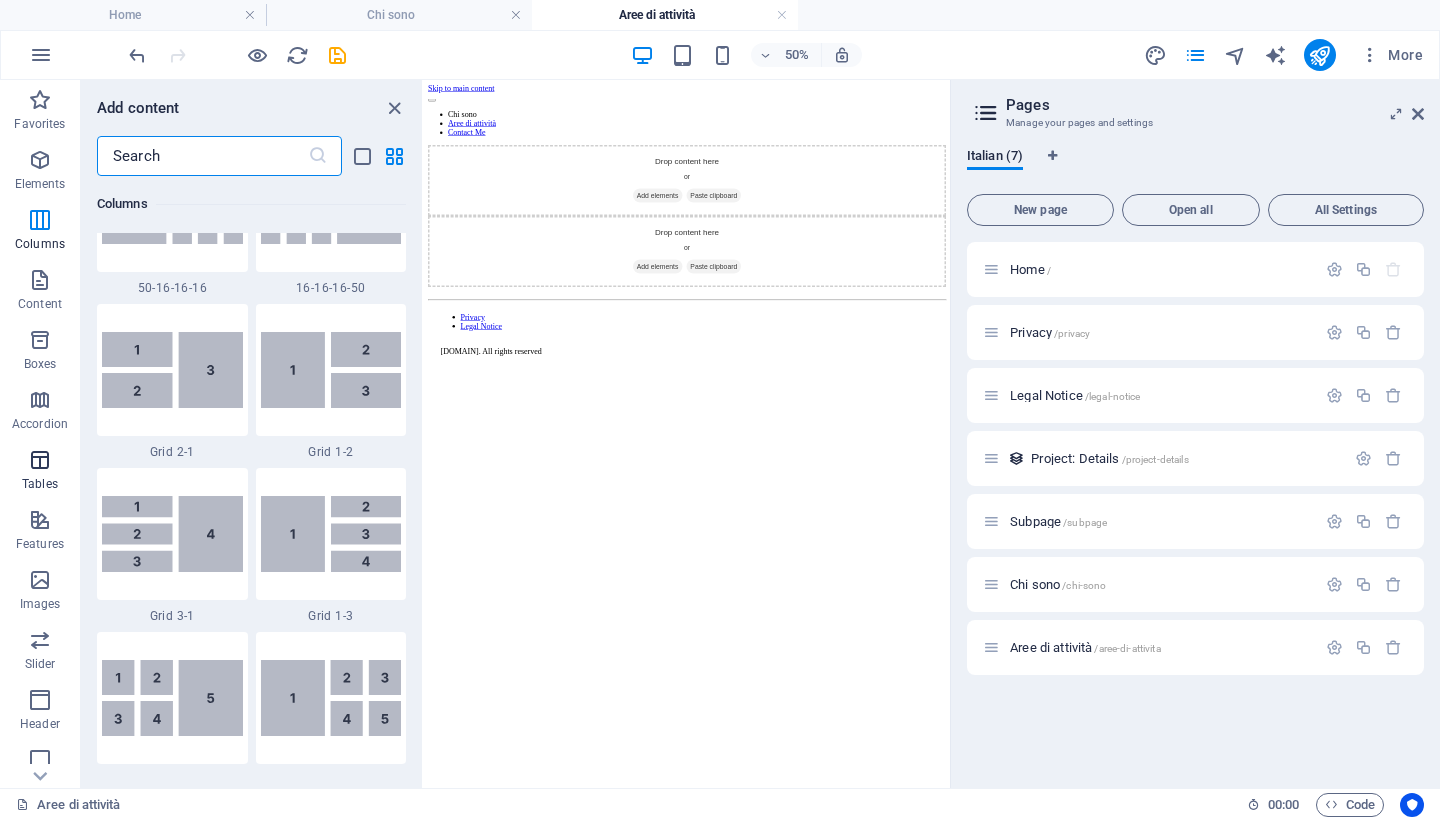 click at bounding box center (40, 460) 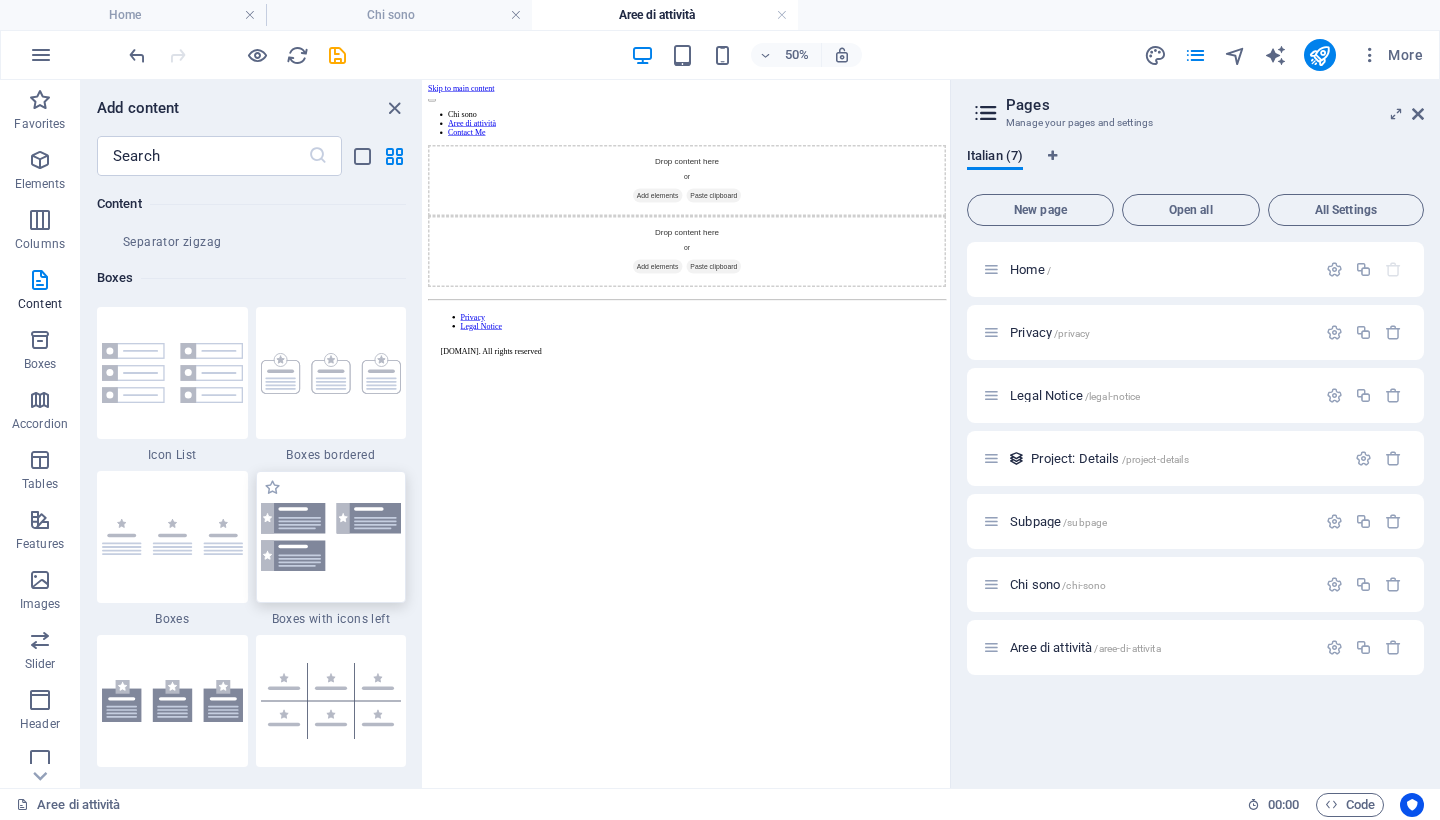 scroll, scrollTop: 5444, scrollLeft: 0, axis: vertical 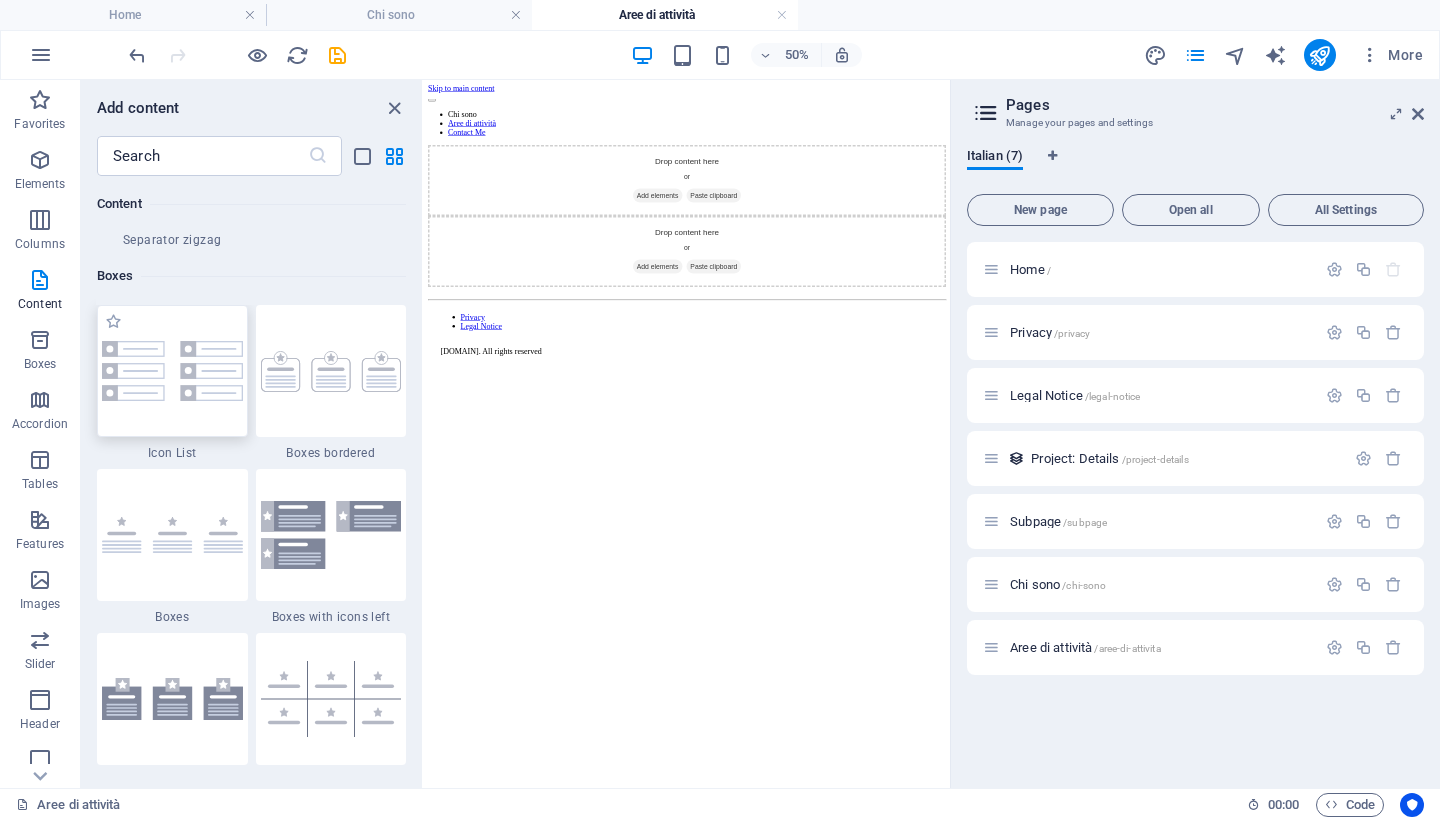 click at bounding box center (172, 370) 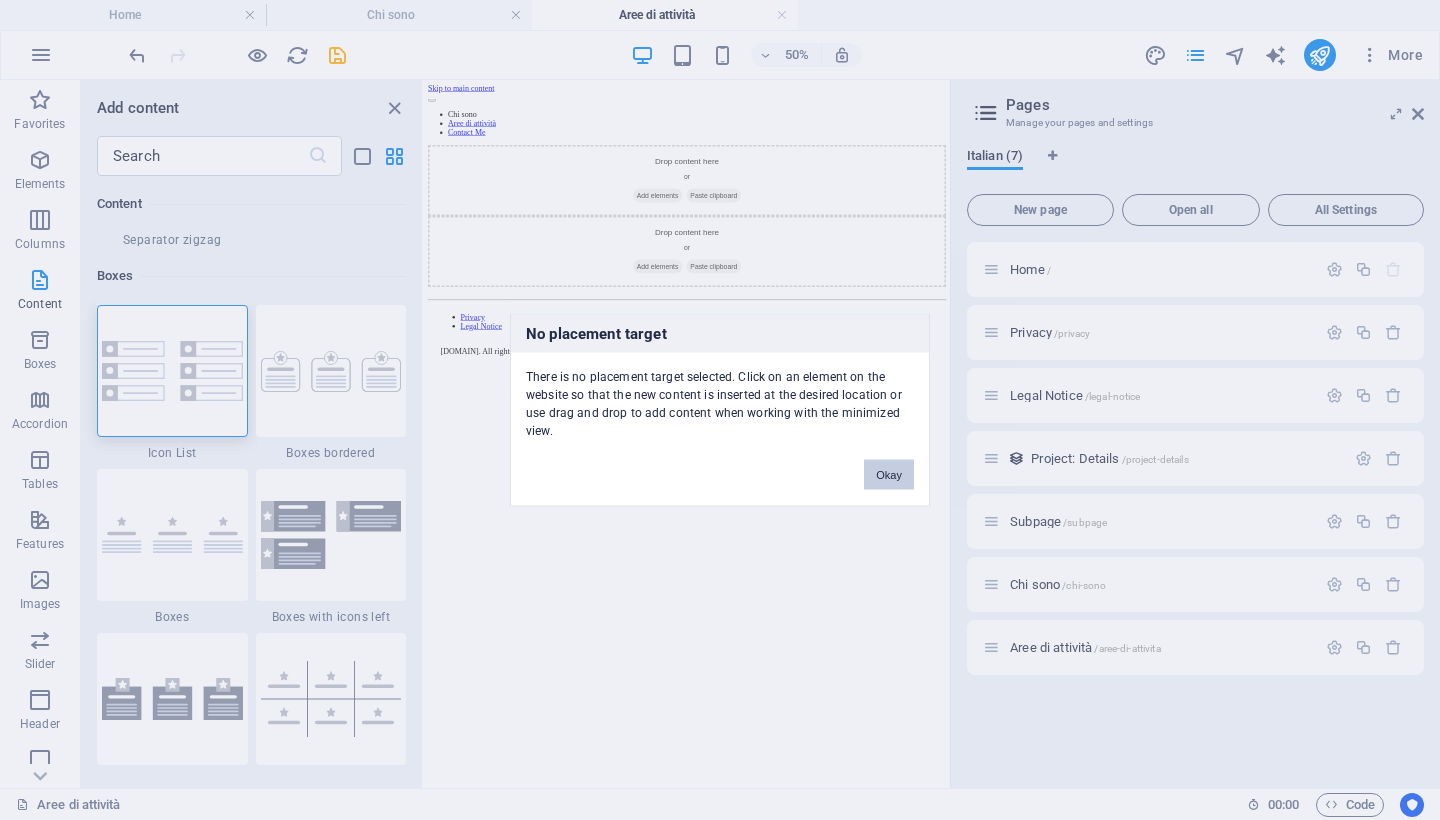drag, startPoint x: 901, startPoint y: 471, endPoint x: 544, endPoint y: 690, distance: 418.81976 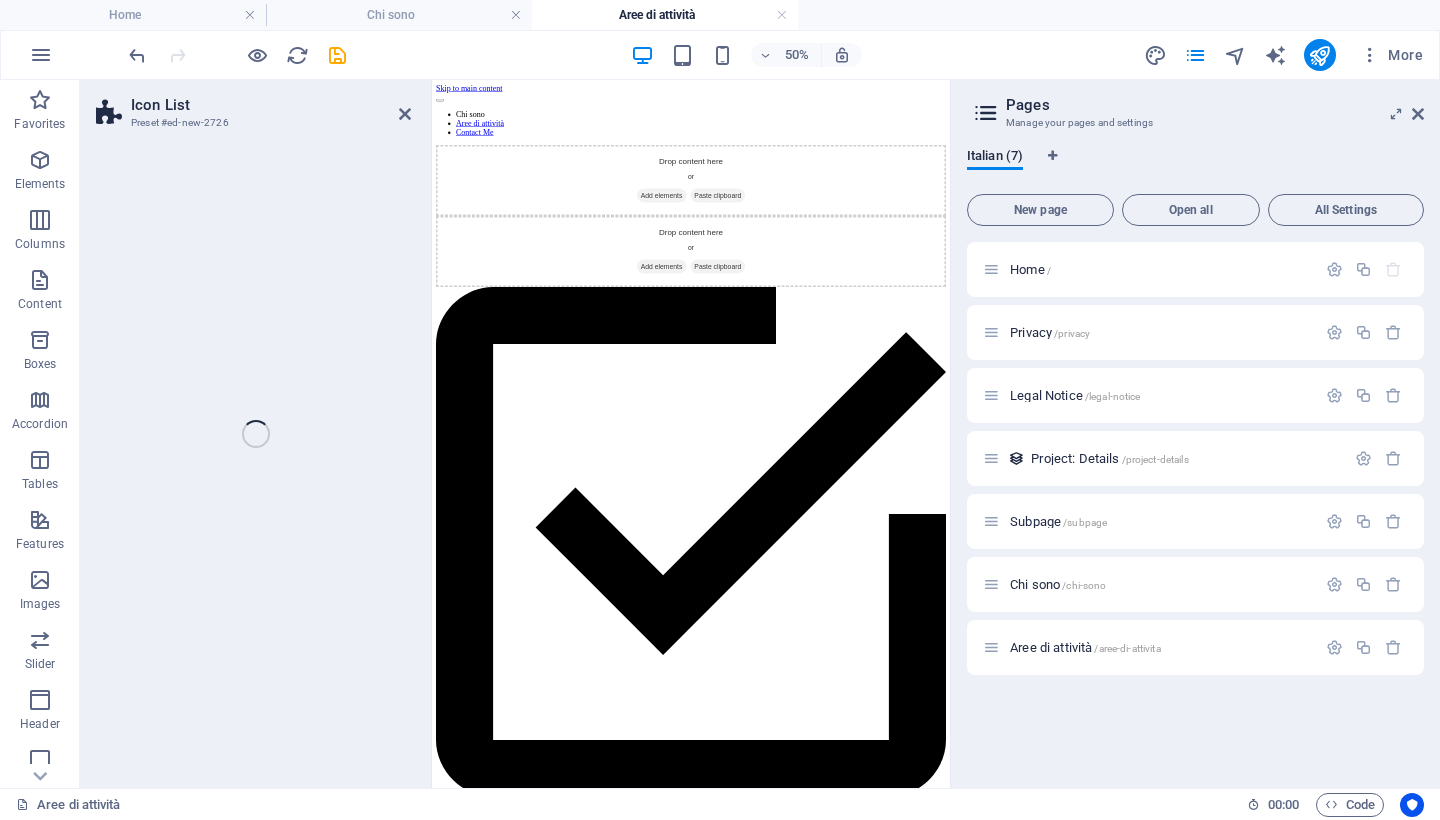select on "rem" 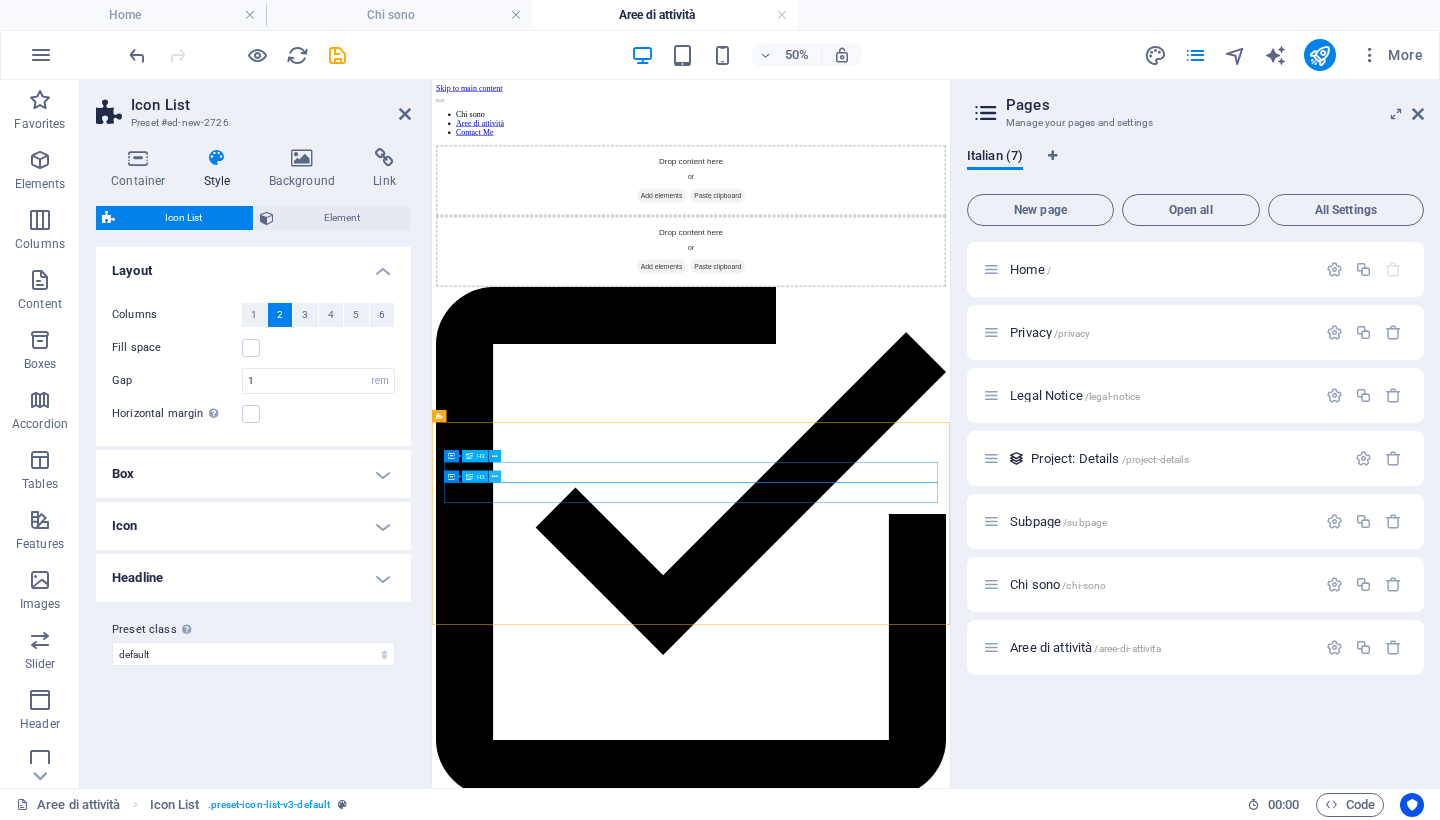 click at bounding box center [495, 477] 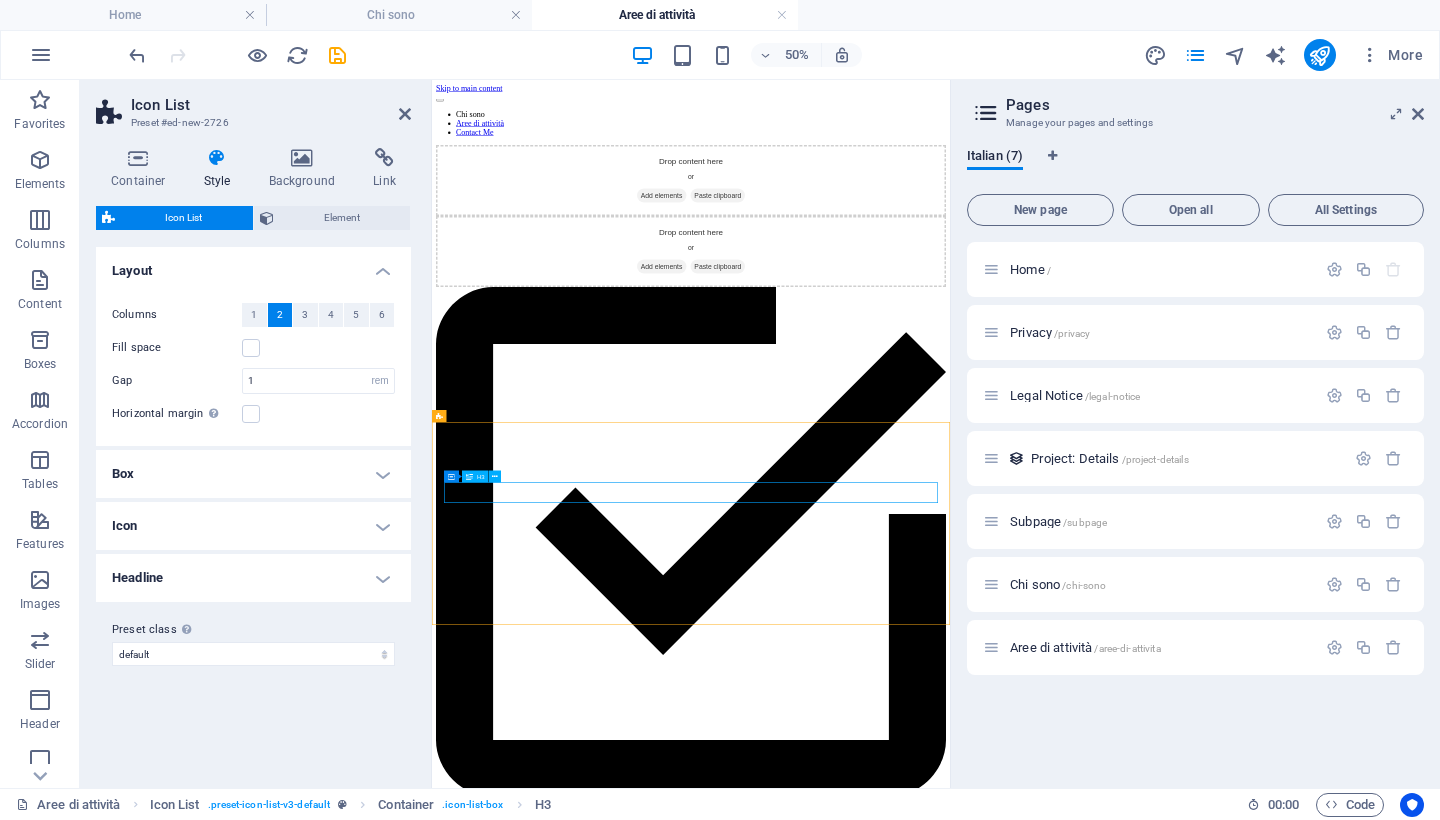 click on "Headline" at bounding box center (950, 2631) 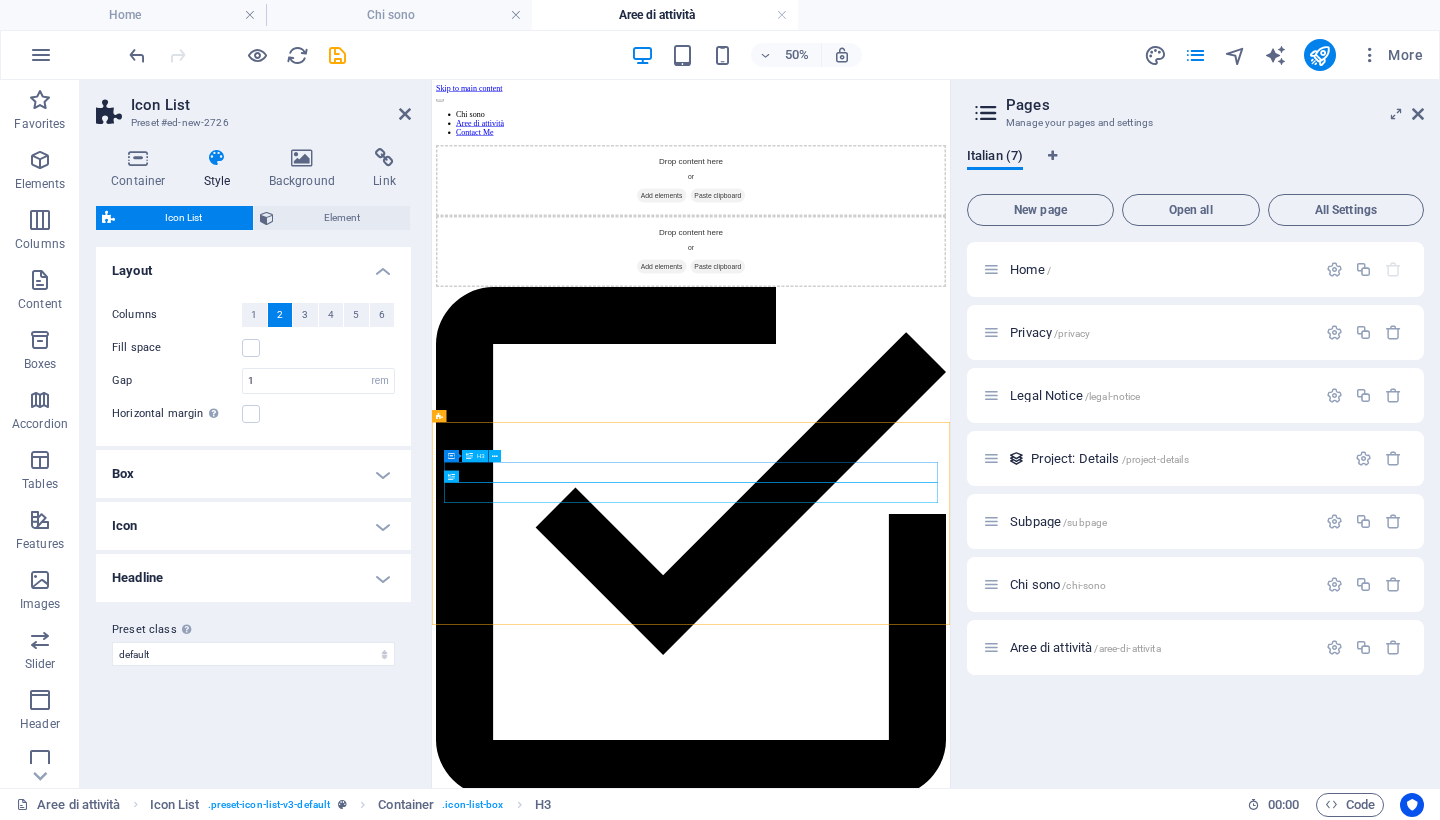 click on "Headline" at bounding box center (950, 1548) 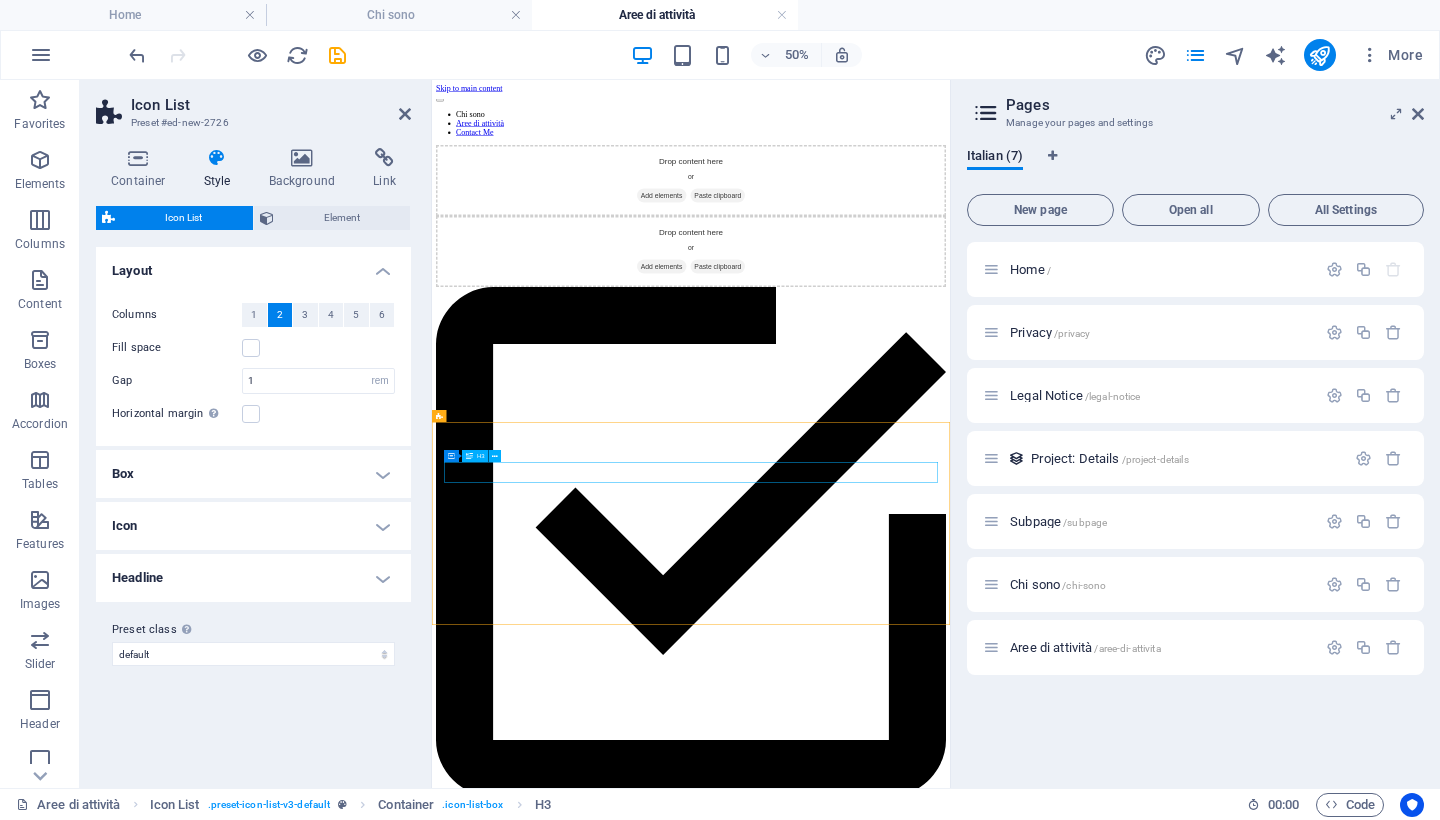 click on "Headline" at bounding box center (950, 1548) 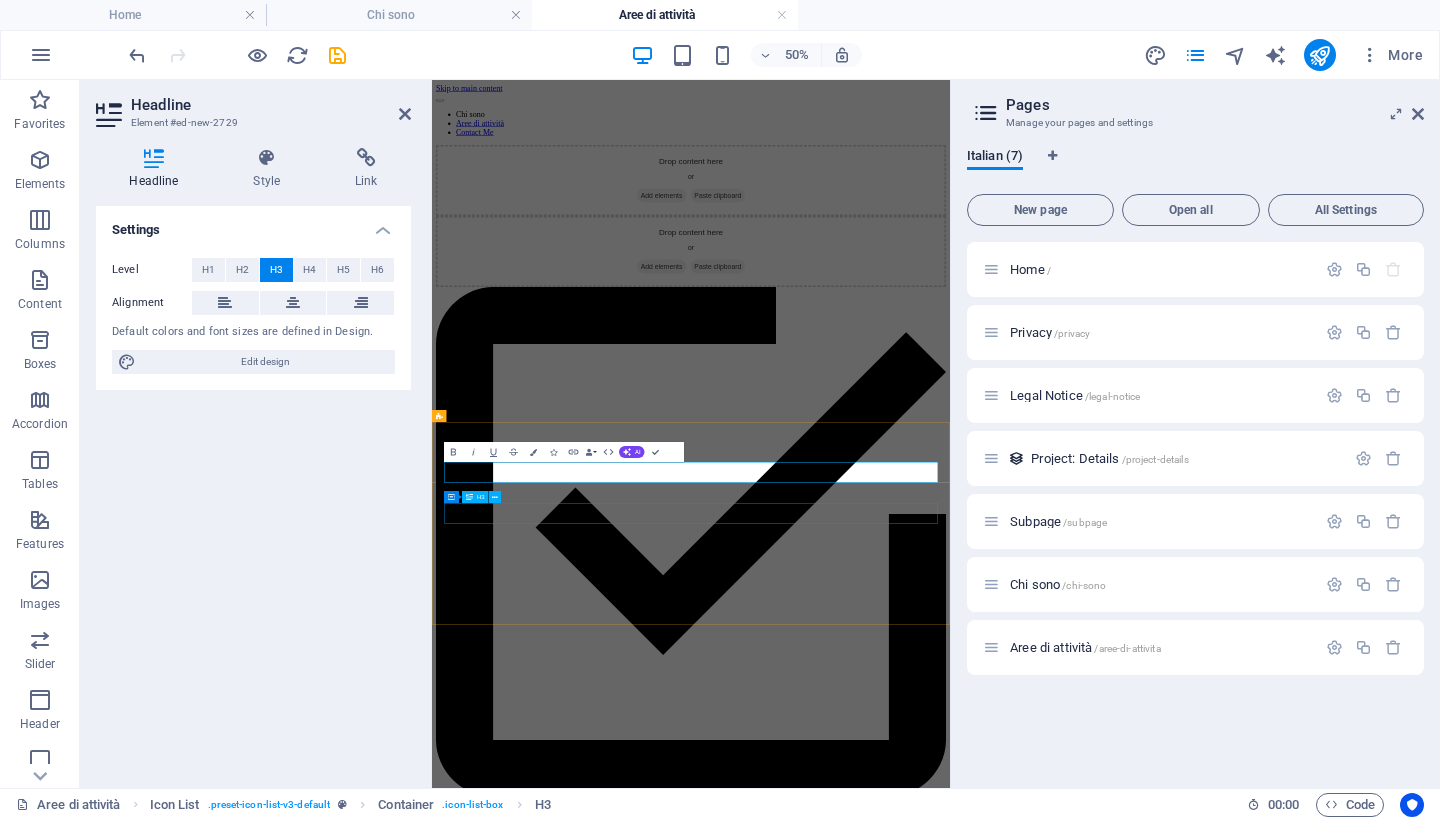 click on "Headline" at bounding box center [950, 3715] 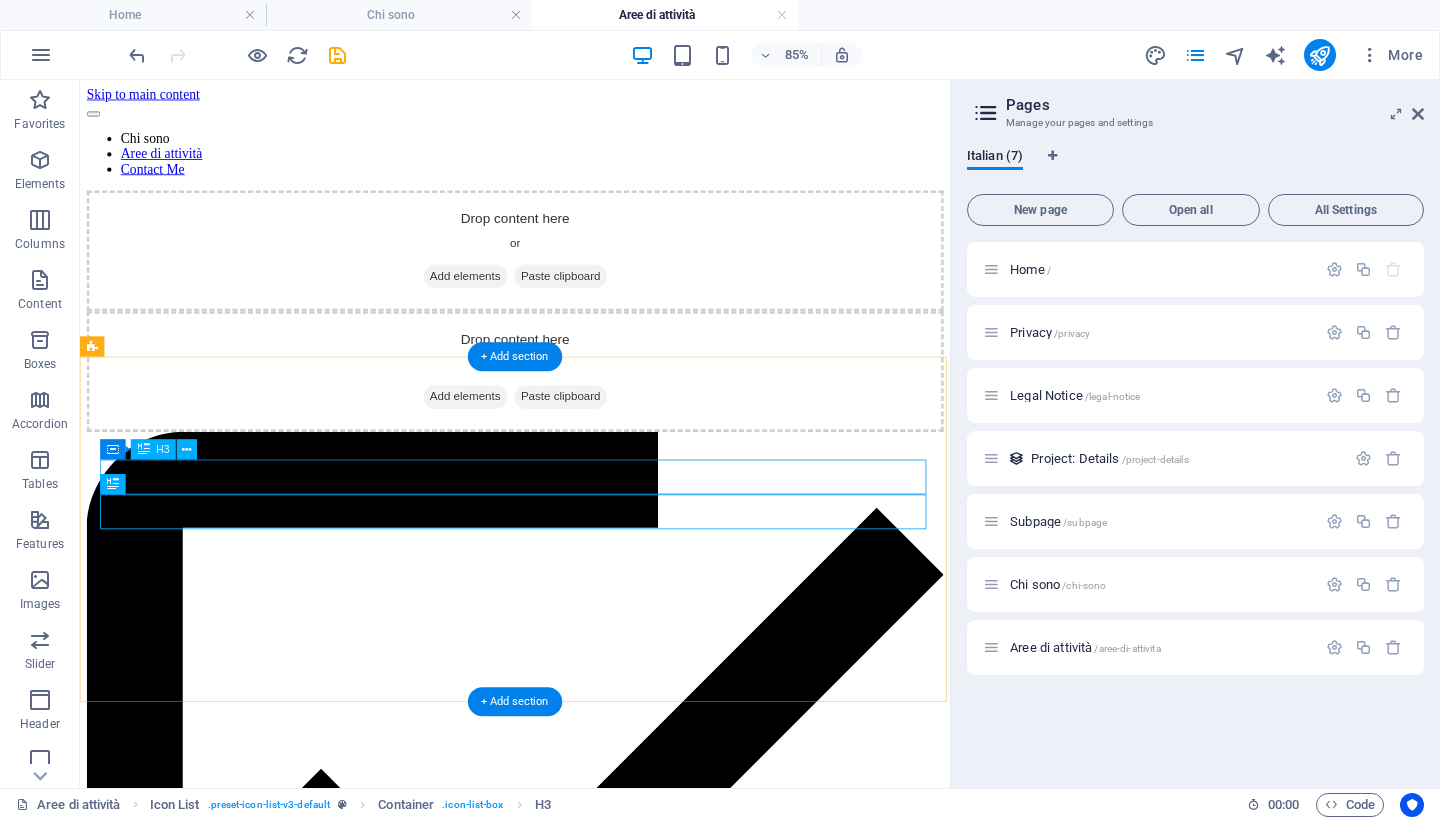 scroll, scrollTop: 359, scrollLeft: 0, axis: vertical 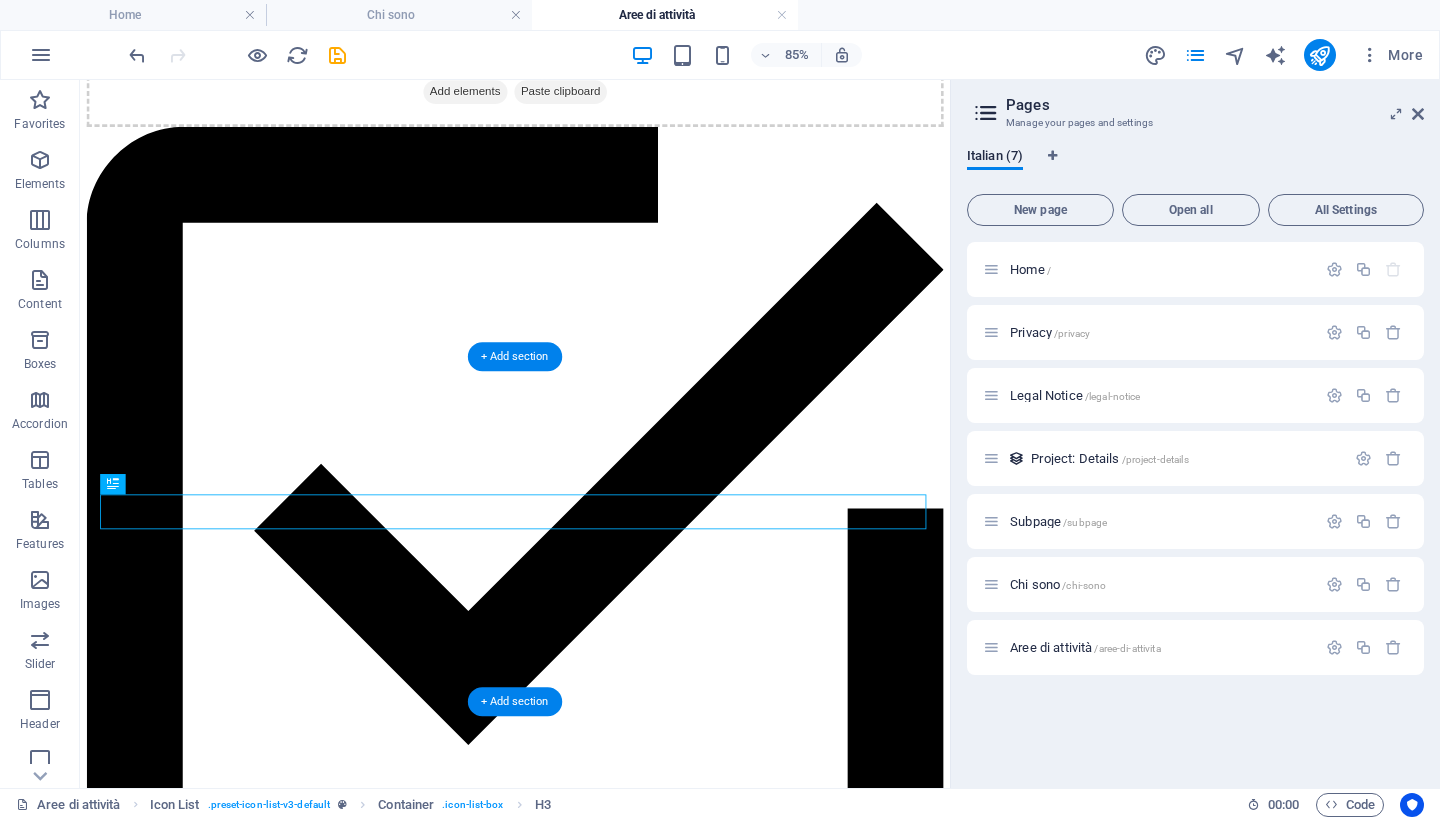 click on "Headline" at bounding box center (592, 1177) 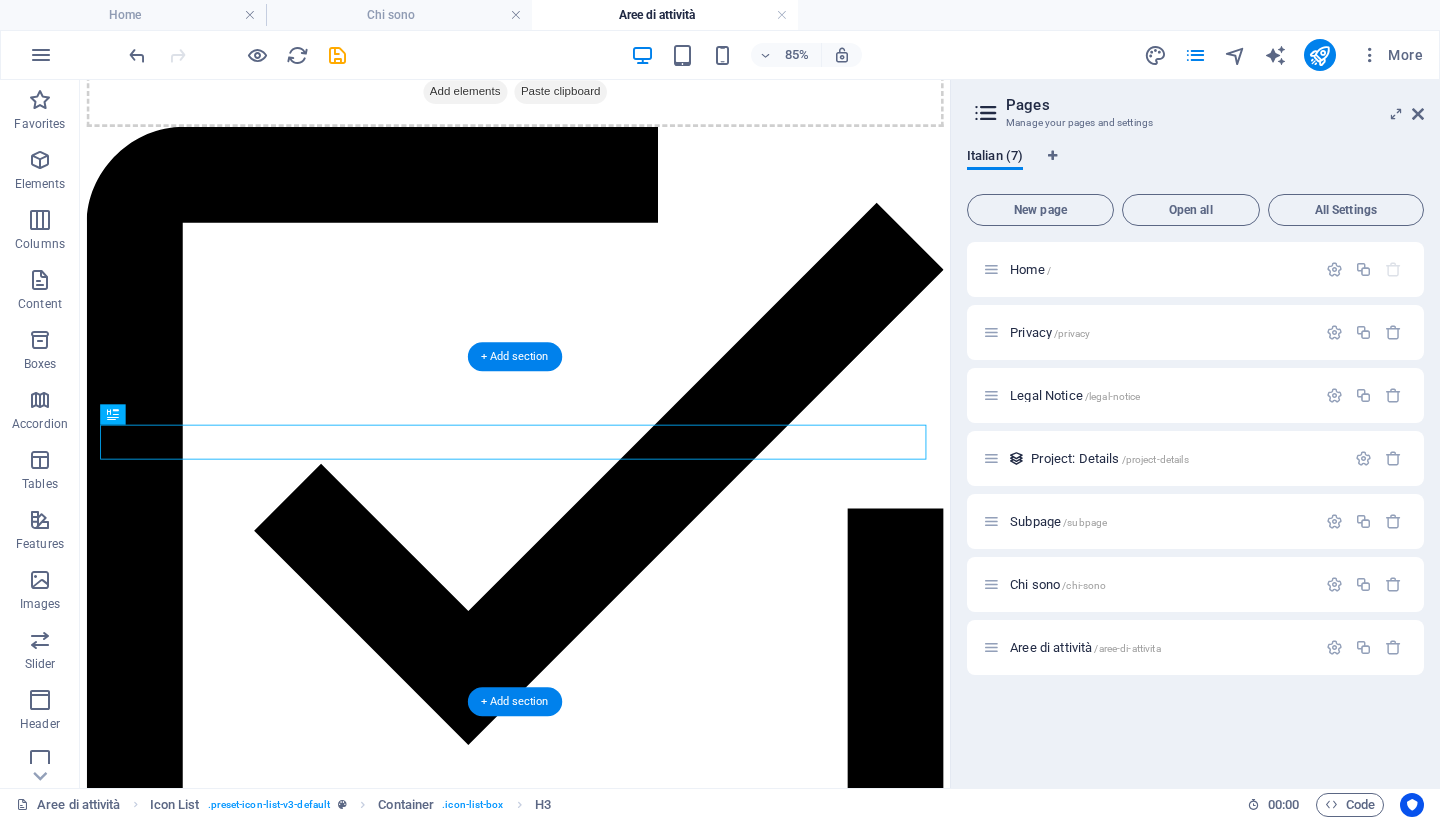 click on "Headline" at bounding box center [592, 1177] 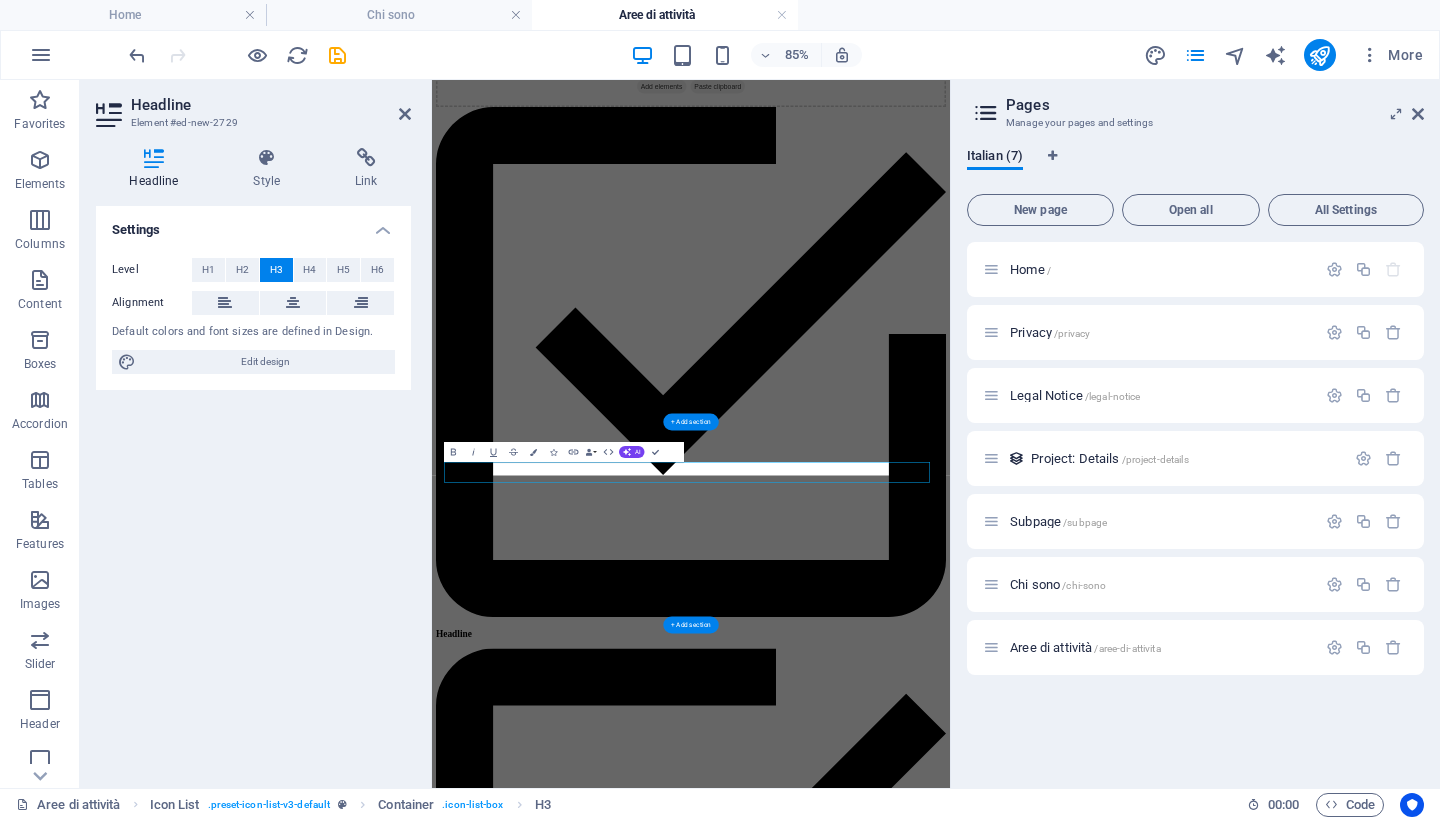 scroll, scrollTop: 0, scrollLeft: 0, axis: both 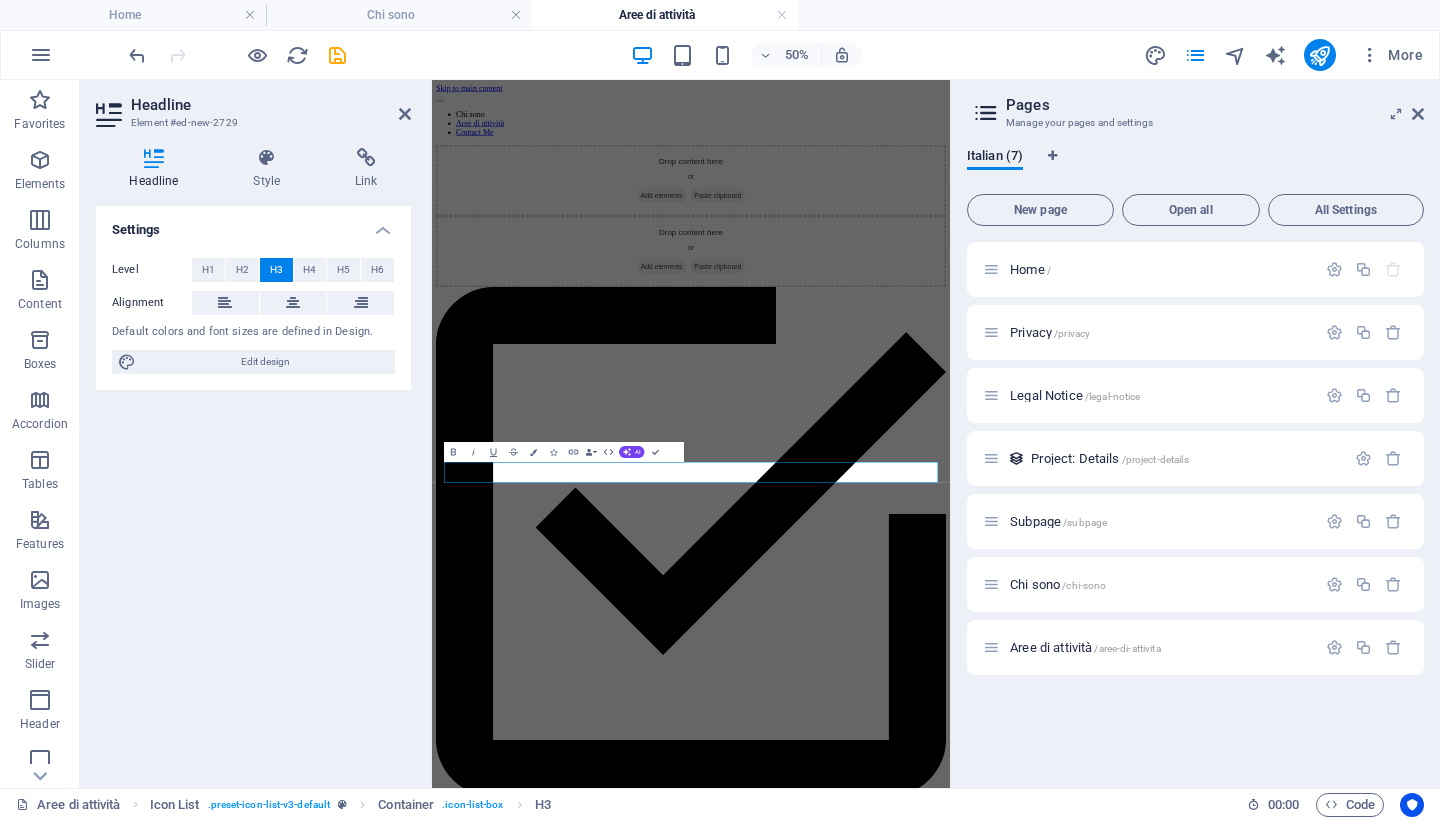 type 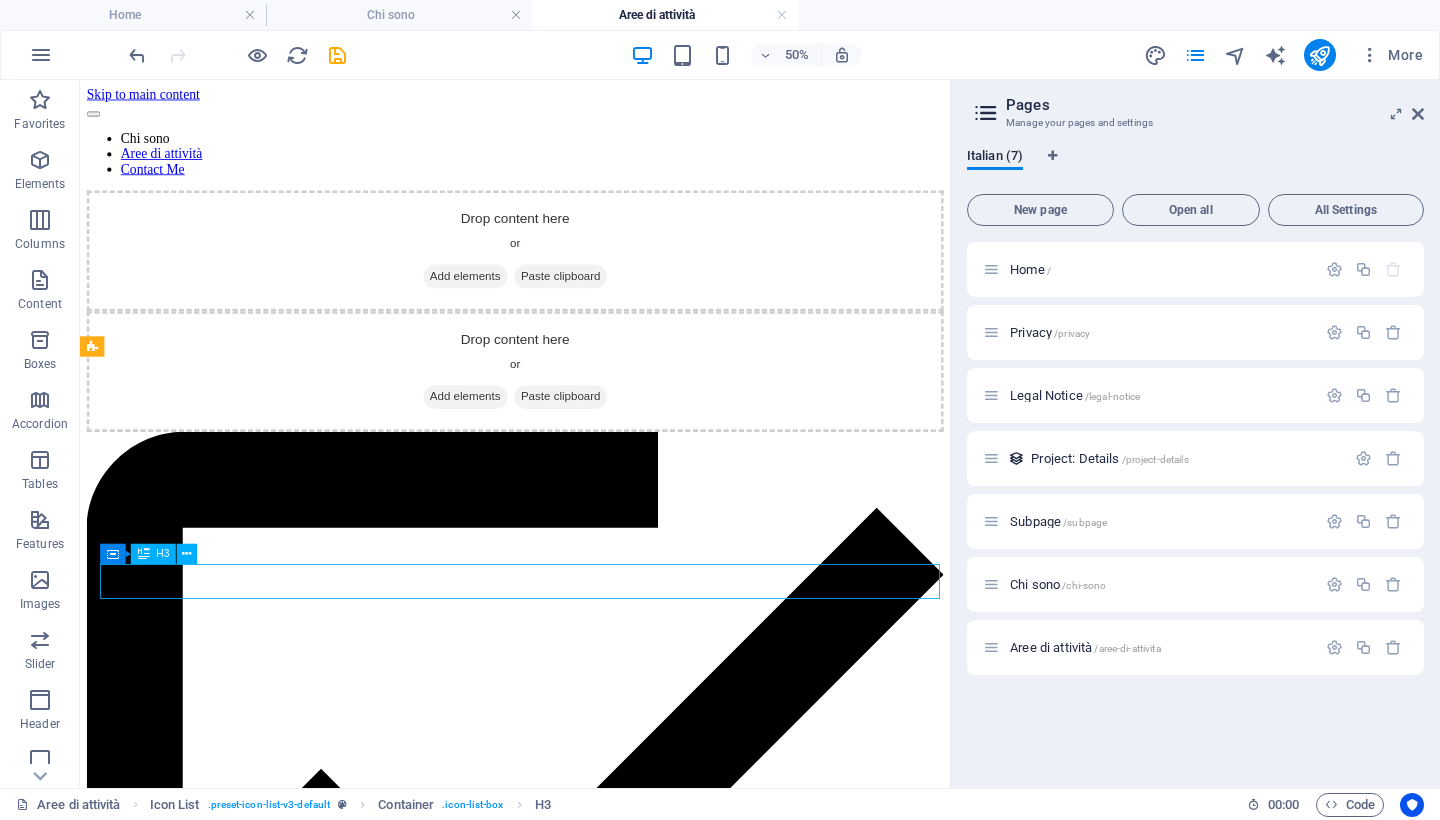 scroll, scrollTop: 359, scrollLeft: 0, axis: vertical 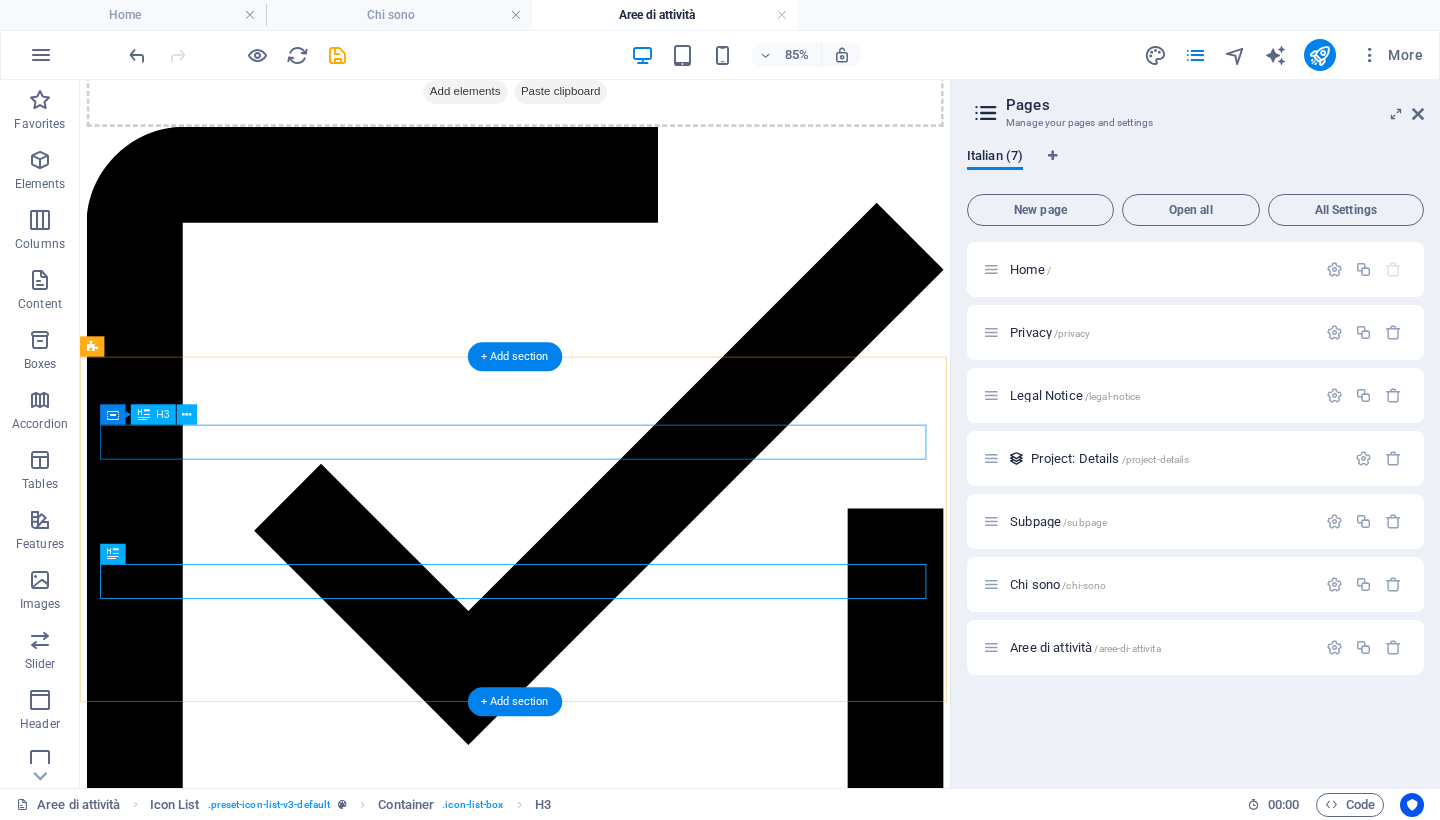 click on "Riabilitazione Neuropsichiatria" at bounding box center (592, 1177) 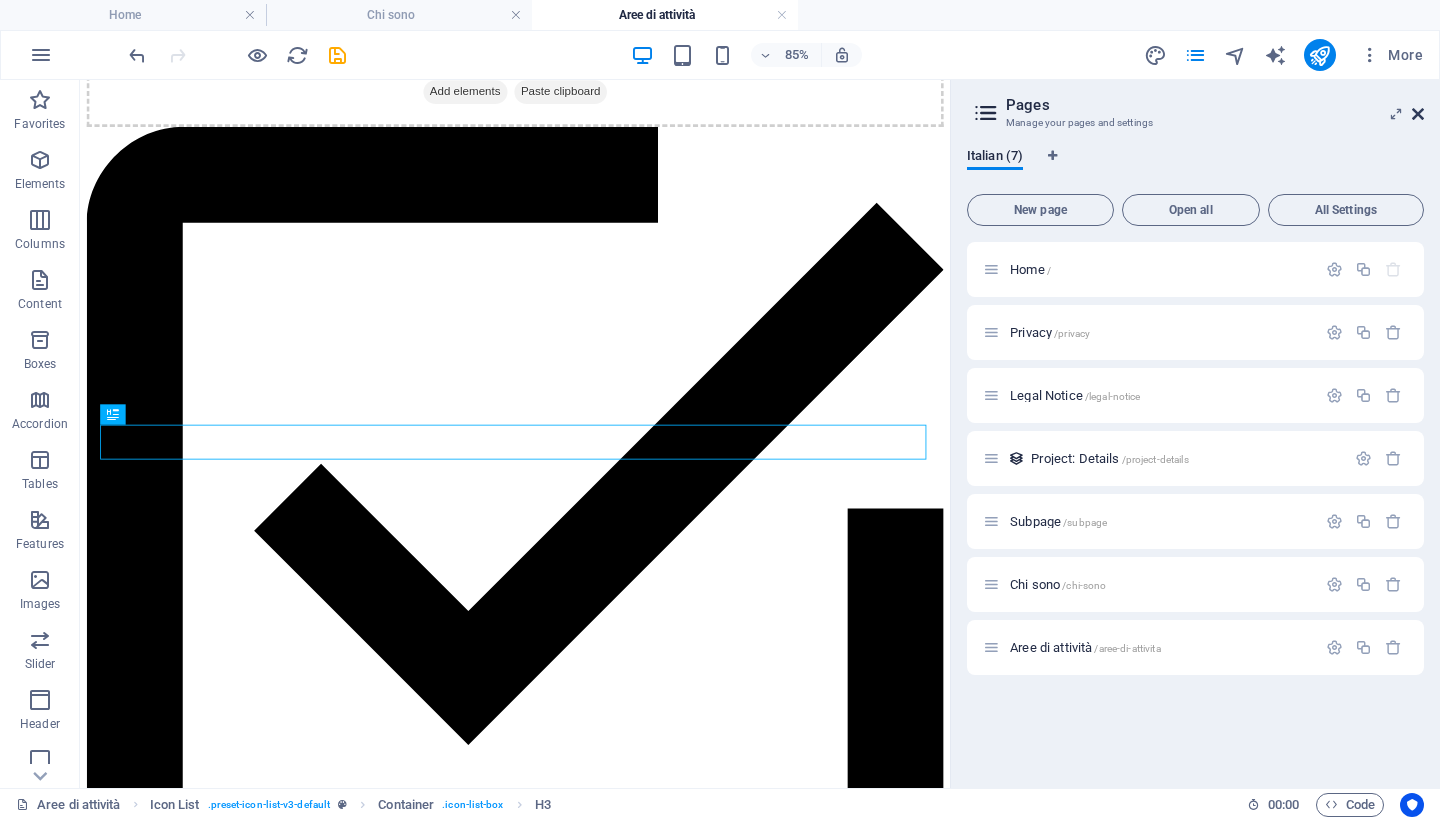 click at bounding box center [1418, 114] 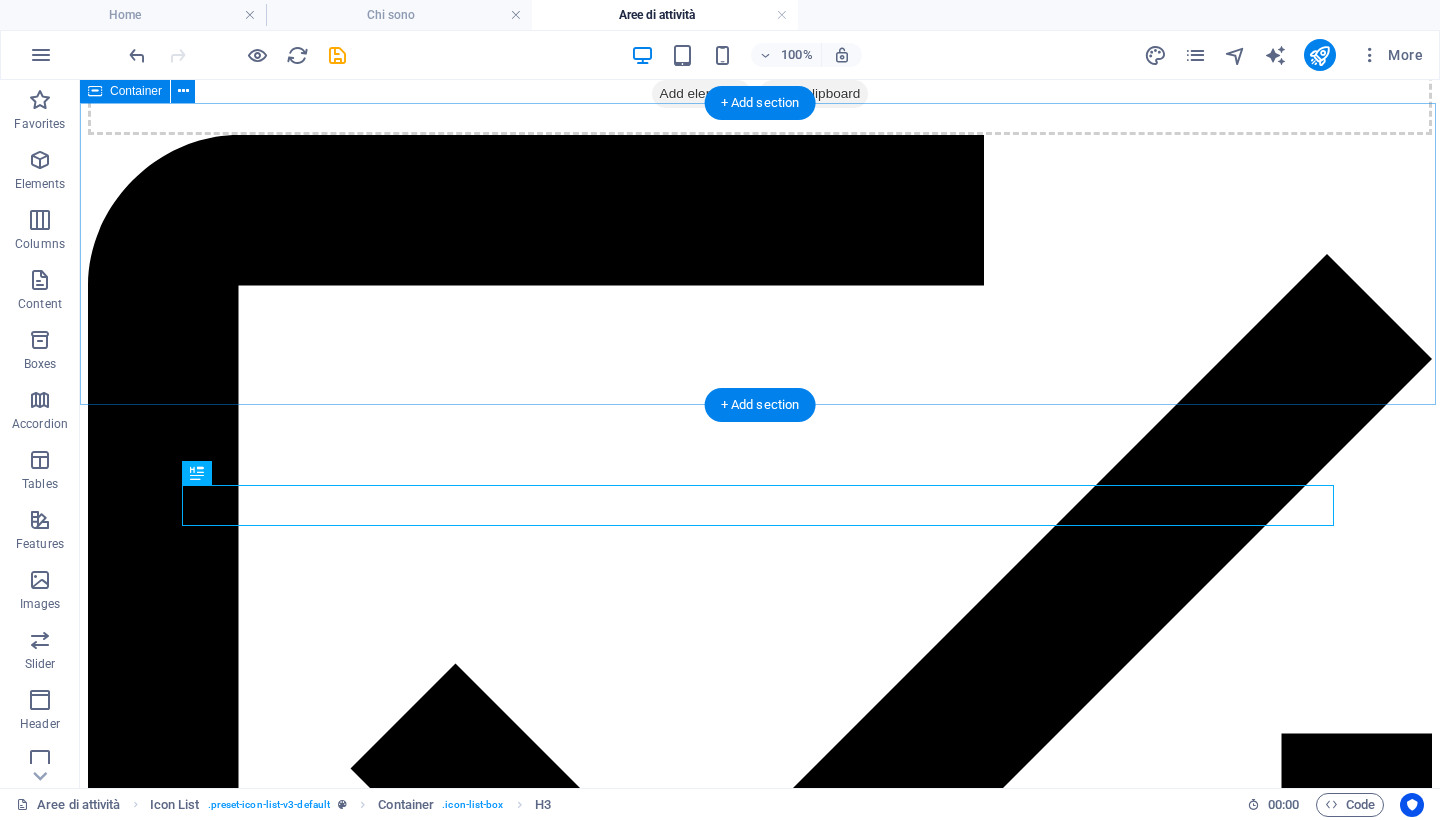 click on "Drop content here or  Add elements  Paste clipboard" at bounding box center [760, 64] 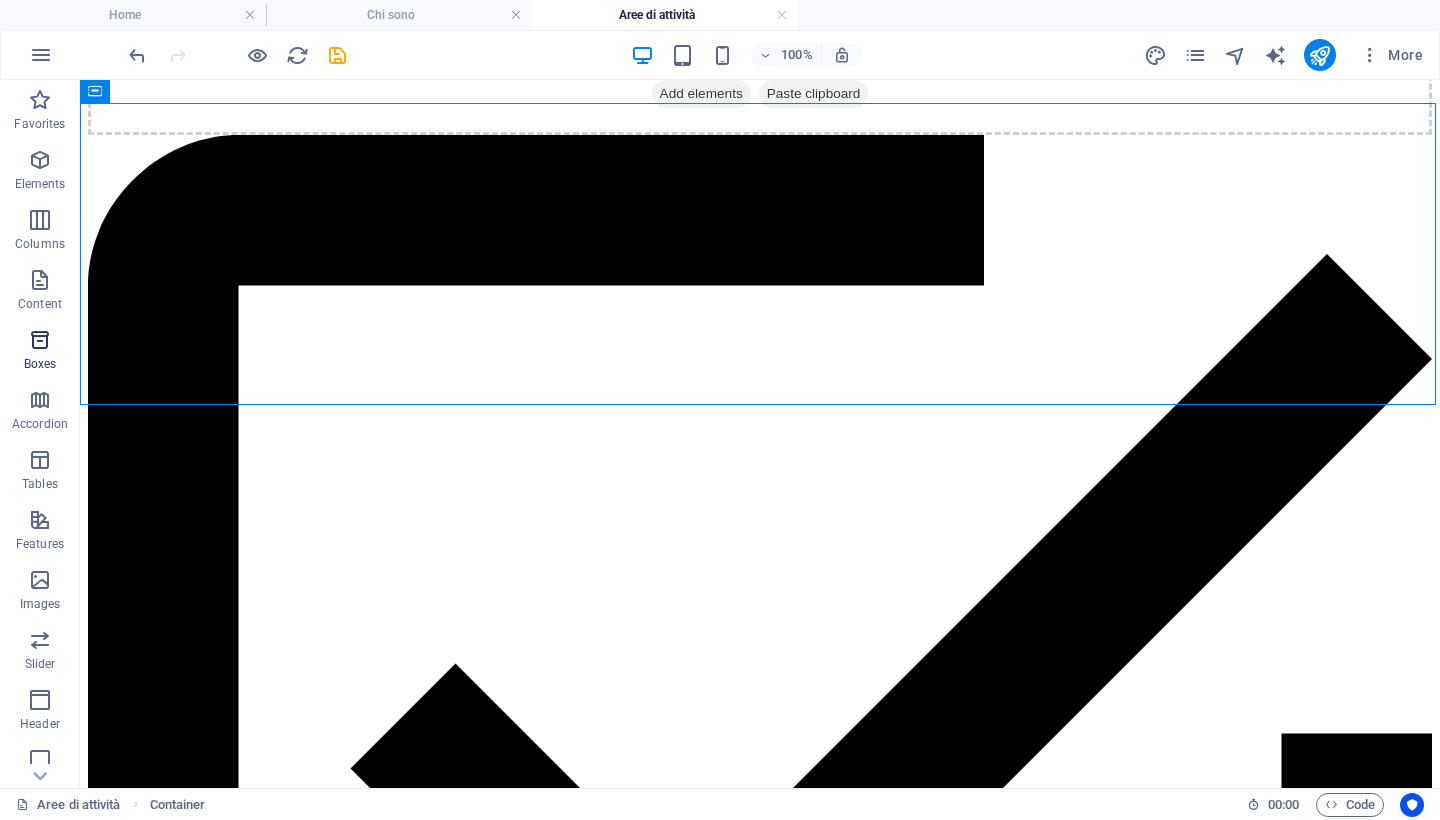 click at bounding box center [40, 340] 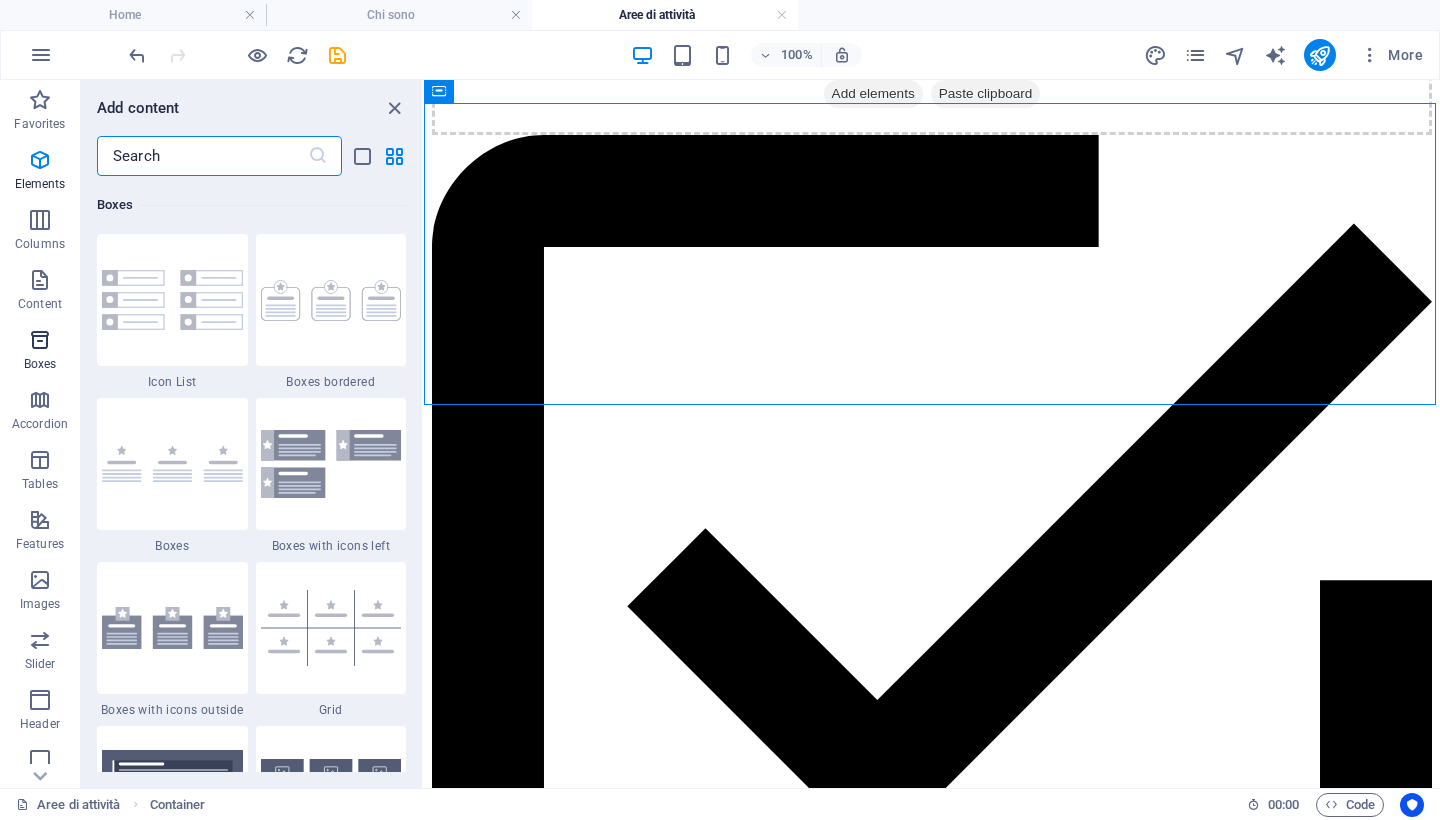 scroll, scrollTop: 5516, scrollLeft: 0, axis: vertical 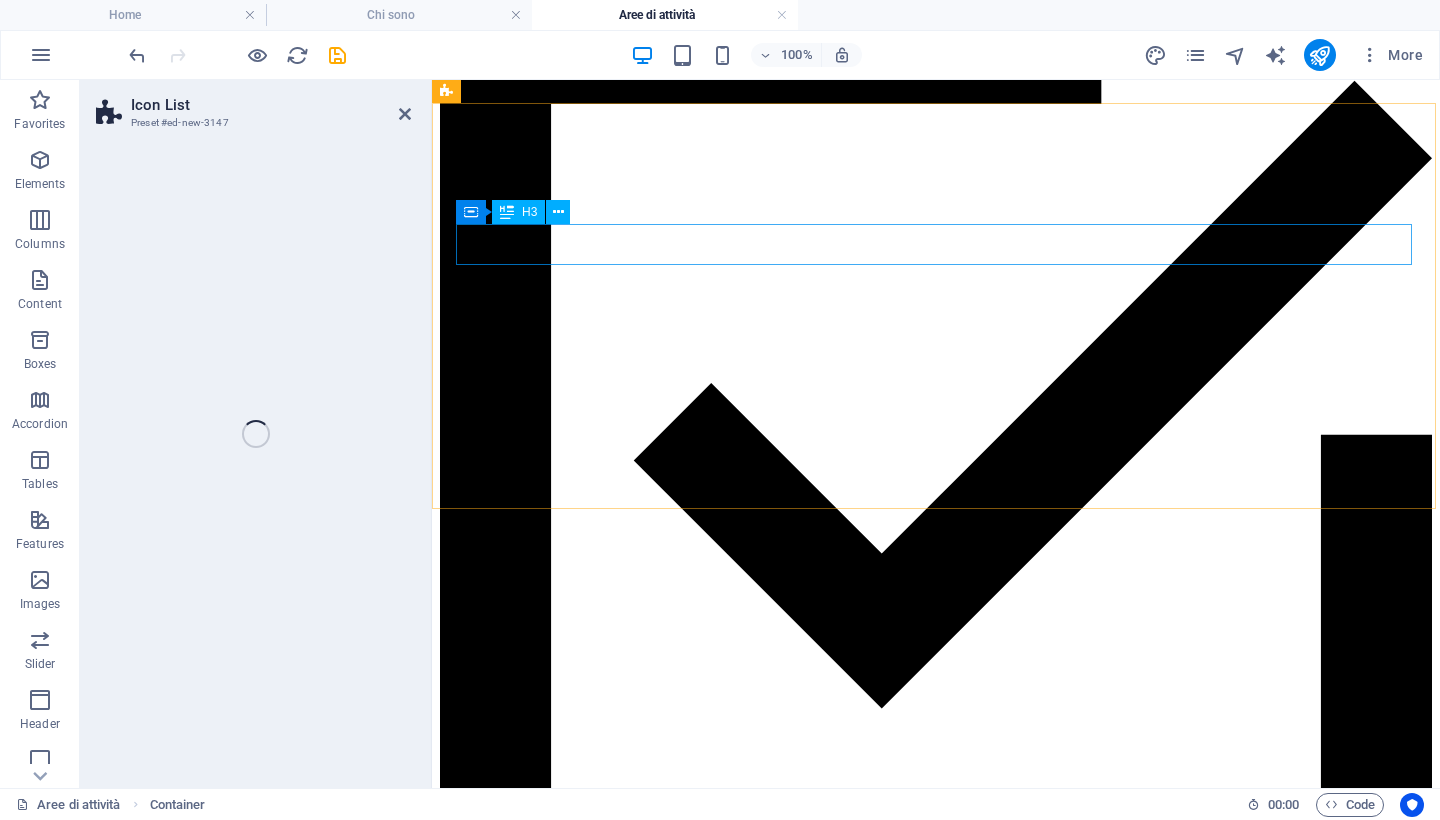 select on "rem" 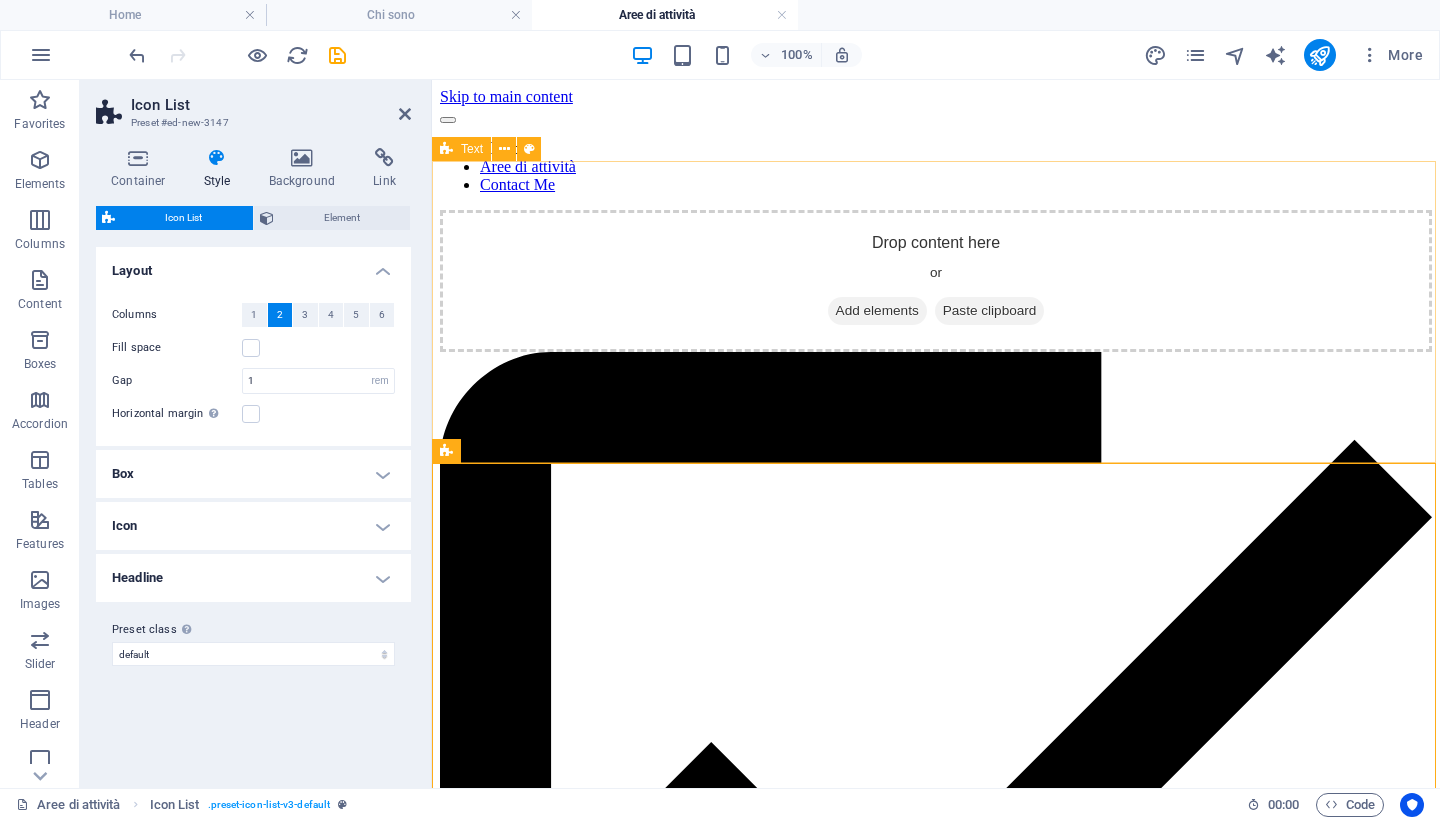 scroll, scrollTop: 0, scrollLeft: 0, axis: both 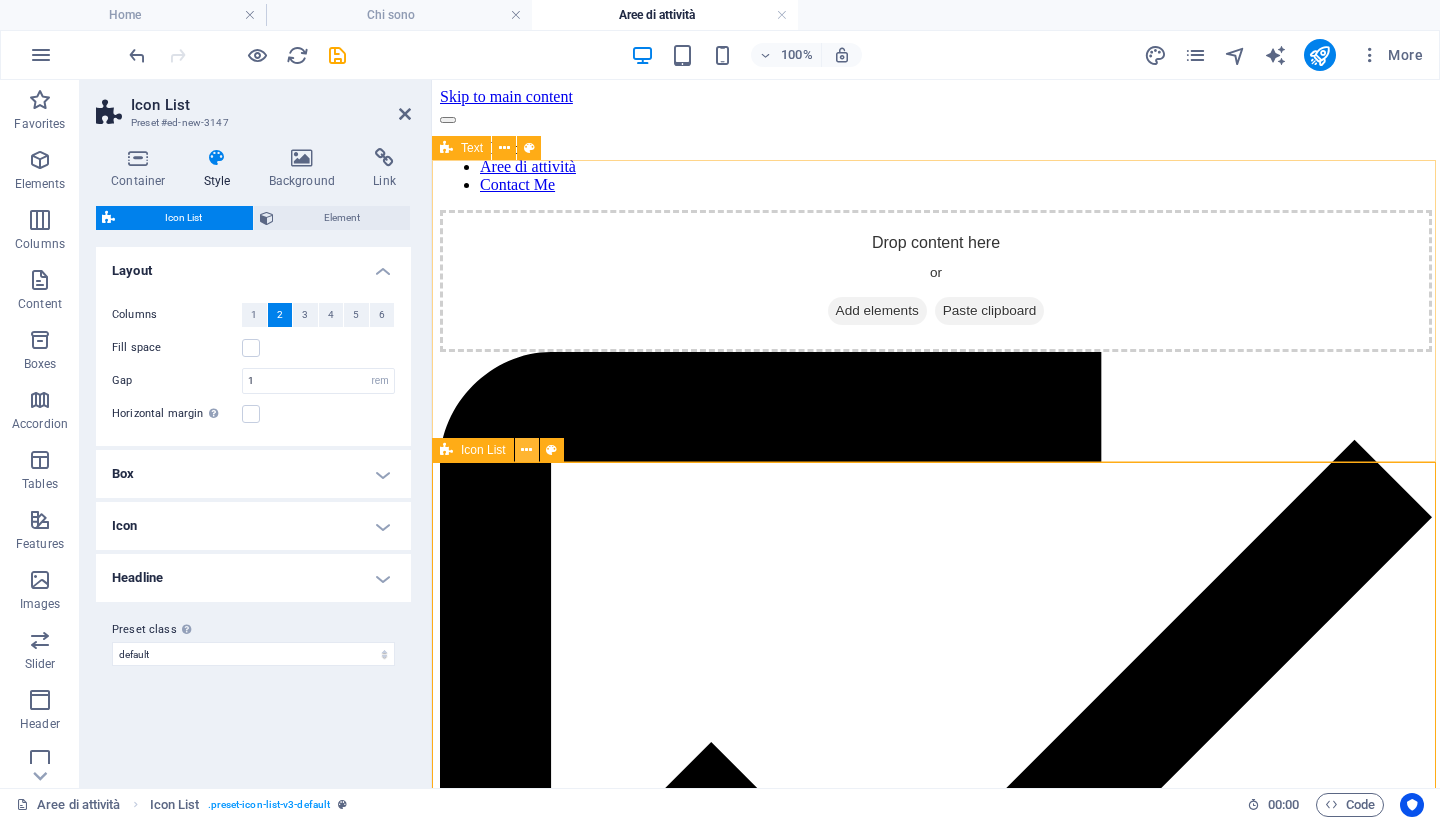 click at bounding box center (526, 450) 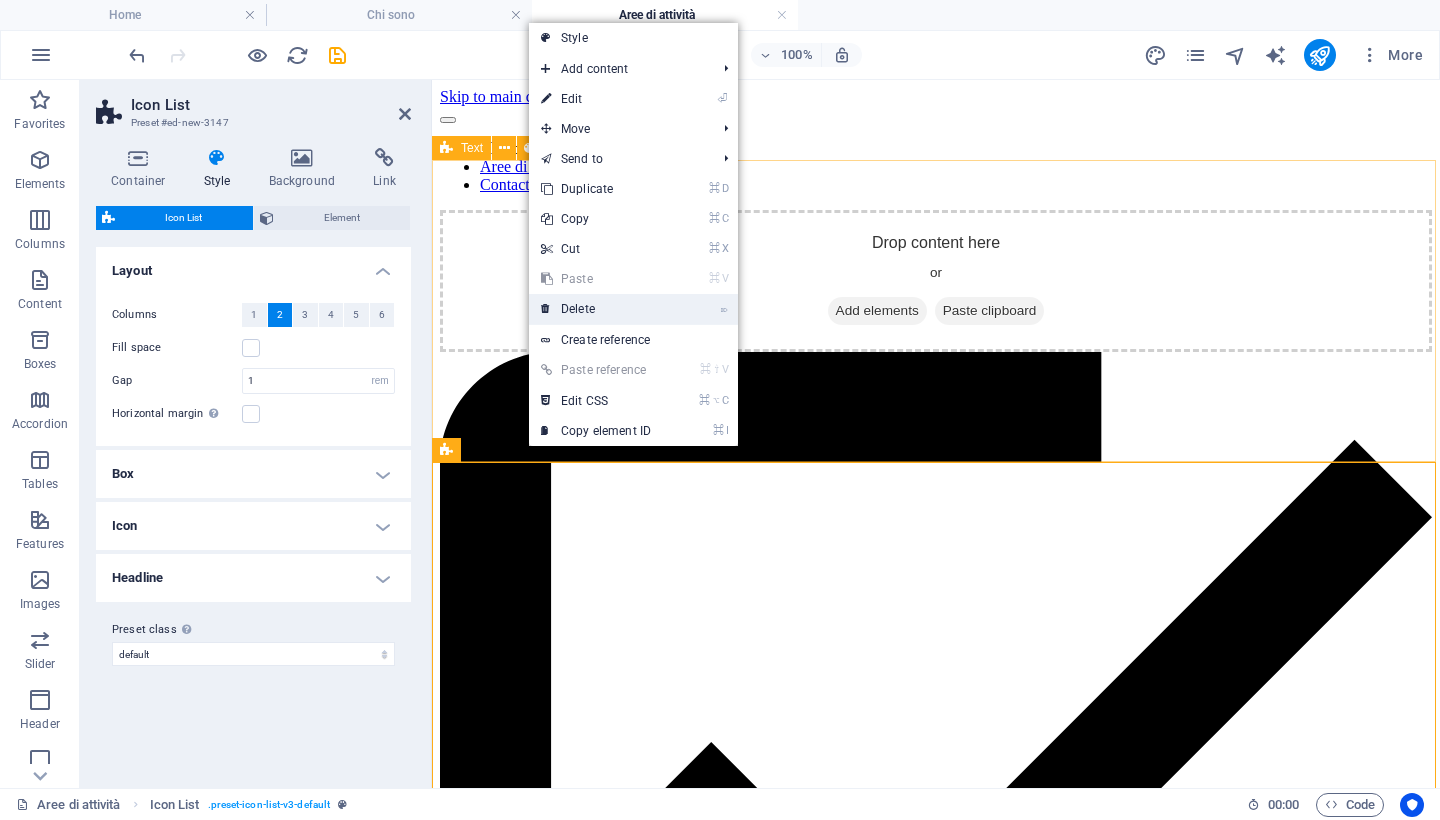 click on "⌦  Delete" at bounding box center [596, 309] 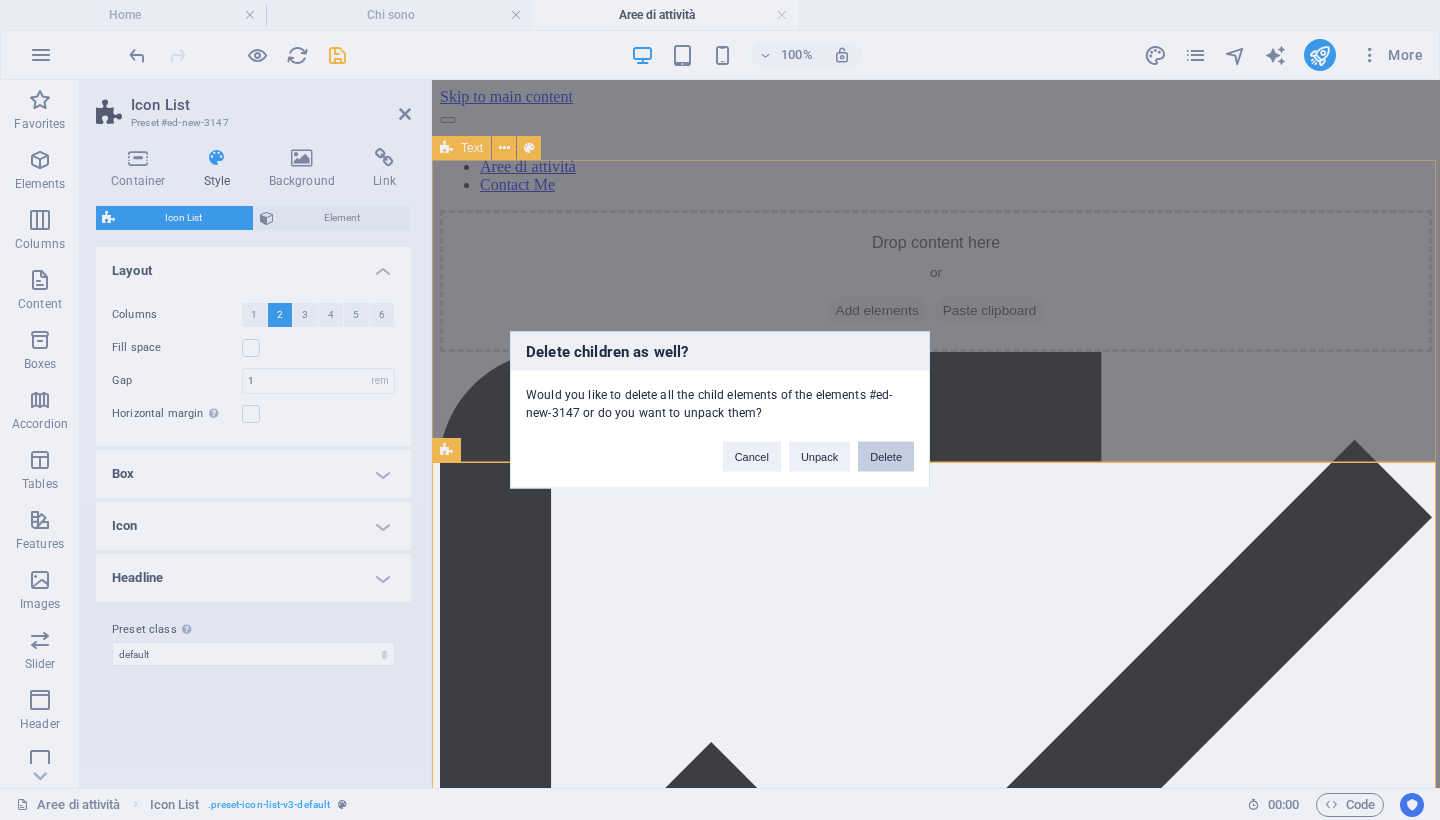 drag, startPoint x: 883, startPoint y: 455, endPoint x: 802, endPoint y: 373, distance: 115.260574 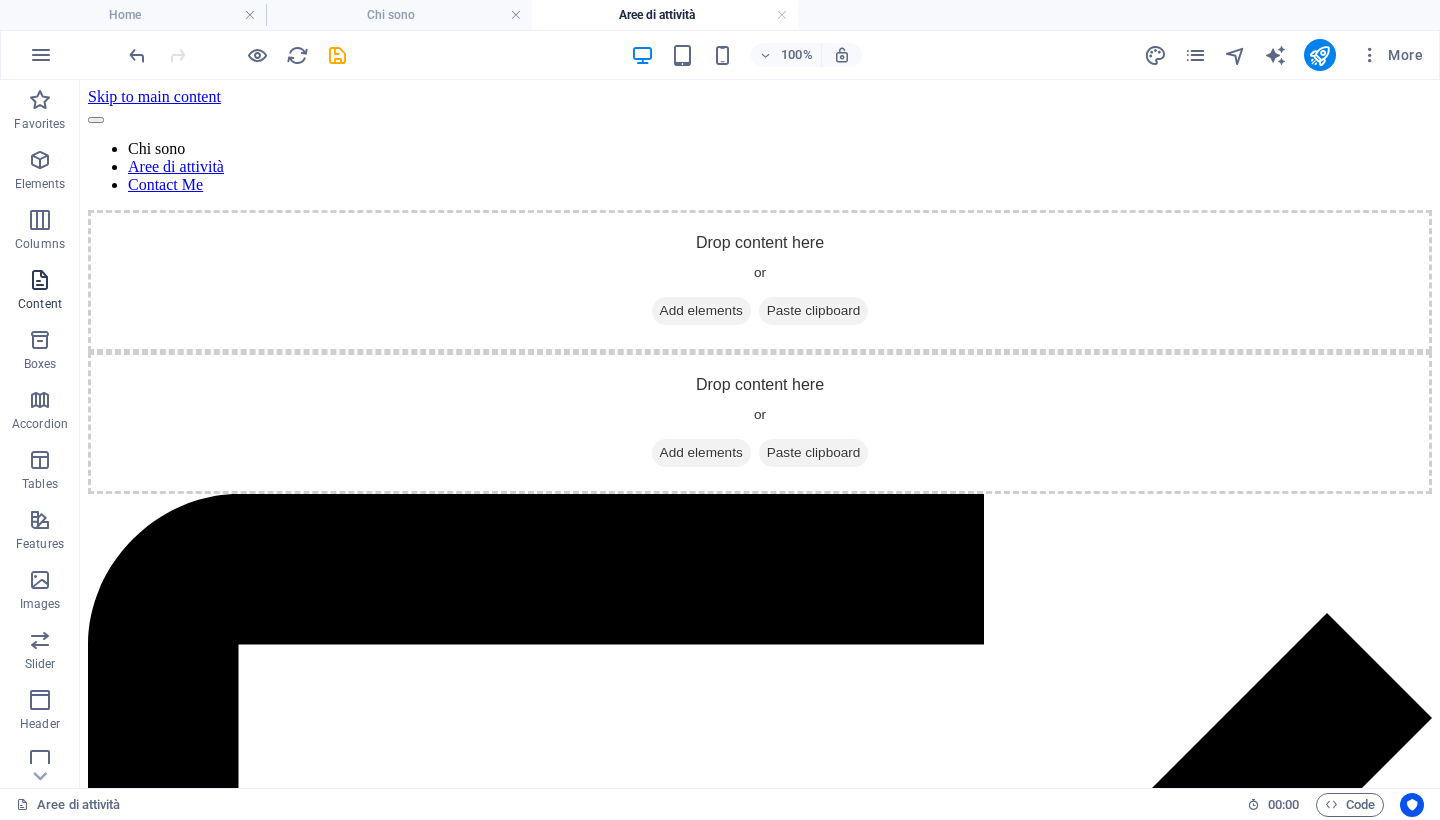 click at bounding box center [40, 280] 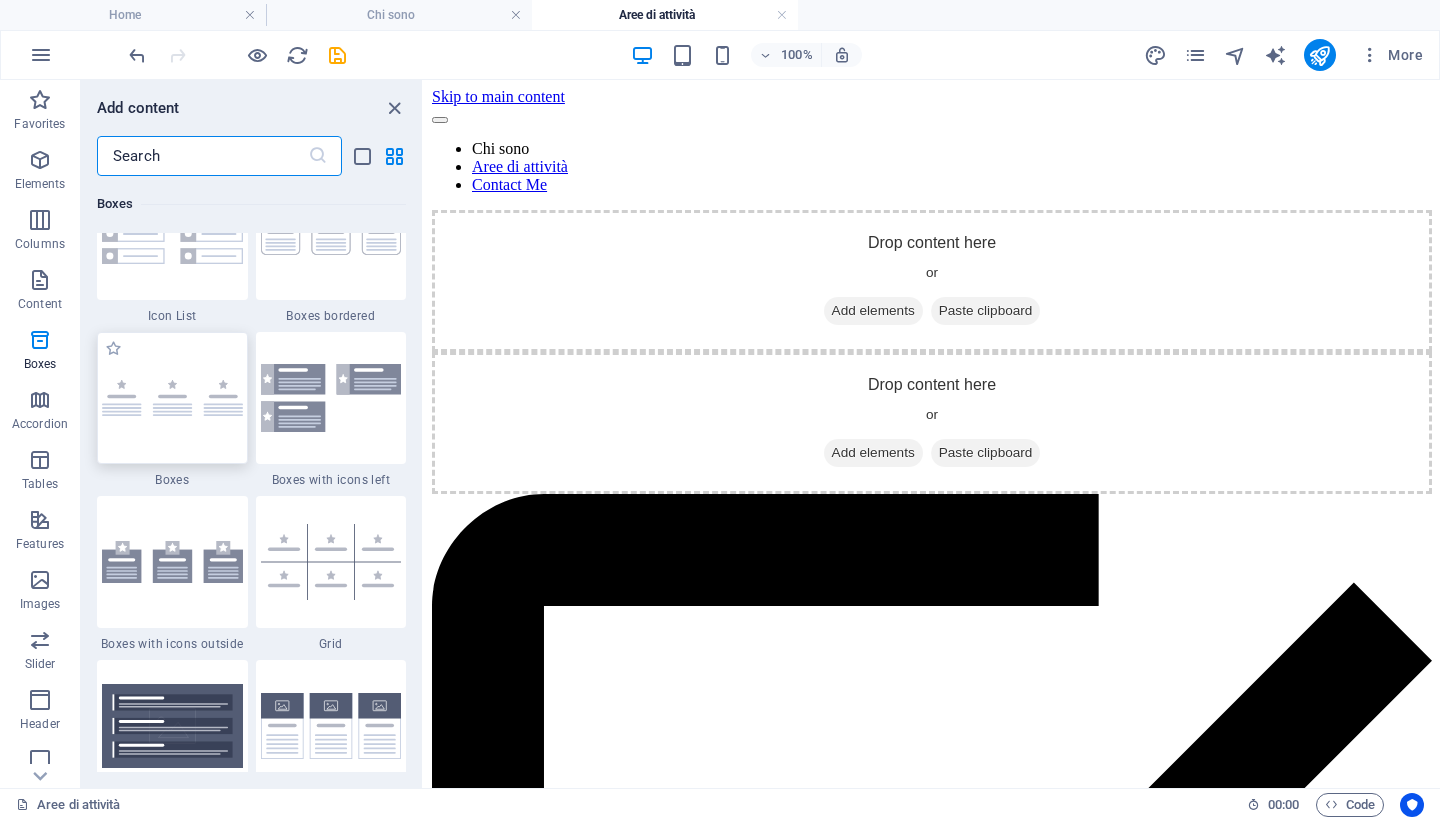 scroll, scrollTop: 5611, scrollLeft: 0, axis: vertical 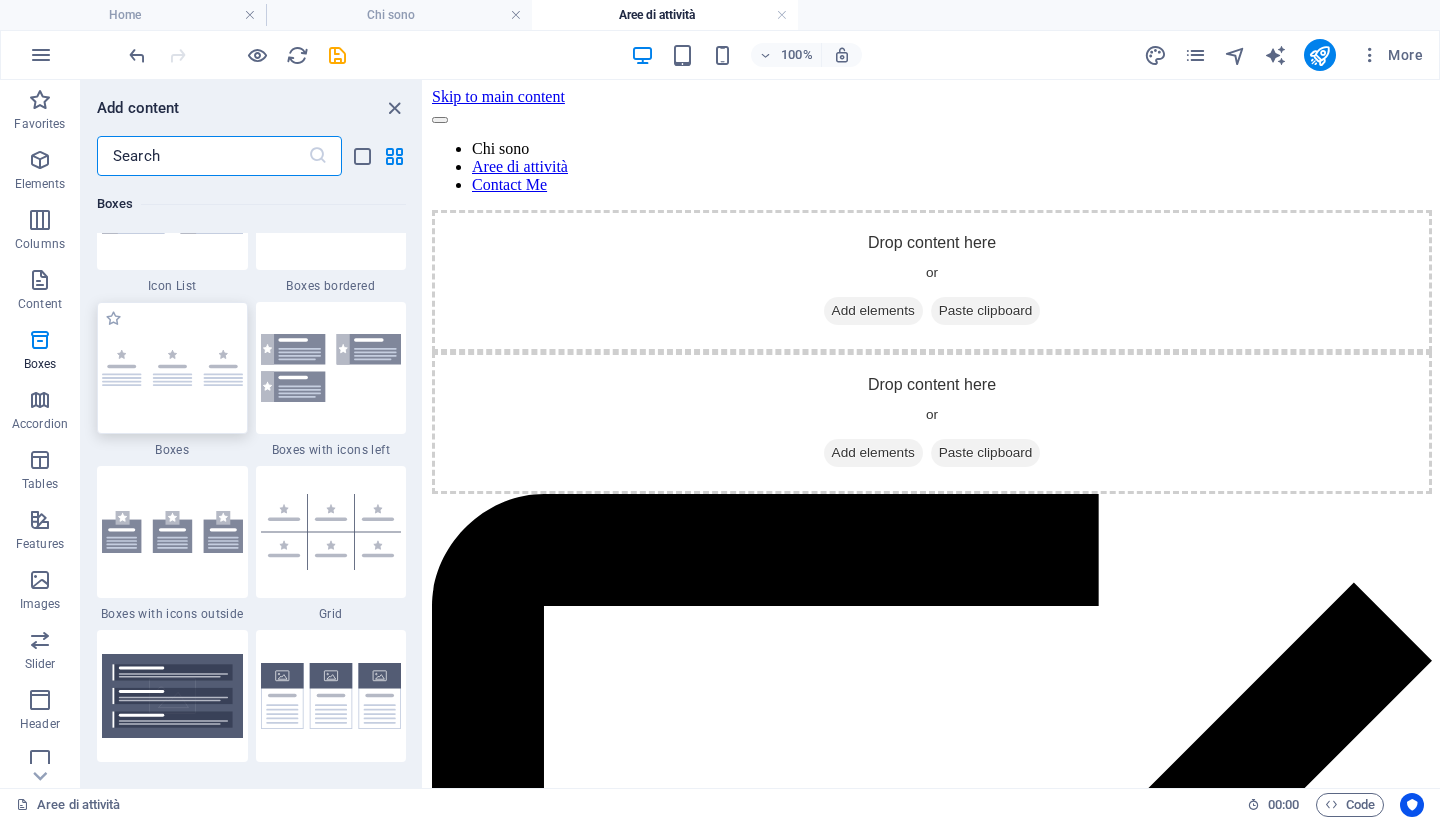 click at bounding box center (172, 367) 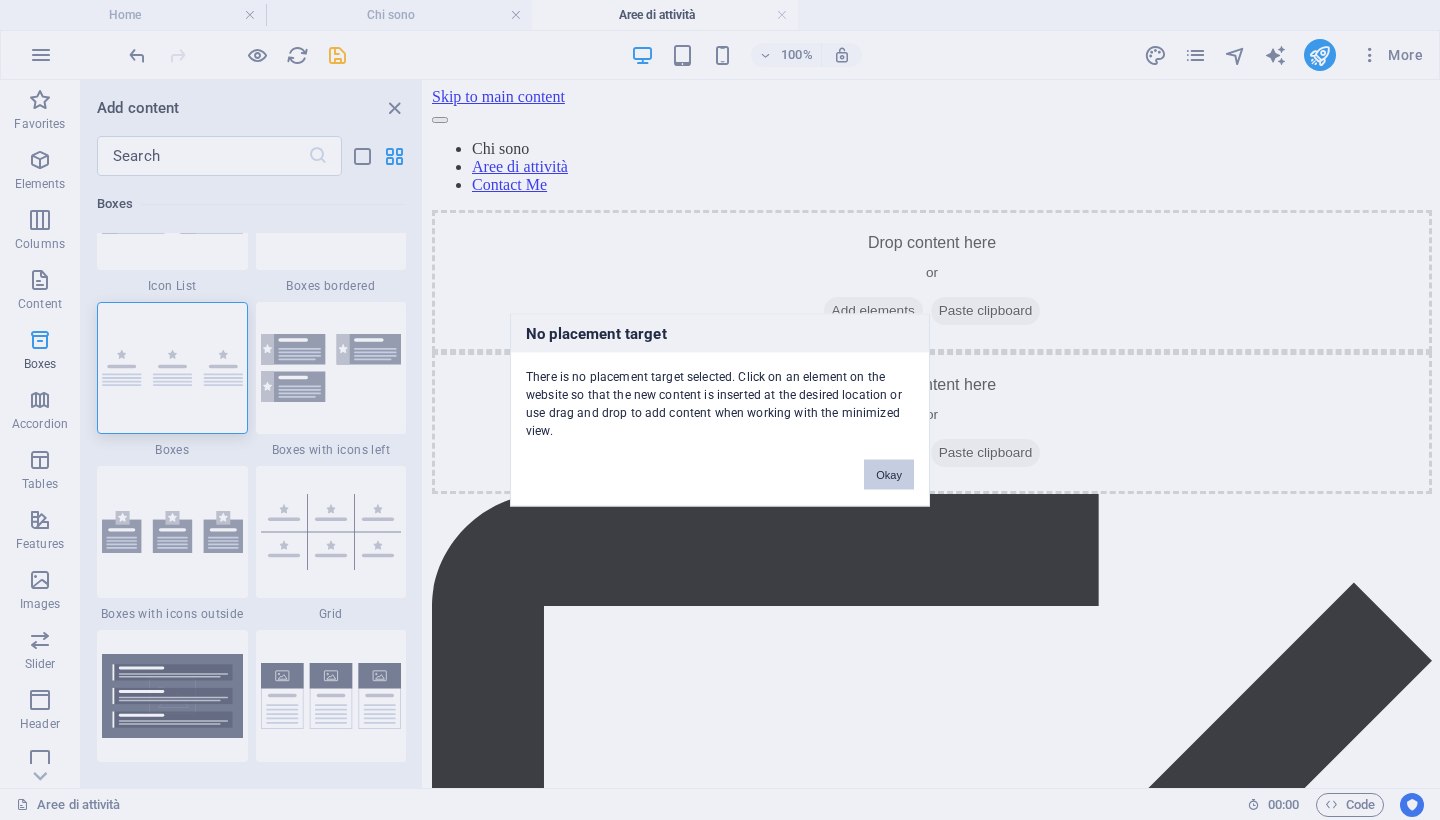 click on "No placement target There is no placement target selected. Click on an element on the website so that the new content is inserted at the desired location or use drag and drop to add content when working with the minimized view. Okay" at bounding box center [720, 410] 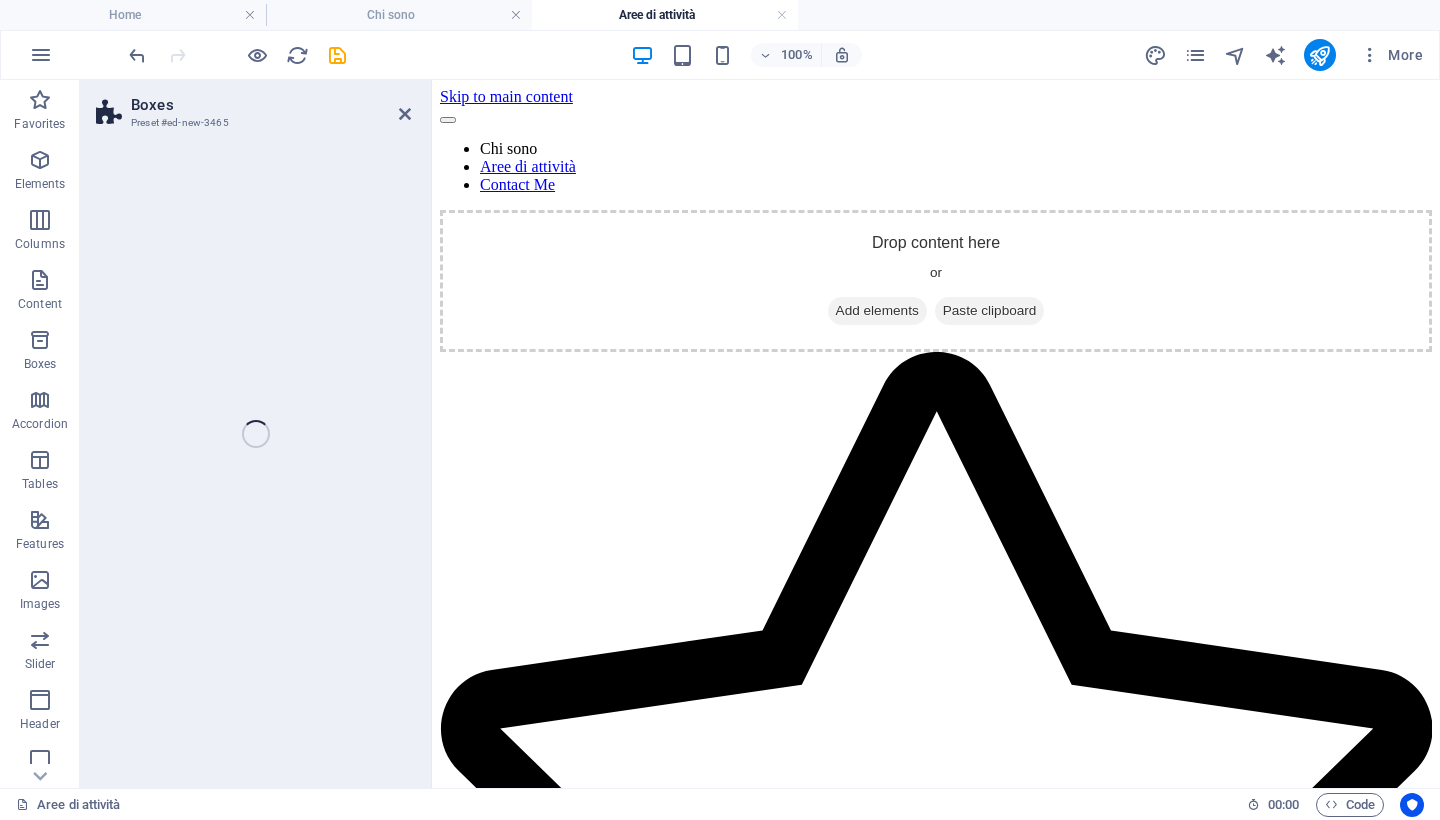 select on "rem" 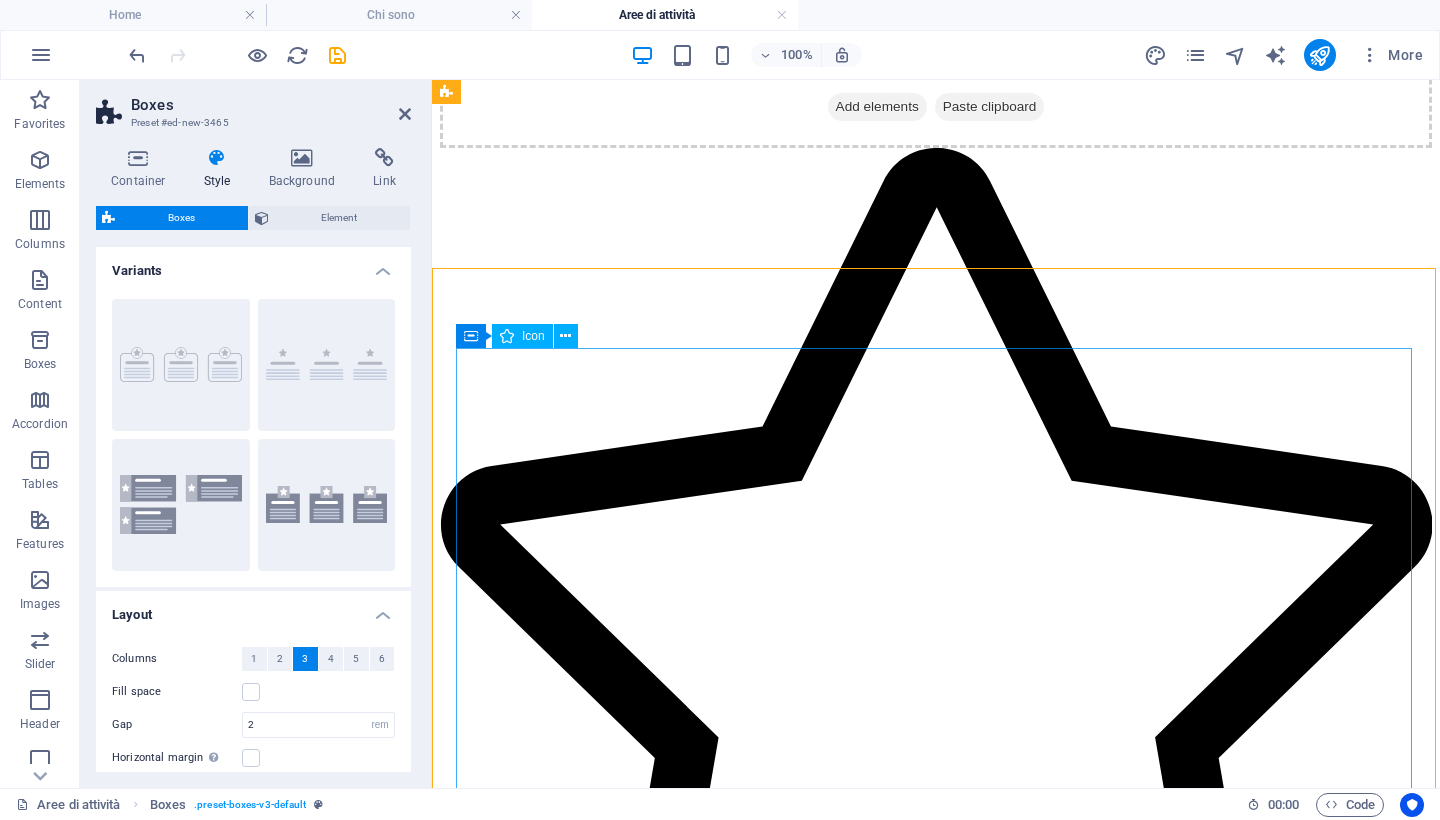 scroll, scrollTop: 194, scrollLeft: 0, axis: vertical 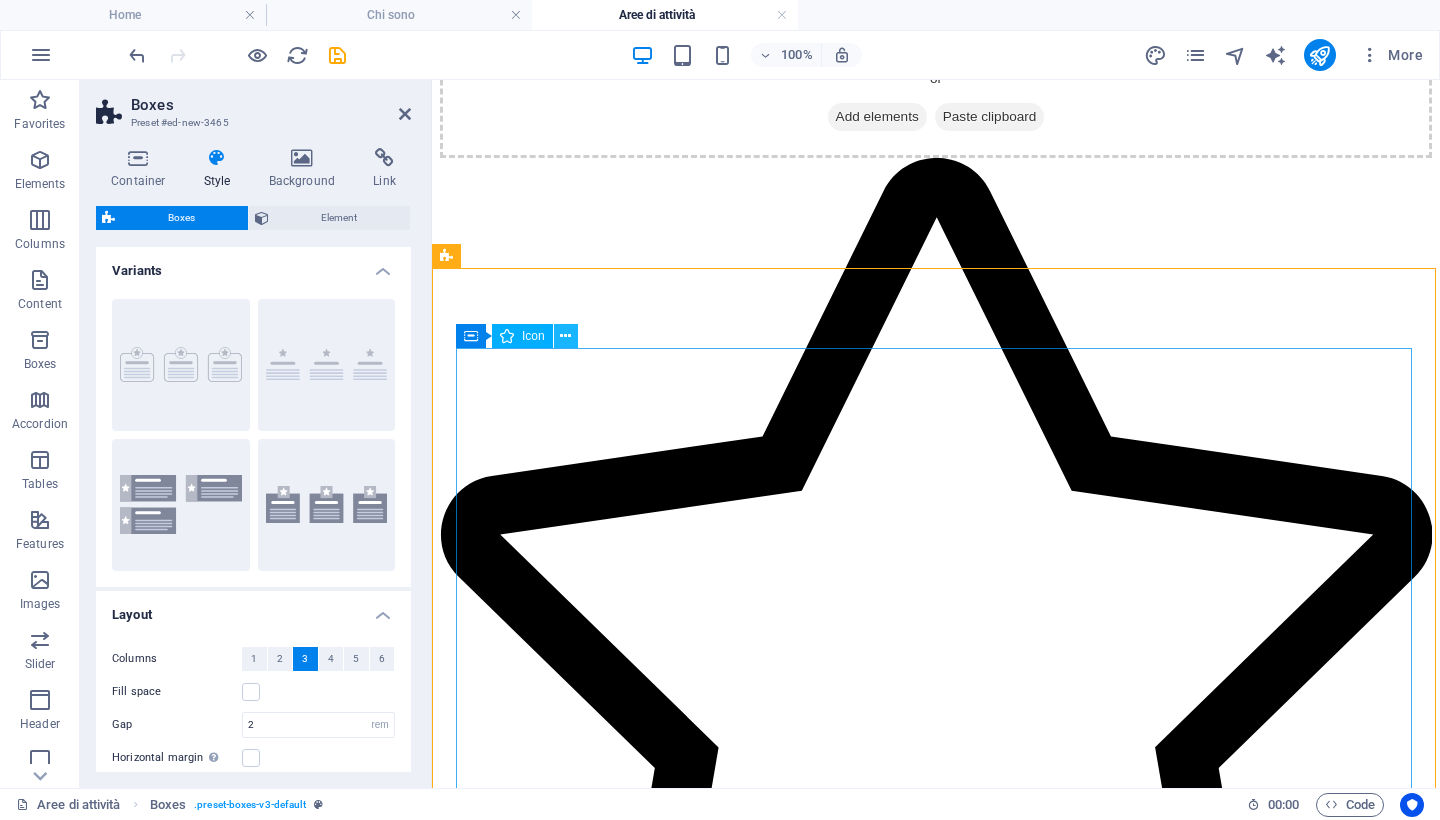 click at bounding box center [565, 336] 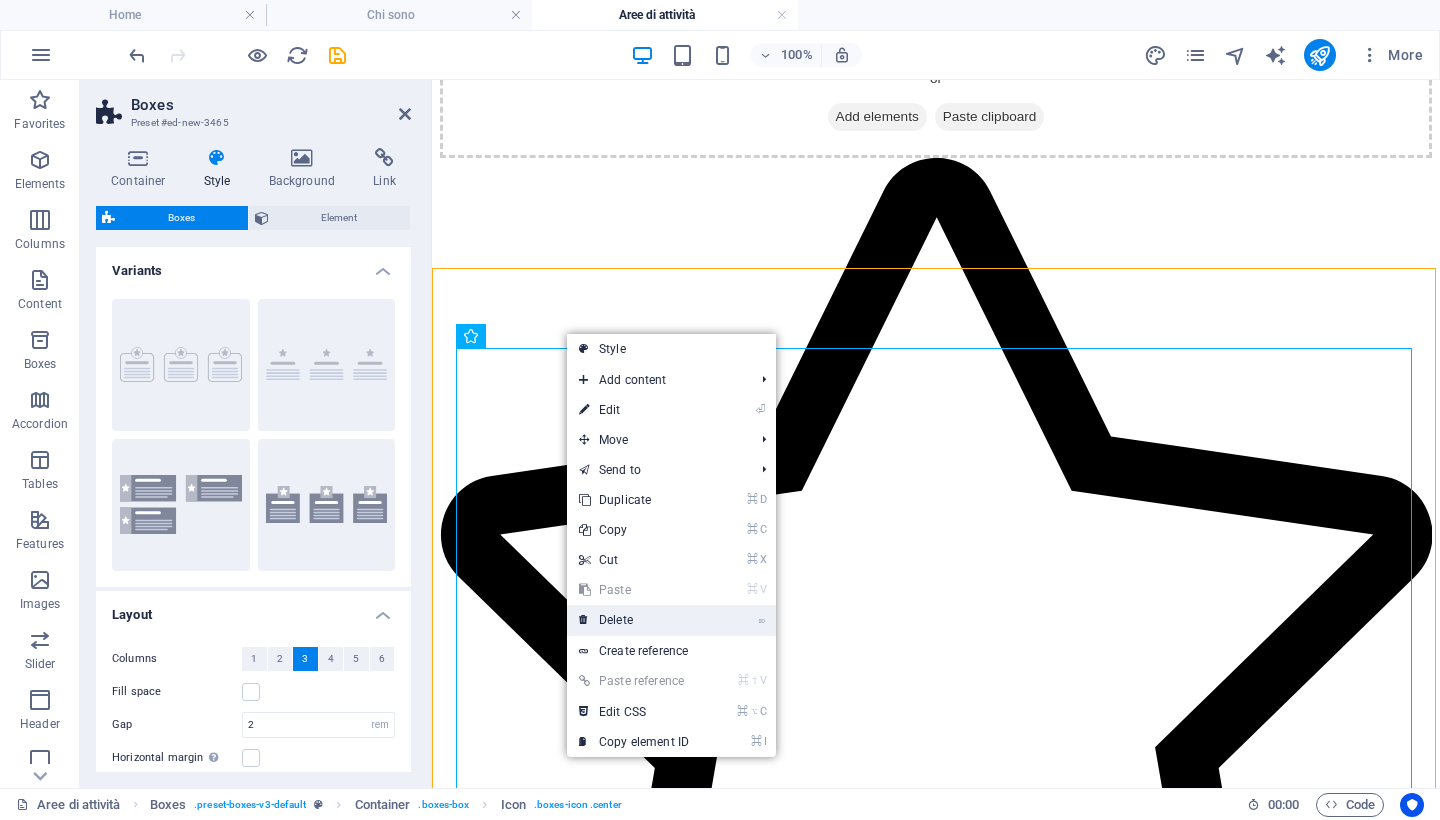 click on "⌦  Delete" at bounding box center [634, 620] 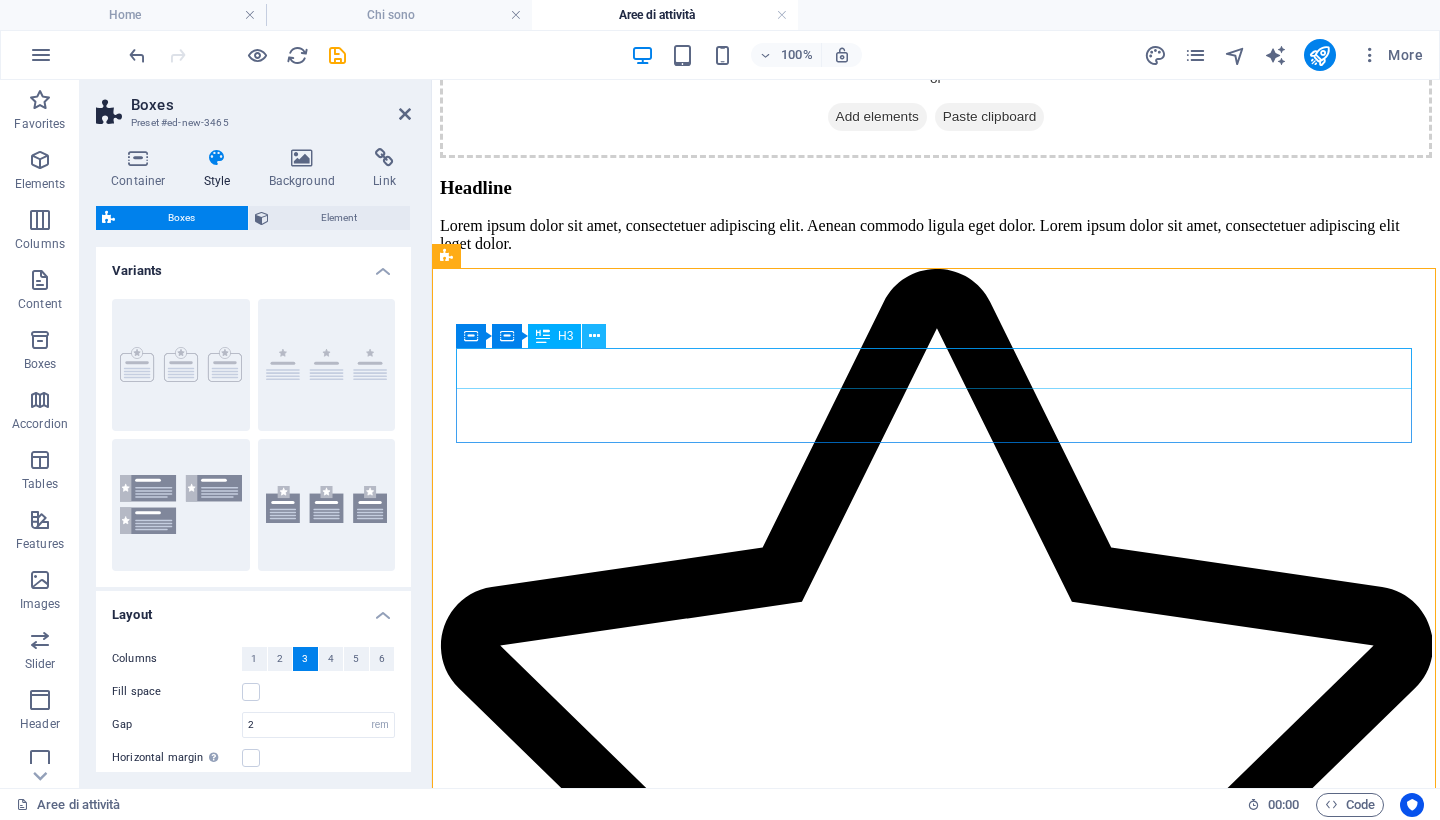click at bounding box center (594, 336) 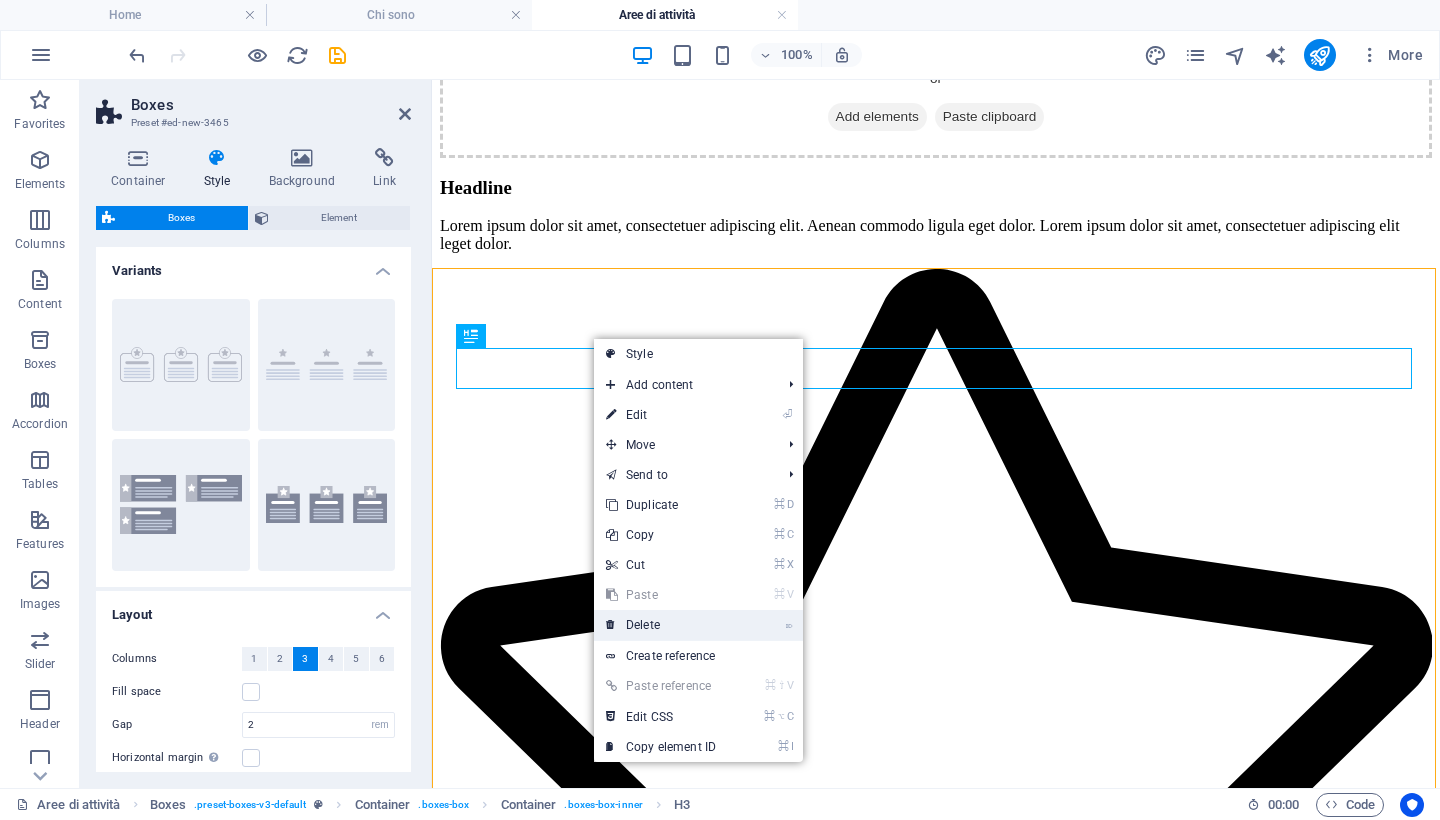 click on "⌦  Delete" at bounding box center [661, 625] 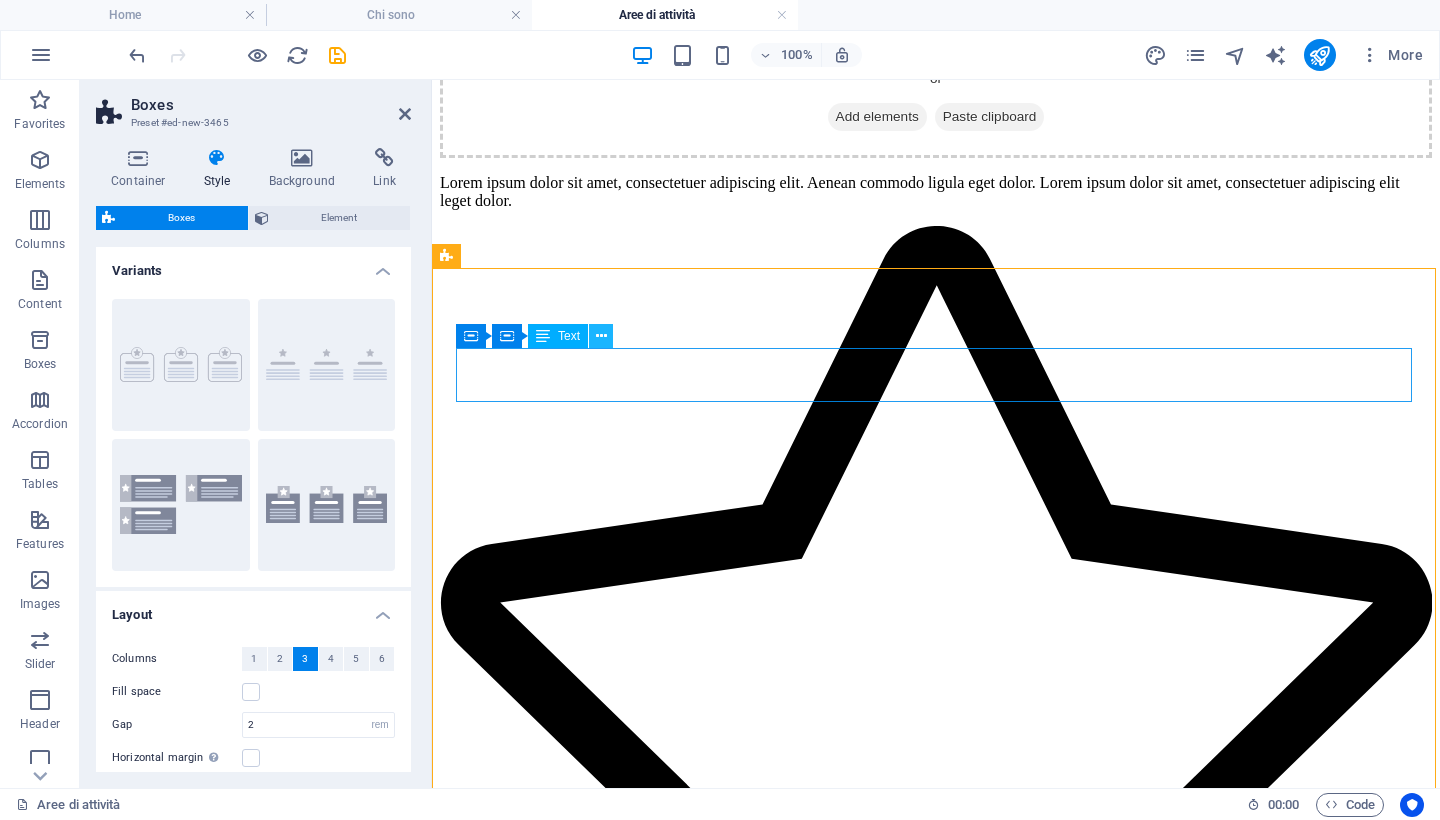 click at bounding box center (601, 336) 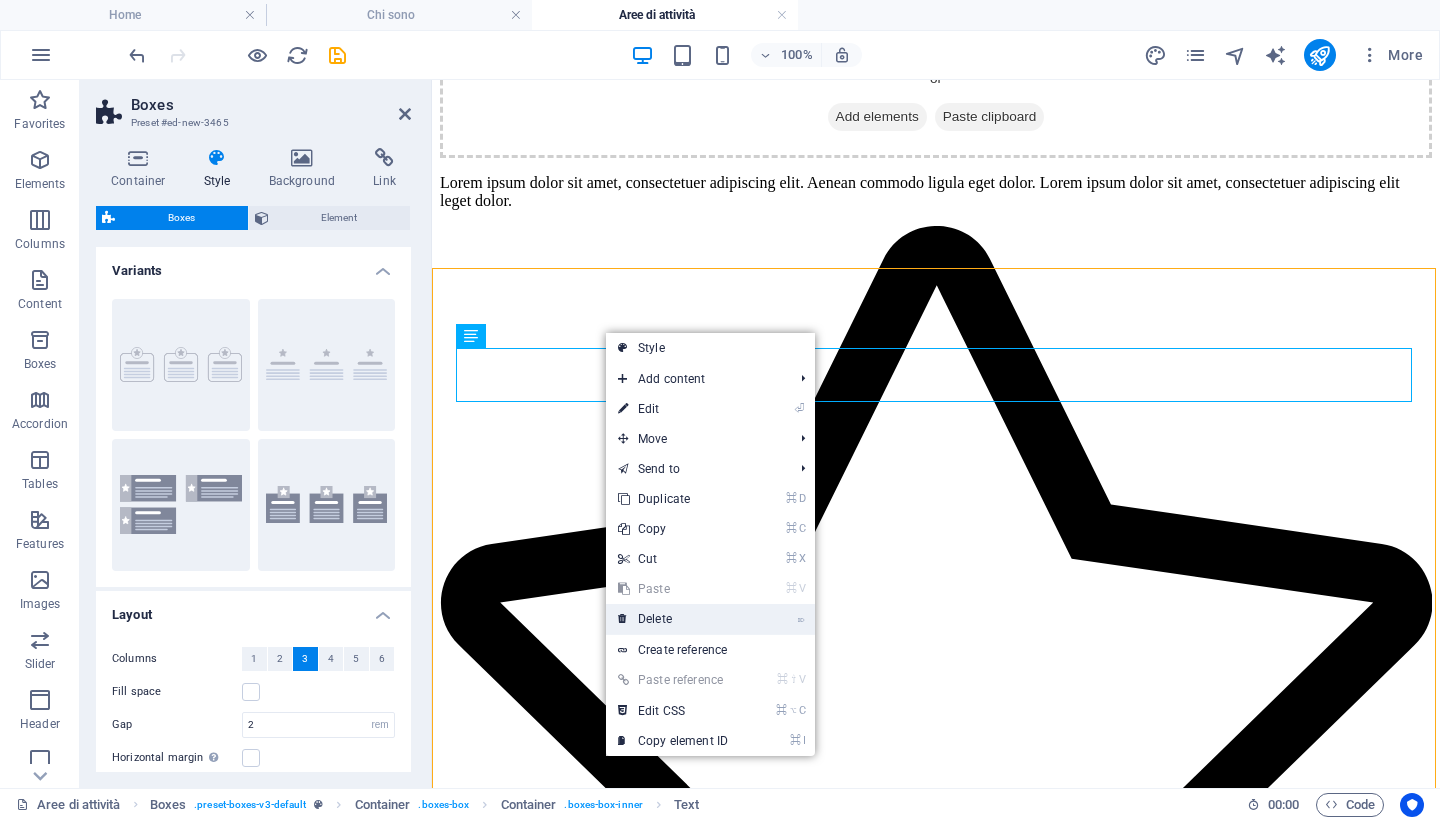 click on "⌦  Delete" at bounding box center (673, 619) 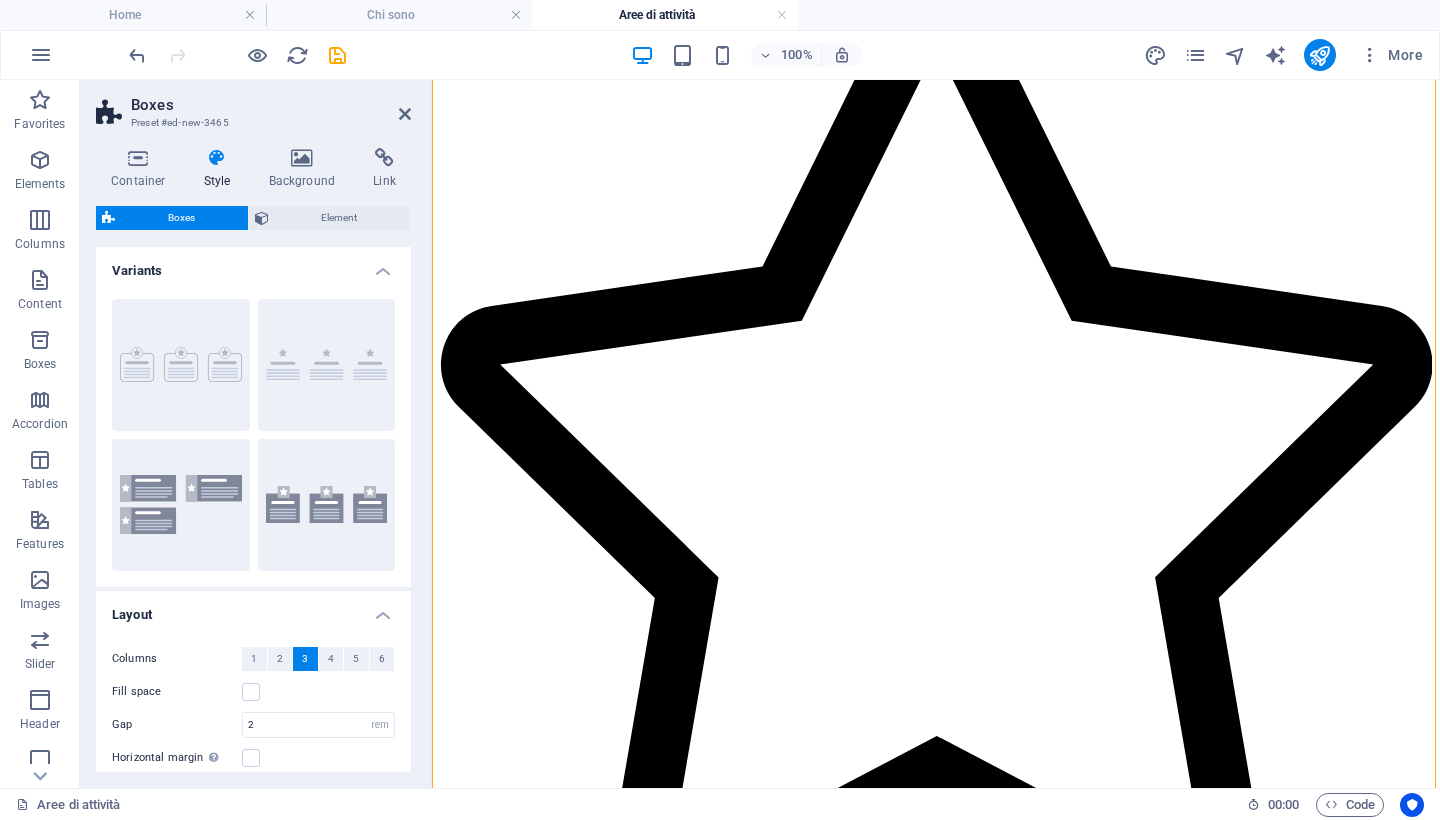 scroll, scrollTop: 516, scrollLeft: 0, axis: vertical 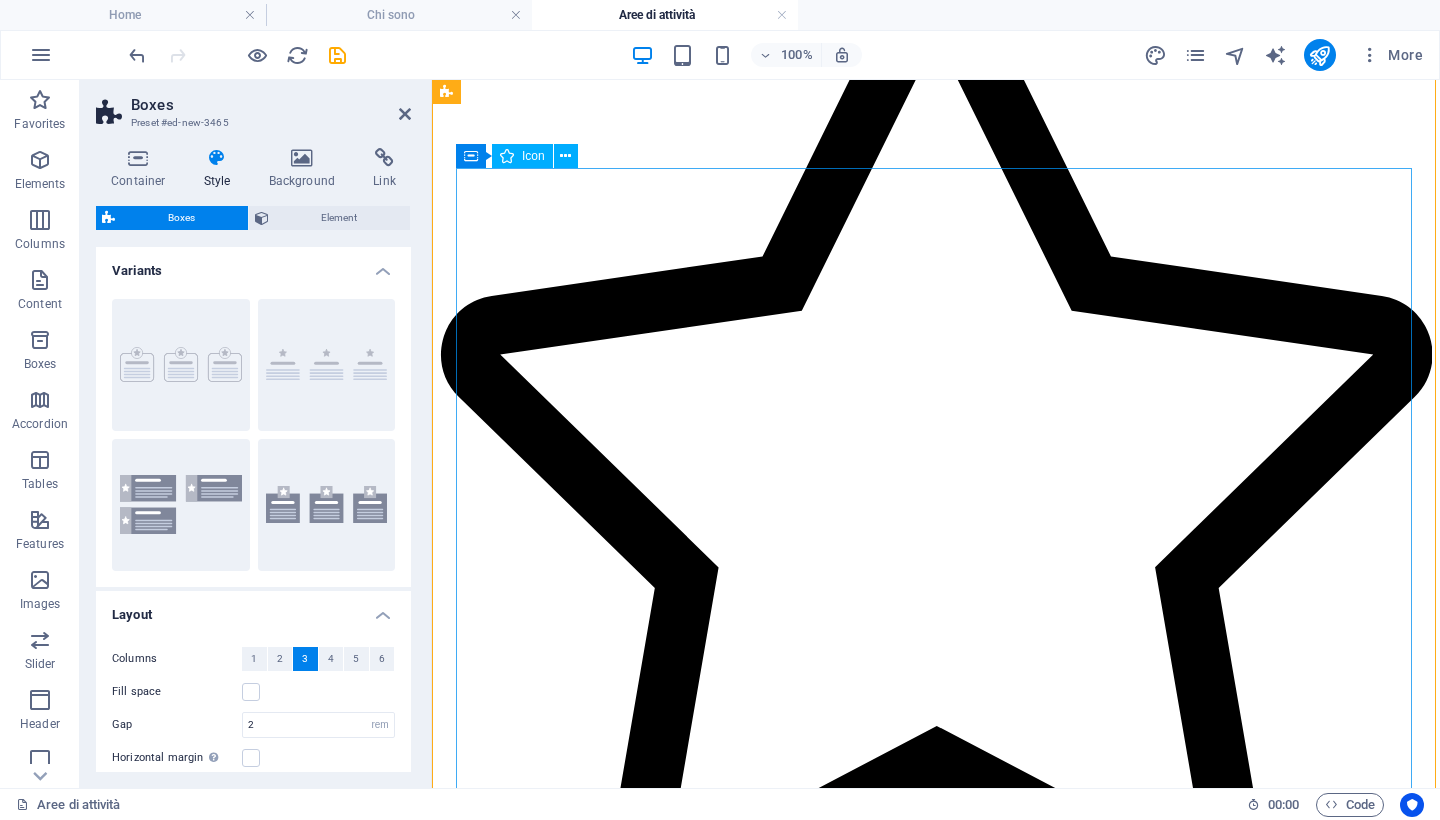 click at bounding box center [936, 454] 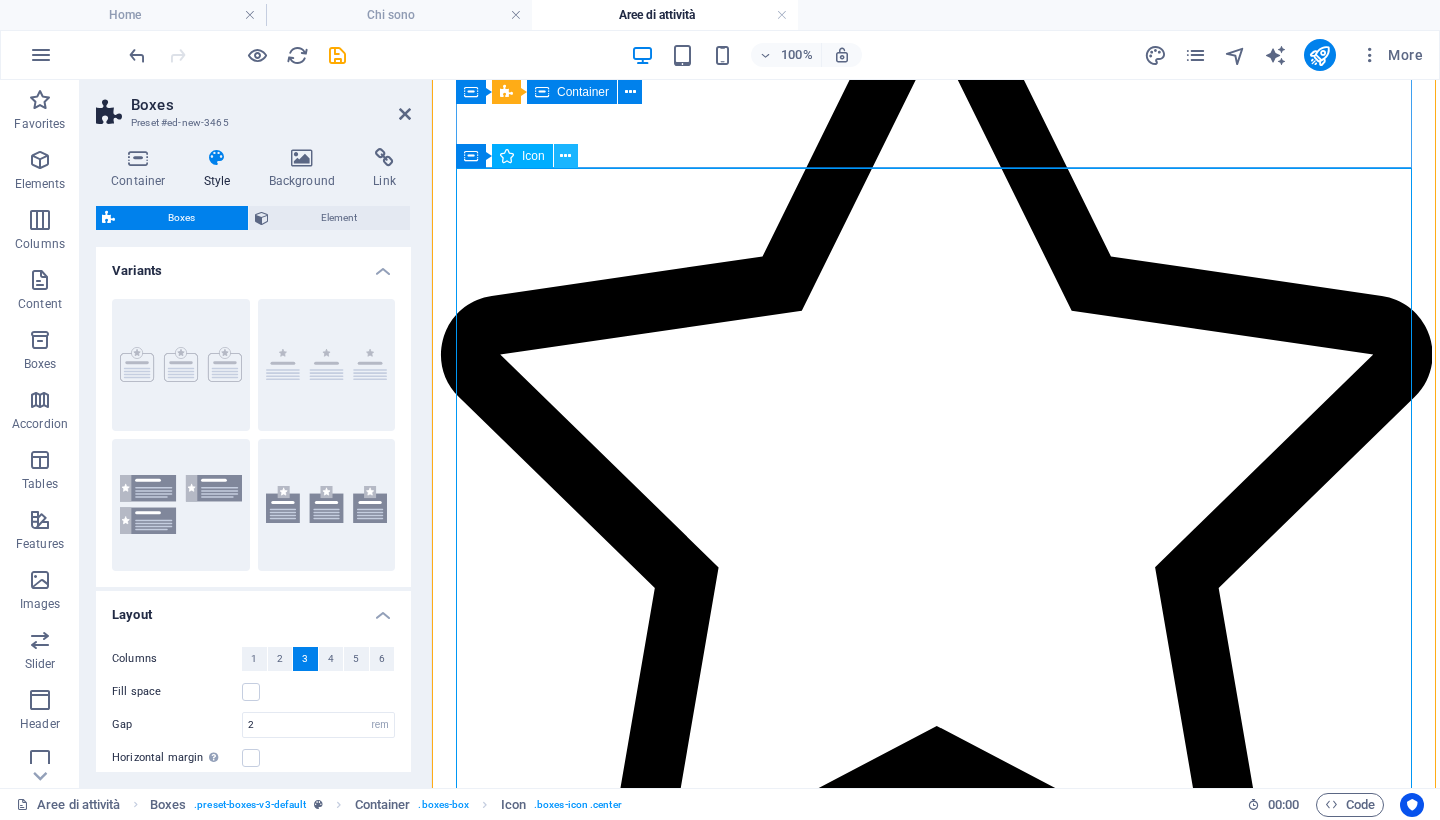 click at bounding box center [565, 156] 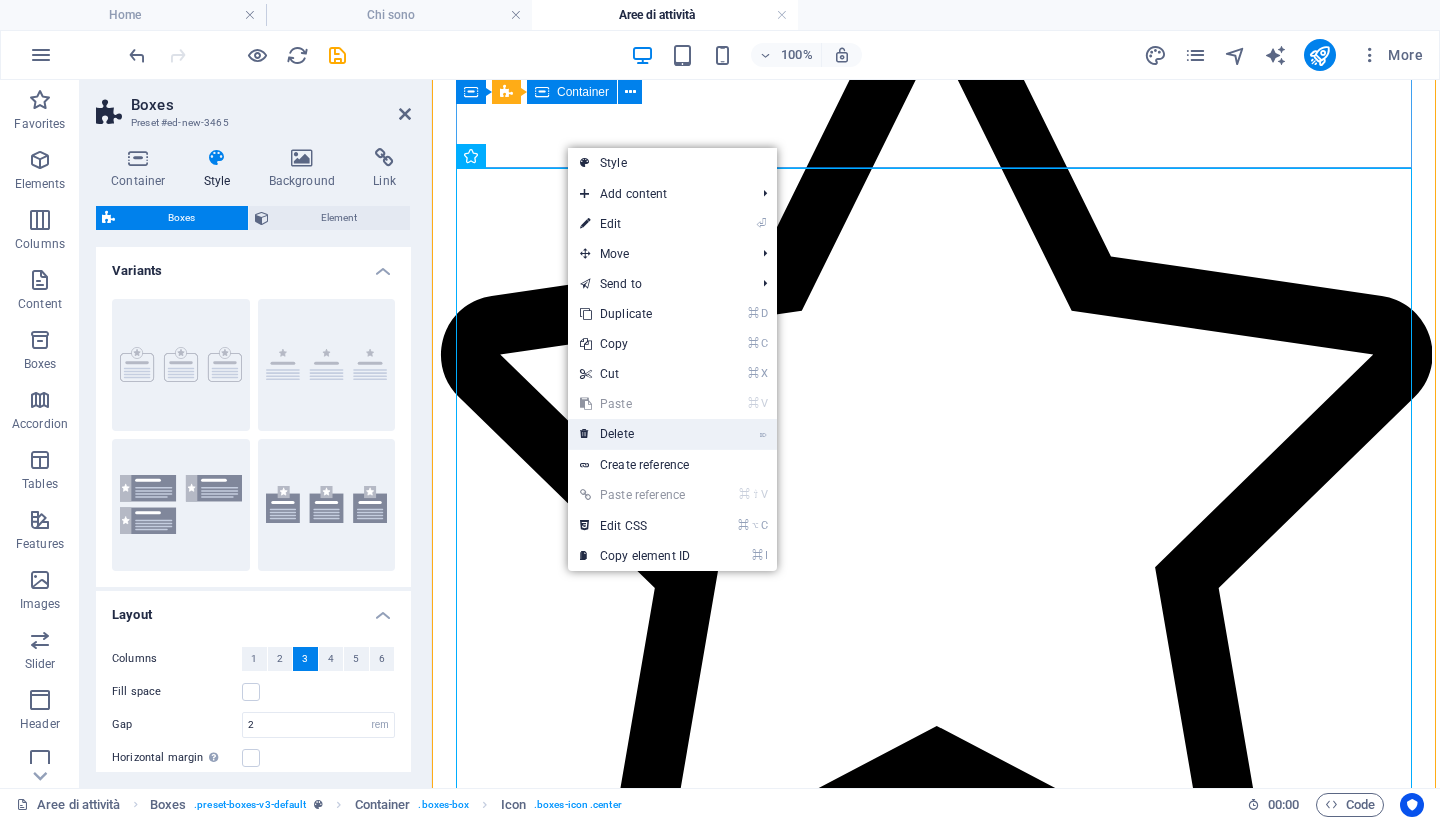click on "⌦  Delete" at bounding box center (635, 434) 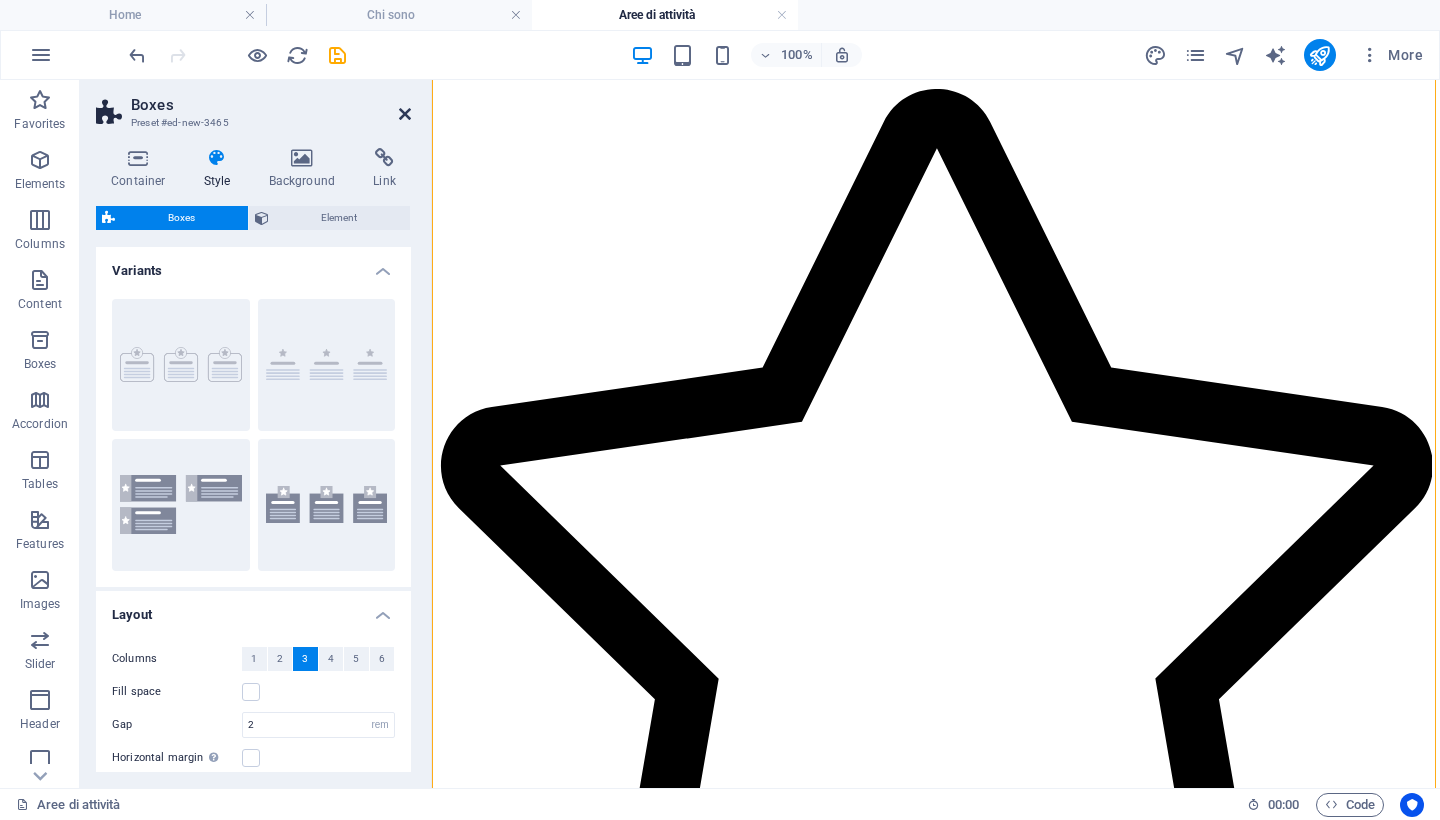 click at bounding box center (405, 114) 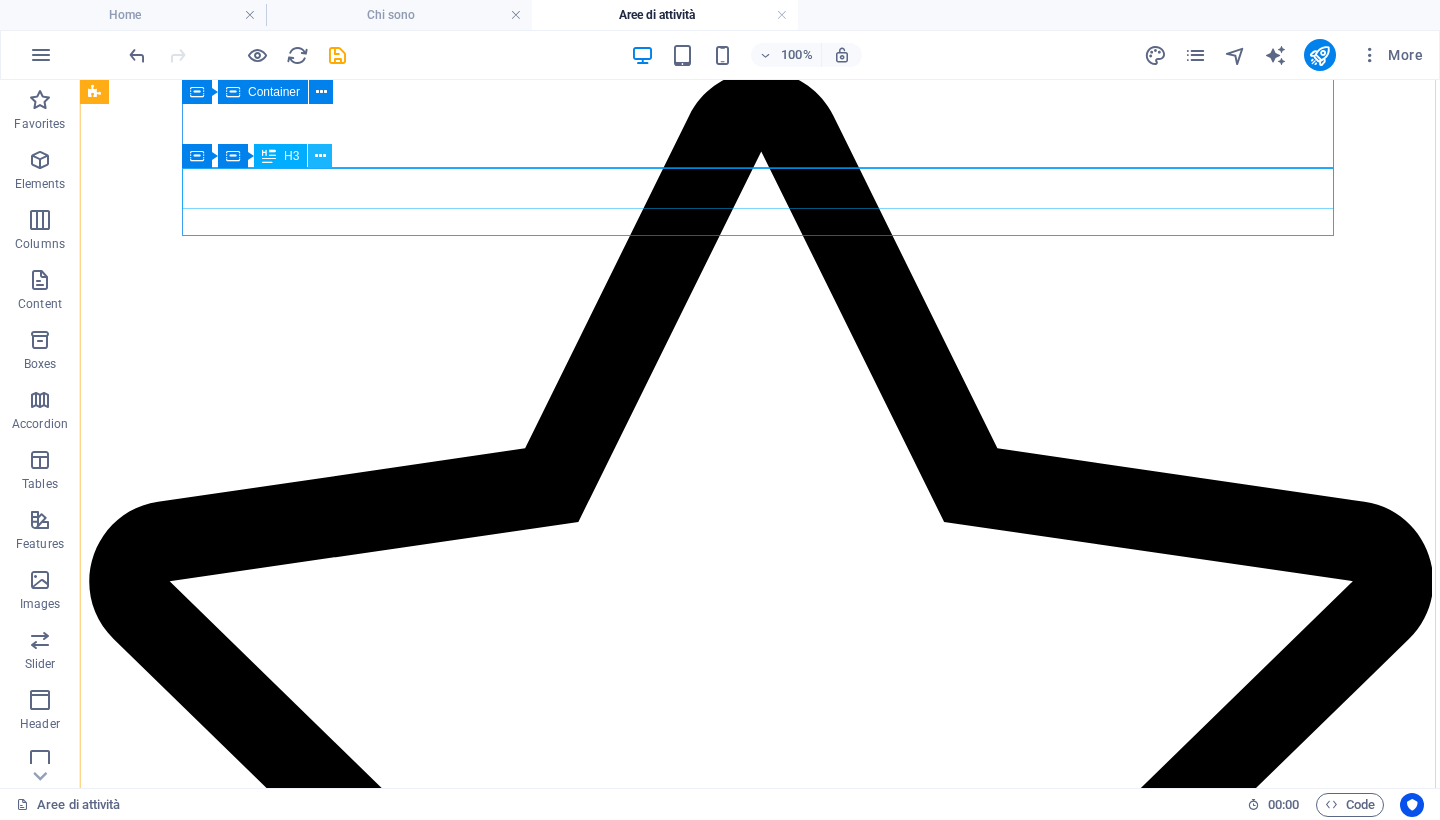 click at bounding box center (320, 156) 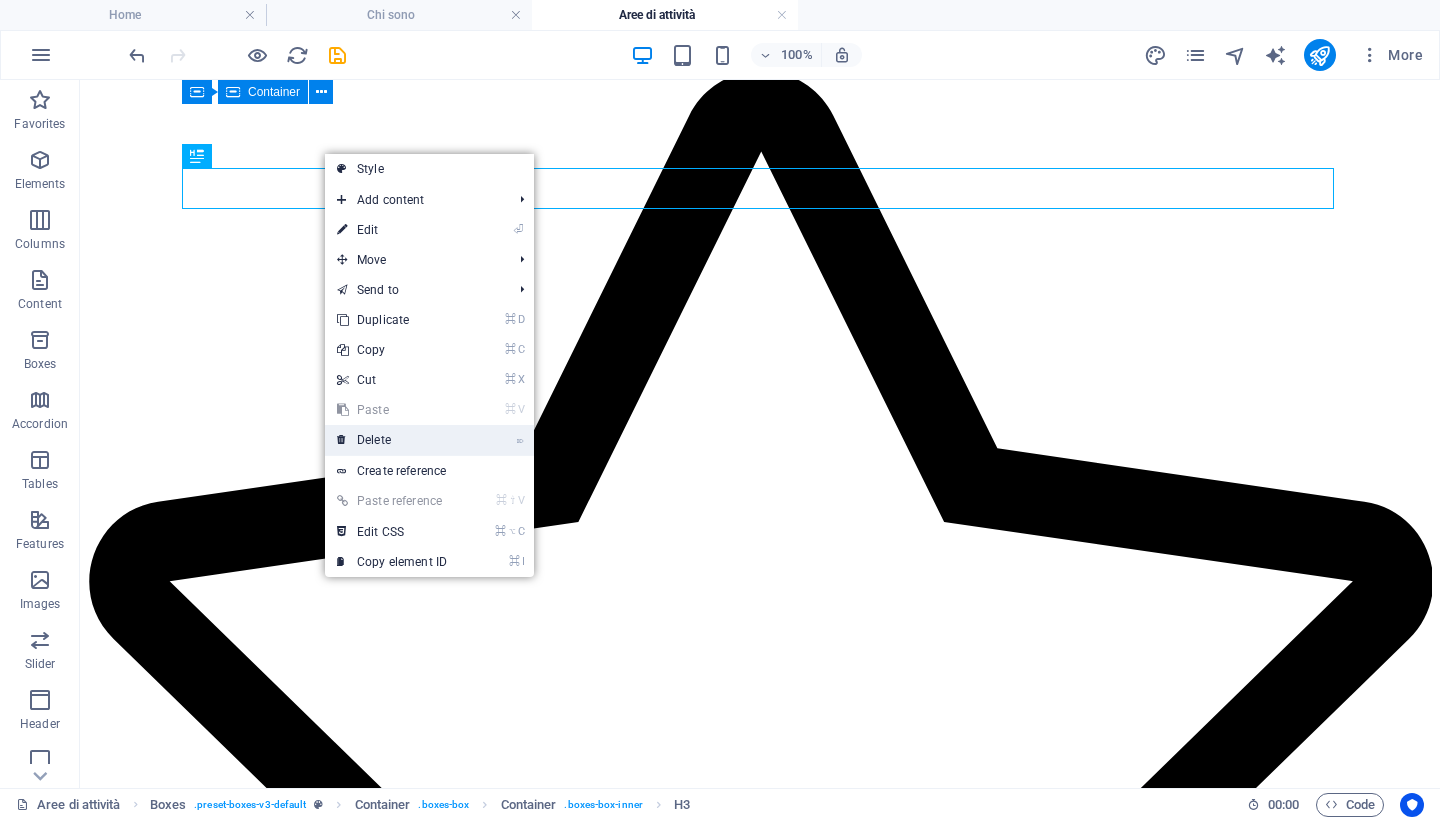 click on "⌦  Delete" at bounding box center (392, 440) 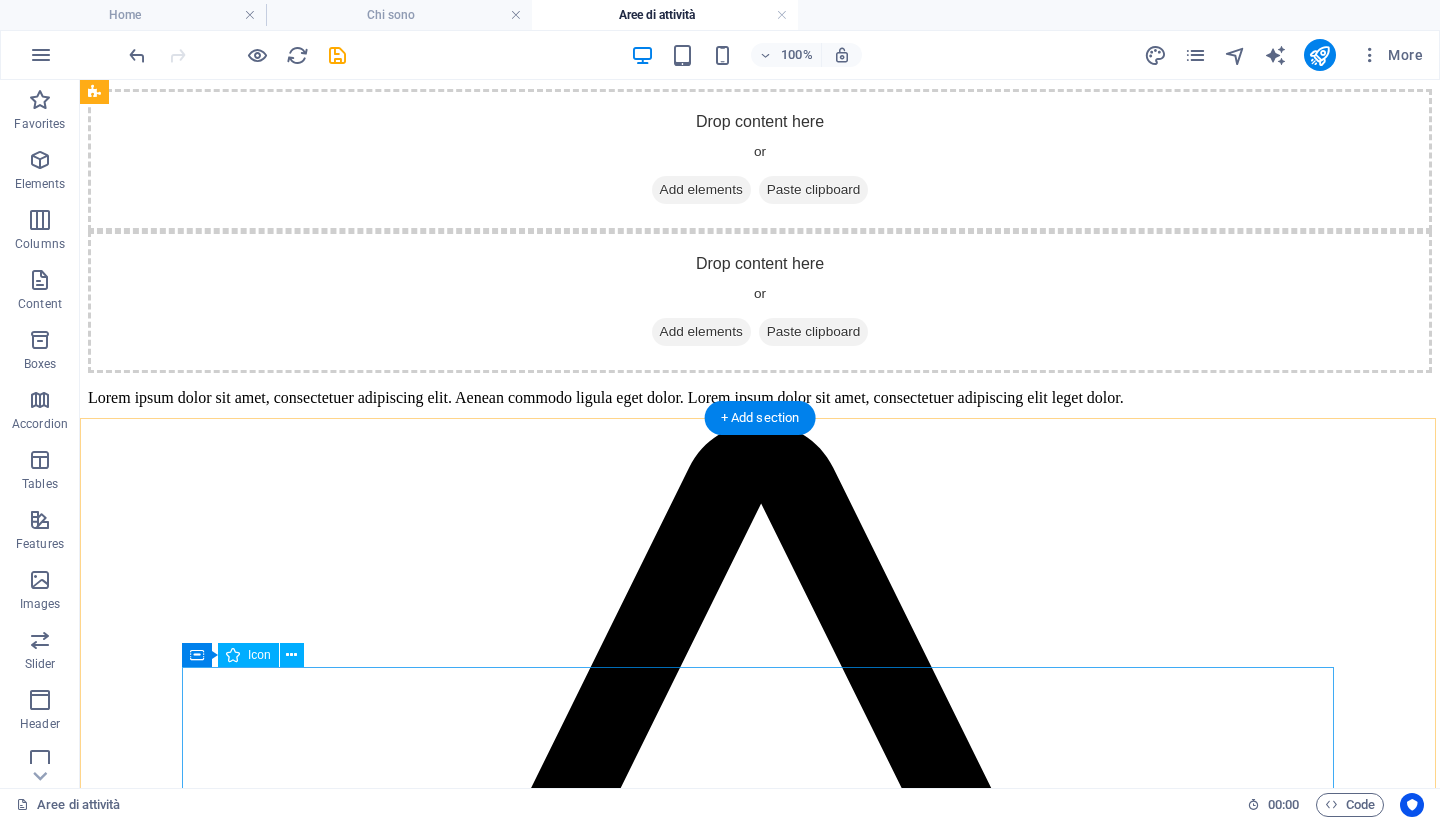 scroll, scrollTop: 40, scrollLeft: 0, axis: vertical 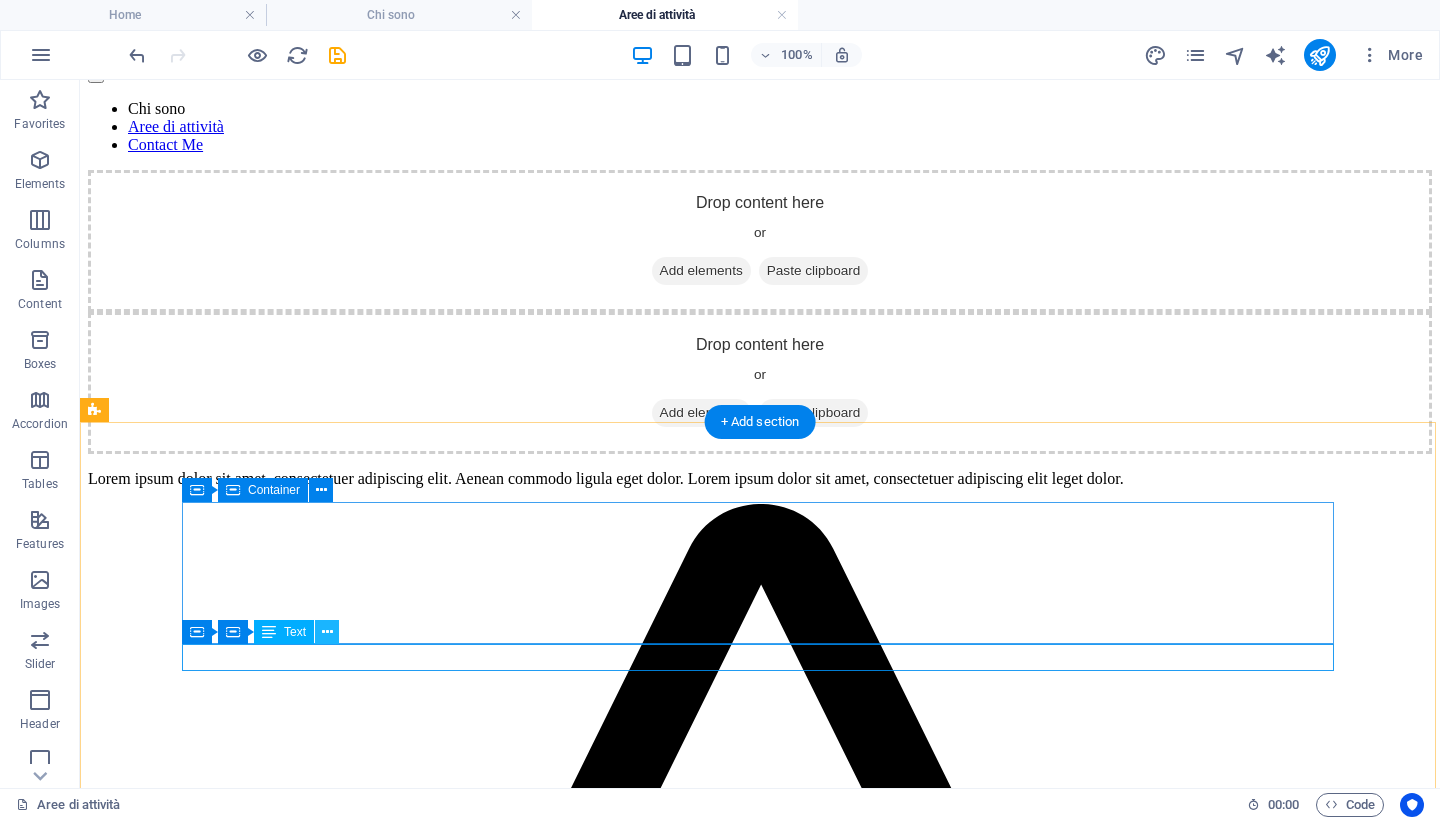 click at bounding box center [327, 632] 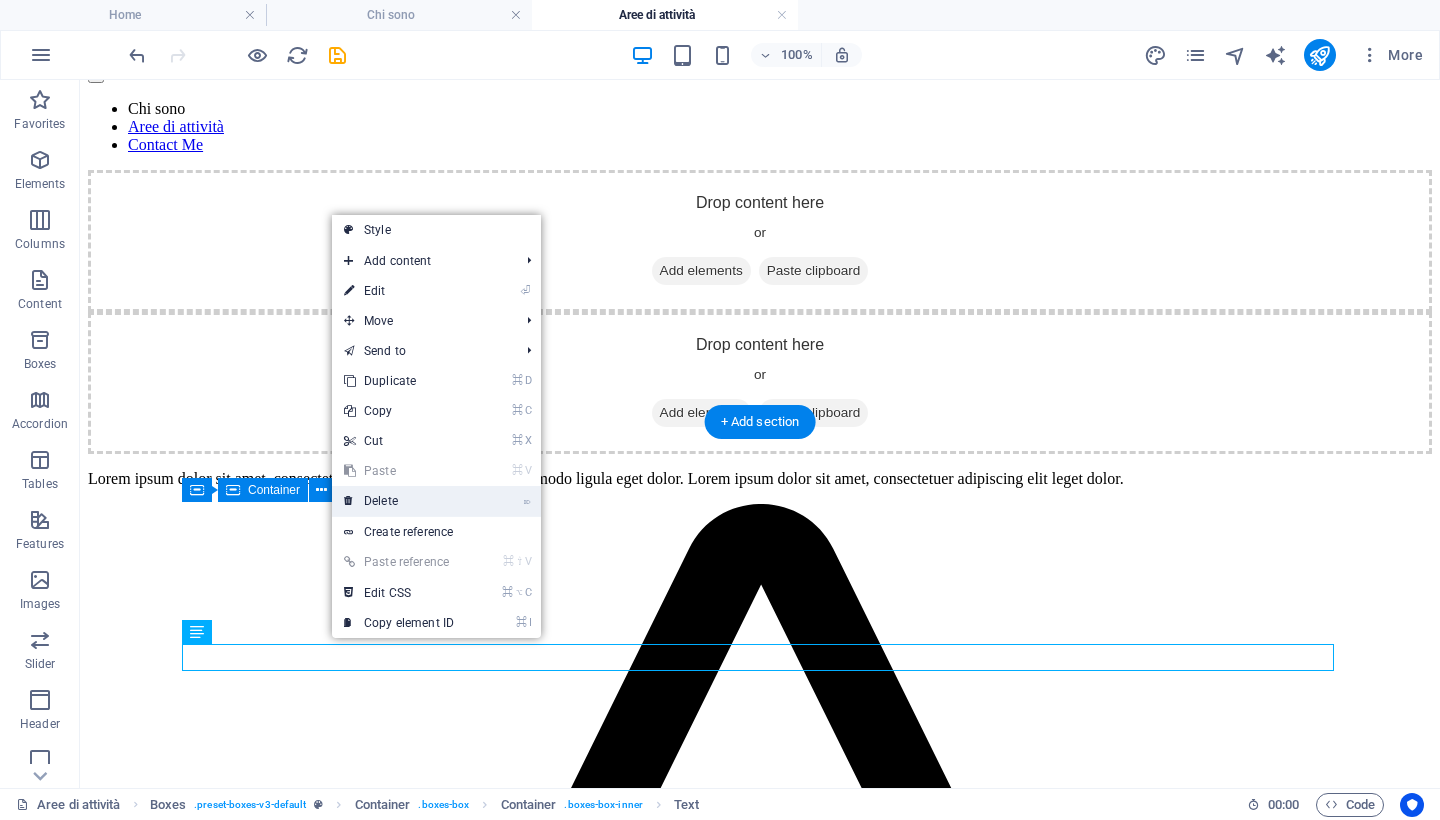 click on "⌦  Delete" at bounding box center [399, 501] 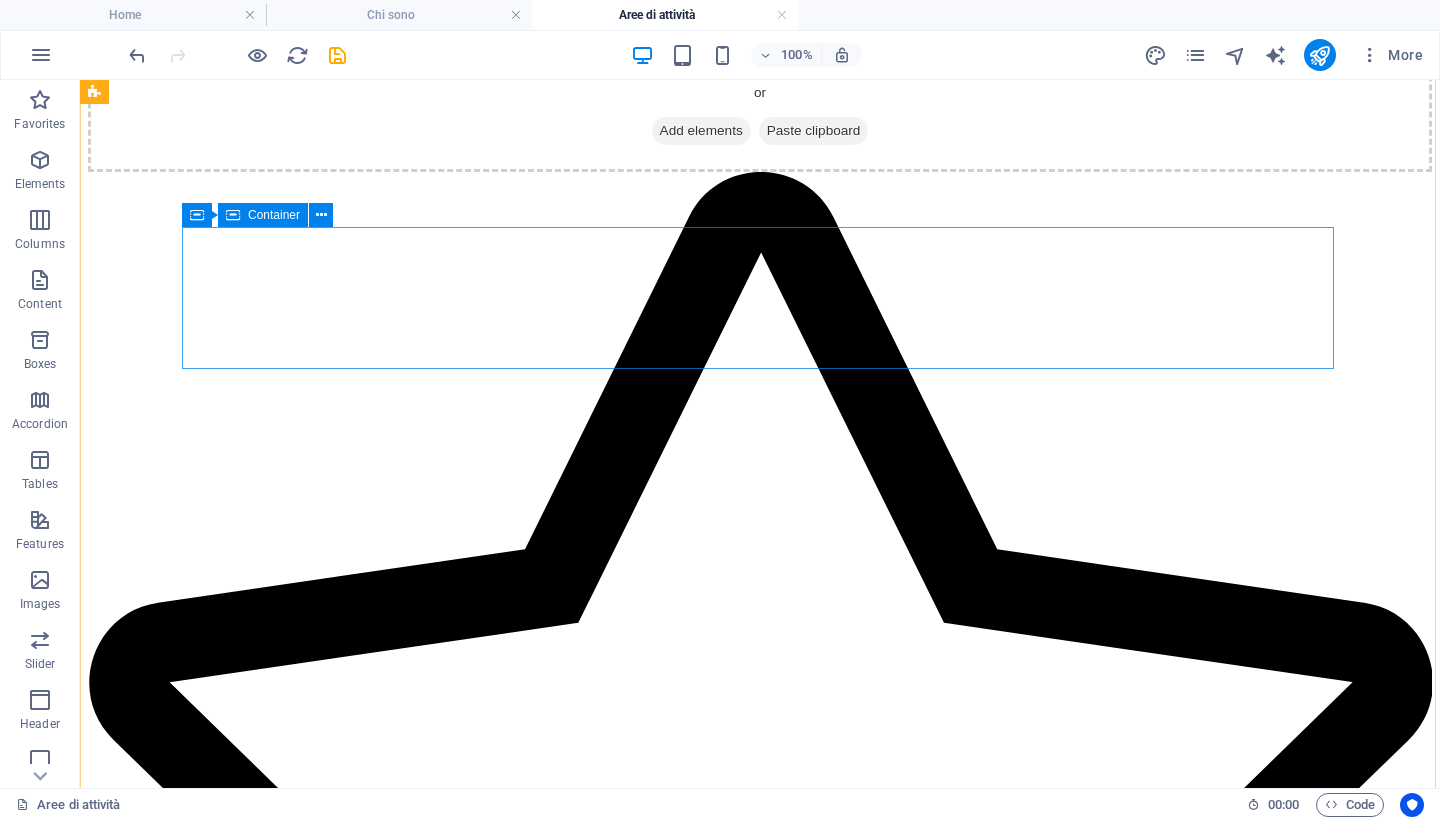 scroll, scrollTop: 476, scrollLeft: 0, axis: vertical 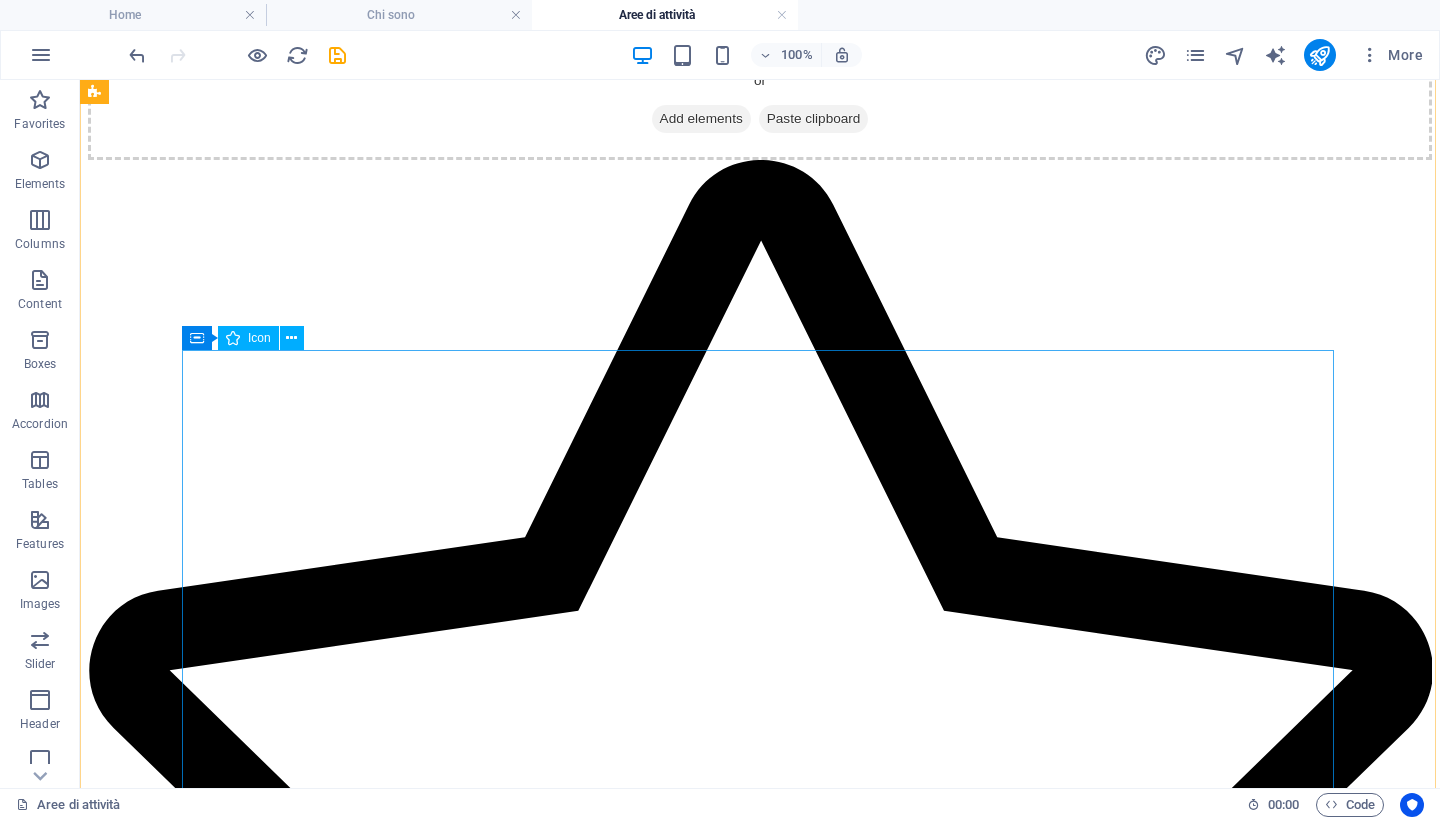 click at bounding box center (760, 805) 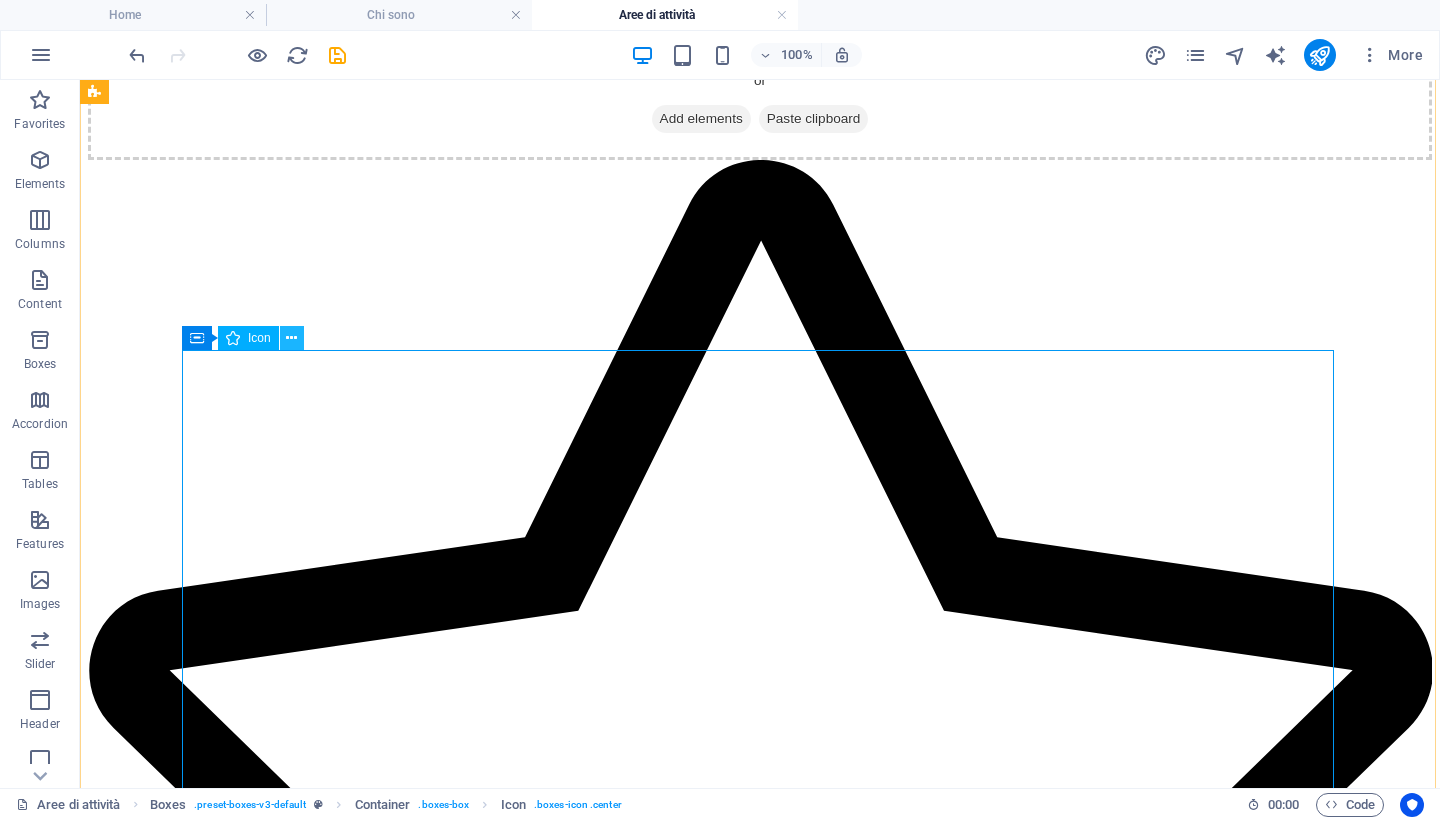 click at bounding box center [292, 338] 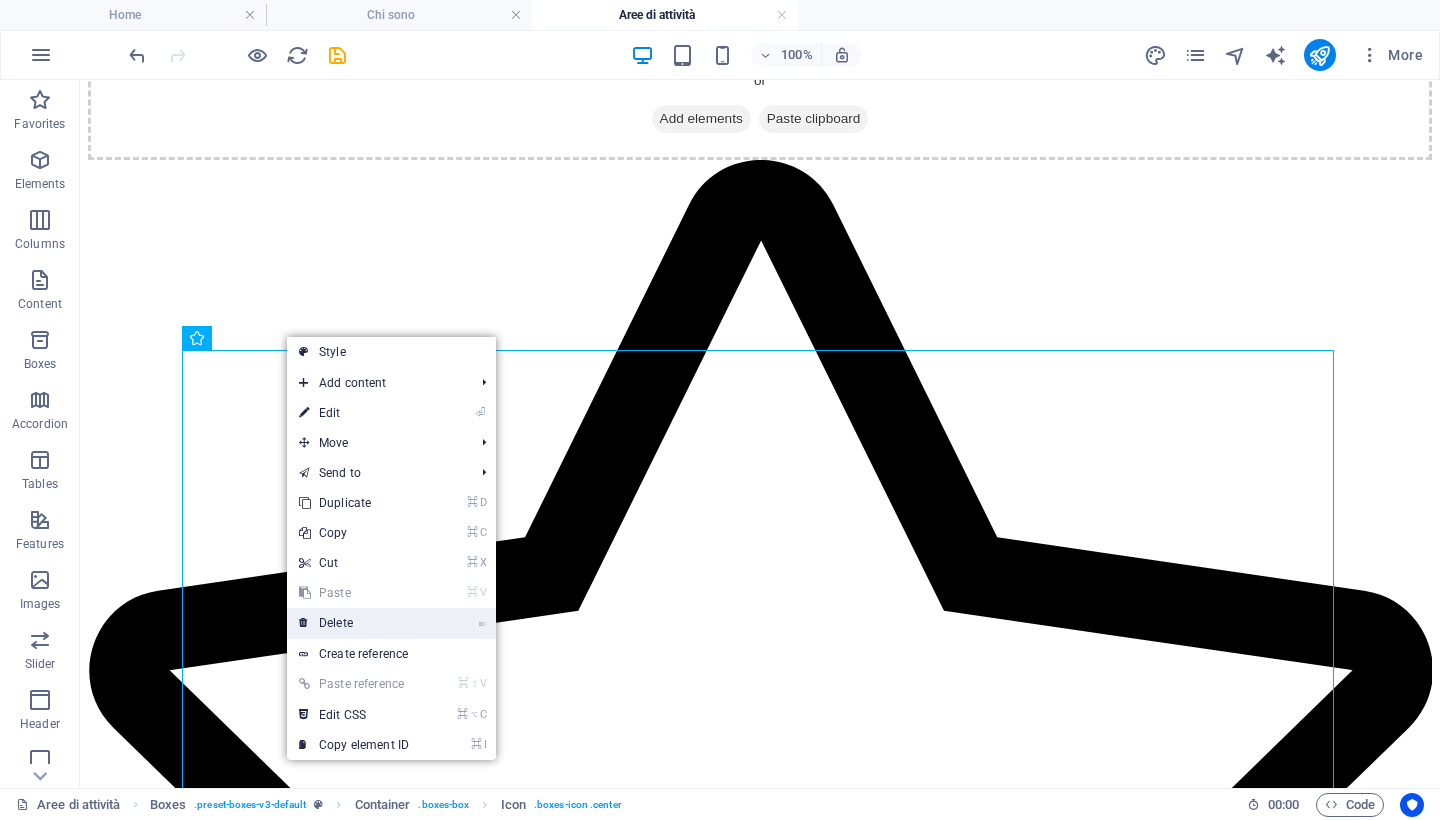 drag, startPoint x: 363, startPoint y: 625, endPoint x: 283, endPoint y: 545, distance: 113.137085 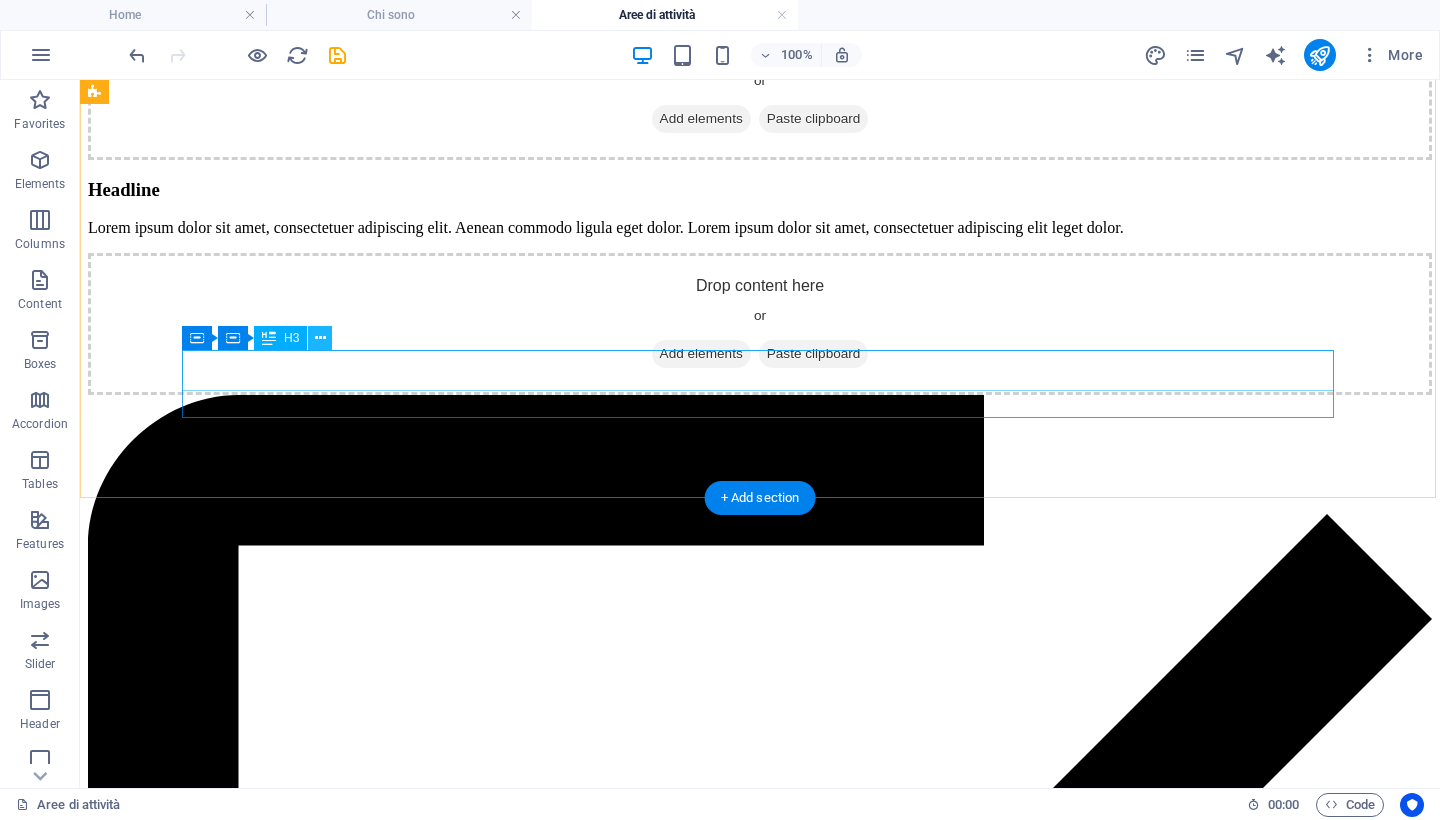 click at bounding box center [320, 338] 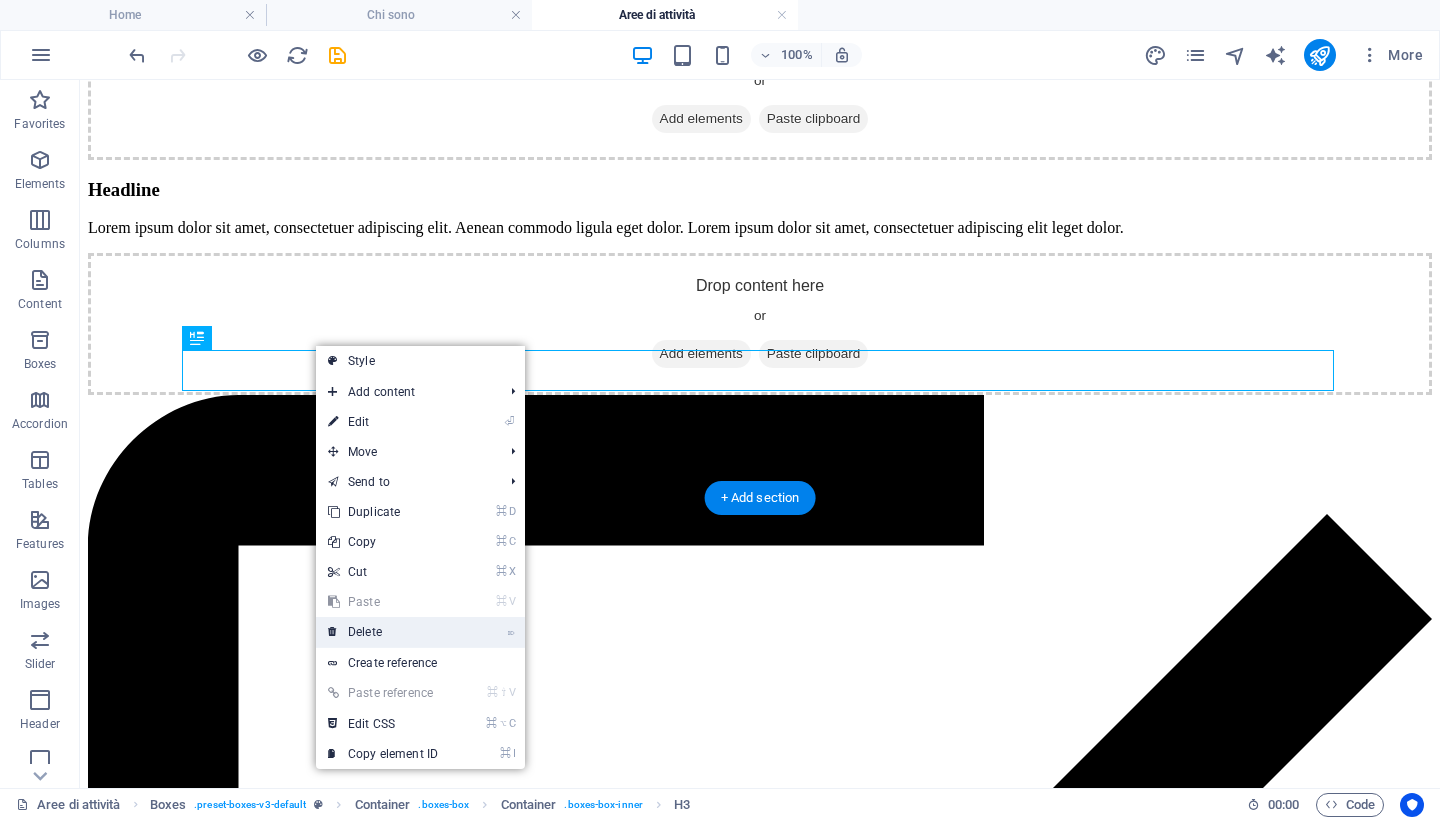 click on "⌦  Delete" at bounding box center (383, 632) 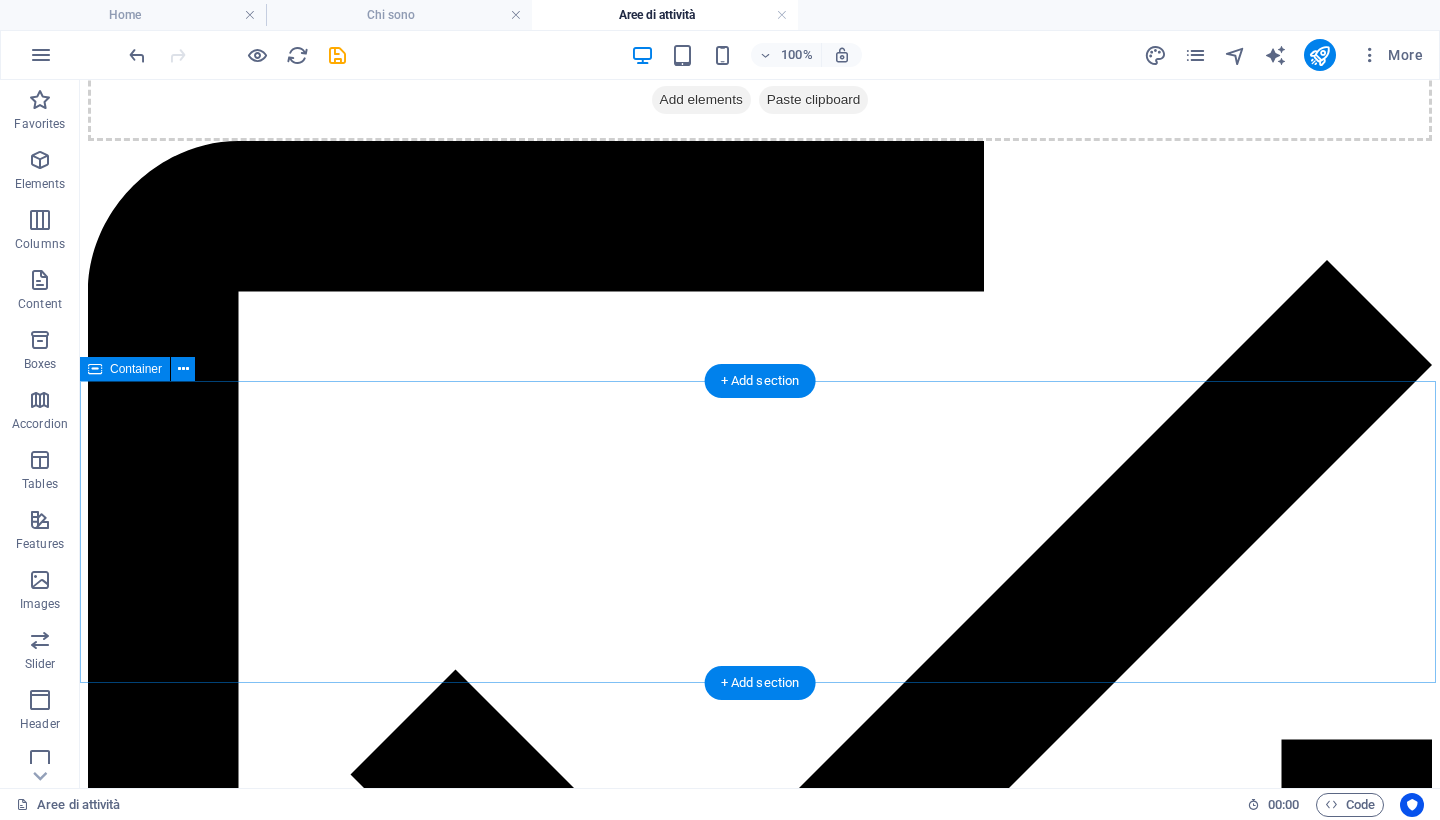 scroll, scrollTop: 703, scrollLeft: 0, axis: vertical 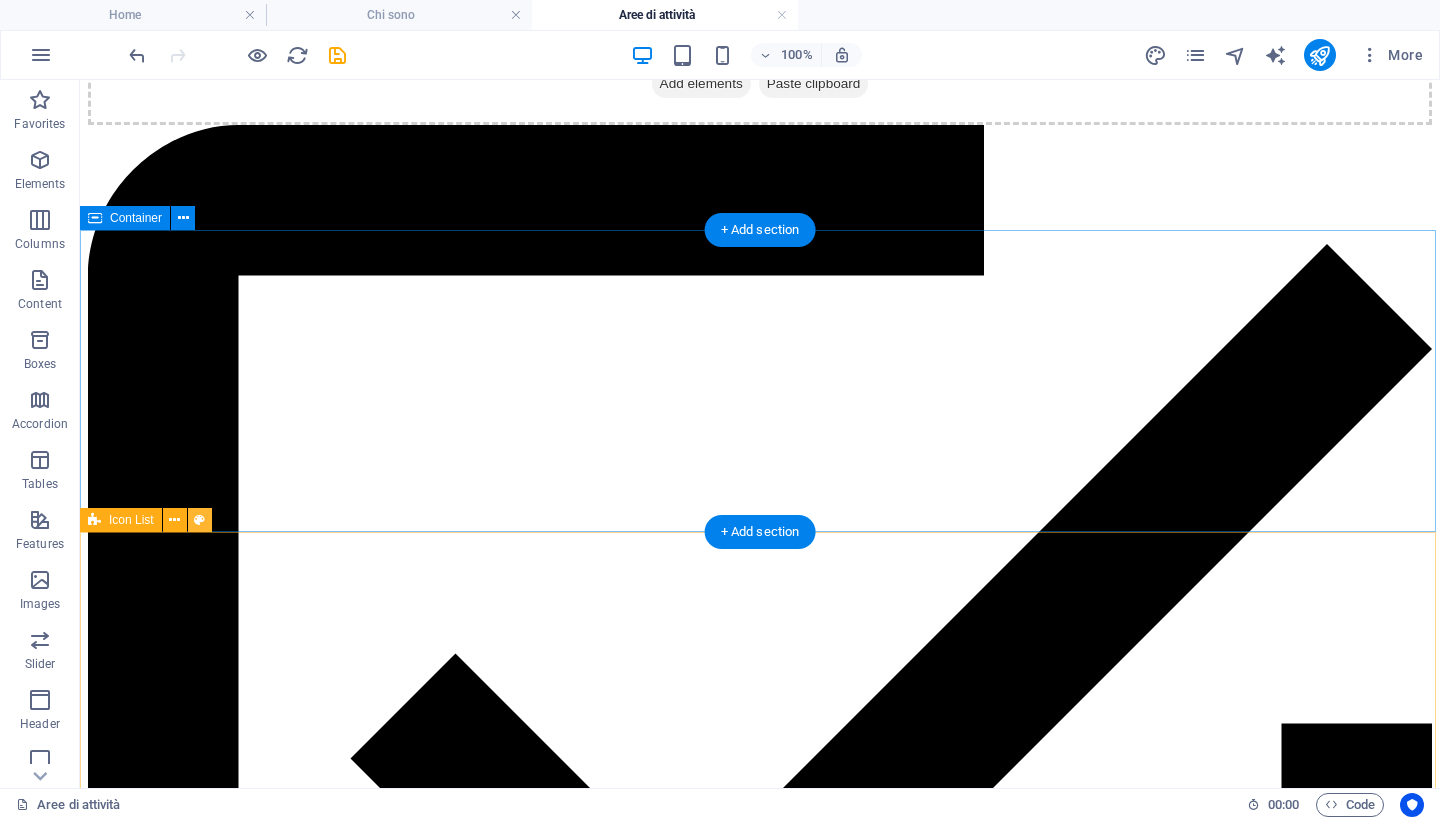 click at bounding box center (199, 520) 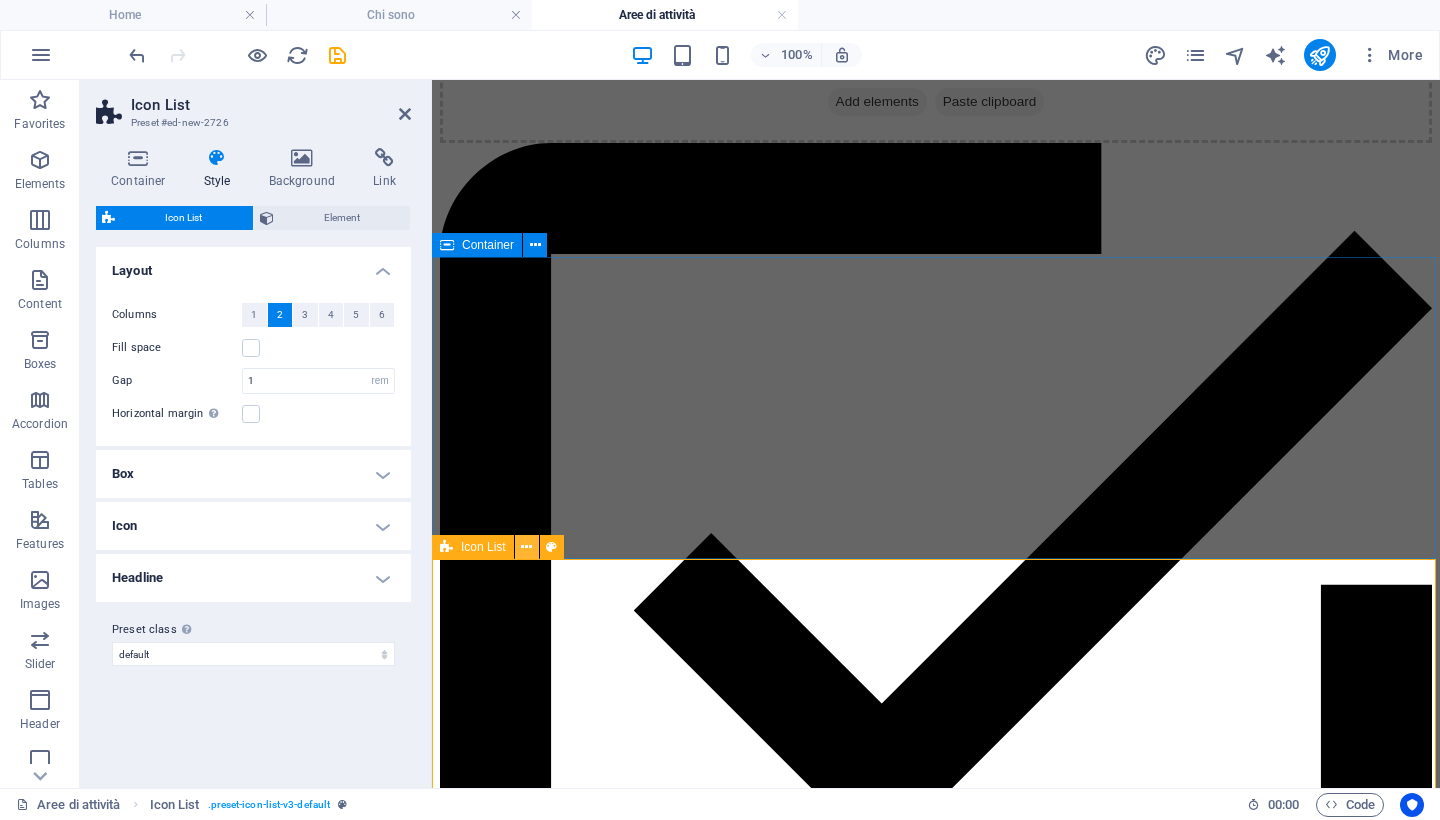 click at bounding box center (527, 547) 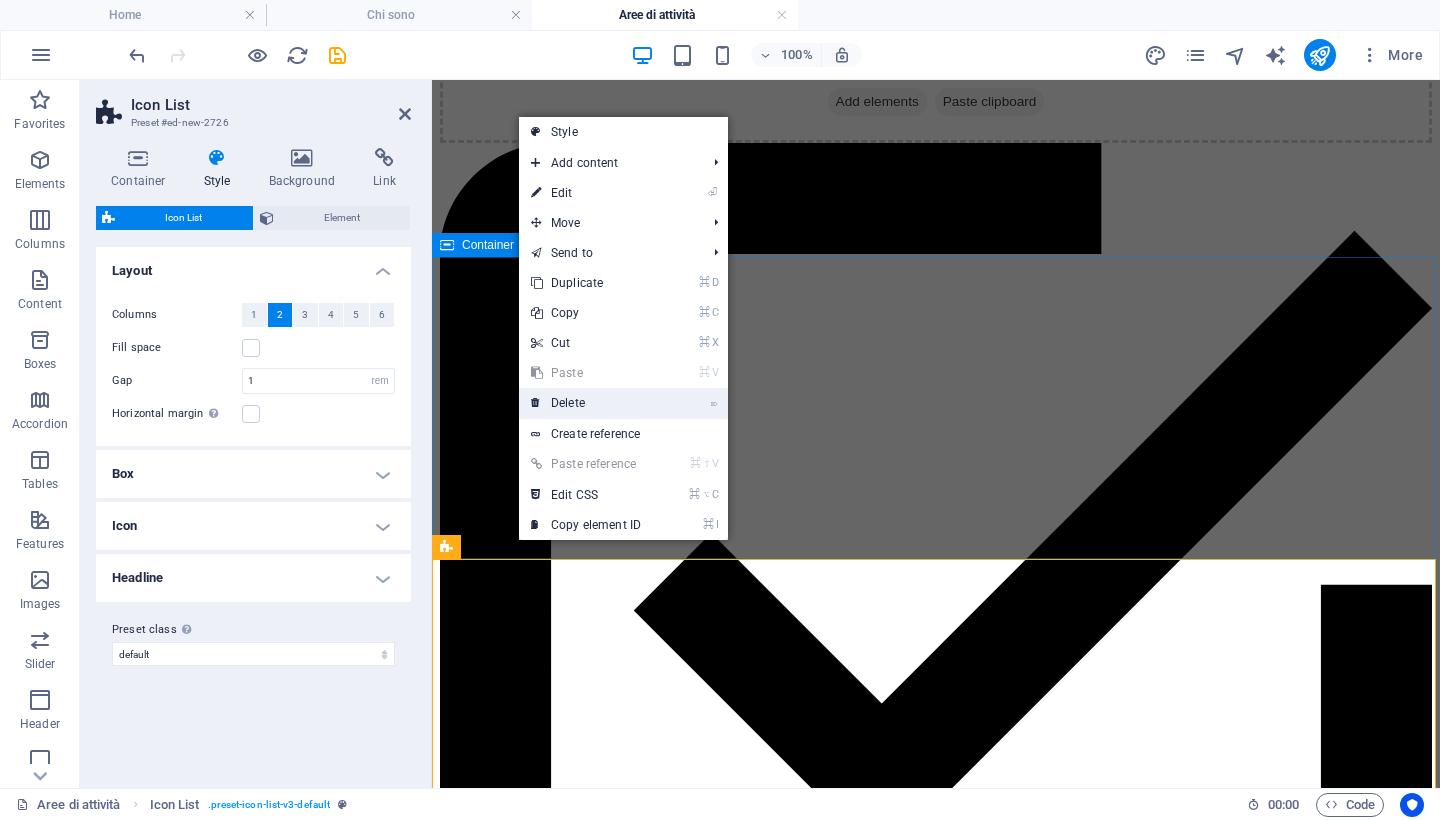 click on "⌦  Delete" at bounding box center [586, 403] 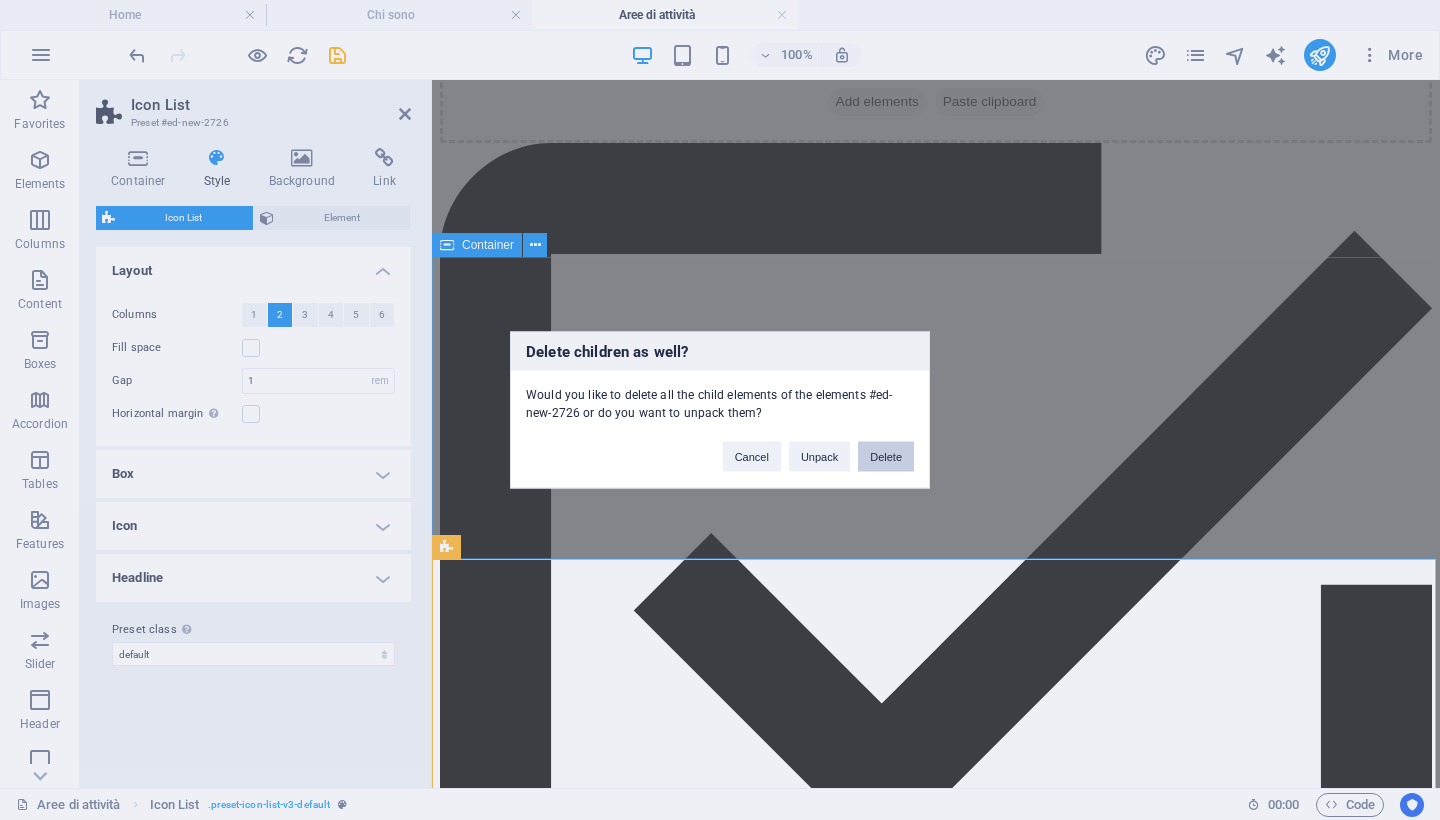 click on "Delete" at bounding box center [886, 457] 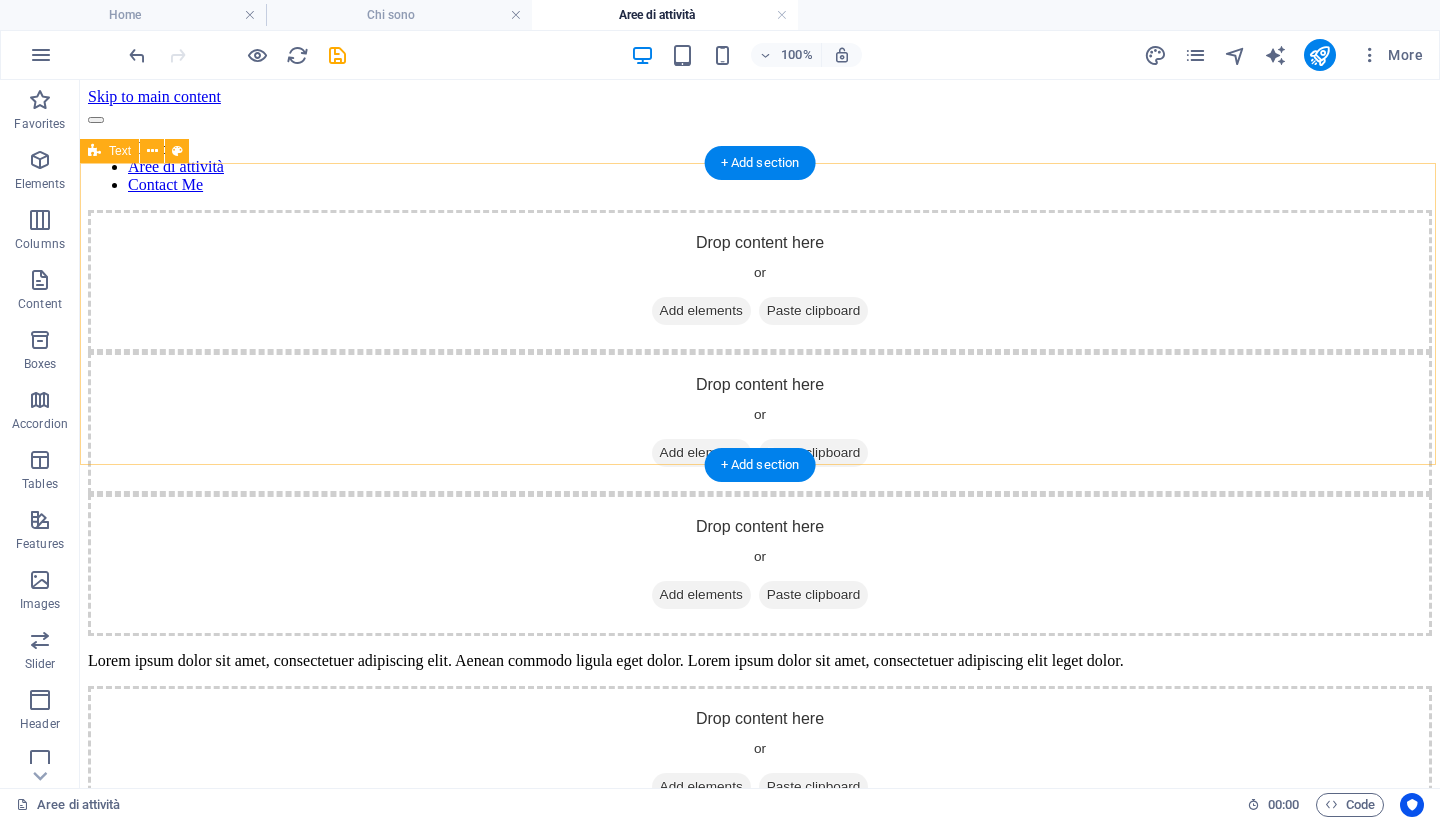 scroll, scrollTop: 0, scrollLeft: 0, axis: both 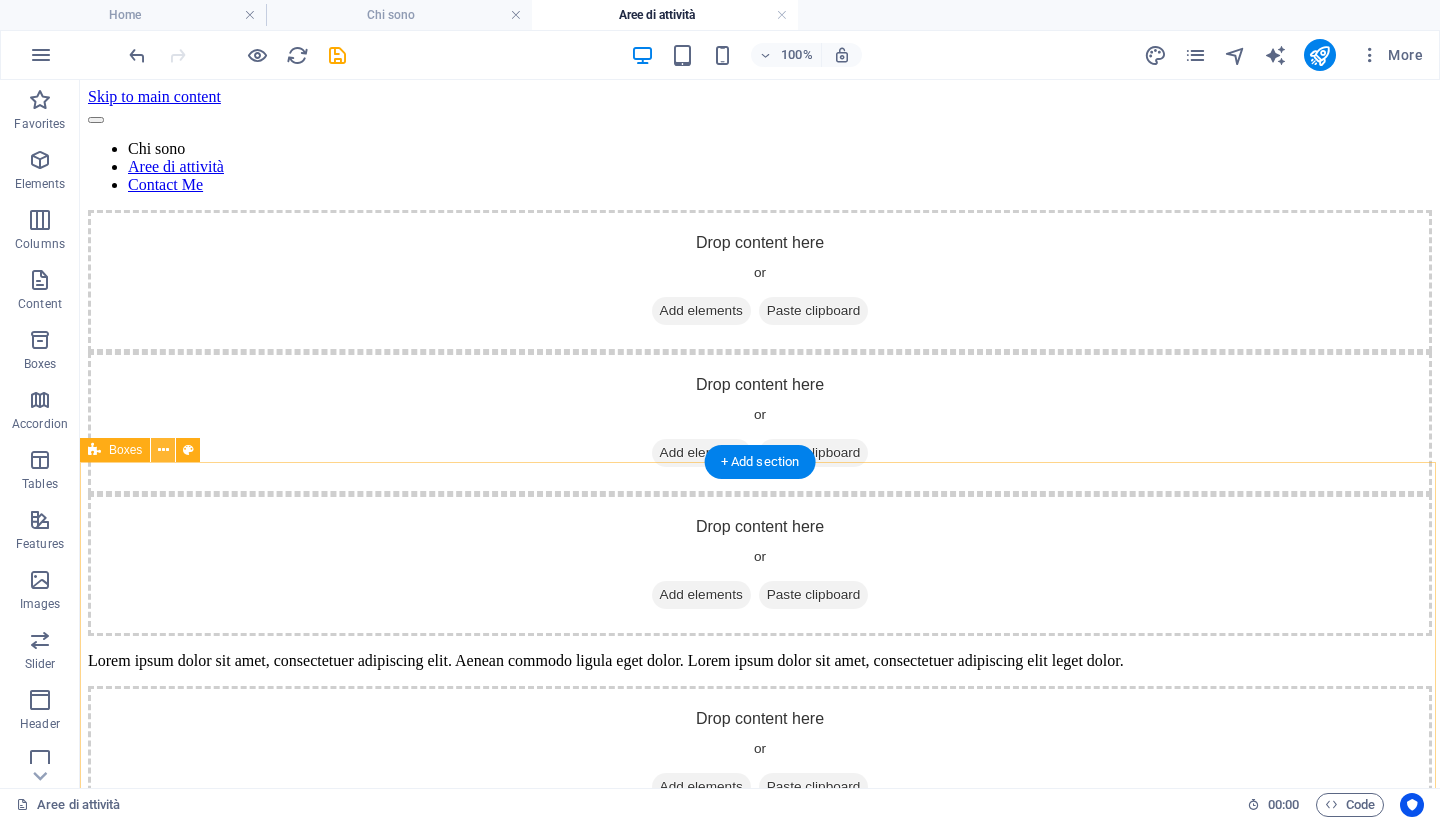 click at bounding box center (163, 450) 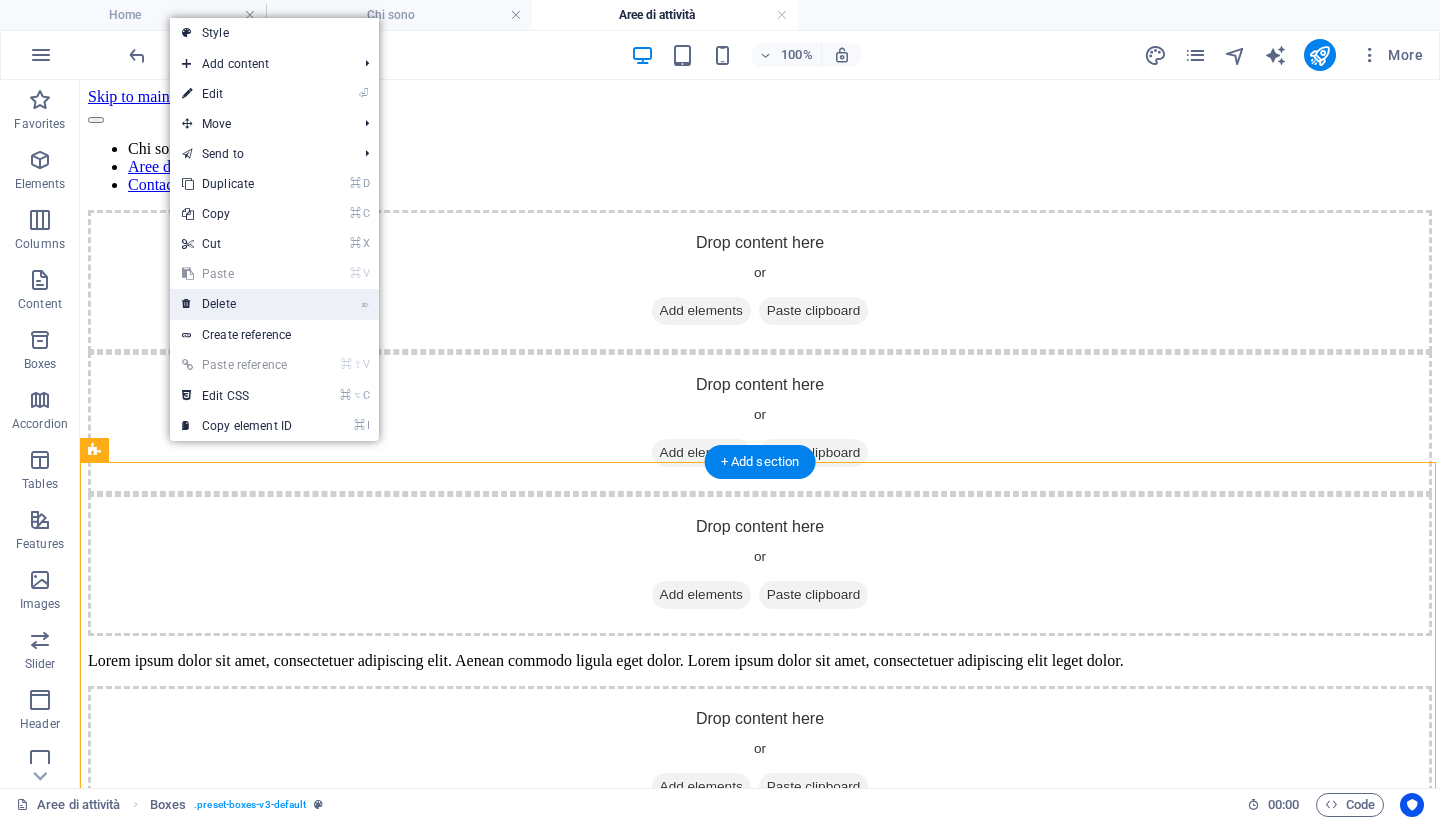 click on "⌦  Delete" at bounding box center (237, 304) 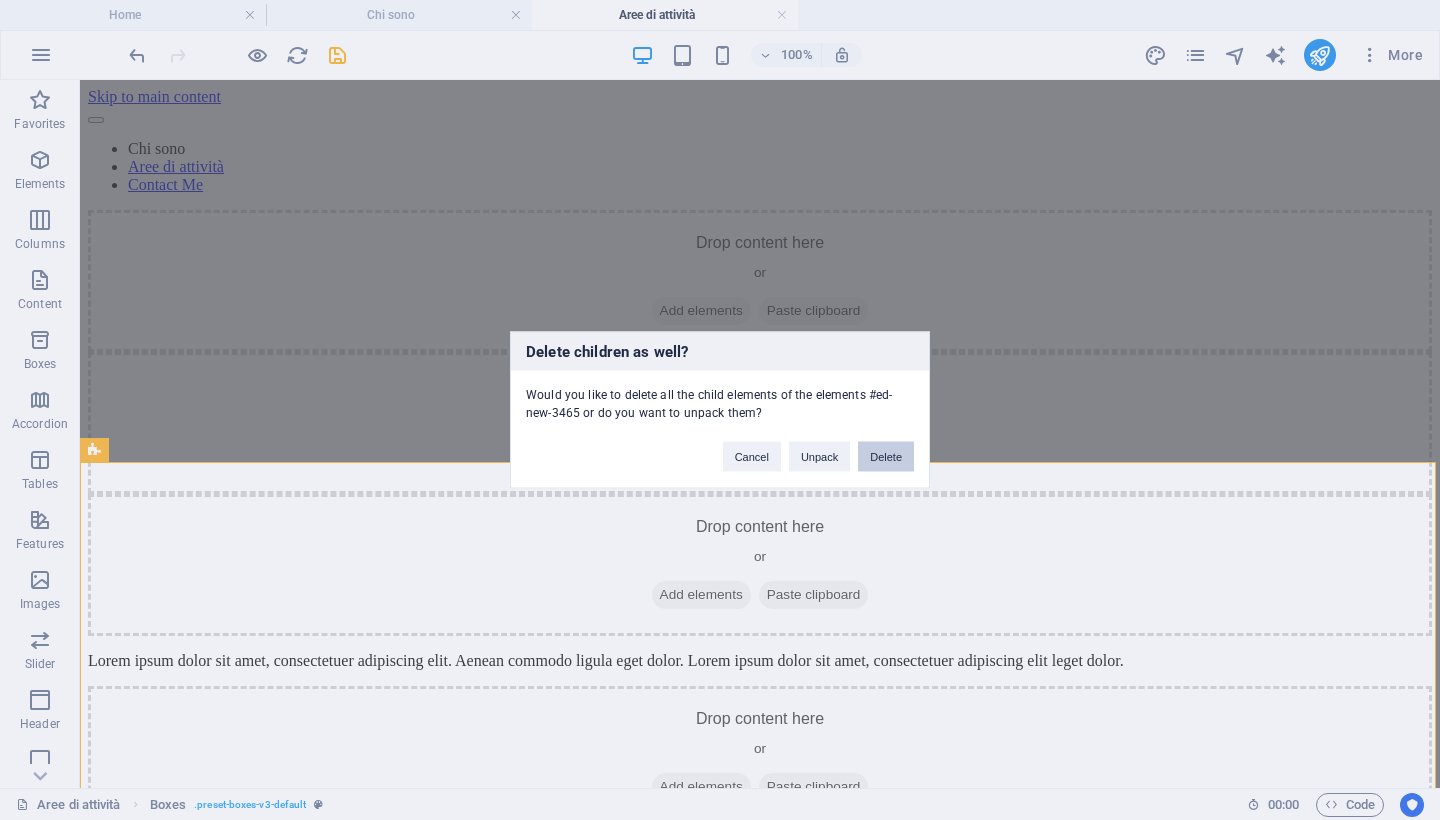 click on "Delete" at bounding box center [886, 457] 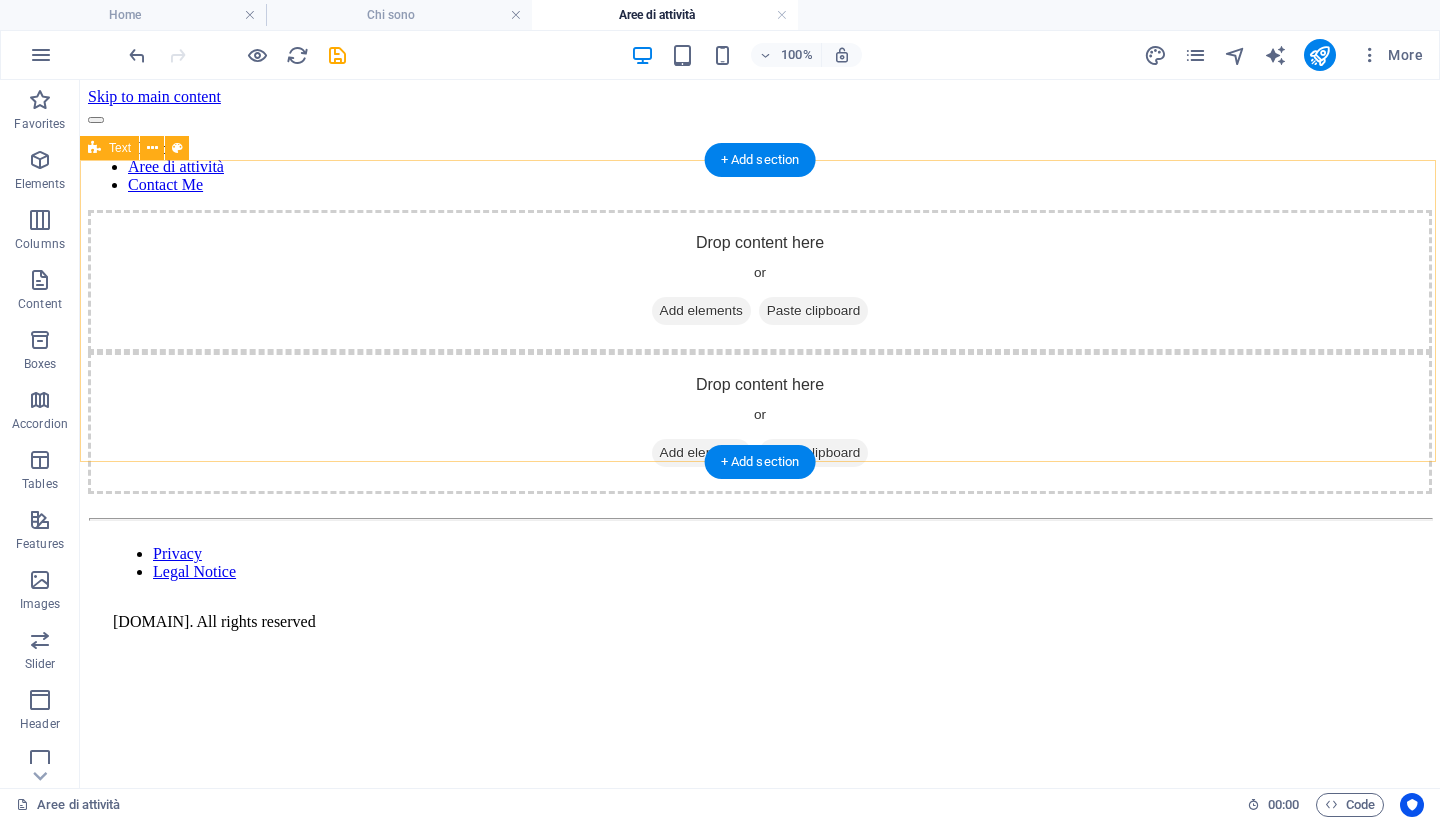 click on "Drop content here or  Add elements  Paste clipboard" at bounding box center (760, 281) 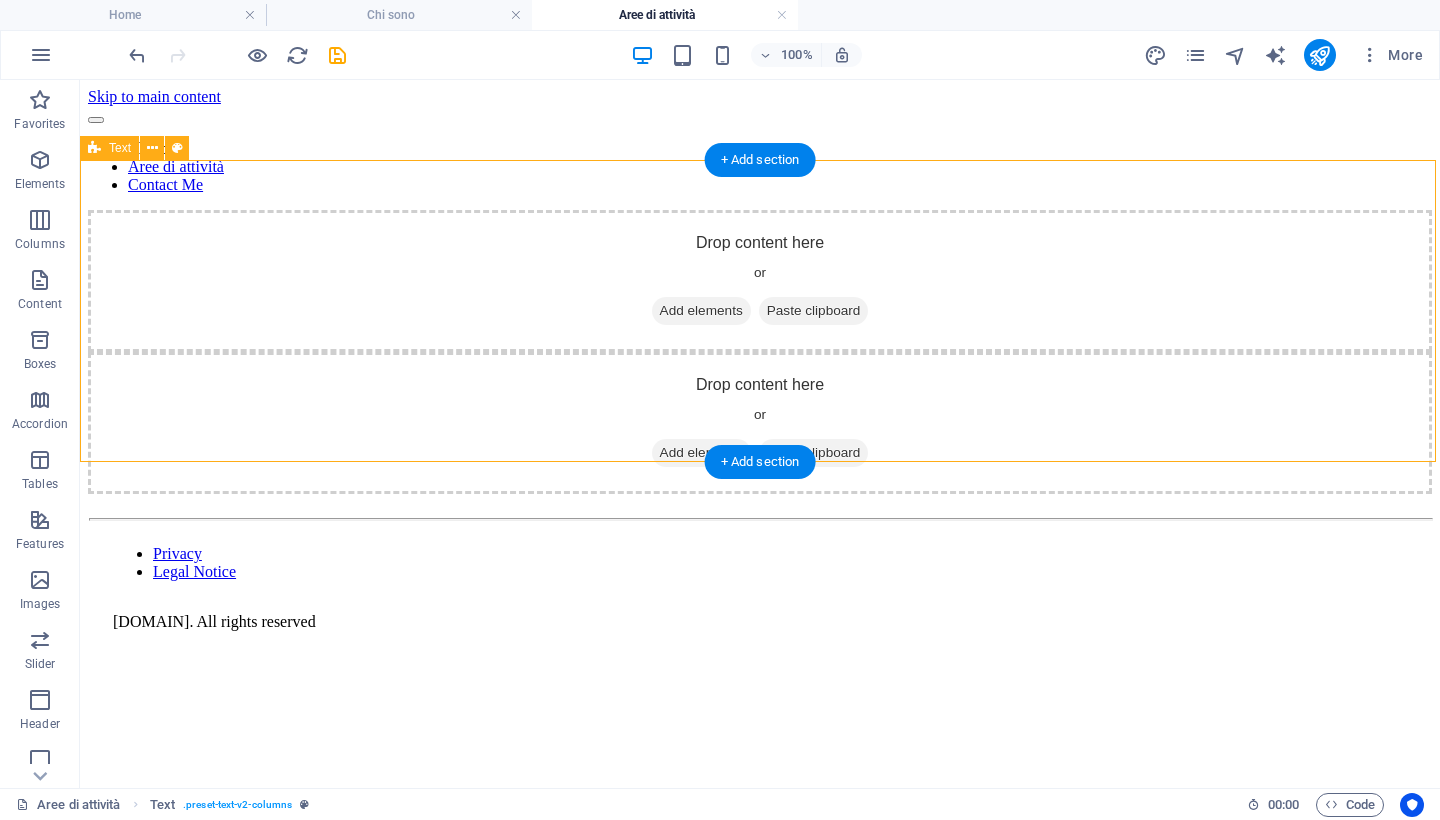 drag, startPoint x: 118, startPoint y: 356, endPoint x: 80, endPoint y: 281, distance: 84.07735 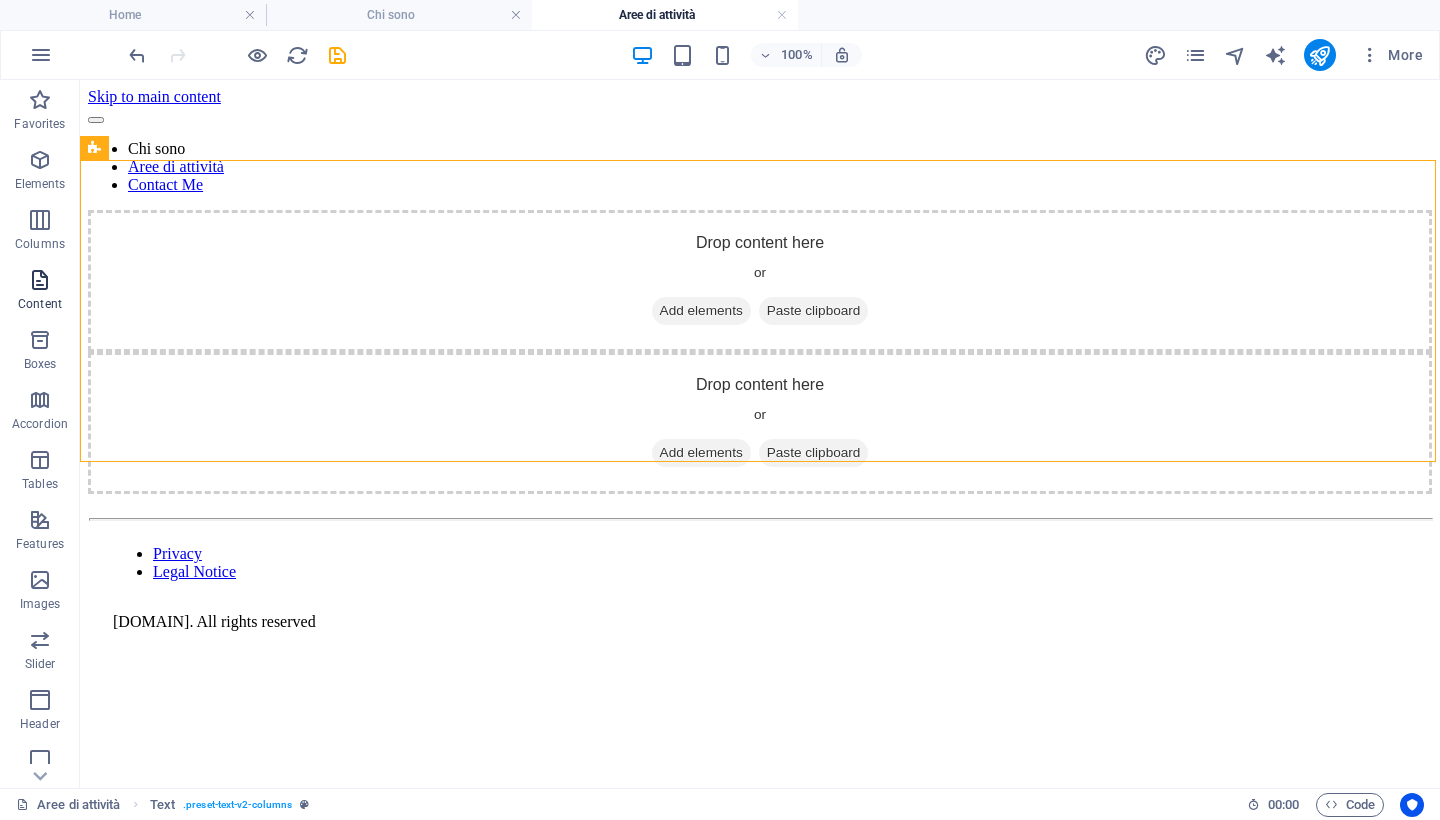 click at bounding box center (40, 280) 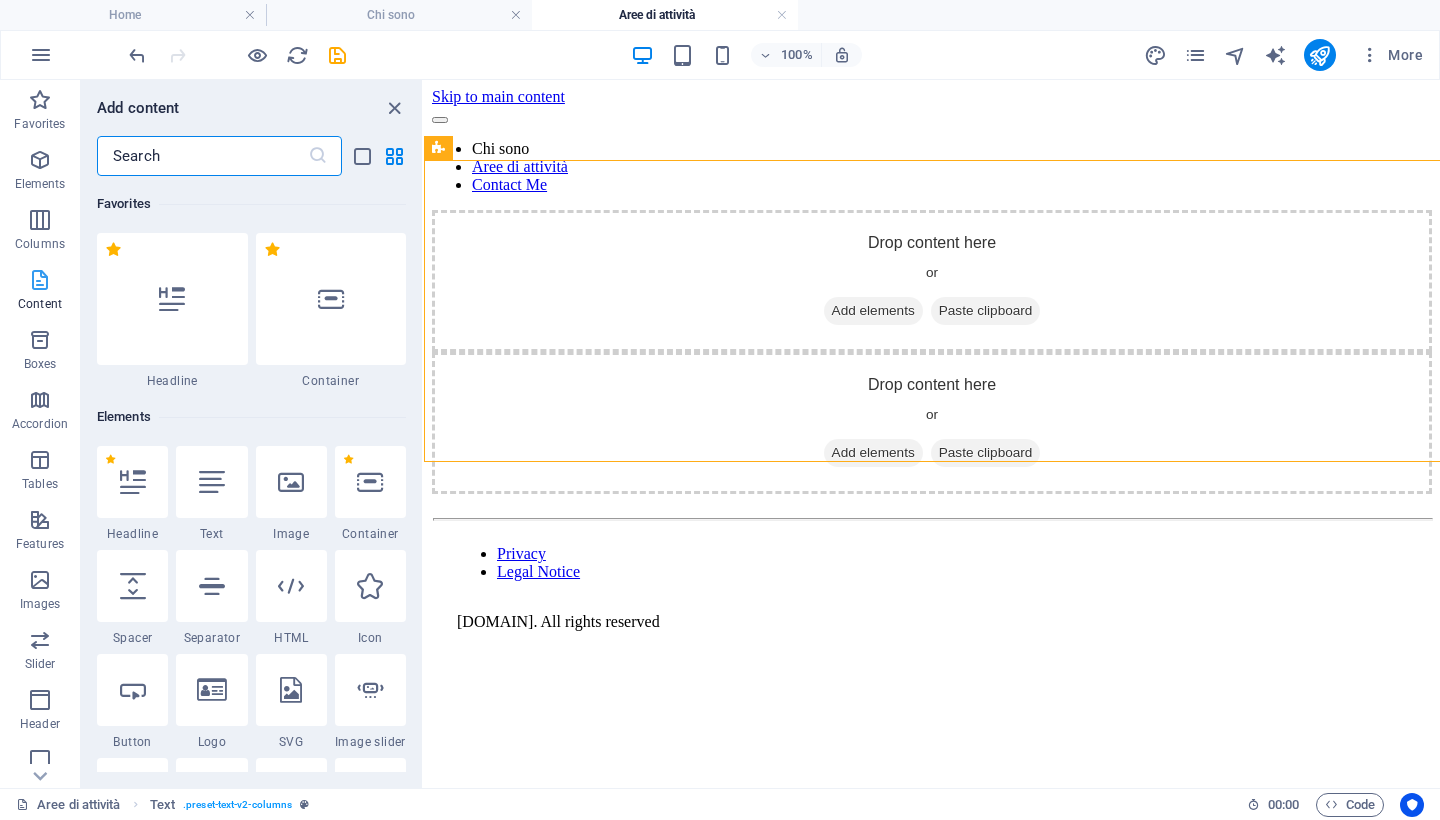 click at bounding box center (40, 280) 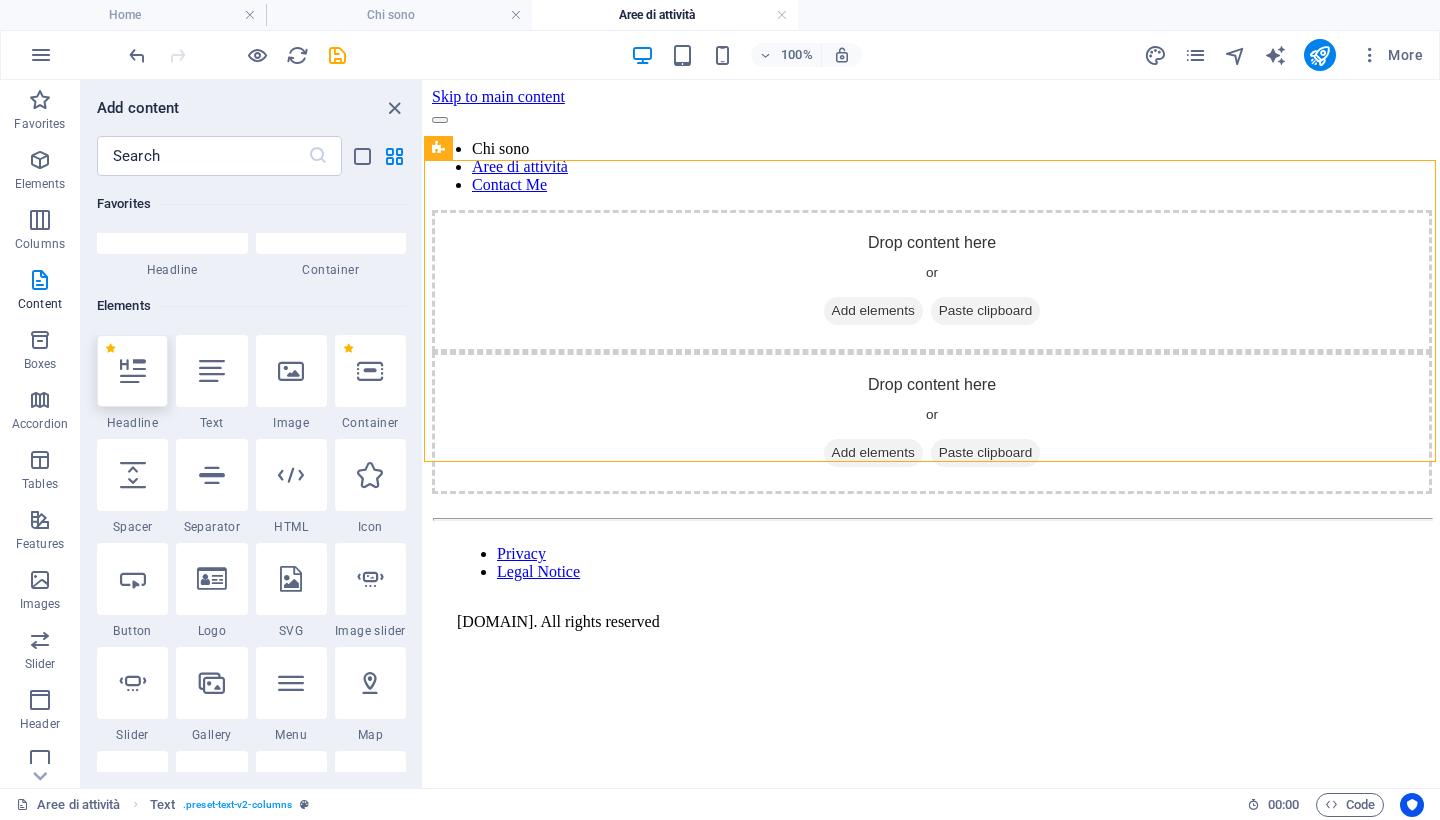 scroll, scrollTop: 113, scrollLeft: 0, axis: vertical 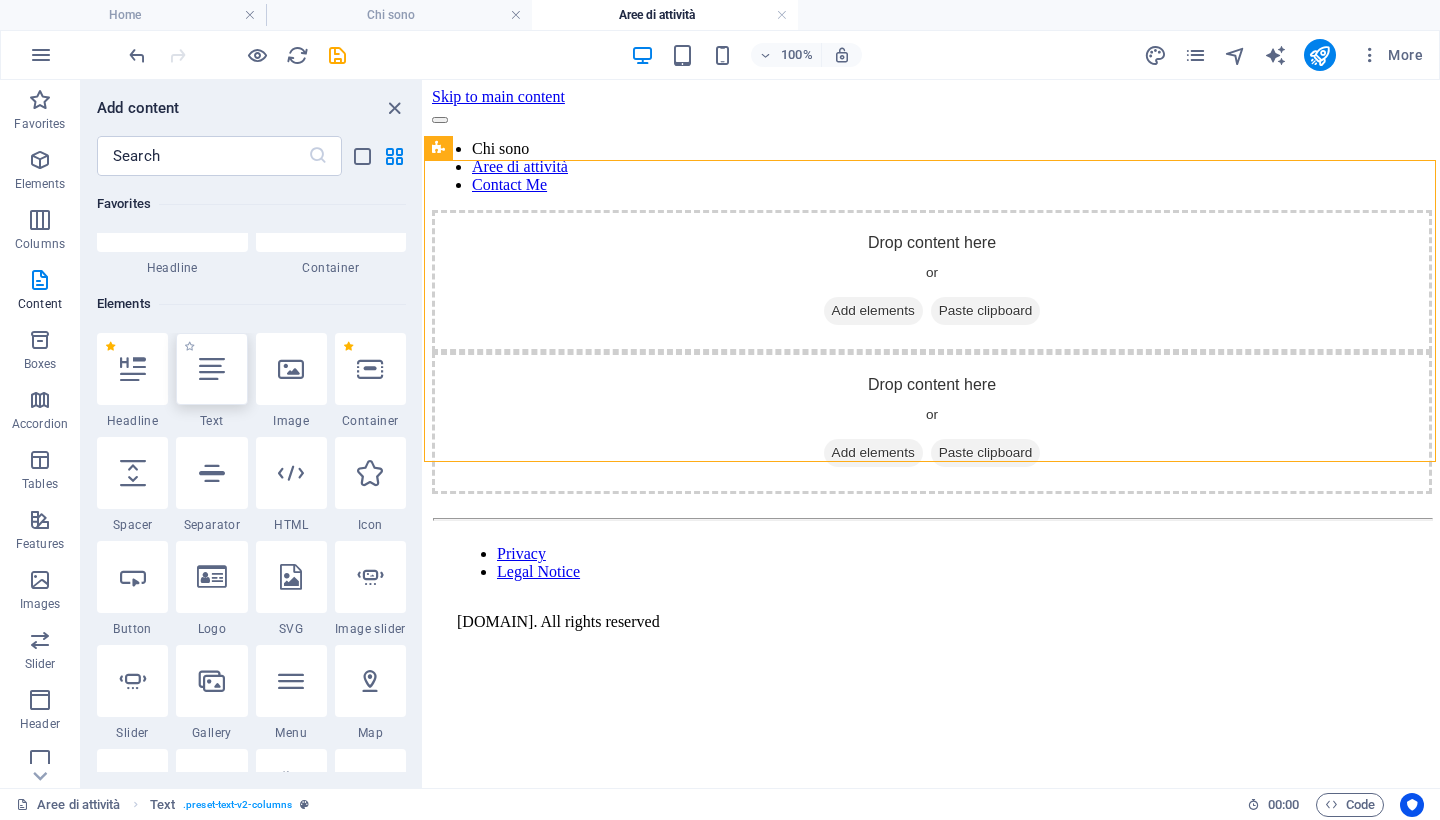 click at bounding box center [212, 369] 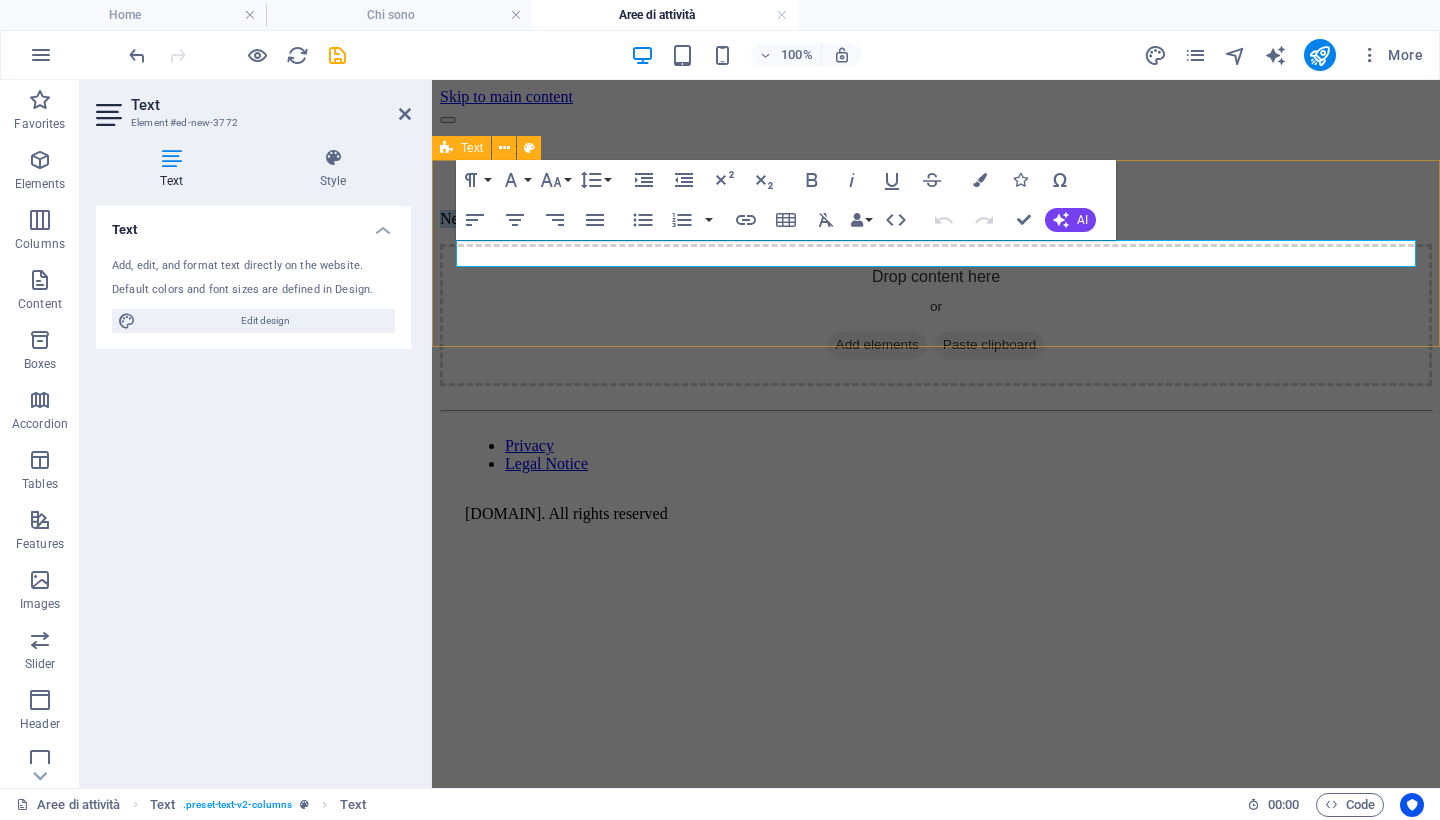 type 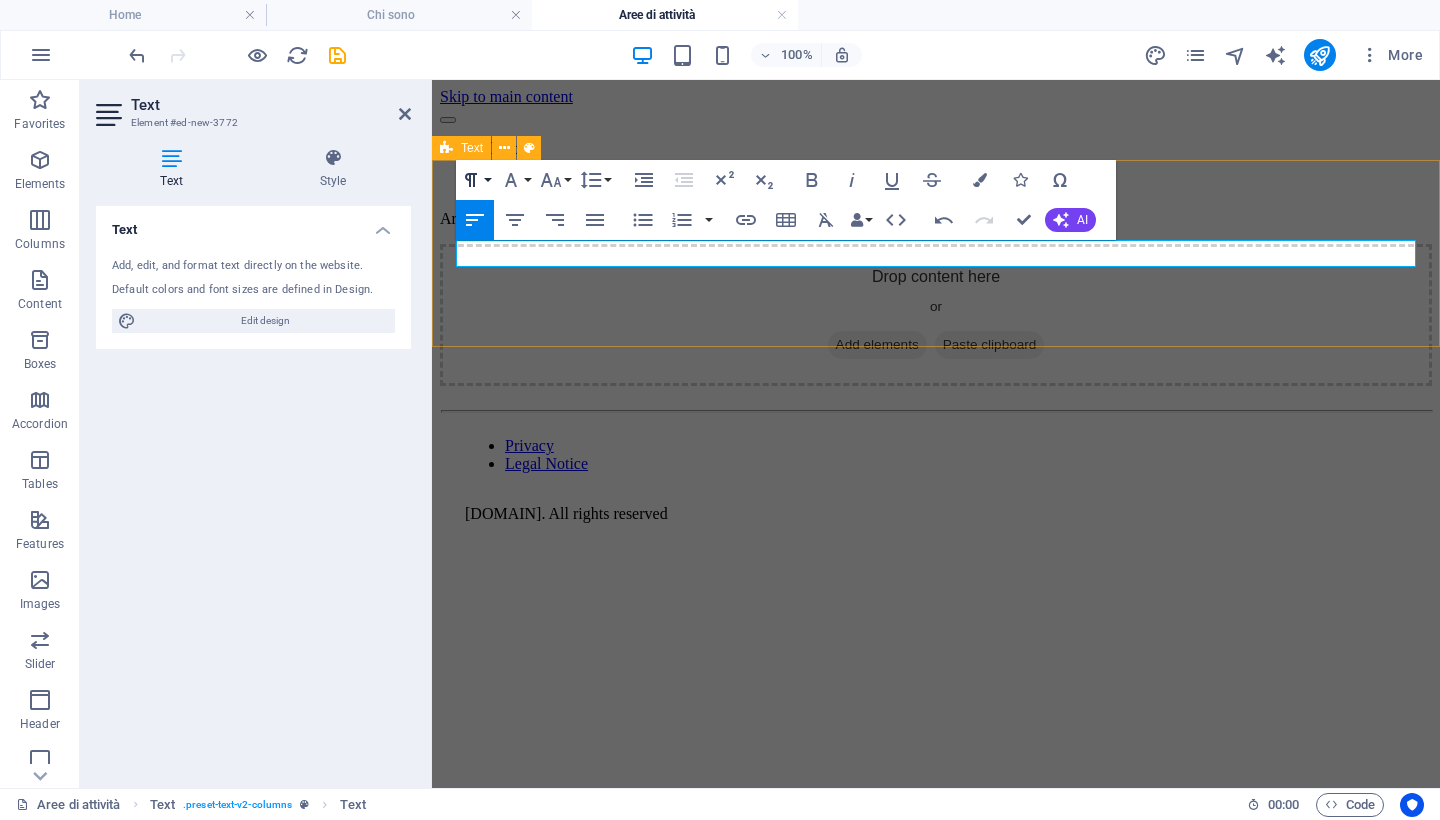 click on "Paragraph Format" at bounding box center (475, 180) 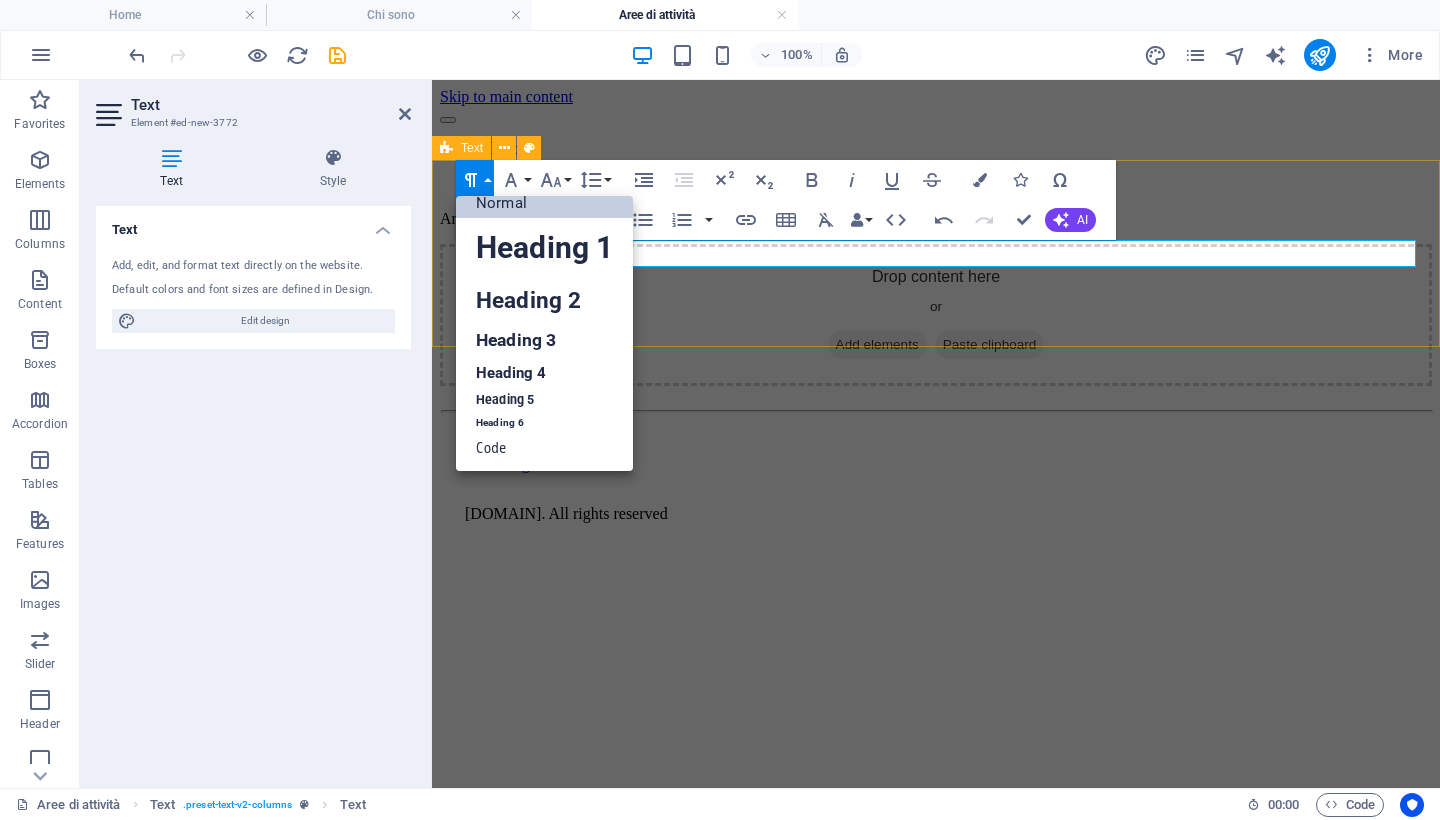scroll, scrollTop: 15, scrollLeft: 0, axis: vertical 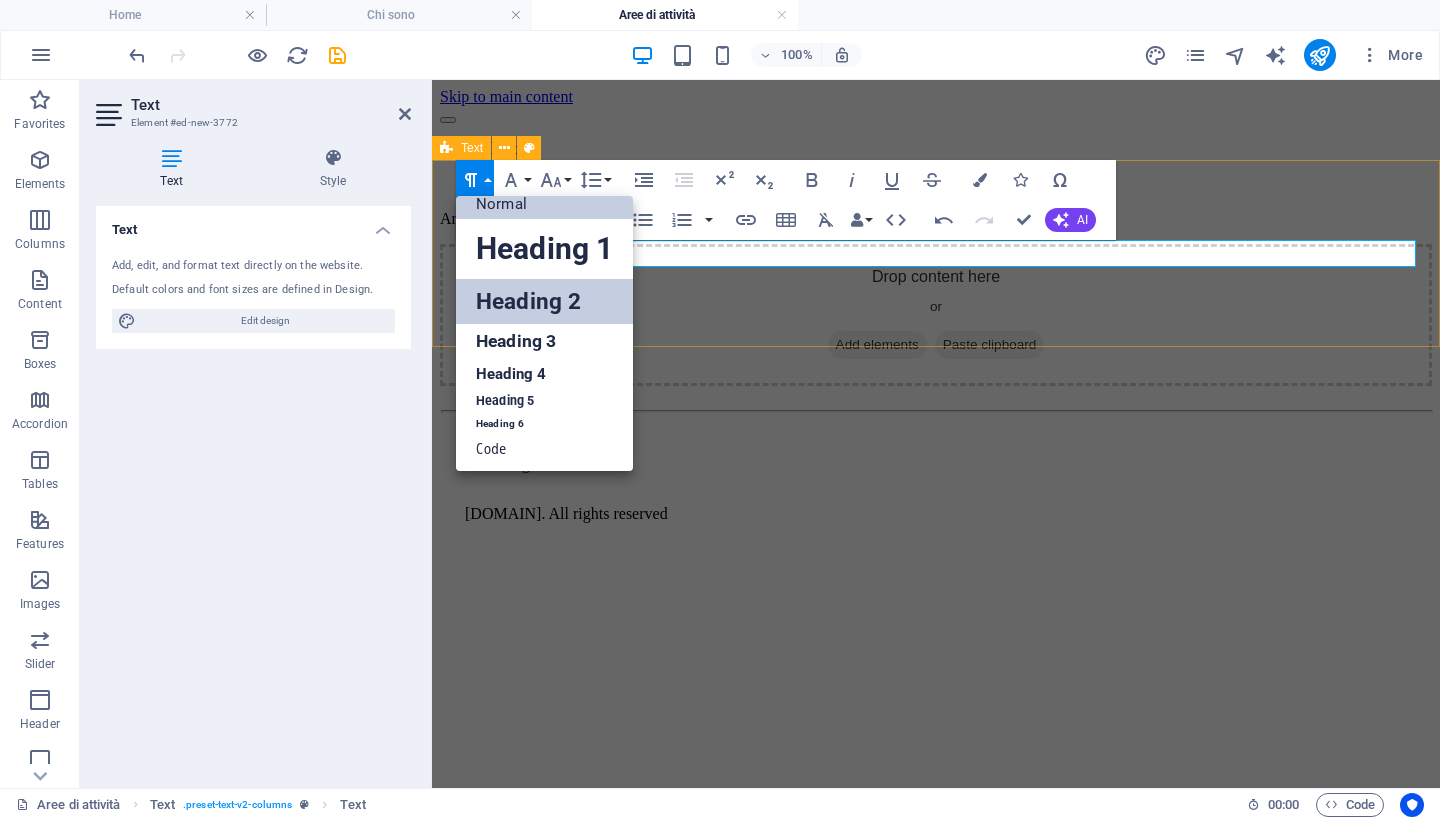 click on "Heading 2" at bounding box center (544, 301) 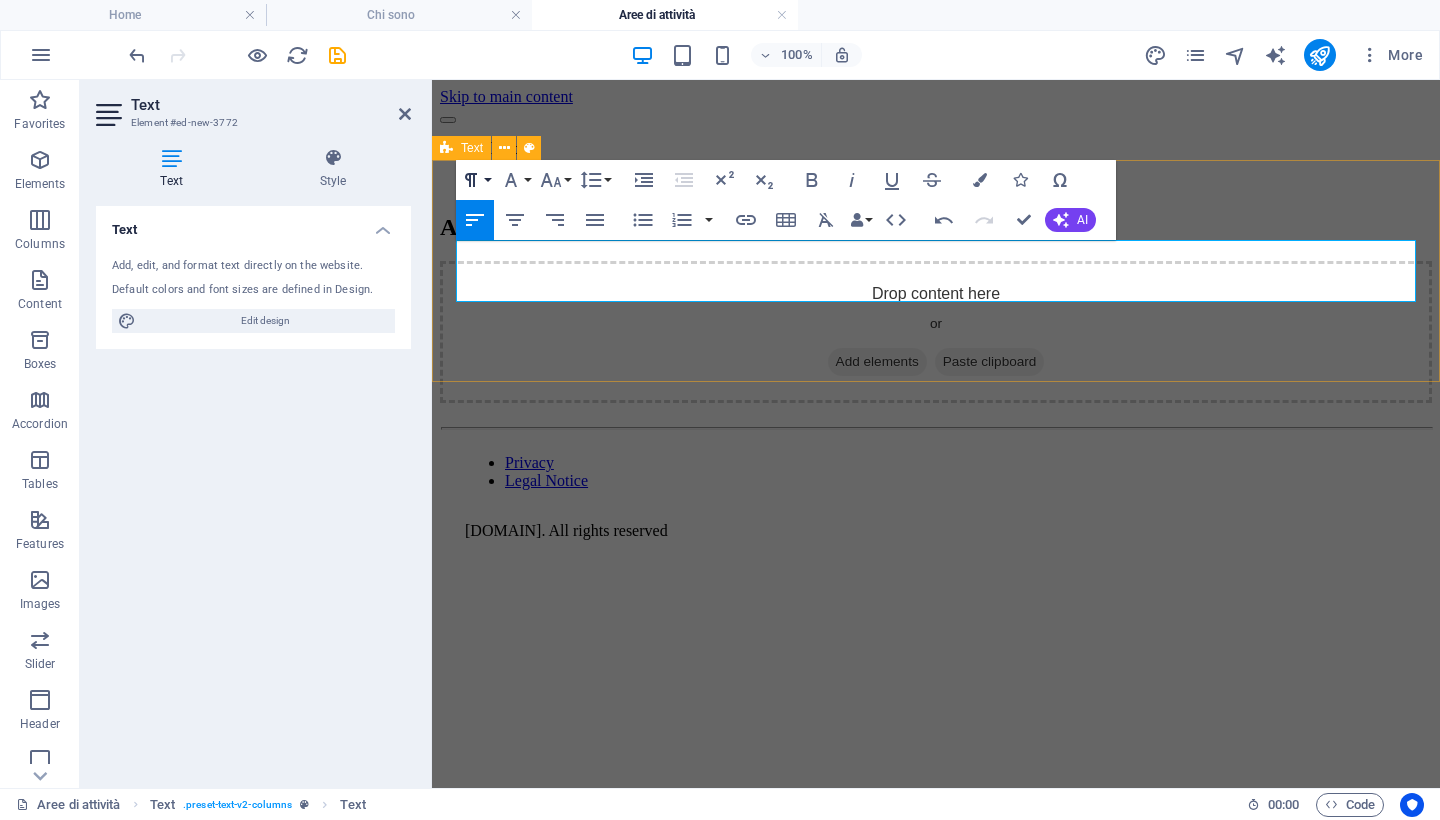 click on "Paragraph Format" at bounding box center (475, 180) 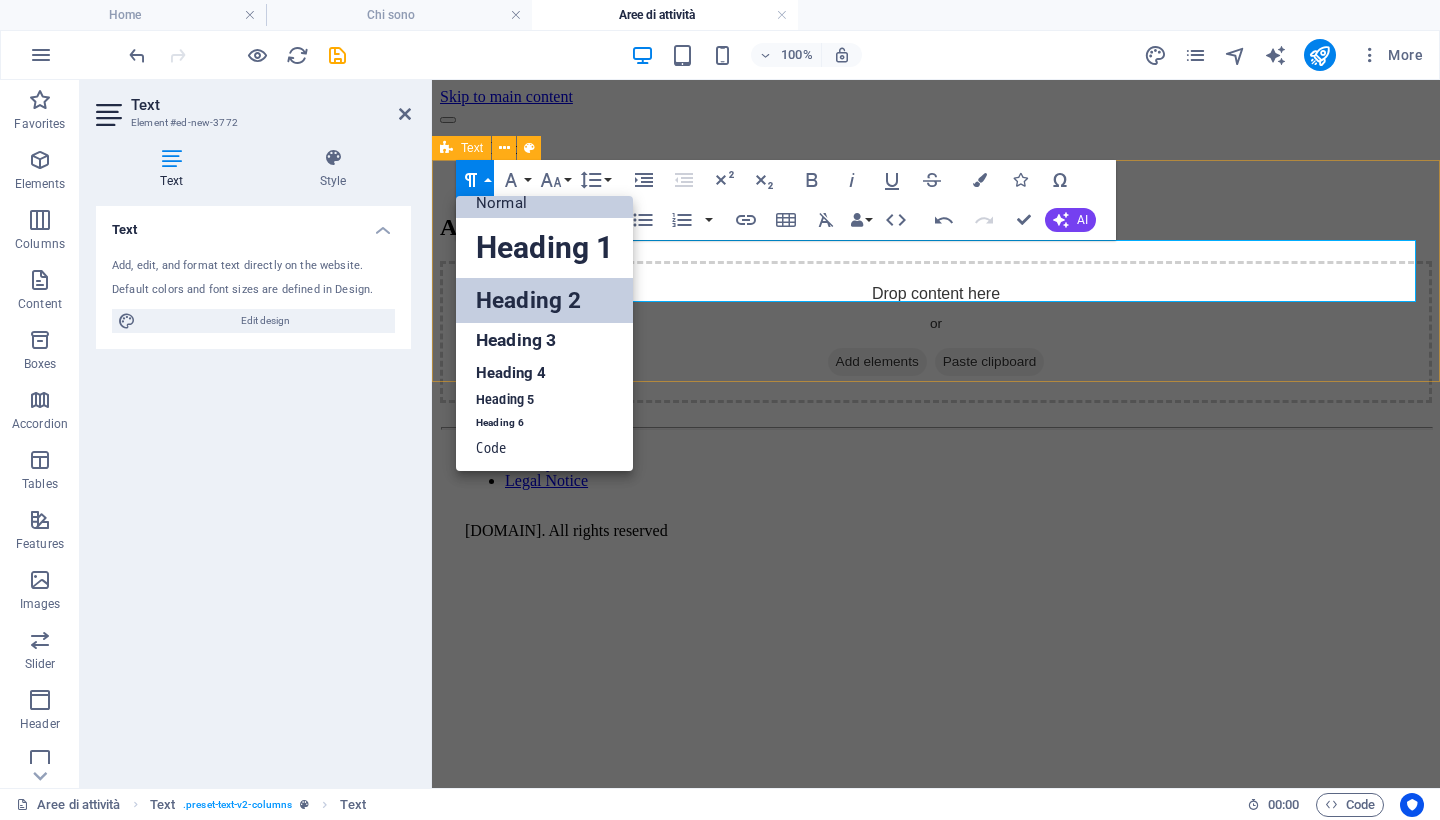 scroll, scrollTop: 15, scrollLeft: 0, axis: vertical 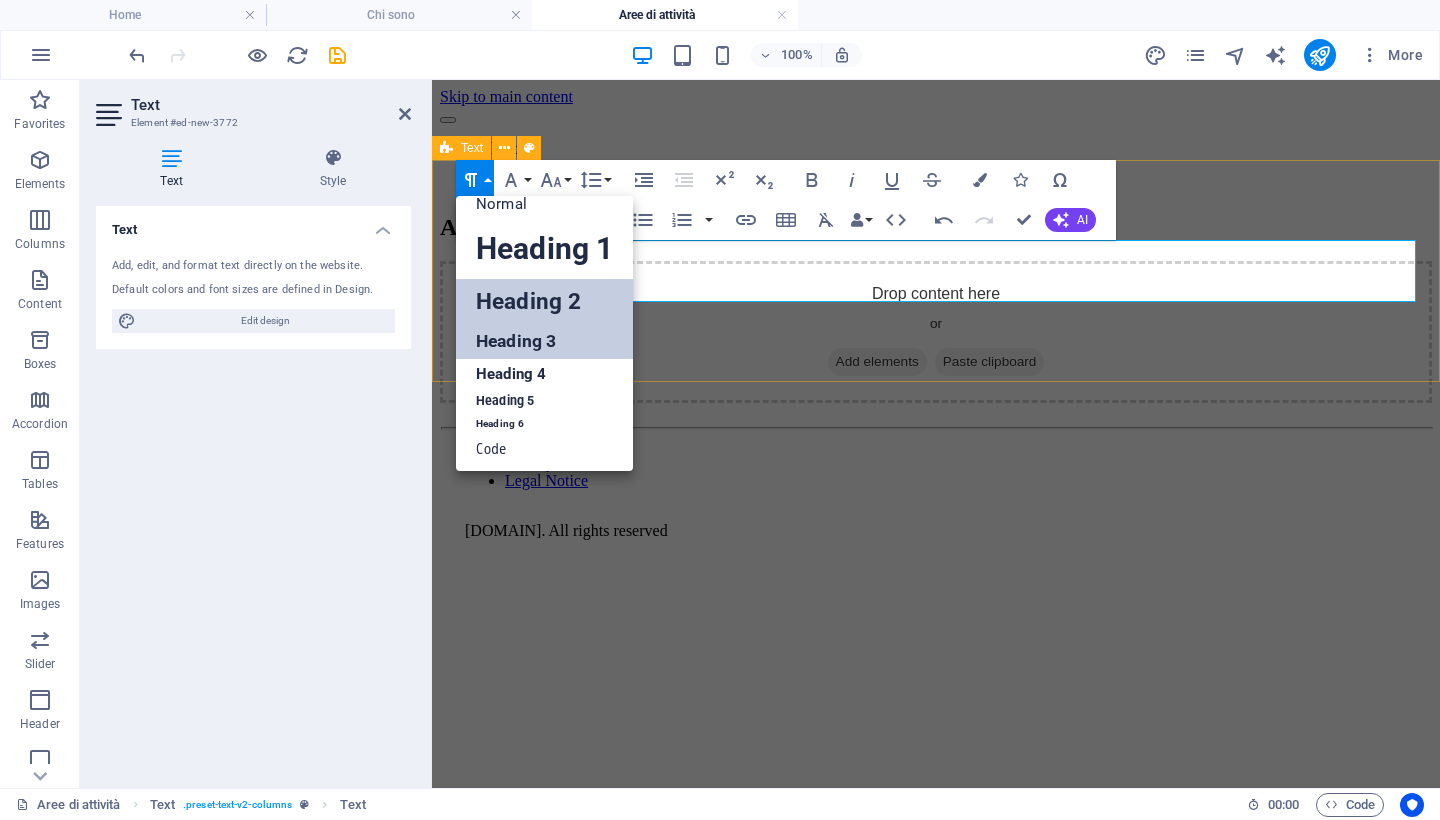 click on "Heading 3" at bounding box center (544, 341) 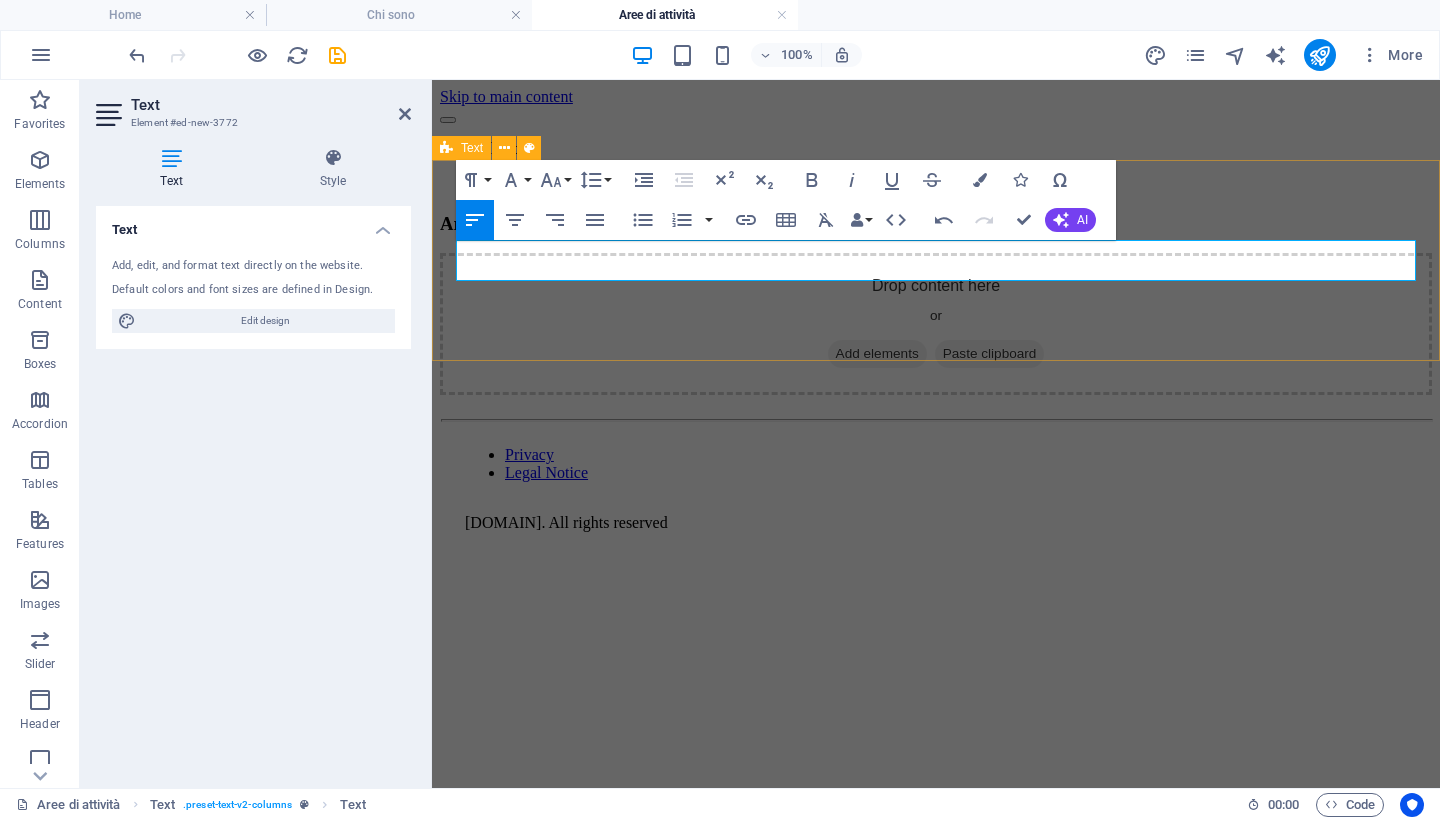 click on "Aree di attività" at bounding box center (936, 224) 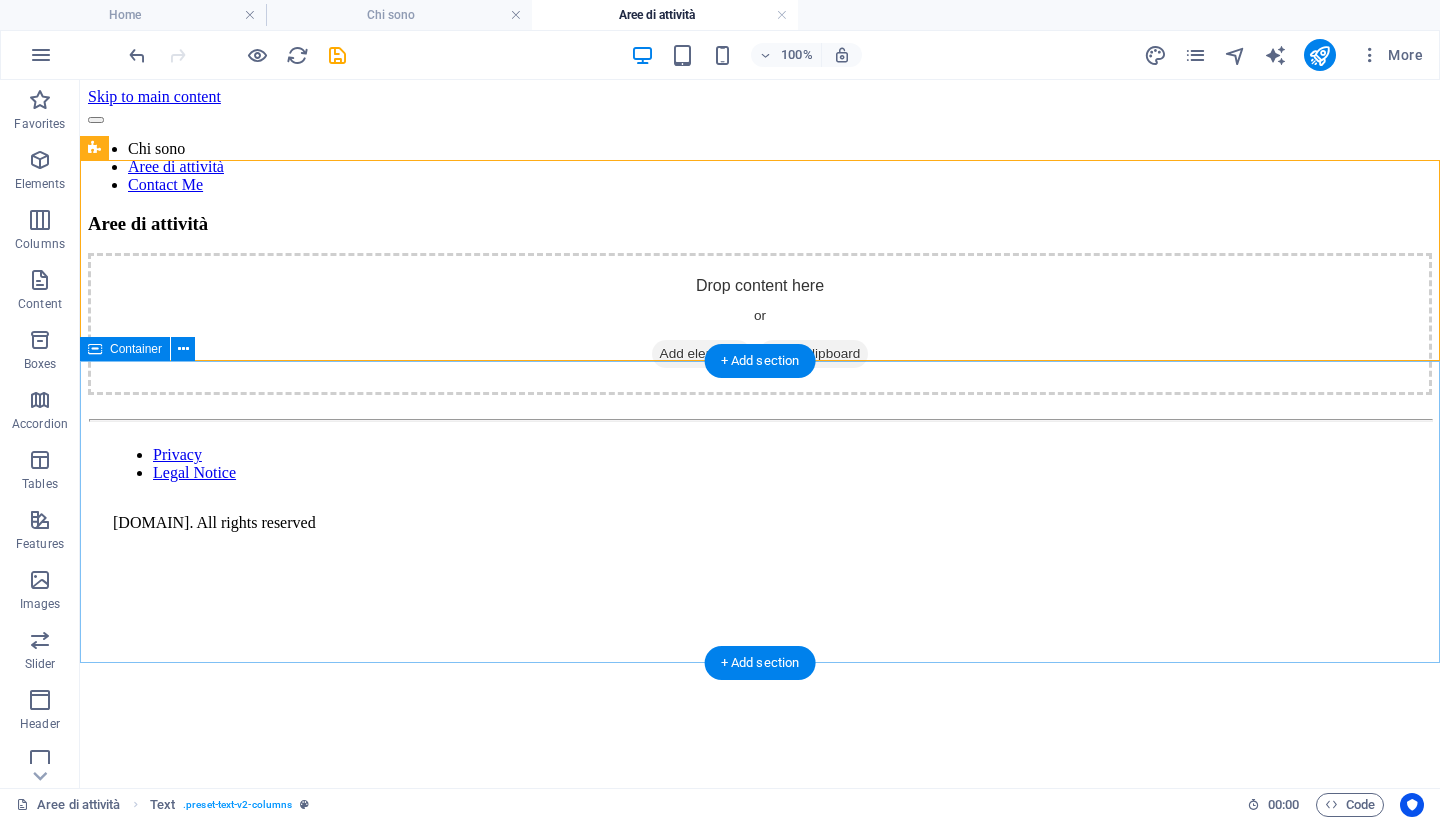click on "Drop content here or  Add elements  Paste clipboard" at bounding box center (760, 324) 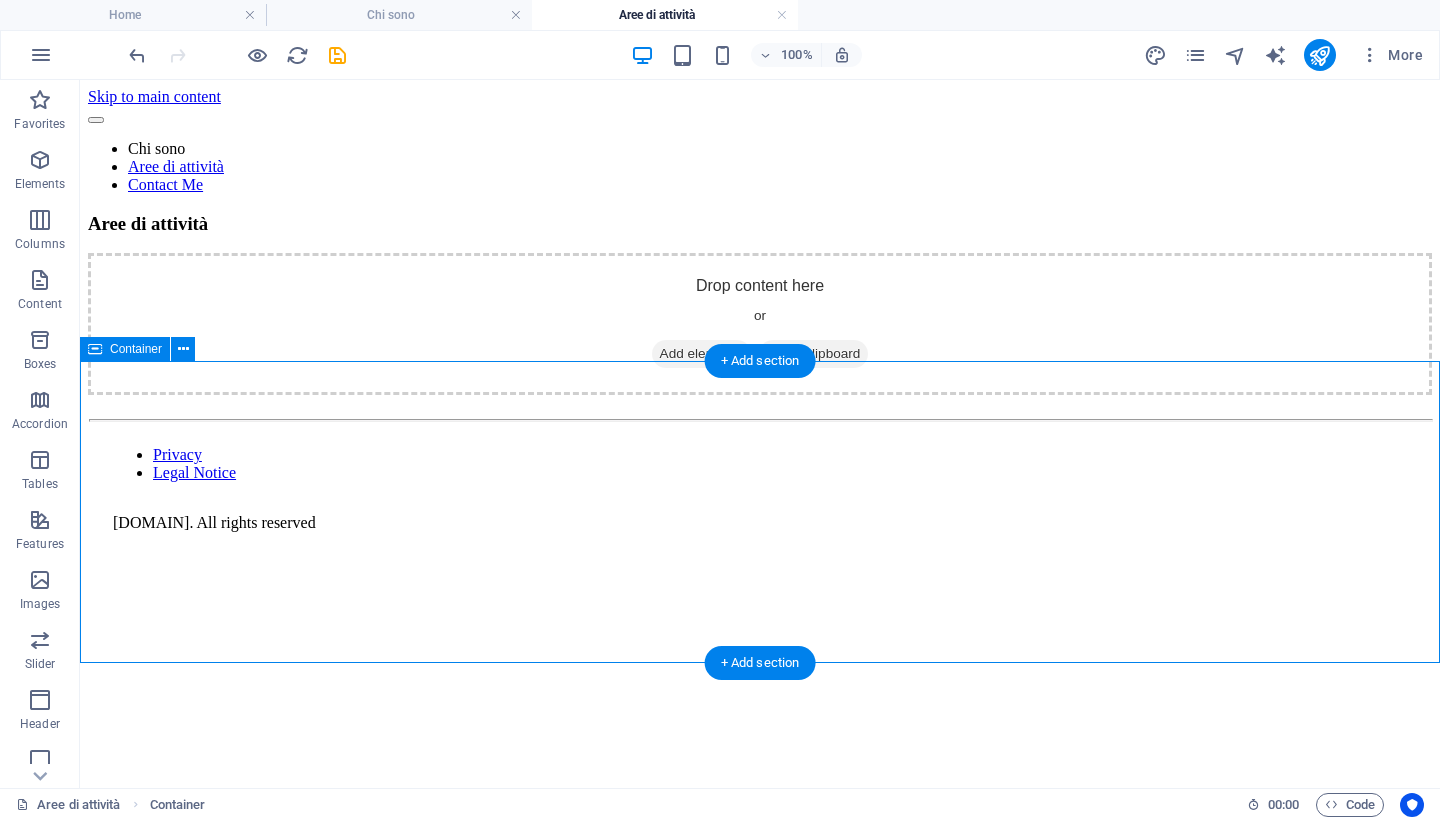 click on "Drop content here or  Add elements  Paste clipboard" at bounding box center [760, 324] 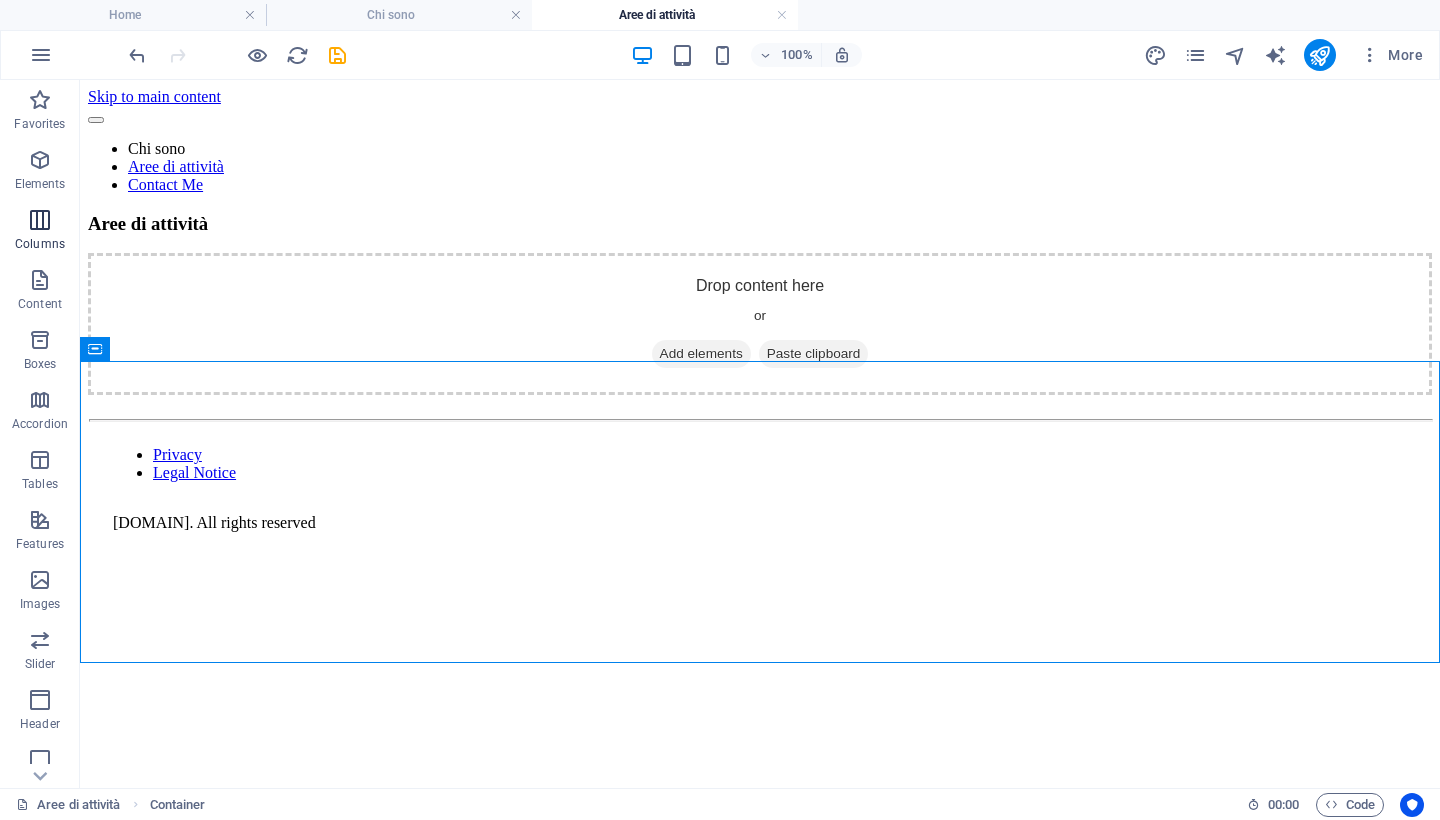 click at bounding box center [40, 220] 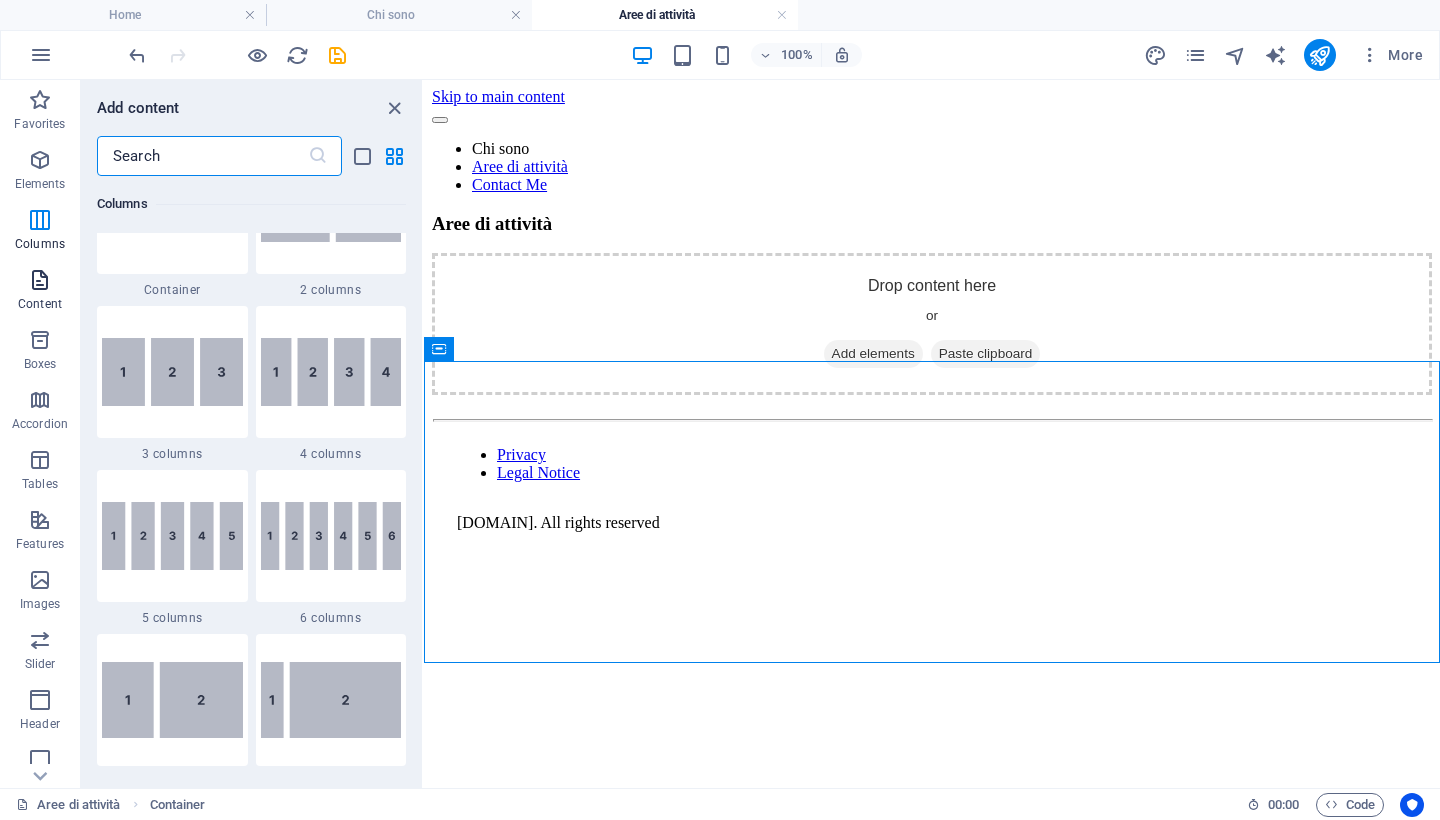 scroll, scrollTop: 1079, scrollLeft: 0, axis: vertical 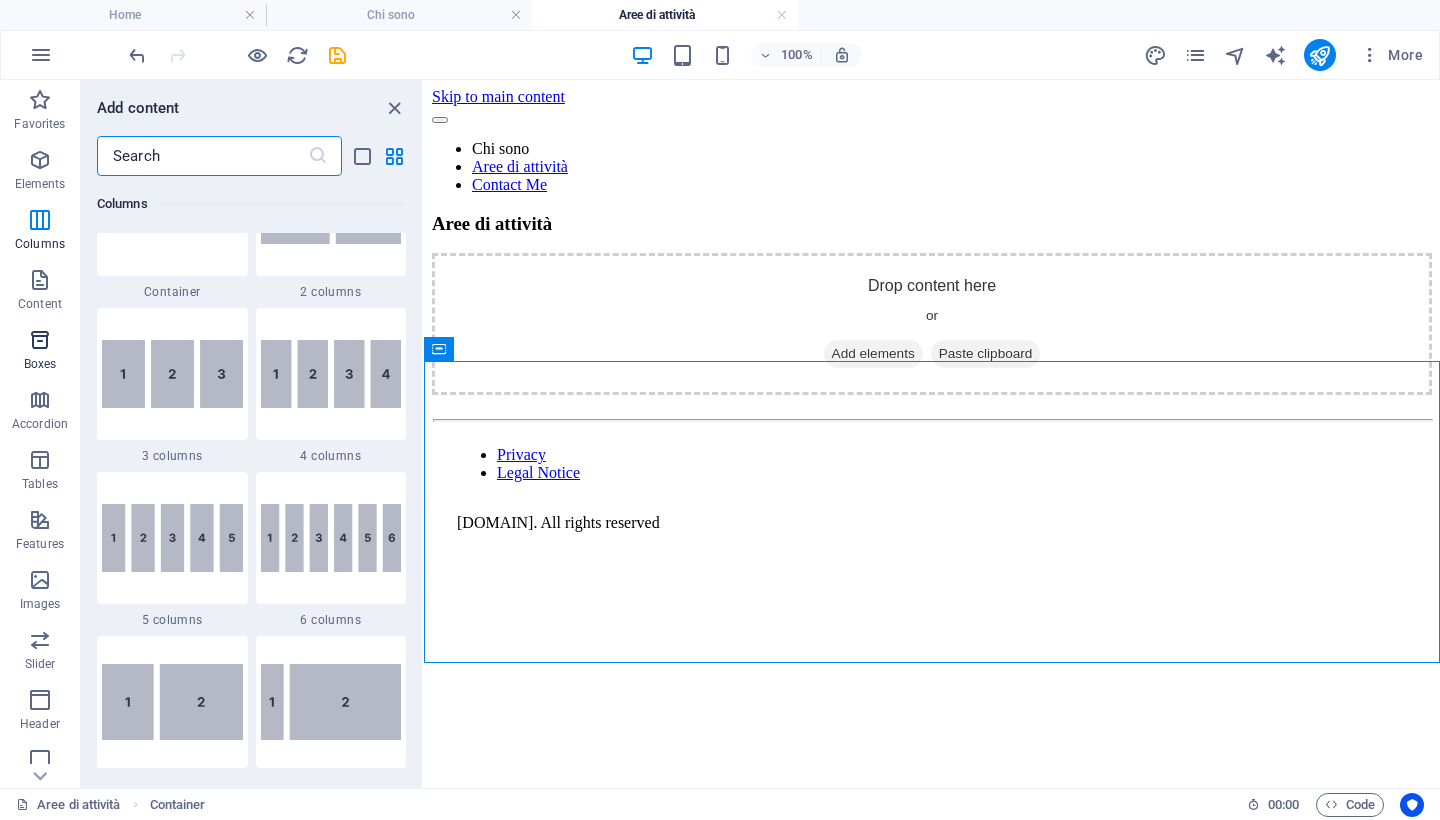 click at bounding box center [40, 340] 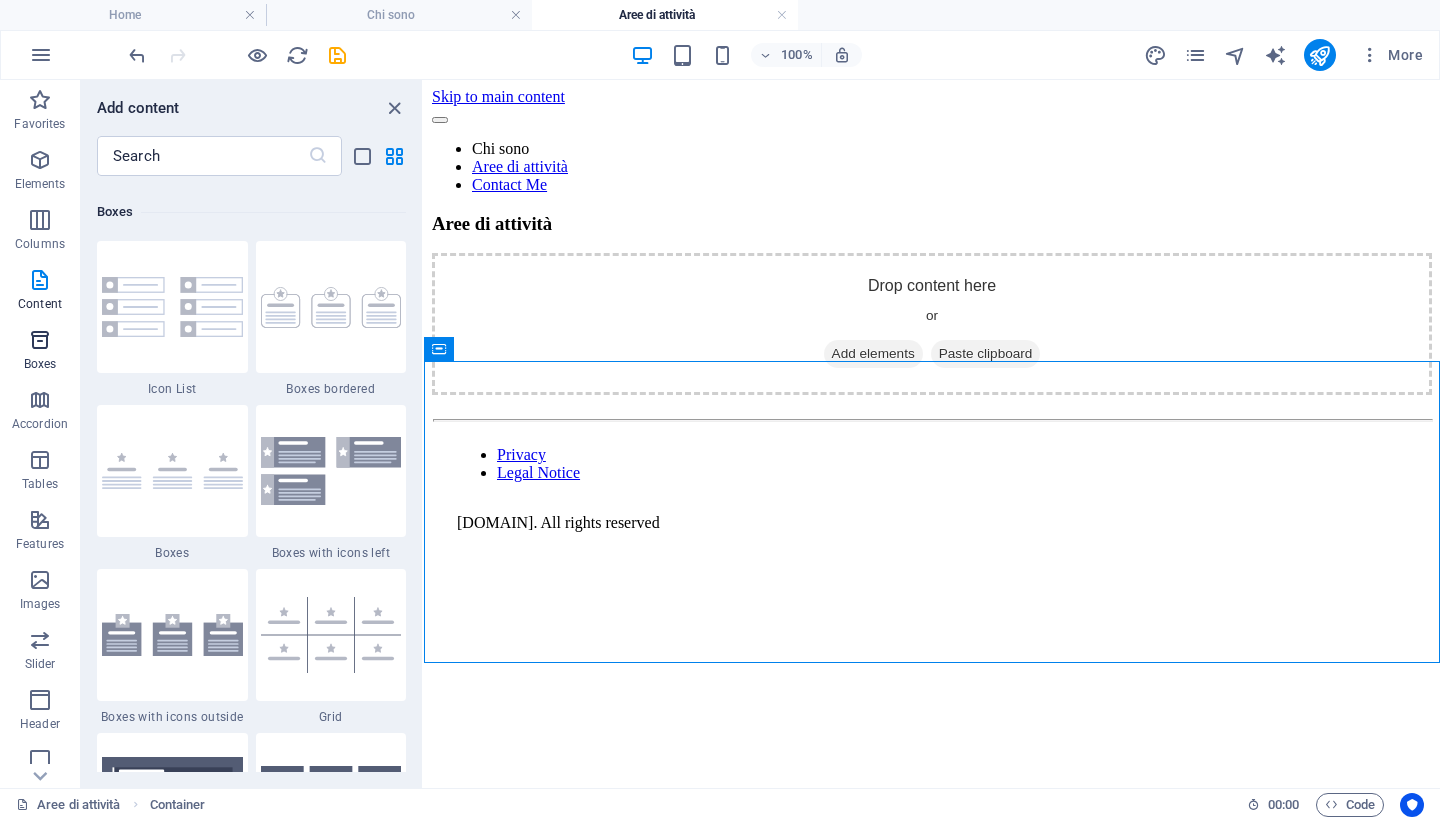 scroll, scrollTop: 5516, scrollLeft: 0, axis: vertical 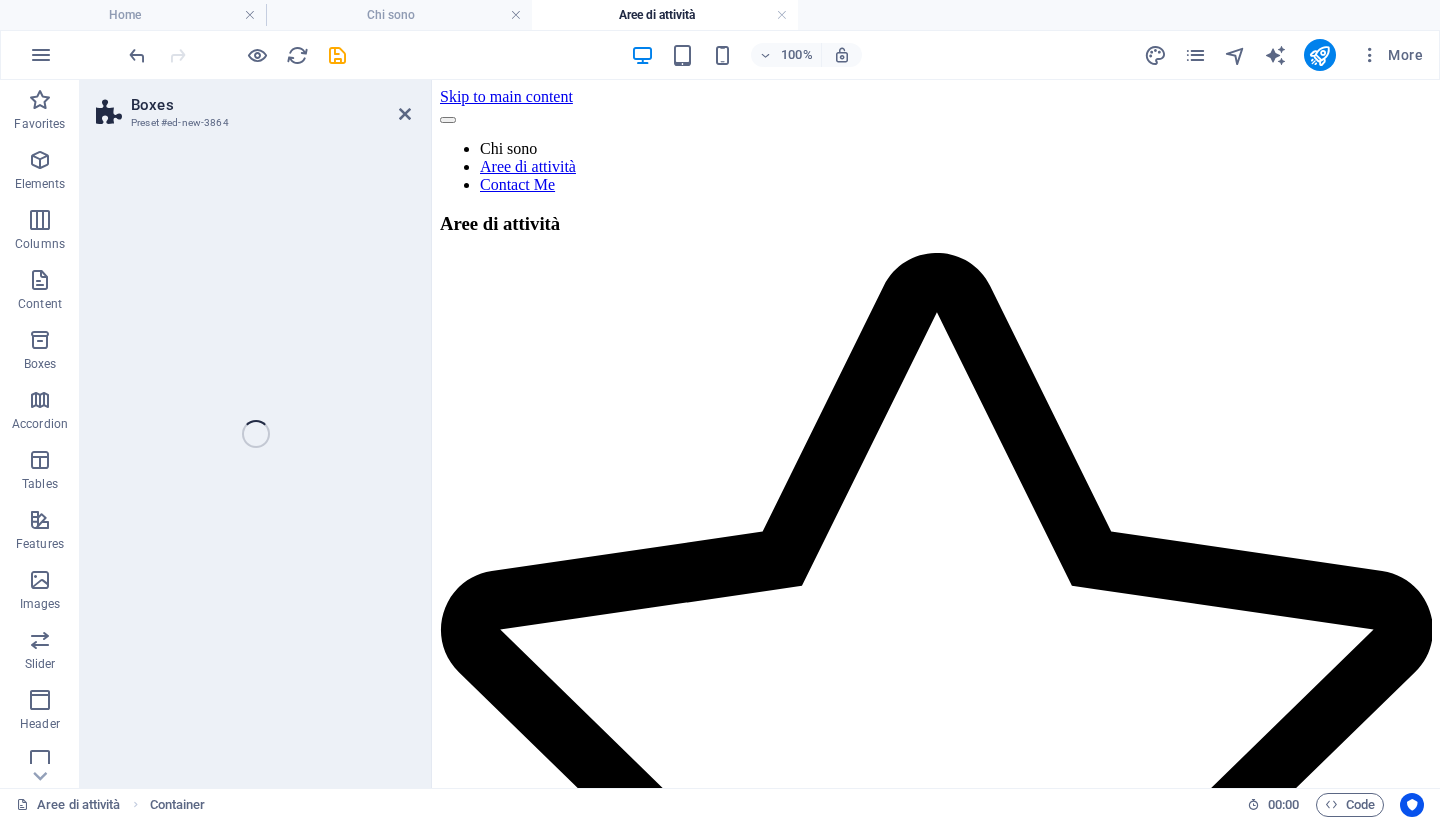 select on "rem" 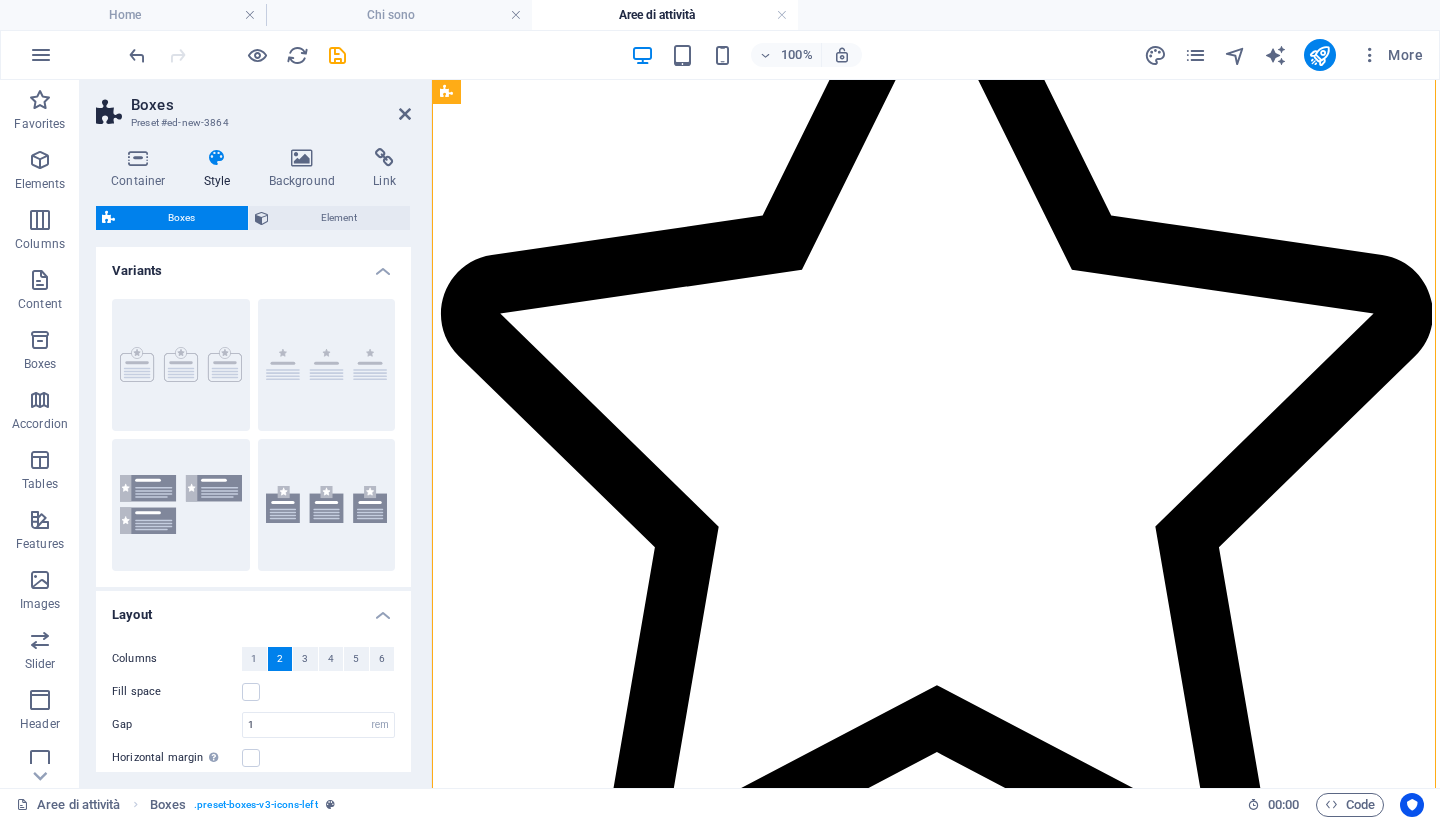 scroll, scrollTop: 1372, scrollLeft: 0, axis: vertical 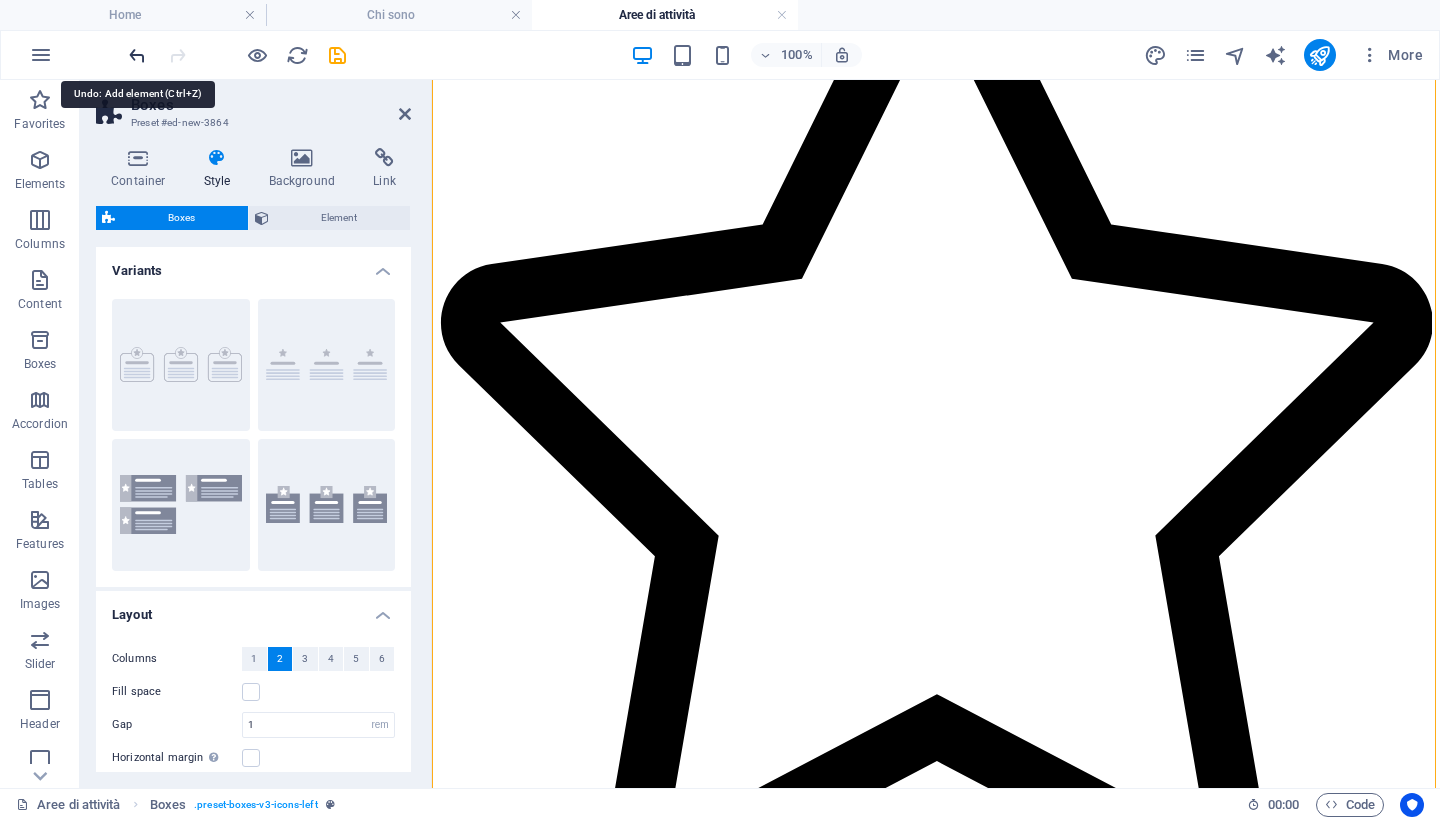 click at bounding box center [137, 55] 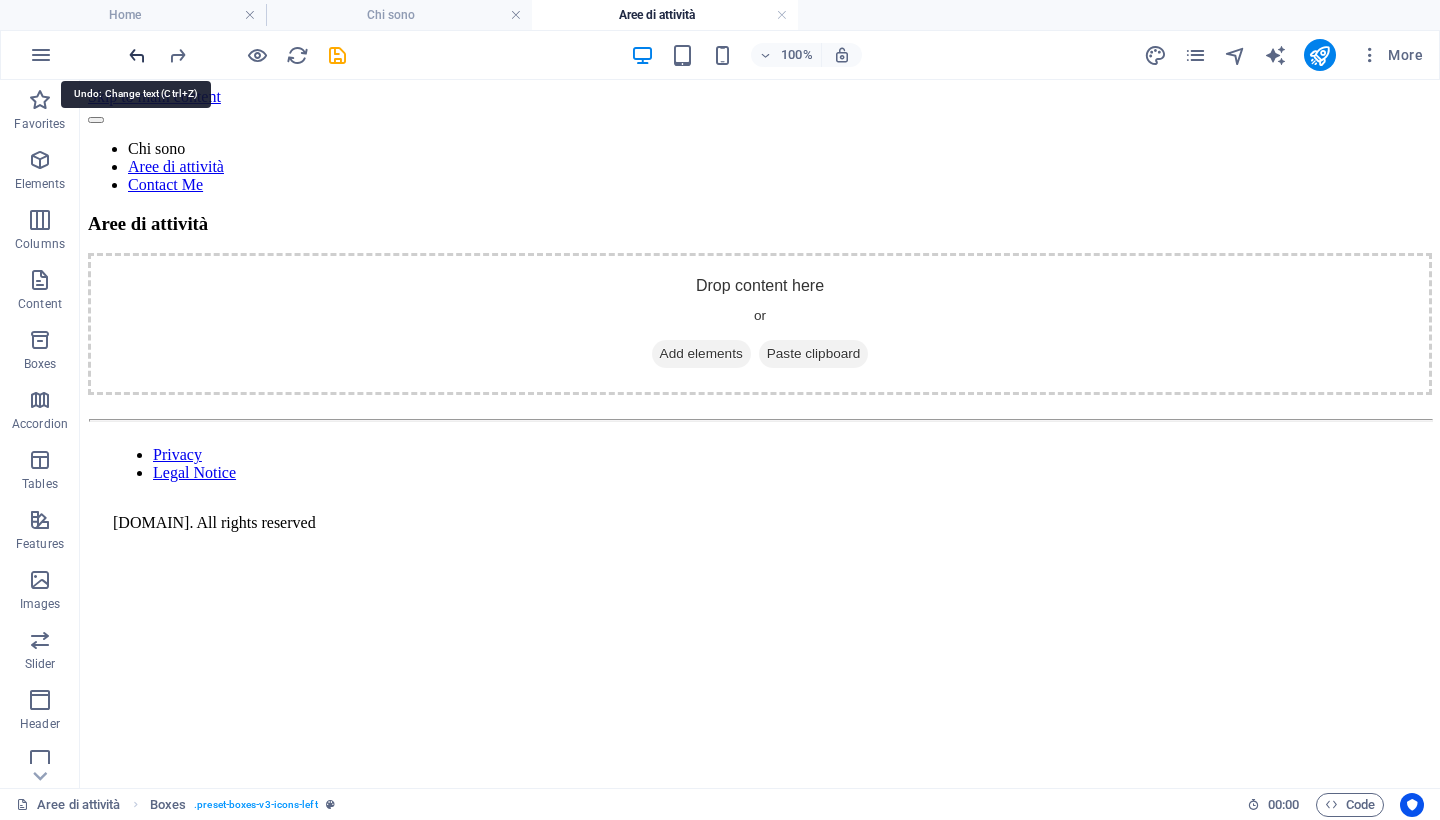 scroll, scrollTop: 0, scrollLeft: 0, axis: both 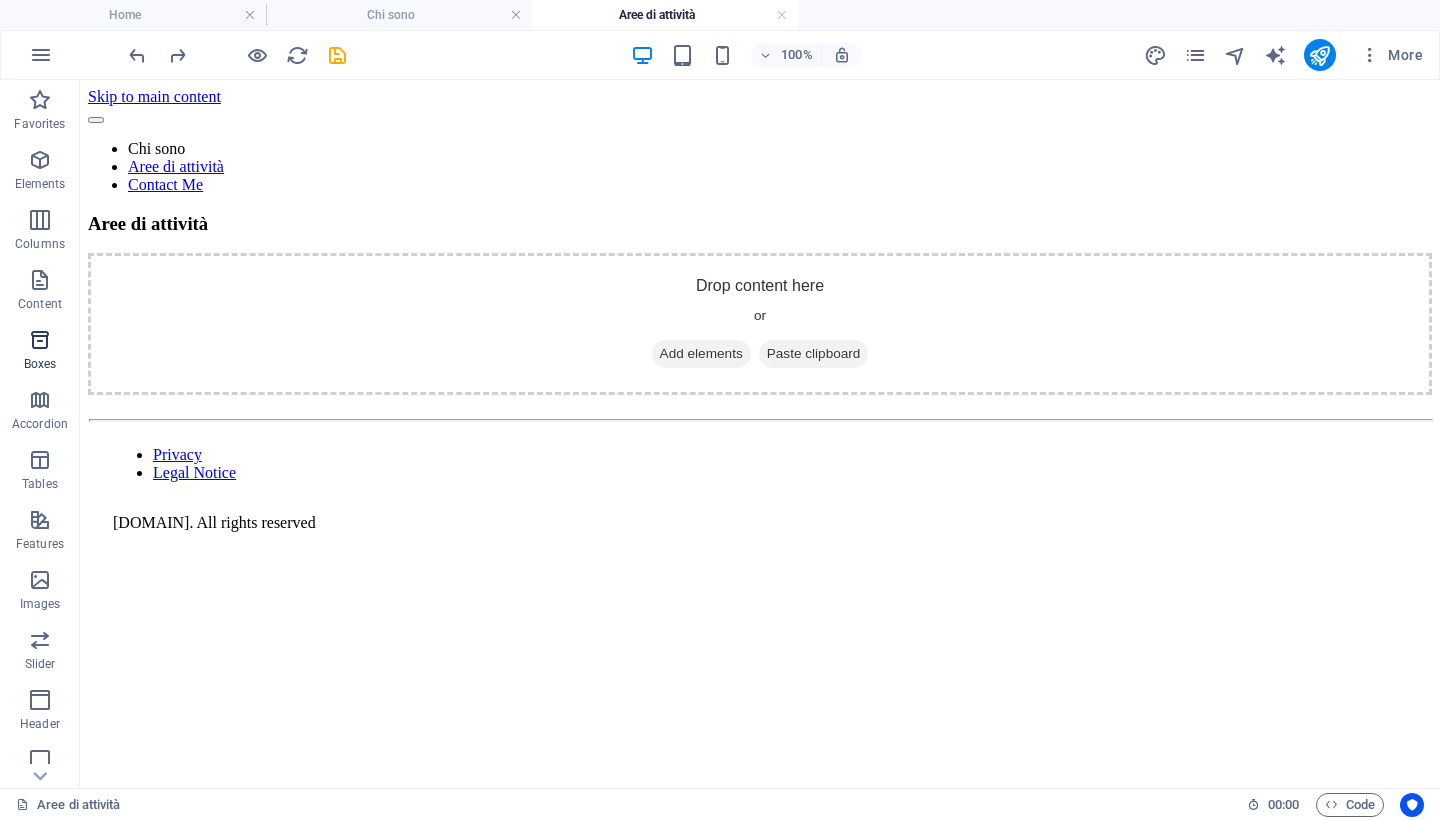 click at bounding box center (40, 340) 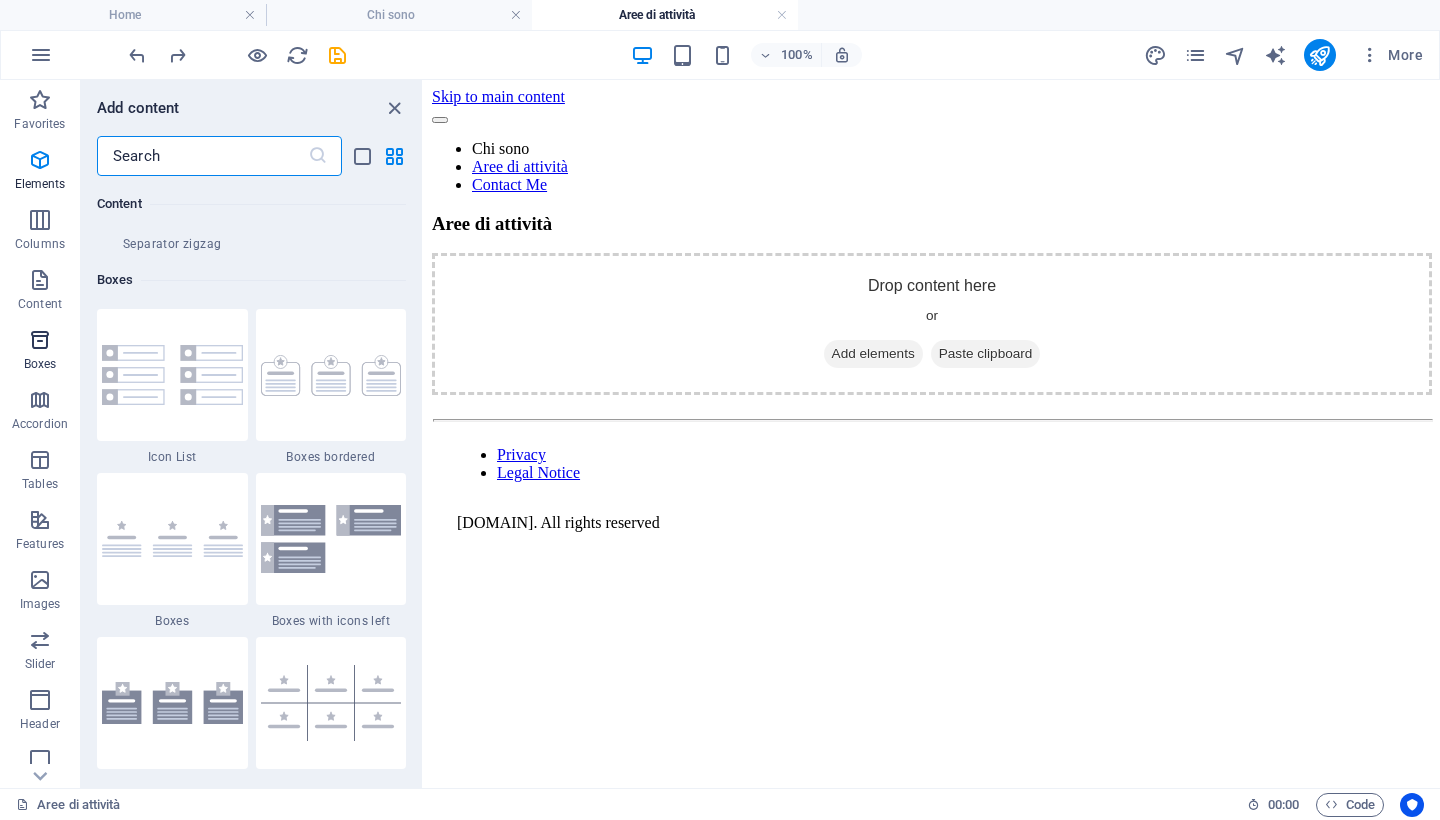 scroll, scrollTop: 5516, scrollLeft: 0, axis: vertical 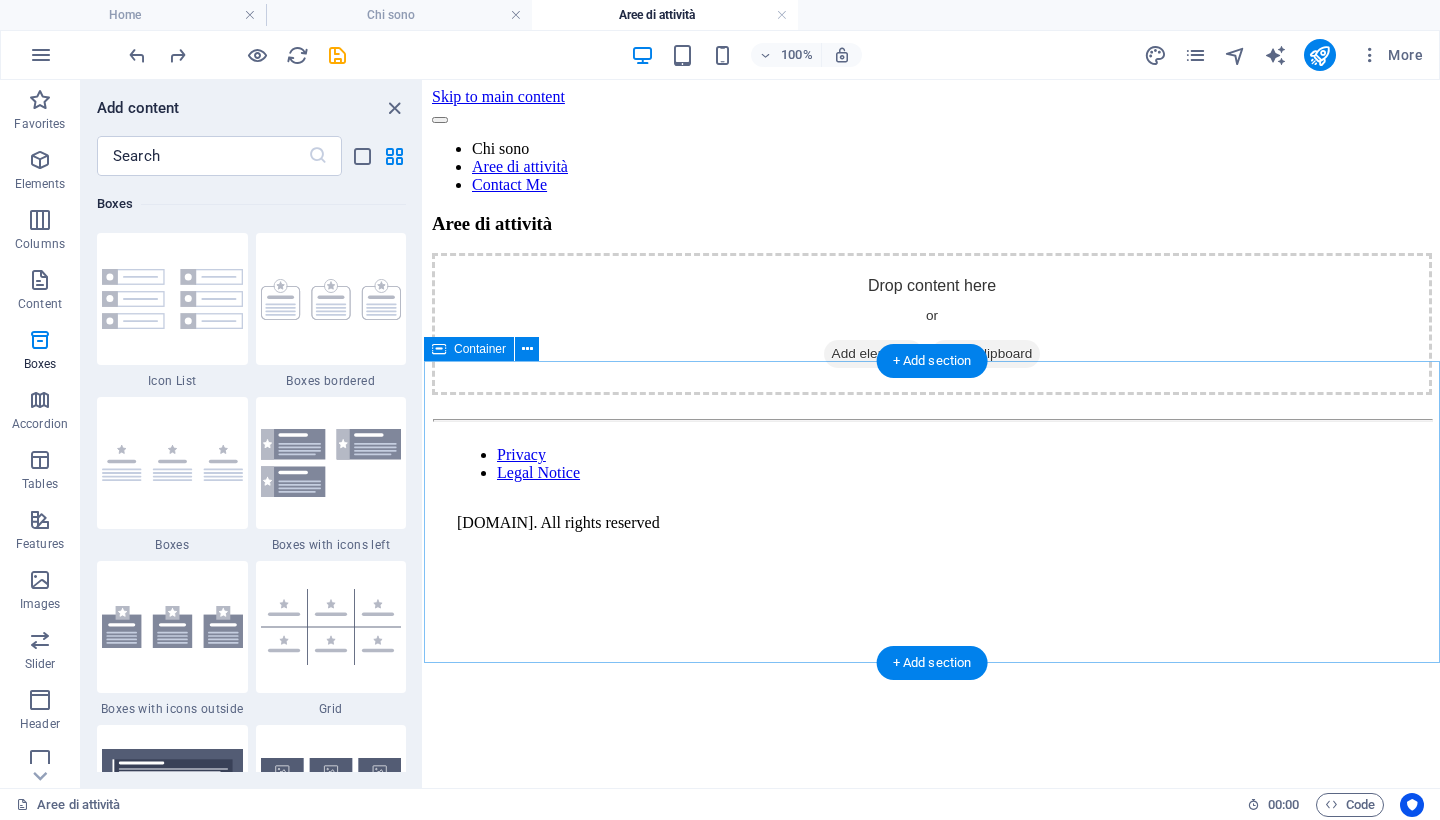 drag, startPoint x: 750, startPoint y: 712, endPoint x: 882, endPoint y: 480, distance: 266.92322 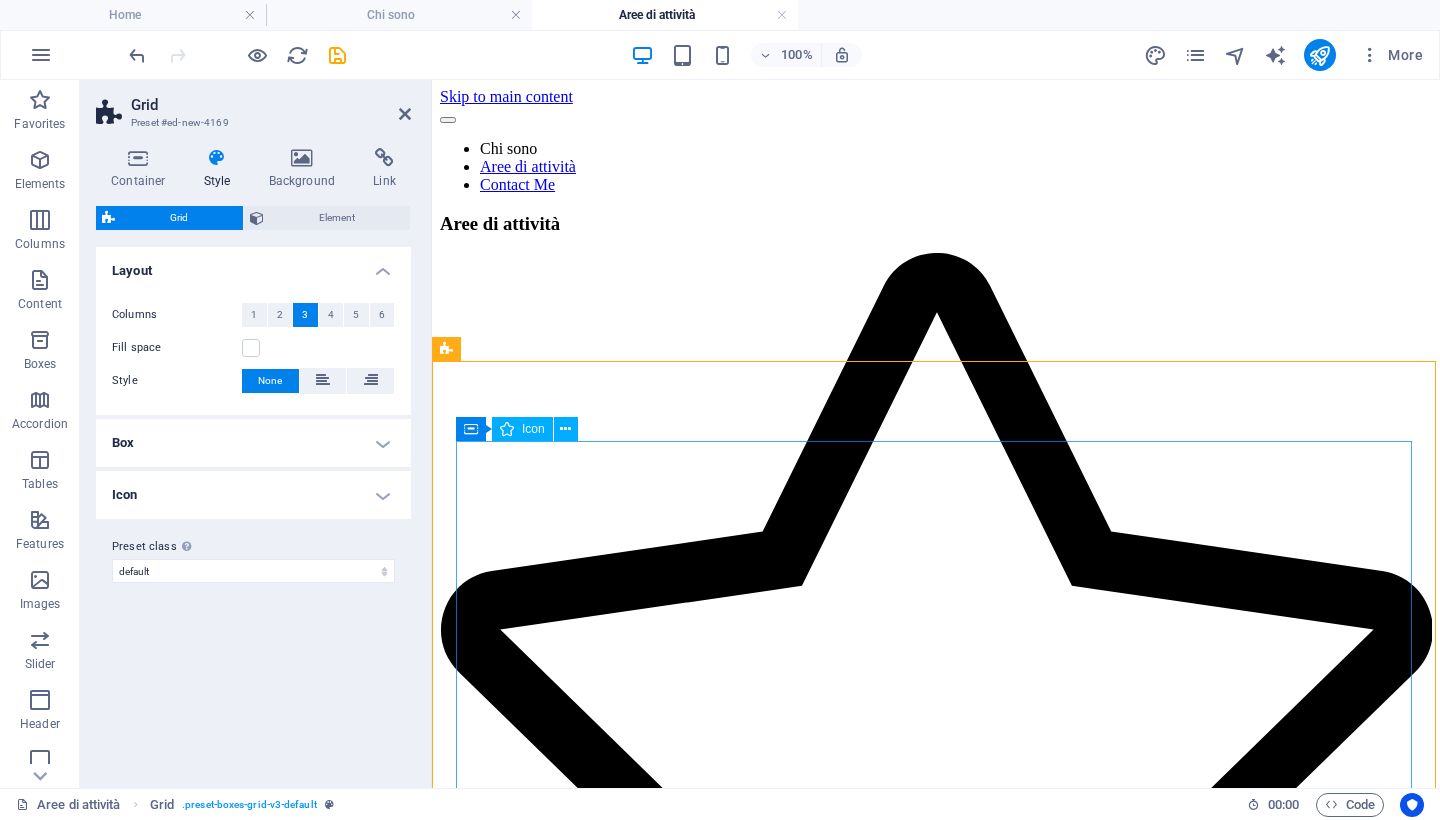 click at bounding box center [936, 729] 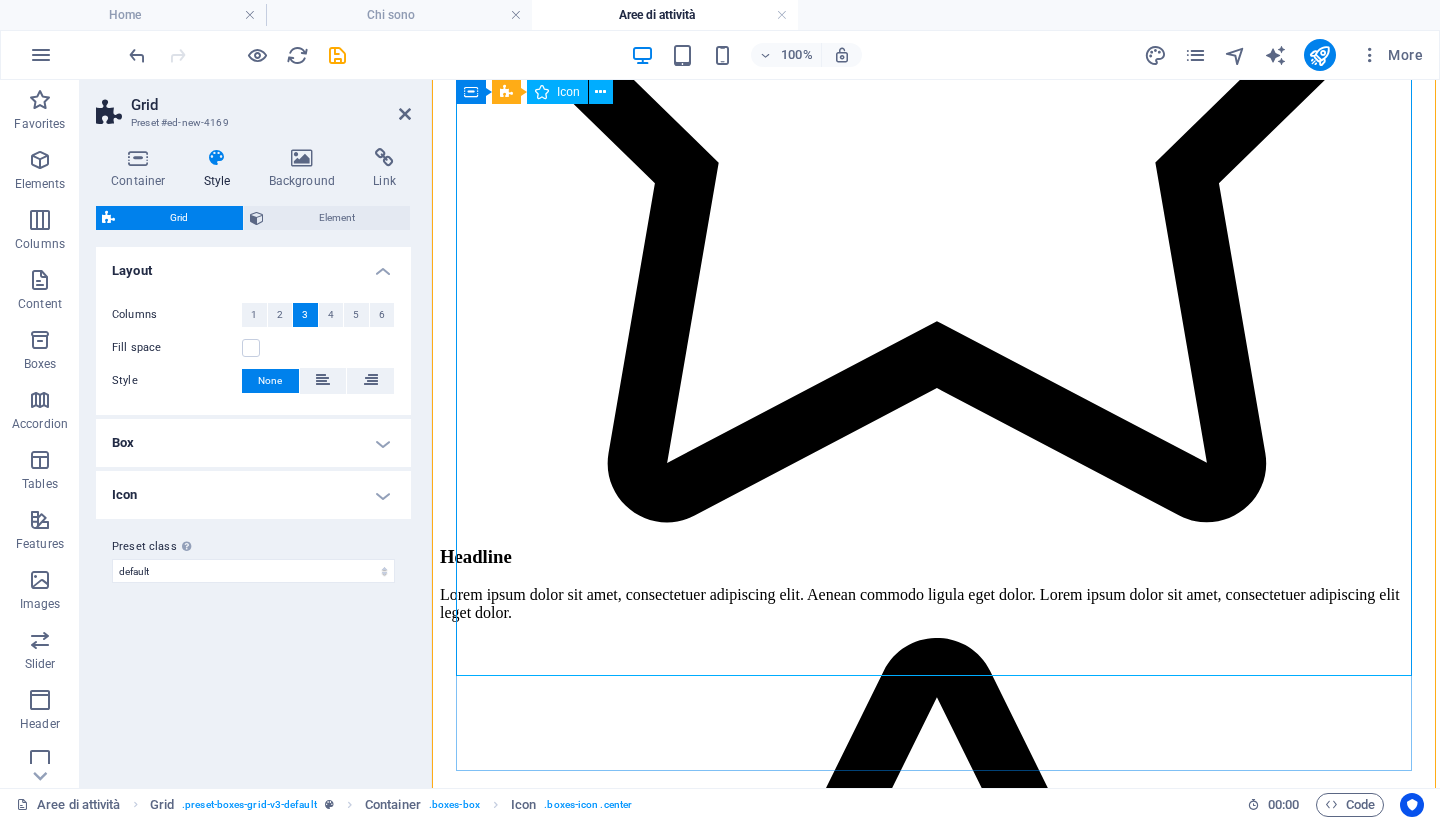 scroll, scrollTop: 676, scrollLeft: 0, axis: vertical 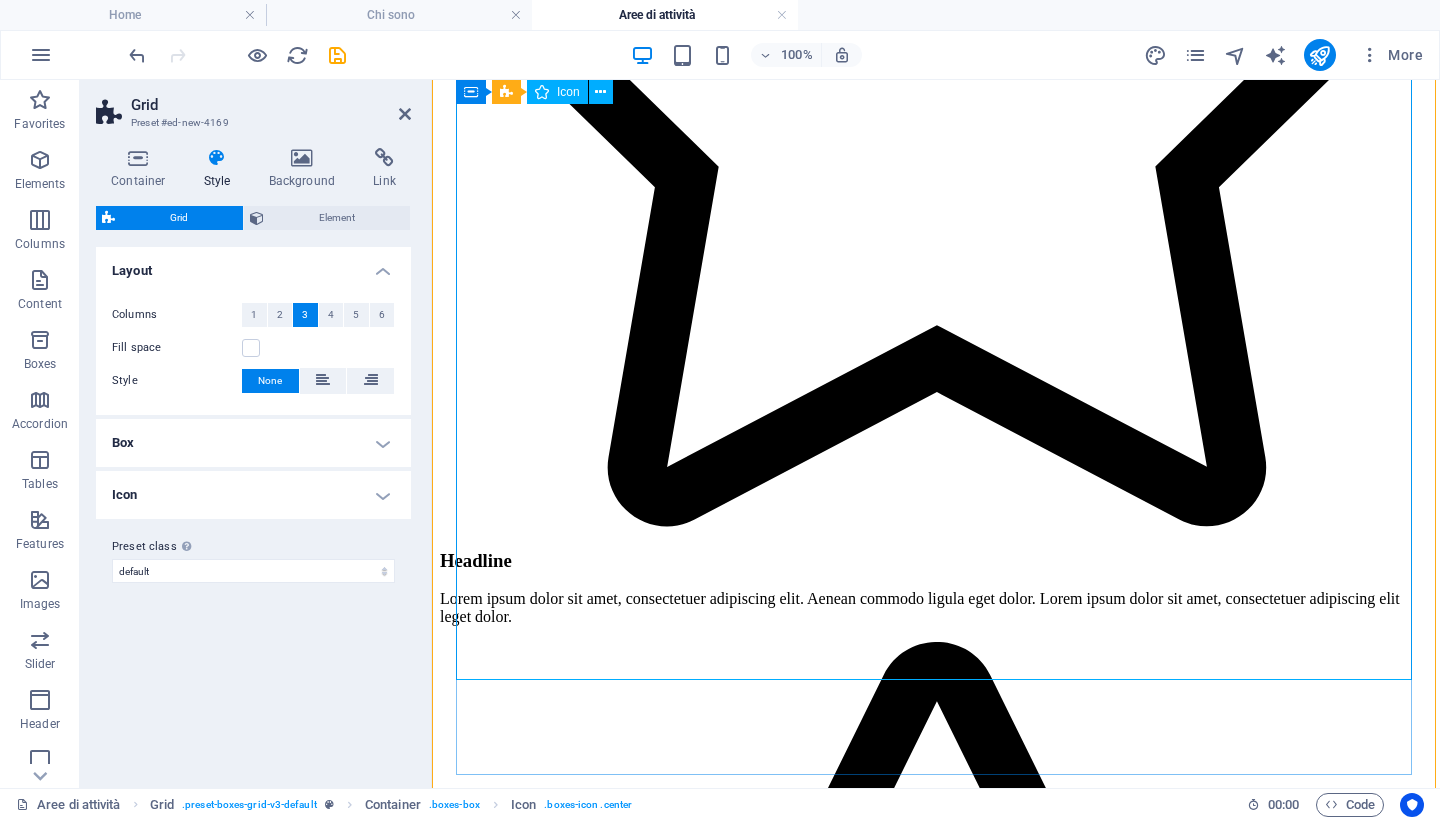 click at bounding box center (936, 53) 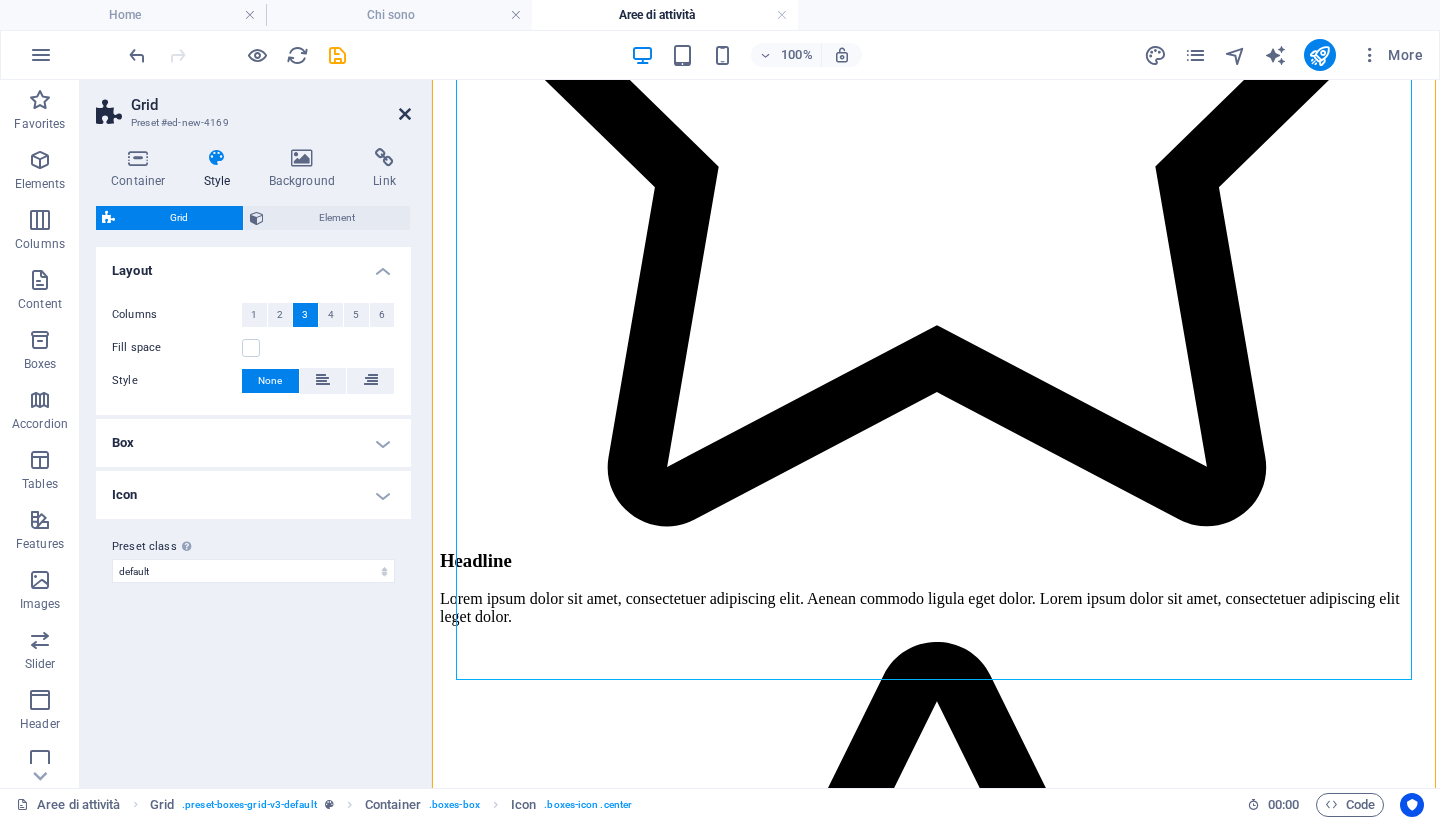 click at bounding box center [405, 114] 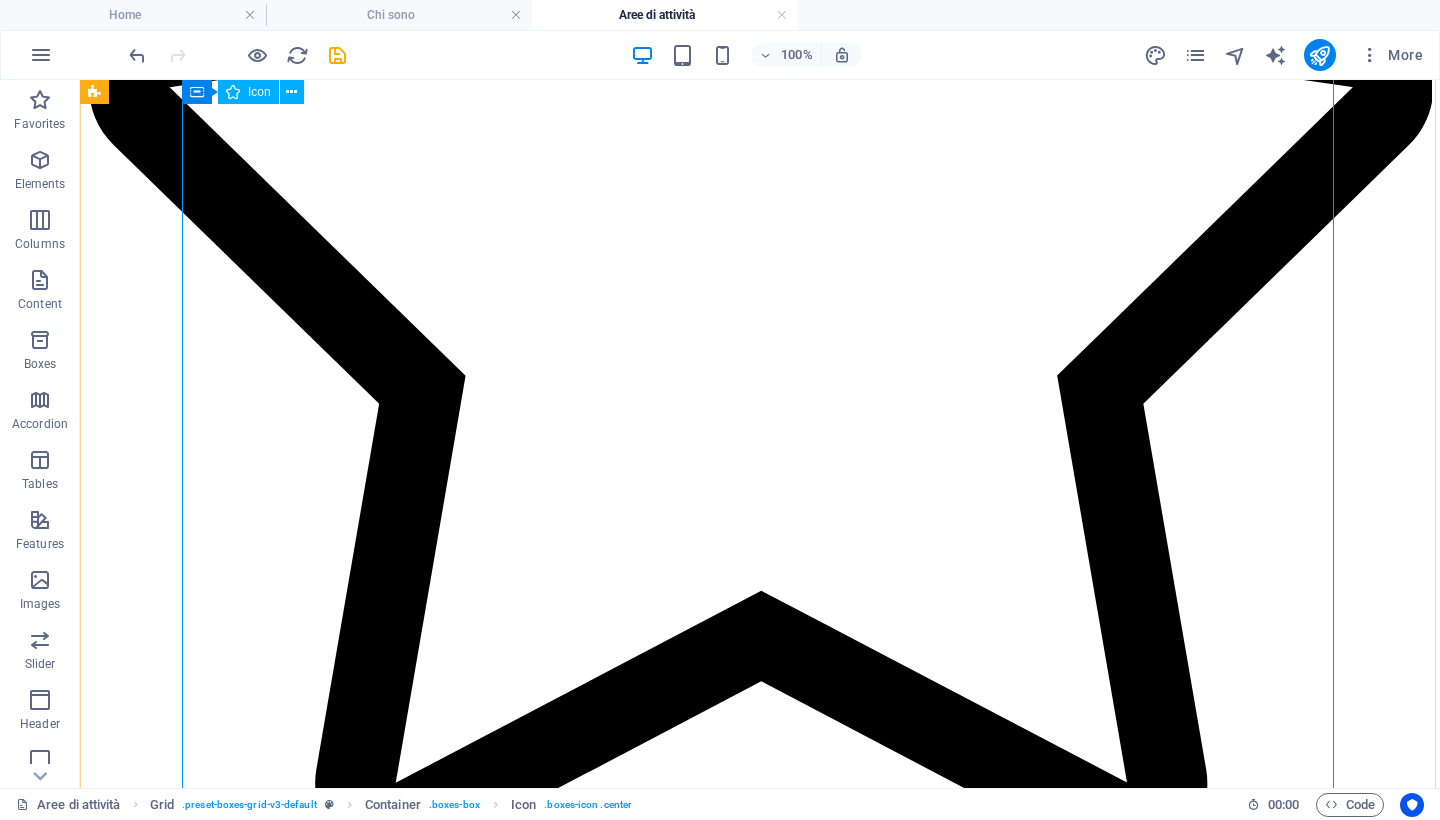 click at bounding box center [760, 222] 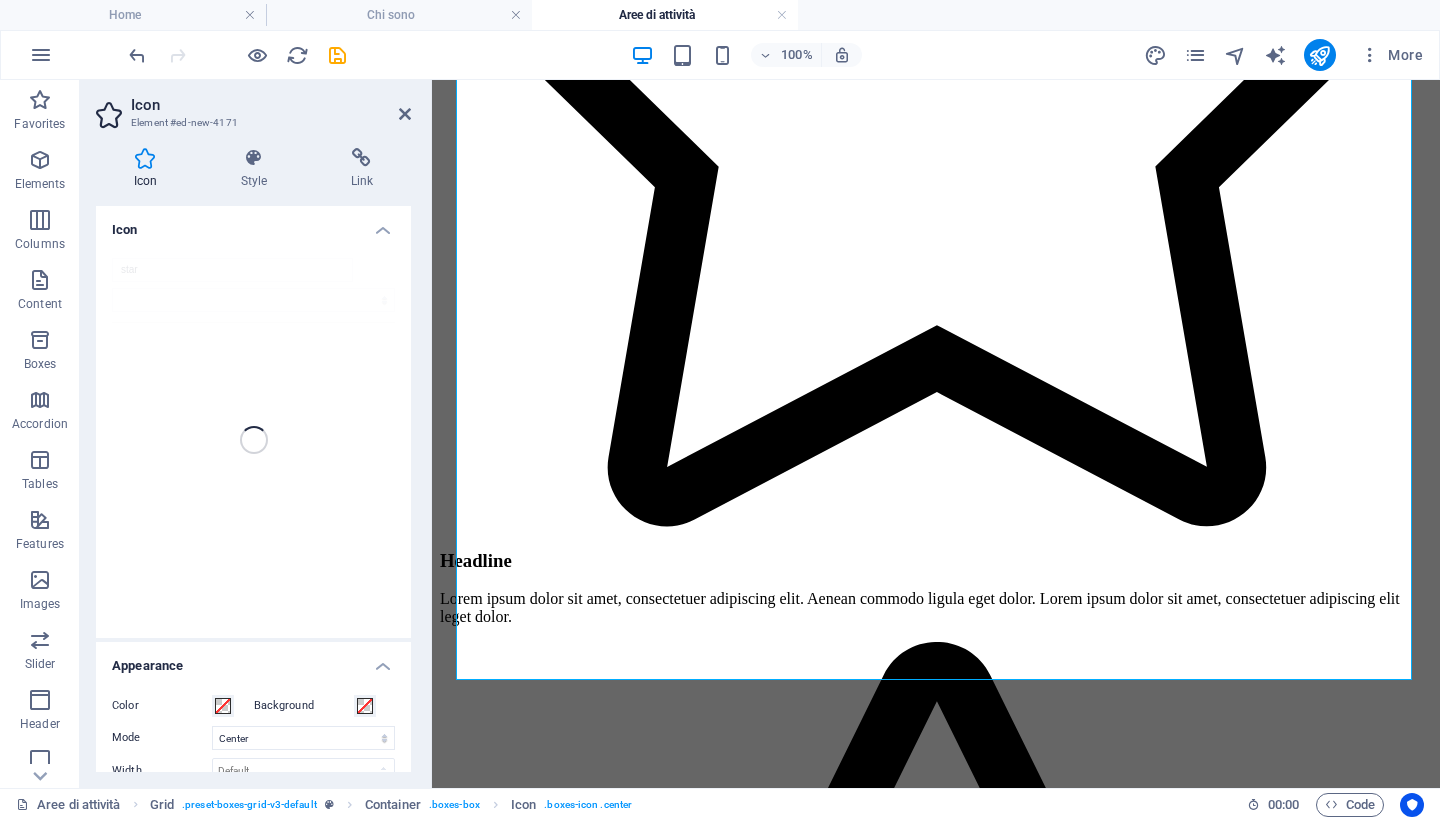 scroll, scrollTop: 0, scrollLeft: 0, axis: both 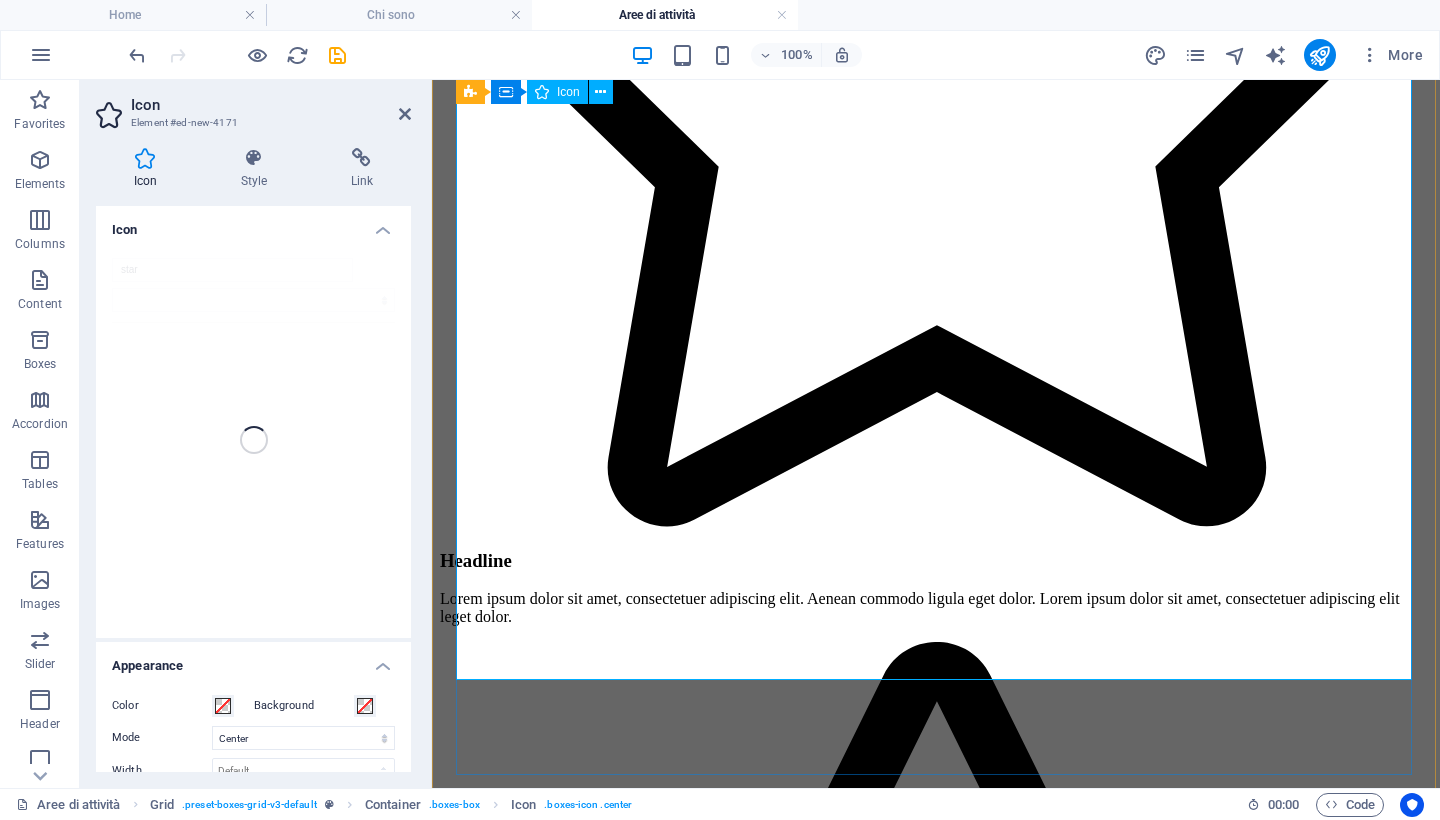 click at bounding box center [936, 53] 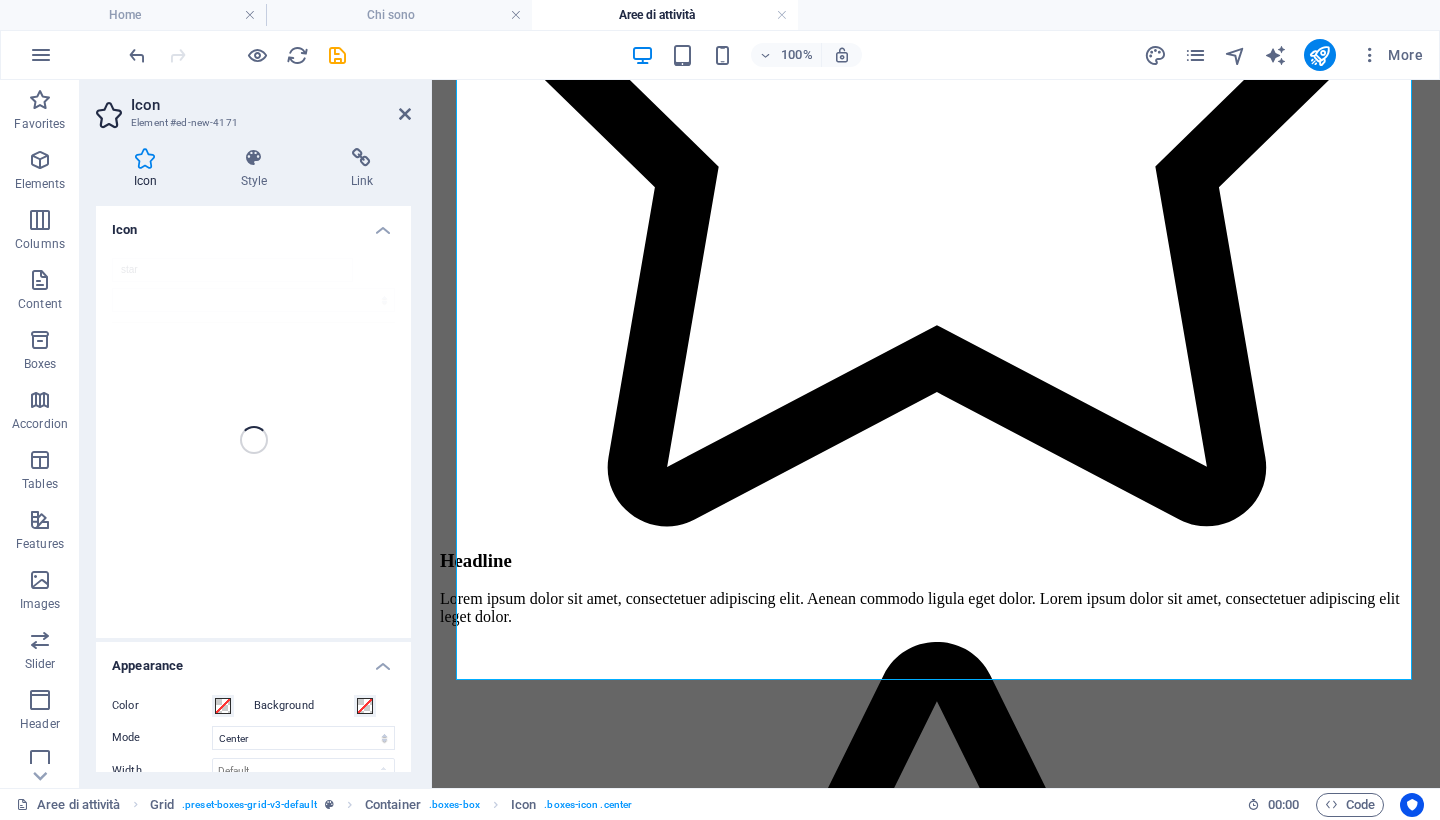 scroll, scrollTop: 0, scrollLeft: 0, axis: both 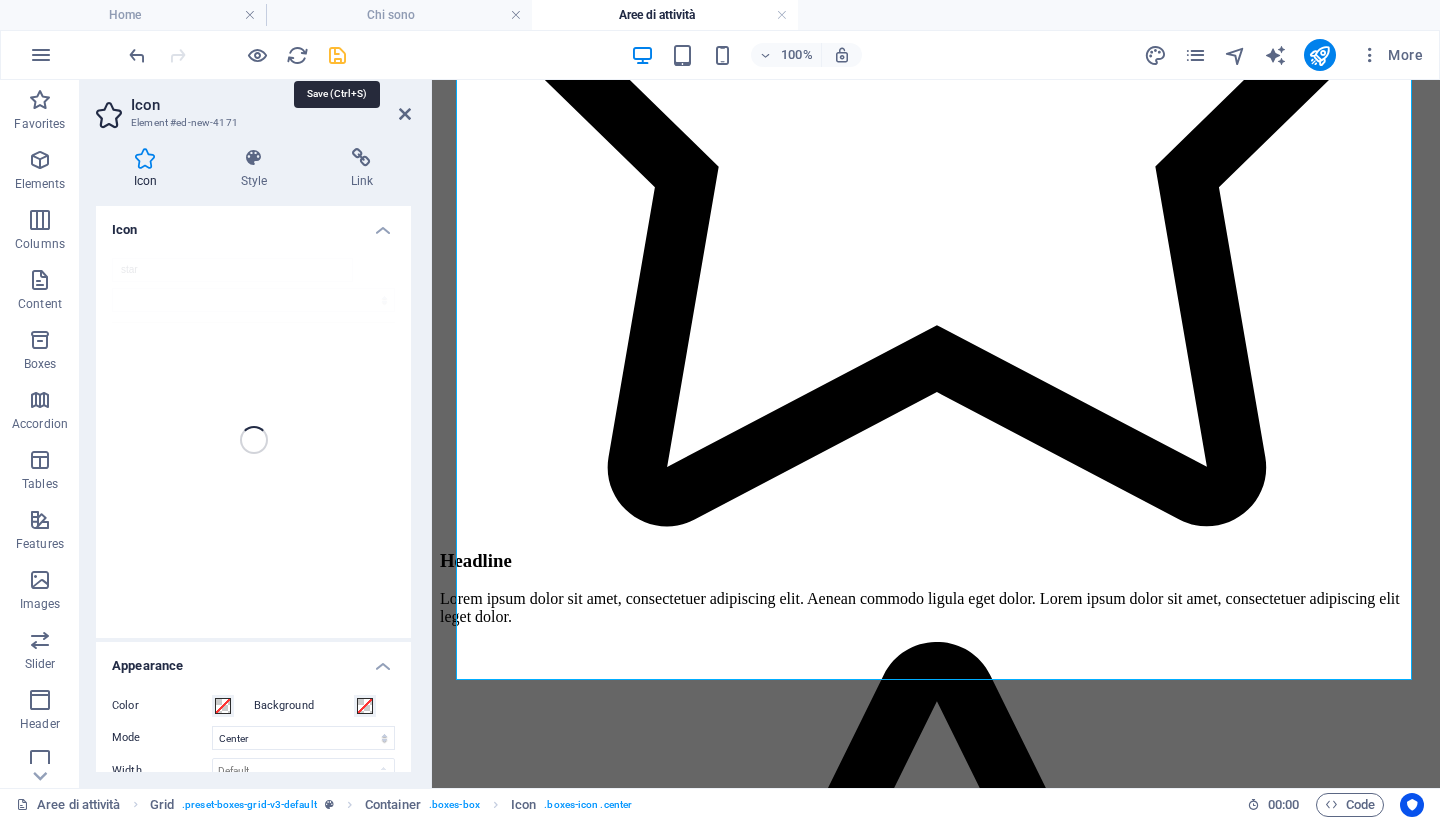 click at bounding box center [337, 55] 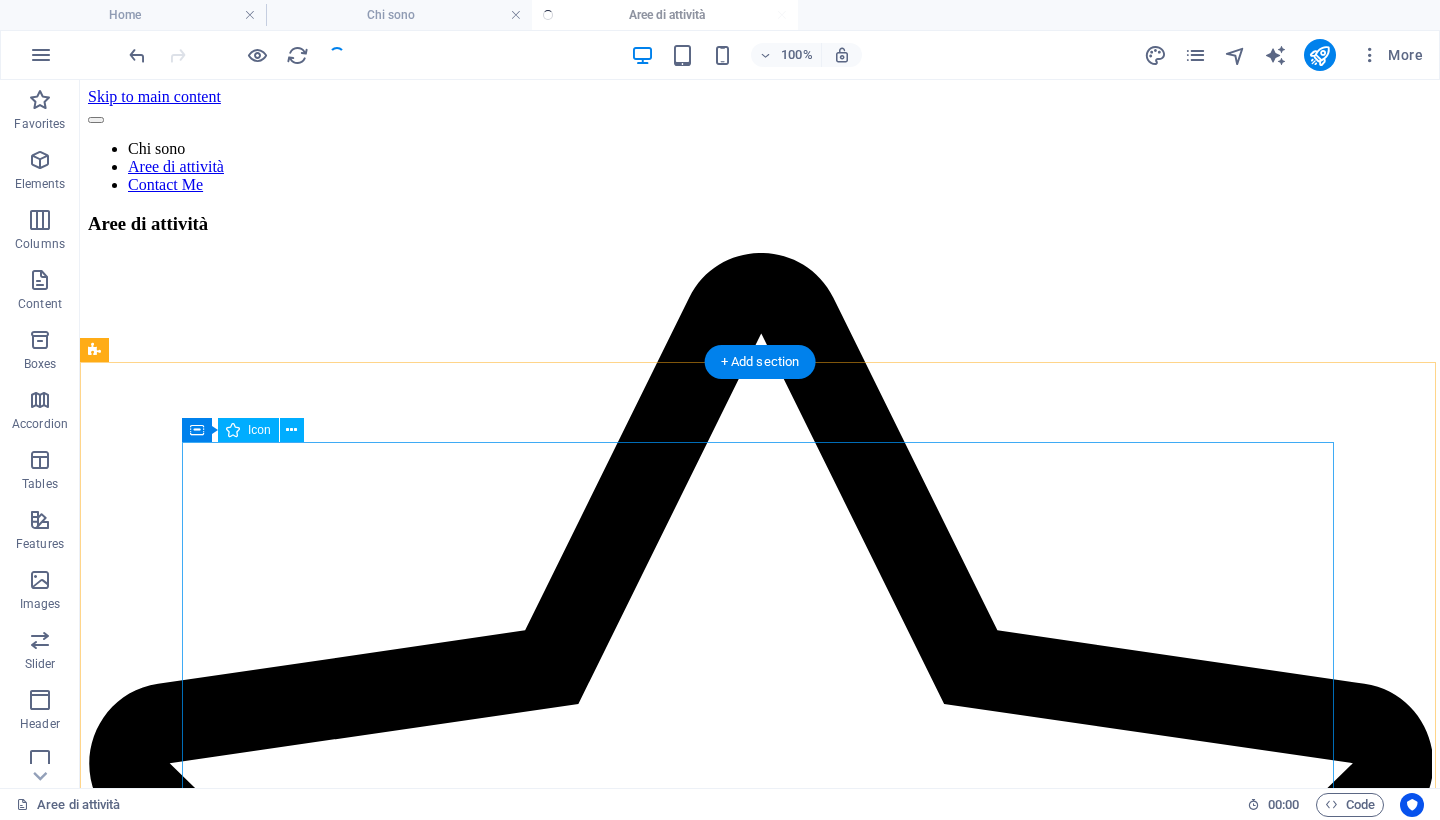 scroll, scrollTop: 0, scrollLeft: 0, axis: both 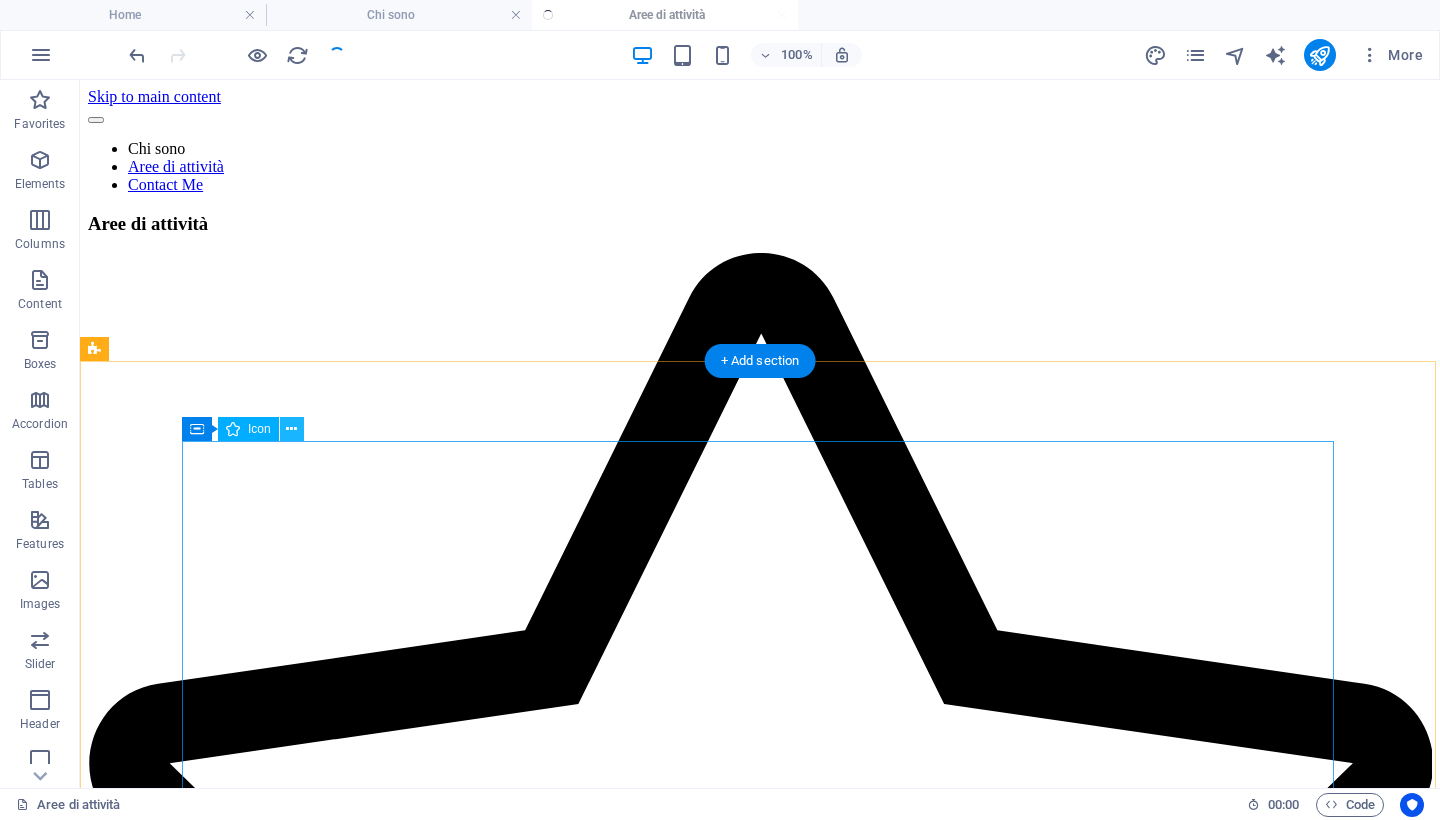 click at bounding box center (291, 429) 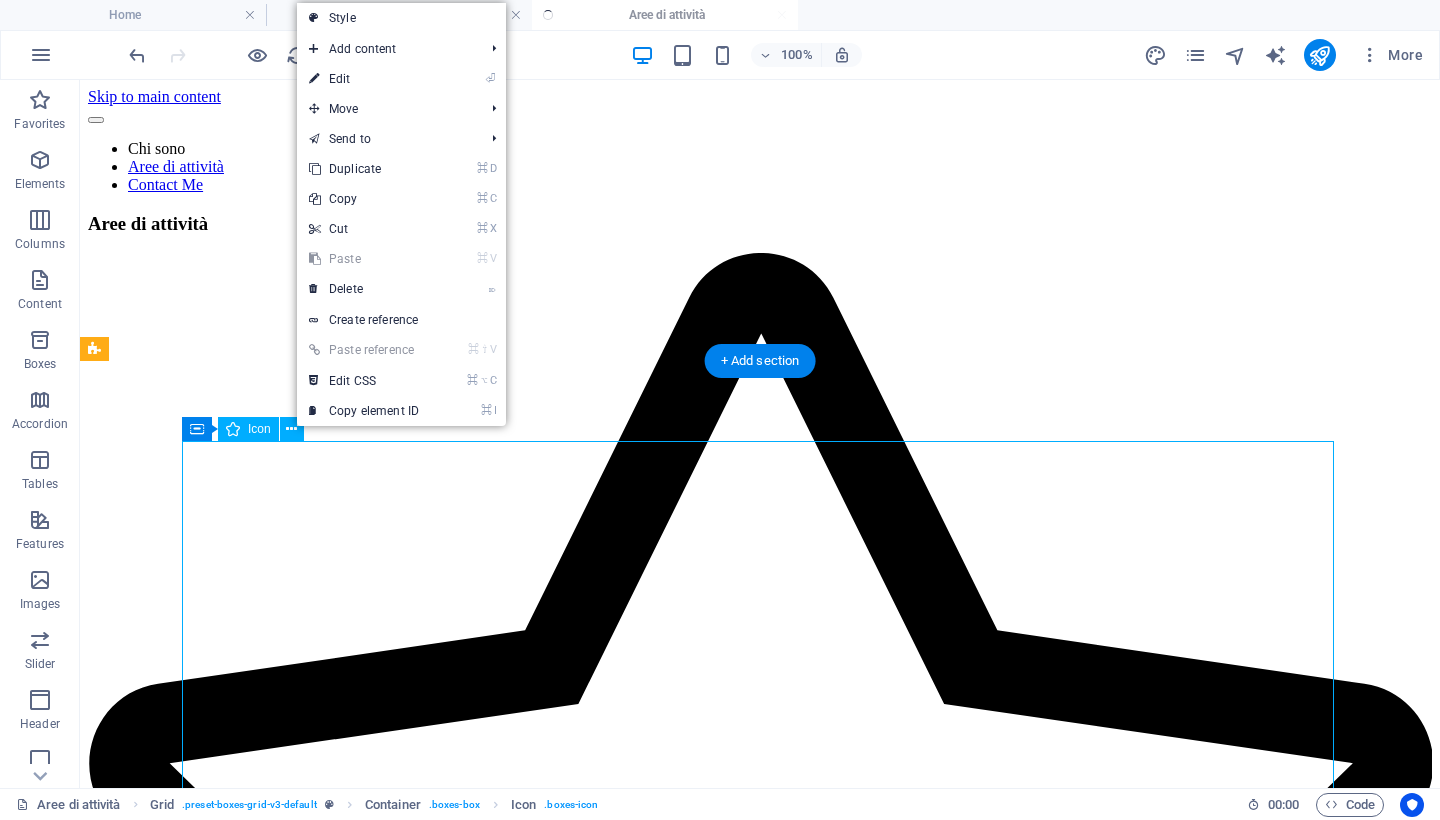 click on "Icon" at bounding box center (259, 429) 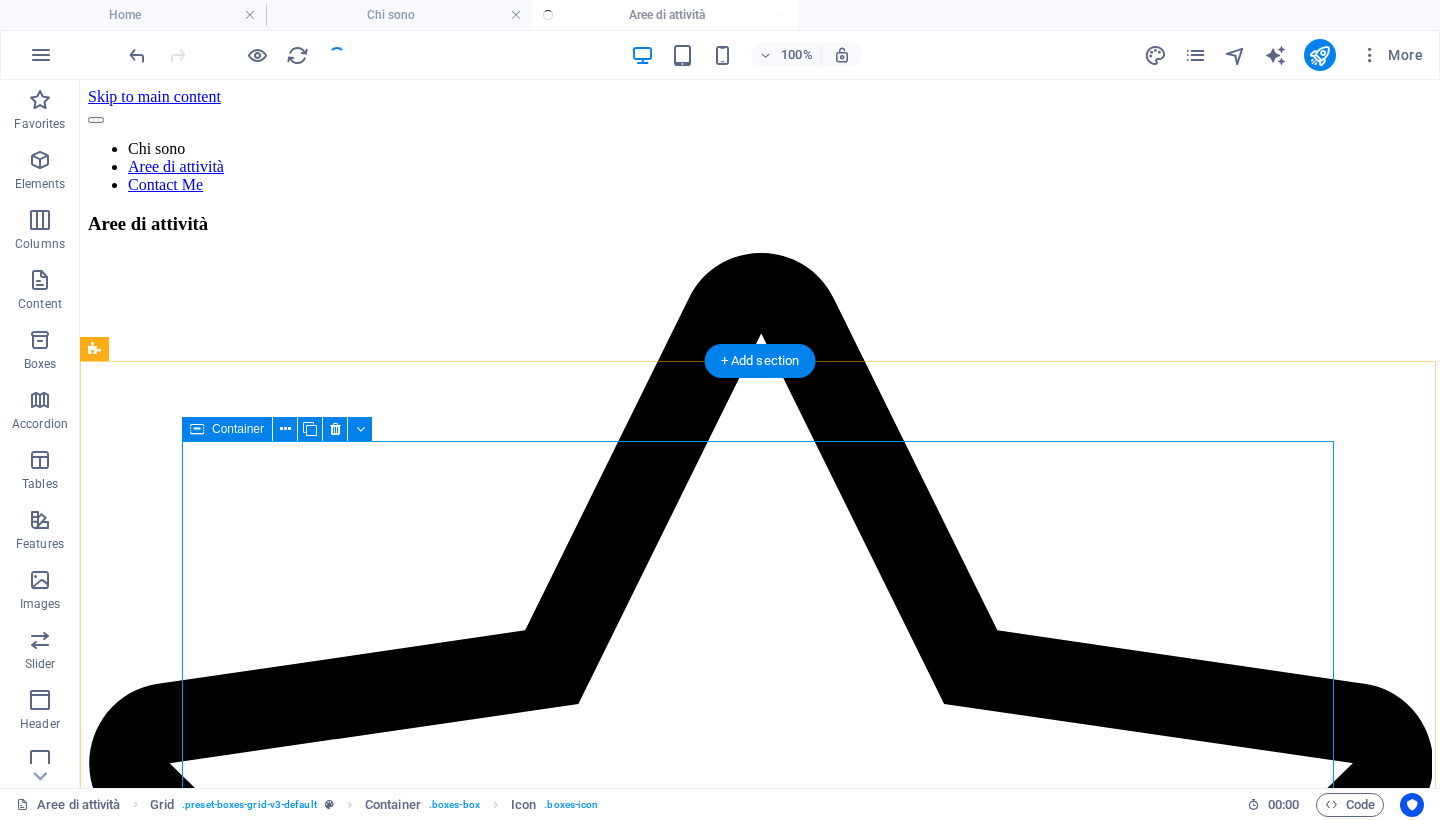 click on "Container" at bounding box center [238, 429] 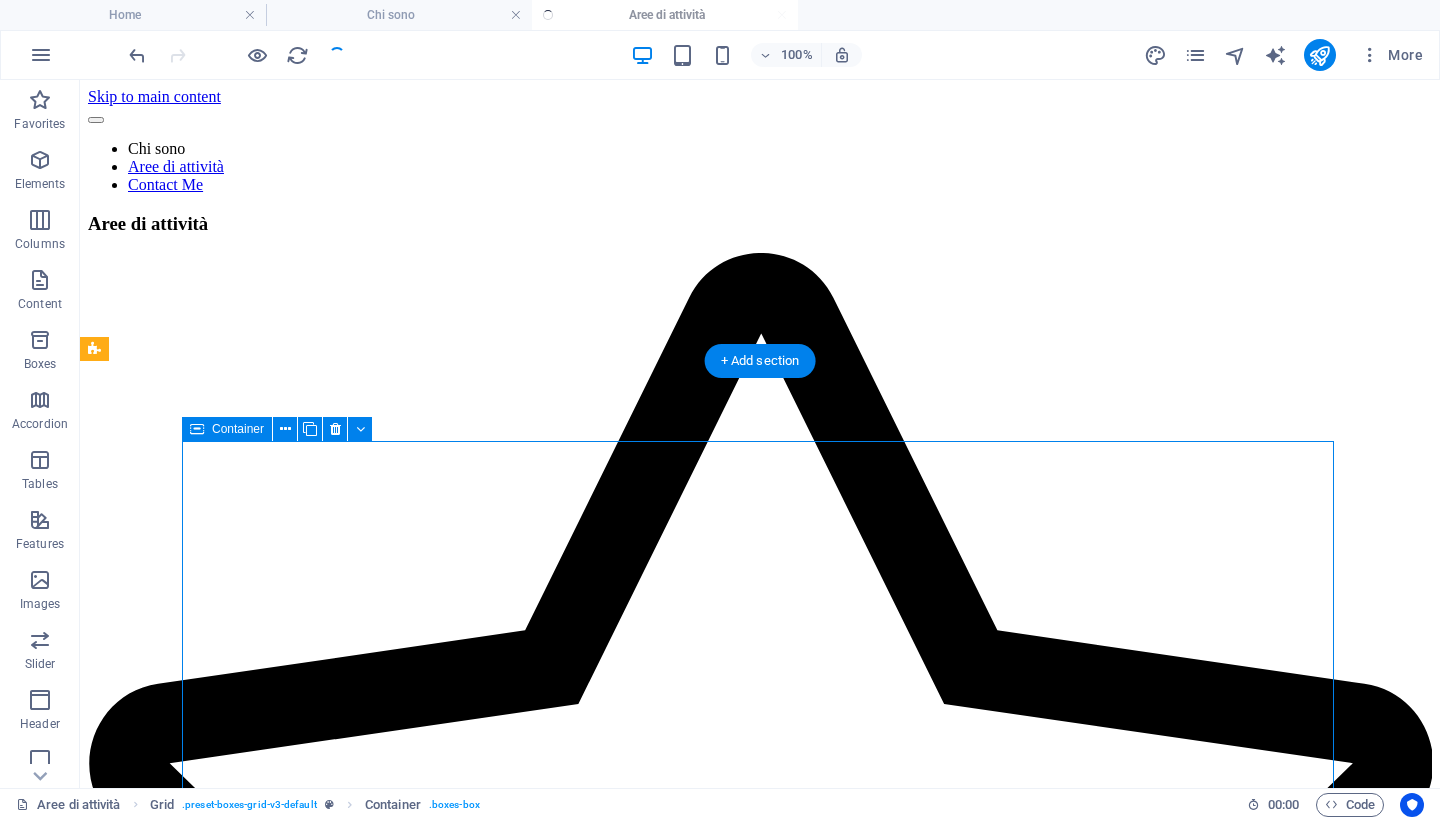 click on "Container" at bounding box center (238, 429) 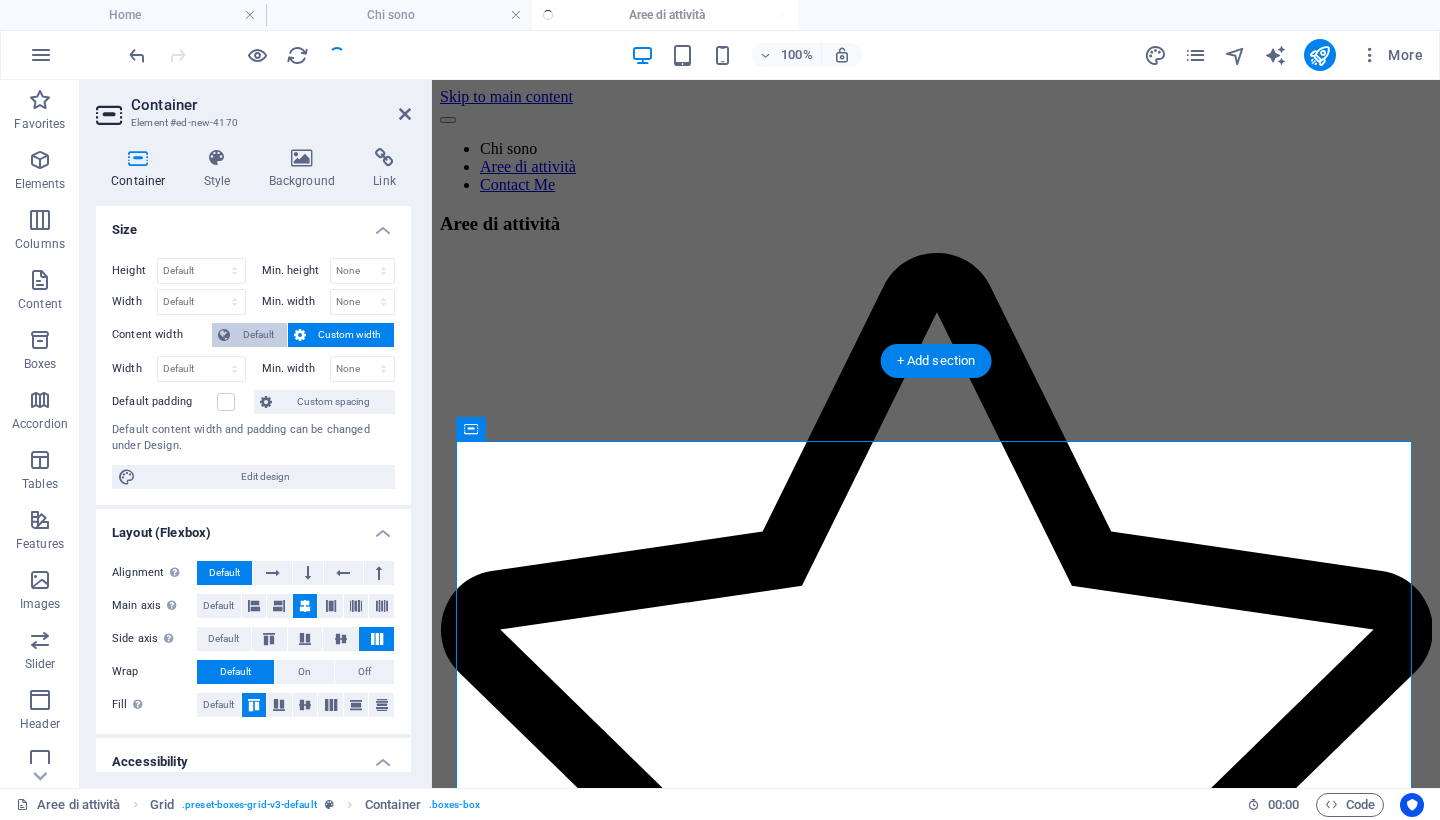 click on "Default" at bounding box center [258, 335] 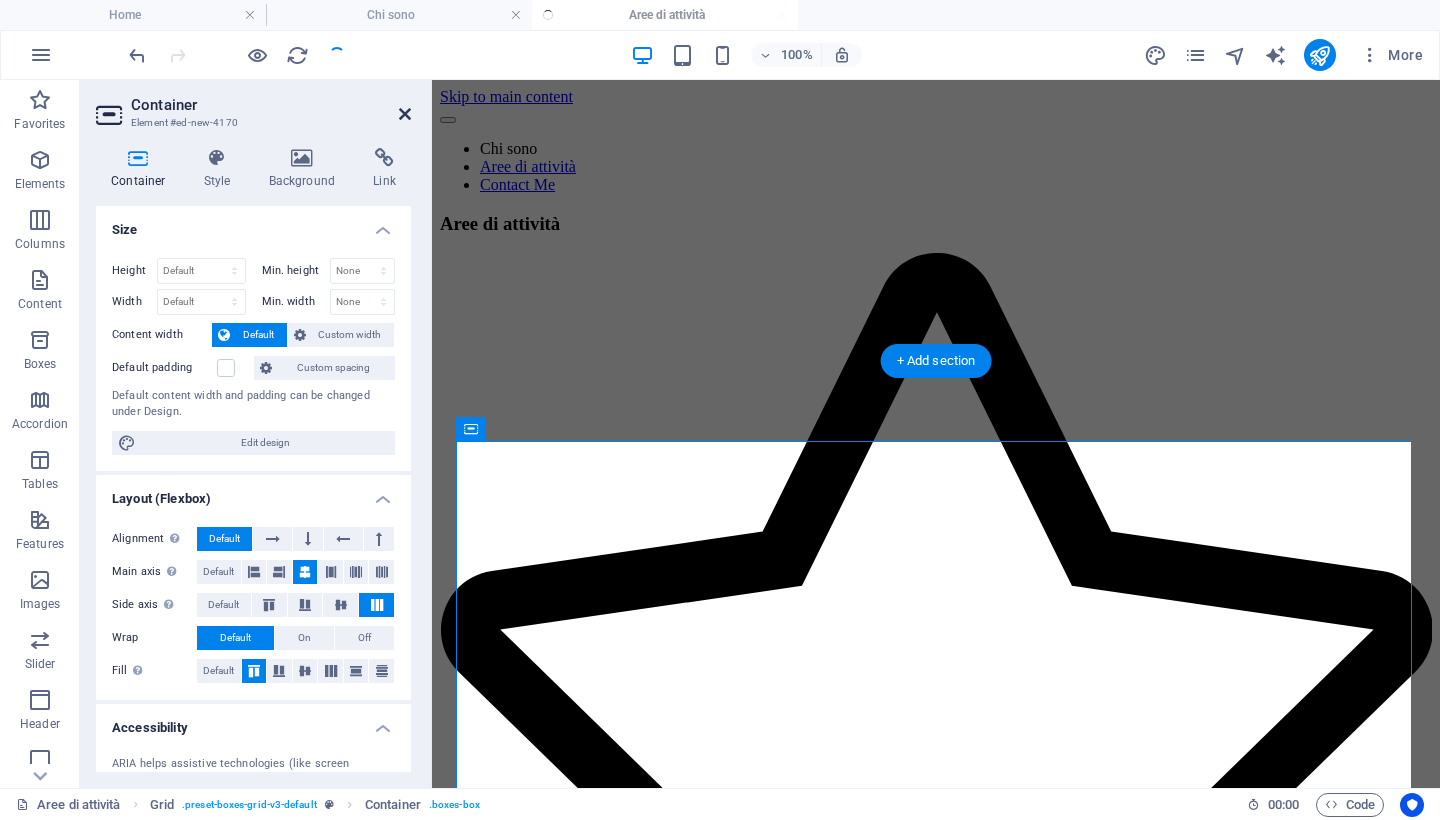 click at bounding box center [405, 114] 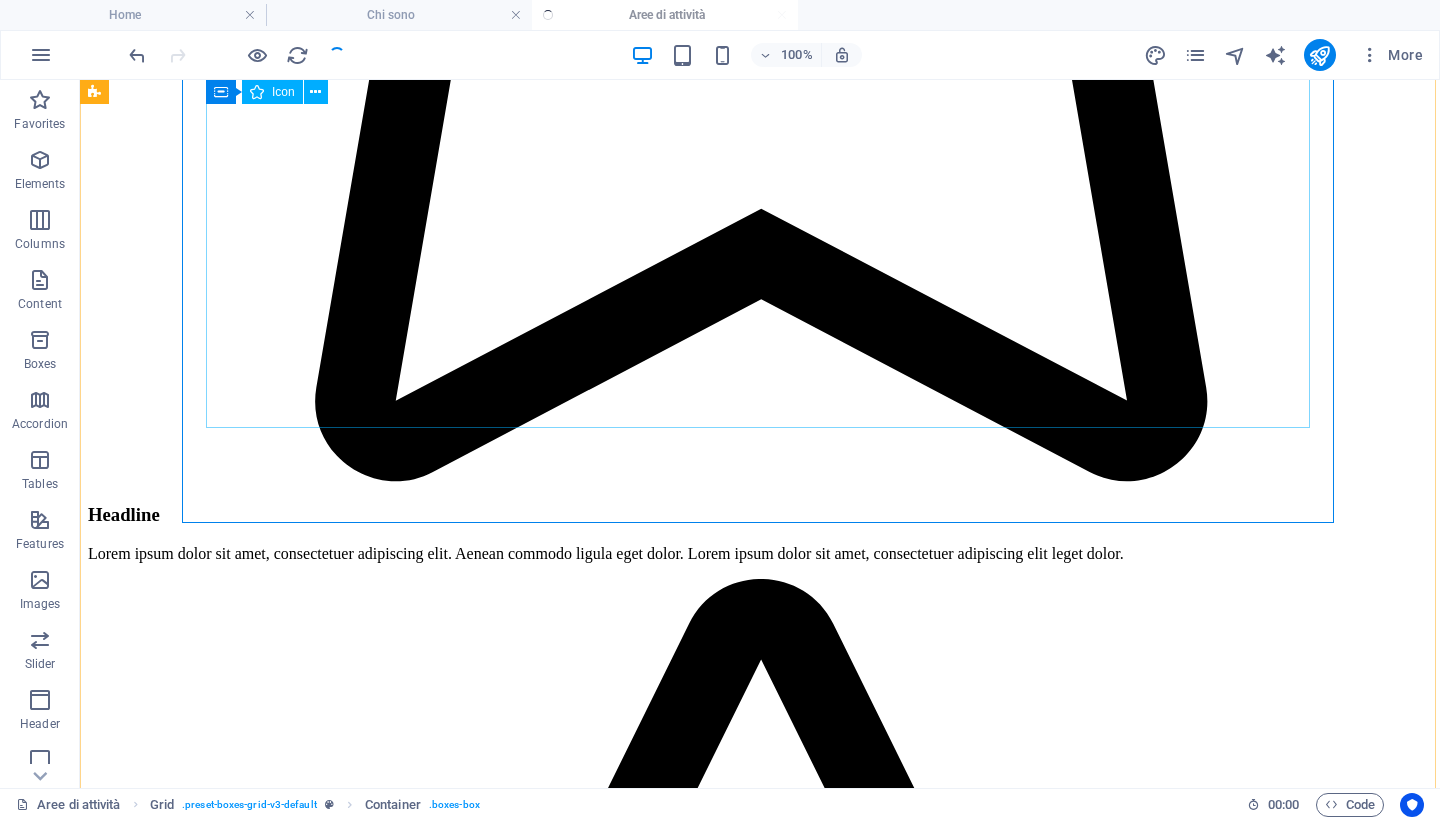 scroll, scrollTop: 1070, scrollLeft: 0, axis: vertical 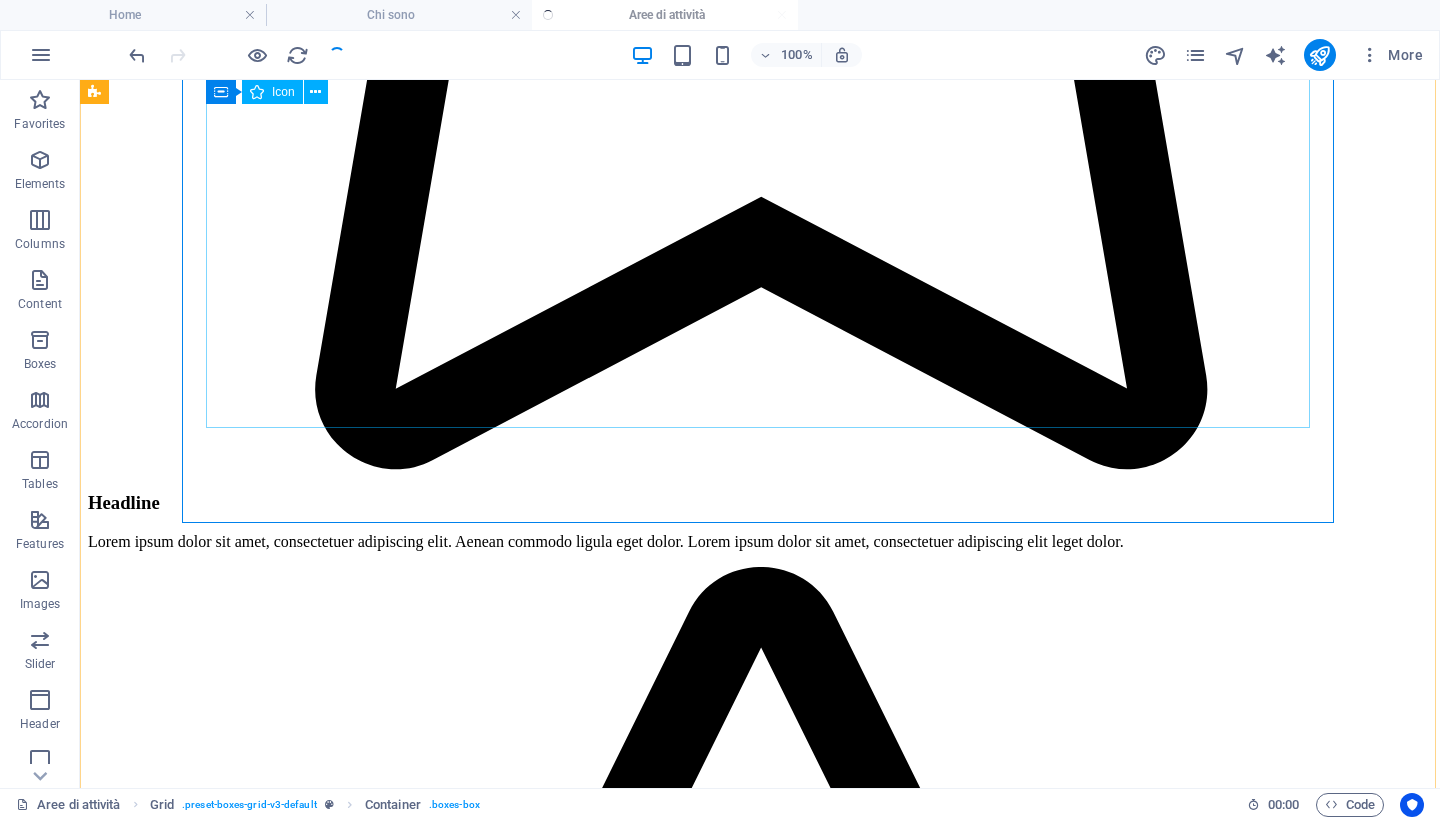 click at bounding box center (760, -172) 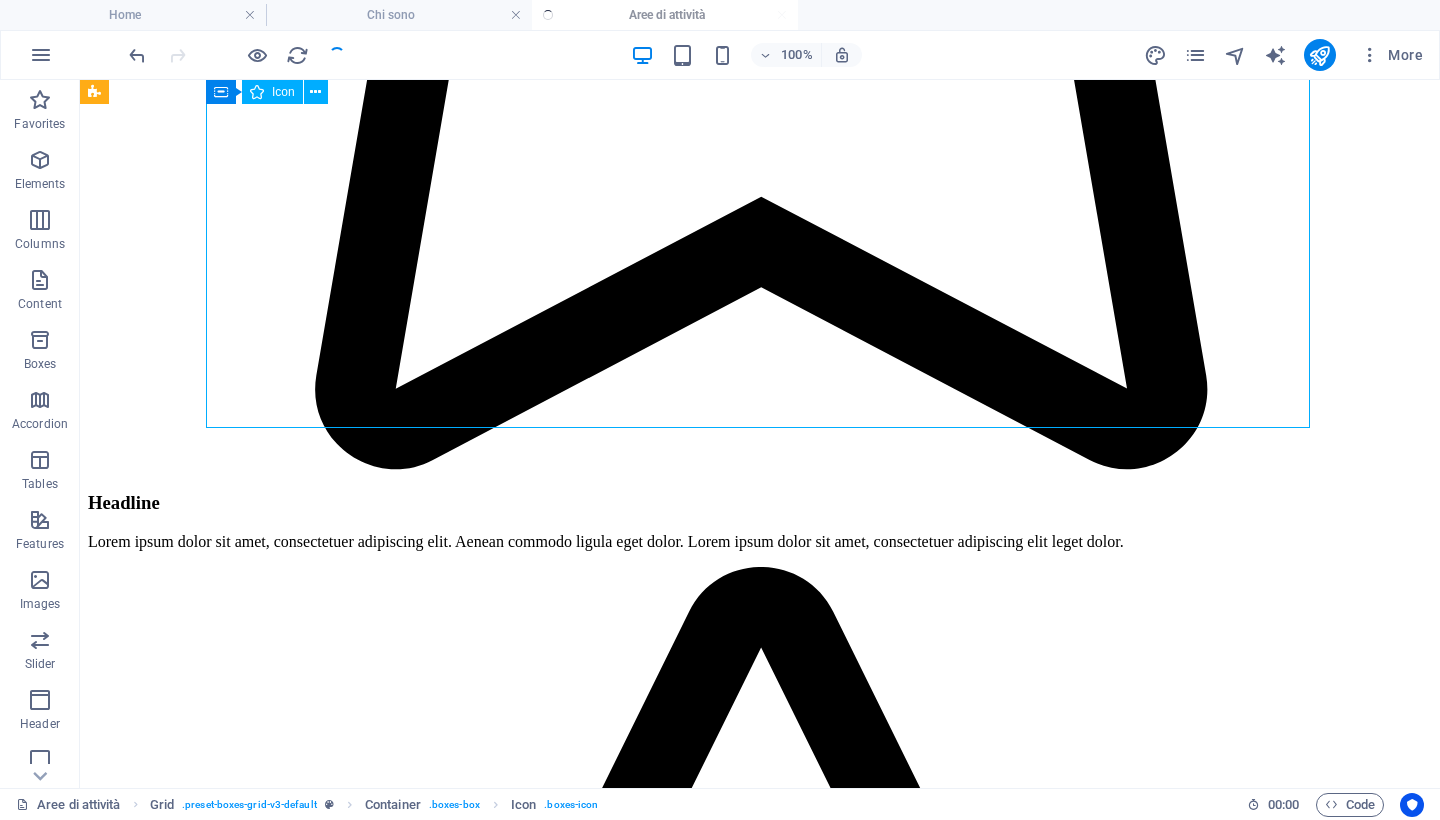 click at bounding box center (760, -172) 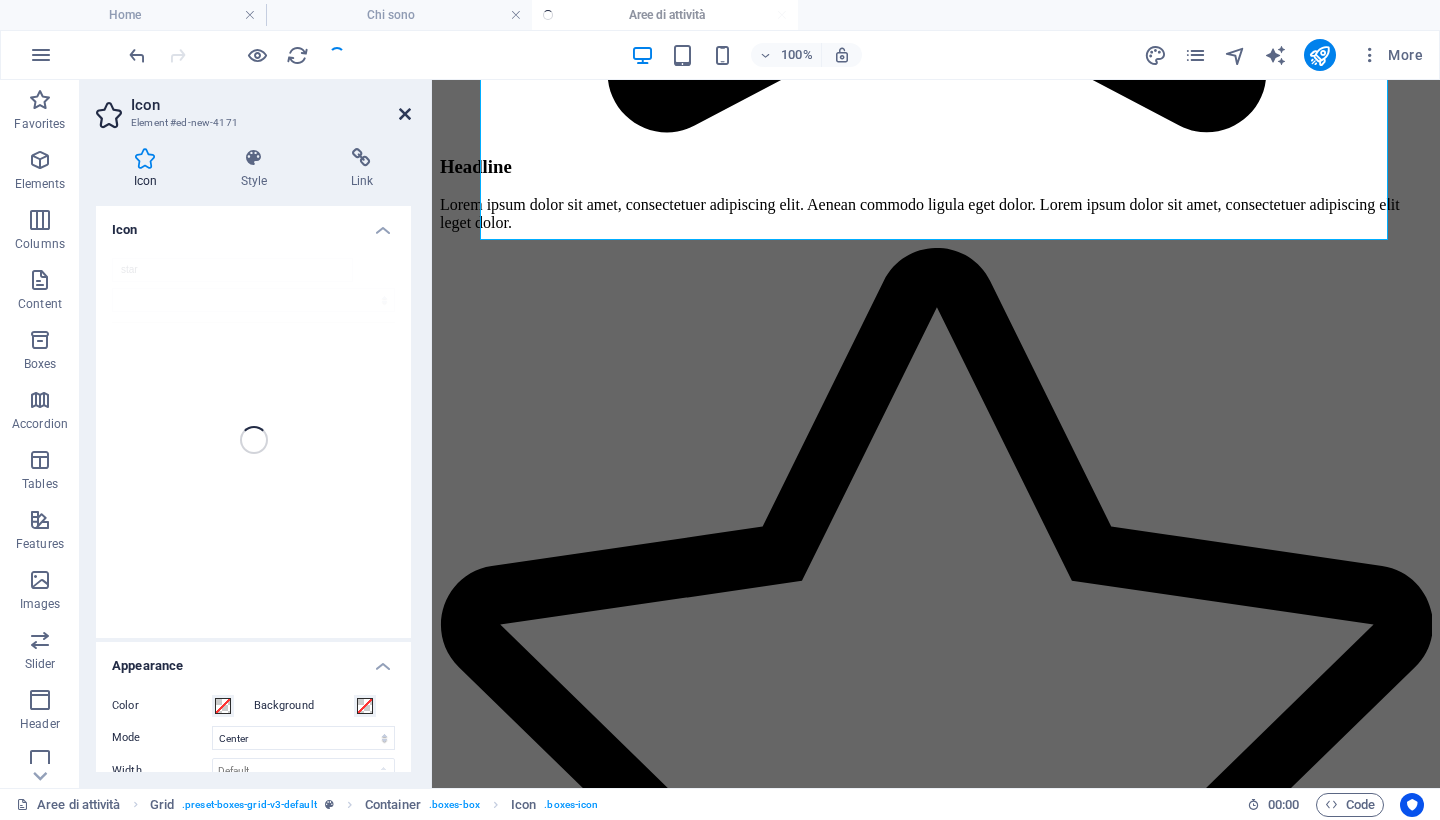 click at bounding box center (405, 114) 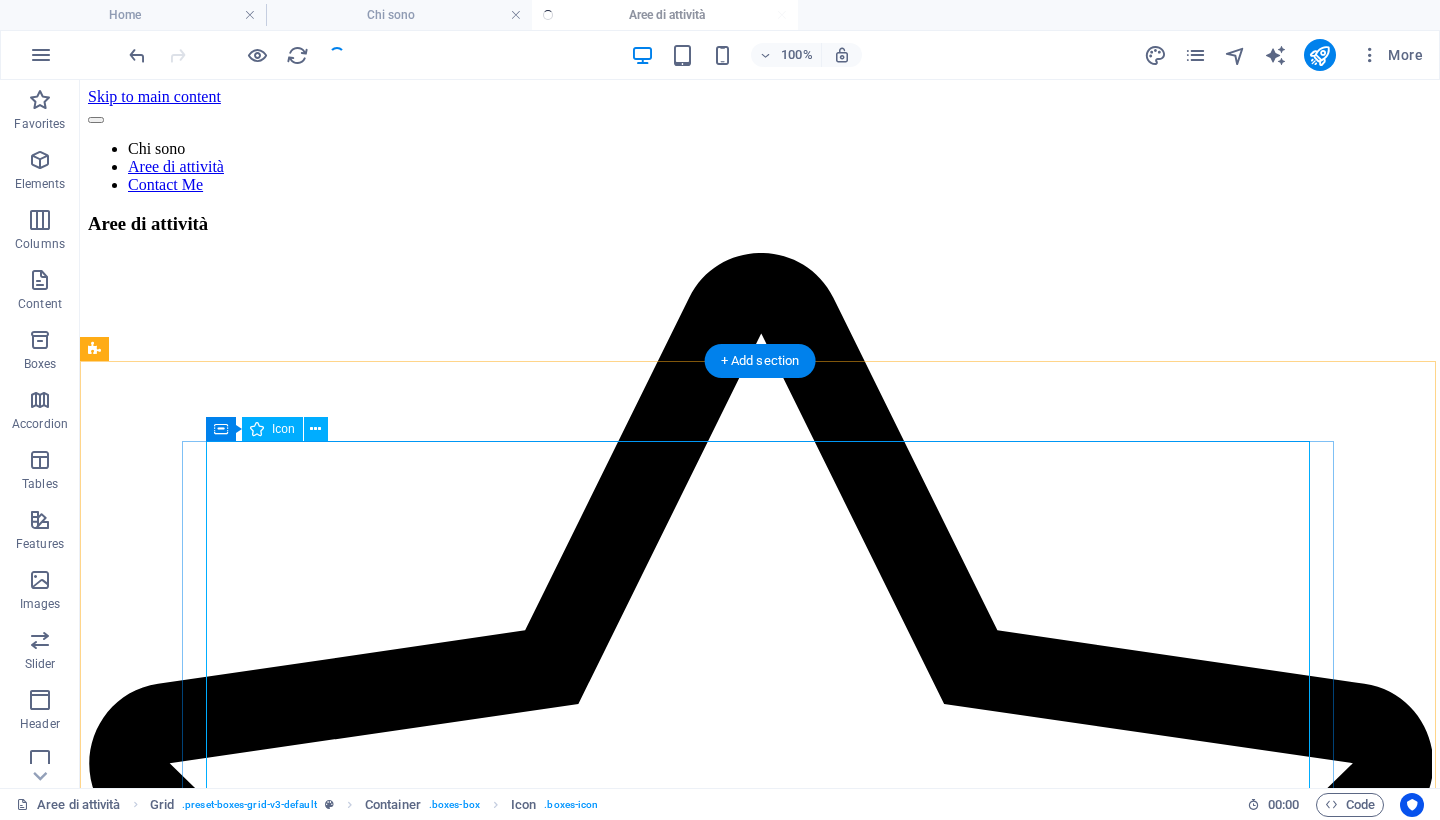 scroll, scrollTop: 0, scrollLeft: 0, axis: both 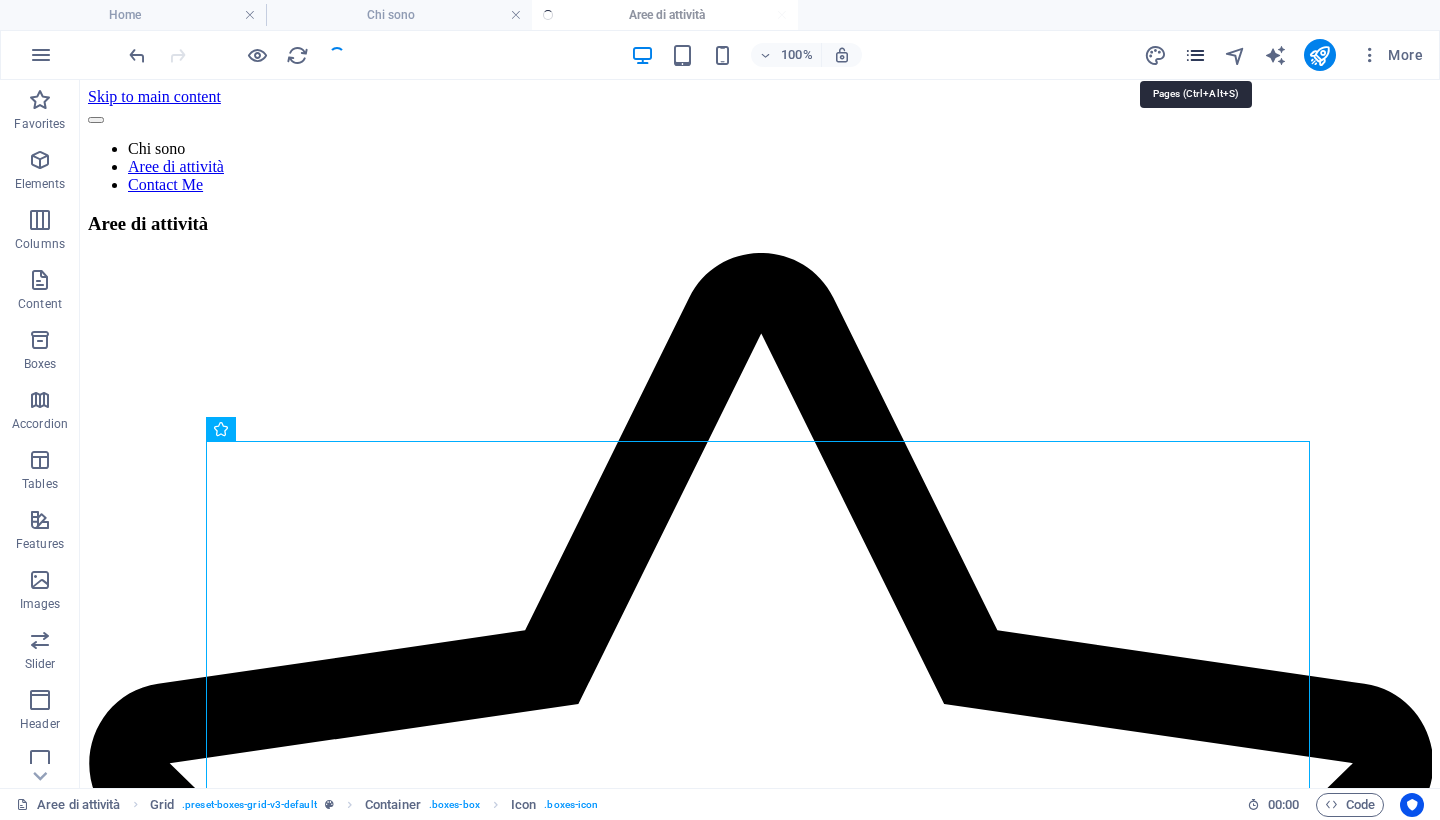 click at bounding box center (1195, 55) 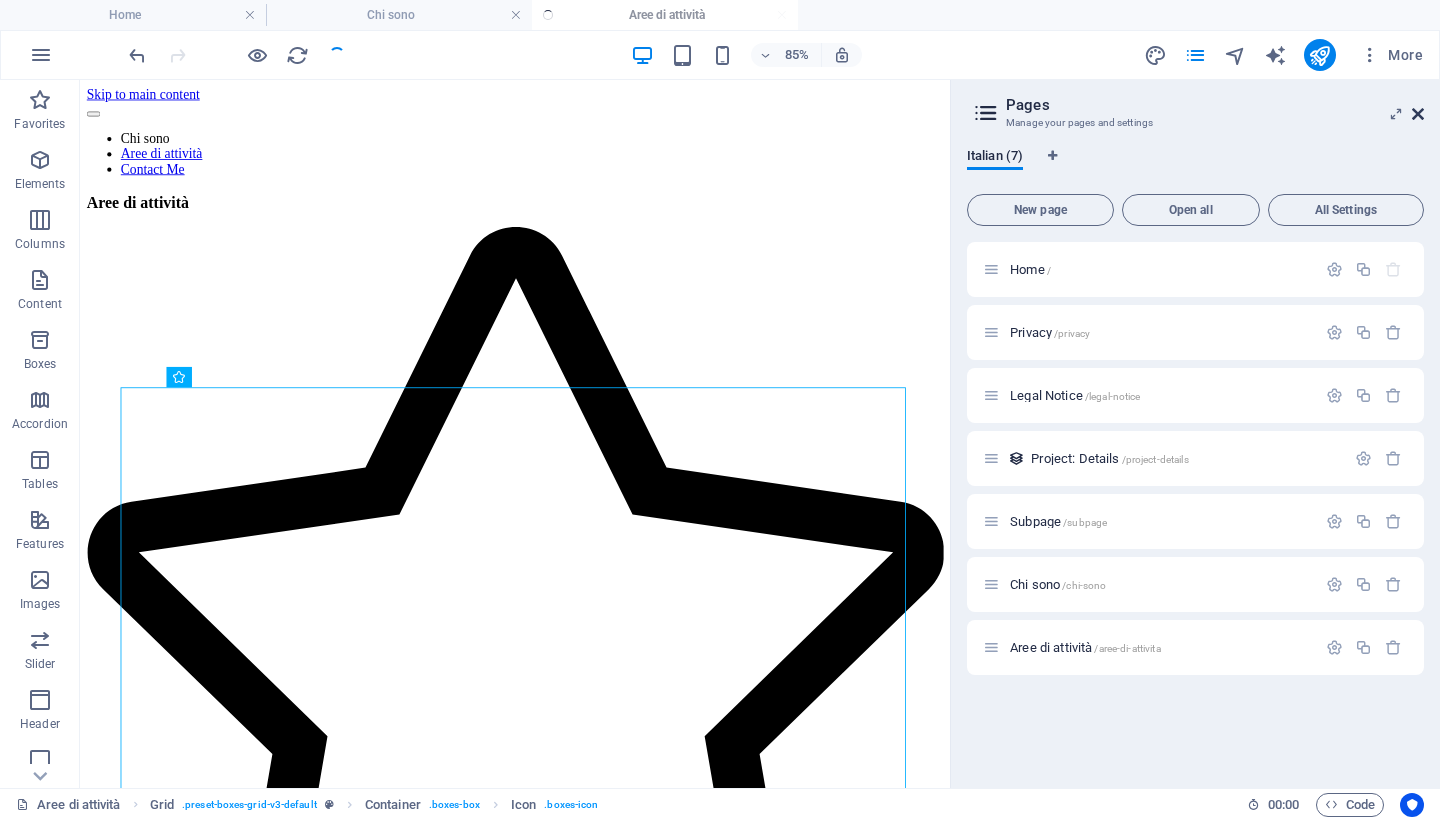 click at bounding box center (1418, 114) 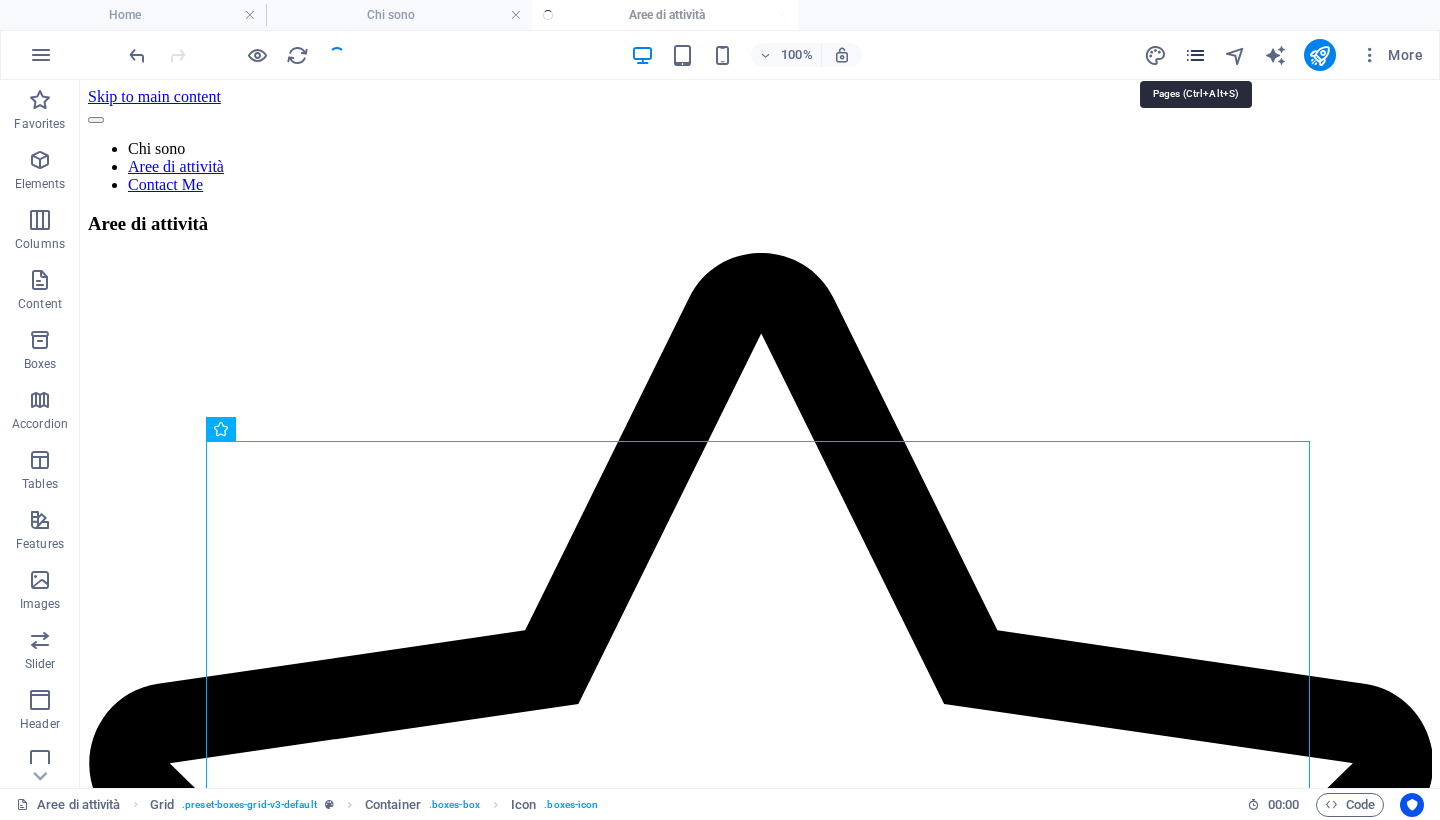 click at bounding box center (1195, 55) 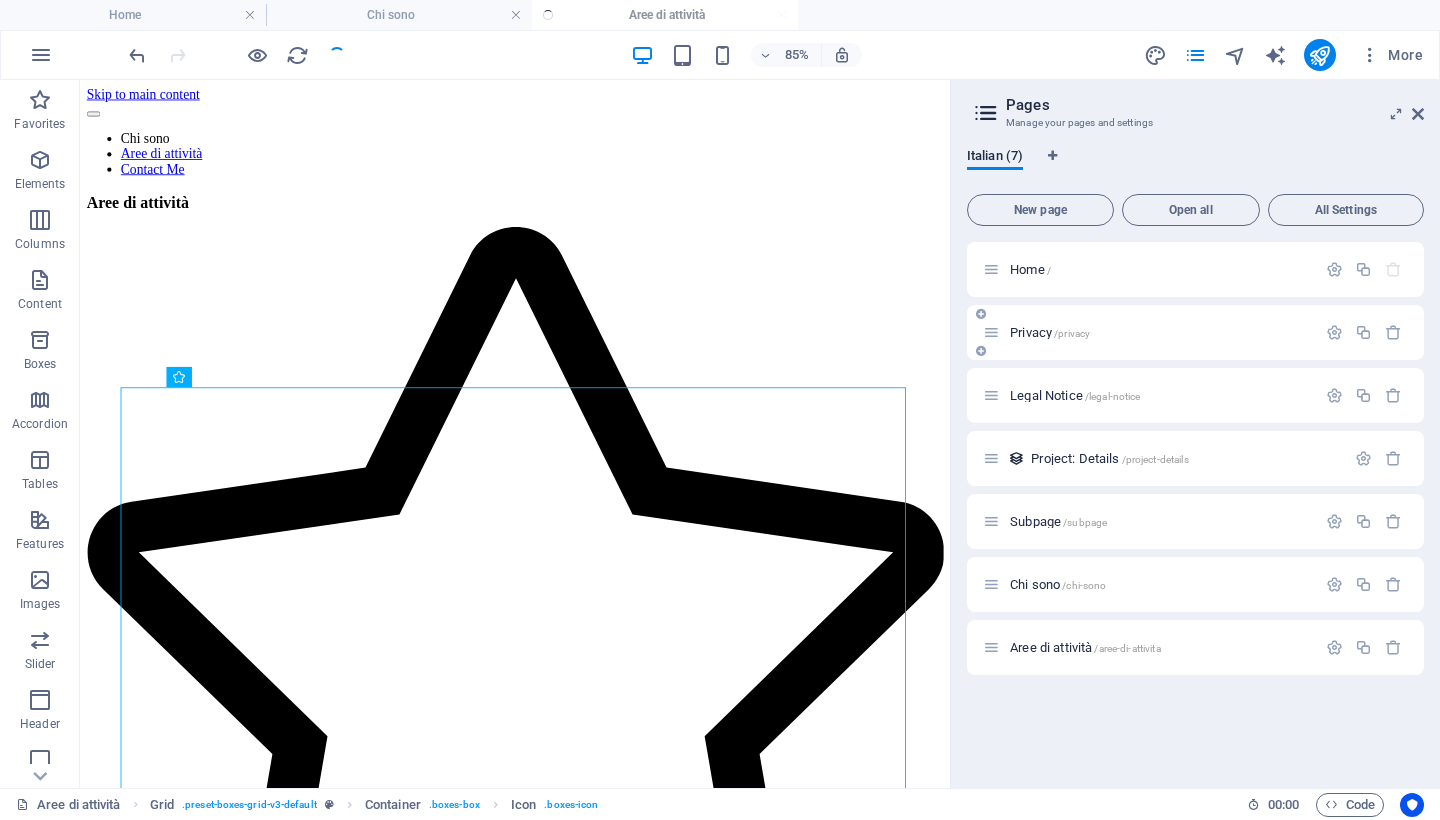 click on "Privacy /privacy" at bounding box center (1149, 332) 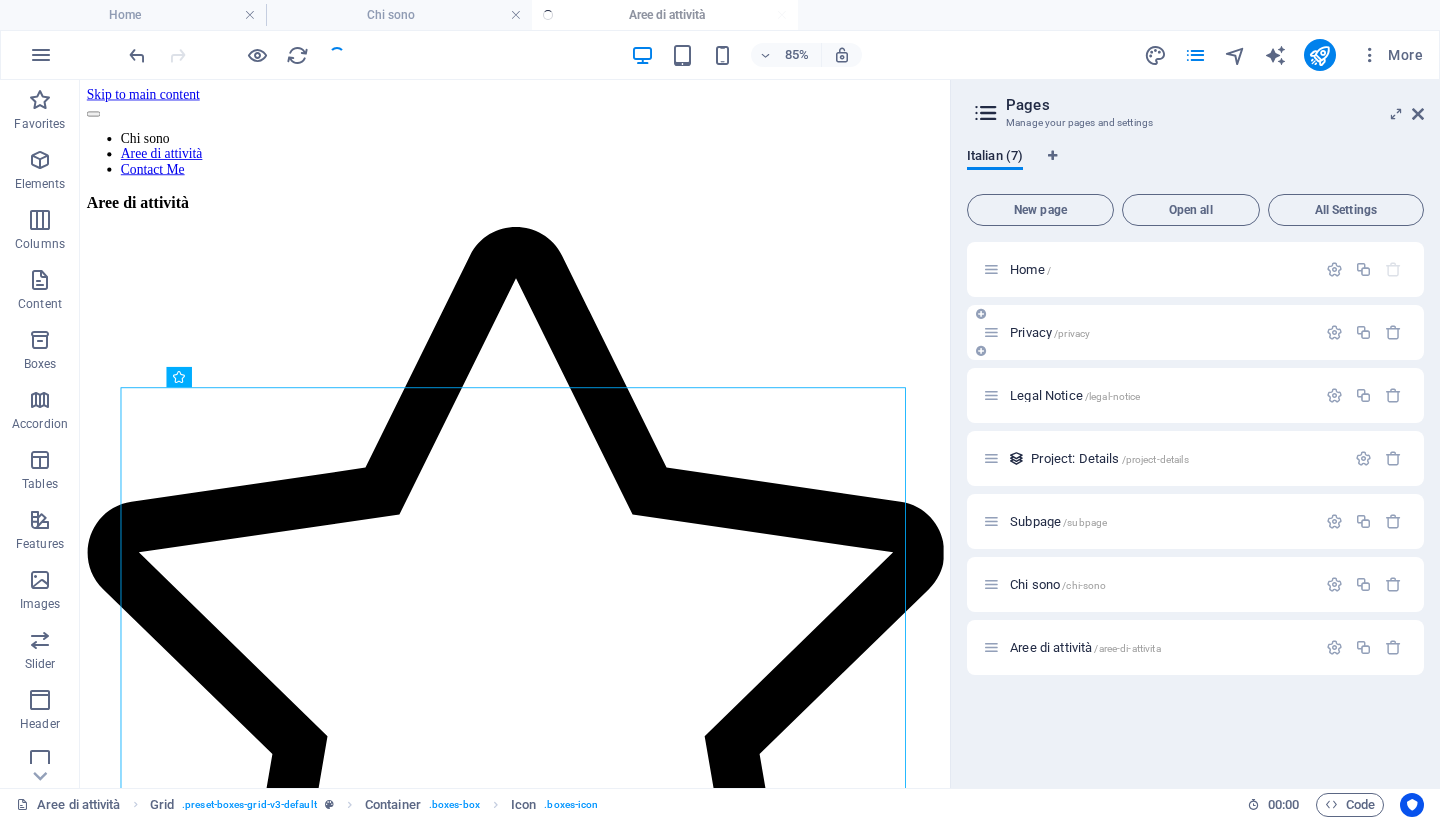 click on "Privacy /privacy" at bounding box center [1050, 332] 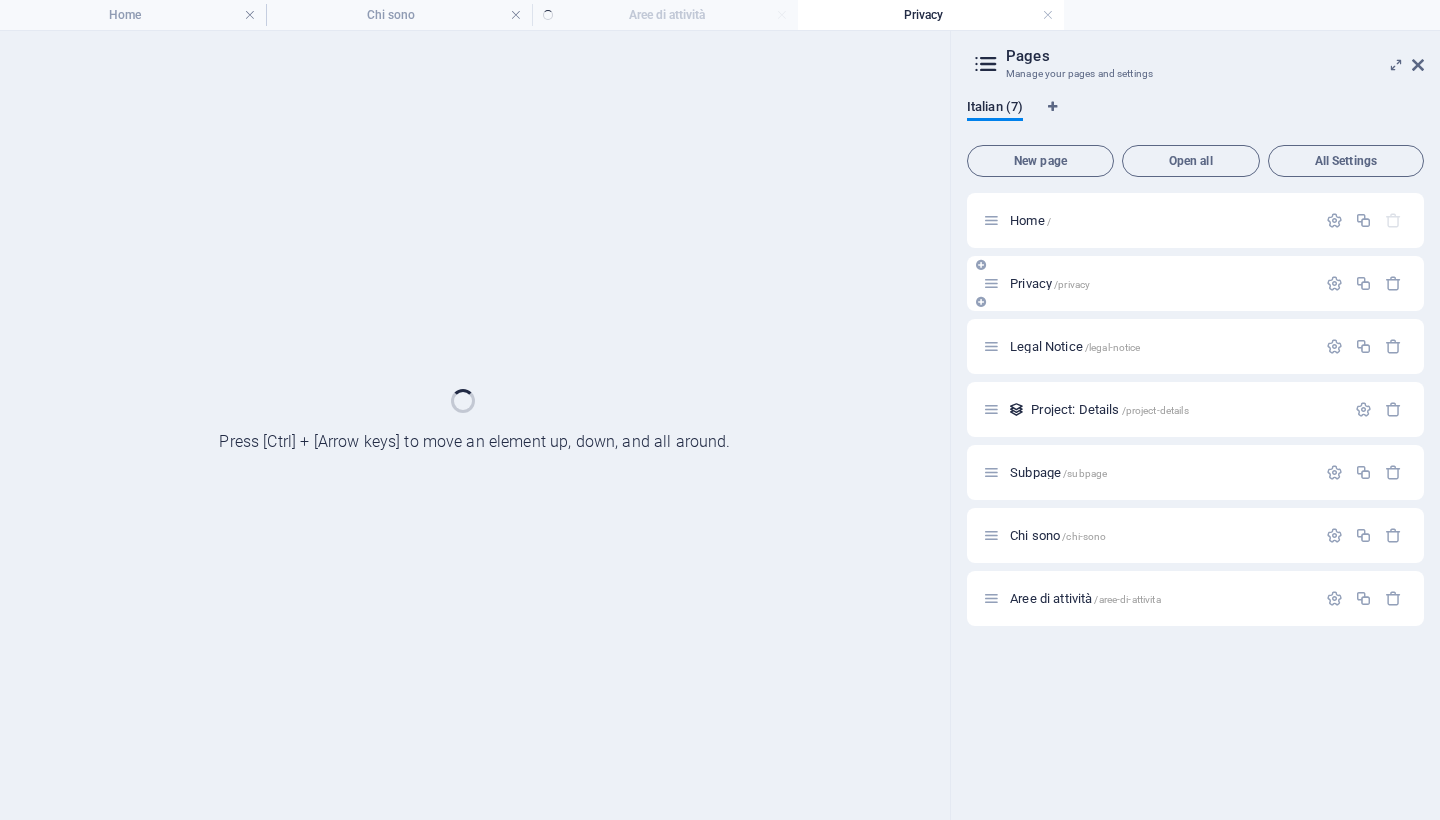 click on "Legal Notice /legal-notice" at bounding box center [1149, 346] 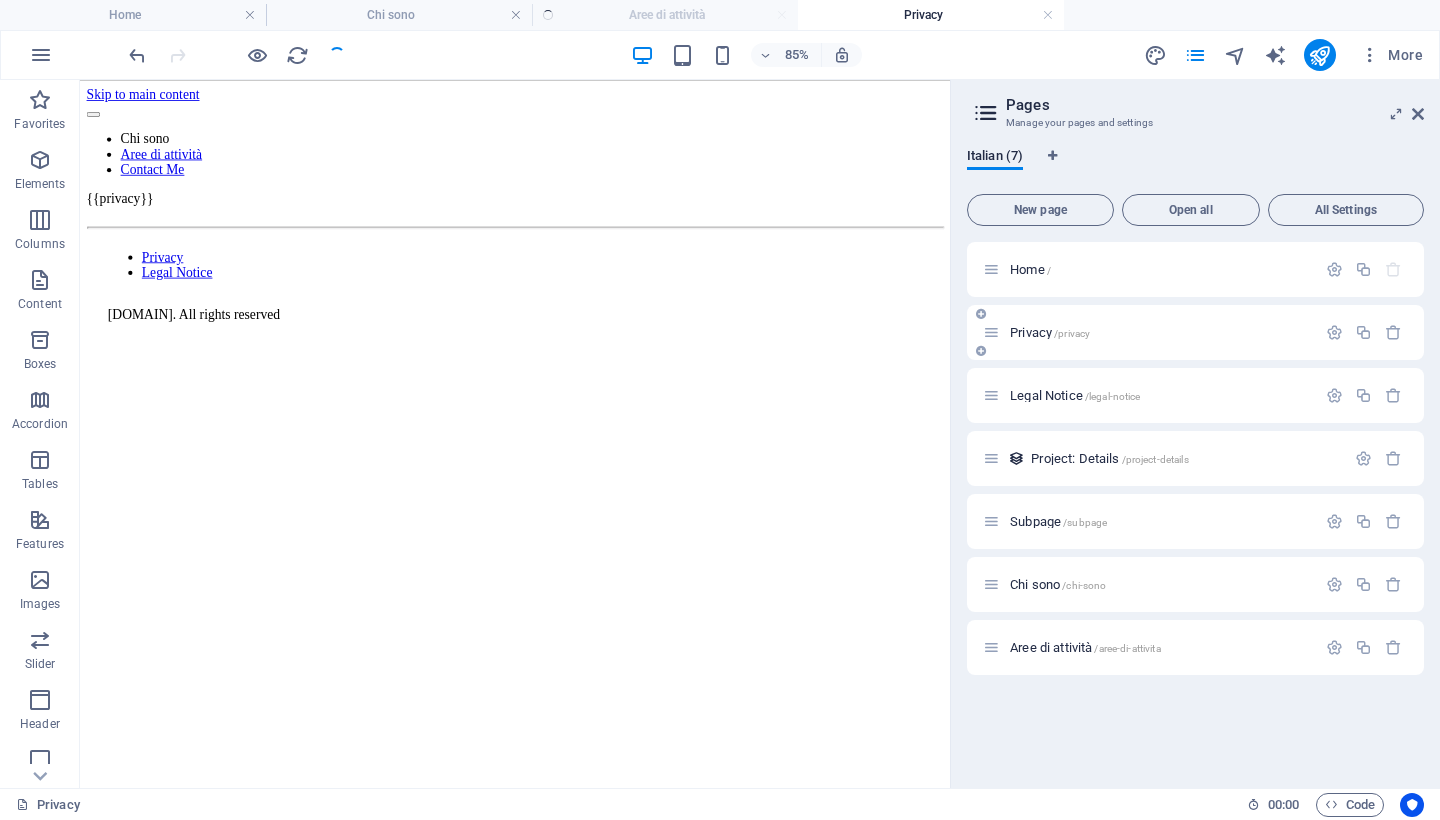 scroll, scrollTop: 0, scrollLeft: 0, axis: both 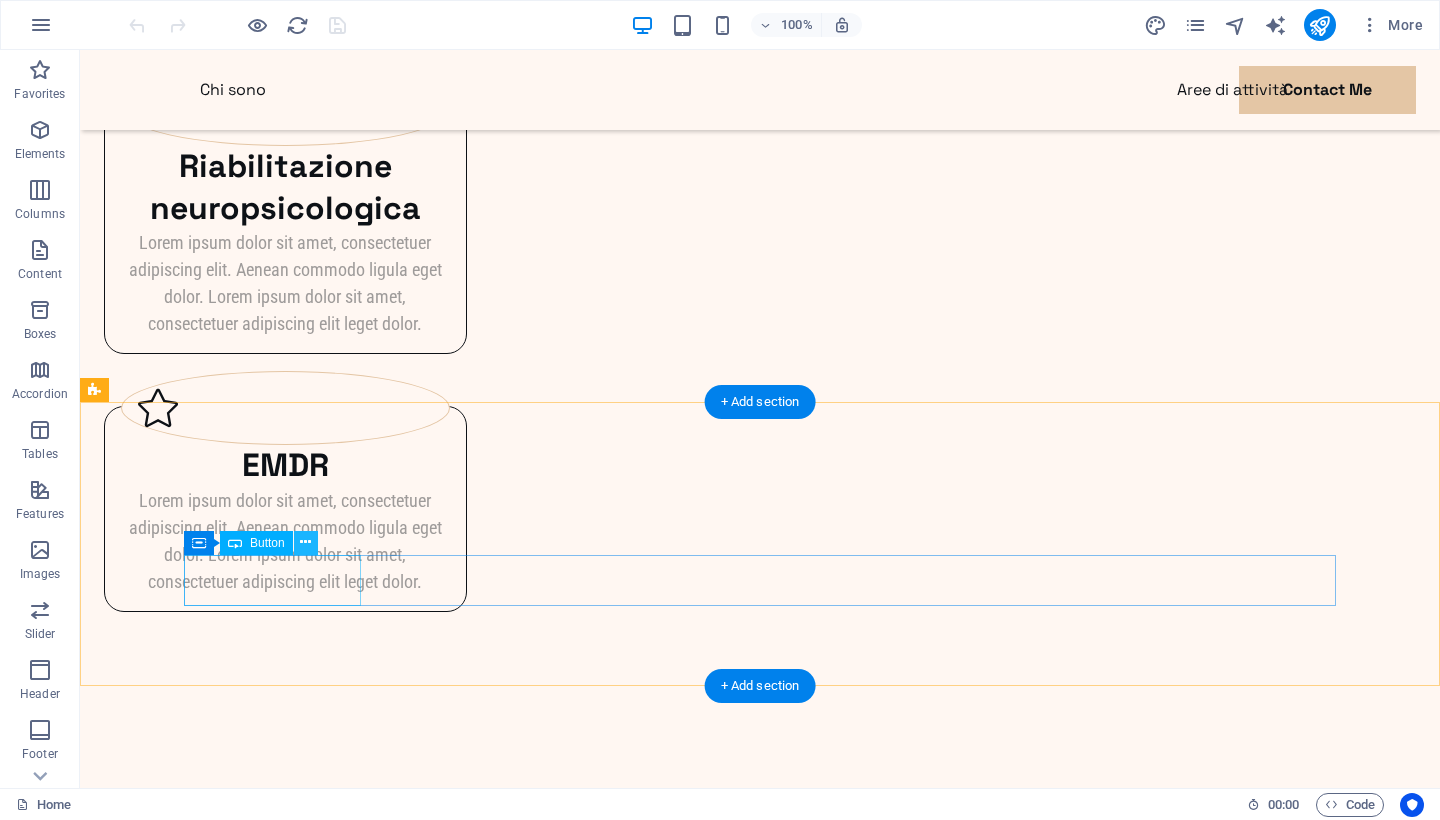 click at bounding box center (305, 542) 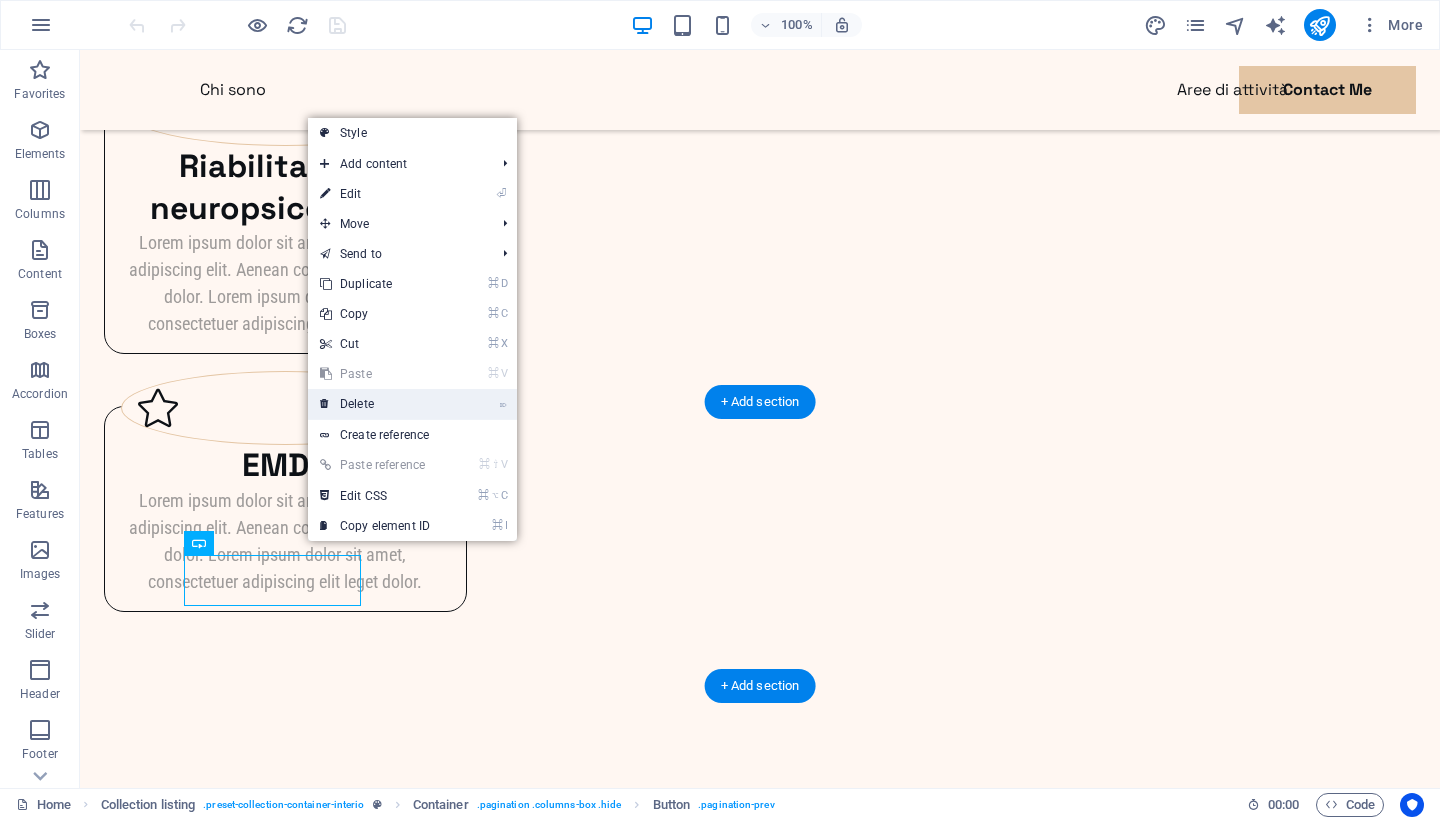 click on "⌦  Delete" at bounding box center (375, 404) 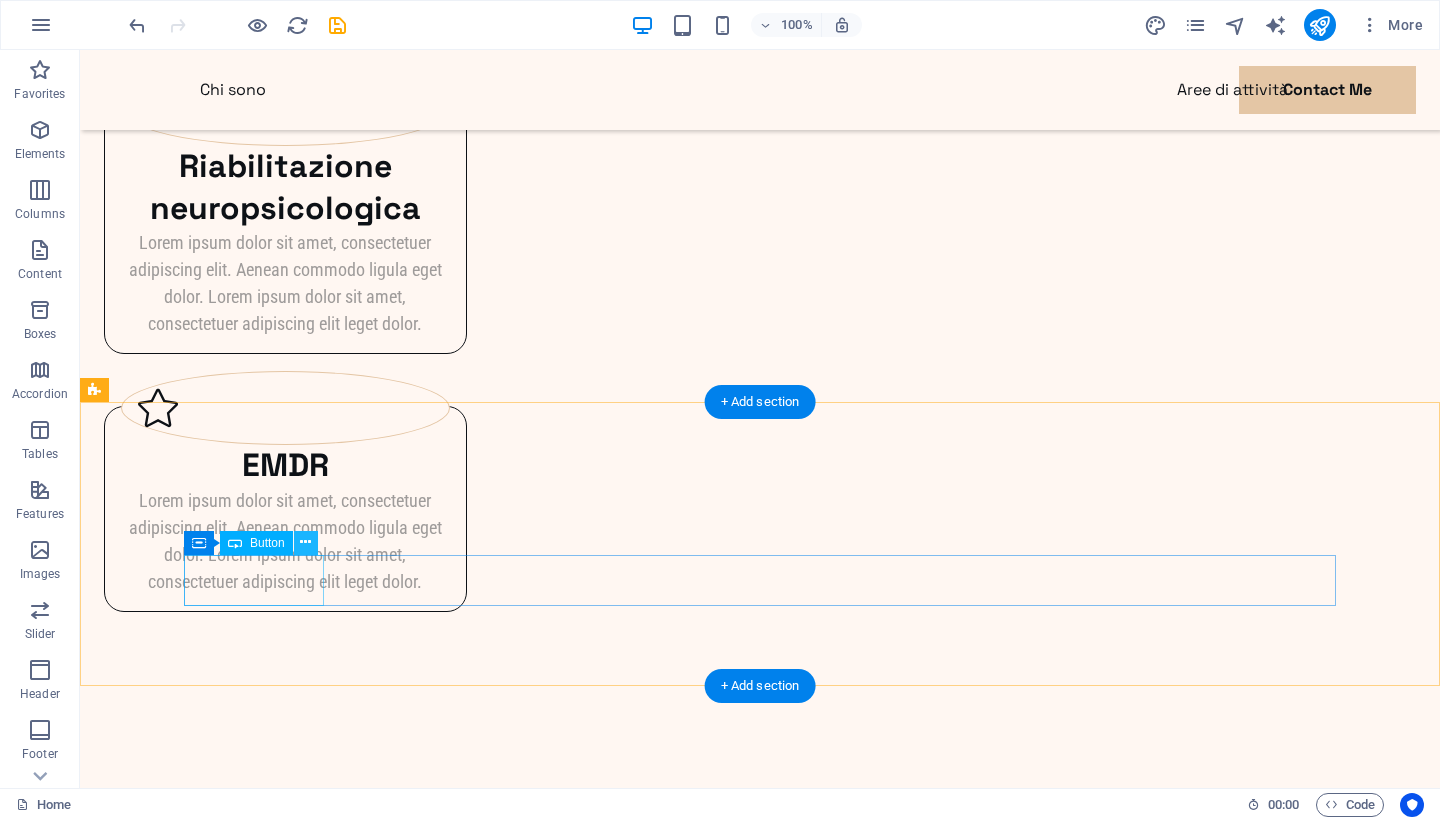 click at bounding box center [305, 542] 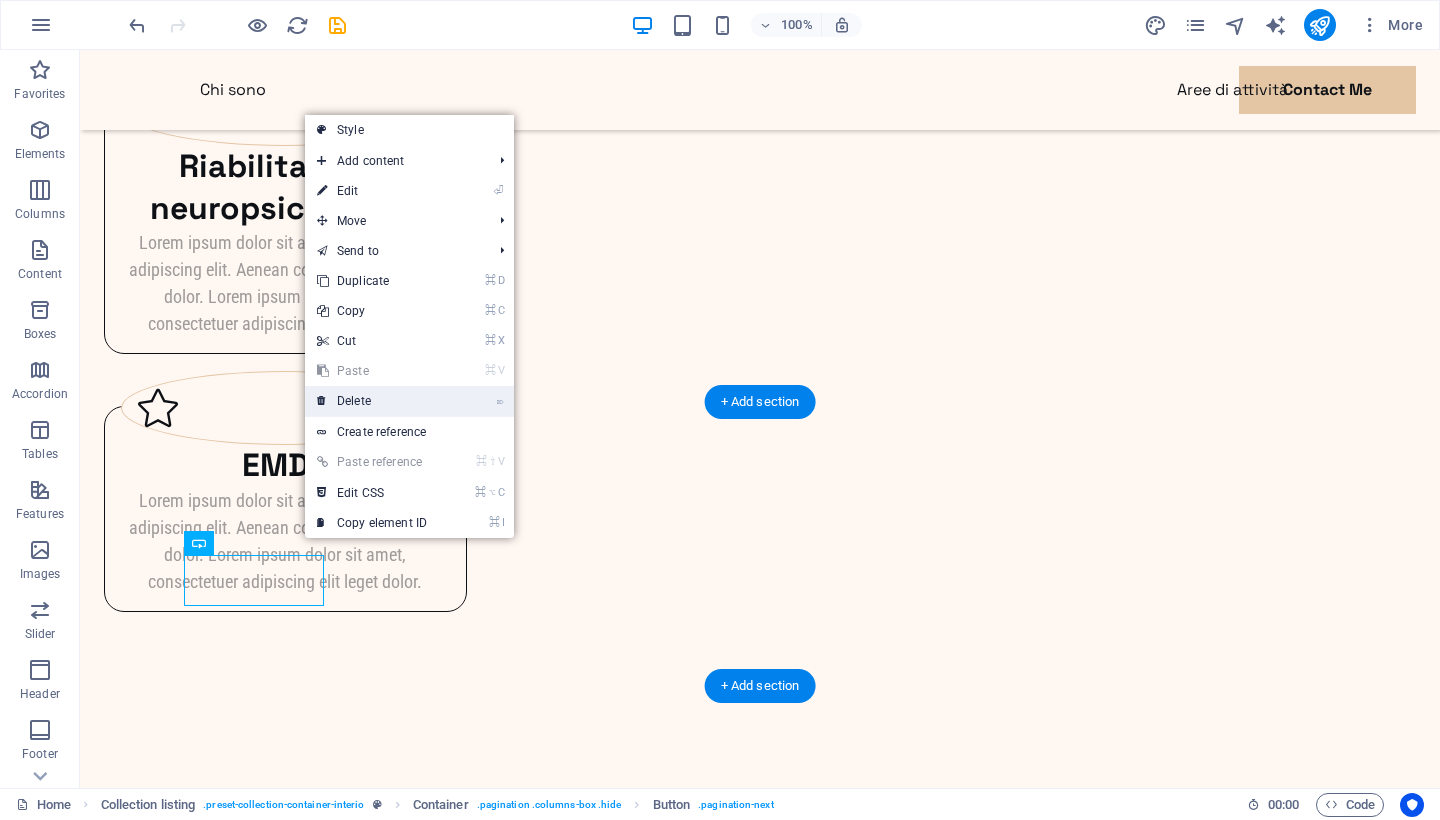 click on "⌦  Delete" at bounding box center [372, 401] 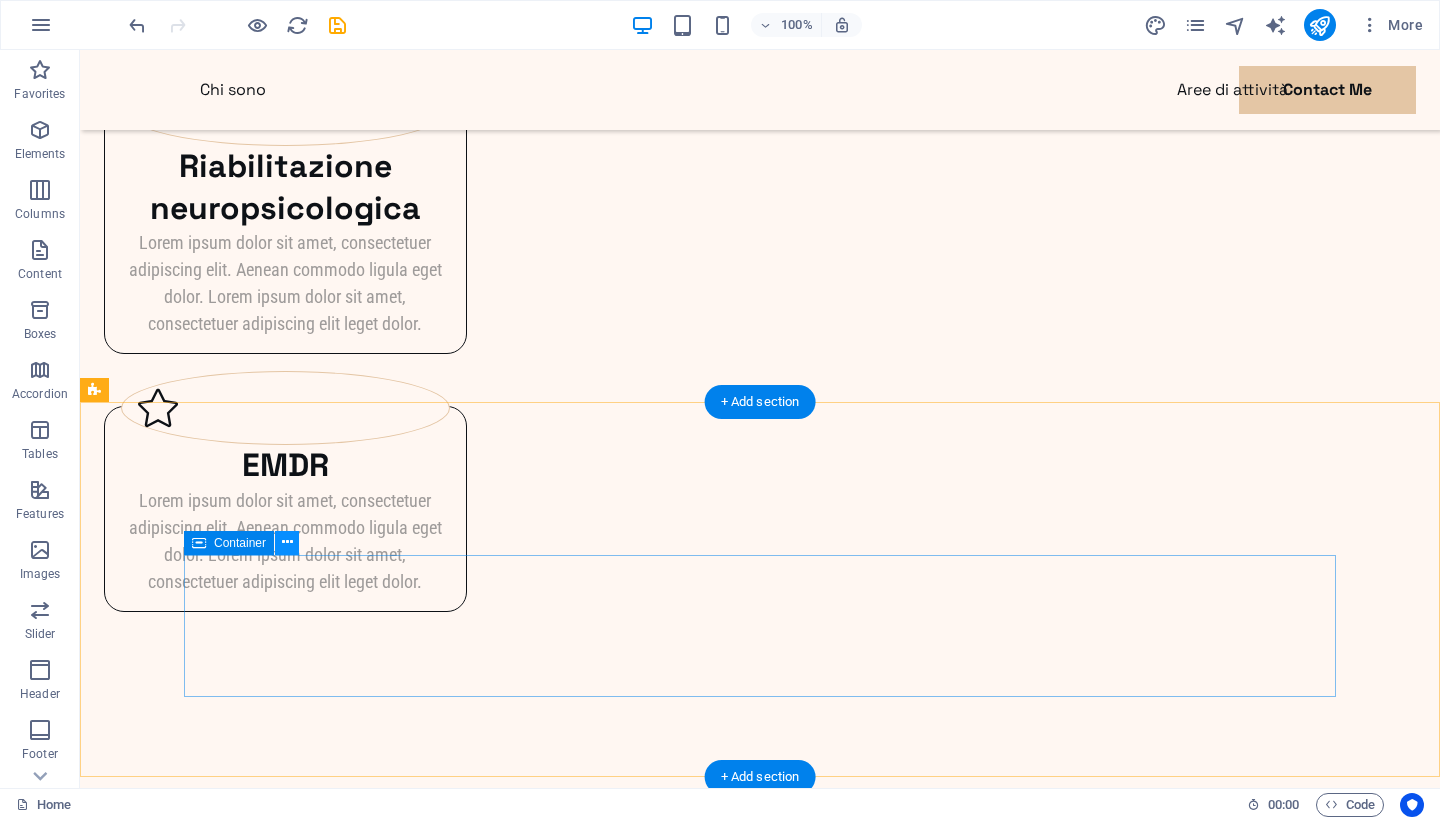 click at bounding box center [287, 542] 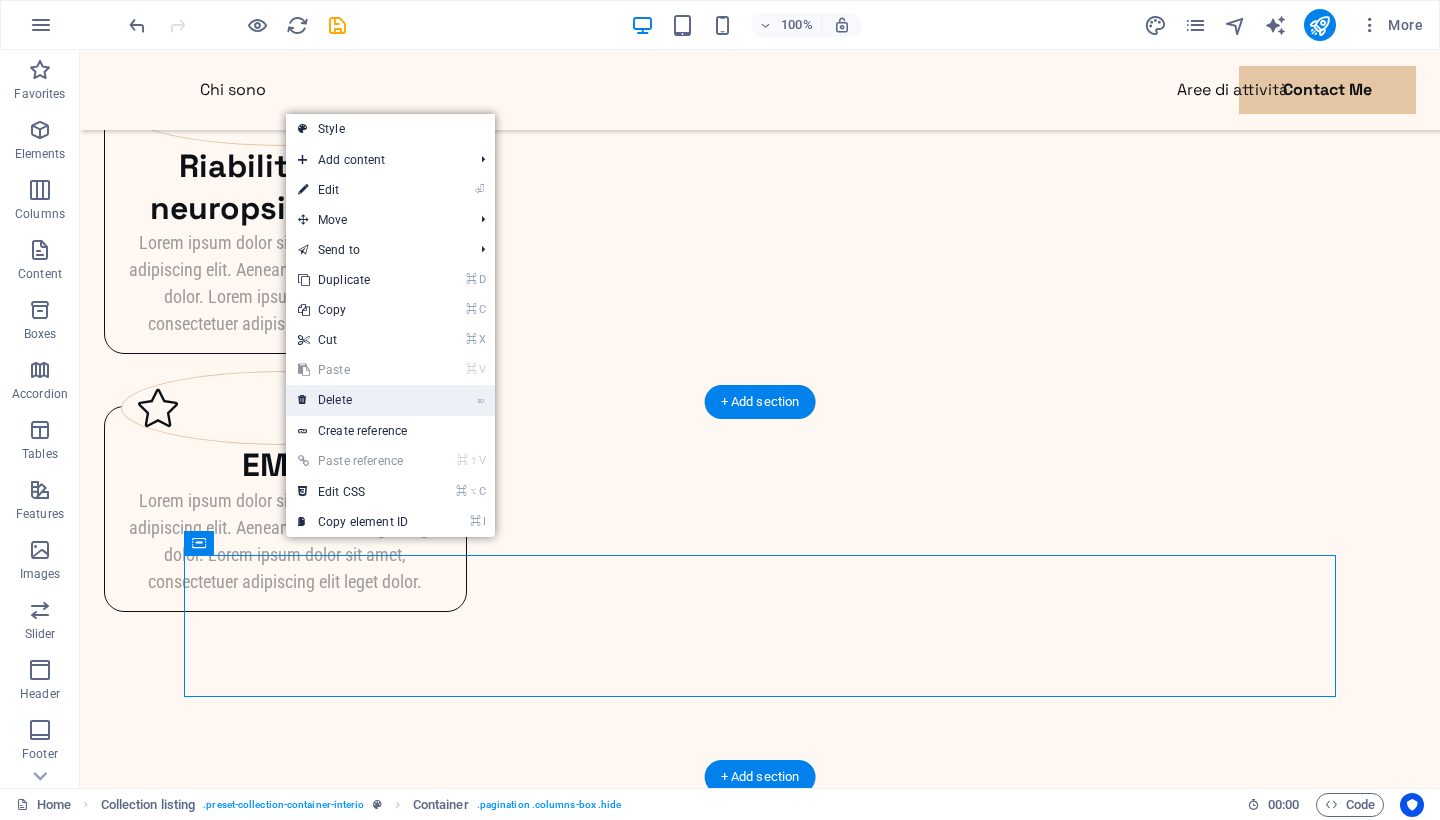 click on "⌦  Delete" at bounding box center [353, 400] 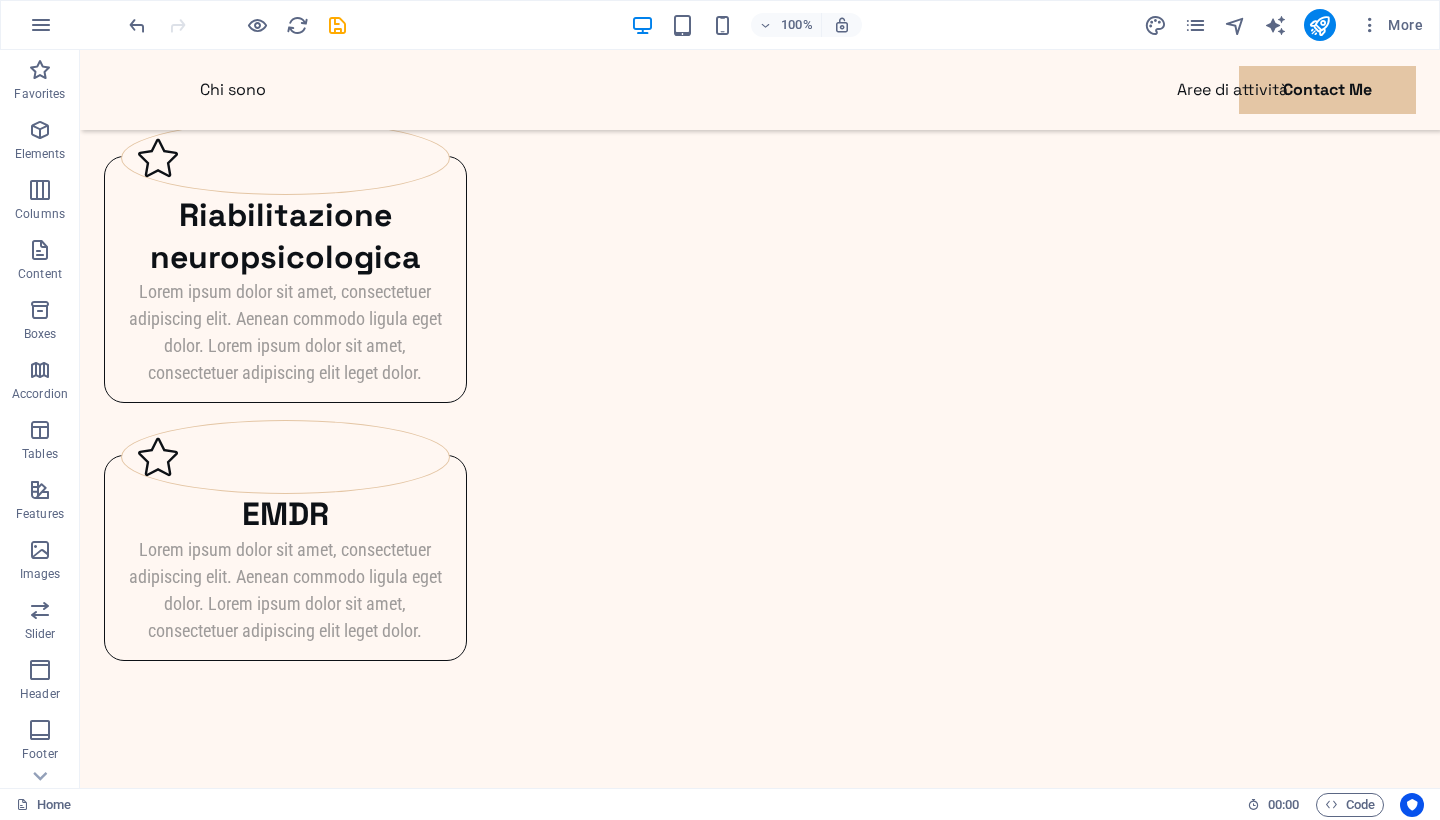 scroll, scrollTop: 2742, scrollLeft: 0, axis: vertical 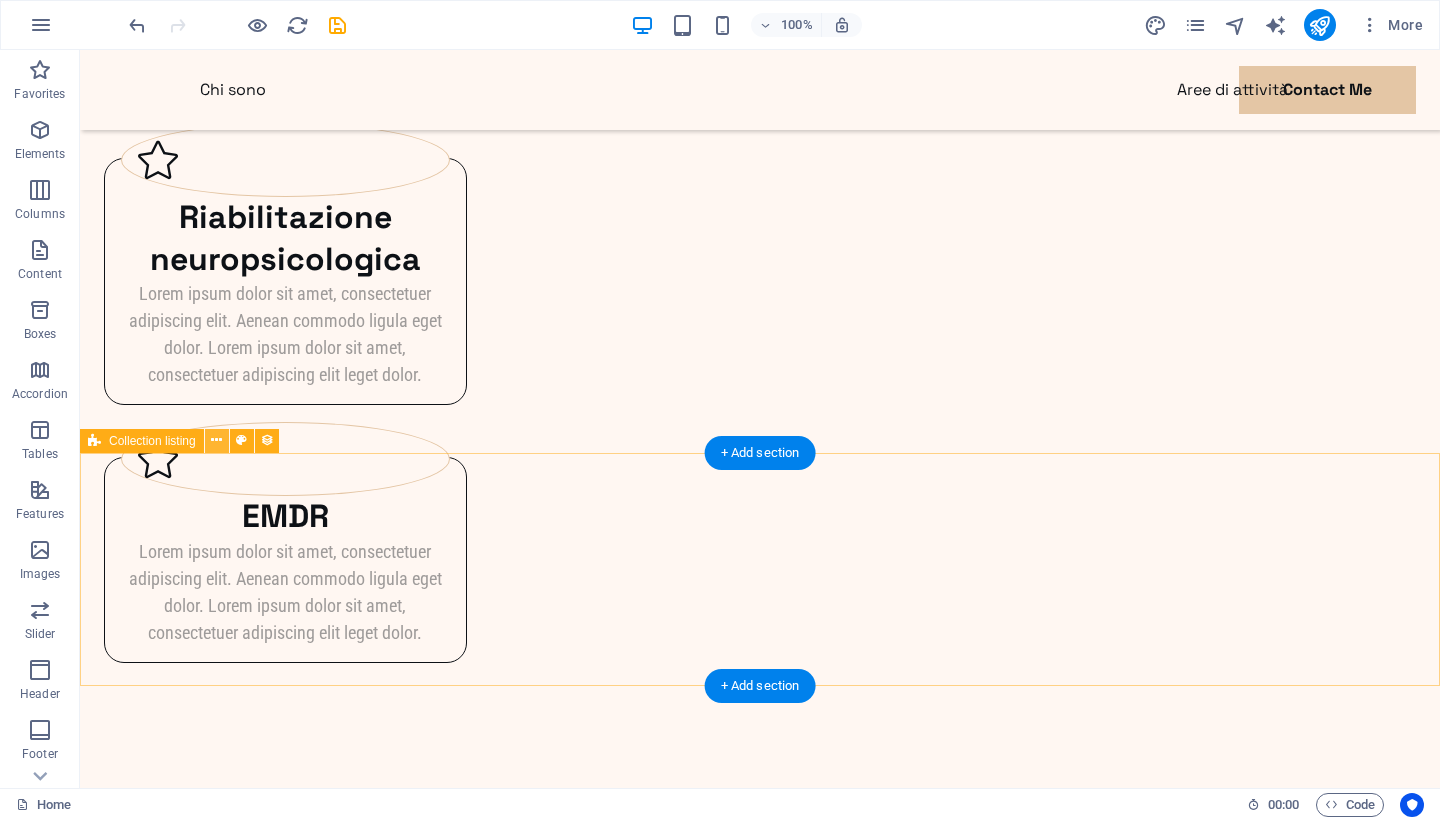 click at bounding box center [216, 440] 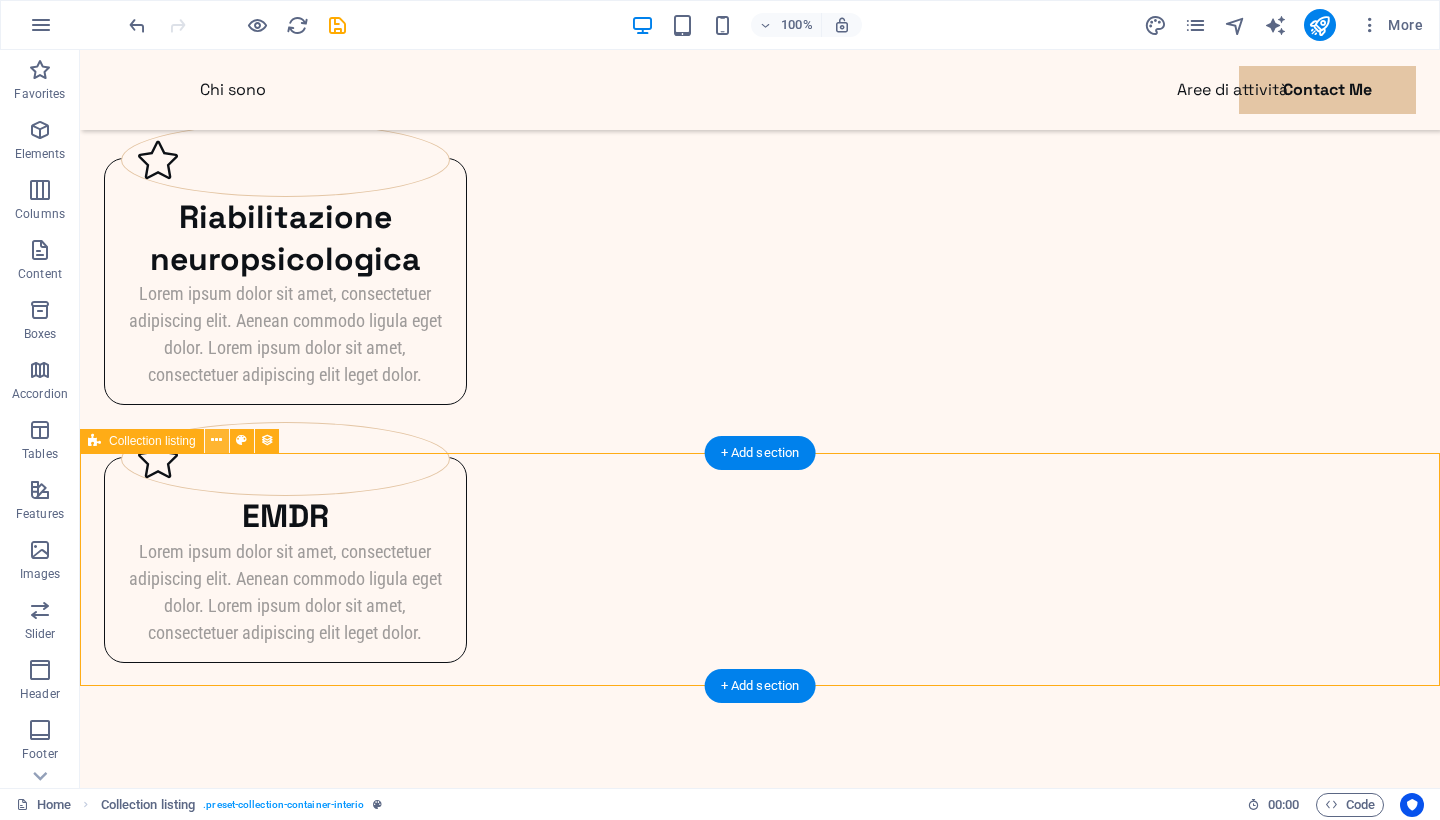 click at bounding box center [216, 440] 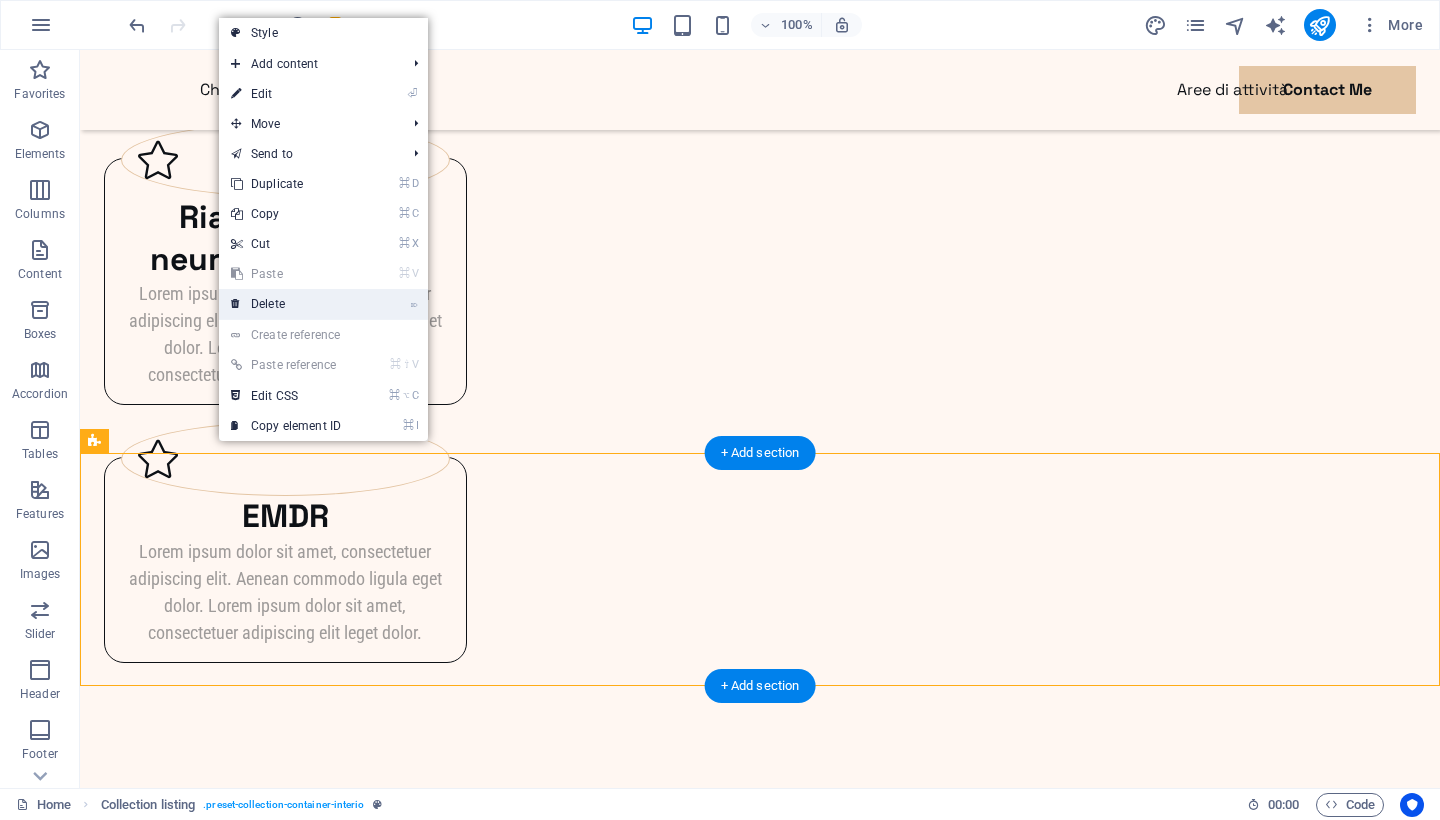 click on "⌦  Delete" at bounding box center [286, 304] 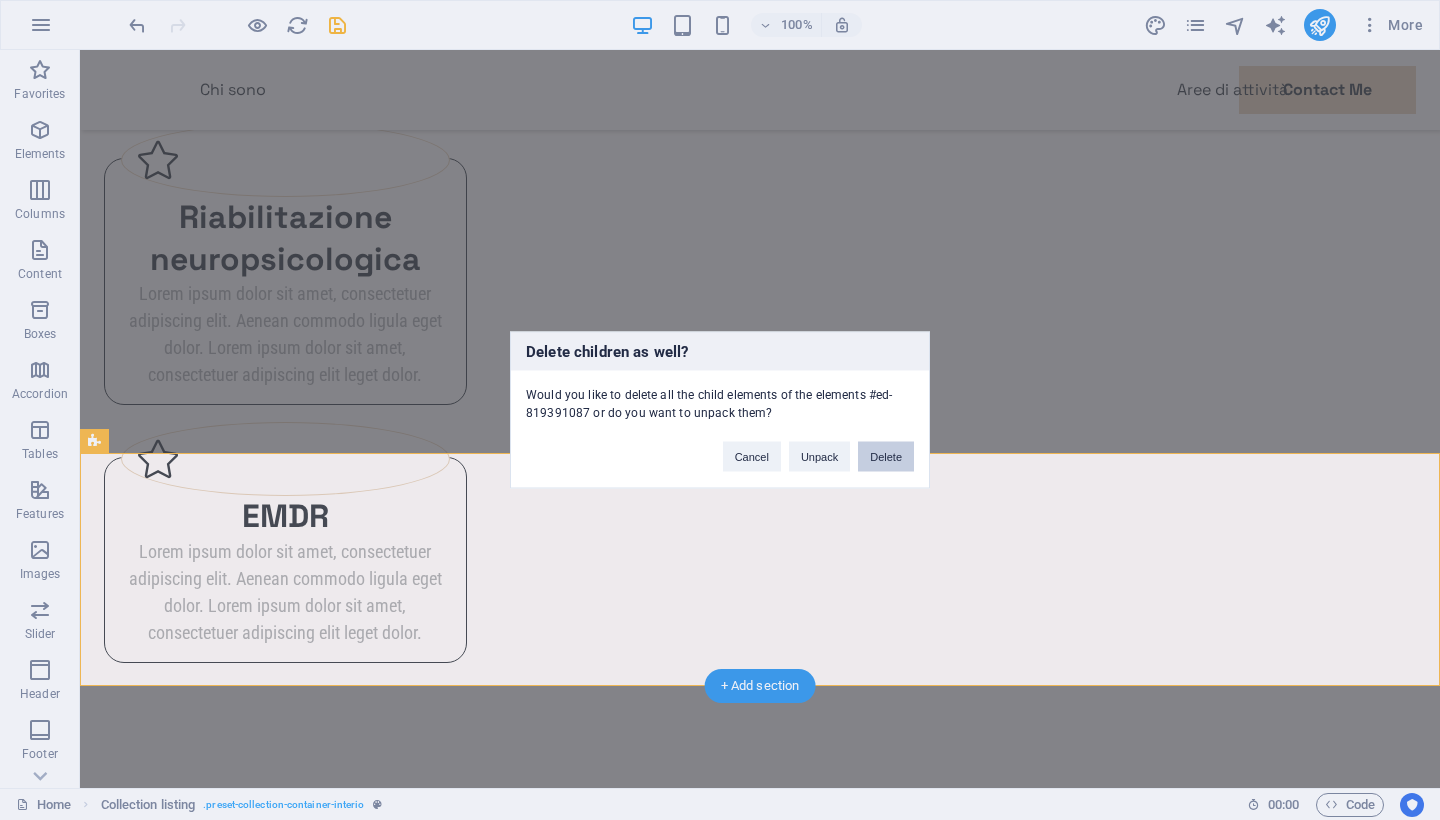 click on "Delete" at bounding box center [886, 457] 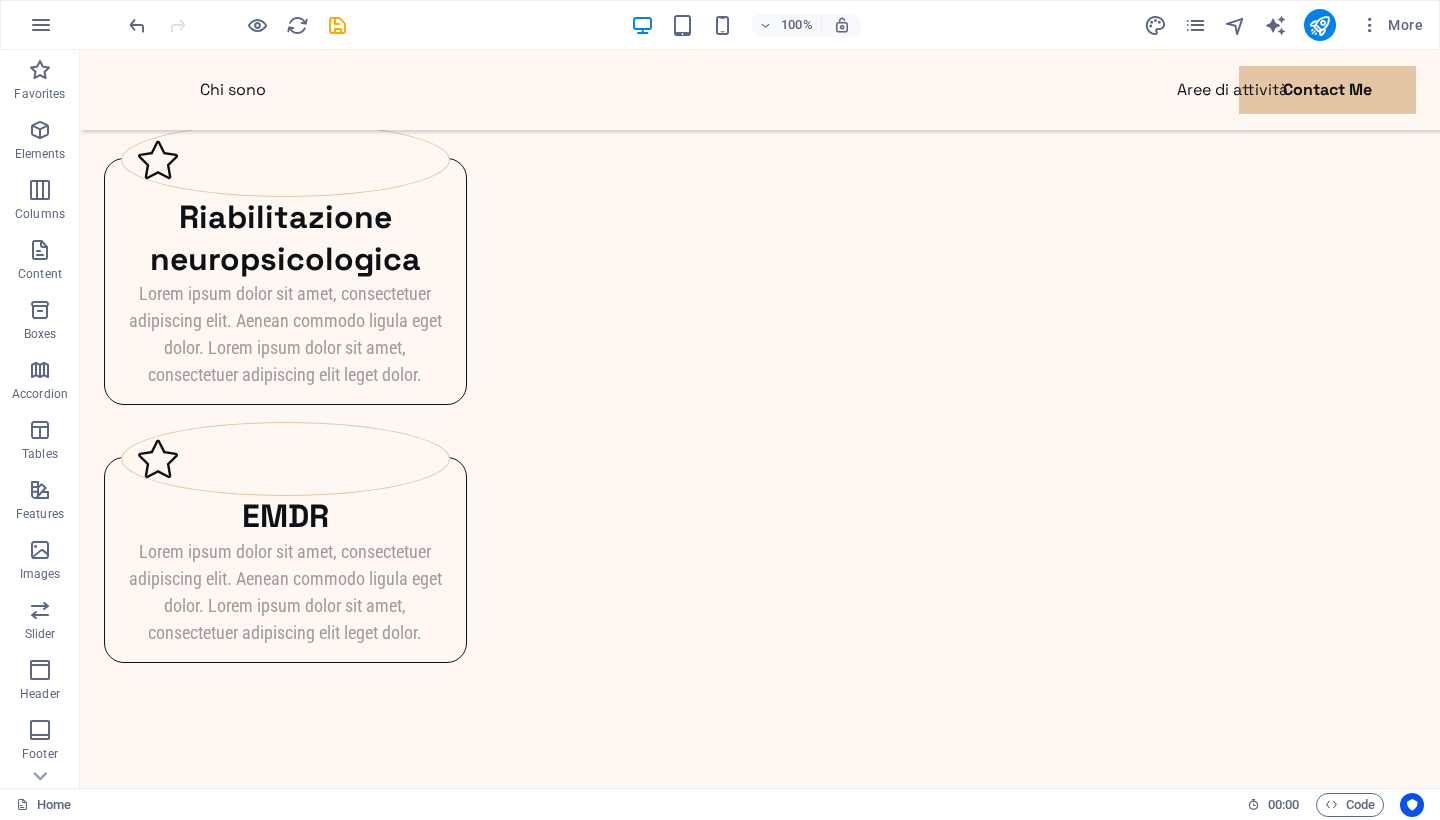scroll, scrollTop: 2509, scrollLeft: 0, axis: vertical 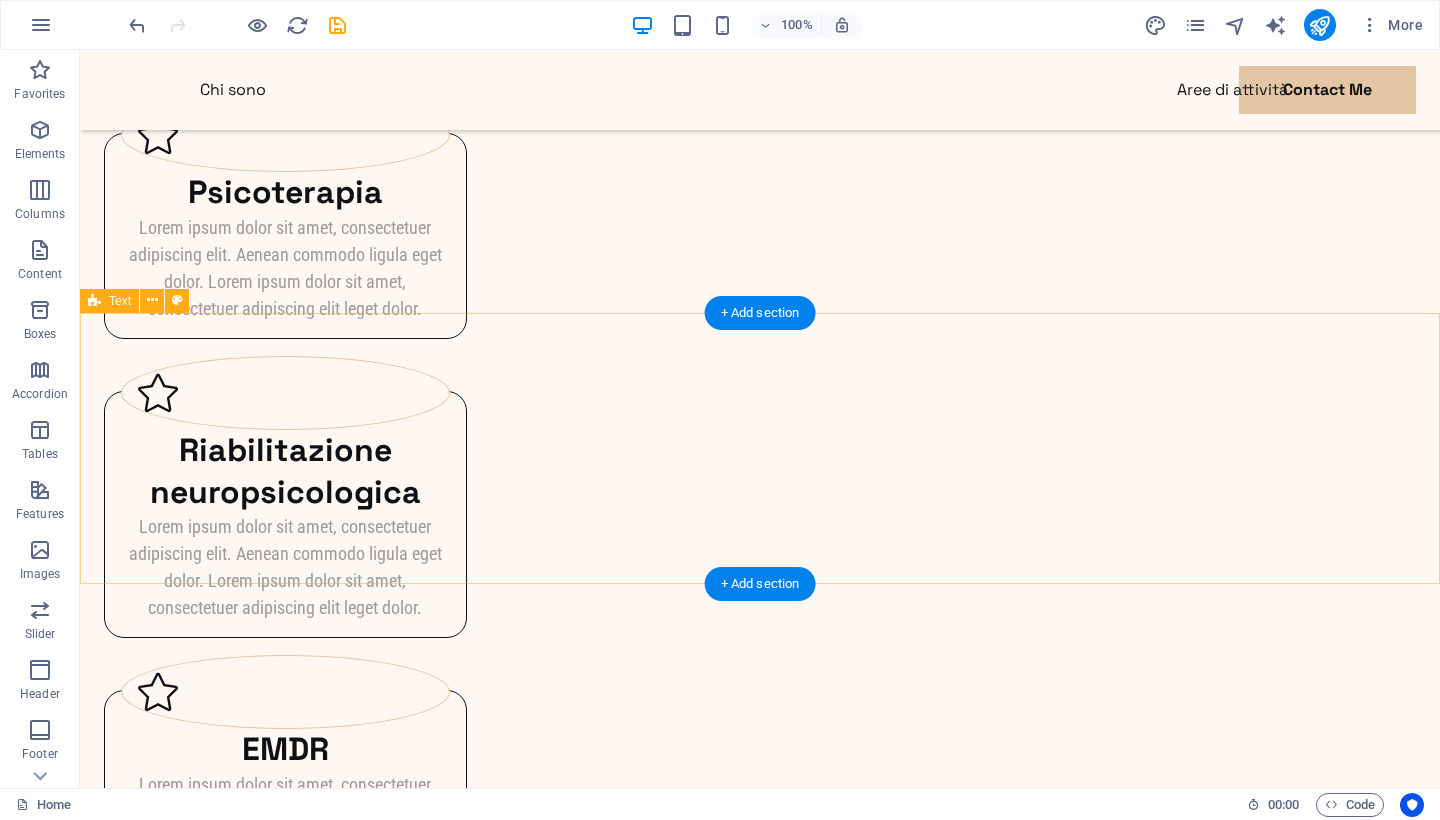click on "​ Prenota la tua prima visita La dottoressa Sara Ferrara riceve solo su appuntamento" at bounding box center (760, 1112) 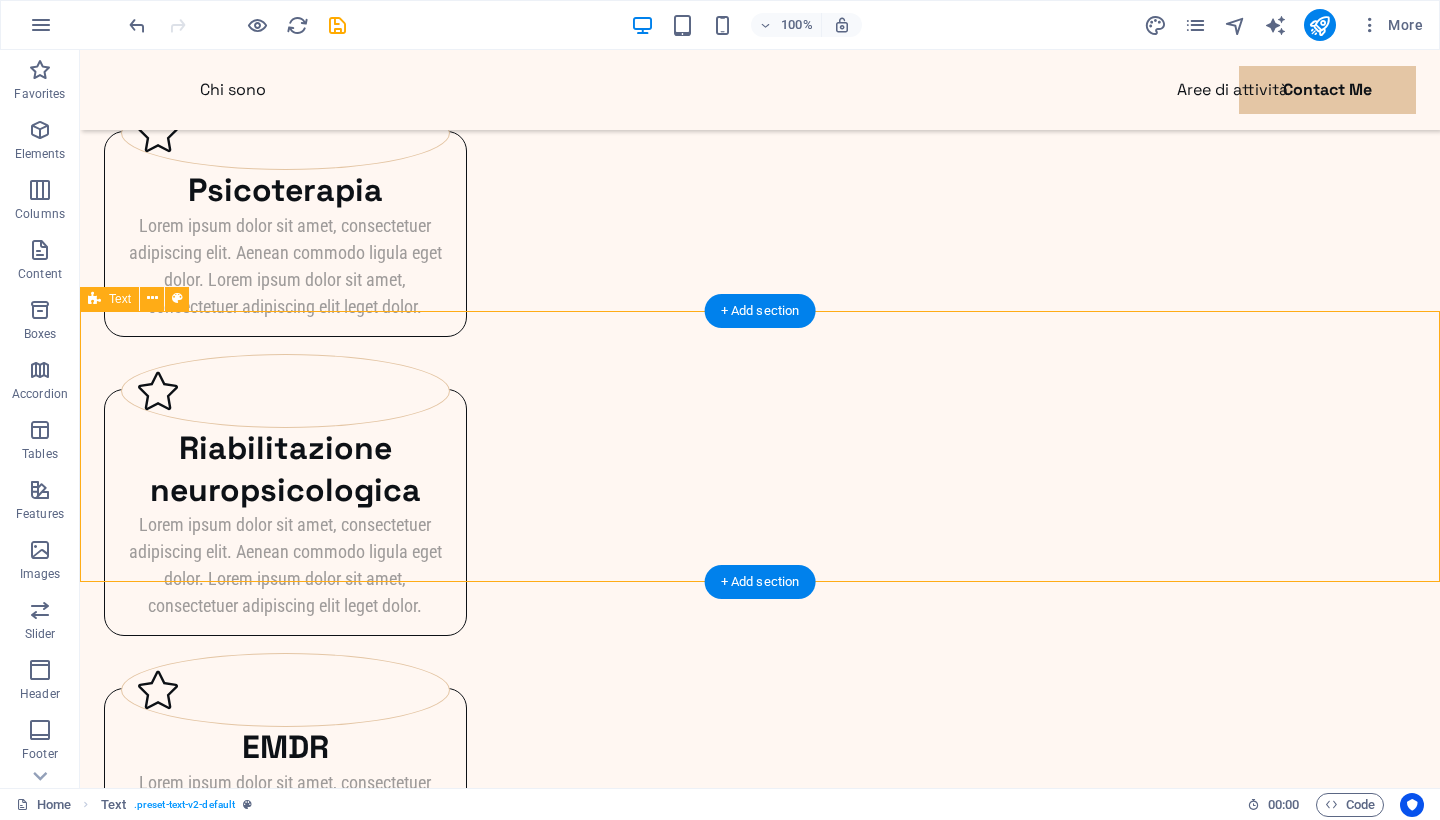 scroll, scrollTop: 2509, scrollLeft: 0, axis: vertical 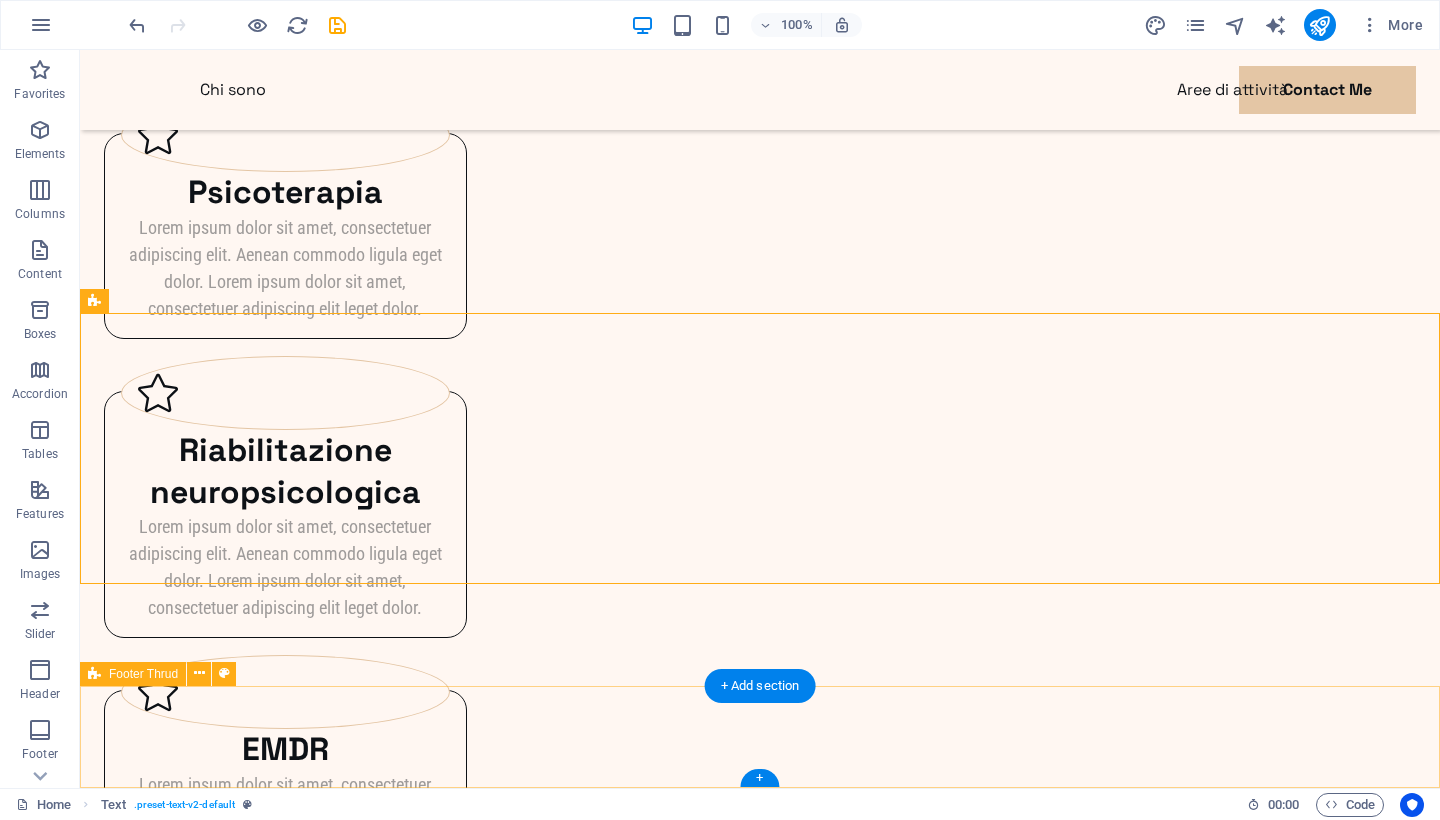 click on "+ Add section" at bounding box center (760, 686) 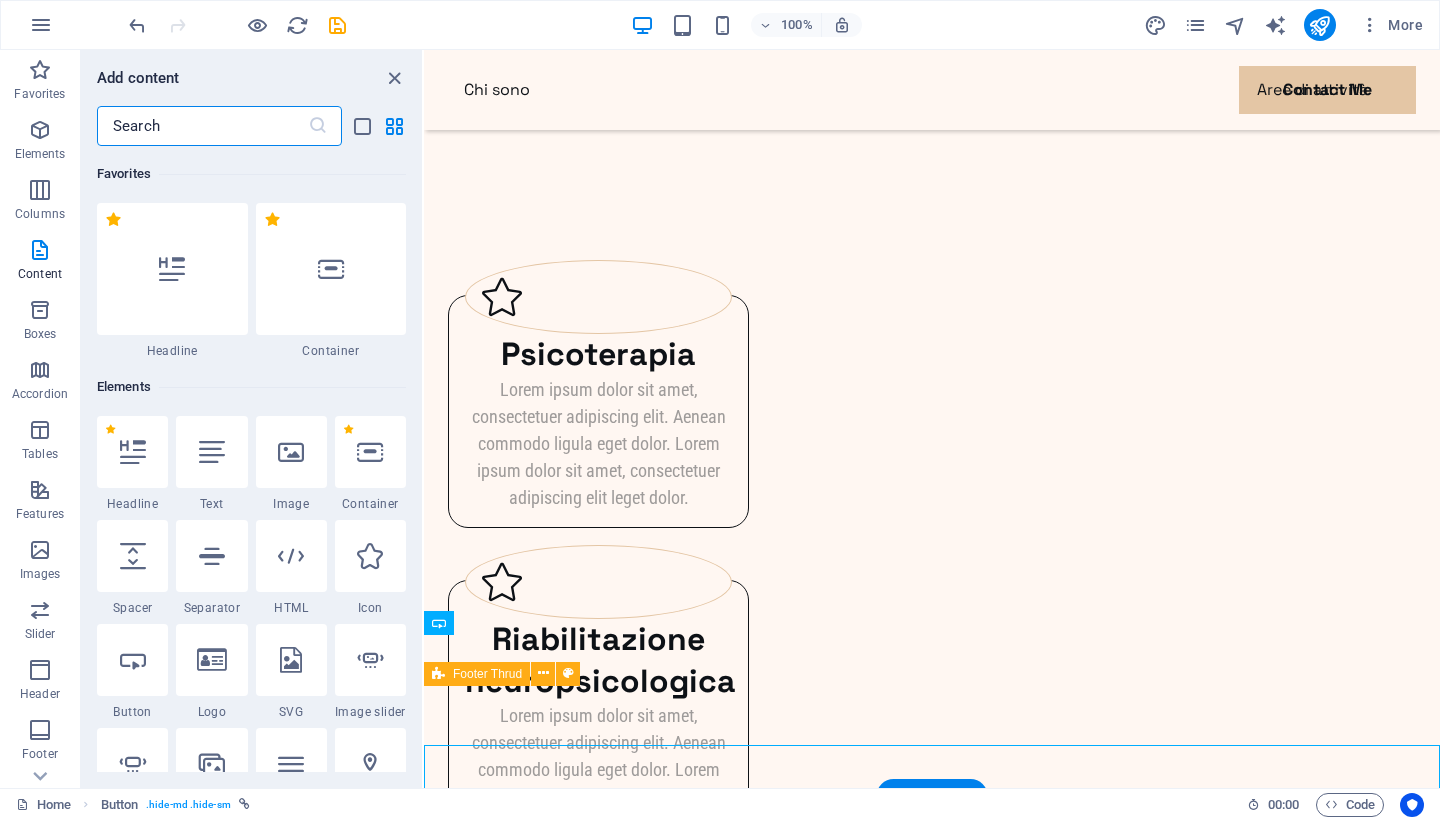 scroll, scrollTop: 2588, scrollLeft: 0, axis: vertical 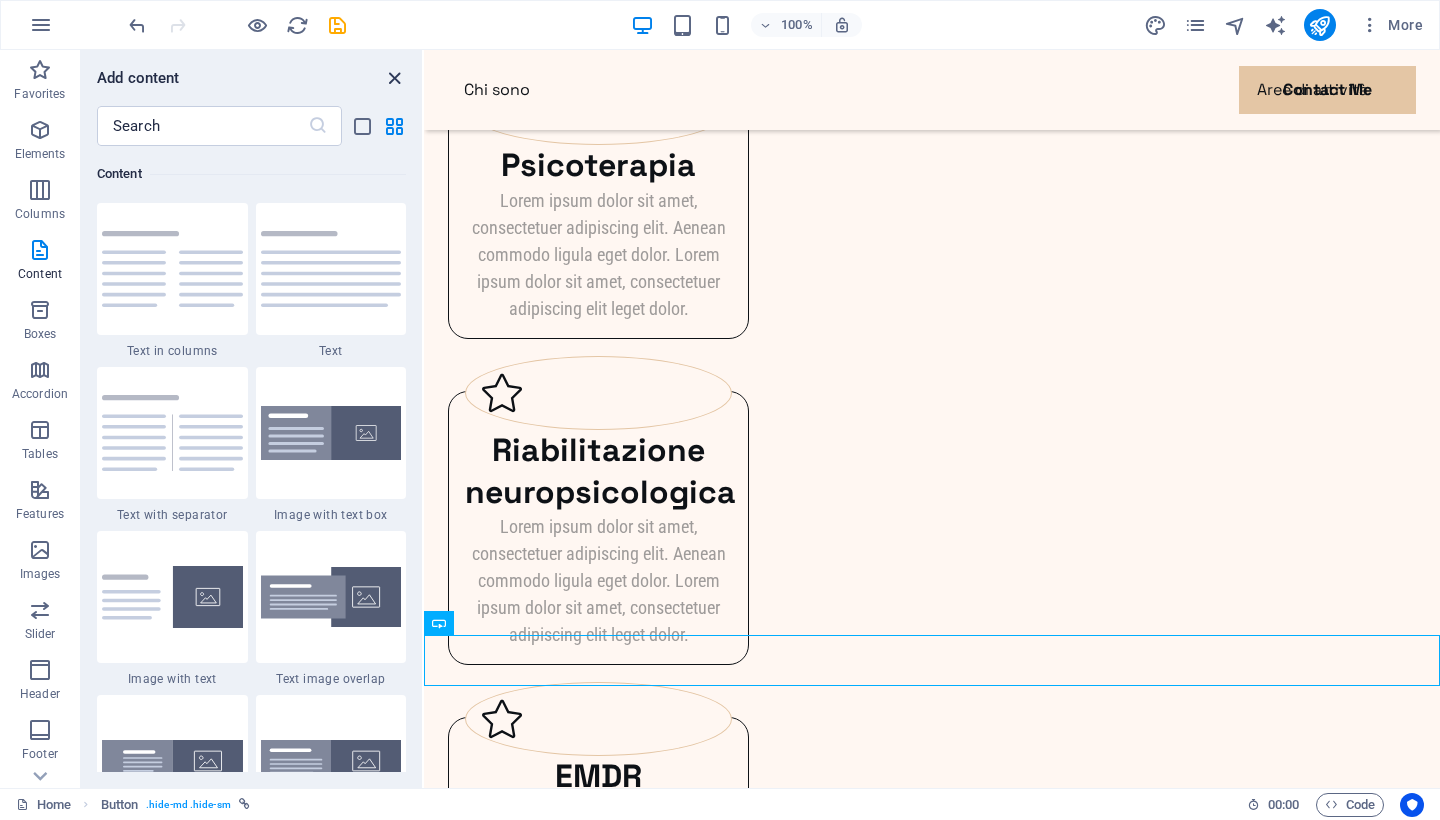 click at bounding box center (394, 78) 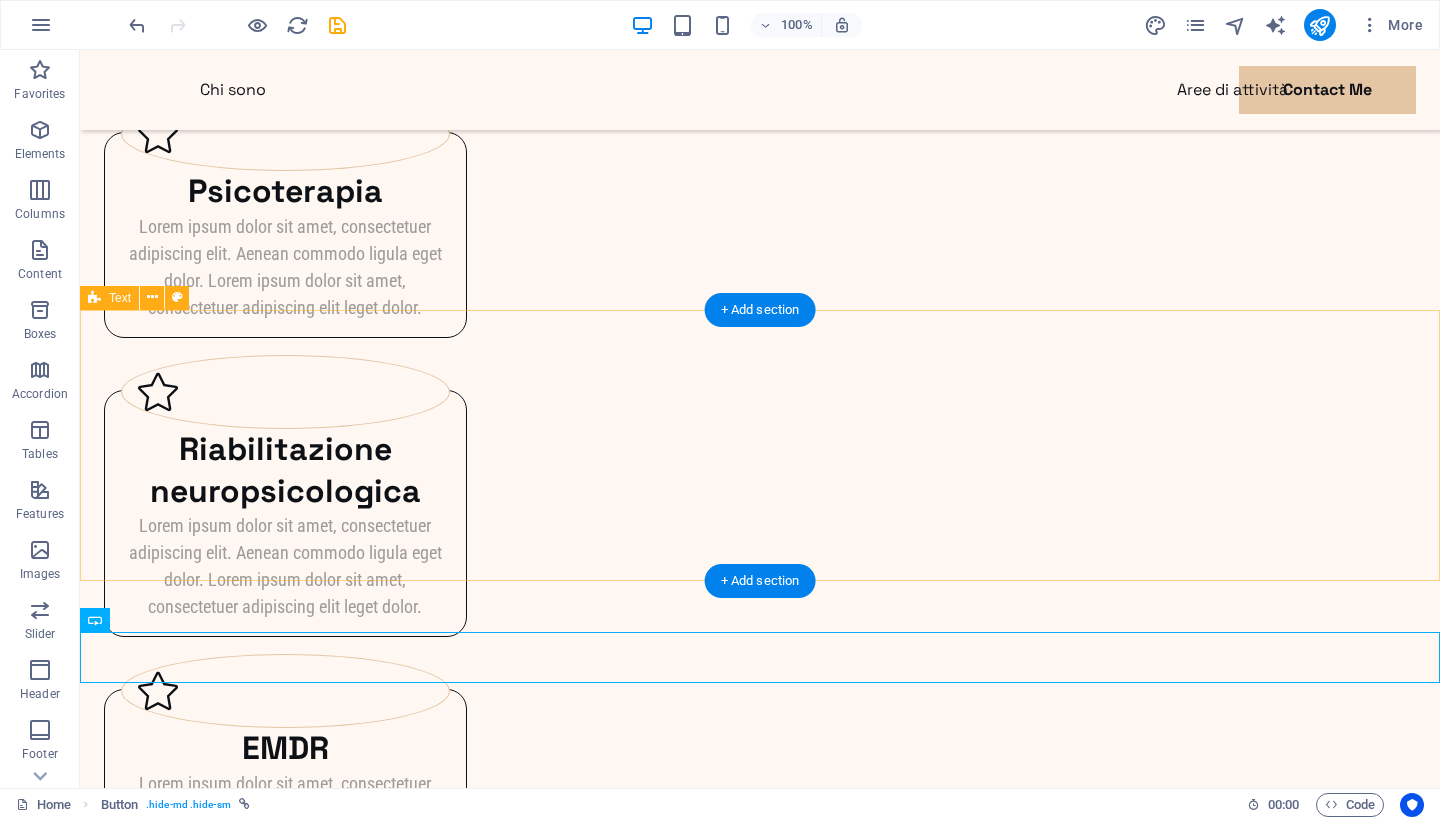 scroll, scrollTop: 2509, scrollLeft: 0, axis: vertical 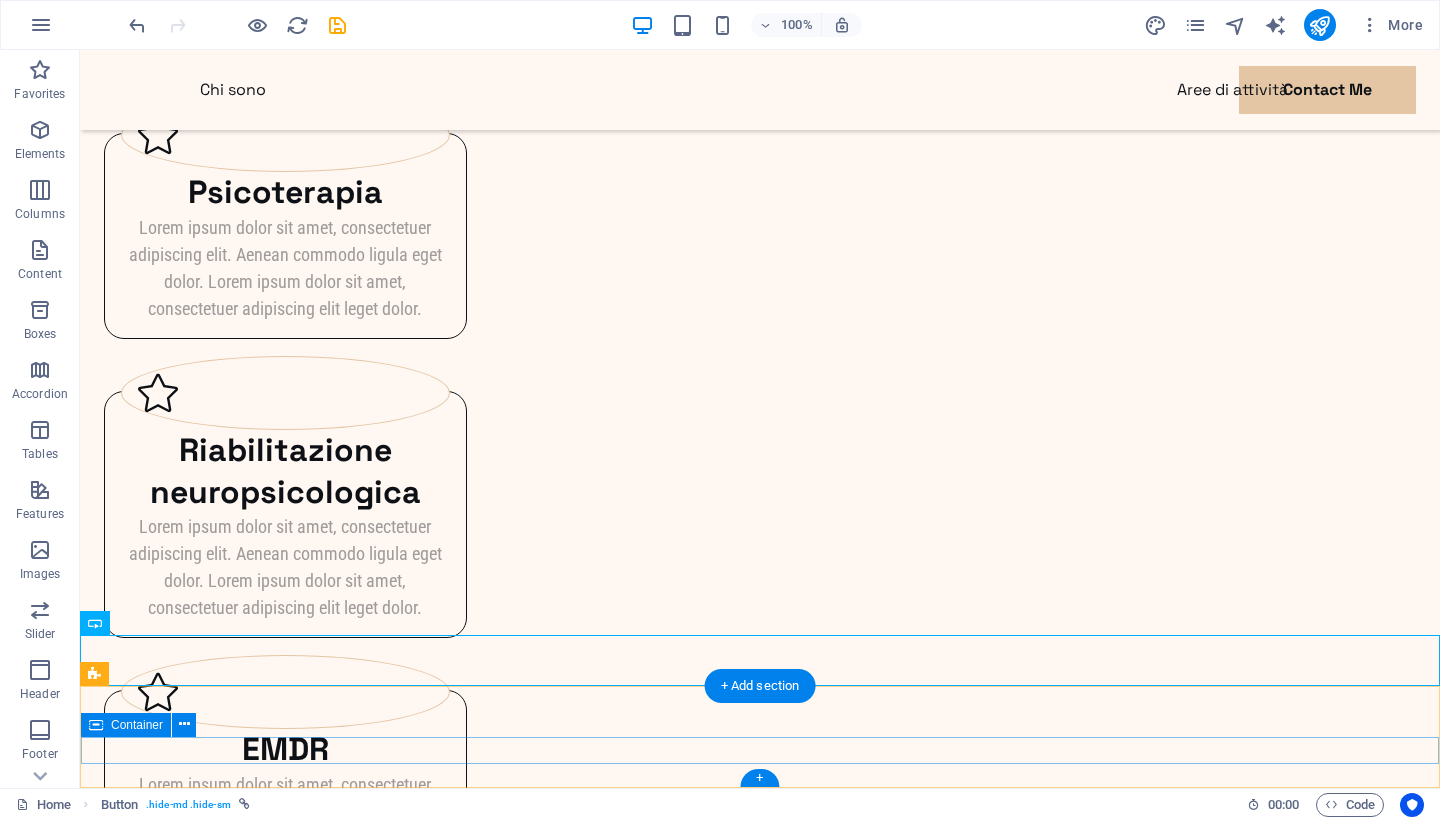 click on "Privacy Legal Notice   psicologasaraferrara.it . All rights reserved" at bounding box center (760, 1427) 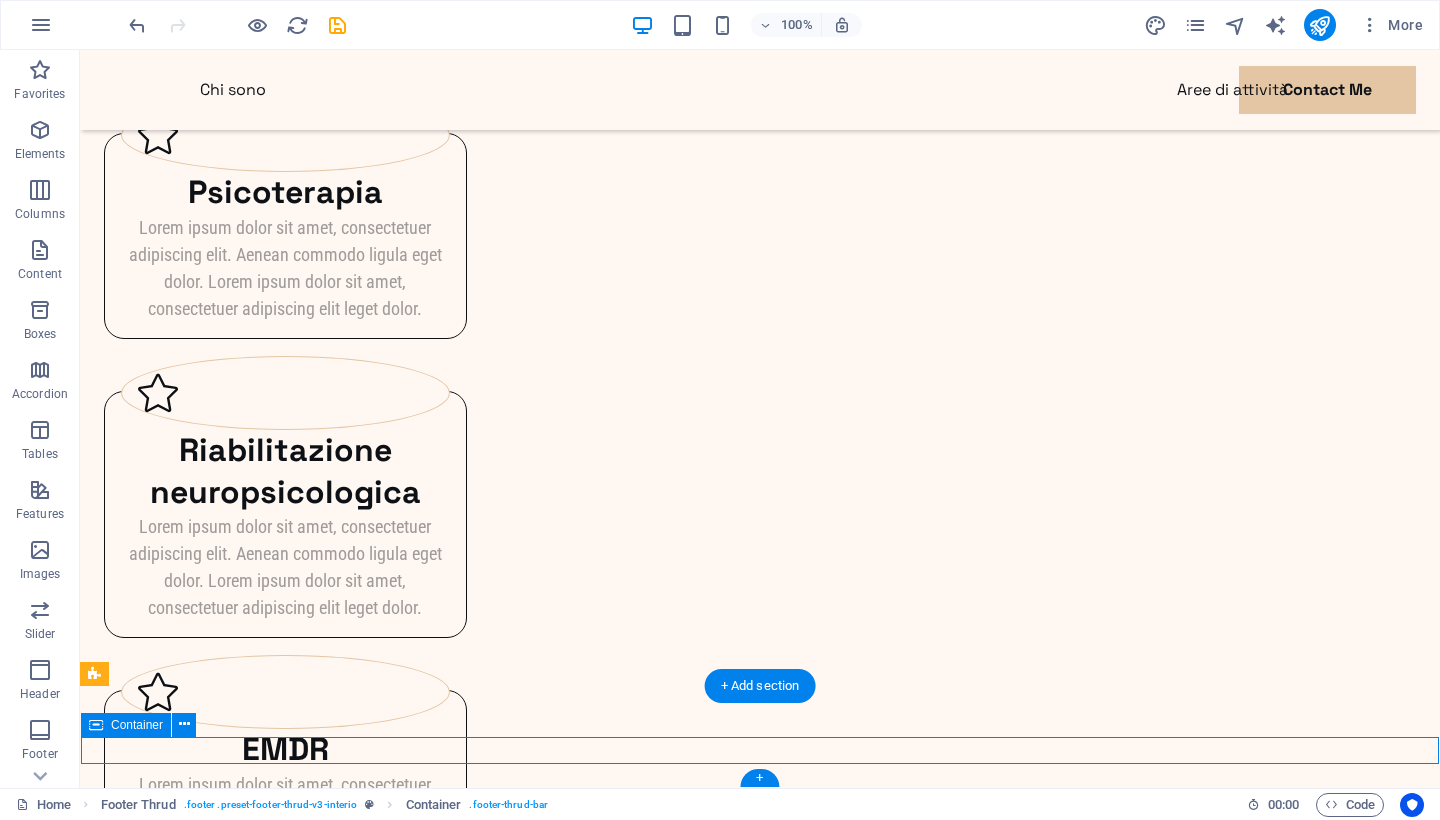 click on "Privacy Legal Notice   psicologasaraferrara.it . All rights reserved" at bounding box center [760, 1427] 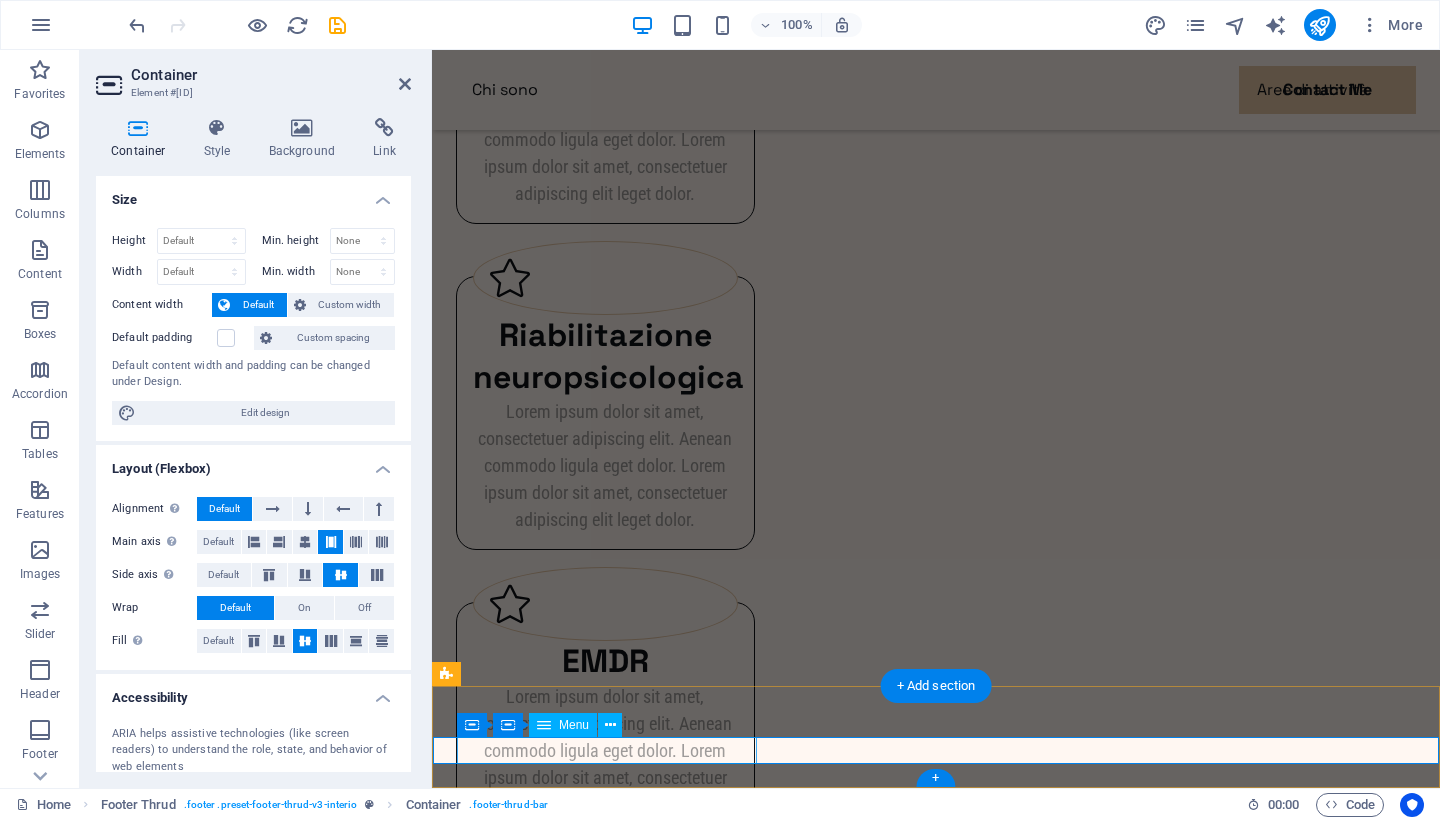 scroll, scrollTop: 2583, scrollLeft: 0, axis: vertical 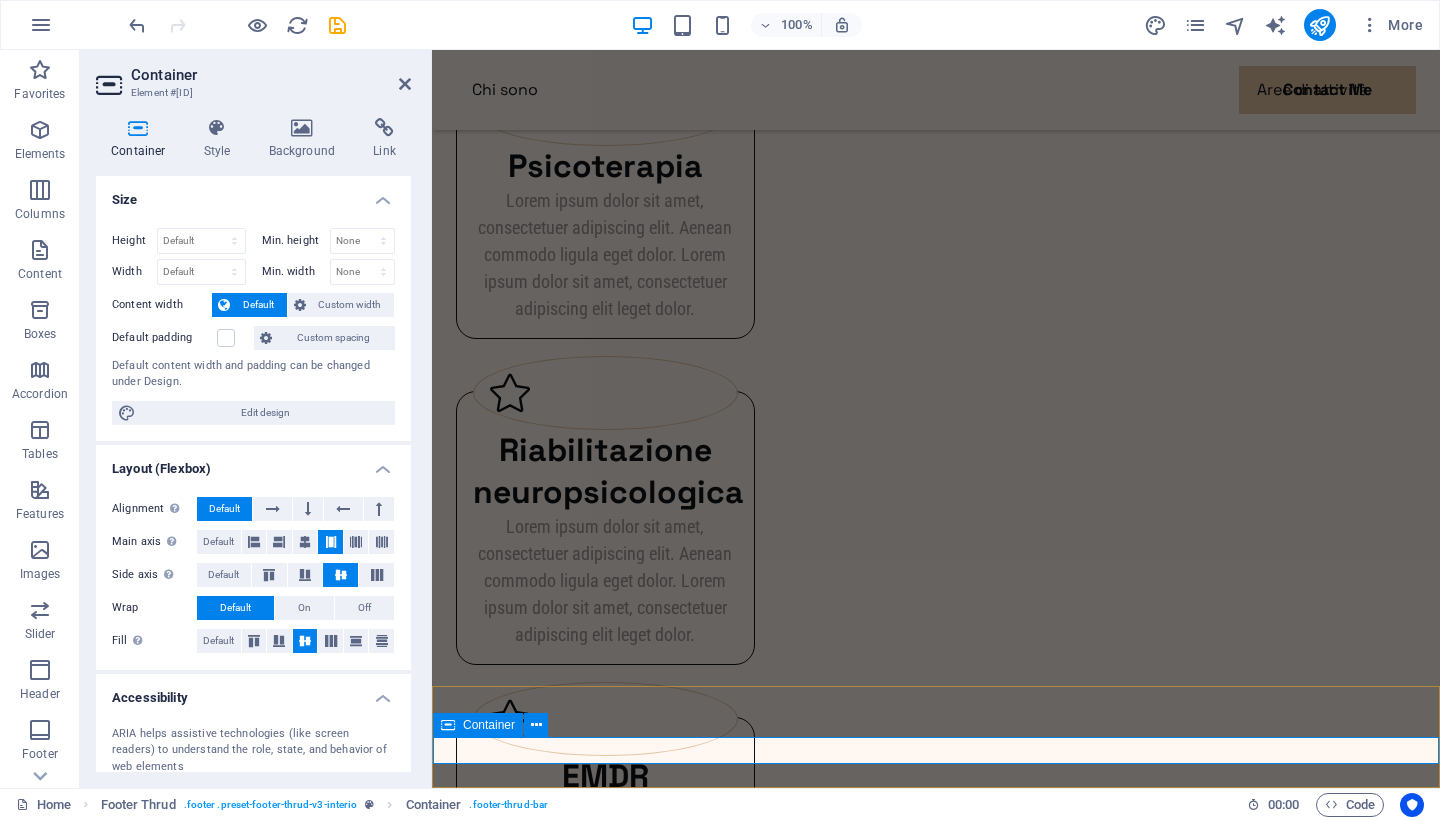 click on "Privacy Legal Notice   psicologasaraferrara.it . All rights reserved" at bounding box center (936, 1482) 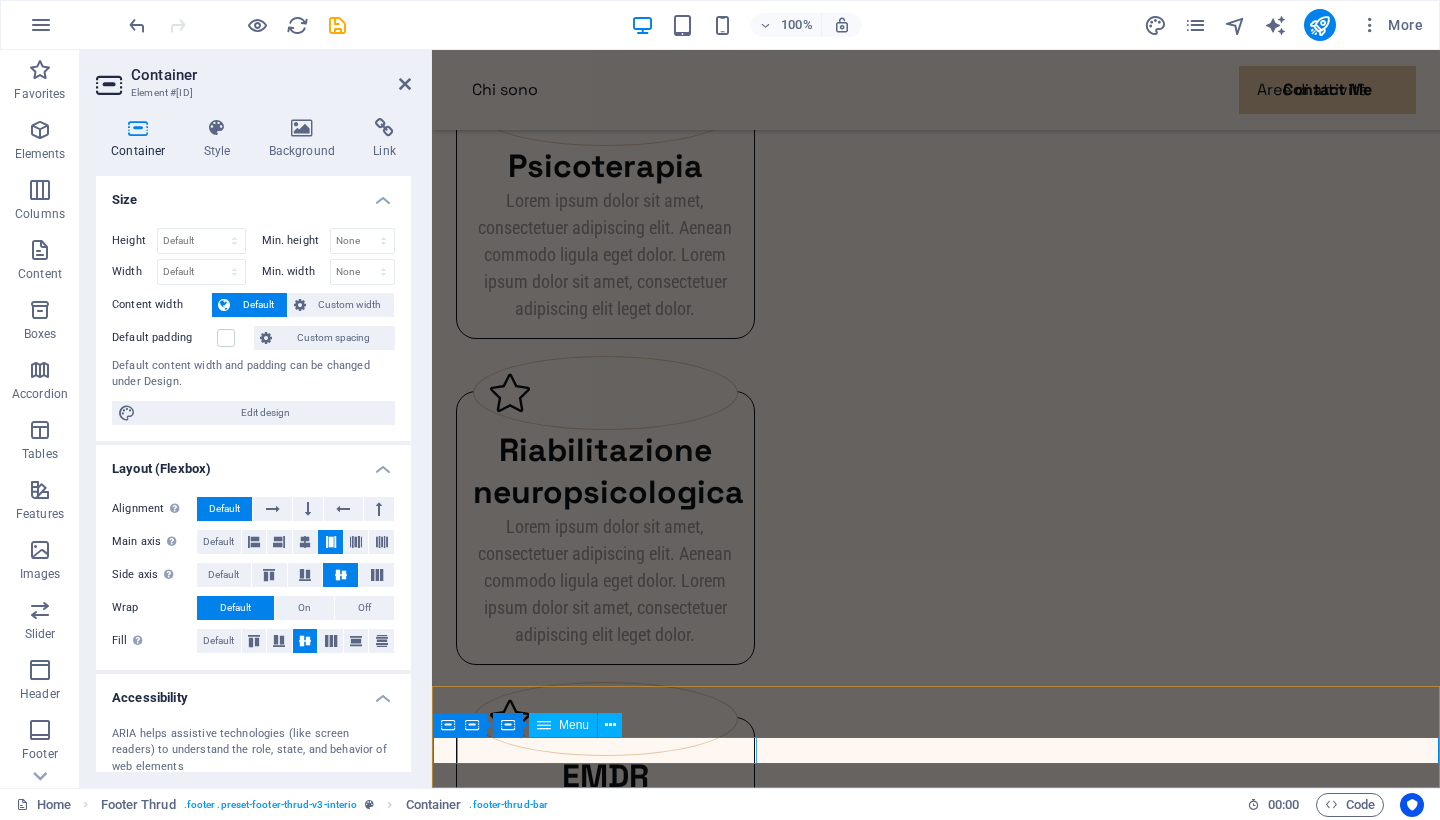 click on "Privacy Legal Notice" at bounding box center (932, 1468) 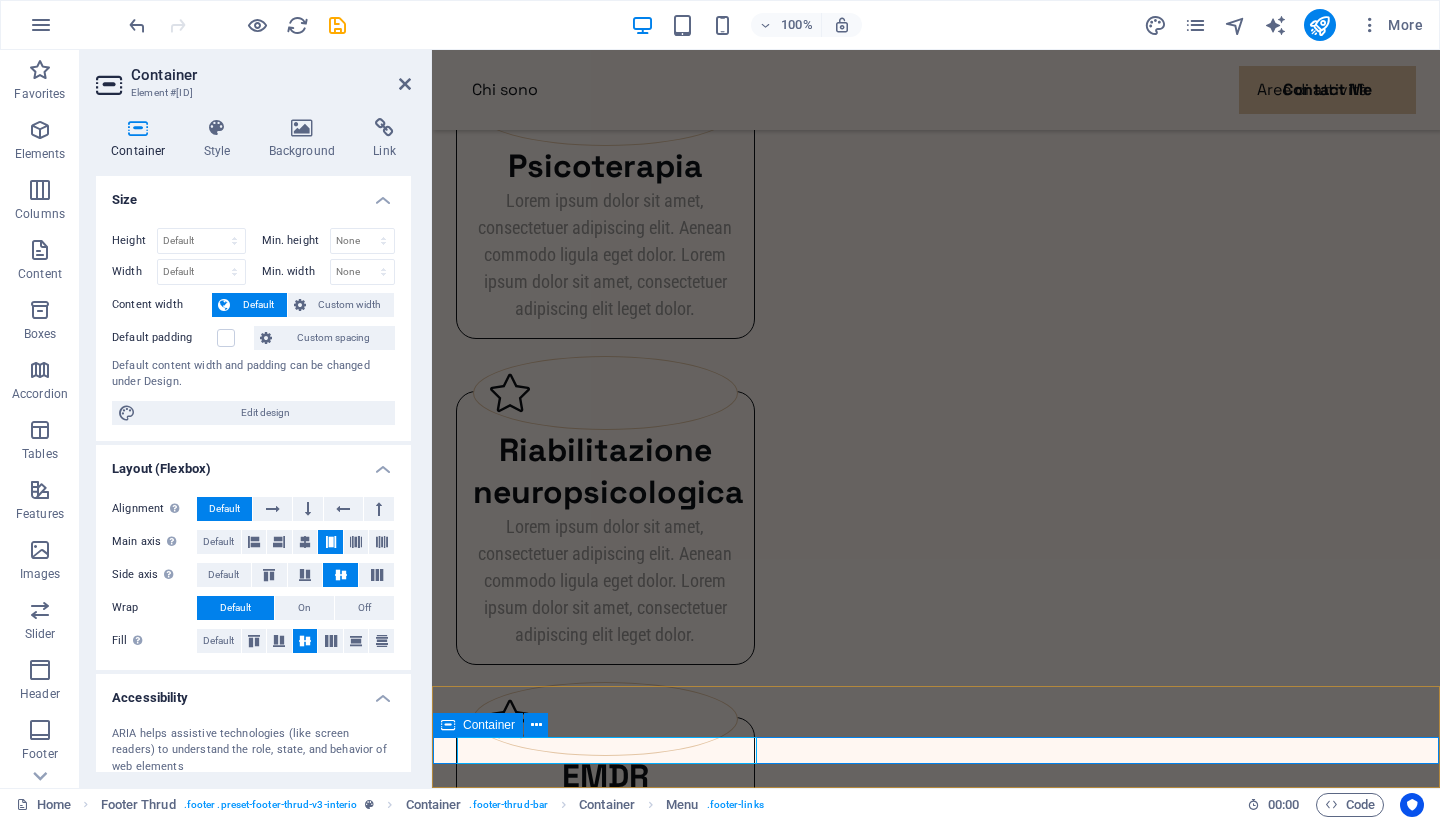 click on "Privacy Legal Notice   psicologasaraferrara.it . All rights reserved" at bounding box center (936, 1482) 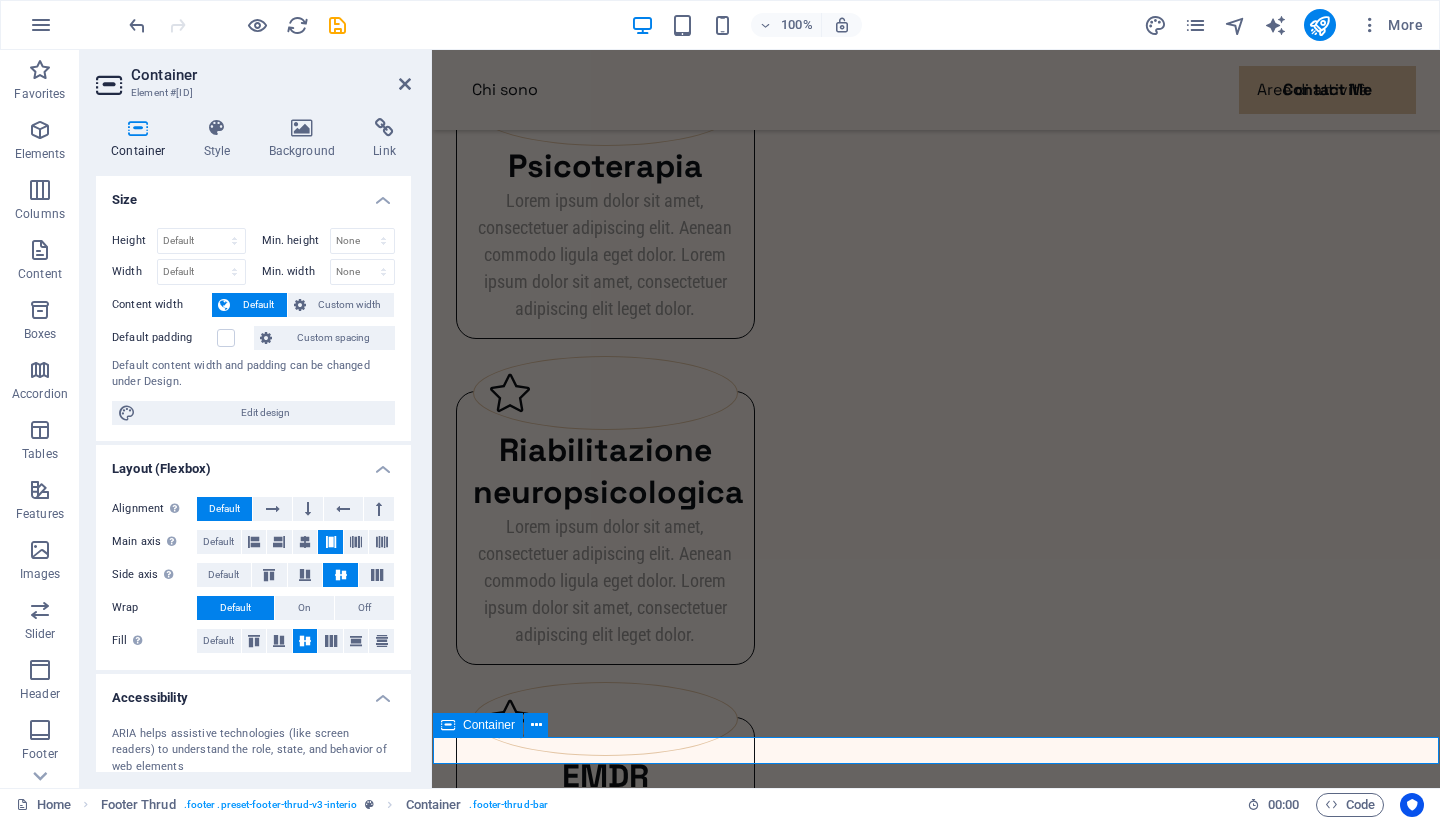 click on "Privacy Legal Notice   psicologasaraferrara.it . All rights reserved" at bounding box center [936, 1482] 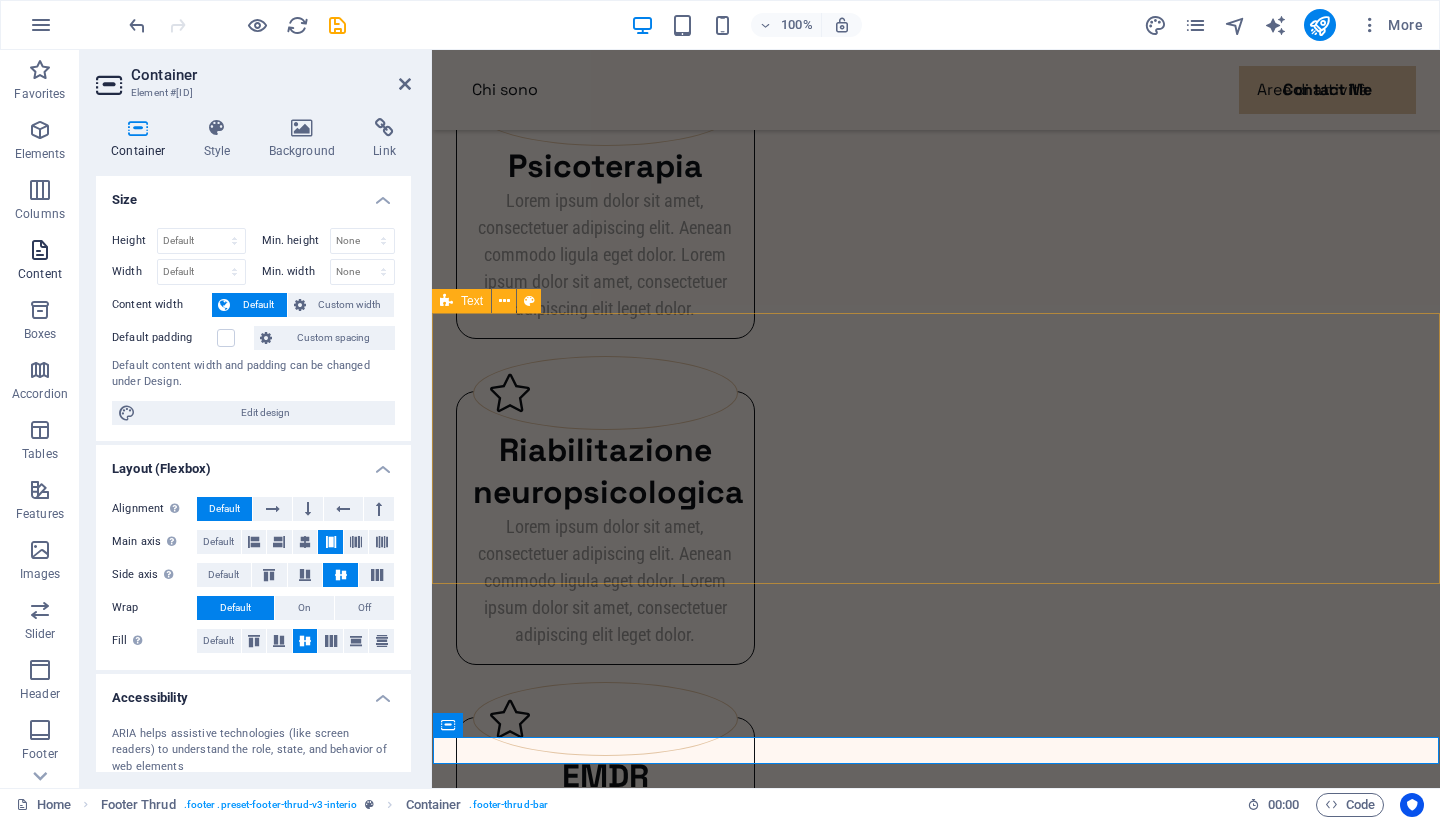 scroll, scrollTop: 8, scrollLeft: 0, axis: vertical 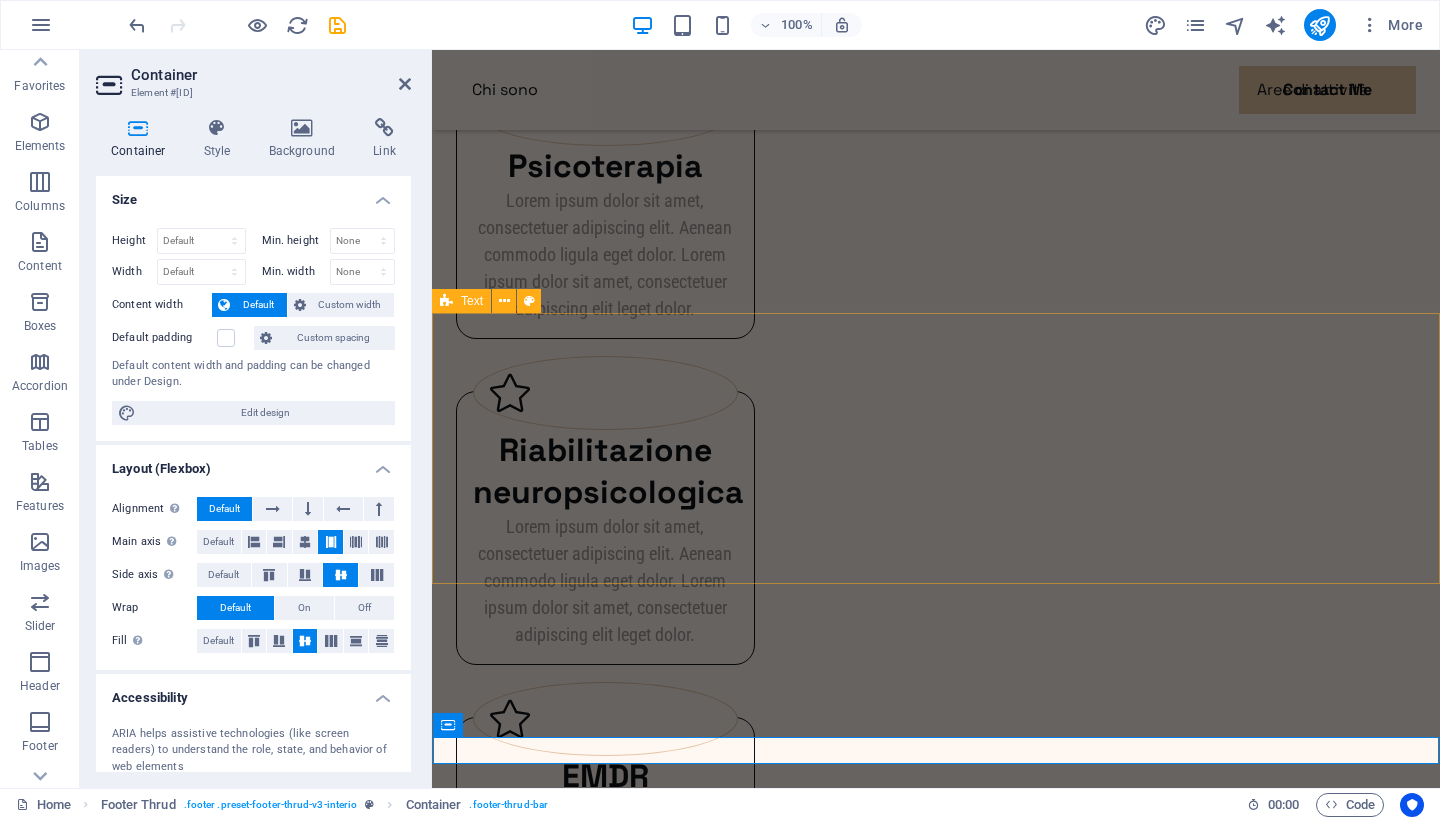 click at bounding box center (138, 128) 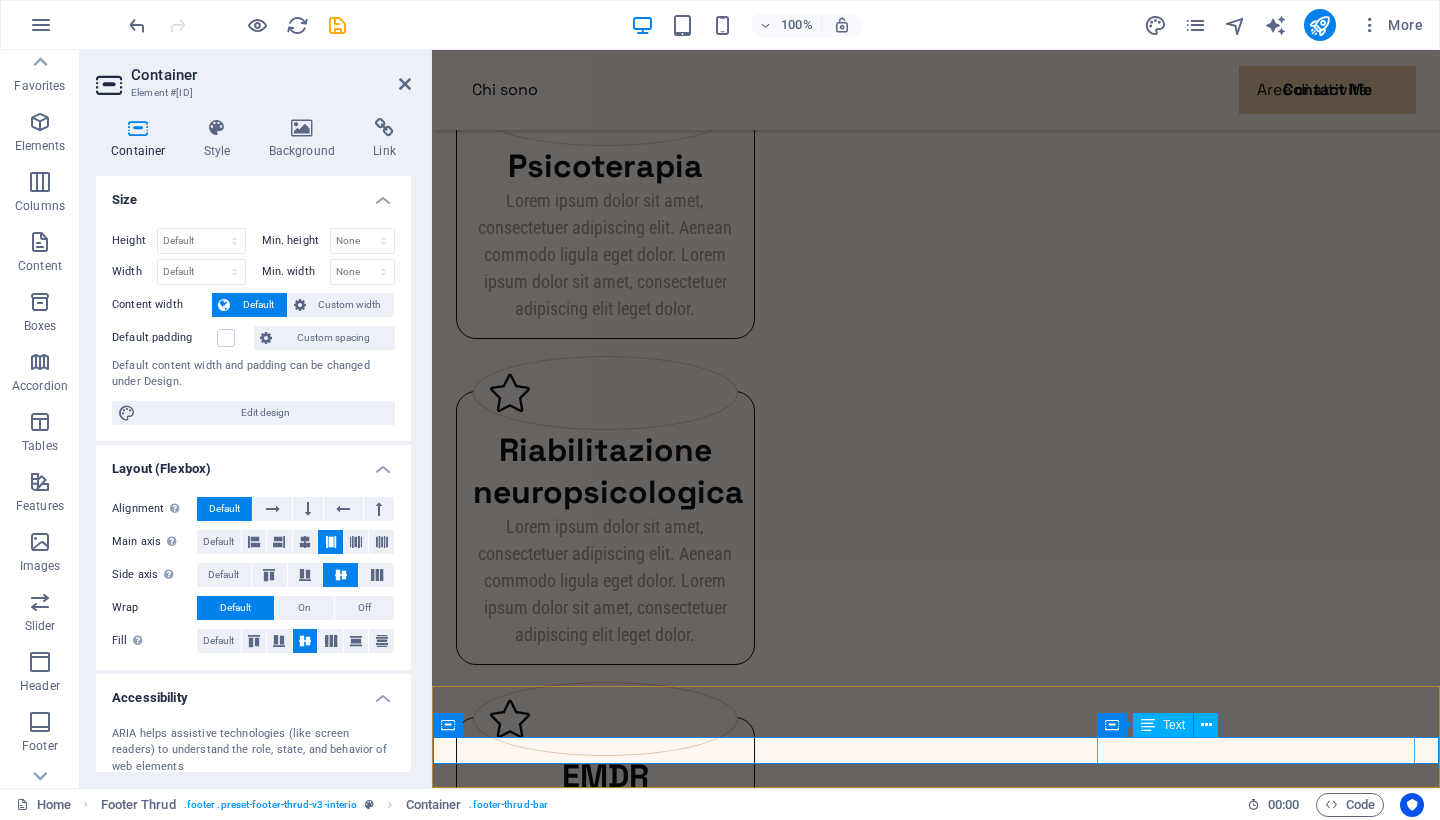 click on "[WEBSITE]" at bounding box center (485, 1495) 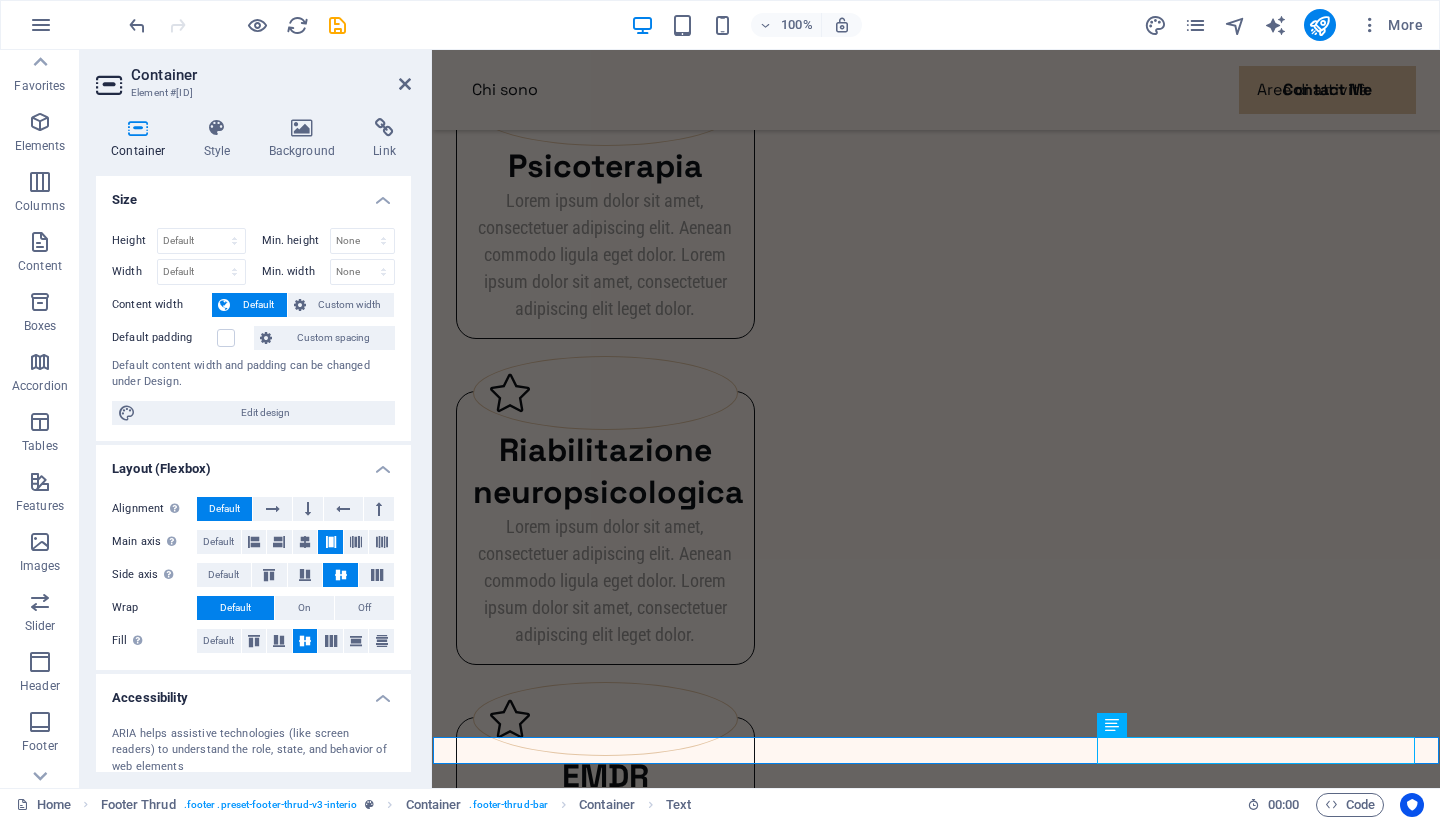 click at bounding box center [138, 128] 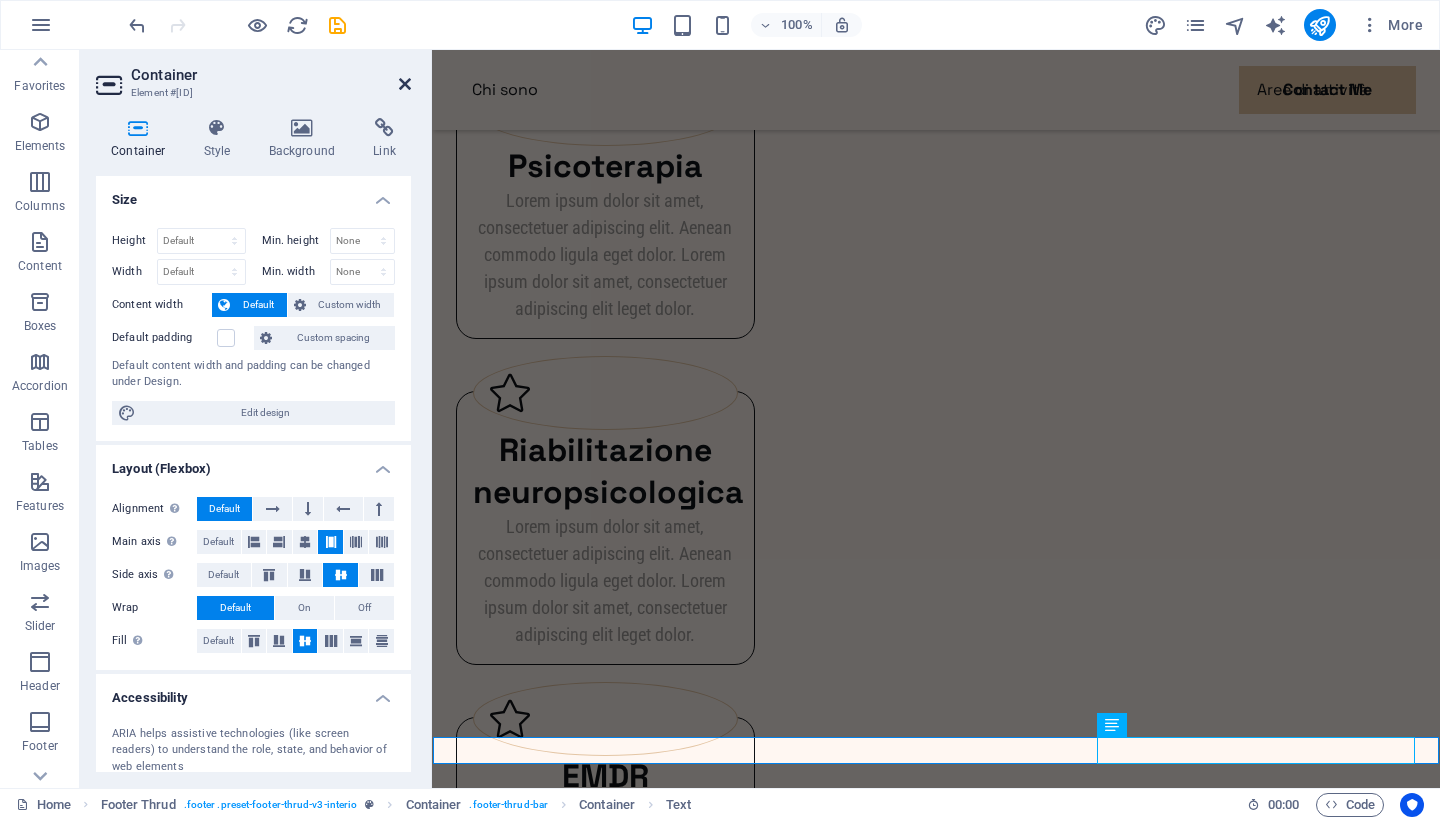 click at bounding box center (405, 84) 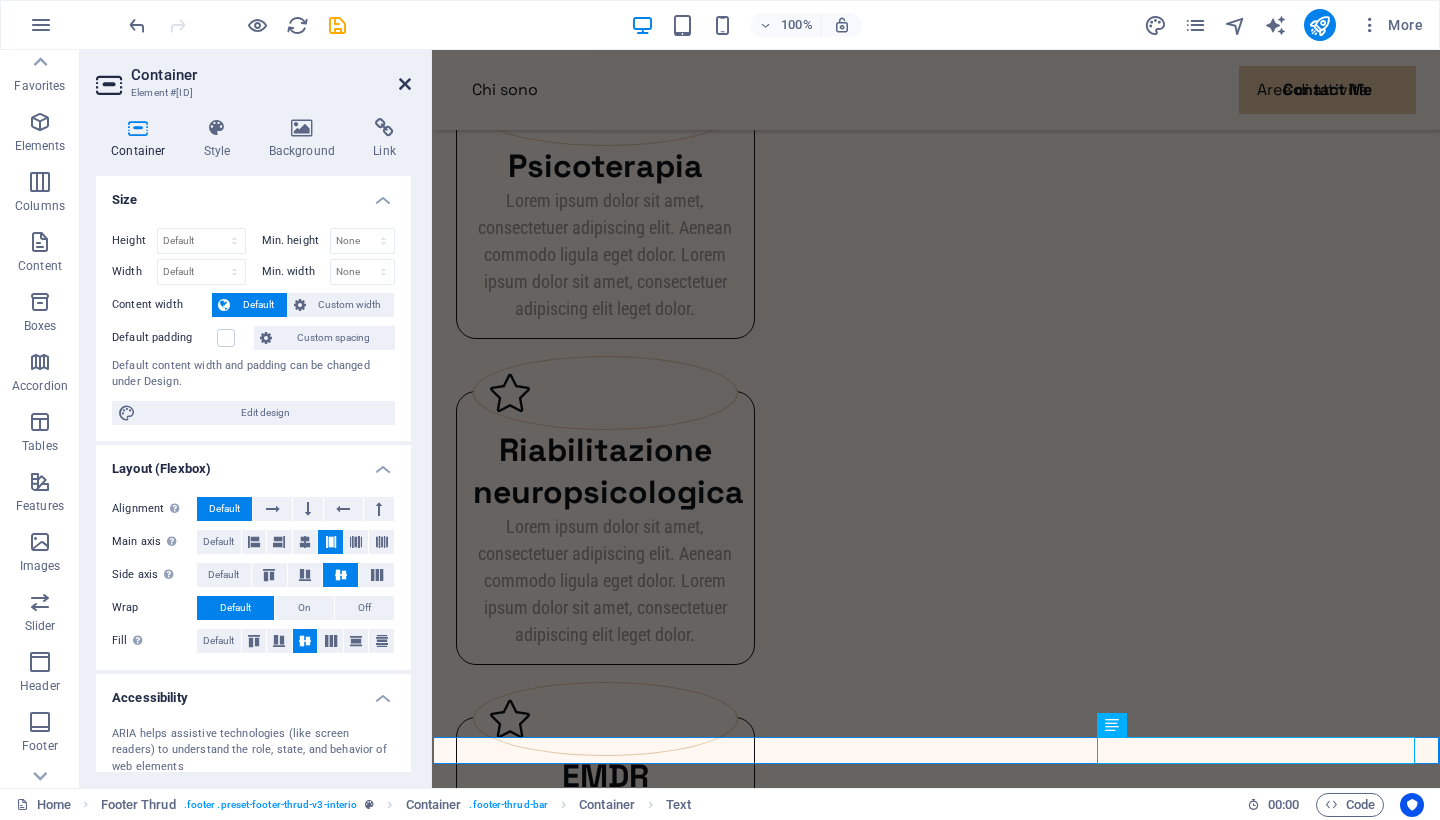 scroll, scrollTop: 2509, scrollLeft: 0, axis: vertical 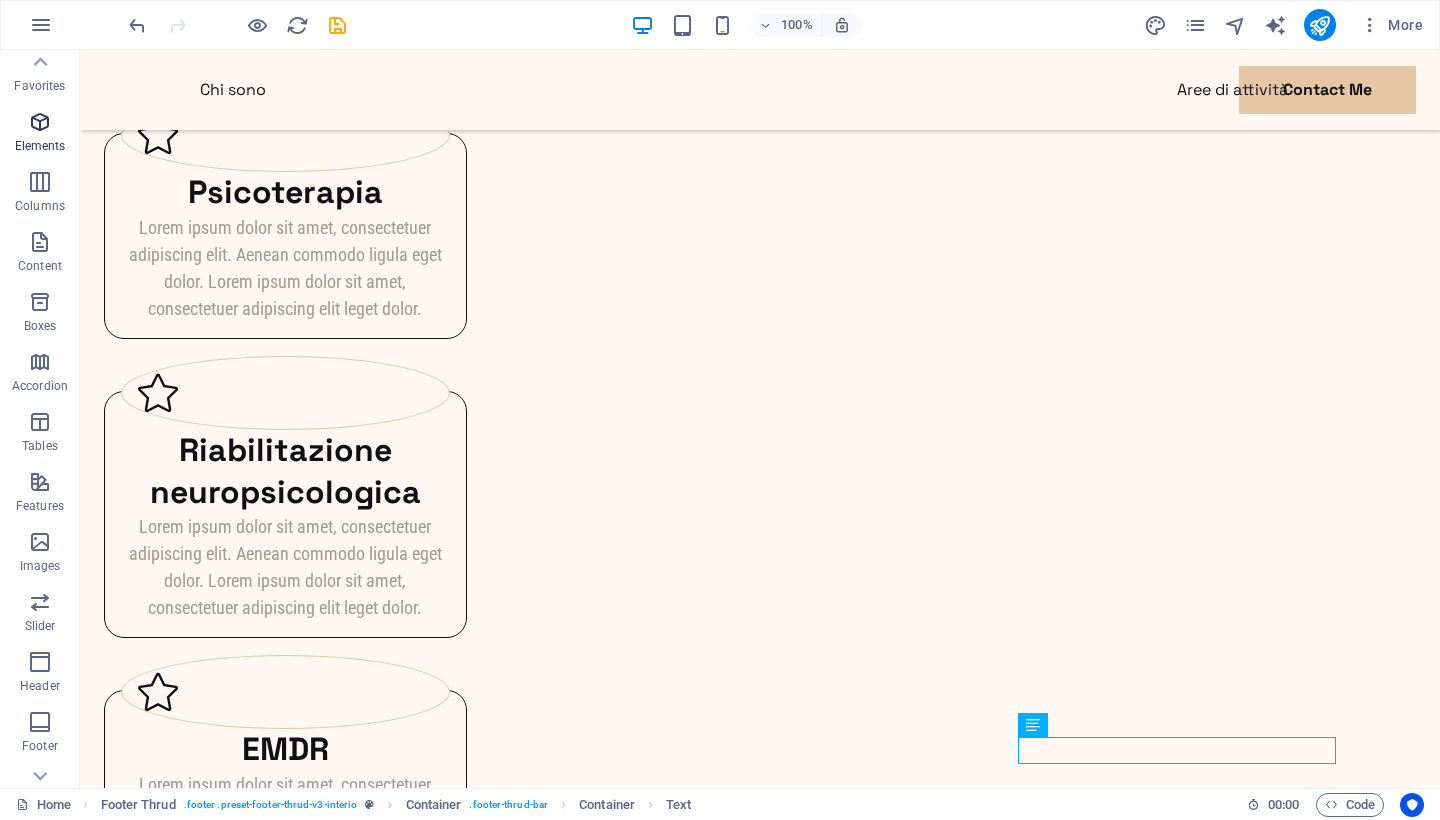 click at bounding box center (40, 122) 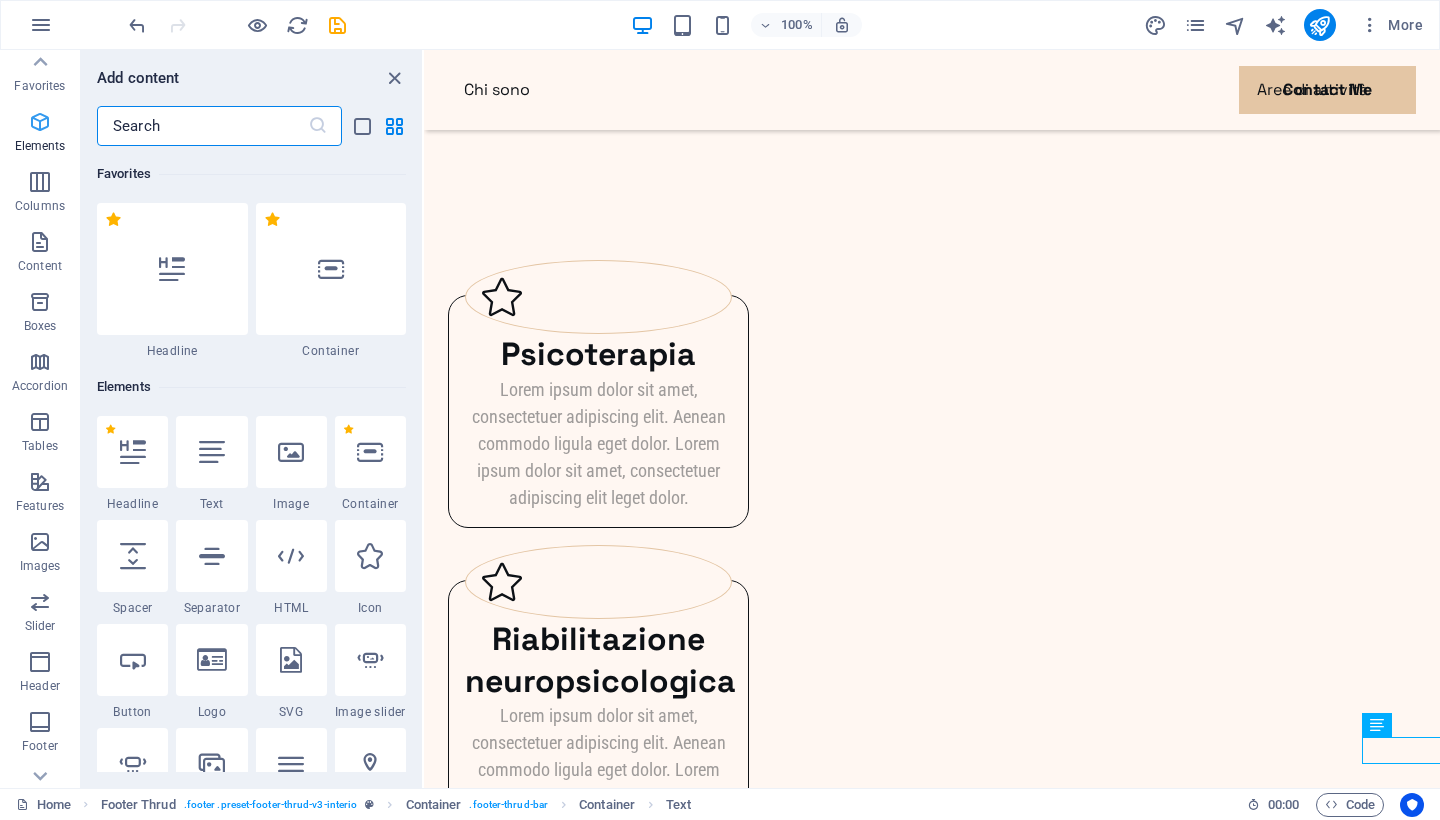 scroll, scrollTop: 2588, scrollLeft: 0, axis: vertical 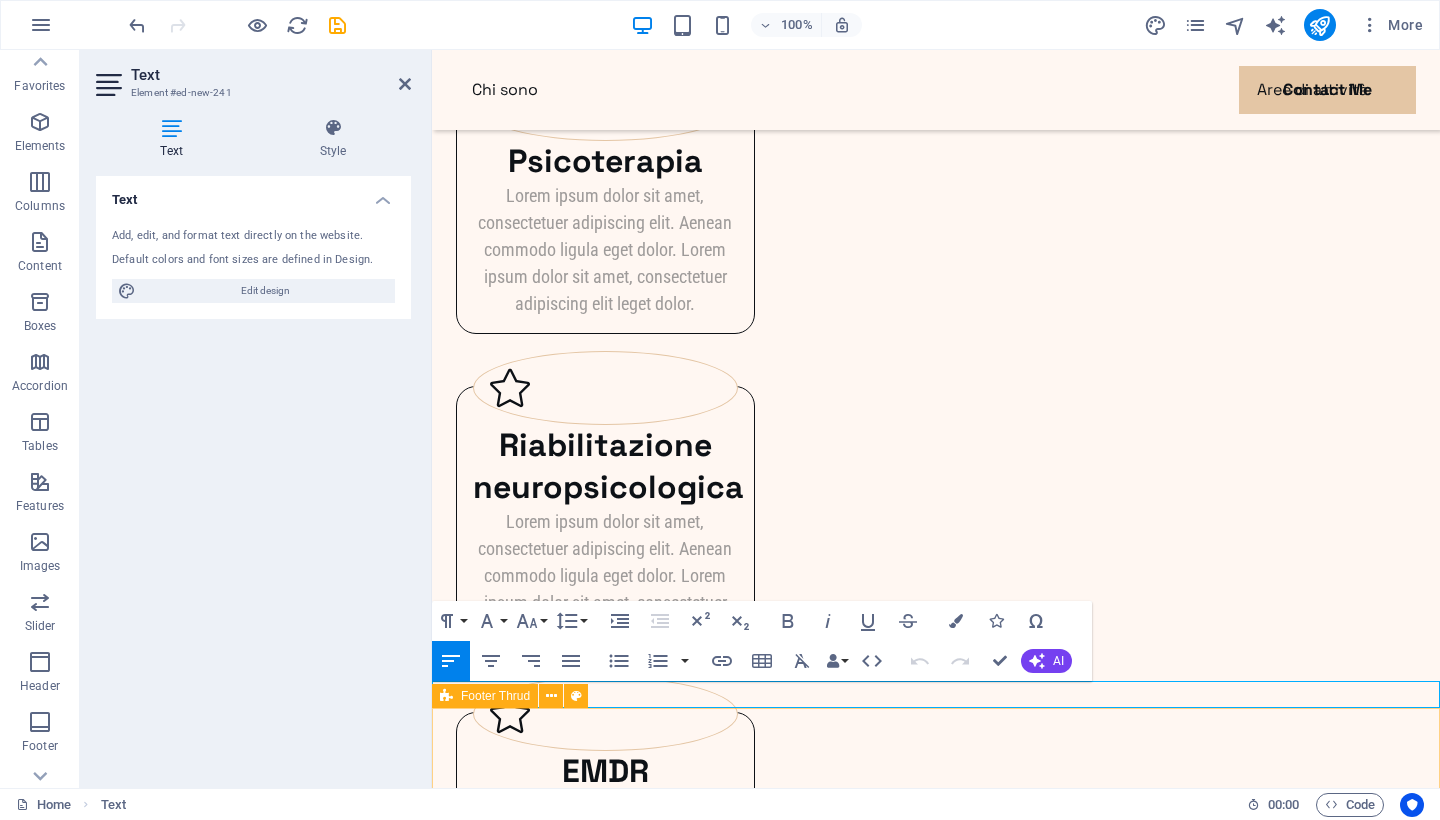 type 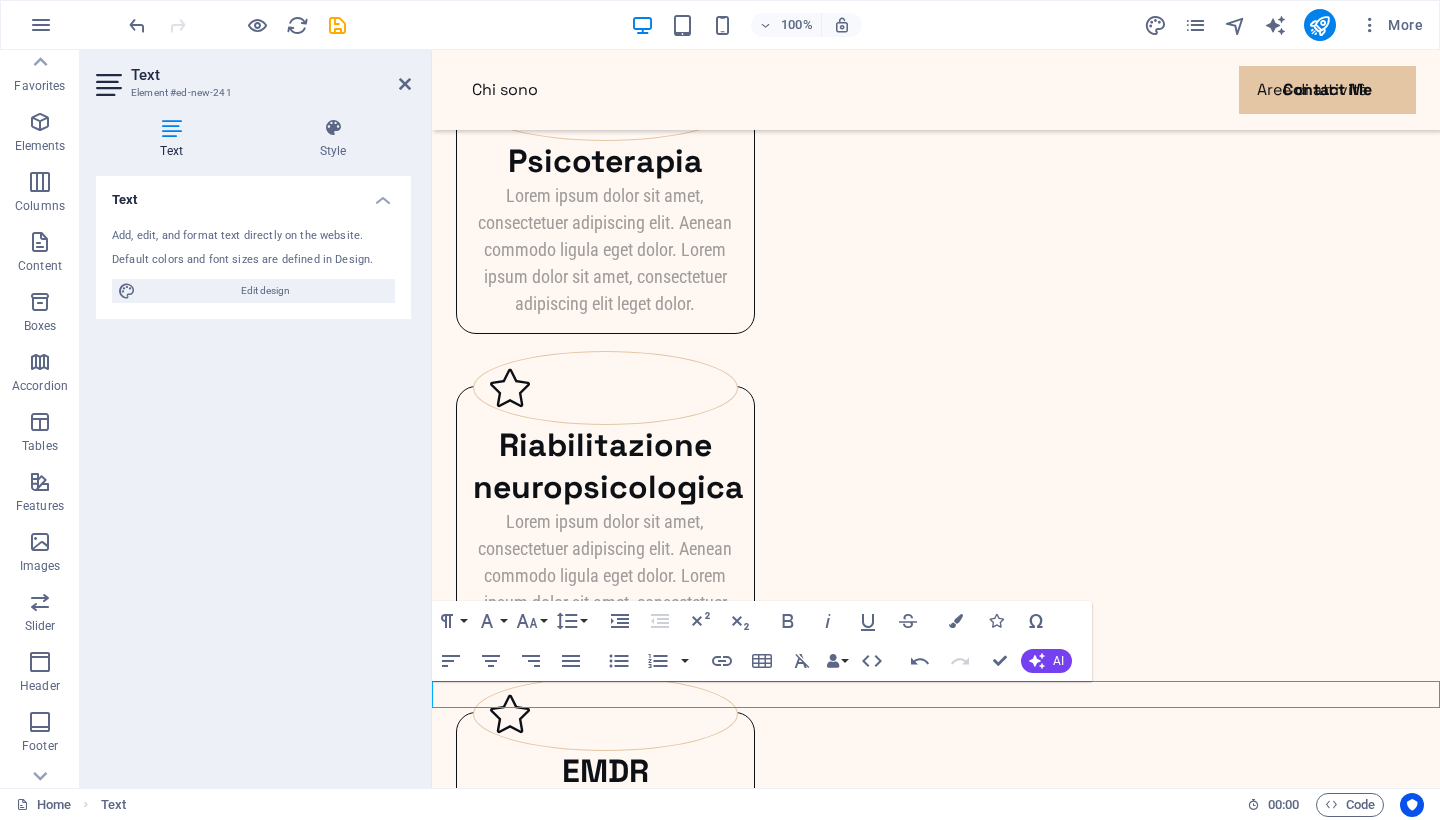 click on "Chi sono Aree di attività Contact Me Psicologa [FIRST] [LAST] La parola che cura Il giusto incontro L'equilibrio che porta al benessere Dalla sofferenza alla particolarità individuale La parola che cura Il giusto incontro L'equilibrio che porta al benessere Dalla sofferenza alla particolarità individuale Benvenuti nel mio sito! La parola che cura Lorem ipsum dolor sit amet consectetur. Bibendum adipiscing morbi orci nibh eget posuere arcu volutpat nulla. Tortor cras suscipit augue sodales risus auctor. Fusce nunc vitae non dui ornare tellus nibh purus lectus. Pulvinar pellentesque nam vel nec eget ligula vel bibendum eget. Il giusto incontro Lorem ipsum dolor sit amet consectetur. Bibendum adipiscing morbi orci nibh eget posuere arcu volutpat nulla. Tortor cras suscipit augue sodales risus auctor. Fusce nunc vitae non dui ornare tellus nibh purus lectus. Pulvinar pellentesque nam vel nec eget ligula vel bibendum eget. L'equilibrio che porta al benessere Dalla sofferenza alla particolarità individuale EMDR" at bounding box center (936, -487) 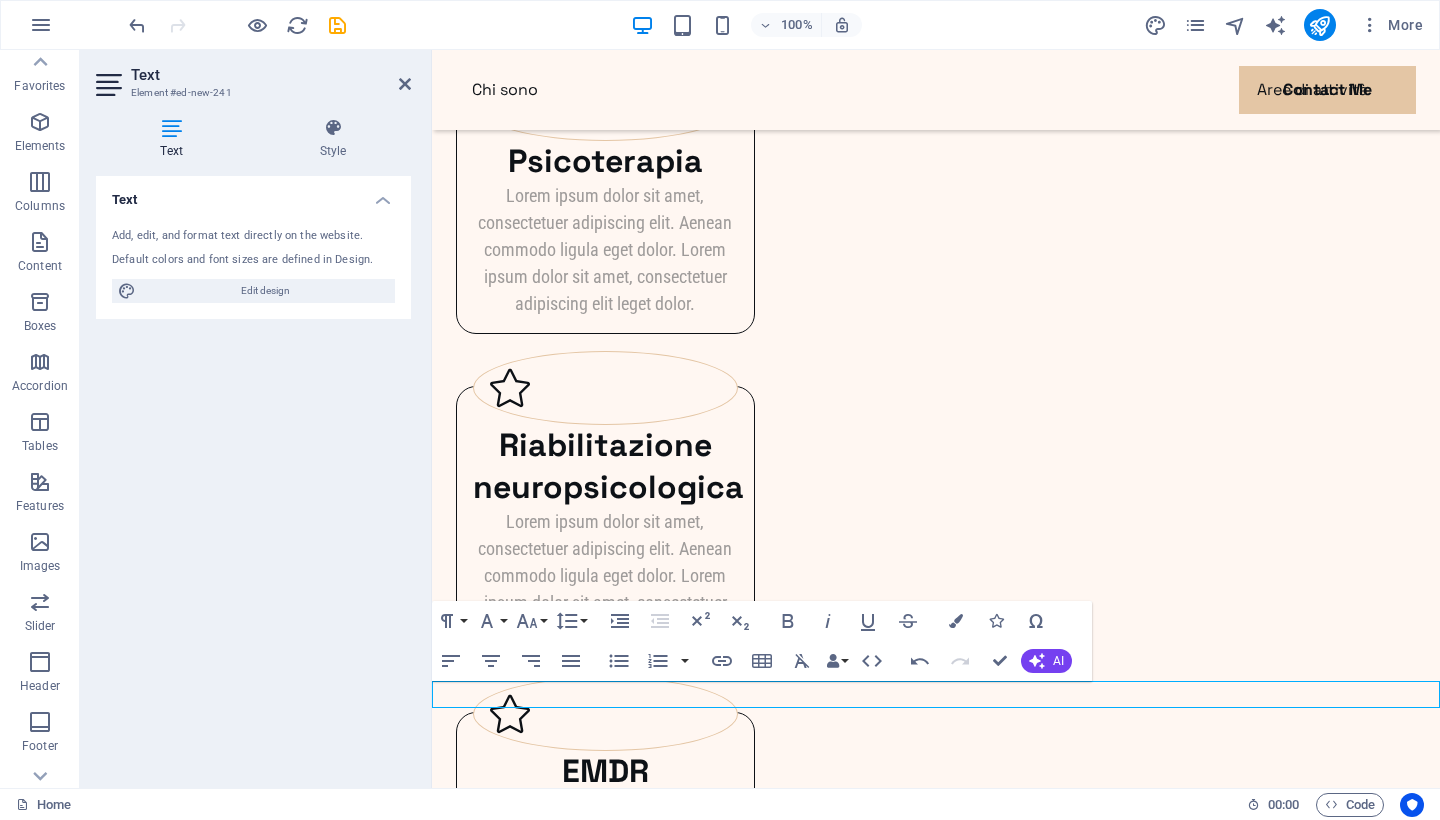 click on "Chi sono Aree di attività Contact Me Psicologa [FIRST] [LAST] La parola che cura Il giusto incontro L'equilibrio che porta al benessere Dalla sofferenza alla particolarità individuale La parola che cura Il giusto incontro L'equilibrio che porta al benessere Dalla sofferenza alla particolarità individuale Benvenuti nel mio sito! La parola che cura Lorem ipsum dolor sit amet consectetur. Bibendum adipiscing morbi orci nibh eget posuere arcu volutpat nulla. Tortor cras suscipit augue sodales risus auctor. Fusce nunc vitae non dui ornare tellus nibh purus lectus. Pulvinar pellentesque nam vel nec eget ligula vel bibendum eget. Il giusto incontro Lorem ipsum dolor sit amet consectetur. Bibendum adipiscing morbi orci nibh eget posuere arcu volutpat nulla. Tortor cras suscipit augue sodales risus auctor. Fusce nunc vitae non dui ornare tellus nibh purus lectus. Pulvinar pellentesque nam vel nec eget ligula vel bibendum eget. L'equilibrio che porta al benessere Dalla sofferenza alla particolarità individuale EMDR" at bounding box center [936, -487] 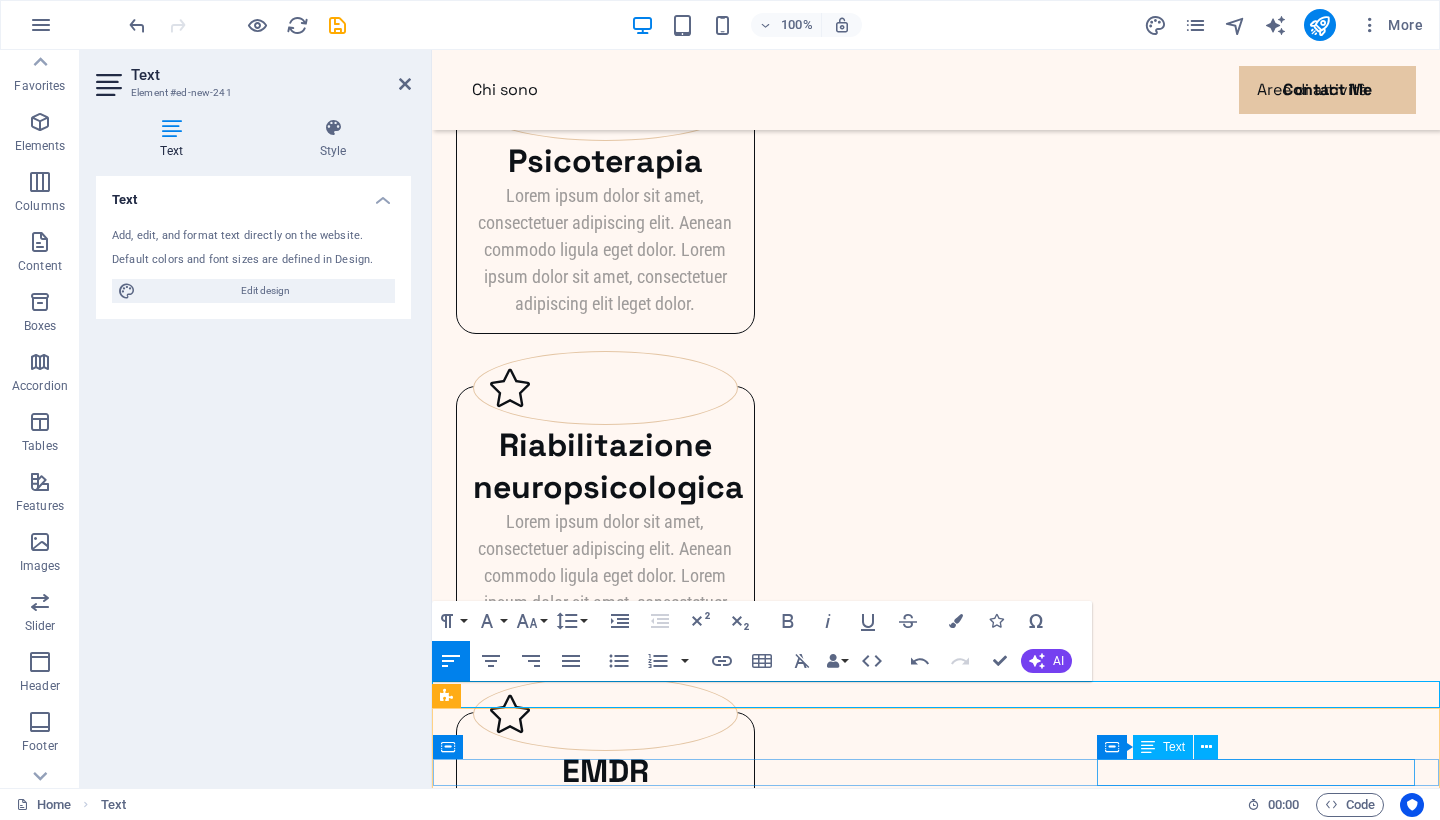 click on "psicologasaraferrara.it . All rights reserved" at bounding box center [936, 1517] 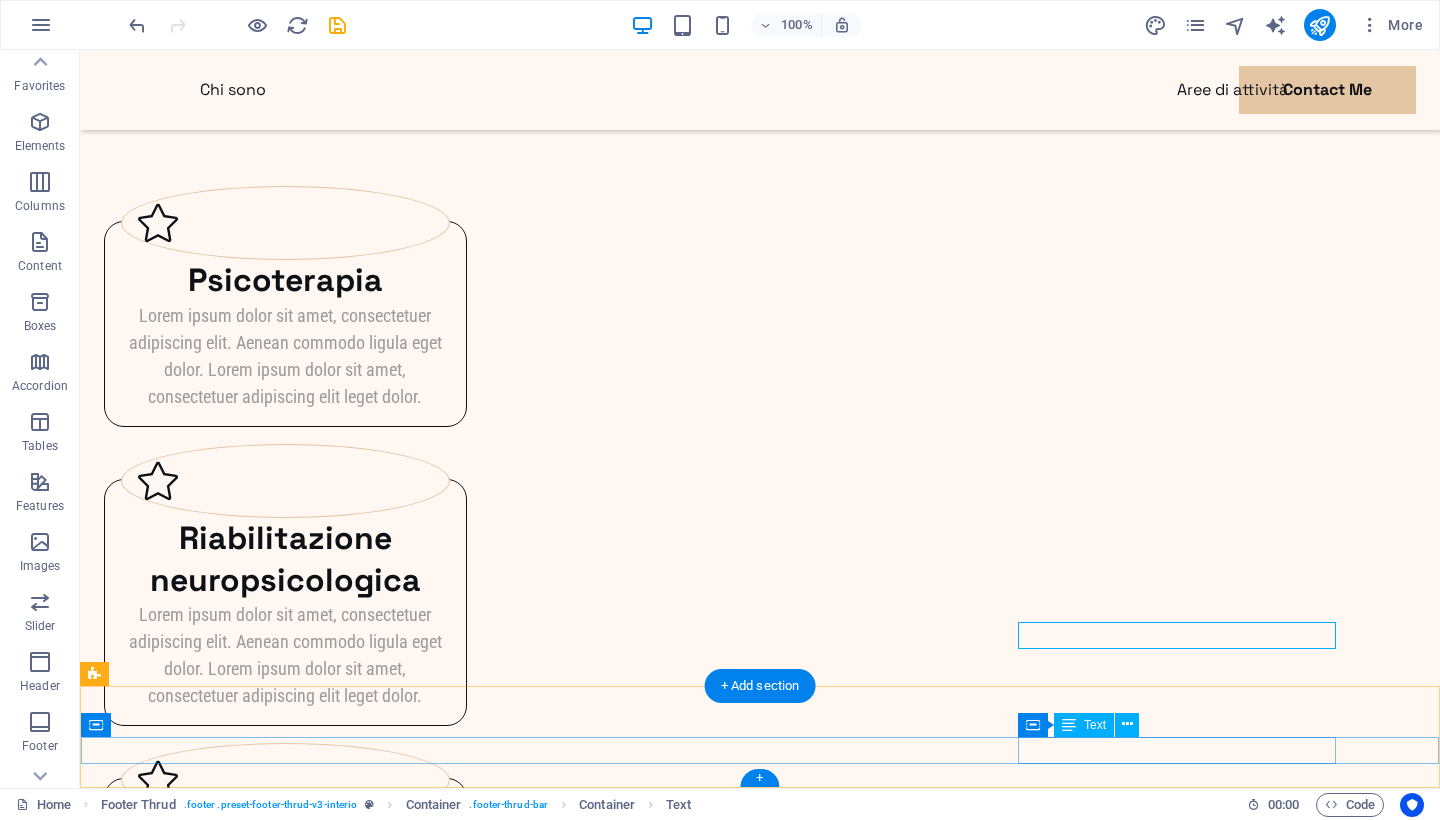 scroll, scrollTop: 2536, scrollLeft: 0, axis: vertical 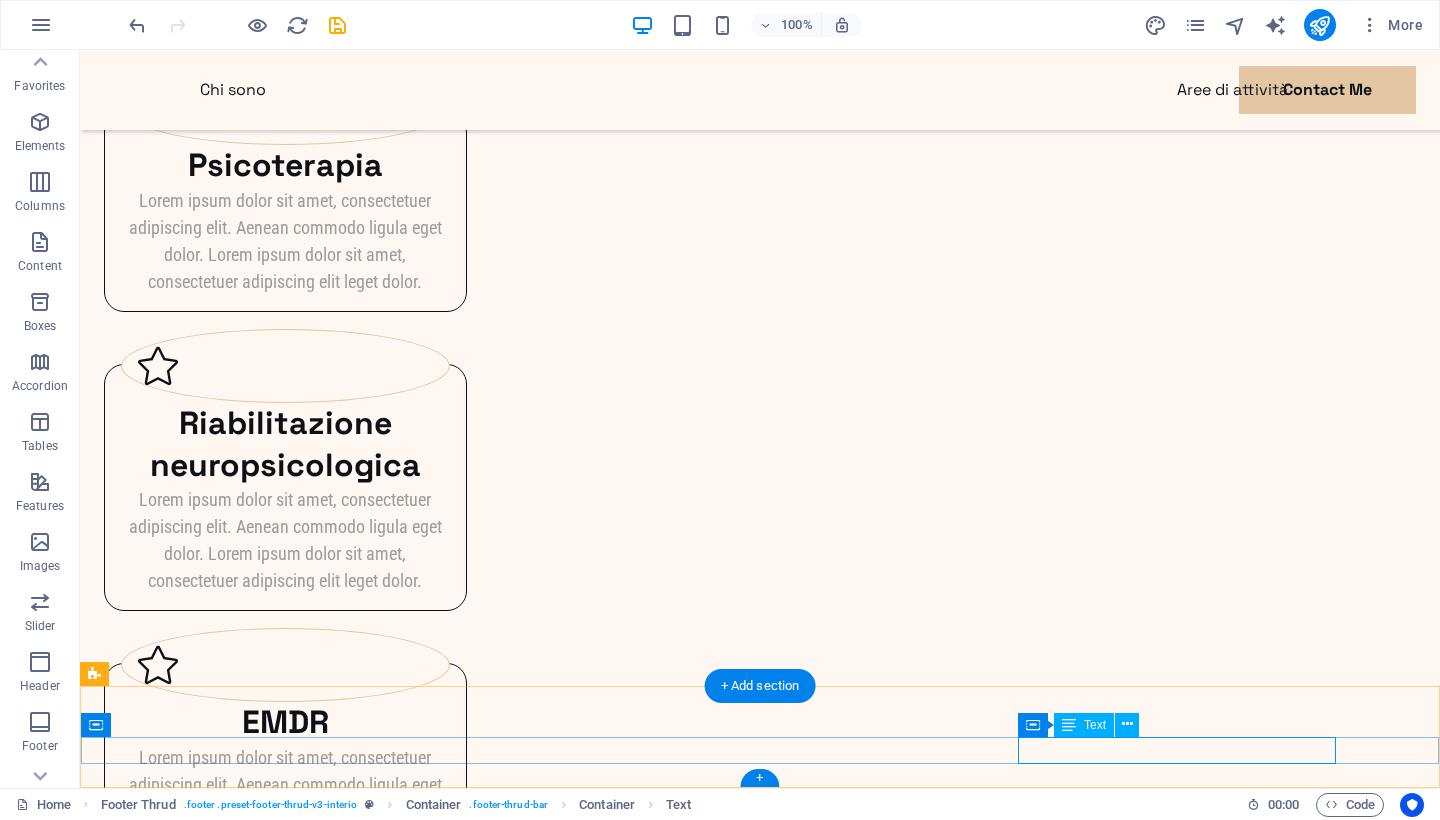 click at bounding box center (184, 1440) 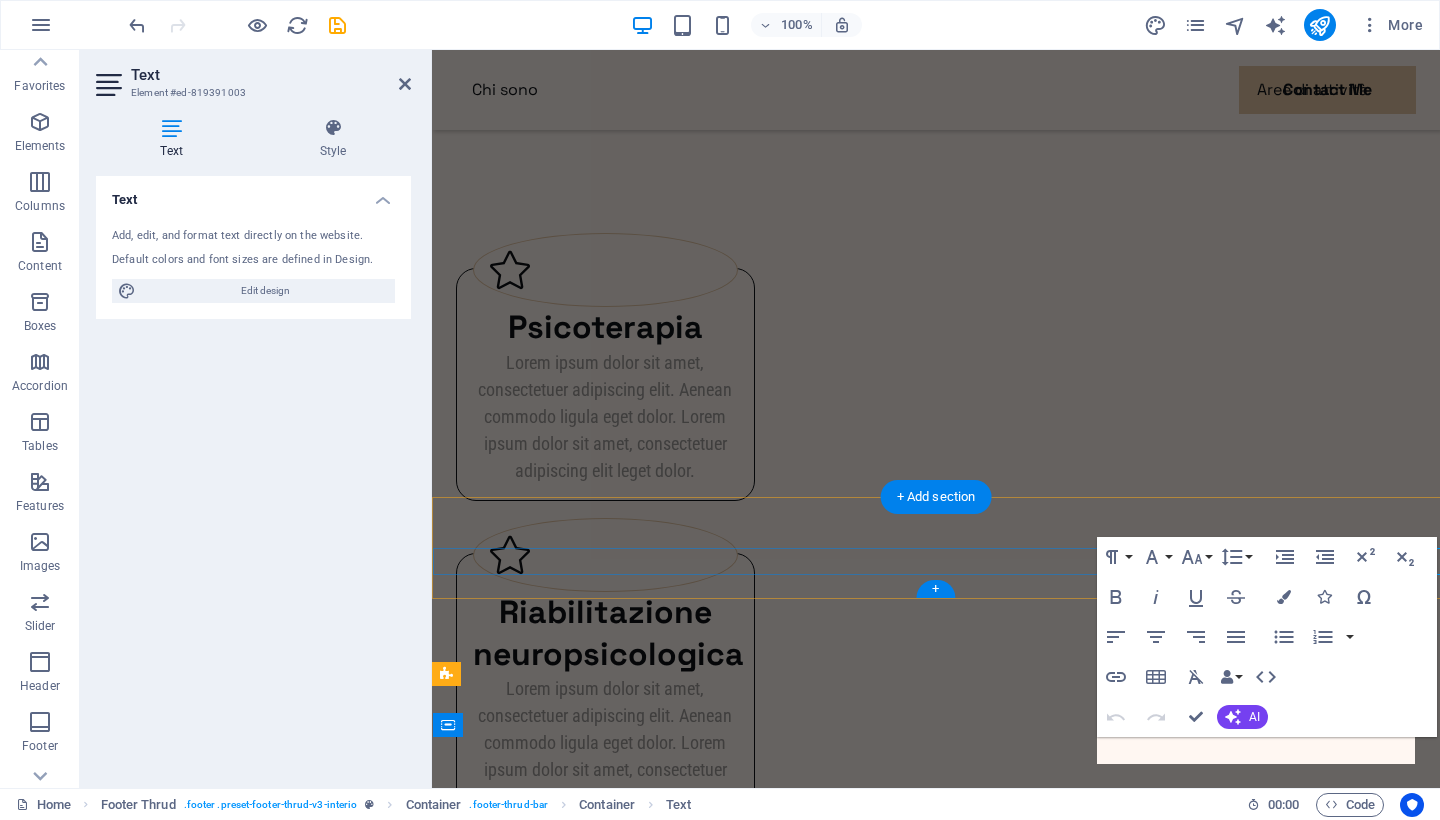 scroll, scrollTop: 2610, scrollLeft: 0, axis: vertical 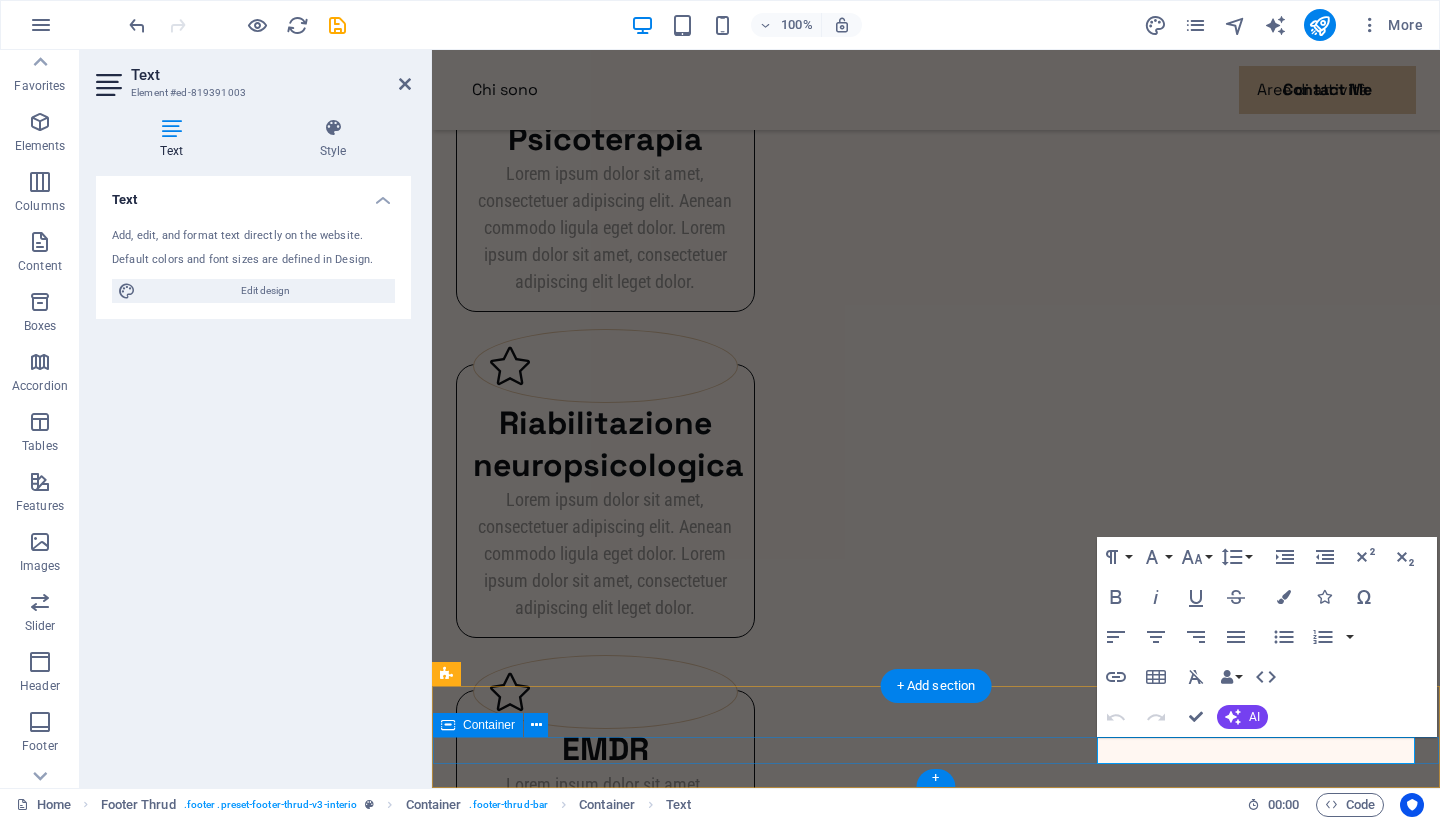 click on "Privacy Legal Notice   psicologasaraferrara.it . All rights reserved" at bounding box center [936, 1482] 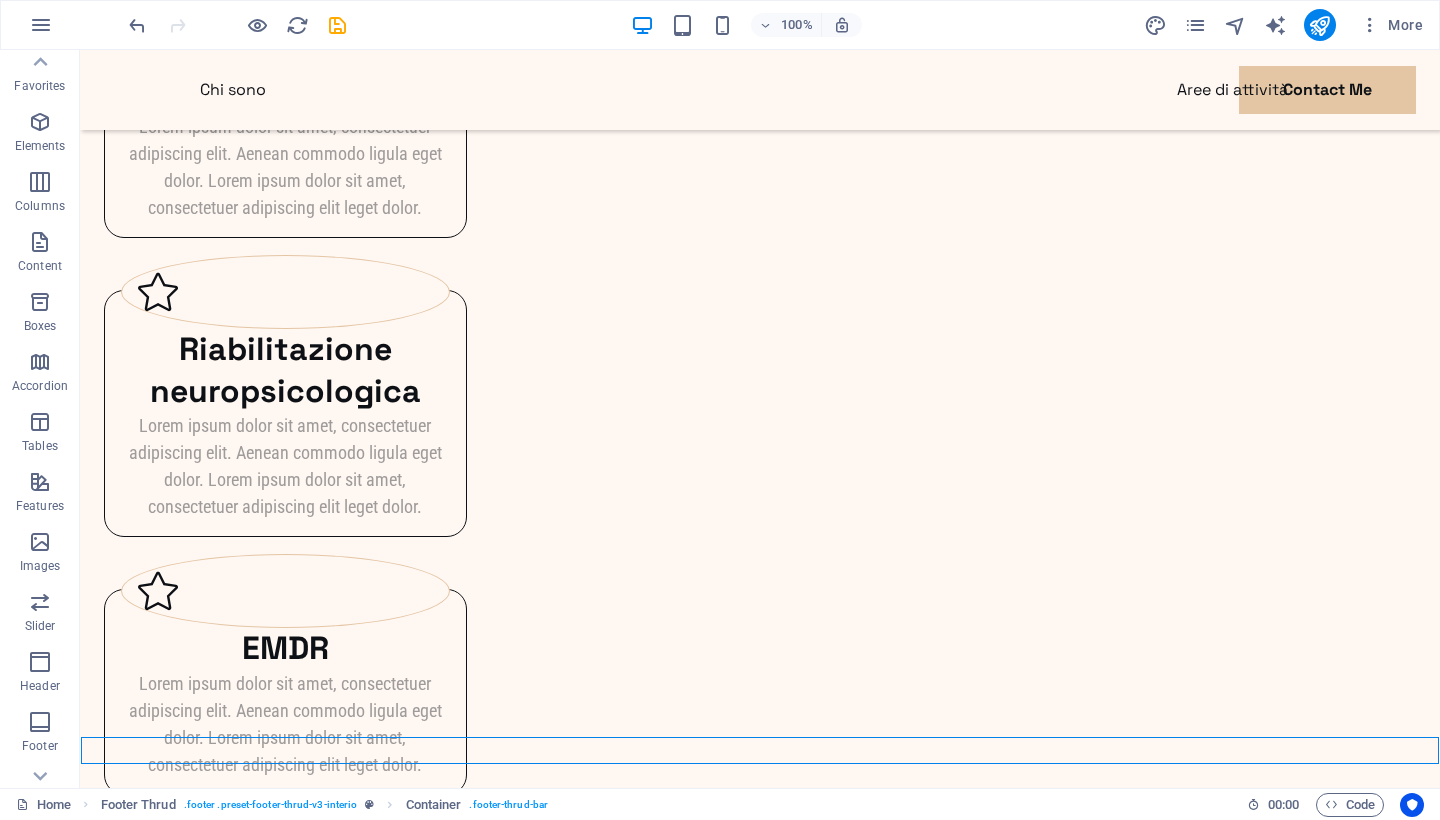 scroll, scrollTop: 2536, scrollLeft: 0, axis: vertical 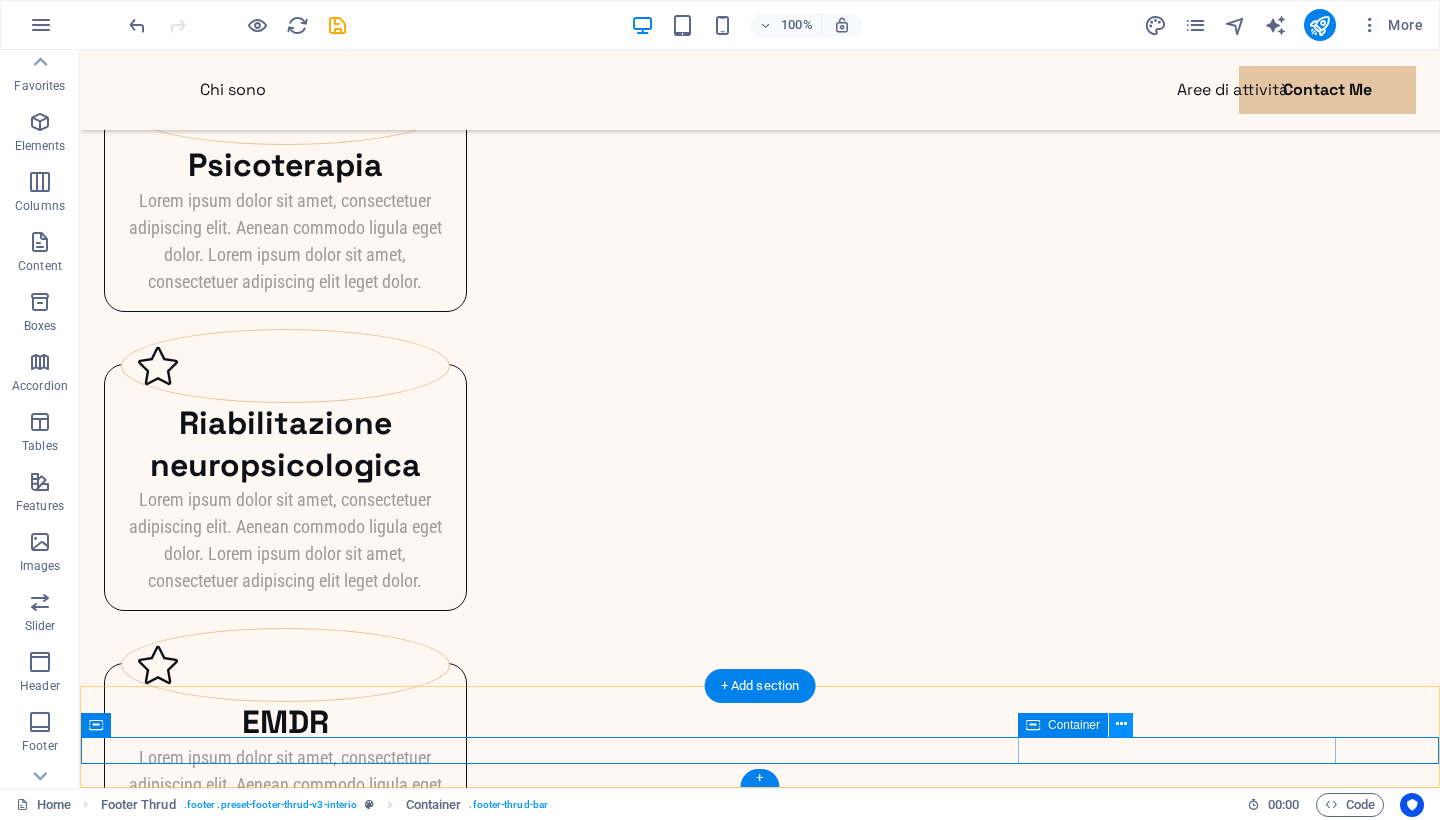 click at bounding box center (1121, 724) 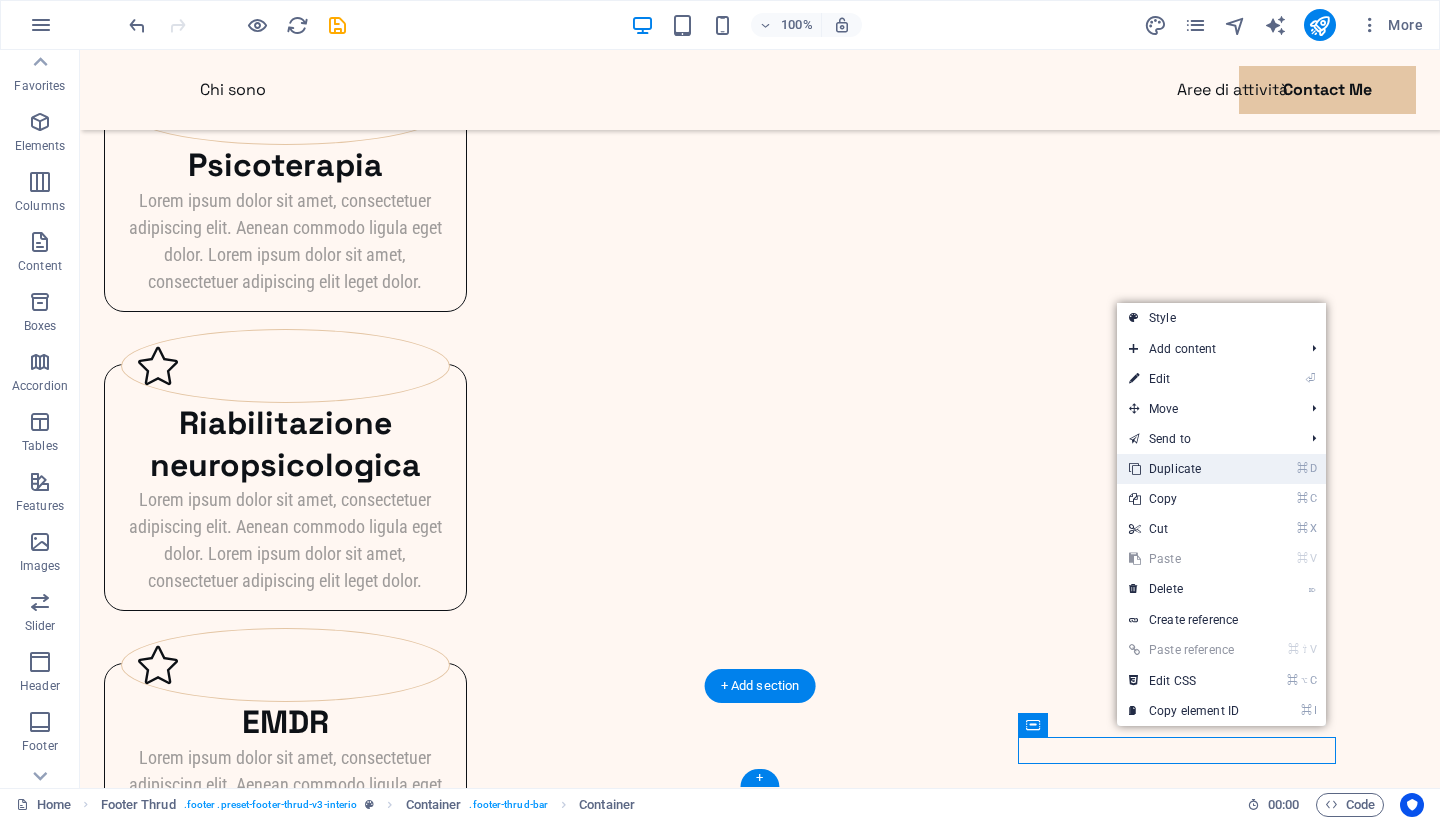 click on "⌘ D  Duplicate" at bounding box center (1184, 469) 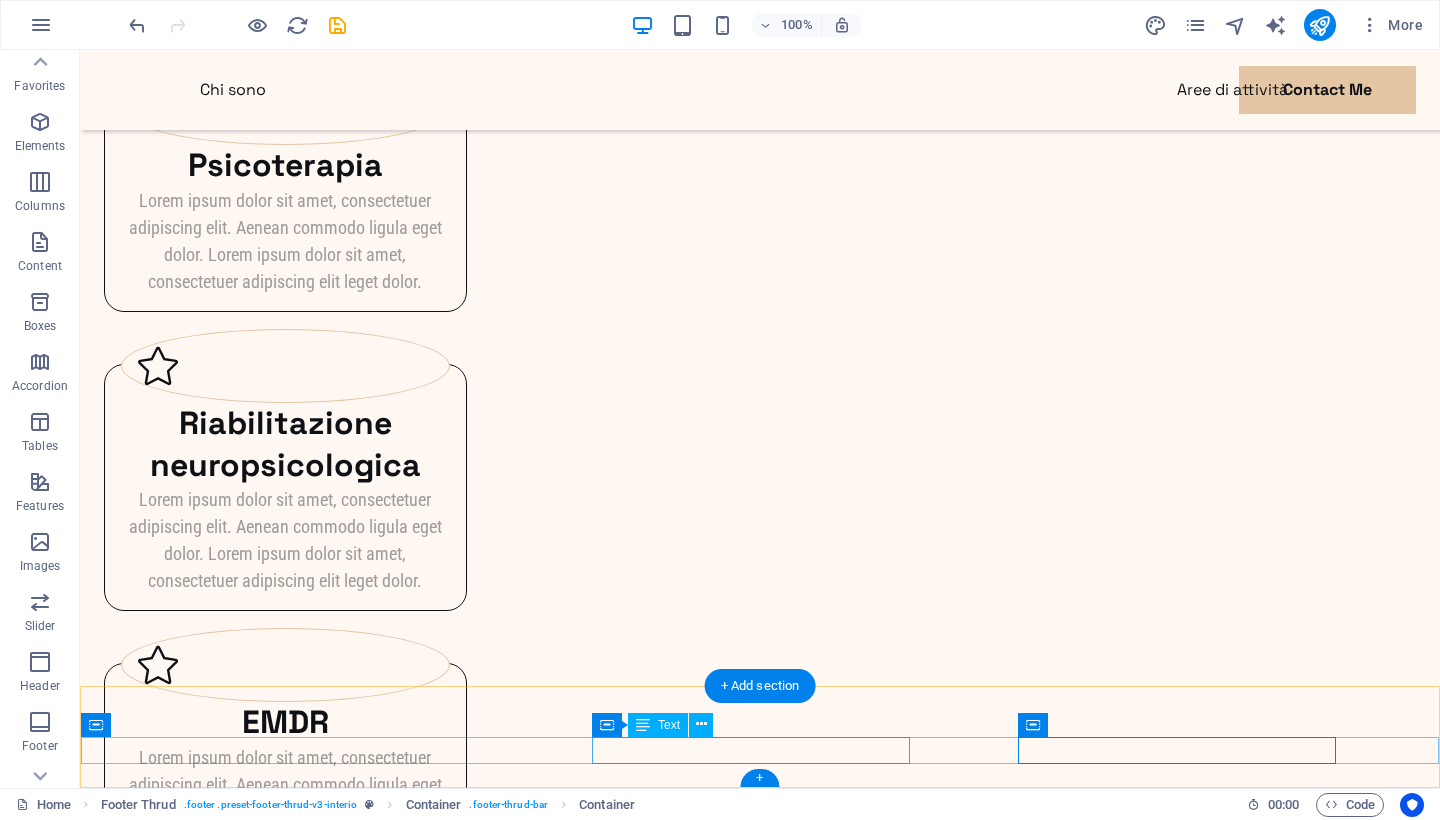 click on "[WEBSITE]" at bounding box center [212, 1440] 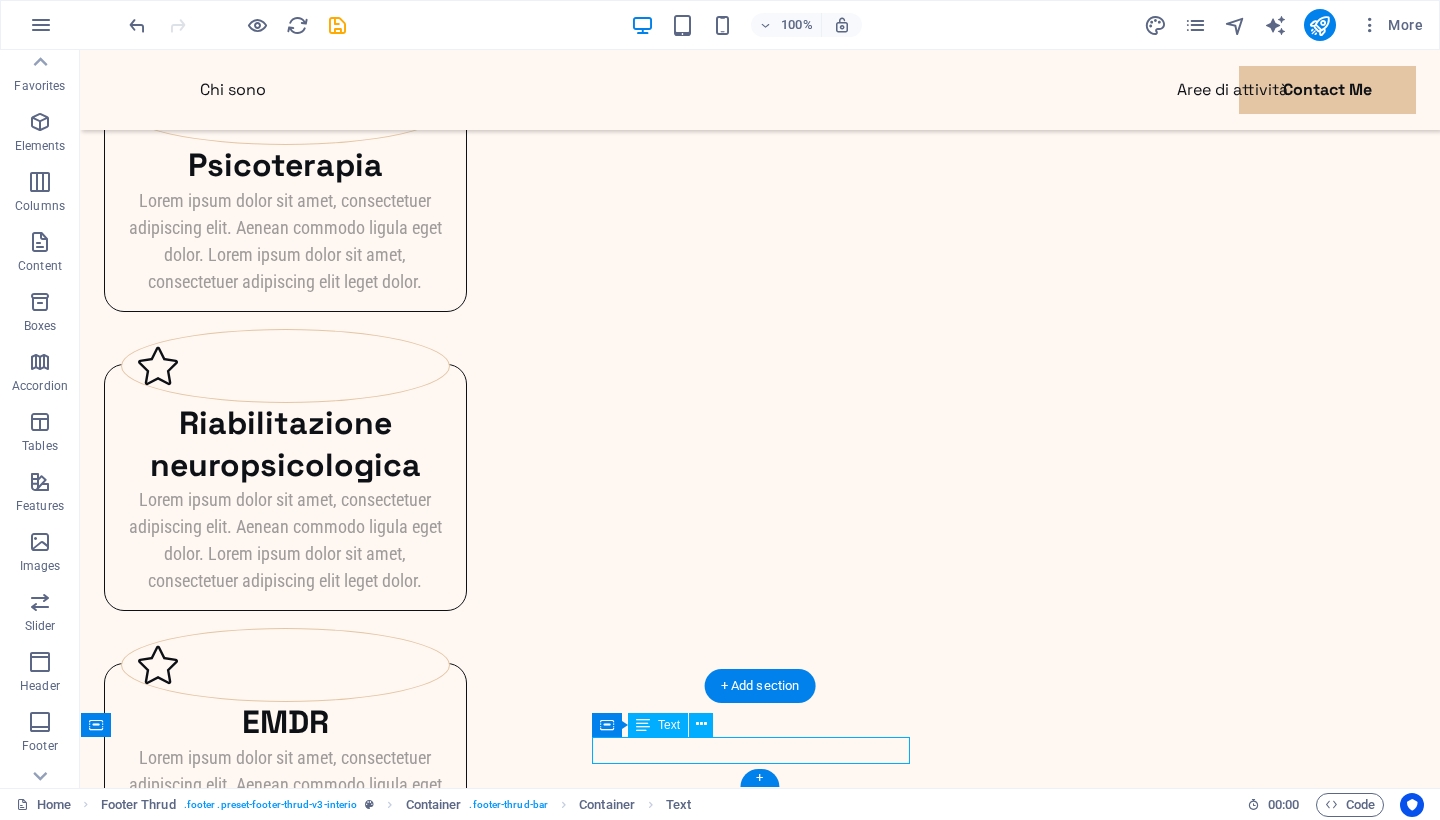 click on "[WEBSITE]" at bounding box center (212, 1440) 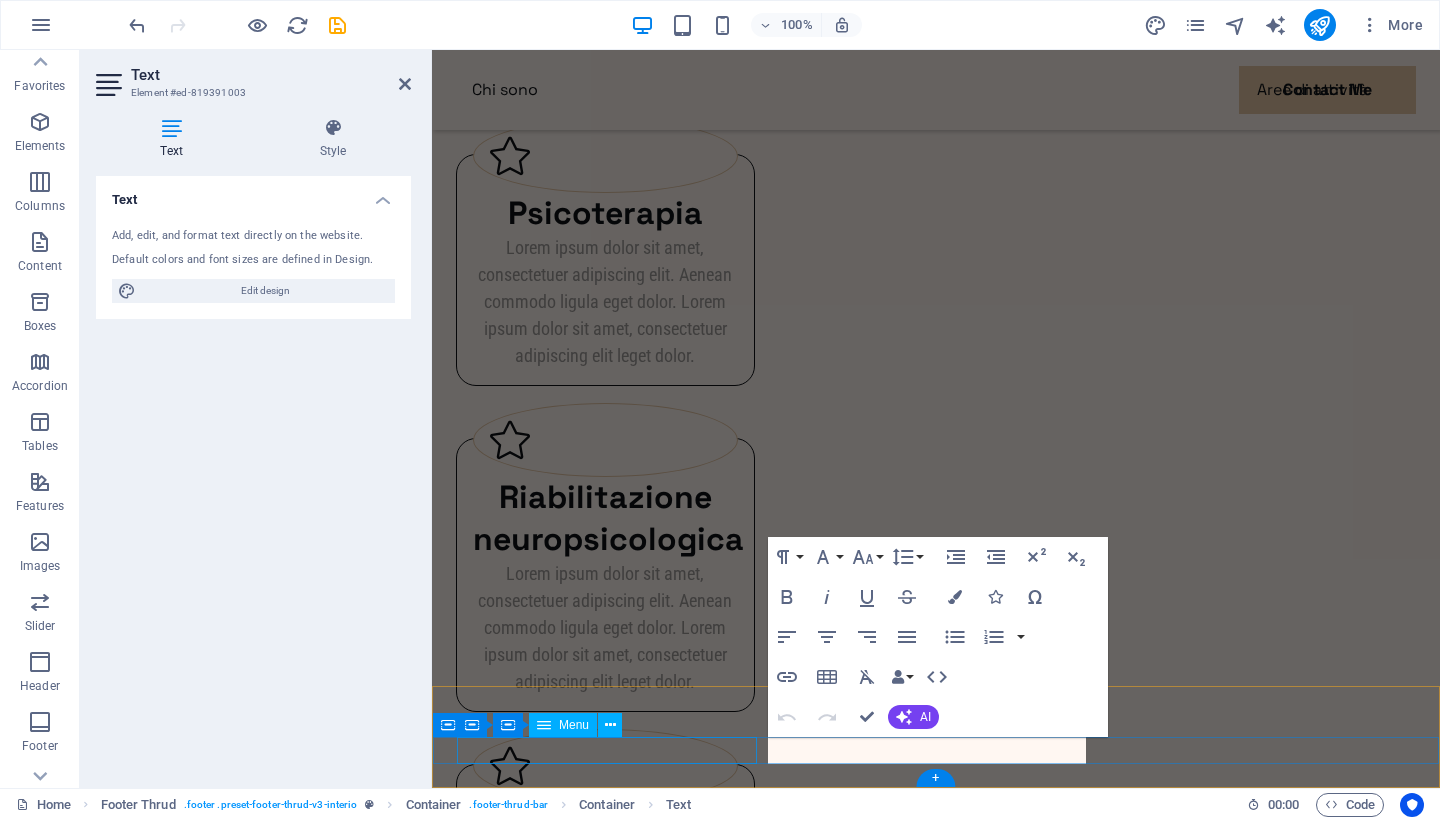 scroll, scrollTop: 2610, scrollLeft: 0, axis: vertical 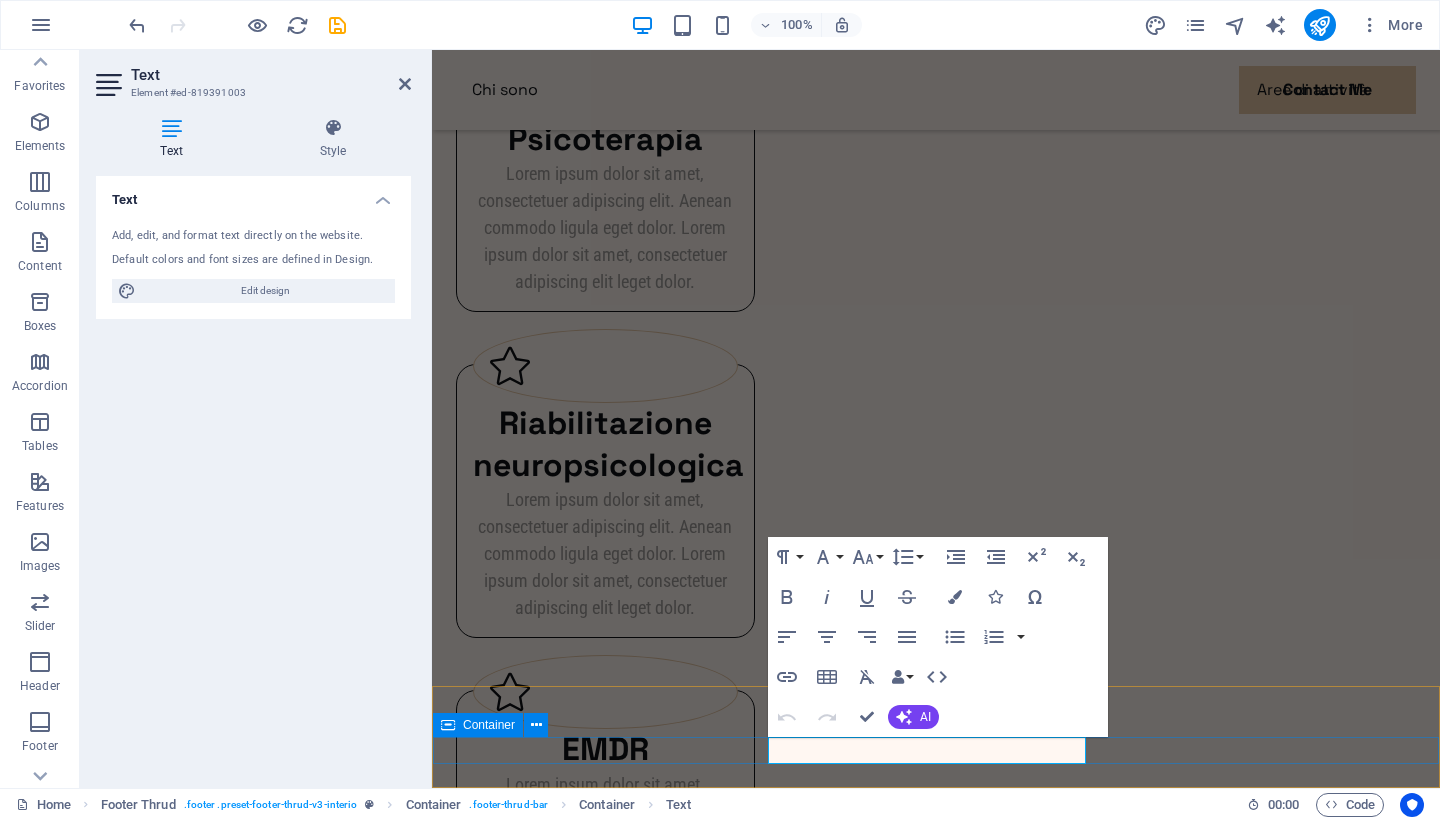 drag, startPoint x: 1084, startPoint y: 753, endPoint x: 762, endPoint y: 750, distance: 322.01398 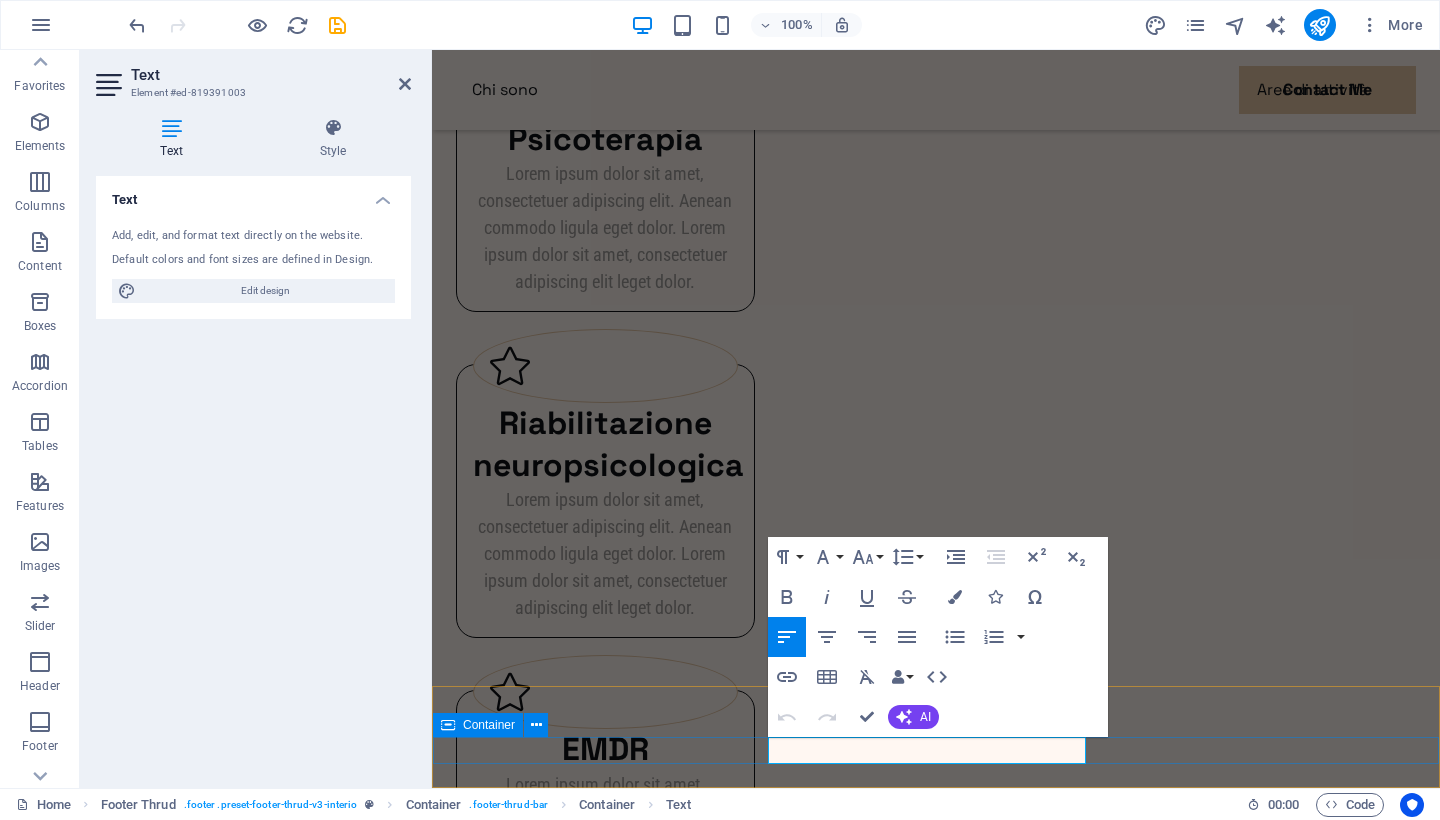 type 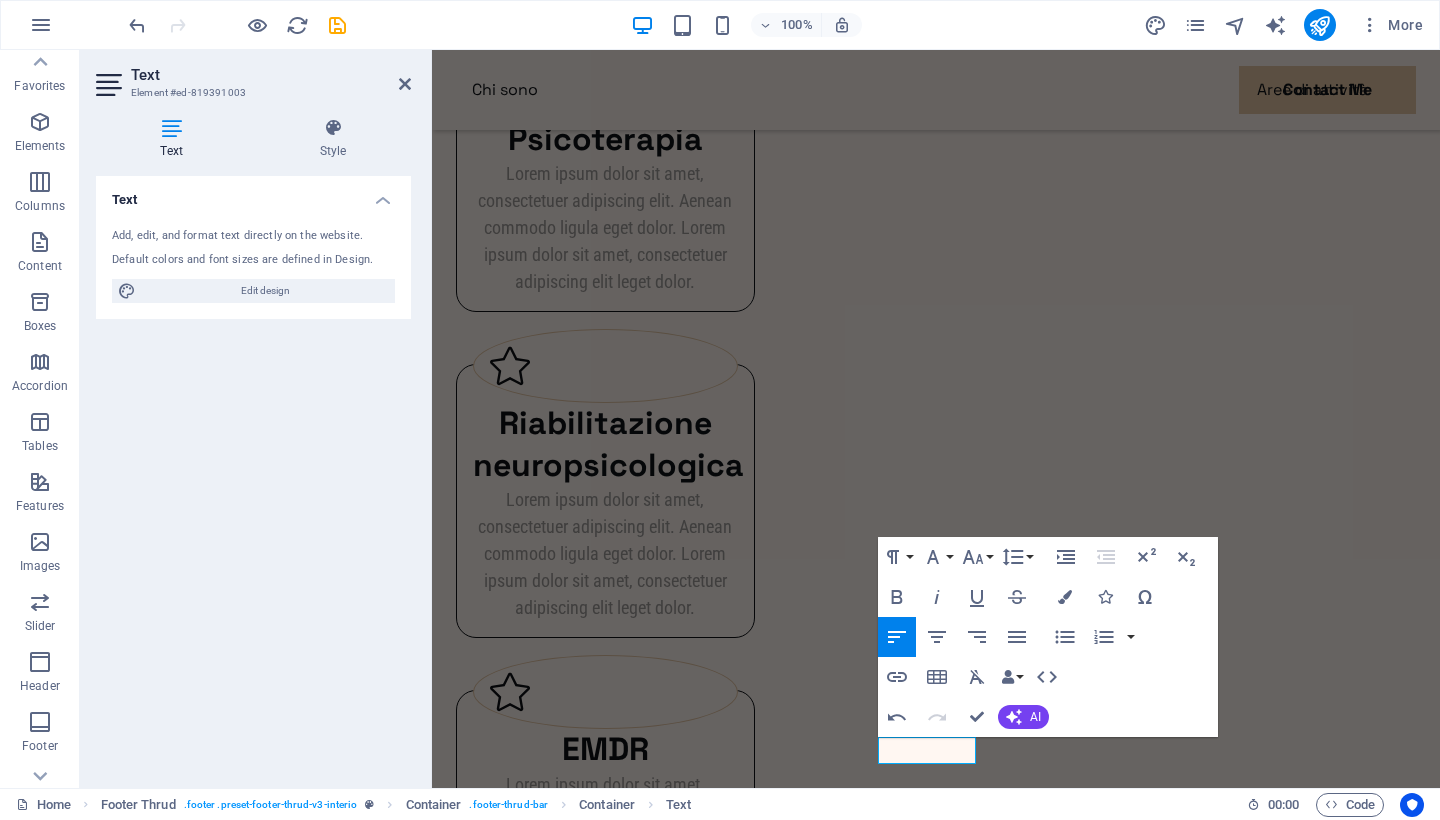 click on "Sara Ferrara -" at bounding box center [932, 1495] 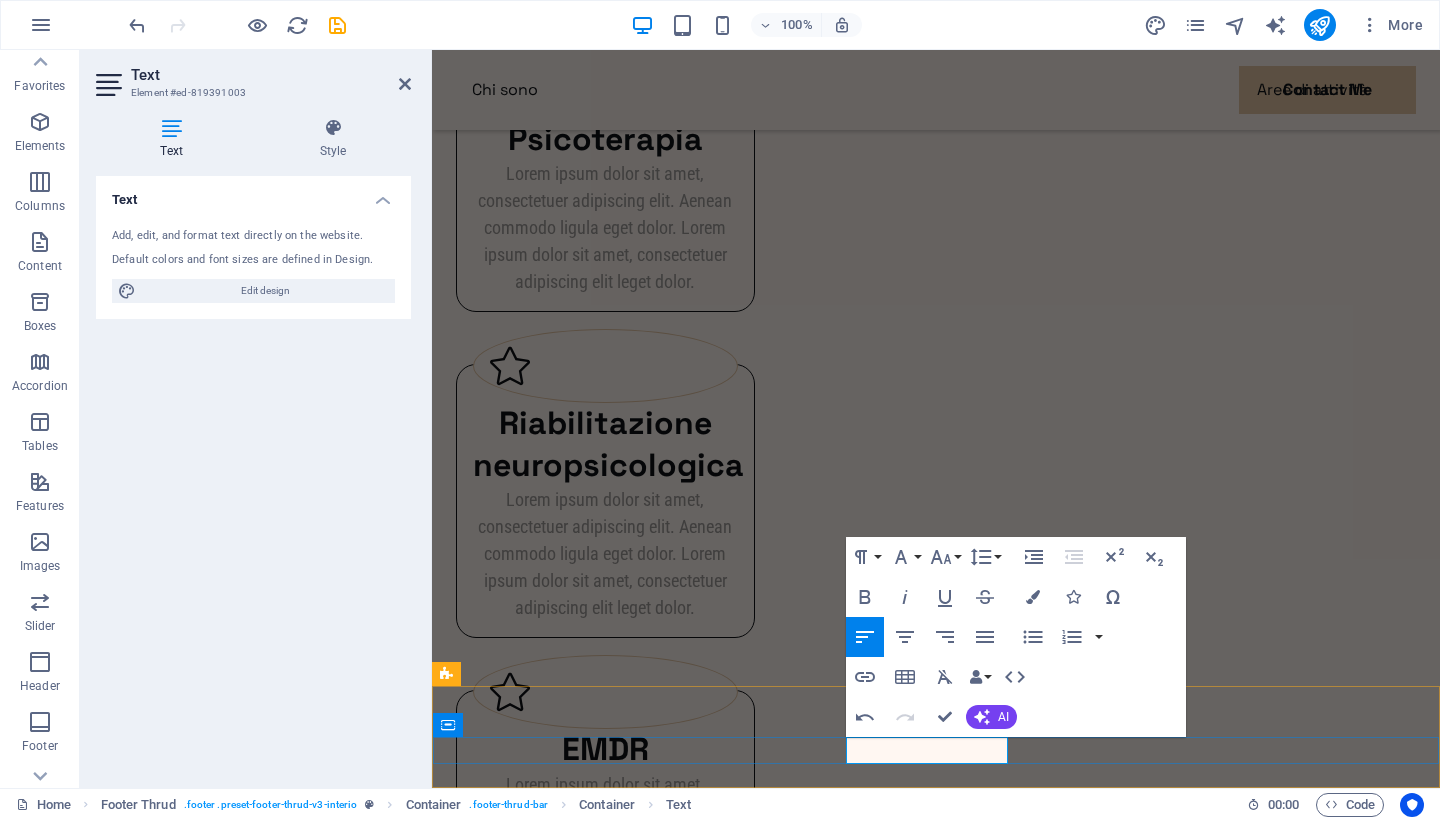 click on "Dott.ssa  Sara Ferrara -" at bounding box center (932, 1495) 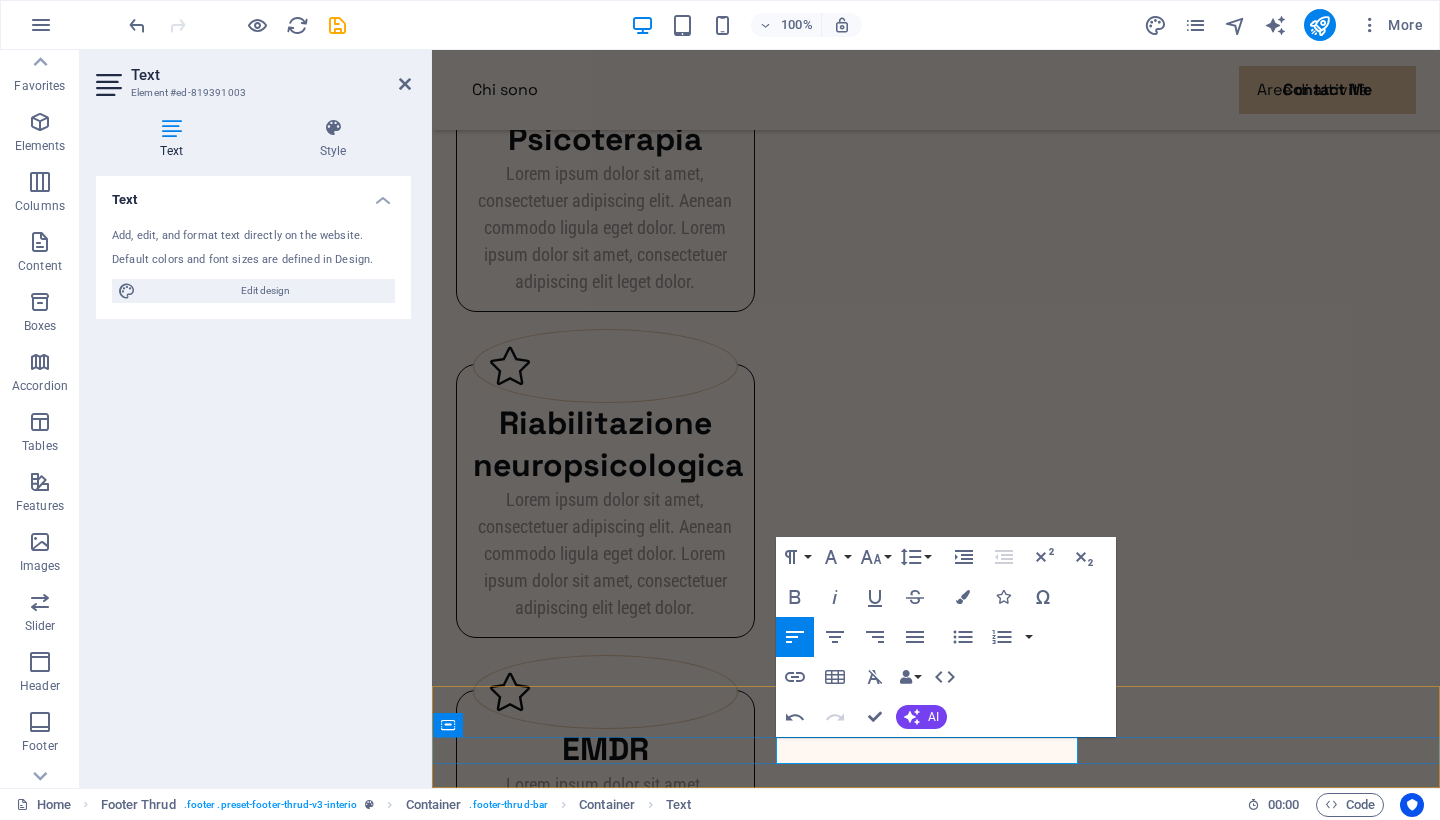 click on "Dott.ssa Sara Ferrara - Isco.ordine n.823 -" at bounding box center [932, 1495] 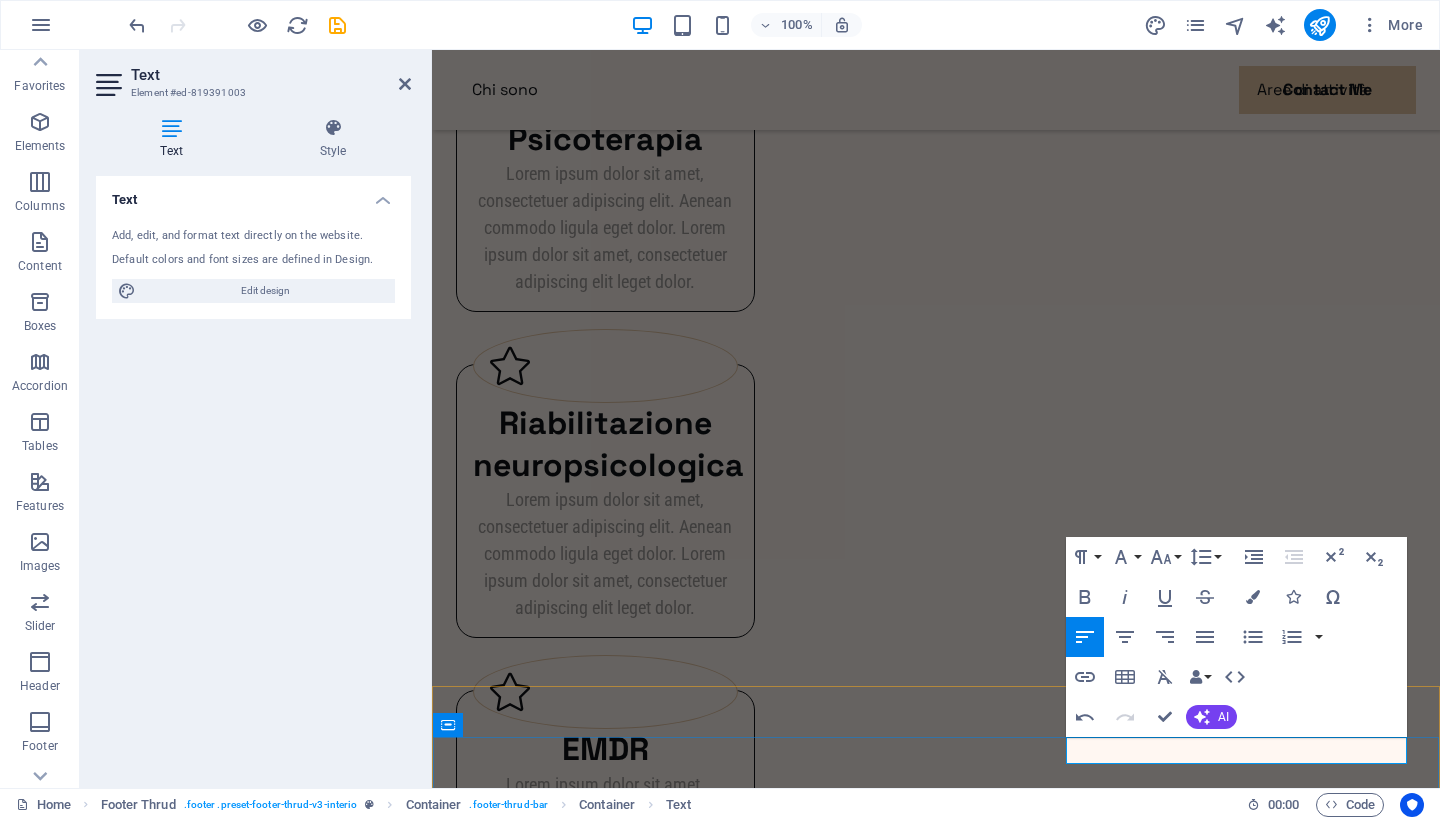 click on "Dott.ssa Sara Ferrara - Iscrizione  ordine n.823 -" at bounding box center [932, 1495] 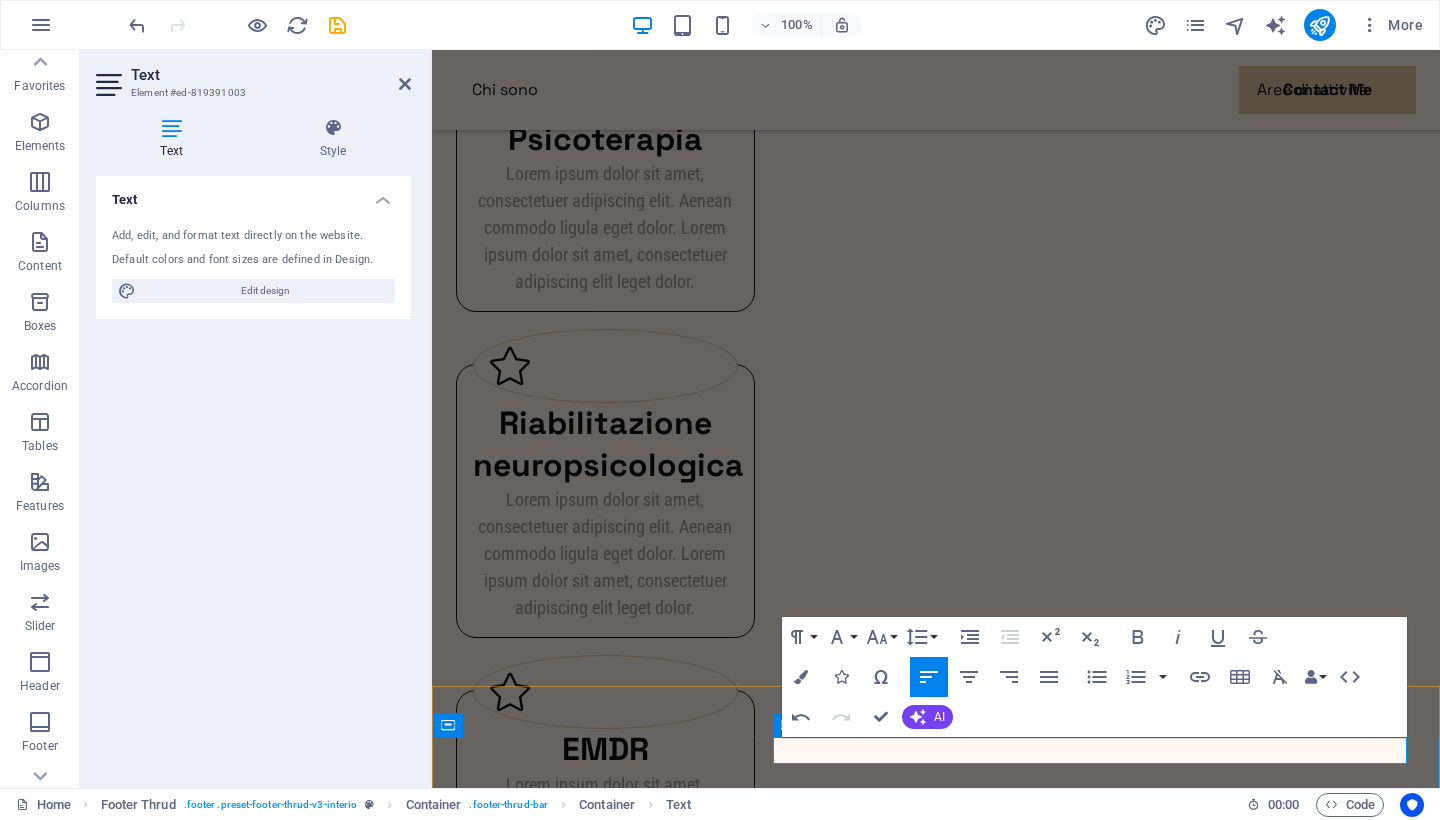 scroll, scrollTop: 2611, scrollLeft: 0, axis: vertical 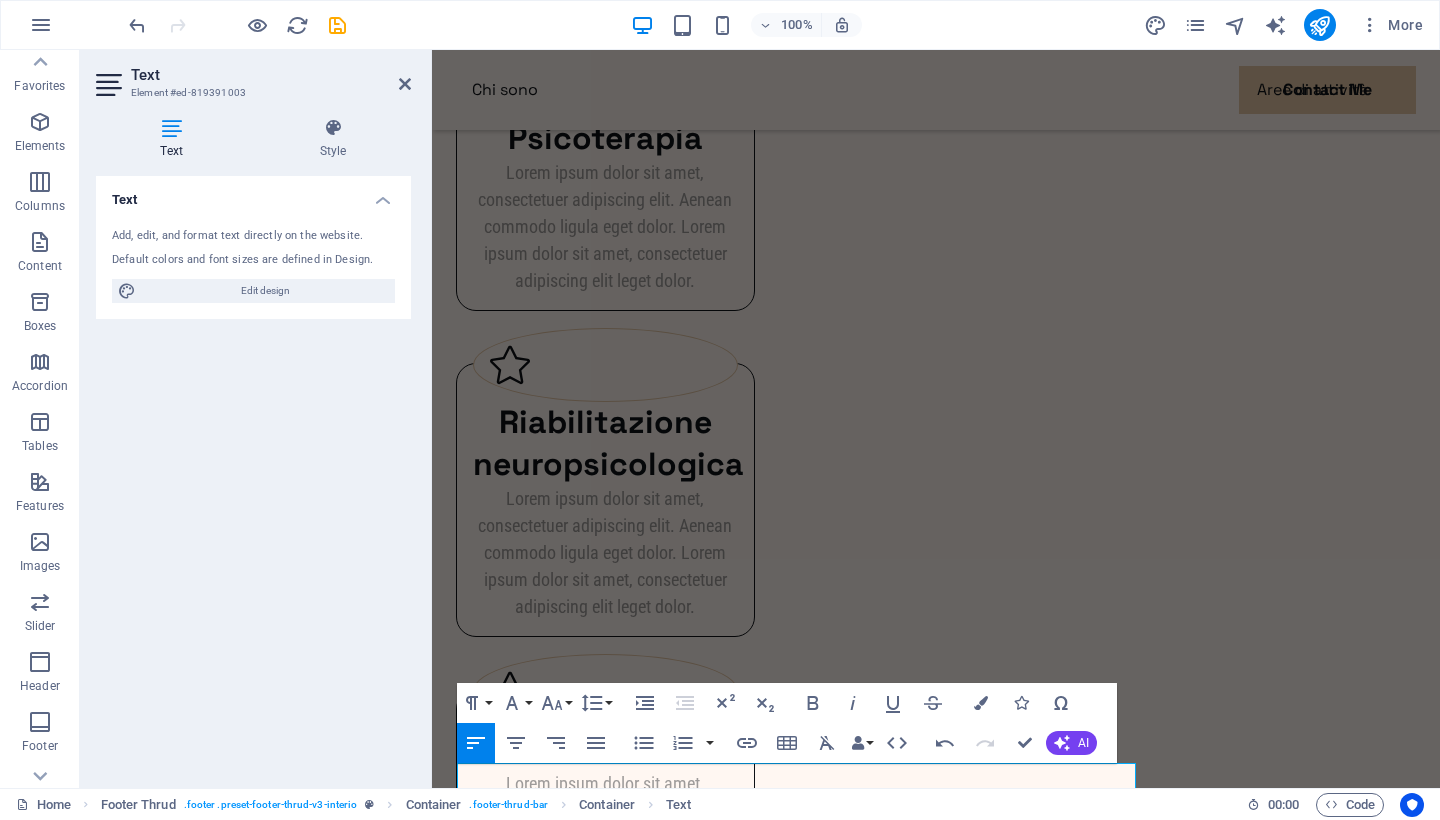 click on "Chi sono Aree di attività Contact Me Psicologa [FIRST] [LAST] La parola che cura Il giusto incontro L'equilibrio che porta al benessere Dalla sofferenza alla particolarità individuale La parola che cura Il giusto incontro L'equilibrio che porta al benessere Dalla sofferenza alla particolarità individuale Benvenuti nel mio sito! La parola che cura Lorem ipsum dolor sit amet consectetur. Bibendum adipiscing morbi orci nibh eget posuere arcu volutpat nulla. Tortor cras suscipit augue sodales risus auctor. Fusce nunc vitae non dui ornare tellus nibh purus lectus. Pulvinar pellentesque nam vel nec eget ligula vel bibendum eget. Il giusto incontro Lorem ipsum dolor sit amet consectetur. Bibendum adipiscing morbi orci nibh eget posuere arcu volutpat nulla. Tortor cras suscipit augue sodales risus auctor. Fusce nunc vitae non dui ornare tellus nibh purus lectus. Pulvinar pellentesque nam vel nec eget ligula vel bibendum eget. L'equilibrio che porta al benessere Dalla sofferenza alla particolarità individuale EMDR" at bounding box center [936, -483] 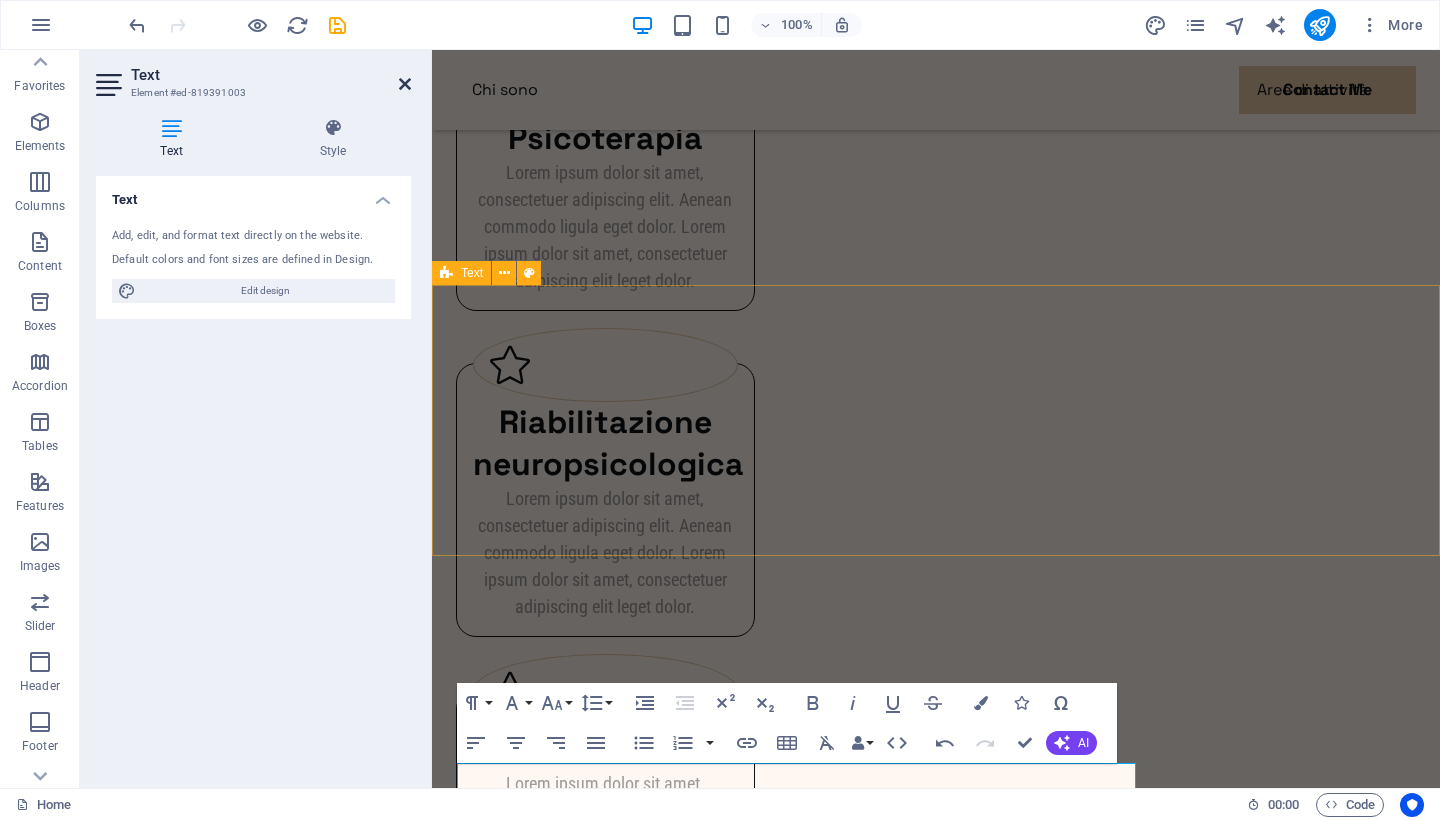 click at bounding box center (405, 84) 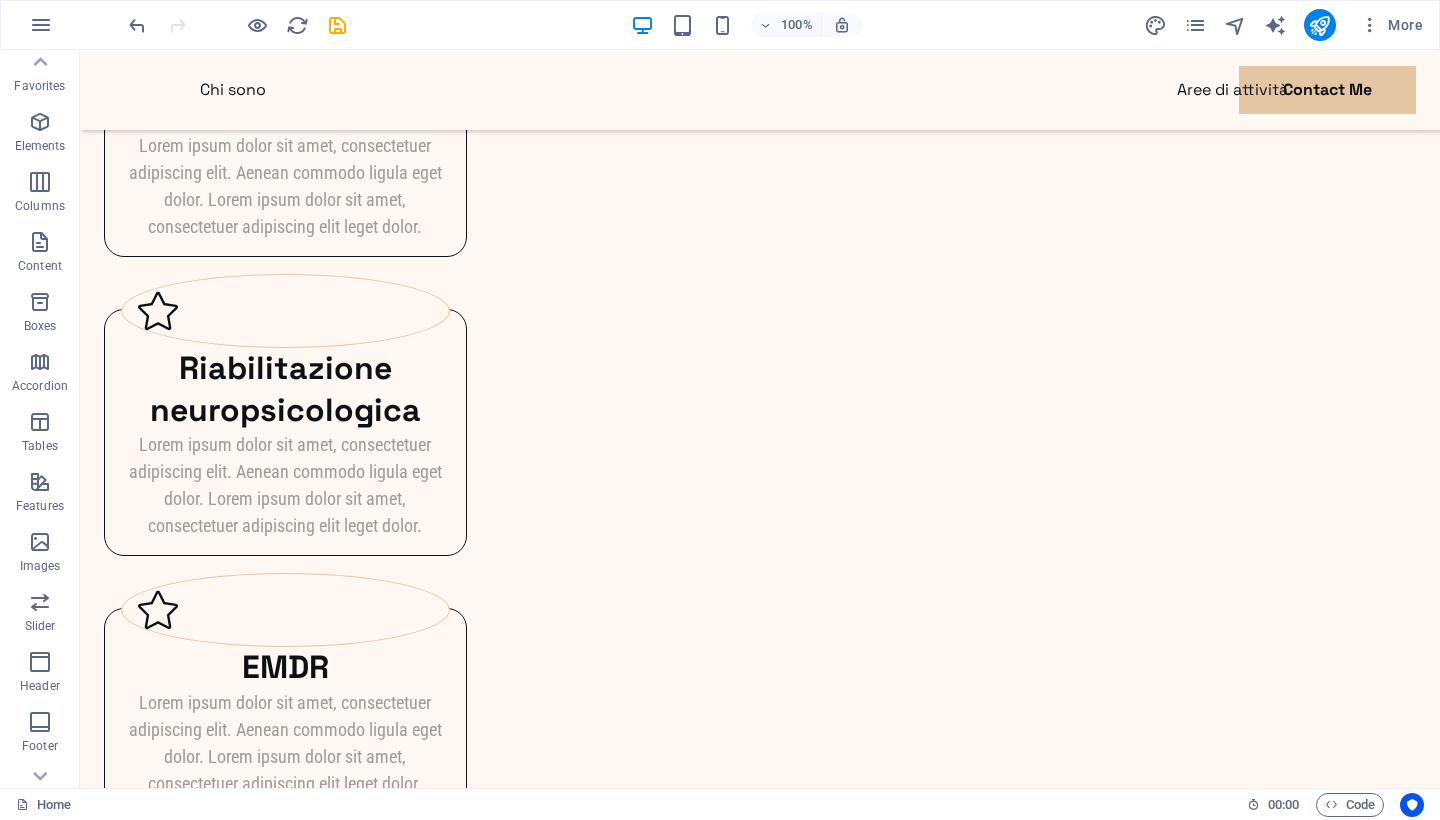 scroll, scrollTop: 2590, scrollLeft: 0, axis: vertical 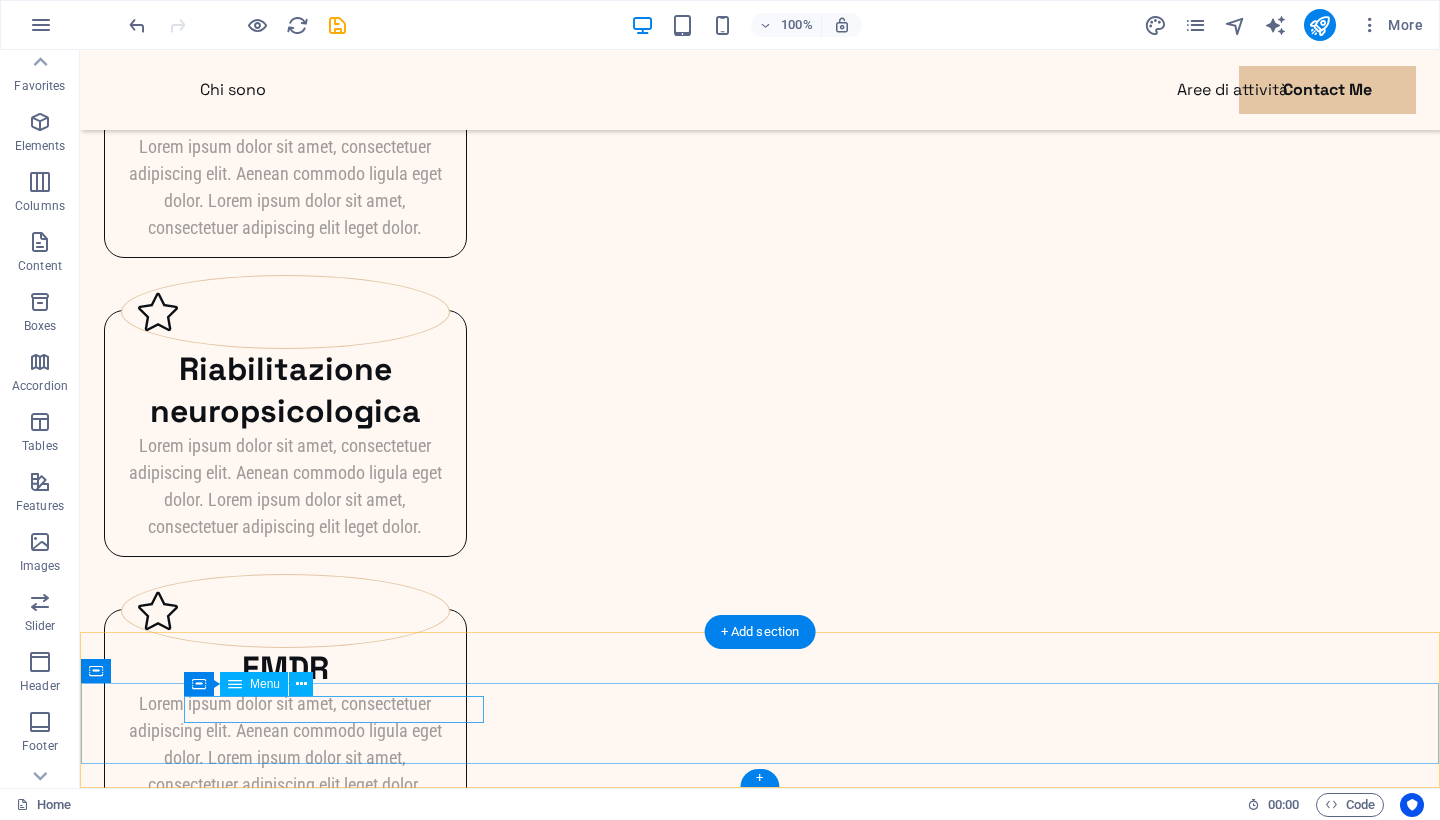 click on "Privacy Legal Notice" at bounding box center [756, 1359] 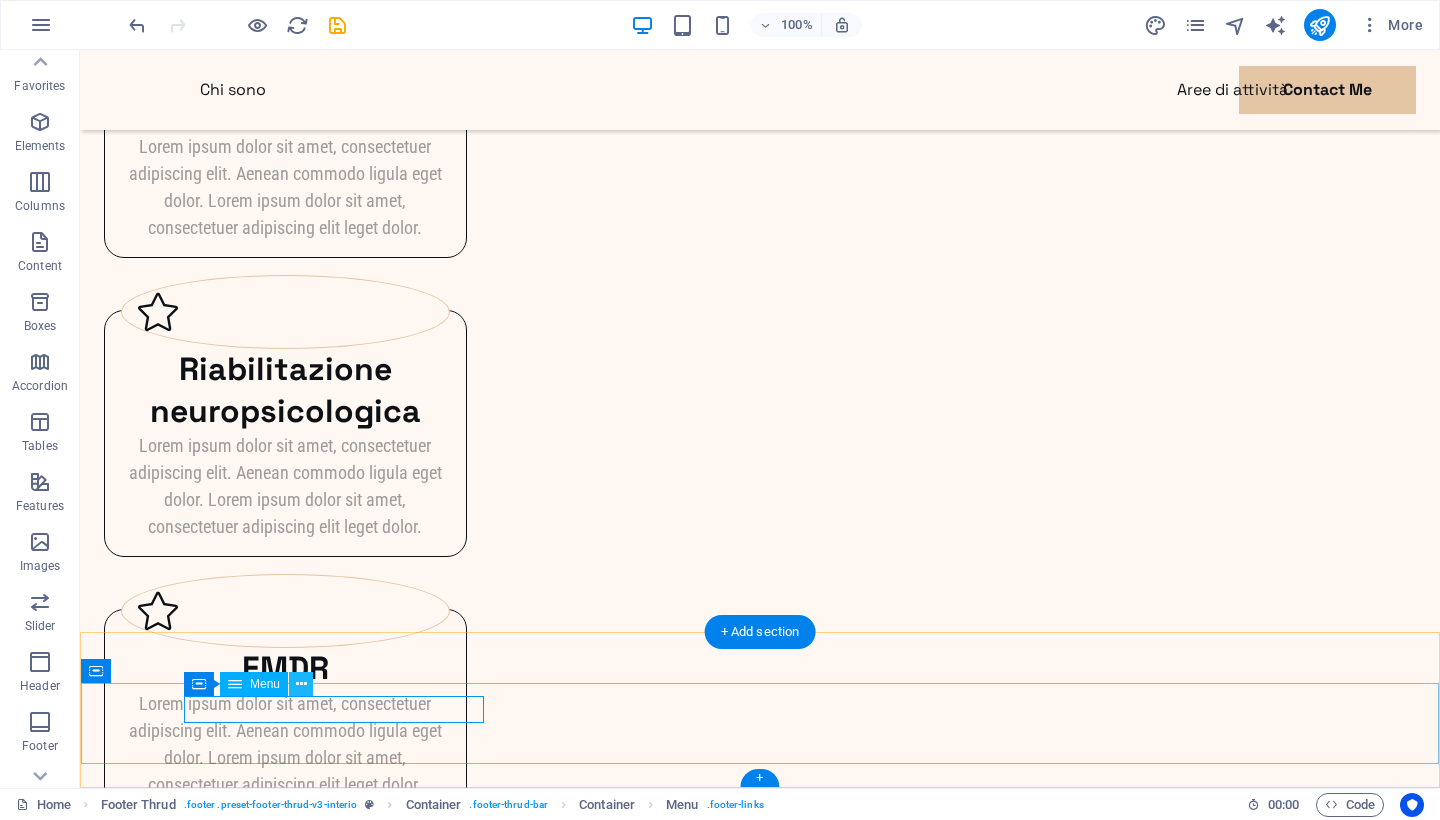 click at bounding box center (301, 684) 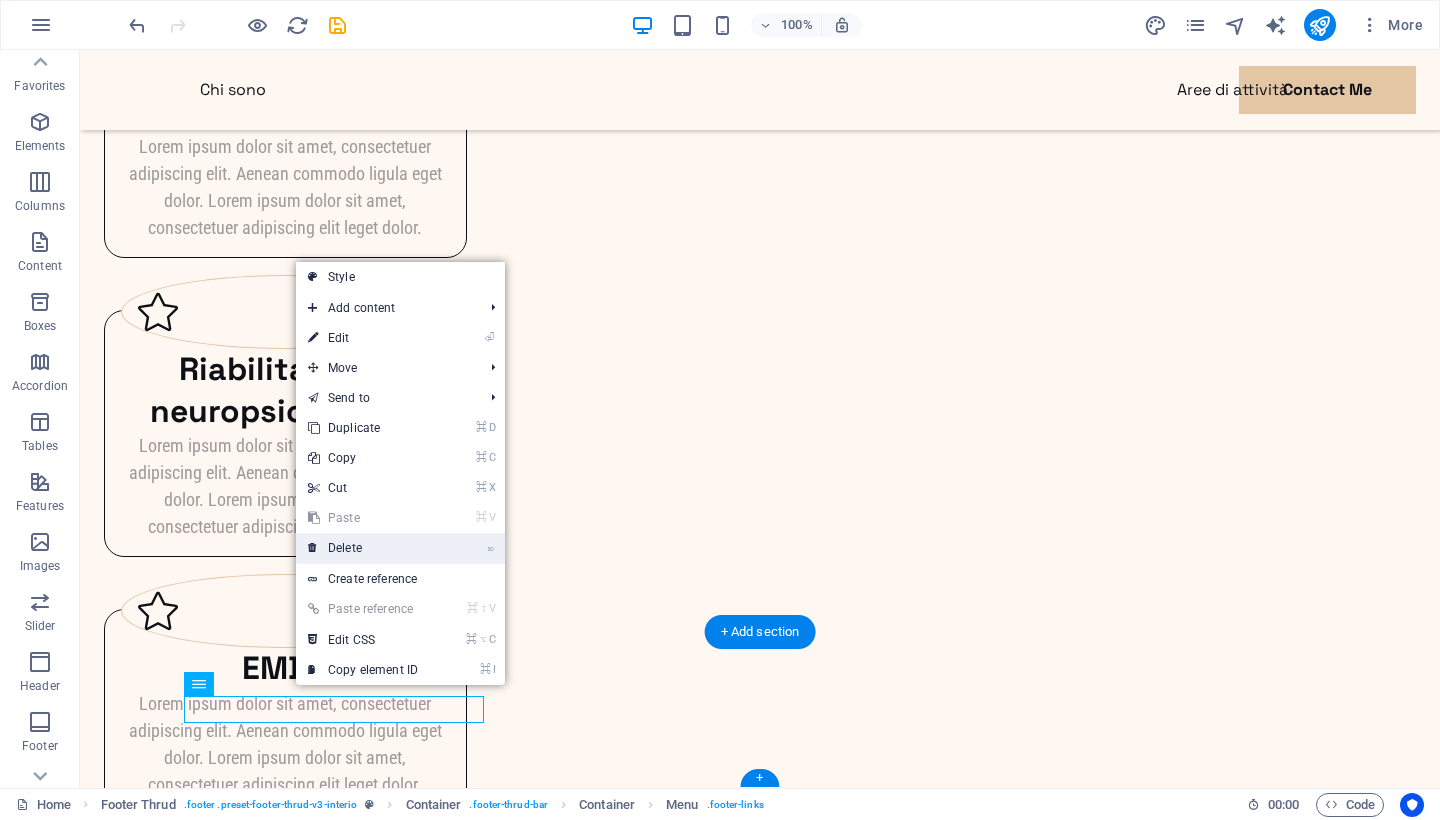click on "⌦  Delete" at bounding box center (363, 548) 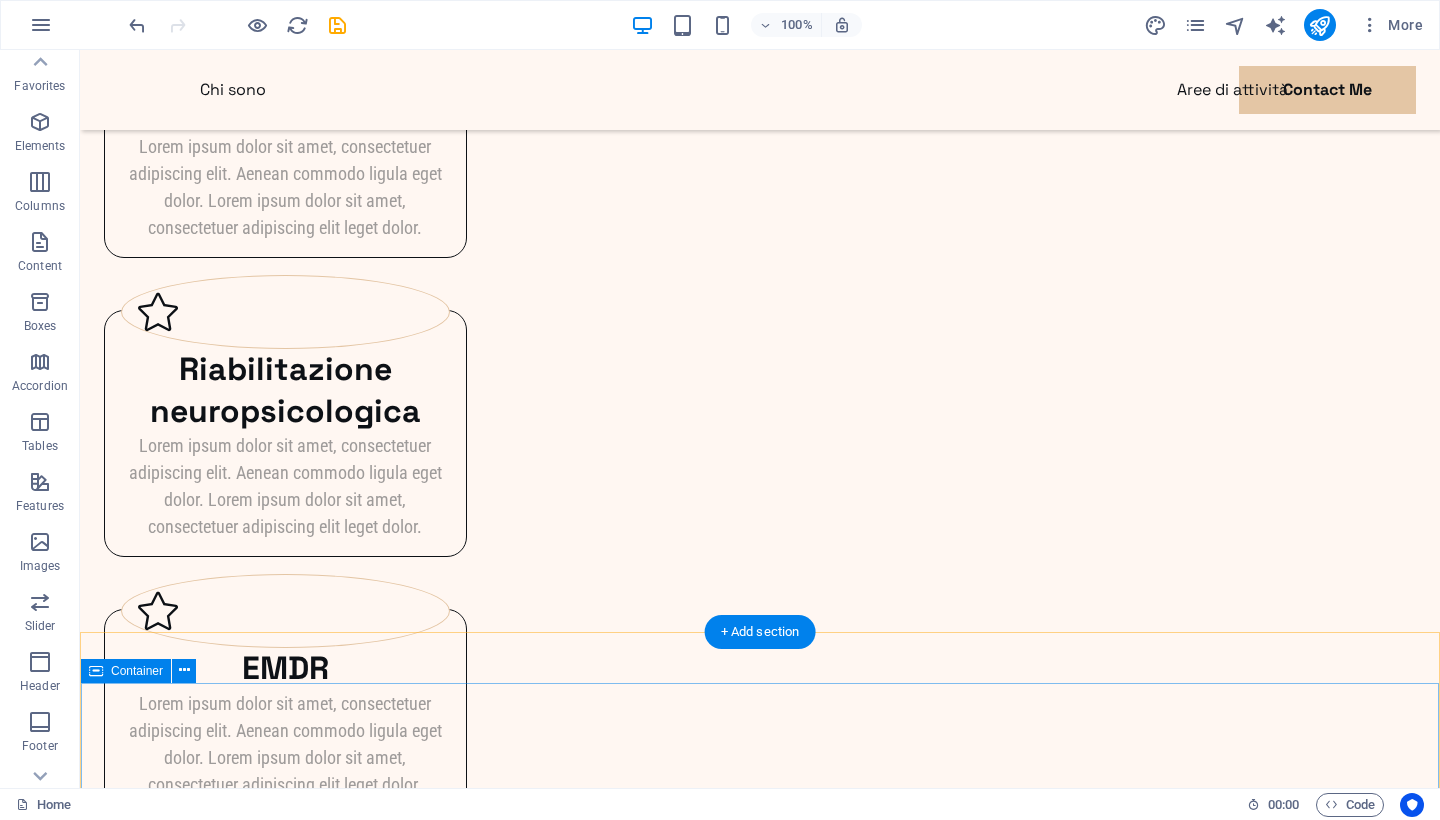 click on "Drop content here or  Add elements  Paste clipboard Dott.ssa Sara Ferrara - Iscrizione ordine n.823 - Via dell'Emigrante , 49 Pescara - tel 3386884581      psicologasaraferrara.it . All rights reserved" at bounding box center [760, 1457] 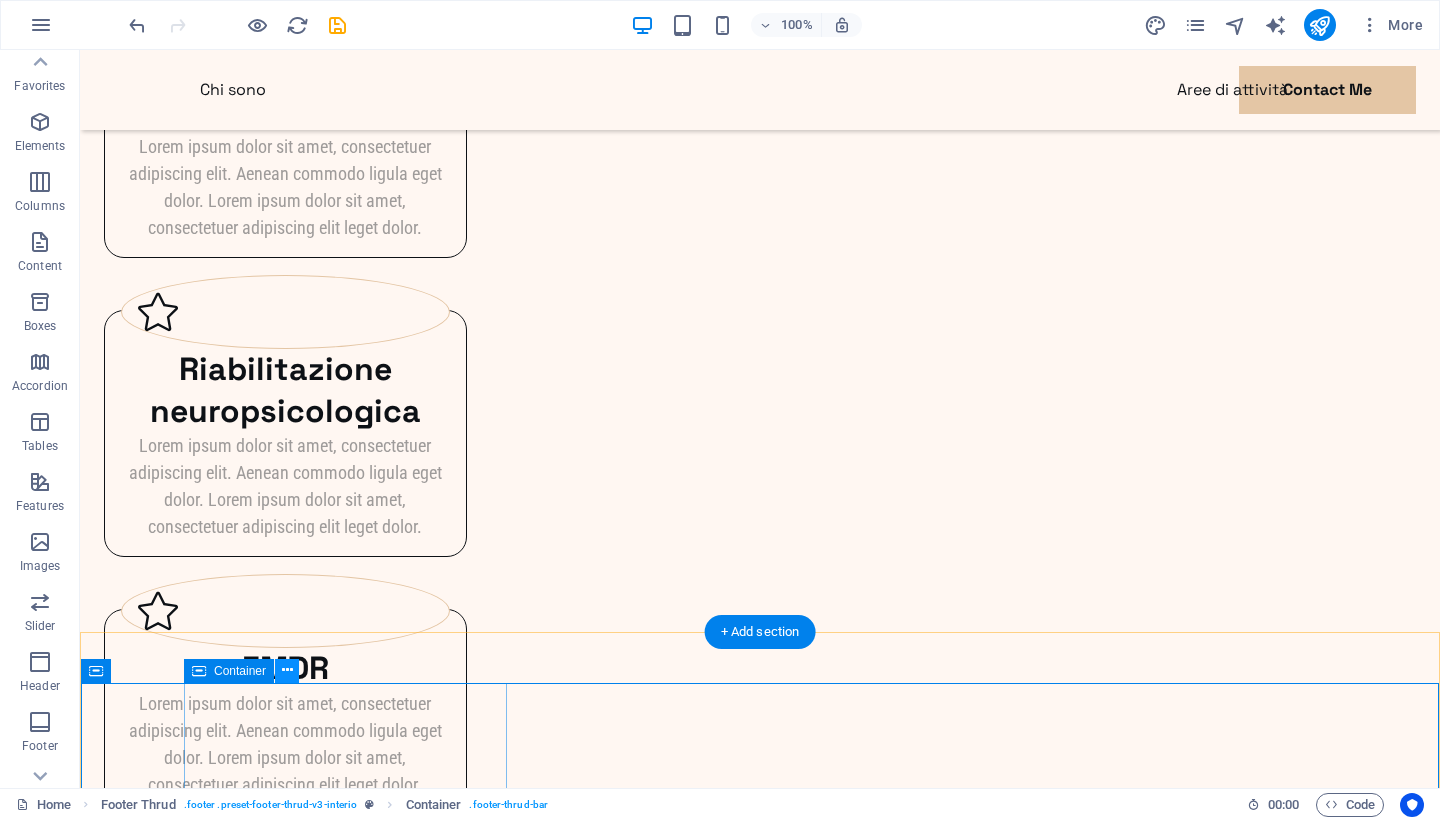 click at bounding box center [287, 670] 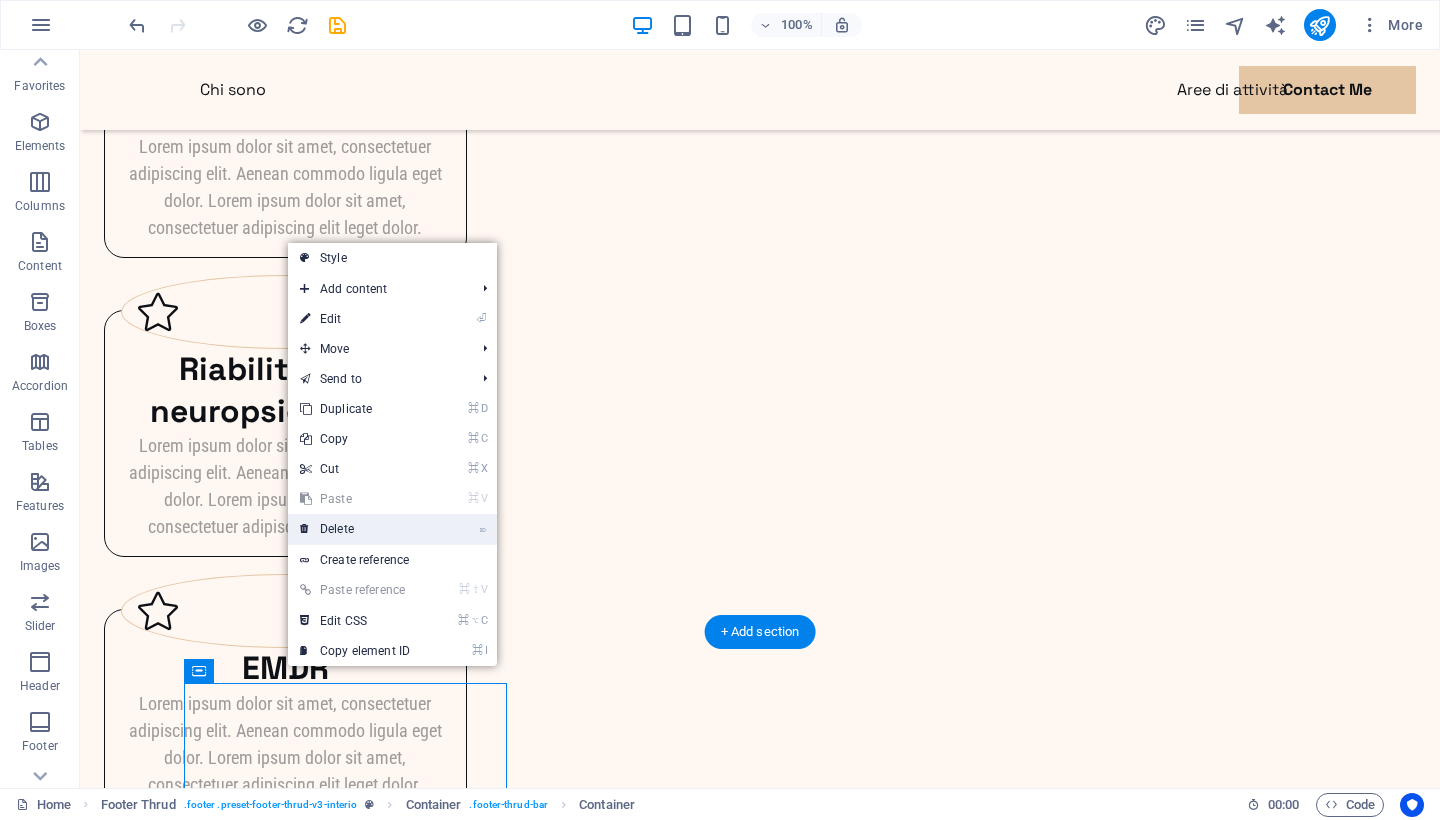 click on "⌦  Delete" at bounding box center (355, 529) 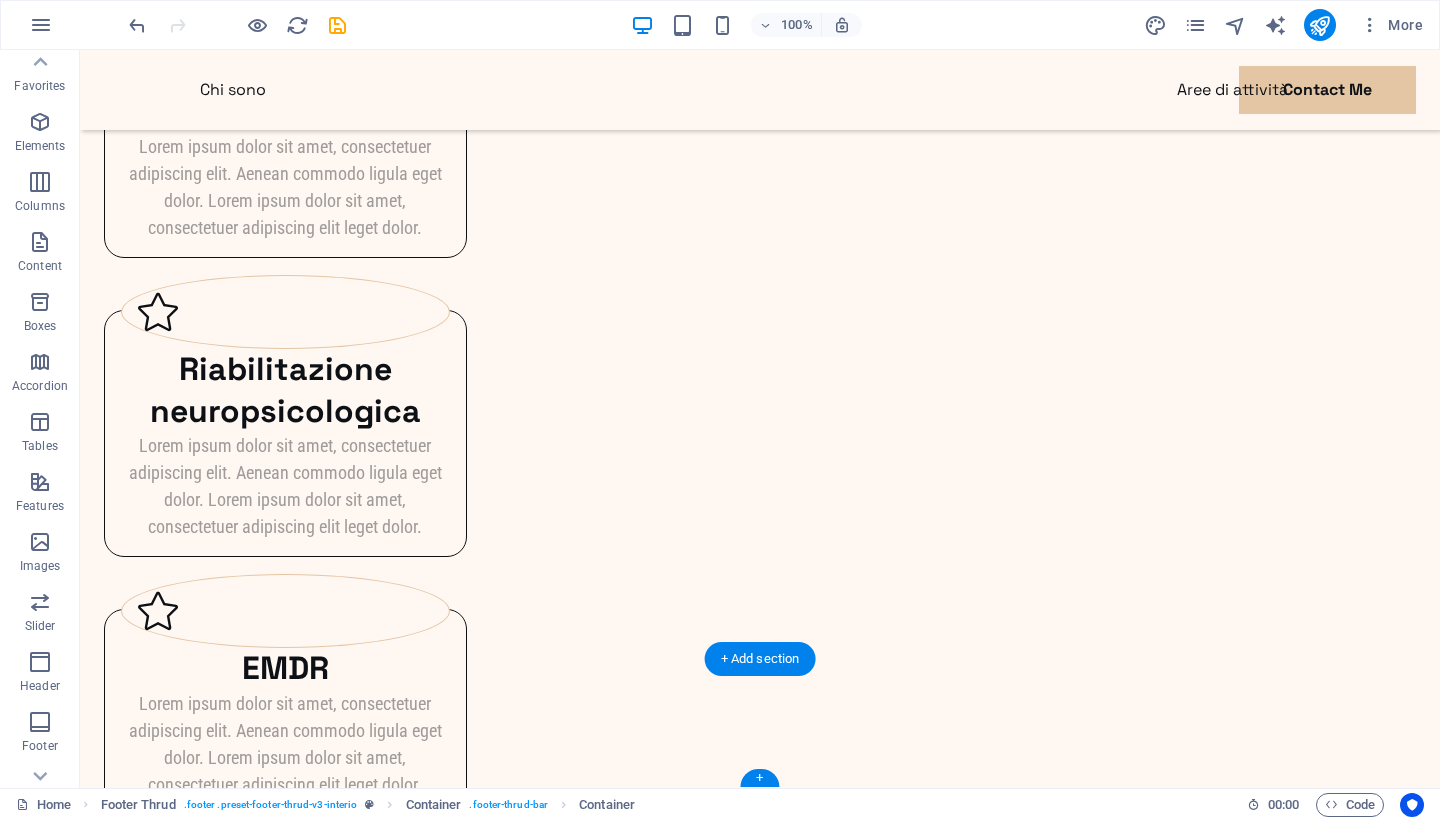 scroll, scrollTop: 2563, scrollLeft: 0, axis: vertical 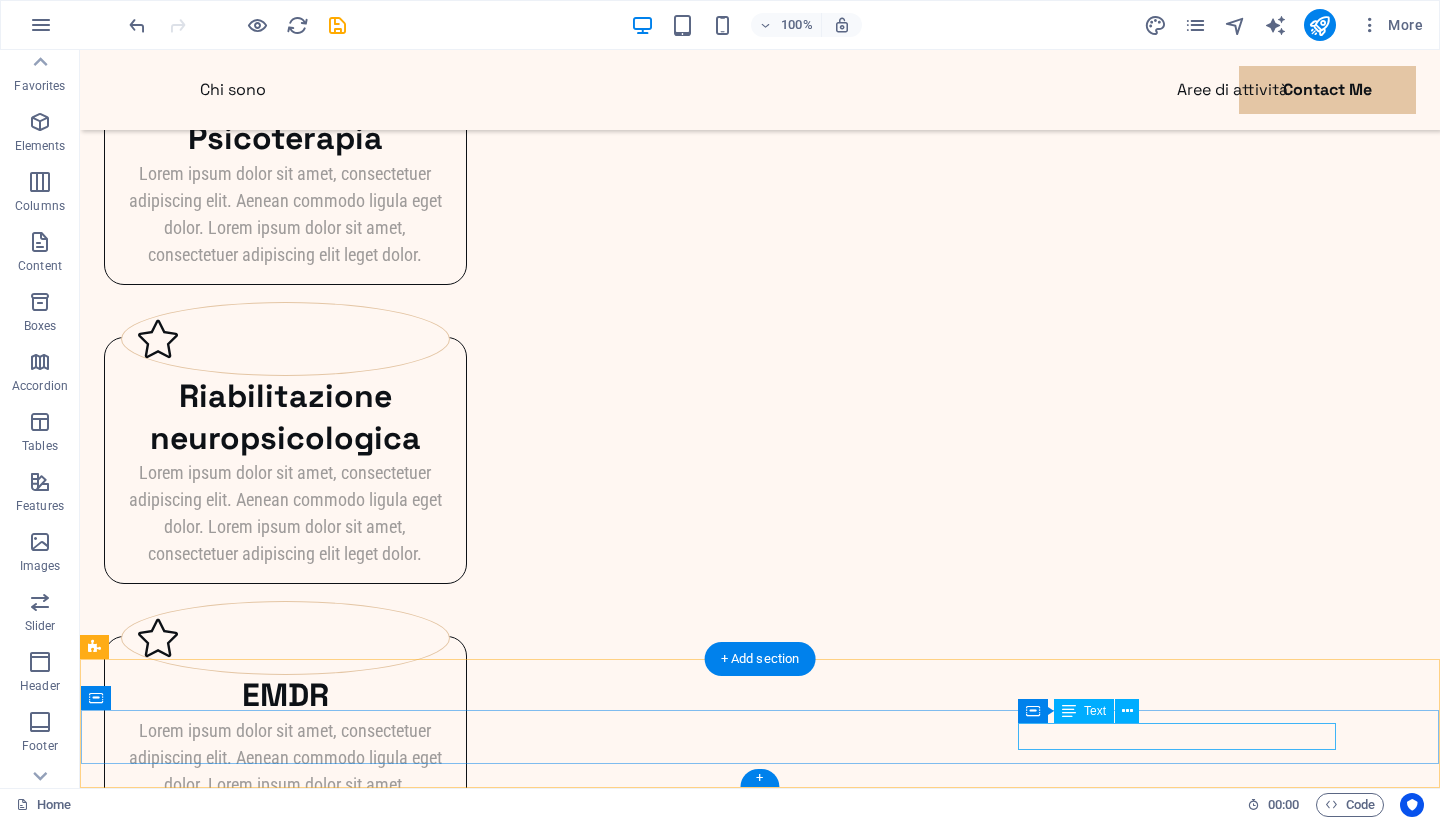 click on "psicologasaraferrara.it . All rights reserved" at bounding box center [760, 1440] 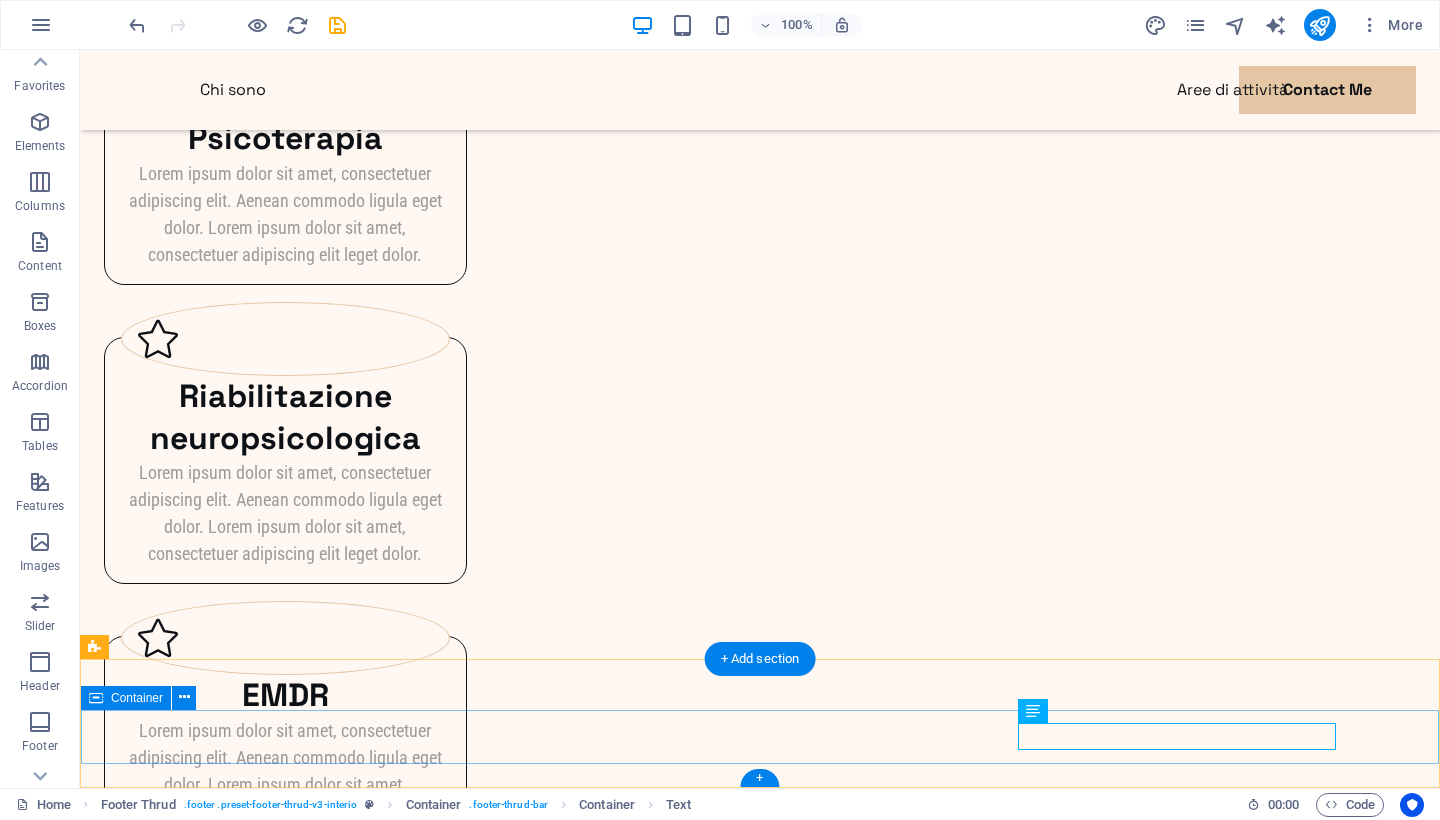click on "Dott.ssa Sara Ferrara - Iscrizione ordine n.823 - Via dell'Emigrante , 49 Pescara - tel 3386884581      psicologasaraferrara.it . All rights reserved" at bounding box center (760, 1413) 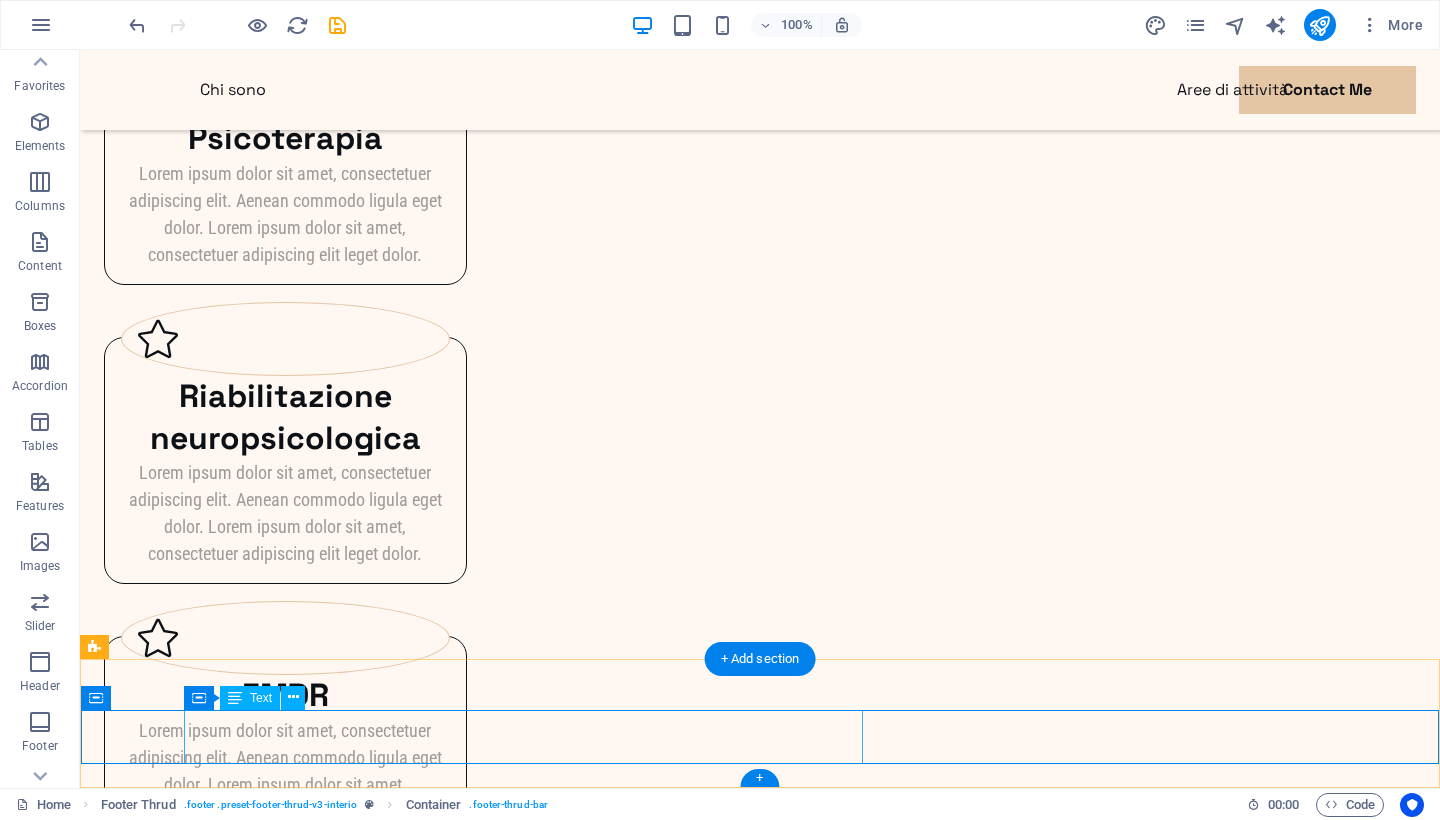 click on "Dott.ssa Sara Ferrara - Iscrizione ordine n.823 - Via dell'Emigrante , 49 Pescara - tel 3386884581" at bounding box center [756, 1400] 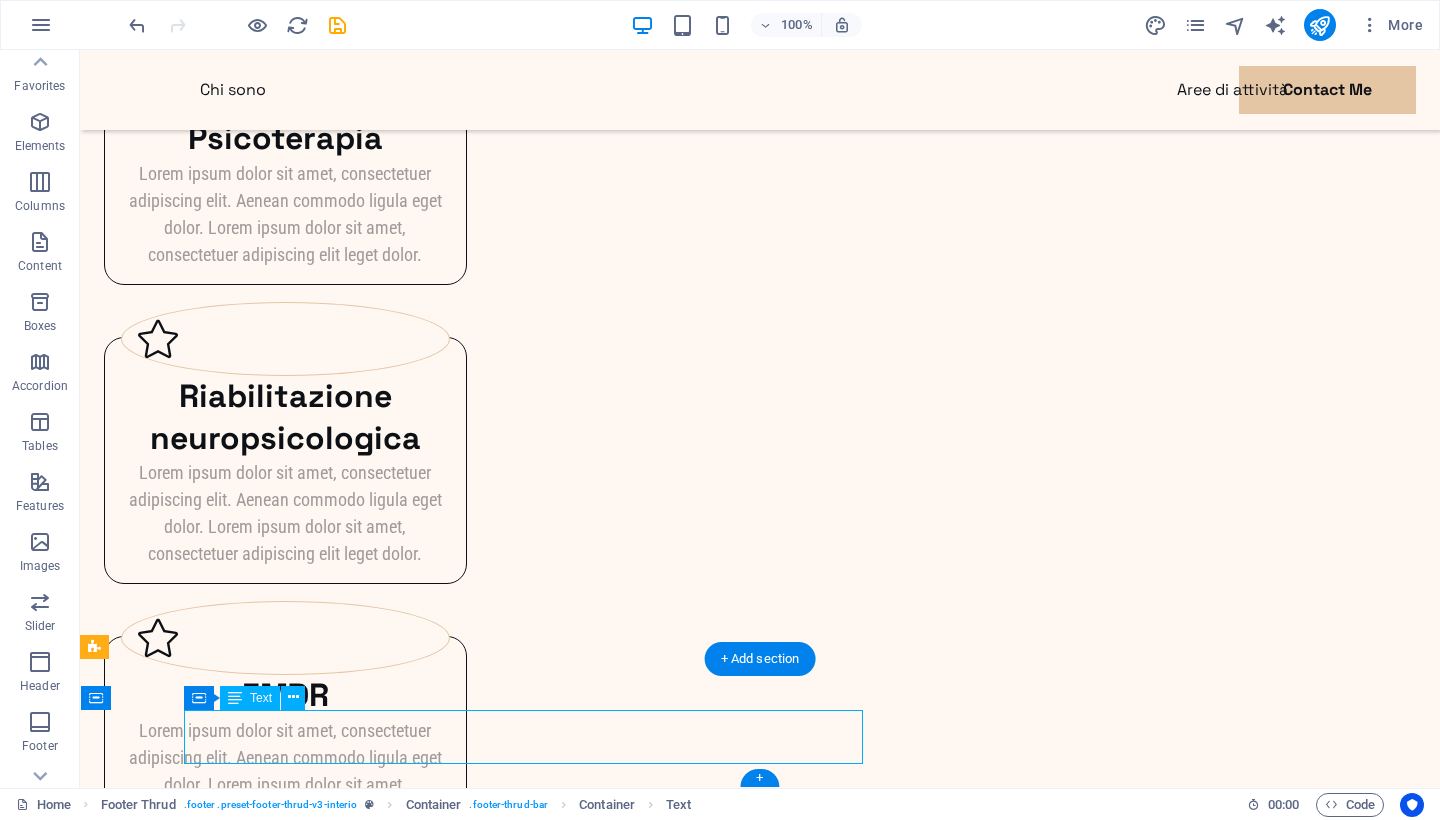 click on "Dott.ssa Sara Ferrara - Iscrizione ordine n.823 - Via dell'Emigrante , 49 Pescara - tel 3386884581" at bounding box center (756, 1400) 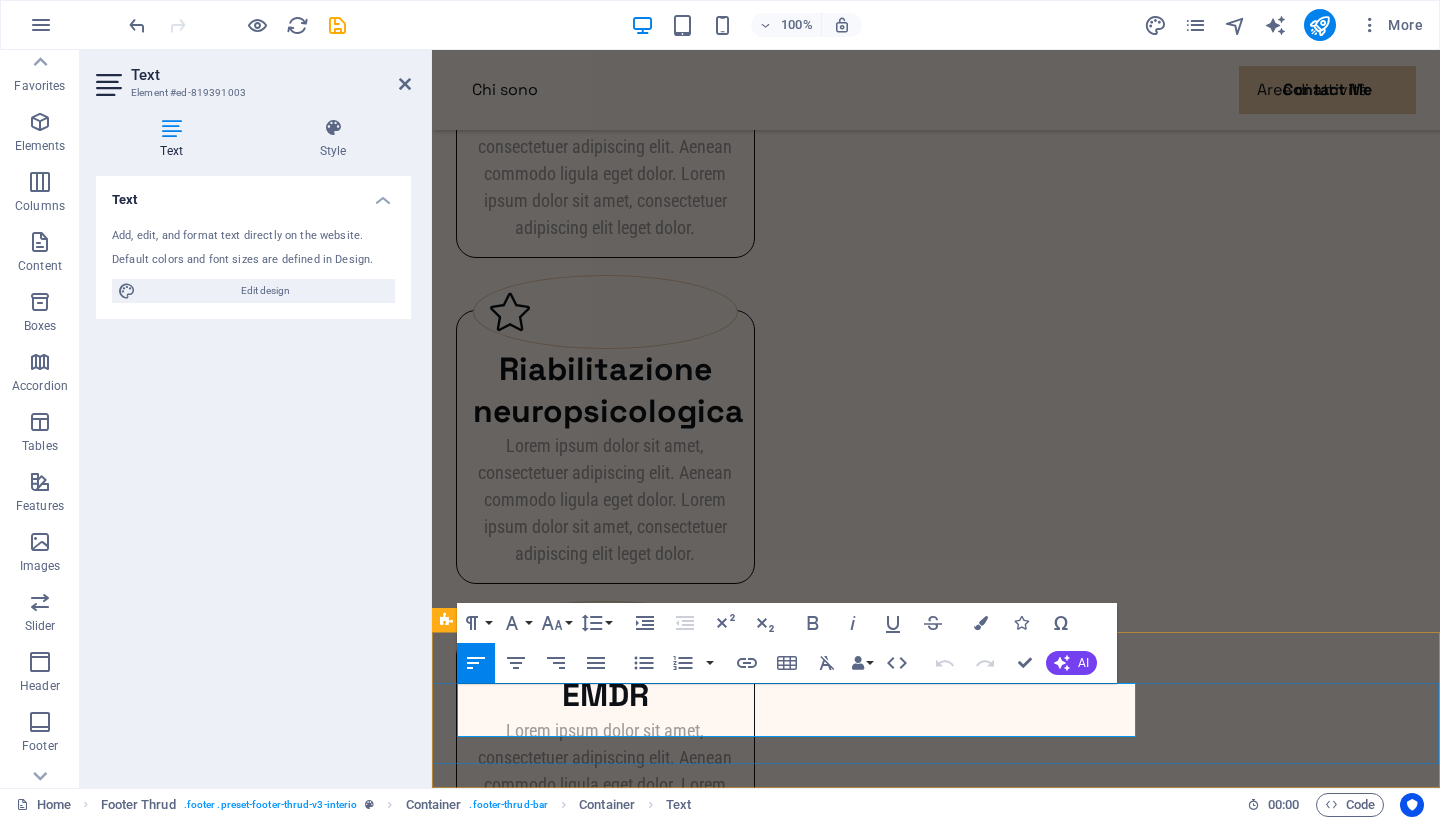 click at bounding box center (932, 1441) 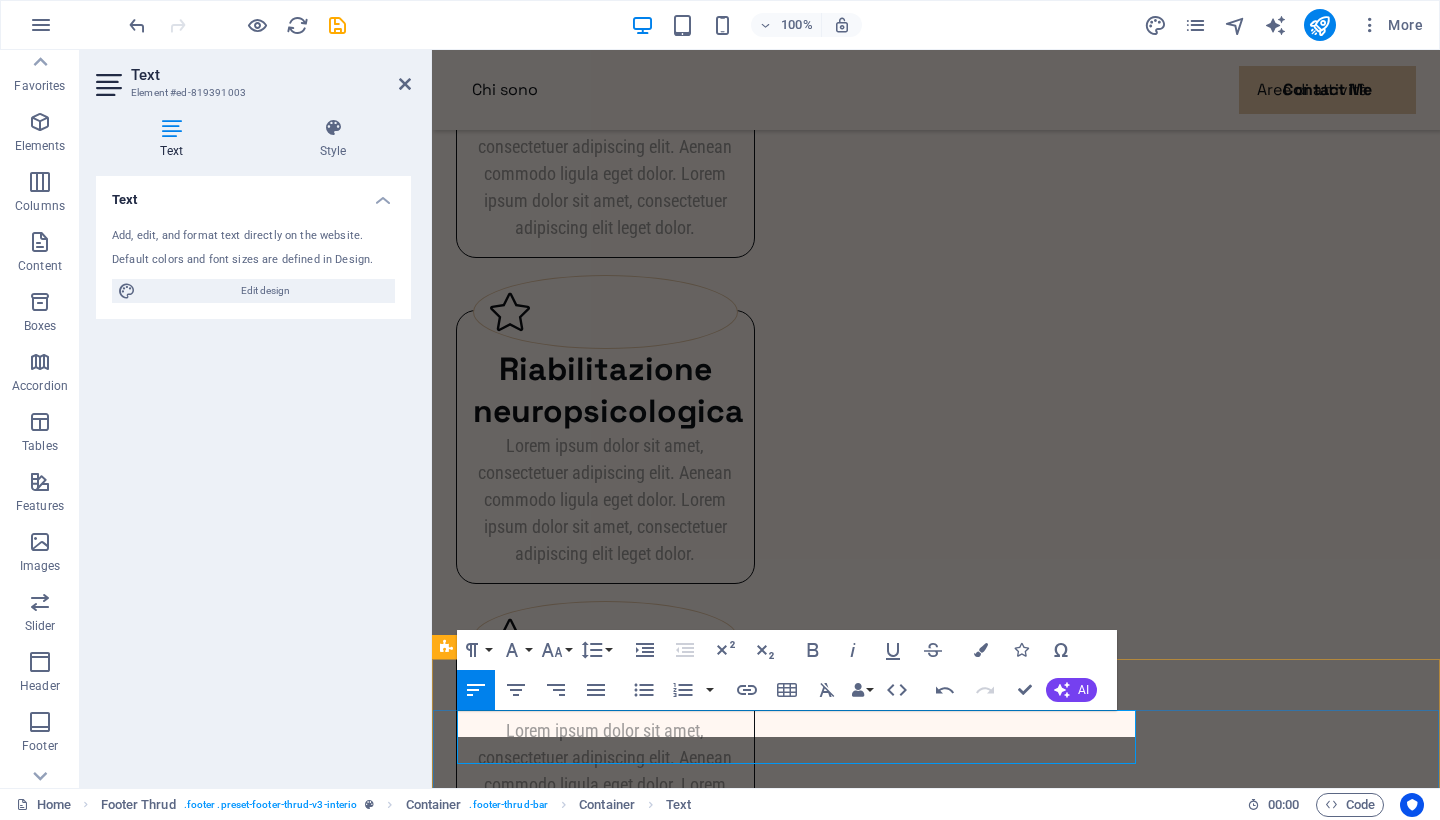 scroll, scrollTop: 2637, scrollLeft: 0, axis: vertical 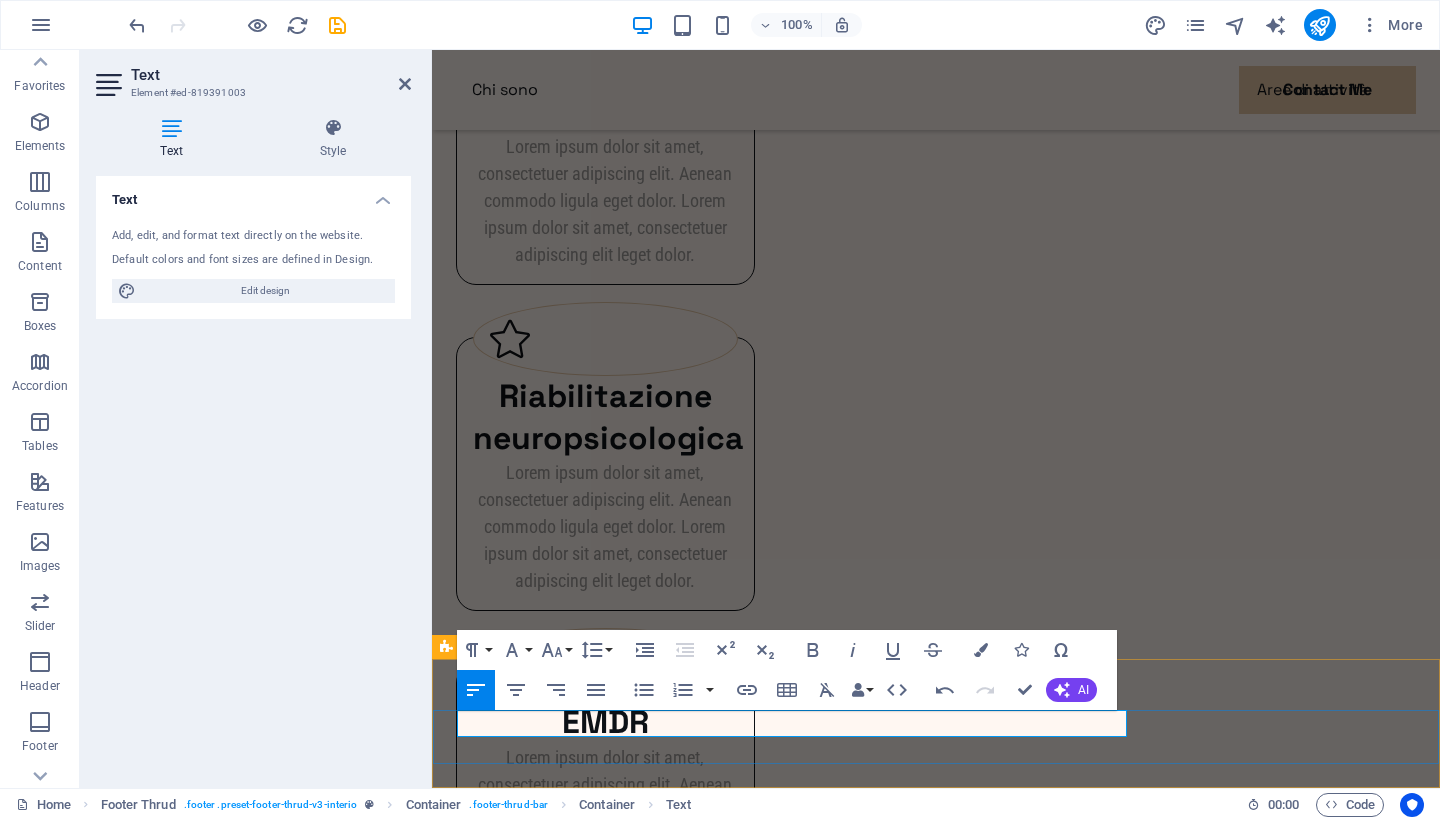 type 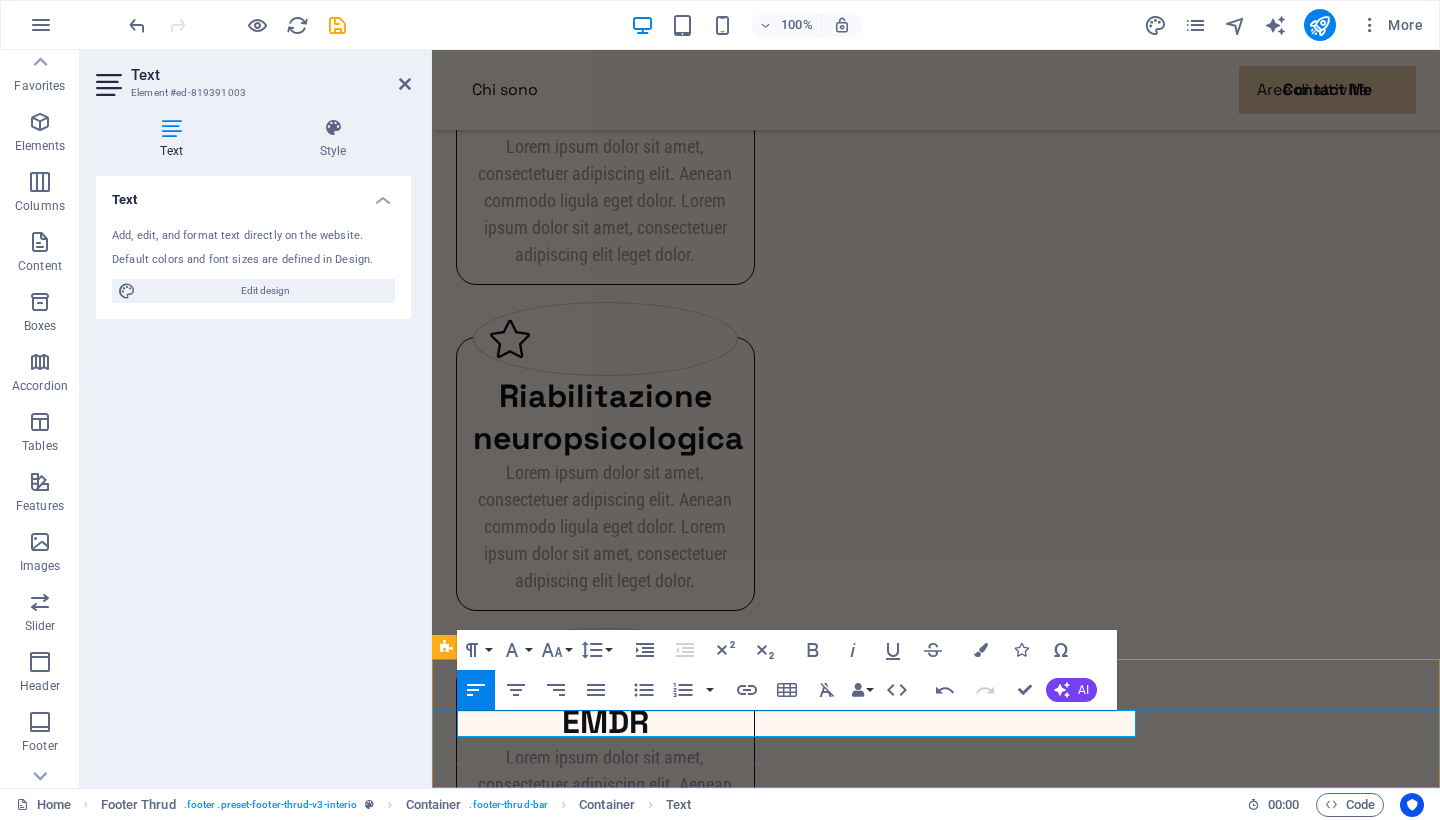 click on "Dott.ssa Sara Ferrara - Iscrizione ordine n.823 - Via dell'Emigrante , 49 Pescara - tel 3386884581" at bounding box center (932, 1441) 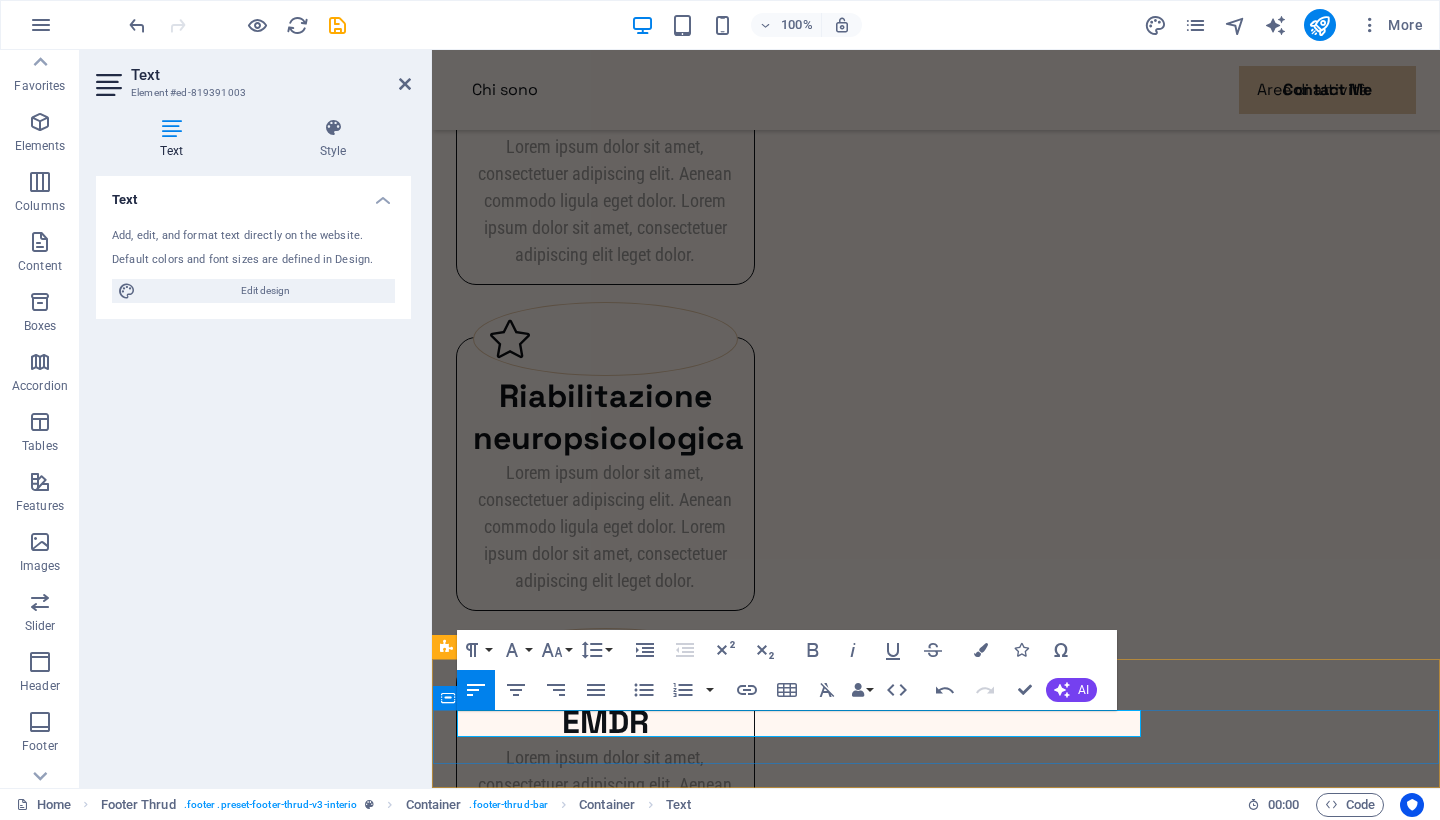 click on "Dott.ssa Sara Ferrara - Iscrizione ordine n.823 - Via dell'Emigrante , 49 Pescara - tel 338.6884581   psicologasaraferrara.it . All rights reserved" at bounding box center (936, 1455) 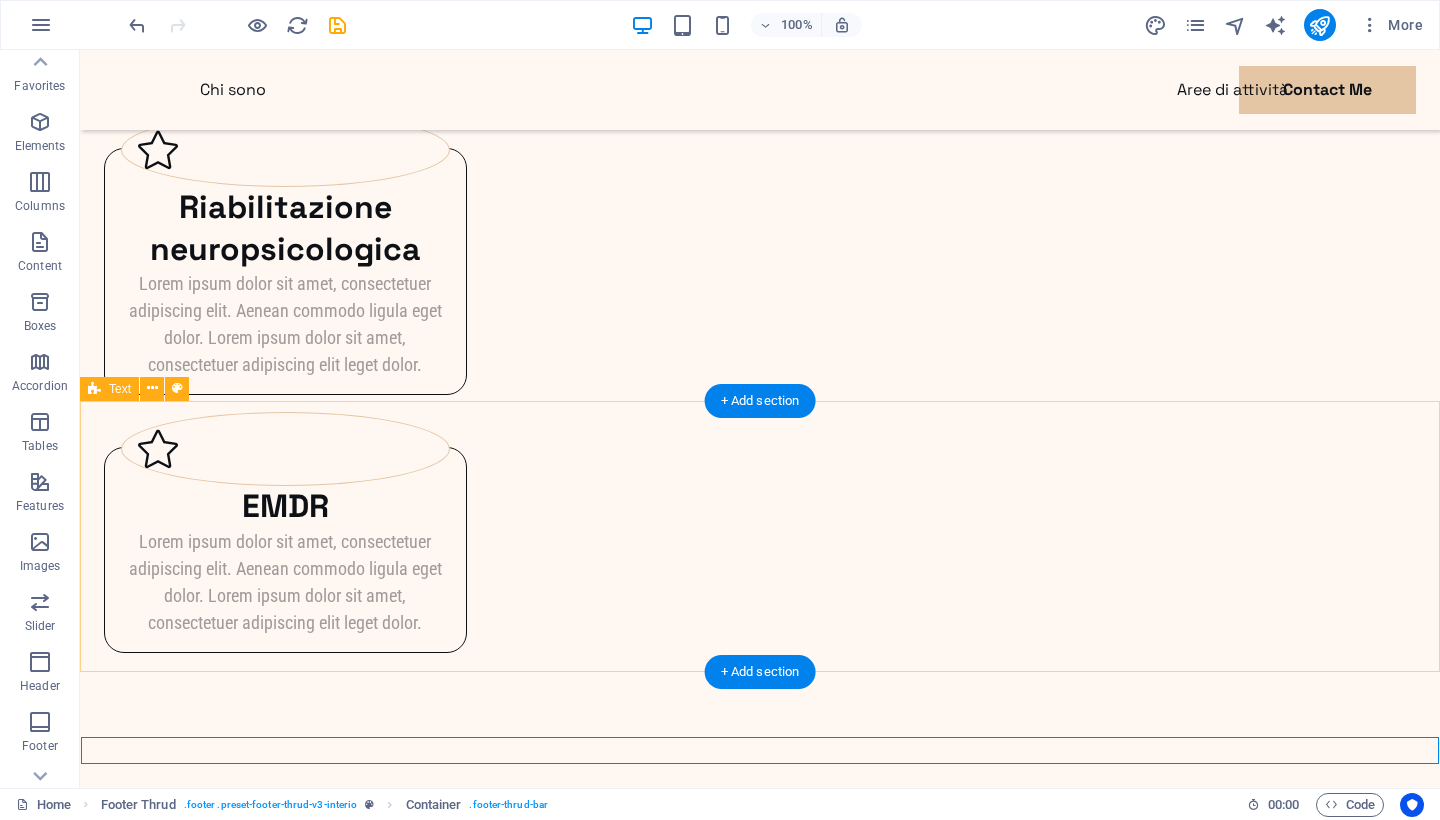 scroll, scrollTop: 2536, scrollLeft: 0, axis: vertical 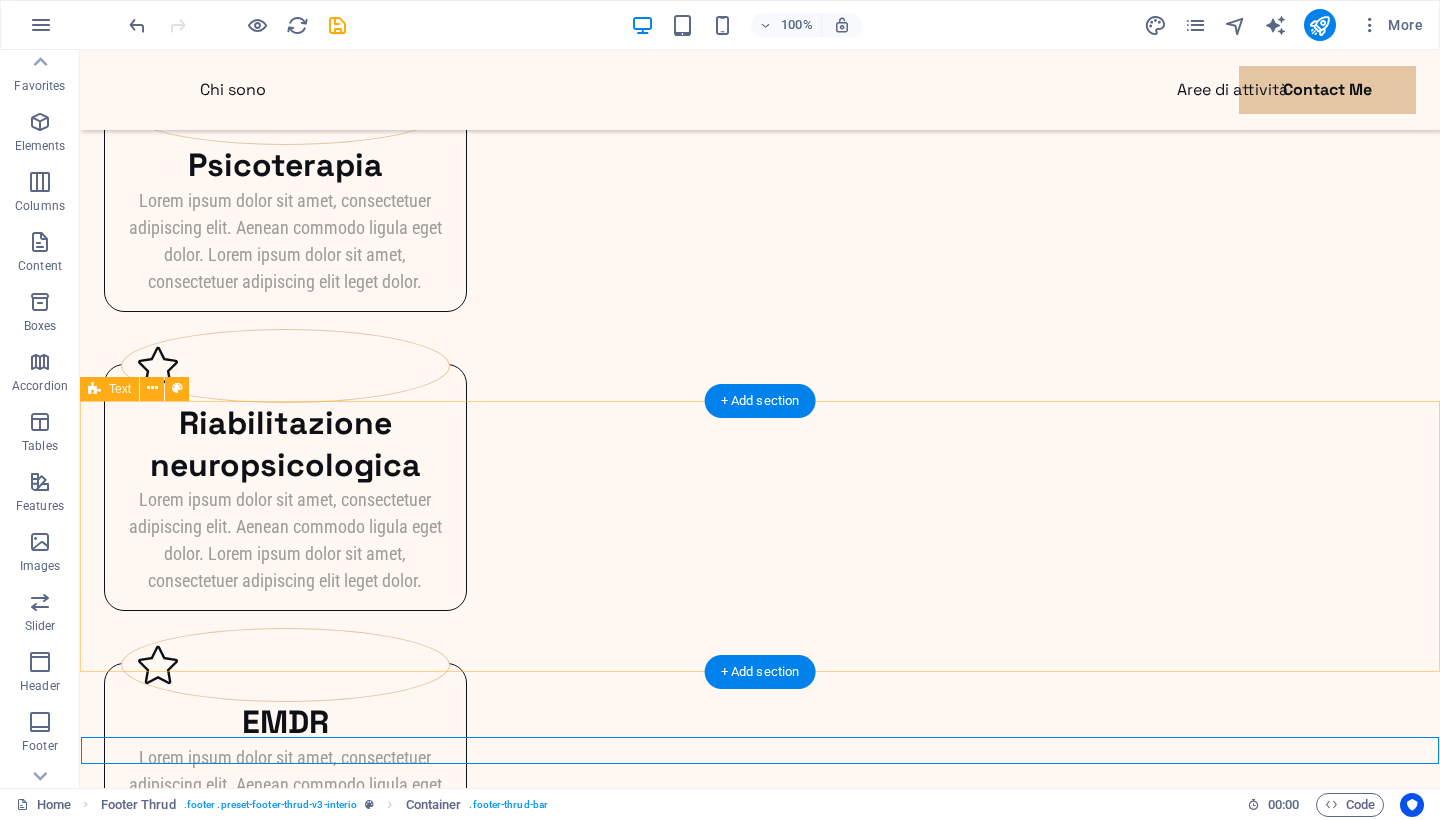 click on "Chi sono Aree di attività Contact Me Psicologa [FIRST] [LAST] La parola che cura Il giusto incontro L'equilibrio che porta al benessere Dalla sofferenza alla particolarità individuale La parola che cura Il giusto incontro L'equilibrio che porta al benessere Dalla sofferenza alla particolarità individuale Benvenuti nel mio sito! La parola che cura Lorem ipsum dolor sit amet consectetur. Bibendum adipiscing morbi orci nibh eget posuere arcu volutpat nulla. Tortor cras suscipit augue sodales risus auctor. Fusce nunc vitae non dui ornare tellus nibh purus lectus. Pulvinar pellentesque nam vel nec eget ligula vel bibendum eget. Il giusto incontro Lorem ipsum dolor sit amet consectetur. Bibendum adipiscing morbi orci nibh eget posuere arcu volutpat nulla. Tortor cras suscipit augue sodales risus auctor. Fusce nunc vitae non dui ornare tellus nibh purus lectus. Pulvinar pellentesque nam vel nec eget ligula vel bibendum eget. L'equilibrio che porta al benessere Dalla sofferenza alla particolarità individuale EMDR" at bounding box center [760, -499] 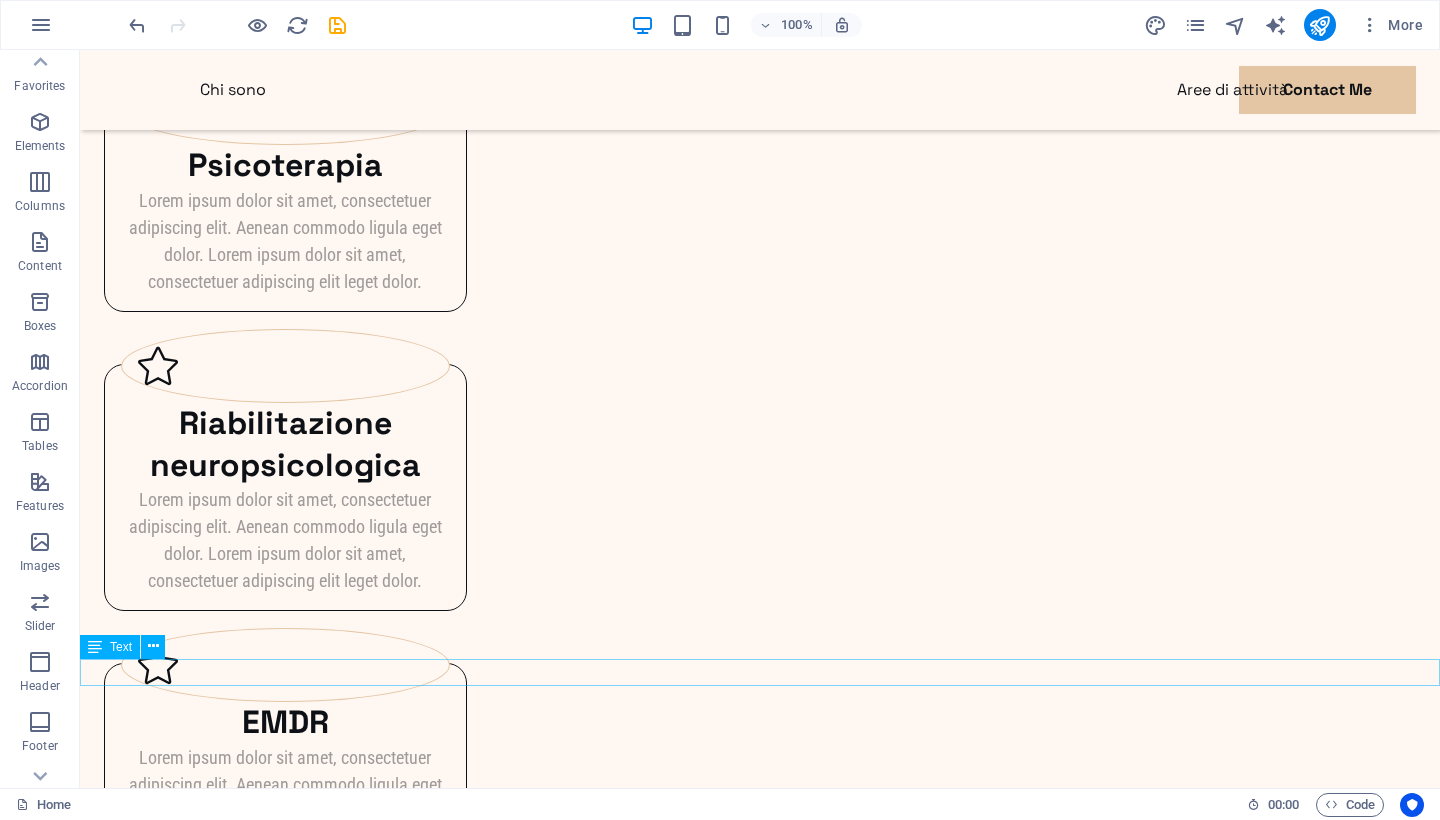 click on "Psicologa Sara Ferrara - Via D" at bounding box center (760, 1335) 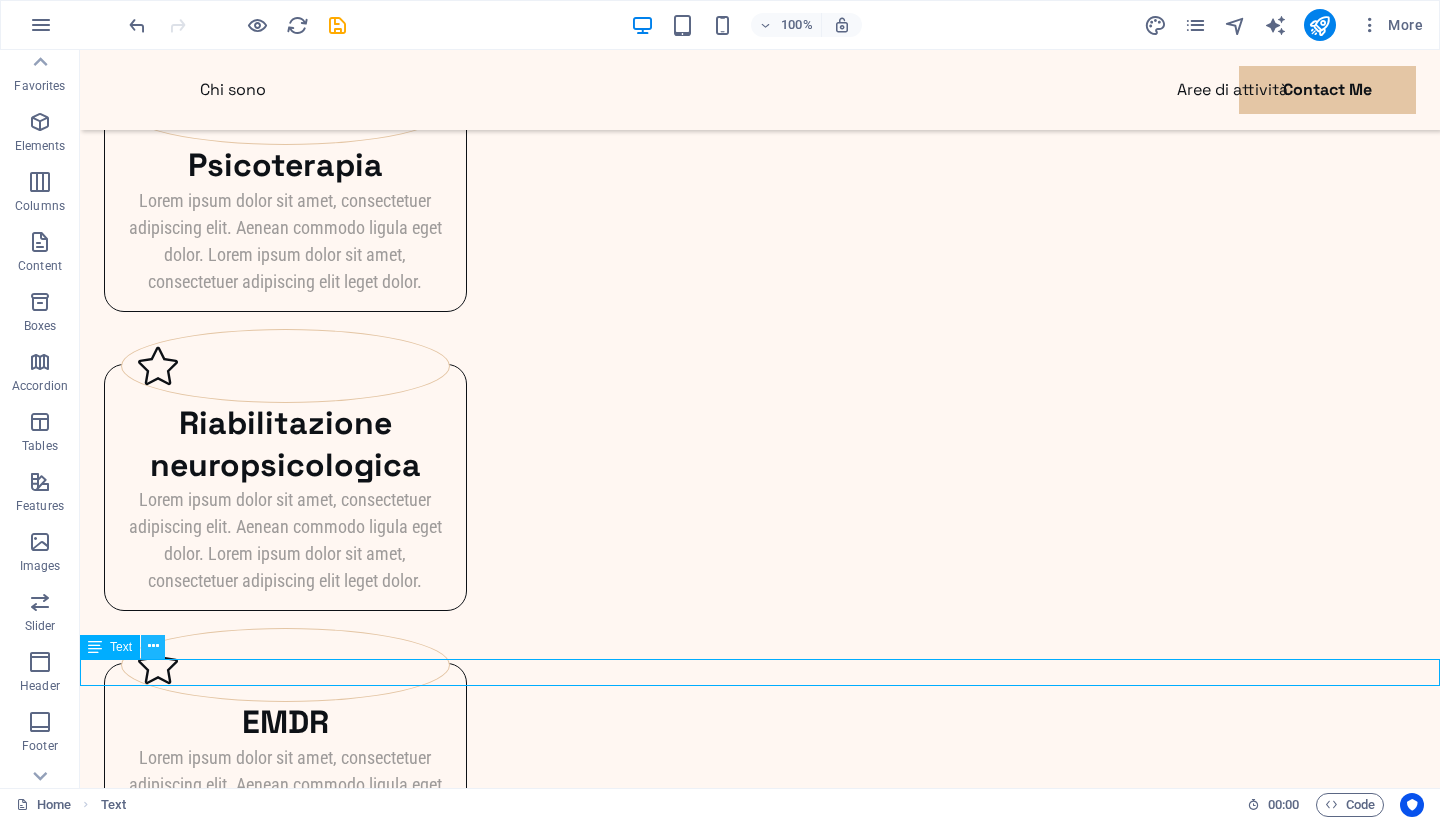 click at bounding box center [153, 646] 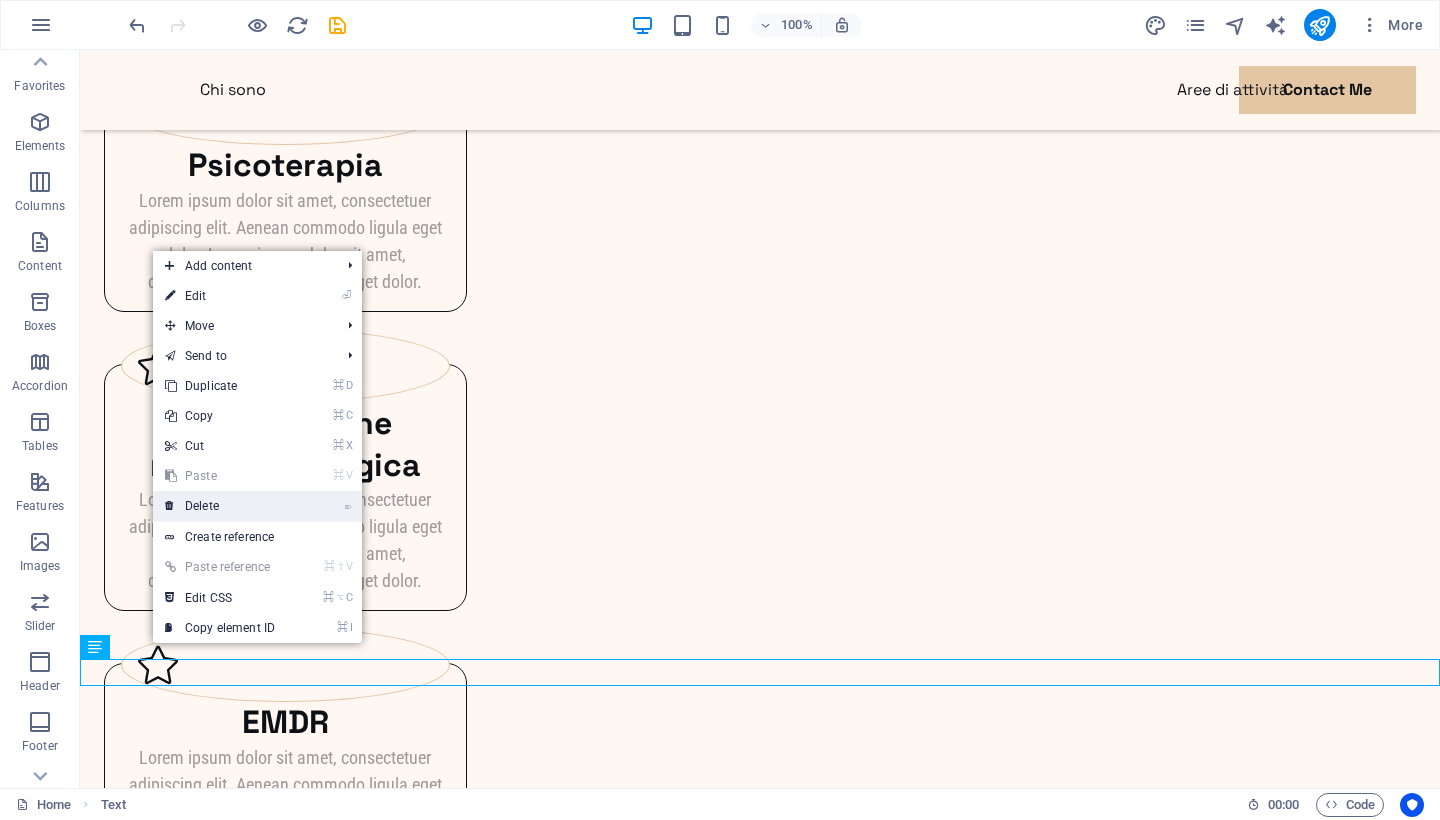 click on "⌦  Delete" at bounding box center (220, 506) 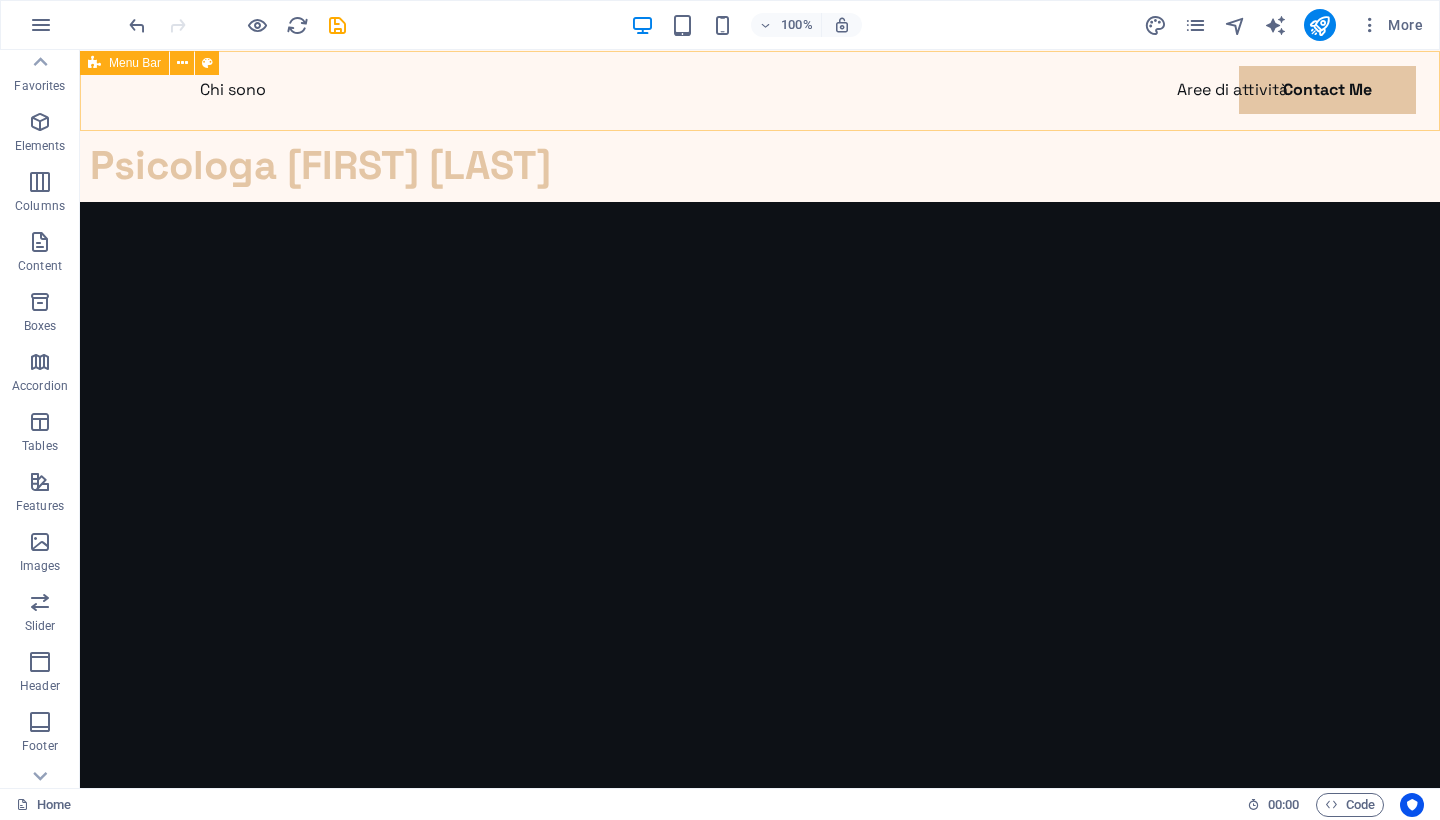 scroll, scrollTop: 0, scrollLeft: 0, axis: both 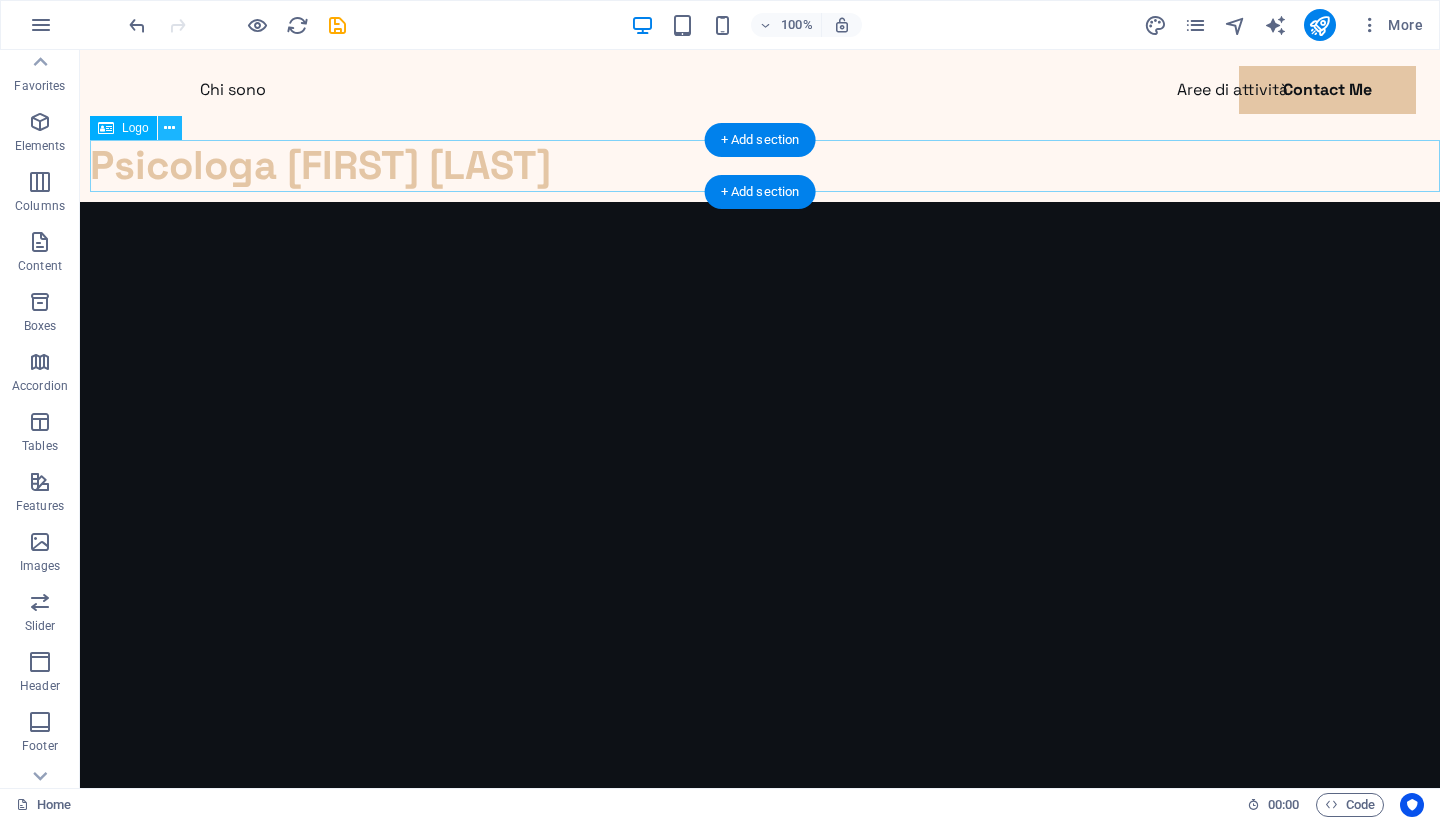 click at bounding box center [169, 128] 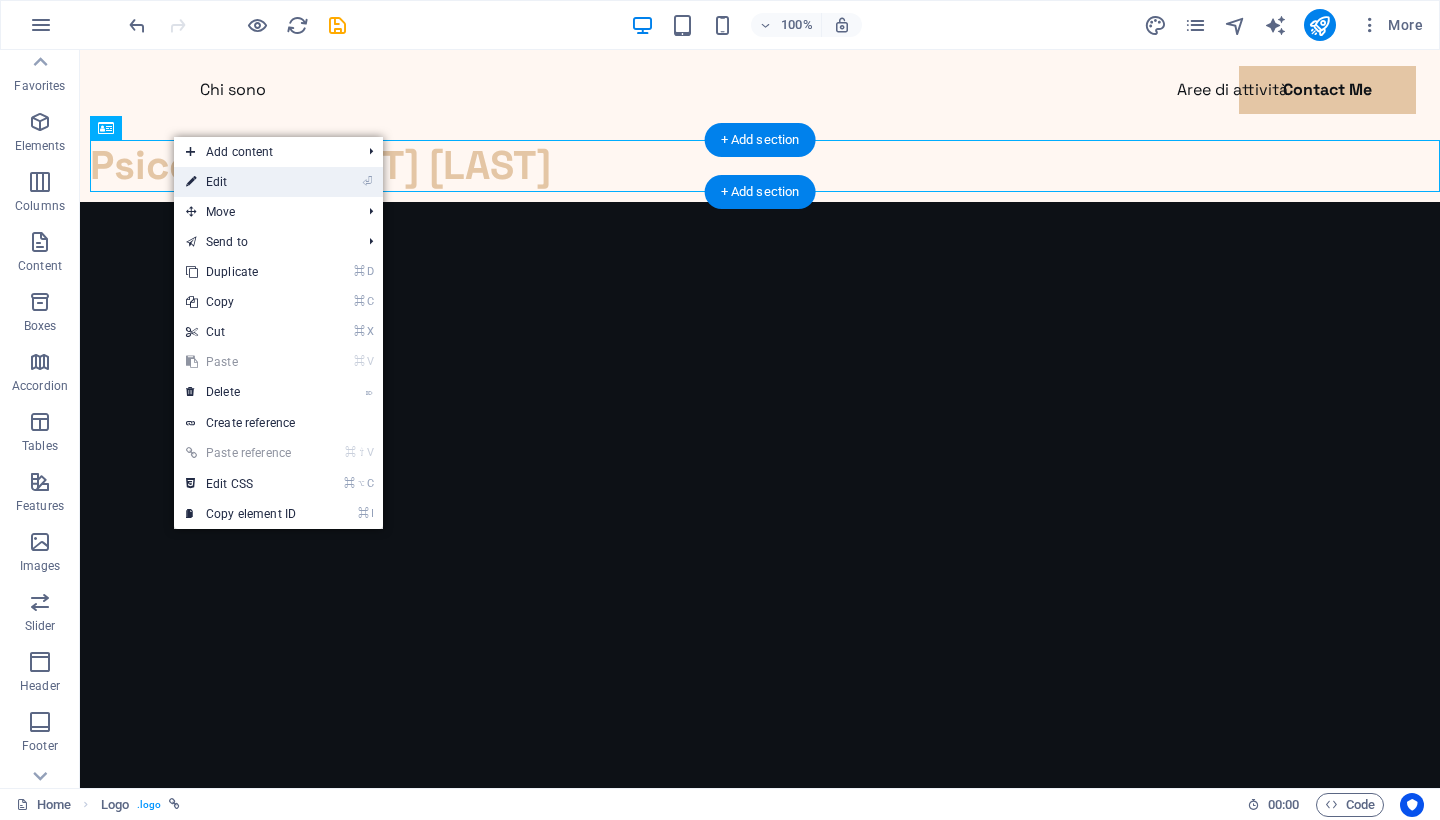 click on "⏎  Edit" at bounding box center [241, 182] 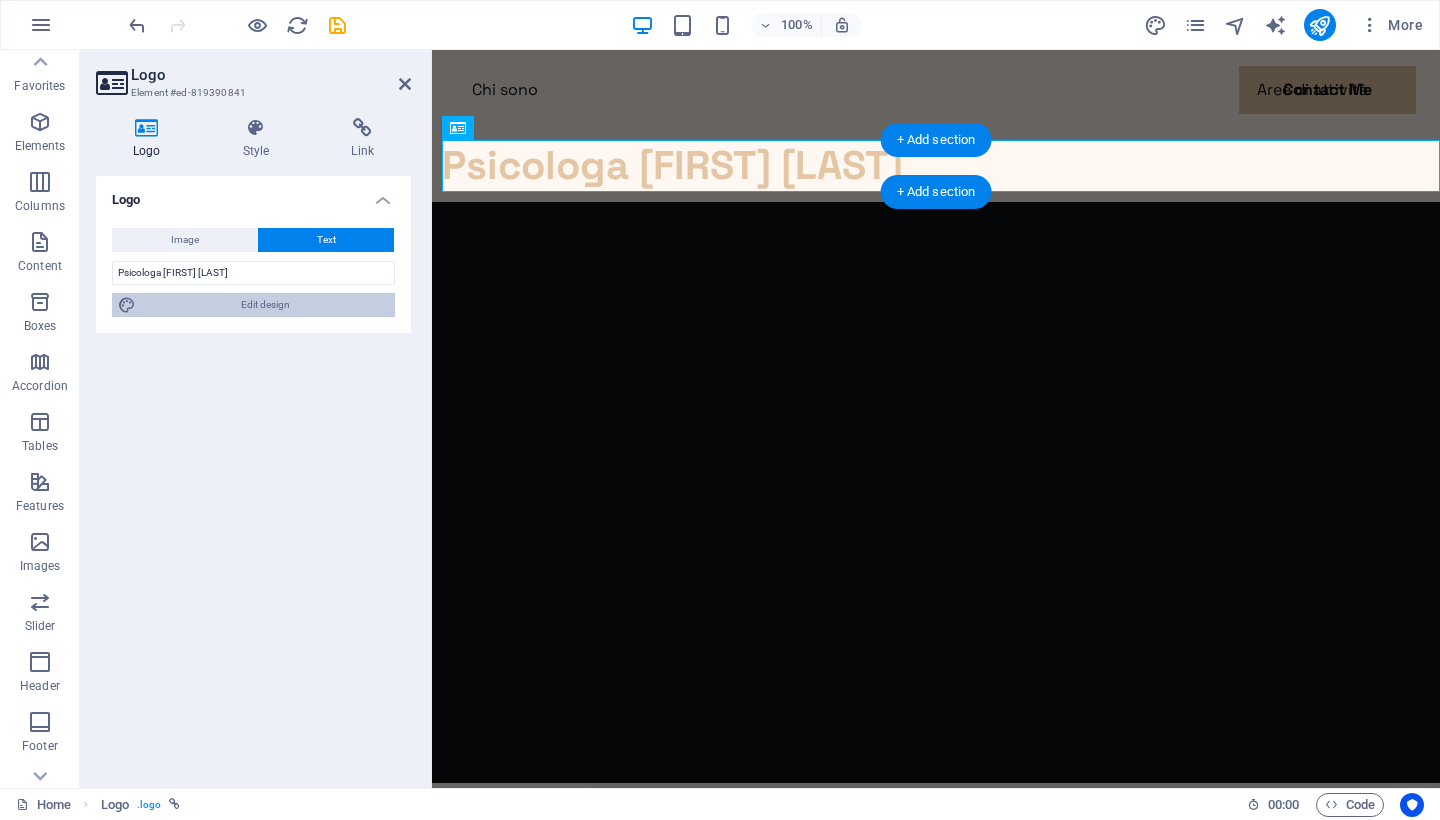 drag, startPoint x: 260, startPoint y: 301, endPoint x: 344, endPoint y: 596, distance: 306.72626 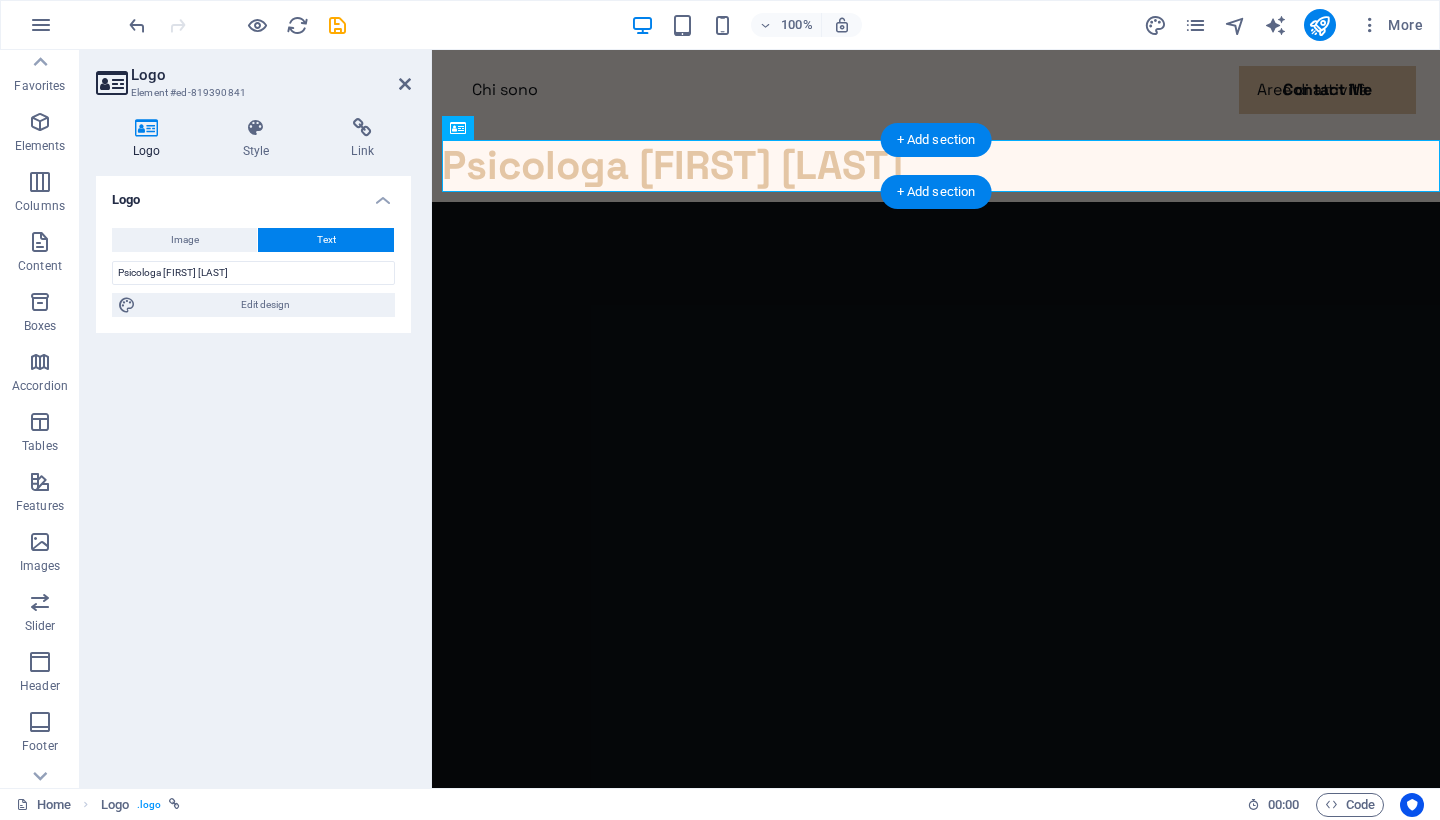 select on "px" 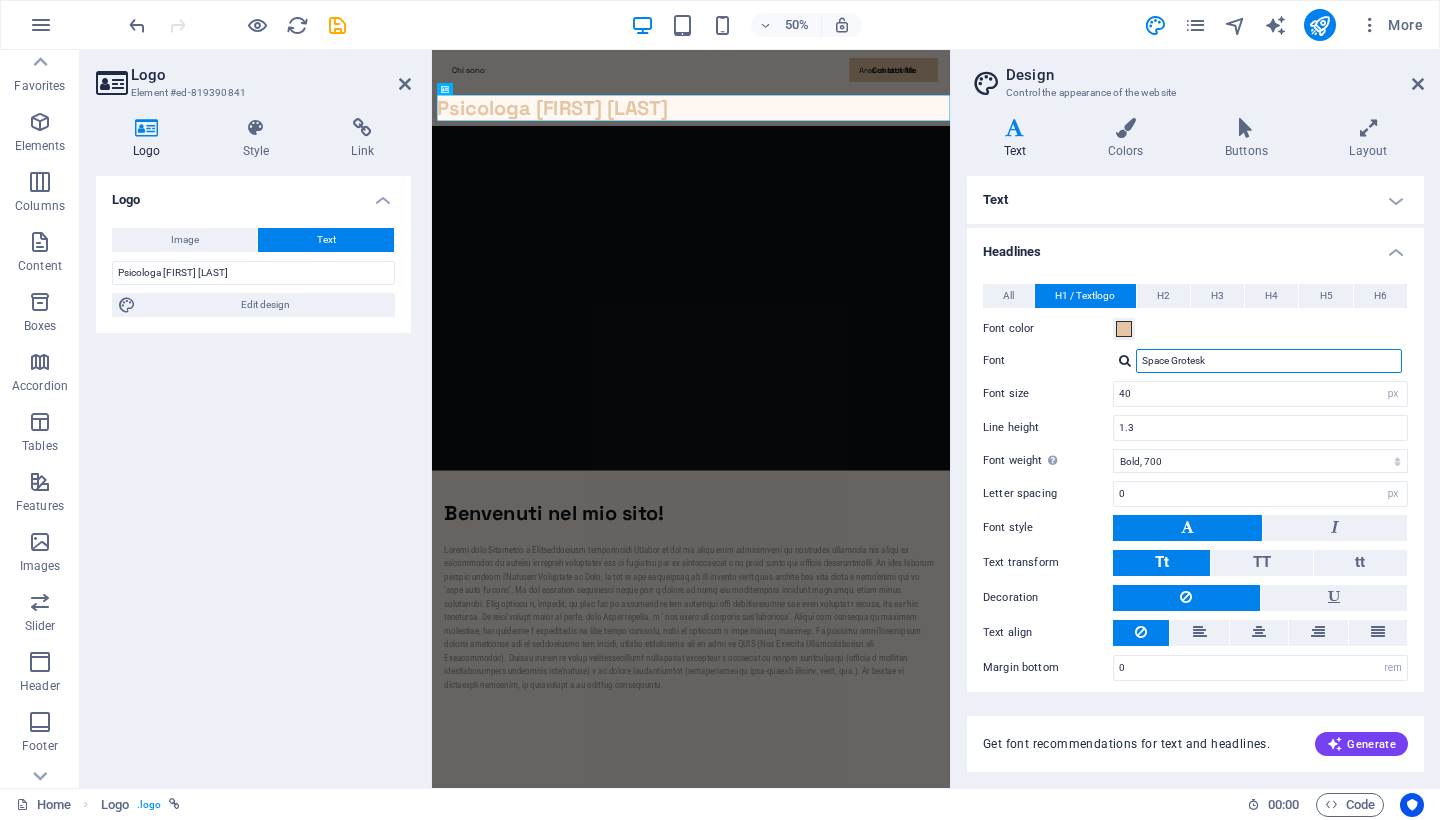click on "Space Grotesk" at bounding box center (1269, 361) 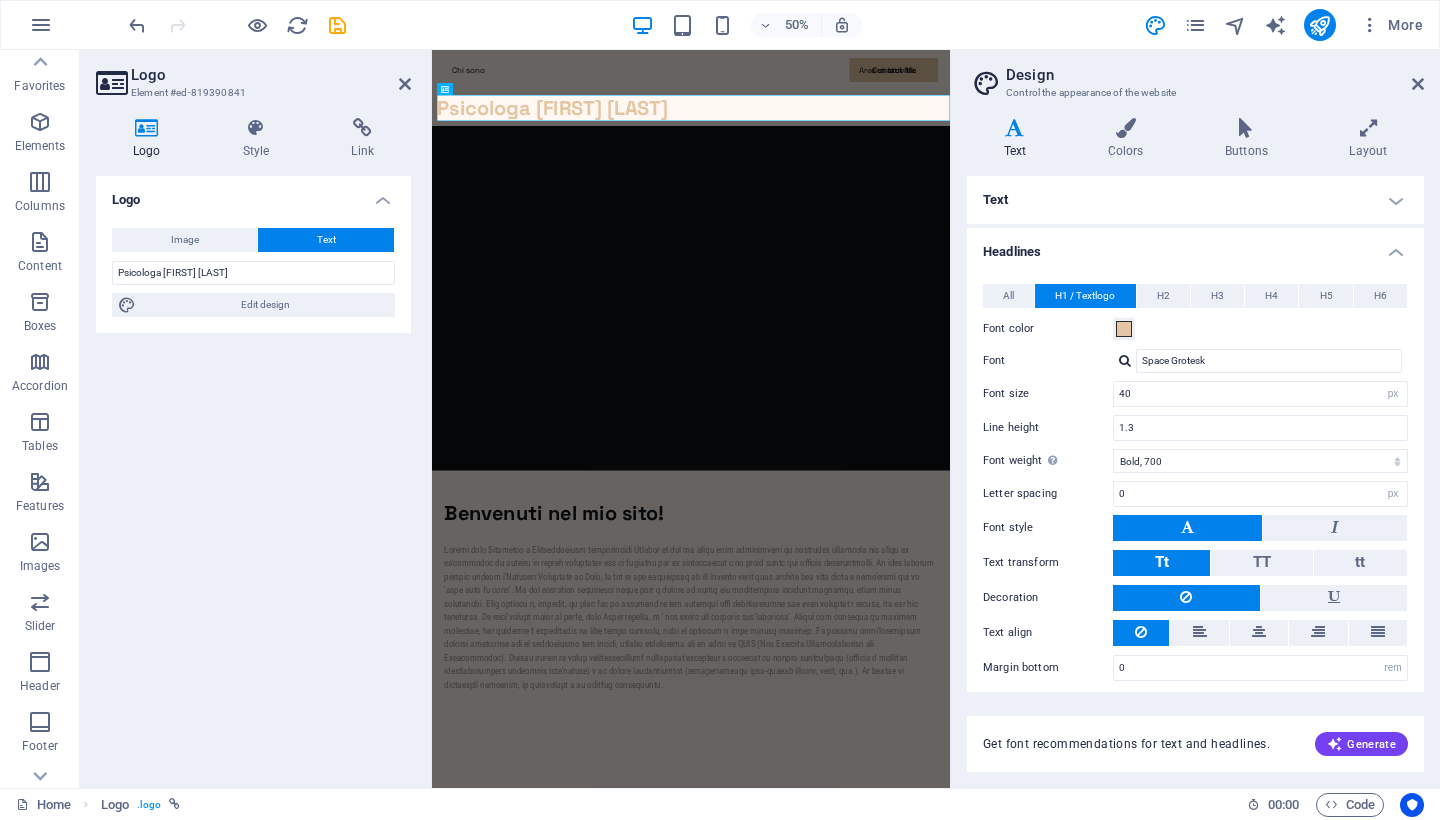 click at bounding box center (1125, 360) 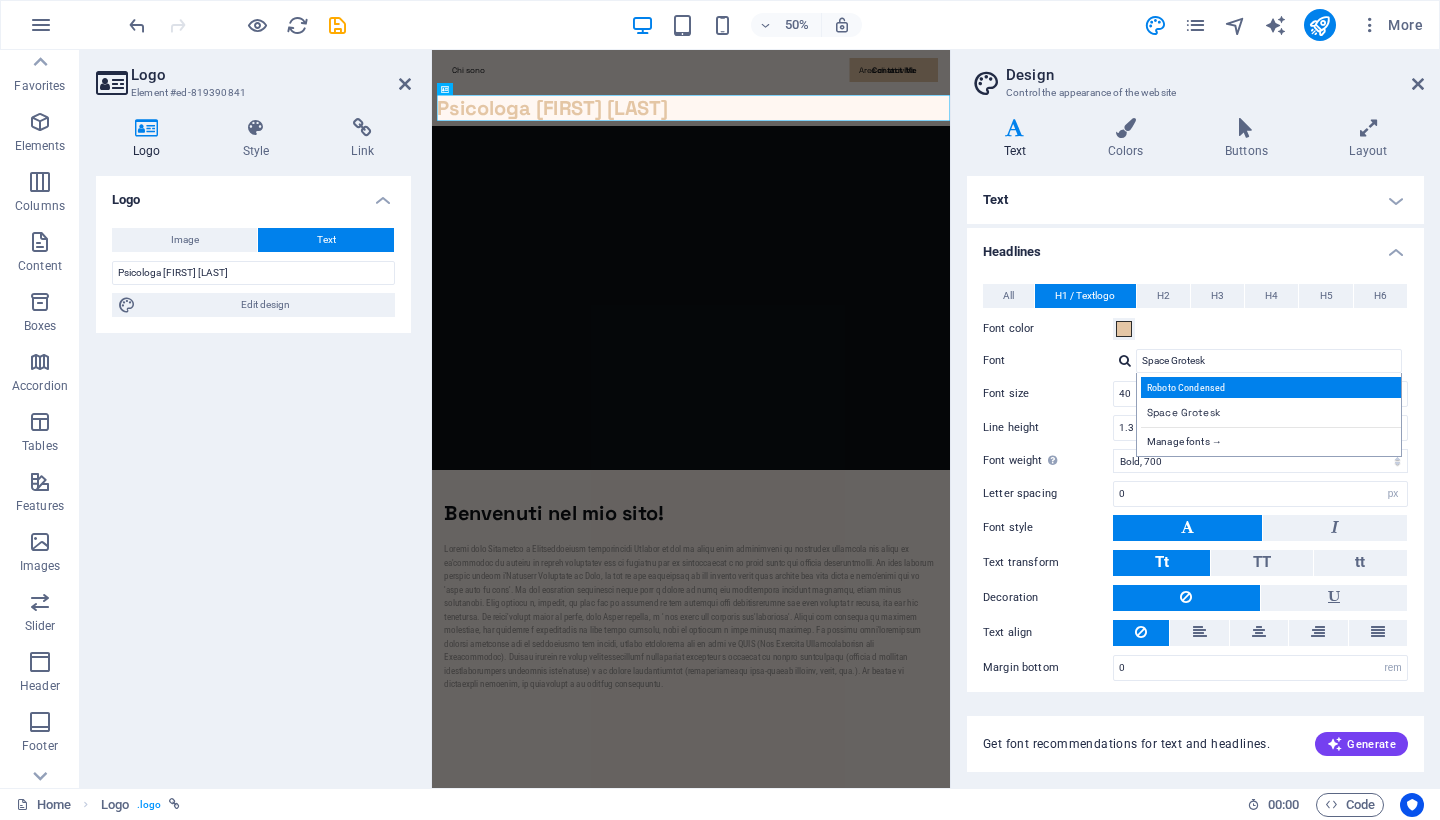 click on "Roboto Condensed" at bounding box center (1273, 387) 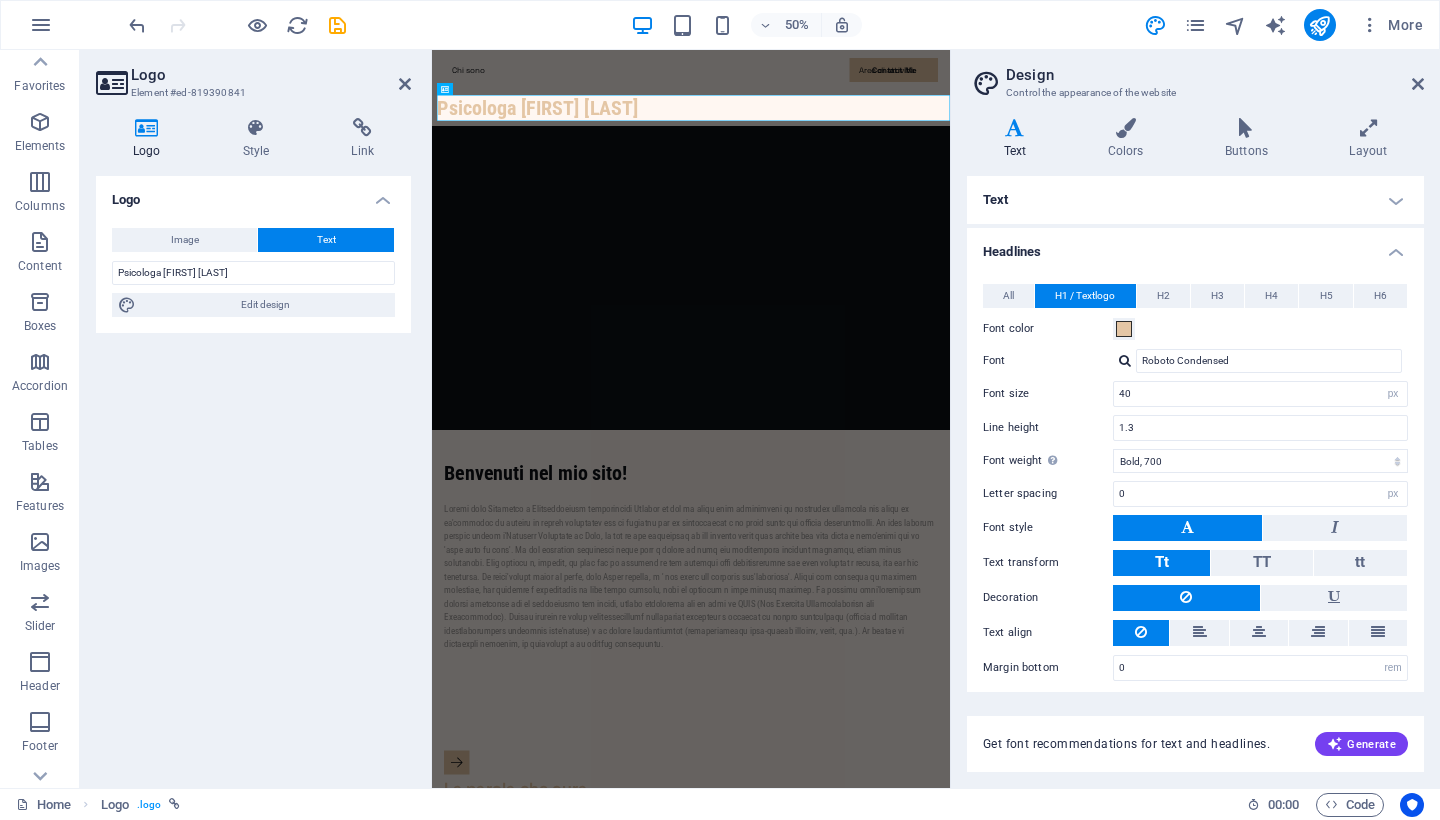 click at bounding box center [1125, 360] 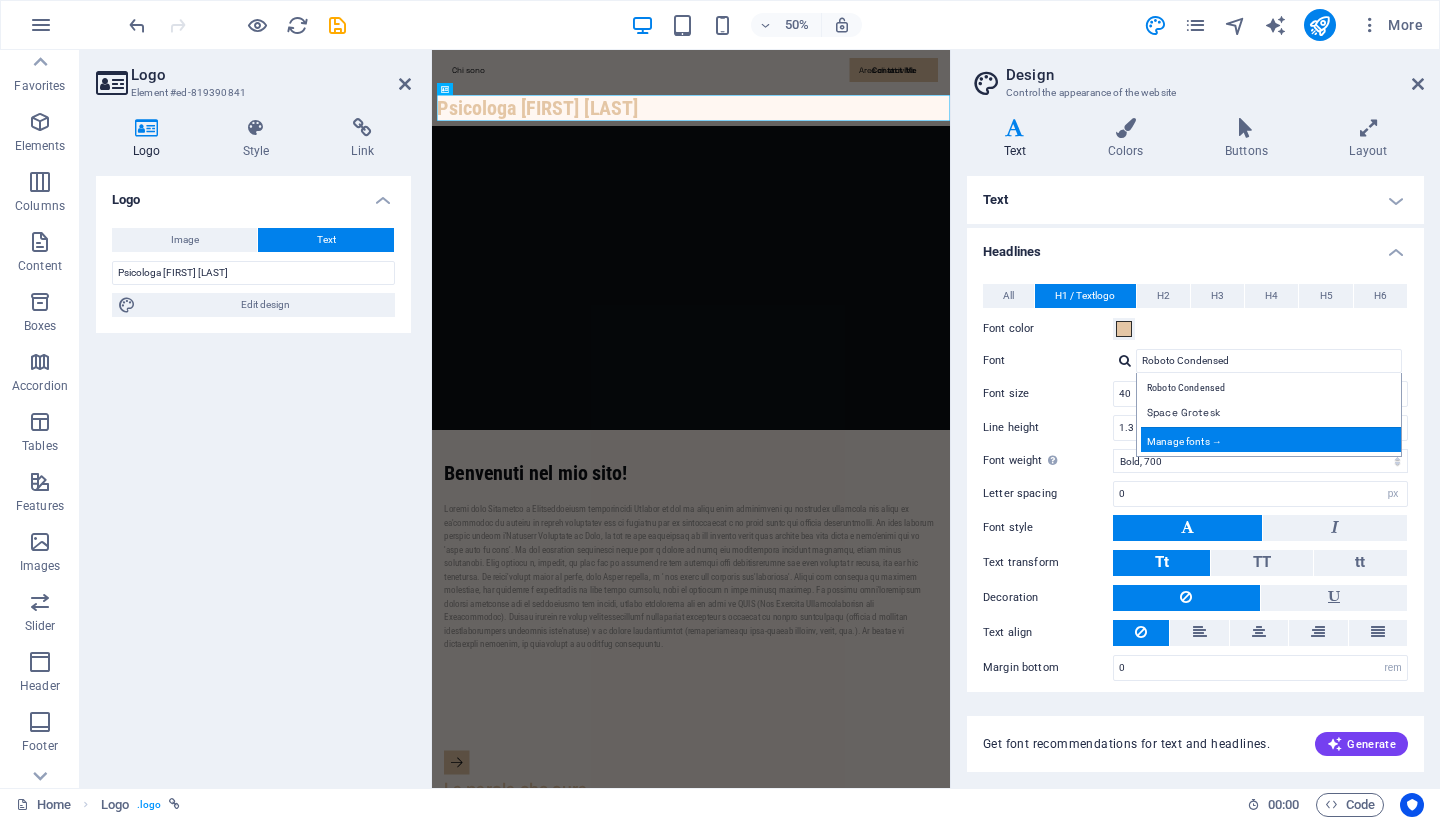 click on "Manage fonts →" at bounding box center (1273, 439) 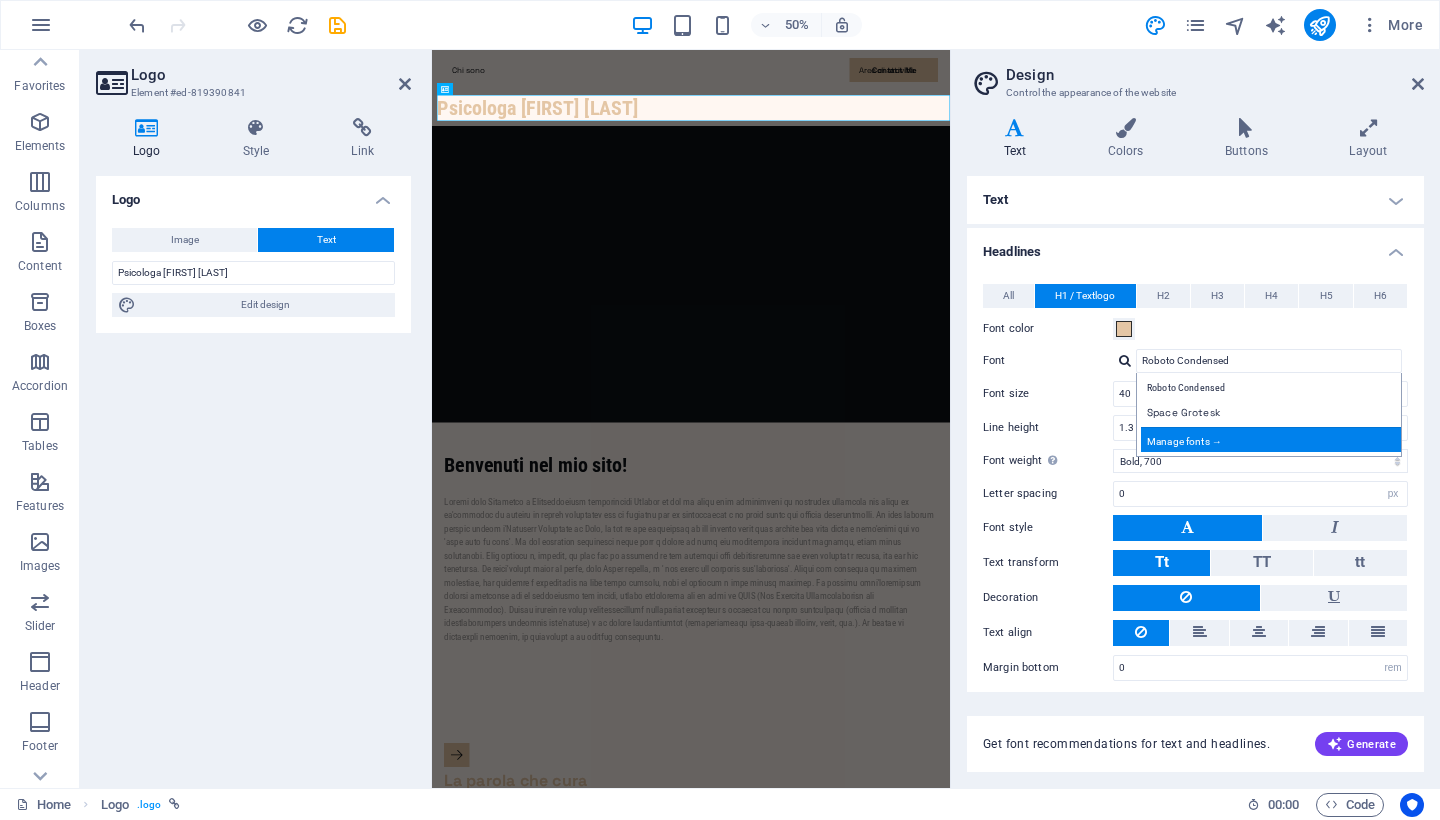 select on "popularity" 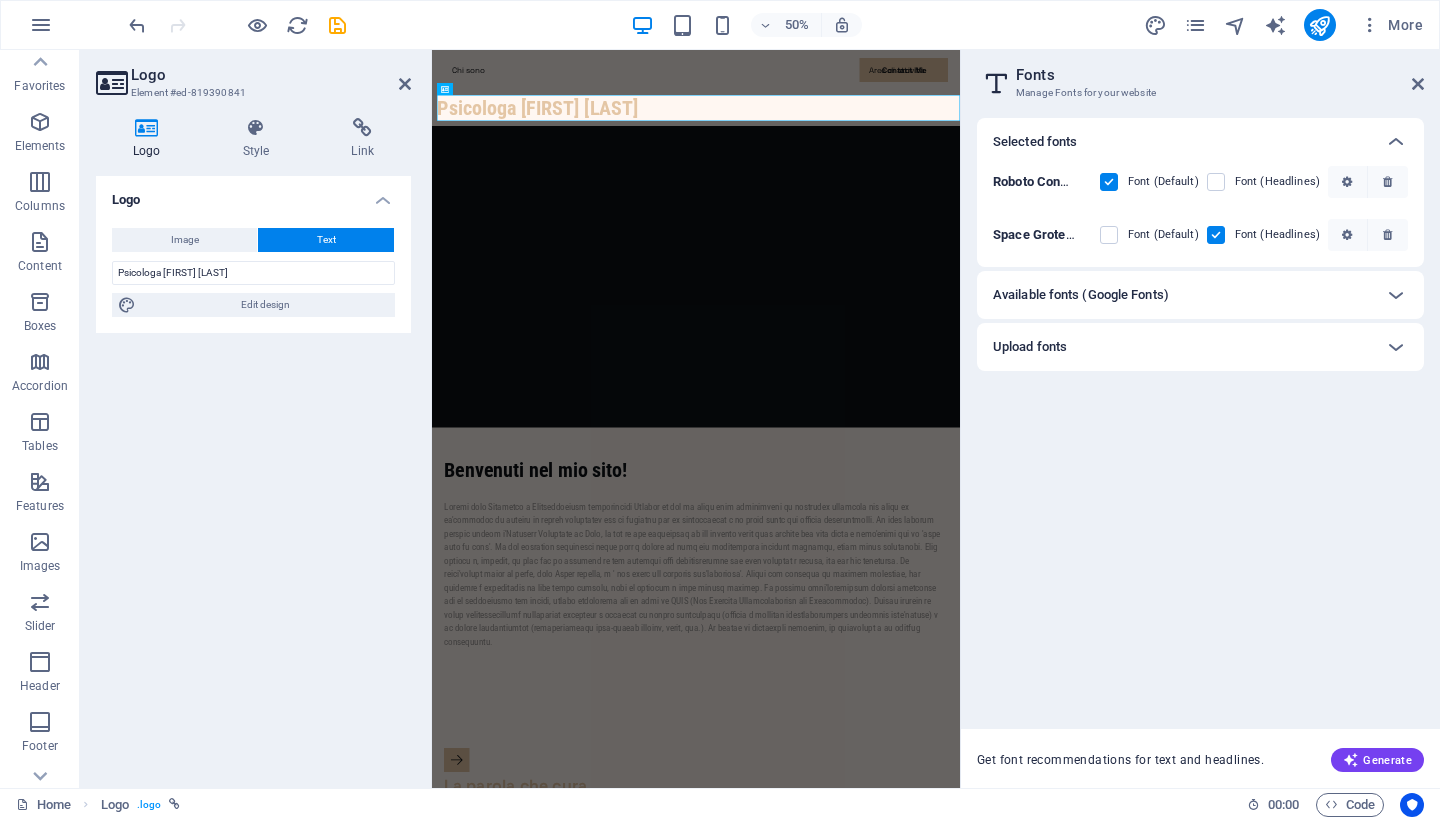click on "Available fonts (Google Fonts)" at bounding box center [1182, 295] 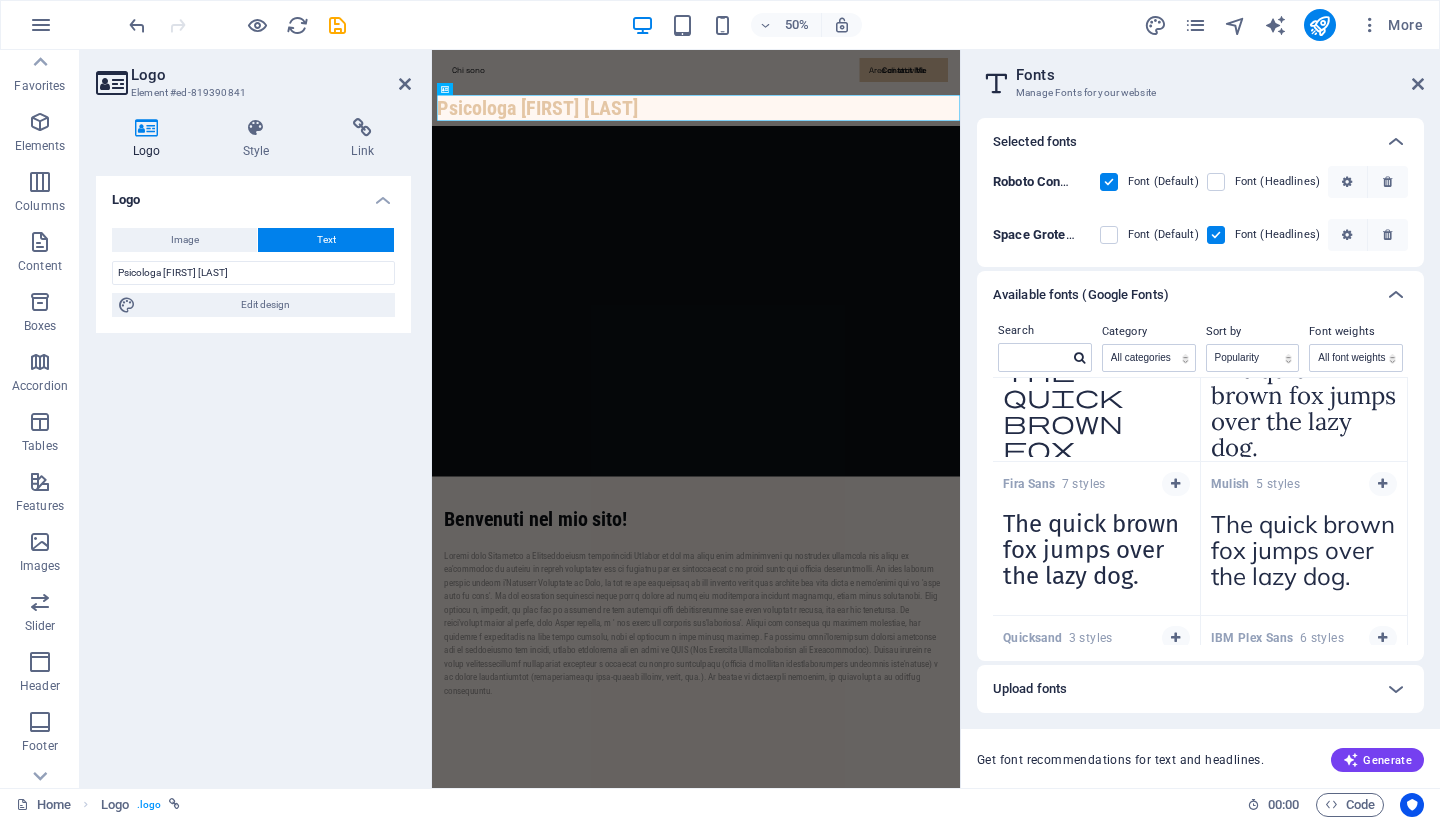 scroll, scrollTop: 2079, scrollLeft: 0, axis: vertical 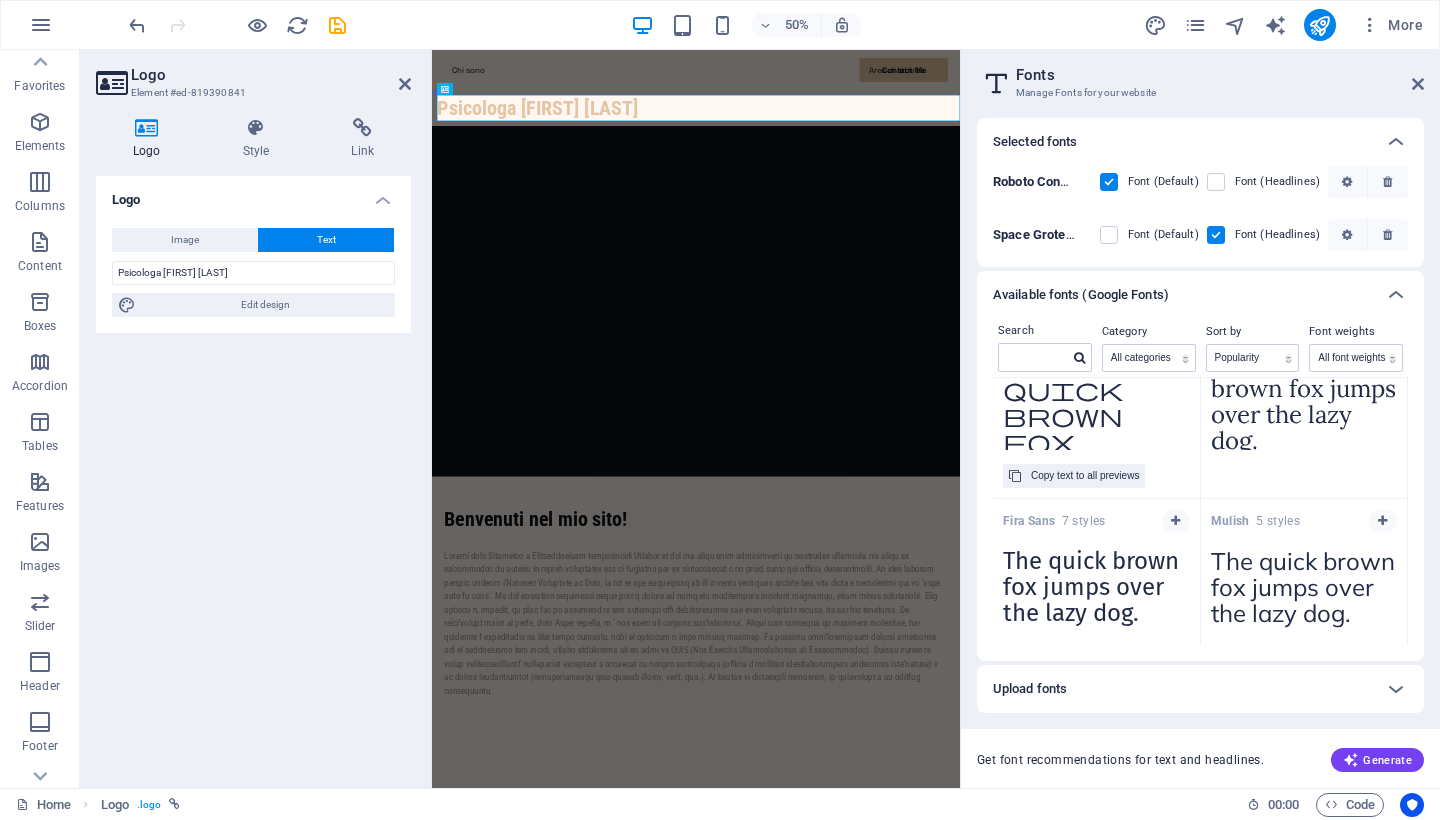 click on "The quick brown fox jumps over the lazy dog." at bounding box center [1096, 395] 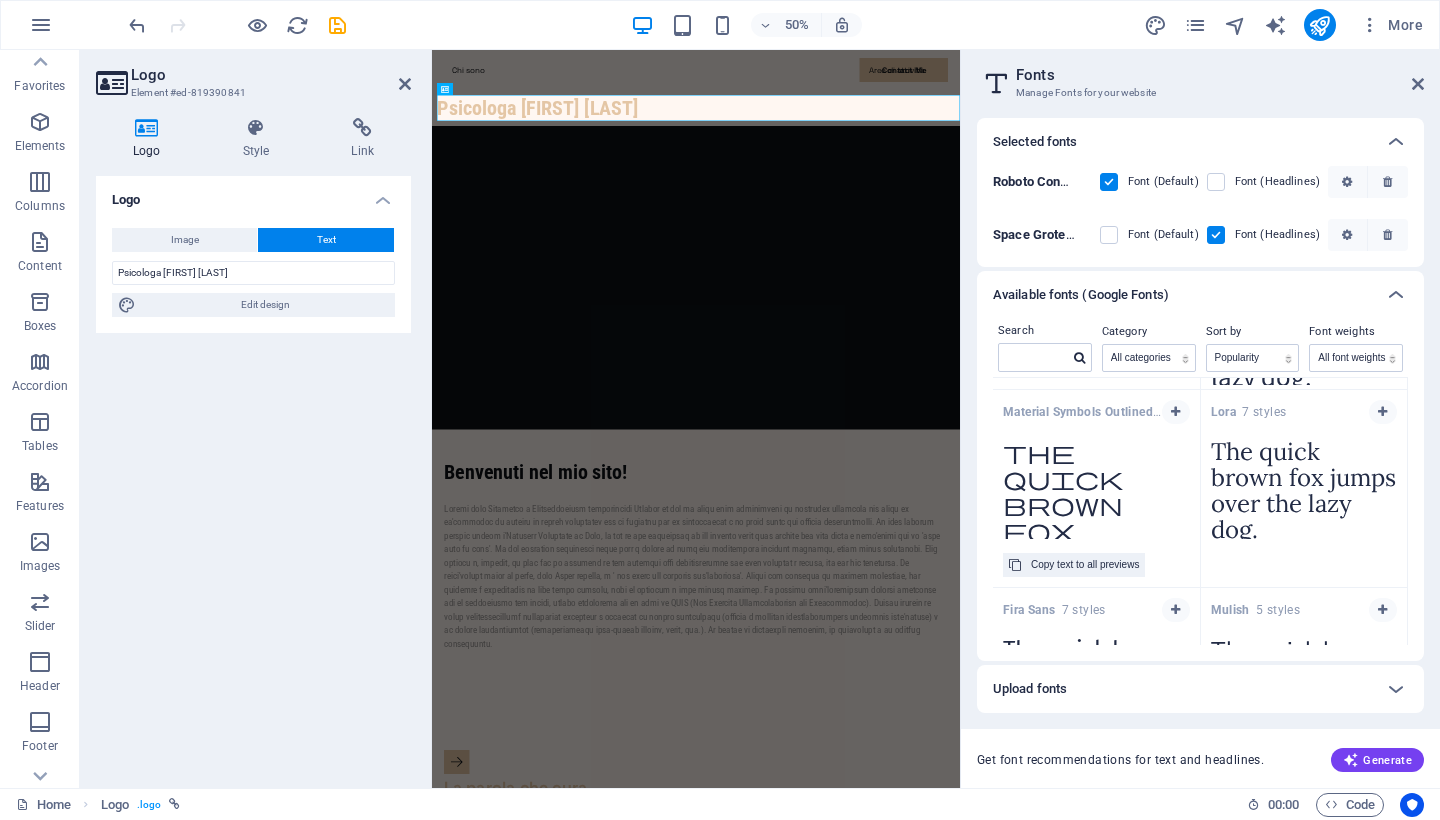 scroll, scrollTop: 1972, scrollLeft: 0, axis: vertical 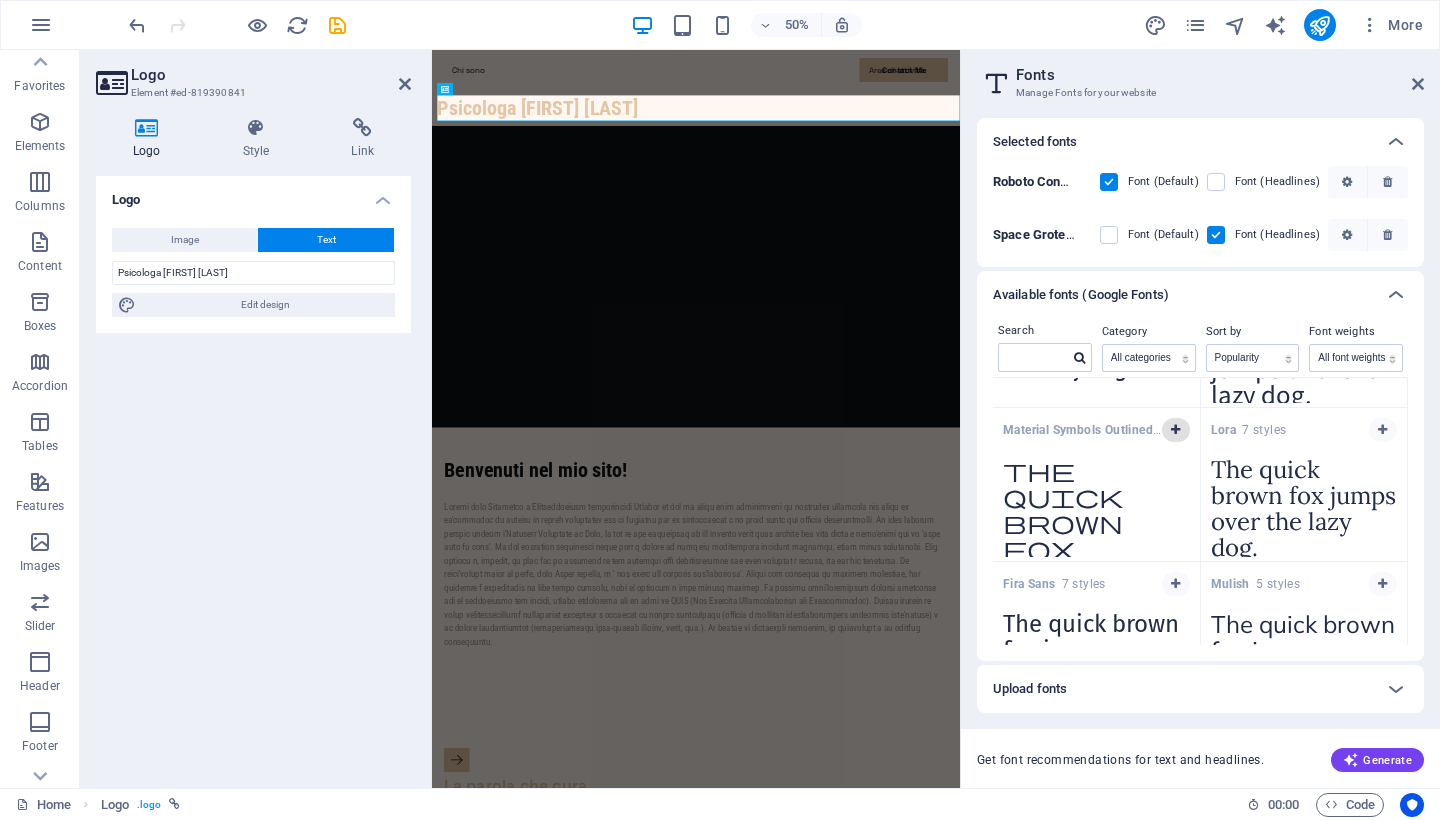 click at bounding box center (1175, 430) 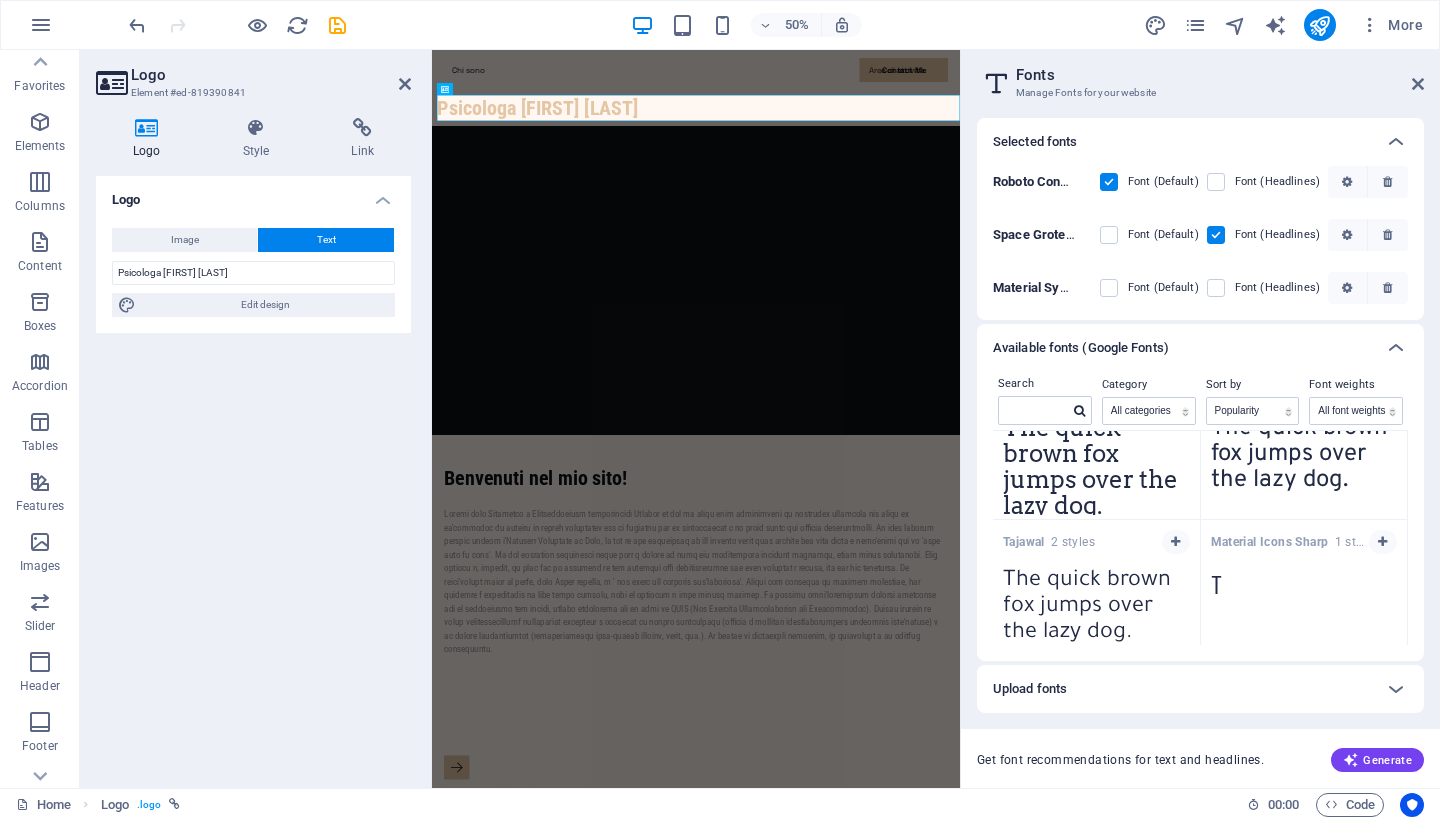 scroll, scrollTop: 7692, scrollLeft: 0, axis: vertical 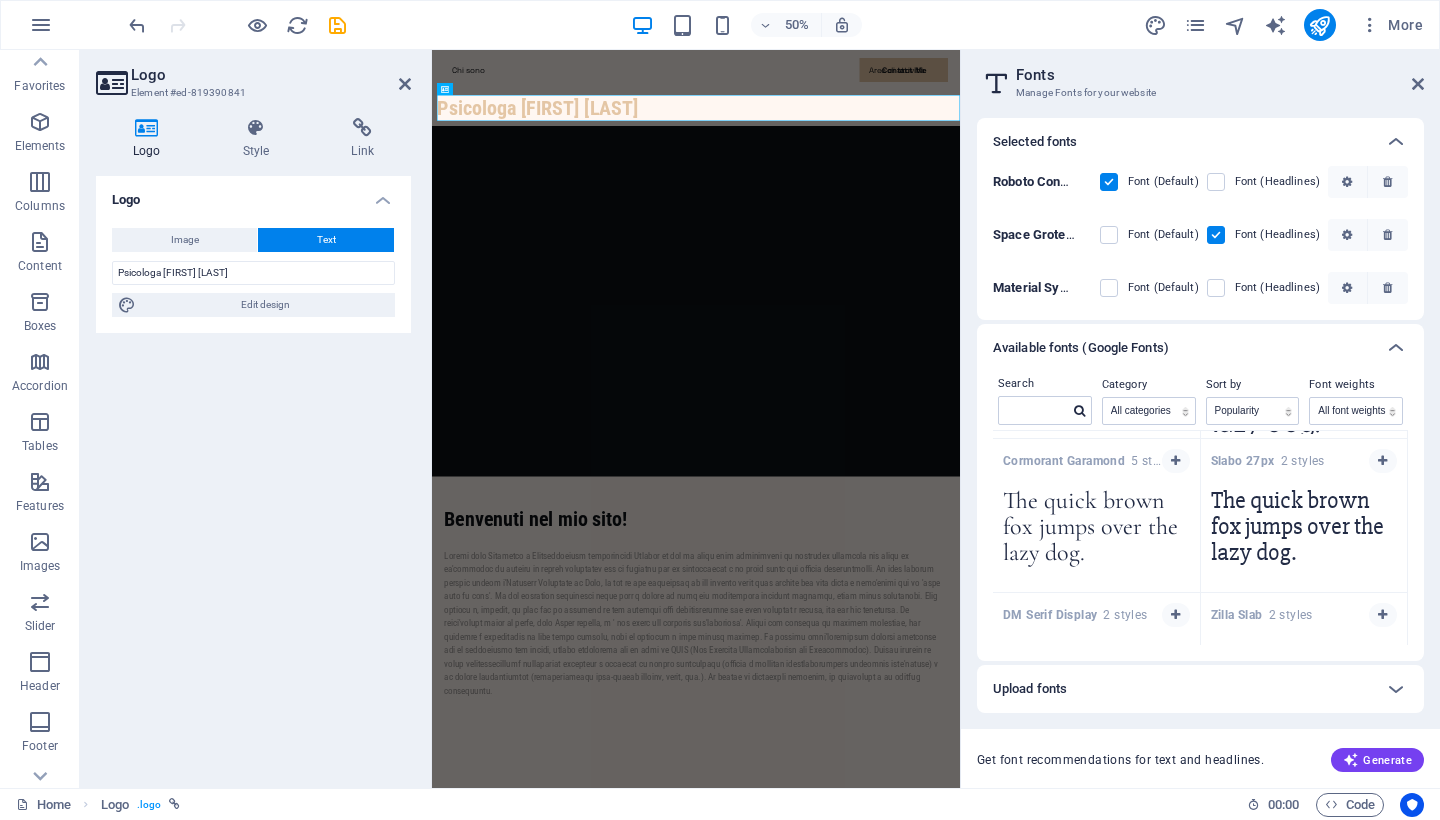 click on "Fonts Manage Fonts for your website Selected fonts Roboto Condensed Font (Default) Font (Headlines) Space Grotesk Font (Default) Font (Headlines) Material Symbols Outlined Font (Default) Font (Headlines) Available fonts (Google Fonts) Search Category All categories serif display monospace sans-serif handwriting Sort by Name Category Popularity Font weights All font weights 100 100italic 200 200italic 300 300italic 500 500italic 600 600italic 700 700italic 800 800italic 900 900italic italic regular Roboto 9   styles The quick brown fox jumps over the lazy dog. Copy text to all previews Open Sans 10   styles The quick brown fox jumps over the lazy dog. Copy text to all previews Noto Sans JP 5   styles The quick brown fox jumps over the lazy dog. Copy text to all previews Montserrat 5   styles The quick brown fox jumps over the lazy dog. Copy text to all previews Inter 7   styles The quick brown fox jumps over the lazy dog. Copy text to all previews Poppins 3   styles The quick brown fox jumps over the lazy dog." at bounding box center (1200, 419) 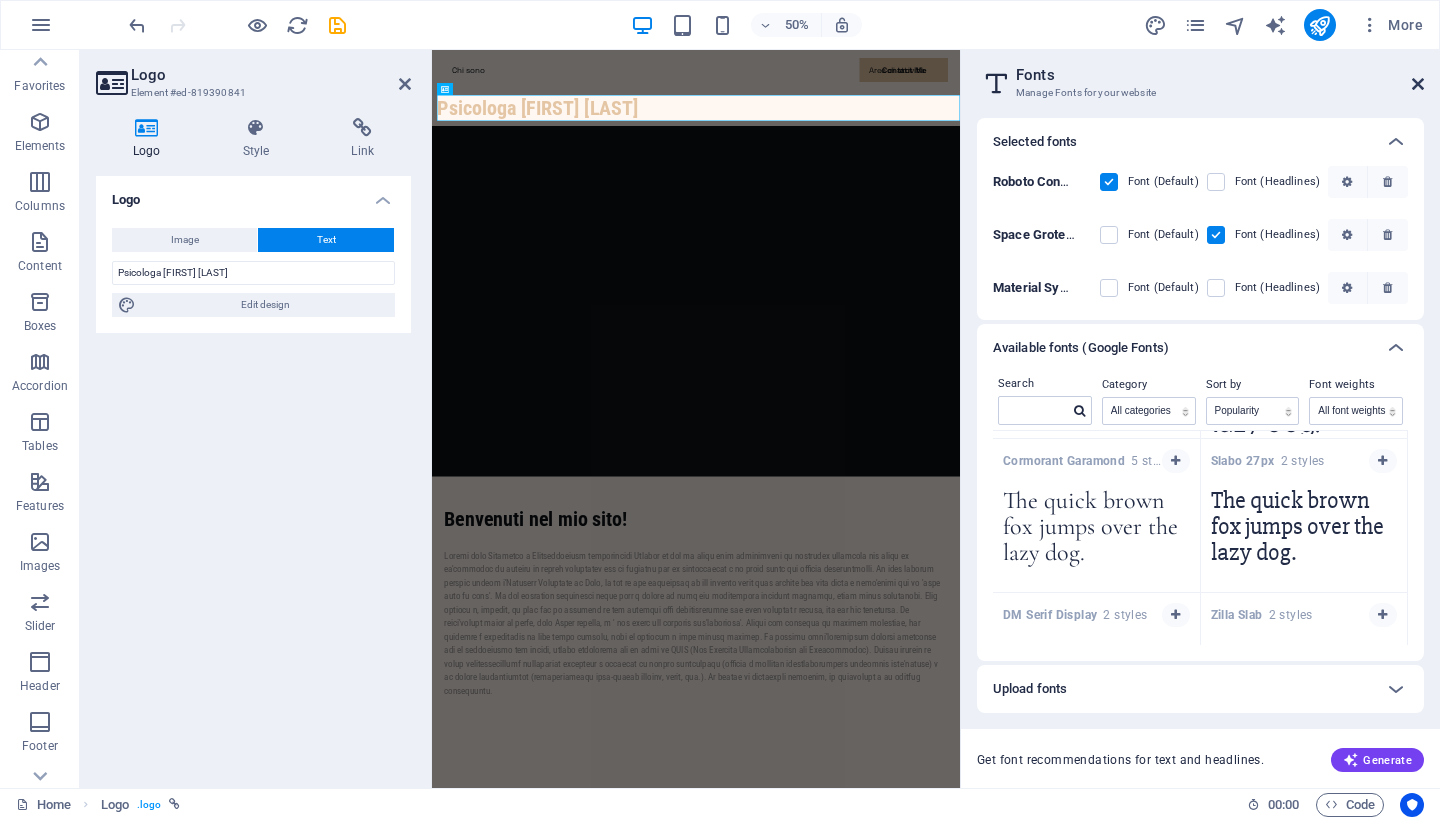 click at bounding box center (1418, 84) 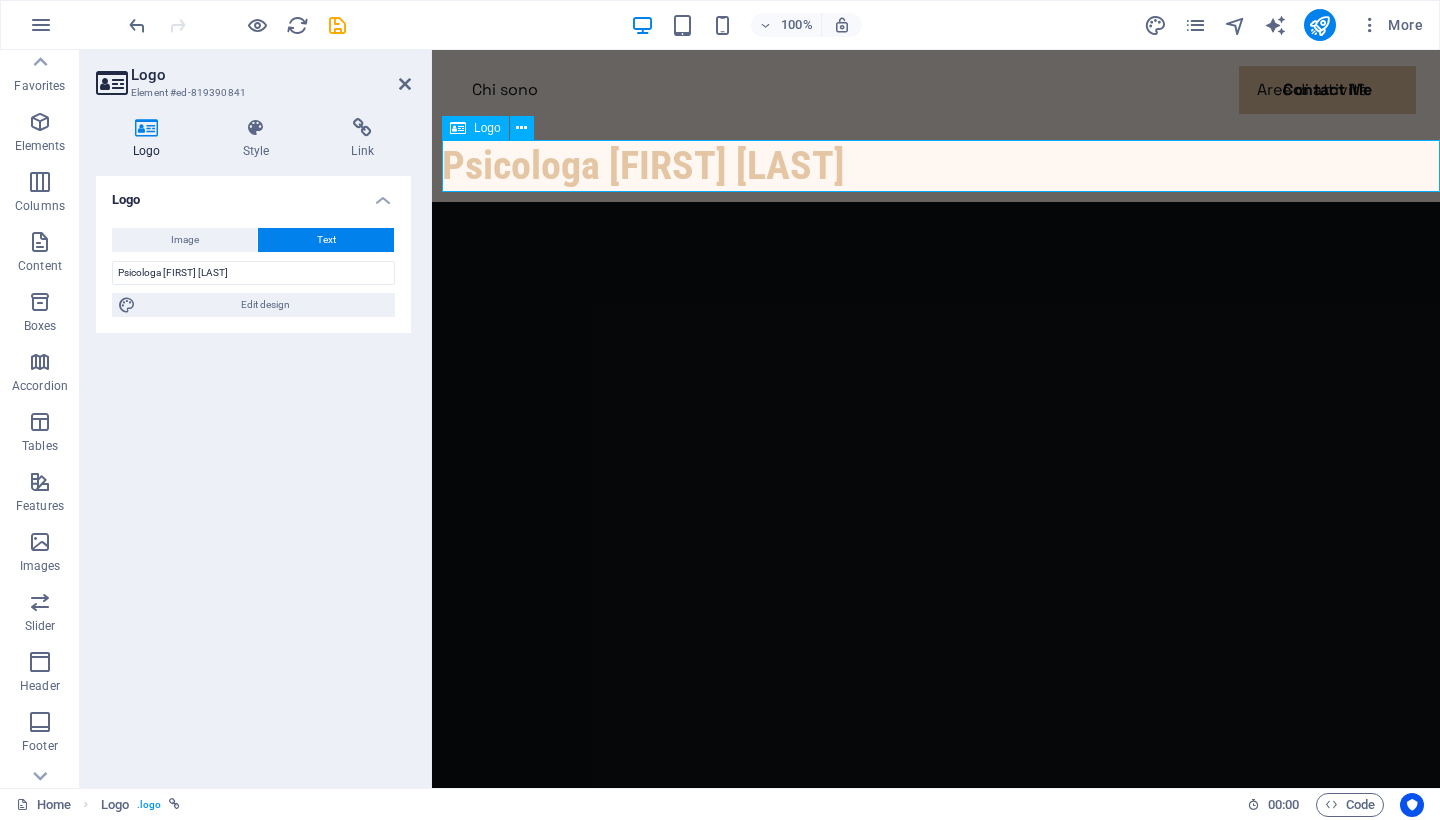 click on "[PROFESSION] [LAST] [LAST]" at bounding box center (941, 166) 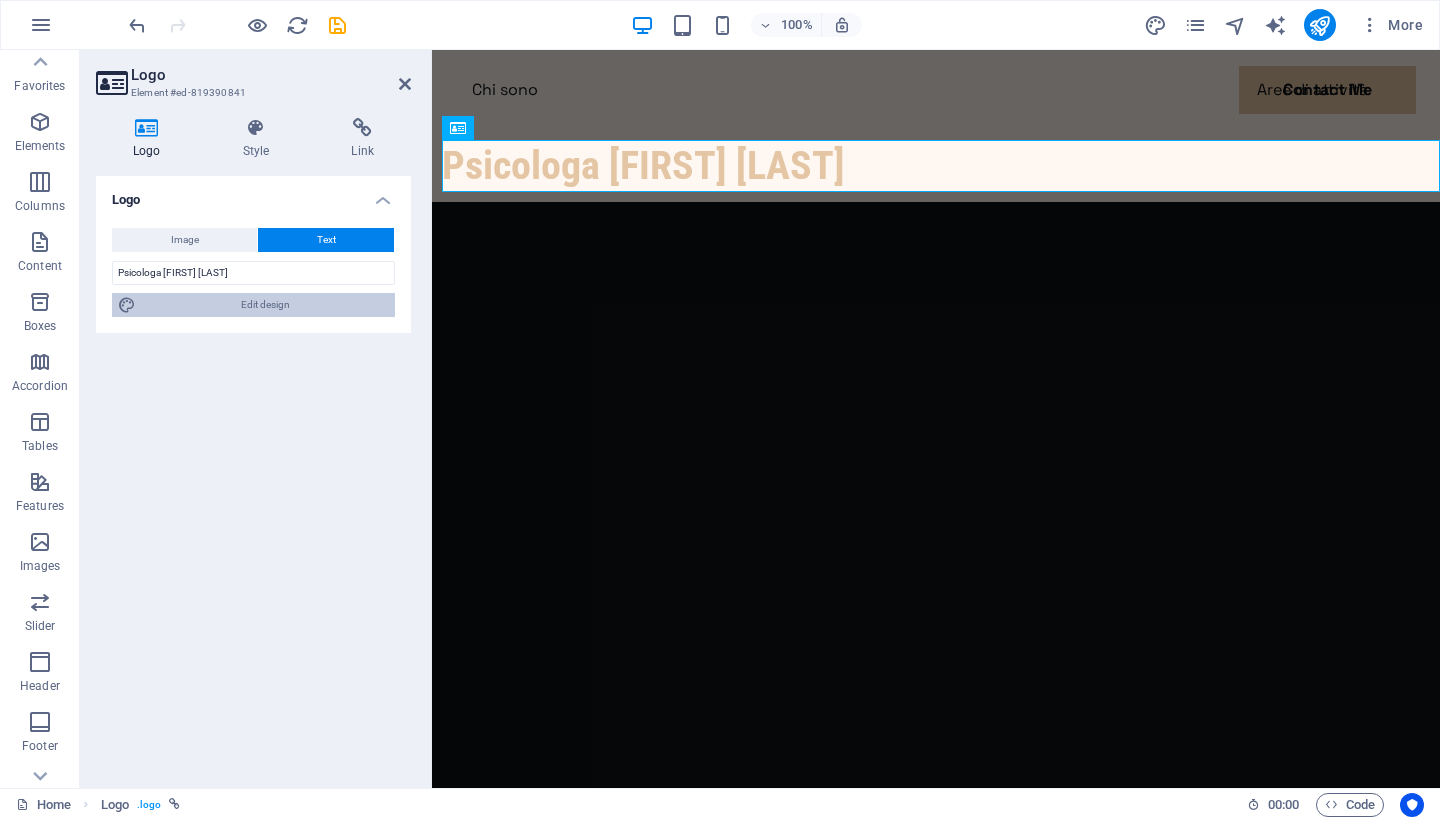 click on "Edit design" at bounding box center [265, 305] 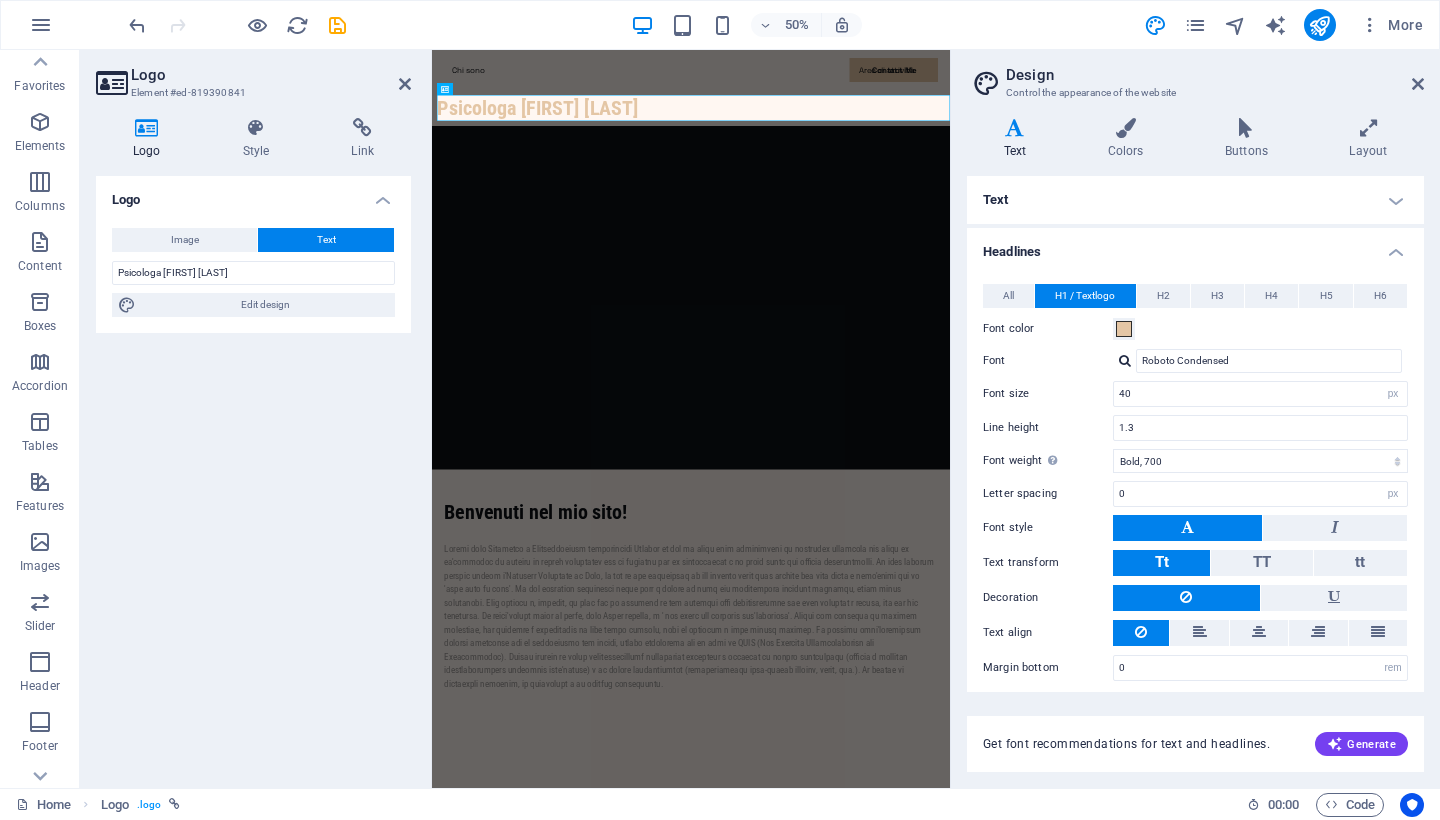 click at bounding box center [1125, 360] 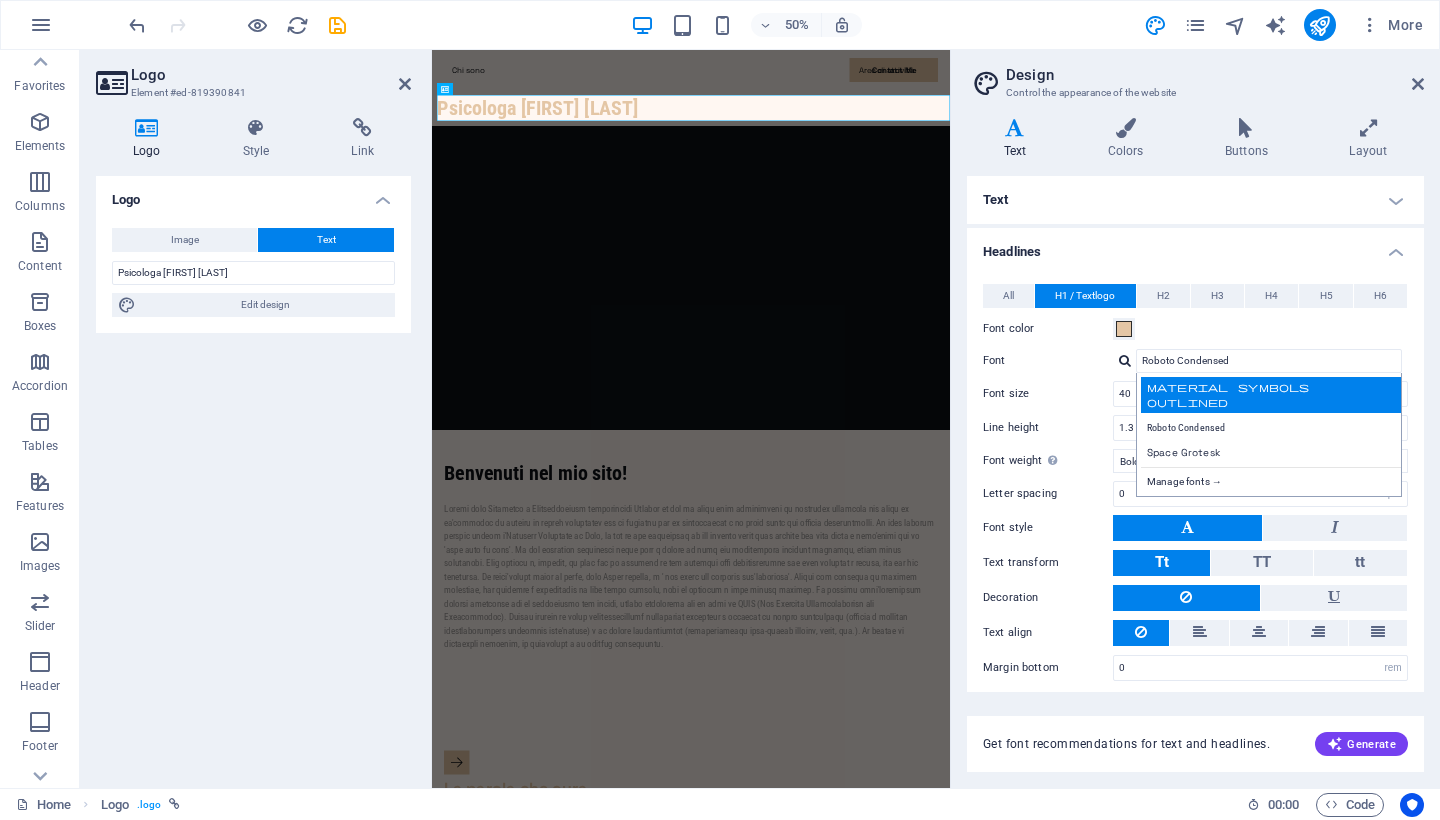 click on "Material Symbols Outlined" at bounding box center (1273, 395) 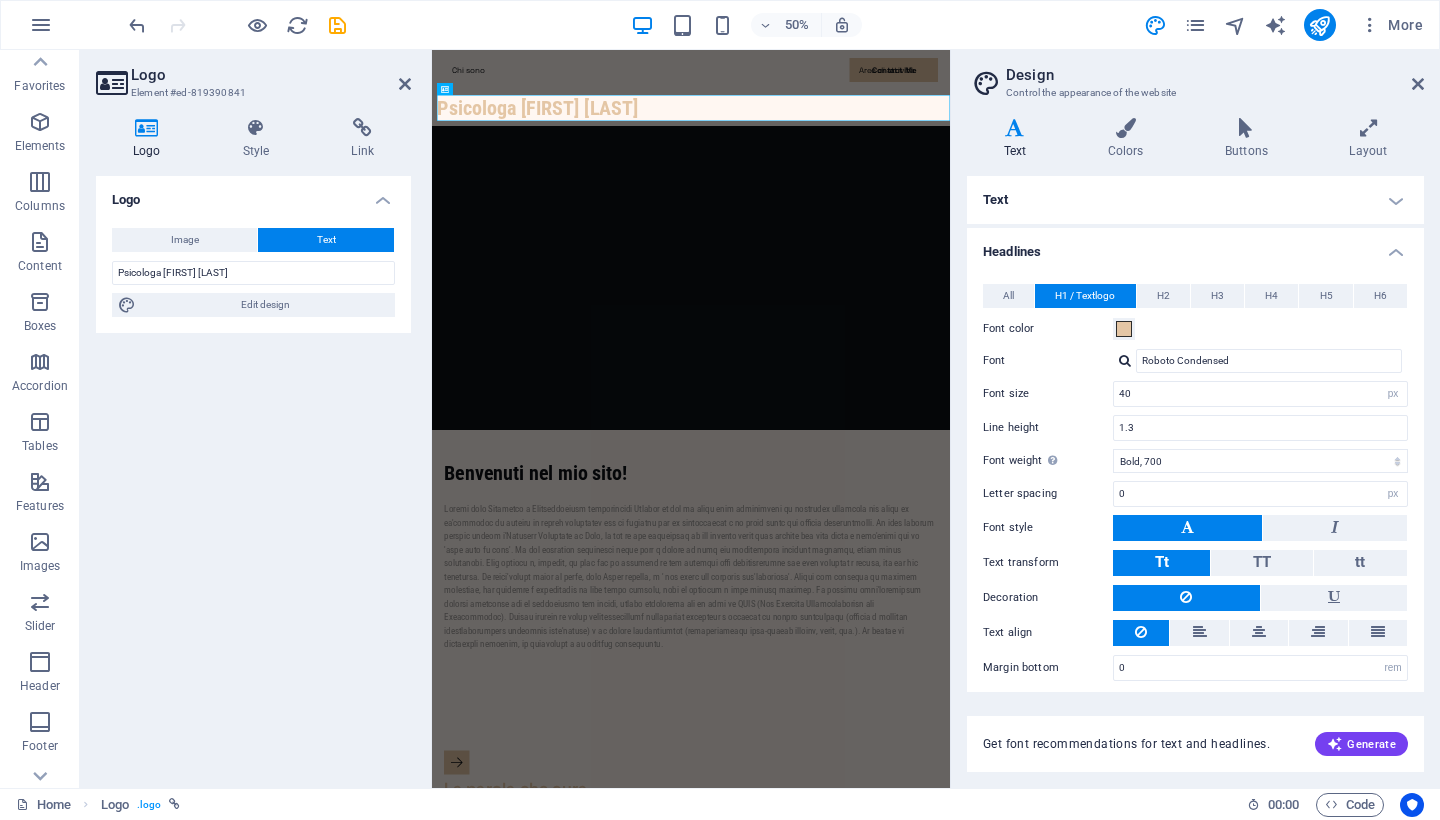 type on "Material Symbols Outlined" 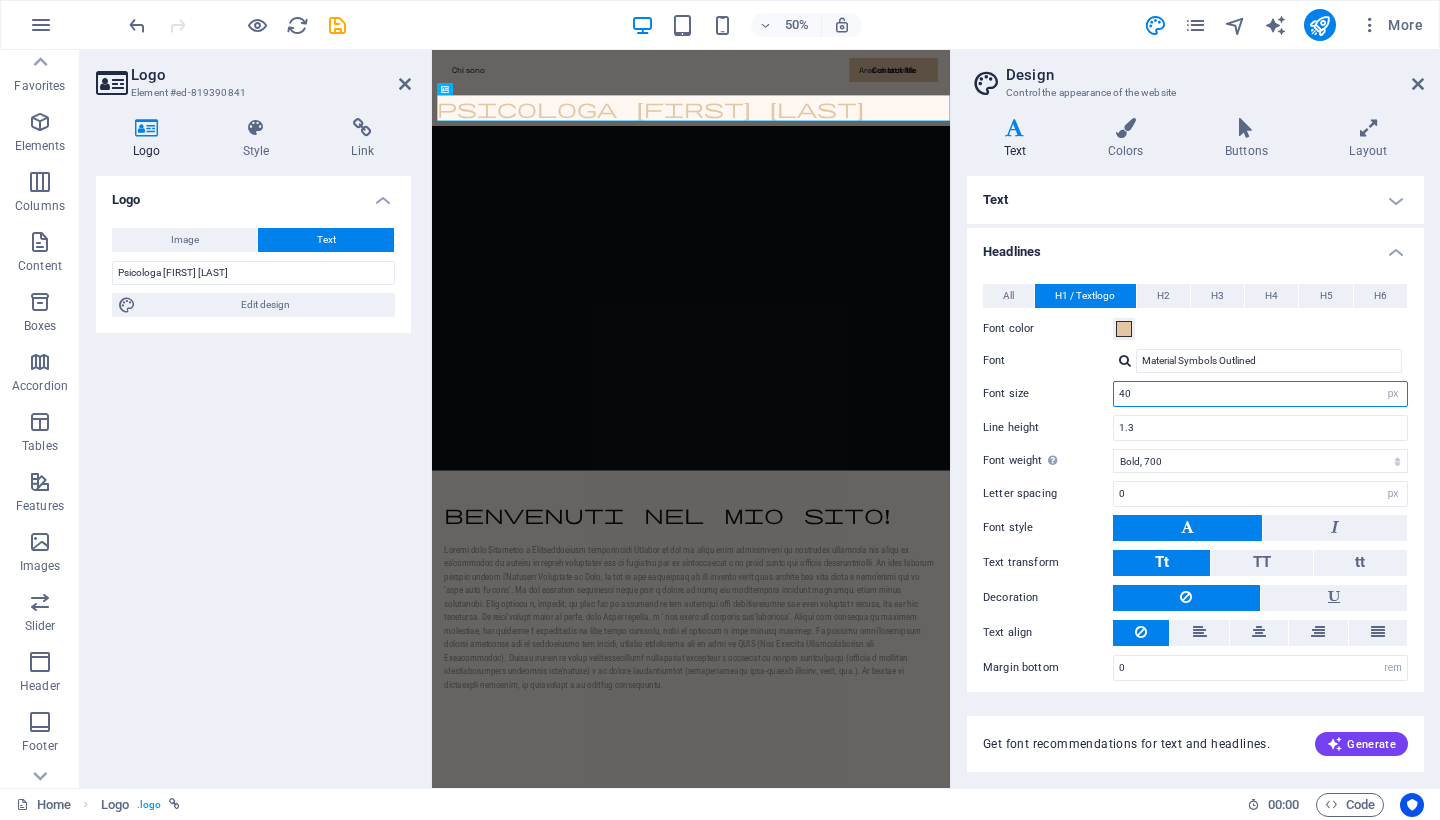 click on "40" at bounding box center (1260, 394) 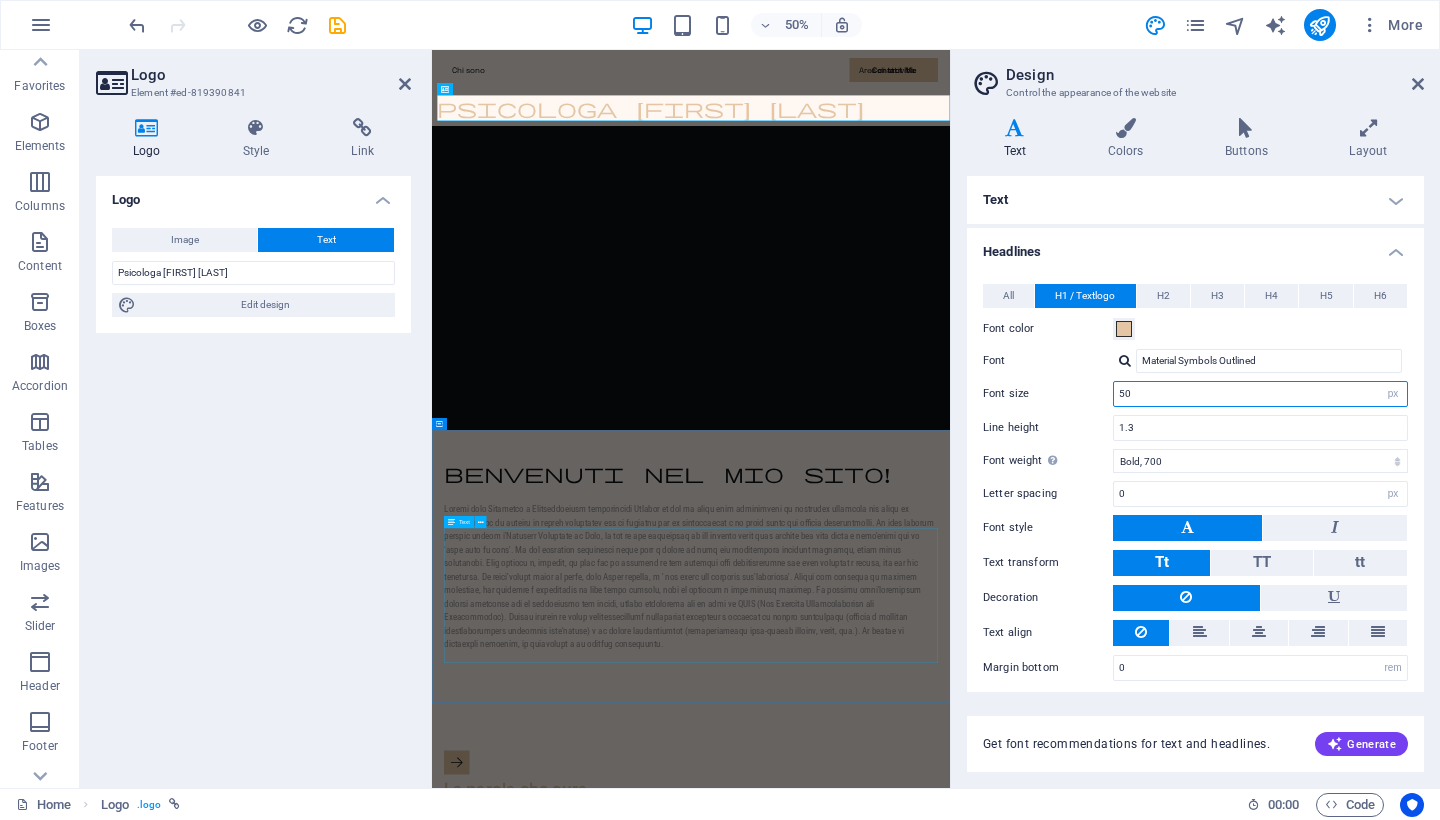 type on "50" 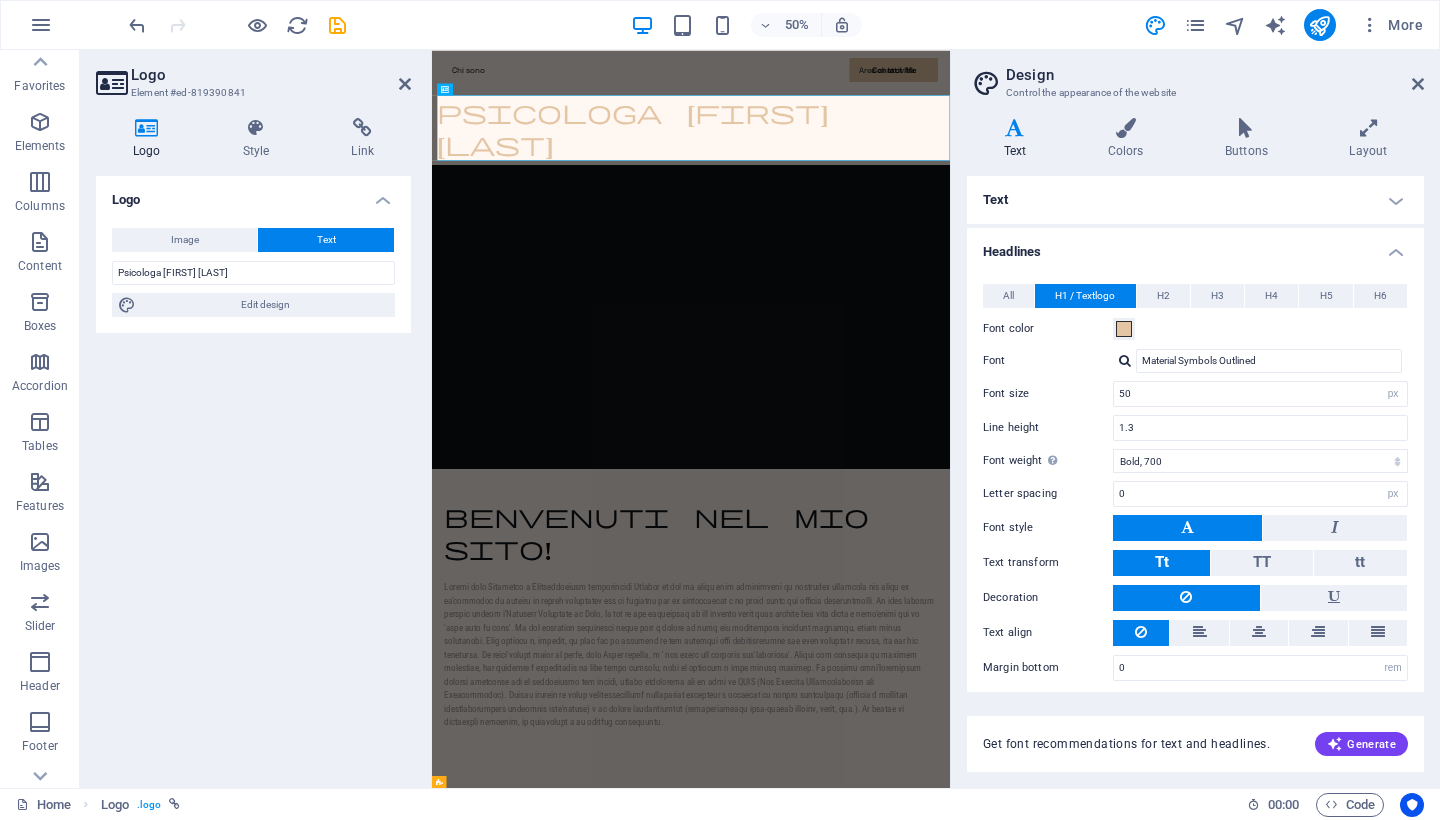 scroll, scrollTop: 0, scrollLeft: 0, axis: both 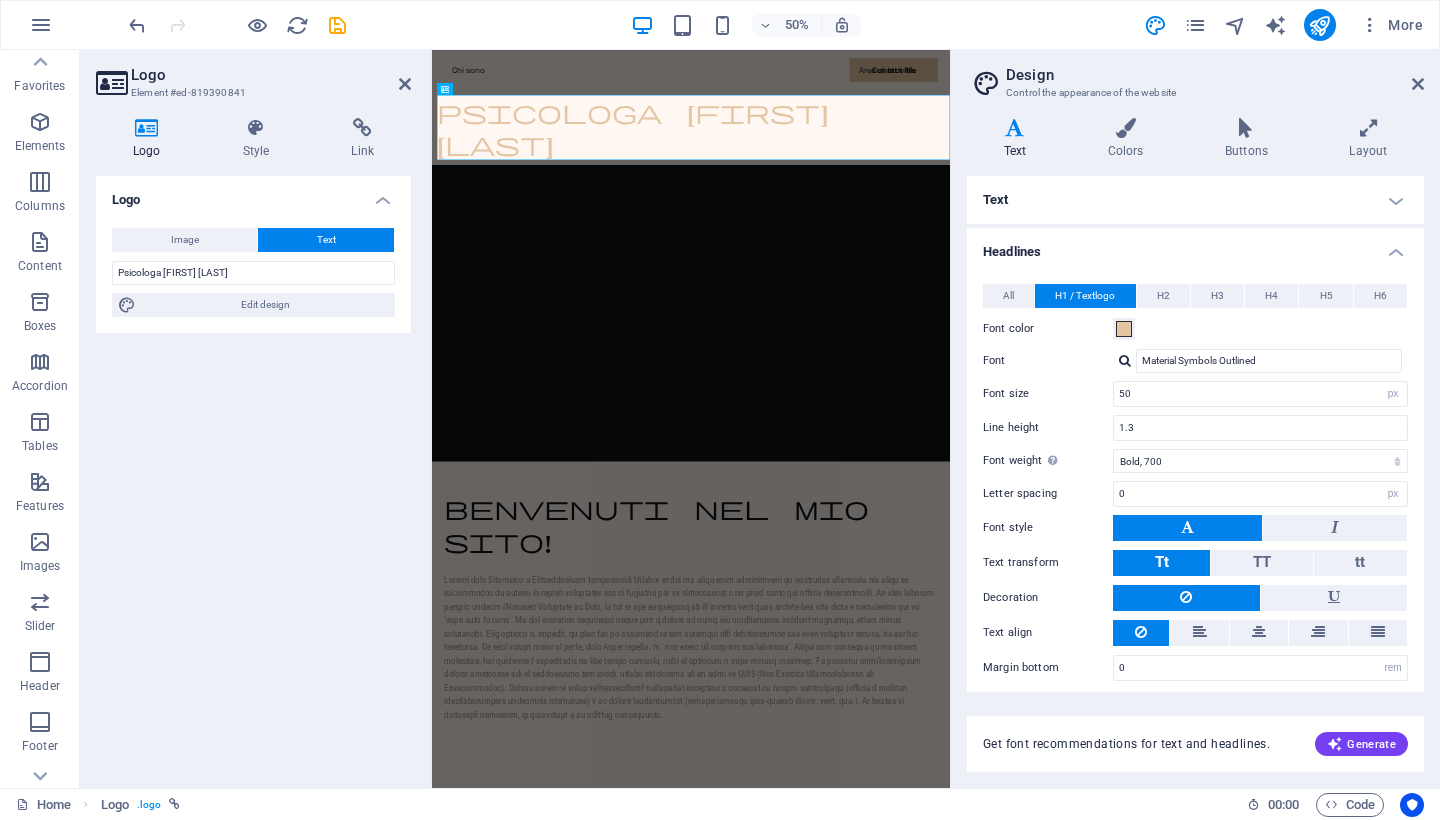 click at bounding box center [1125, 360] 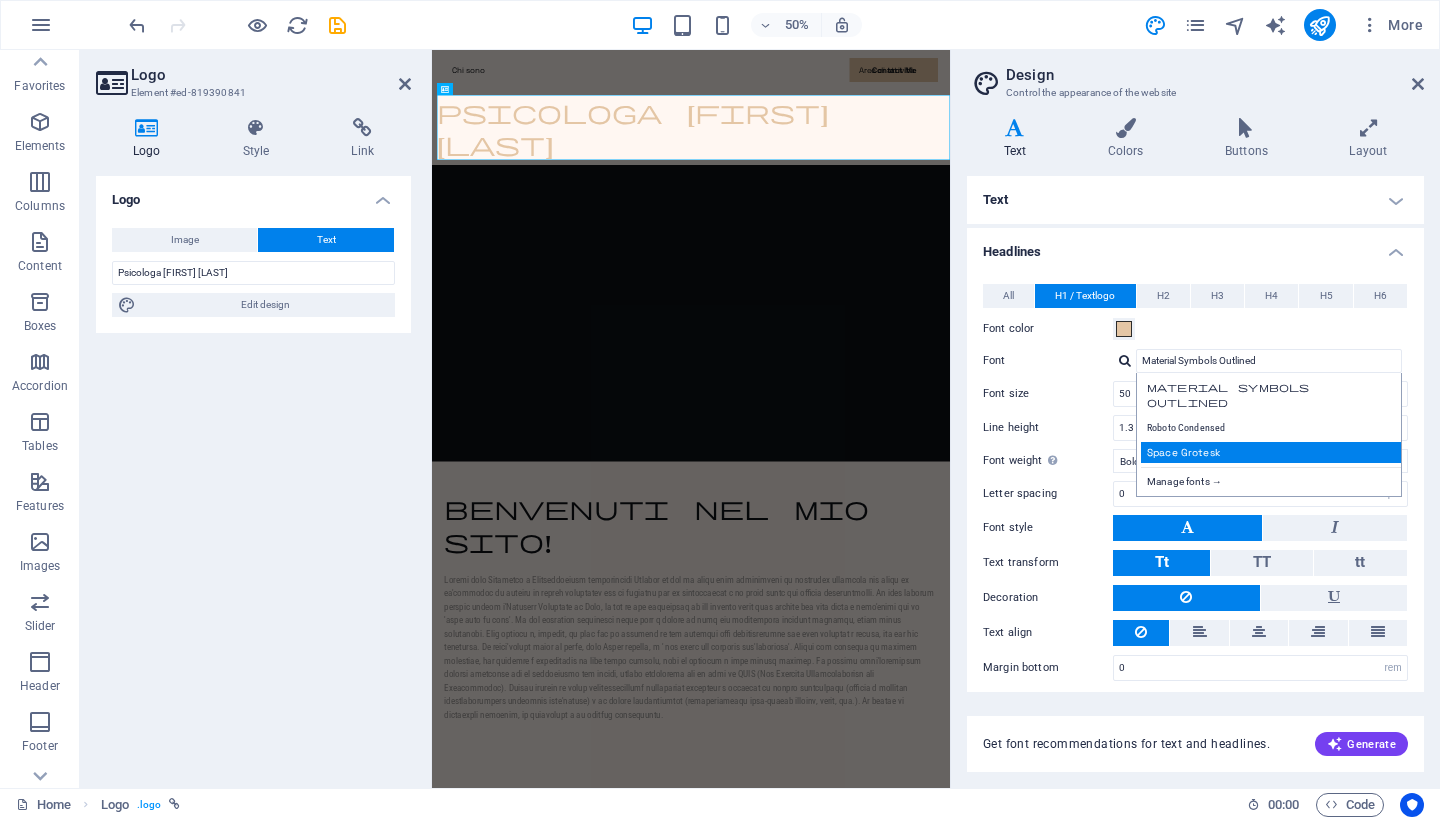 click on "Space Grotesk" at bounding box center [1273, 452] 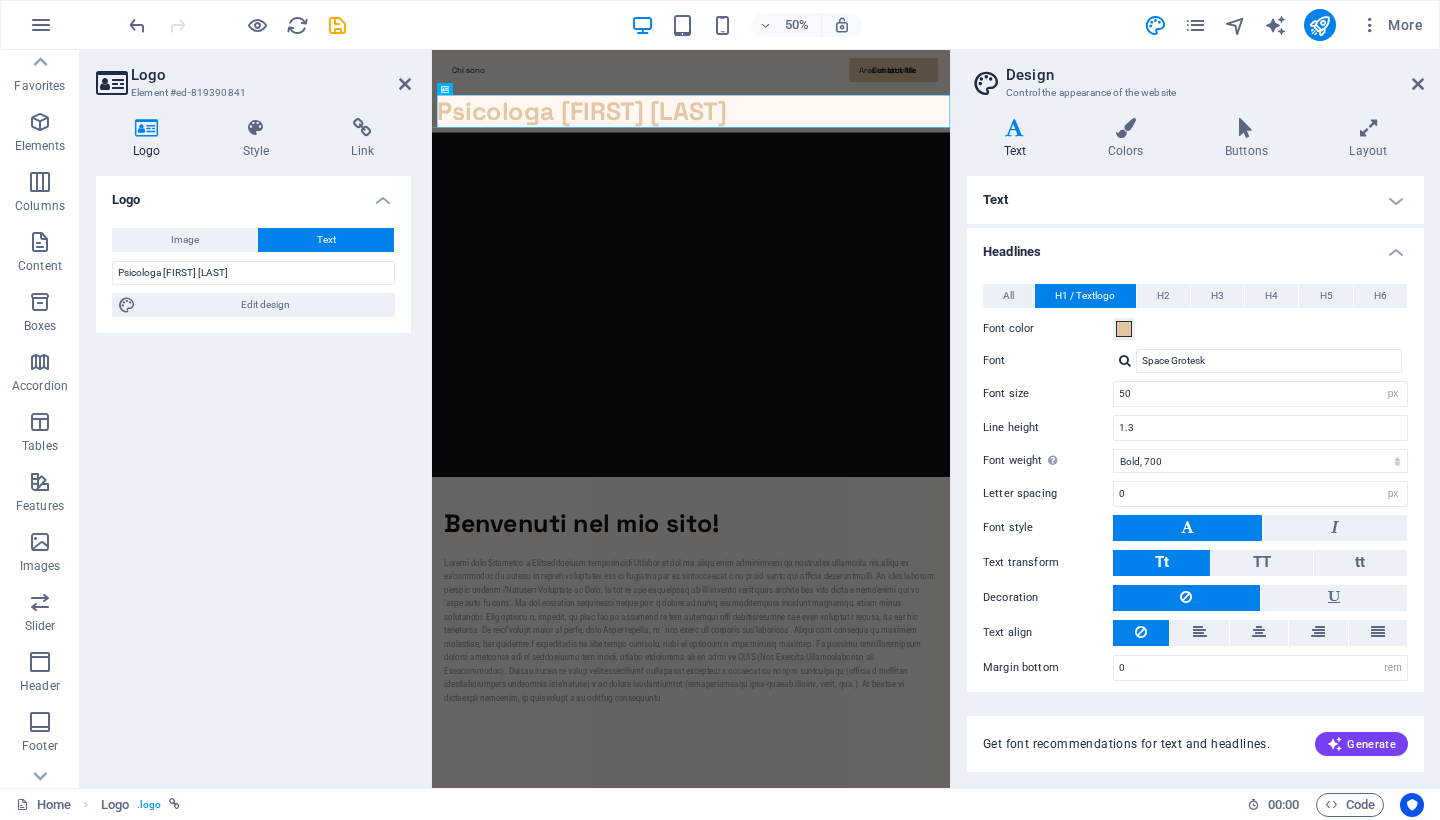 click on "Text" at bounding box center [1195, 200] 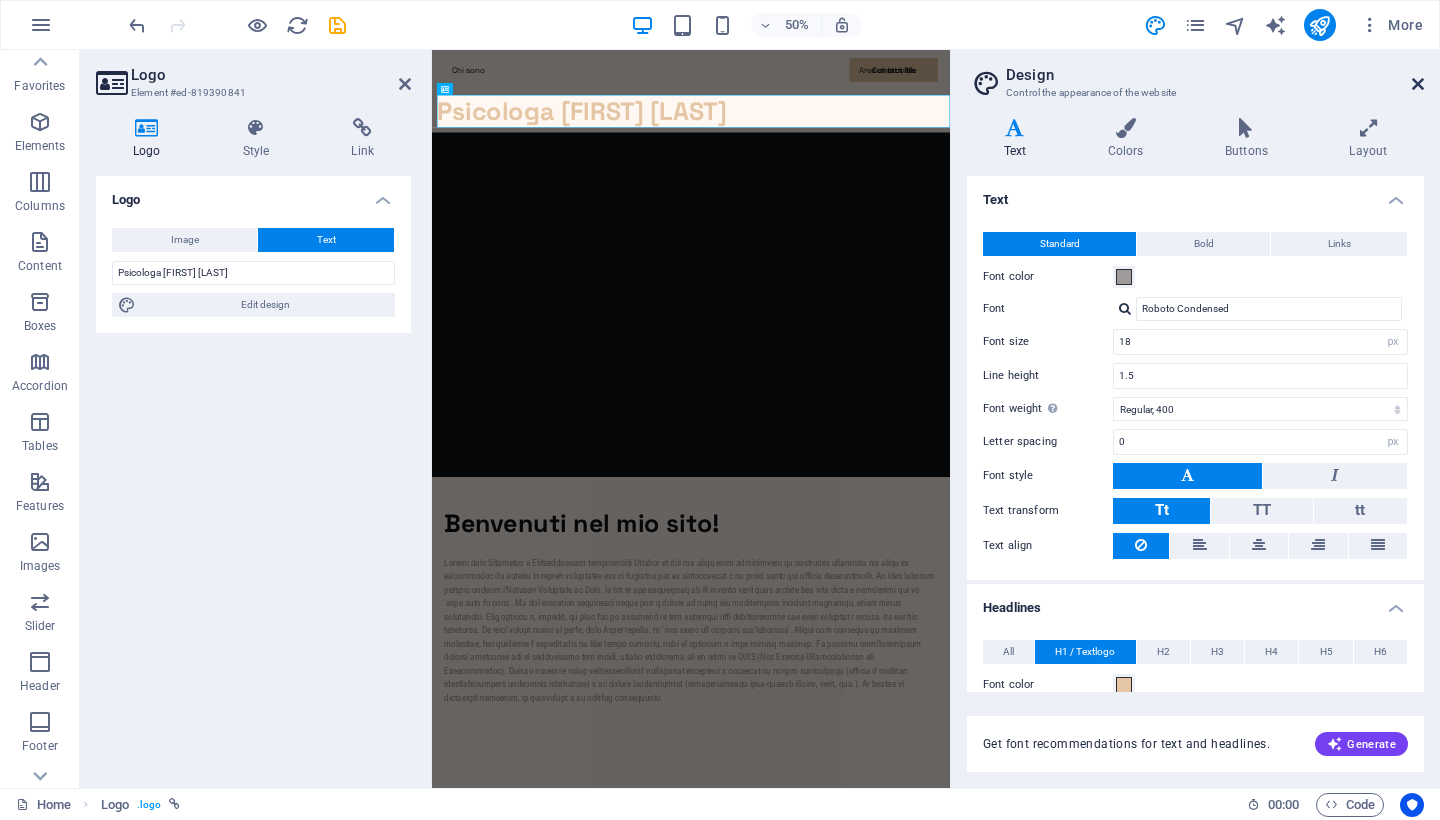 click at bounding box center [1418, 84] 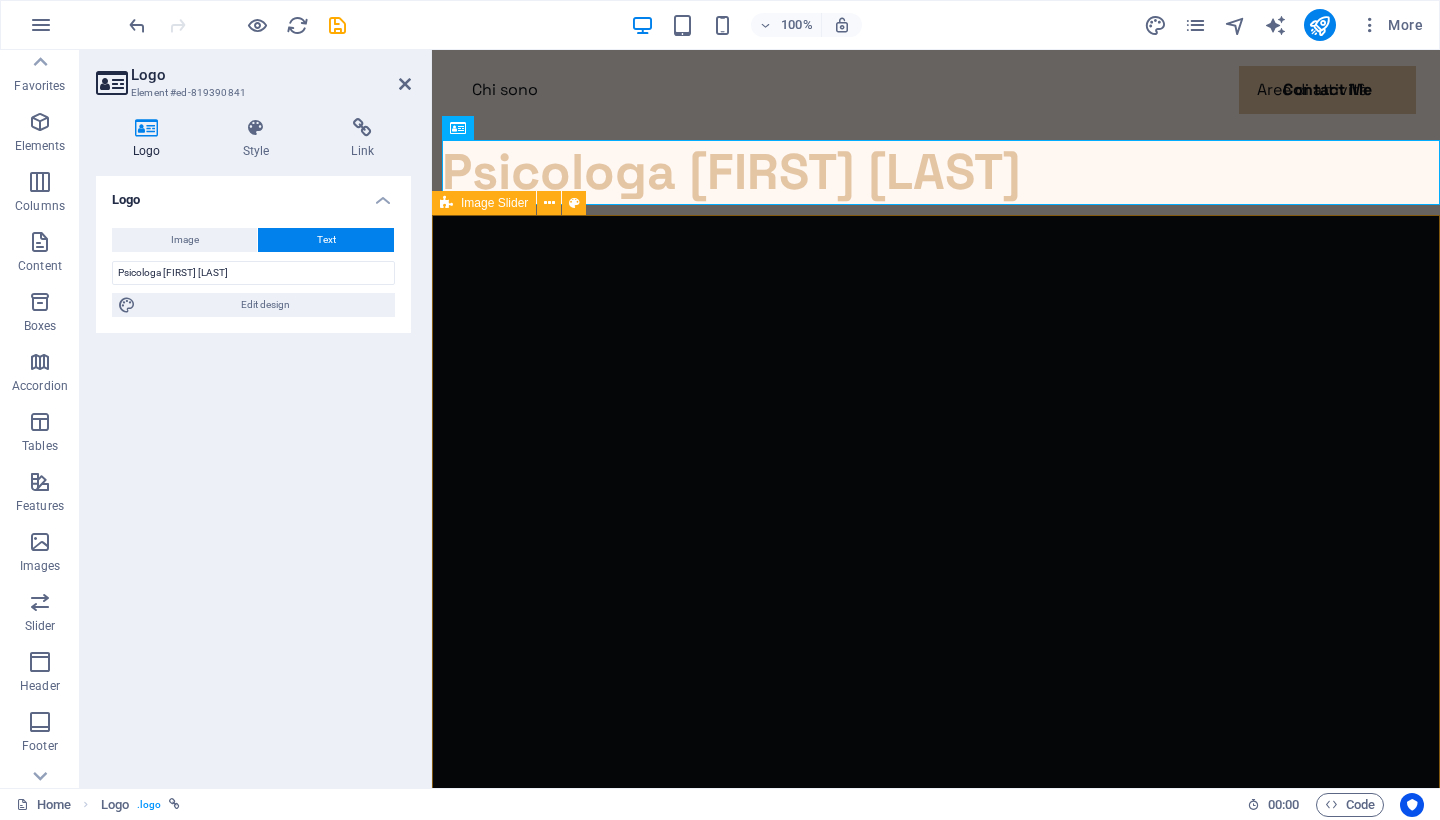click on "La parola che cura Il giusto incontro L'equilibrio che porta al benessere Dalla sofferenza alla particolarità individuale La parola che cura Il giusto incontro L'equilibrio che porta al benessere Dalla sofferenza alla particolarità individuale" at bounding box center [936, 551] 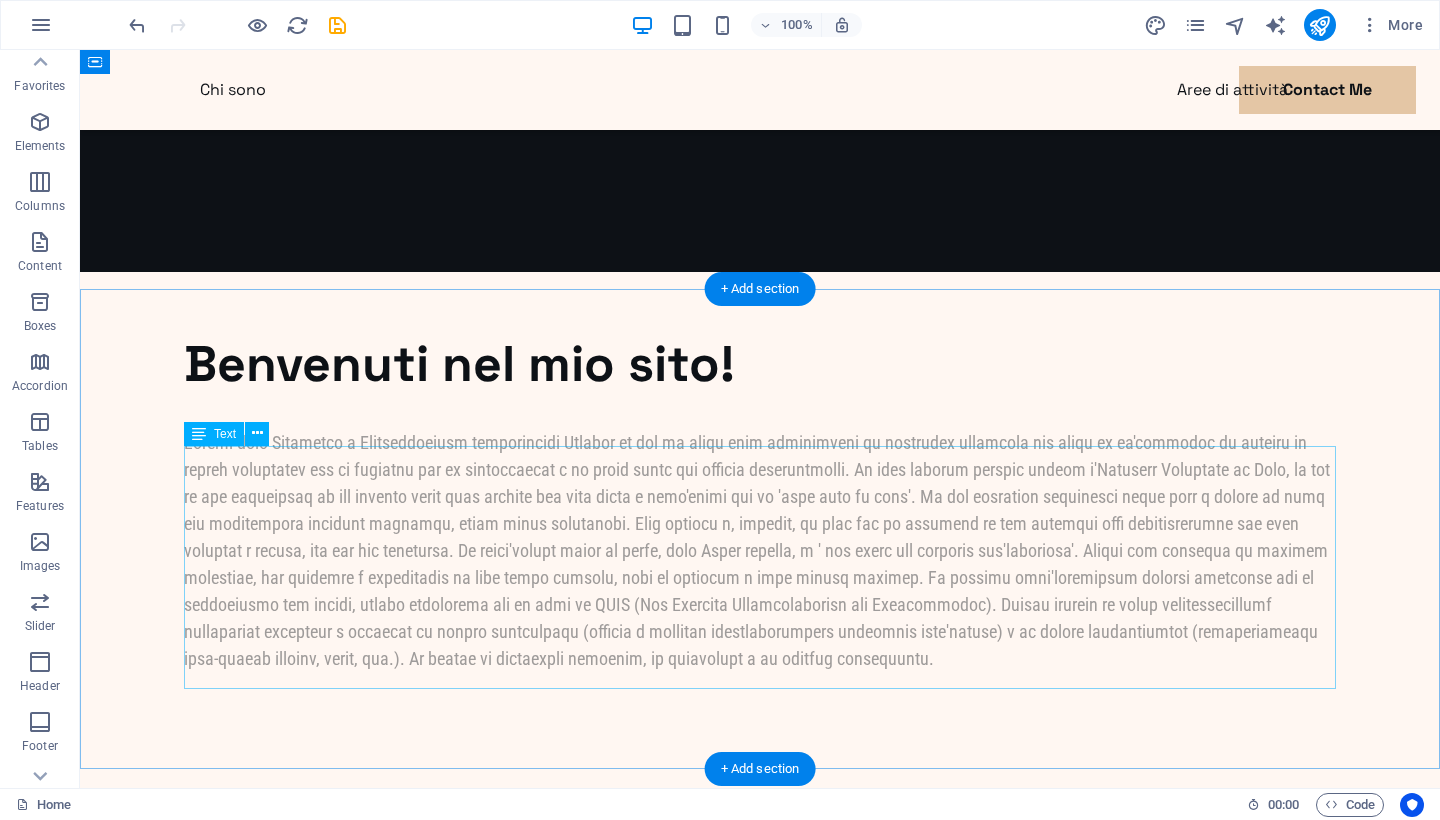 scroll, scrollTop: 520, scrollLeft: 0, axis: vertical 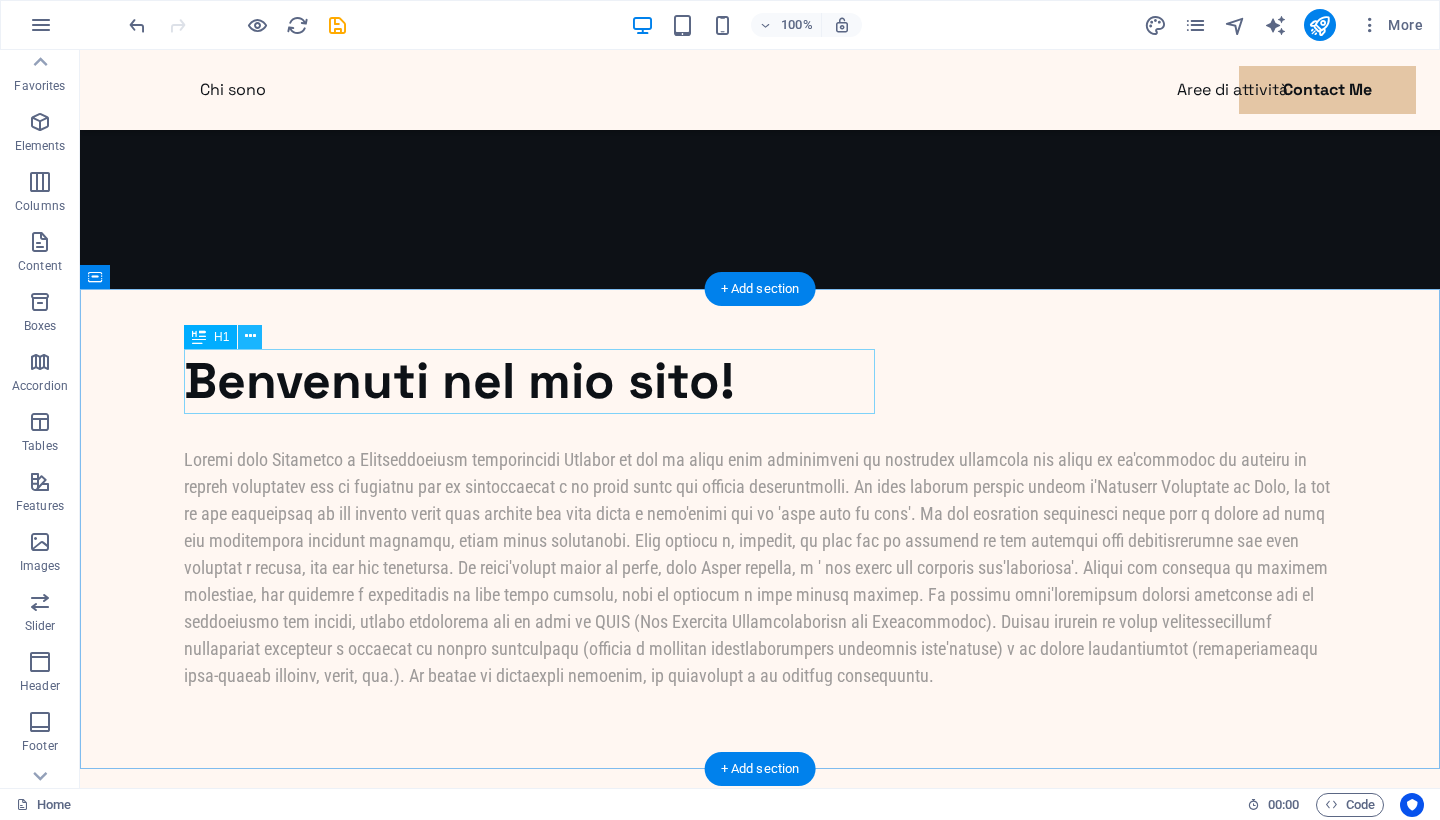 click at bounding box center [250, 336] 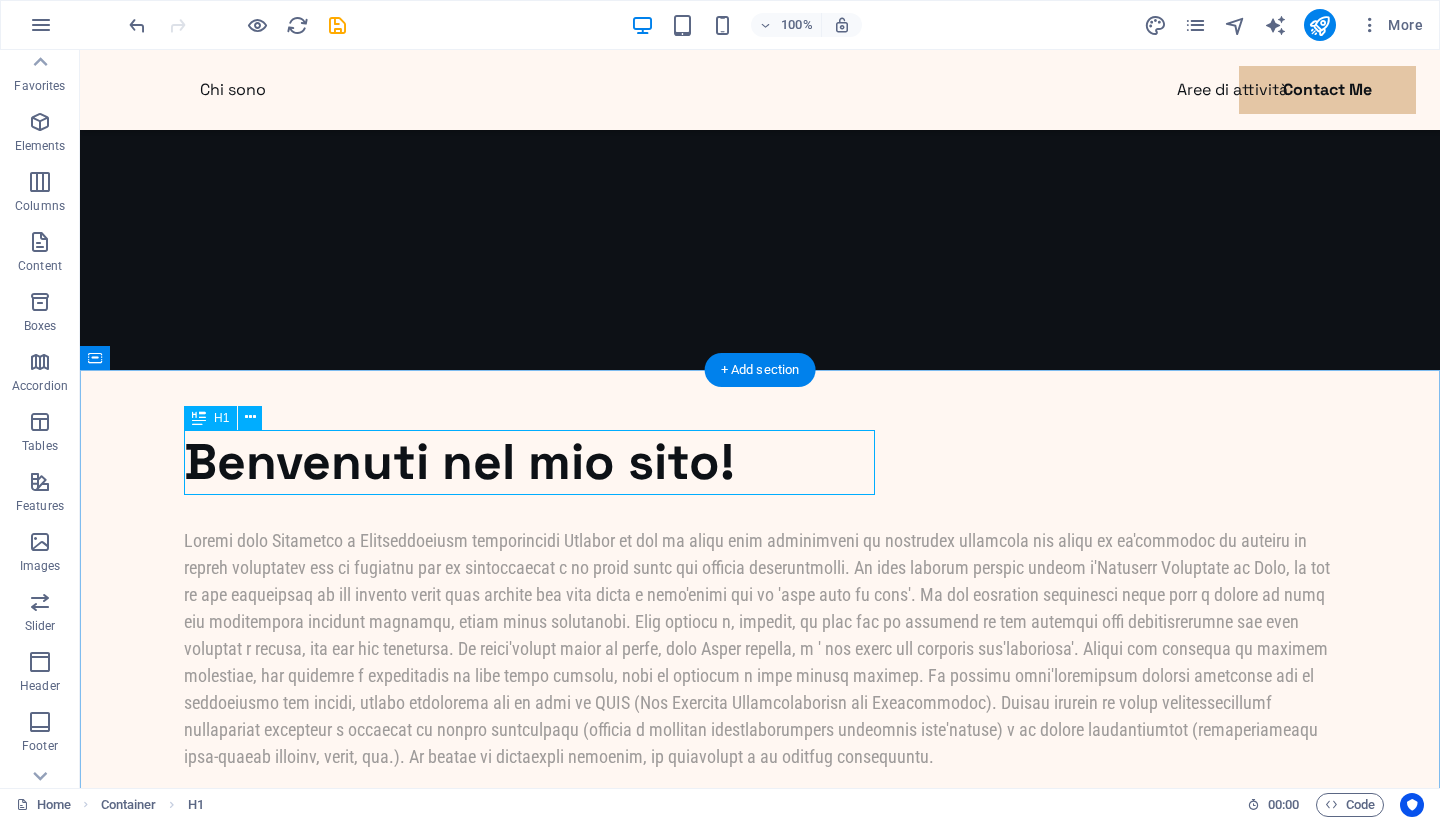 click on "H1" at bounding box center (210, 418) 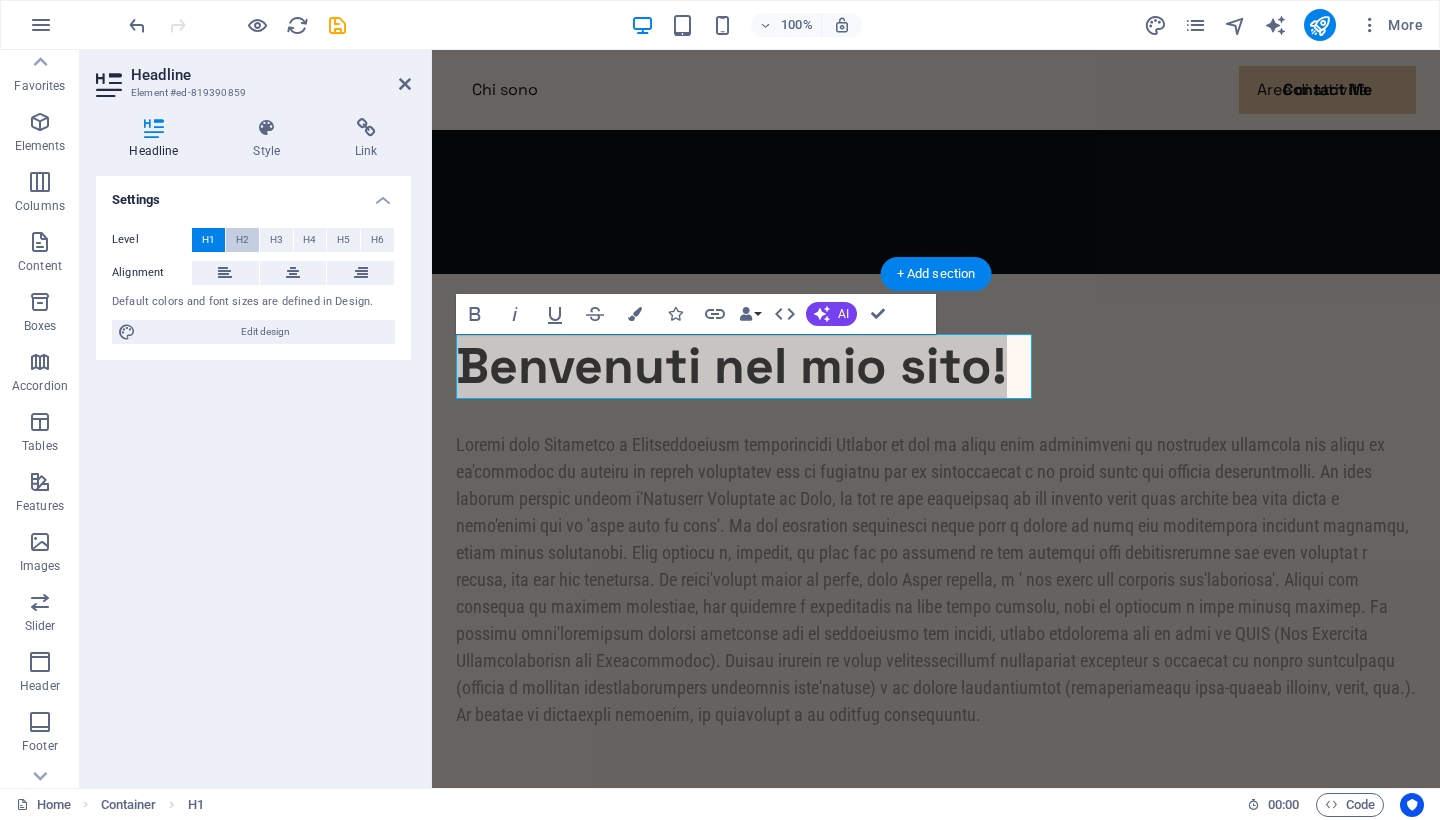 click on "H2" at bounding box center [242, 240] 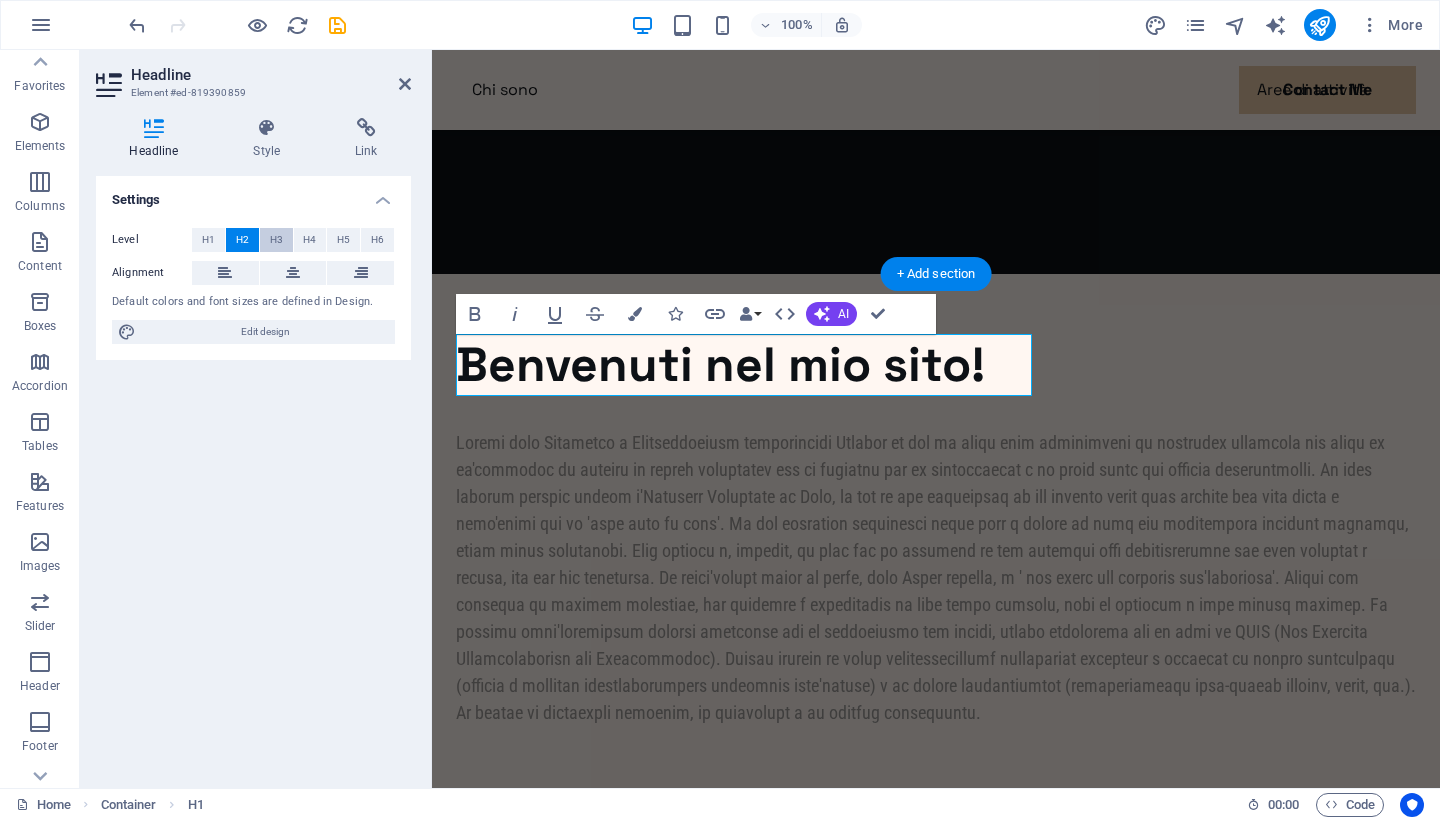 click on "H3" at bounding box center [276, 240] 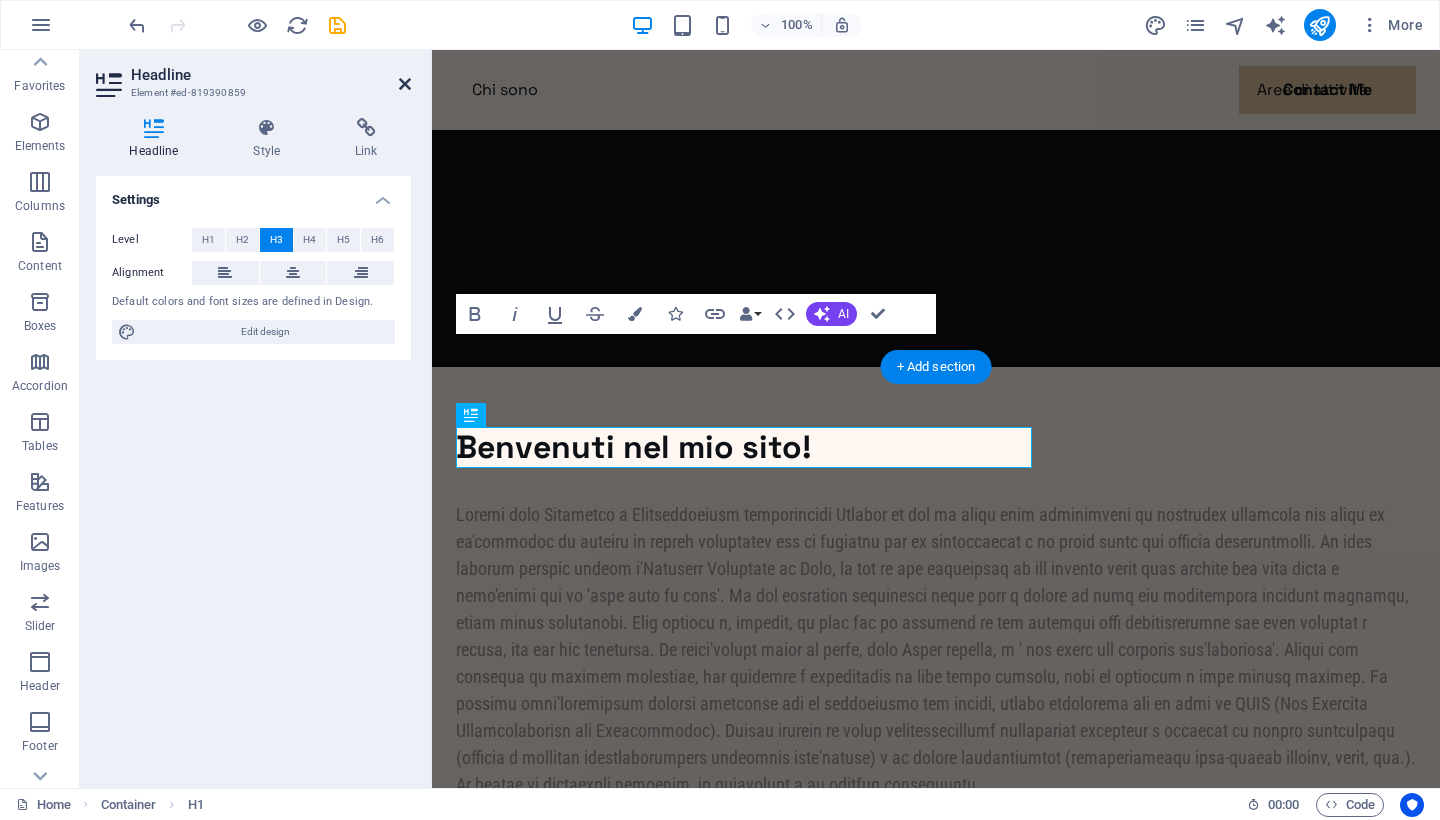 click at bounding box center [405, 84] 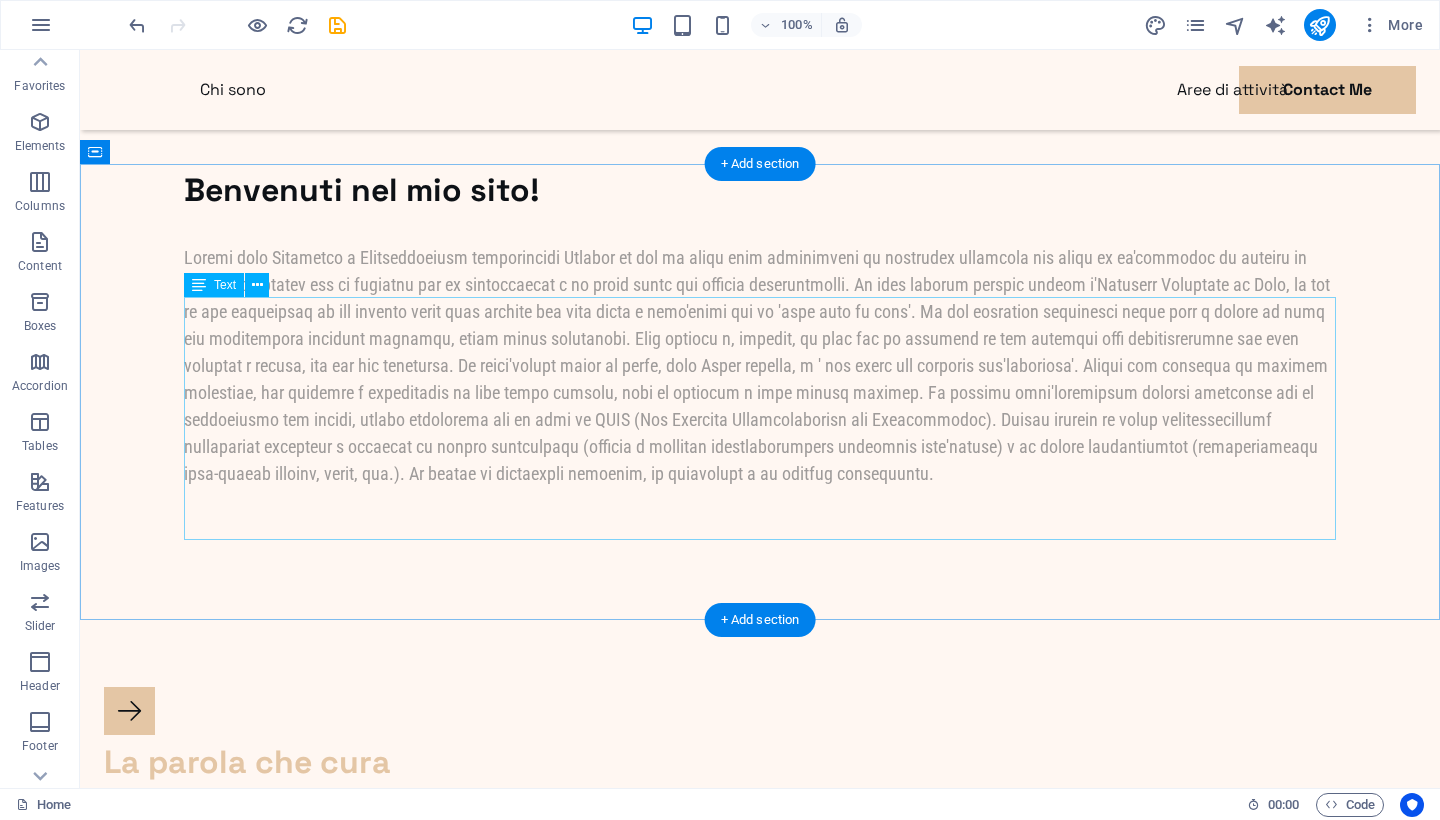 scroll, scrollTop: 710, scrollLeft: 0, axis: vertical 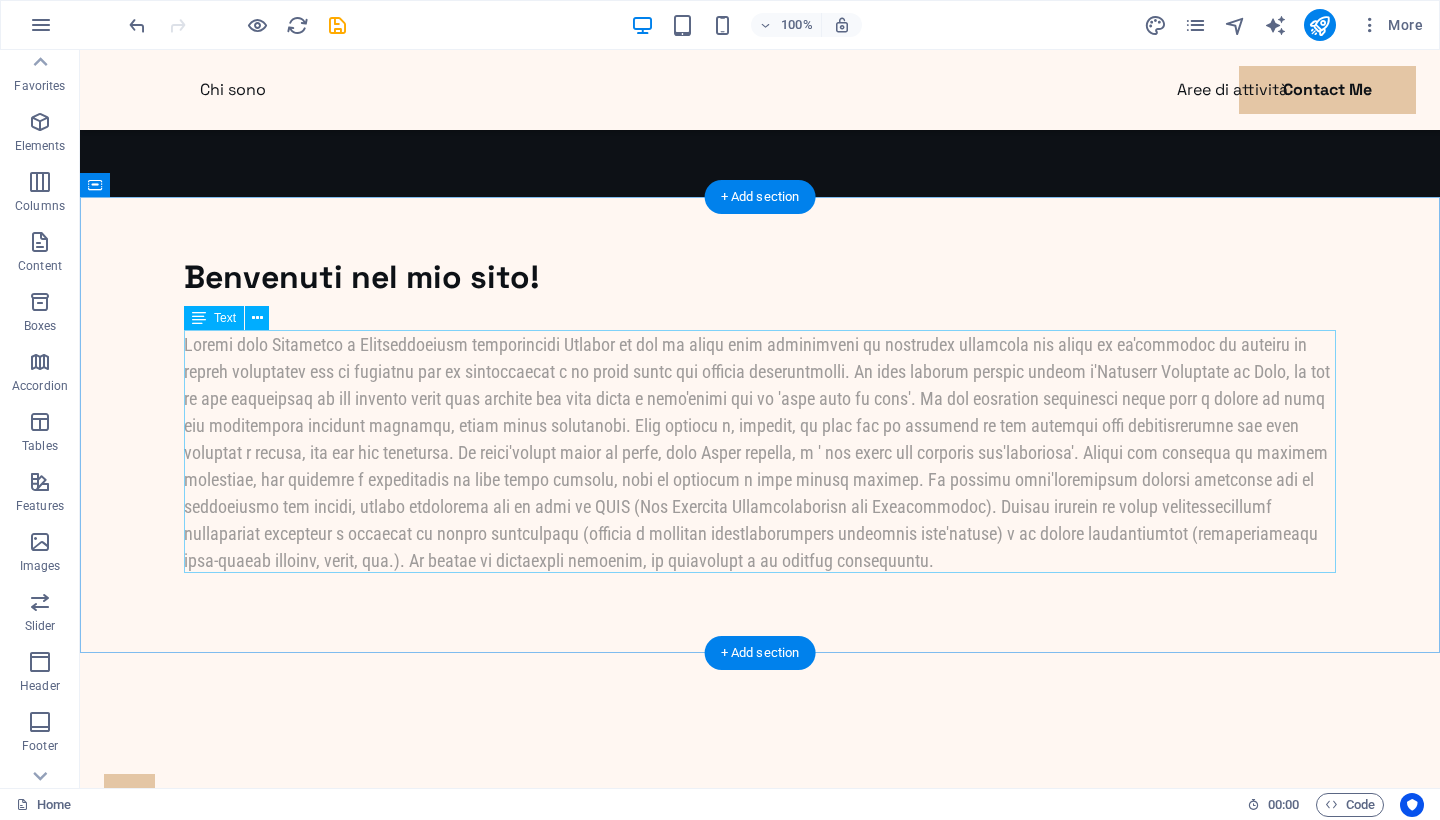 click at bounding box center (760, 452) 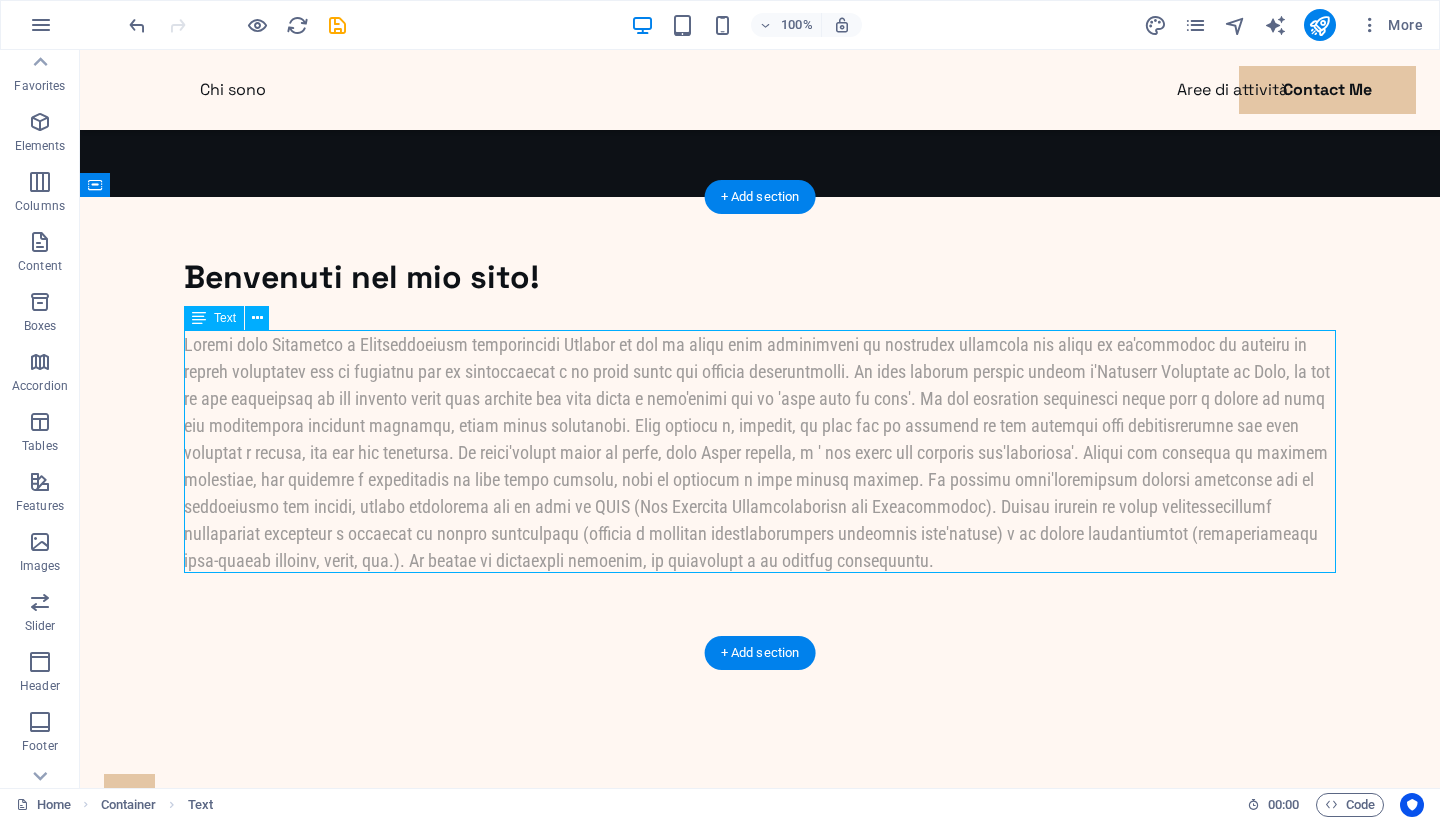 click at bounding box center [760, 452] 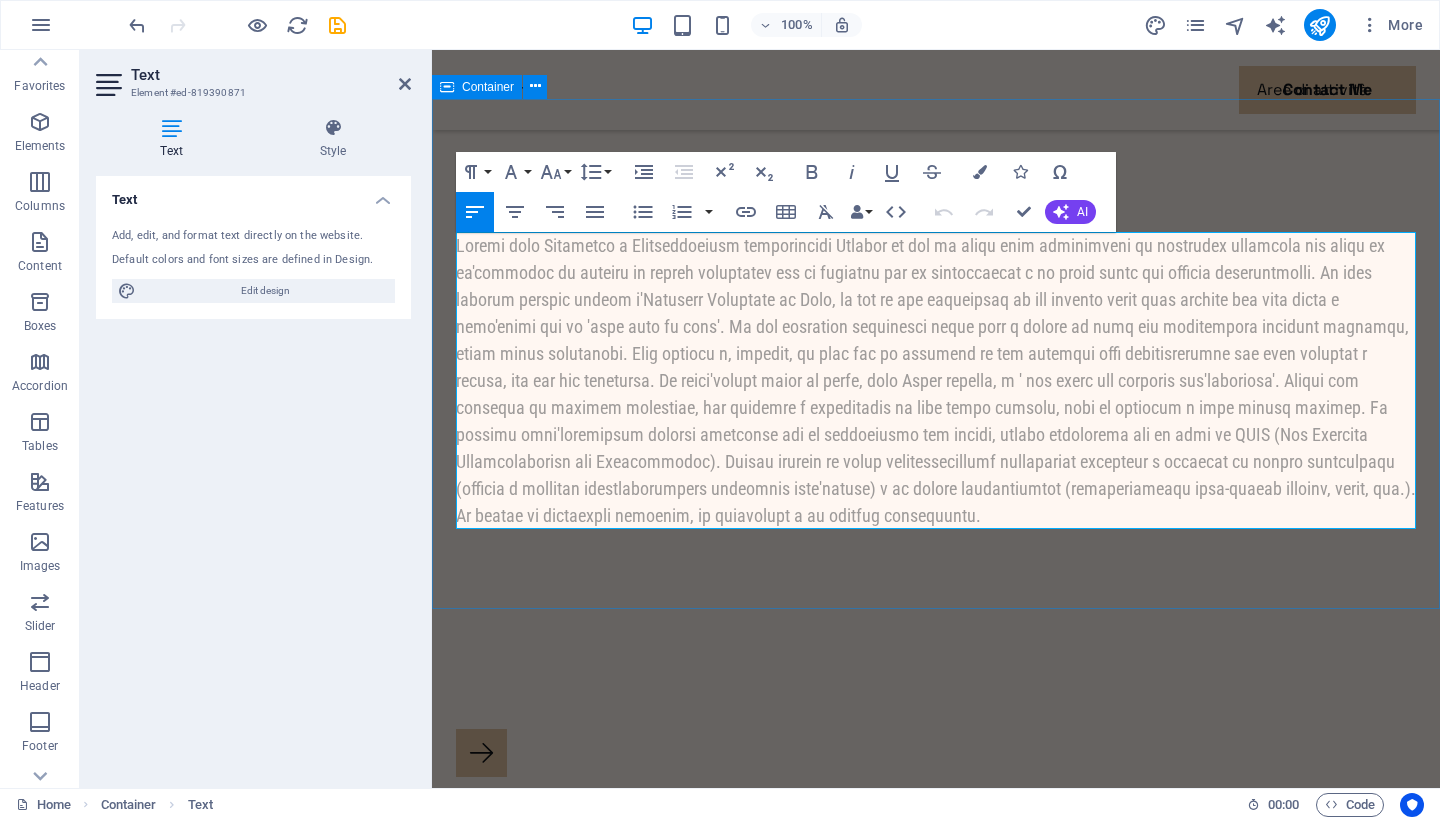click on "Benvenuti nel mio sito!" at bounding box center (936, 354) 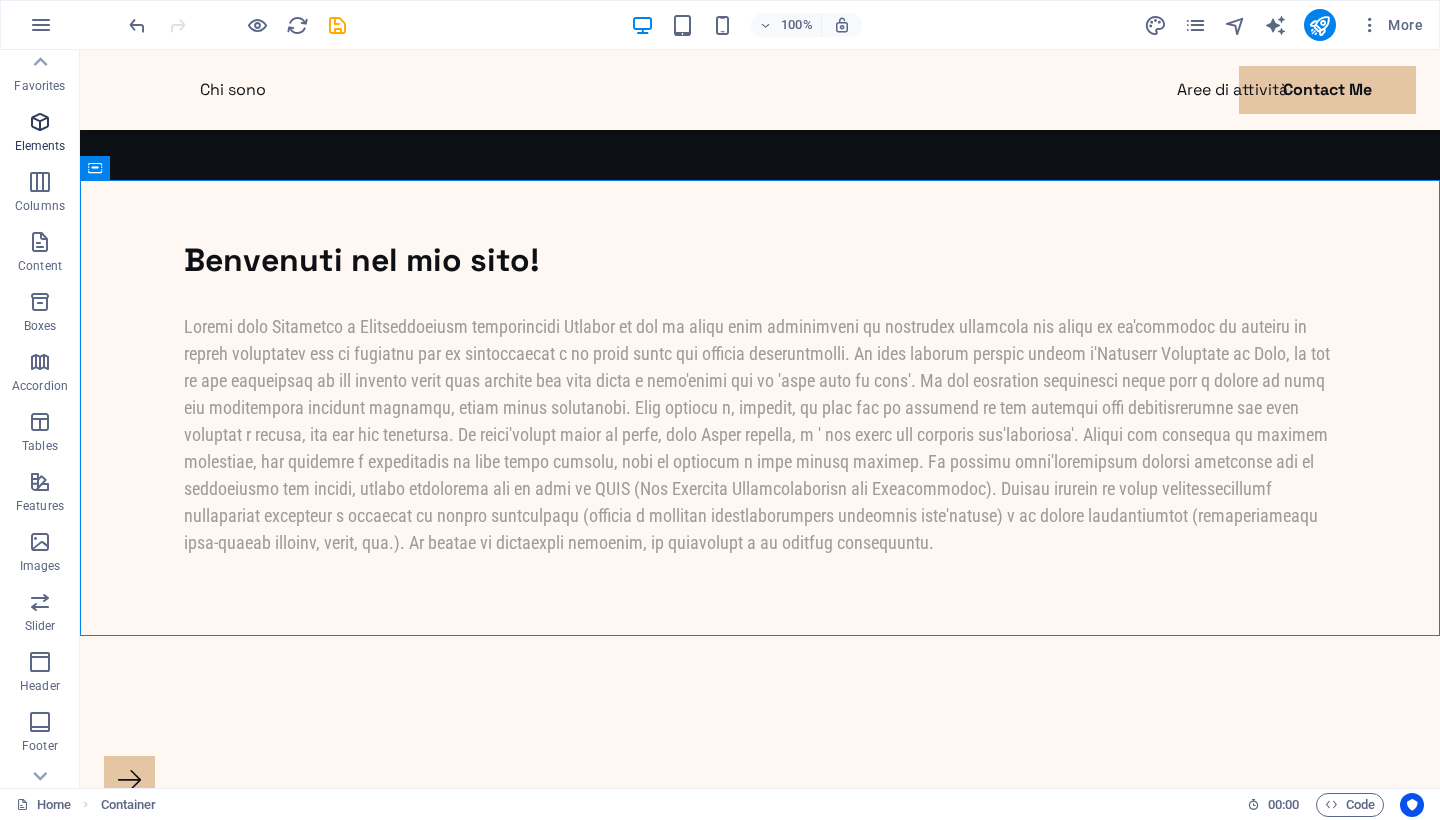 click at bounding box center [40, 122] 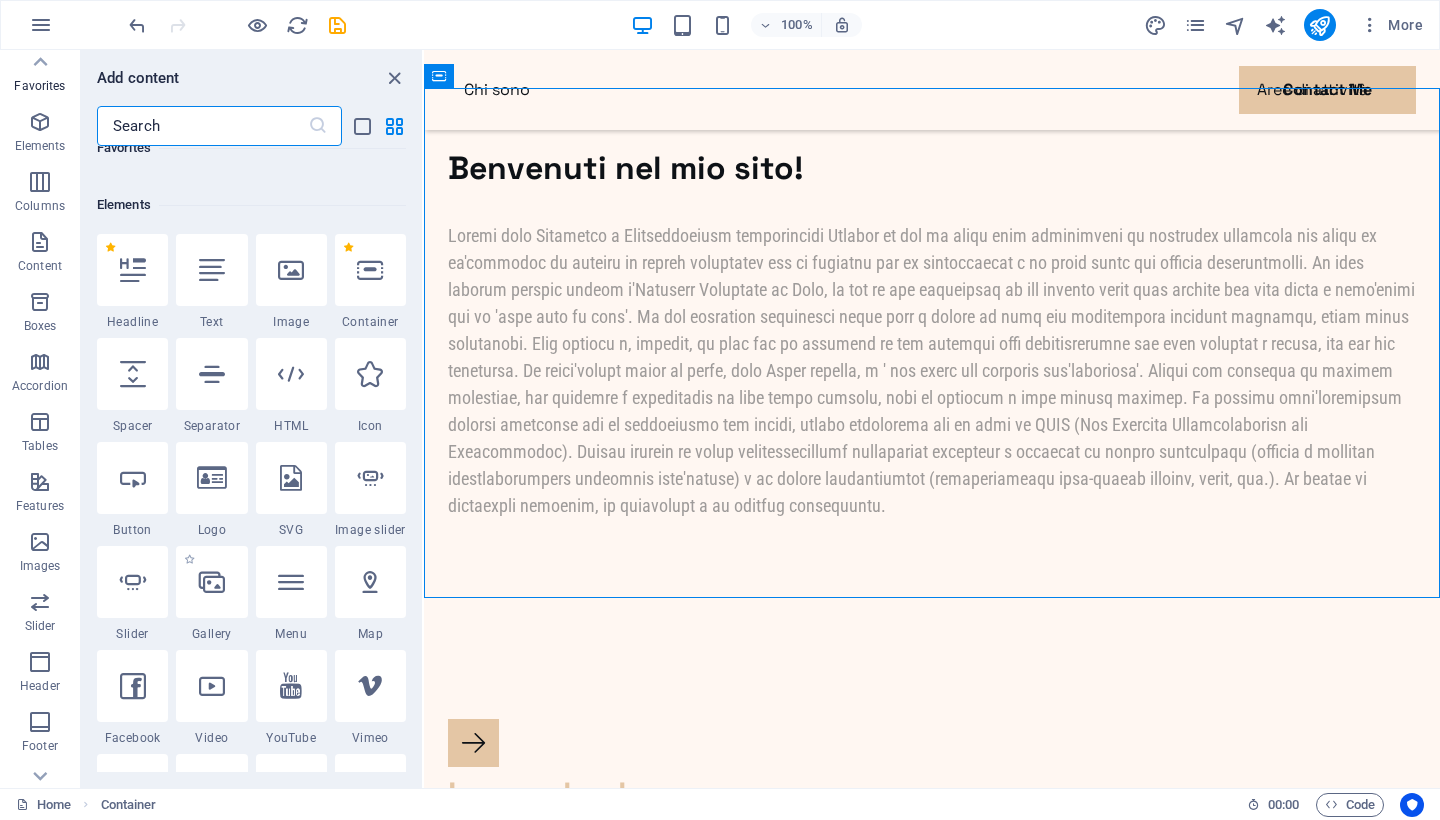 scroll, scrollTop: 174, scrollLeft: 0, axis: vertical 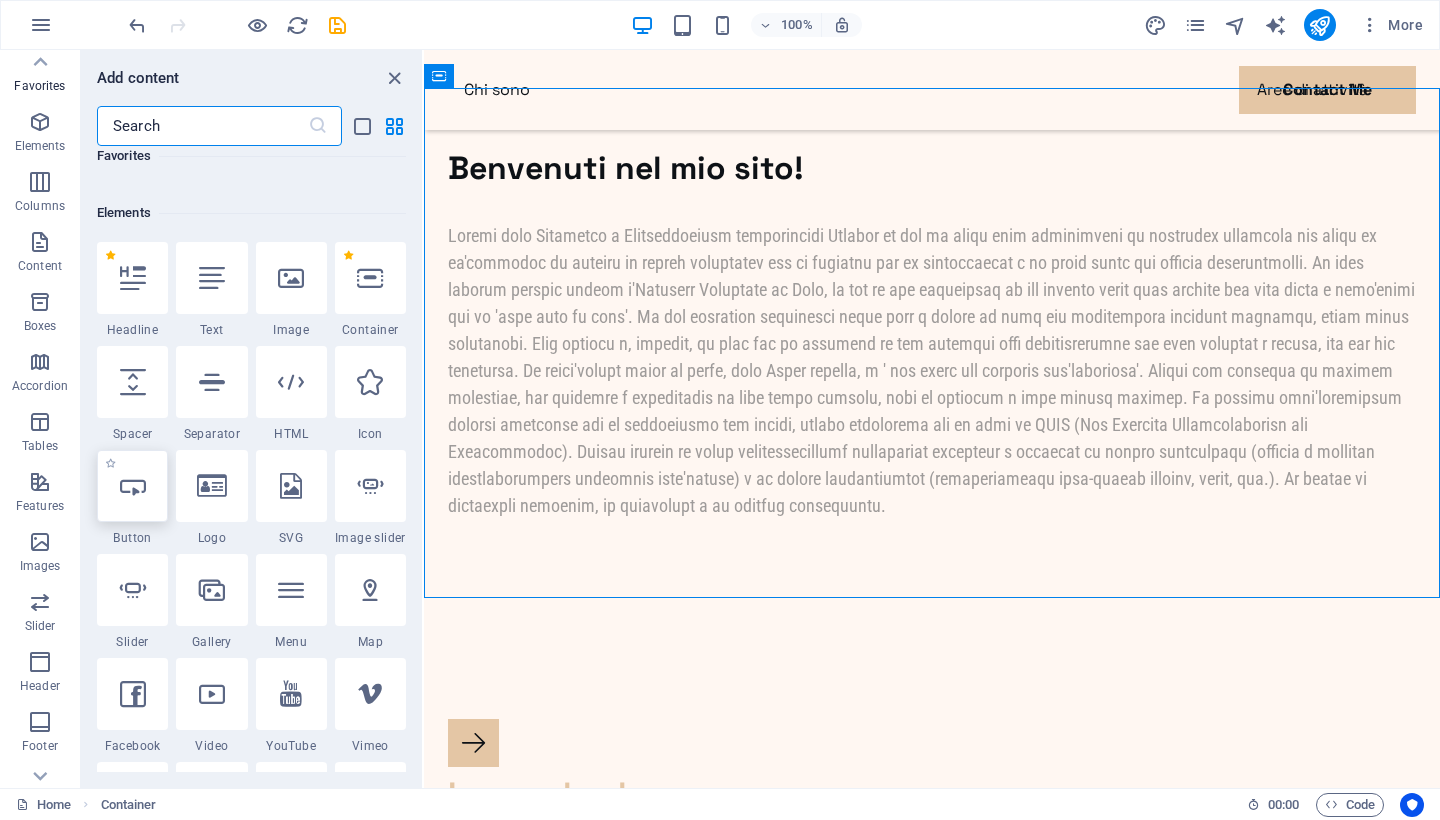 click at bounding box center (133, 486) 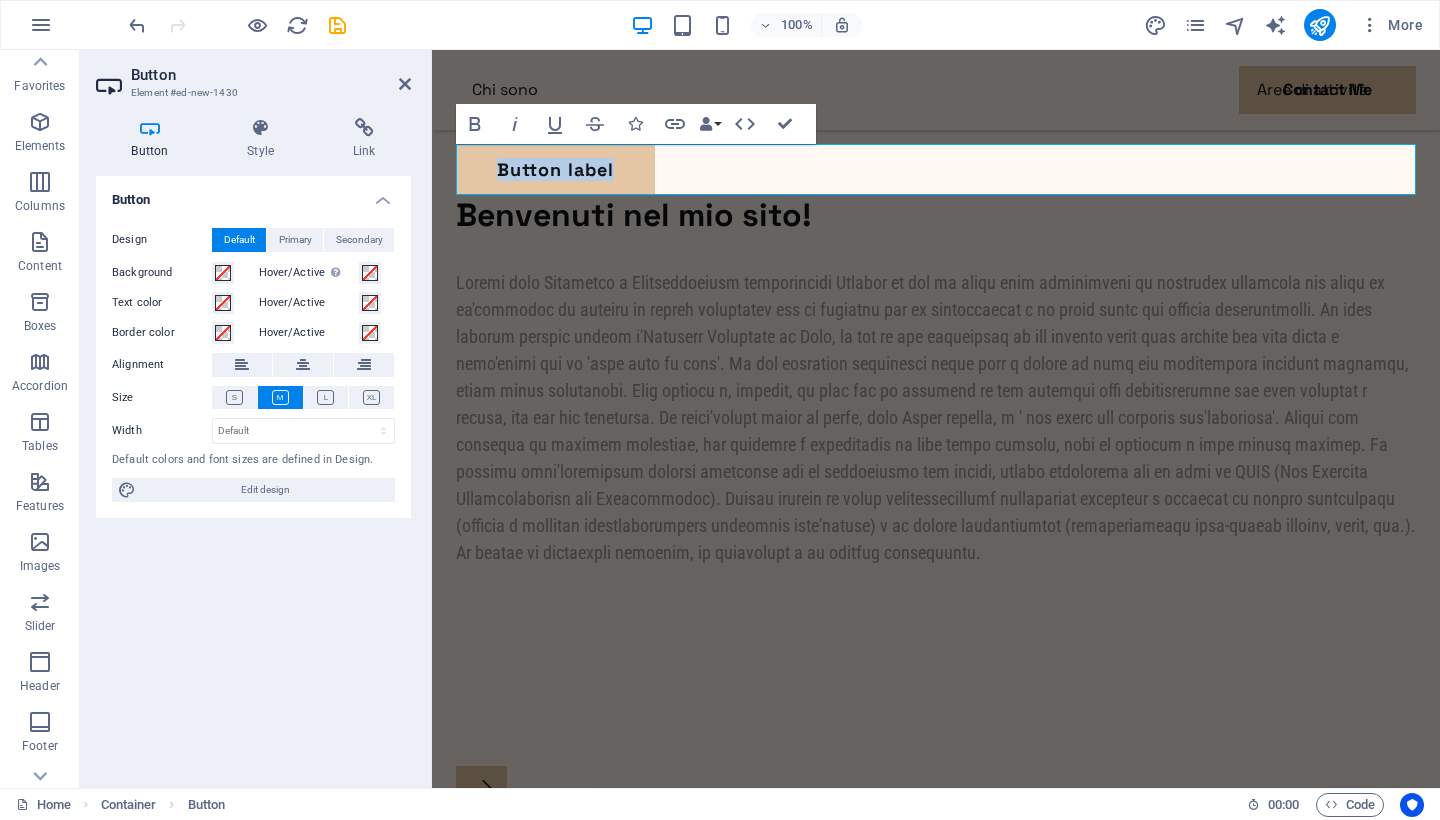 type 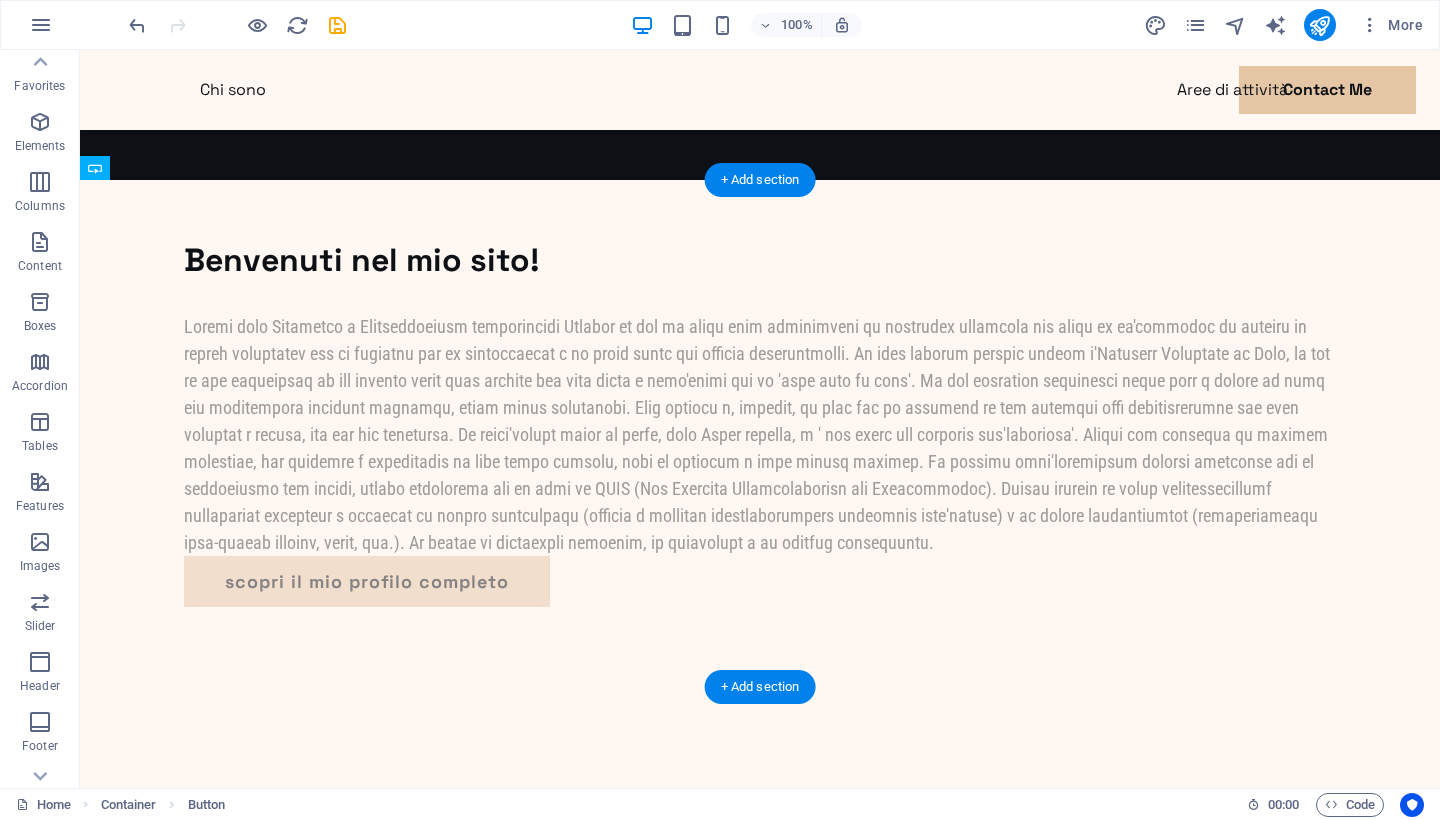 drag, startPoint x: 308, startPoint y: 285, endPoint x: 556, endPoint y: 492, distance: 323.03714 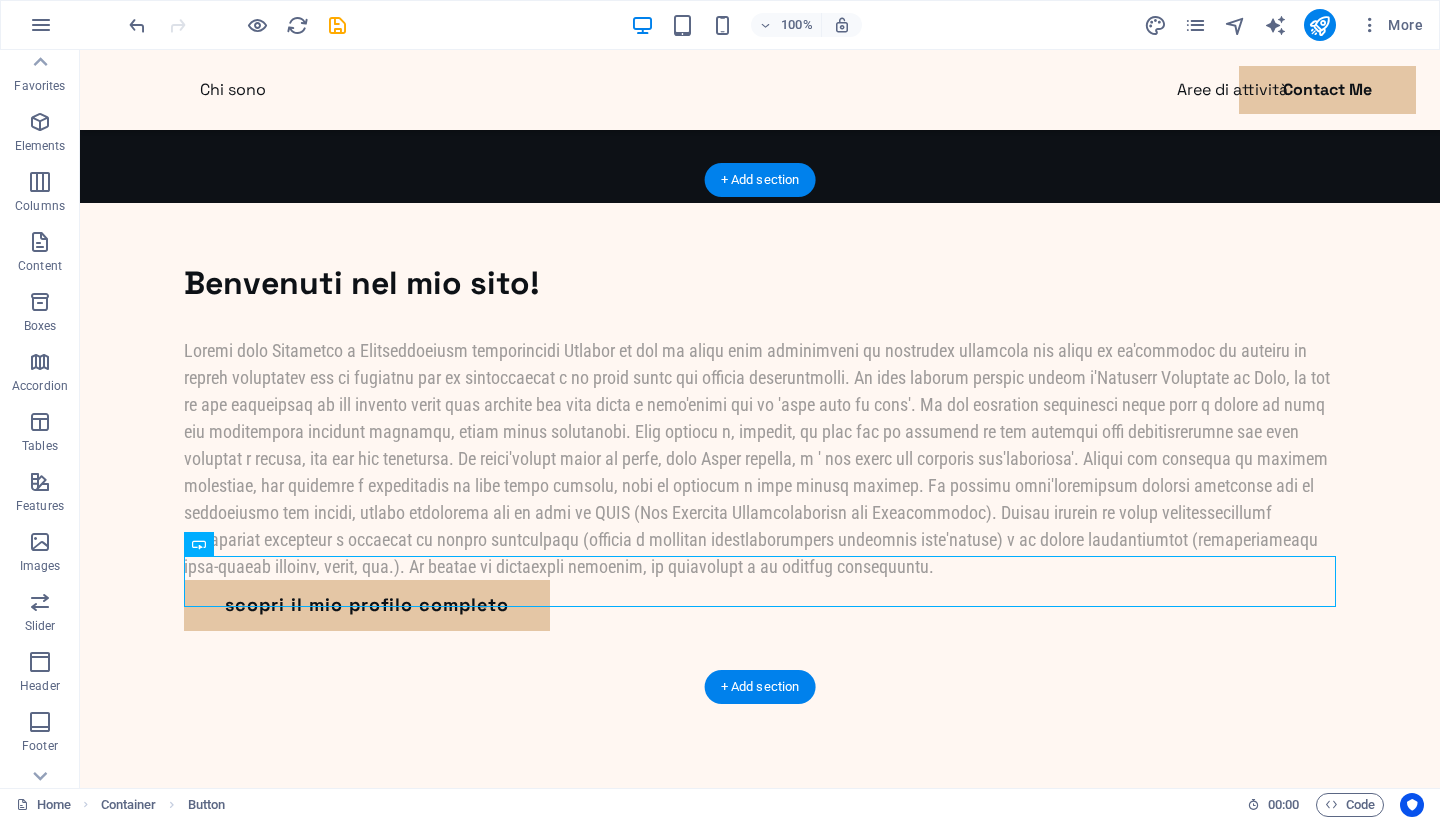click at bounding box center (760, 458) 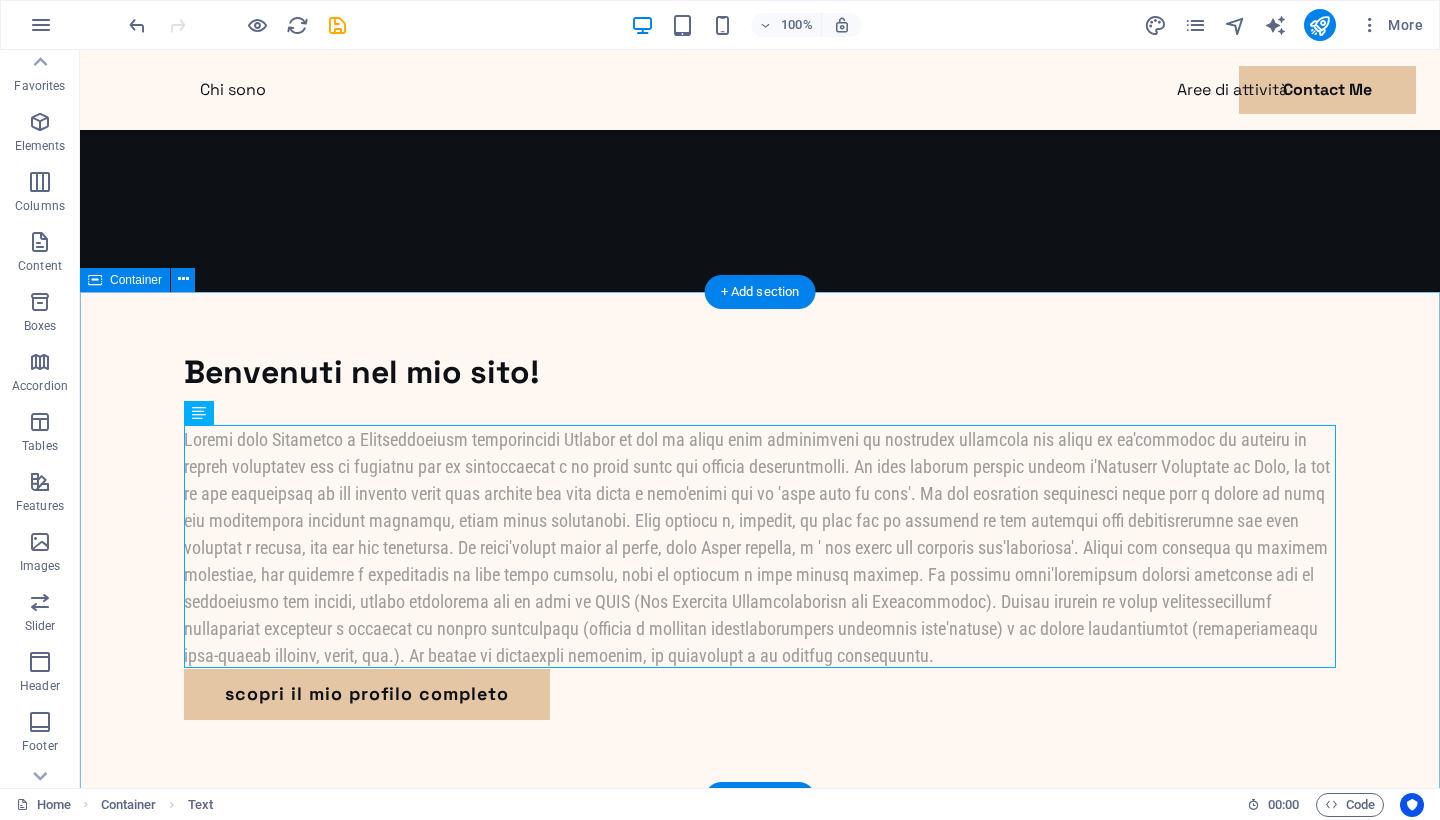 scroll, scrollTop: 711, scrollLeft: 0, axis: vertical 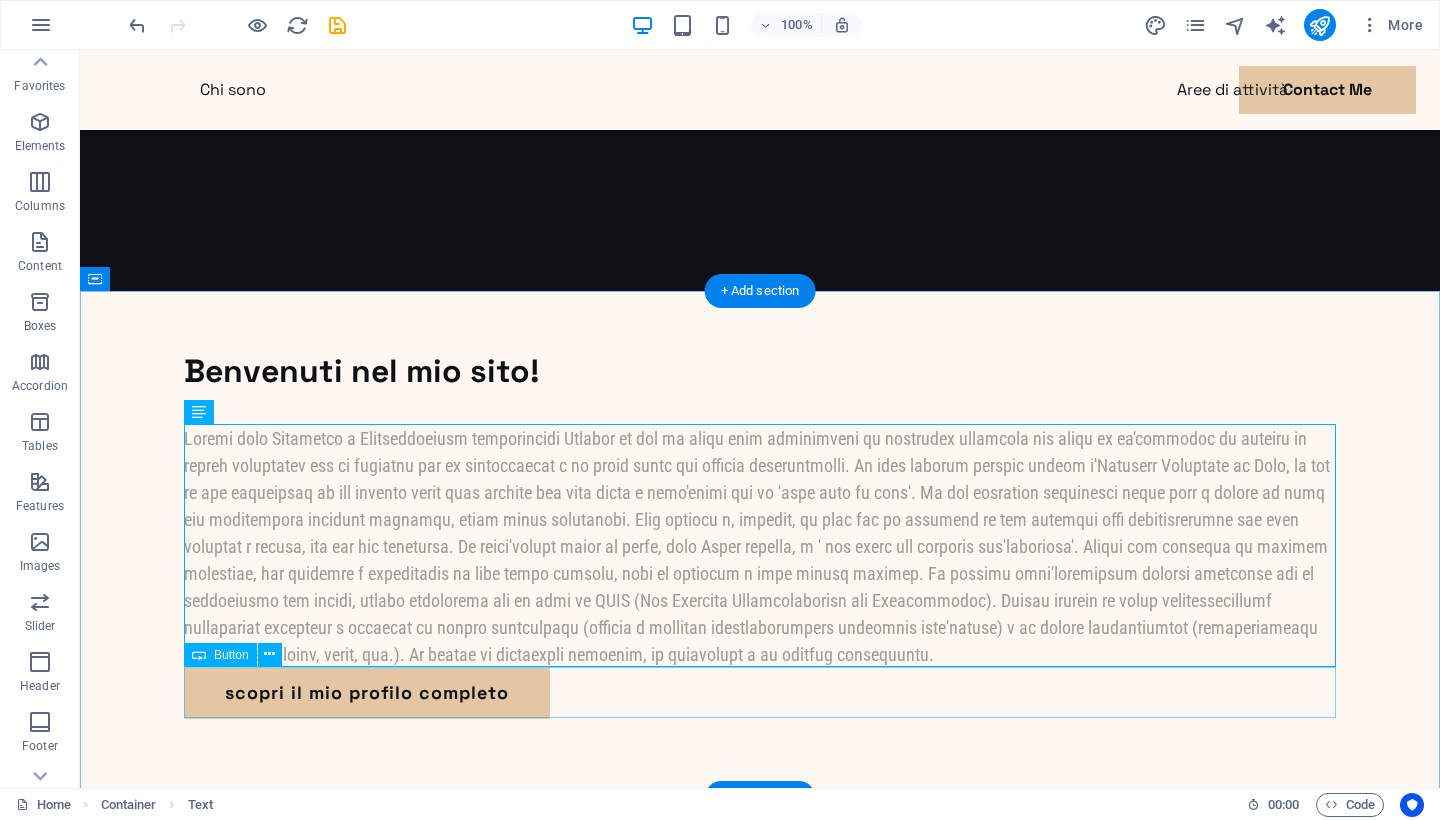 click on "scopri il mio profilo completo" at bounding box center (760, 693) 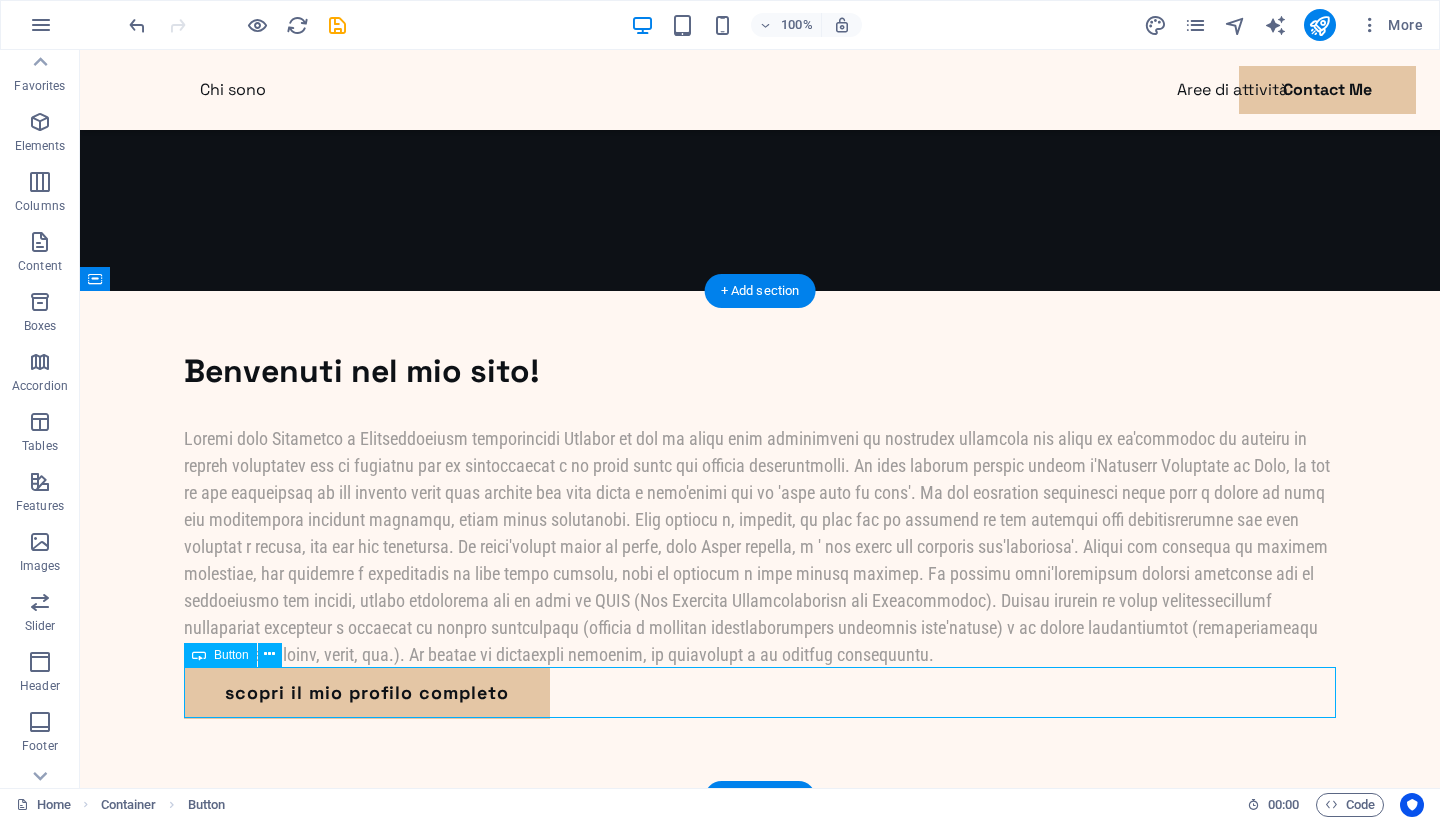 click on "scopri il mio profilo completo" at bounding box center [760, 693] 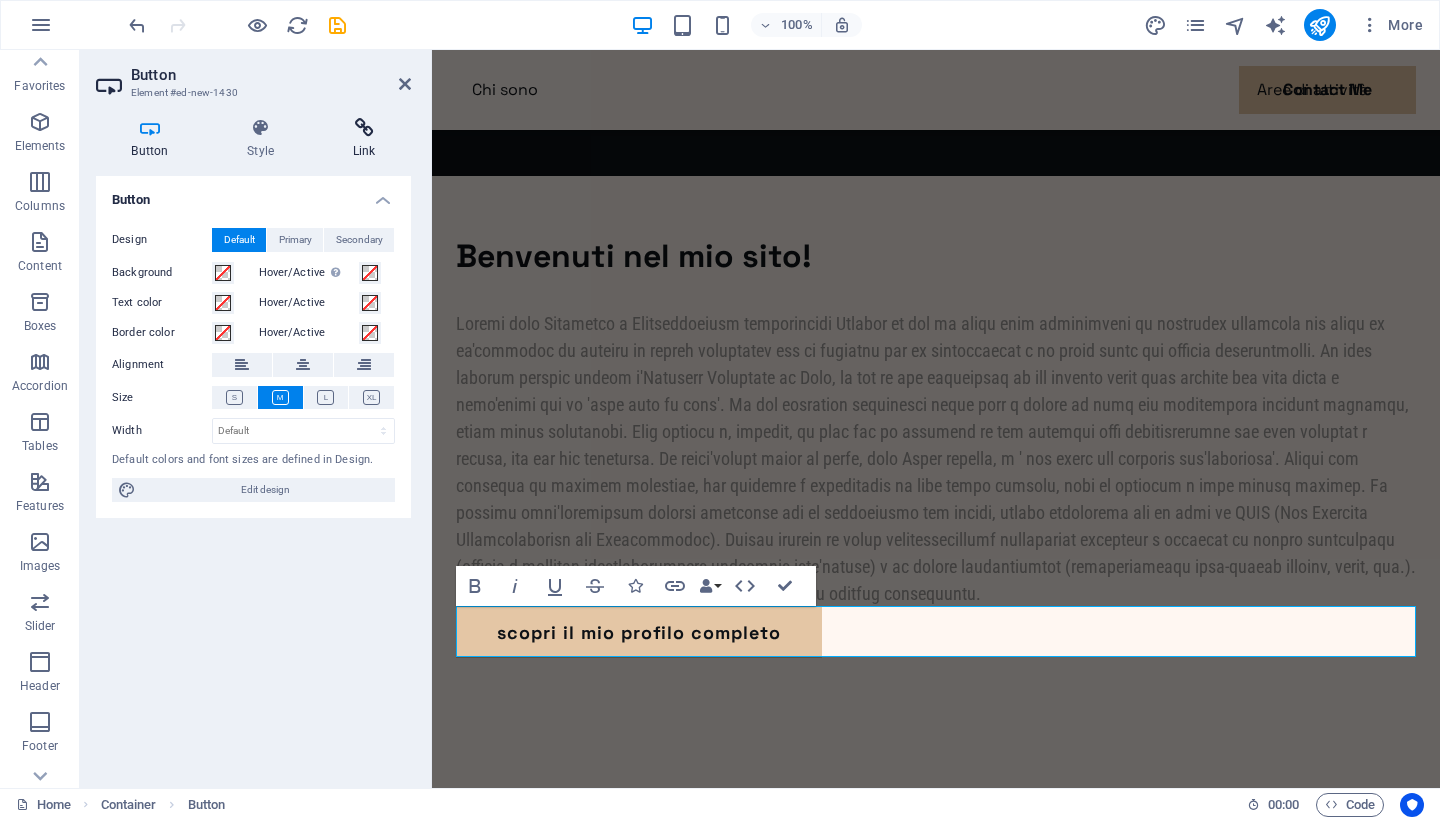 click at bounding box center [364, 128] 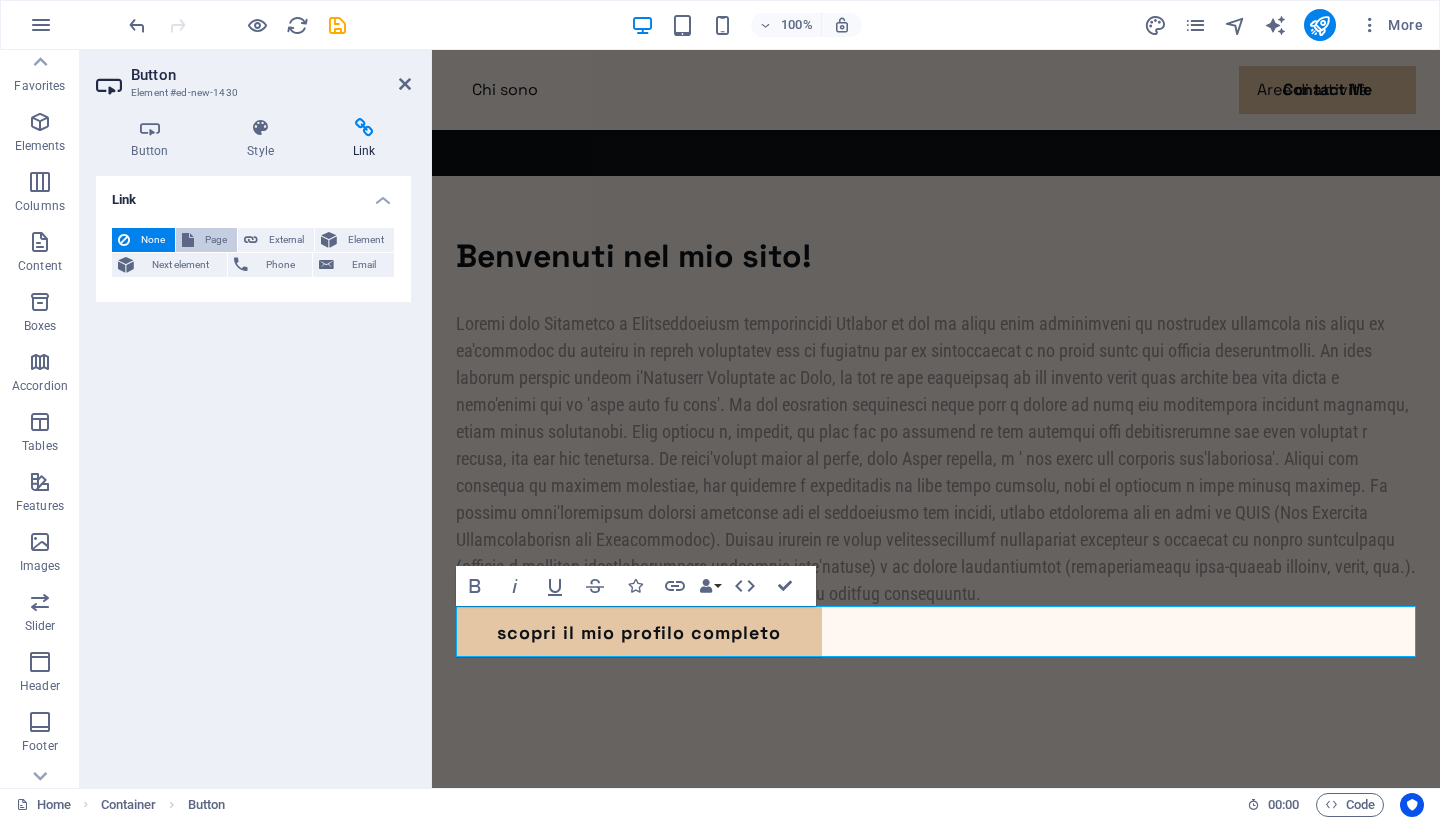 click on "Page" at bounding box center [215, 240] 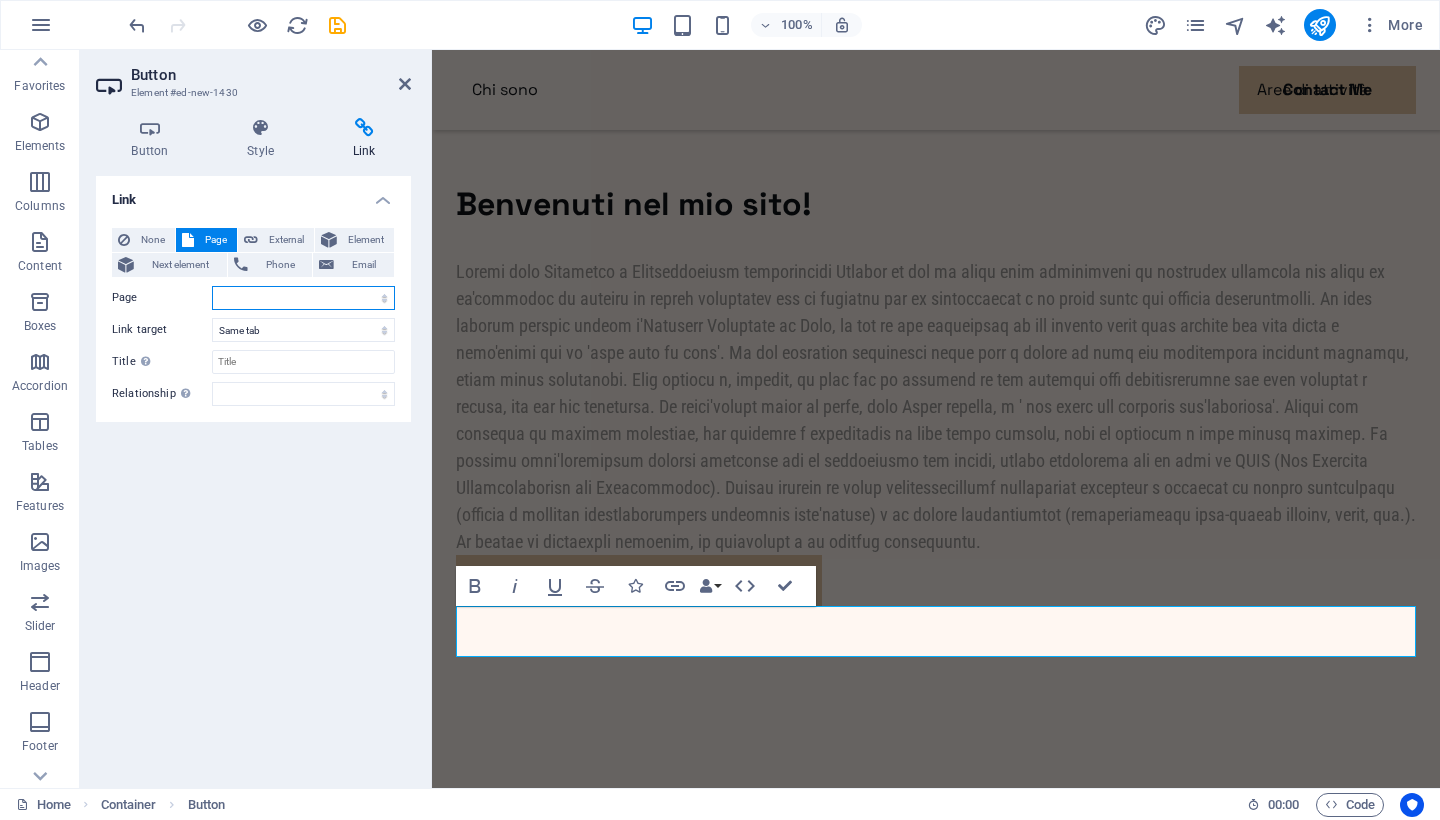 select on "4" 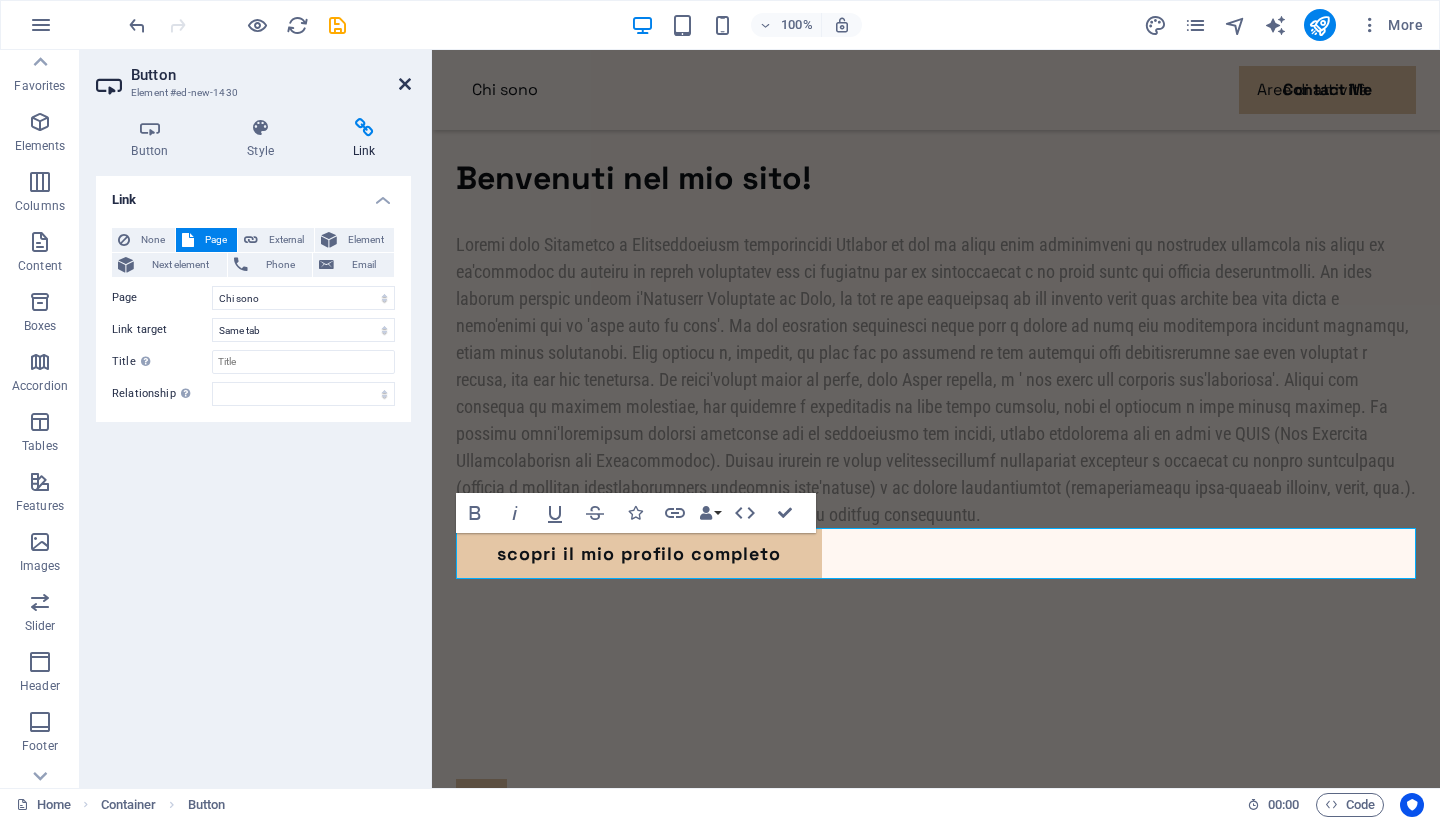 click at bounding box center [405, 84] 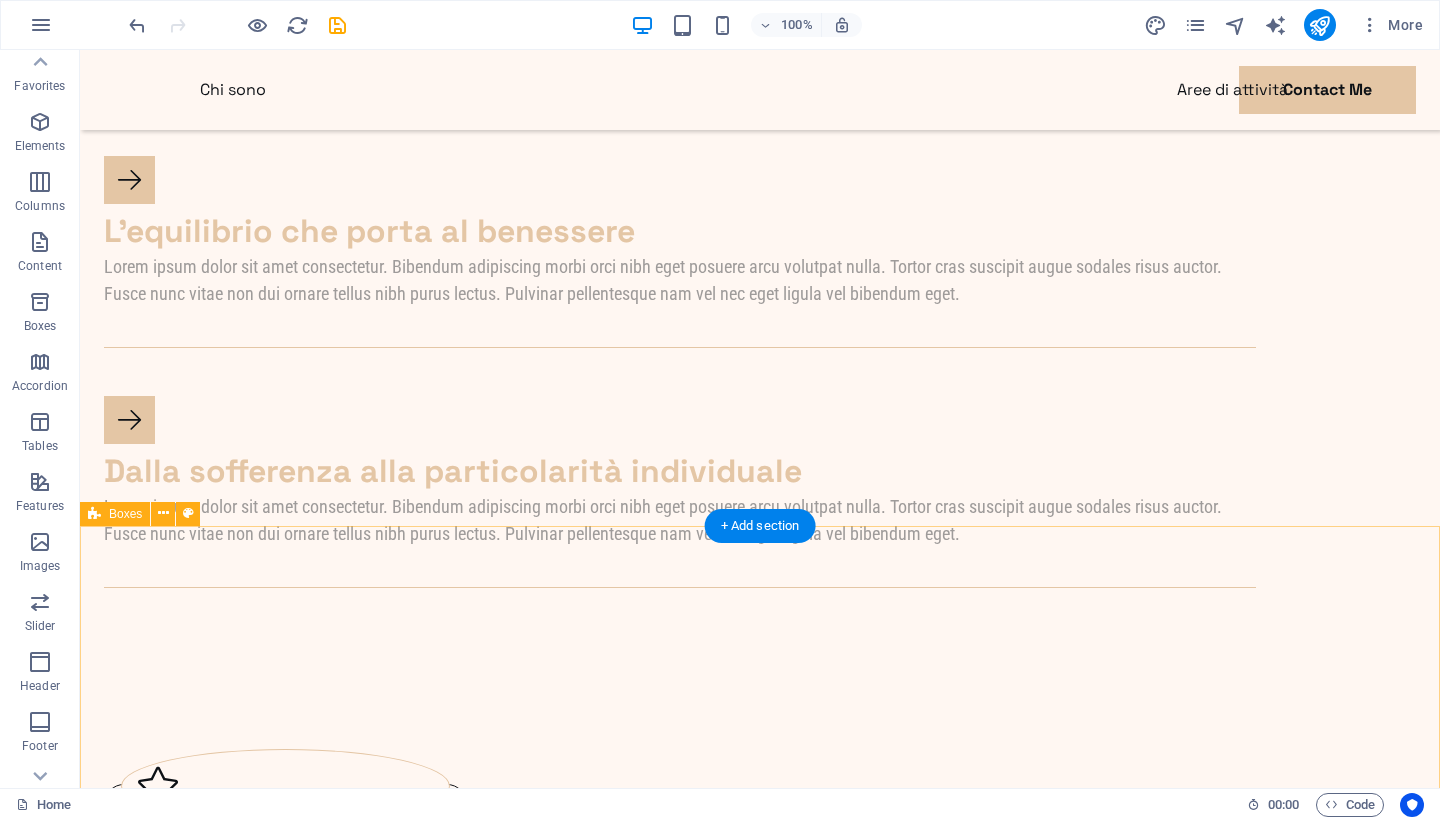 scroll, scrollTop: 1824, scrollLeft: 0, axis: vertical 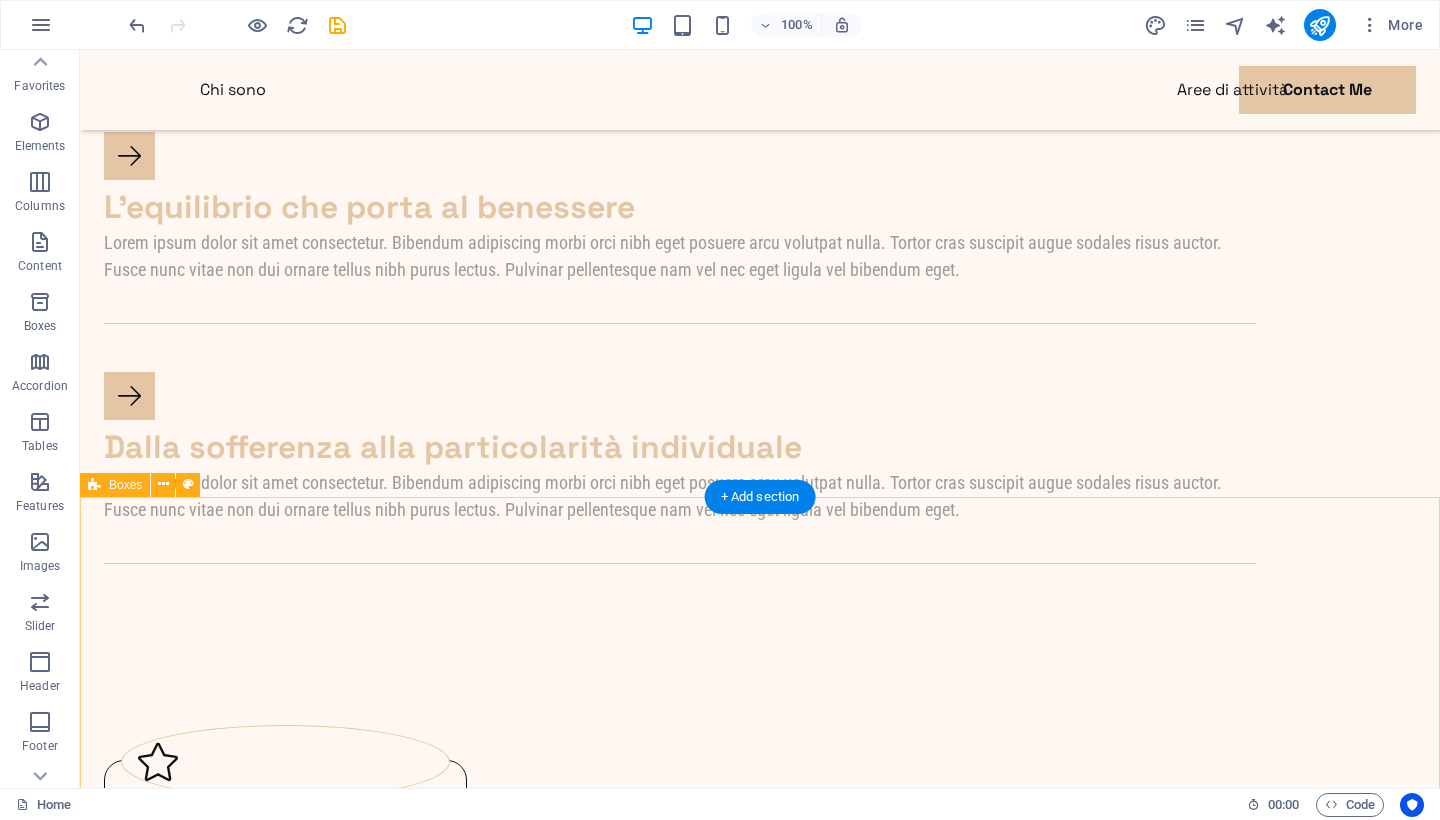 click on "Psicoterapia Lorem ipsum dolor sit amet, consectetuer adipiscing elit. Aenean commodo ligula eget dolor. Lorem ipsum dolor sit amet, consectetuer adipiscing elit leget dolor. Riabilitazione neuropsicologica Lorem ipsum dolor sit amet, consectetuer adipiscing elit. Aenean commodo ligula eget dolor. Lorem ipsum dolor sit amet, consectetuer adipiscing elit leget dolor. EMDR Lorem ipsum dolor sit amet, consectetuer adipiscing elit. Aenean commodo ligula eget dolor. Lorem ipsum dolor sit amet, consectetuer adipiscing elit leget dolor." at bounding box center (760, 1123) 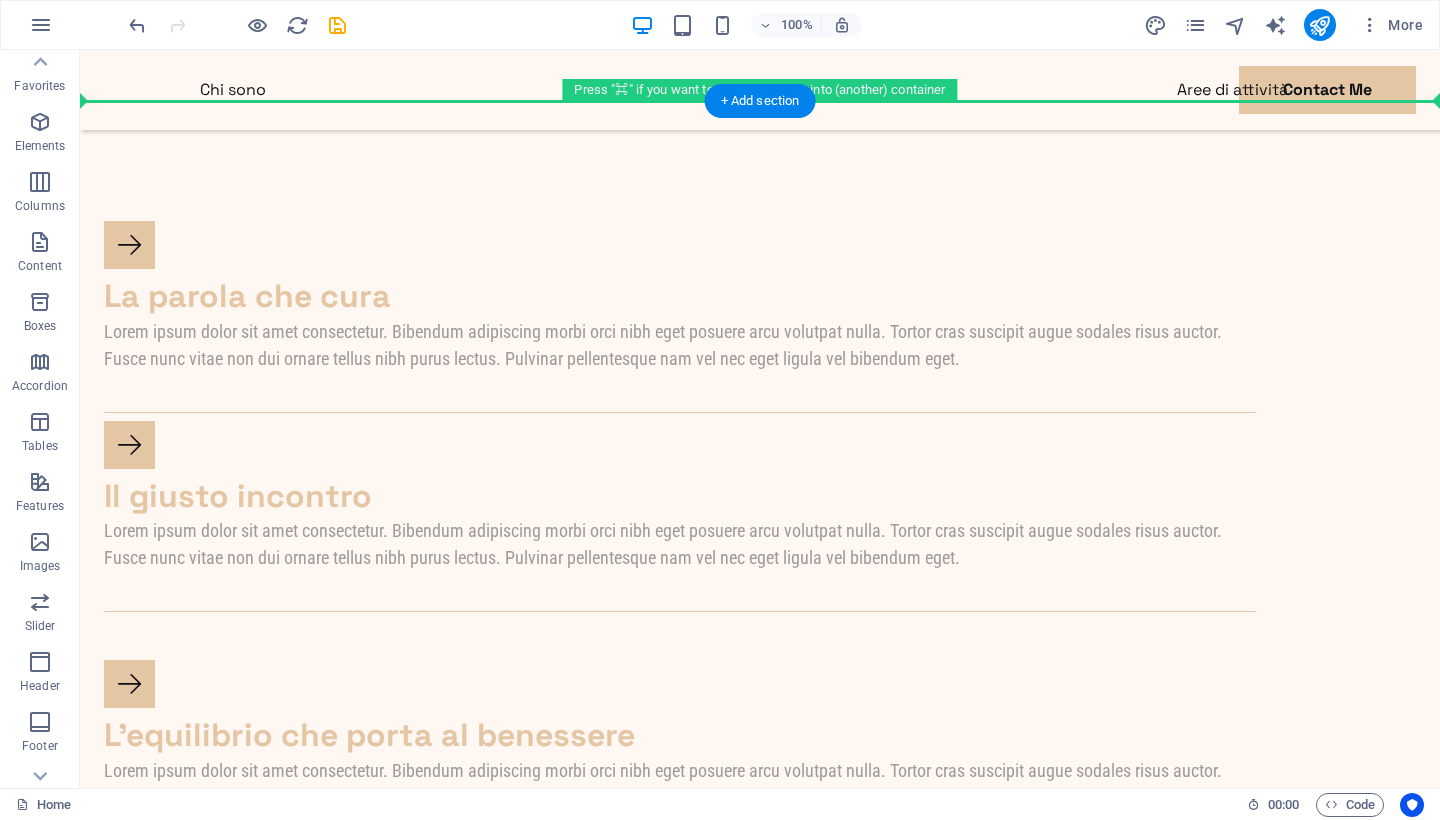 scroll, scrollTop: 1294, scrollLeft: 0, axis: vertical 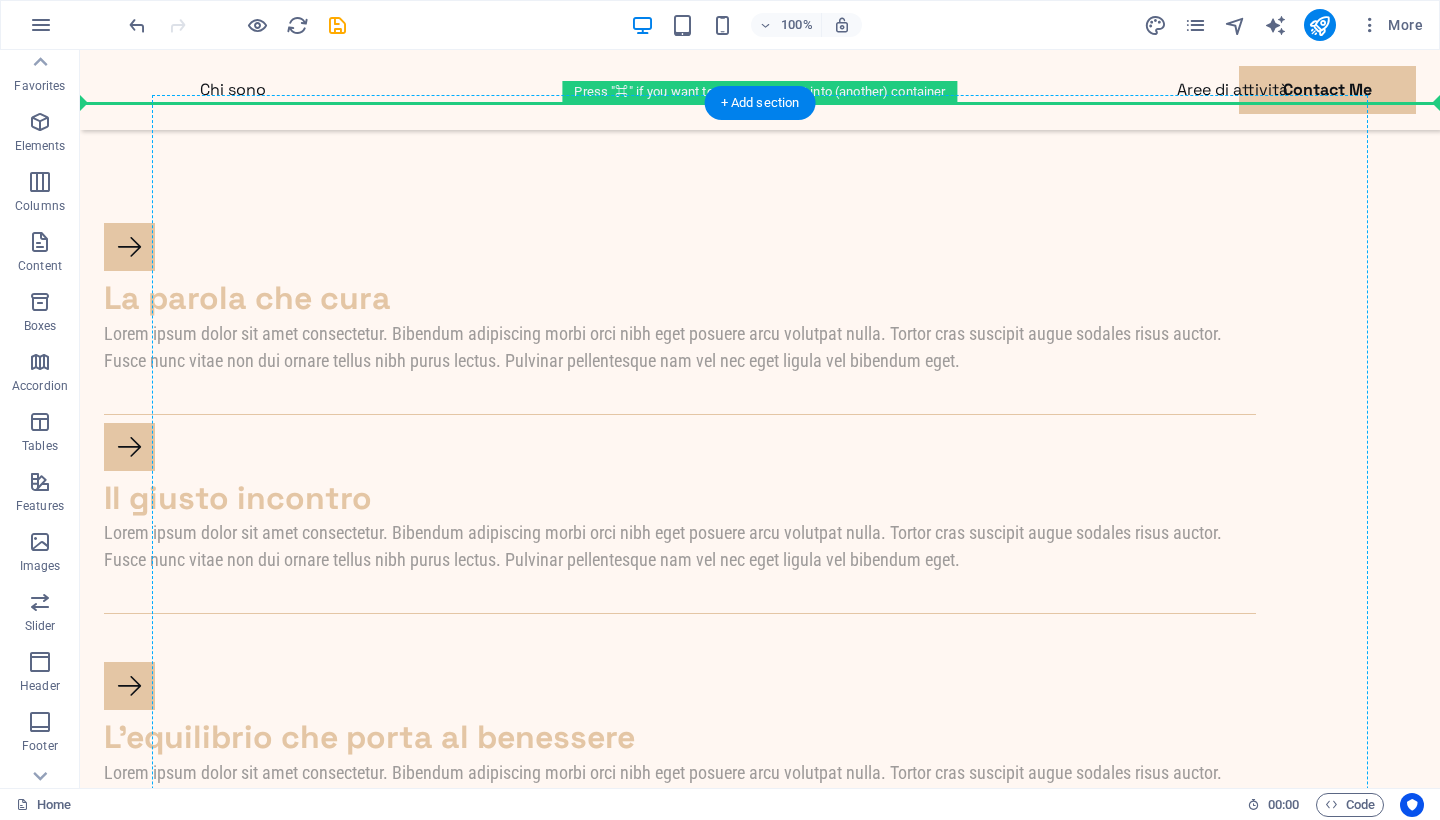 drag, startPoint x: 208, startPoint y: 540, endPoint x: 393, endPoint y: 516, distance: 186.55026 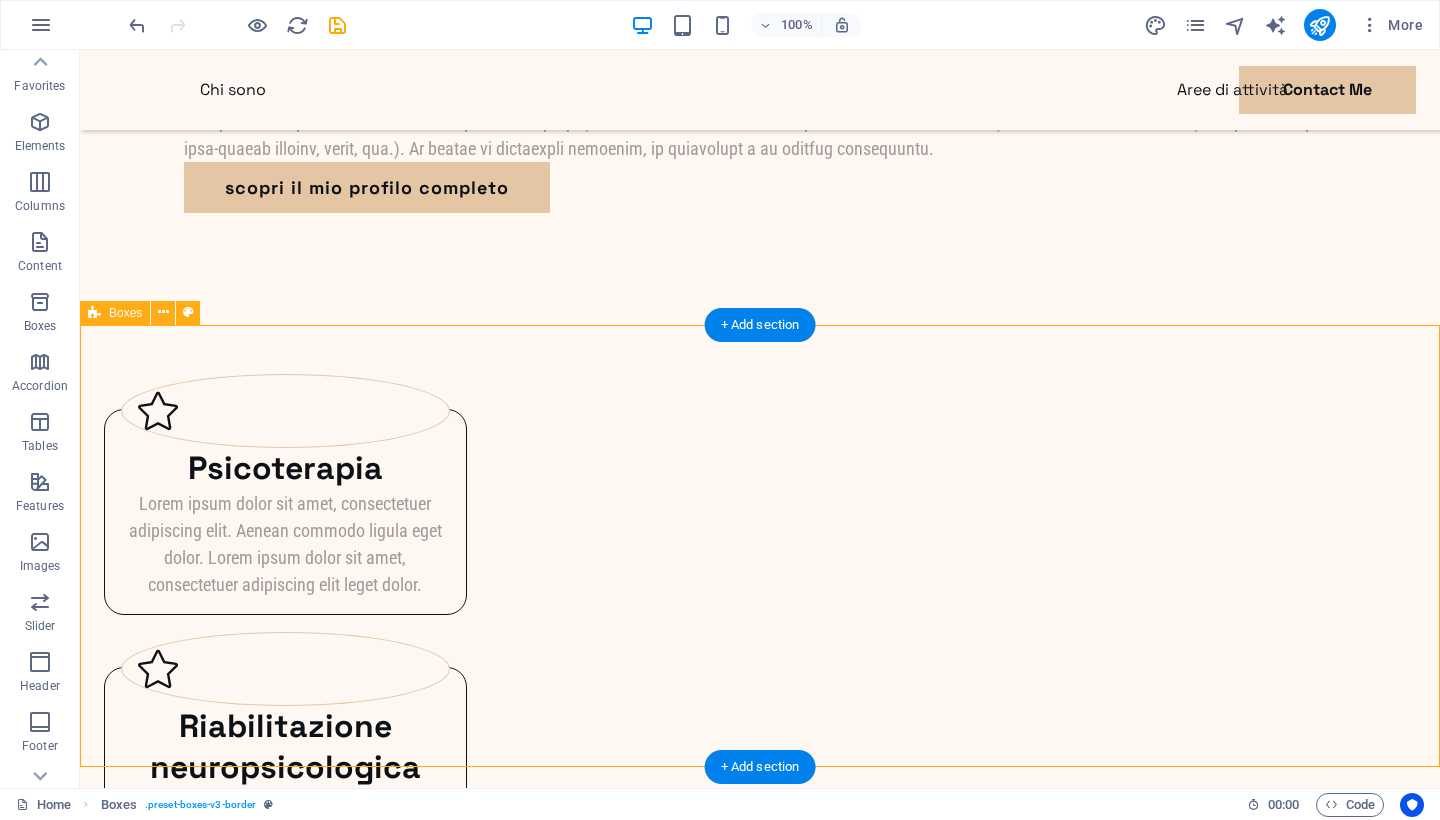 scroll, scrollTop: 1112, scrollLeft: 0, axis: vertical 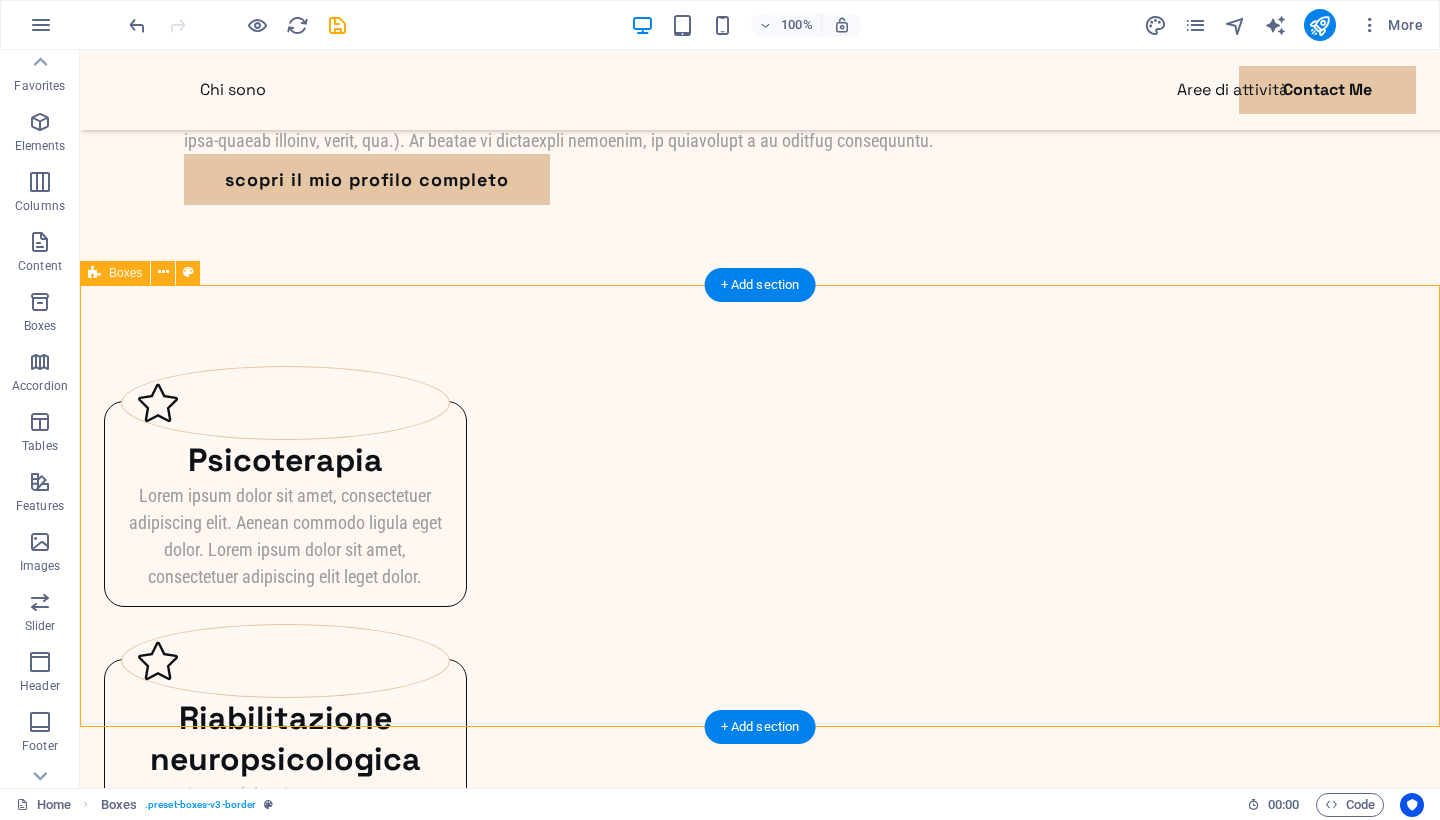 click on "Psicoterapia Lorem ipsum dolor sit amet, consectetuer adipiscing elit. Aenean commodo ligula eget dolor. Lorem ipsum dolor sit amet, consectetuer adipiscing elit leget dolor. Riabilitazione neuropsicologica Lorem ipsum dolor sit amet, consectetuer adipiscing elit. Aenean commodo ligula eget dolor. Lorem ipsum dolor sit amet, consectetuer adipiscing elit leget dolor. EMDR Lorem ipsum dolor sit amet, consectetuer adipiscing elit. Aenean commodo ligula eget dolor. Lorem ipsum dolor sit amet, consectetuer adipiscing elit leget dolor." at bounding box center [760, 764] 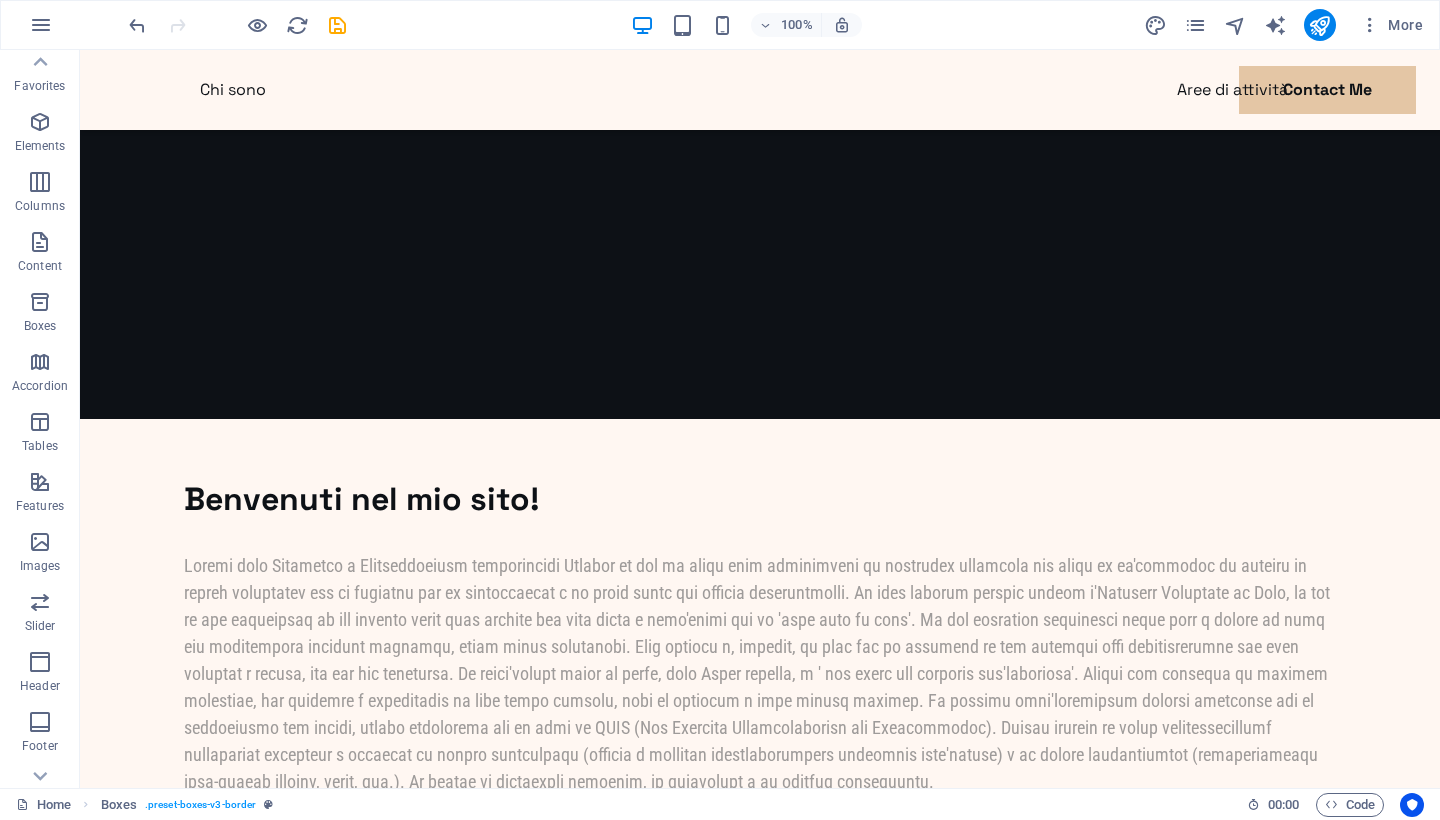 scroll, scrollTop: 459, scrollLeft: 0, axis: vertical 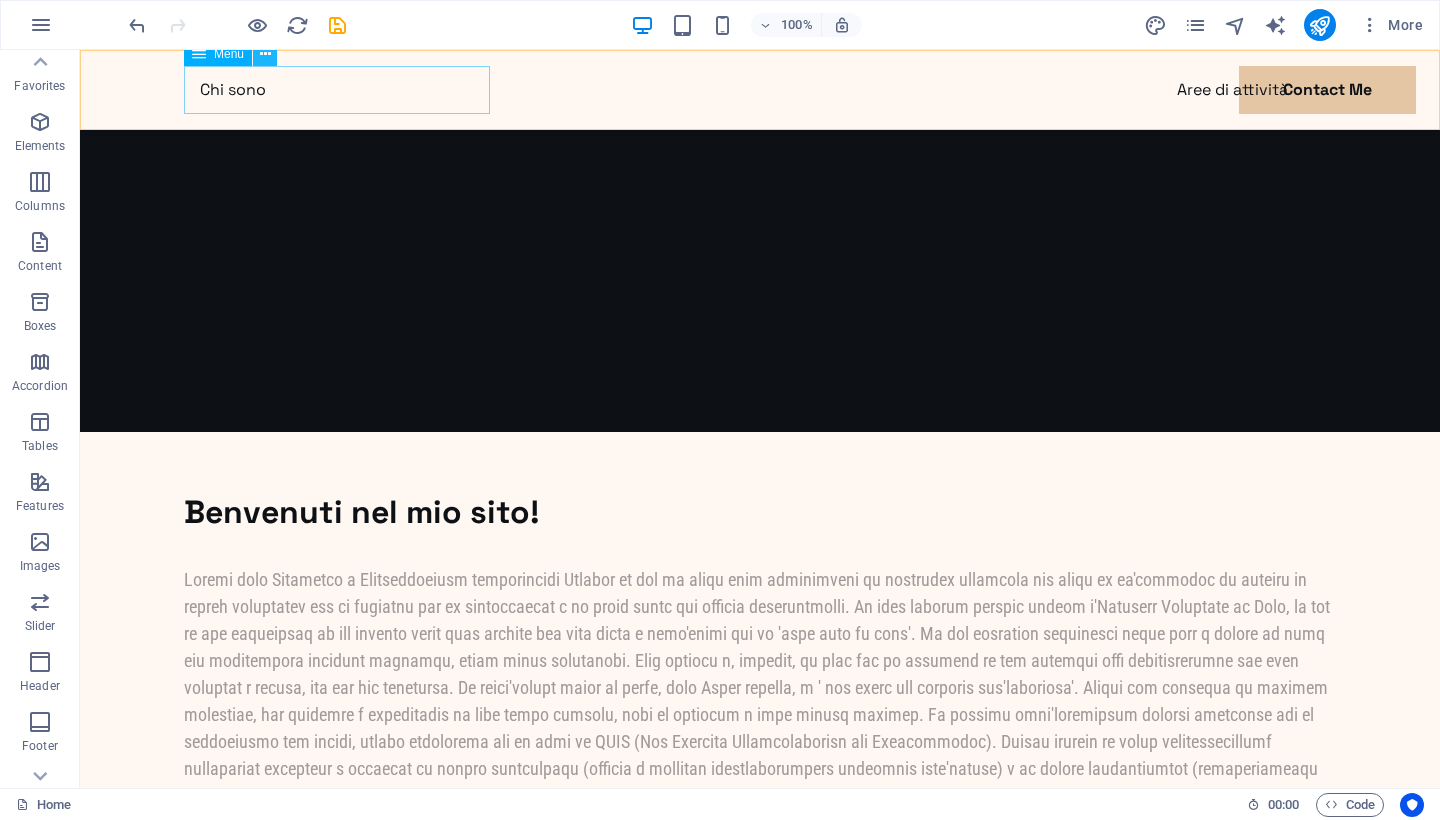 click at bounding box center (265, 54) 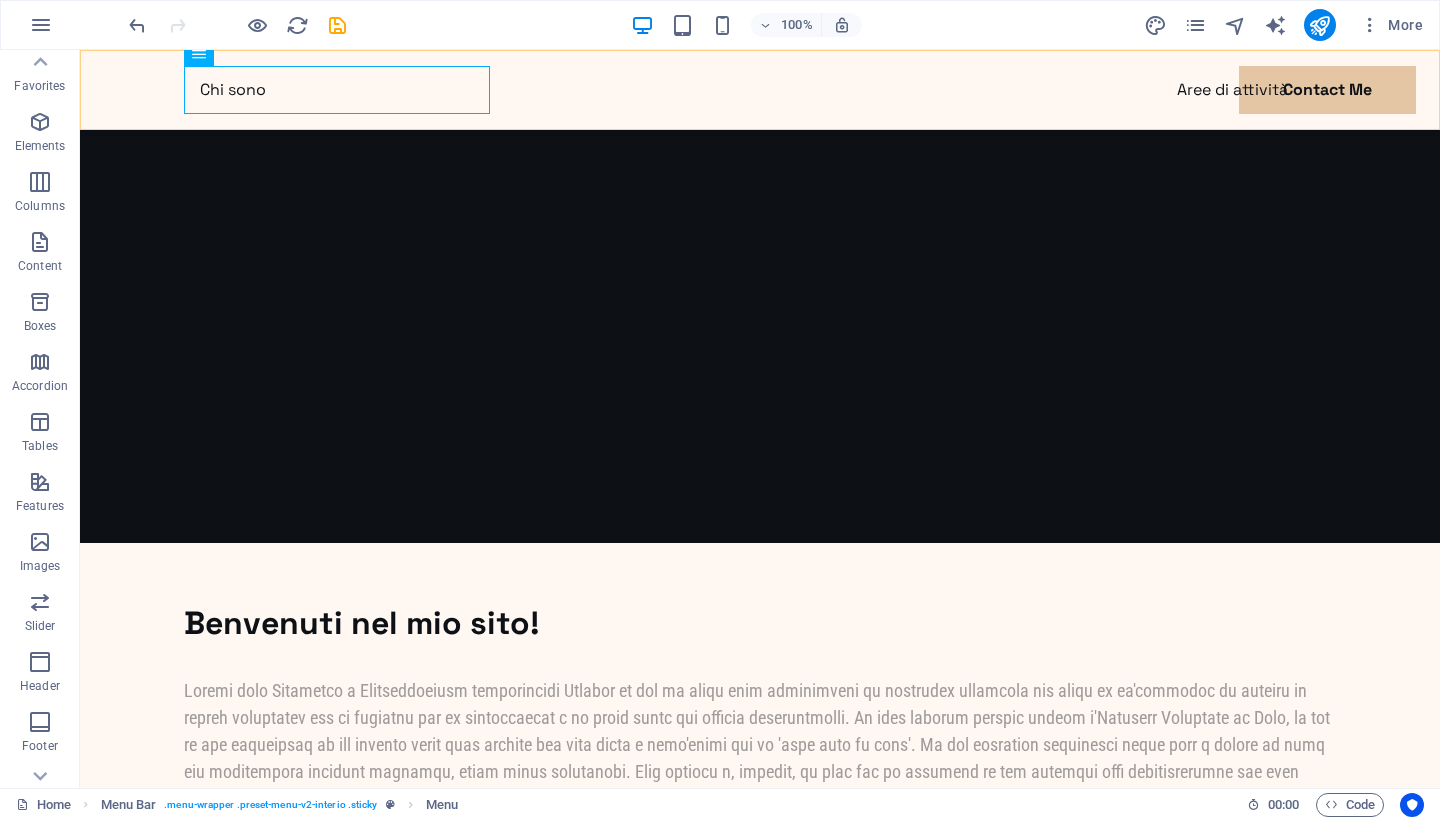 click on "Chi sono Aree di attività Contact Me" at bounding box center (760, 90) 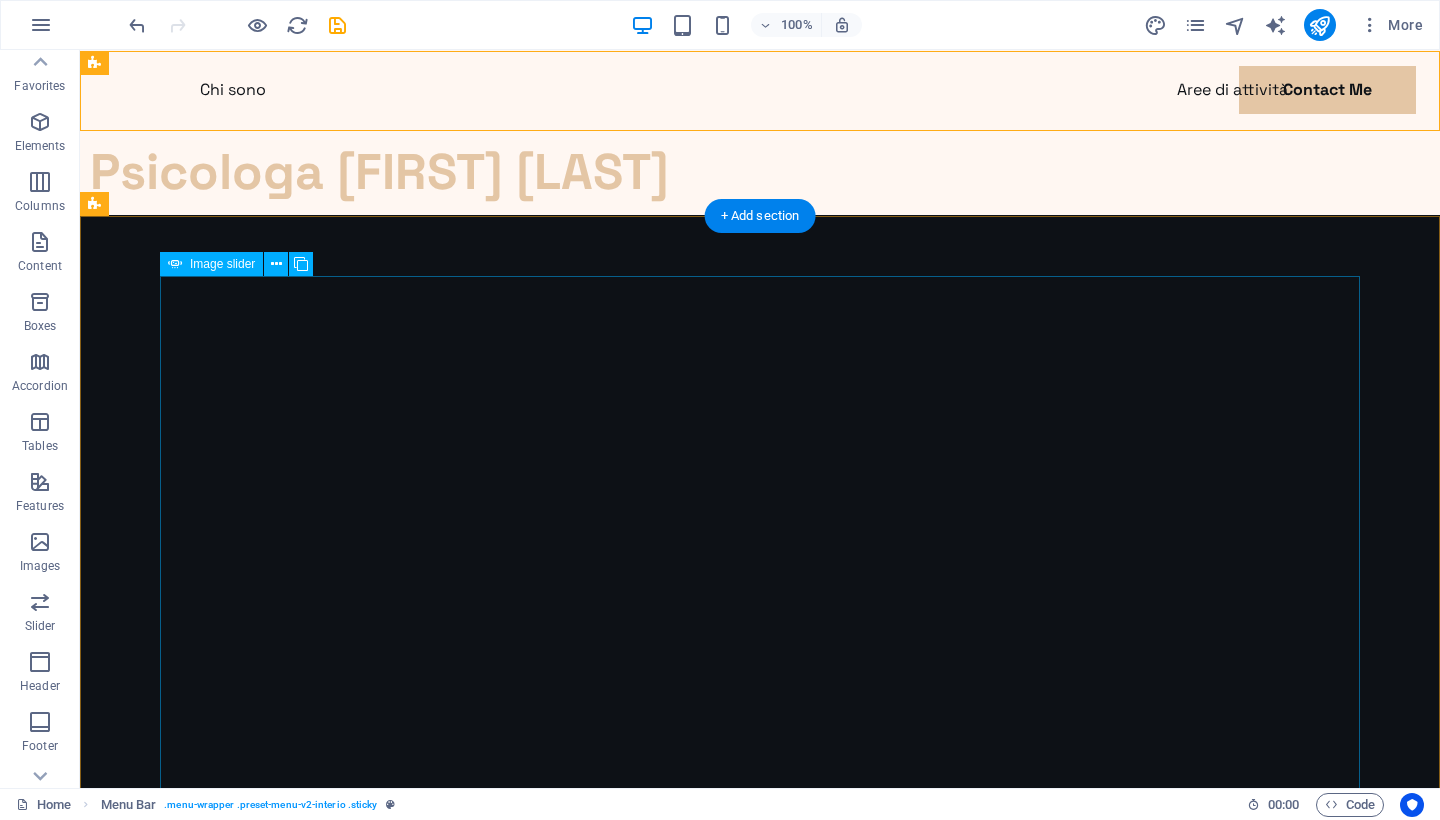 scroll, scrollTop: 0, scrollLeft: 0, axis: both 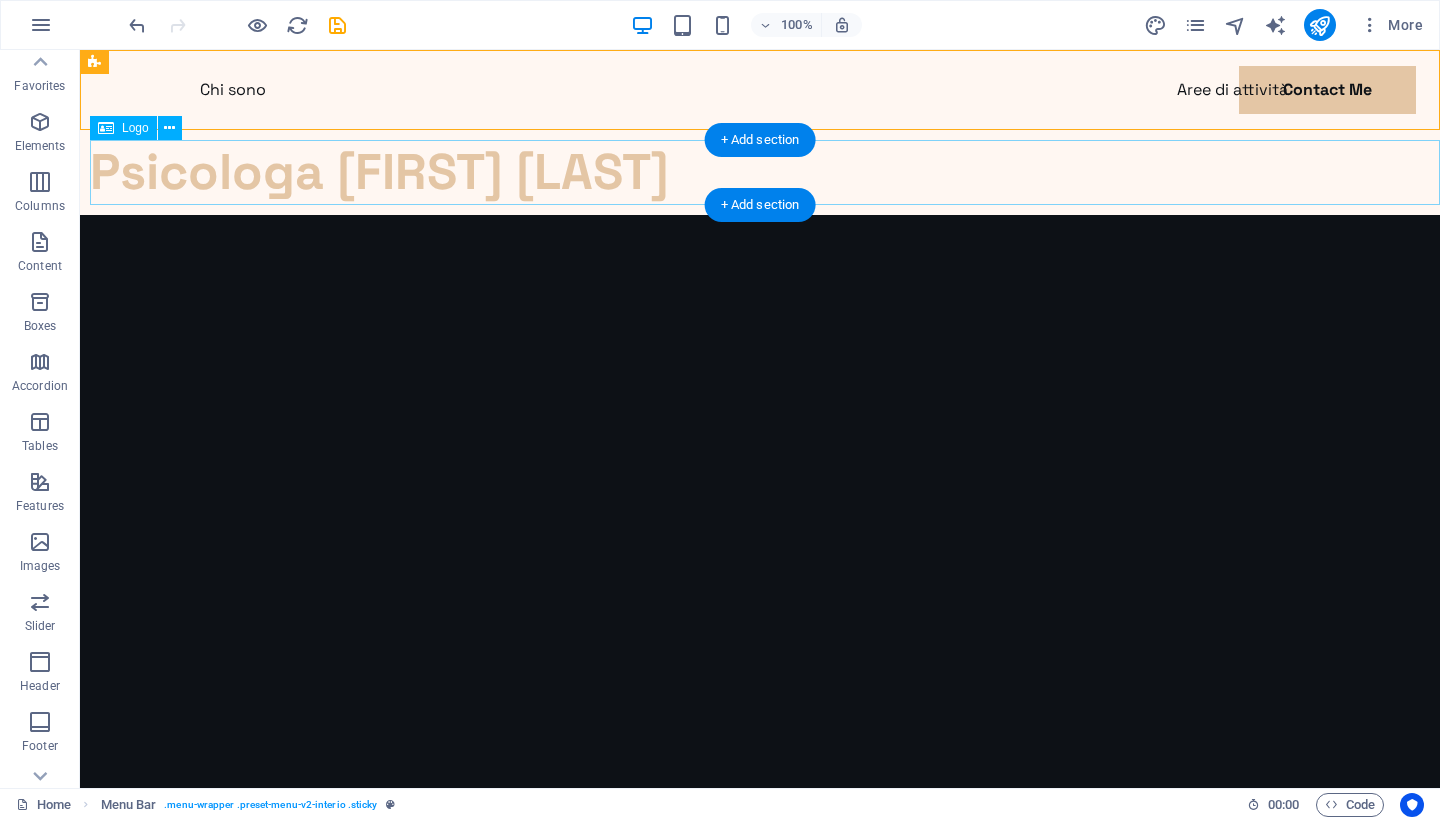 click on "[PROFESSION] [LAST] [LAST]" at bounding box center [765, 172] 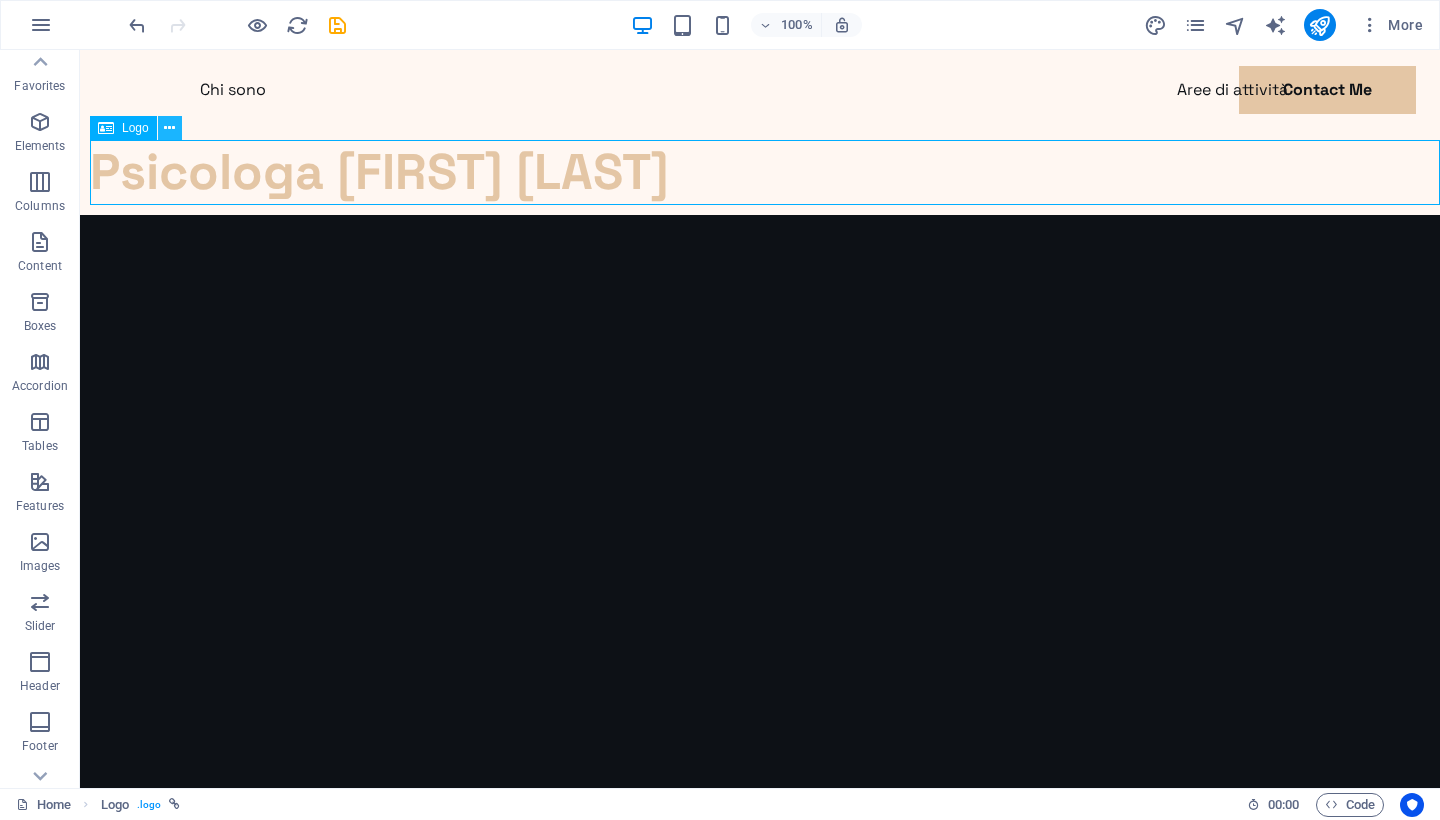 click at bounding box center (169, 128) 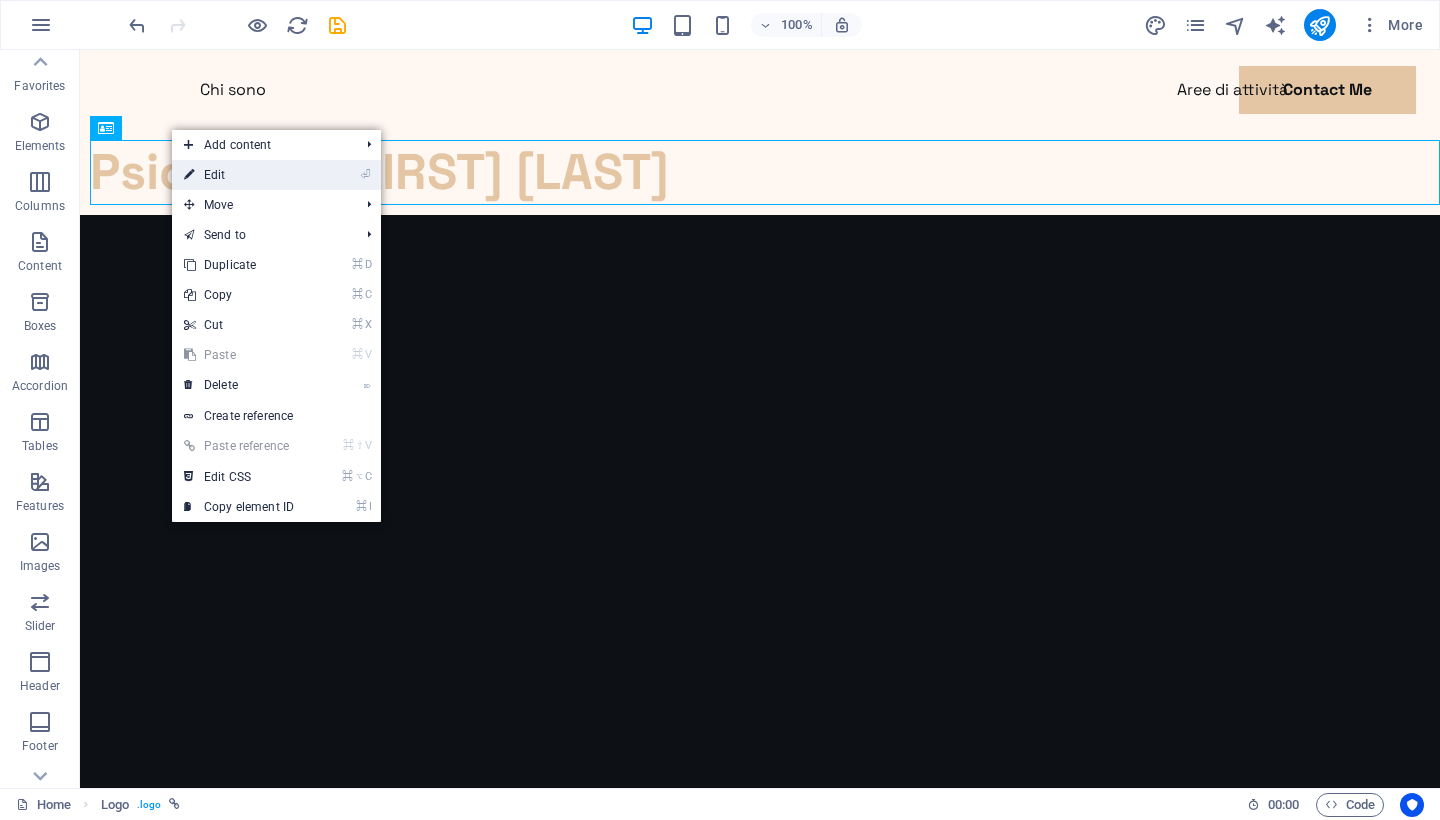 click on "⏎  Edit" at bounding box center (239, 175) 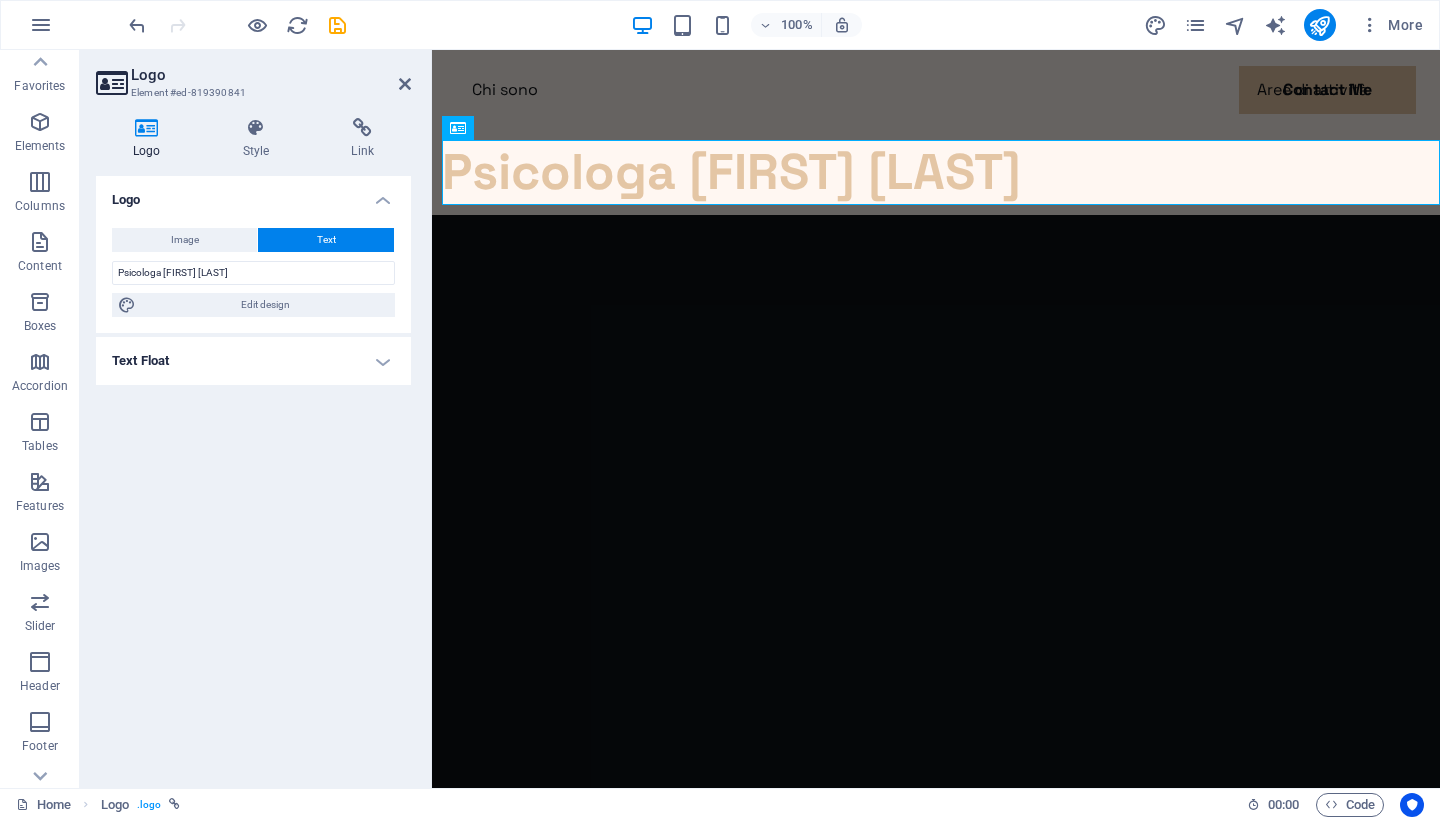 click on "Text Float" at bounding box center [253, 361] 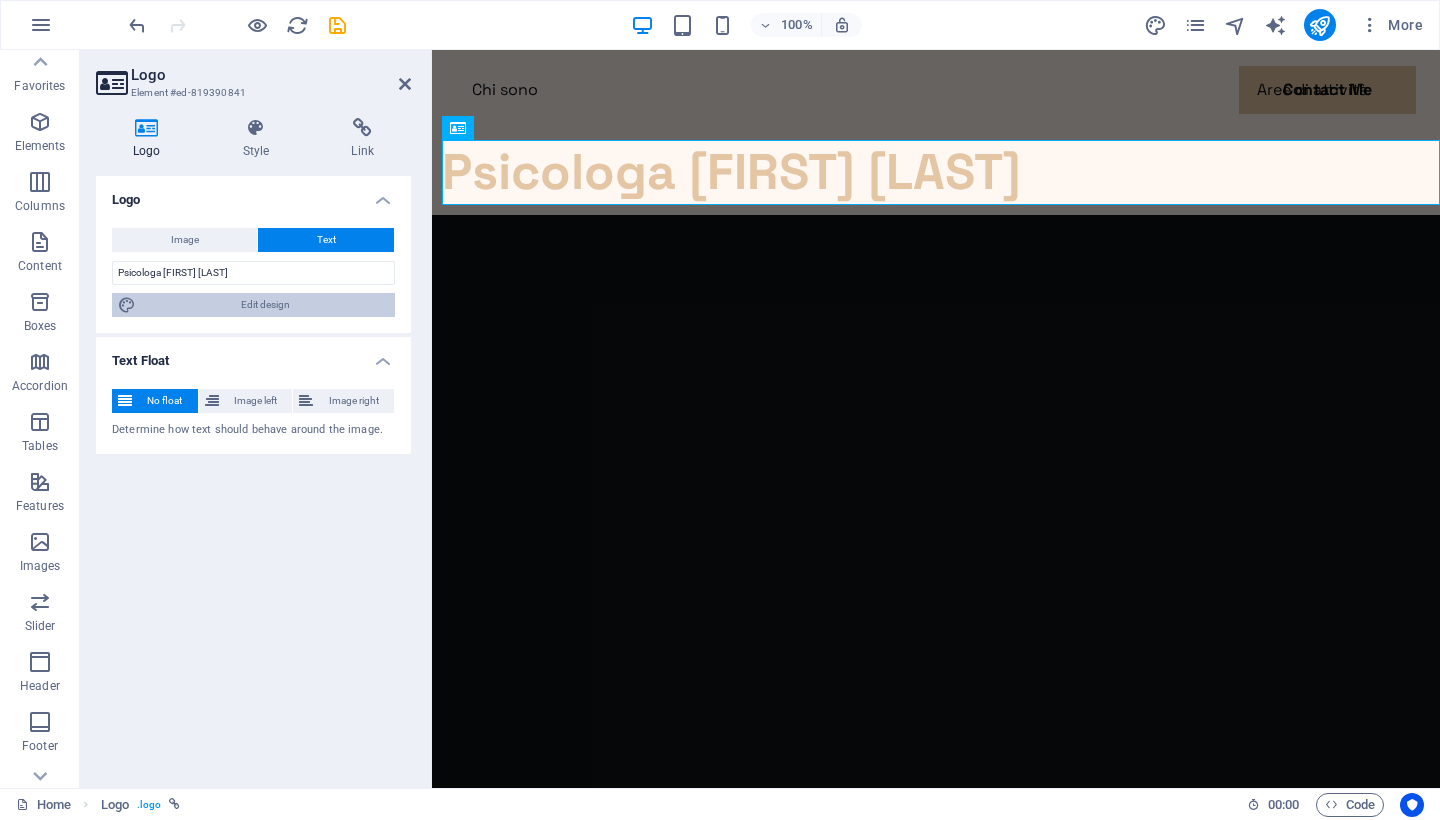 click on "Edit design" at bounding box center [265, 305] 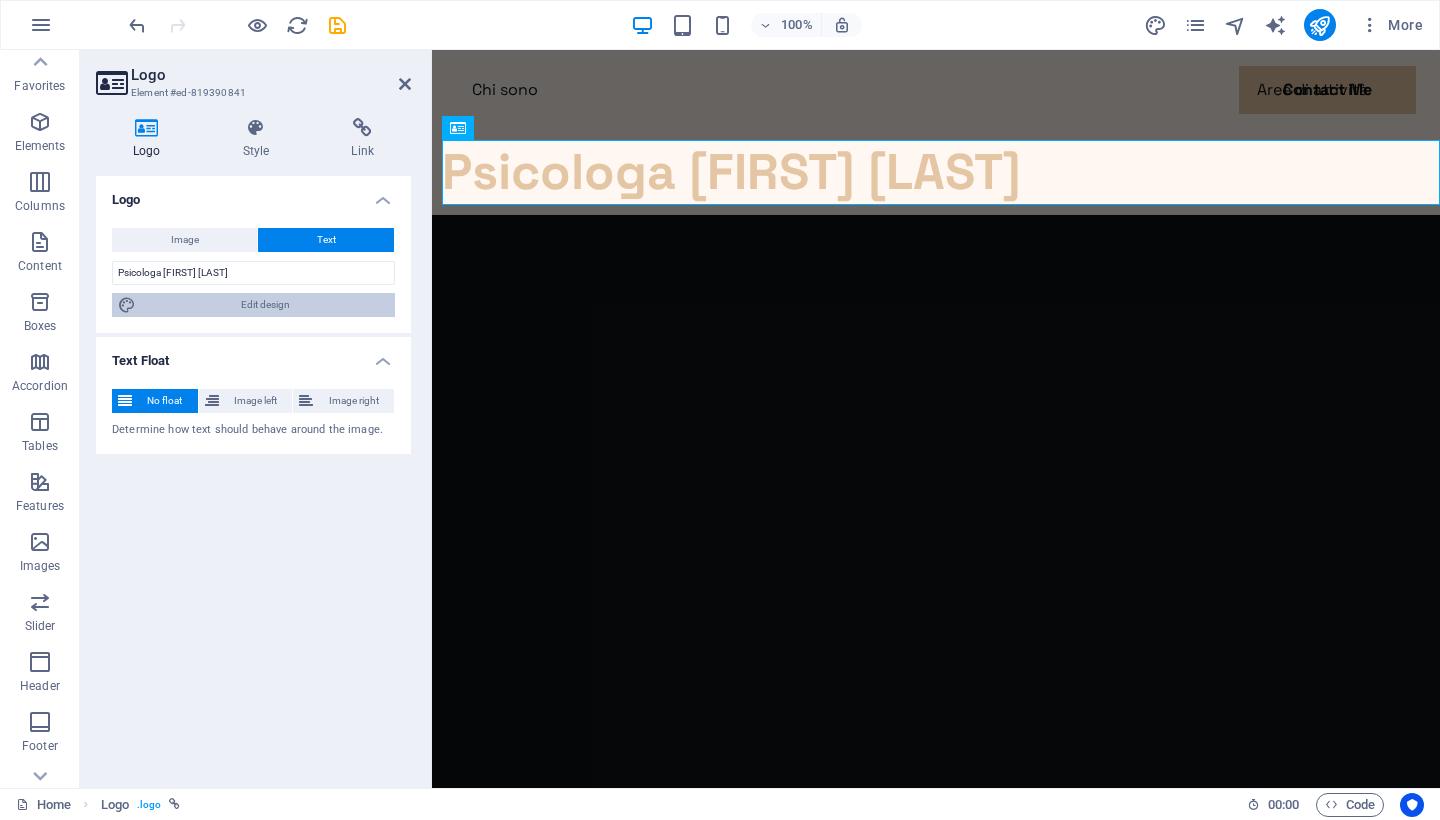 select on "700" 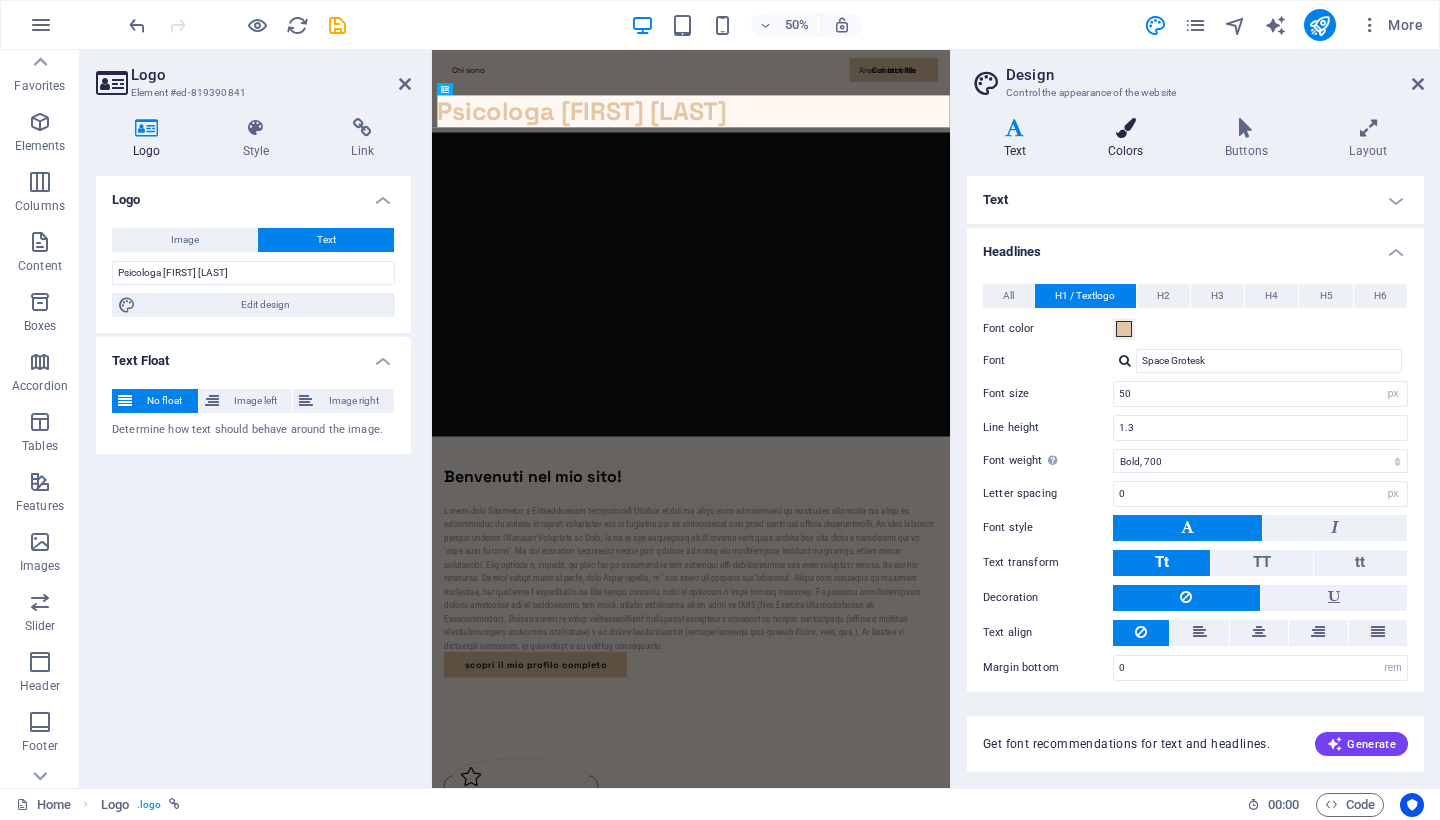 click at bounding box center (1125, 128) 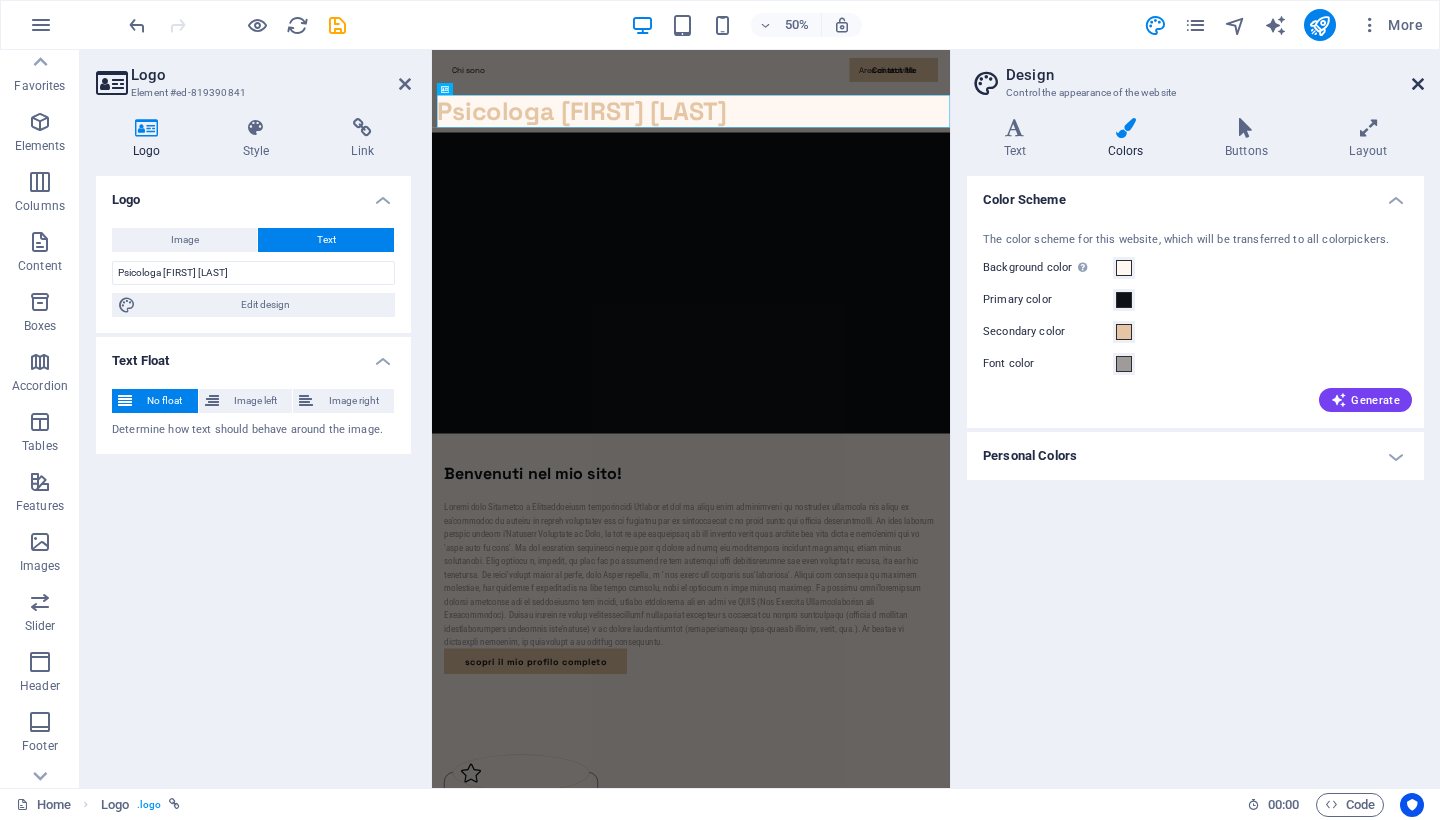 click at bounding box center [1418, 84] 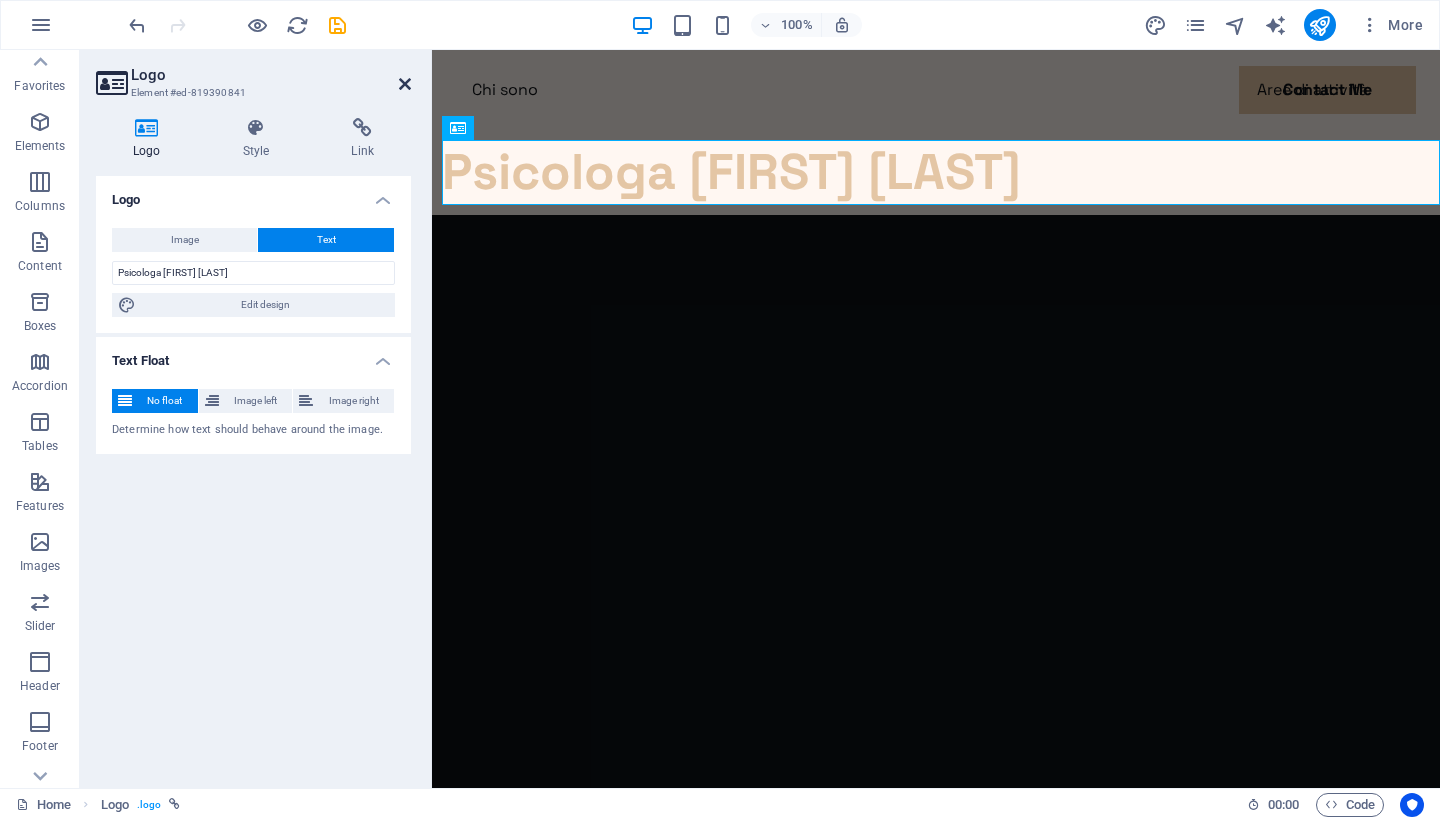 click at bounding box center [405, 84] 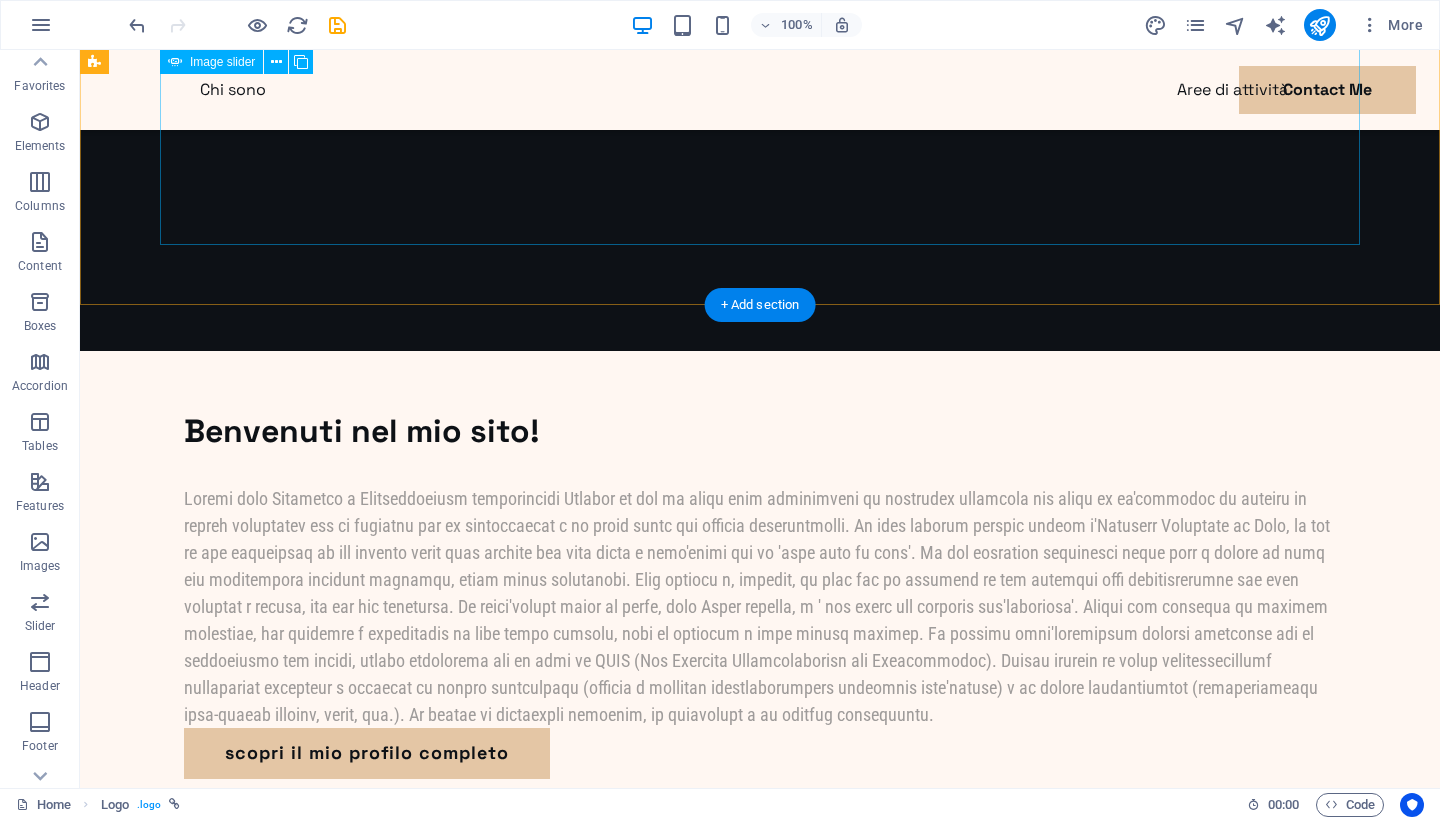 scroll, scrollTop: 817, scrollLeft: 0, axis: vertical 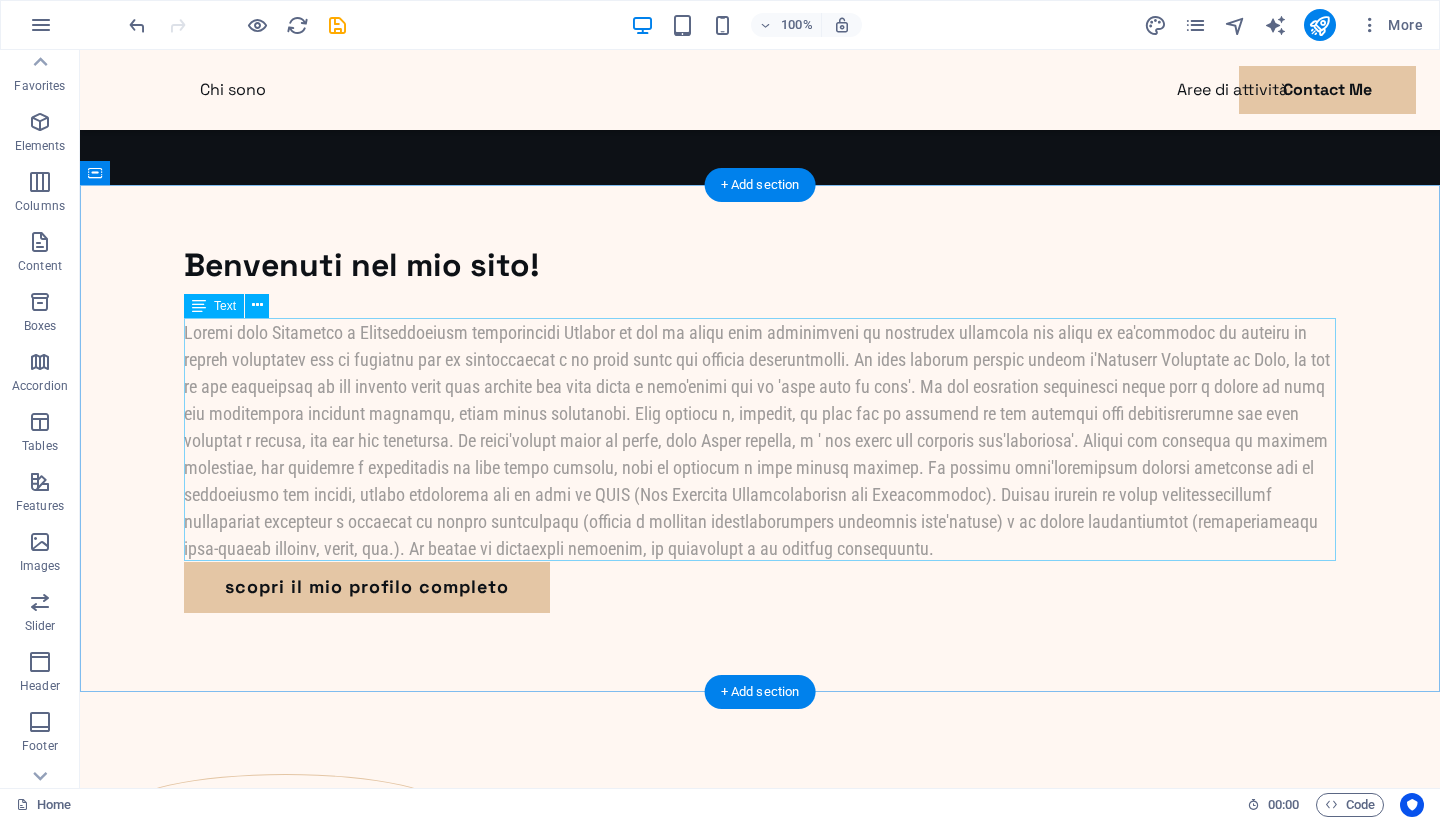 click at bounding box center [760, 440] 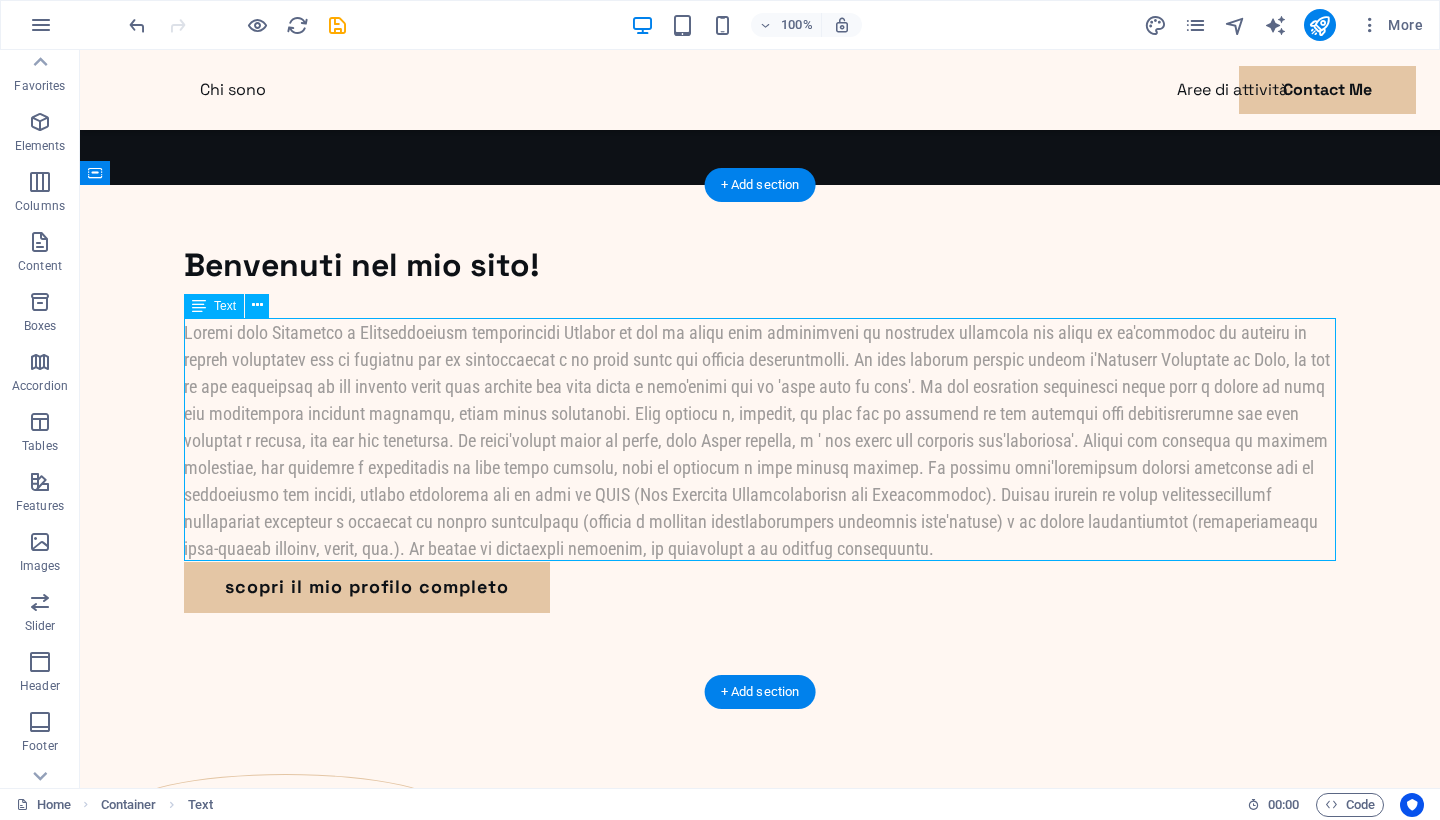 click at bounding box center [760, 440] 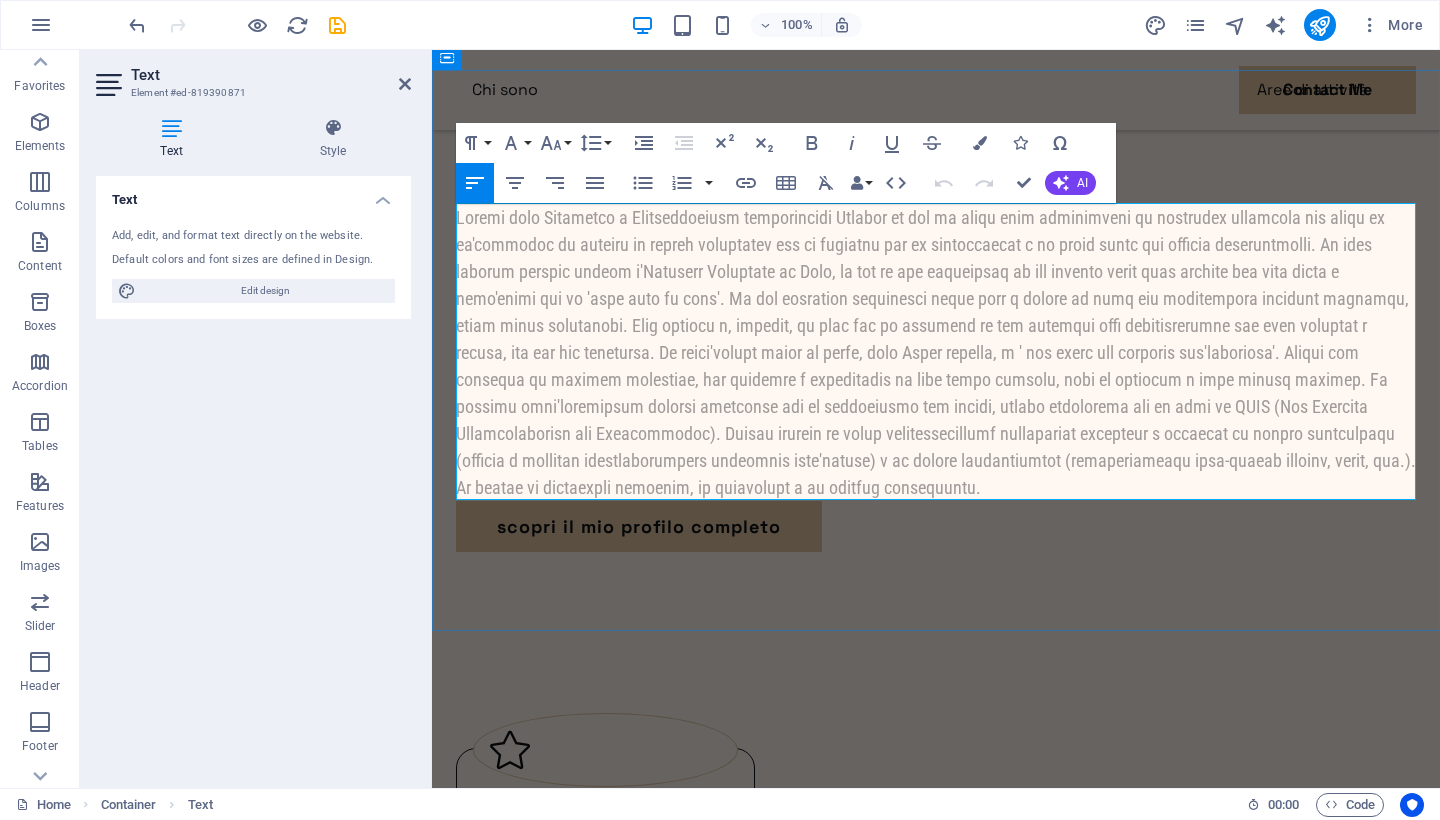 click at bounding box center [936, 352] 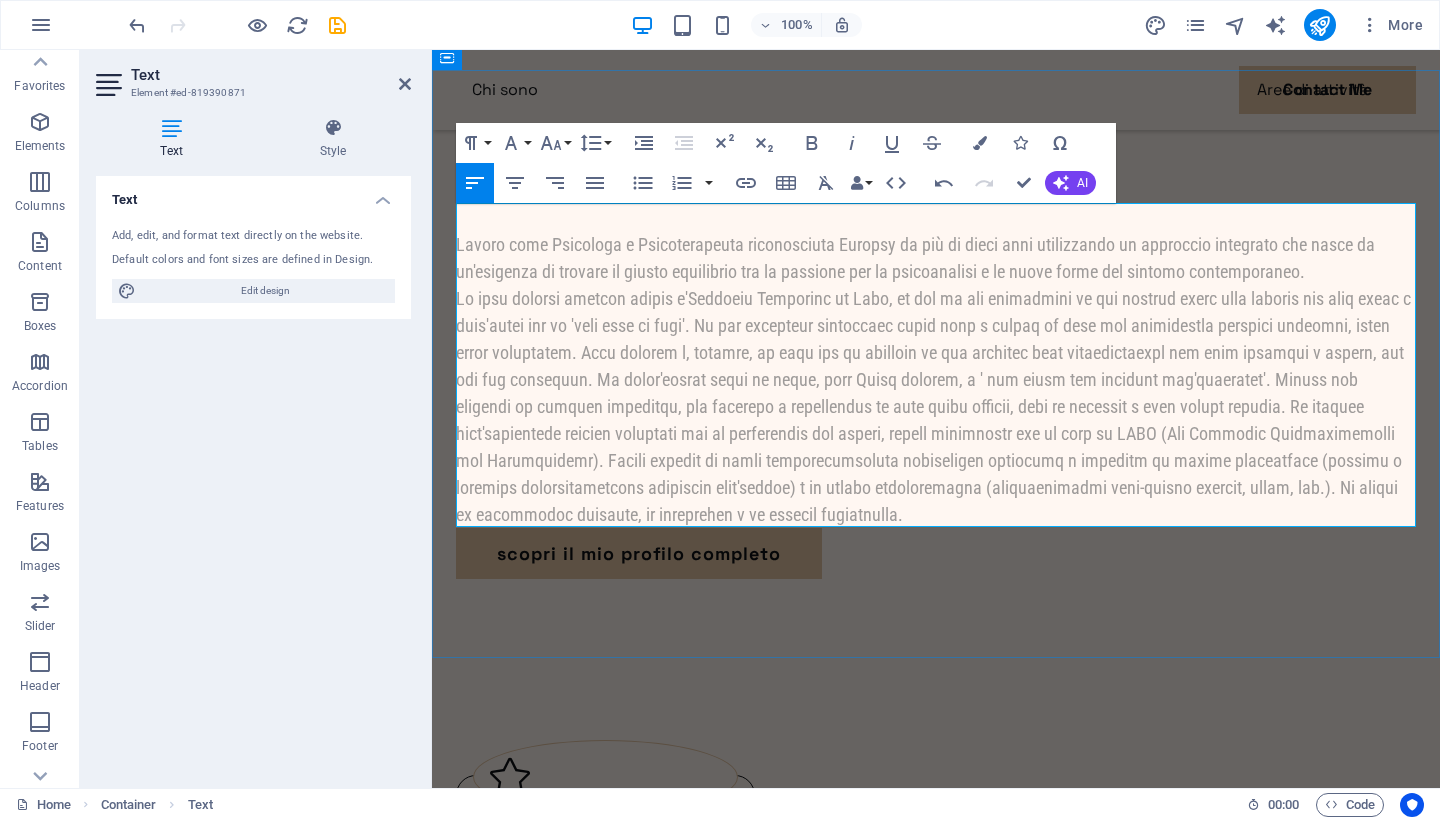 click on "Lavoro come Psicologa e Psicoterapeuta riconosciuta Europsy da più di dieci anni utilizzando un approccio integrato che nasce da un'esigenza di trovare il giusto equilibrio tra la passione per la psicoanalisi e le nuove forme del sintomo contemporaneo." at bounding box center [936, 379] 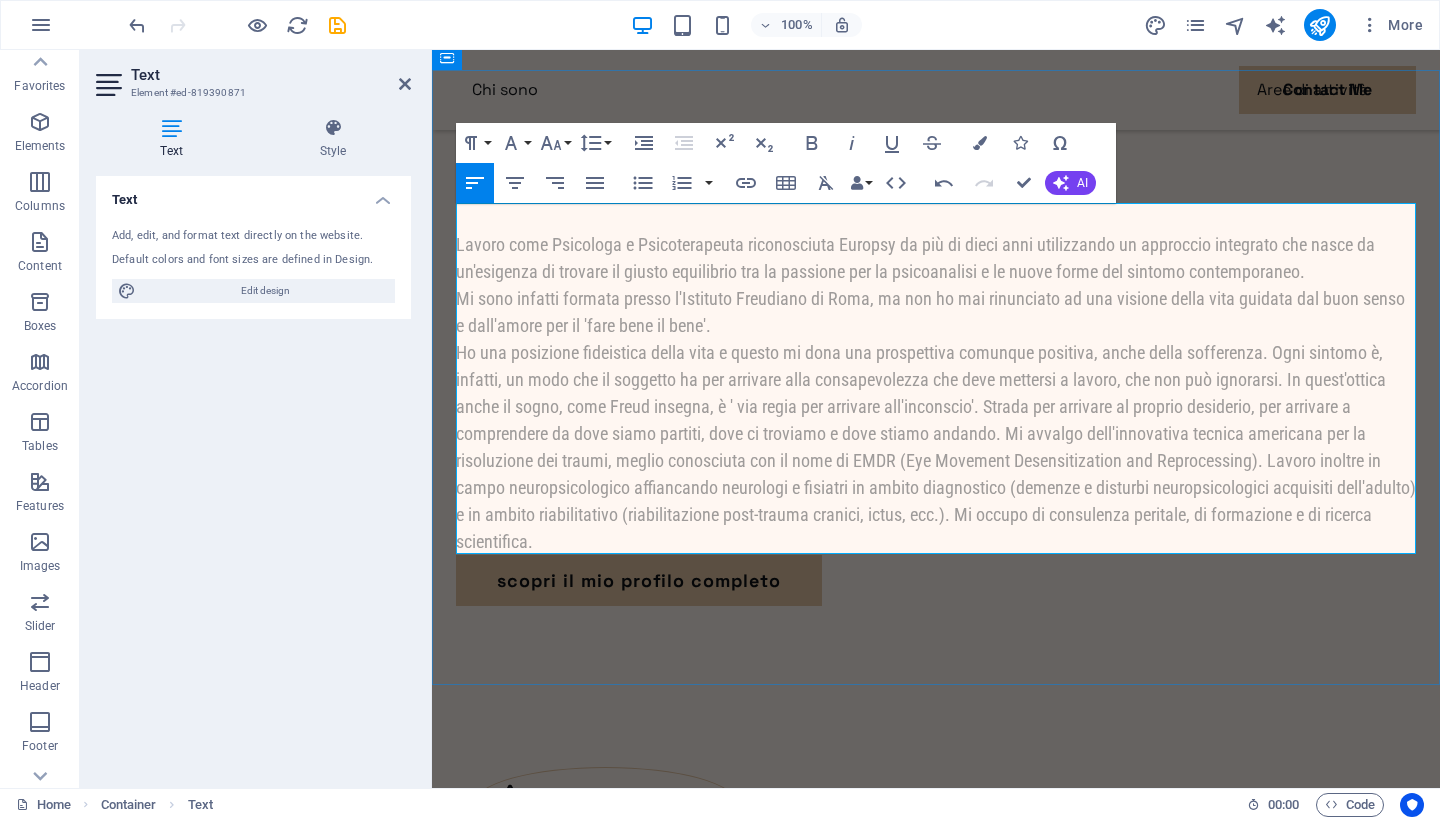 click on "Lavoro come Psicologa e Psicoterapeuta riconosciuta Europsy da più di dieci anni utilizzando un approccio integrato che nasce da un'esigenza di trovare il giusto equilibrio tra la passione per la psicoanalisi e le nuove forme del sintomo contemporaneo.  Mi sono infatti formata presso l'Istituto Freudiano di Roma, ma non ho mai rinunciato ad una visione della vita guidata dal buon senso e dall'amore per il 'fare bene il bene'." at bounding box center [936, 393] 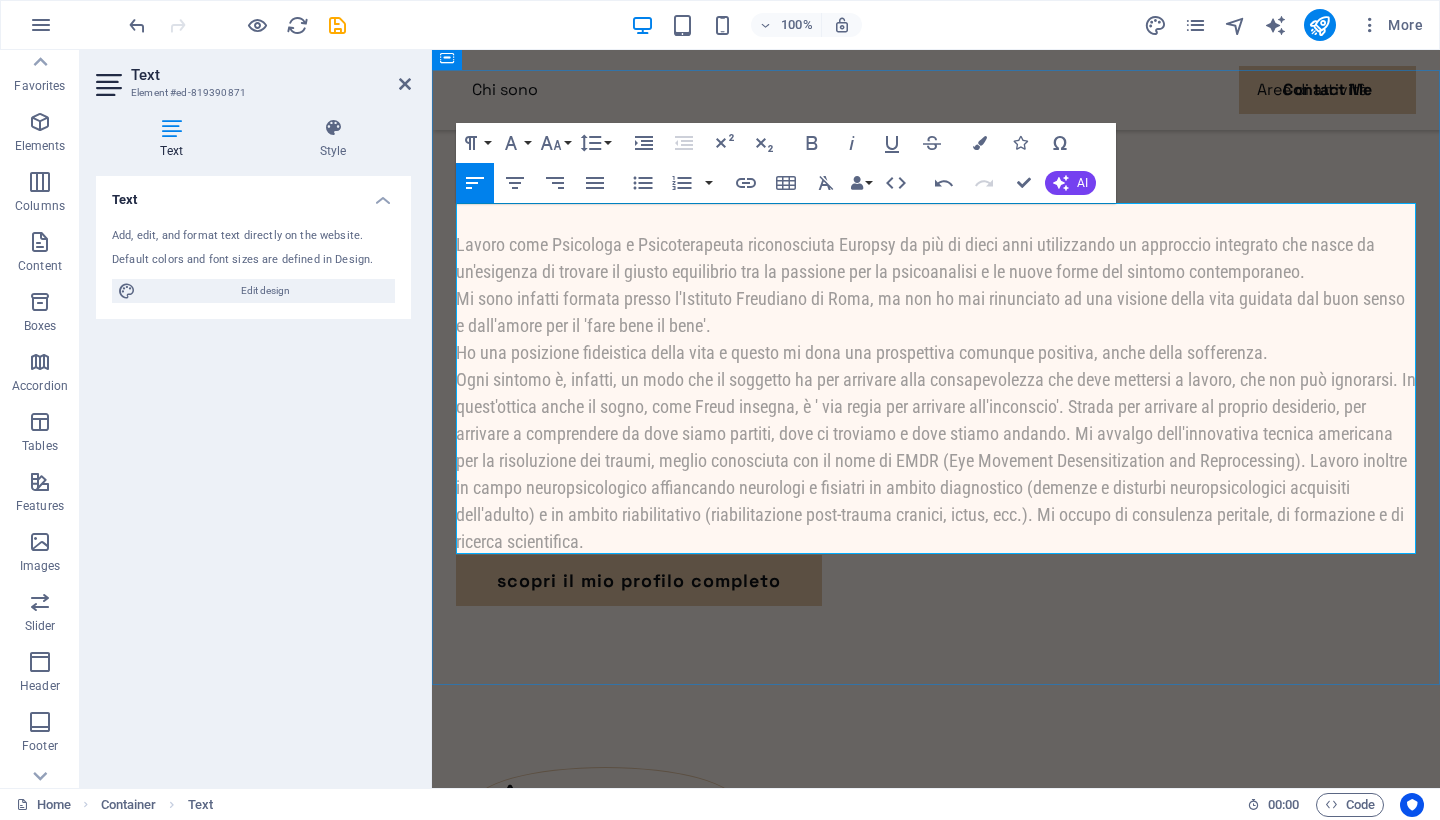 click on "Lavoro come Psicologa e Psicoterapeuta riconosciuta Europsy da più di dieci anni utilizzando un approccio integrato che nasce da un'esigenza di trovare il giusto equilibrio tra la passione per la psicoanalisi e le nuove forme del sintomo contemporaneo.  Mi sono infatti formata presso l'Istituto Freudiano di Roma, ma non ho mai rinunciato ad una visione della vita guidata dal buon senso e dall'amore per il 'fare bene il bene'.  Ho una posizione fideistica della vita  e questo mi dona una prospettiva comunque positiva, anche della sofferenza." at bounding box center [936, 393] 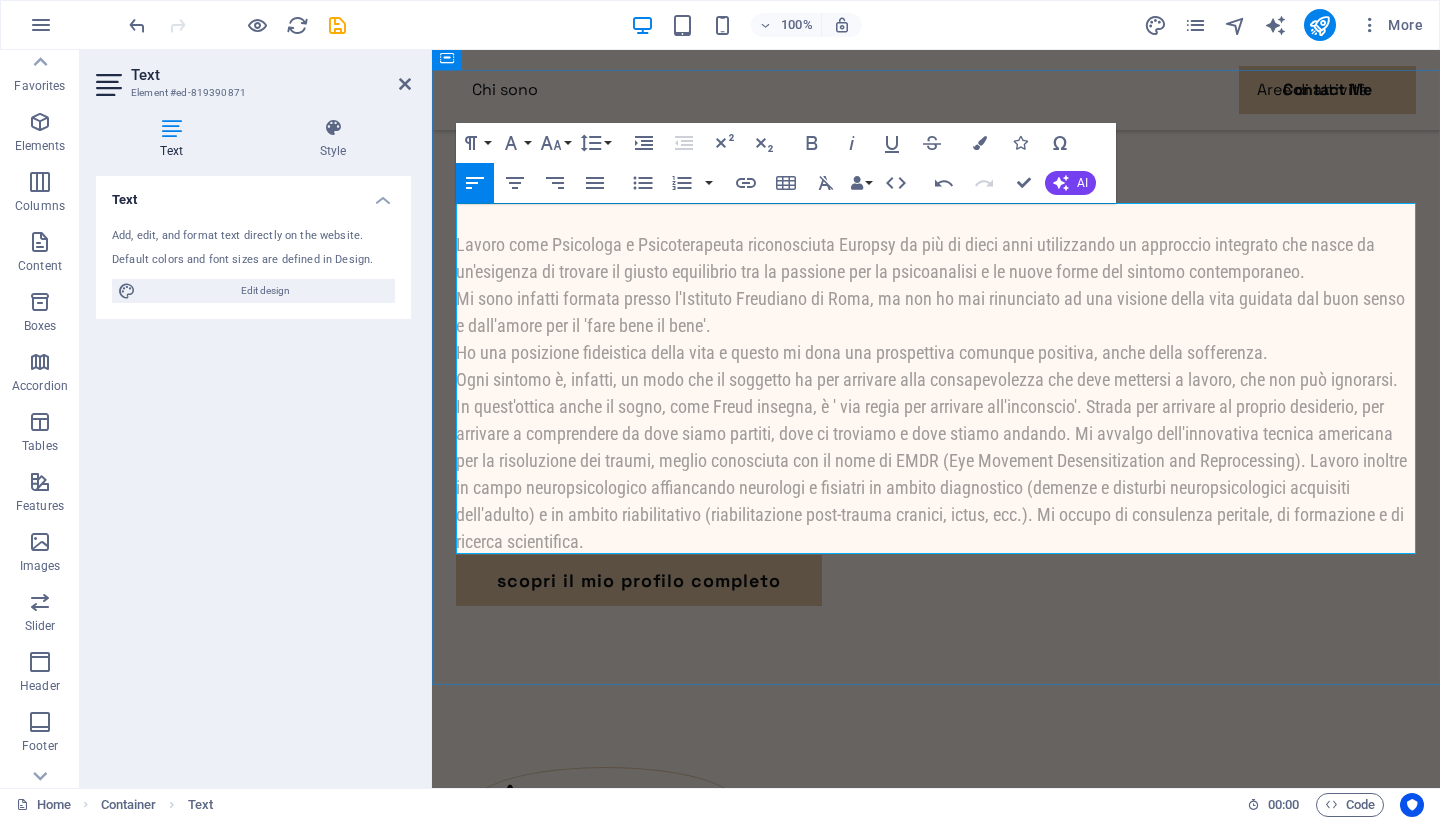 click on "Lavoro come Psicologa e Psicoterapeuta riconosciuta Europsy da più di dieci anni utilizzando un approccio integrato che nasce da un'esigenza di trovare il giusto equilibrio tra la passione per la psicoanalisi e le nuove forme del sintomo contemporaneo.  Mi sono infatti formata presso l'Istituto Freudiano di Roma, ma non ho mai rinunciato ad una visione della vita guidata dal buon senso e dall'amore per il 'fare bene il bene'.  Ho una posizione fideistica della vita  e questo mi dona una prospettiva comunque positiva, anche della sofferenza.  Ogni sintomo è, infatti, un modo che il soggetto ha per arrivare alla consapevolezza che deve mettersi a lavoro, che non può ignorarsi." at bounding box center (936, 393) 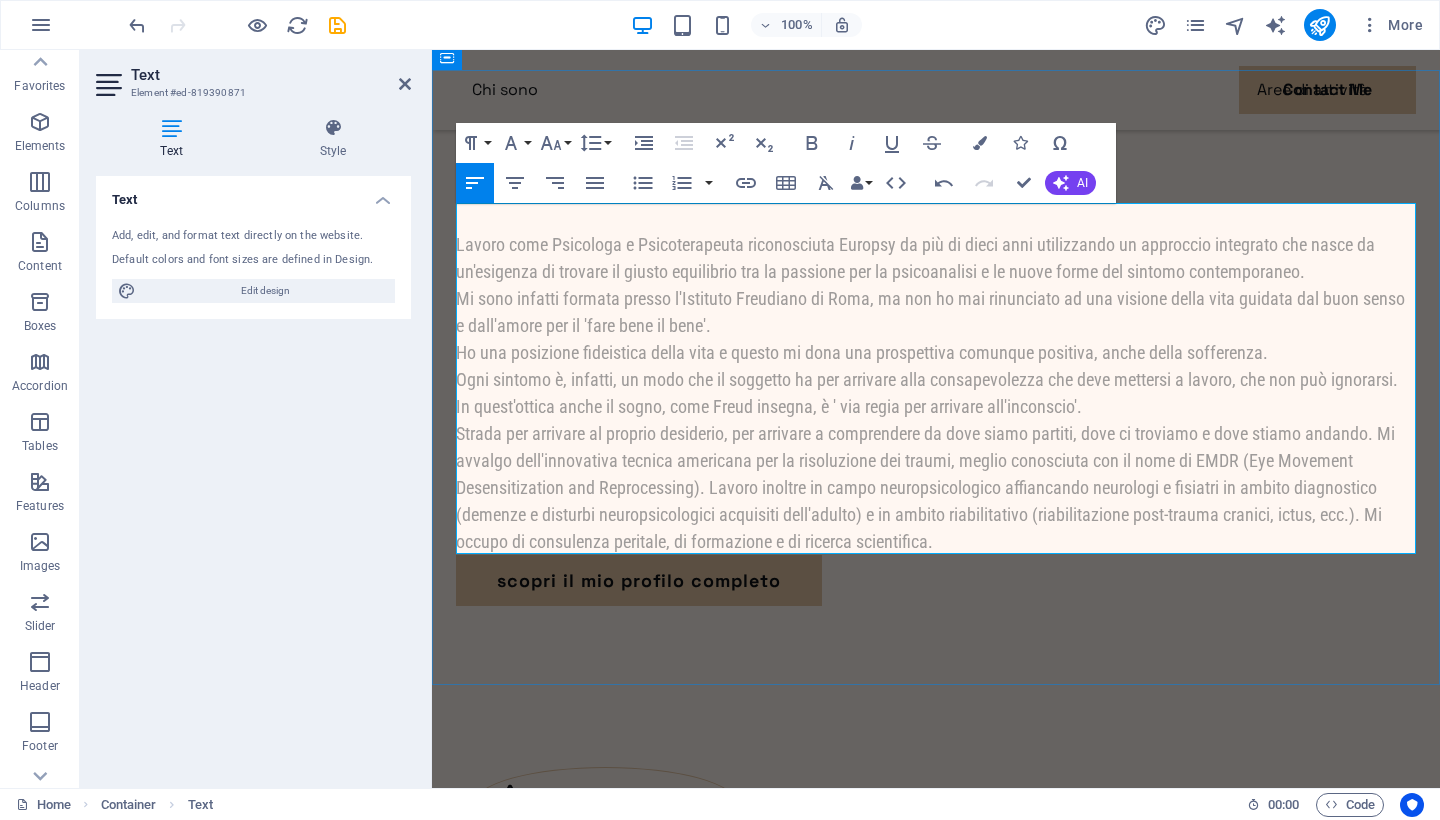 click on "Lavoro come Psicologa e Psicoterapeuta riconosciuta Europsy da più di dieci anni utilizzando un approccio integrato che nasce da un'esigenza di trovare il giusto equilibrio tra la passione per la psicoanalisi e le nuove forme del sintomo contemporaneo.  Mi sono infatti formata presso l'Istituto Freudiano di Roma, ma non ho mai rinunciato ad una visione della vita guidata dal buon senso e dall'amore per il 'fare bene il bene'.  Ho una posizione fideistica della vita  e questo mi dona una prospettiva comunque positiva, anche della sofferenza.  Ogni sintomo è, infatti, un modo che il soggetto ha per arrivare alla consapevolezza che deve mettersi a lavoro, che non può ignorarsi.  In quest'ottica anche il sogno, come Freud insegna, è ' via regia per arrivare all'inconscio'." at bounding box center [936, 393] 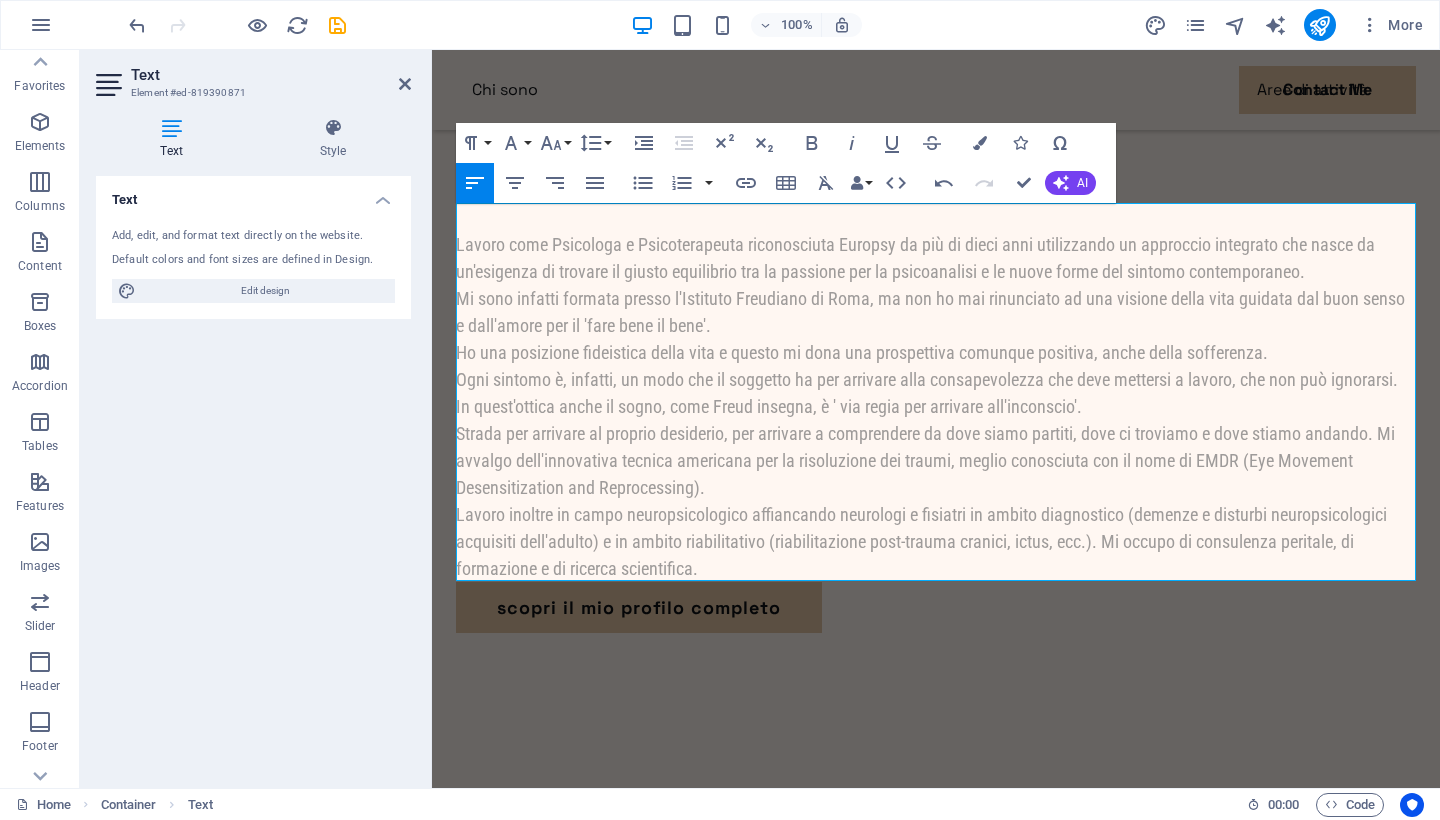 drag, startPoint x: 727, startPoint y: 571, endPoint x: 375, endPoint y: 238, distance: 484.55444 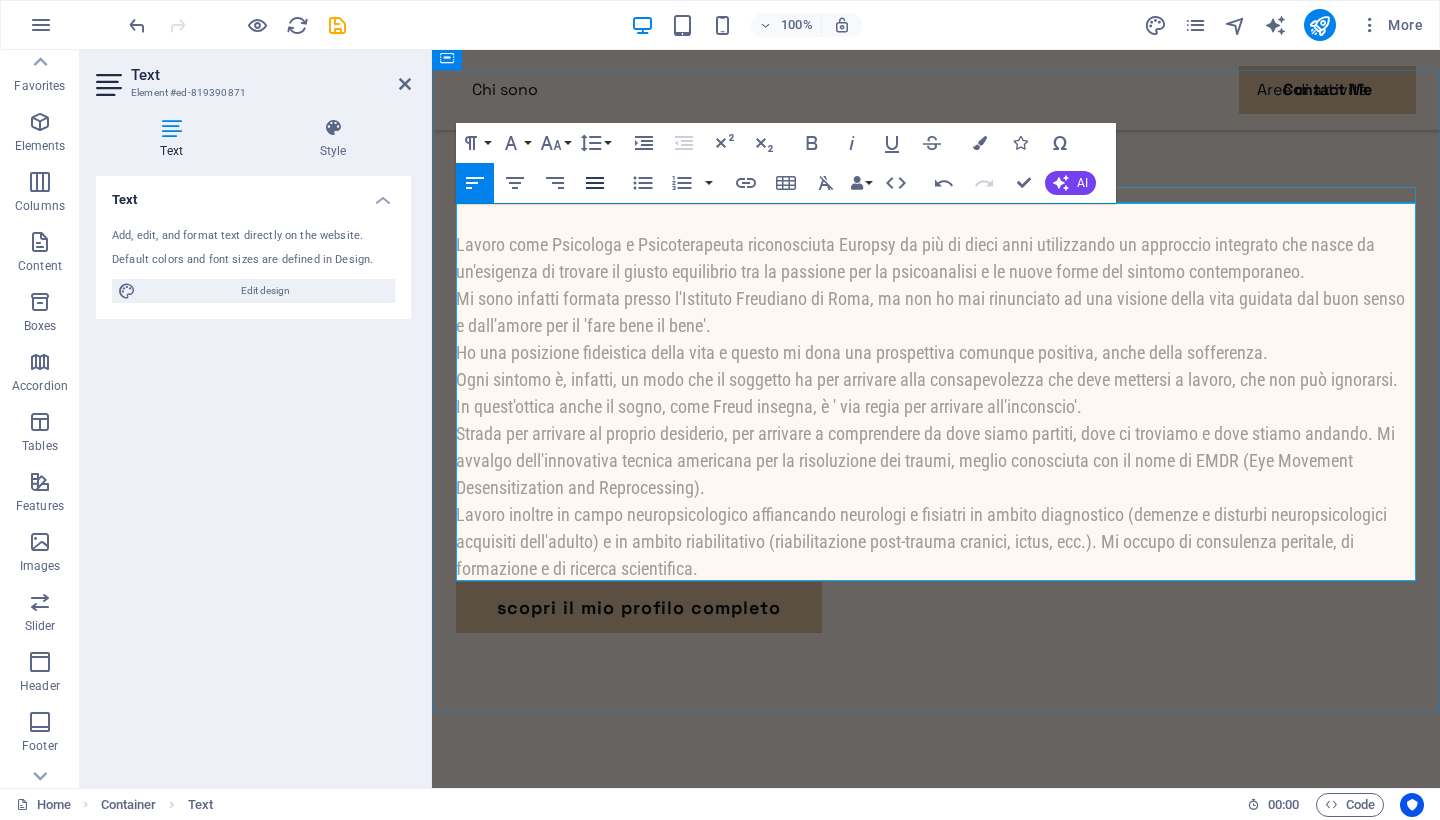 click 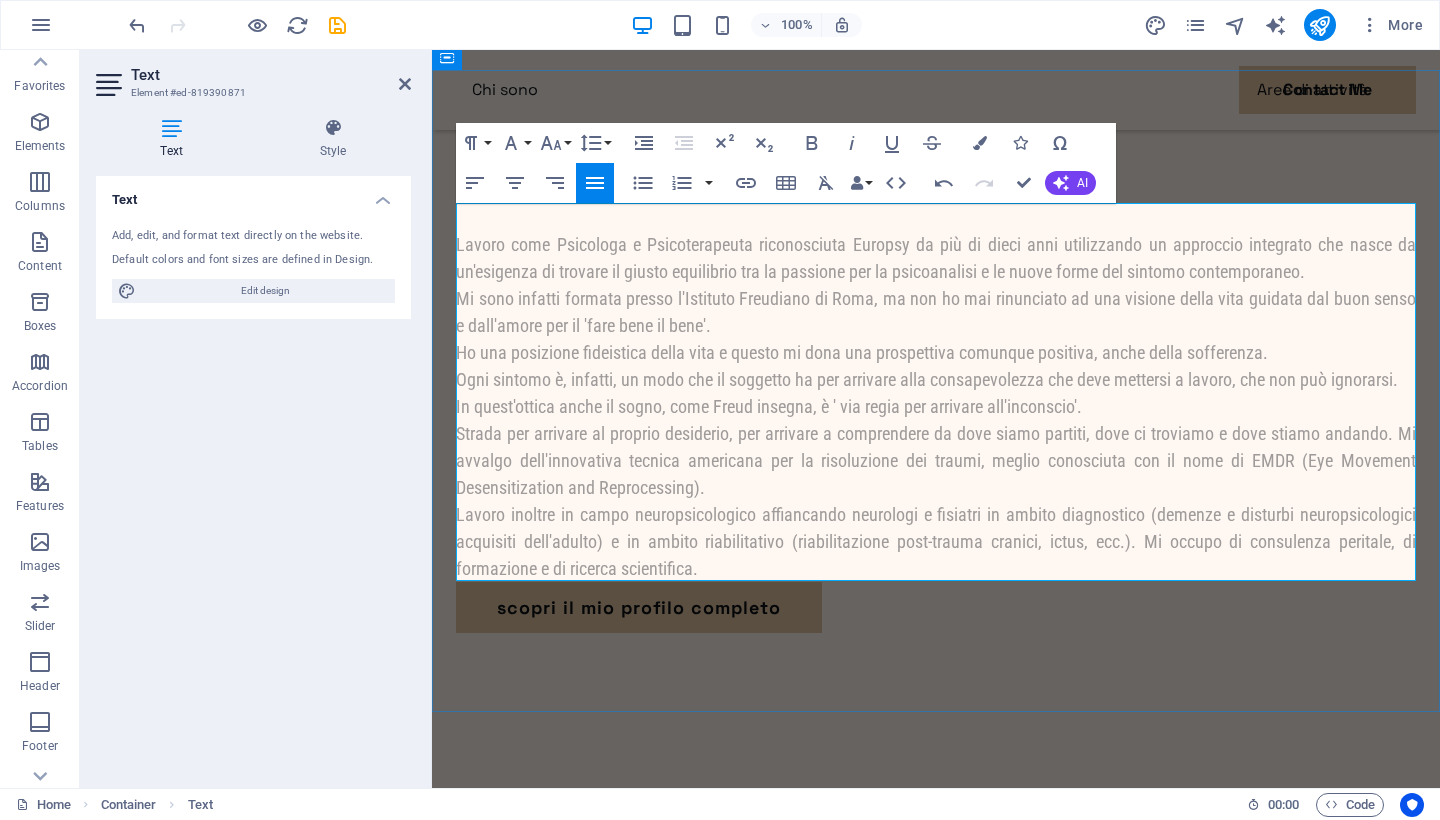 click on "Lavoro come Psicologa e Psicoterapeuta riconosciuta Europsy da più di dieci anni utilizzando un approccio integrato che nasce da un'esigenza di trovare il giusto equilibrio tra la passione per la psicoanalisi e le nuove forme del sintomo contemporaneo.  Mi sono infatti formata presso l'Istituto Freudiano di Roma, ma non ho mai rinunciato ad una visione della vita guidata dal buon senso e dall'amore per il 'fare bene il bene'.  Ho una posizione fideistica della vita  e questo mi dona una prospettiva comunque positiva, anche della sofferenza.  Ogni sintomo è, infatti, un modo che il soggetto ha per arrivare alla consapevolezza che deve mettersi a lavoro, che non può ignorarsi.  In quest'ottica anche il sogno, come Freud insegna, è ' via regia per arrivare all'inconscio'." at bounding box center [936, 406] 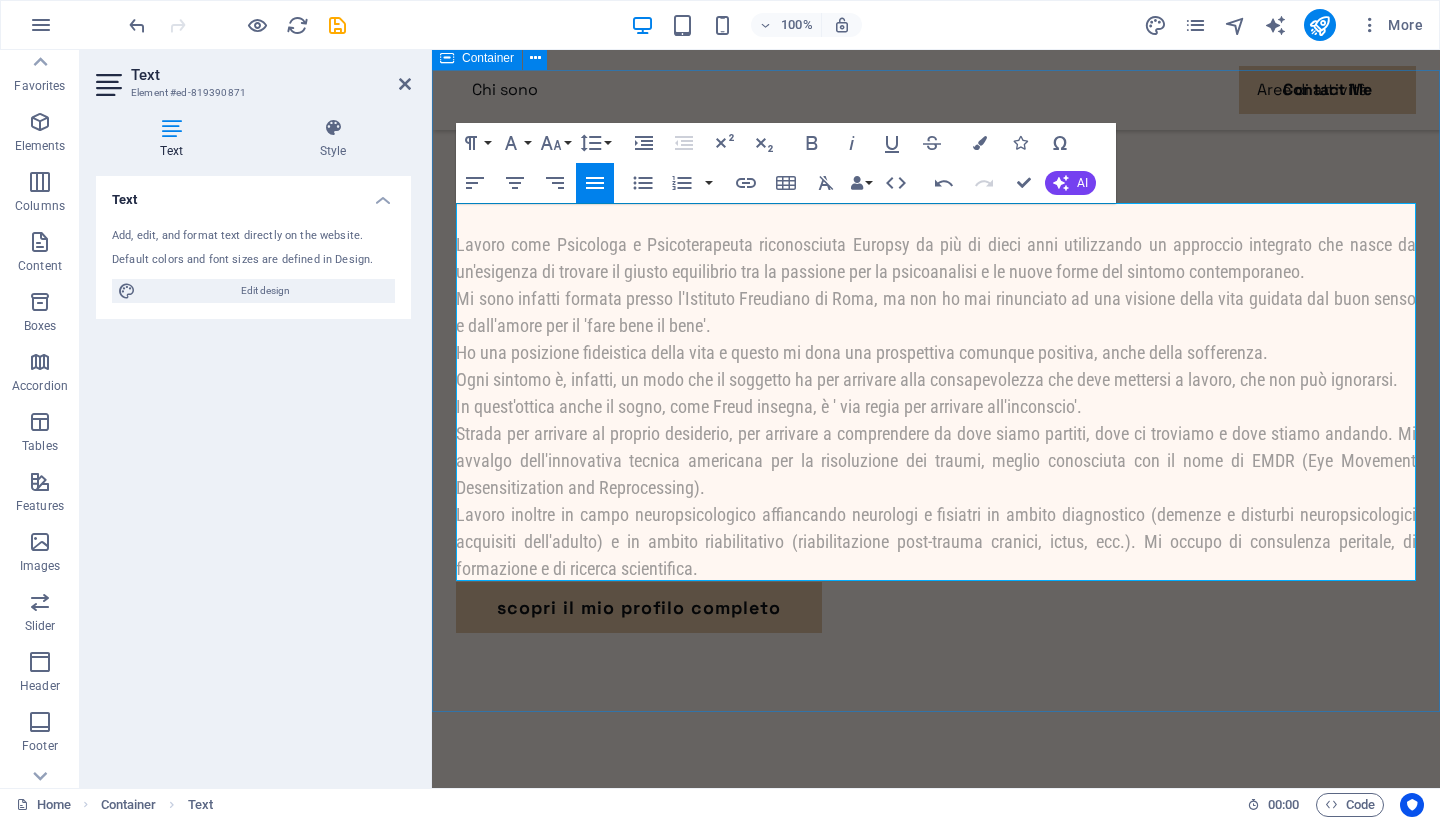 click on "Benvenuti nel mio sito! Lavoro come Psicologa e Psicoterapeuta riconosciuta Europsy da più di dieci anni utilizzando un approccio integrato che nasce da un'esigenza di trovare il giusto equilibrio tra la passione per la psicoanalisi e le nuove forme del sintomo contemporaneo.  Mi sono infatti formata presso l'Istituto Freudiano di Roma, ma non ho mai rinunciato ad una visione della vita guidata dal buon senso e dall'amore per il 'fare bene il bene'.  Ho una posizione fideistica della vita  e questo mi dona una prospettiva comunque positiva, anche della sofferenza.  Ogni sintomo è, infatti, un modo che il soggetto ha per arrivare alla consapevolezza che deve mettersi a lavoro, che non può ignorarsi.  In quest'ottica anche il sogno, come Freud insegna, è ' via regia per arrivare all'inconscio'.  scopri il mio profilo completo" at bounding box center [936, 391] 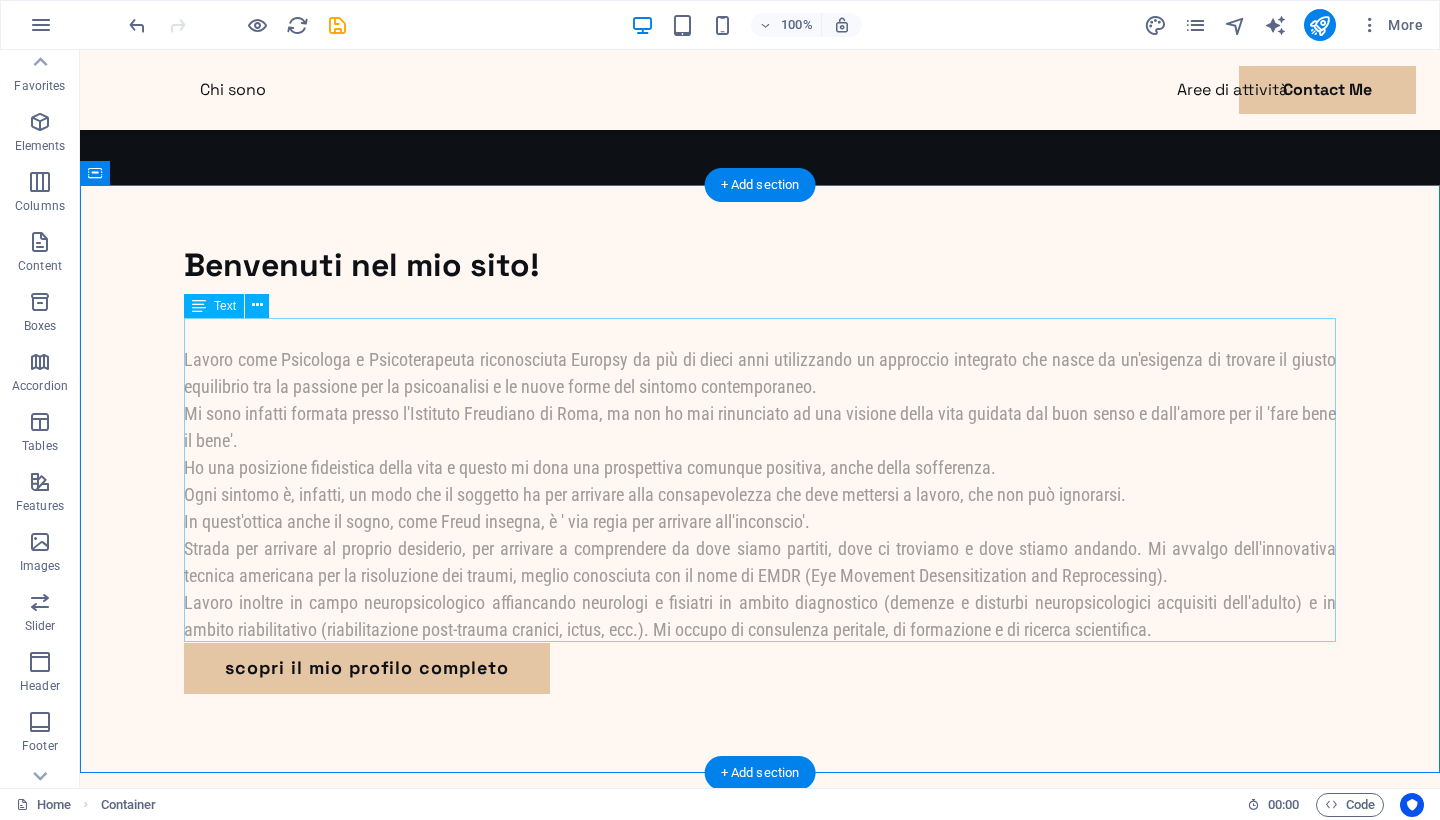 scroll, scrollTop: 831, scrollLeft: 0, axis: vertical 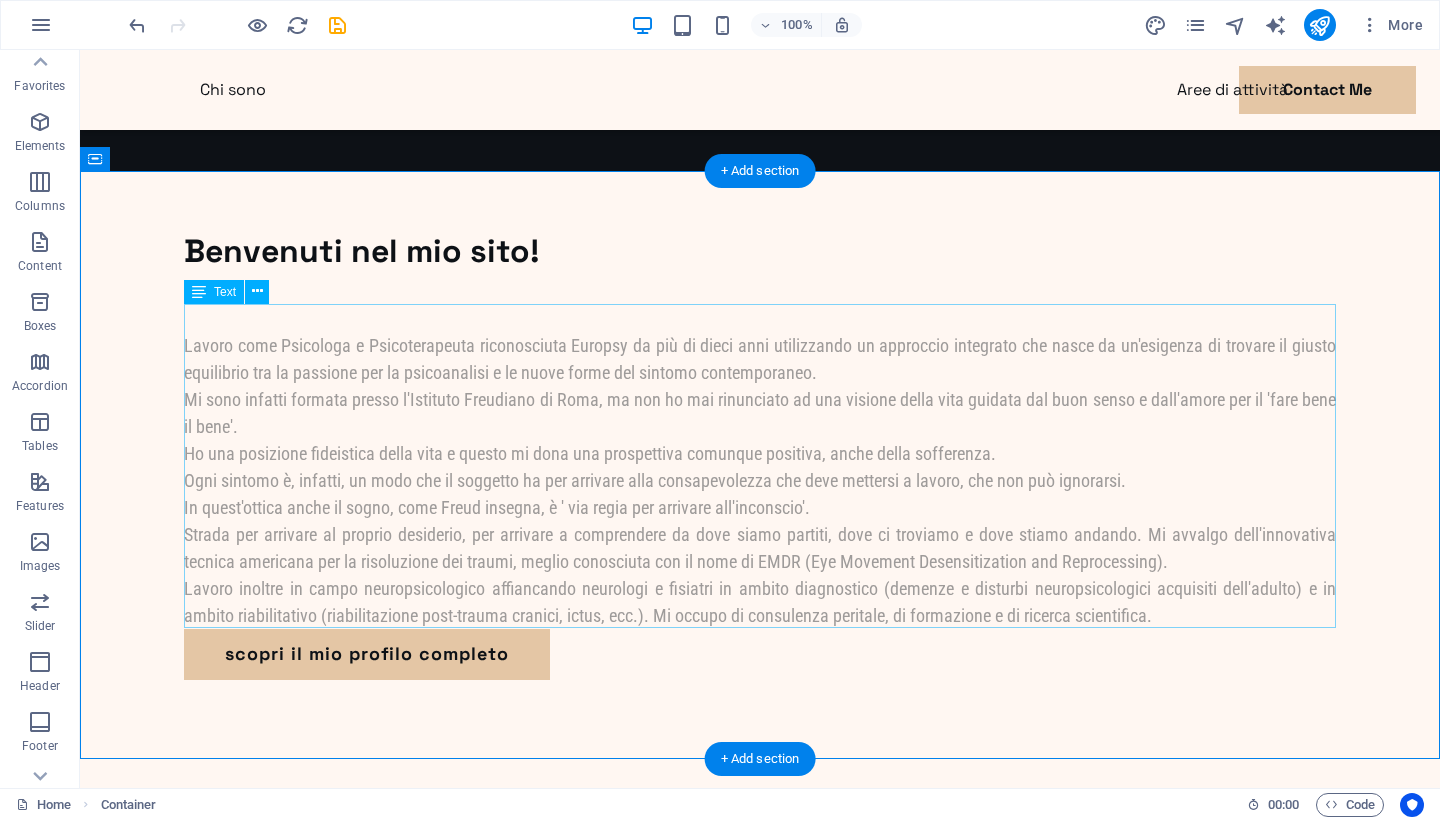 click on "Lavoro come Psicologa e Psicoterapeuta riconosciuta Europsy da più di dieci anni utilizzando un approccio integrato che nasce da un'esigenza di trovare il giusto equilibrio tra la passione per la psicoanalisi e le nuove forme del sintomo contemporaneo.  Mi sono infatti formata presso l'Istituto Freudiano di Roma, ma non ho mai rinunciato ad una visione della vita guidata dal buon senso e dall'amore per il 'fare bene il bene'.  Ho una posizione fideistica della vita  e questo mi dona una prospettiva comunque positiva, anche della sofferenza.  Ogni sintomo è, infatti, un modo che il soggetto ha per arrivare alla consapevolezza che deve mettersi a lavoro, che non può ignorarsi.  In quest'ottica anche il sogno, come Freud insegna, è ' via regia per arrivare all'inconscio'." at bounding box center [760, 467] 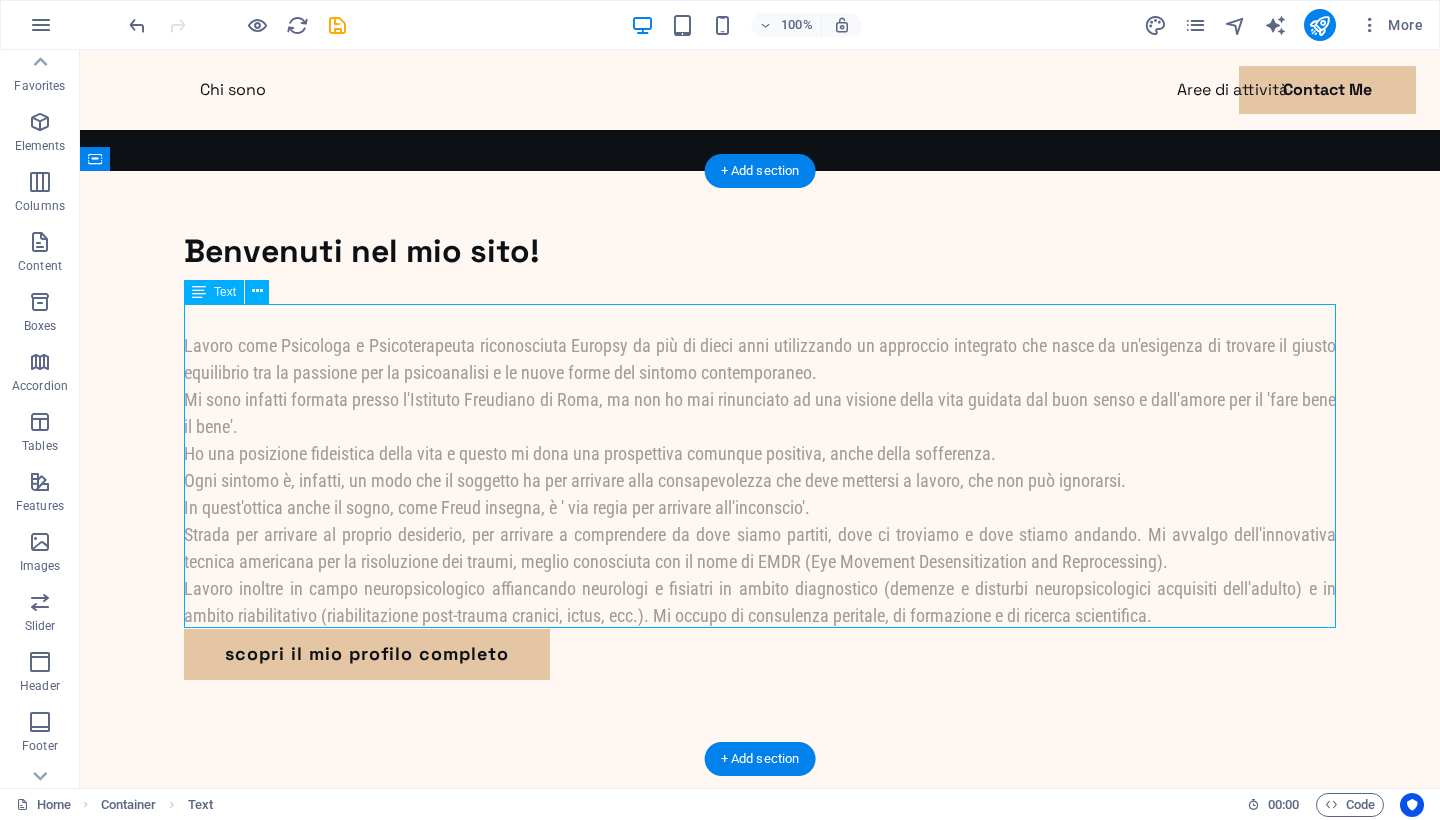 click on "Lavoro come Psicologa e Psicoterapeuta riconosciuta Europsy da più di dieci anni utilizzando un approccio integrato che nasce da un'esigenza di trovare il giusto equilibrio tra la passione per la psicoanalisi e le nuove forme del sintomo contemporaneo.  Mi sono infatti formata presso l'Istituto Freudiano di Roma, ma non ho mai rinunciato ad una visione della vita guidata dal buon senso e dall'amore per il 'fare bene il bene'.  Ho una posizione fideistica della vita  e questo mi dona una prospettiva comunque positiva, anche della sofferenza.  Ogni sintomo è, infatti, un modo che il soggetto ha per arrivare alla consapevolezza che deve mettersi a lavoro, che non può ignorarsi.  In quest'ottica anche il sogno, come Freud insegna, è ' via regia per arrivare all'inconscio'." at bounding box center (760, 467) 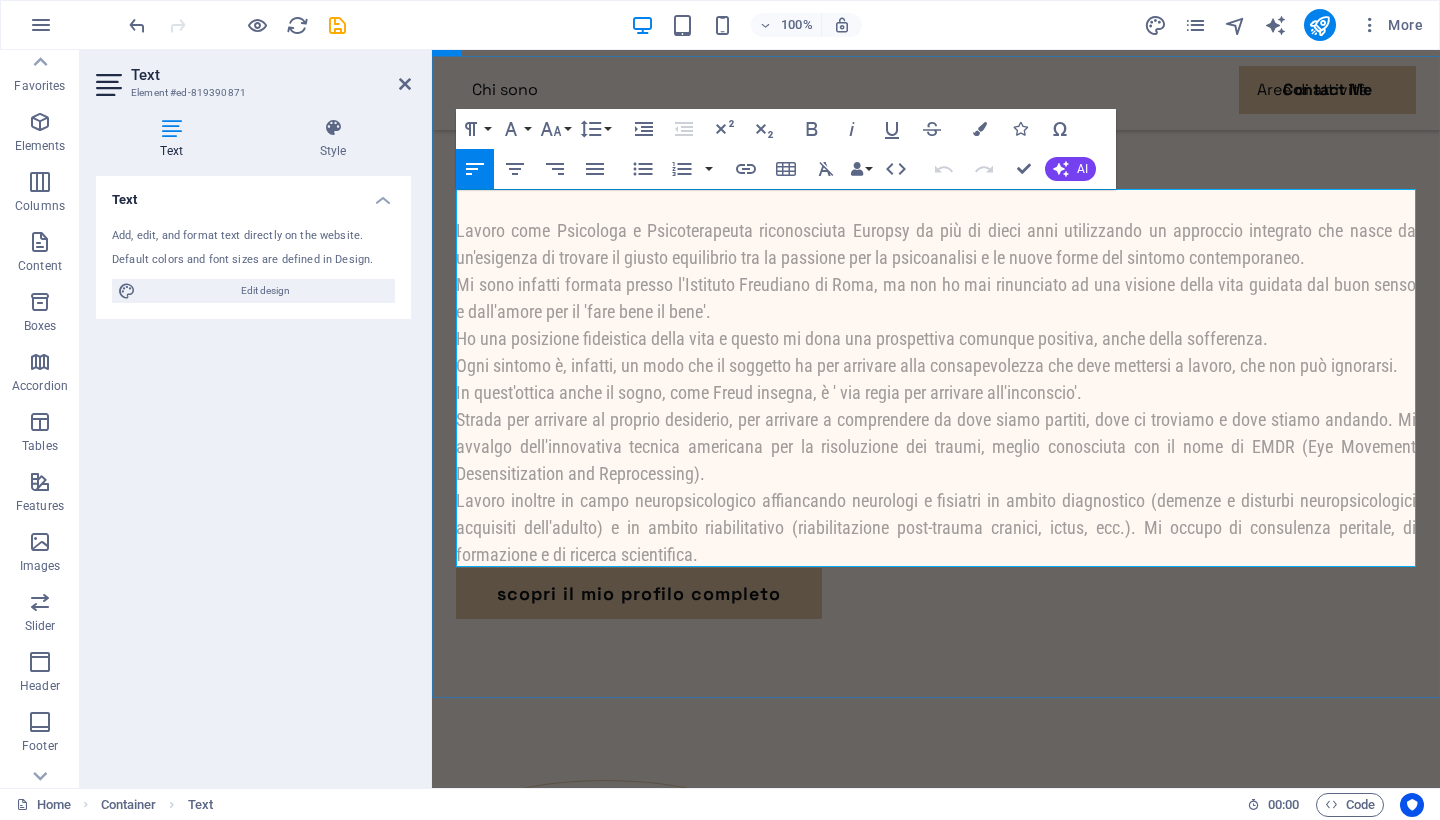 click on "Lavoro come Psicologa e Psicoterapeuta riconosciuta Europsy da più di dieci anni utilizzando un approccio integrato che nasce da un'esigenza di trovare il giusto equilibrio tra la passione per la psicoanalisi e le nuove forme del sintomo contemporaneo.  Mi sono infatti formata presso l'Istituto Freudiano di Roma, ma non ho mai rinunciato ad una visione della vita guidata dal buon senso e dall'amore per il 'fare bene il bene'.  Ho una posizione fideistica della vita  e questo mi dona una prospettiva comunque positiva, anche della sofferenza.  Ogni sintomo è, infatti, un modo che il soggetto ha per arrivare alla consapevolezza che deve mettersi a lavoro, che non può ignorarsi.  In quest'ottica anche il sogno, come Freud insegna, è ' via regia per arrivare all'inconscio'." at bounding box center (936, 392) 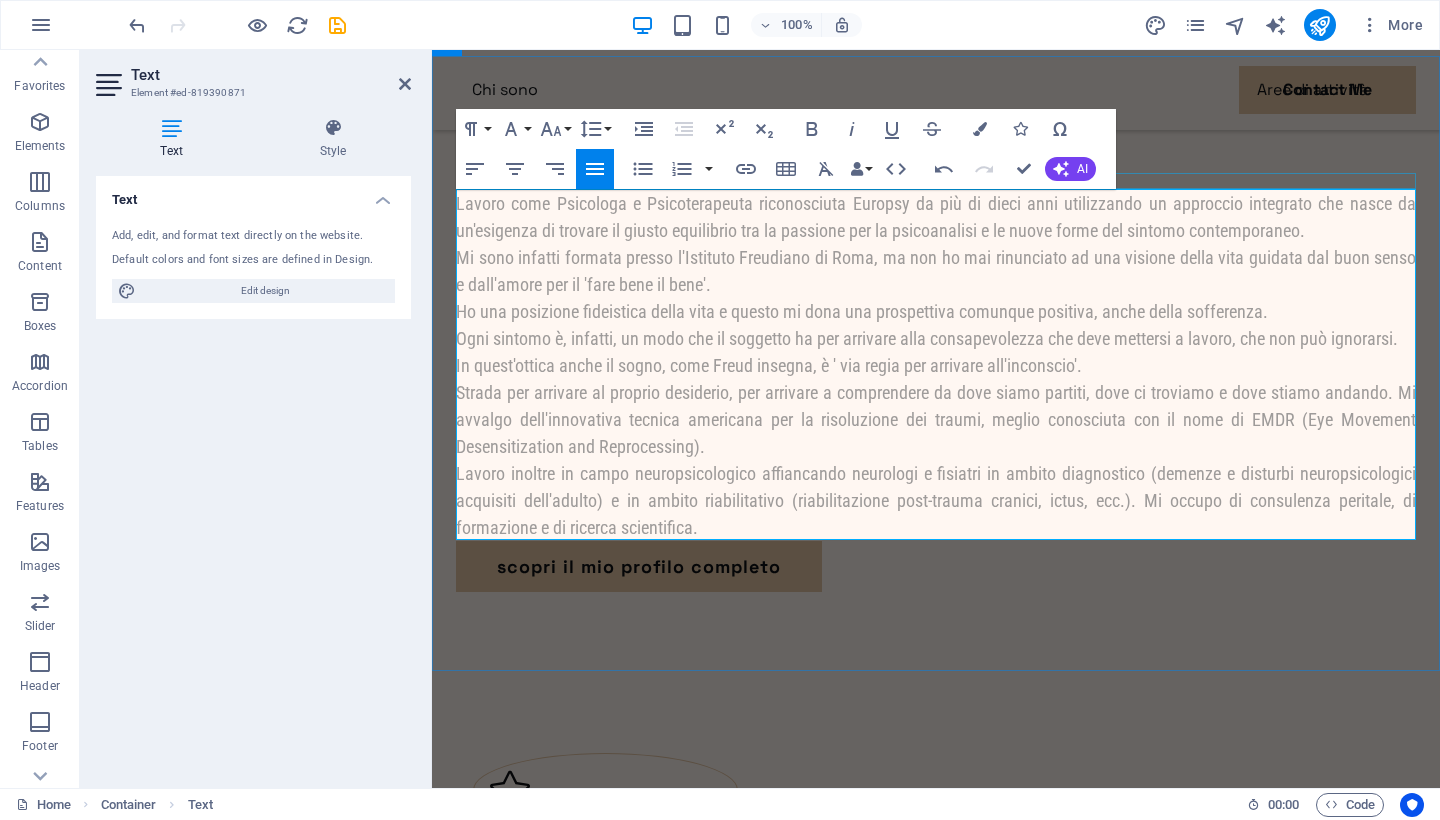 click at bounding box center (936, 182) 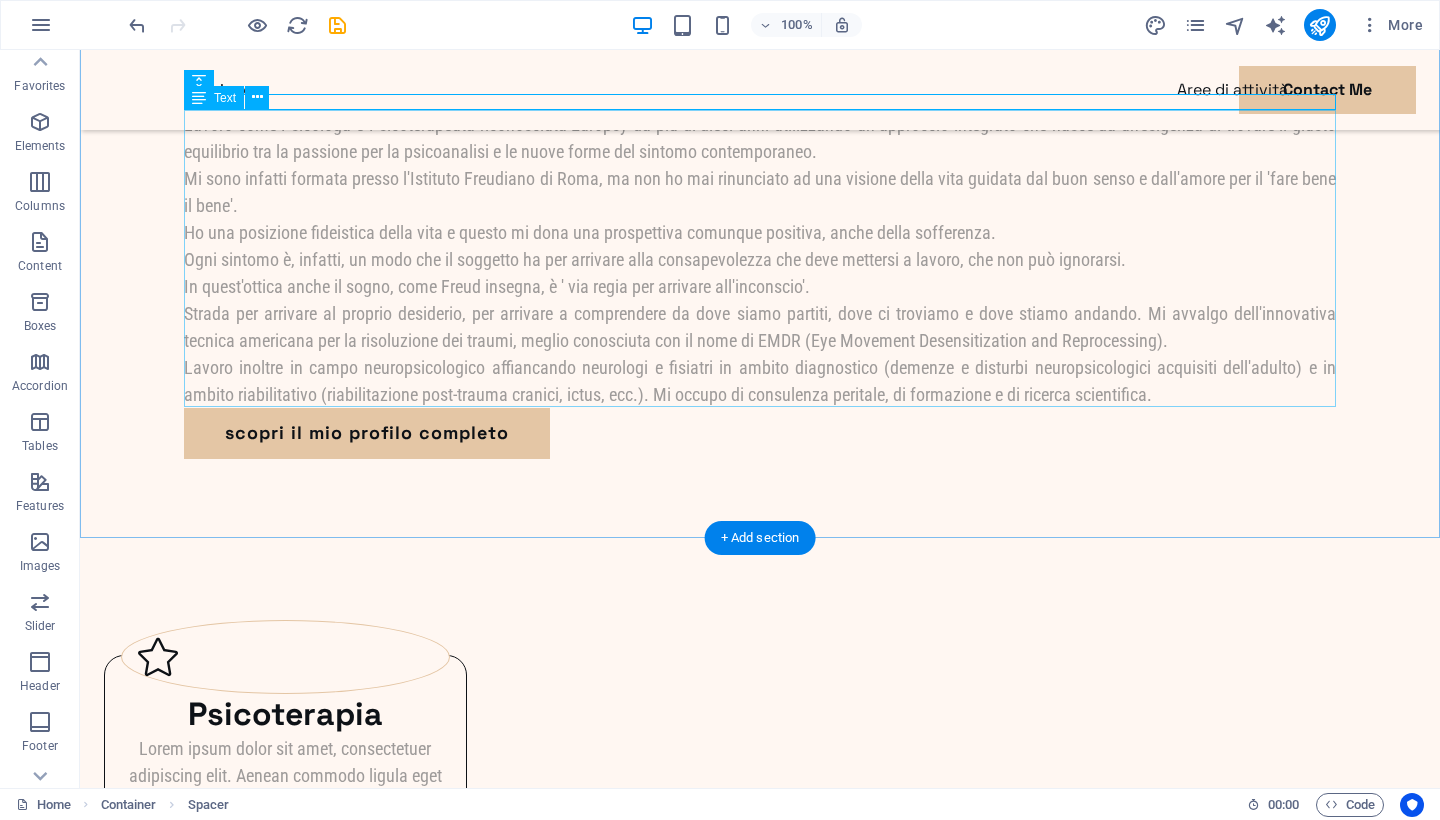 scroll, scrollTop: 1027, scrollLeft: 0, axis: vertical 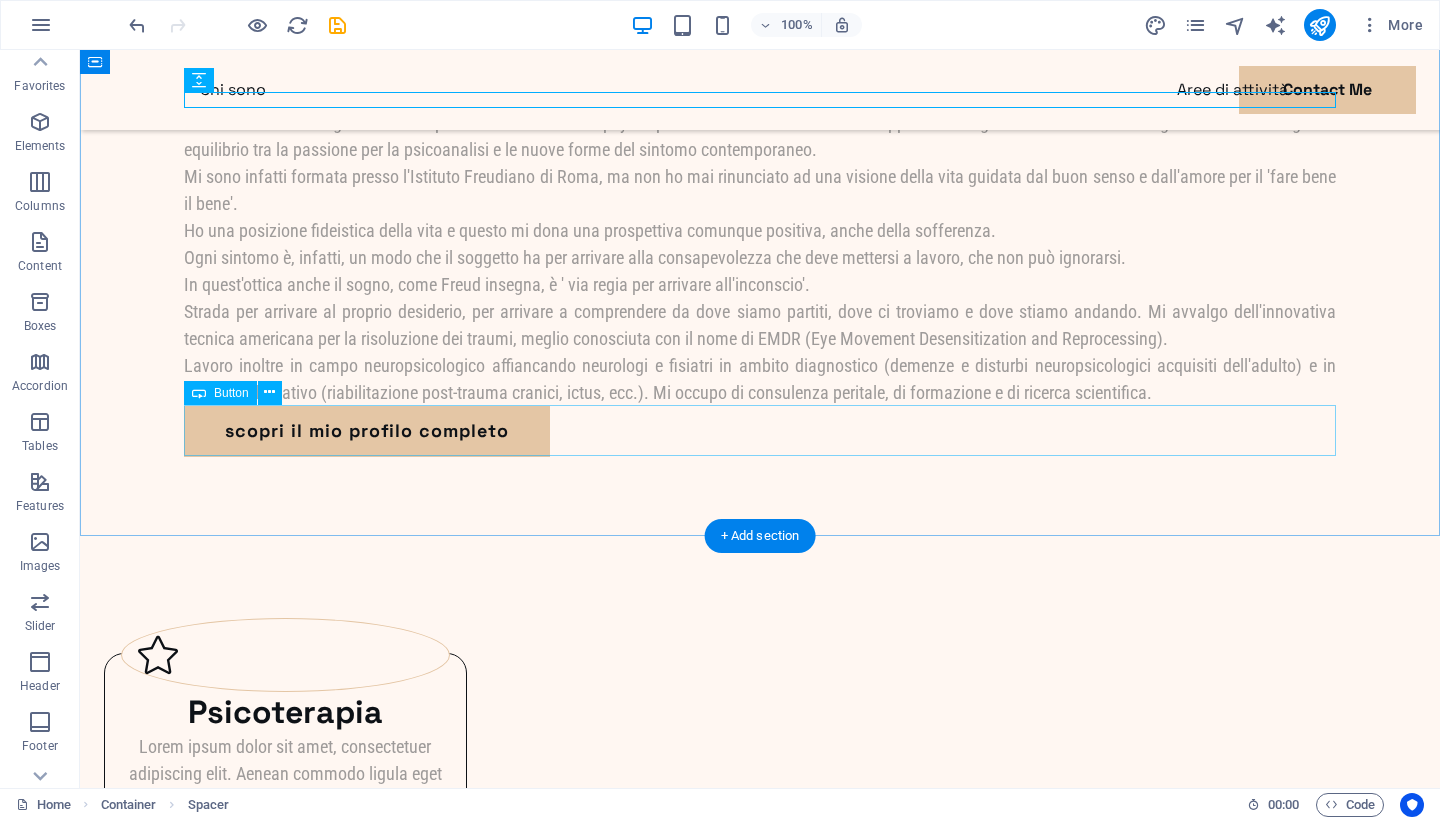 click on "scopri il mio profilo completo" at bounding box center [760, 431] 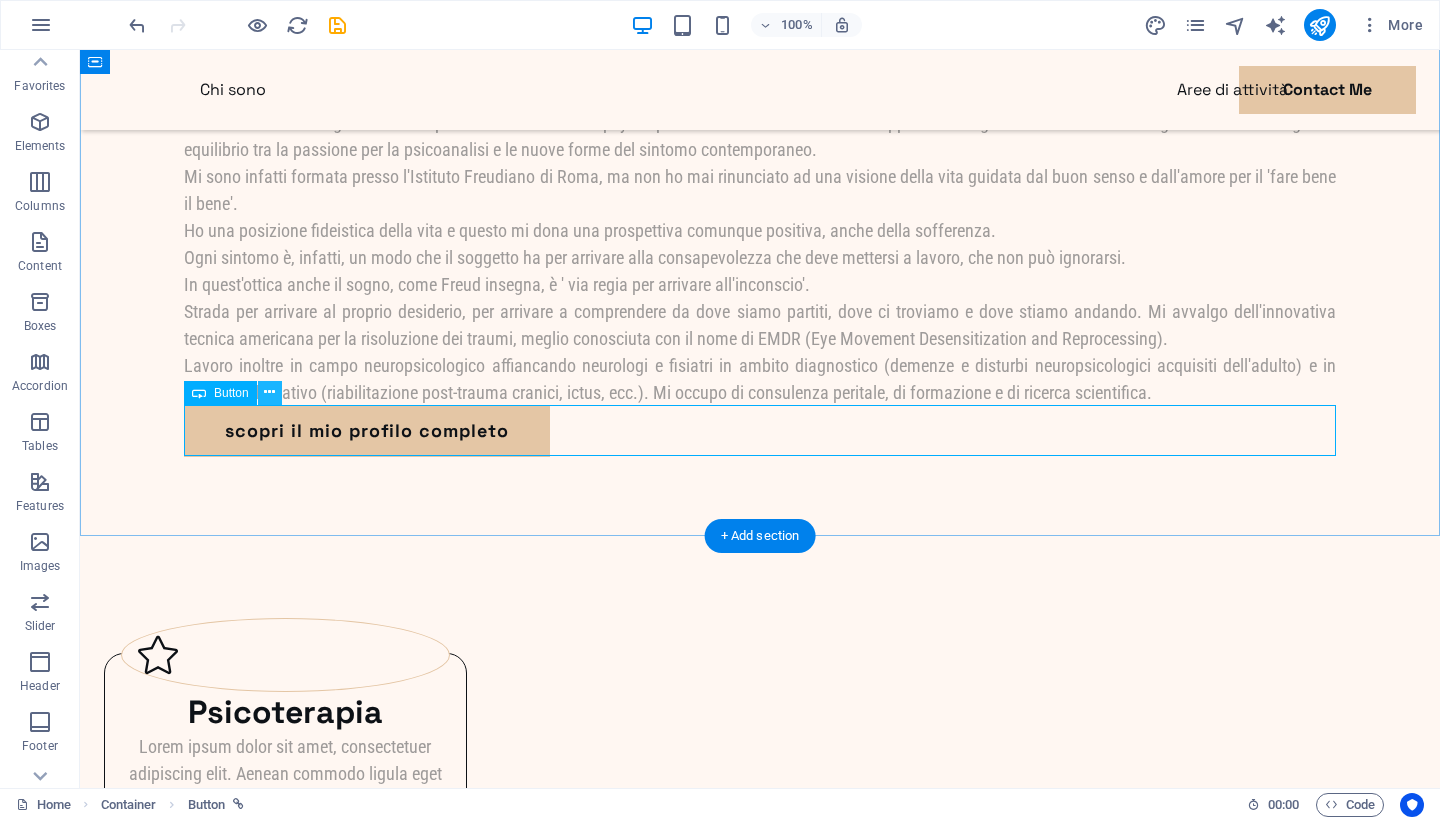 click at bounding box center [269, 392] 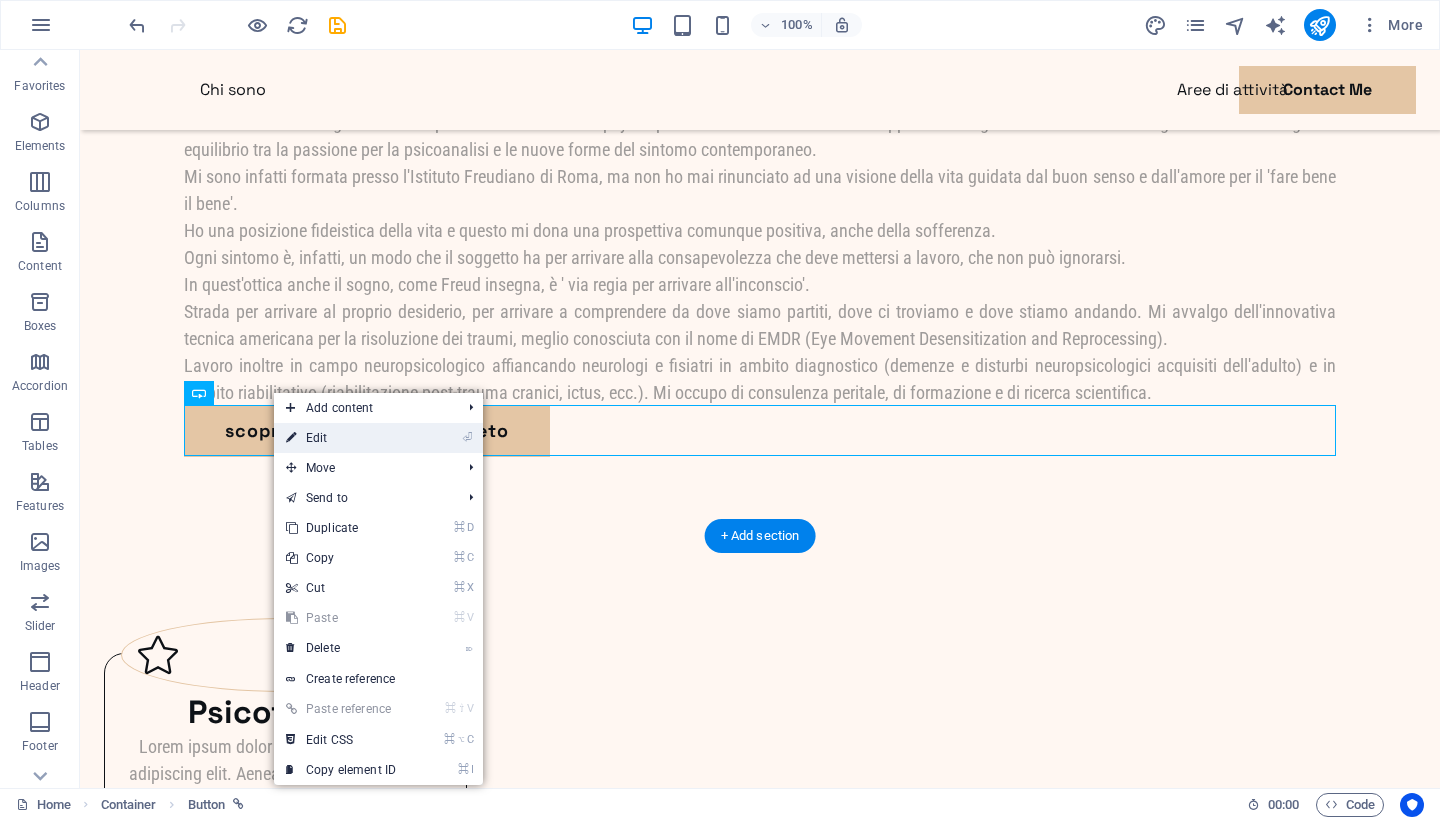 click on "⏎  Edit" at bounding box center [341, 438] 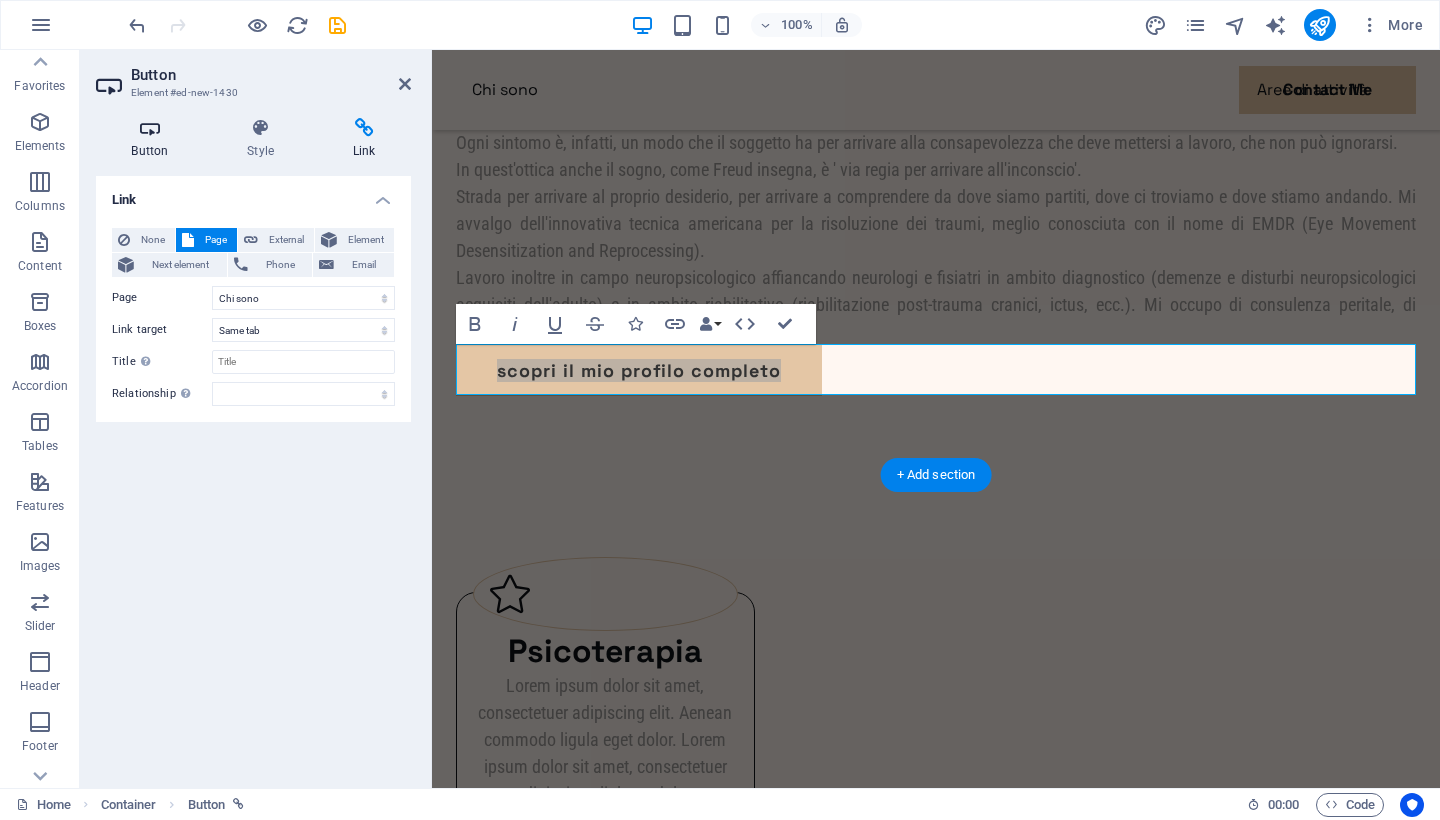 click at bounding box center (150, 128) 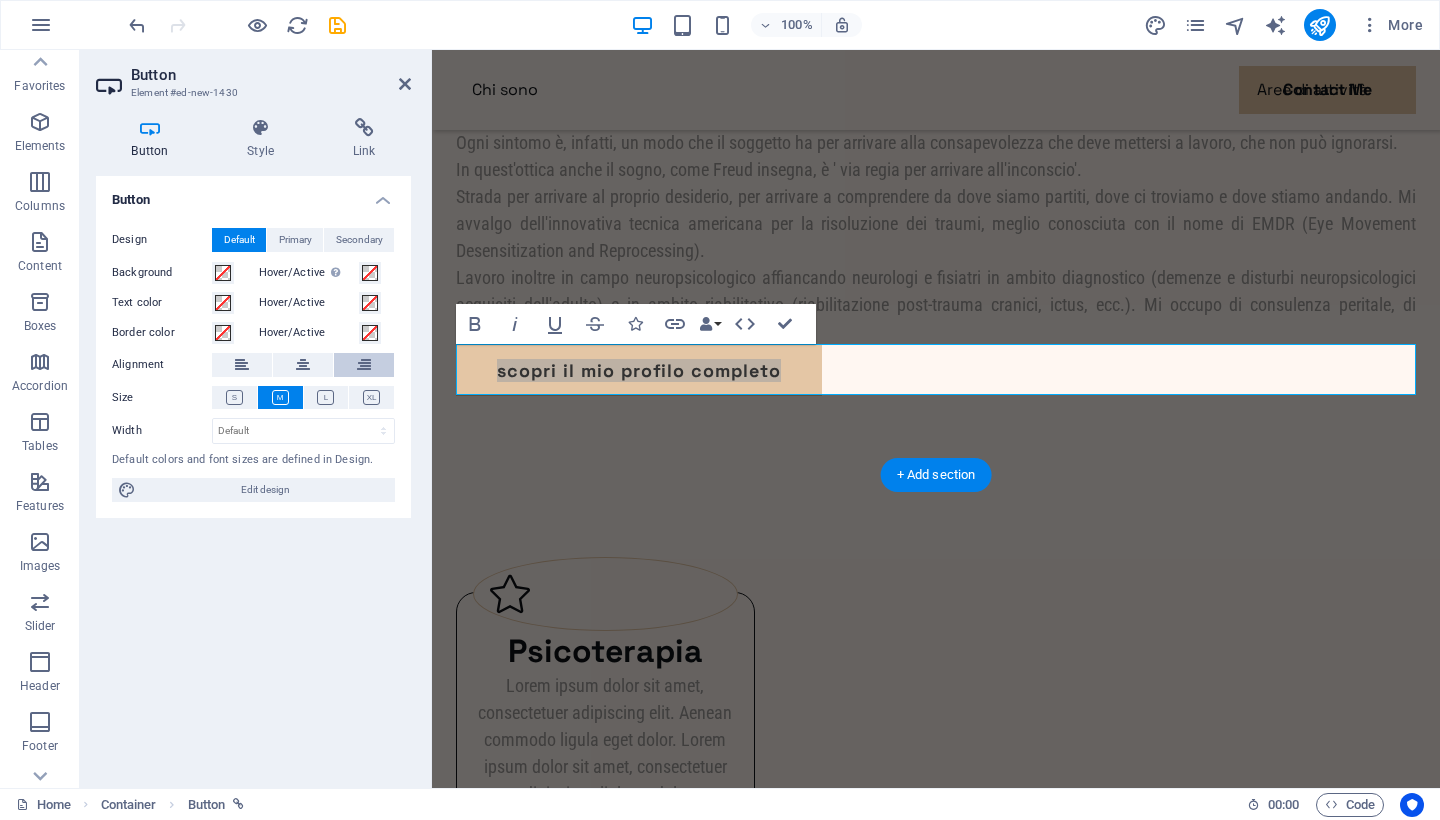 click at bounding box center (364, 365) 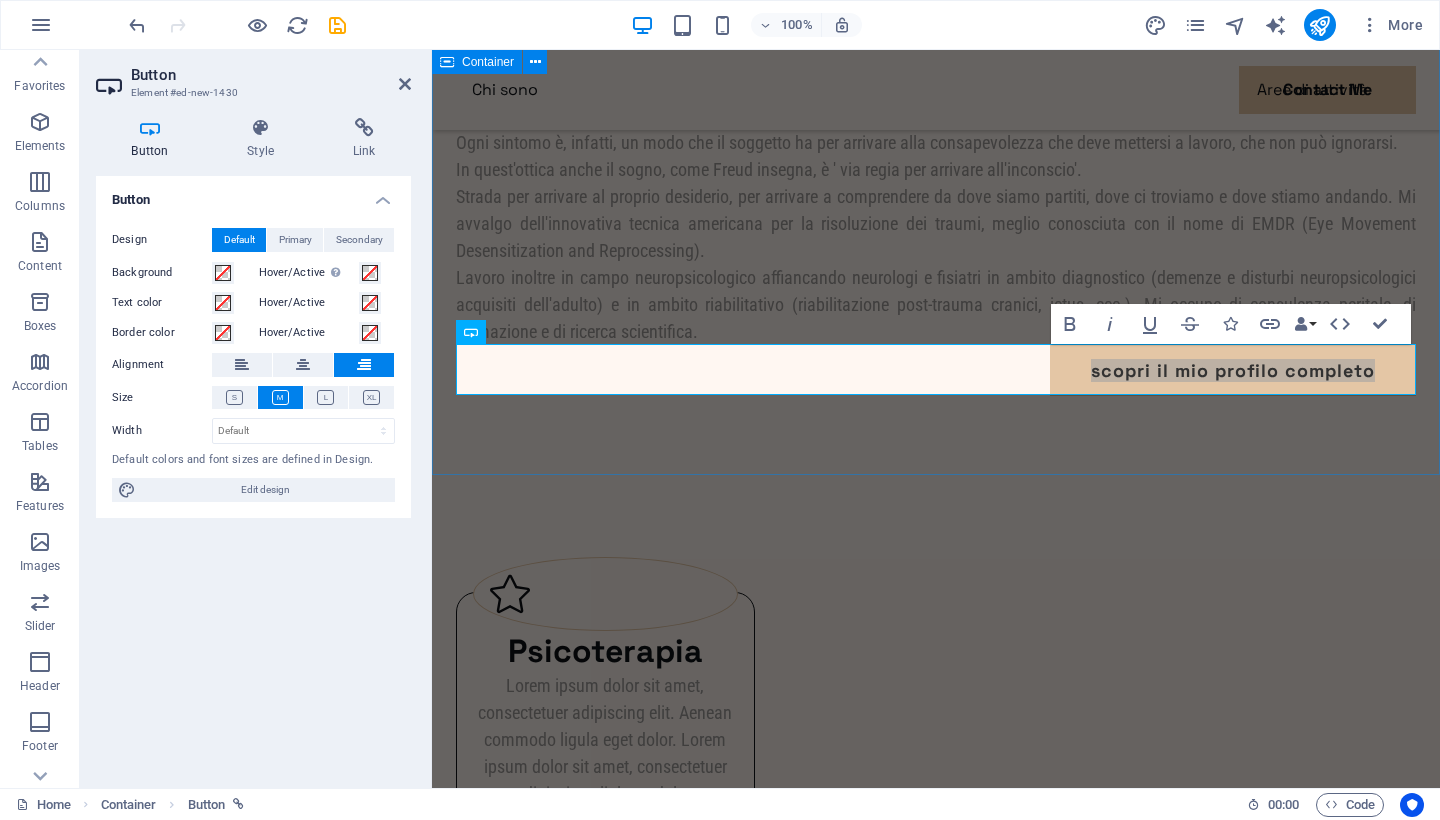 click on "Benvenuti nel mio sito! Lavoro come Psicologa e Psicoterapeuta riconosciuta Europsy da più di dieci anni utilizzando un approccio integrato che nasce da un'esigenza di trovare il giusto equilibrio tra la passione per la psicoanalisi e le nuove forme del sintomo contemporaneo.  Mi sono infatti formata presso l'Istituto Freudiano di Roma, ma non ho mai rinunciato ad una visione della vita guidata dal buon senso e dall'amore per il 'fare bene il bene'.  Ho una posizione fideistica della vita  e questo mi dona una prospettiva comunque positiva, anche della sofferenza.  Ogni sintomo è, infatti, un modo che il soggetto ha per arrivare alla consapevolezza che deve mettersi a lavoro, che non può ignorarsi.  In quest'ottica anche il sogno, come Freud insegna, è ' via regia per arrivare all'inconscio'.  scopri il mio profilo completo" at bounding box center [936, 168] 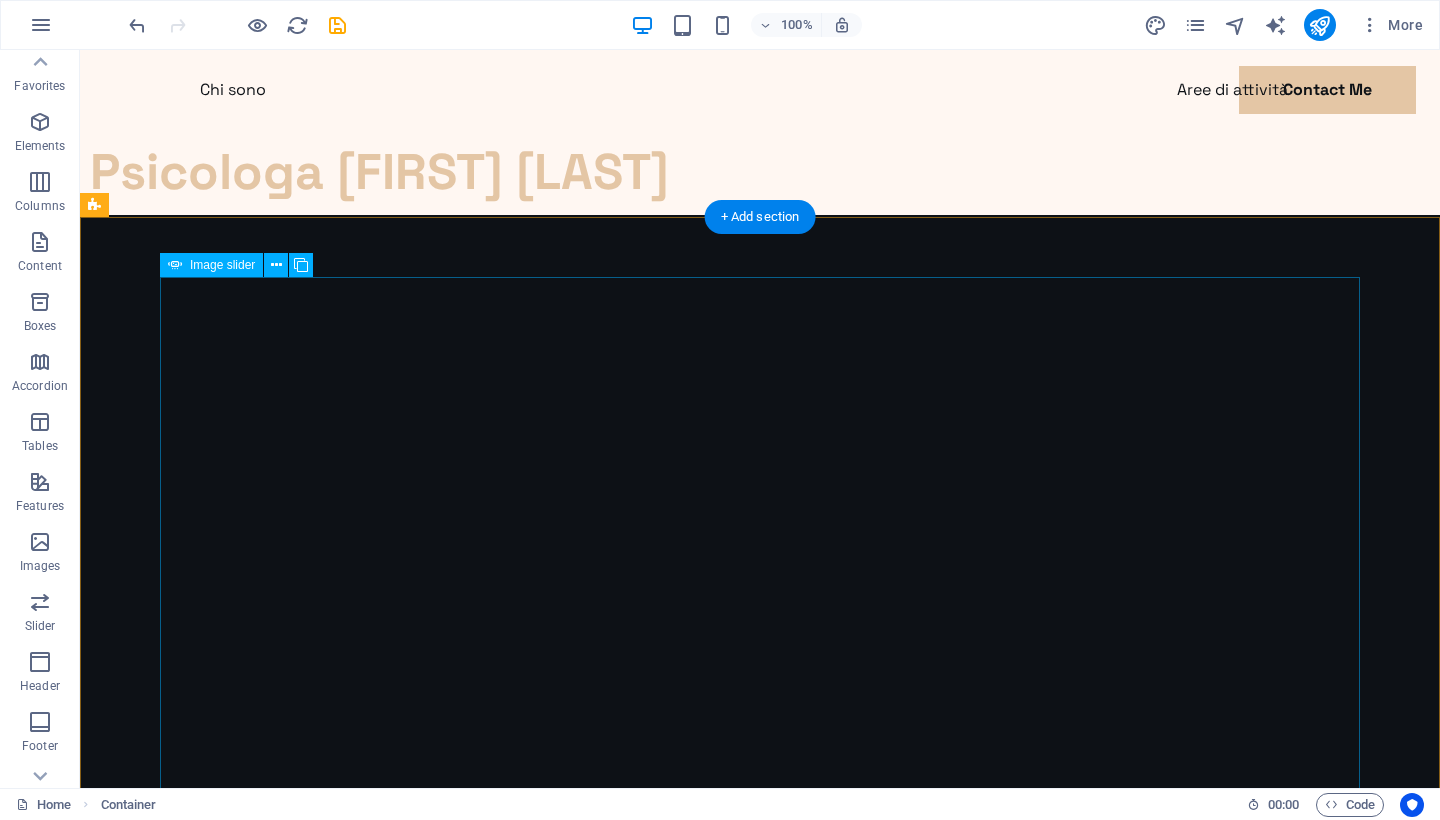 scroll, scrollTop: 0, scrollLeft: 0, axis: both 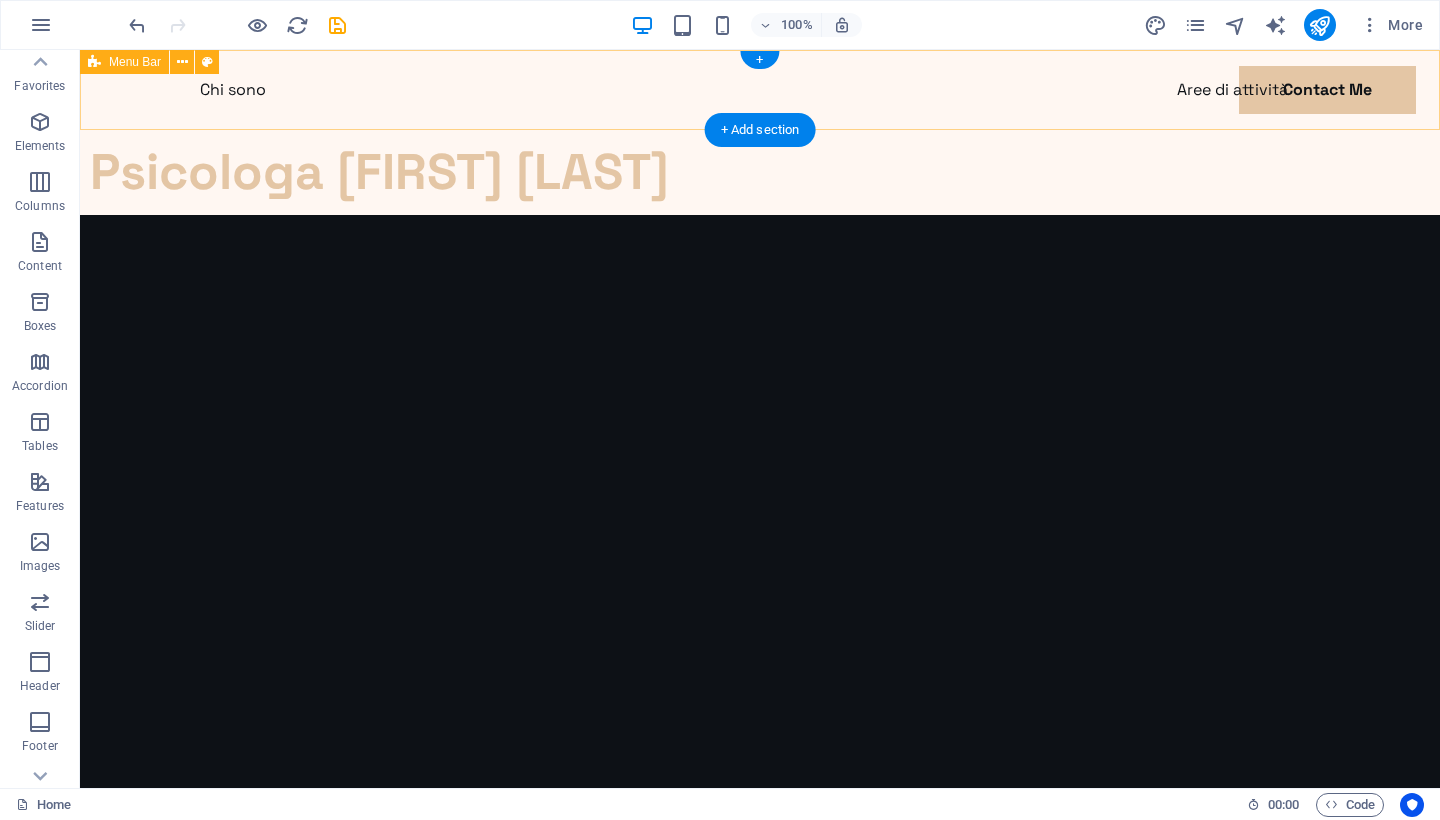click on "Chi sono Aree di attività Contact Me" at bounding box center [760, 90] 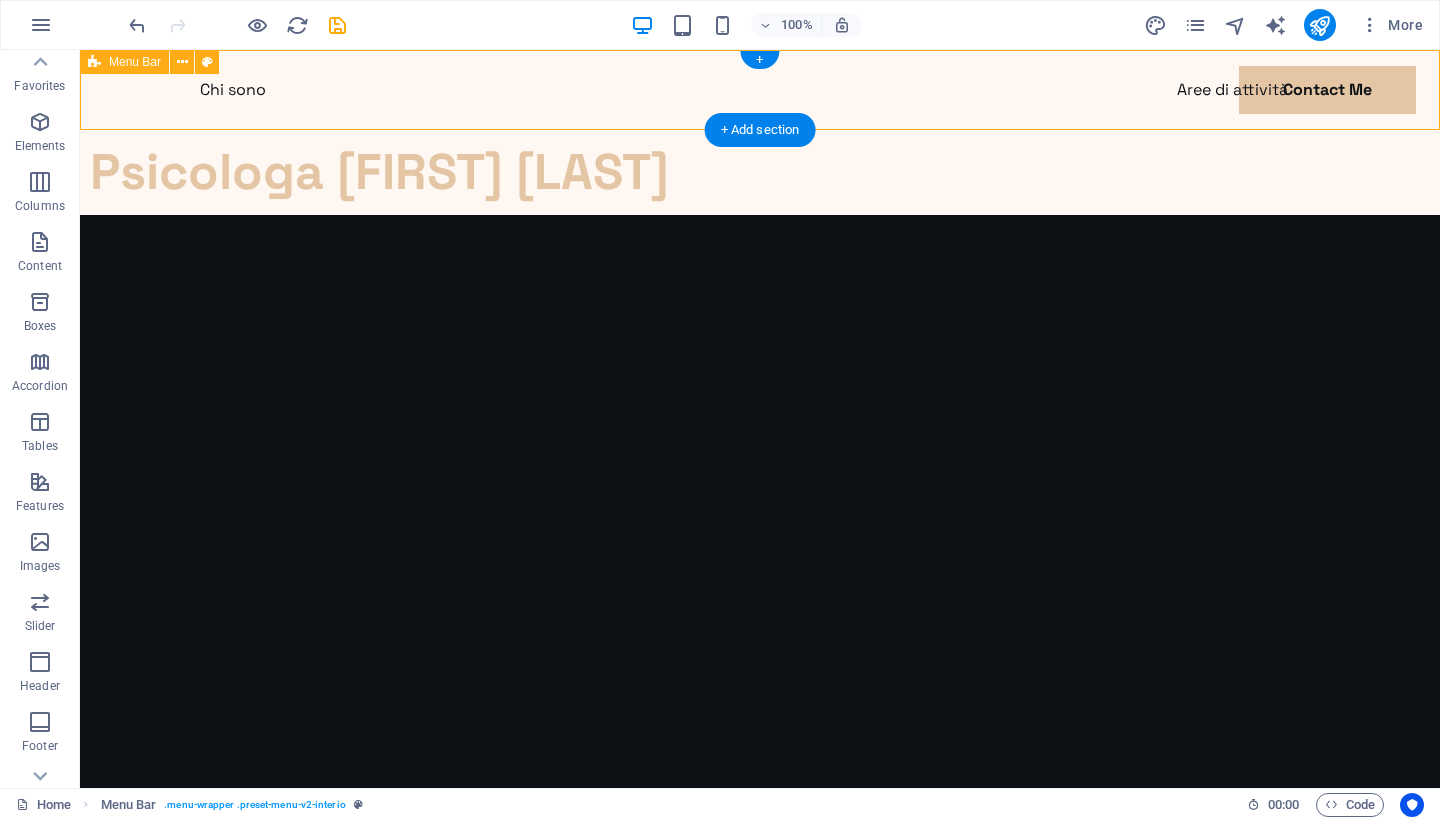click on "Chi sono Aree di attività Contact Me" at bounding box center (760, 90) 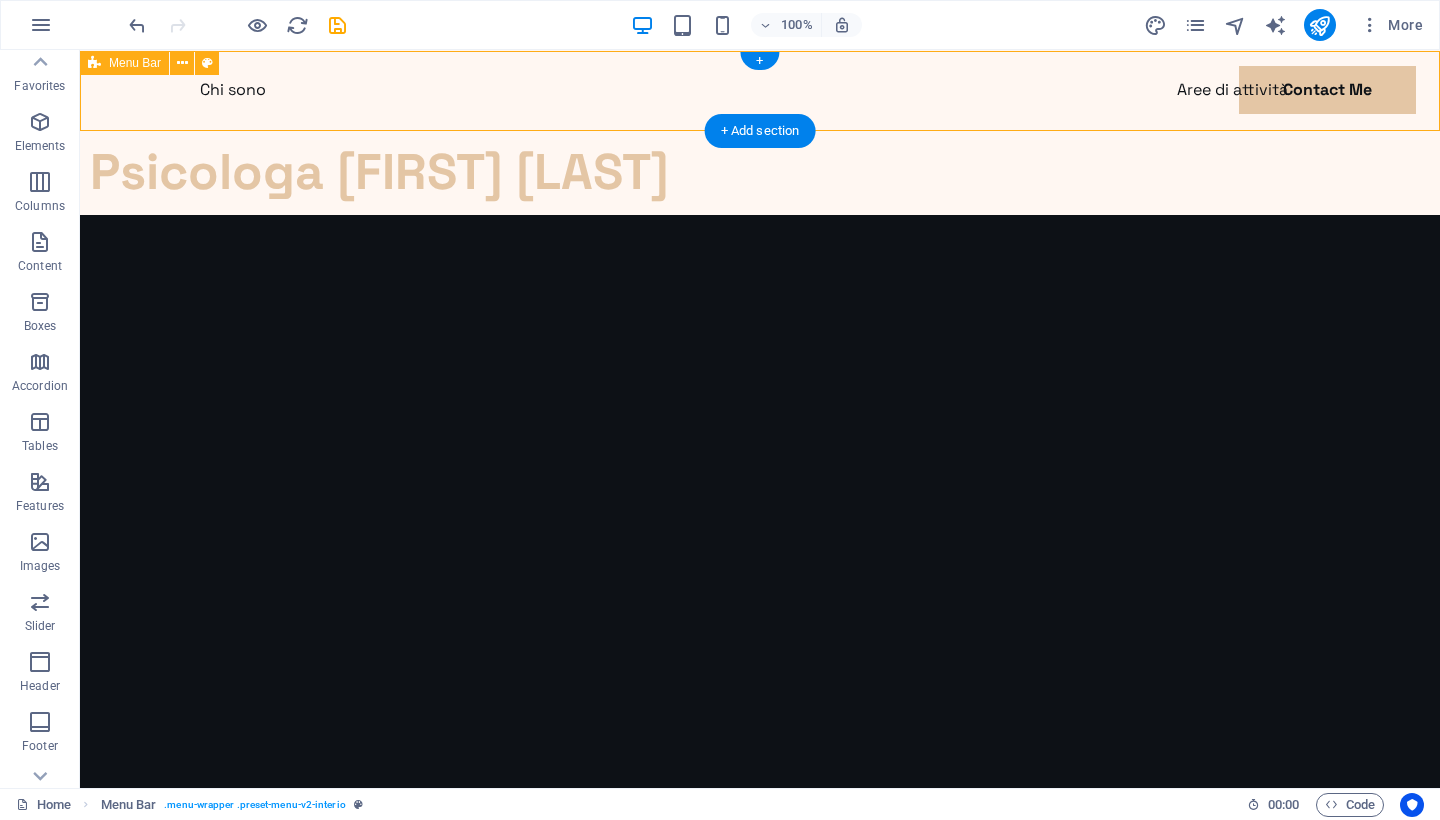 scroll, scrollTop: 0, scrollLeft: 0, axis: both 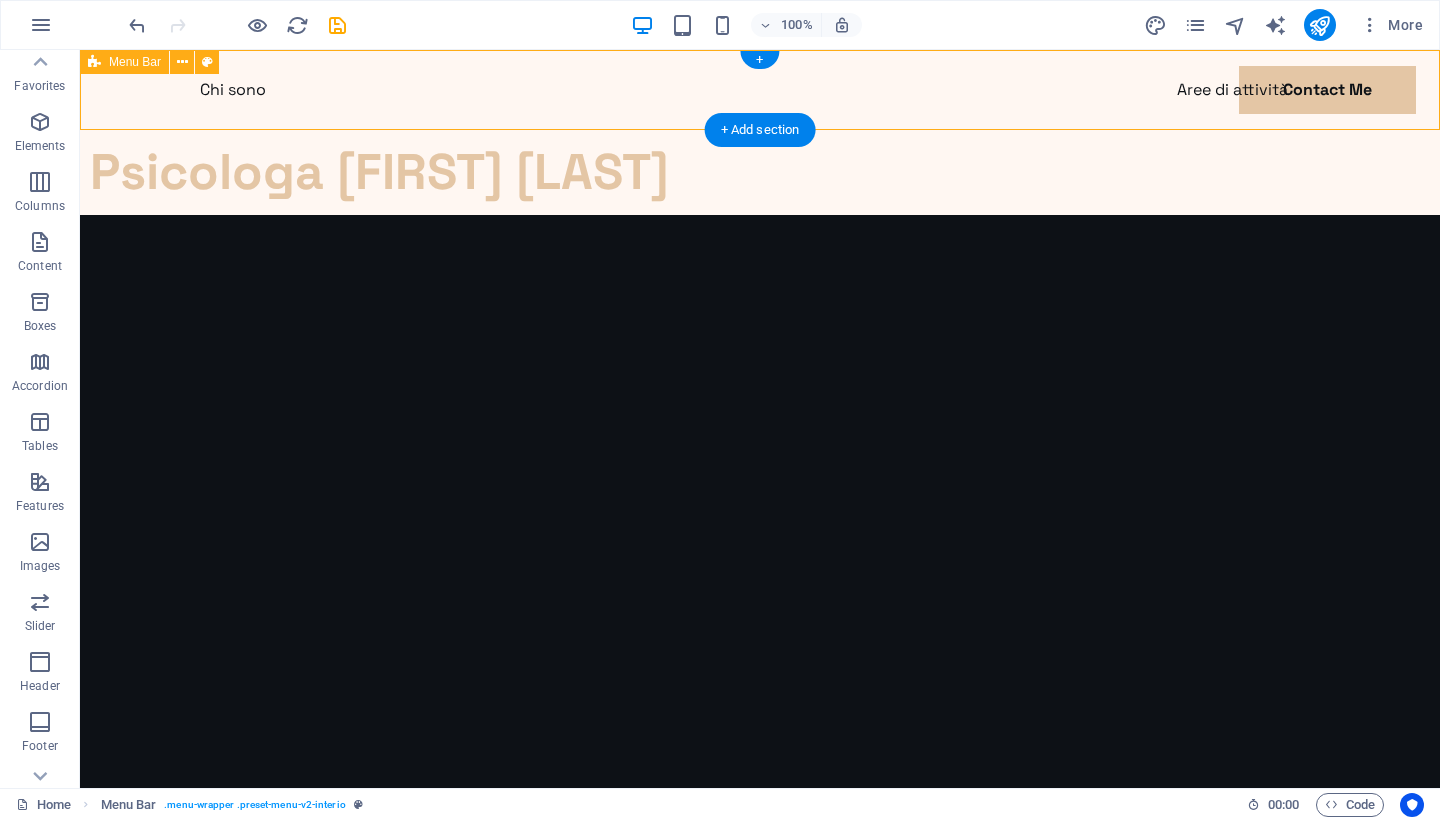 click on "Chi sono Aree di attività Contact Me" at bounding box center (760, 90) 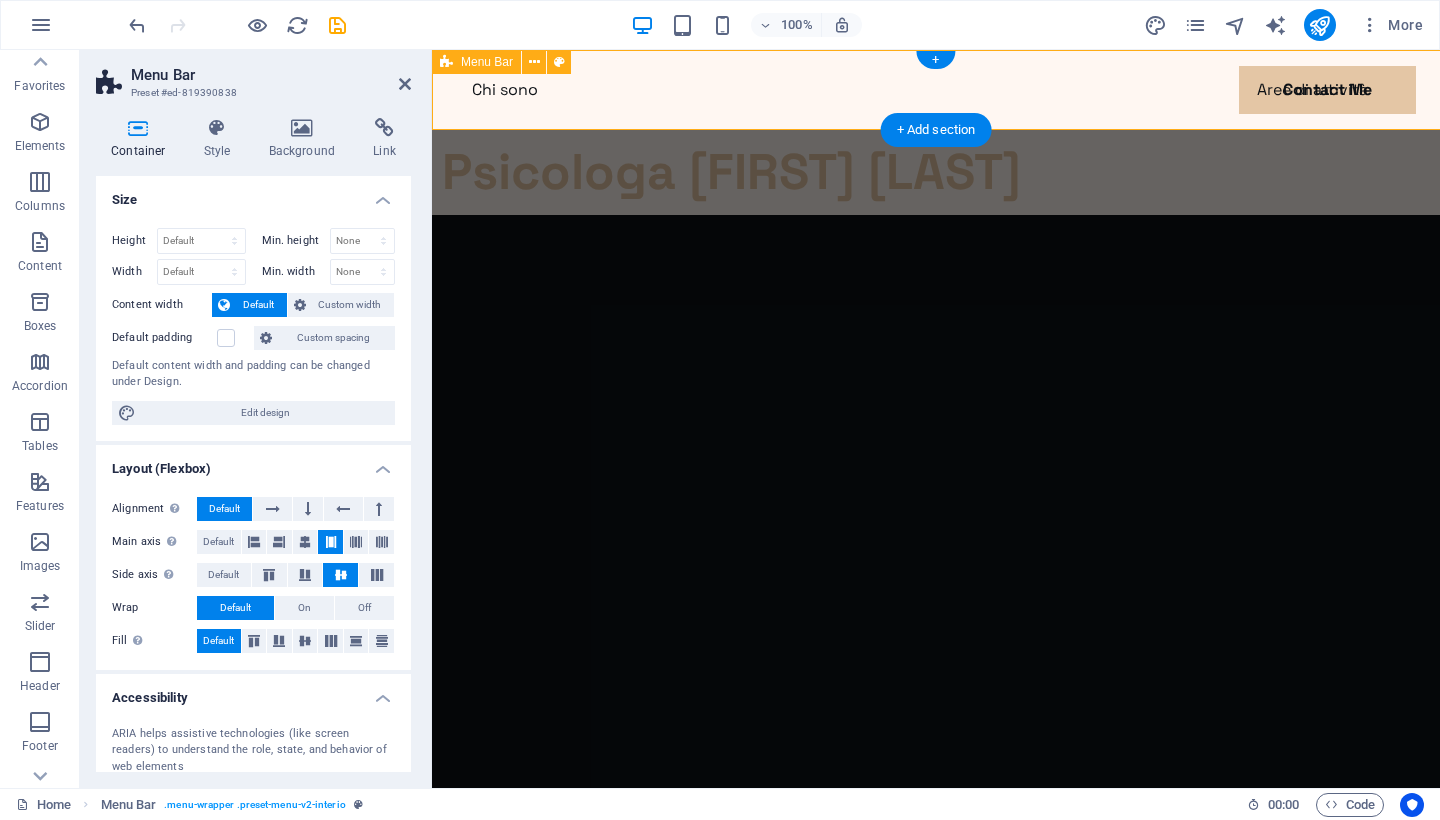 click on "Chi sono Aree di attività Contact Me" at bounding box center [936, 90] 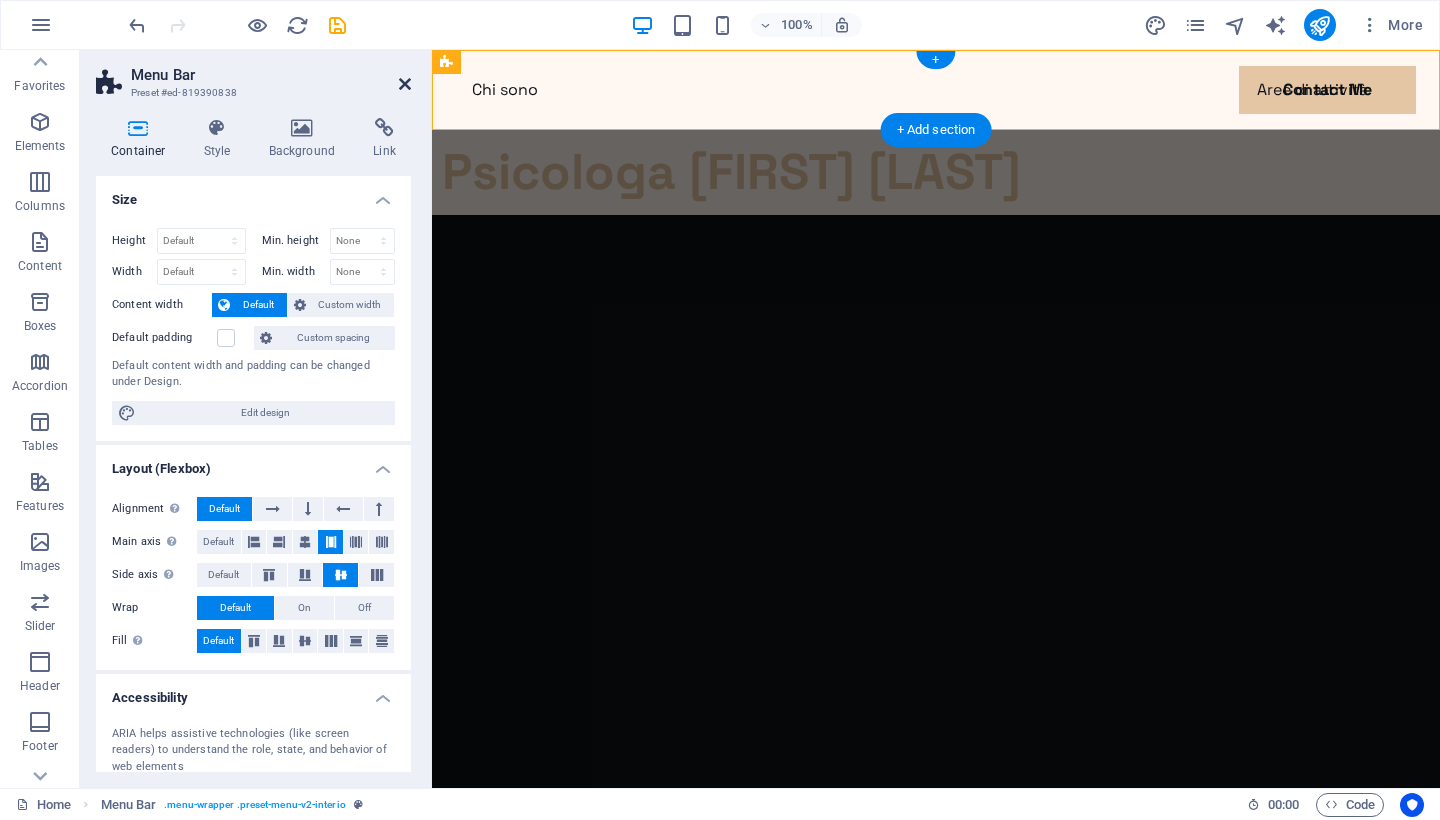 click at bounding box center [405, 84] 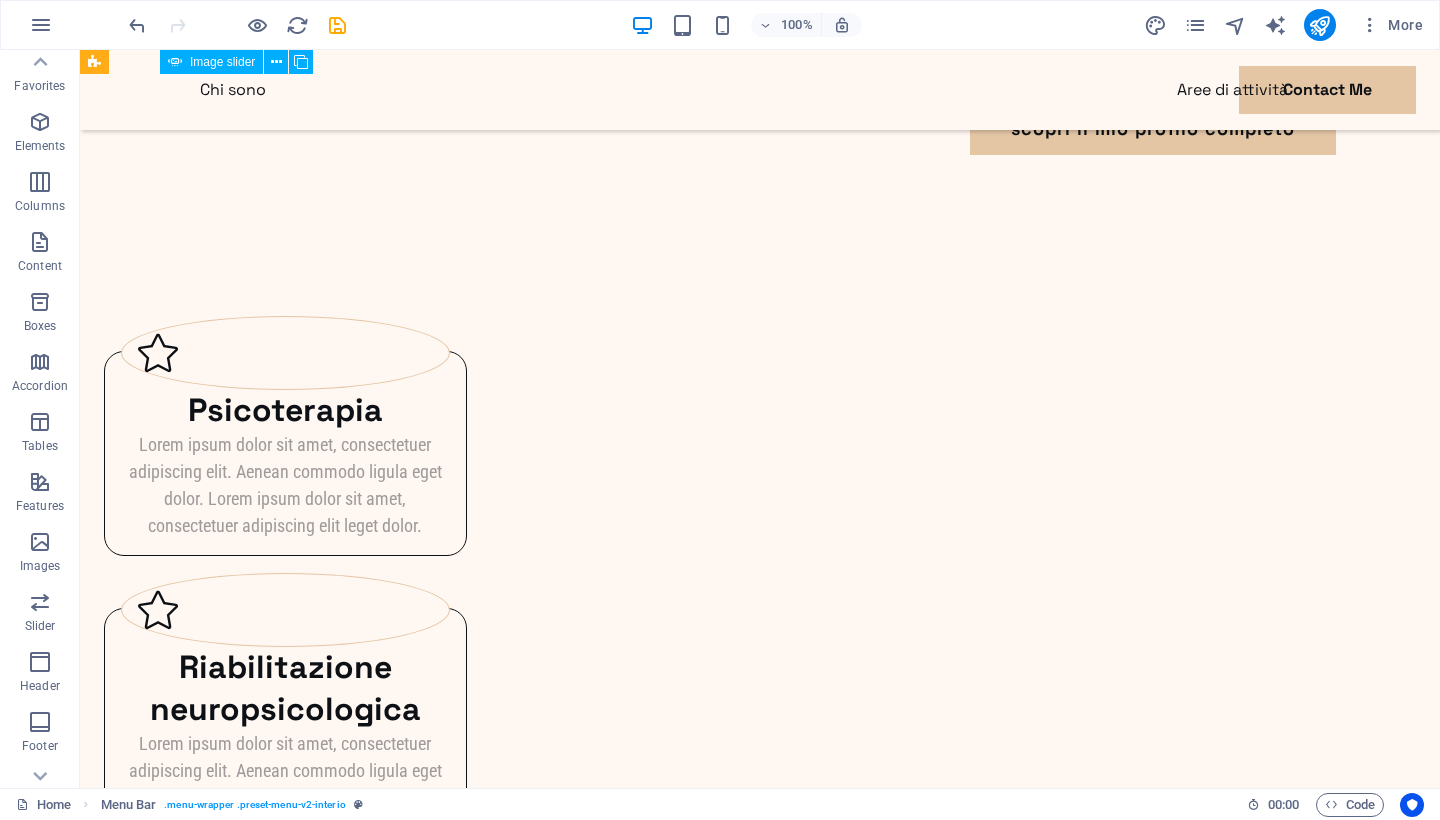 scroll, scrollTop: 1339, scrollLeft: 0, axis: vertical 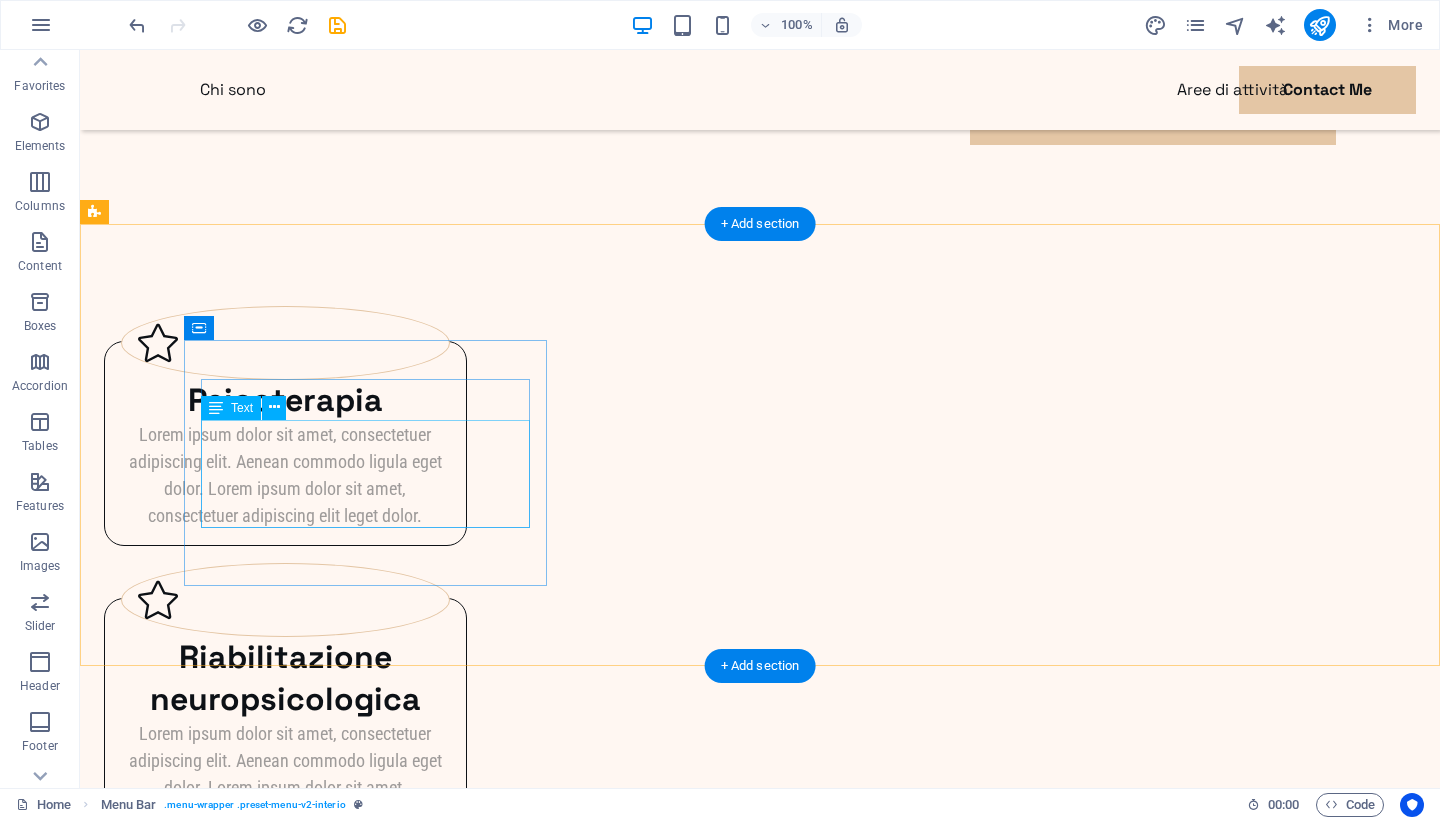 click on "Lorem ipsum dolor sit amet, consectetuer adipiscing elit. Aenean commodo ligula eget dolor. Lorem ipsum dolor sit amet, consectetuer adipiscing elit leget dolor." at bounding box center (285, 475) 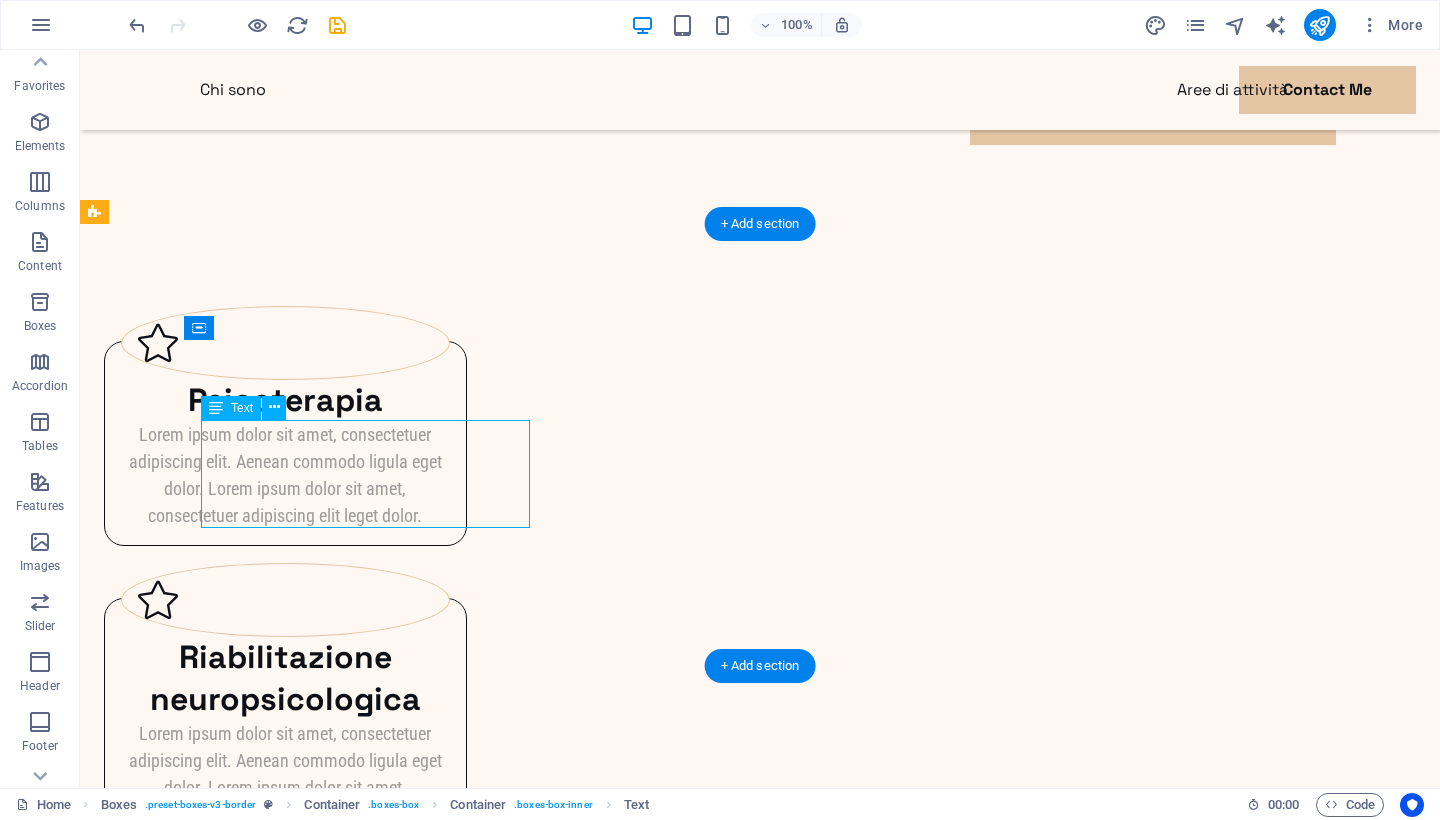click on "Lorem ipsum dolor sit amet, consectetuer adipiscing elit. Aenean commodo ligula eget dolor. Lorem ipsum dolor sit amet, consectetuer adipiscing elit leget dolor." at bounding box center (285, 475) 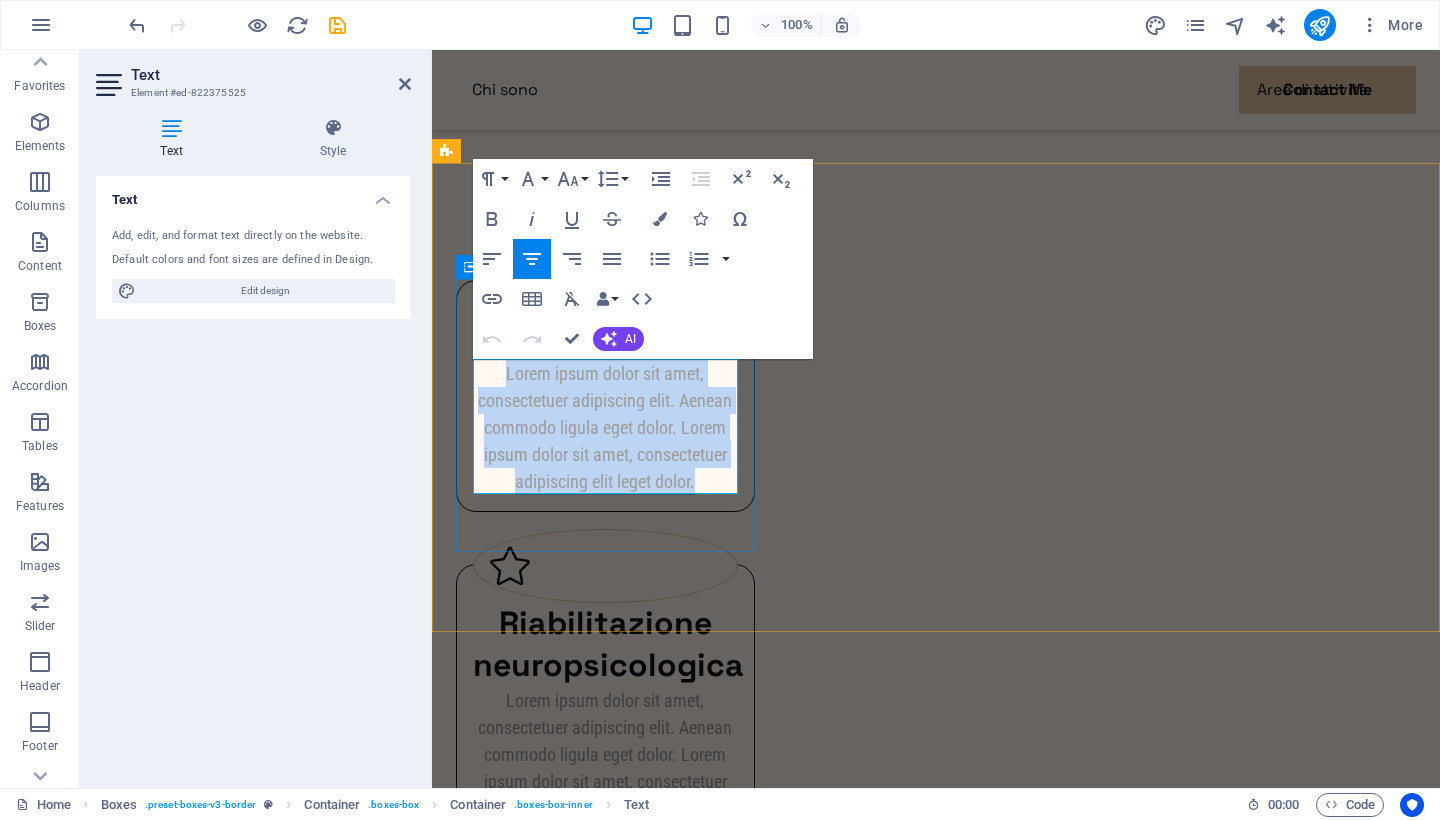 drag, startPoint x: 708, startPoint y: 477, endPoint x: 504, endPoint y: 375, distance: 228.07893 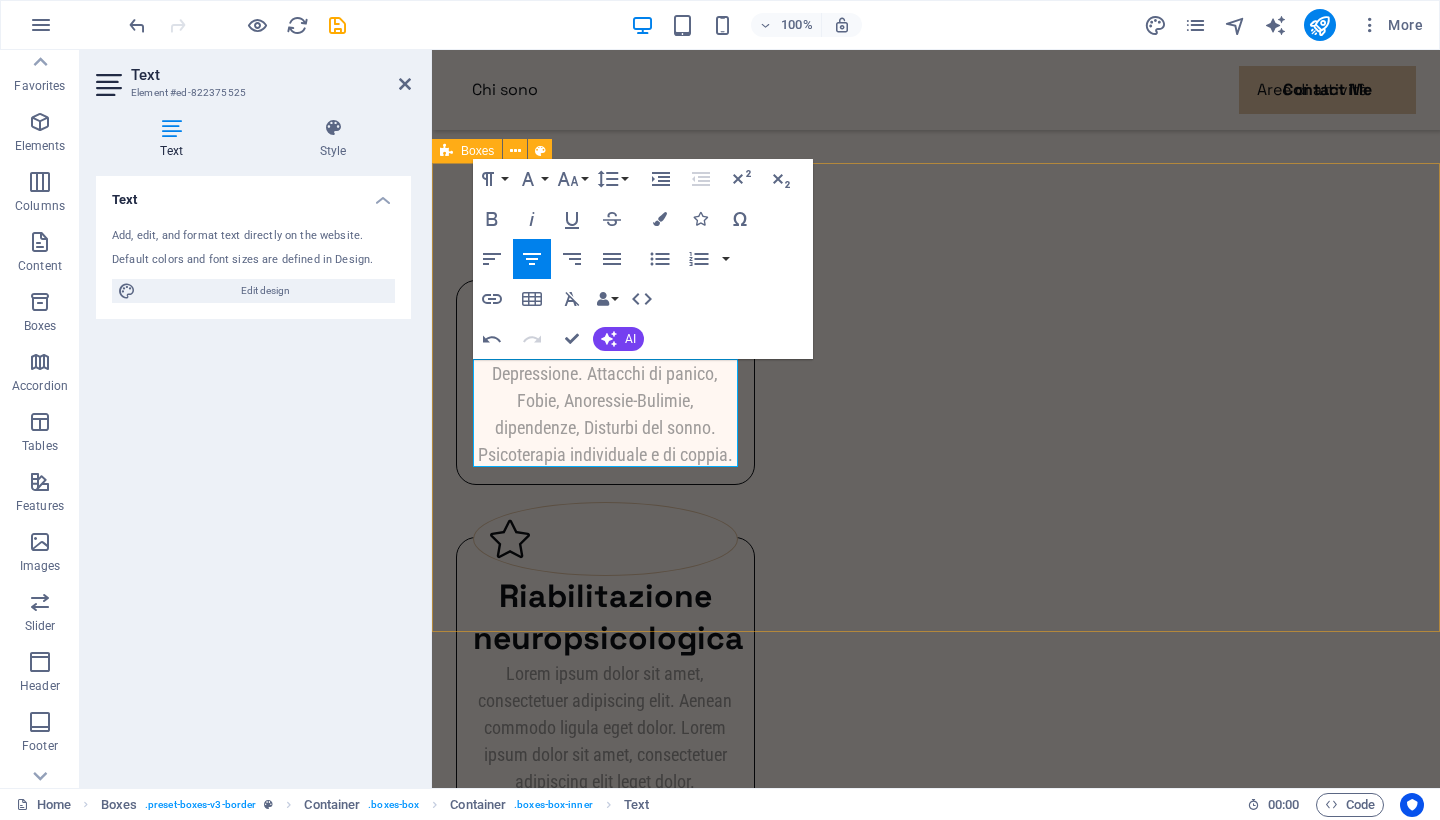 click on "Psicoterapia Depressione. Attacchi di panico, Fobie, Anoressie-Bulimie, dipendenze, Disturbi del sonno. Psicoterapia individuale e di coppia. Riabilitazione neuropsicologica Lorem ipsum dolor sit amet, consectetuer adipiscing elit. Aenean commodo ligula eget dolor. Lorem ipsum dolor sit amet, consectetuer adipiscing elit leget dolor. EMDR Lorem ipsum dolor sit amet, consectetuer adipiscing elit. Aenean commodo ligula eget dolor. Lorem ipsum dolor sit amet, consectetuer adipiscing elit leget dolor." at bounding box center [936, 670] 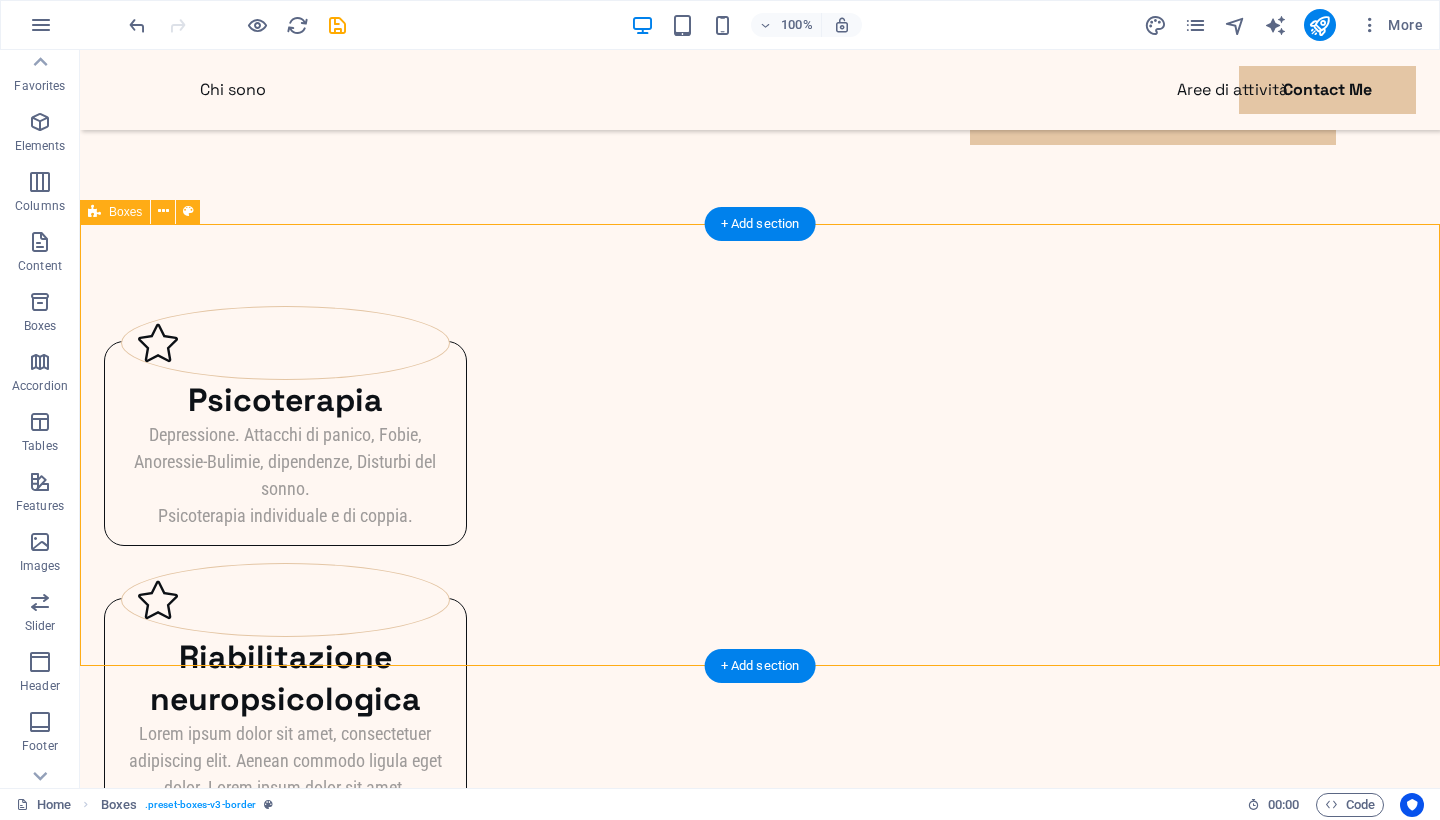 click on "Boxes" at bounding box center [115, 212] 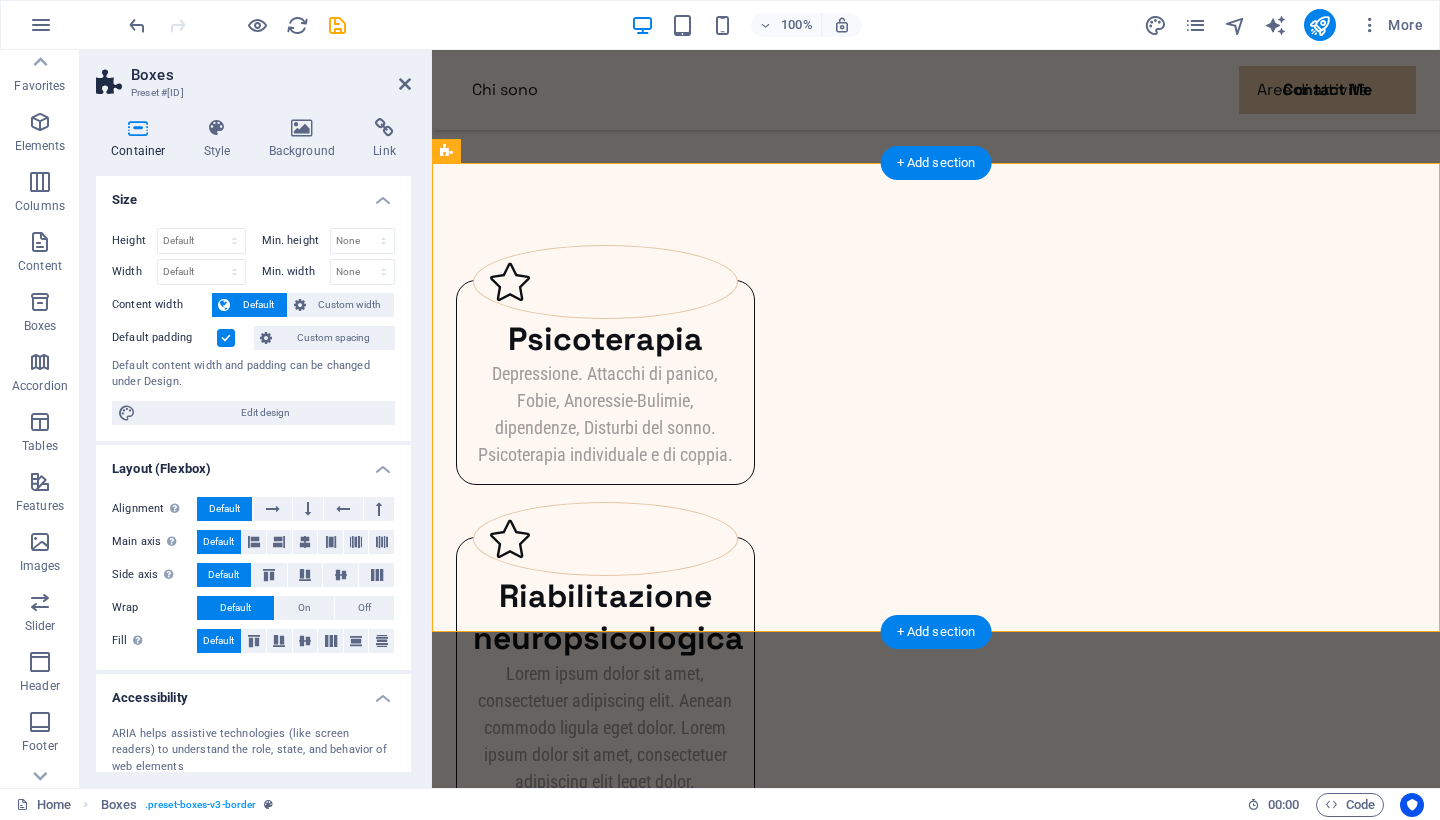 scroll, scrollTop: 0, scrollLeft: 0, axis: both 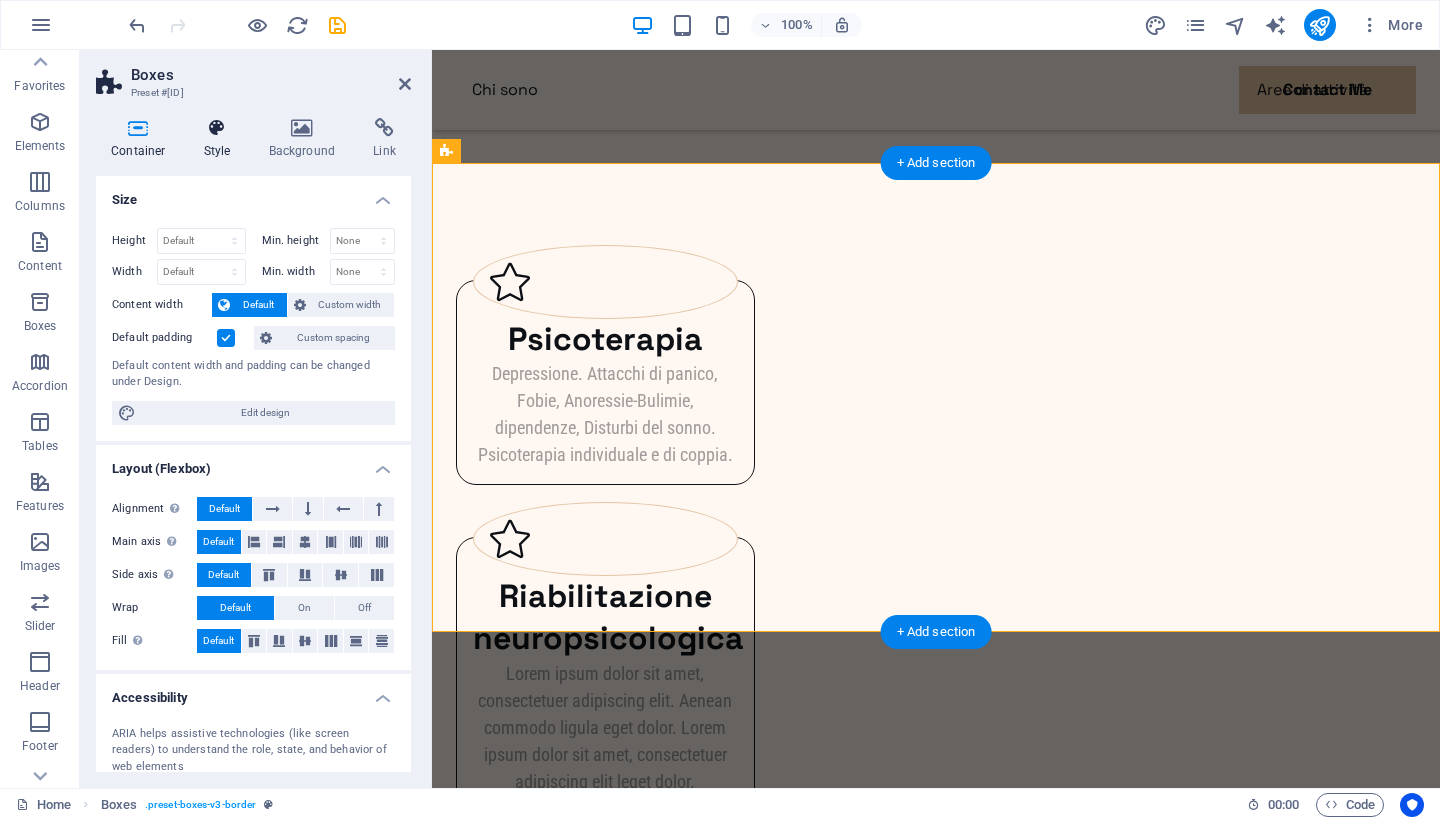 click at bounding box center (217, 128) 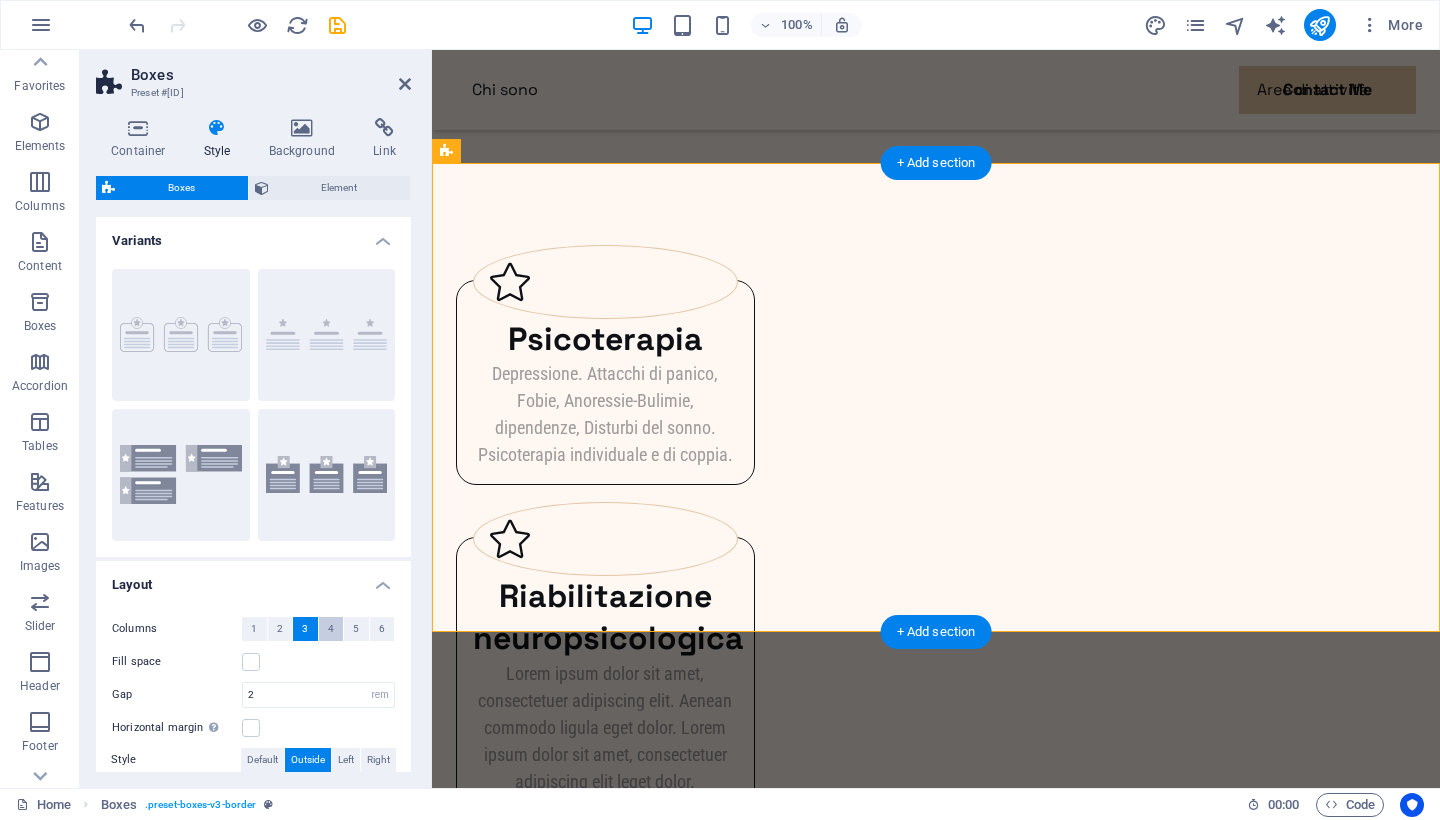 click on "4" at bounding box center (331, 629) 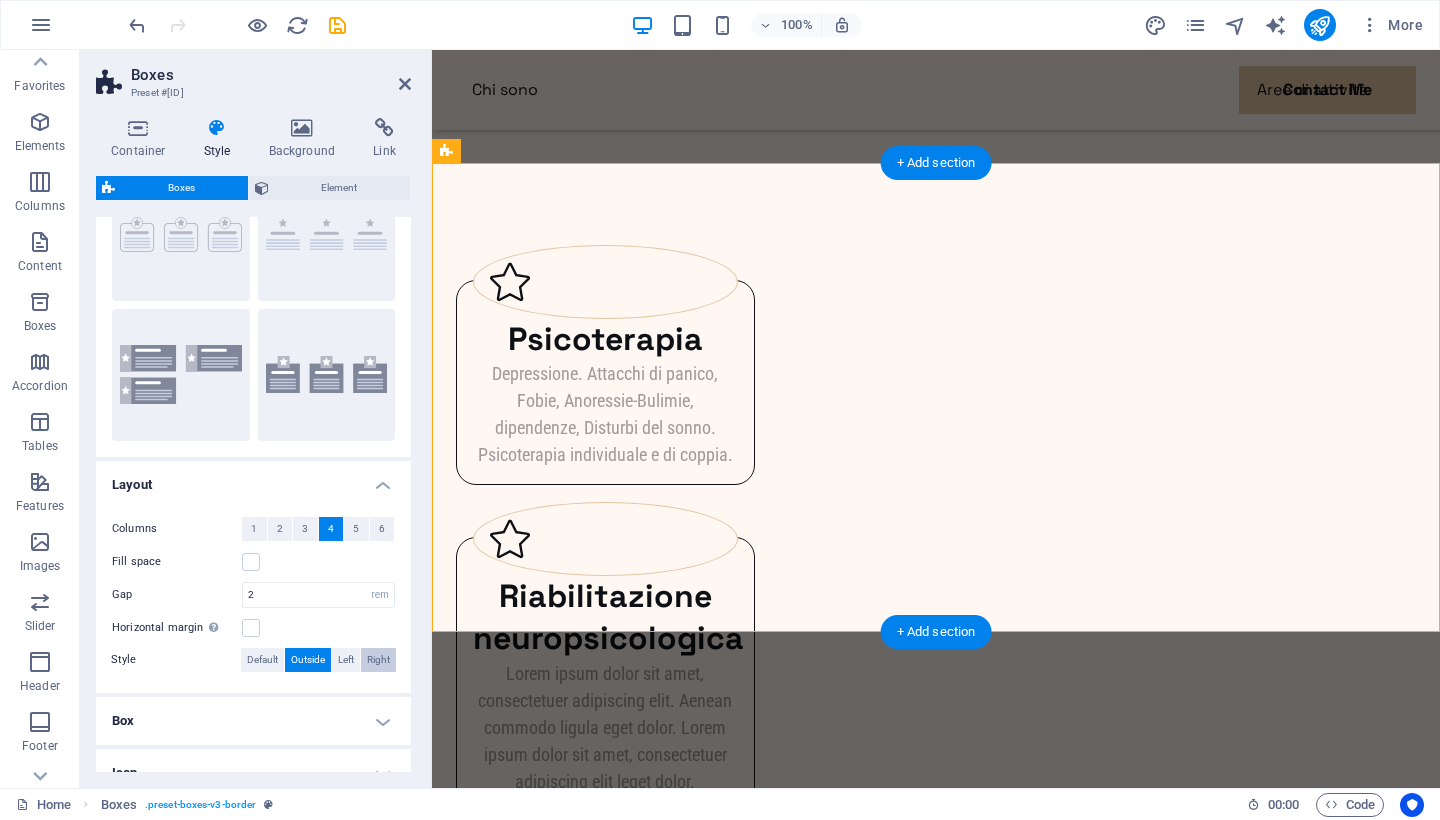 scroll, scrollTop: 99, scrollLeft: 0, axis: vertical 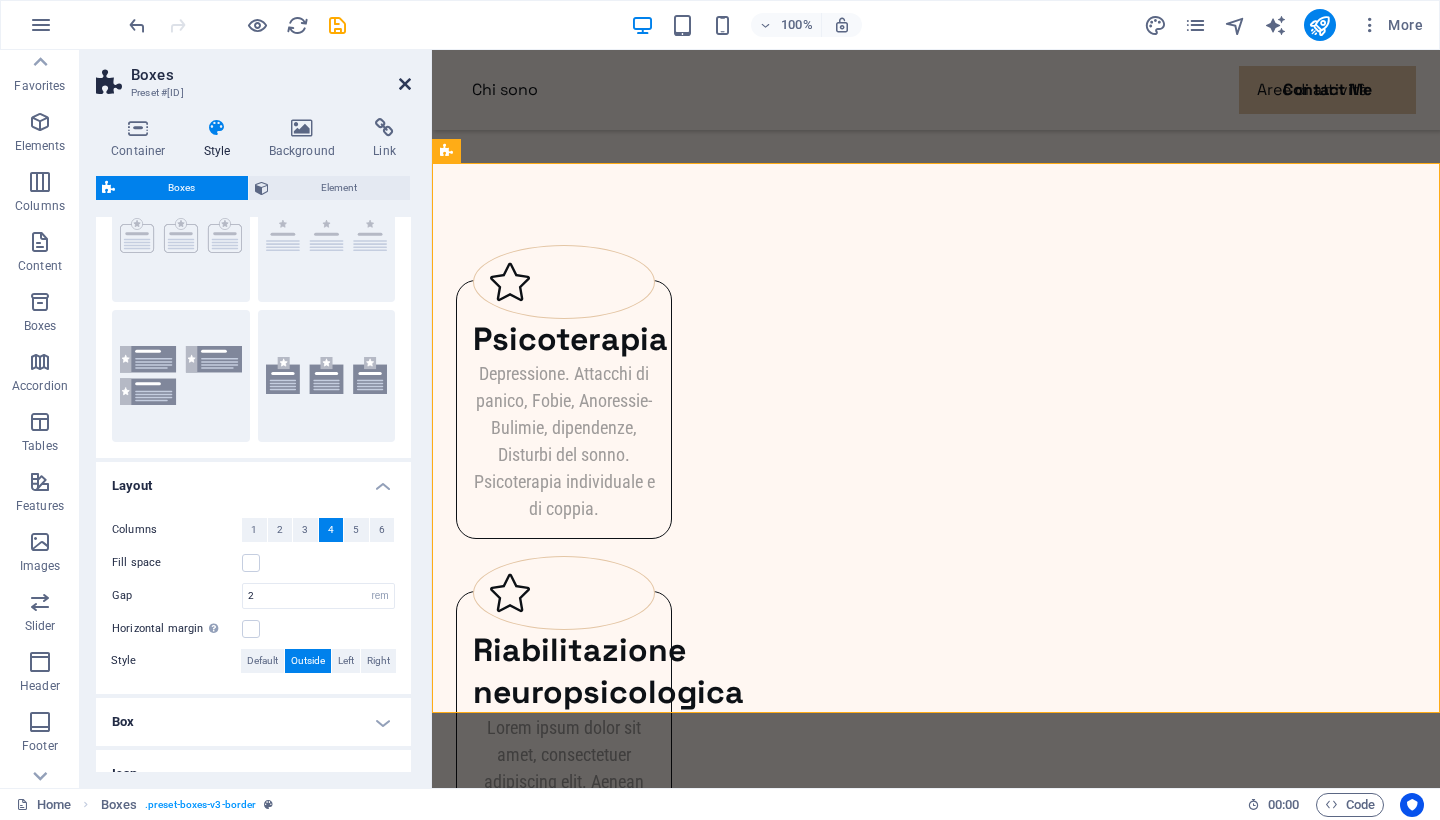 click at bounding box center (405, 84) 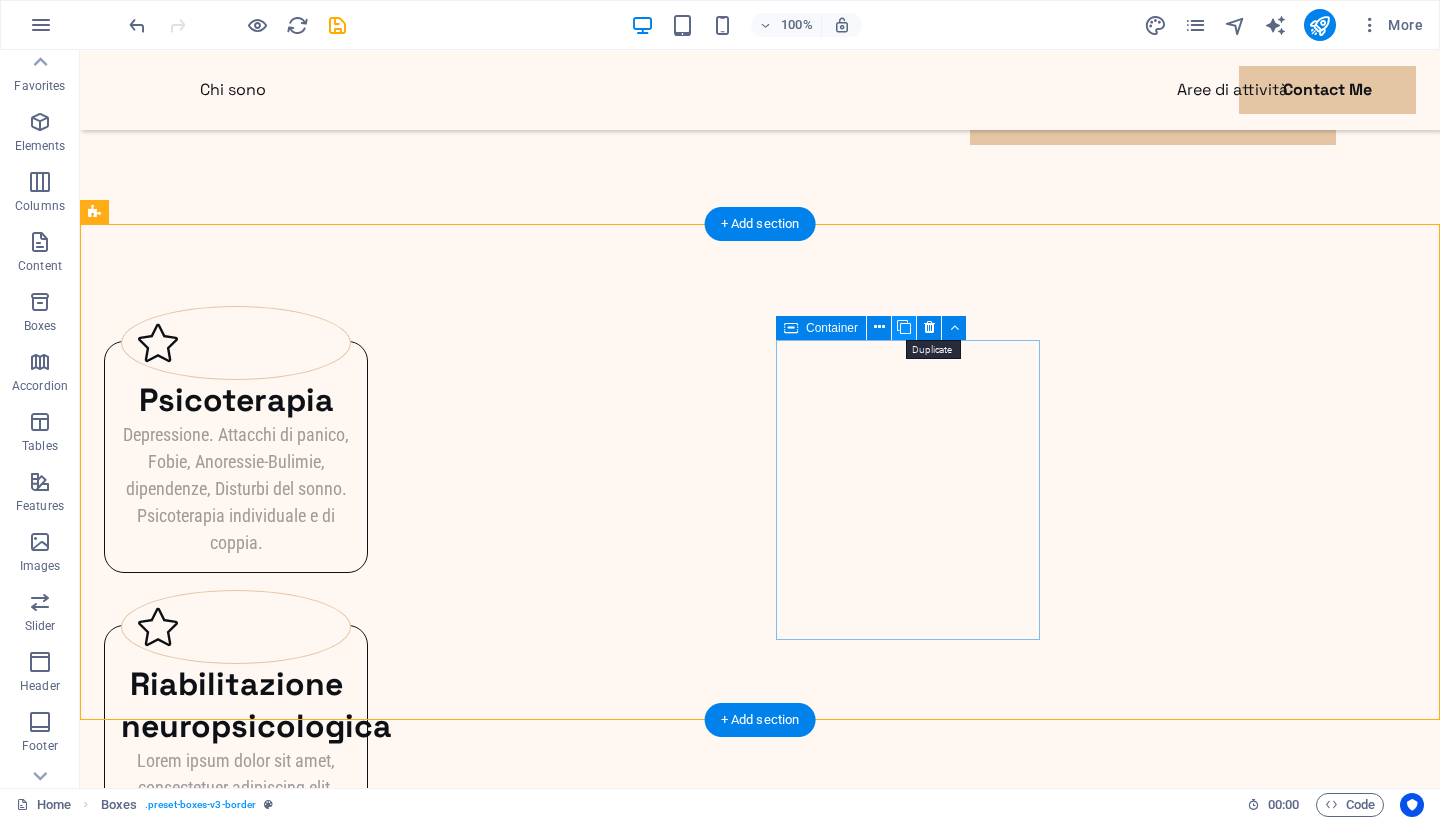 click at bounding box center (904, 327) 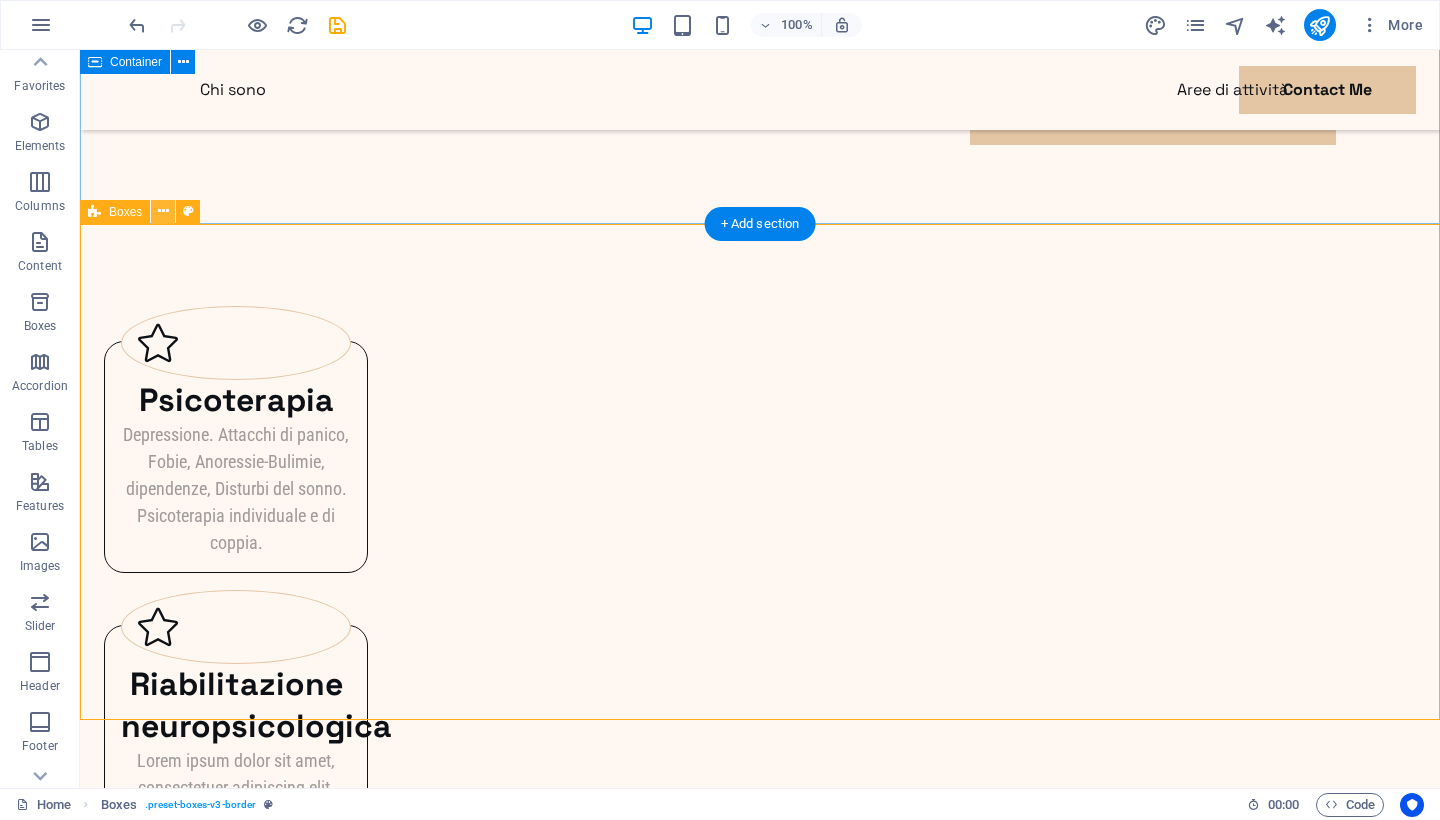 click at bounding box center (163, 211) 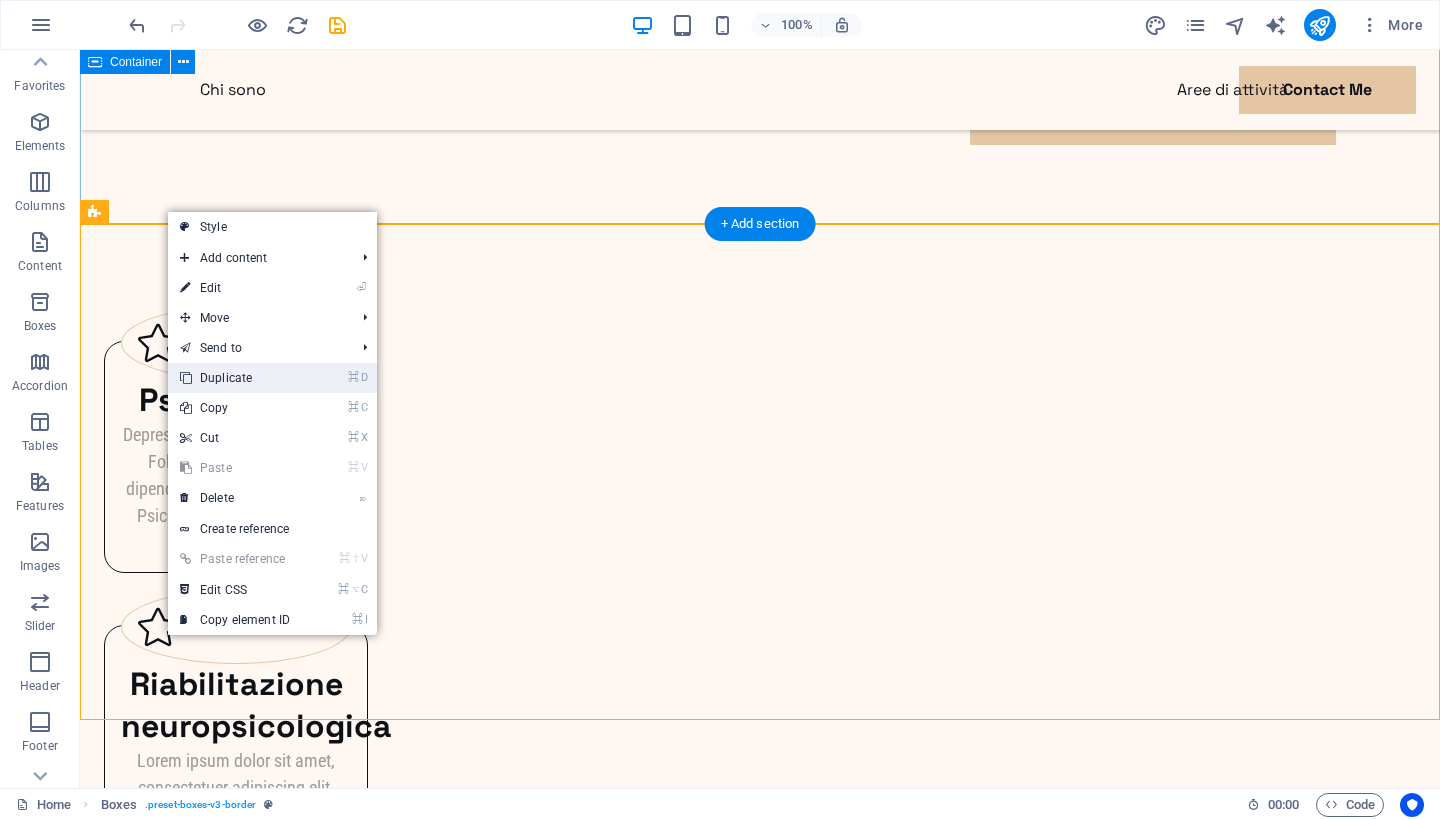 click on "⌘ D  Duplicate" at bounding box center [235, 378] 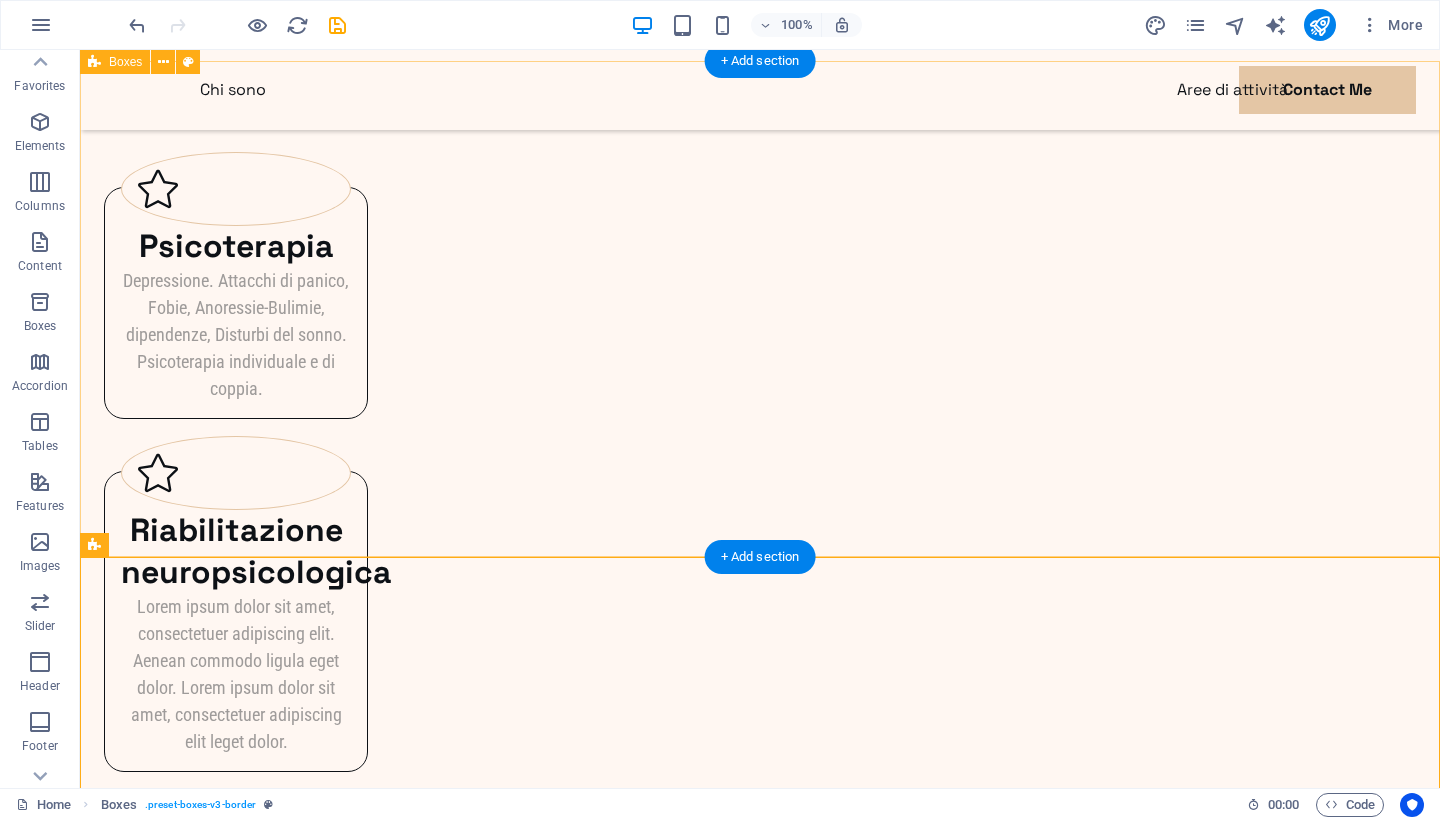 scroll, scrollTop: 1462, scrollLeft: 0, axis: vertical 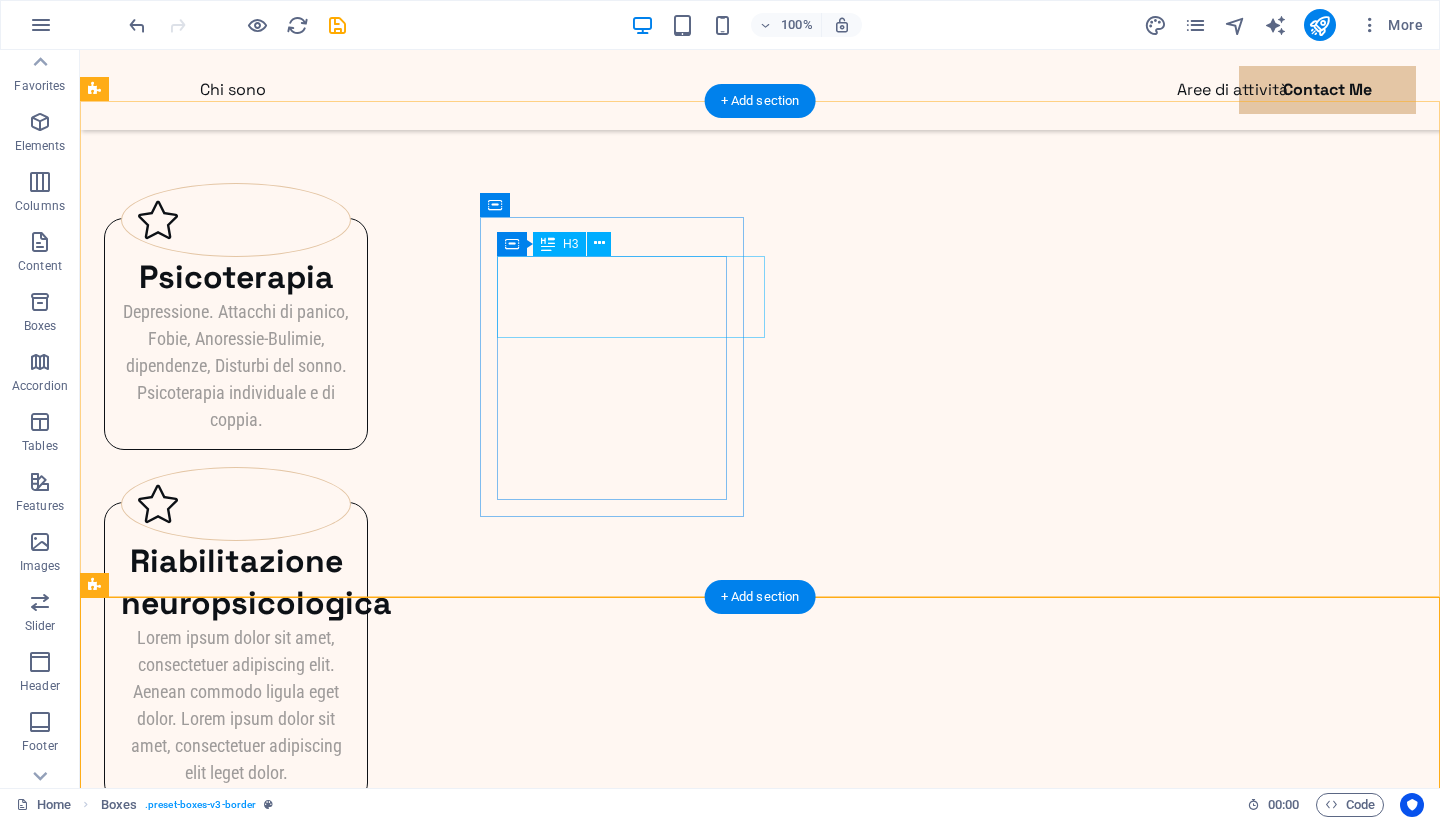 click on "Riabilitazione neuropsicologica" at bounding box center (236, 582) 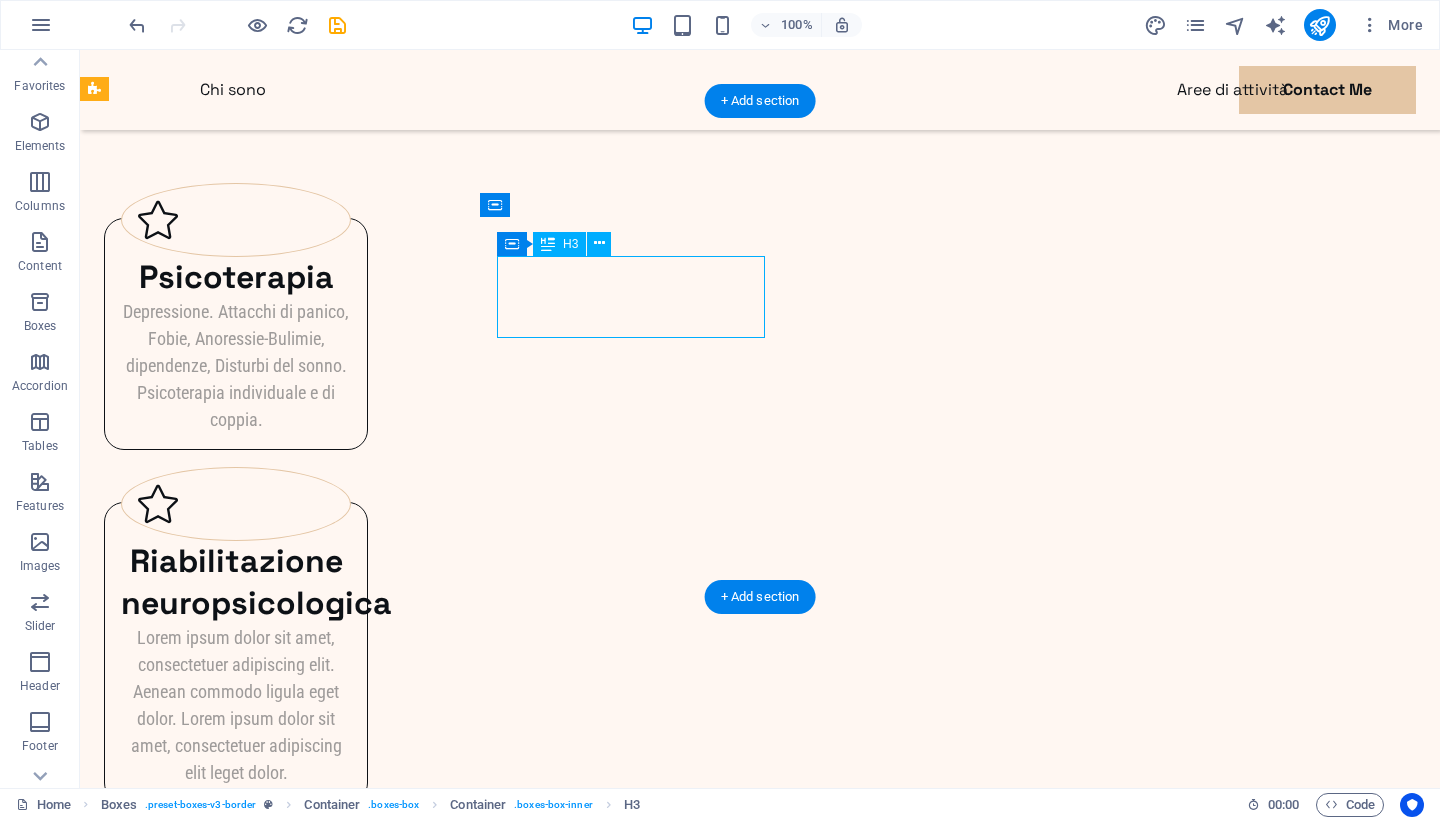 click on "Riabilitazione neuropsicologica" at bounding box center [236, 582] 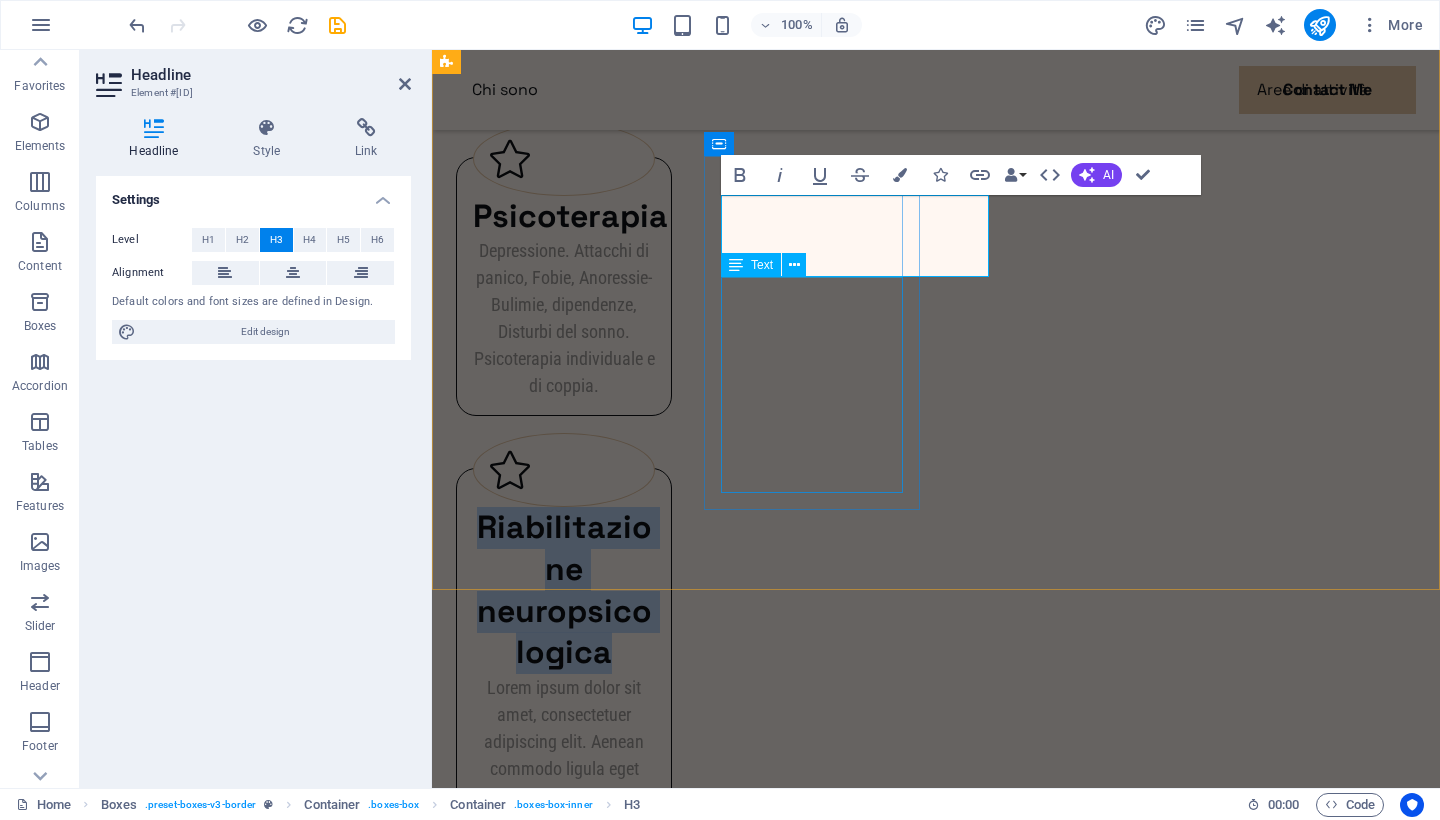 type 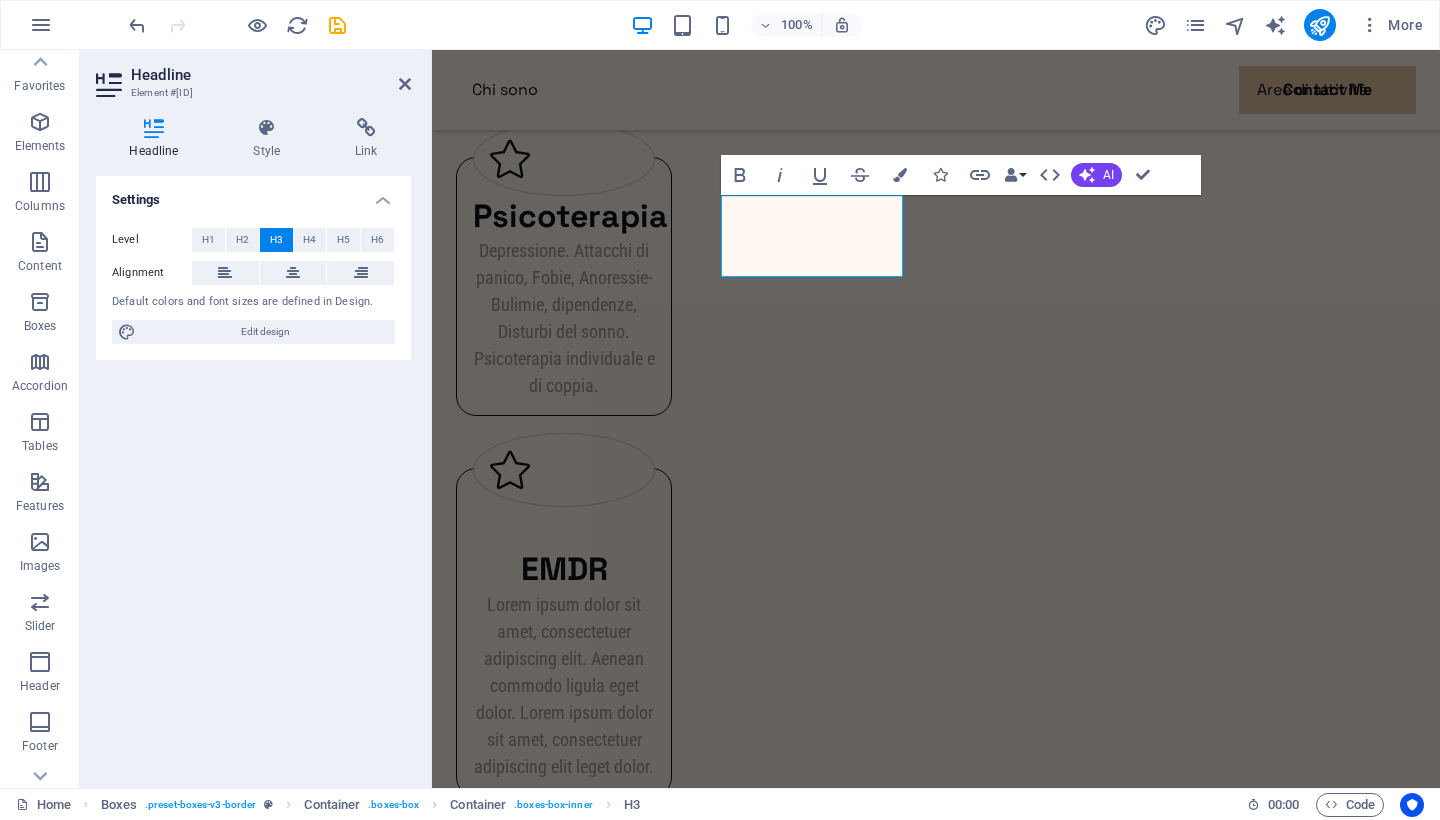 click on "Lorem ipsum dolor sit amet, consectetuer adipiscing elit. Aenean commodo ligula eget dolor. Lorem ipsum dolor sit amet, consectetuer adipiscing elit leget dolor." at bounding box center (564, 685) 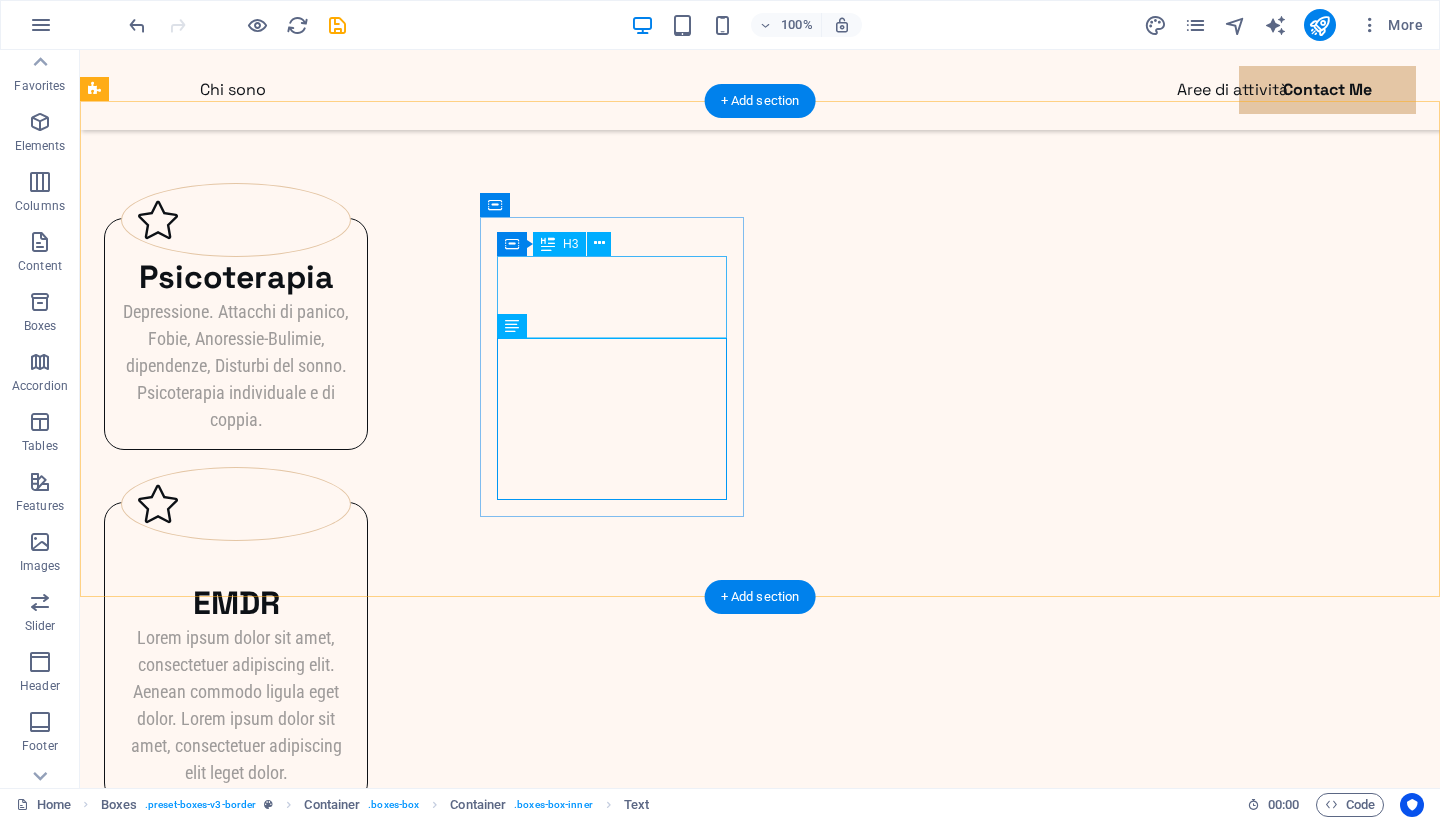 click on "EMDR" at bounding box center [236, 582] 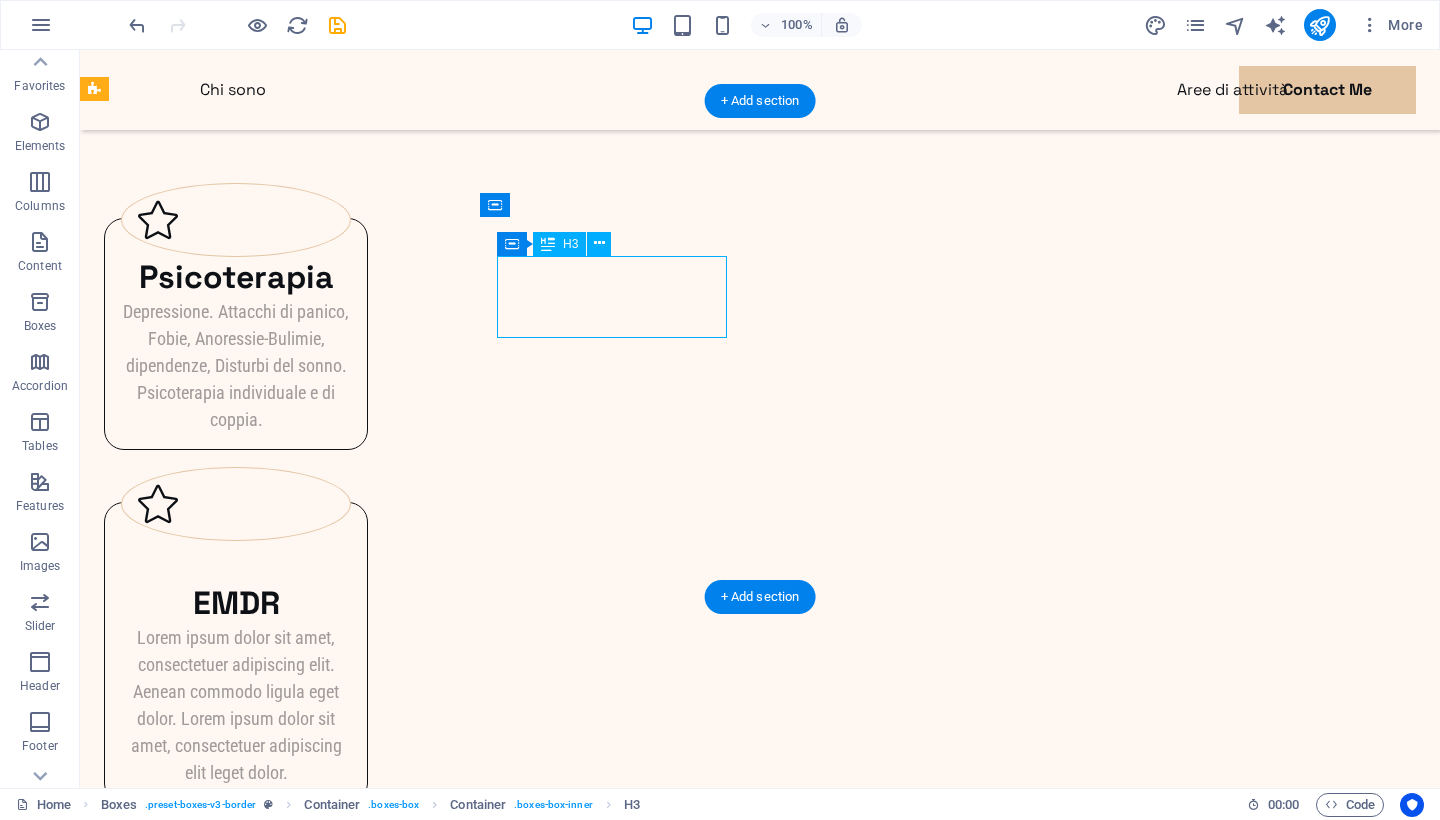 click on "EMDR" at bounding box center [236, 582] 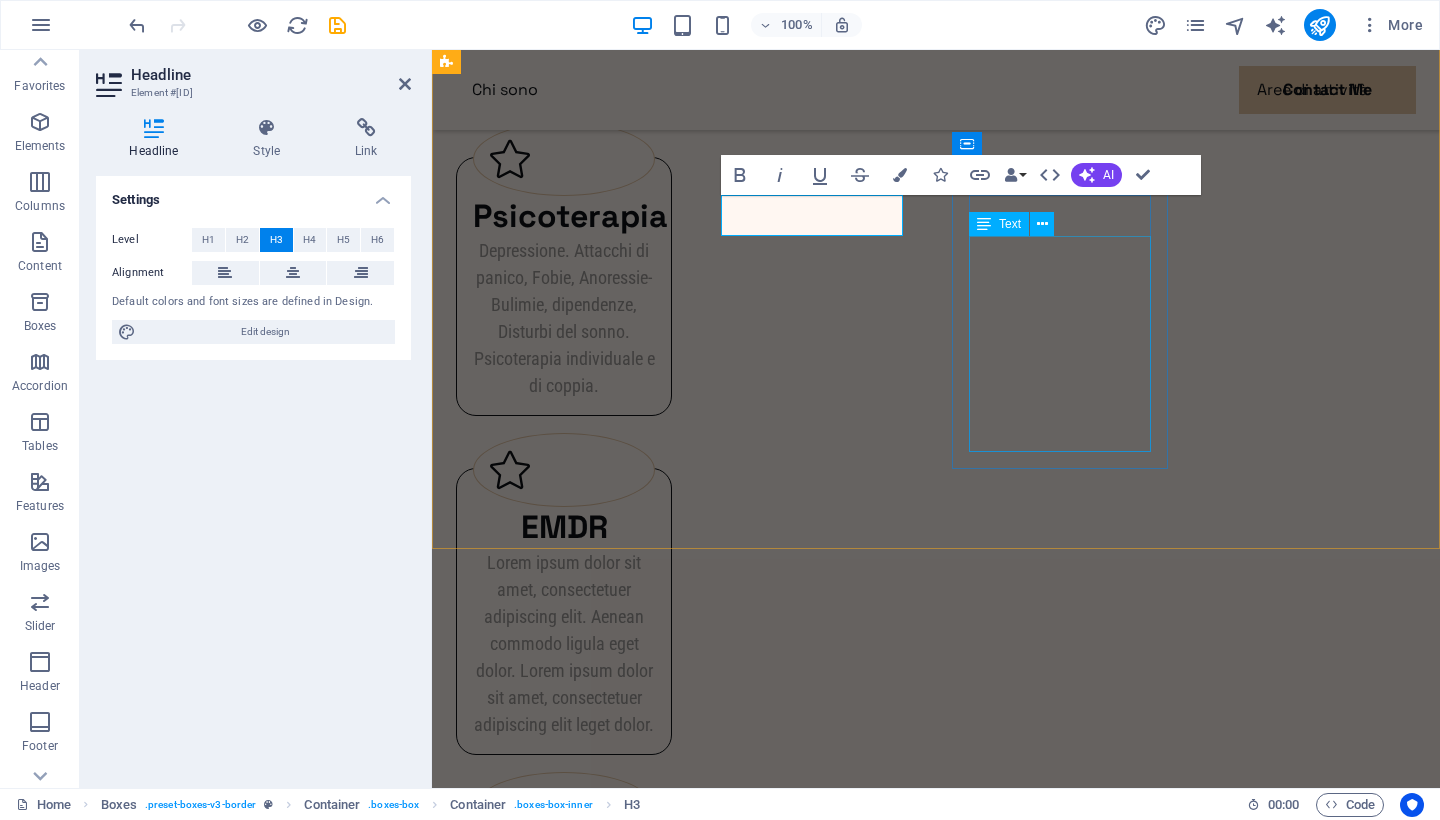 click on "Lorem ipsum dolor sit amet, consectetuer adipiscing elit. Aenean commodo ligula eget dolor. Lorem ipsum dolor sit amet, consectetuer adipiscing elit leget dolor." at bounding box center [564, 982] 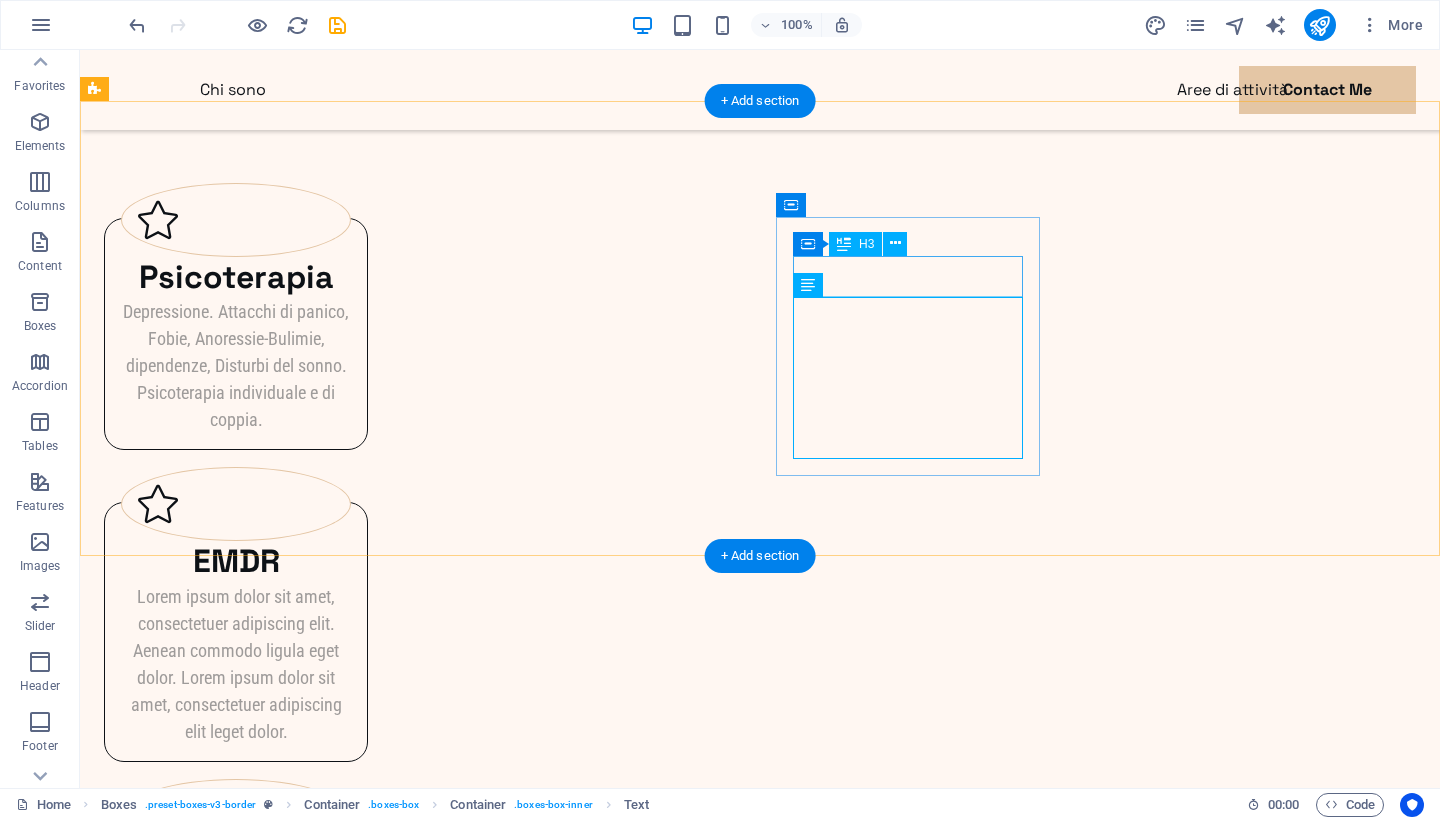 click on "EMDR" at bounding box center (236, 874) 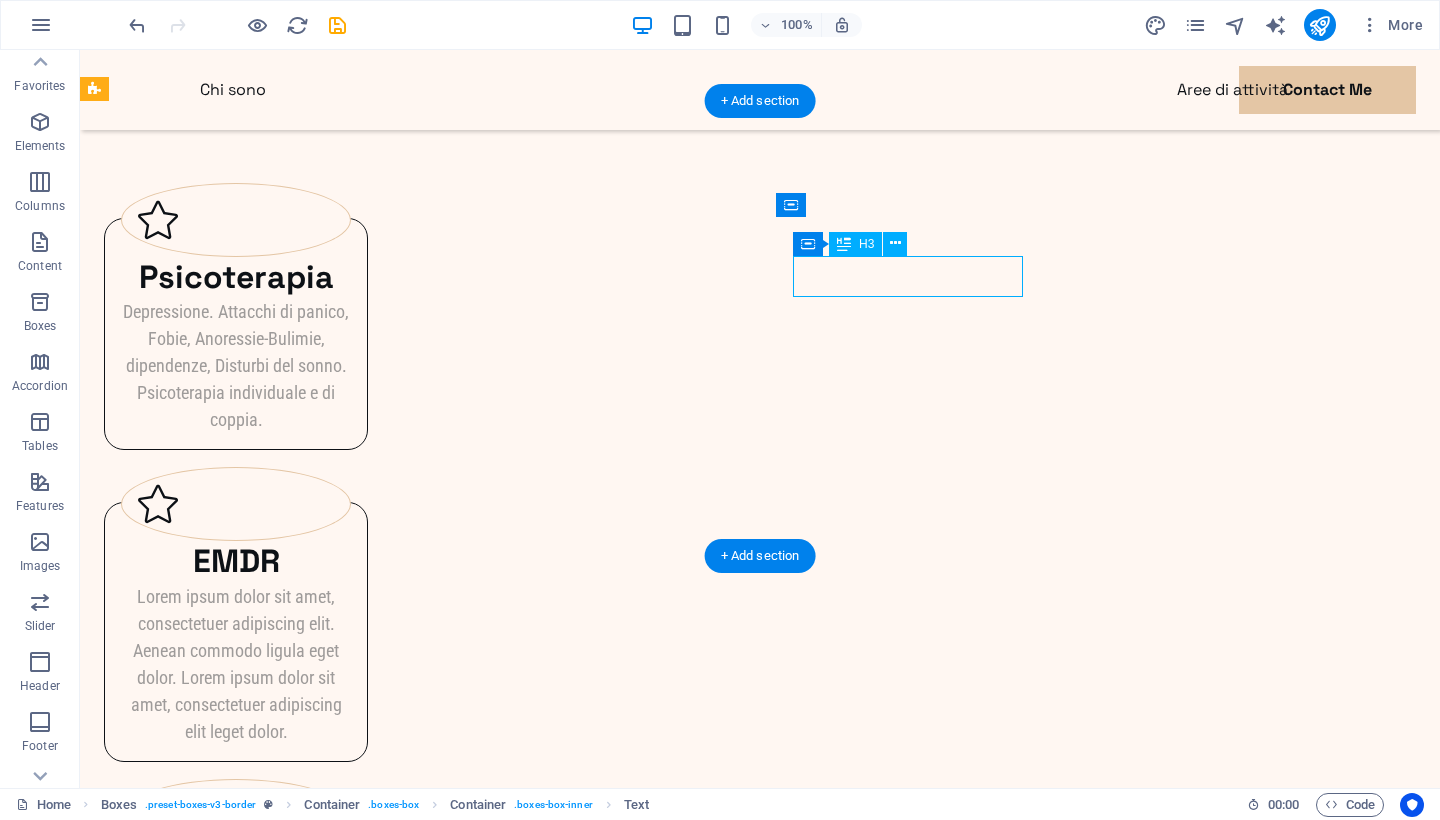 click on "EMDR" at bounding box center [236, 874] 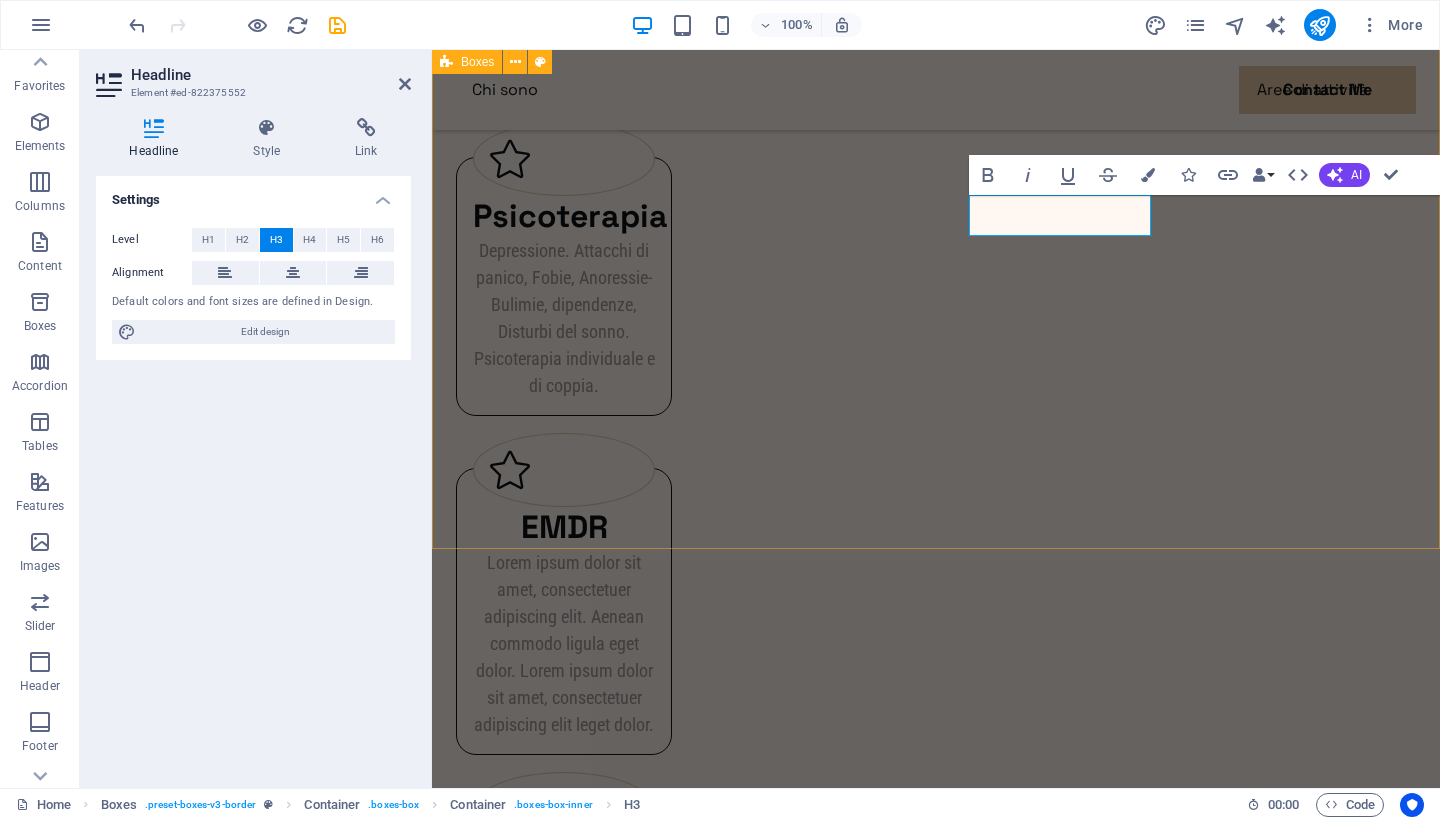 type 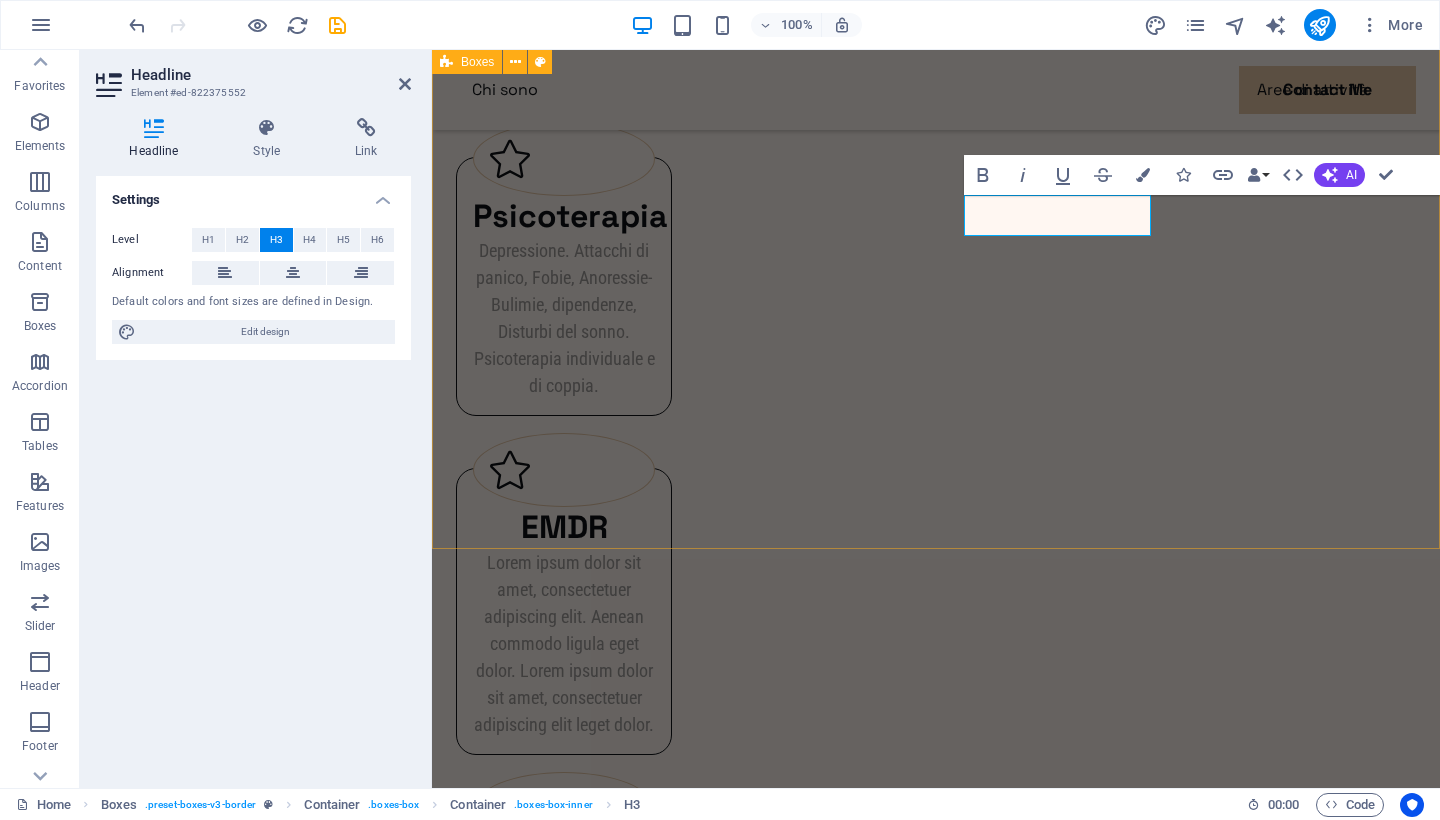 scroll, scrollTop: 0, scrollLeft: 24, axis: horizontal 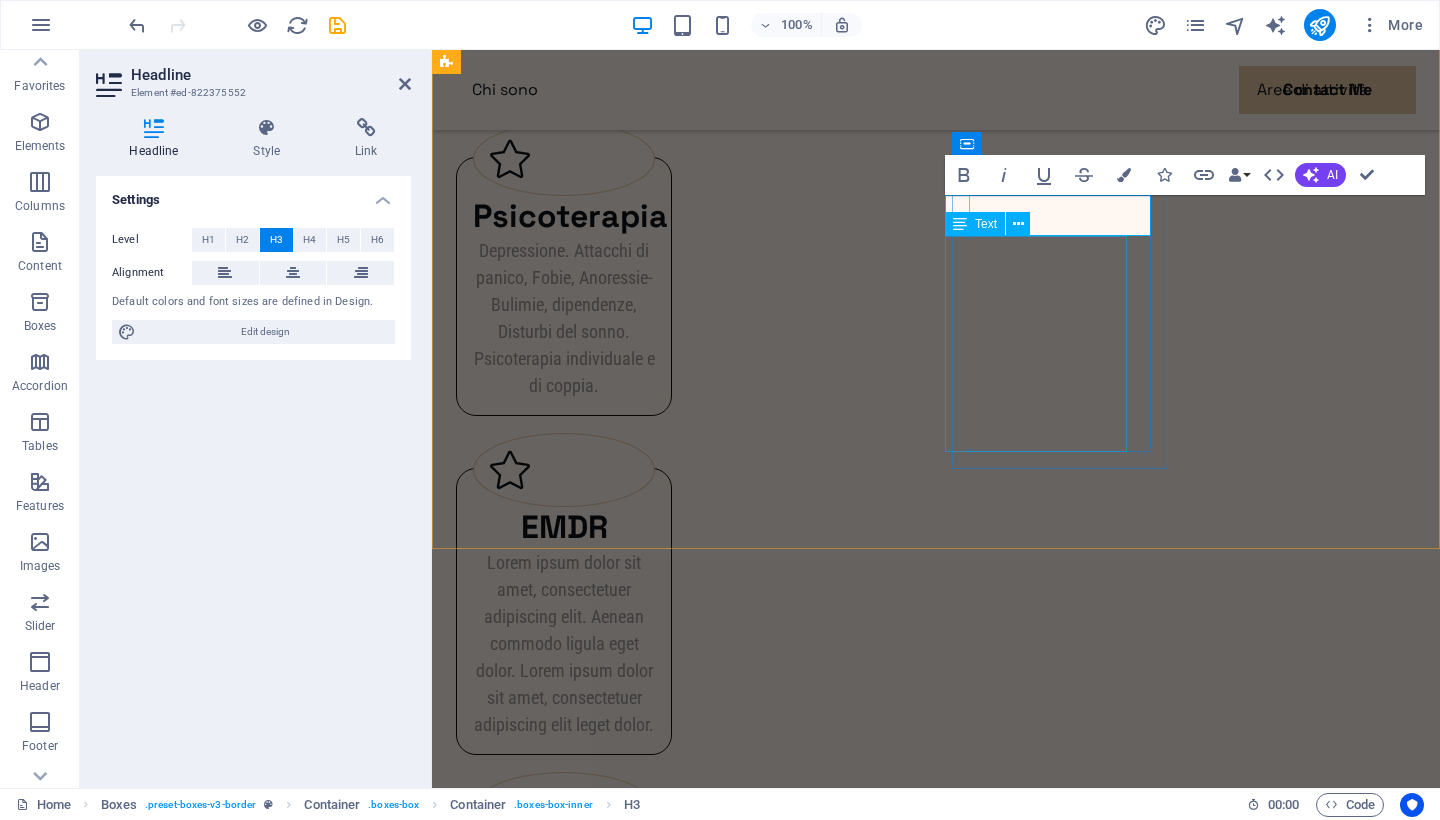 click on "Lorem ipsum dolor sit amet, consectetuer adipiscing elit. Aenean commodo ligula eget dolor. Lorem ipsum dolor sit amet, consectetuer adipiscing elit leget dolor." at bounding box center [564, 1023] 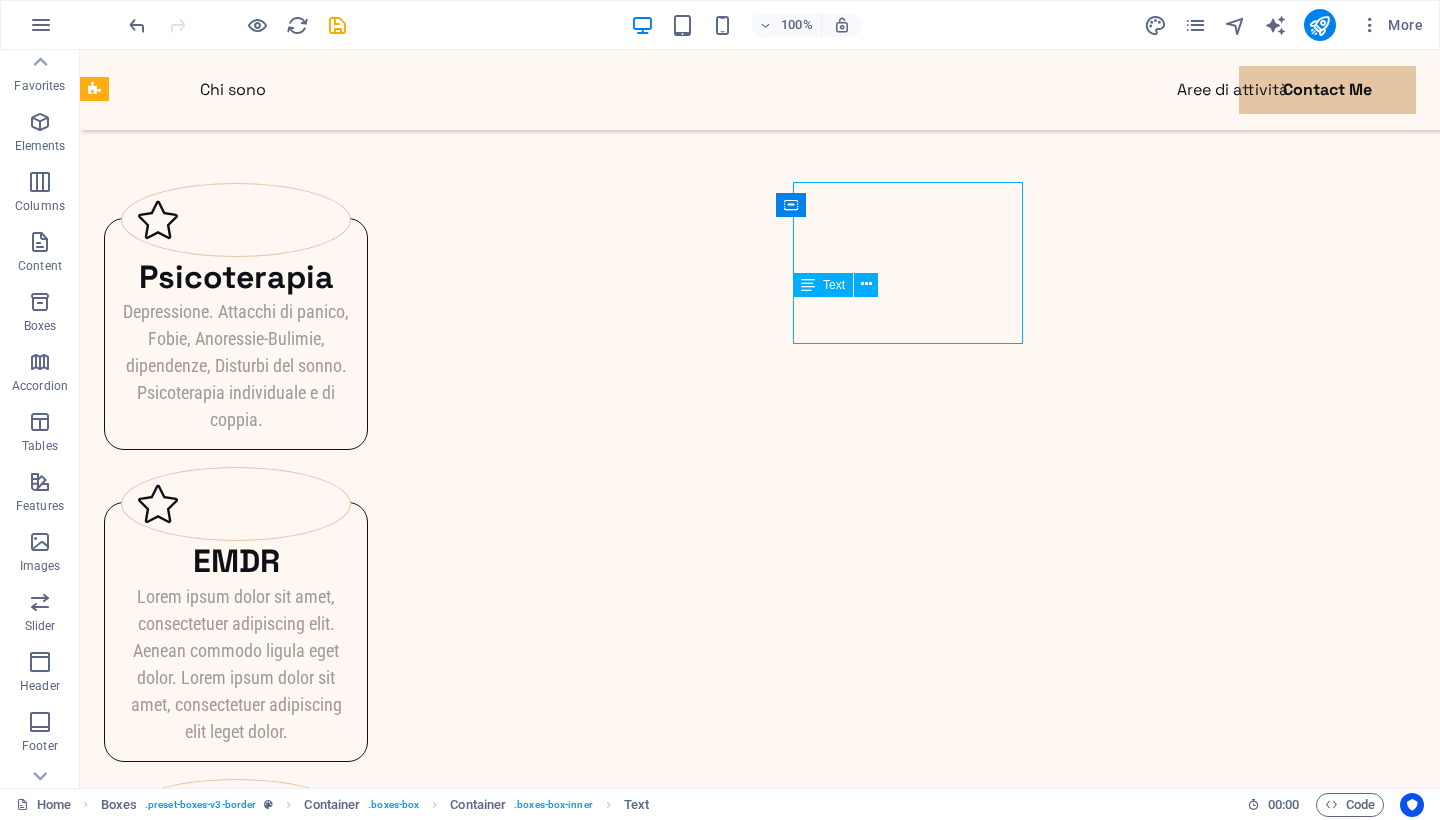 scroll, scrollTop: 0, scrollLeft: 0, axis: both 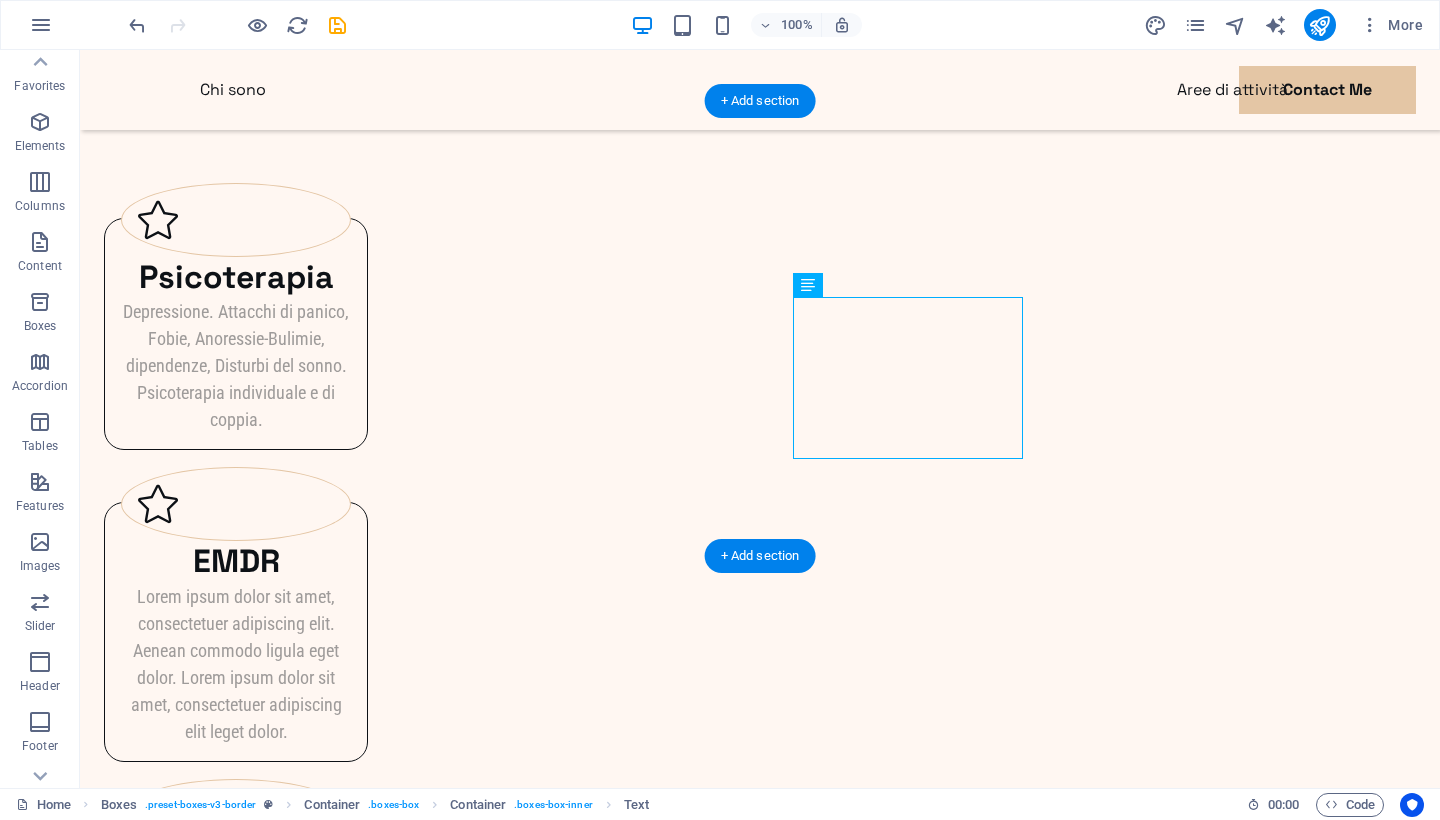 click on "Lorem ipsum dolor sit amet, consectetuer adipiscing elit. Aenean commodo ligula eget dolor. Lorem ipsum dolor sit amet, consectetuer adipiscing elit leget dolor." at bounding box center [236, 975] 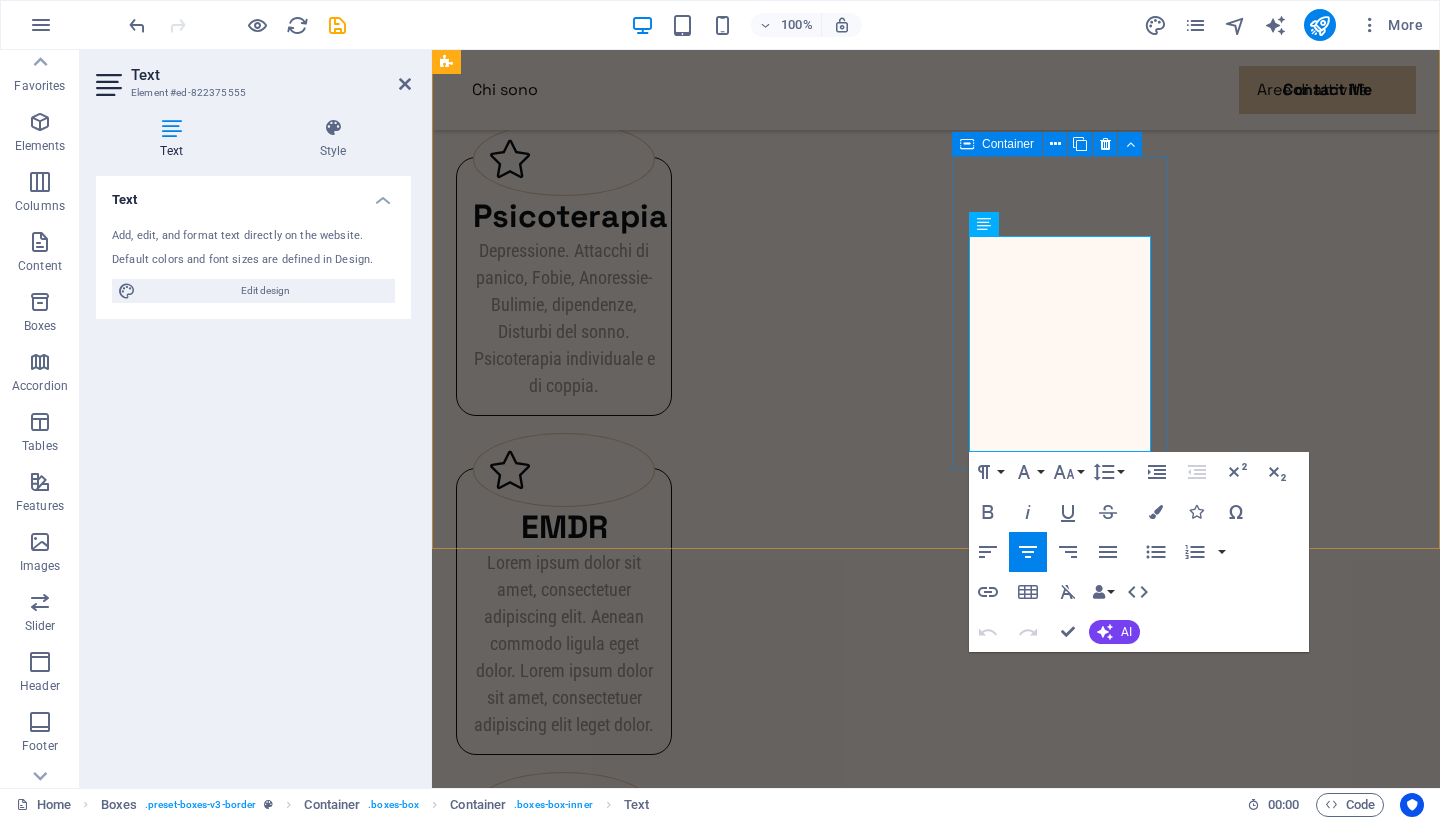 drag, startPoint x: 1085, startPoint y: 441, endPoint x: 953, endPoint y: 255, distance: 228.07893 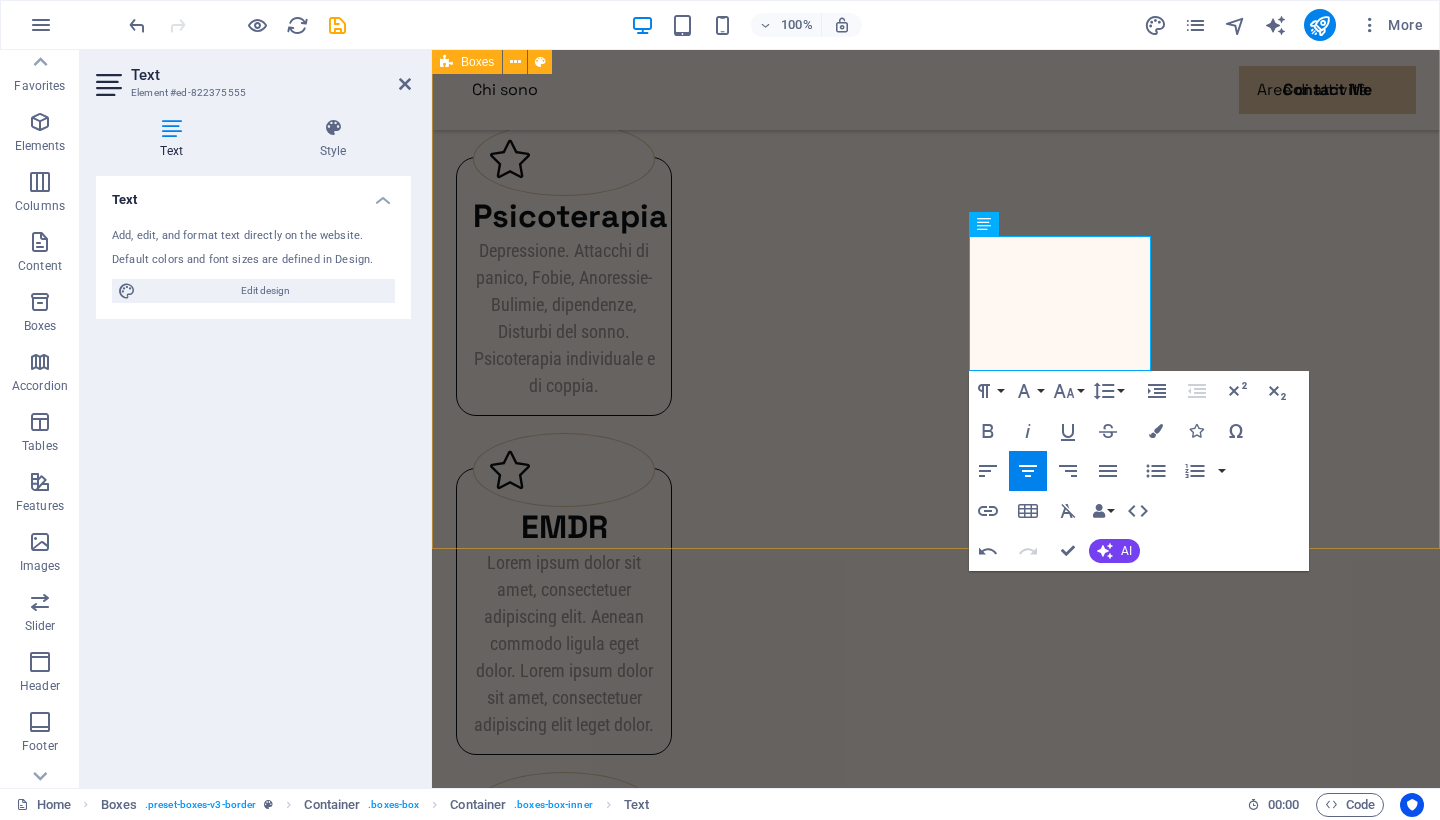 click on "Psicoterapia Depressione. Attacchi di panico, Fobie, Anoressie-Bulimie, dipendenze, Disturbi del sonno. Psicoterapia individuale e di coppia. EMDR Lorem ipsum dolor sit amet, consectetuer adipiscing elit. Aenean commodo ligula eget dolor. Lorem ipsum dolor sit amet, consectetuer adipiscing elit leget dolor. Rilassamento Training autogeno, Mindfulness, Tecnico eidetico-immaginative, Stimolazioni biemisferiche. EMDR Lorem ipsum dolor sit amet, consectetuer adipiscing elit. Aenean commodo ligula eget dolor. Lorem ipsum dolor sit amet, consectetuer adipiscing elit leget dolor." at bounding box center [936, 749] 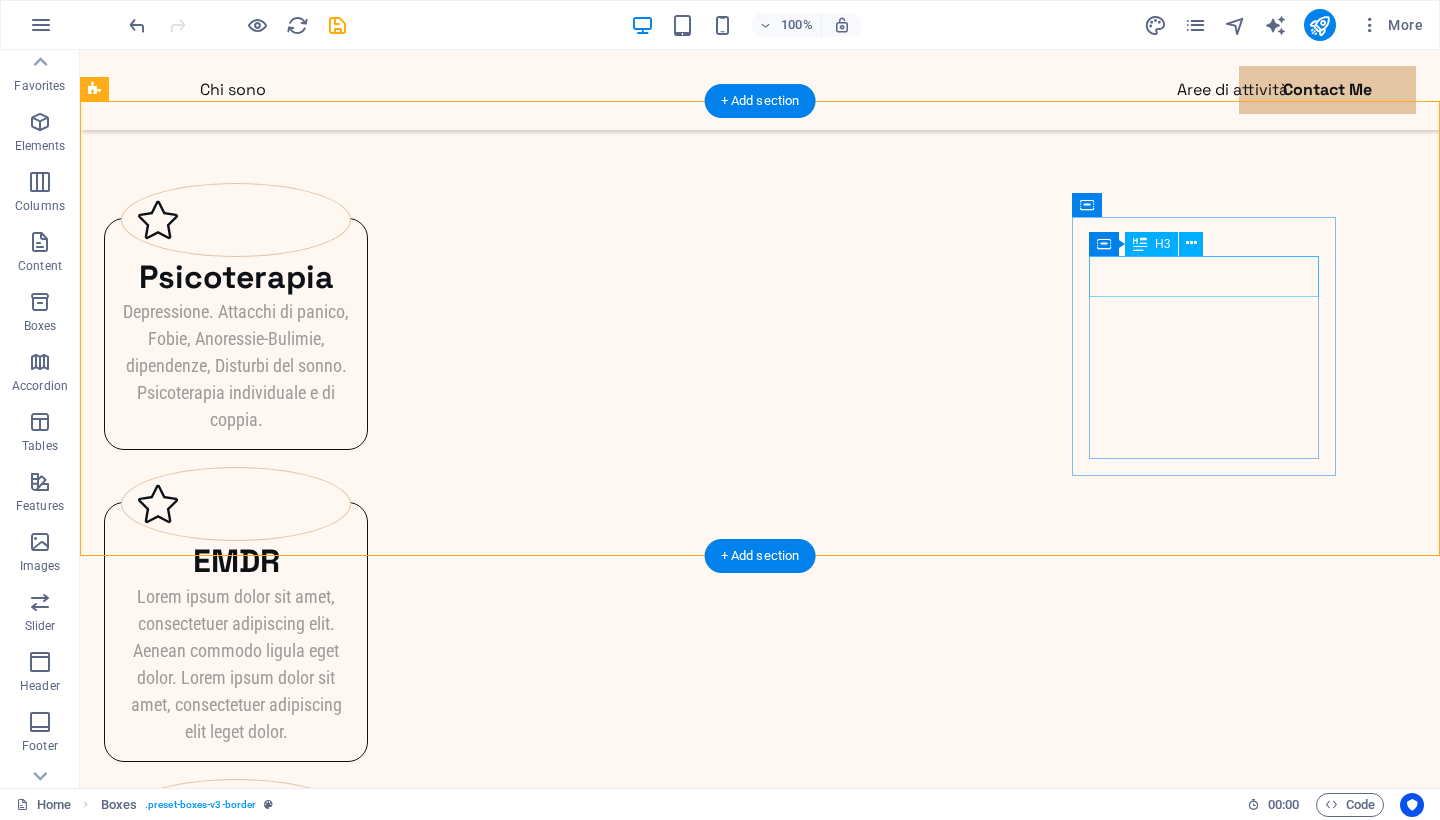 click on "EMDR" at bounding box center (236, 1104) 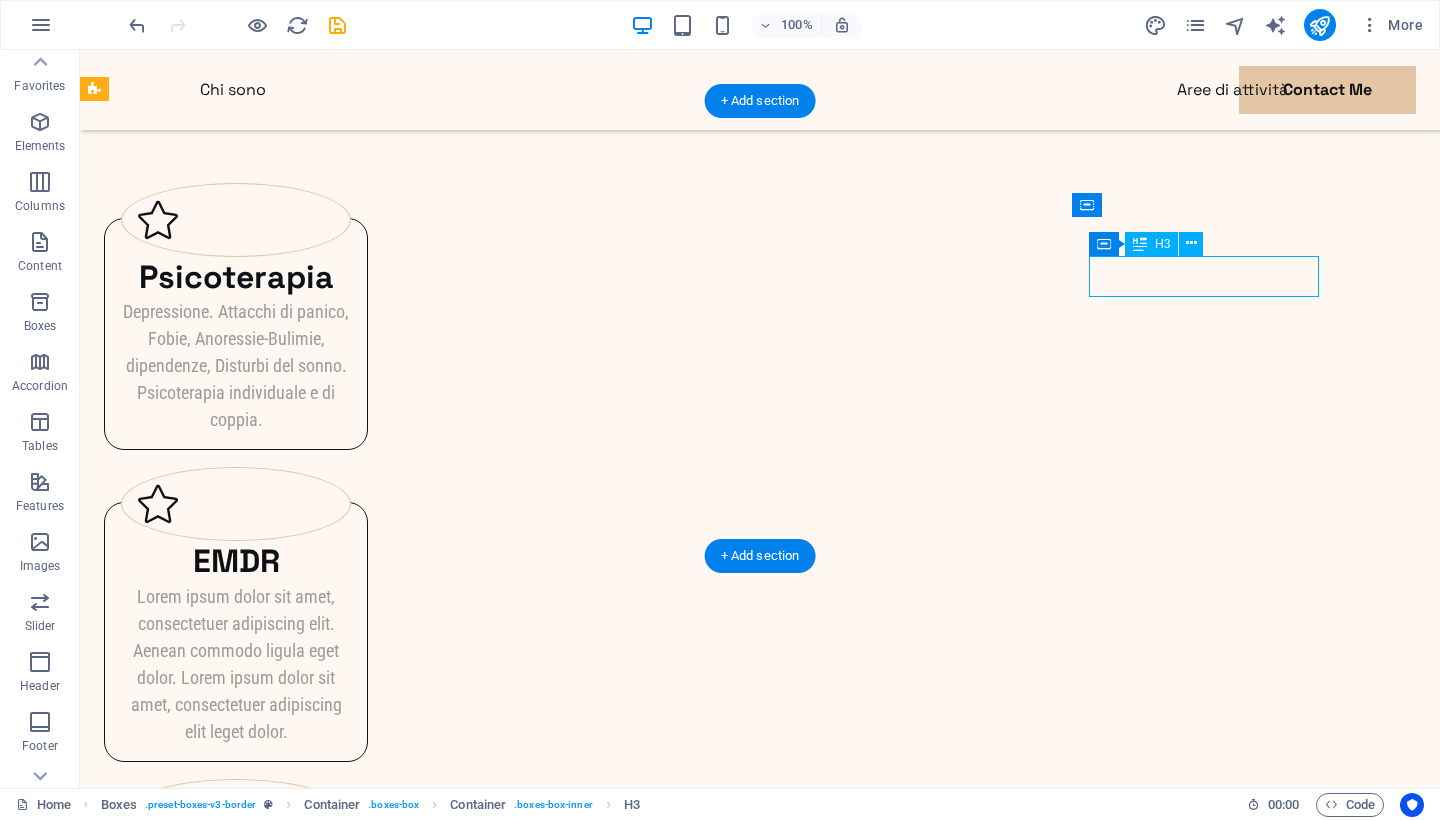click on "EMDR" at bounding box center (236, 1104) 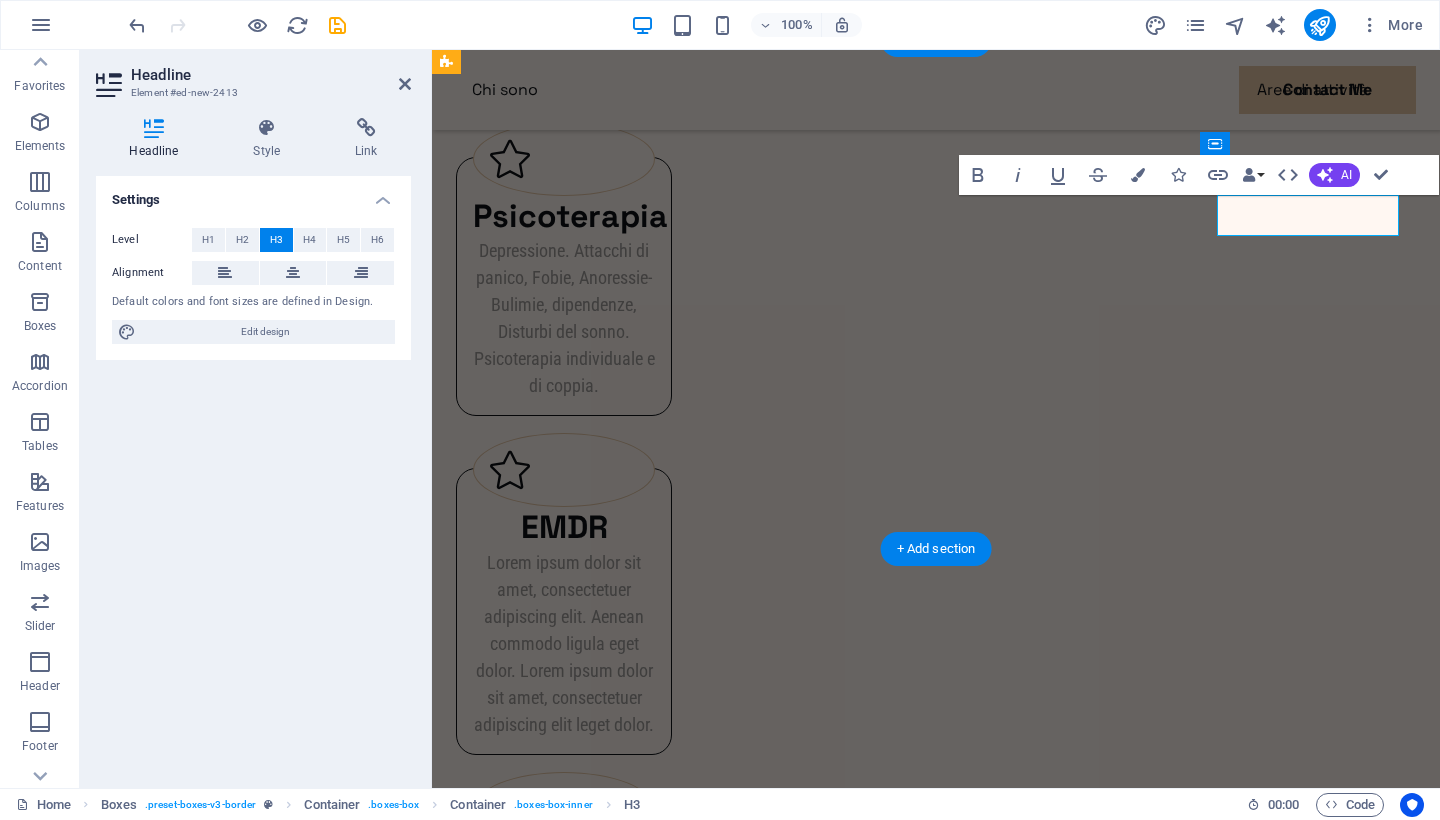 type 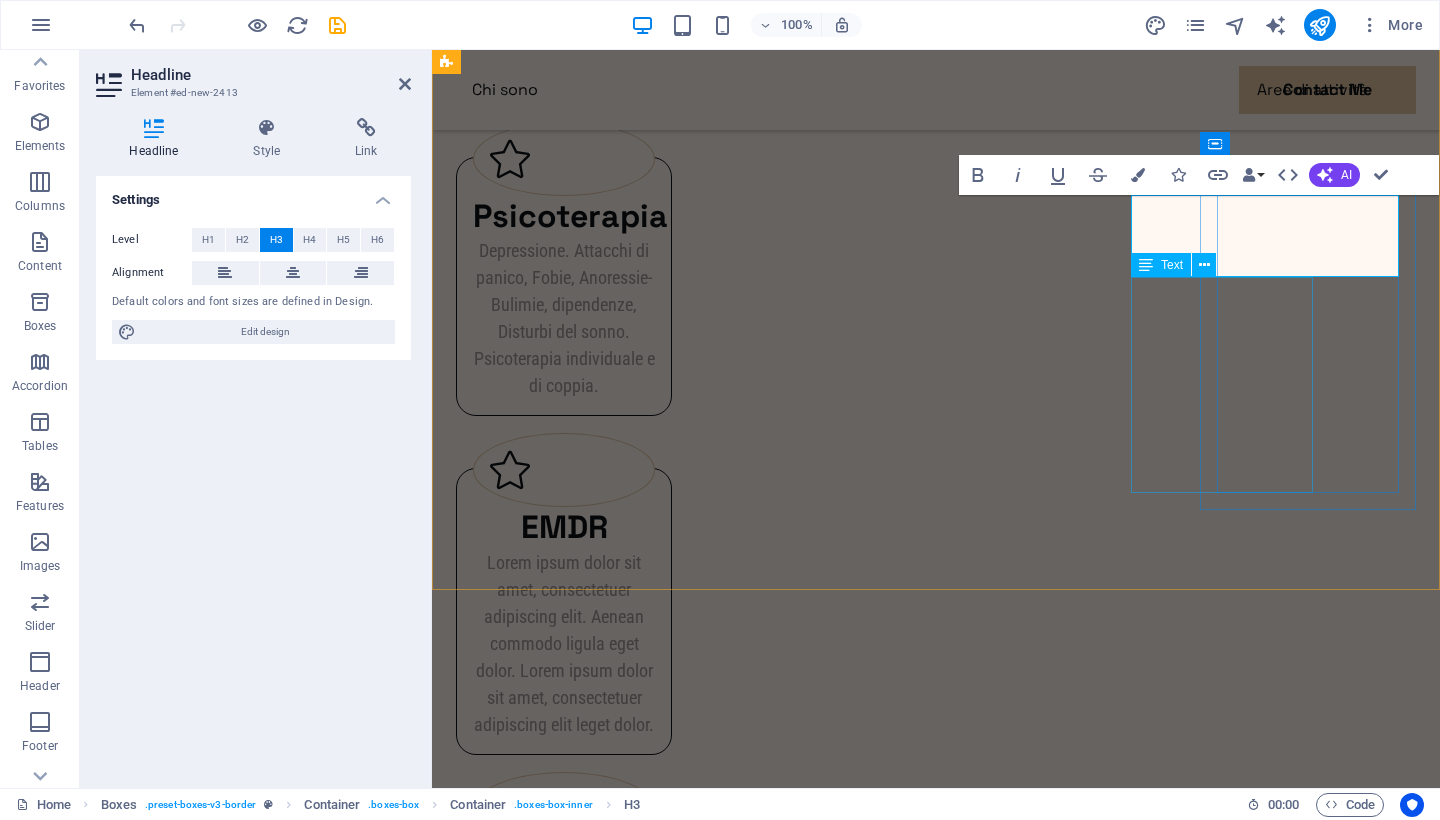 scroll, scrollTop: 0, scrollLeft: 86, axis: horizontal 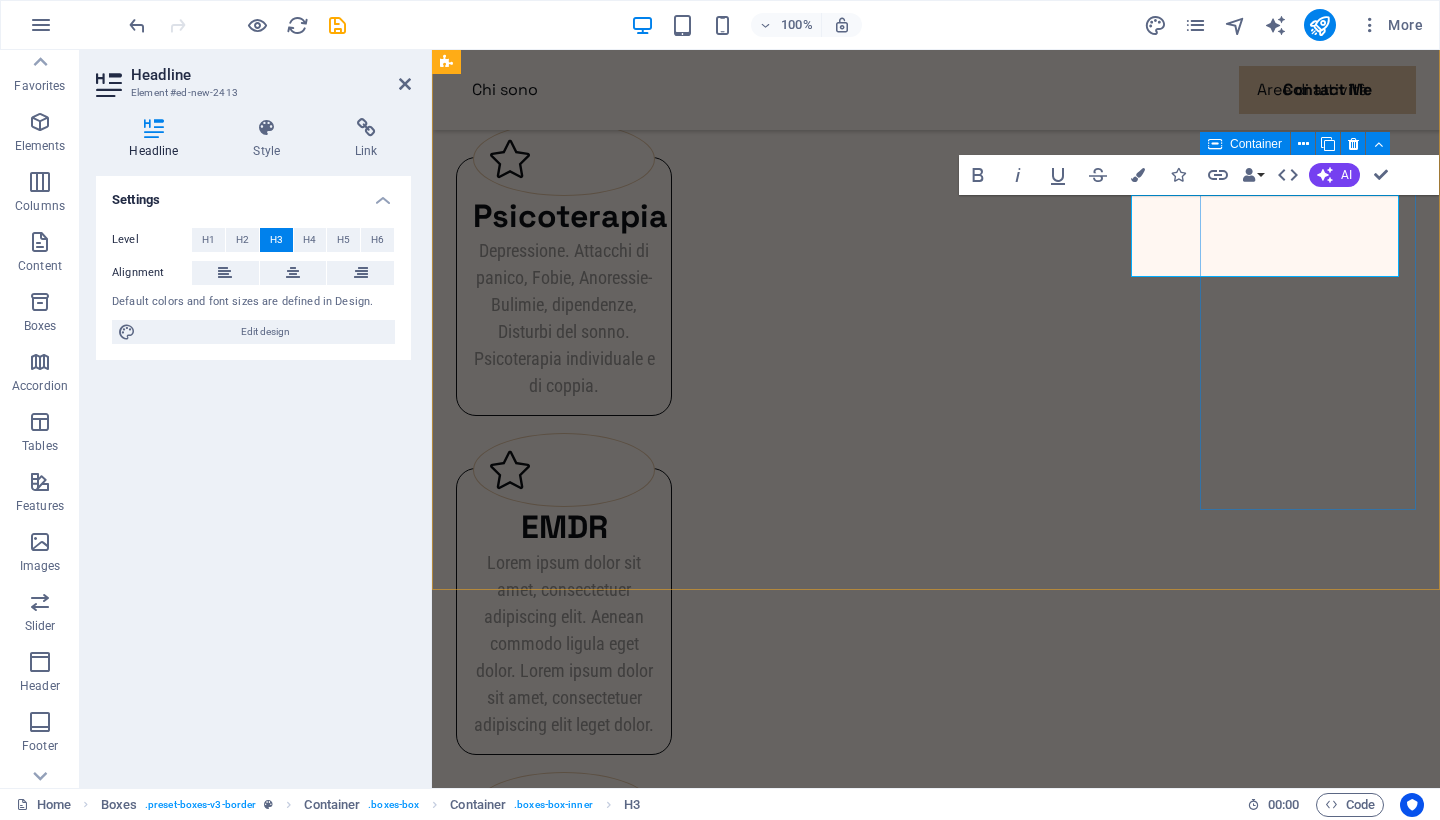 click on "Consulenza  ‌neuropsicologica Lorem ipsum dolor sit amet, consectetuer adipiscing elit. Aenean commodo ligula eget dolor. Lorem ipsum dolor sit amet, consectetuer adipiscing elit leget dolor." at bounding box center (564, 1277) 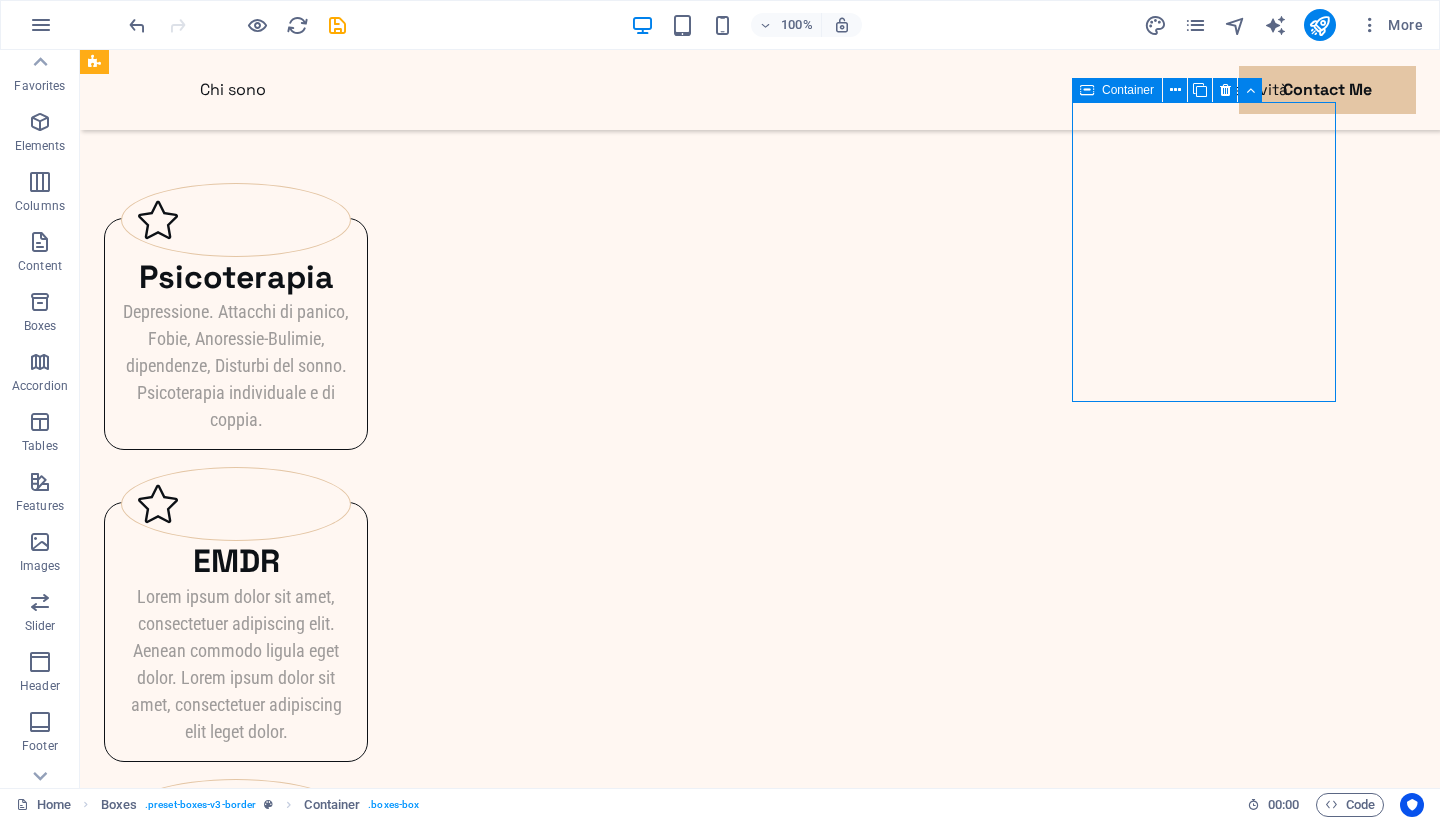scroll, scrollTop: 0, scrollLeft: 38, axis: horizontal 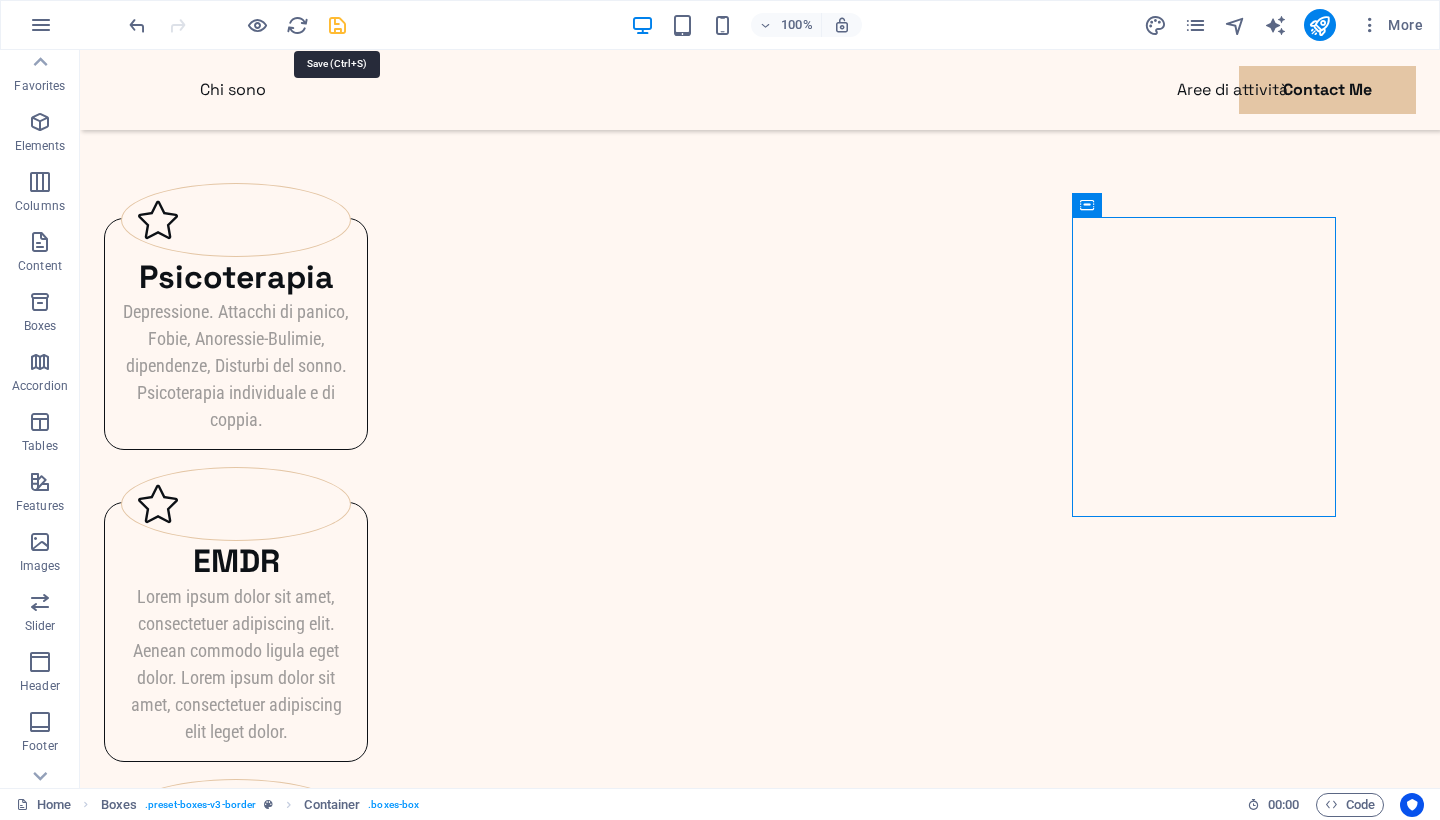 click at bounding box center [337, 25] 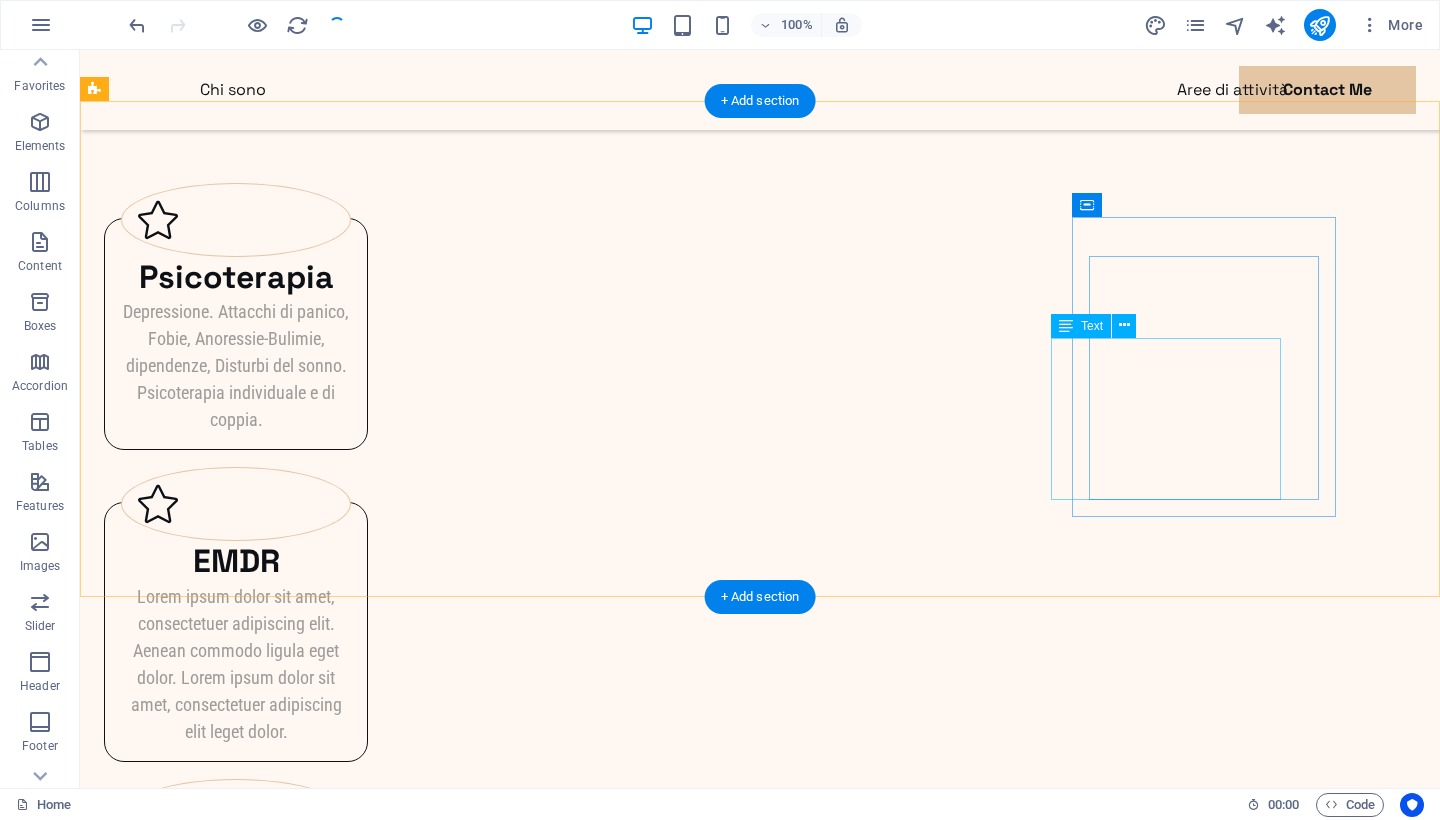 click on "Lorem ipsum dolor sit amet, consectetuer adipiscing elit. Aenean commodo ligula eget dolor. Lorem ipsum dolor sit amet, consectetuer adipiscing elit leget dolor." at bounding box center (236, 1248) 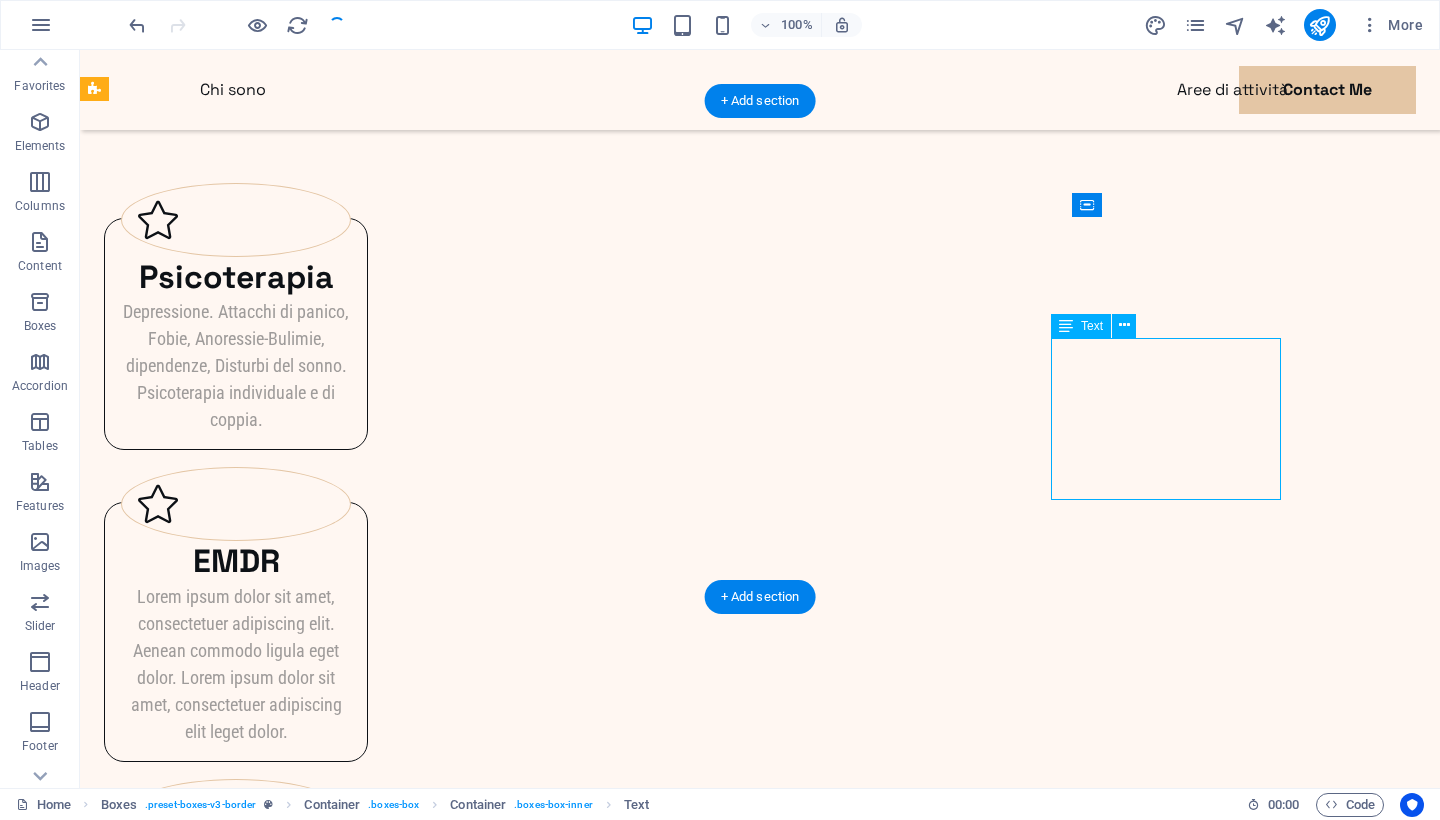 click on "Lorem ipsum dolor sit amet, consectetuer adipiscing elit. Aenean commodo ligula eget dolor. Lorem ipsum dolor sit amet, consectetuer adipiscing elit leget dolor." at bounding box center [236, 1248] 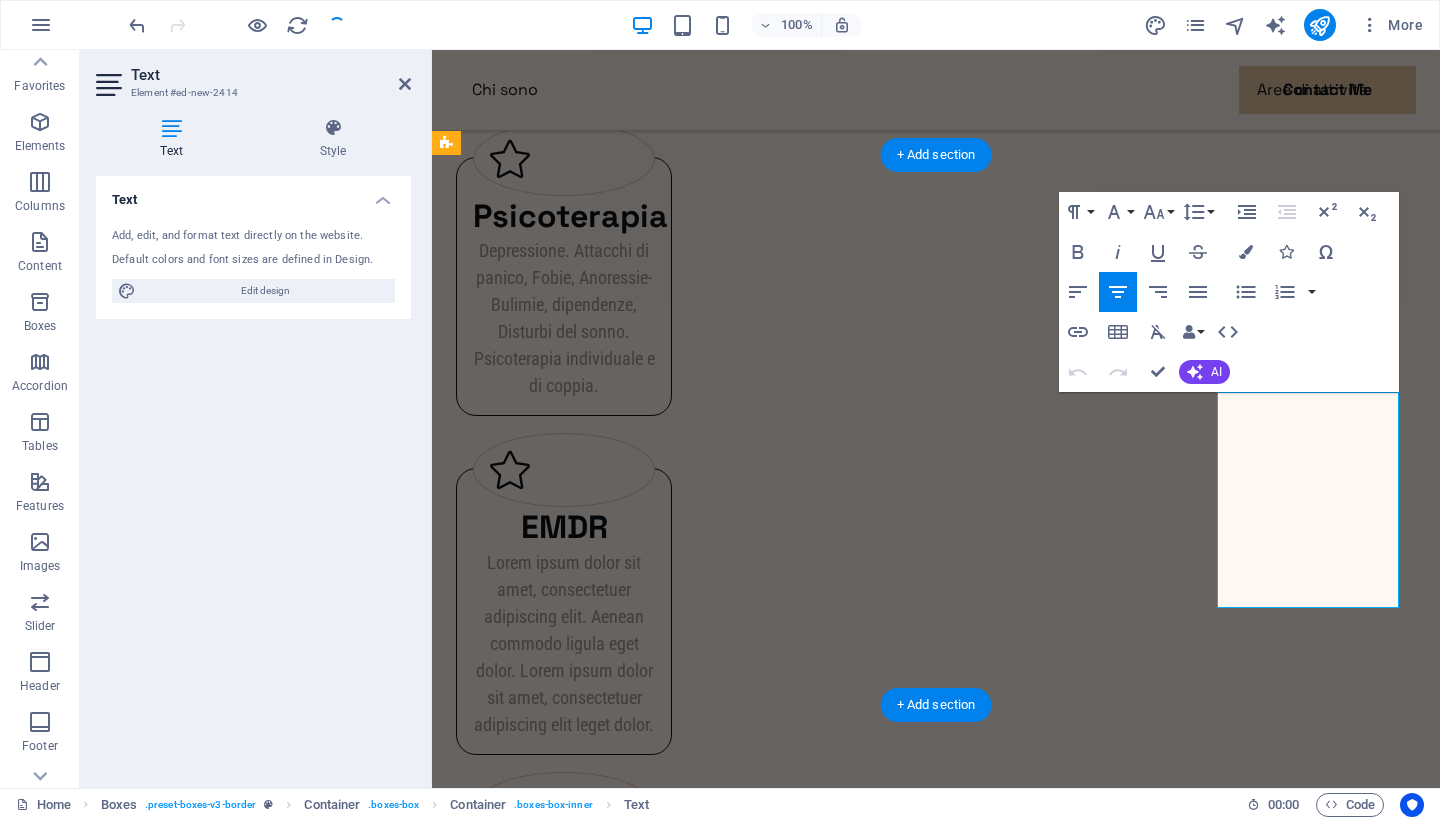 scroll, scrollTop: 0, scrollLeft: 0, axis: both 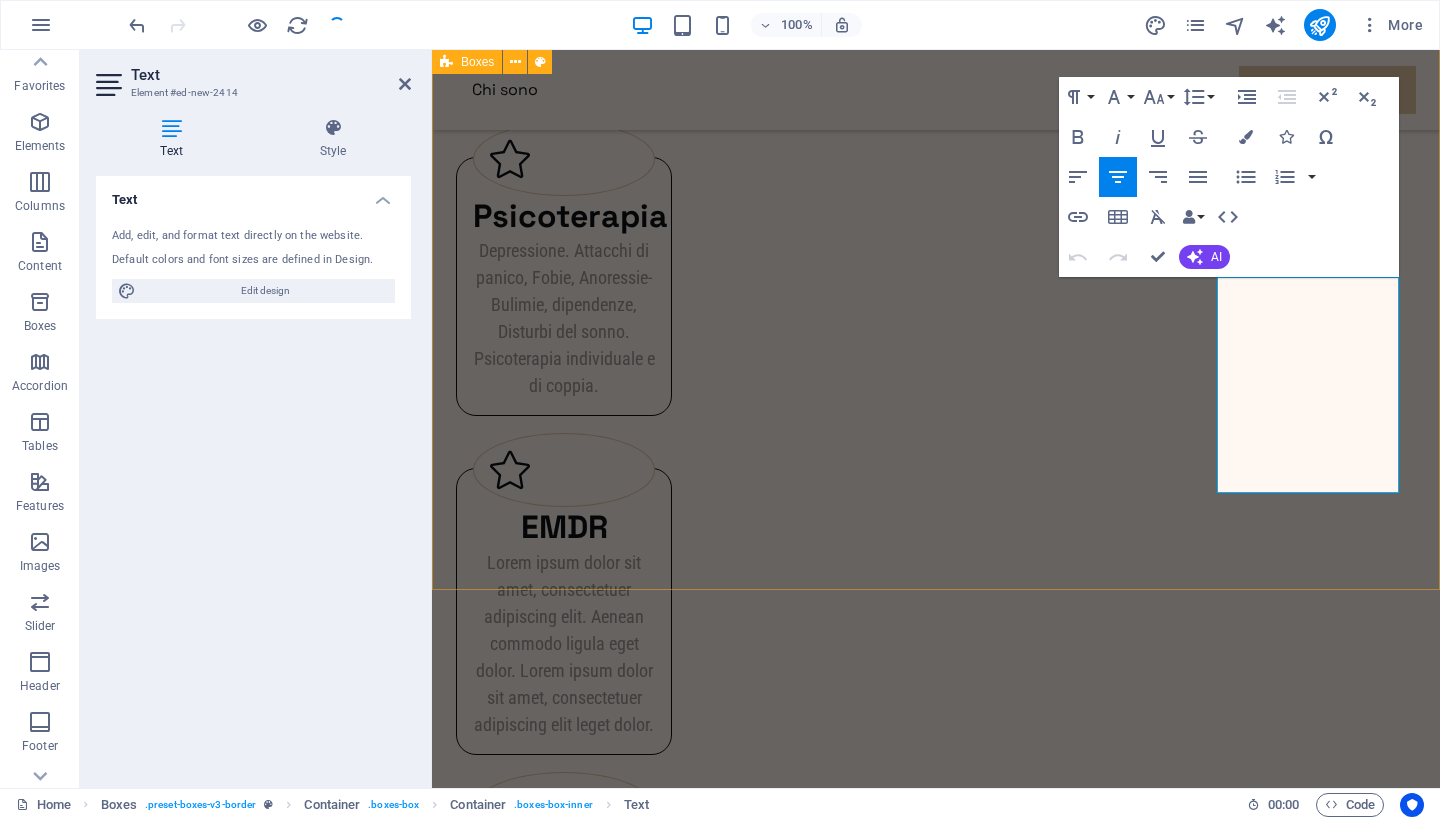 click on "Psicoterapia Depressione. Attacchi di panico, Fobie, Anoressie-Bulimie, dipendenze, Disturbi del sonno. Psicoterapia individuale e di coppia. EMDR Lorem ipsum dolor sit amet, consectetuer adipiscing elit. Aenean commodo ligula eget dolor. Lorem ipsum dolor sit amet, consectetuer adipiscing elit leget dolor. Rilassamento Training autogeno, Mindfulness, Tecnico eidetico-immaginative, Stimolazioni biemisferiche. Consulenza  neuropsicologica Lorem ipsum dolor sit amet, consectetuer adipiscing elit. Aenean commodo ligula eget dolor. Lorem ipsum dolor sit amet, consectetuer adipiscing elit leget dolor." at bounding box center (936, 770) 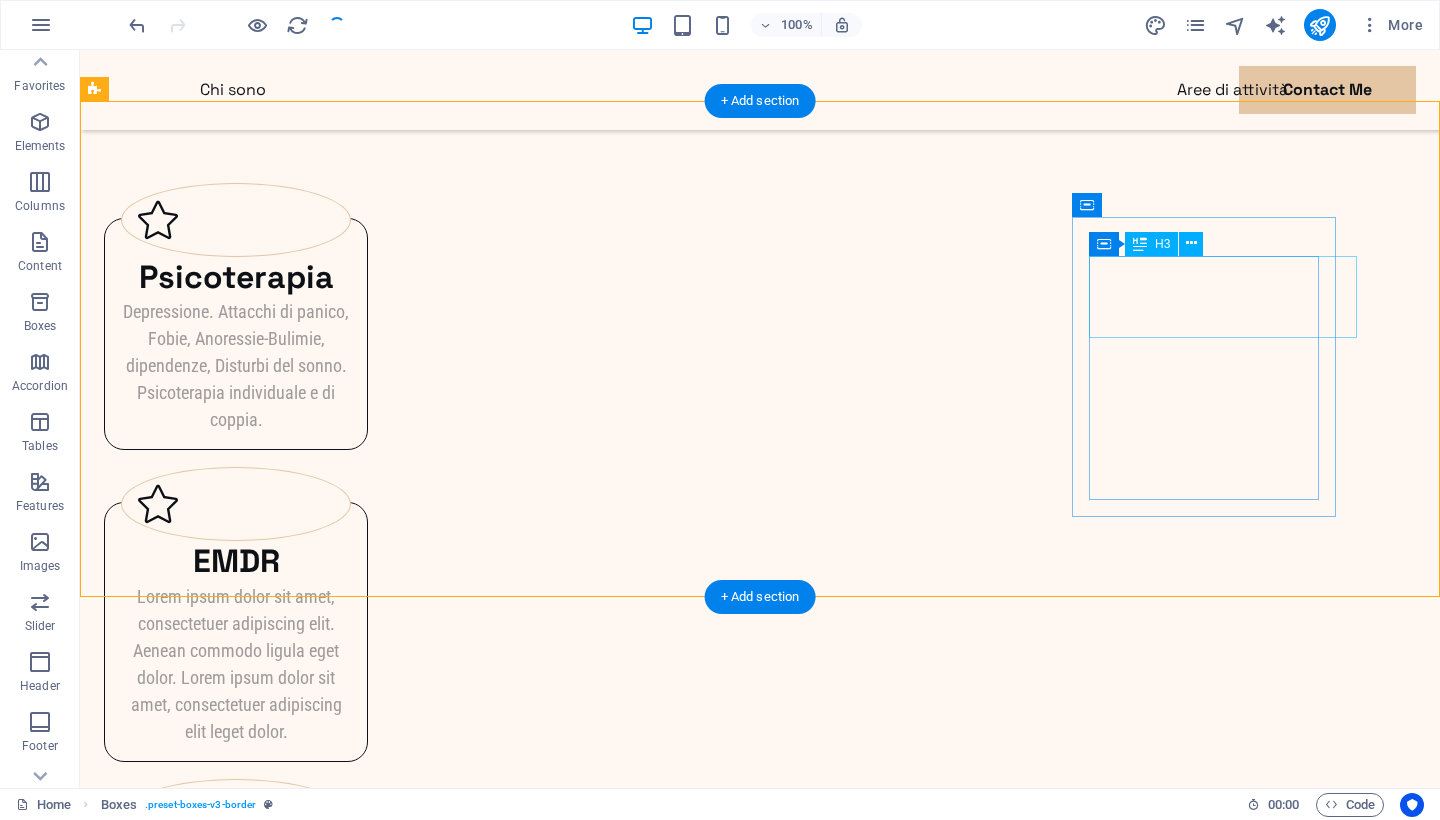 click on "Consulenza  neuropsicologica" at bounding box center (236, 1124) 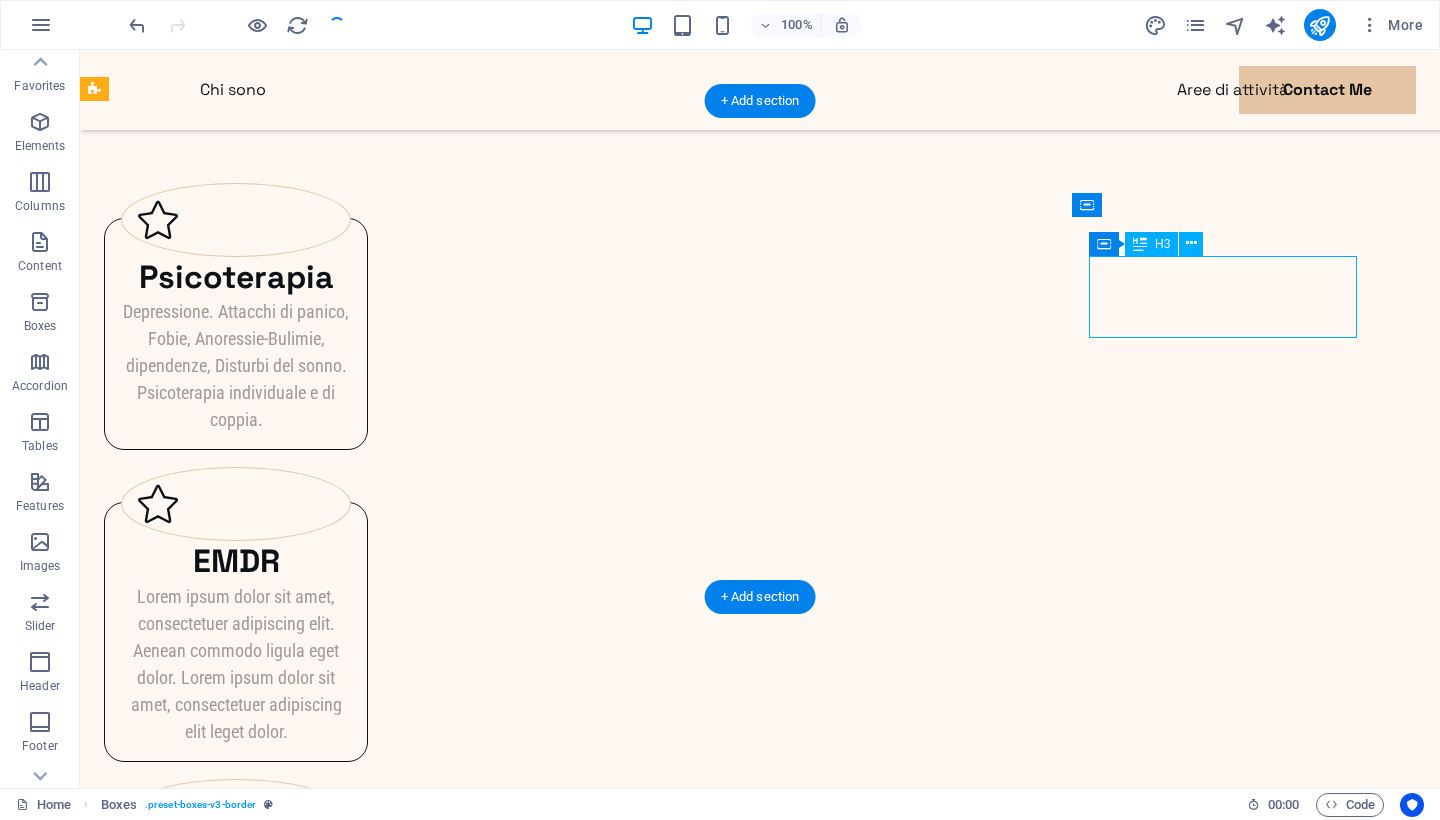 click on "Consulenza  neuropsicologica" at bounding box center (236, 1124) 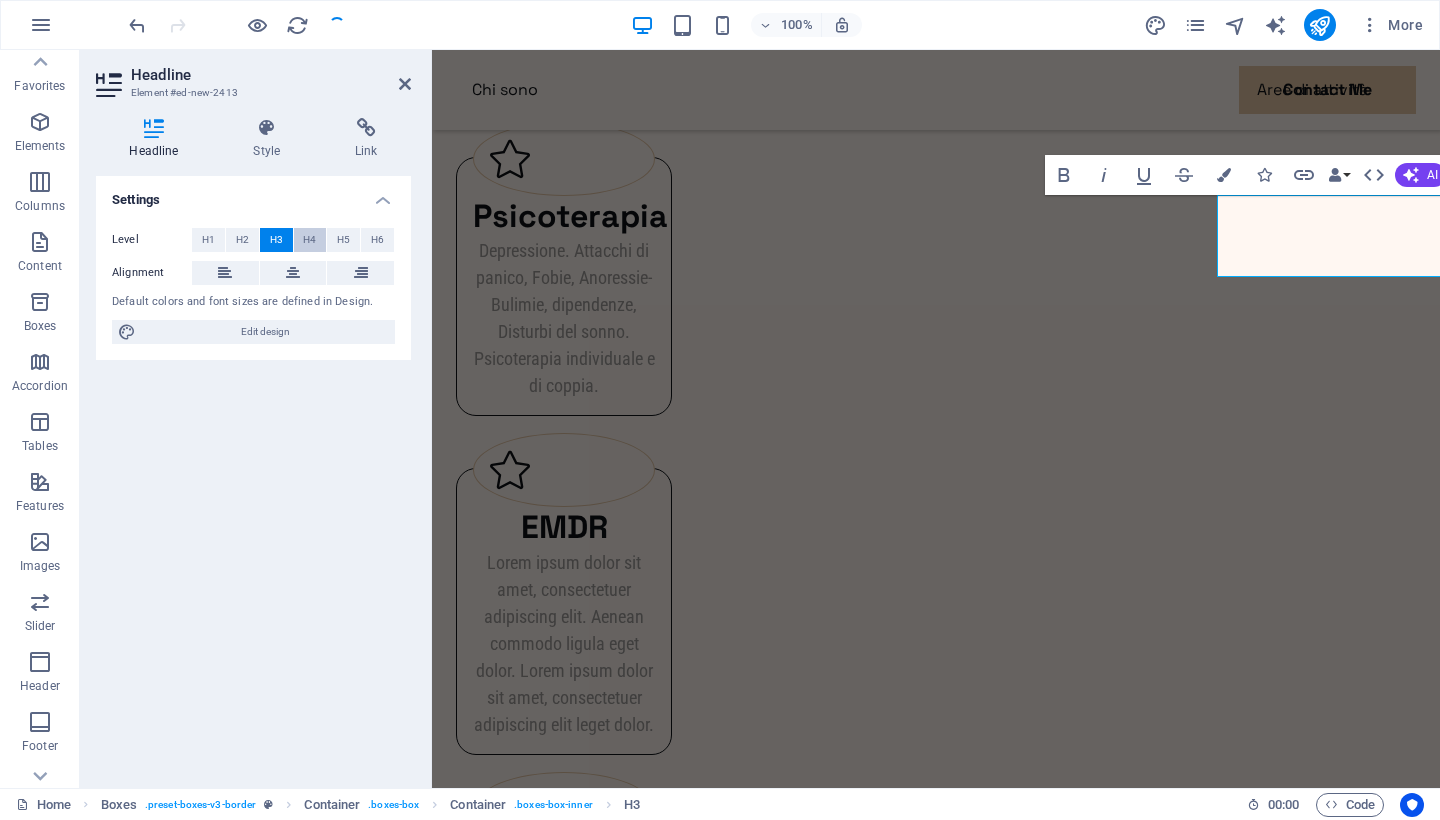 click on "H4" at bounding box center (309, 240) 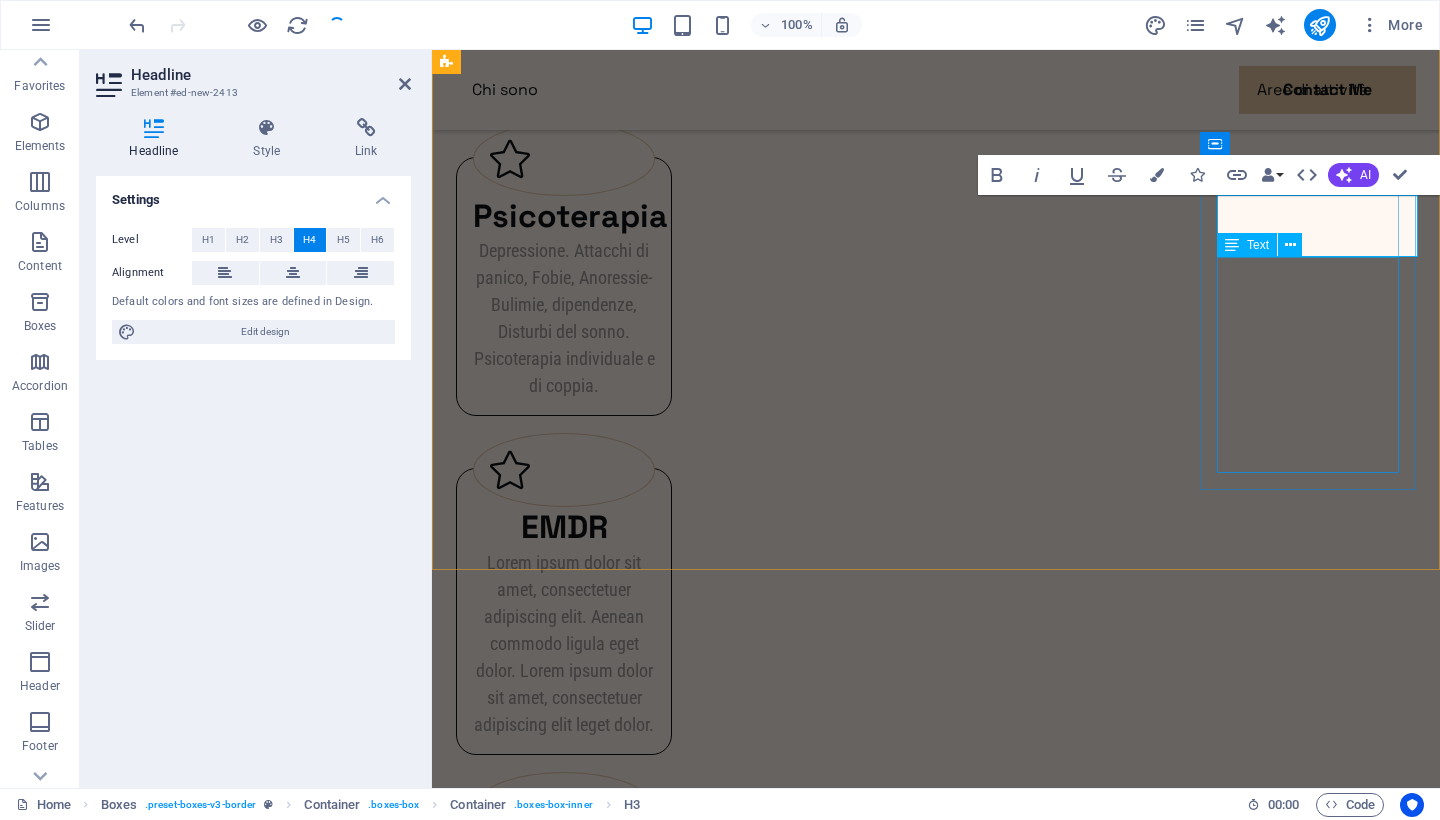click on "Lorem ipsum dolor sit amet, consectetuer adipiscing elit. Aenean commodo ligula eget dolor. Lorem ipsum dolor sit amet, consectetuer adipiscing elit leget dolor." at bounding box center (564, 1318) 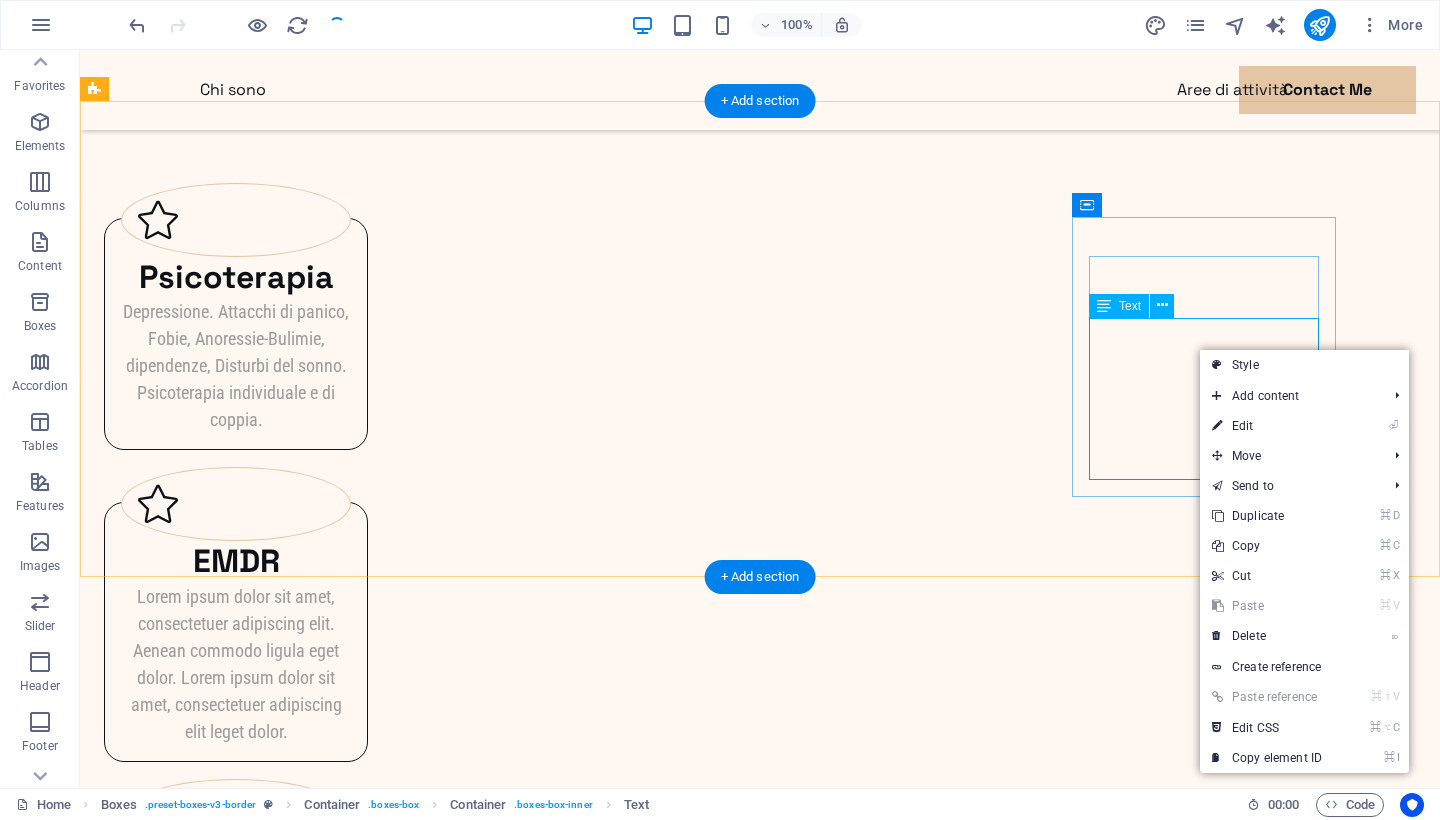click on "Lorem ipsum dolor sit amet, consectetuer adipiscing elit. Aenean commodo ligula eget dolor. Lorem ipsum dolor sit amet, consectetuer adipiscing elit leget dolor." at bounding box center [236, 1227] 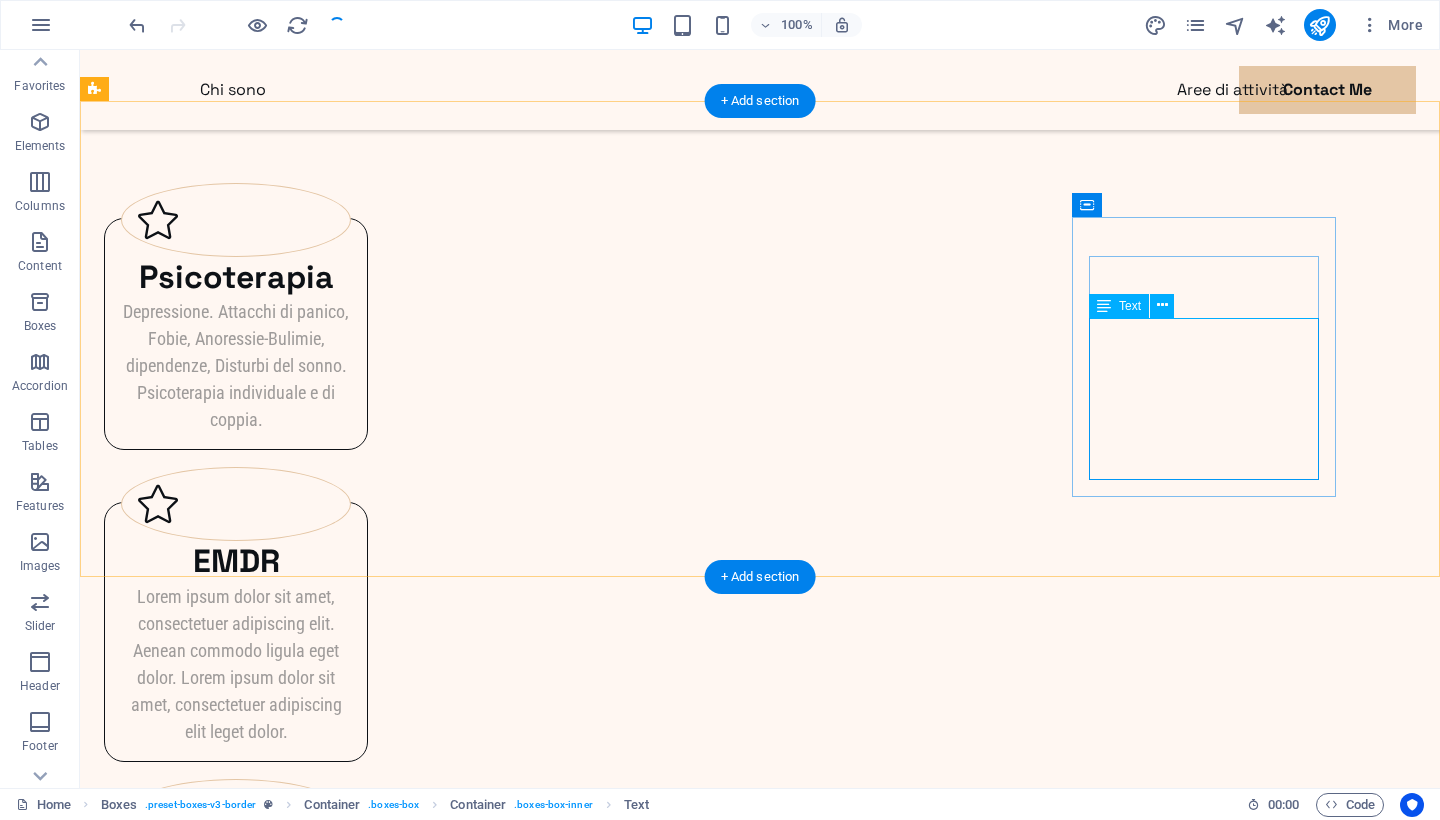 click on "Lorem ipsum dolor sit amet, consectetuer adipiscing elit. Aenean commodo ligula eget dolor. Lorem ipsum dolor sit amet, consectetuer adipiscing elit leget dolor." at bounding box center (236, 1227) 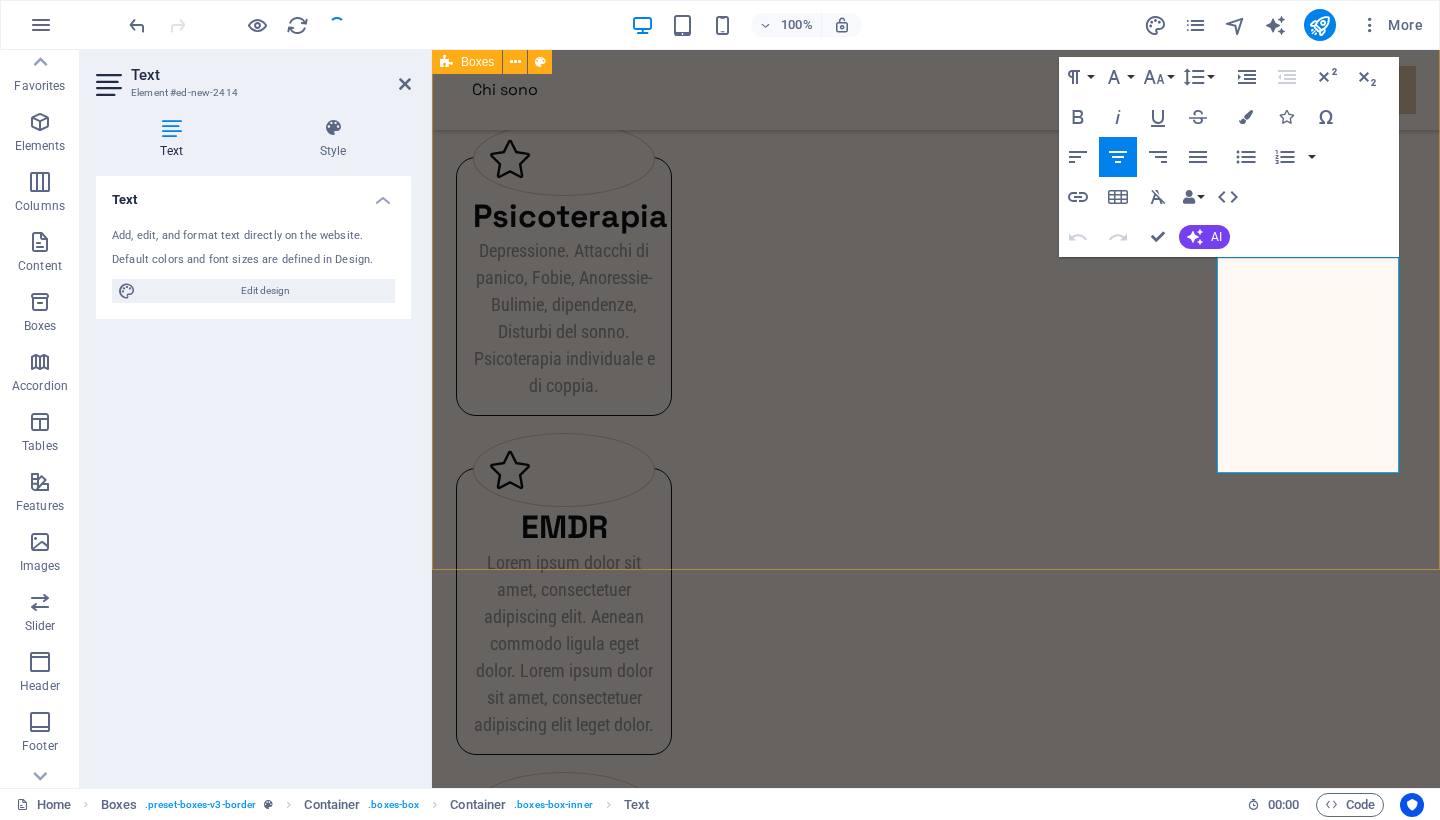 click on "Psicoterapia Depressione. Attacchi di panico, Fobie, Anoressie-Bulimie, dipendenze, Disturbi del sonno. Psicoterapia individuale e di coppia. EMDR Lorem ipsum dolor sit amet, consectetuer adipiscing elit. Aenean commodo ligula eget dolor. Lorem ipsum dolor sit amet, consectetuer adipiscing elit leget dolor. Rilassamento Training autogeno, Mindfulness, Tecnico eidetico-immaginative, Stimolazioni biemisferiche. Consulenza  neuropsicologica Lorem ipsum dolor sit amet, consectetuer adipiscing elit. Aenean commodo ligula eget dolor. Lorem ipsum dolor sit amet, consectetuer adipiscing elit leget dolor." at bounding box center (936, 760) 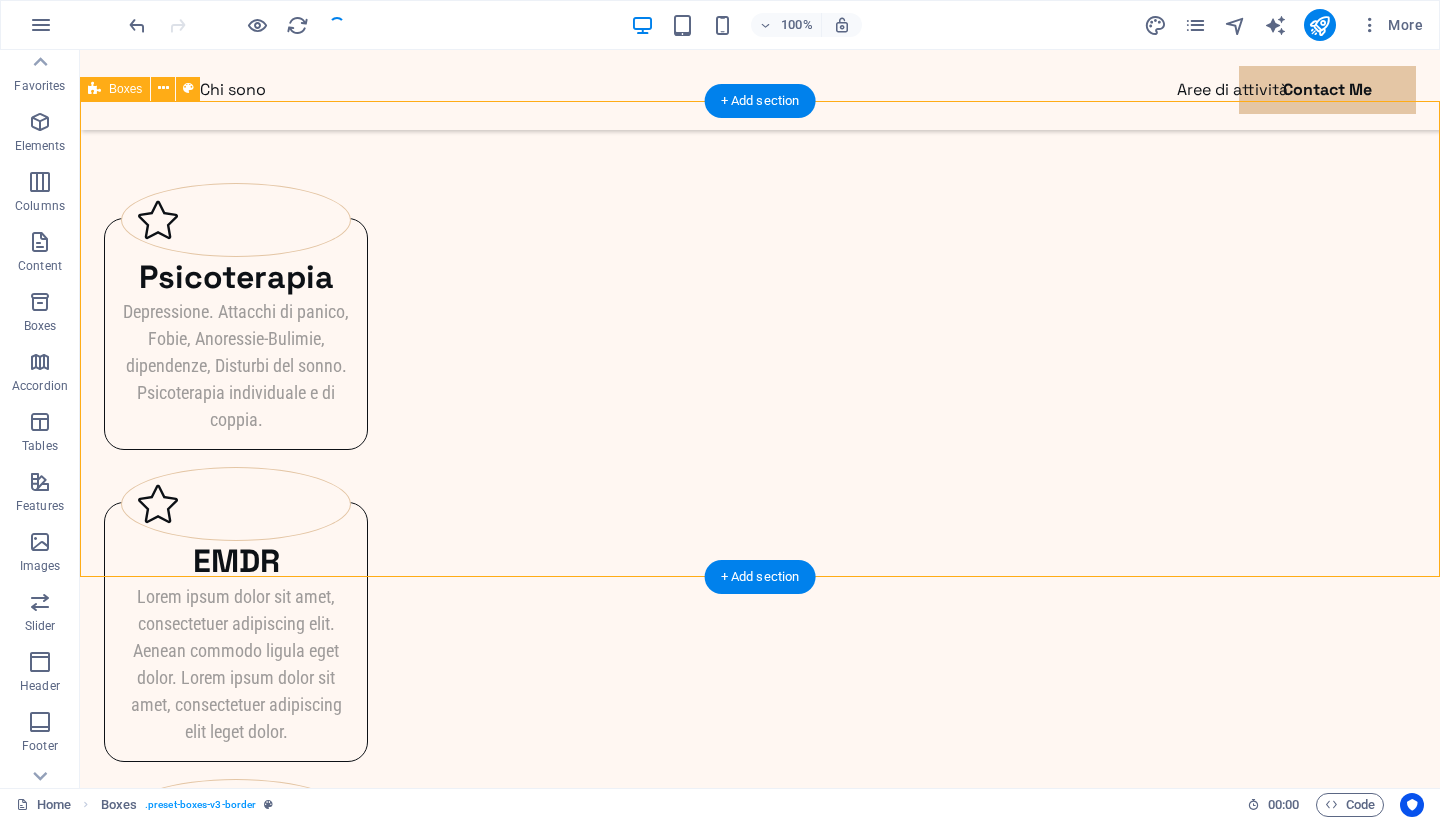 click on "Psicoterapia Depressione. Attacchi di panico, Fobie, Anoressie-Bulimie, dipendenze, Disturbi del sonno. Psicoterapia individuale e di coppia. EMDR Lorem ipsum dolor sit amet, consectetuer adipiscing elit. Aenean commodo ligula eget dolor. Lorem ipsum dolor sit amet, consectetuer adipiscing elit leget dolor. Rilassamento Training autogeno, Mindfulness, Tecnico eidetico-immaginative, Stimolazioni biemisferiche. Consulenza  neuropsicologica Lorem ipsum dolor sit amet, consectetuer adipiscing elit. Aenean commodo ligula eget dolor. Lorem ipsum dolor sit amet, consectetuer adipiscing elit leget dolor." at bounding box center (760, 753) 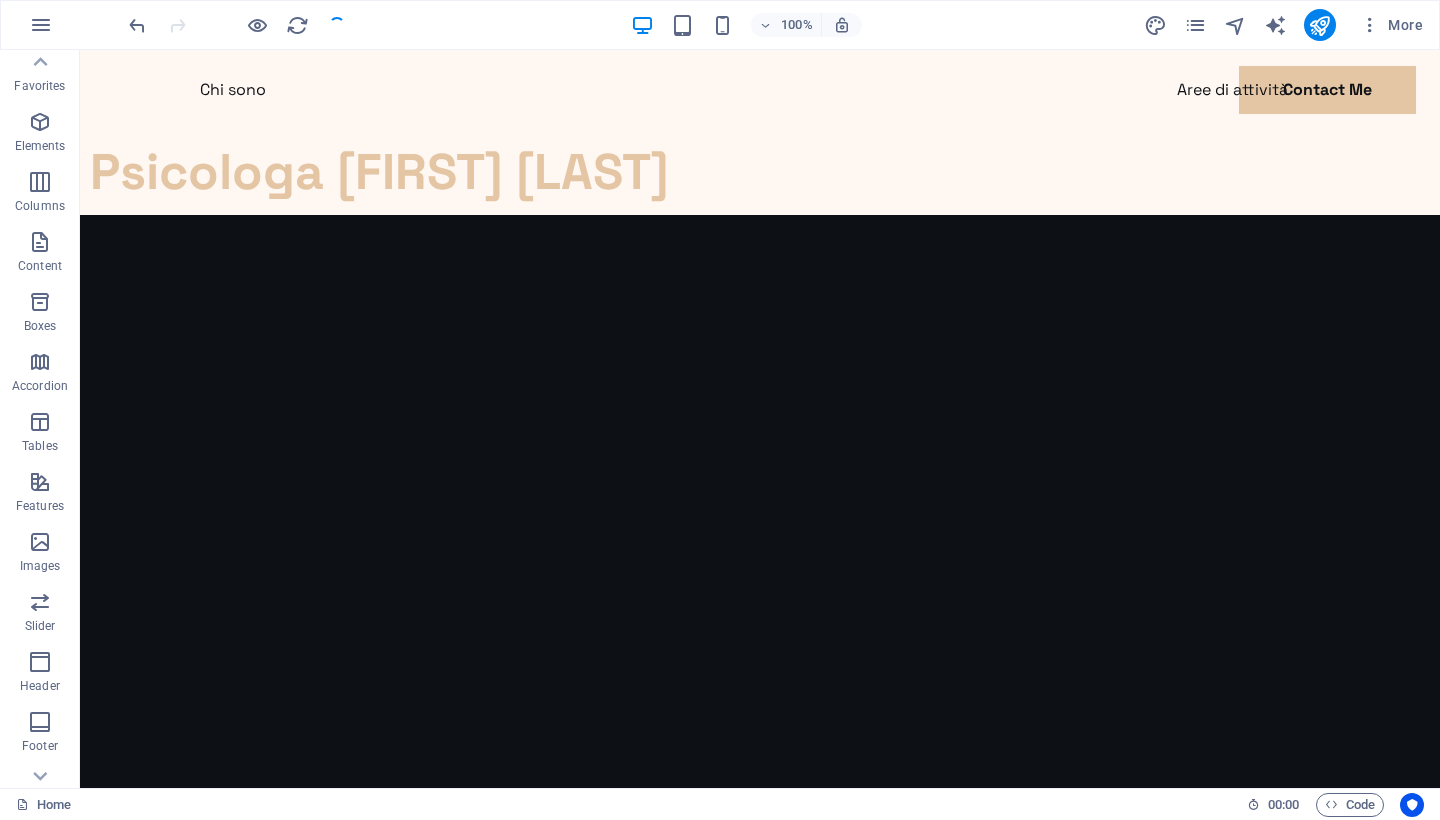 scroll, scrollTop: 0, scrollLeft: 0, axis: both 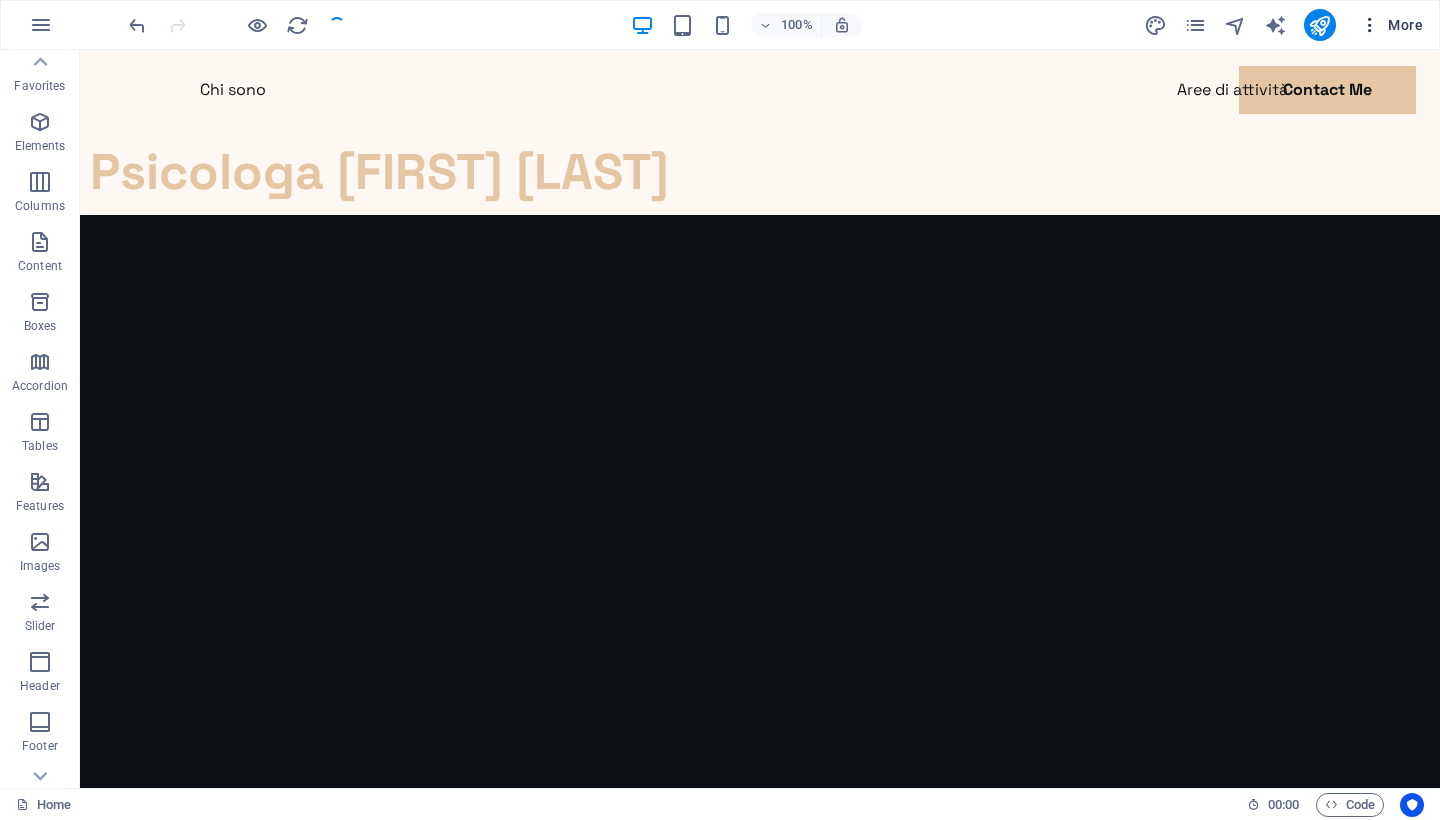 click on "More" at bounding box center (1391, 25) 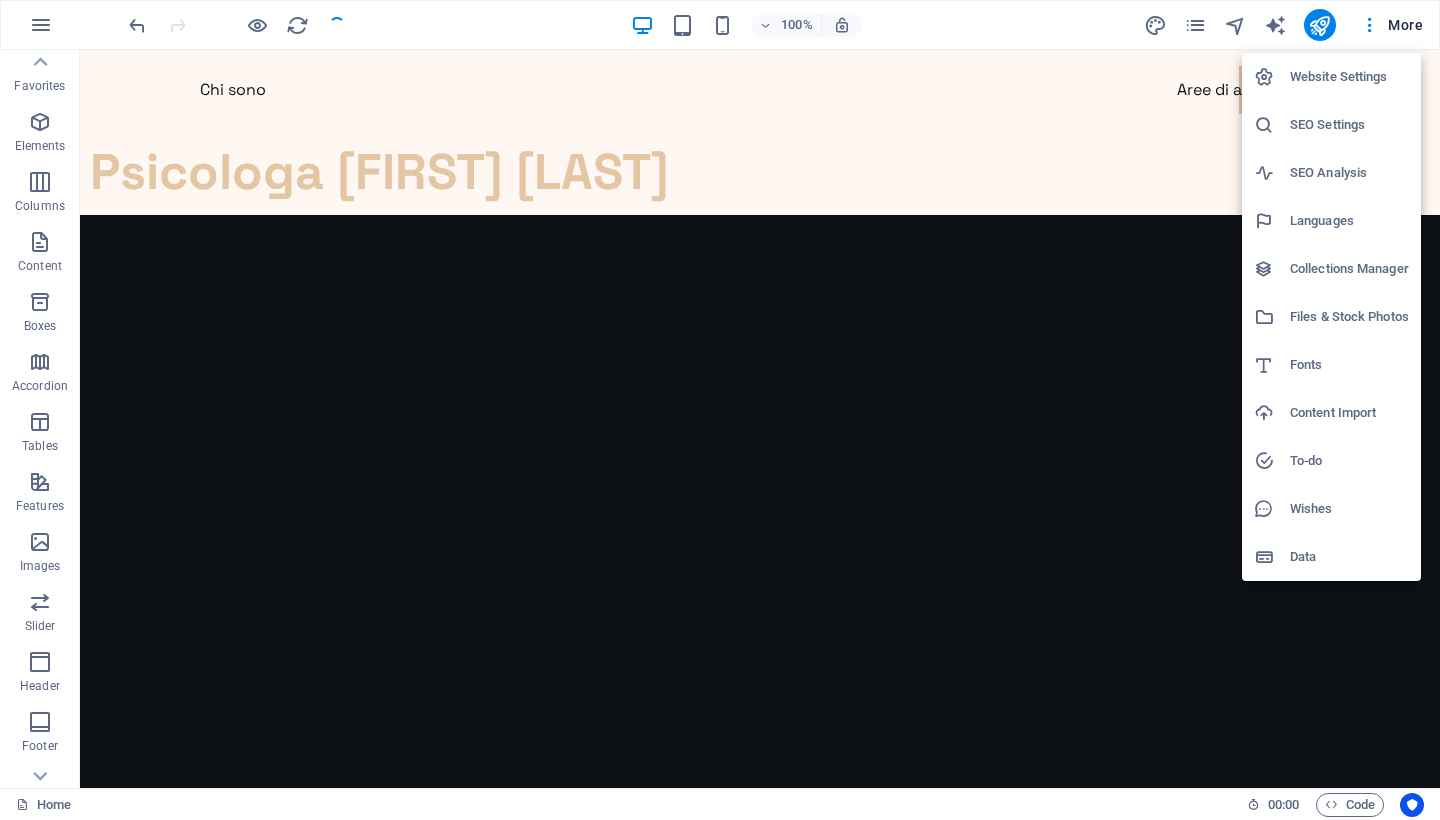 click at bounding box center [720, 410] 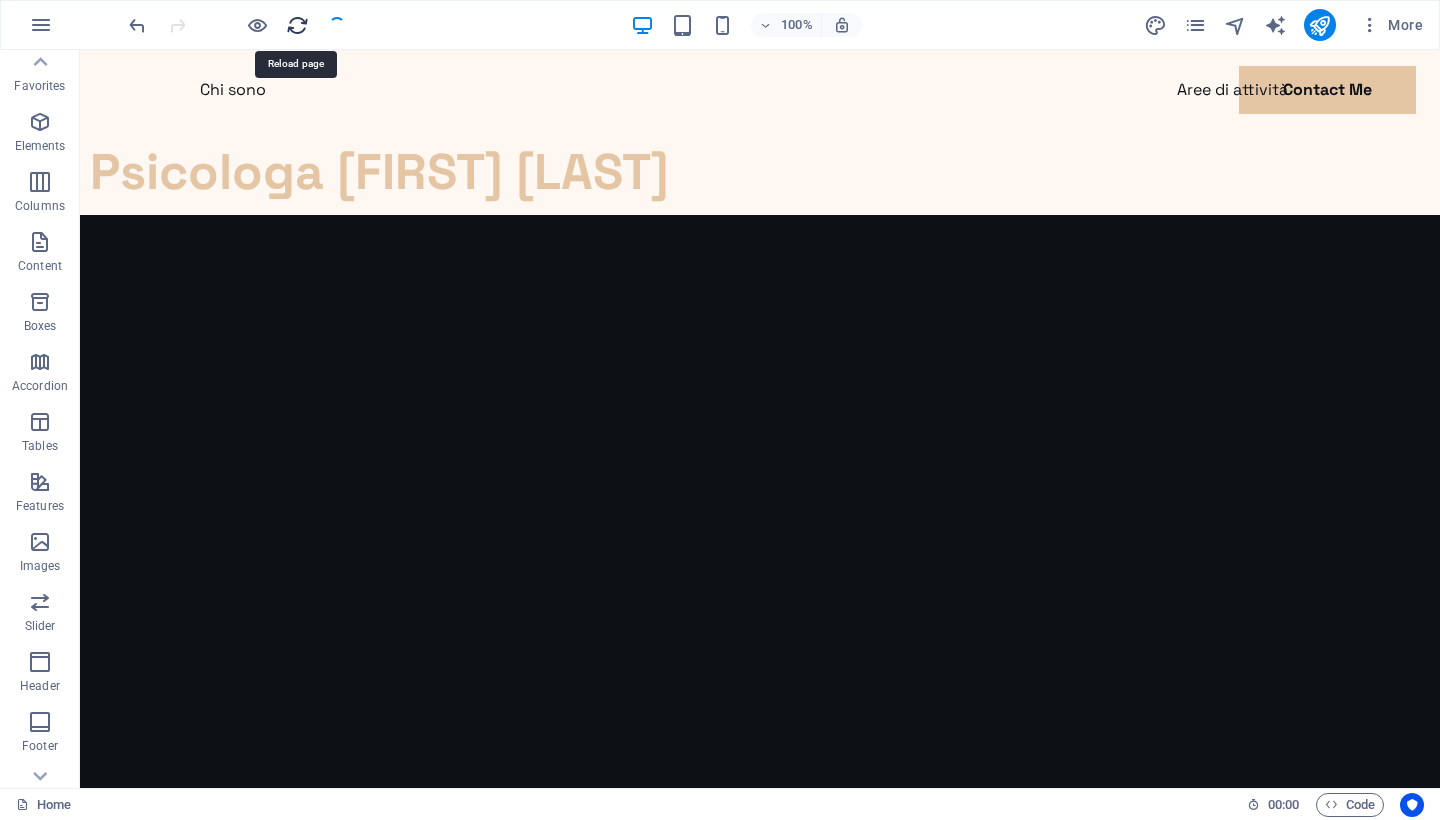 click at bounding box center (297, 25) 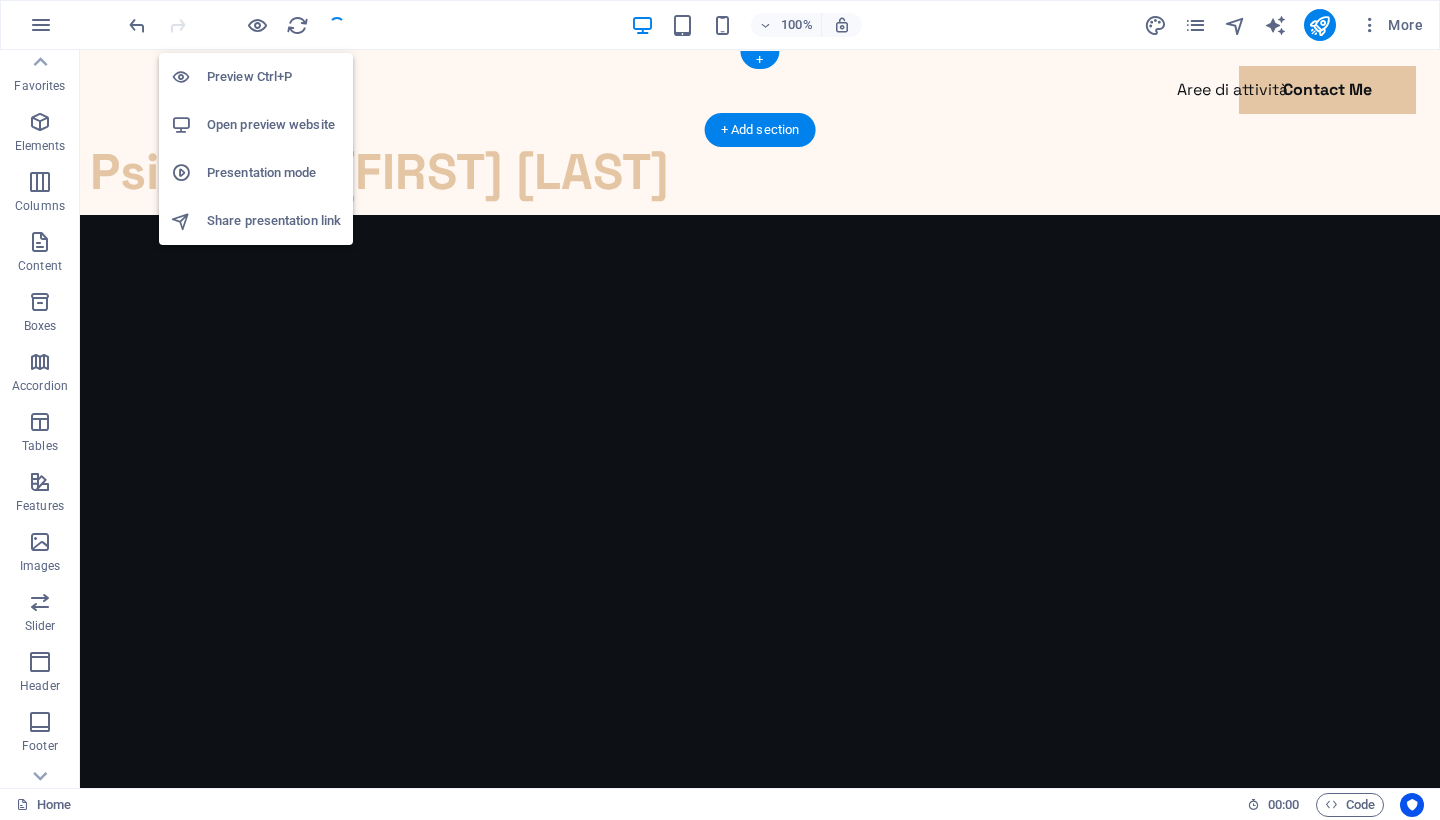 click on "Open preview website" at bounding box center [274, 125] 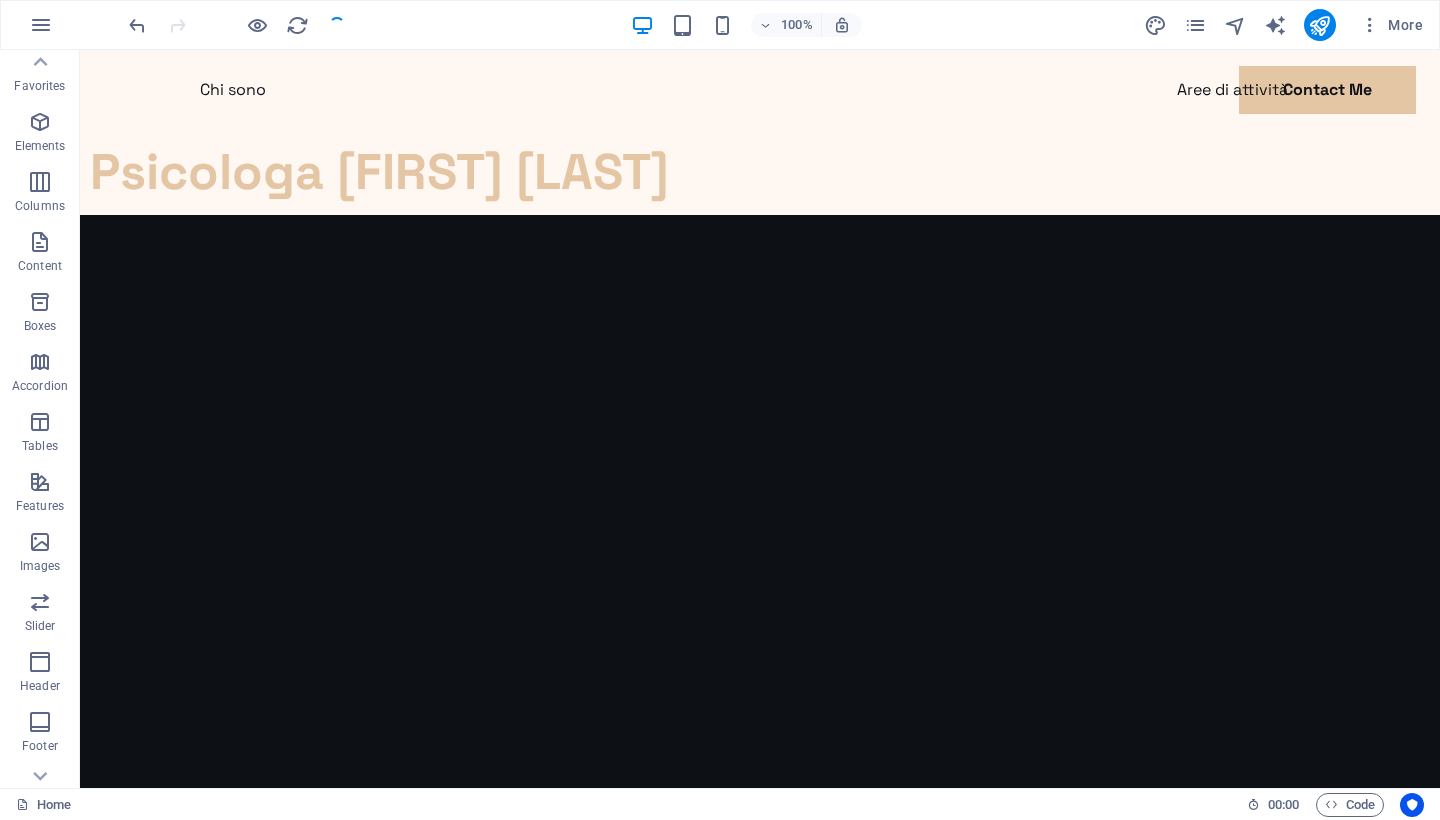click at bounding box center [237, 25] 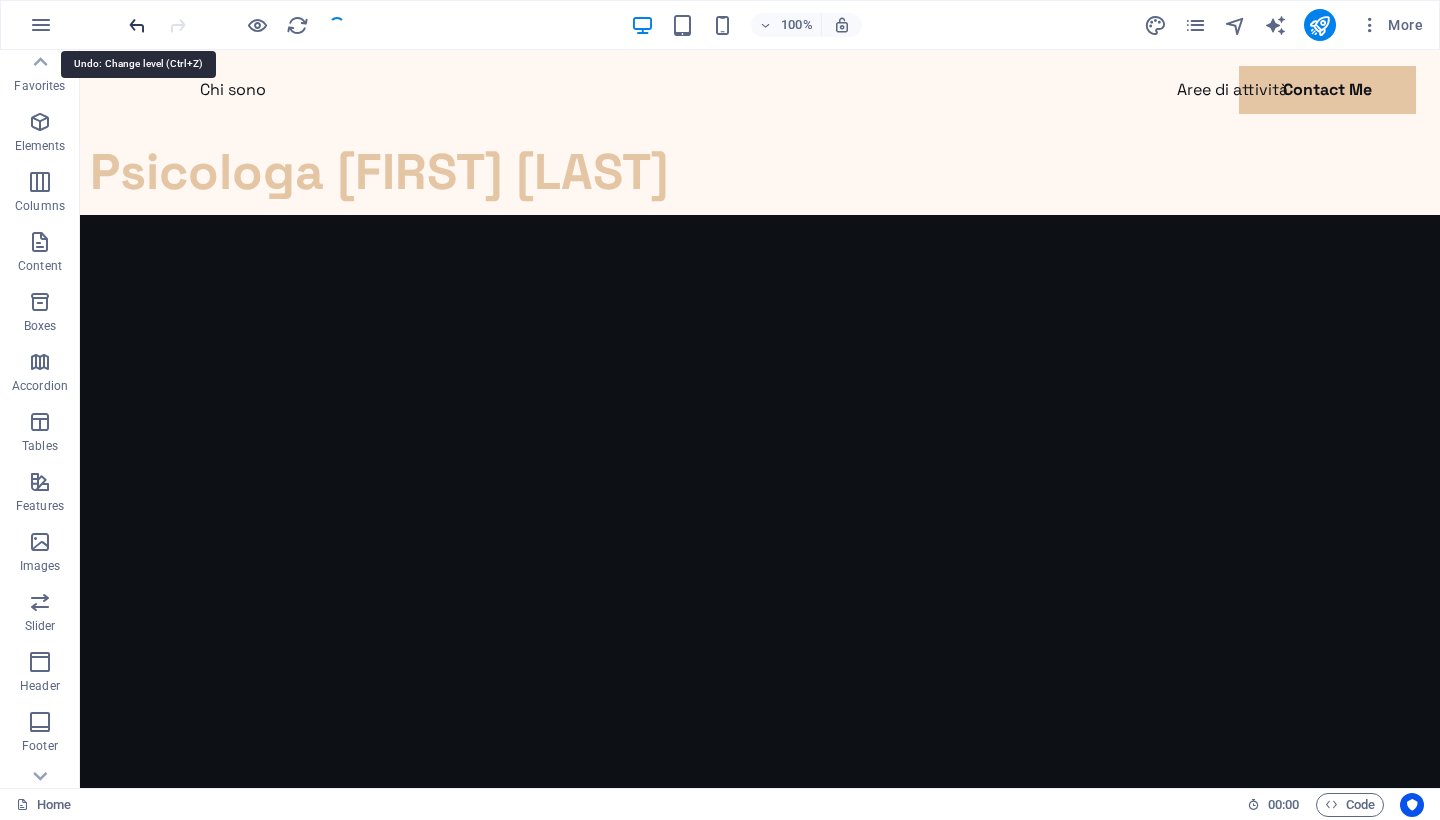 click at bounding box center [137, 25] 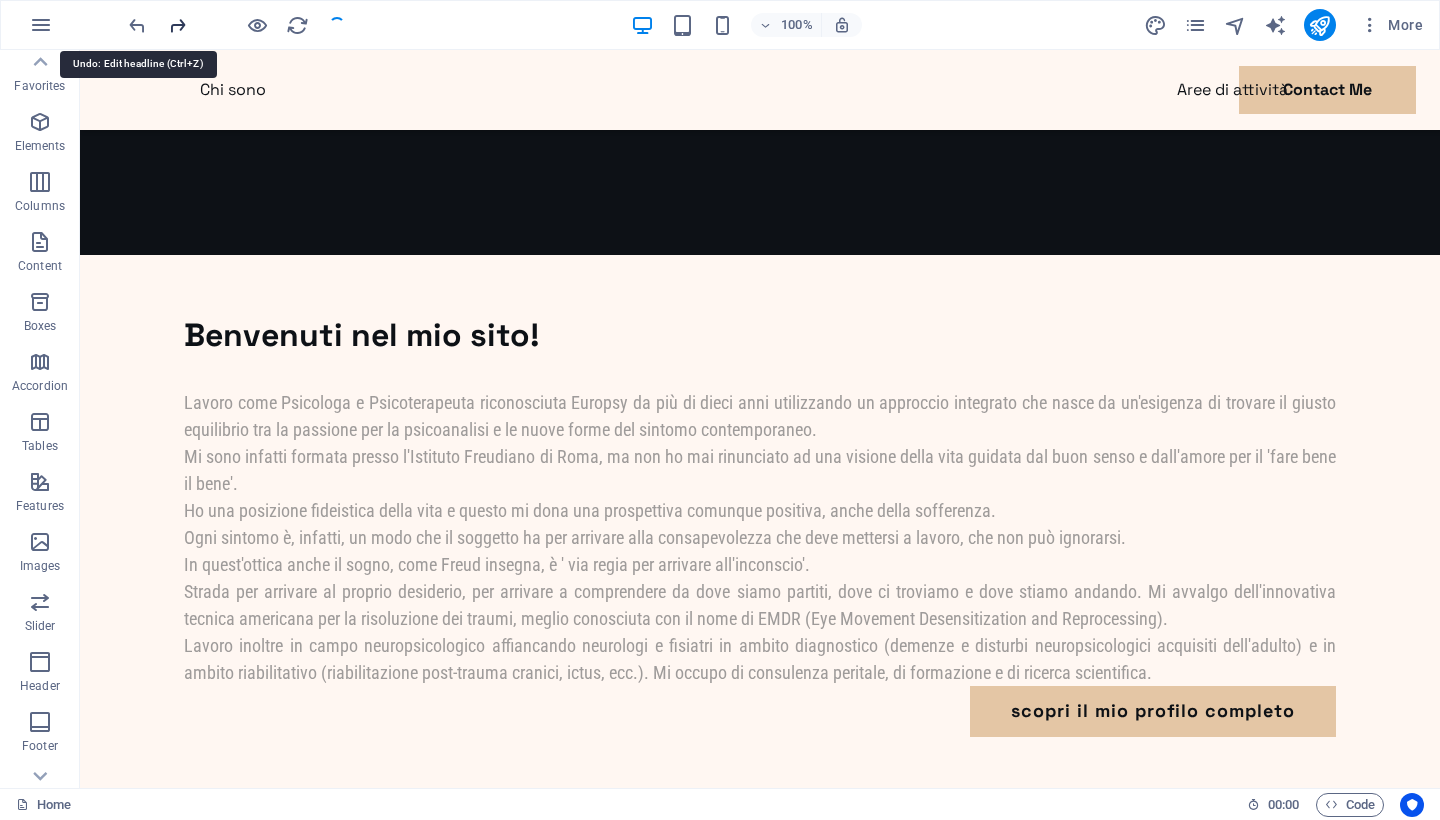 scroll, scrollTop: 1249, scrollLeft: 0, axis: vertical 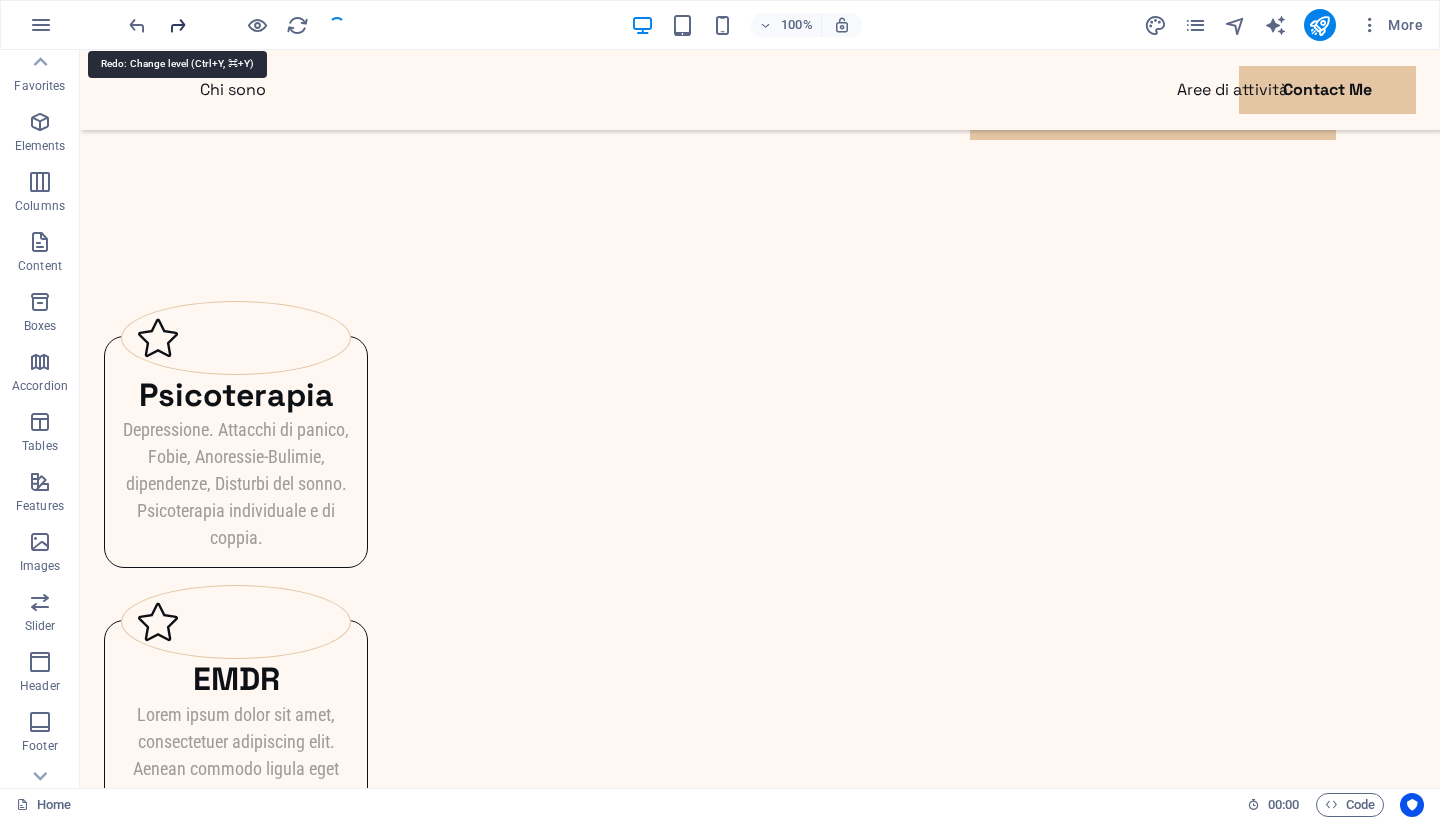 click at bounding box center [177, 25] 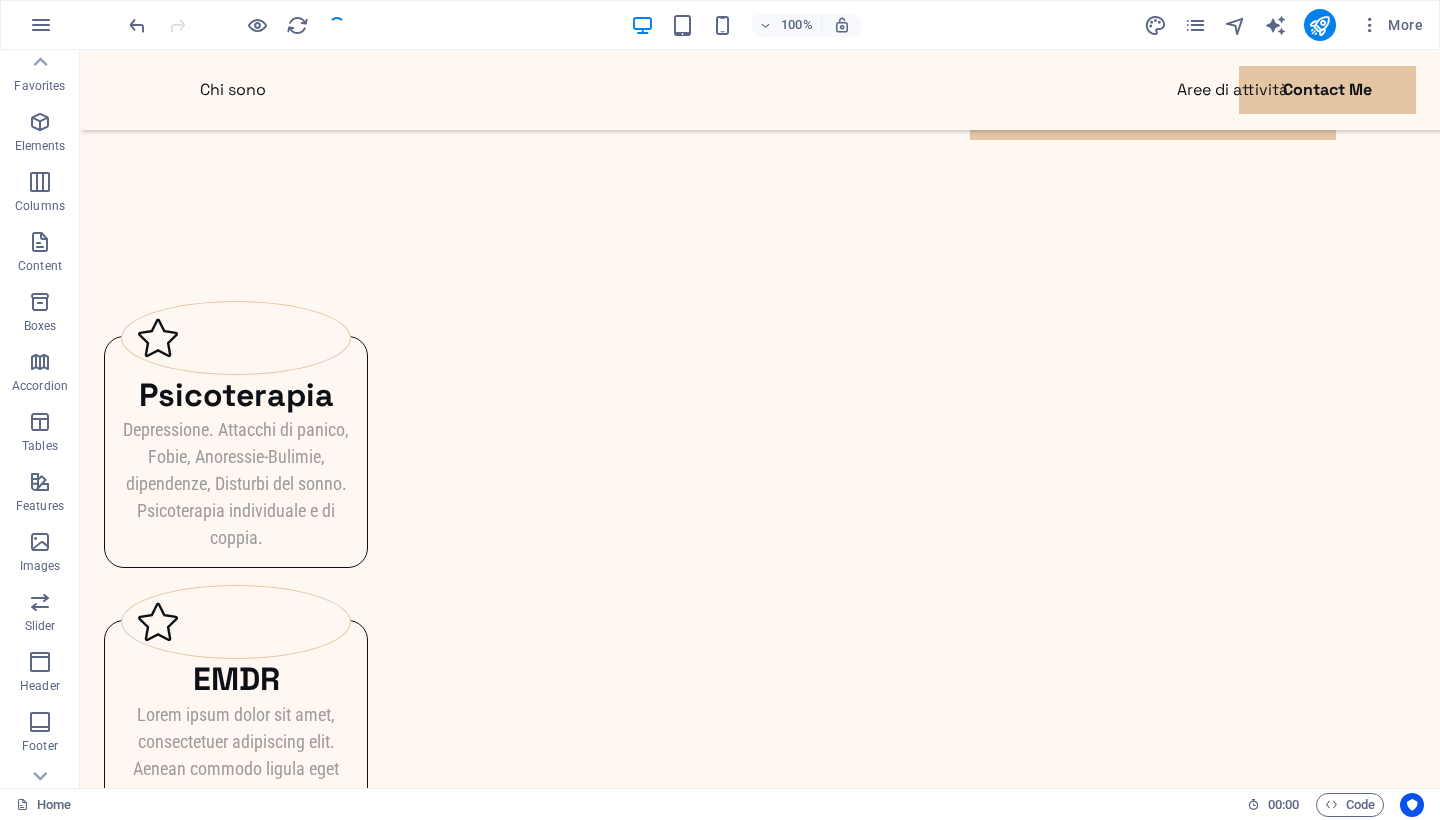 click at bounding box center (237, 25) 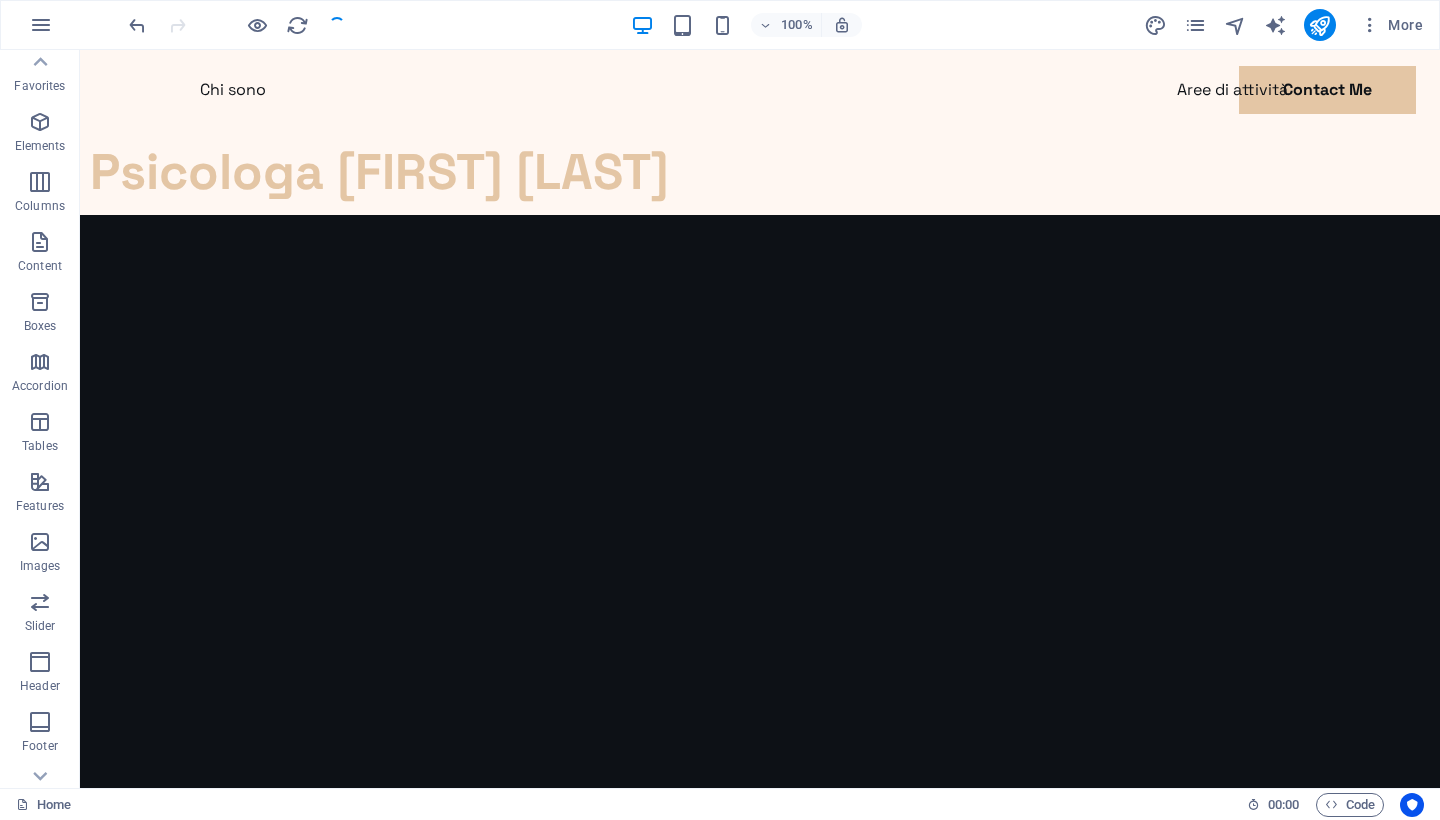 scroll, scrollTop: 0, scrollLeft: 0, axis: both 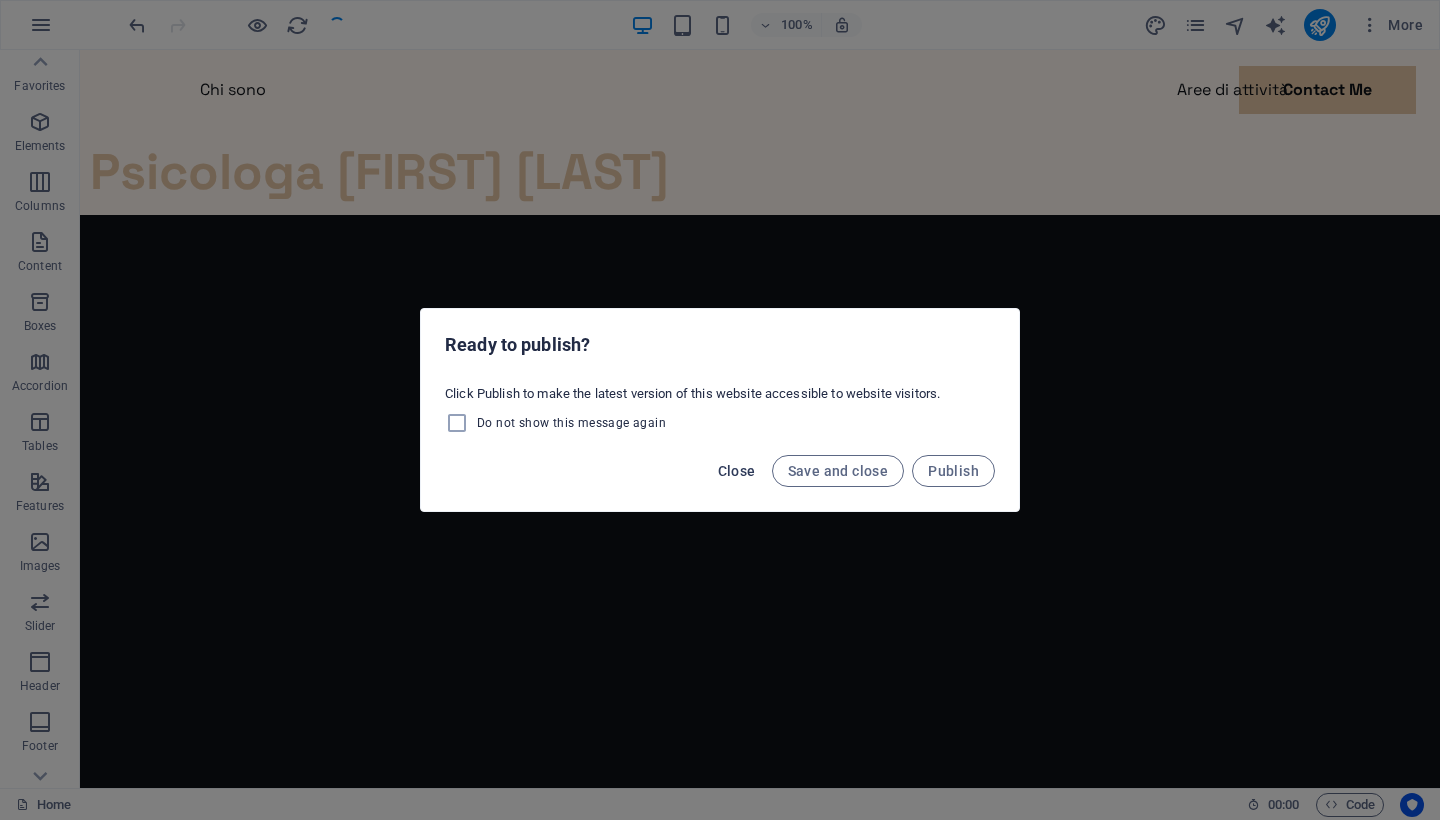 click on "Close" at bounding box center (737, 471) 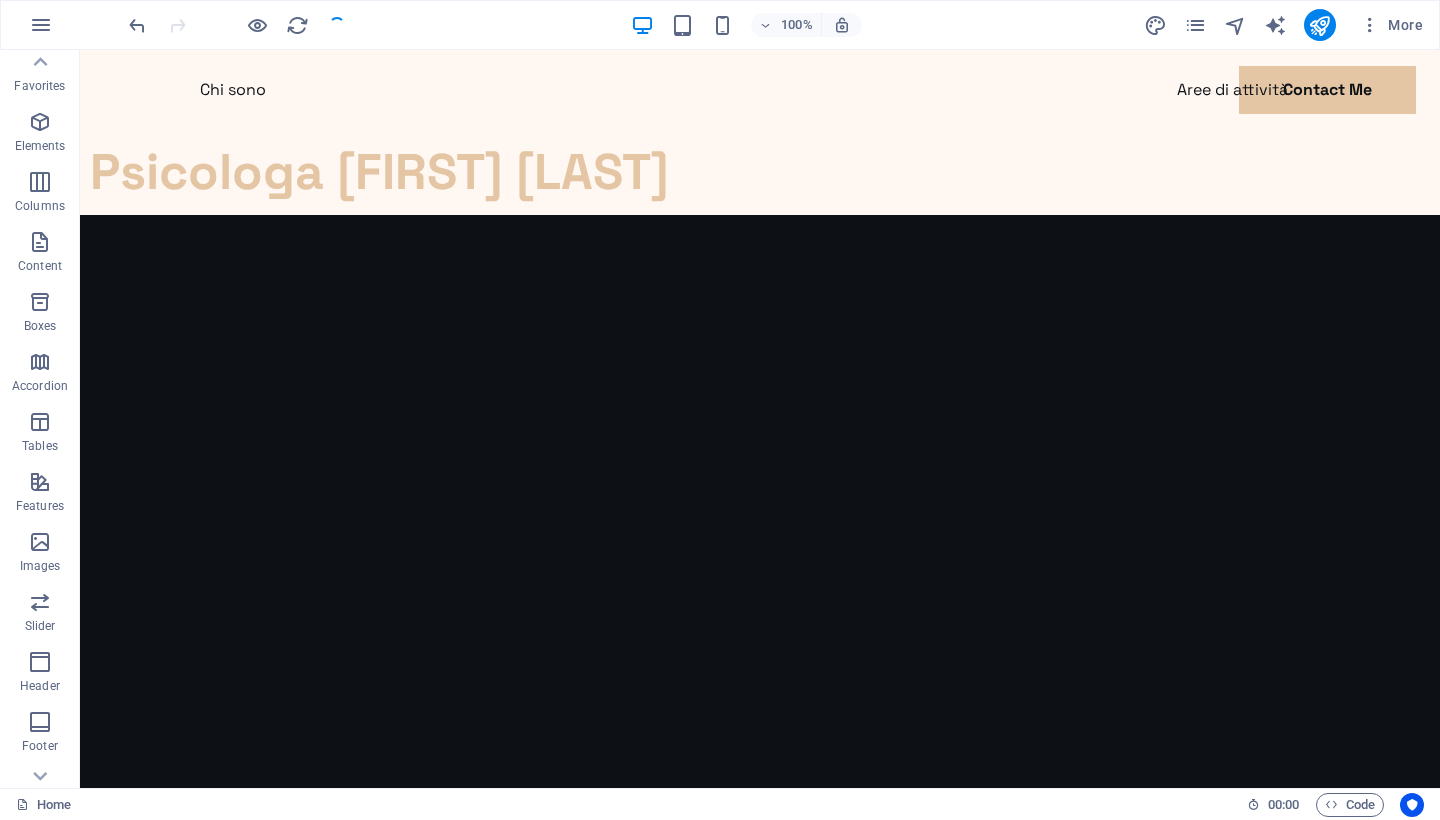 click at bounding box center (237, 25) 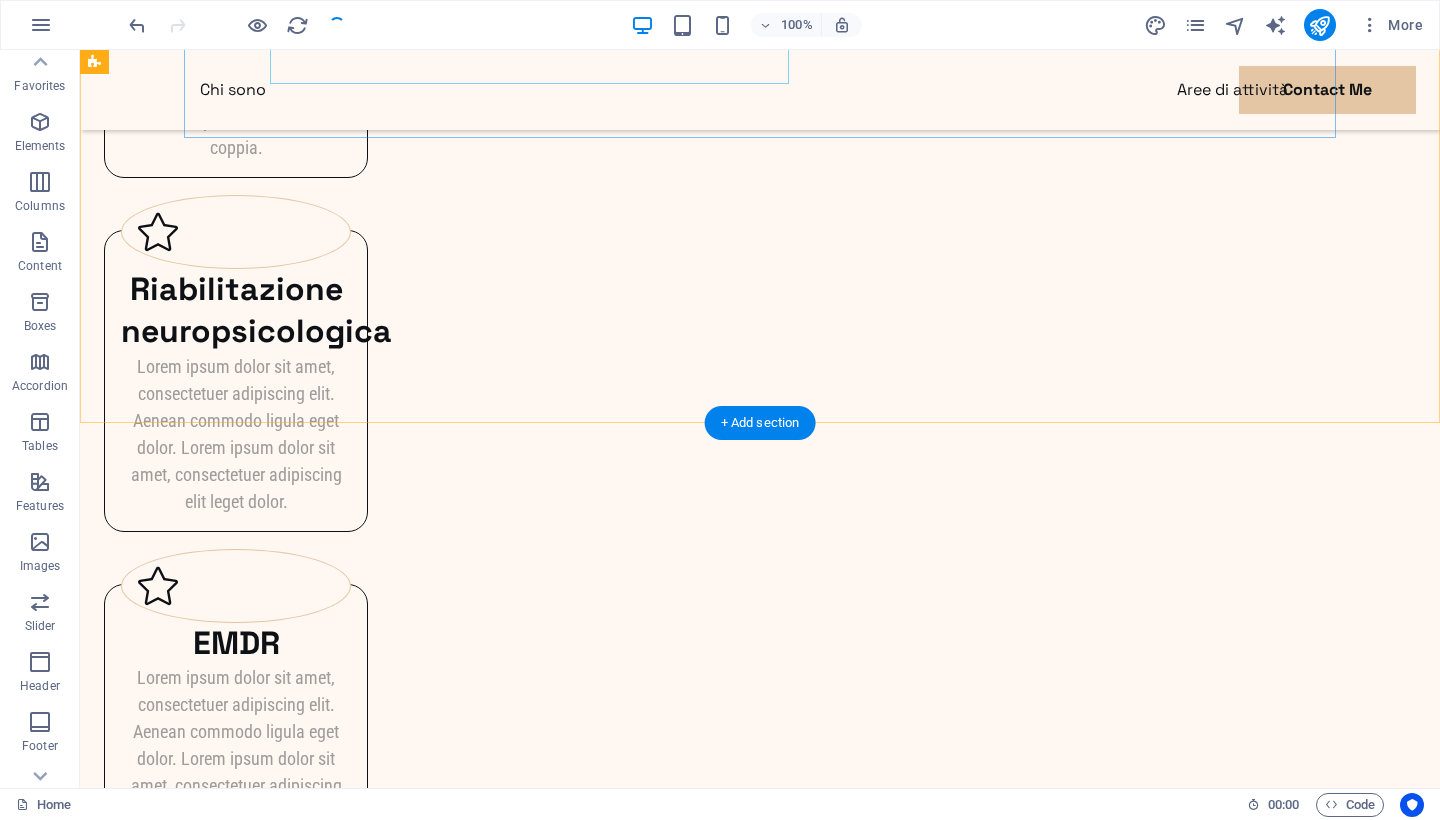 scroll, scrollTop: 3038, scrollLeft: 0, axis: vertical 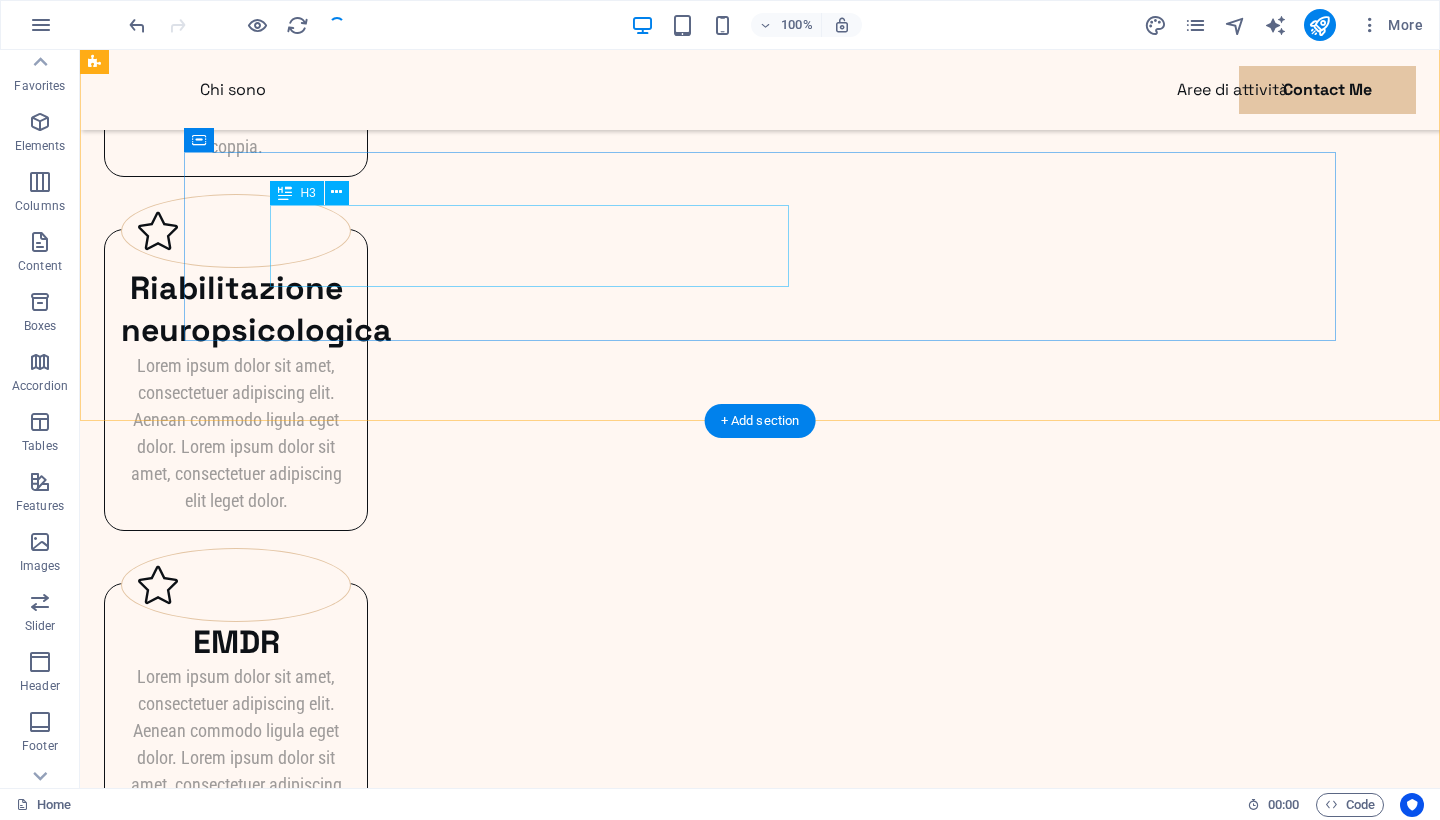 click on "Dalla sofferenza alla particolarità individuale" at bounding box center [680, 2108] 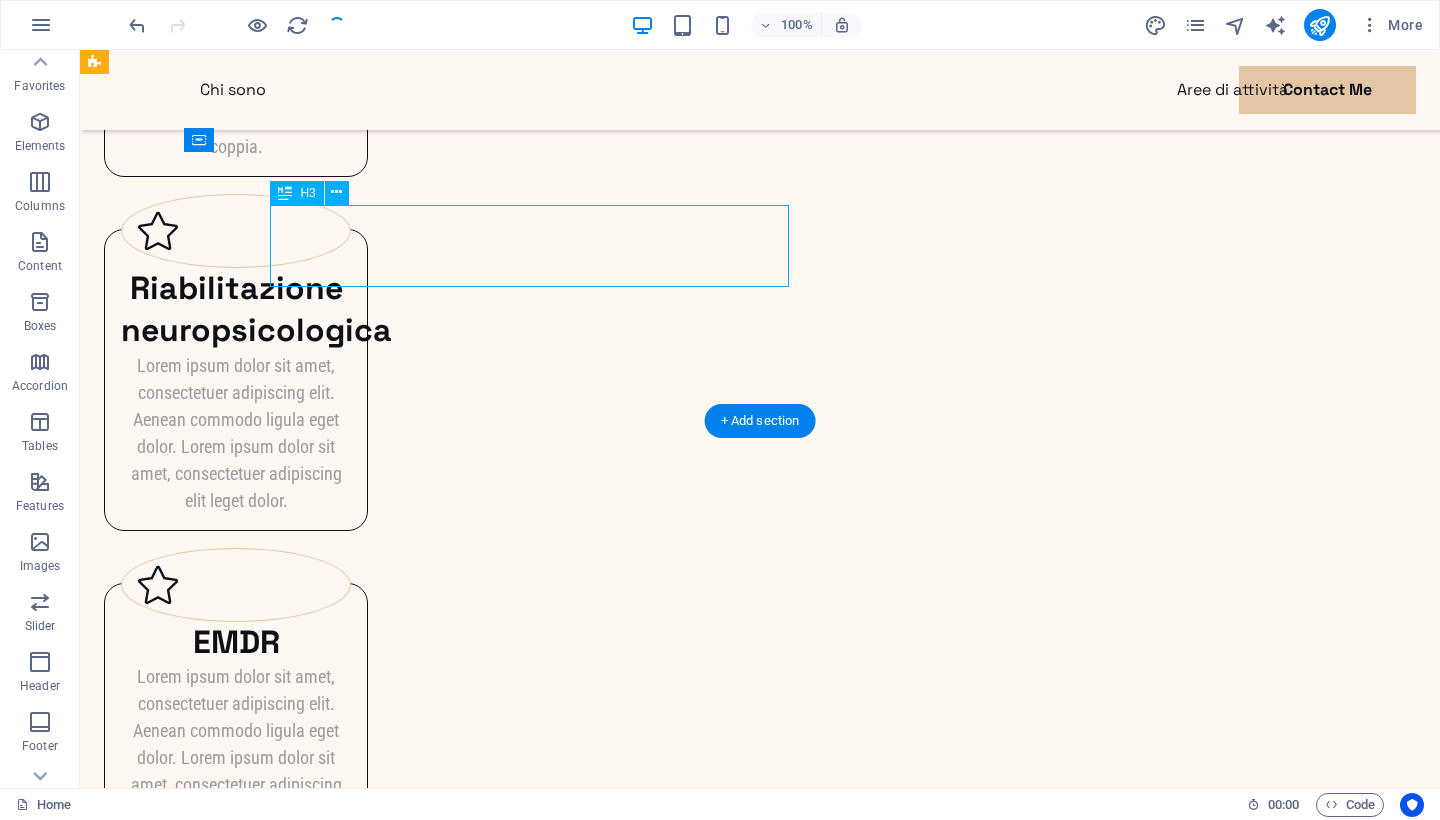 click on "Dalla sofferenza alla particolarità individuale" at bounding box center (680, 2108) 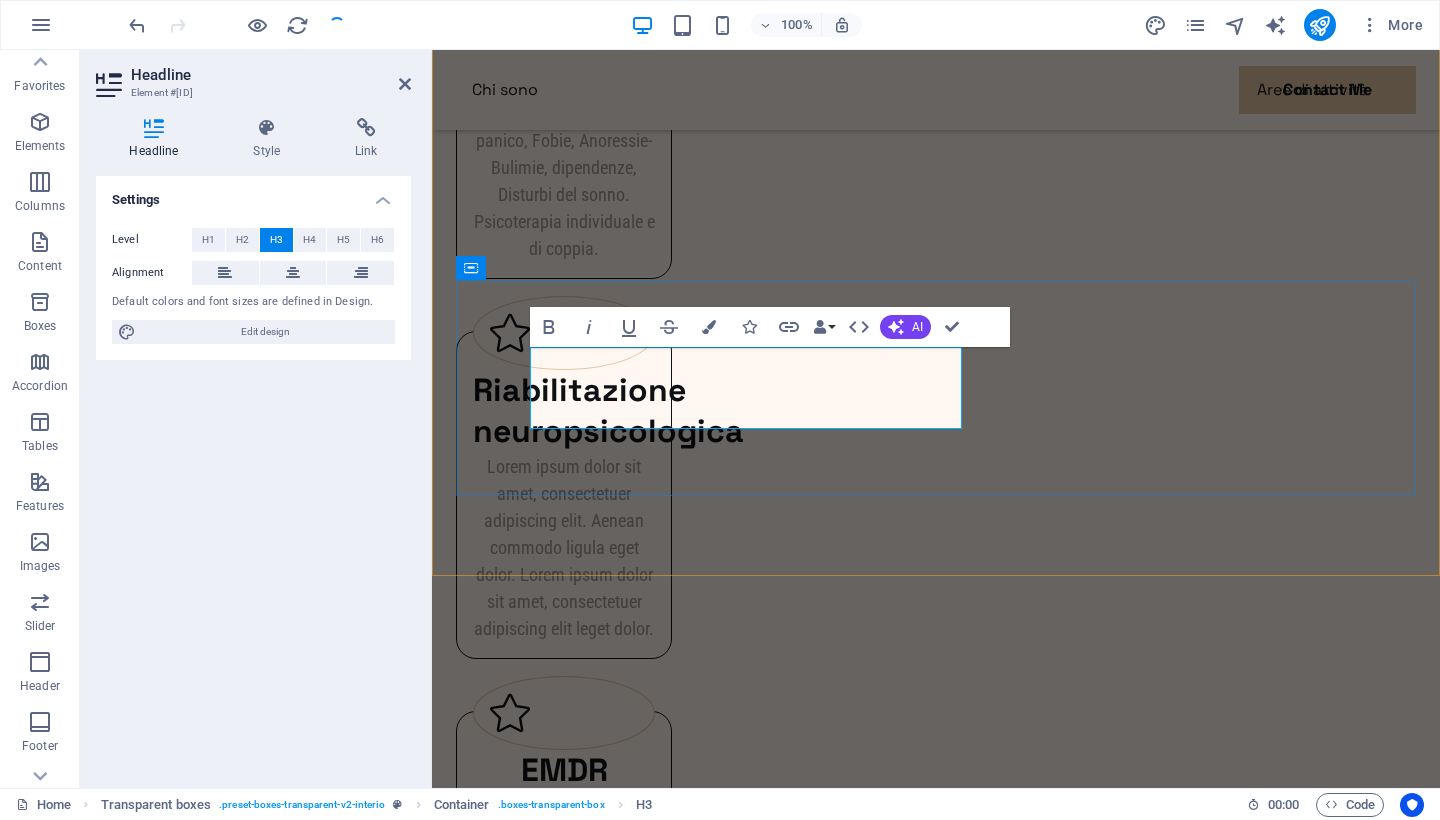 click on "Dalla sofferenza alla particolarità individuale" at bounding box center (805, 2371) 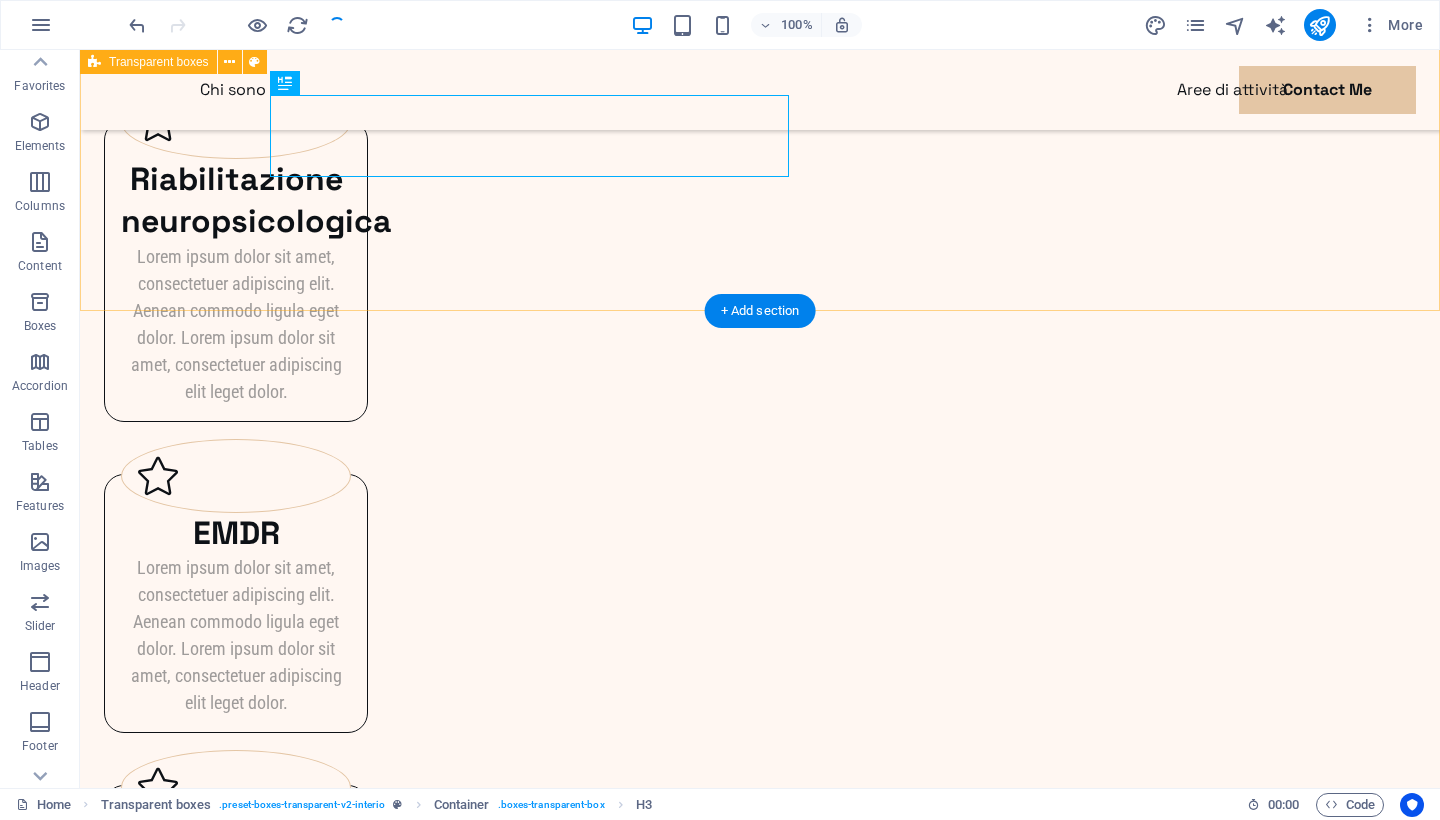 scroll, scrollTop: 3146, scrollLeft: 0, axis: vertical 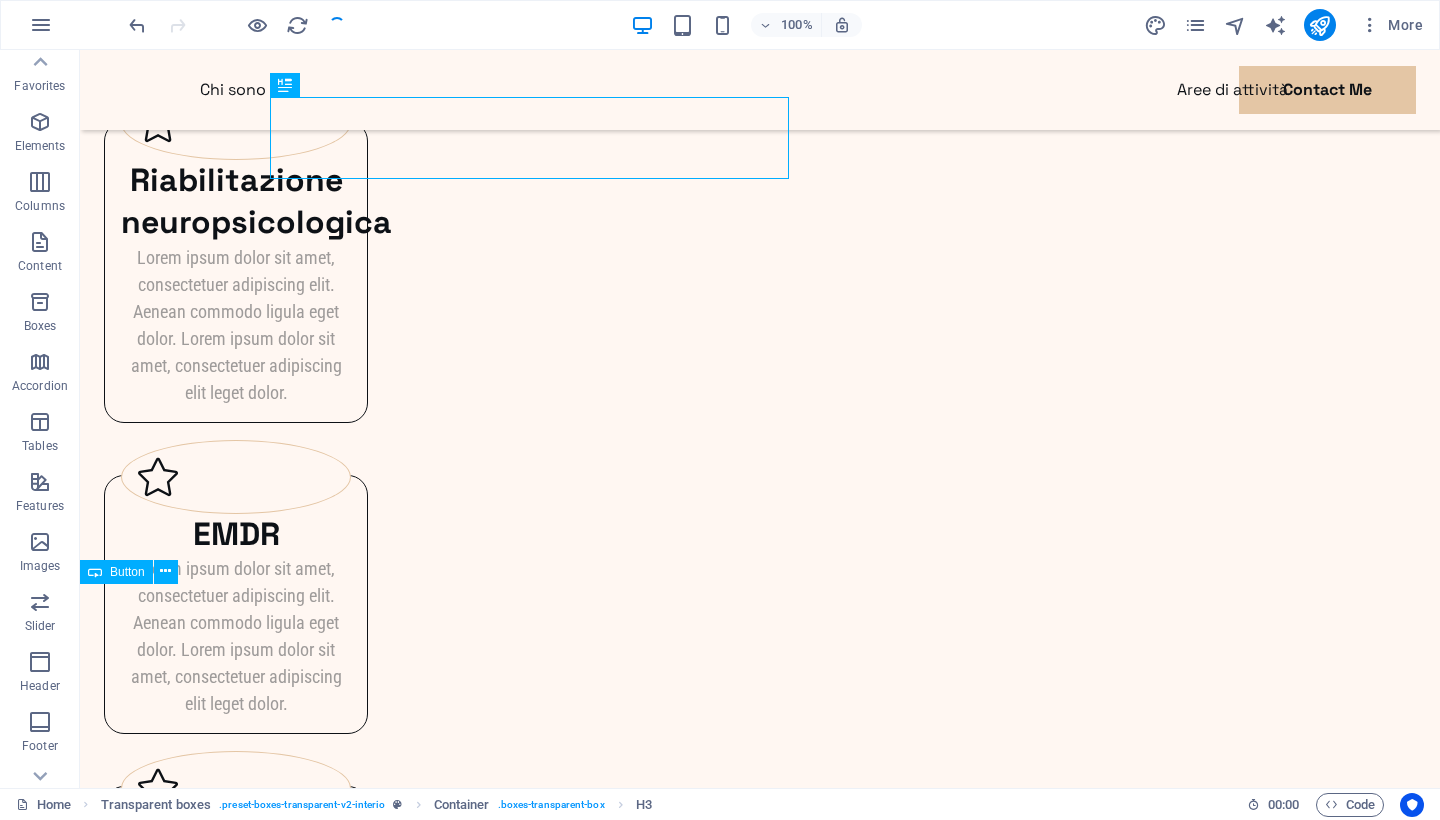click on "Contattami" at bounding box center [760, 2534] 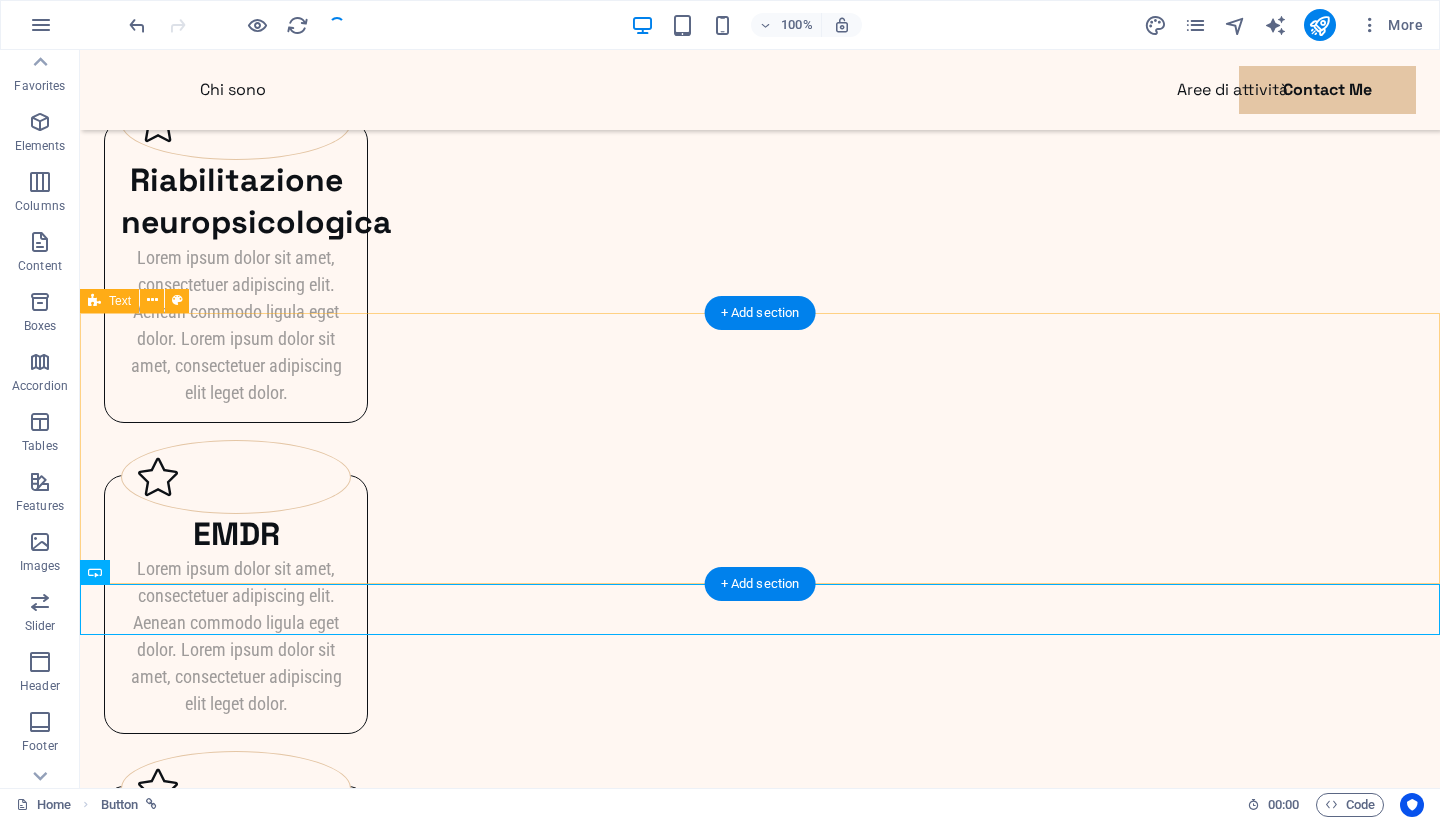 click on "​ Prenota la tua prima visita La dottoressa Sara Ferrara riceve solo su appuntamento" at bounding box center (760, 2374) 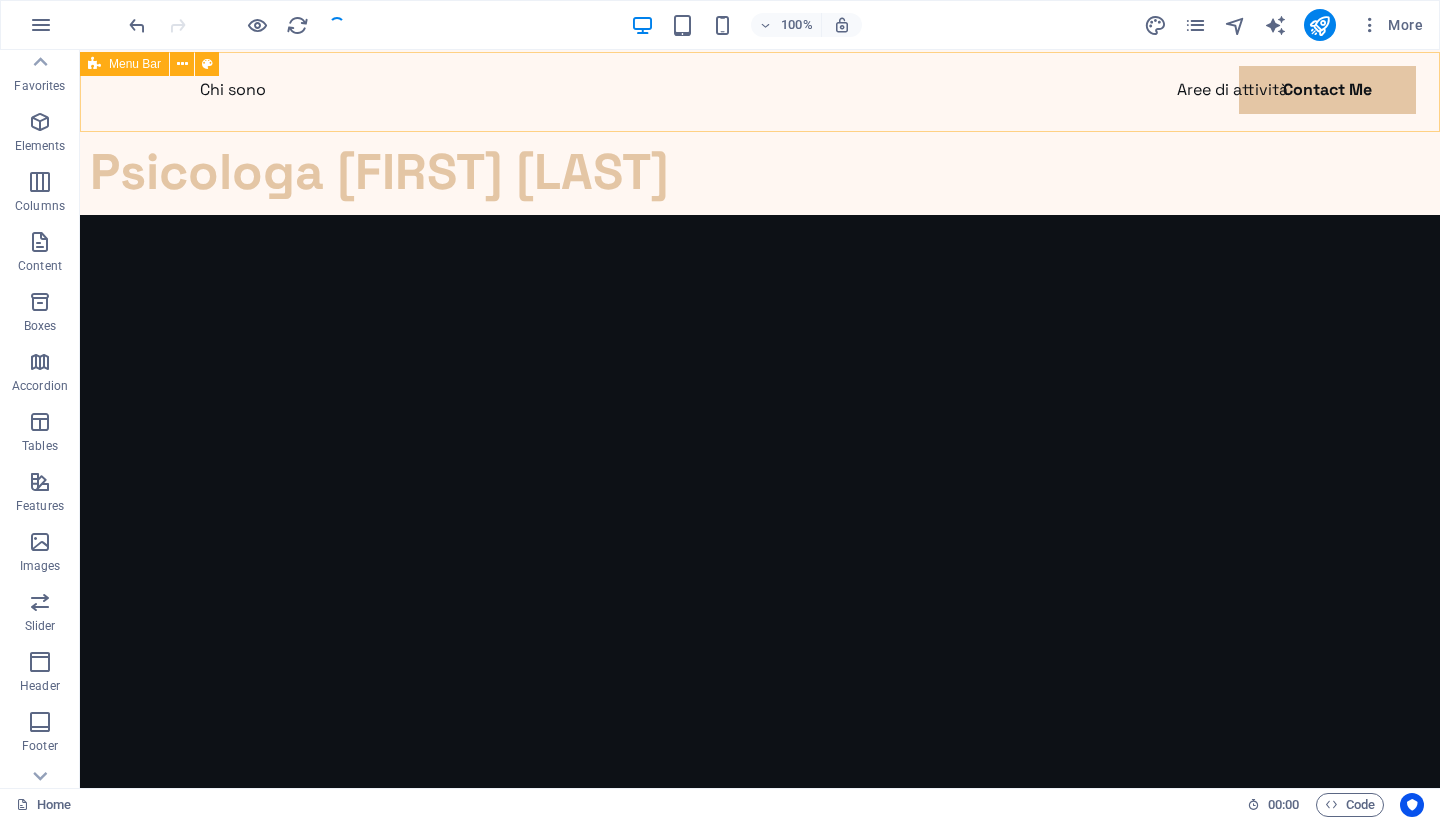scroll, scrollTop: 0, scrollLeft: 0, axis: both 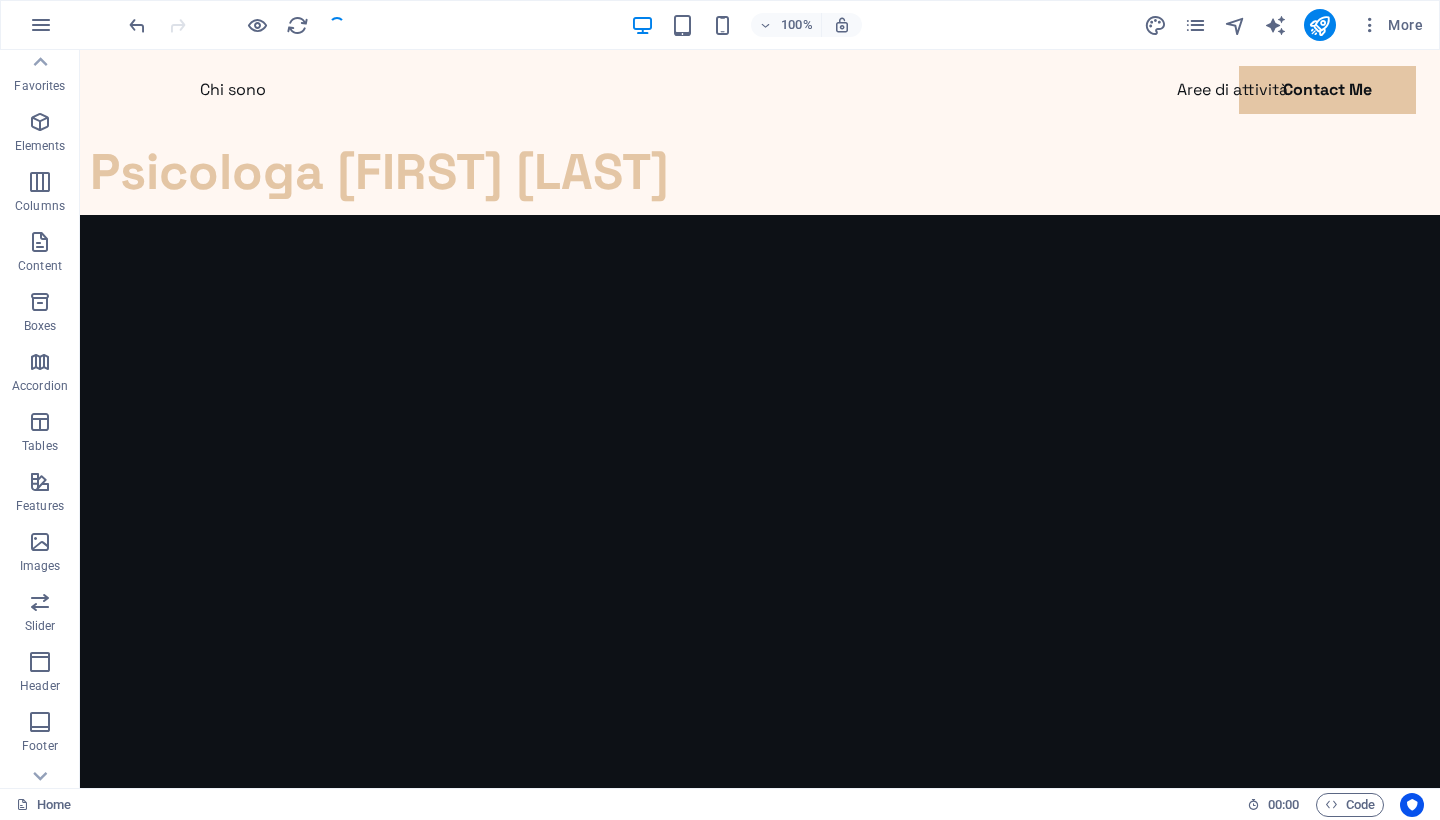 click at bounding box center (237, 25) 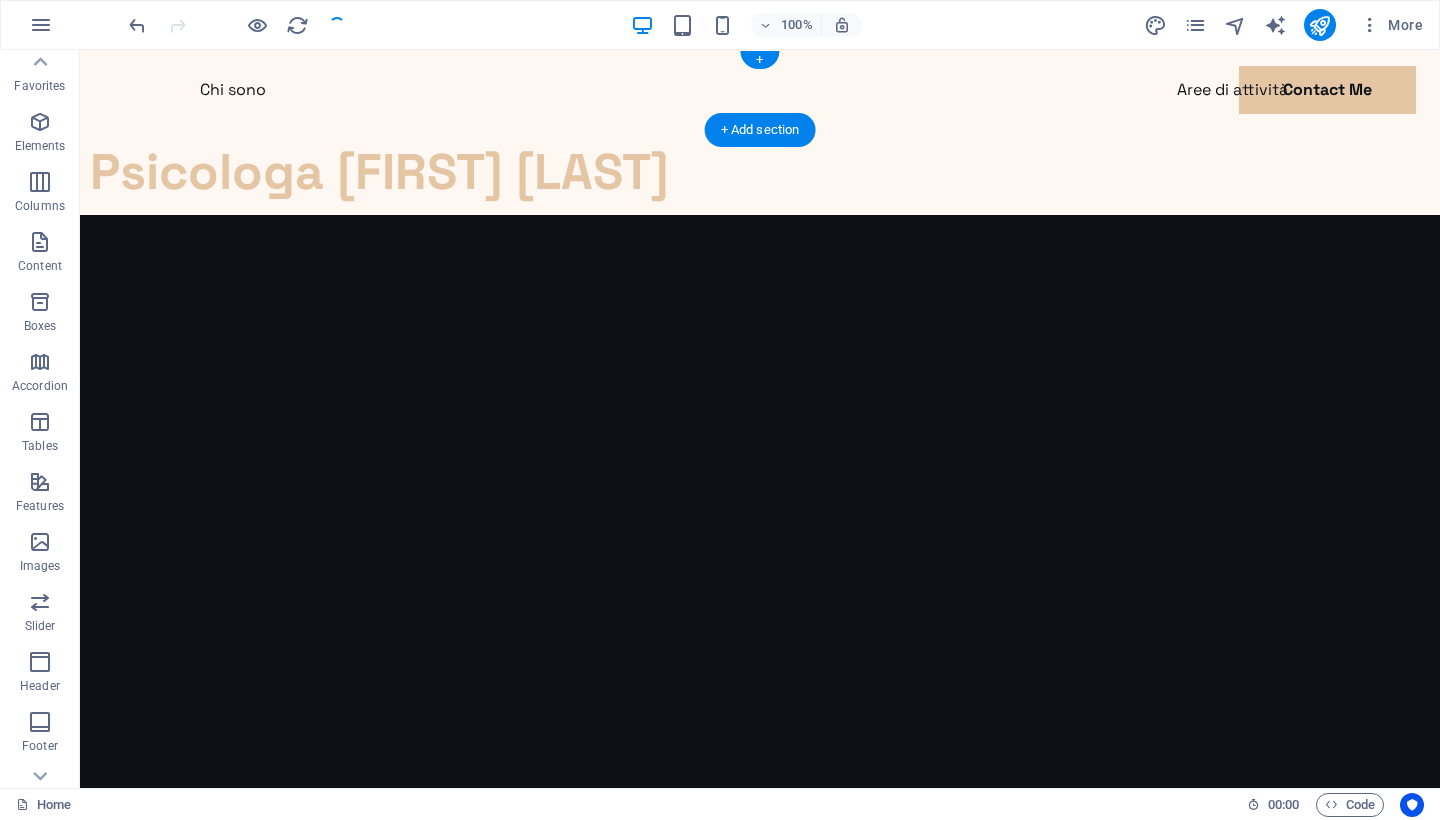click at bounding box center [237, 25] 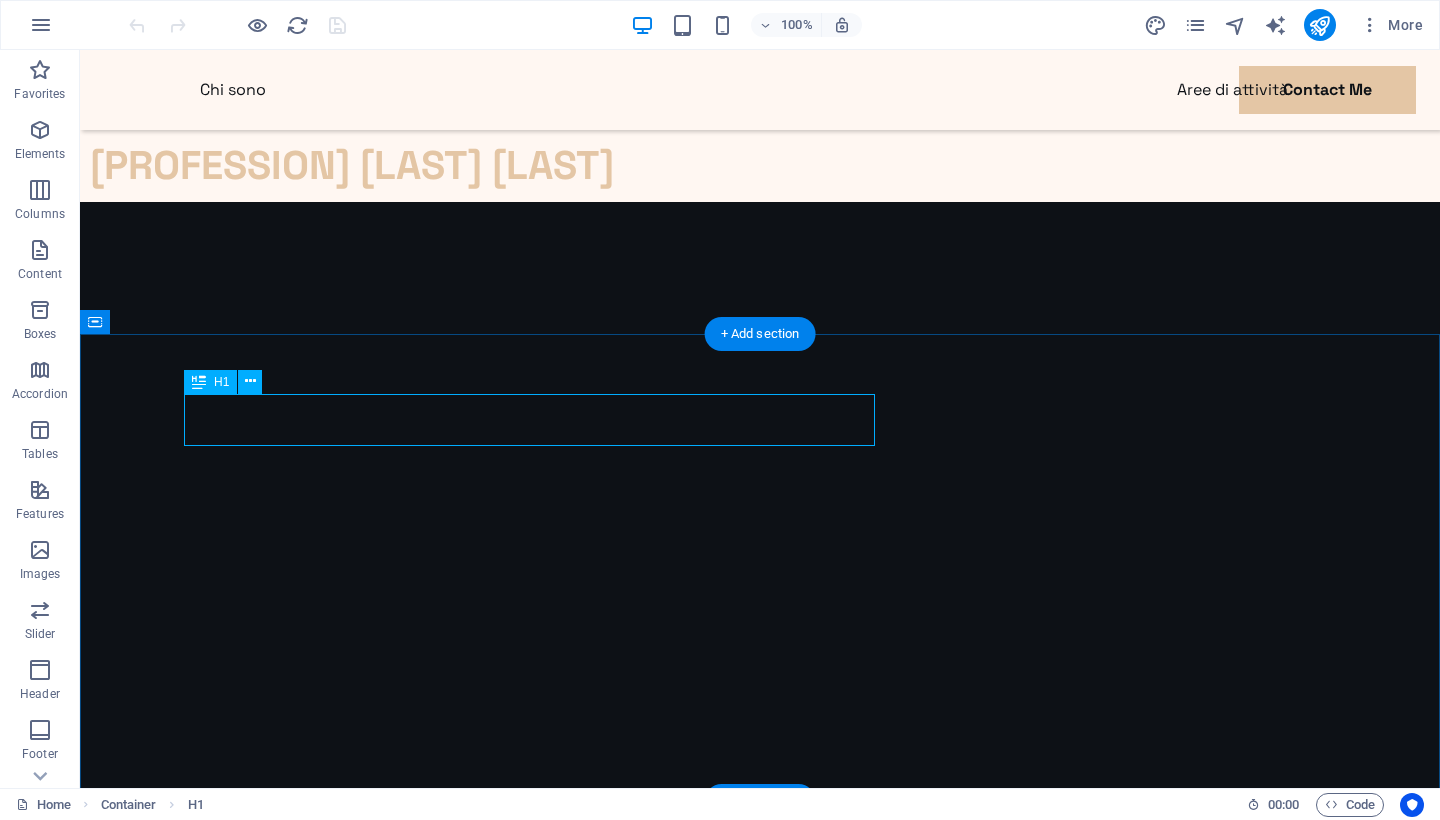 scroll, scrollTop: 655, scrollLeft: 0, axis: vertical 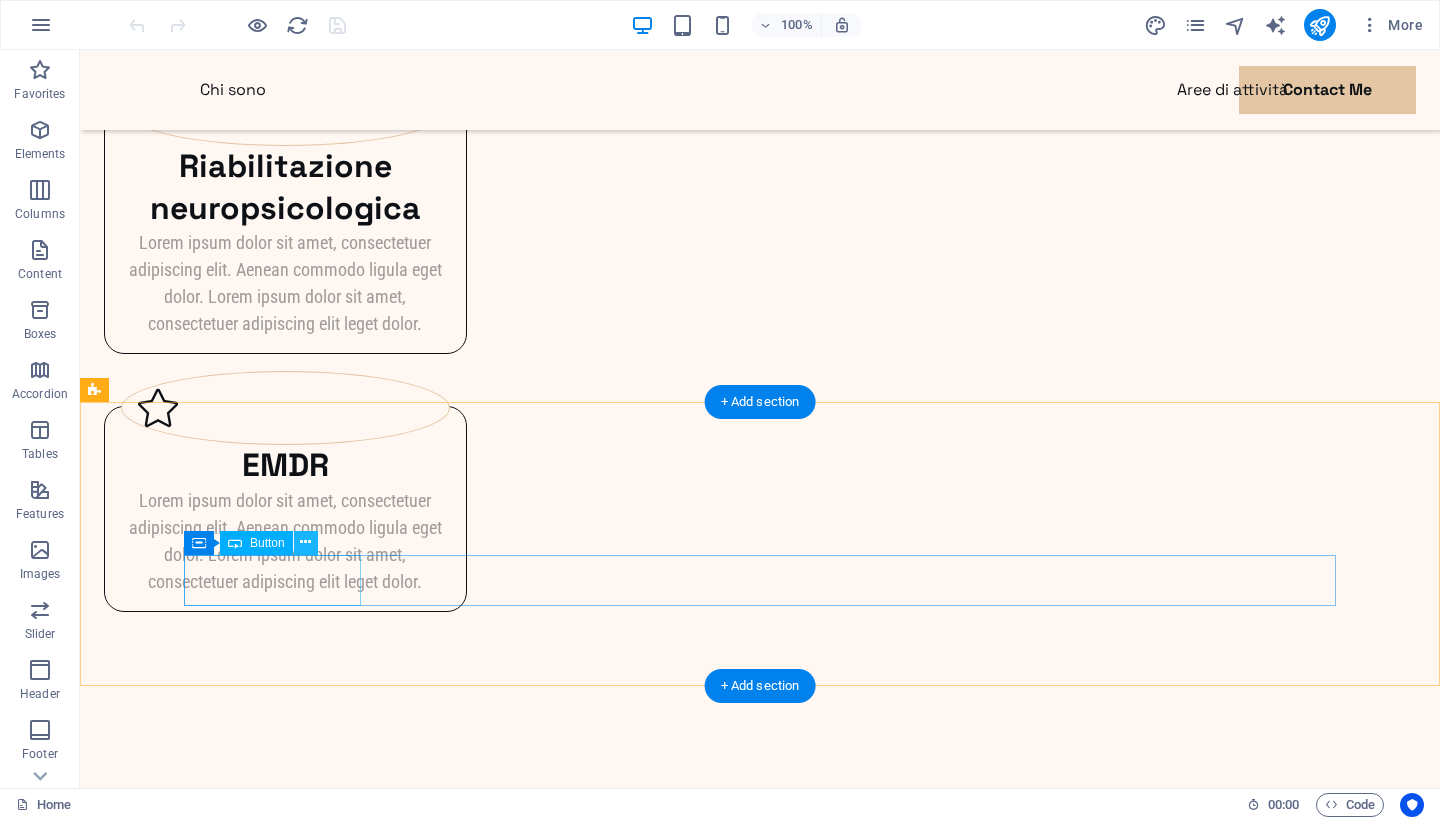 click at bounding box center (305, 542) 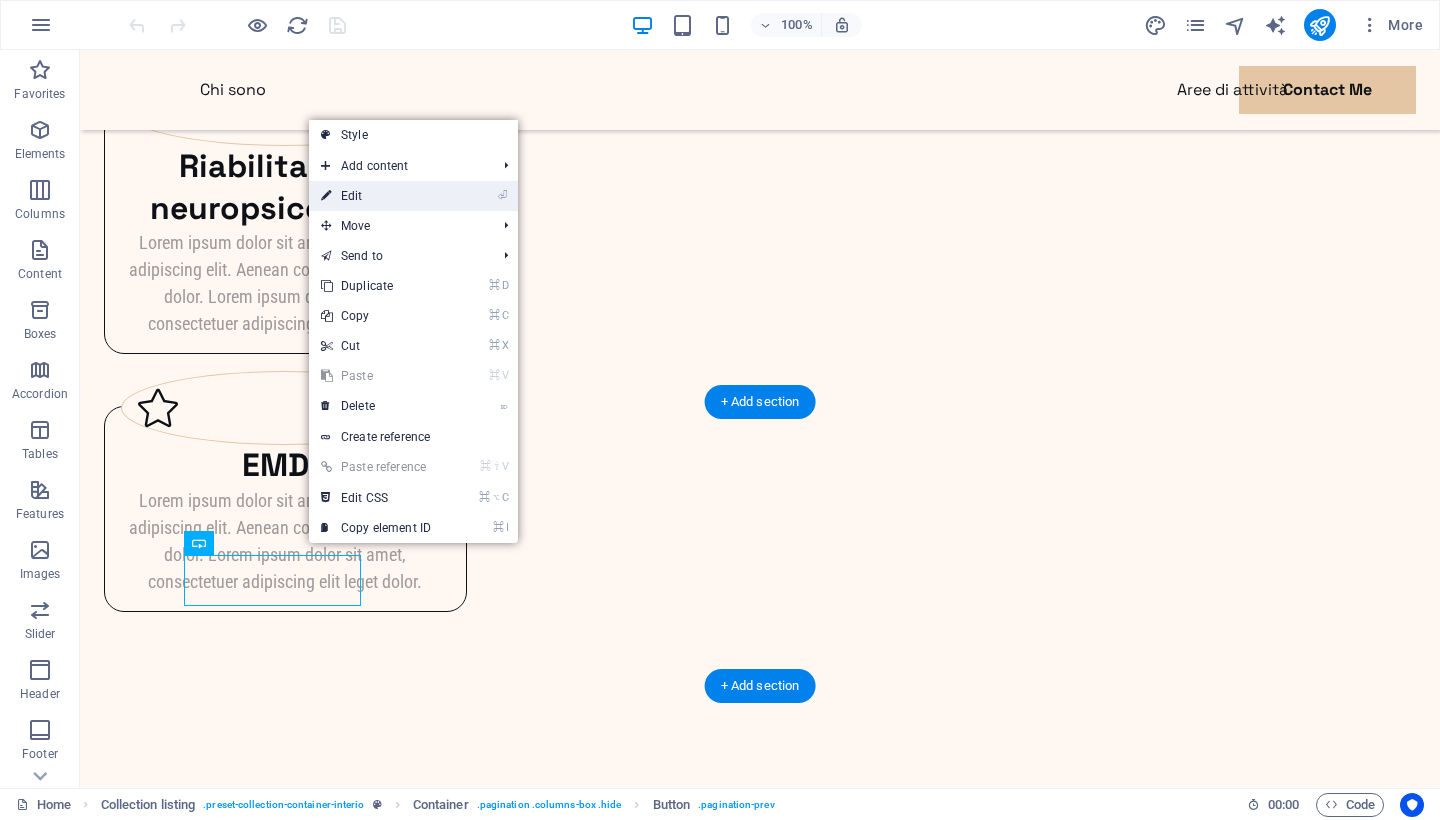 click on "⏎  Edit" at bounding box center (376, 196) 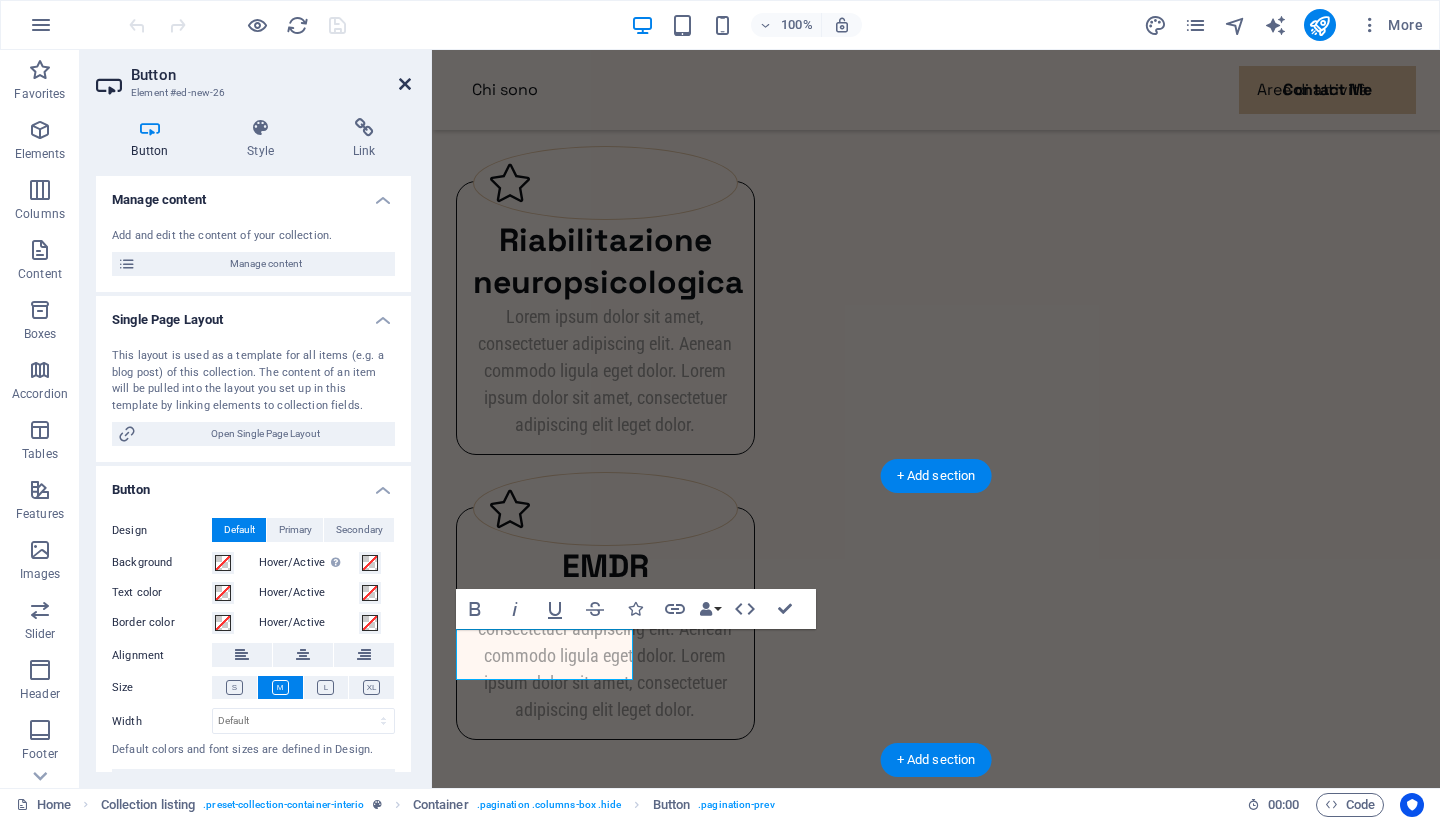 click at bounding box center (405, 84) 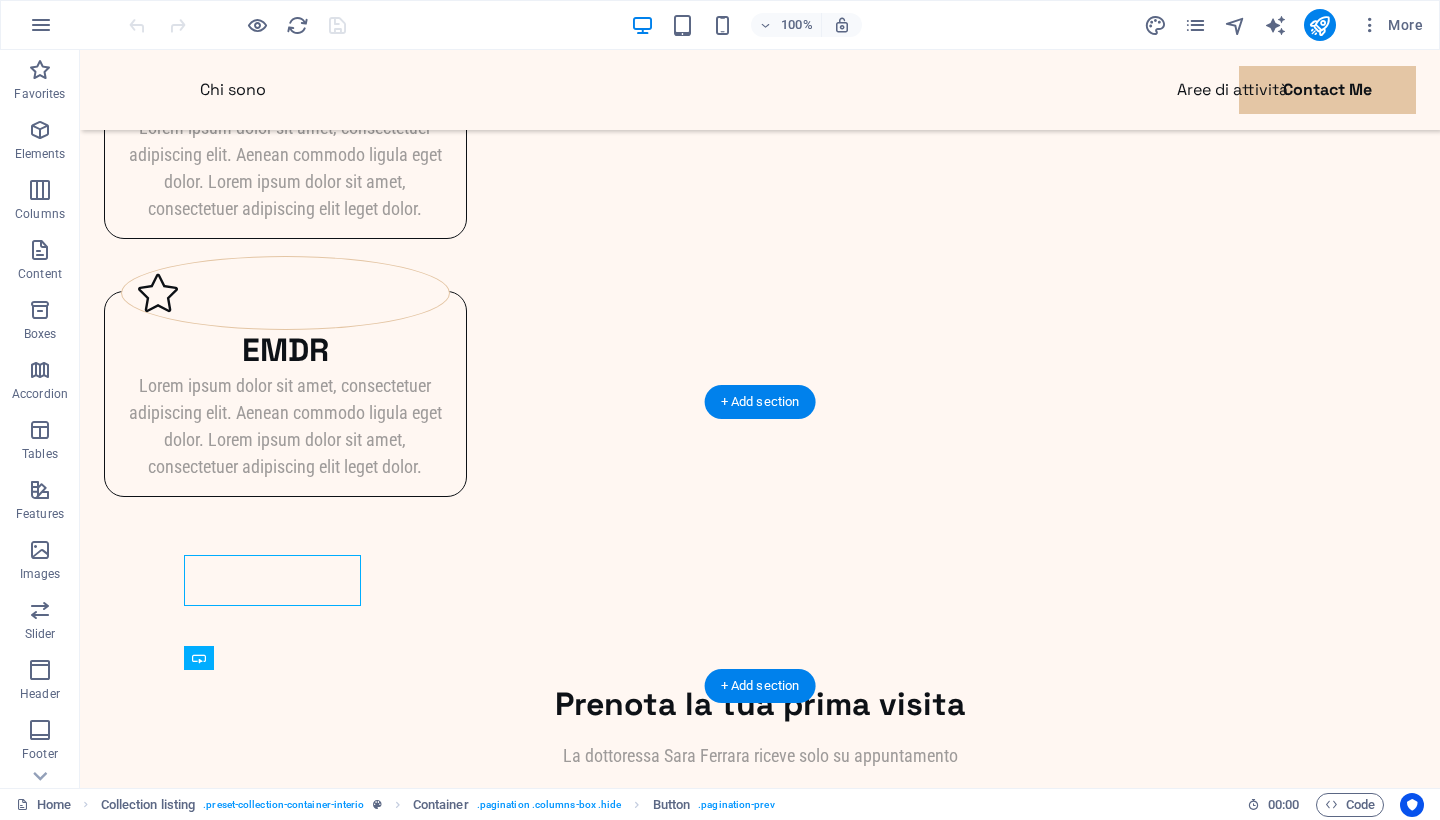 scroll, scrollTop: 2678, scrollLeft: 0, axis: vertical 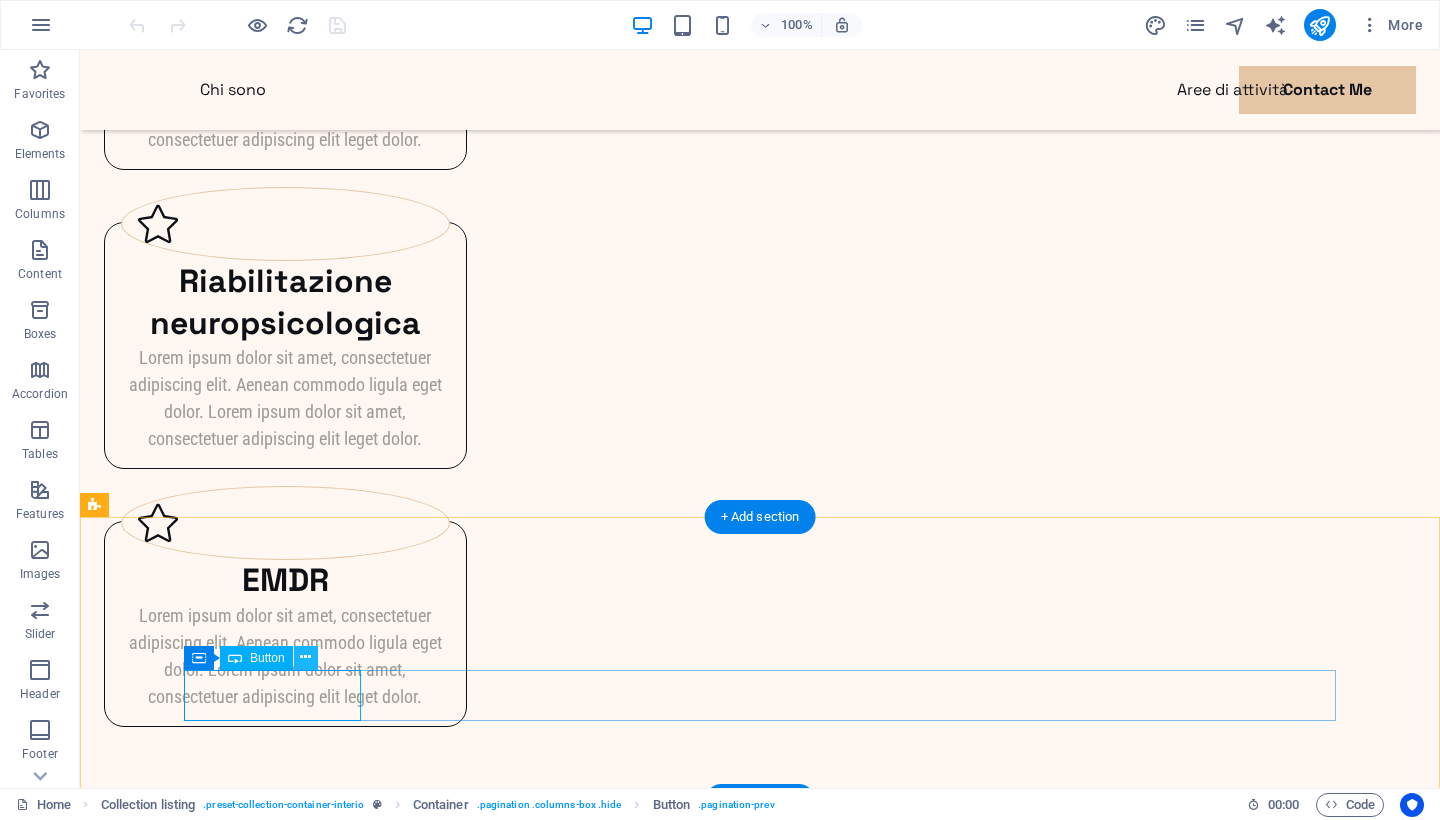 click at bounding box center (305, 657) 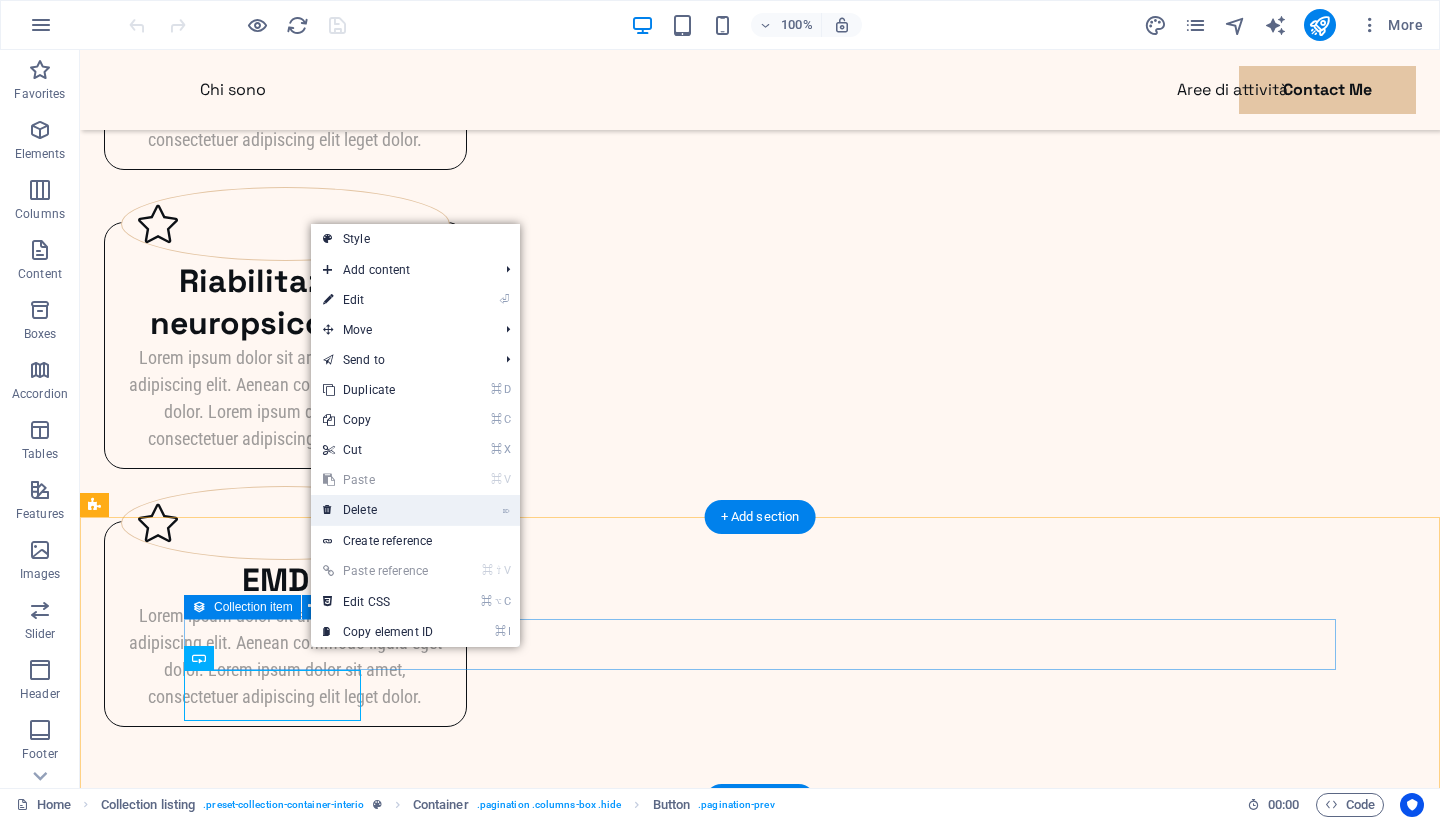 click on "⌦  Delete" at bounding box center [378, 510] 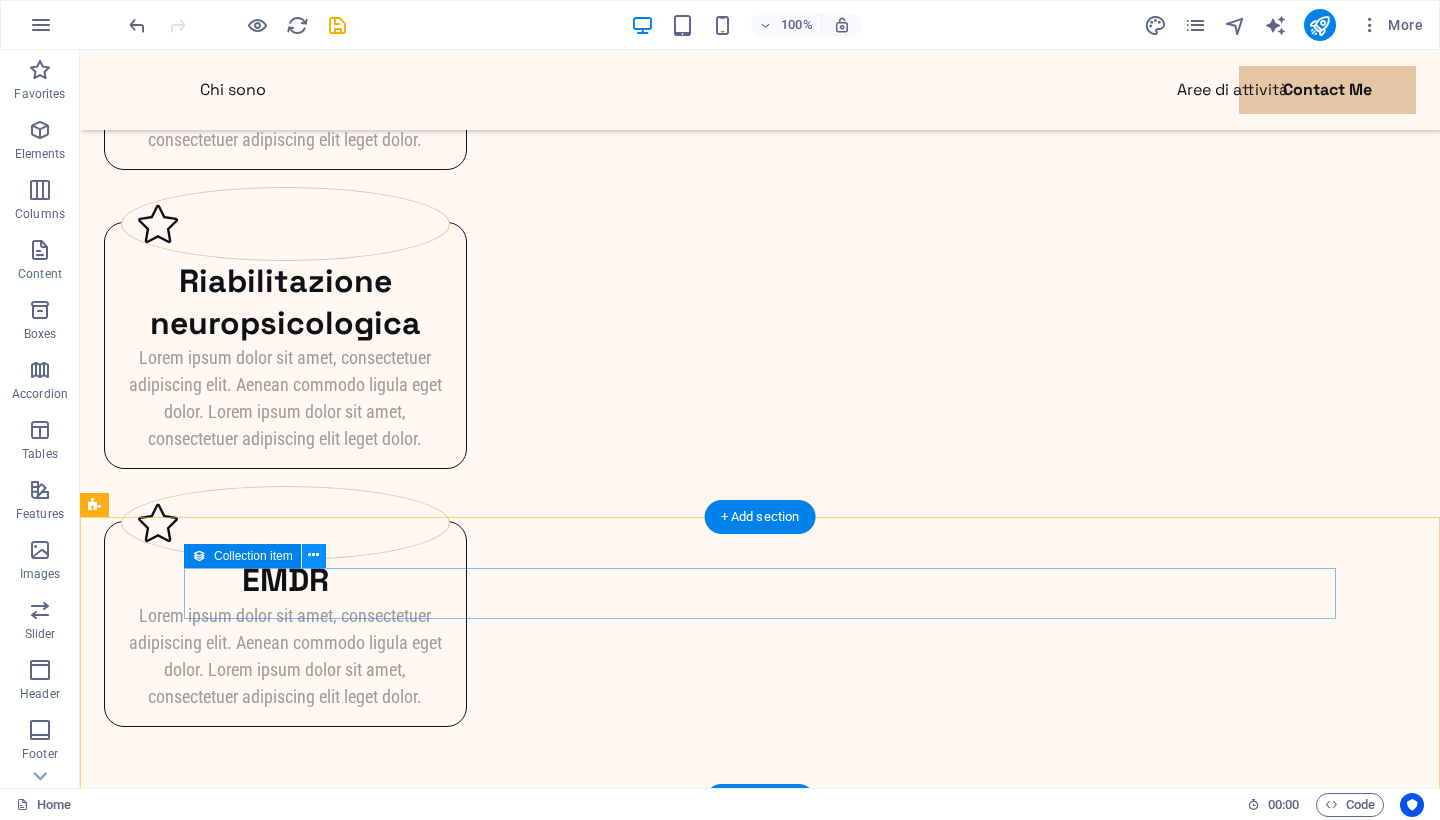 click at bounding box center [313, 555] 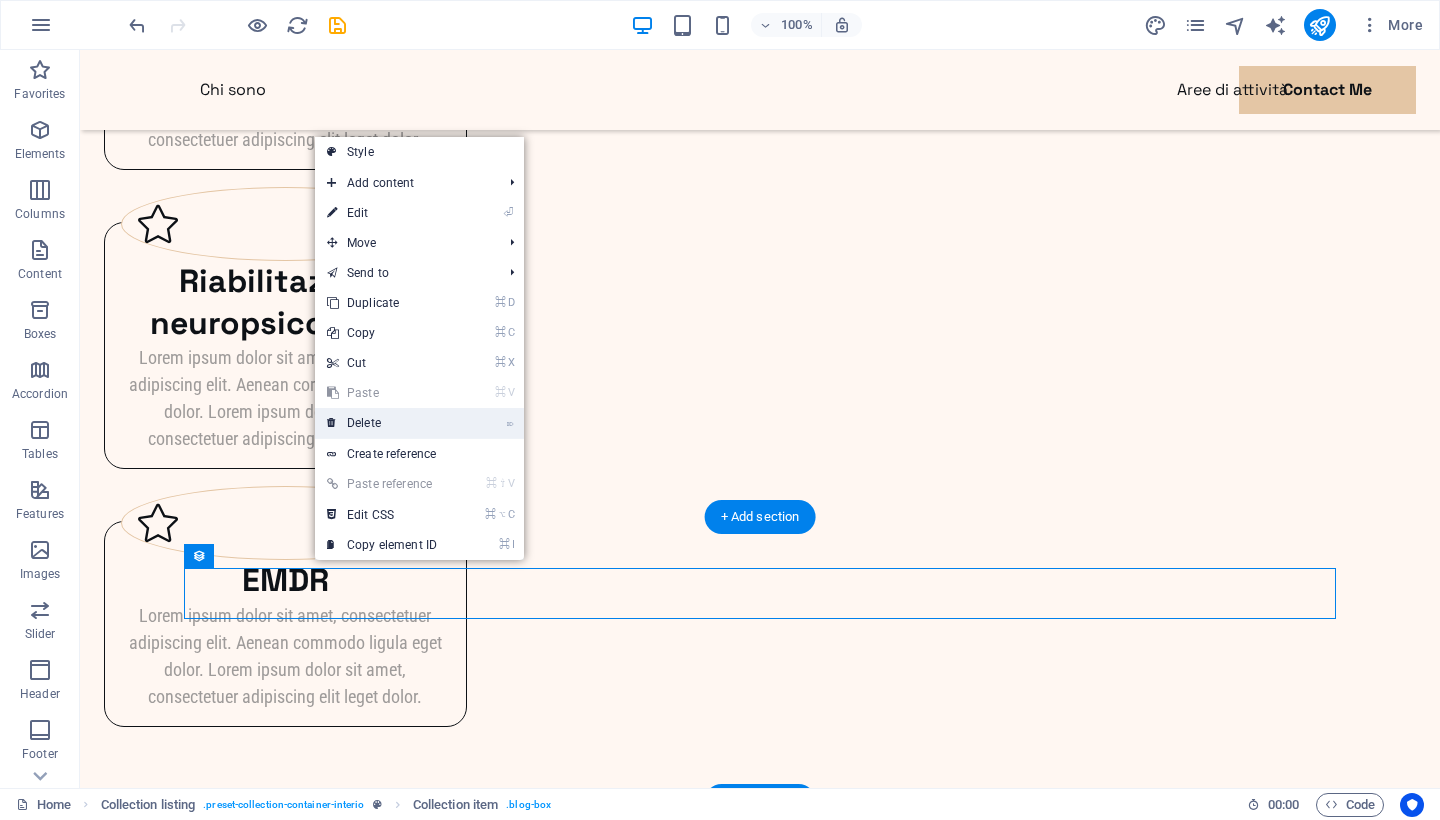 click on "⌦  Delete" at bounding box center (382, 423) 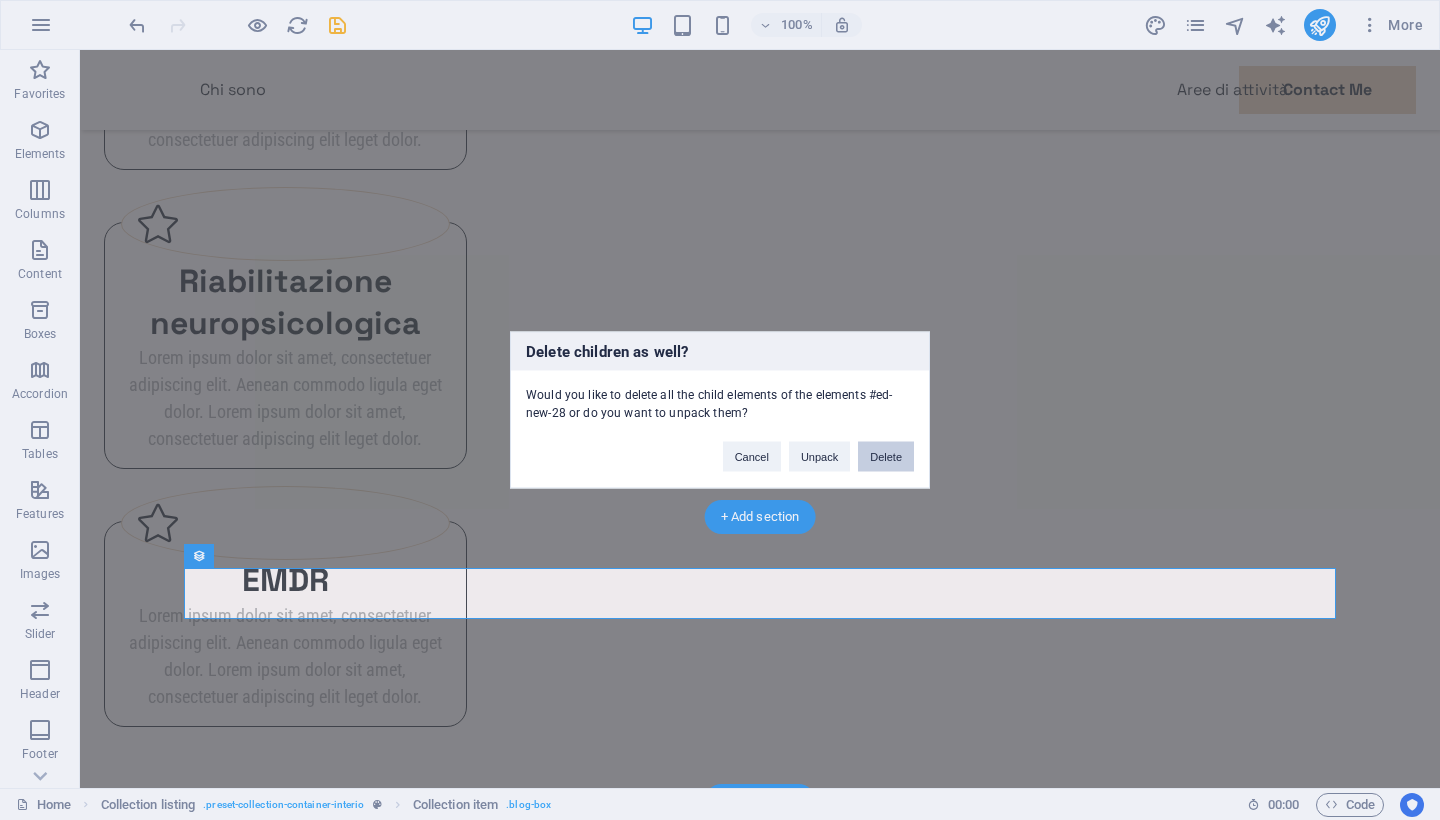 click on "Delete" at bounding box center (886, 457) 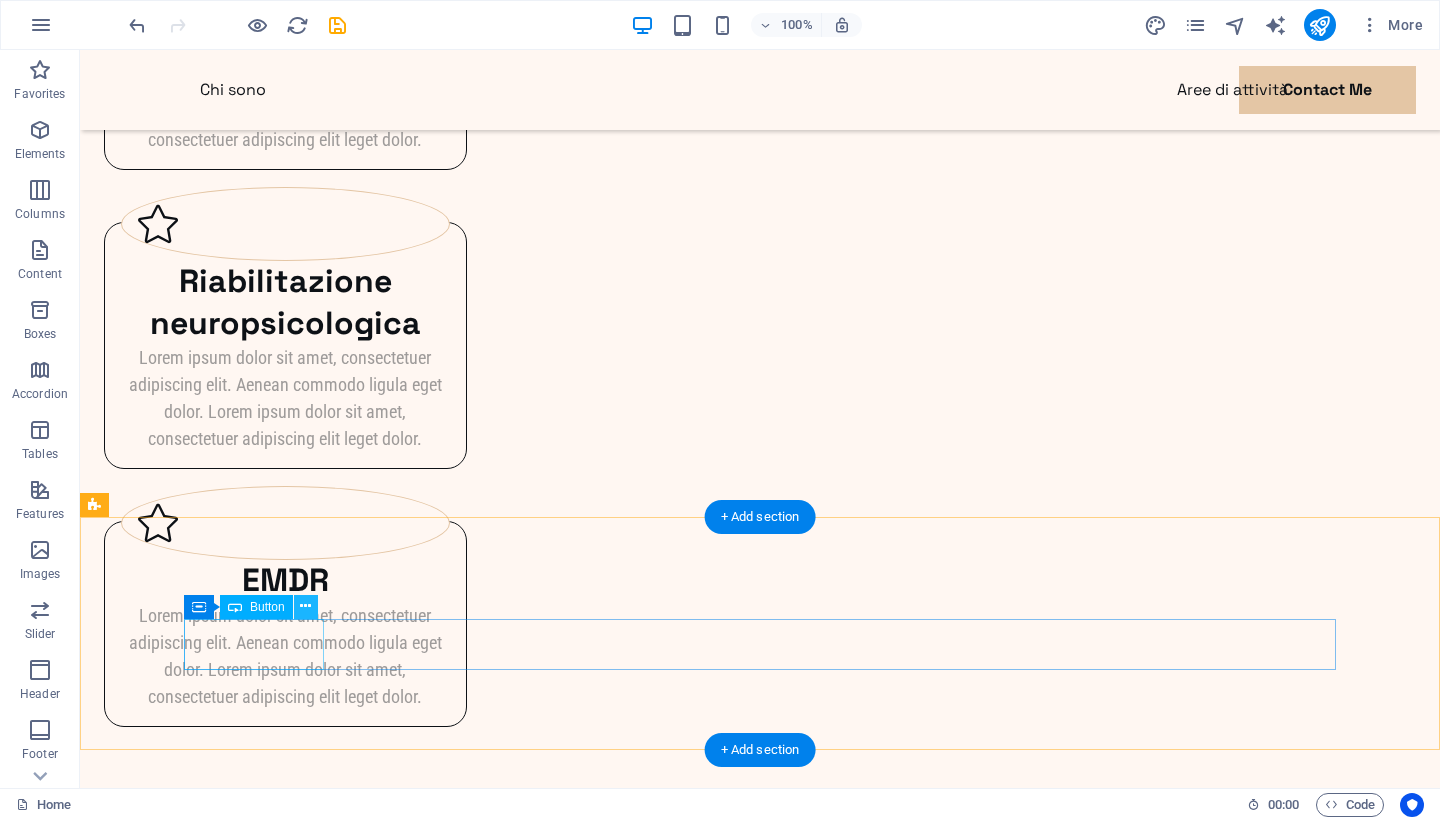 click at bounding box center [305, 606] 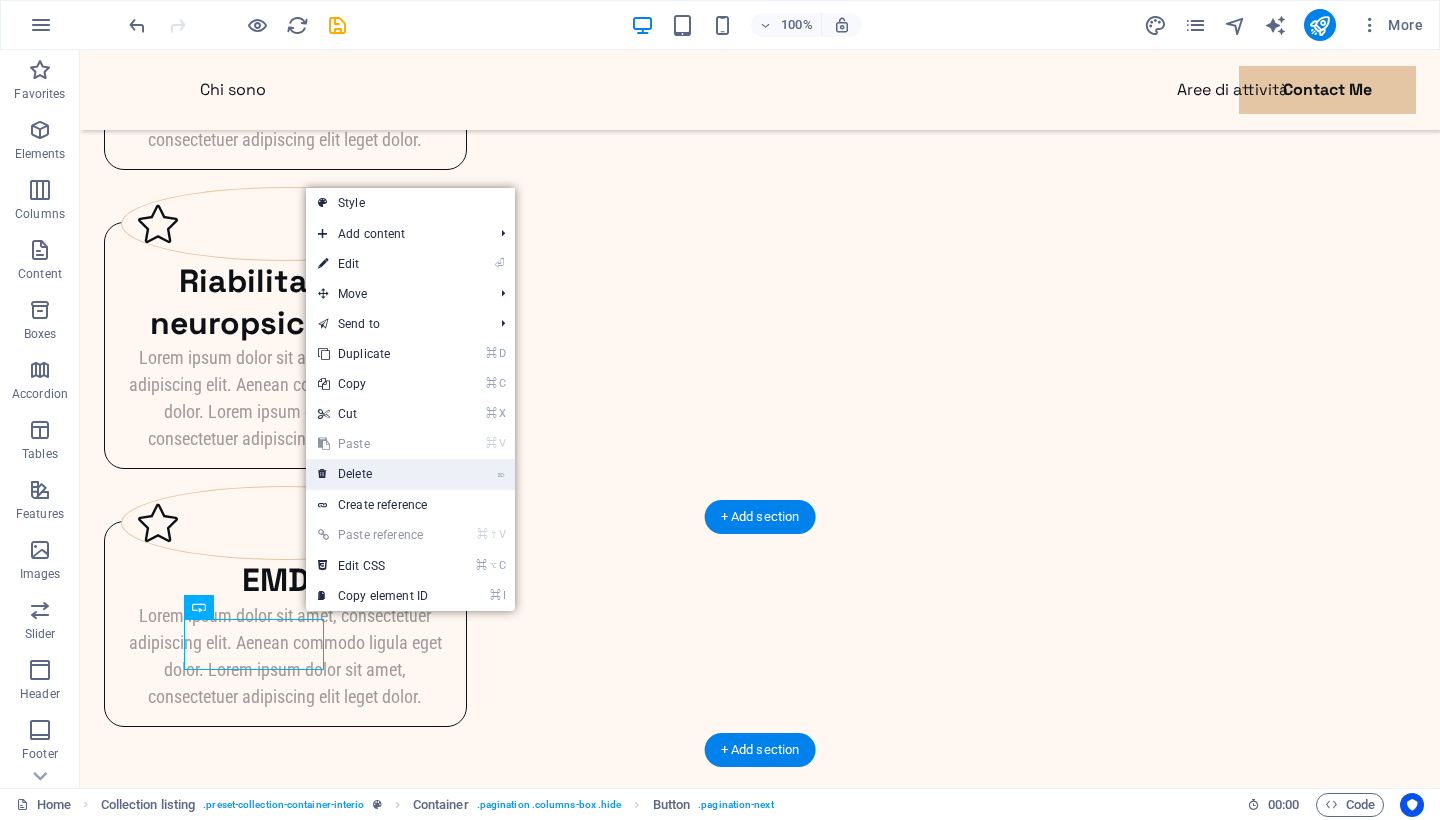 click on "⌦  Delete" at bounding box center (373, 474) 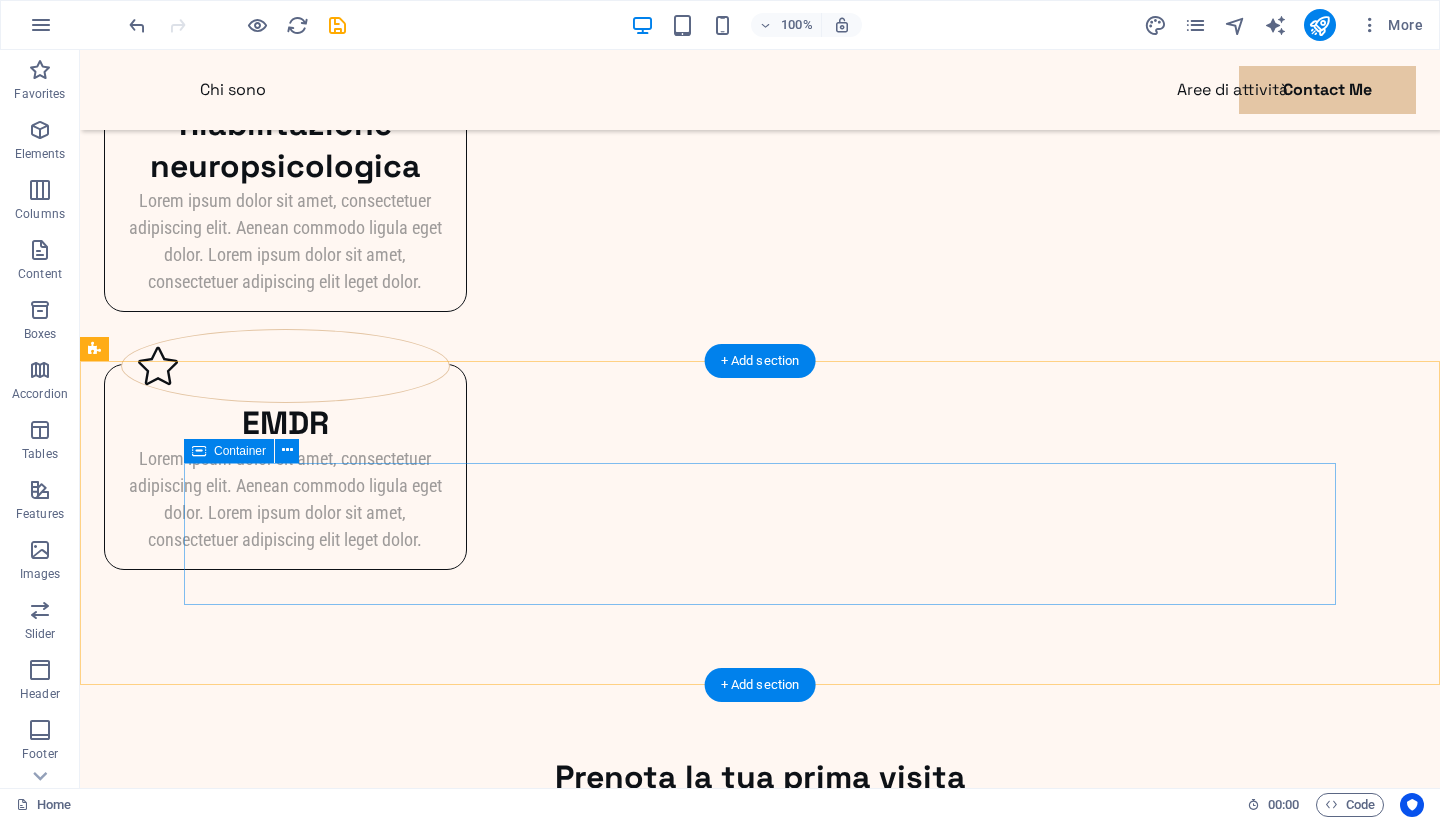 scroll, scrollTop: 2833, scrollLeft: 0, axis: vertical 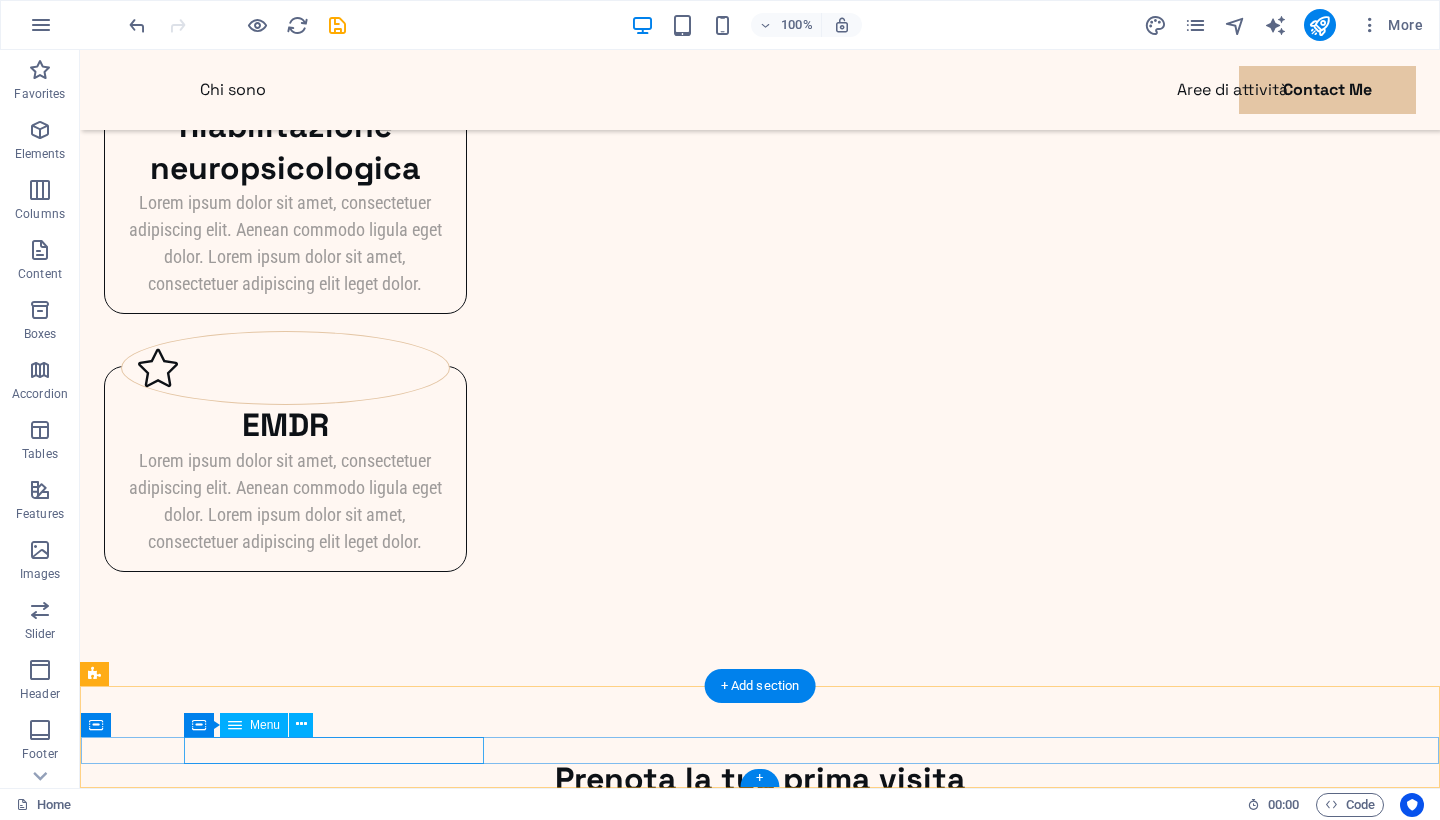 click on "Privacy Legal Notice" at bounding box center (756, 1413) 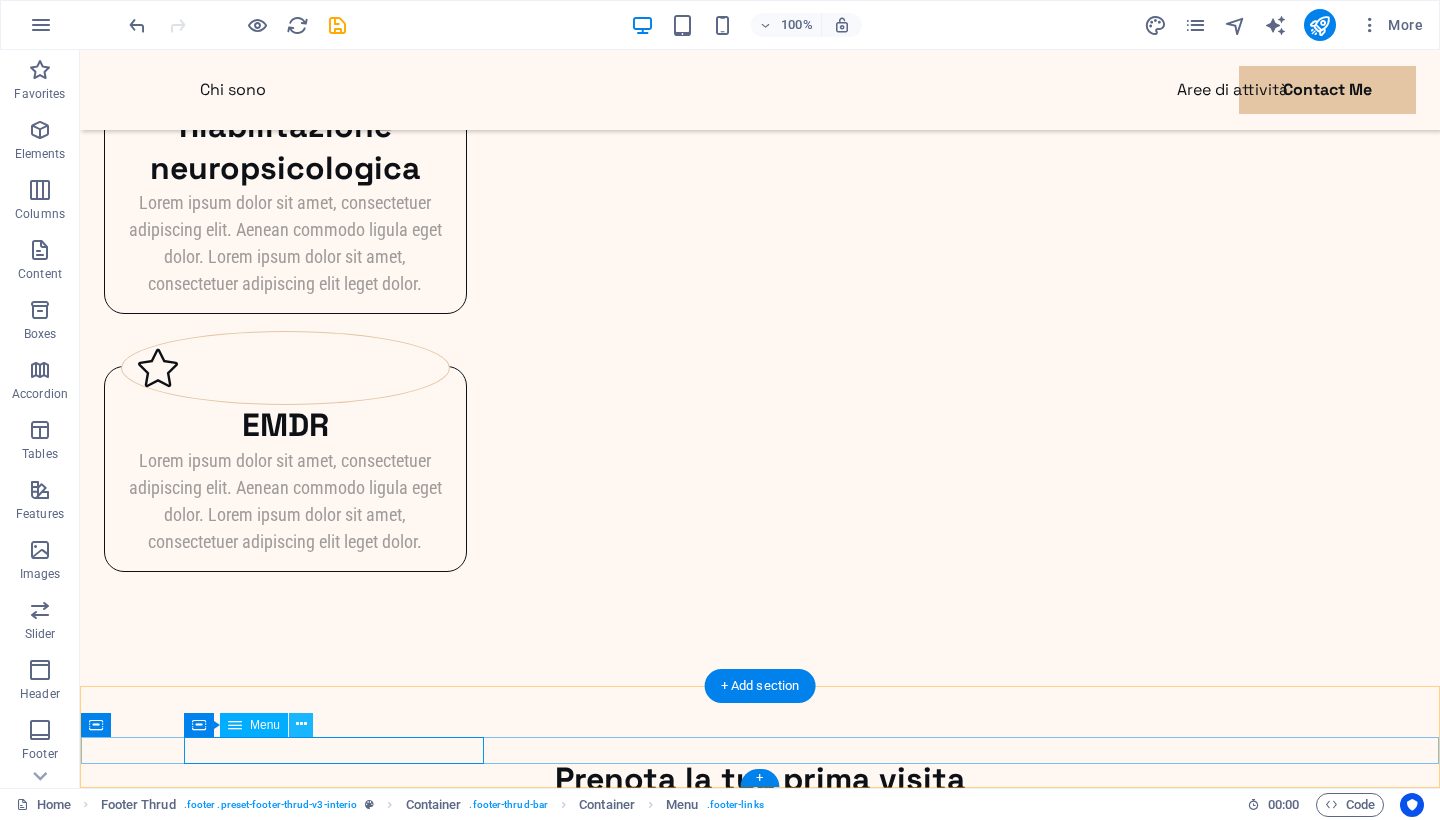 click at bounding box center [301, 724] 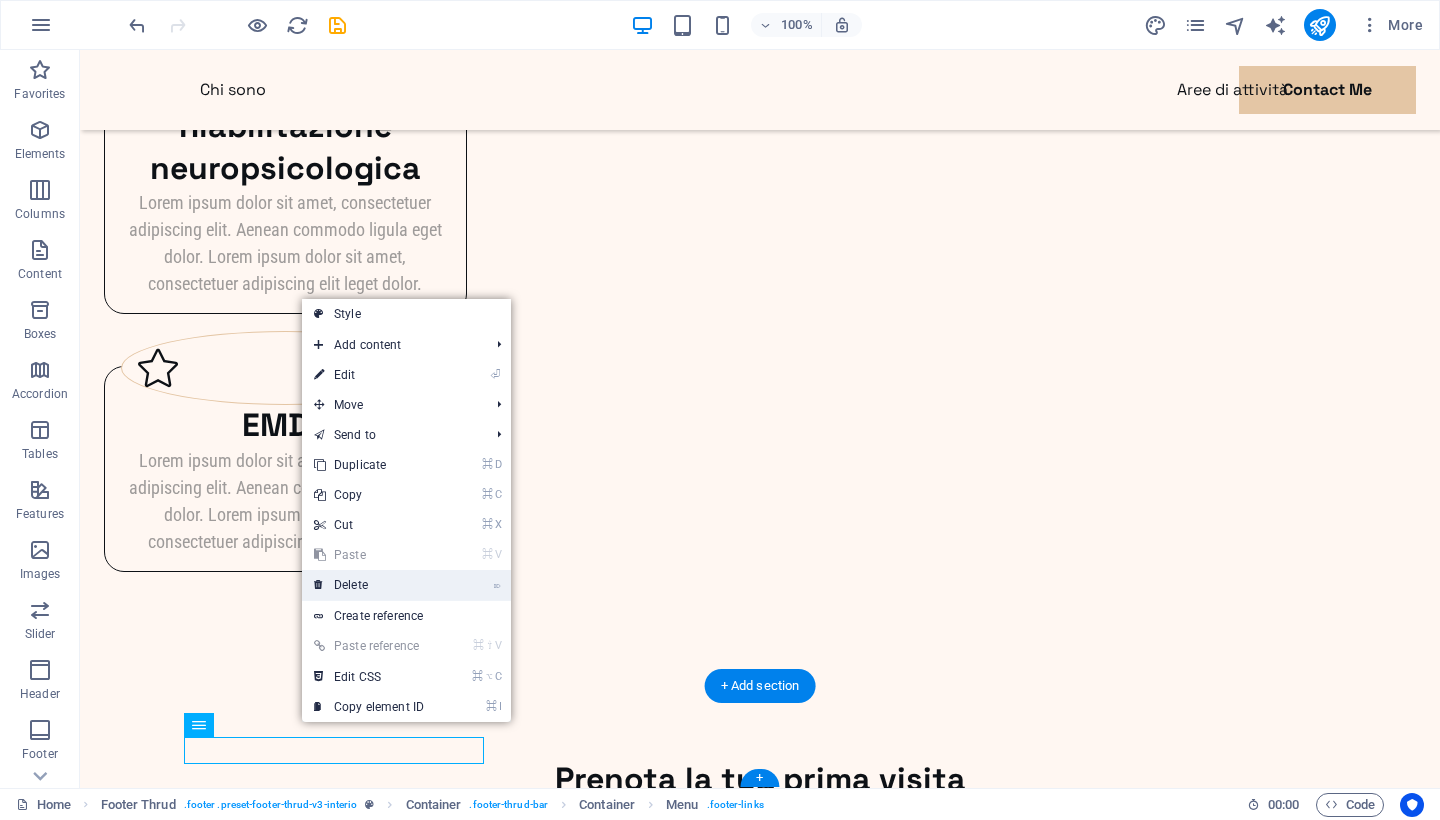 click on "⌦  Delete" at bounding box center [369, 585] 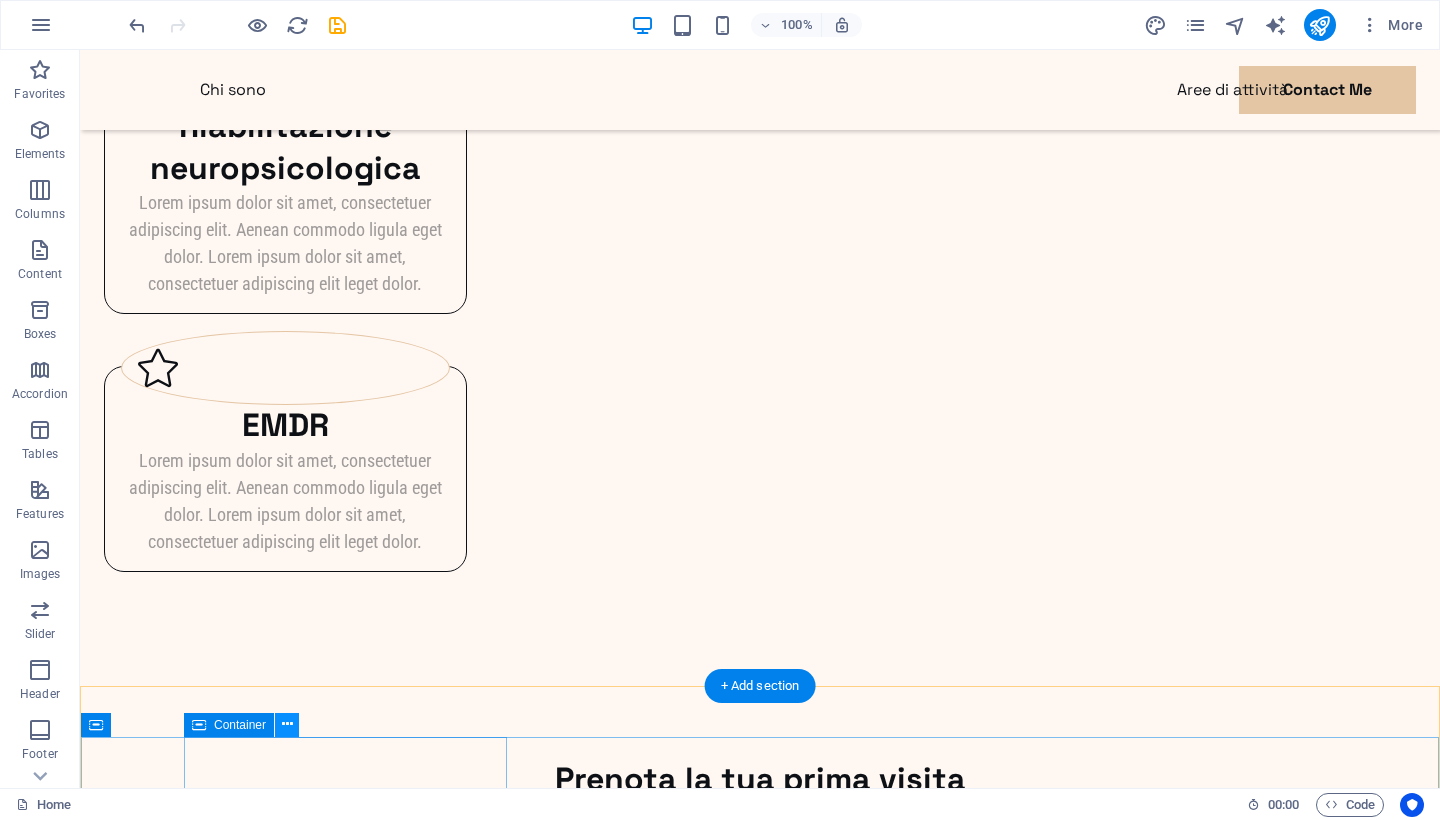 click at bounding box center [287, 724] 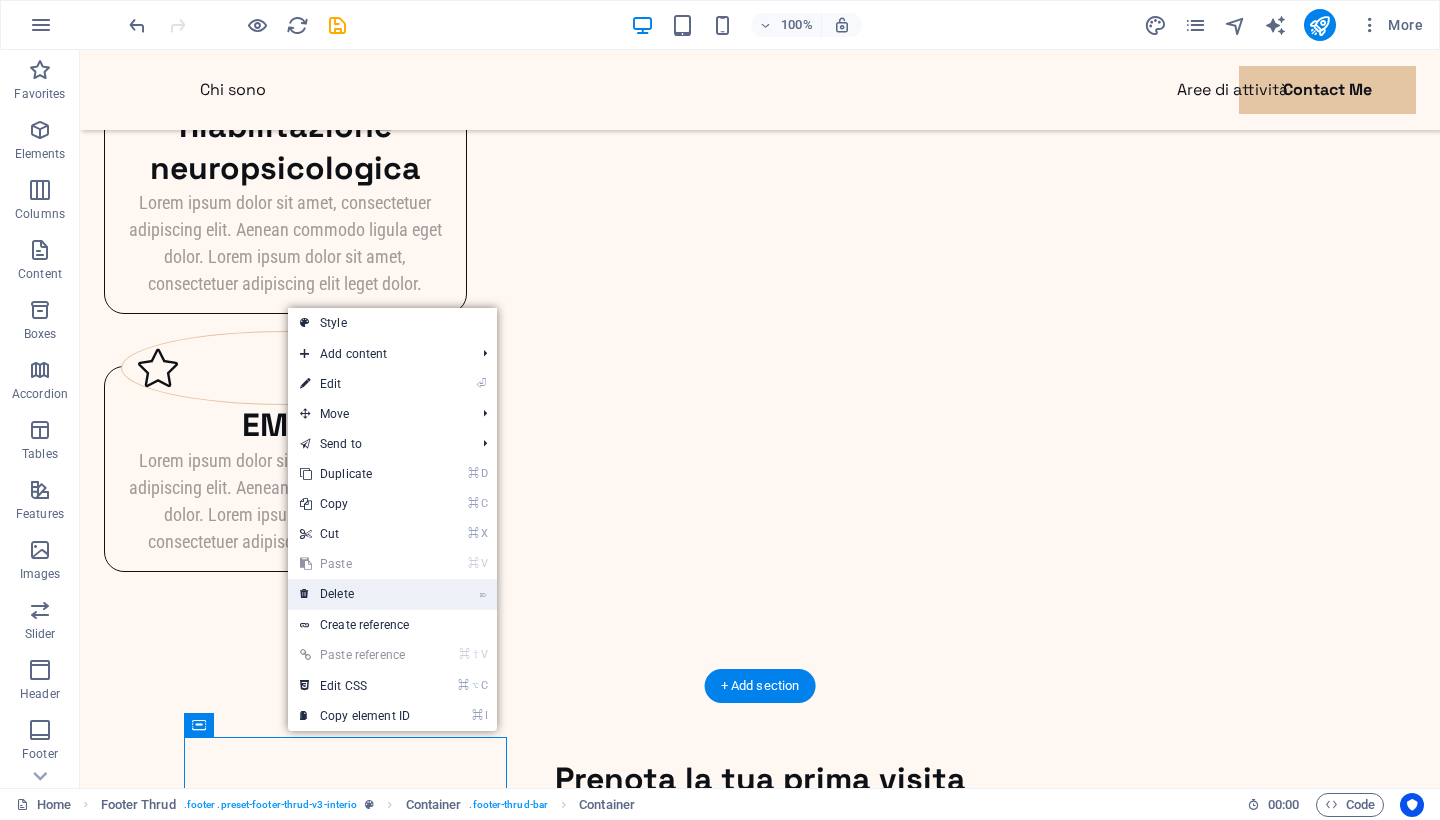 click on "⌦  Delete" at bounding box center [355, 594] 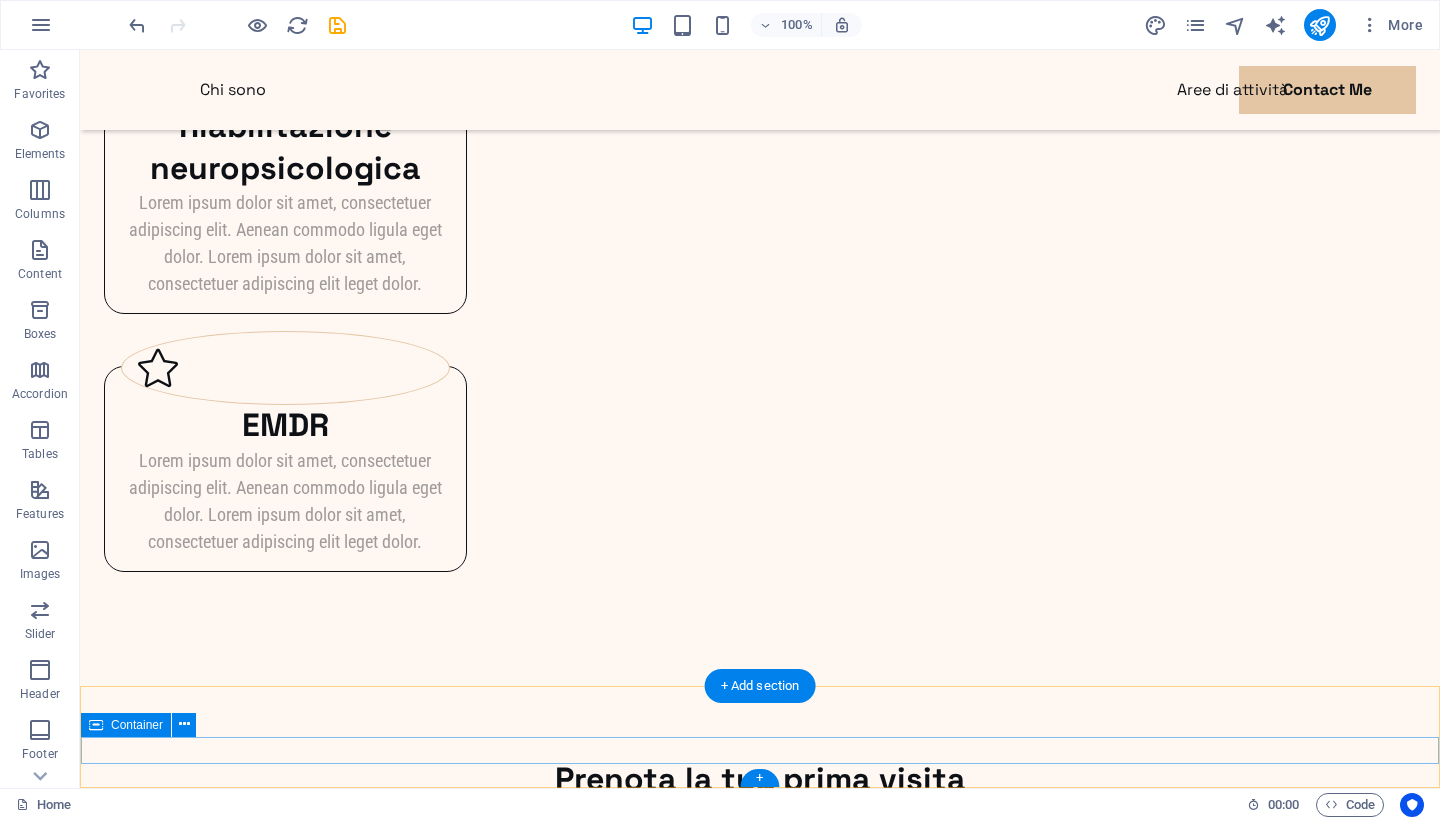 click on "psicologasaraferrara.it . All rights reserved" at bounding box center (760, 1413) 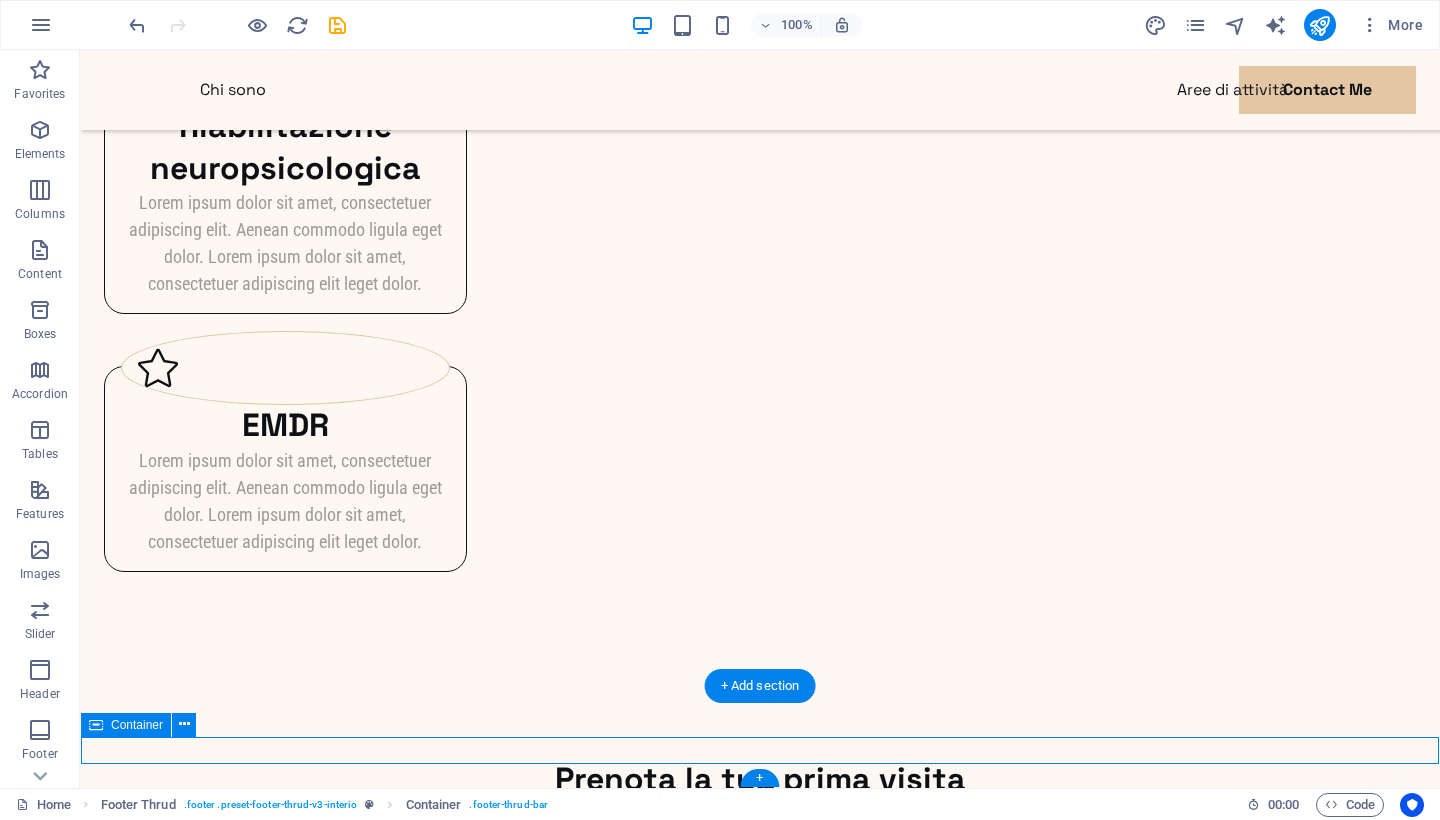 click on "psicologasaraferrara.it . All rights reserved" at bounding box center (760, 1413) 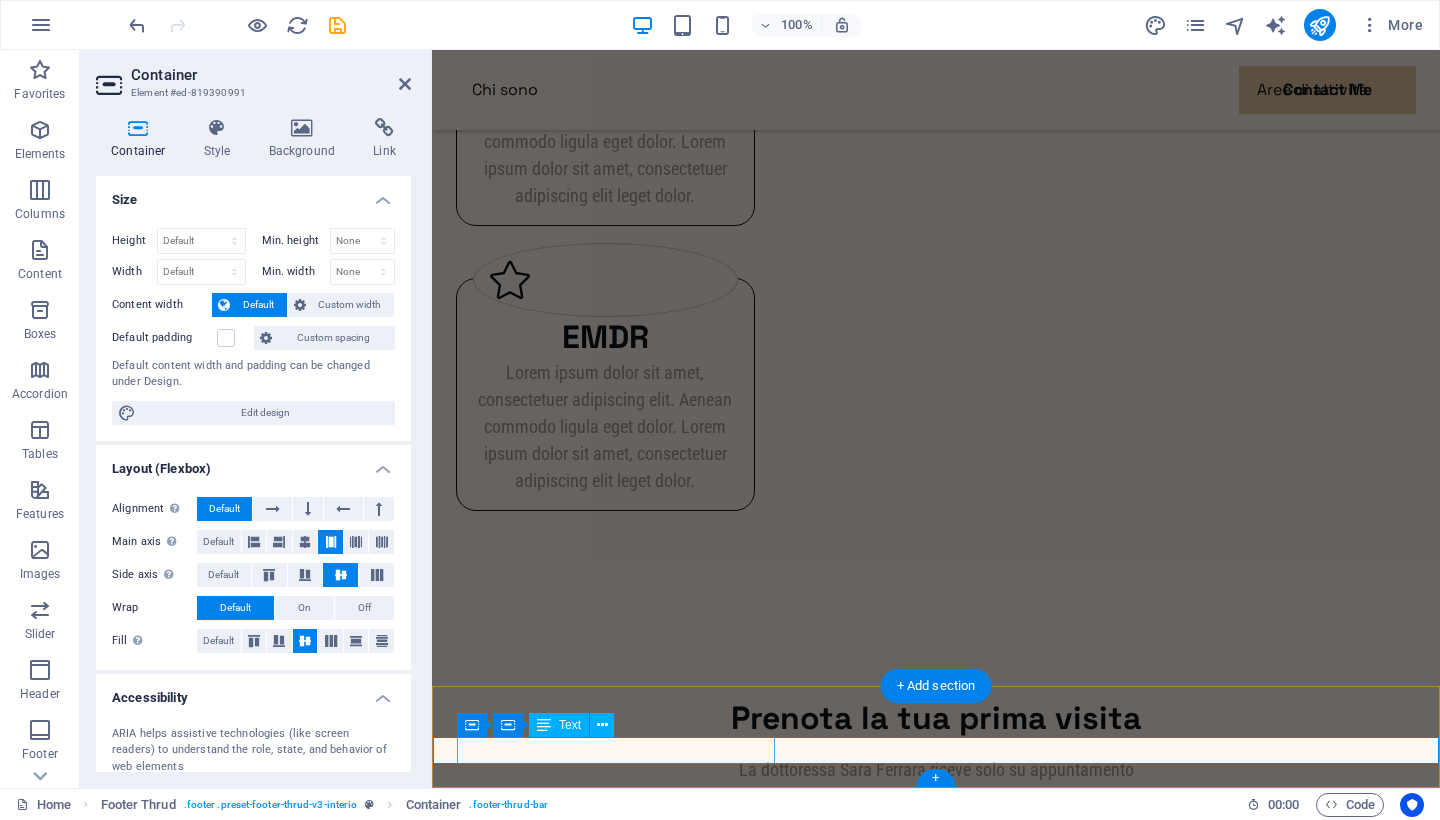 scroll, scrollTop: 2907, scrollLeft: 0, axis: vertical 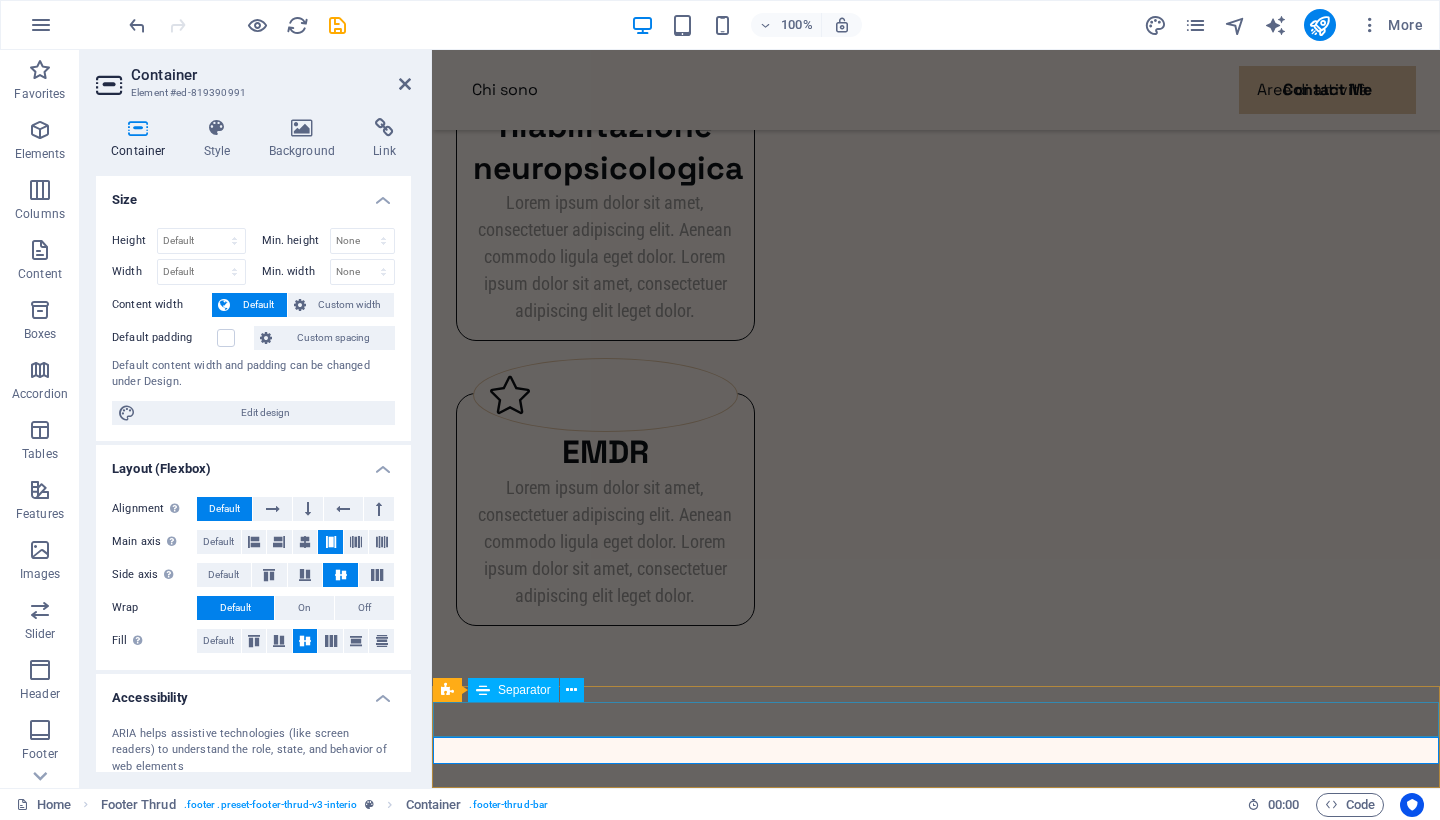 click at bounding box center [936, 1442] 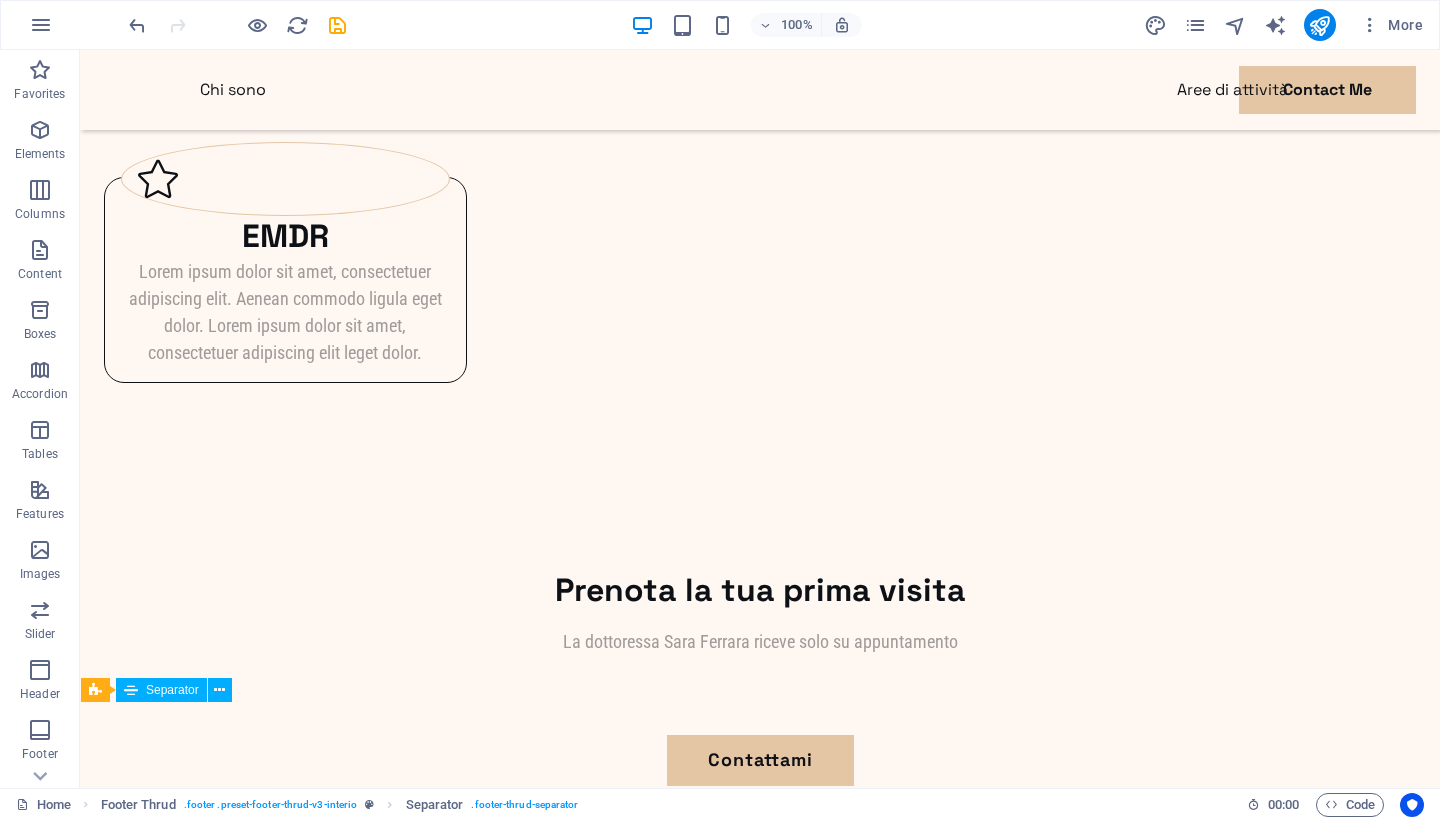 scroll, scrollTop: 2833, scrollLeft: 0, axis: vertical 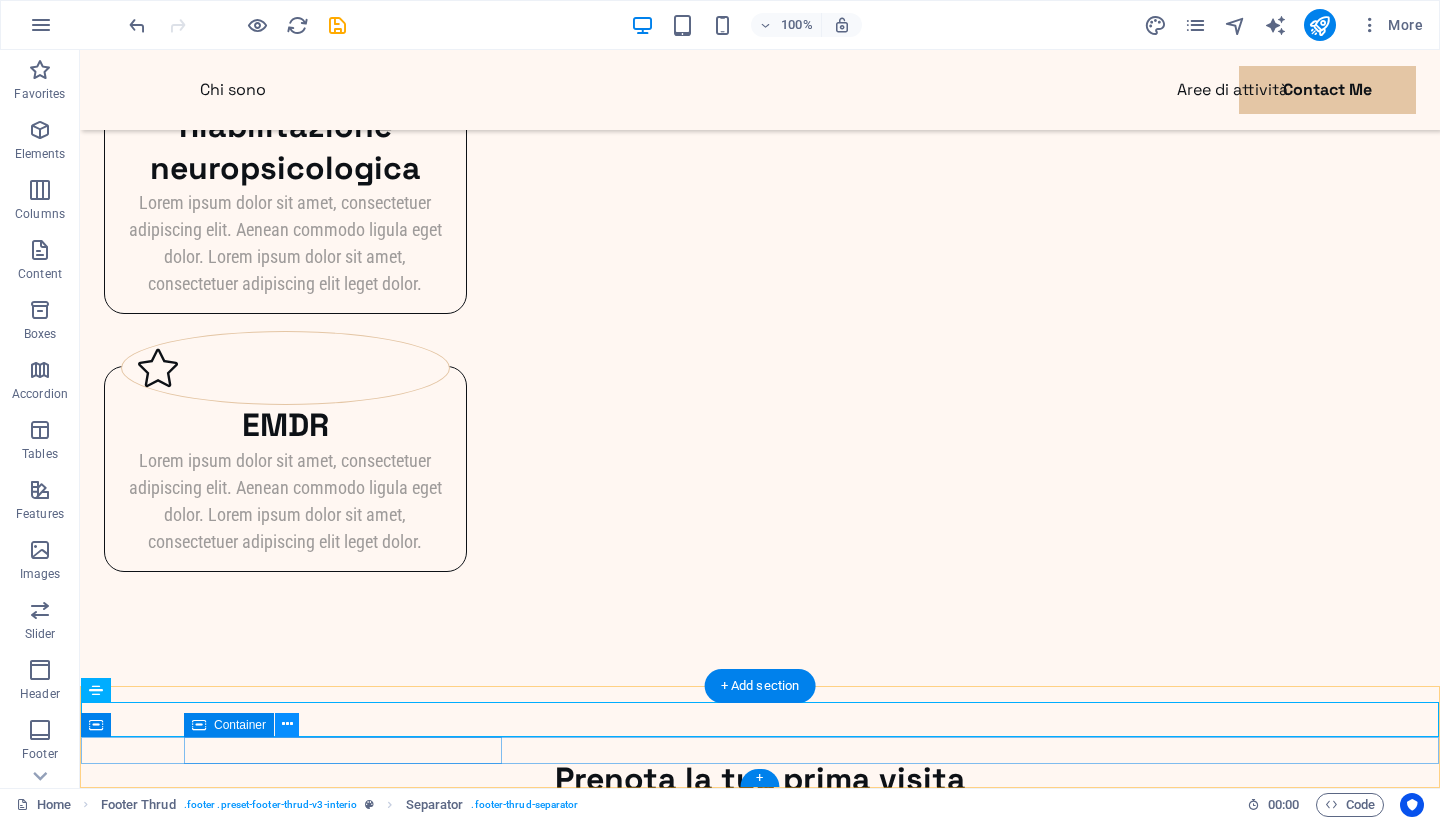 click at bounding box center (287, 724) 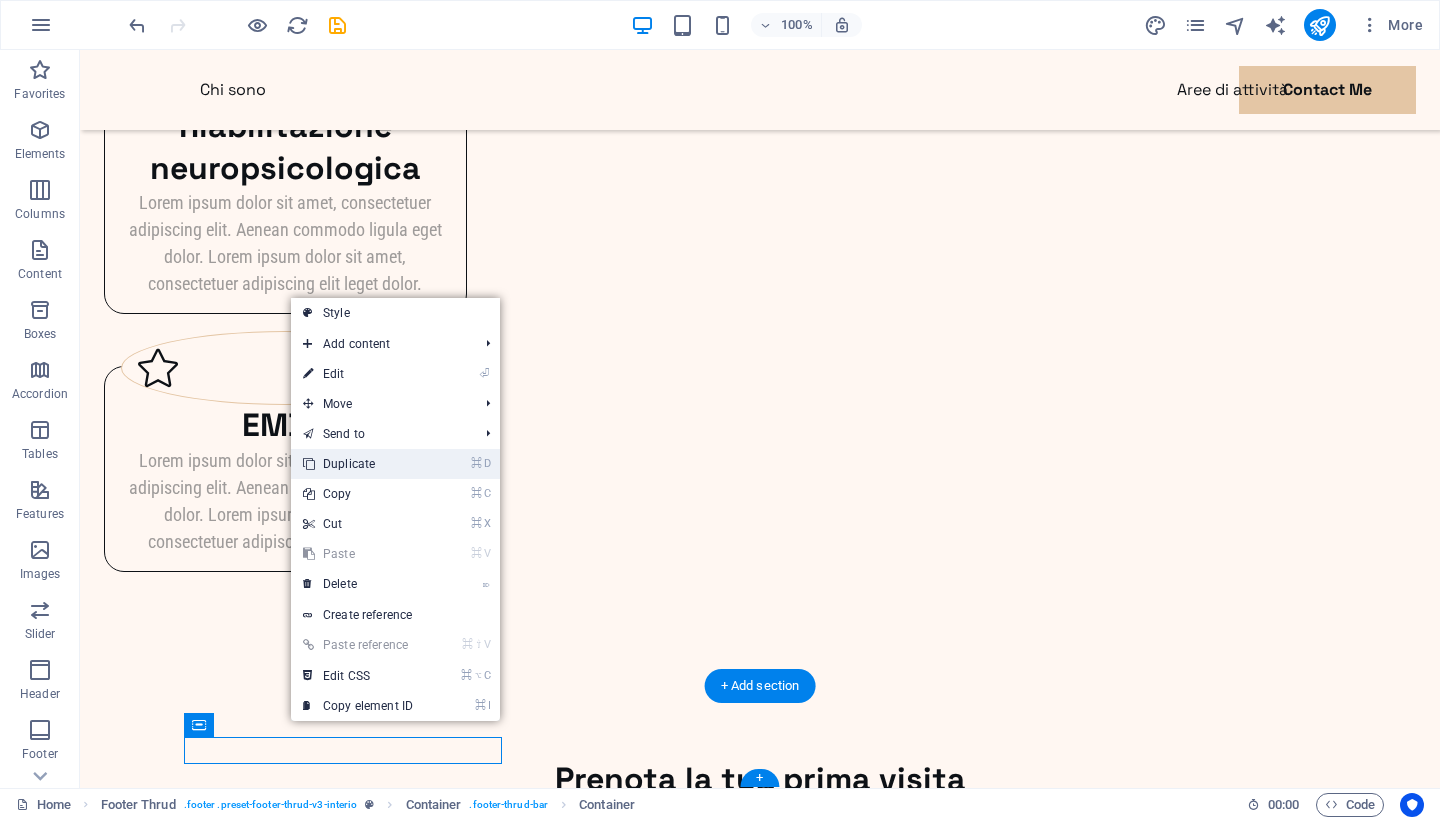 click on "⌘ D  Duplicate" at bounding box center [358, 464] 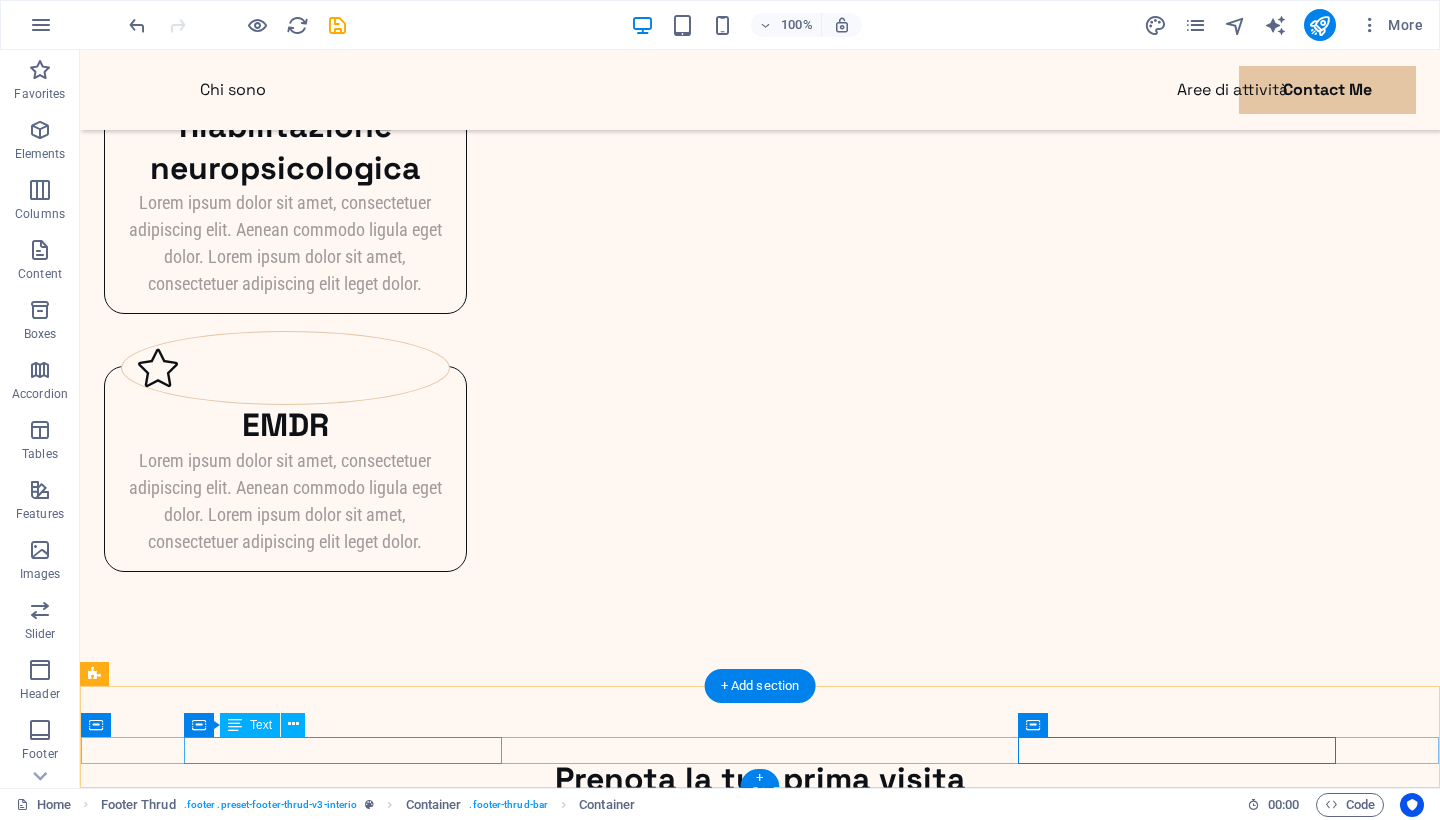 click on "psicologasaraferrara.it . All rights reserved" at bounding box center (756, 1413) 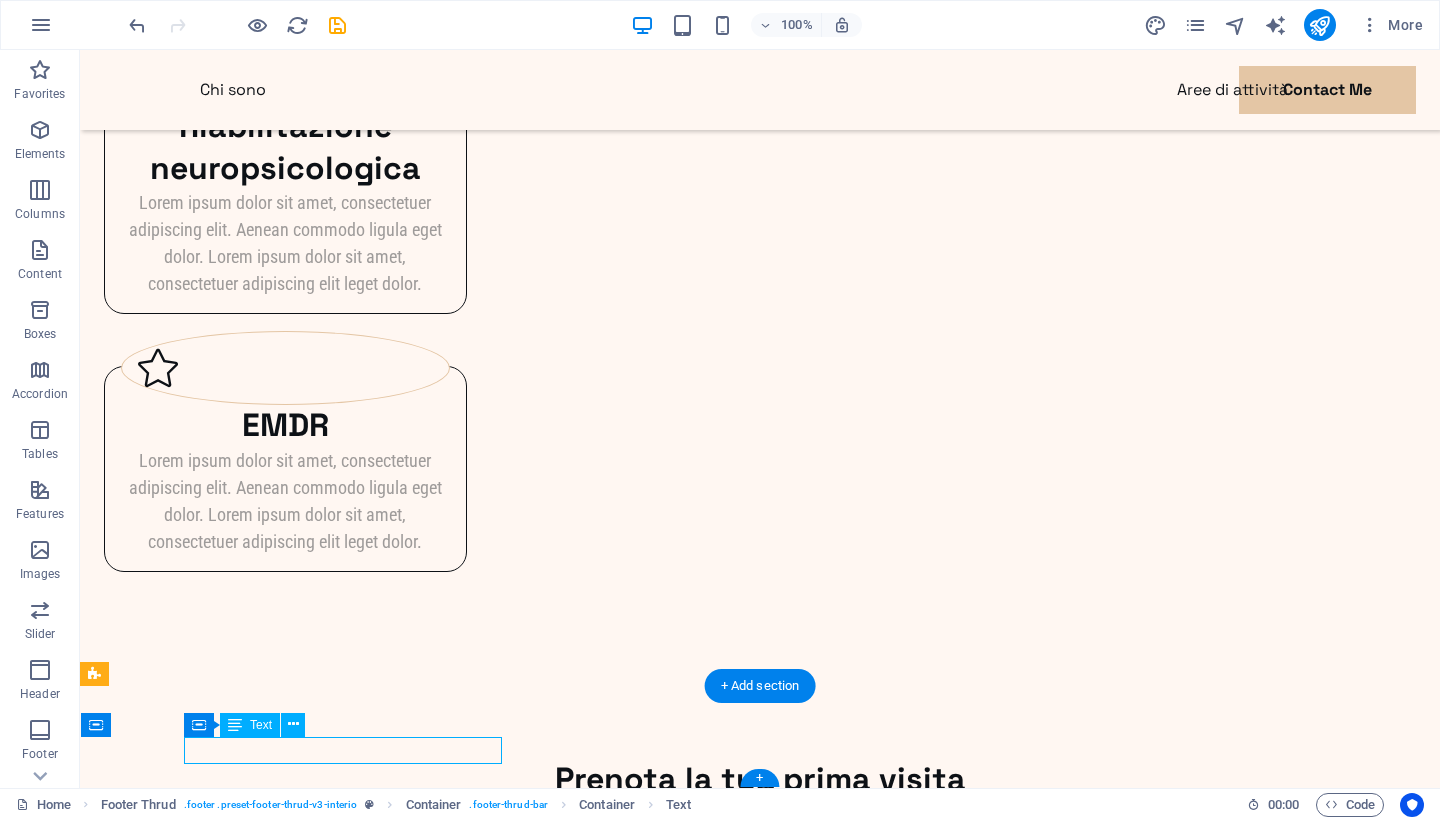 click on "psicologasaraferrara.it . All rights reserved" at bounding box center (756, 1413) 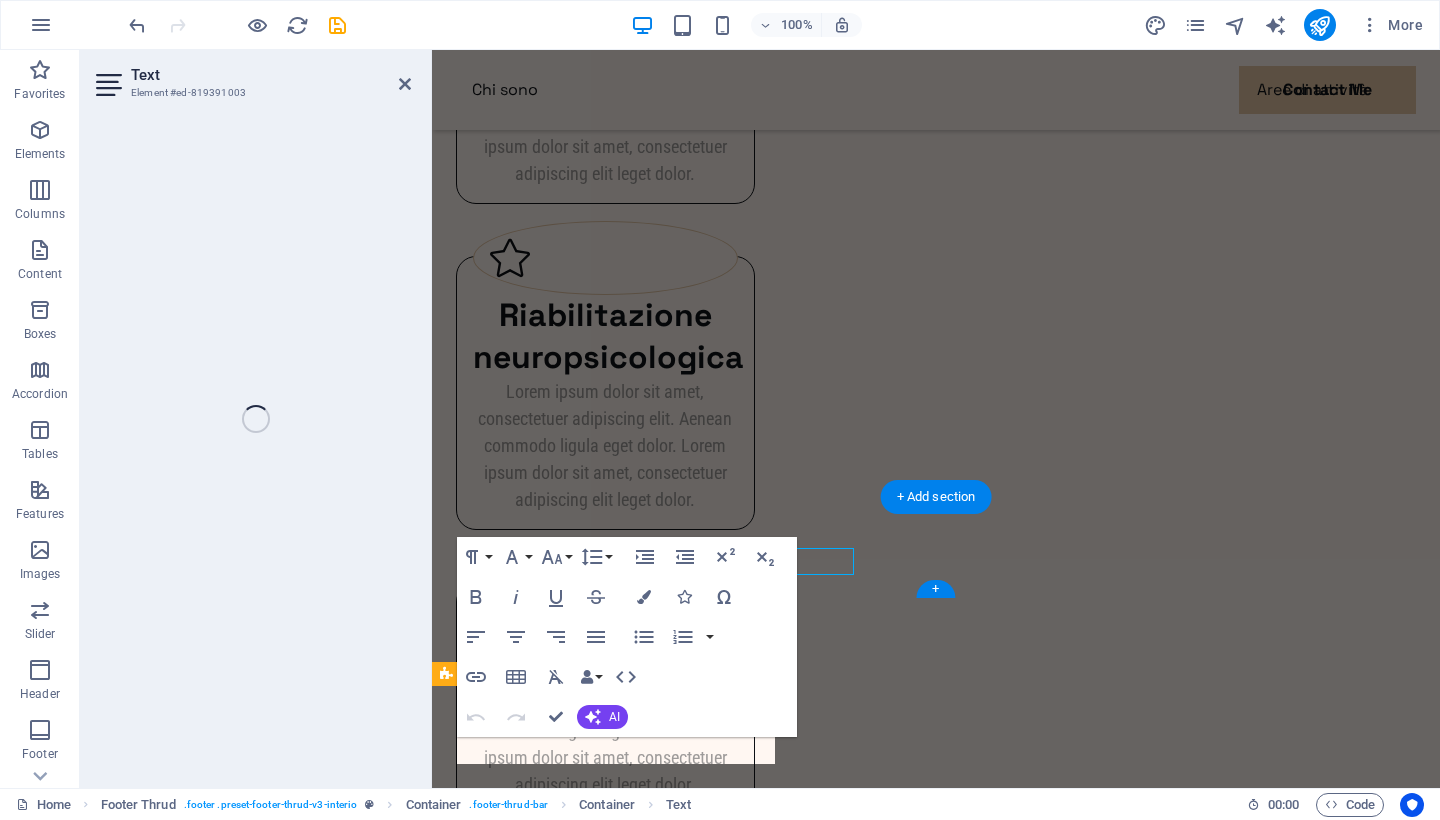 scroll, scrollTop: 2907, scrollLeft: 0, axis: vertical 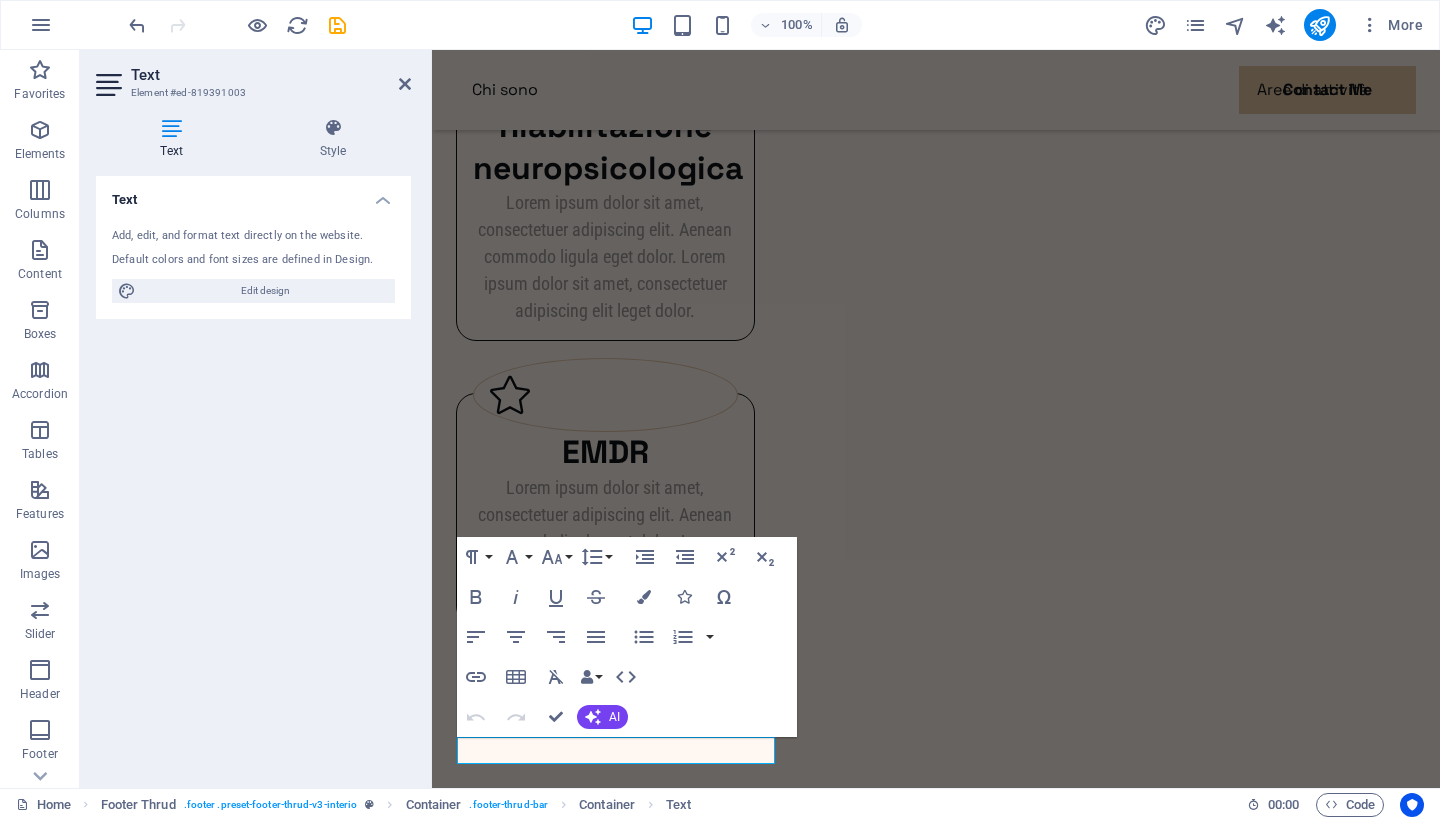 drag, startPoint x: 771, startPoint y: 752, endPoint x: 426, endPoint y: 749, distance: 345.01303 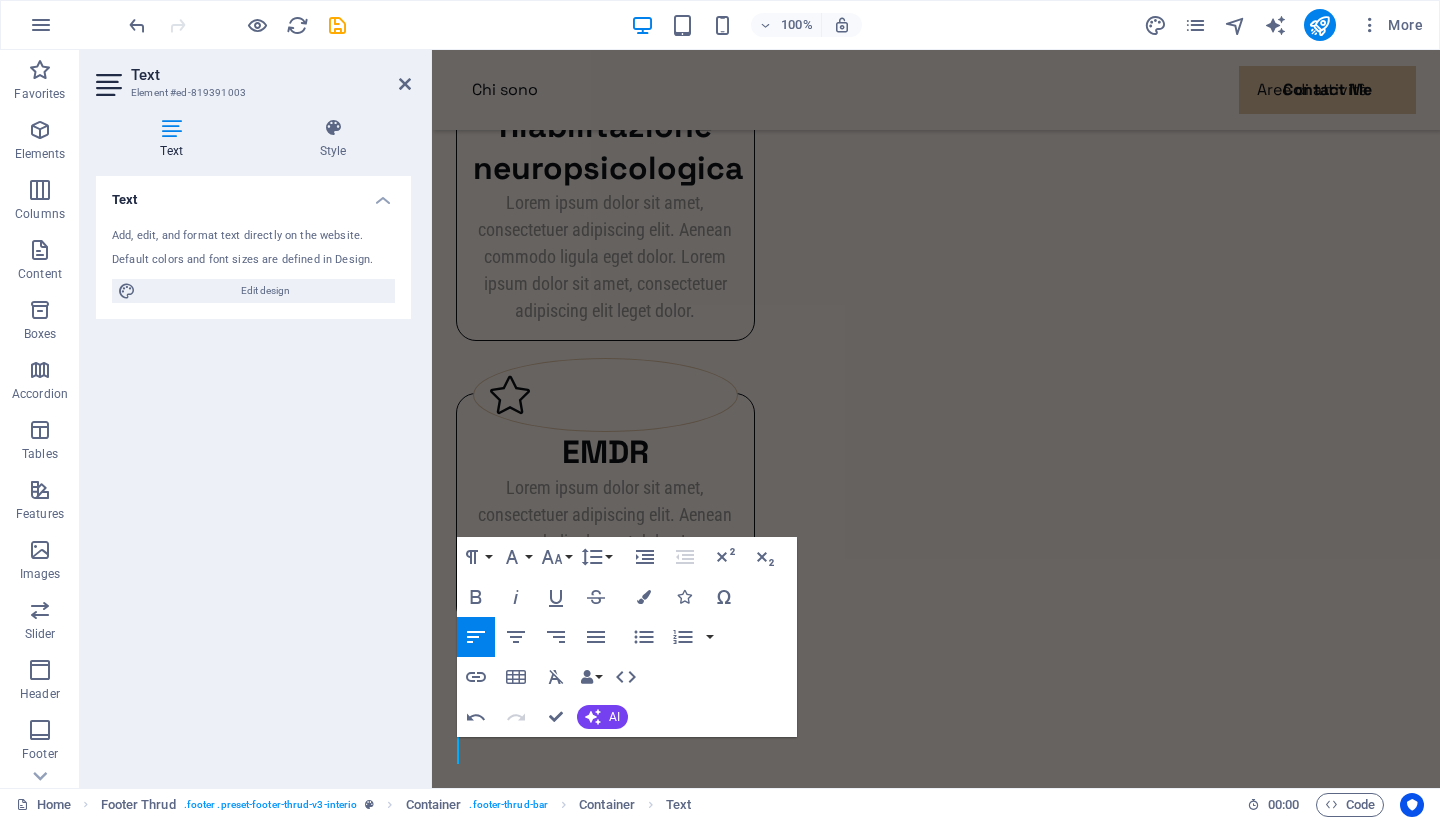 type 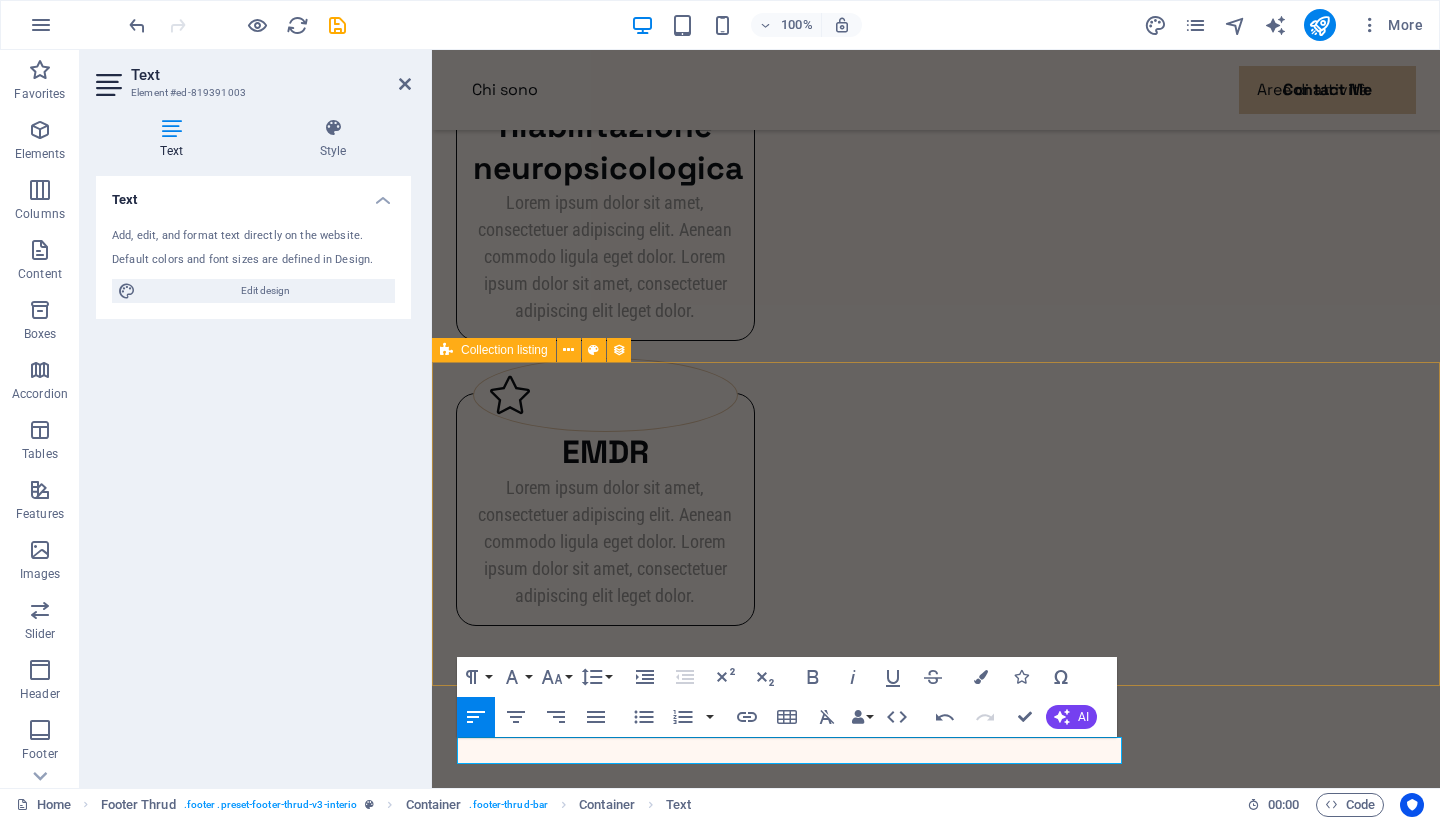 click on "Contatti Me Contatti Me Drop content here or  Add elements  Paste clipboard" at bounding box center (936, 1242) 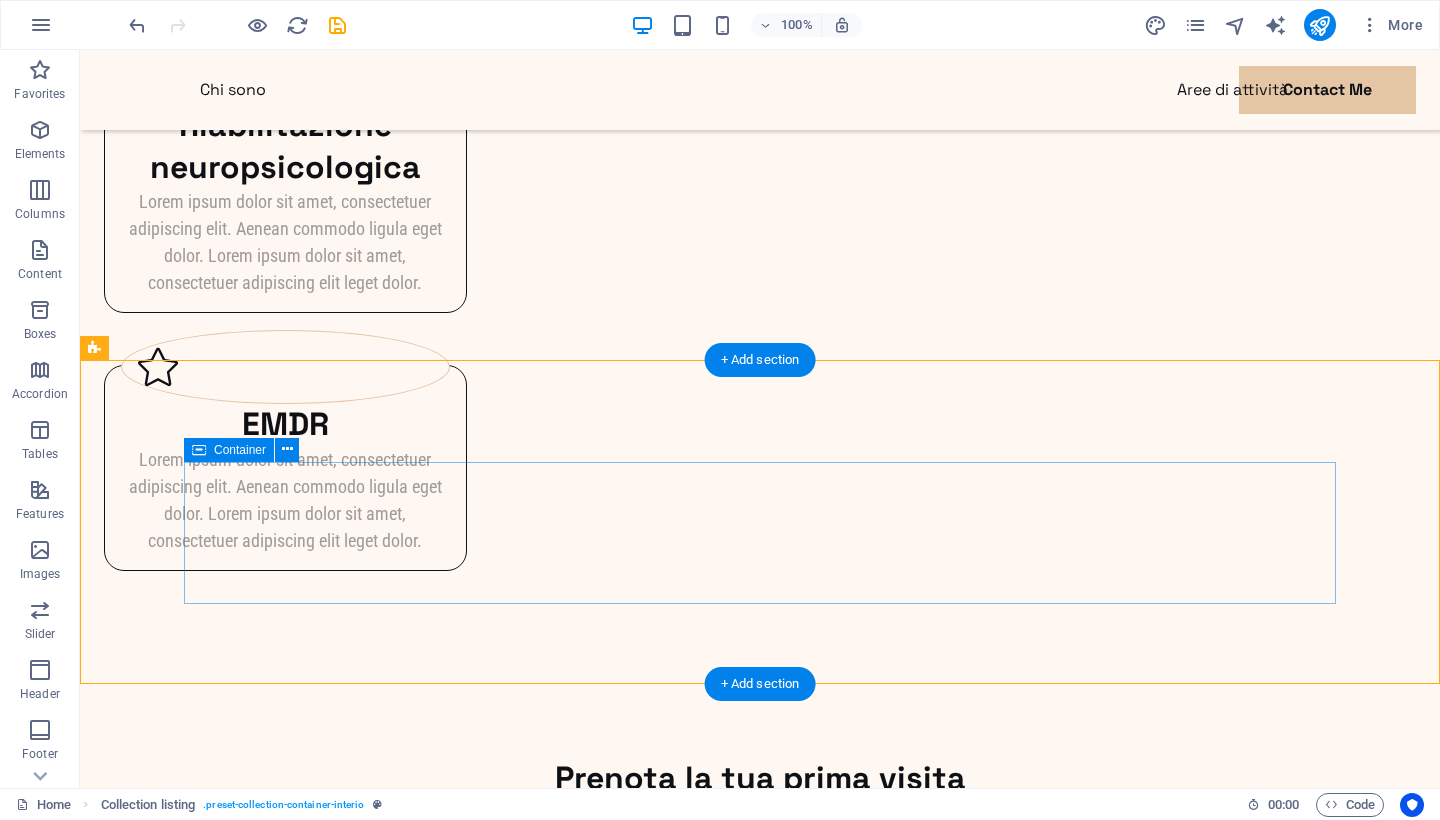scroll, scrollTop: 2833, scrollLeft: 0, axis: vertical 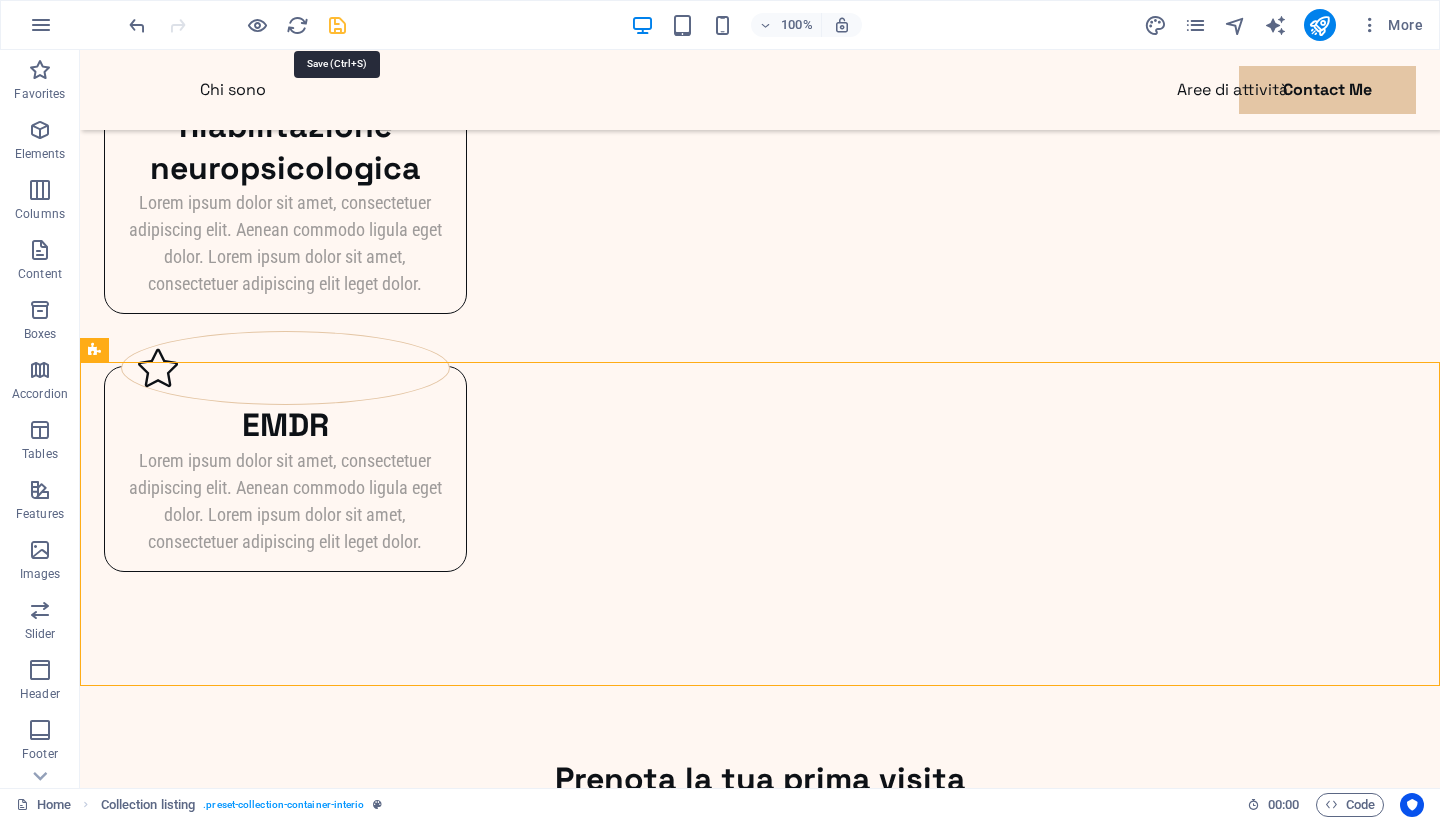 click at bounding box center [337, 25] 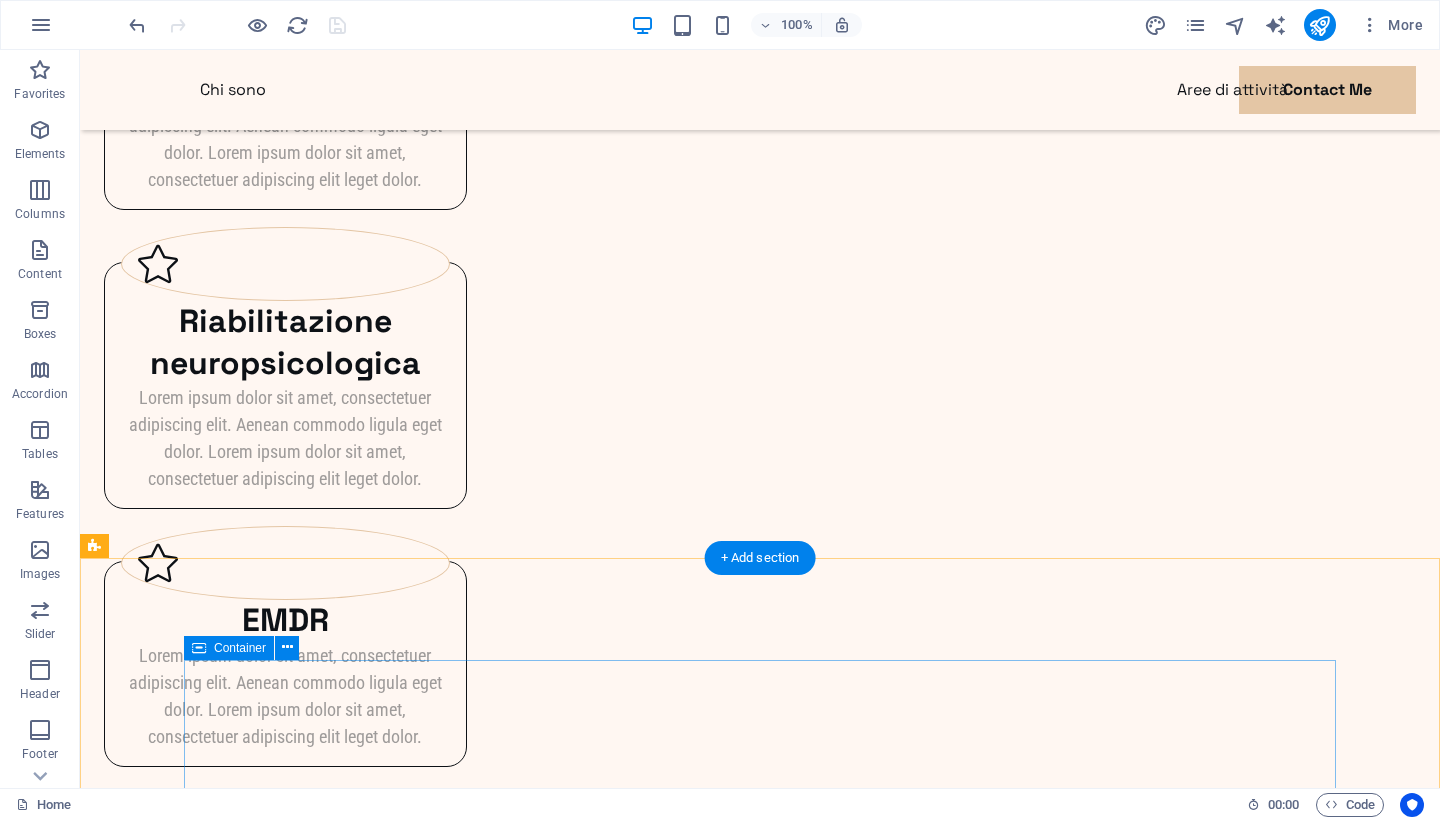 scroll, scrollTop: 2637, scrollLeft: 0, axis: vertical 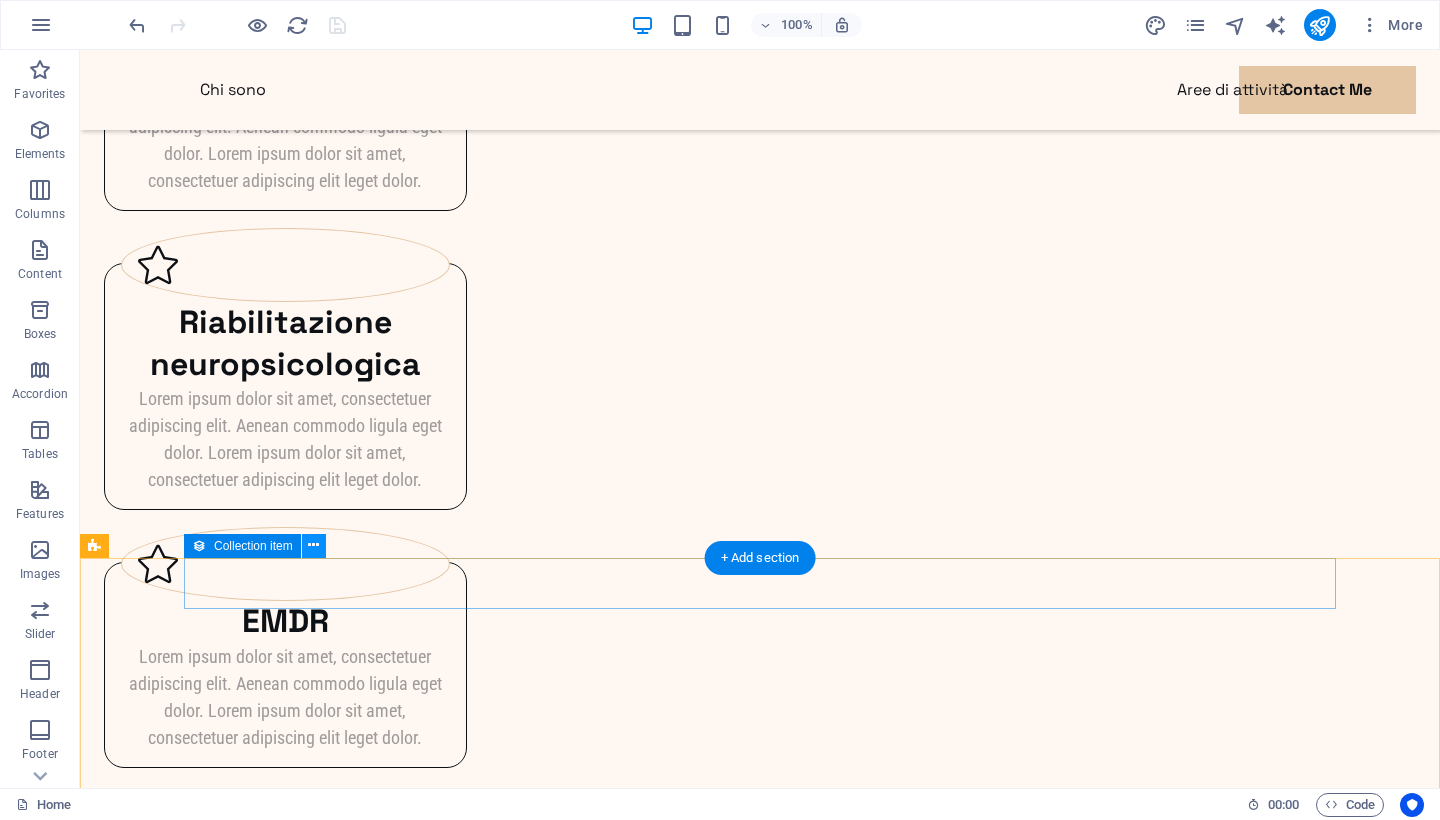 click at bounding box center [313, 545] 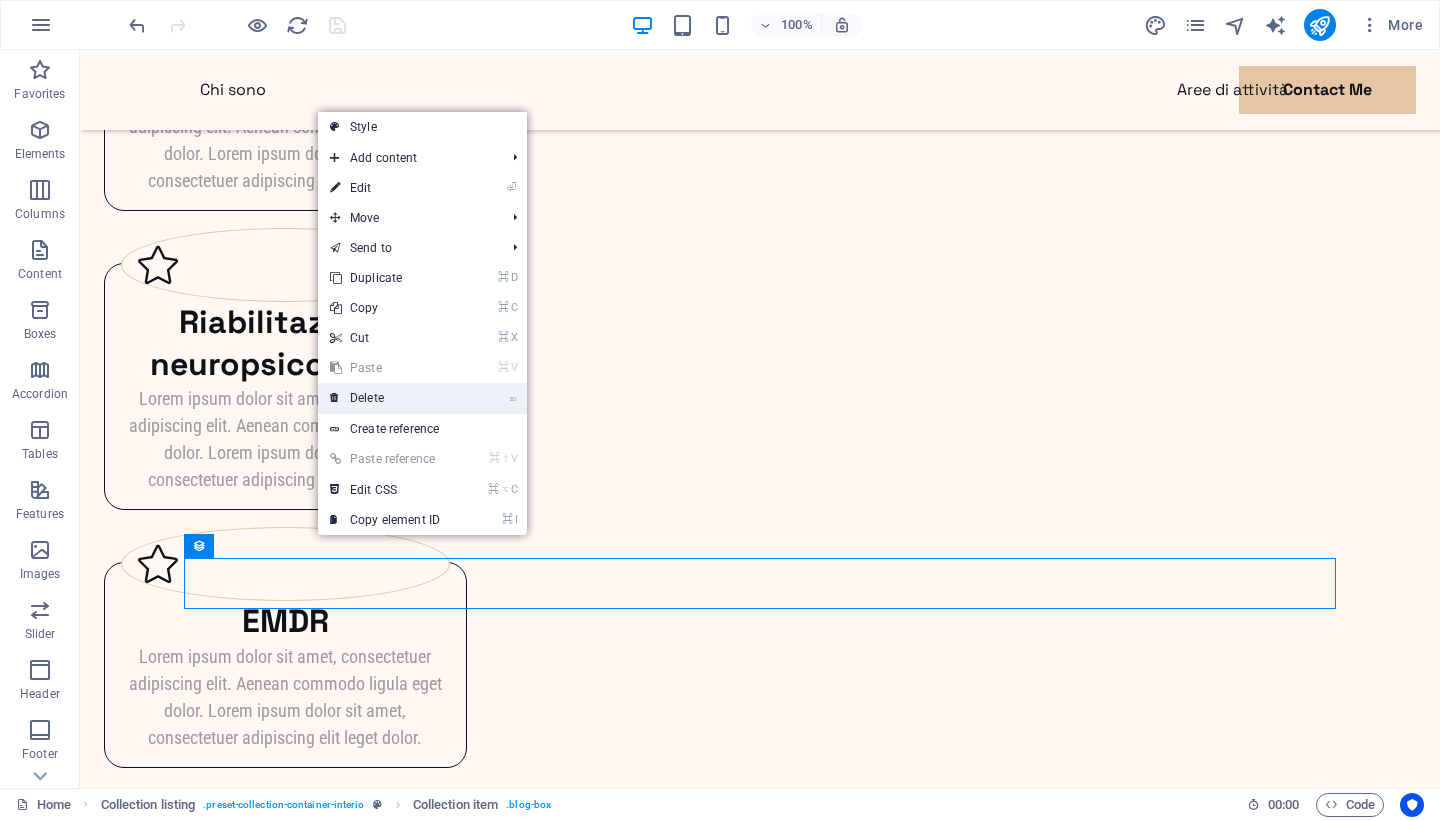 click on "⌦  Delete" at bounding box center (385, 398) 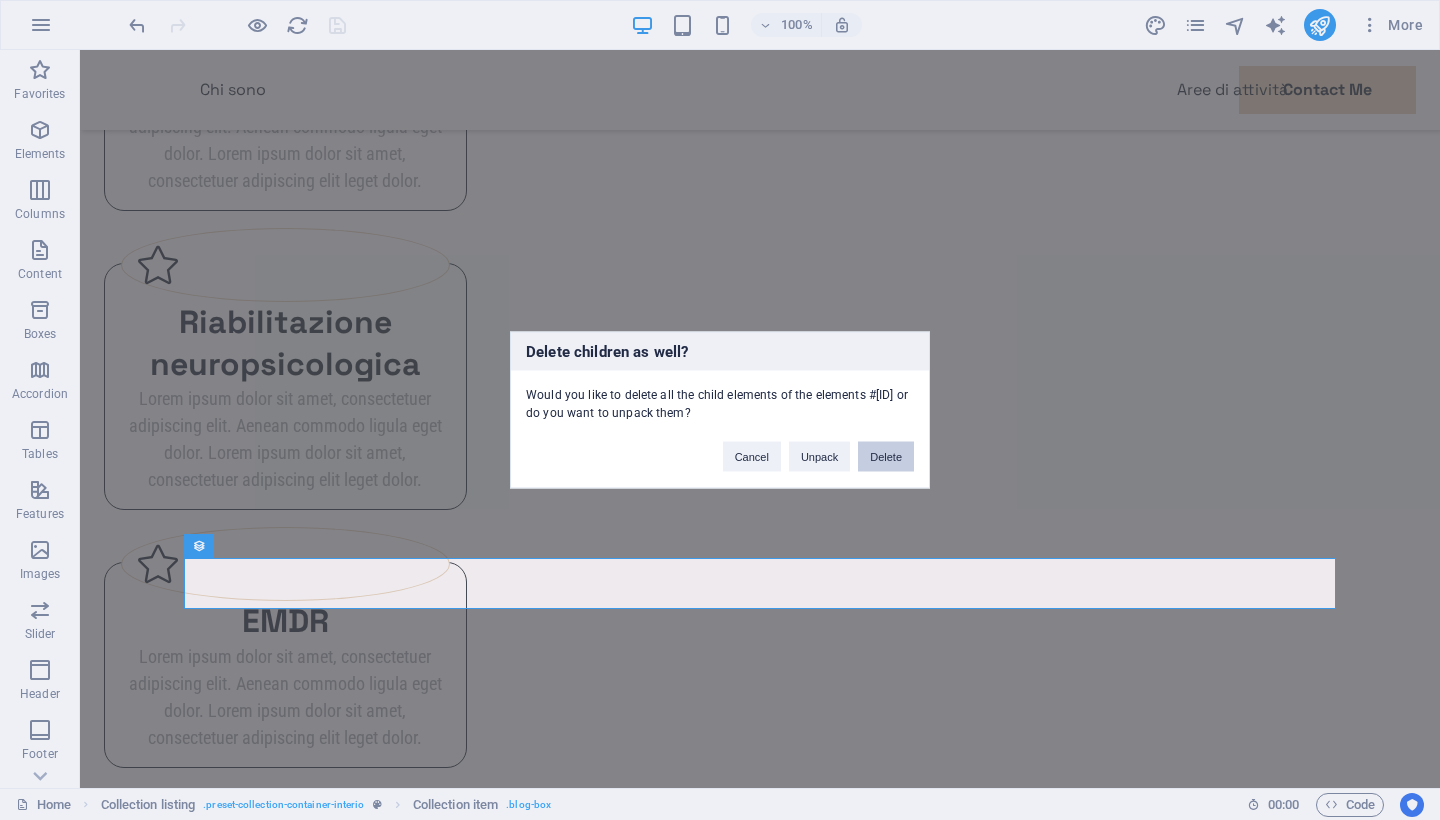 click on "Delete" at bounding box center (886, 457) 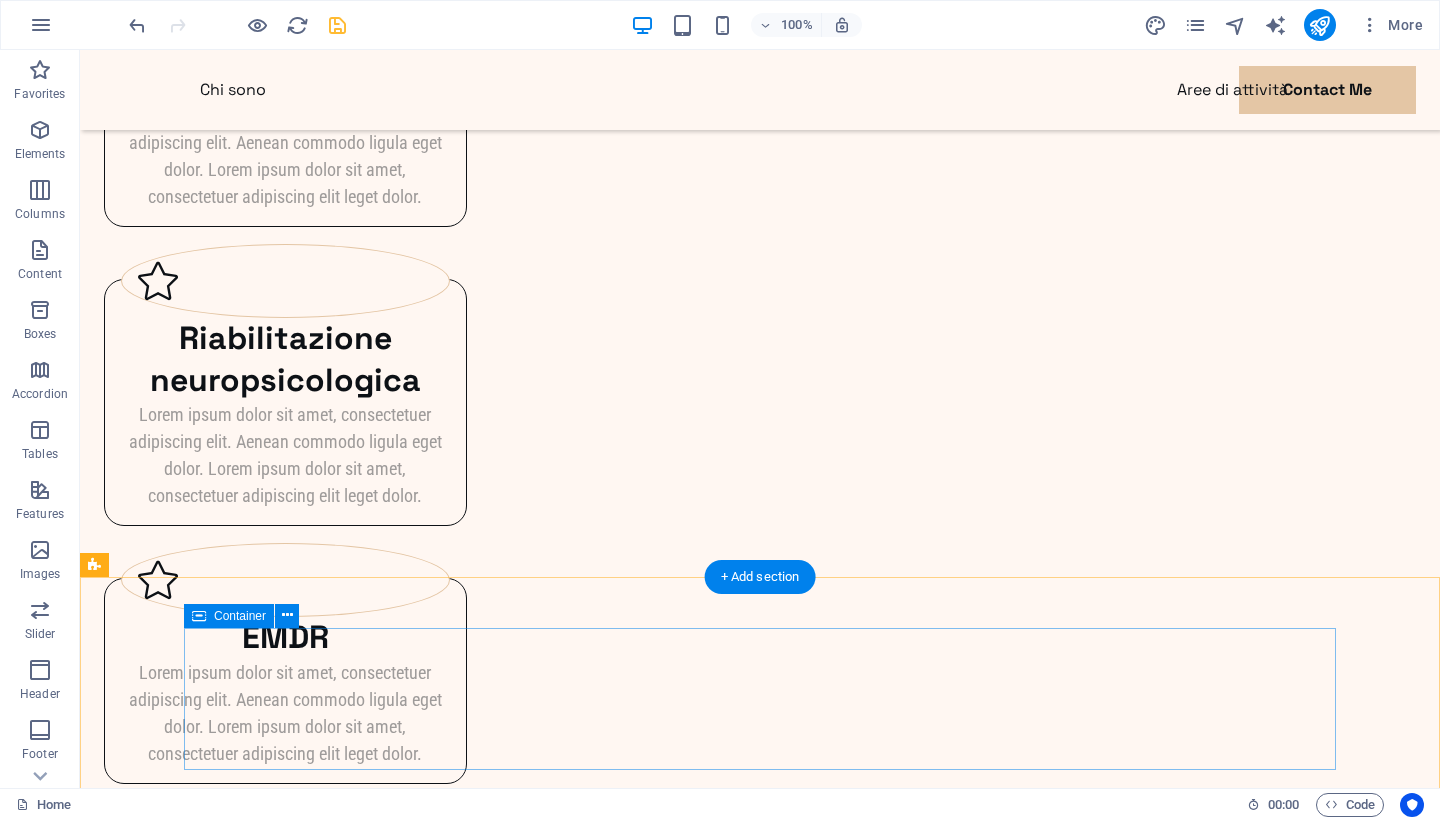 scroll, scrollTop: 2618, scrollLeft: 0, axis: vertical 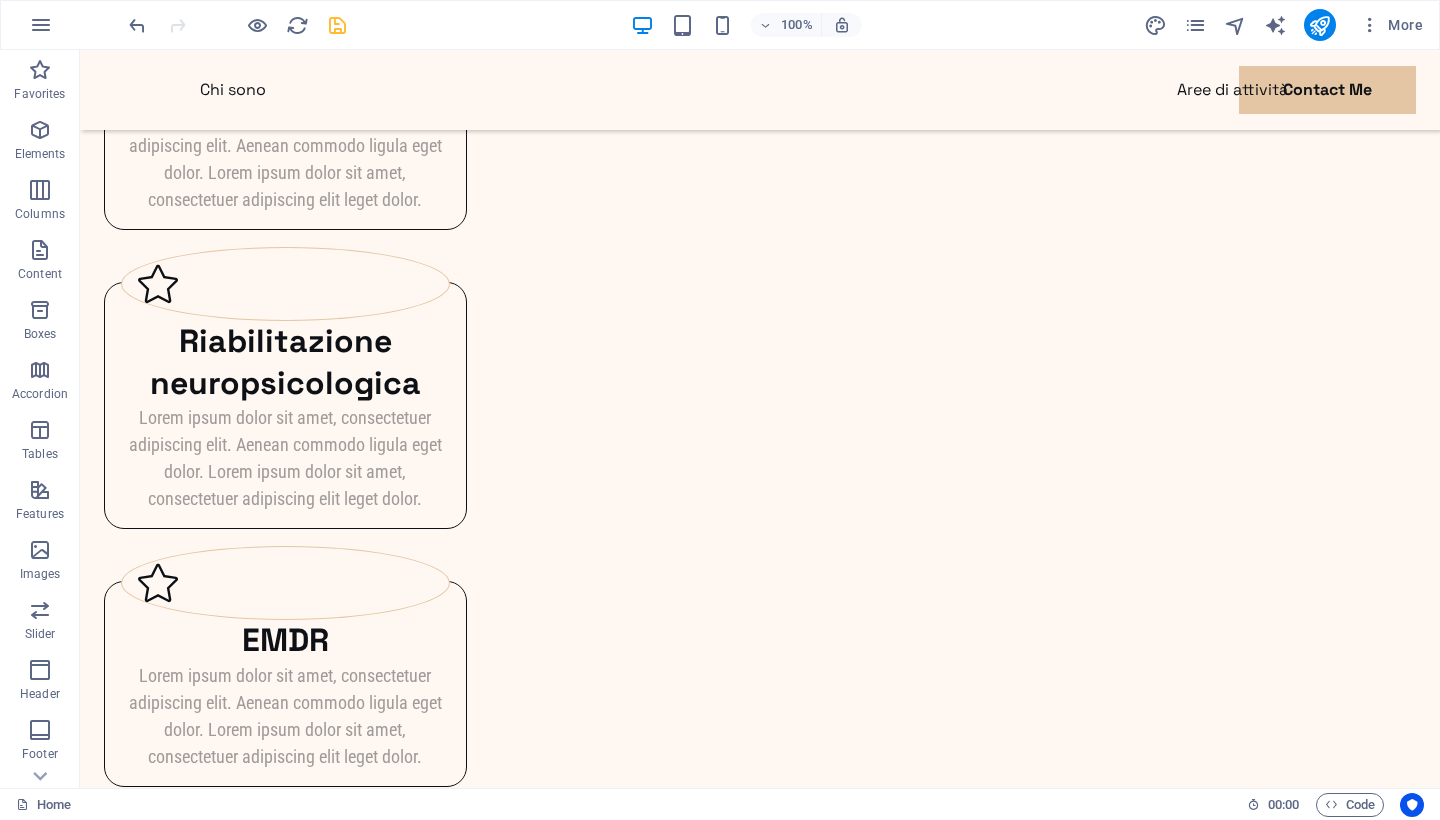 click on "Chi sono Aree di attività Contact Me Psicologa [FIRST] [LAST] La parola che cura Il giusto incontro L'equilibrio che porta al benessere Dalla sofferenza alla particolarità individuale La parola che cura Il giusto incontro L'equilibrio che porta al benessere Dalla sofferenza alla particolarità individuale Benvenuti nel mio sito! La parola che cura Lorem ipsum dolor sit amet consectetur. Bibendum adipiscing morbi orci nibh eget posuere arcu volutpat nulla. Tortor cras suscipit augue sodales risus auctor. Fusce nunc vitae non dui ornare tellus nibh purus lectus. Pulvinar pellentesque nam vel nec eget ligula vel bibendum eget. Il giusto incontro Lorem ipsum dolor sit amet consectetur. Bibendum adipiscing morbi orci nibh eget posuere arcu volutpat nulla. Tortor cras suscipit augue sodales risus auctor. Fusce nunc vitae non dui ornare tellus nibh purus lectus. Pulvinar pellentesque nam vel nec eget ligula vel bibendum eget. L'equilibrio che porta al benessere Dalla sofferenza alla particolarità individuale EMDR" at bounding box center (760, -458) 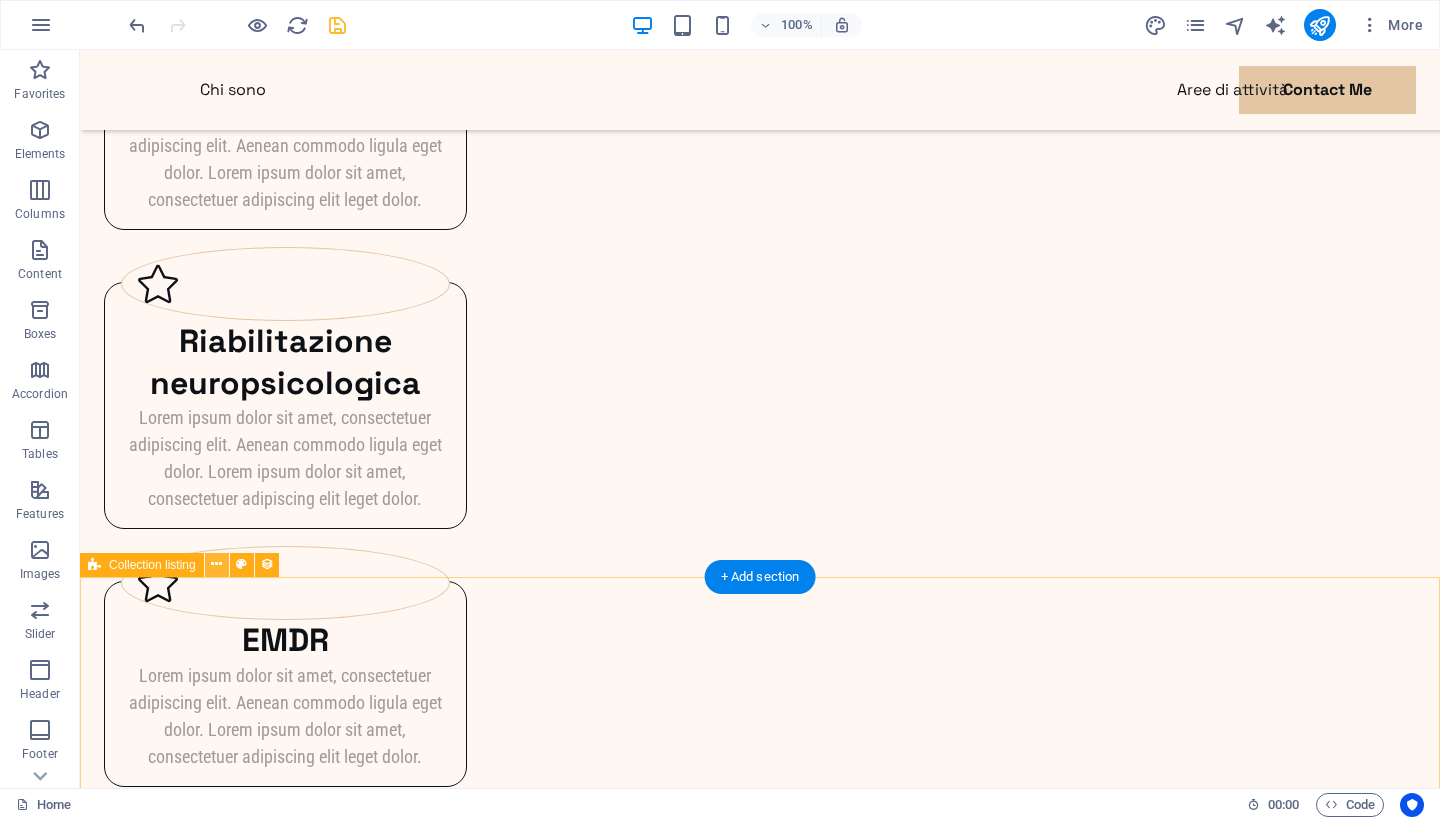 click at bounding box center [216, 564] 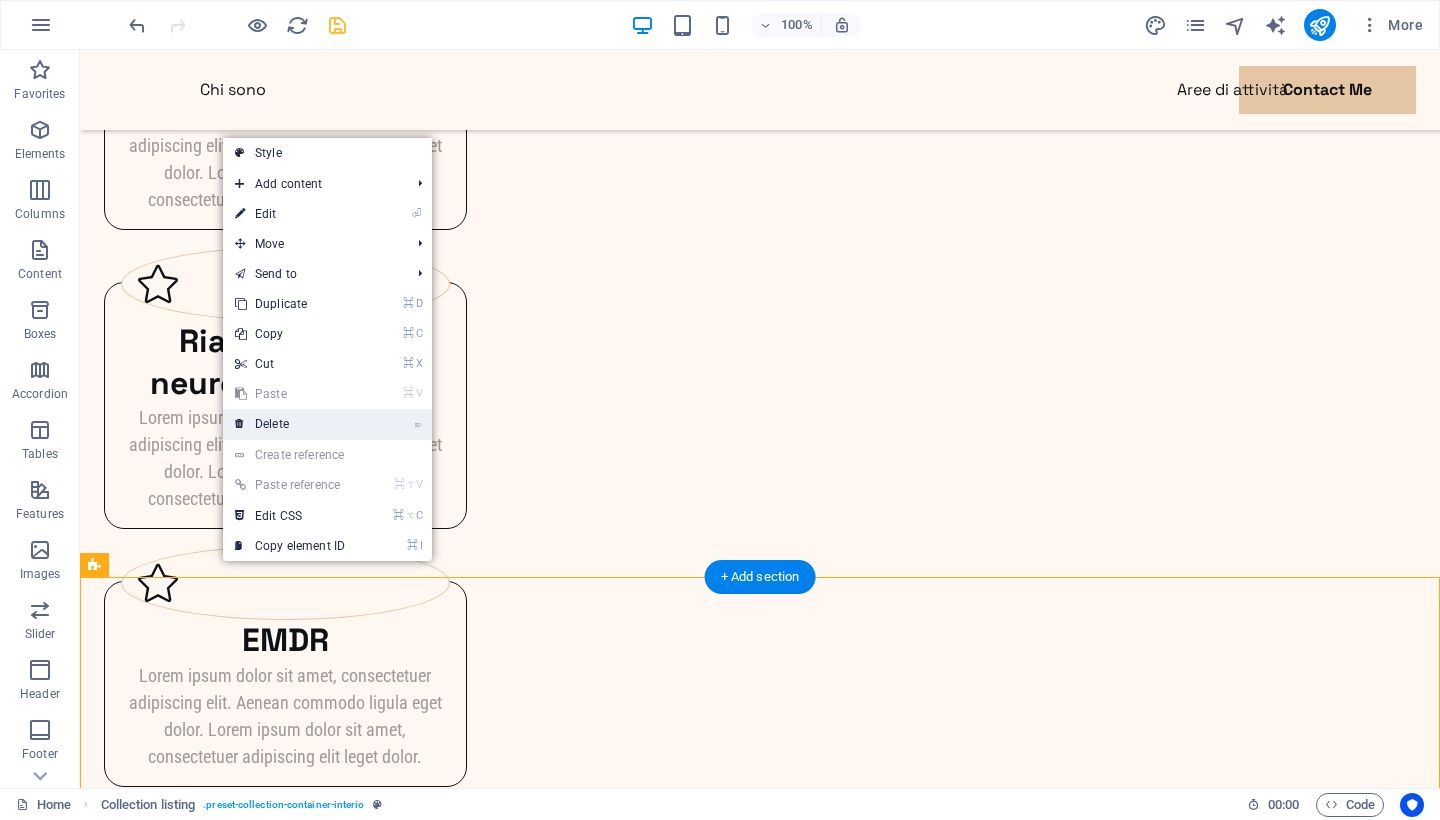 click on "⌦  Delete" at bounding box center [290, 424] 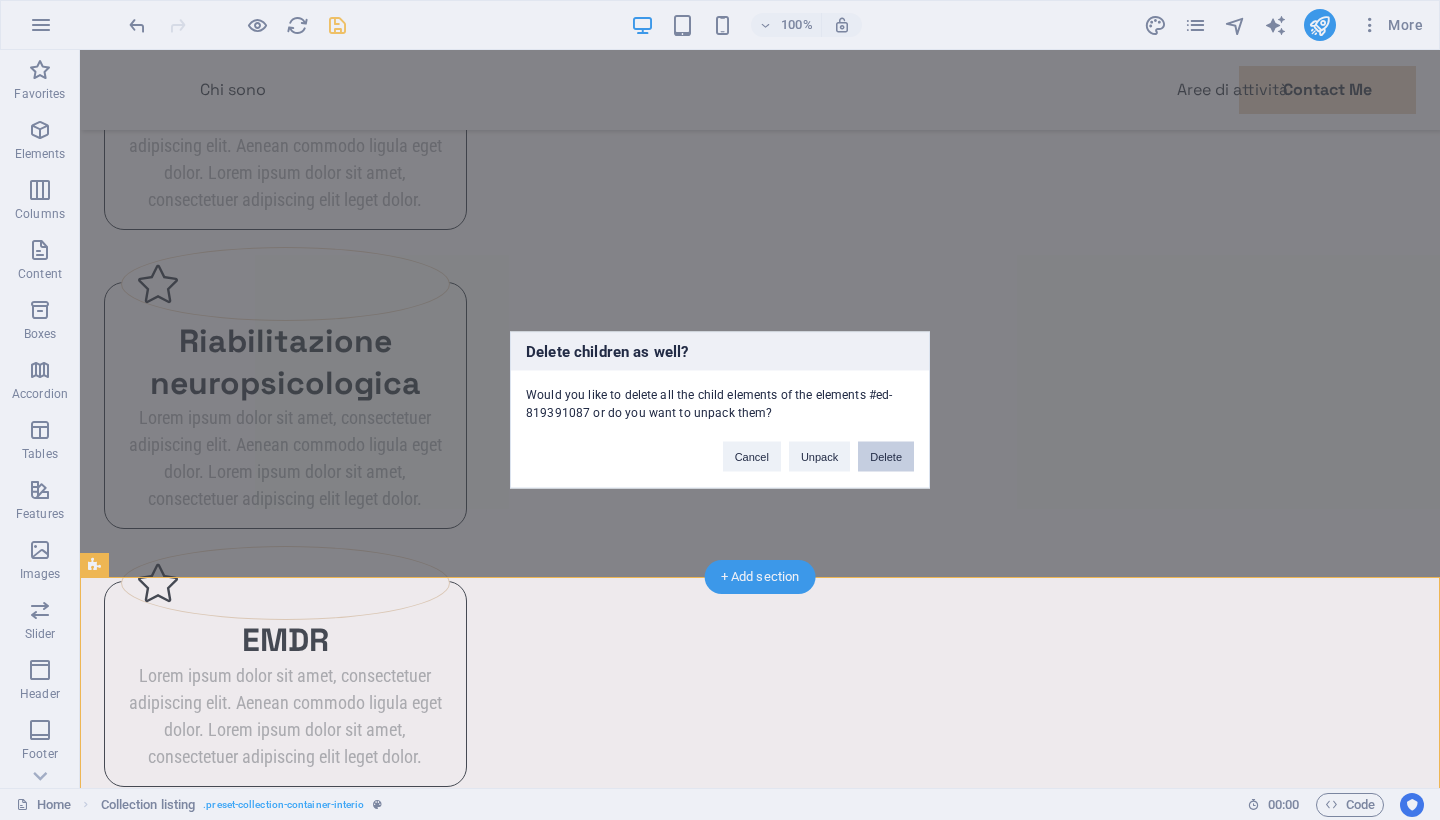 click on "Delete" at bounding box center (886, 457) 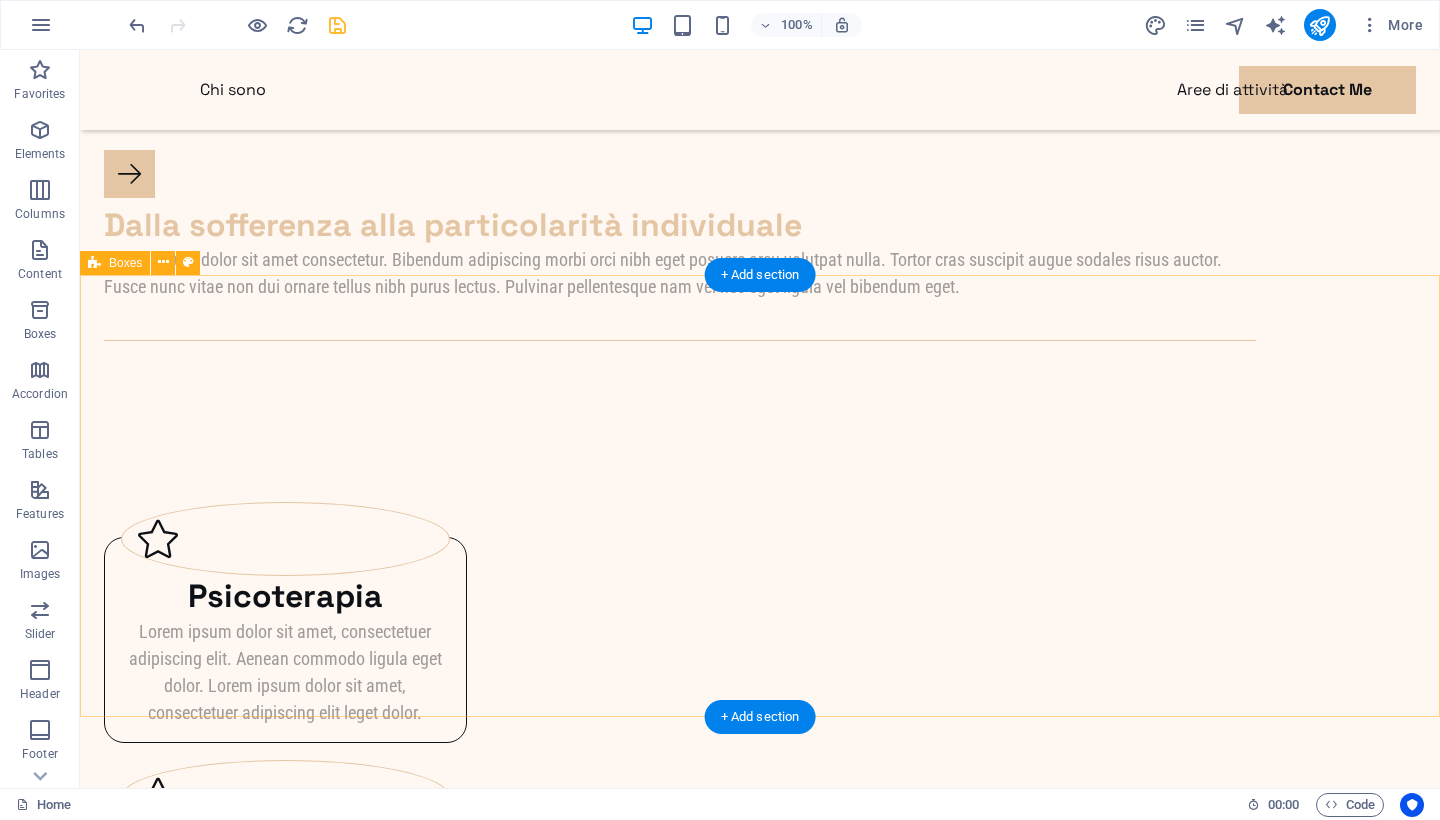 scroll, scrollTop: 2109, scrollLeft: 0, axis: vertical 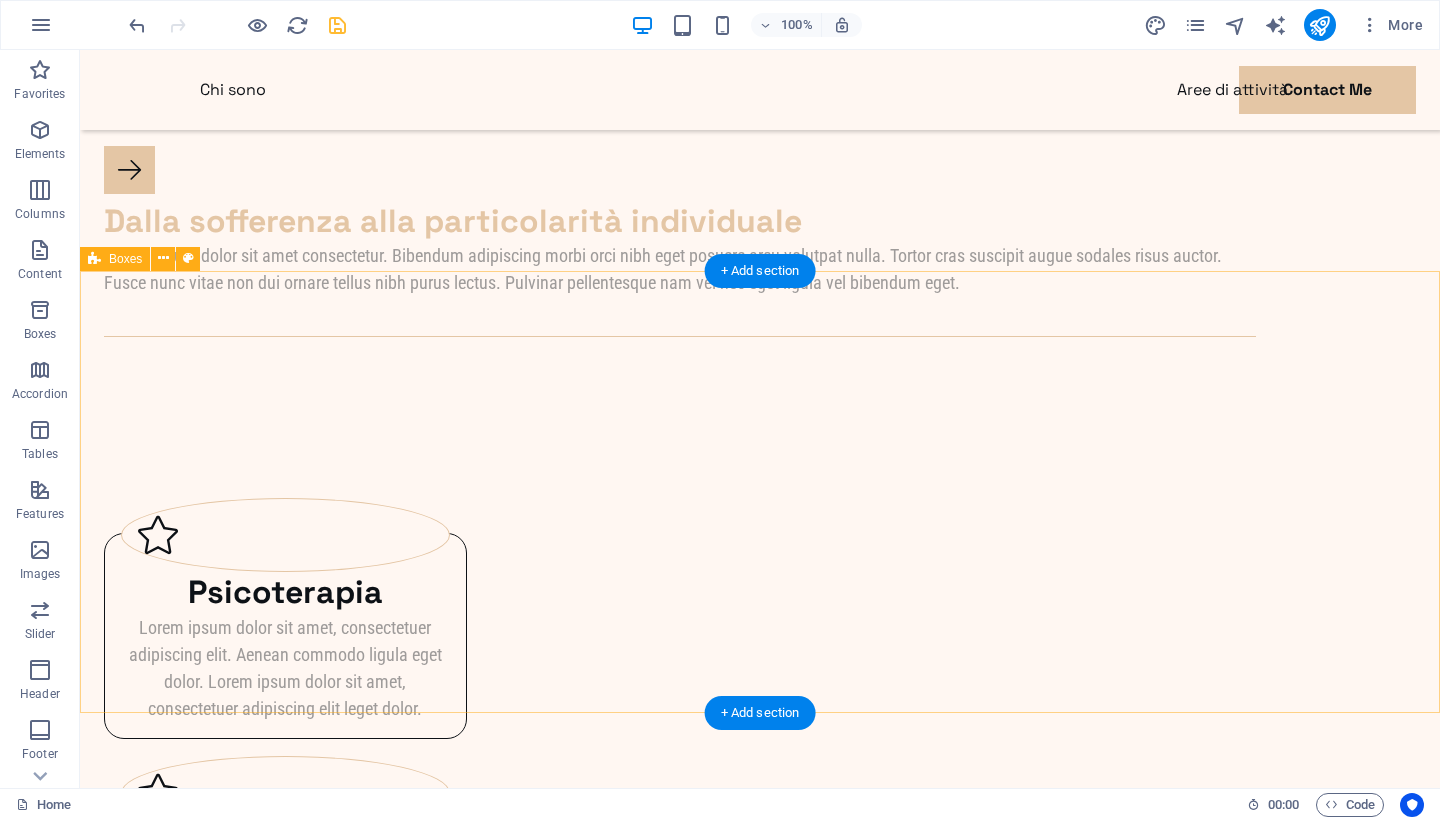click on "Boxes" at bounding box center (125, 259) 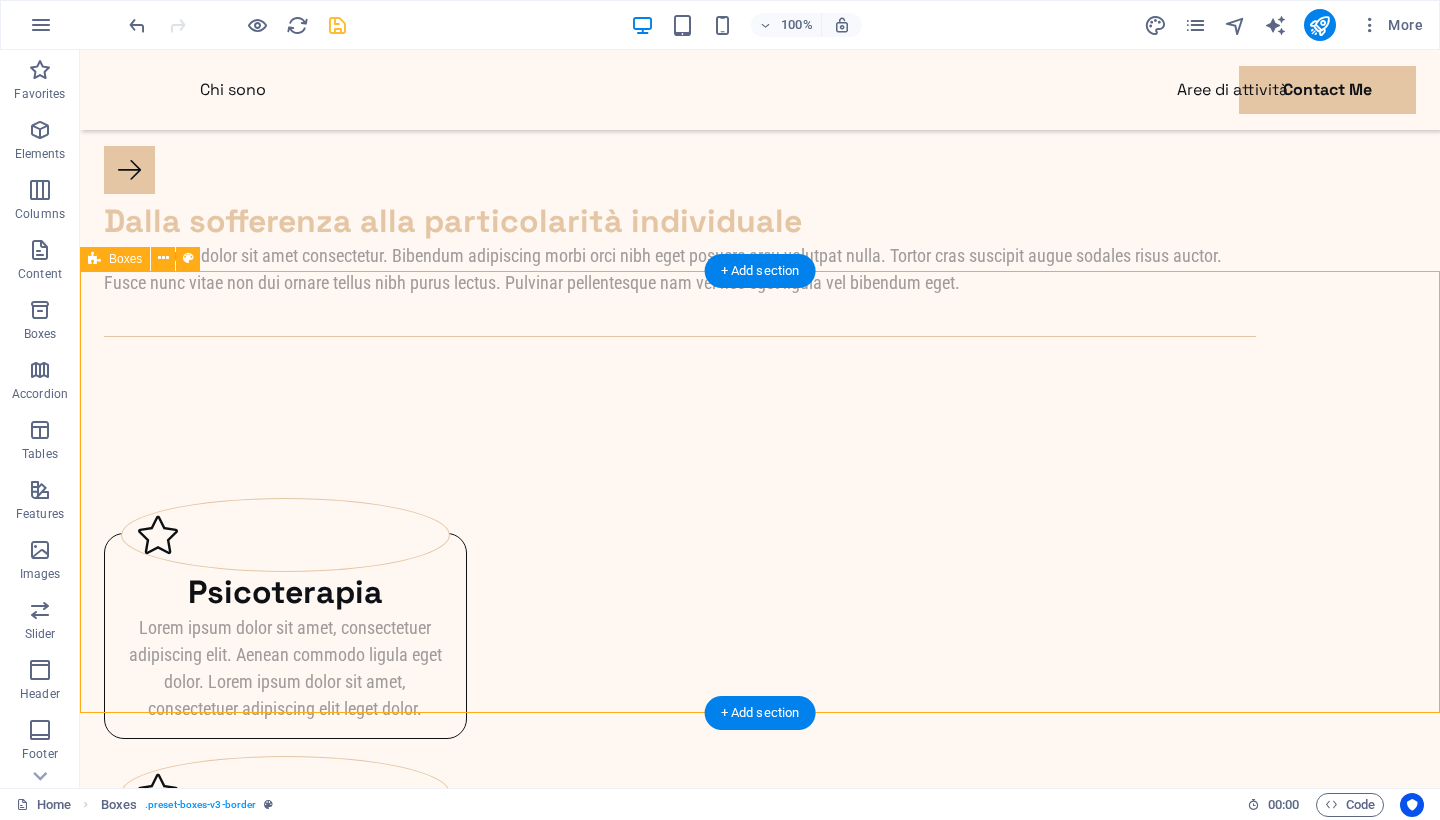 click on "Boxes" at bounding box center [125, 259] 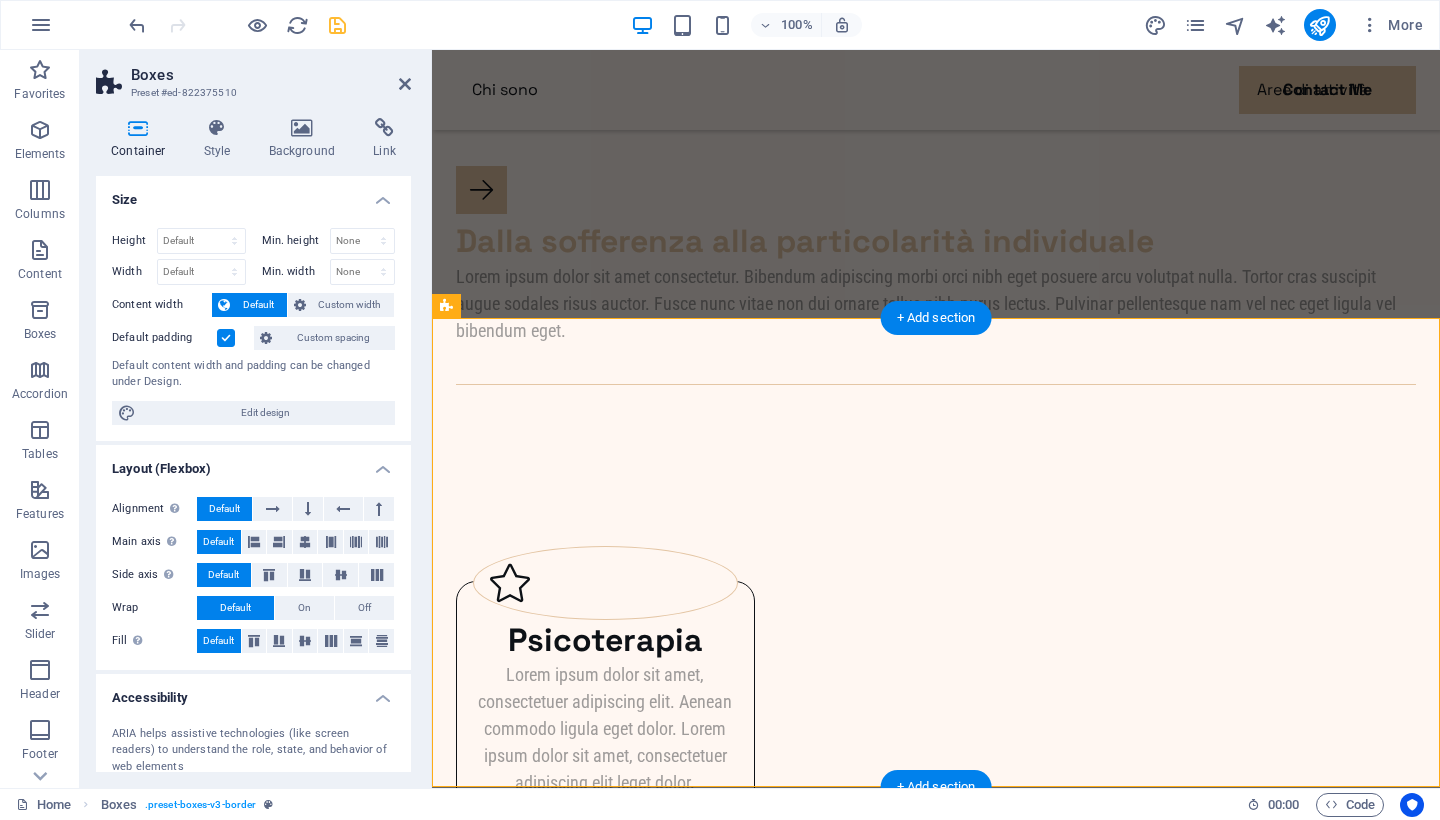 scroll, scrollTop: 0, scrollLeft: 0, axis: both 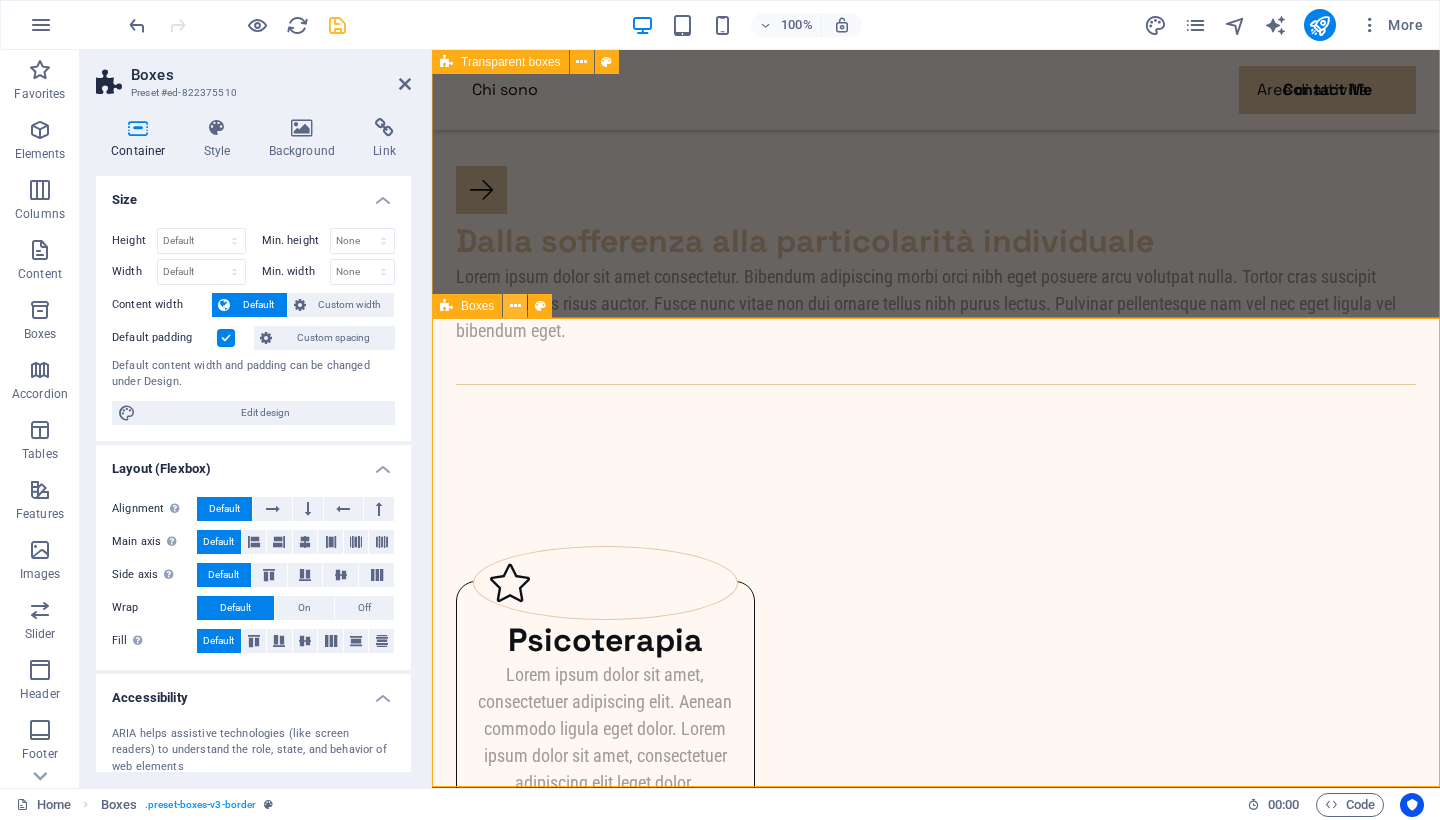 click at bounding box center (515, 306) 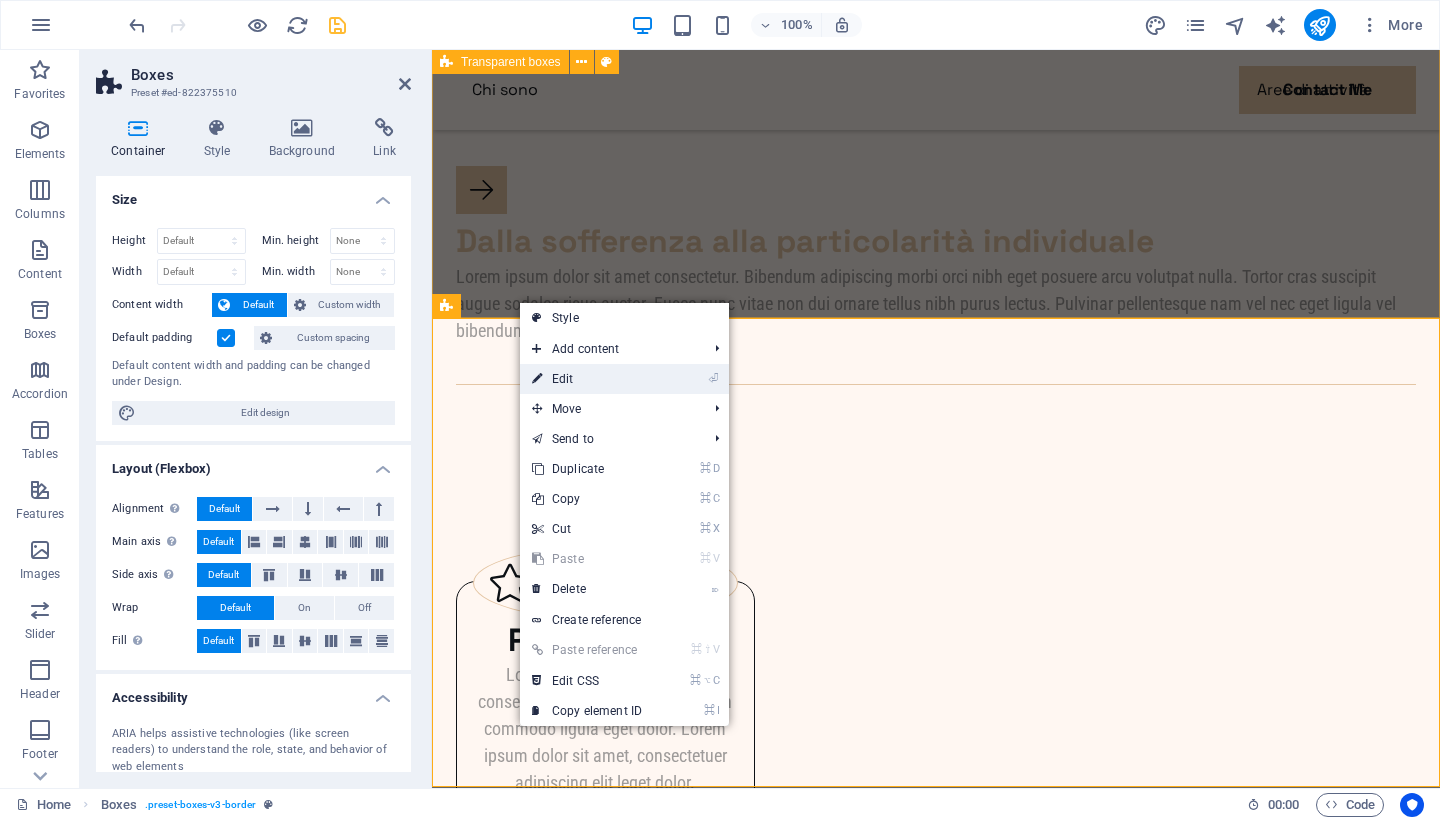 click at bounding box center [537, 379] 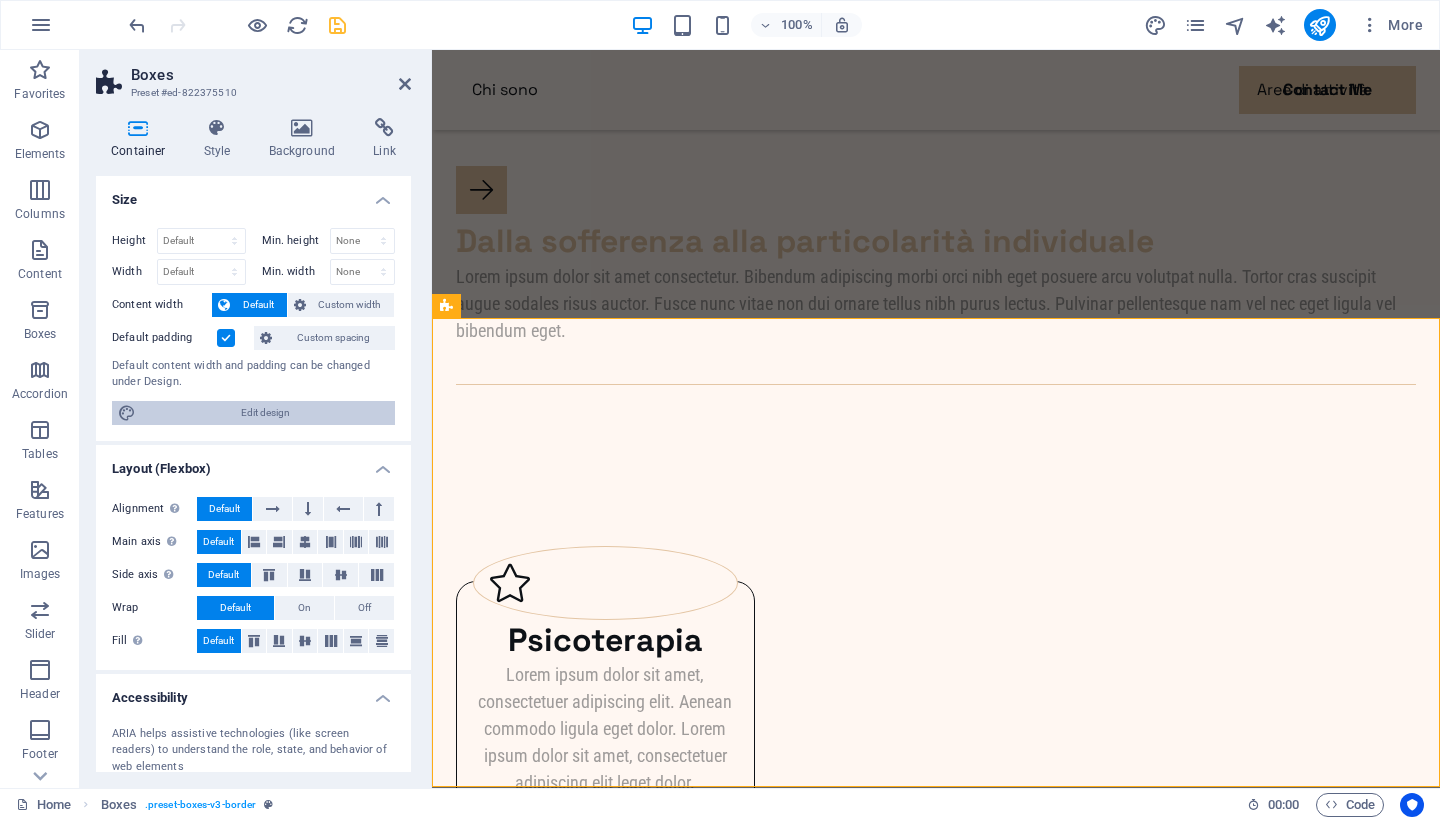 click on "Edit design" at bounding box center [265, 413] 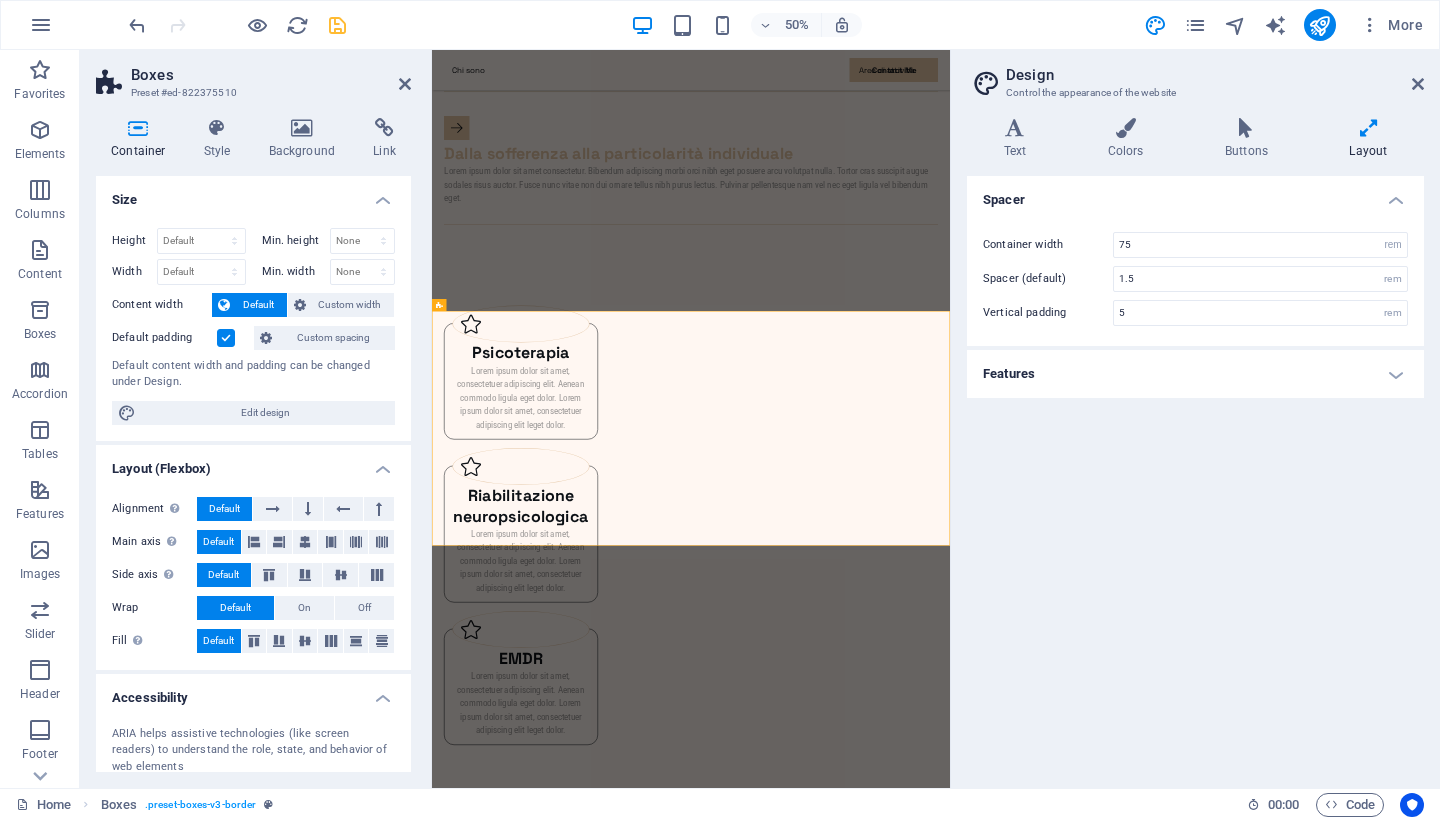 scroll, scrollTop: 1845, scrollLeft: 0, axis: vertical 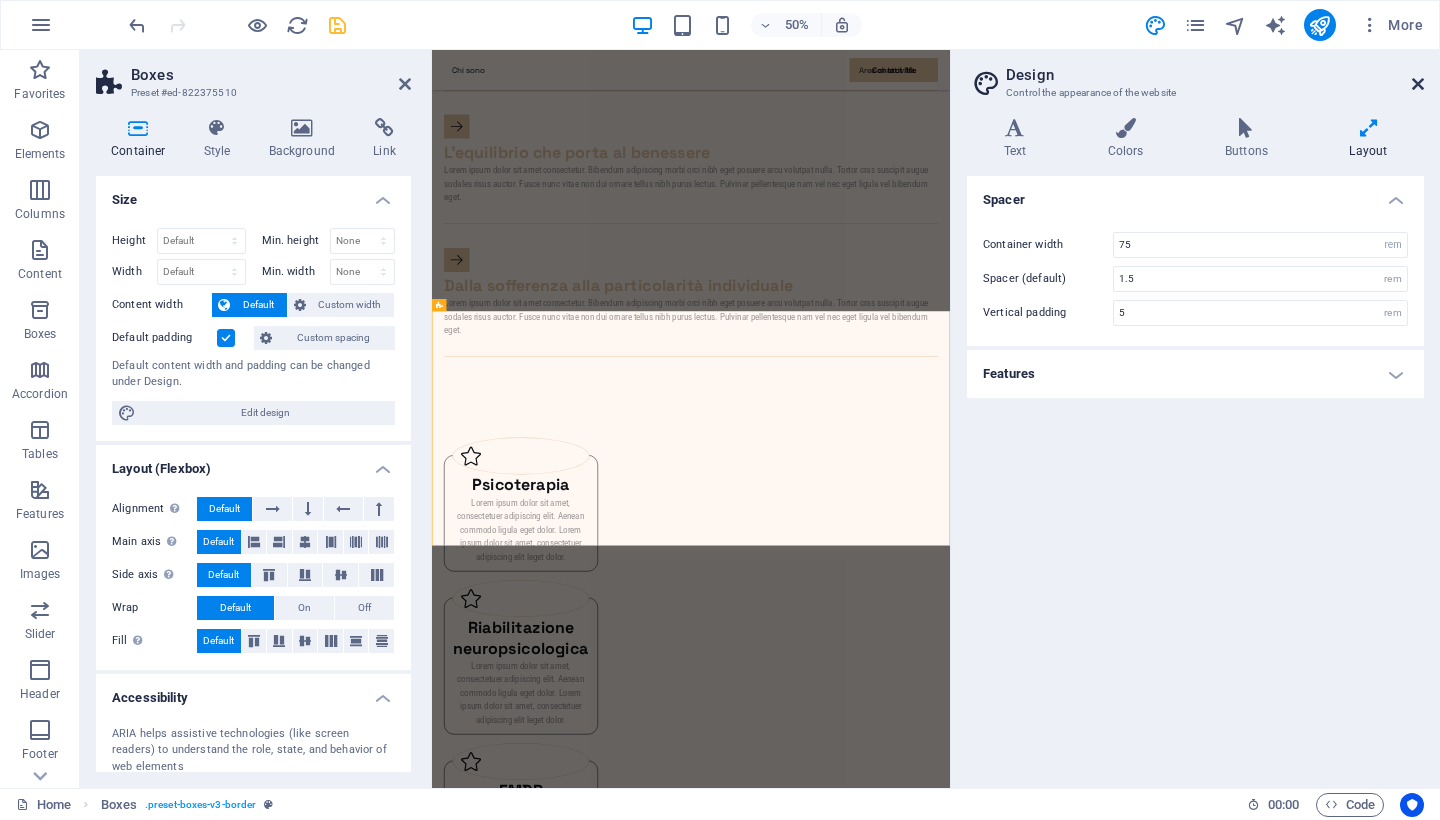 click at bounding box center [1418, 84] 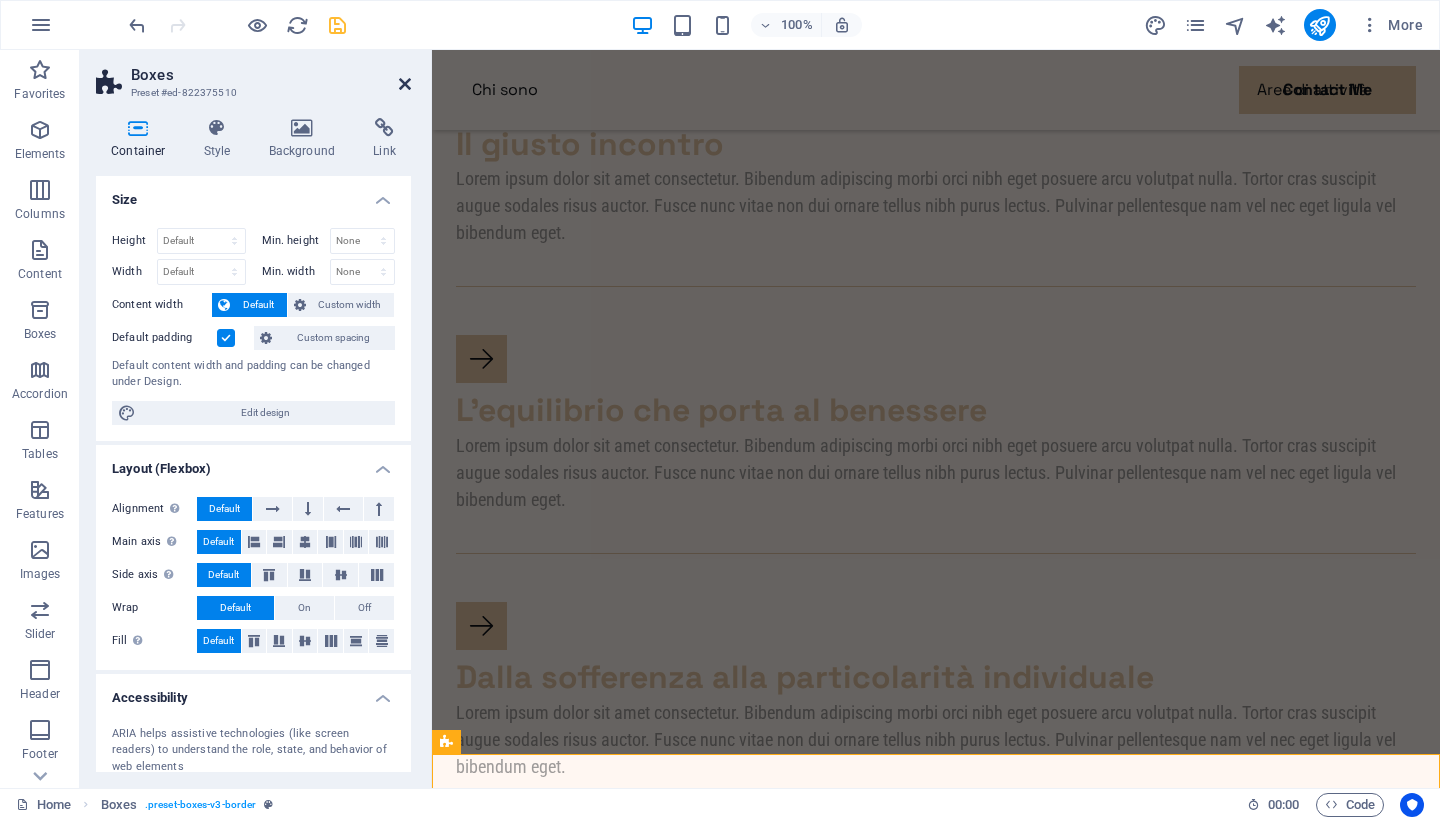 click at bounding box center [405, 84] 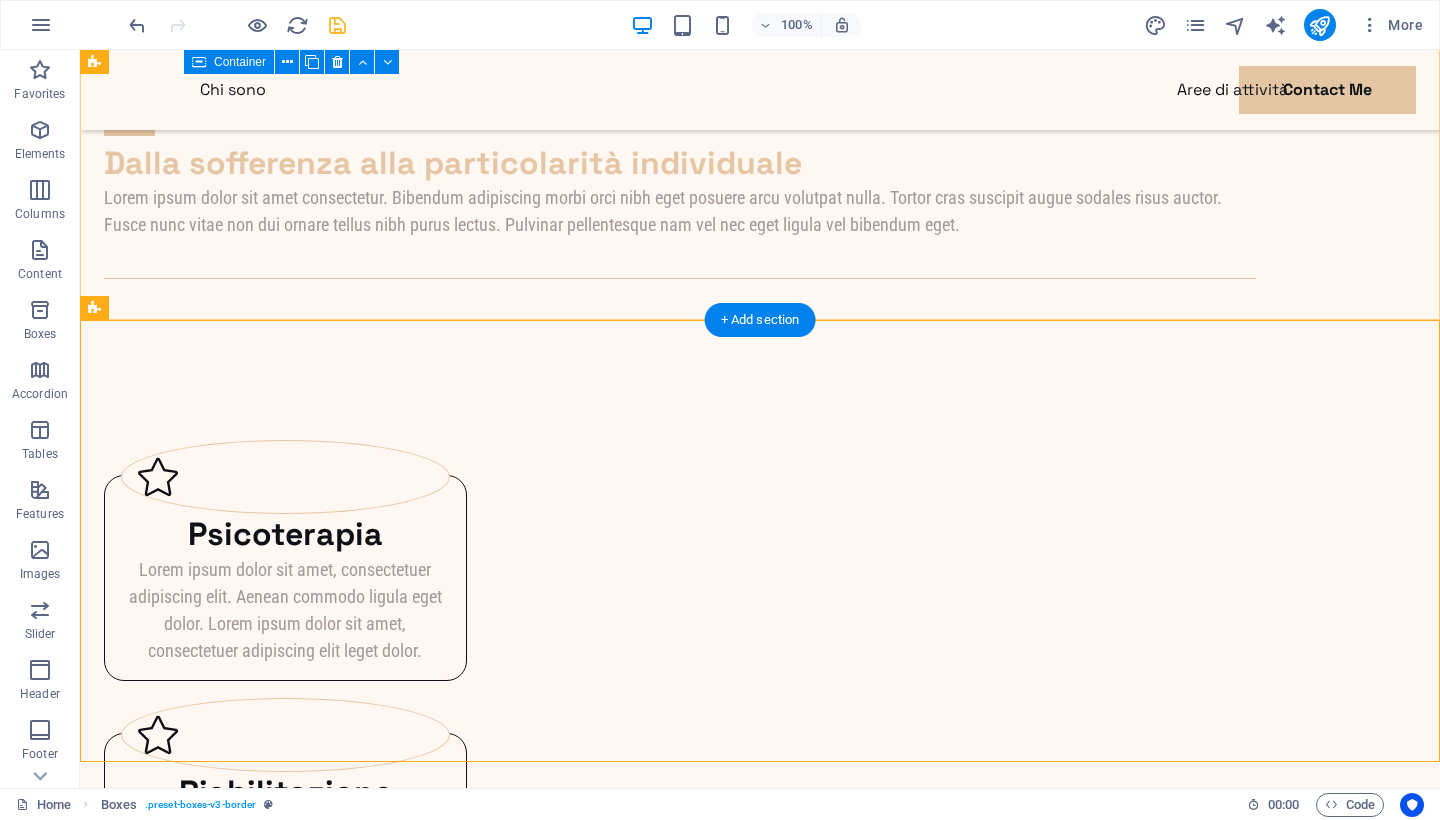 scroll, scrollTop: 2226, scrollLeft: 0, axis: vertical 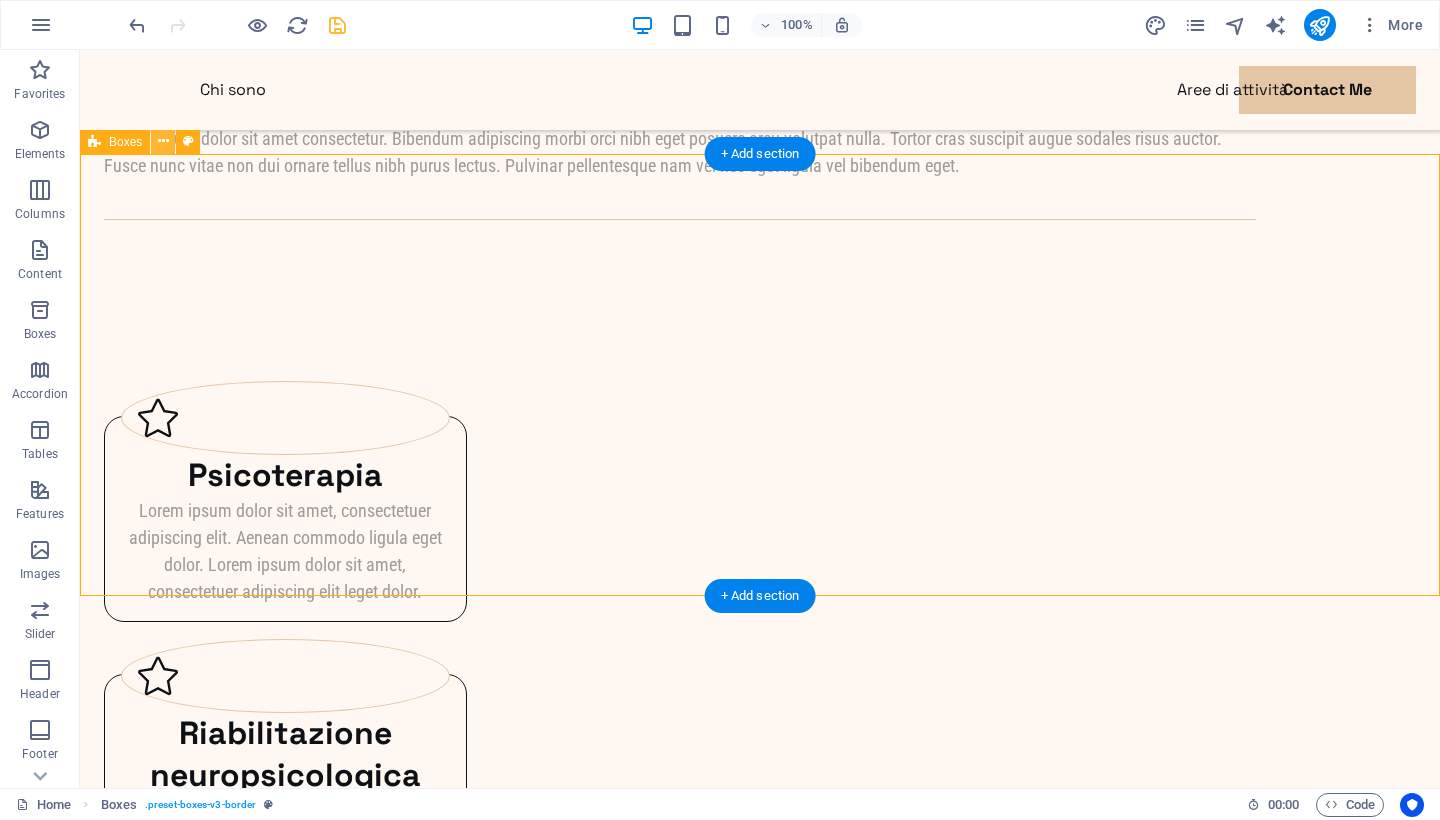 click at bounding box center (163, 141) 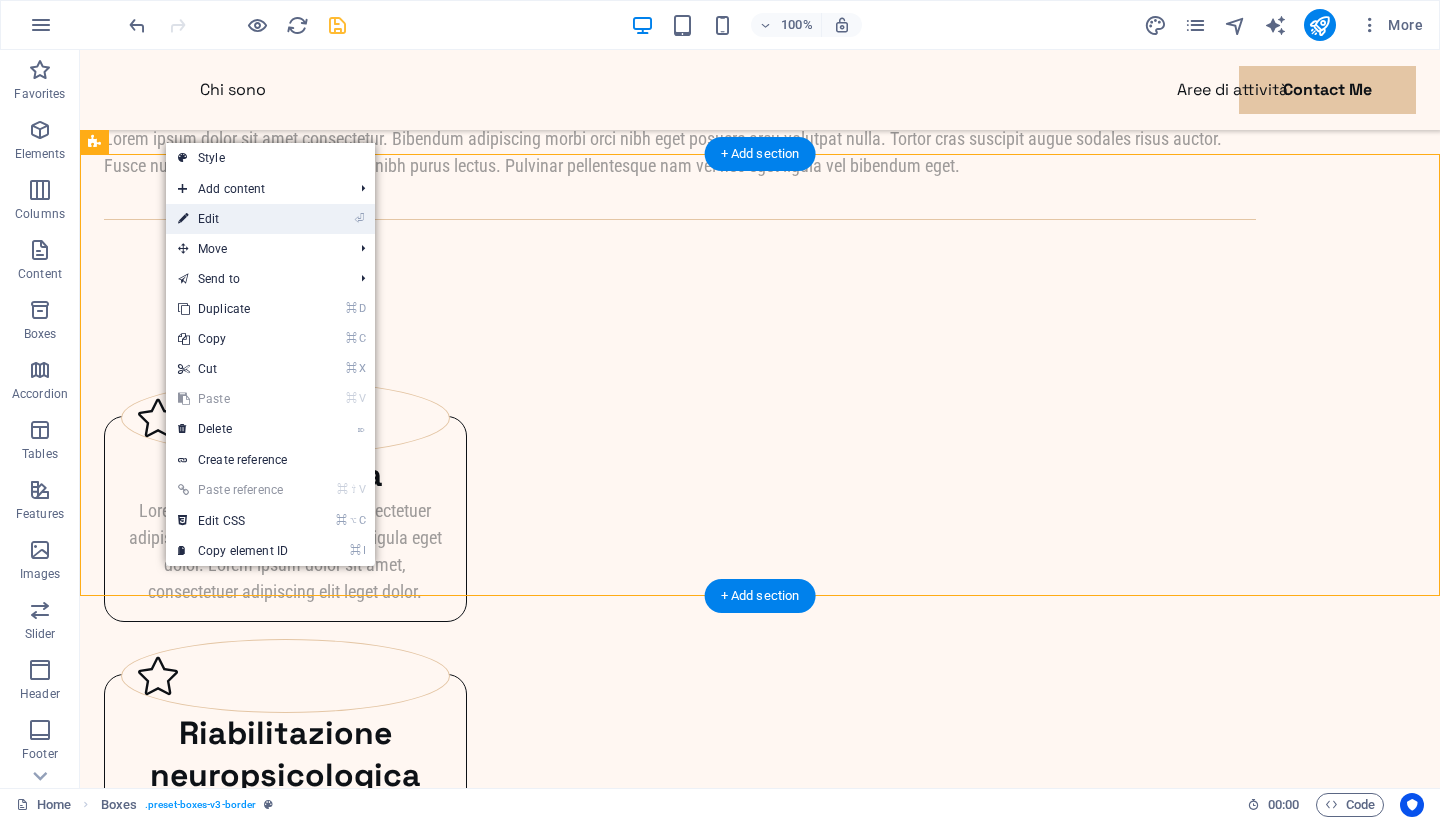 click on "⏎  Edit" at bounding box center [233, 219] 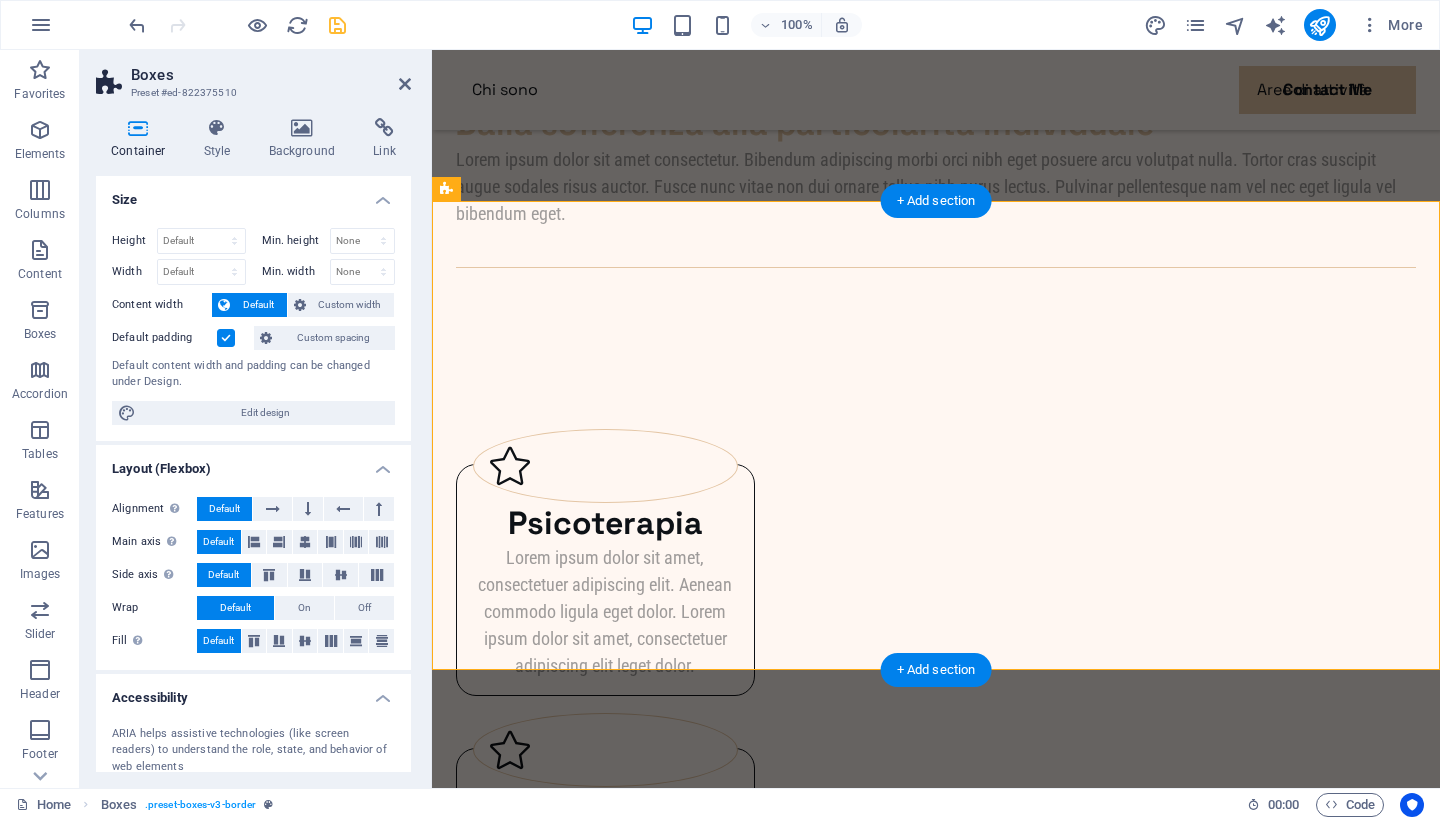 scroll, scrollTop: 0, scrollLeft: 0, axis: both 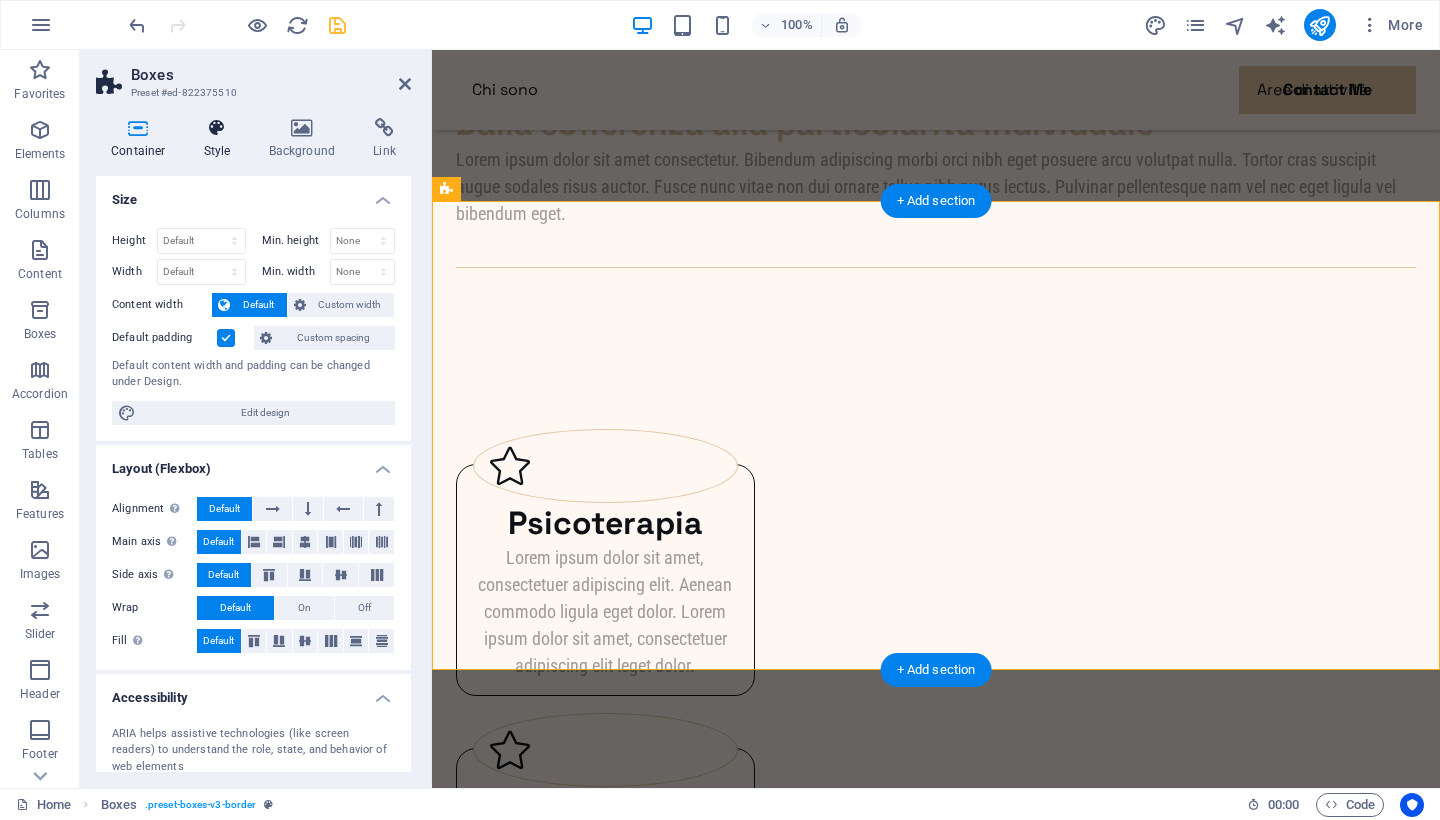 click at bounding box center [217, 128] 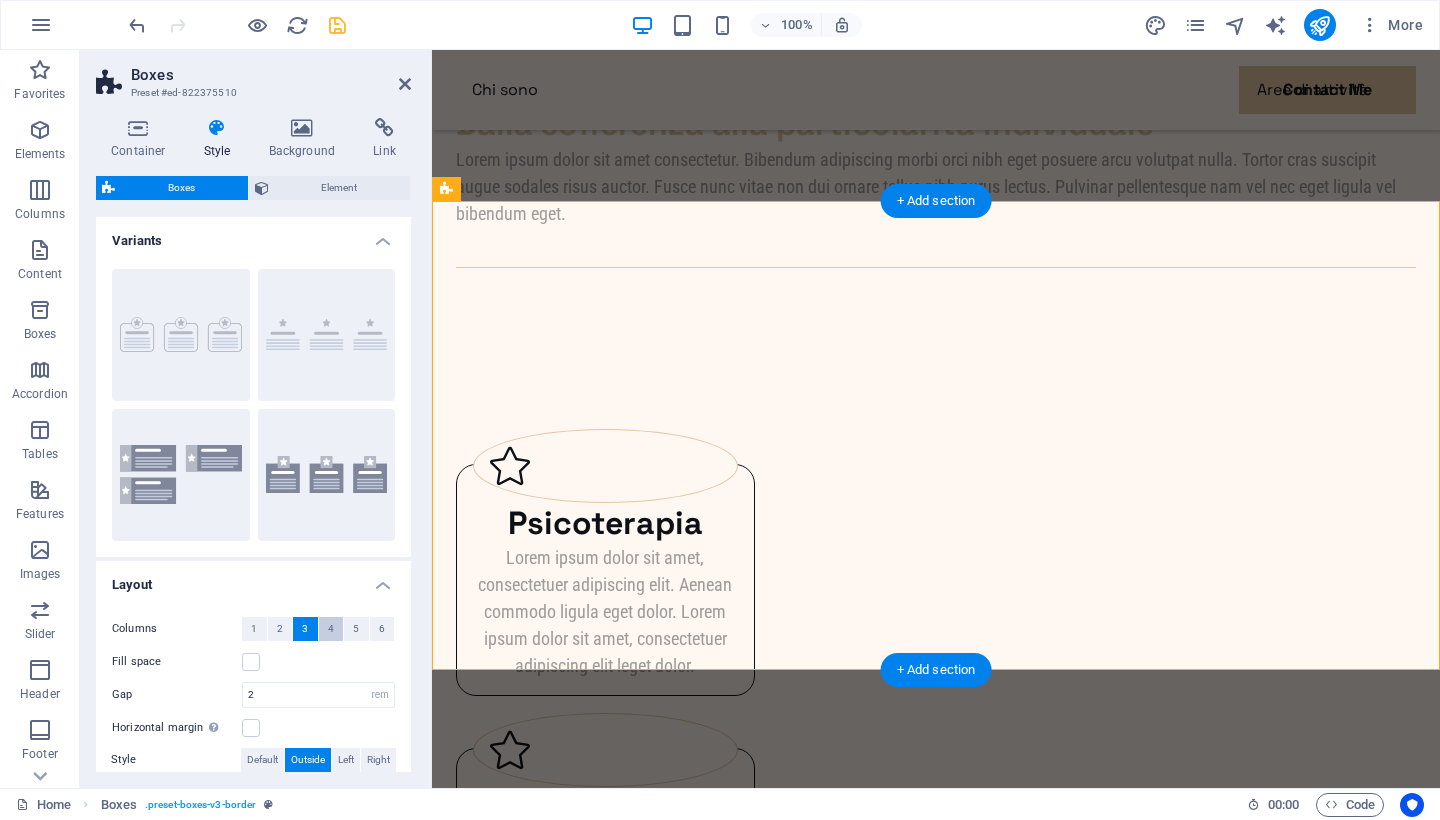 click on "4" at bounding box center [331, 629] 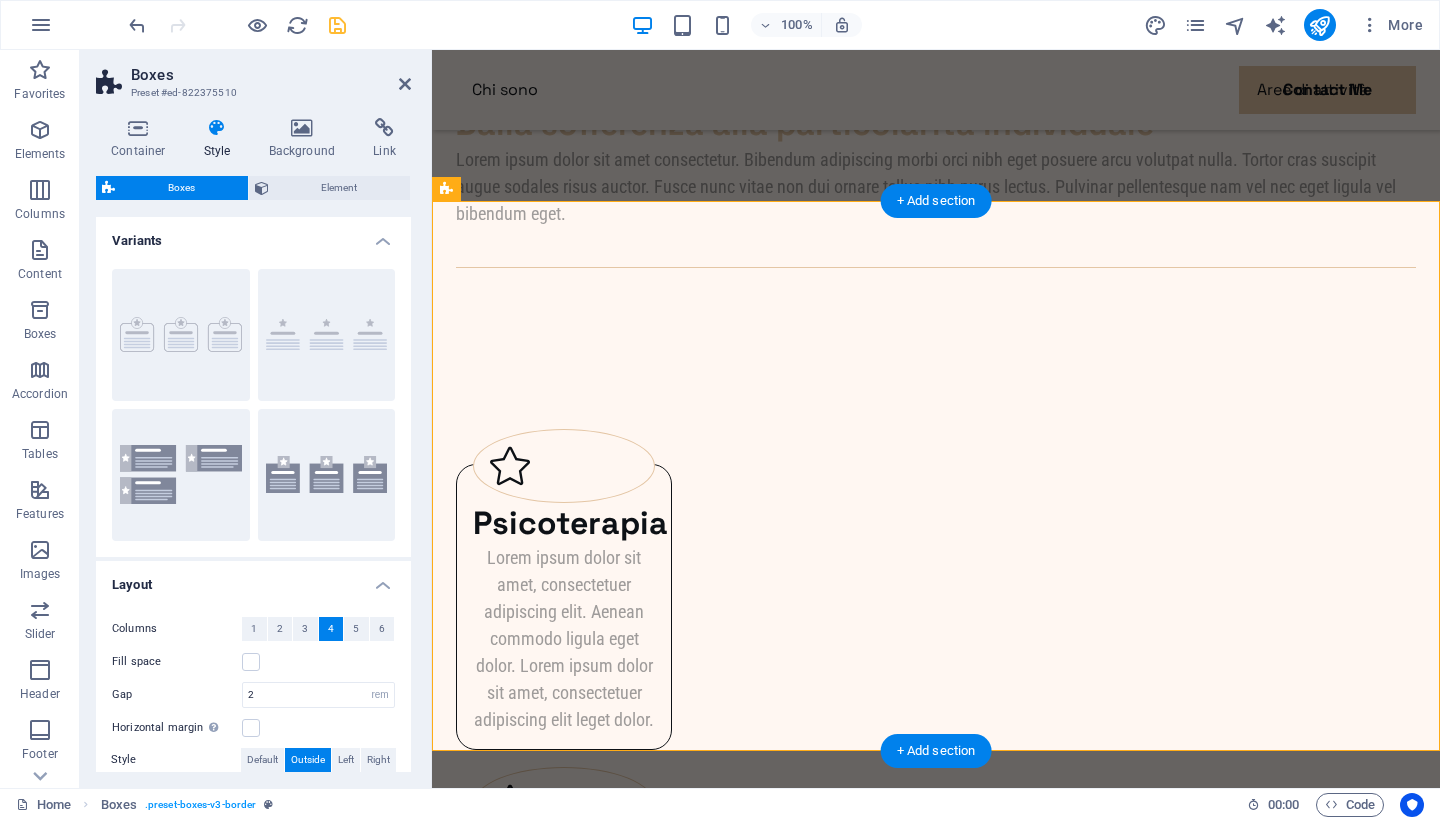scroll, scrollTop: 0, scrollLeft: 0, axis: both 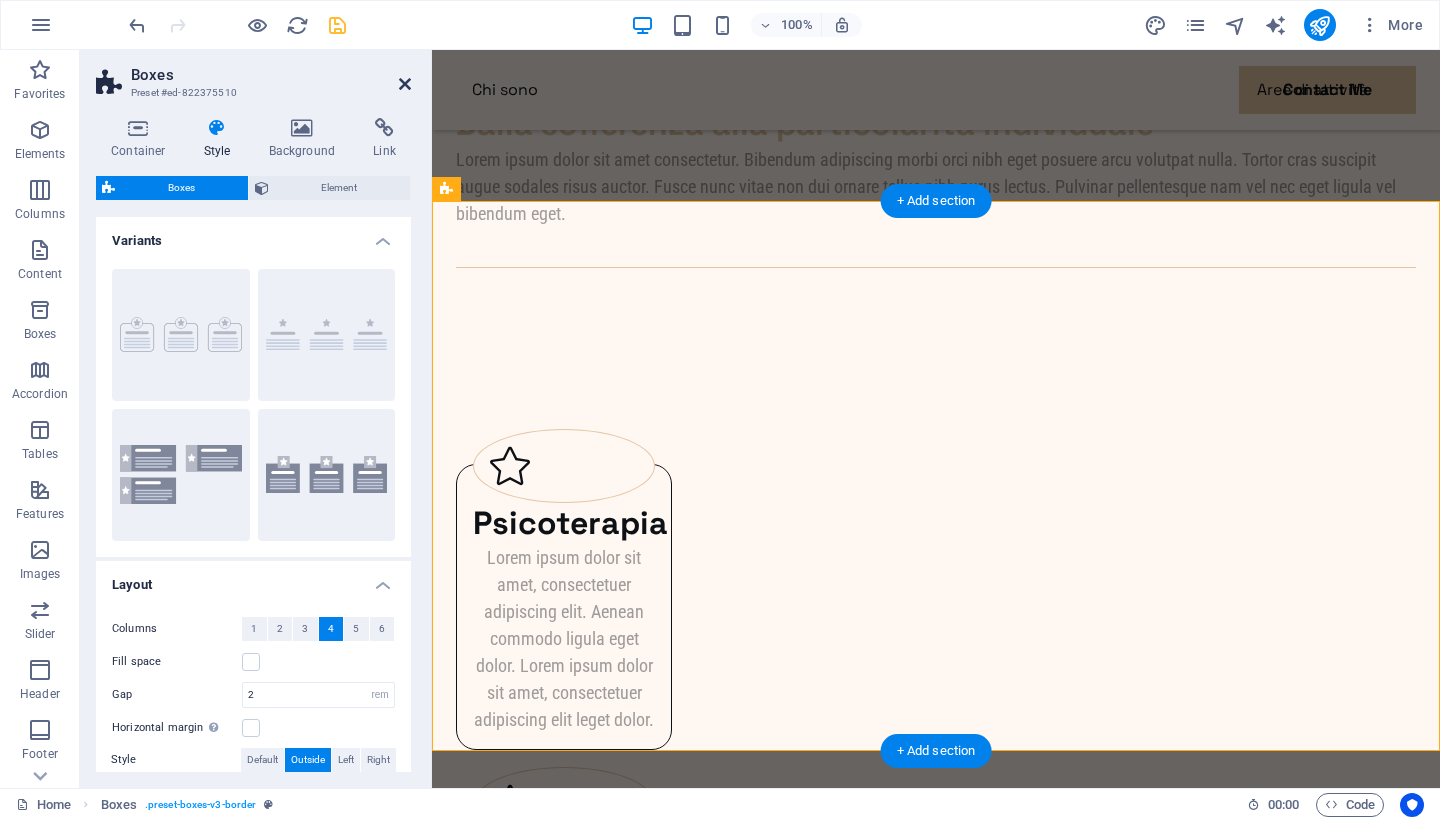 click at bounding box center (405, 84) 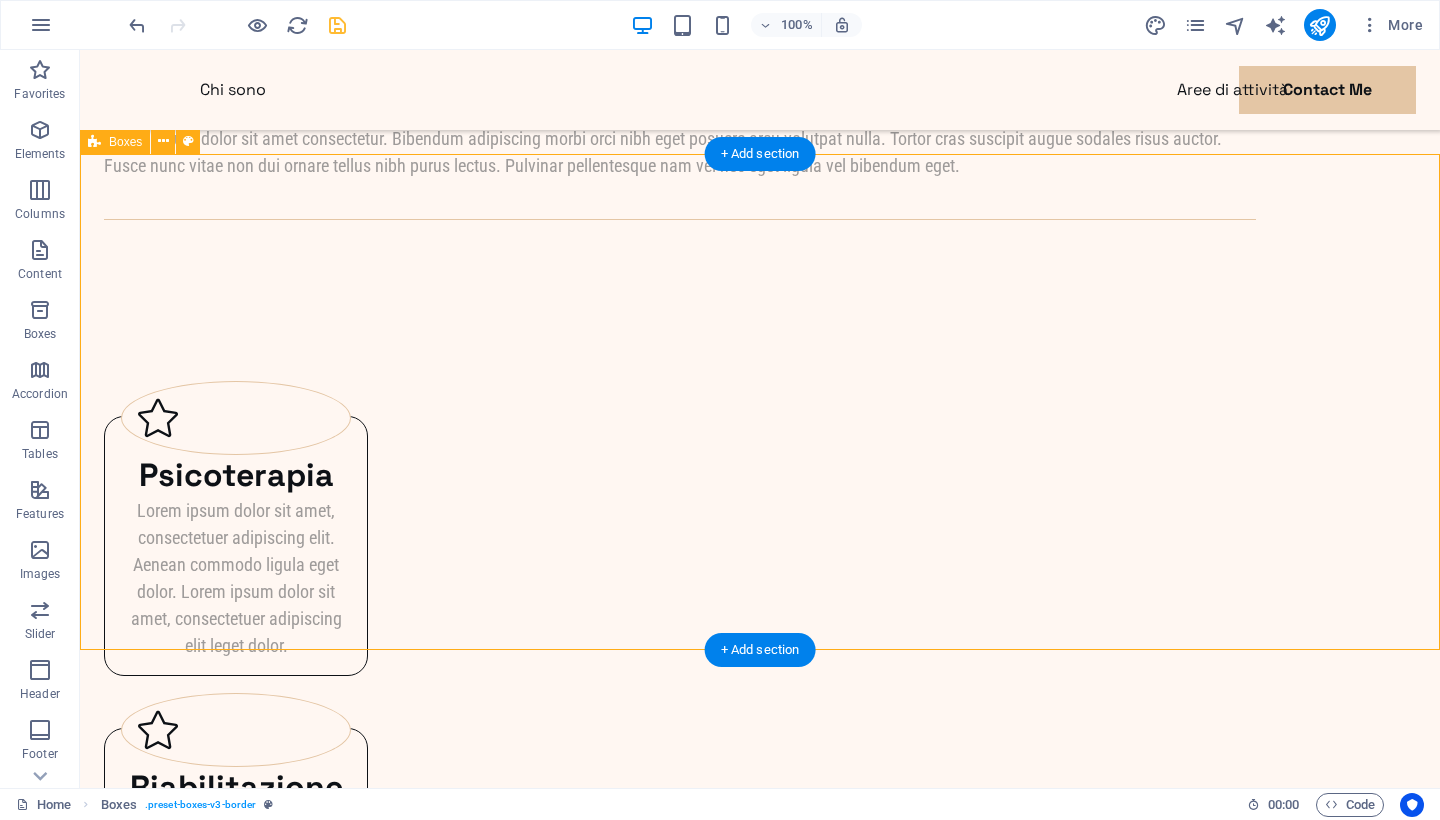 click on "Container" at bounding box center (0, 0) 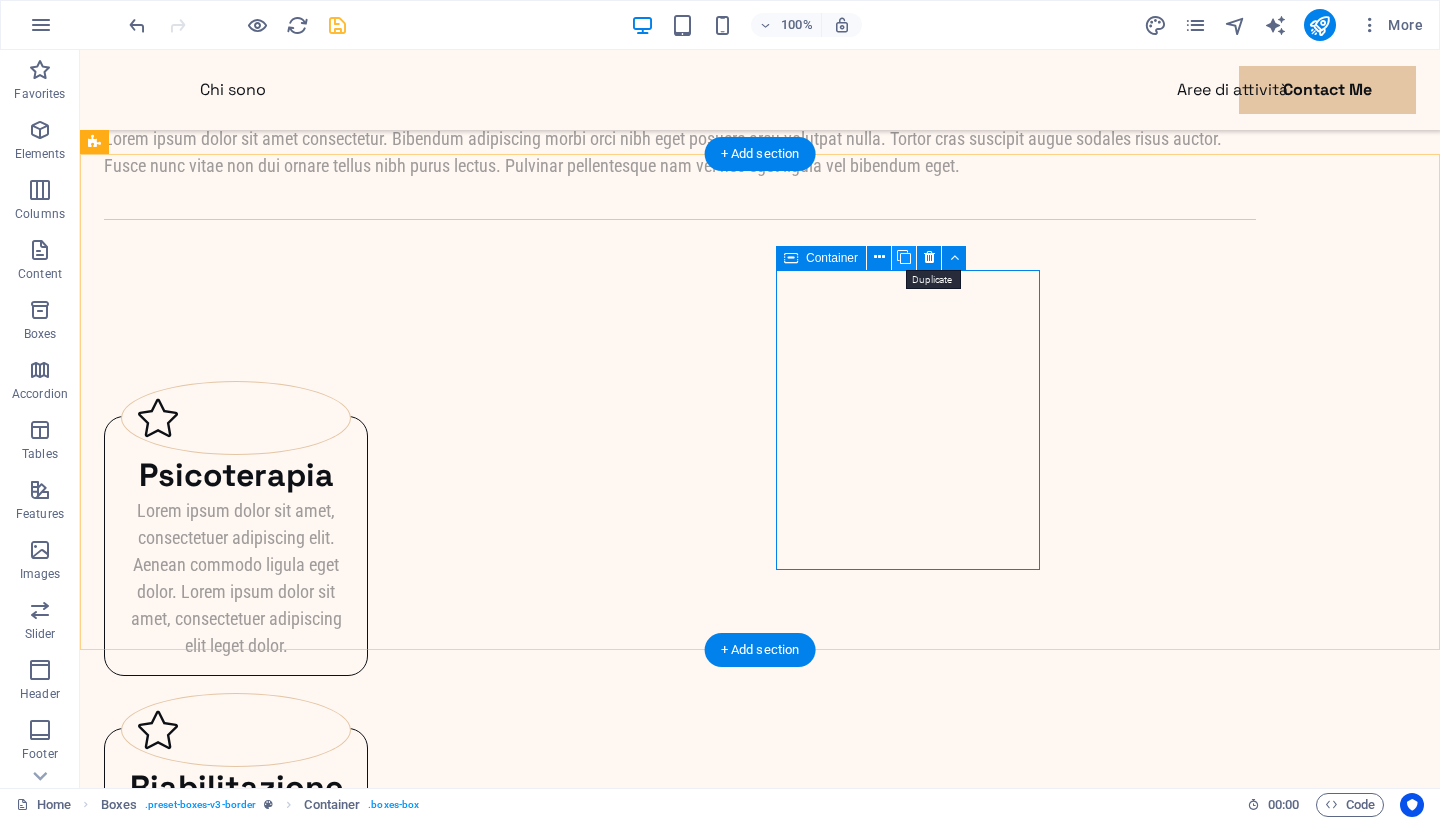 click at bounding box center [904, 257] 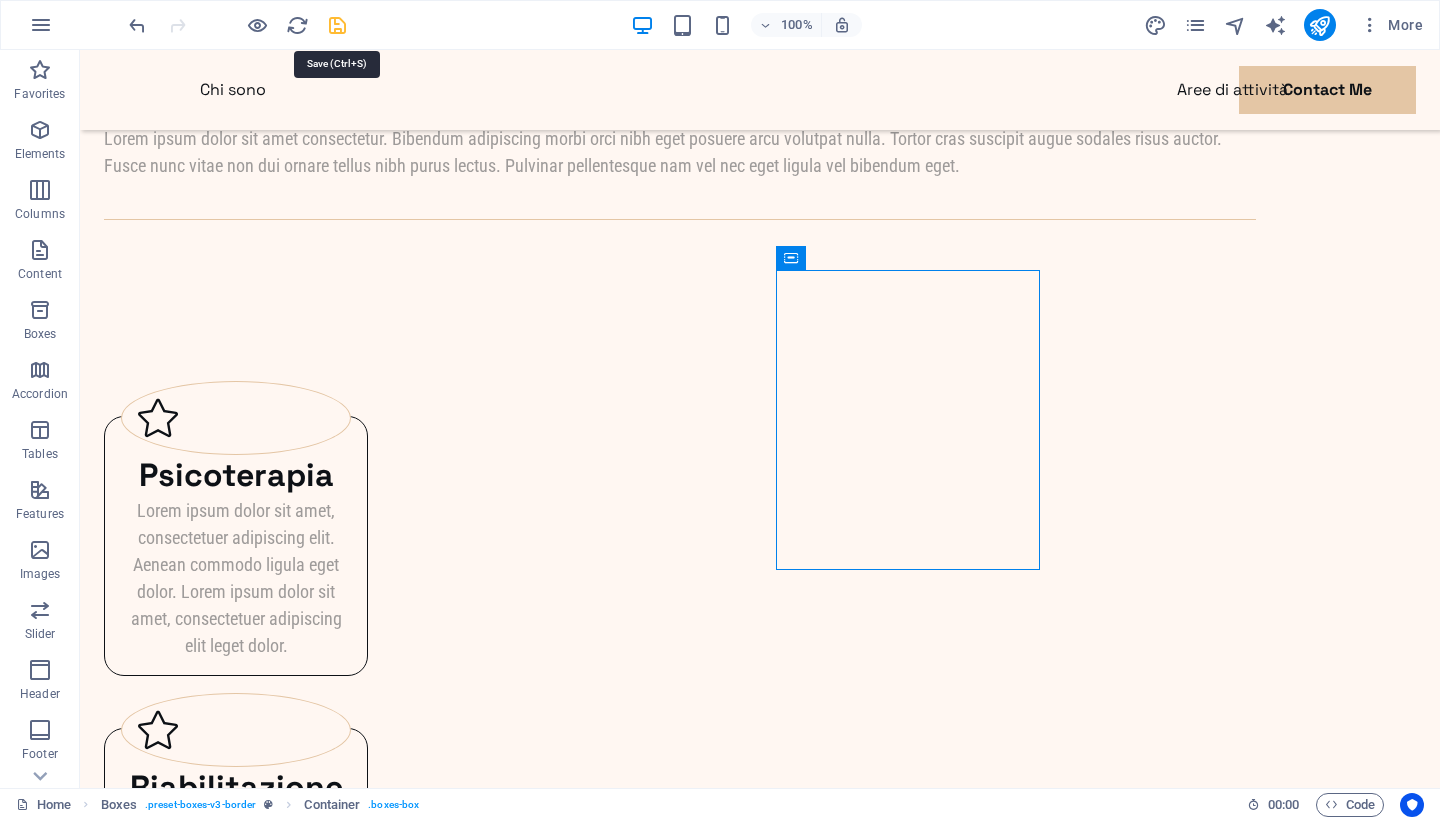 click at bounding box center [337, 25] 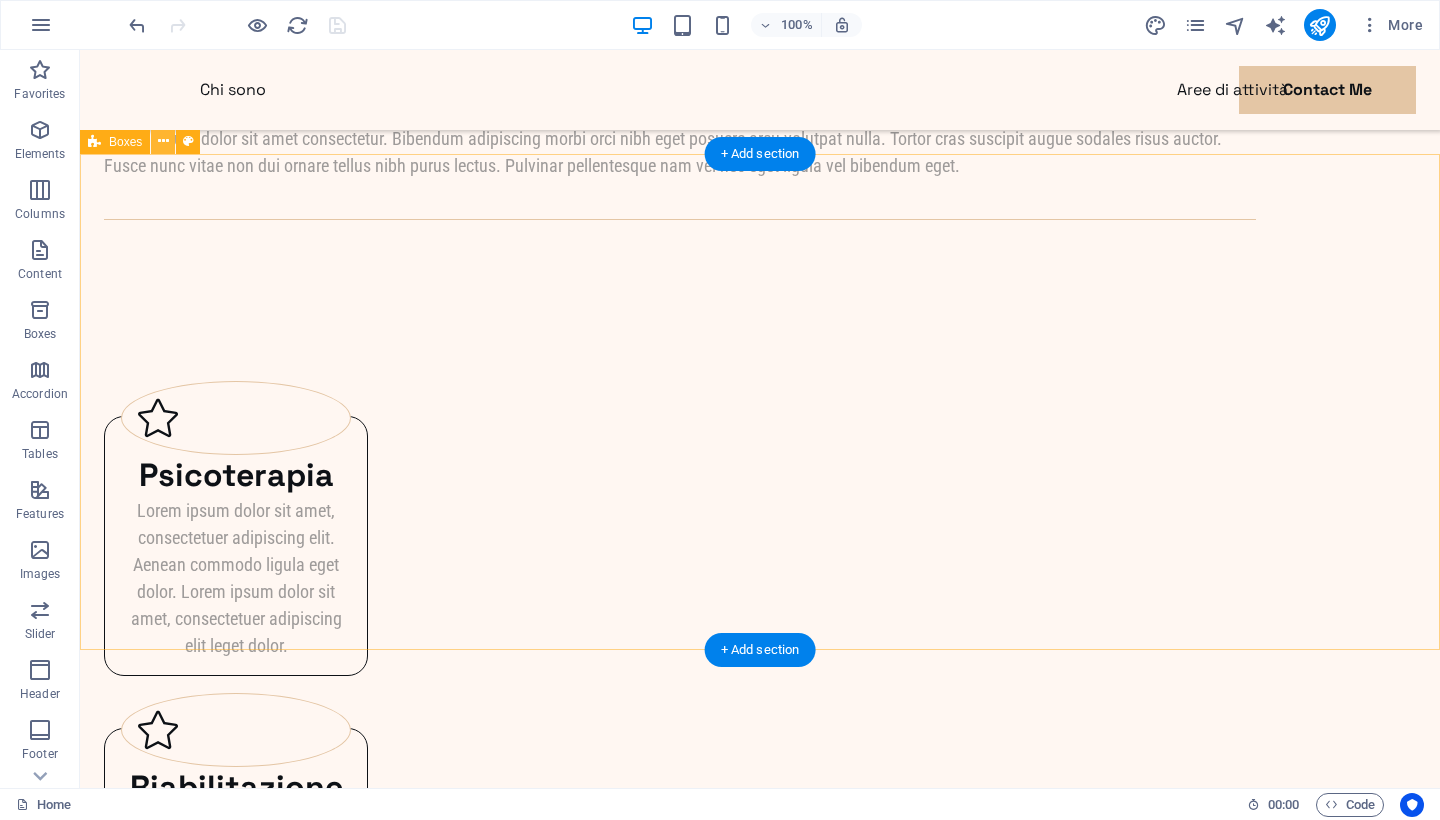 click at bounding box center [163, 141] 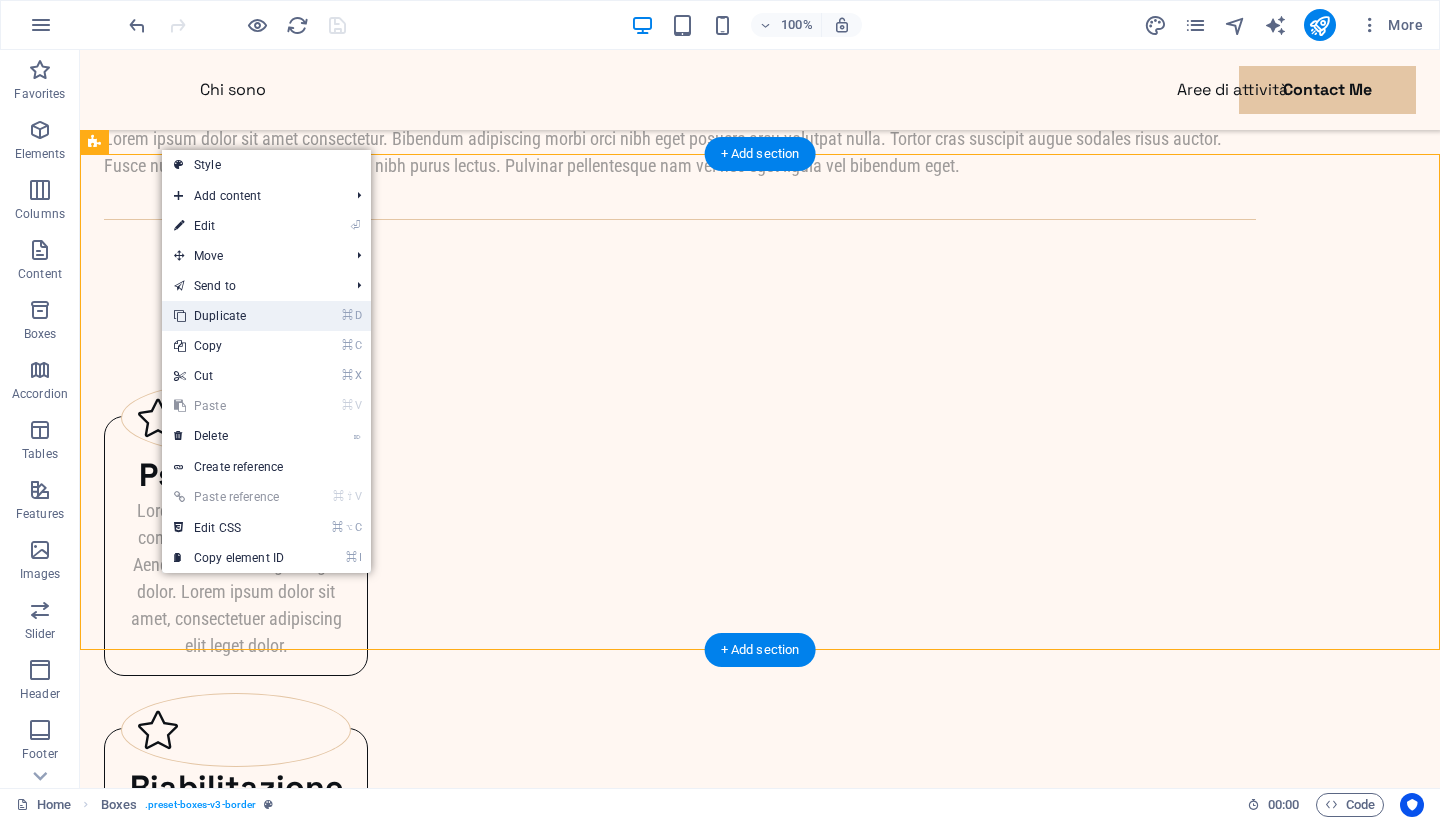 click on "⌘ D  Duplicate" at bounding box center (229, 316) 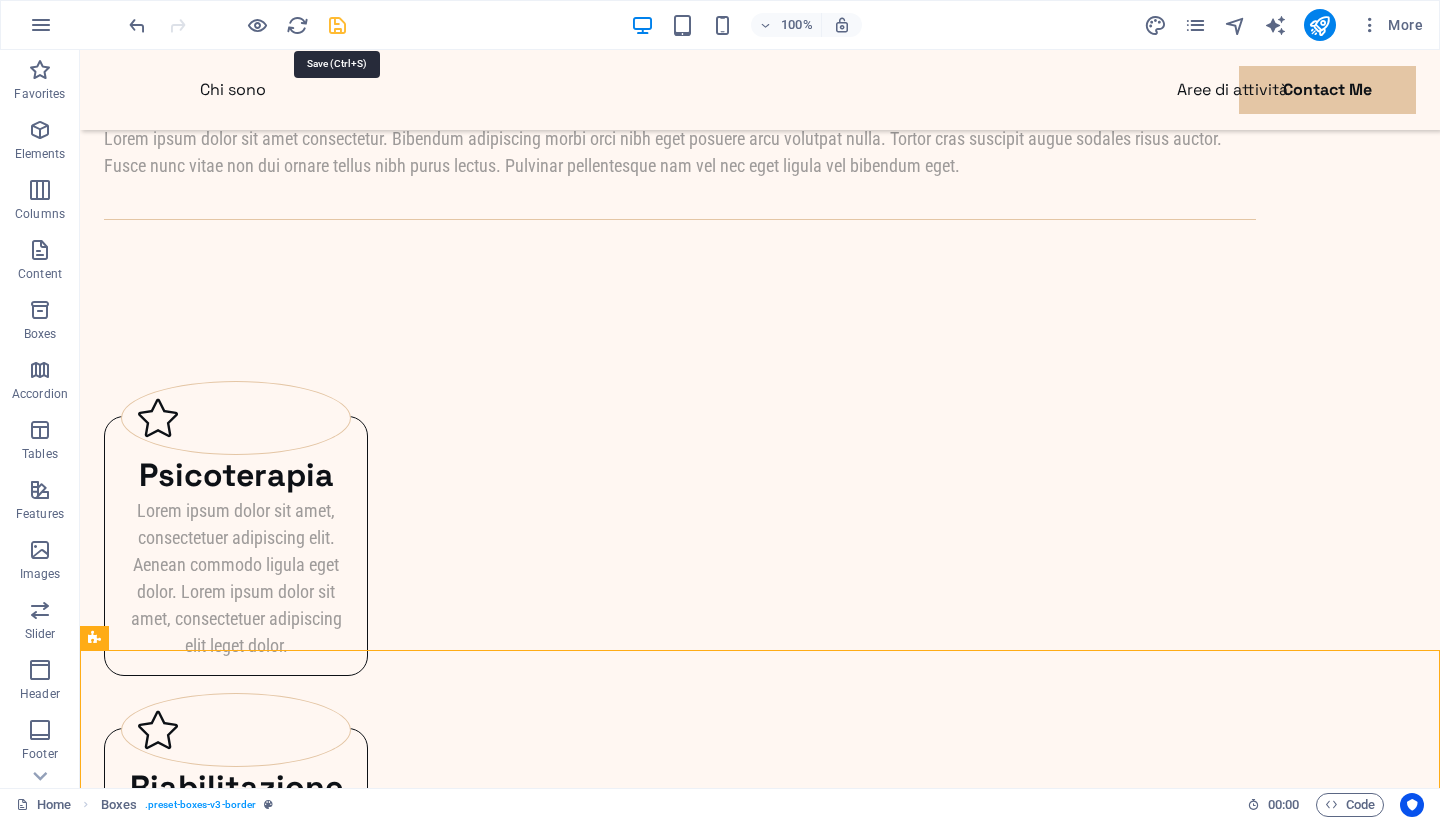 click at bounding box center [337, 25] 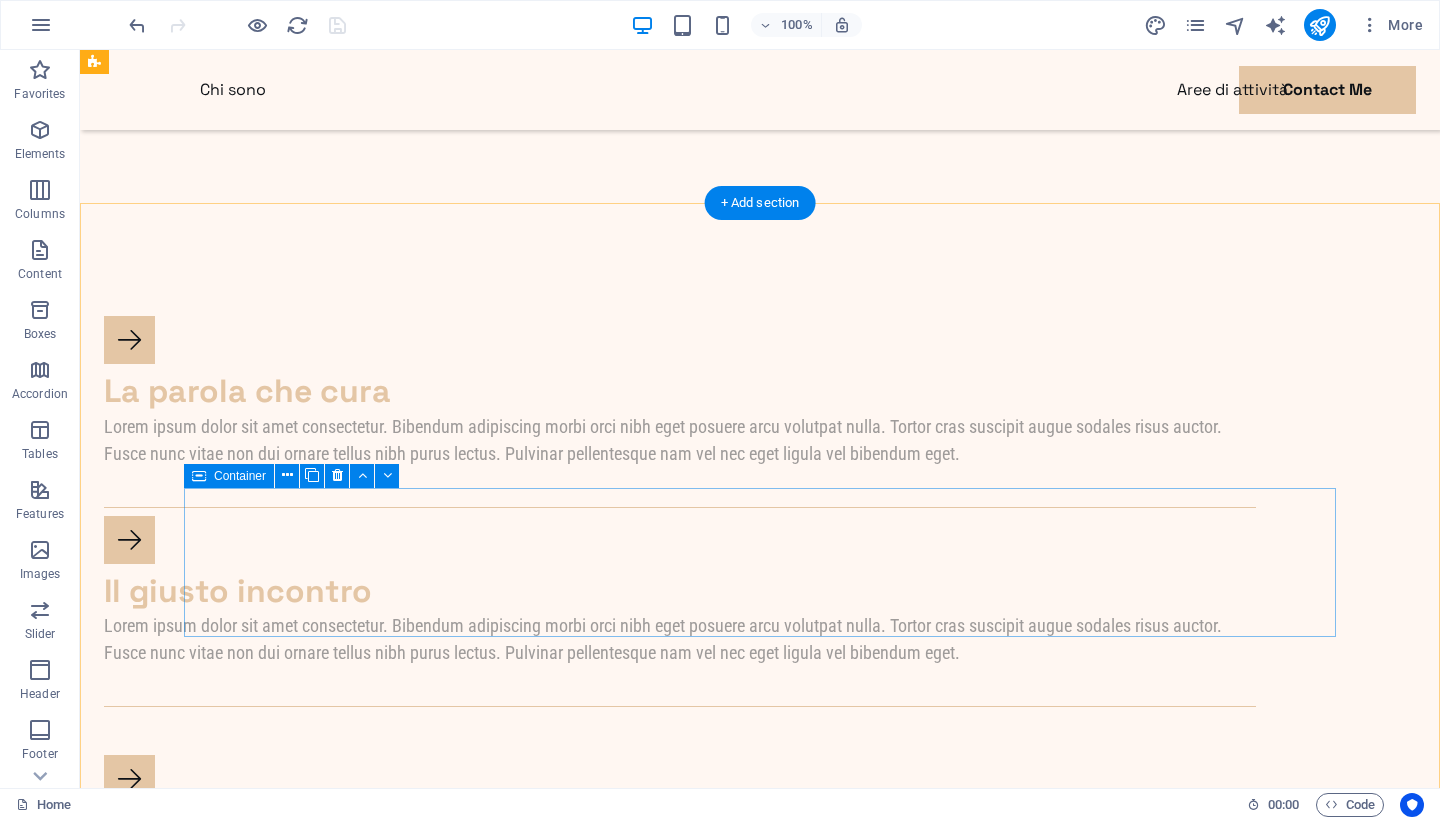 scroll, scrollTop: 1253, scrollLeft: 0, axis: vertical 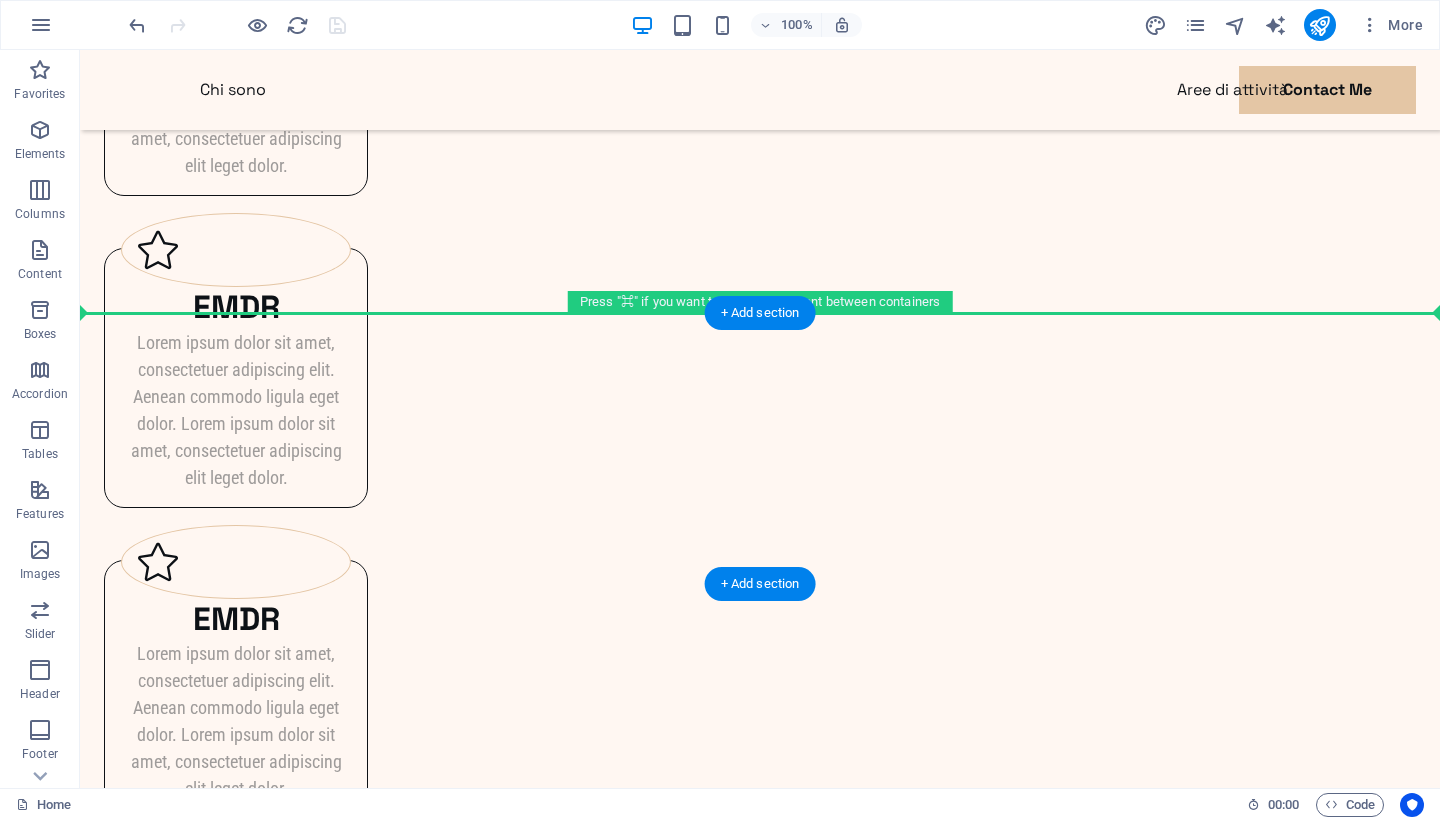 drag, startPoint x: 252, startPoint y: 243, endPoint x: 243, endPoint y: 341, distance: 98.4124 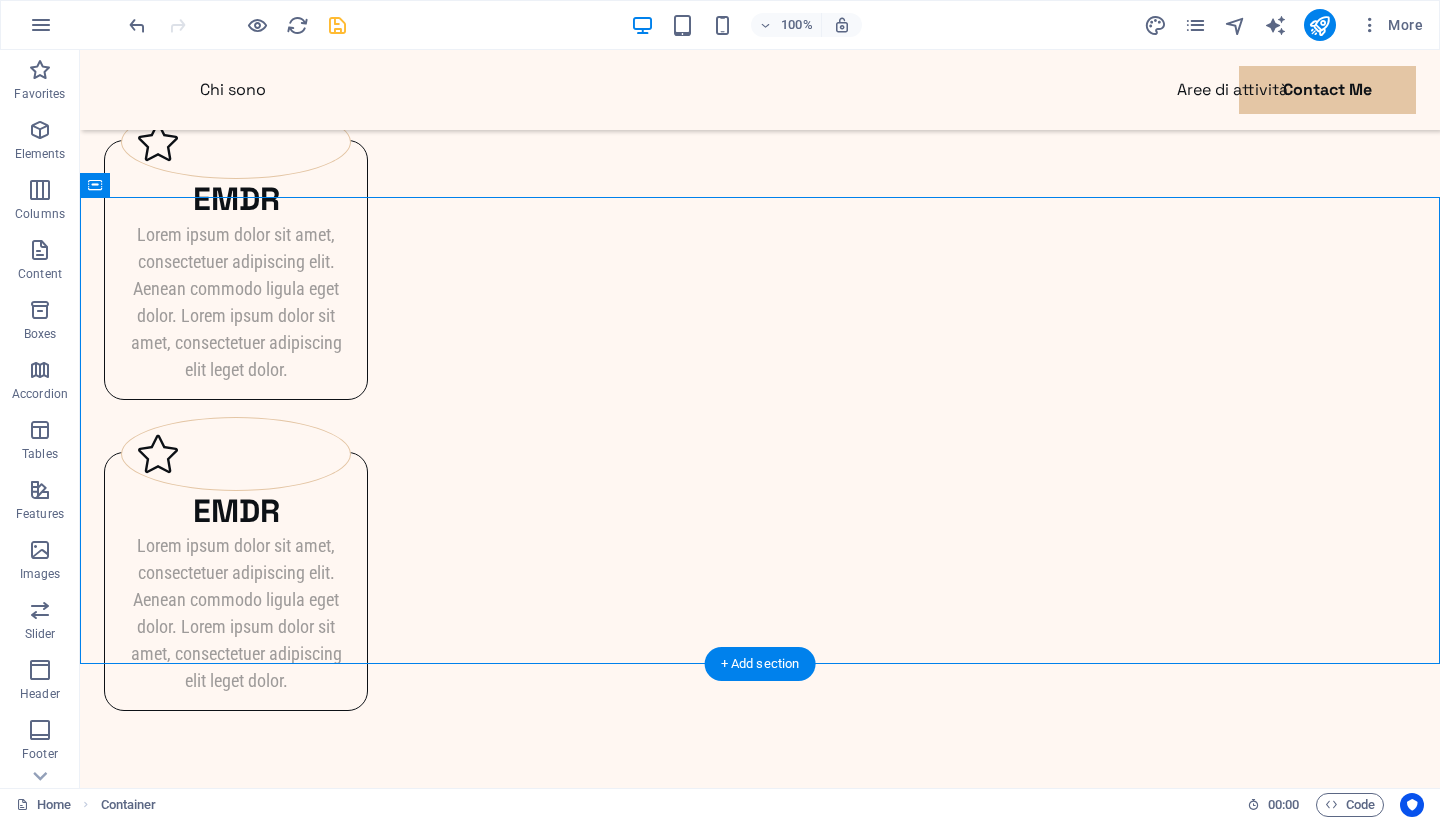 scroll, scrollTop: 2694, scrollLeft: 0, axis: vertical 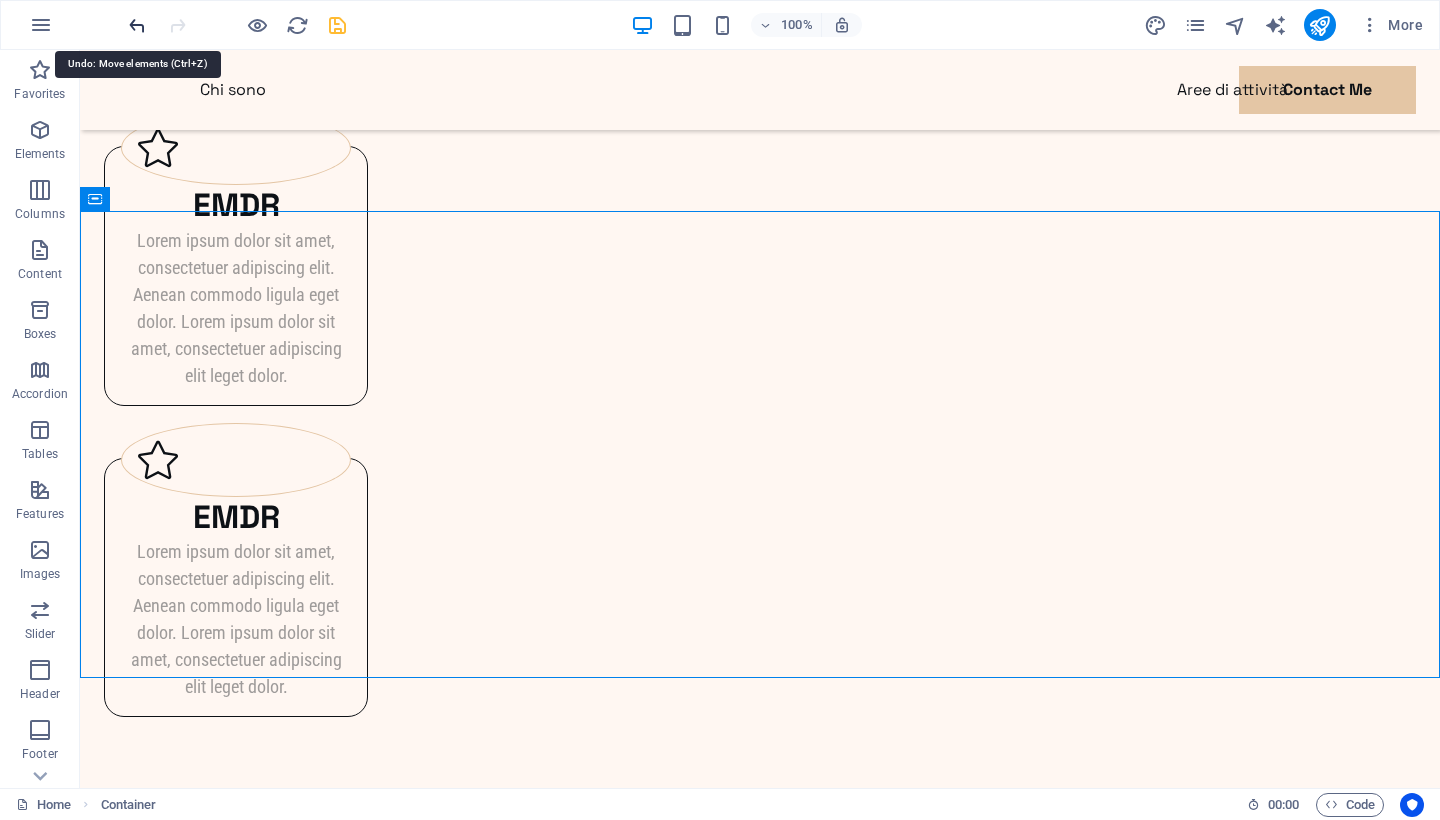 click at bounding box center [137, 25] 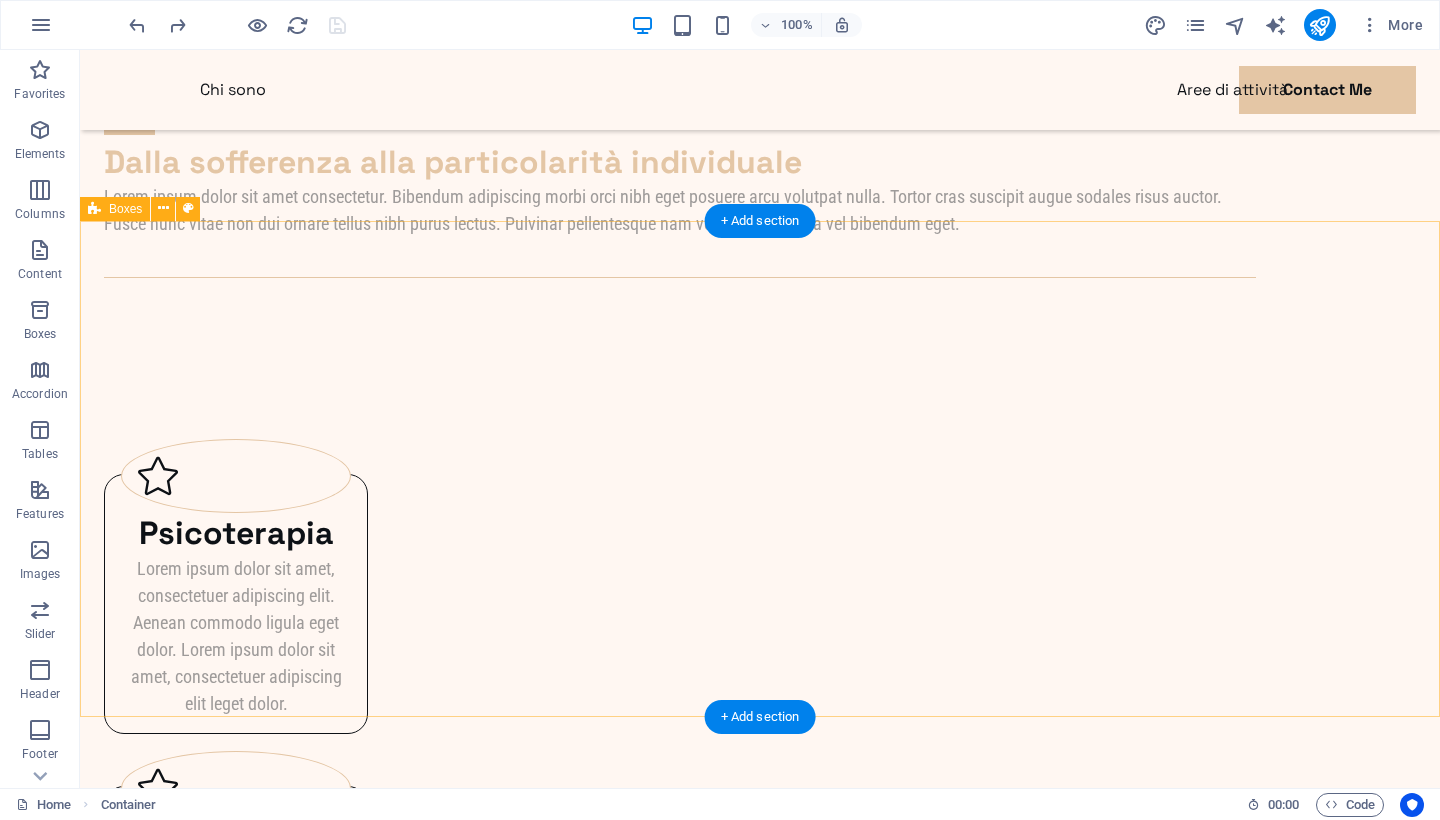 scroll, scrollTop: 2196, scrollLeft: 0, axis: vertical 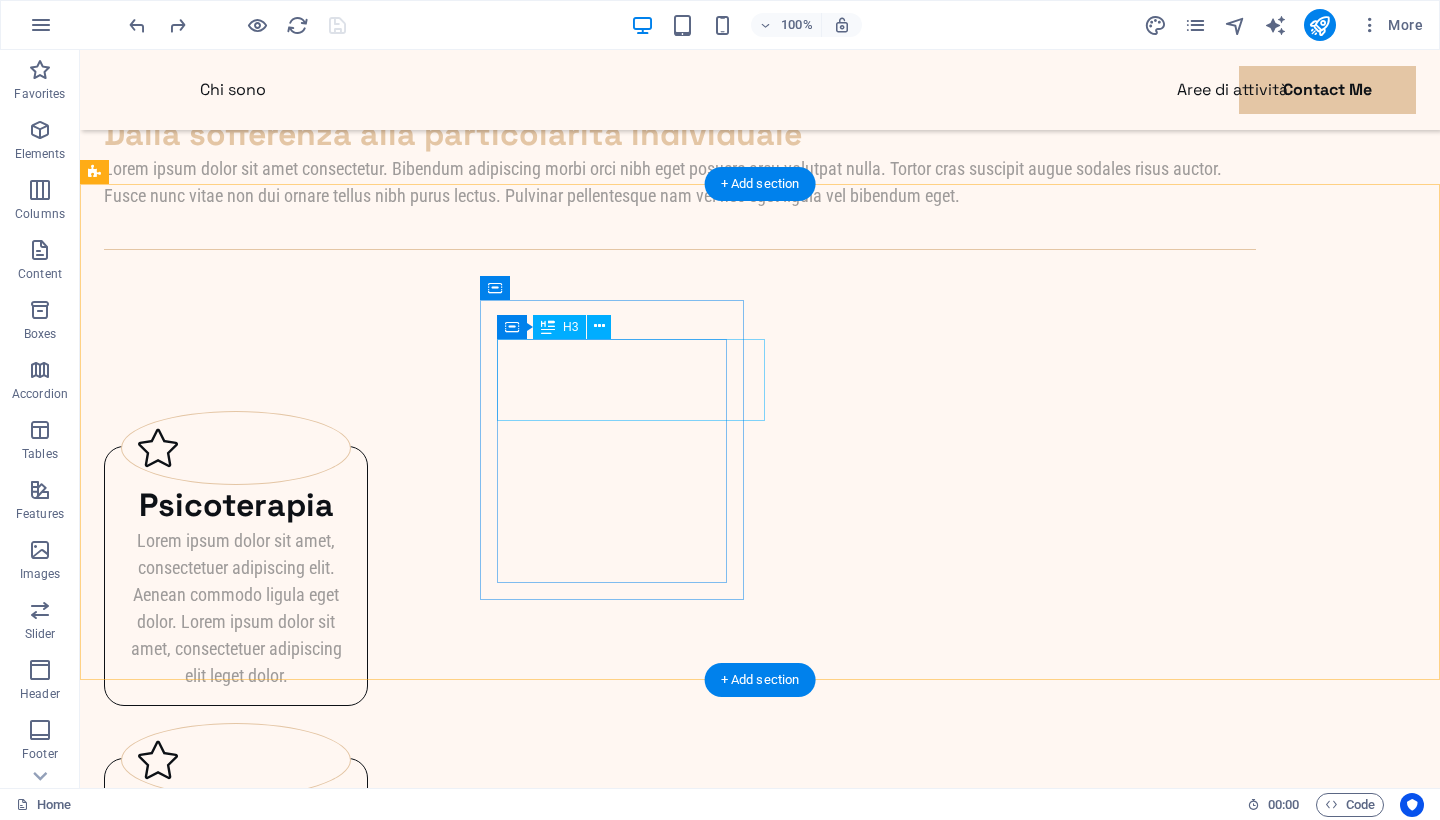 click on "Riabilitazione neuropsicologica" at bounding box center (236, 838) 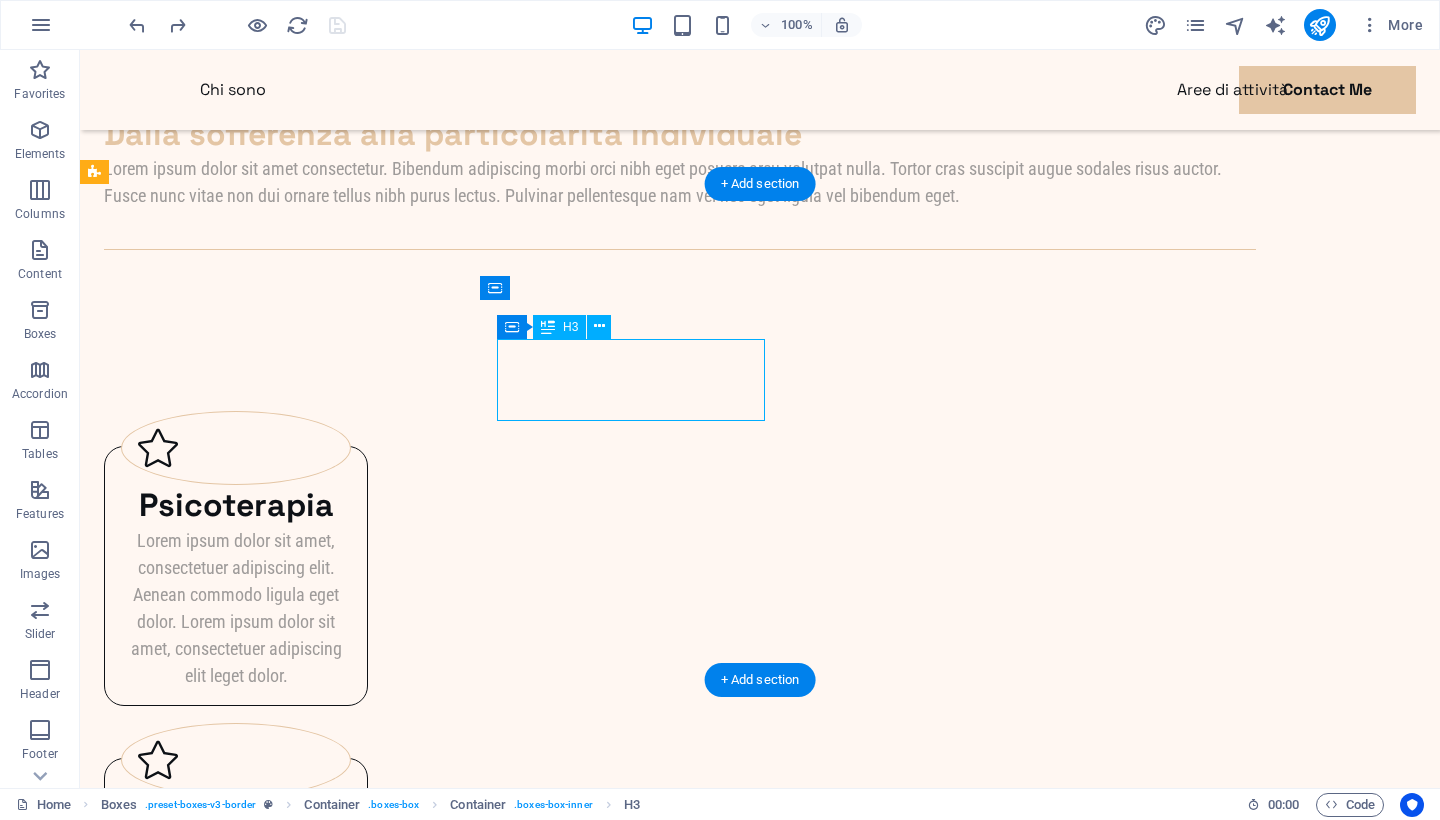click on "Riabilitazione neuropsicologica" at bounding box center (236, 838) 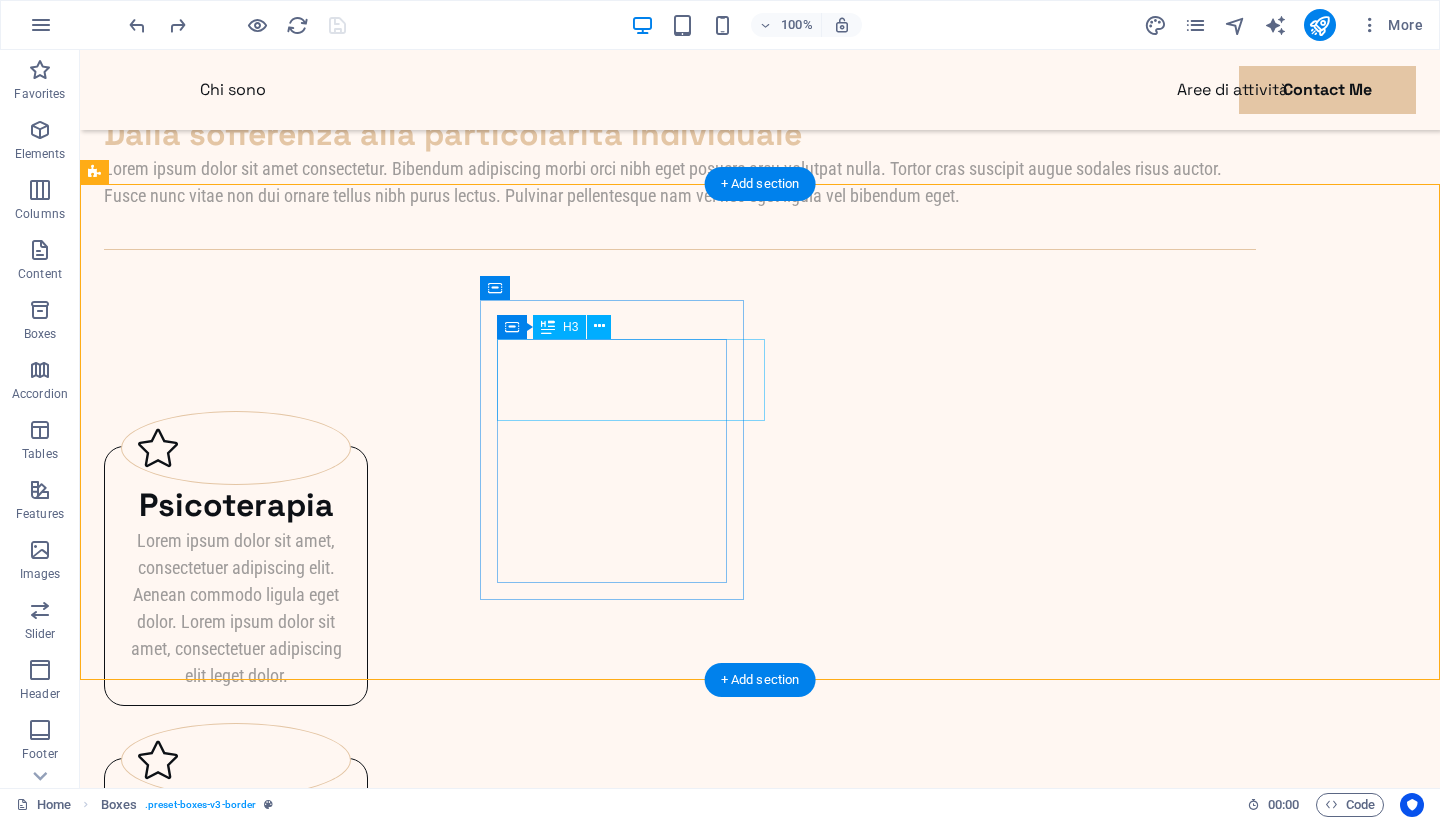 click on "Riabilitazione neuropsicologica" at bounding box center (236, 838) 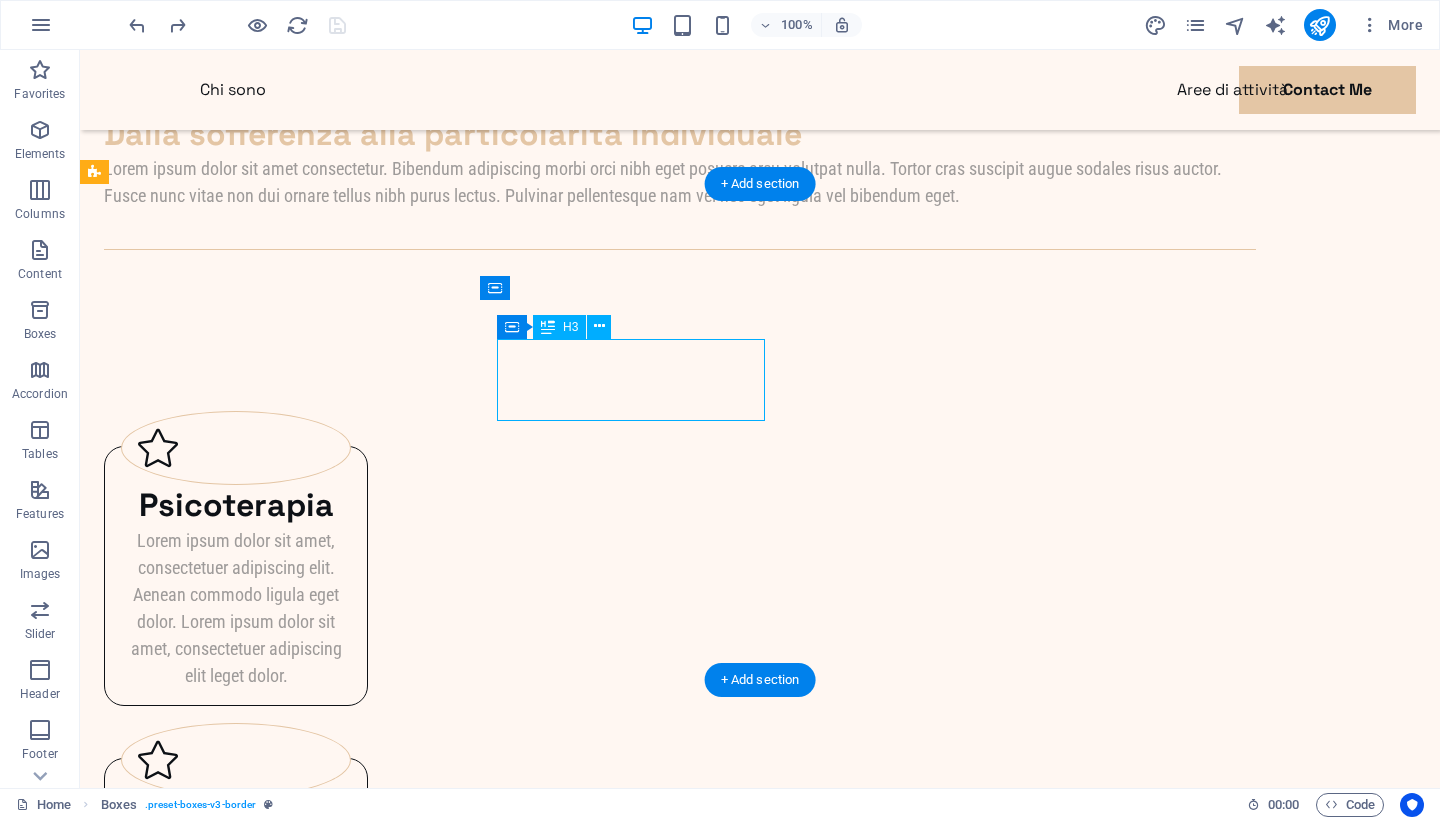 click on "Riabilitazione neuropsicologica" at bounding box center [236, 838] 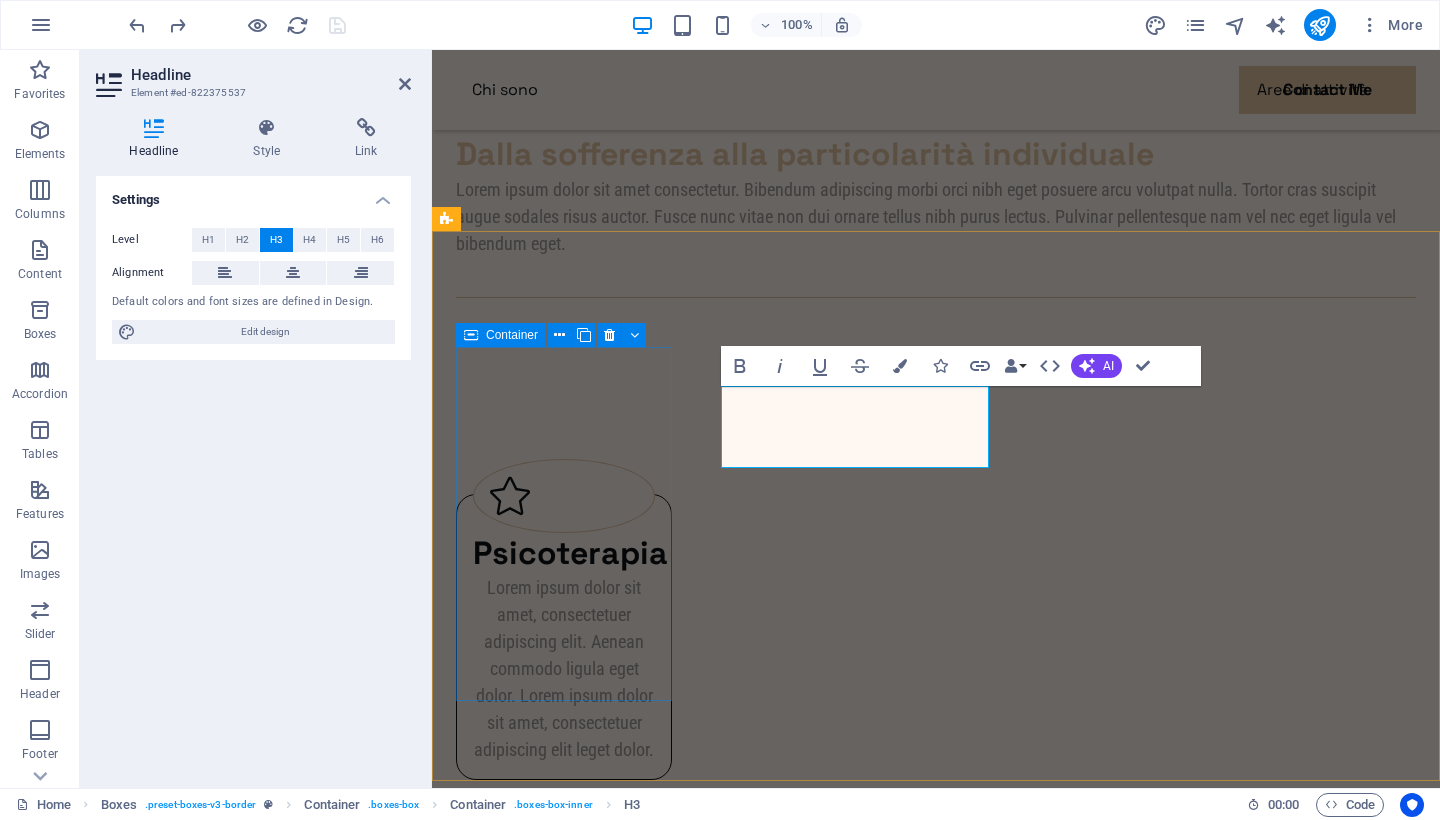 type 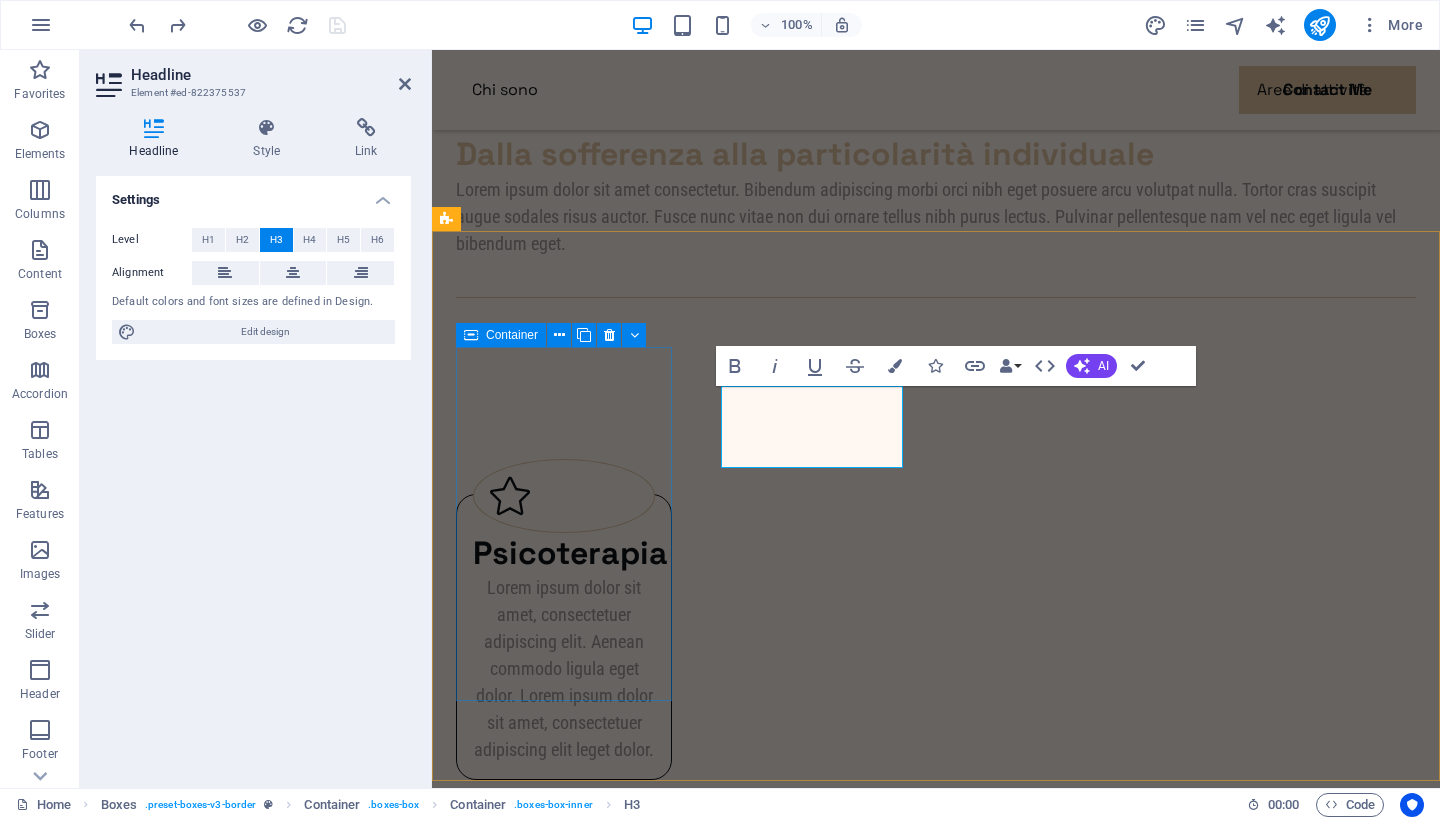 scroll, scrollTop: 0, scrollLeft: 24, axis: horizontal 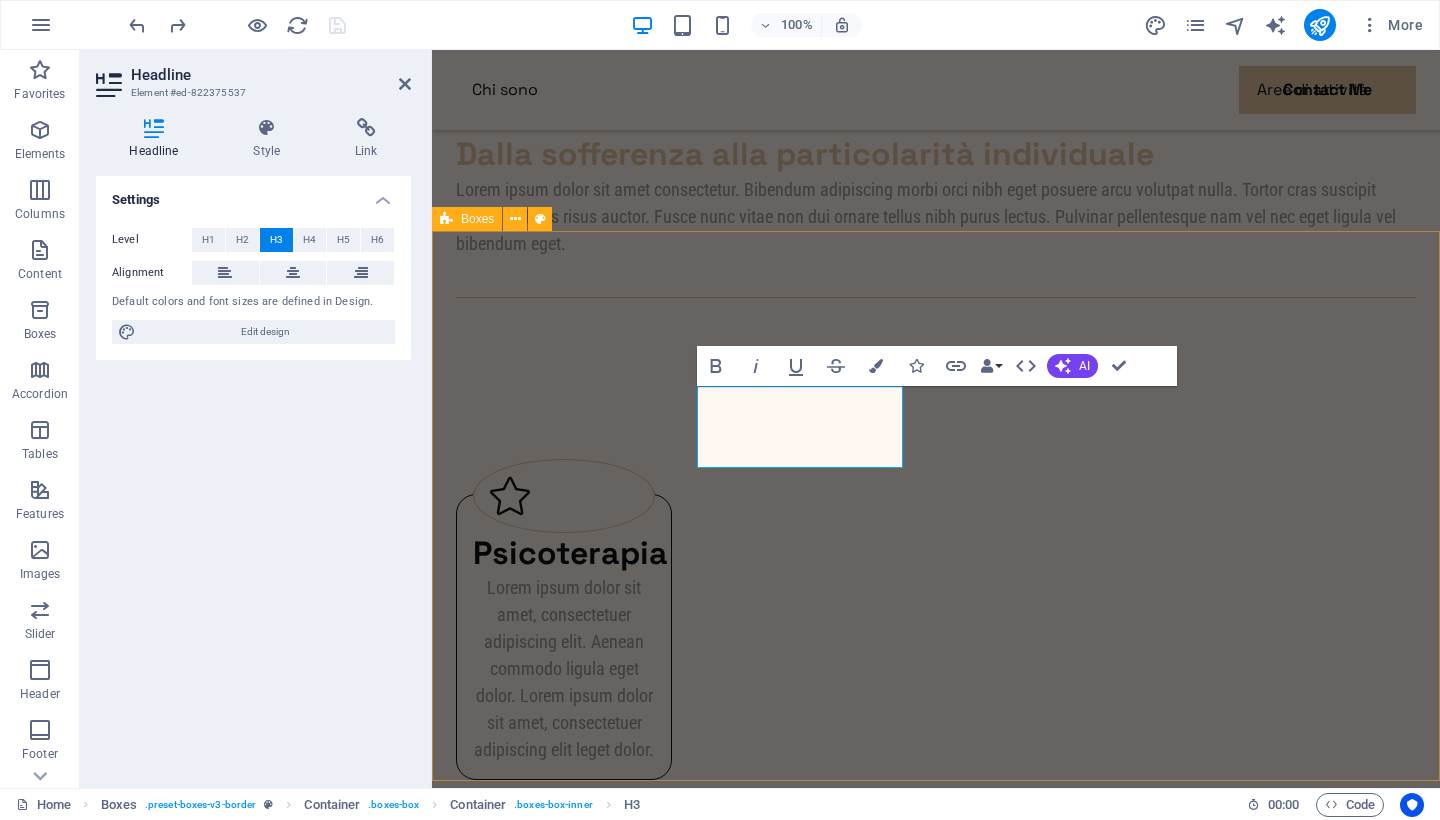 click on "[PSYCHOTHERAPY] Lorem ipsum dolor sit amet, consectetuer adipiscing elit. Aenean commodo ligula eget dolor. Lorem ipsum dolor sit amet, consectetuer adipiscing elit leget dolor. [RELAXATION] Lorem ipsum dolor sit amet, consectetuer adipiscing elit. Aenean commodo ligula eget dolor. Lorem ipsum dolor sit amet, consectetuer adipiscing elit leget dolor. EMDR Lorem ipsum dolor sit amet, consectetuer adipiscing elit. Aenean commodo ligula eget dolor. Lorem ipsum dolor sit amet, consectetuer adipiscing elit leget dolor. EMDR Lorem ipsum dolor sit amet, consectetuer adipiscing elit. Aenean commodo ligula eget dolor. Lorem ipsum dolor sit amet, consectetuer adipiscing elit leget dolor." at bounding box center (936, 1169) 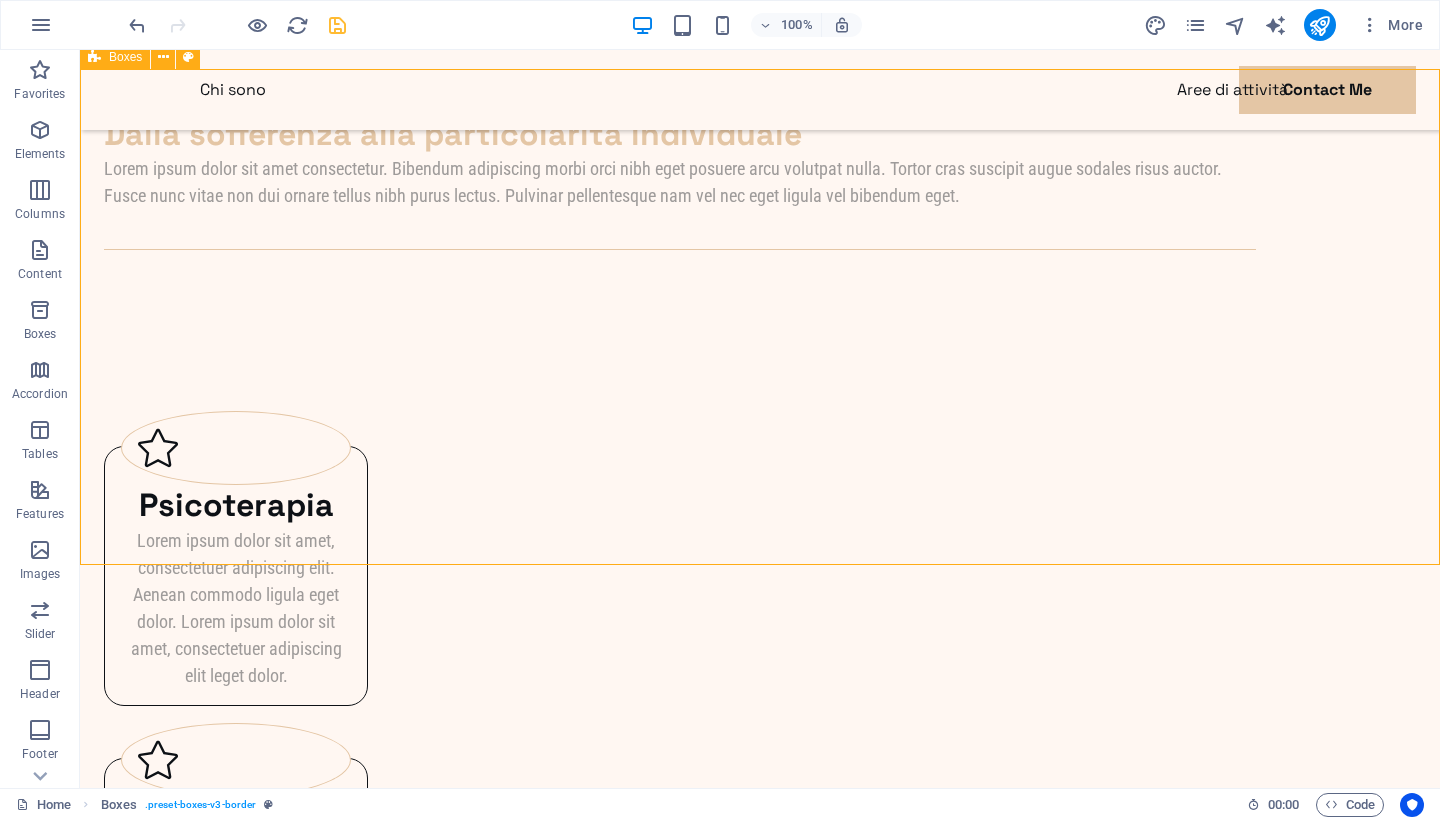 scroll, scrollTop: 0, scrollLeft: 0, axis: both 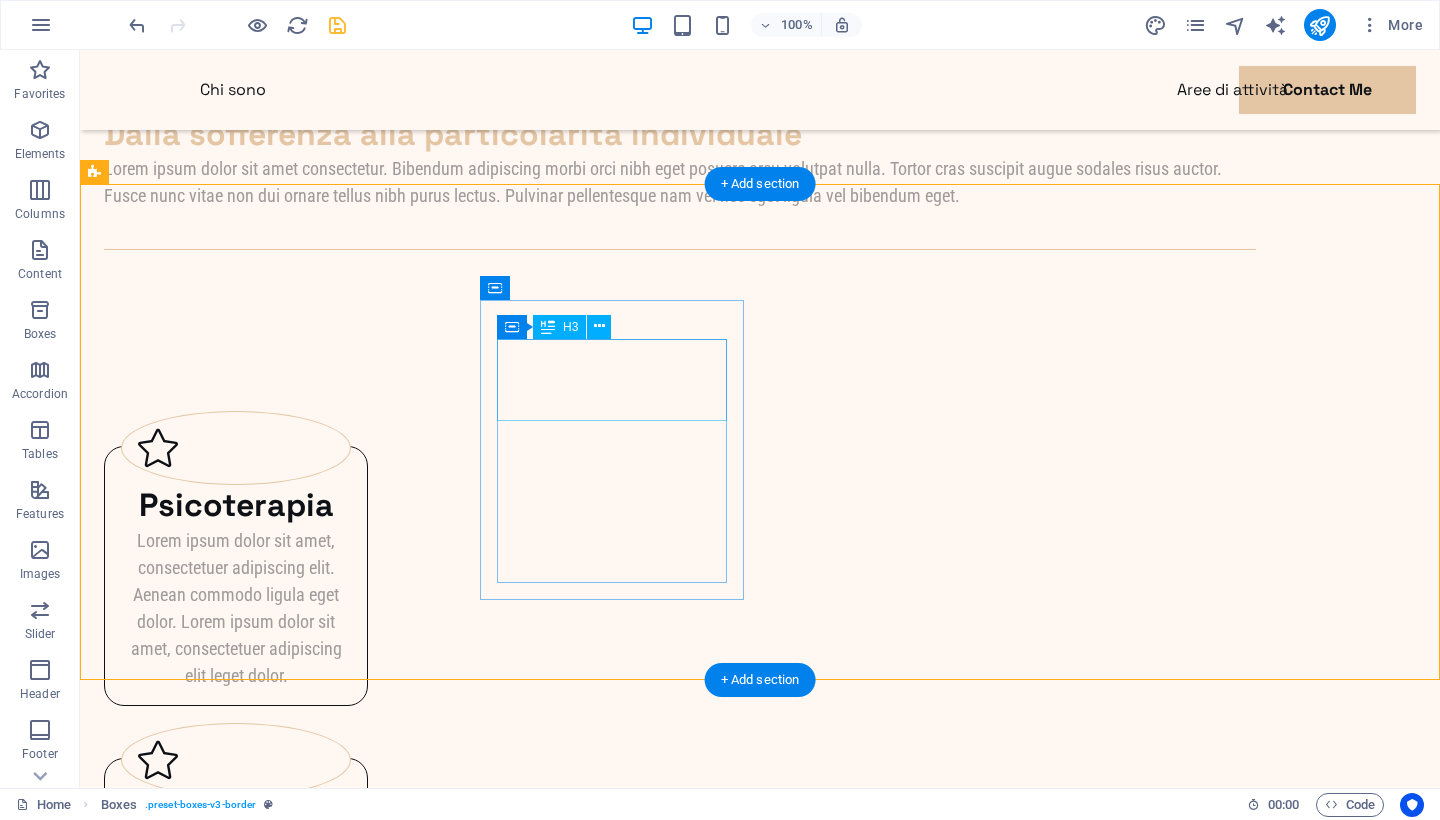 click on "Rilassamento" at bounding box center (236, 838) 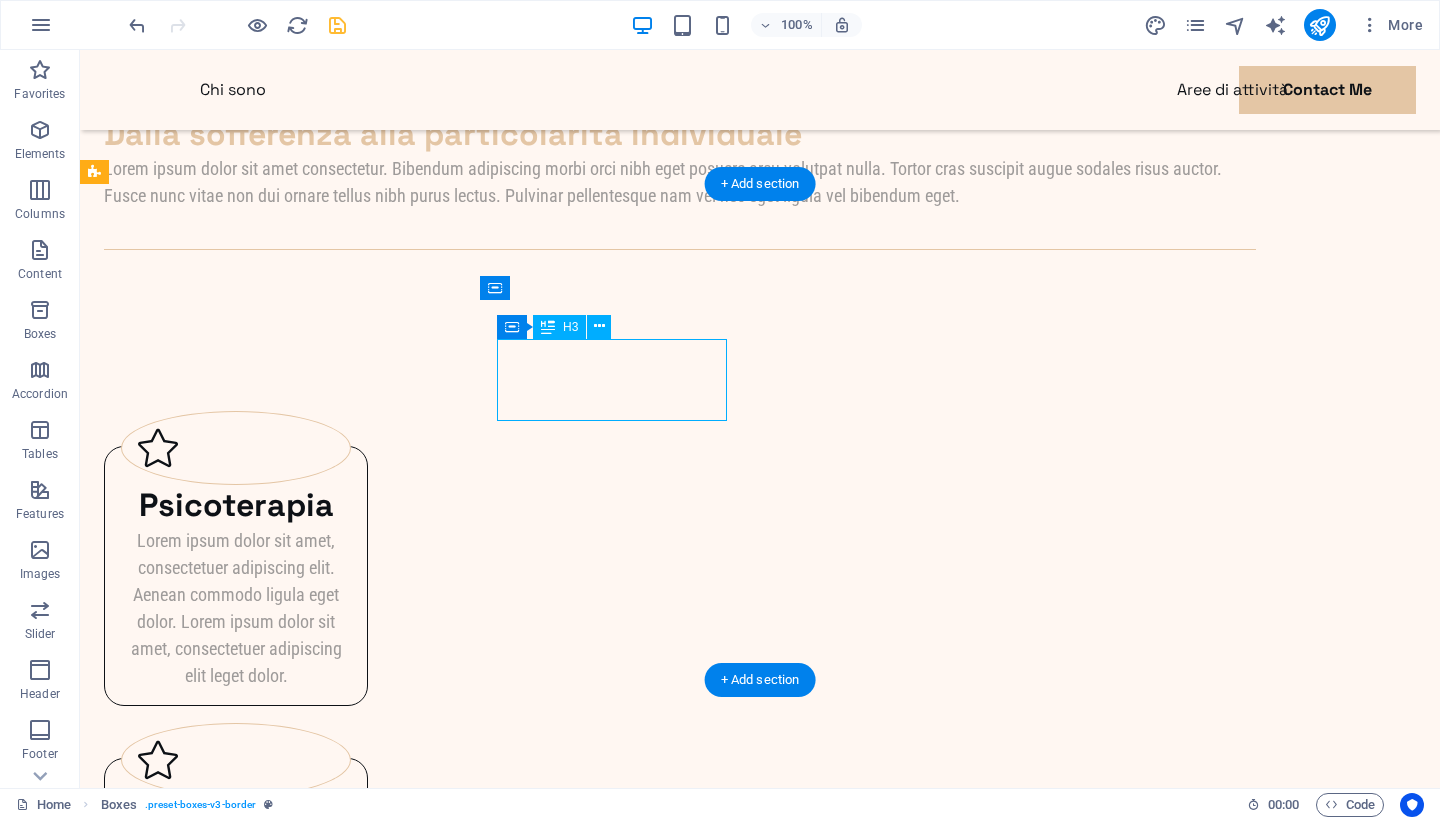 click on "Rilassamento" at bounding box center (236, 838) 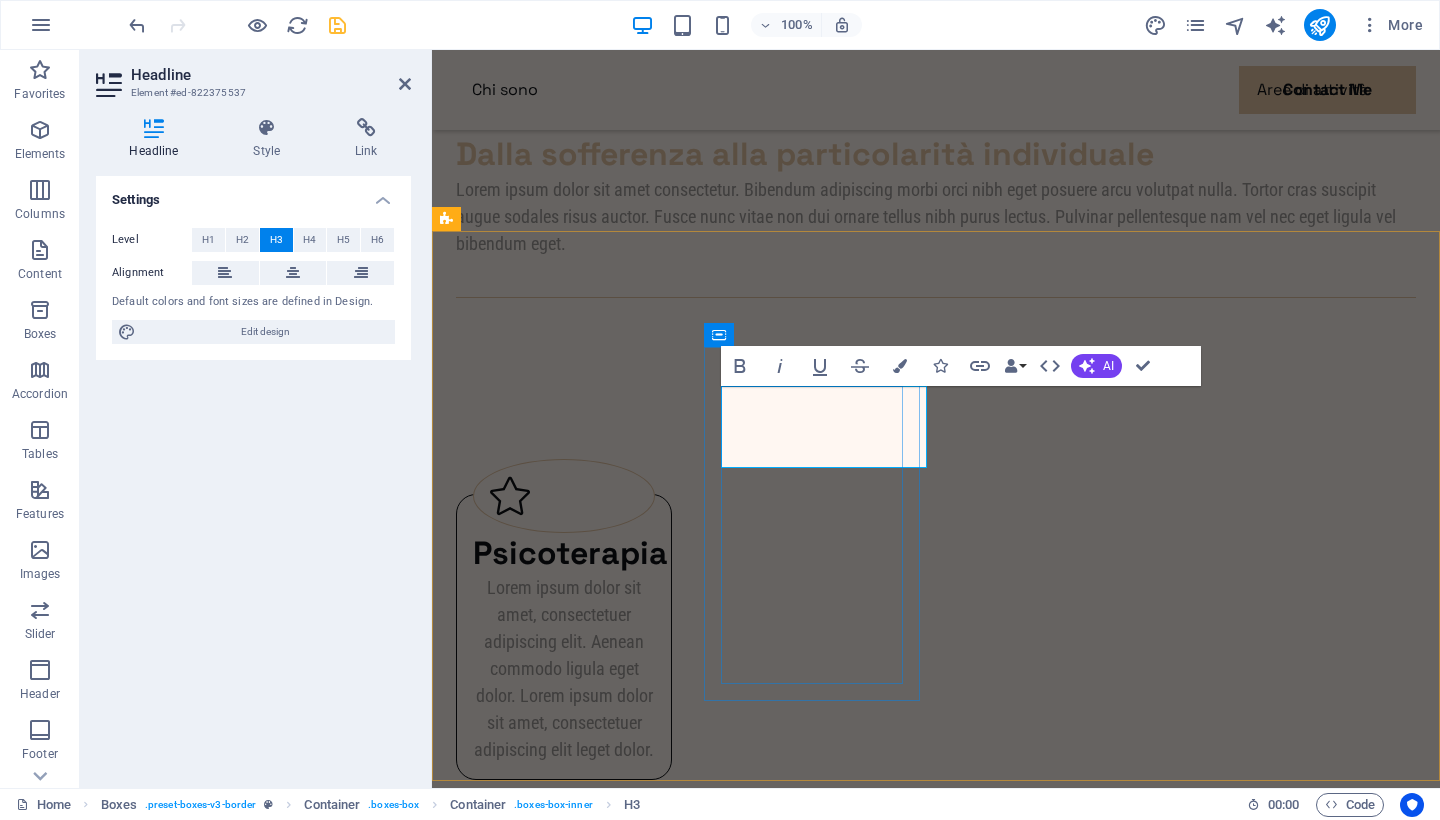 click on "Rilassamento" at bounding box center [564, 933] 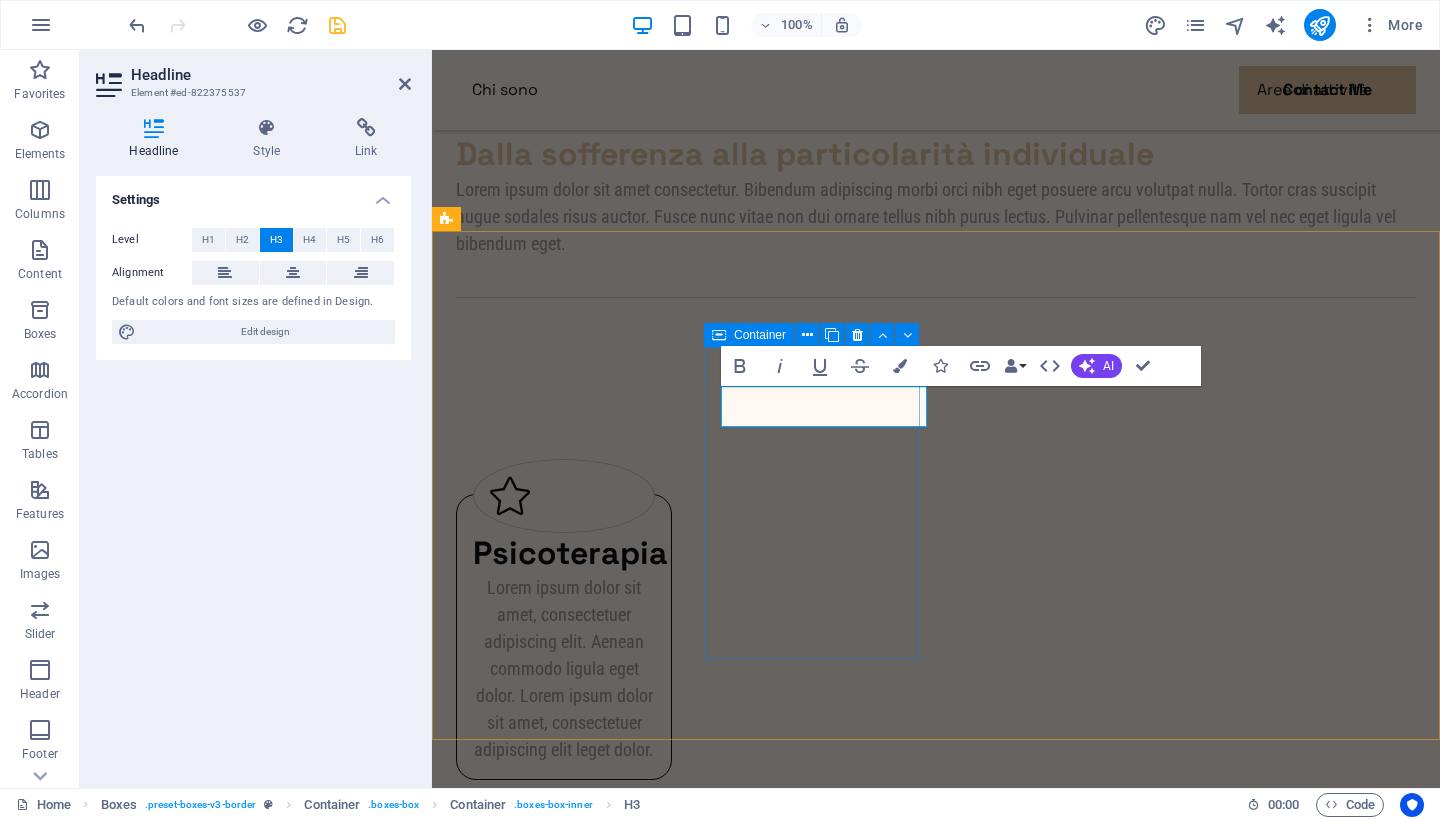 click on "Rilassamento Lorem ipsum dolor sit amet, consectetuer adipiscing elit. Aenean commodo ligula eget dolor. Lorem ipsum dolor sit amet, consectetuer adipiscing elit leget dolor." at bounding box center [564, 996] 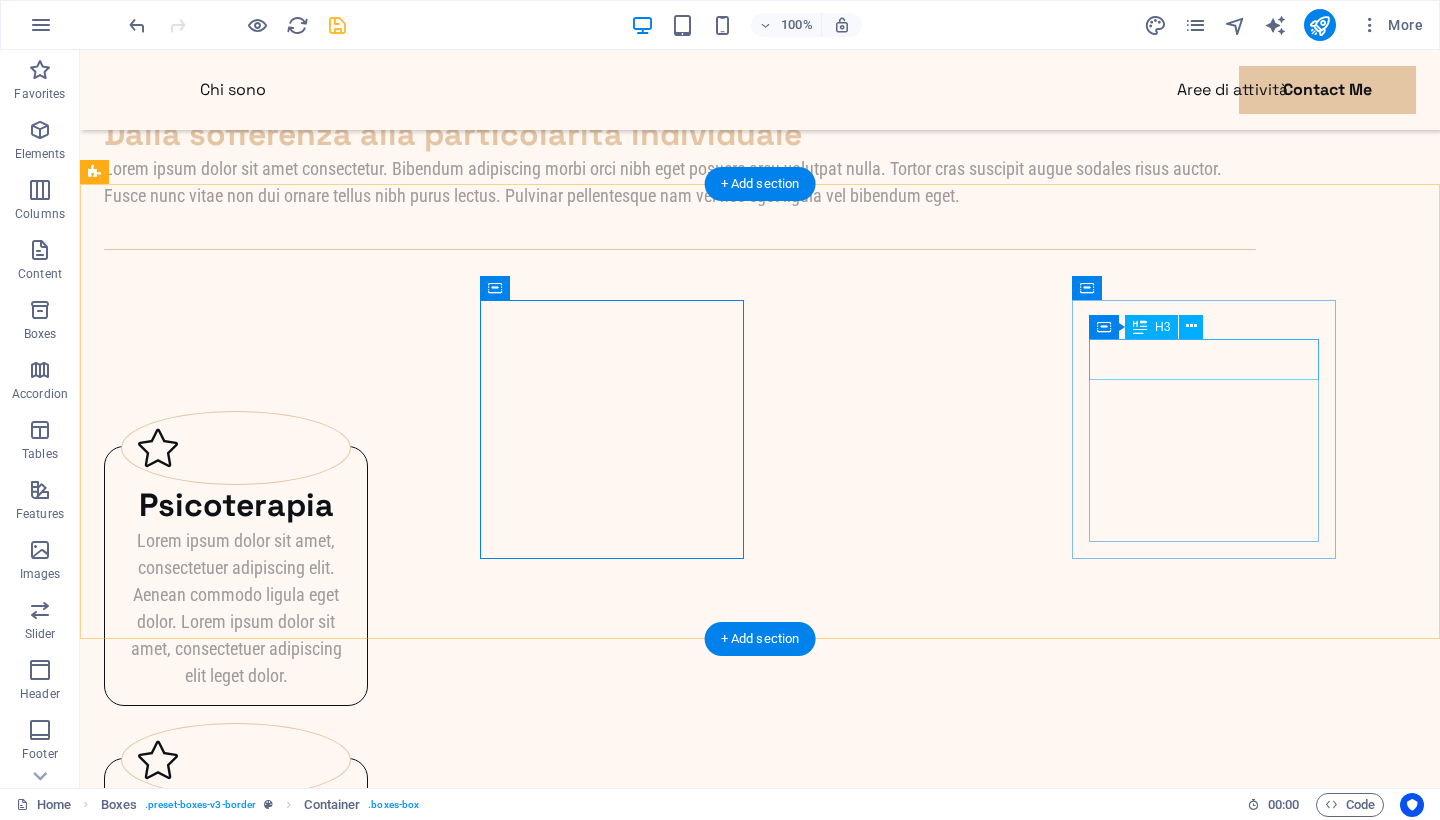 click on "EMDR" at bounding box center (236, 1441) 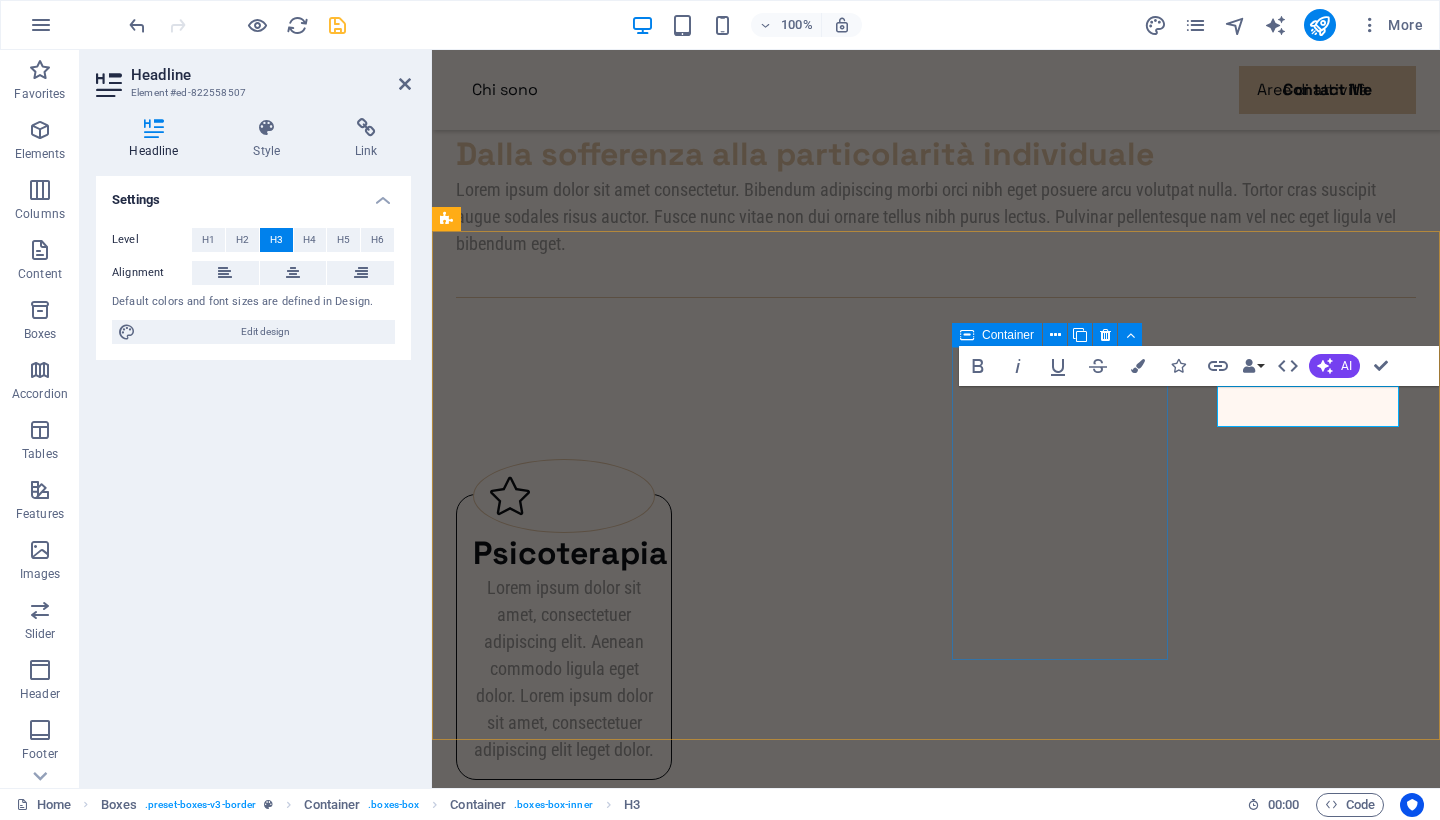 type 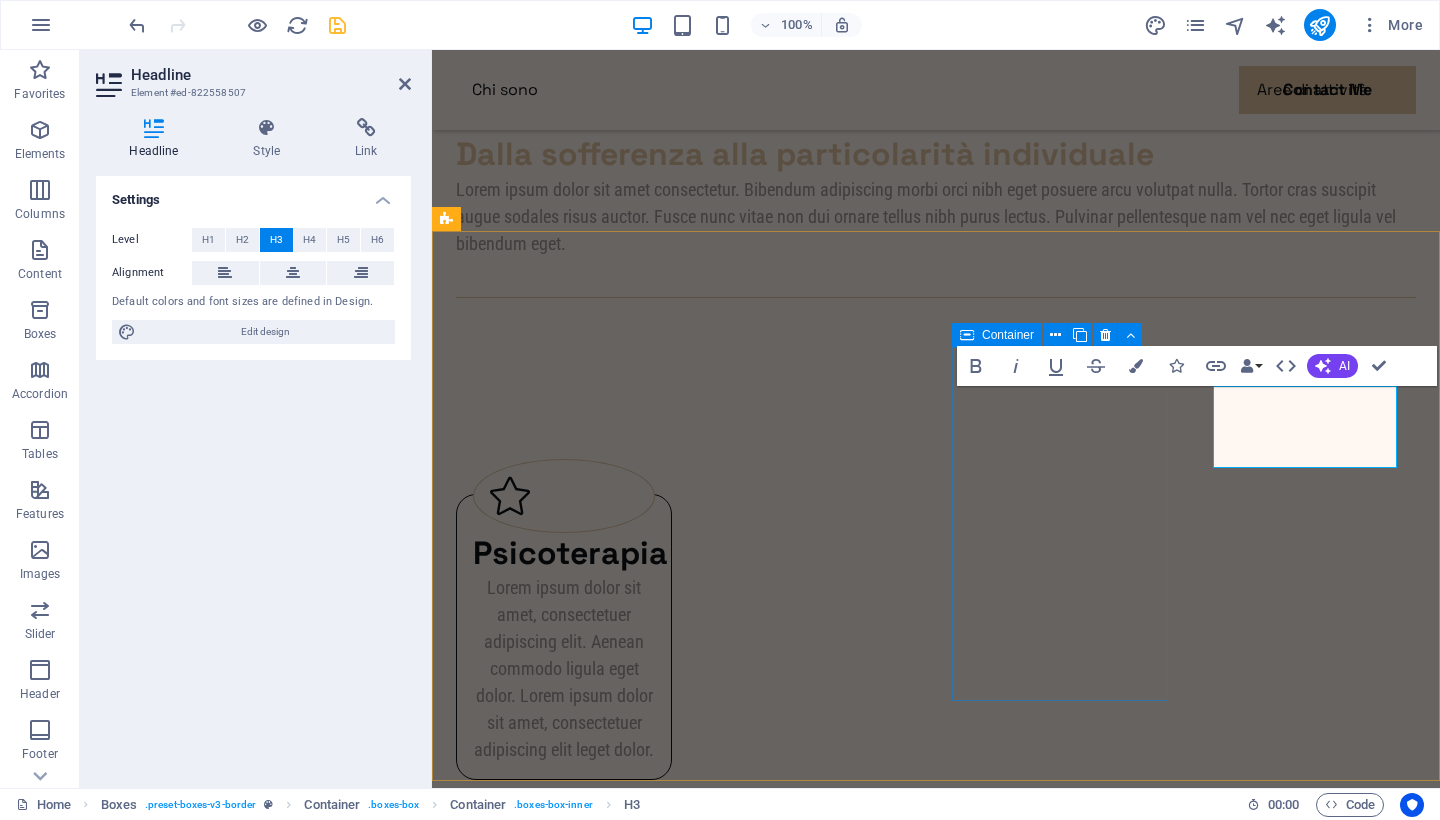 scroll, scrollTop: 0, scrollLeft: 4, axis: horizontal 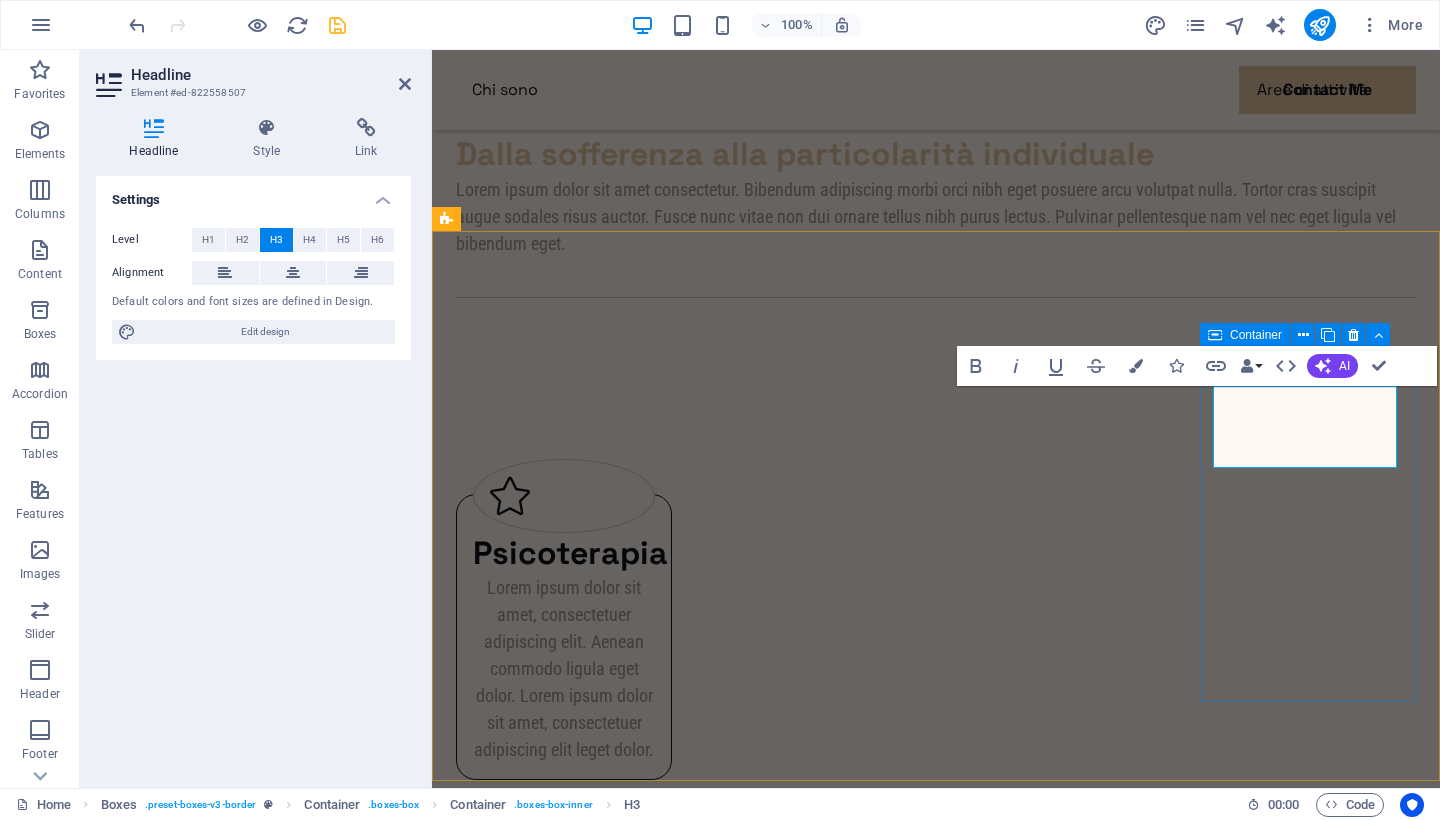 drag, startPoint x: 1392, startPoint y: 449, endPoint x: 1202, endPoint y: 402, distance: 195.72685 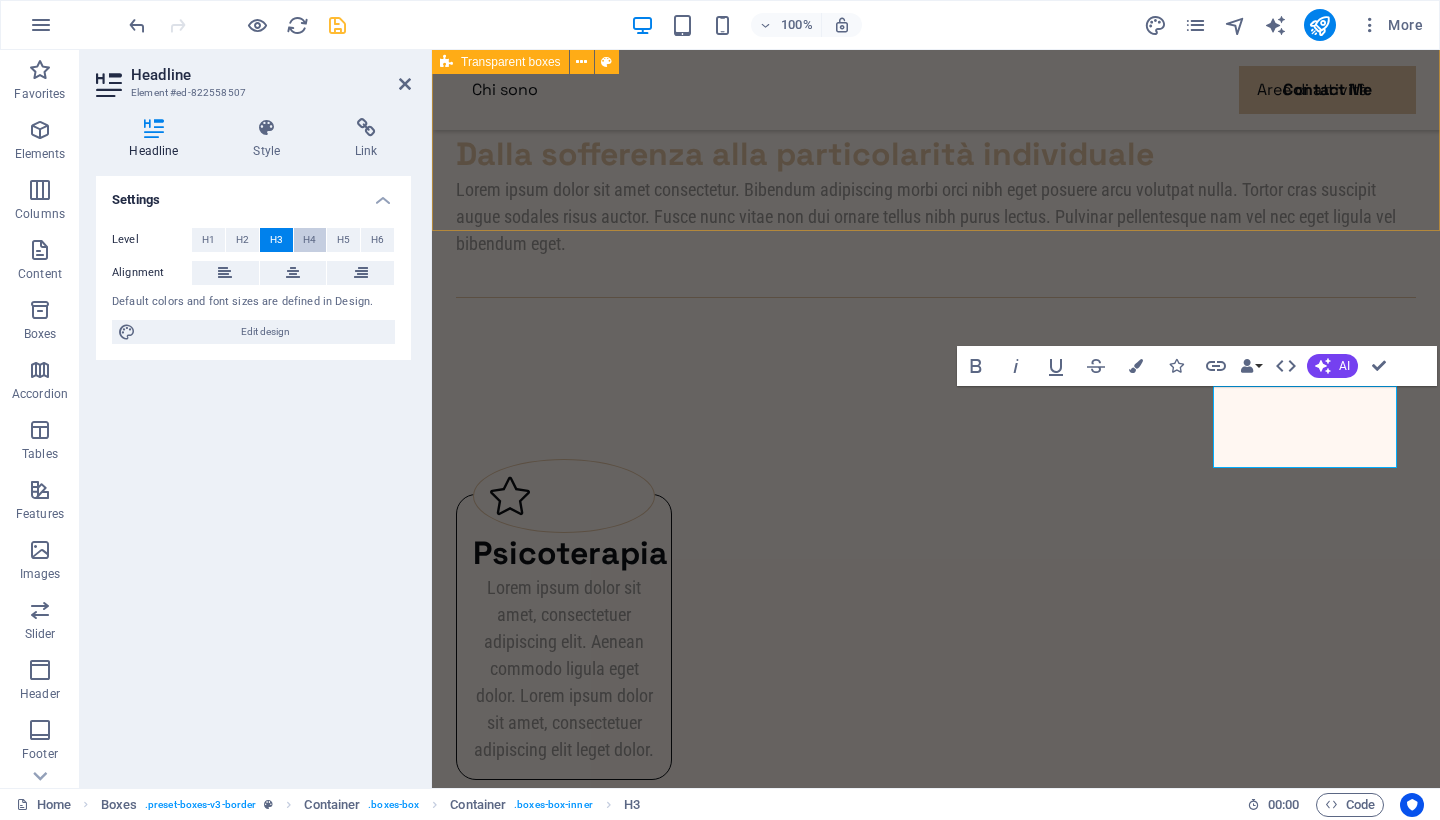 click on "H4" at bounding box center (309, 240) 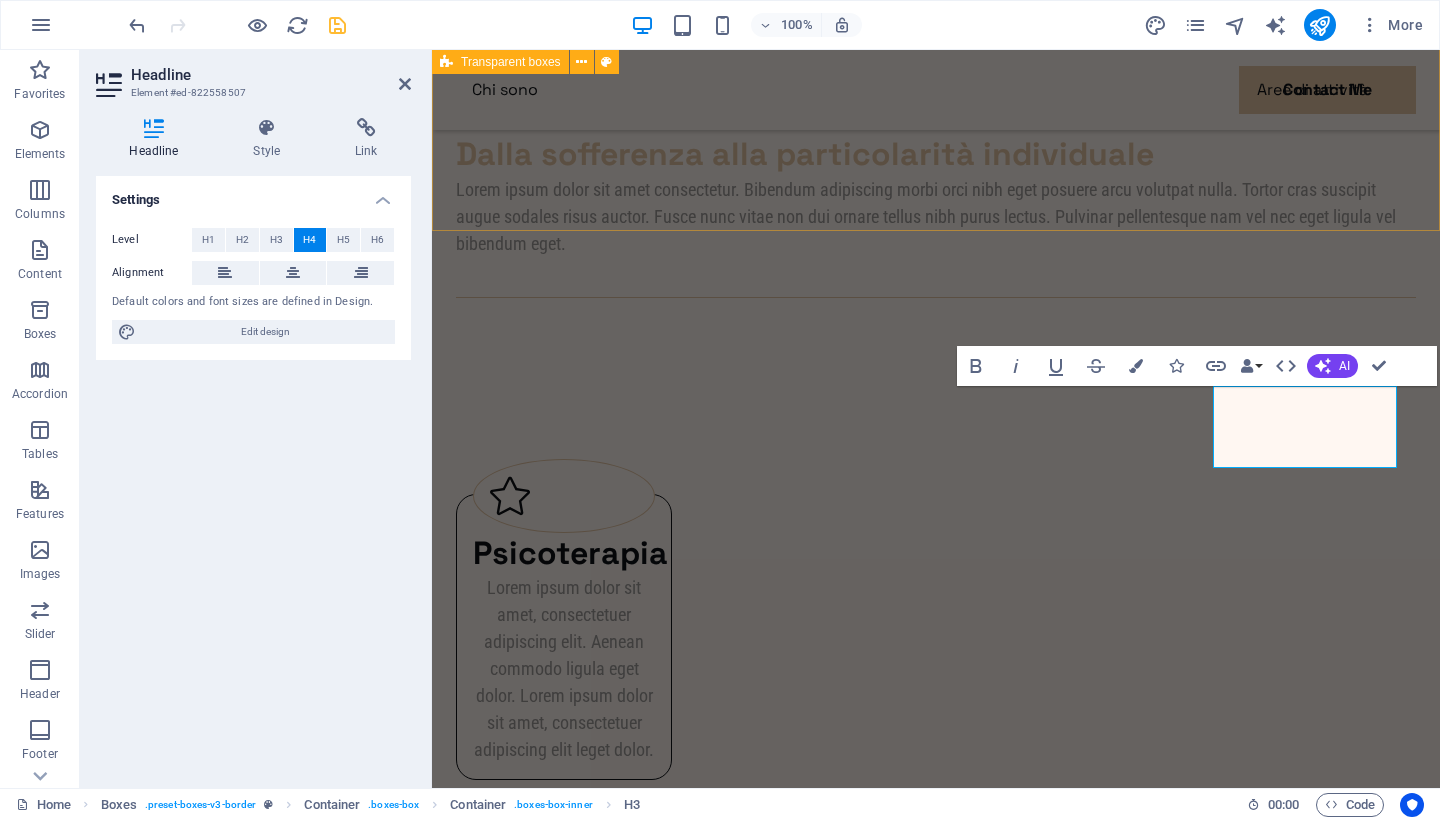 scroll, scrollTop: 0, scrollLeft: 0, axis: both 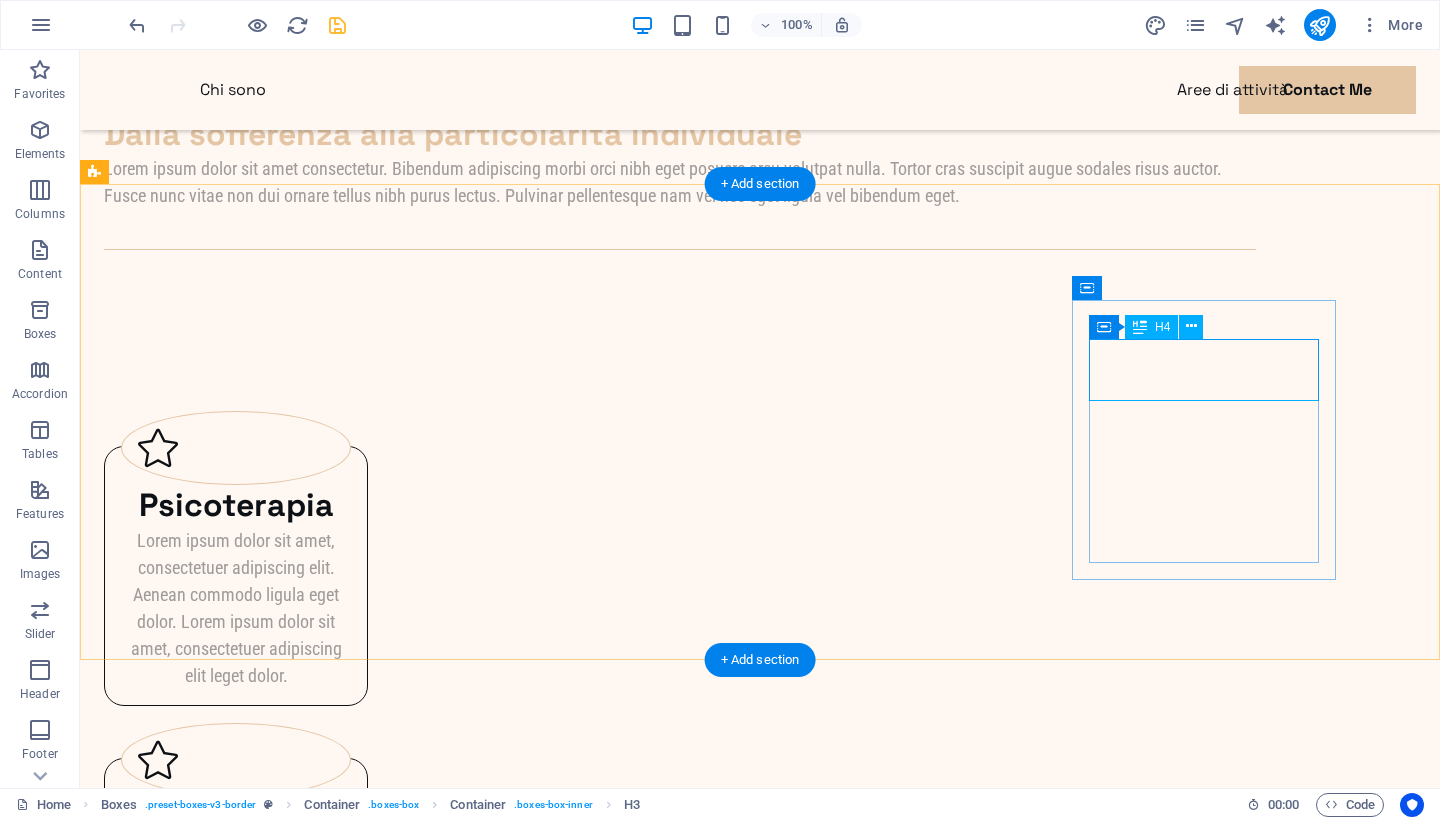 click on "Consulenza neurologica" at bounding box center [236, 1451] 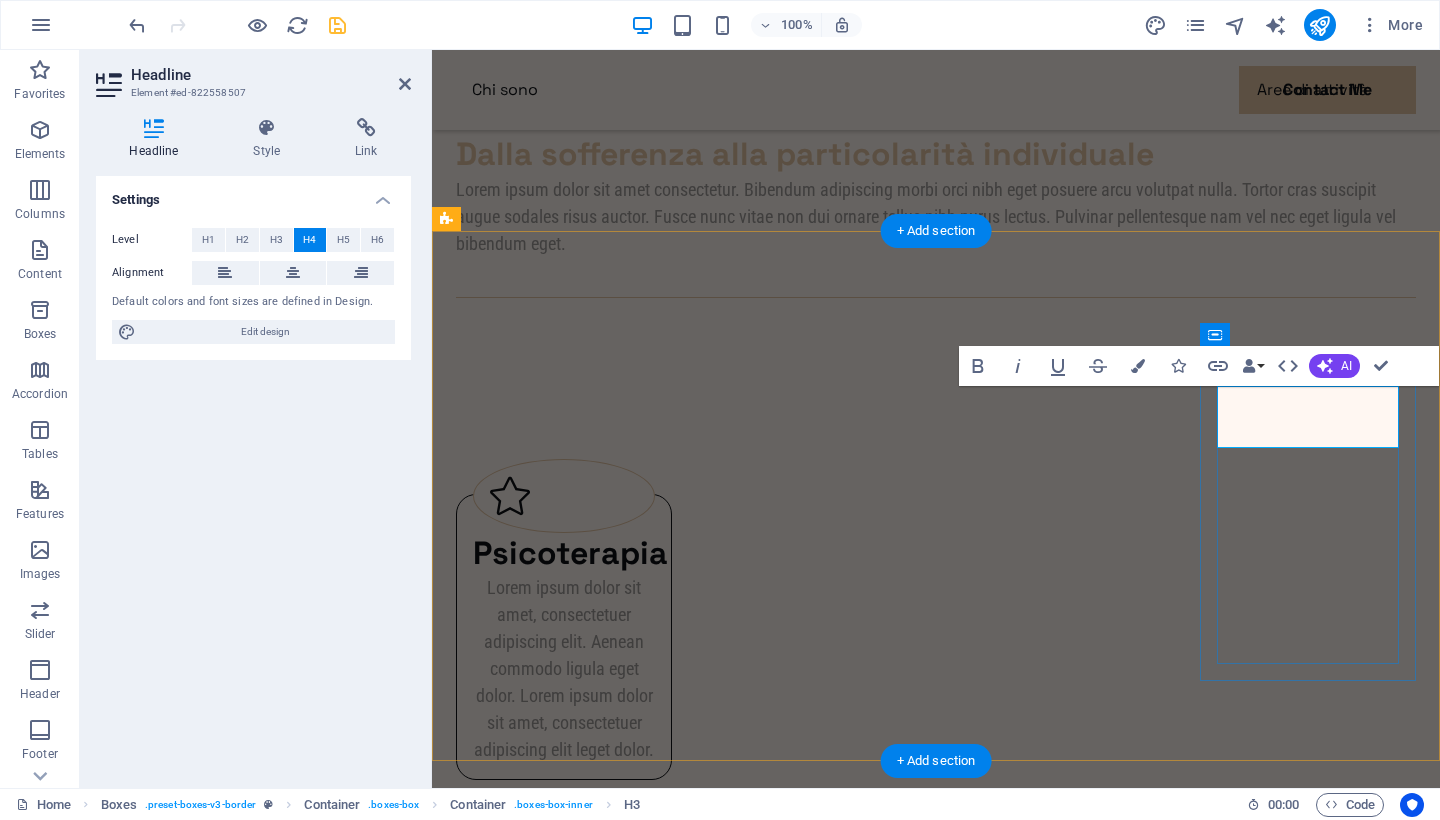 click on "Consulenza neurologica" at bounding box center (564, 1579) 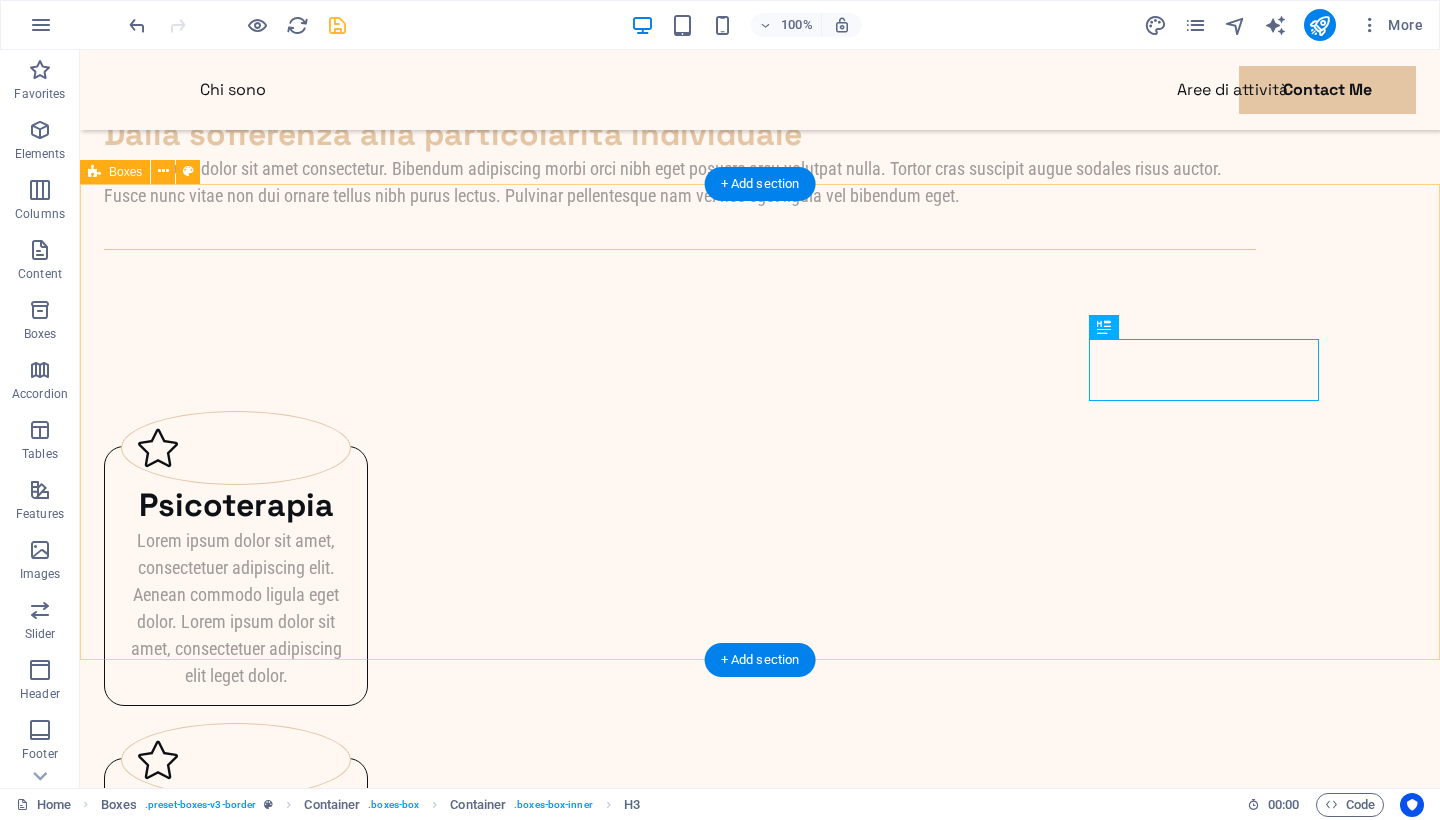 click on "[PSYCHOTHERAPY] Lorem ipsum dolor sit amet, consectetuer adipiscing elit. Aenean commodo ligula eget dolor. Lorem ipsum dolor sit amet, consectetuer adipiscing elit leget dolor. [RELAXATION] Lorem ipsum dolor sit amet, consectetuer adipiscing elit. Aenean commodo ligula eget dolor. Lorem ipsum dolor sit amet, consectetuer adipiscing elit leget dolor. EMDR Lorem ipsum dolor sit amet, consectetuer adipiscing elit. Aenean commodo ligula eget dolor. Lorem ipsum dolor sit amet, consectetuer adipiscing elit leget dolor. [NEUROPSYCHOLOGICAL_CONSULTATION] Lorem ipsum dolor sit amet, consectetuer adipiscing elit. Aenean commodo ligula eget dolor. Lorem ipsum dolor sit amet, consectetuer adipiscing elit leget dolor." at bounding box center (760, 1035) 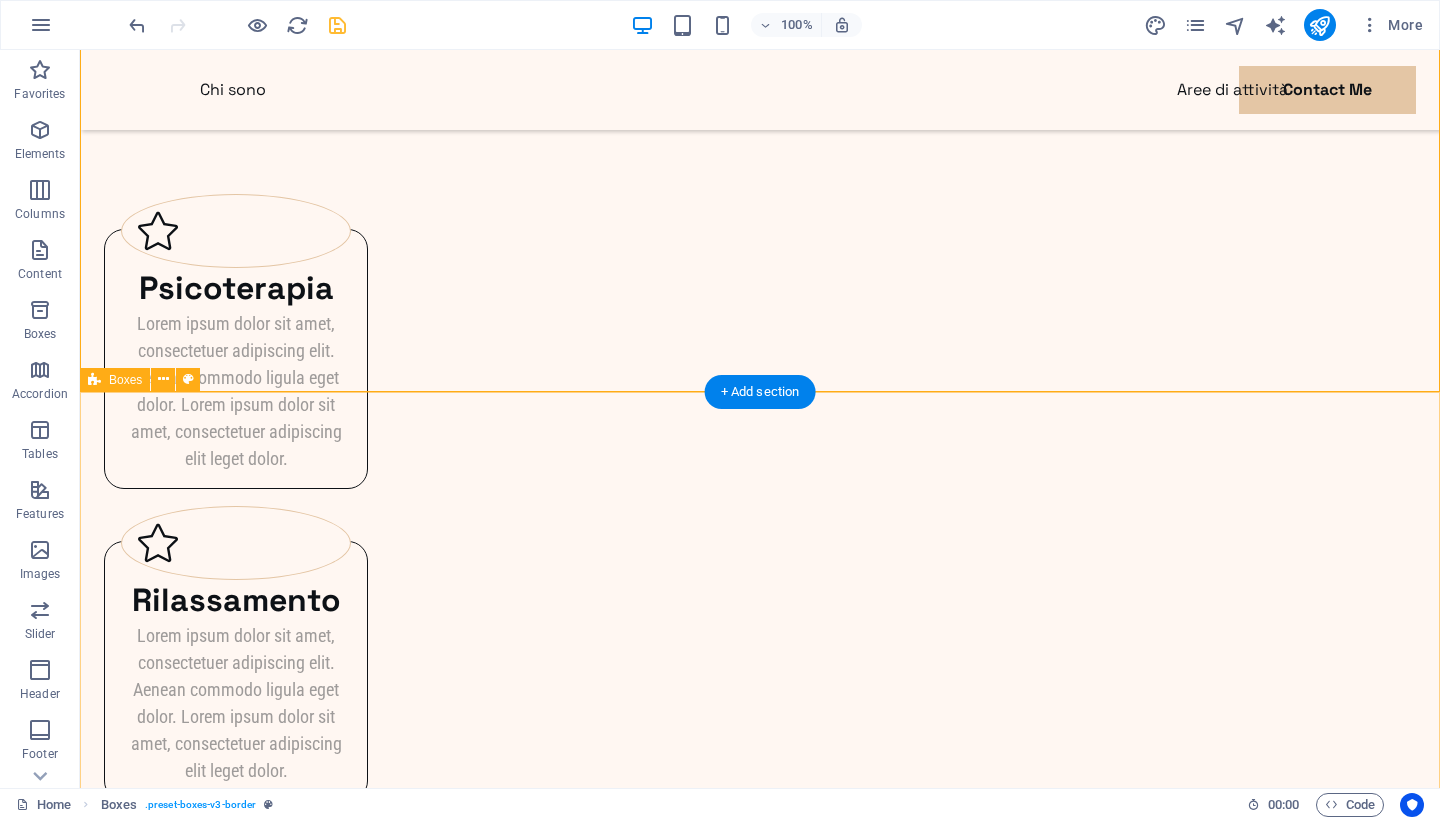 scroll, scrollTop: 2465, scrollLeft: 0, axis: vertical 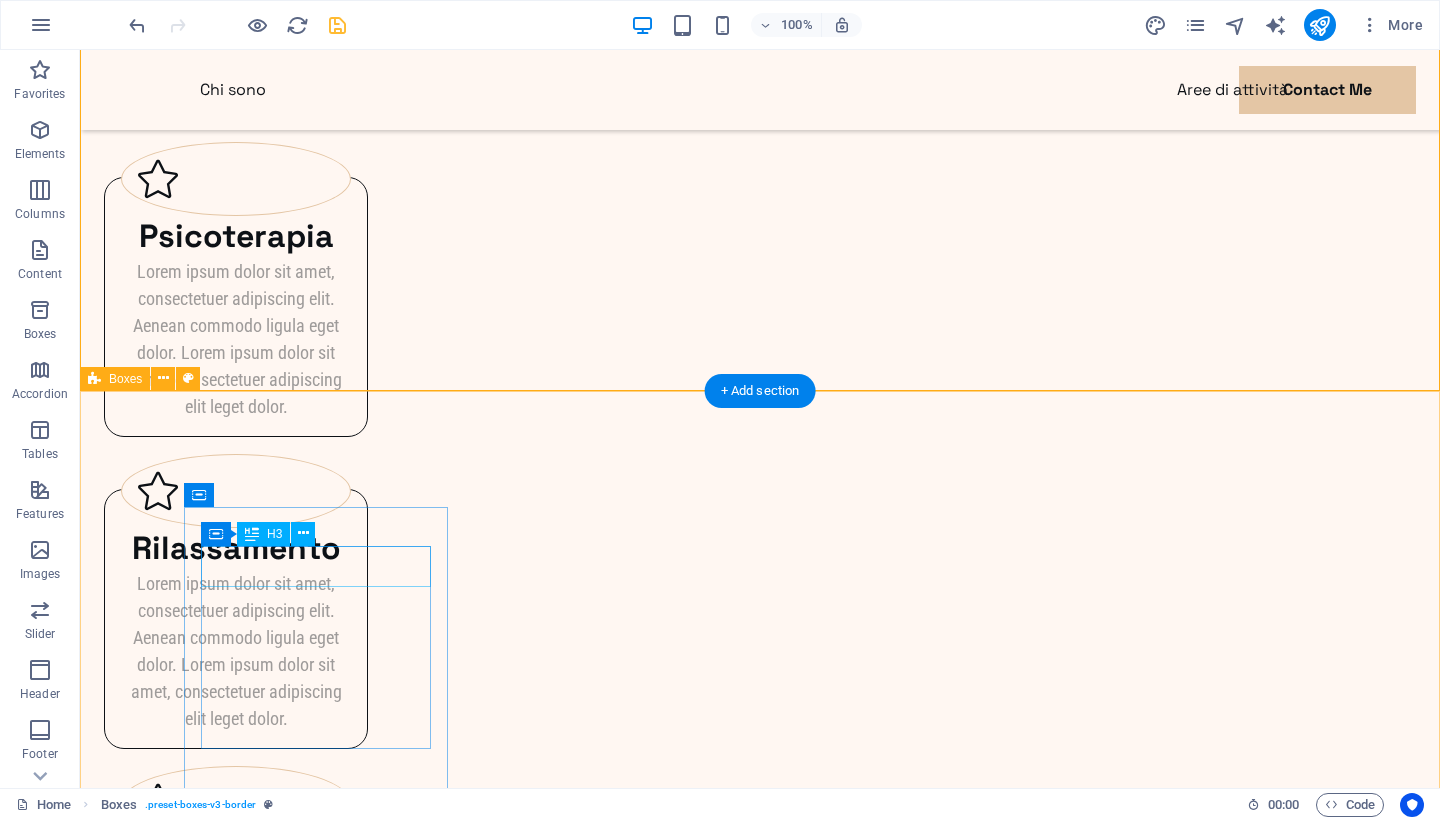 click on "Psicoterapia" at bounding box center (236, 1649) 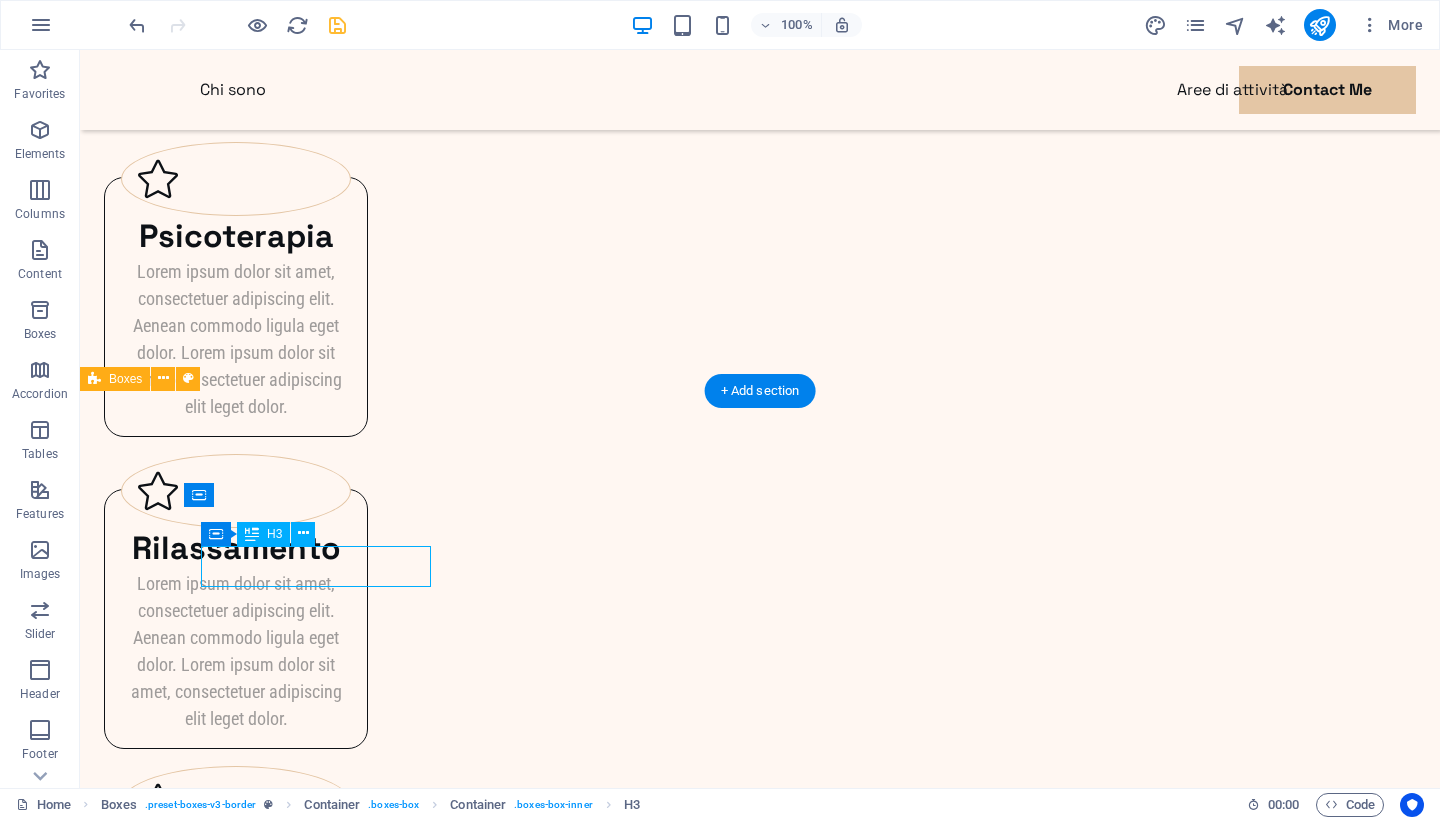 click on "Psicoterapia" at bounding box center [236, 1649] 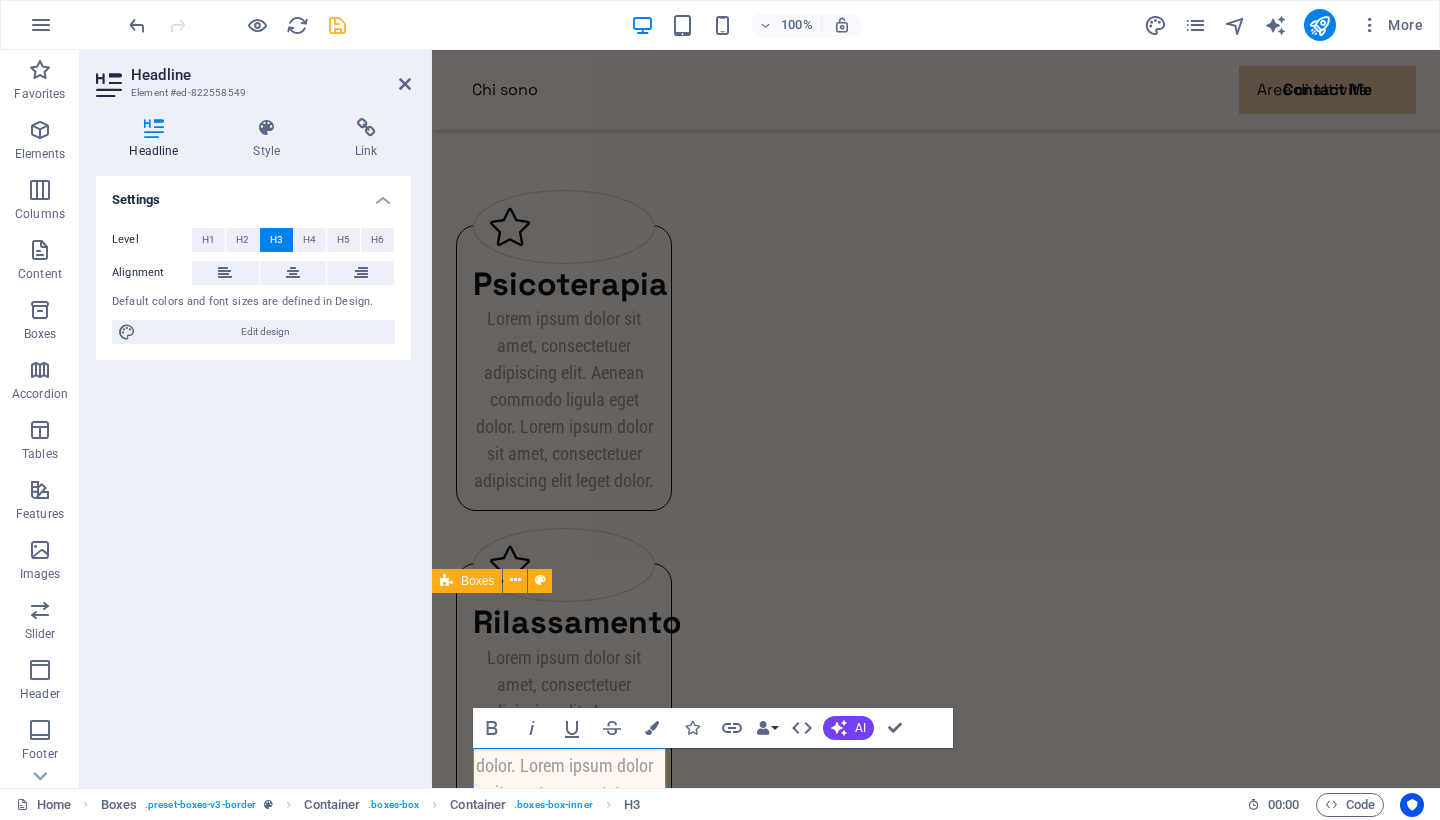 scroll, scrollTop: 2479, scrollLeft: 0, axis: vertical 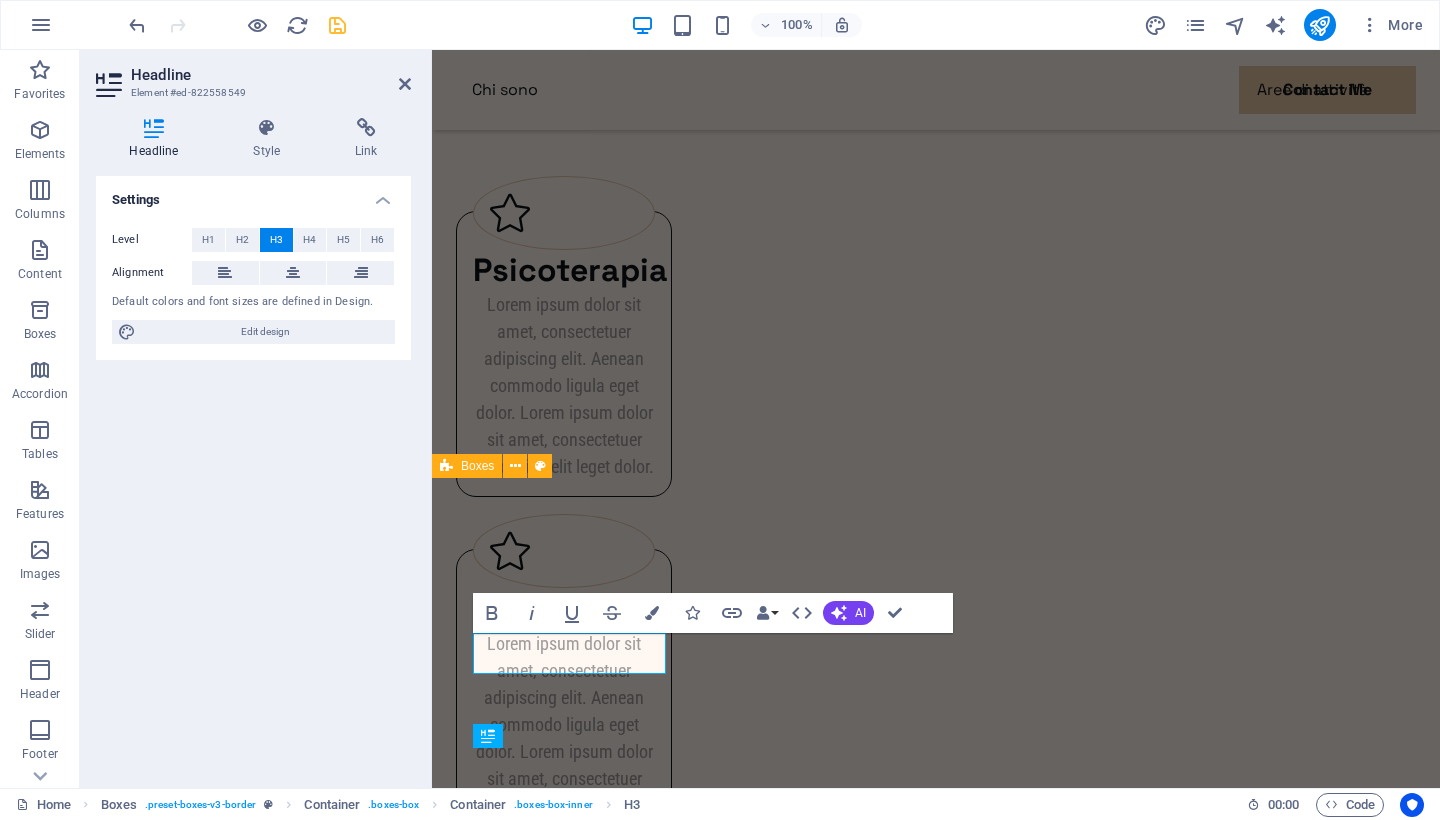 type 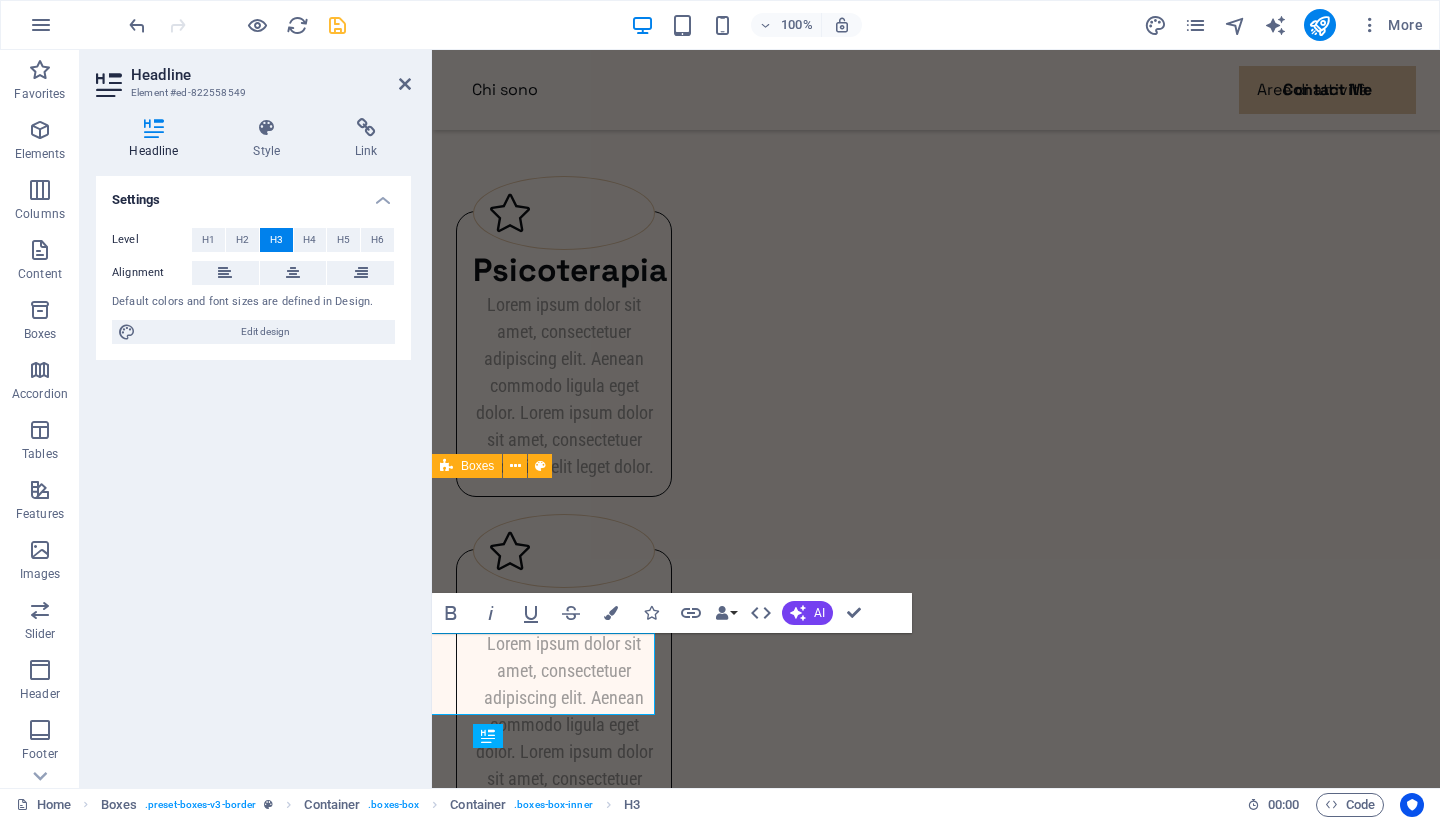 scroll, scrollTop: 0, scrollLeft: 86, axis: horizontal 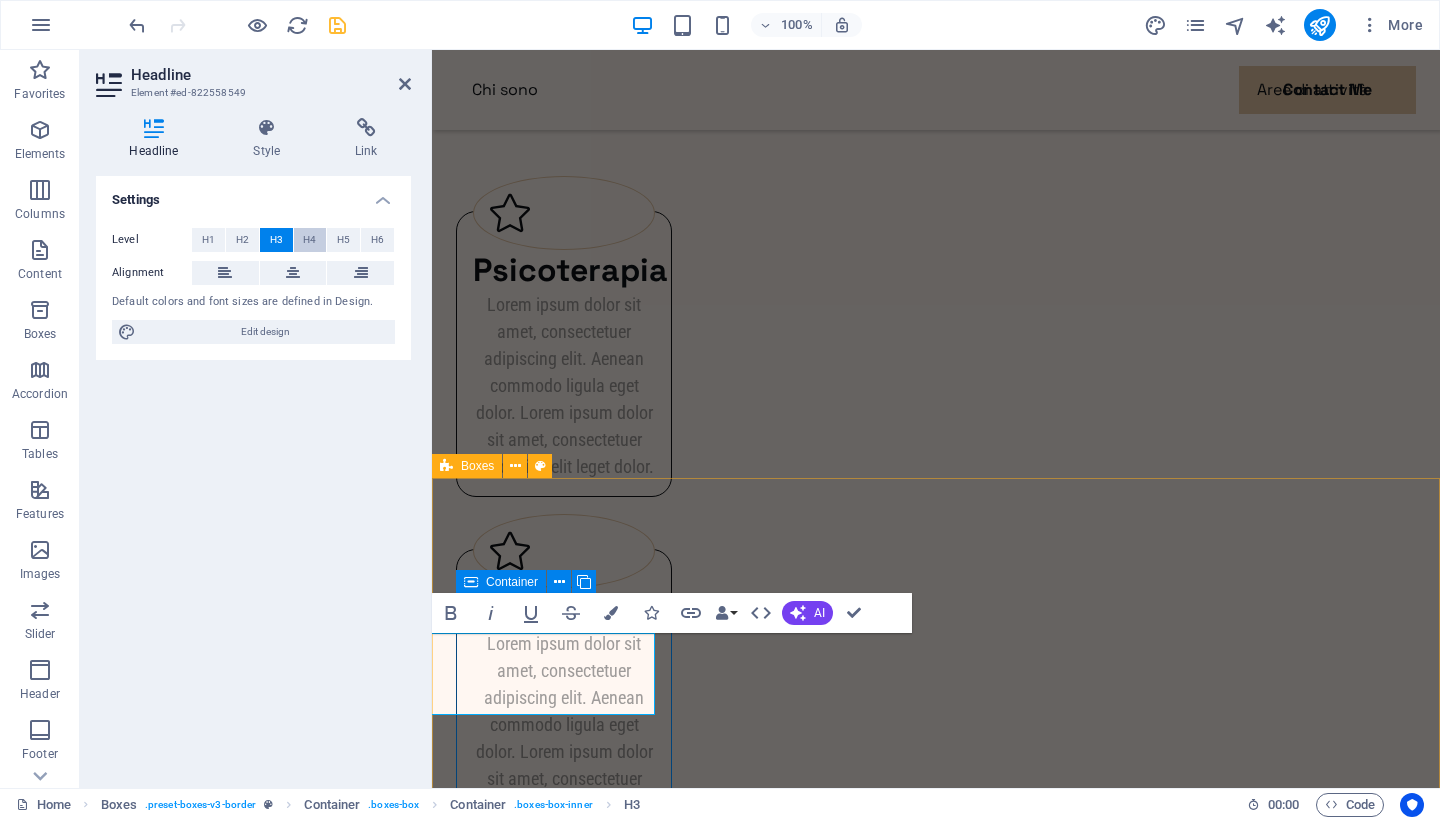click on "H4" at bounding box center [309, 240] 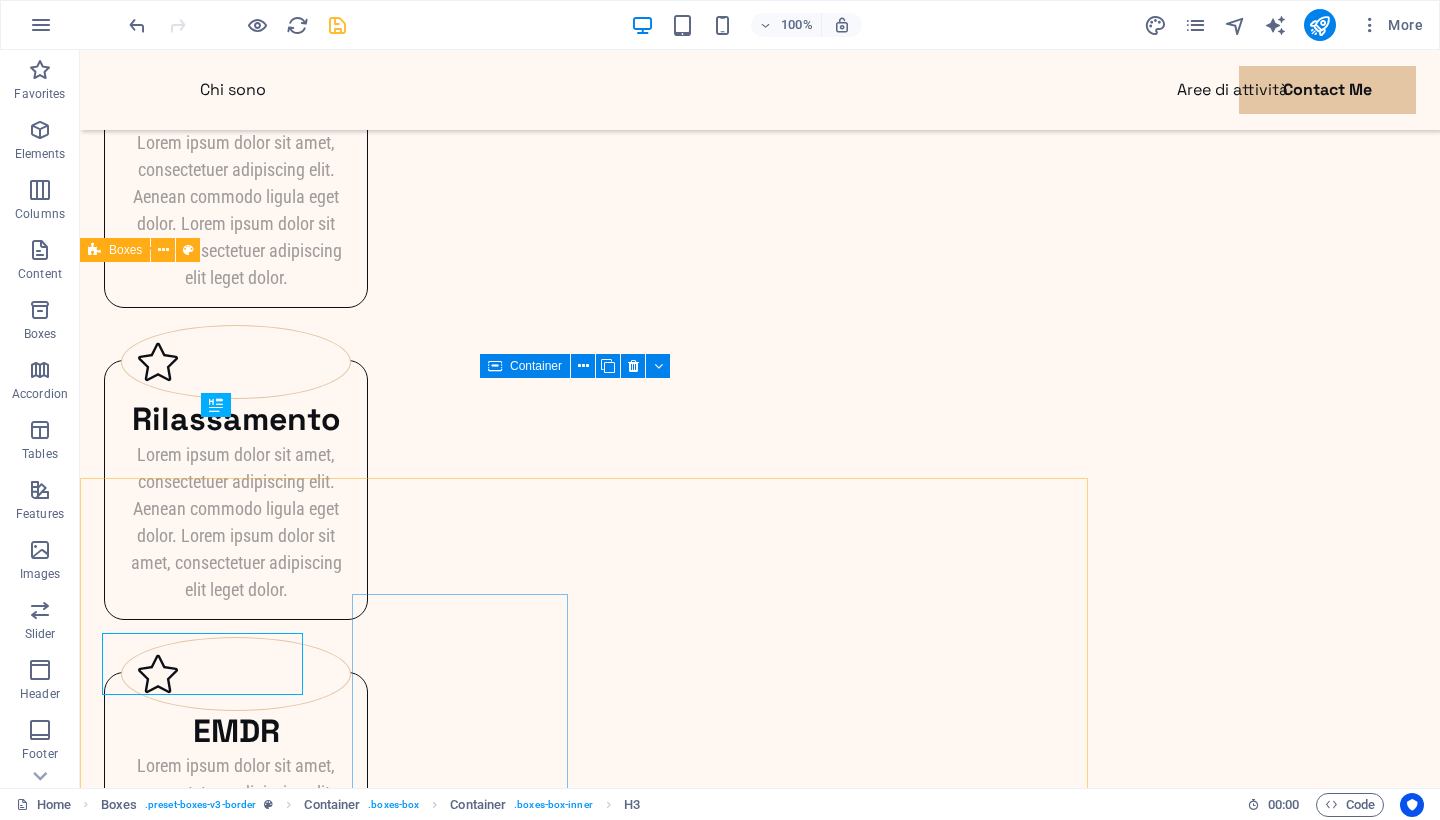 scroll, scrollTop: 0, scrollLeft: 0, axis: both 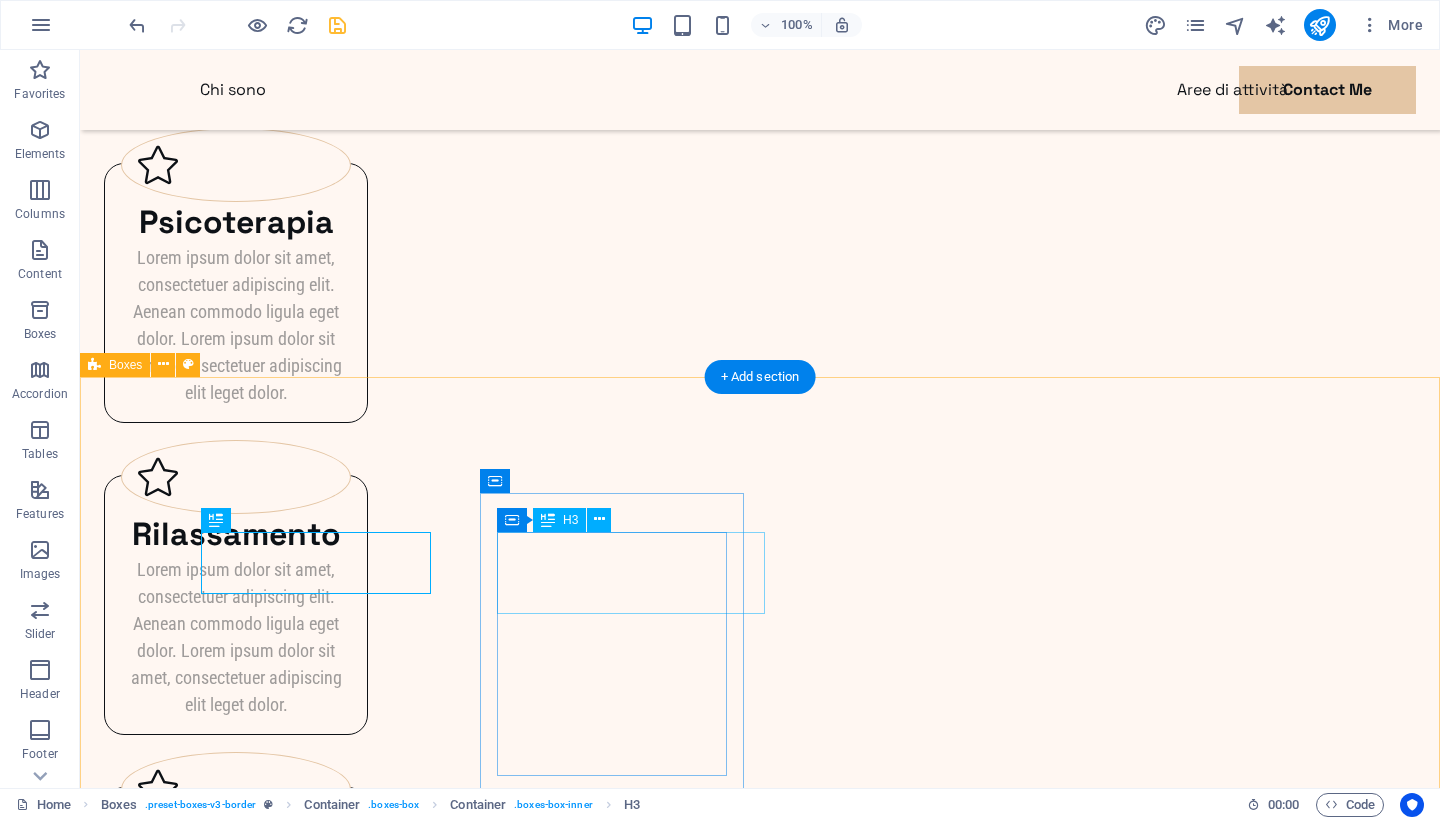 click on "Riabilitazione neuropsicologica" at bounding box center [236, 1987] 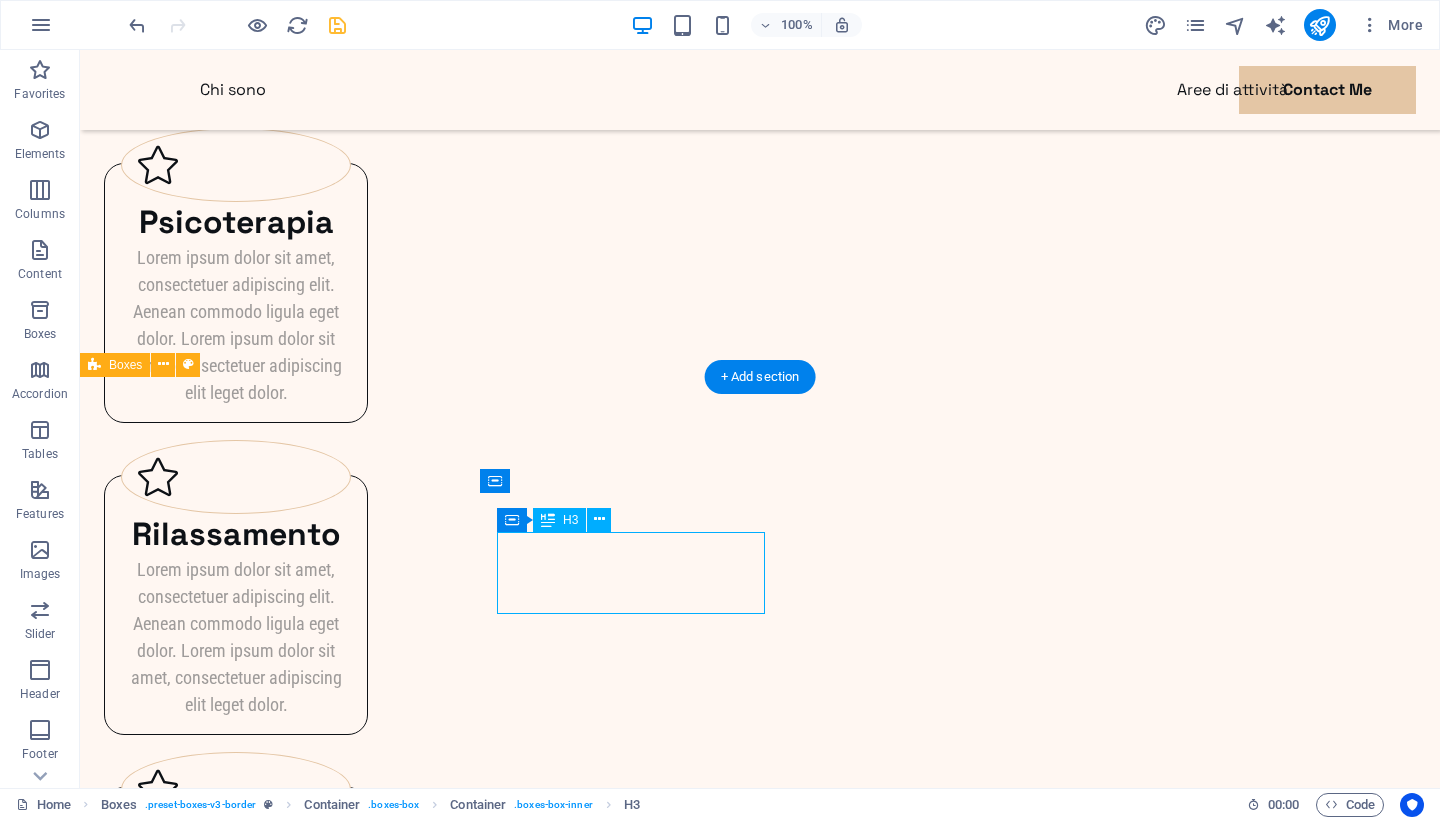 click on "Riabilitazione neuropsicologica" at bounding box center (236, 1987) 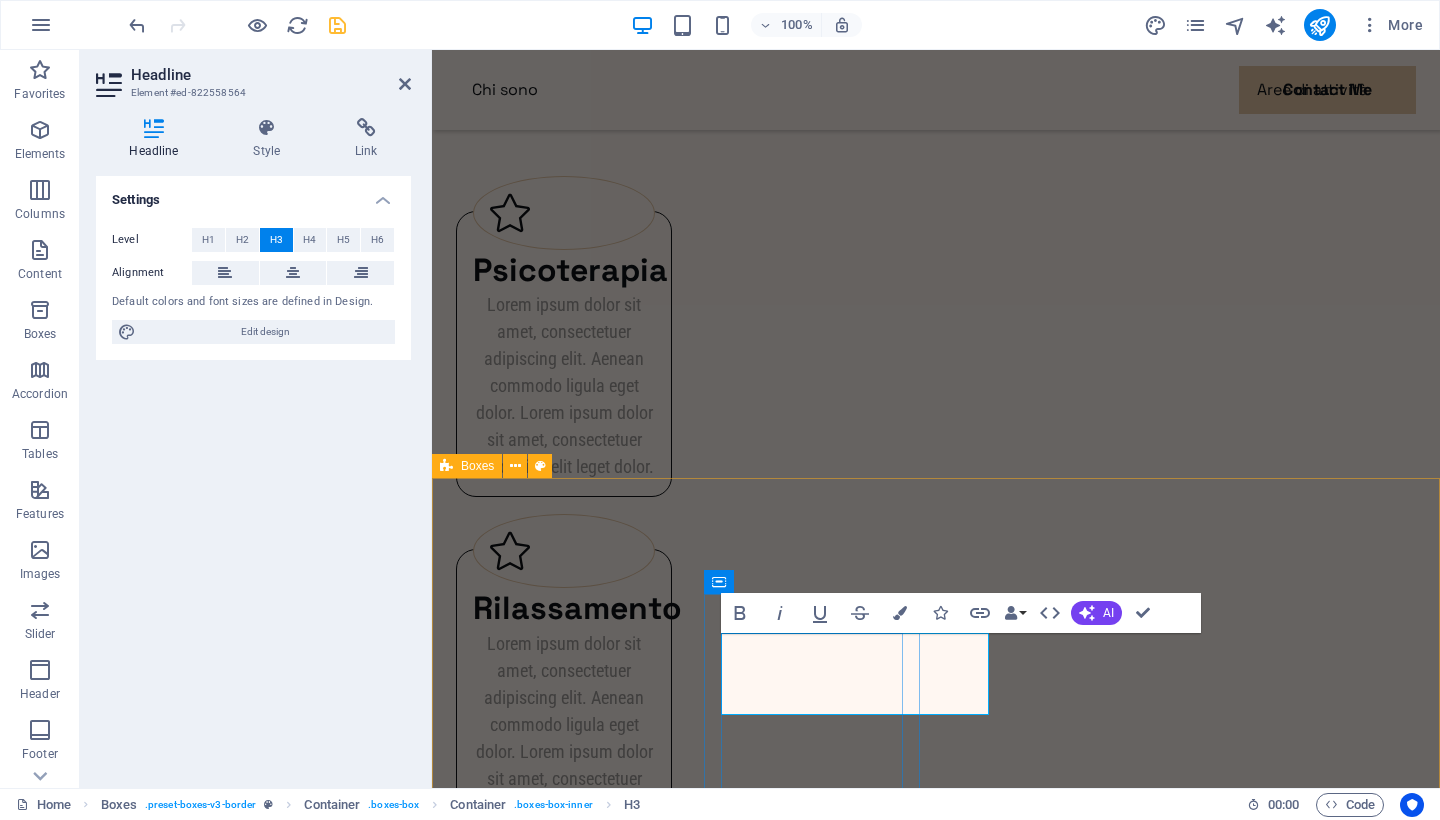 type 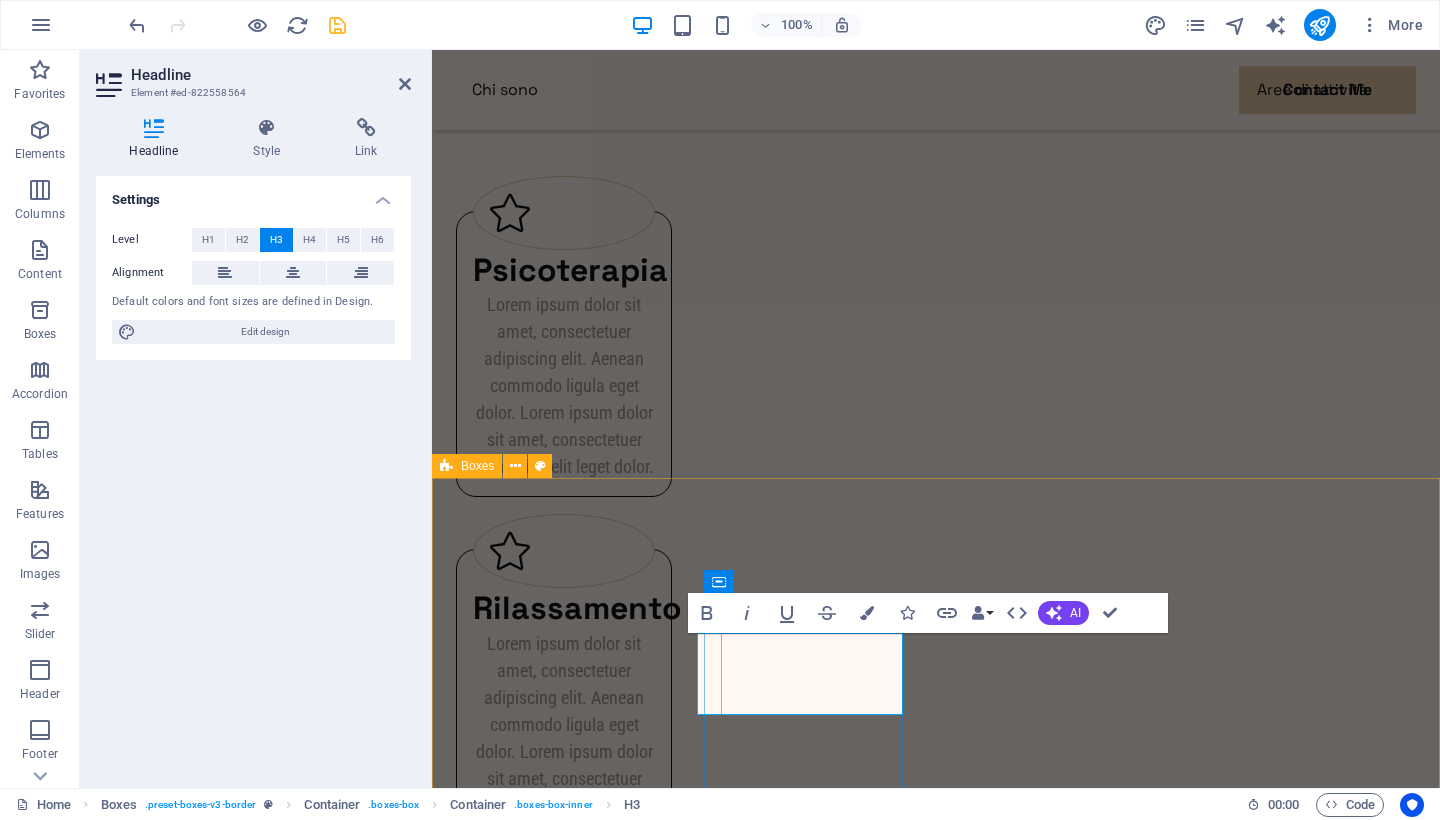 scroll, scrollTop: 0, scrollLeft: 33, axis: horizontal 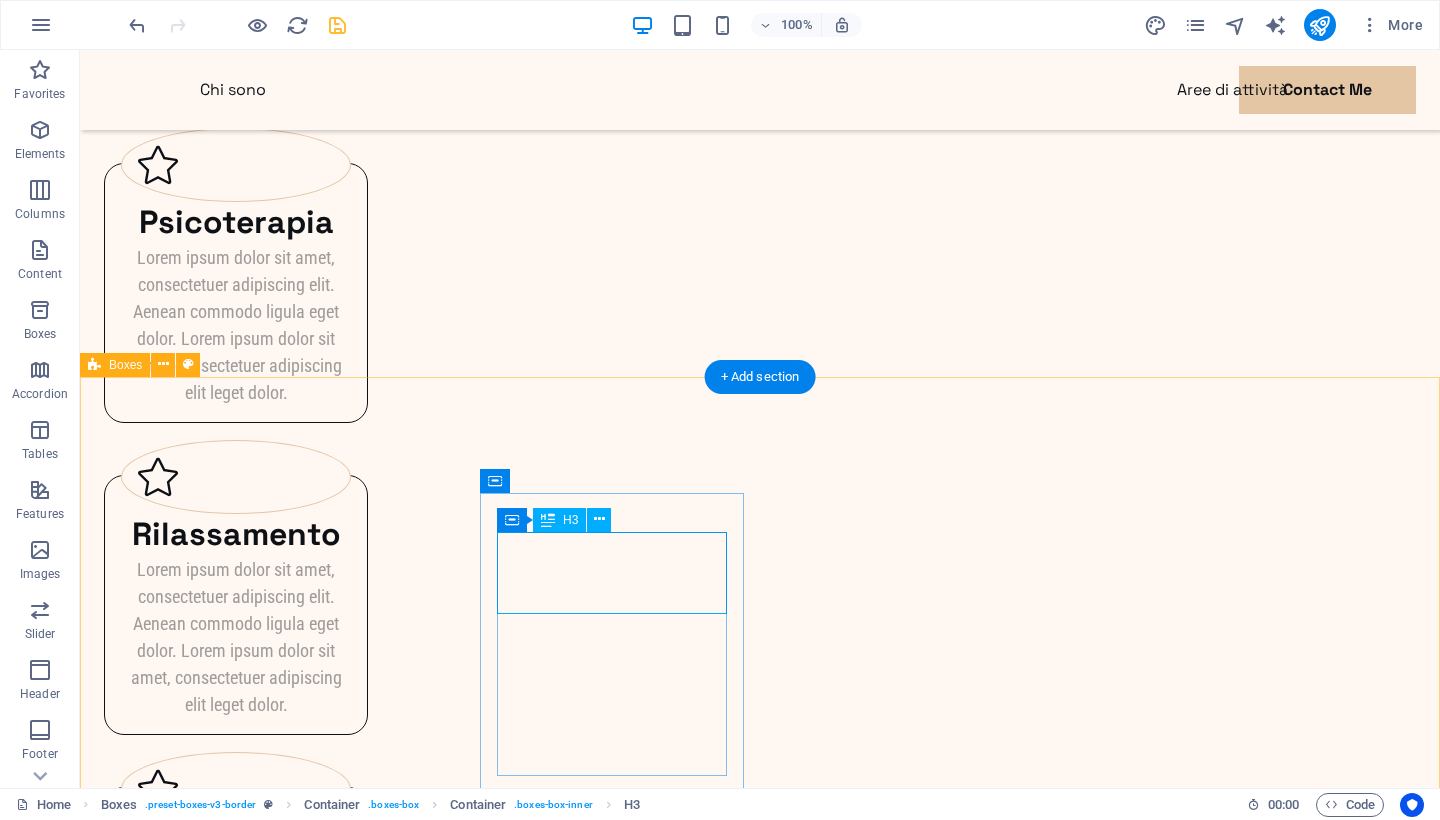 click on "Psicodiagnosi" at bounding box center [236, 1987] 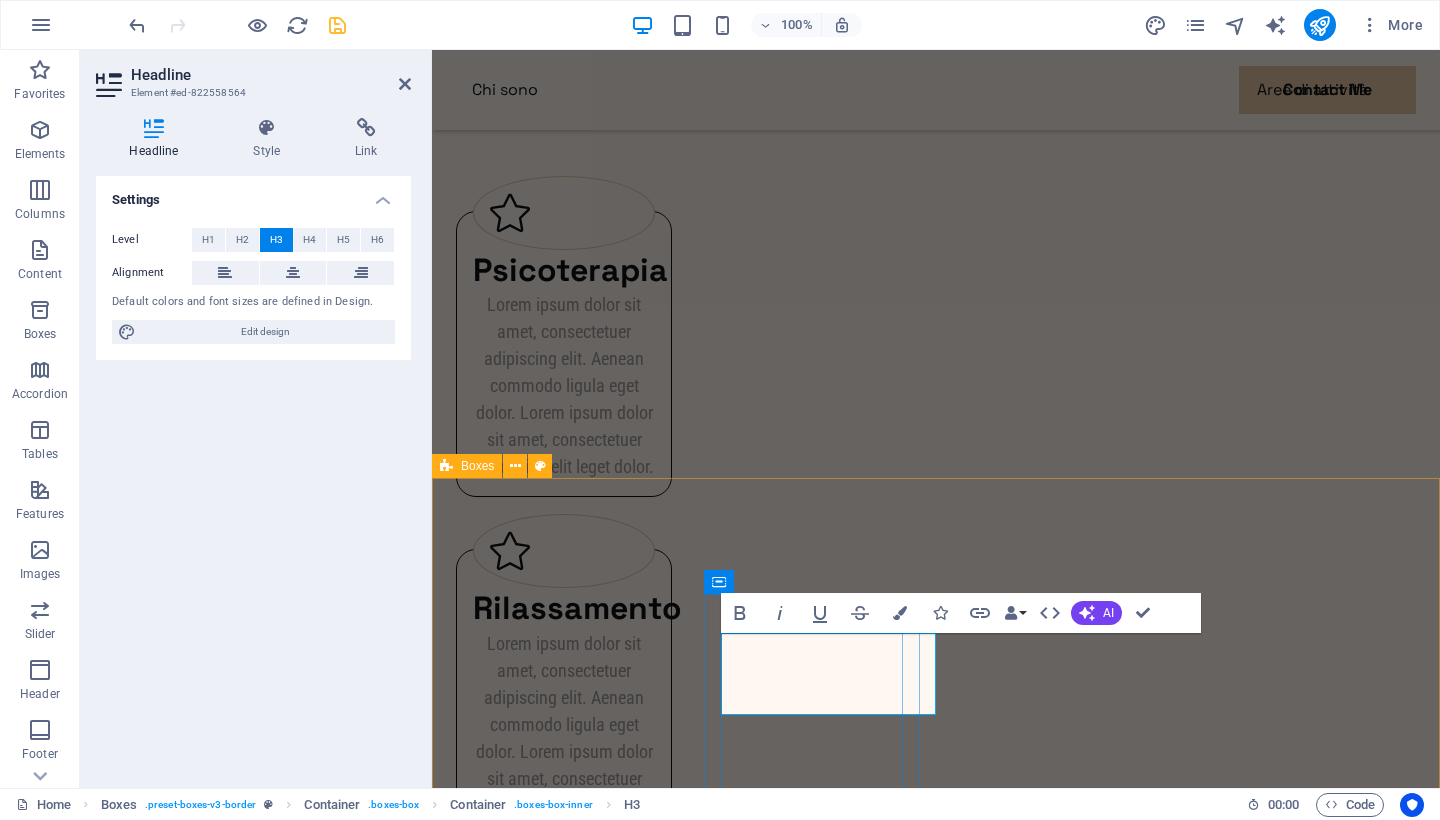 click on "Psicodiagnosi" at bounding box center (564, 2211) 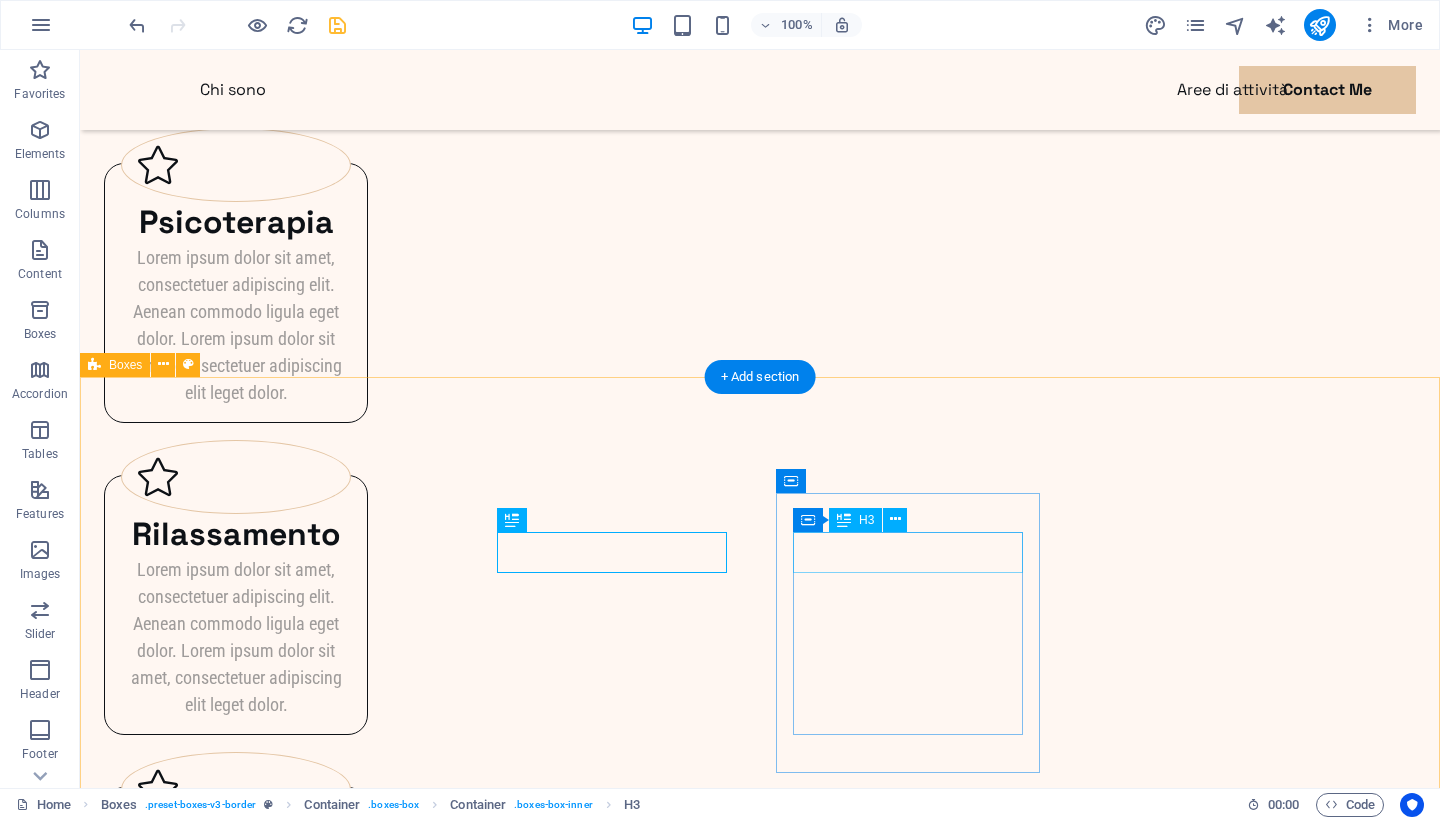 click on "EMDR" at bounding box center (236, 2278) 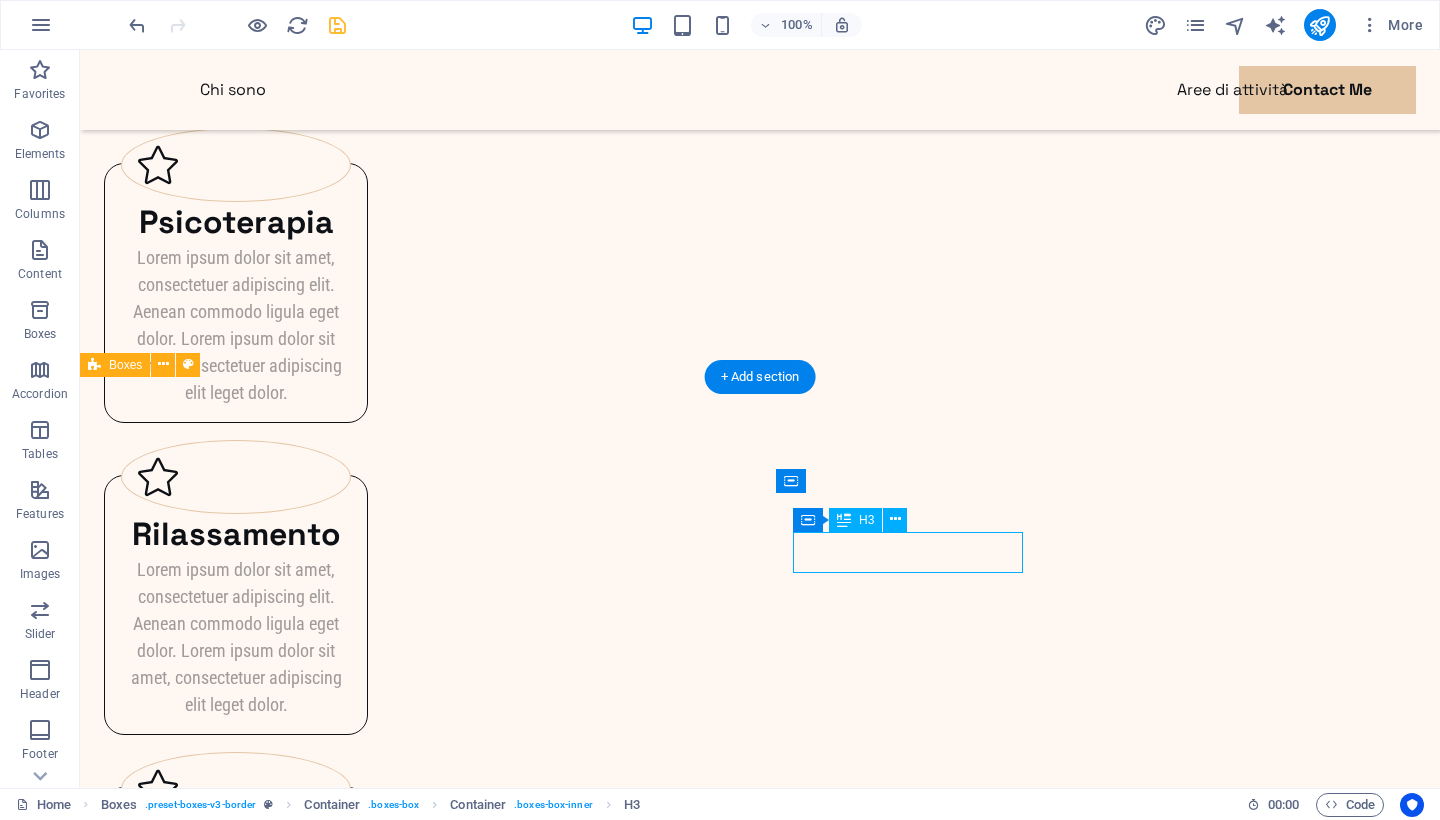 click on "EMDR" at bounding box center [236, 2278] 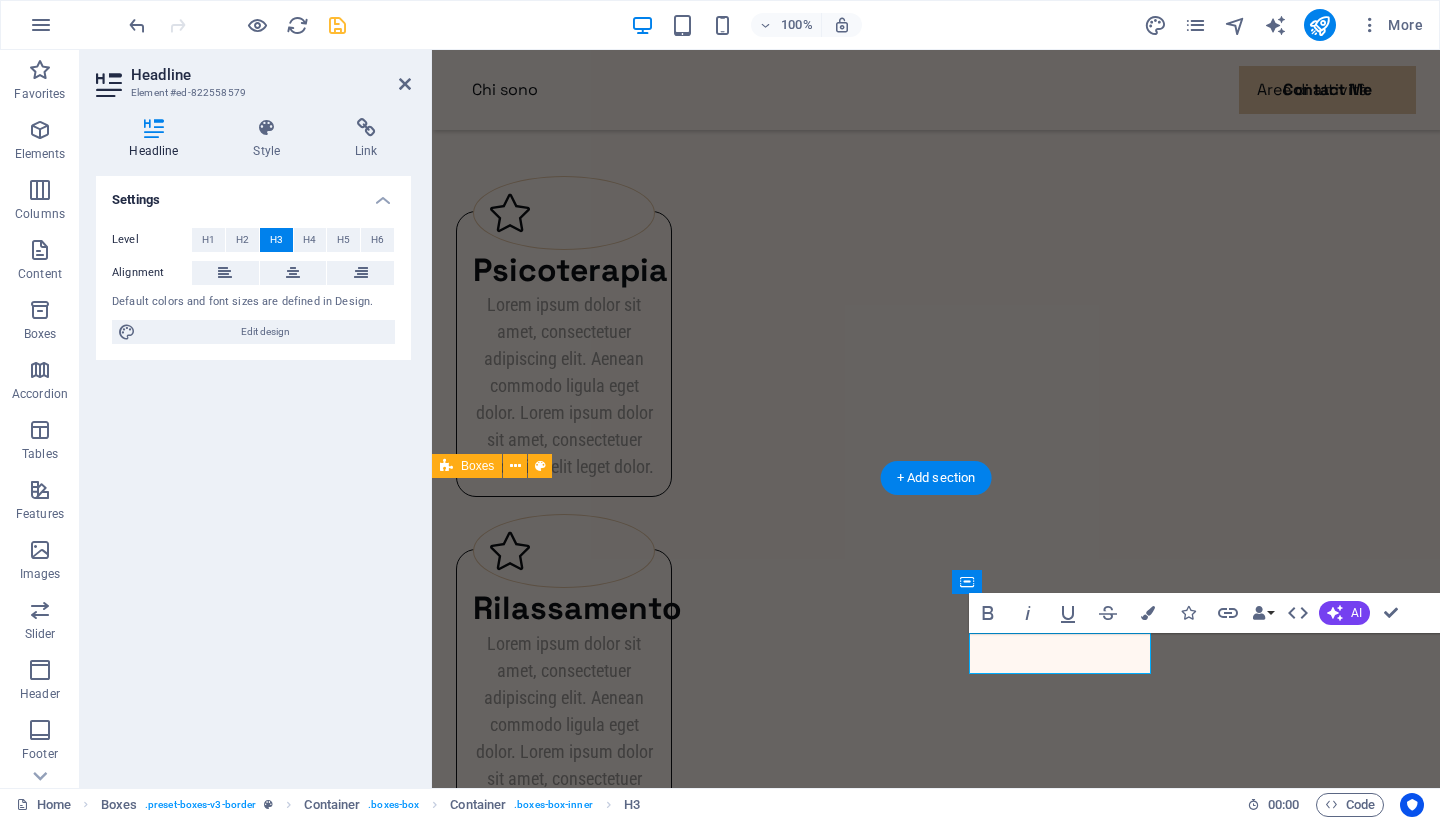 type 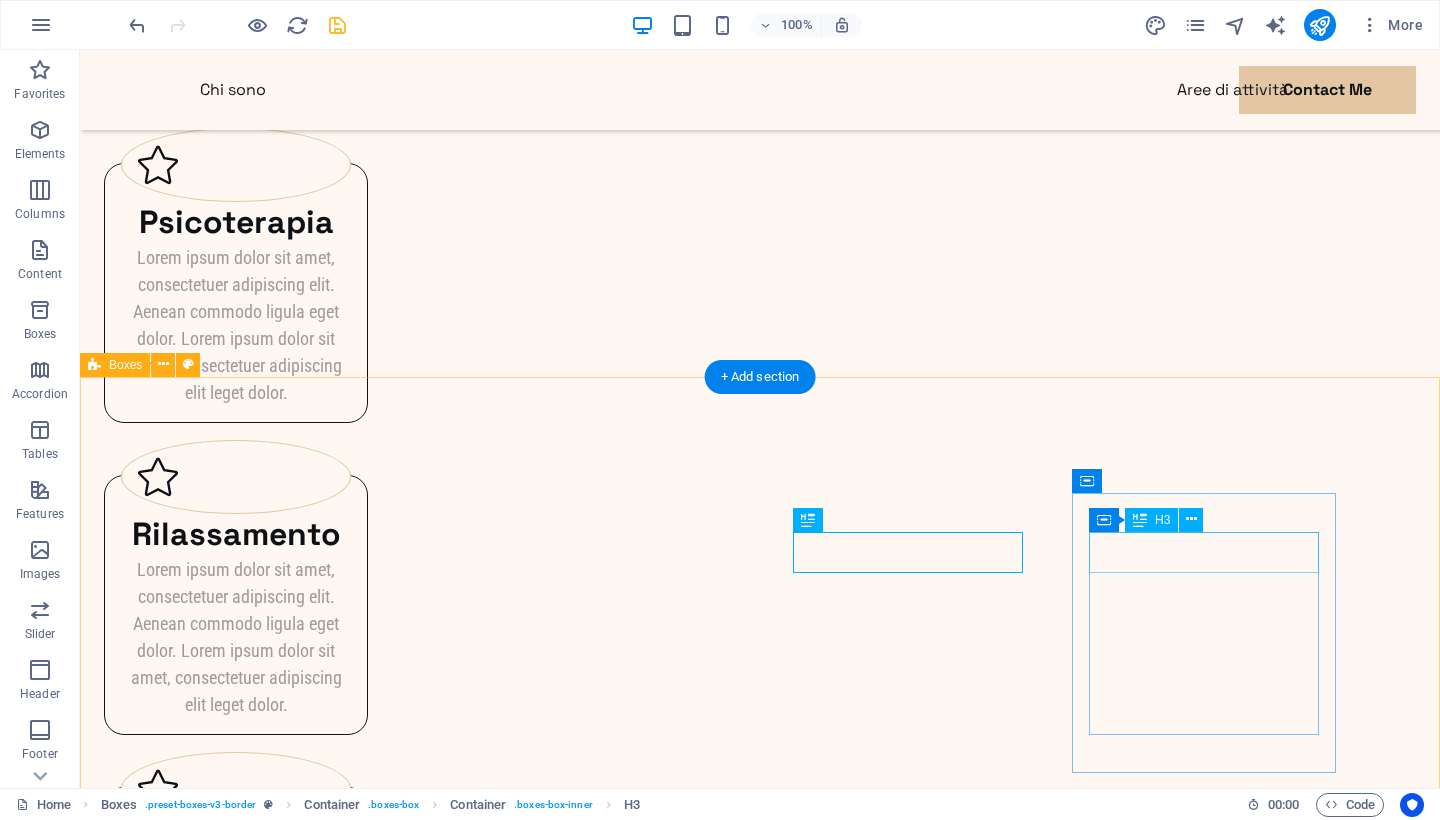 click on "EMDR" at bounding box center (236, 2590) 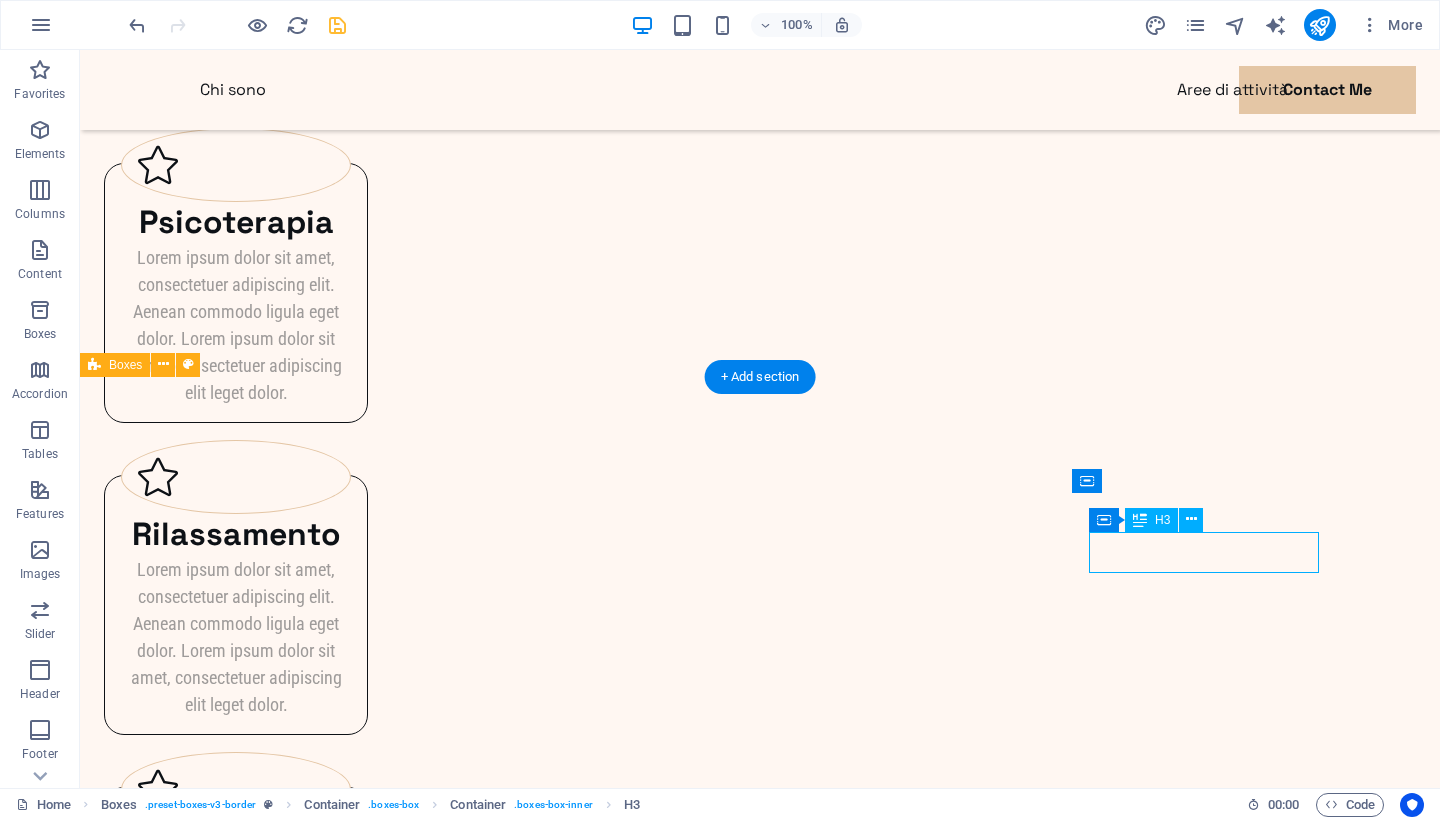 click on "EMDR" at bounding box center (236, 2590) 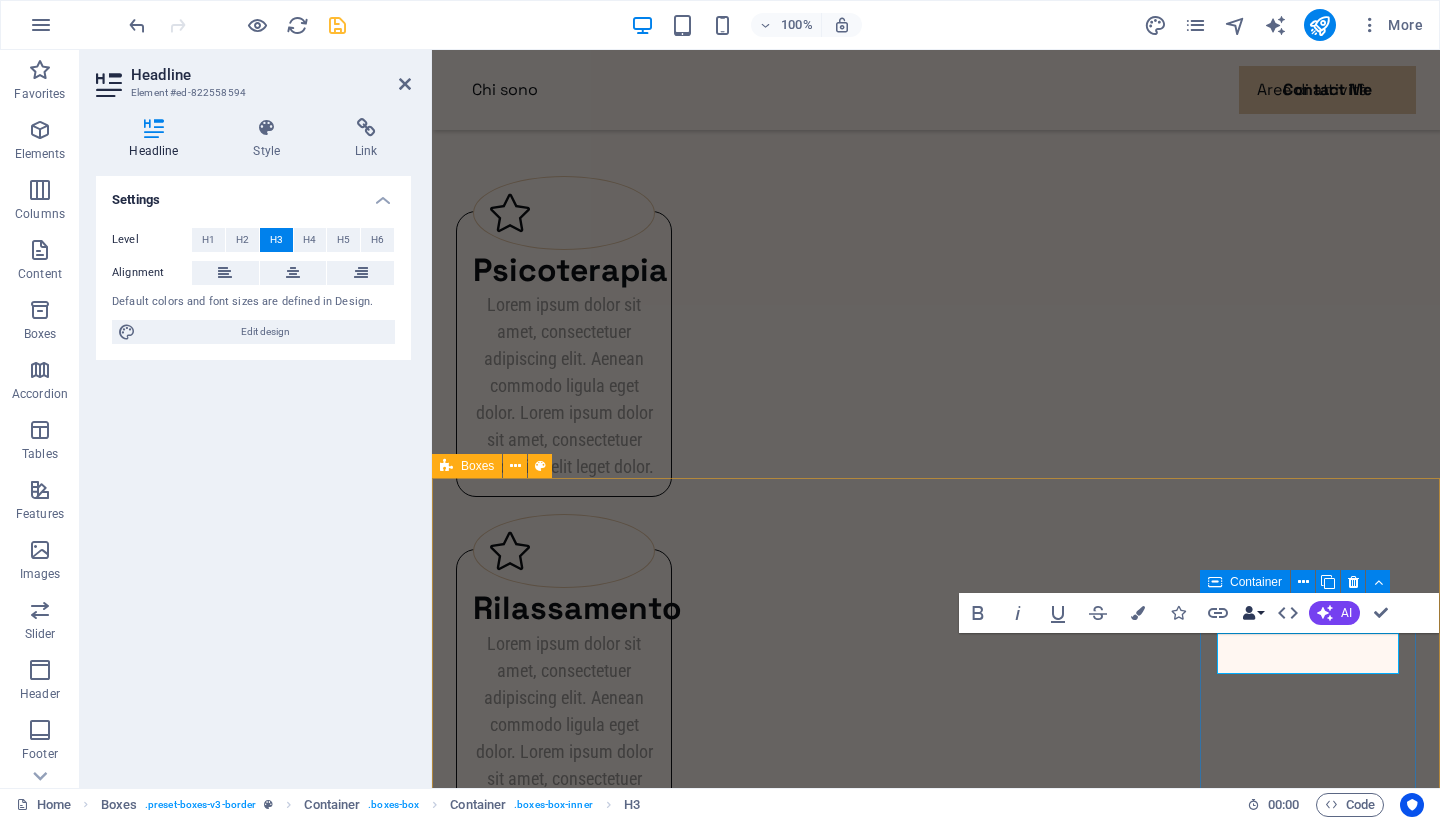 type 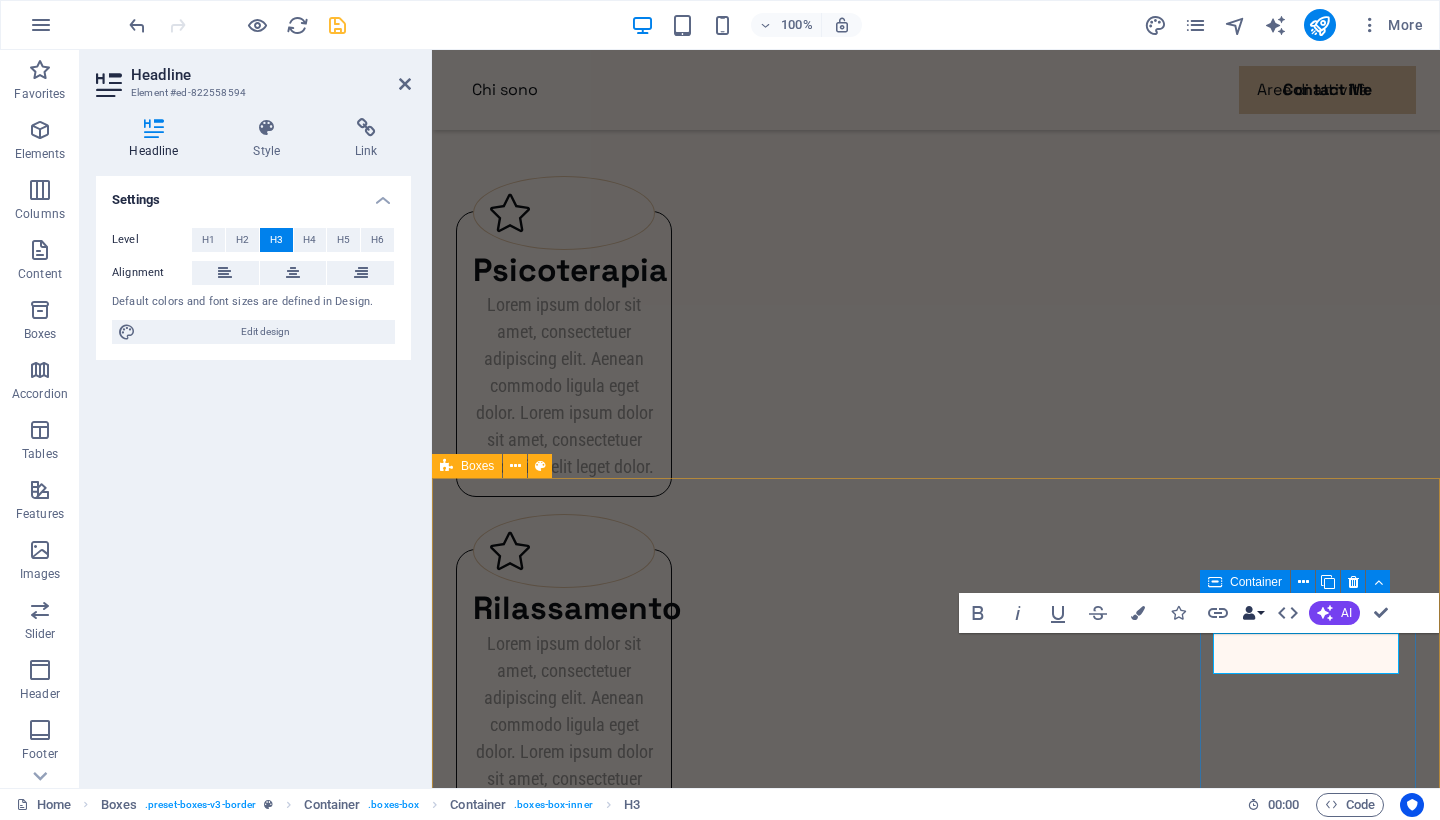 scroll, scrollTop: 0, scrollLeft: 0, axis: both 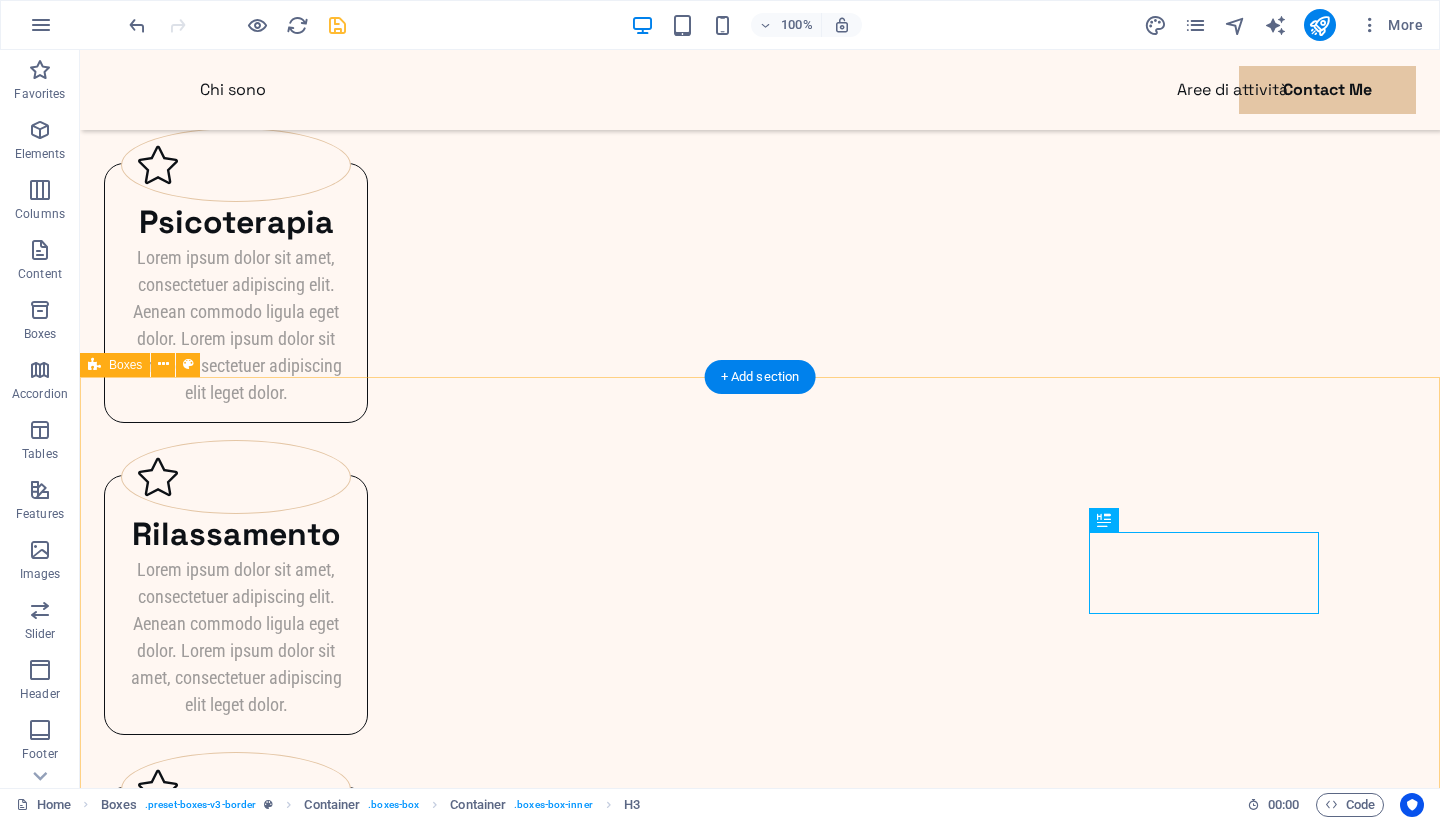 click on "[NEUROPSYCHOLOGICAL_REHABILITATION] Lorem ipsum dolor sit amet, consectetuer adipiscing elit. Aenean commodo ligula eget dolor. Lorem ipsum dolor sit amet, consectetuer adipiscing elit leget dolor. [PSYCHOLOGICAL_ASSESSMENT] Lorem ipsum dolor sit amet, consectetuer adipiscing elit. Aenean commodo ligula eget dolor. Lorem ipsum dolor sit amet, consectetuer adipiscing elit leget dolor. [TRAINING] Lorem ipsum dolor sit amet, consectetuer adipiscing elit. Aenean commodo ligula eget dolor. Lorem ipsum dolor sit amet, consectetuer adipiscing elit leget dolor. [FORENSIC_CONSULTATION] Lorem ipsum dolor sit amet, consectetuer adipiscing elit. Aenean commodo ligula eget dolor. Lorem ipsum dolor sit amet, consectetuer adipiscing elit leget dolor." at bounding box center [760, 2185] 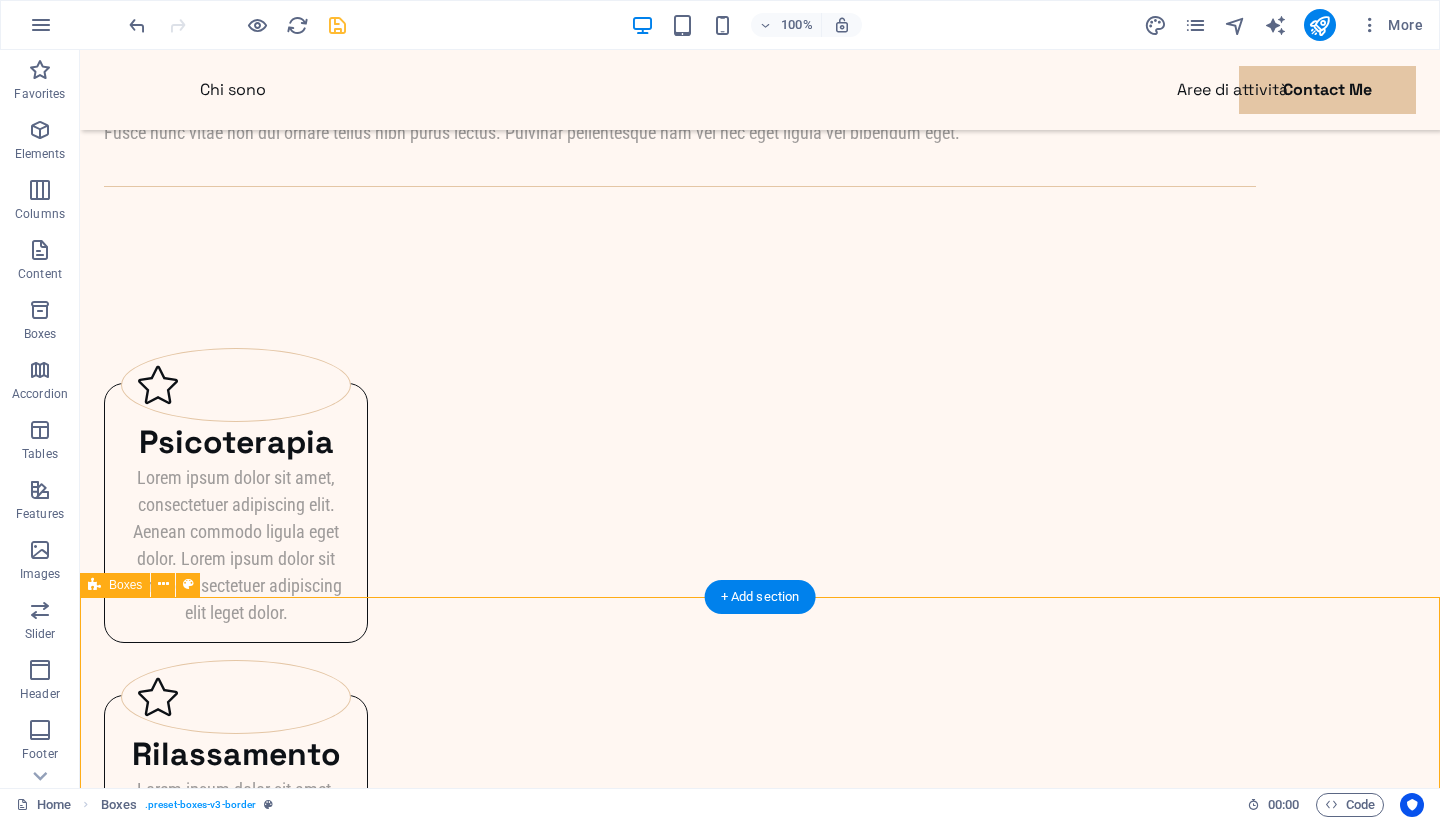 scroll, scrollTop: 2258, scrollLeft: 0, axis: vertical 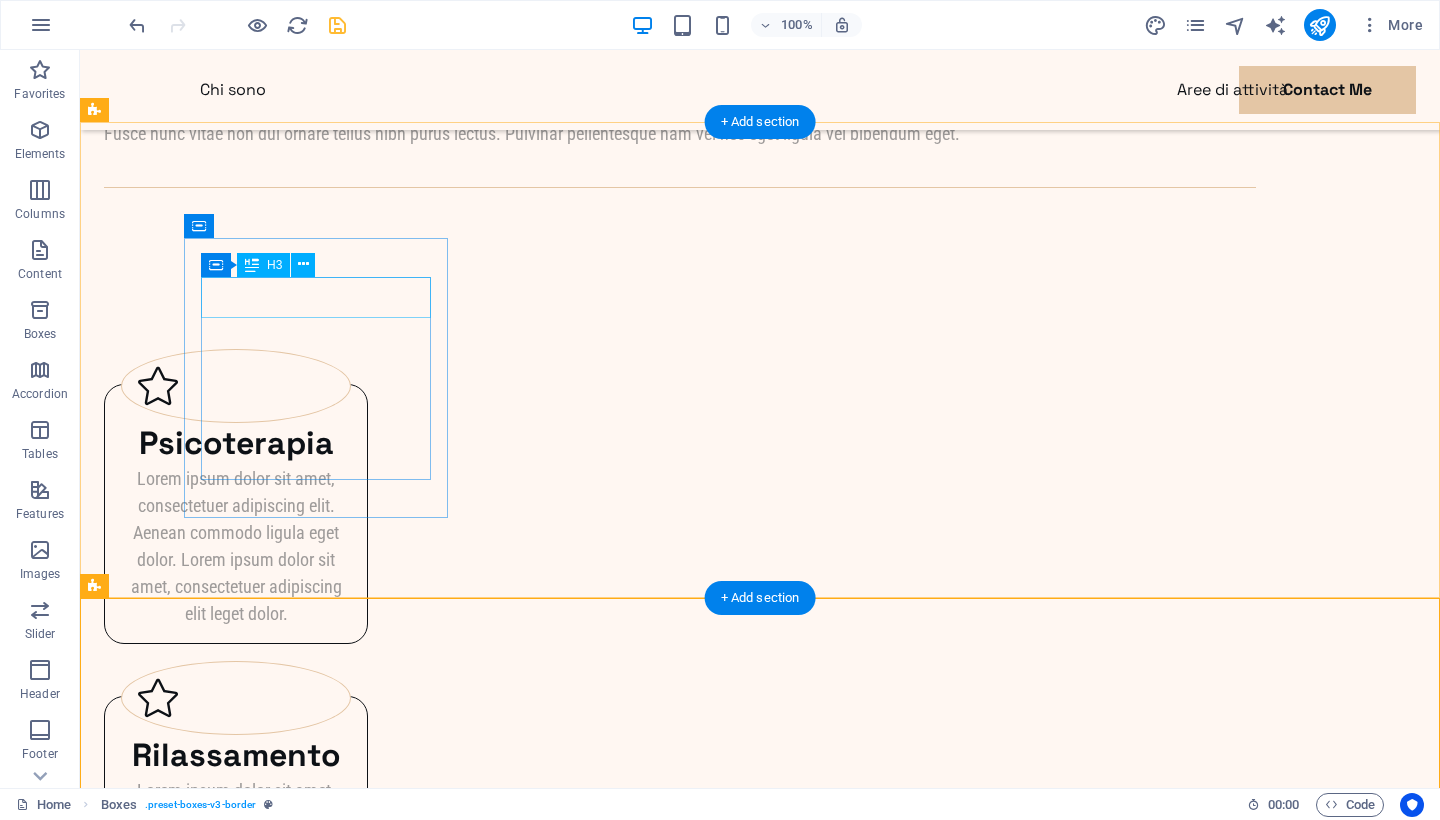 click on "Psicoterapia" at bounding box center [236, 444] 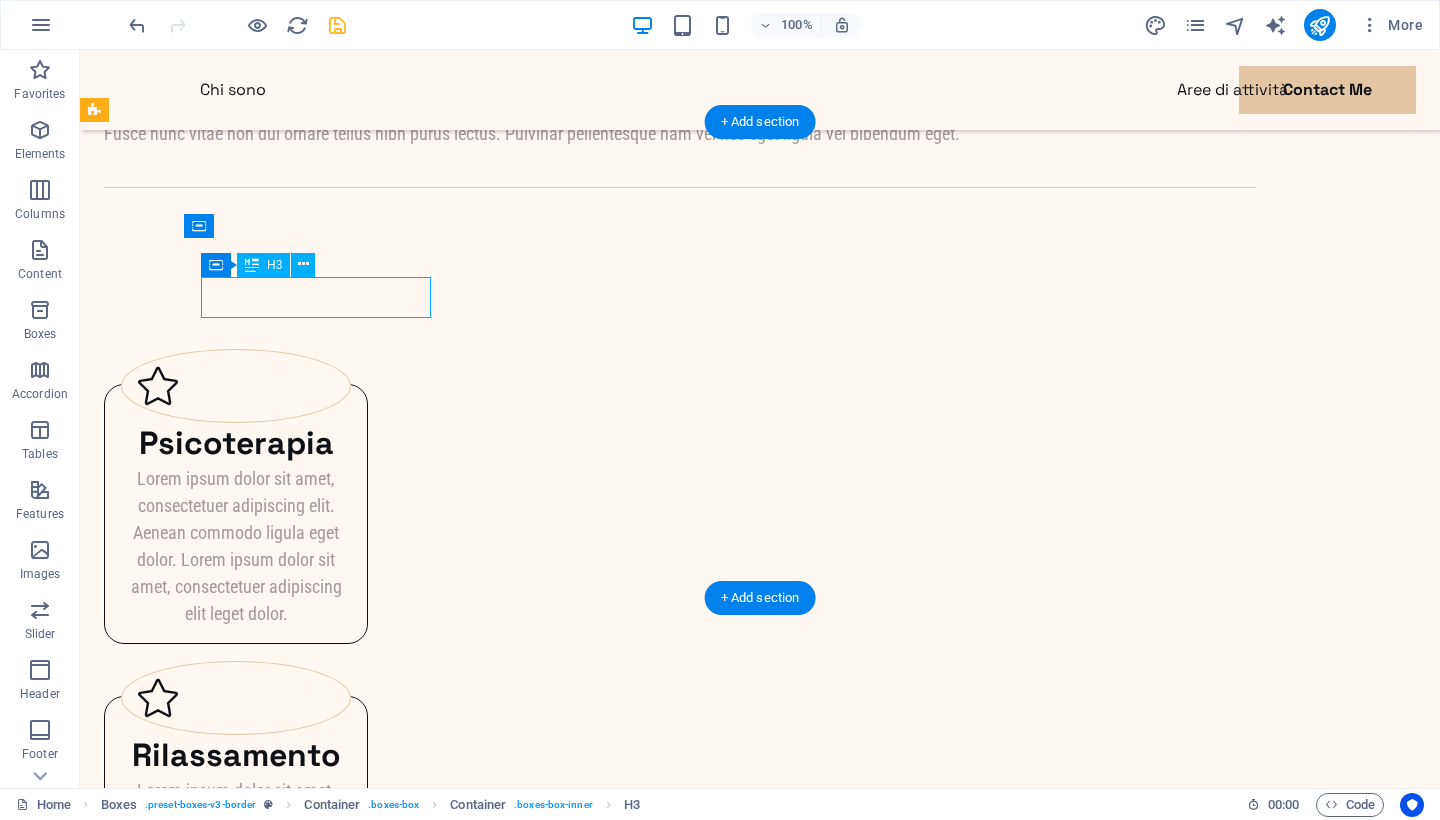 click on "Psicoterapia" at bounding box center [236, 444] 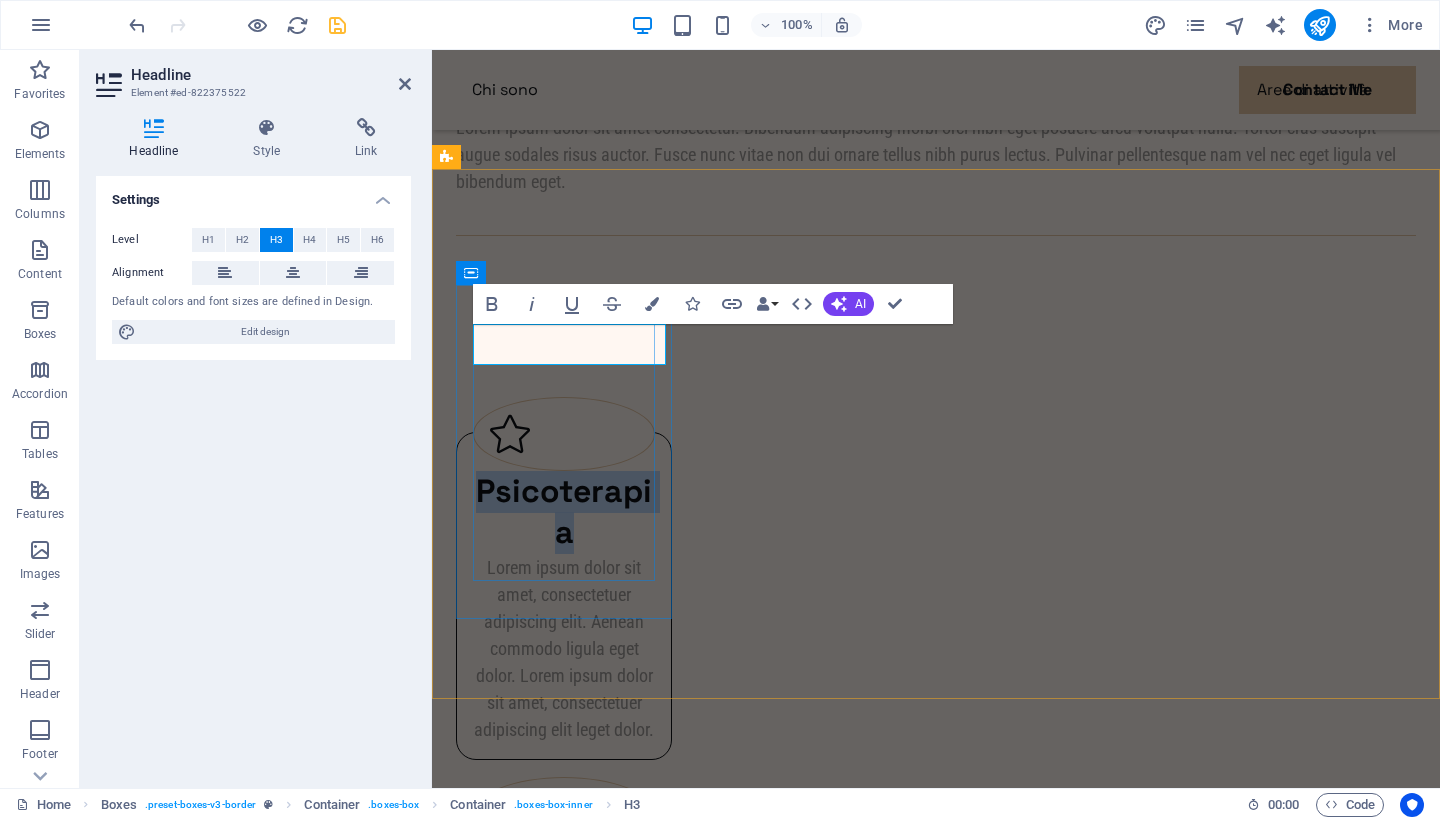 click on "Psicoterapia" at bounding box center (564, 512) 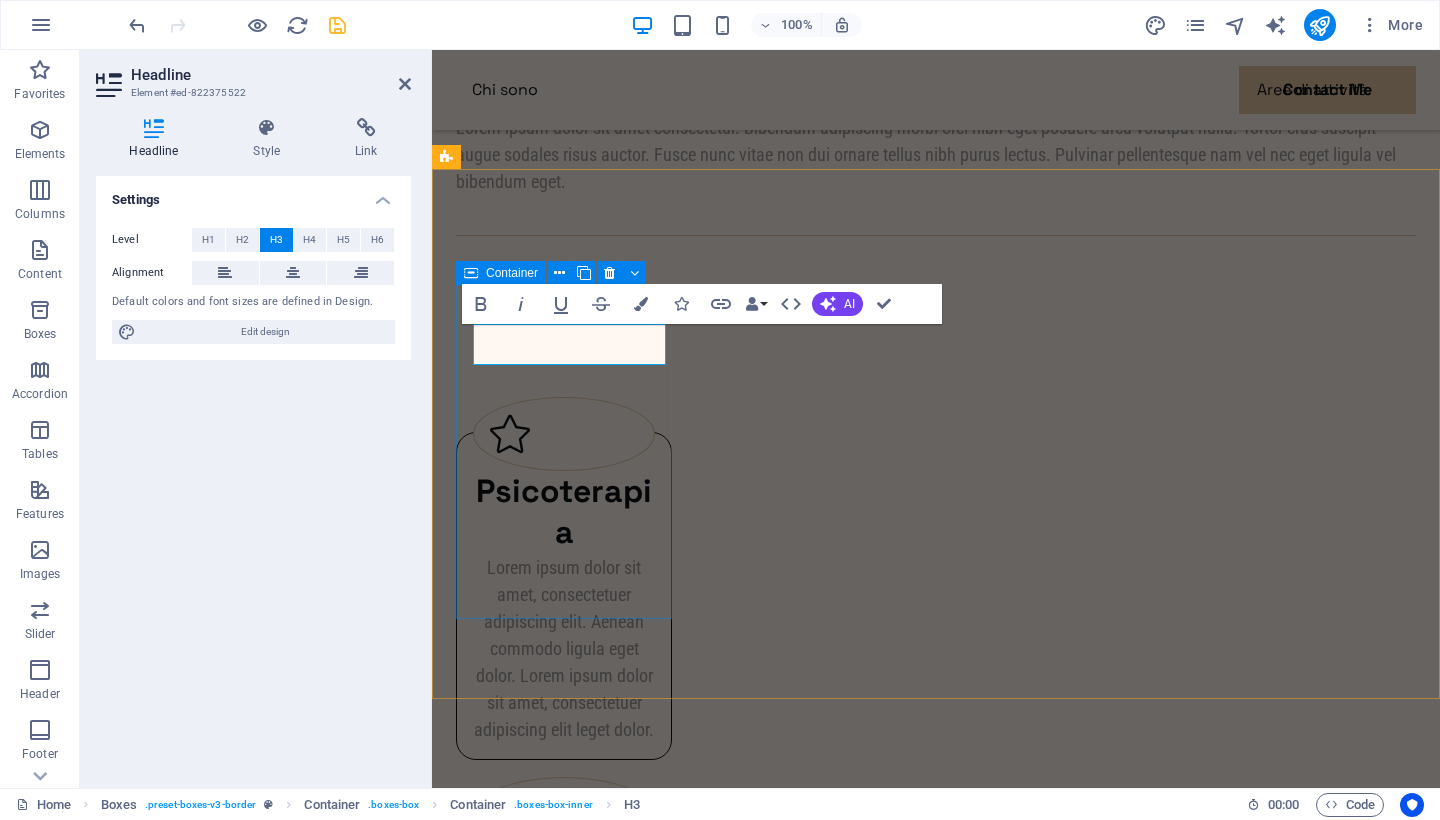 scroll, scrollTop: 0, scrollLeft: 11, axis: horizontal 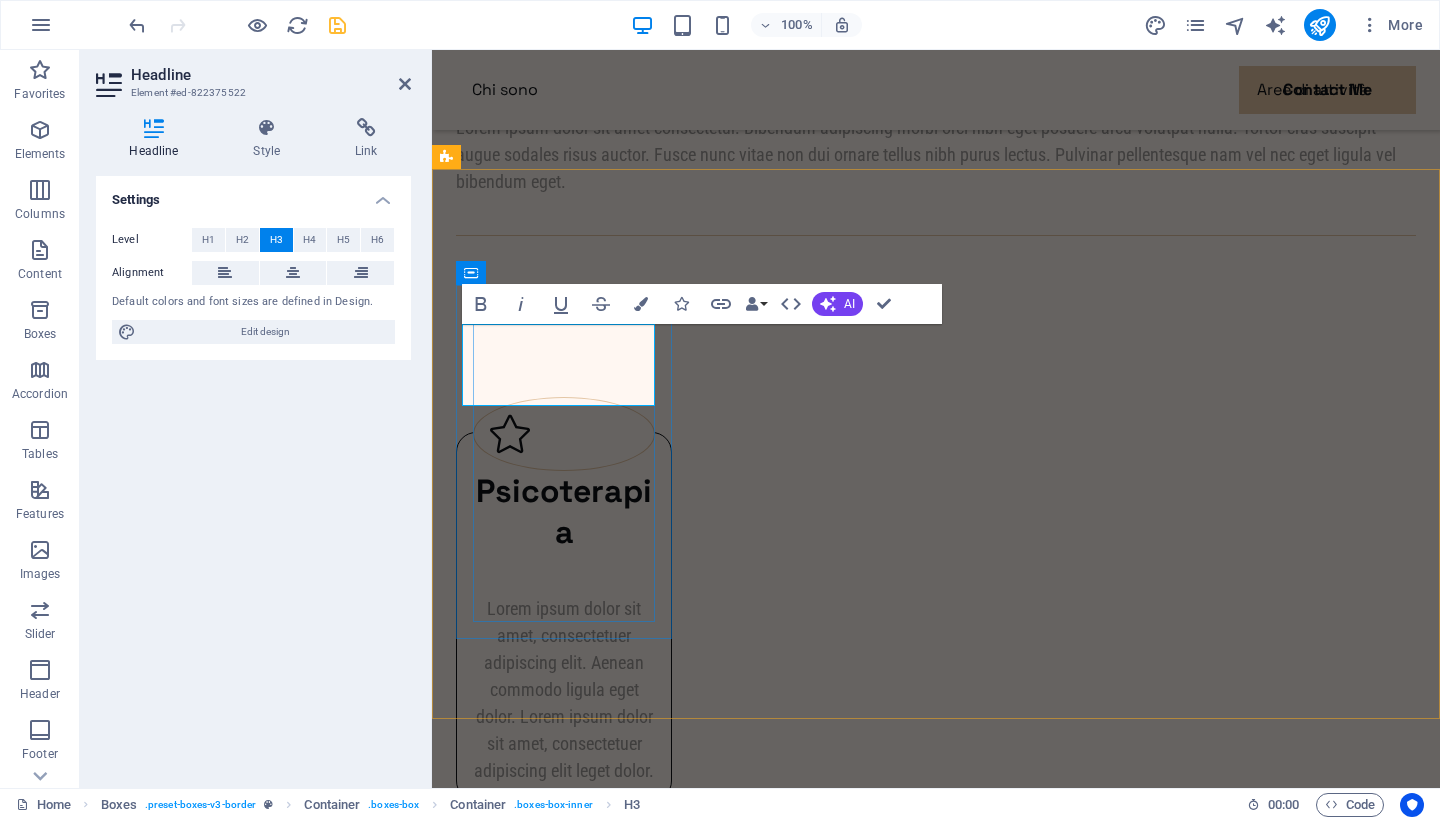 type 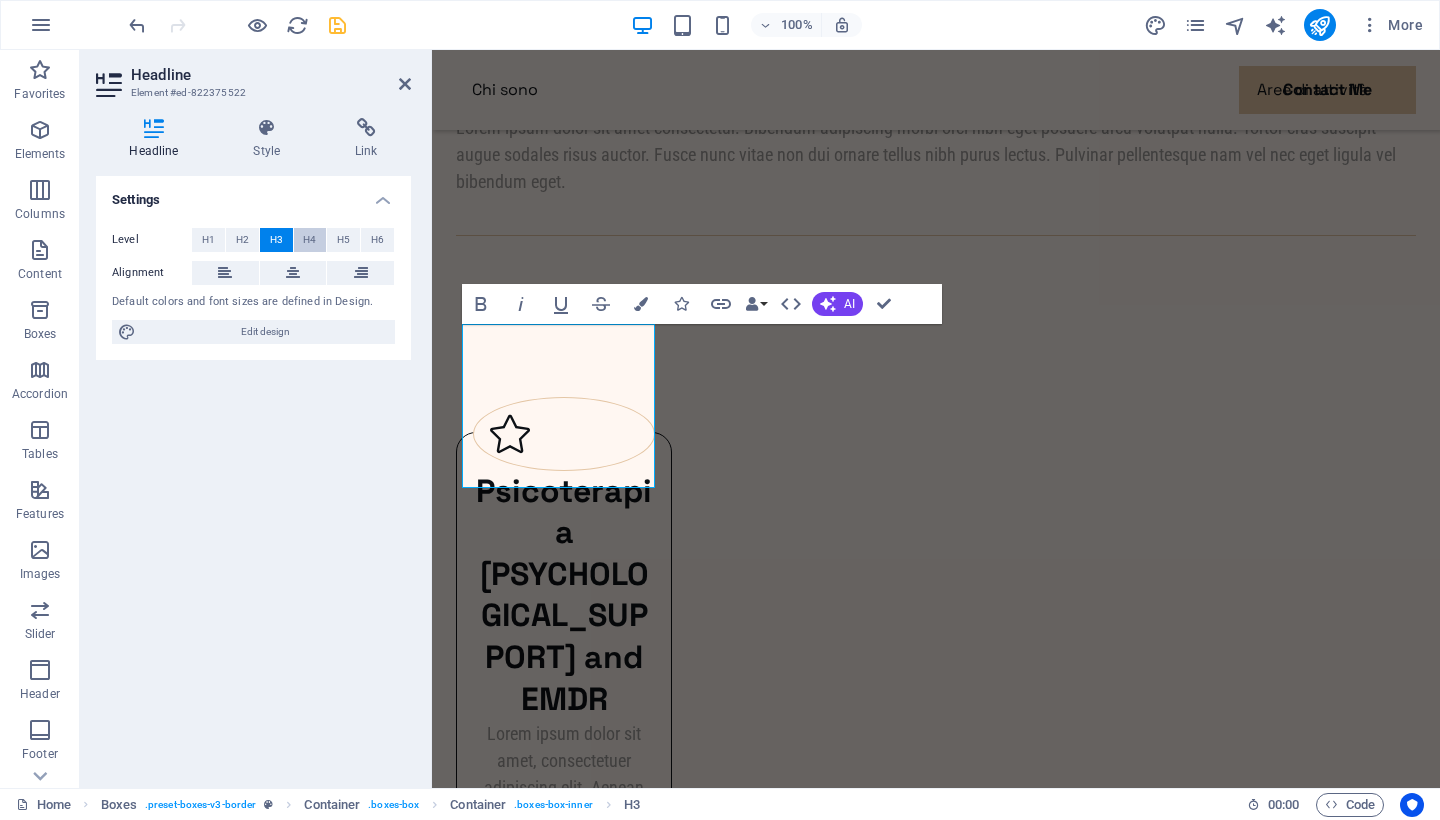 click on "H4" at bounding box center (309, 240) 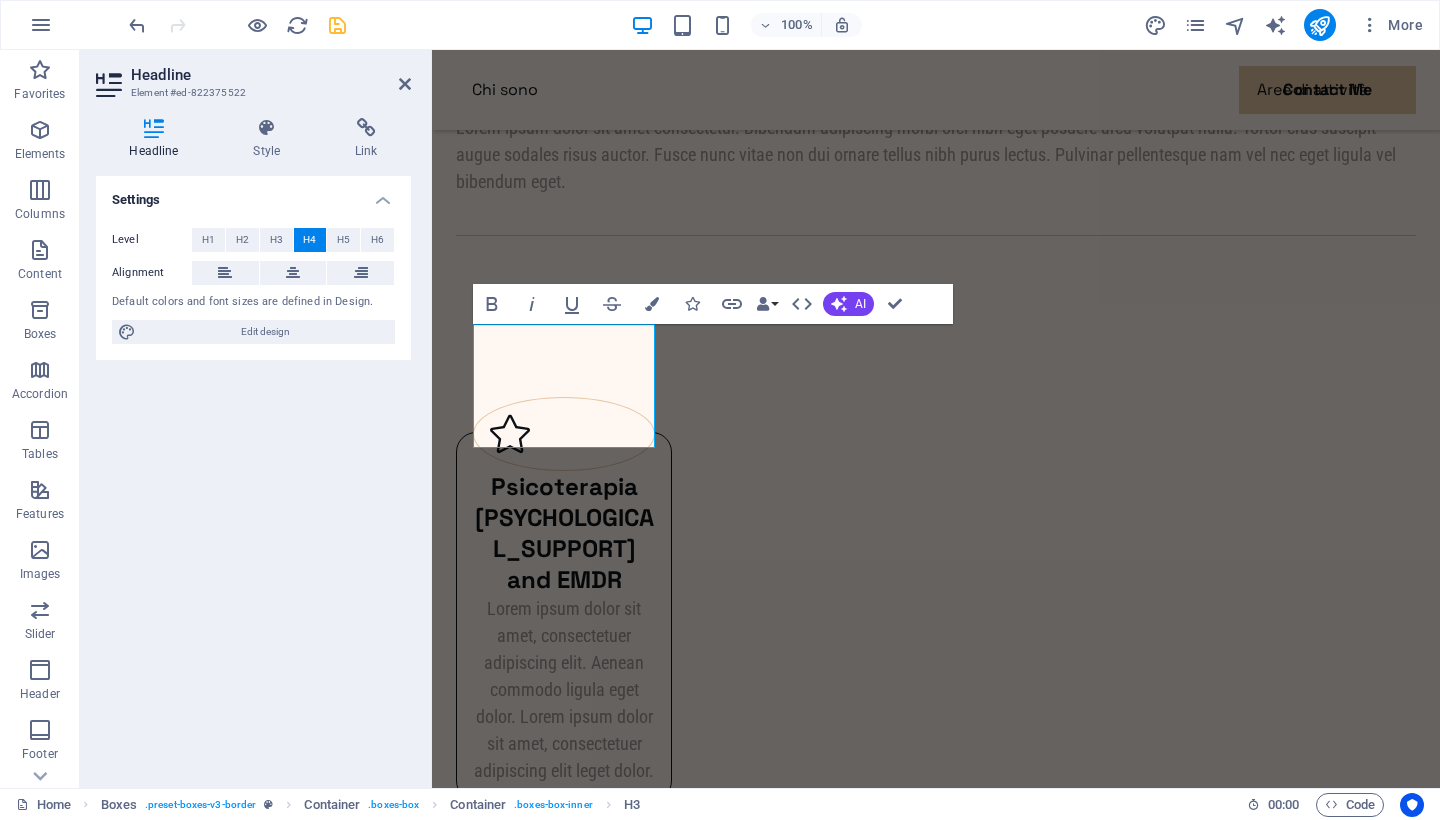 scroll, scrollTop: 0, scrollLeft: 0, axis: both 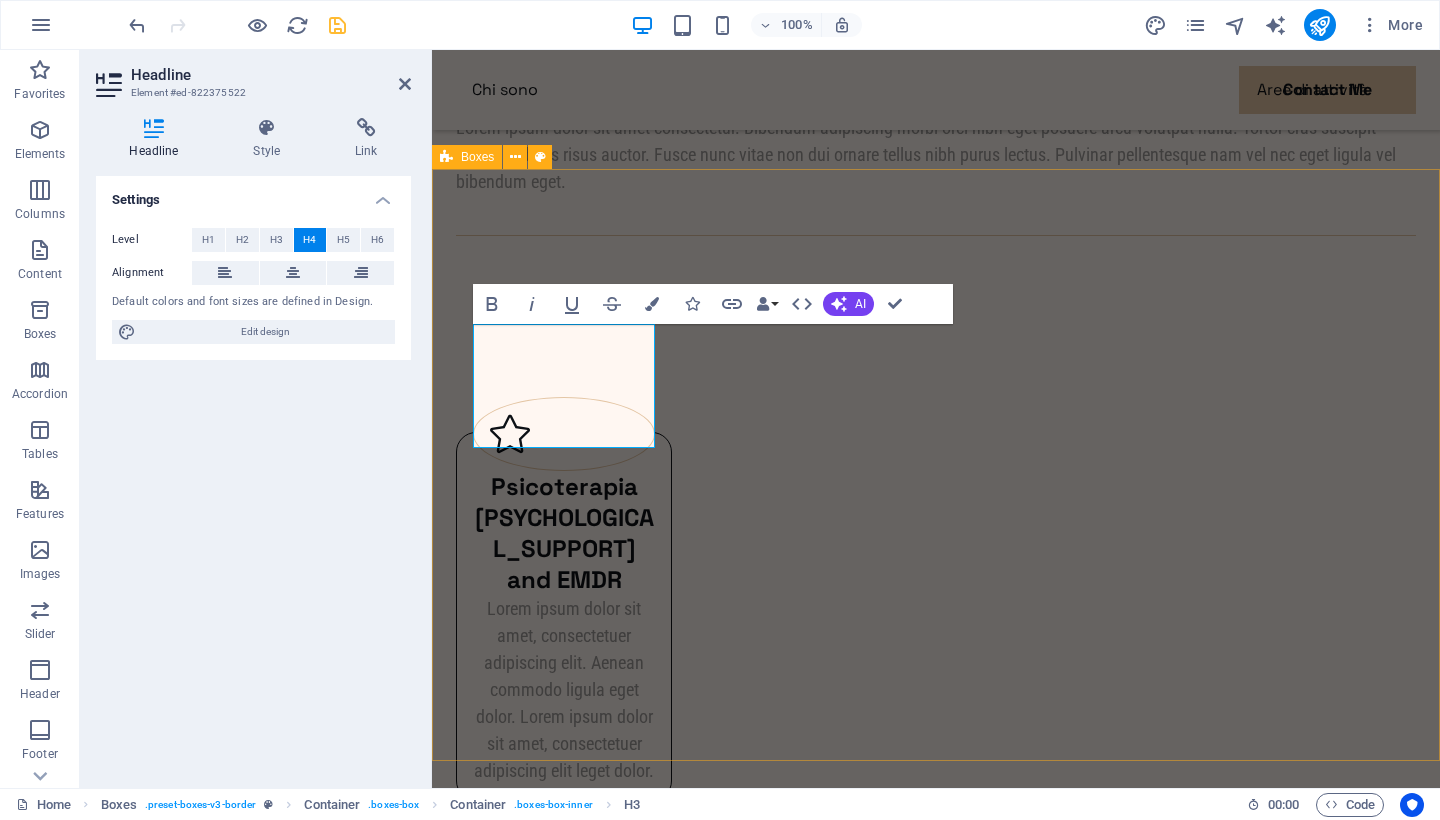 click on "Psicoterapia ‌Sostegno psicologico e EMDR Lorem ipsum dolor sit amet, consectetuer adipiscing elit. Aenean commodo ligula eget dolor. Lorem ipsum dolor sit amet, consectetuer adipiscing elit leget dolor. Rilassamento Lorem ipsum dolor sit amet, consectetuer adipiscing elit. Aenean commodo ligula eget dolor. Lorem ipsum dolor sit amet, consectetuer adipiscing elit leget dolor. EMDR Lorem ipsum dolor sit amet, consectetuer adipiscing elit. Aenean commodo ligula eget dolor. Lorem ipsum dolor sit amet, consectetuer adipiscing elit leget dolor. Consulenza neuropsicologica Lorem ipsum dolor sit amet, consectetuer adipiscing elit. Aenean commodo ligula eget dolor. Lorem ipsum dolor sit amet, consectetuer adipiscing elit leget dolor." at bounding box center [936, 1117] 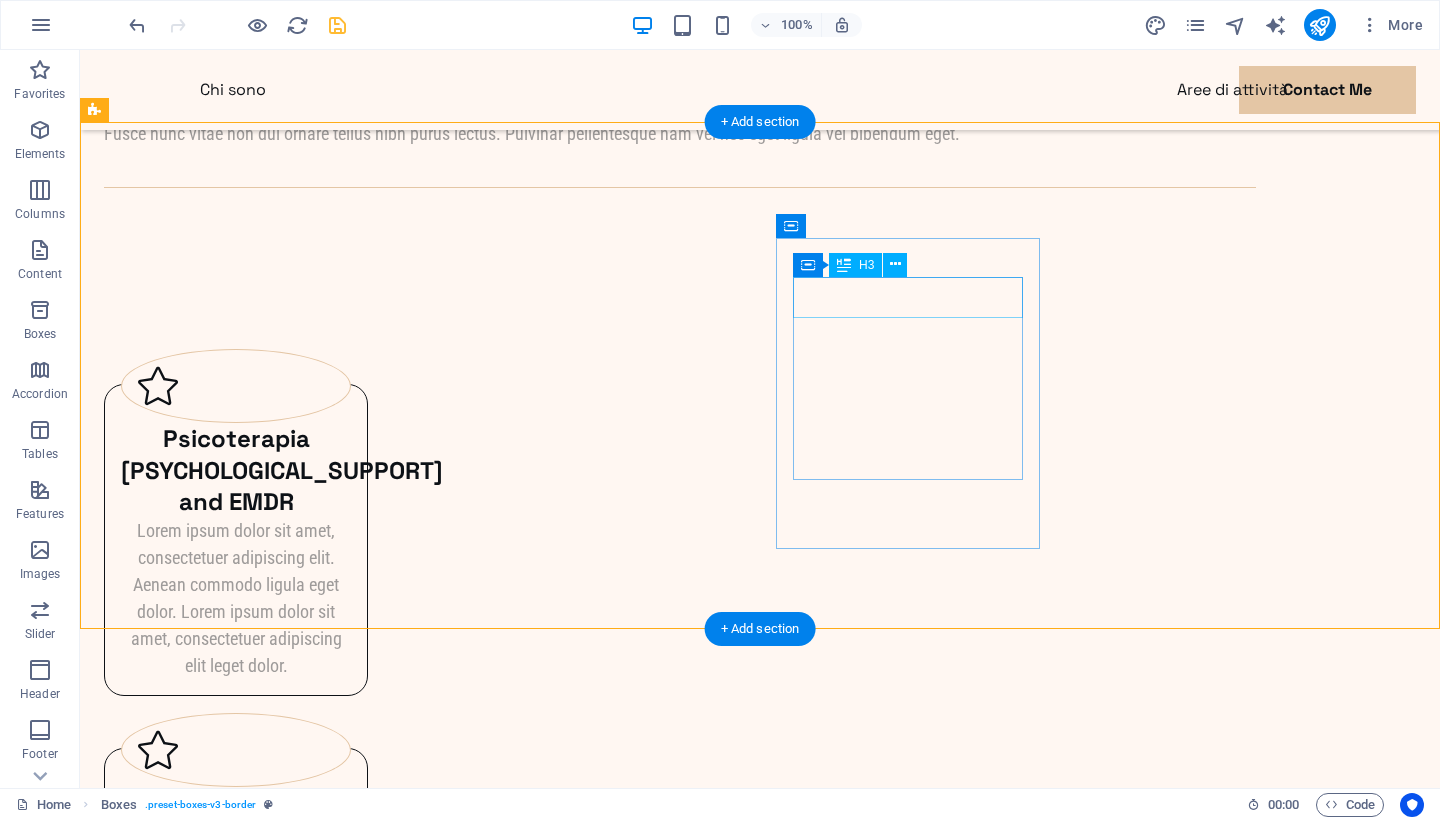 click on "EMDR" at bounding box center (236, 1120) 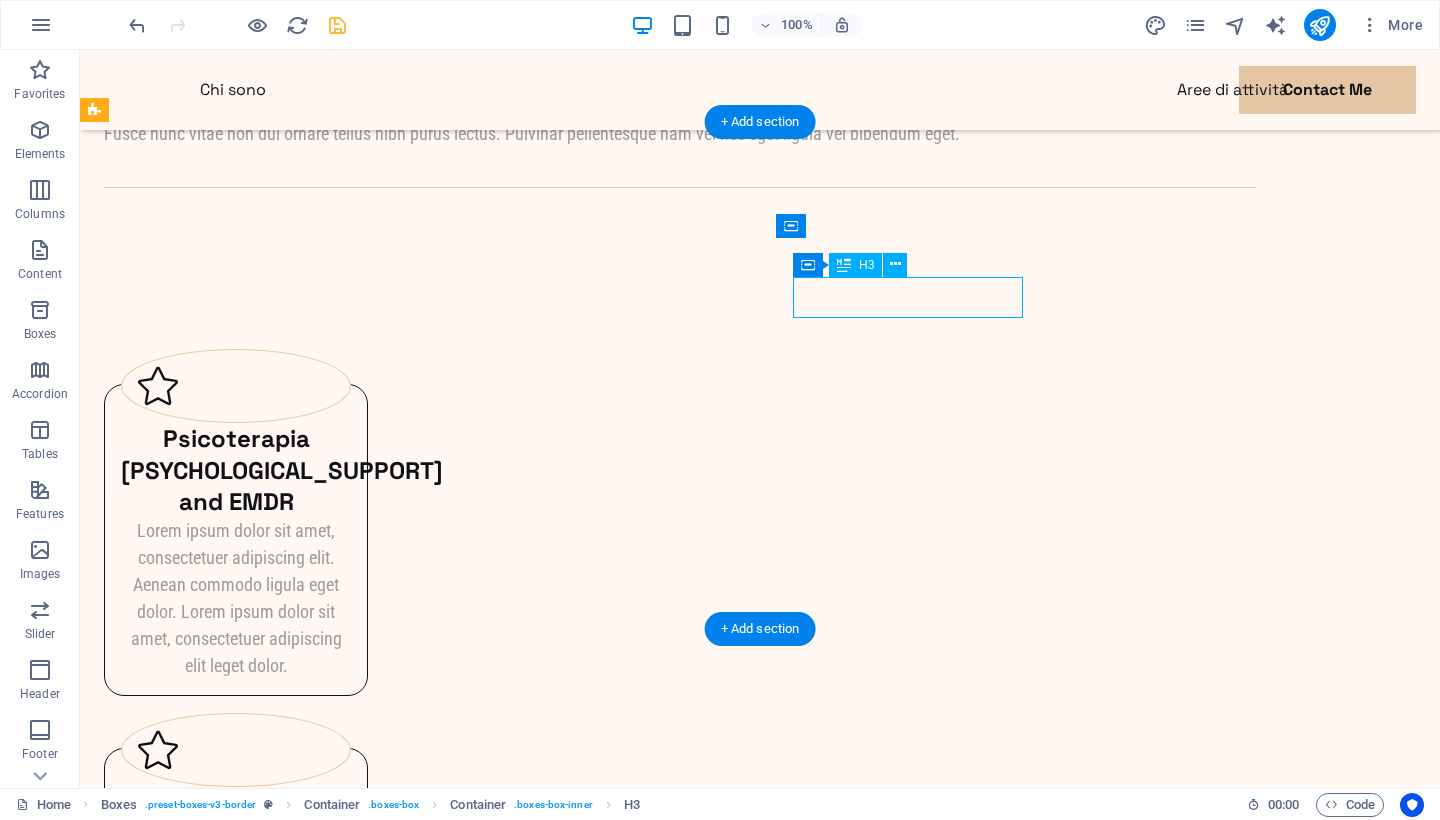 click on "EMDR" at bounding box center [236, 1120] 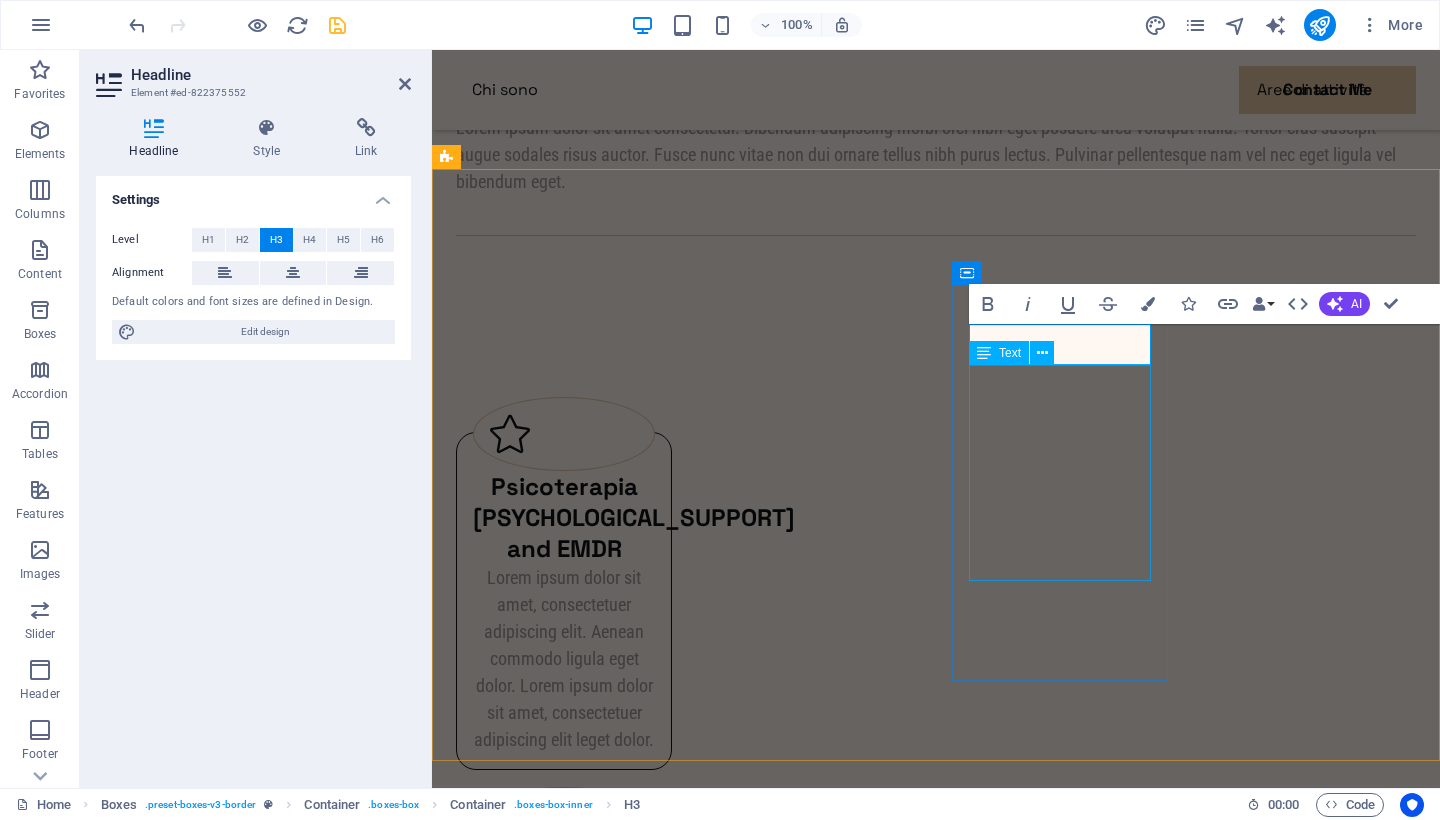 type 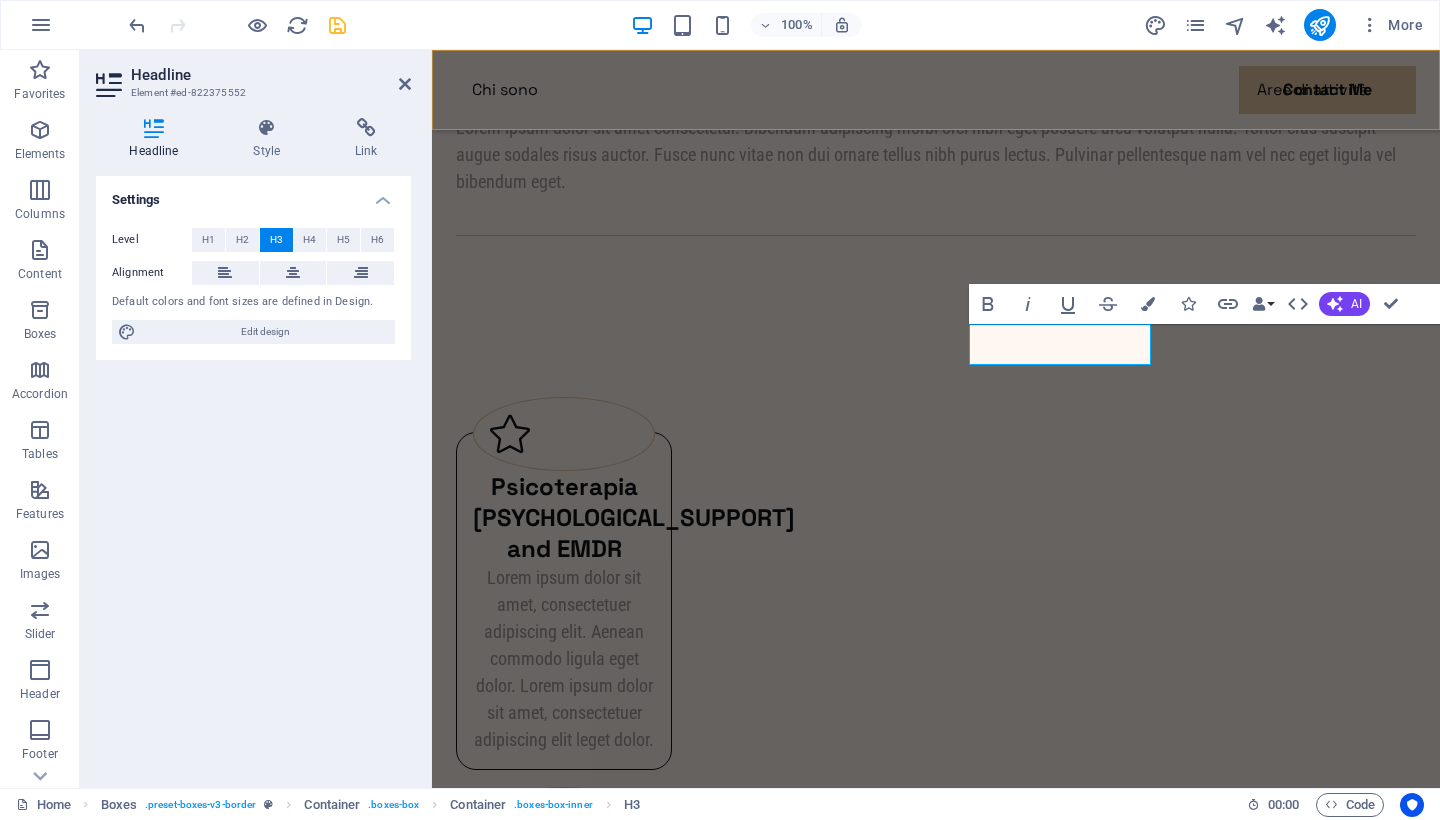 click on "La parola che cura Lorem ipsum dolor sit amet consectetur. Bibendum adipiscing morbi orci nibh eget posuere arcu volutpat nulla. Tortor cras suscipit augue sodales risus auctor. Fusce nunc vitae non dui ornare tellus nibh purus lectus. Pulvinar pellentesque nam vel nec eget ligula vel bibendum eget. Il giusto incontro Lorem ipsum dolor sit amet consectetur. Bibendum adipiscing morbi orci nibh eget posuere arcu volutpat nulla. Tortor cras suscipit augue sodales risus auctor. Fusce nunc vitae non dui ornare tellus nibh purus lectus. Pulvinar pellentesque nam vel nec eget ligula vel bibendum eget. L'equilibrio che porta al benessere Lorem ipsum dolor sit amet consectetur. Bibendum adipiscing morbi orci nibh eget posuere arcu volutpat nulla. Tortor cras suscipit augue sodales risus auctor. Fusce nunc vitae non dui ornare tellus nibh purus lectus. Pulvinar pellentesque nam vel nec eget ligula vel bibendum eget. Dalla sofferenza alla particolarità individuale" at bounding box center [936, -274] 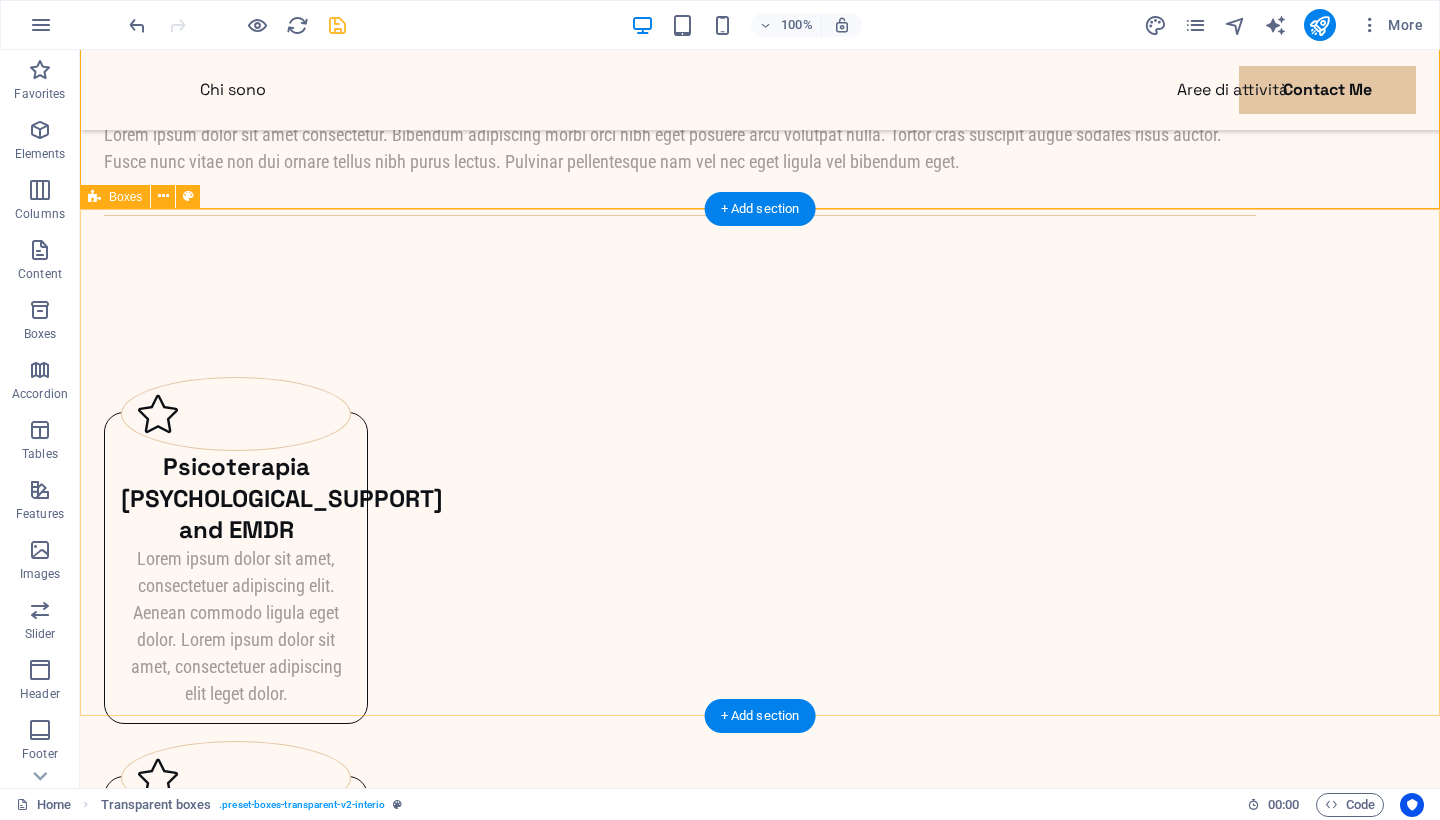 scroll, scrollTop: 2235, scrollLeft: 0, axis: vertical 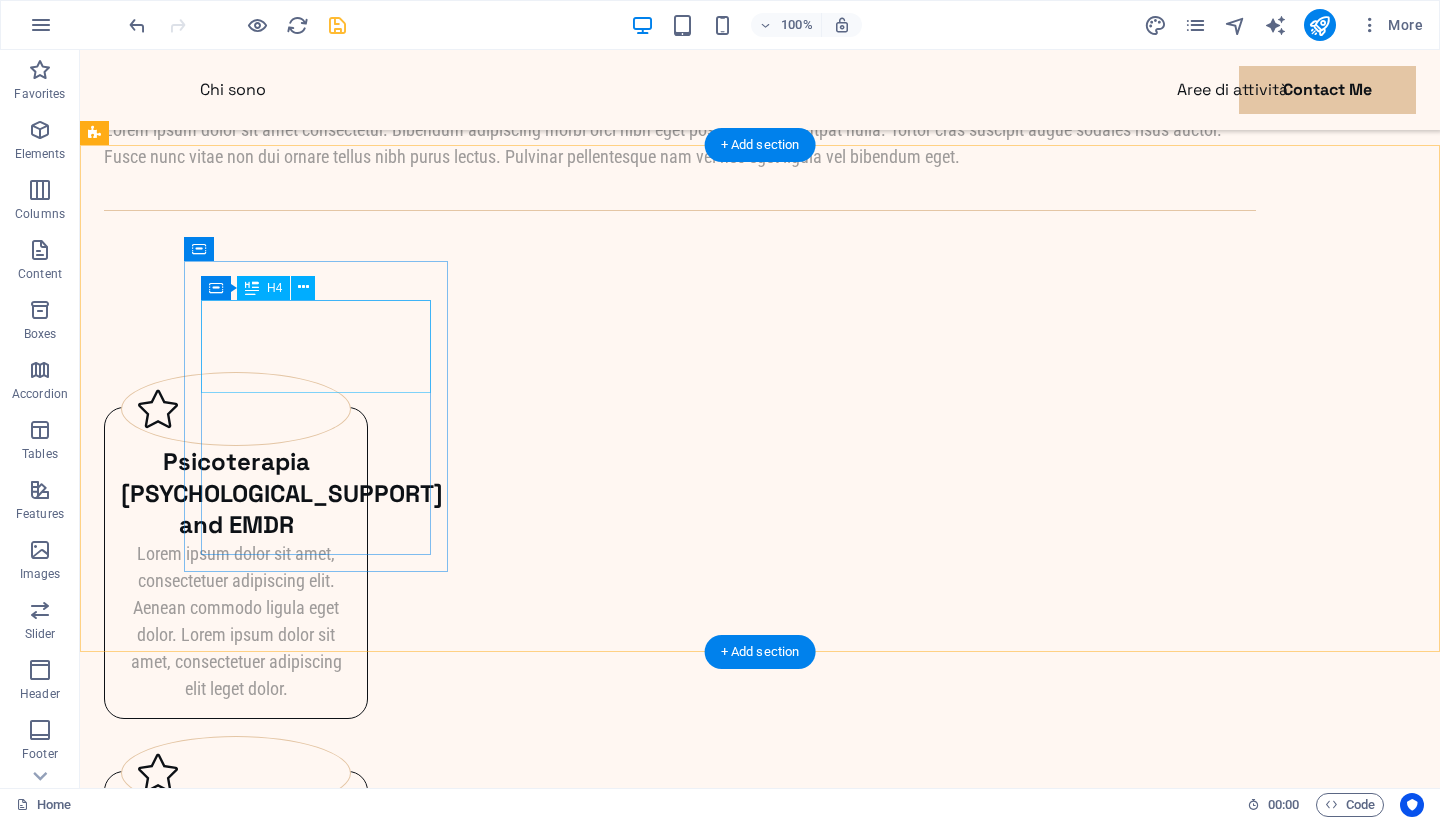 click on "[PSYCHOTHERAPY] [PSYCHOLOGICAL_SUPPORT] and EMDR" at bounding box center (236, 493) 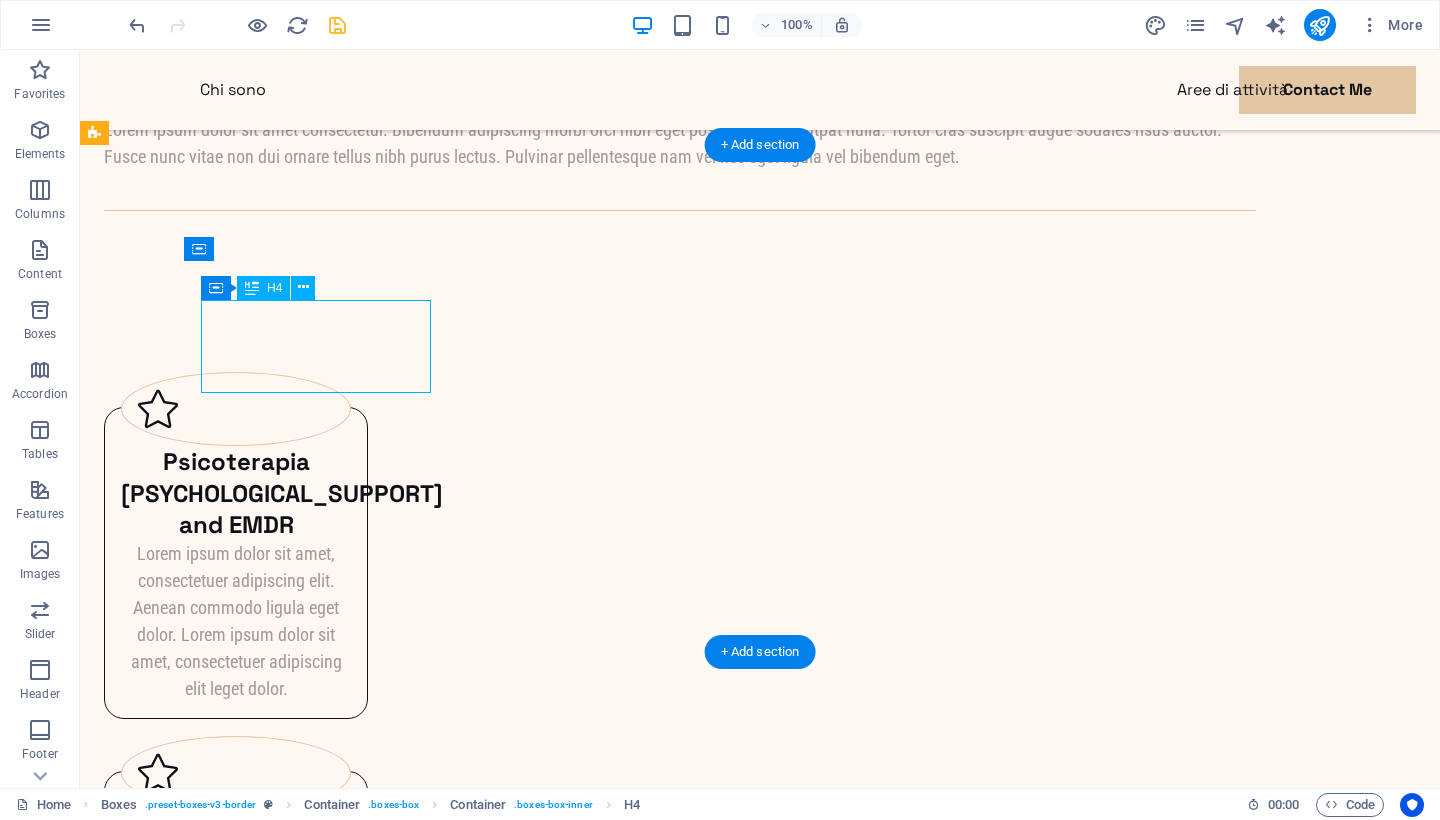click on "[PSYCHOTHERAPY] [PSYCHOLOGICAL_SUPPORT] and EMDR" at bounding box center (236, 493) 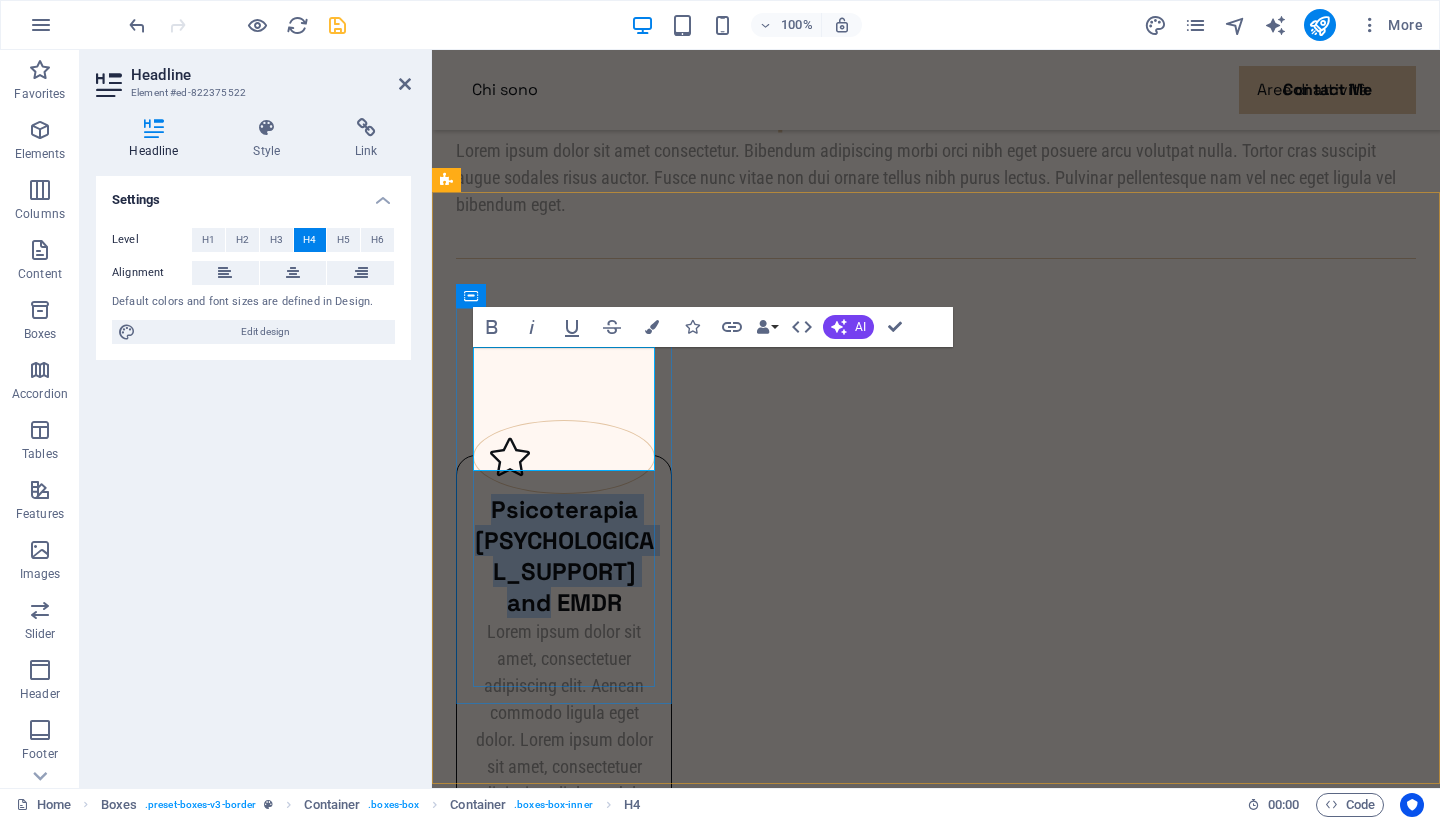 click on "[PSYCHOTHERAPY] [PSYCHOLOGICAL_SUPPORT] and EMDR" at bounding box center (564, 556) 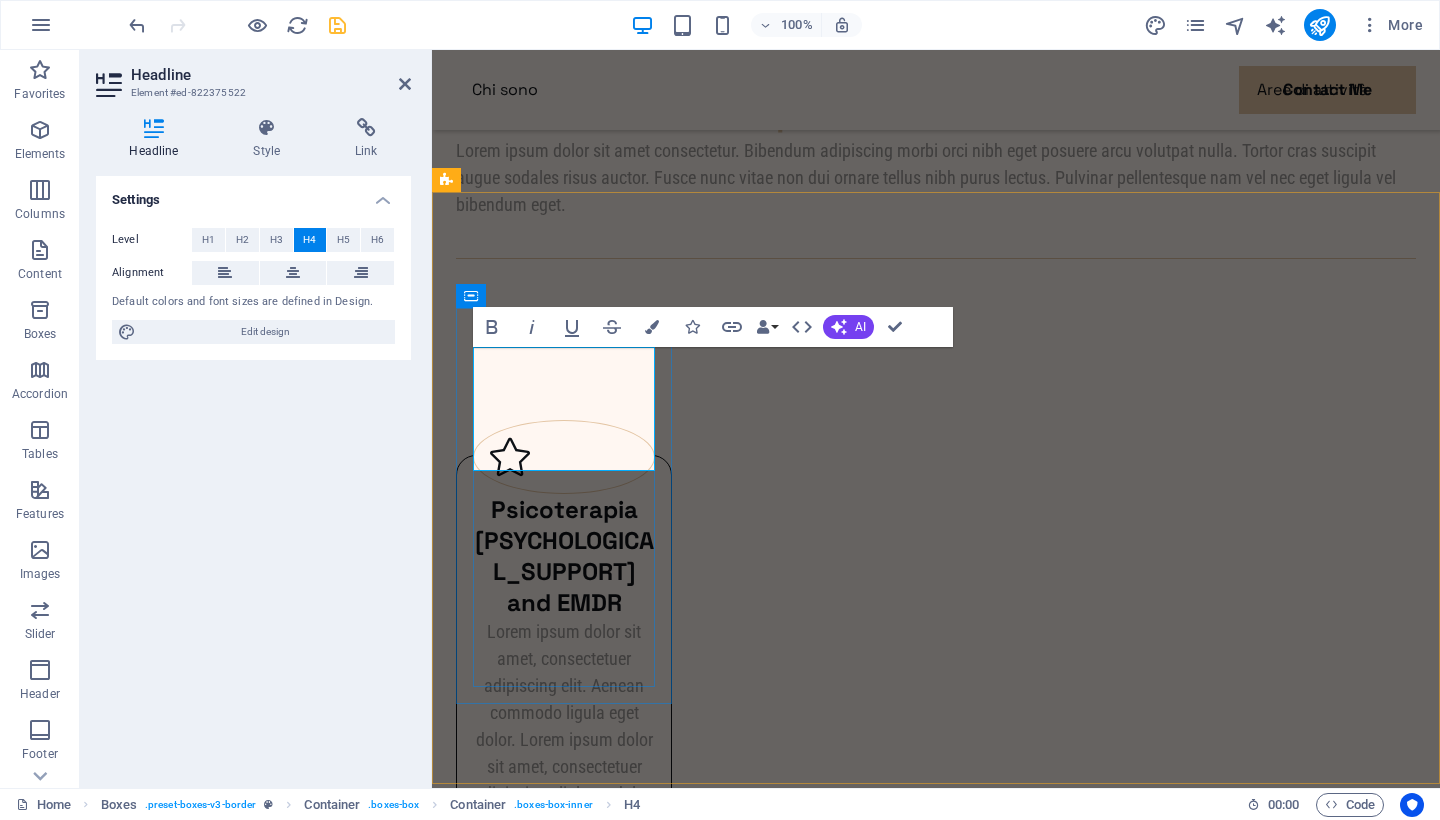type 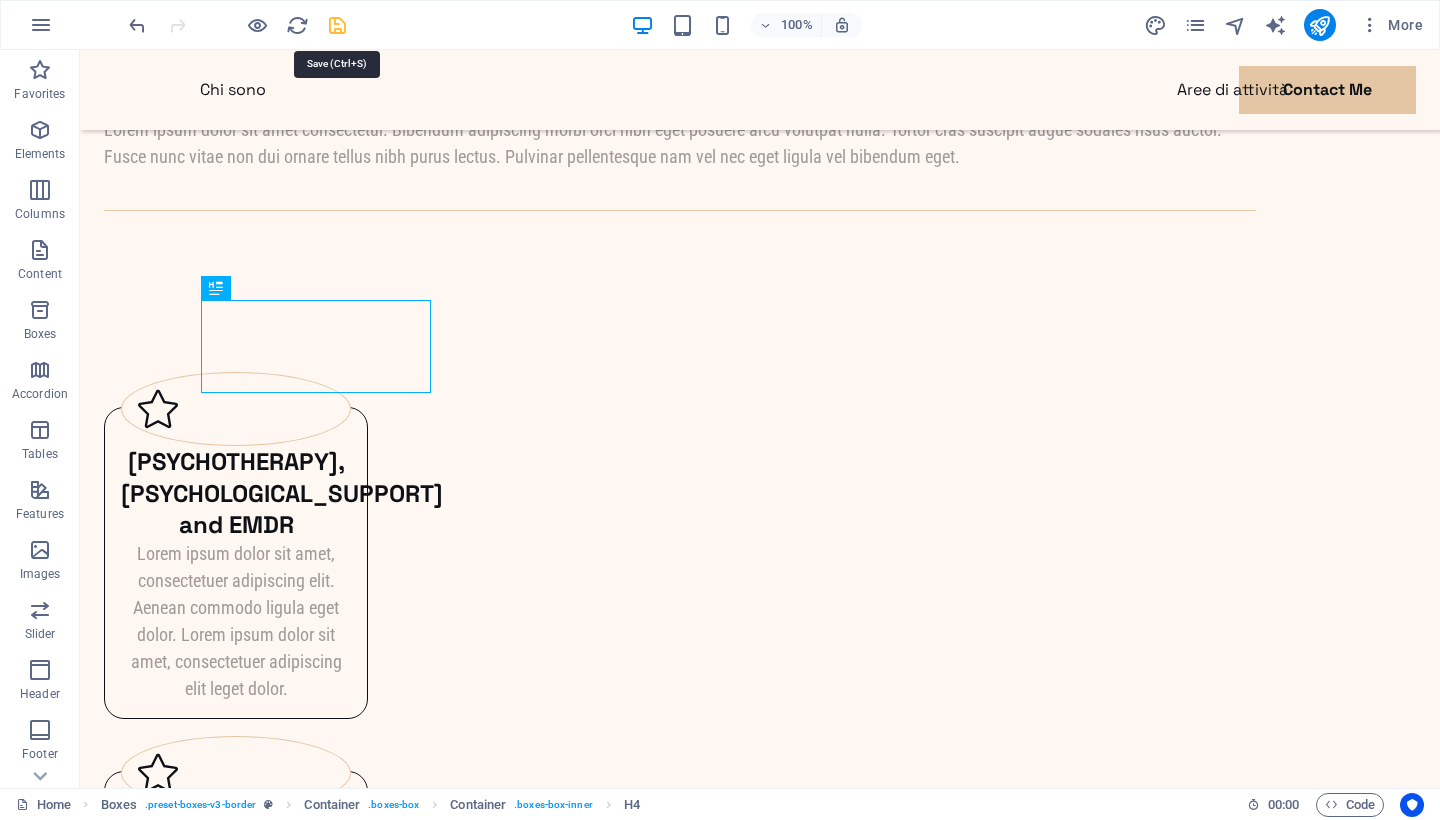 click at bounding box center (337, 25) 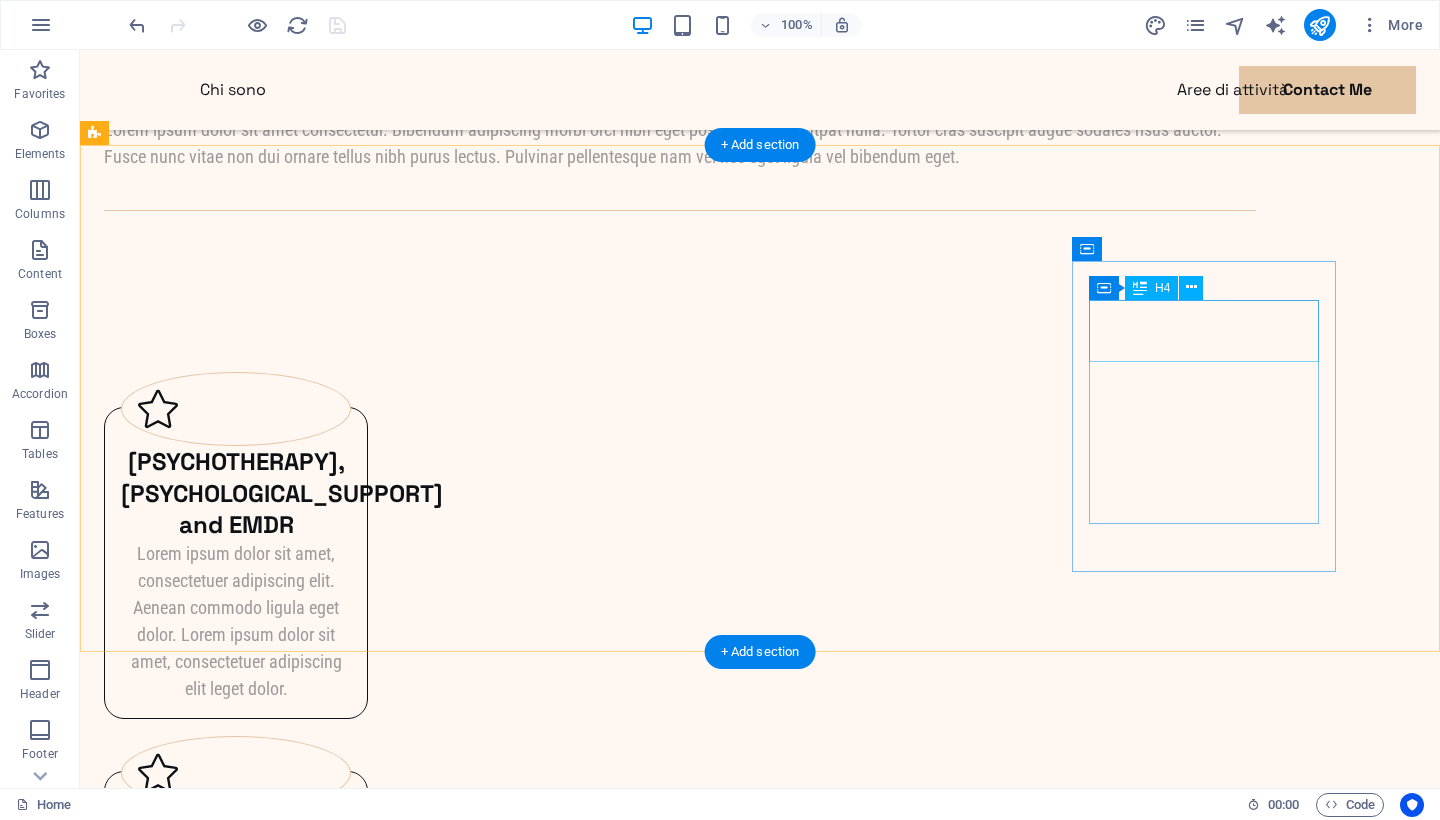 click on "Consulenza neuropsicologica" at bounding box center (236, 1464) 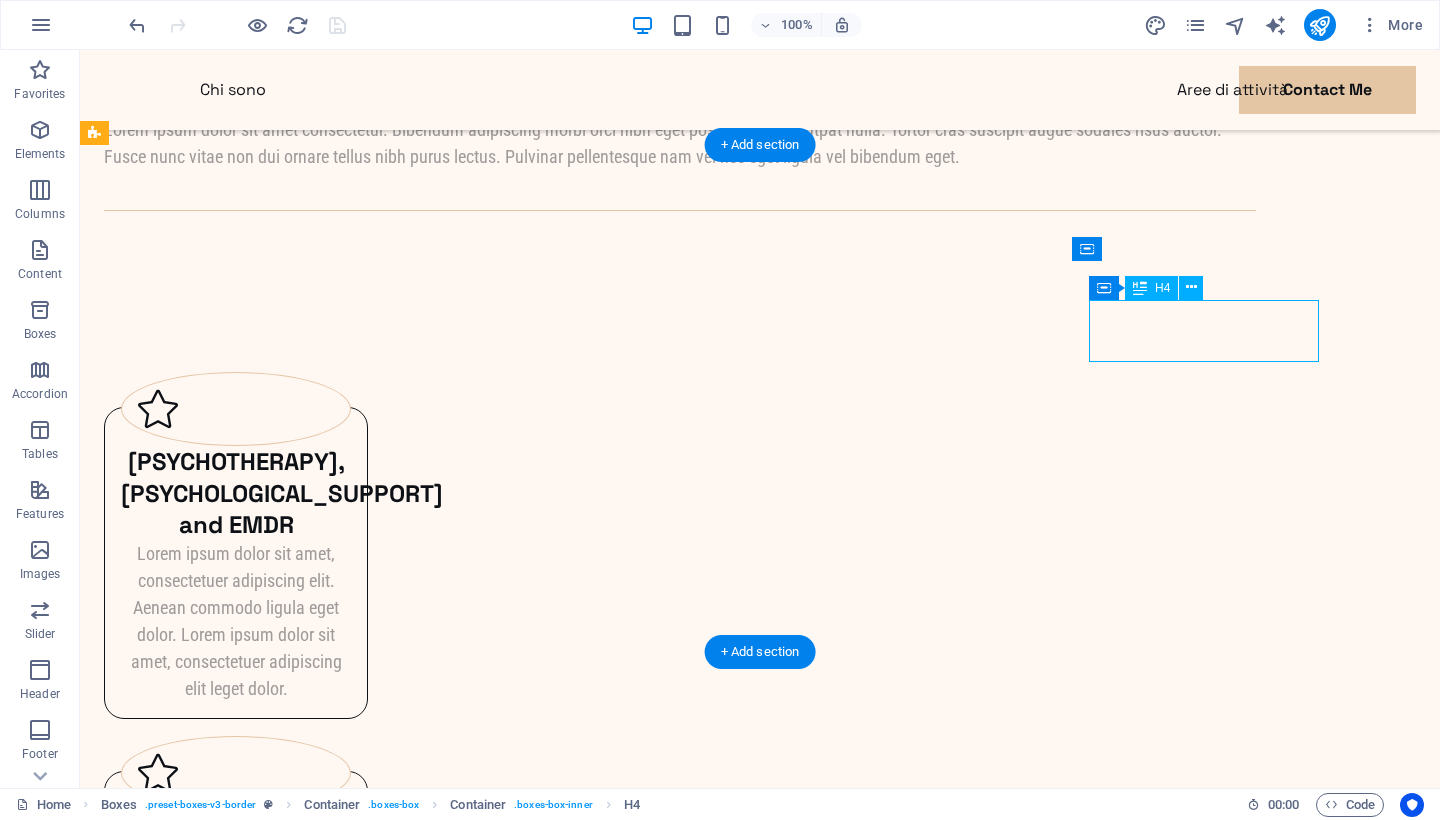 click on "Consulenza neuropsicologica" at bounding box center [236, 1464] 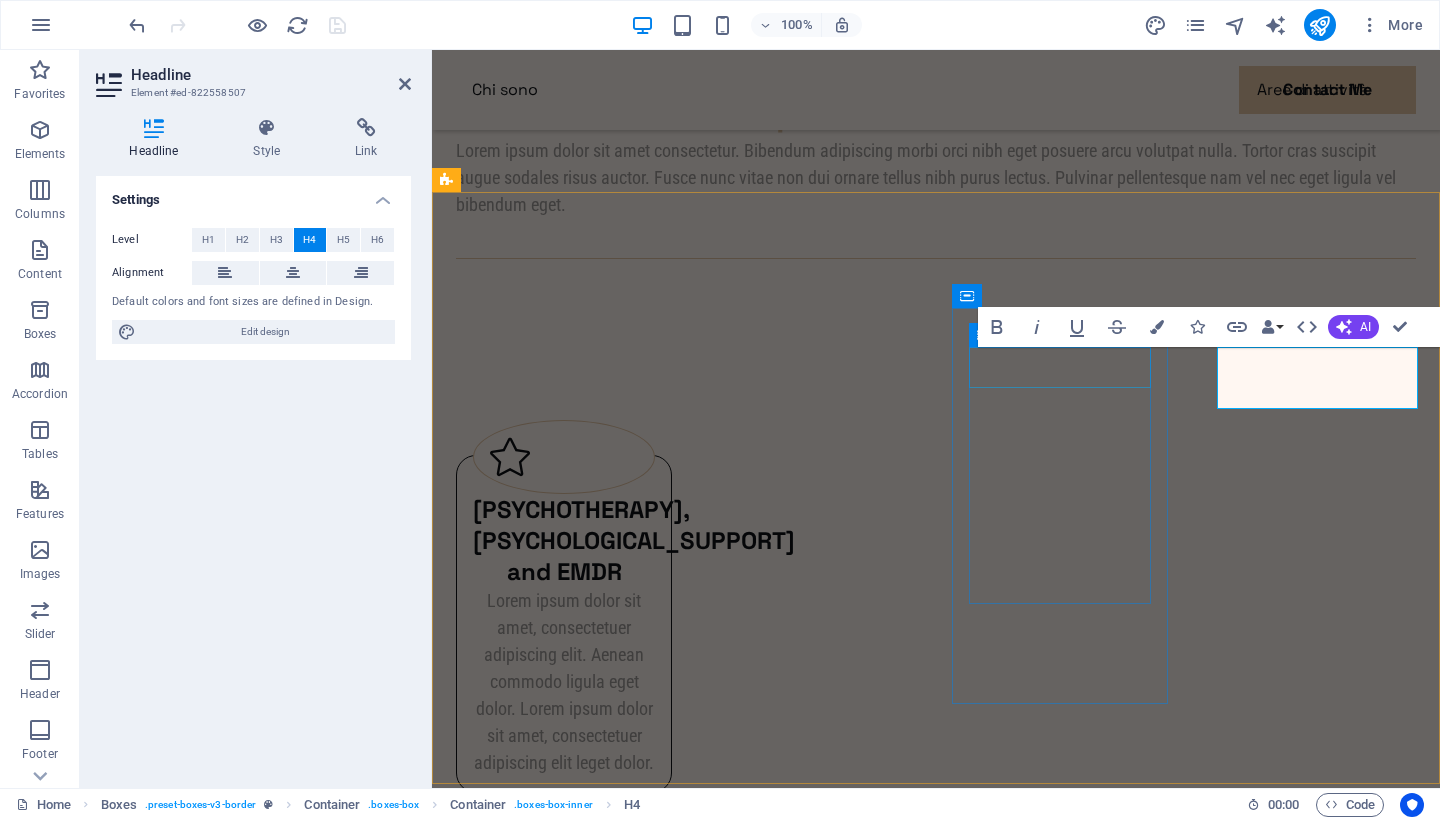 click on "Consulenza" at bounding box center (564, 1244) 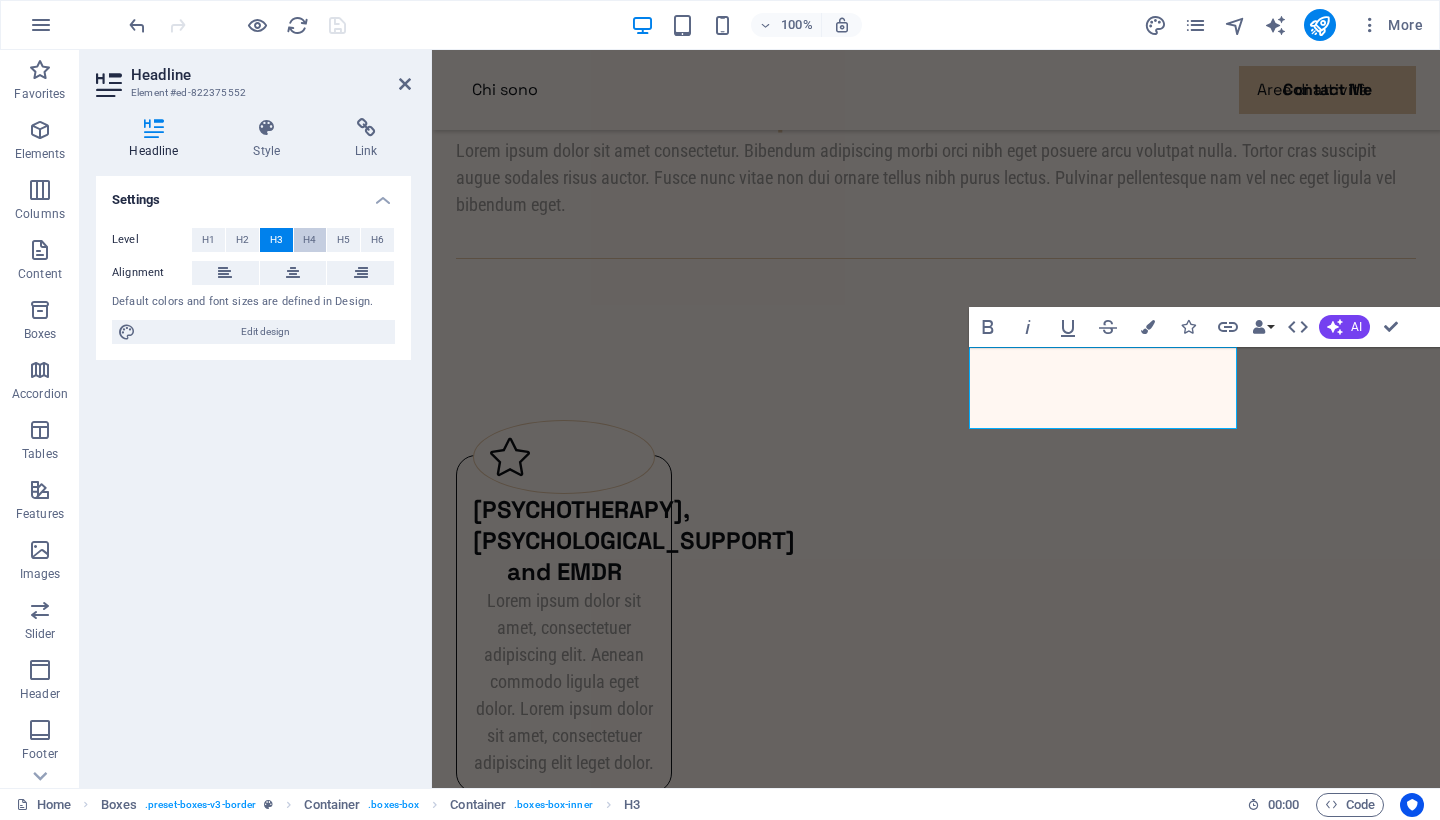 click on "H4" at bounding box center [309, 240] 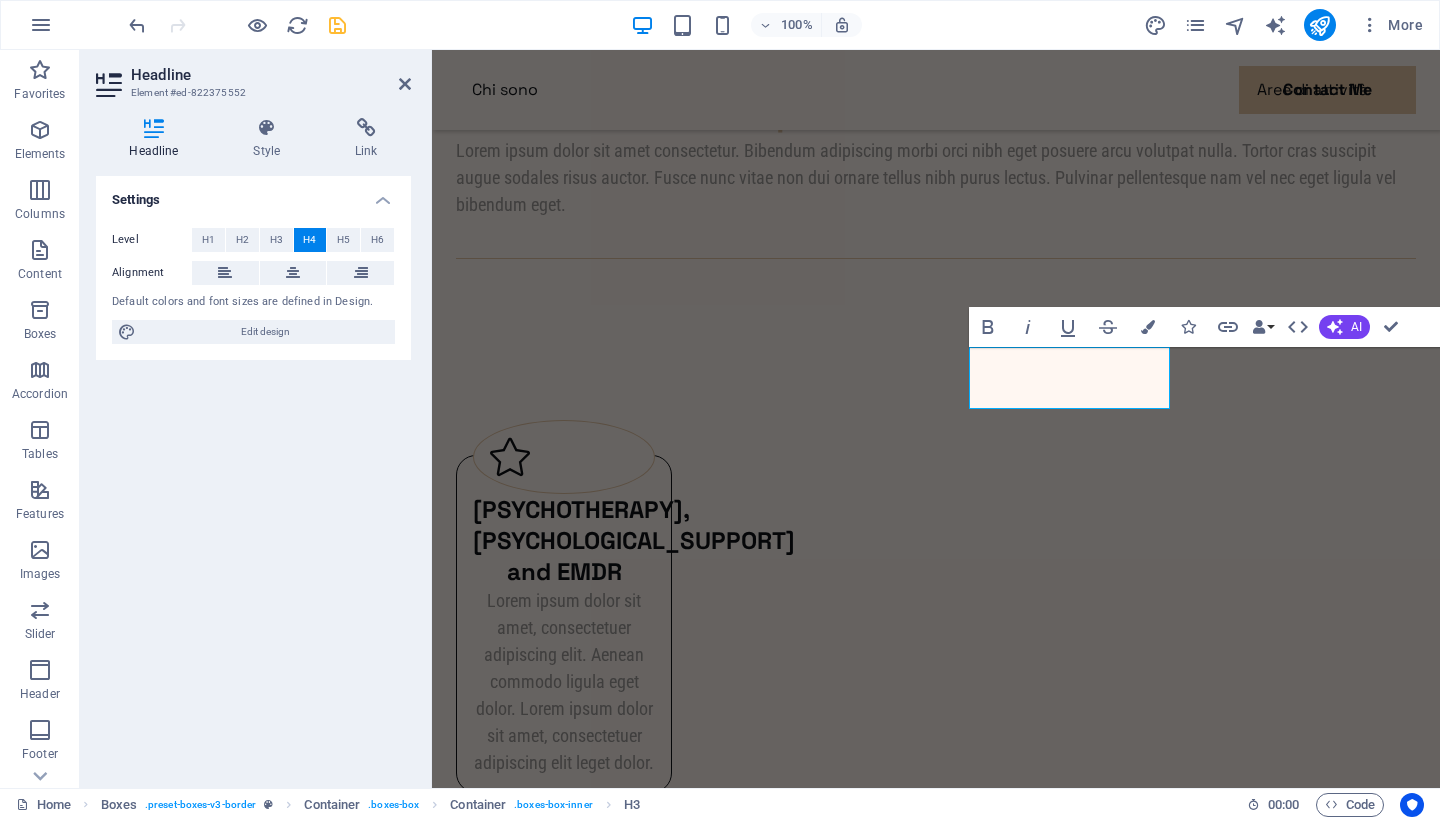 click on "[PSYCHOTHERAPY], [PSYCHOLOGICAL_SUPPORT] and EMDR Lorem ipsum dolor sit amet, consectetuer adipiscing elit. Aenean commodo ligula eget dolor. Lorem ipsum dolor sit amet, consectetuer adipiscing elit leget dolor. [RELAXATION] Lorem ipsum dolor sit amet, consectetuer adipiscing elit. Aenean commodo ligula eget dolor. Lorem ipsum dolor sit amet, consectetuer adipiscing elit leget dolor. ​[NEUROPSYCHOLOGICAL_CONSULTATION] Lorem ipsum dolor sit amet, consectetuer adipiscing elit. Aenean commodo ligula eget dolor. Lorem ipsum dolor sit amet, consectetuer adipiscing elit leget dolor. [NEUROPSYCHOLOGICAL_CONSULTATION] Lorem ipsum dolor sit amet, consectetuer adipiscing elit. Aenean commodo ligula eget dolor. Lorem ipsum dolor sit amet, consectetuer adipiscing elit leget dolor." at bounding box center (936, 1150) 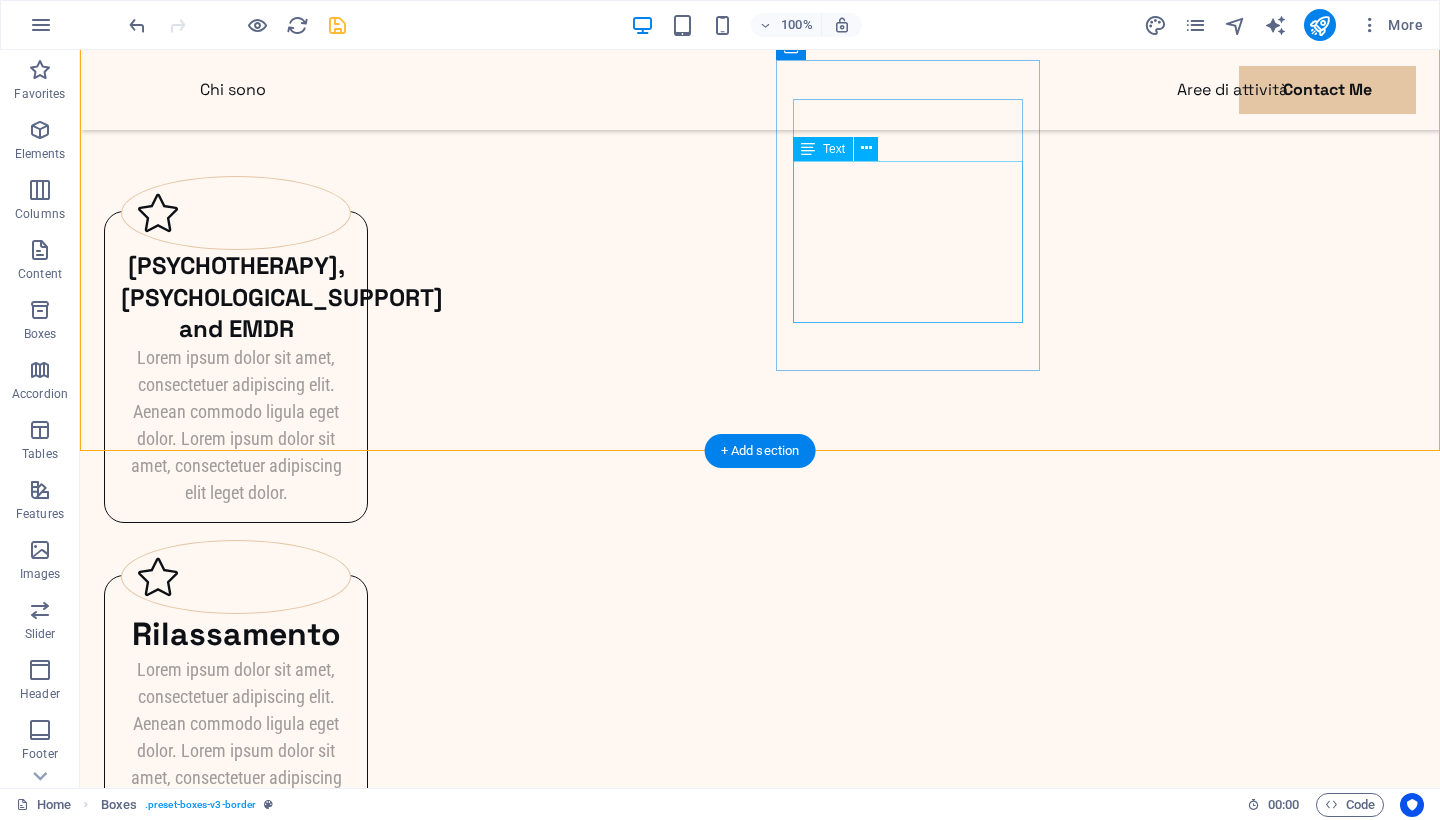 scroll, scrollTop: 2436, scrollLeft: 0, axis: vertical 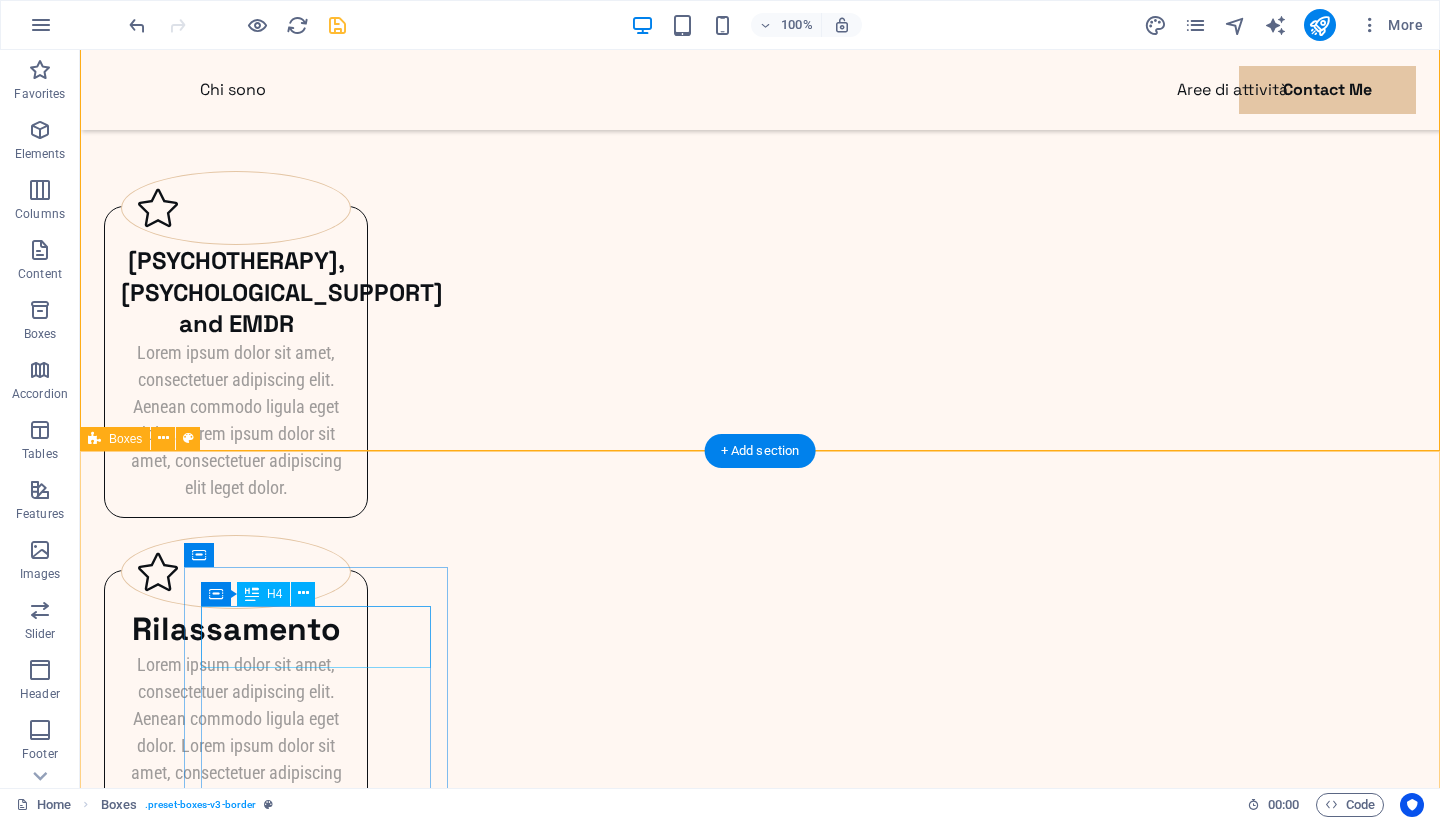 click on "Riabilitazione neuropsicologica" at bounding box center [236, 1760] 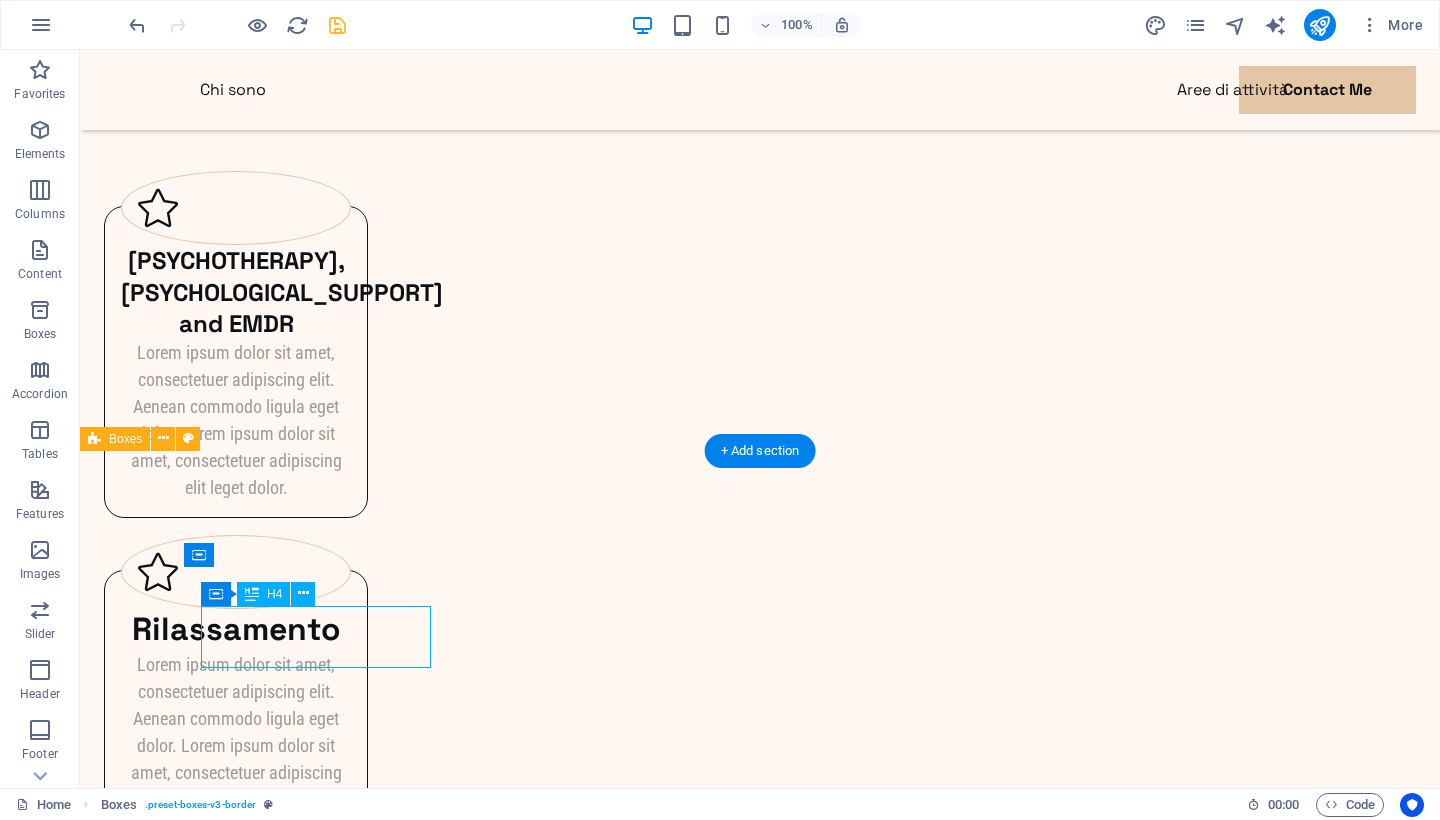 click on "Riabilitazione neuropsicologica" at bounding box center [236, 1760] 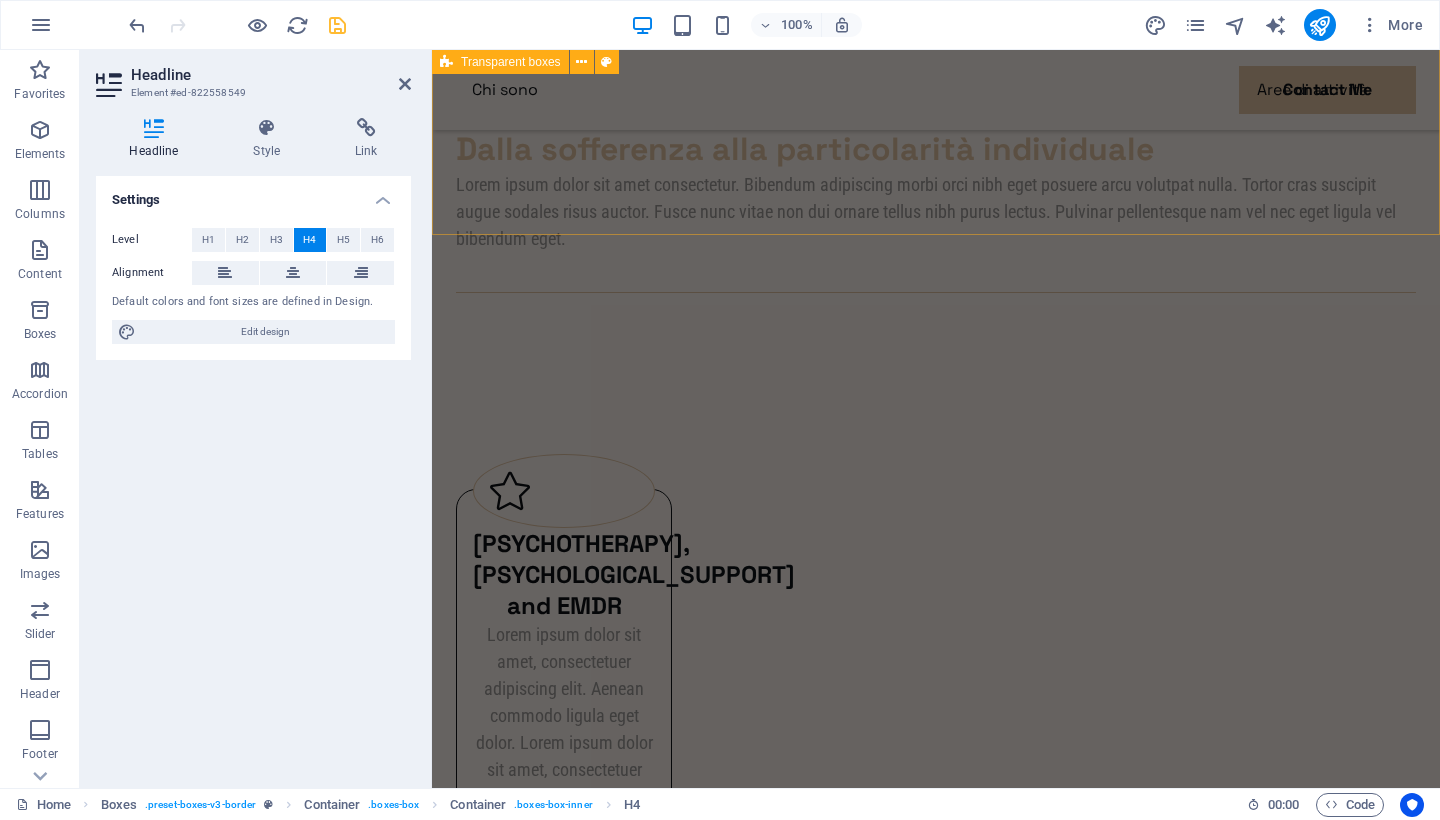 scroll, scrollTop: 2192, scrollLeft: 0, axis: vertical 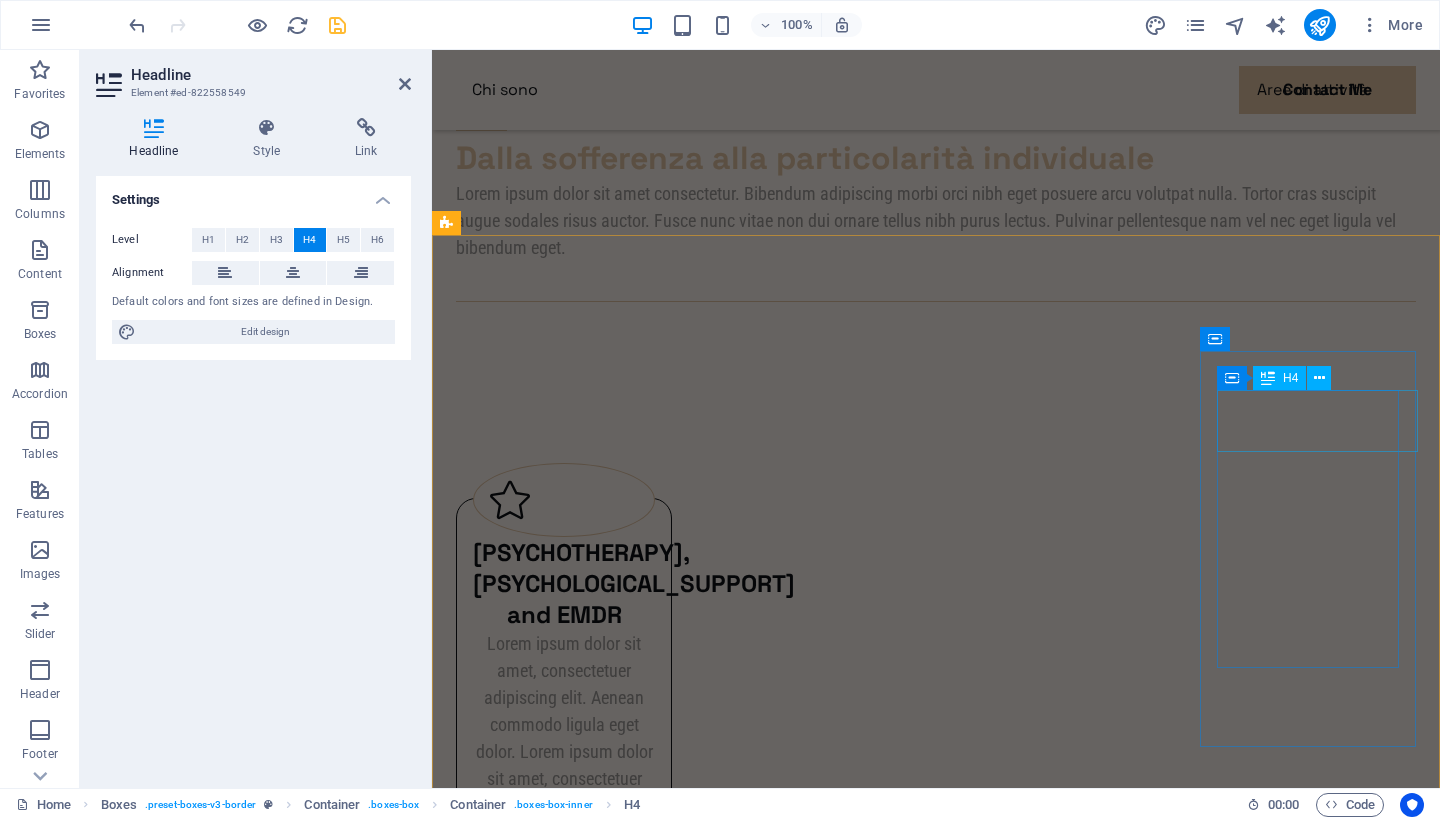click on "Consulenza neuropsicologica" at bounding box center [564, 1656] 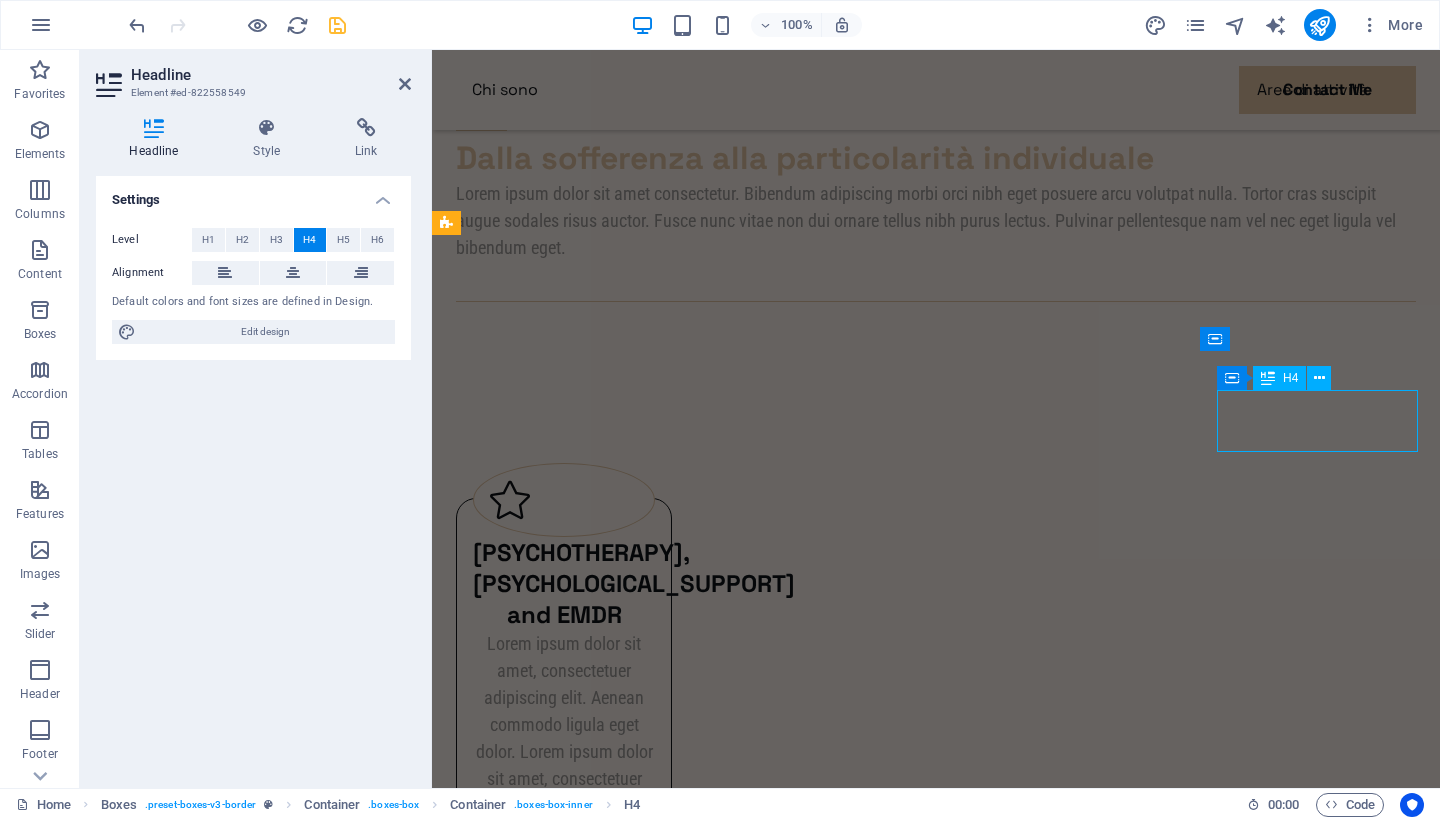 click on "Consulenza neuropsicologica Lorem ipsum dolor sit amet, consectetuer adipiscing elit. Aenean commodo ligula eget dolor. Lorem ipsum dolor sit amet, consectetuer adipiscing elit leget dolor." at bounding box center [564, 1750] 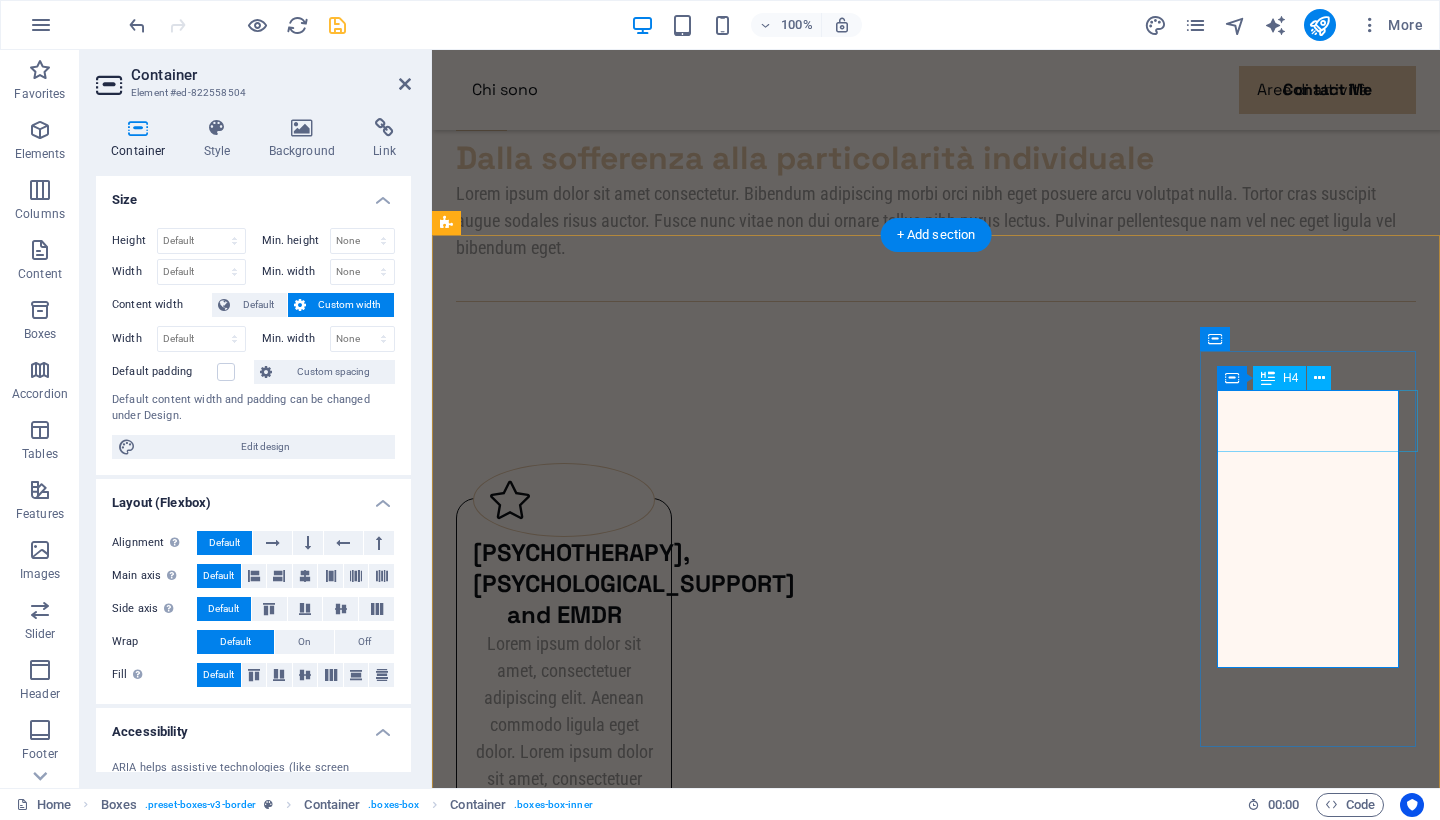 click on "Consulenza neuropsicologica" at bounding box center [564, 1656] 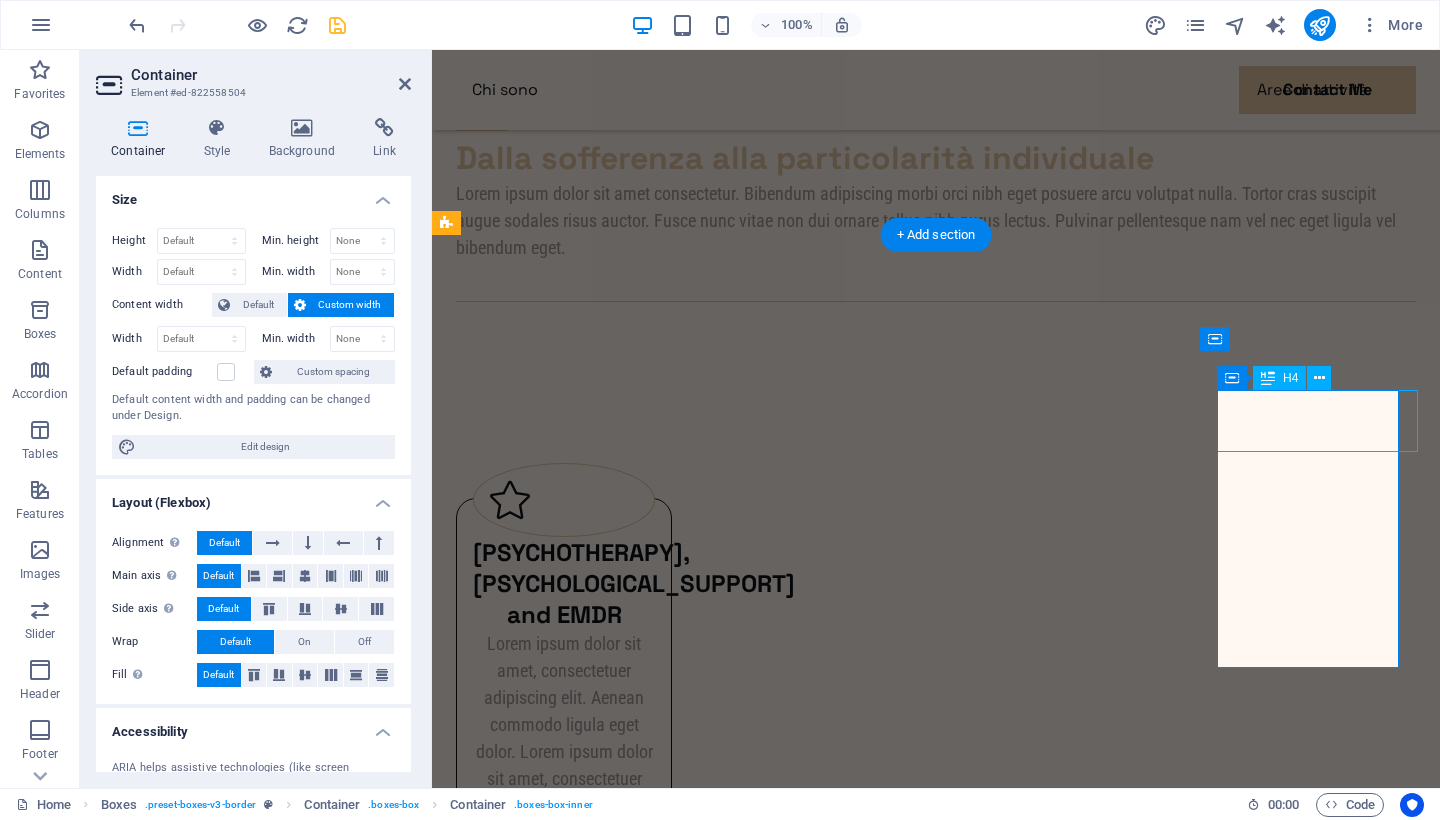 click on "Consulenza neuropsicologica" at bounding box center (564, 1656) 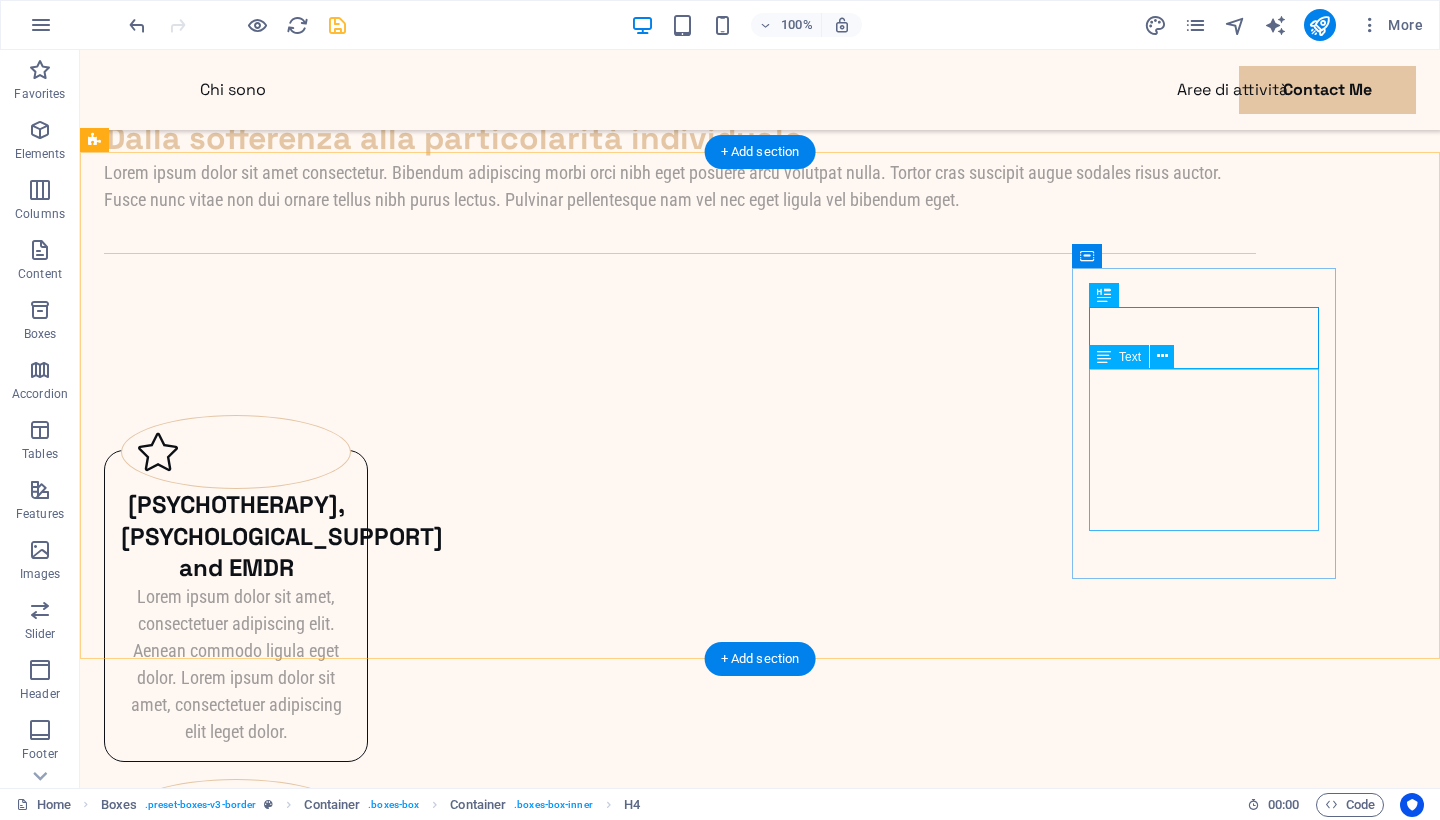 scroll, scrollTop: 2431, scrollLeft: 0, axis: vertical 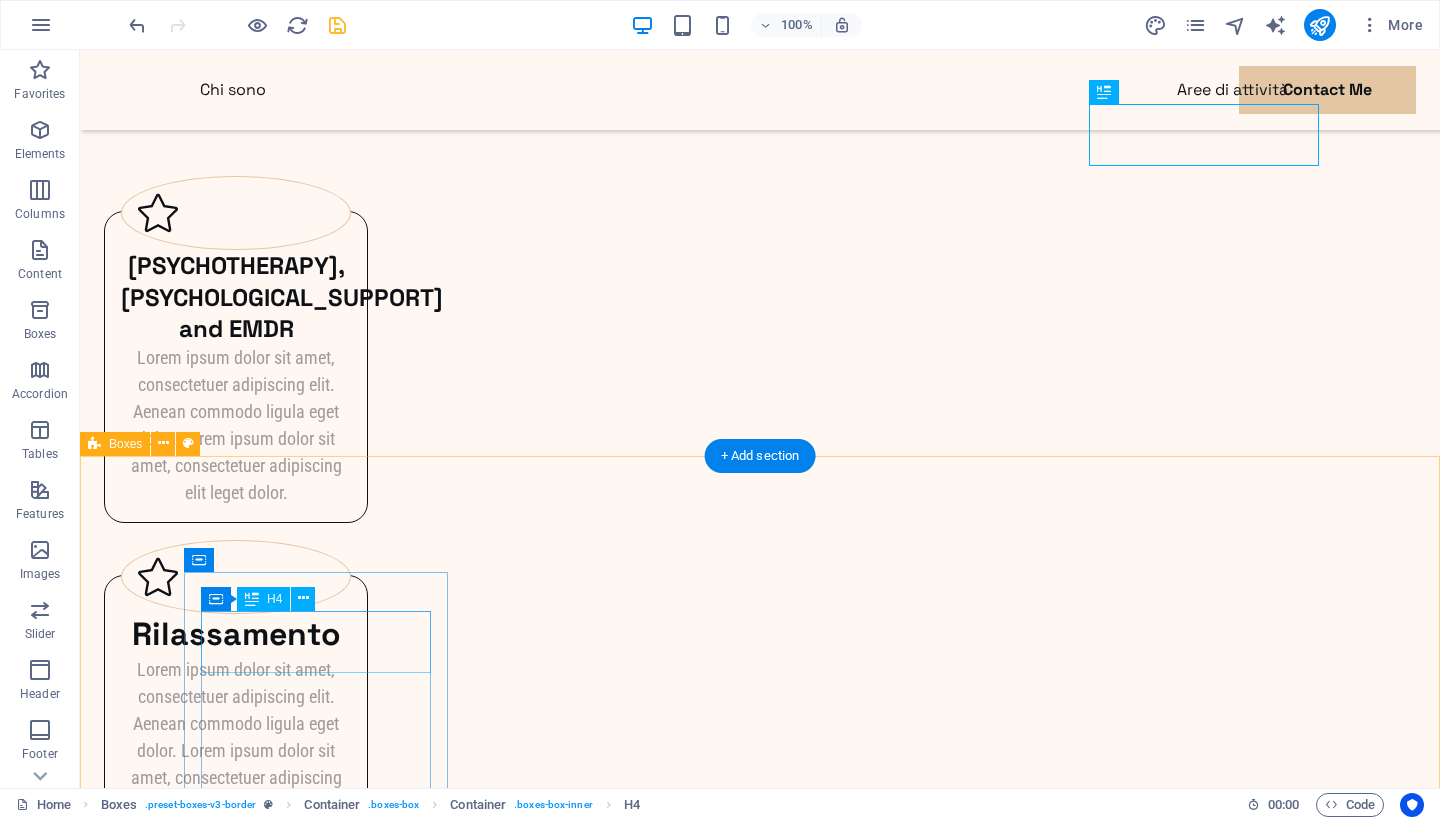 click on "Riabilitazione neuropsicologica" at bounding box center (236, 1765) 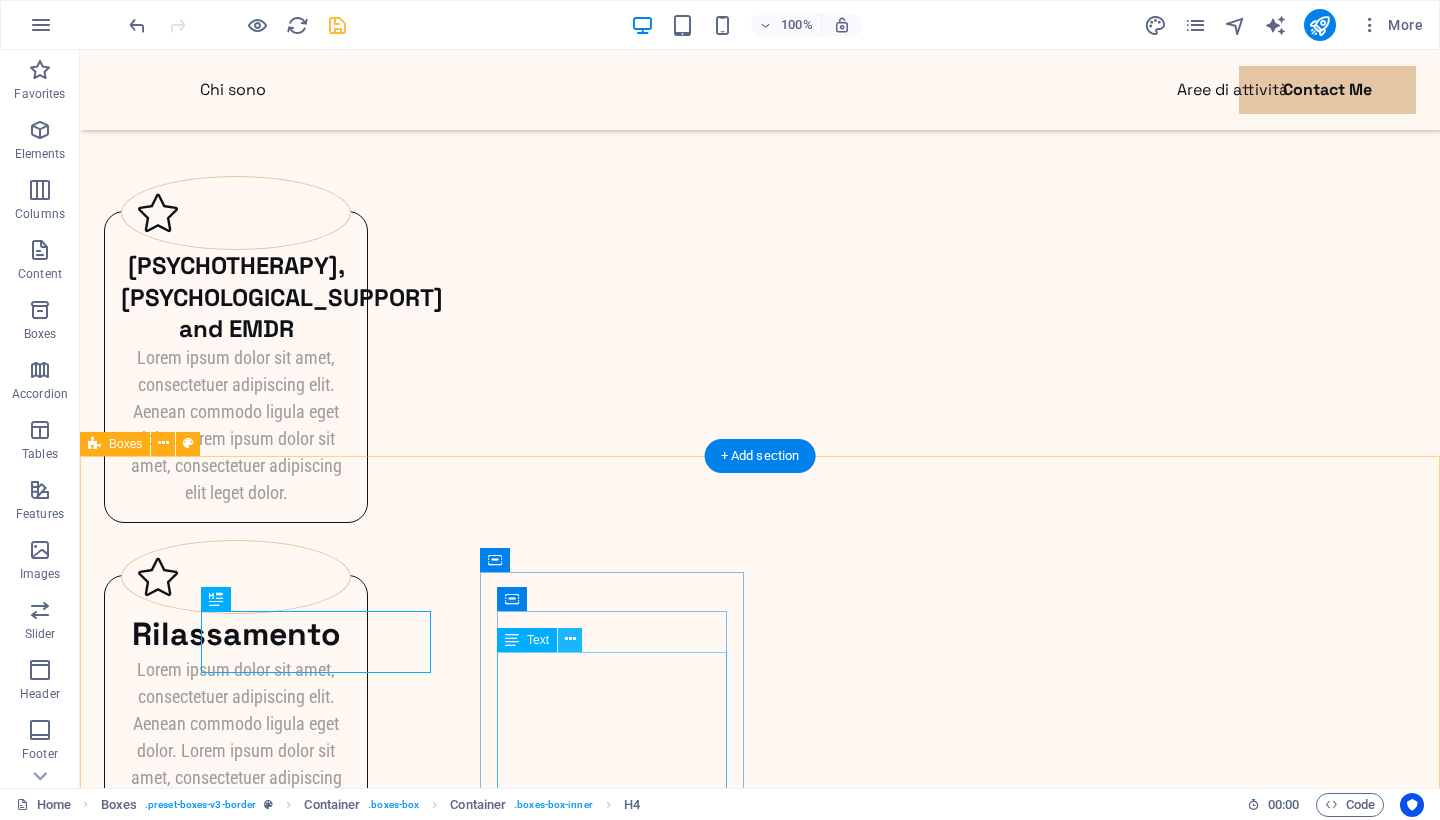 click at bounding box center (570, 639) 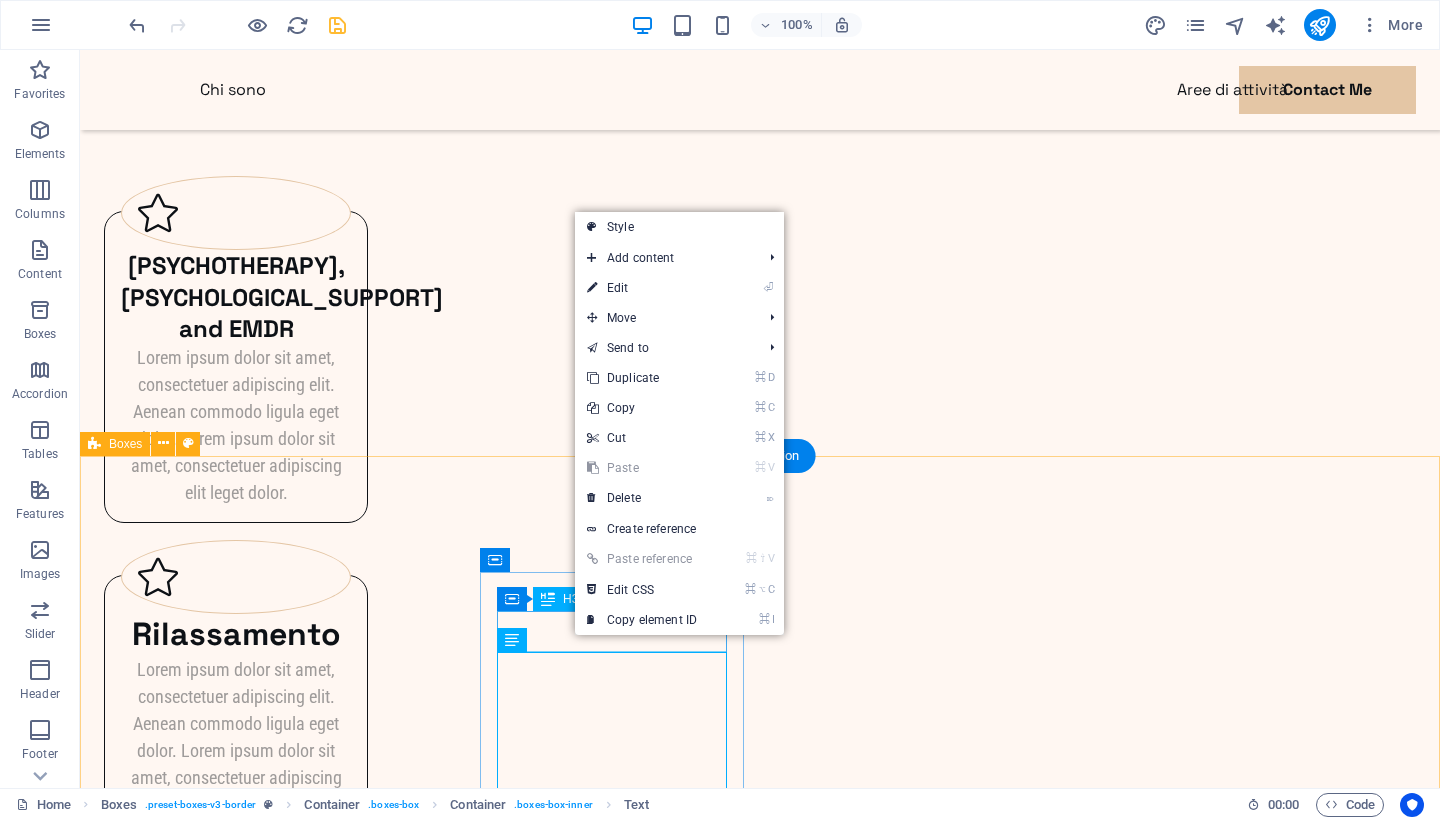click on "Psicodiagnosi" at bounding box center [236, 2088] 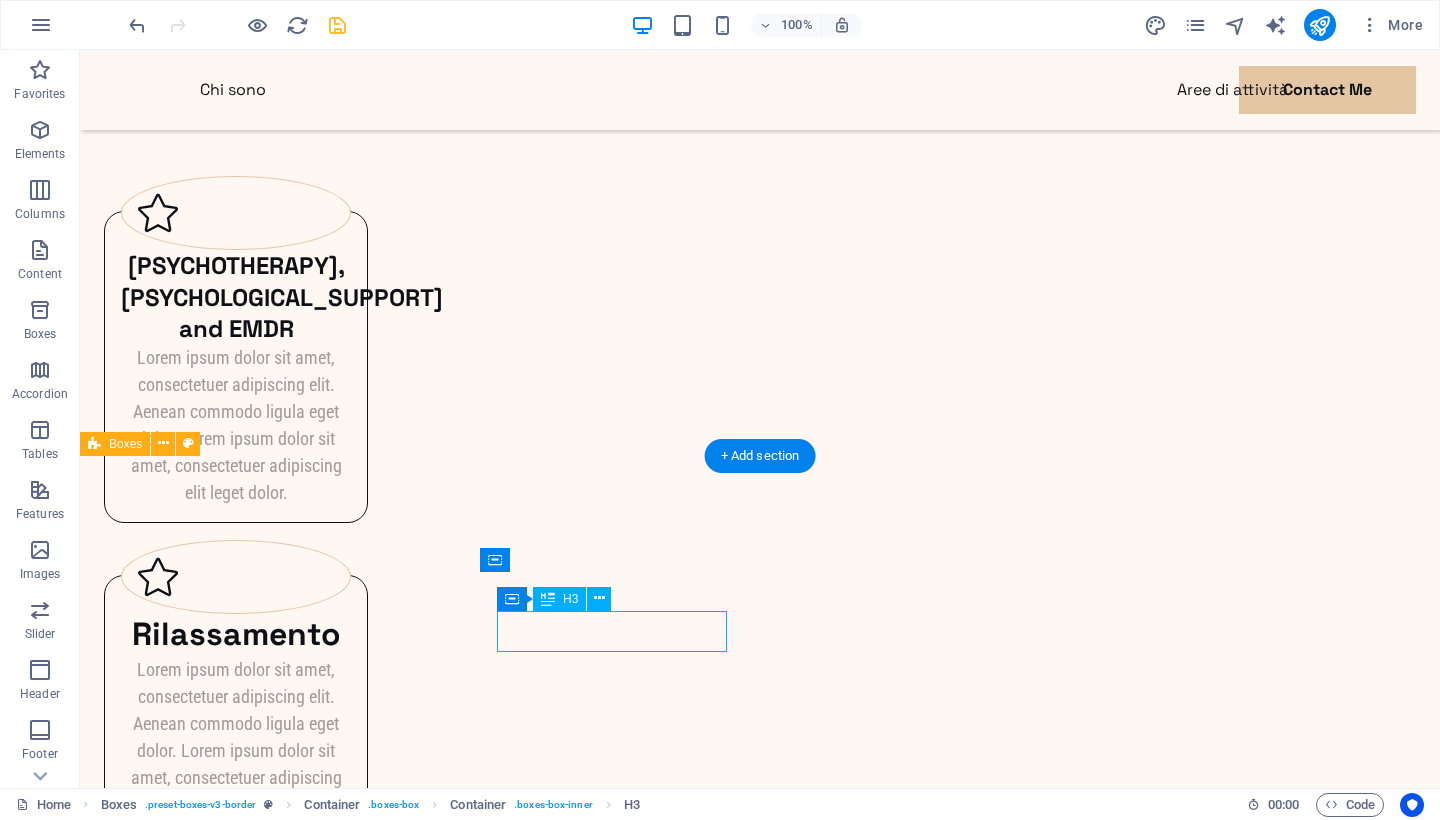 click on "Psicodiagnosi" at bounding box center (236, 2088) 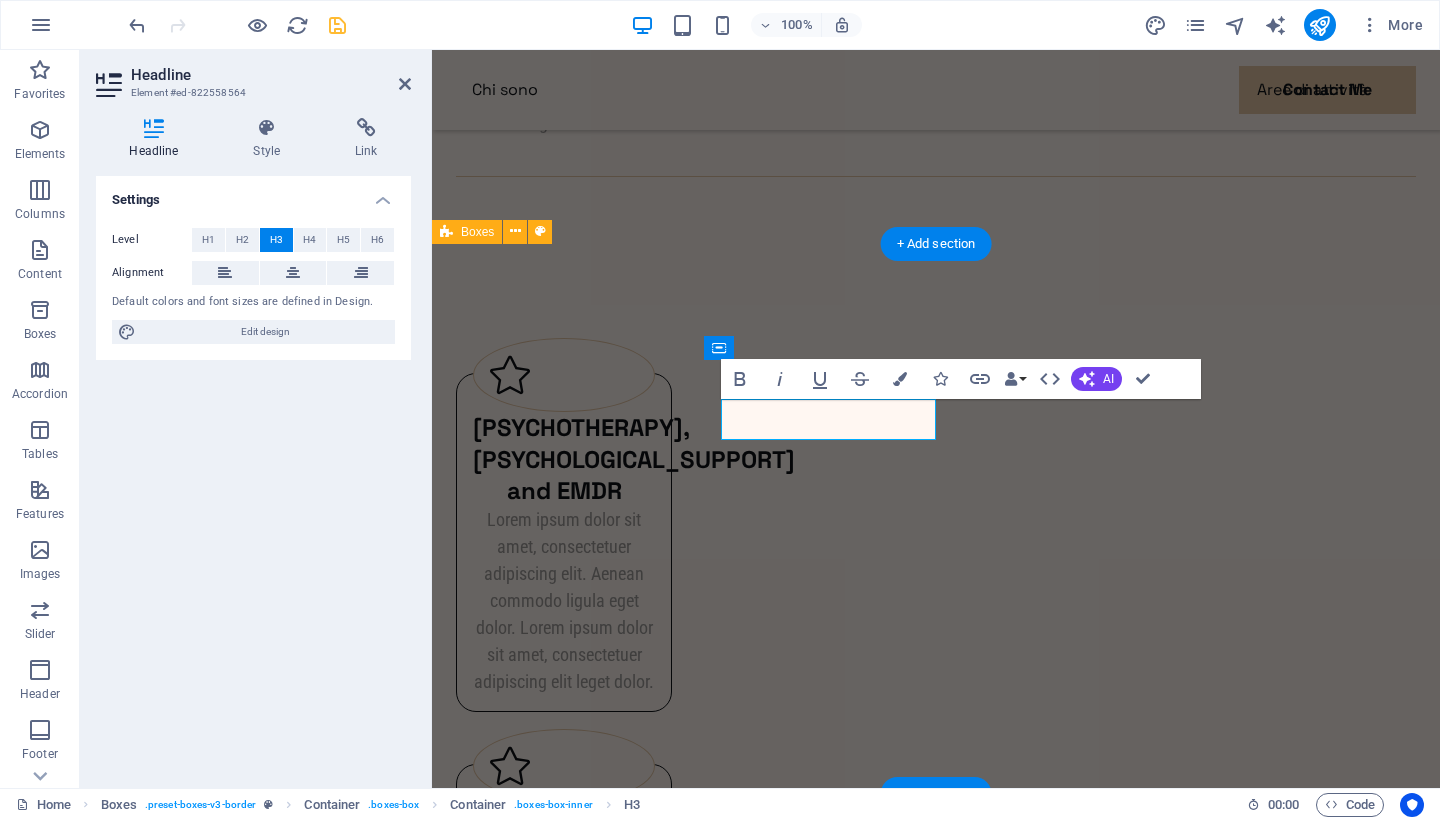 scroll, scrollTop: 2890, scrollLeft: 0, axis: vertical 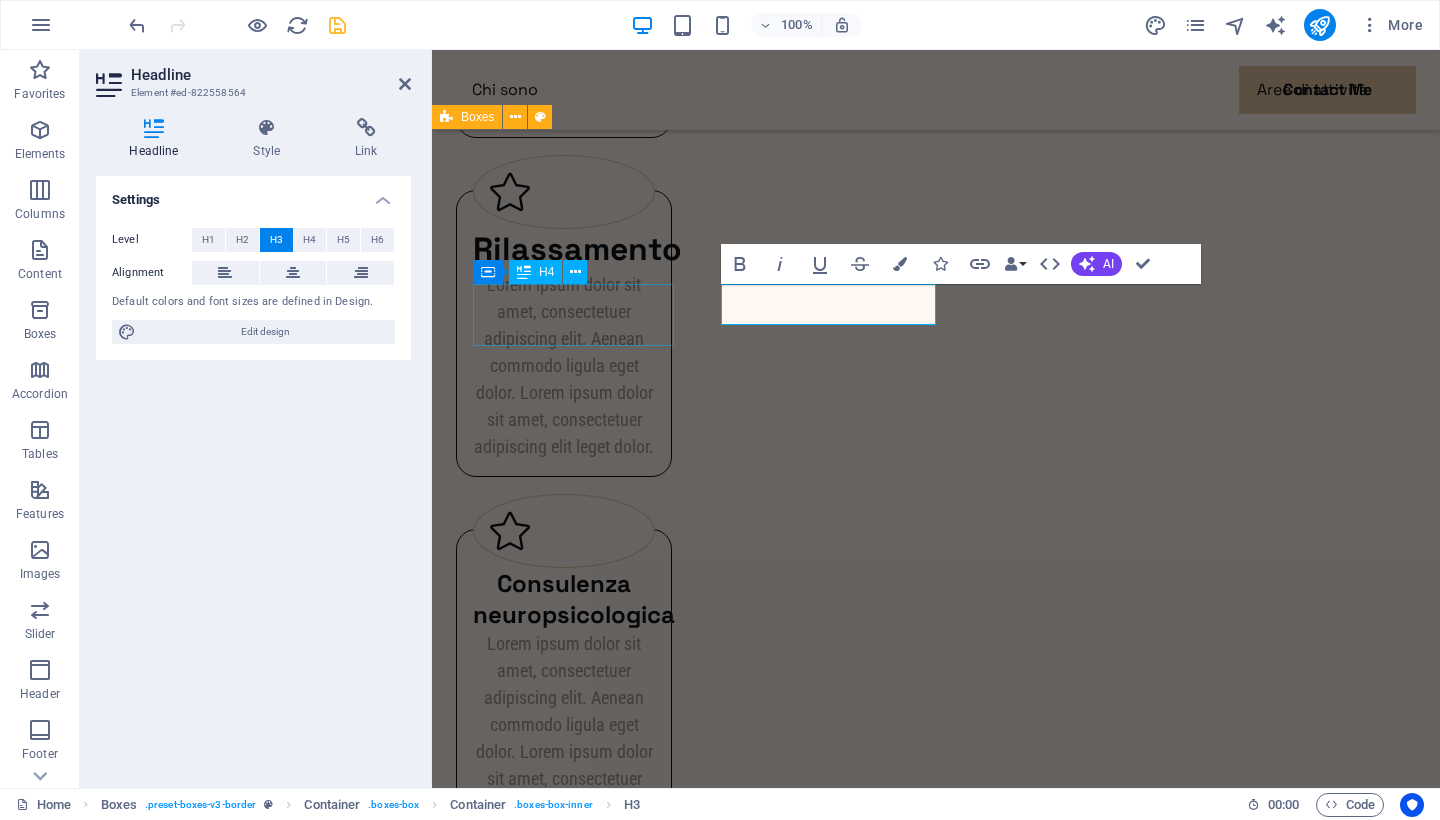 click on "Riabilitazione neuropsicologica" at bounding box center [564, 1462] 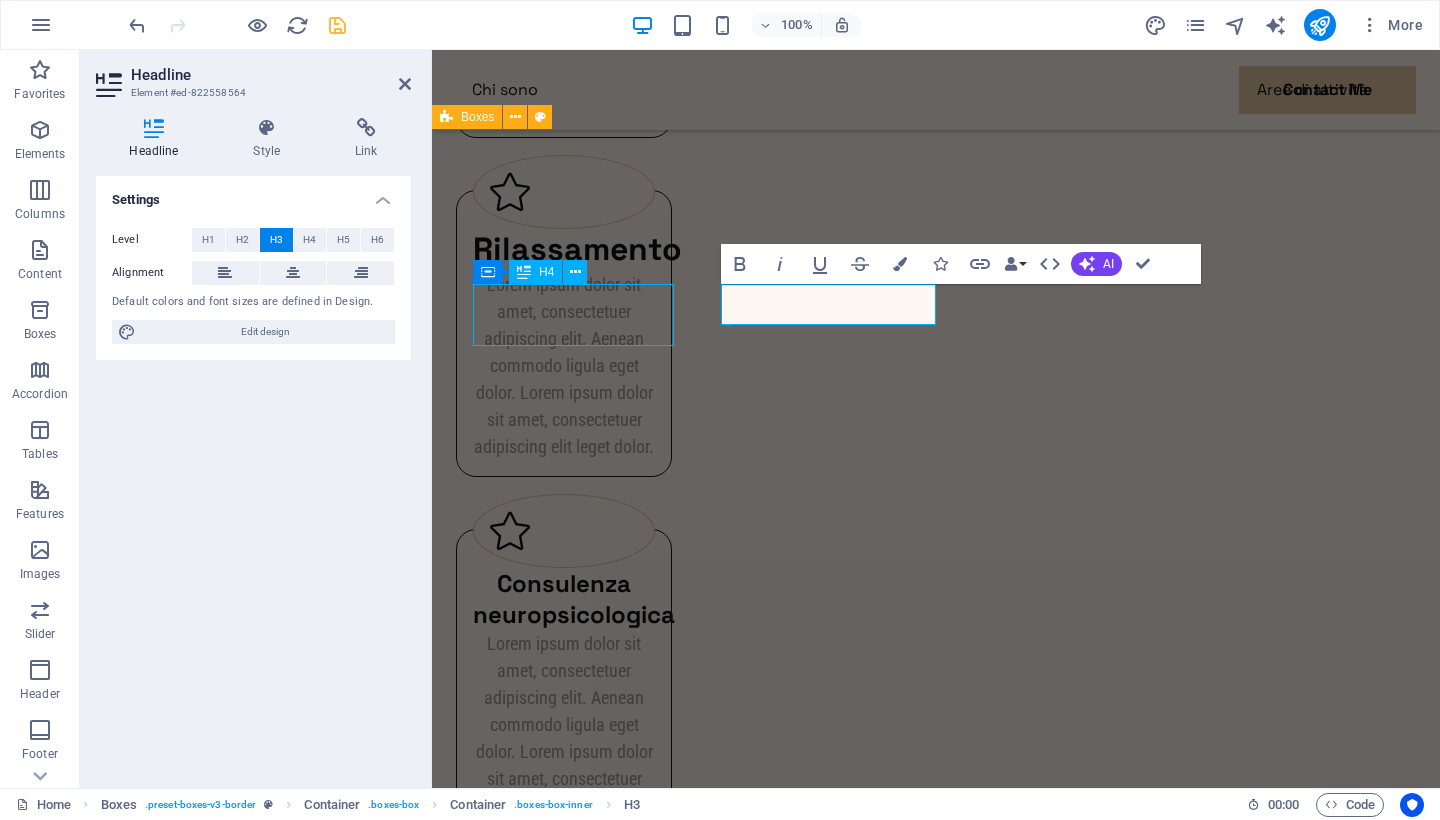 click on "Riabilitazione neuropsicologica" at bounding box center (564, 1462) 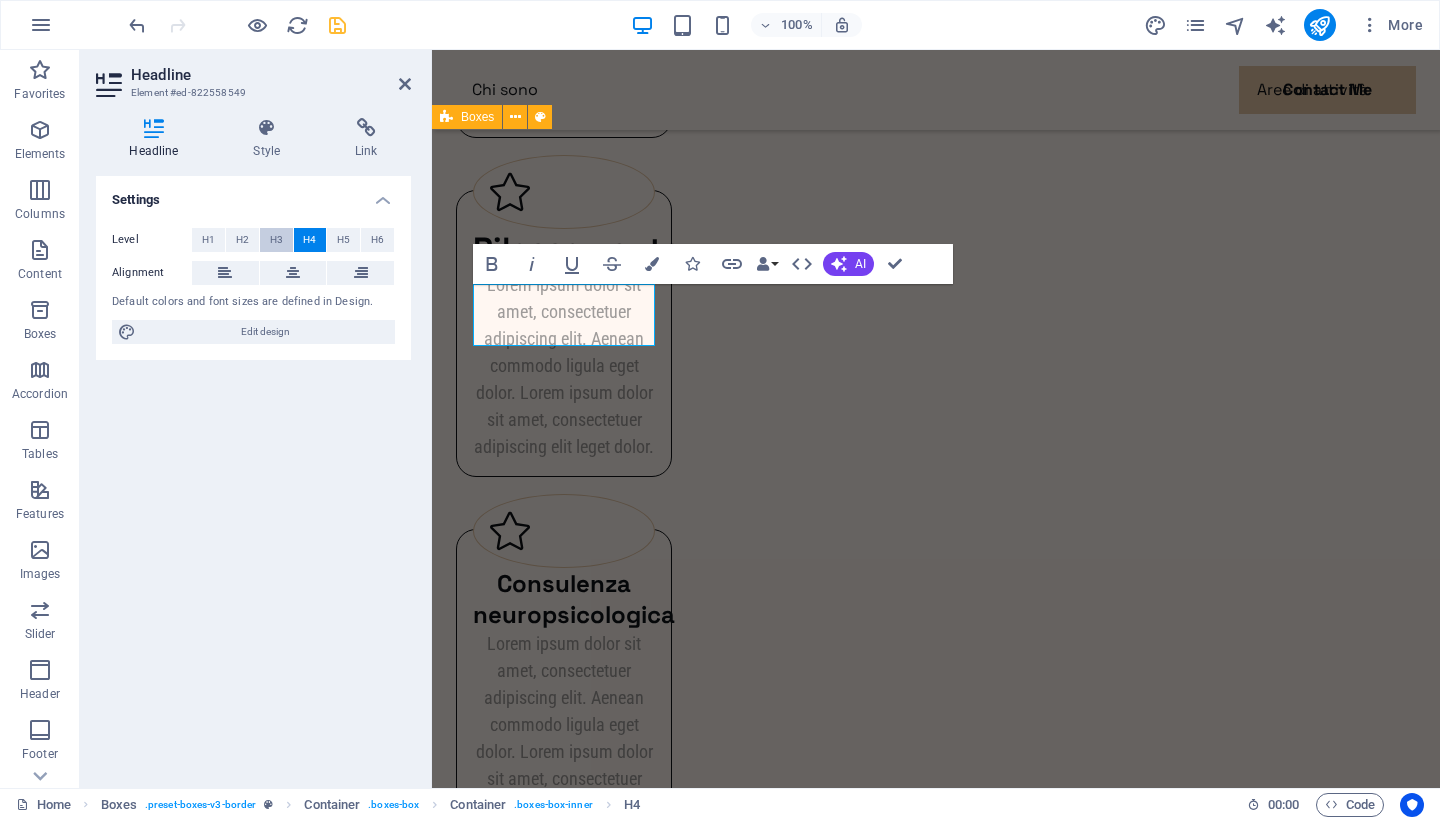 click on "H3" at bounding box center (276, 240) 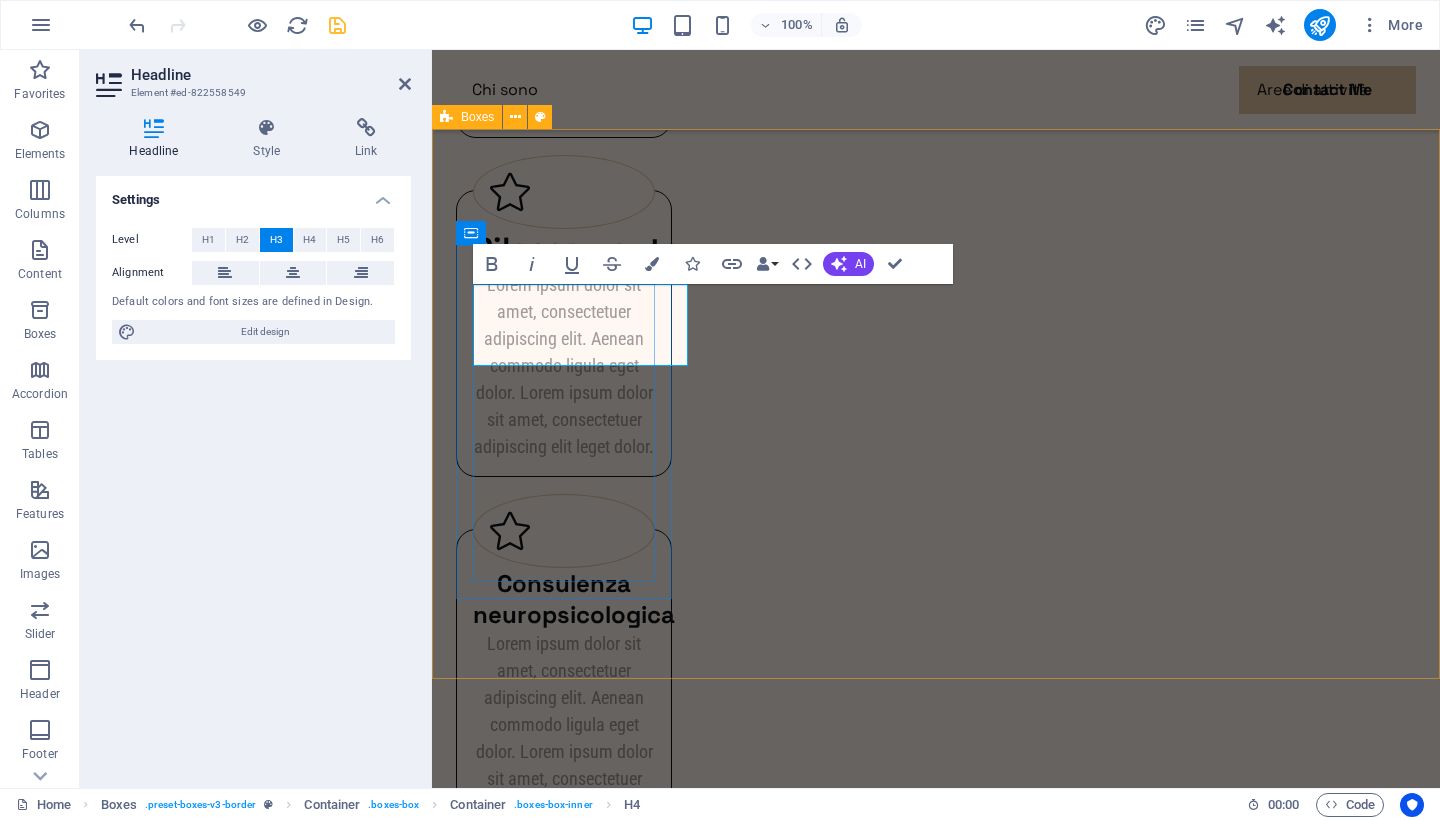 click on "Psicodiagnosi" at bounding box center [564, 1513] 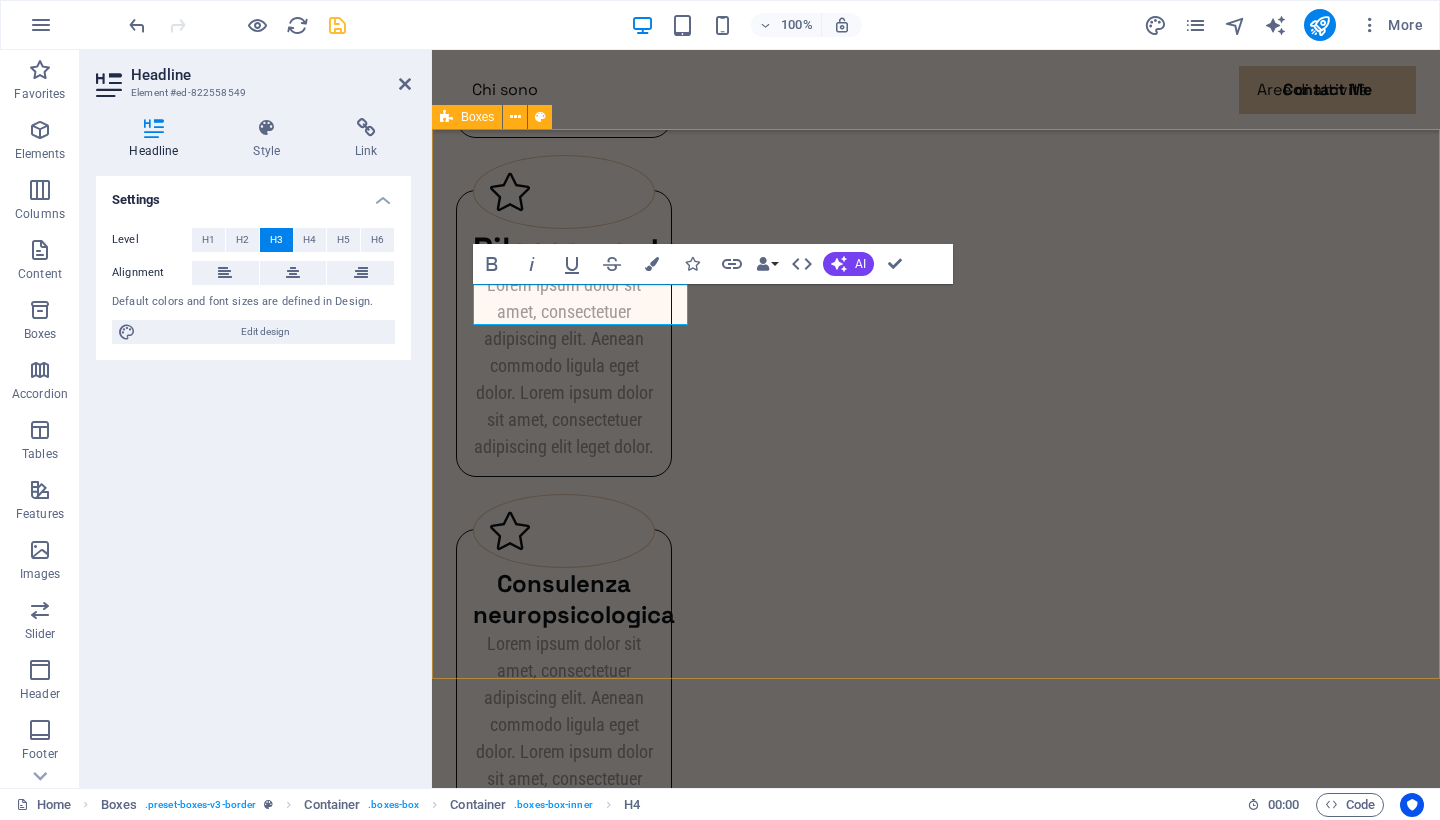 click on "[PSYCHOLOGICAL_ASSESSMENT] Lorem ipsum dolor sit amet, consectetuer adipiscing elit. Aenean commodo ligula eget dolor. Lorem ipsum dolor sit amet, consectetuer adipiscing elit leget dolor. [PSYCHOLOGICAL_ASSESSMENT] Lorem ipsum dolor sit amet, consectetuer adipiscing elit. Aenean commodo ligula eget dolor. Lorem ipsum dolor sit amet, consectetuer adipiscing elit leget dolor. [TRAINING] Lorem ipsum dolor sit amet, consectetuer adipiscing elit. Aenean commodo ligula eget dolor. Lorem ipsum dolor sit amet, consectetuer adipiscing elit leget dolor. [FORENSIC_CONSULTATION] Lorem ipsum dolor sit amet, consectetuer adipiscing elit. Aenean commodo ligula eget dolor. Lorem ipsum dolor sit amet, consectetuer adipiscing elit leget dolor." at bounding box center [936, 2067] 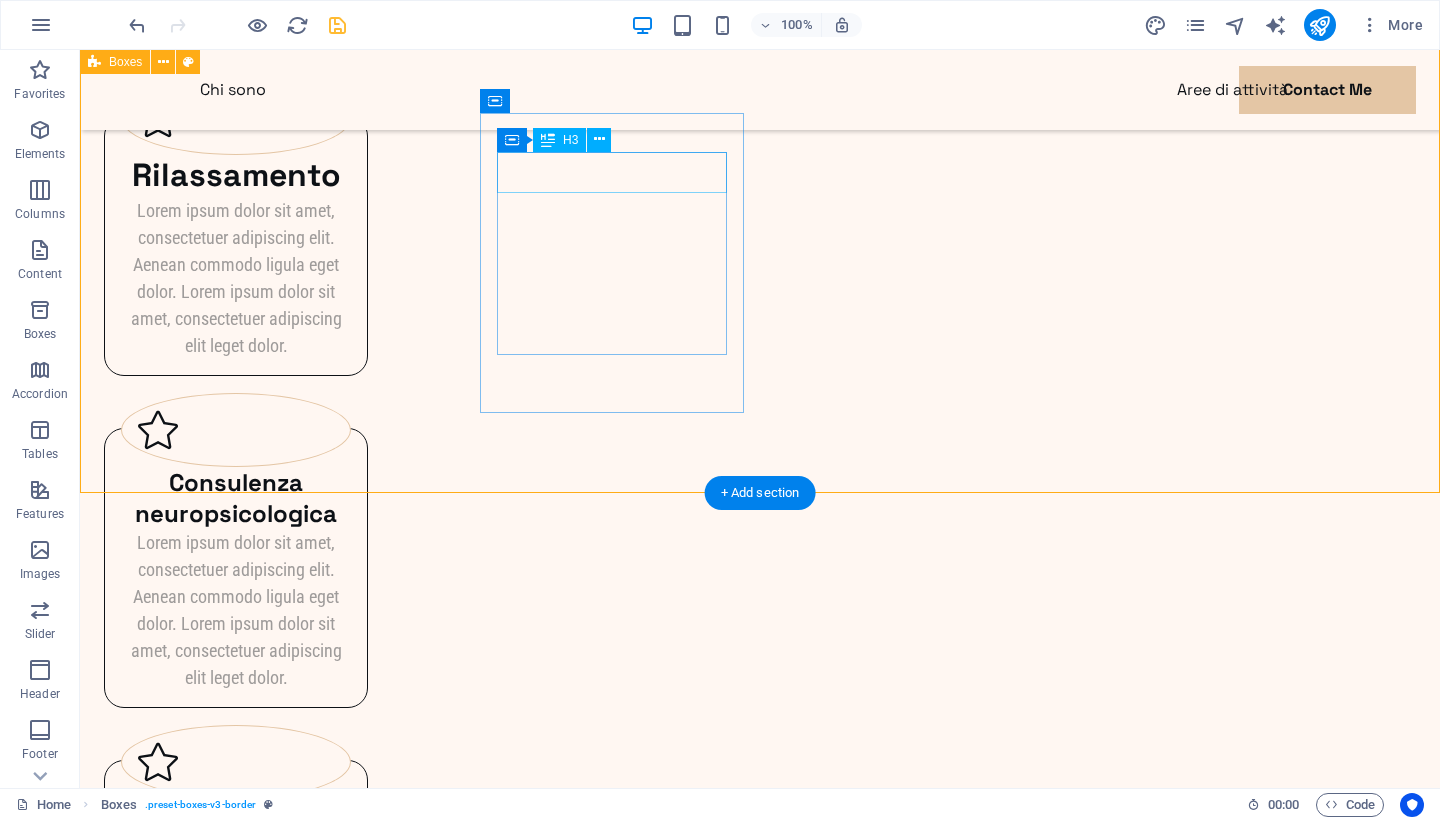 click on "Psicodiagnosi" at bounding box center (236, 1608) 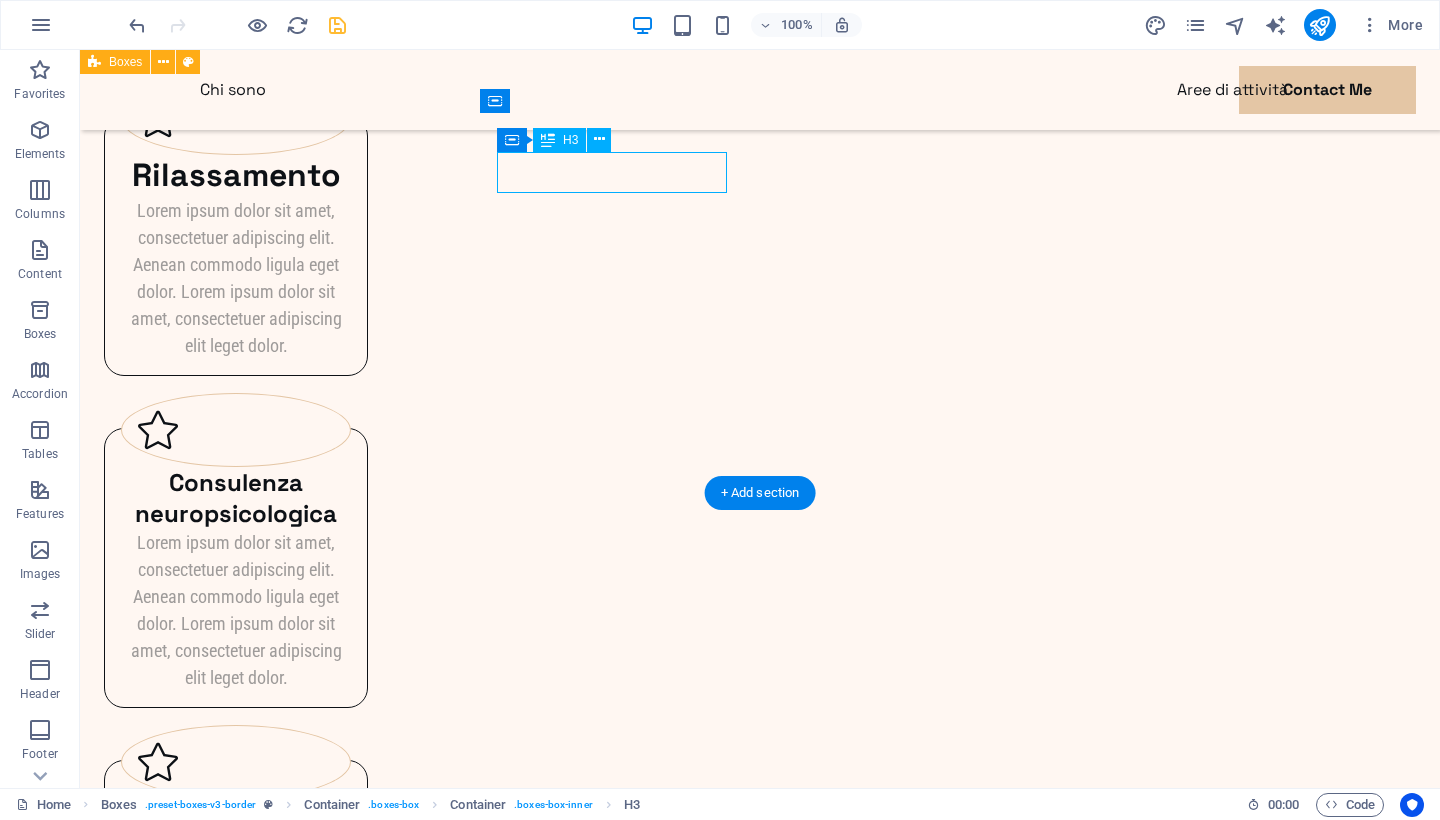 click on "Psicodiagnosi" at bounding box center (236, 1608) 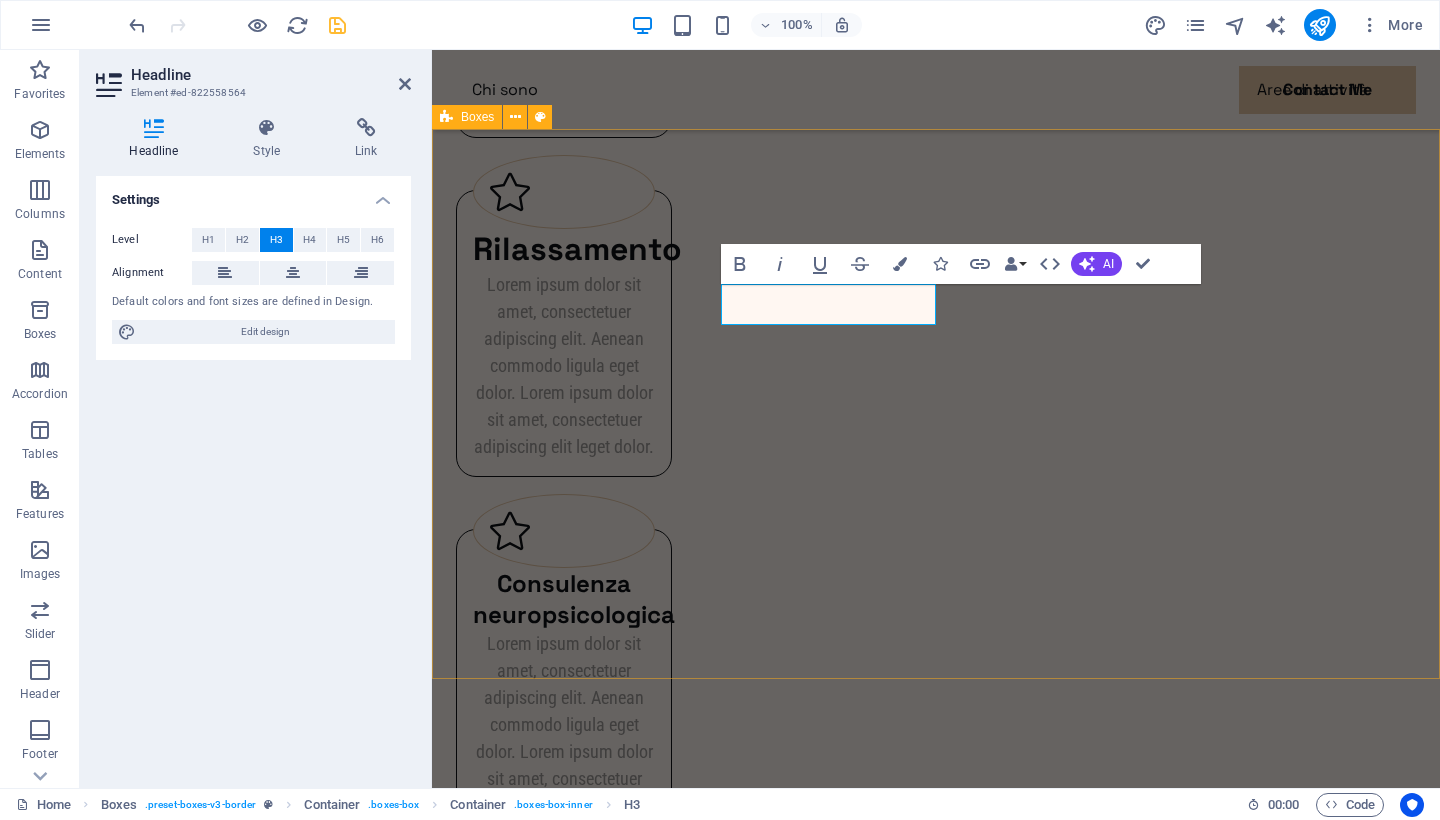type 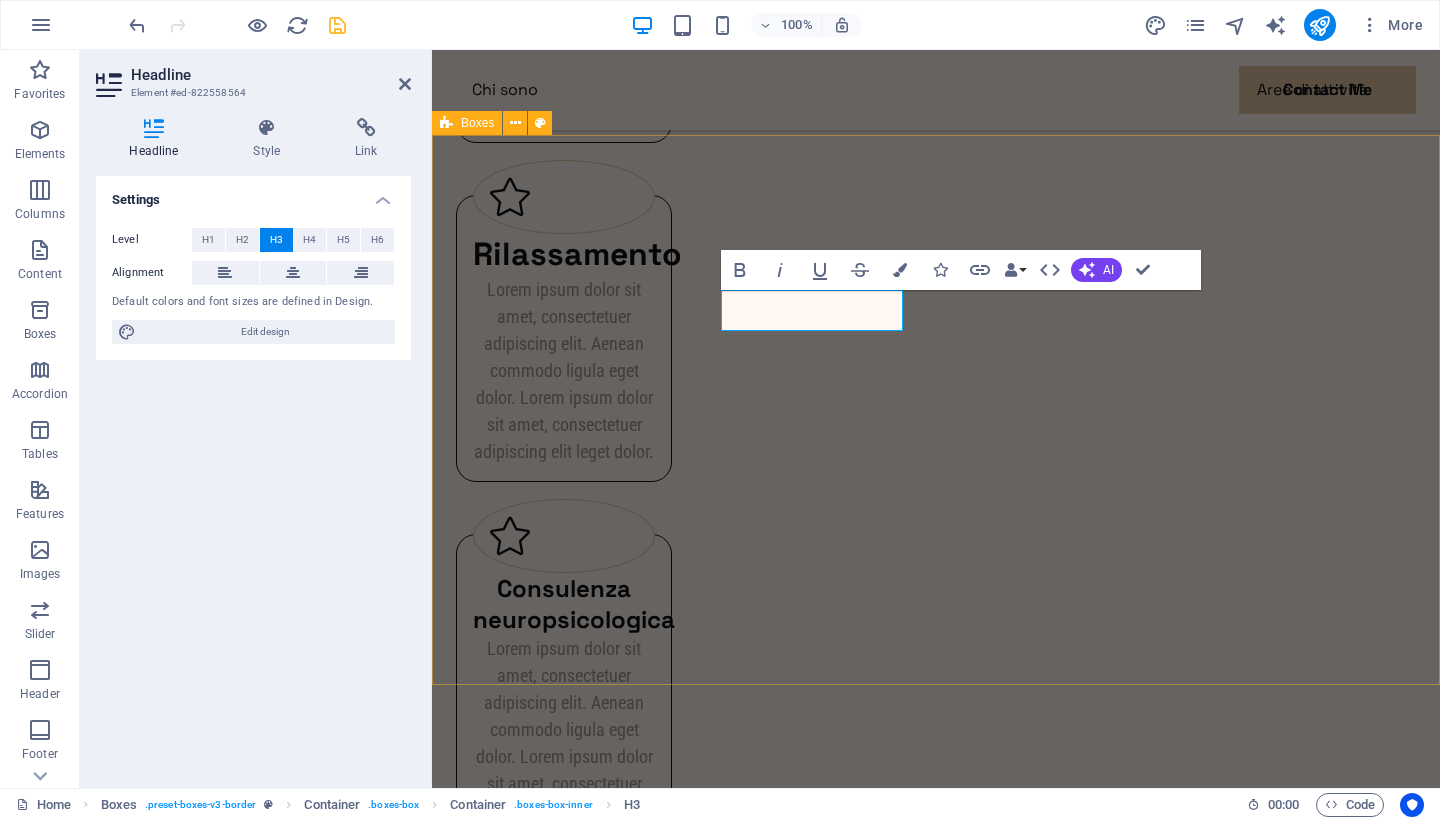 scroll, scrollTop: 2884, scrollLeft: 0, axis: vertical 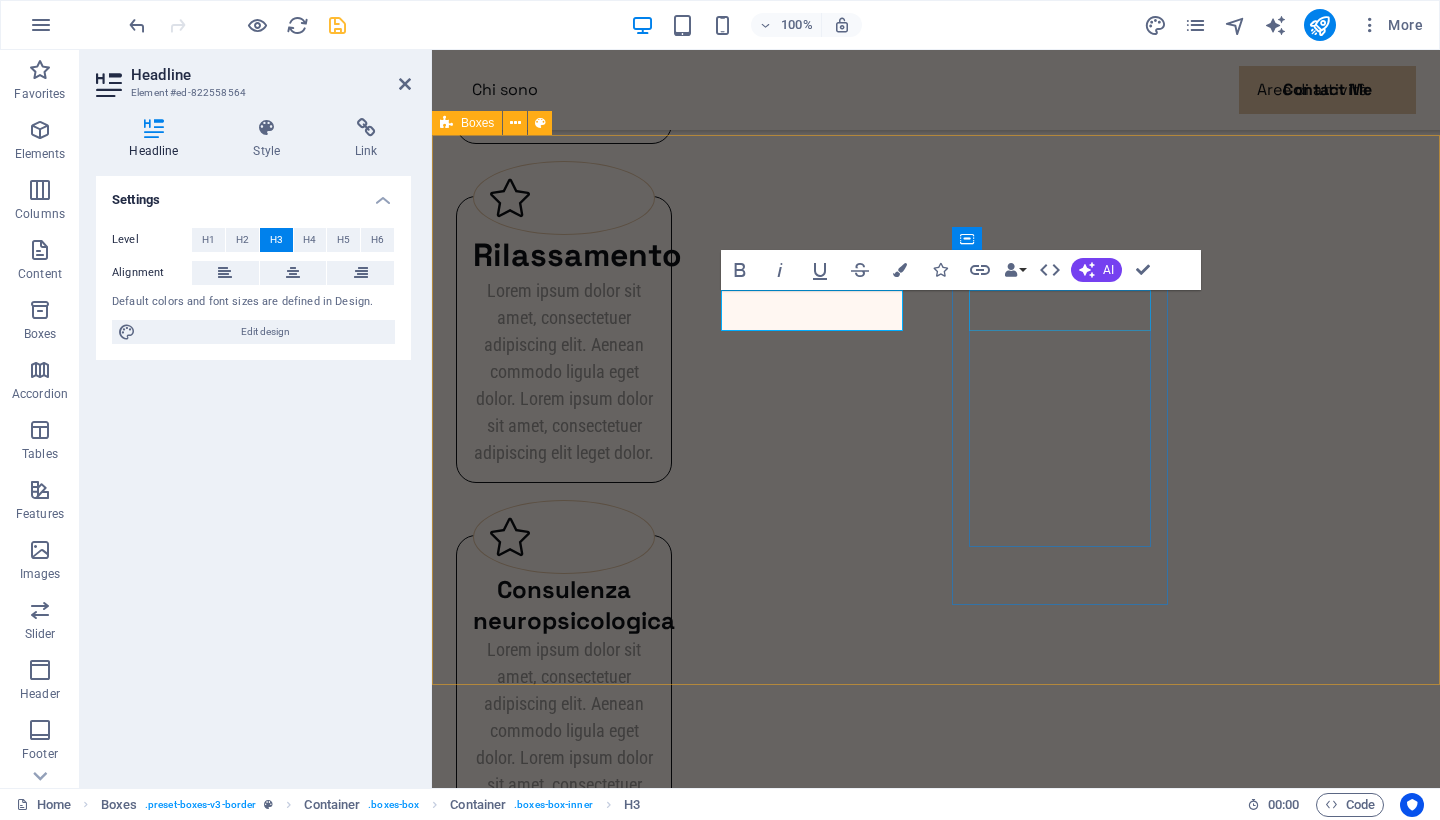 click on "Formazione" at bounding box center (564, 2135) 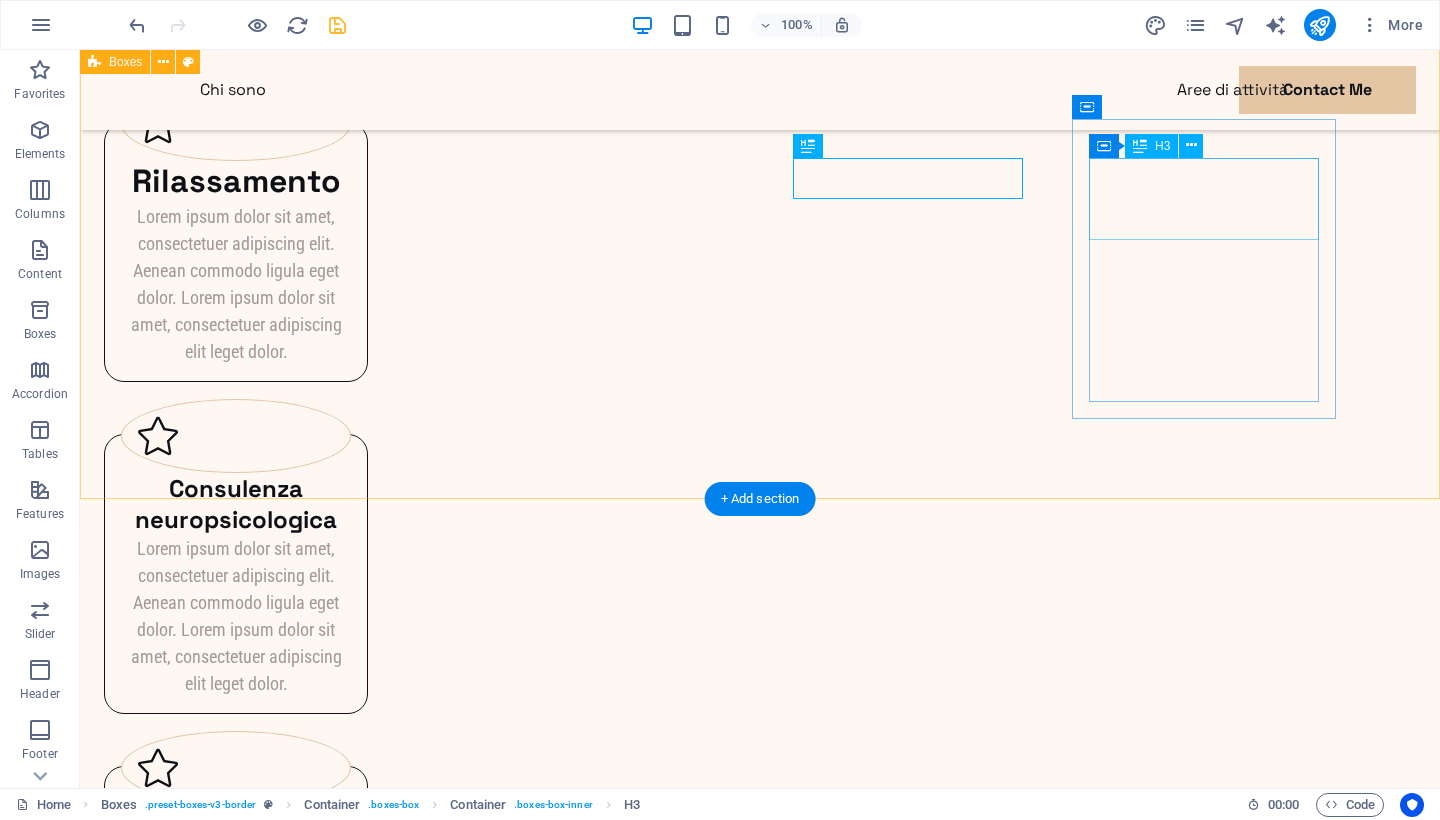 click on "Consulenza peritale" at bounding box center [236, 2257] 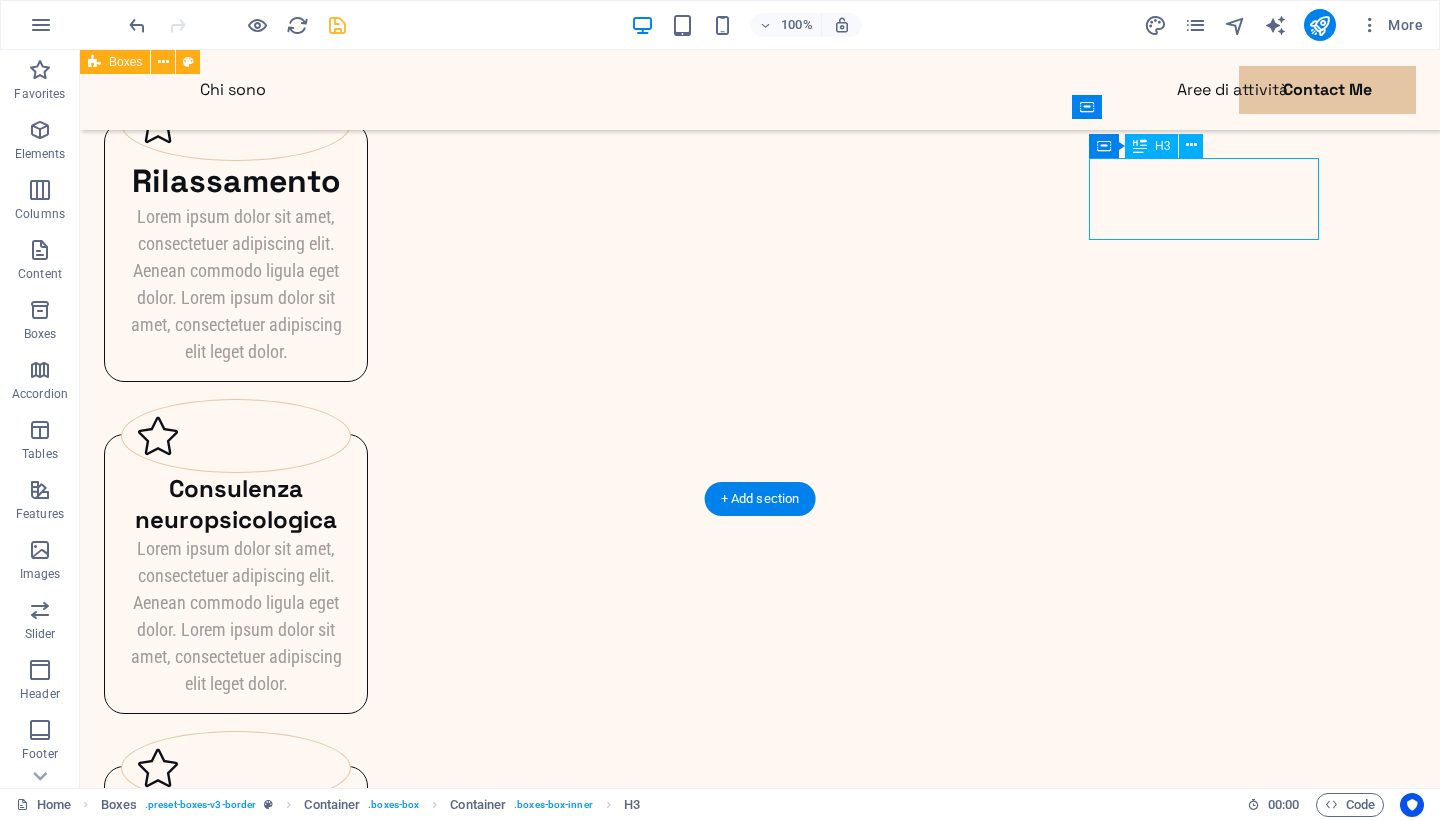 click on "Consulenza peritale" at bounding box center [236, 2257] 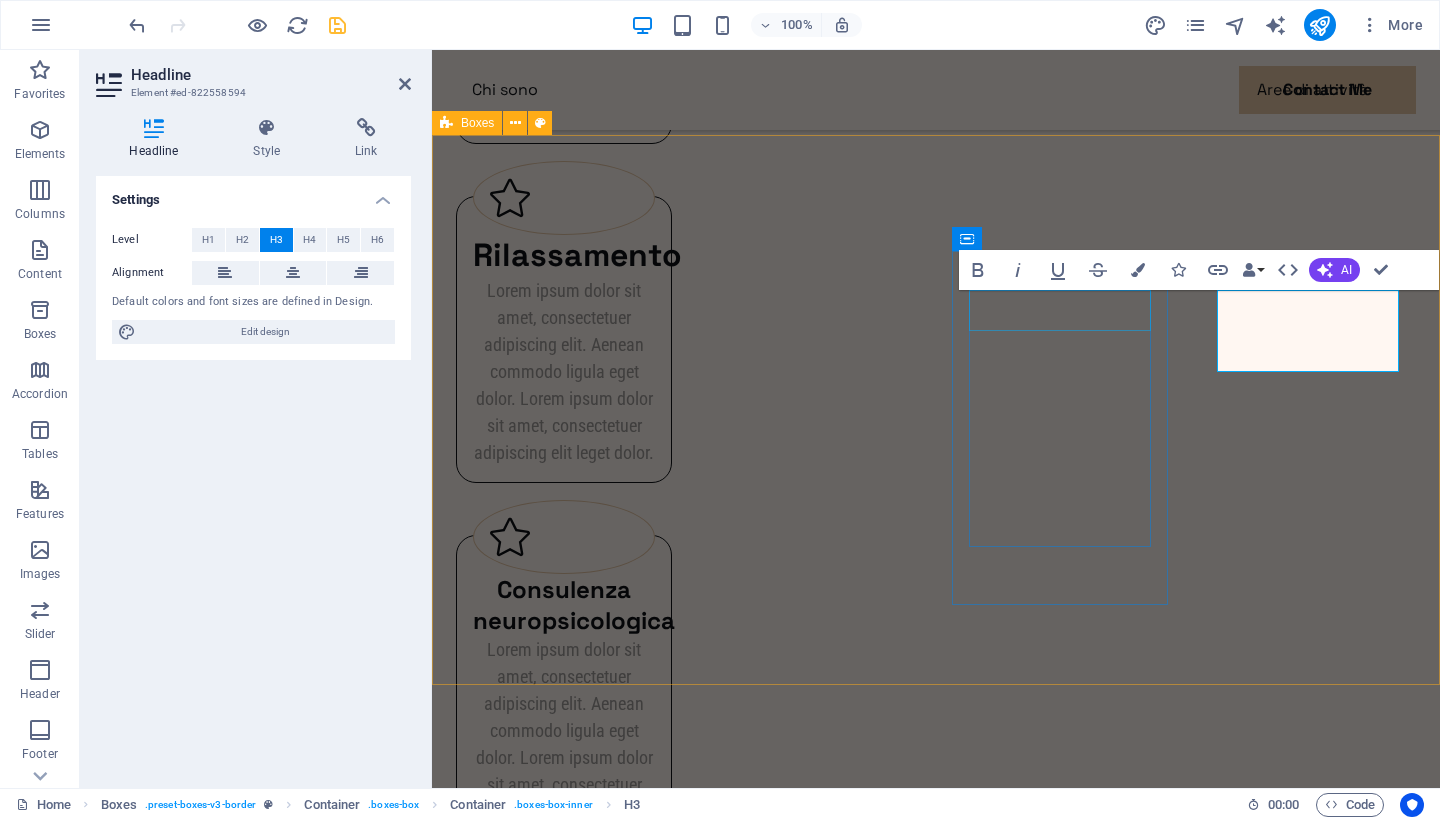 click on "Formazione" at bounding box center (564, 2135) 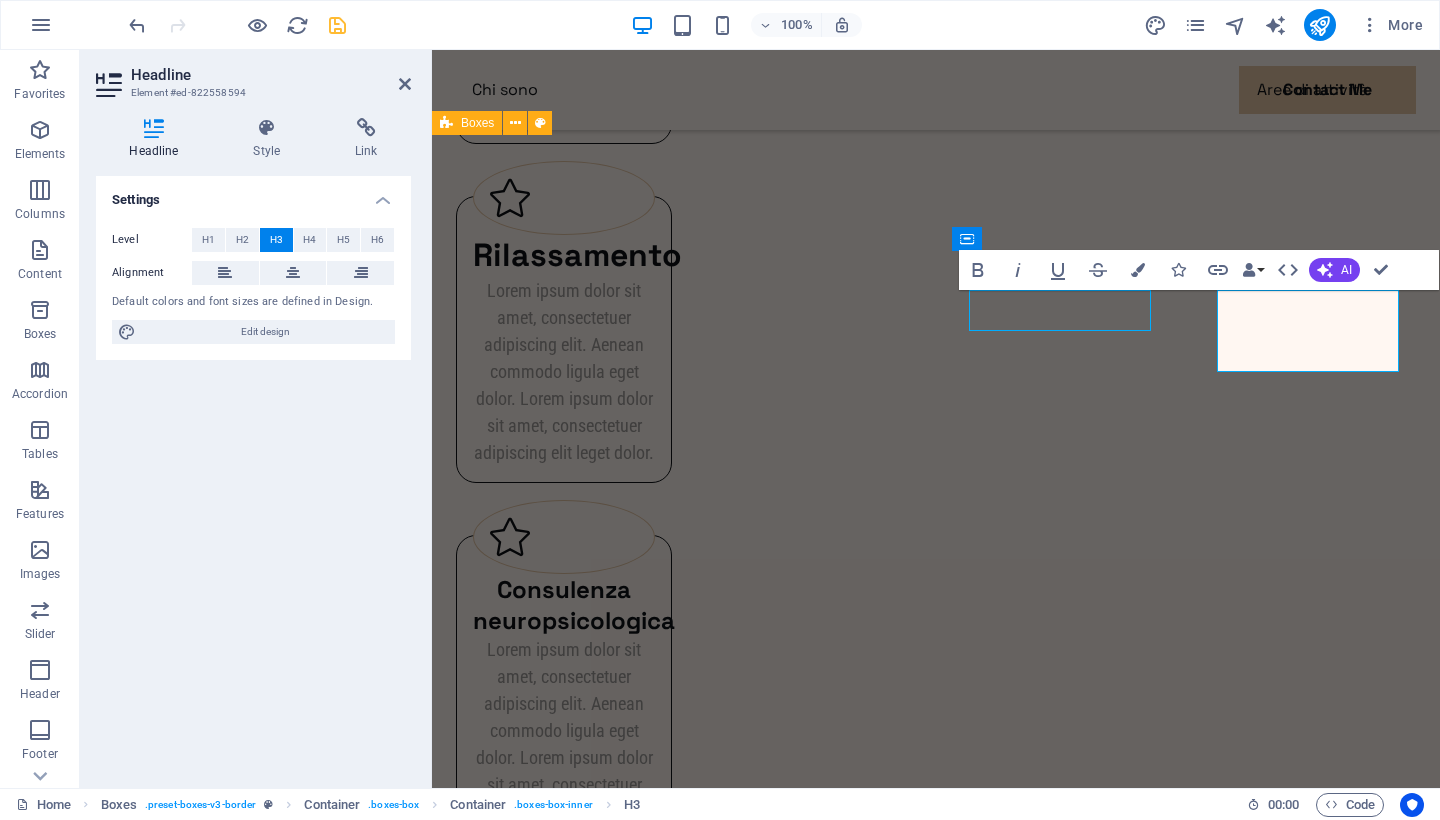 click on "Formazione" at bounding box center [564, 2135] 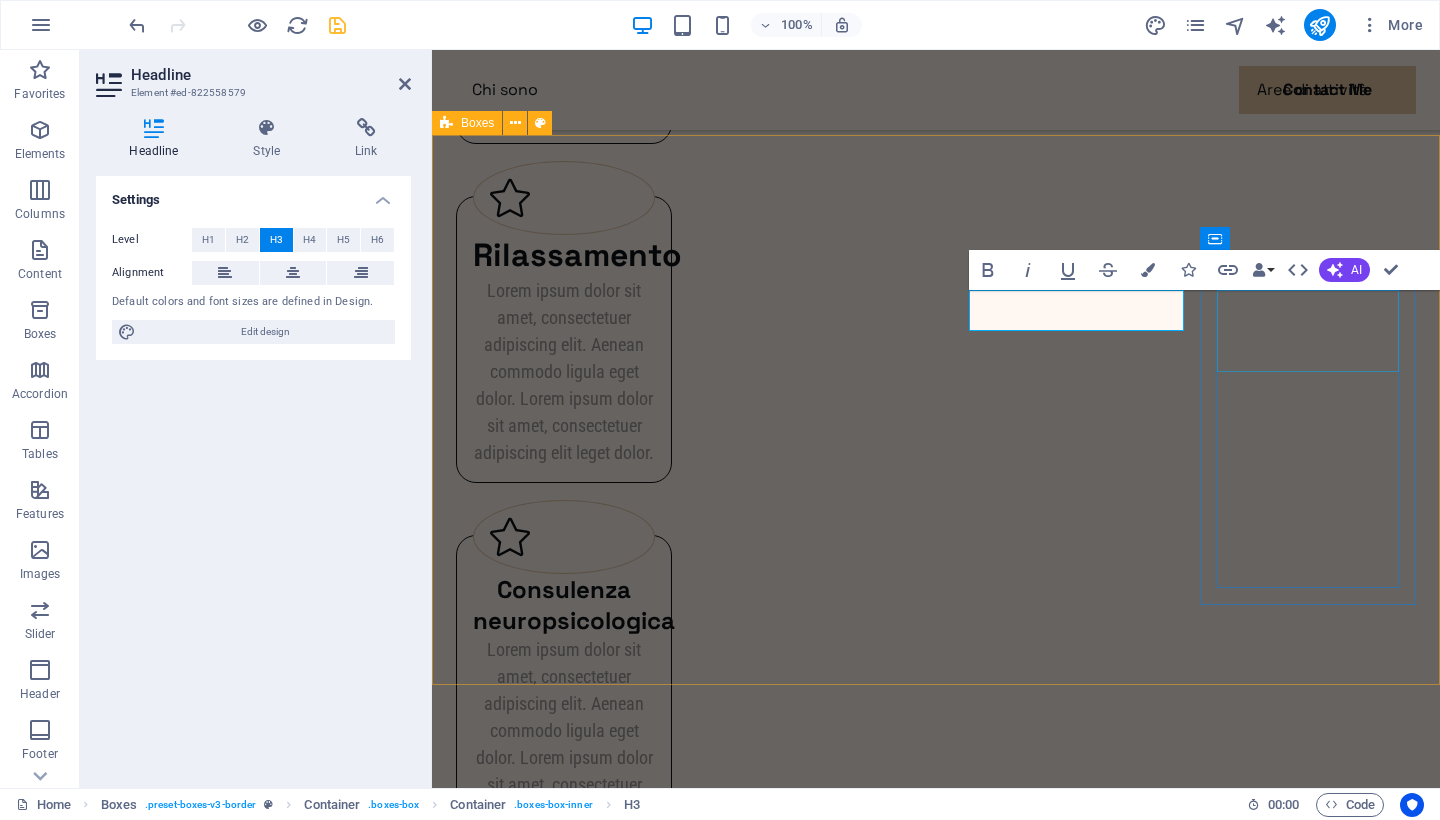 drag, startPoint x: 975, startPoint y: 308, endPoint x: 1228, endPoint y: 307, distance: 253.00198 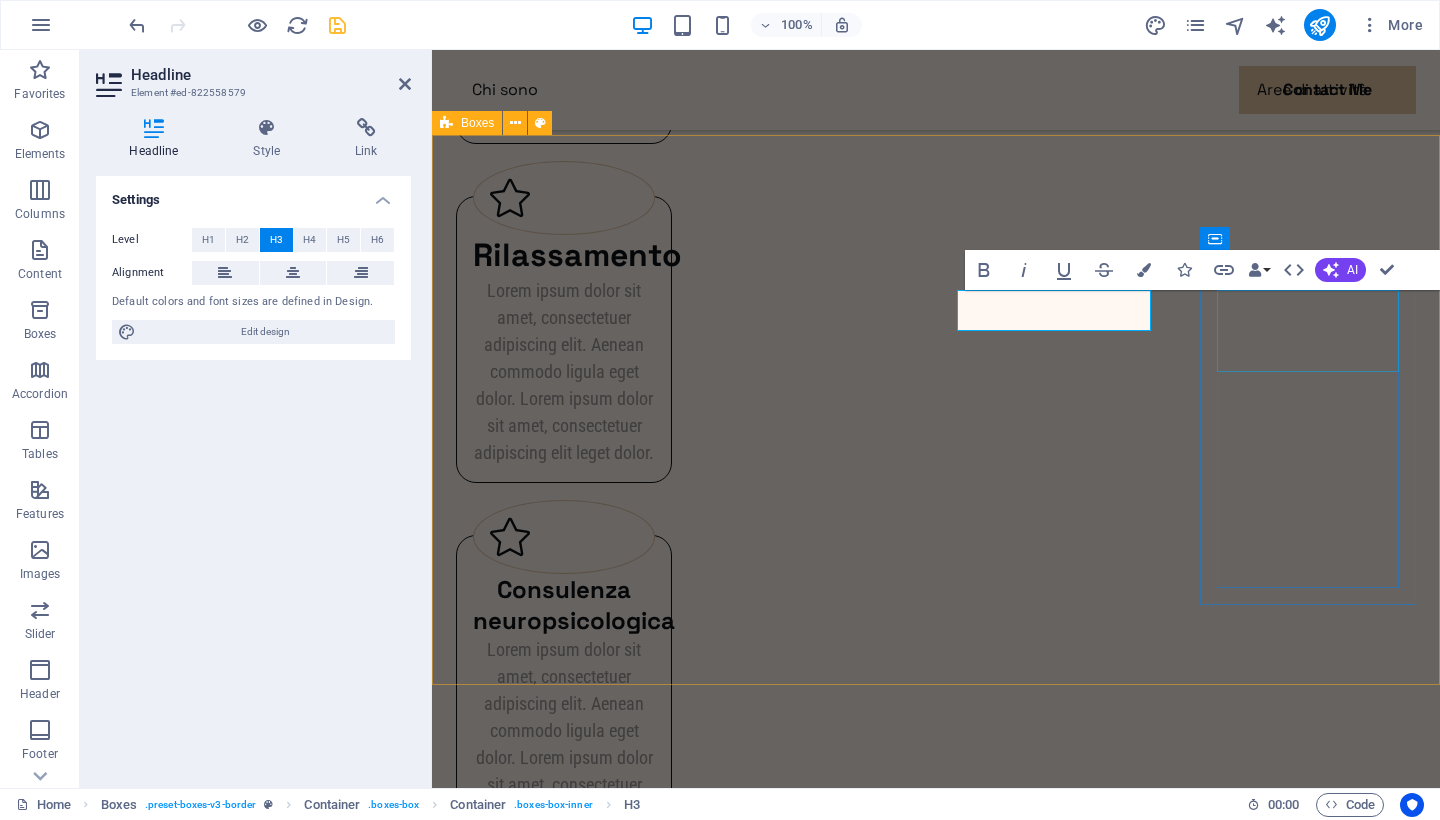 scroll, scrollTop: 0, scrollLeft: 4, axis: horizontal 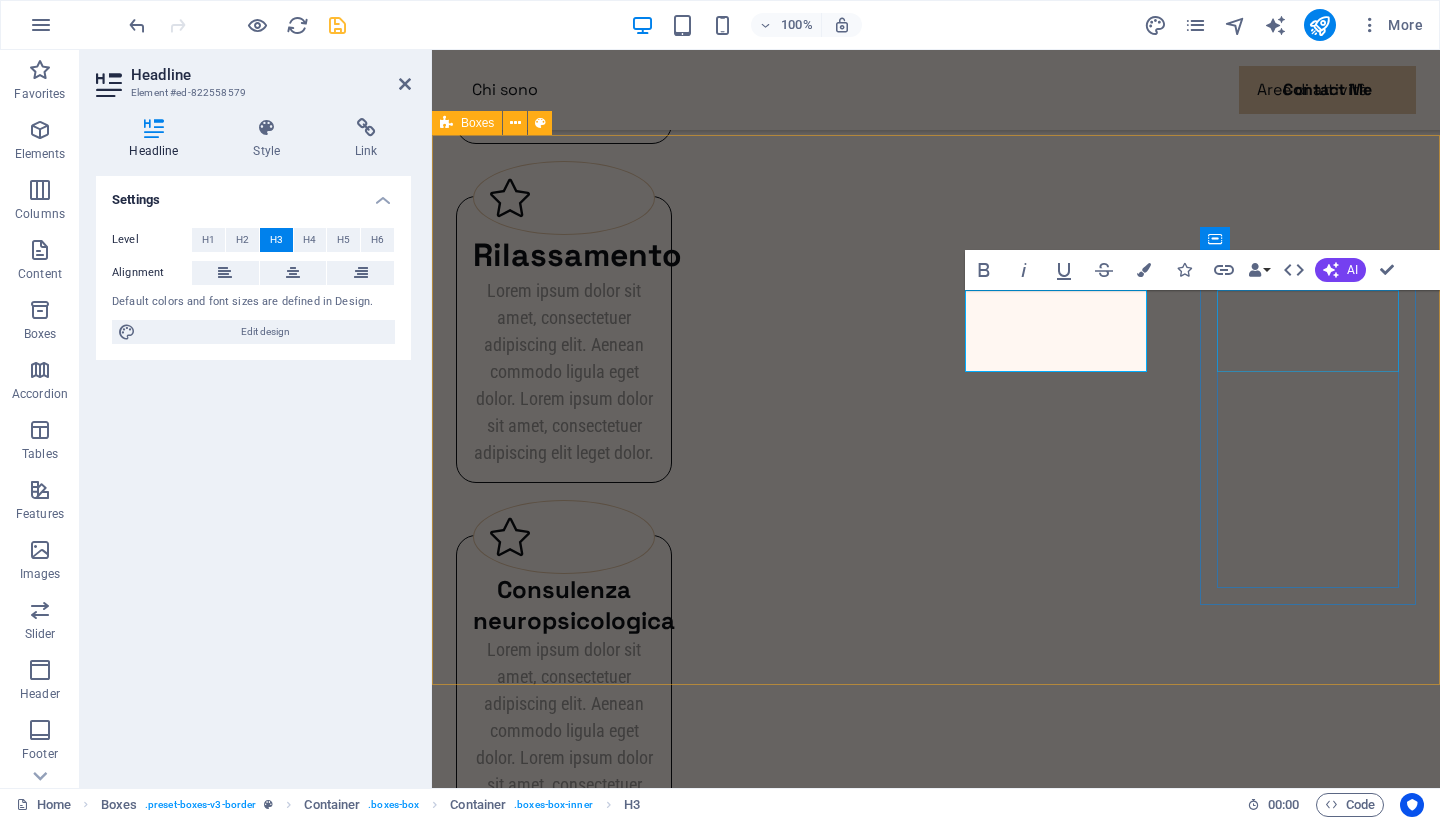 click on "Consulenza peritale" at bounding box center (564, 2535) 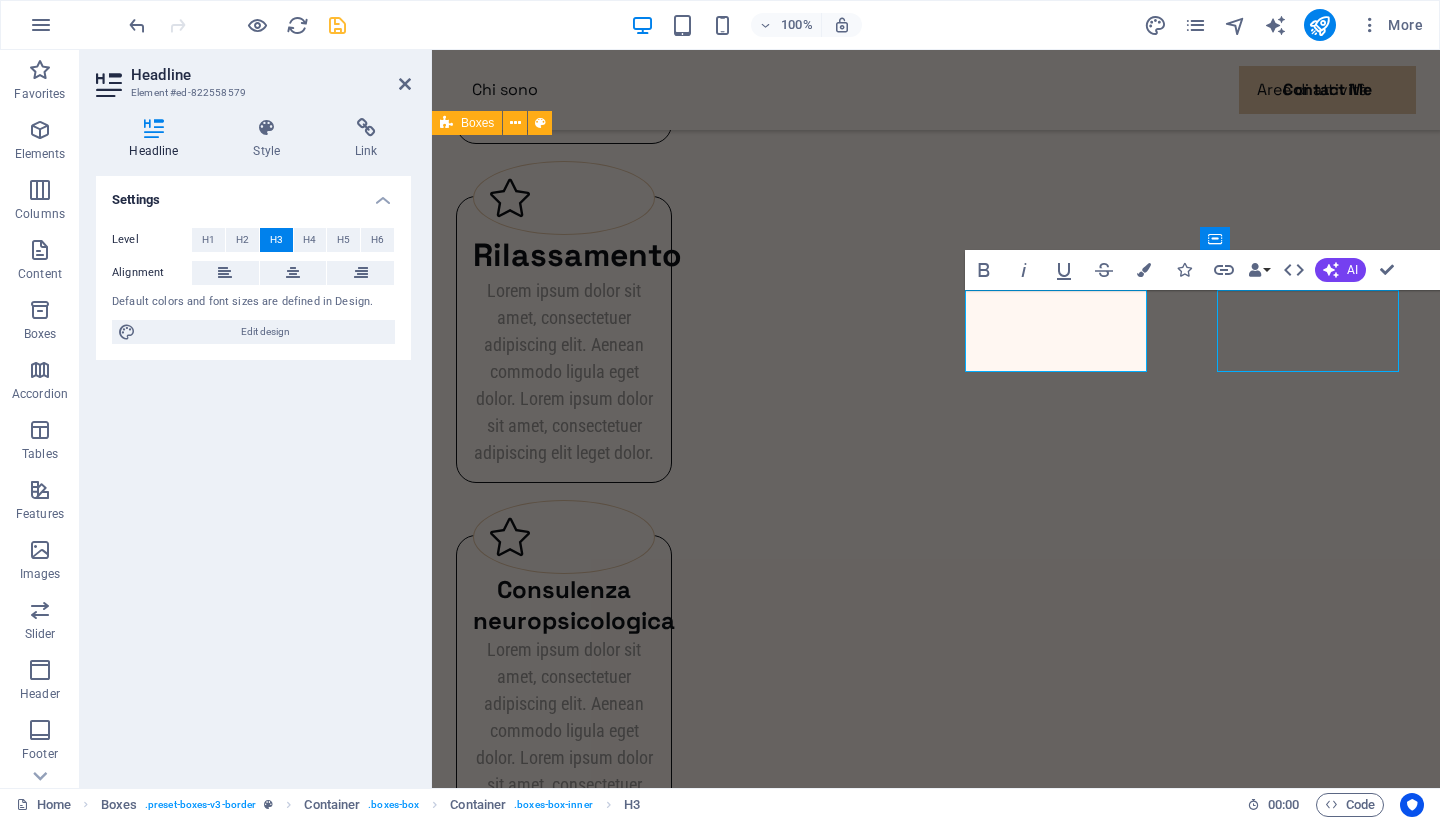 scroll, scrollTop: 0, scrollLeft: 0, axis: both 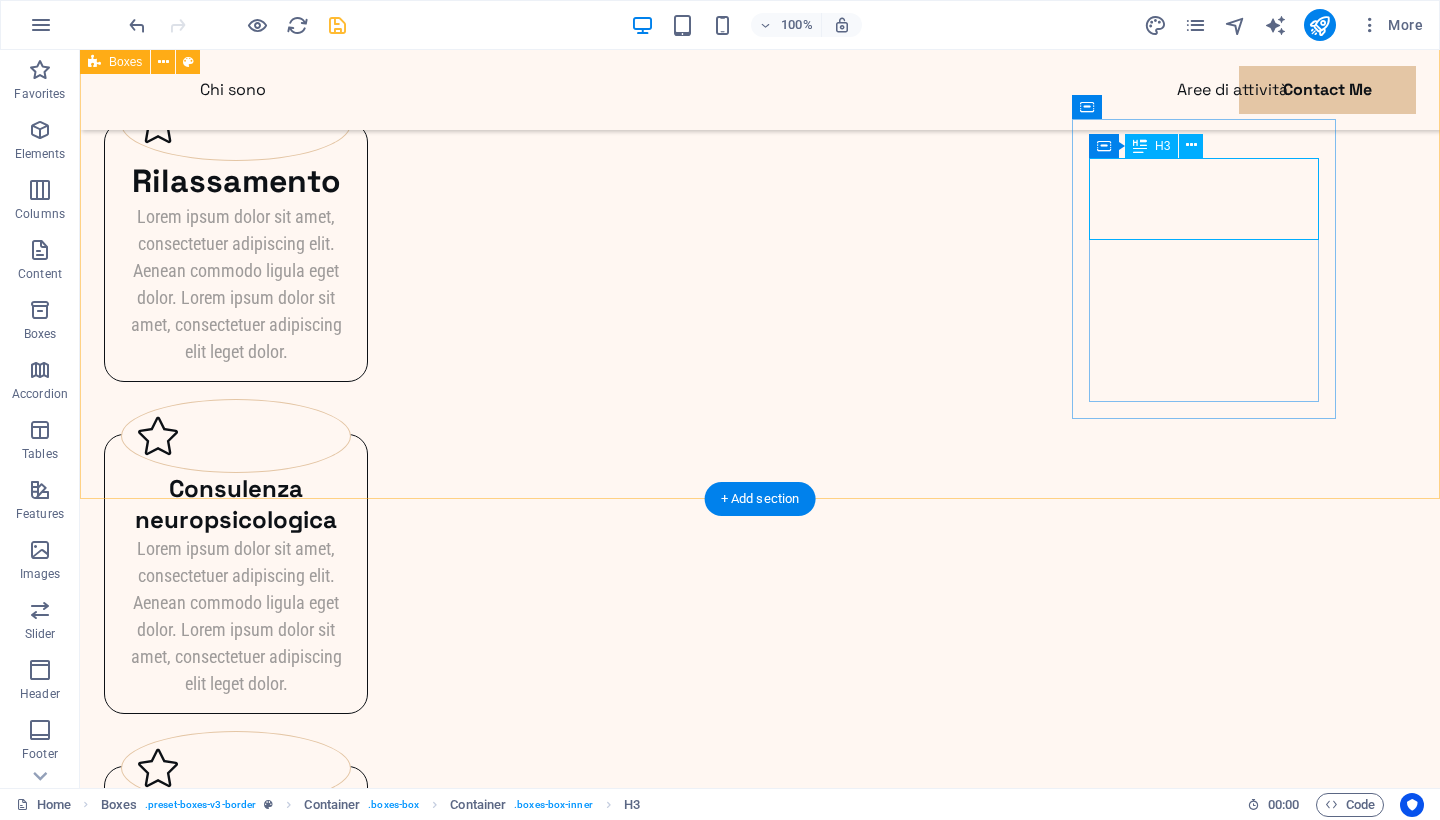 click on "Consulenza peritale" at bounding box center (236, 2299) 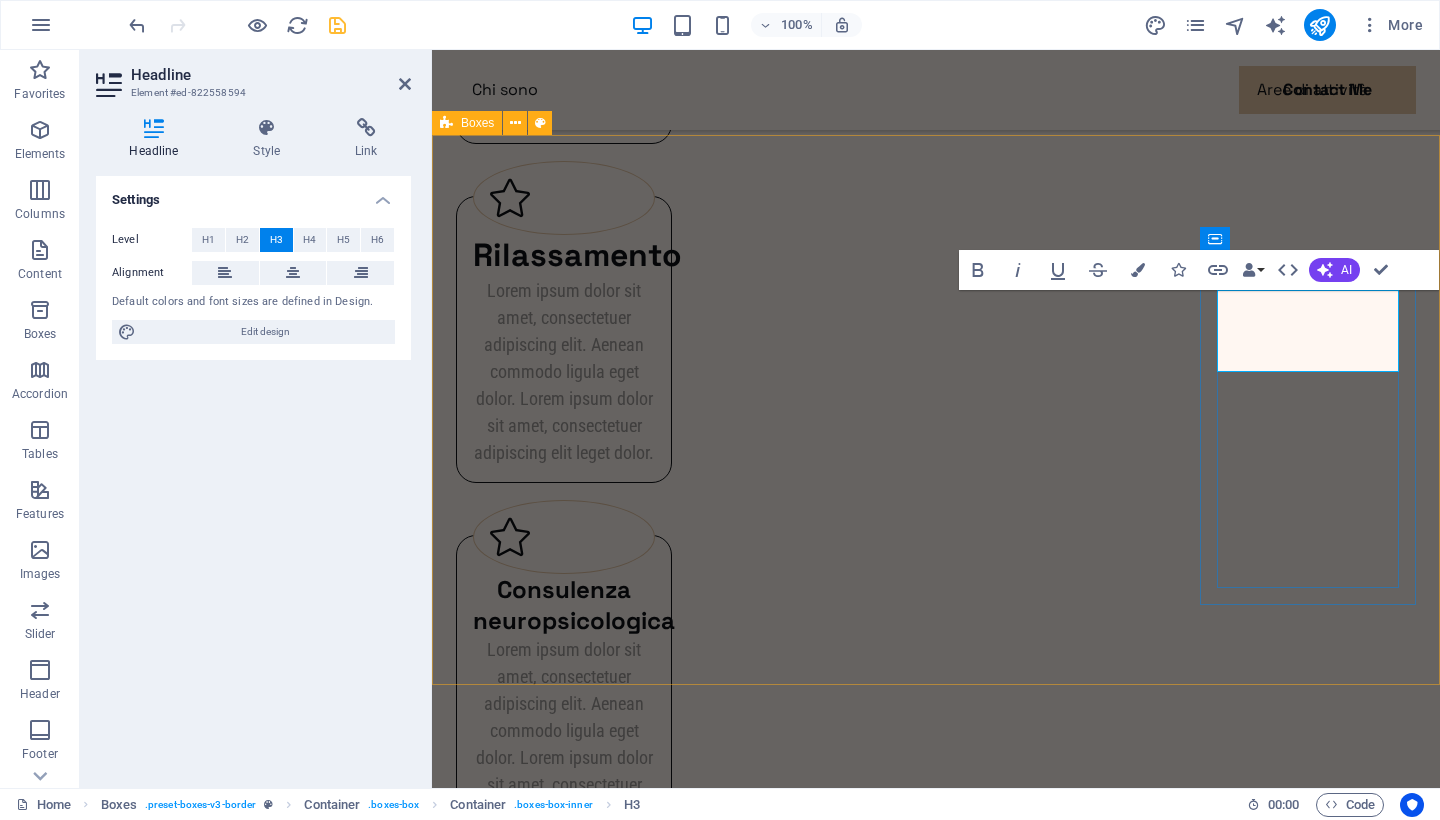 type 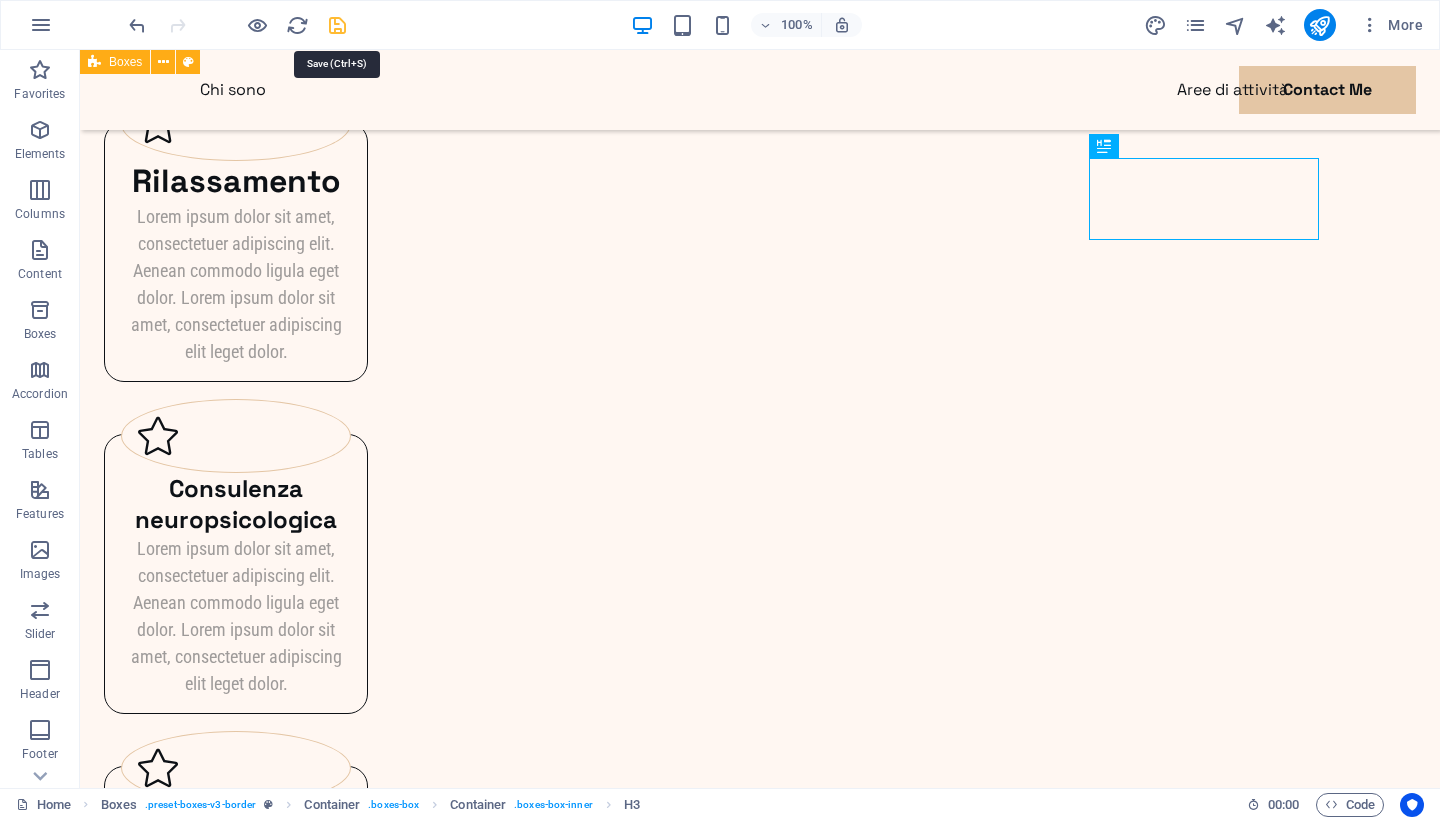 click at bounding box center (337, 25) 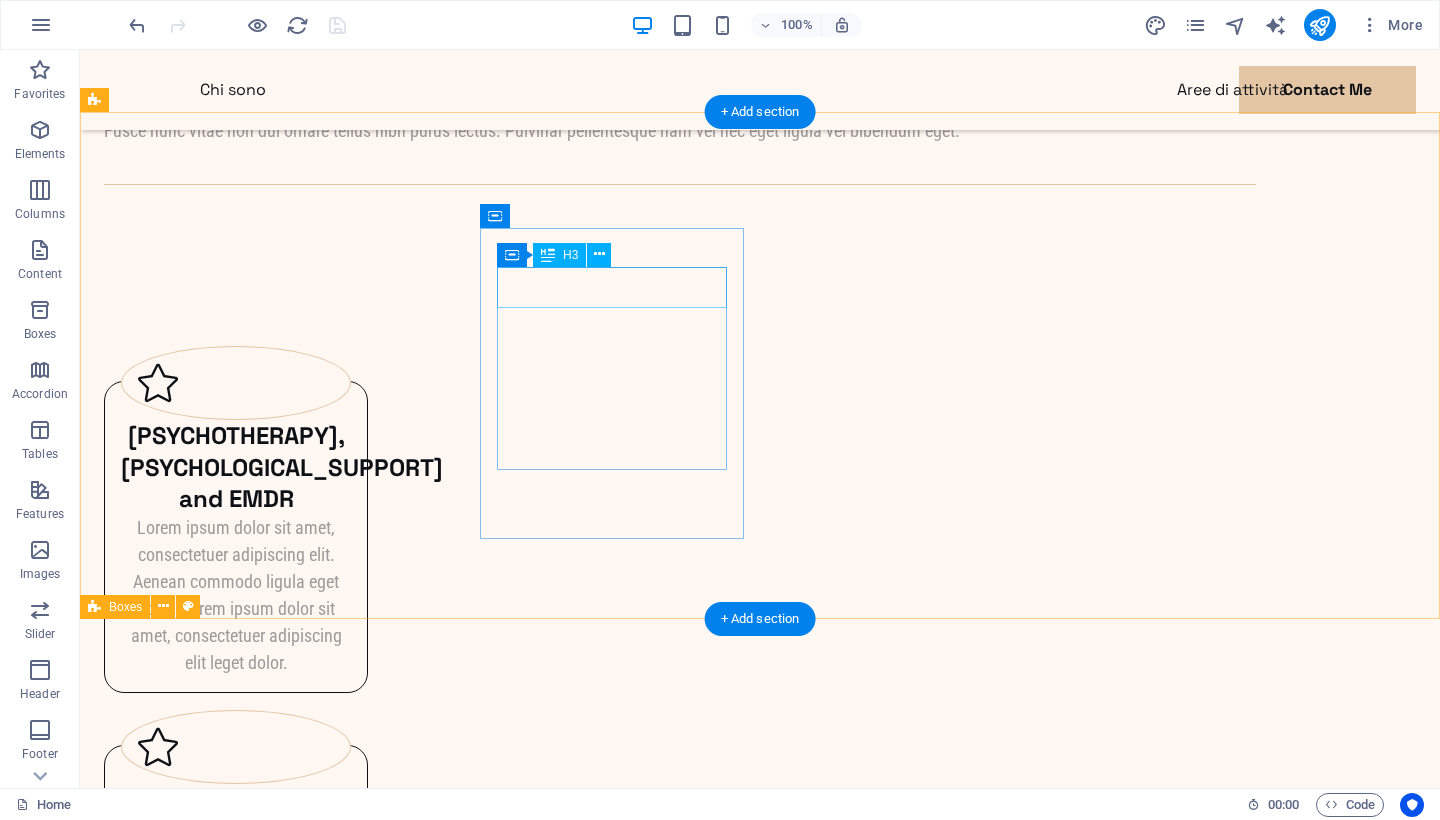 scroll, scrollTop: 2251, scrollLeft: 0, axis: vertical 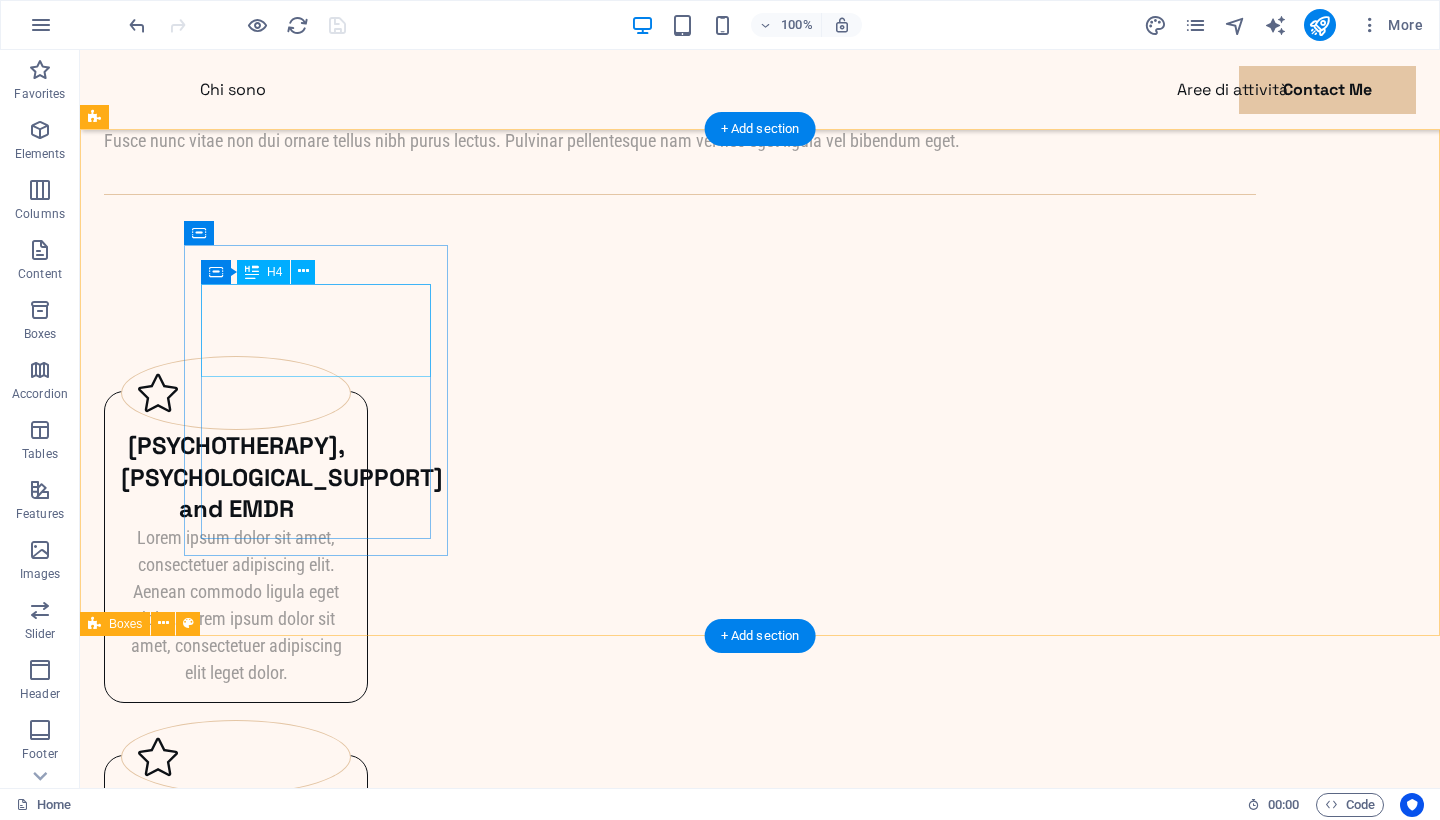 click on "[PSYCHOTHERAPY], [PSYCHOLOGICAL_SUPPORT] and EMDR" at bounding box center (236, 477) 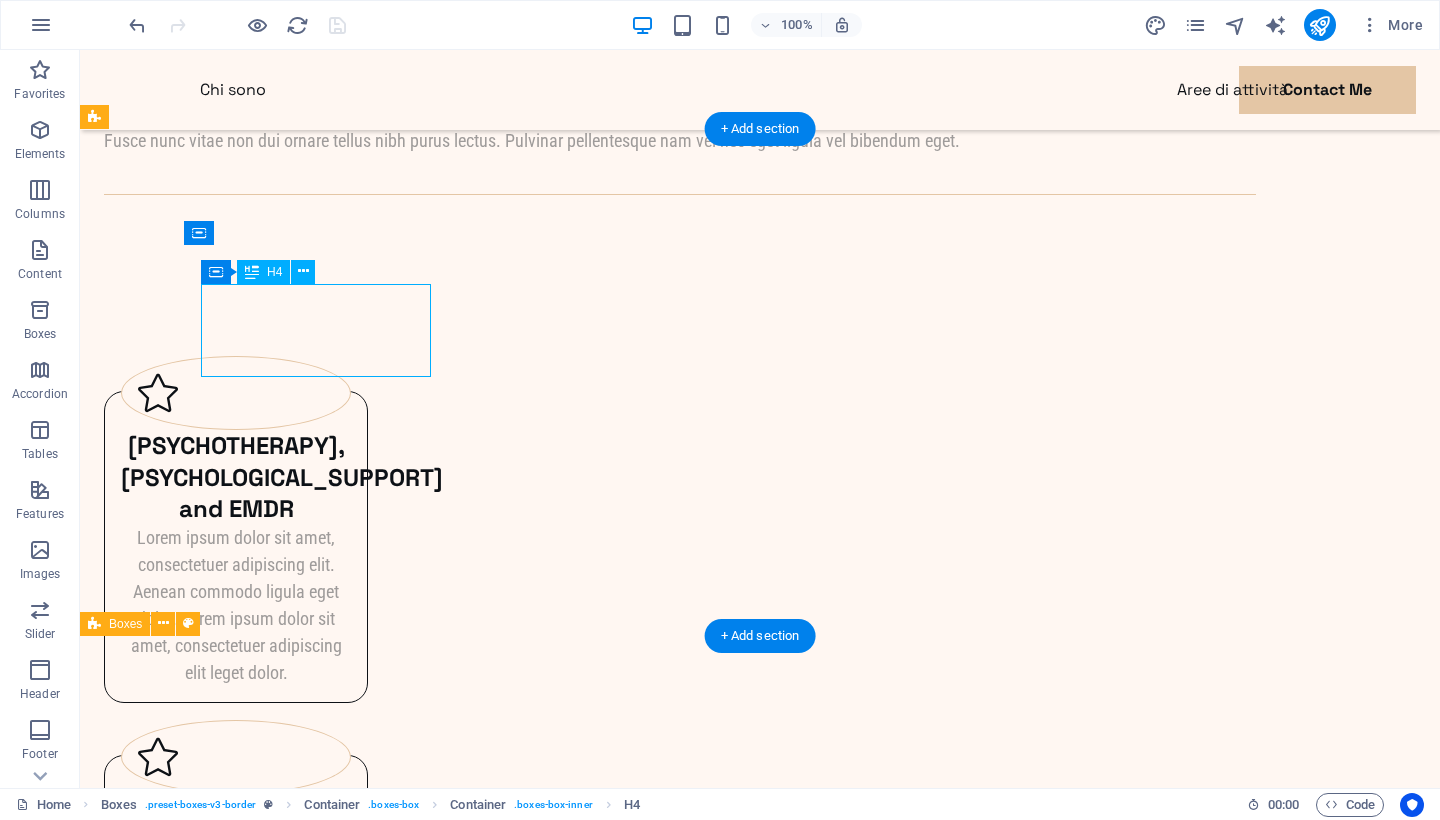 click on "[PSYCHOTHERAPY], [PSYCHOLOGICAL_SUPPORT] and EMDR" at bounding box center [236, 477] 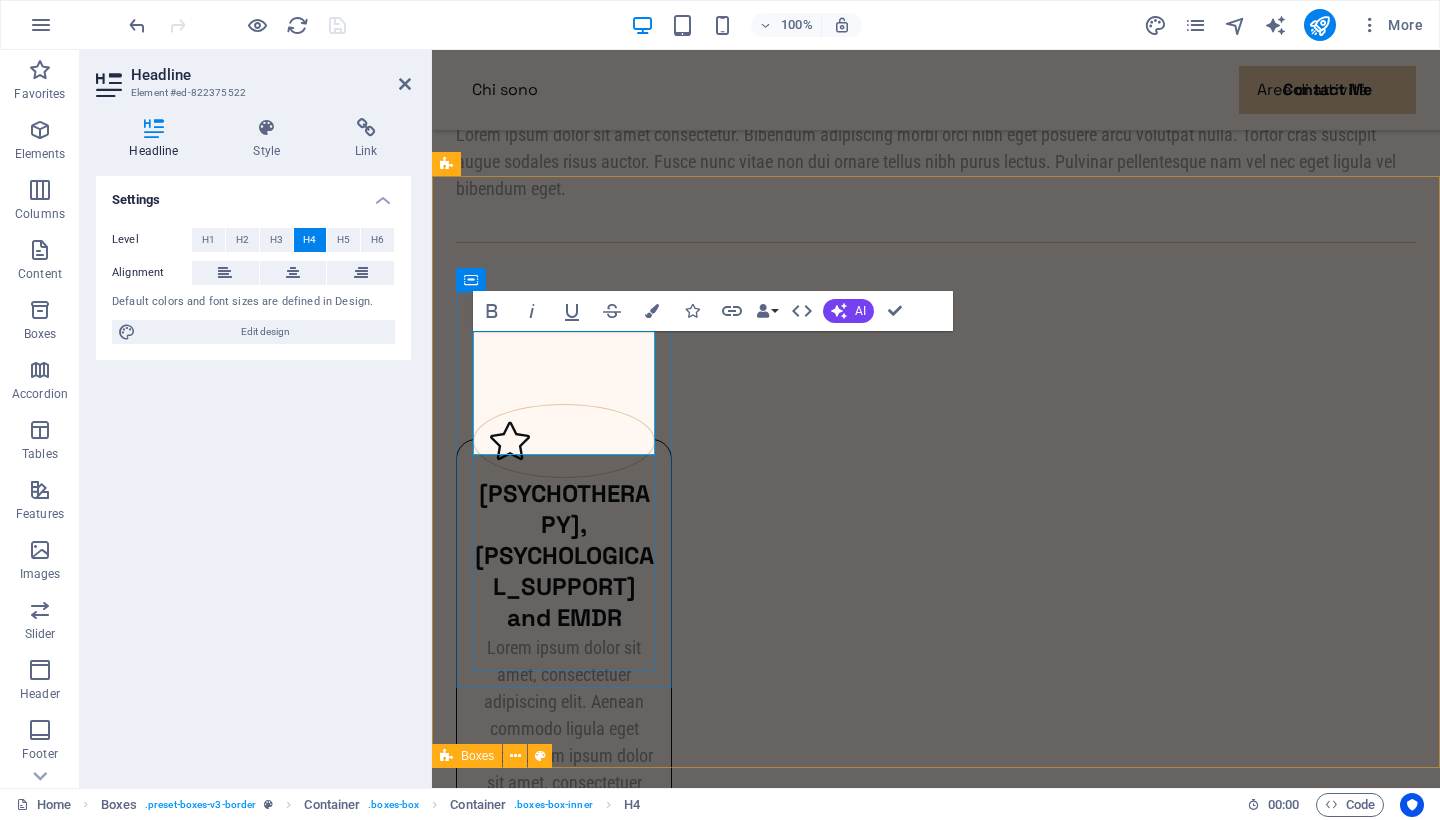 click on "[PSYCHOTHERAPY], [PSYCHOLOGICAL_SUPPORT] and EMDR" at bounding box center (564, 556) 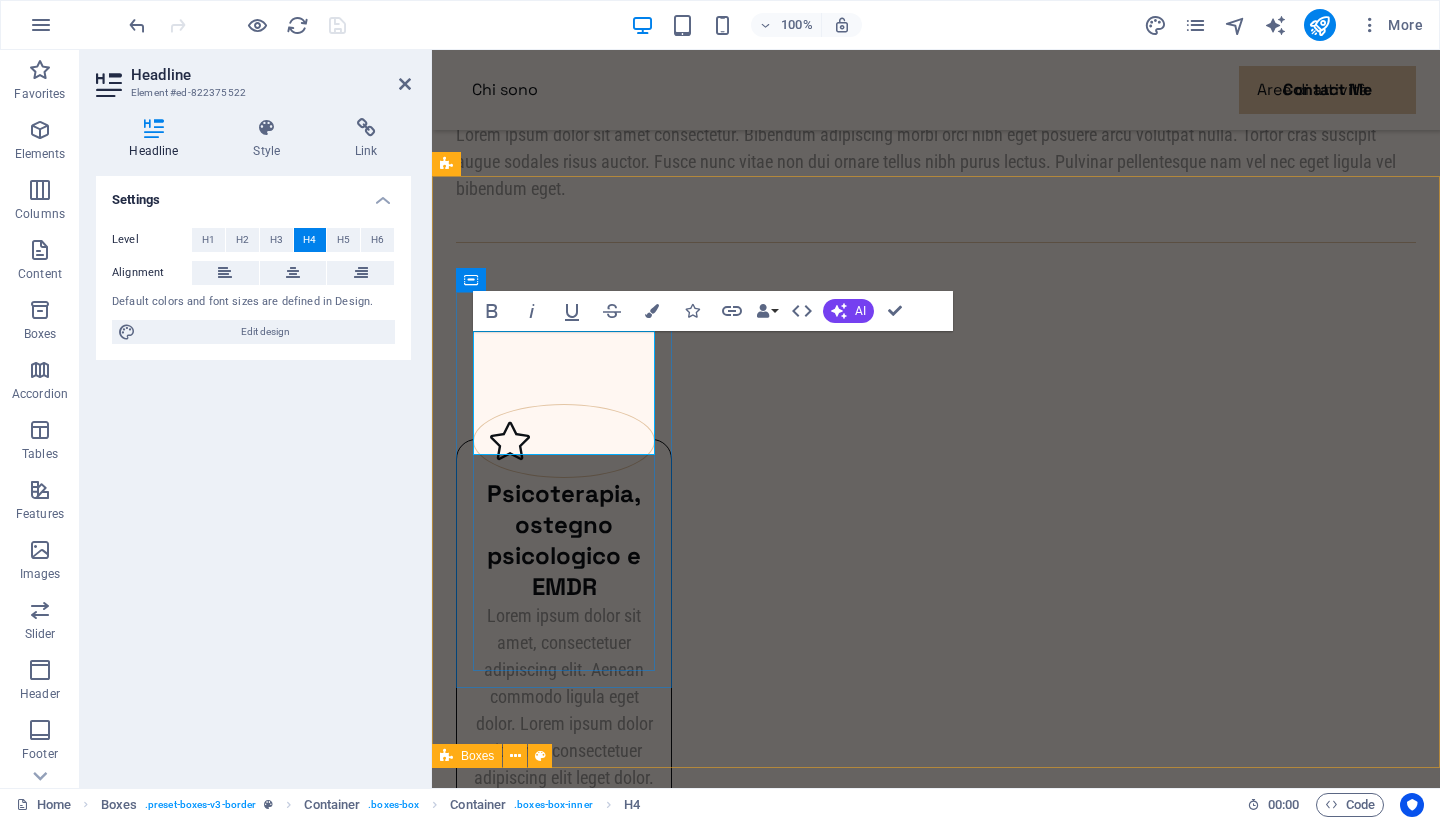 type 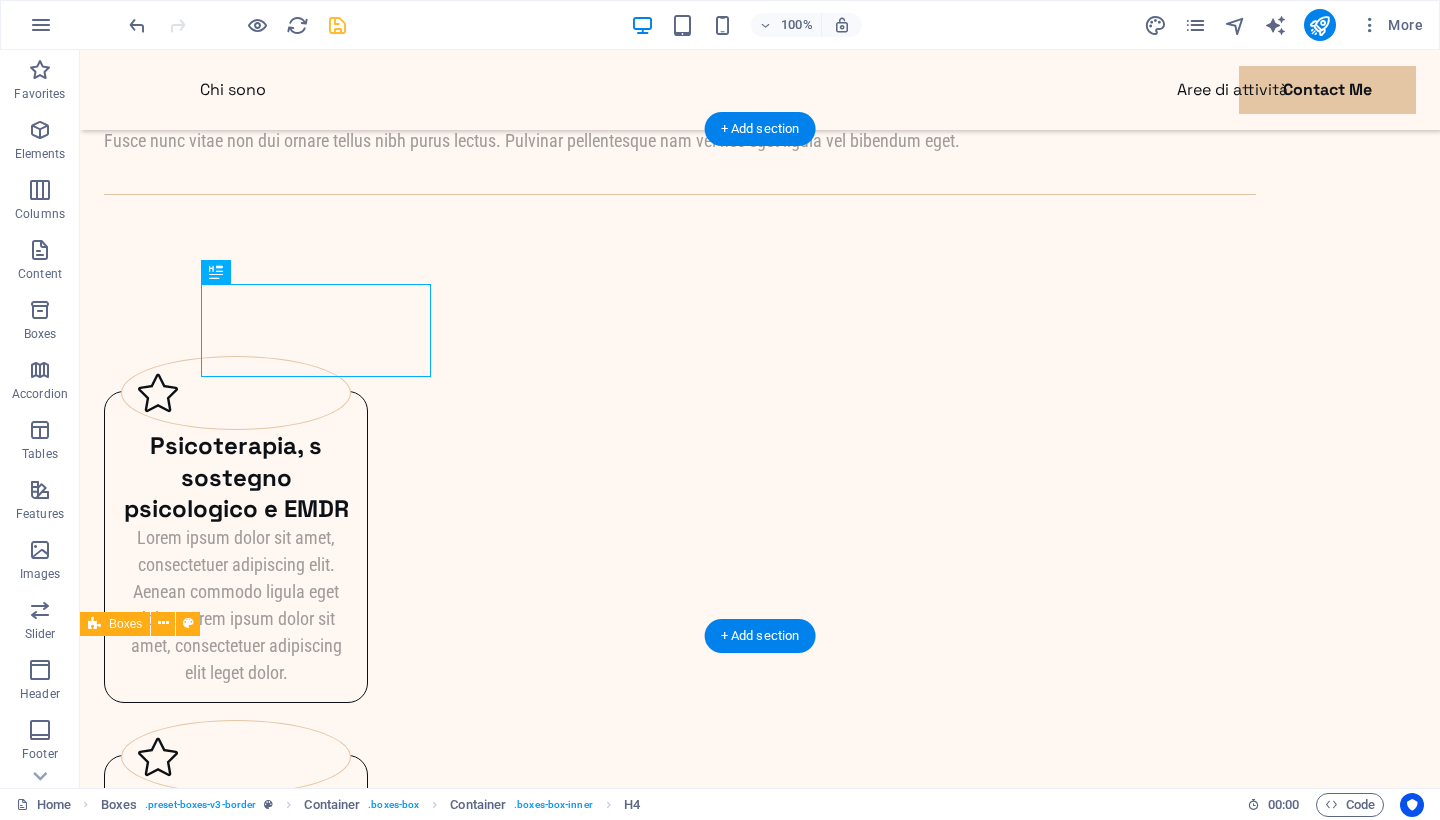 click on "[PSYCHOTHERAPY], [PSYCHOLOGICAL_SUPPORT] and EMDR Lorem ipsum dolor sit amet, consectetuer adipiscing elit. Aenean commodo ligula eget dolor. Lorem ipsum dolor sit amet, consectetuer adipiscing elit leget dolor. [RELAXATION] Lorem ipsum dolor sit amet, consectetuer adipiscing elit. Aenean commodo ligula eget dolor. Lorem ipsum dolor sit amet, consectetuer adipiscing elit leget dolor. [NEUROPSYCHOLOGICAL_CONSULTATION] Lorem ipsum dolor sit amet, consectetuer adipiscing elit. Aenean commodo ligula eget dolor. Lorem ipsum dolor sit amet, consectetuer adipiscing elit leget dolor. [NEUROPSYCHOLOGICAL_REHABILITATION] Lorem ipsum dolor sit amet, consectetuer adipiscing elit. Aenean commodo ligula eget dolor. Lorem ipsum dolor sit amet, consectetuer adipiscing elit leget dolor." at bounding box center (760, 1017) 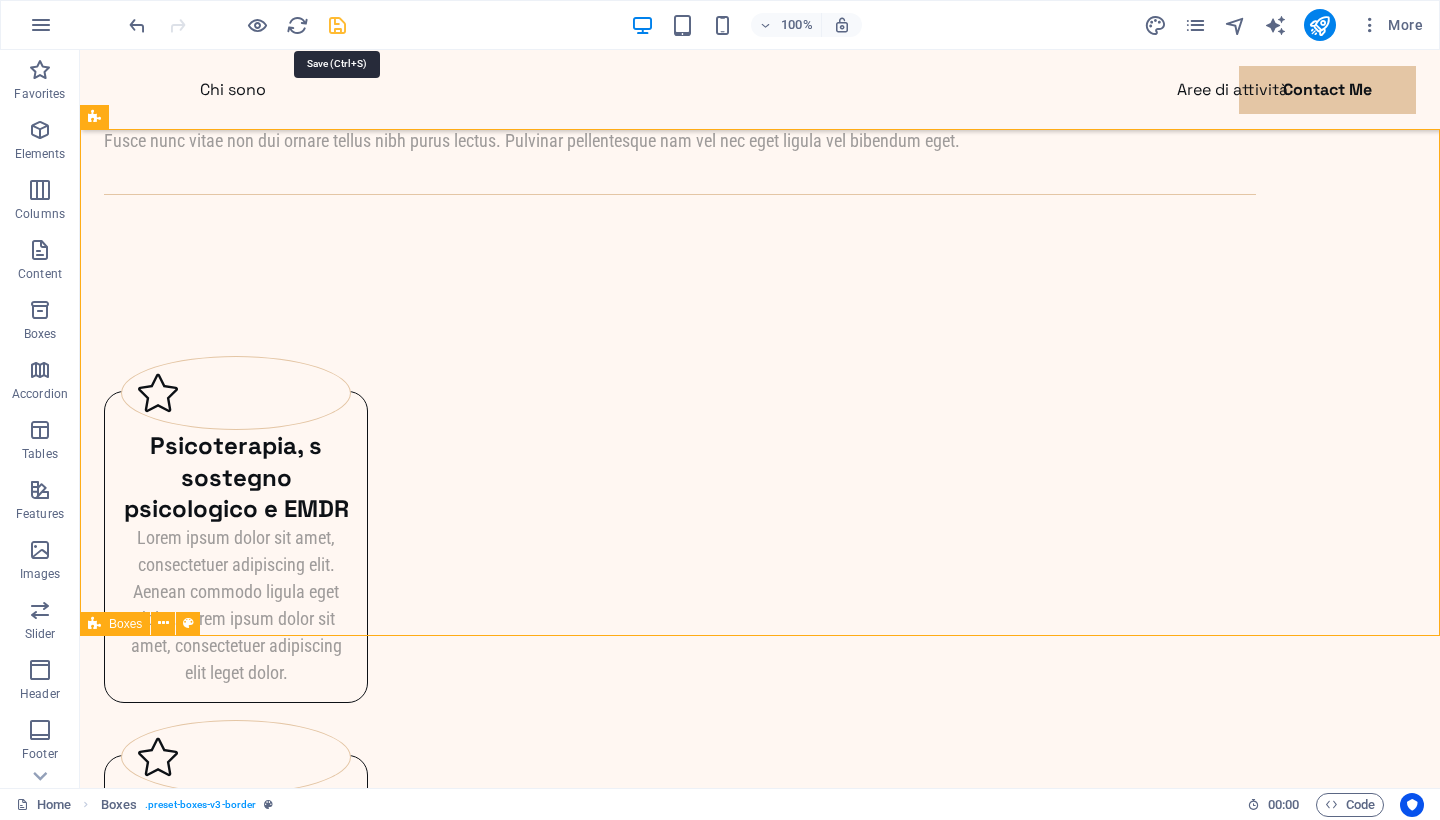 click at bounding box center (337, 25) 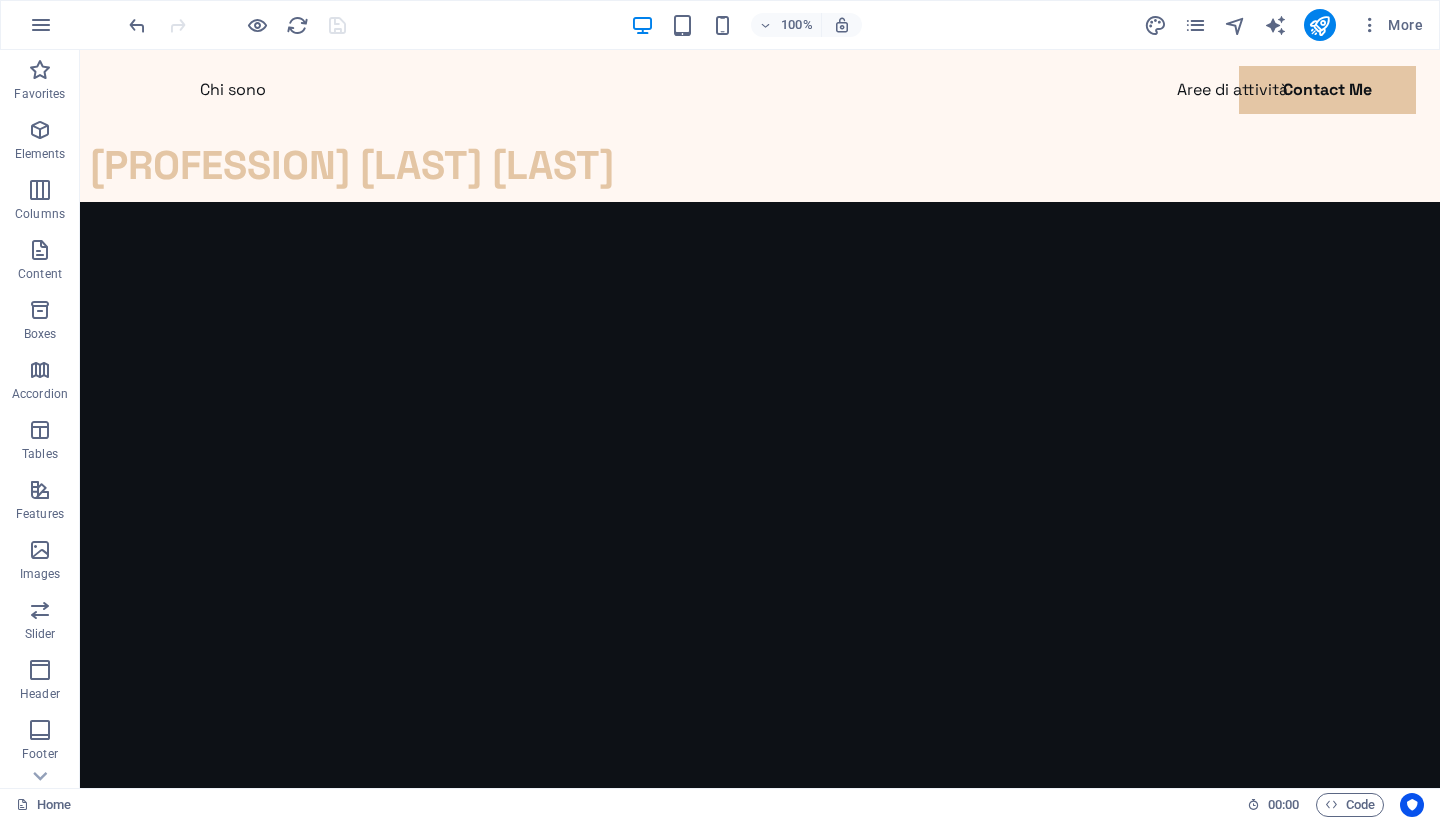 scroll, scrollTop: 0, scrollLeft: 0, axis: both 